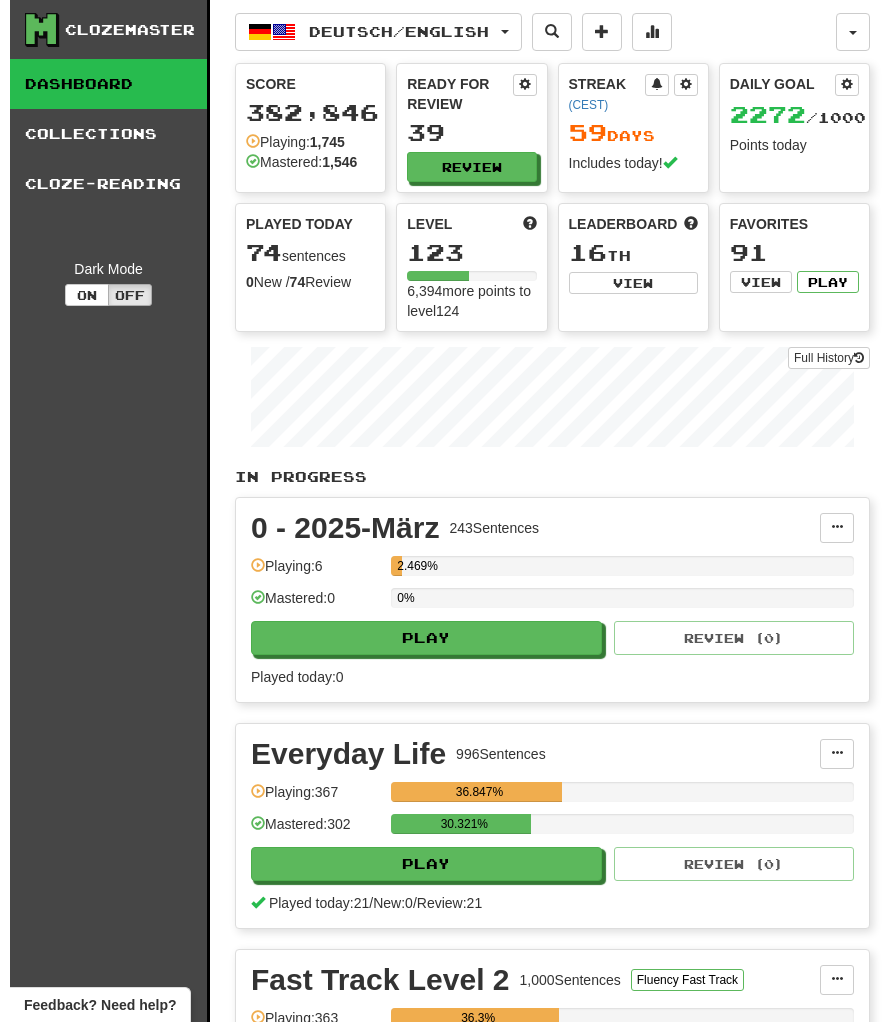 scroll, scrollTop: 0, scrollLeft: 0, axis: both 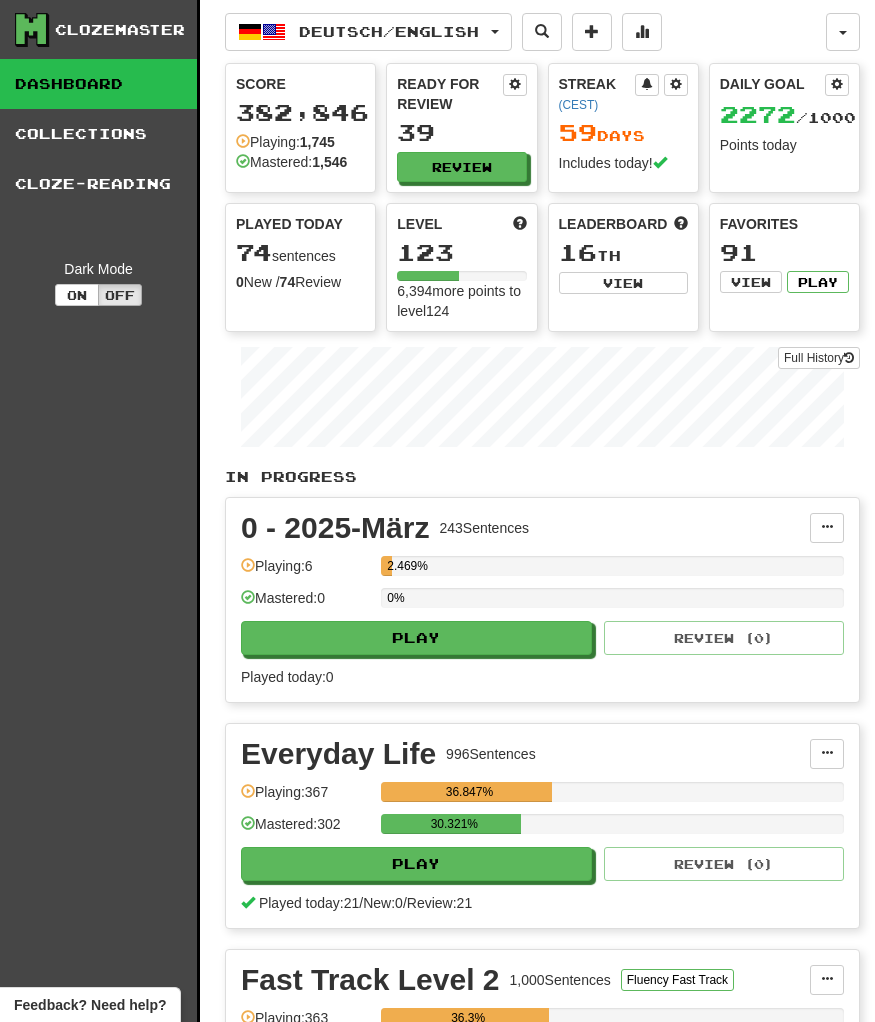 click on "Deutsch  /  English Deutsch  /  English Streak:  59   Review:  39 Daily Goal:  2272  /  1000 Español  /  English Streak:  0   Review:  3 Points today:  0  Language Pairing" at bounding box center (525, 32) 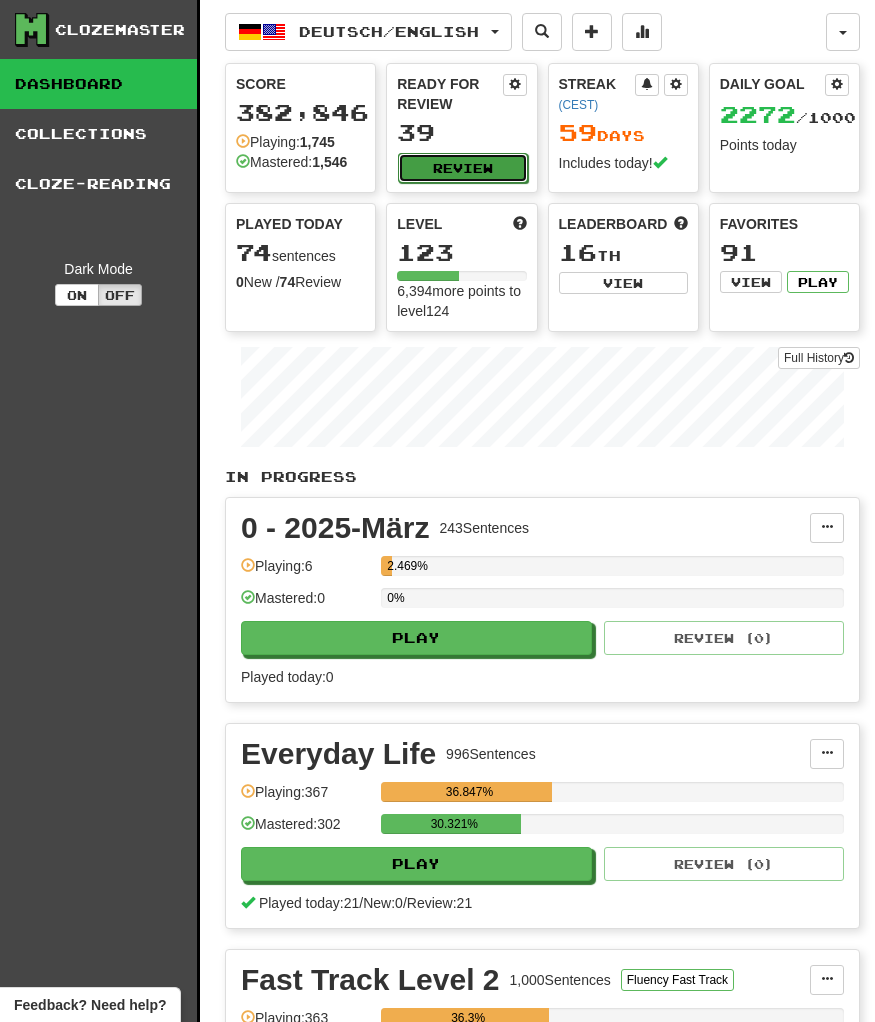 click on "Review" at bounding box center [462, 168] 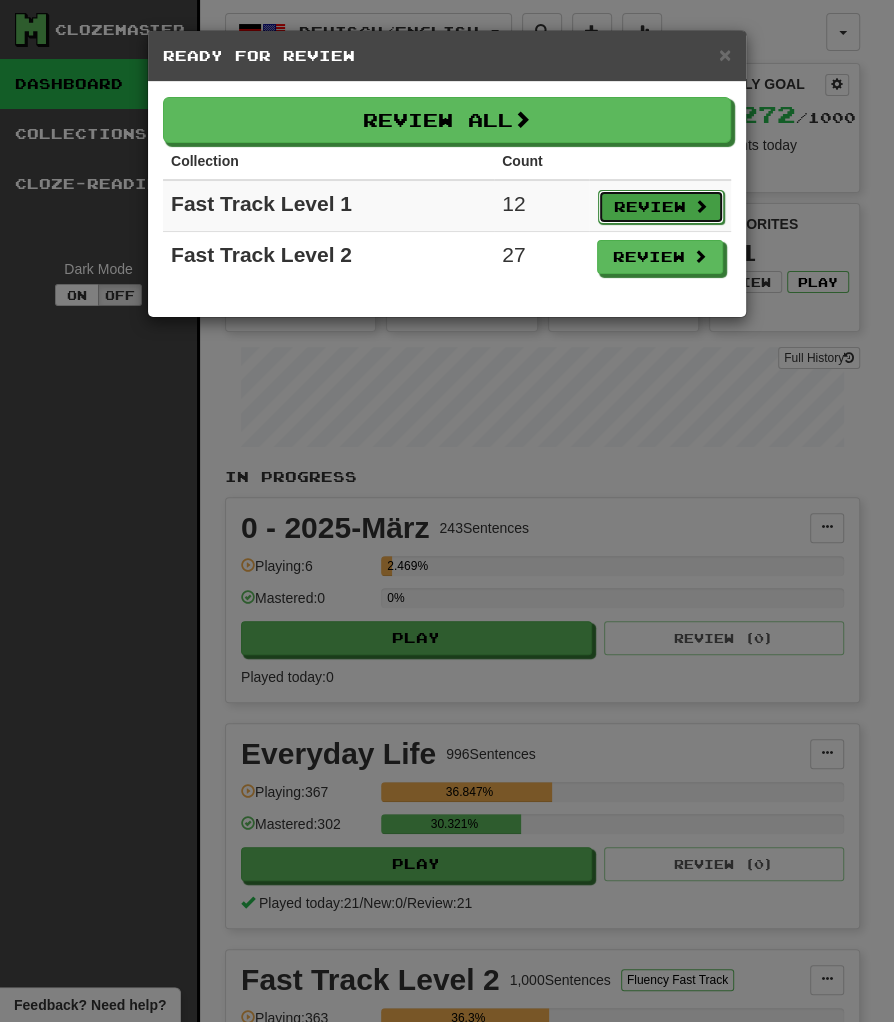 click on "Review" at bounding box center (661, 207) 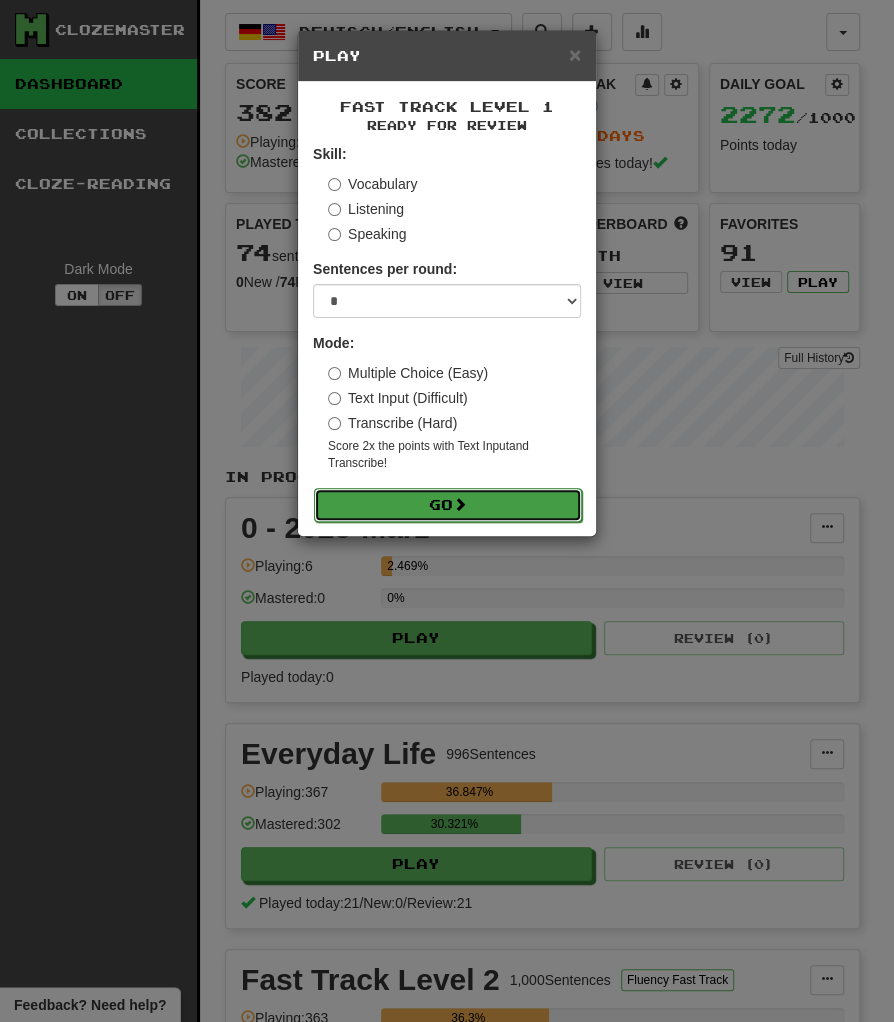 click on "Go" at bounding box center (448, 505) 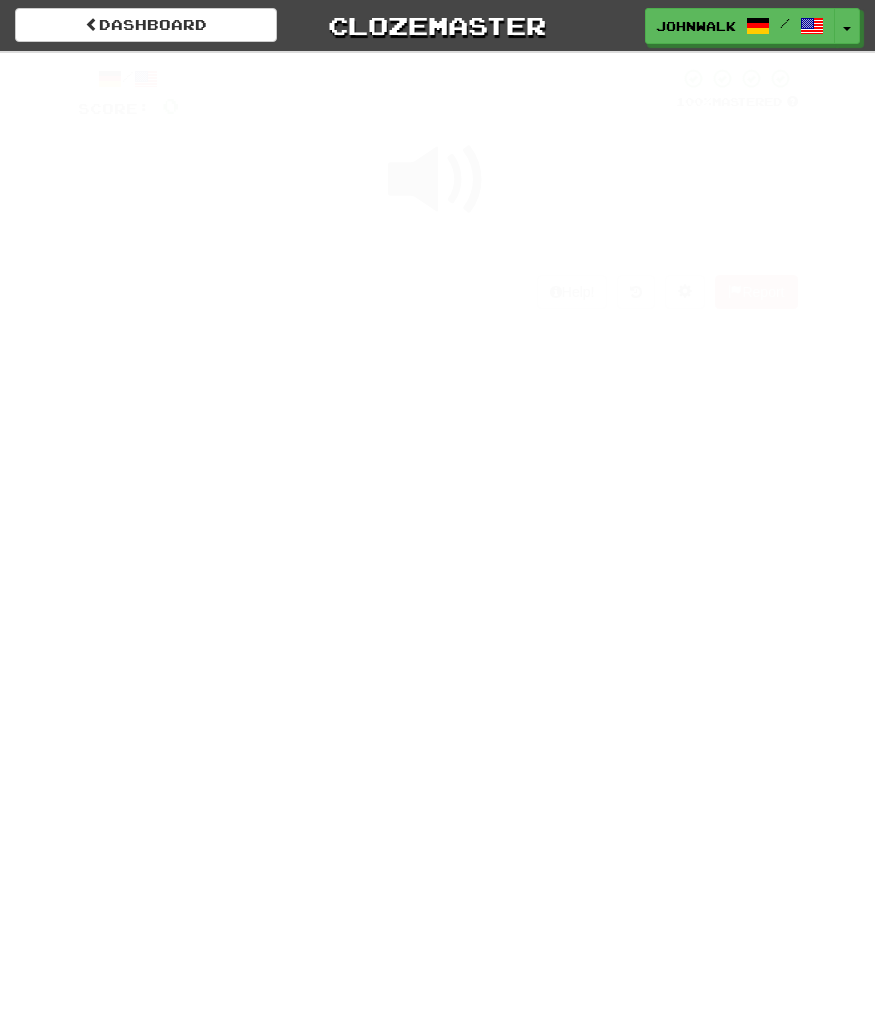 scroll, scrollTop: 0, scrollLeft: 0, axis: both 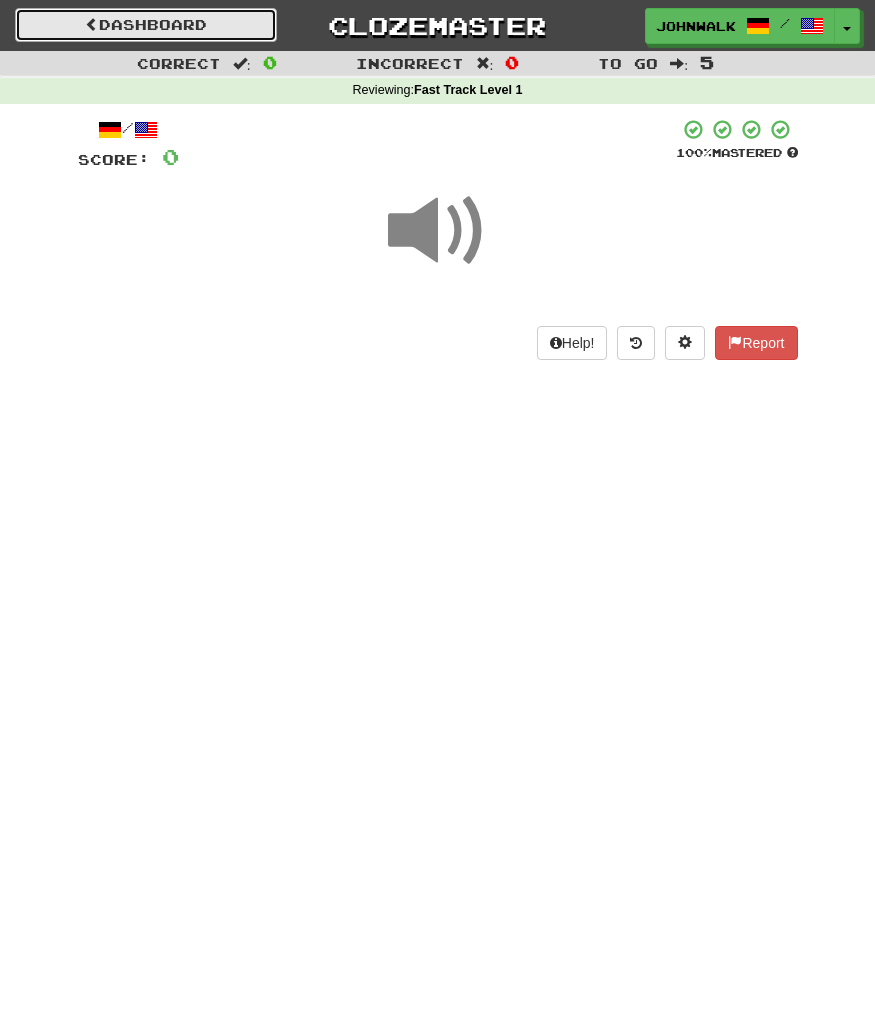 click on "Dashboard" at bounding box center [146, 25] 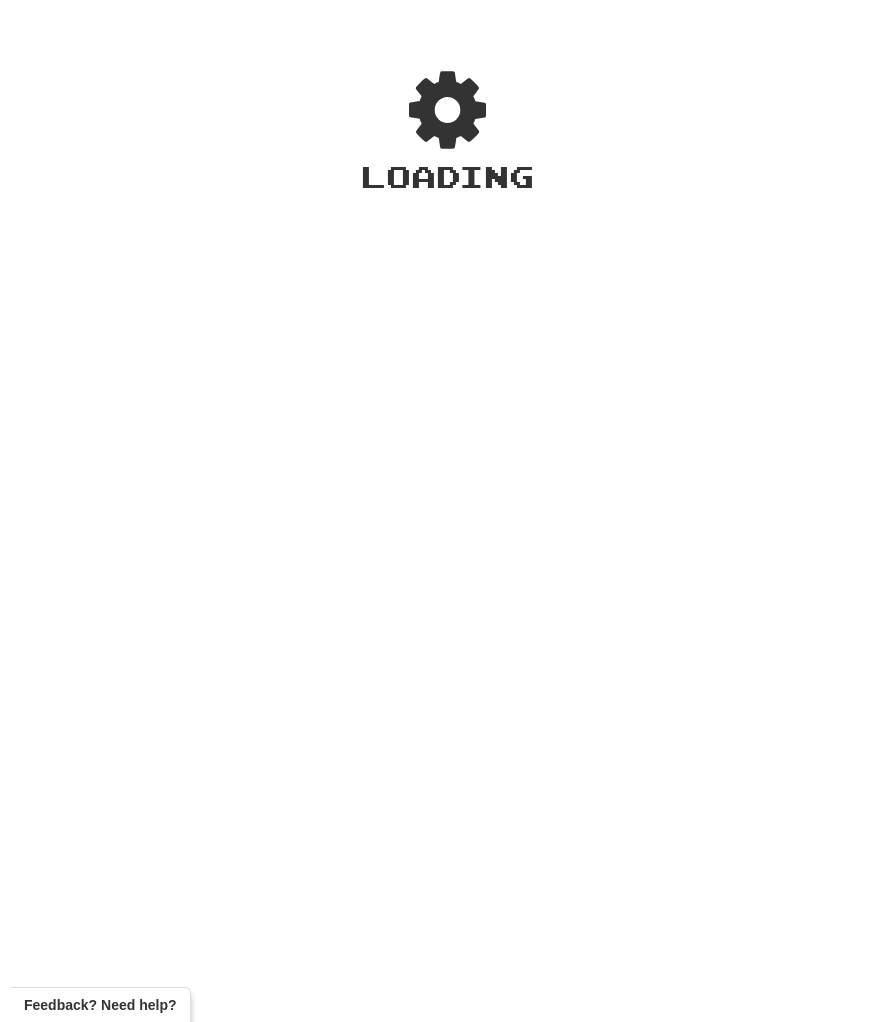 scroll, scrollTop: 0, scrollLeft: 0, axis: both 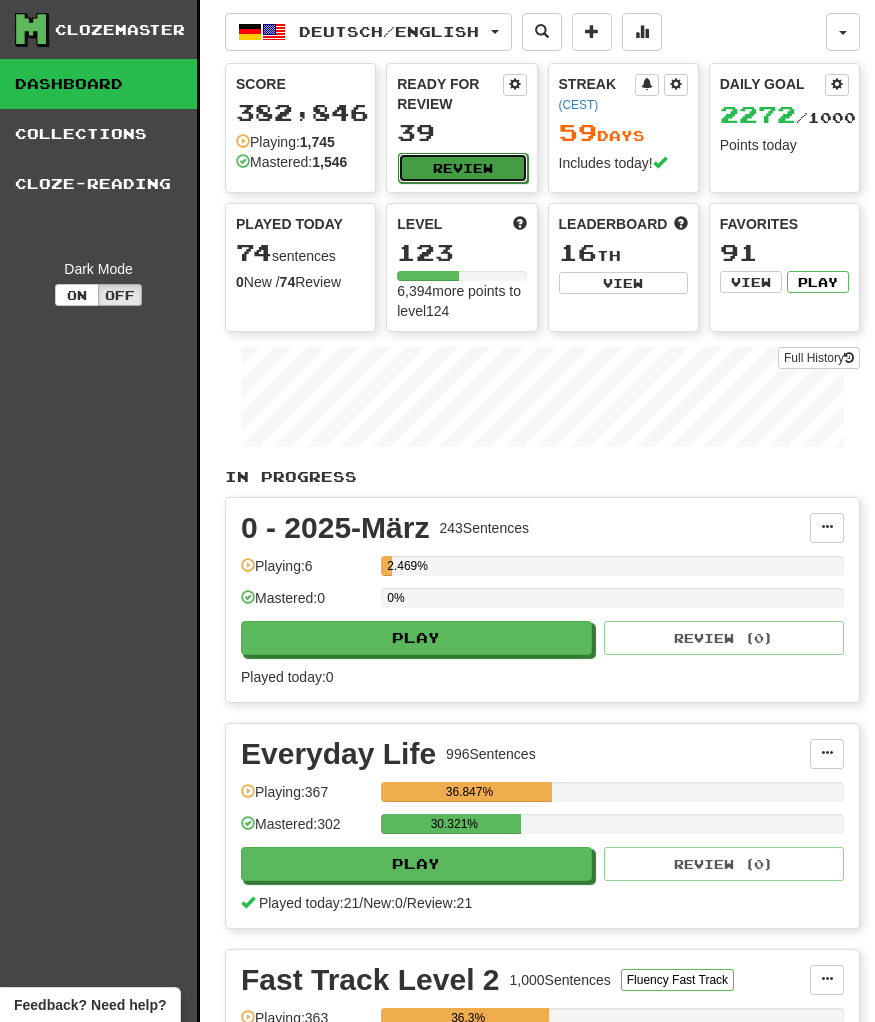click on "Review" at bounding box center (462, 168) 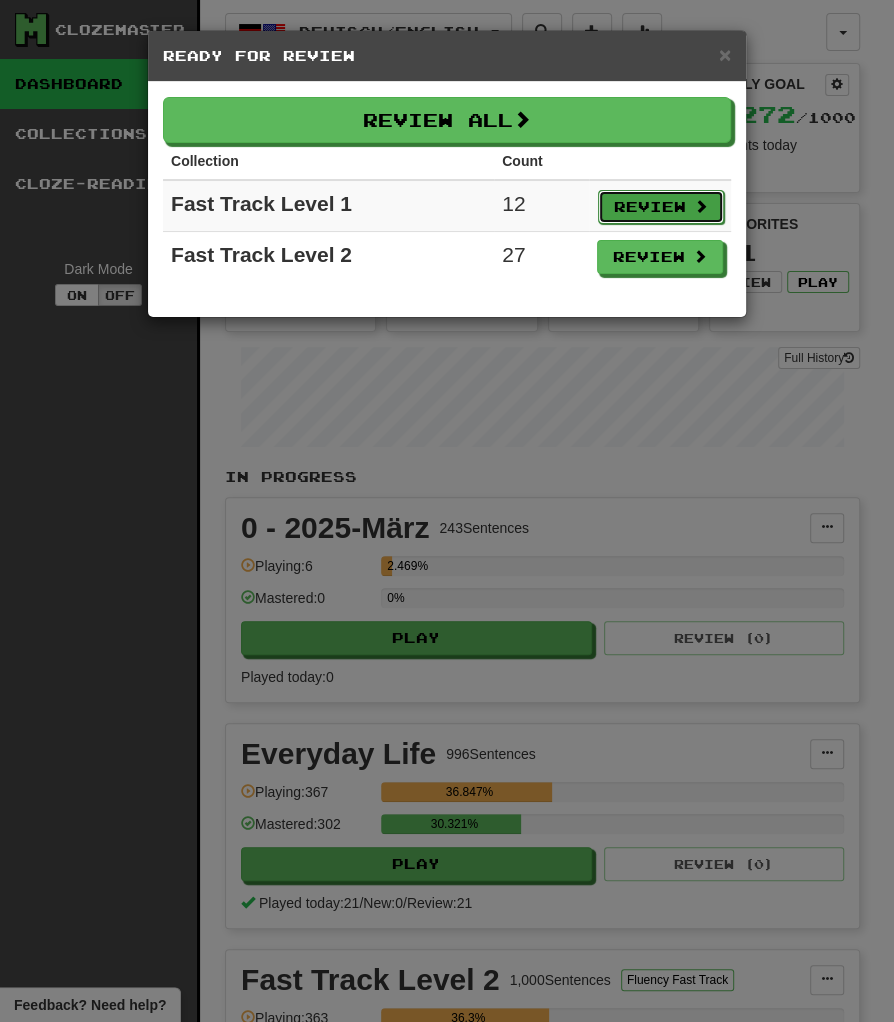 click on "Review" at bounding box center [661, 207] 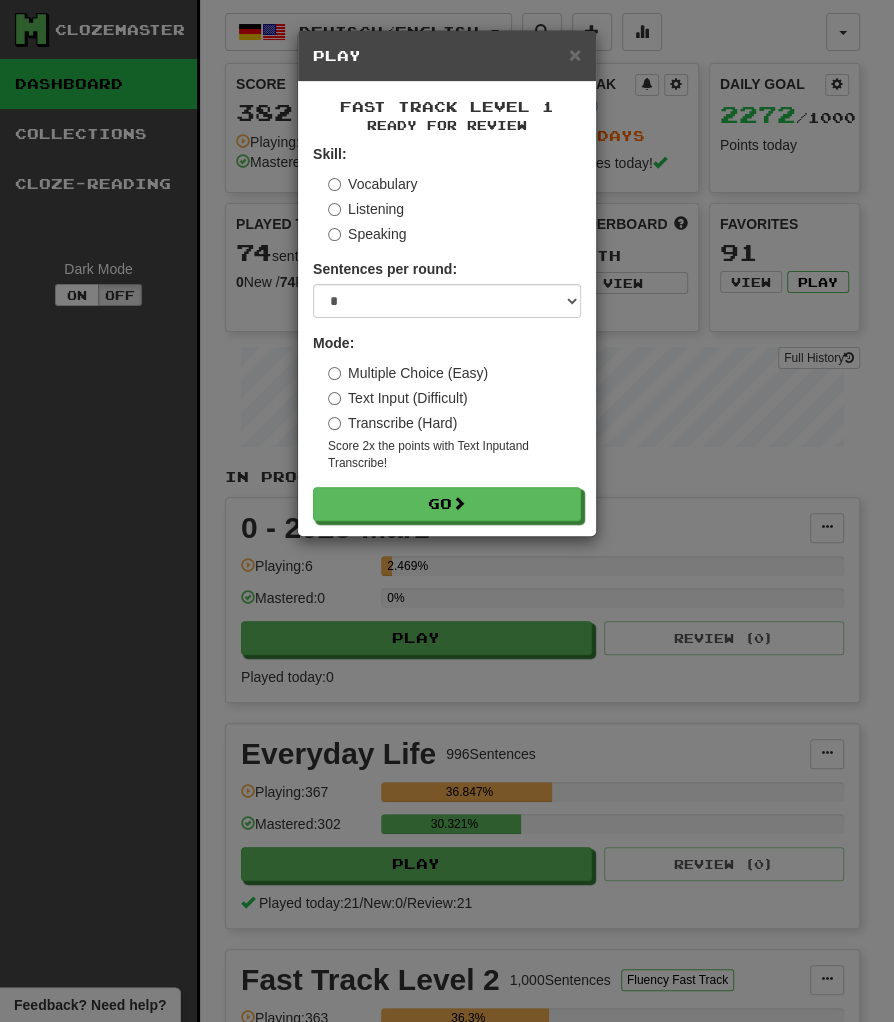click on "Transcribe (Hard)" at bounding box center [392, 423] 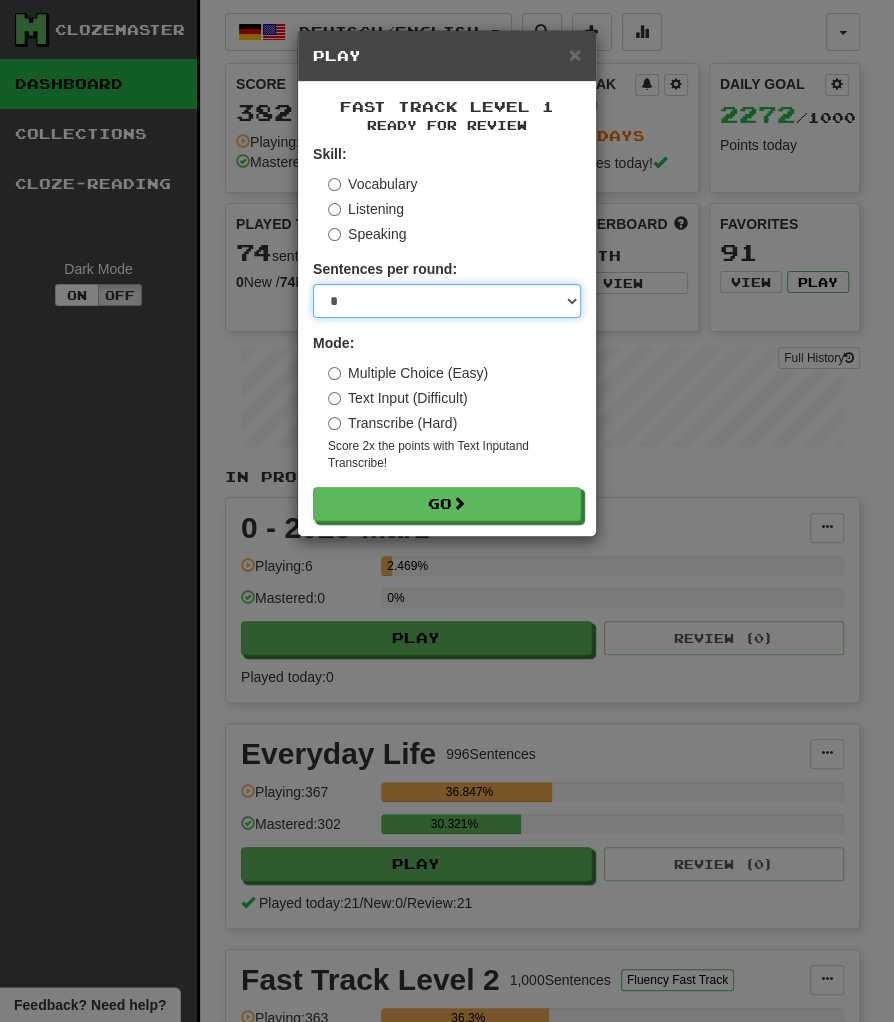 click on "* ** ** ** ** ** *** ********" at bounding box center [447, 301] 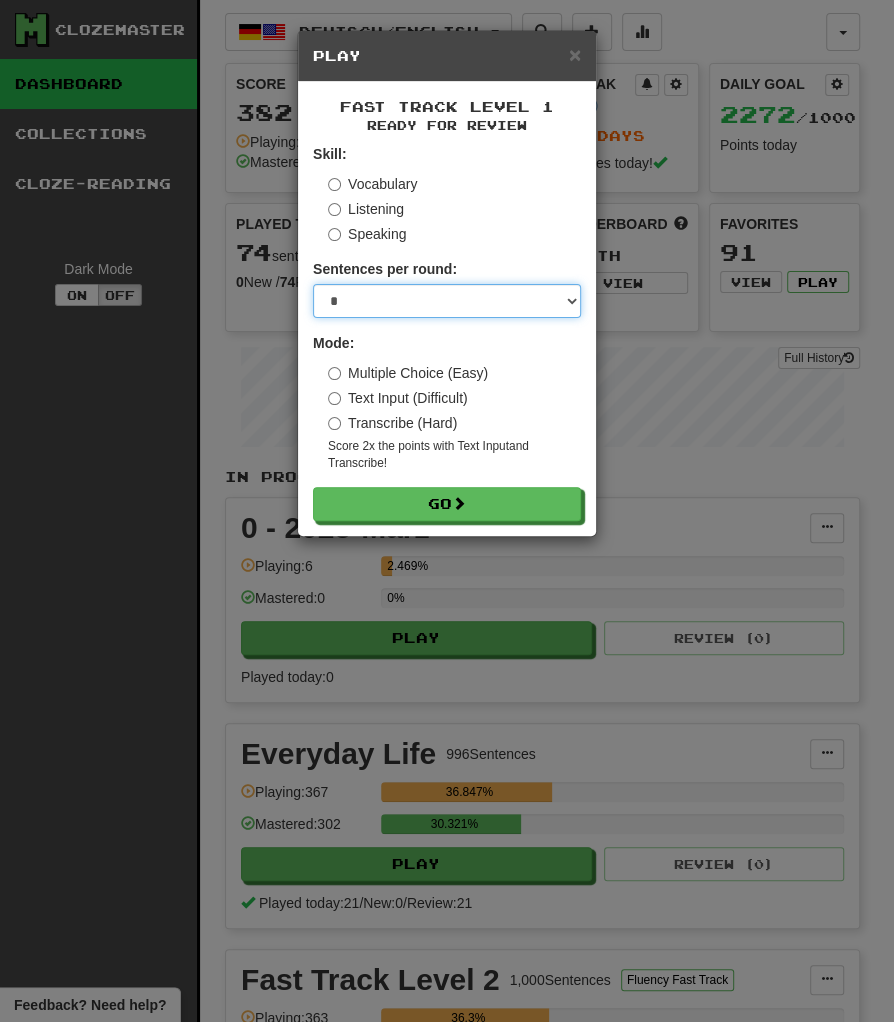 select on "********" 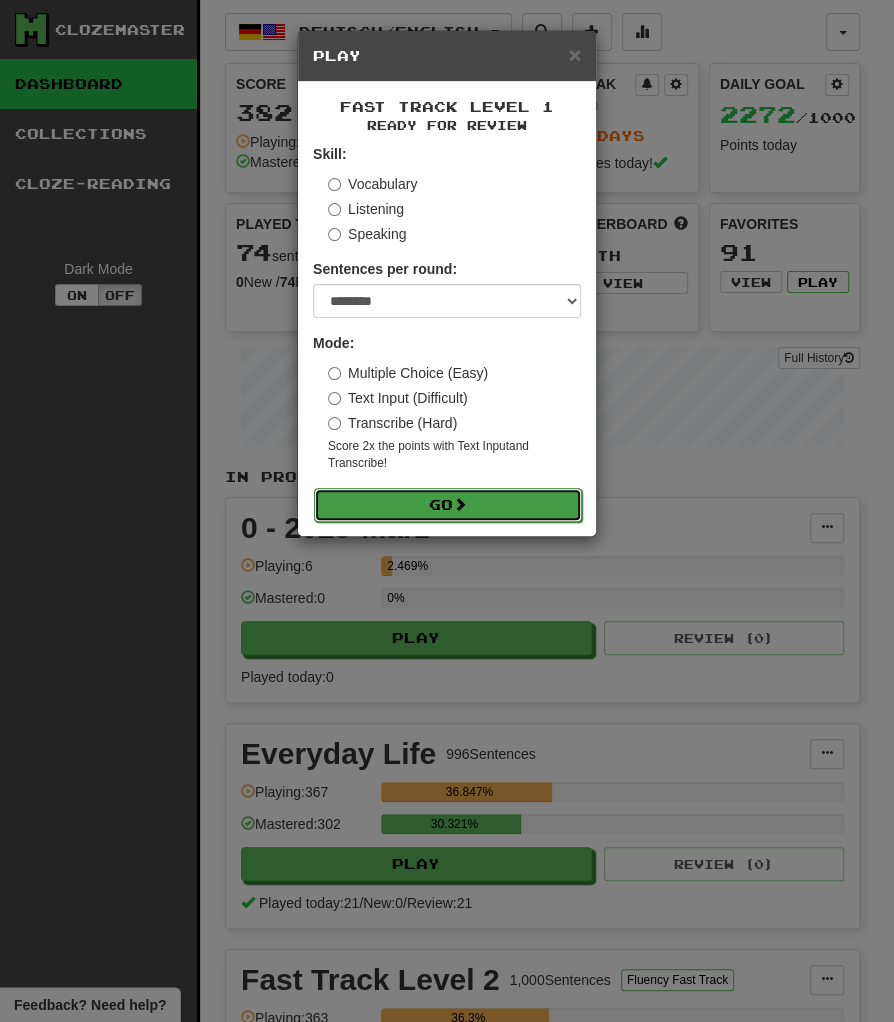 click on "Go" at bounding box center (448, 505) 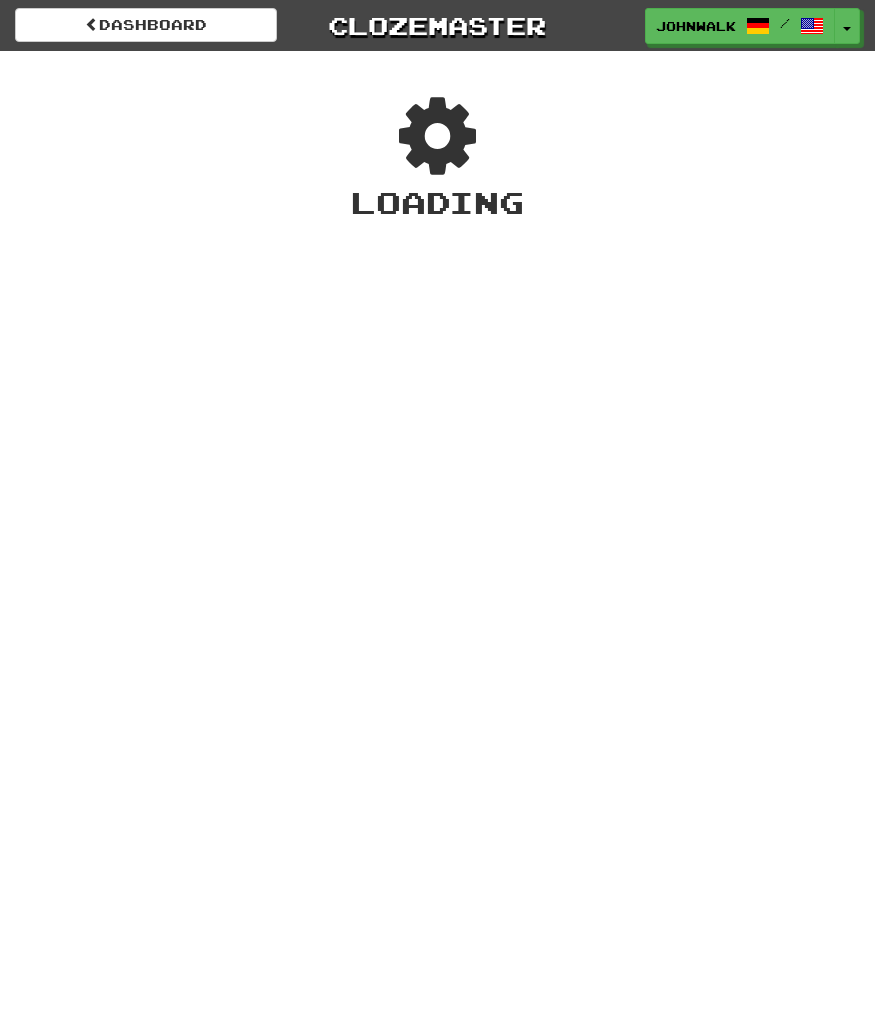 scroll, scrollTop: 0, scrollLeft: 0, axis: both 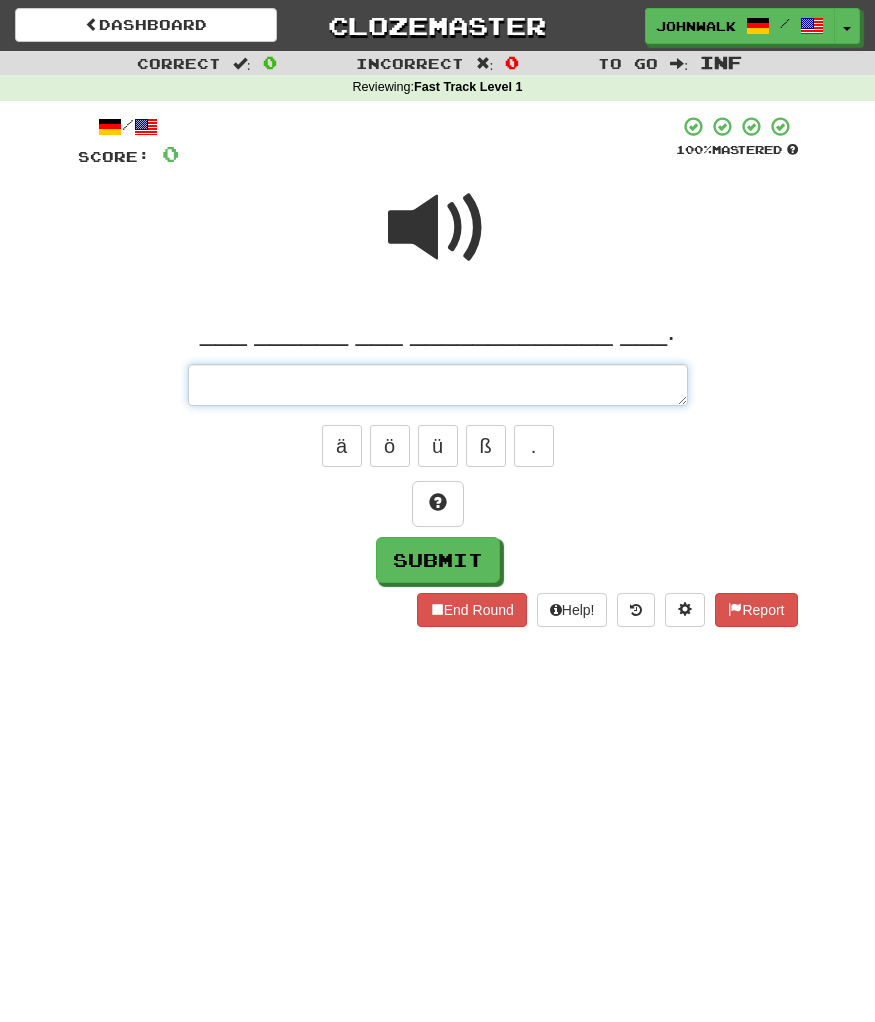 type on "*" 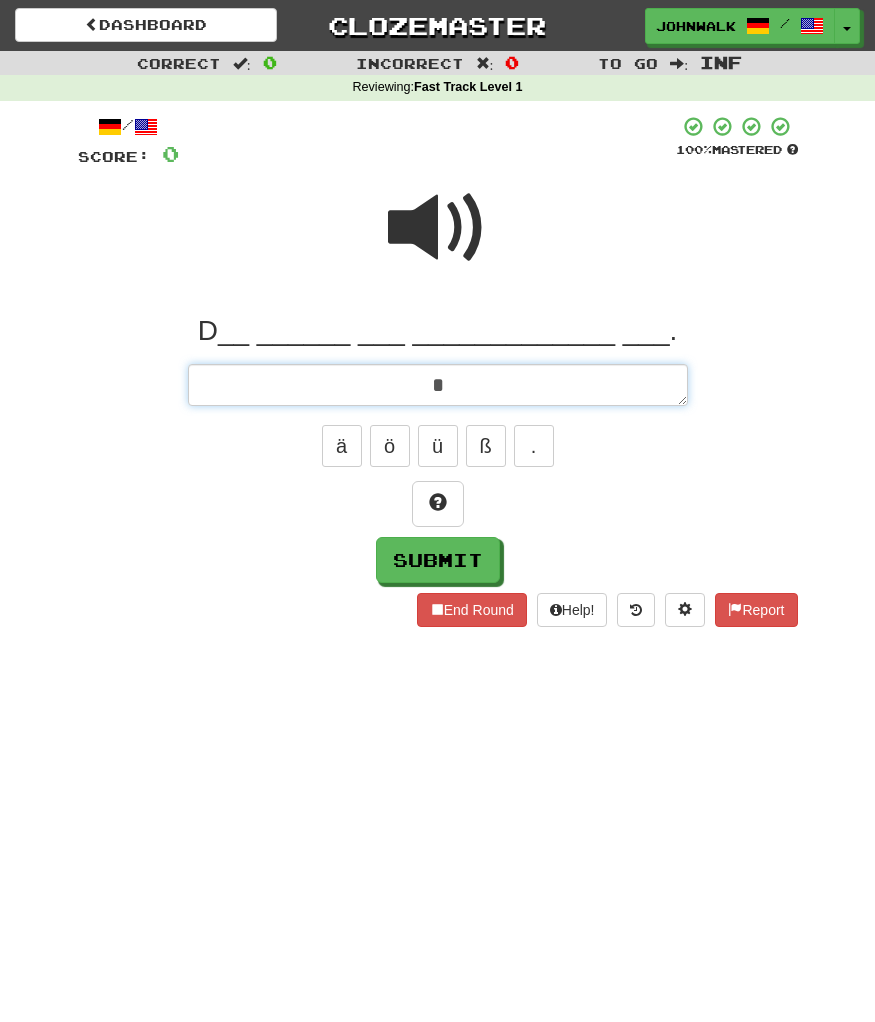 type on "**" 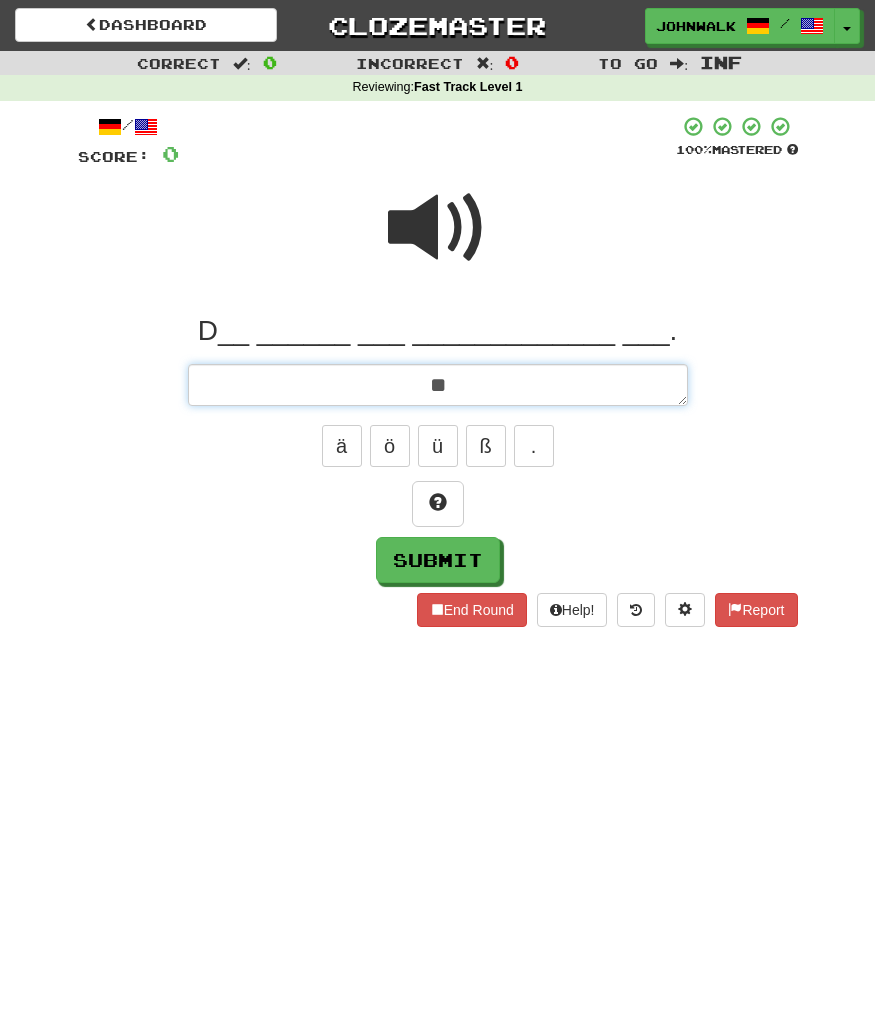 type on "*" 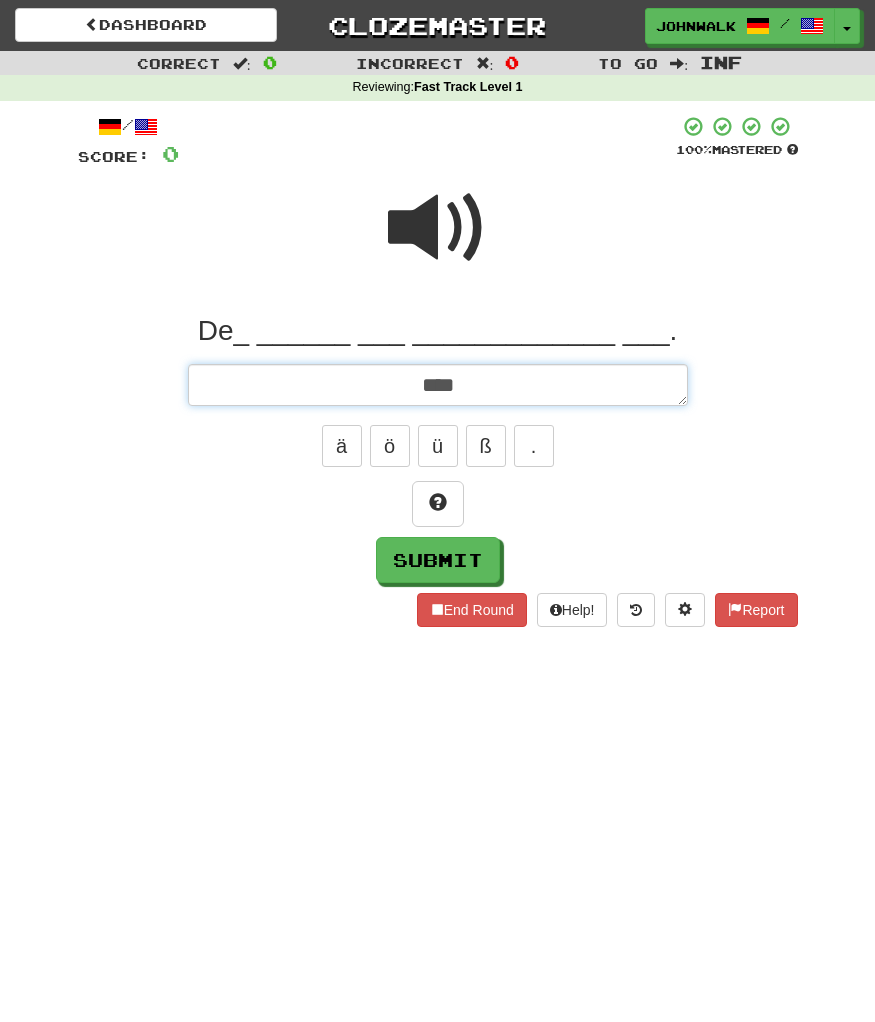 type on "*" 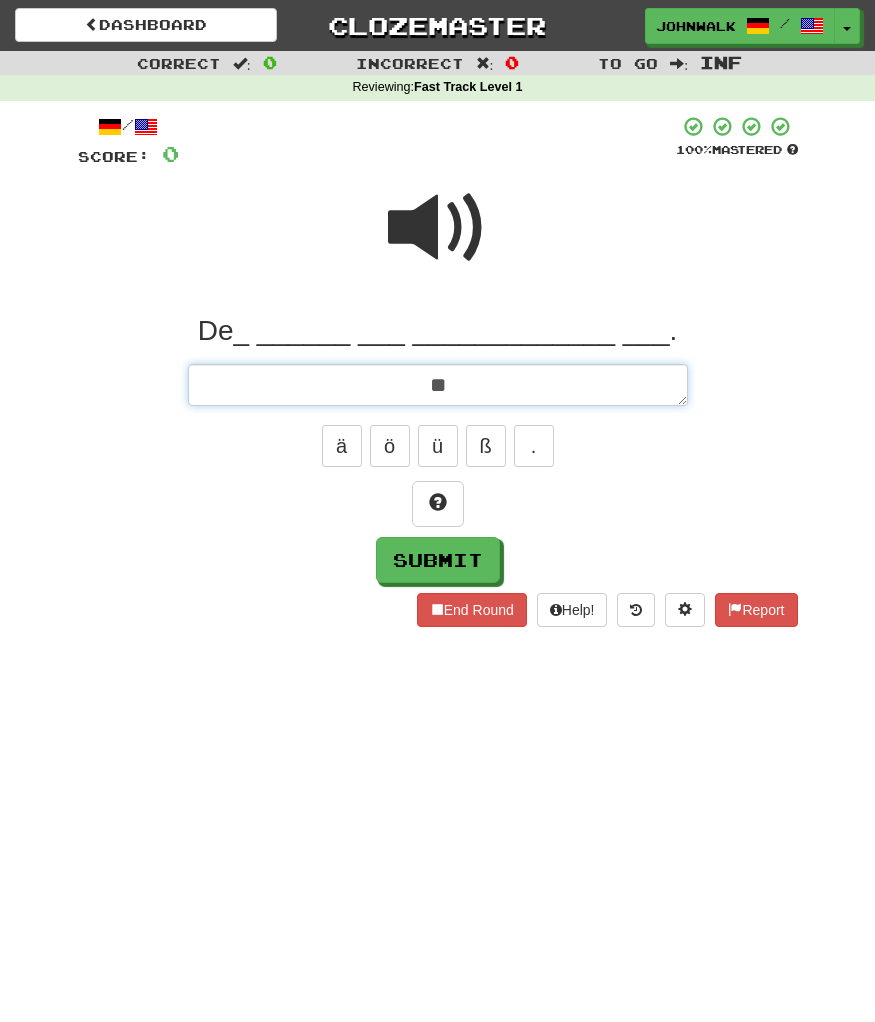 type on "*" 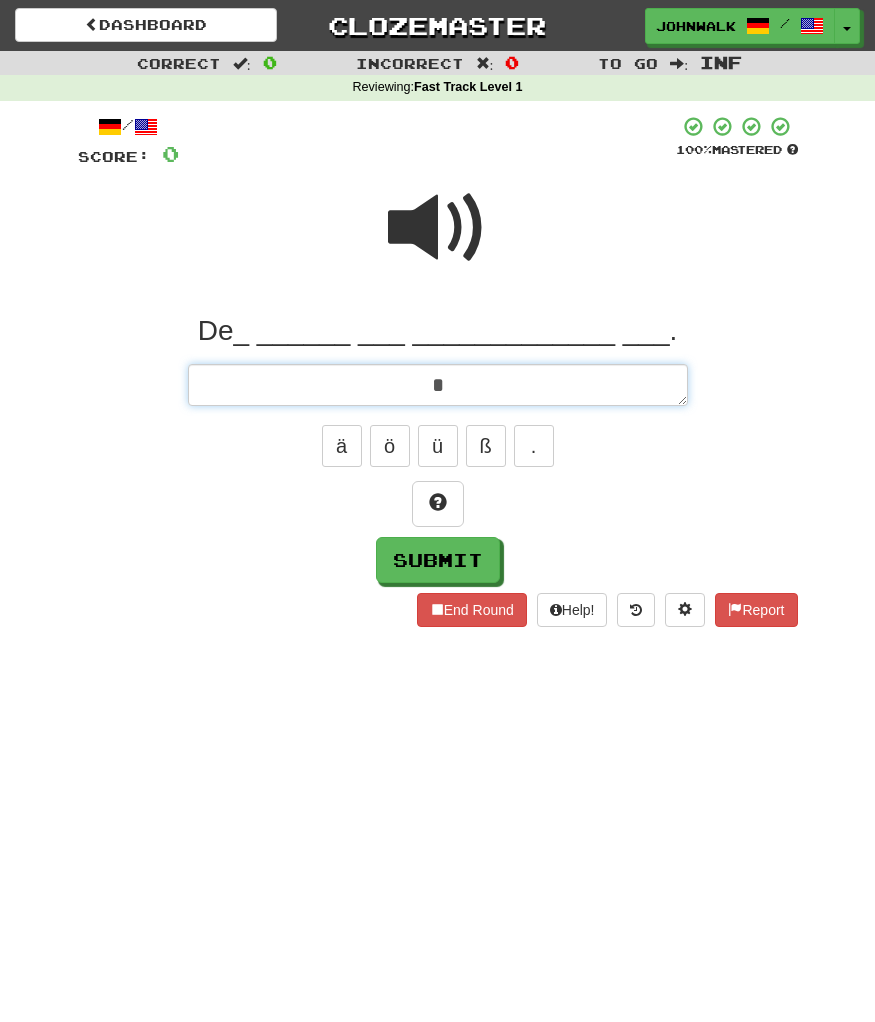 type 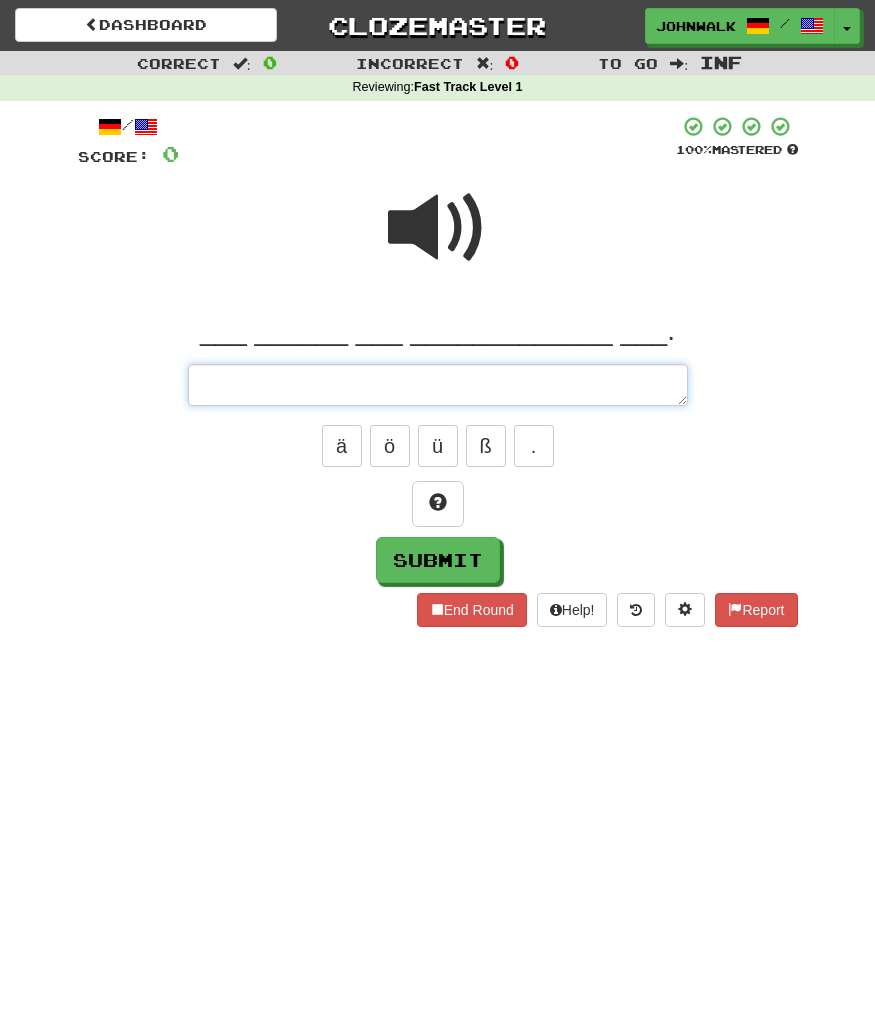 type on "*" 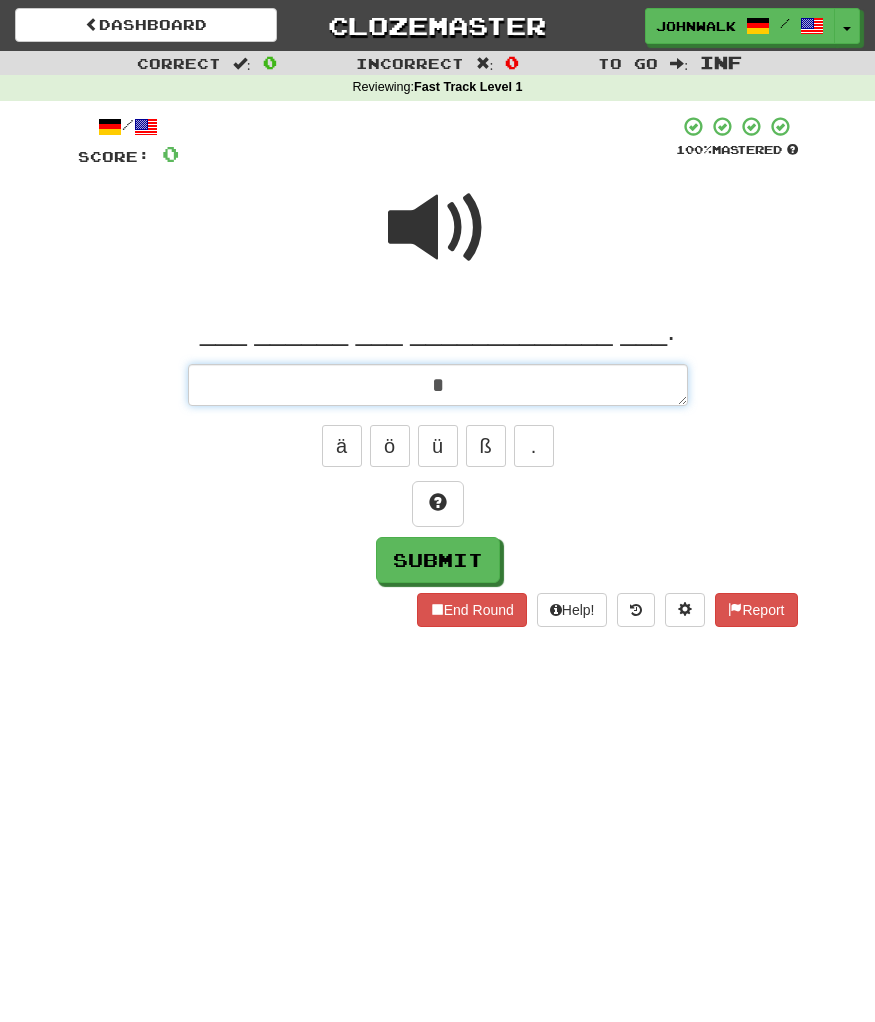 type on "*" 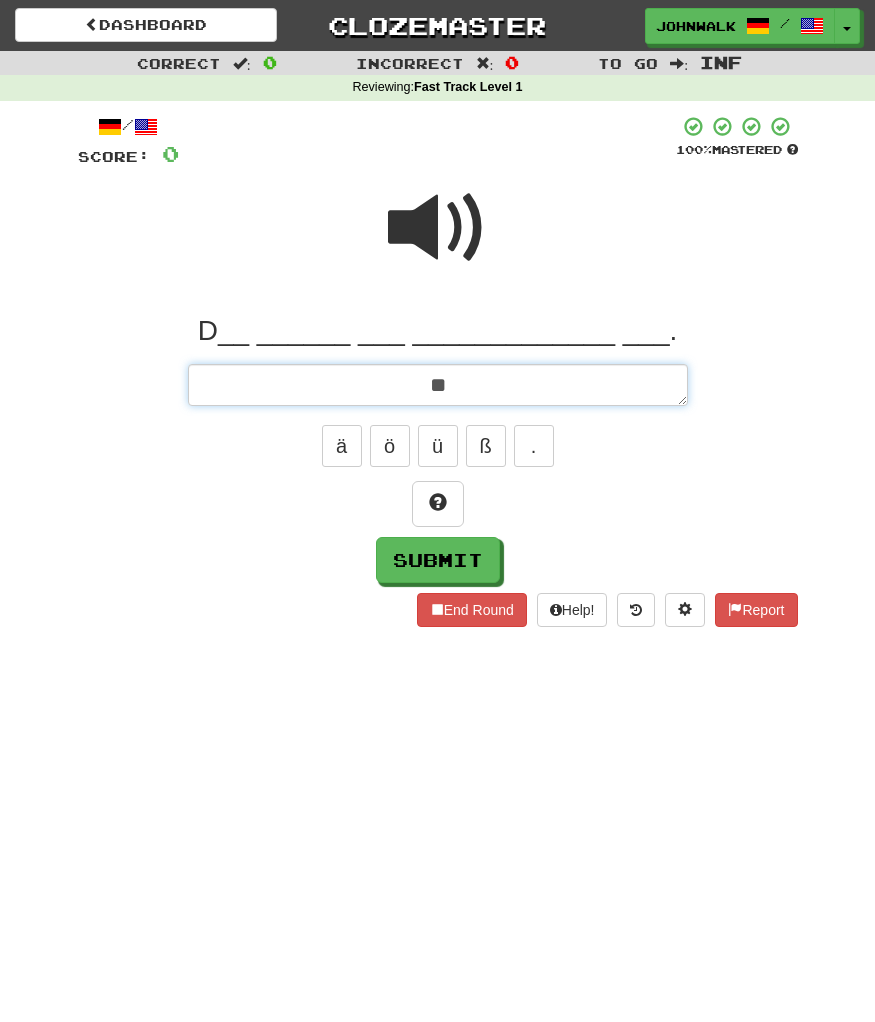 type on "*" 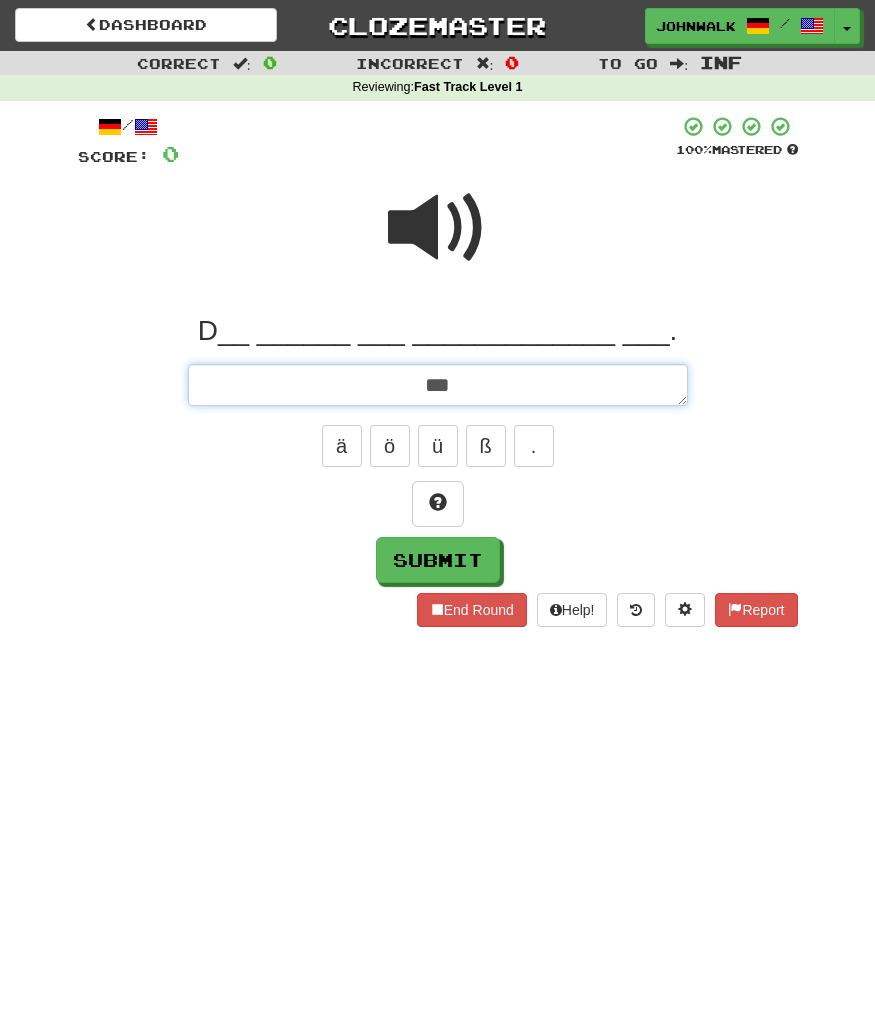 type on "***" 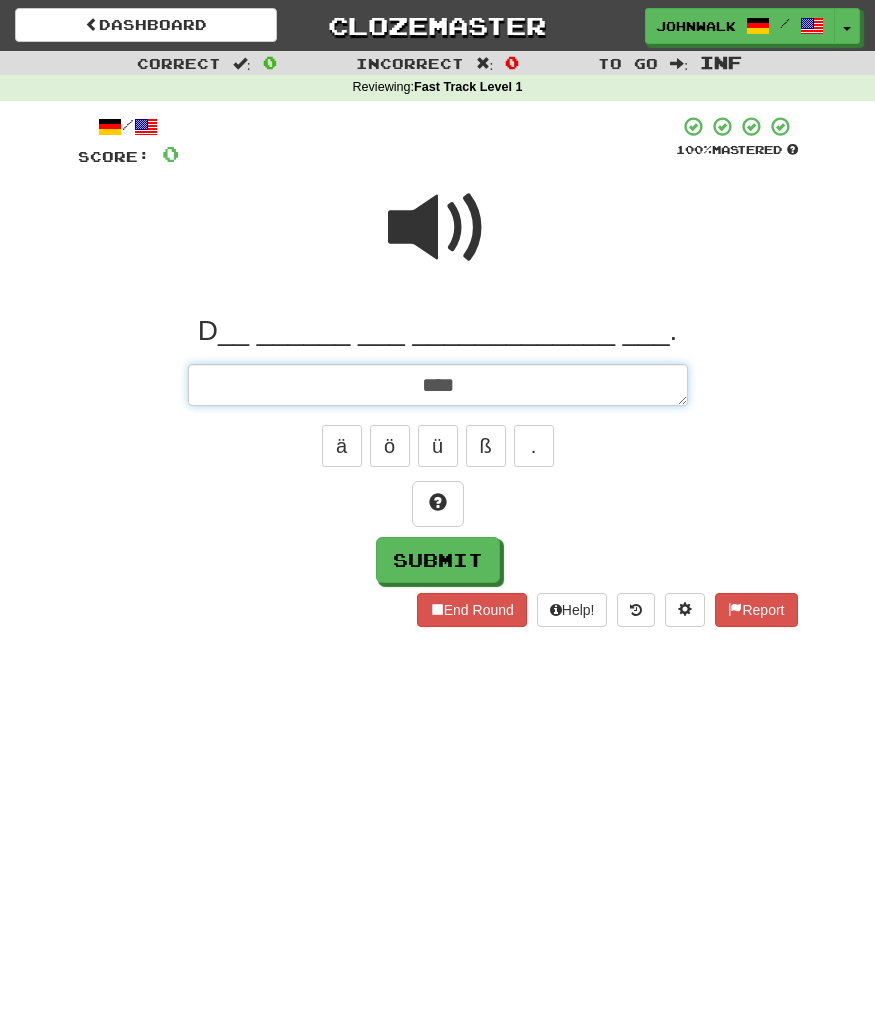 type on "*" 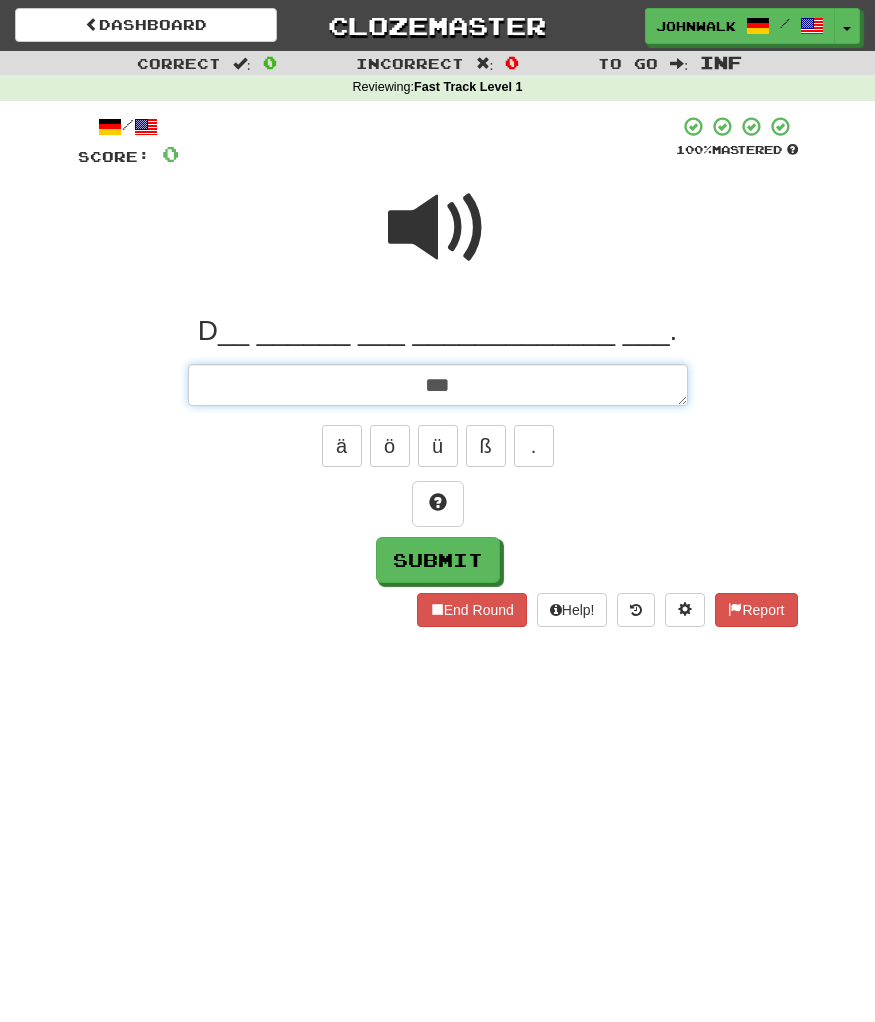 type on "*" 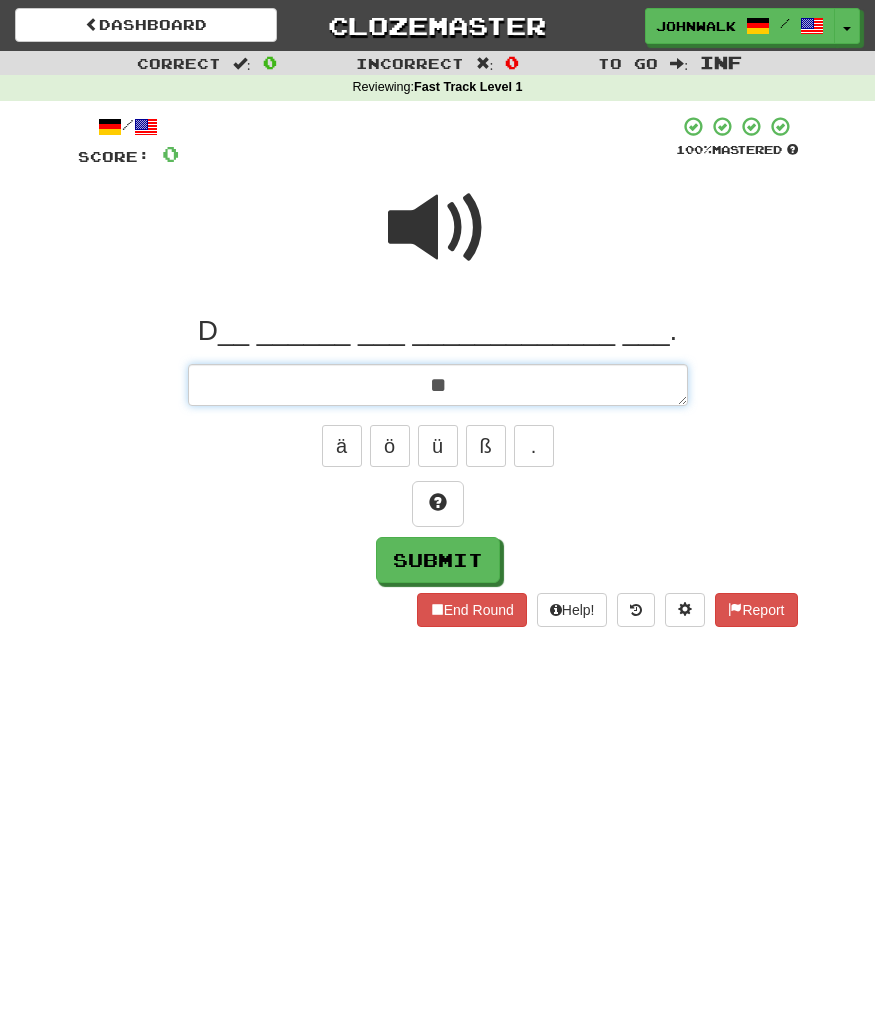 type on "*" 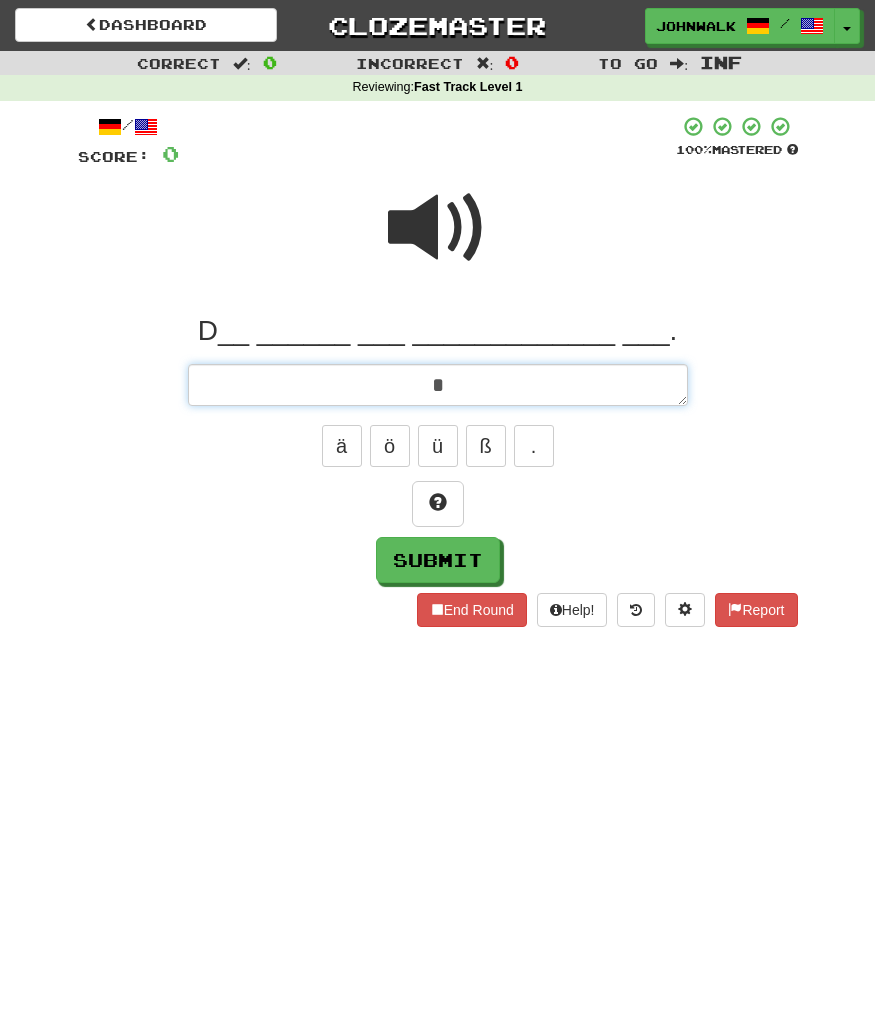 type on "*" 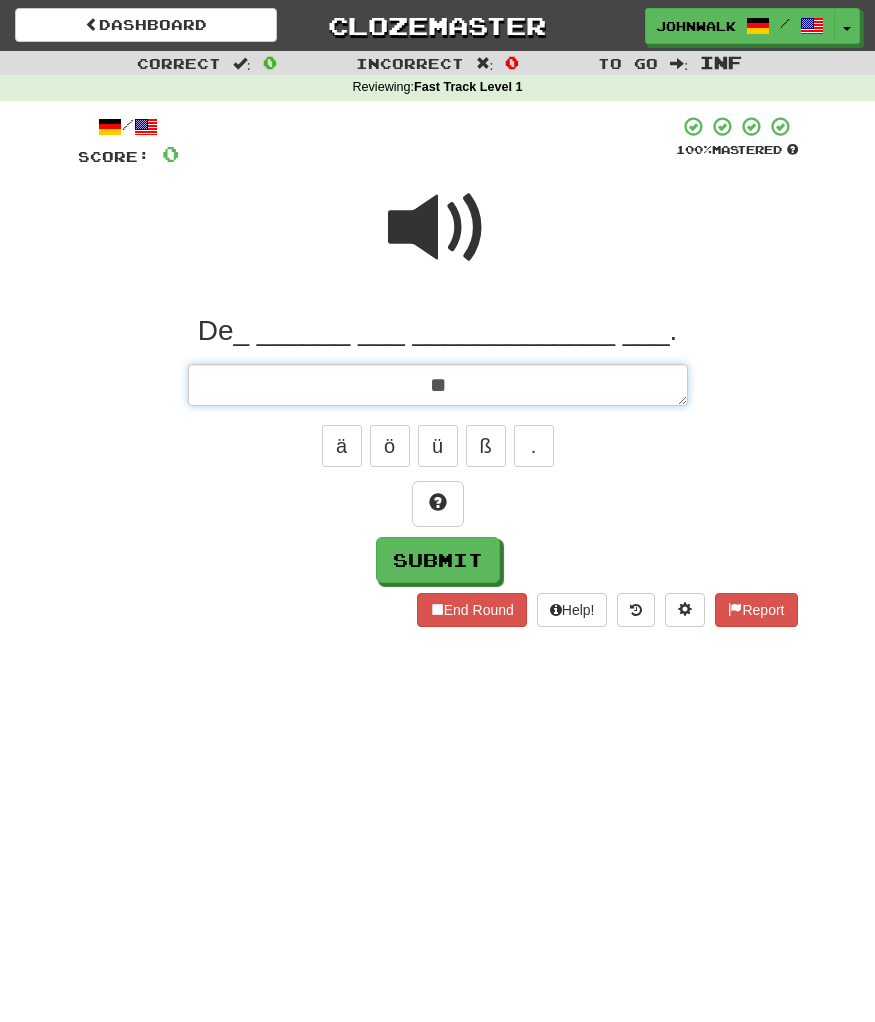 type on "*" 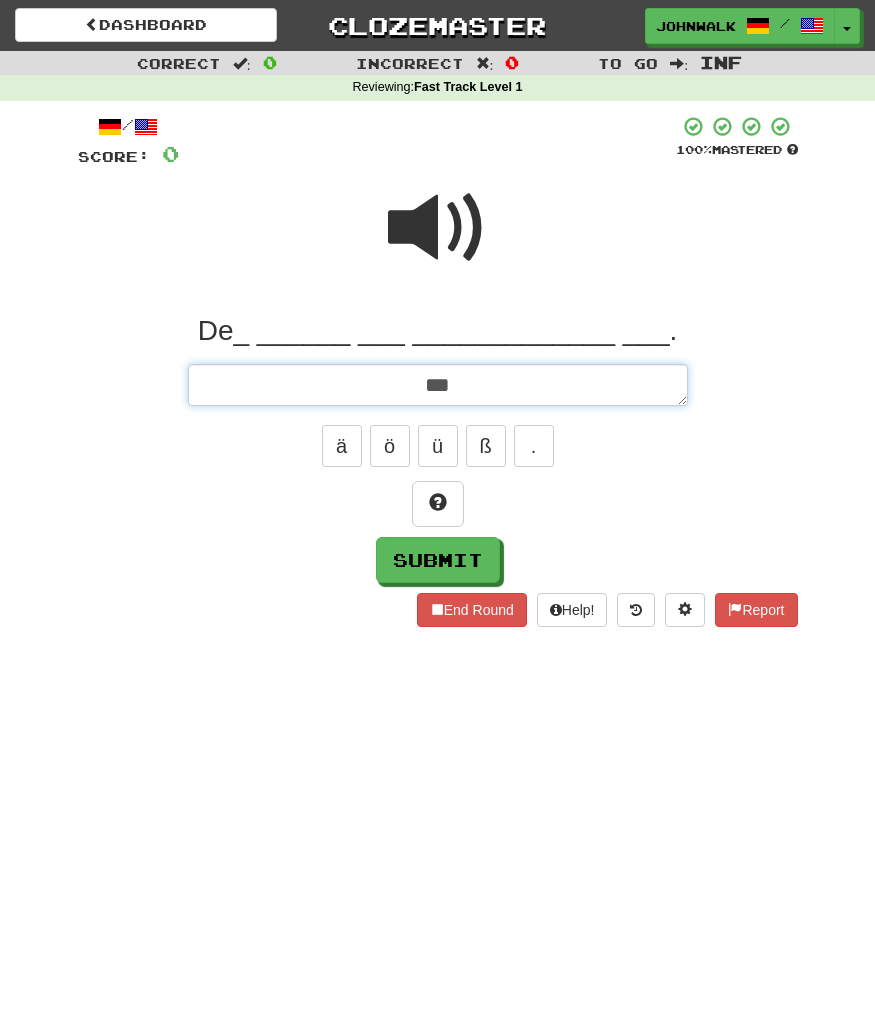 type on "*" 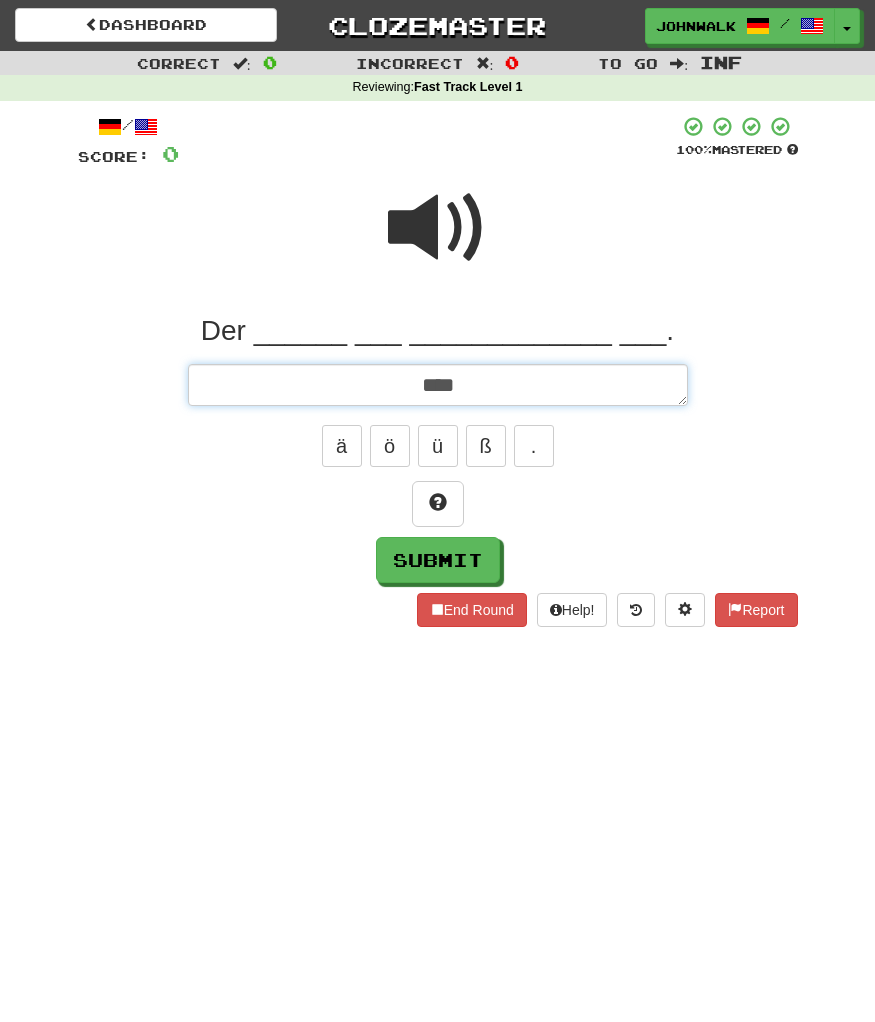 type on "*" 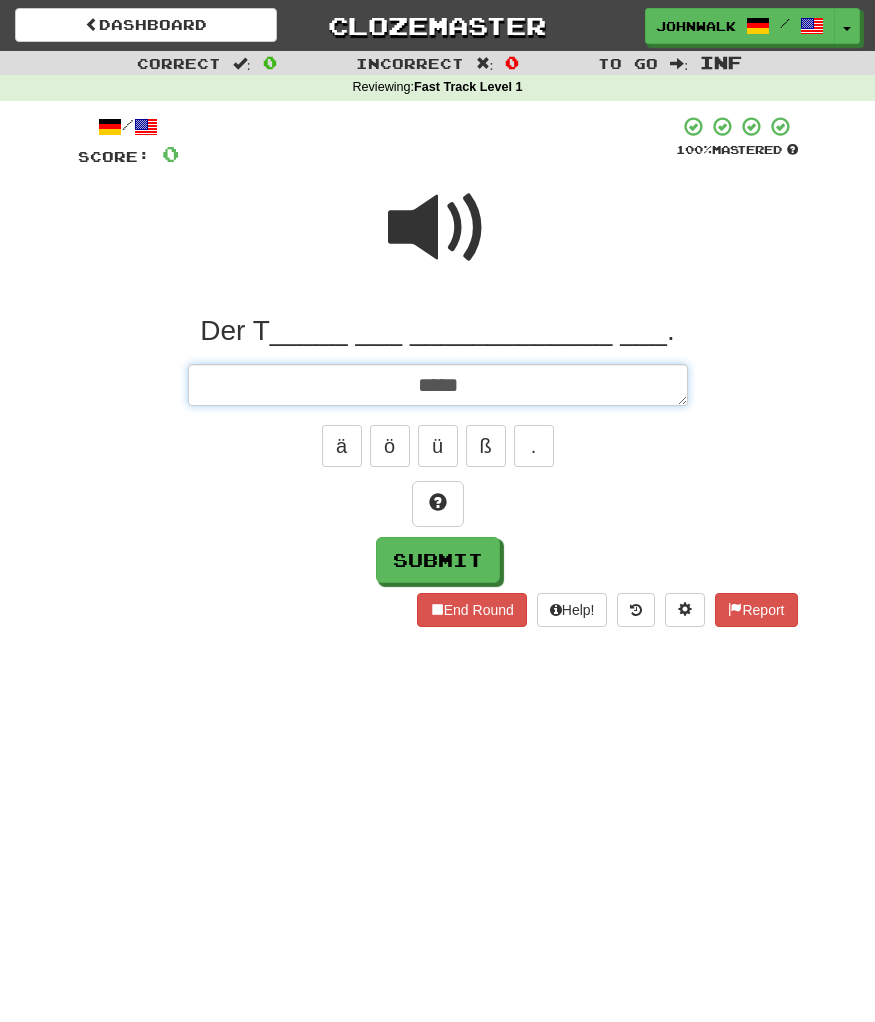 type on "*" 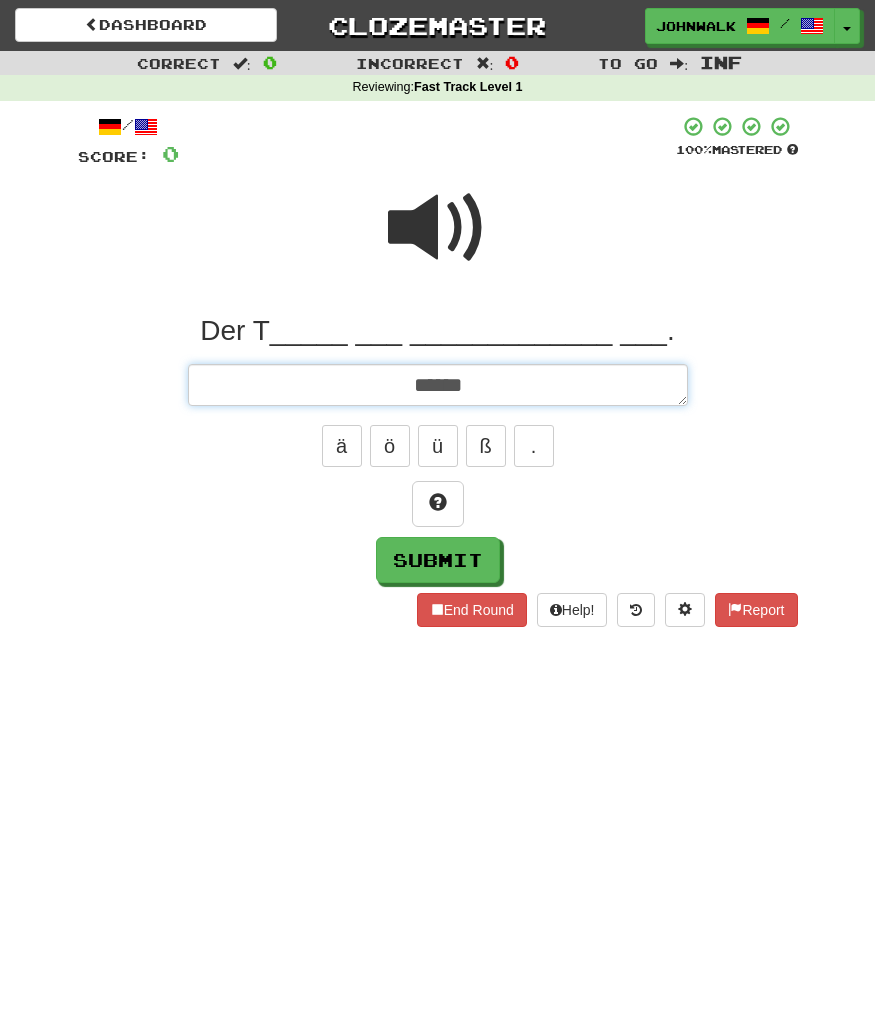 type on "*" 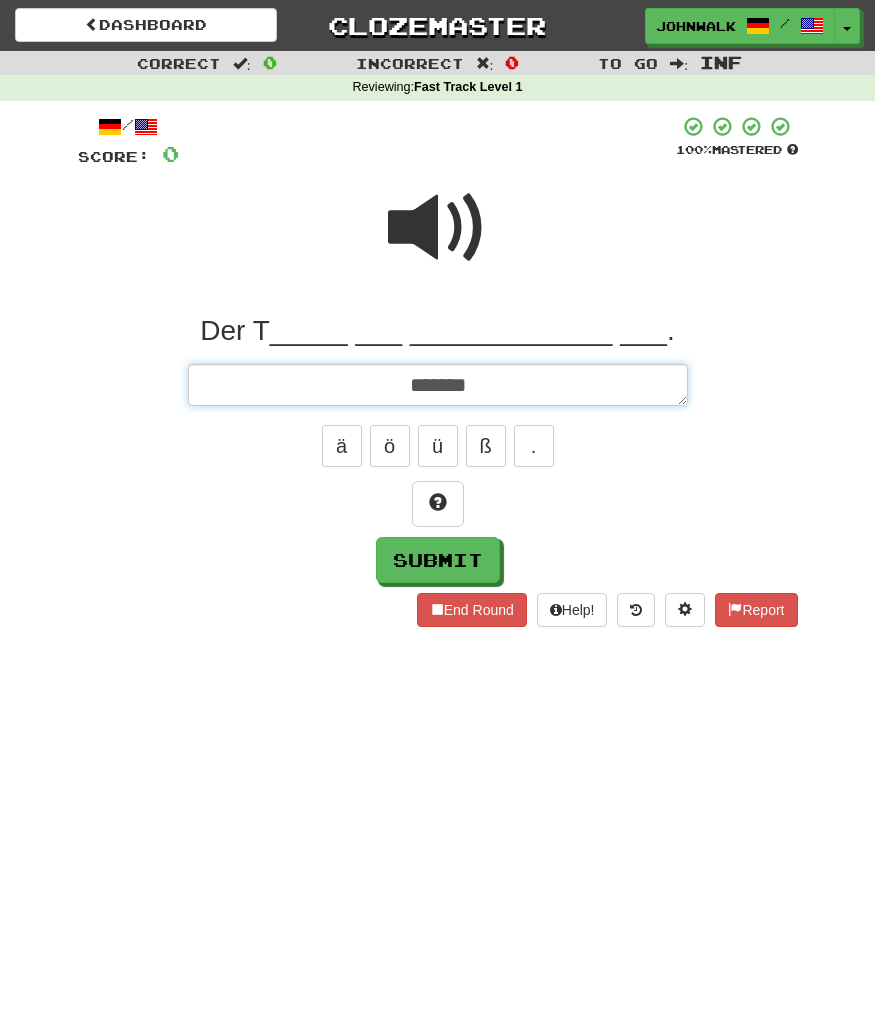 type on "*" 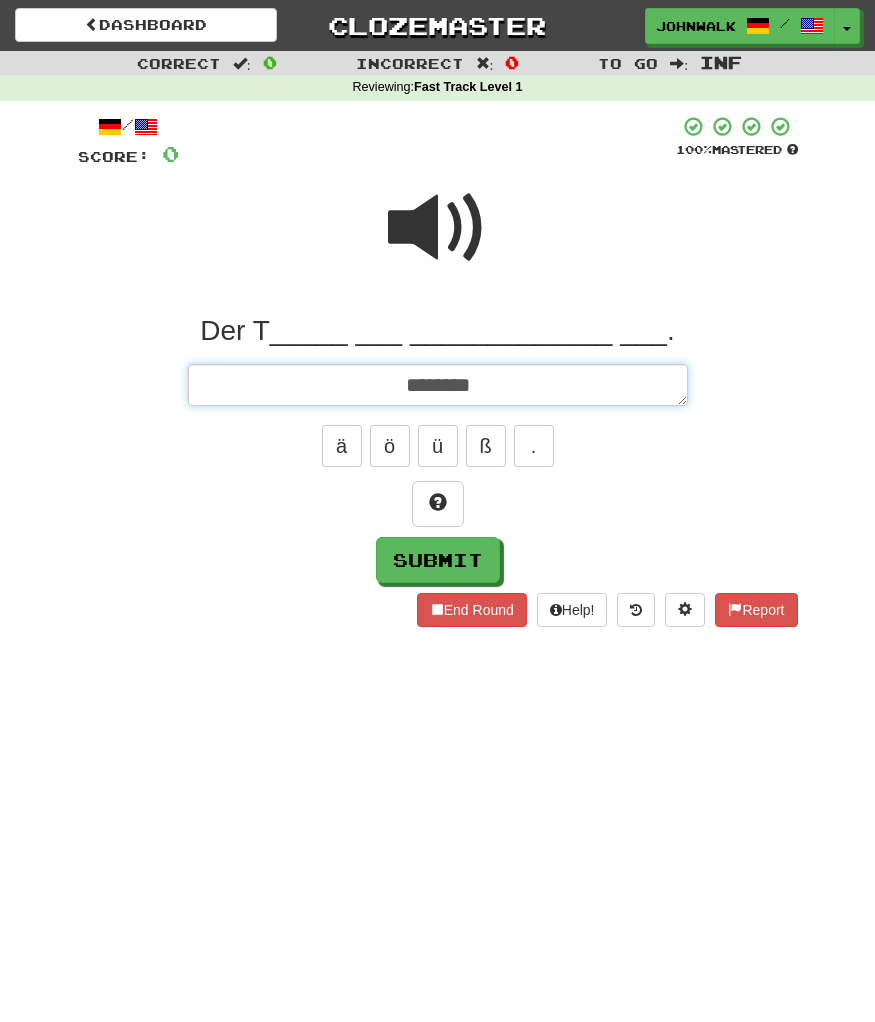 type on "*" 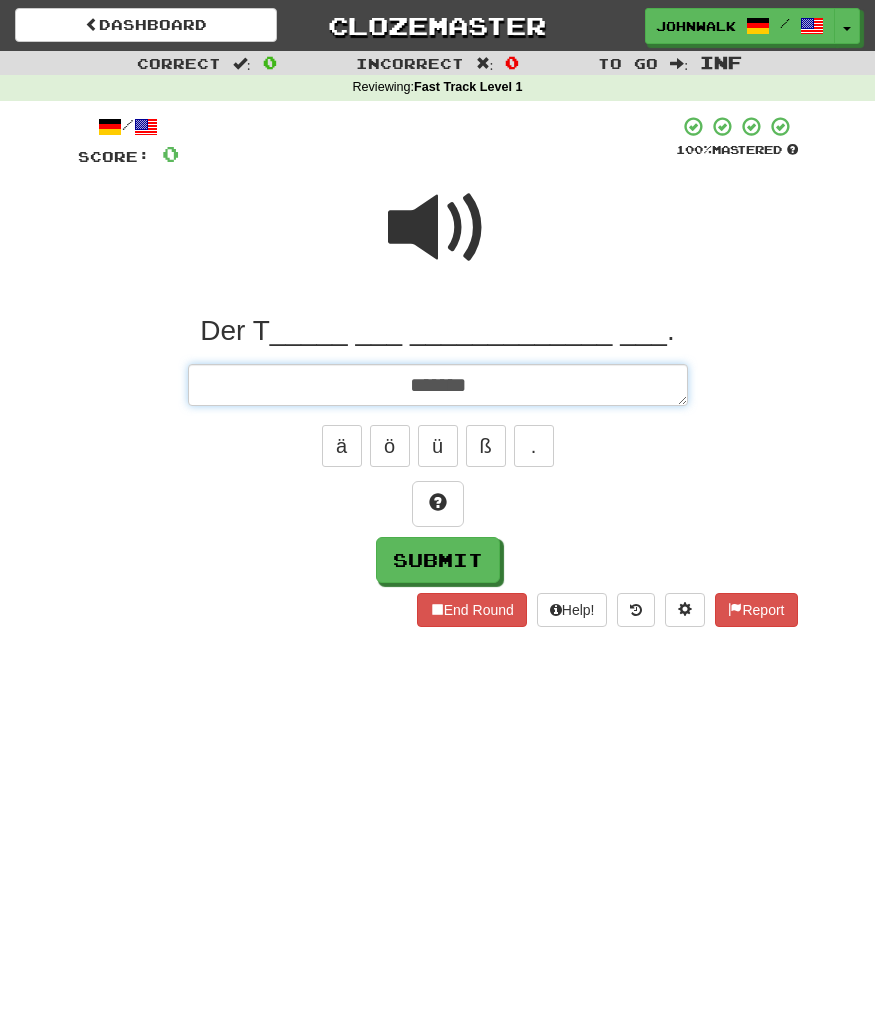 type on "*" 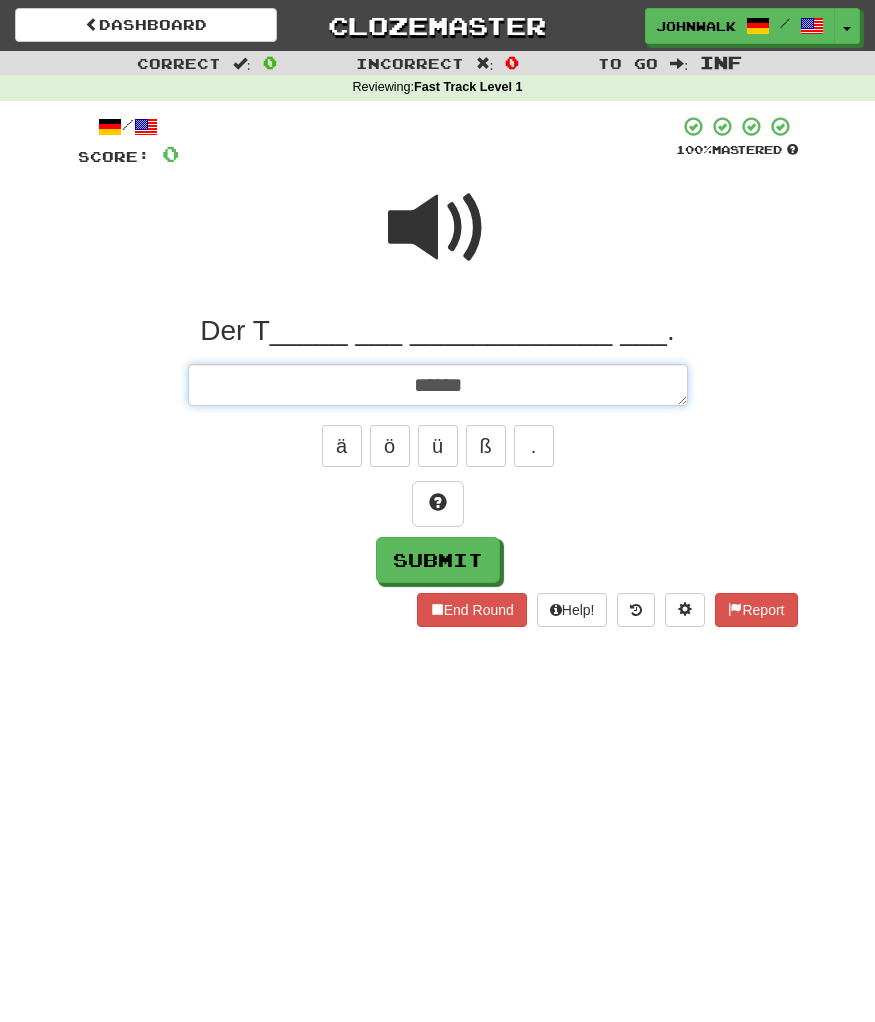 type on "*" 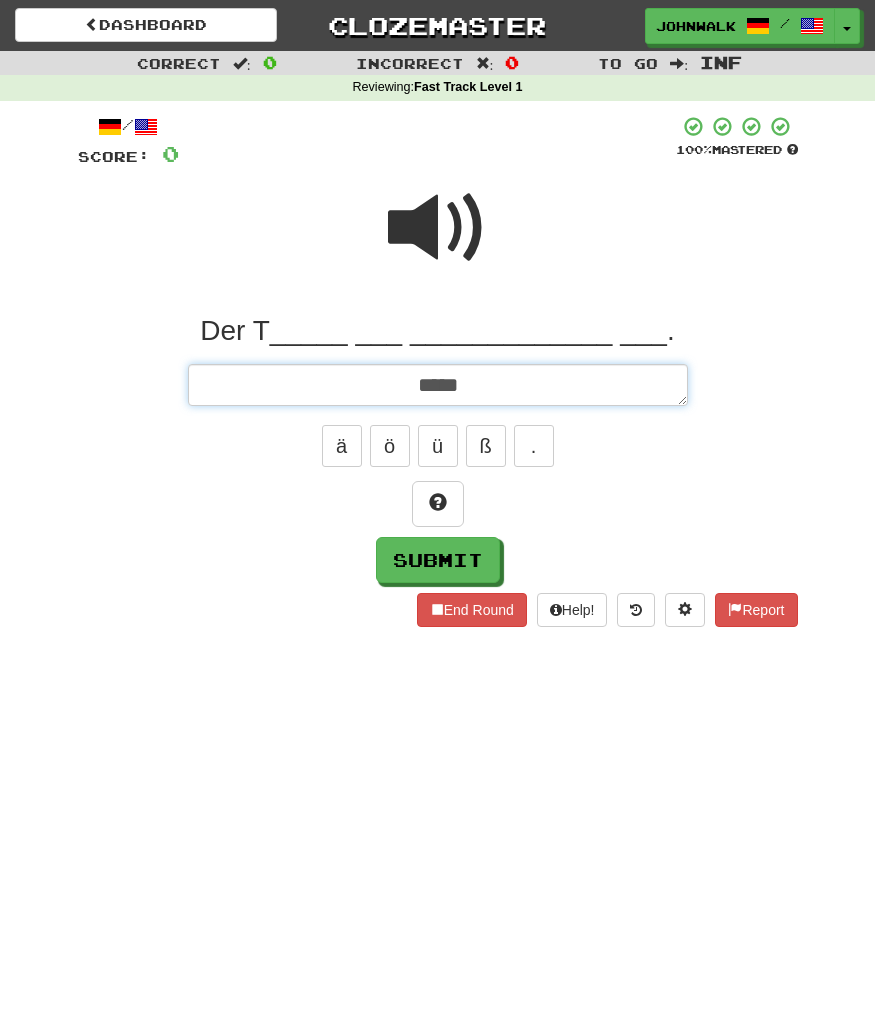 type on "*" 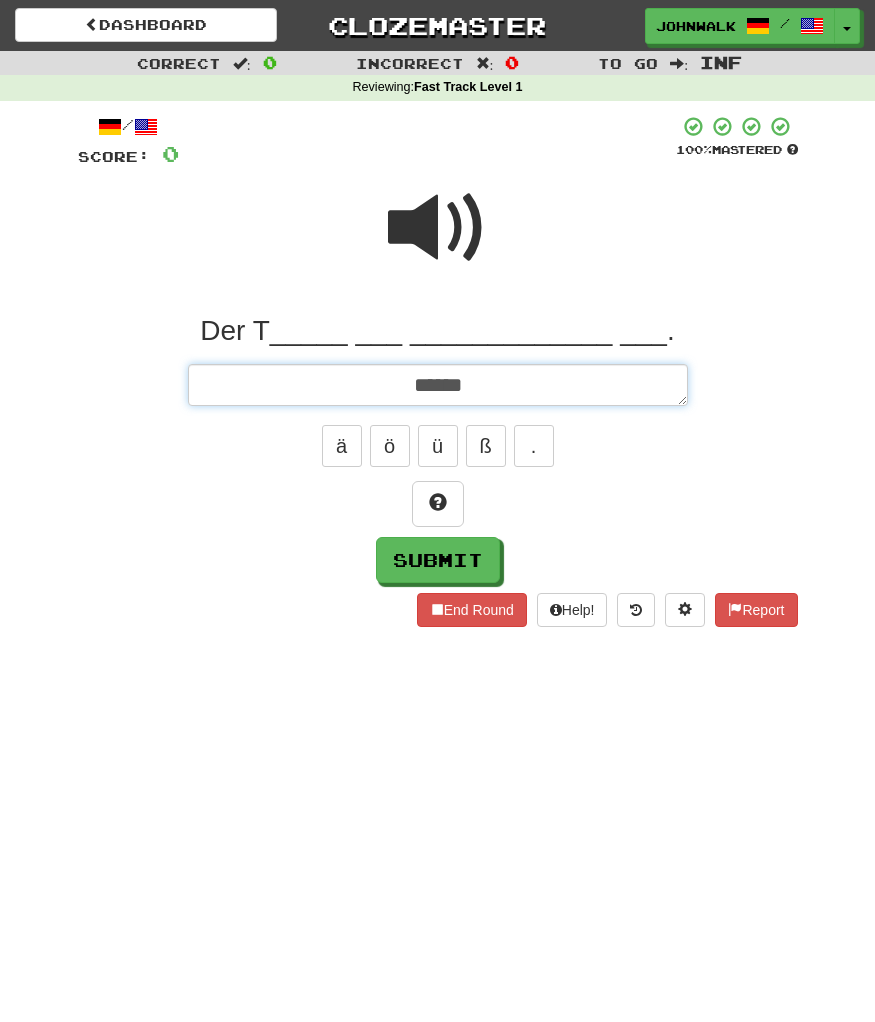 type on "*" 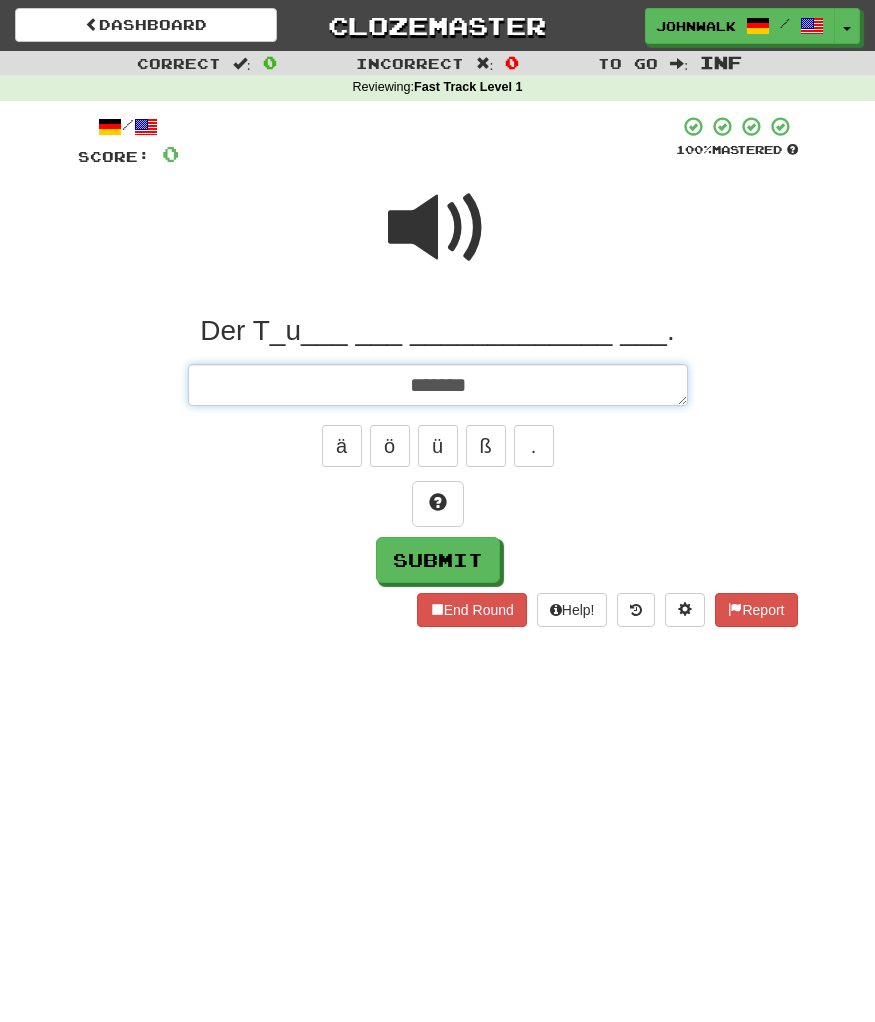 type on "*" 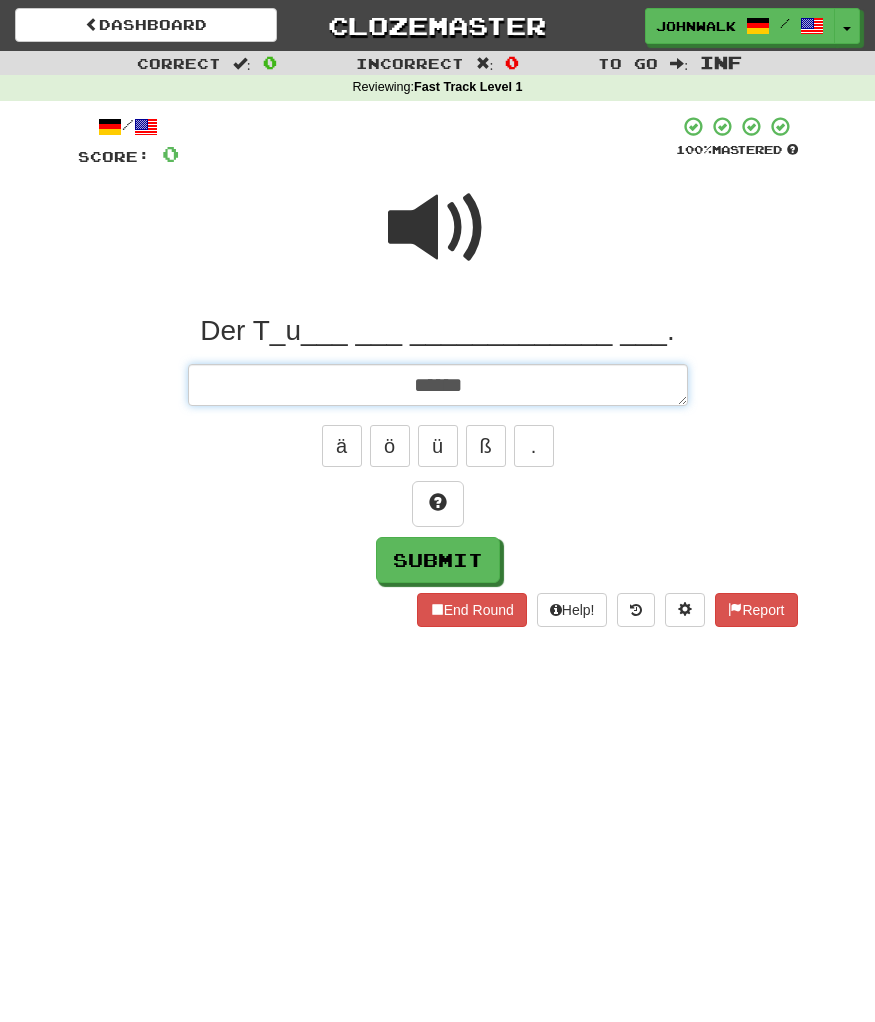 type on "*" 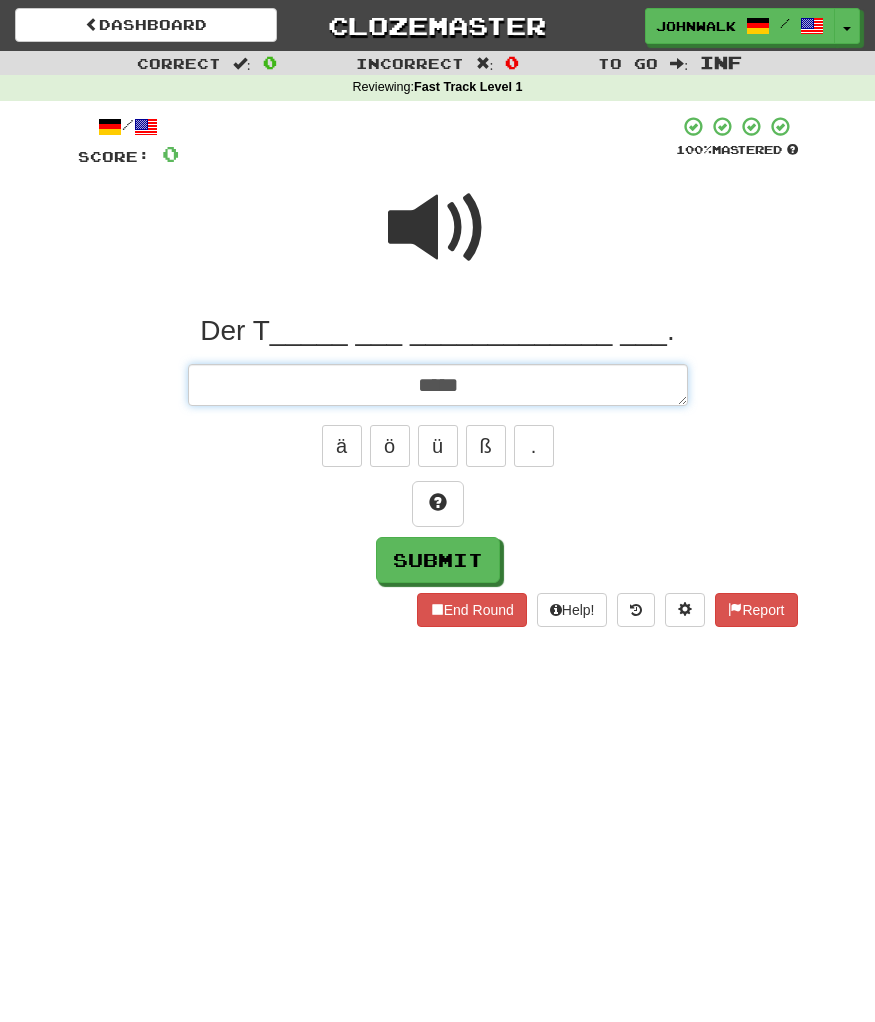 type on "*" 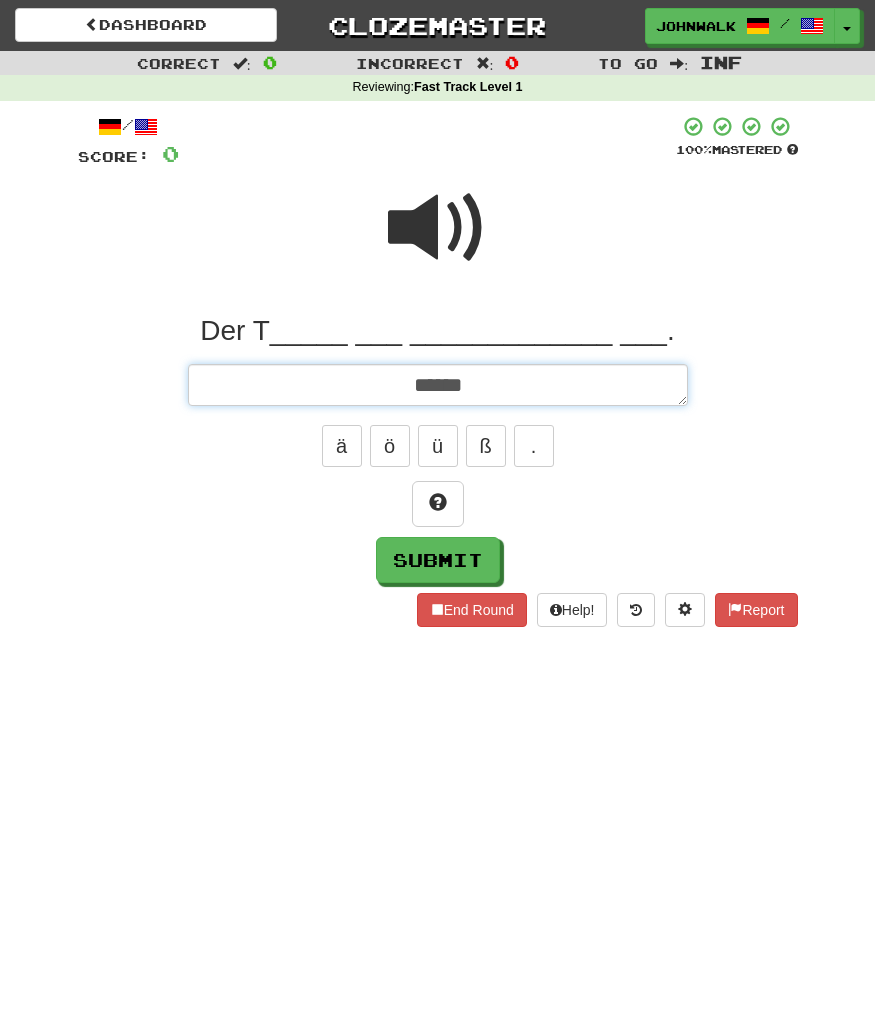 type on "*" 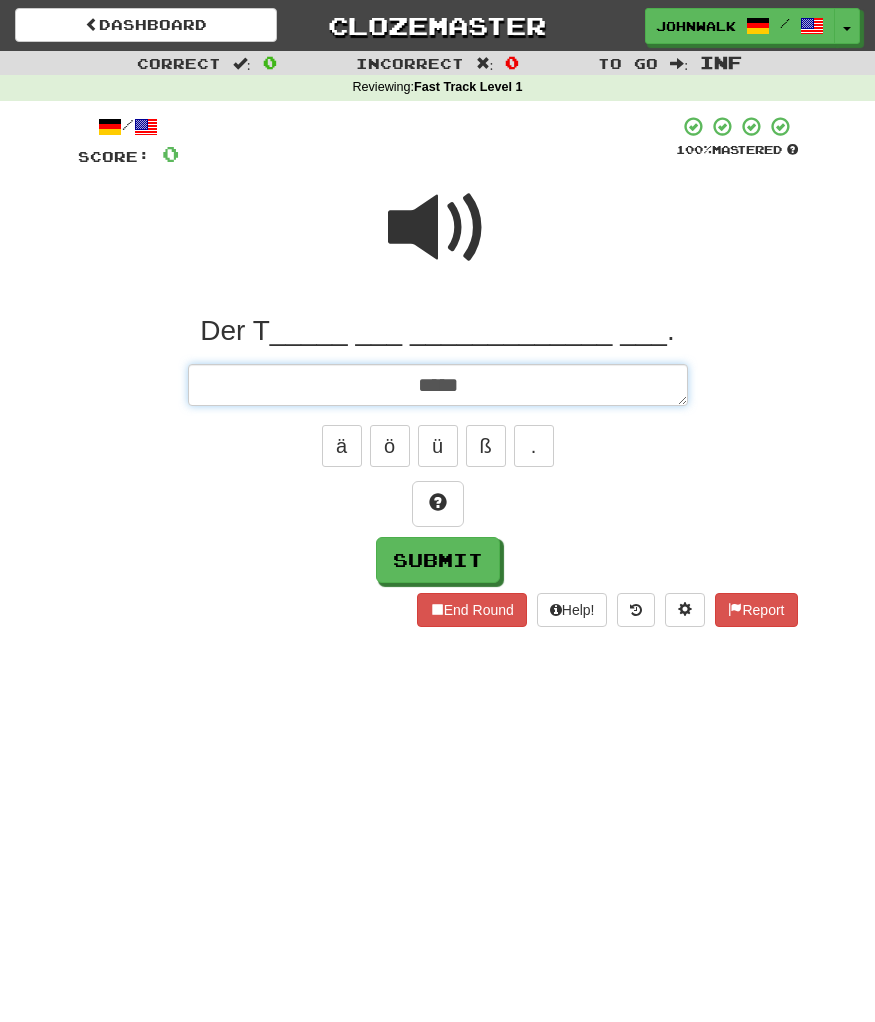type on "*" 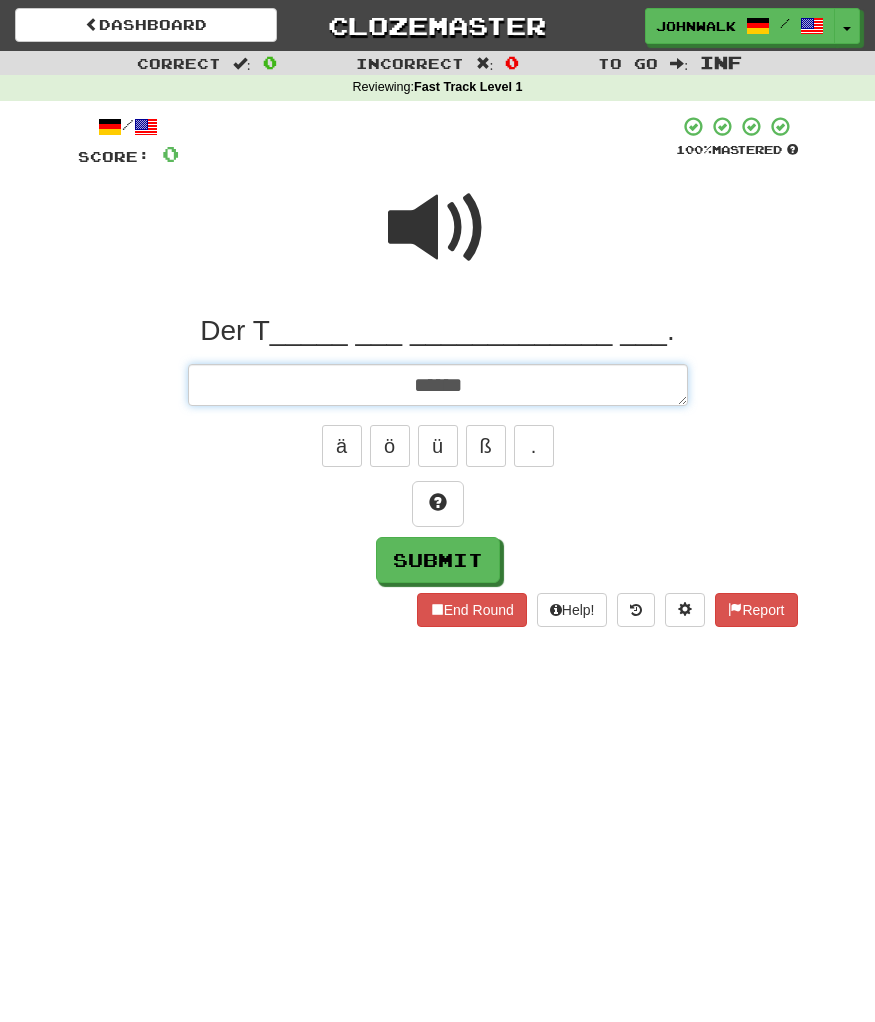 type on "*" 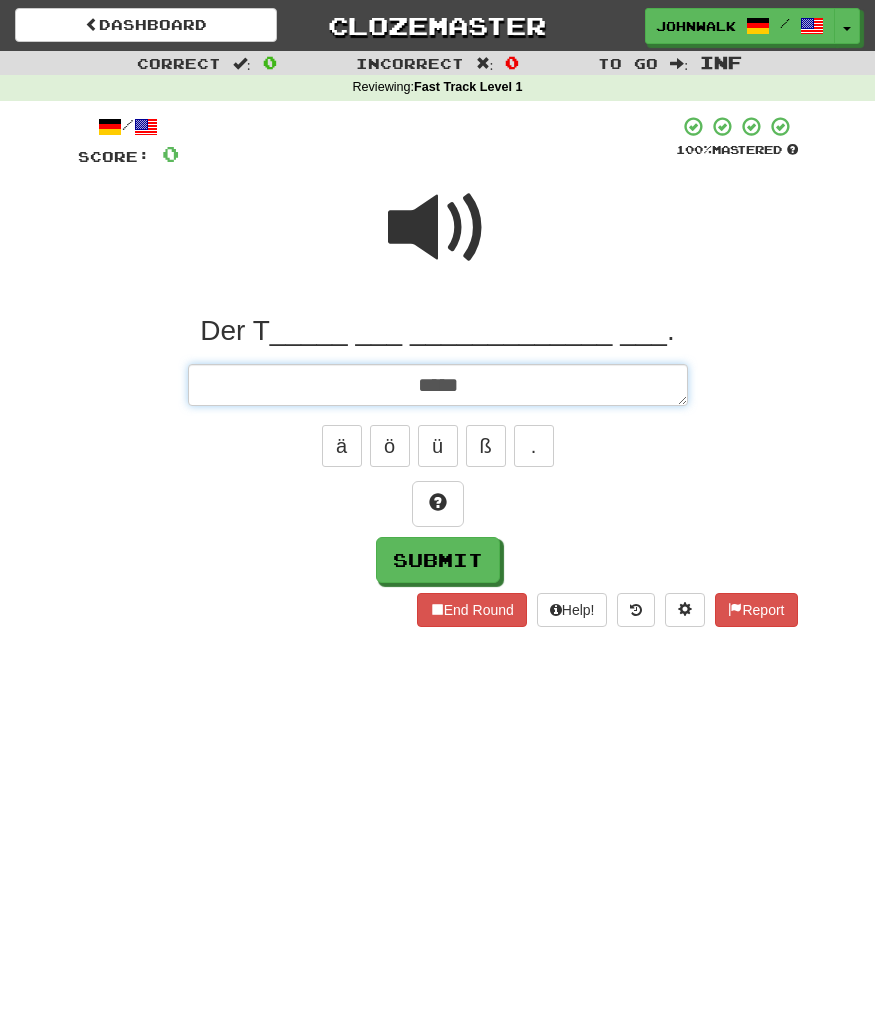 type on "*" 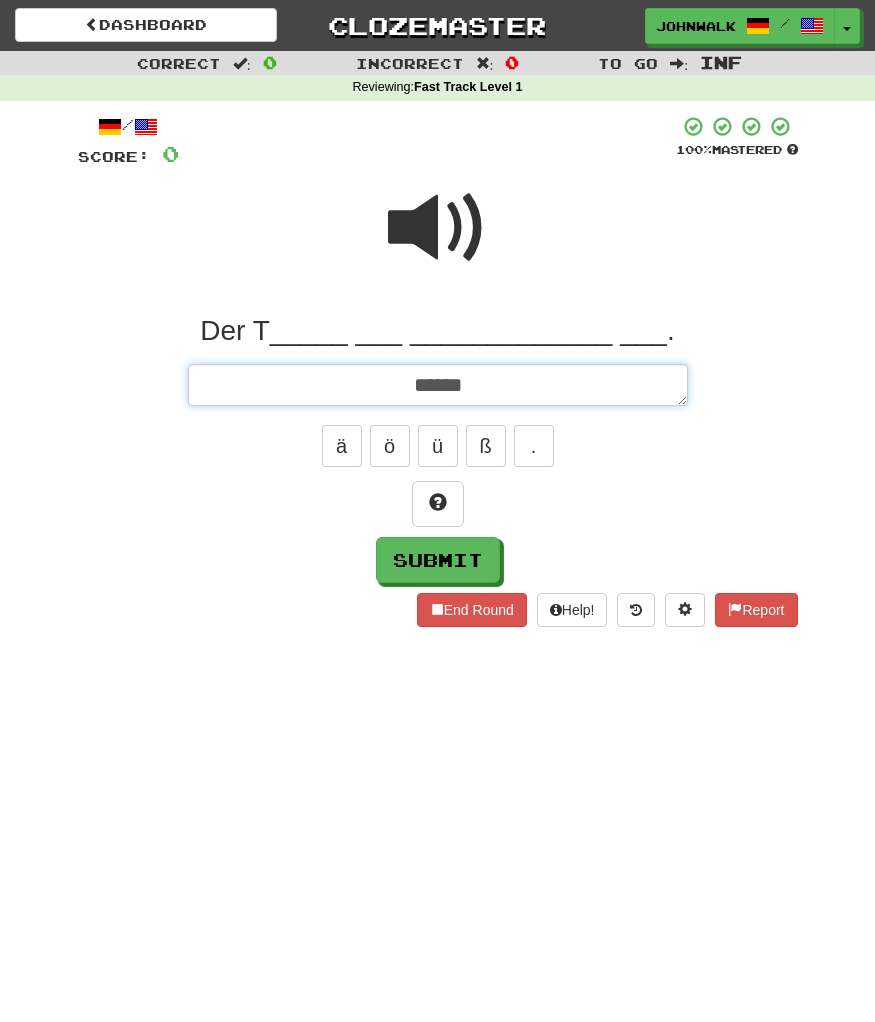 type on "*" 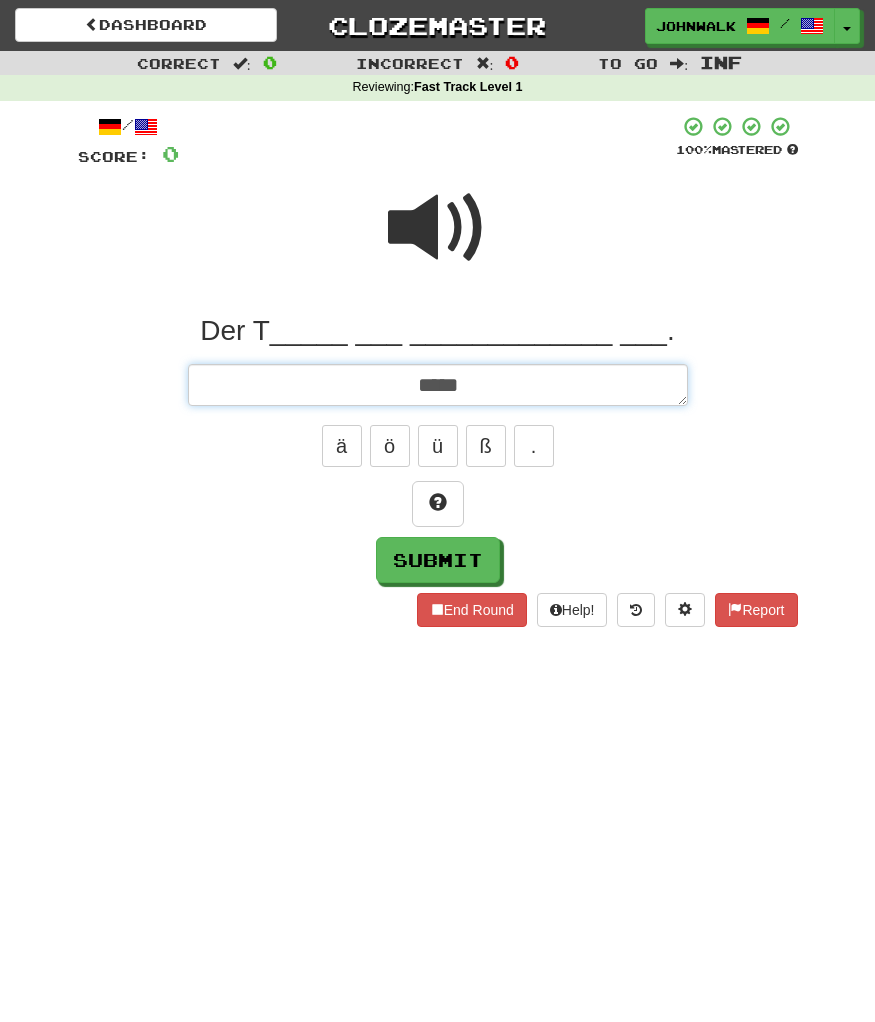 type on "*" 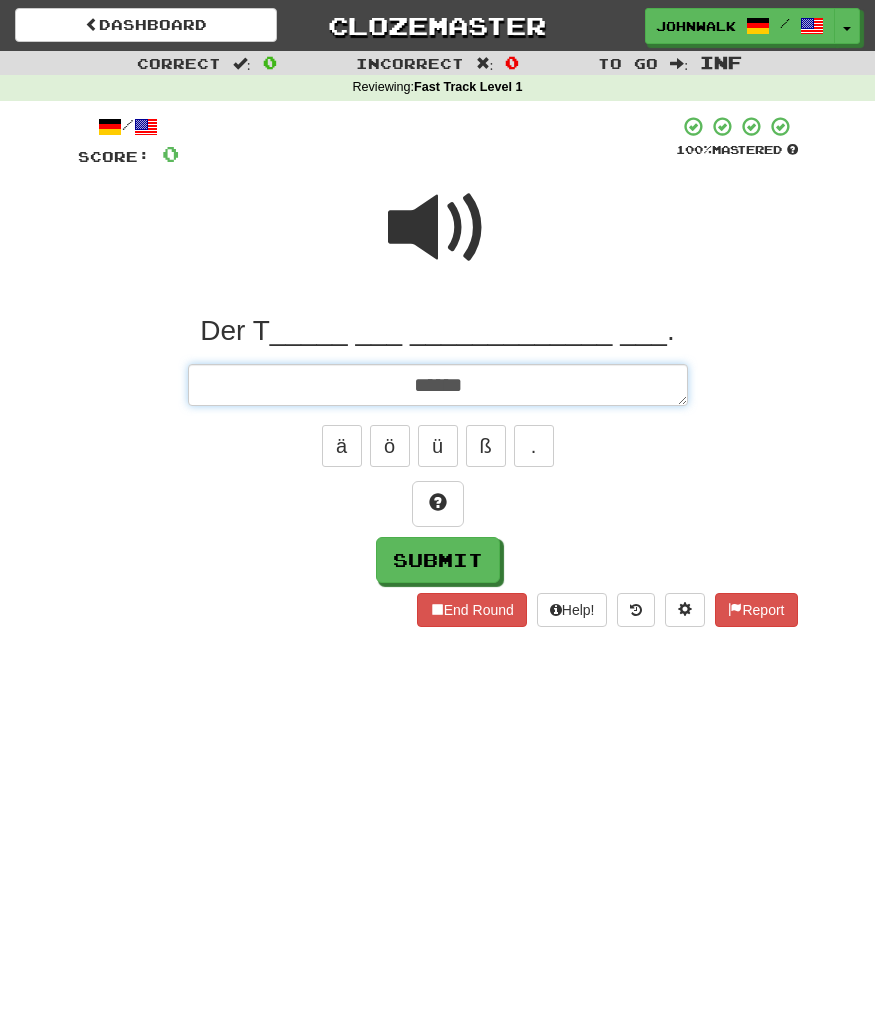 type on "*" 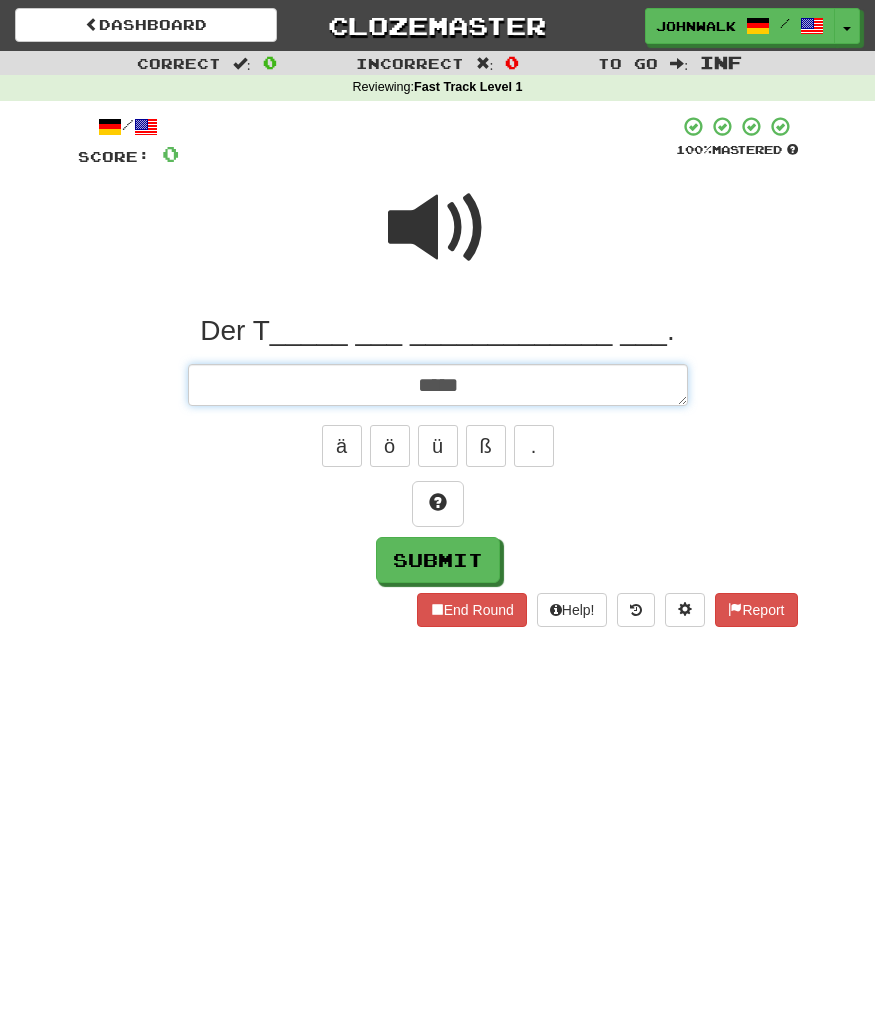 type on "*" 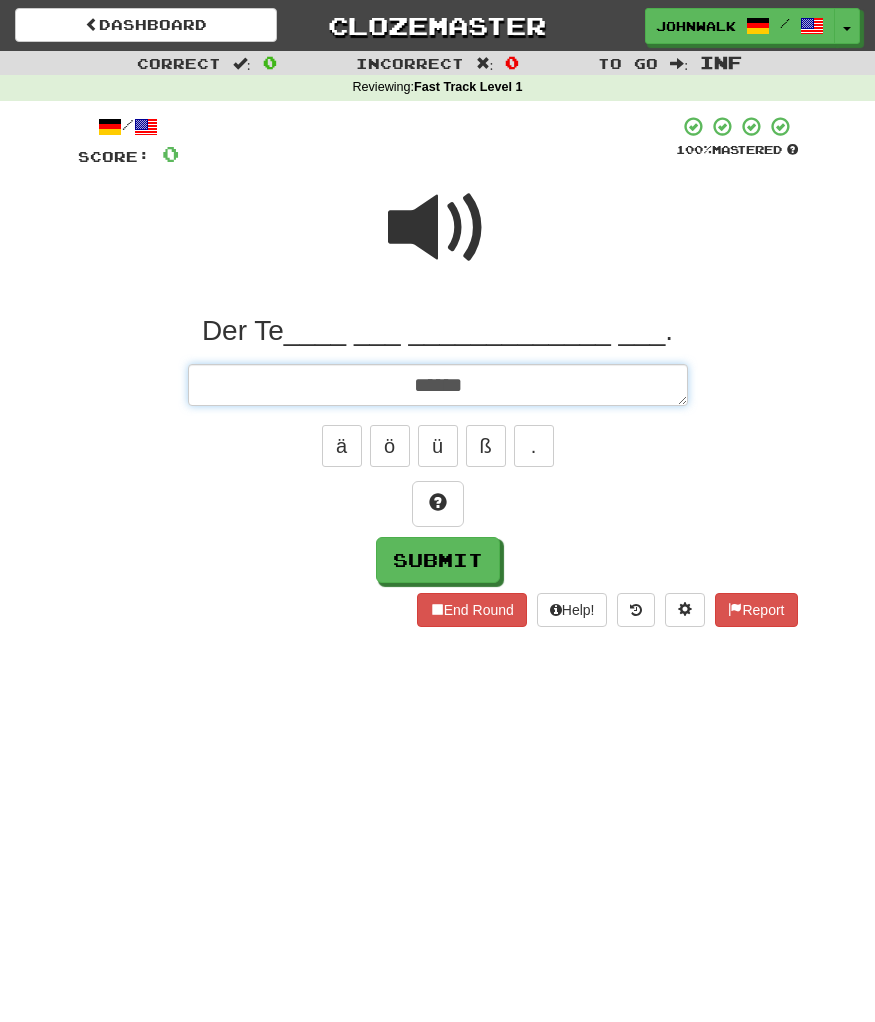 type on "*" 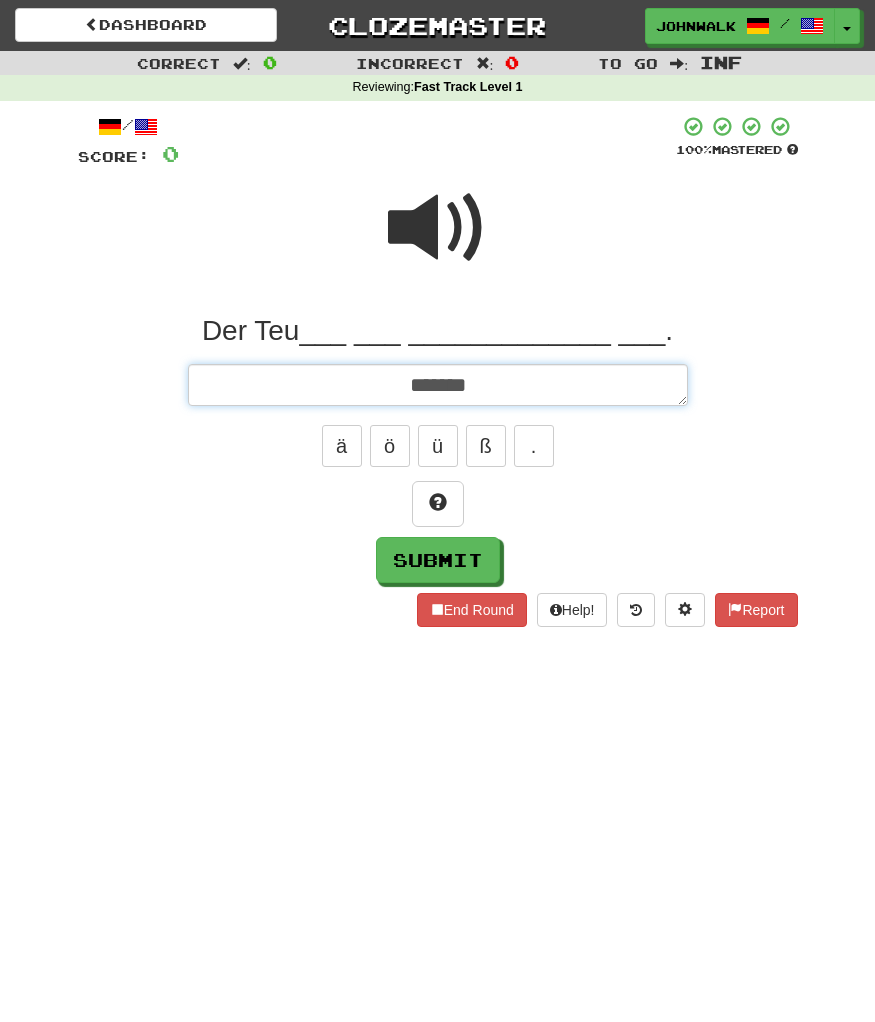 type on "*" 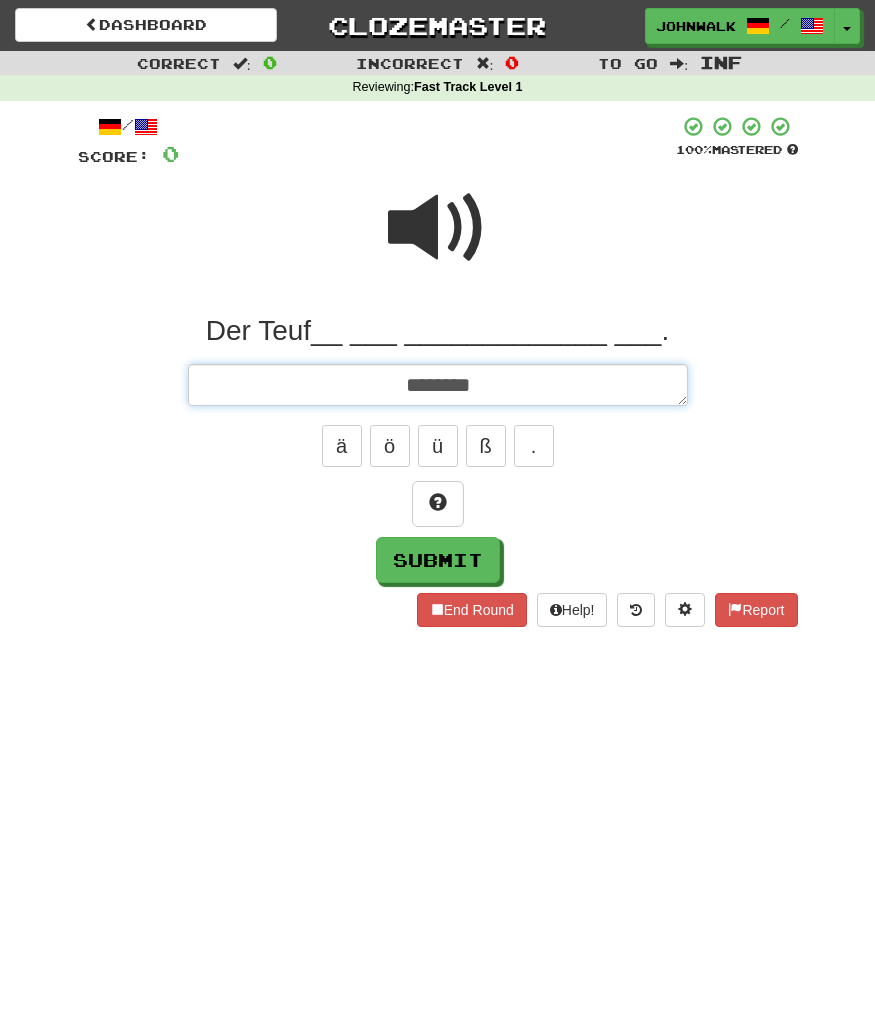 type on "*" 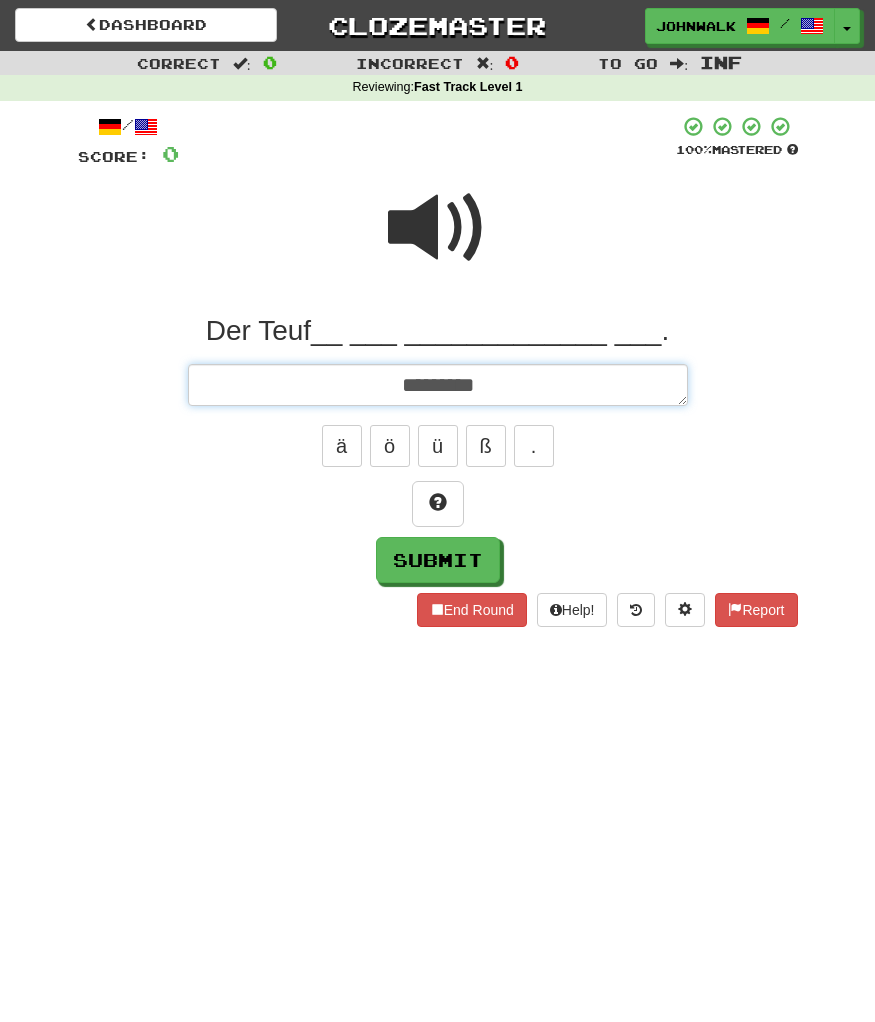 type on "*" 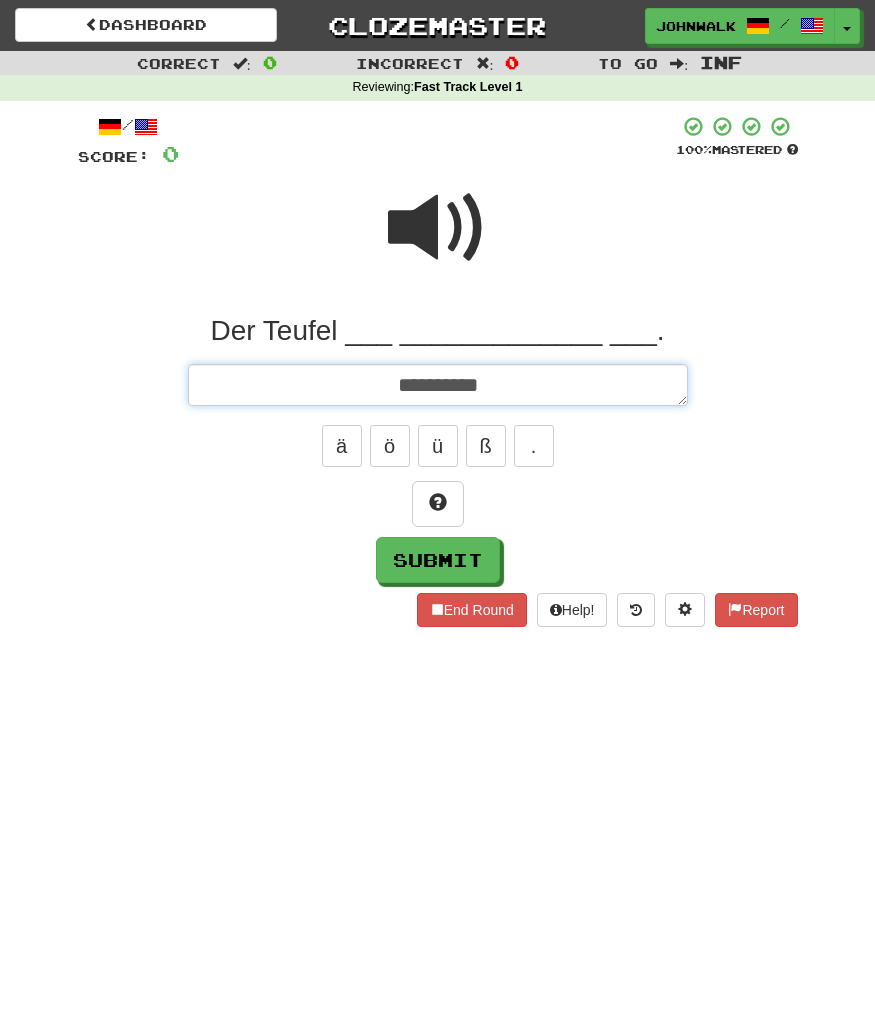 type on "*" 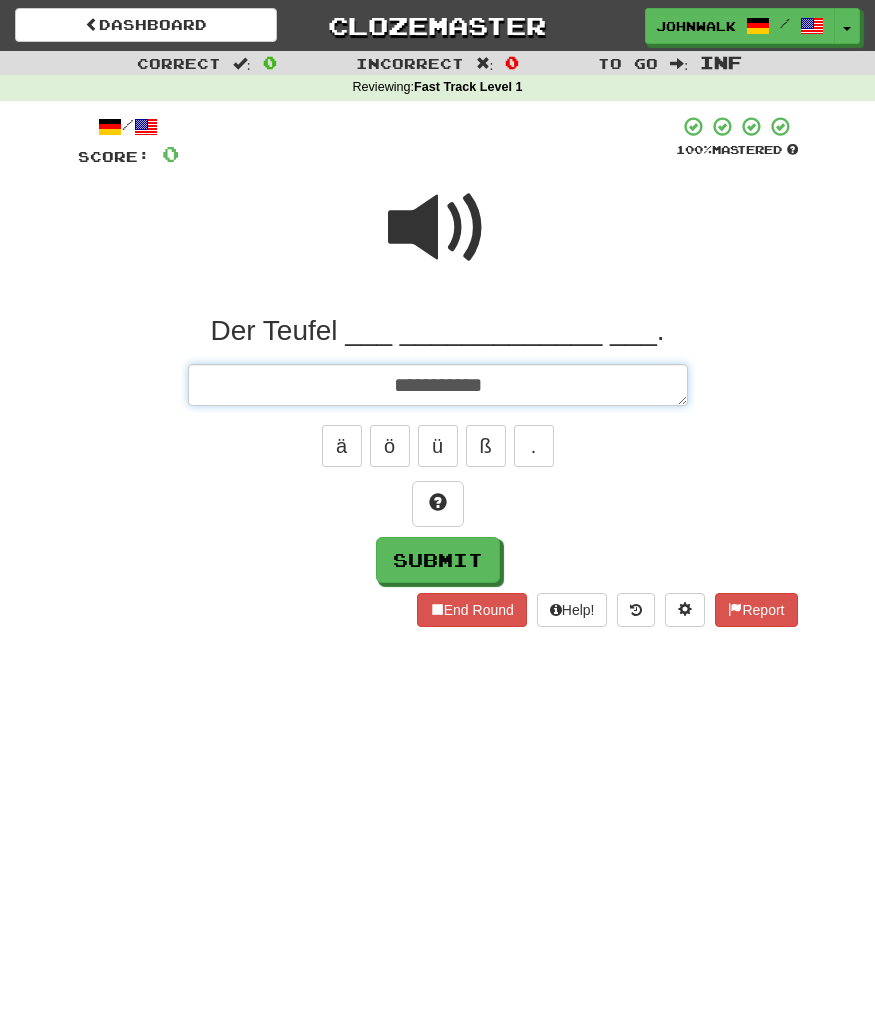 type on "*" 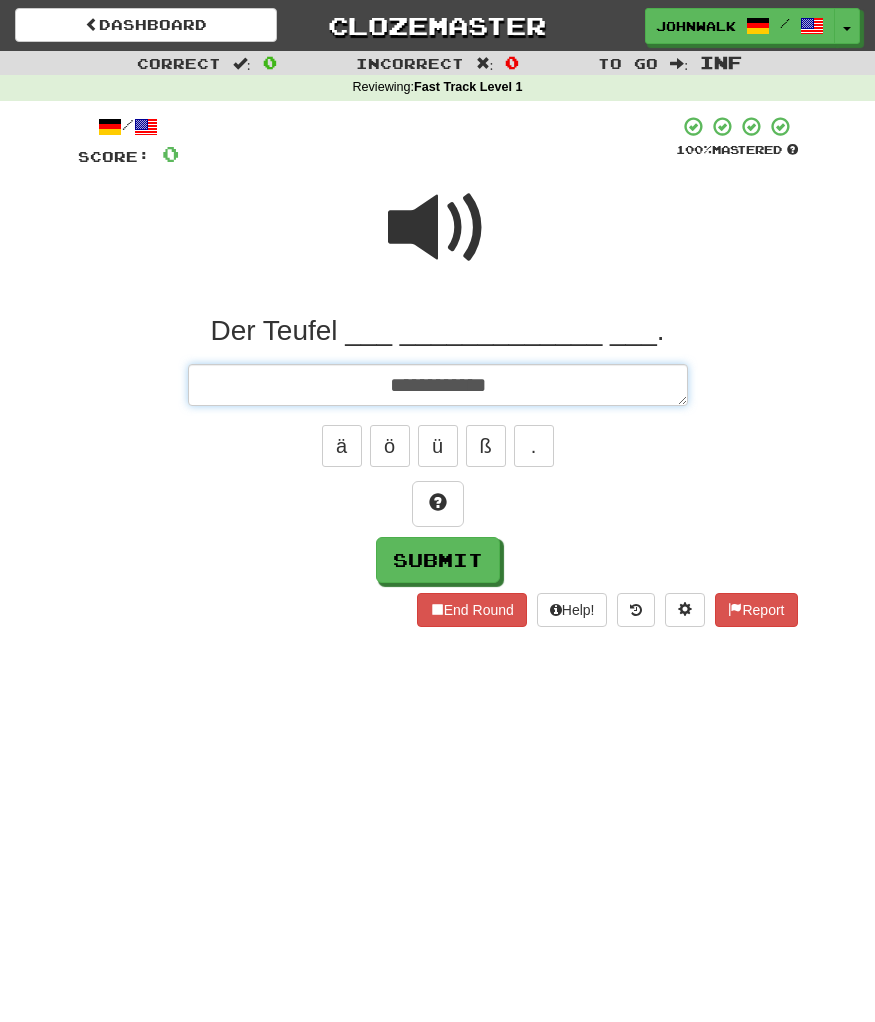 type on "*" 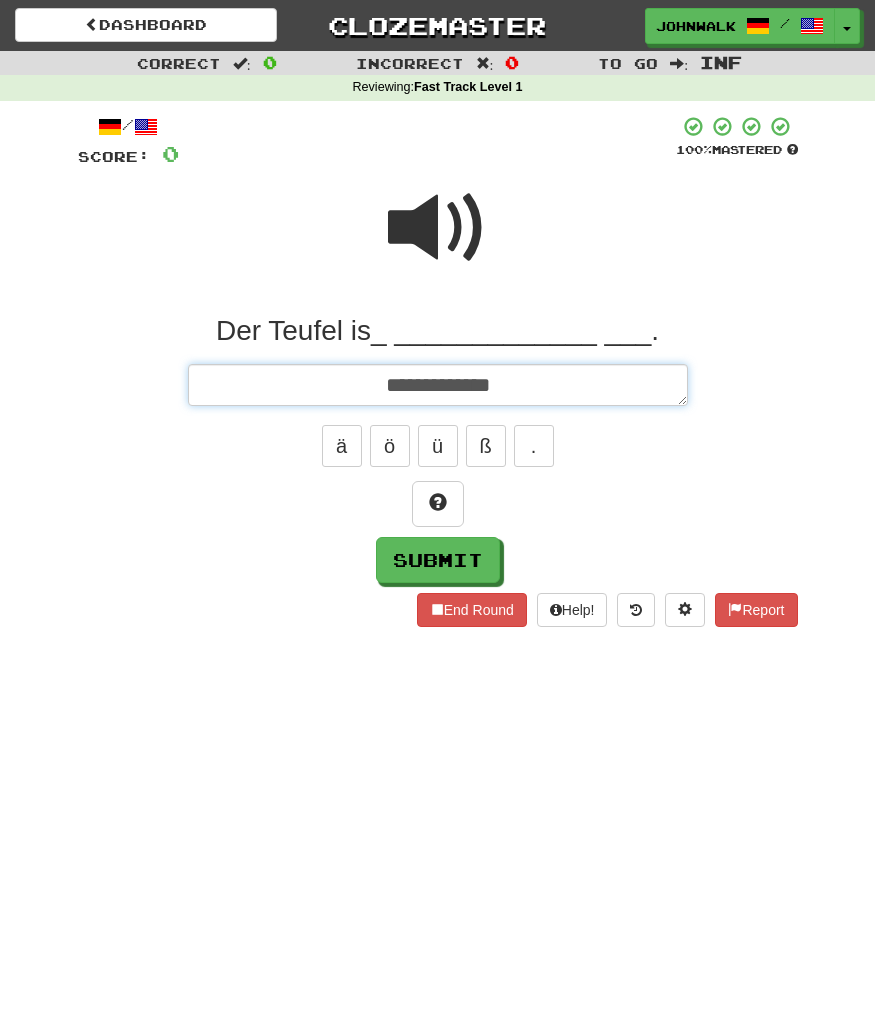 type on "*" 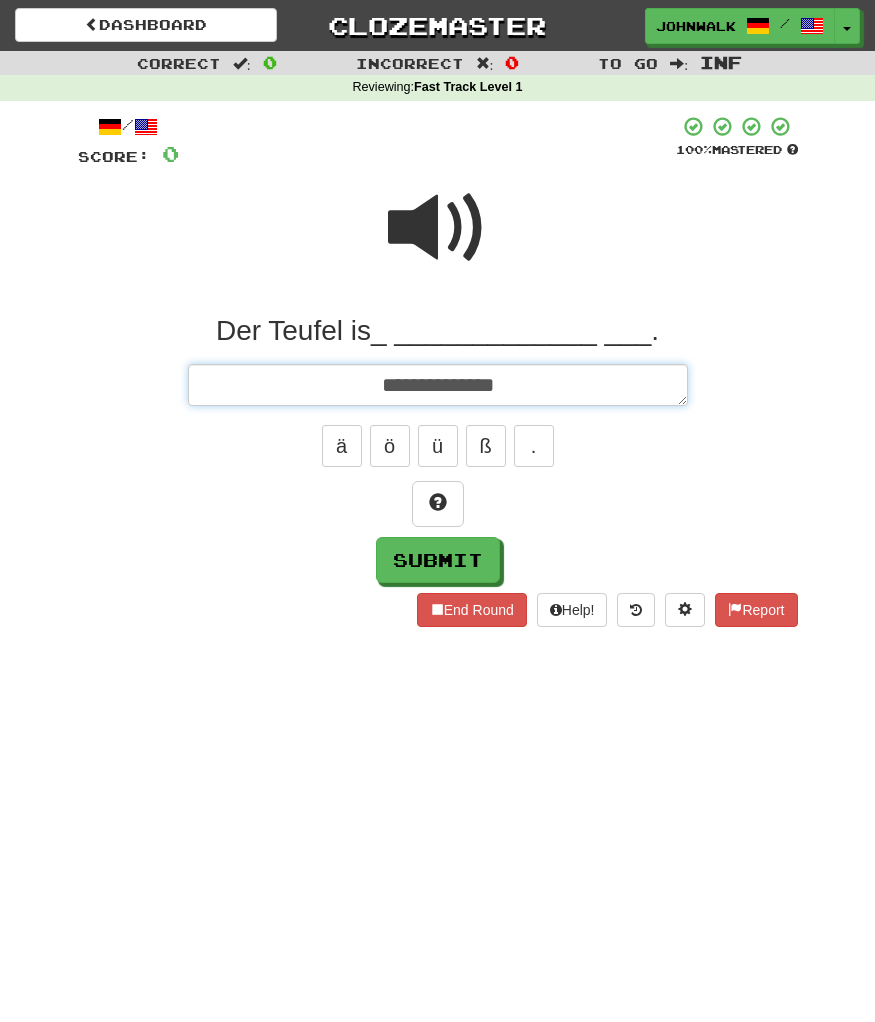 type on "*" 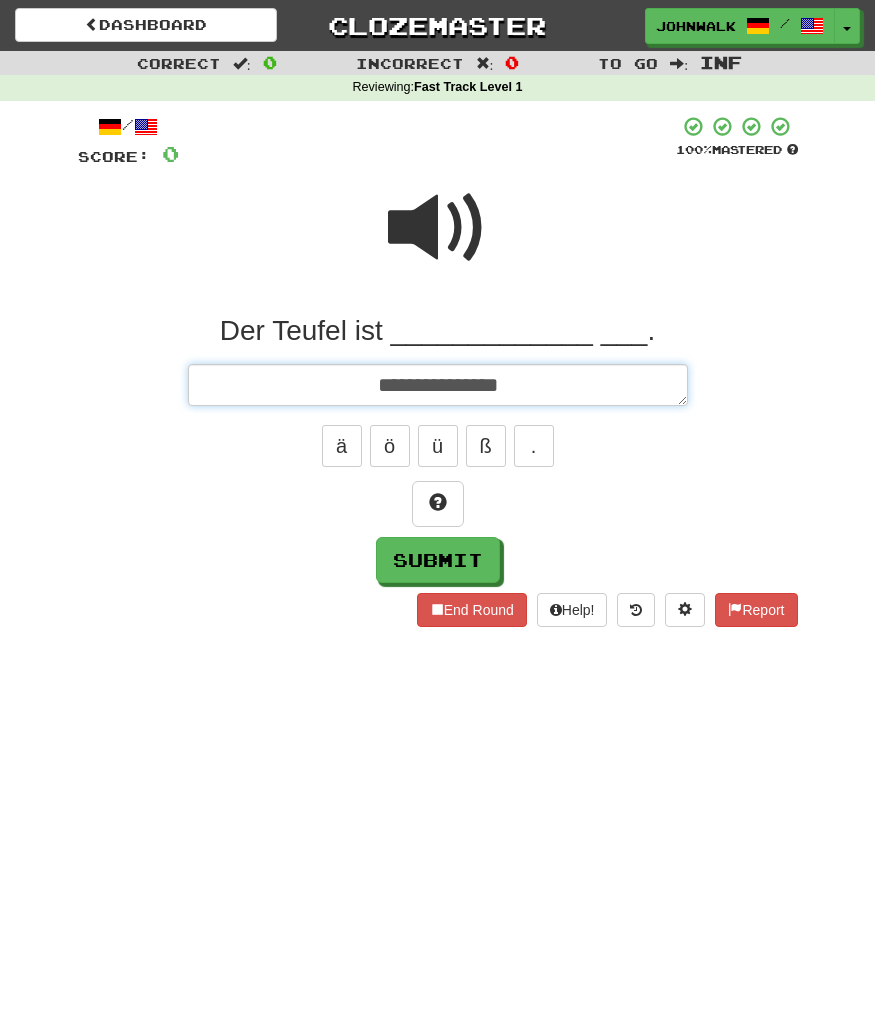 type on "*" 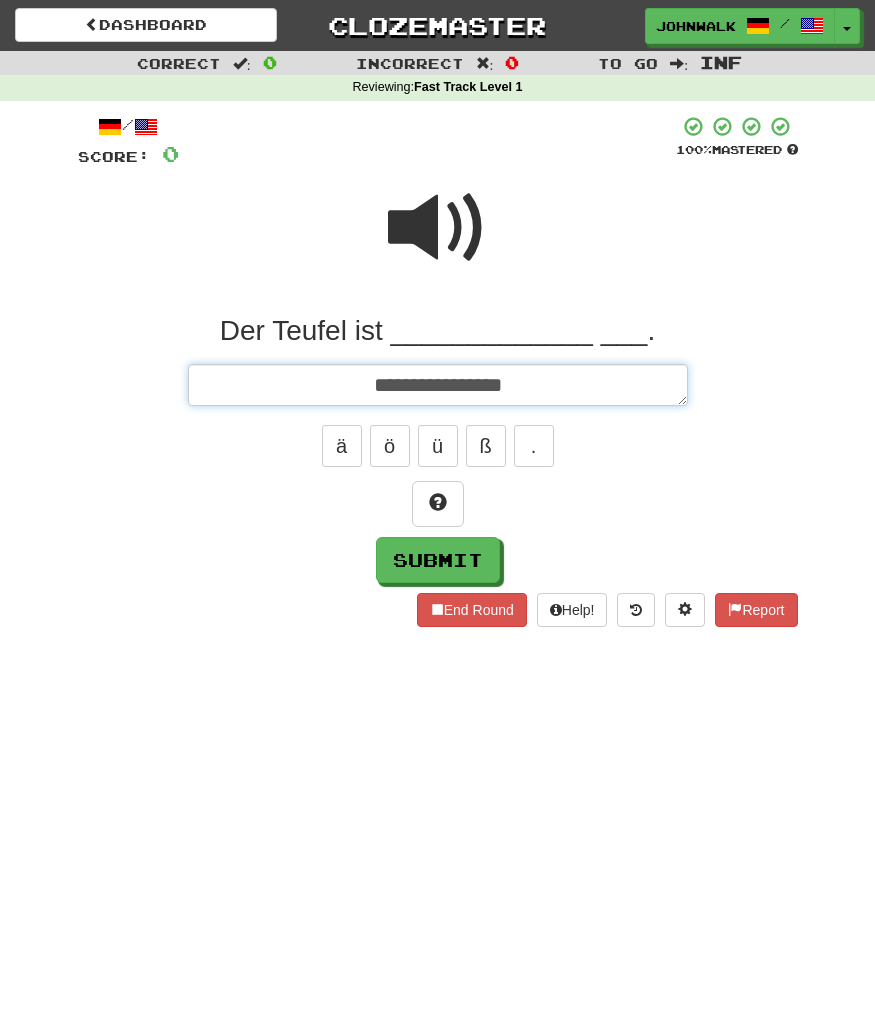 type on "**********" 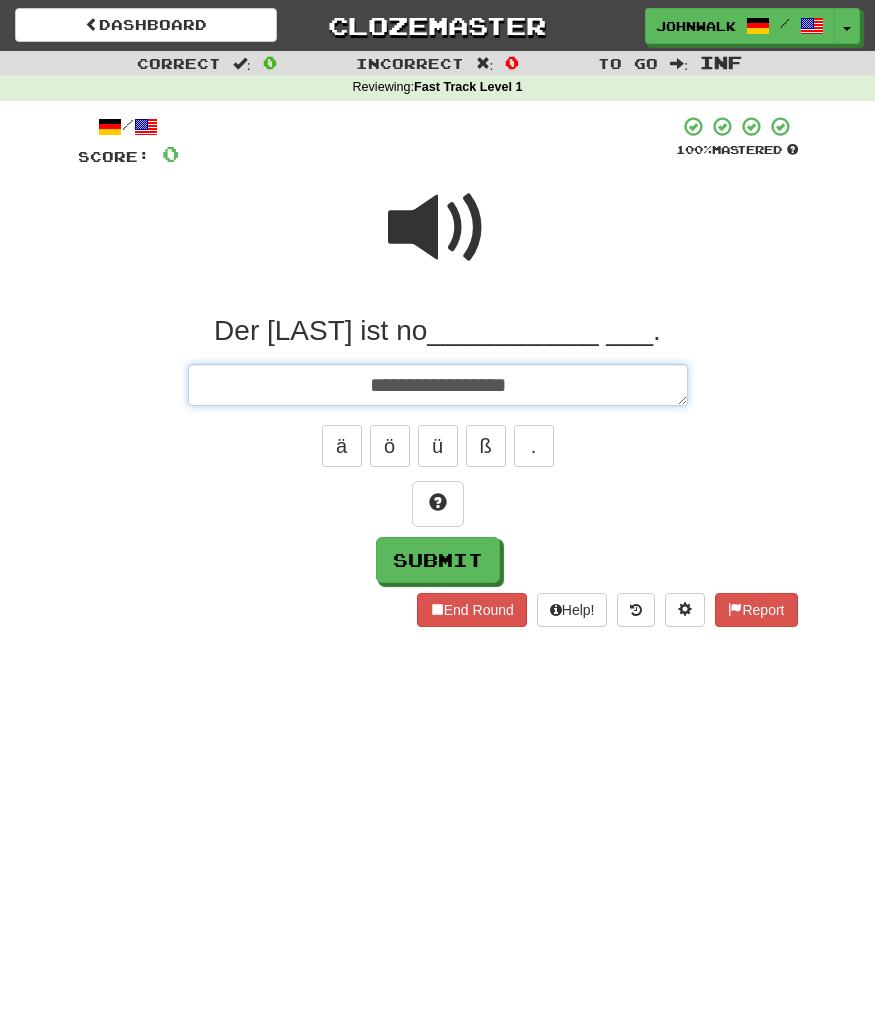 type on "*" 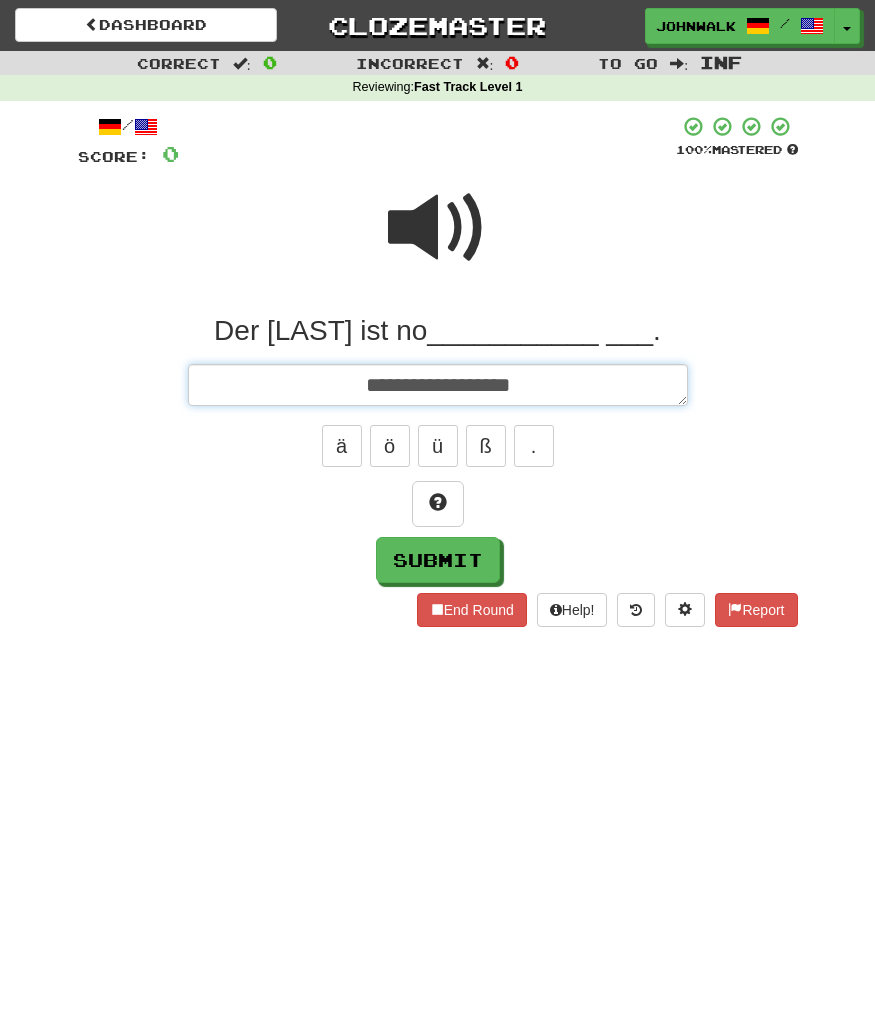 type on "*" 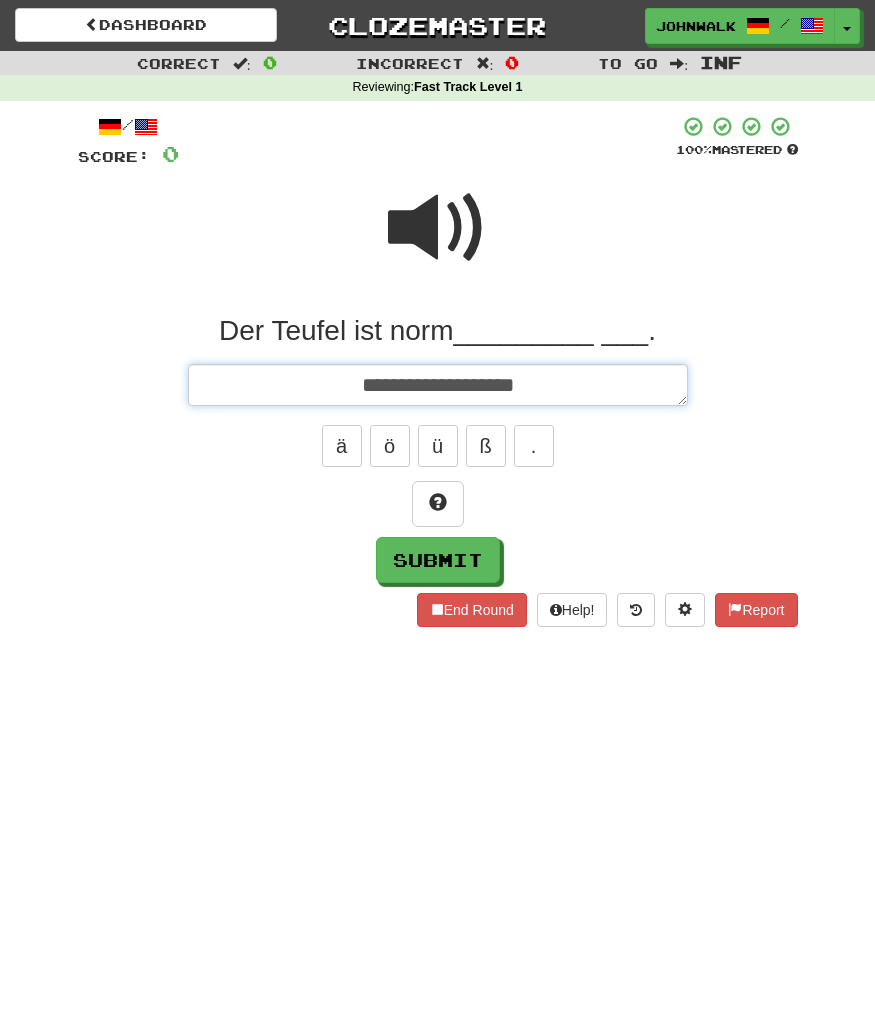 type on "*" 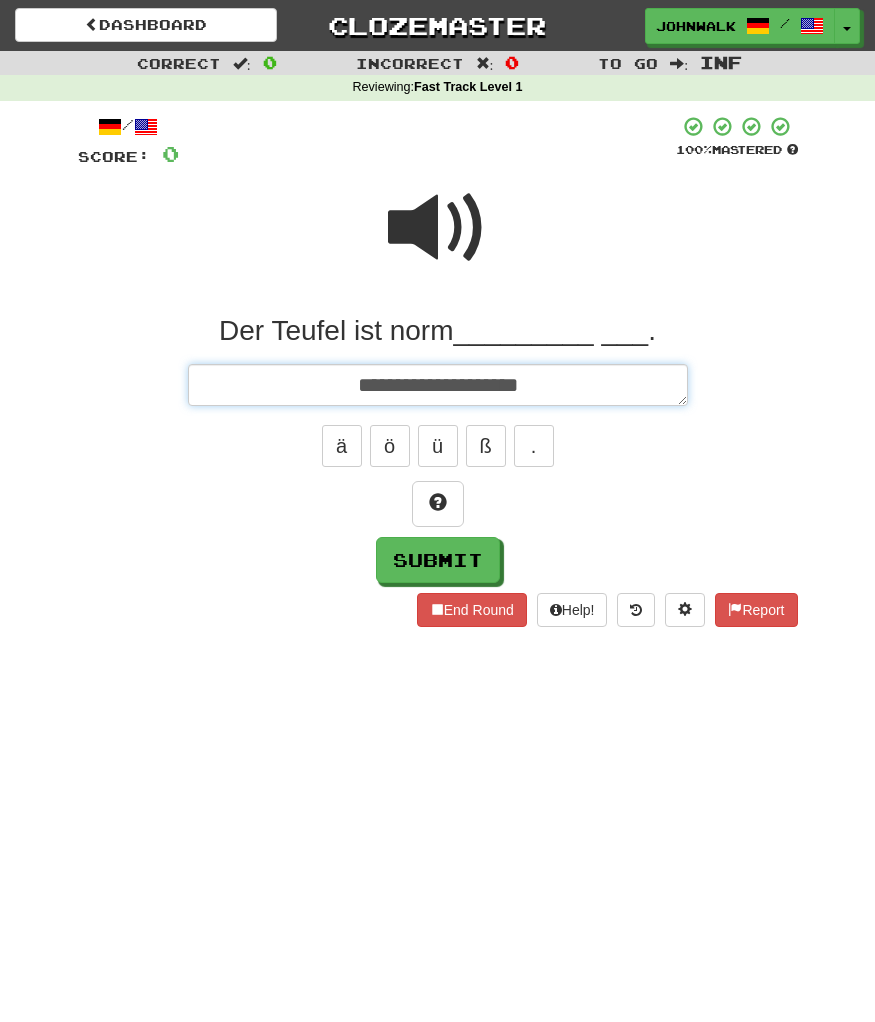 type on "*" 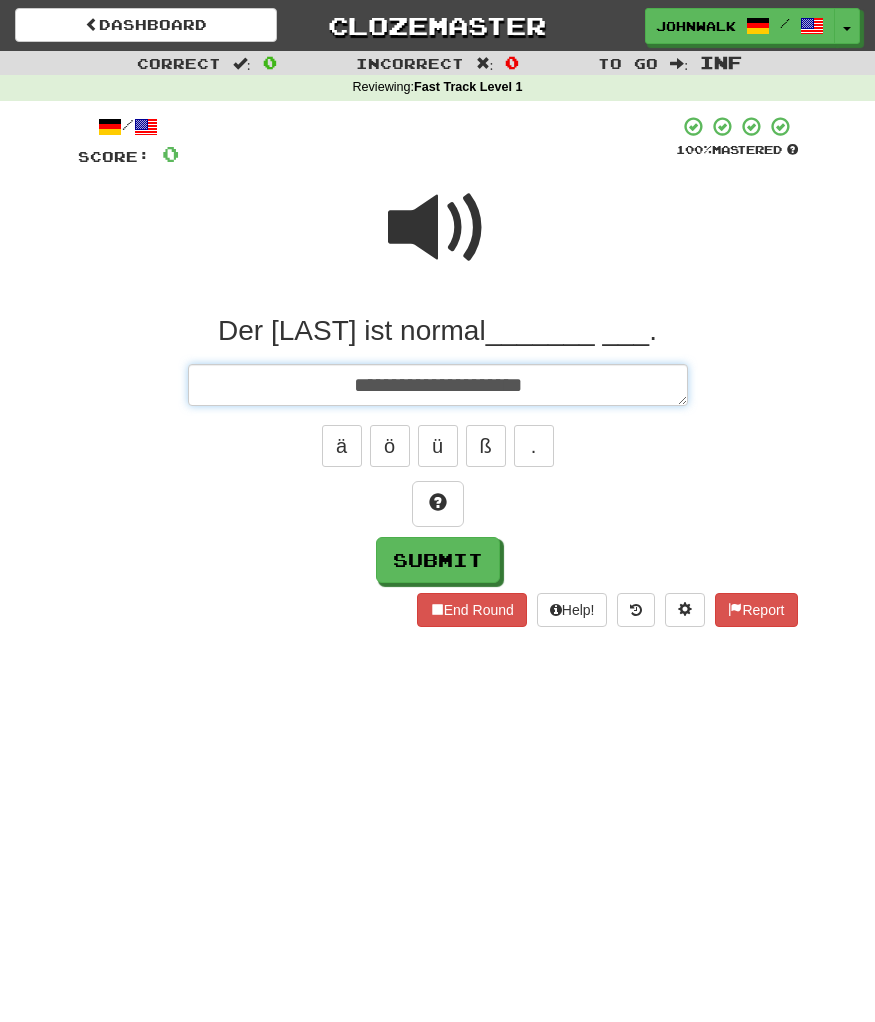 type on "*" 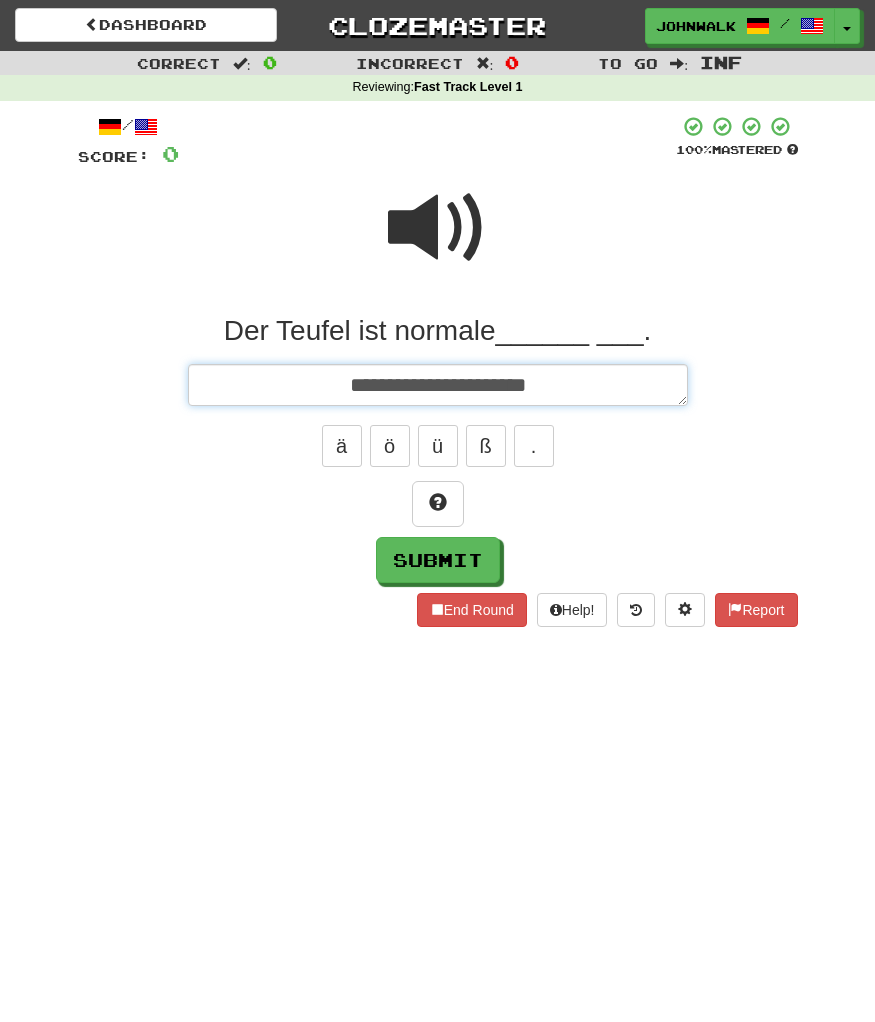 type on "*" 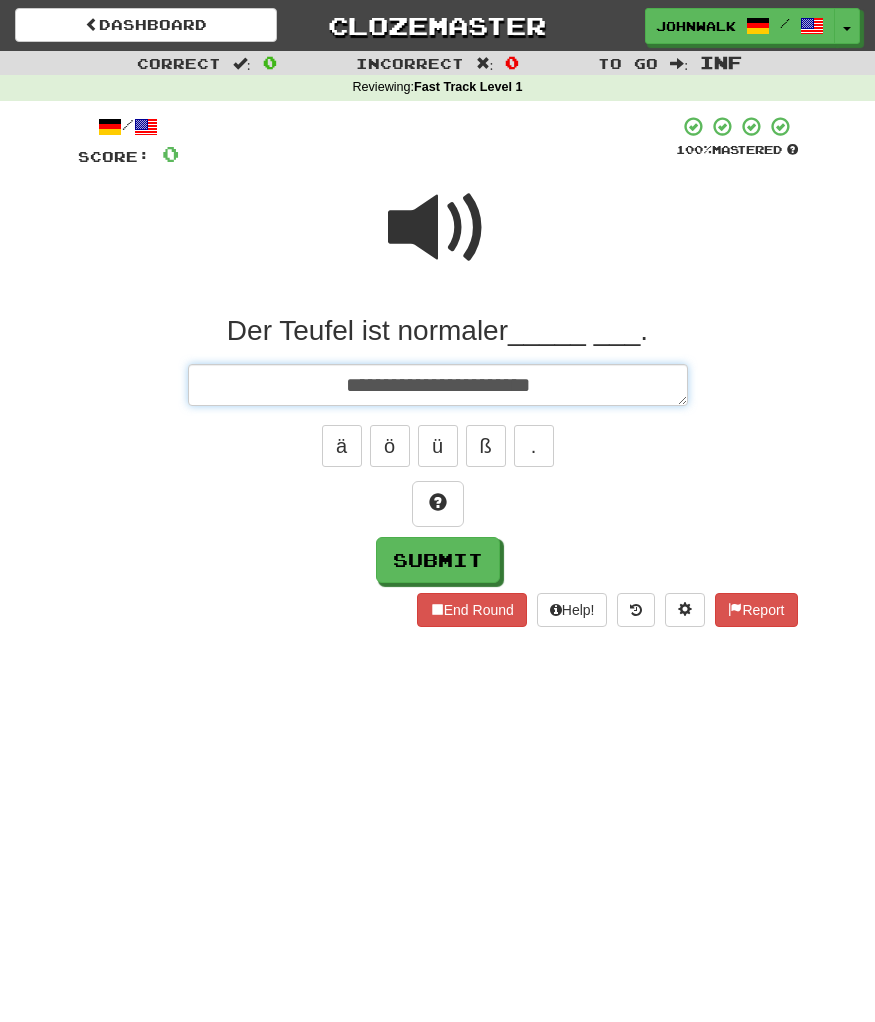 type on "*" 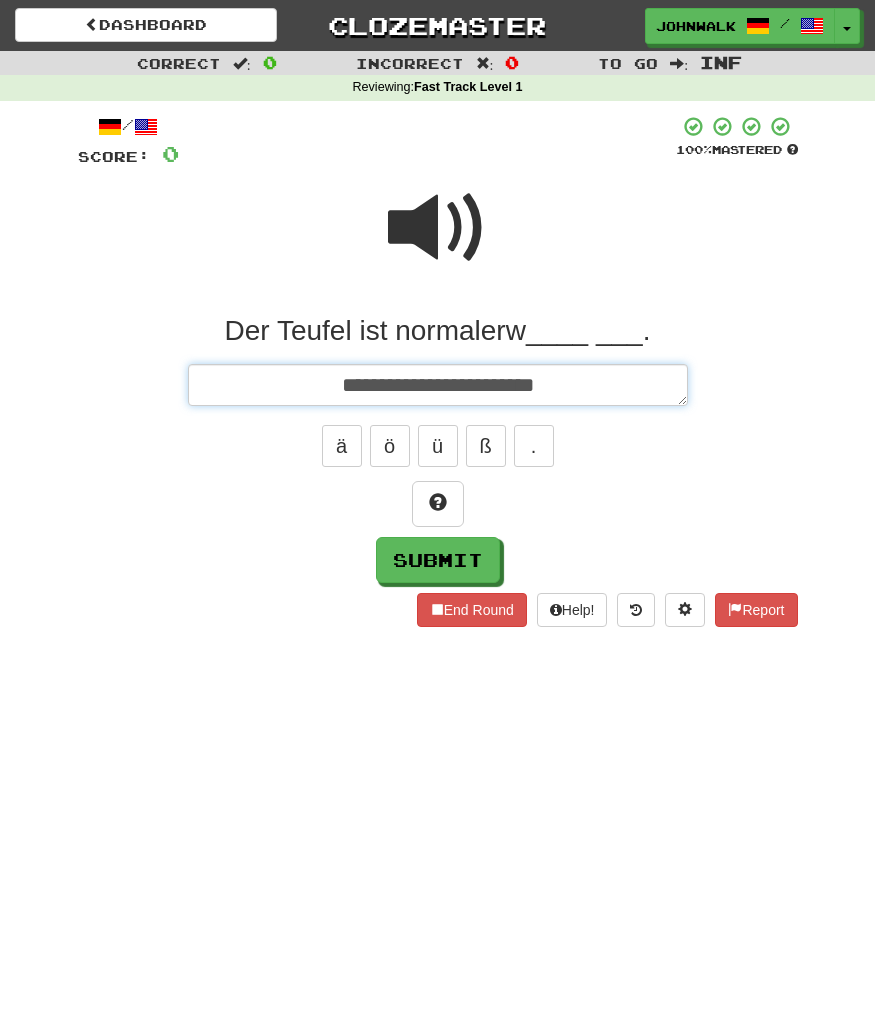 type on "*" 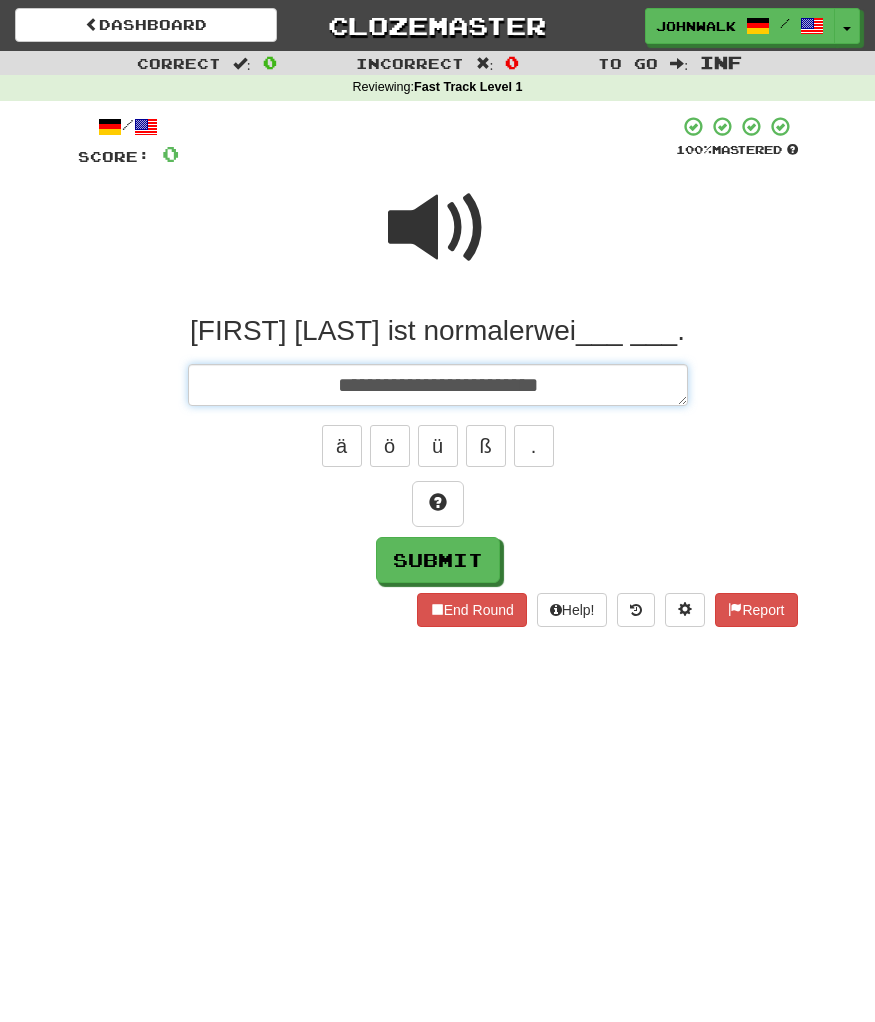 type on "*" 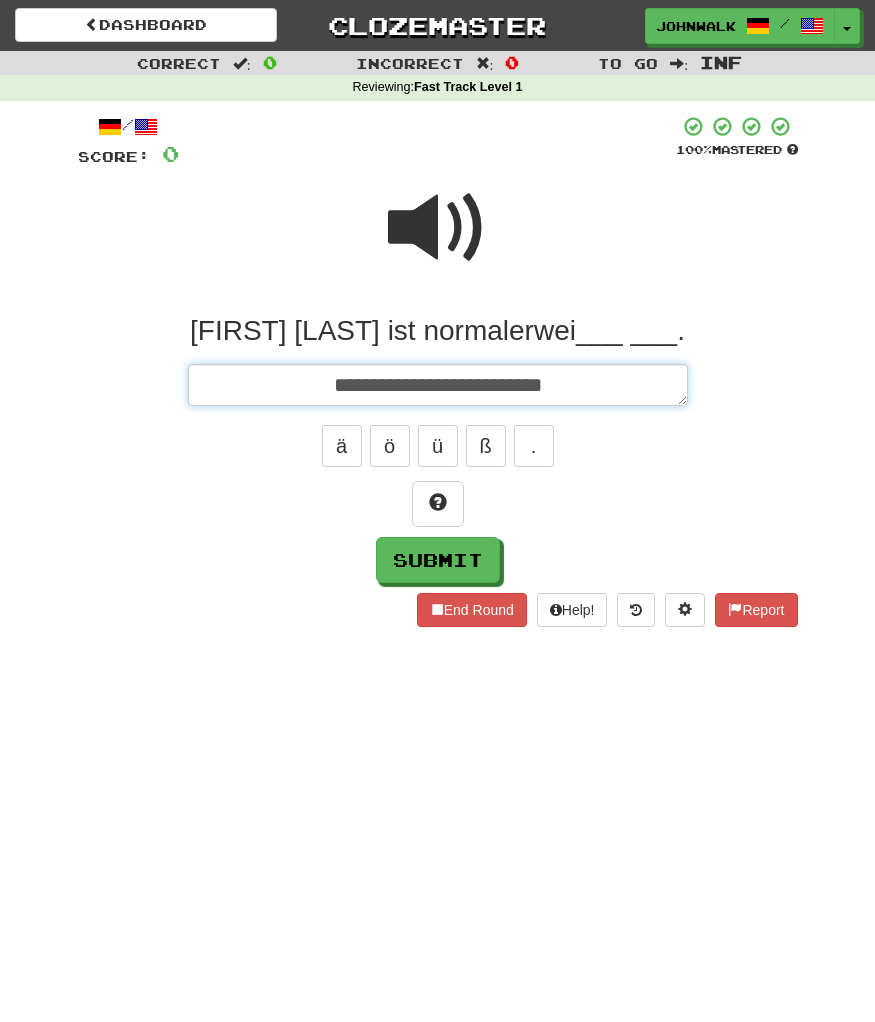 type on "*" 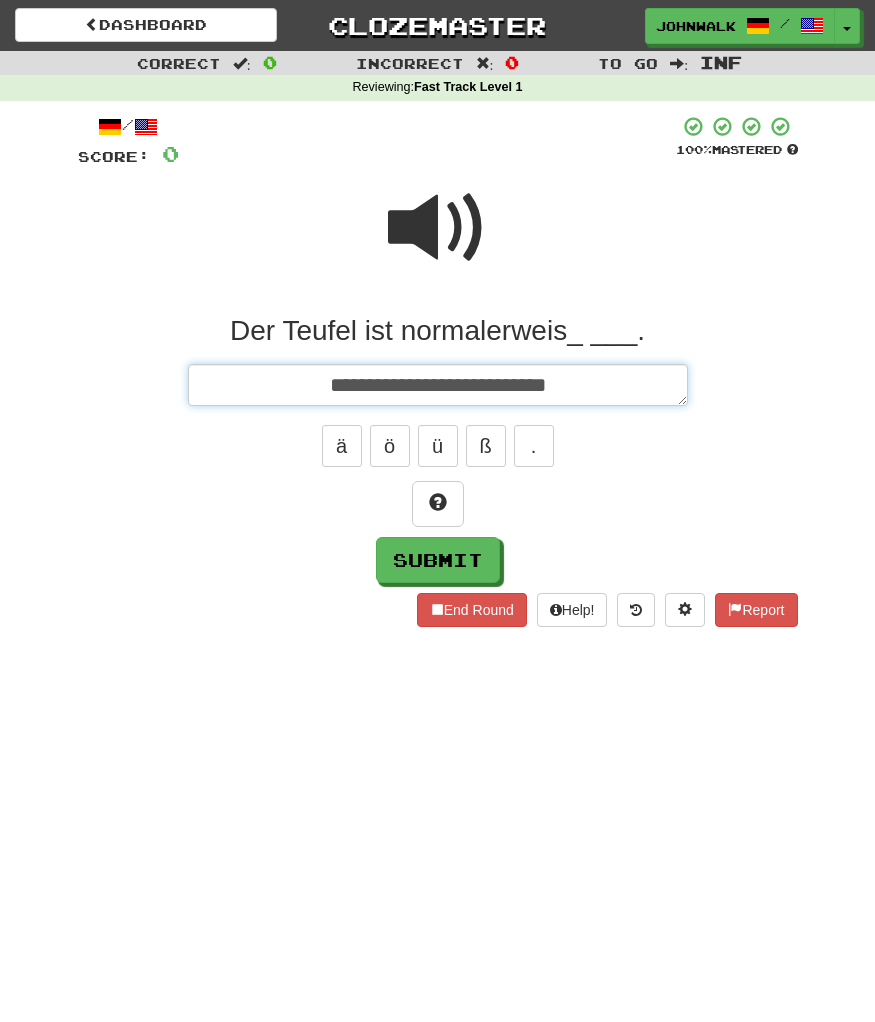 type on "*" 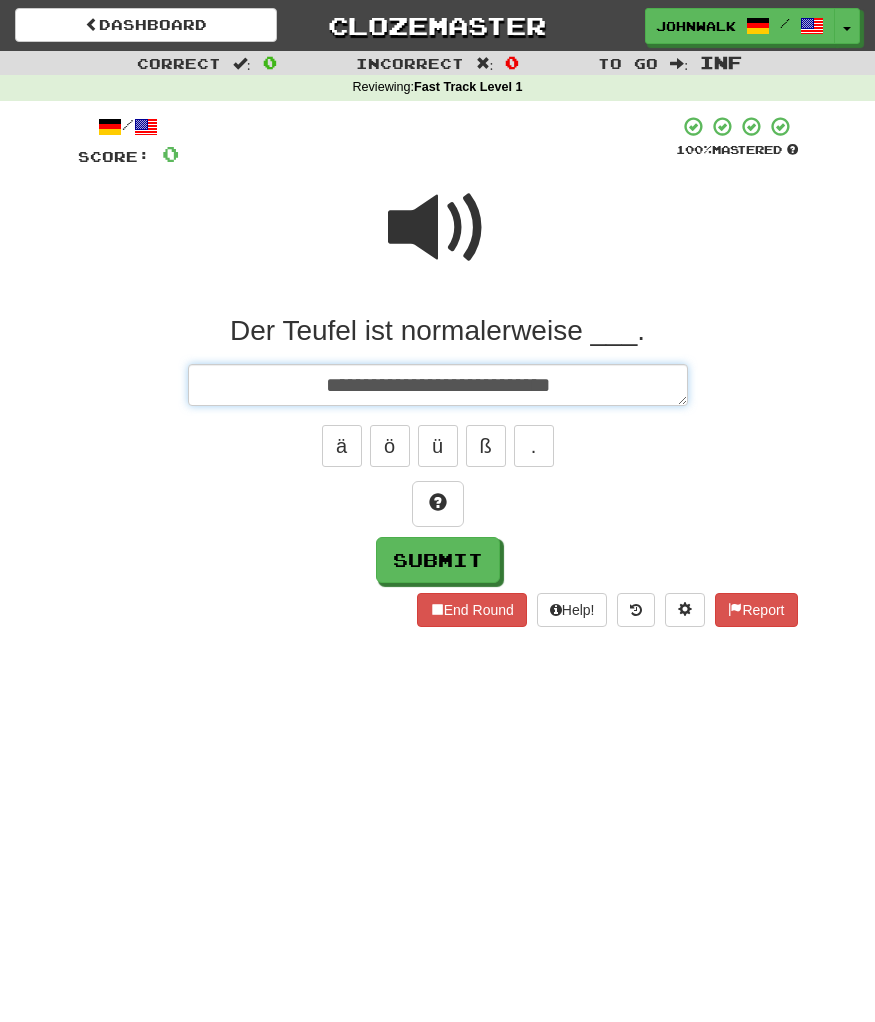 type on "*" 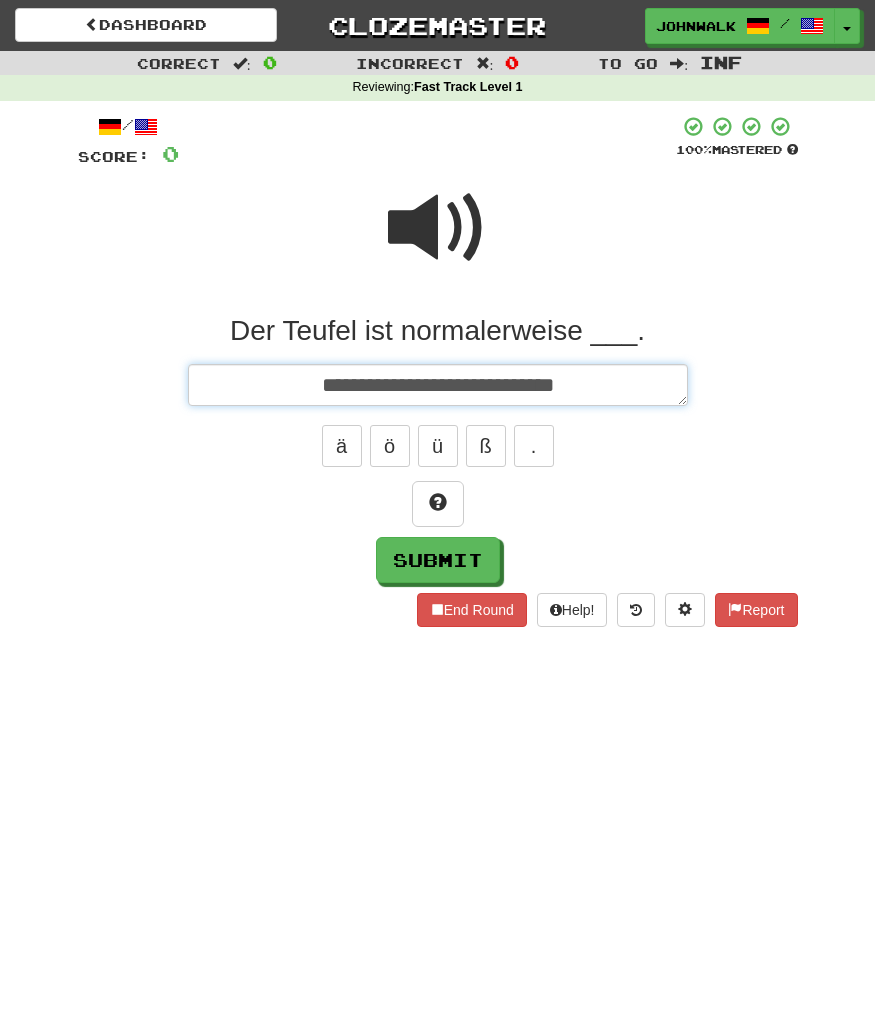 type on "*" 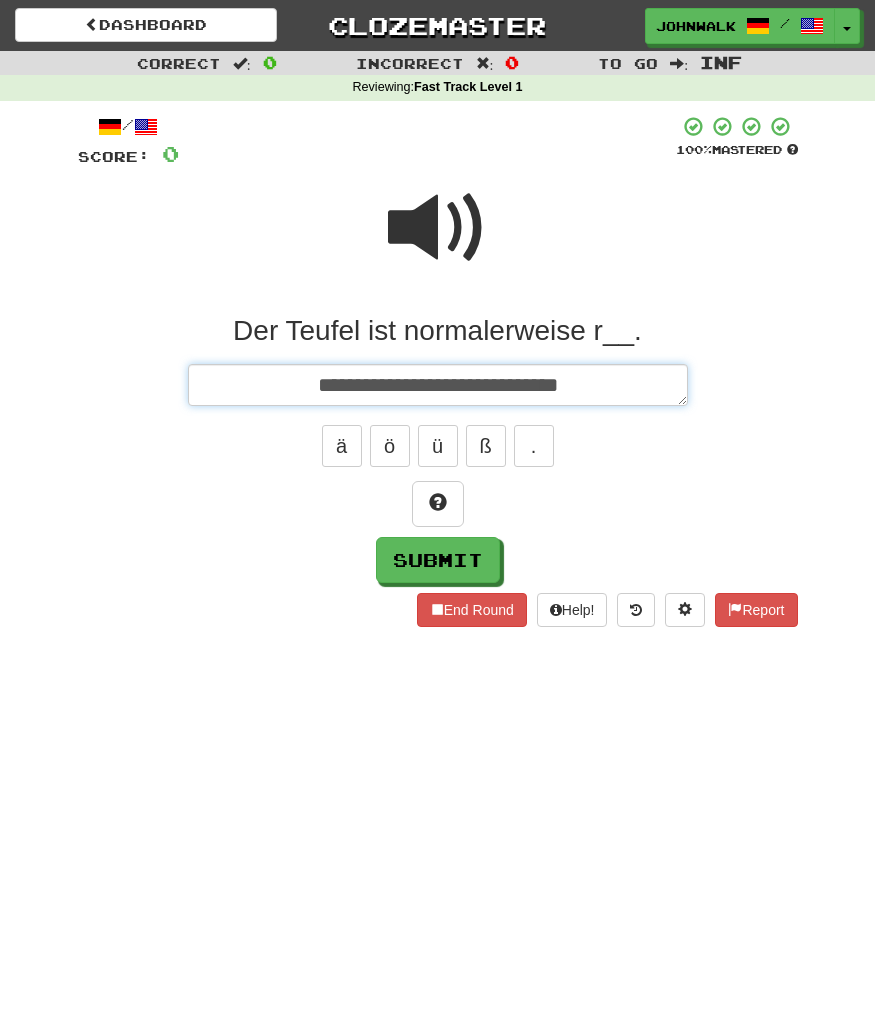 type on "*" 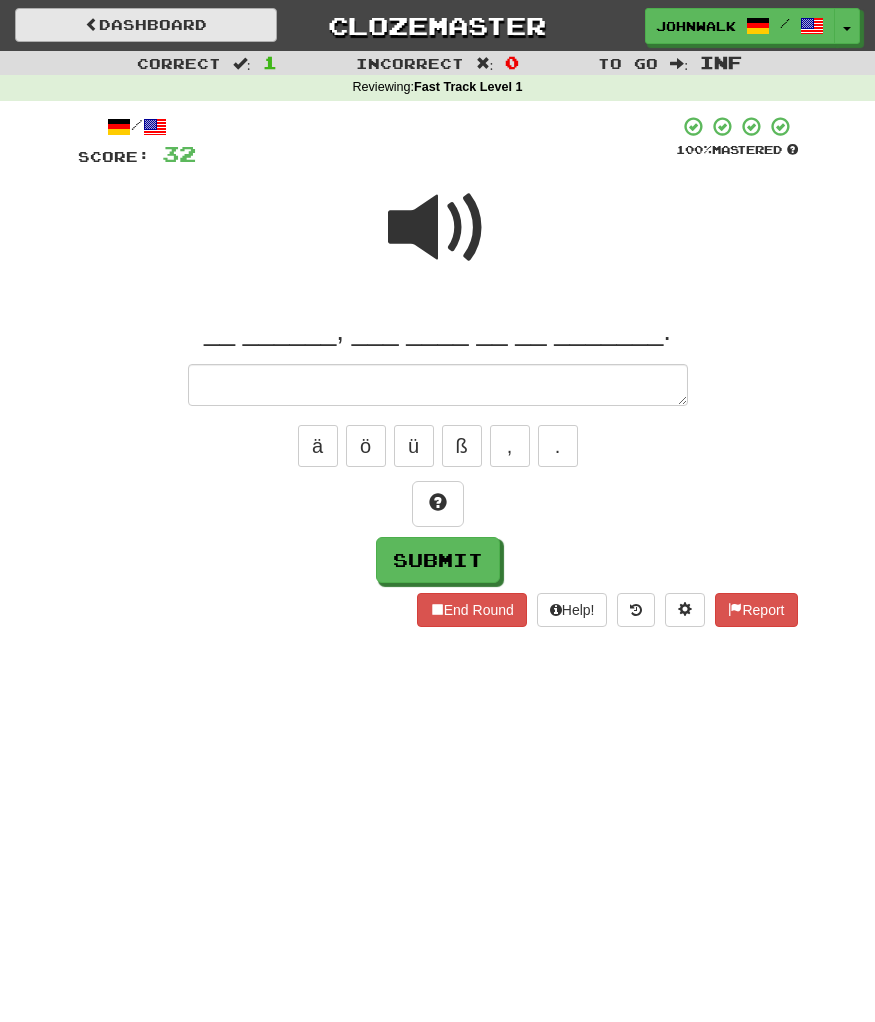 type on "*" 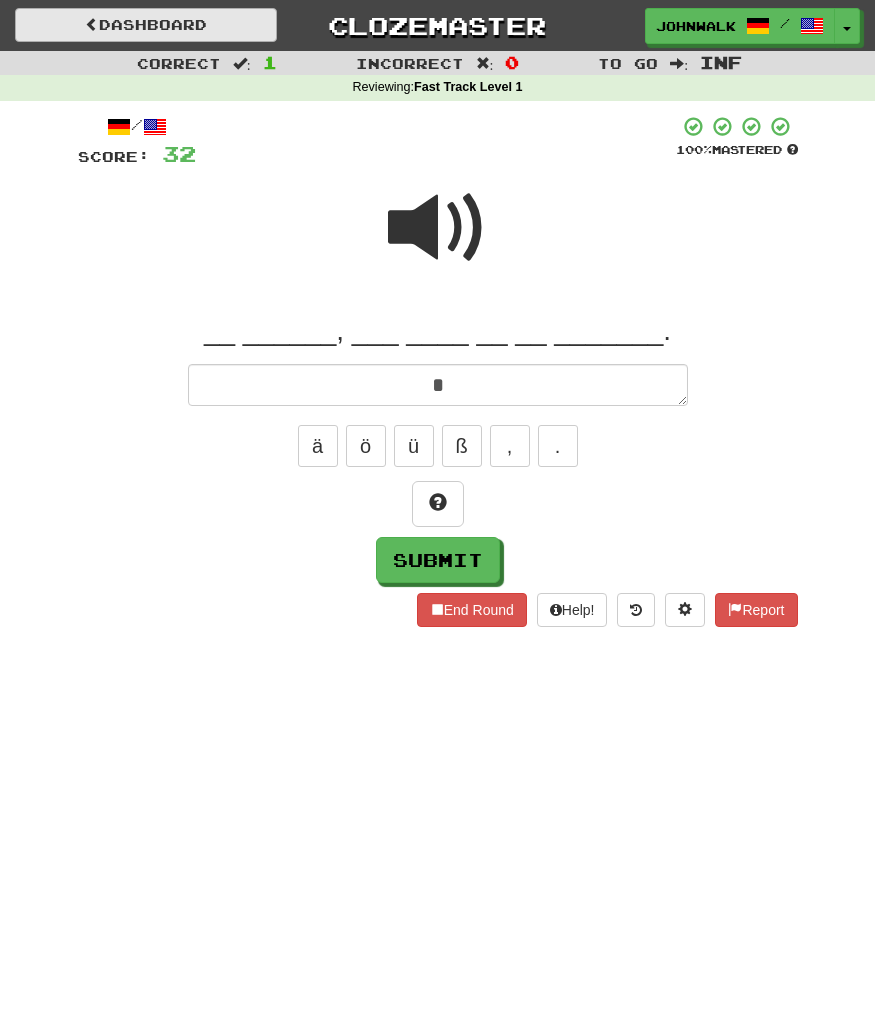 type on "*" 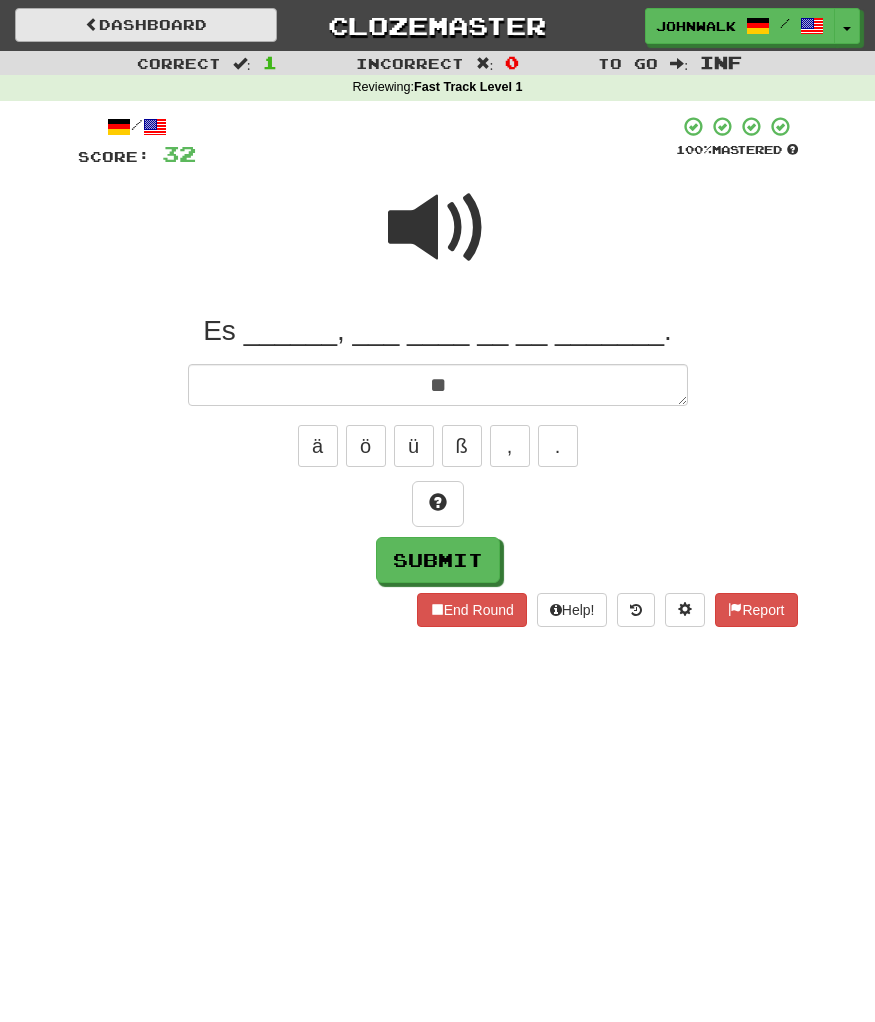 type on "*" 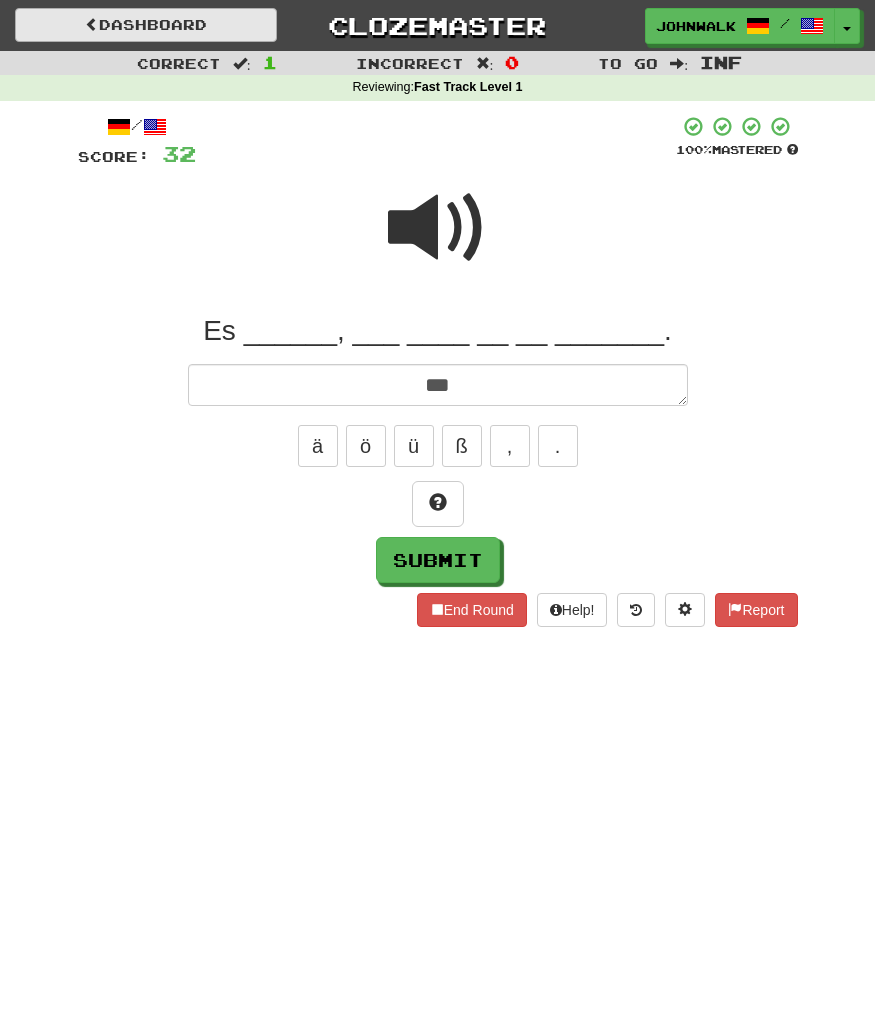 type on "*" 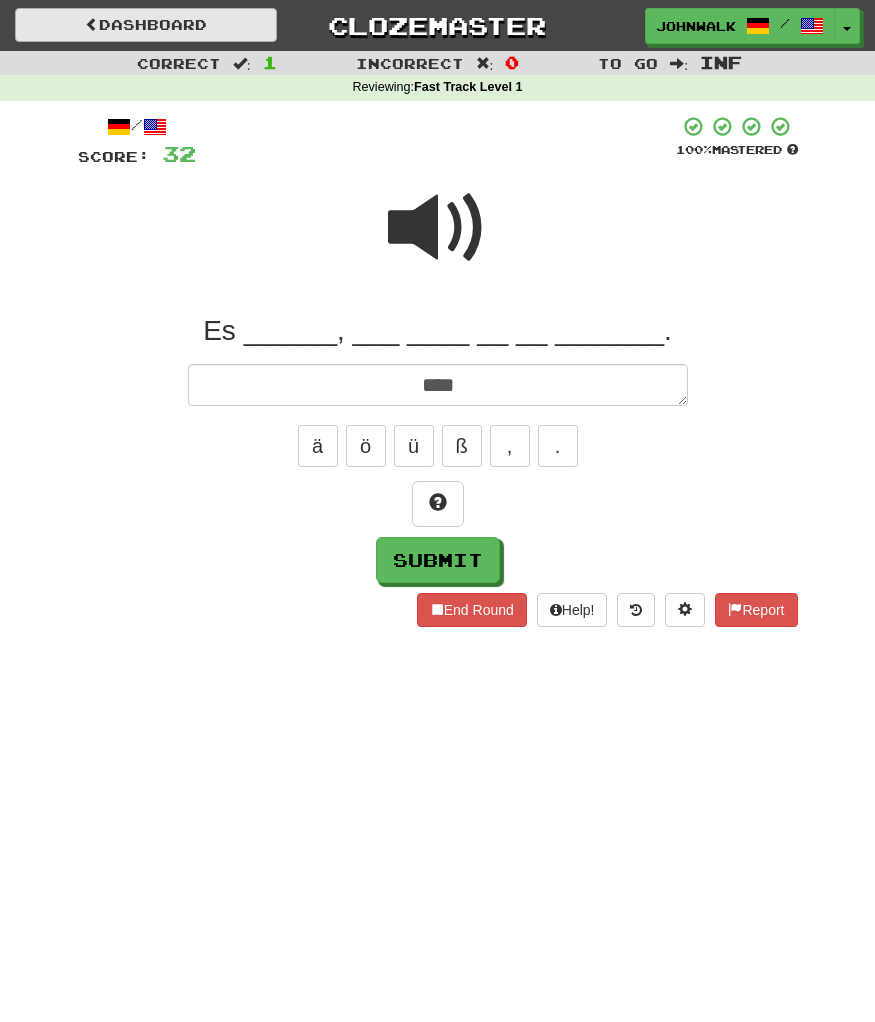 type on "*" 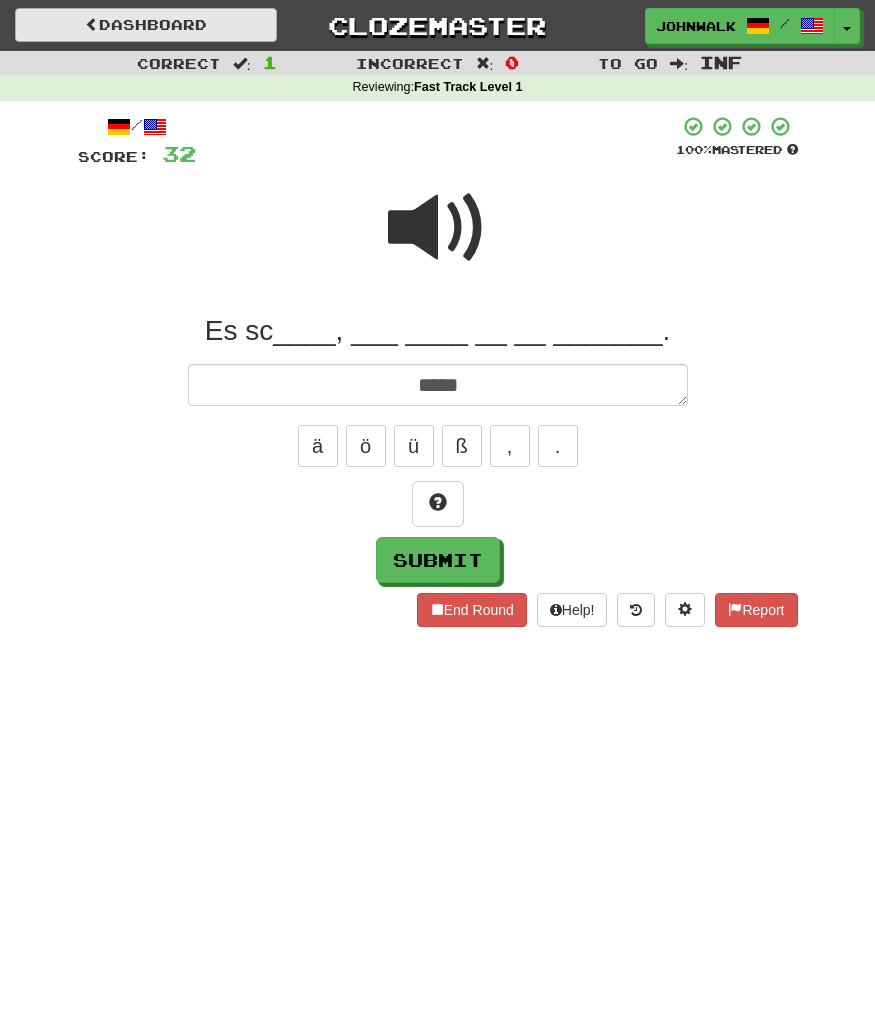 type on "*" 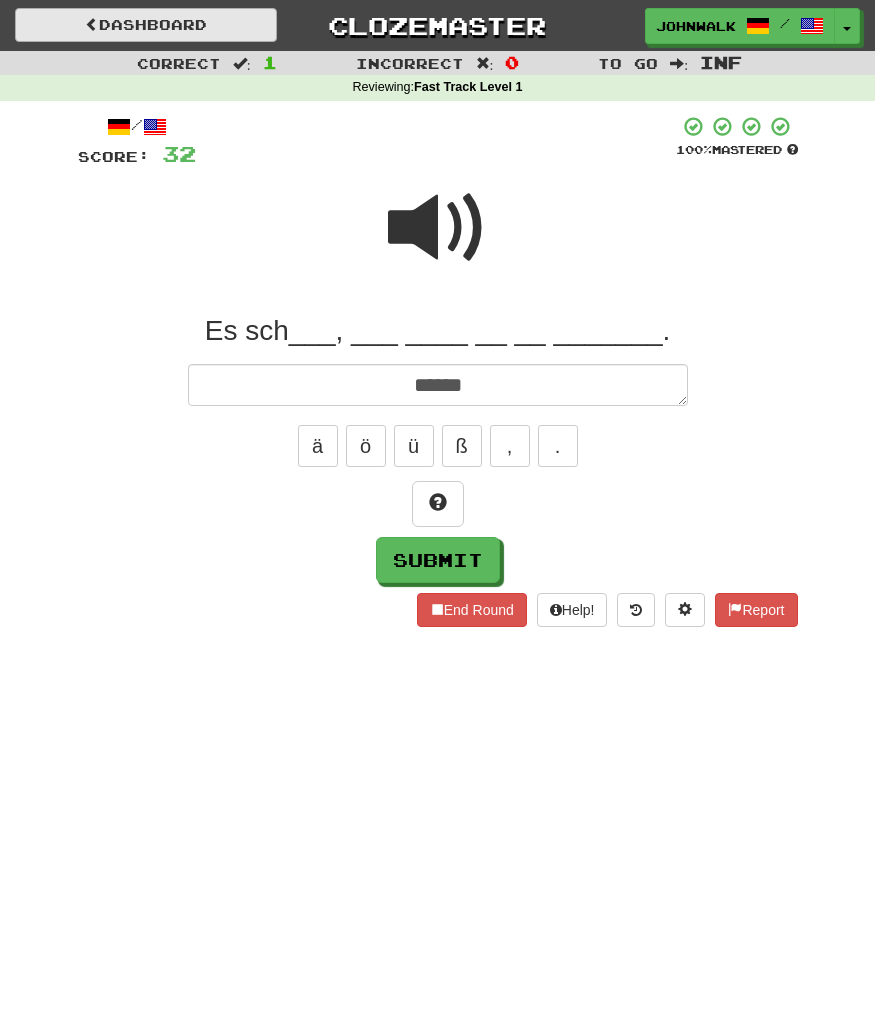 type on "*" 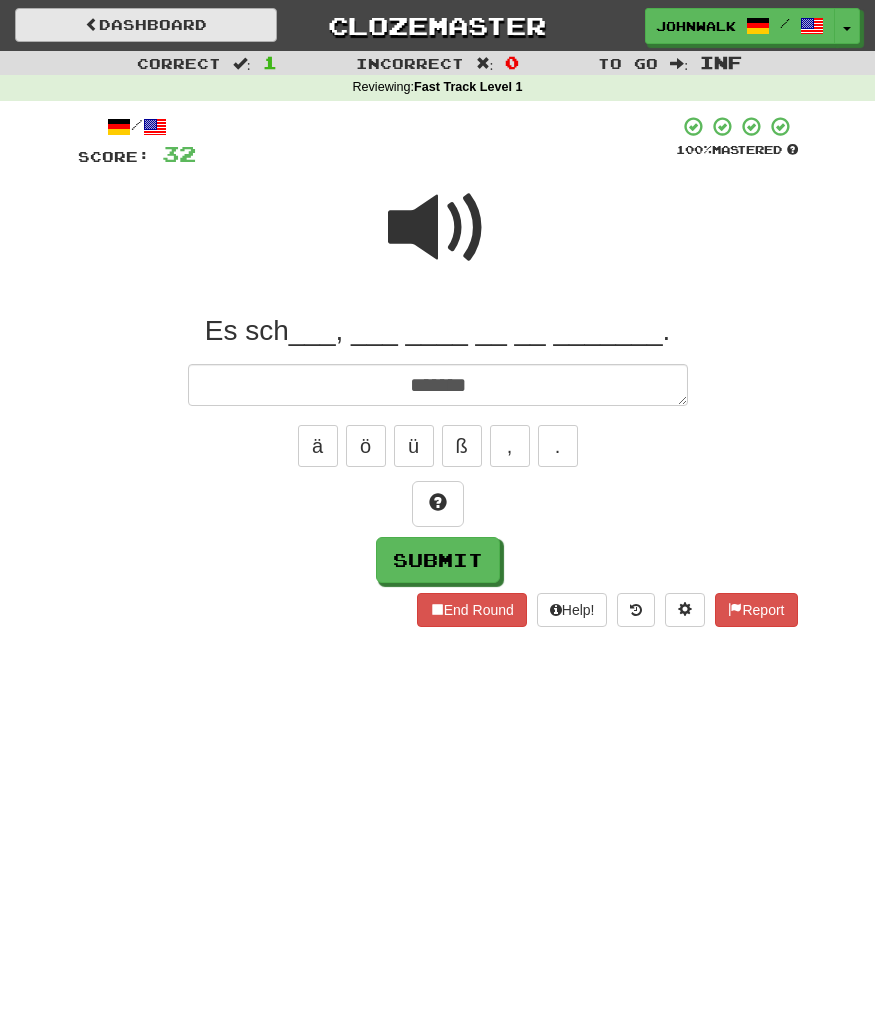 type on "*" 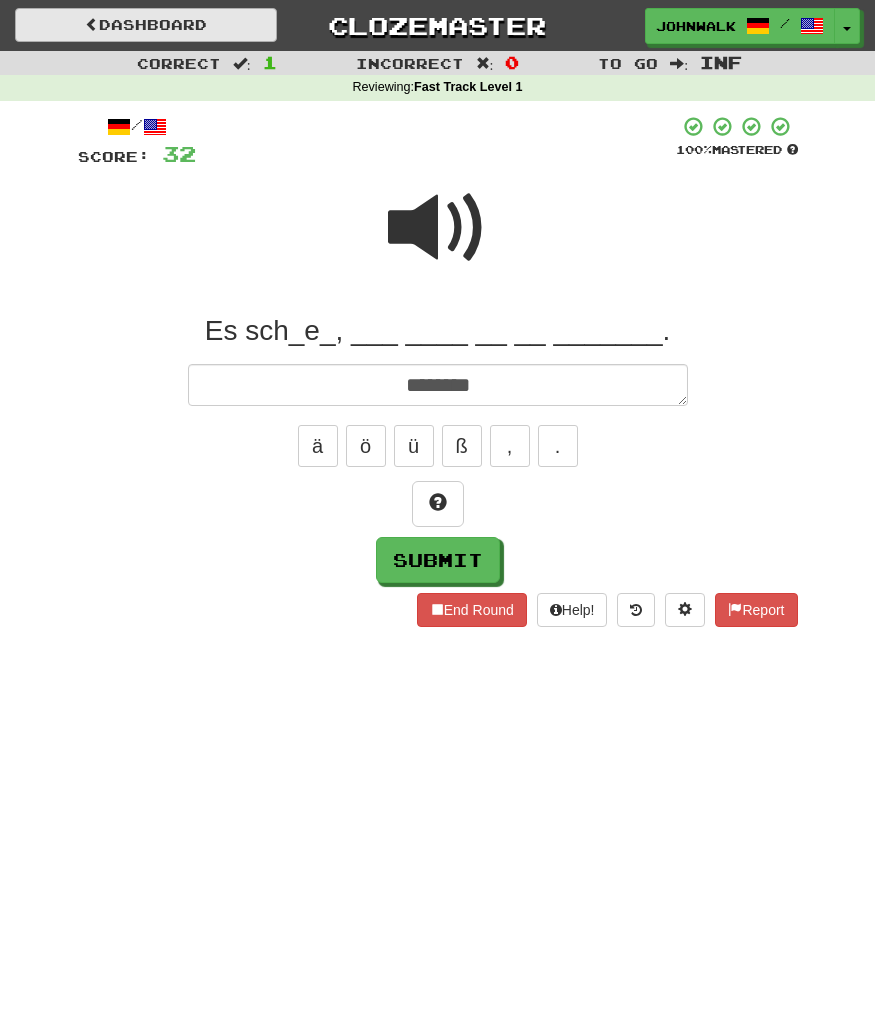 type on "*" 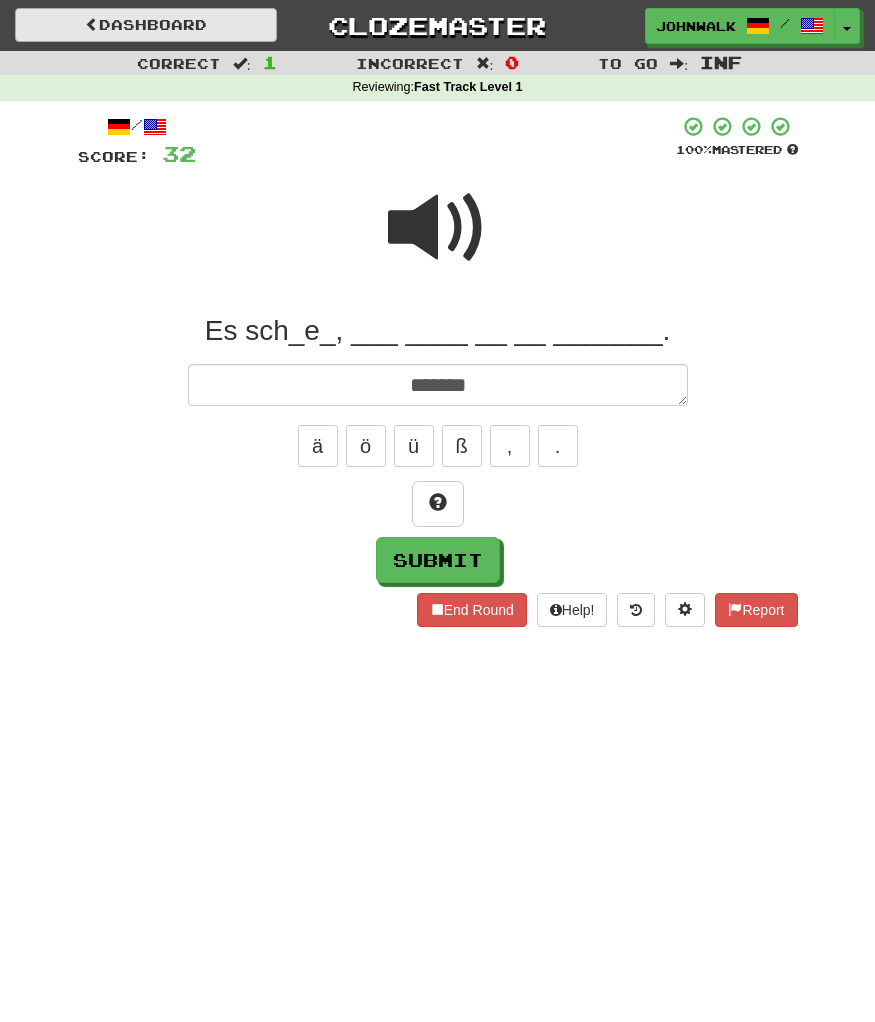 type on "*" 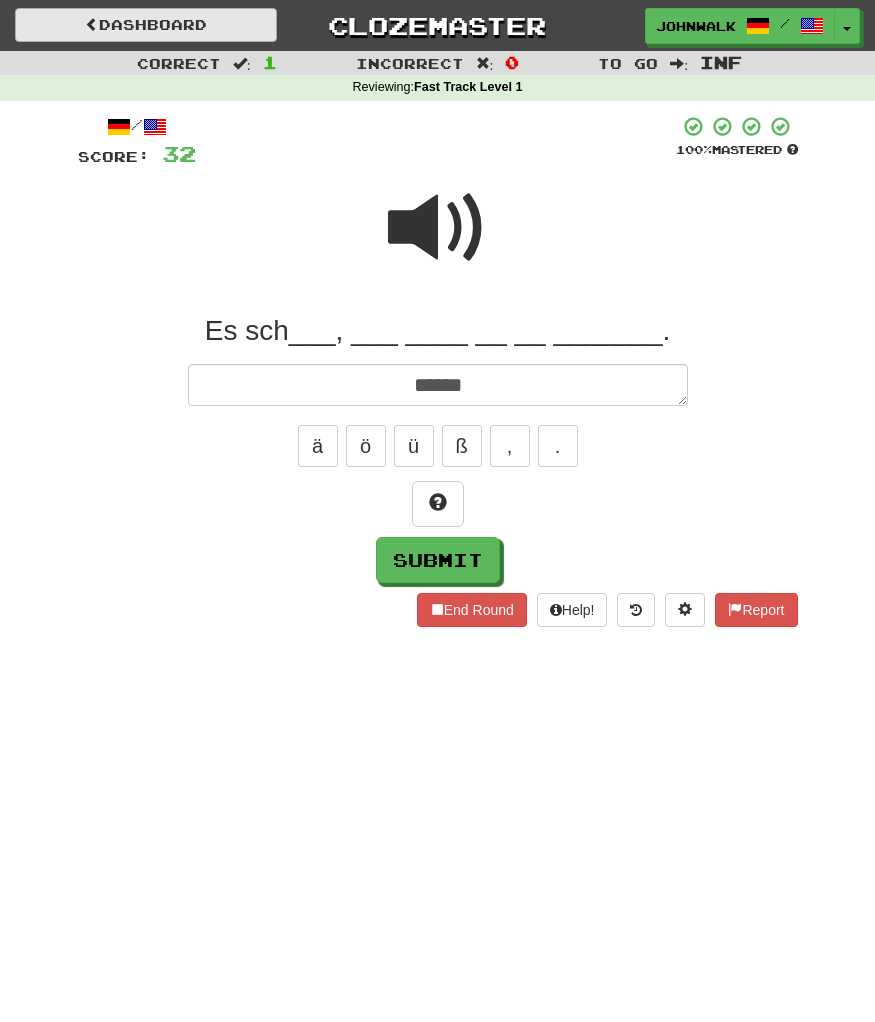 type on "*" 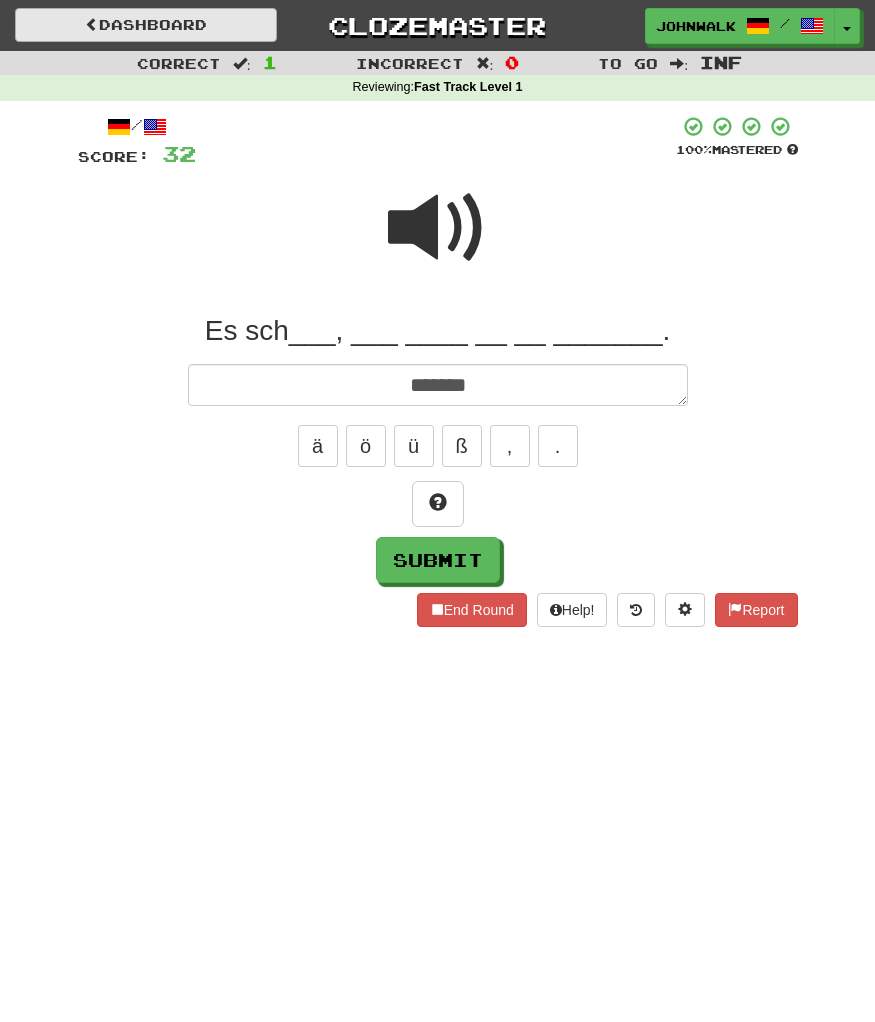type on "*" 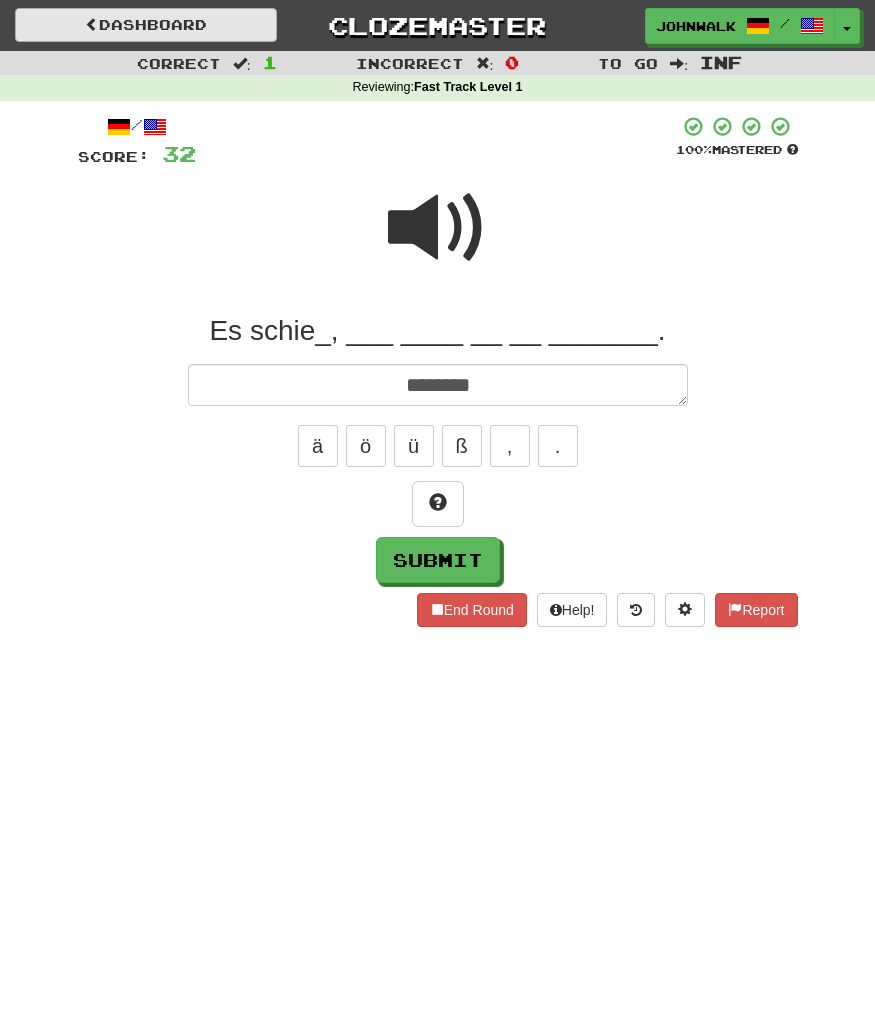 type on "*" 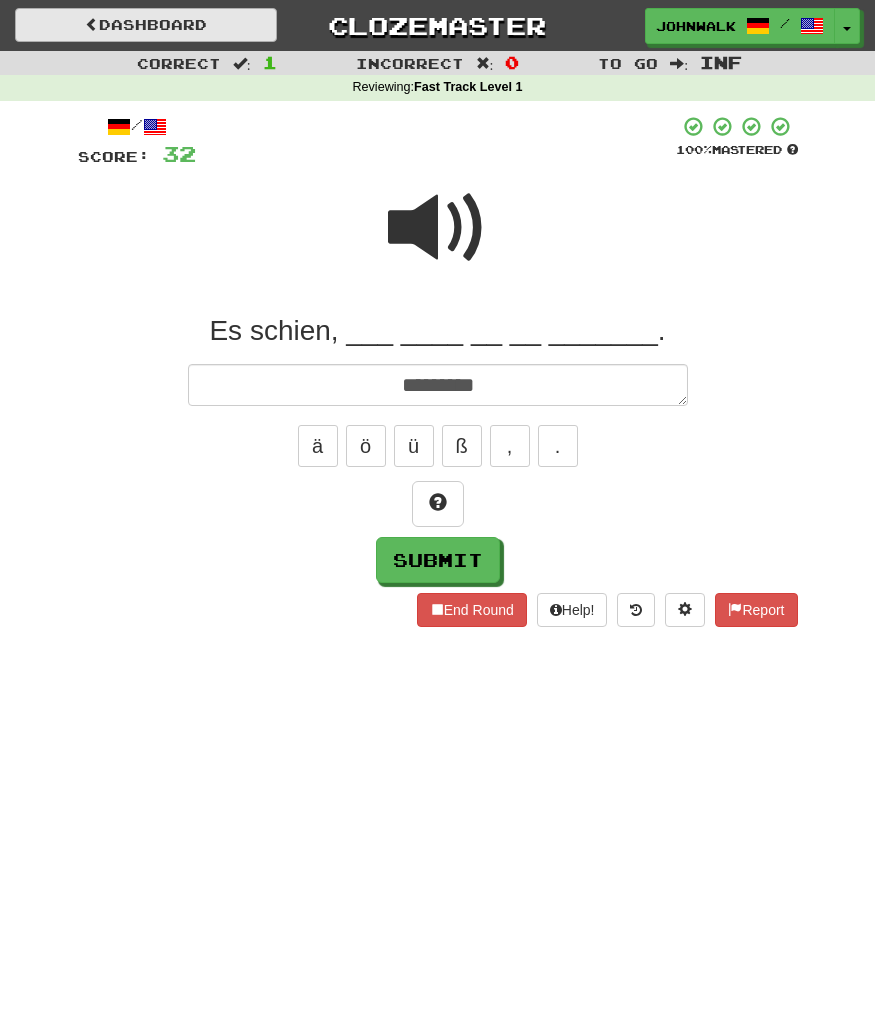 type on "*" 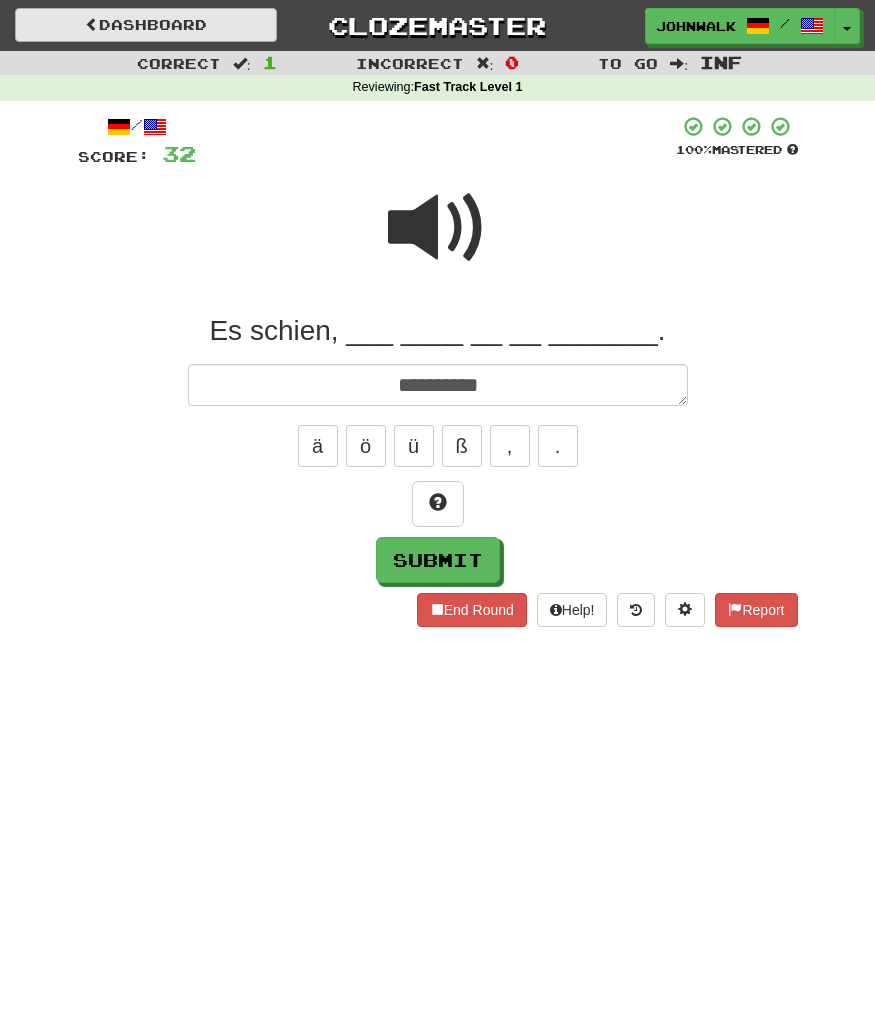 type on "*" 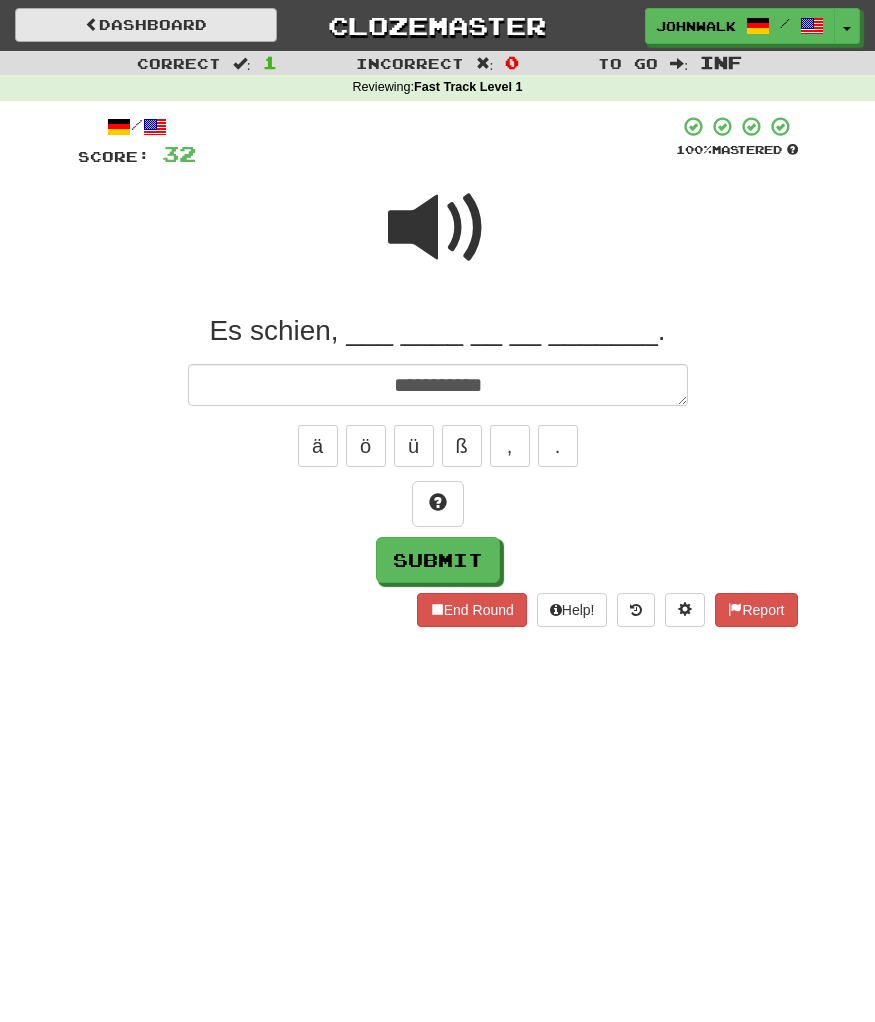 type on "*" 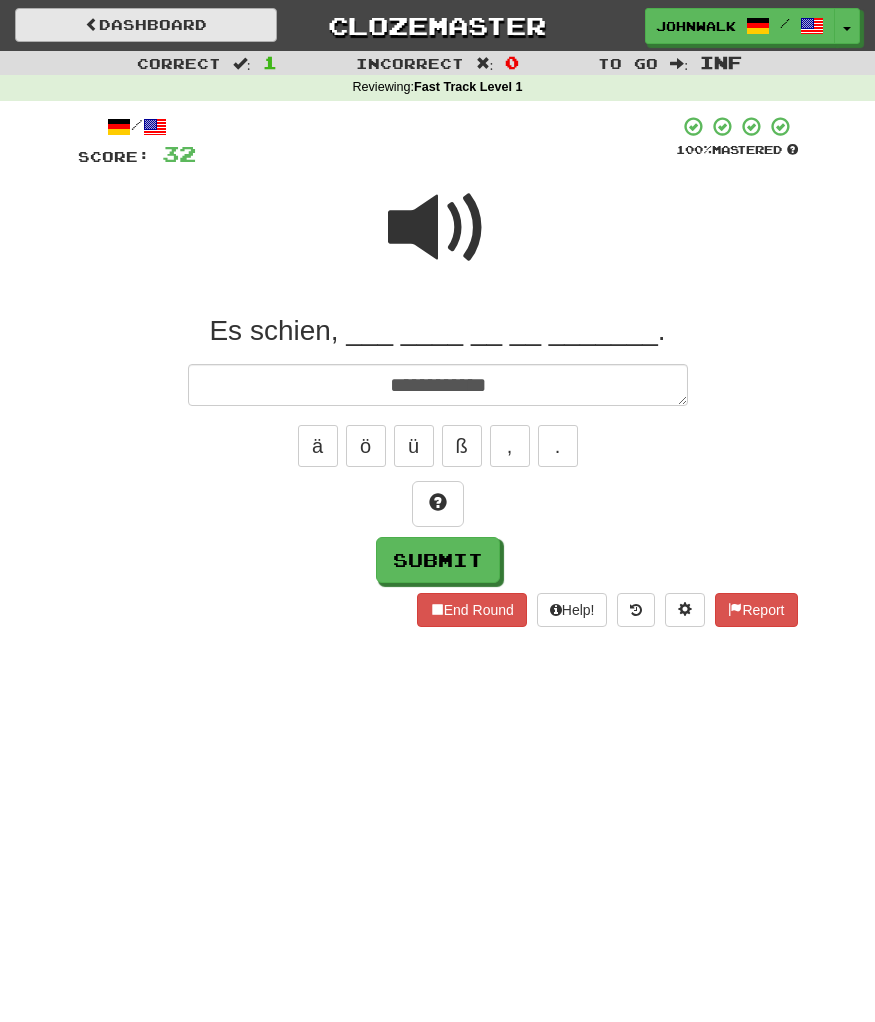 type on "*" 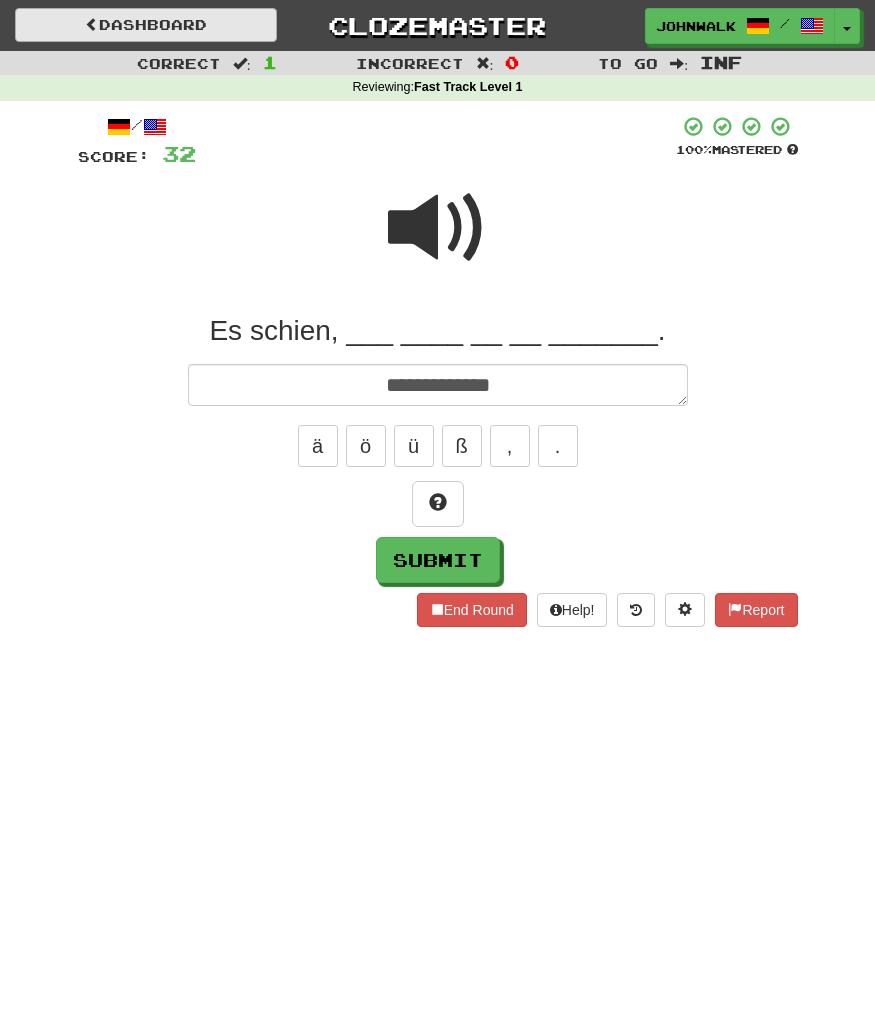 type on "*" 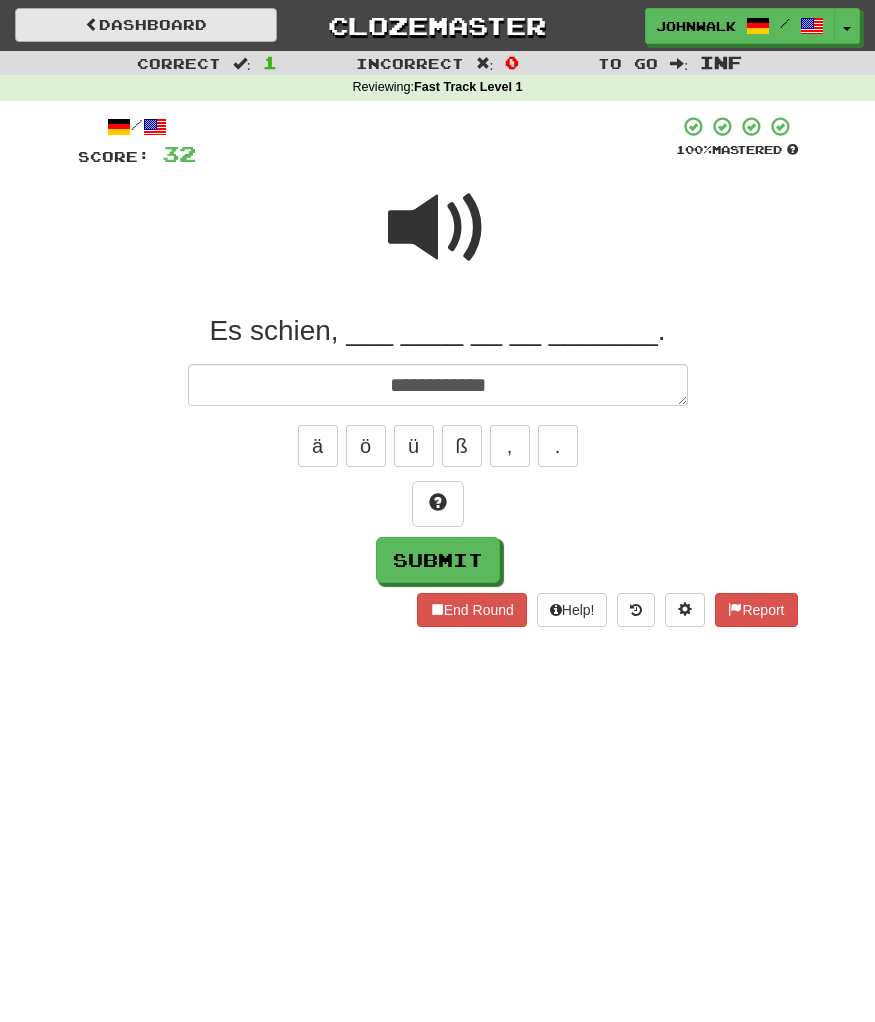 type on "*" 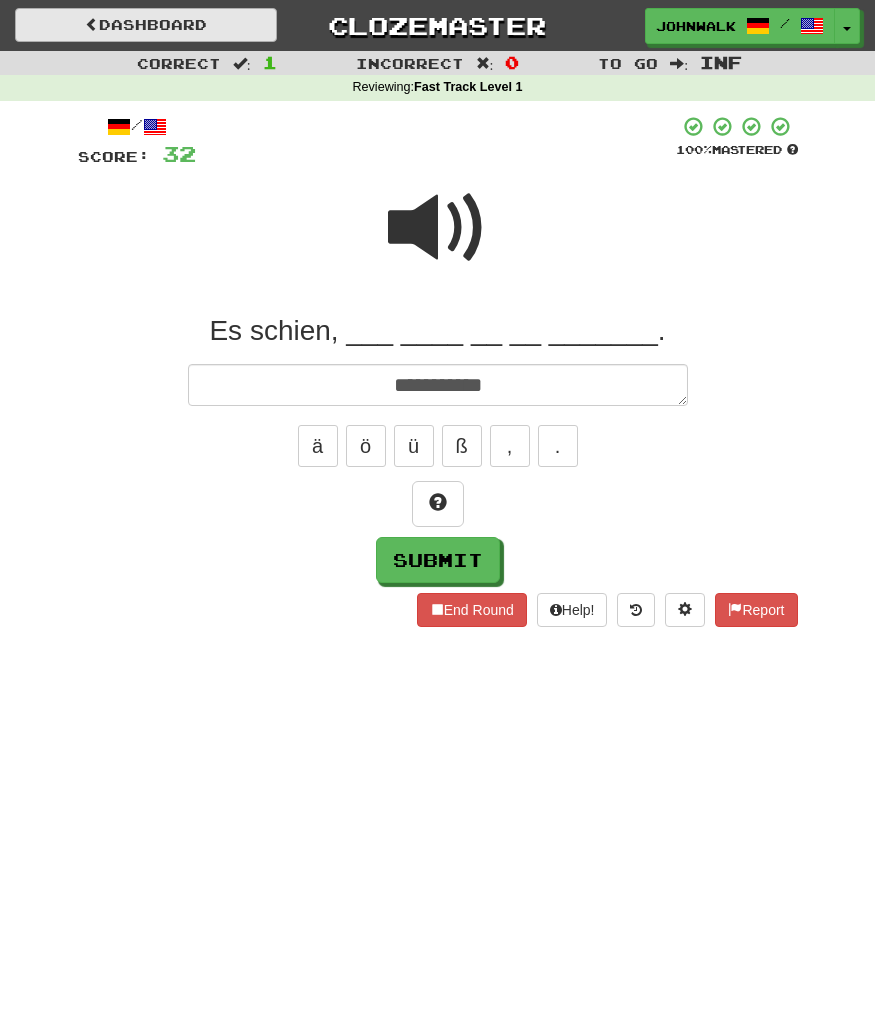 type on "*" 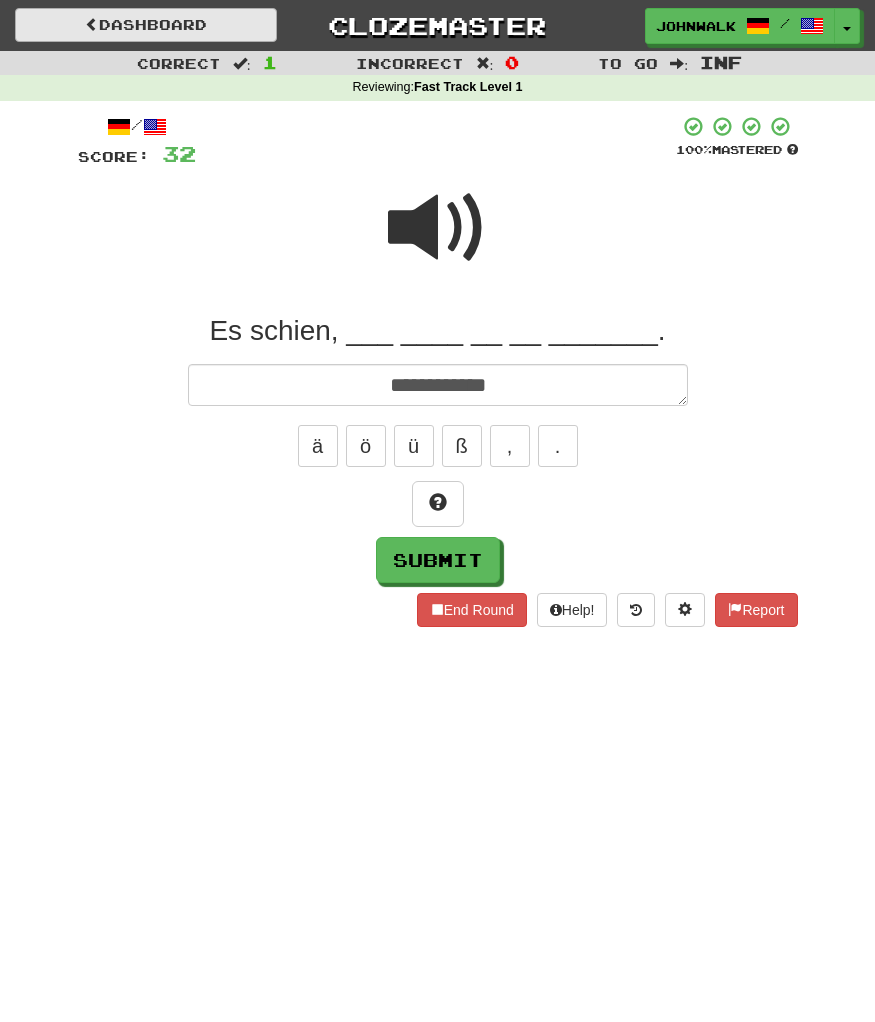 type on "*" 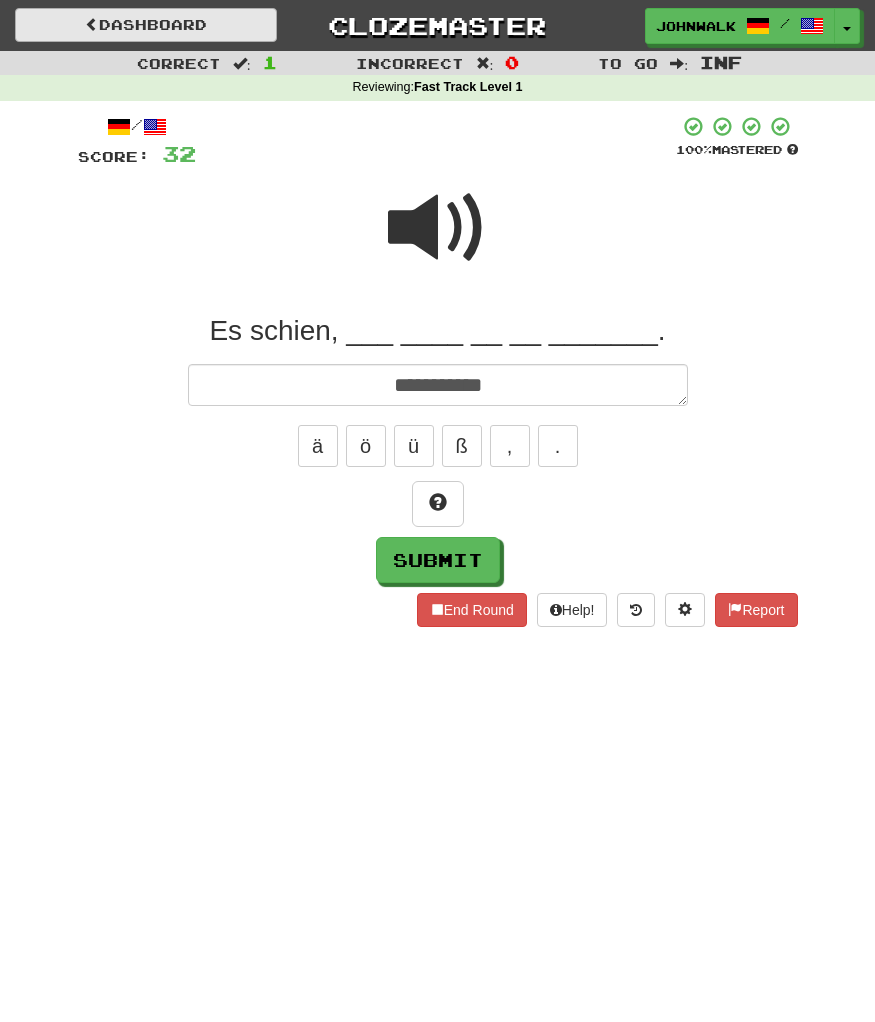 type on "*" 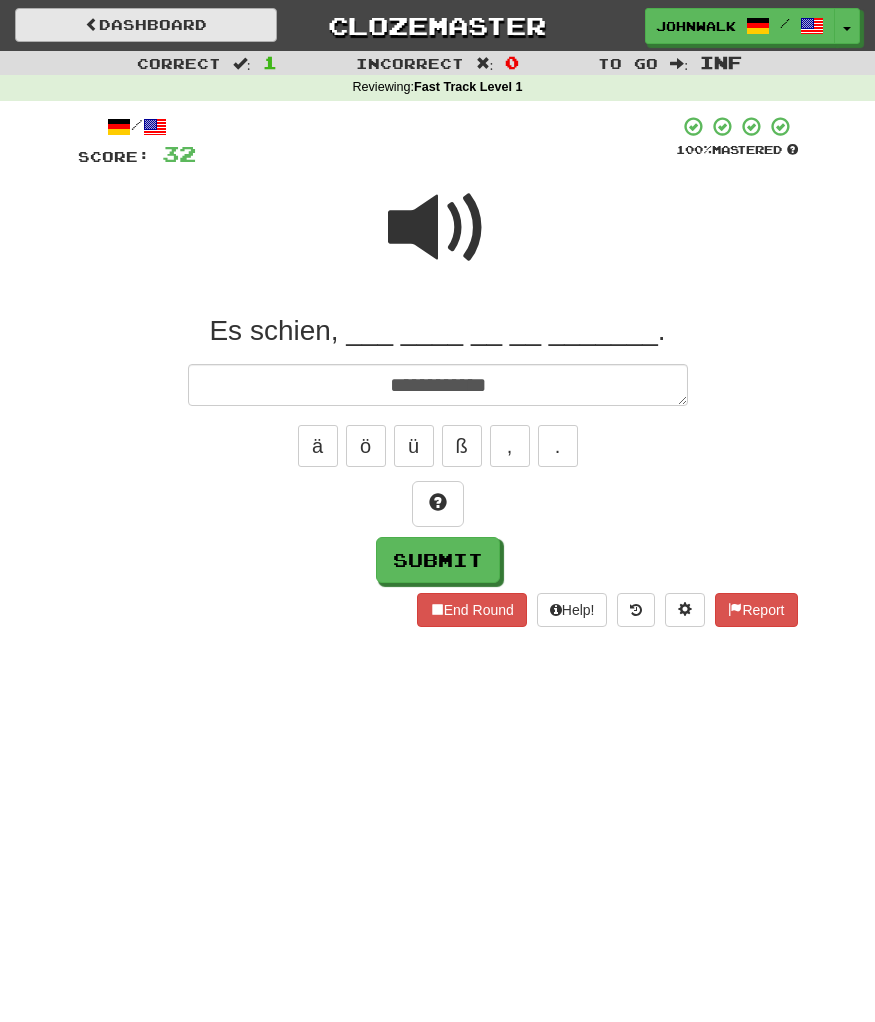 type on "**********" 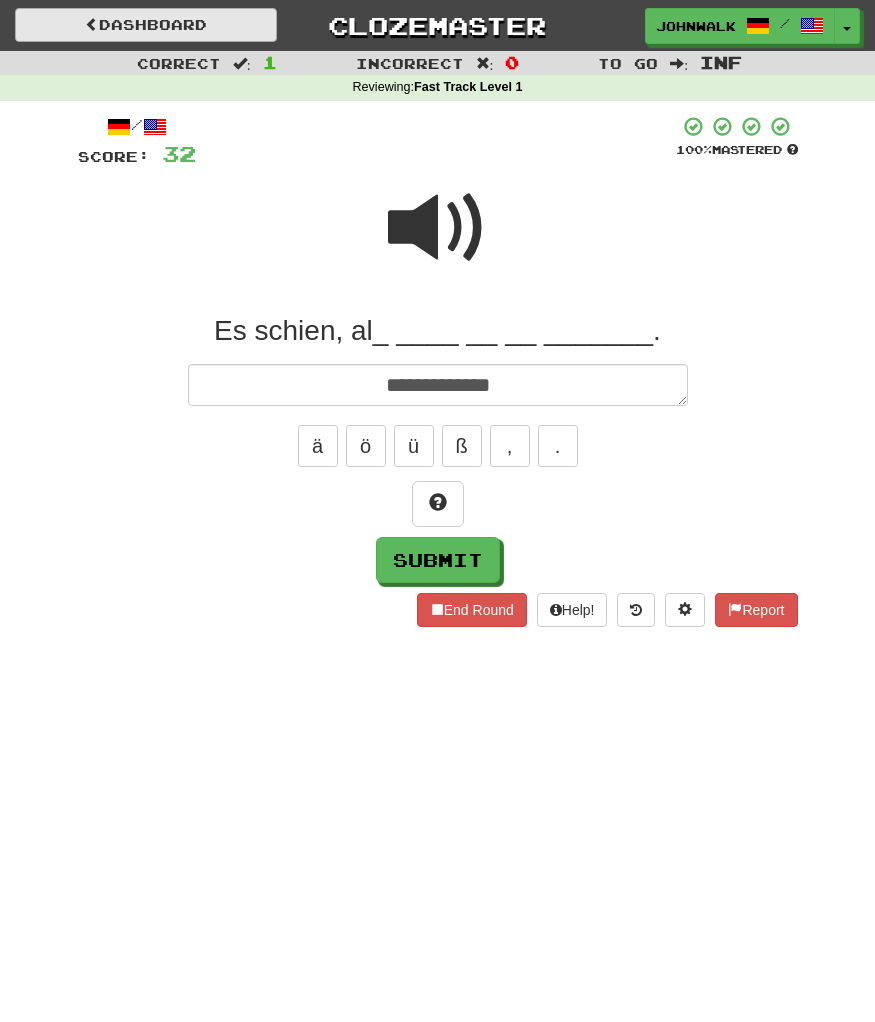 type on "*" 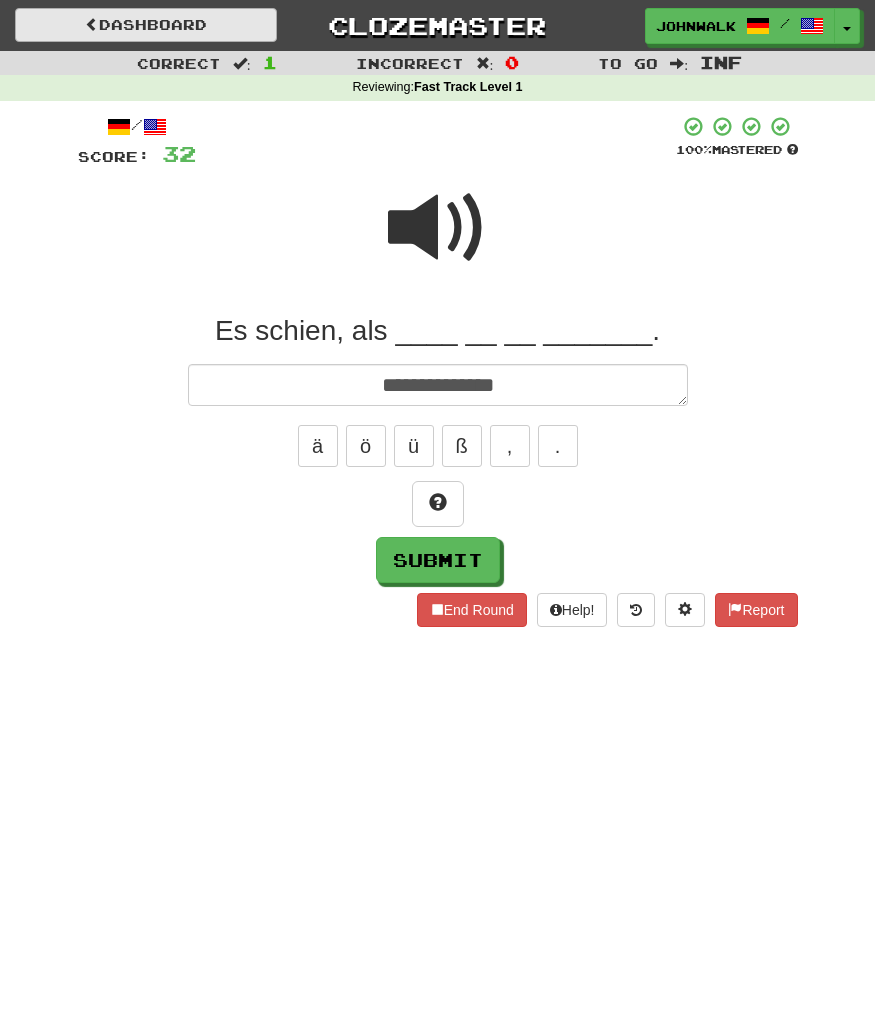type on "*" 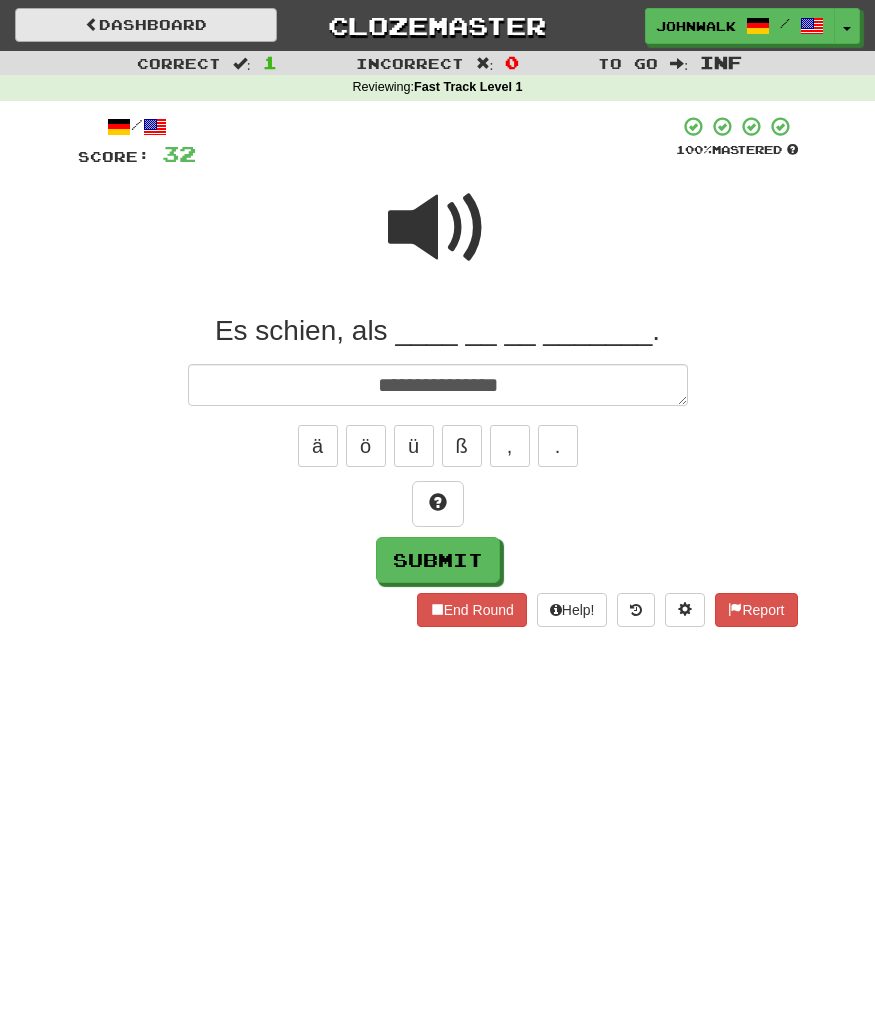 type on "*" 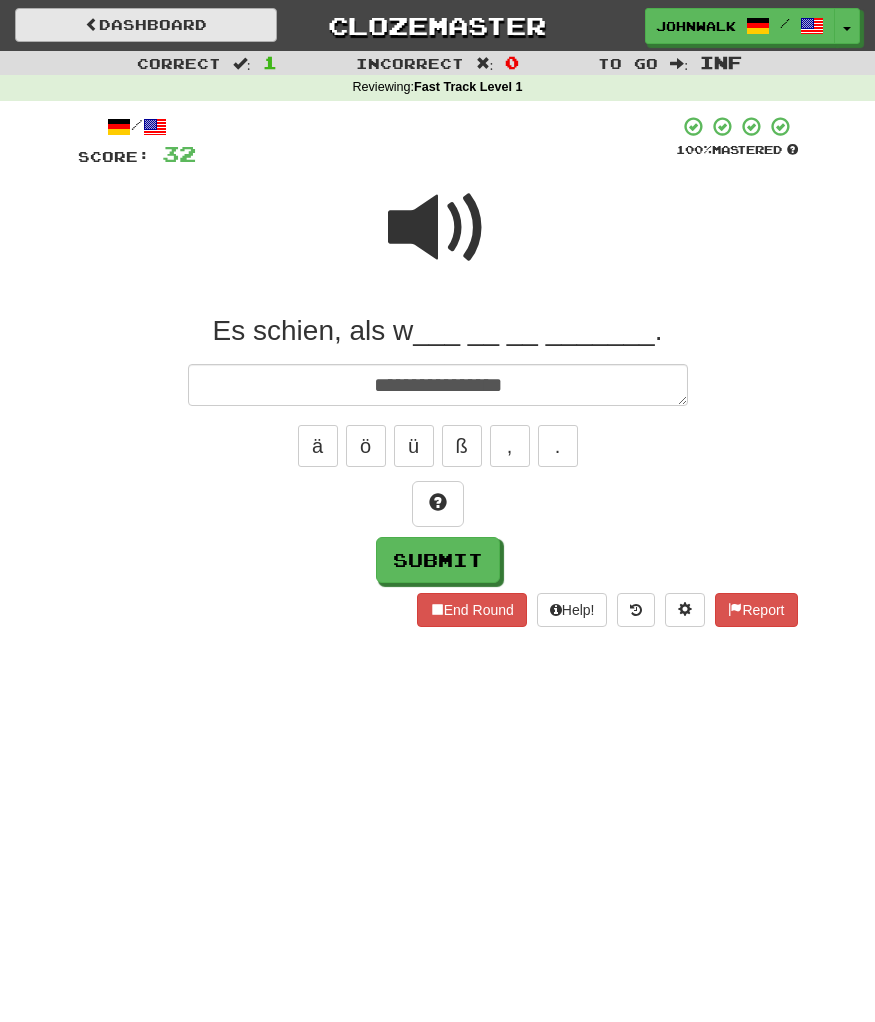type on "*" 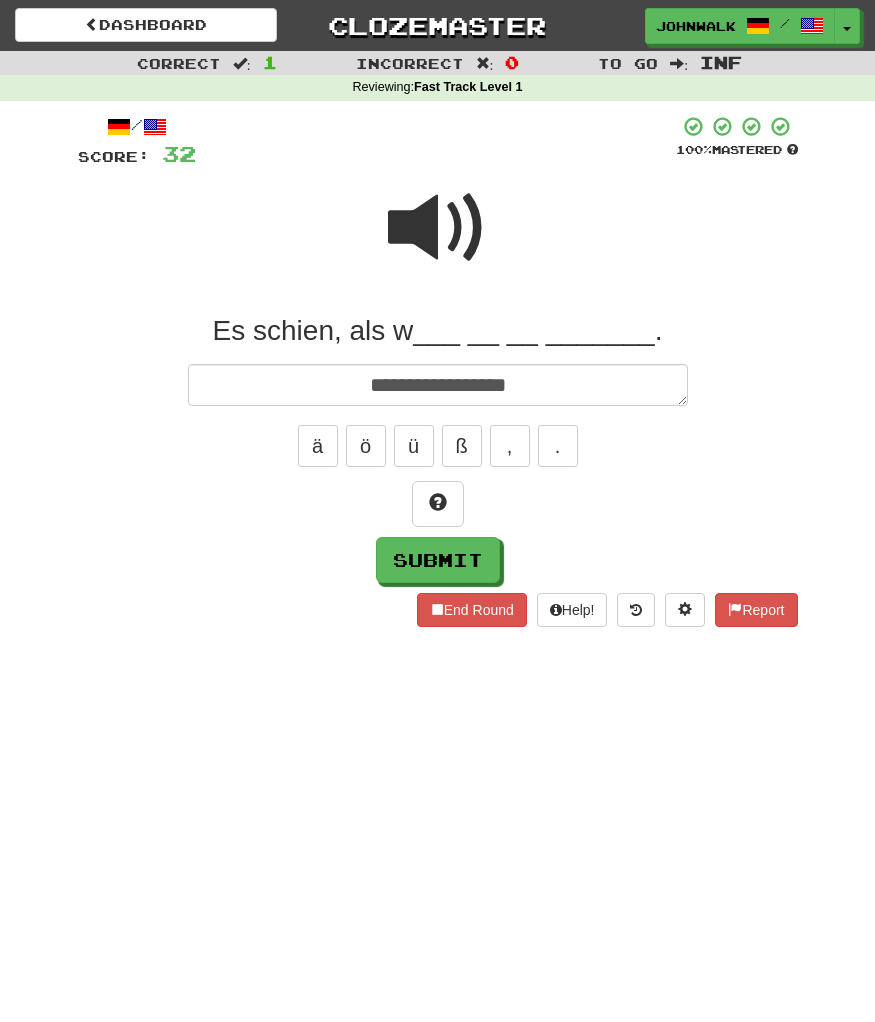 type on "*" 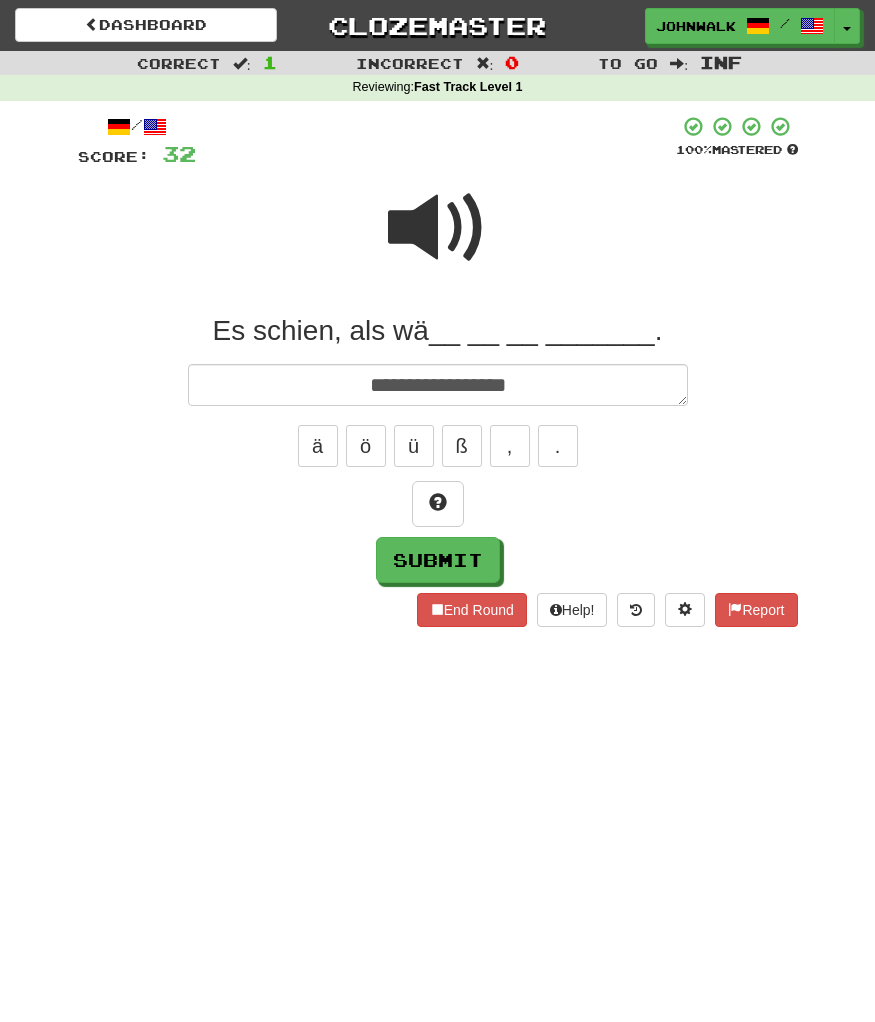 type on "*" 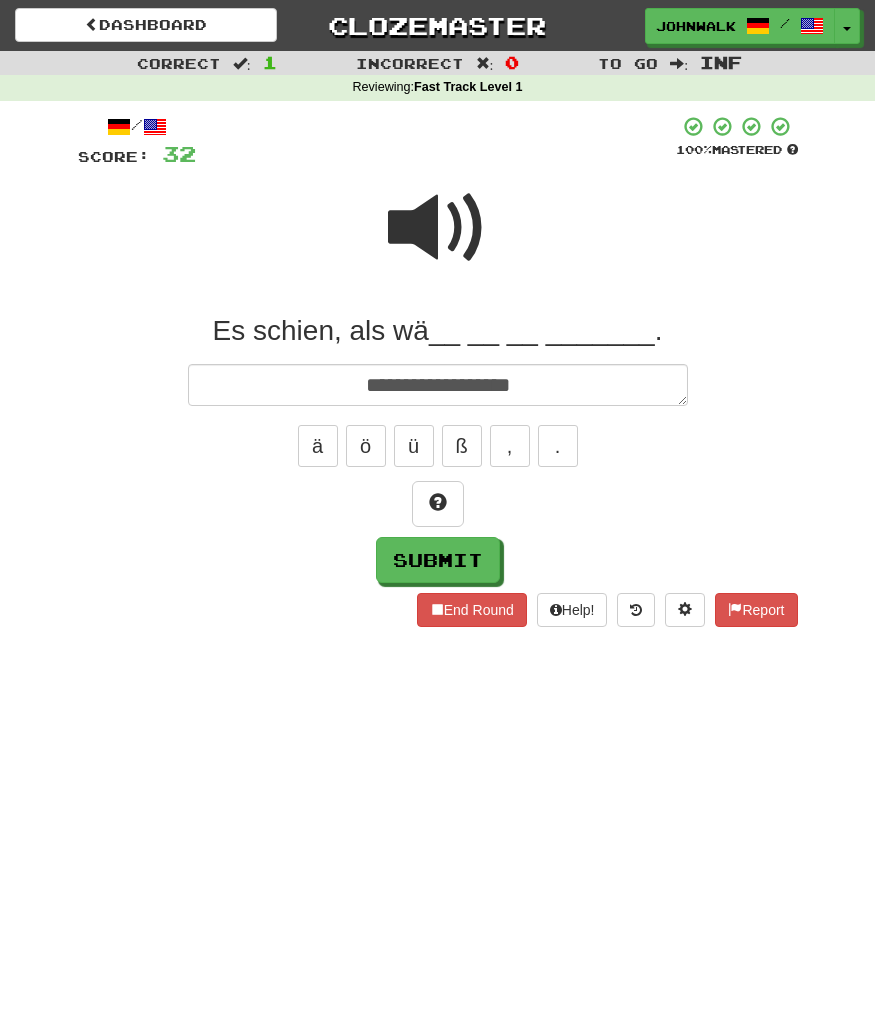 type on "*" 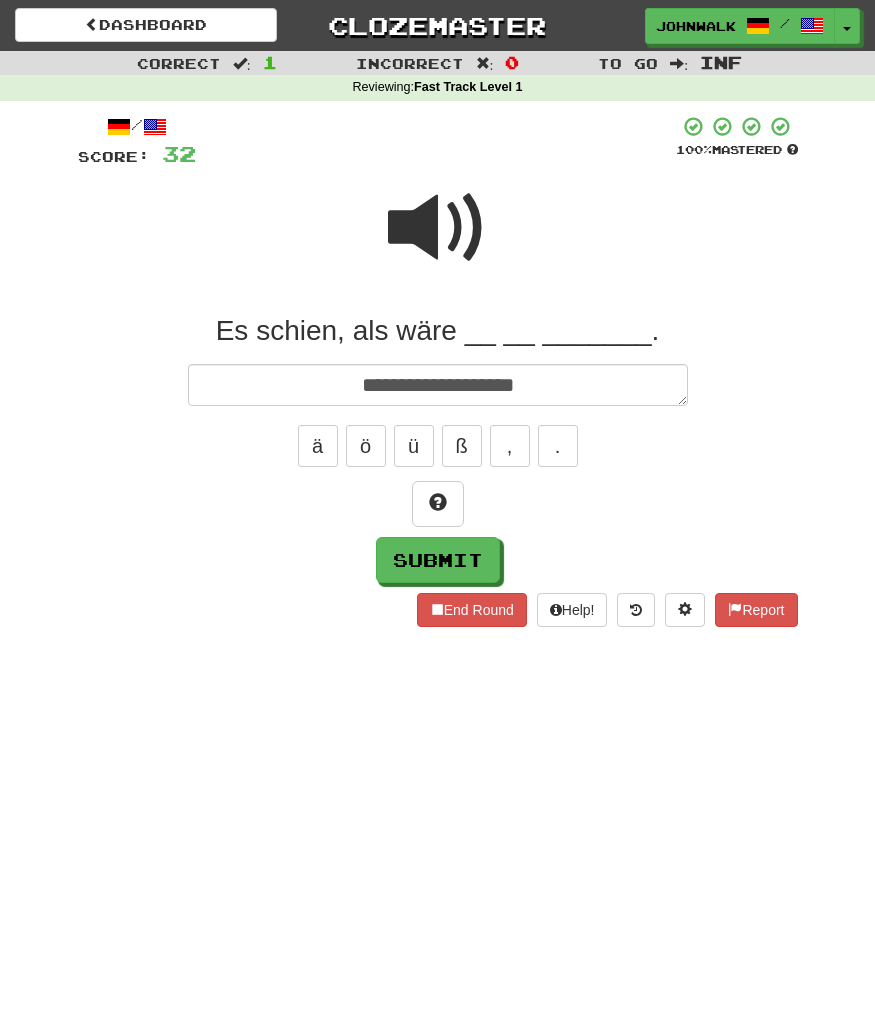 type on "*" 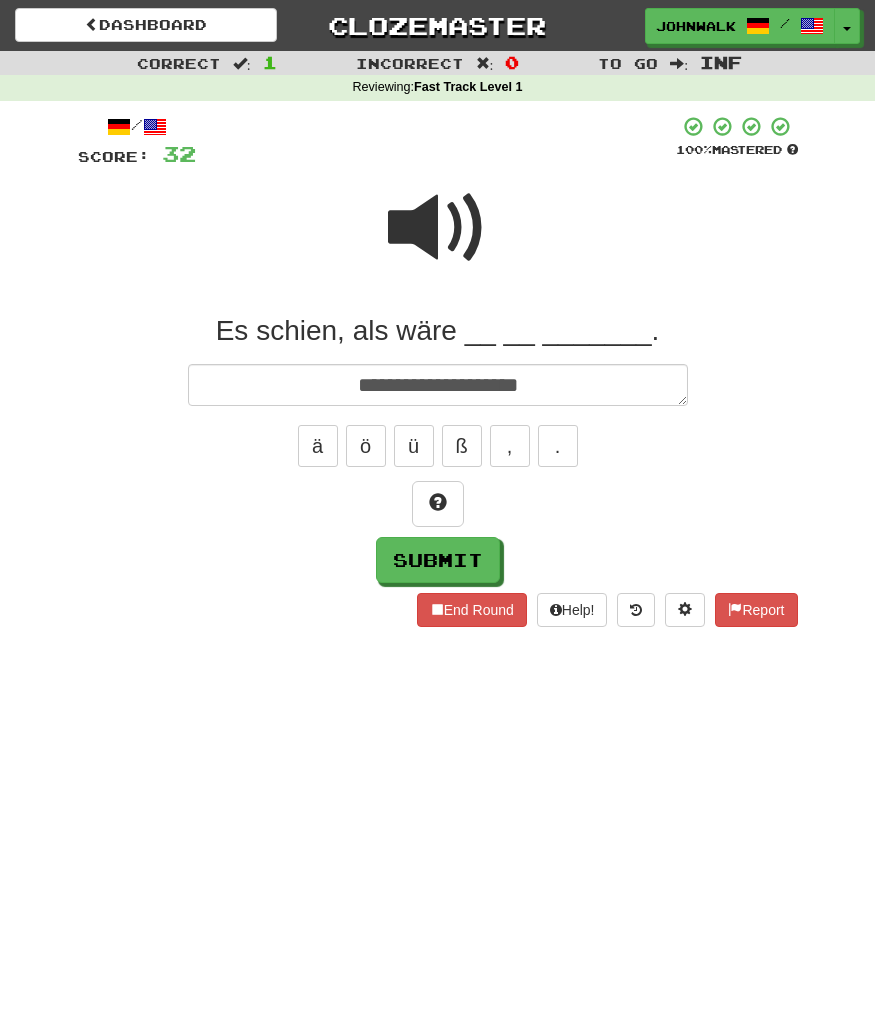 type on "*" 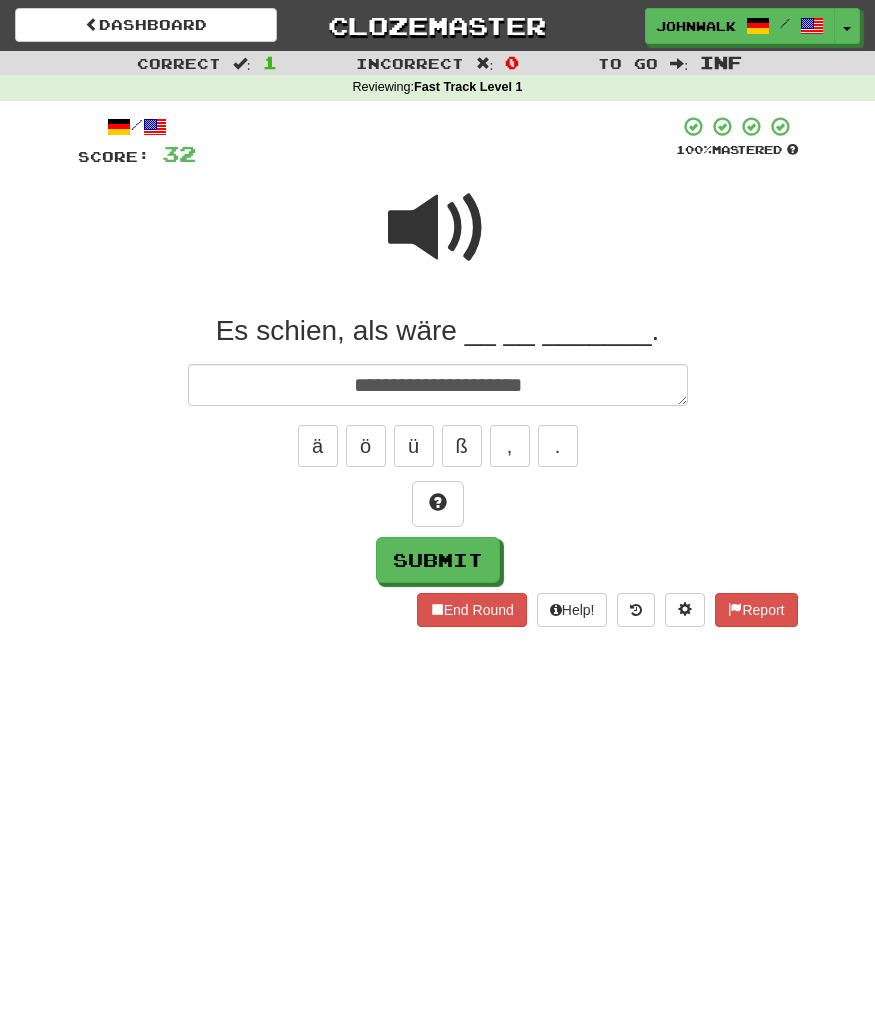 type on "*" 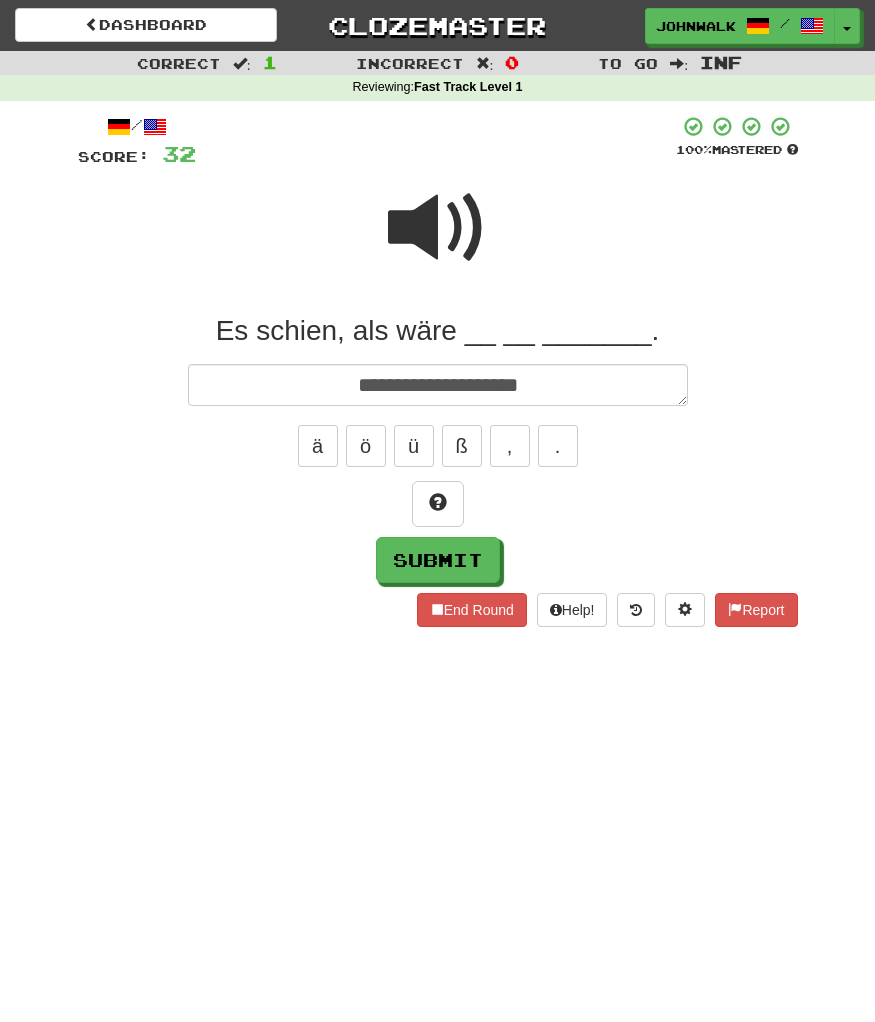 type on "*" 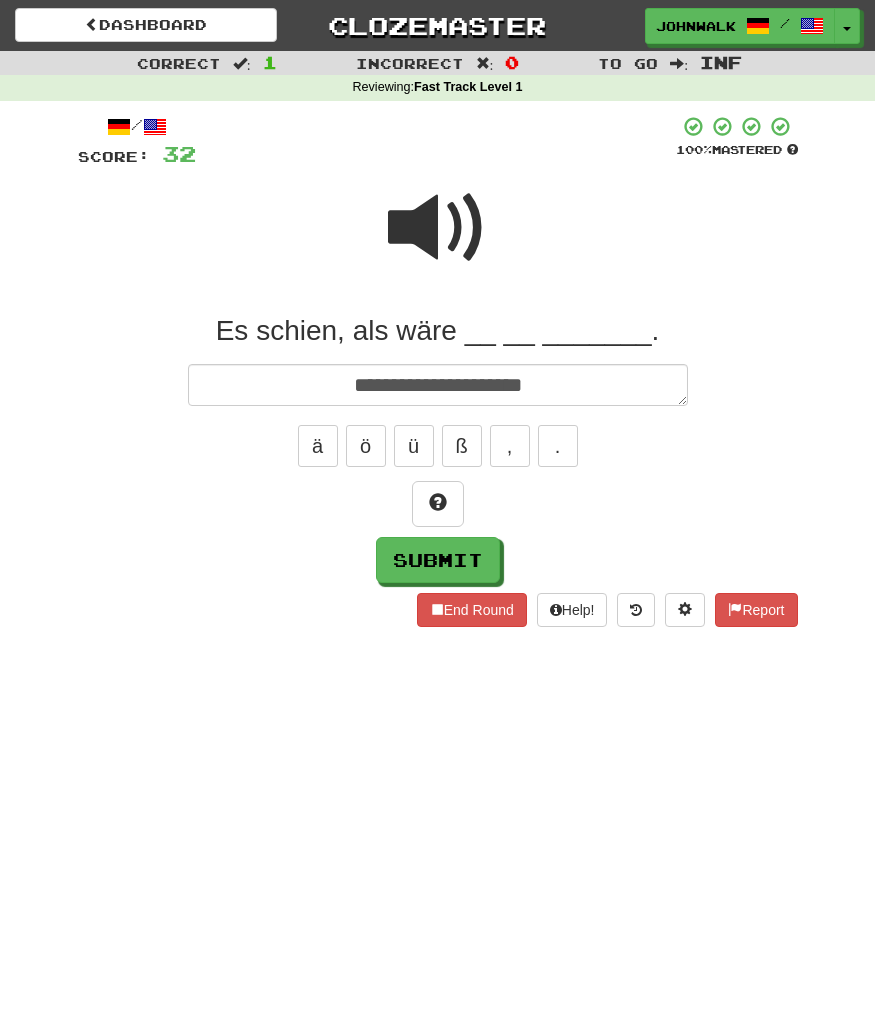 type on "*" 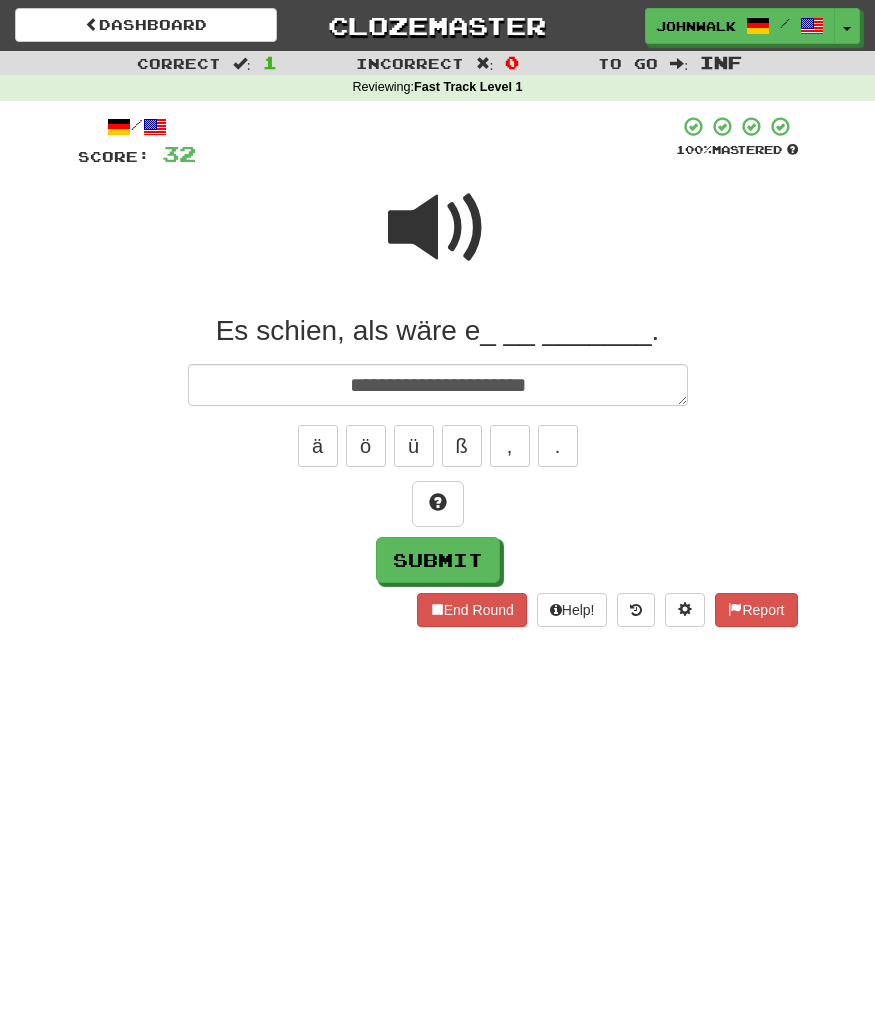 type on "*" 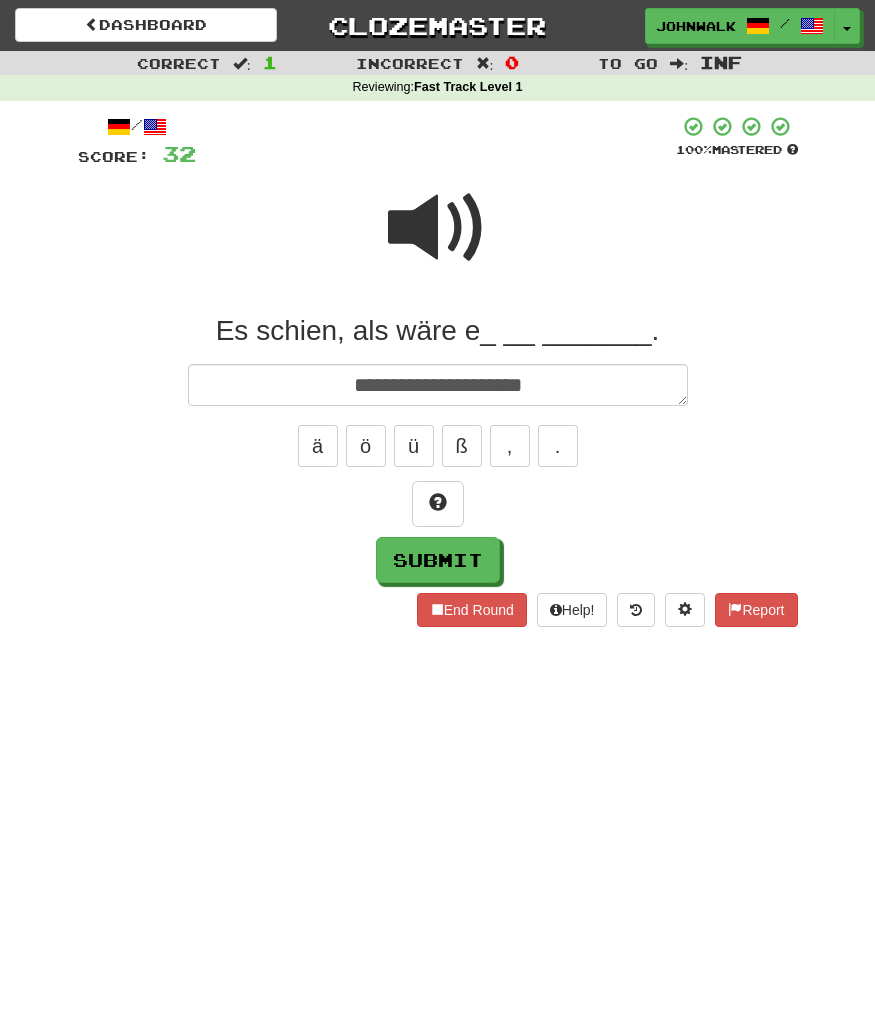 type on "*" 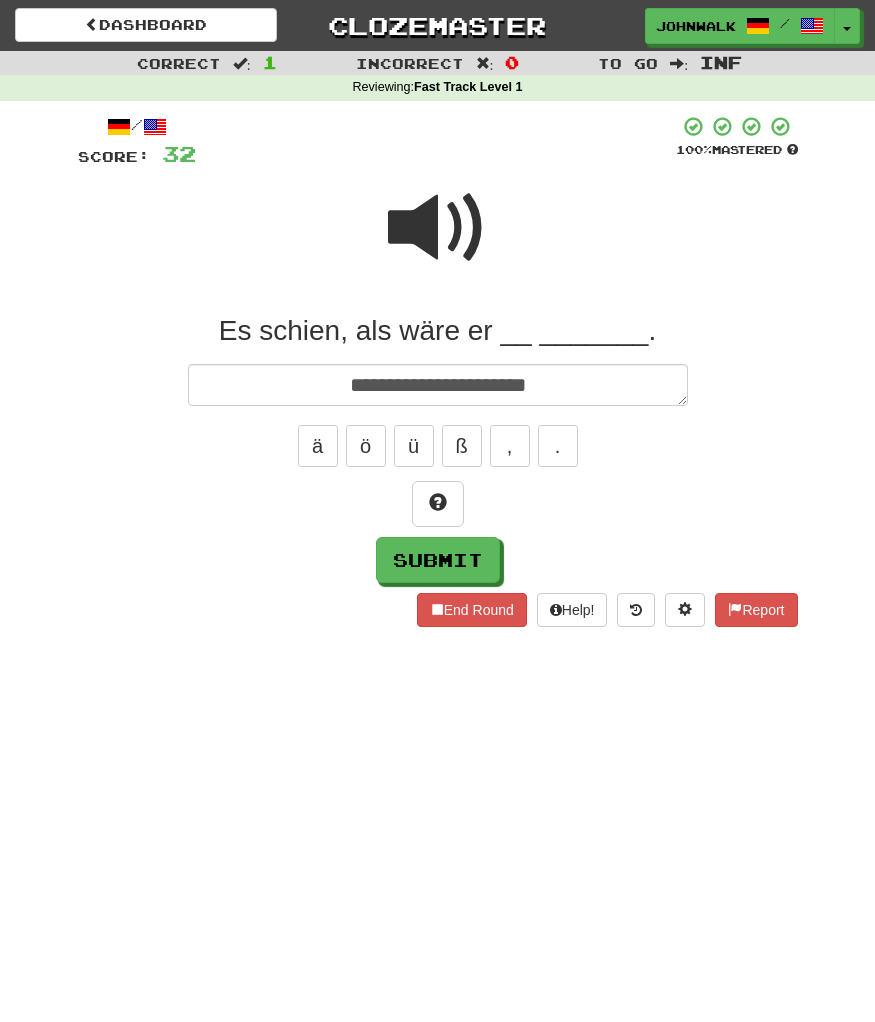 type on "*" 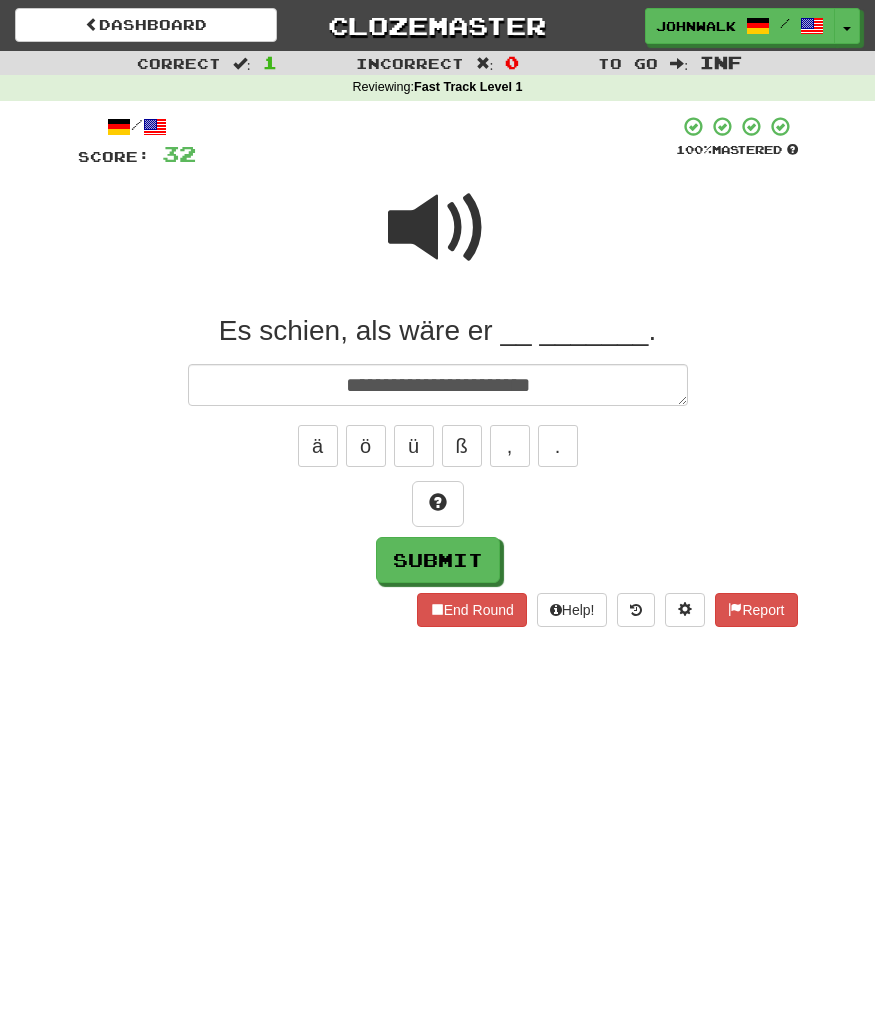 type on "*" 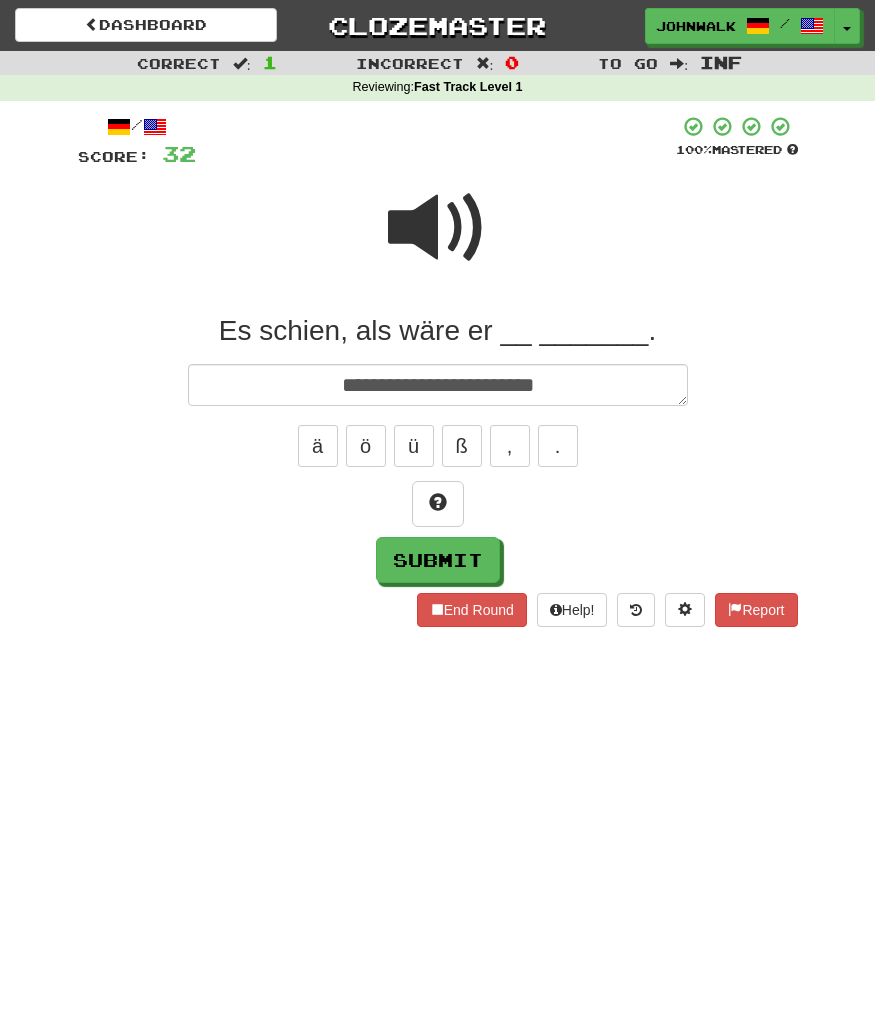 type on "*" 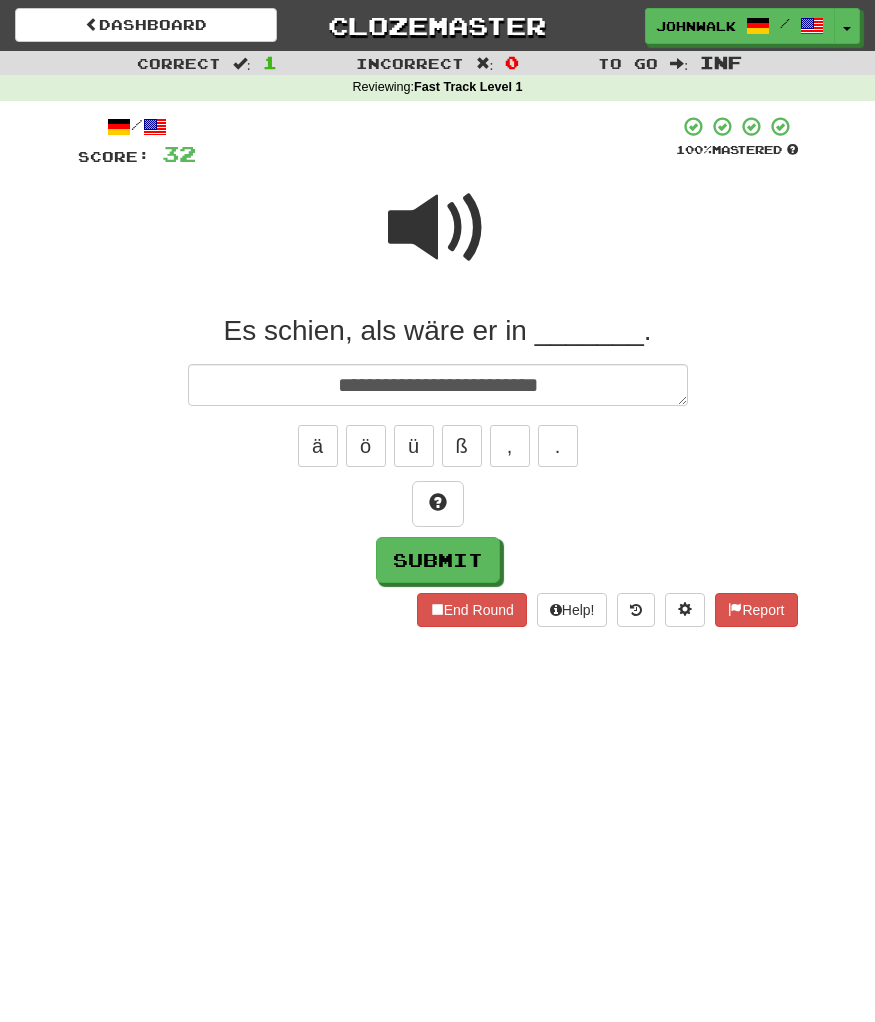type on "*" 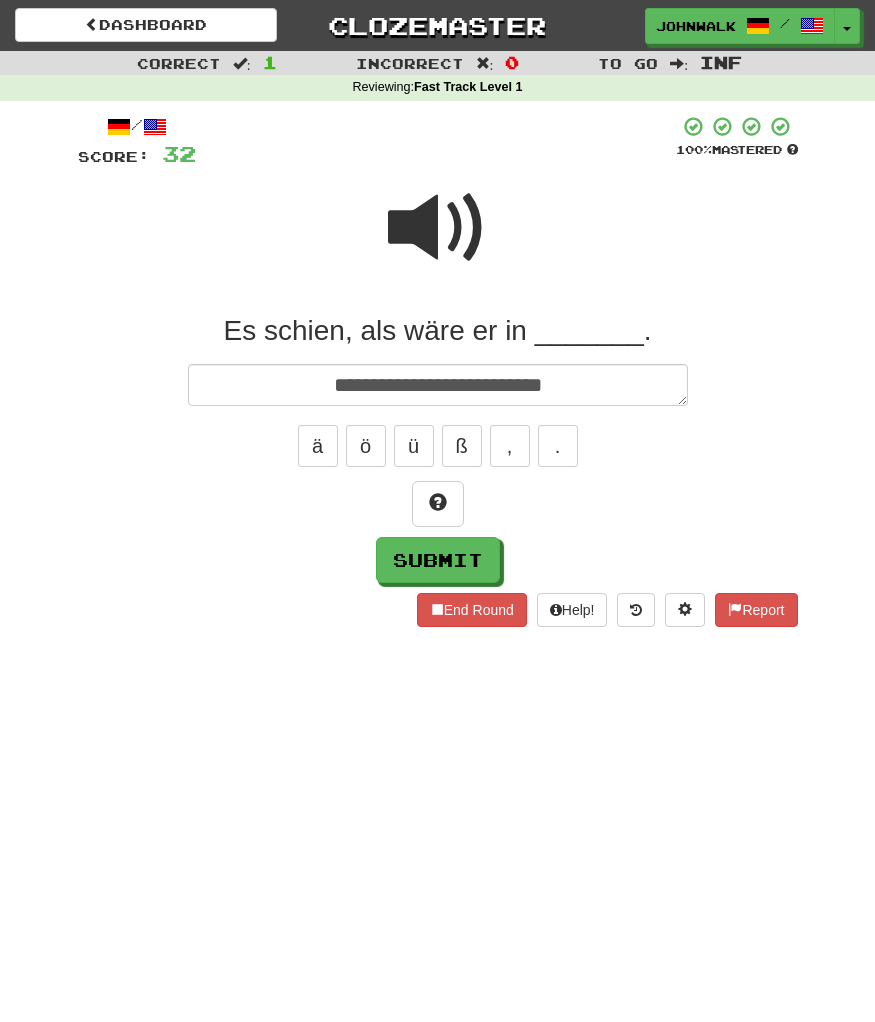 type on "*" 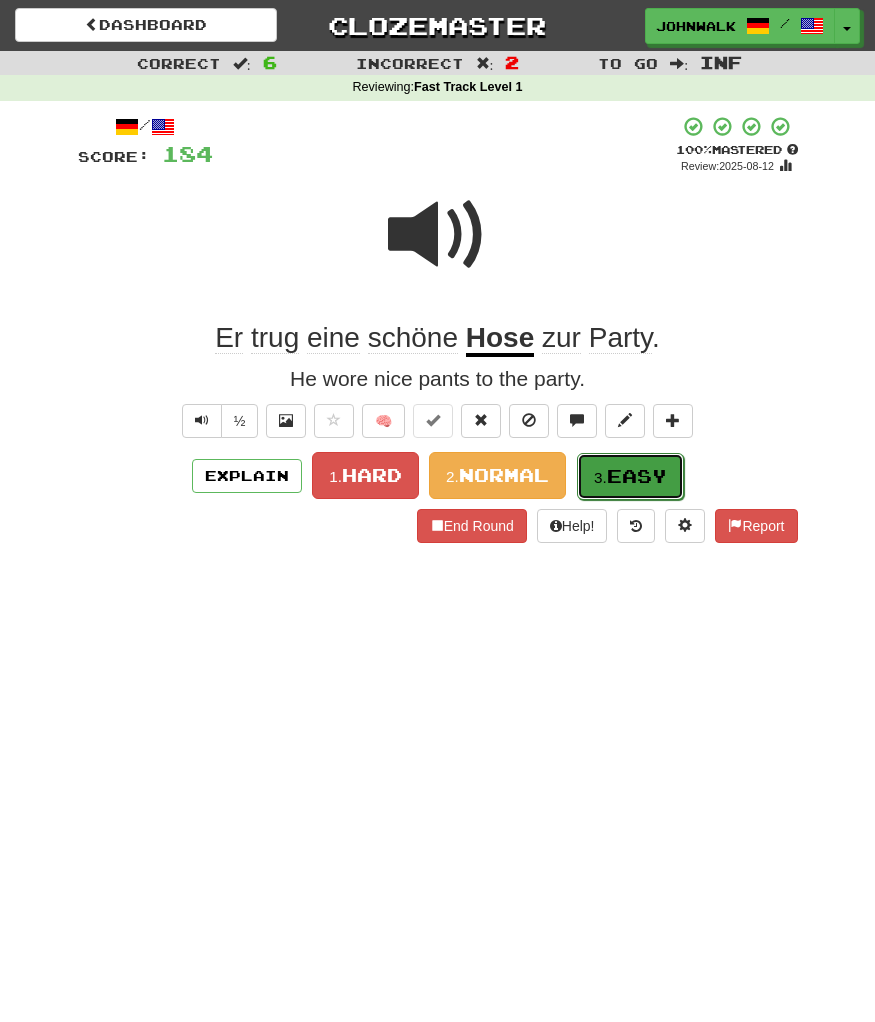 click on "Easy" at bounding box center [637, 476] 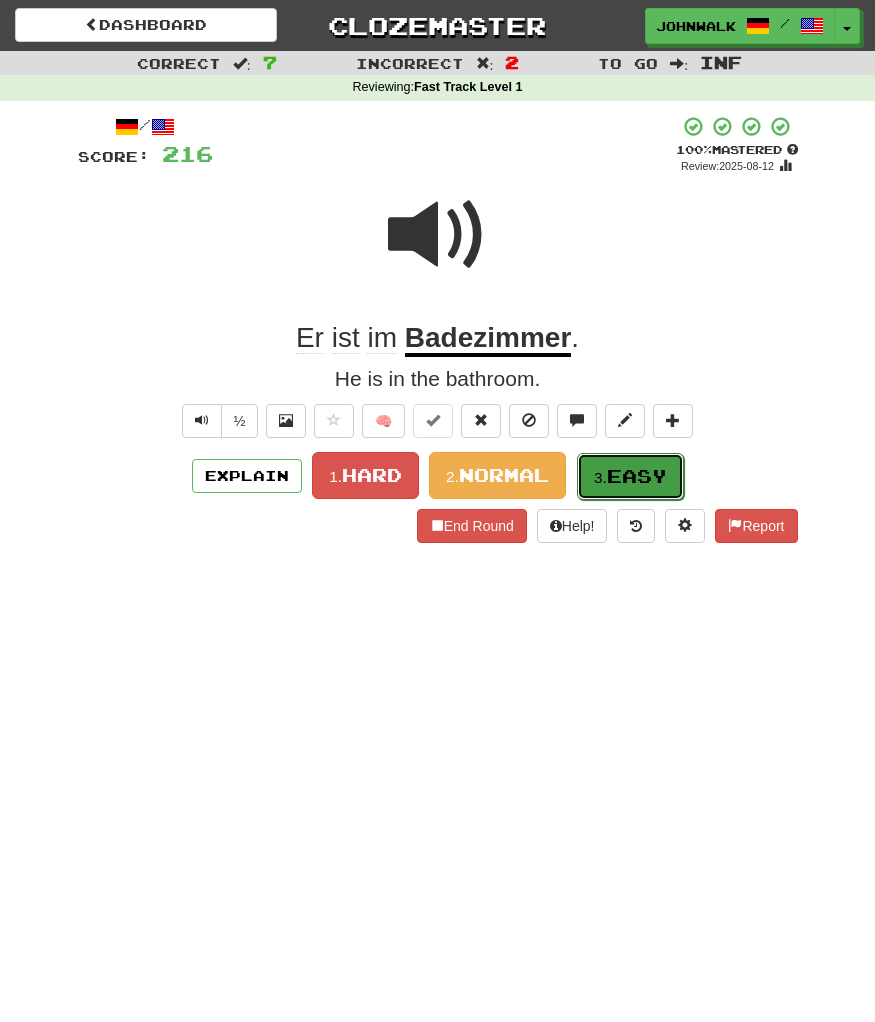 click on "Easy" at bounding box center [637, 476] 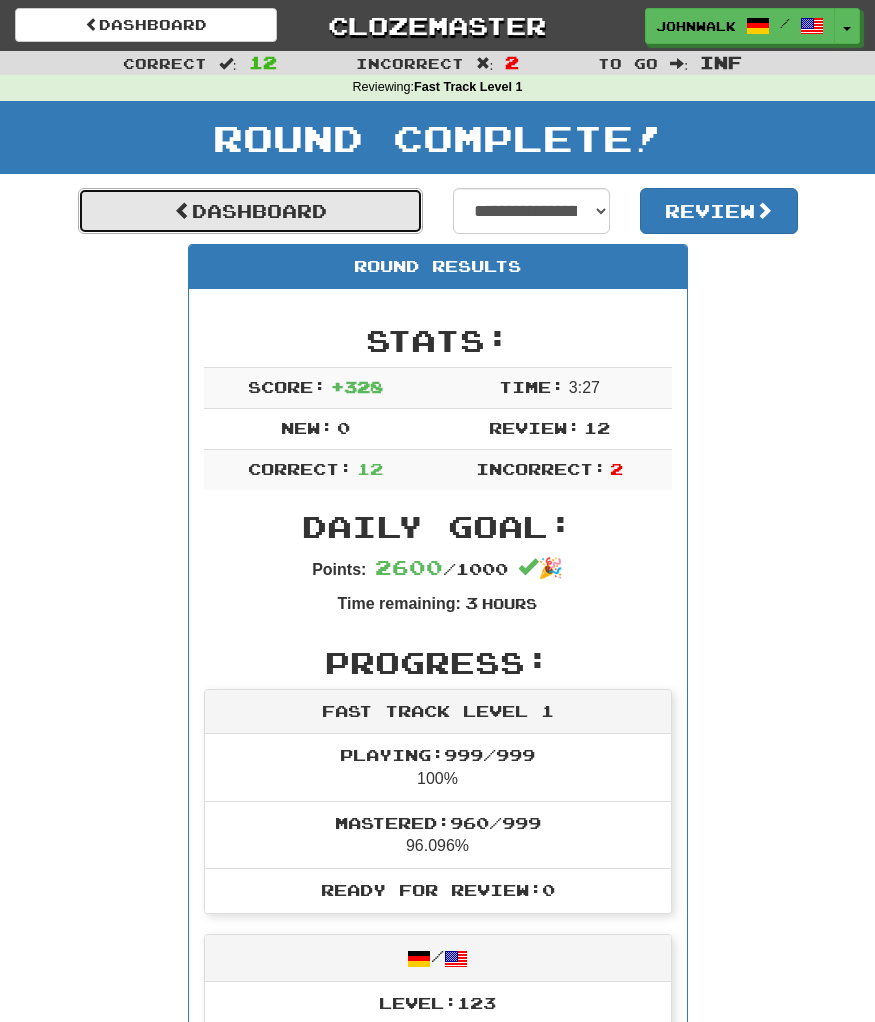 click on "Dashboard" at bounding box center (250, 211) 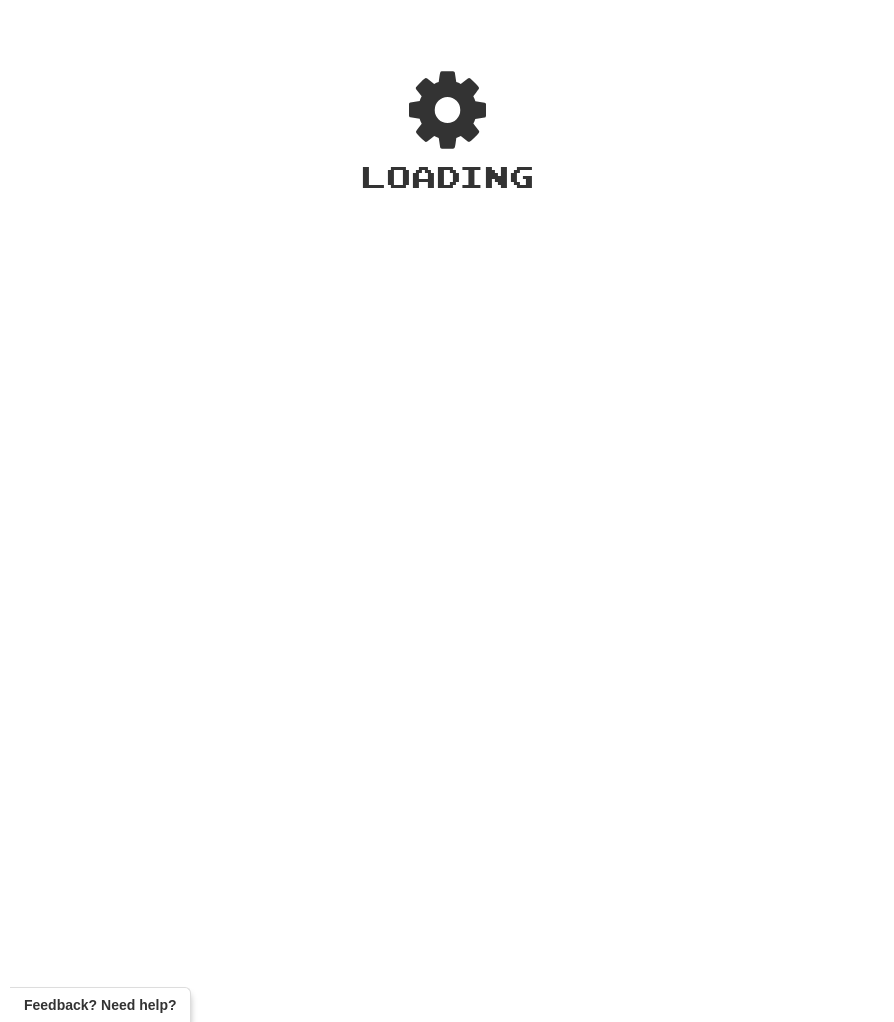 scroll, scrollTop: 0, scrollLeft: 0, axis: both 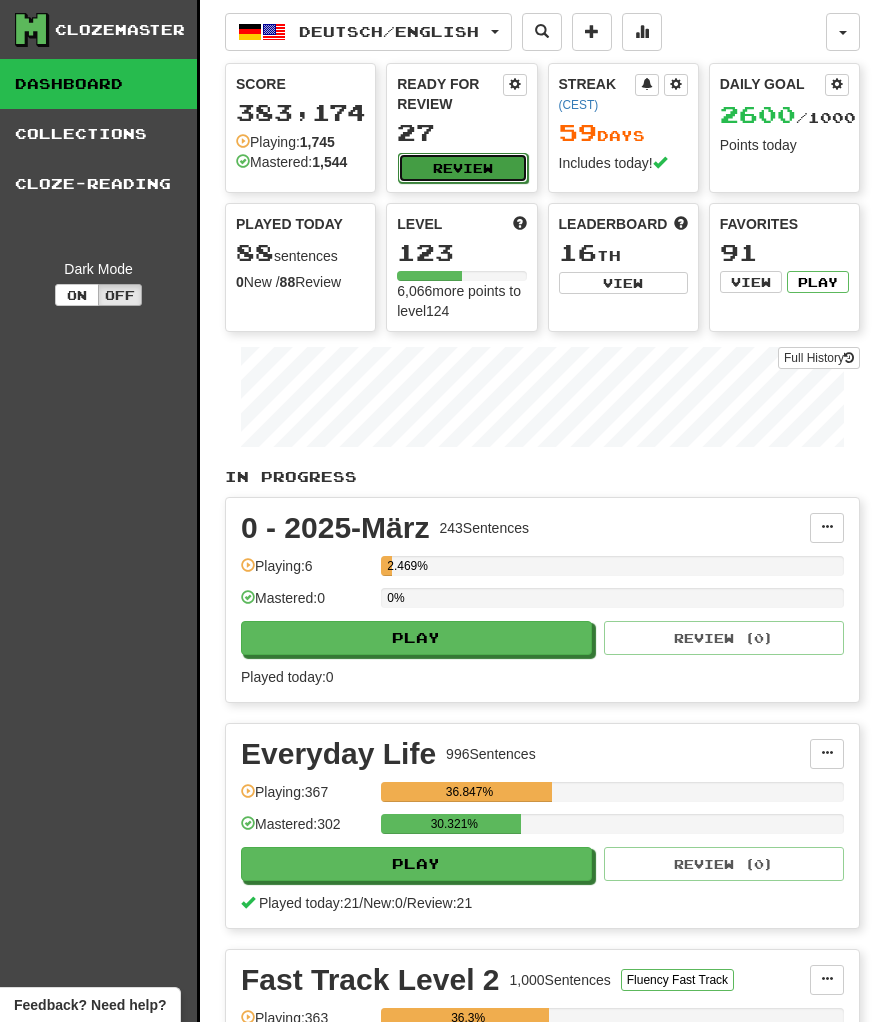 click on "Review" at bounding box center (462, 168) 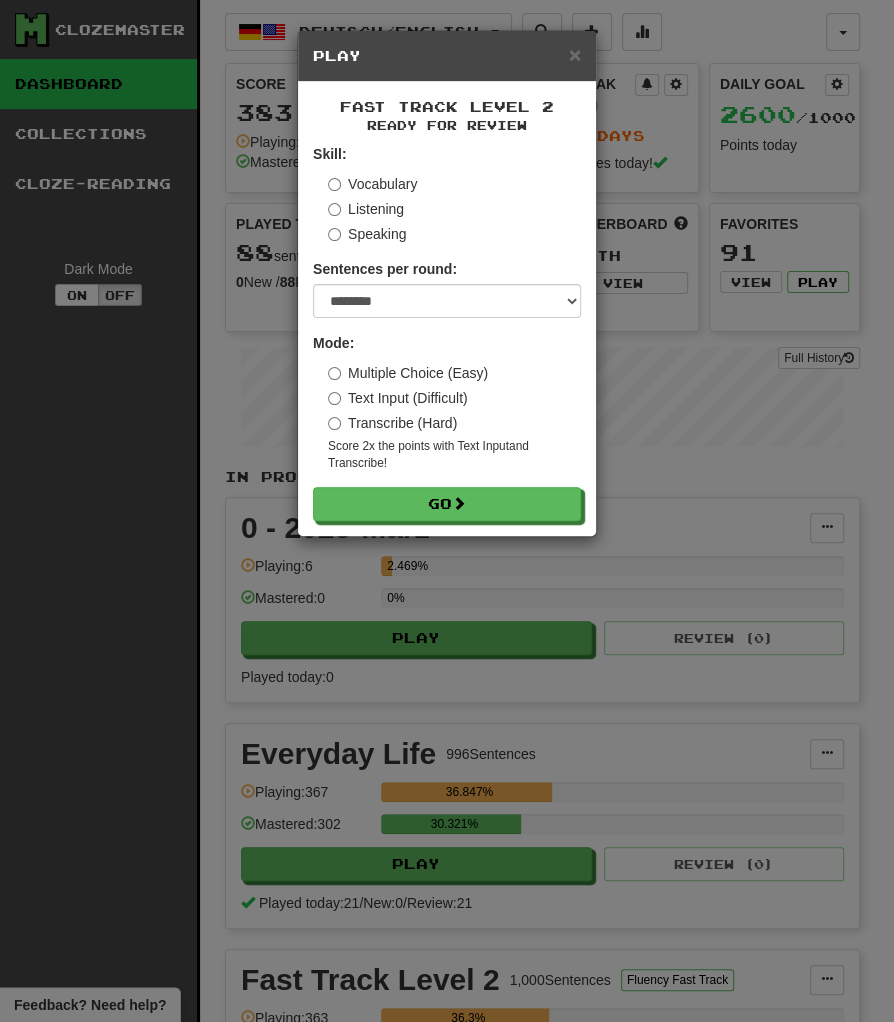click on "Transcribe (Hard)" at bounding box center [392, 423] 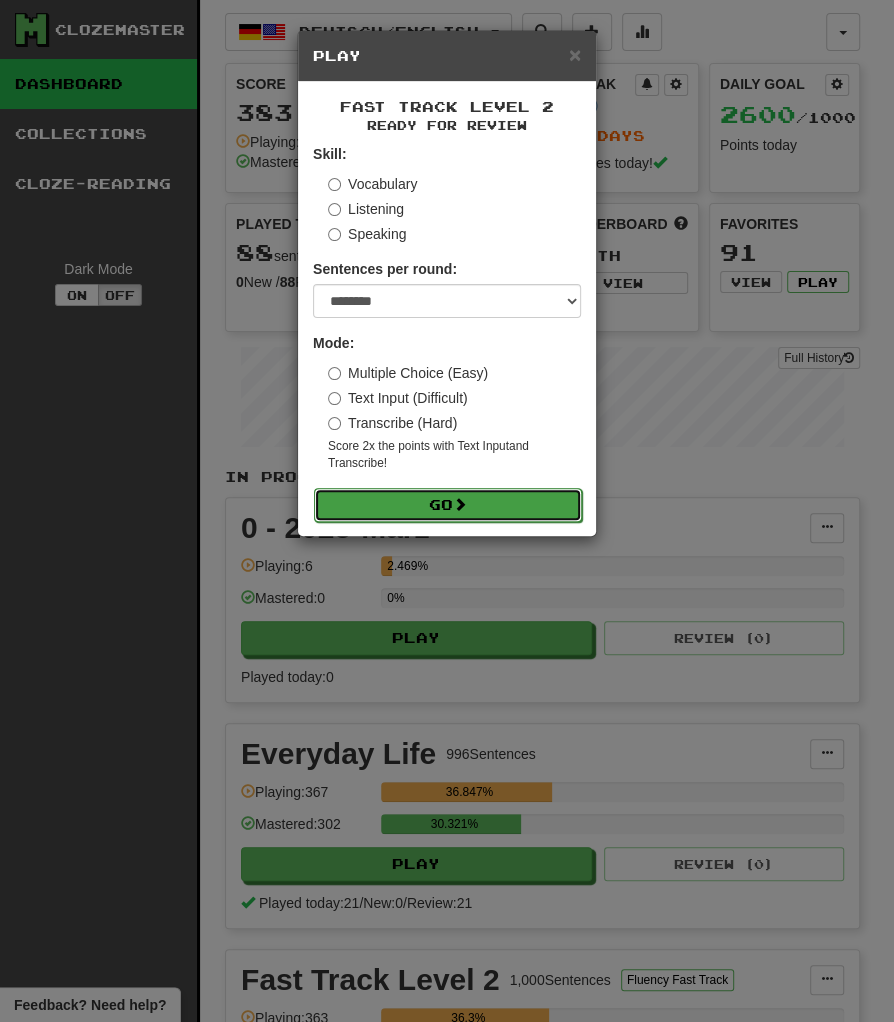 click on "Go" at bounding box center [448, 505] 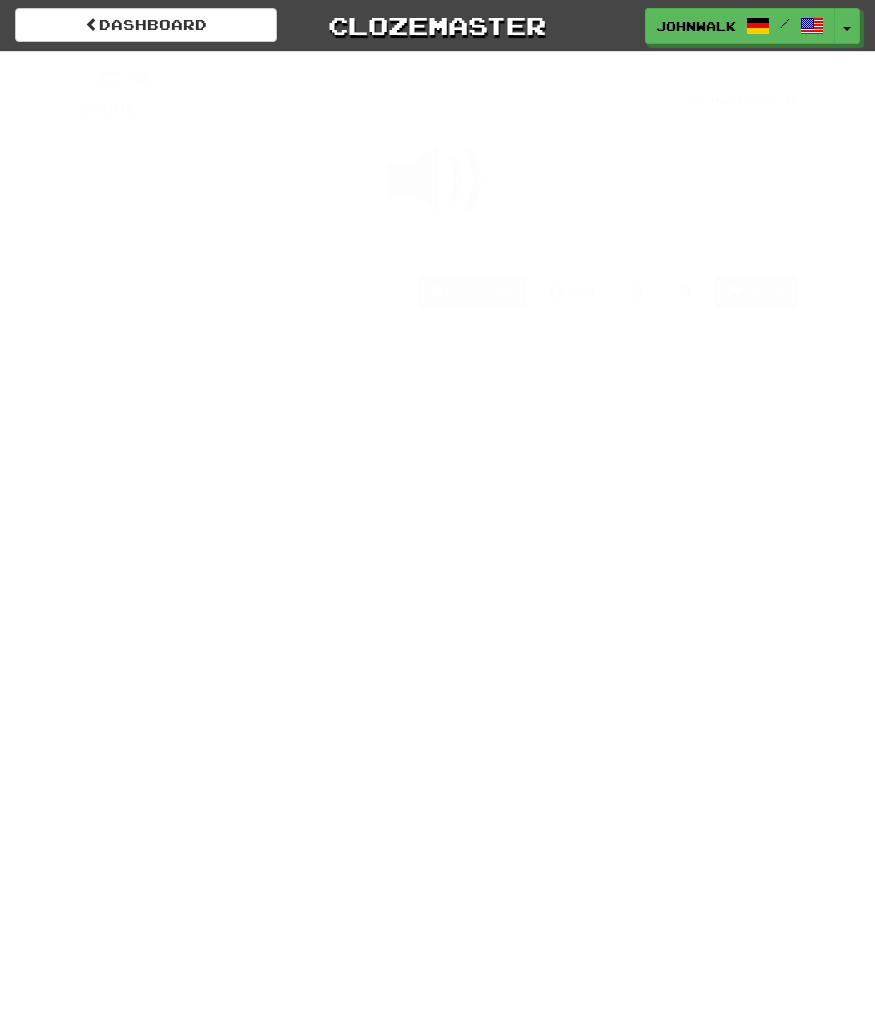 scroll, scrollTop: 0, scrollLeft: 0, axis: both 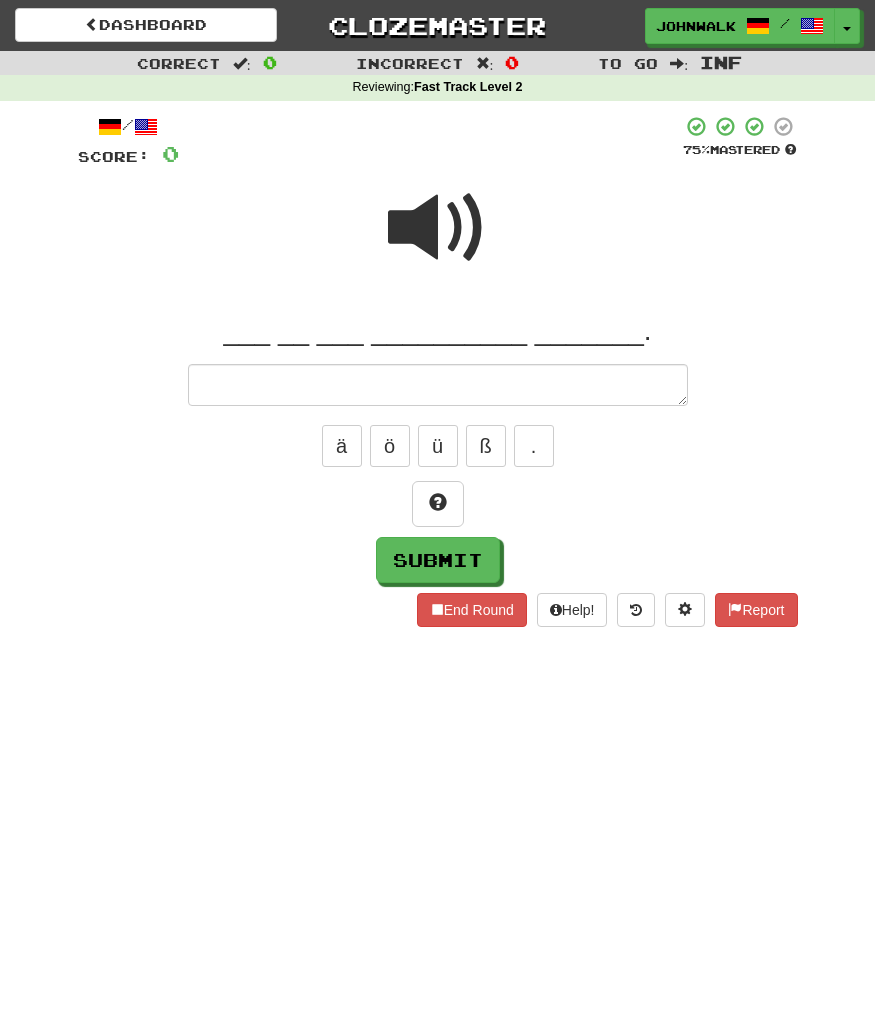 type on "*" 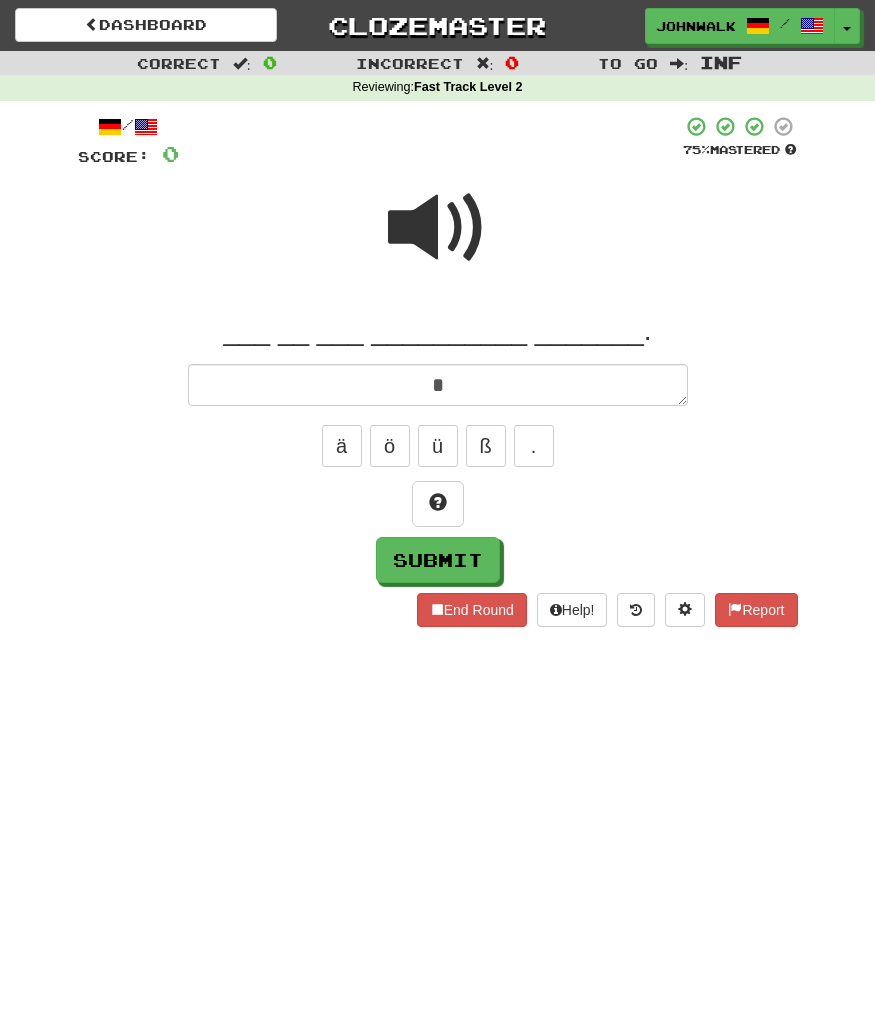 type on "*" 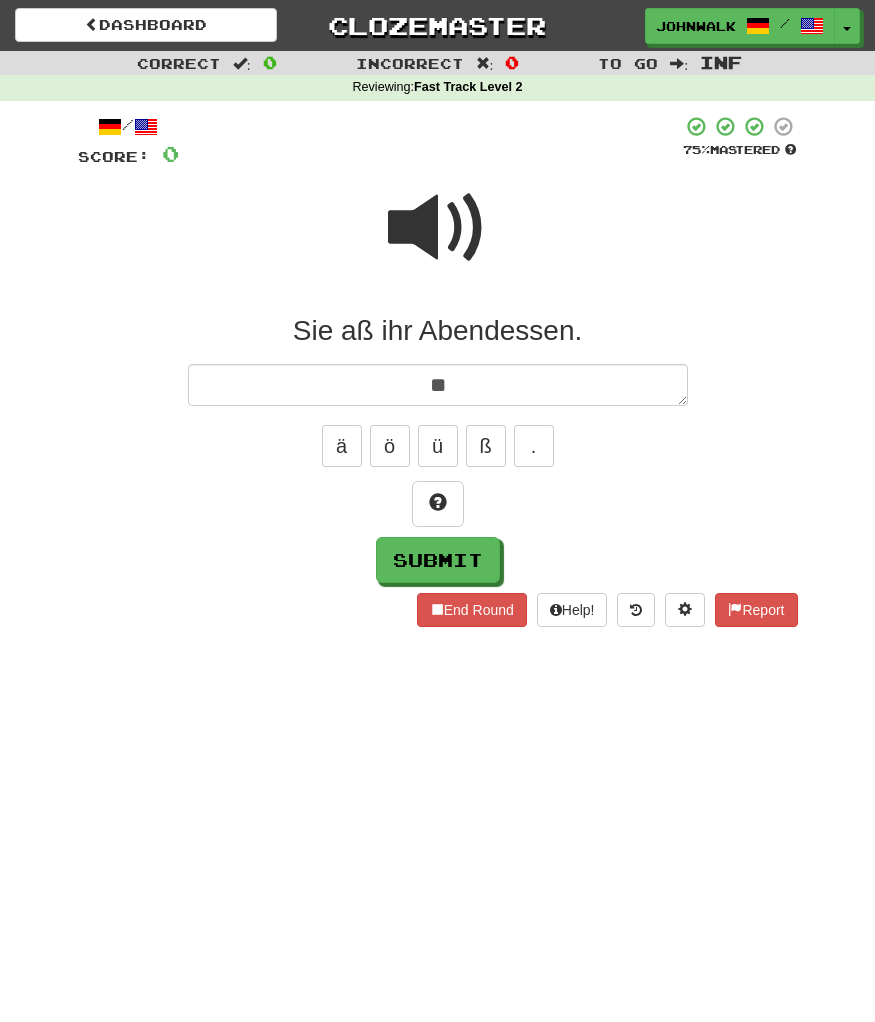 type on "*" 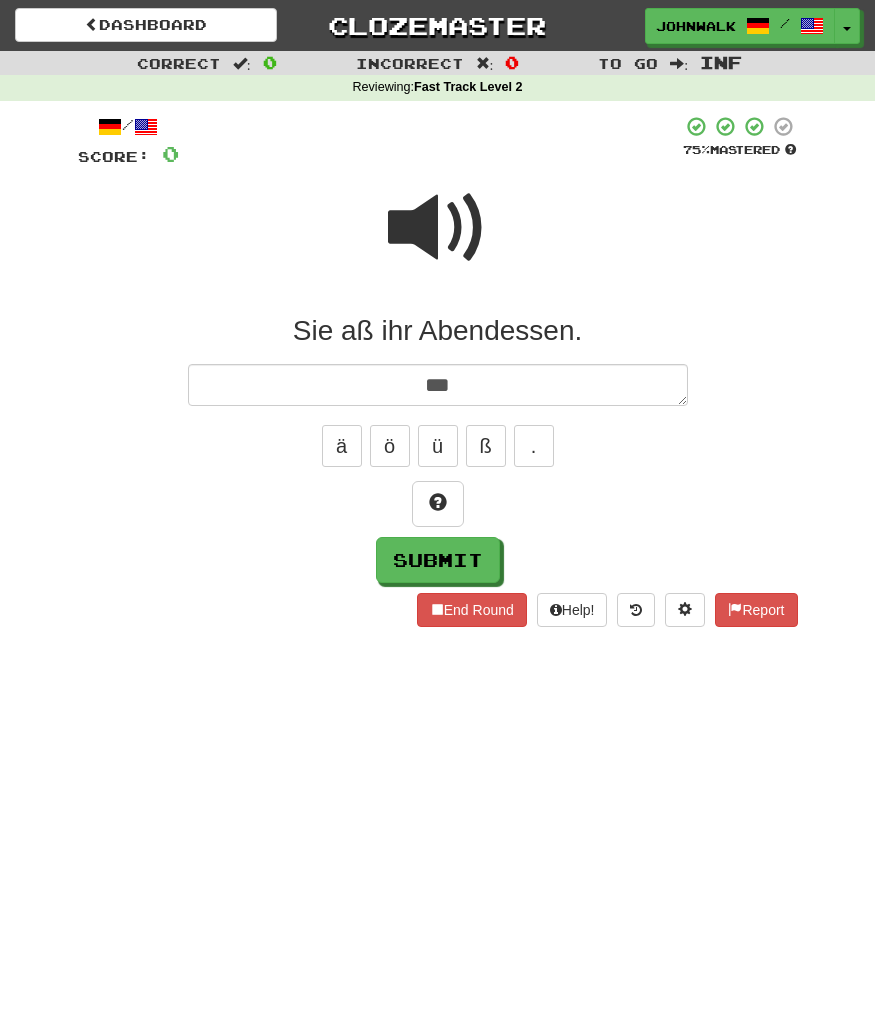 type on "*" 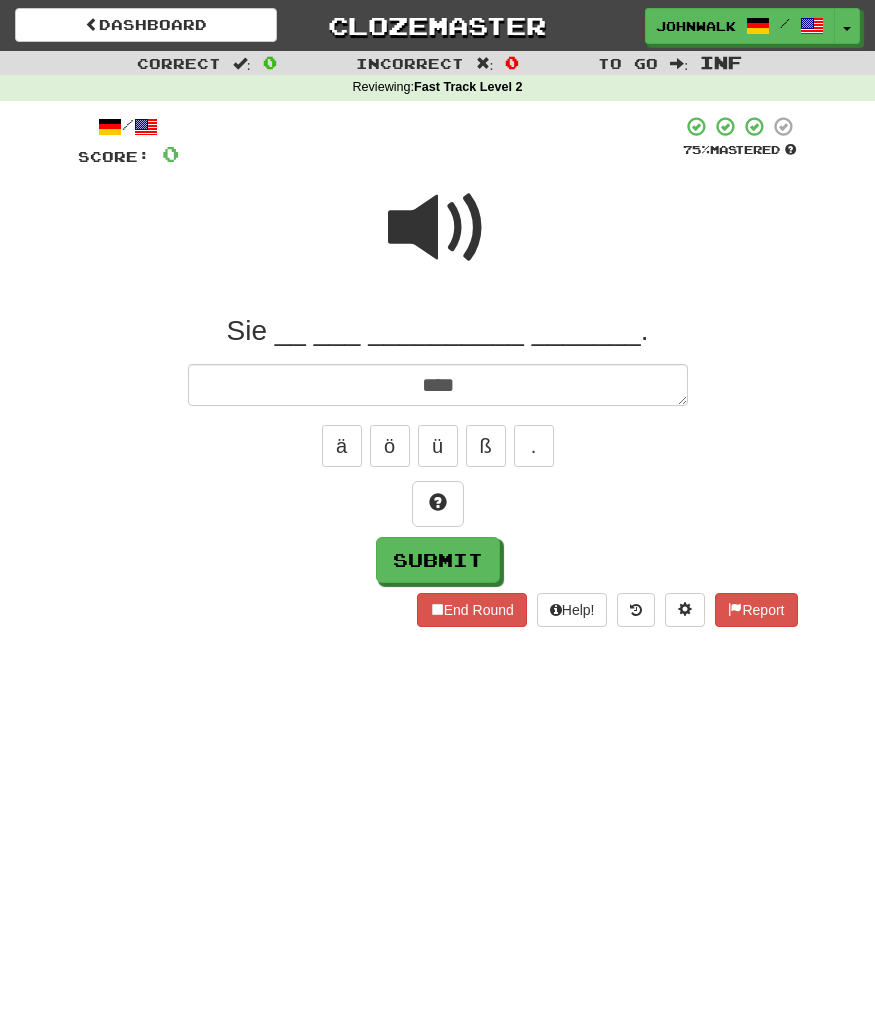 type on "*" 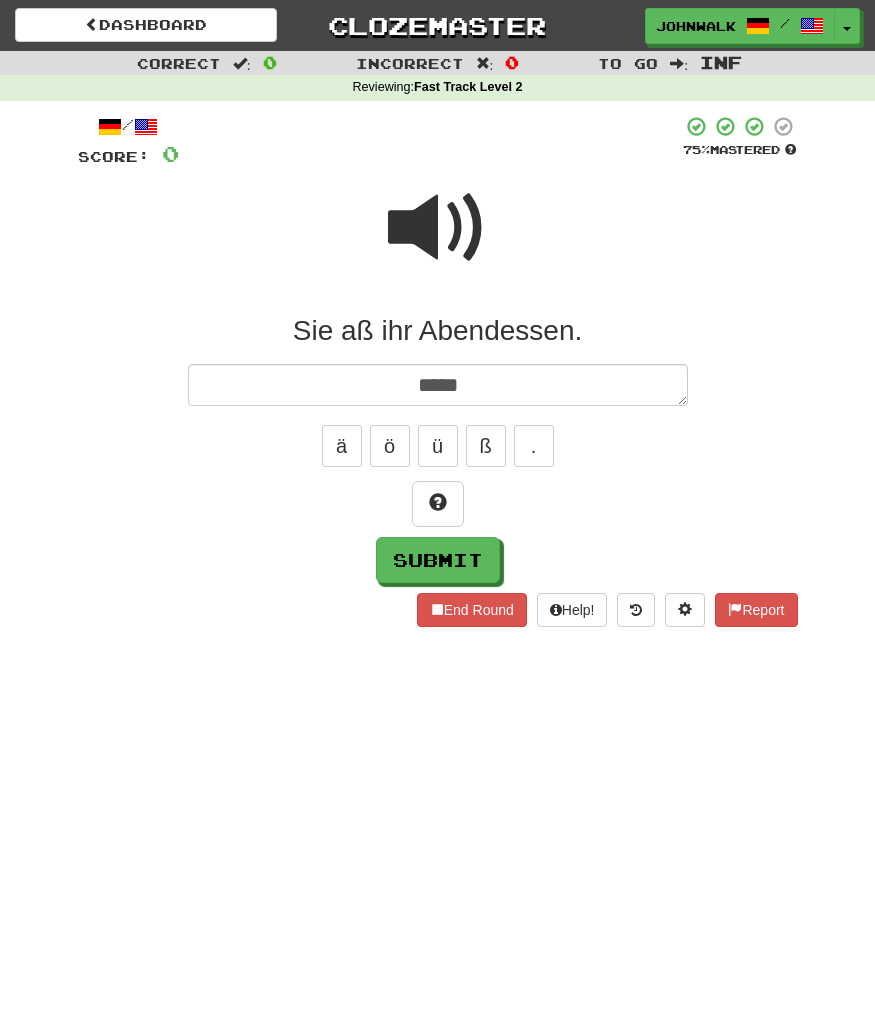 type on "*" 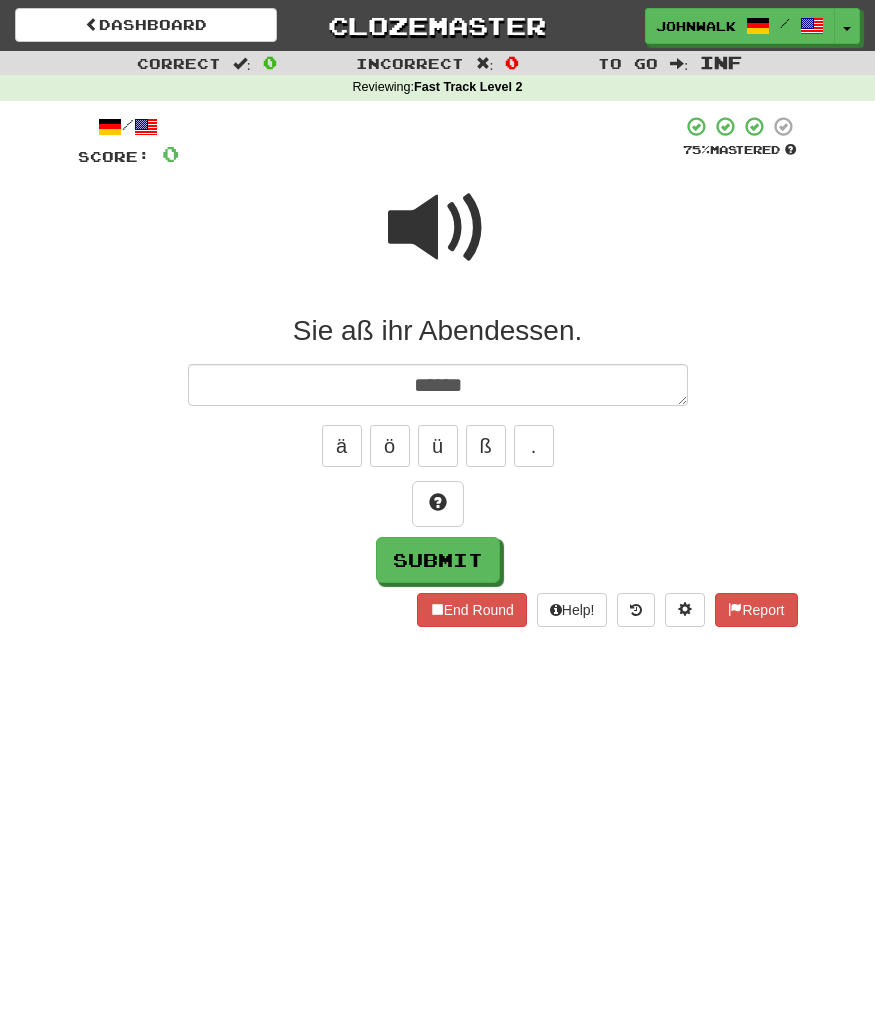 type on "*" 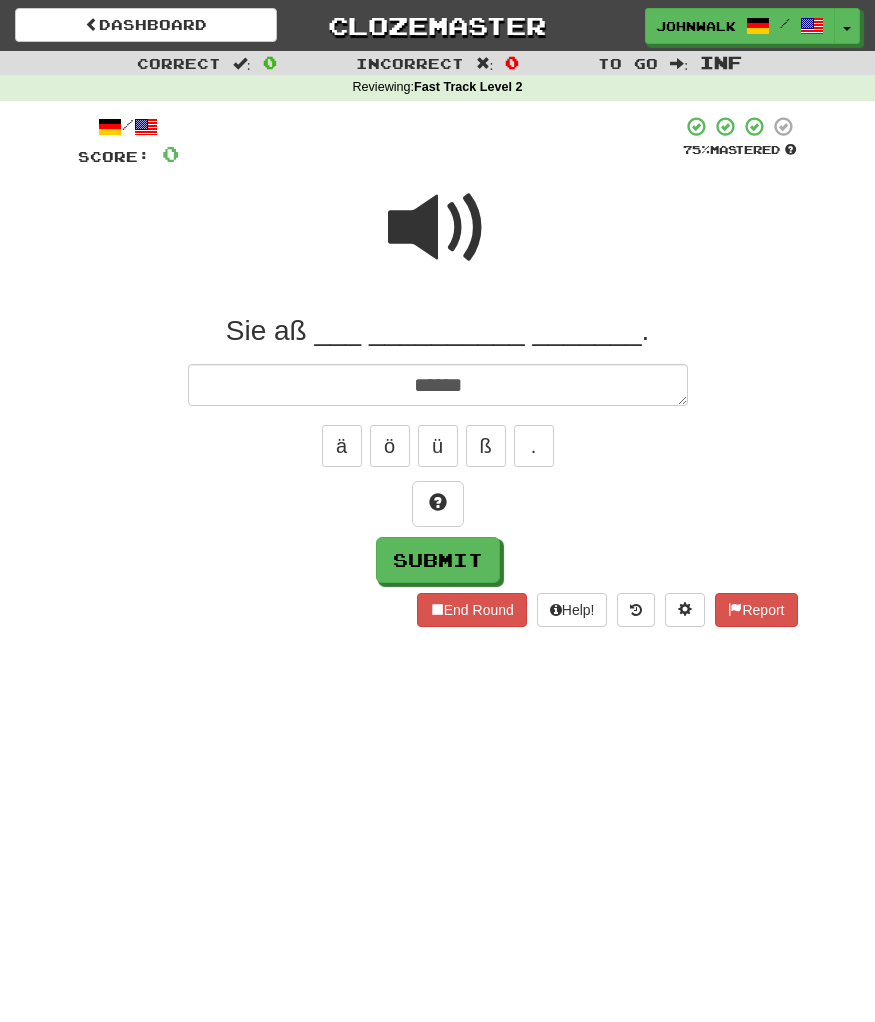 type on "*" 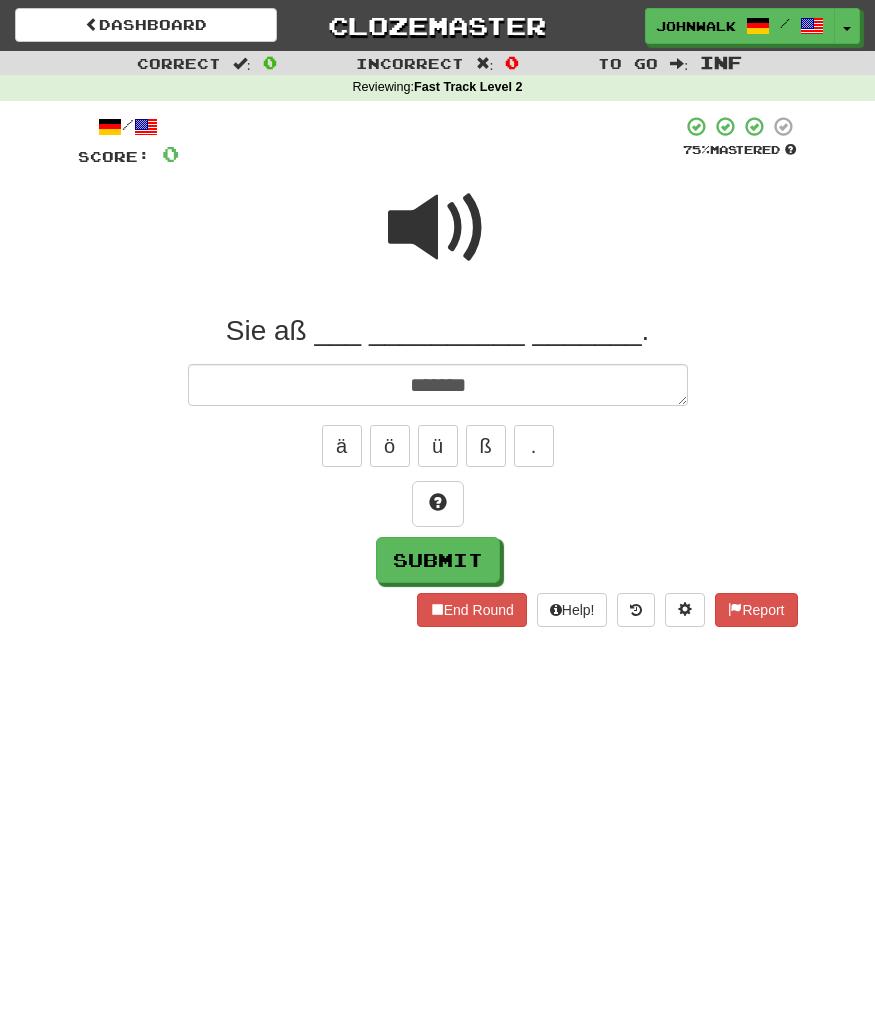 type on "*" 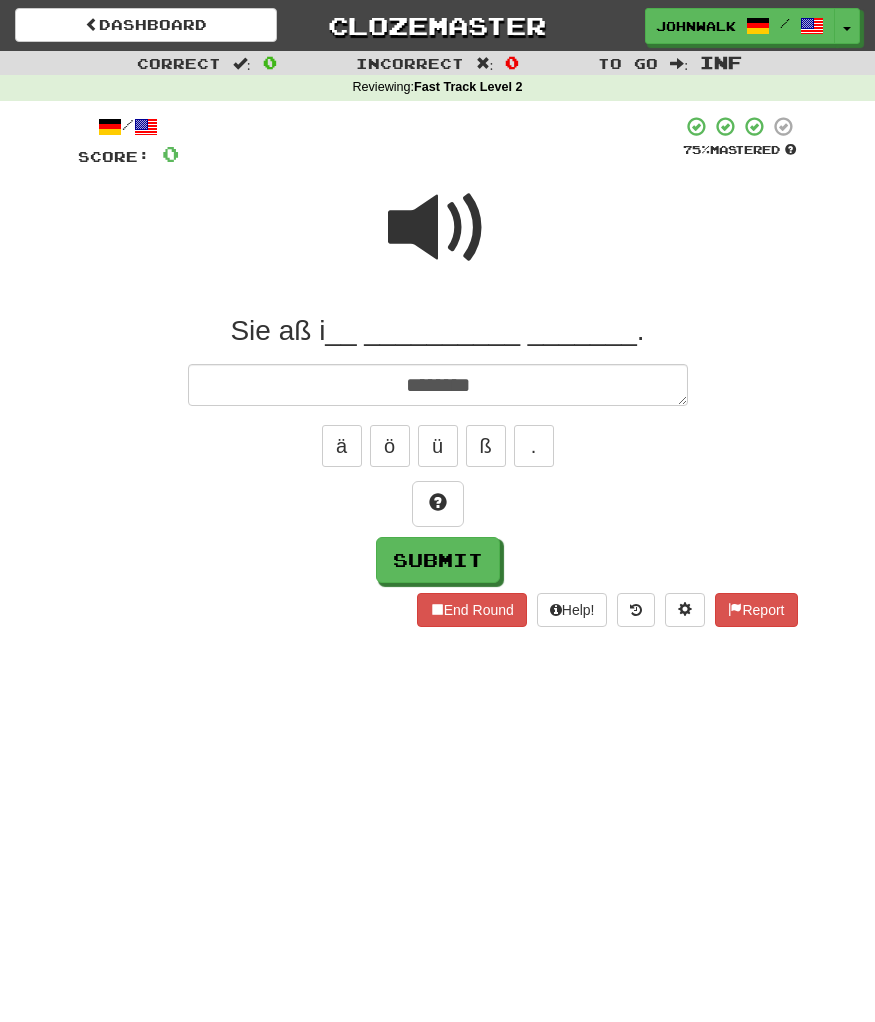 type on "*" 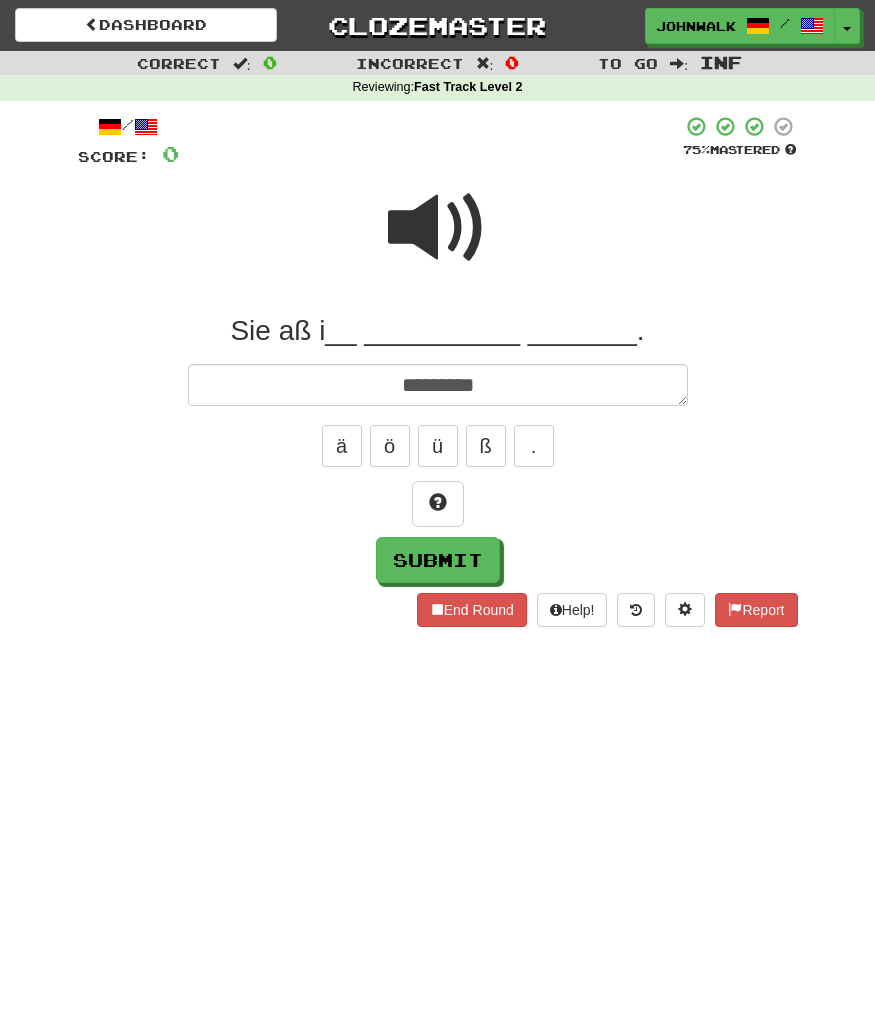 type on "*" 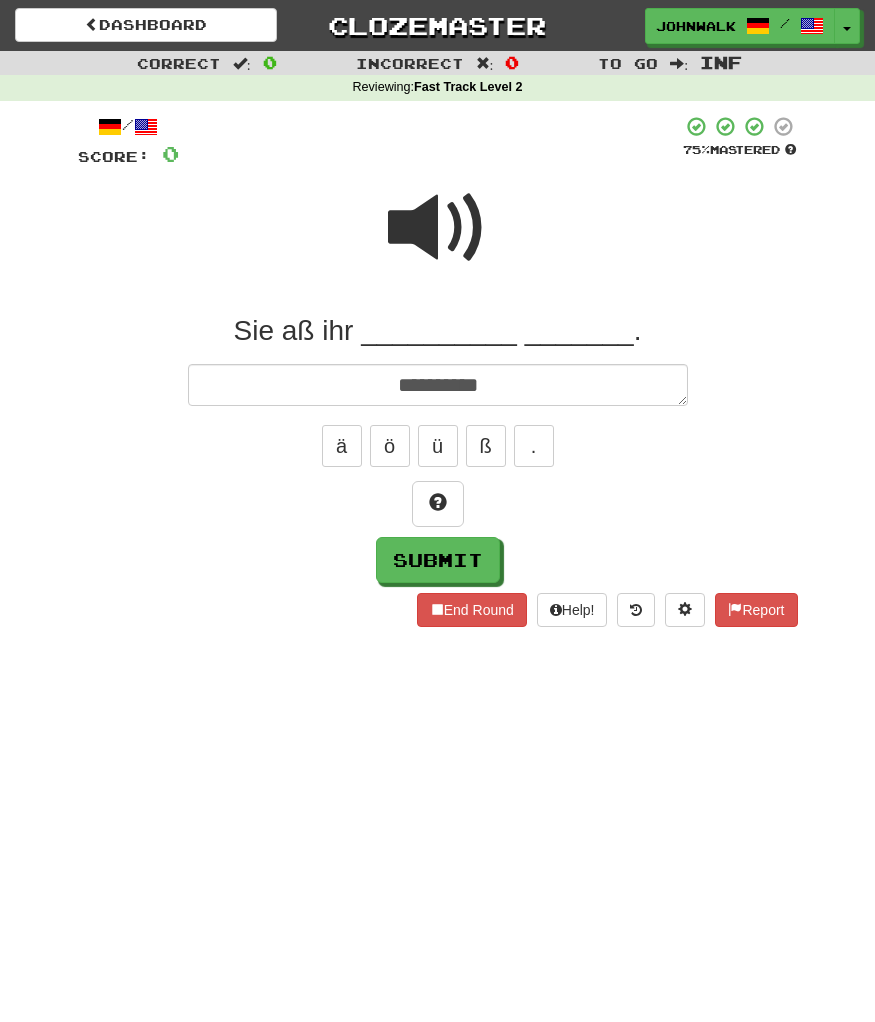 type on "*" 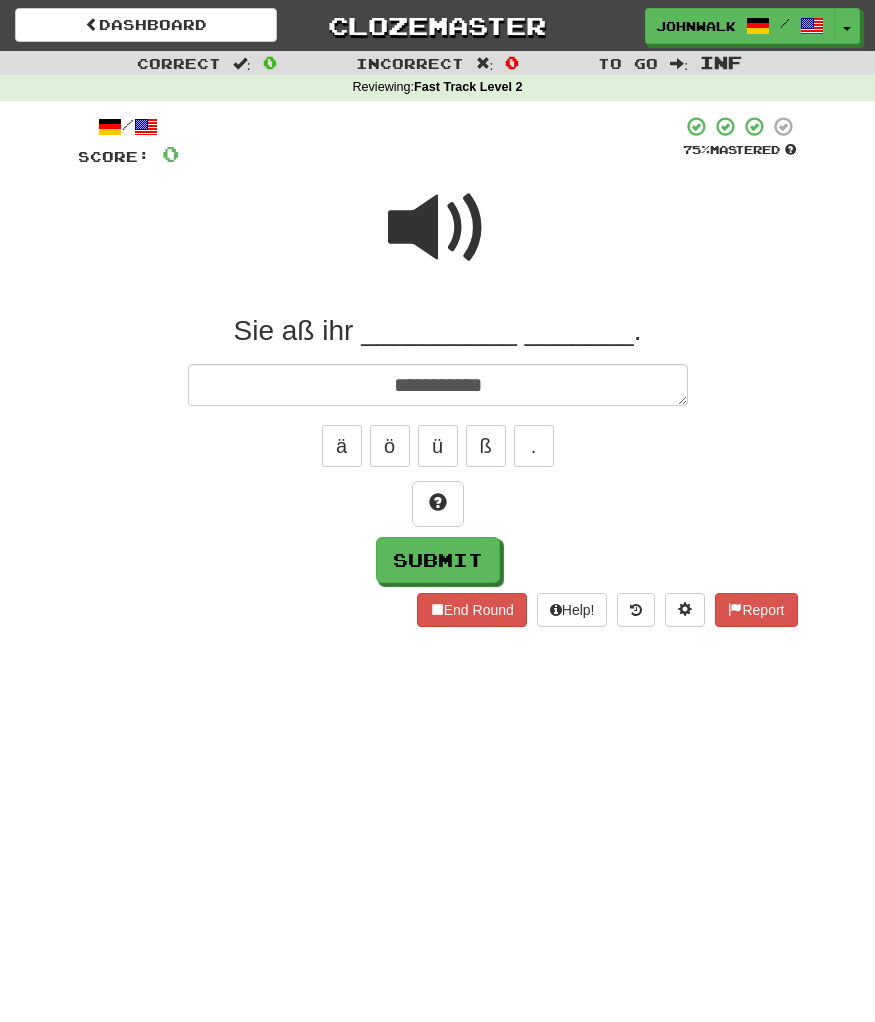 type on "*" 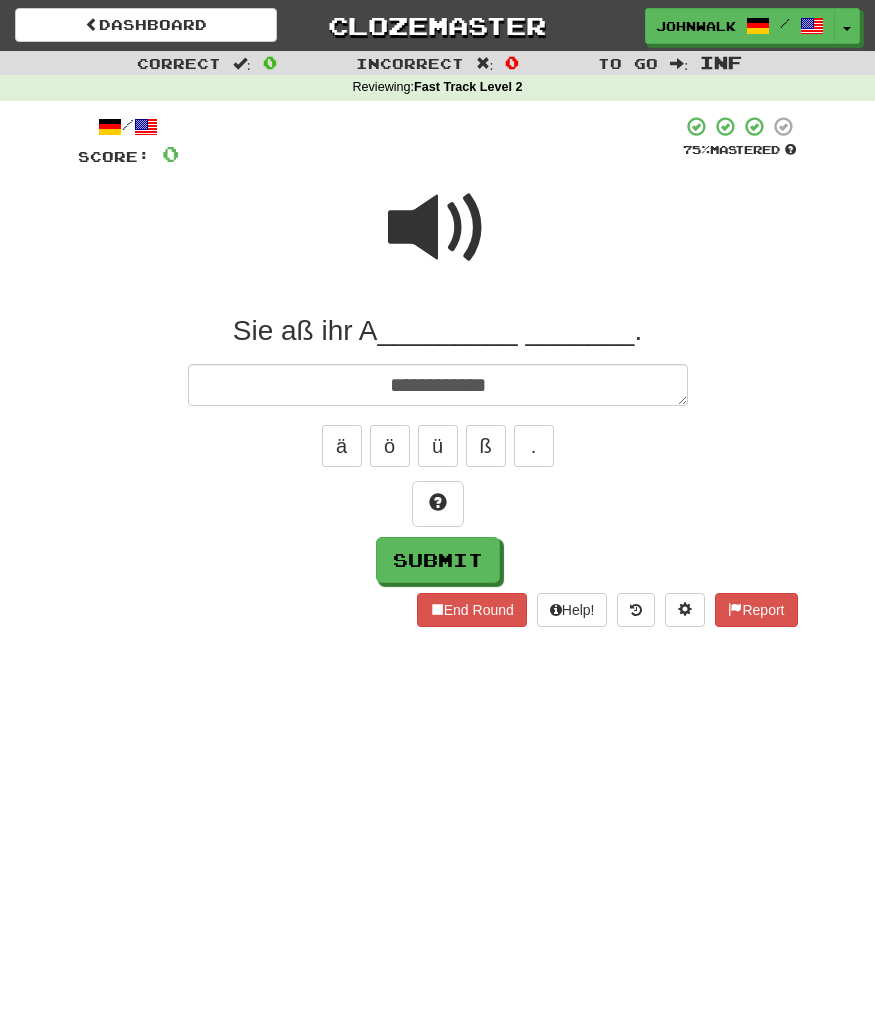 type on "*" 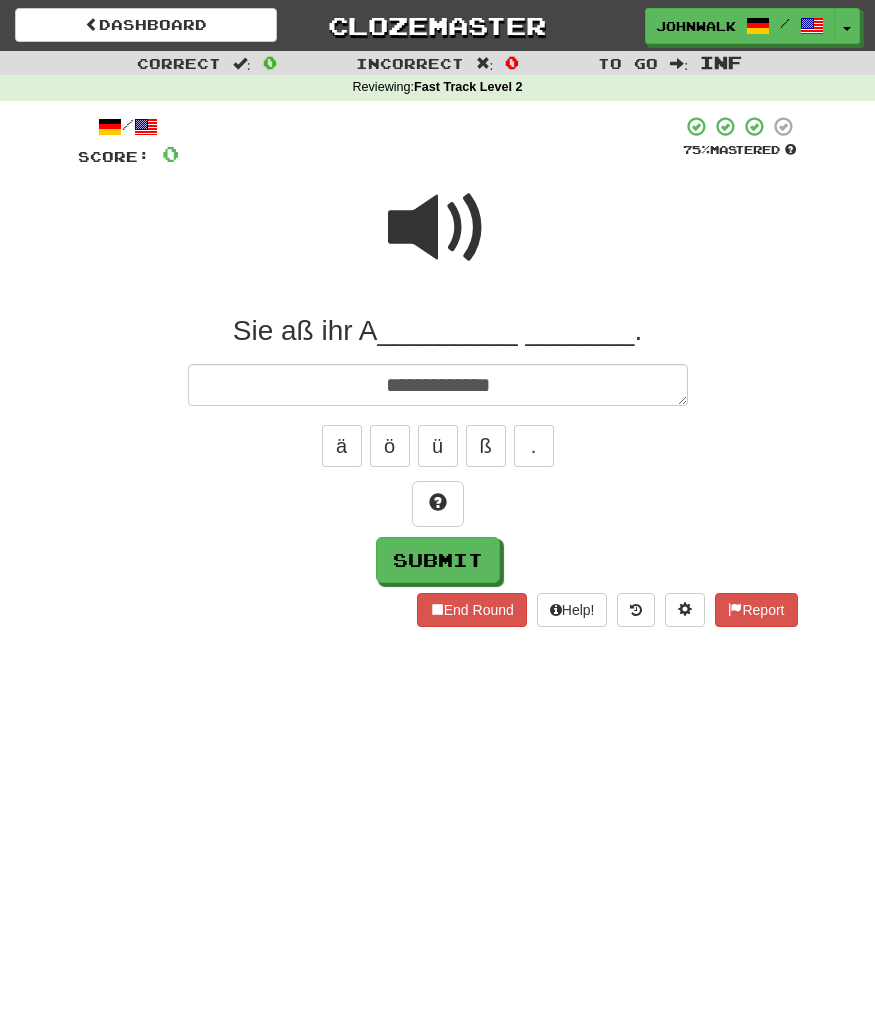type on "*" 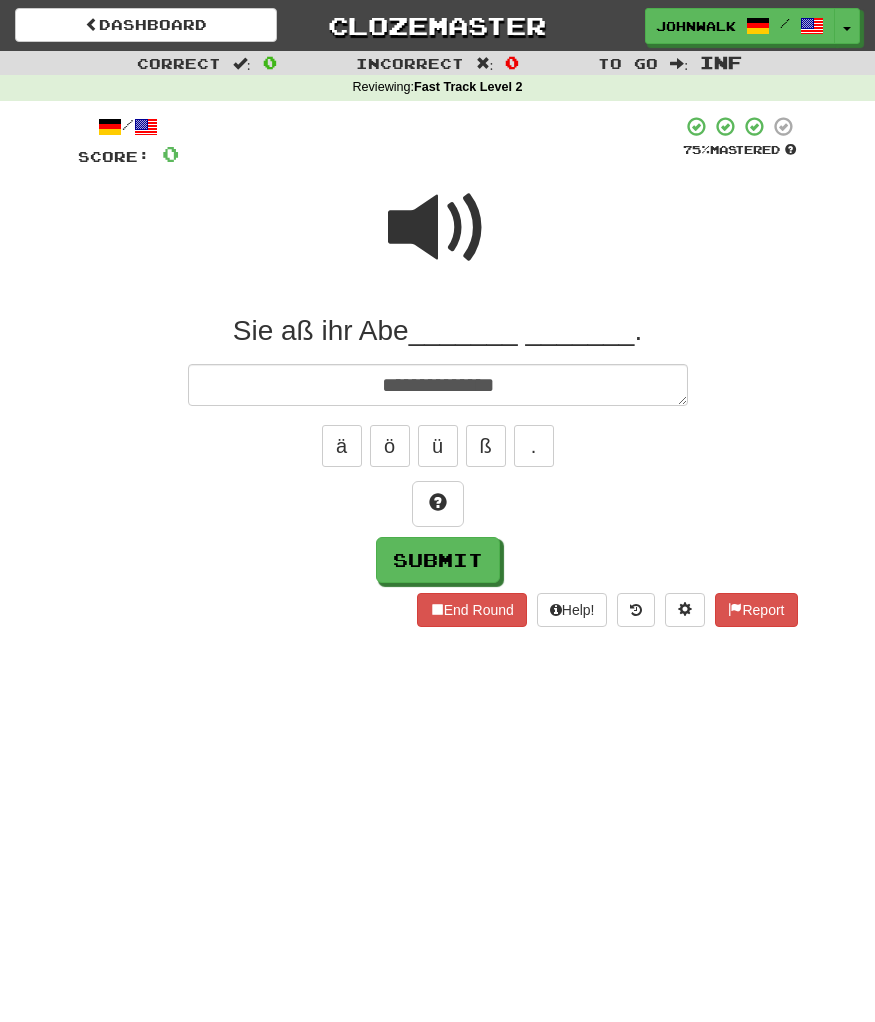 type on "*" 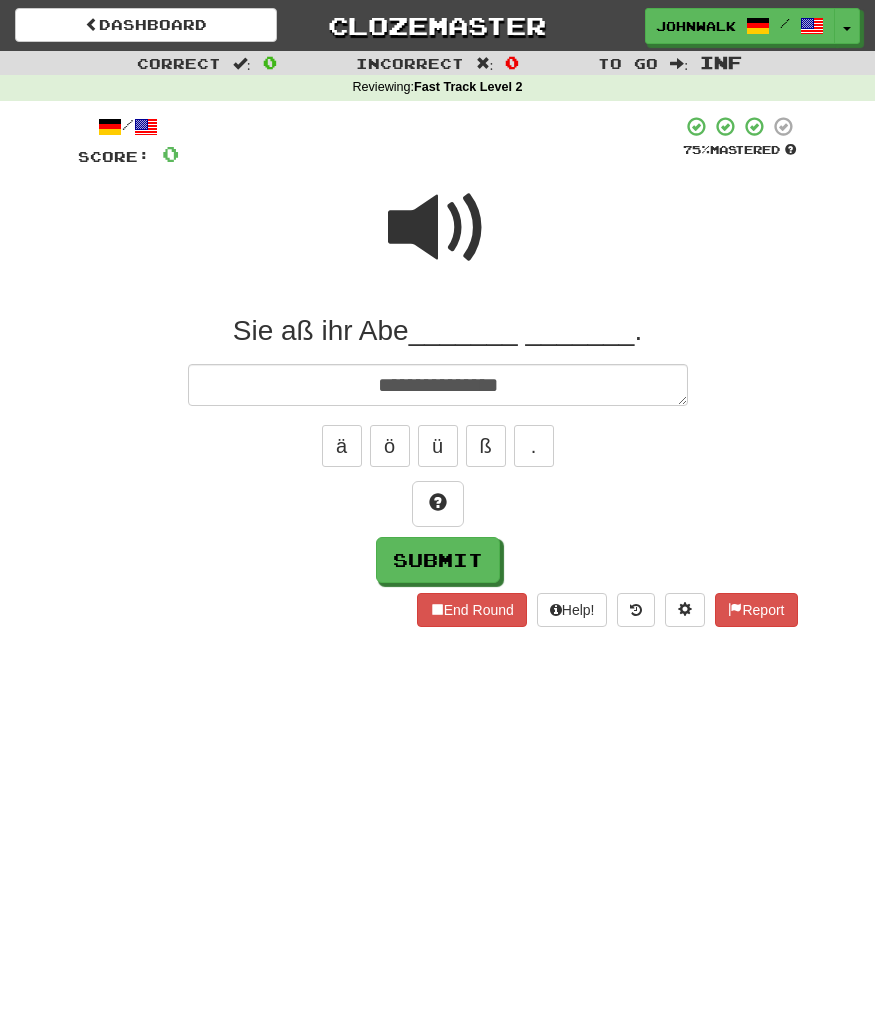 type on "*" 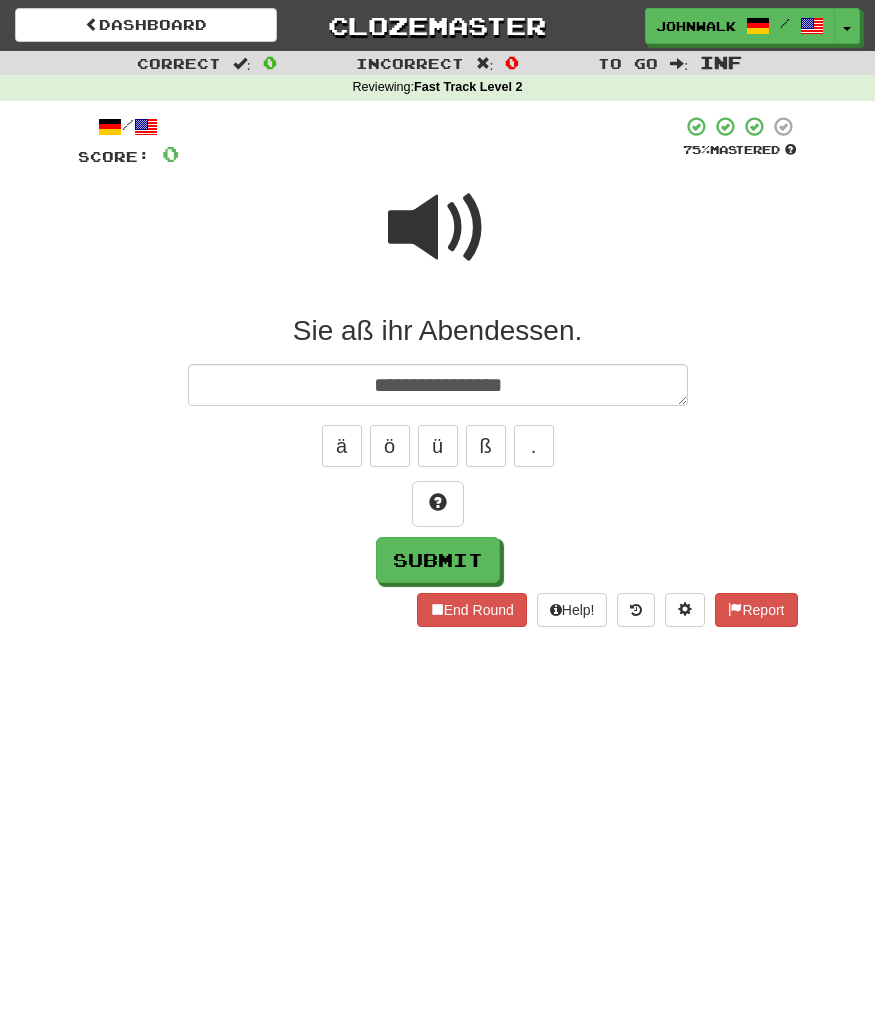 type on "*" 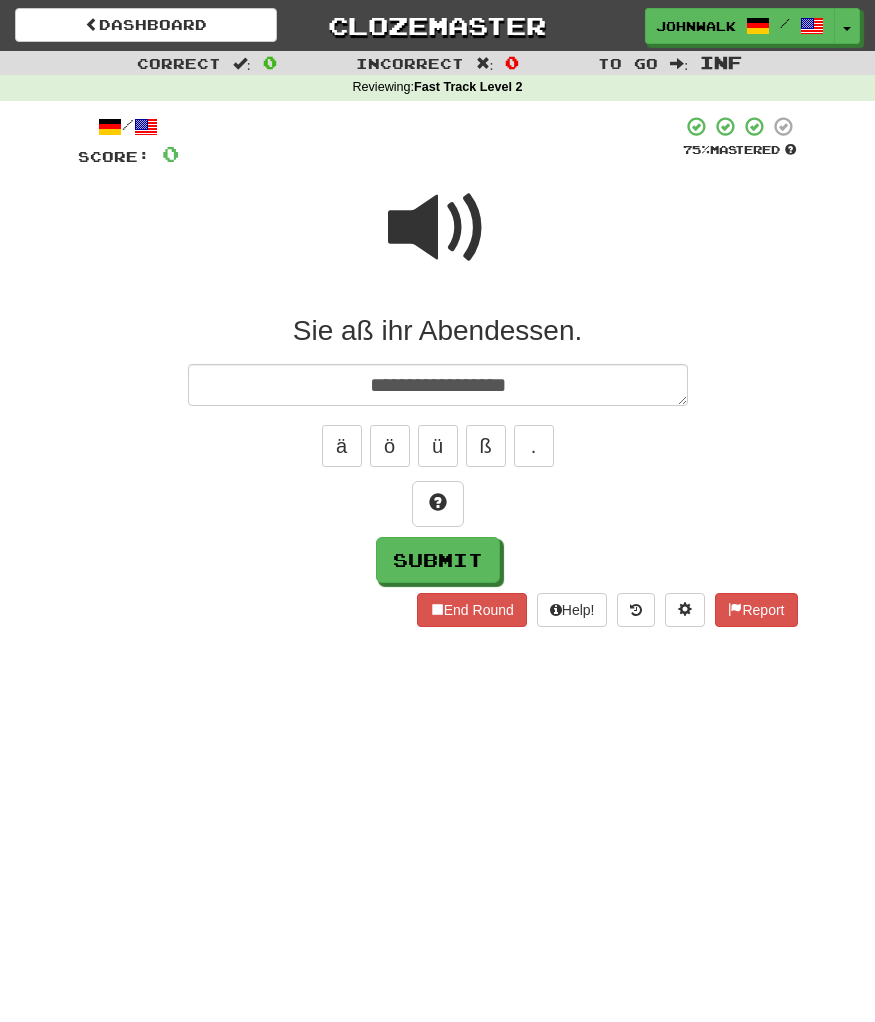 type on "*" 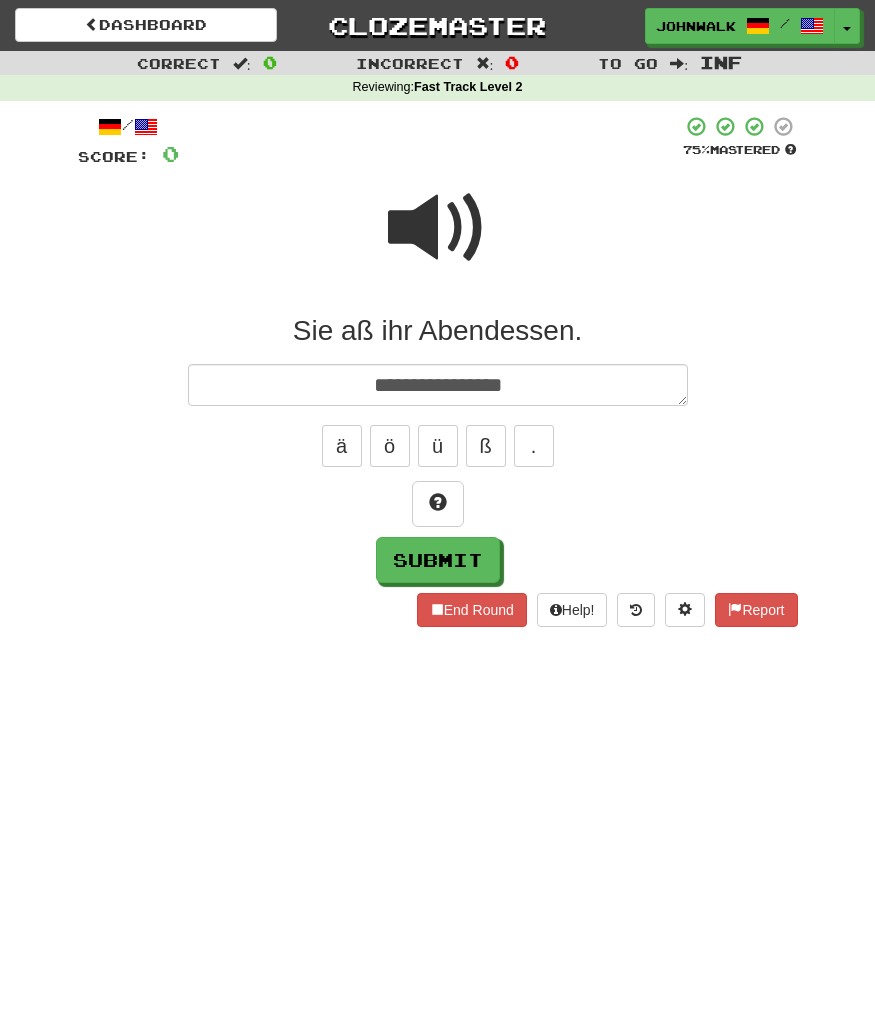 type on "**********" 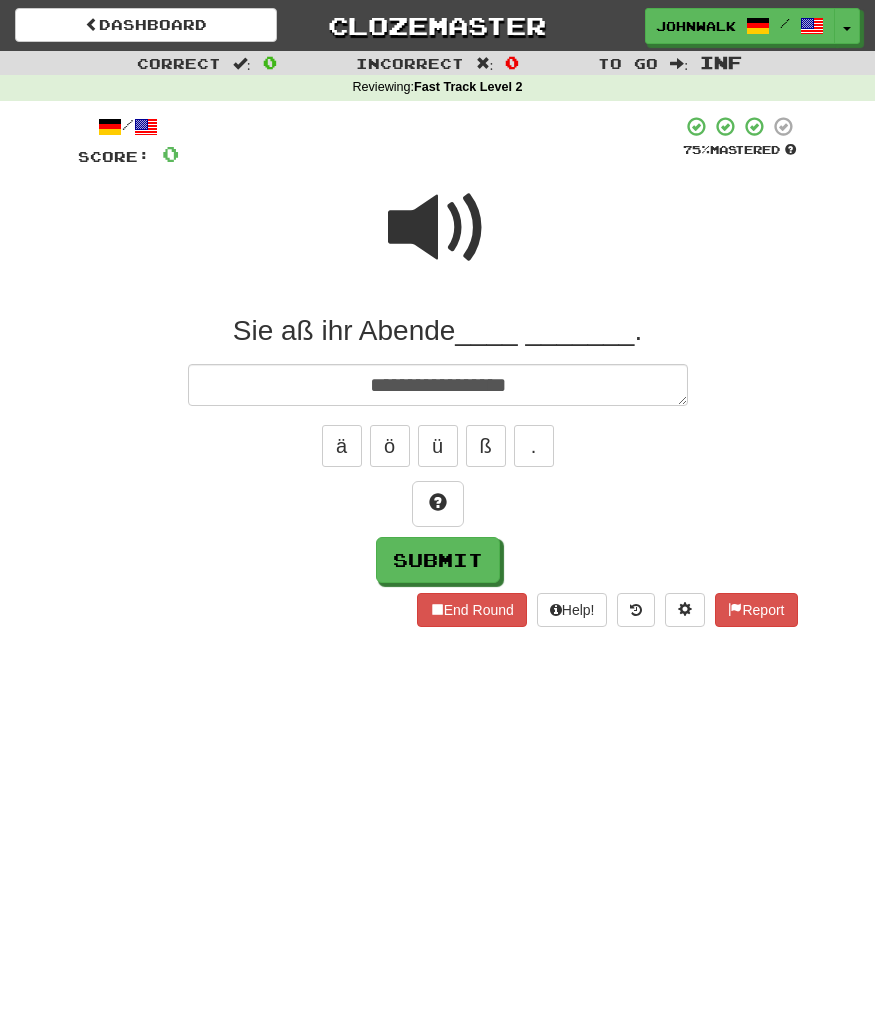 type on "*" 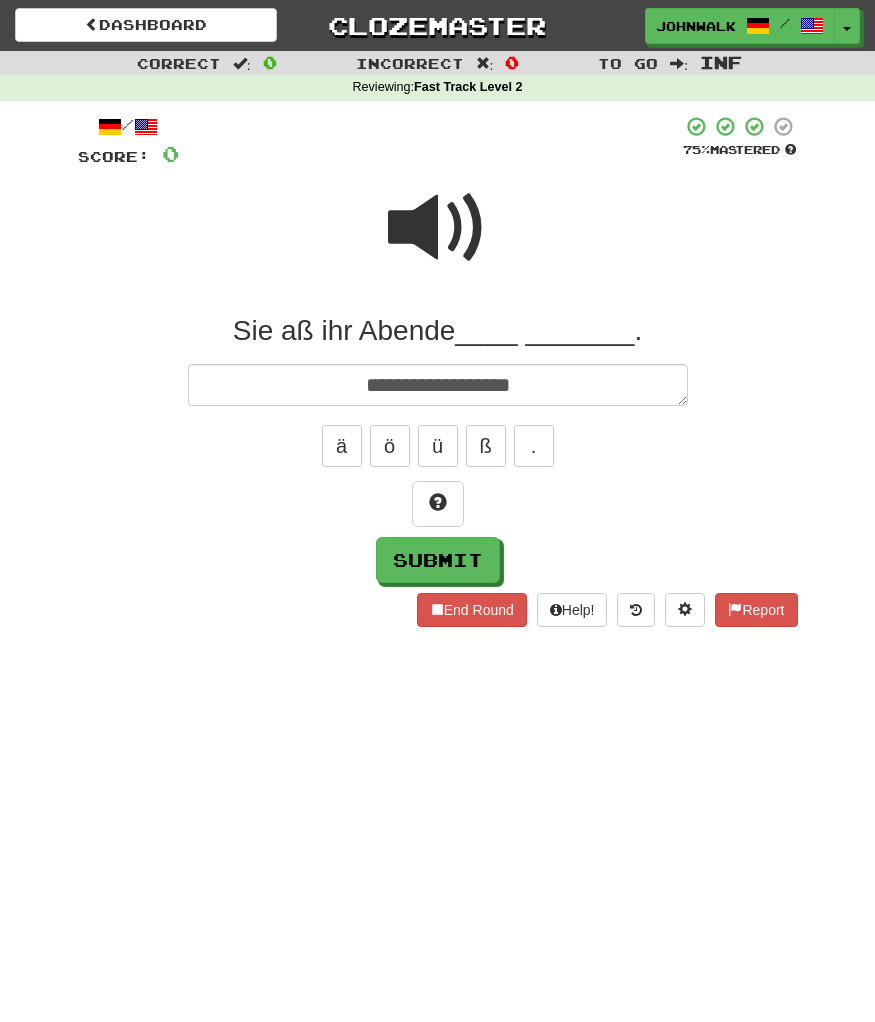 type on "*" 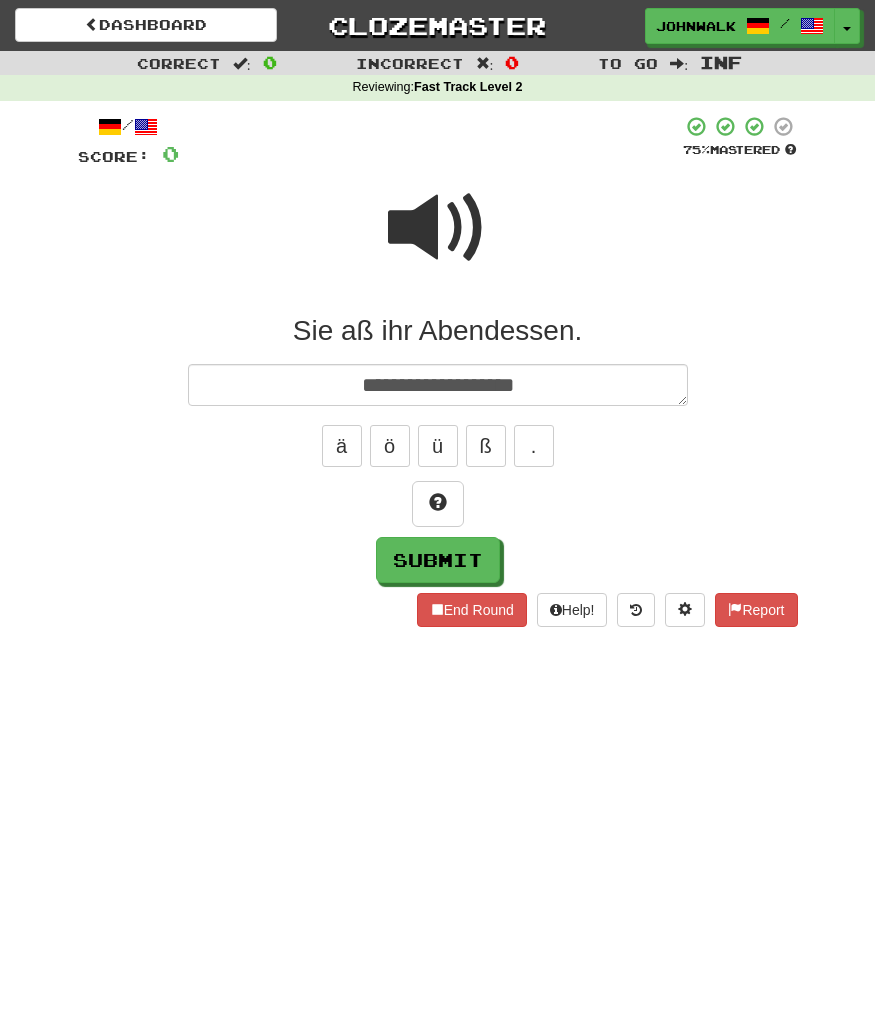 type on "*" 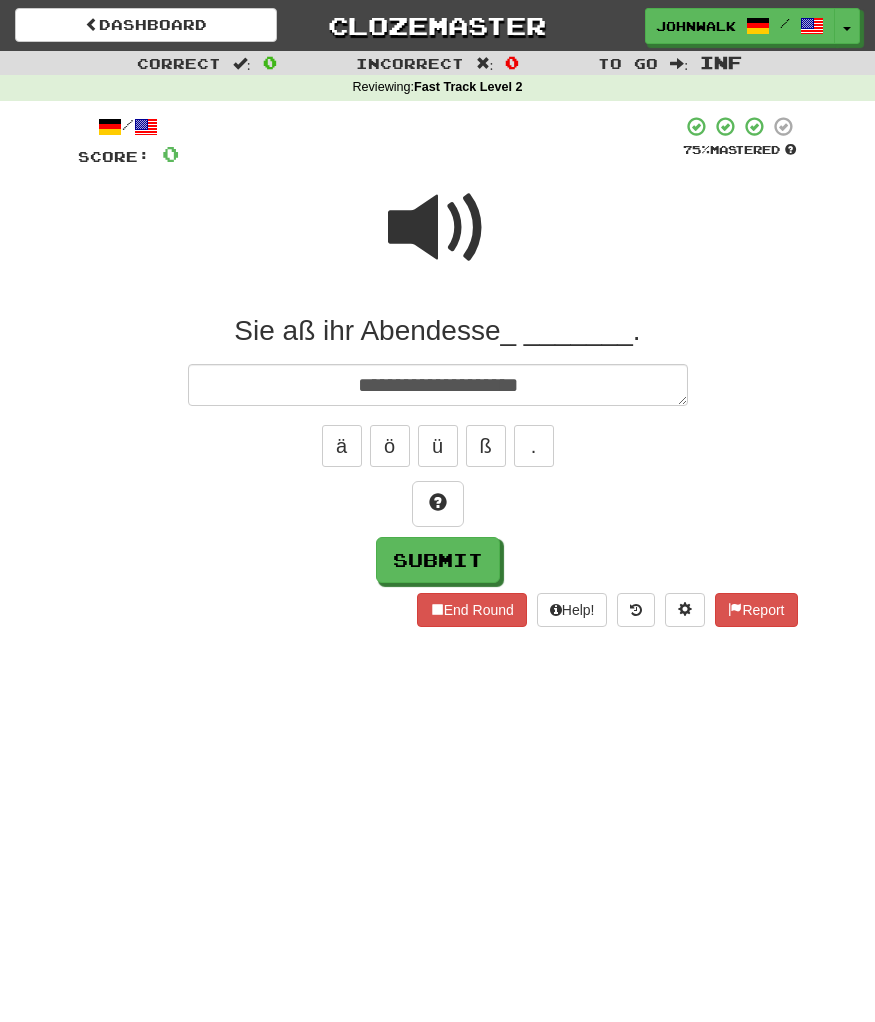 type on "*" 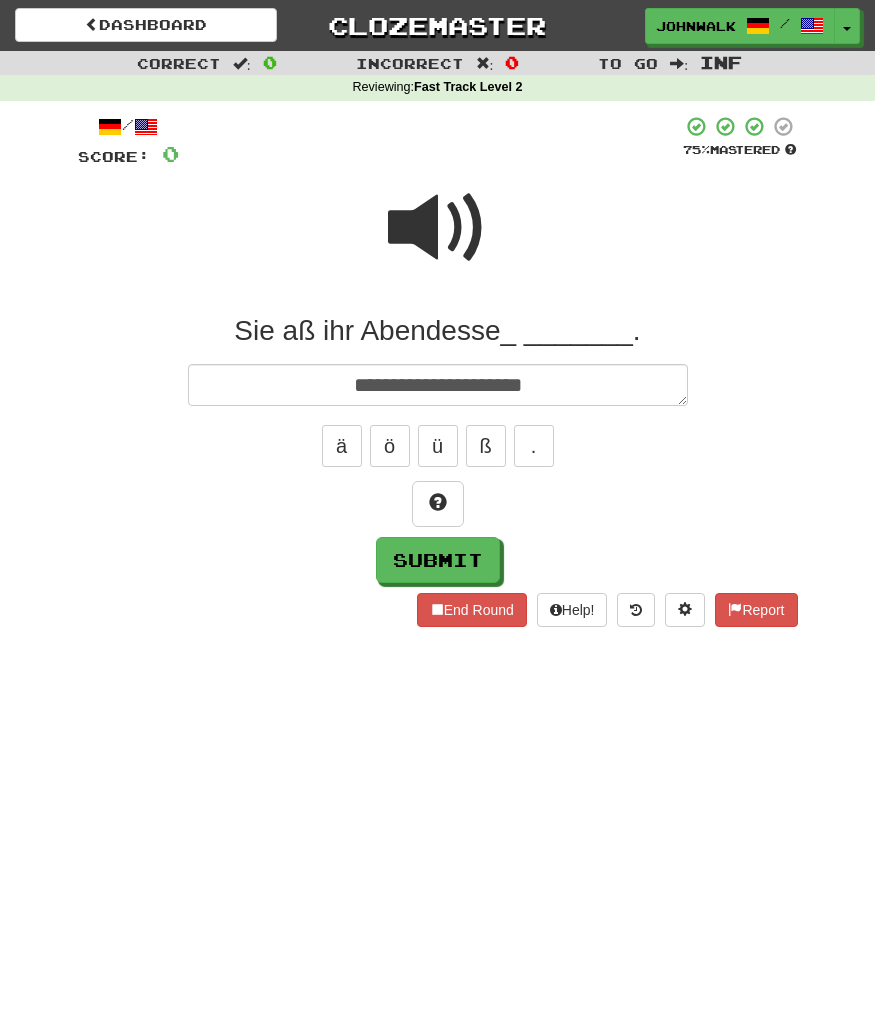 type on "*" 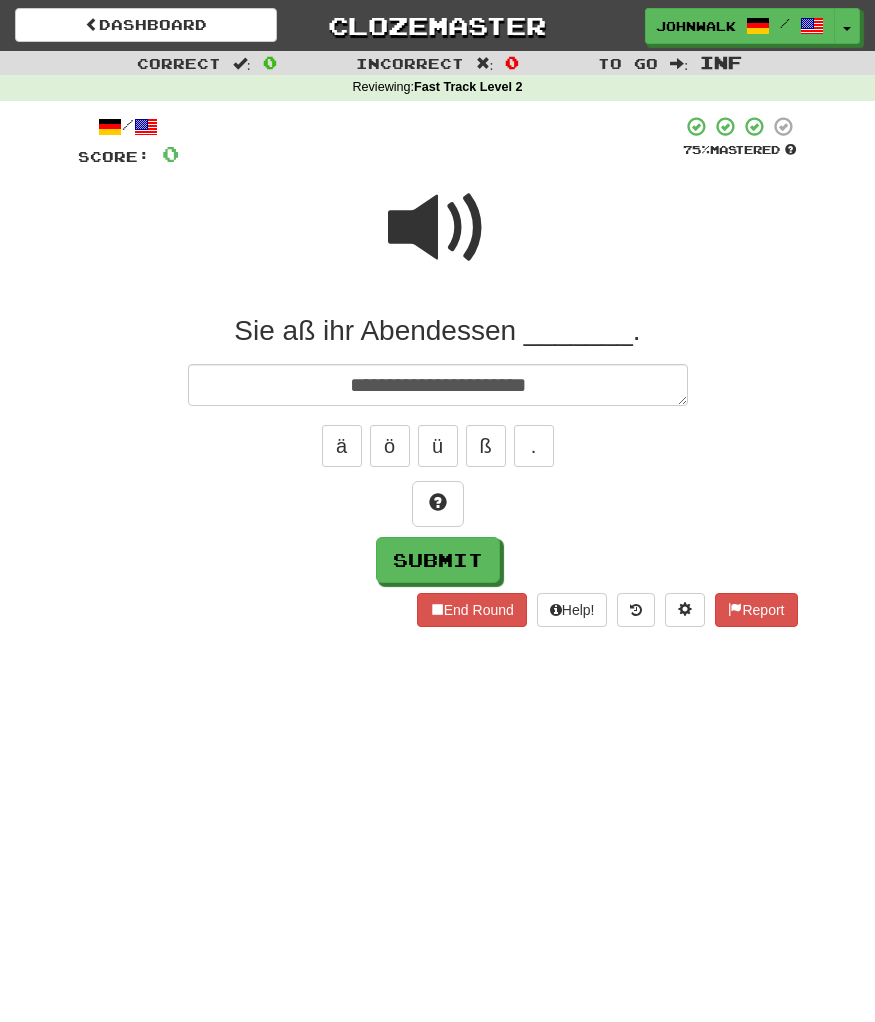 type on "*" 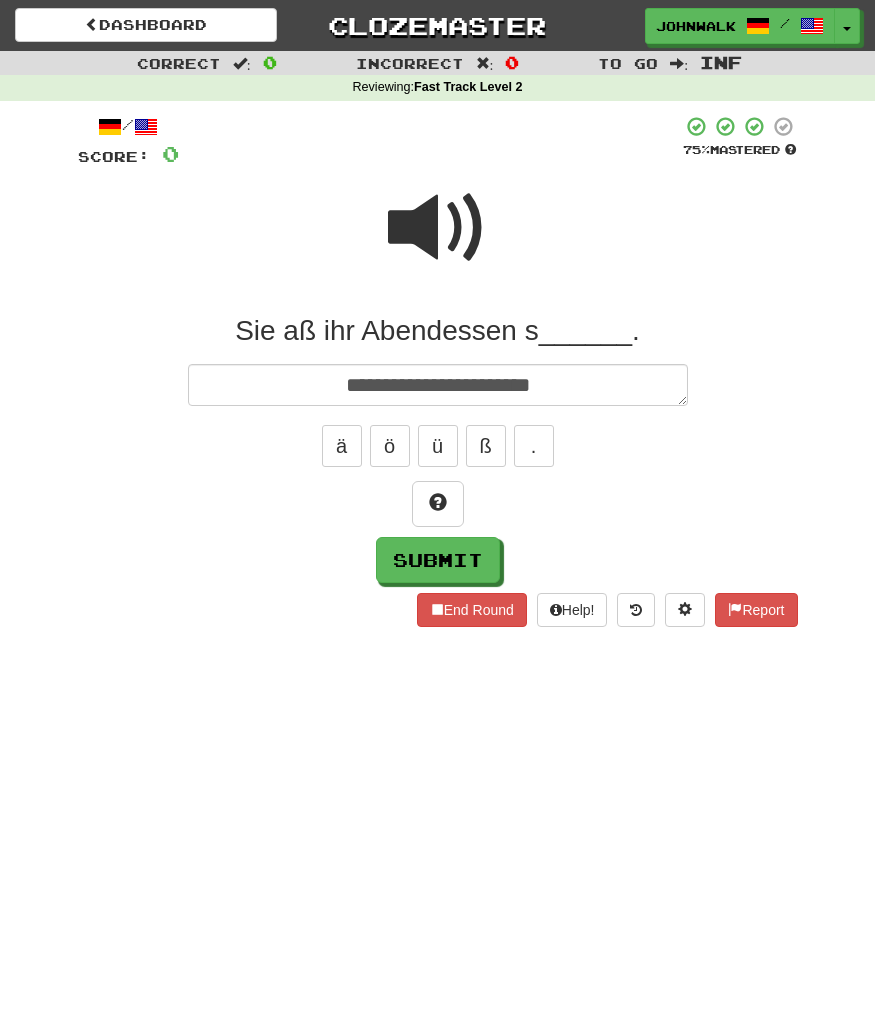 type on "*" 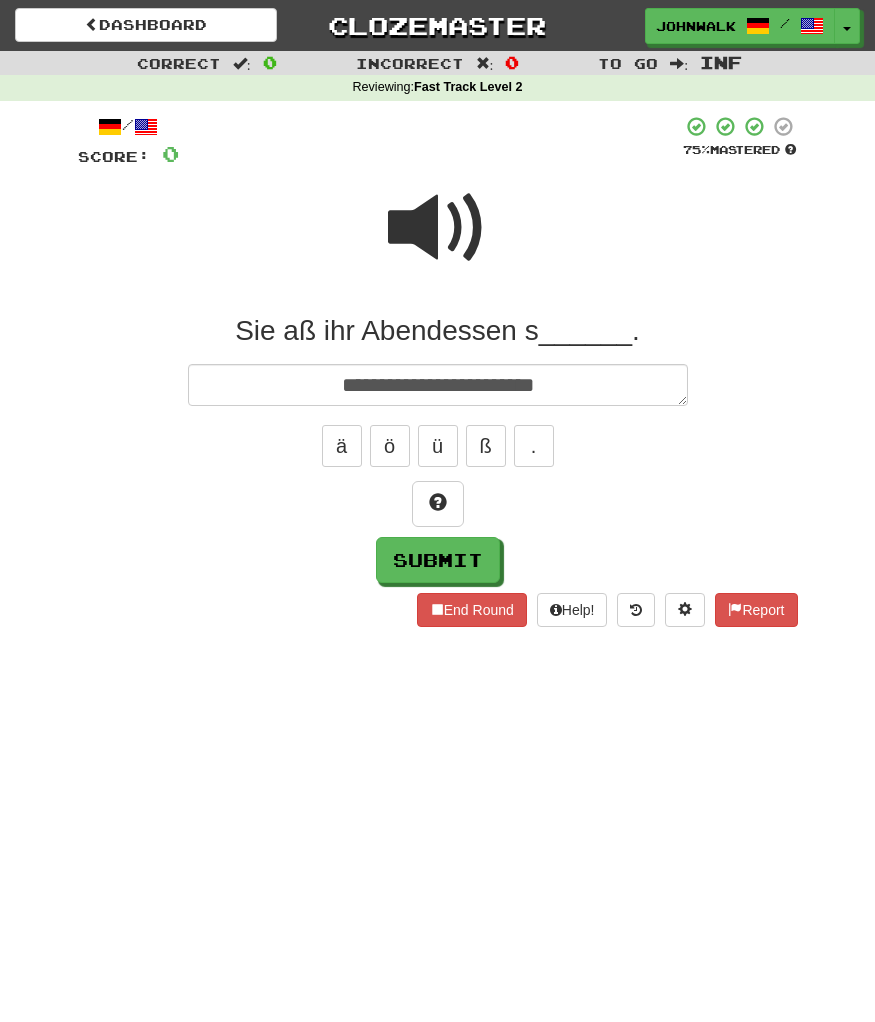 type on "*" 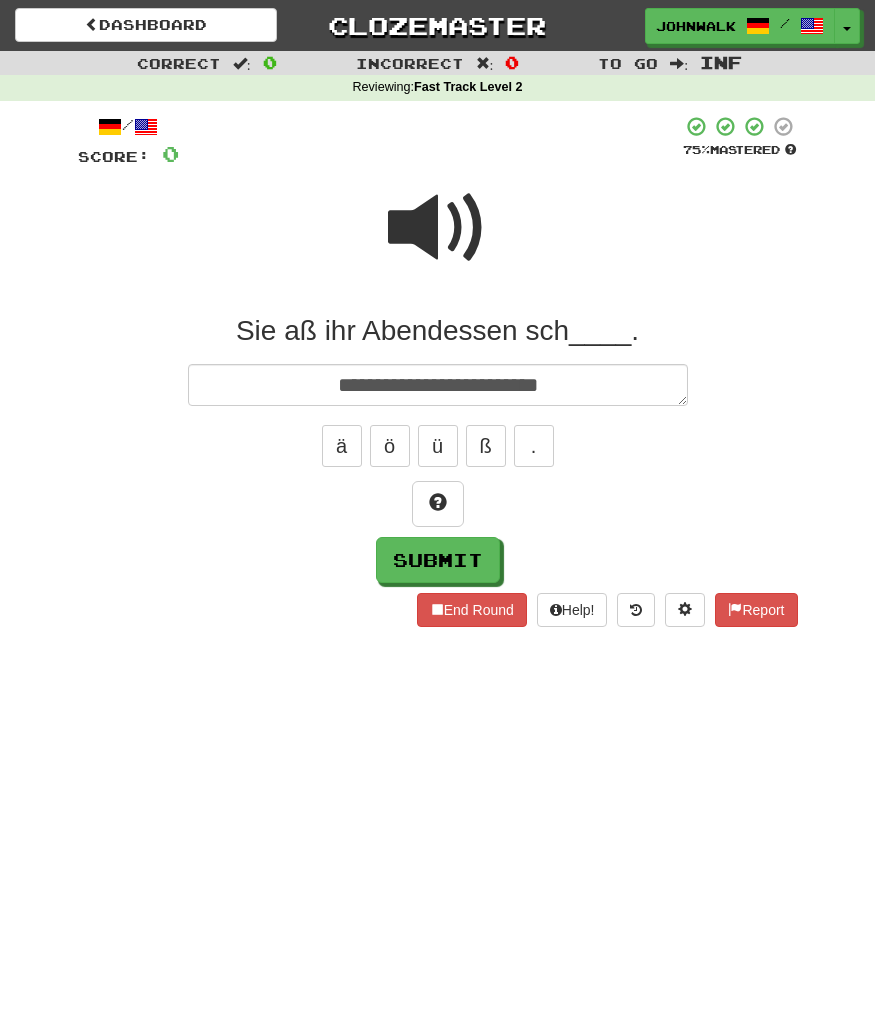type on "*" 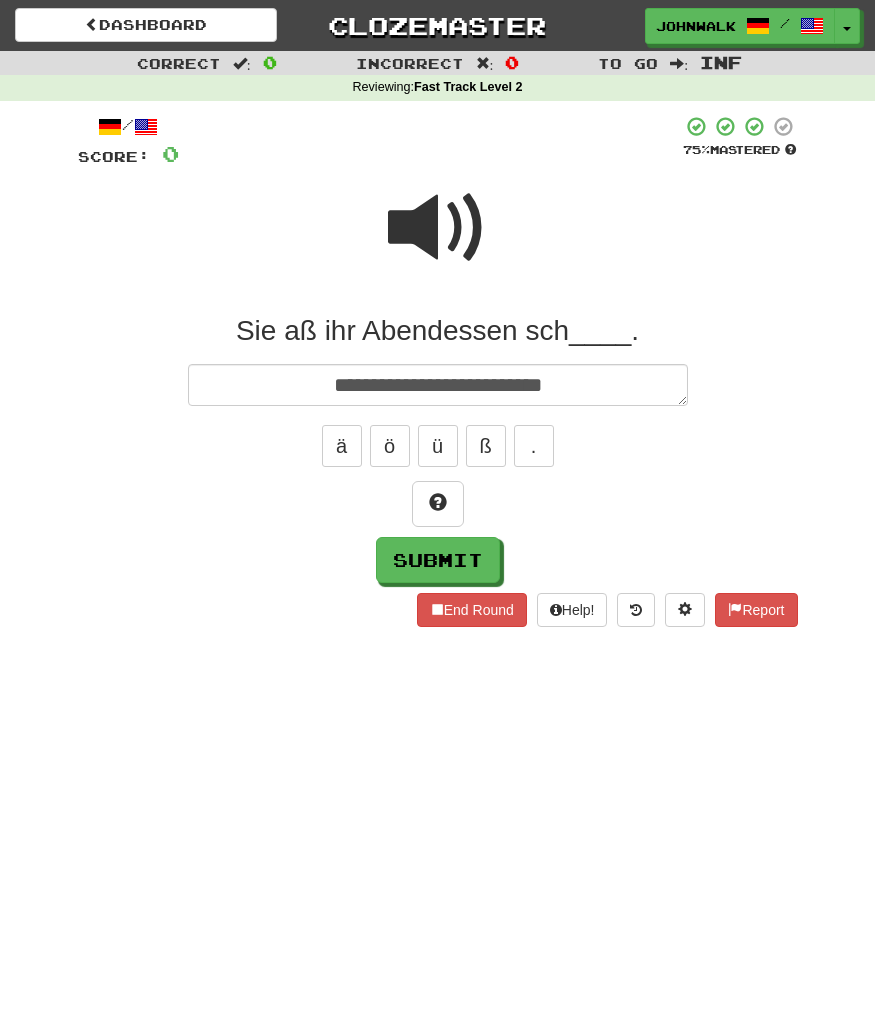 type on "*" 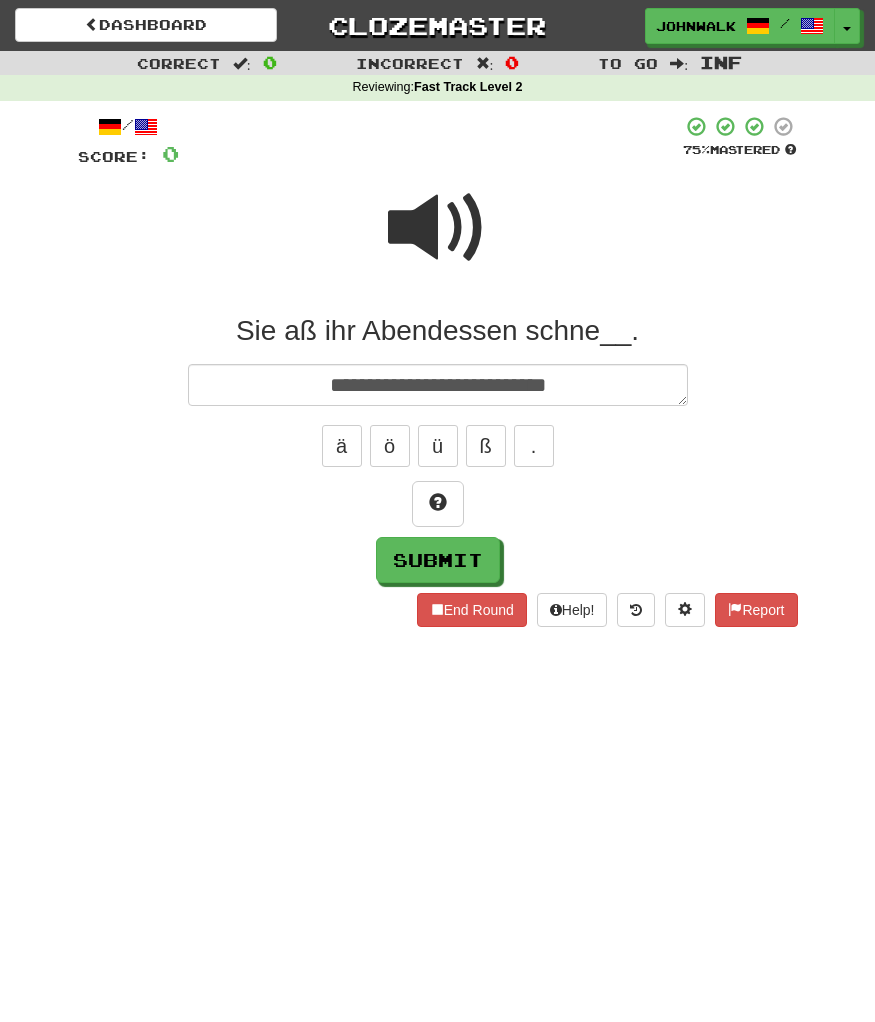 type on "*" 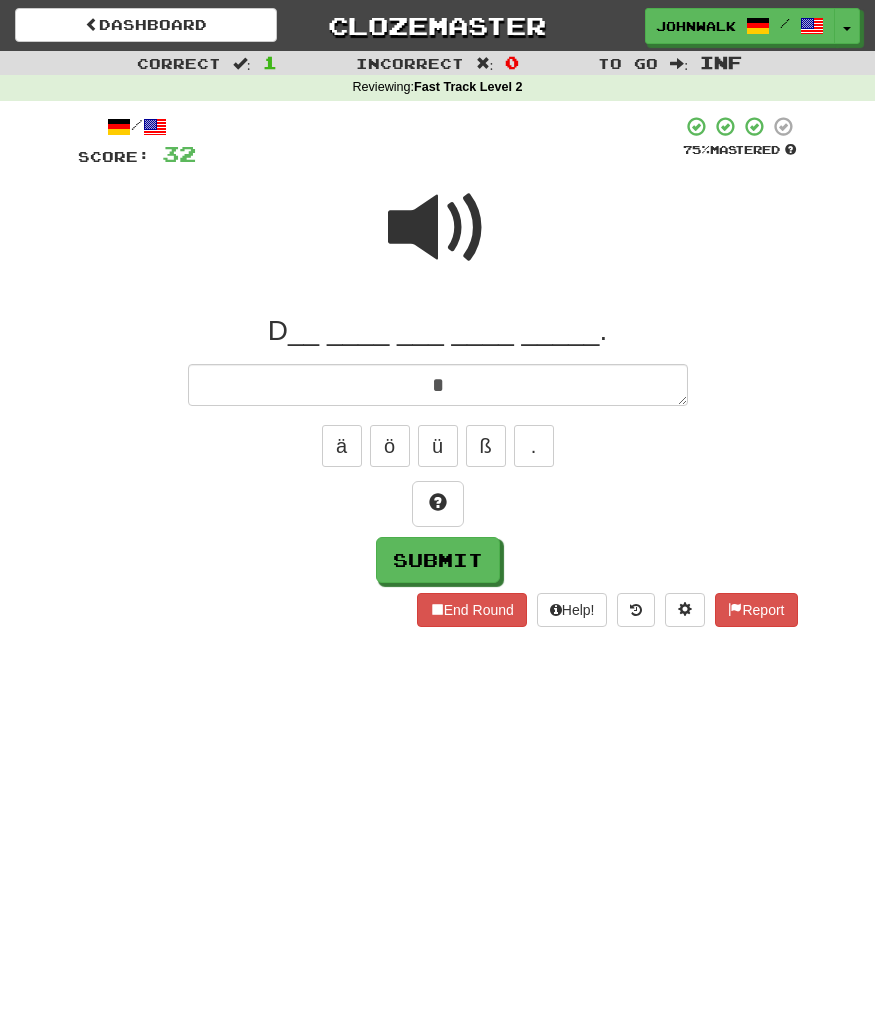 type on "*" 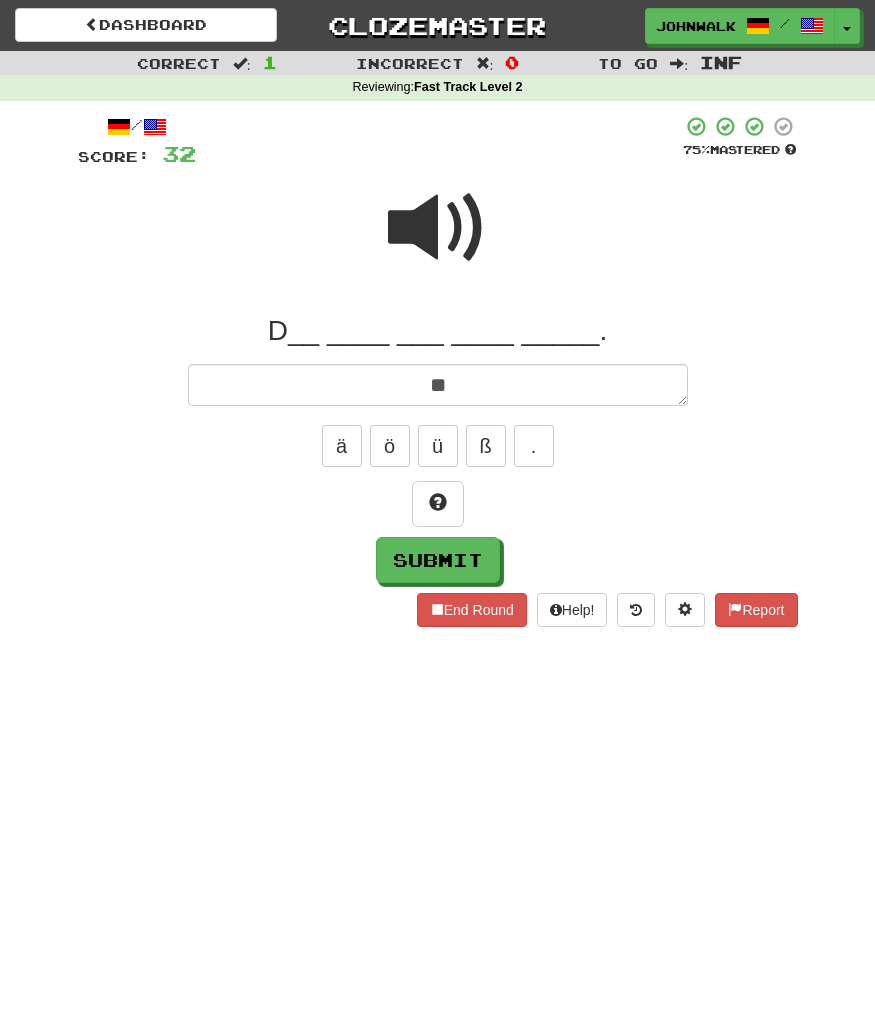 type on "*" 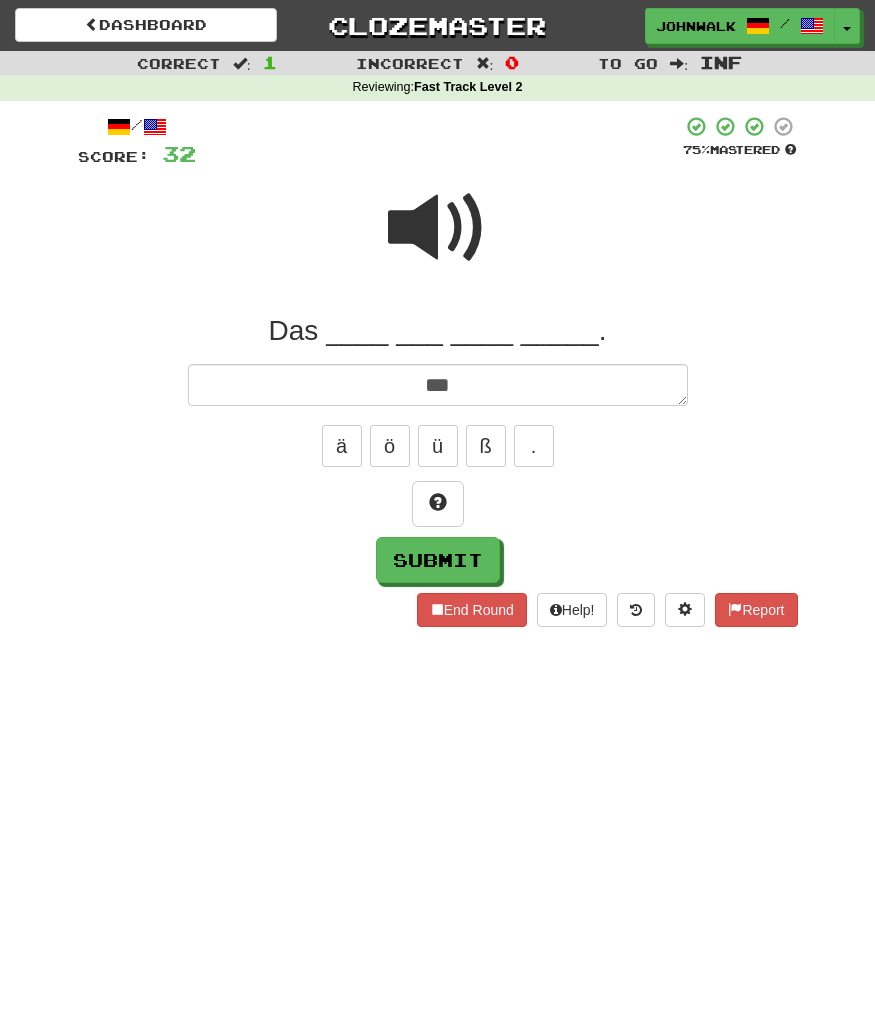 type on "*" 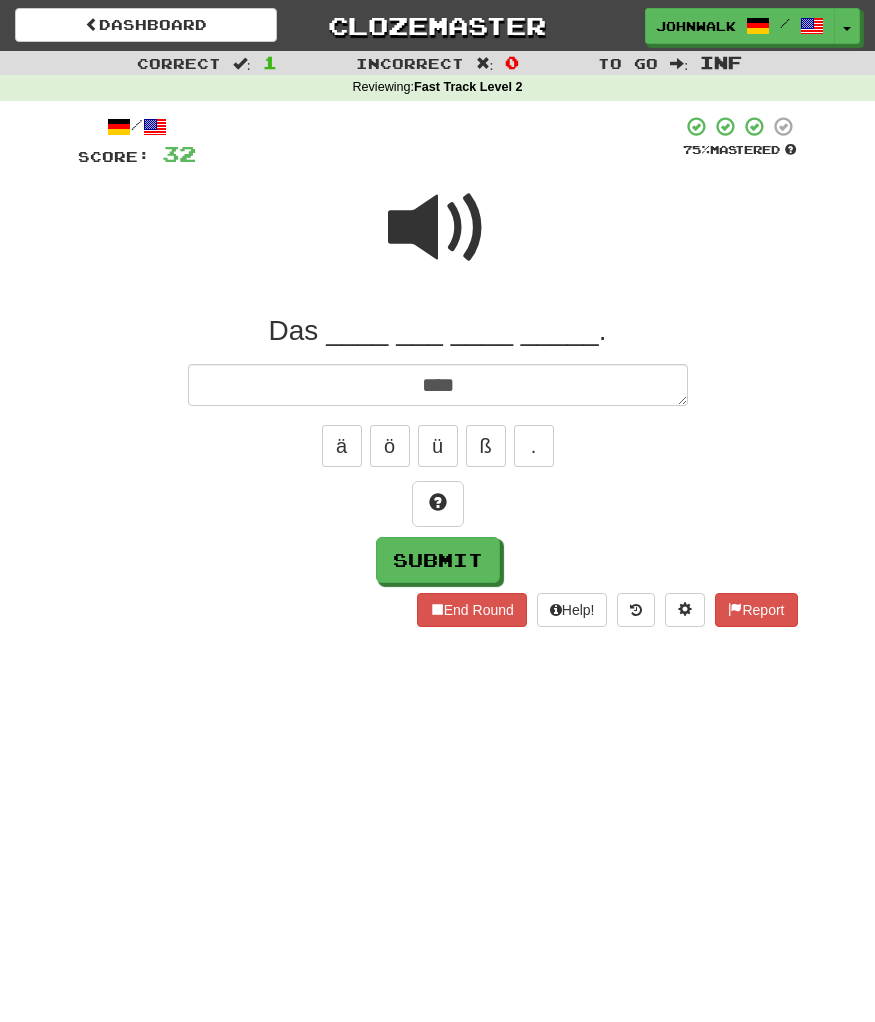 type on "*" 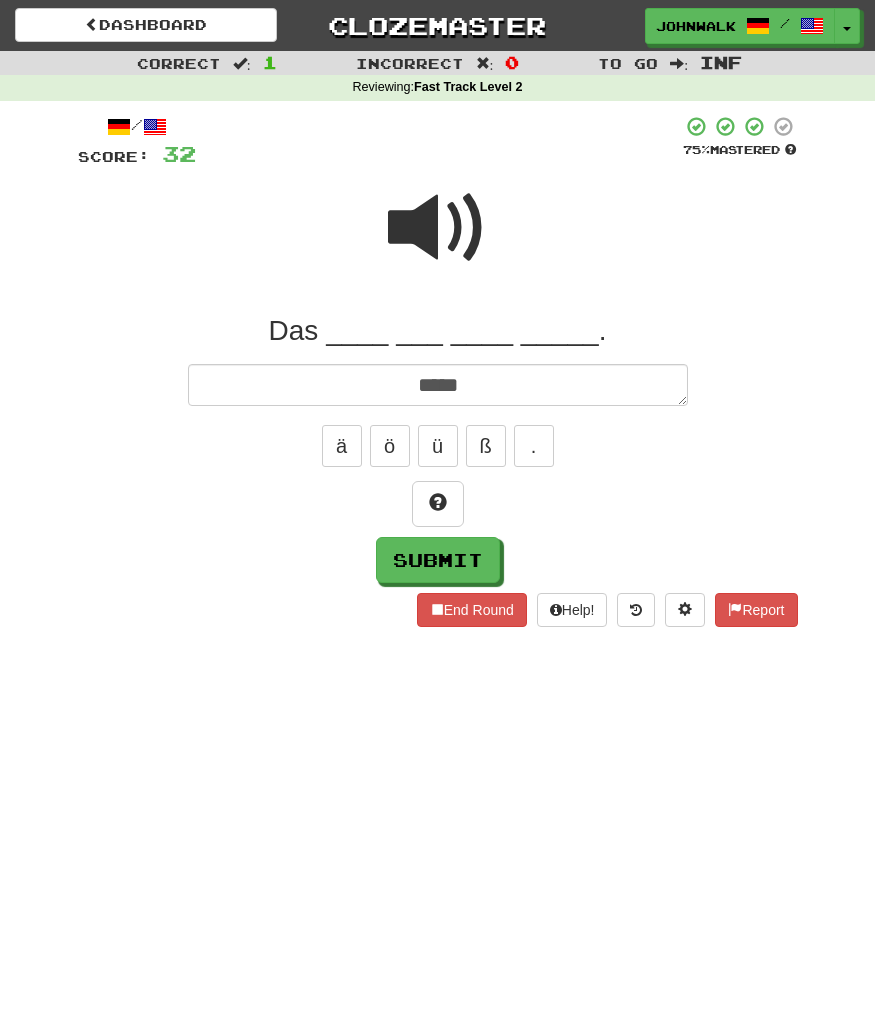 type on "*" 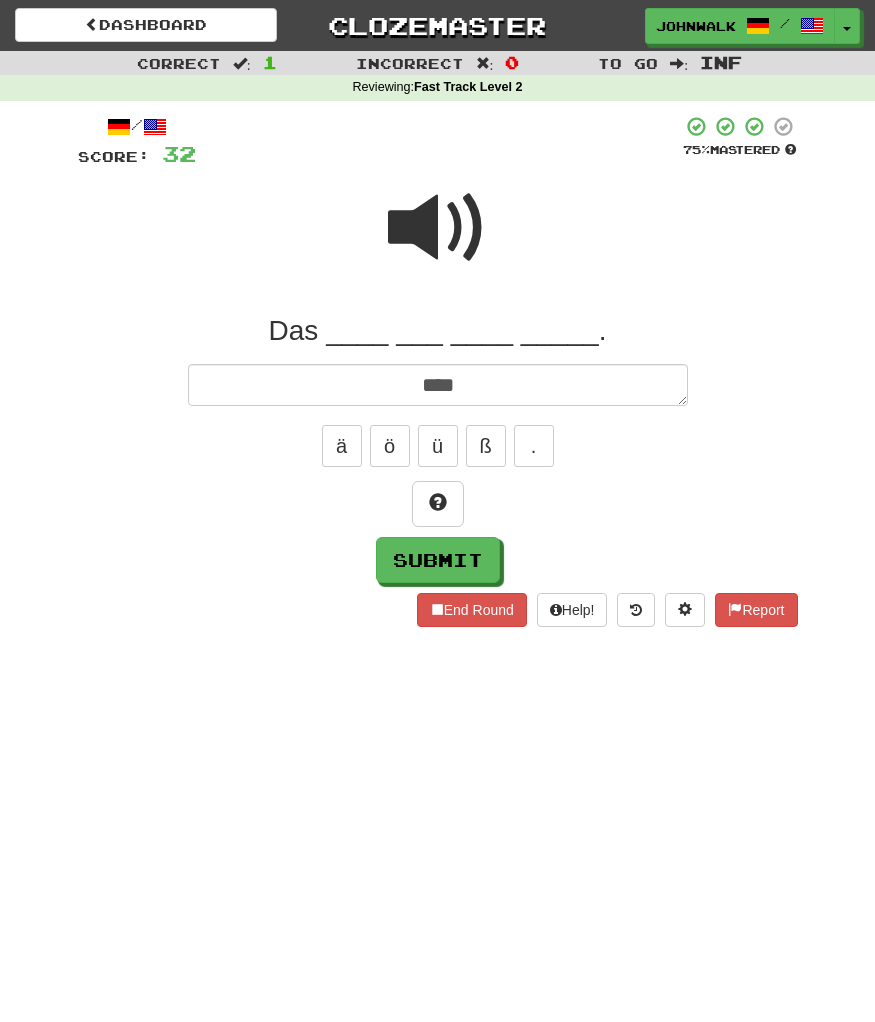 type on "*" 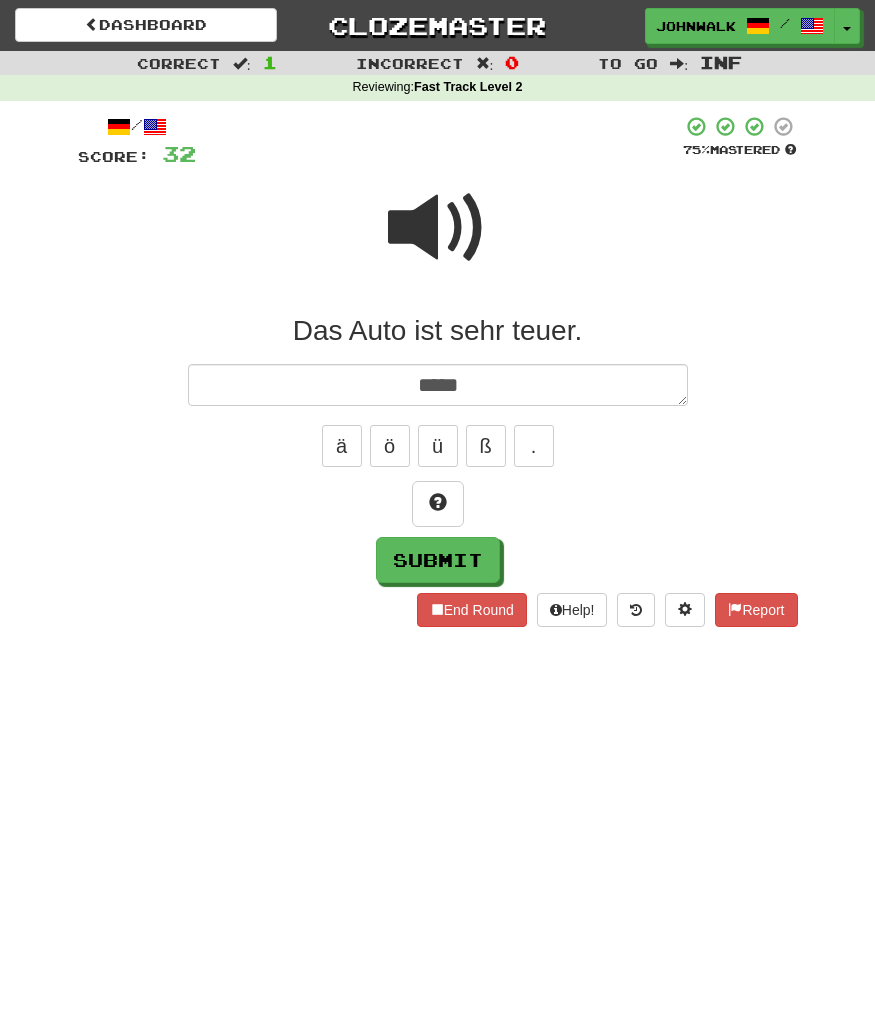 type on "*" 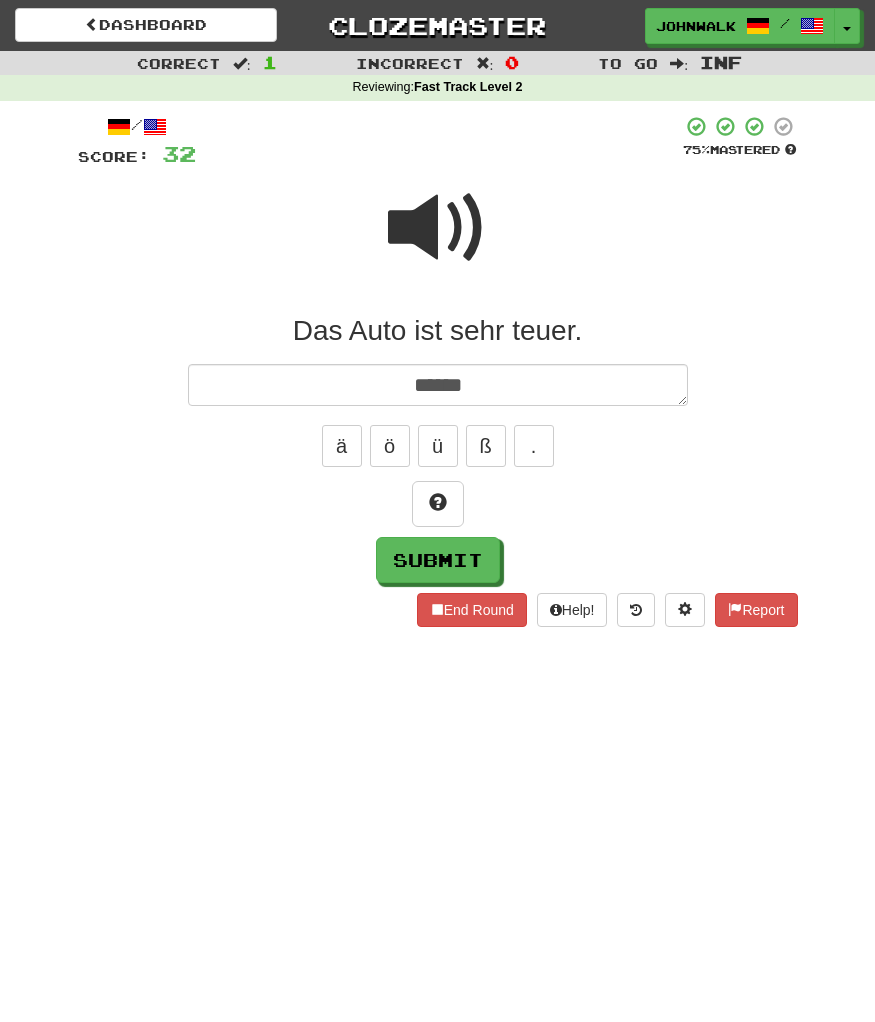 type on "*" 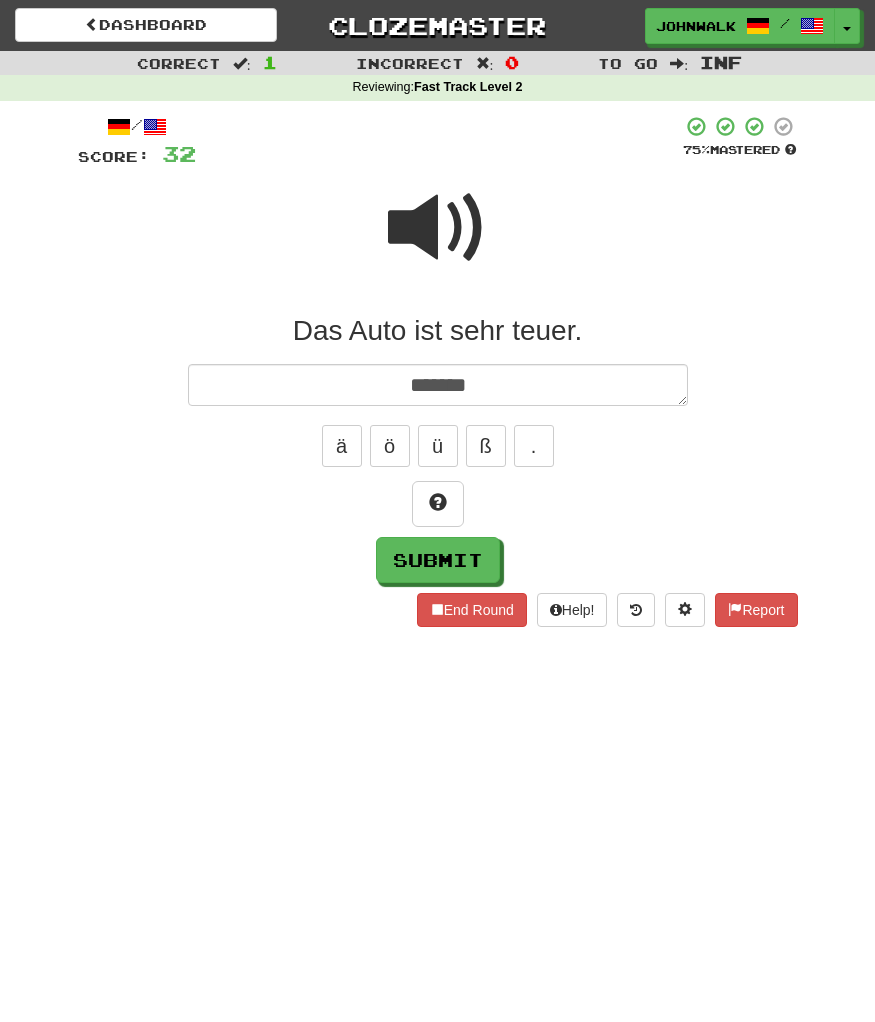 type on "*" 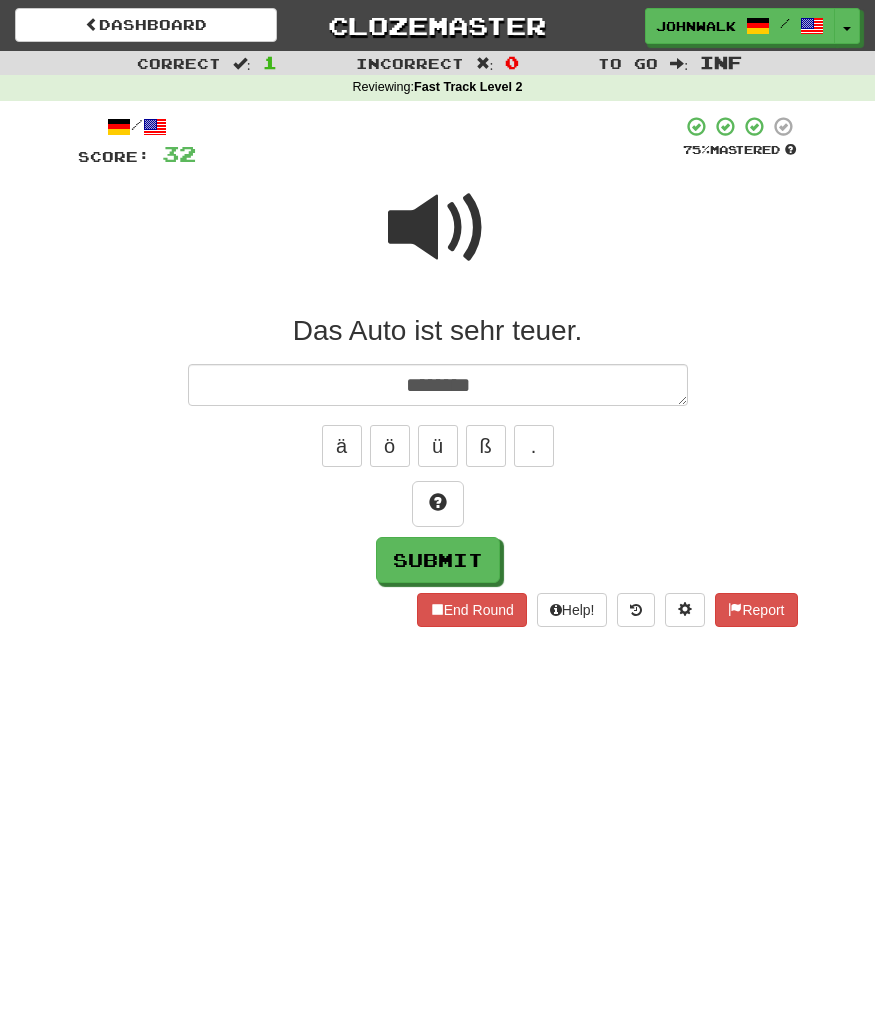 type on "*" 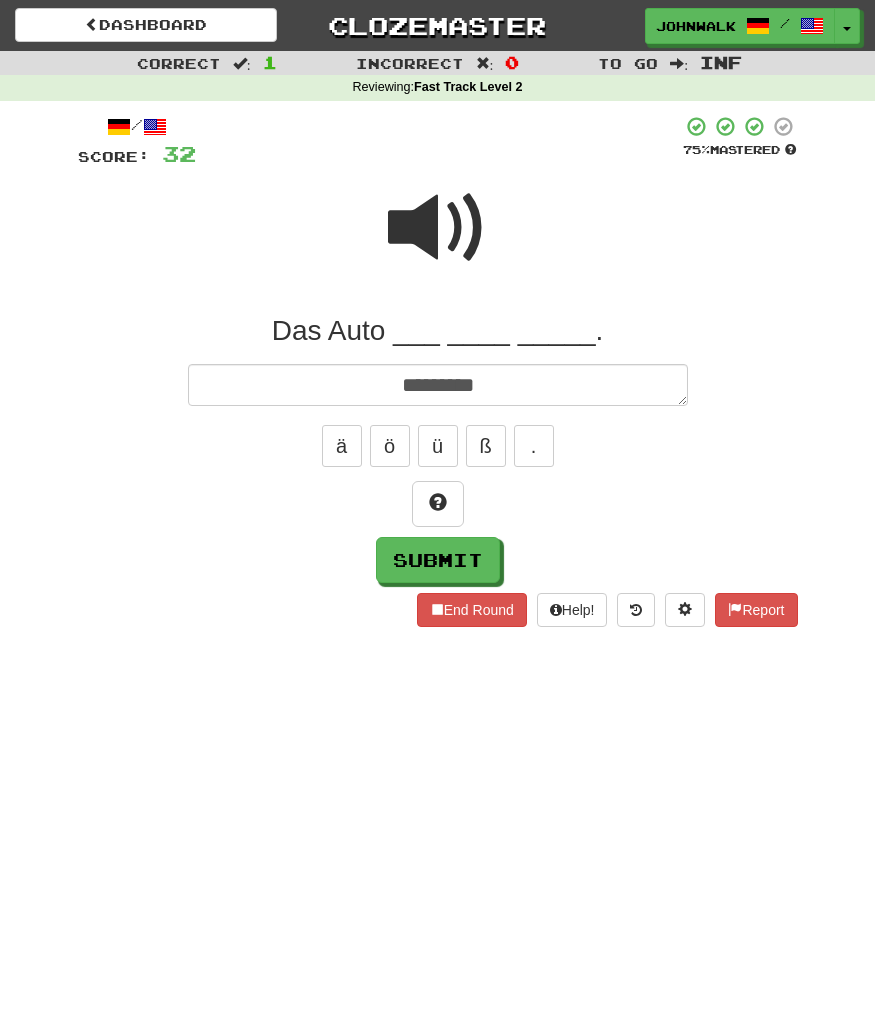 type on "**********" 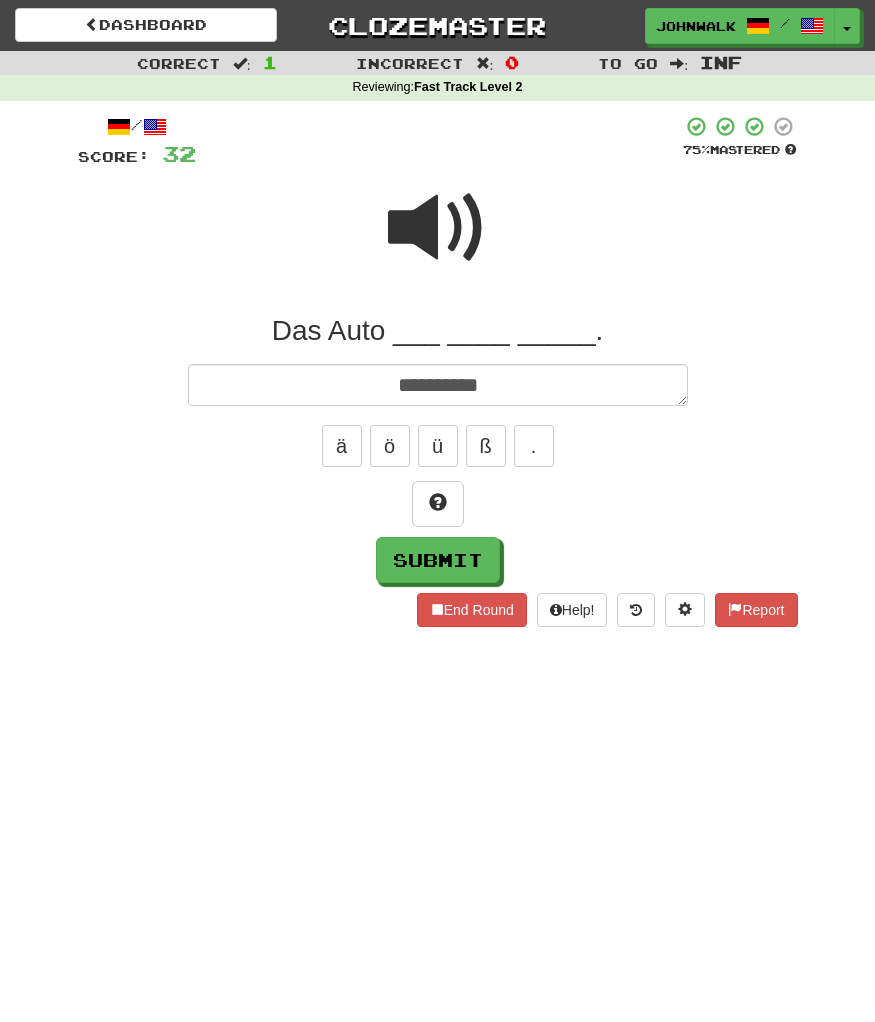 type on "*" 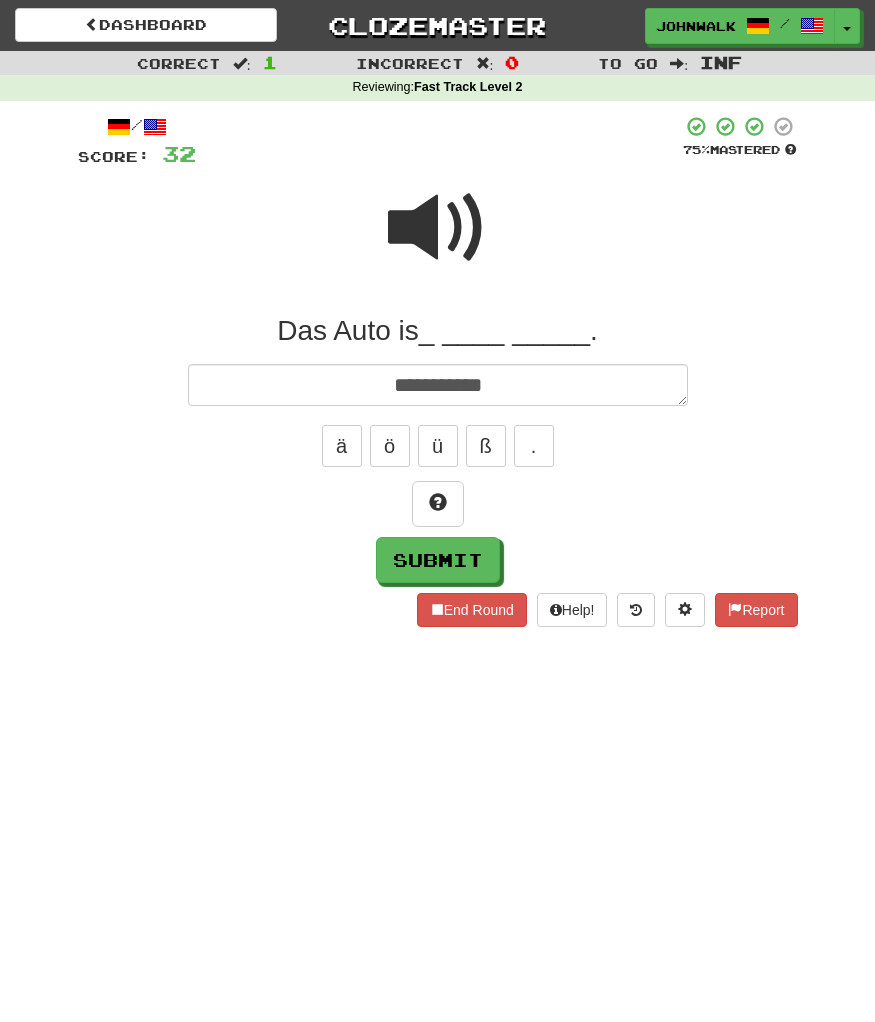 type on "*" 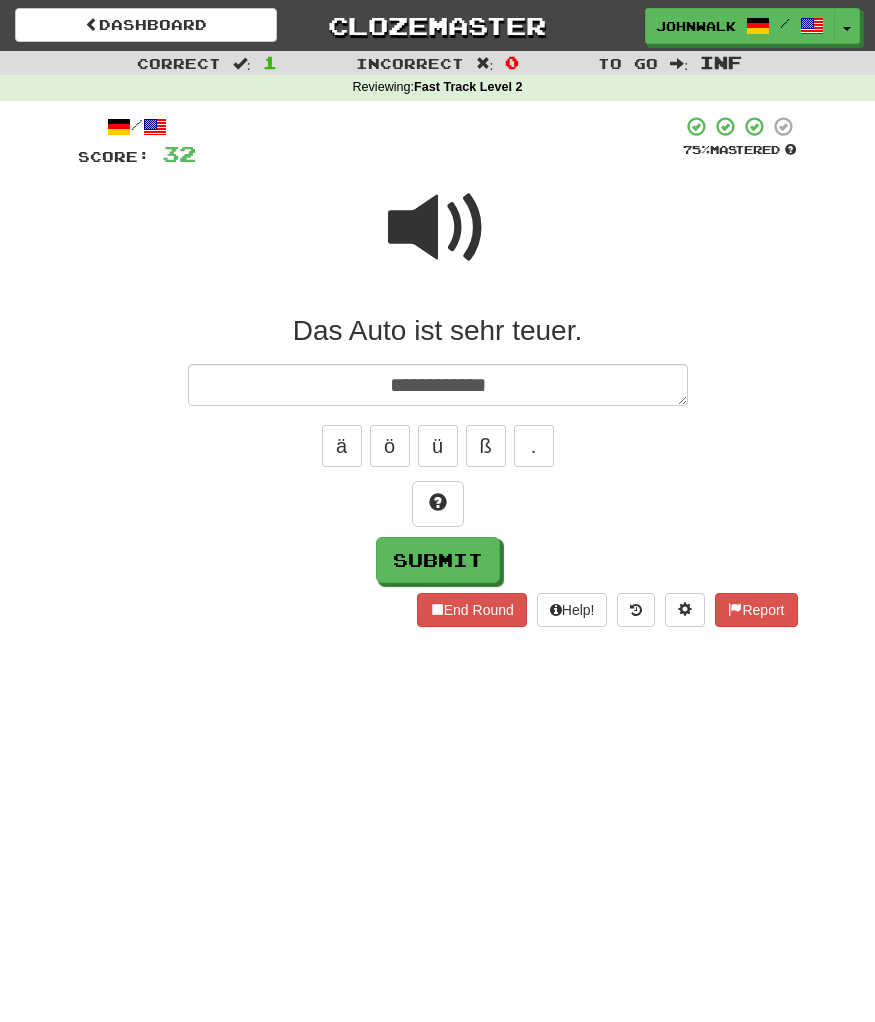 type on "*" 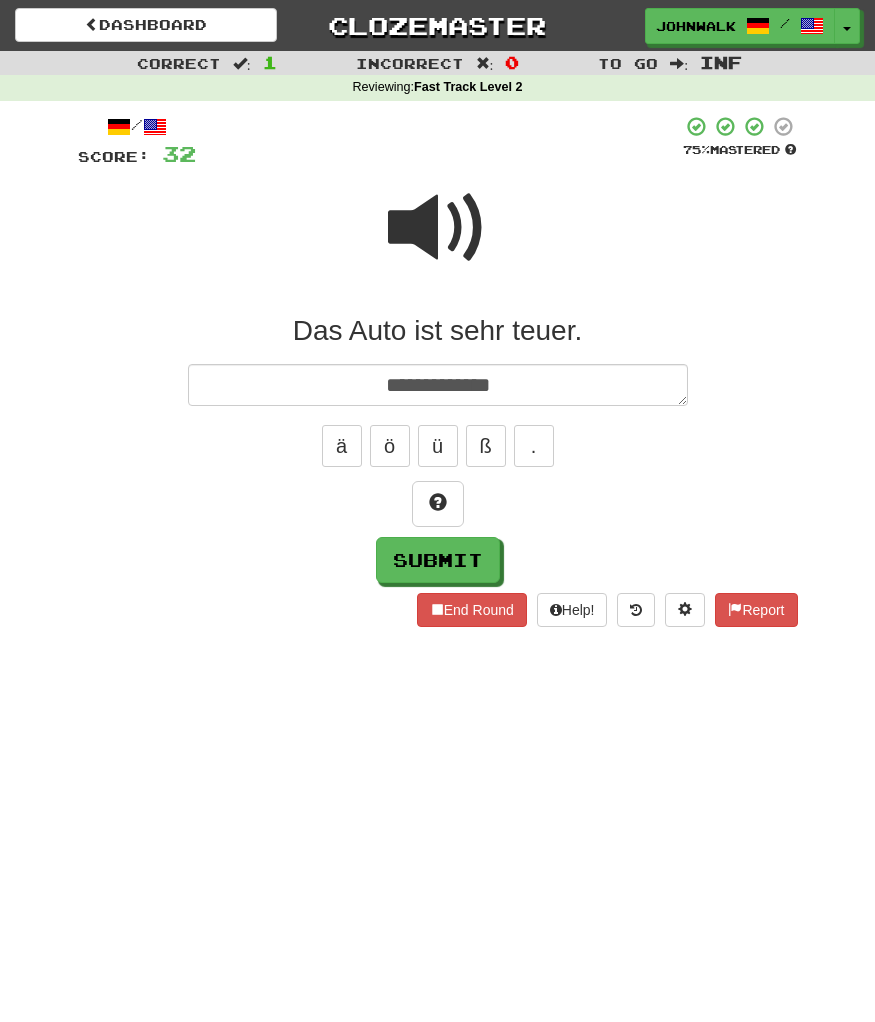 type on "*" 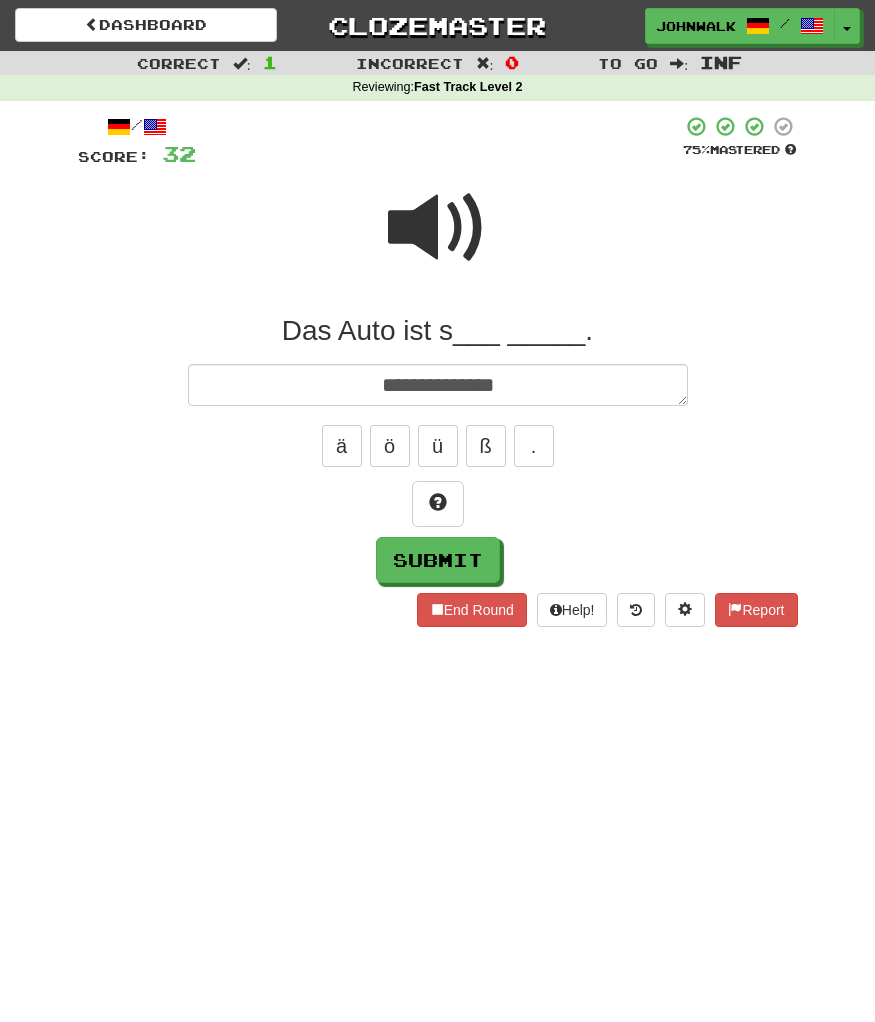 type on "*" 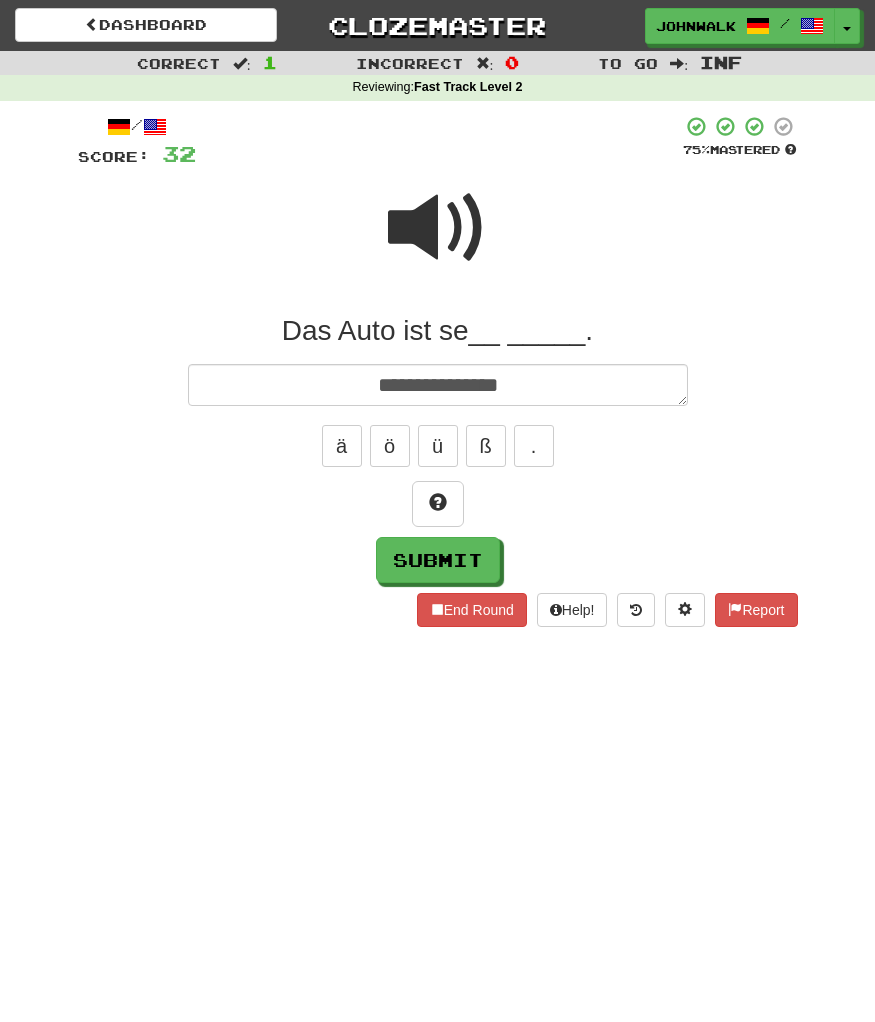 type on "*" 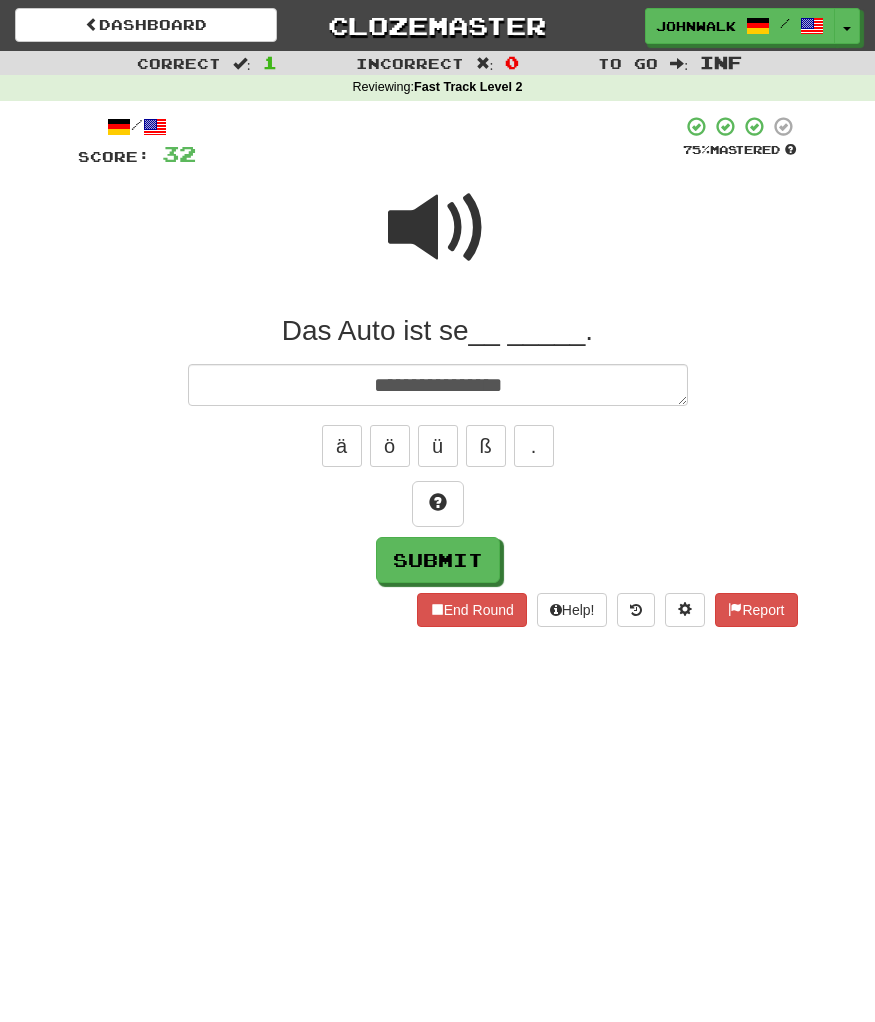 type on "*" 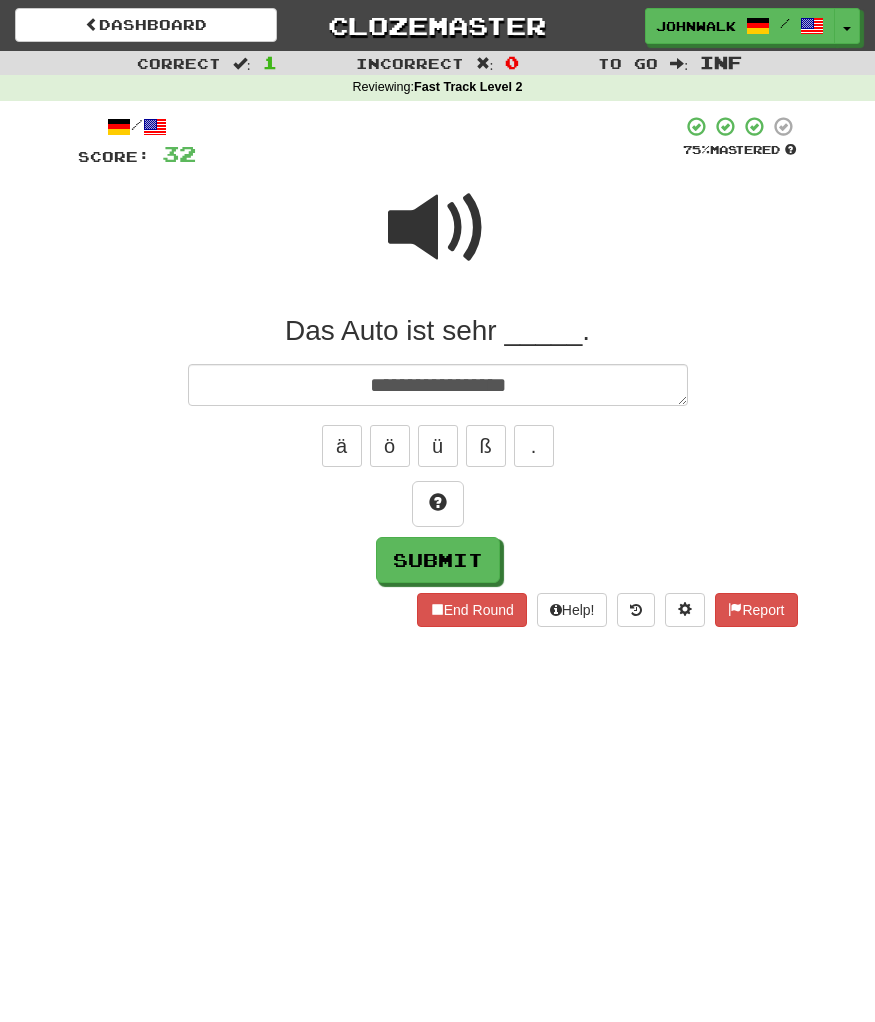 type on "*" 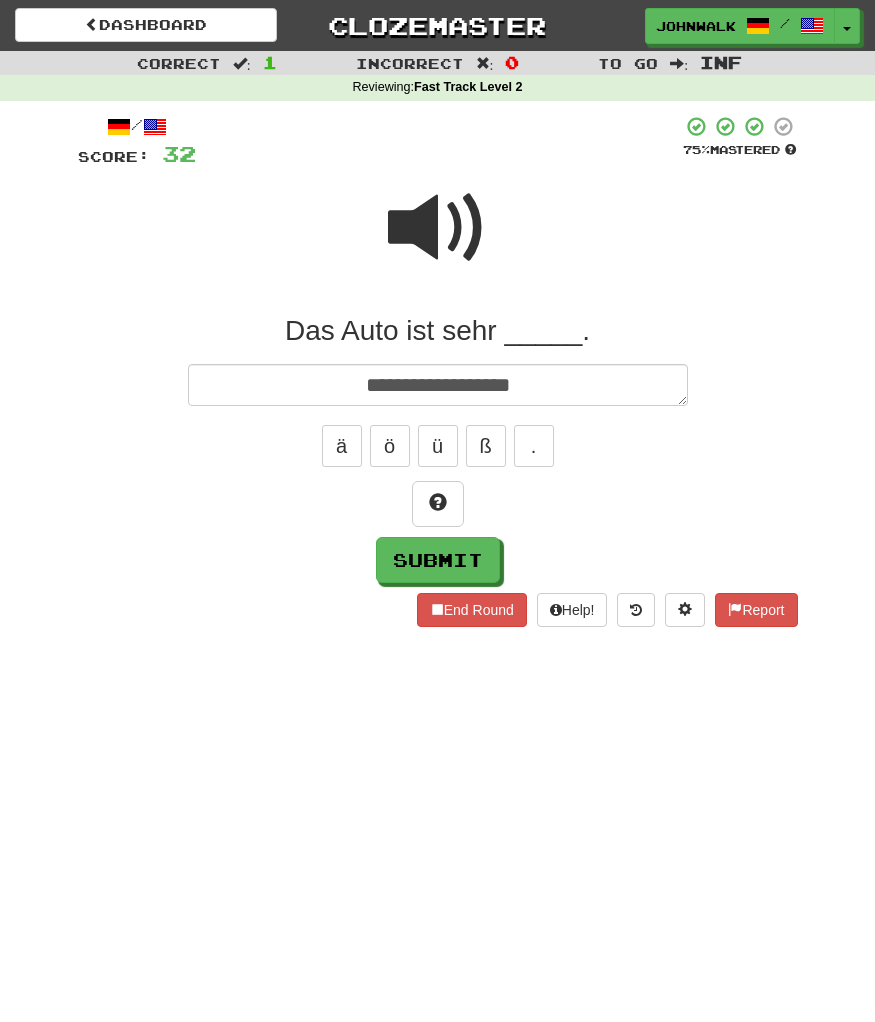 type on "*" 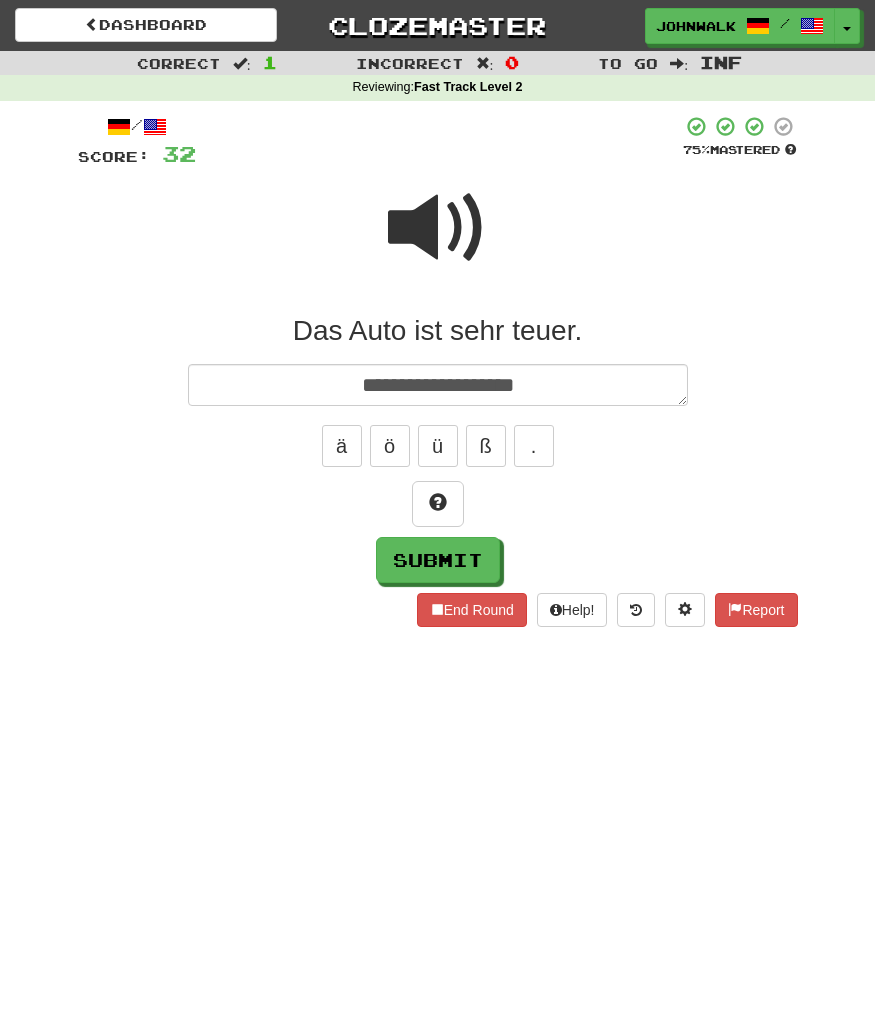 type on "*" 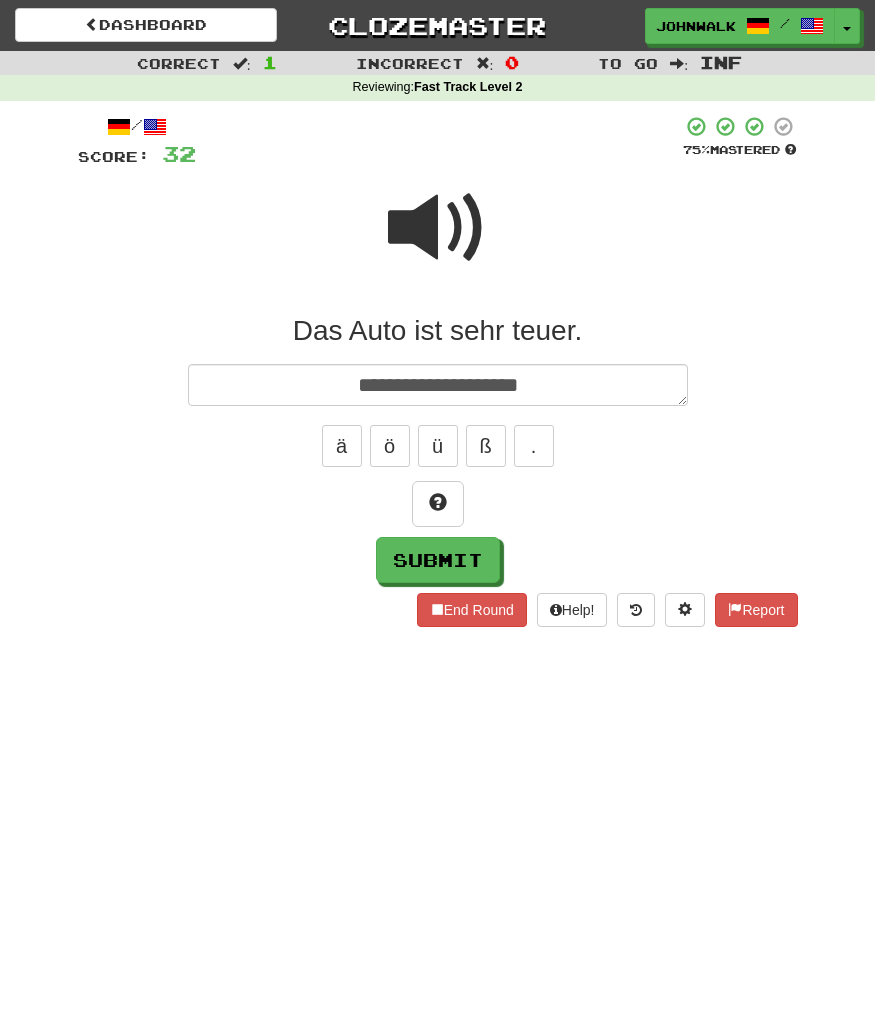 type on "**********" 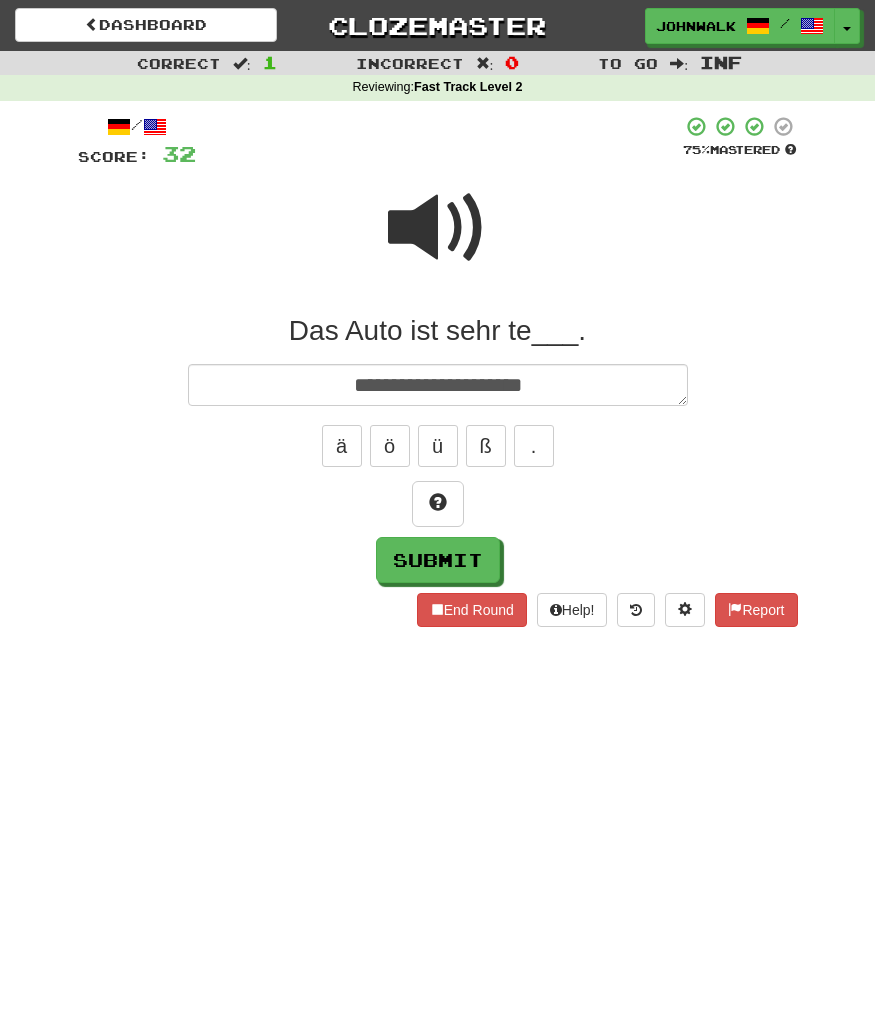 type on "*" 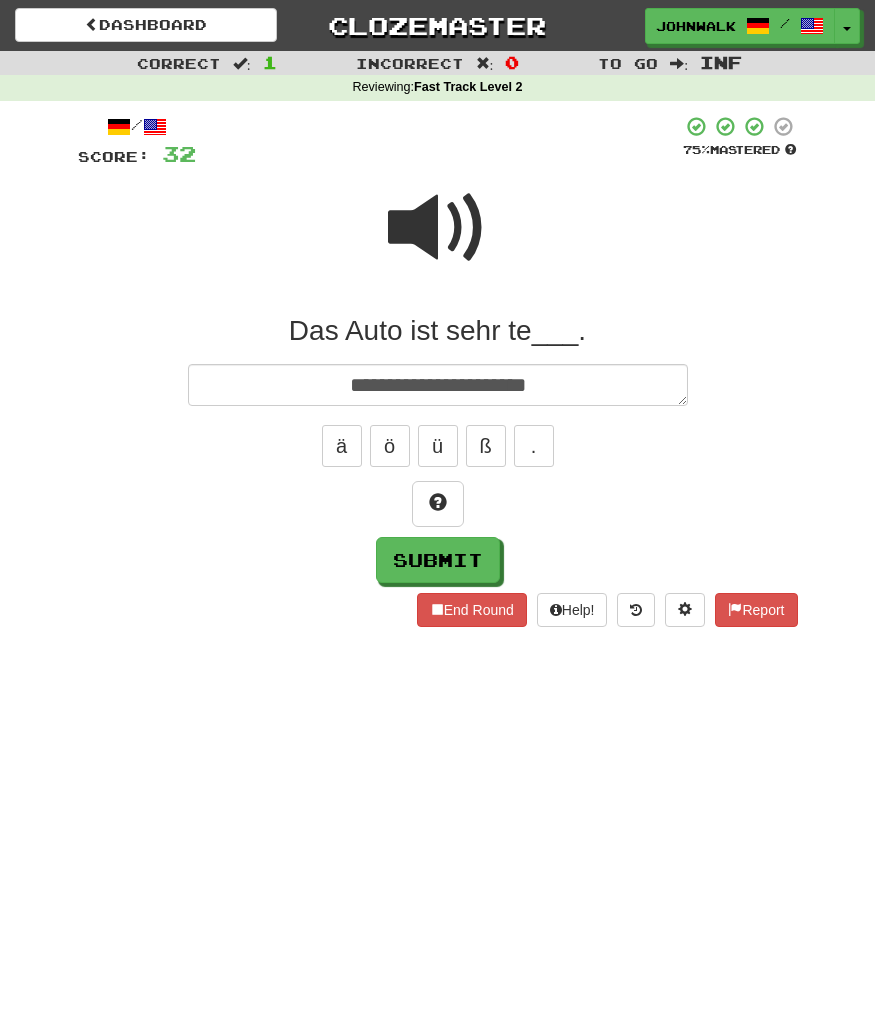 type on "*" 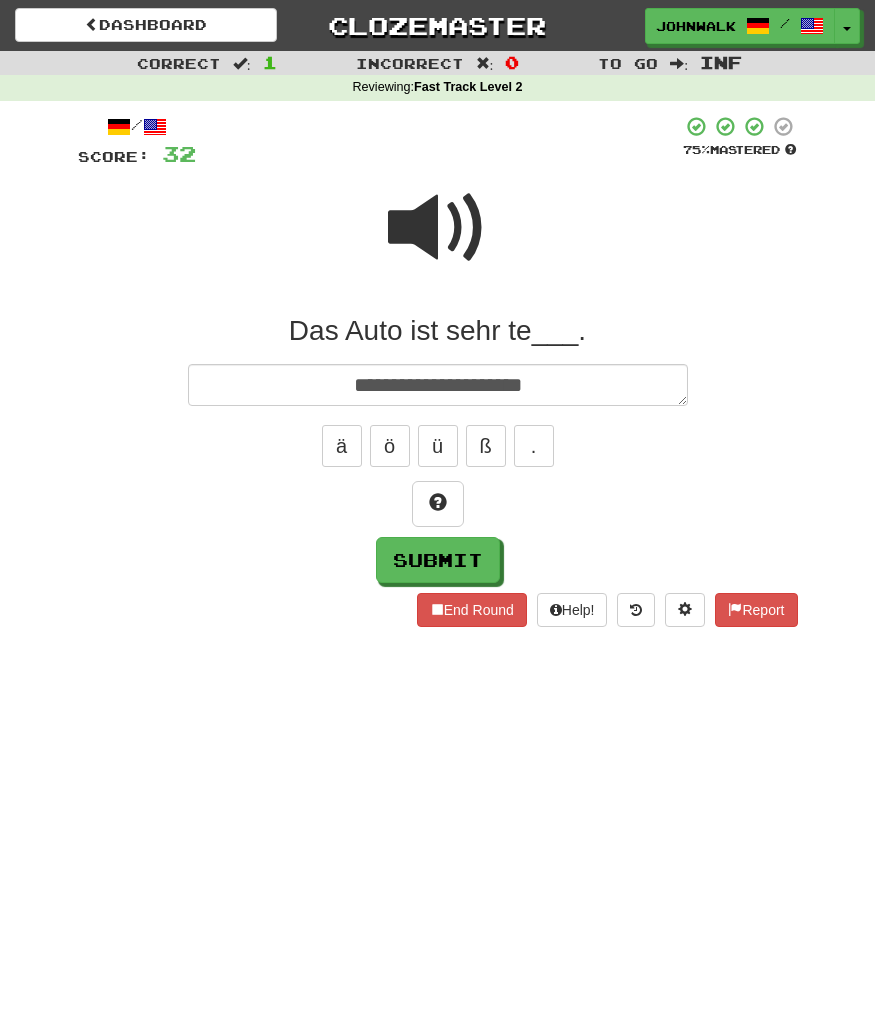 type on "*" 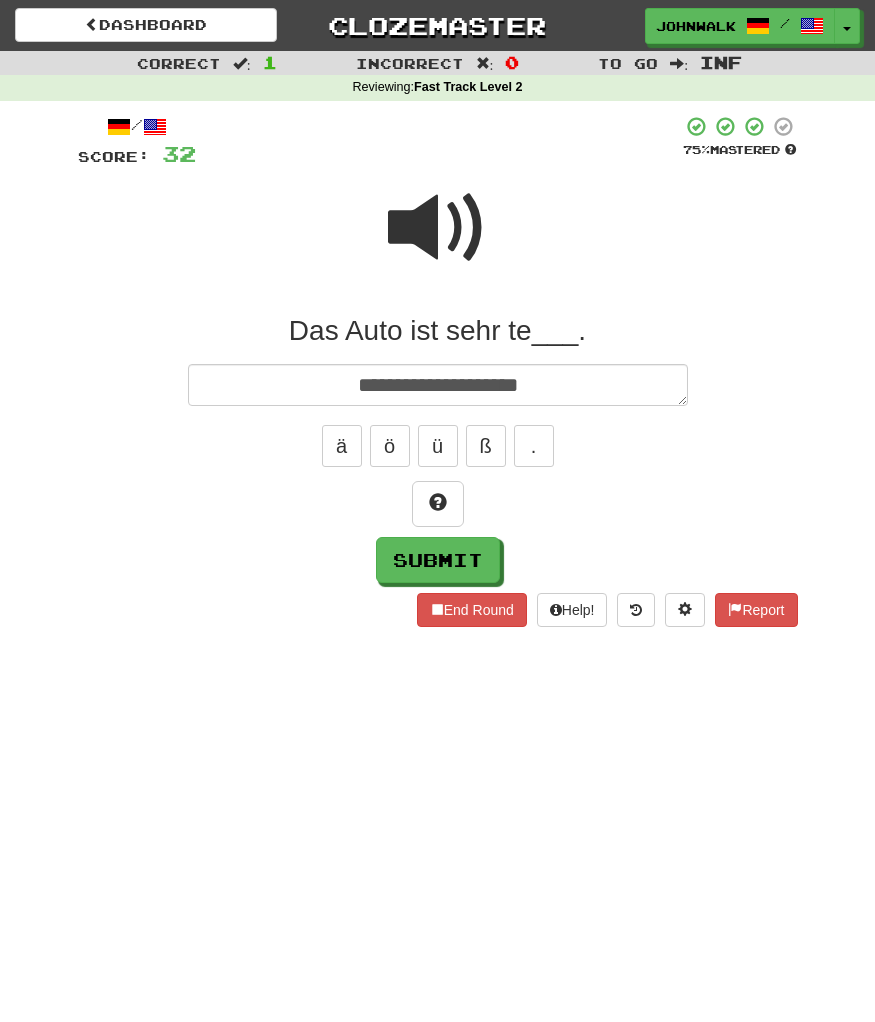 type on "*" 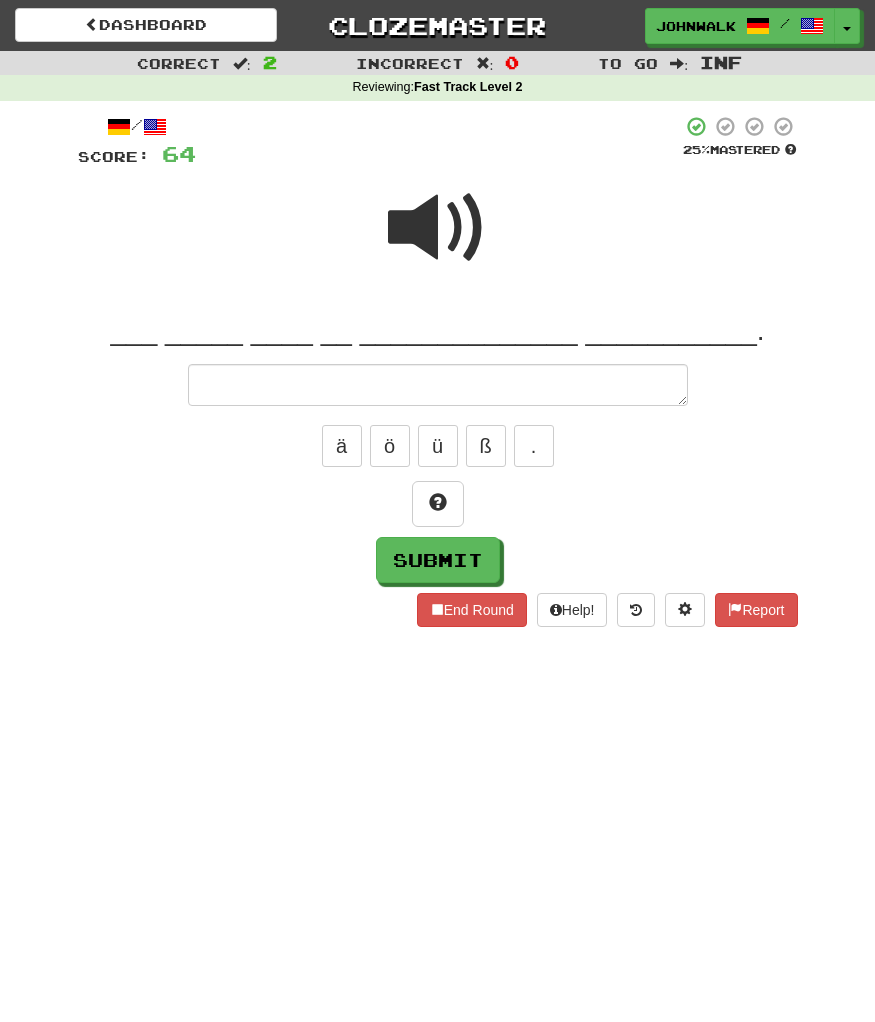 type on "*" 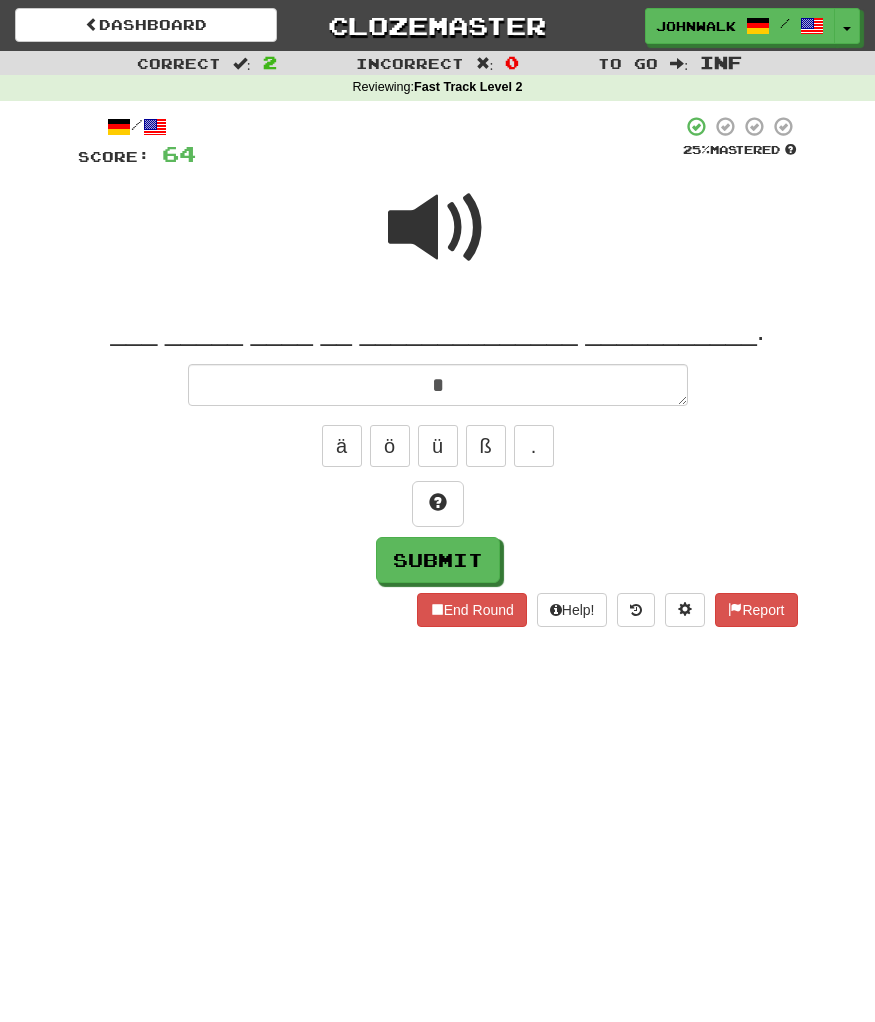 type on "*" 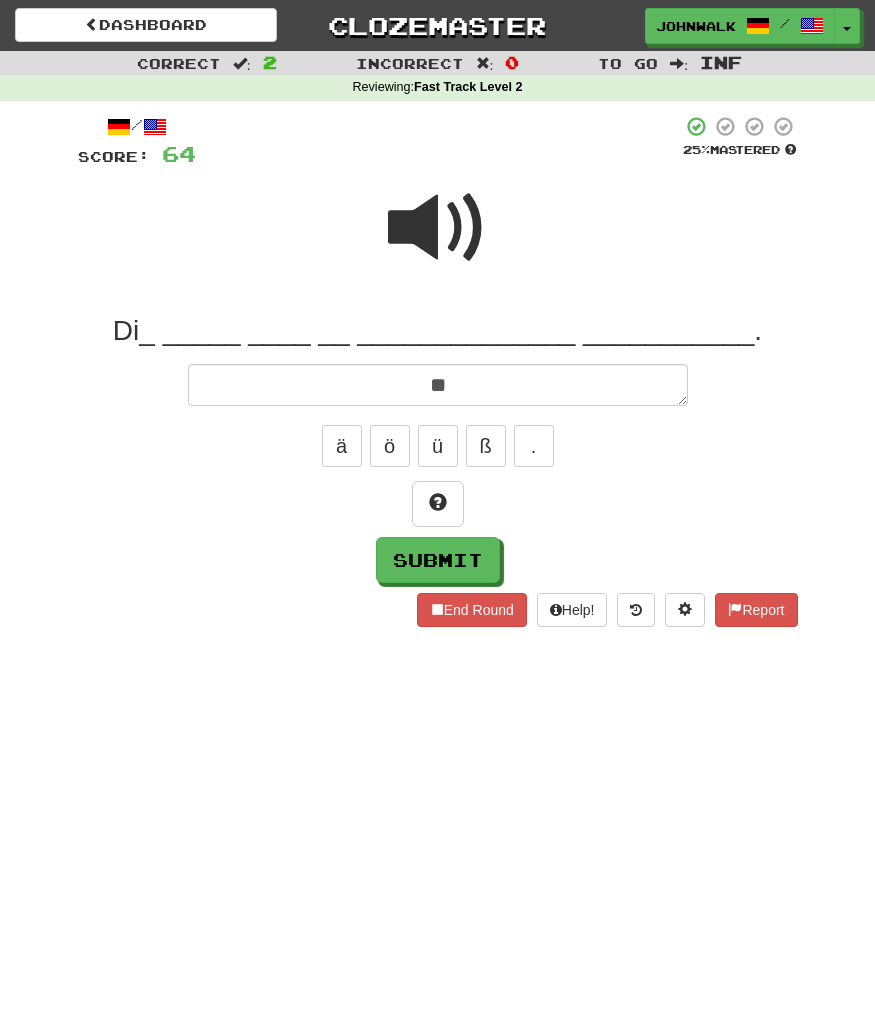 type on "***" 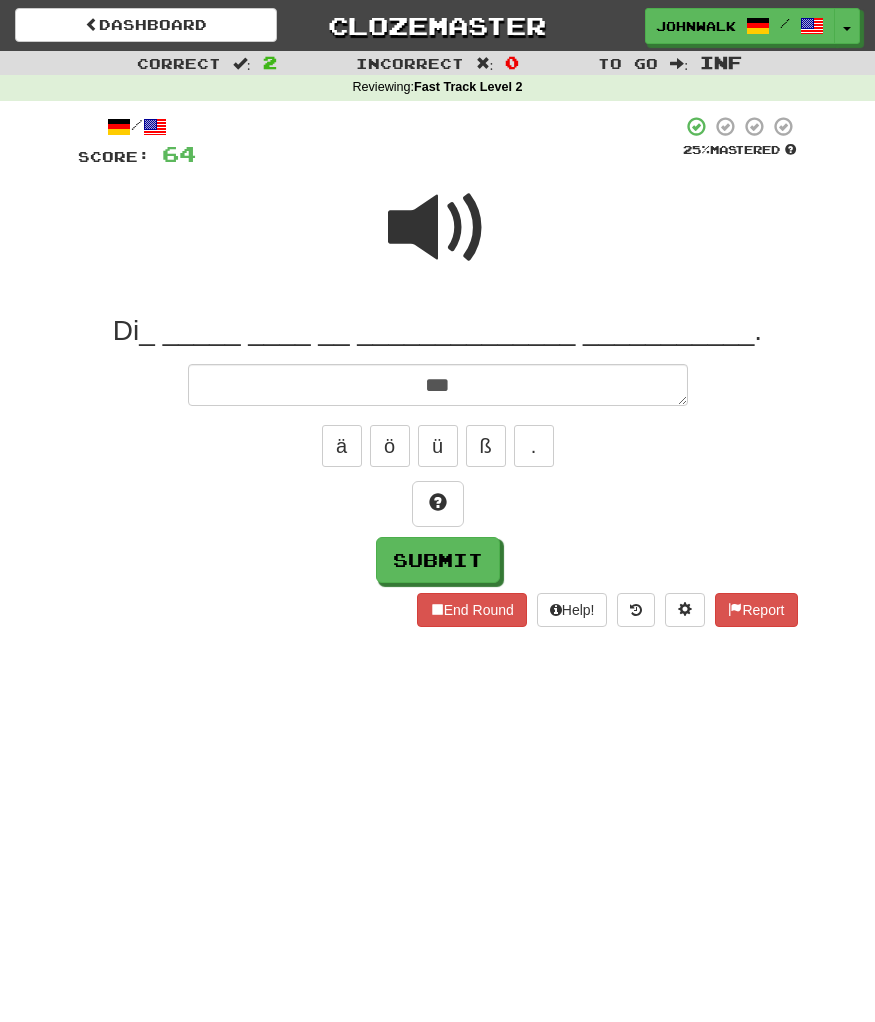type on "*" 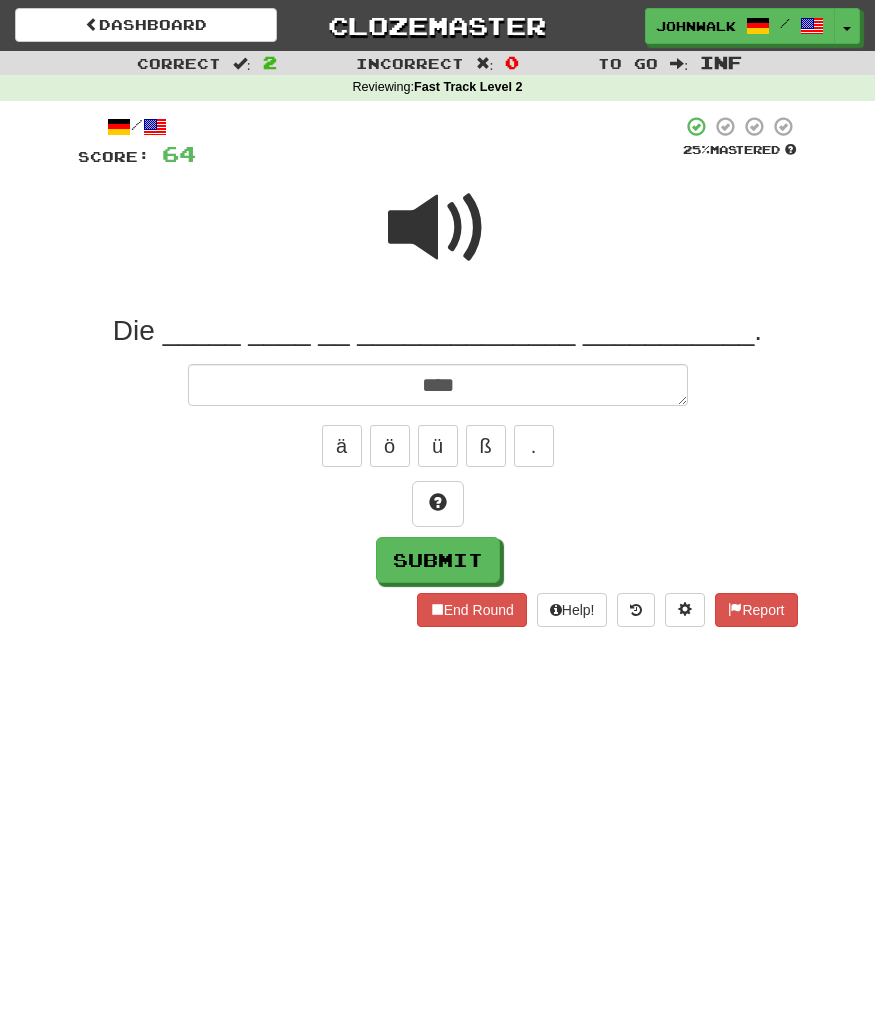 type on "*" 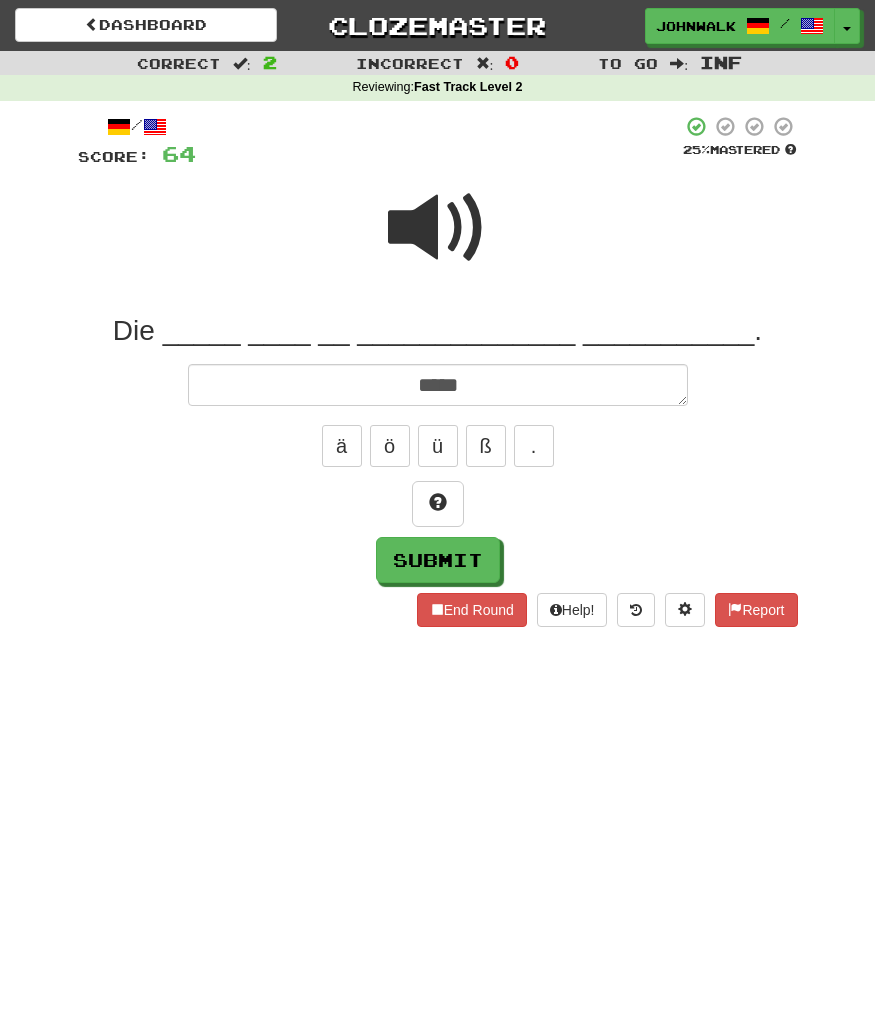 type on "*" 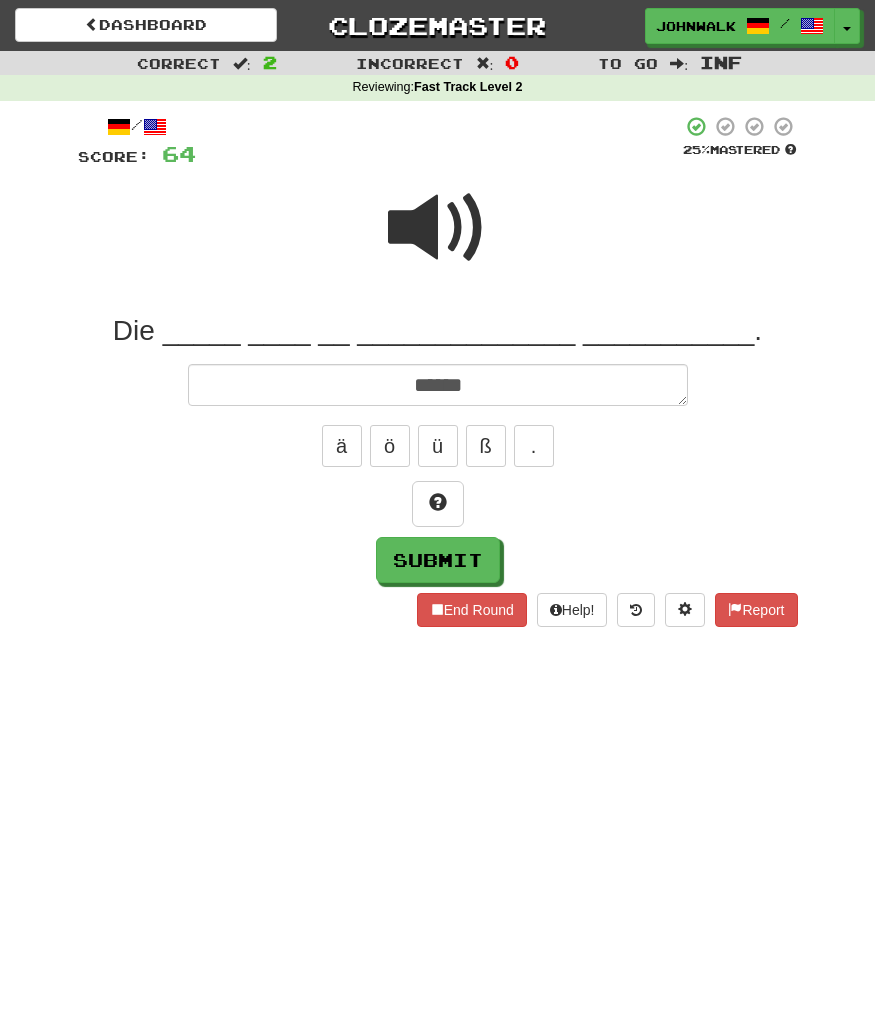 type on "*" 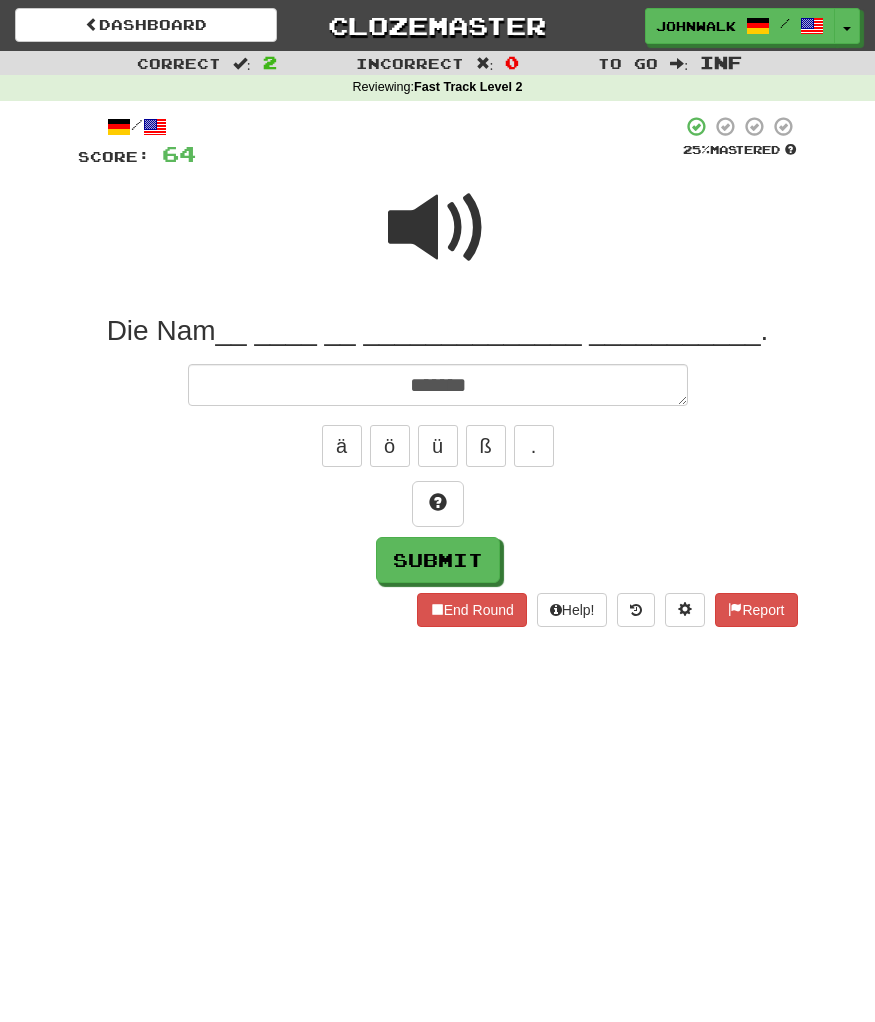 type on "*" 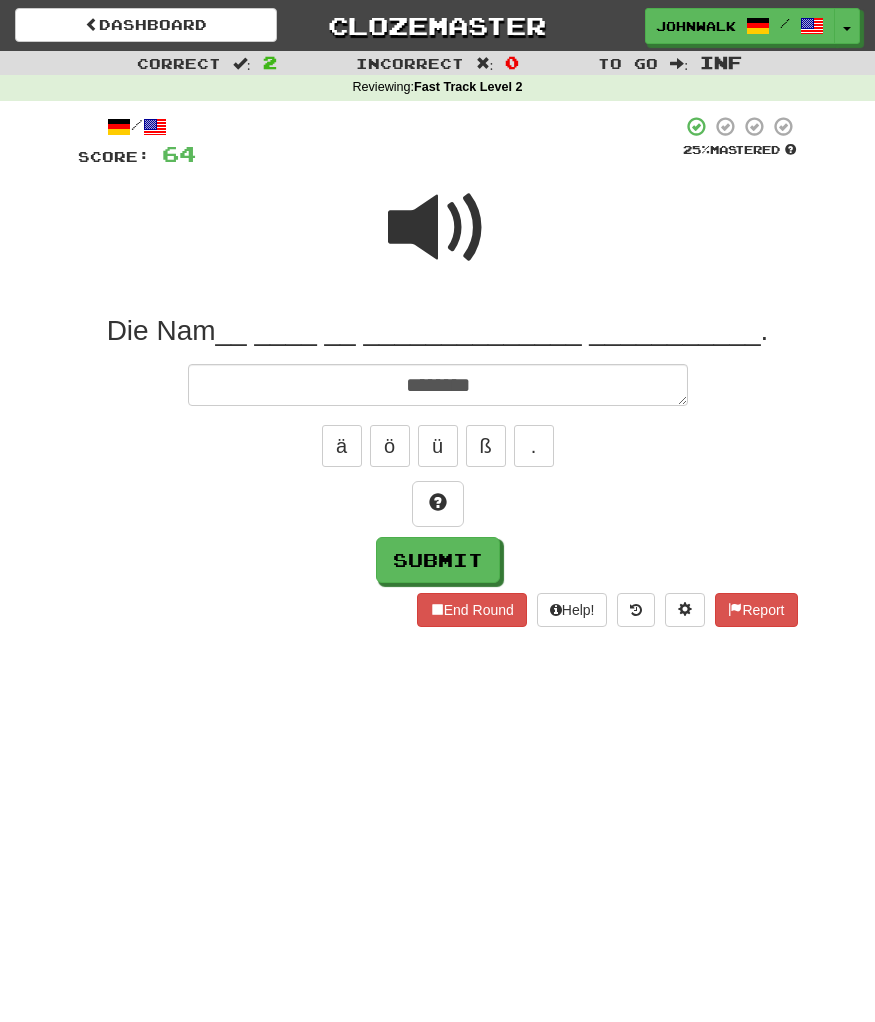 type on "********" 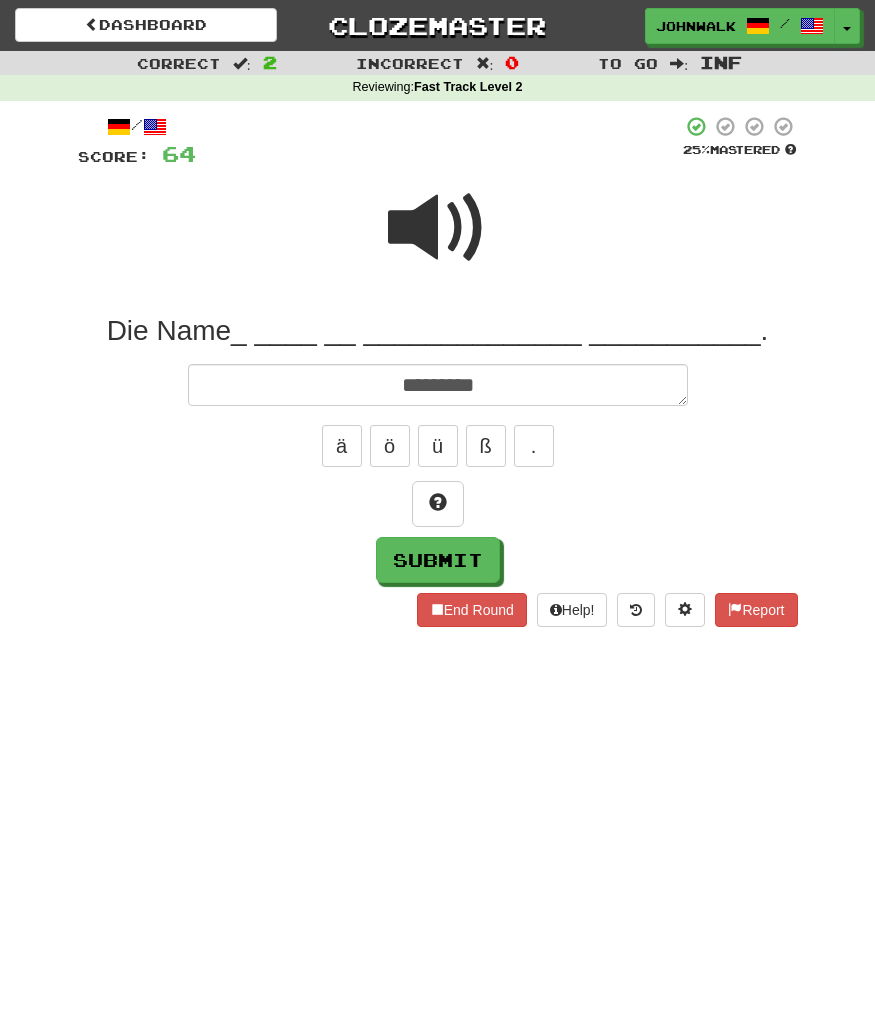 type on "*" 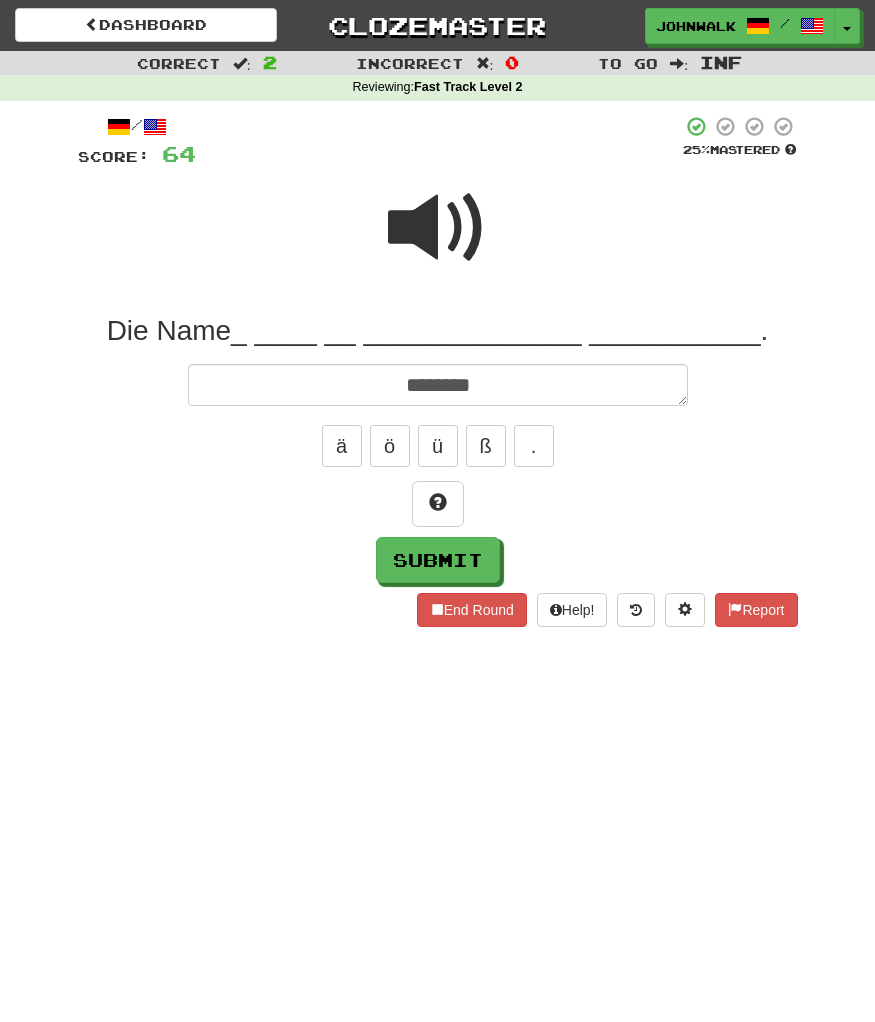 type on "*" 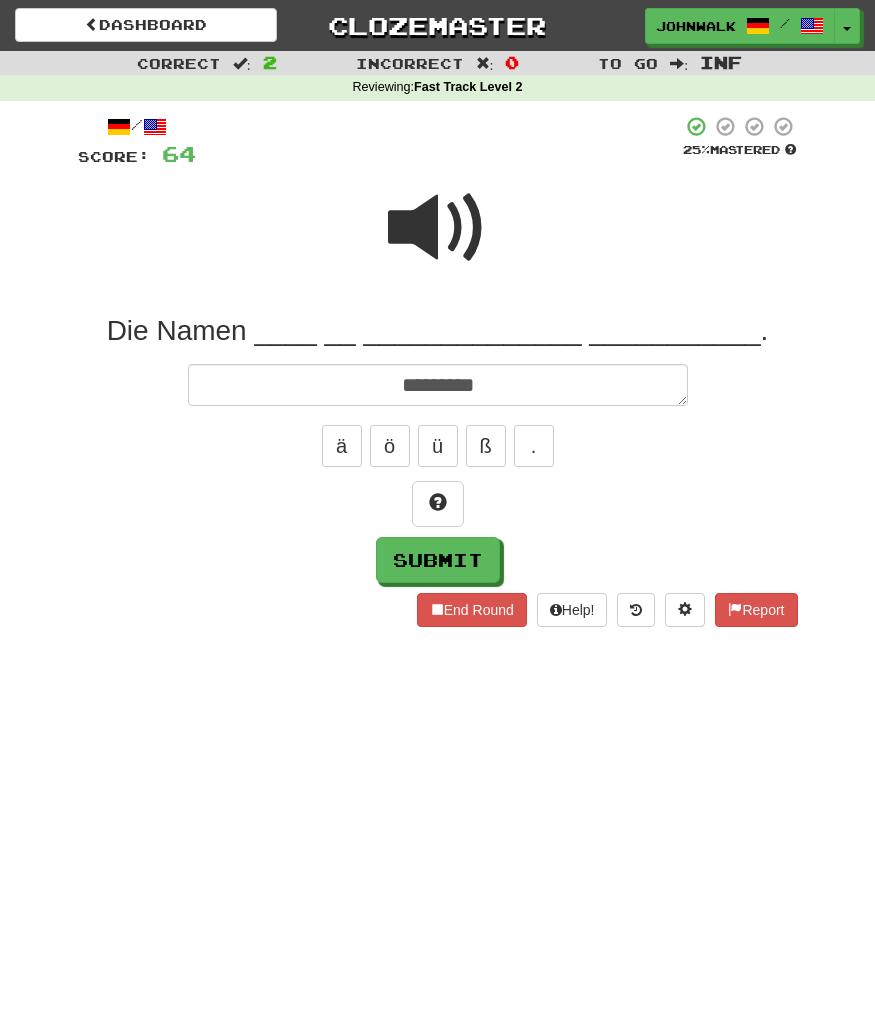 type on "*" 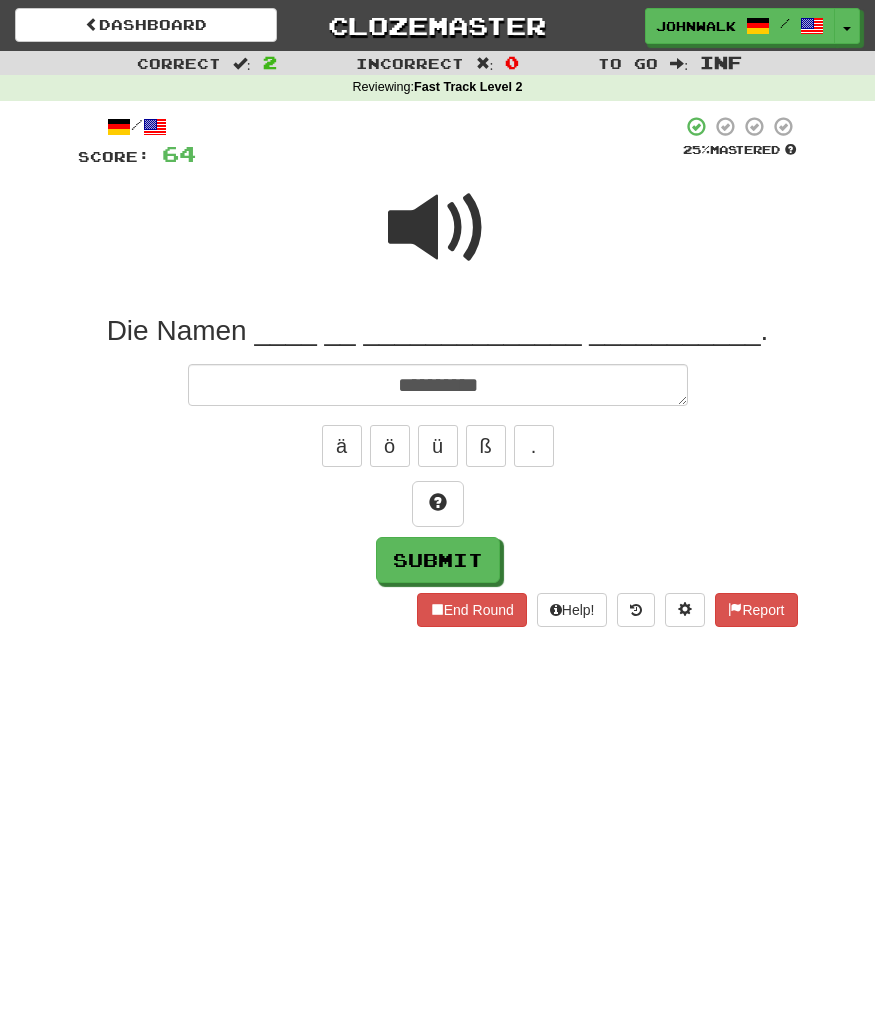 type on "*" 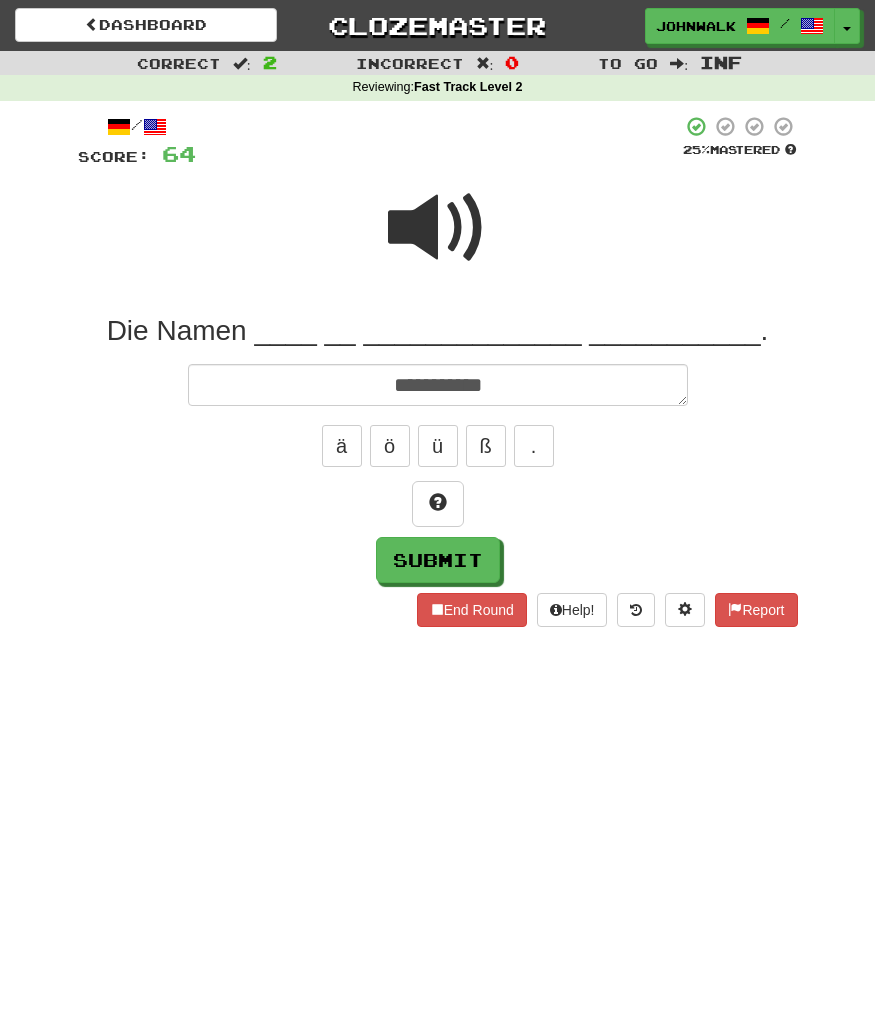 type on "*" 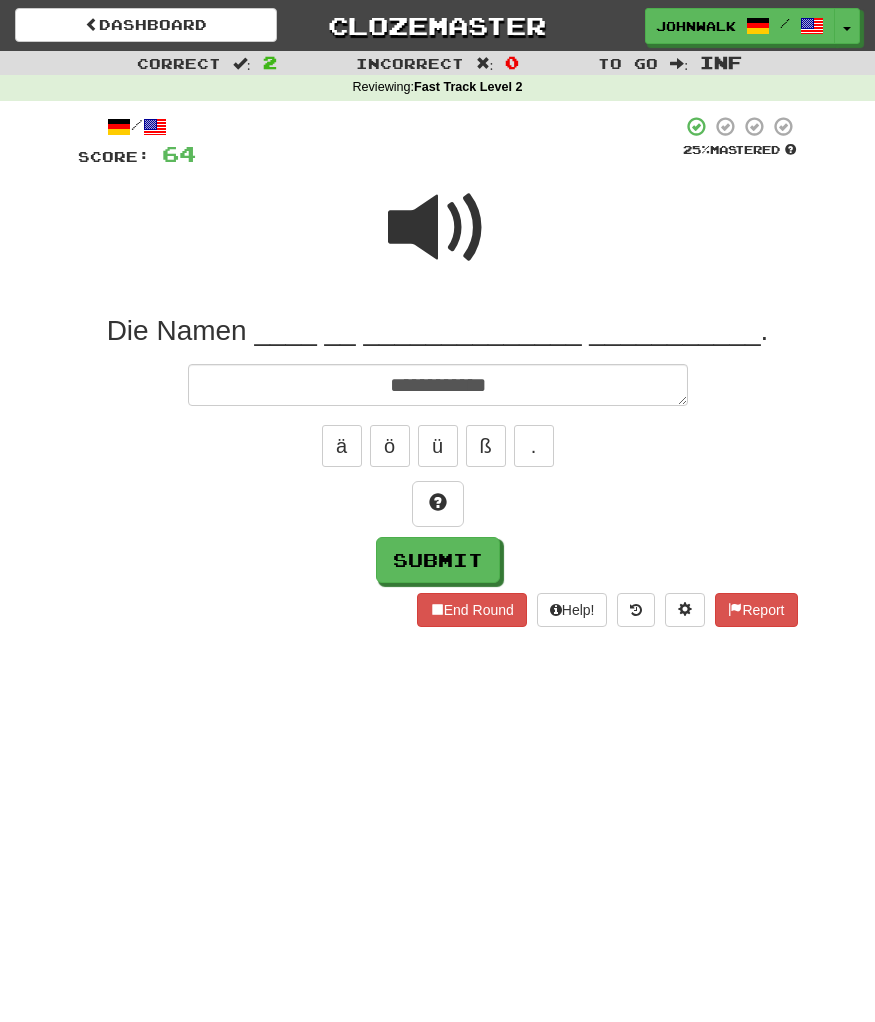 type on "*" 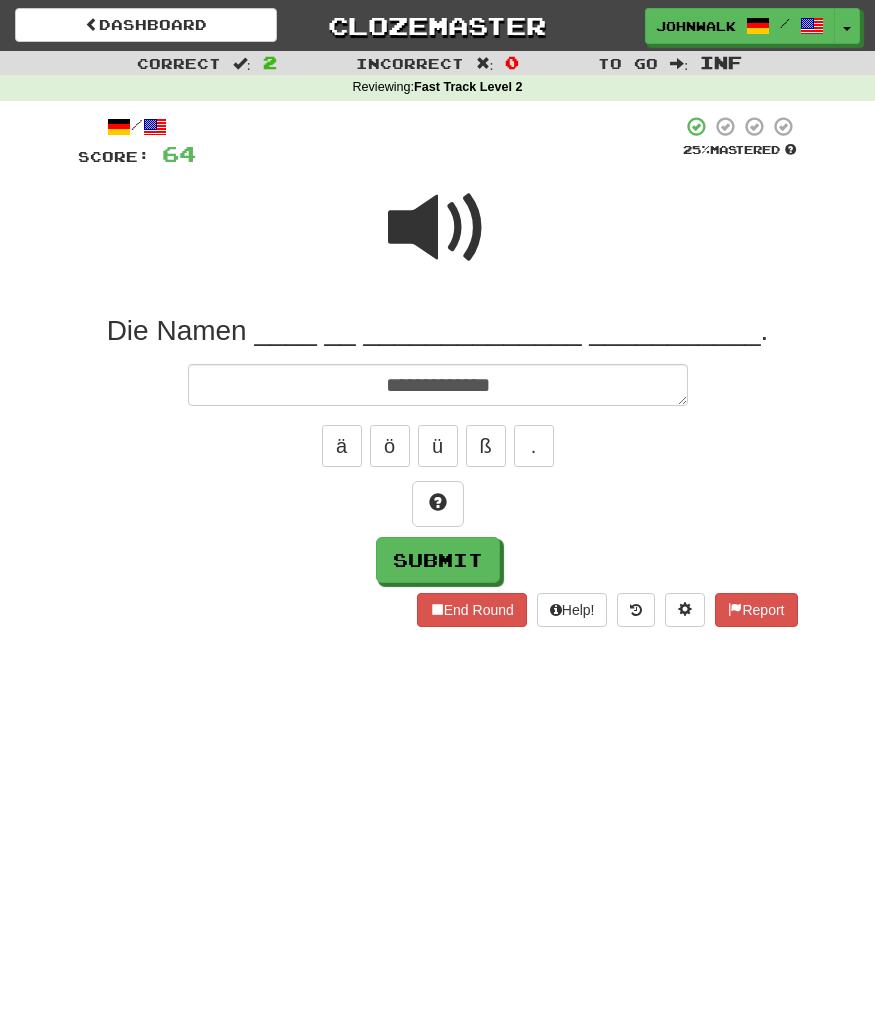 type on "*" 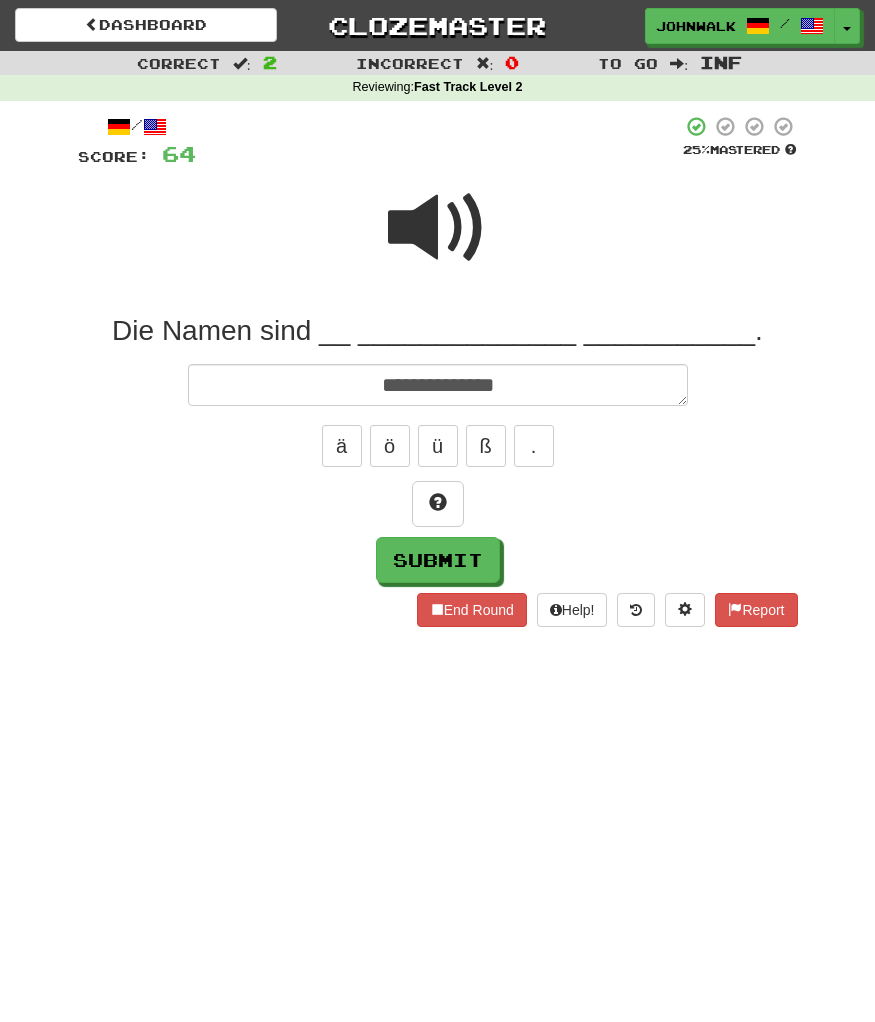 type on "*" 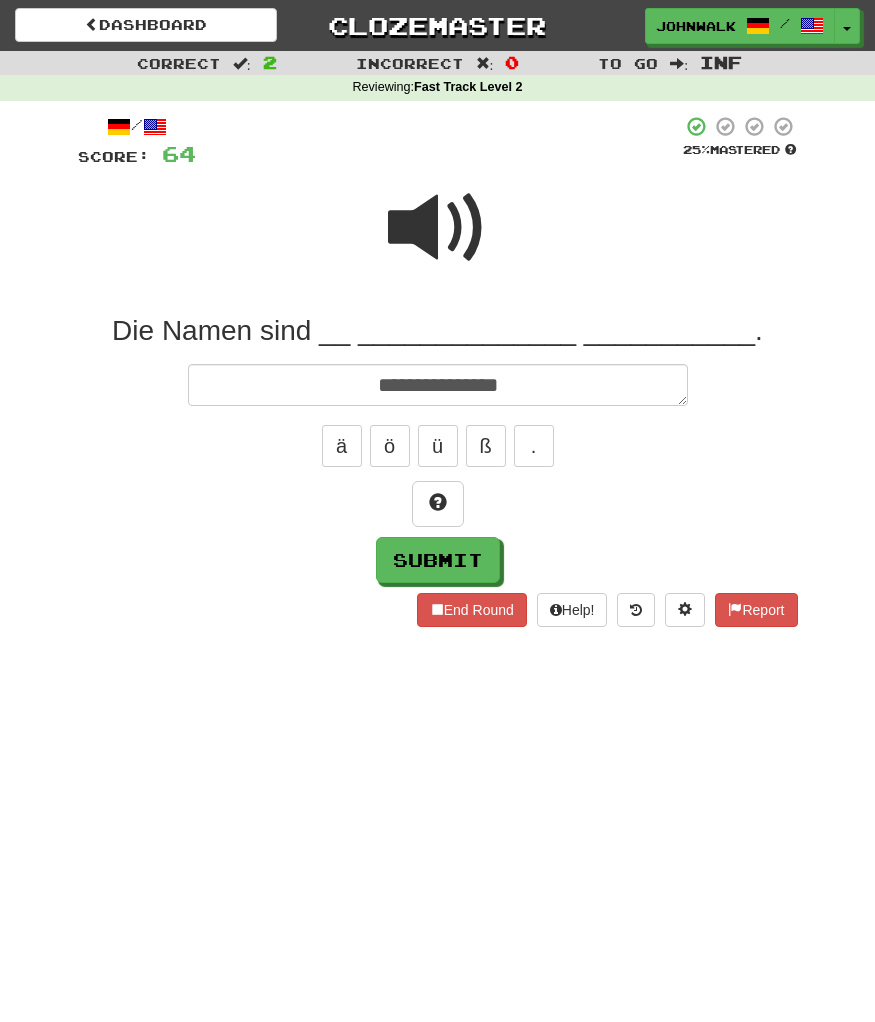 type on "*" 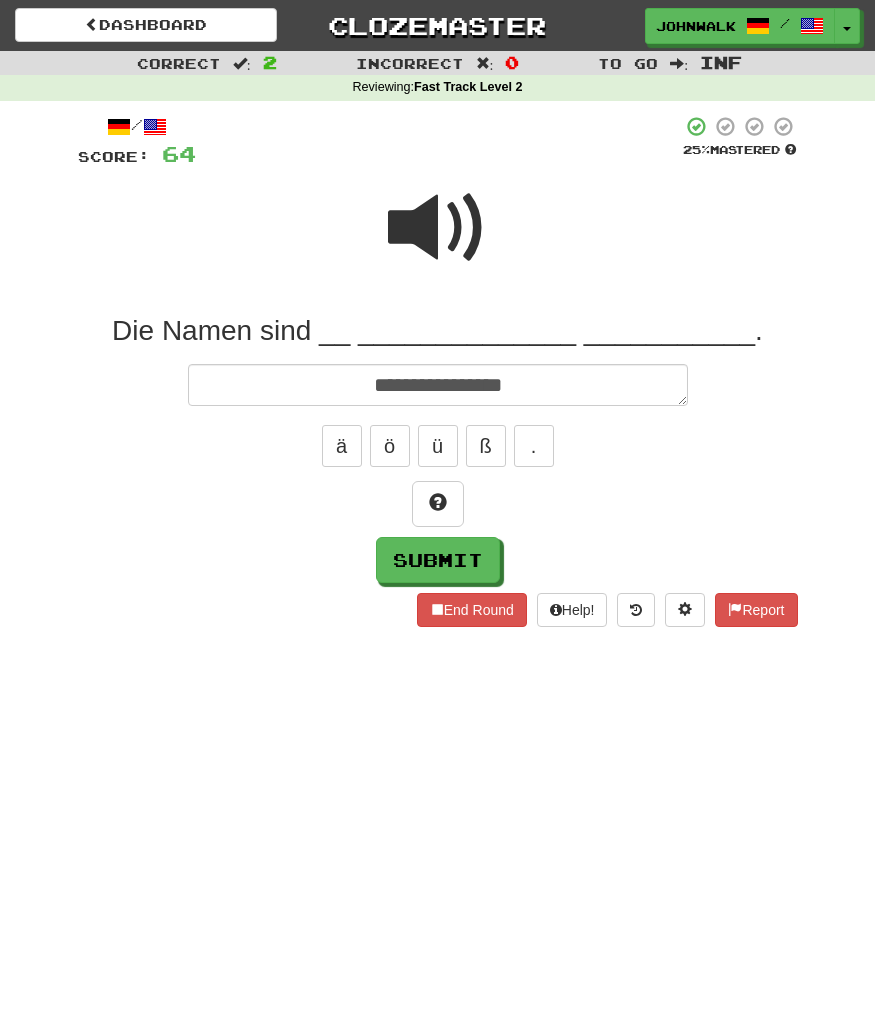 type on "*" 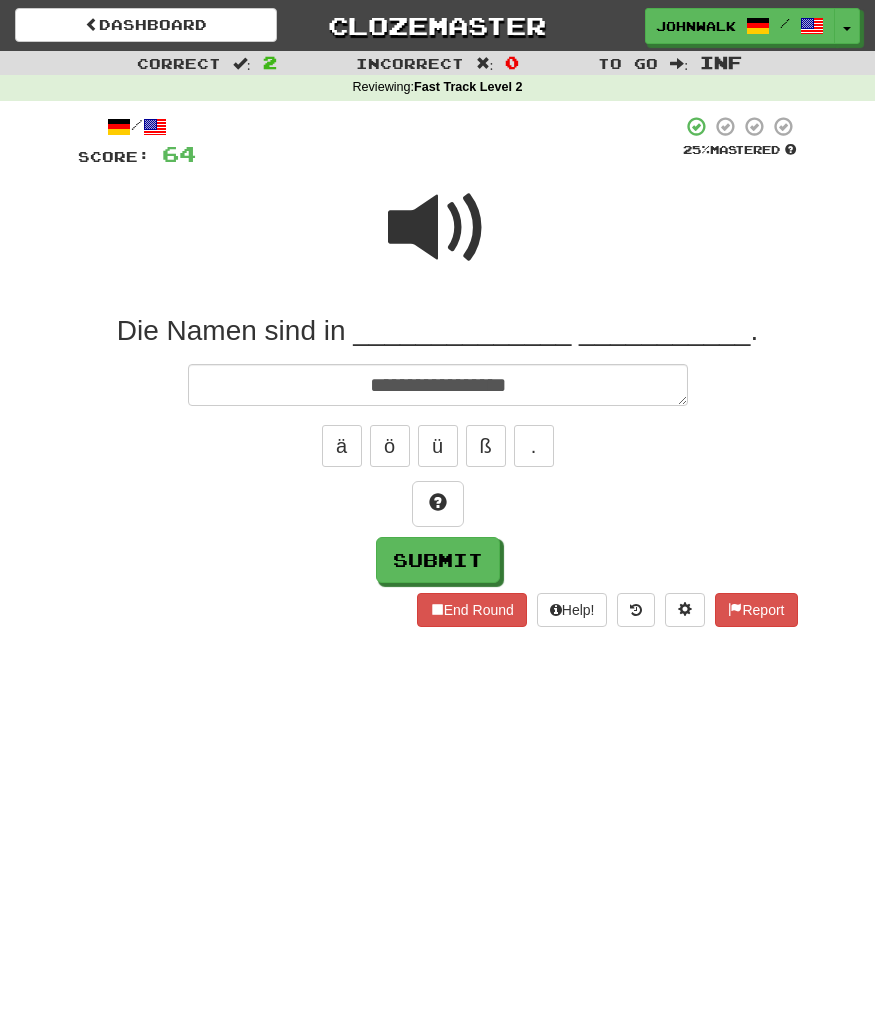 type on "*" 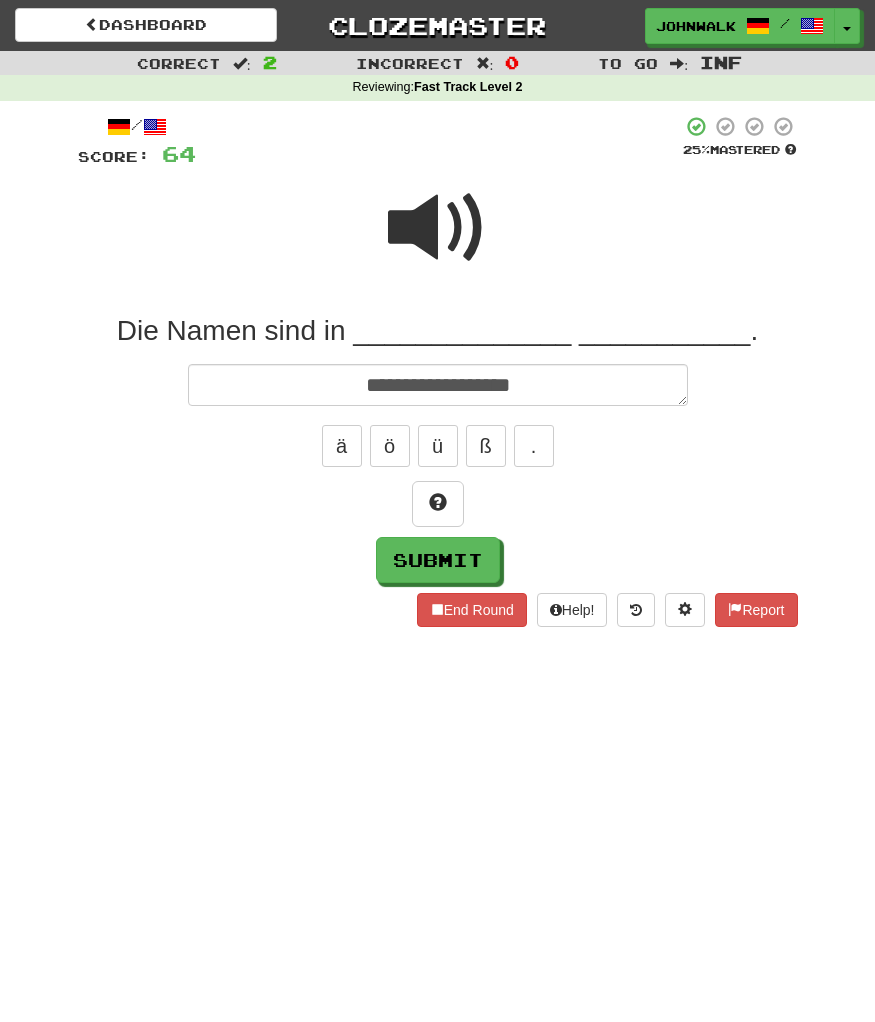 type on "*" 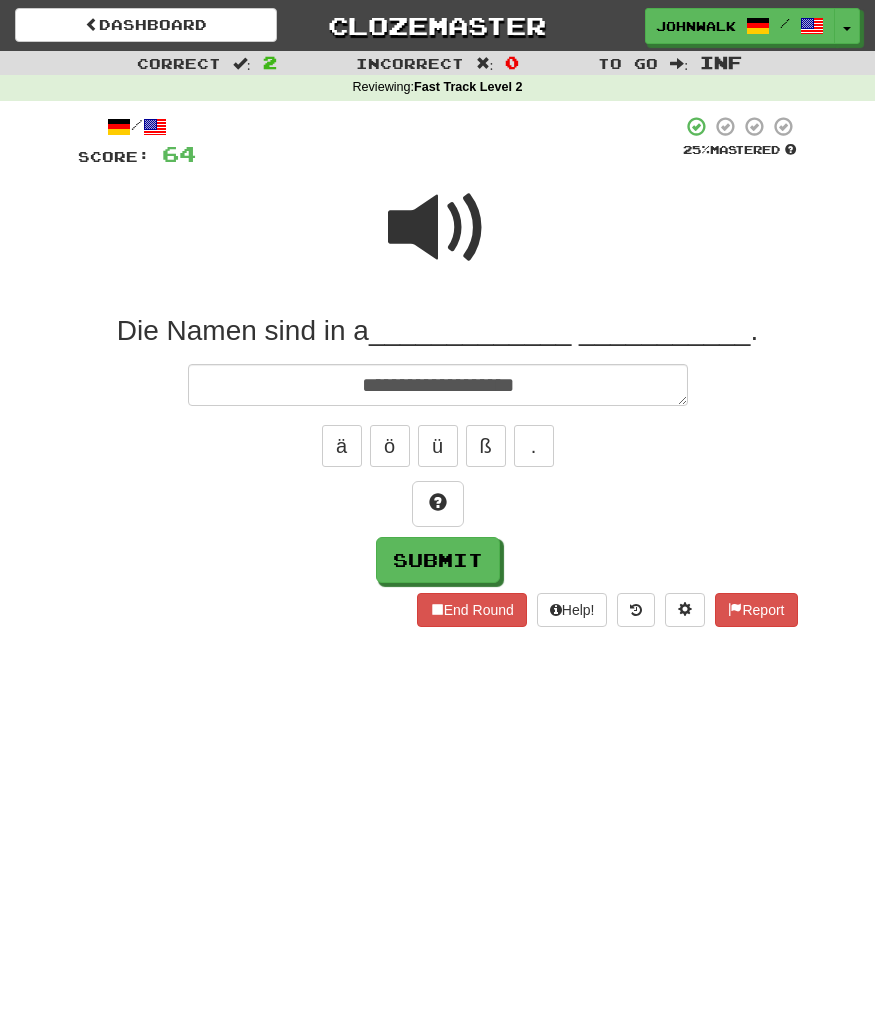 type on "*" 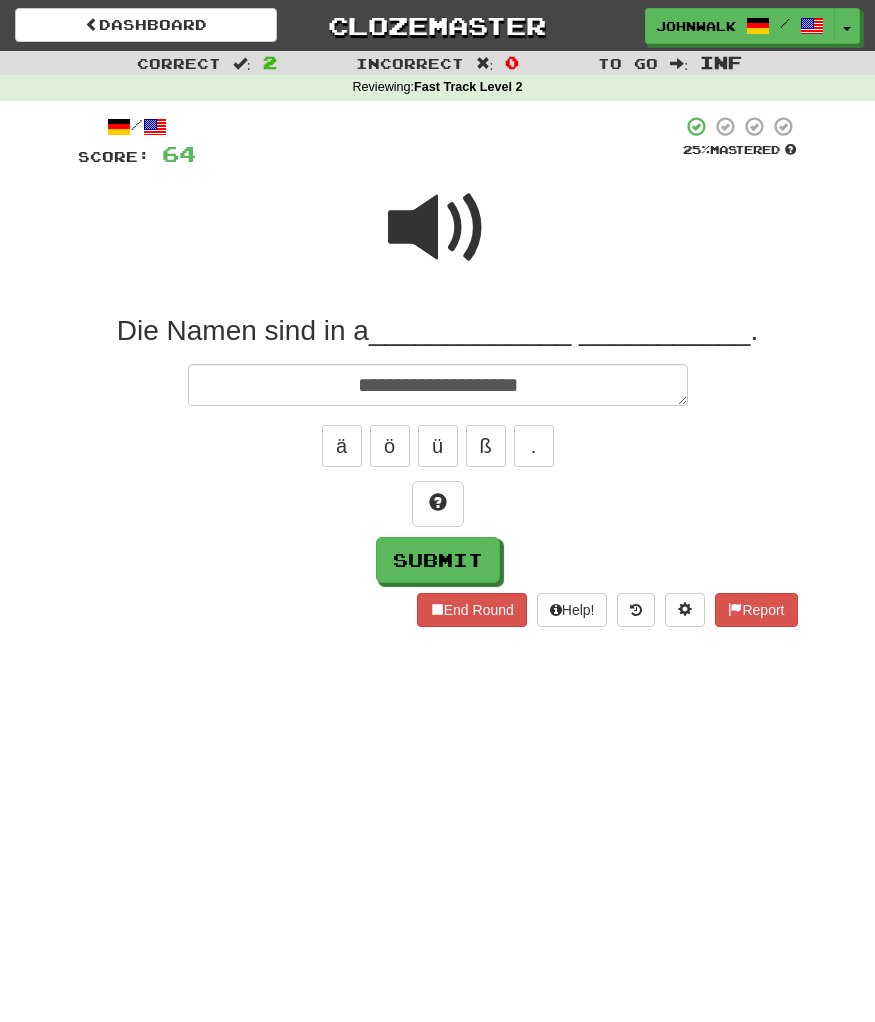type on "*" 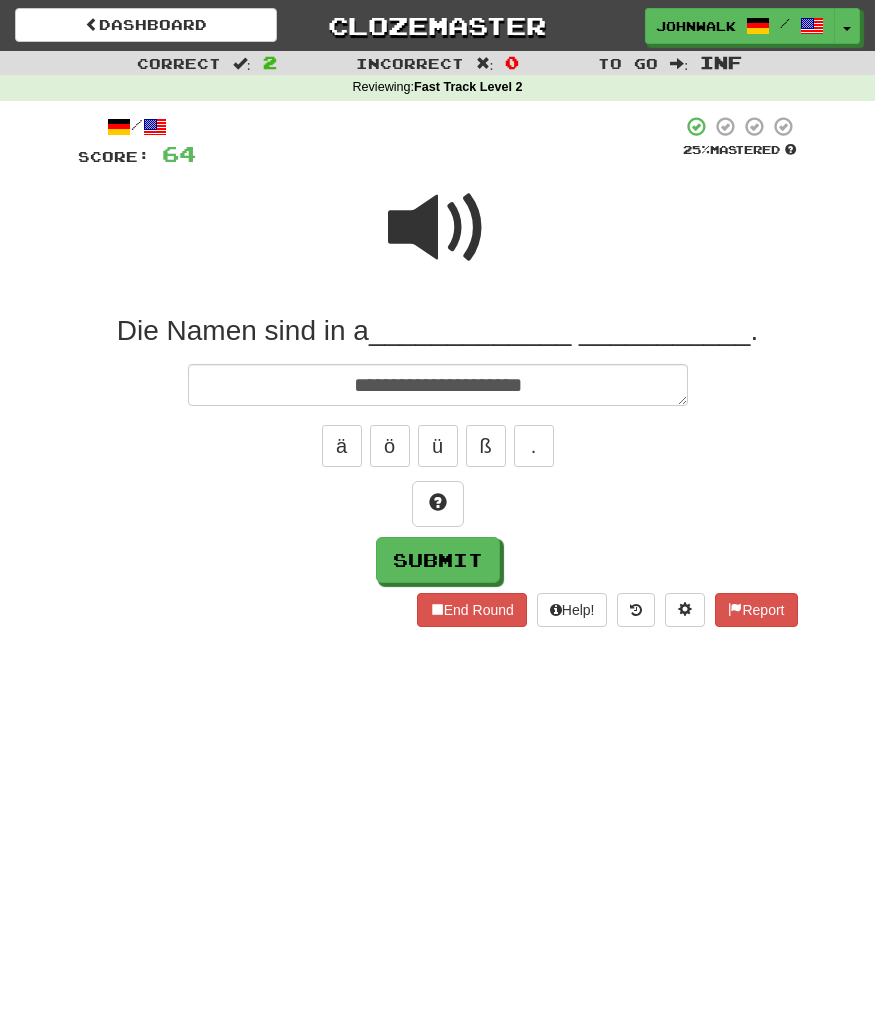 type on "*" 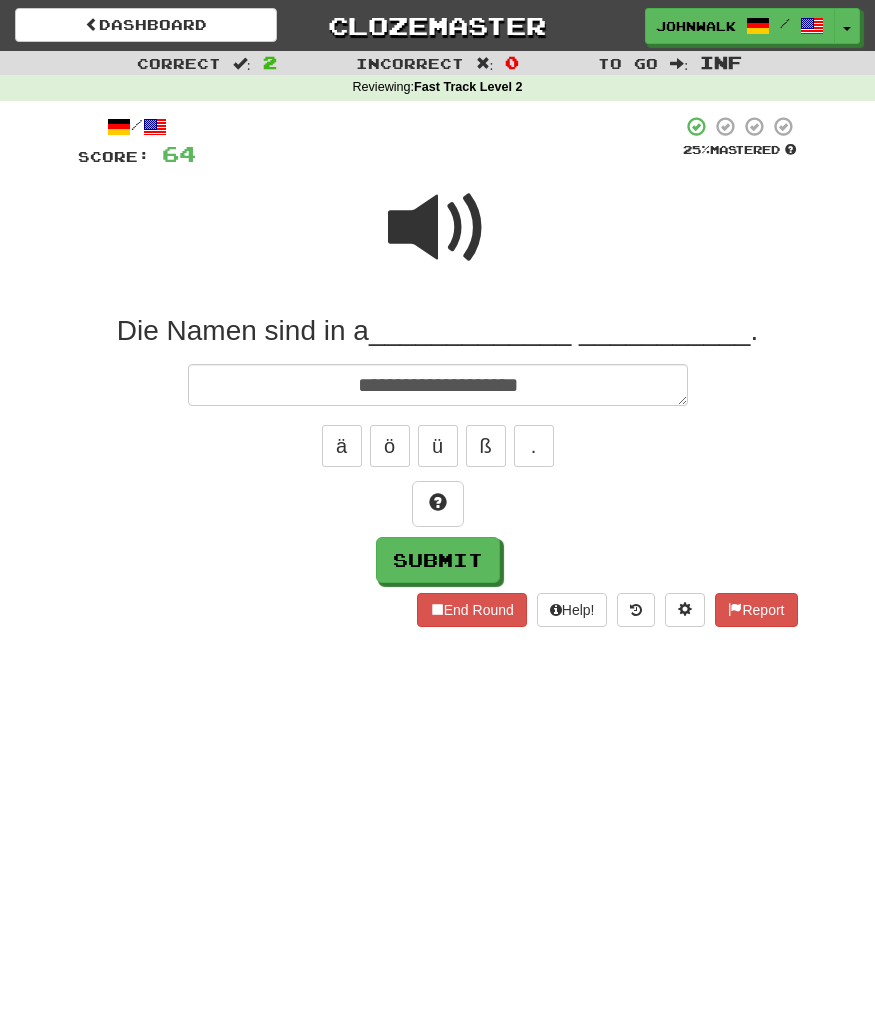 type on "*" 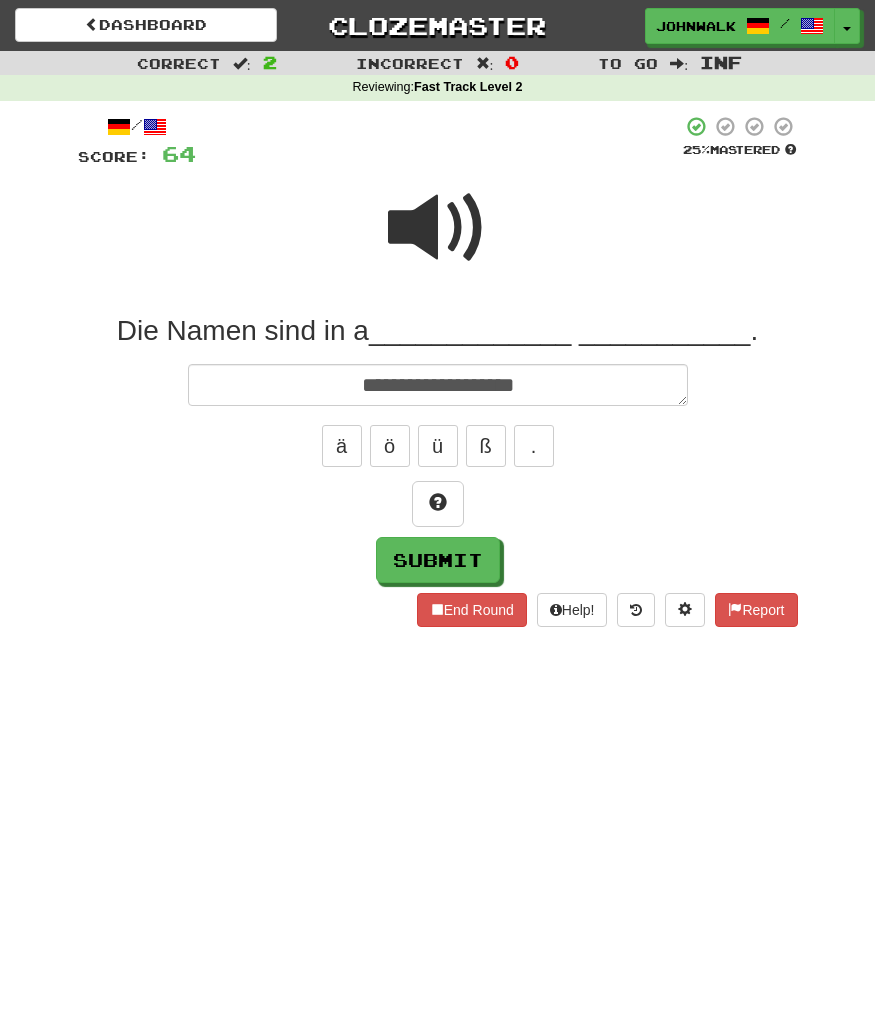 type on "*" 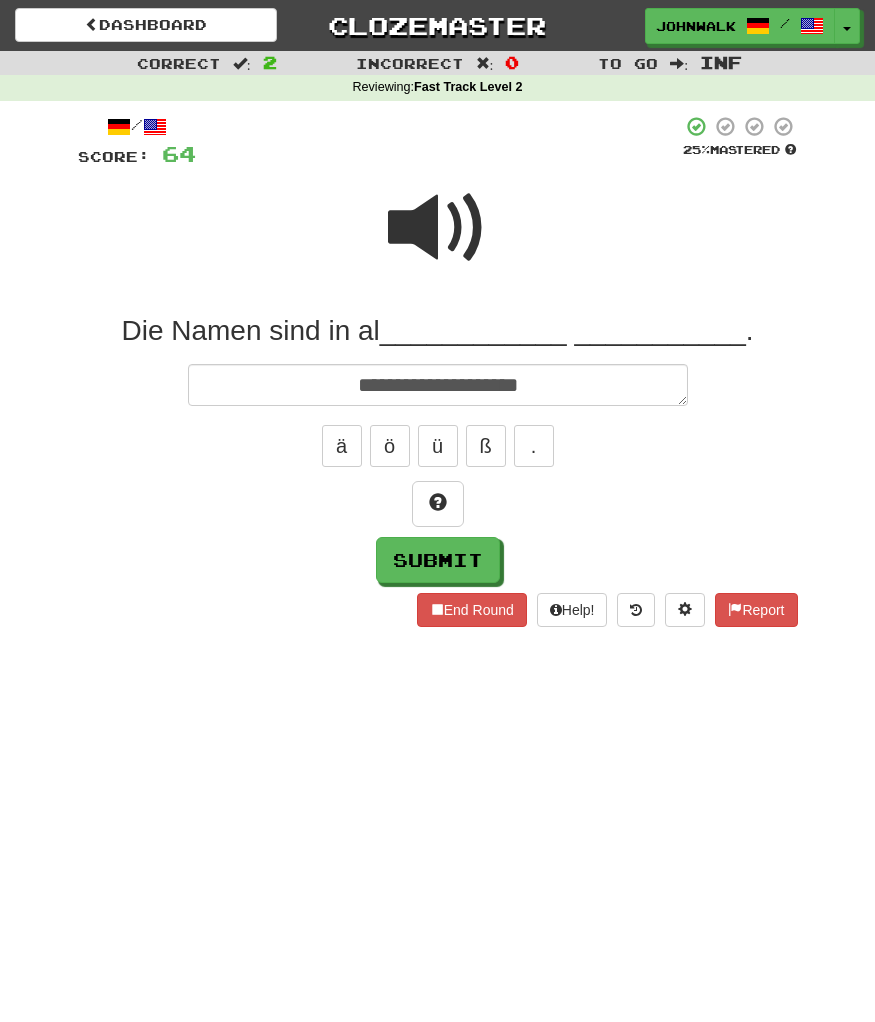 type on "*" 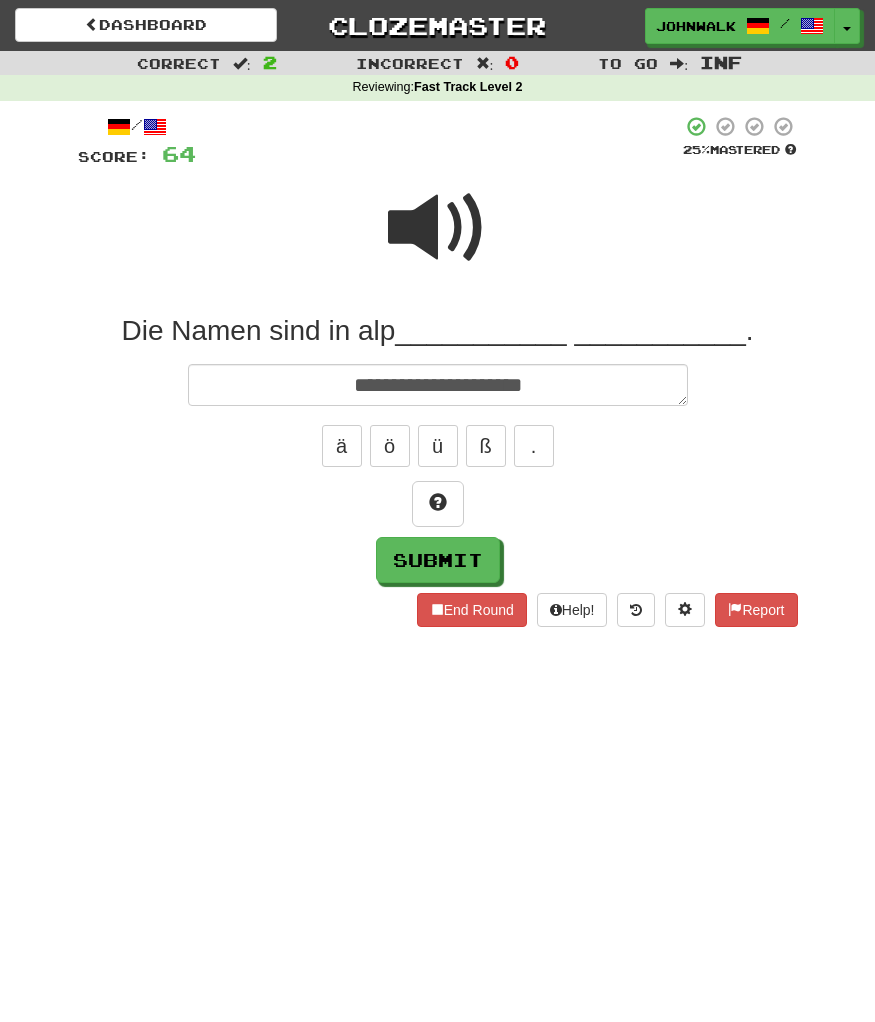 type on "*" 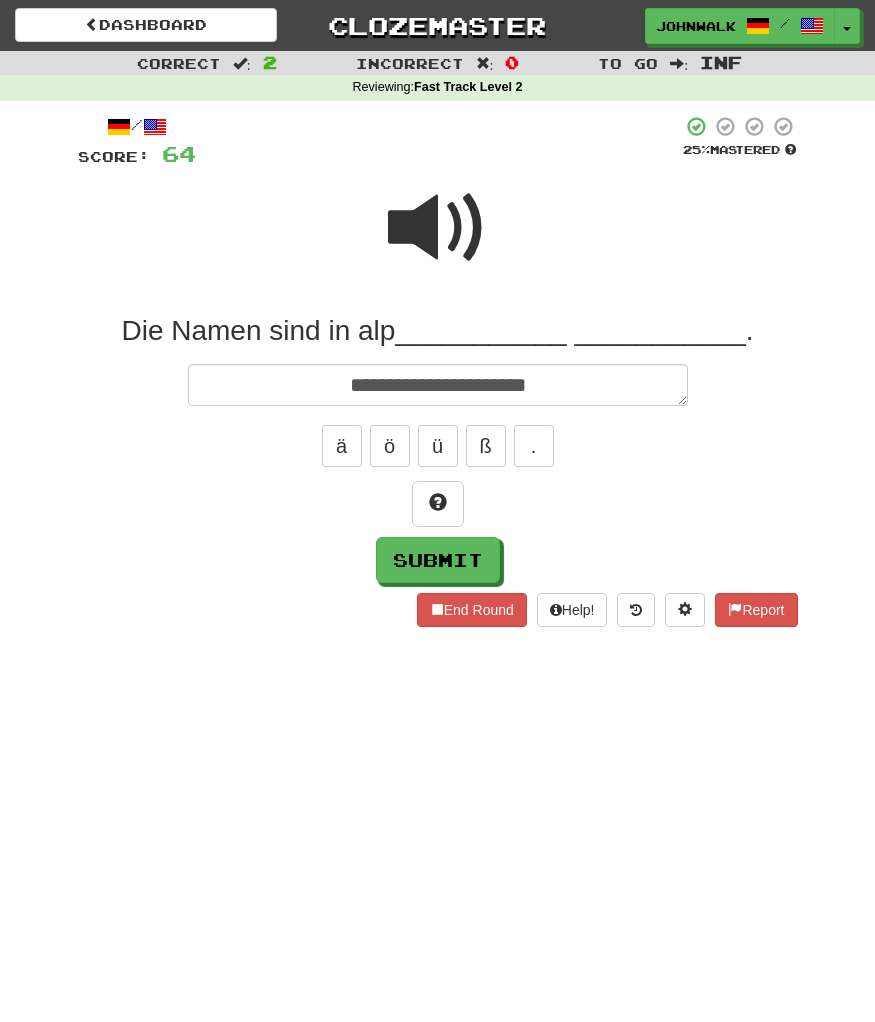 type on "*" 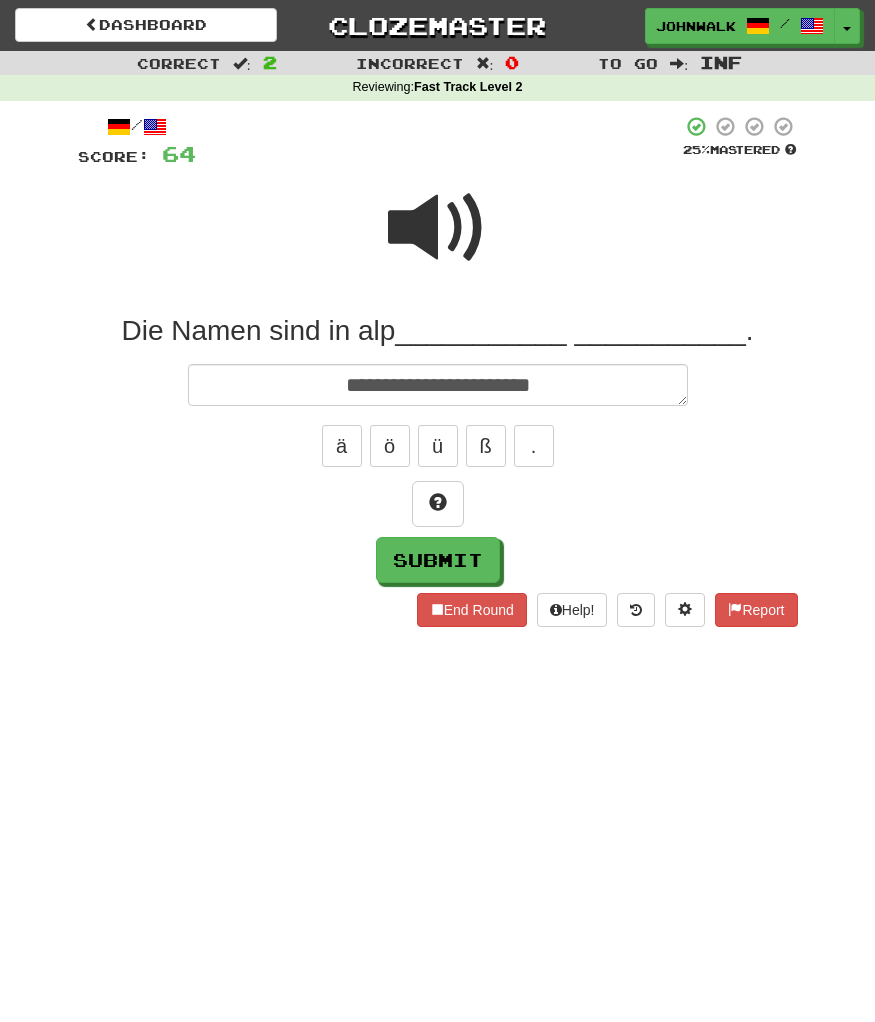 type on "*" 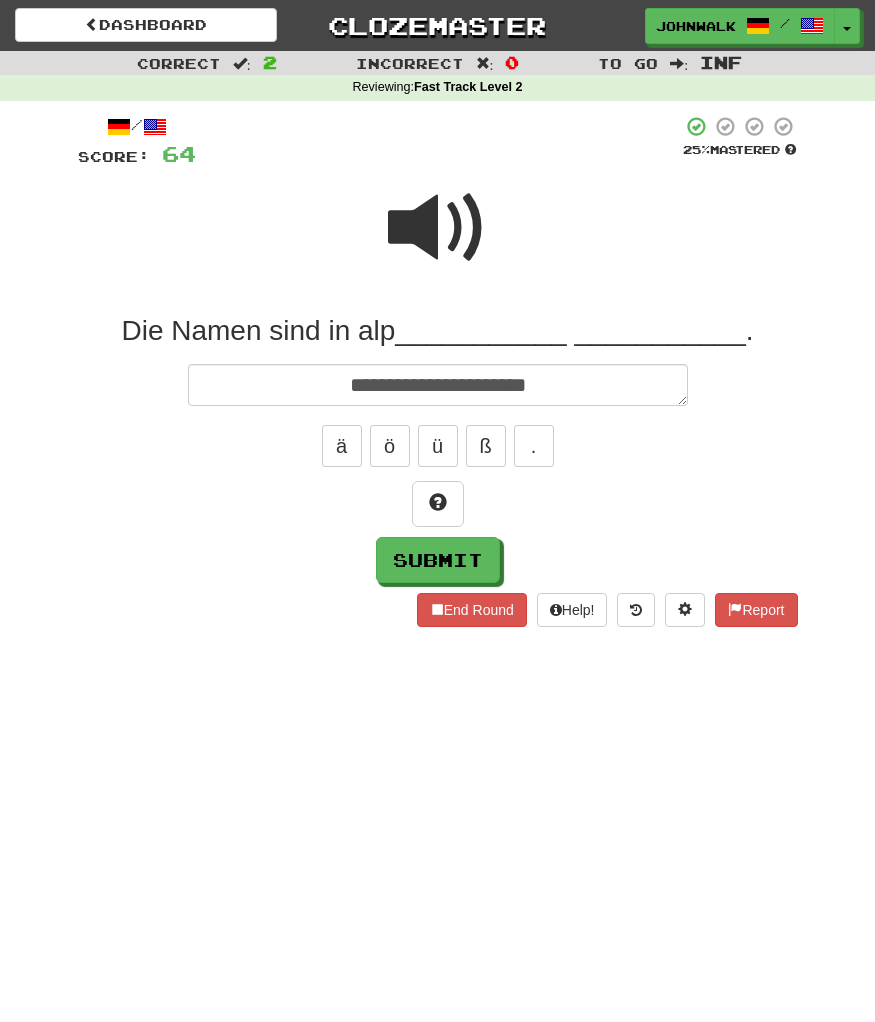 type on "*" 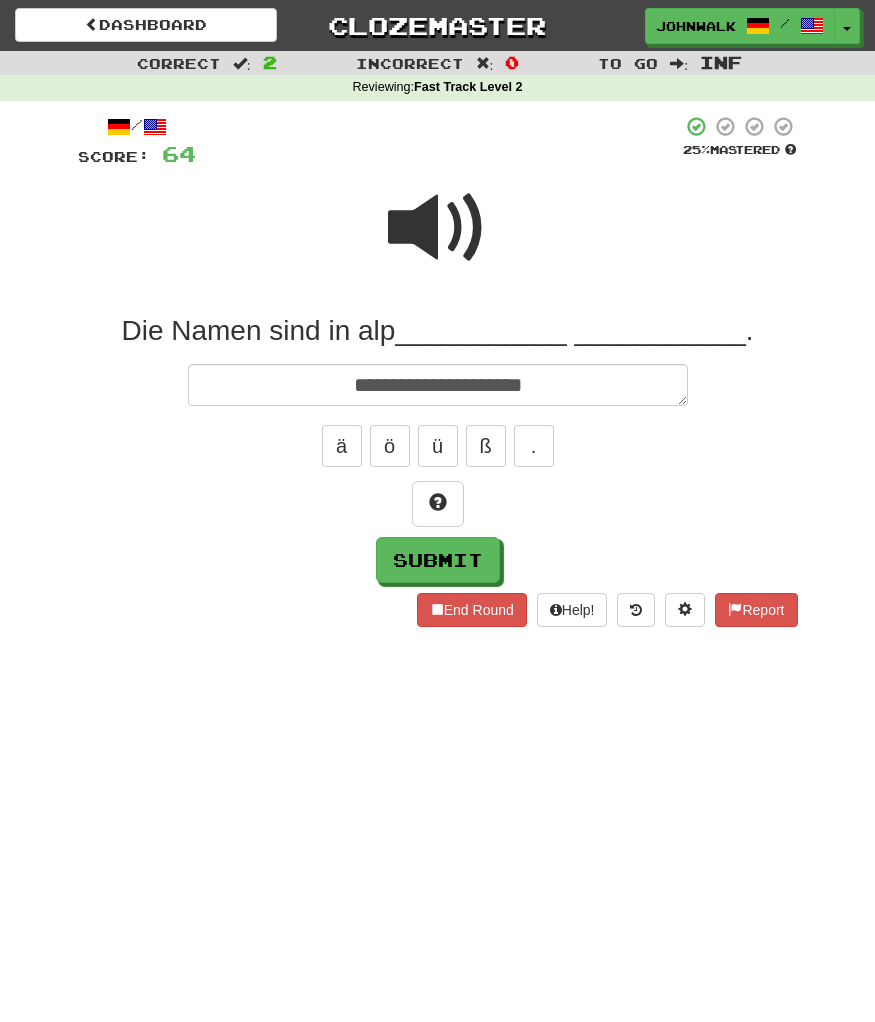 type on "*" 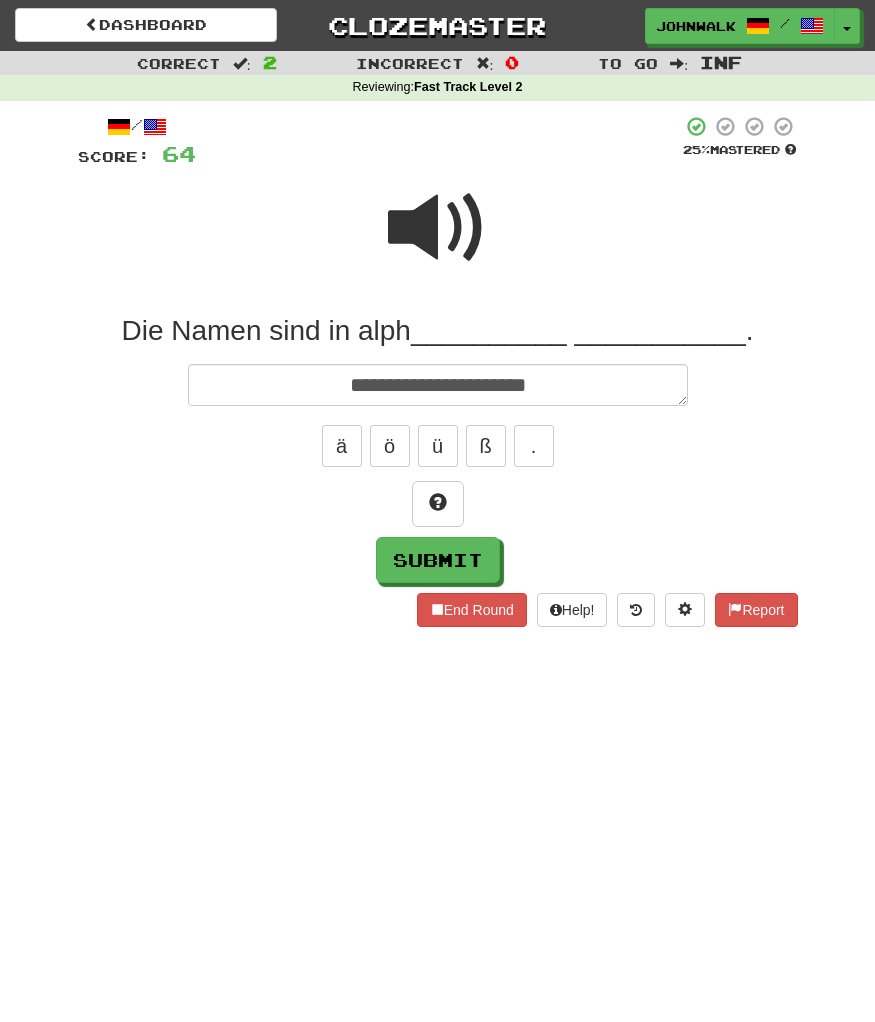 type on "**********" 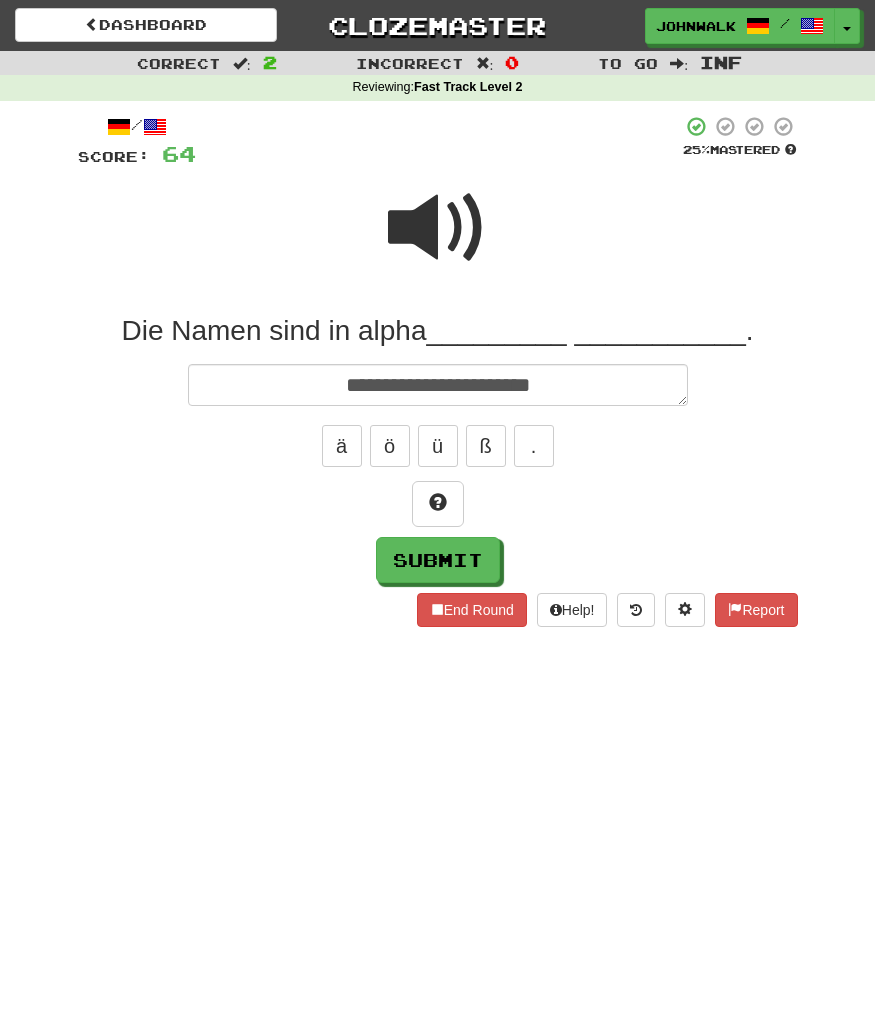 type on "*" 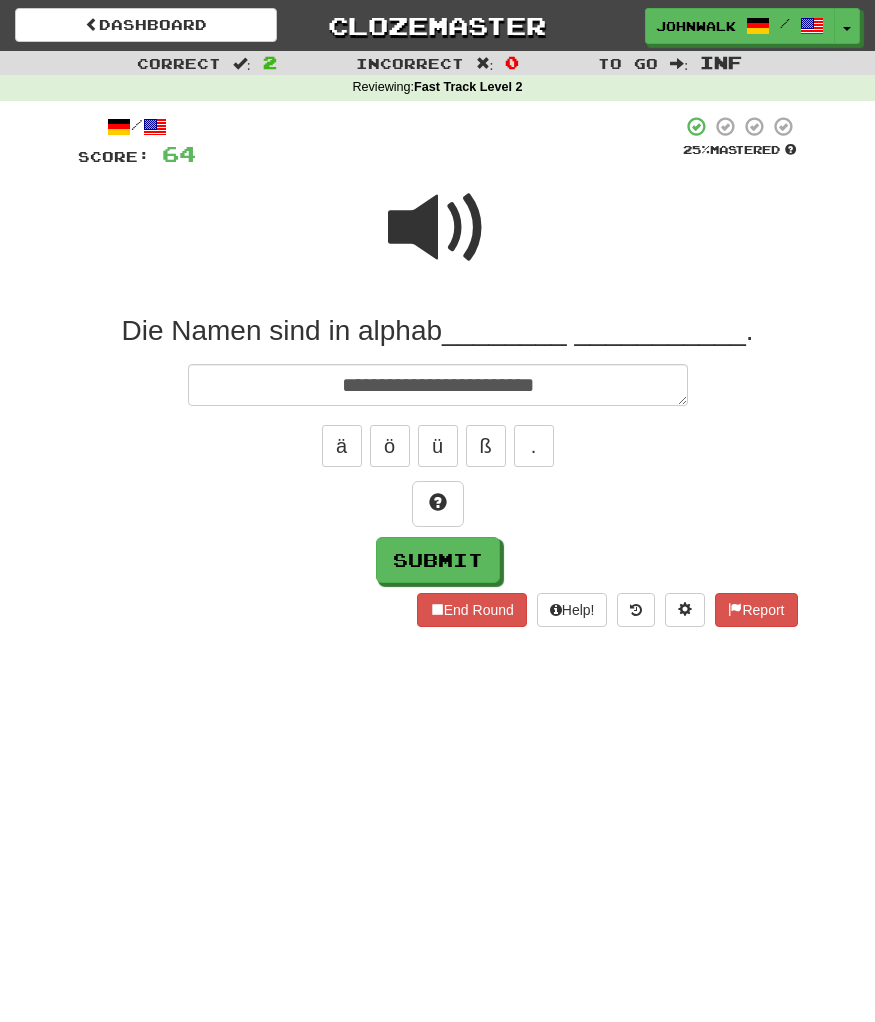 type on "*" 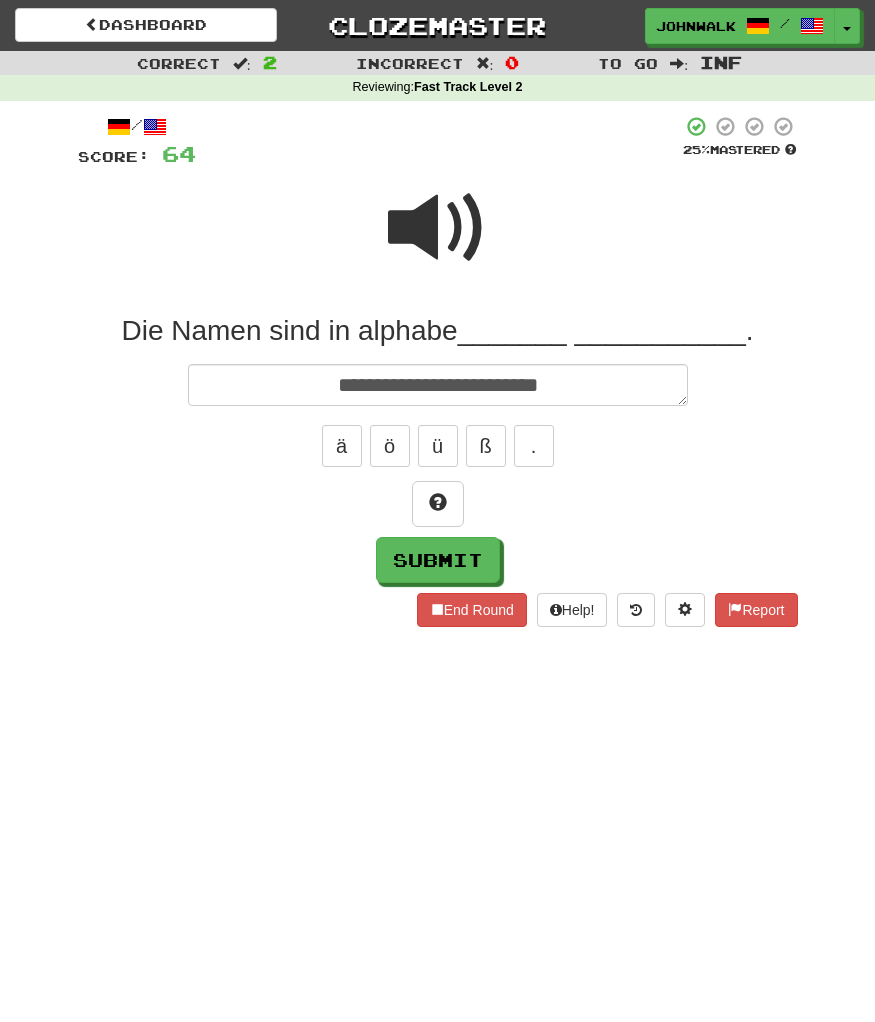 type on "*" 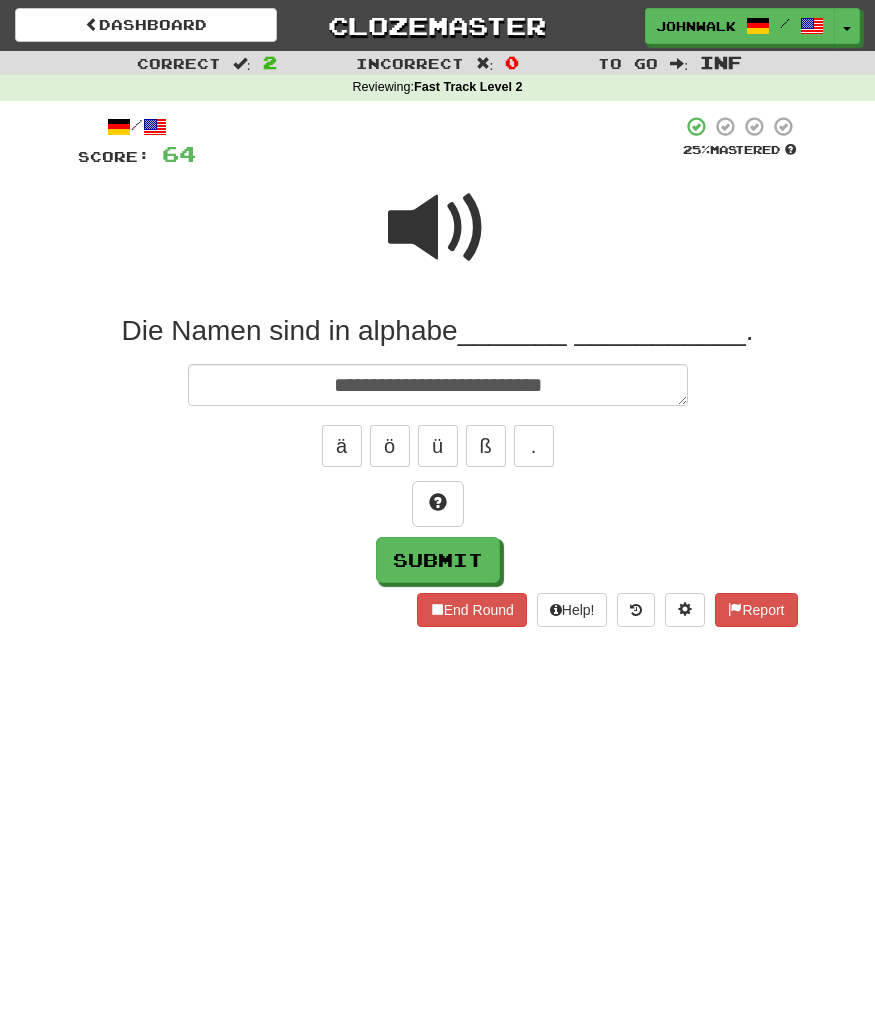 type on "*" 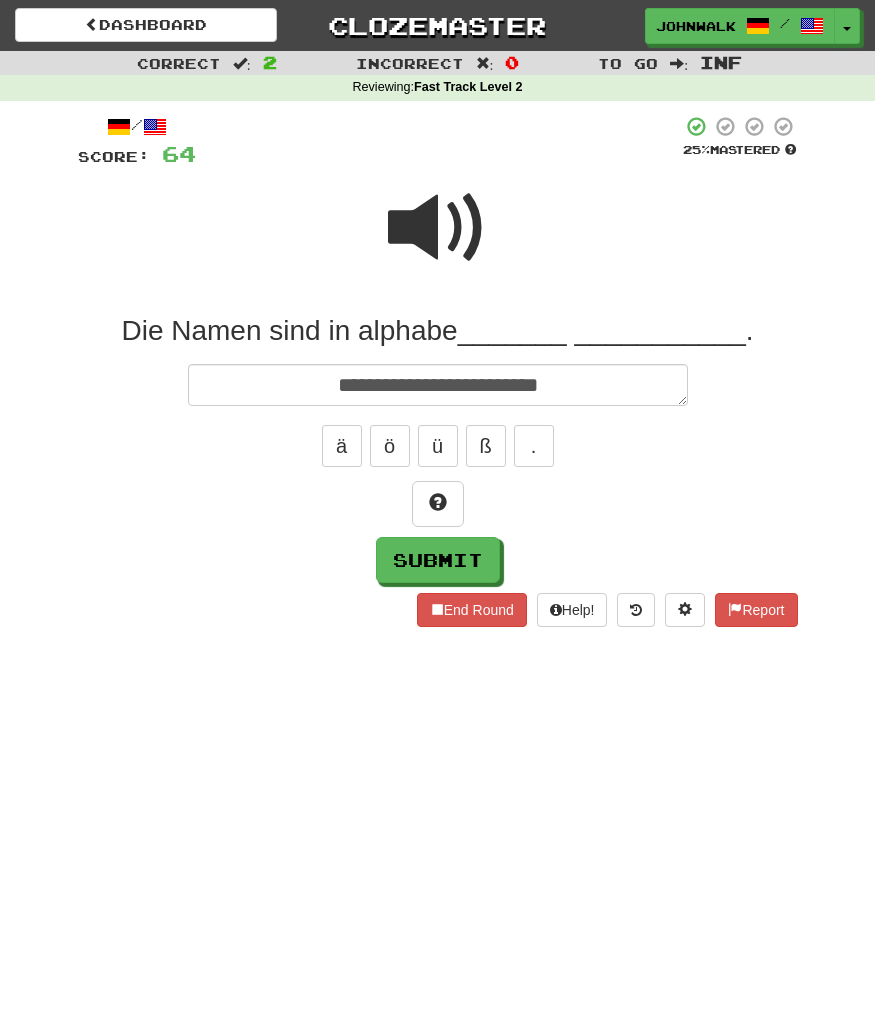 type on "*" 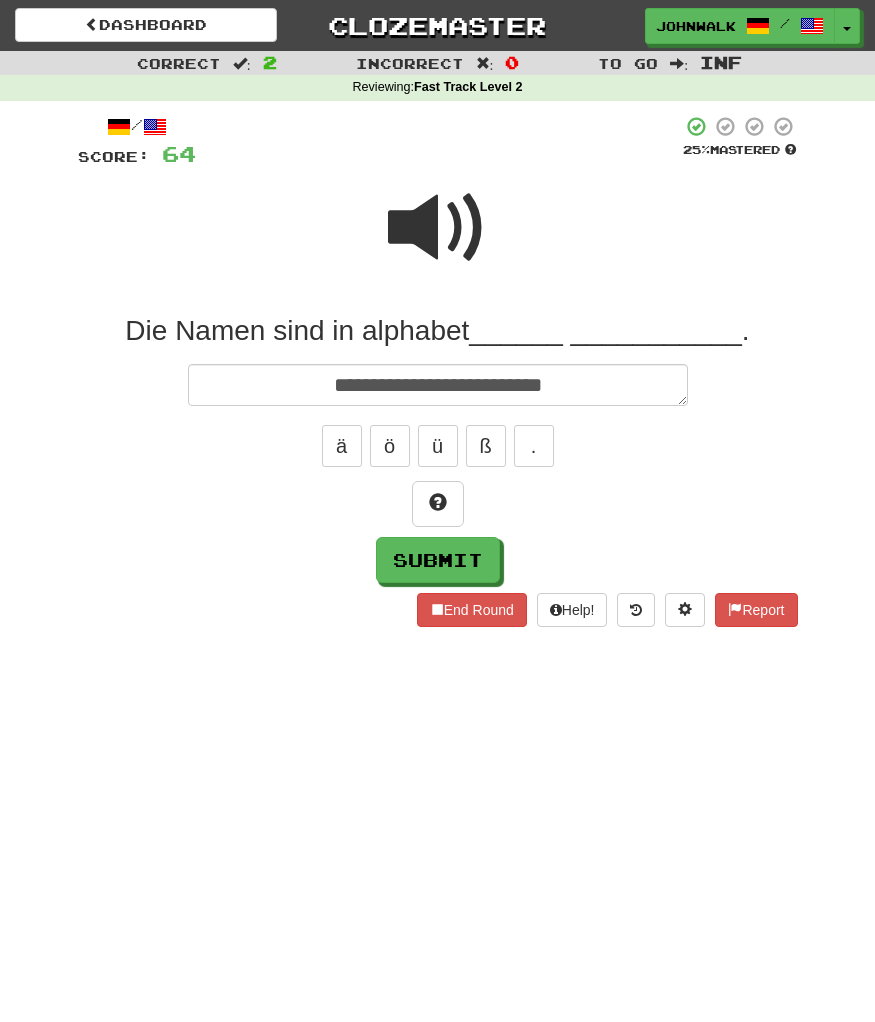 type on "*" 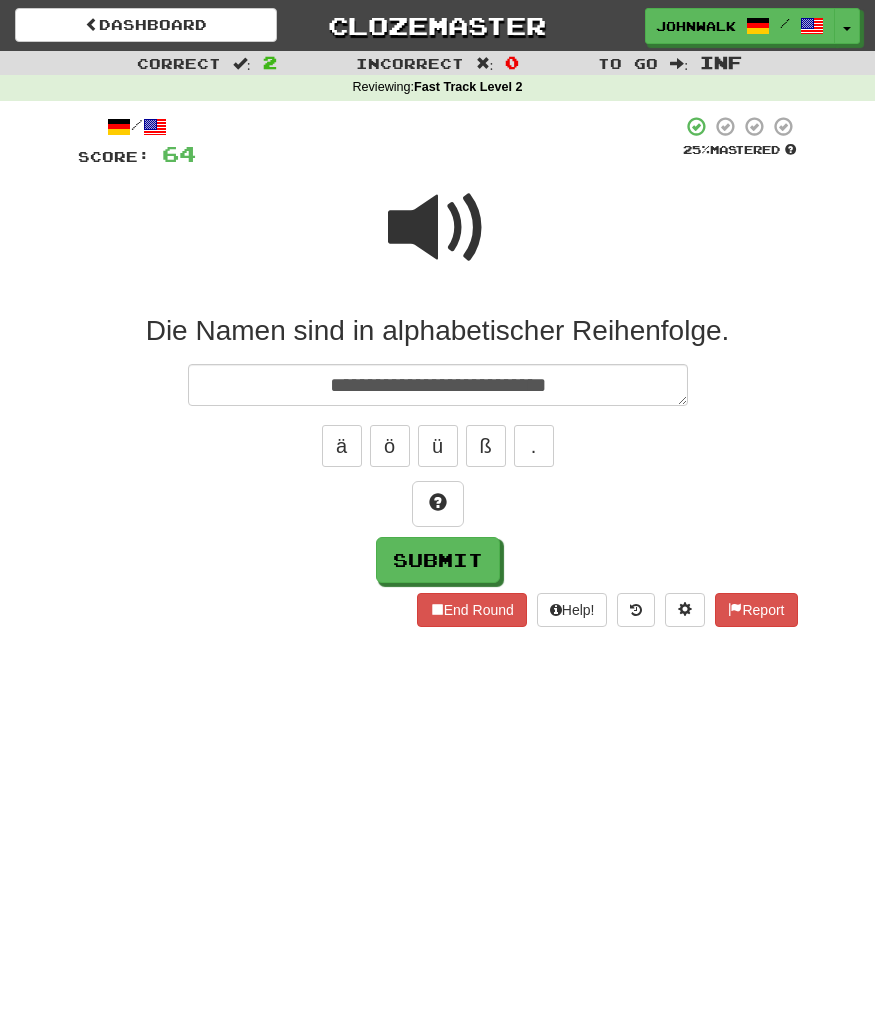 type on "*" 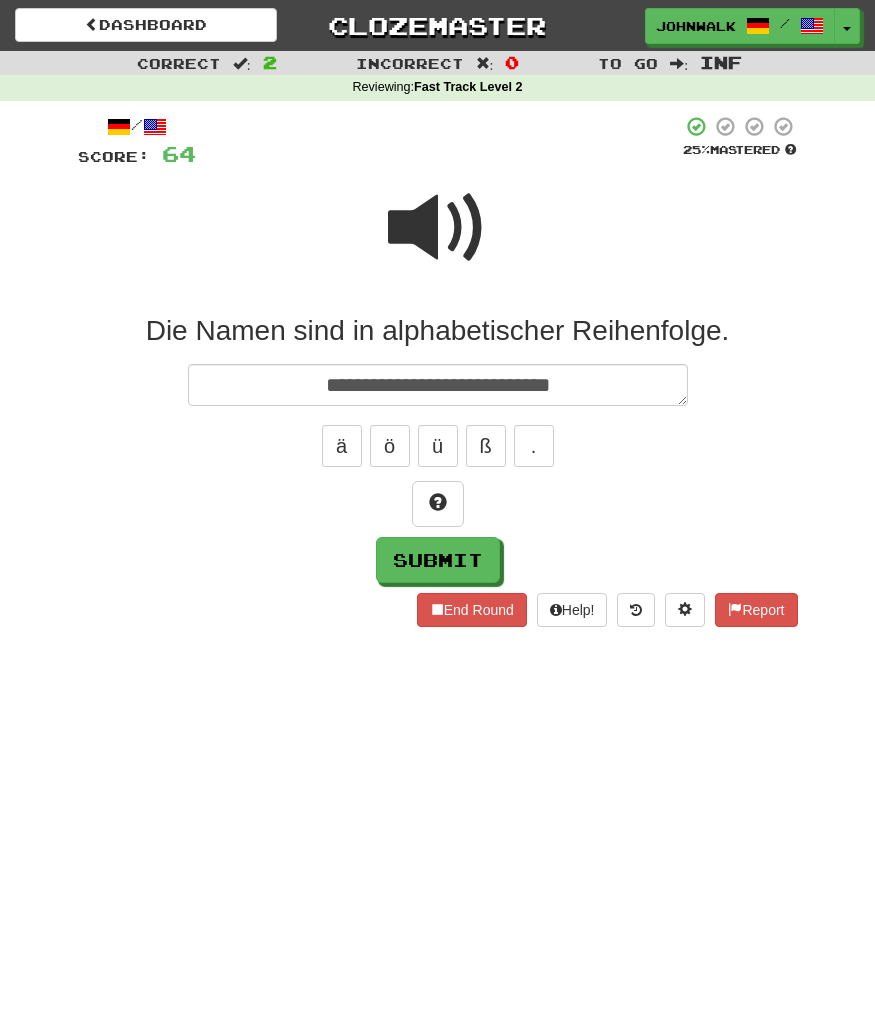 type on "*" 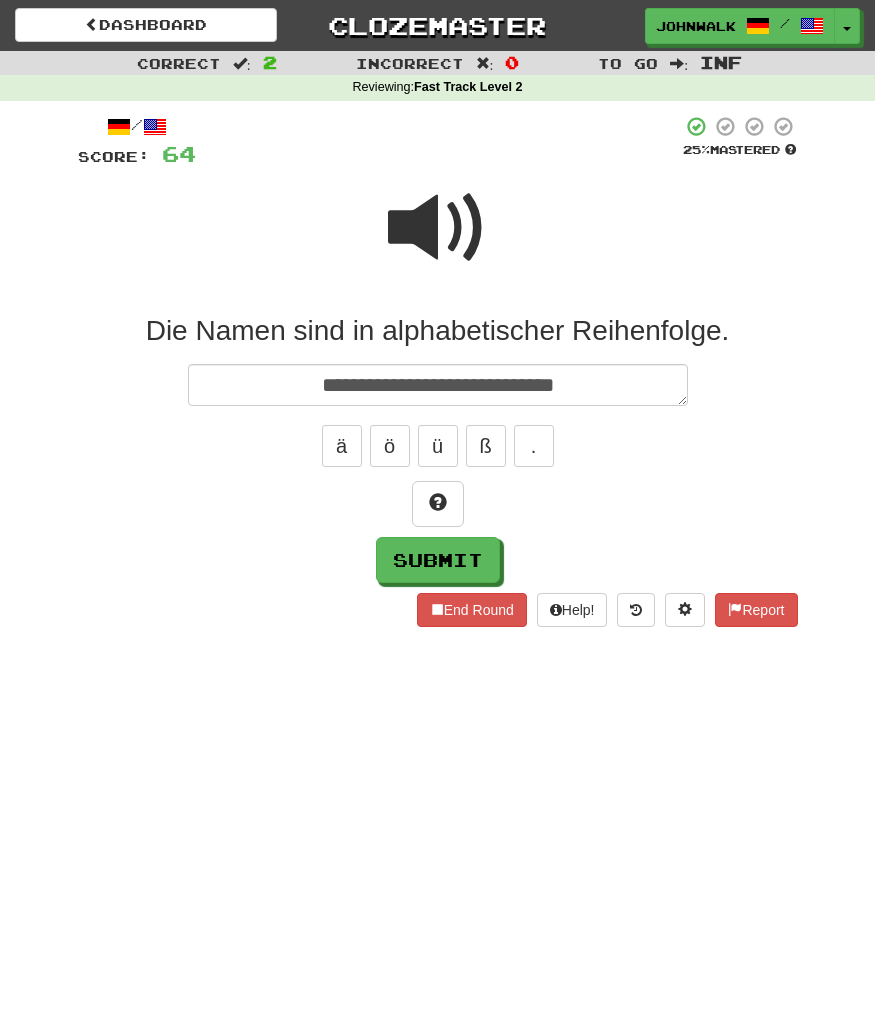 type on "*" 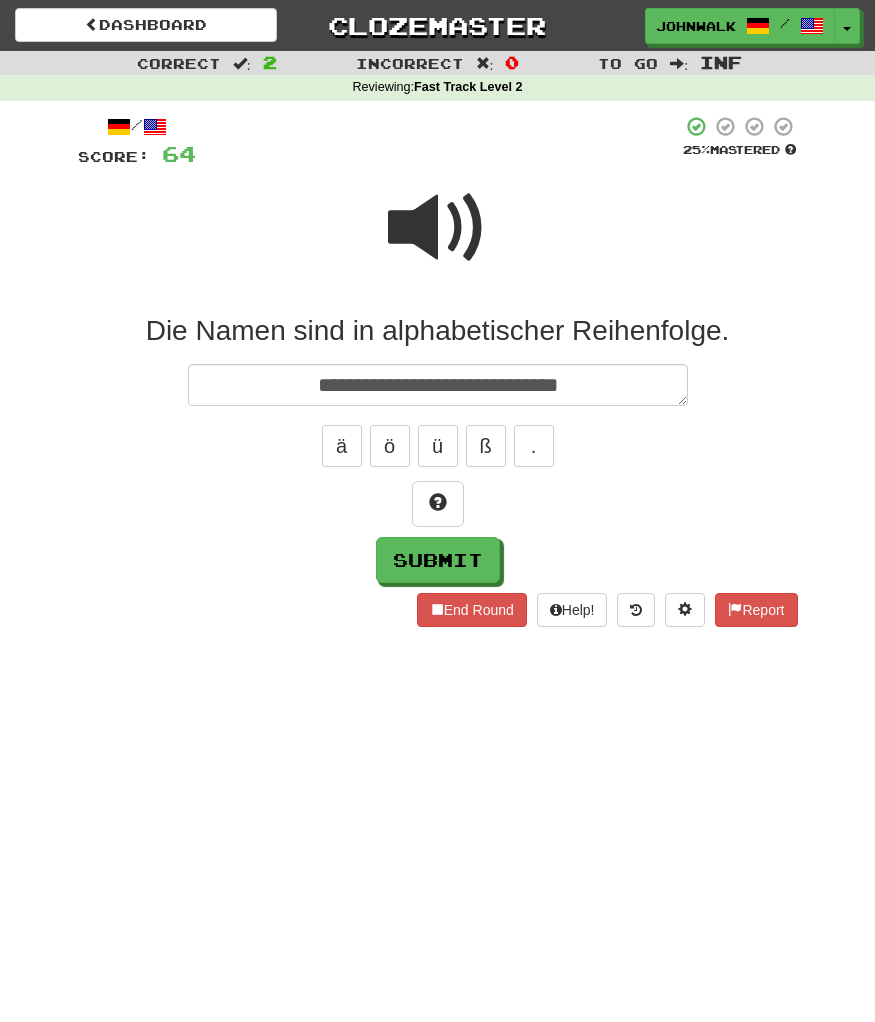 type on "*" 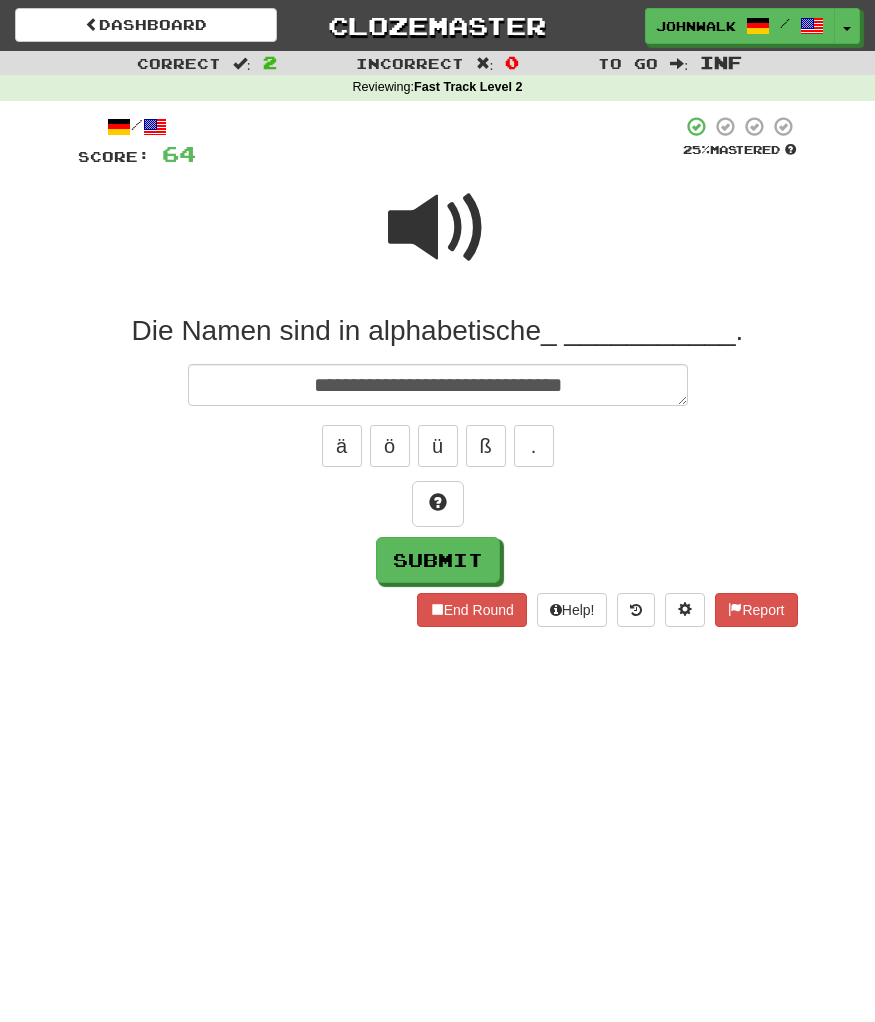 type on "*" 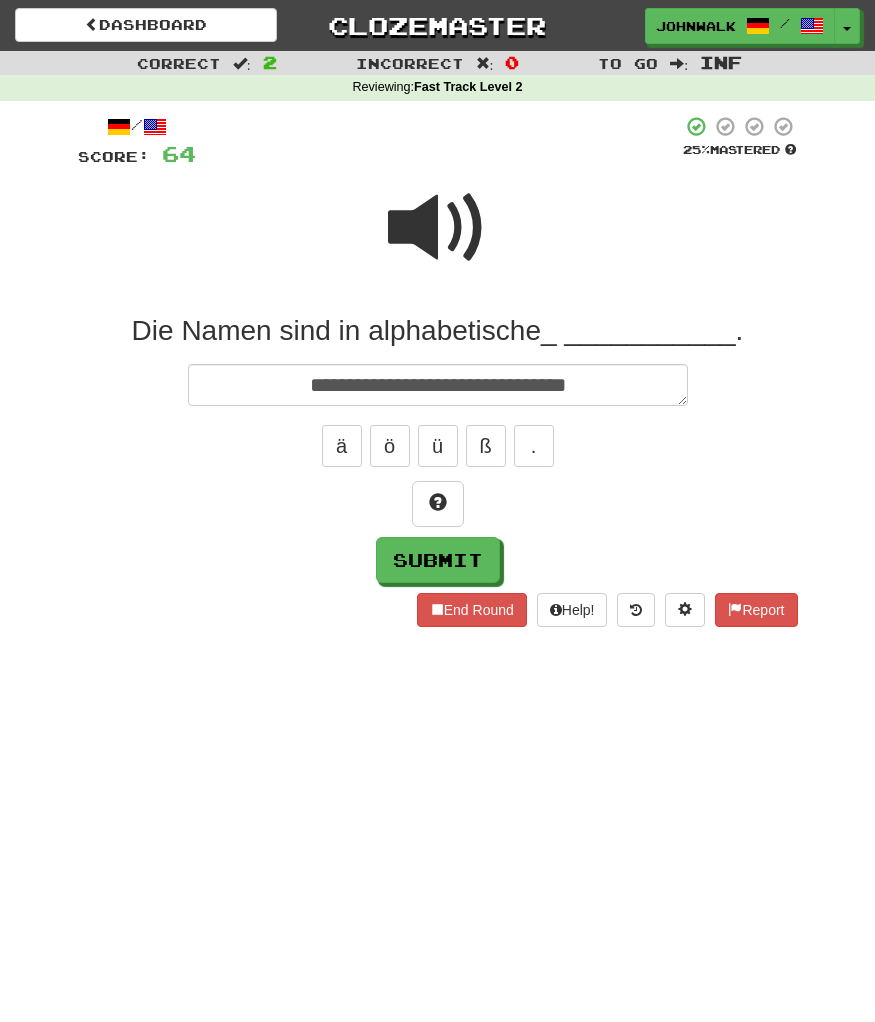 type on "*" 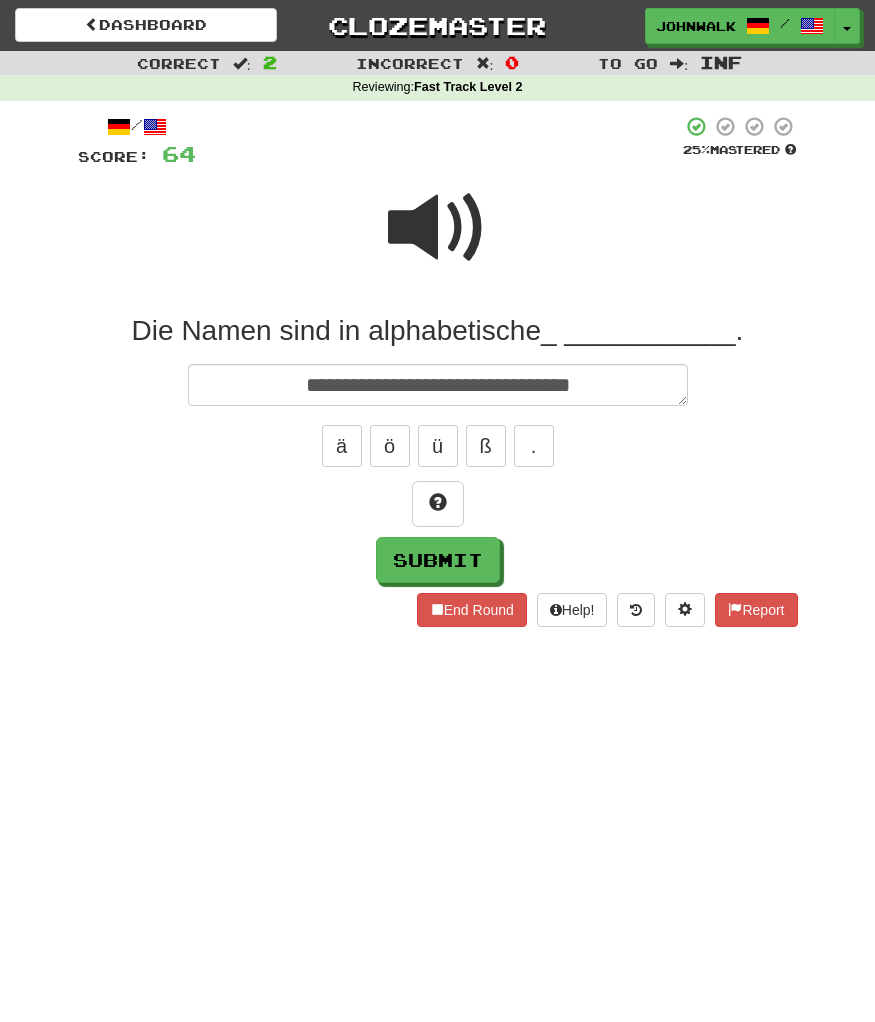 type on "*" 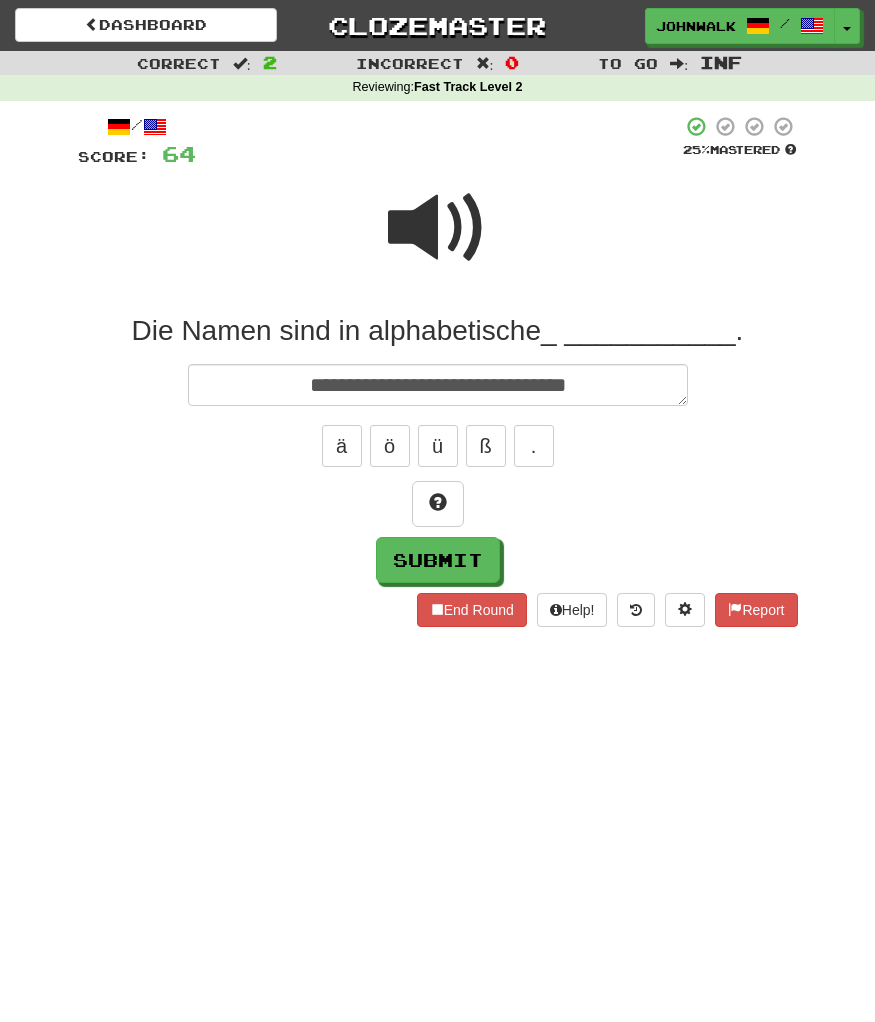 type on "*" 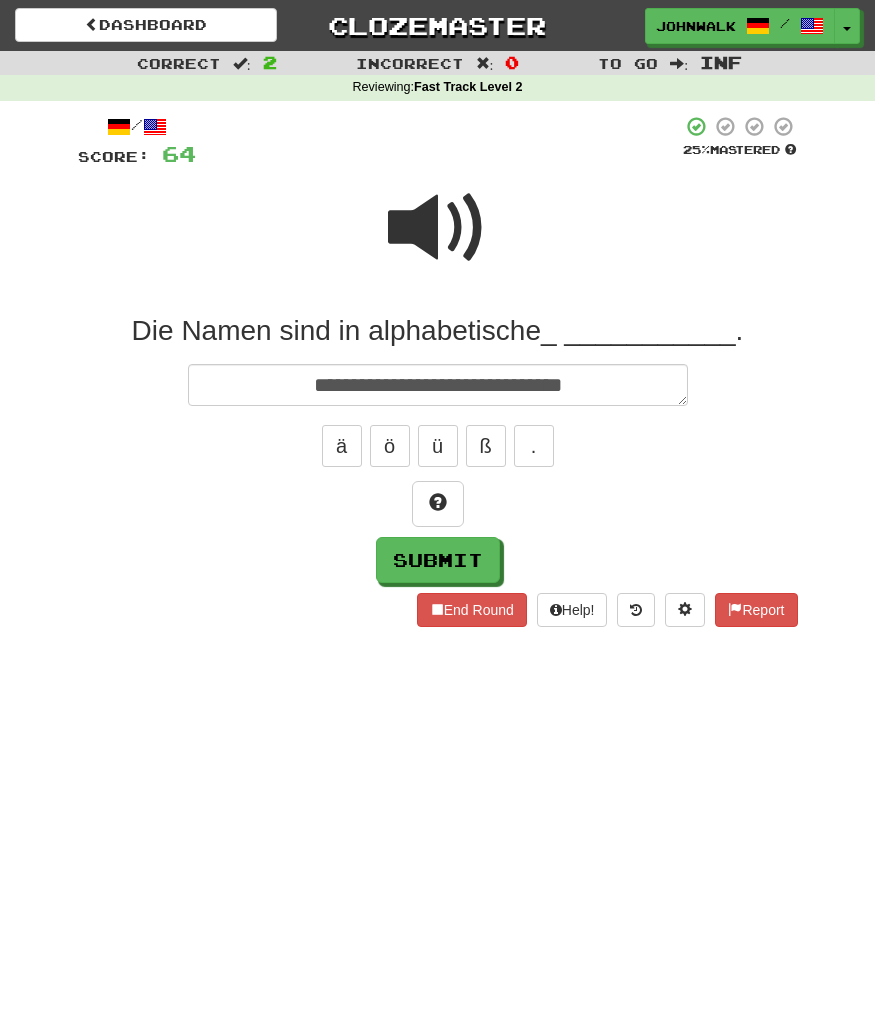 type on "*" 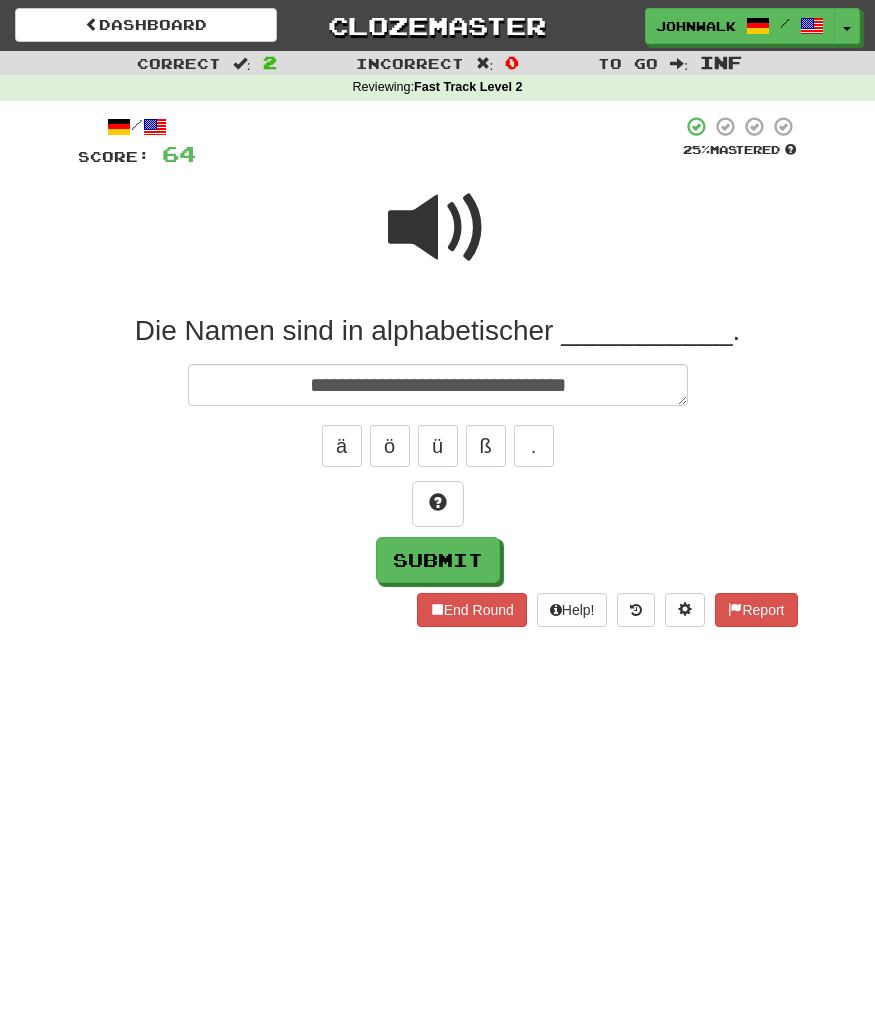 type on "*" 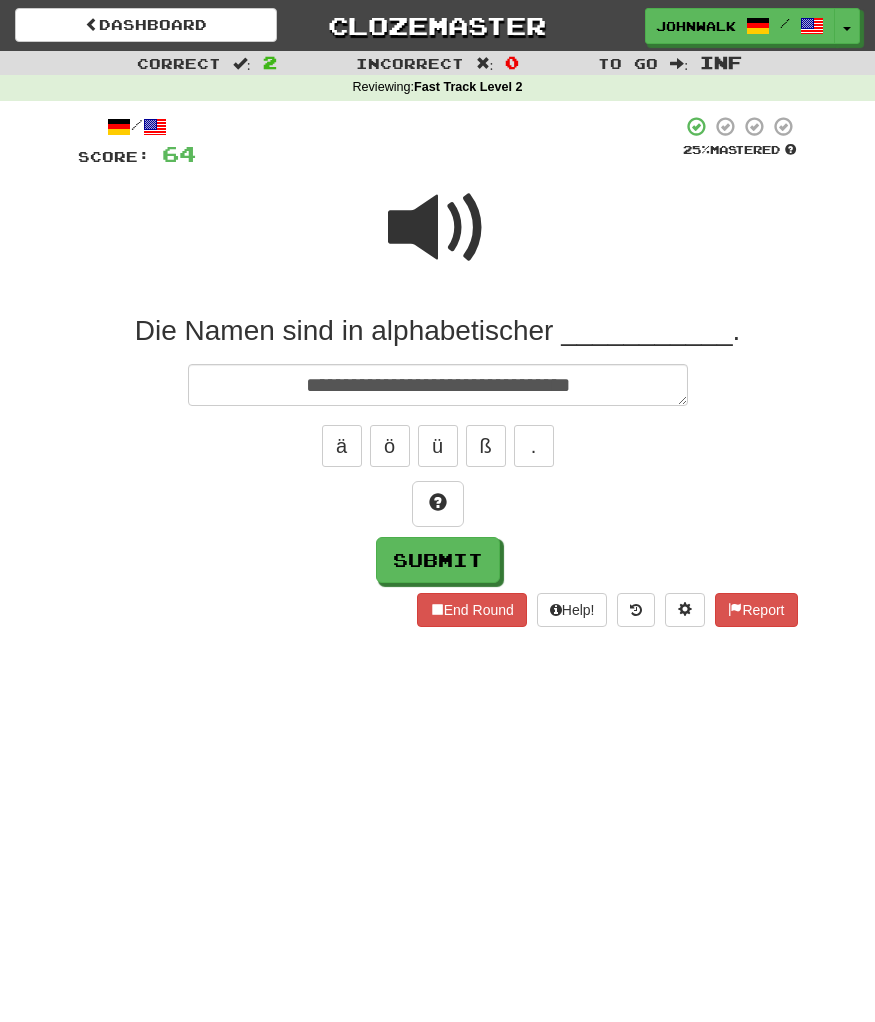 type 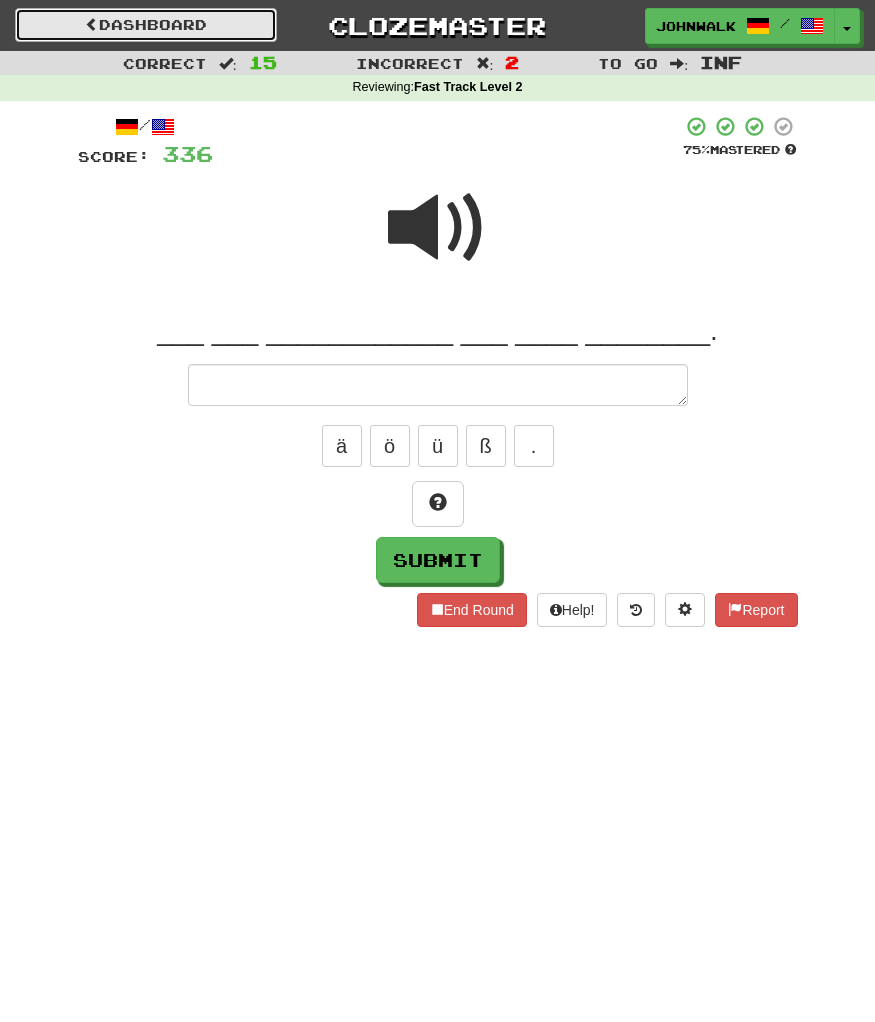 click on "Dashboard" at bounding box center [146, 25] 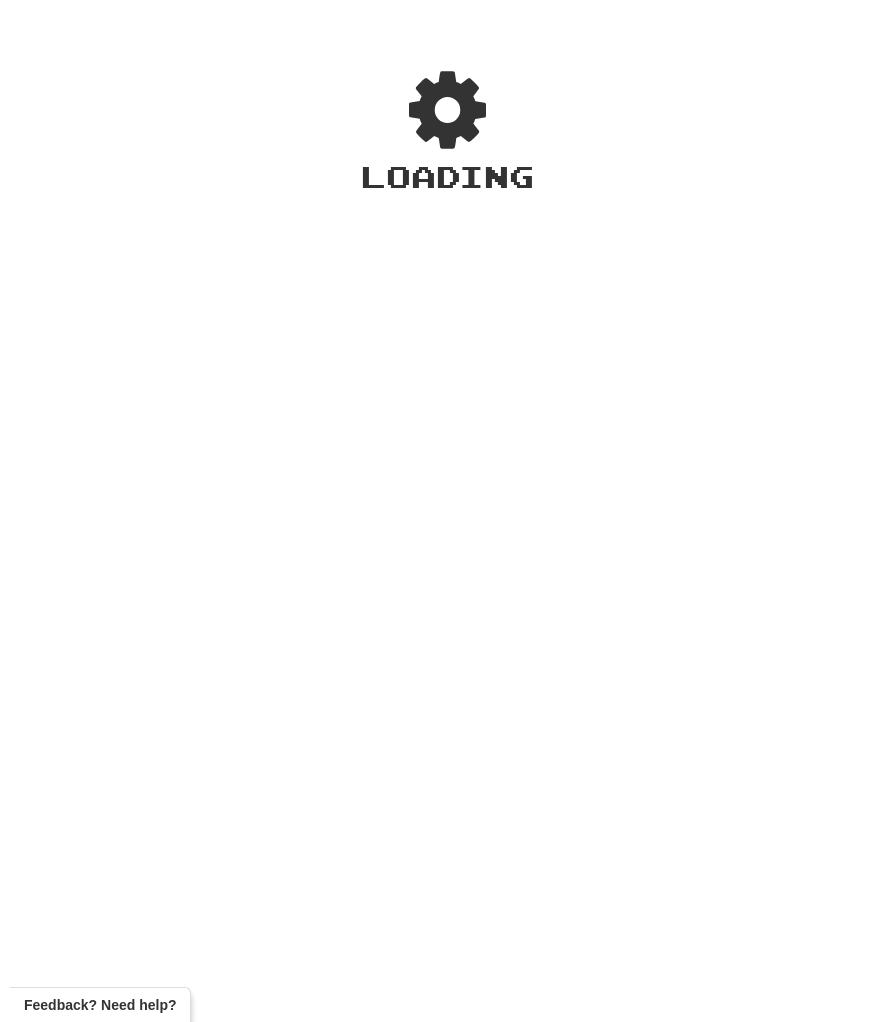 scroll, scrollTop: 0, scrollLeft: 0, axis: both 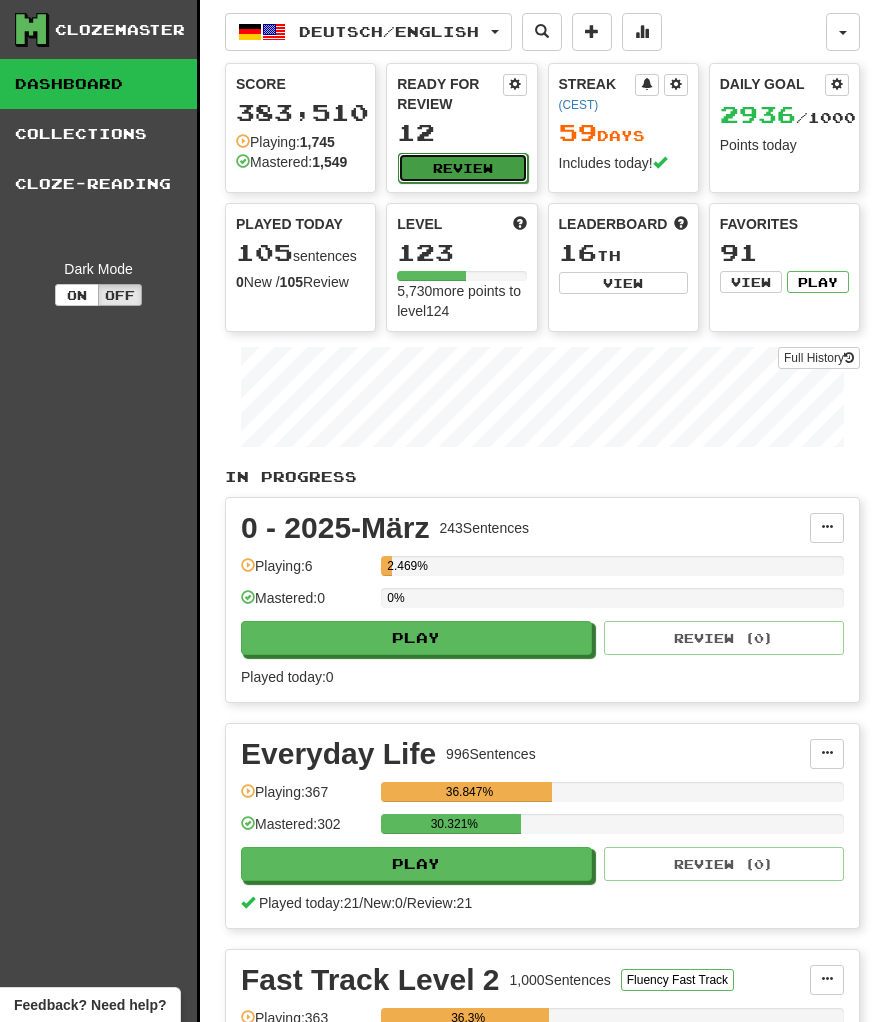 click on "Review" at bounding box center [462, 168] 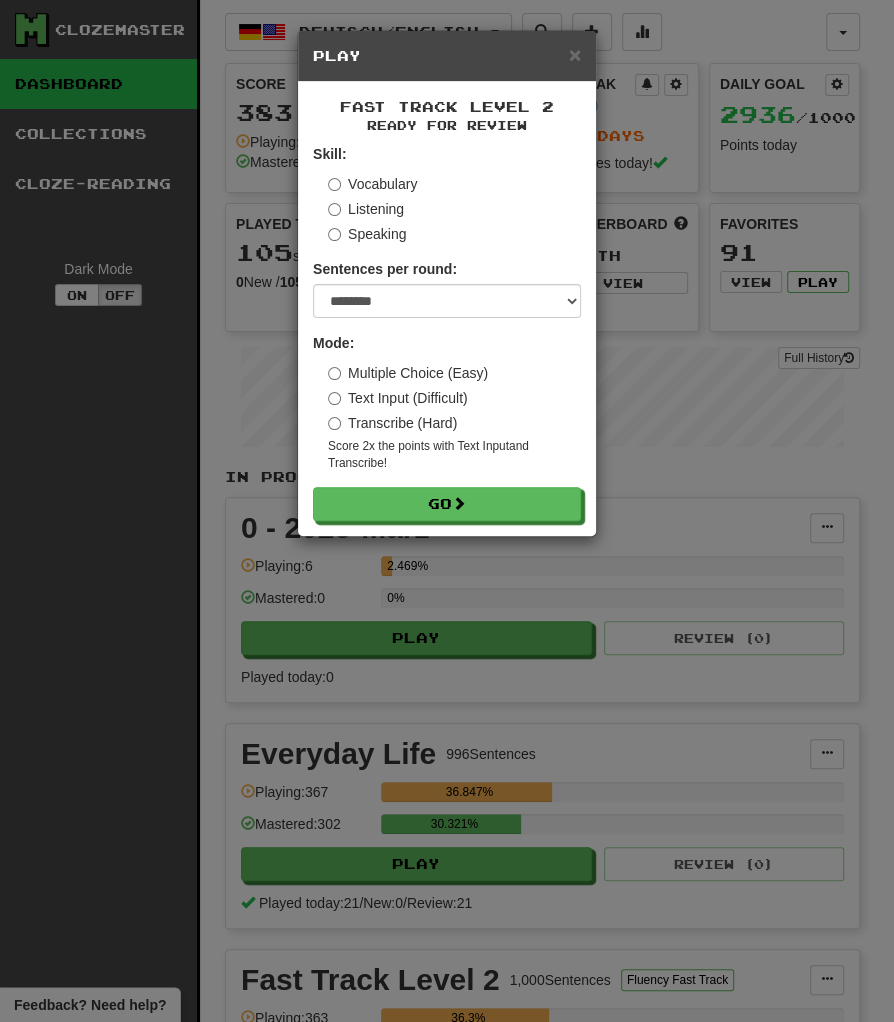 click on "Transcribe (Hard)" at bounding box center [392, 423] 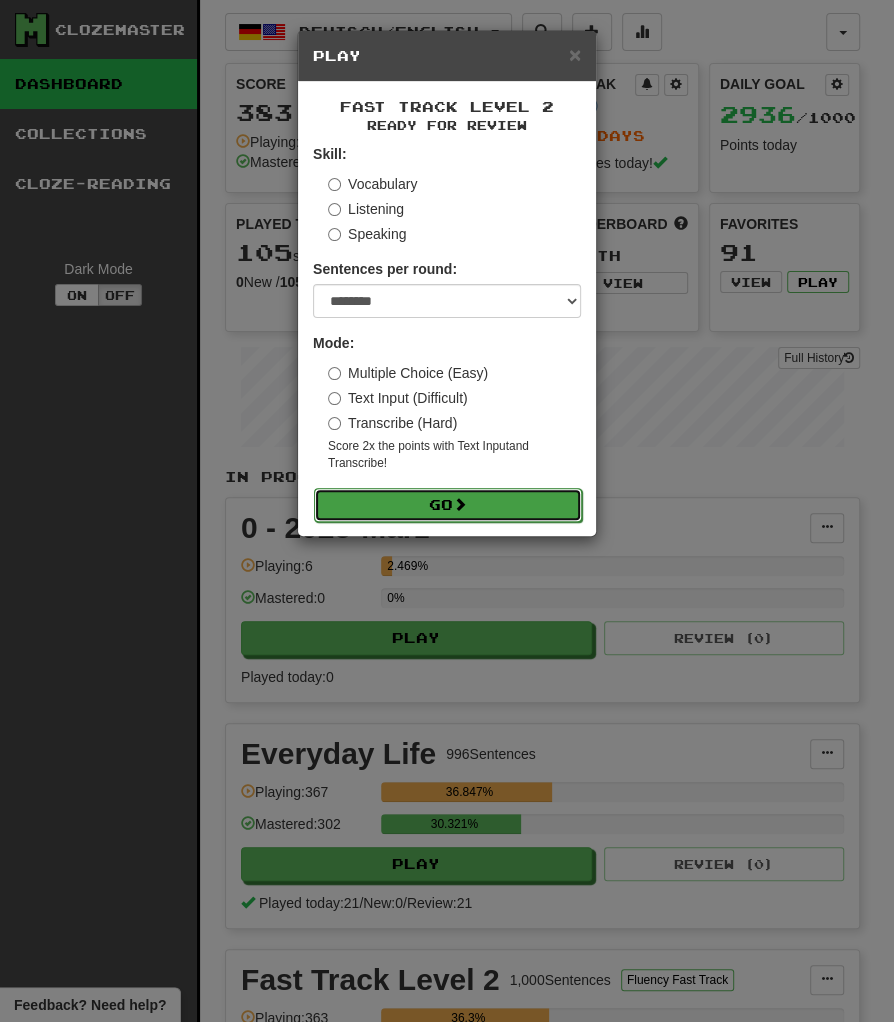 click on "Go" at bounding box center [448, 505] 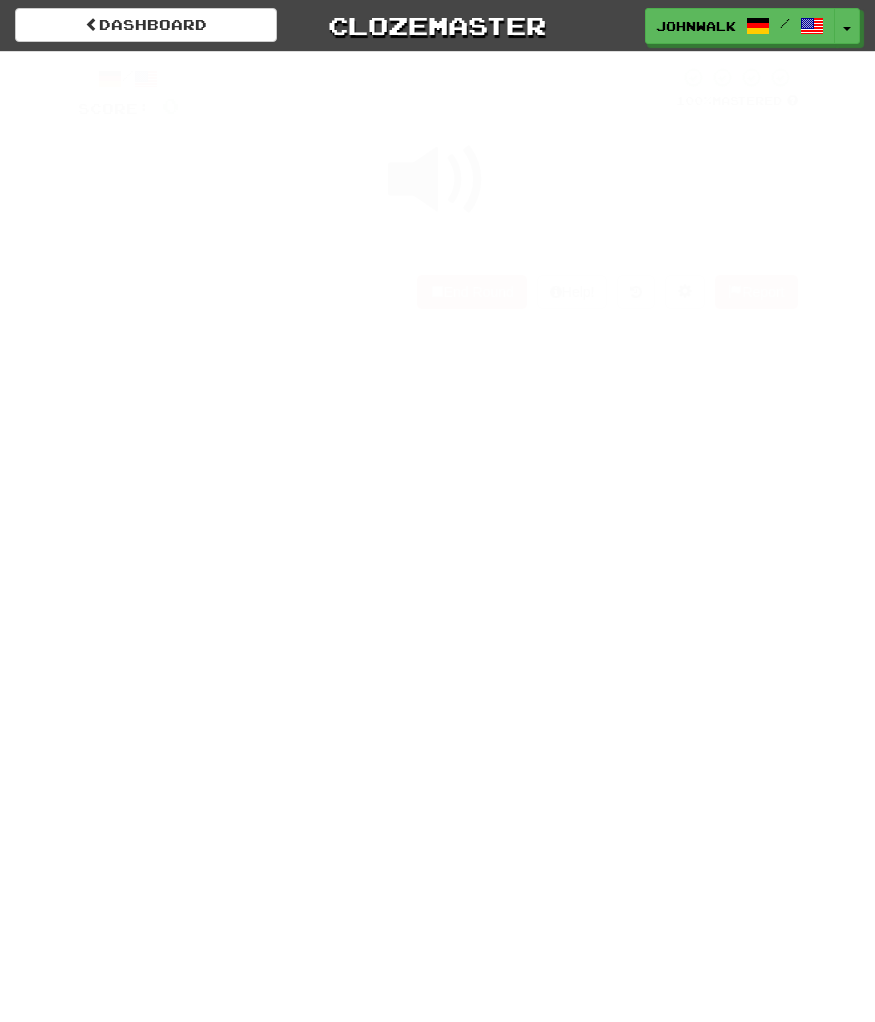 scroll, scrollTop: 0, scrollLeft: 0, axis: both 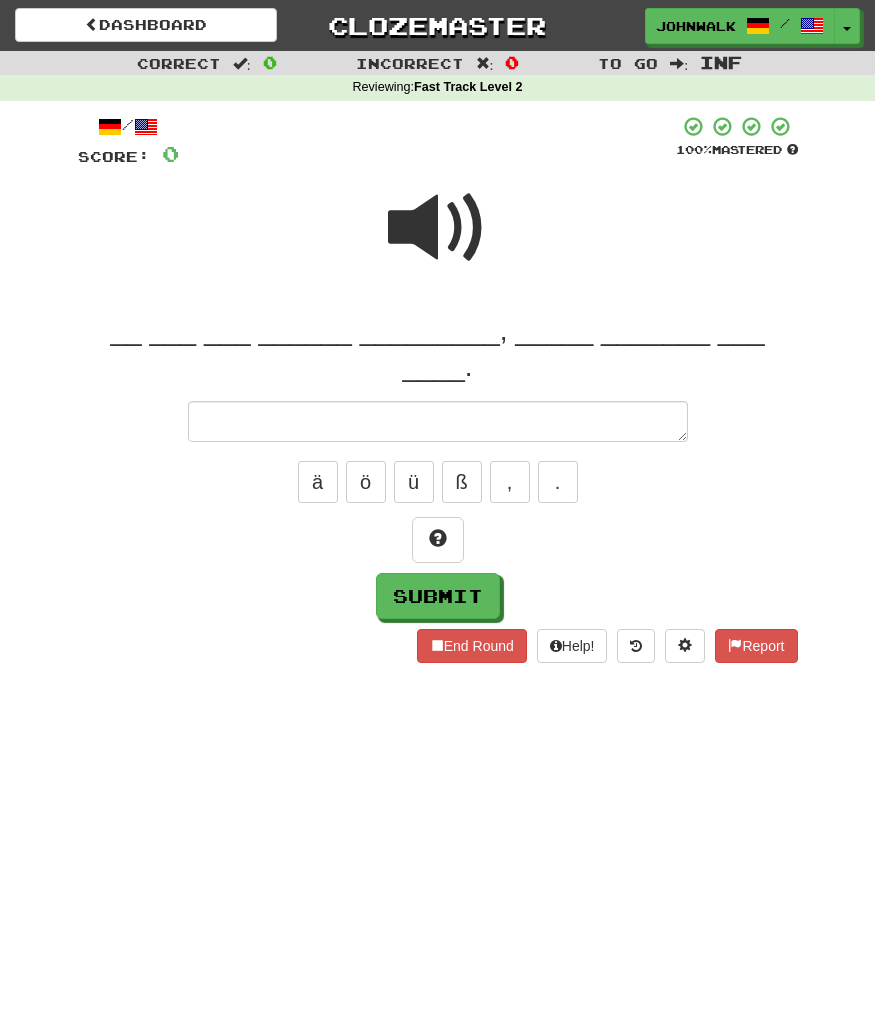 type on "*" 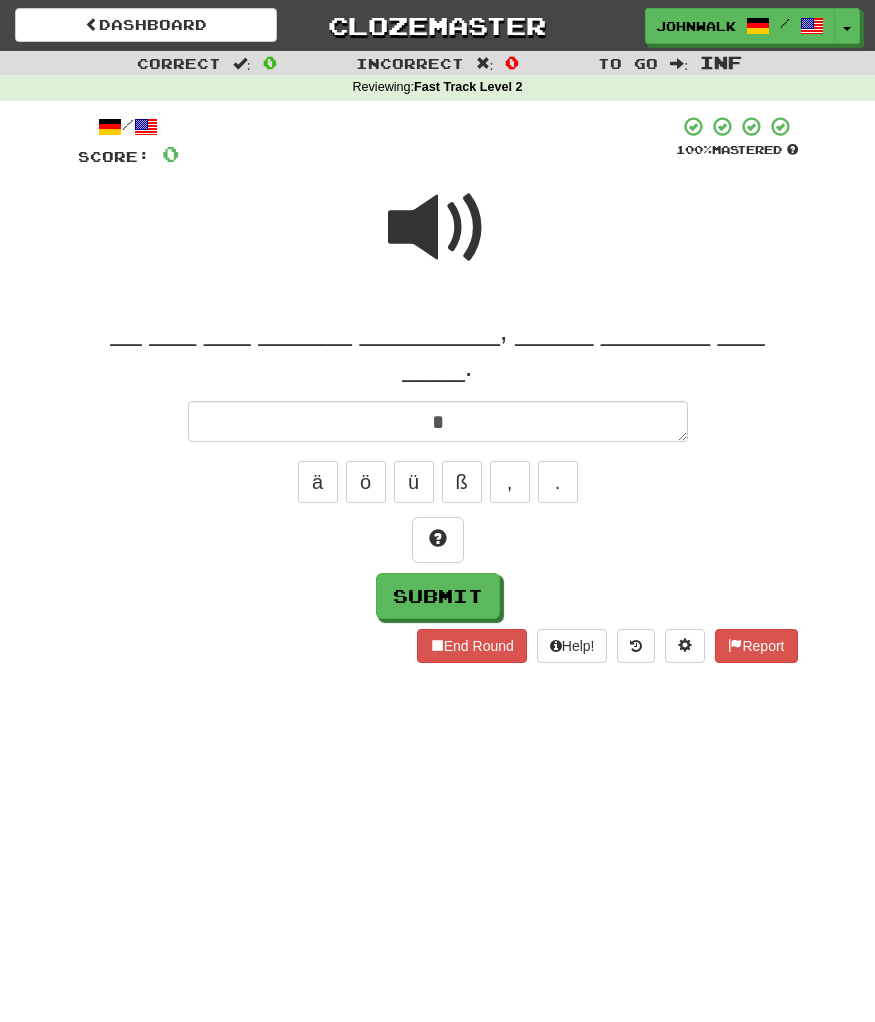 type on "*" 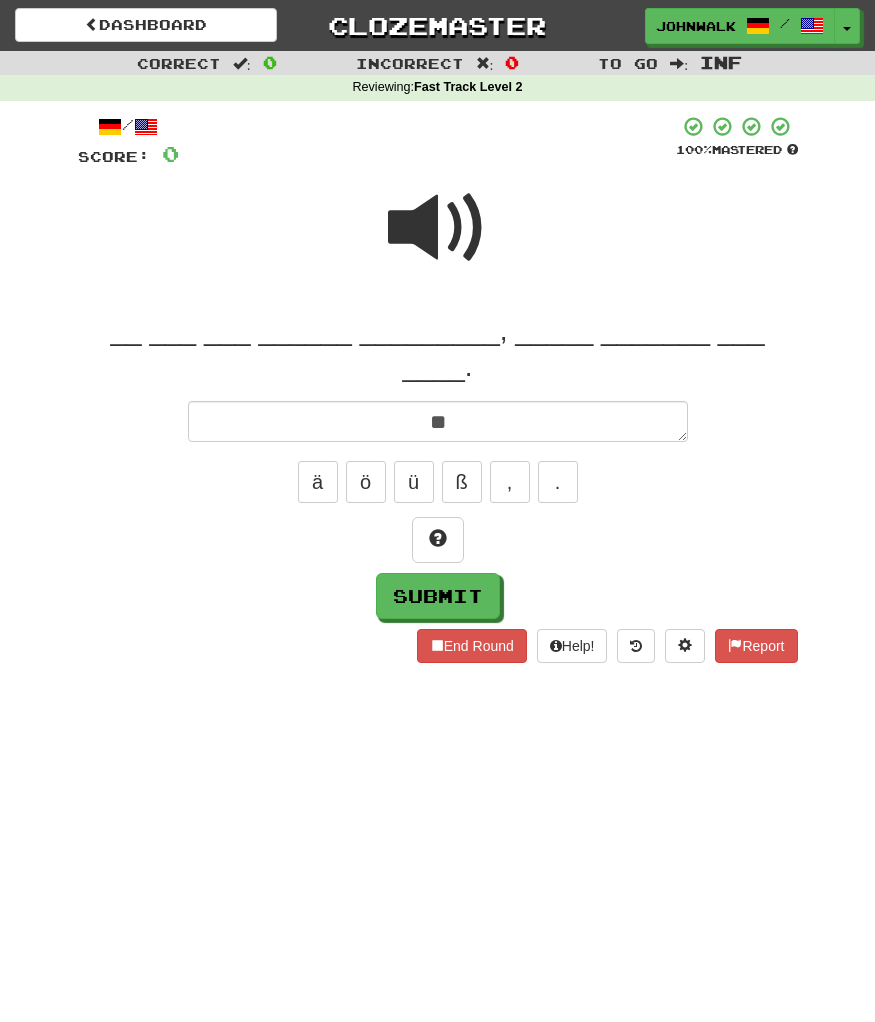 type on "*" 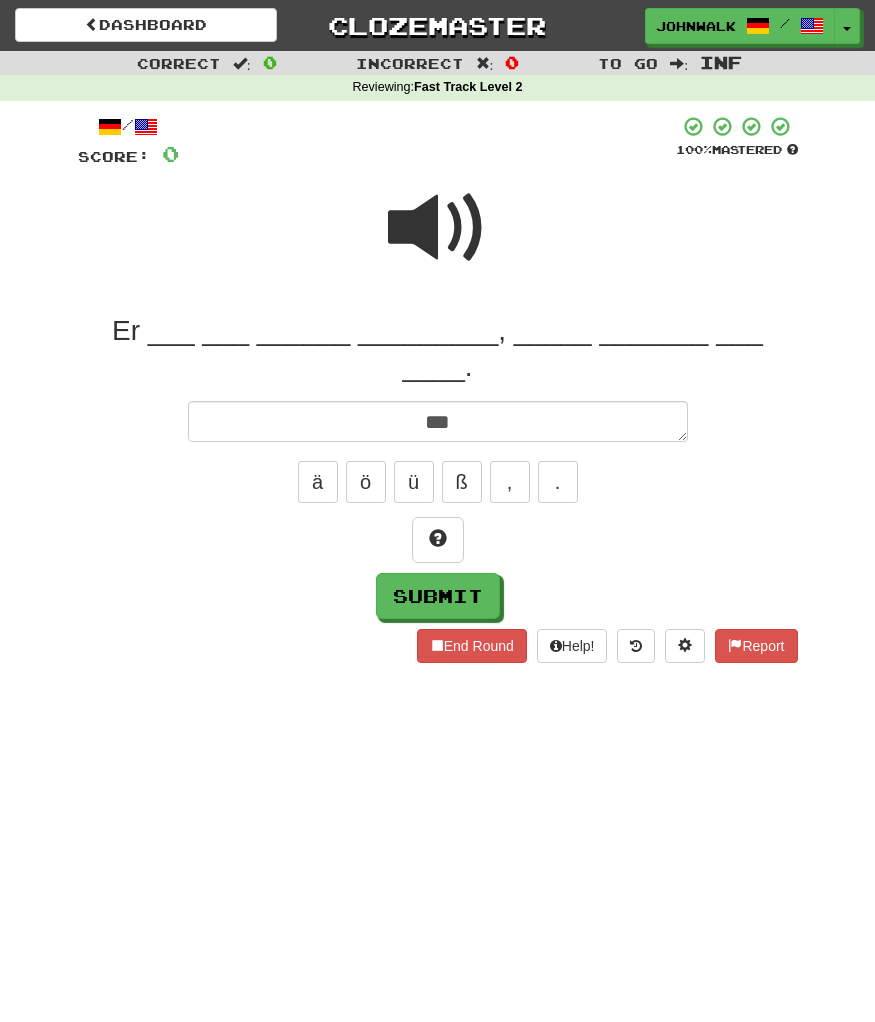 type on "*" 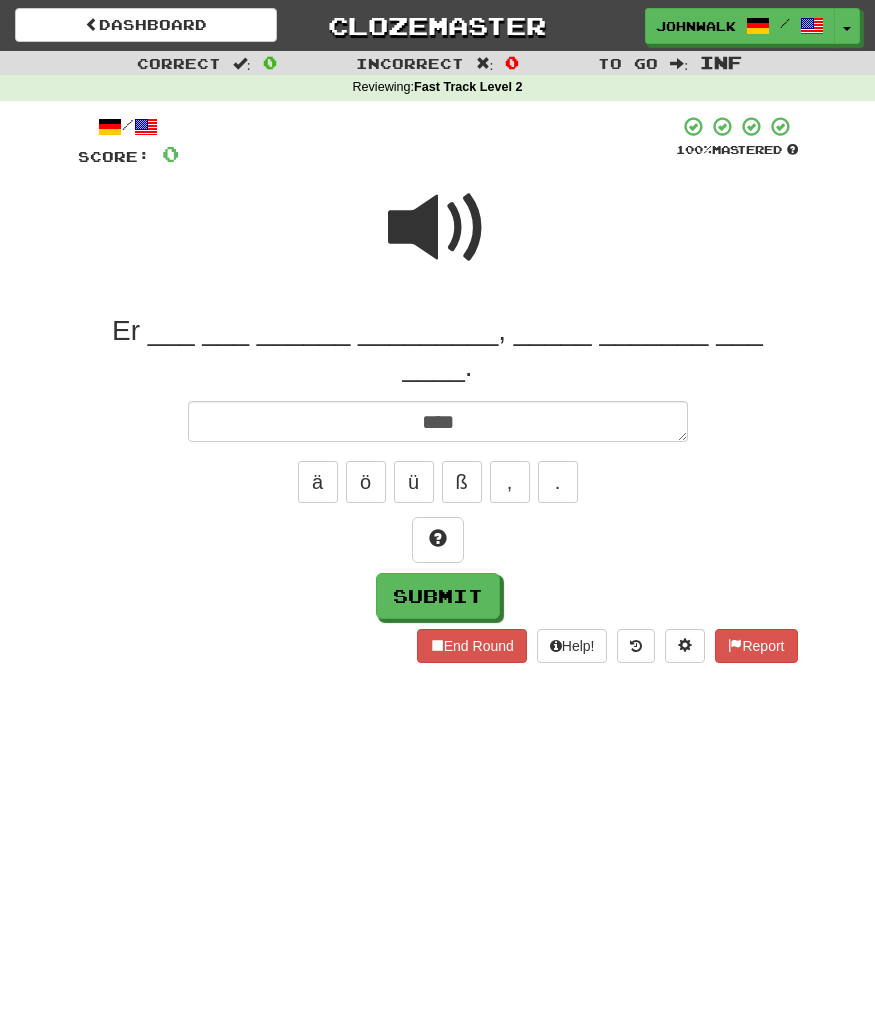 type on "*" 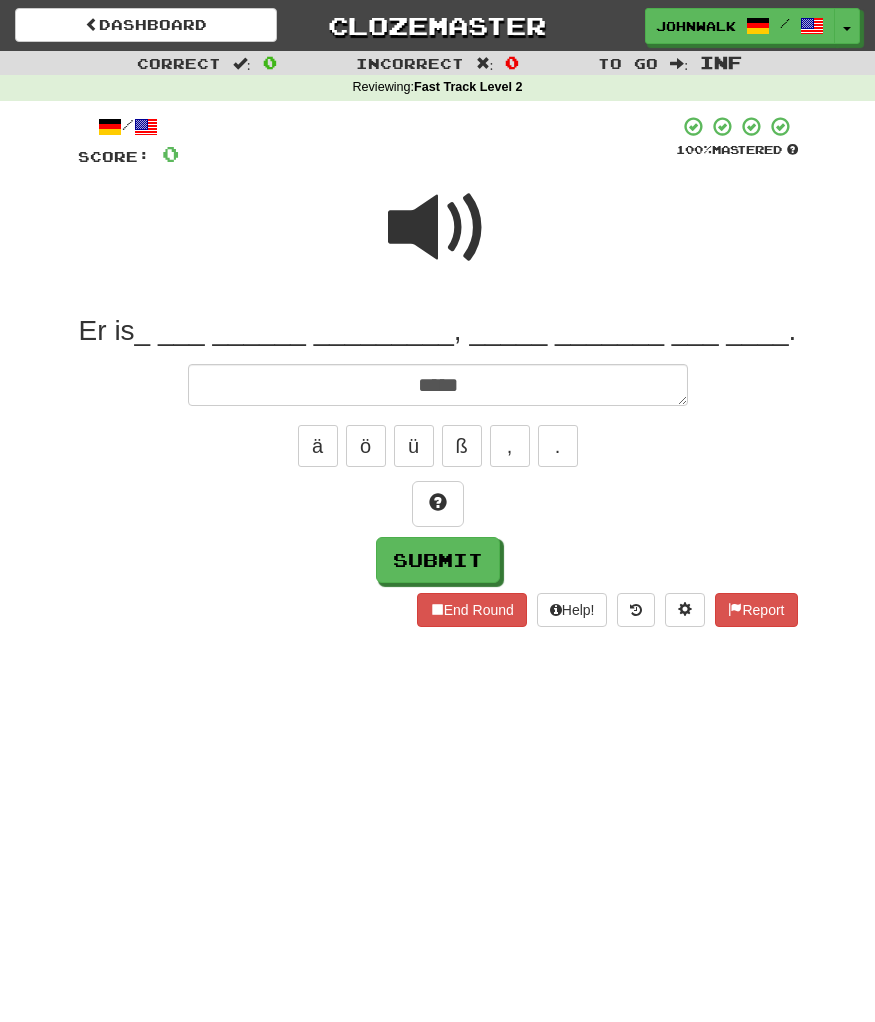 type on "*" 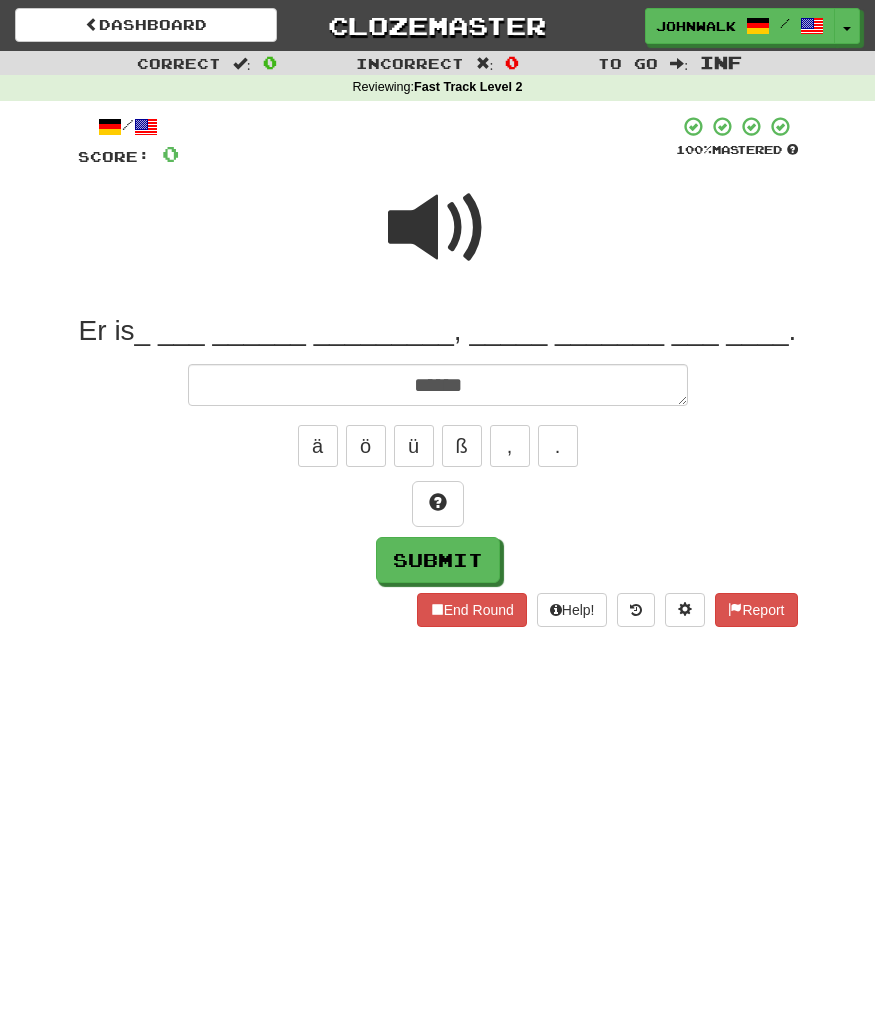 type on "*" 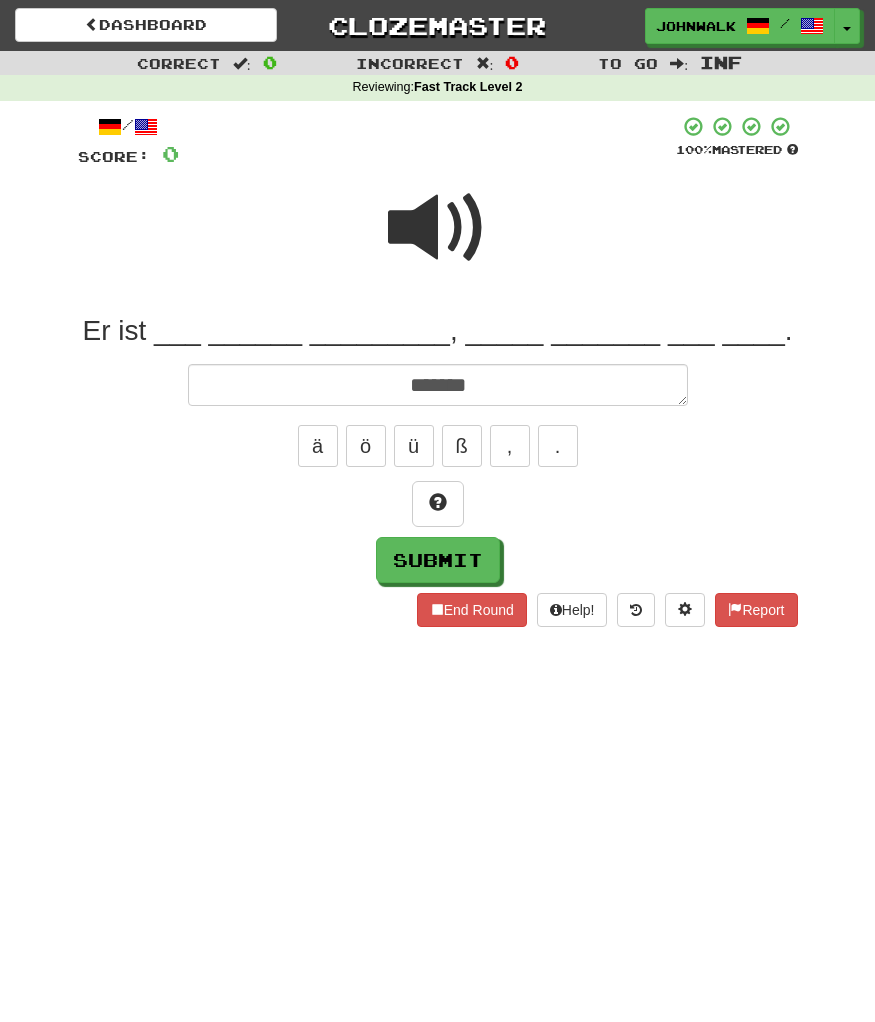 type on "*" 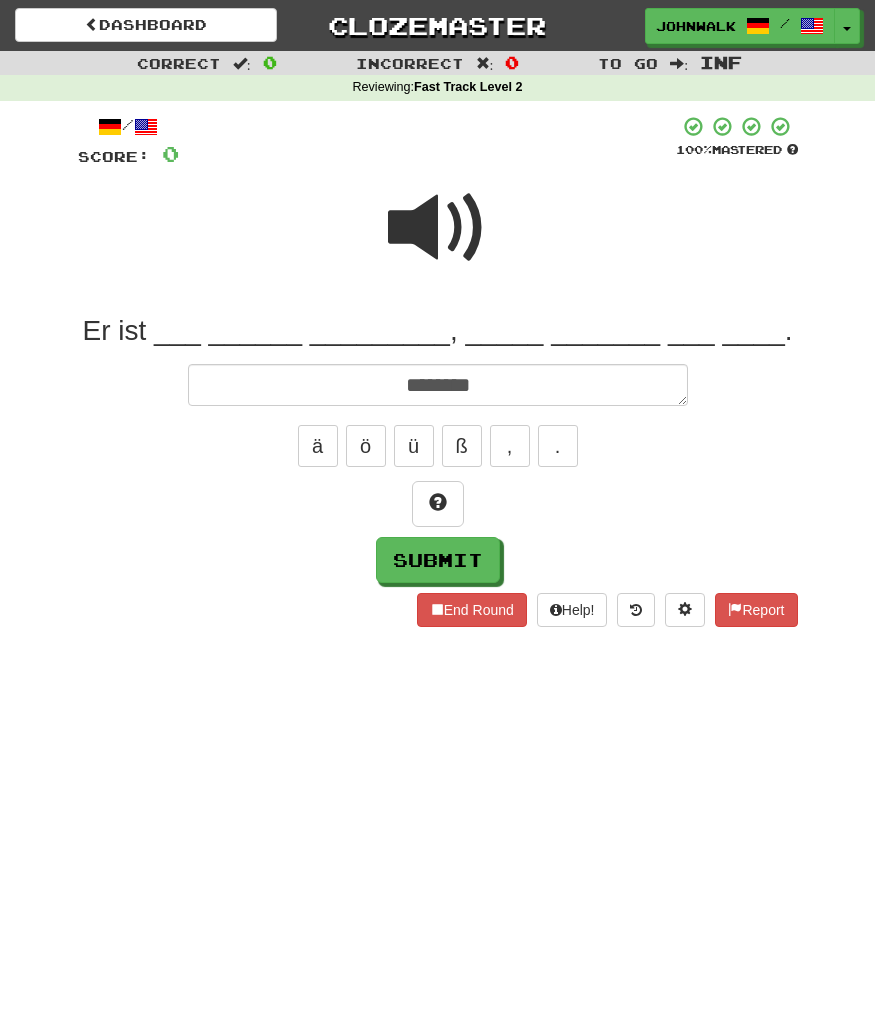 type on "*" 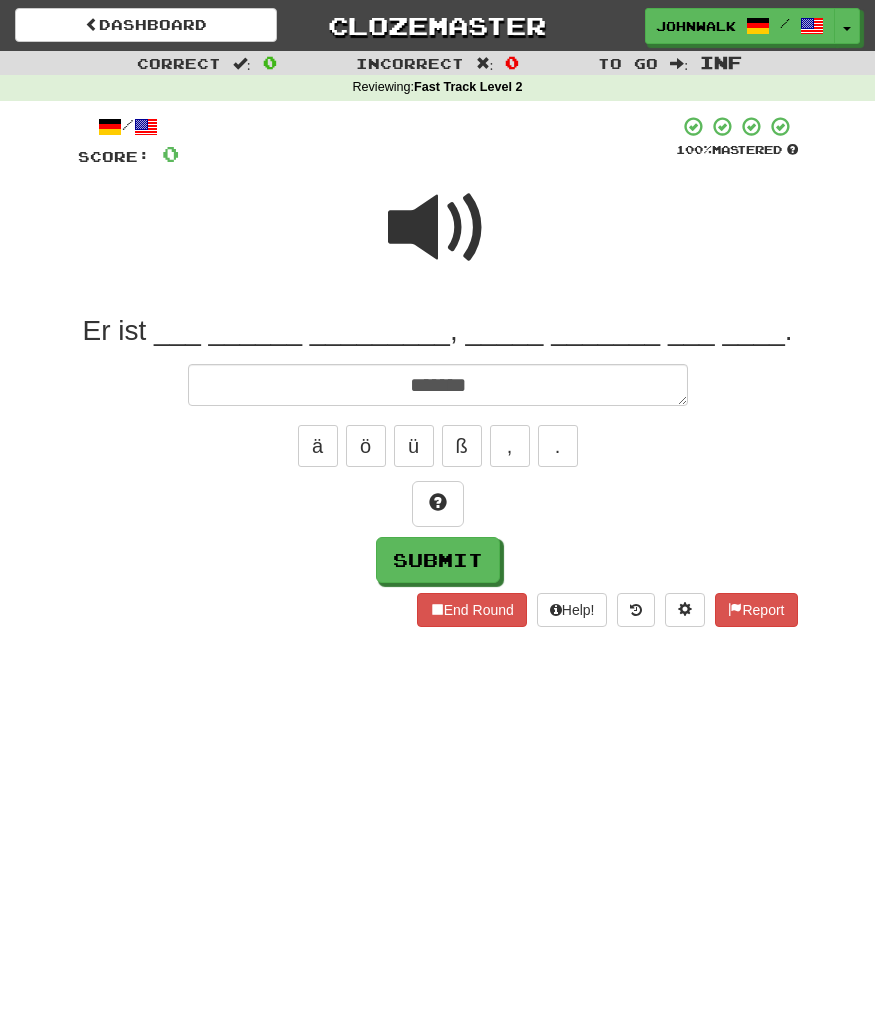 type on "*" 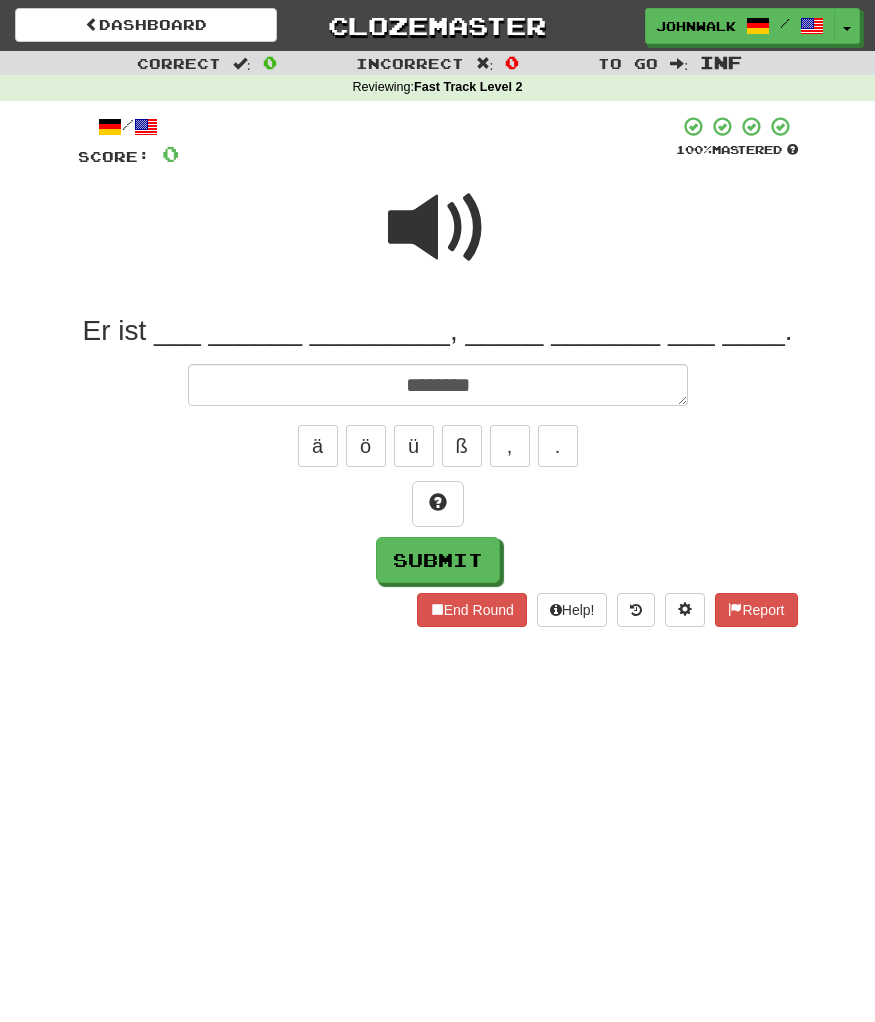 type on "*" 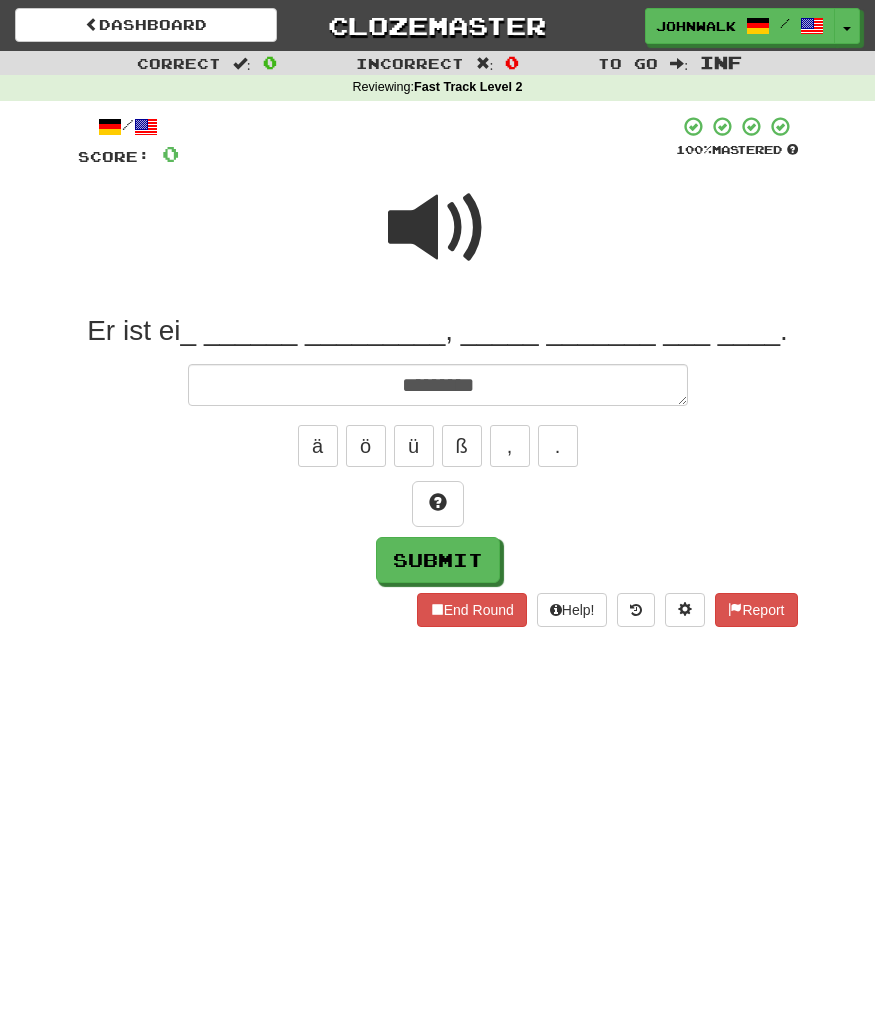 type on "*" 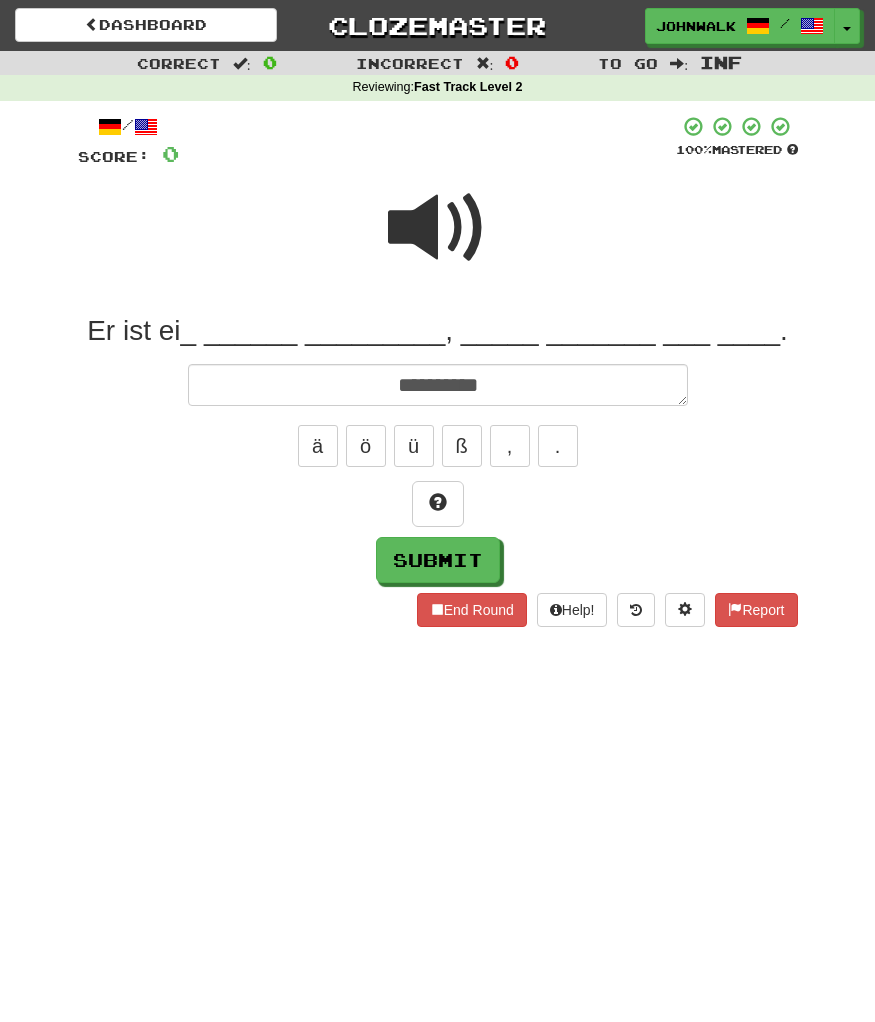 type on "**********" 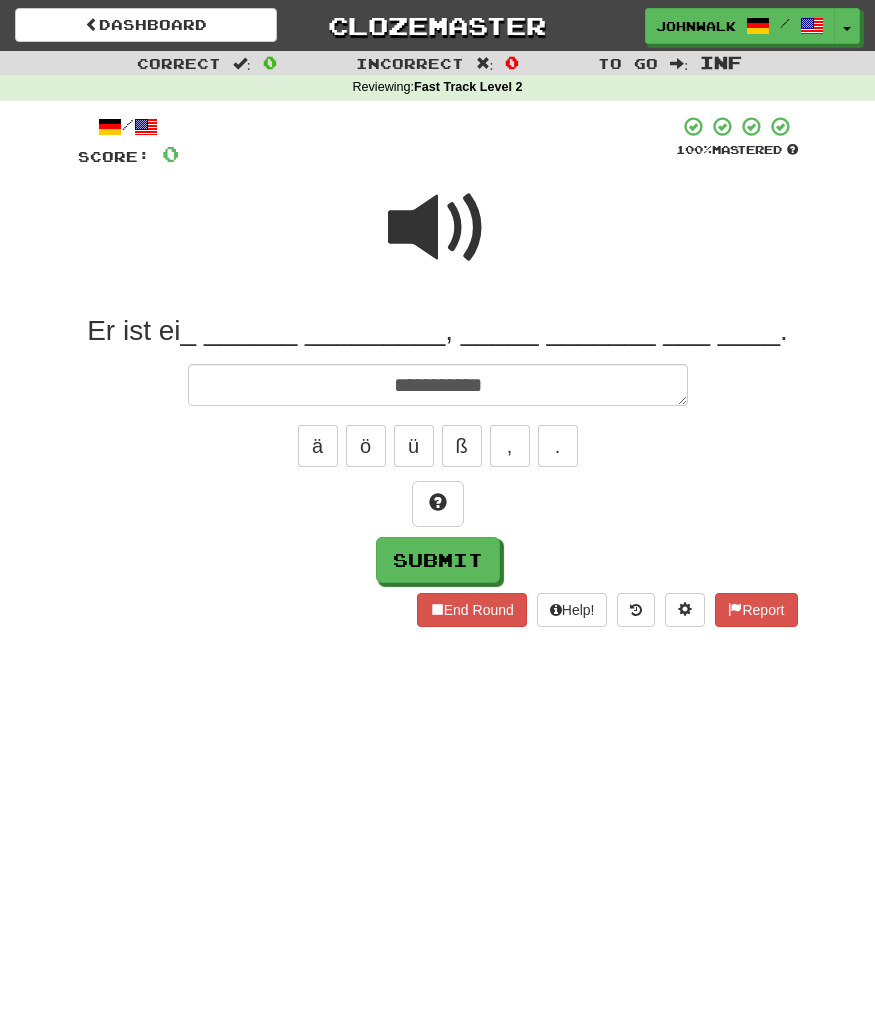 type on "*" 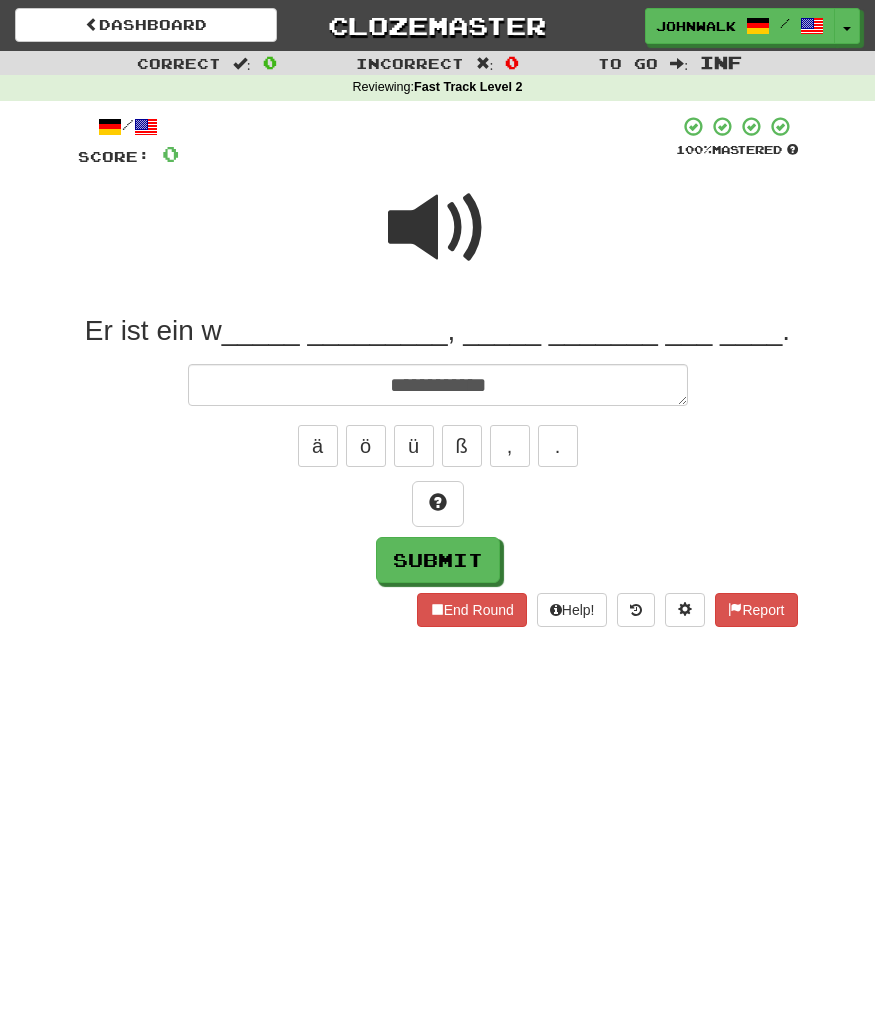 type on "*" 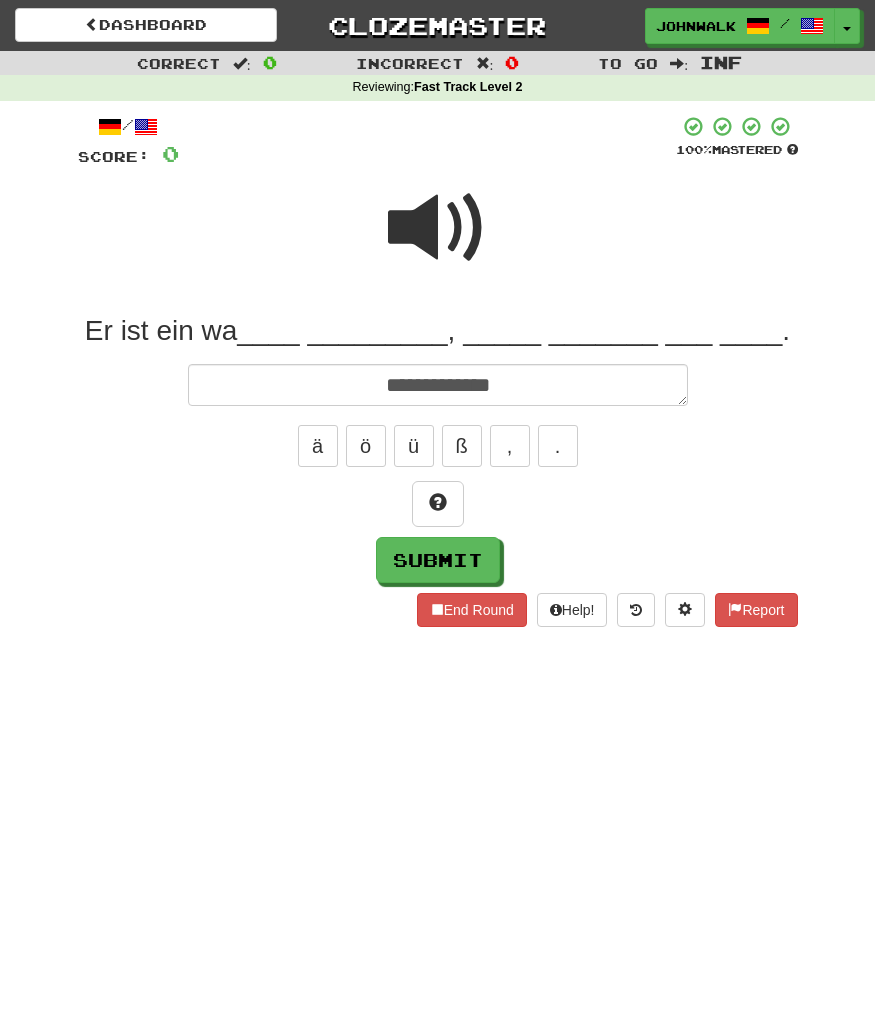 type on "*" 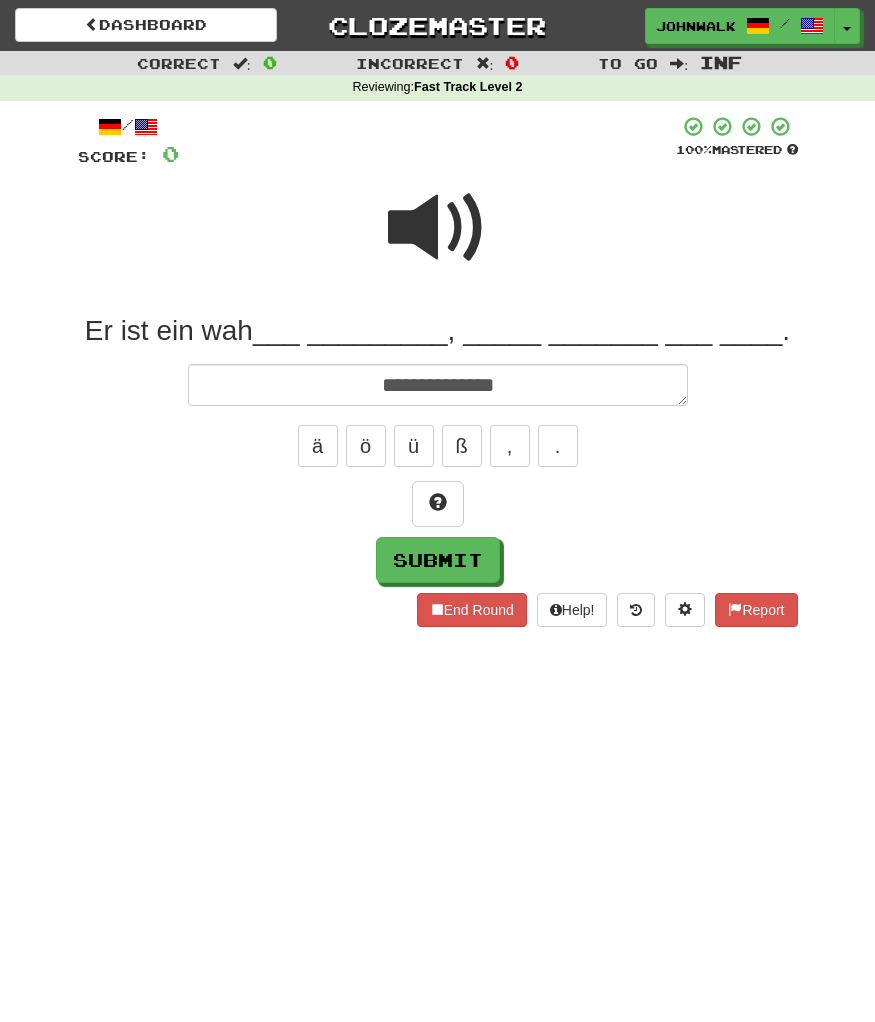 type on "*" 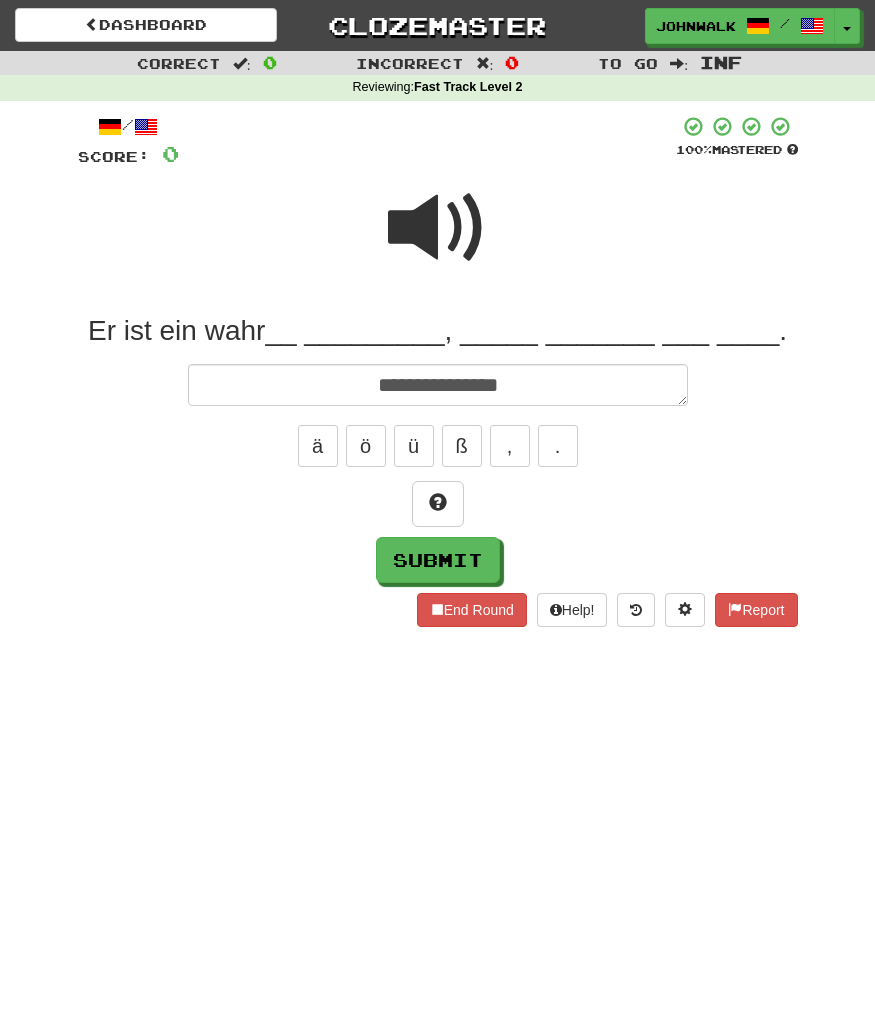 type on "*" 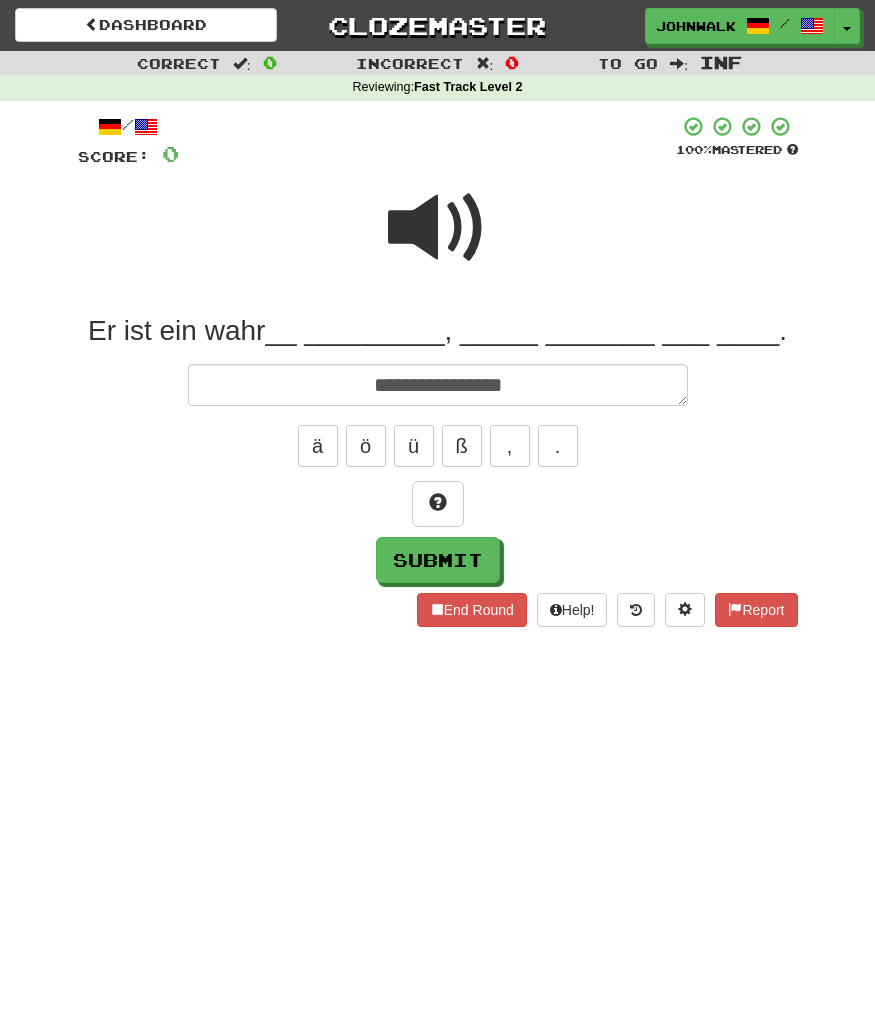 type on "*" 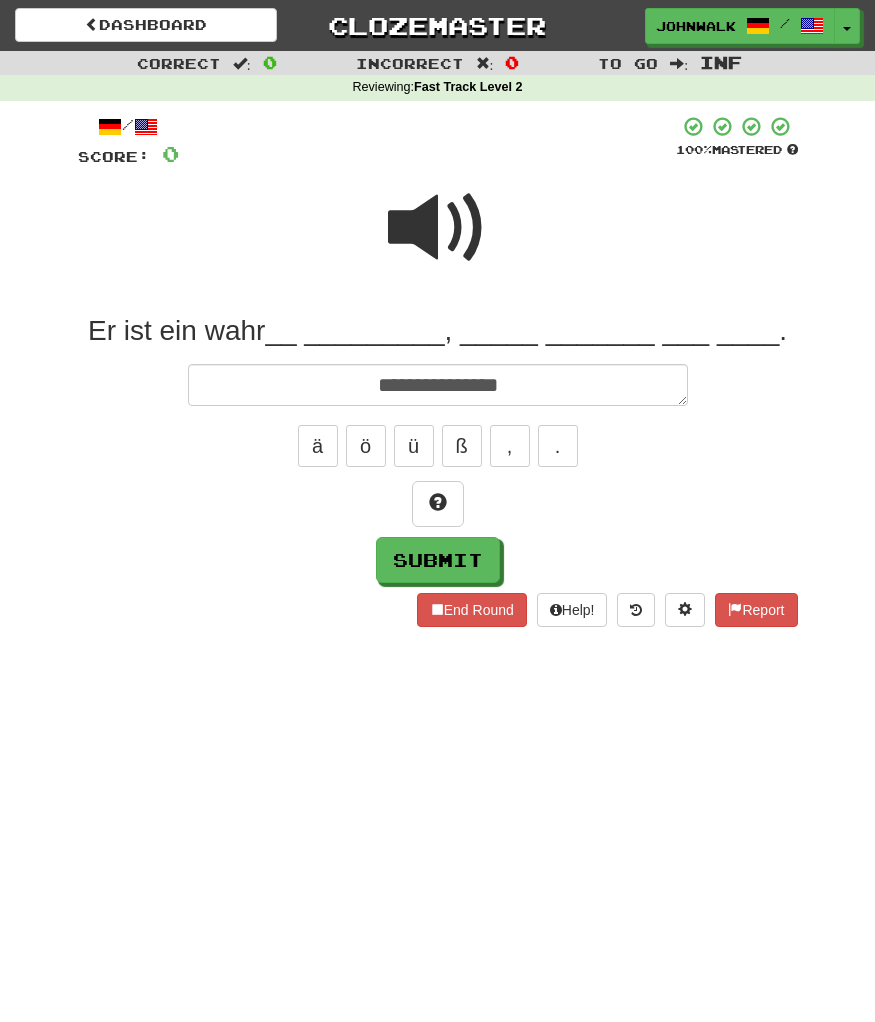 type on "*" 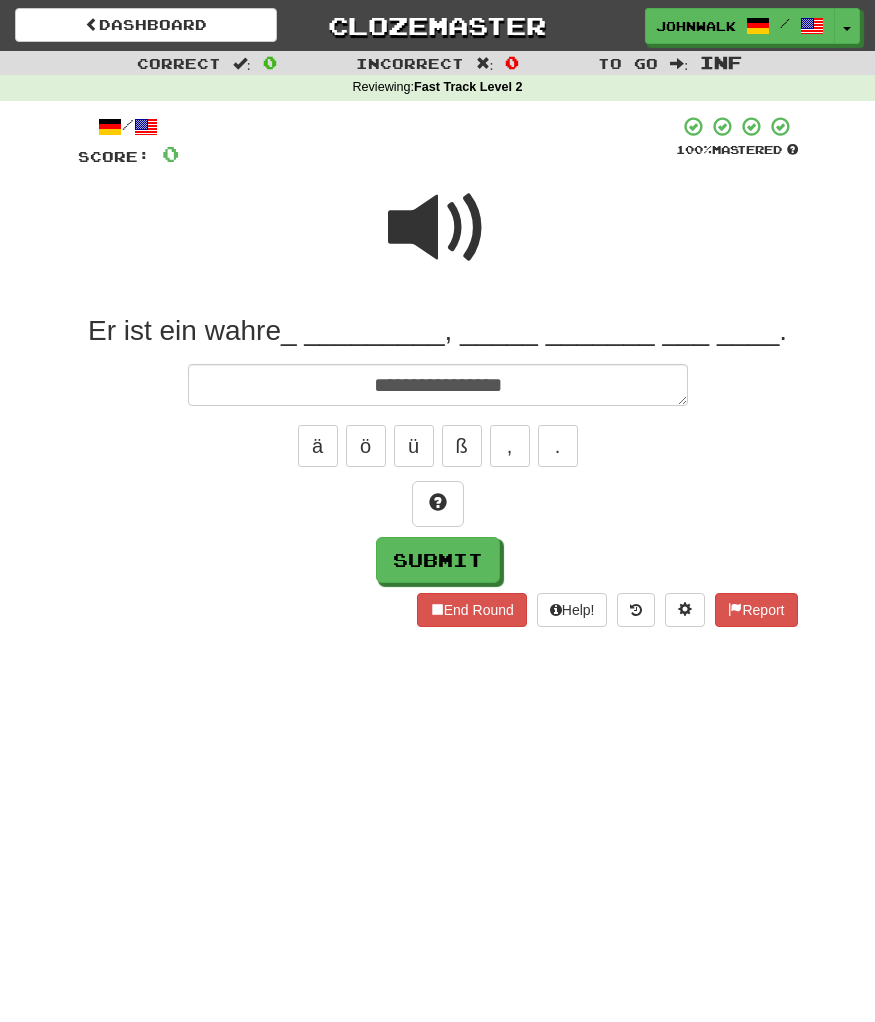 type on "*" 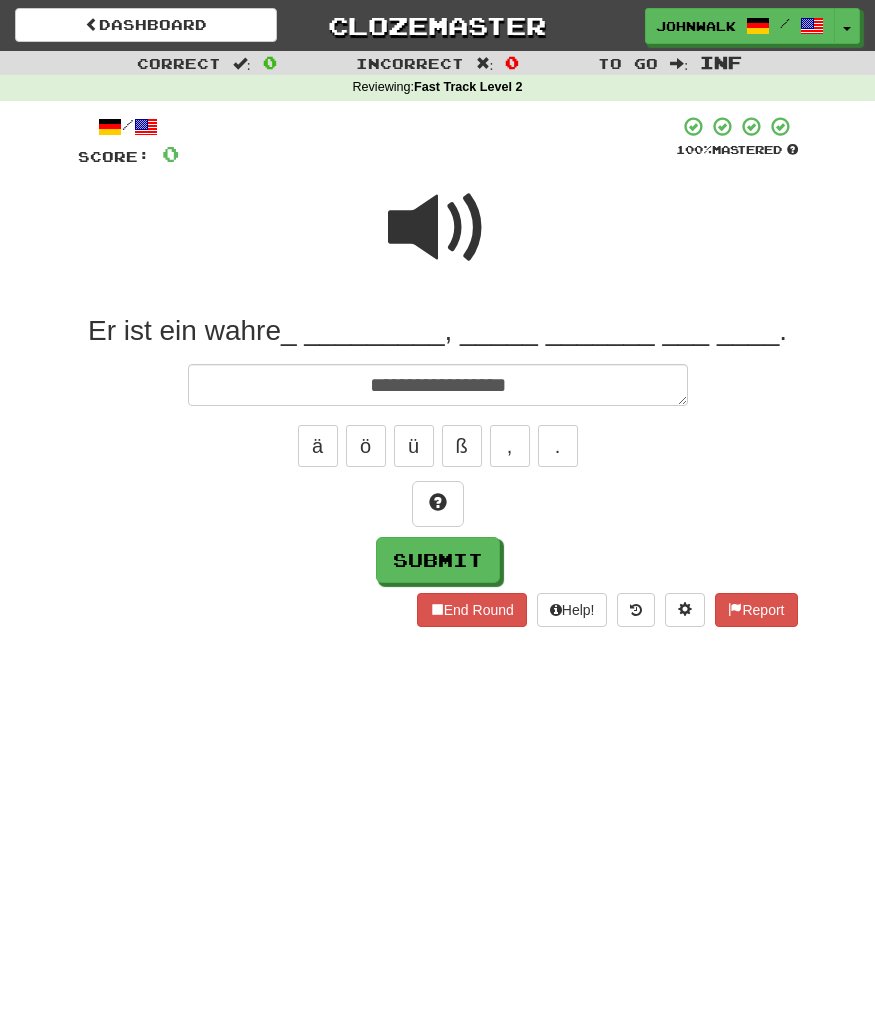 type on "*" 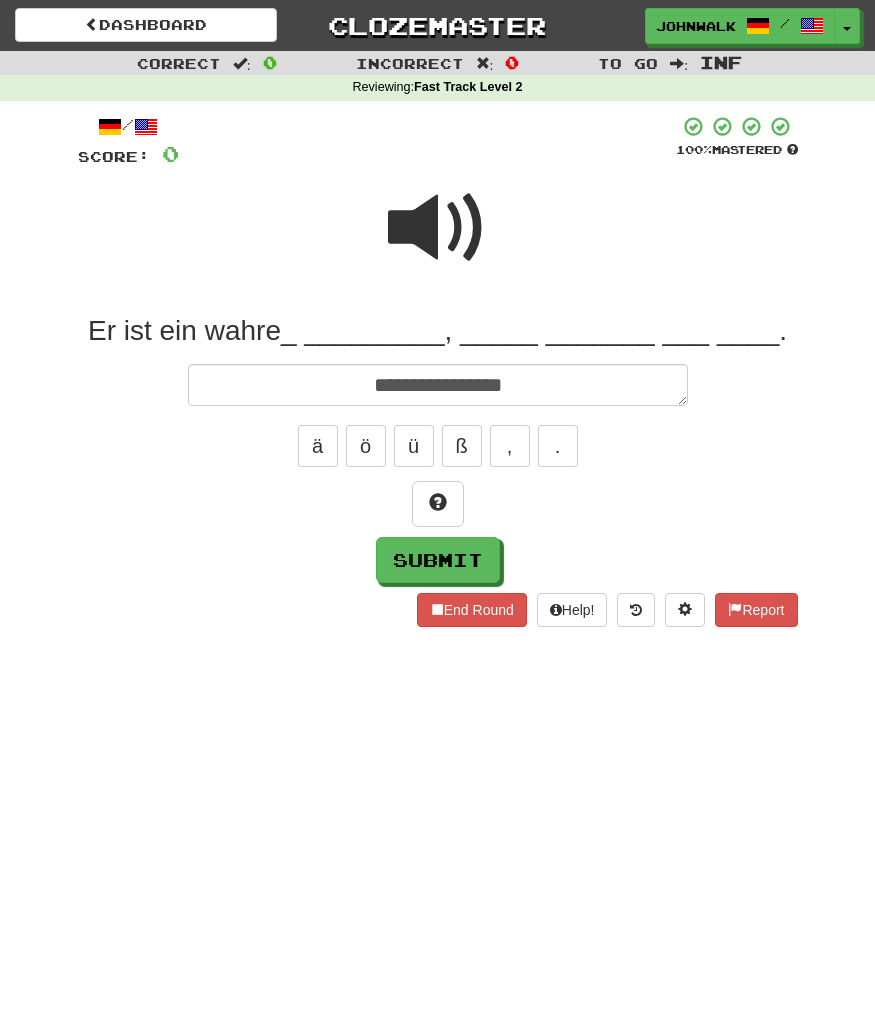 type on "*" 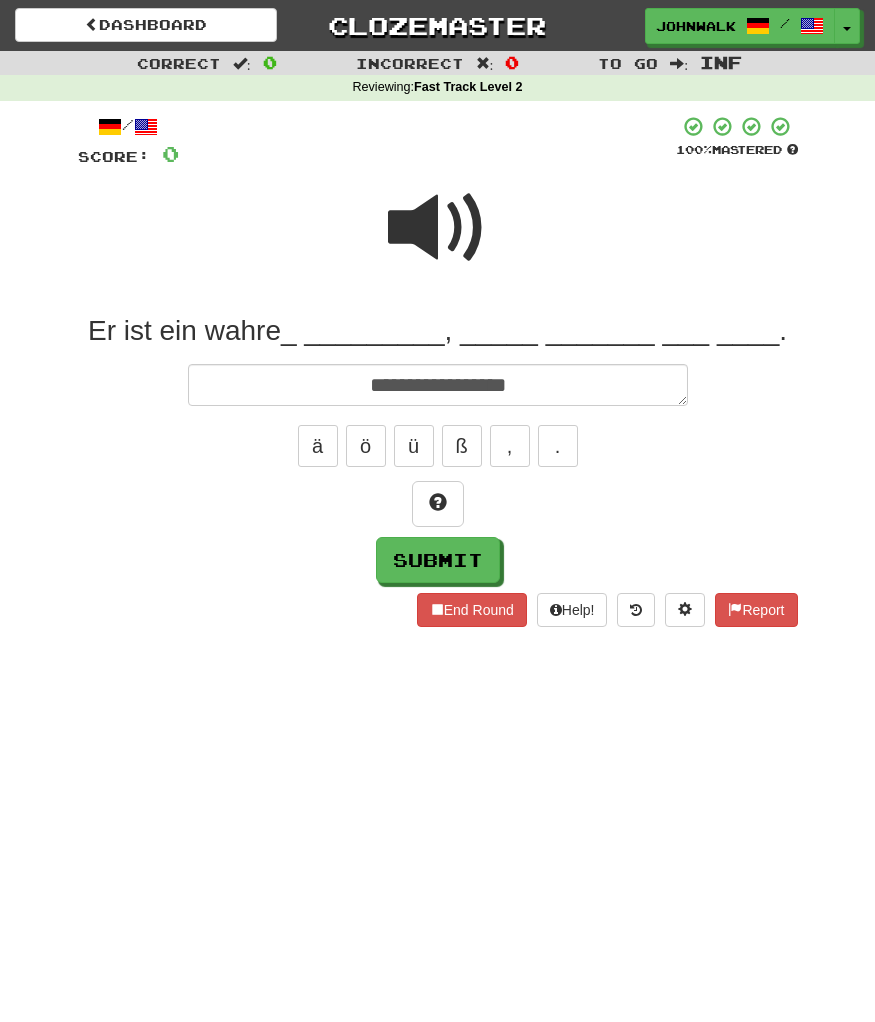 type on "*" 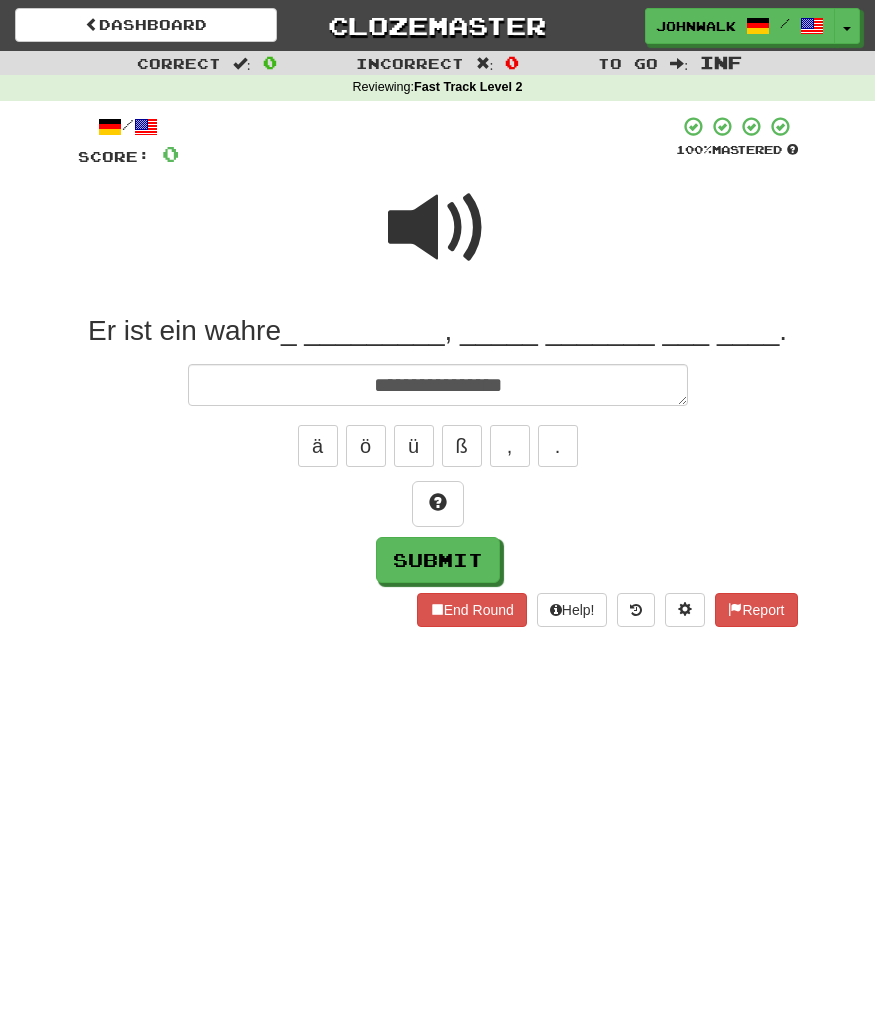 type on "*" 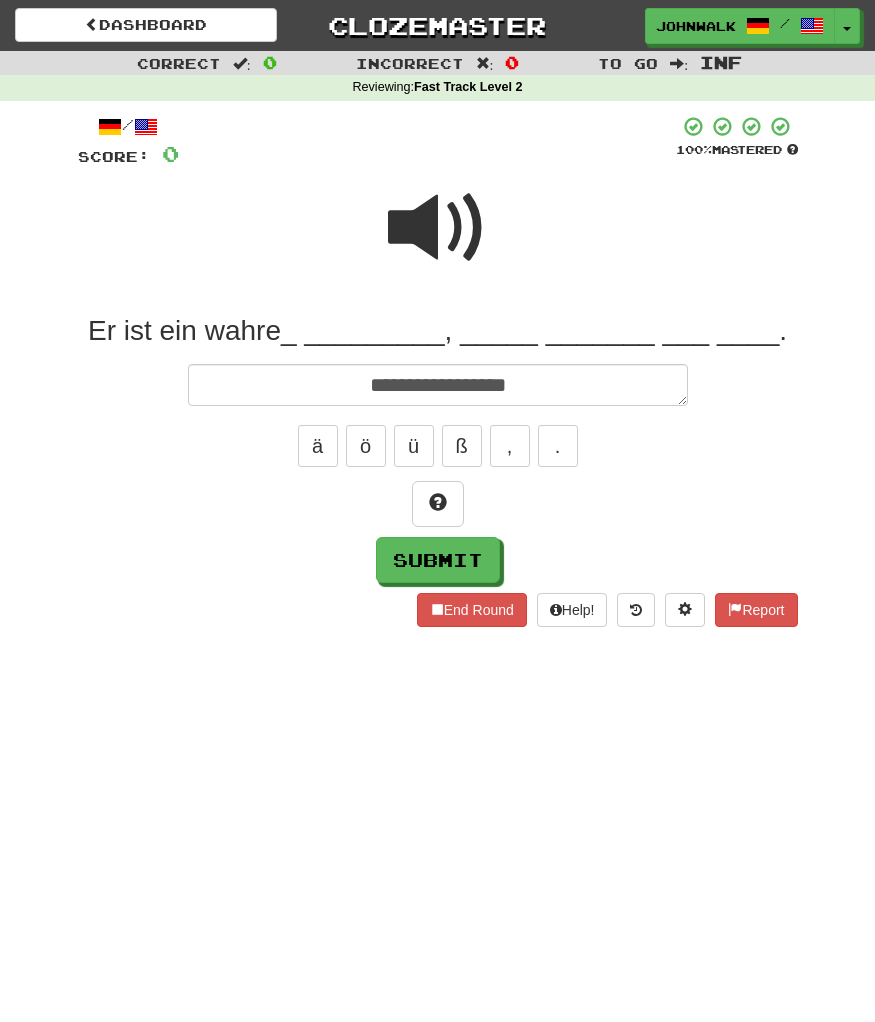 type on "*" 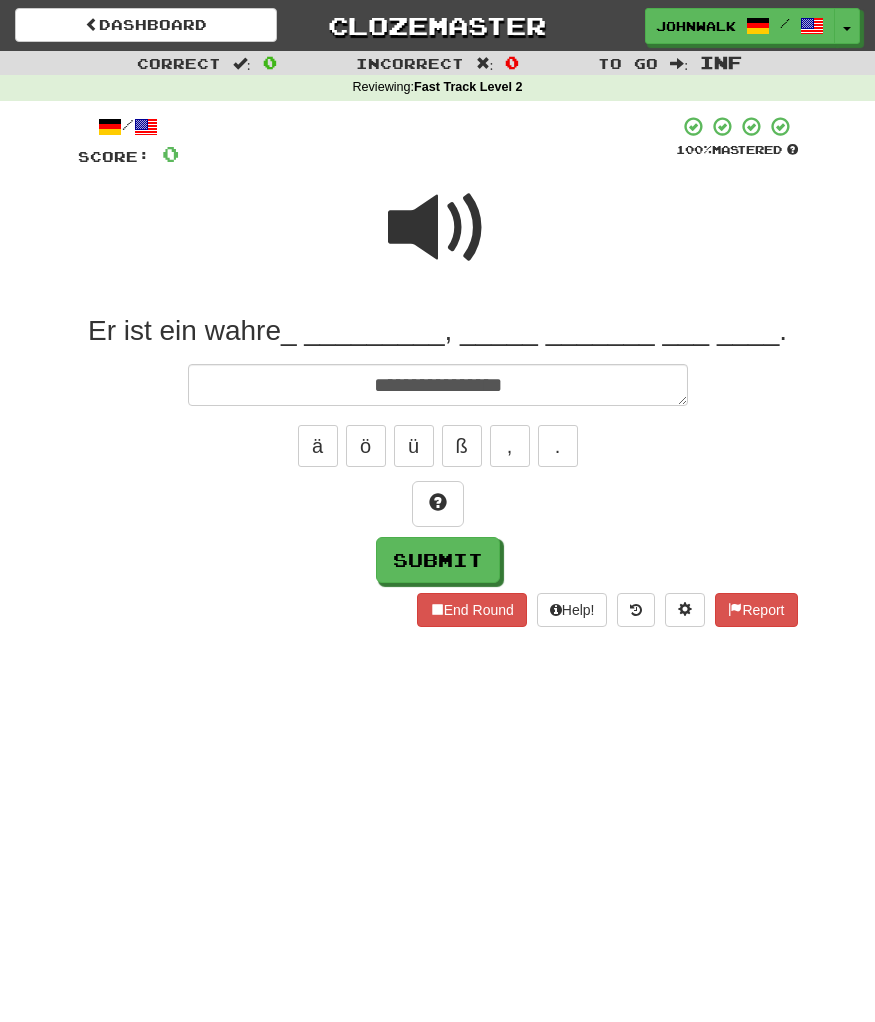 type on "*" 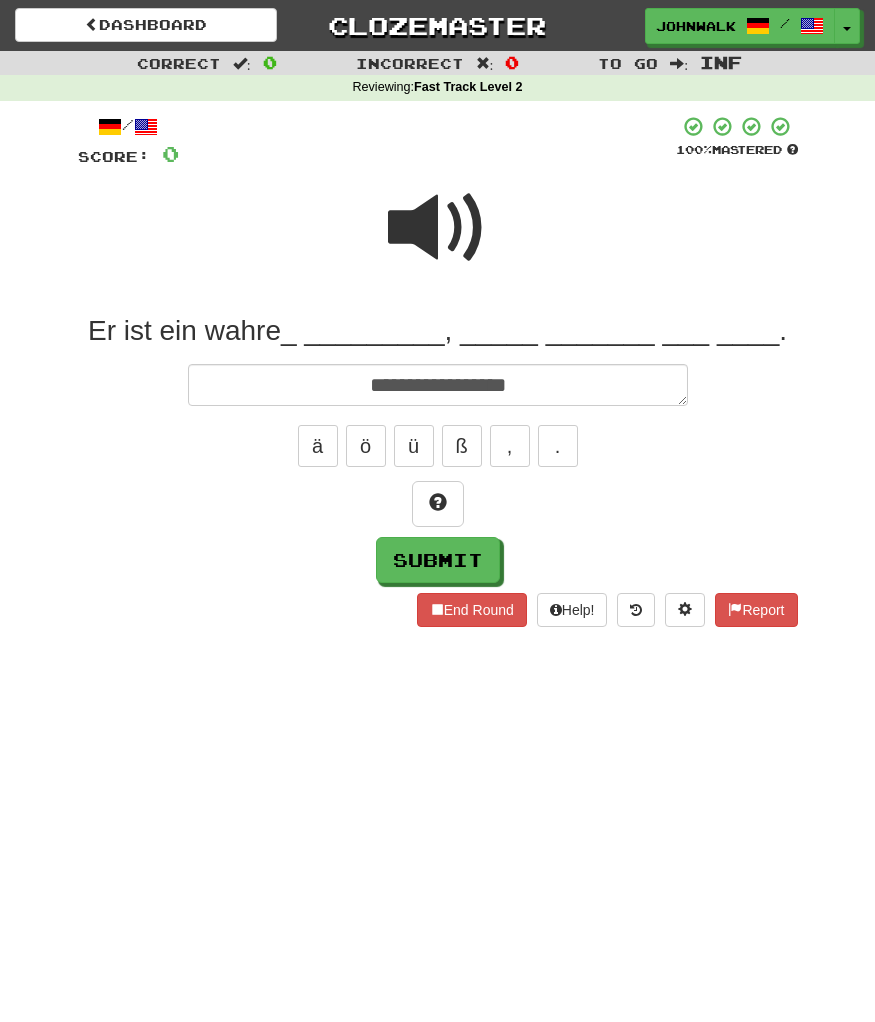 type on "*" 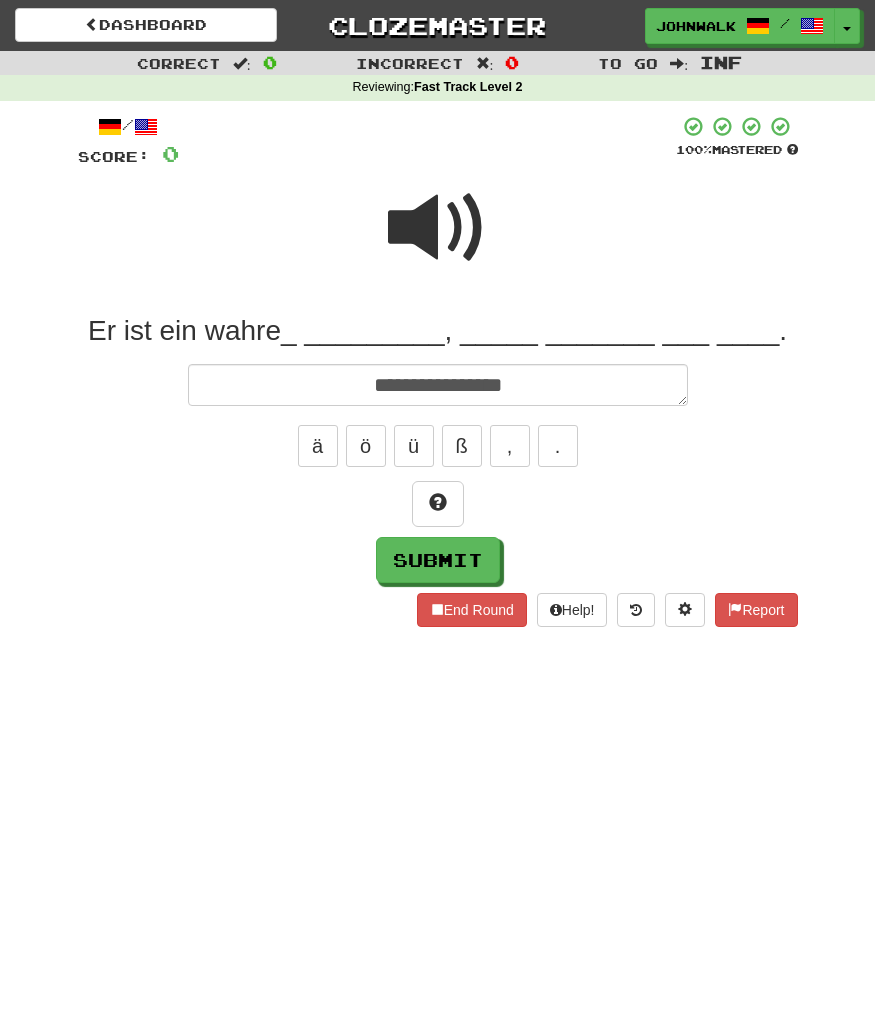 type on "*" 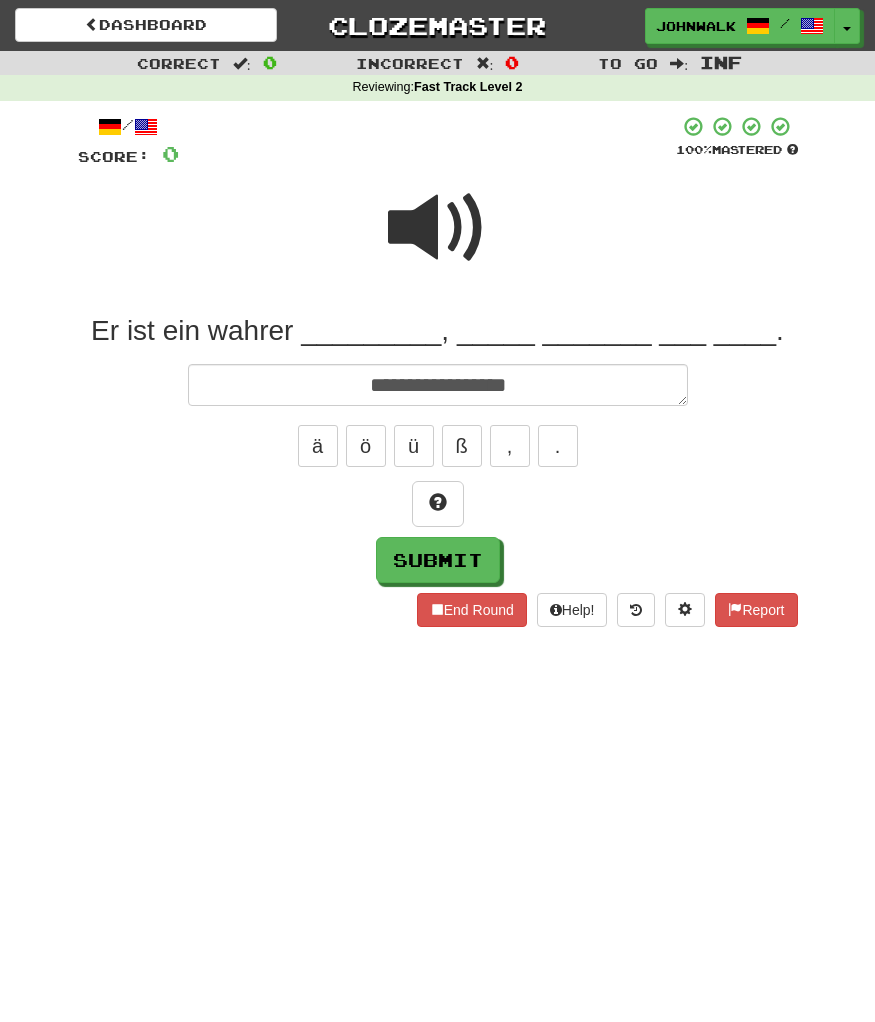 type on "*" 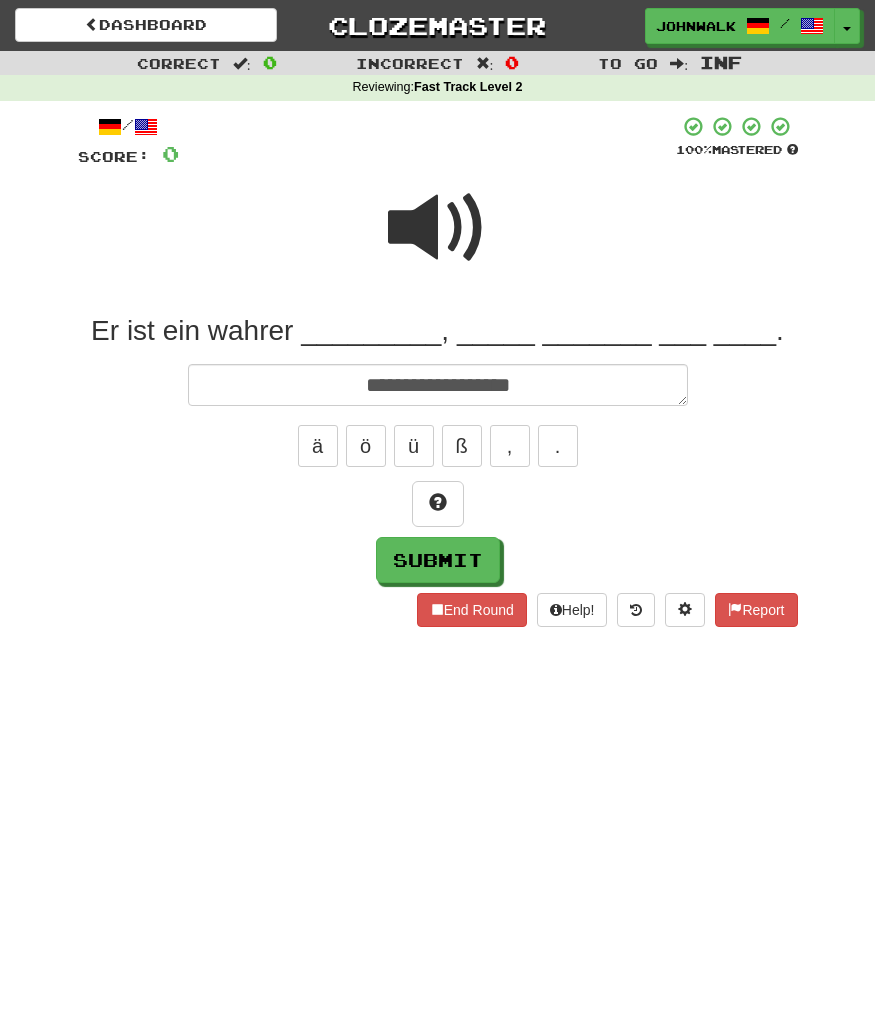 type on "*" 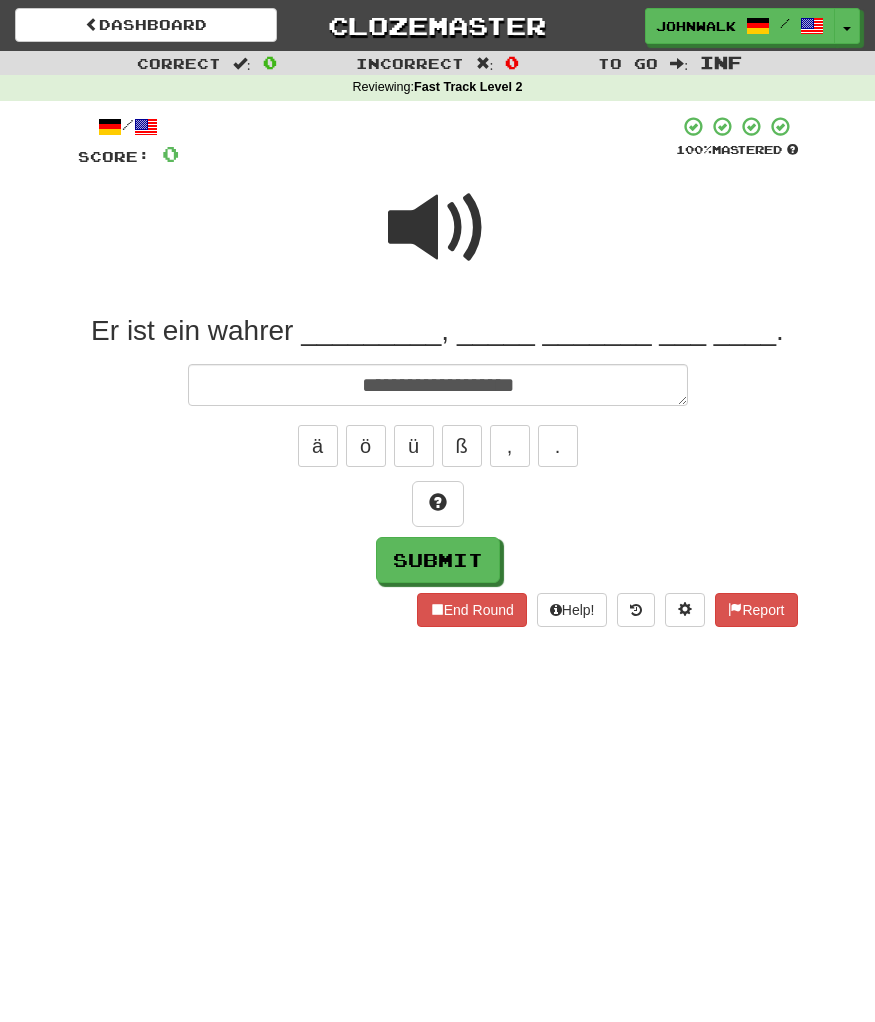 type on "*" 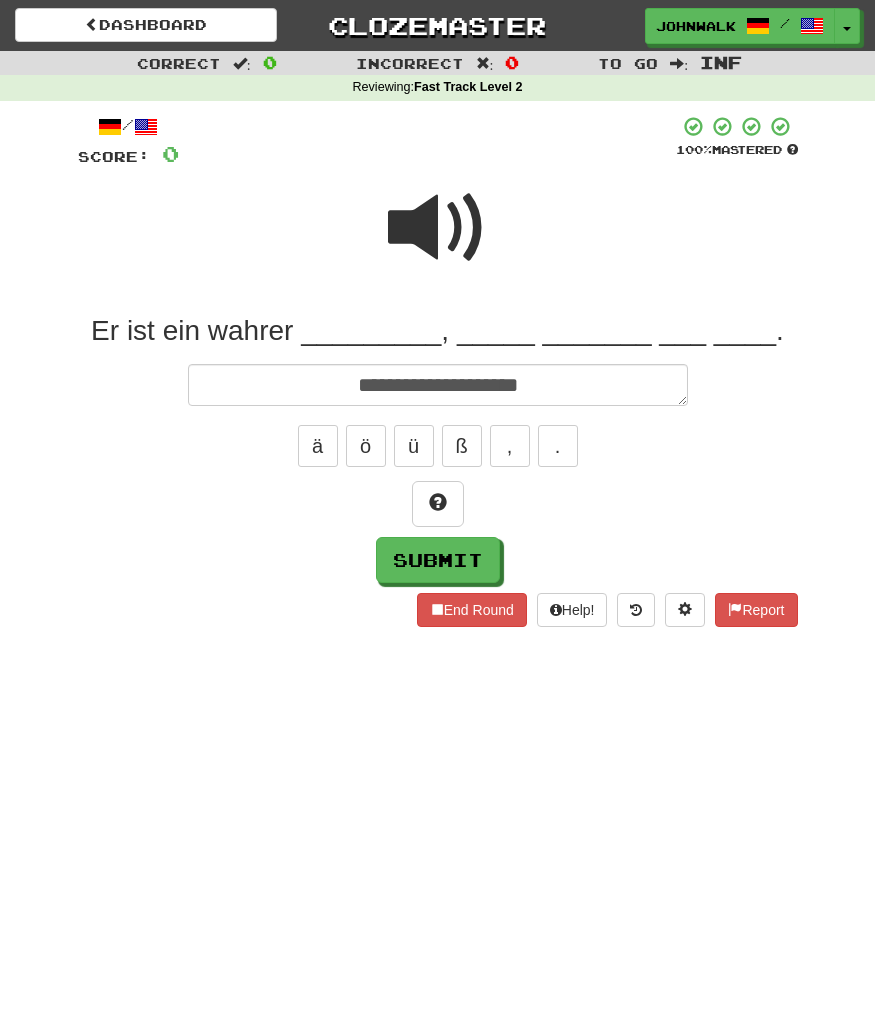 type on "*" 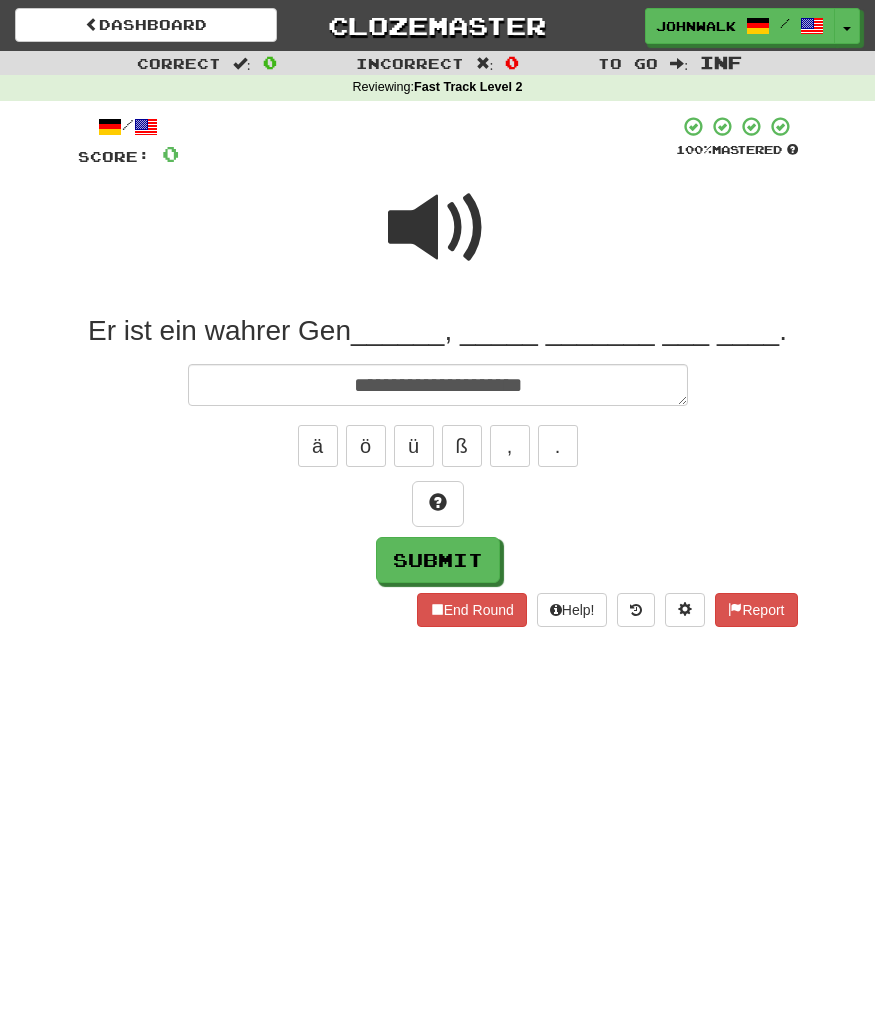 type on "*" 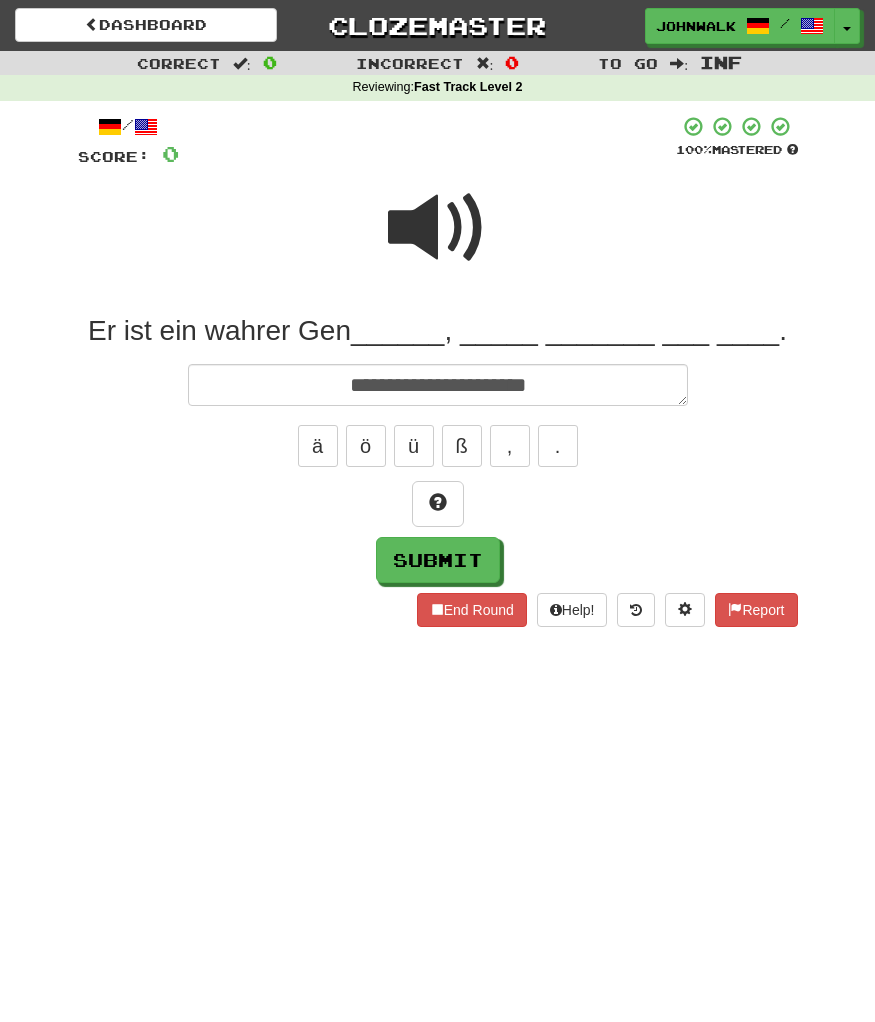 type on "*" 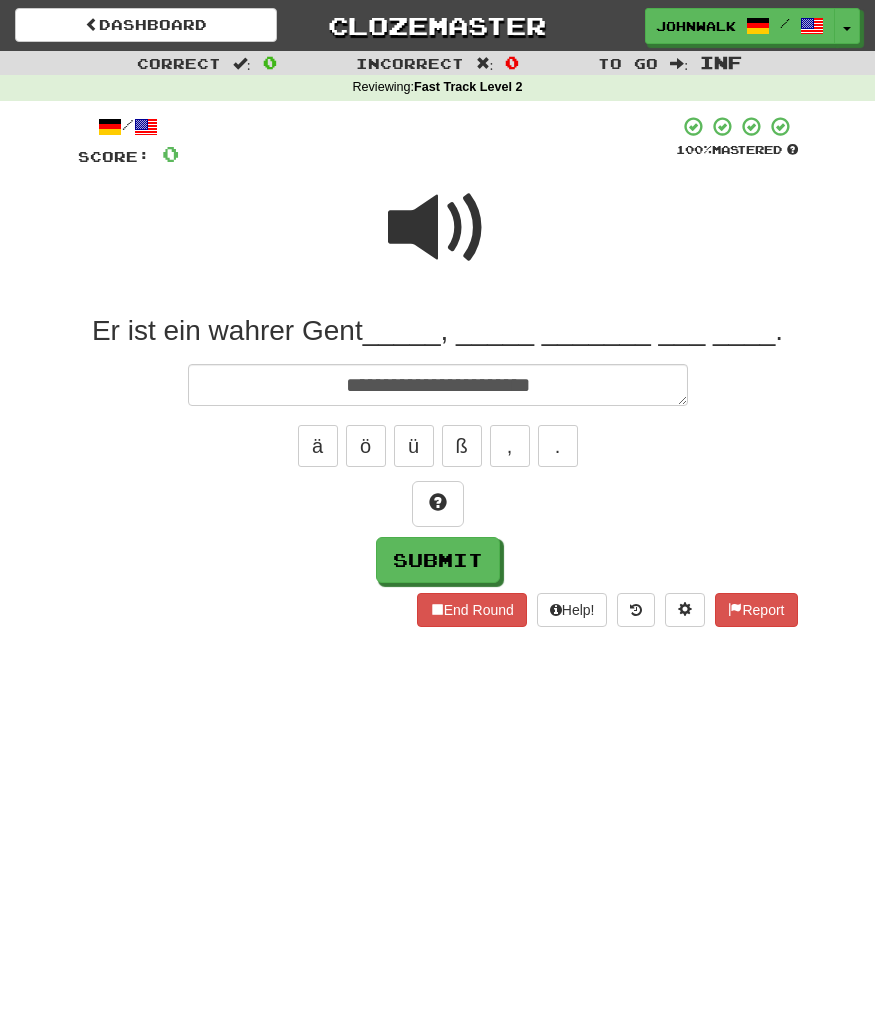 type on "*" 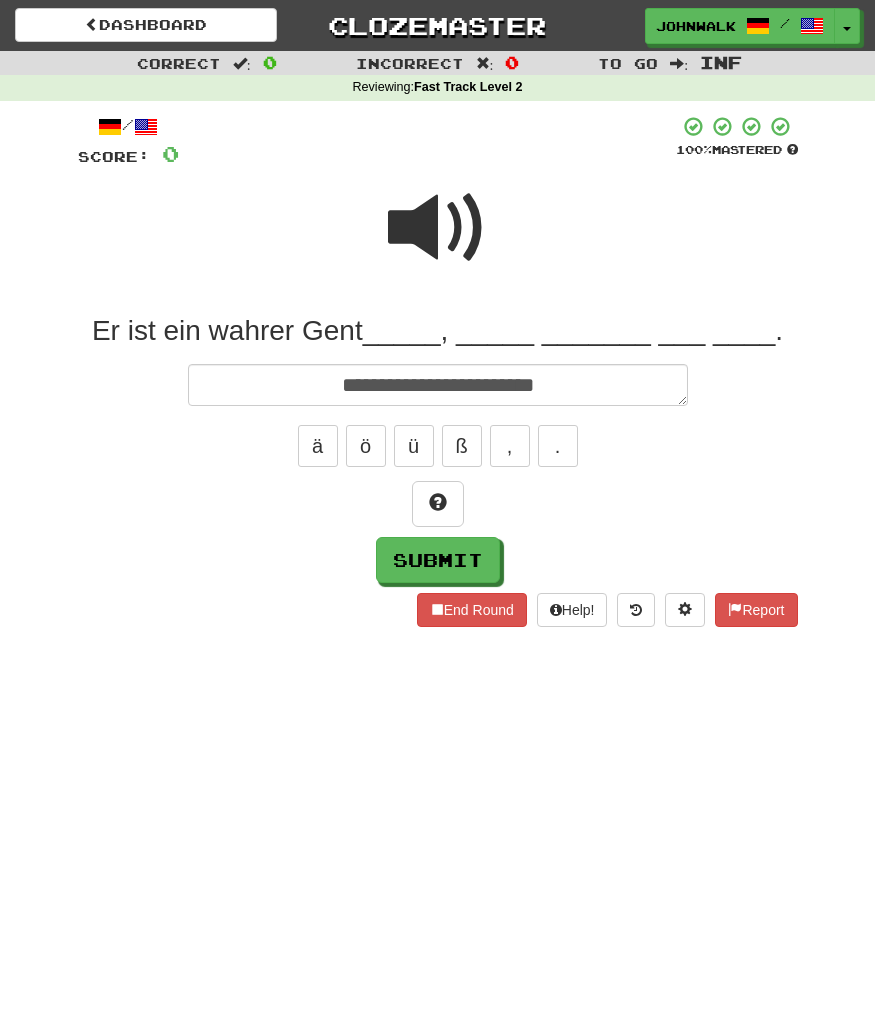 type on "*" 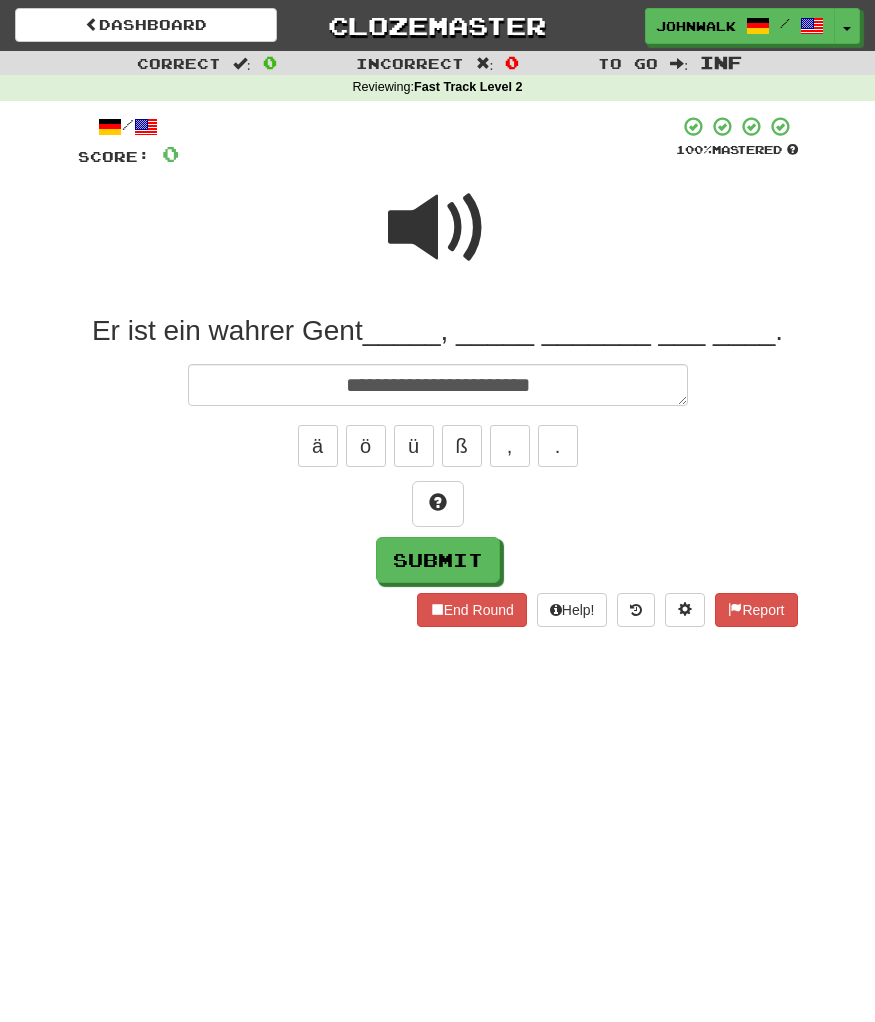 type on "*" 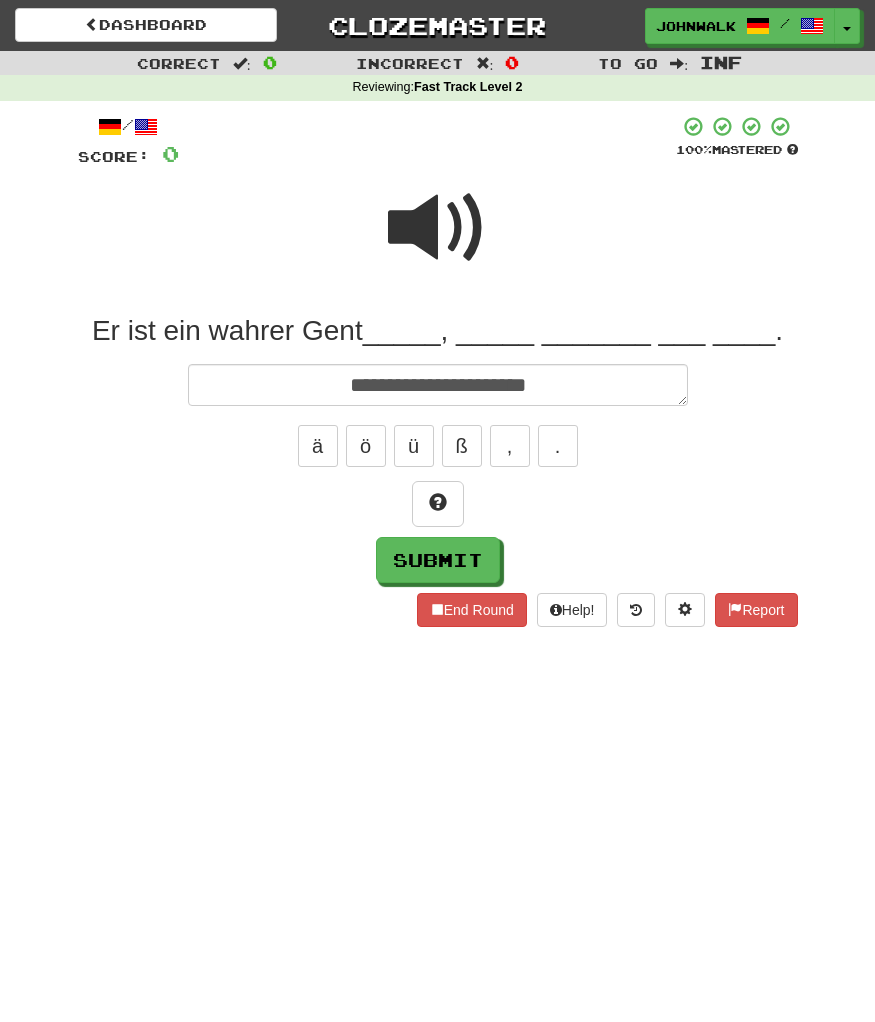type on "*" 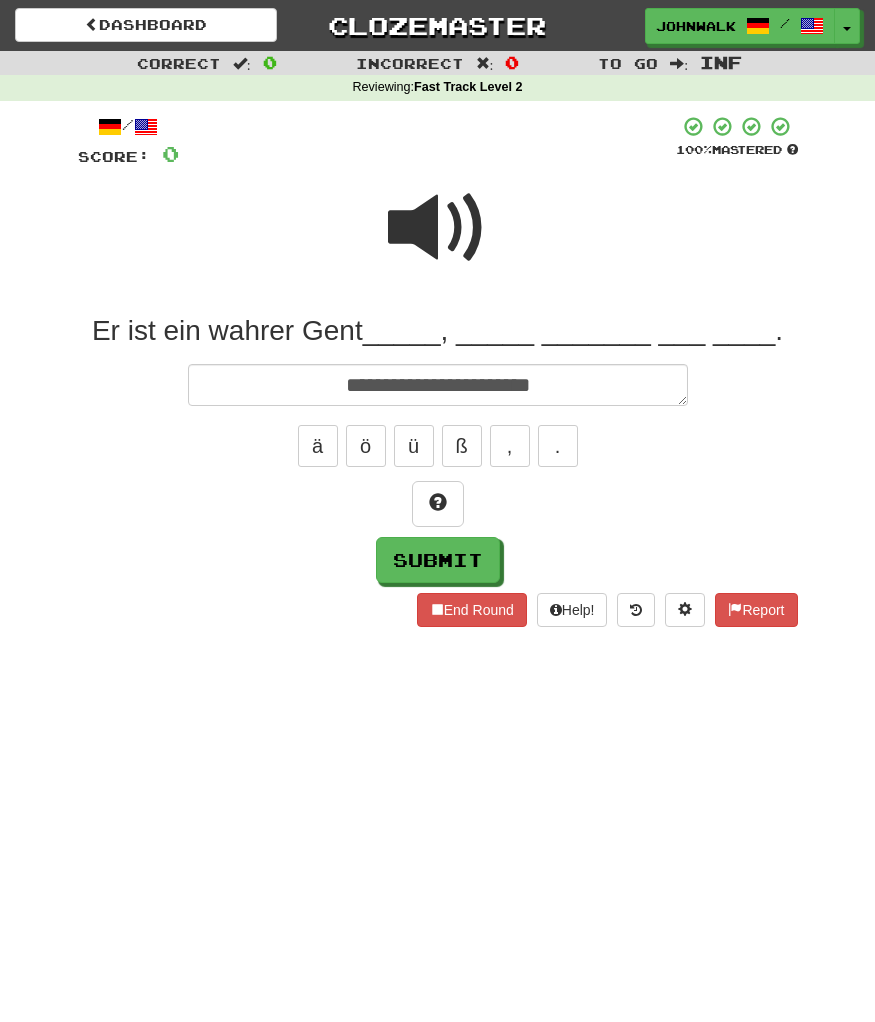 type on "*" 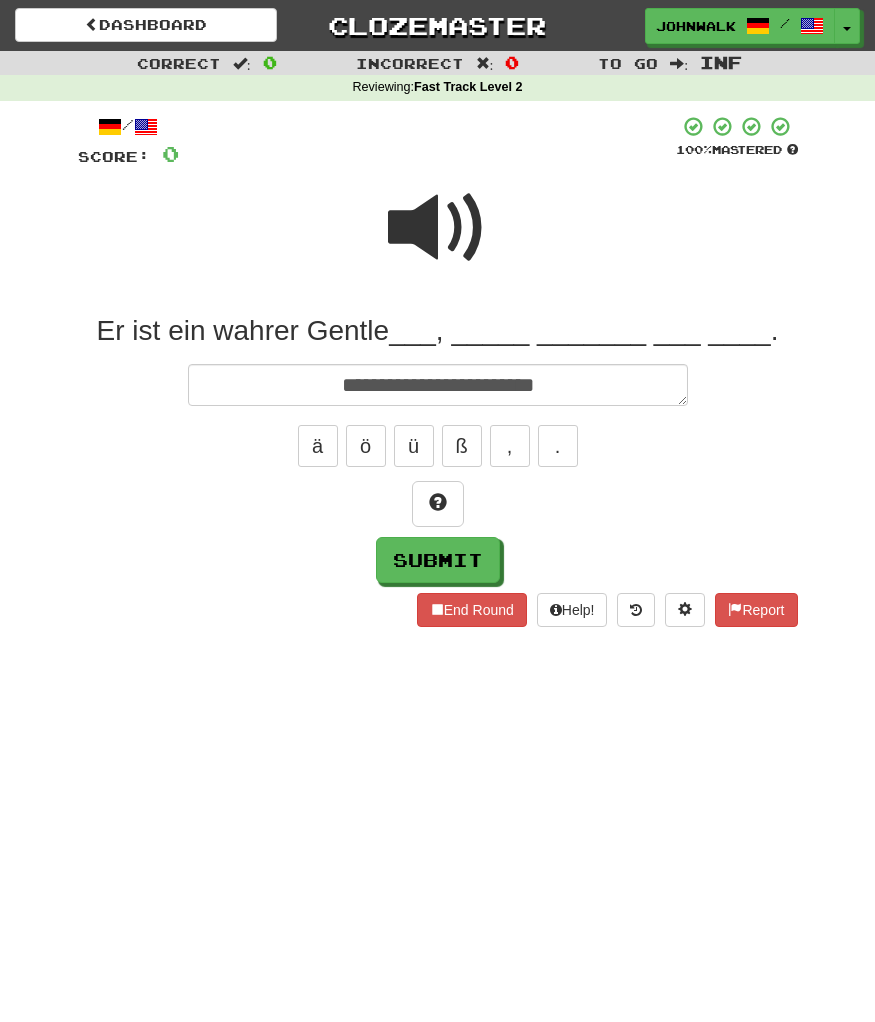 type on "*" 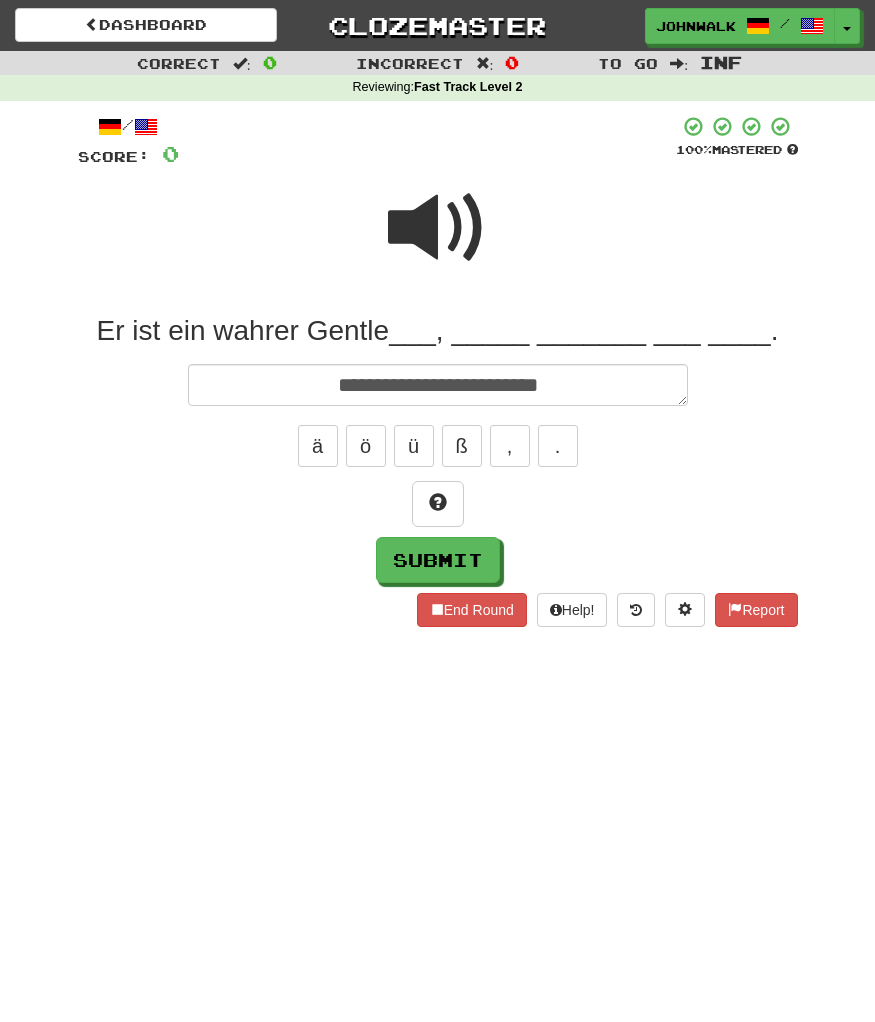 type on "*" 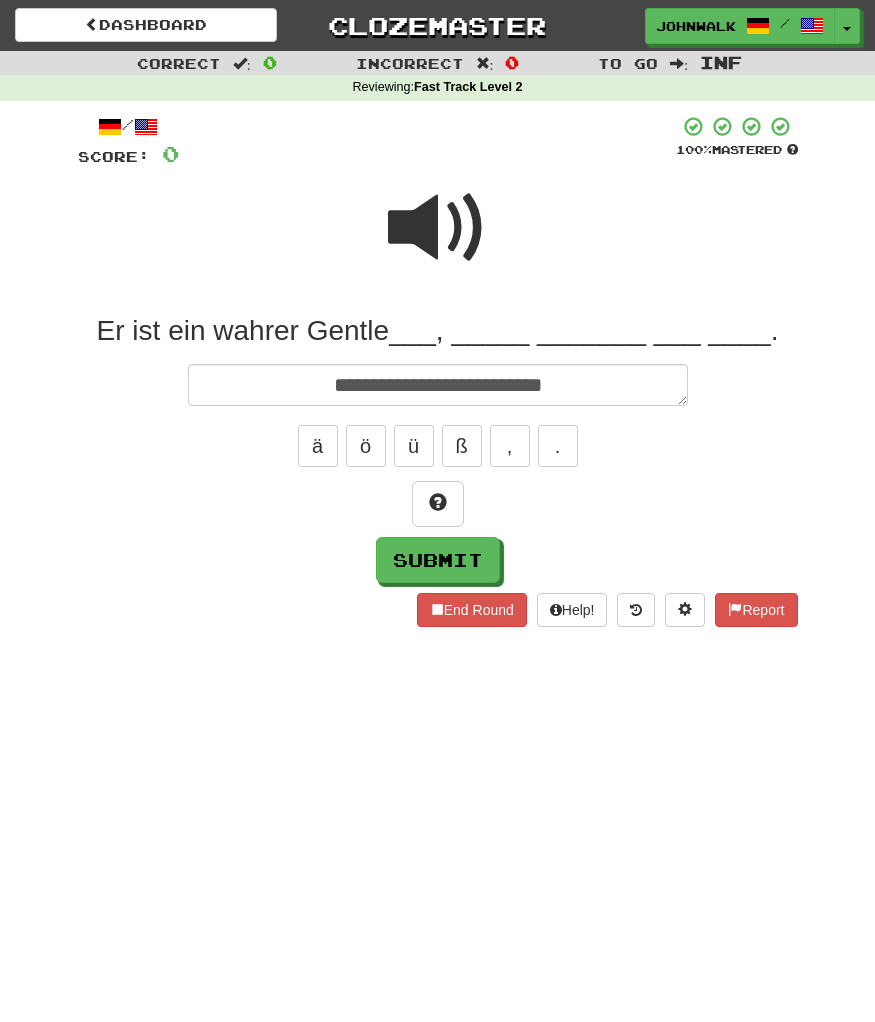 type on "*" 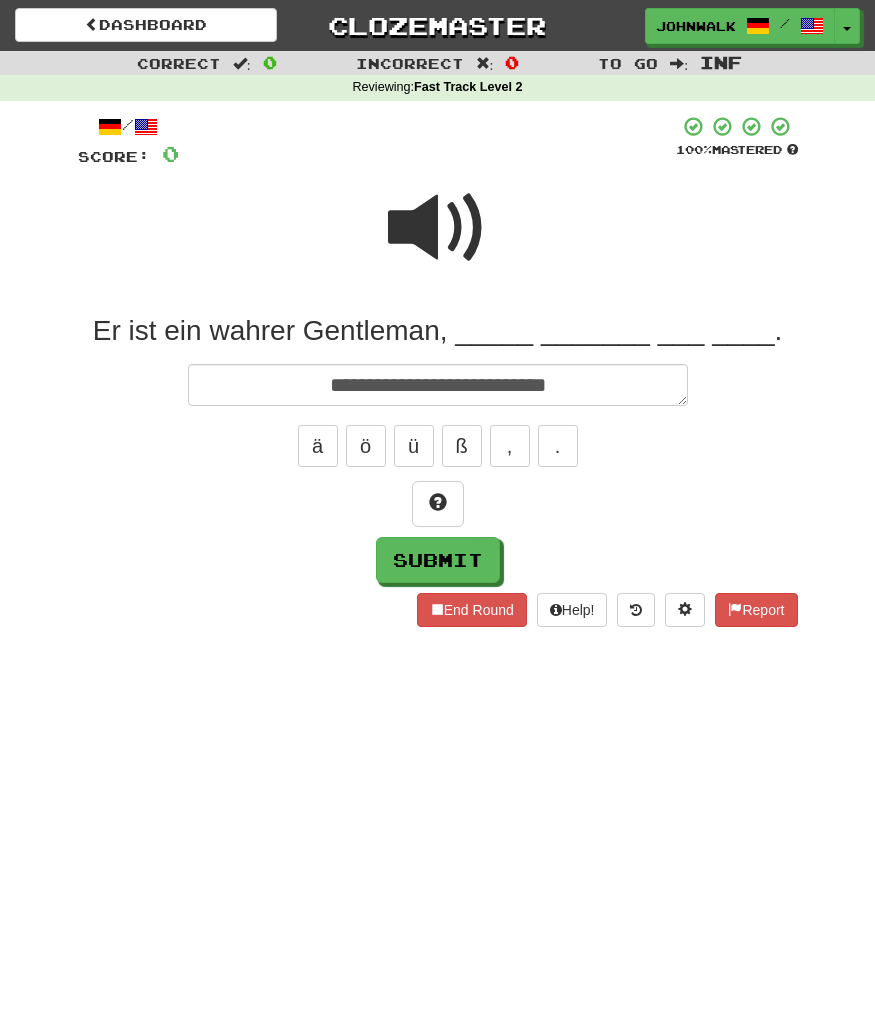 type on "*" 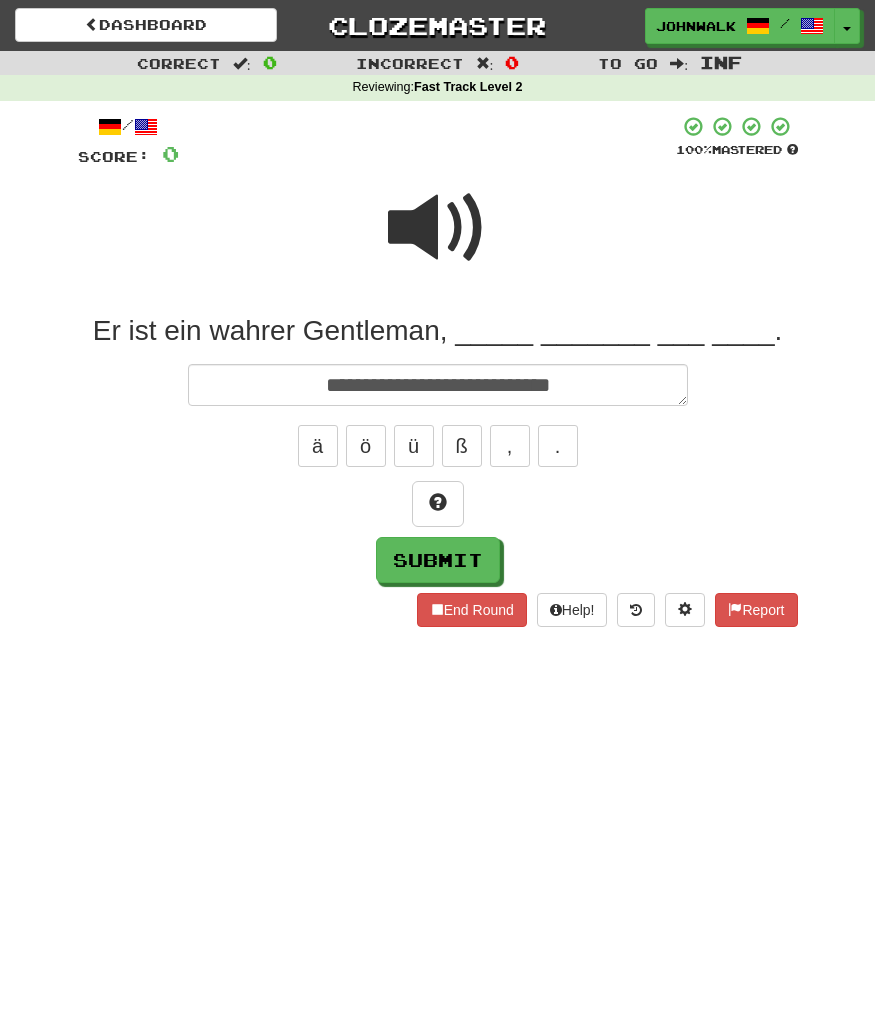 type on "*" 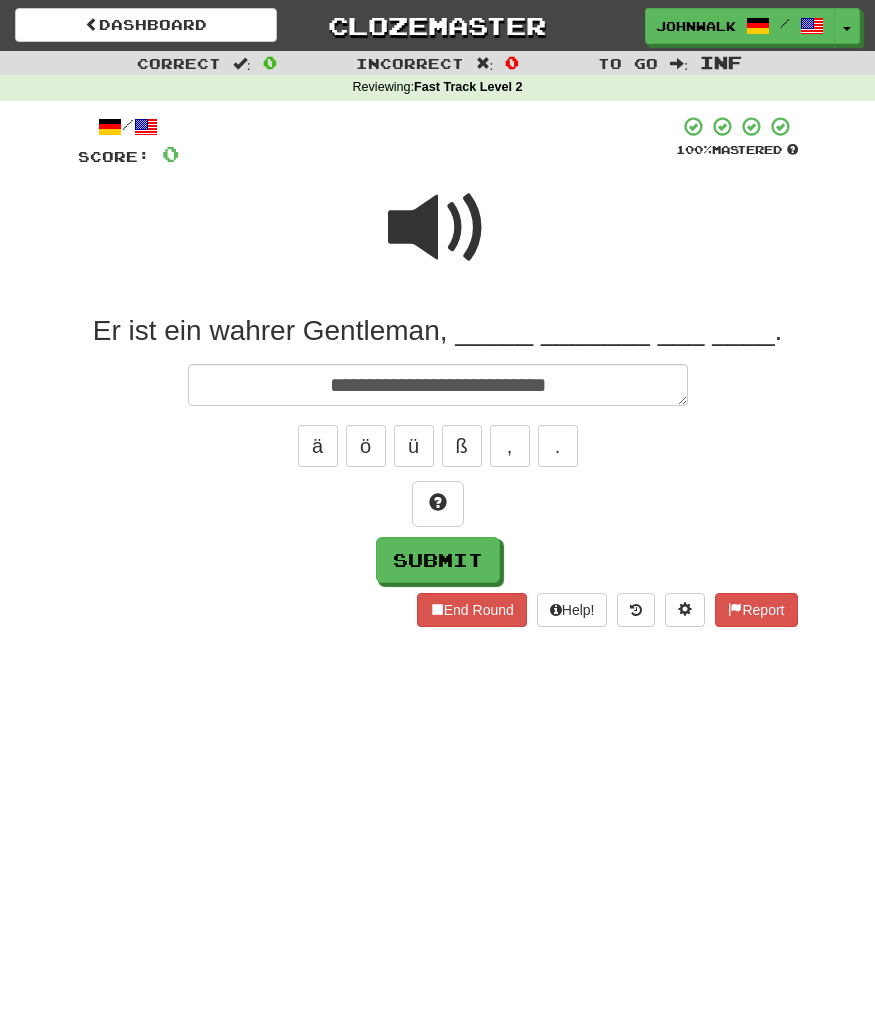 type on "*" 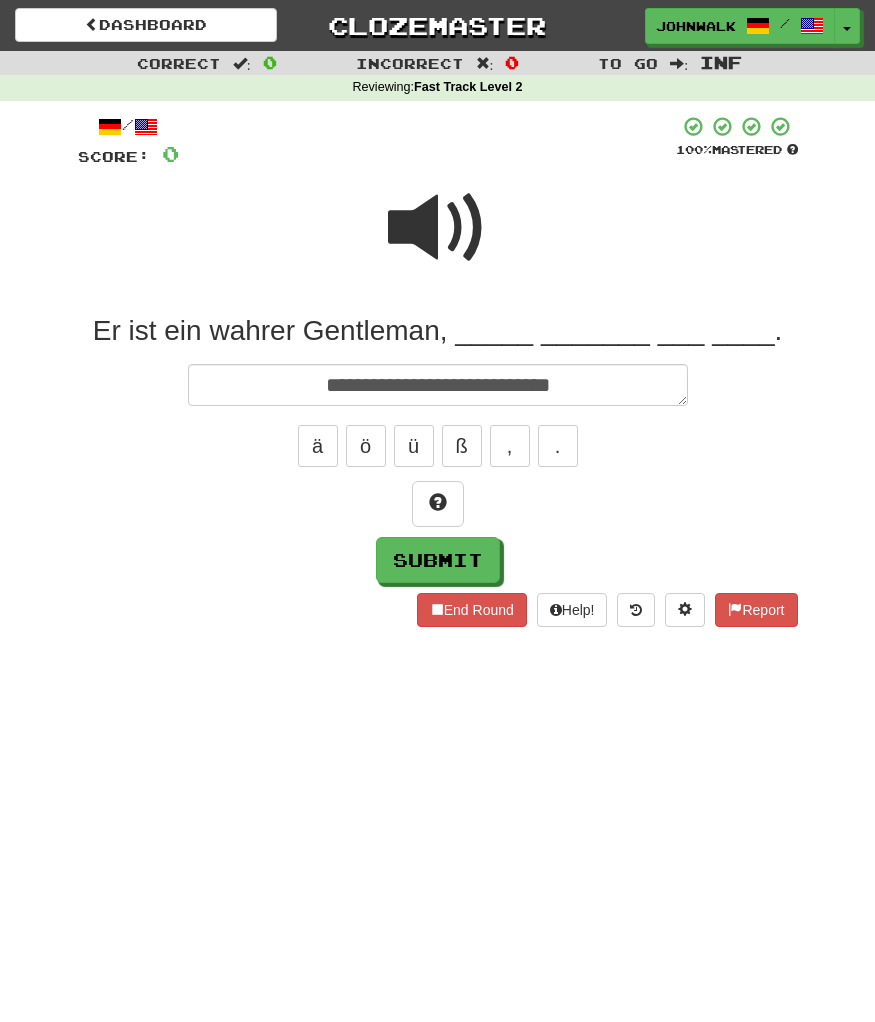 type on "*" 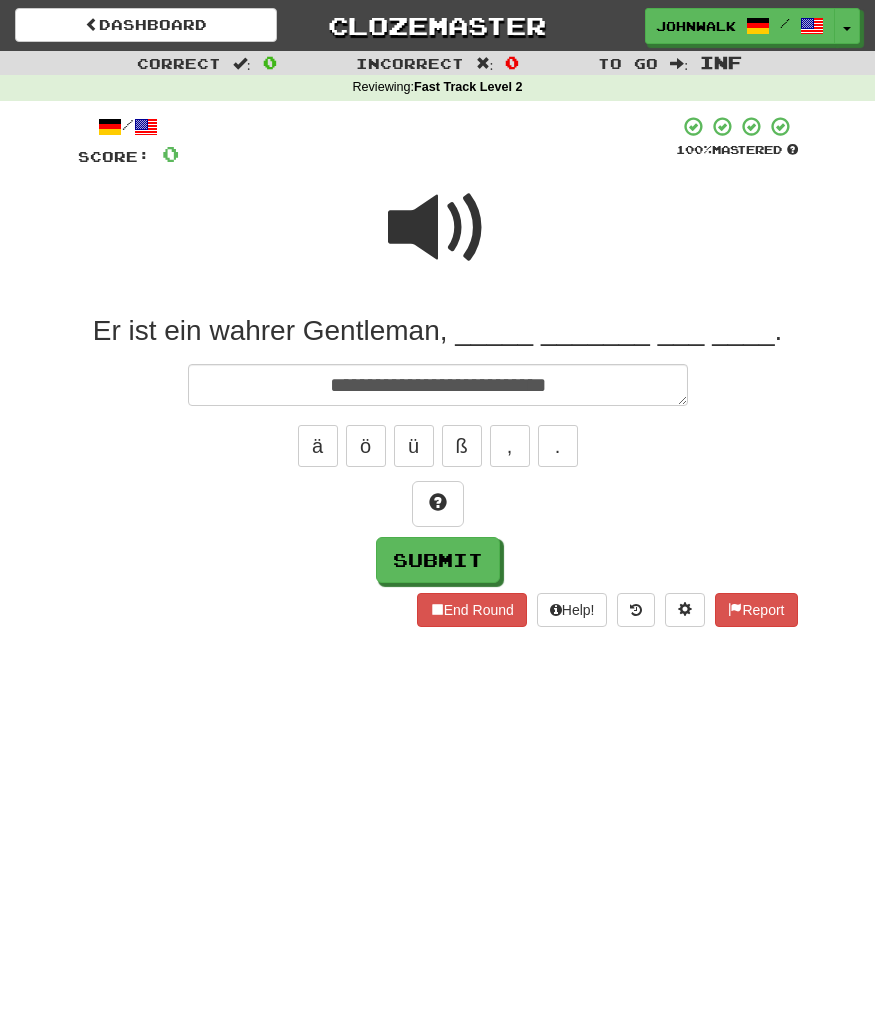 type on "*" 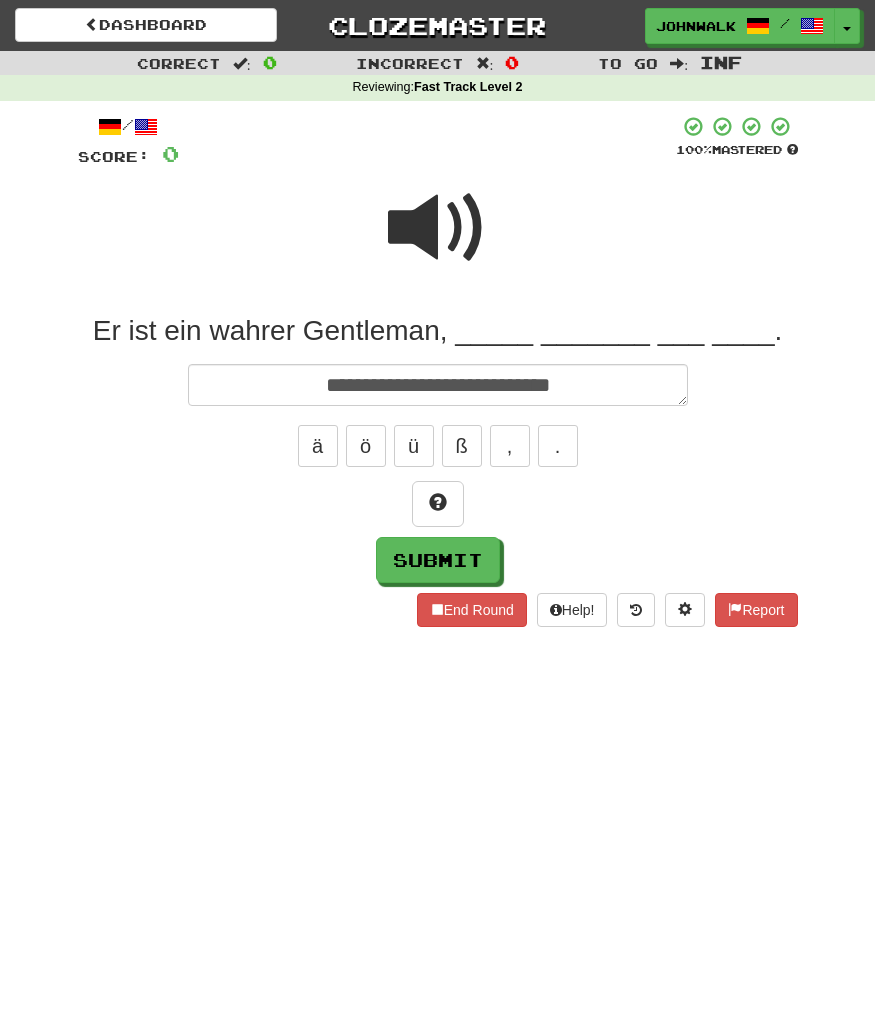 type on "*" 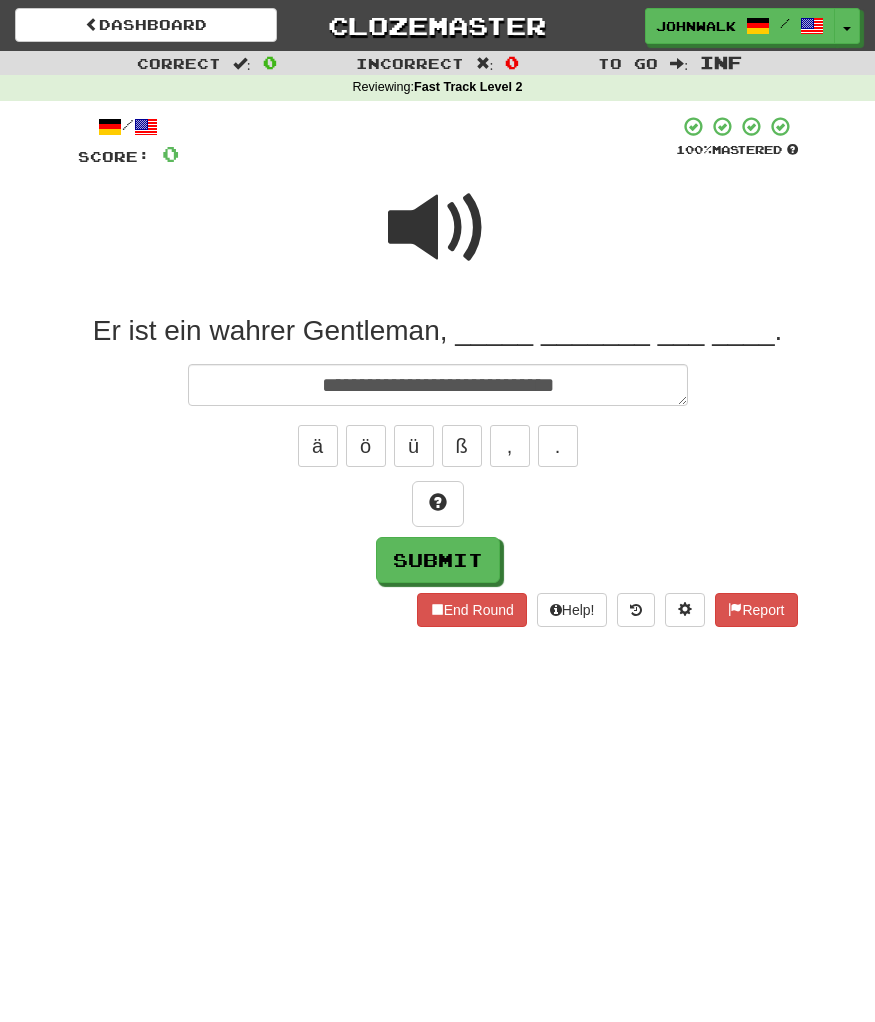 type on "*" 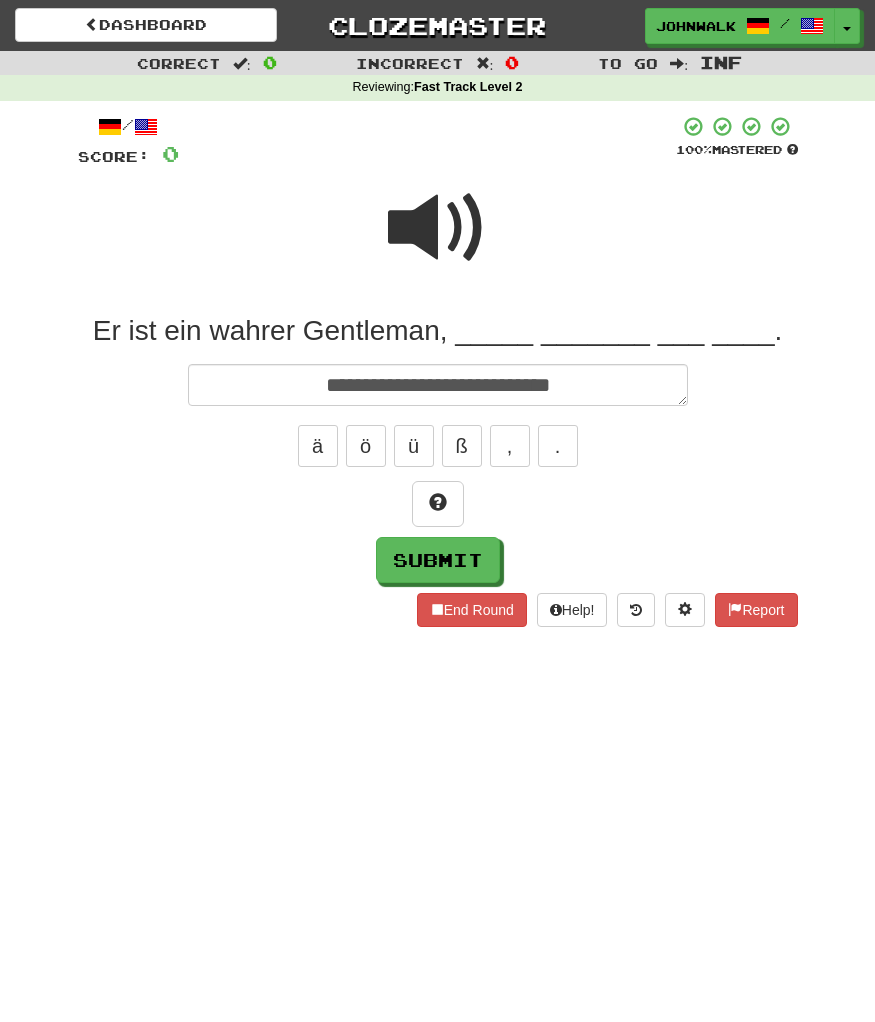 type on "*" 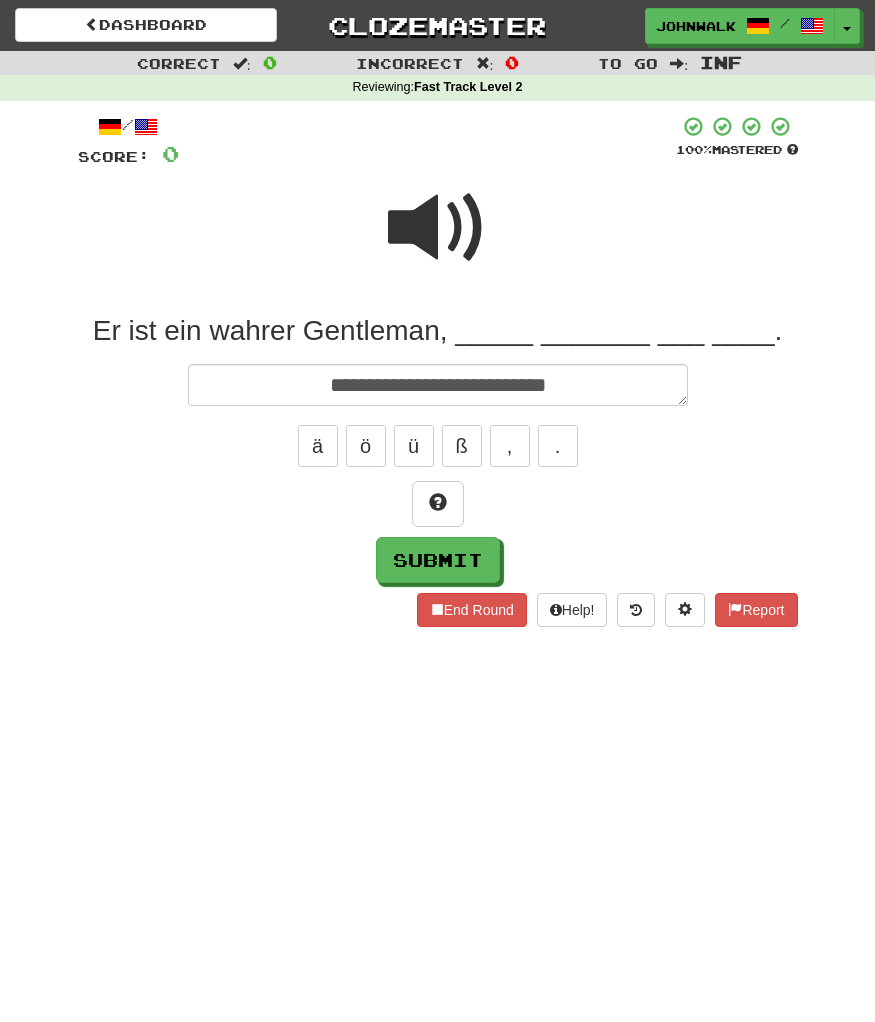 type on "*" 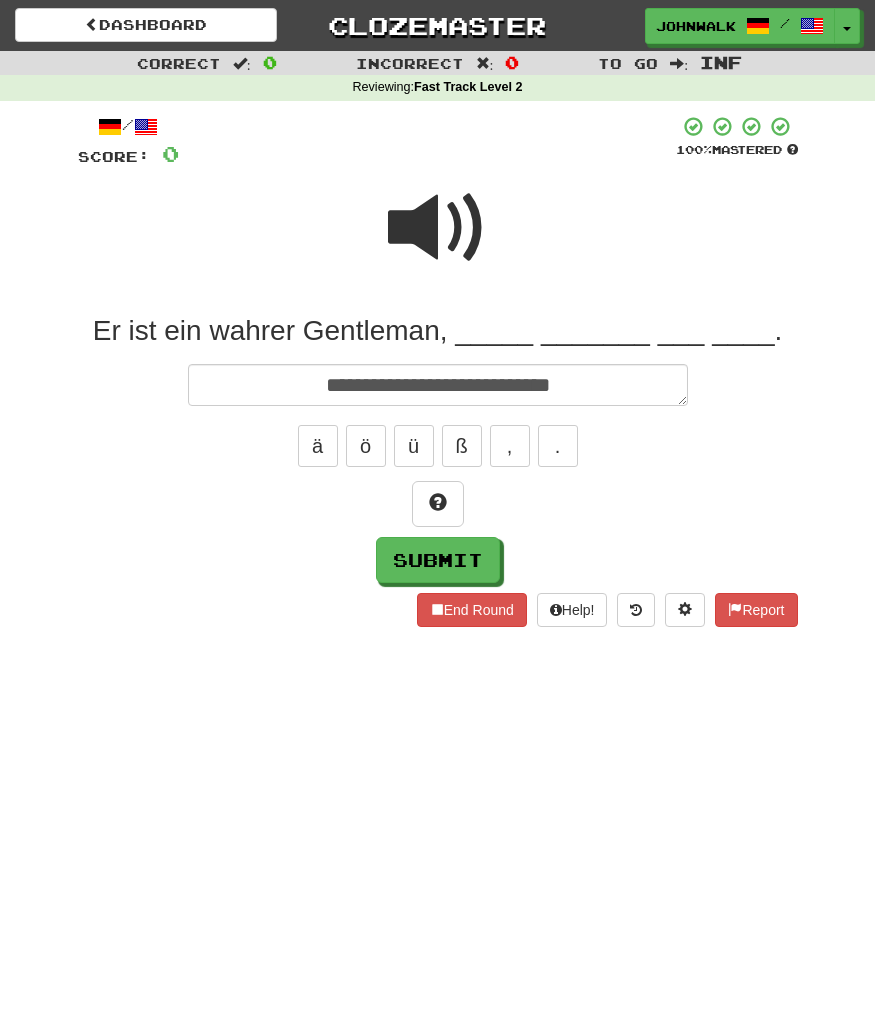 type on "*" 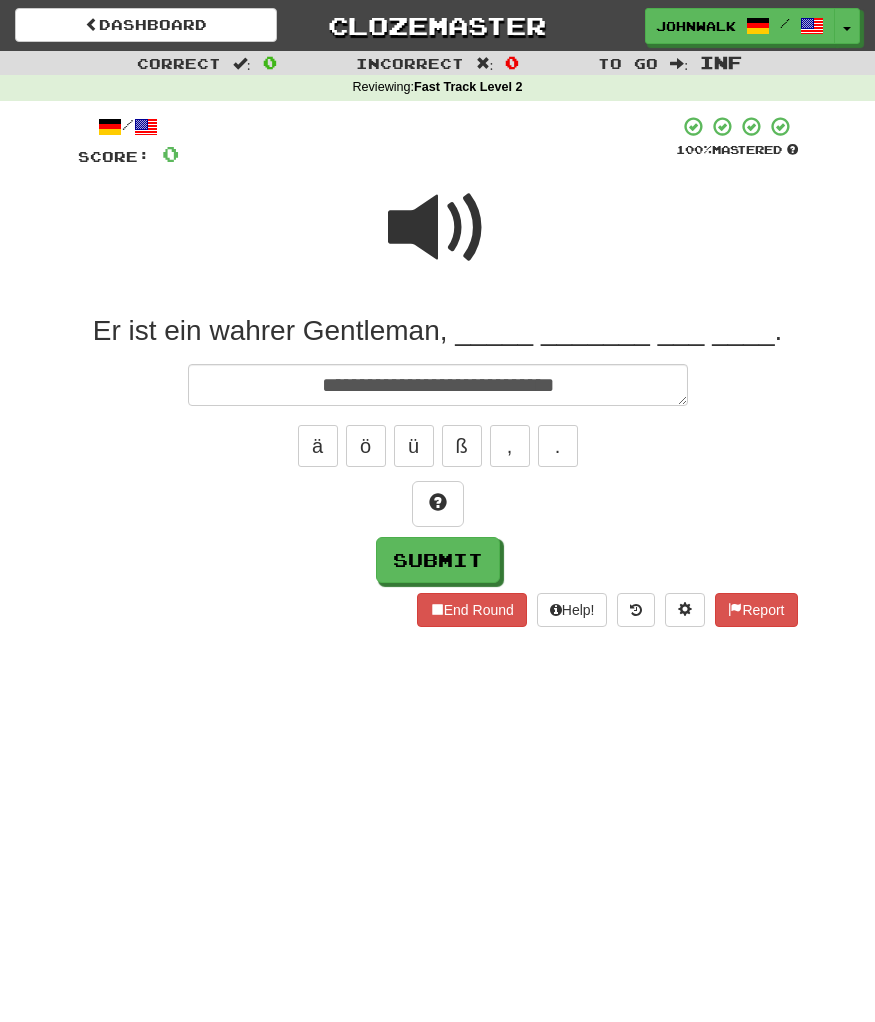 type on "*" 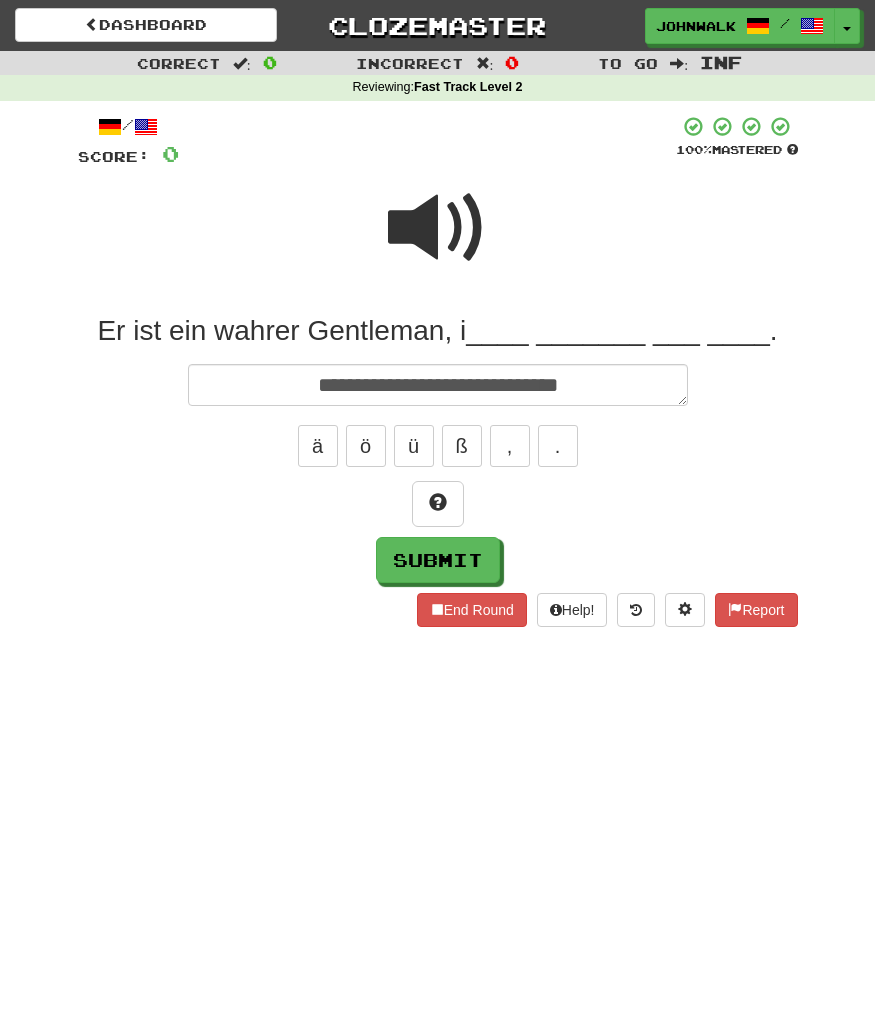 type on "*" 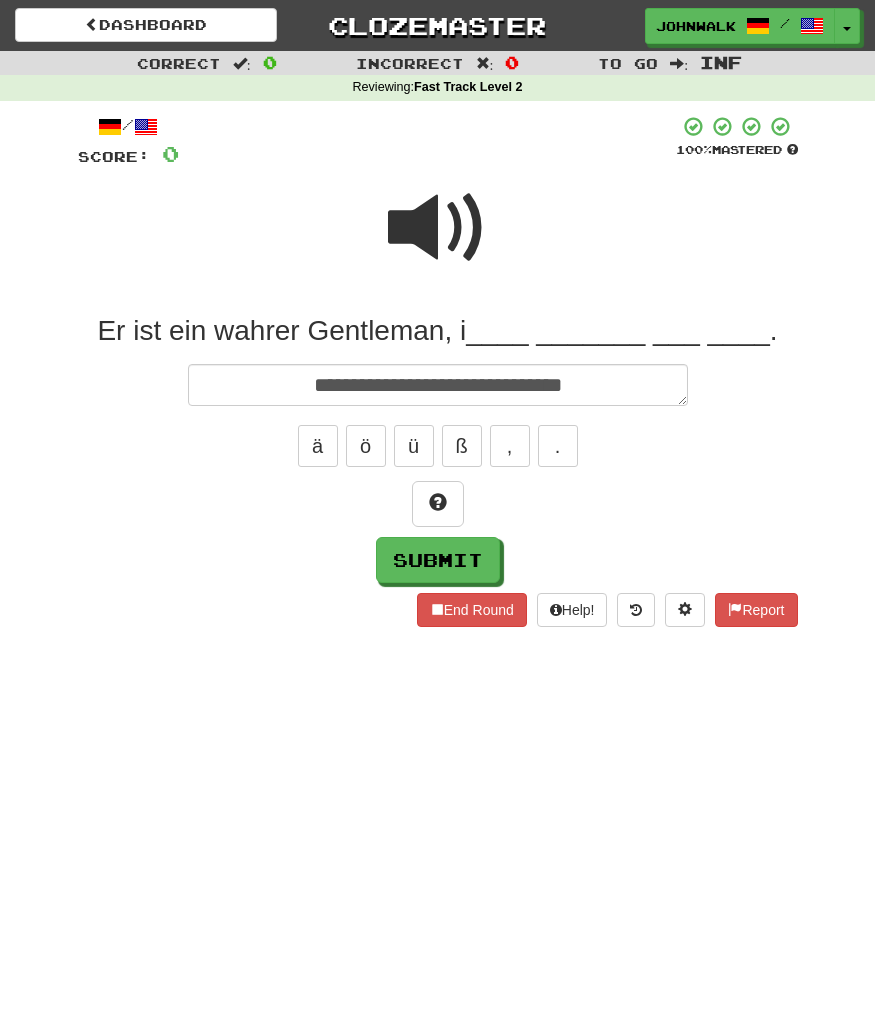 type on "*" 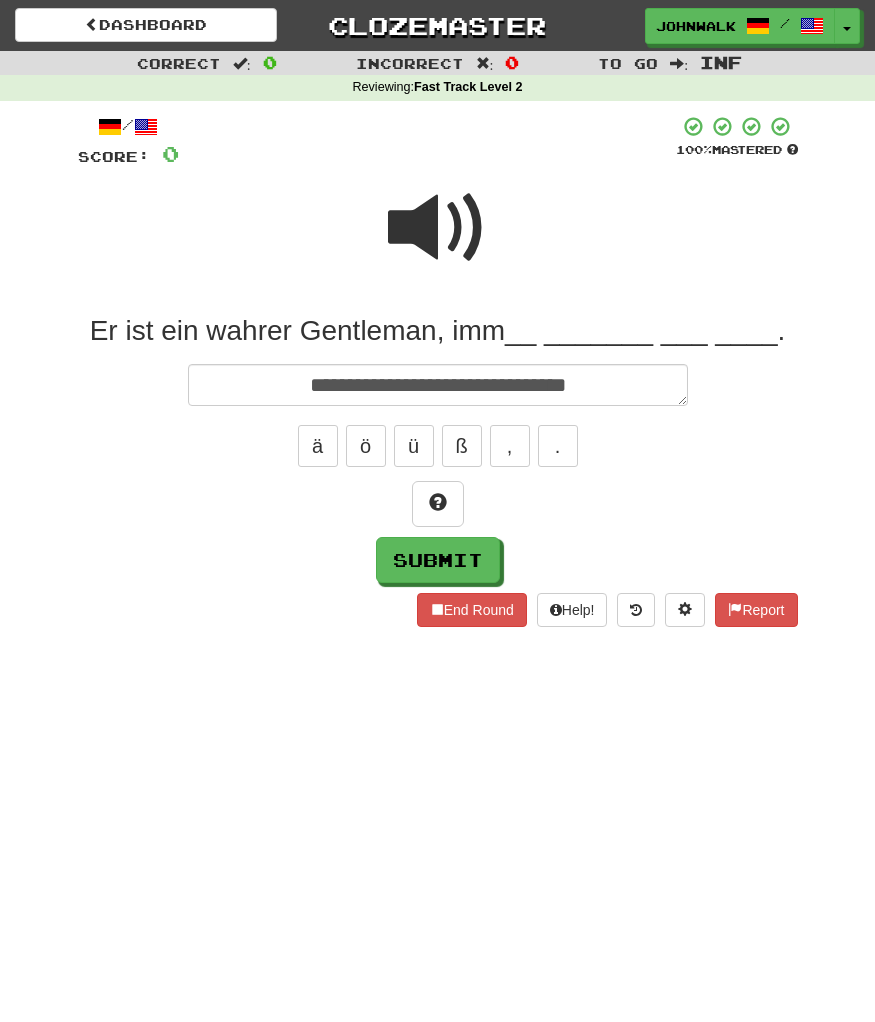 type on "*" 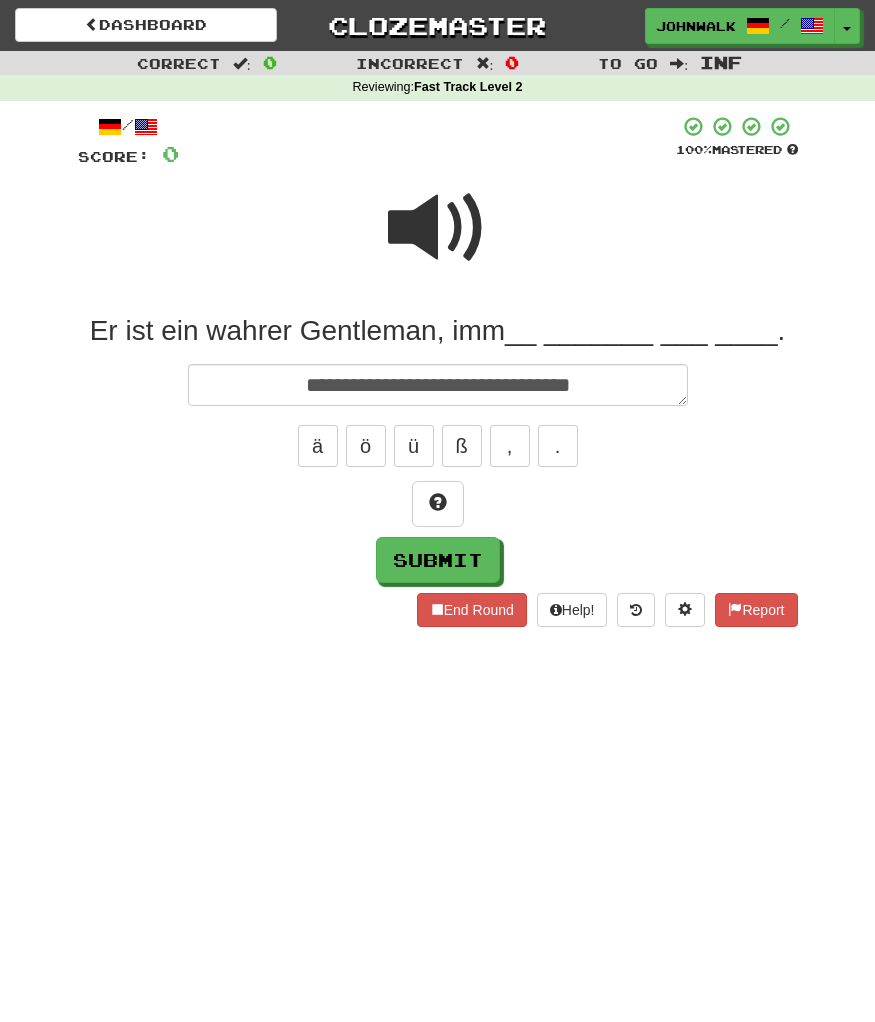 type on "*" 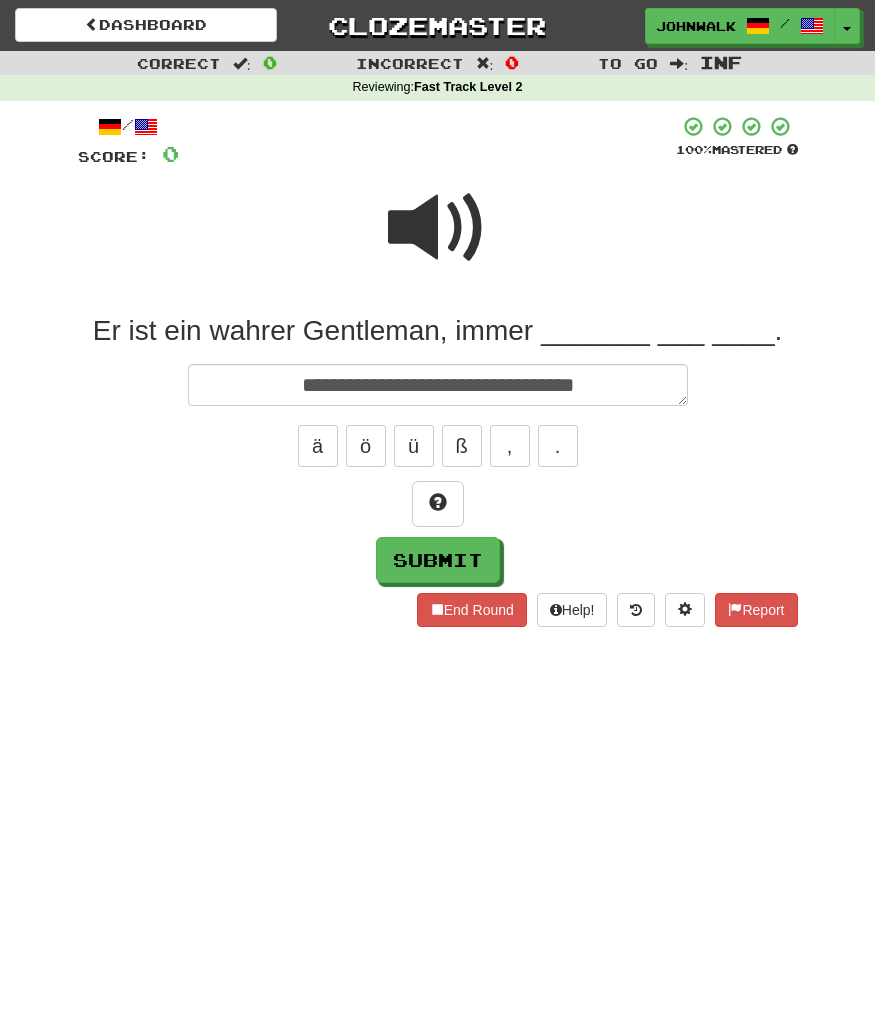 type on "*" 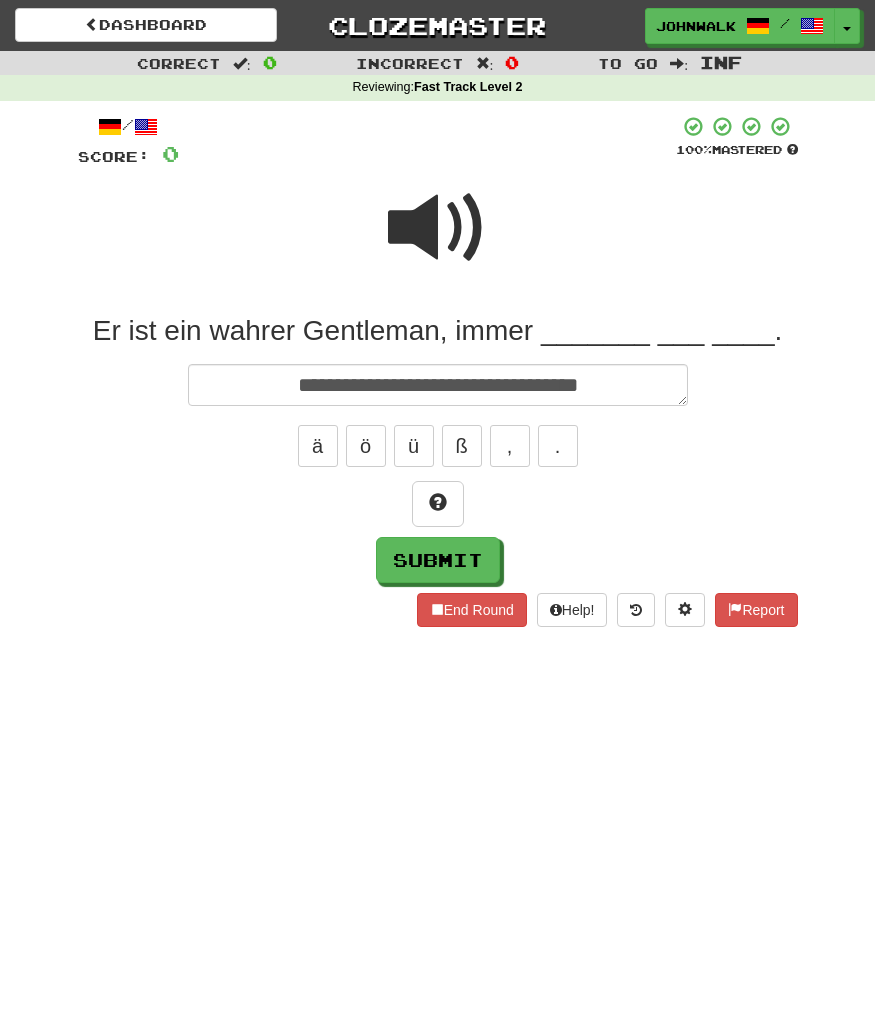 type on "*" 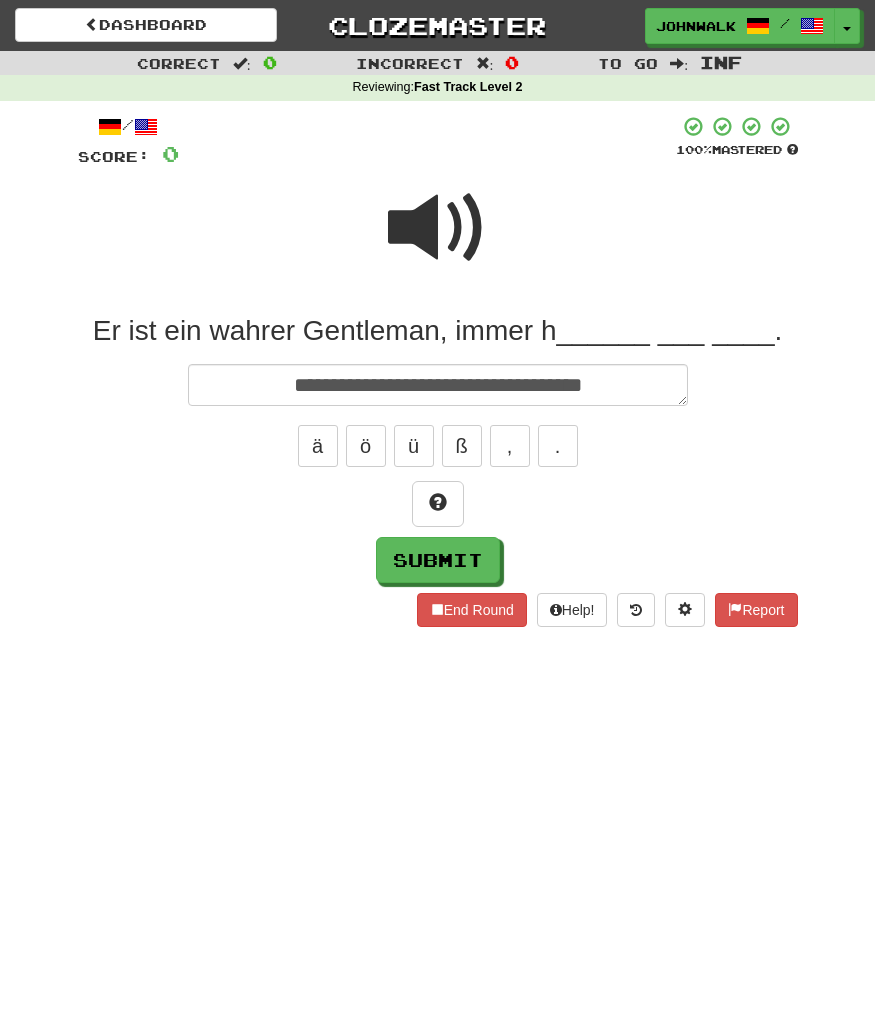 type on "*" 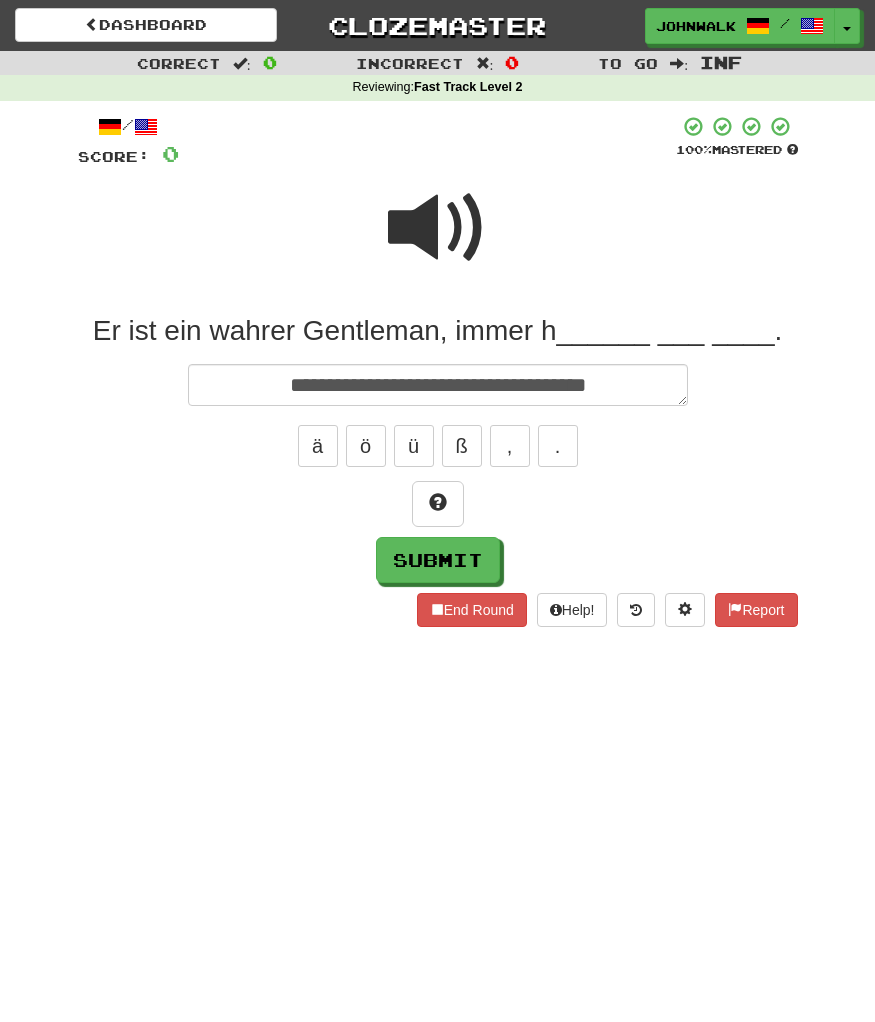 type on "*" 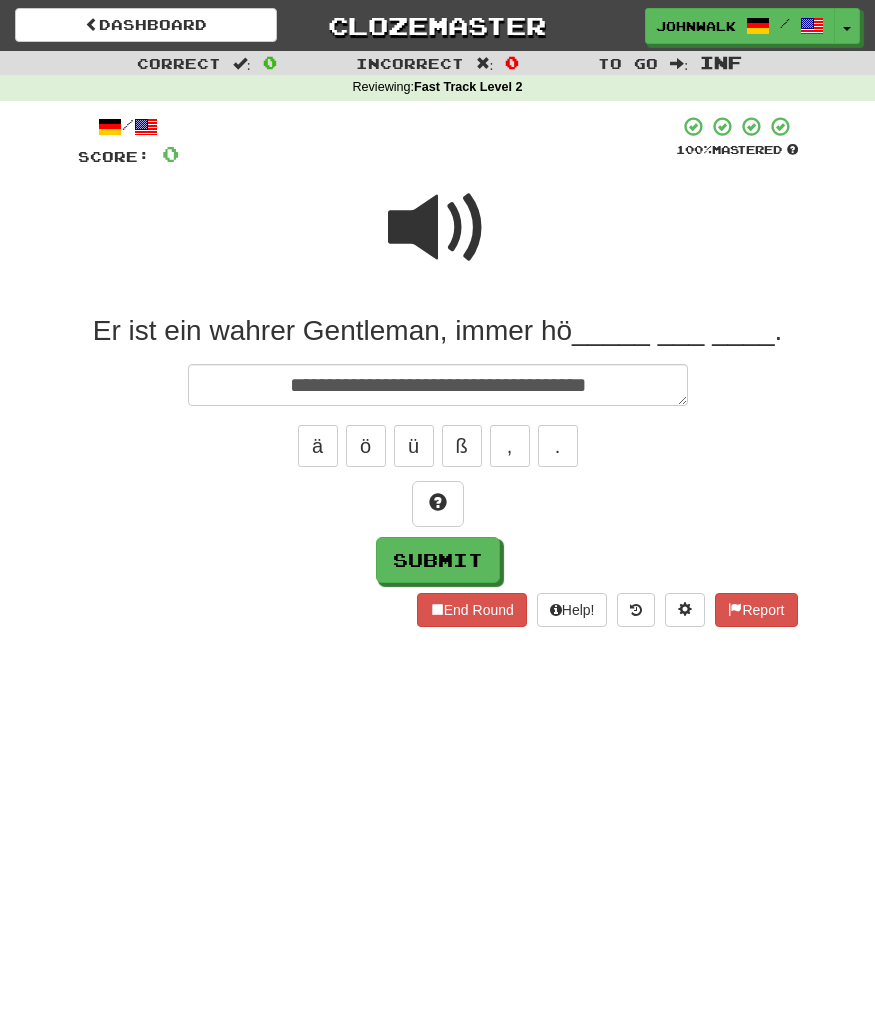 type on "*" 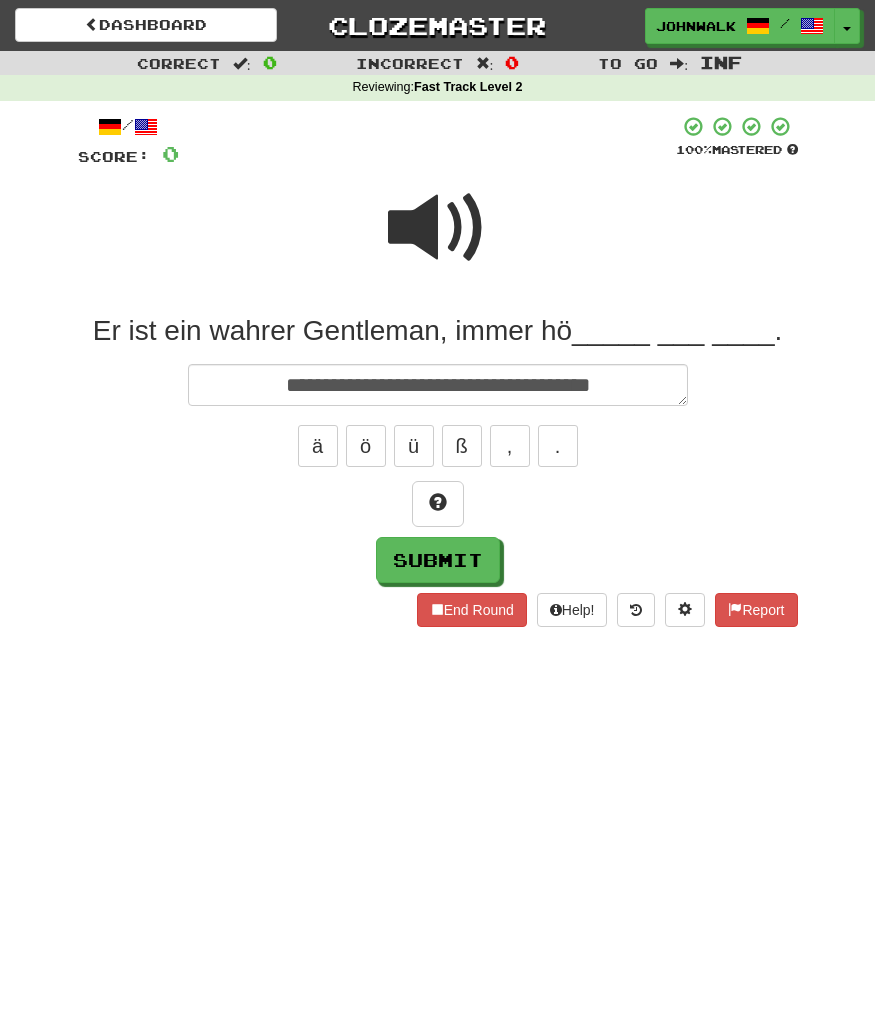 type on "*" 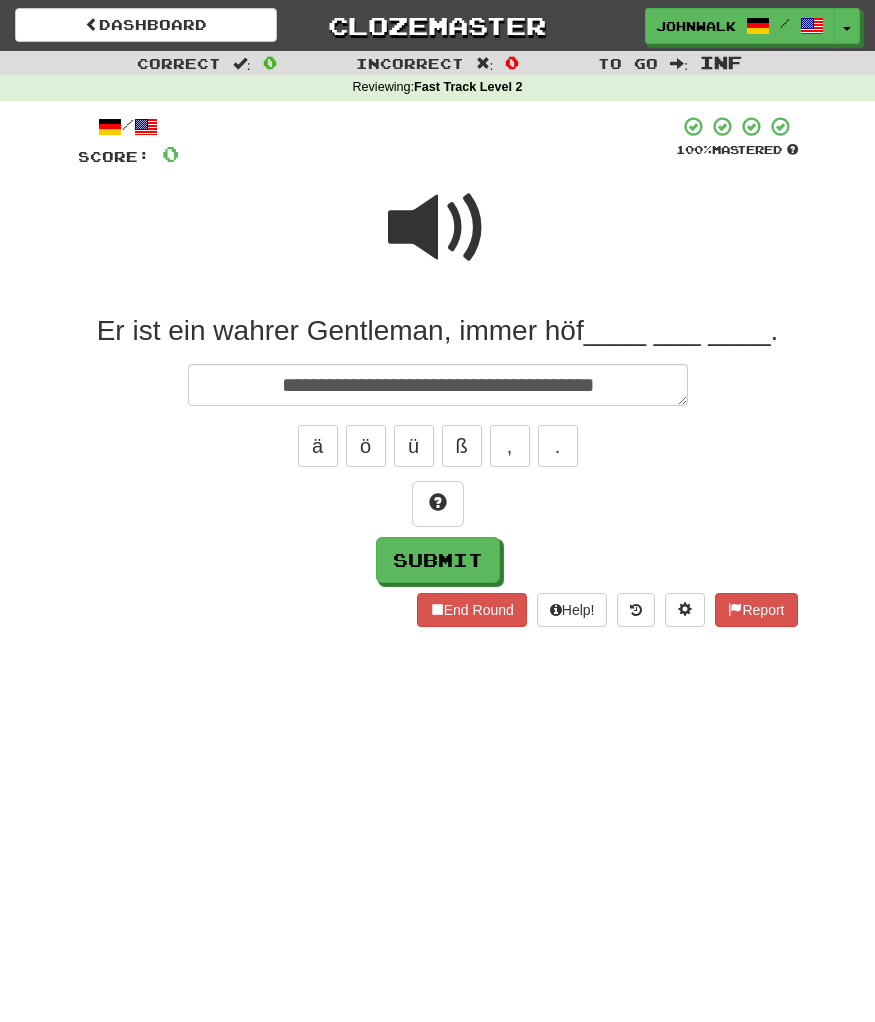 type on "*" 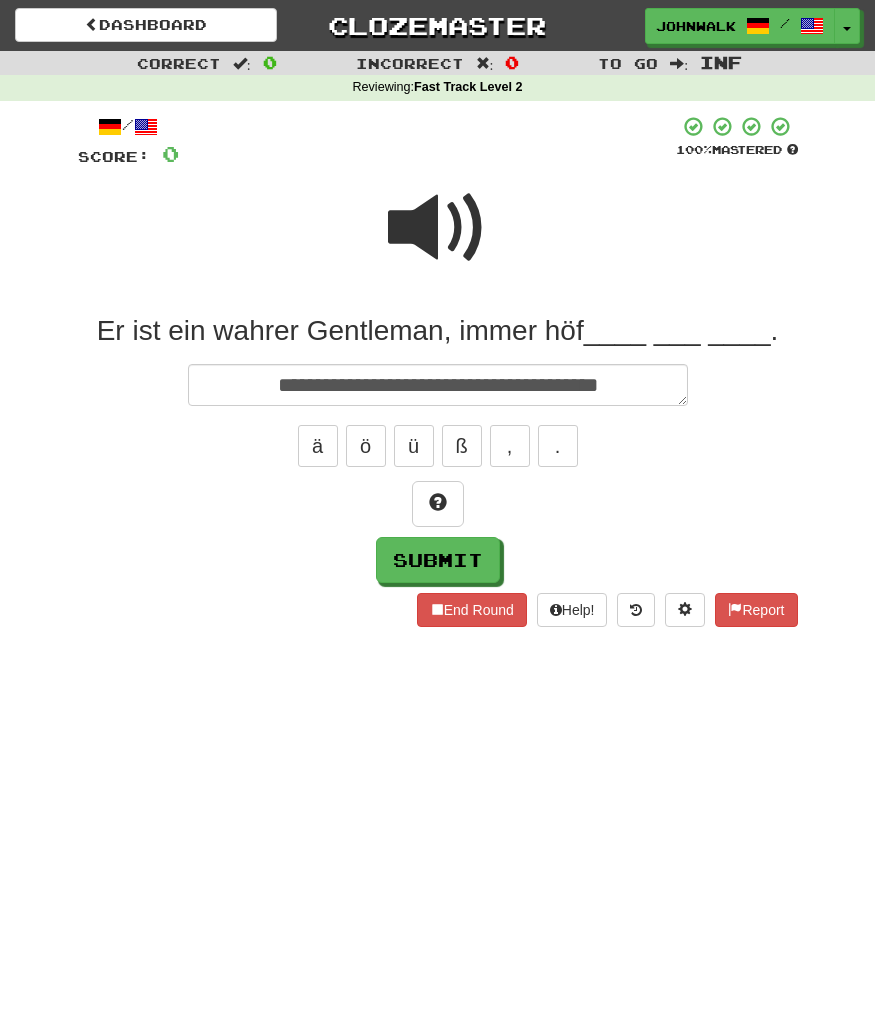 type on "*" 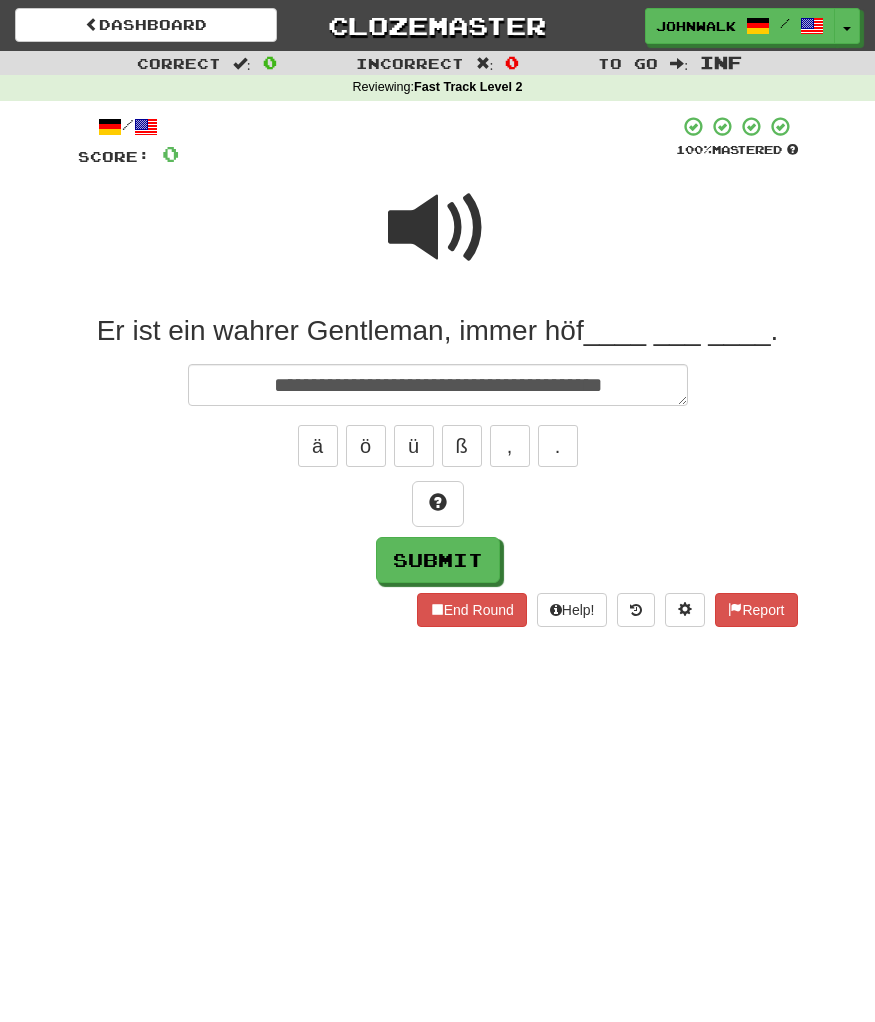 type on "*" 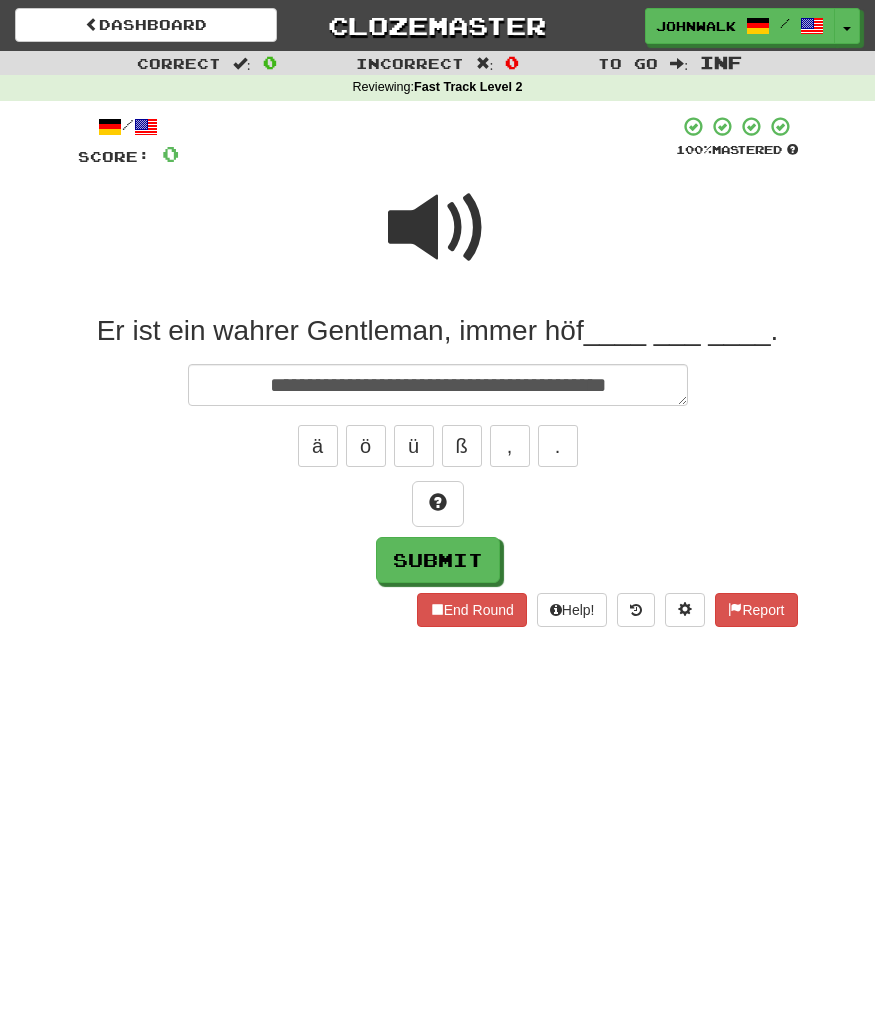 type on "*" 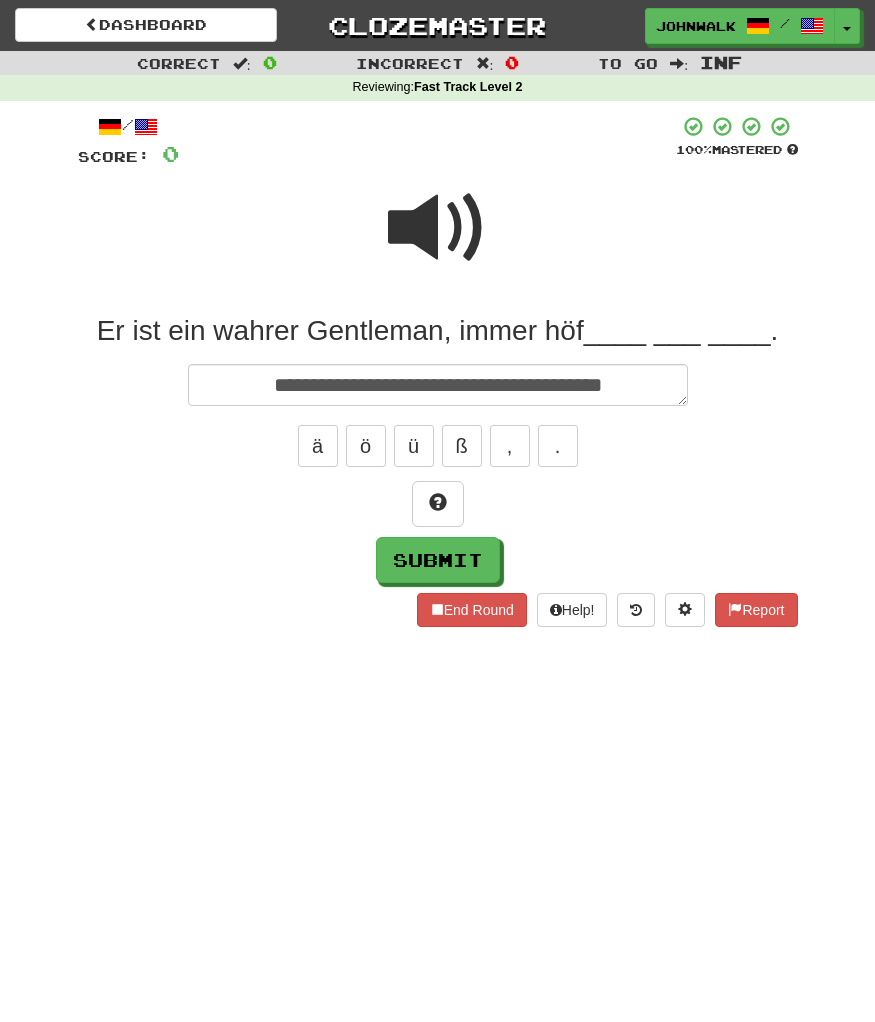 type on "*" 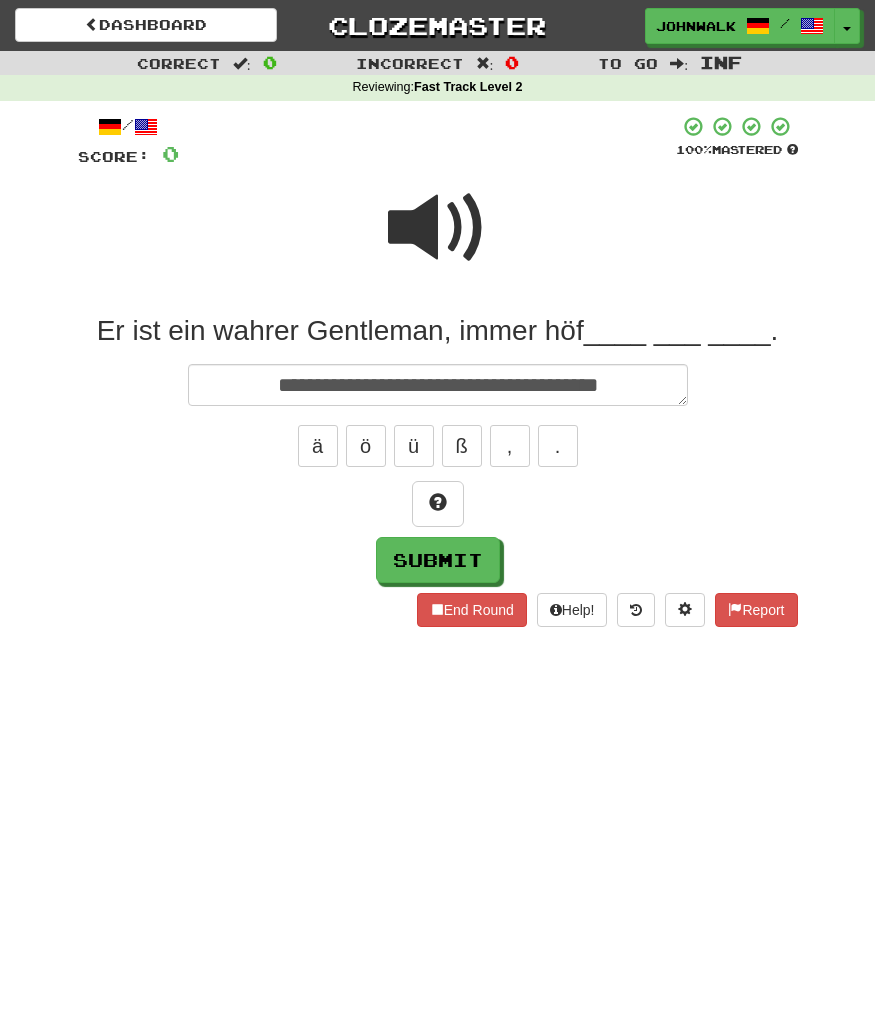 type on "*" 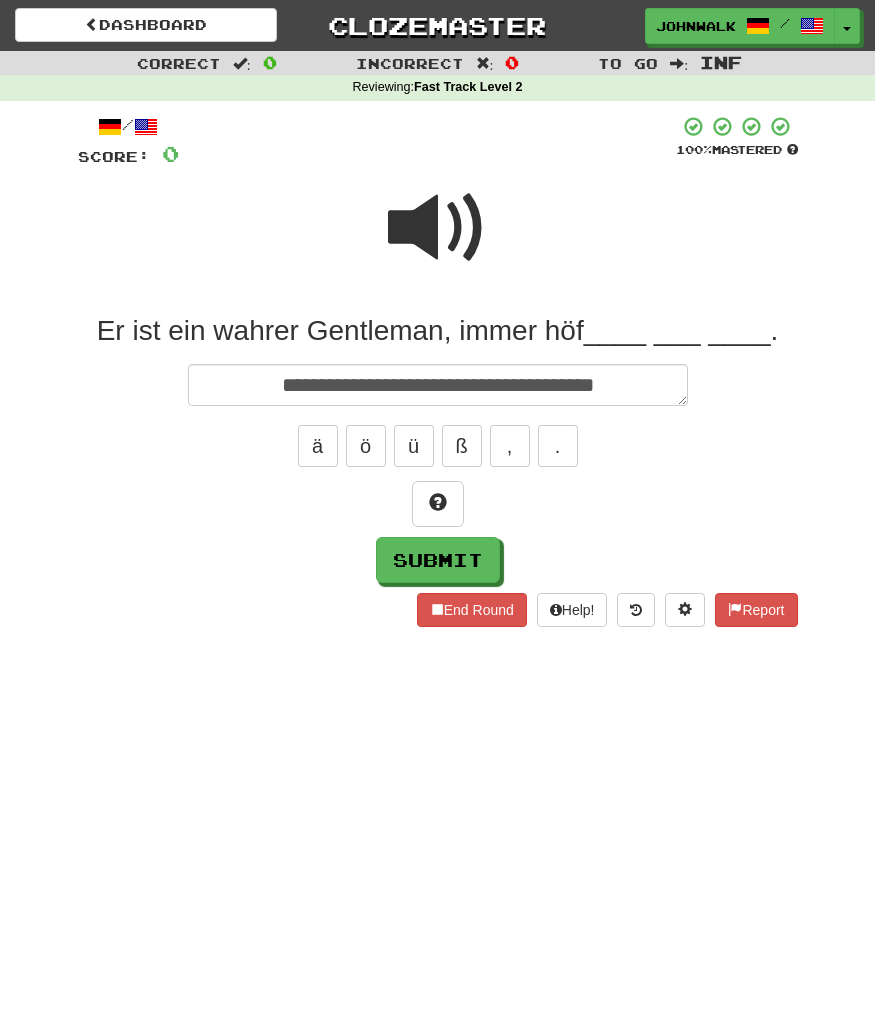 type on "*" 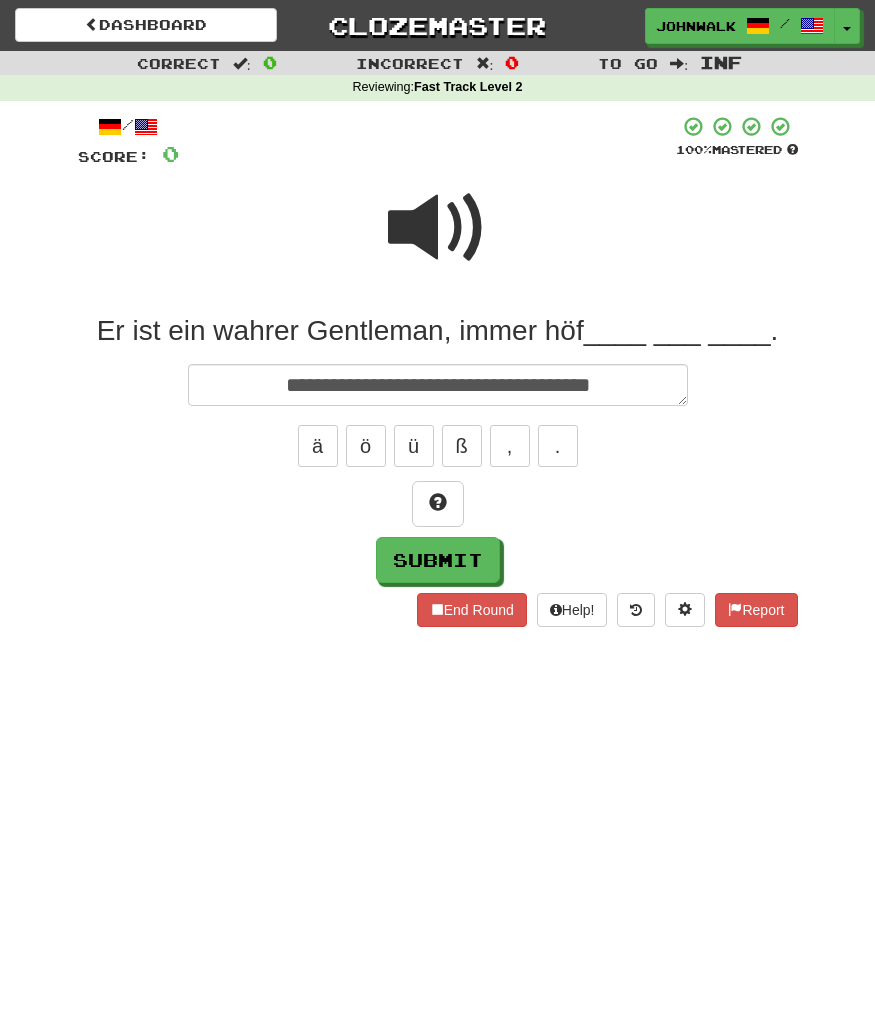 type on "*" 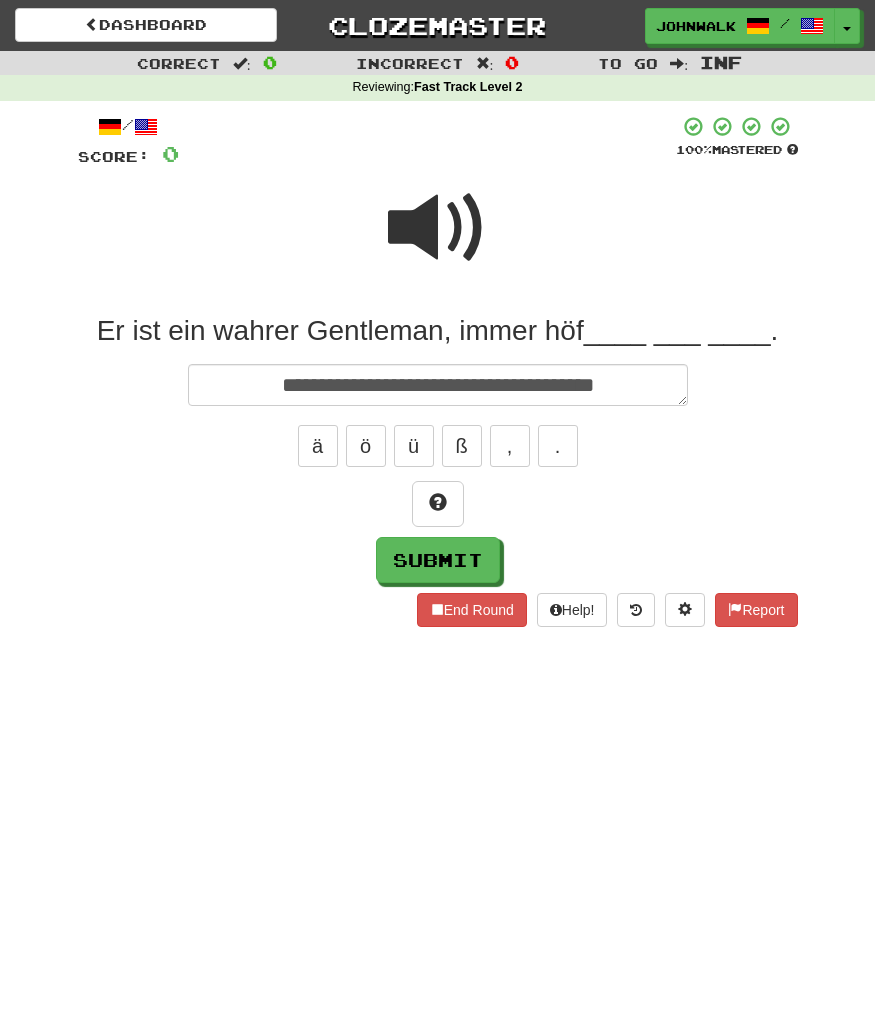 type on "*" 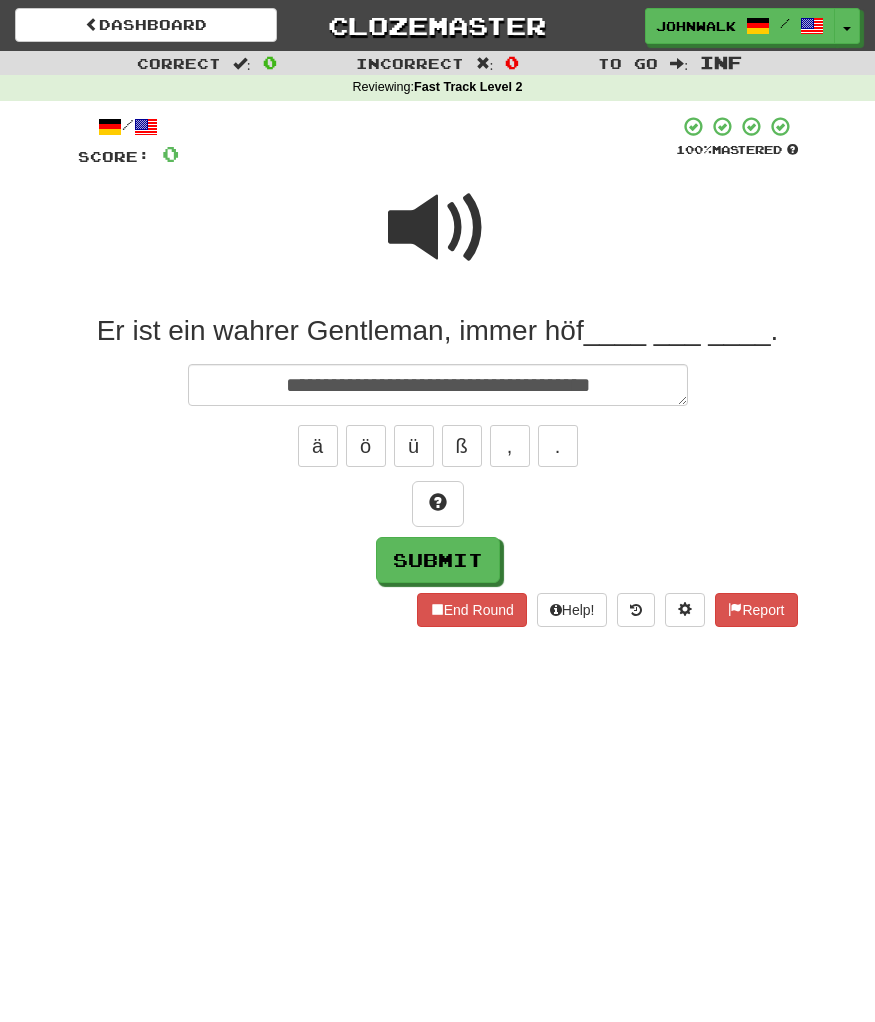 type on "*" 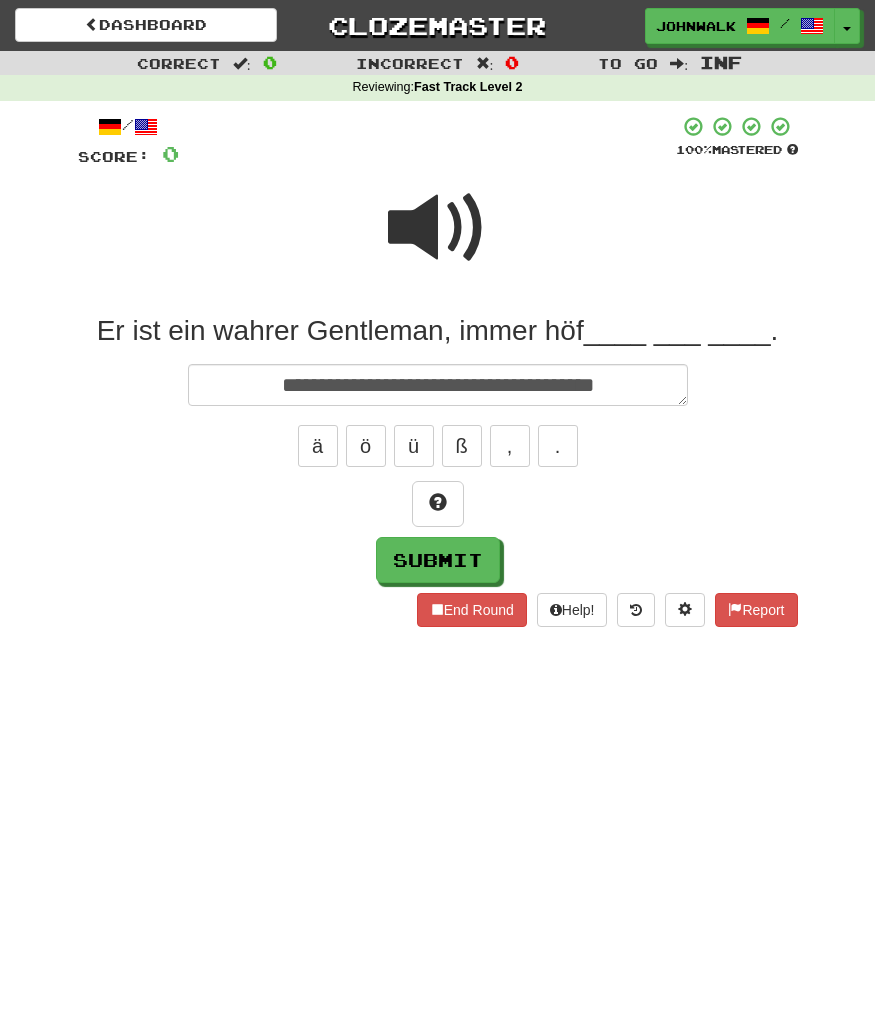type on "*" 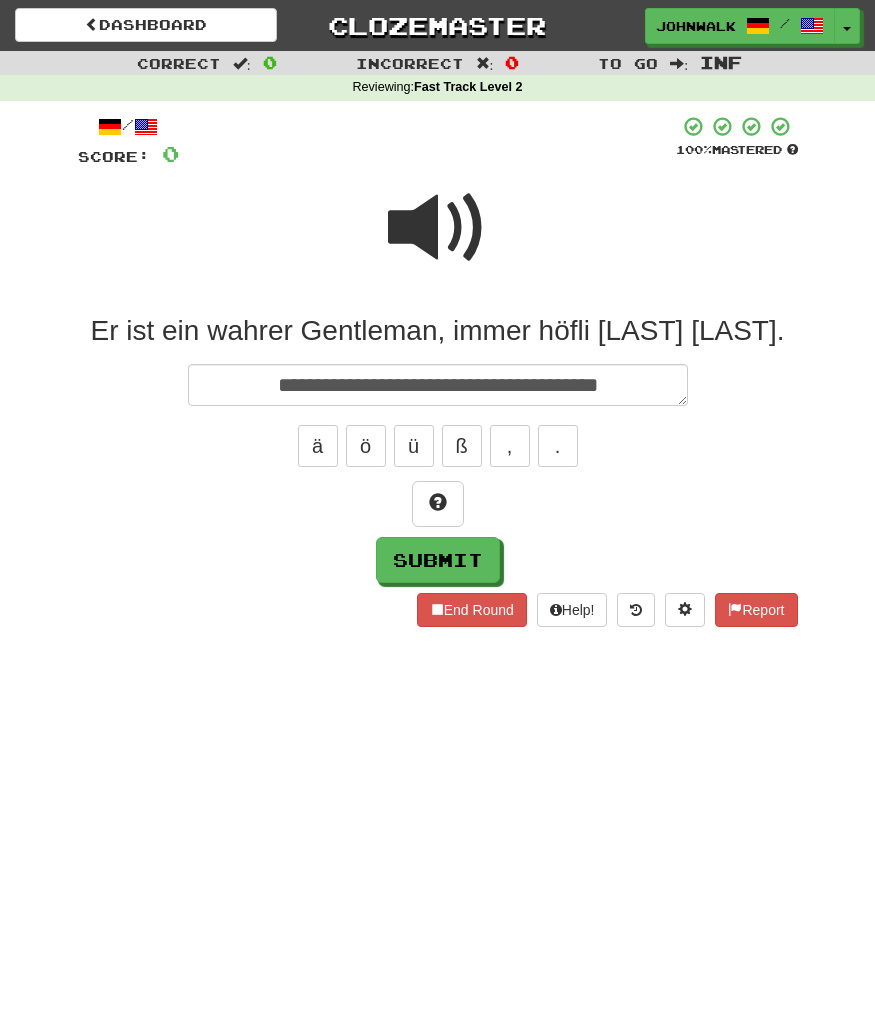 type on "*" 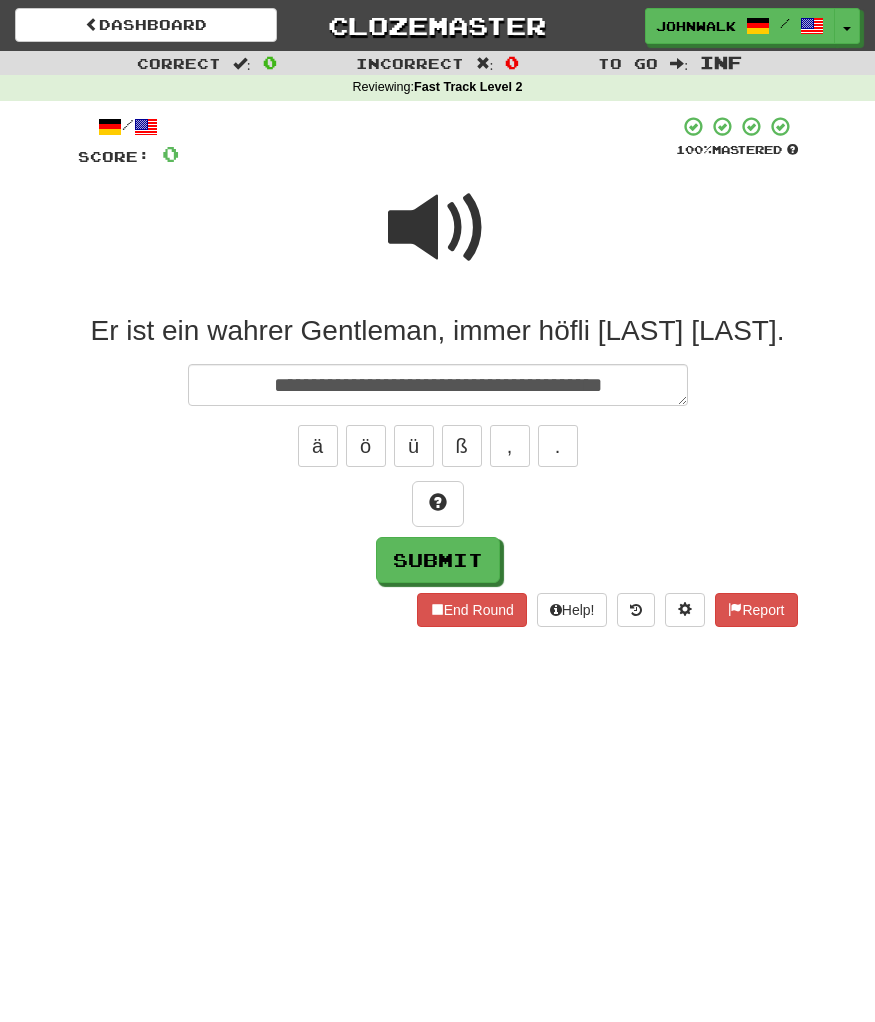 type on "*" 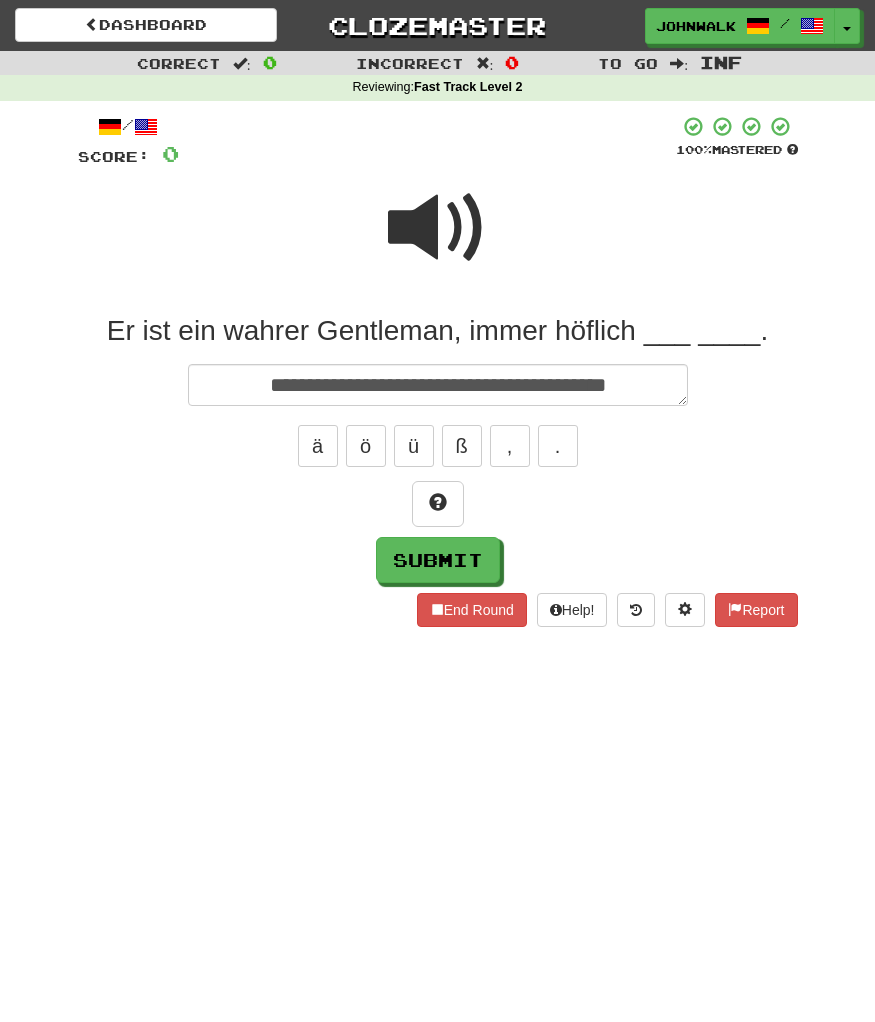 type on "*" 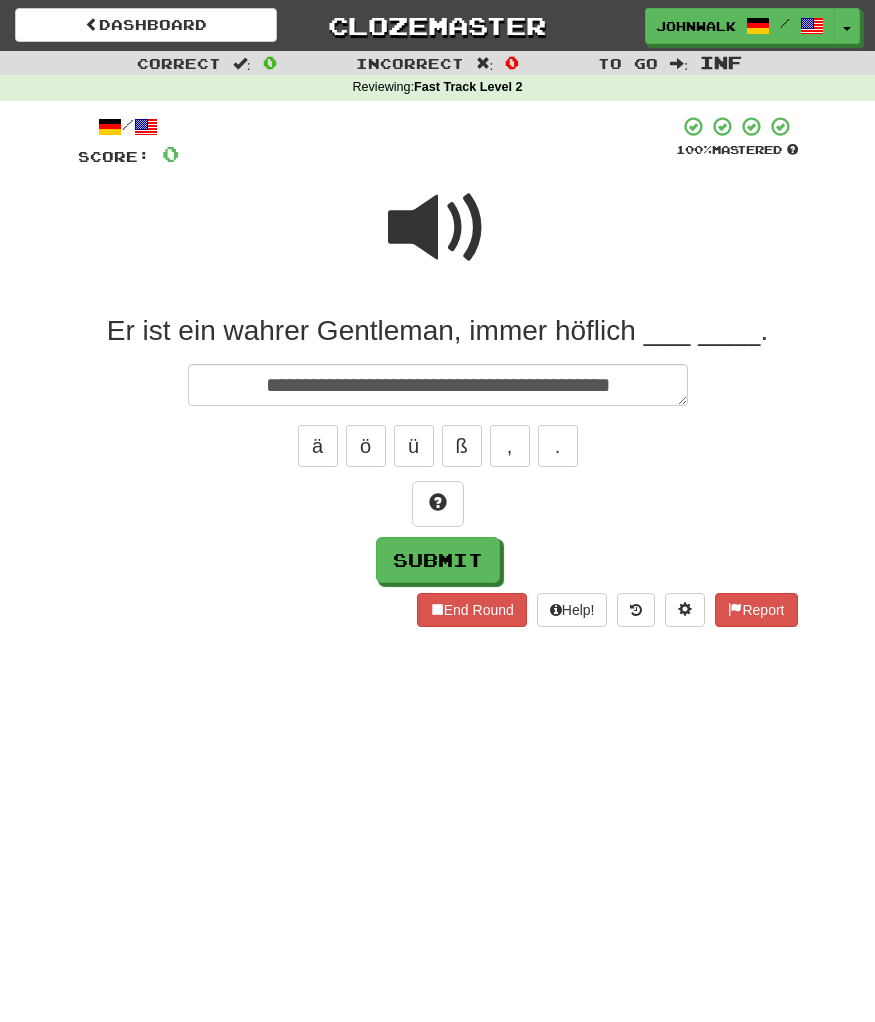type on "*" 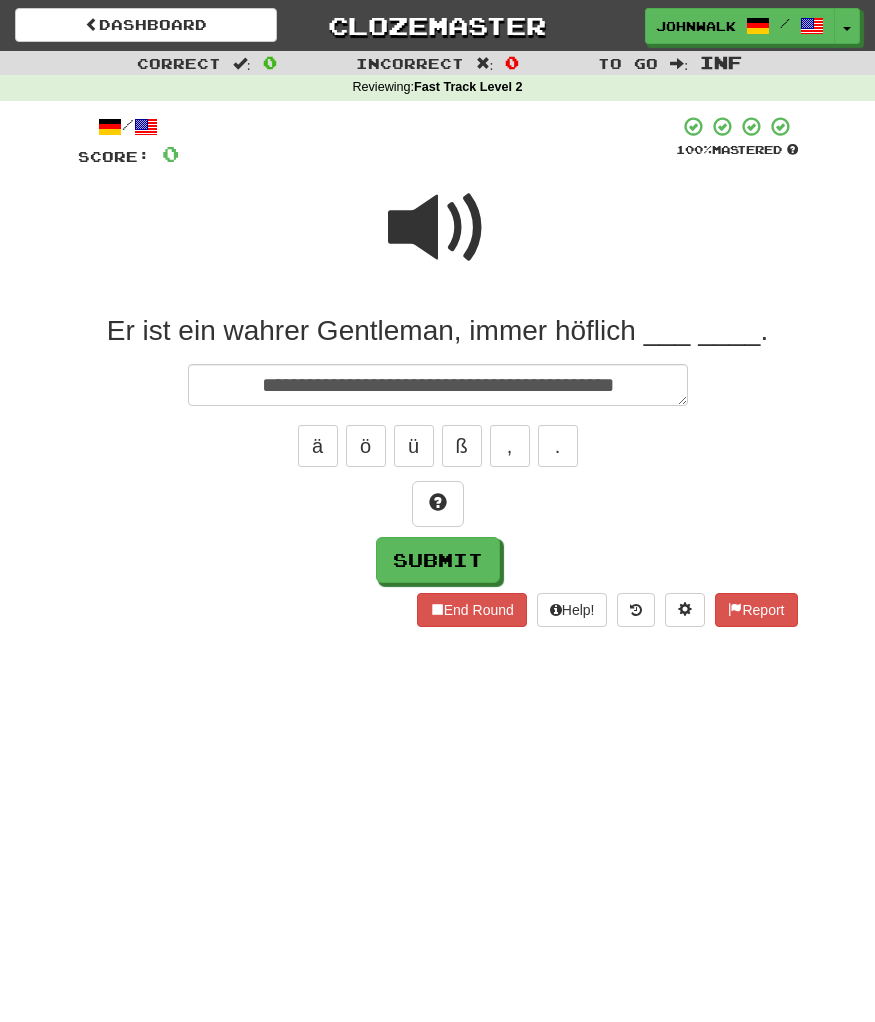 type on "*" 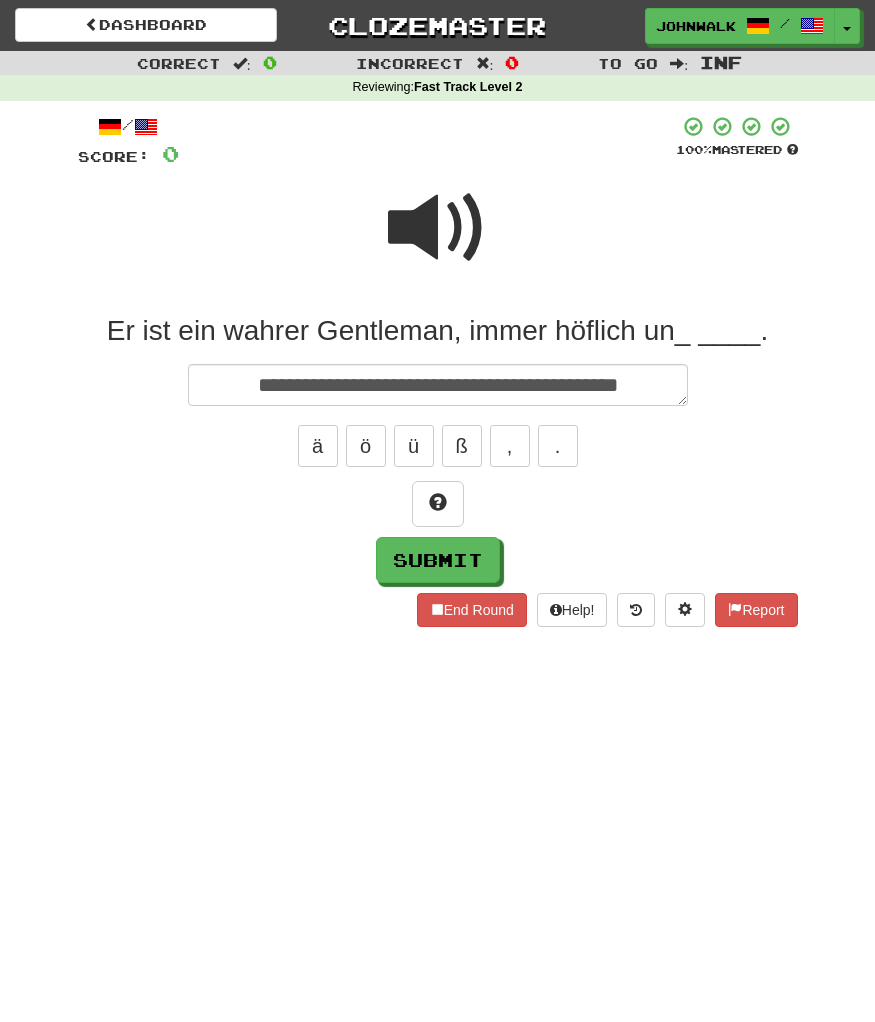 type on "*" 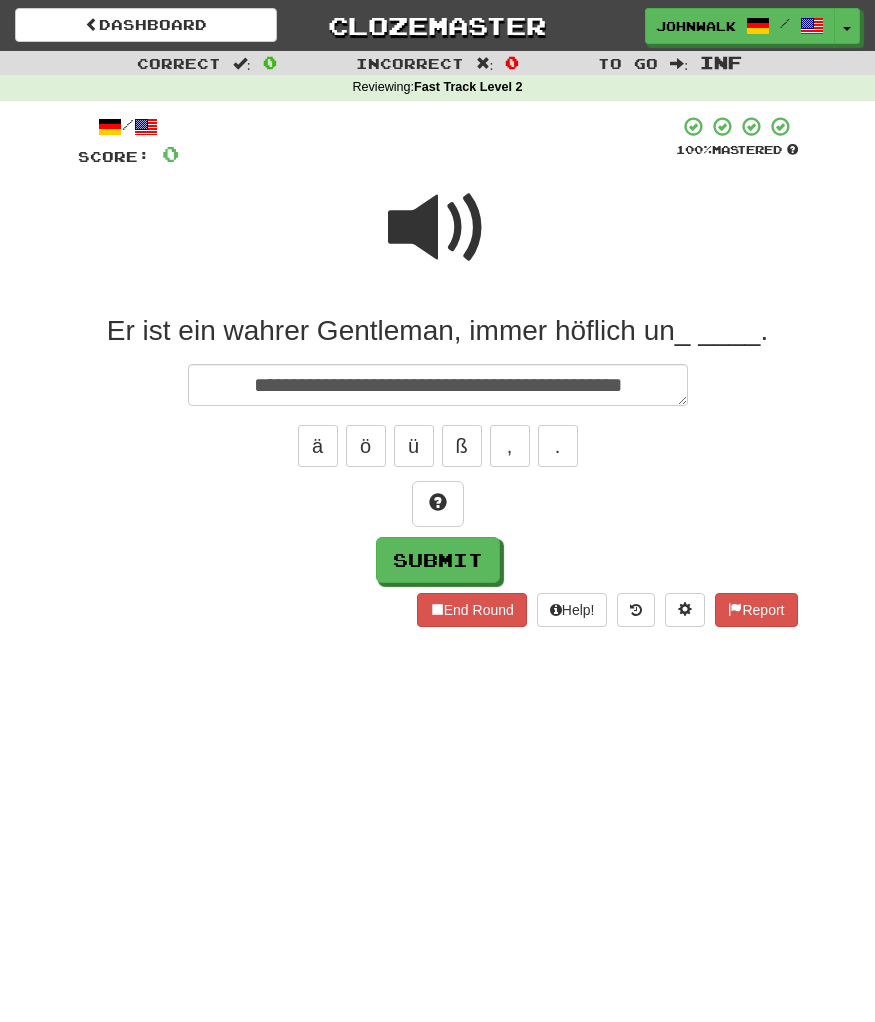type on "*" 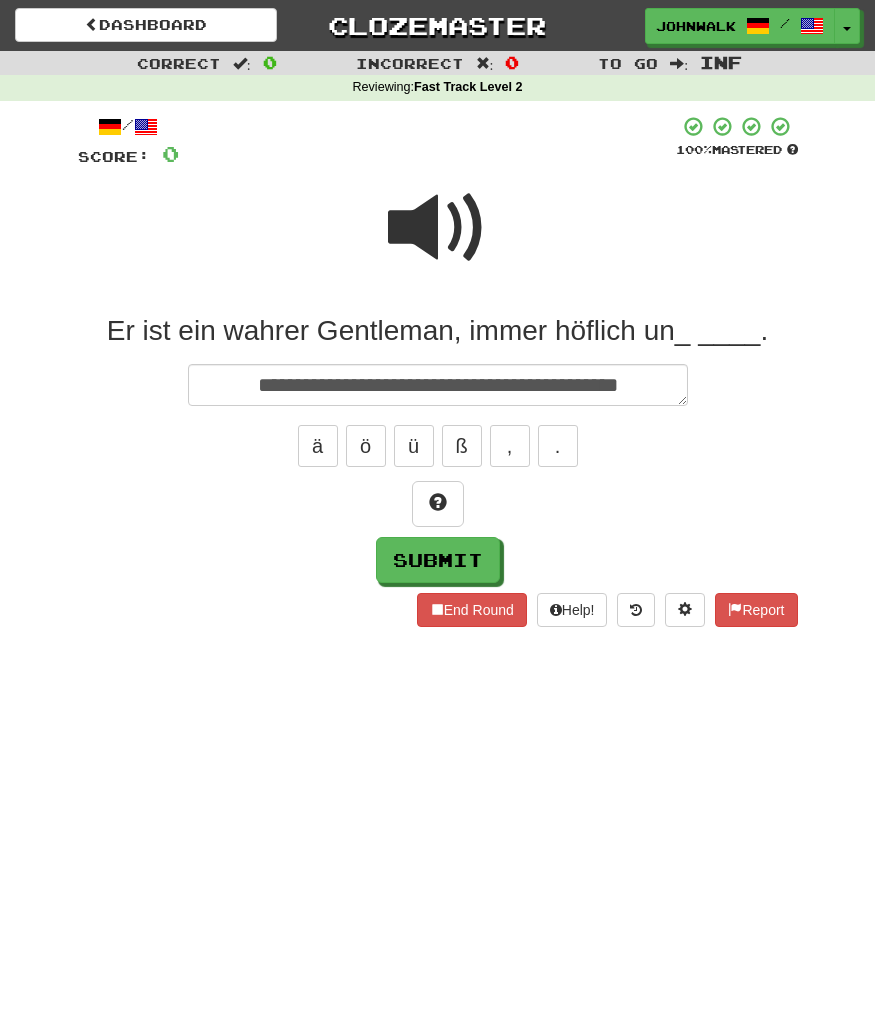 type on "**********" 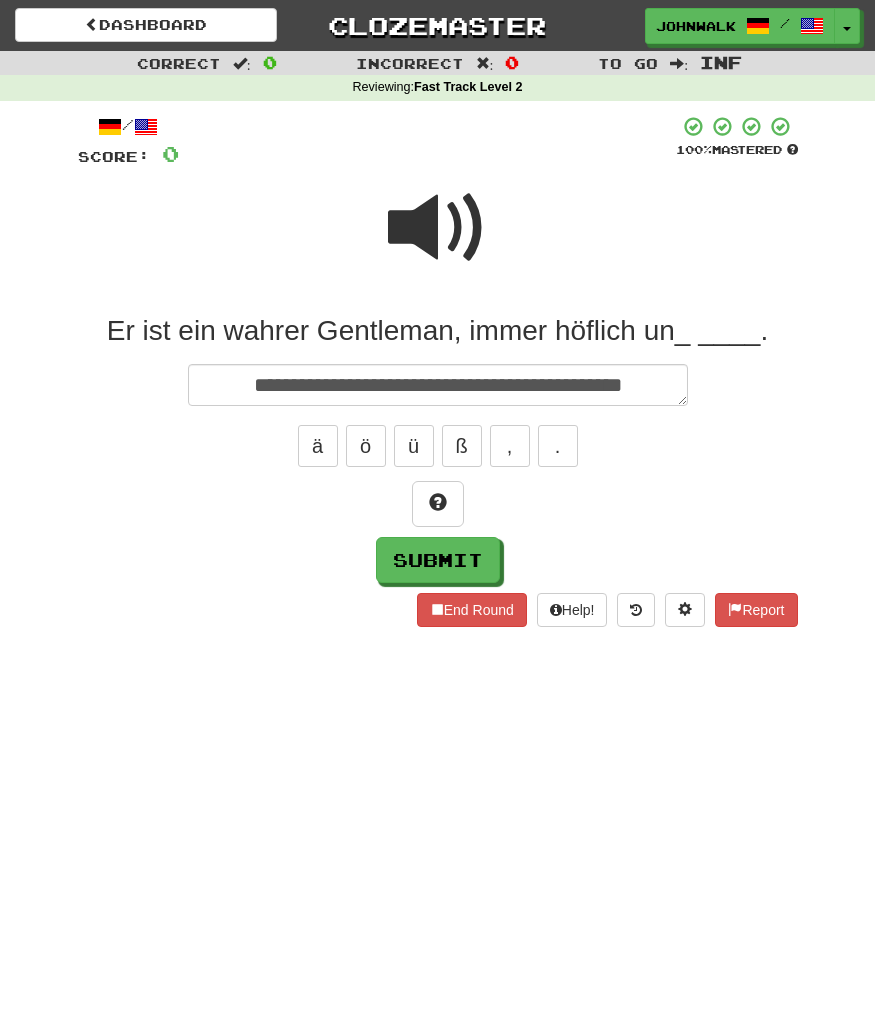 type on "*" 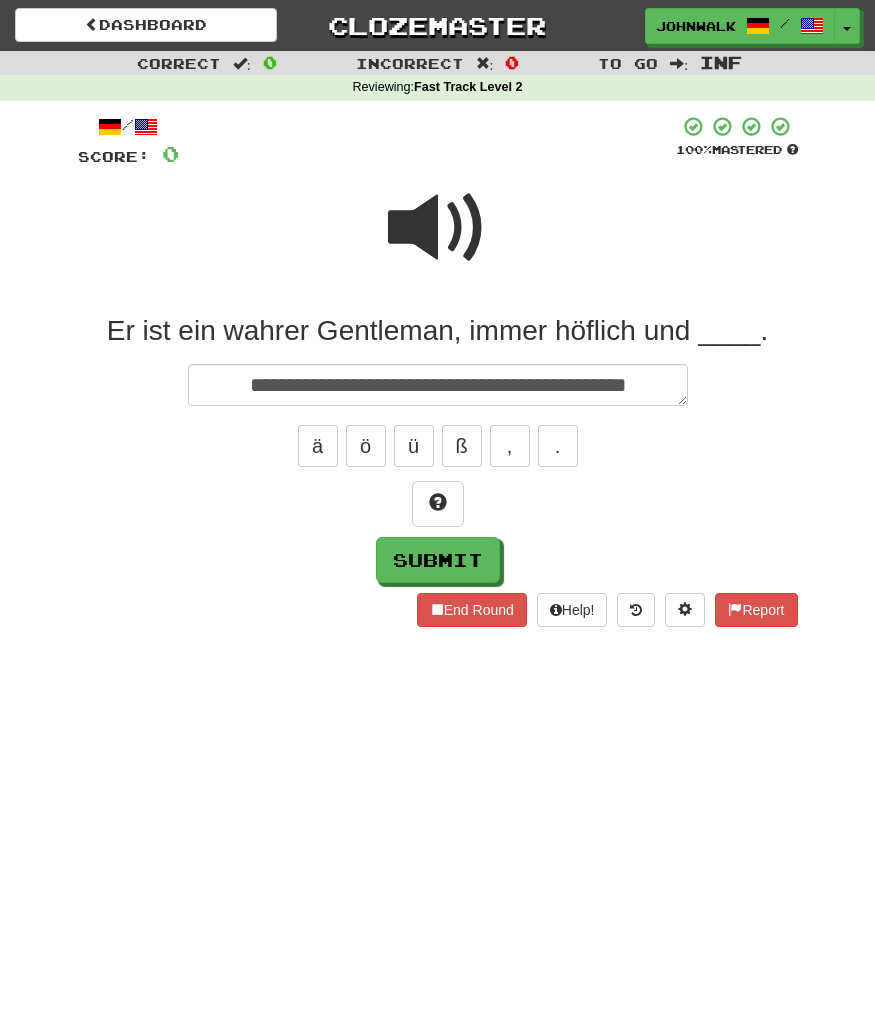 type on "*" 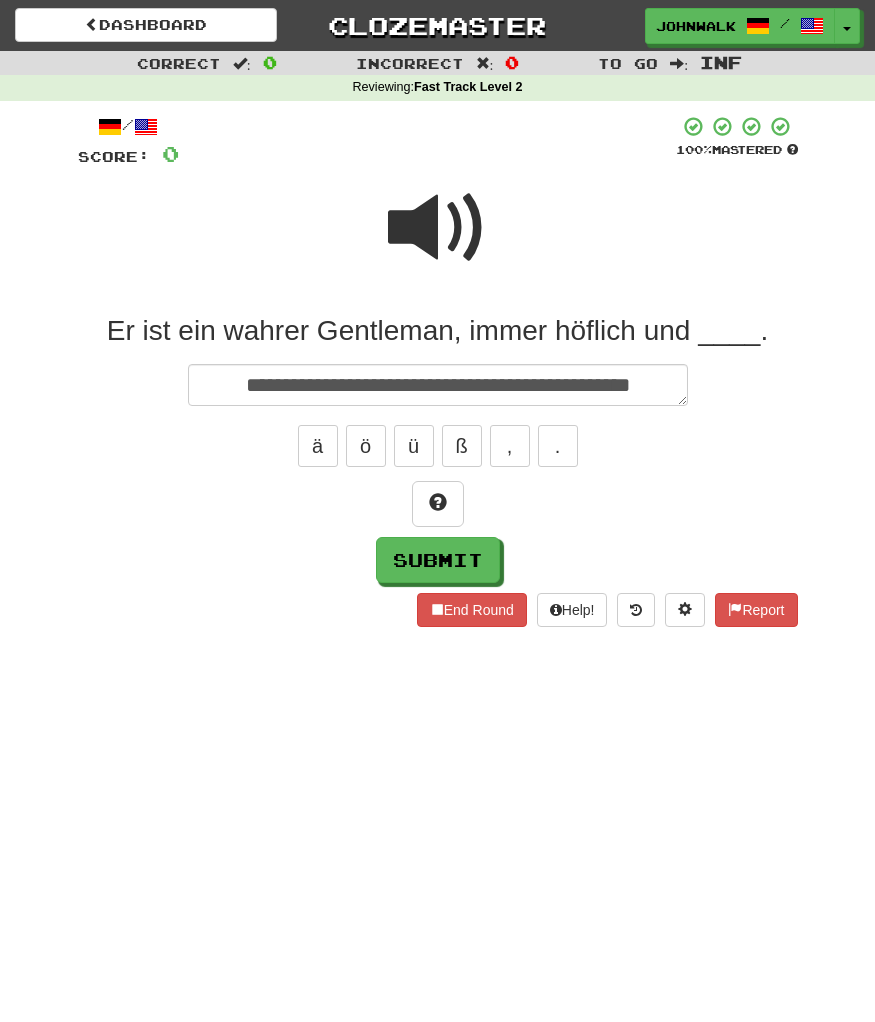 type on "*" 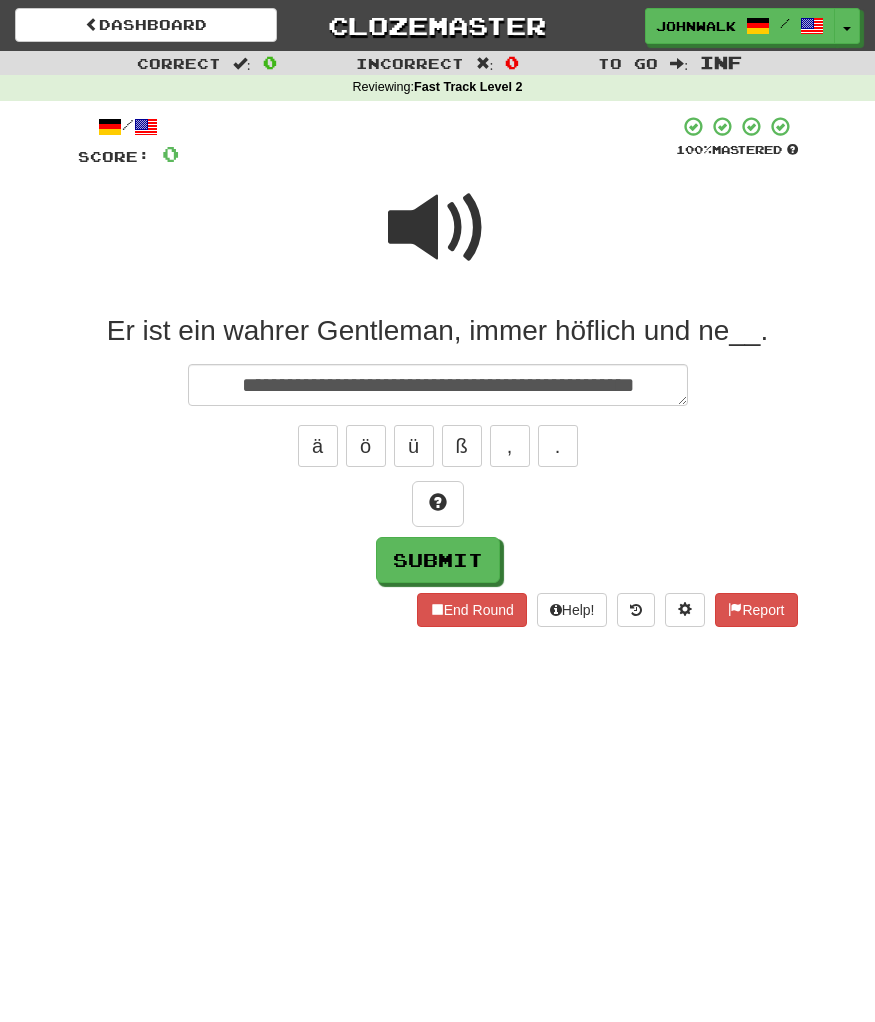 type on "*" 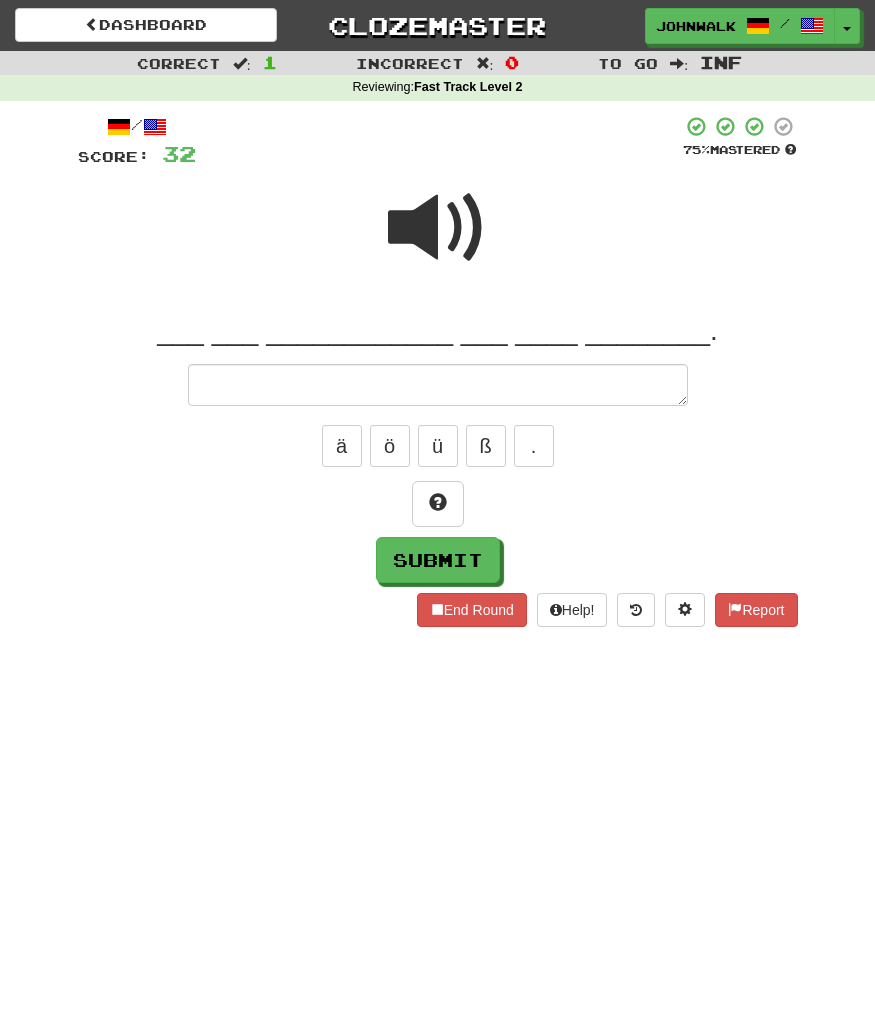 type on "*" 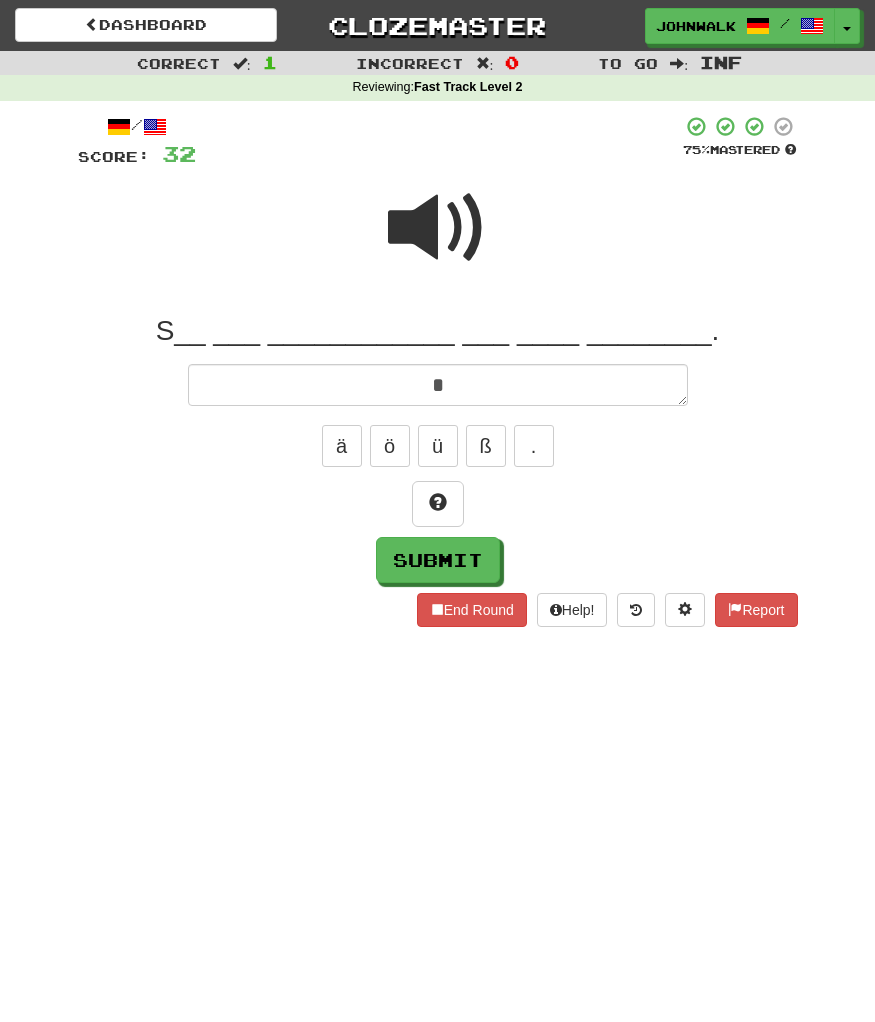 type on "*" 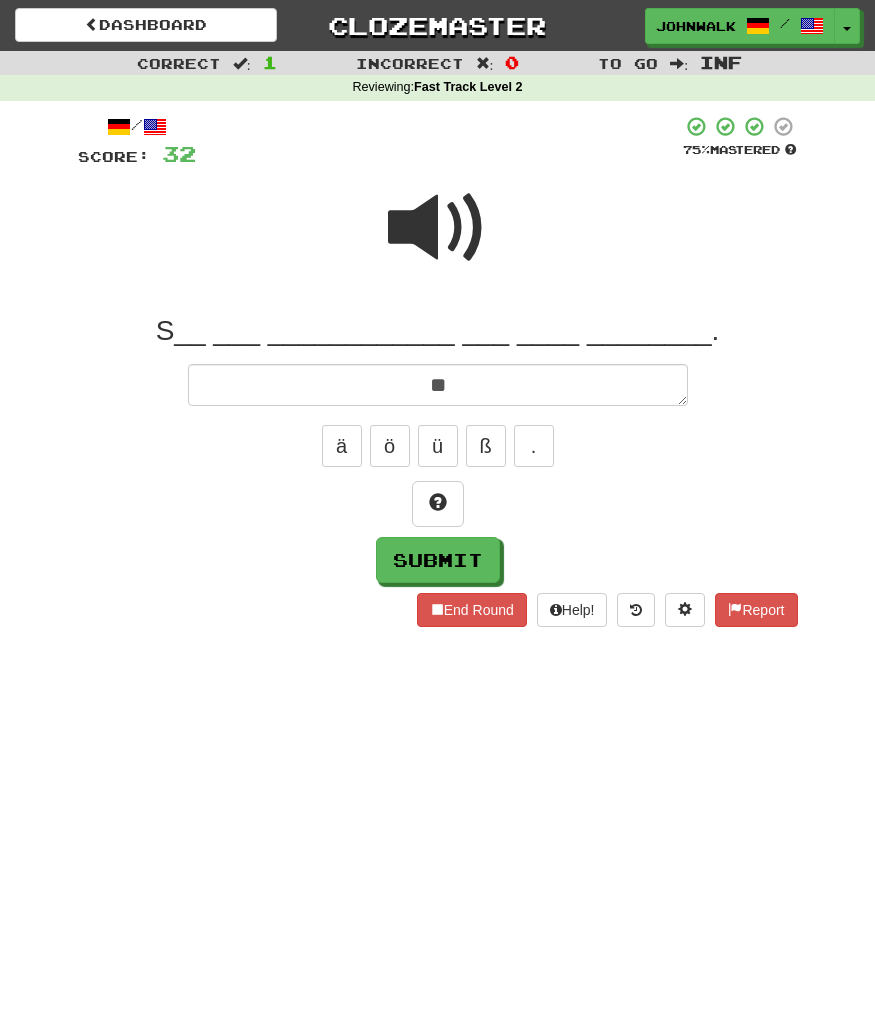 type on "***" 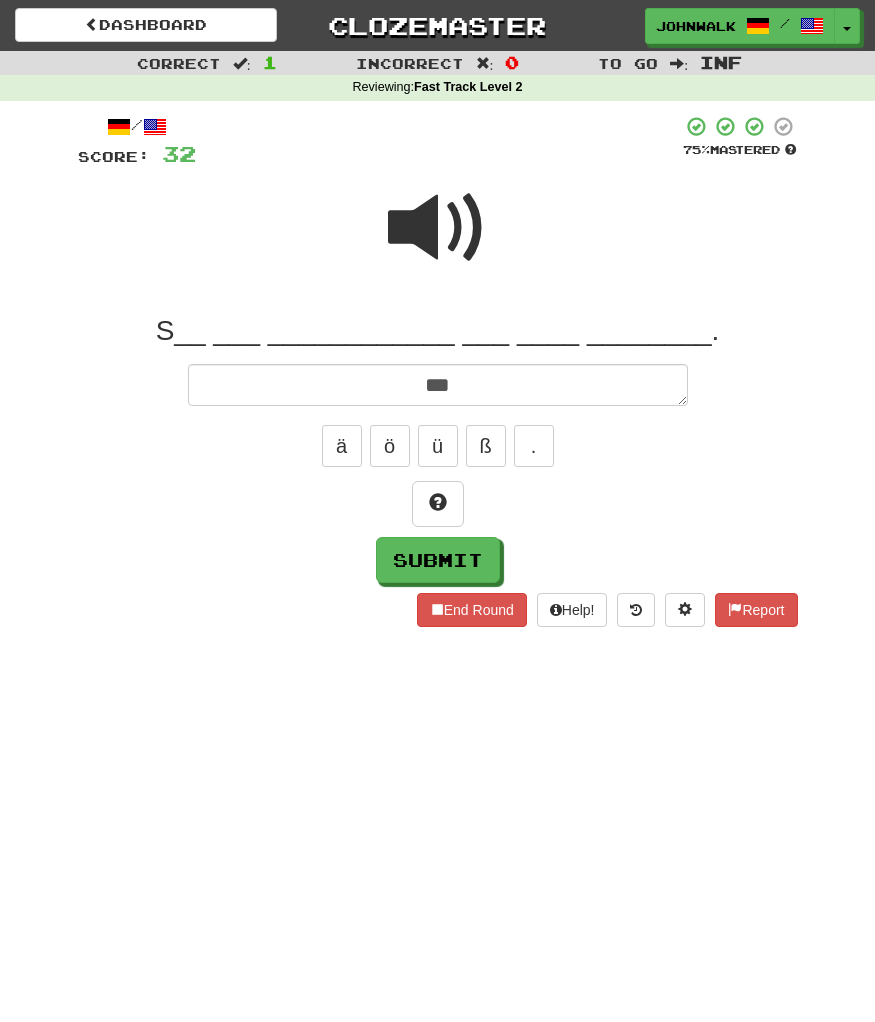 type on "*" 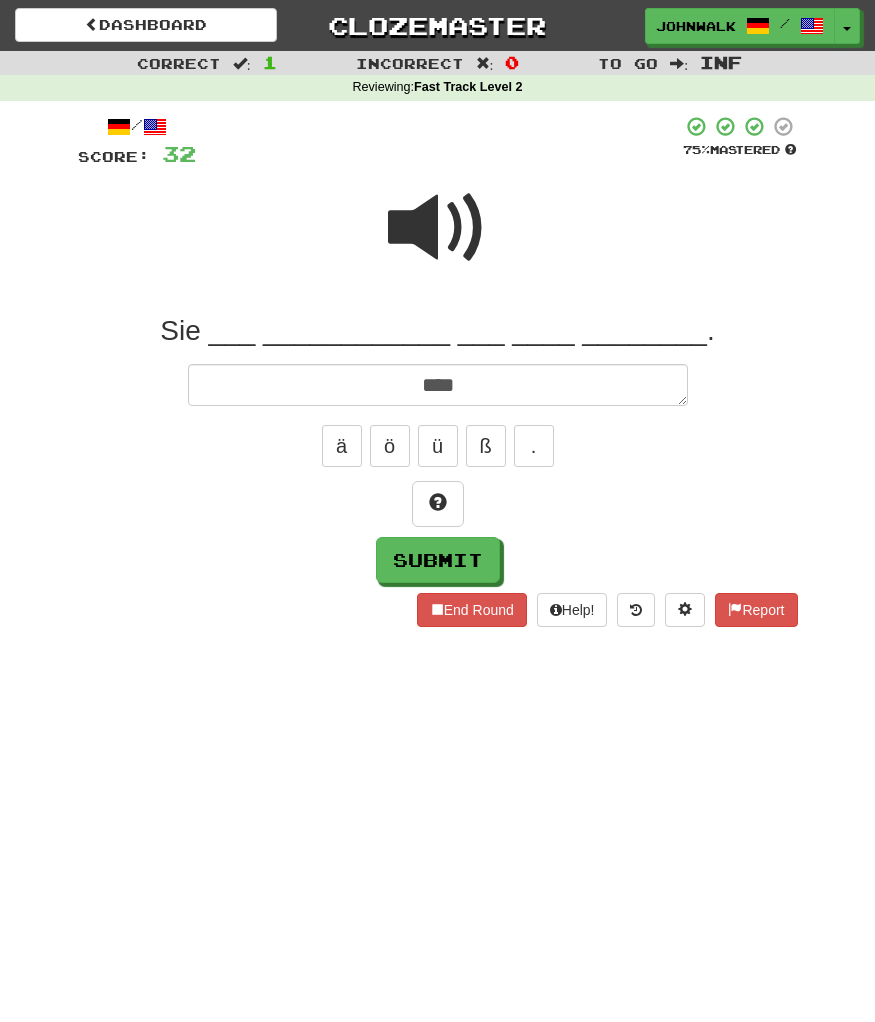 type on "*" 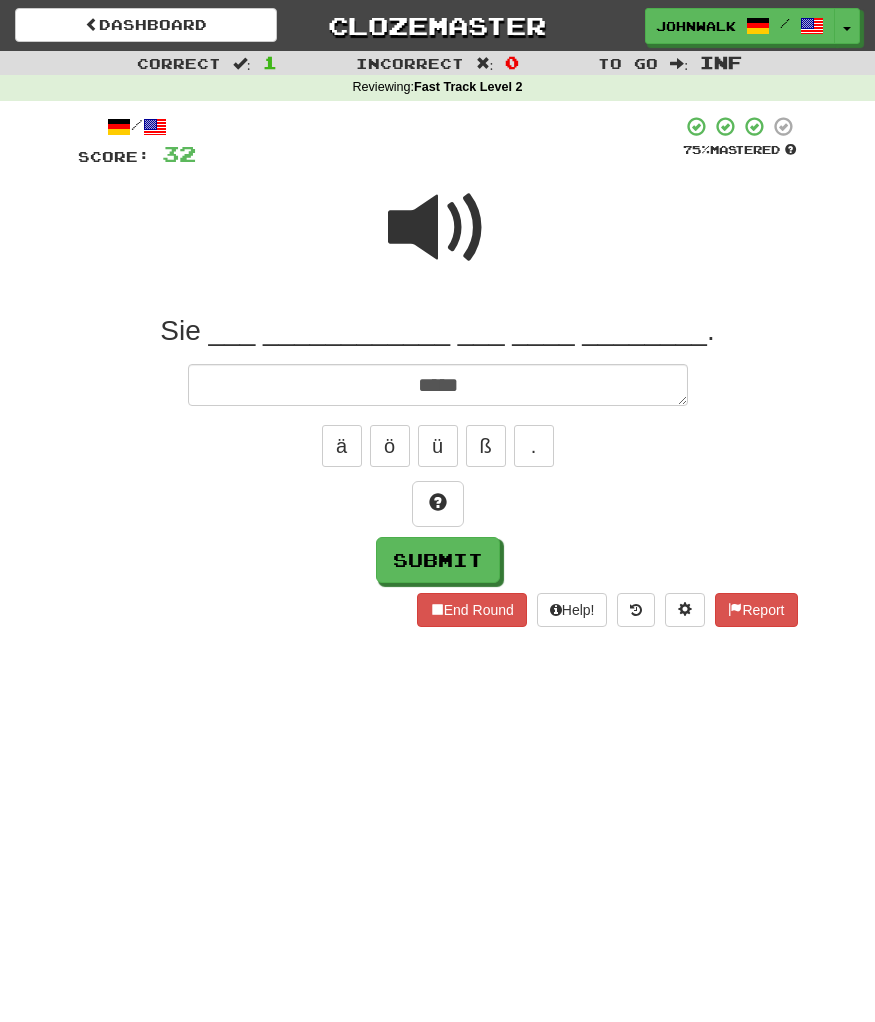 type on "*" 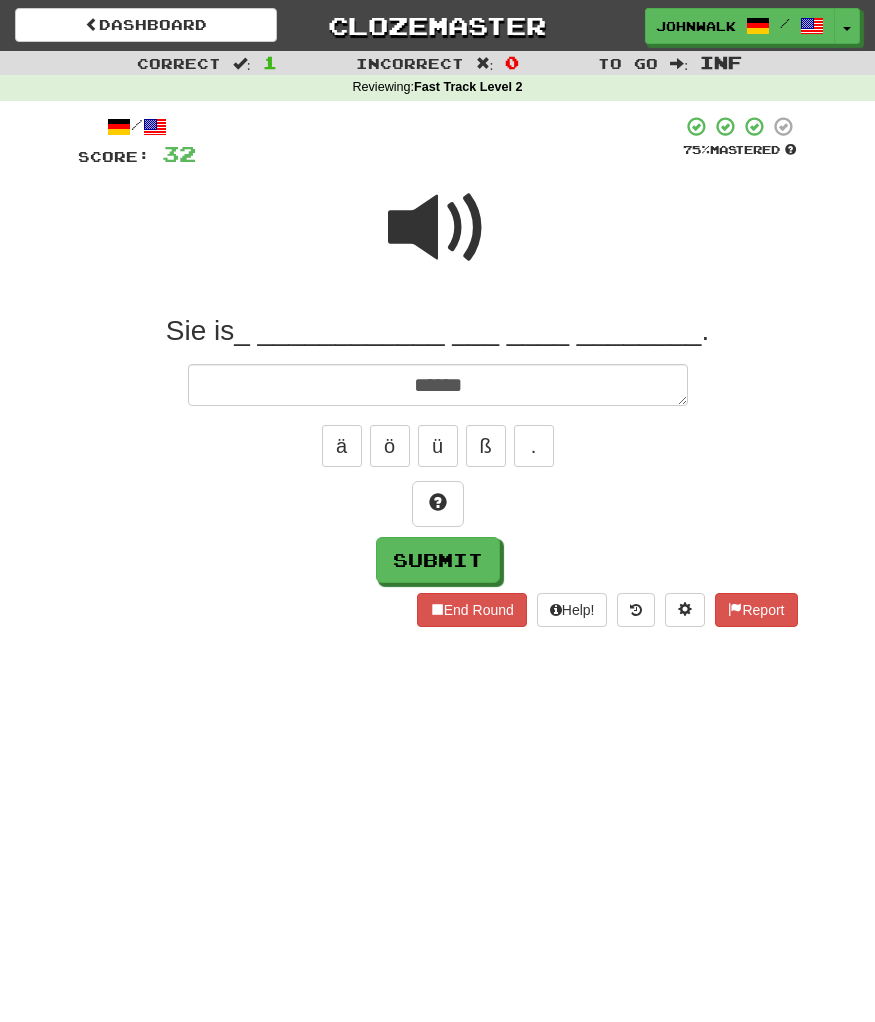 type on "*" 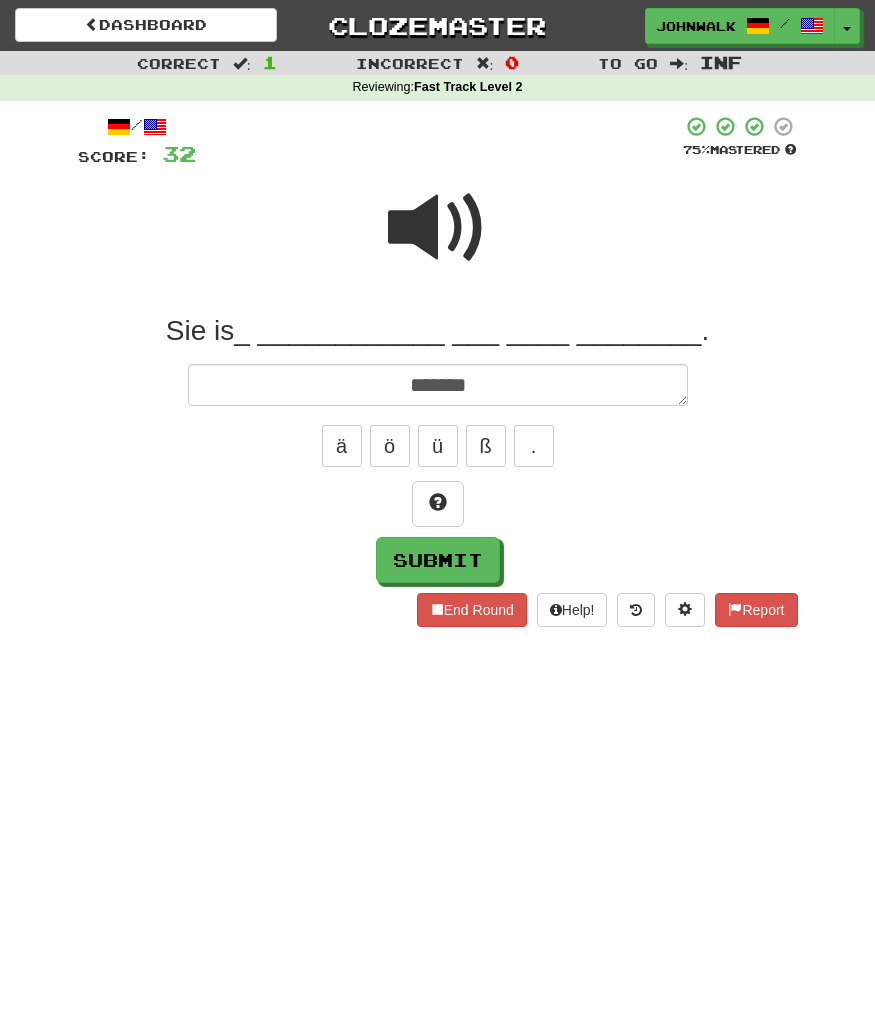 type on "*" 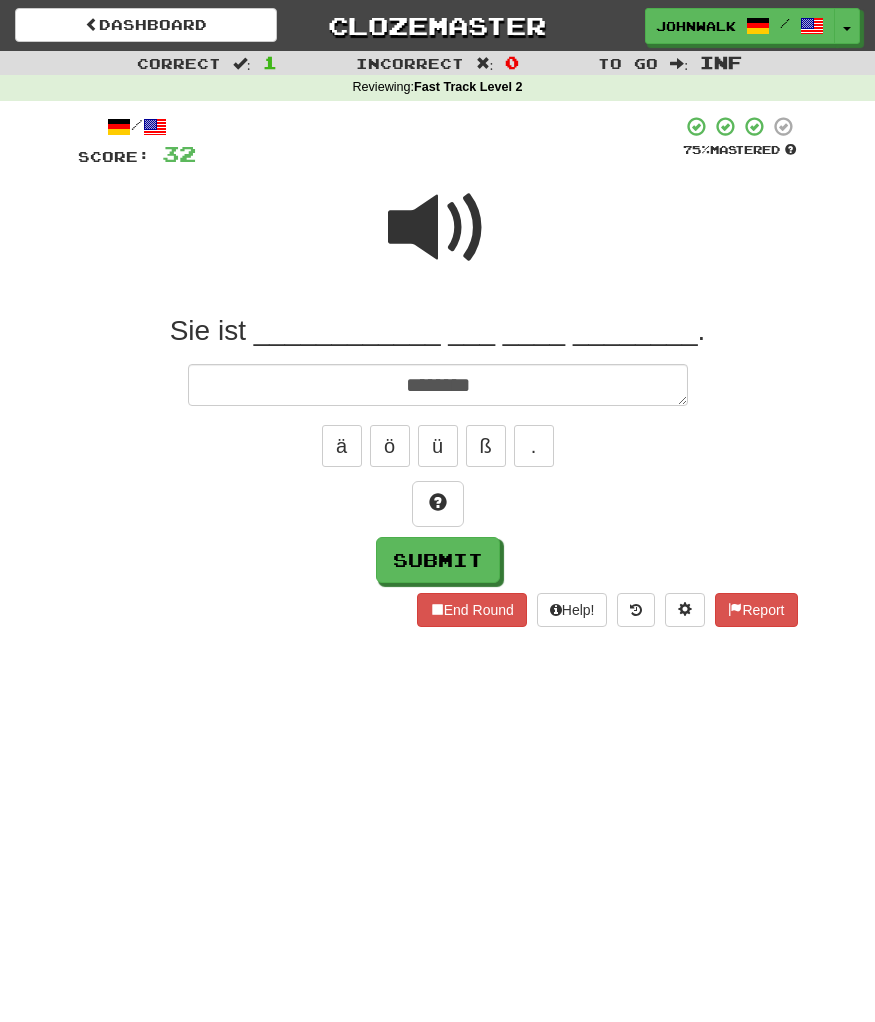 type on "*" 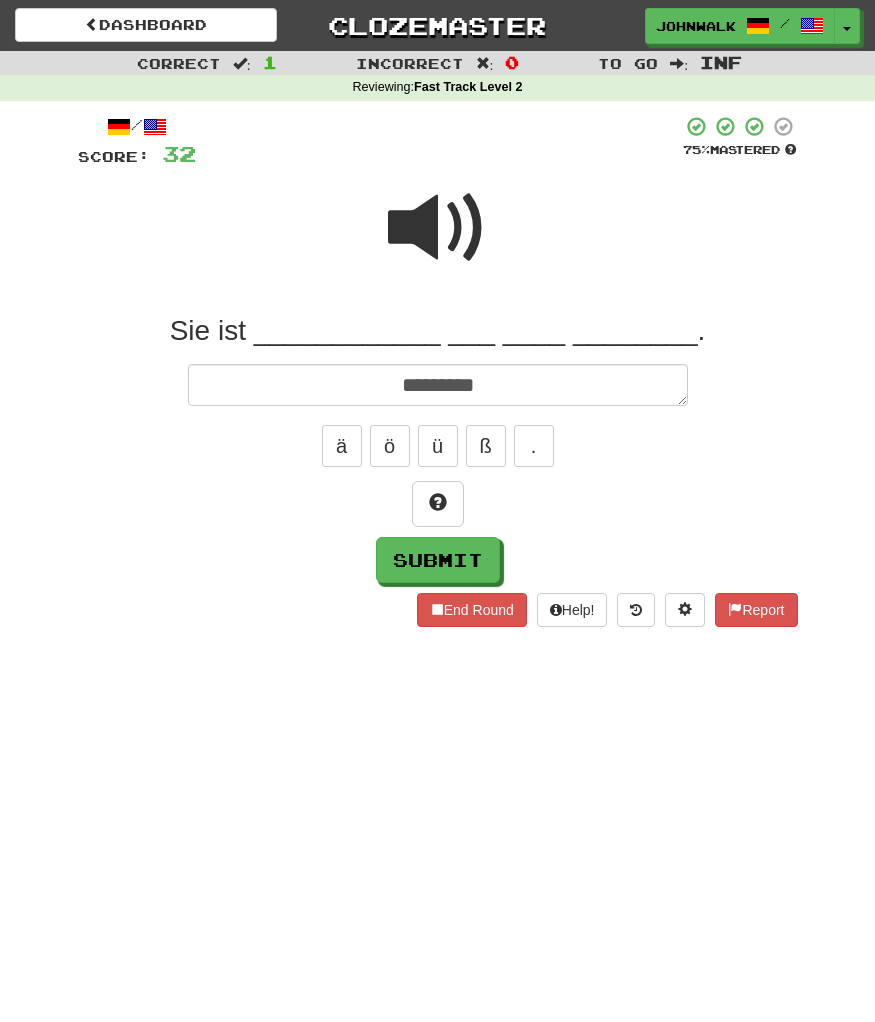 type on "*" 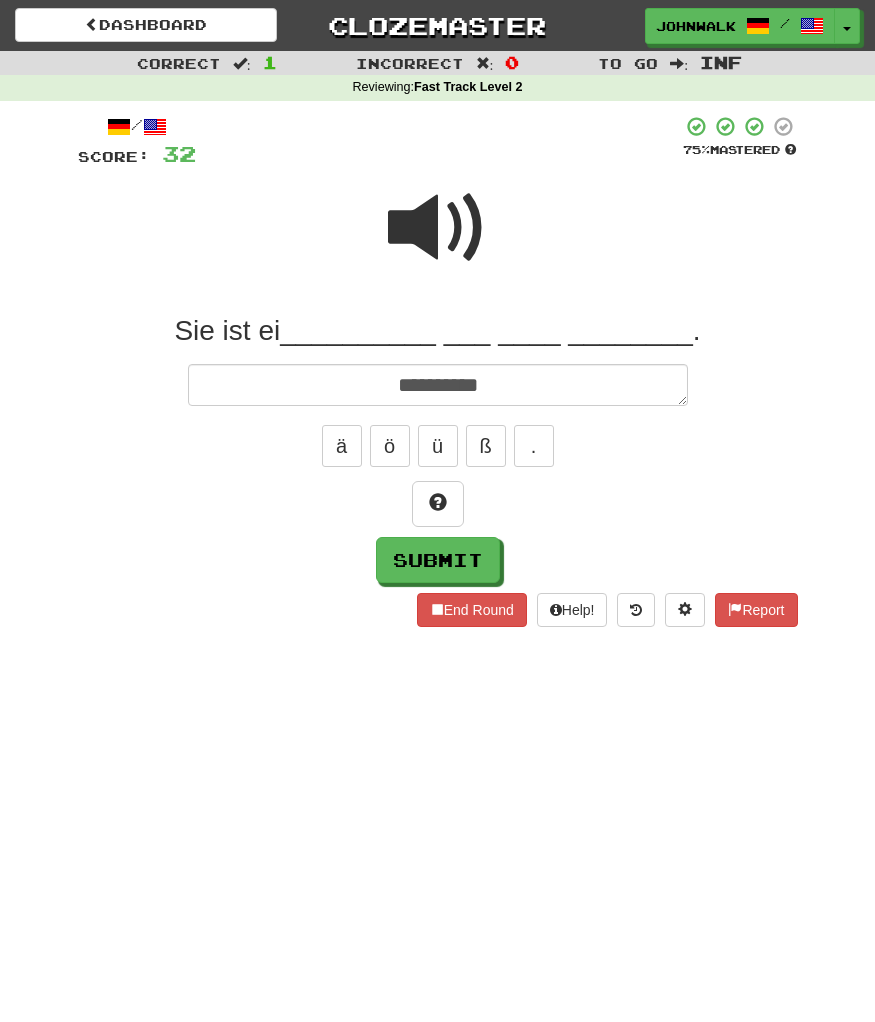type on "*" 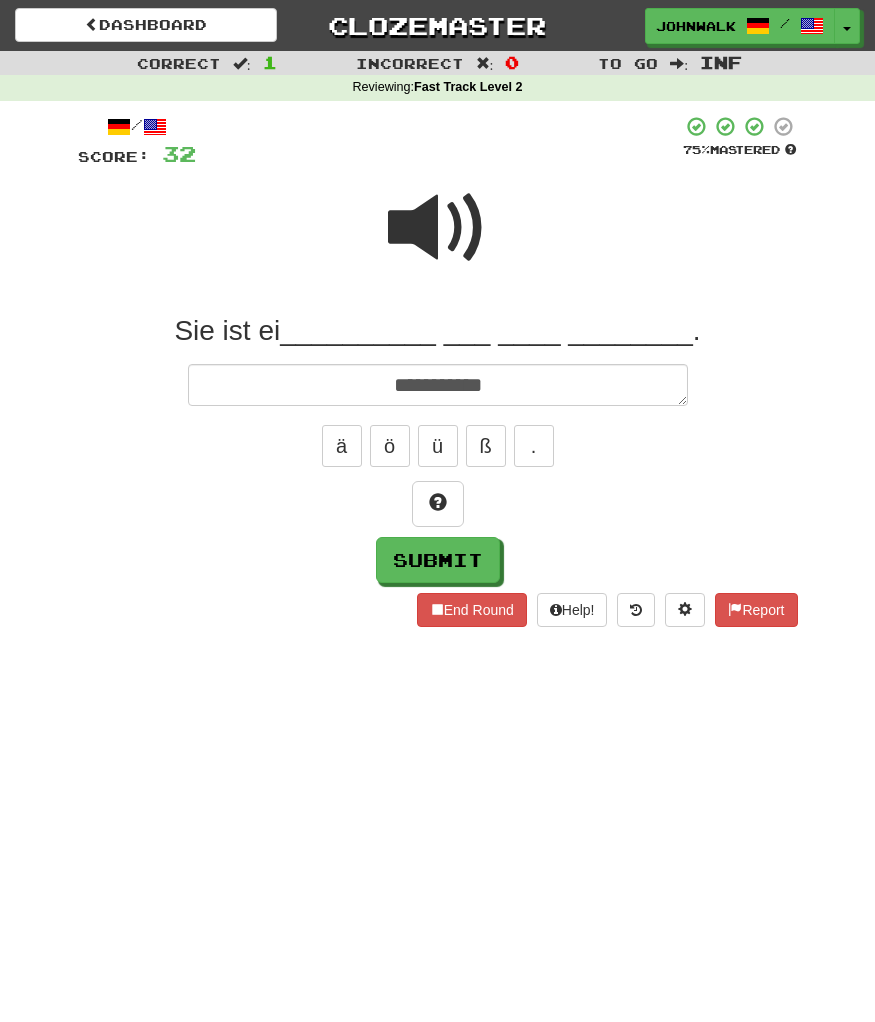 type on "**********" 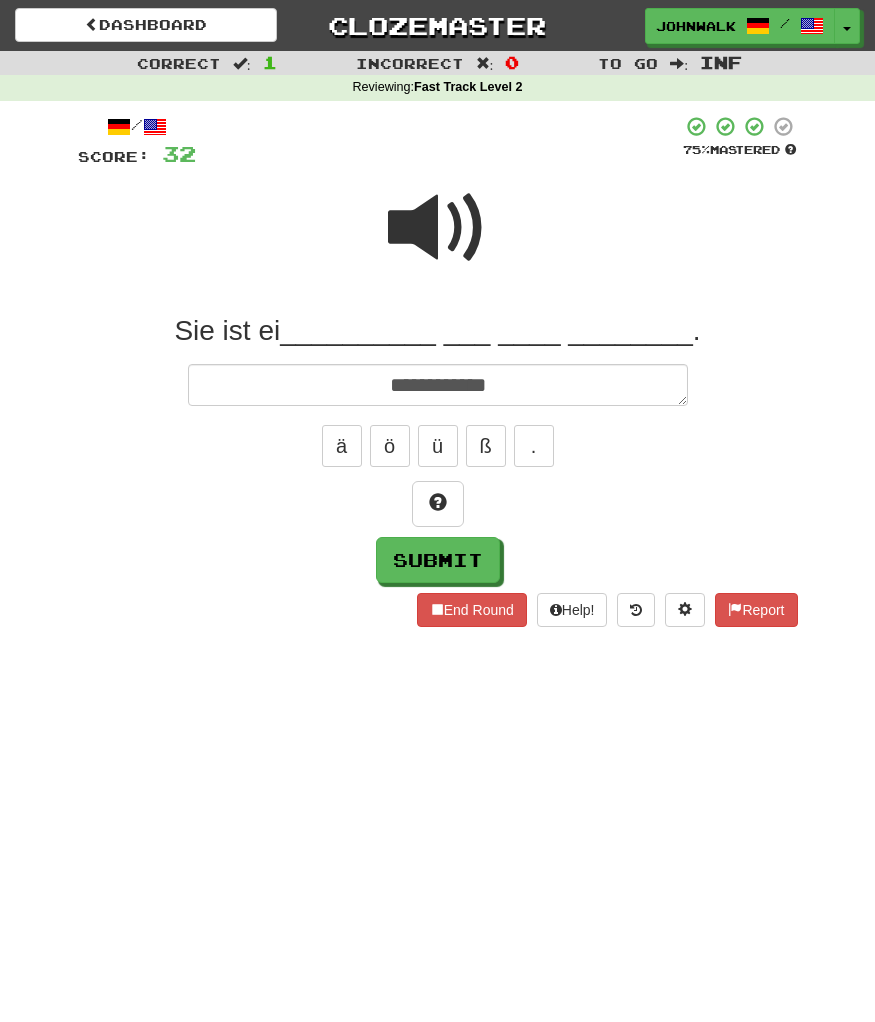 type on "*" 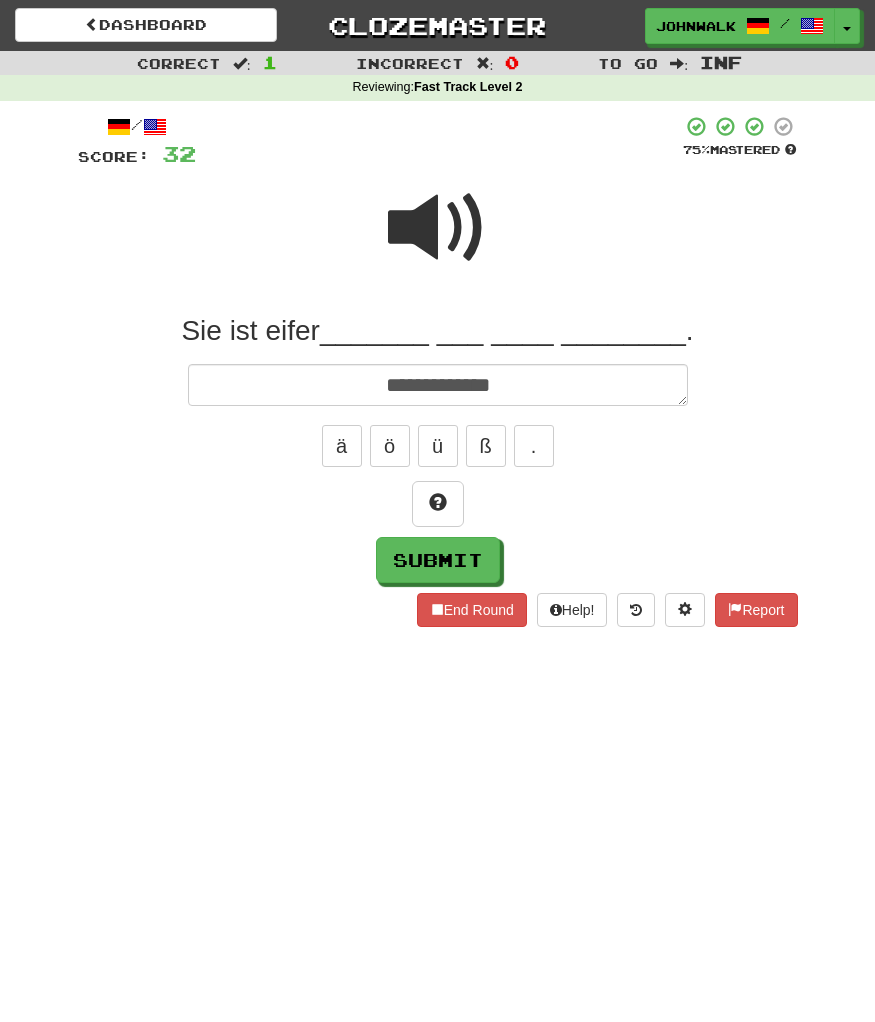 type on "*" 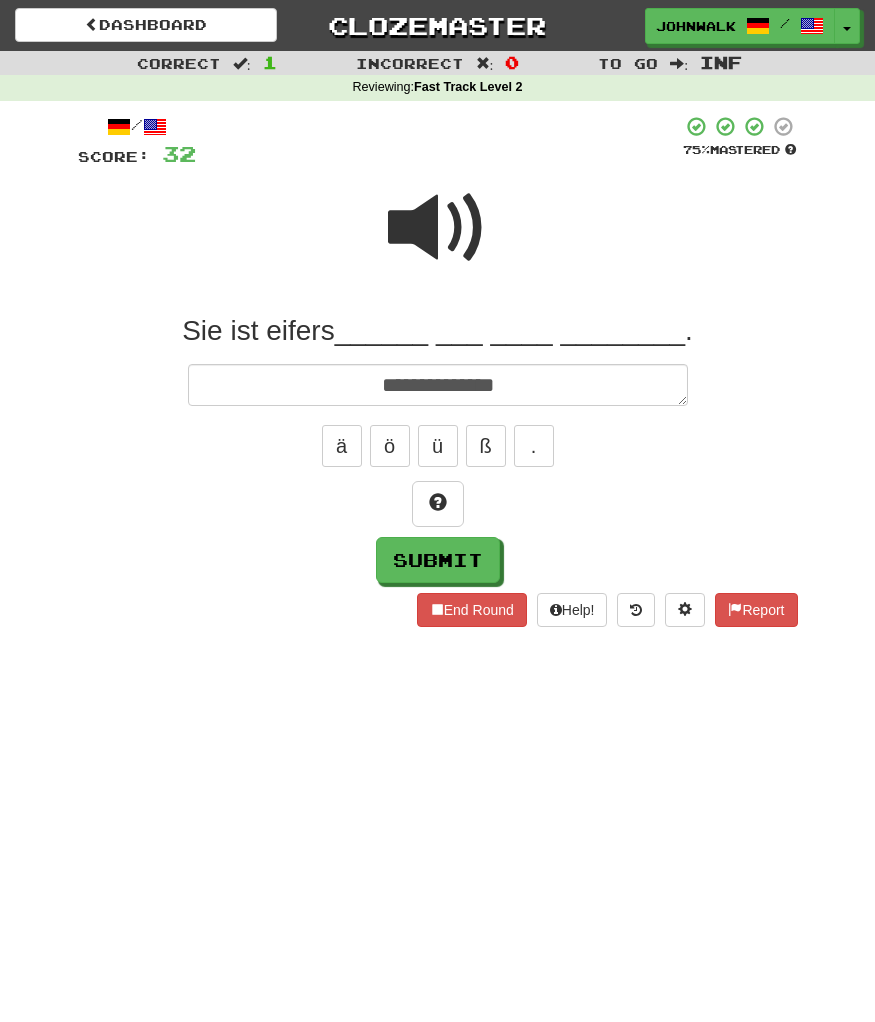 type on "*" 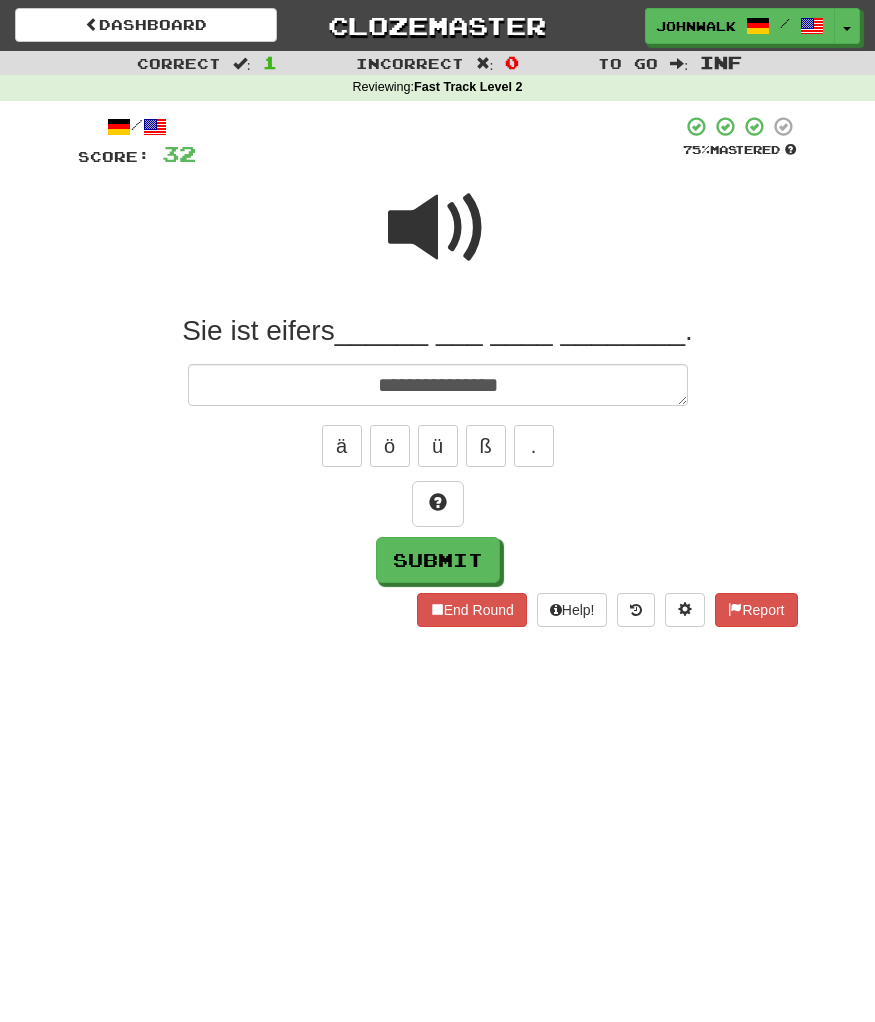 type on "*" 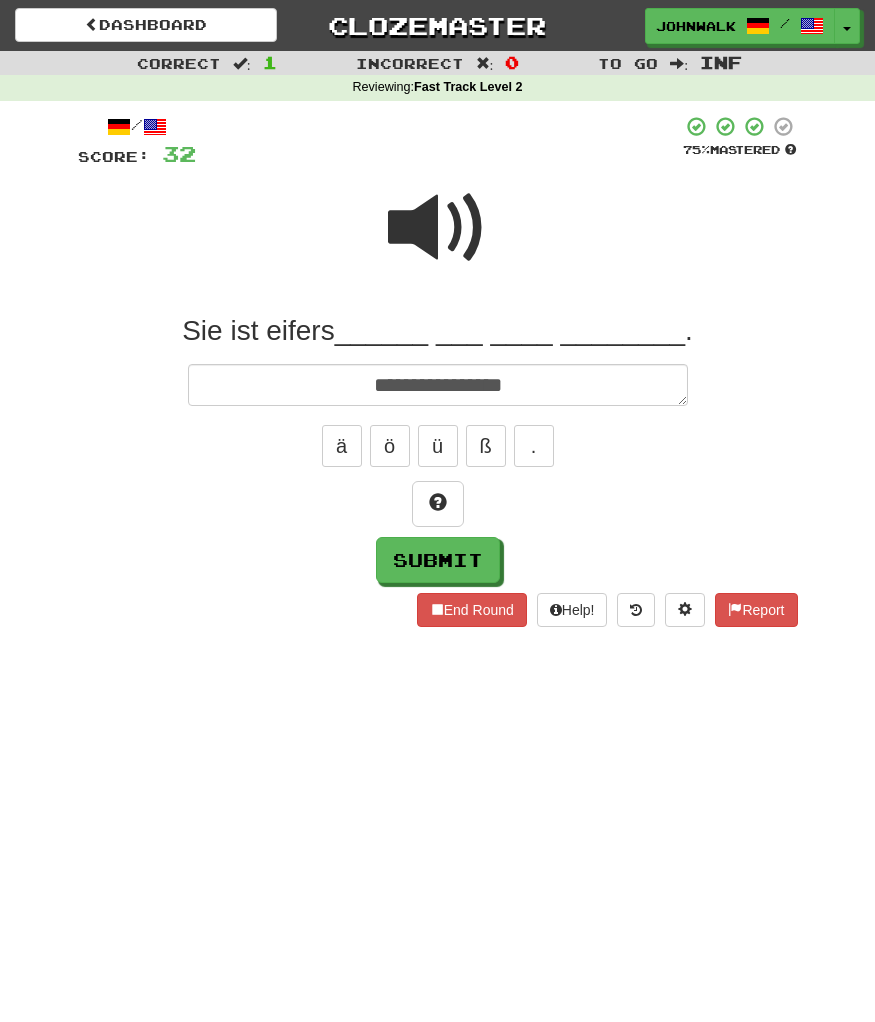 type 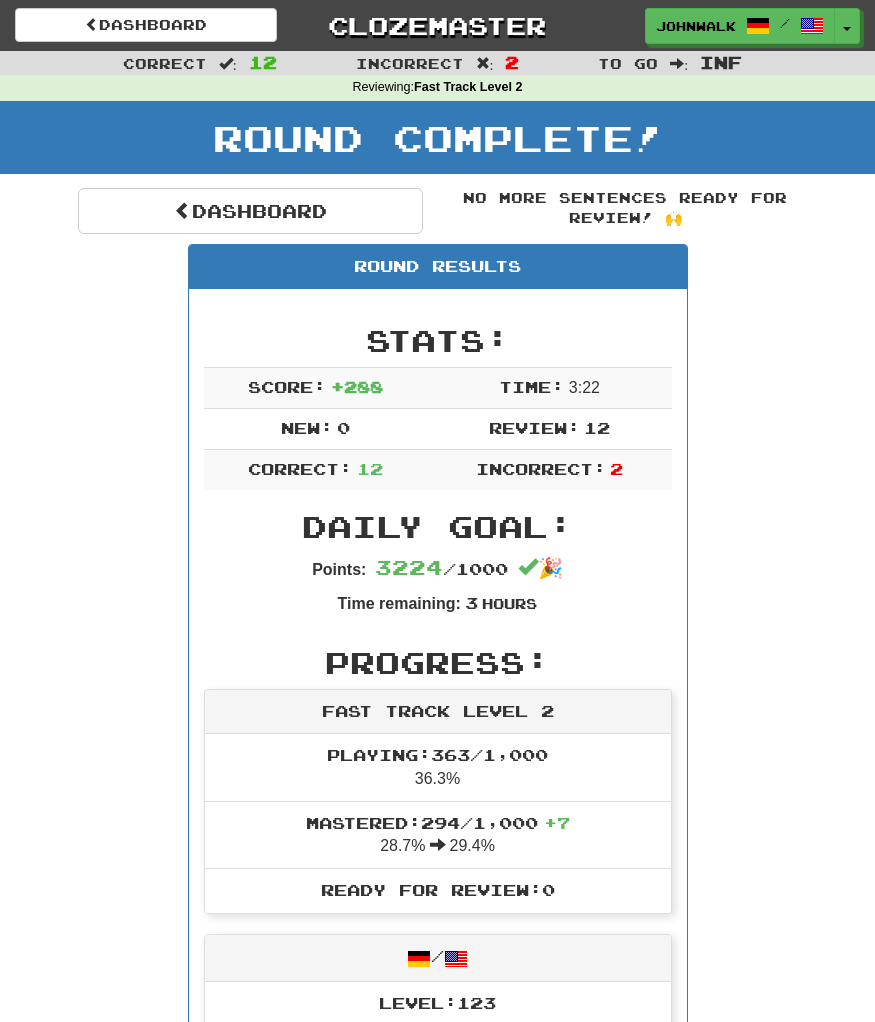 click on "Round Complete!" at bounding box center (437, 145) 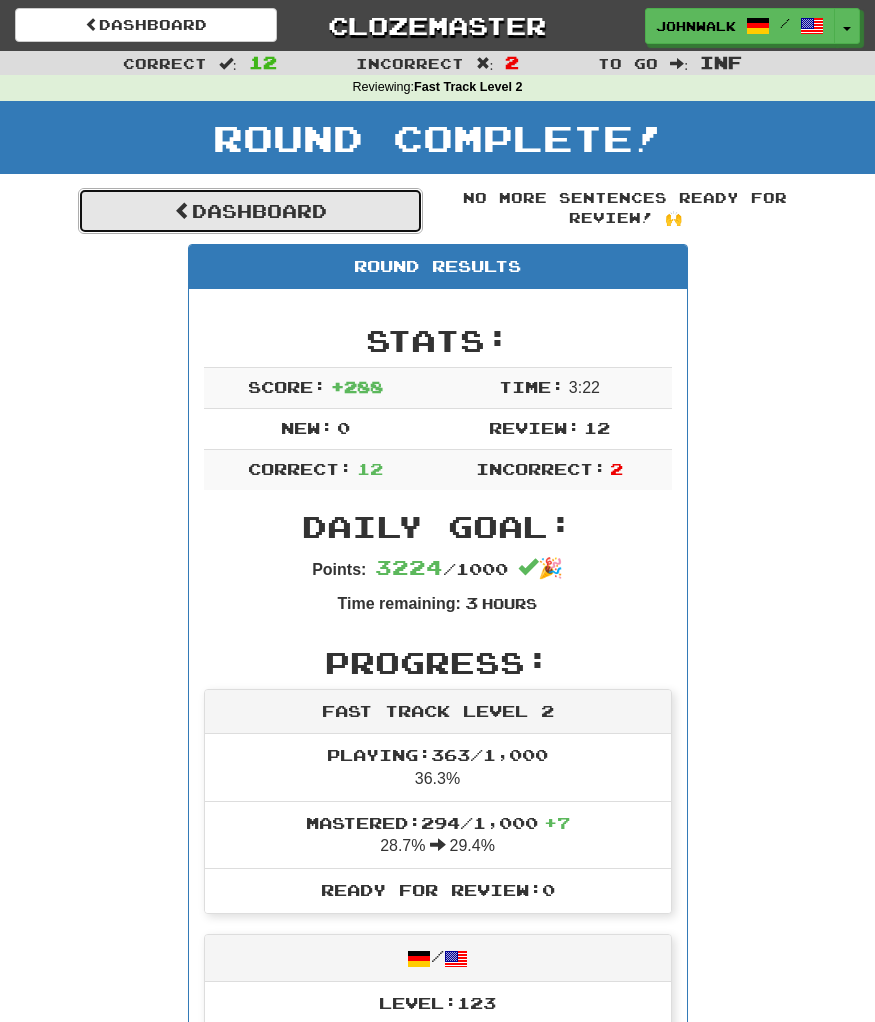 click on "Dashboard" at bounding box center [250, 211] 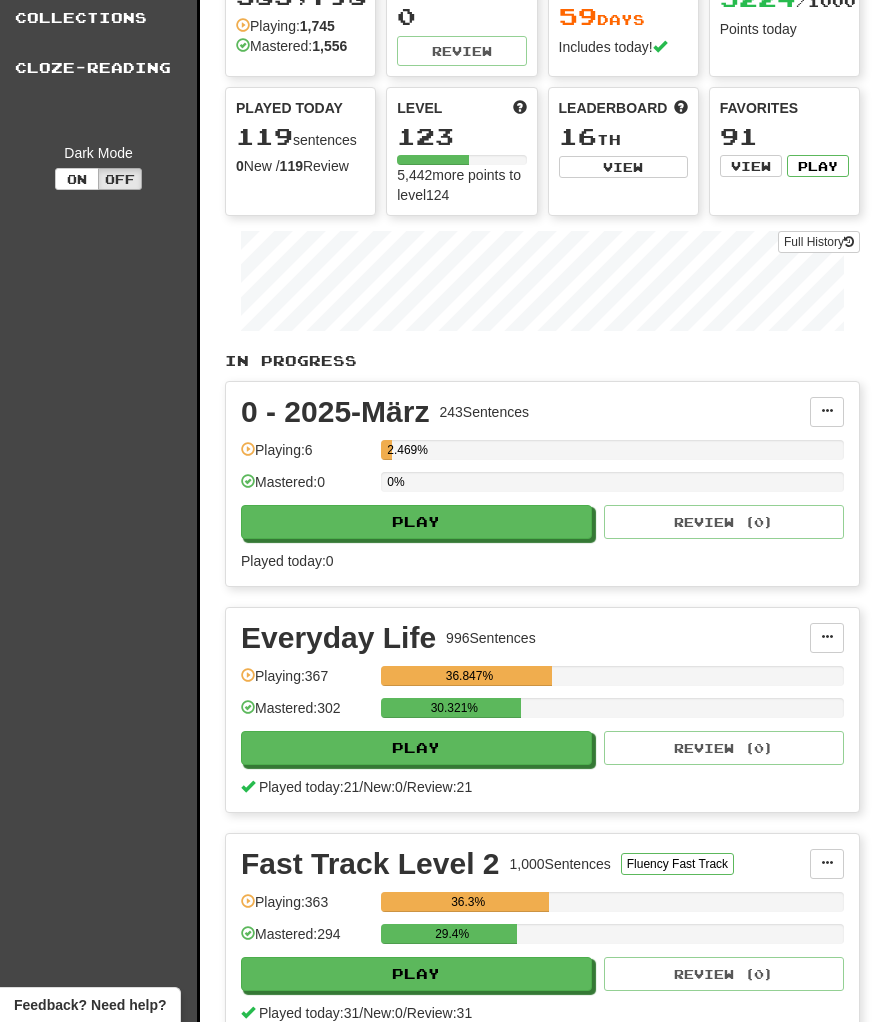 scroll, scrollTop: 127, scrollLeft: 0, axis: vertical 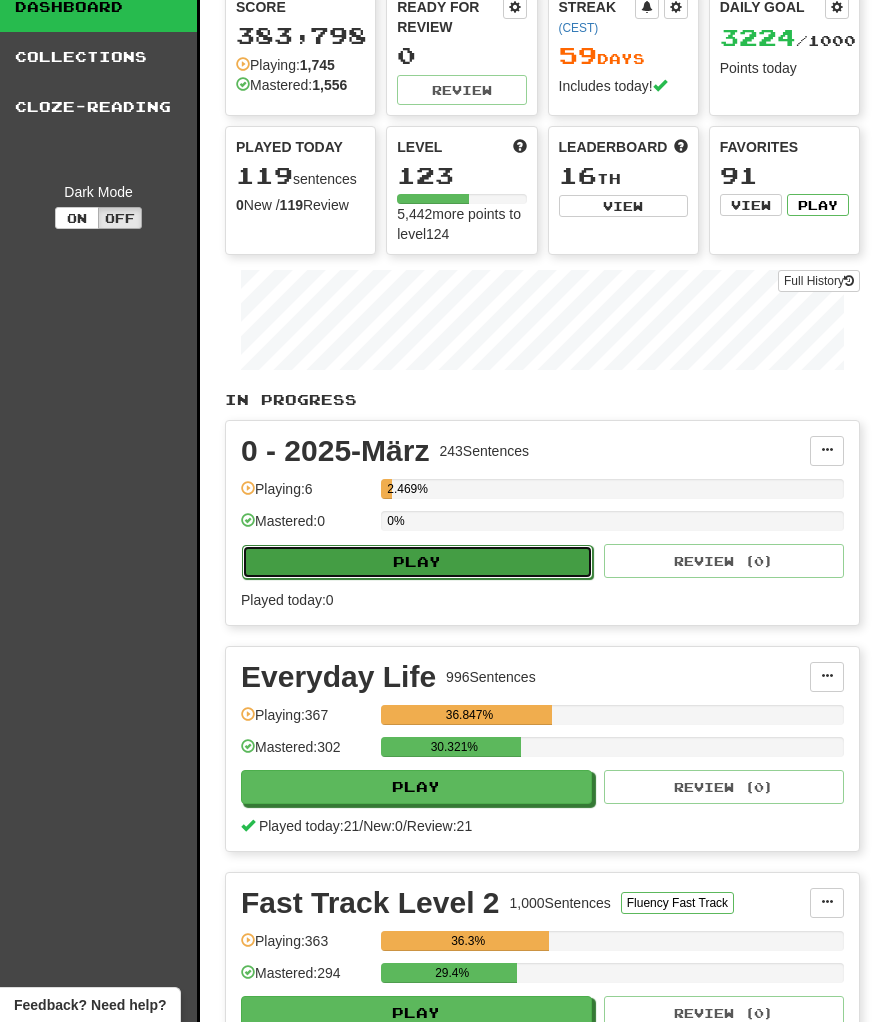 click on "Play" at bounding box center (417, 562) 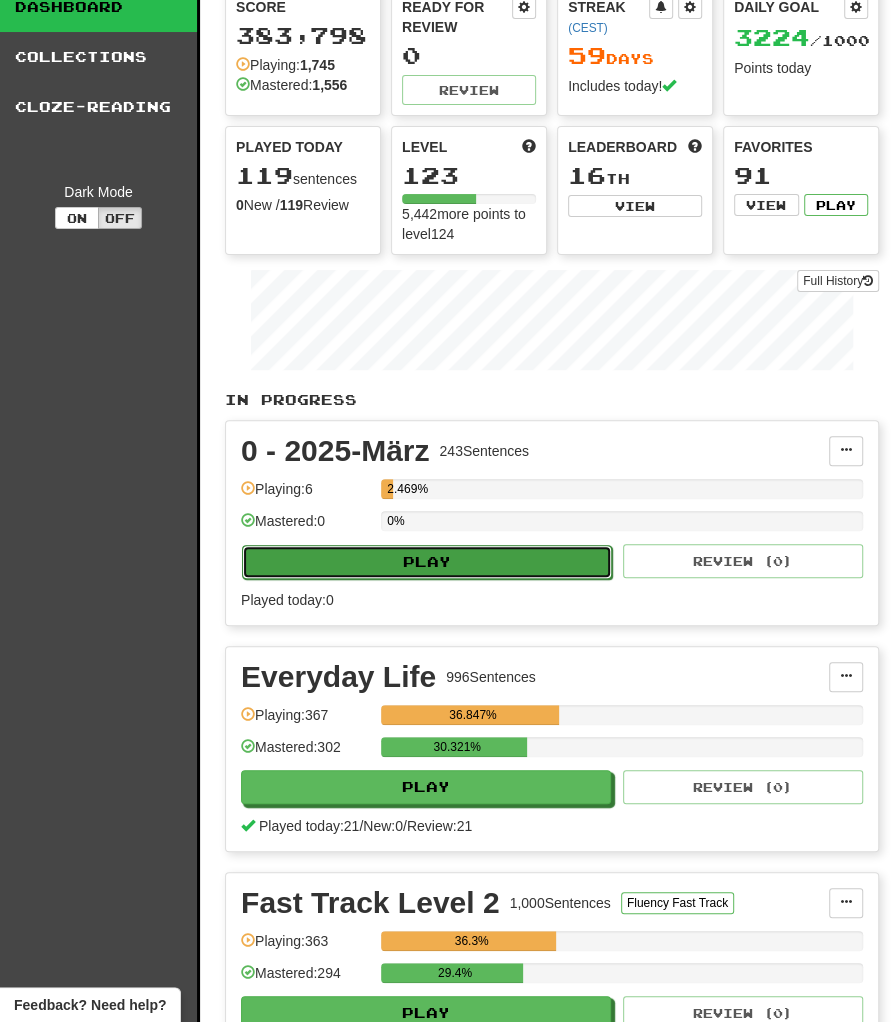 select on "********" 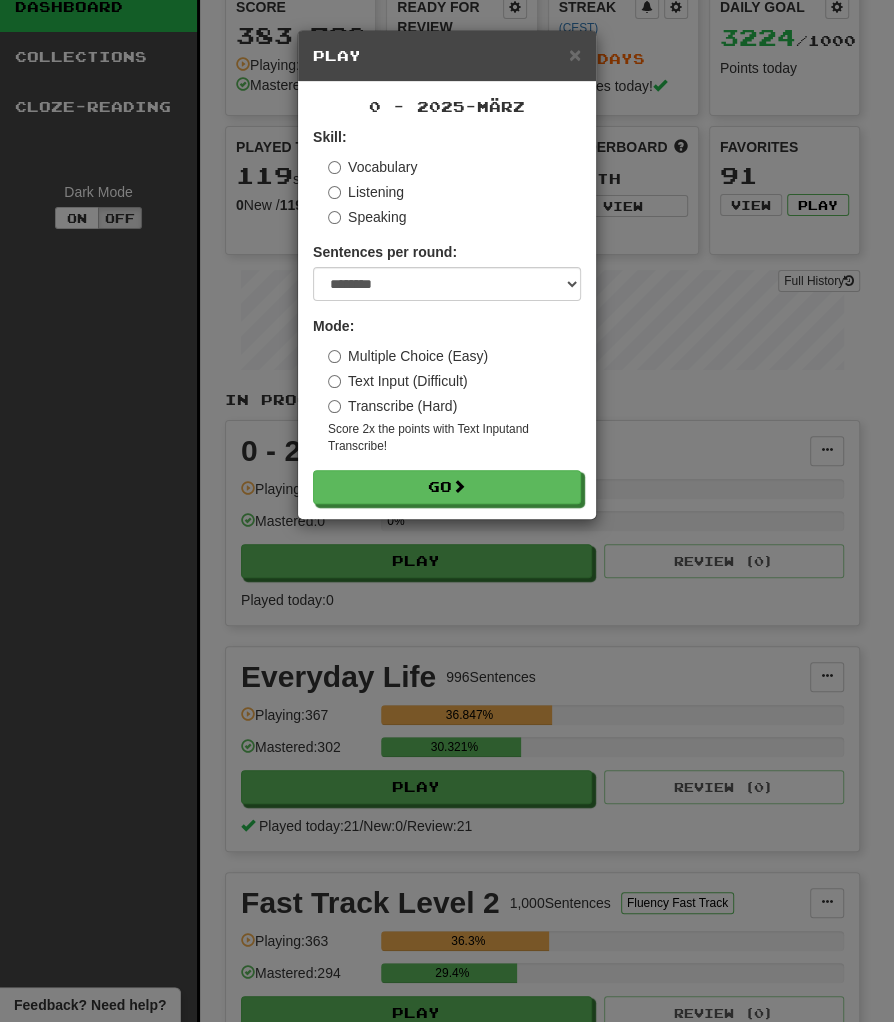 click on "Transcribe (Hard)" at bounding box center [392, 406] 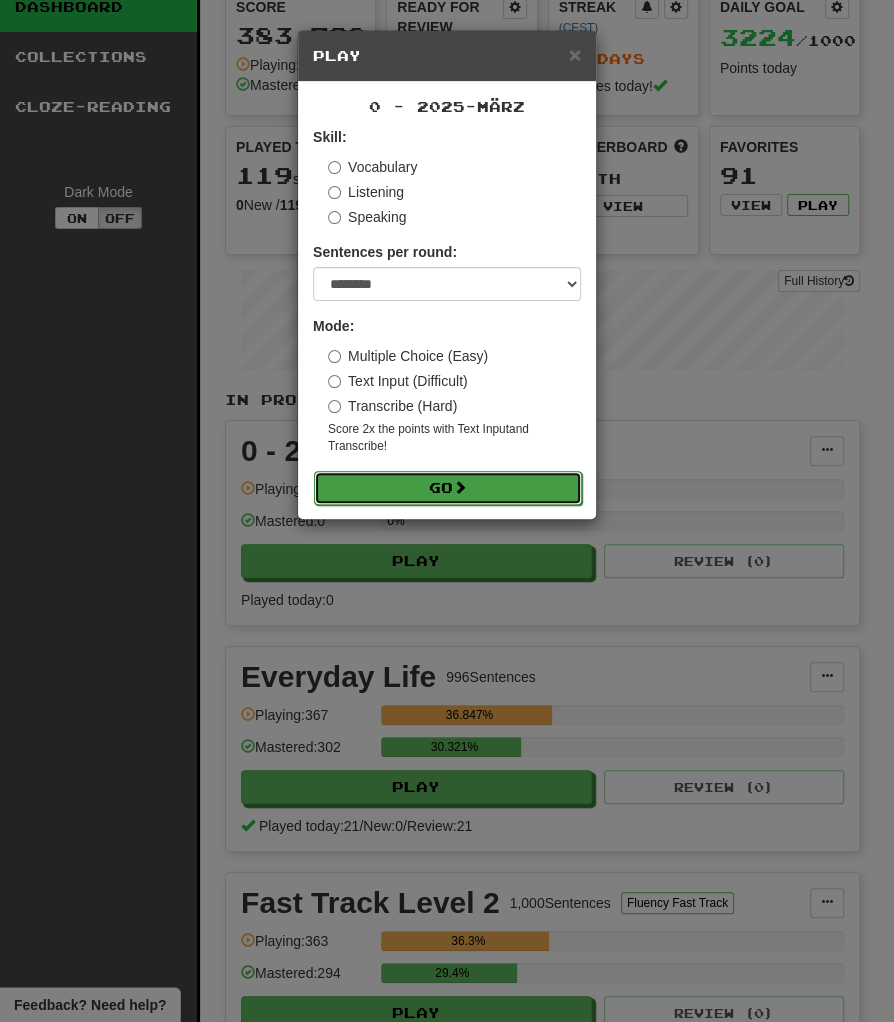 click on "Go" at bounding box center (448, 488) 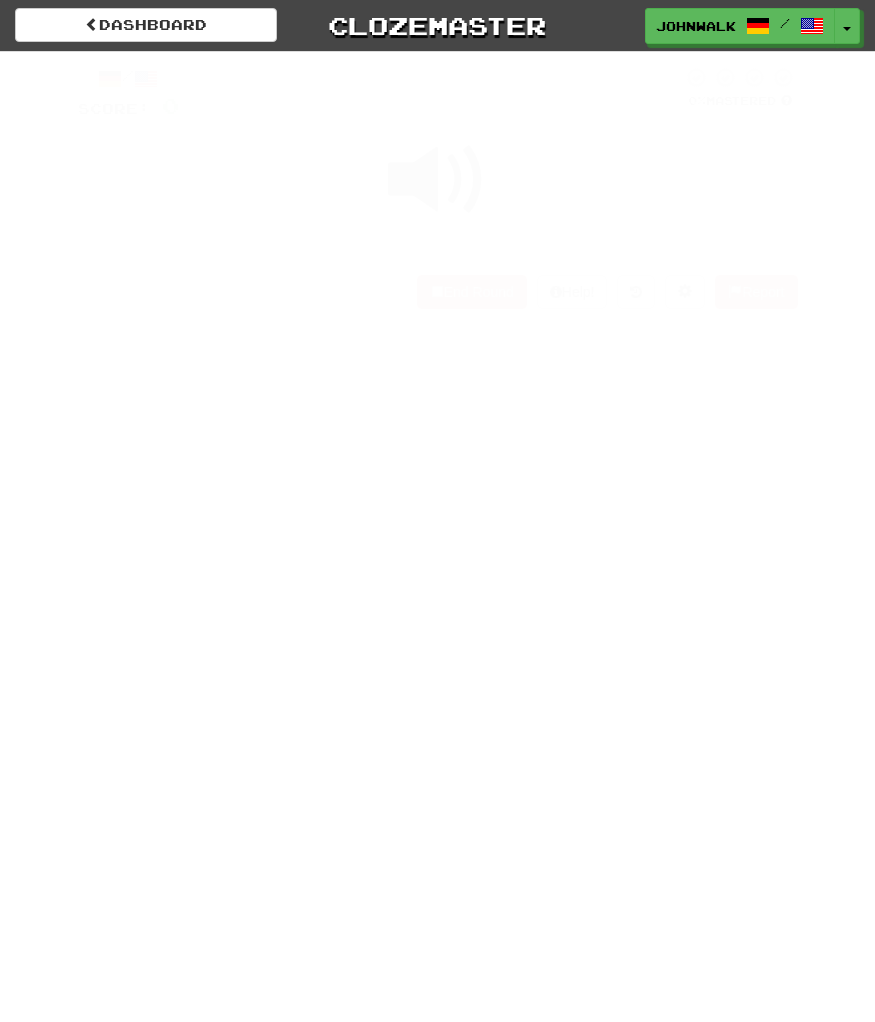 scroll, scrollTop: 0, scrollLeft: 0, axis: both 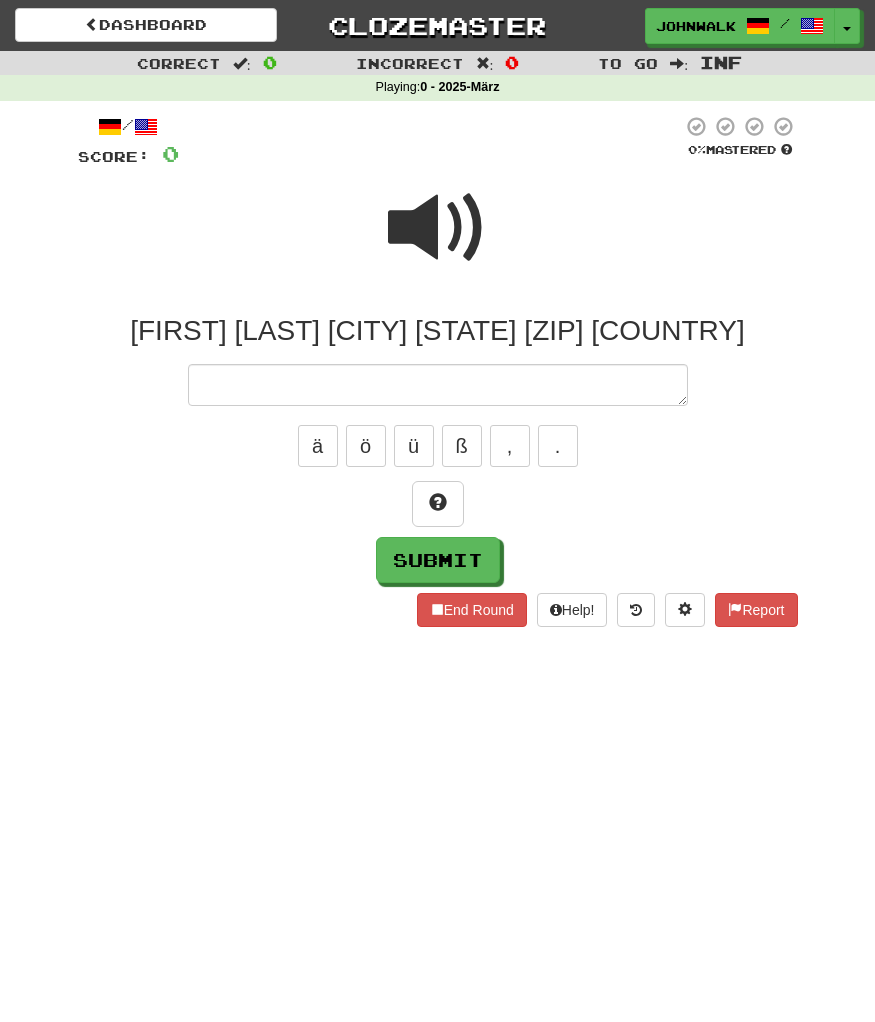 type on "*" 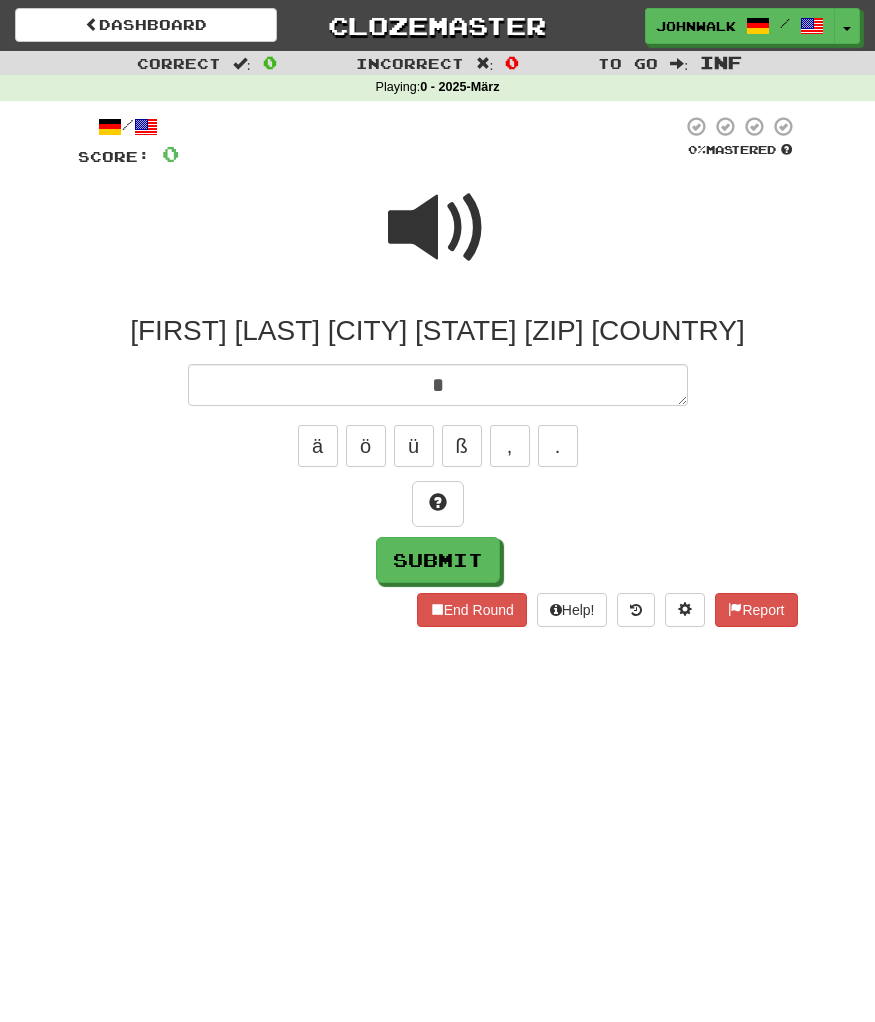type on "*" 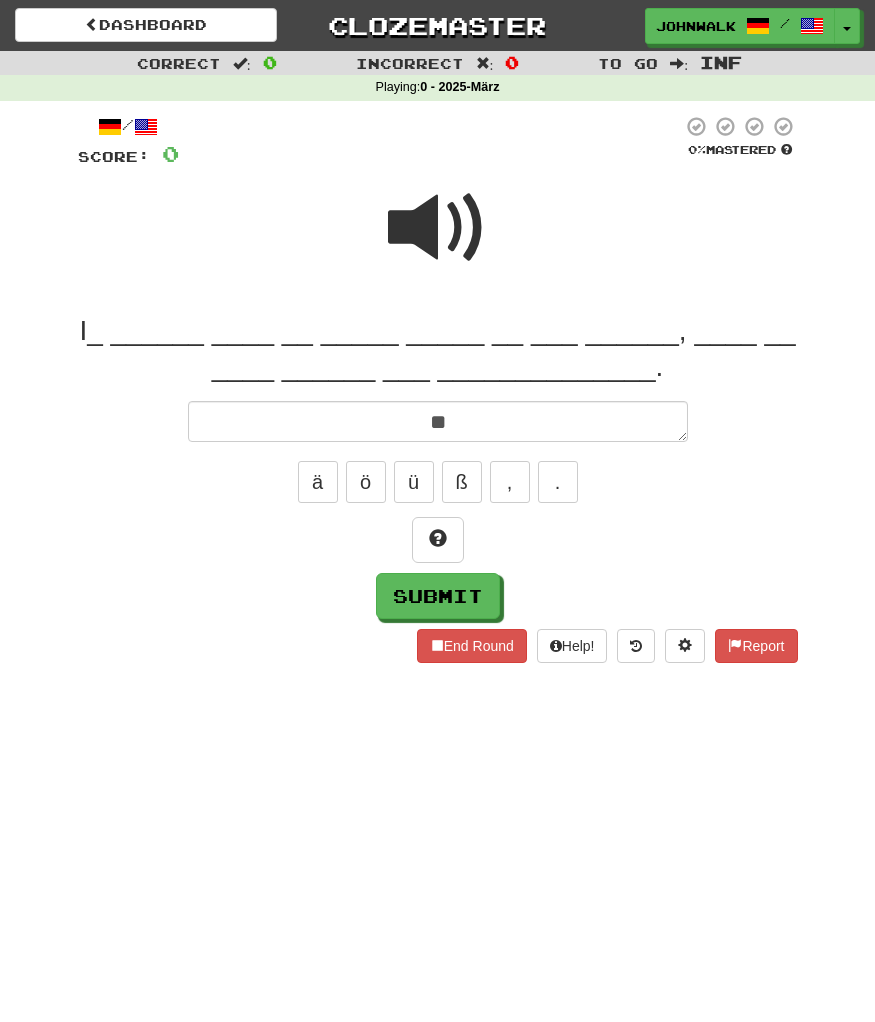 type on "*" 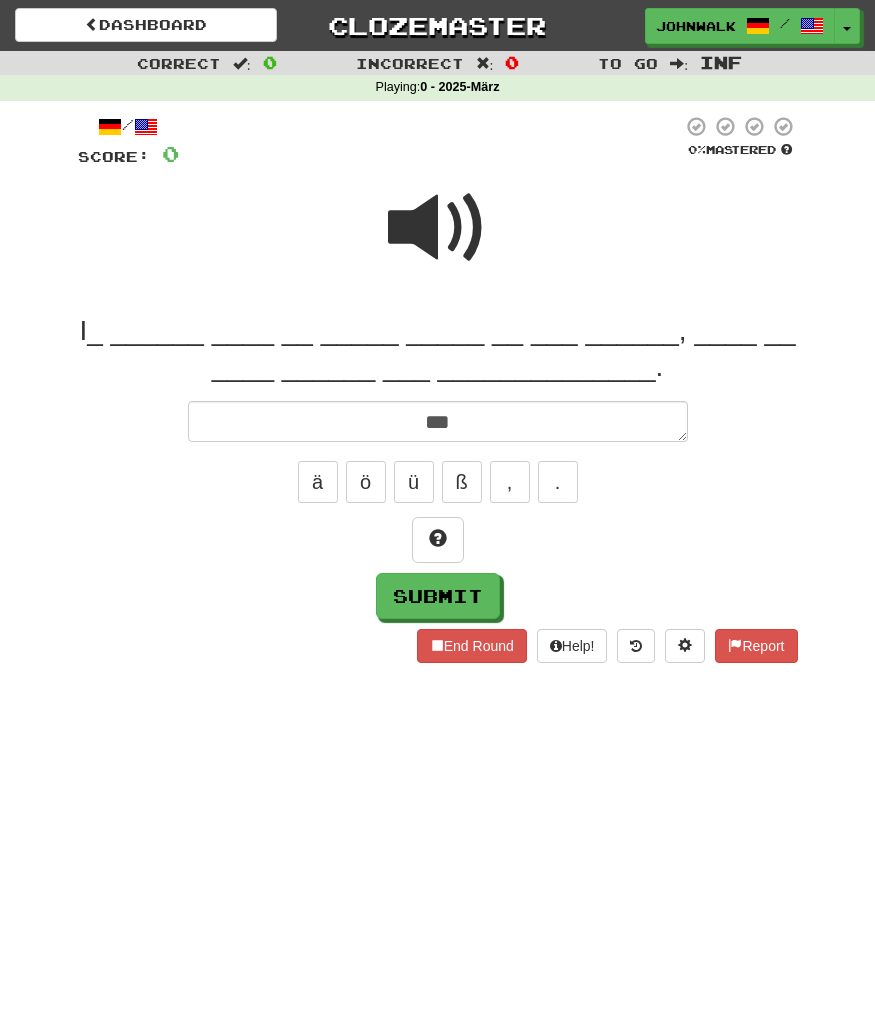 type on "*" 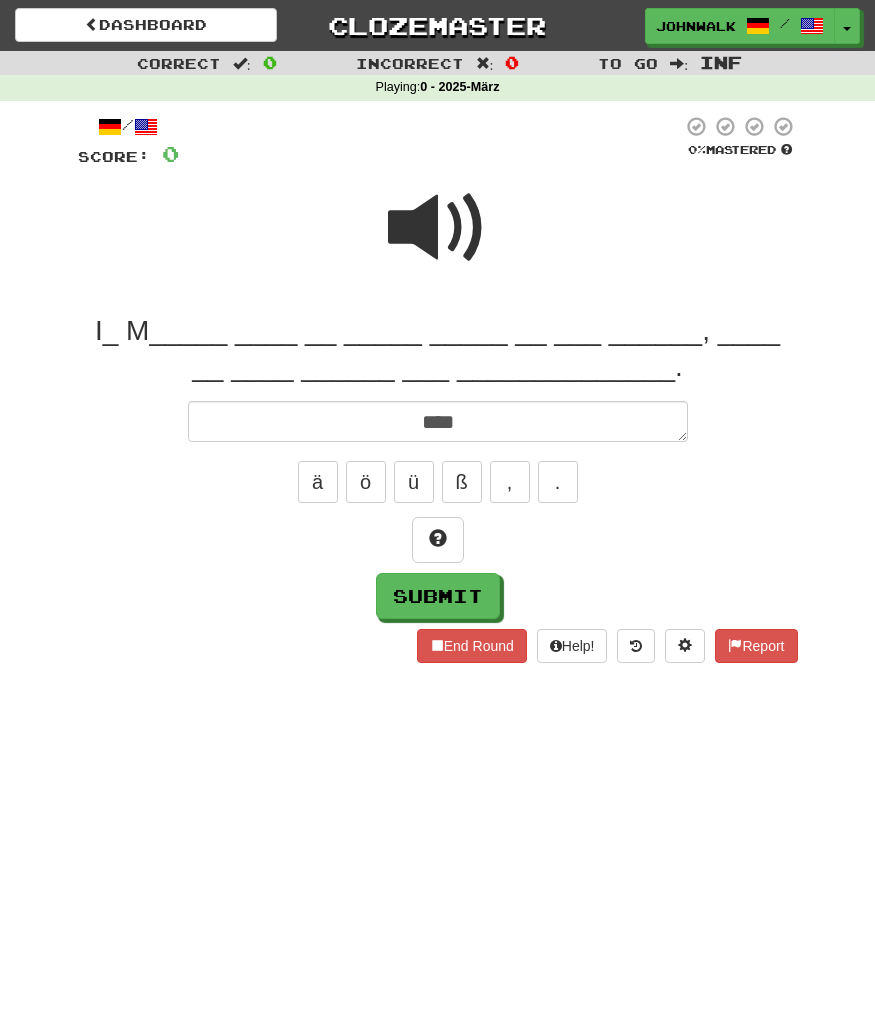 type on "*" 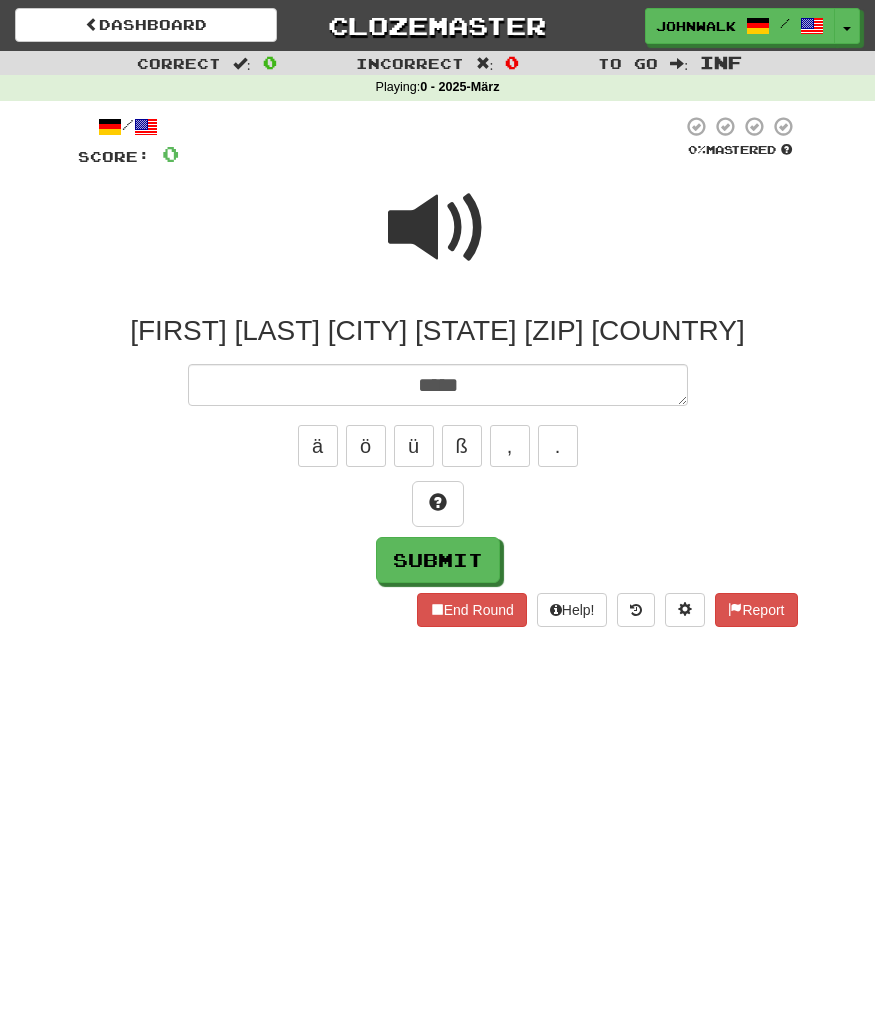 type on "*" 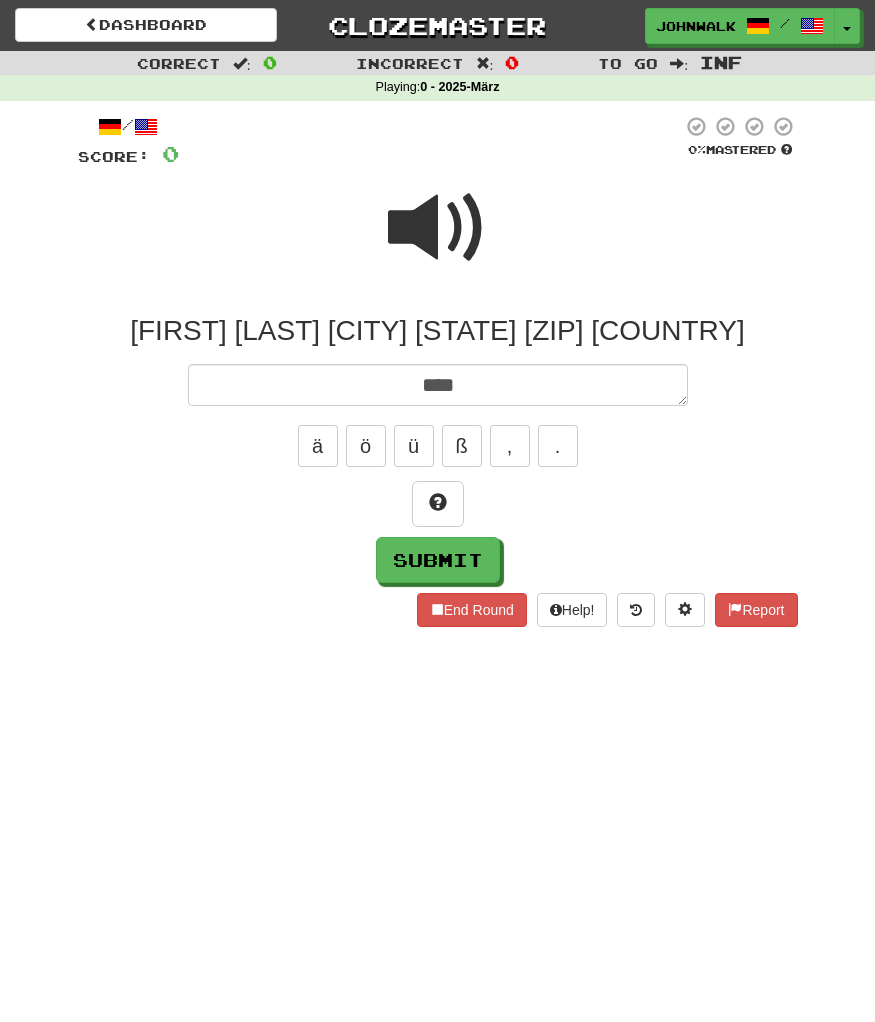 type on "*" 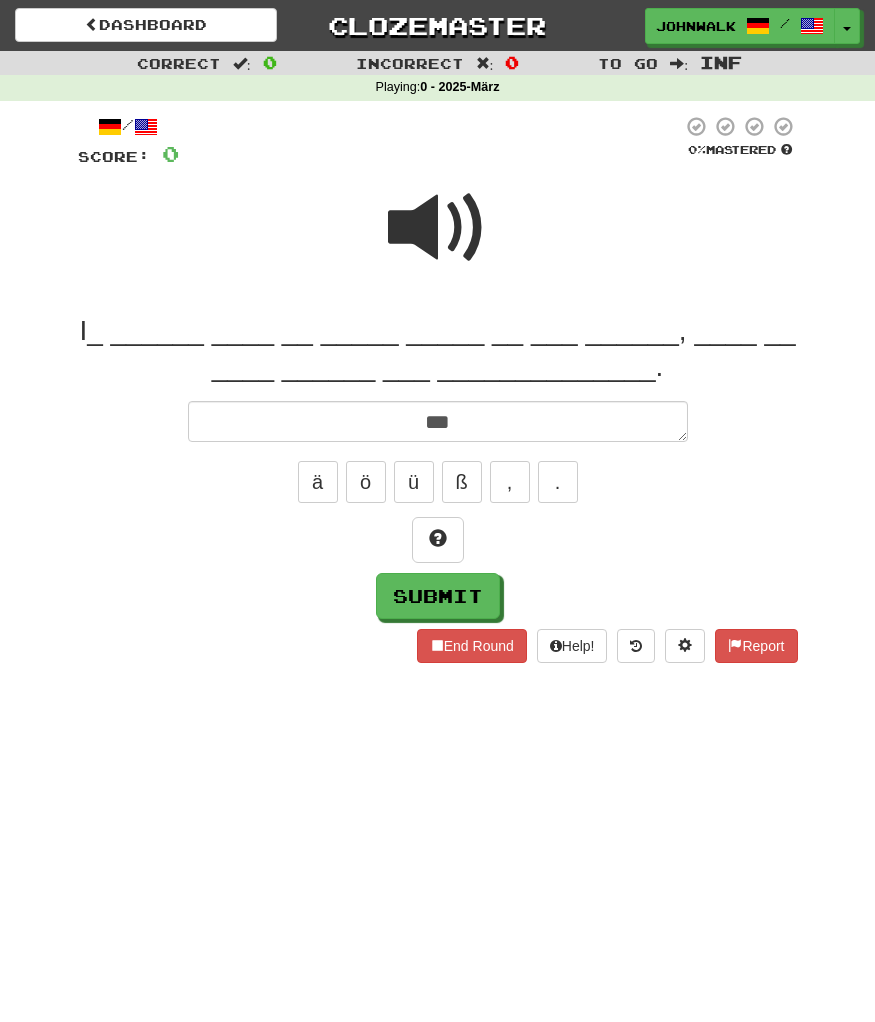 type on "*" 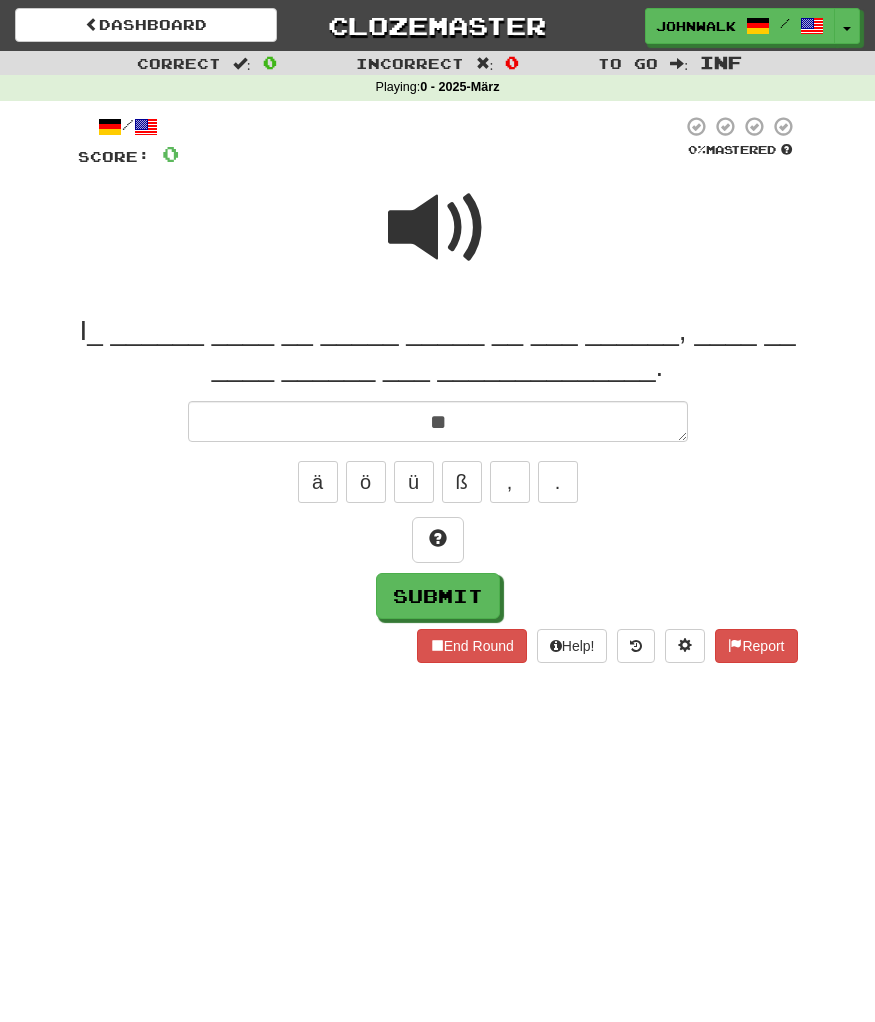type on "*" 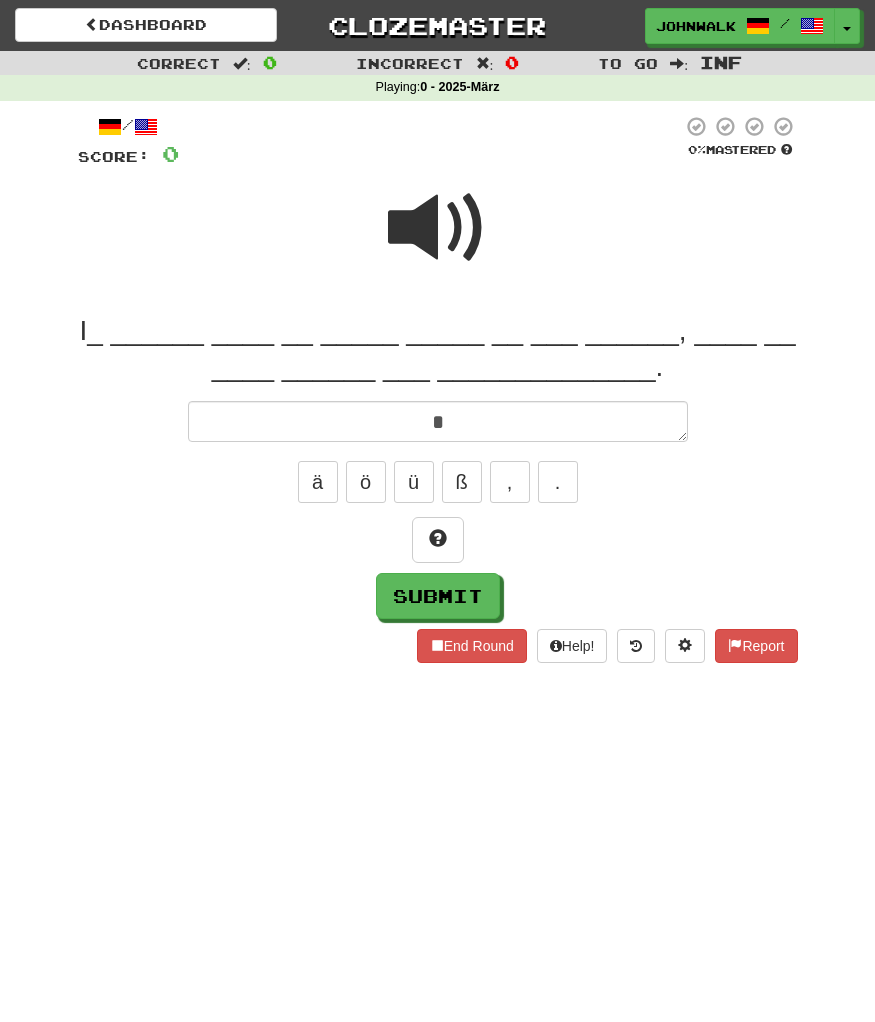 type 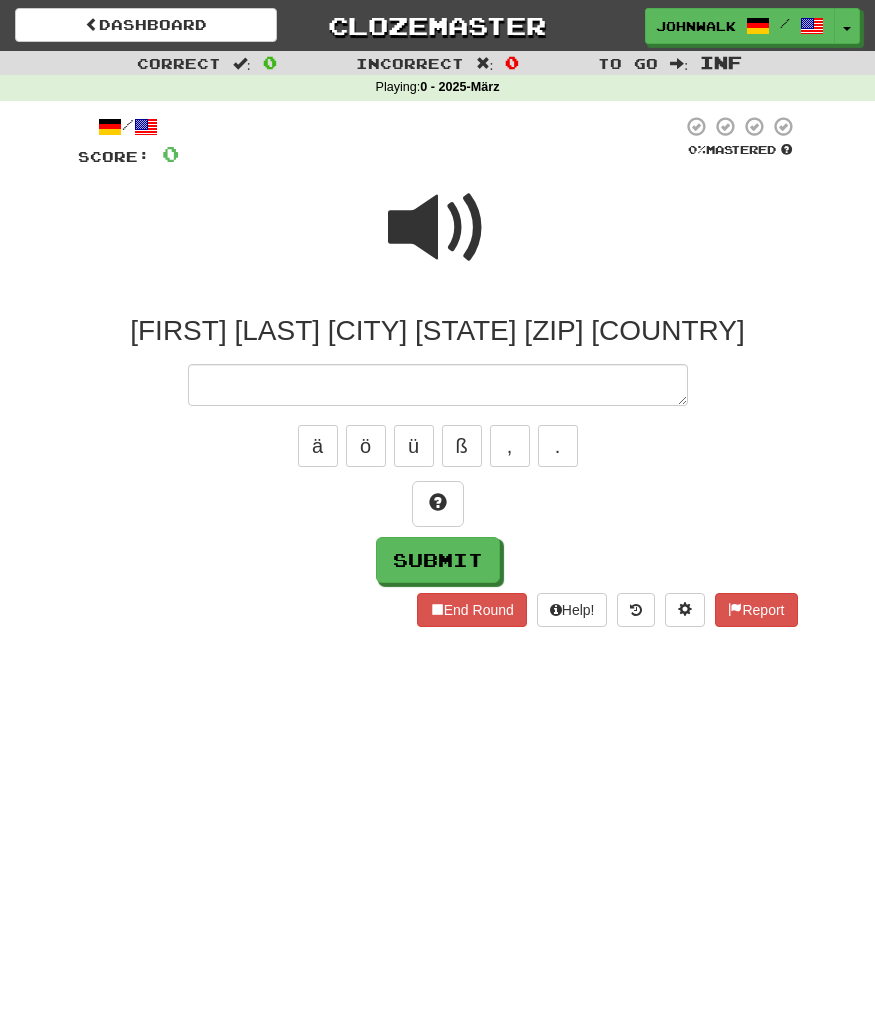 type on "*" 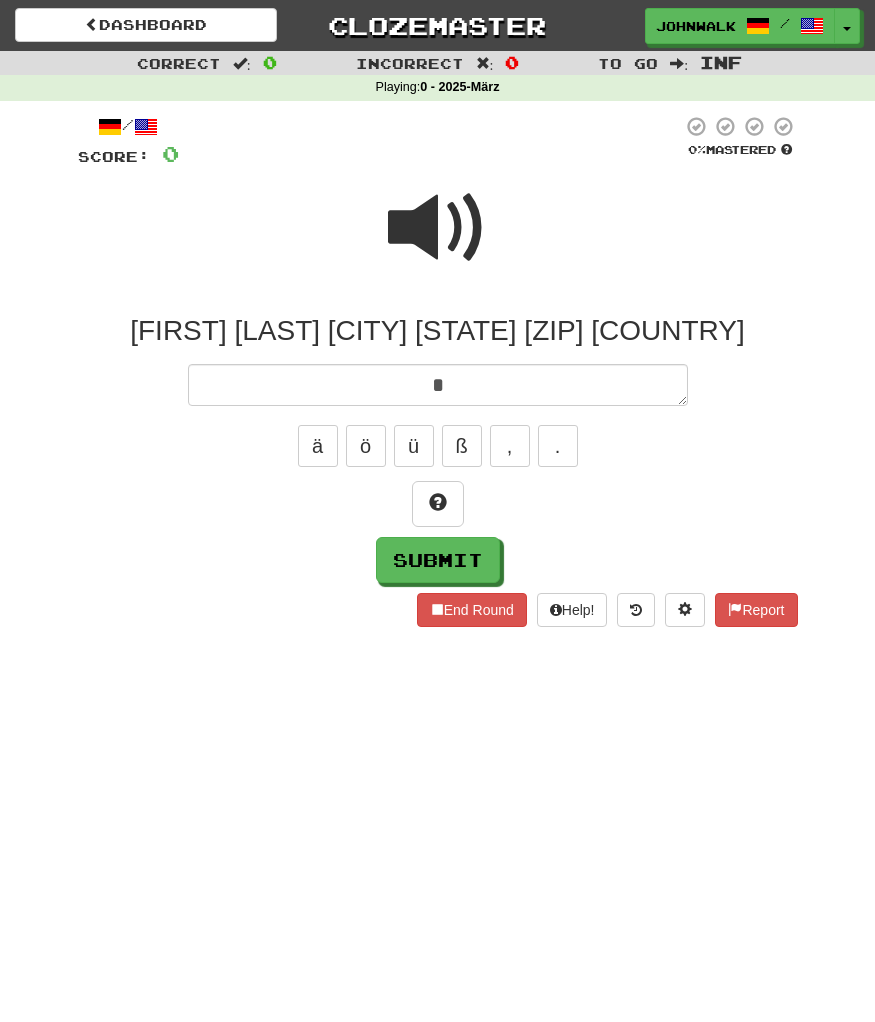 type on "*" 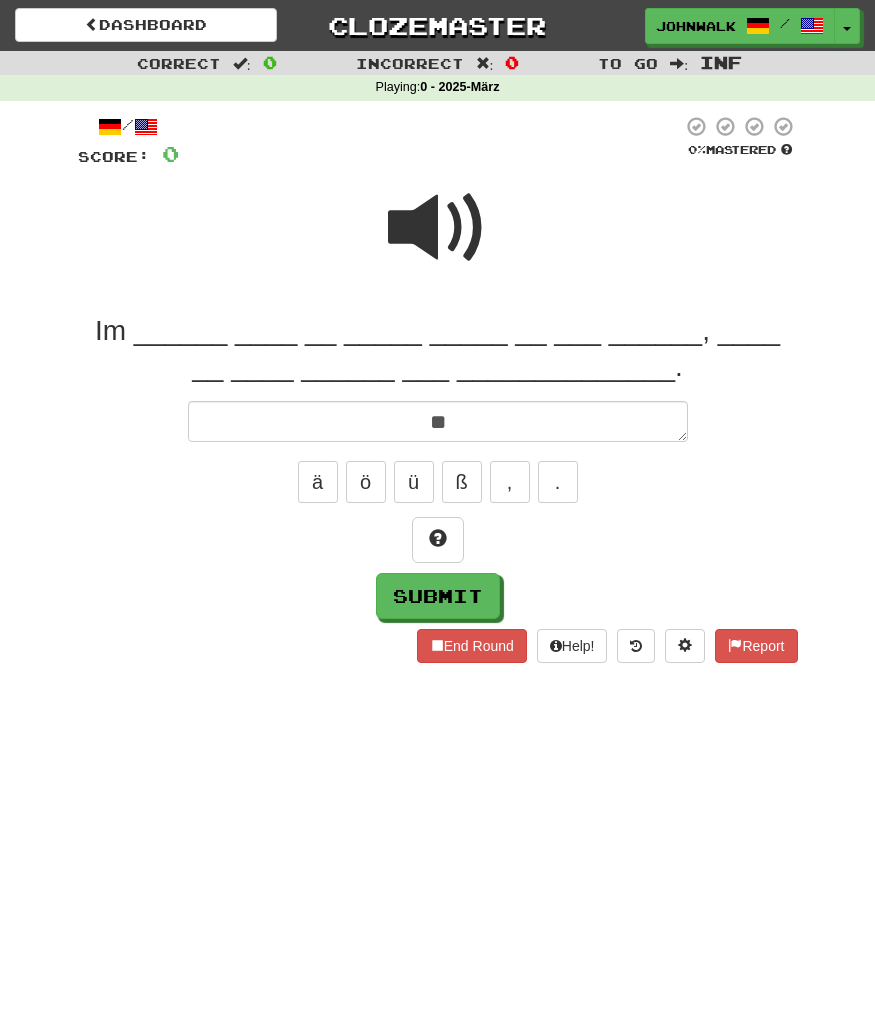 type on "**" 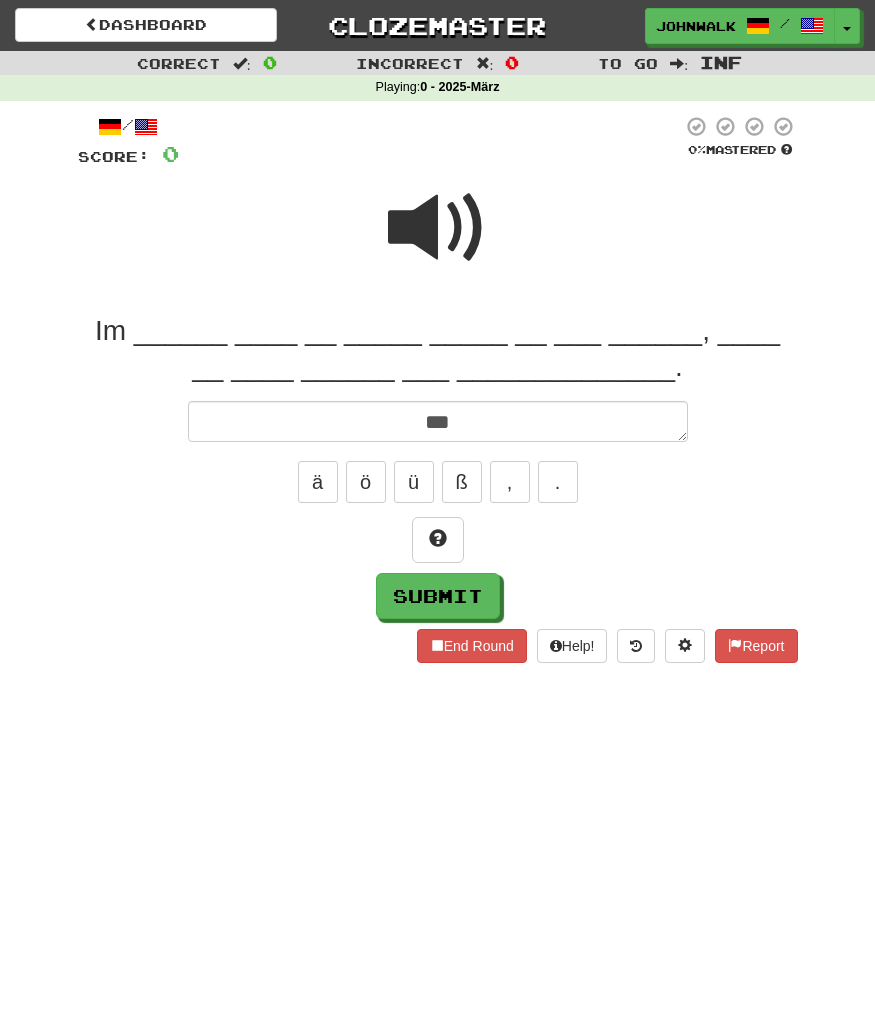 type on "*" 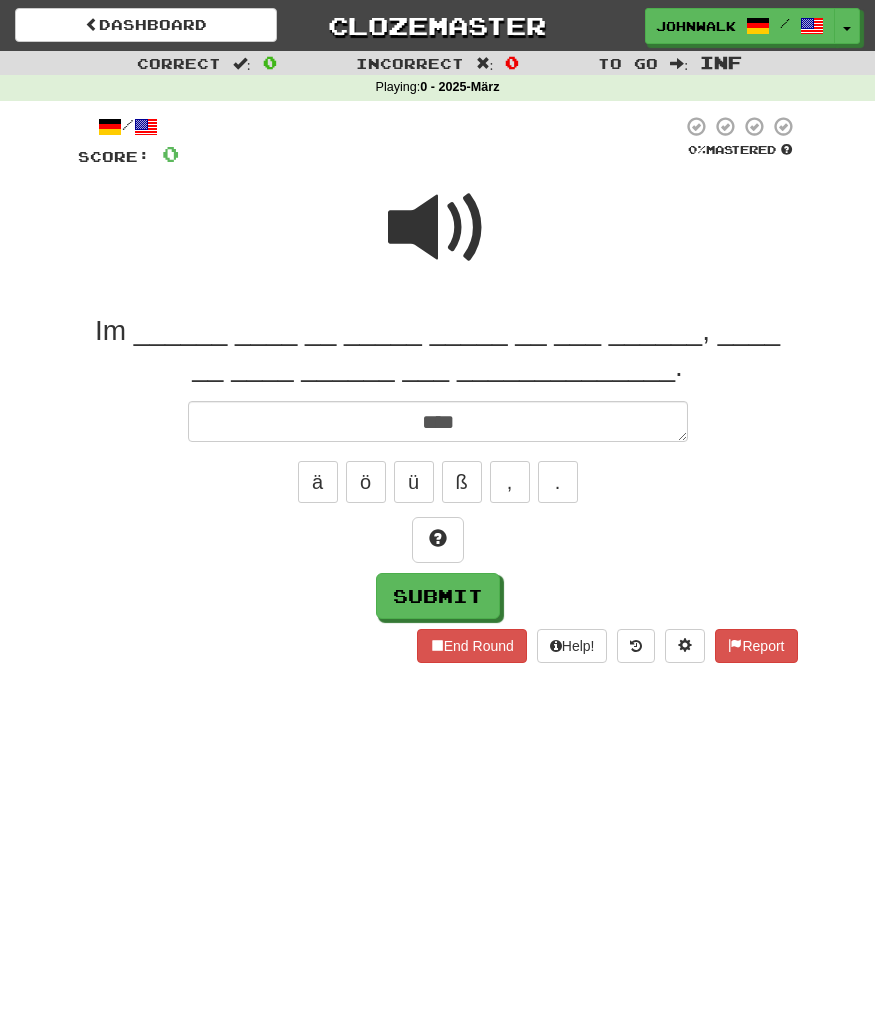 type on "*" 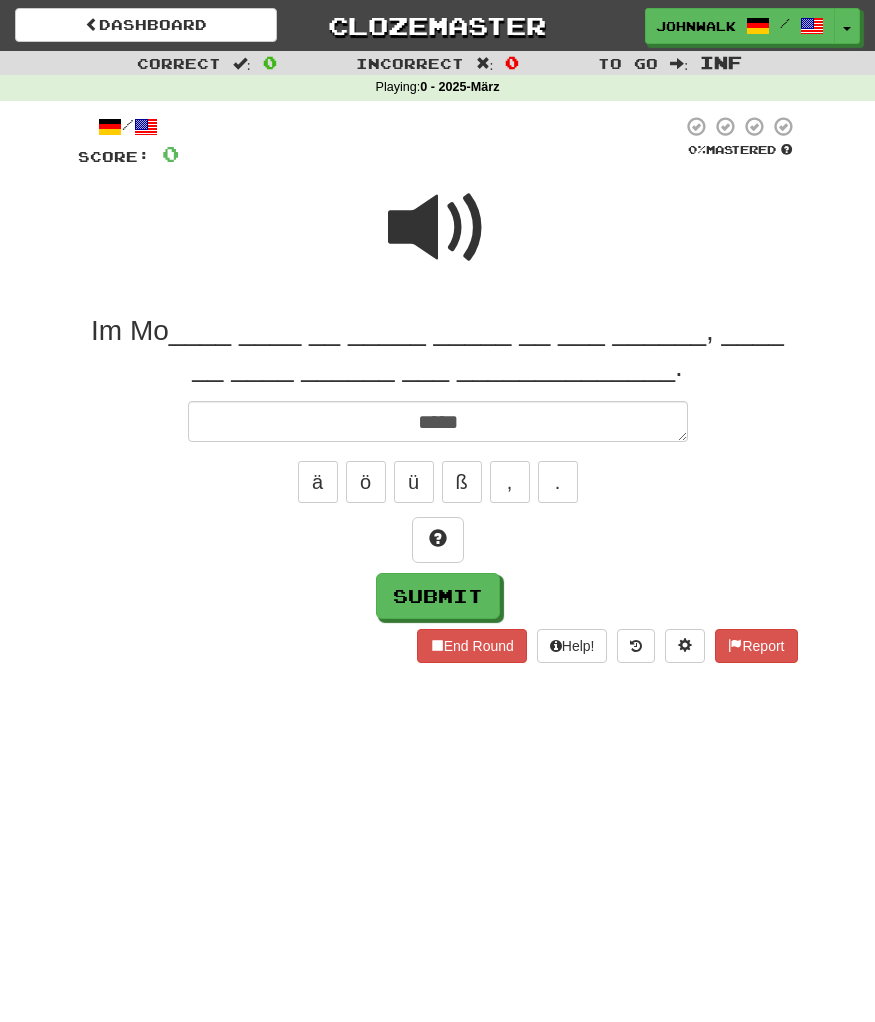 type on "*" 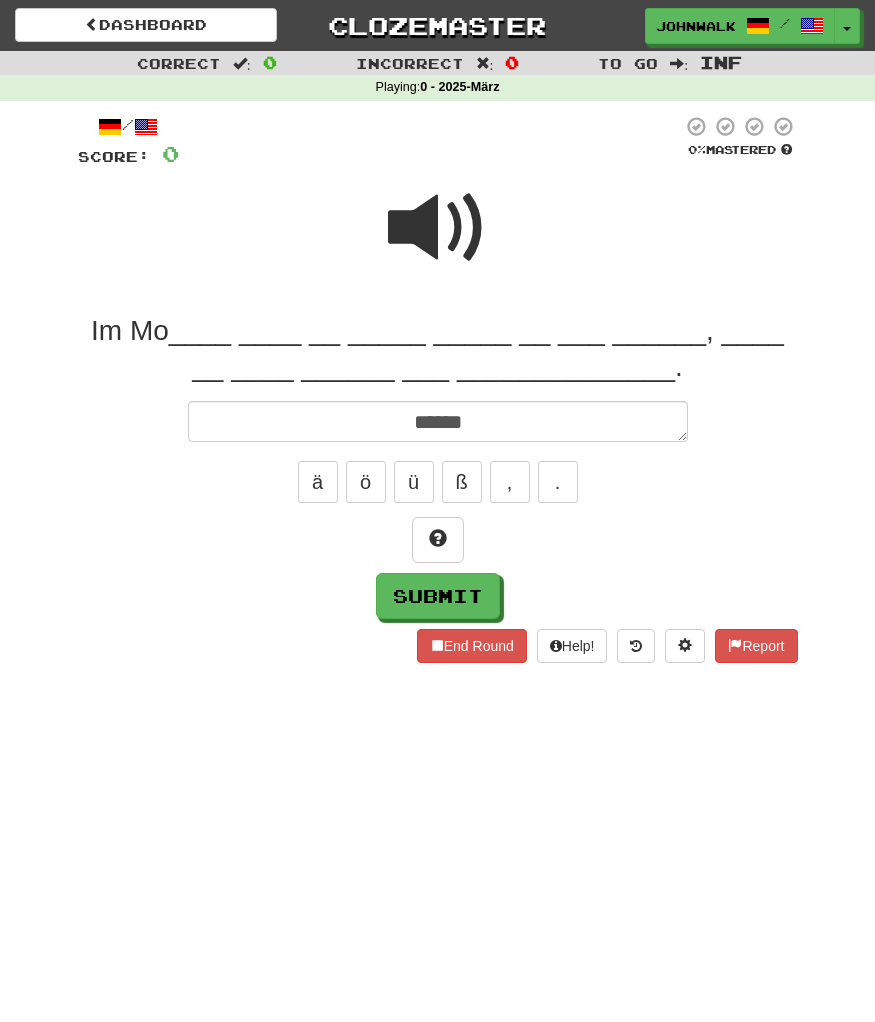 type on "*" 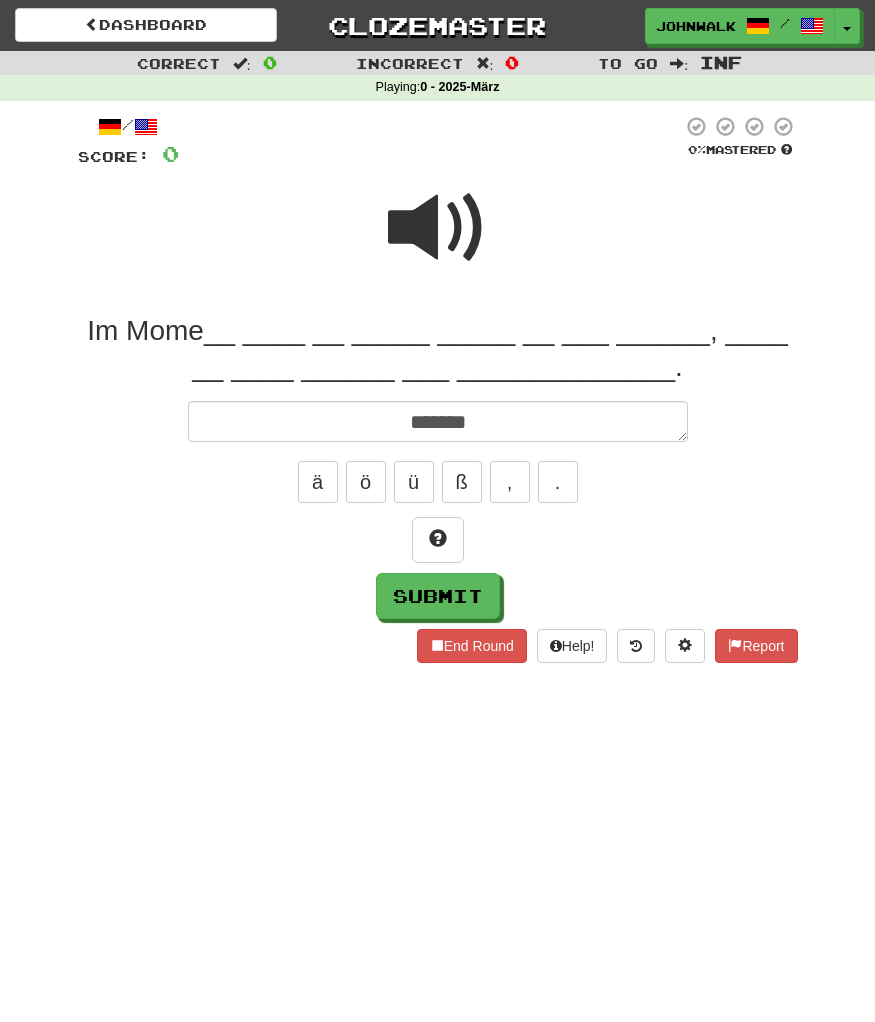 type on "*" 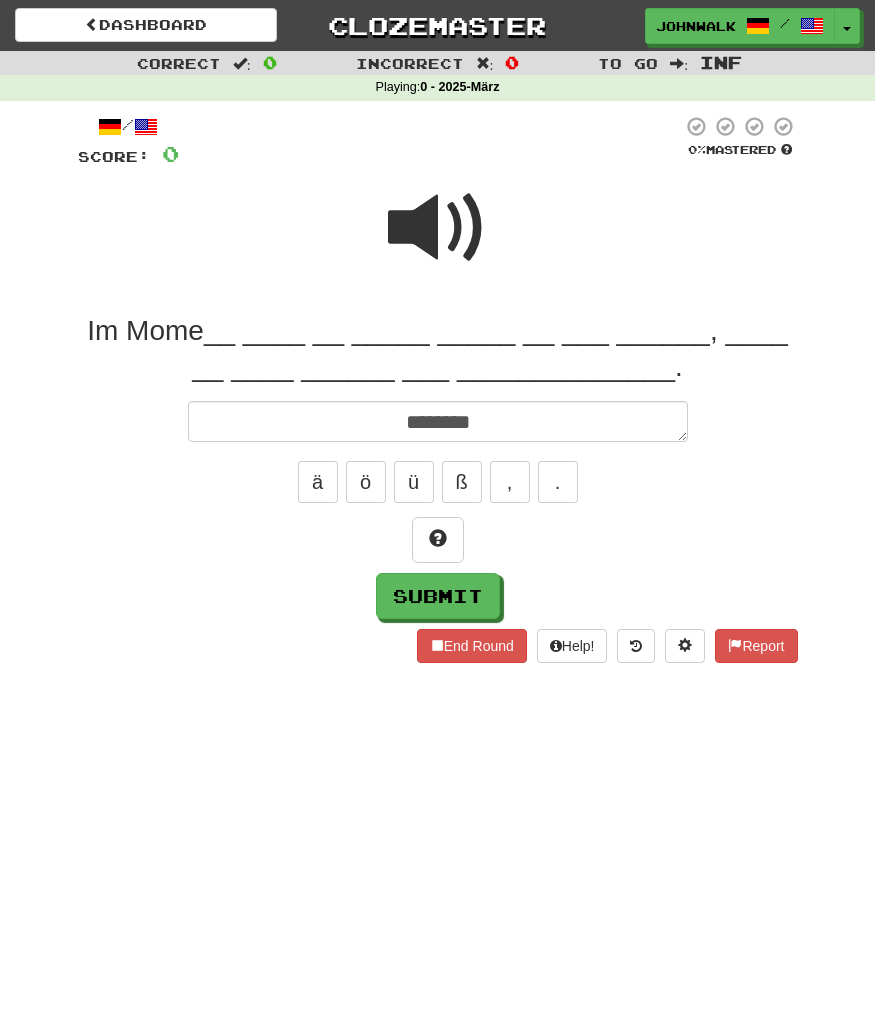 type on "*********" 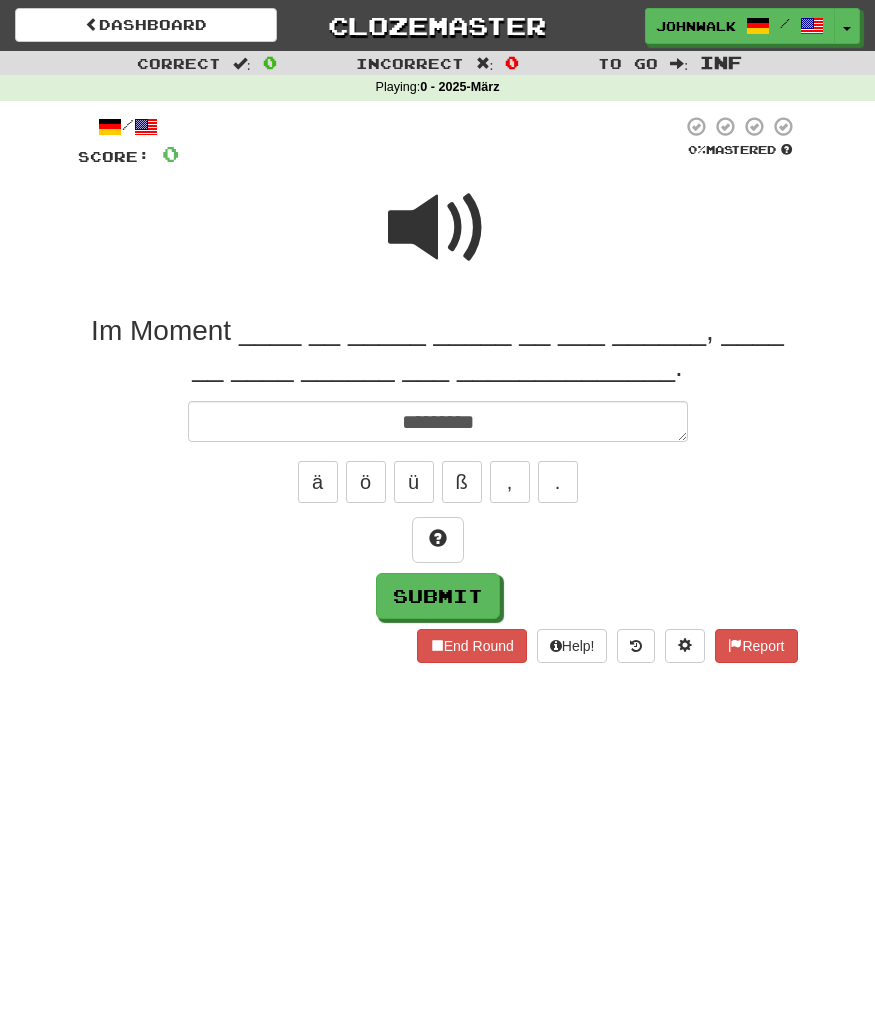 type on "*" 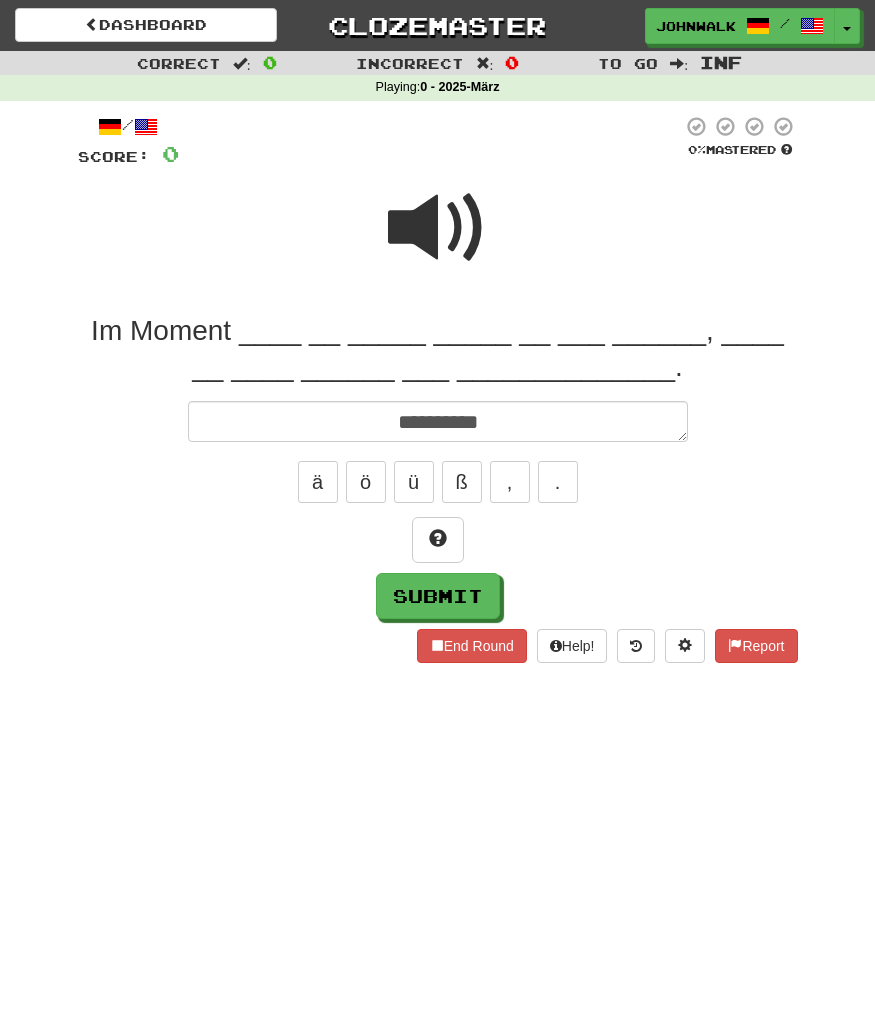 type on "*" 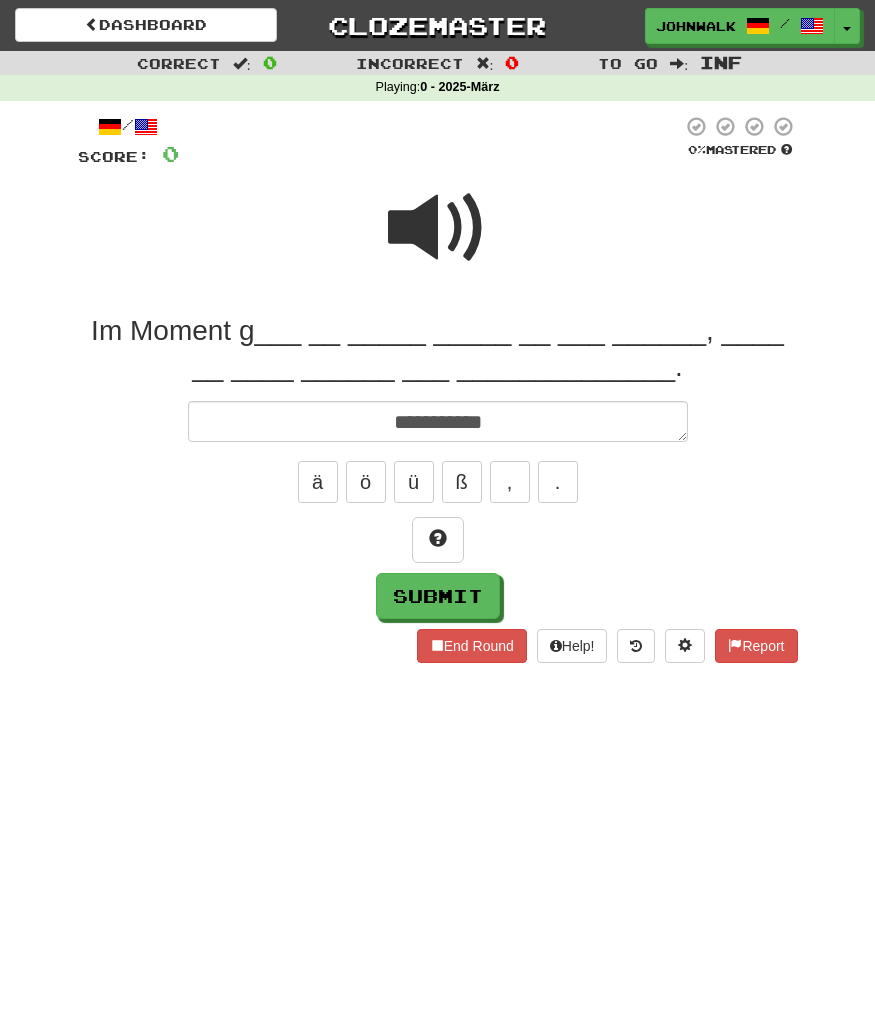 type on "*" 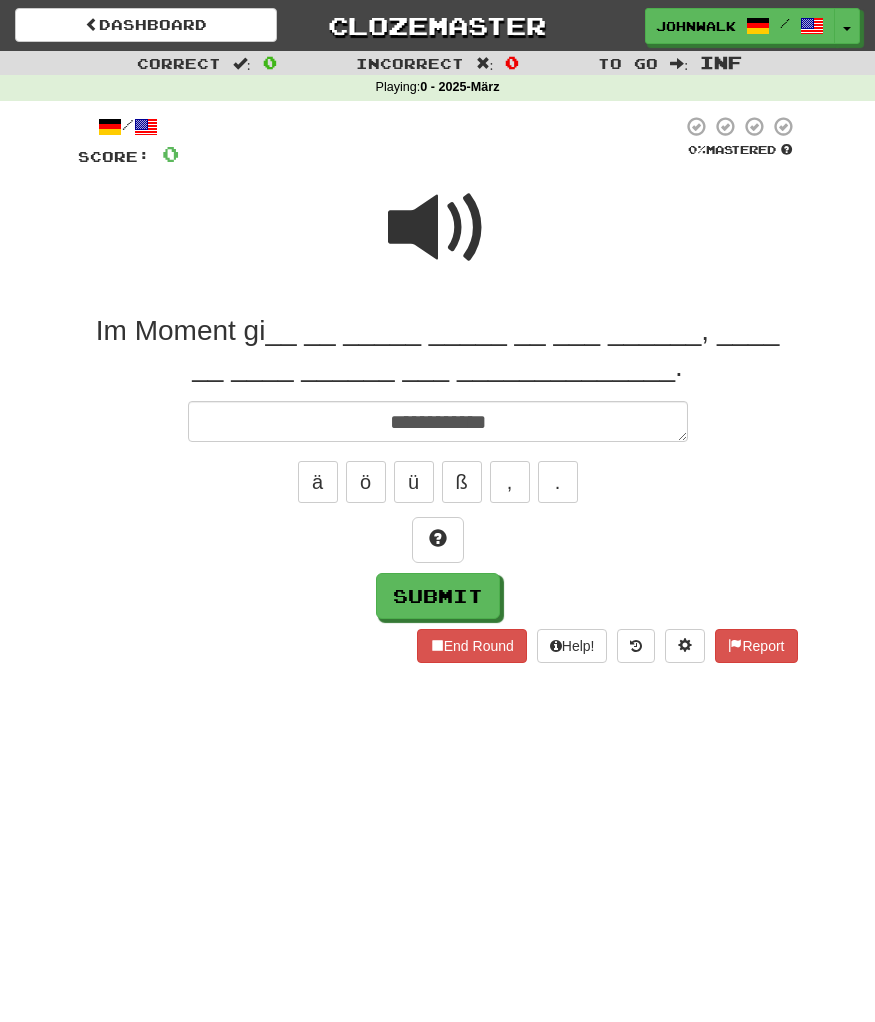 type on "*" 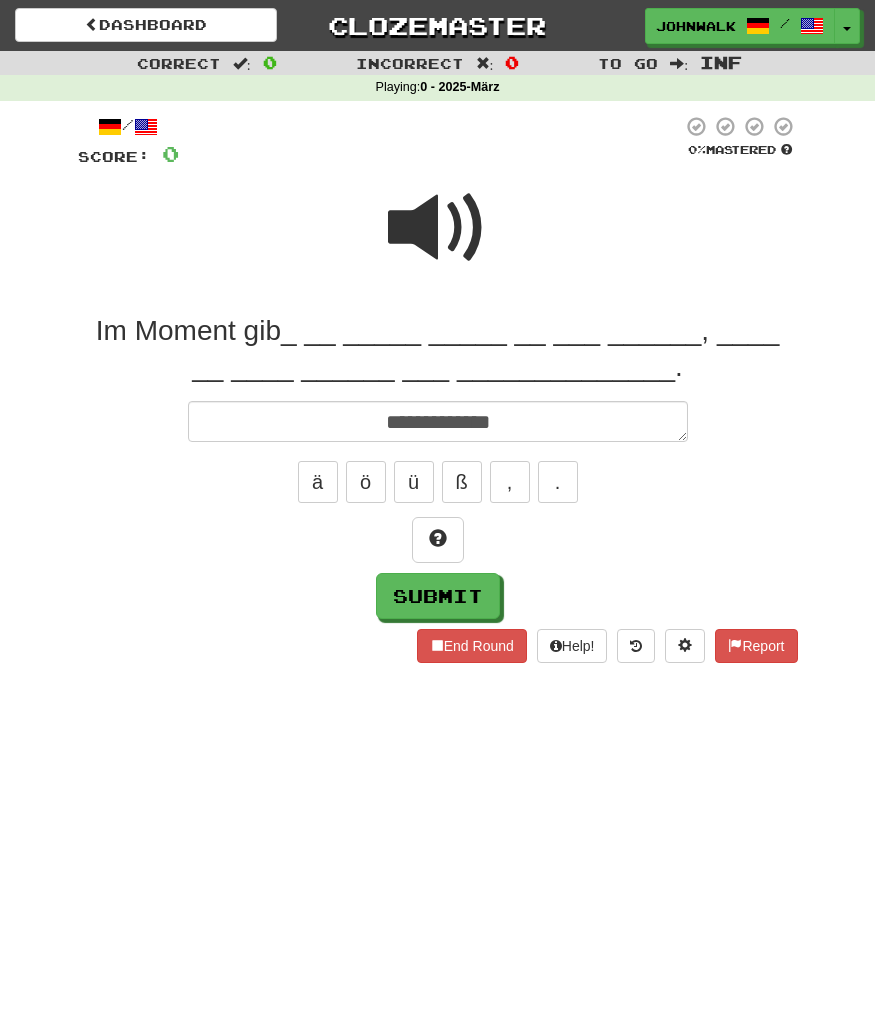type on "*" 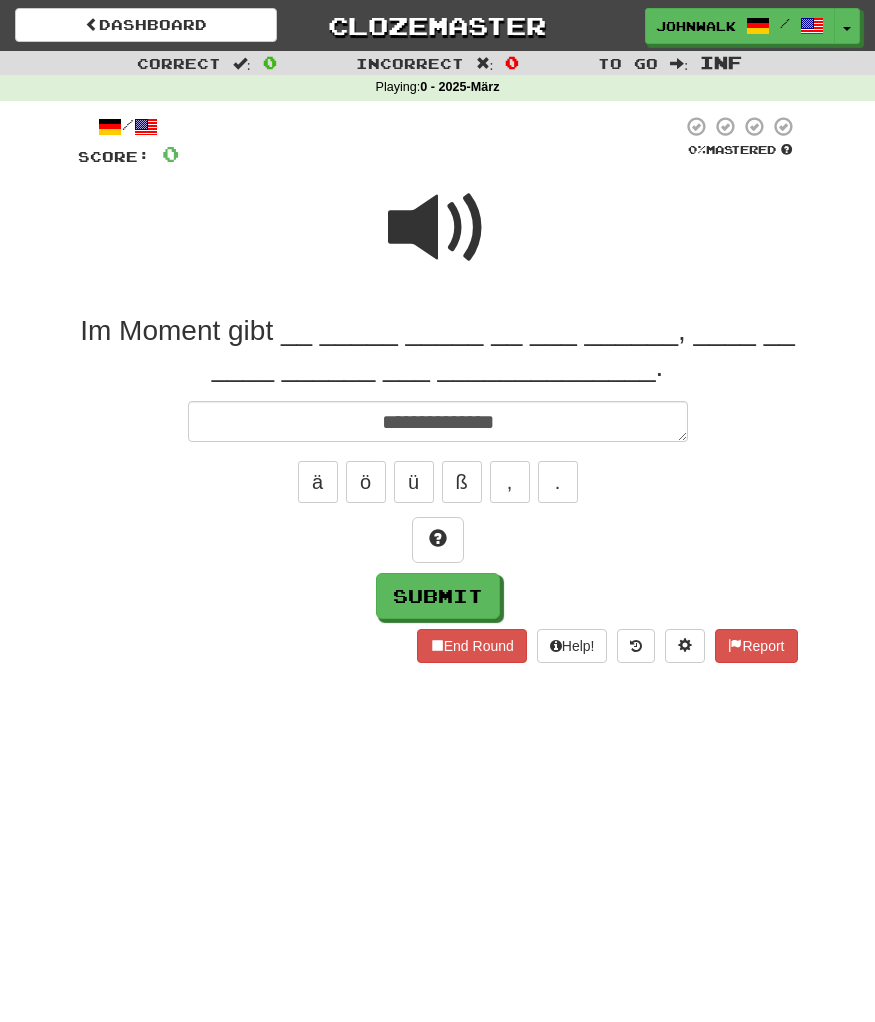 type on "*" 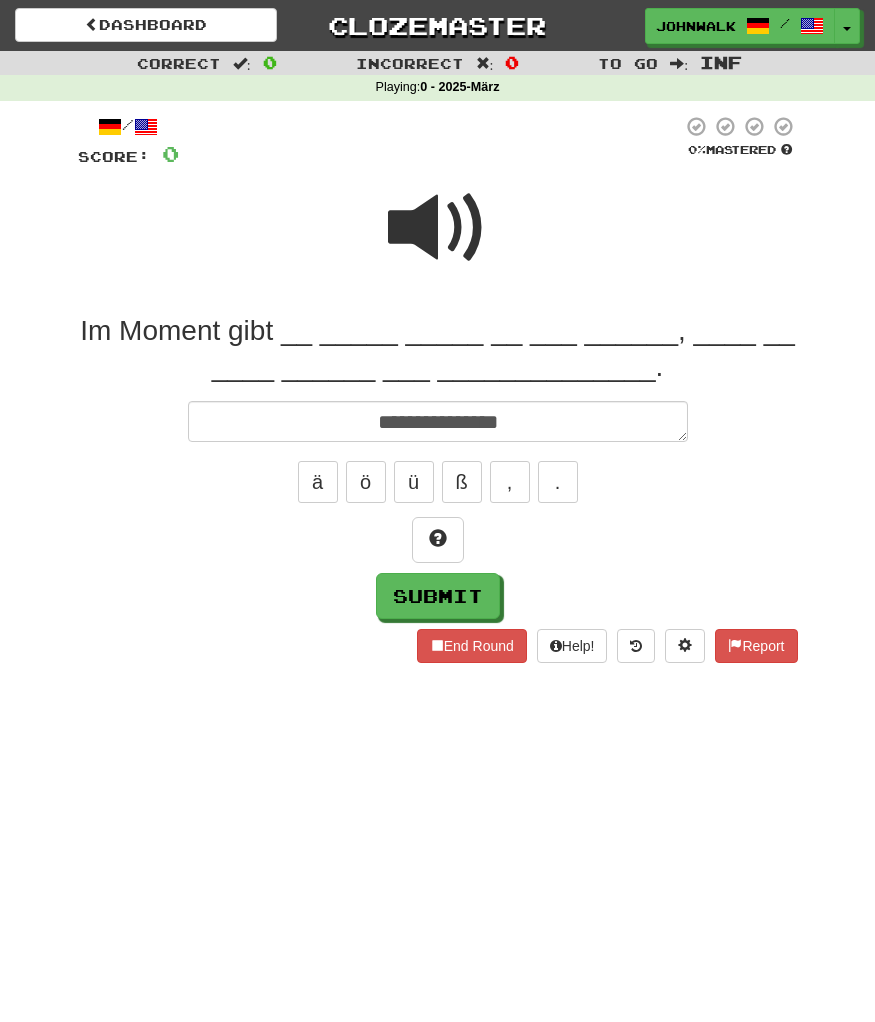 type on "*" 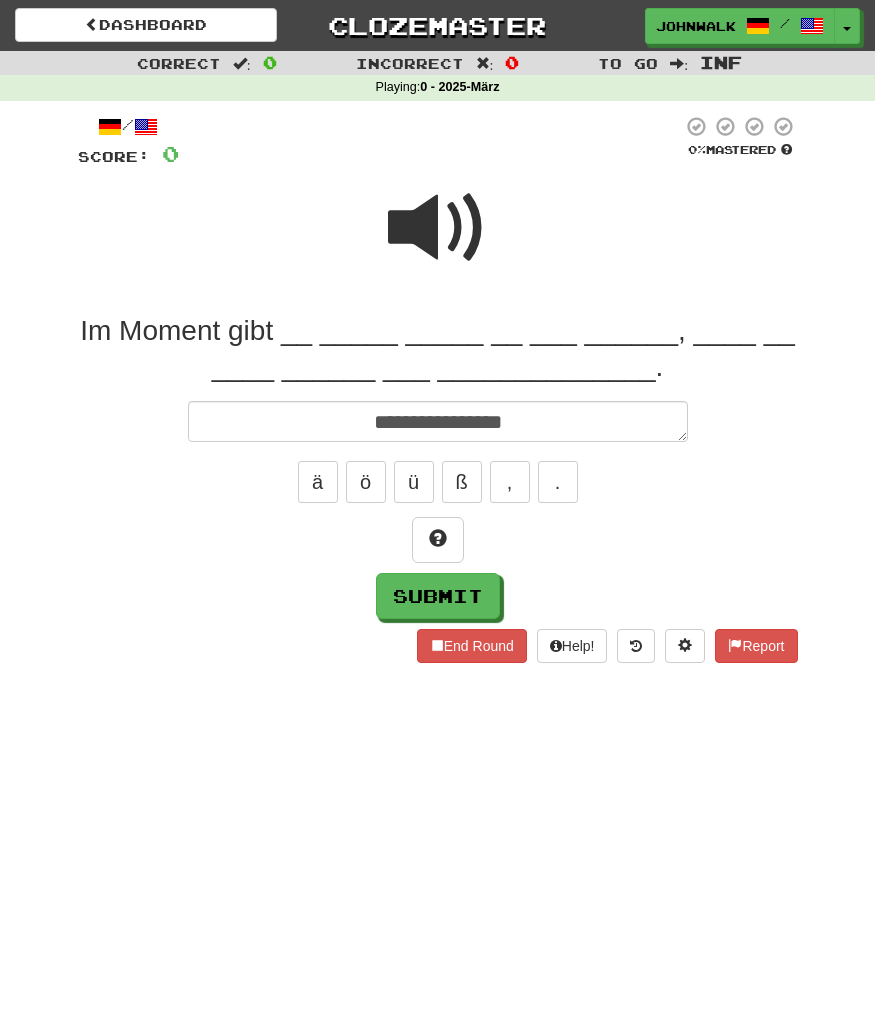 type on "*" 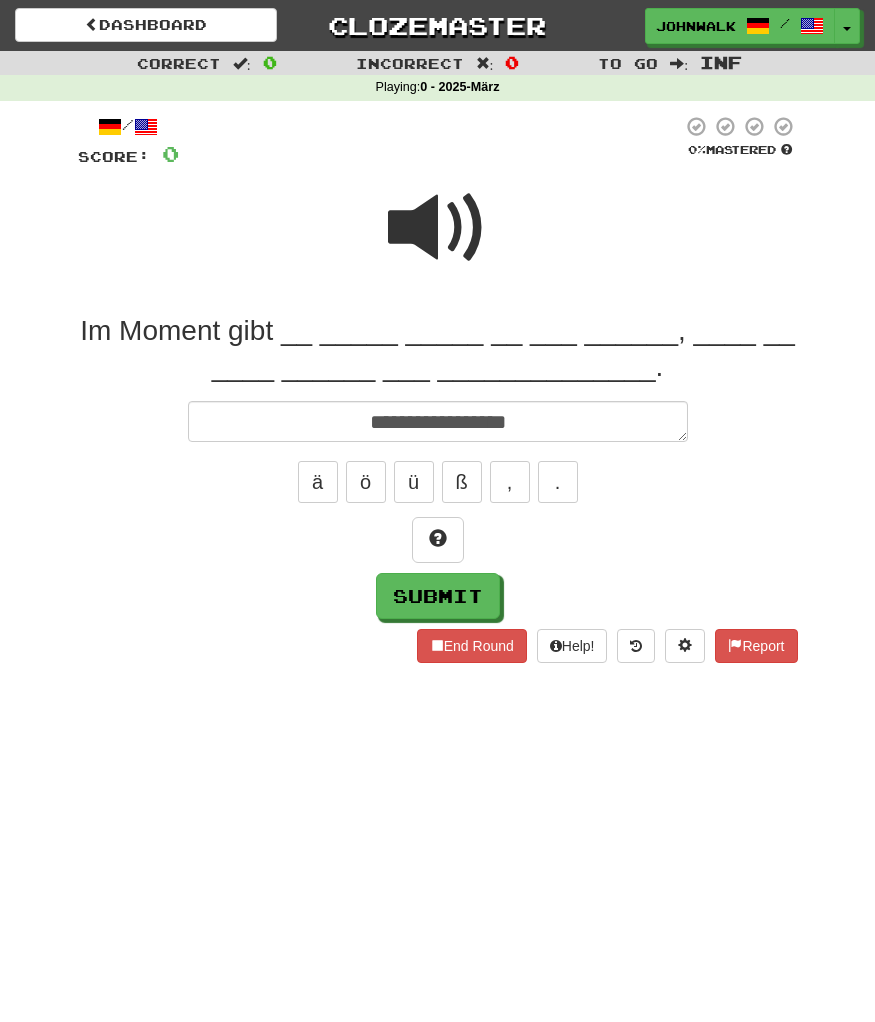 type on "*" 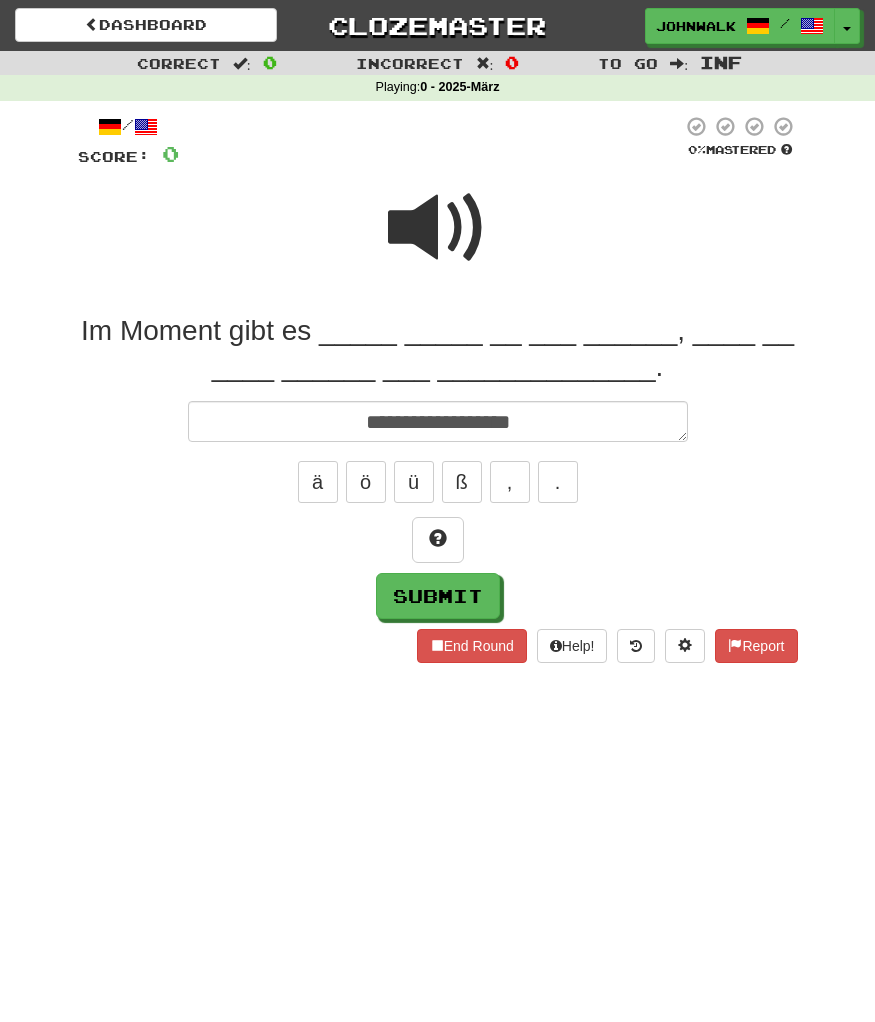 type on "*" 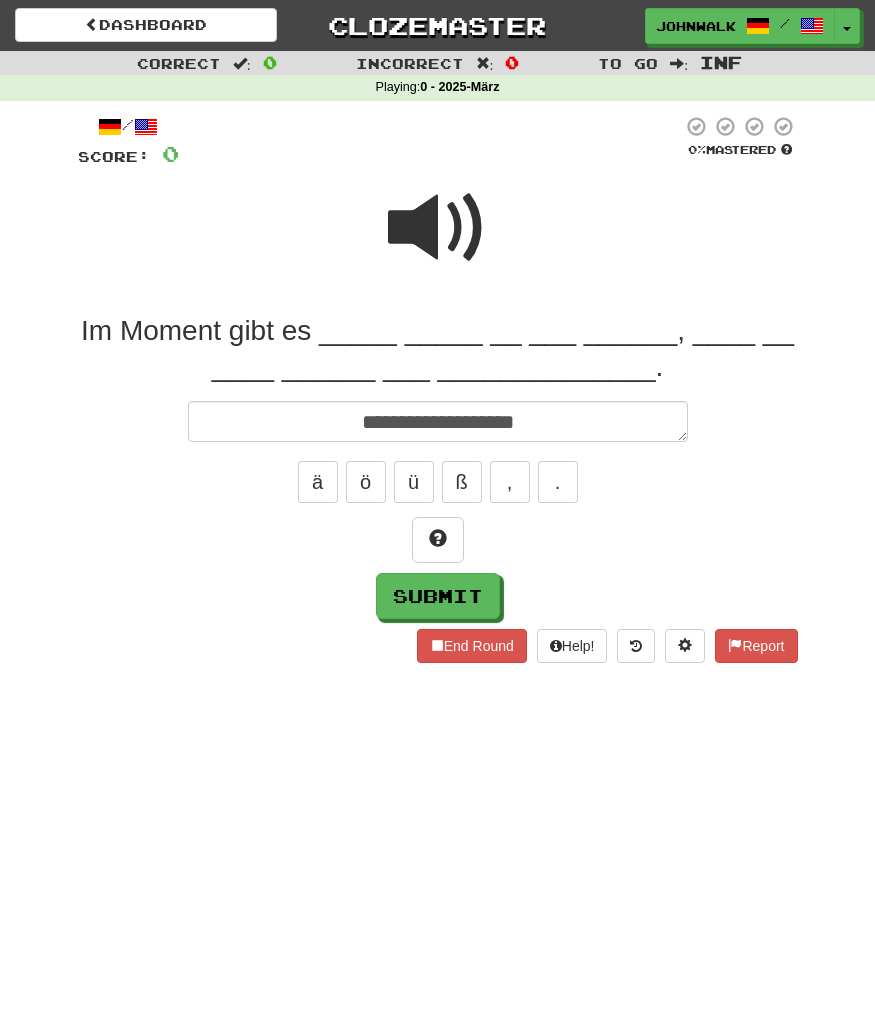 type on "*" 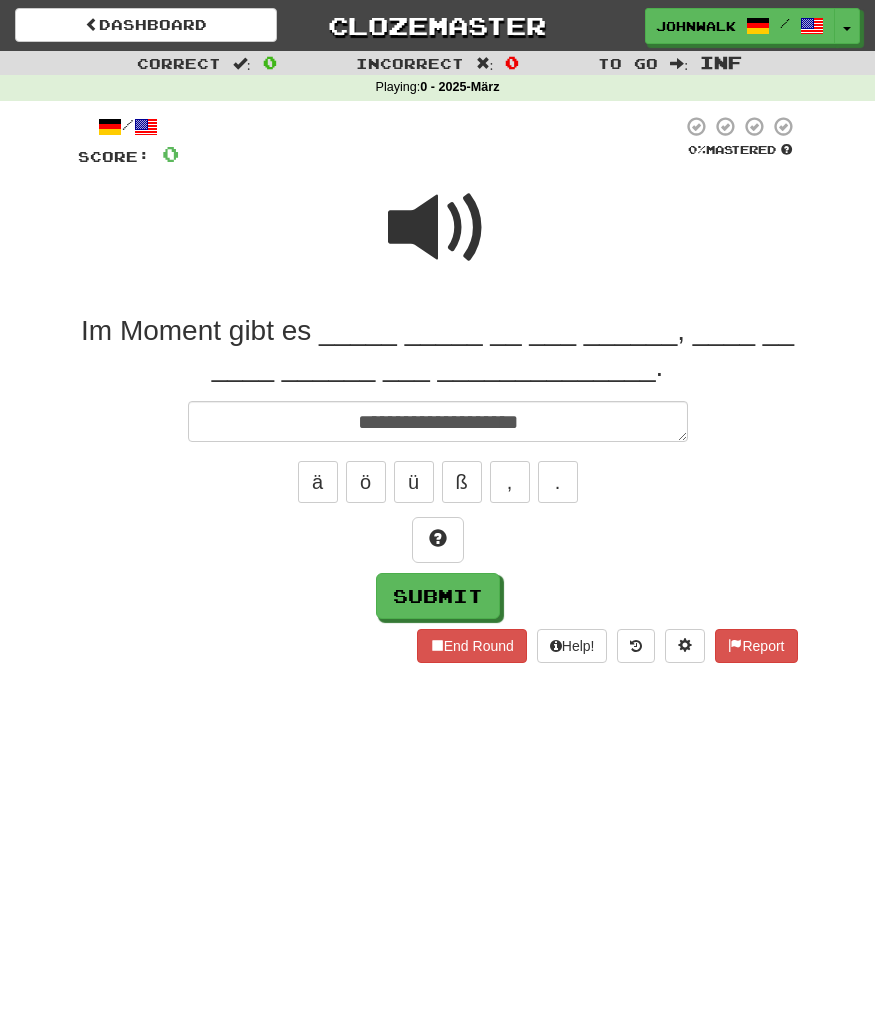 type on "*" 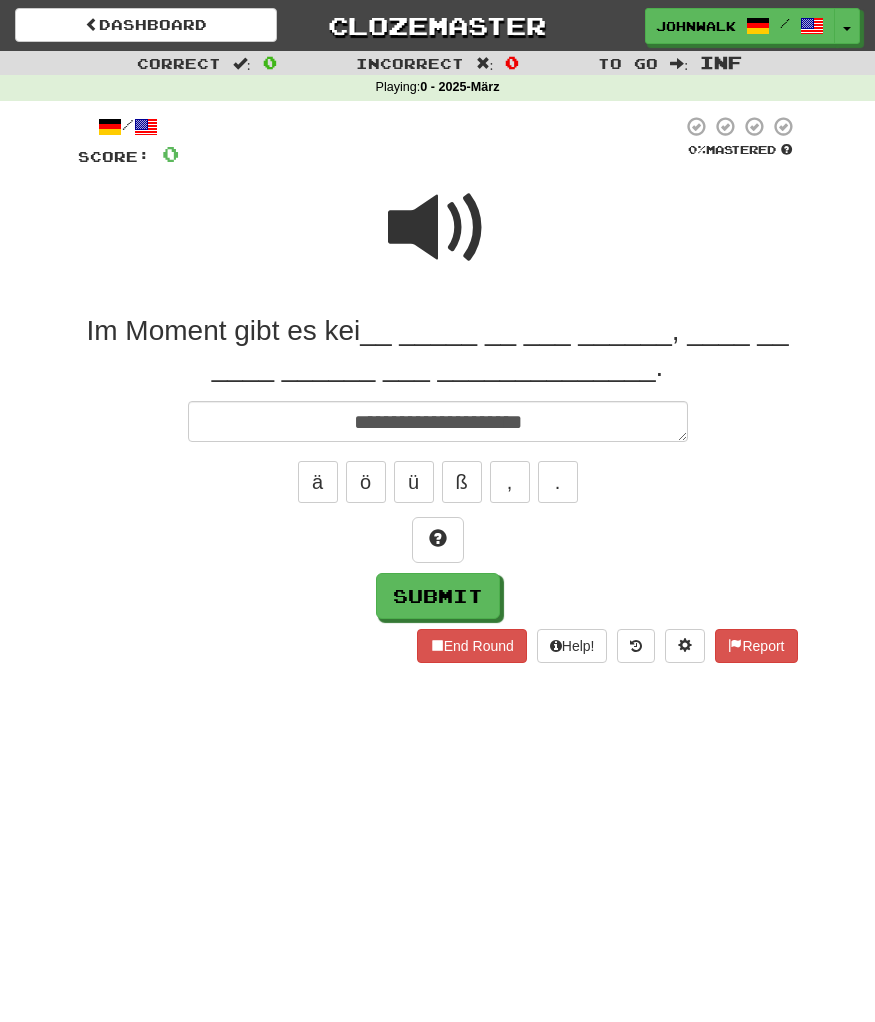 type on "*" 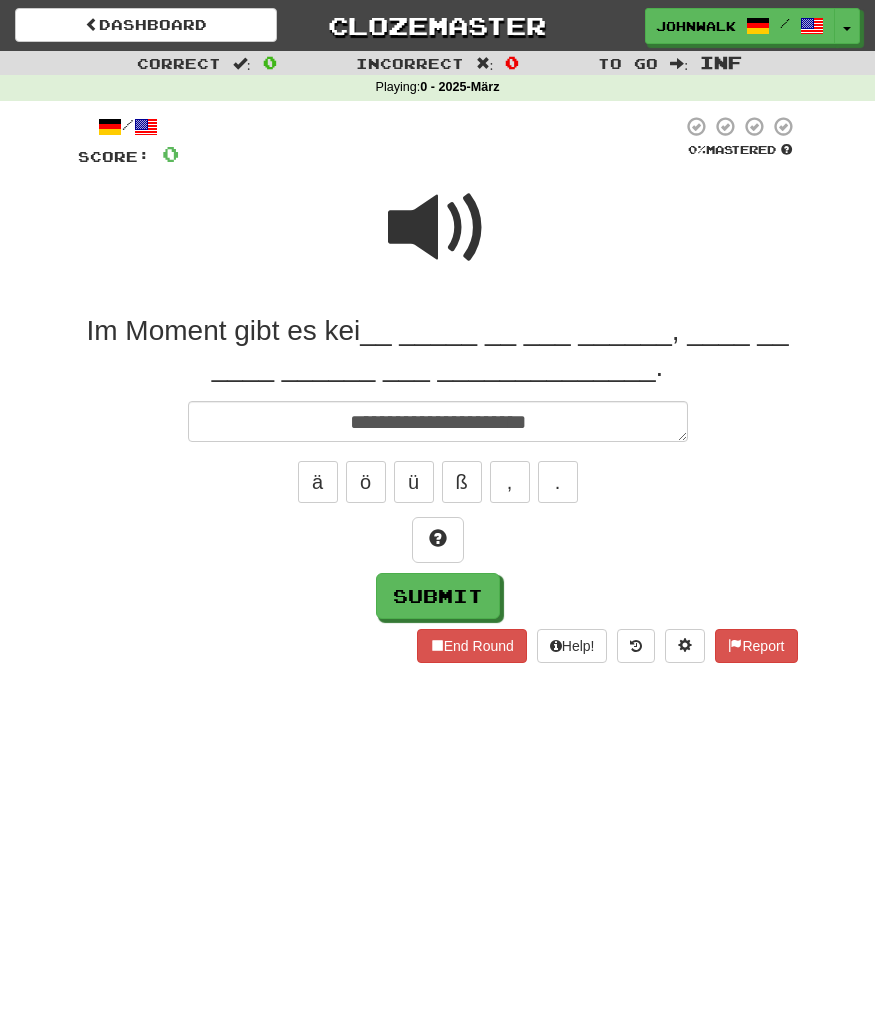 type on "**********" 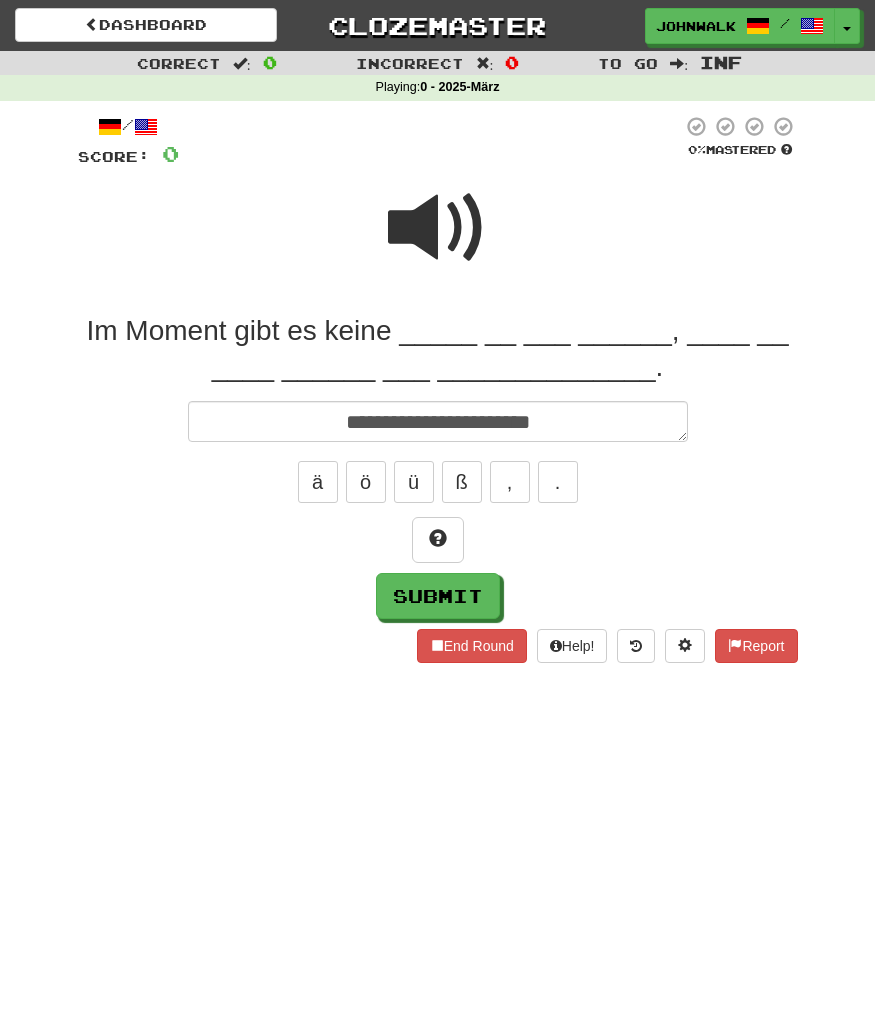 type on "*" 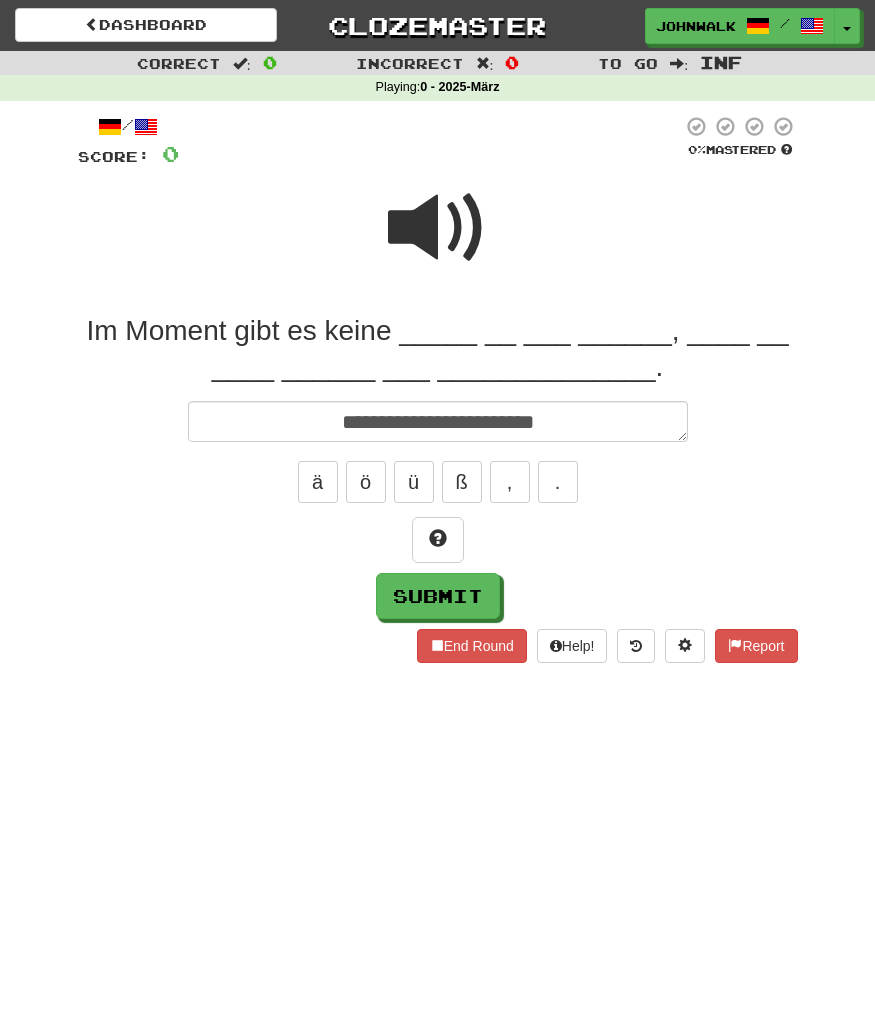 type on "*" 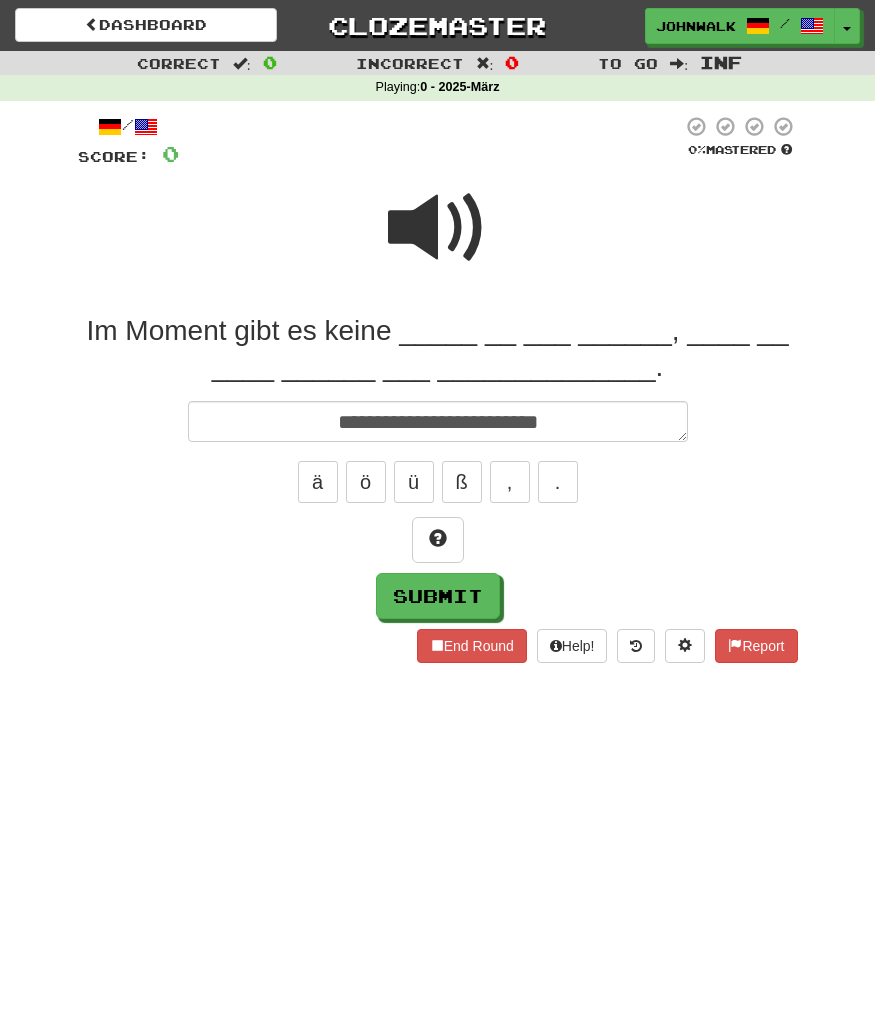 type on "*" 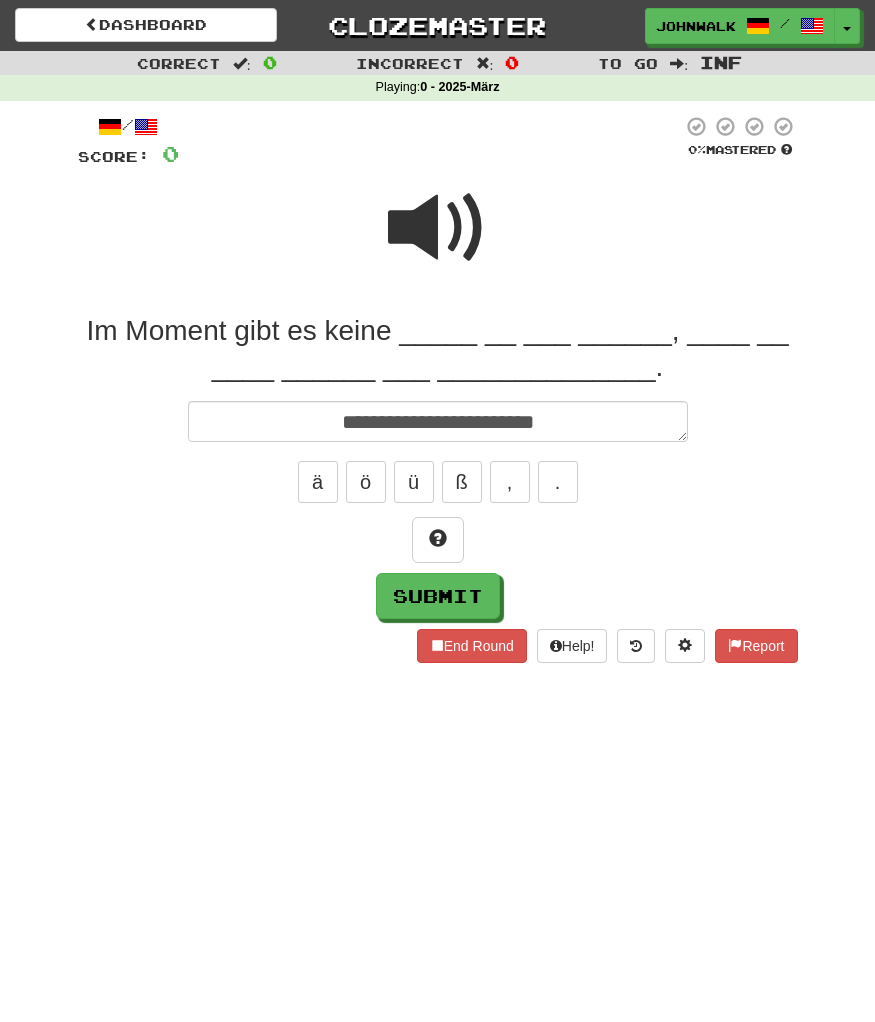 type on "*" 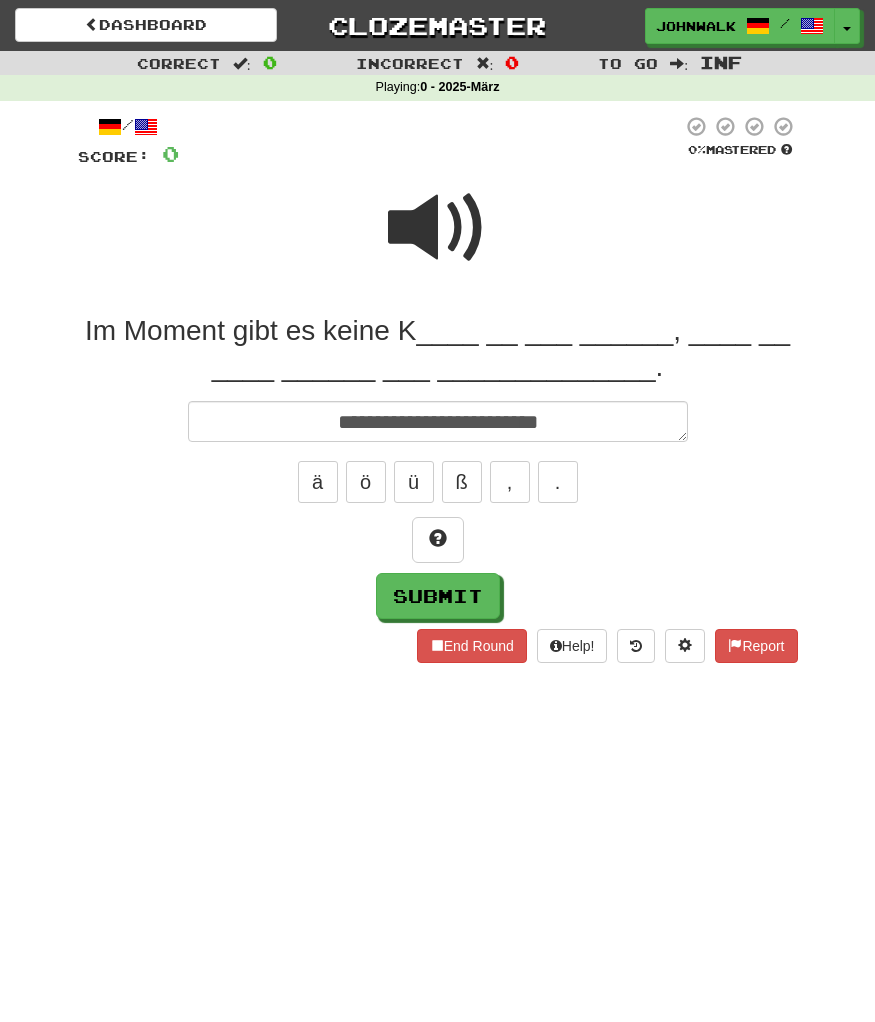 type on "*" 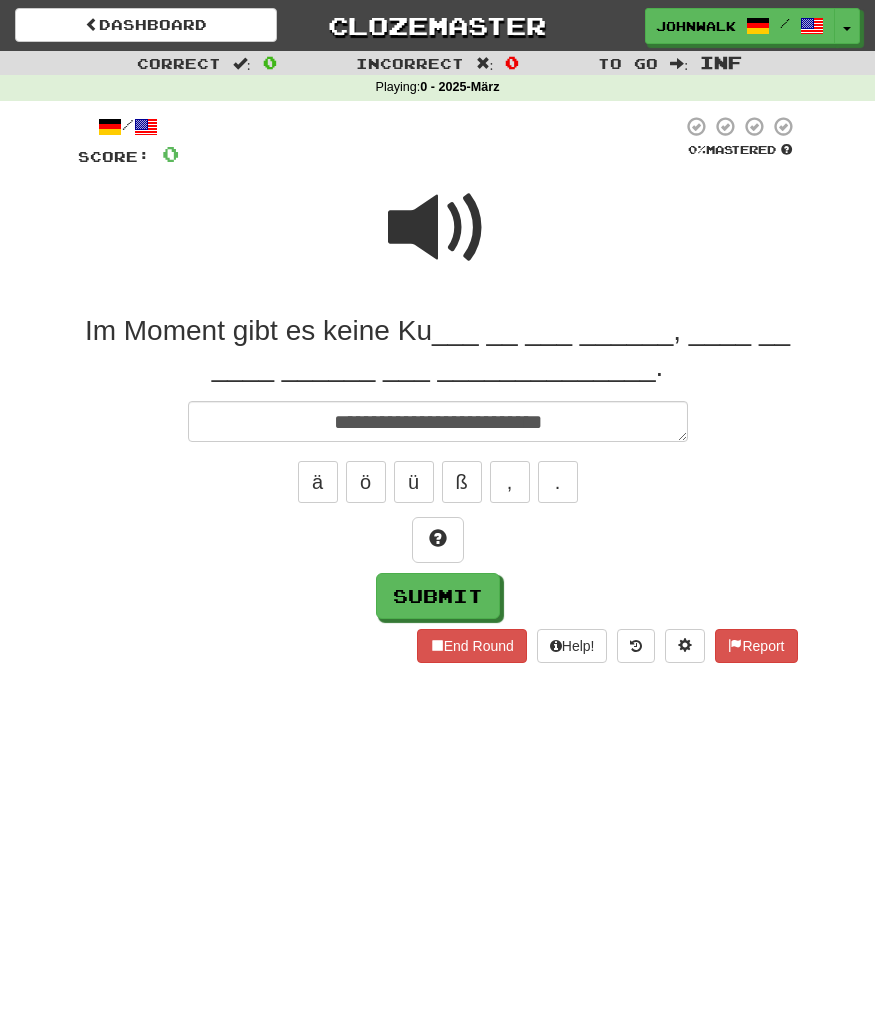 type on "*" 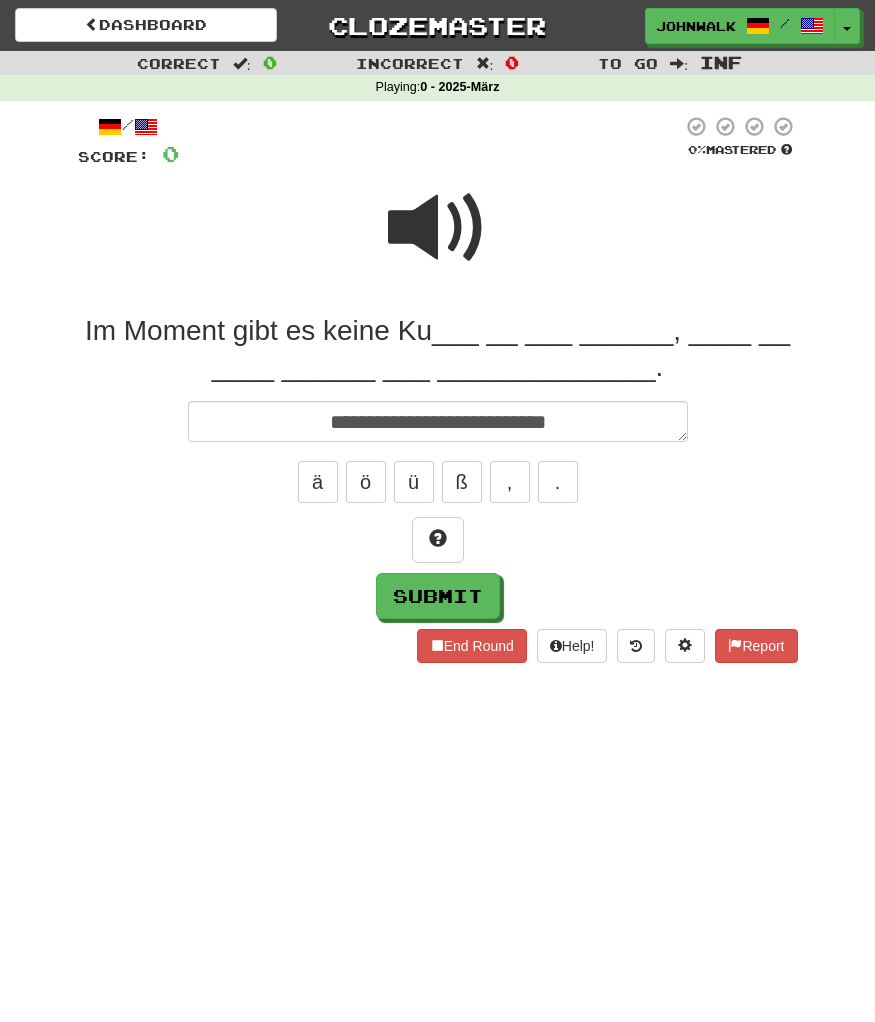 type on "*" 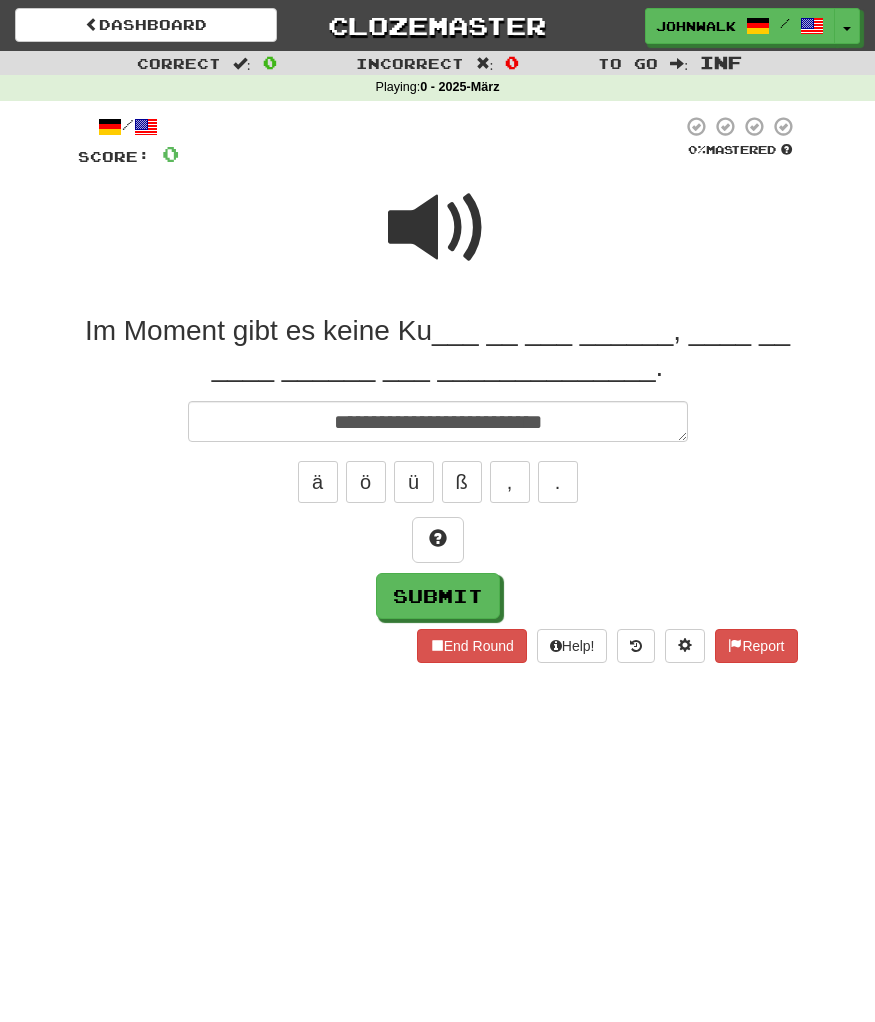 type on "**********" 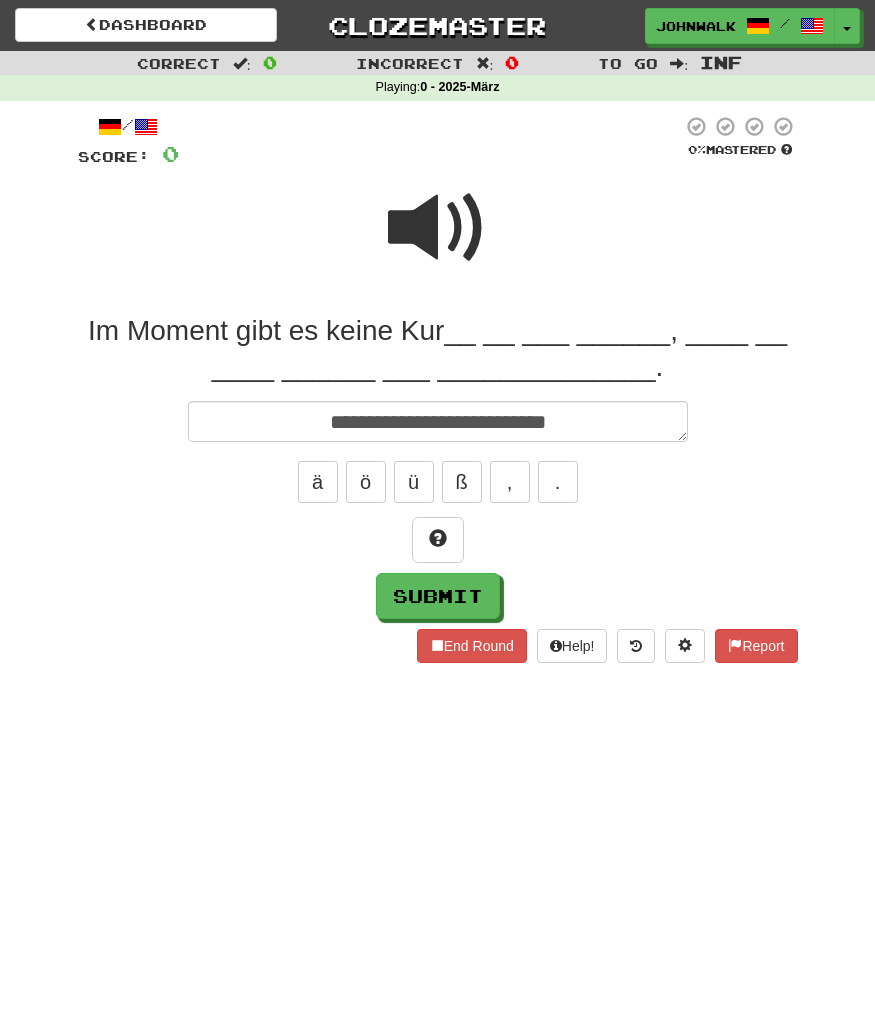 type on "*" 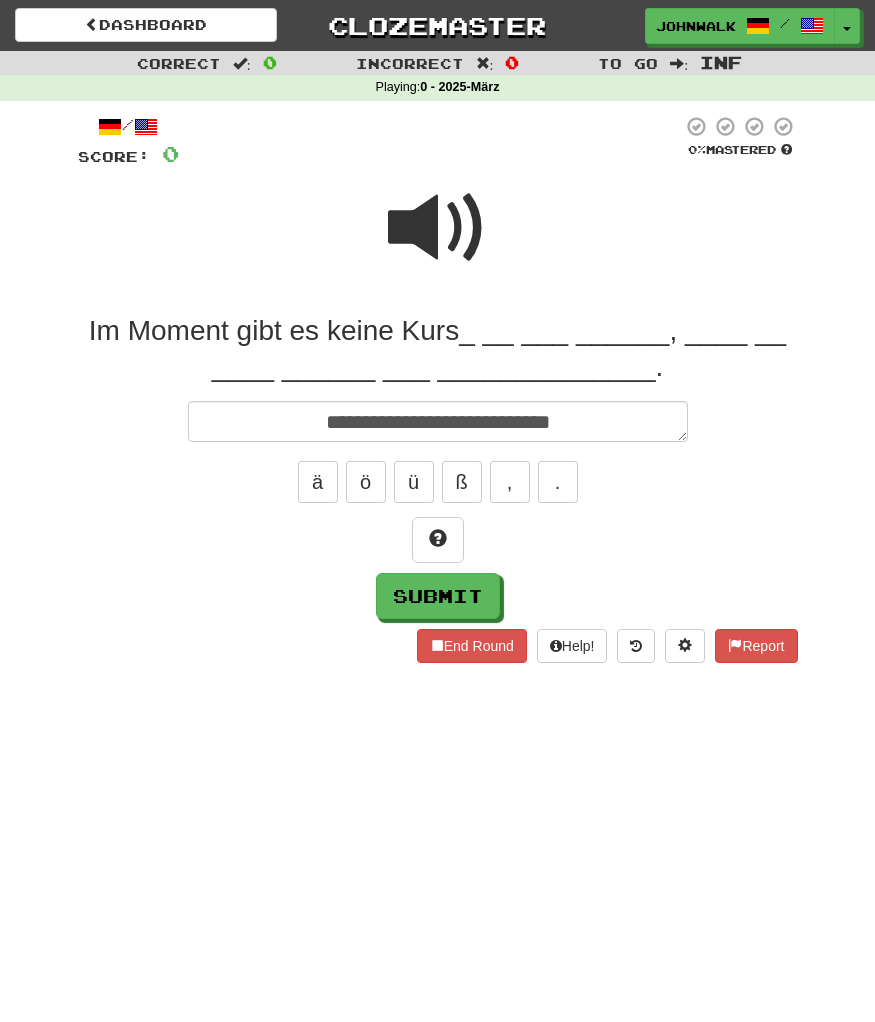 type on "*" 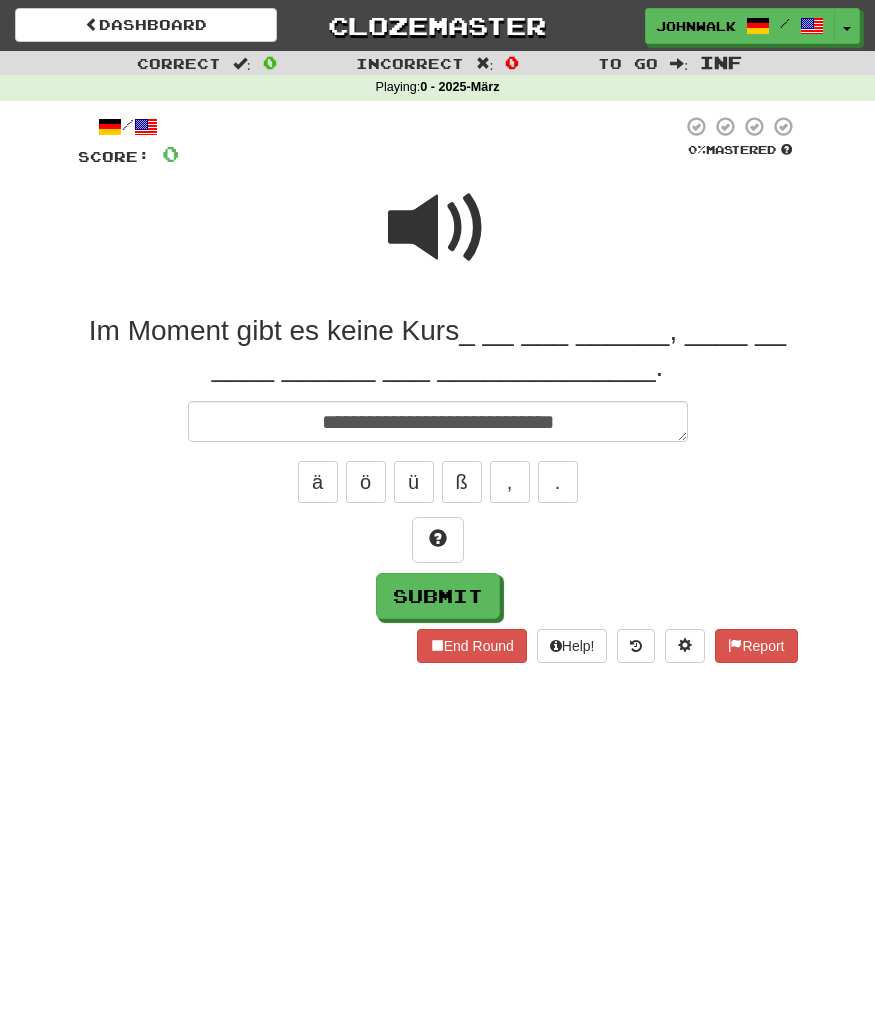 type on "*" 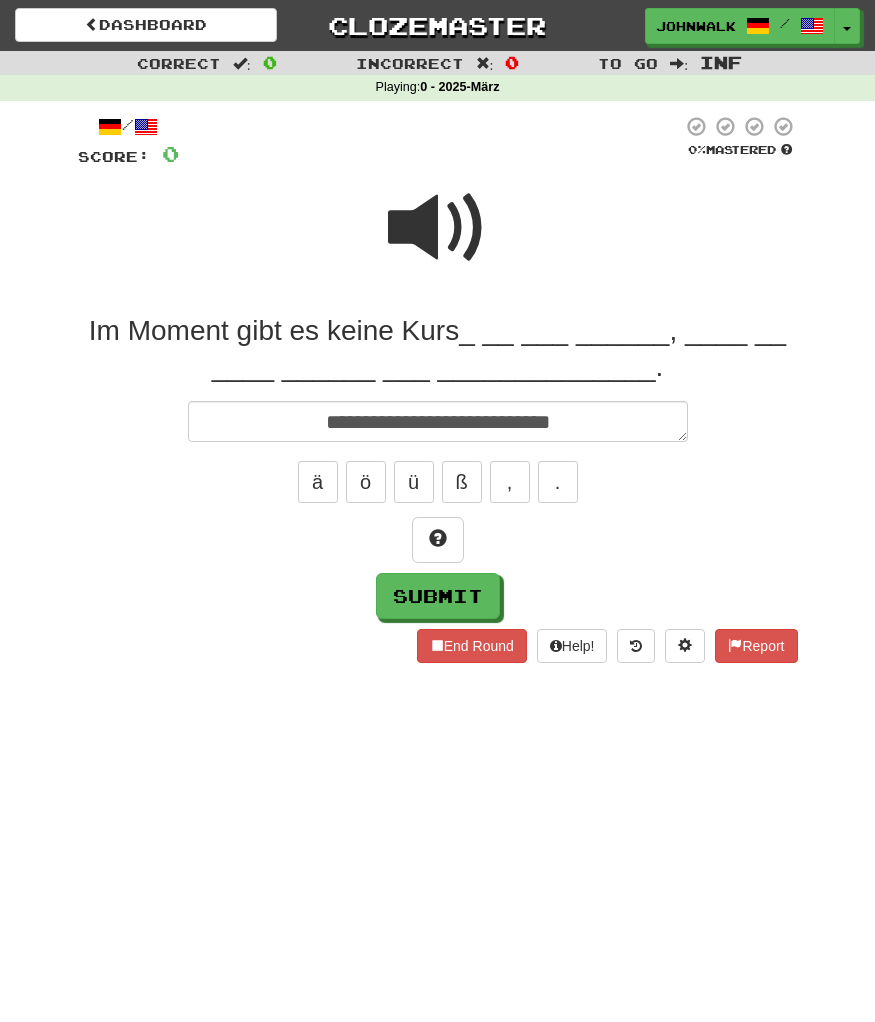 type on "*" 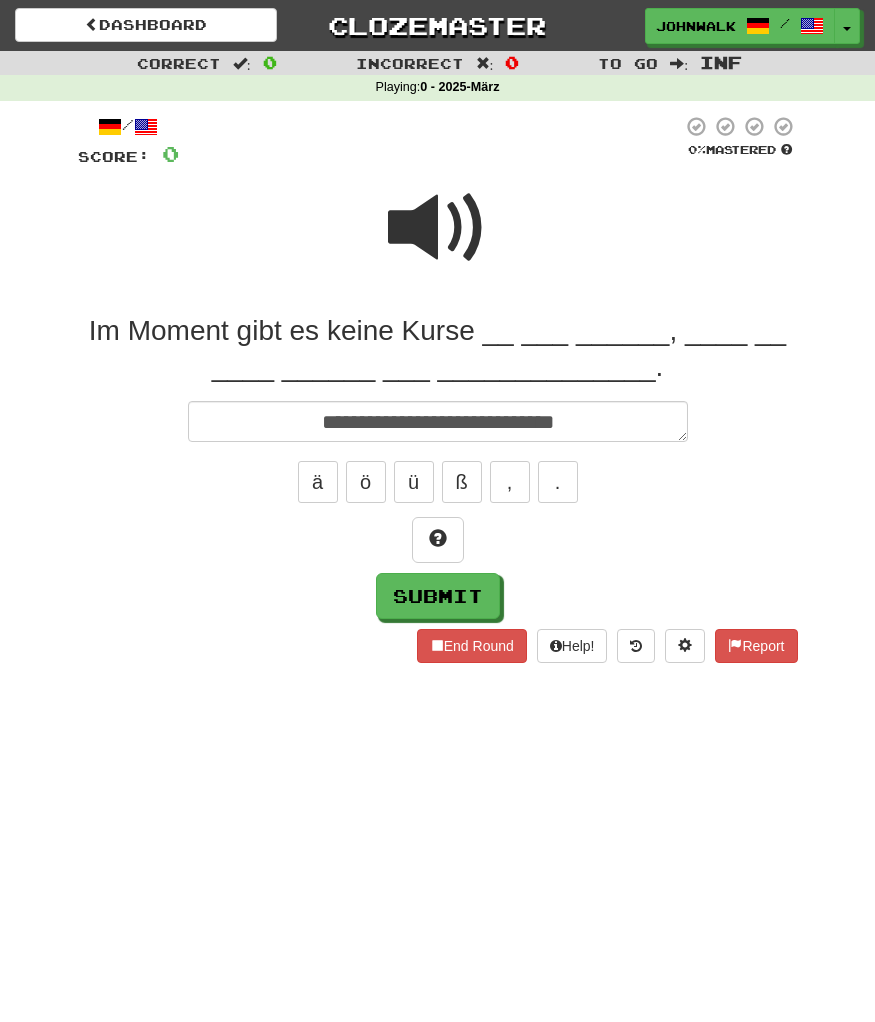 type on "*" 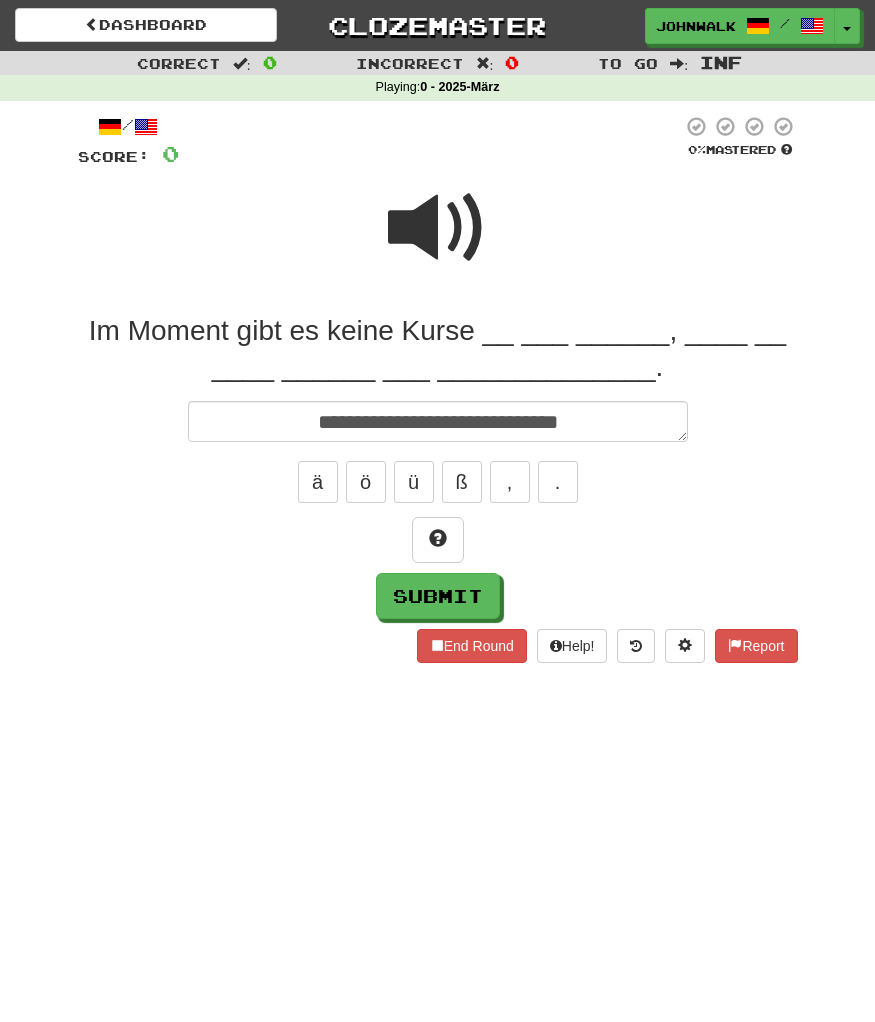 type on "*" 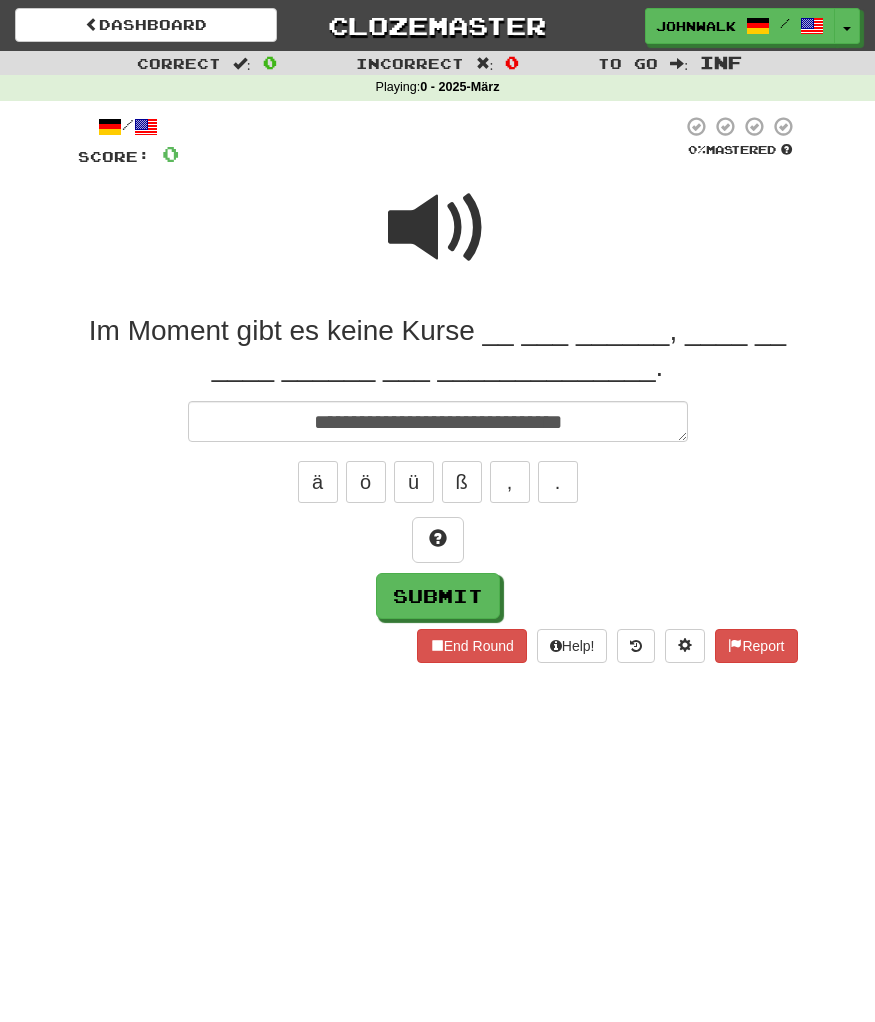 type on "*" 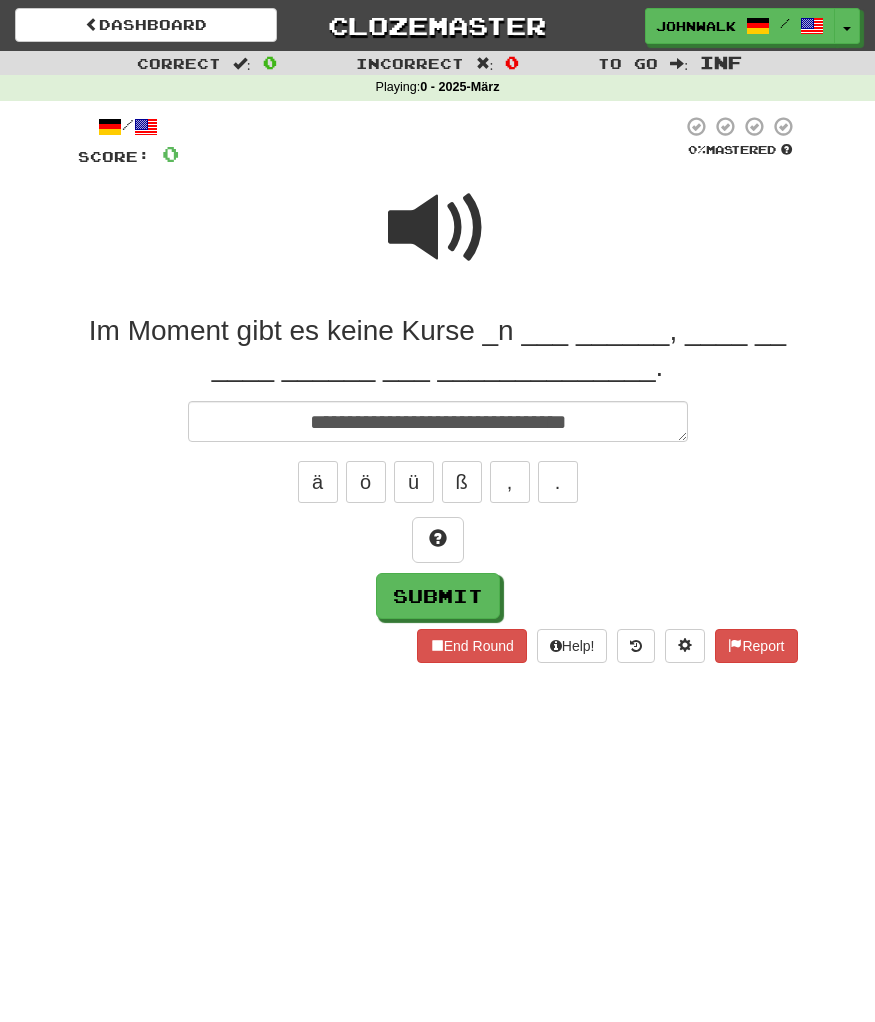 type on "*" 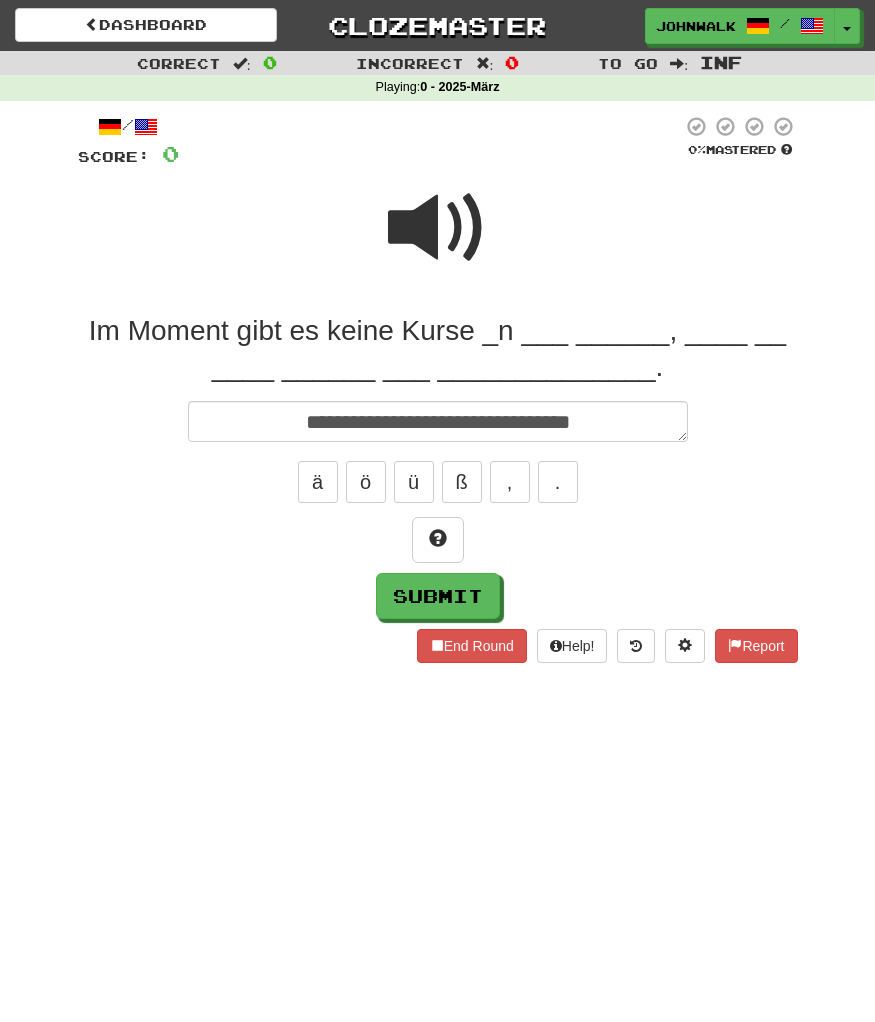 type on "*" 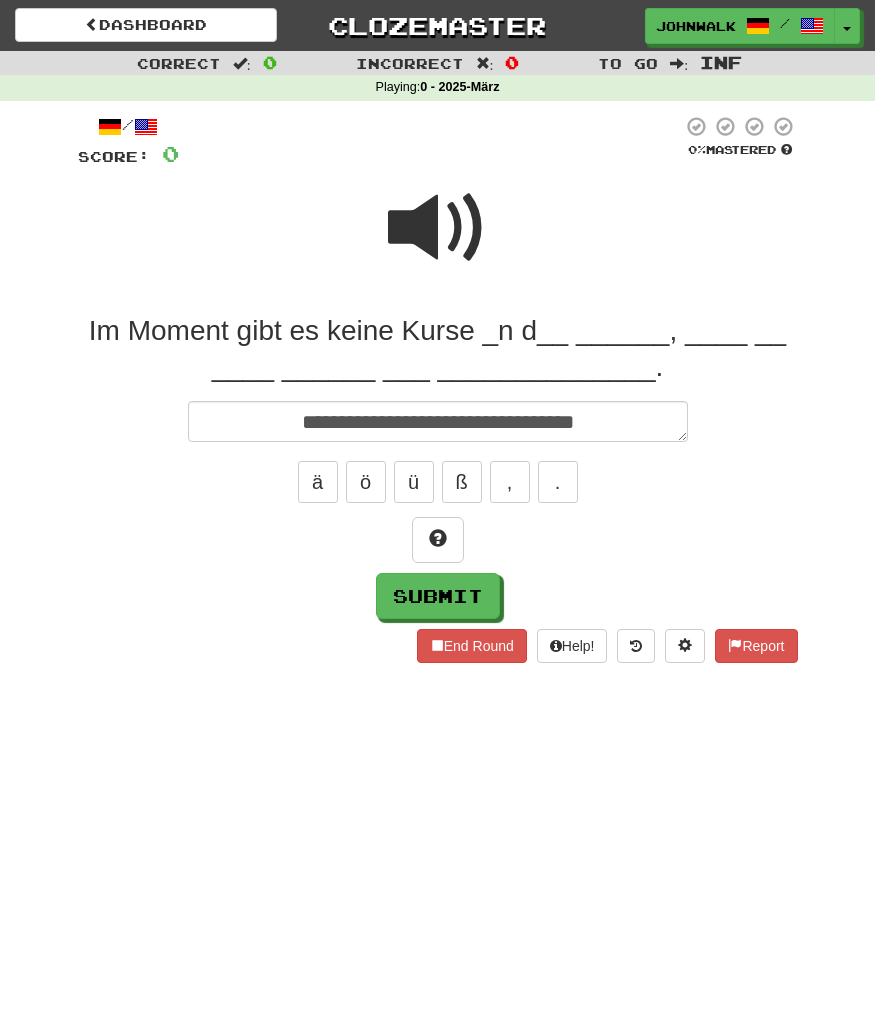 type on "*" 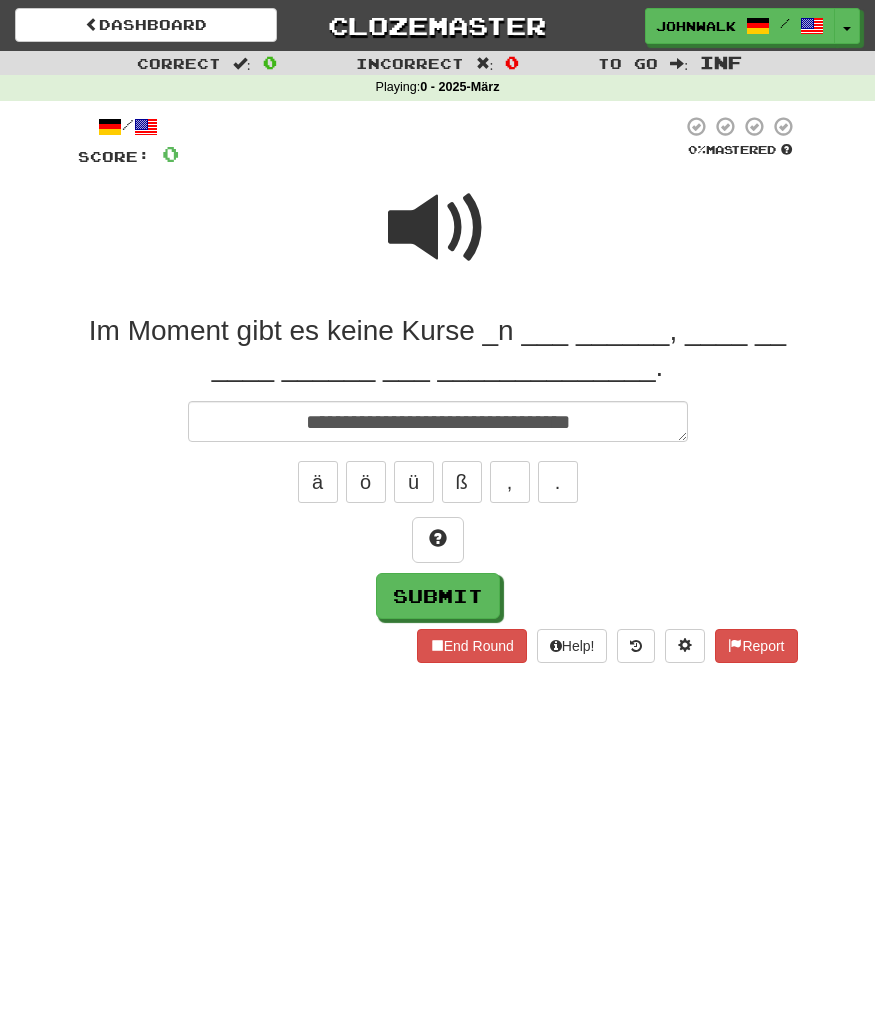 type on "*" 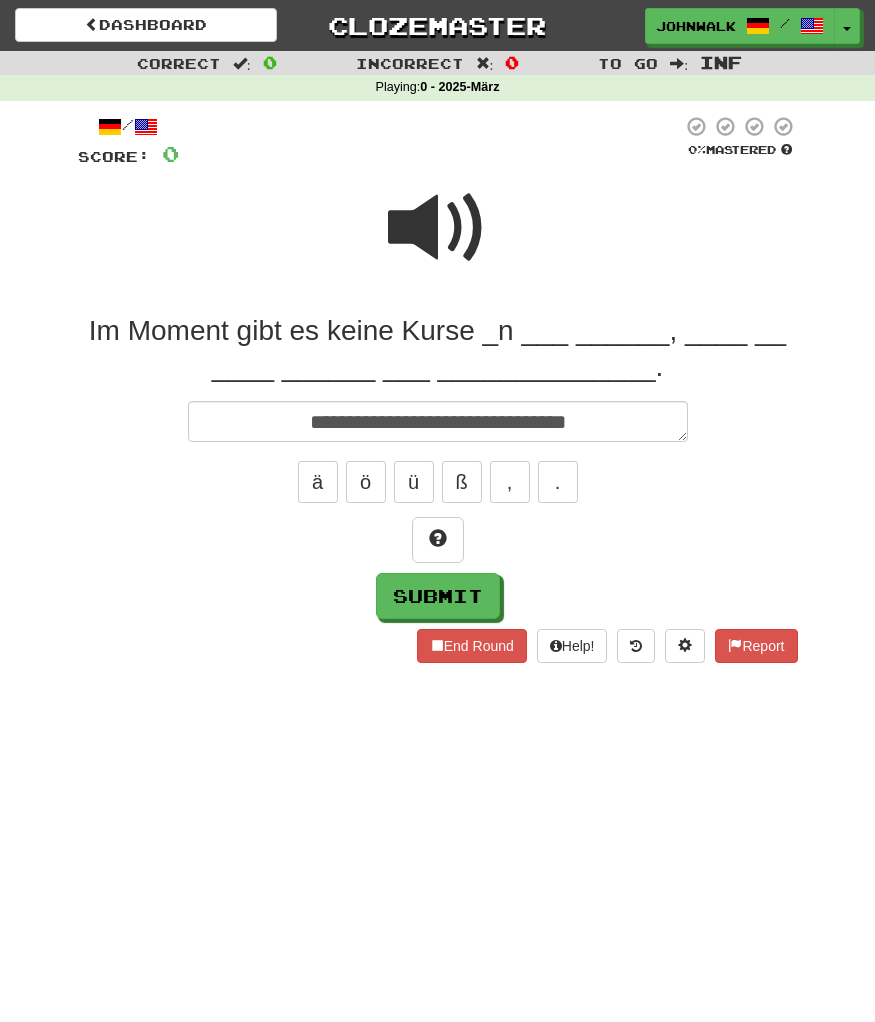 type on "*" 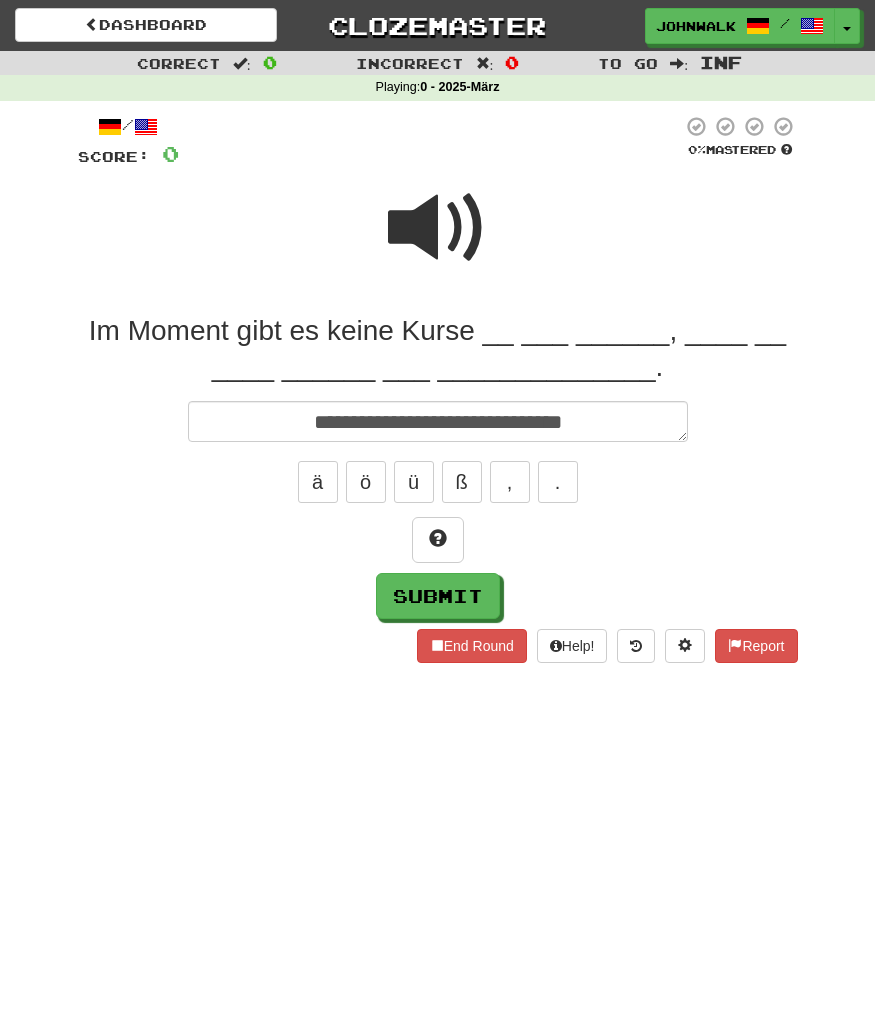 type on "*" 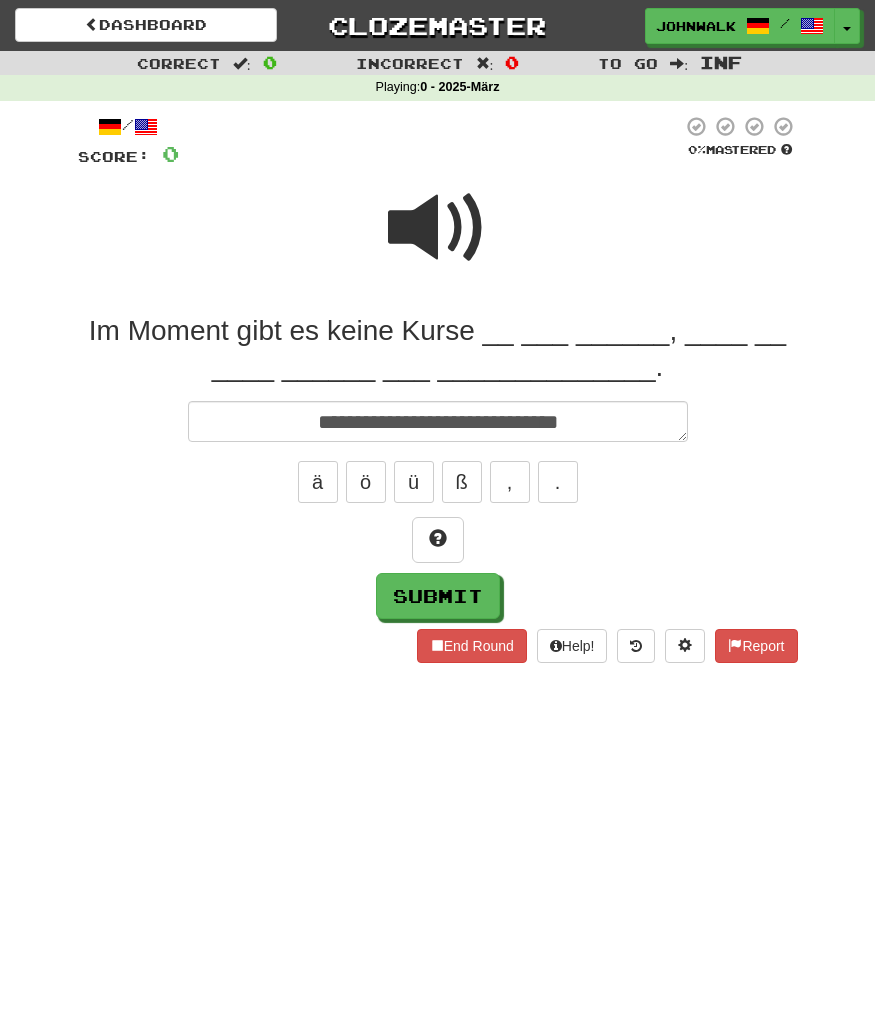 type on "*" 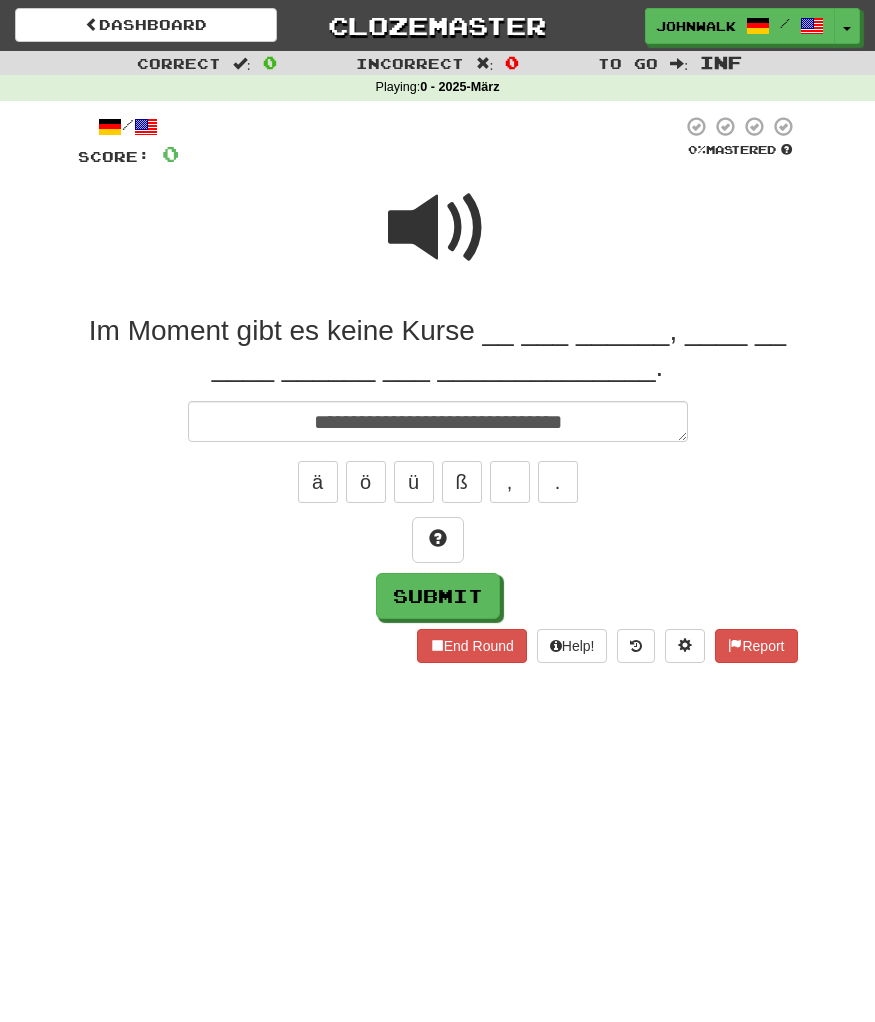 type on "*" 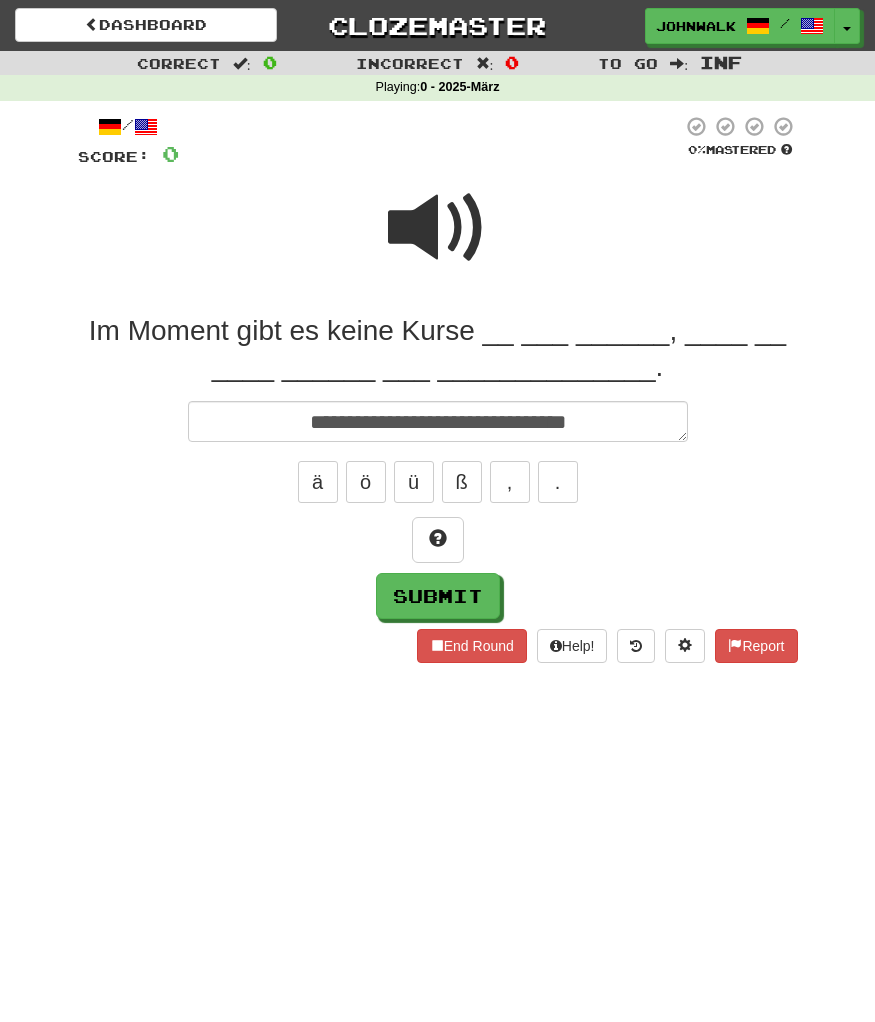 type on "*" 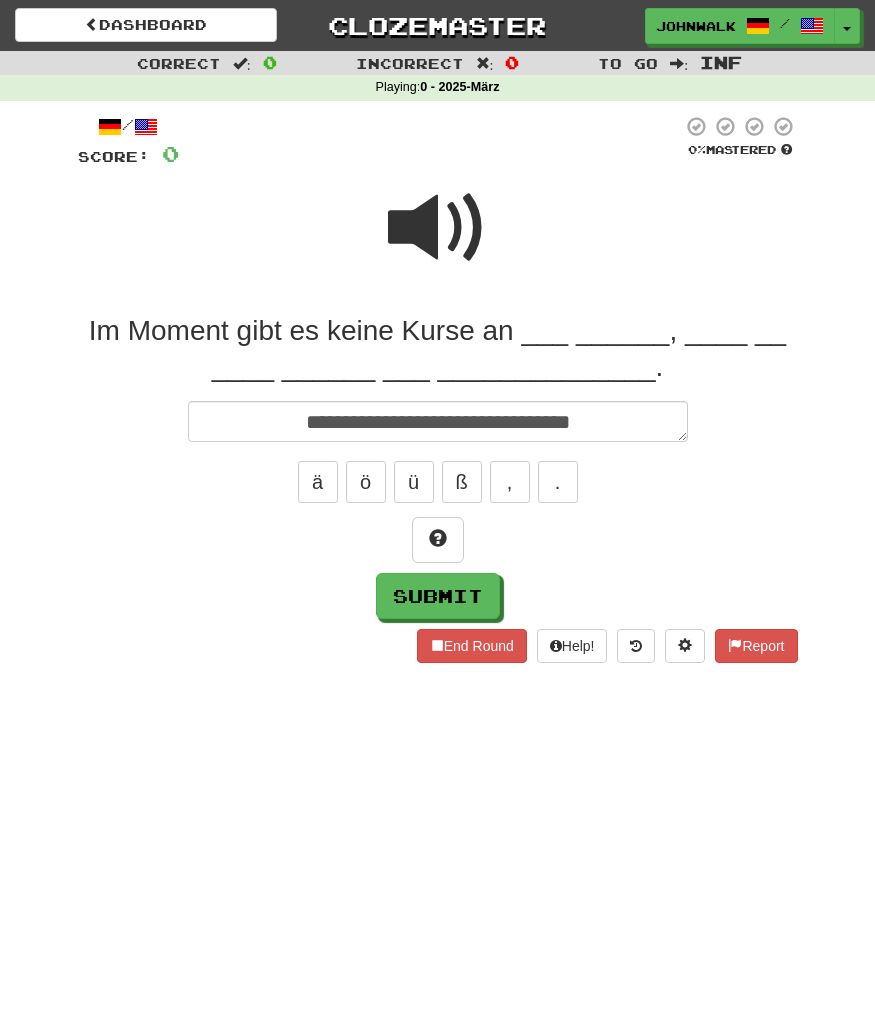 type on "*" 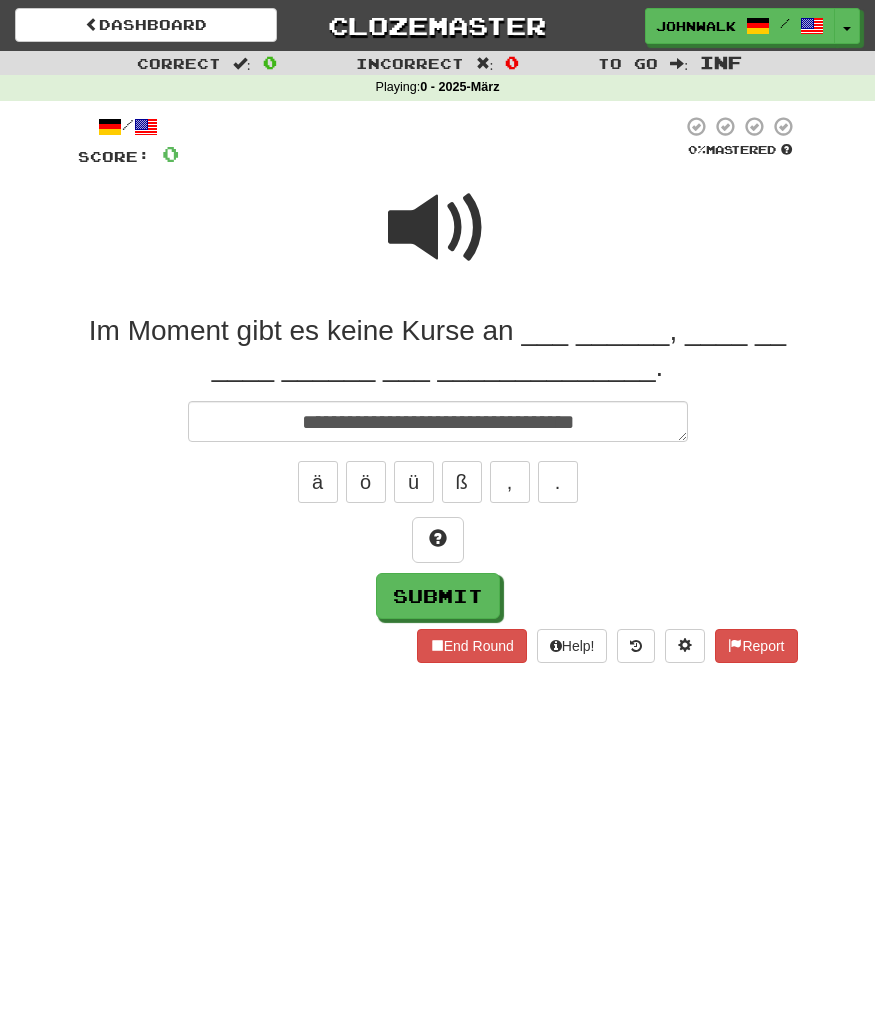 type on "*" 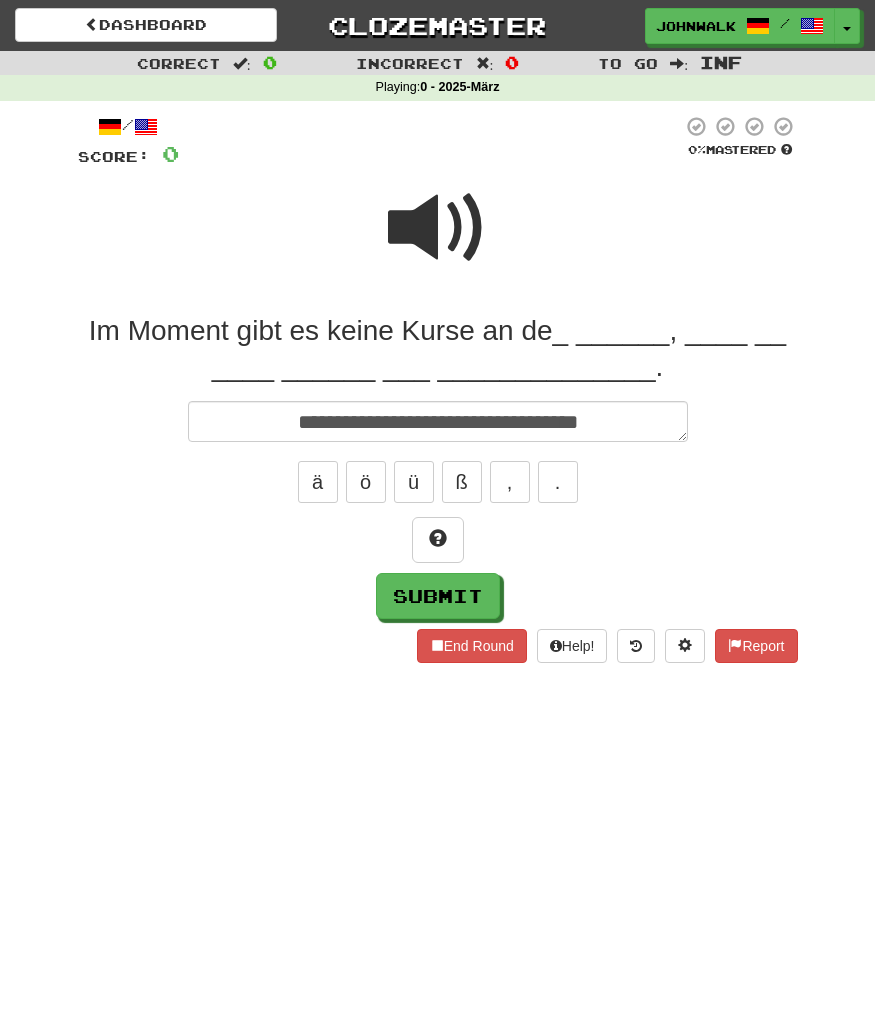 type on "*" 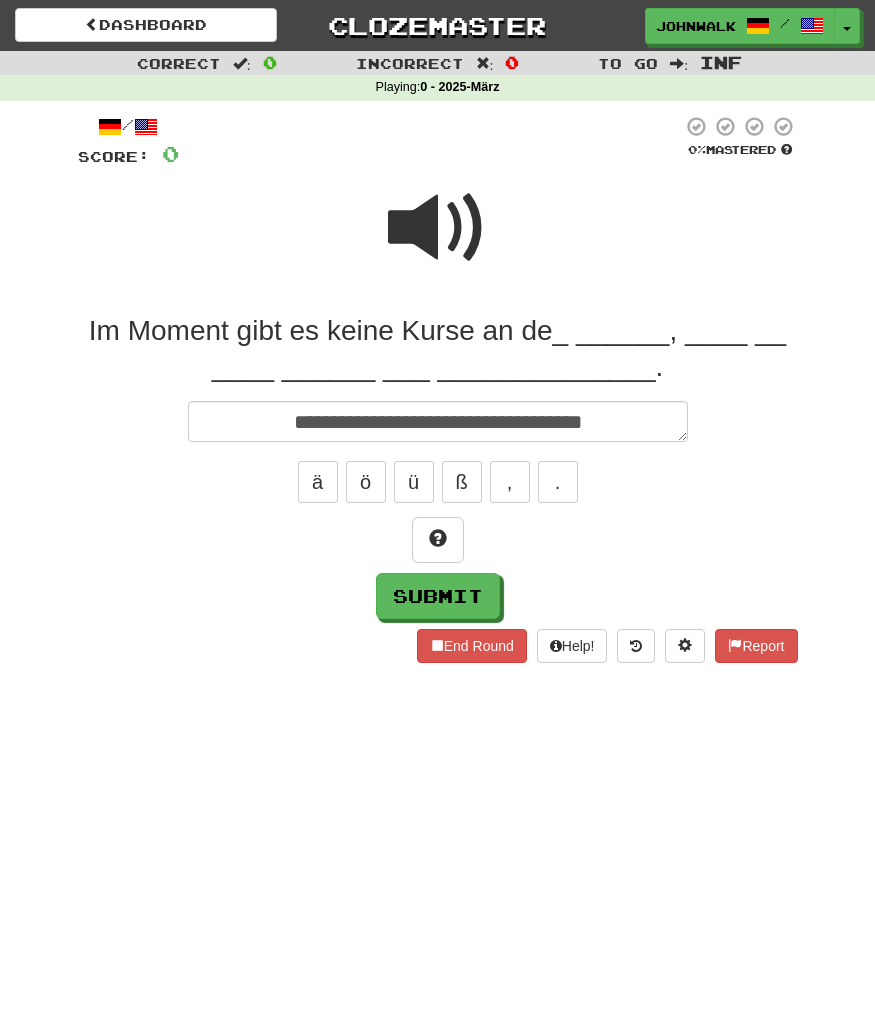 type on "*" 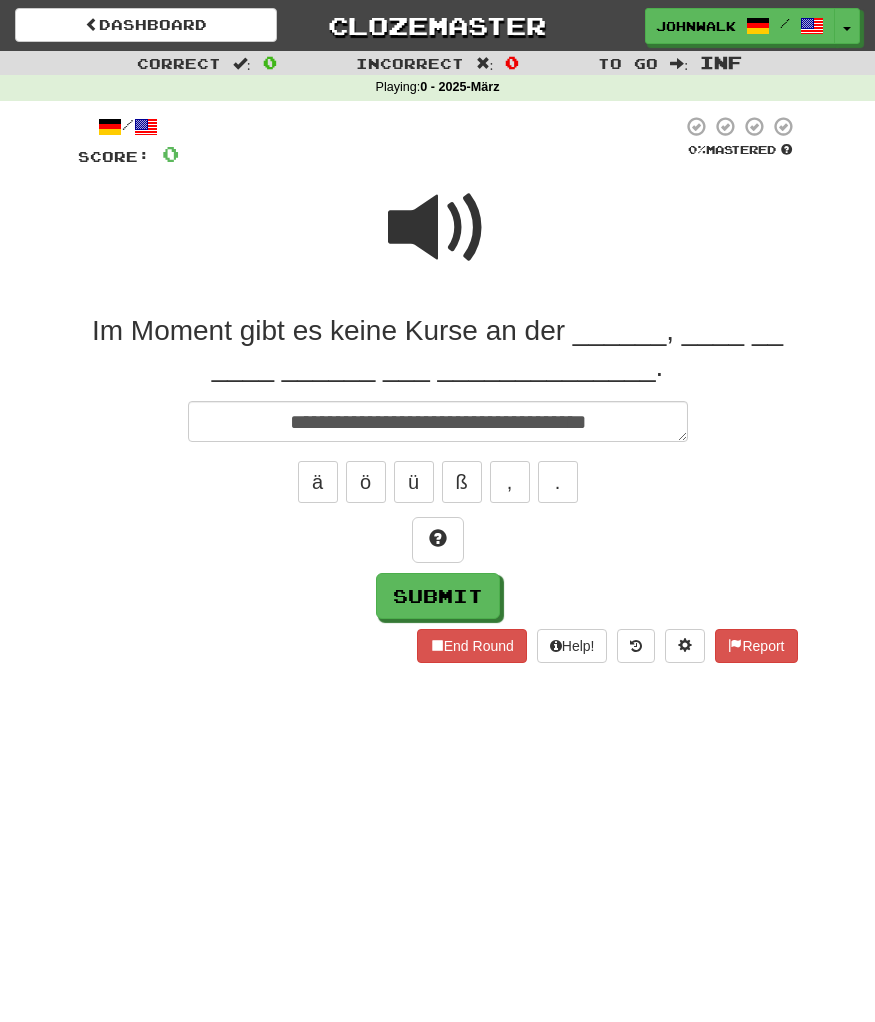 type on "*" 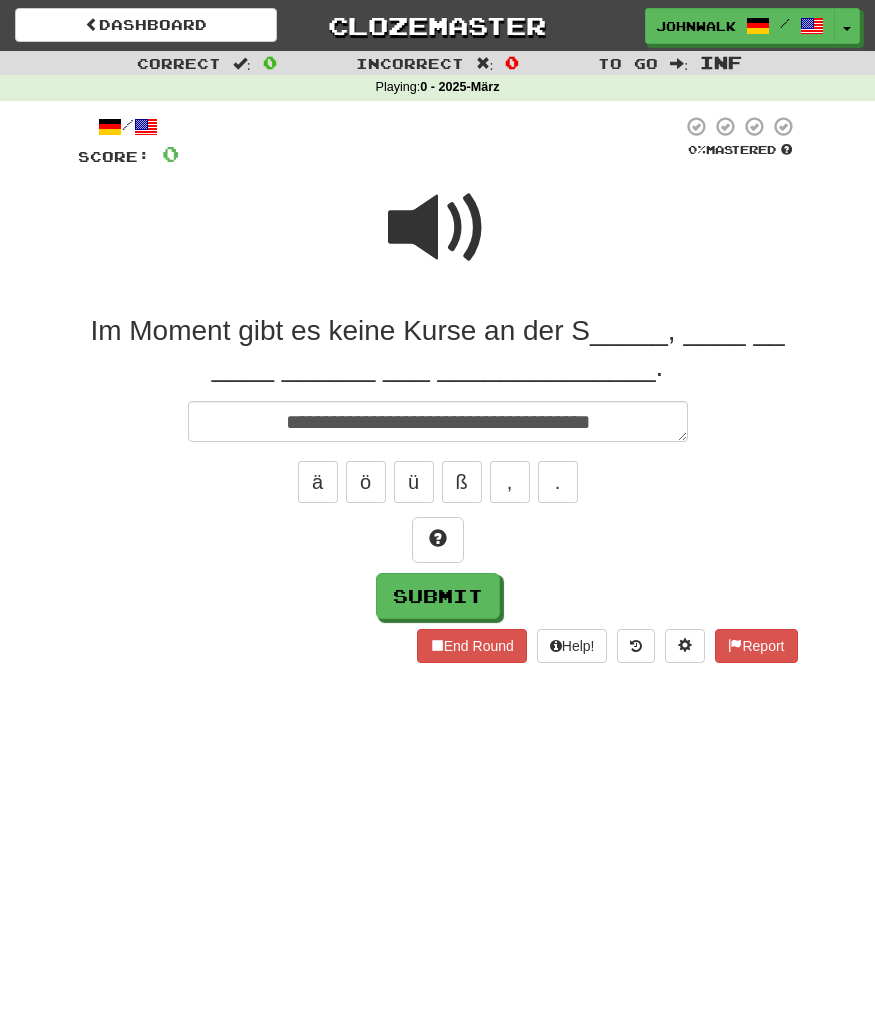 type on "*" 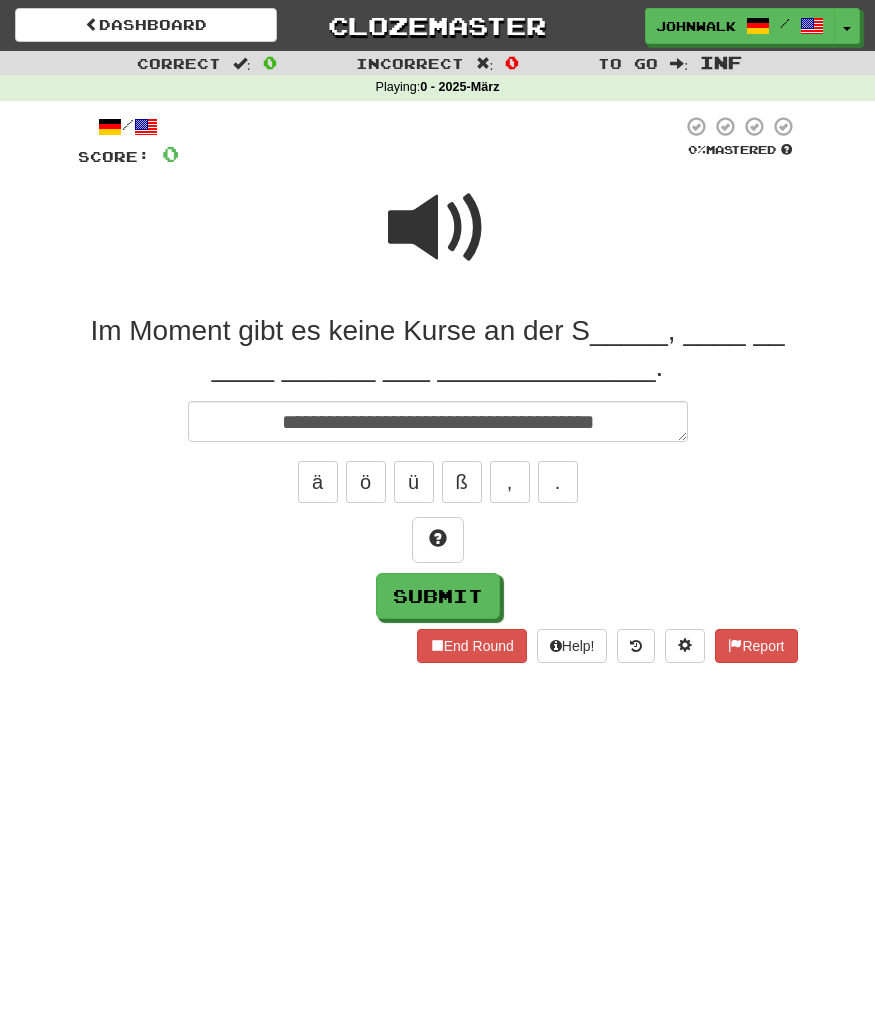 type on "**********" 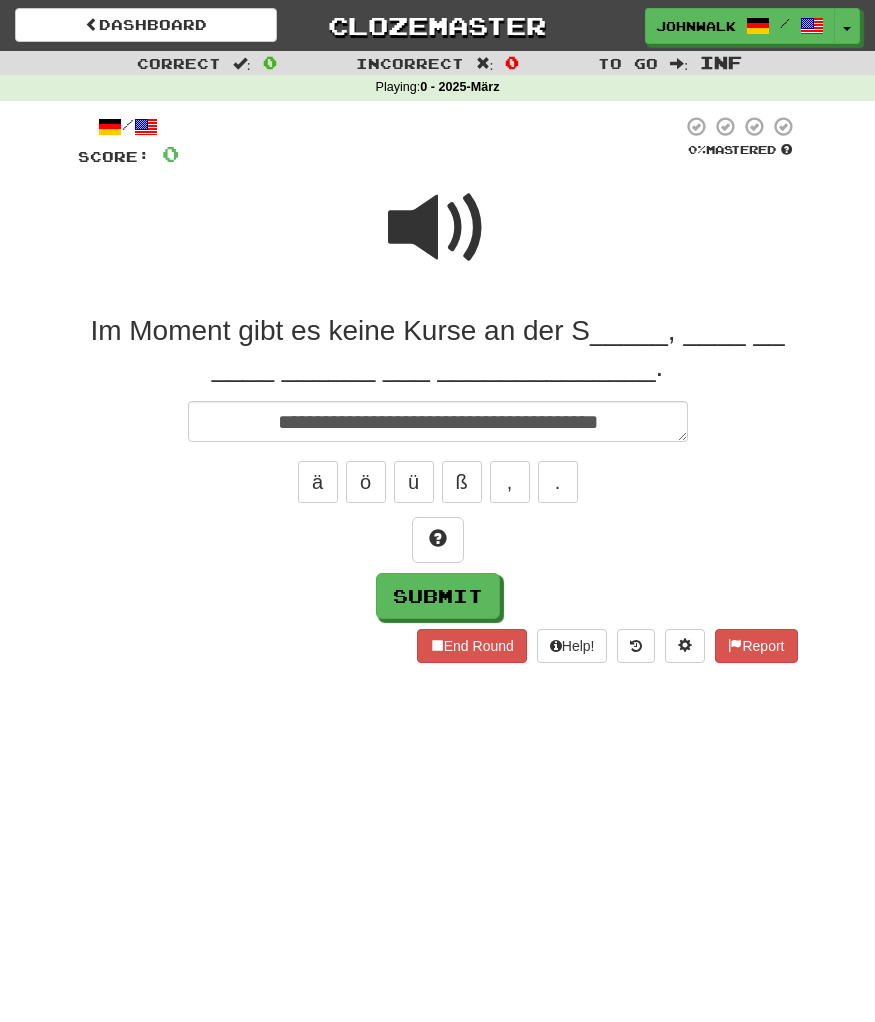 type on "*" 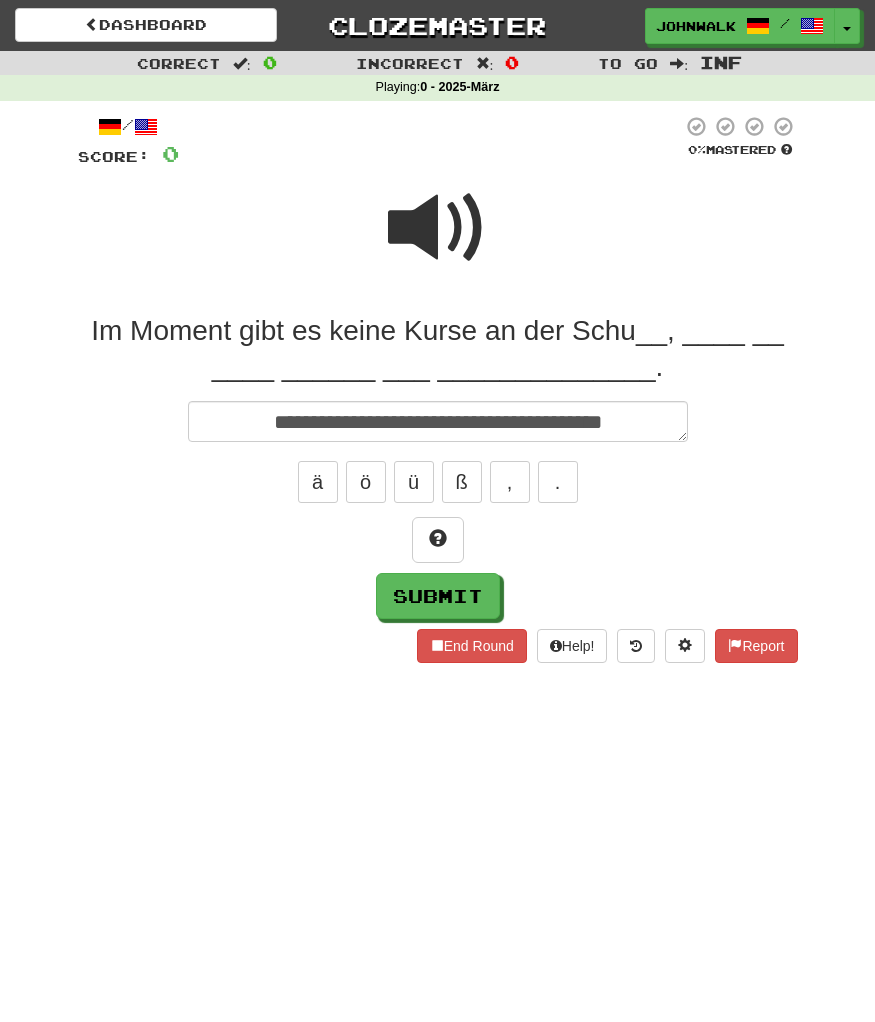 type on "*" 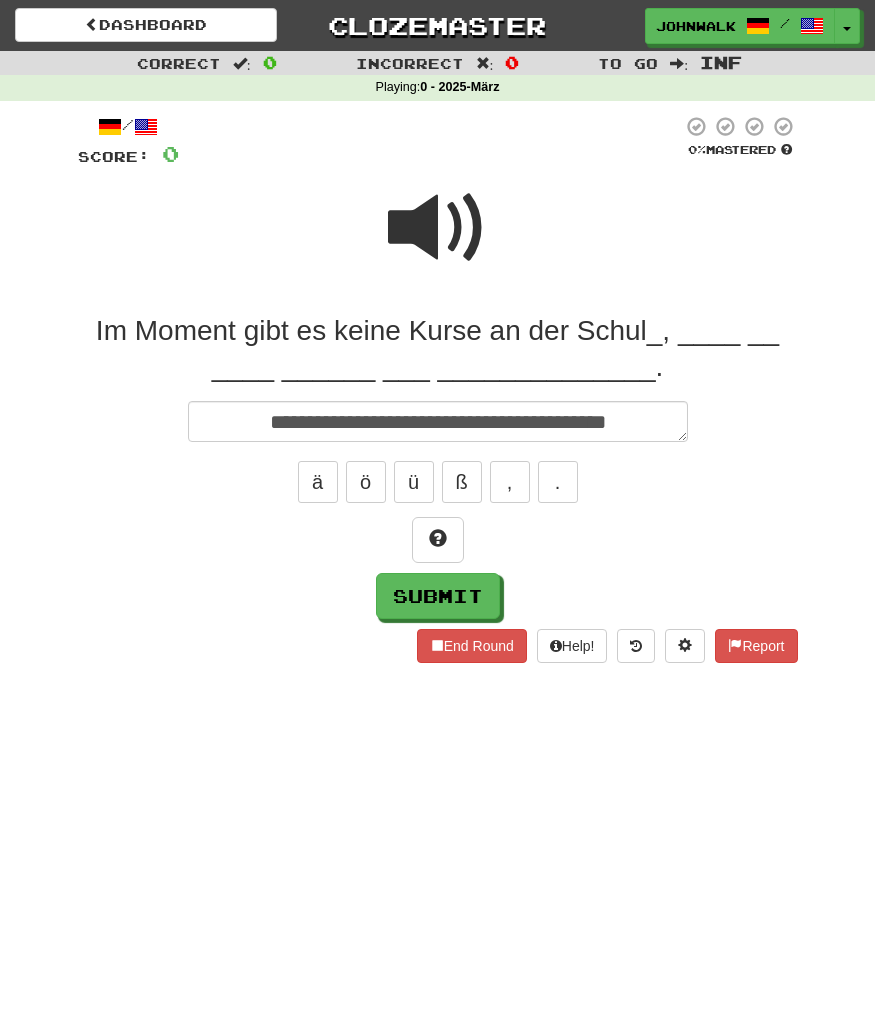 type on "*" 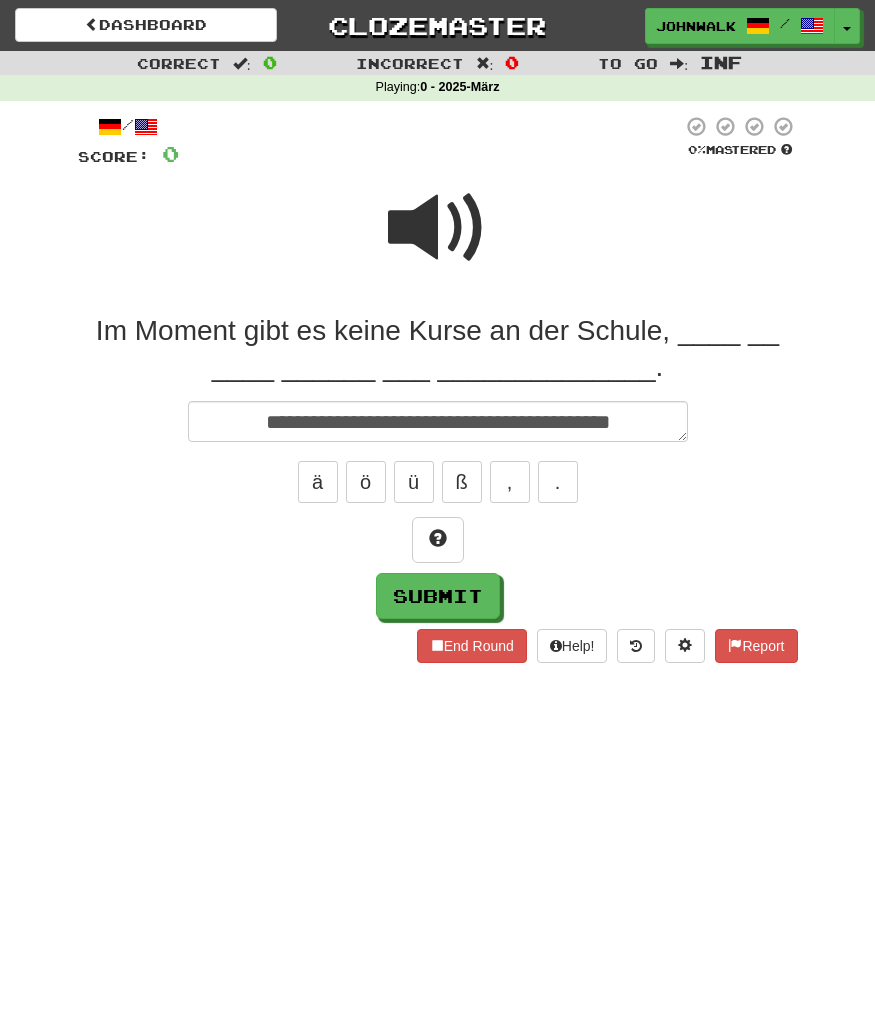 type on "*" 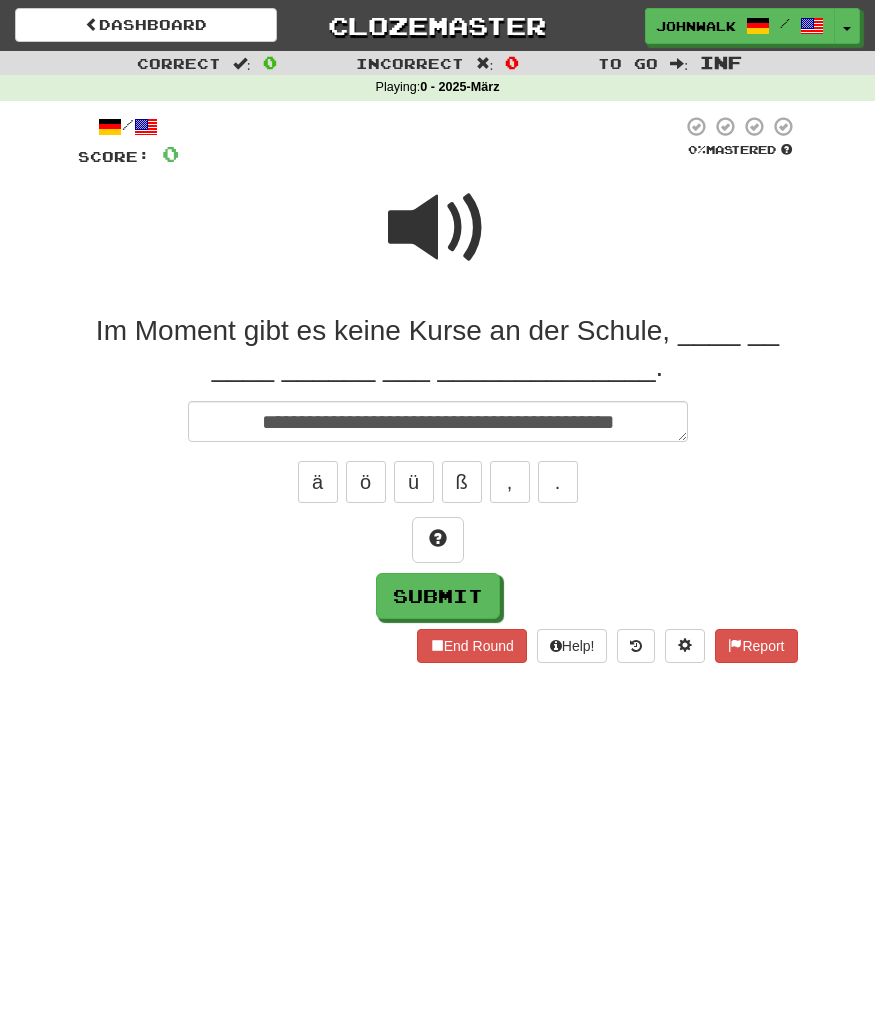 type on "*" 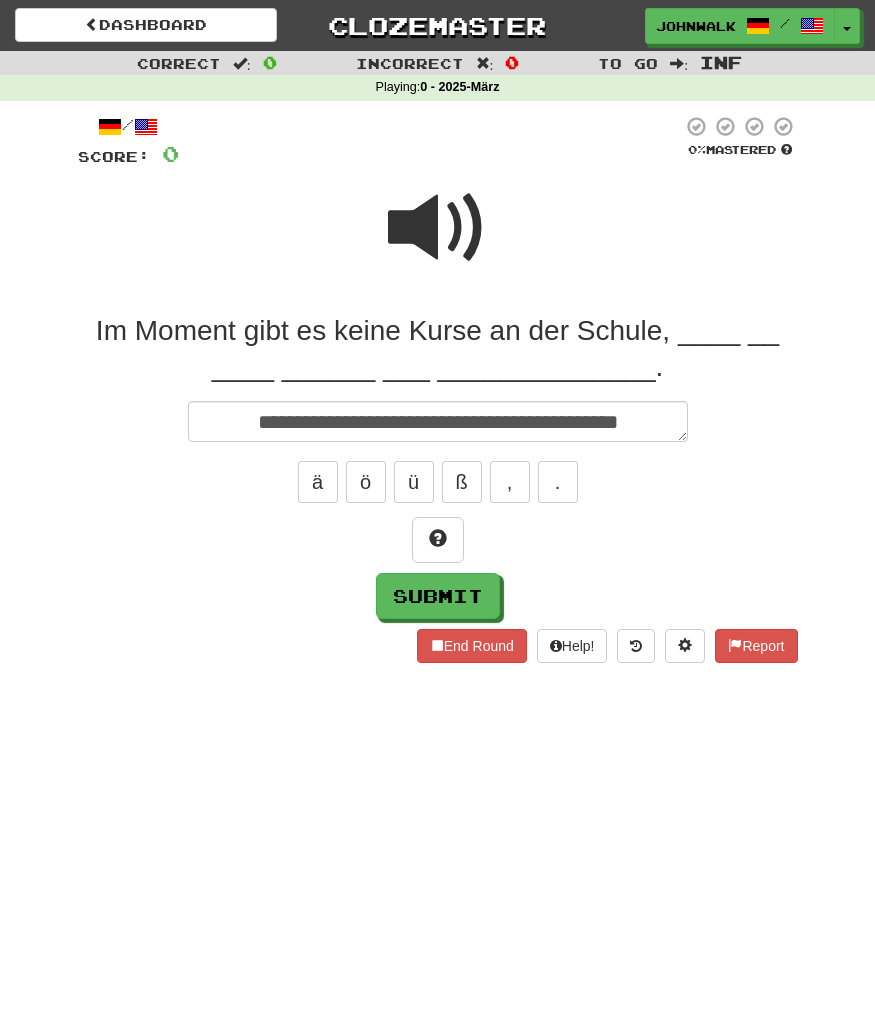 type on "*" 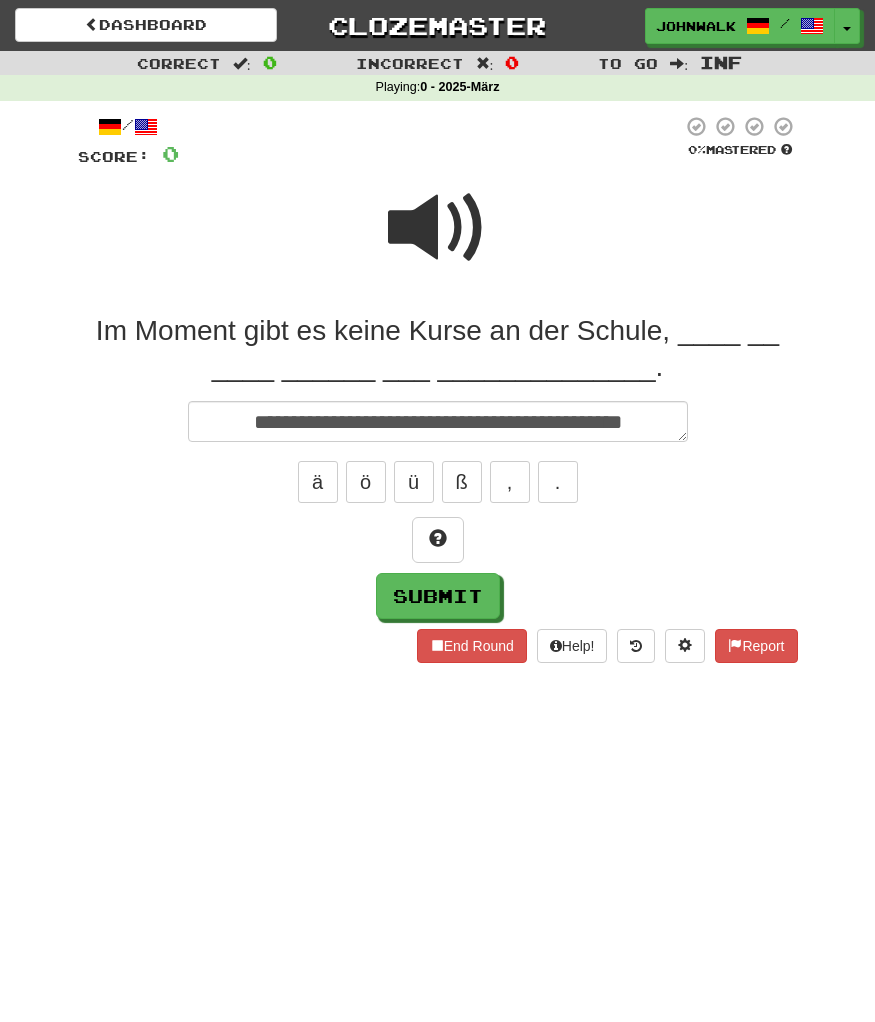 type on "*" 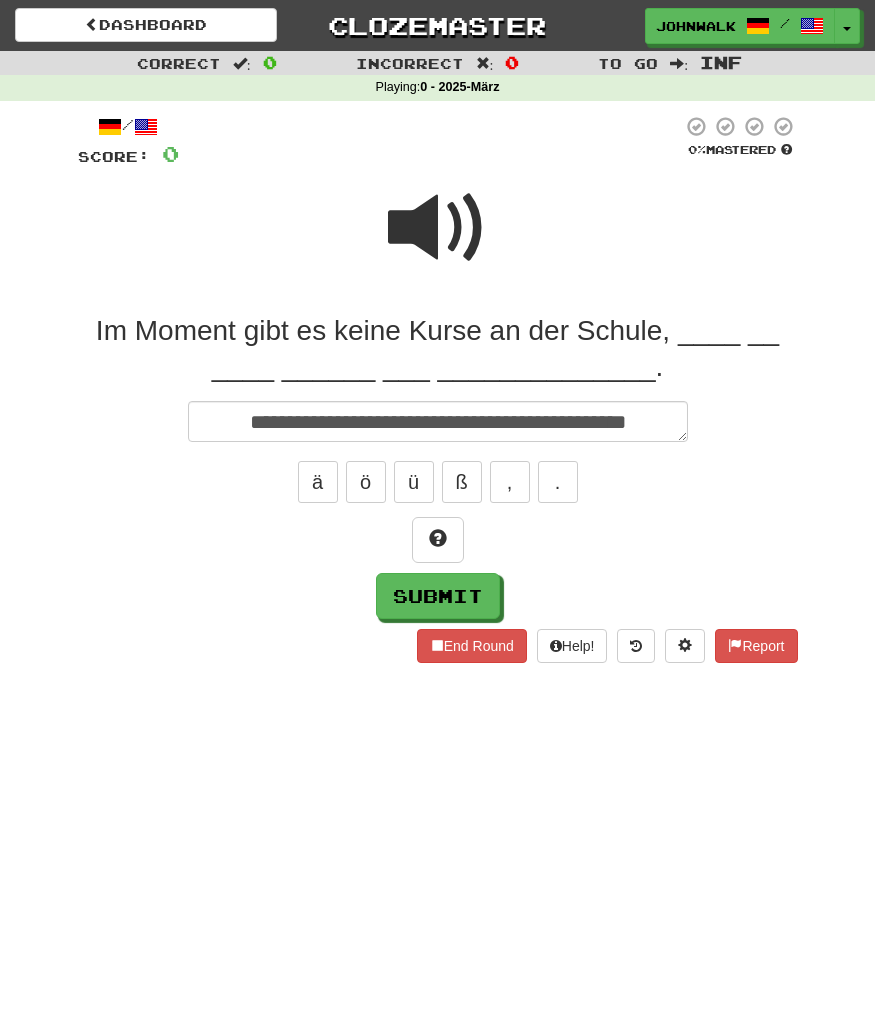 type on "*" 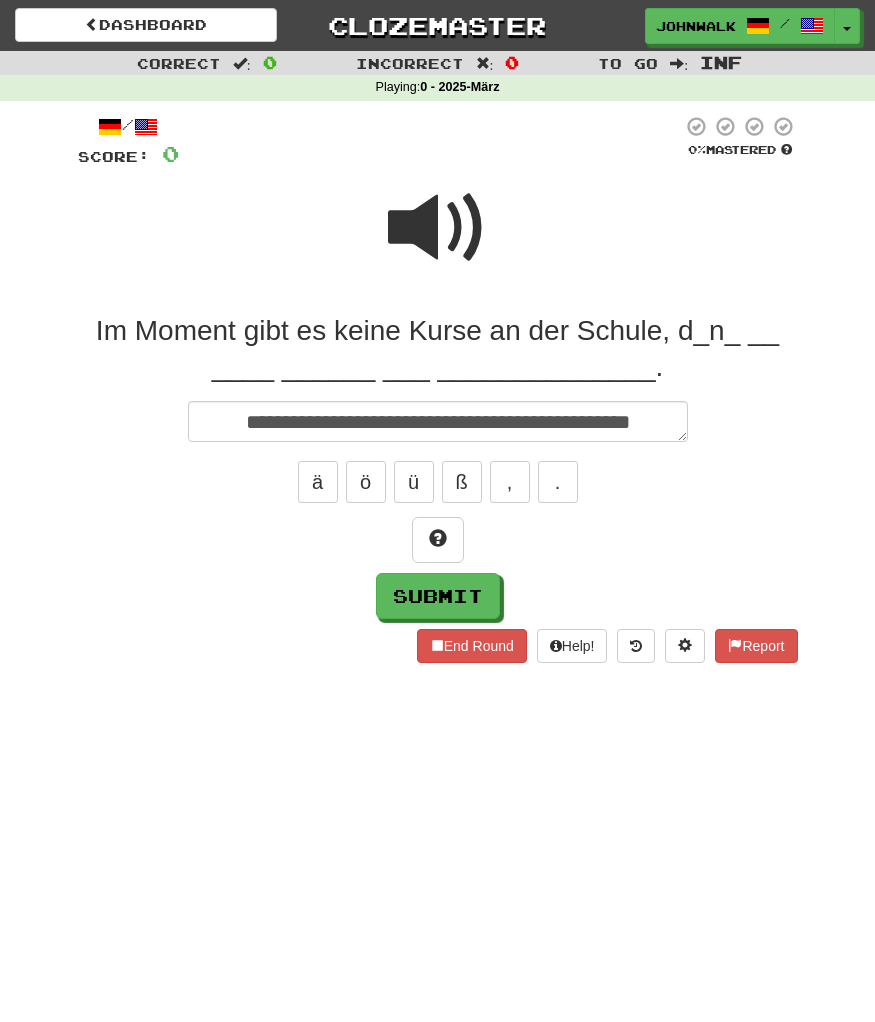 type on "*" 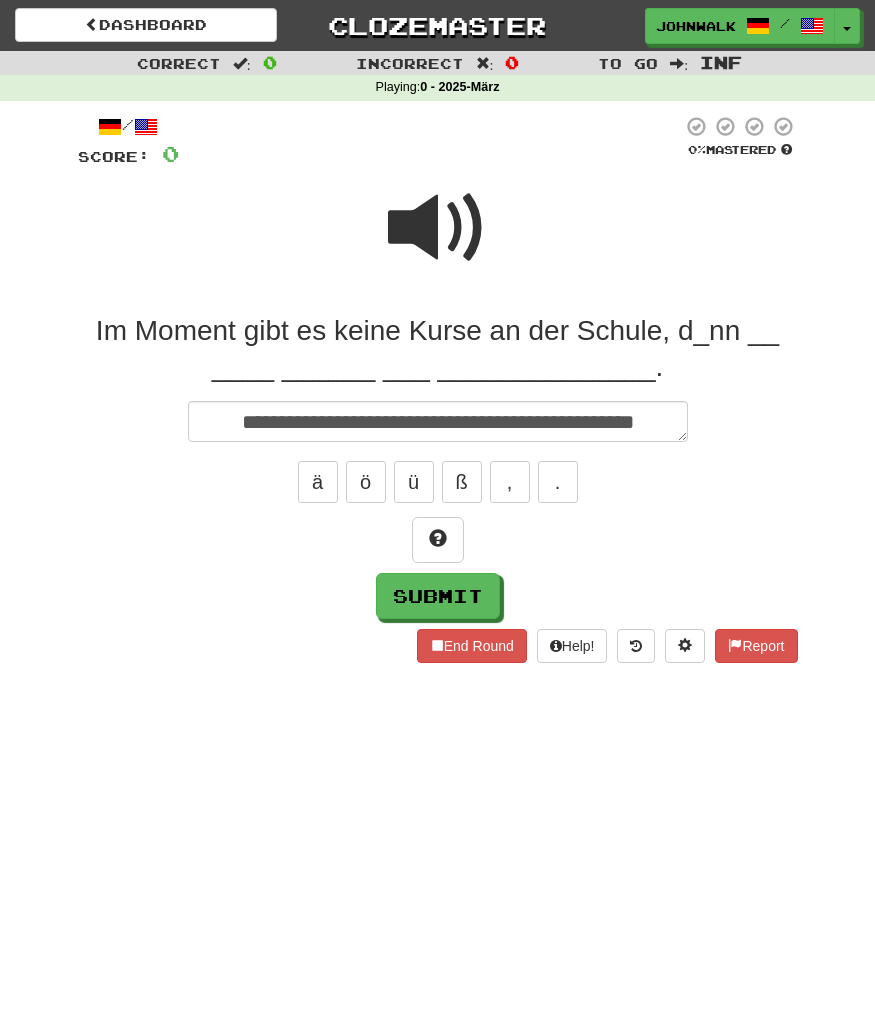 type on "*" 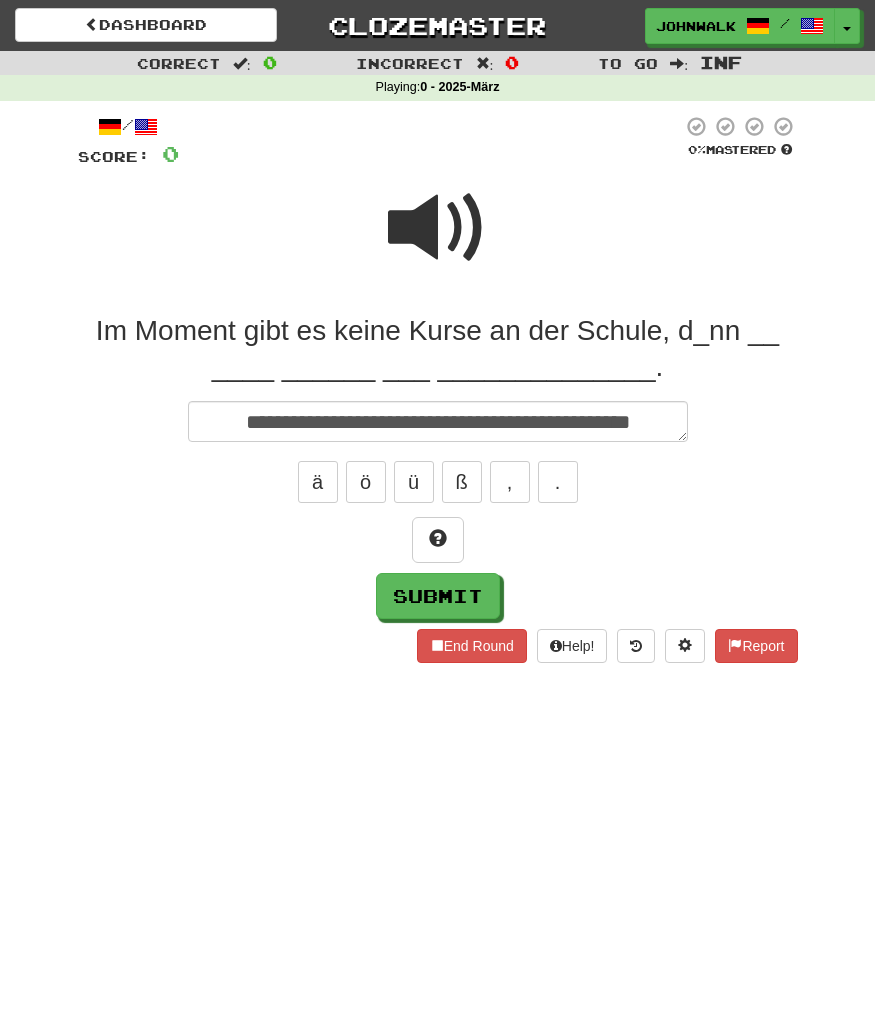 type on "*" 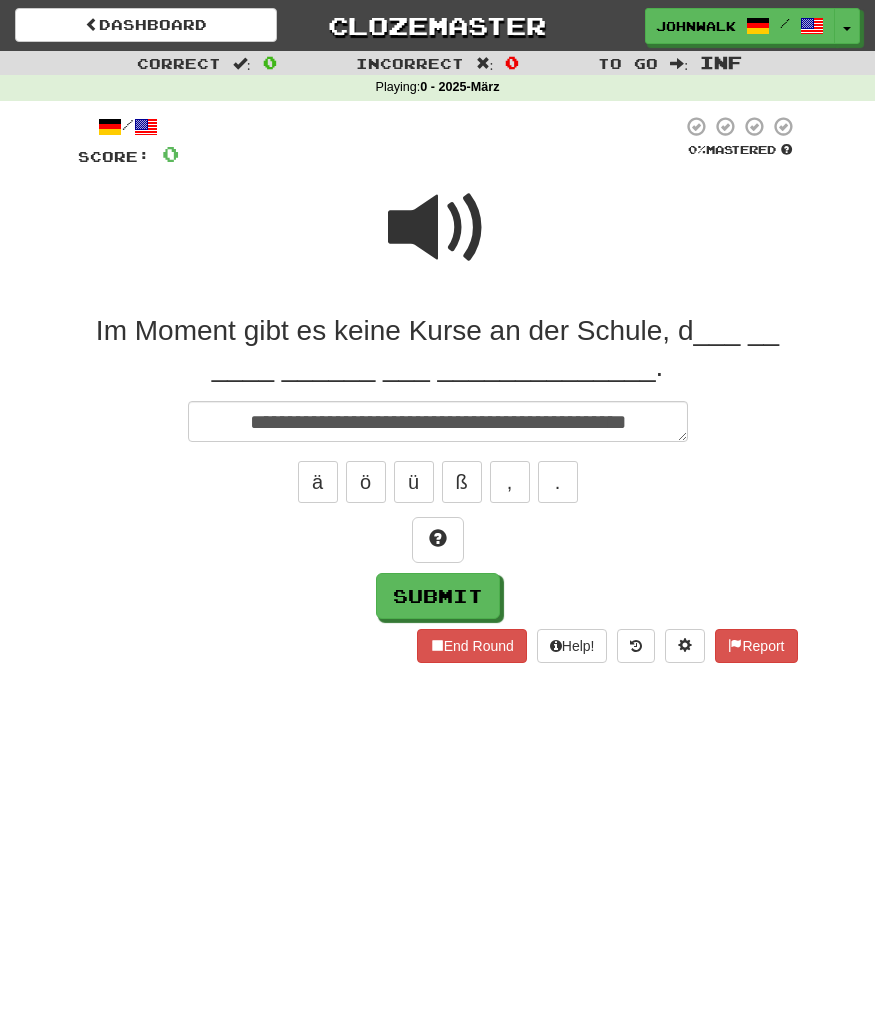 type on "*" 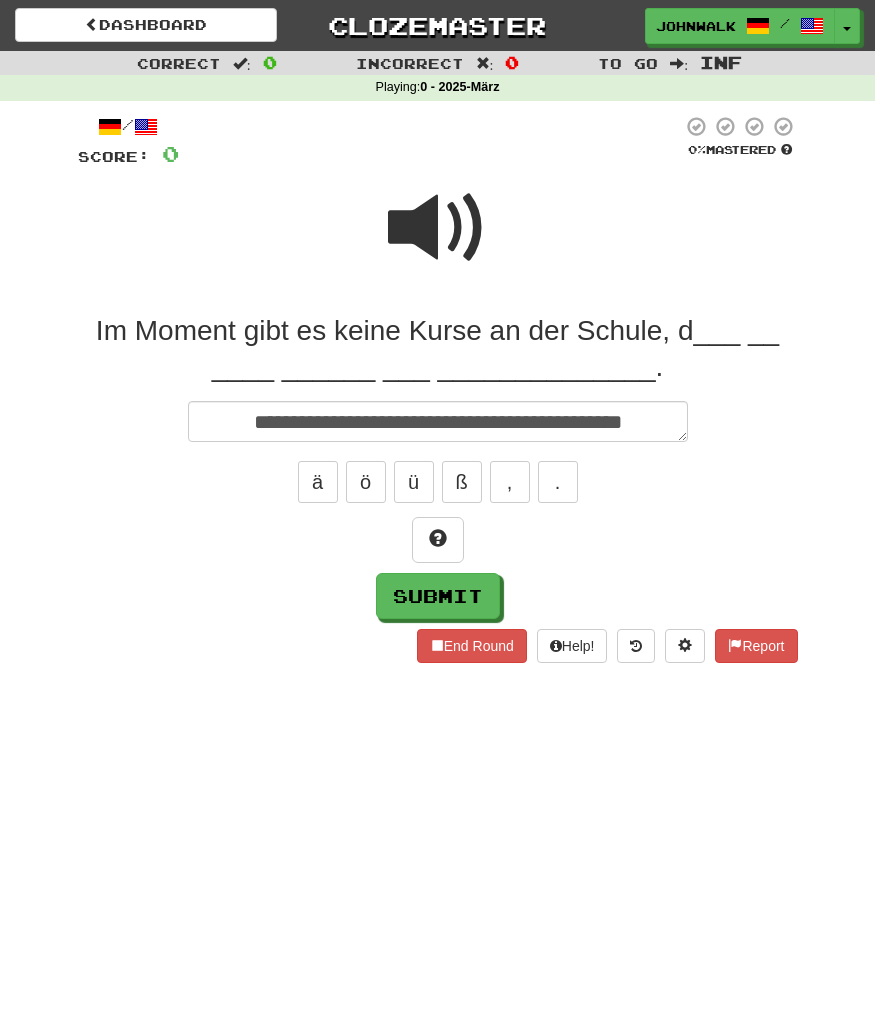 type on "*" 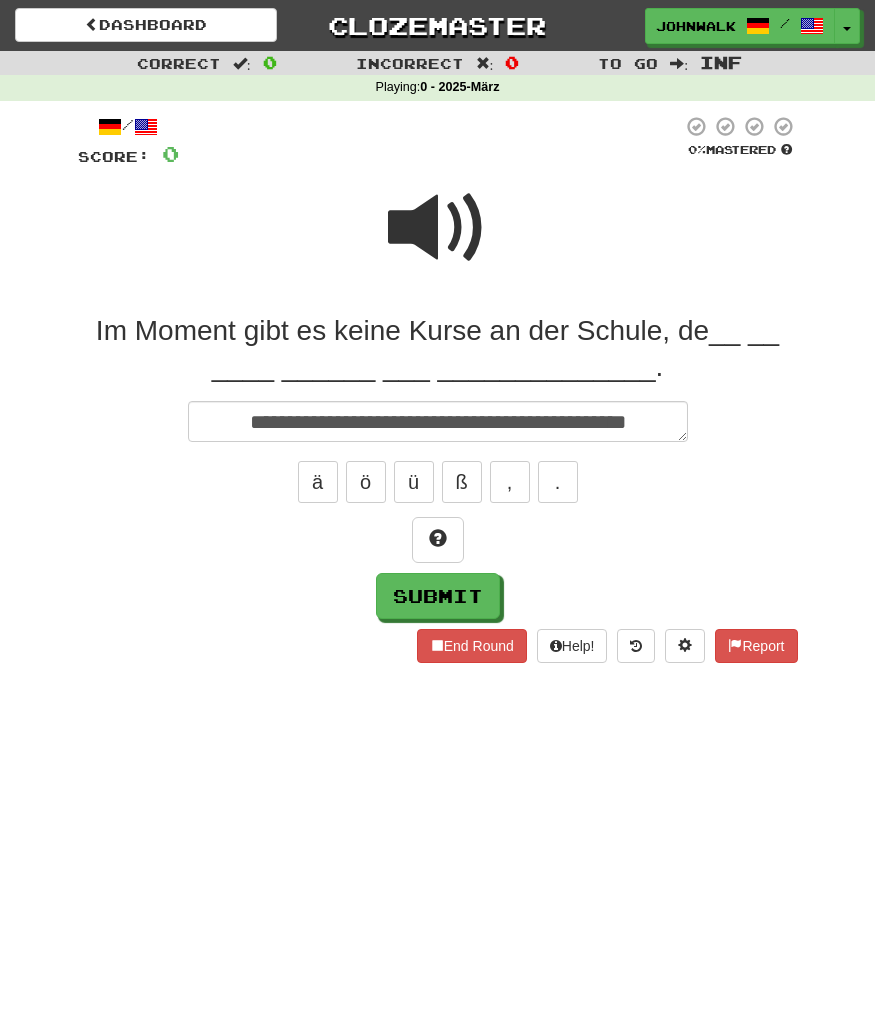 type on "*" 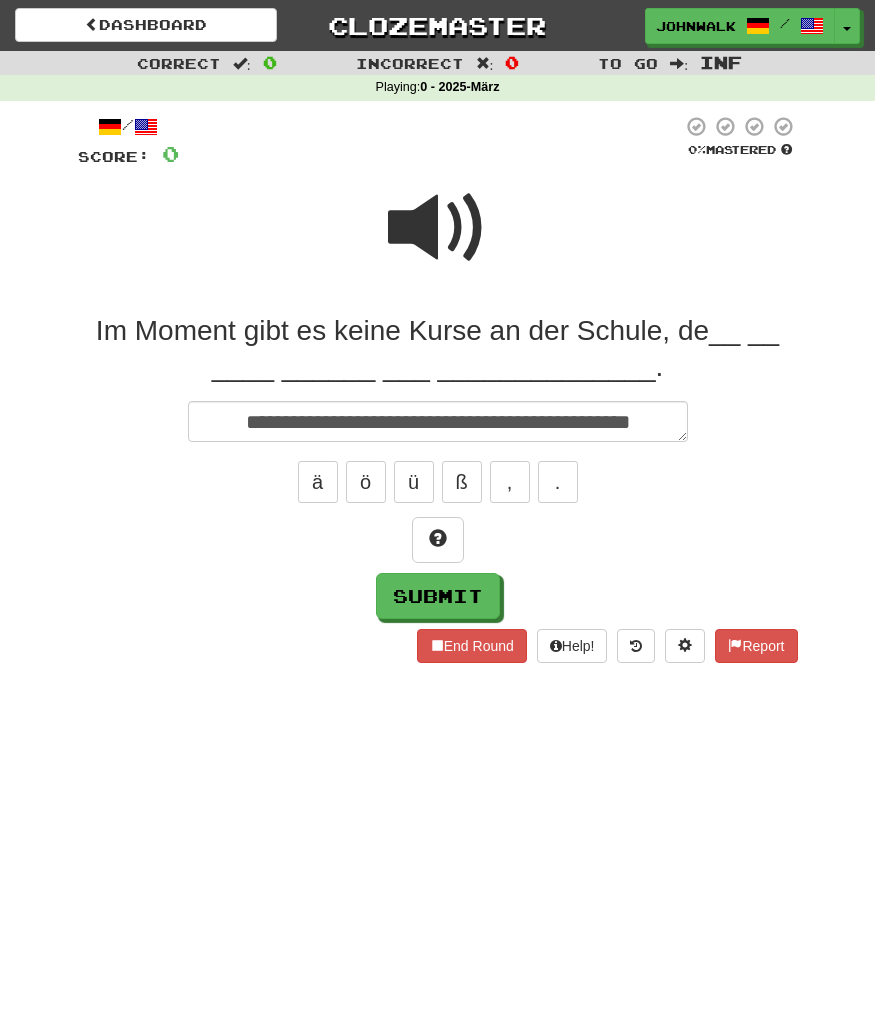 type on "*" 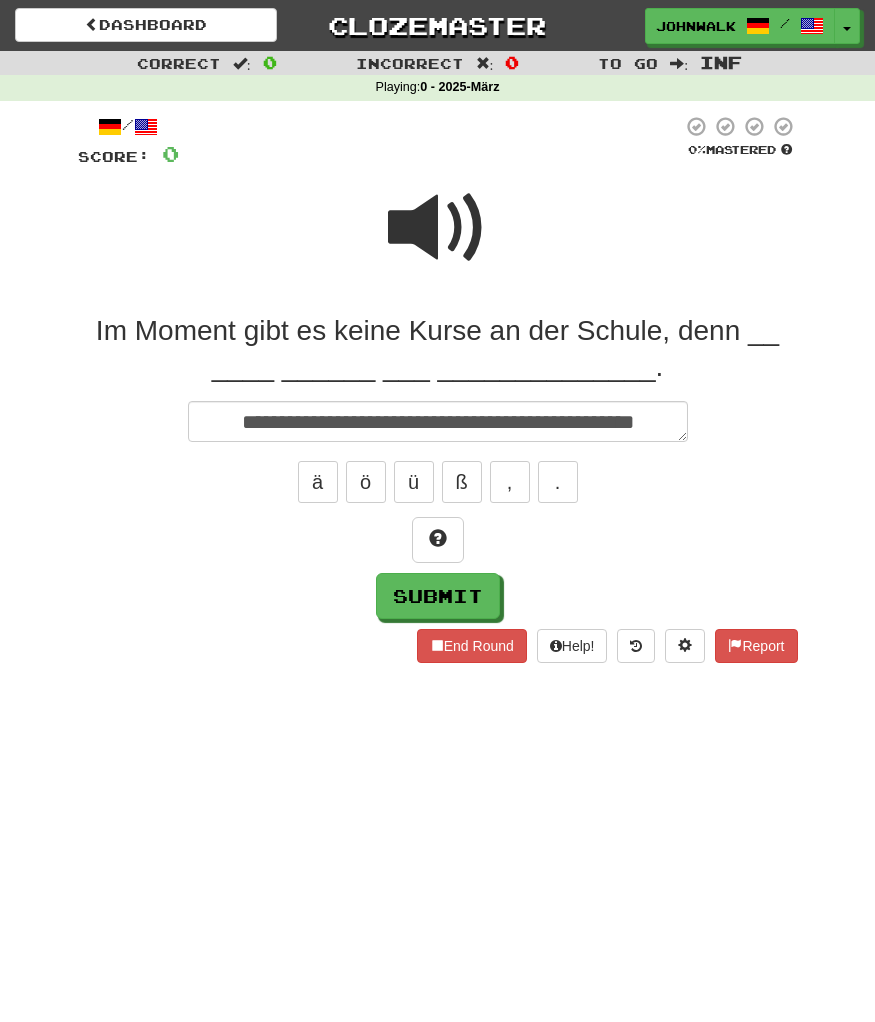 type on "*" 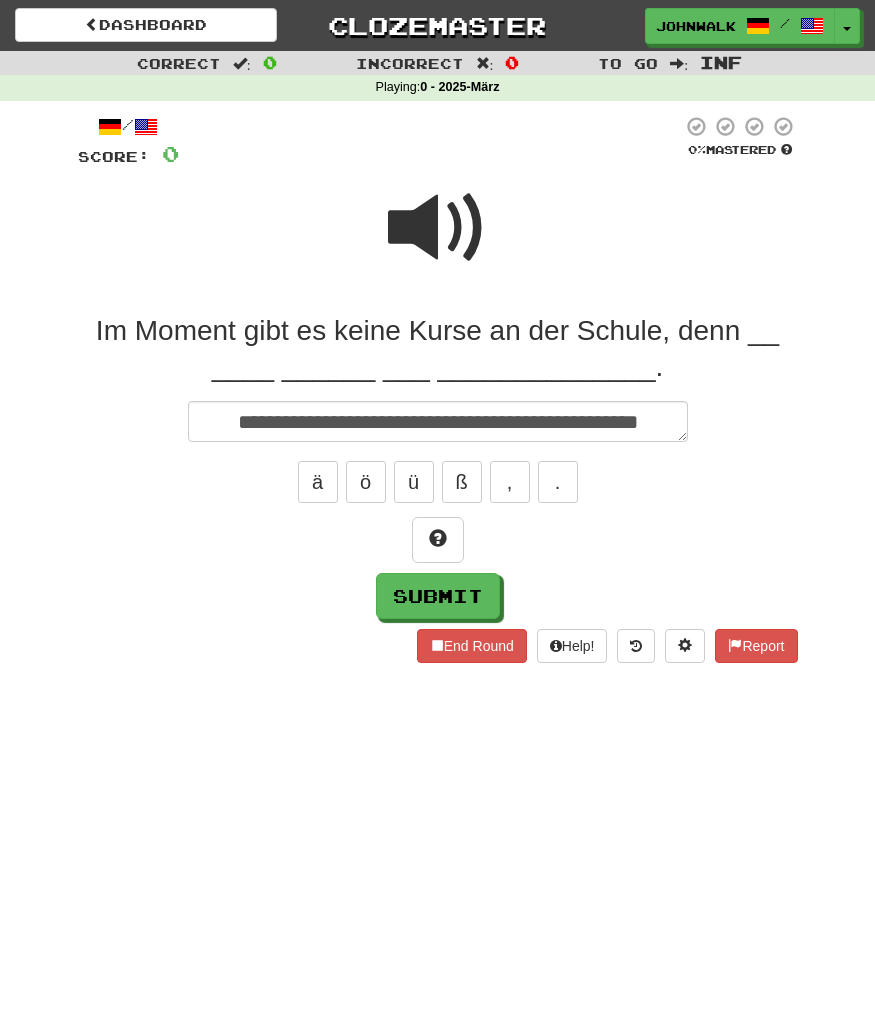 type on "*" 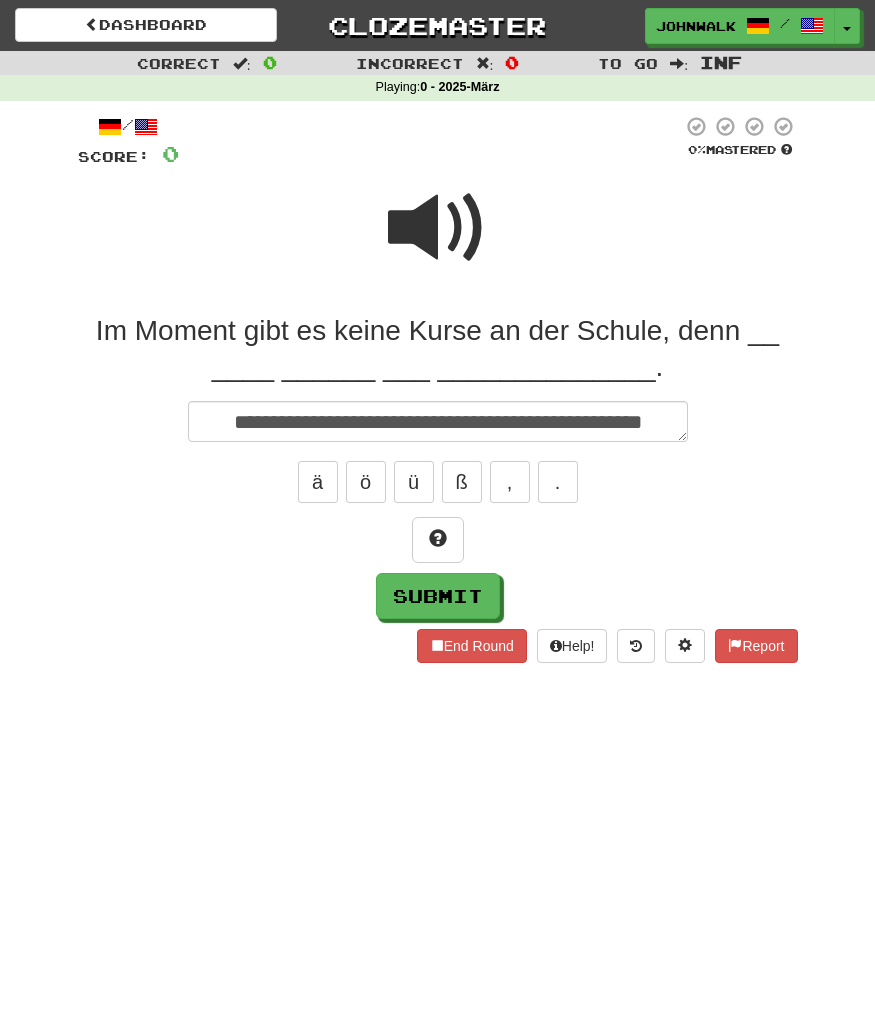 type on "*" 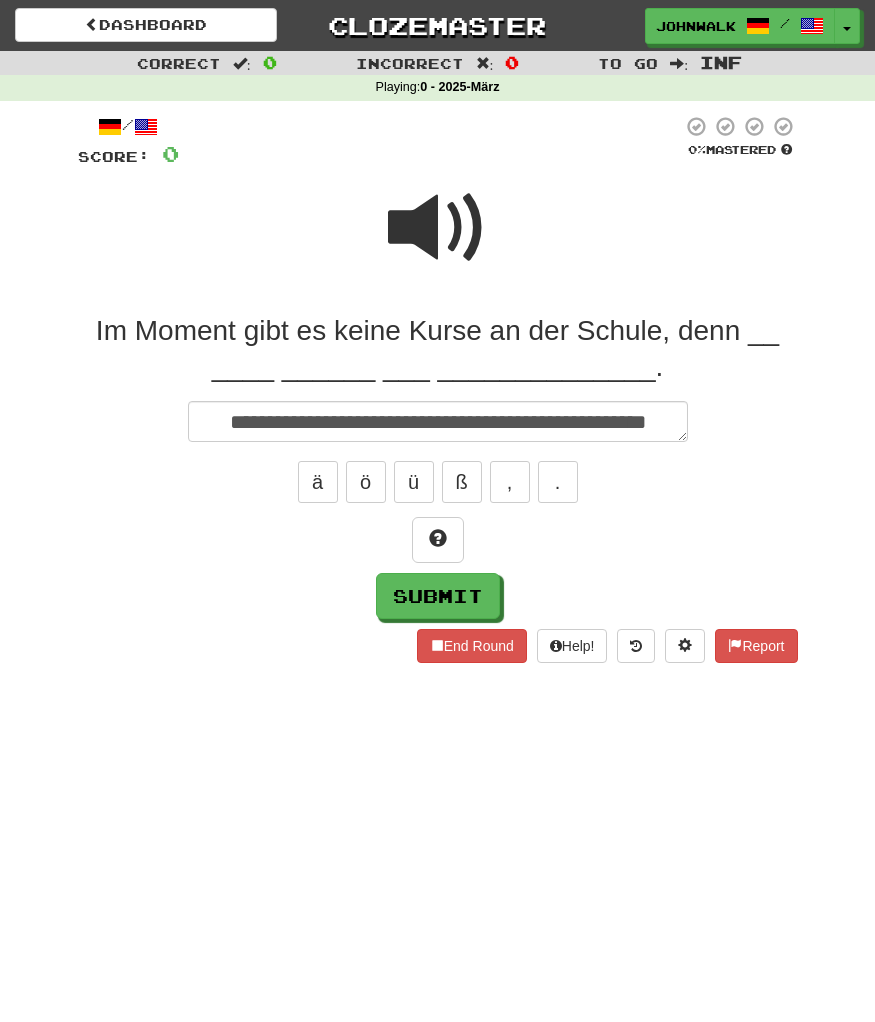 type on "*" 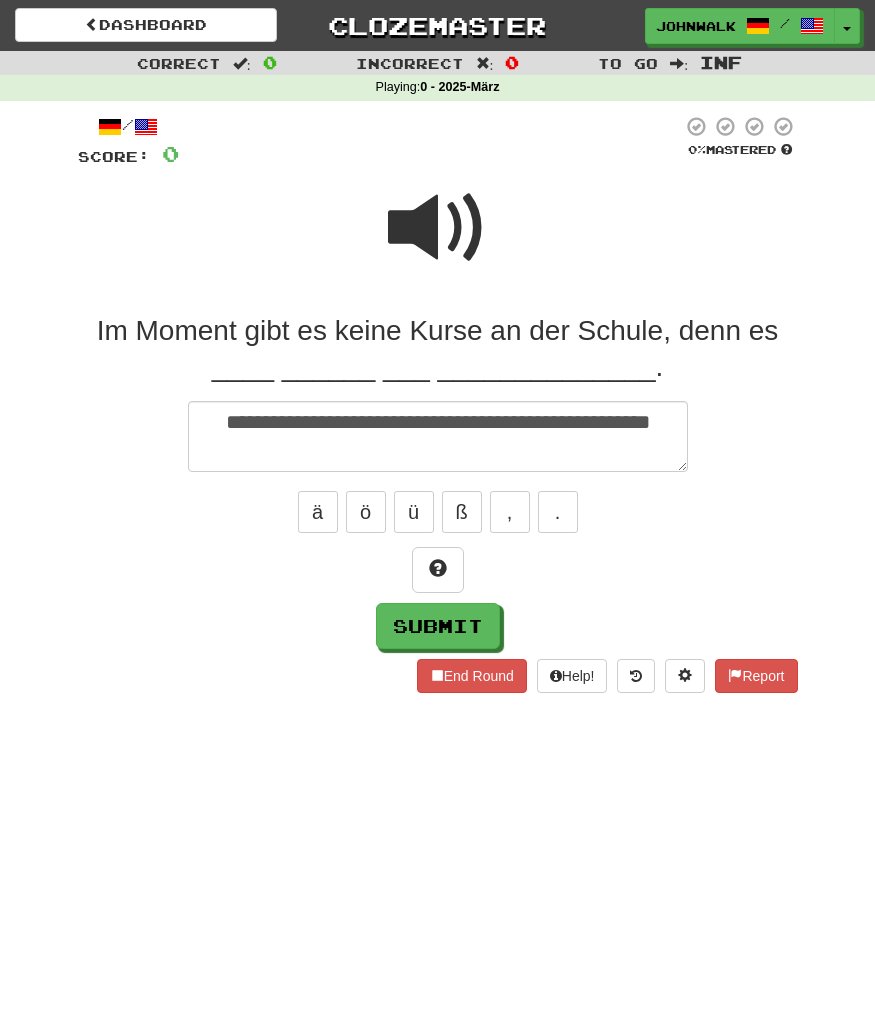 type on "*" 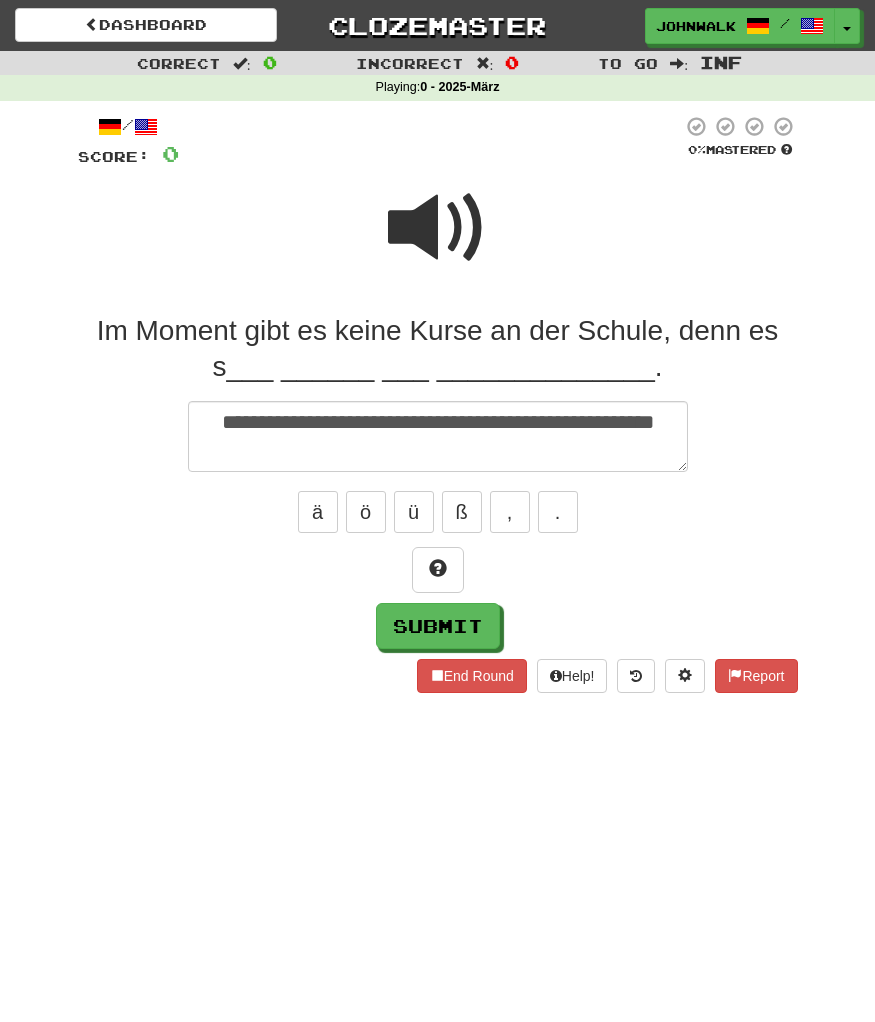 type on "*" 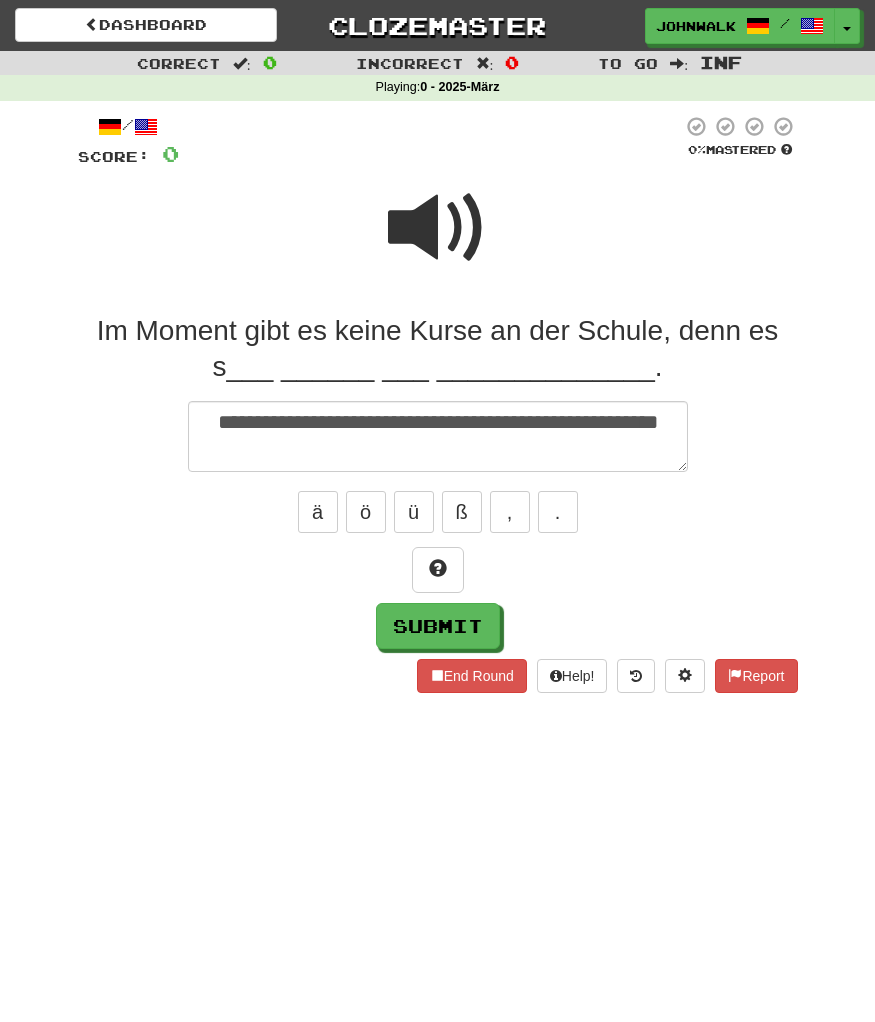 type on "*" 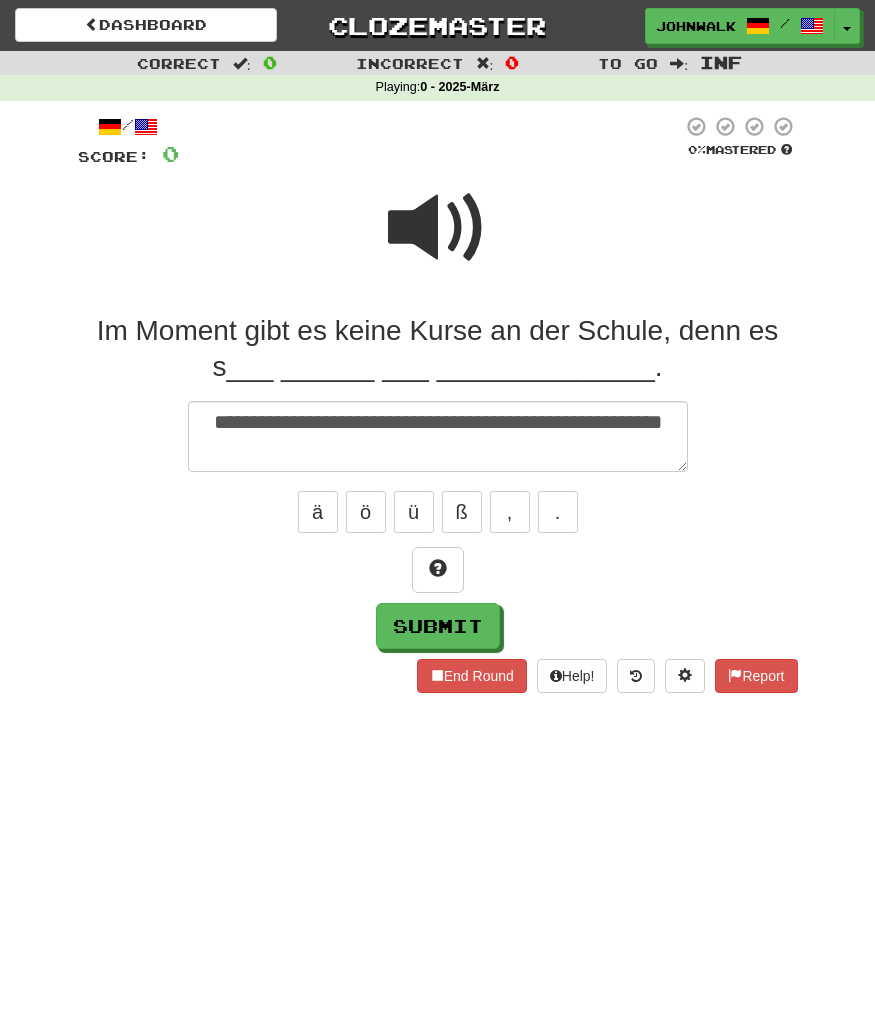 type on "*" 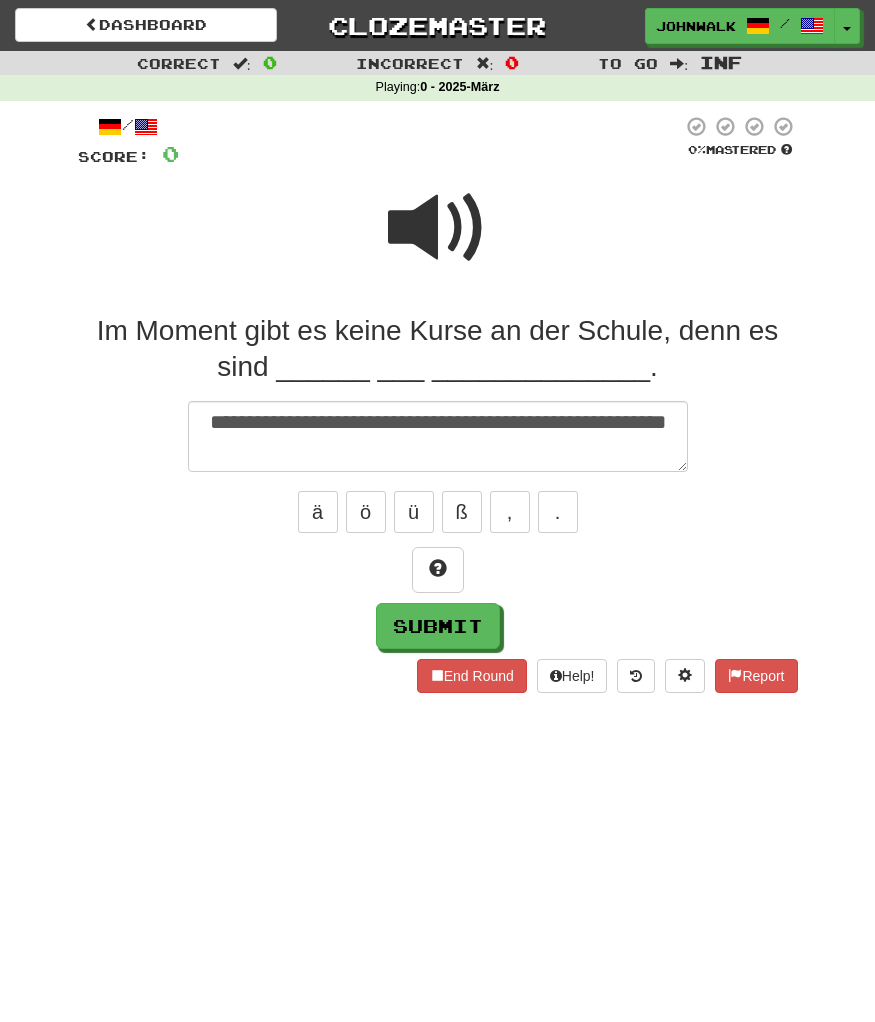type on "*" 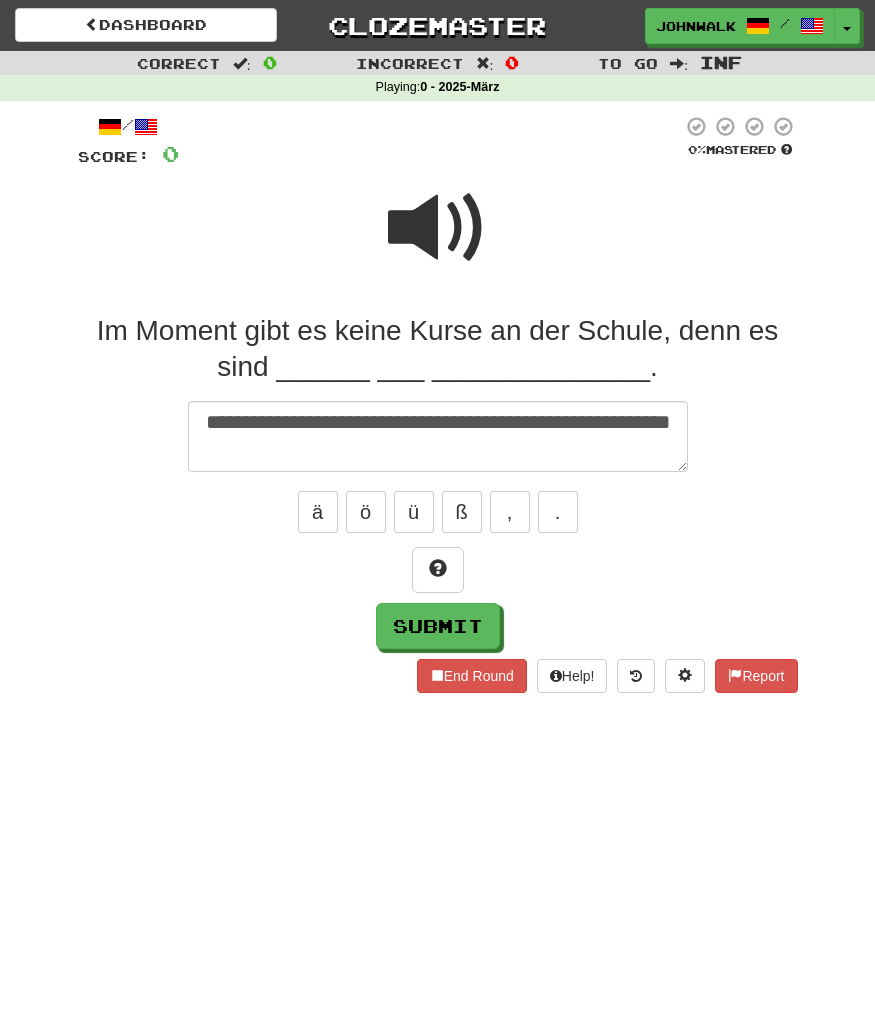 type on "*" 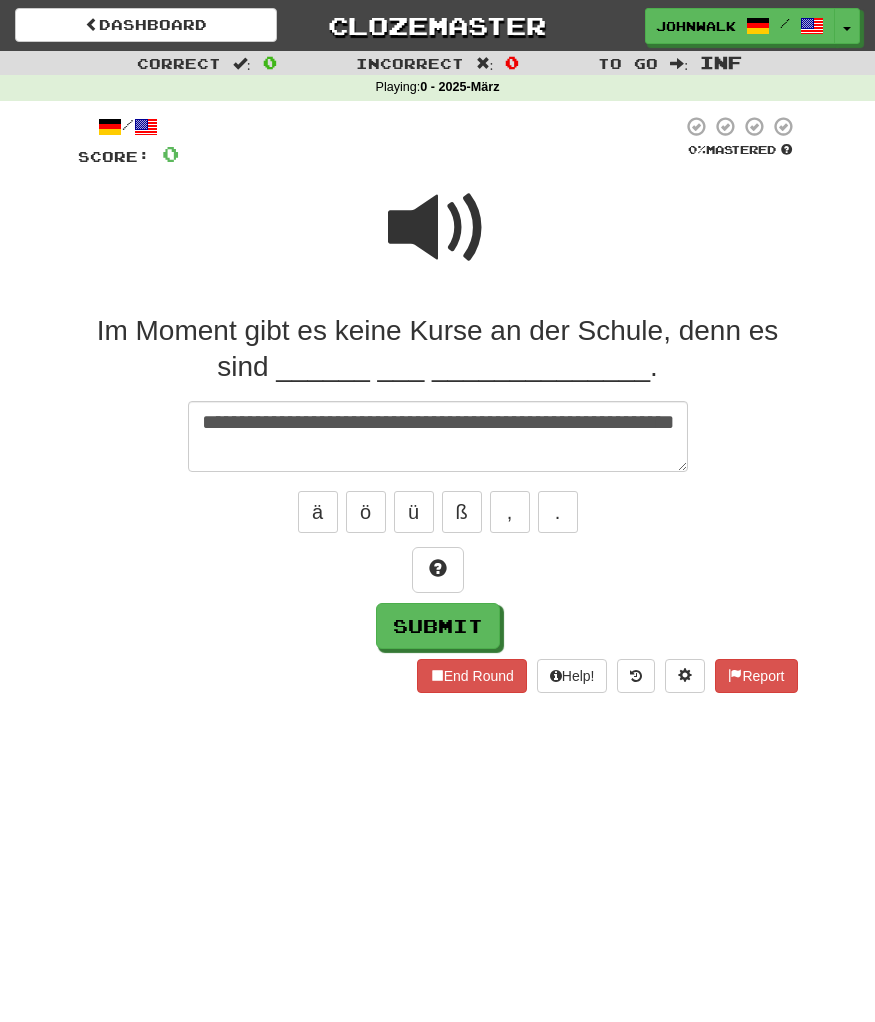 type on "*" 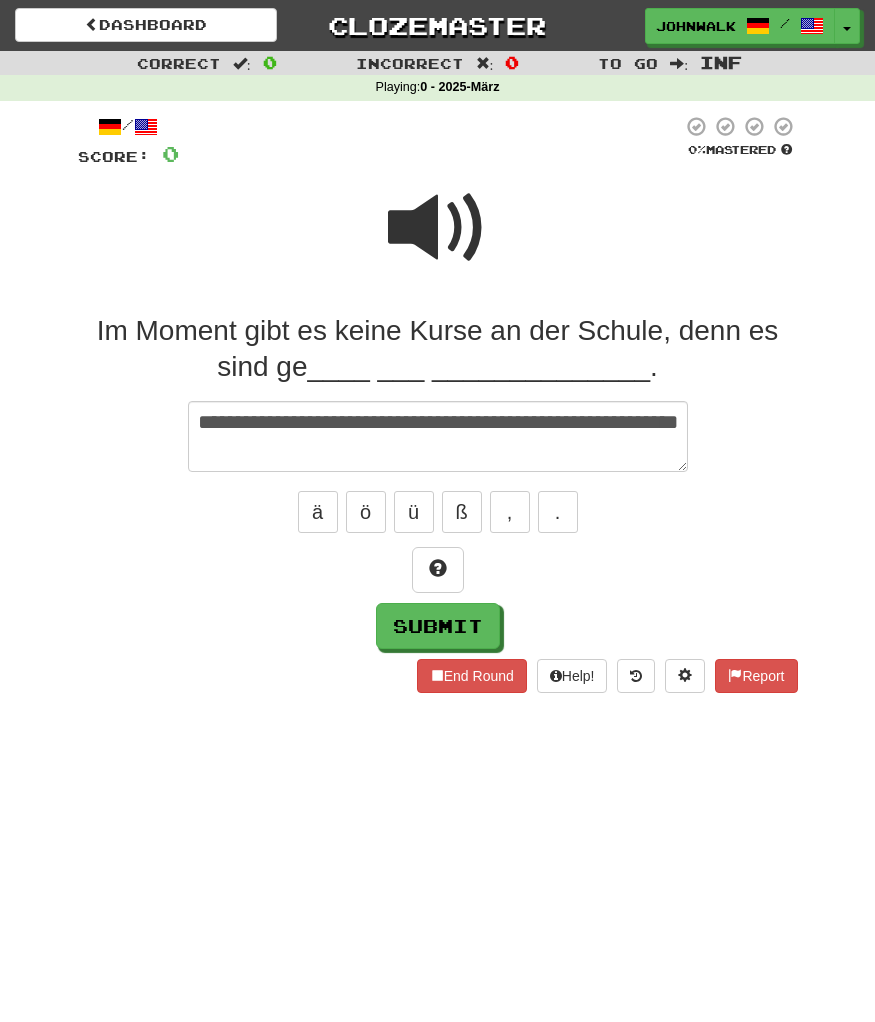 type on "*" 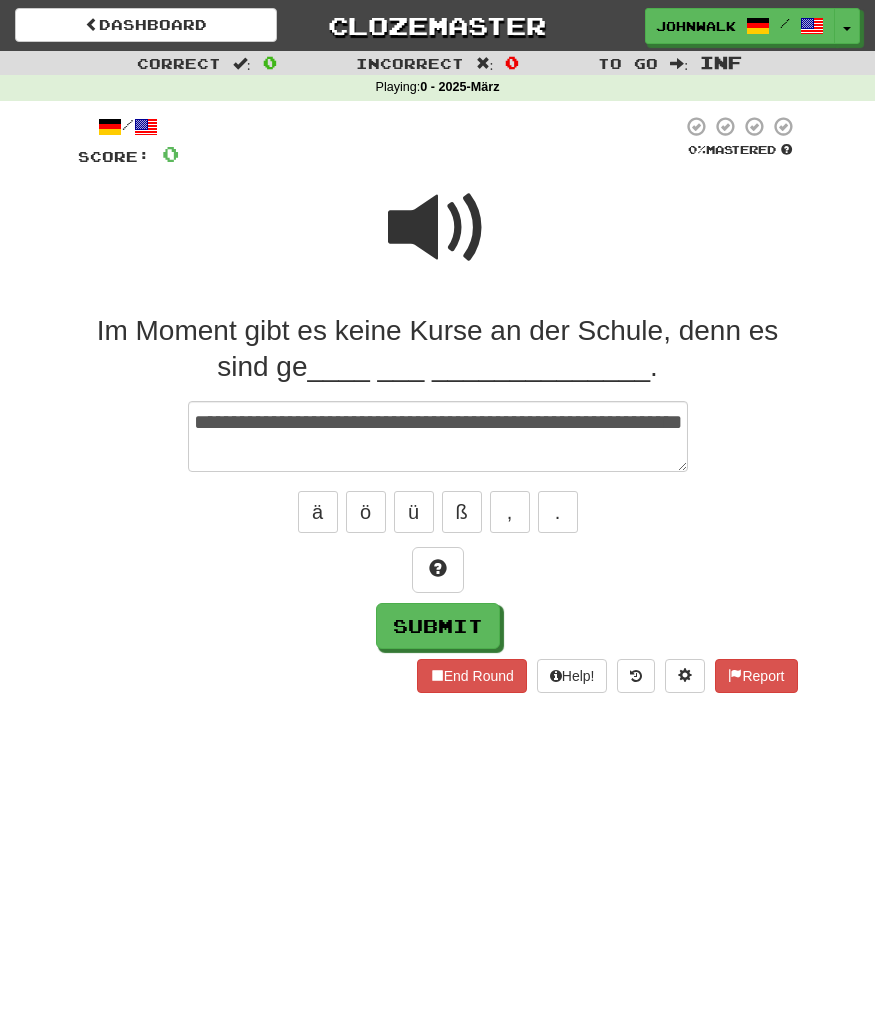 type on "*" 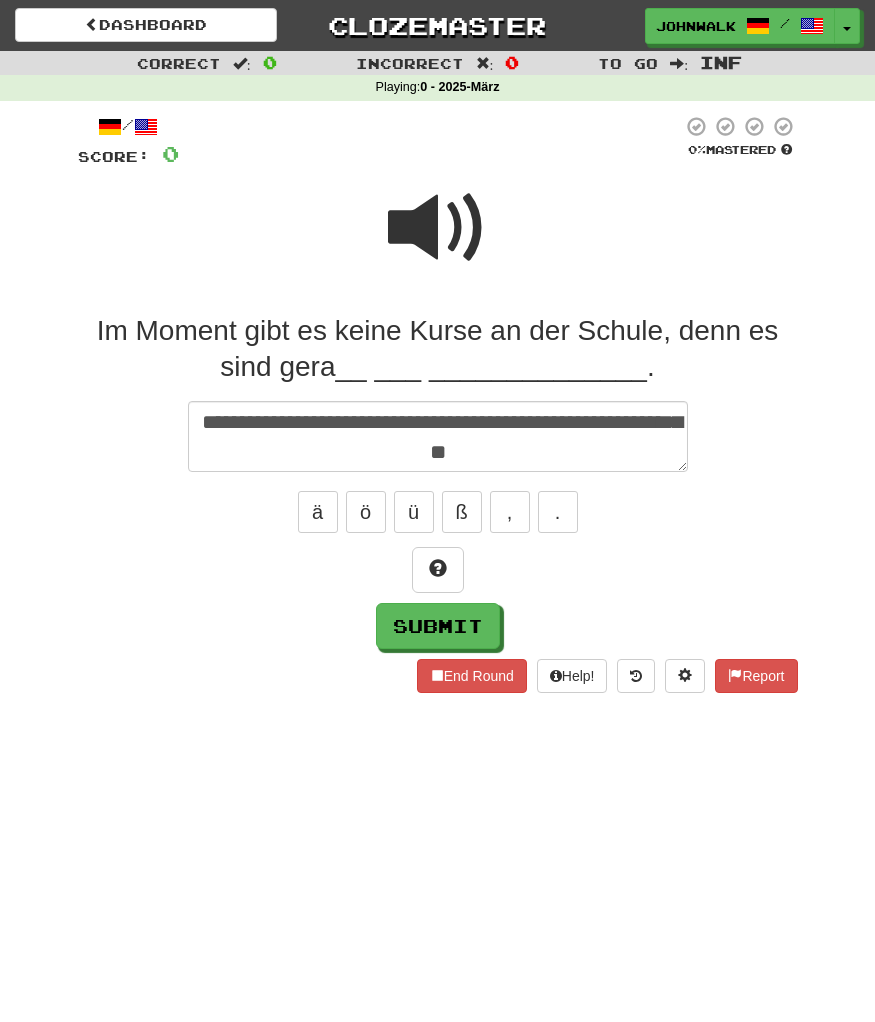 type on "*" 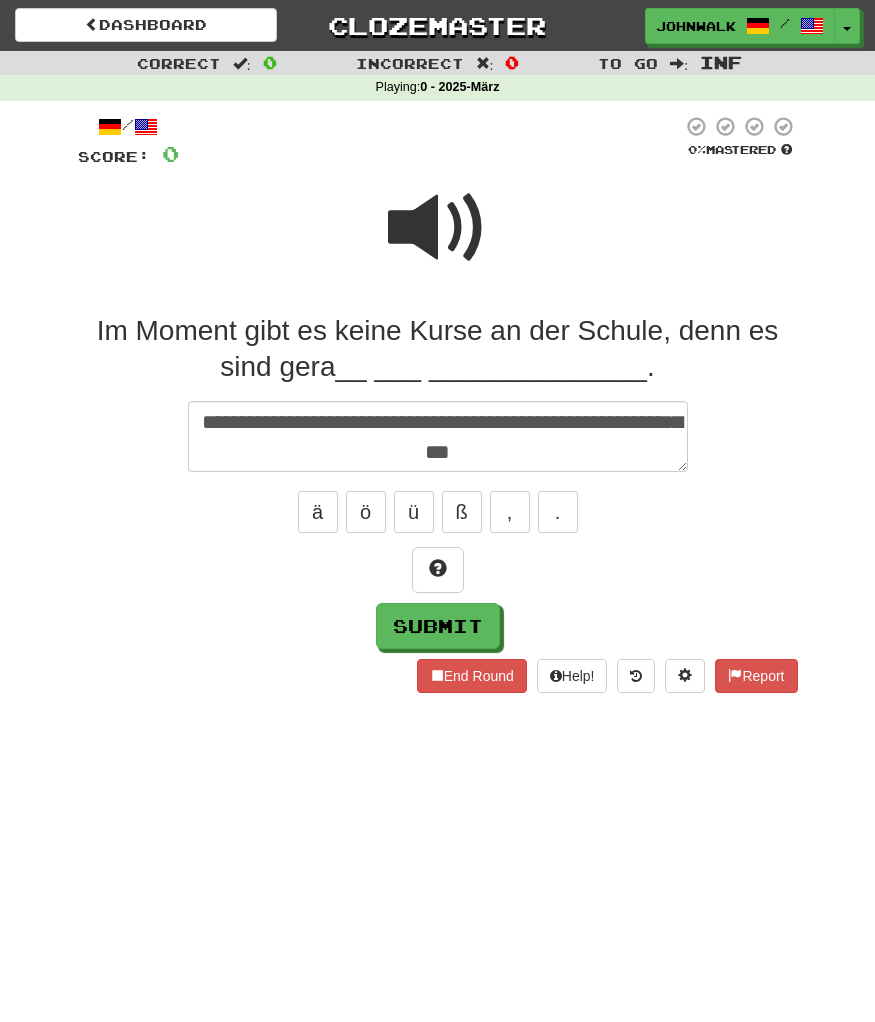 type on "*" 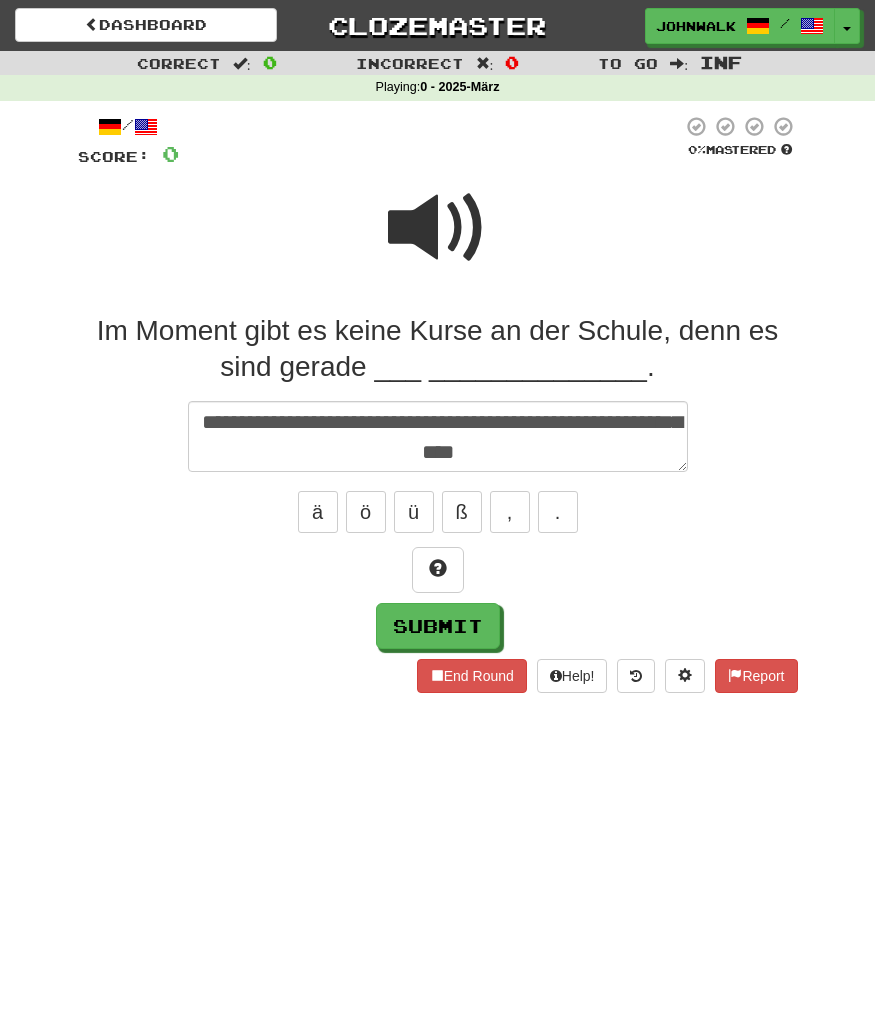 type on "*" 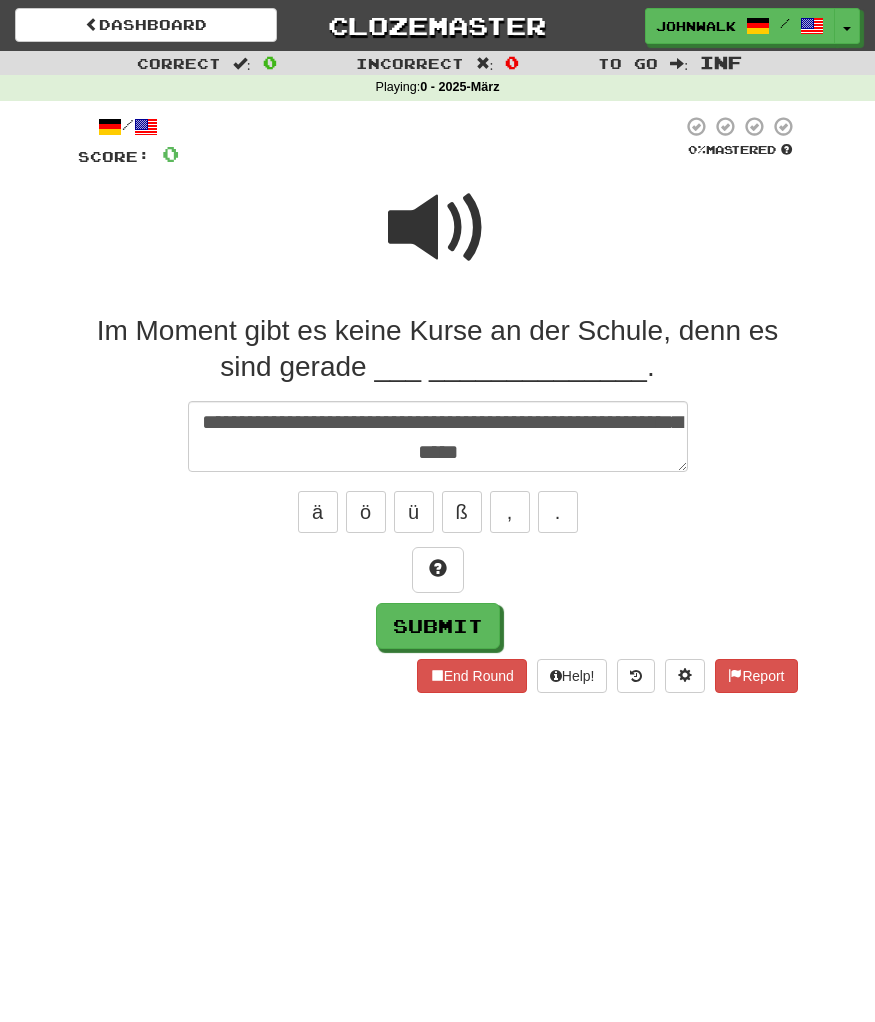 type on "*" 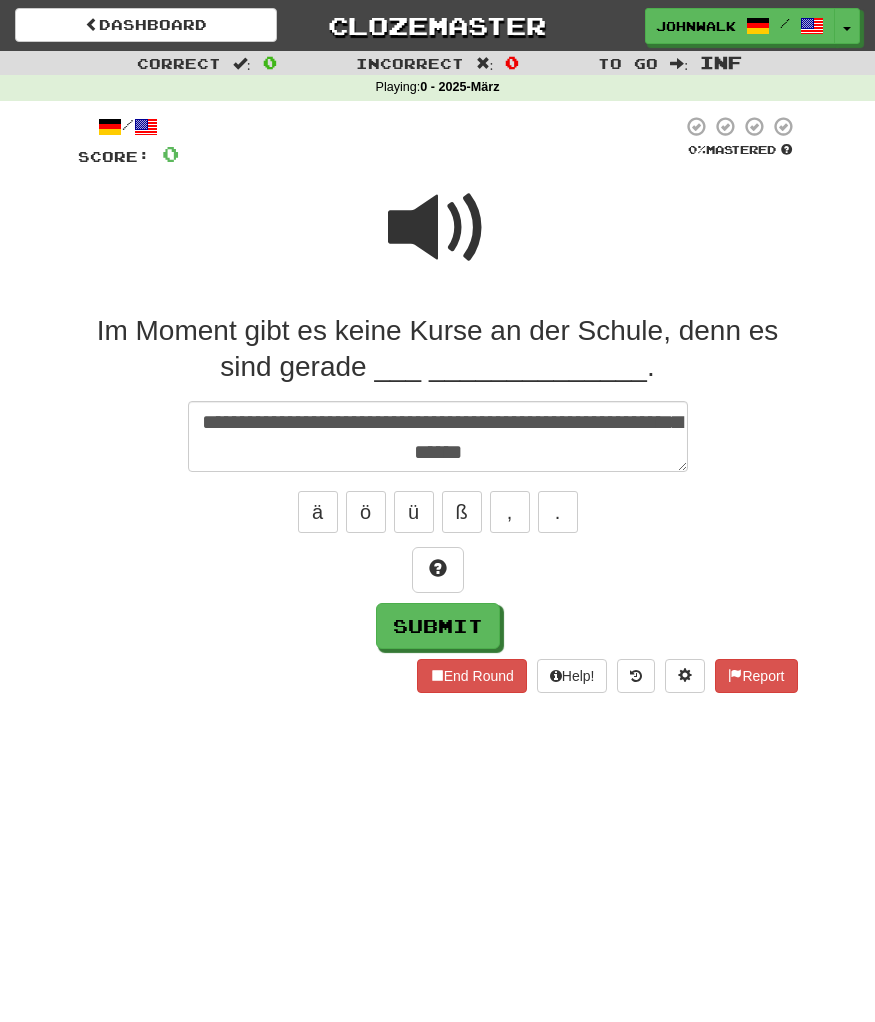 type on "*" 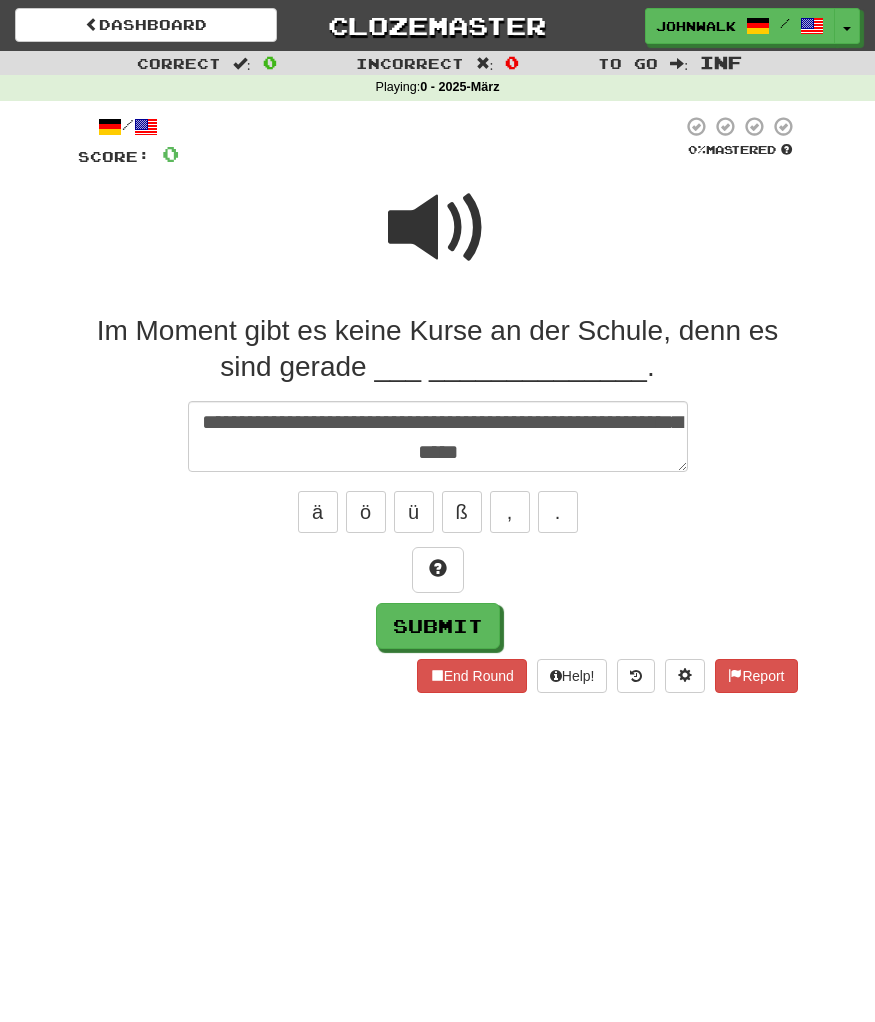 type on "*" 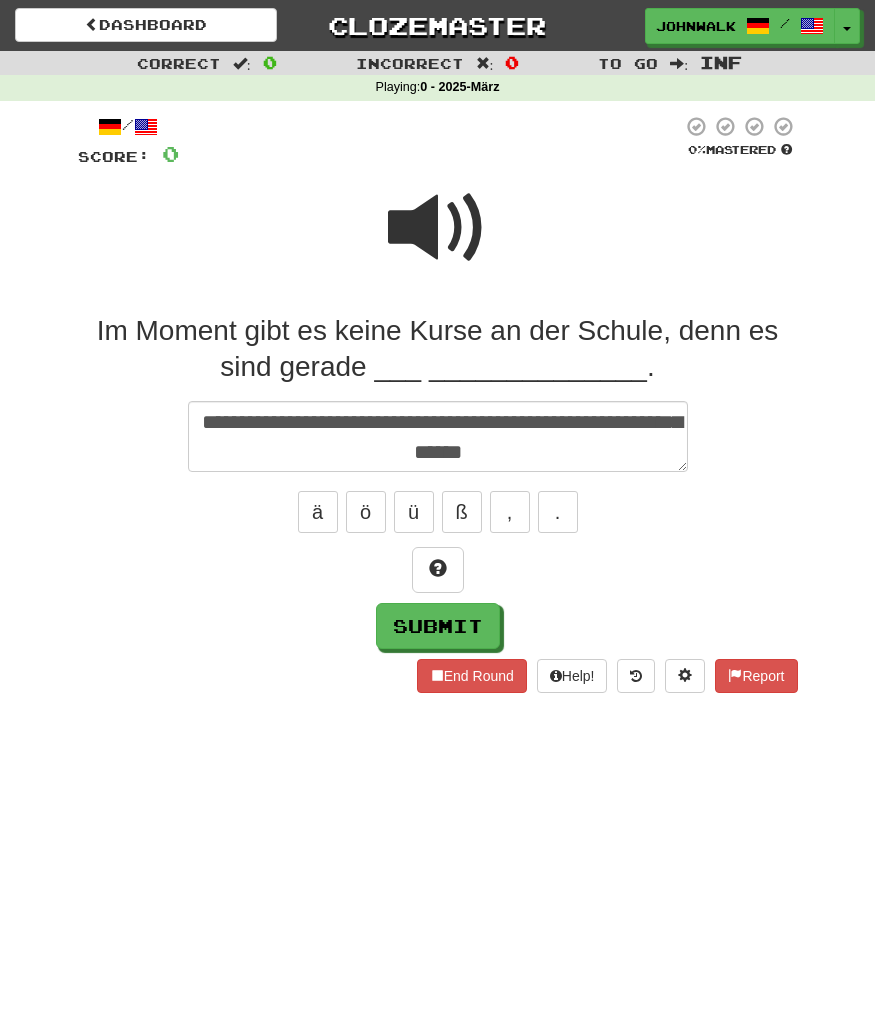 type on "*" 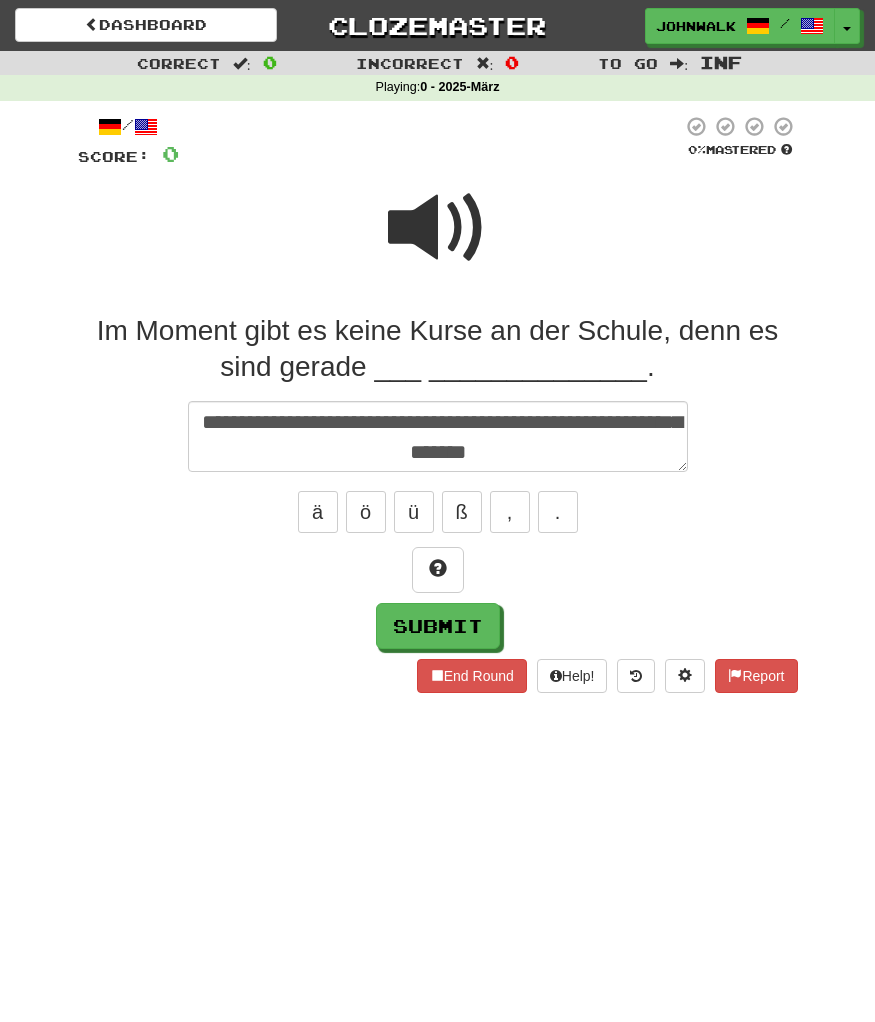 type on "*" 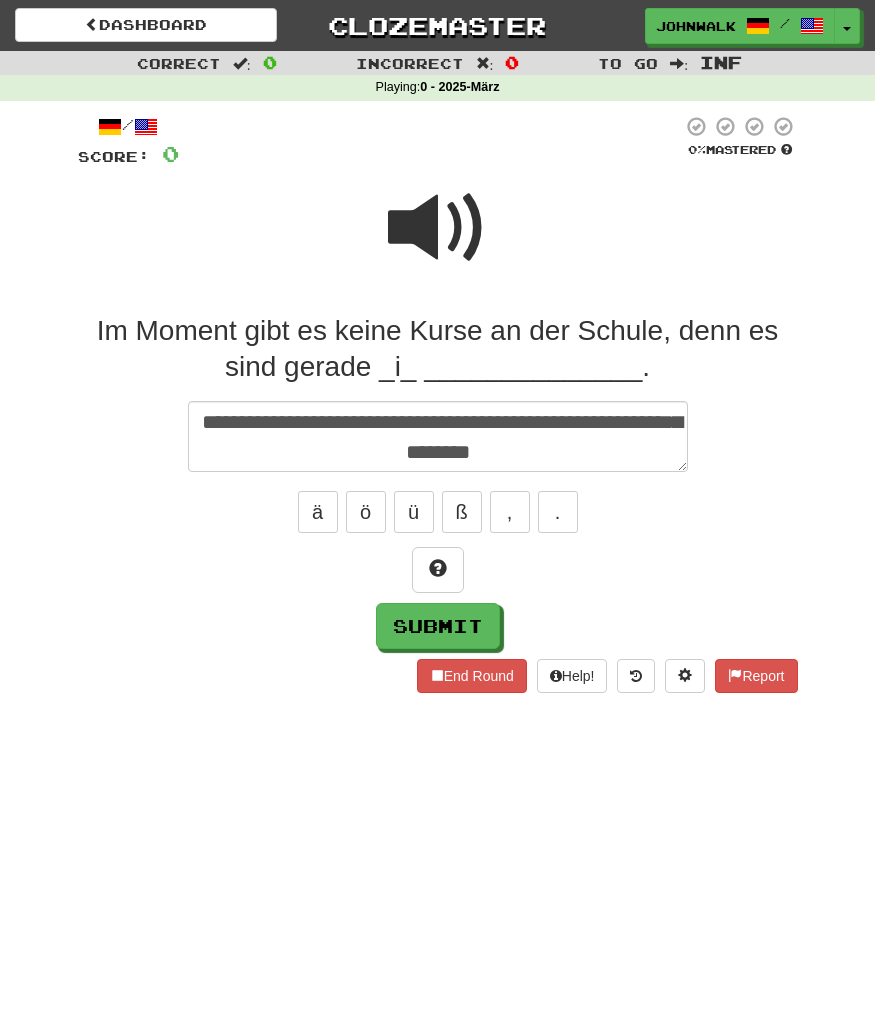 type on "*" 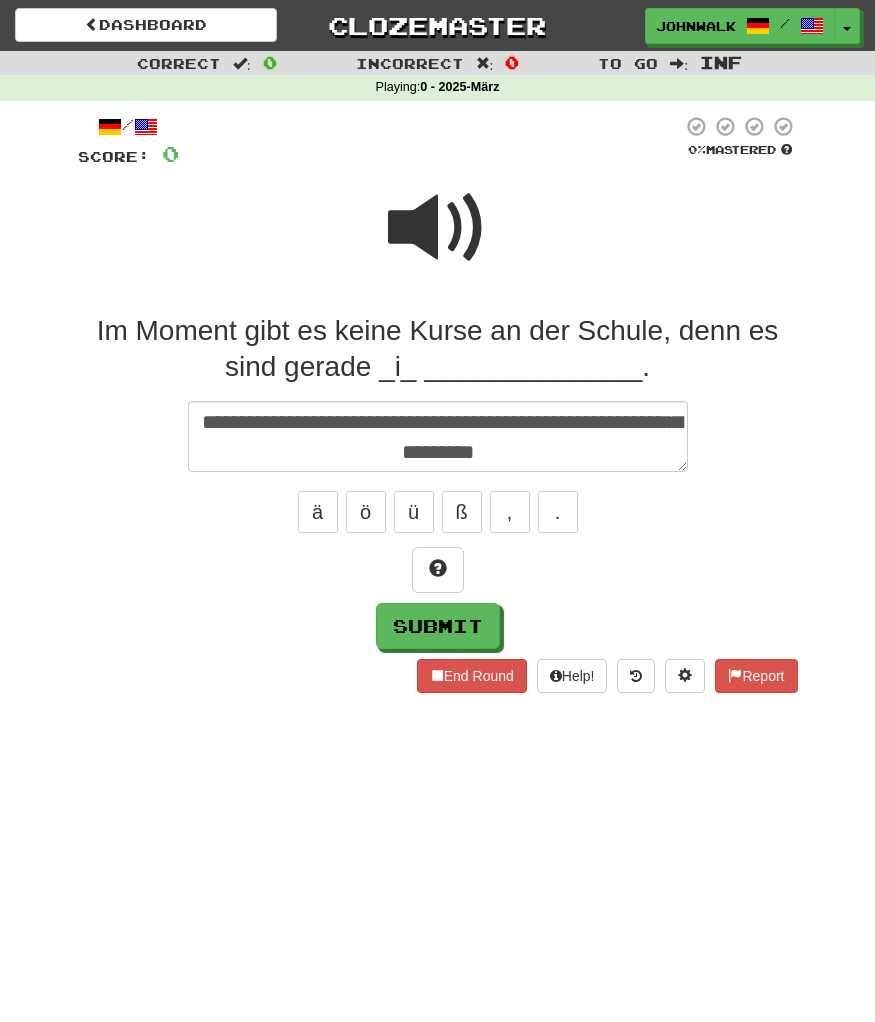 type on "*" 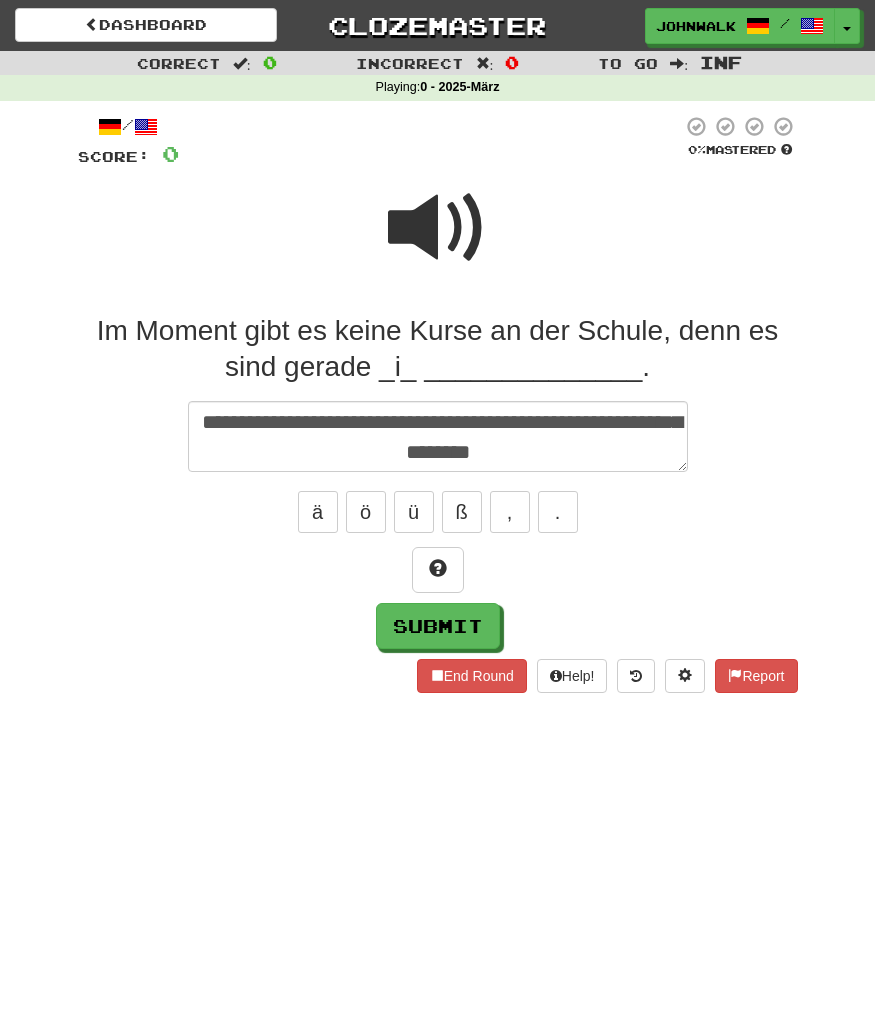 type on "*" 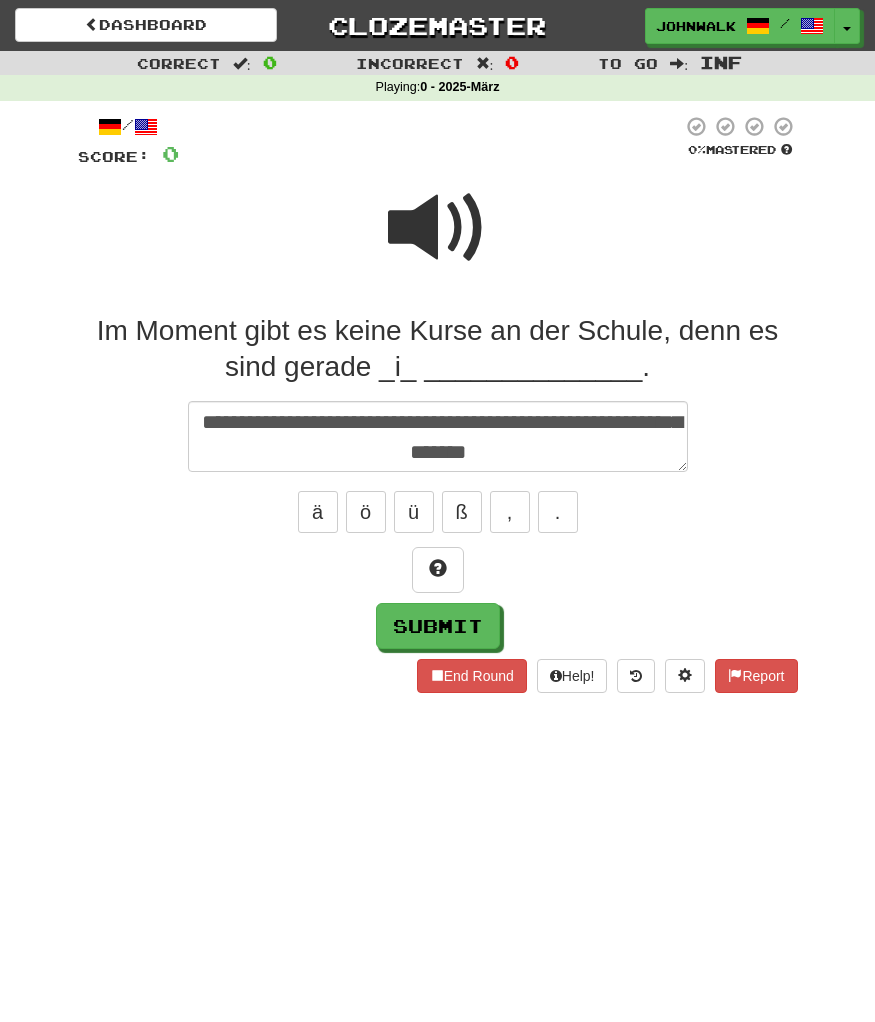 type on "*" 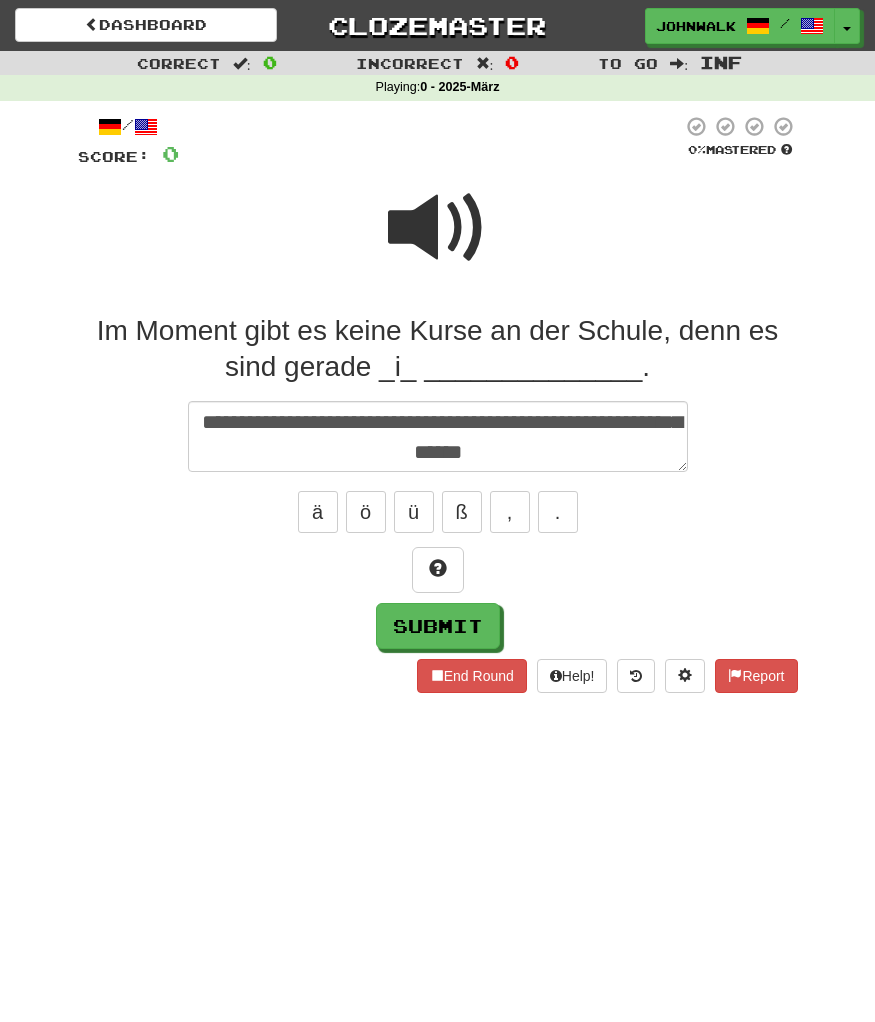 type on "*" 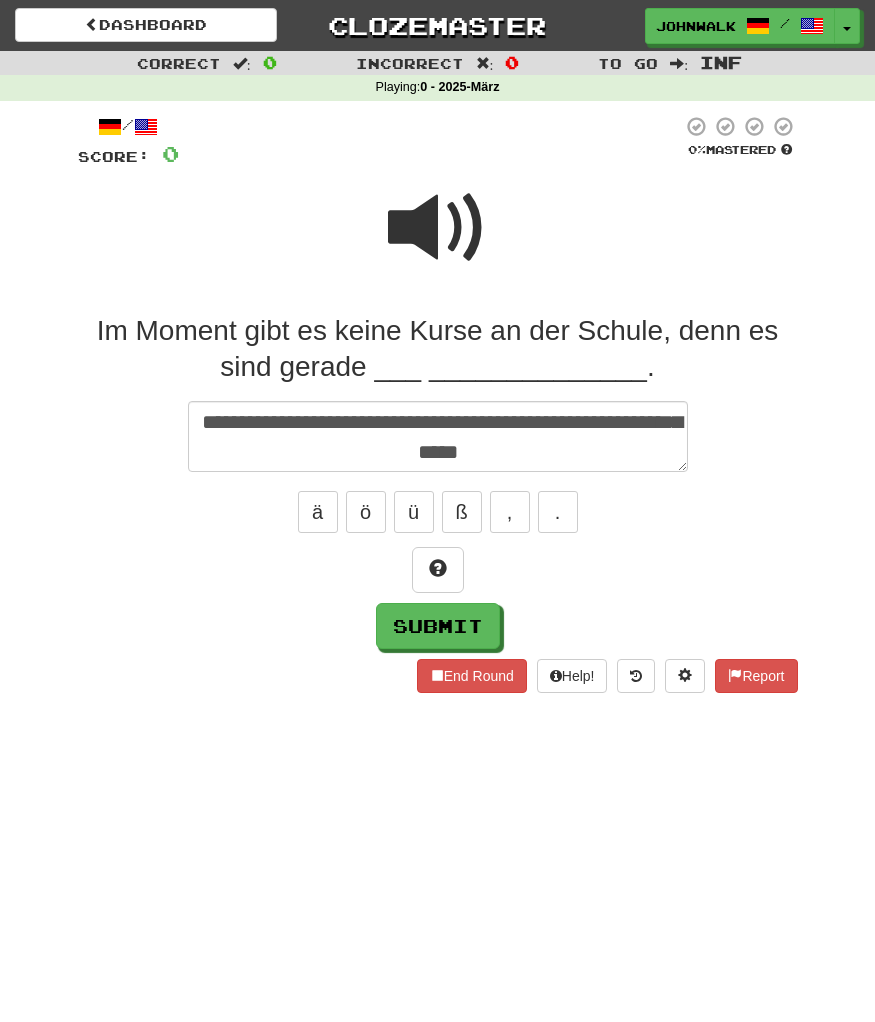 type on "*" 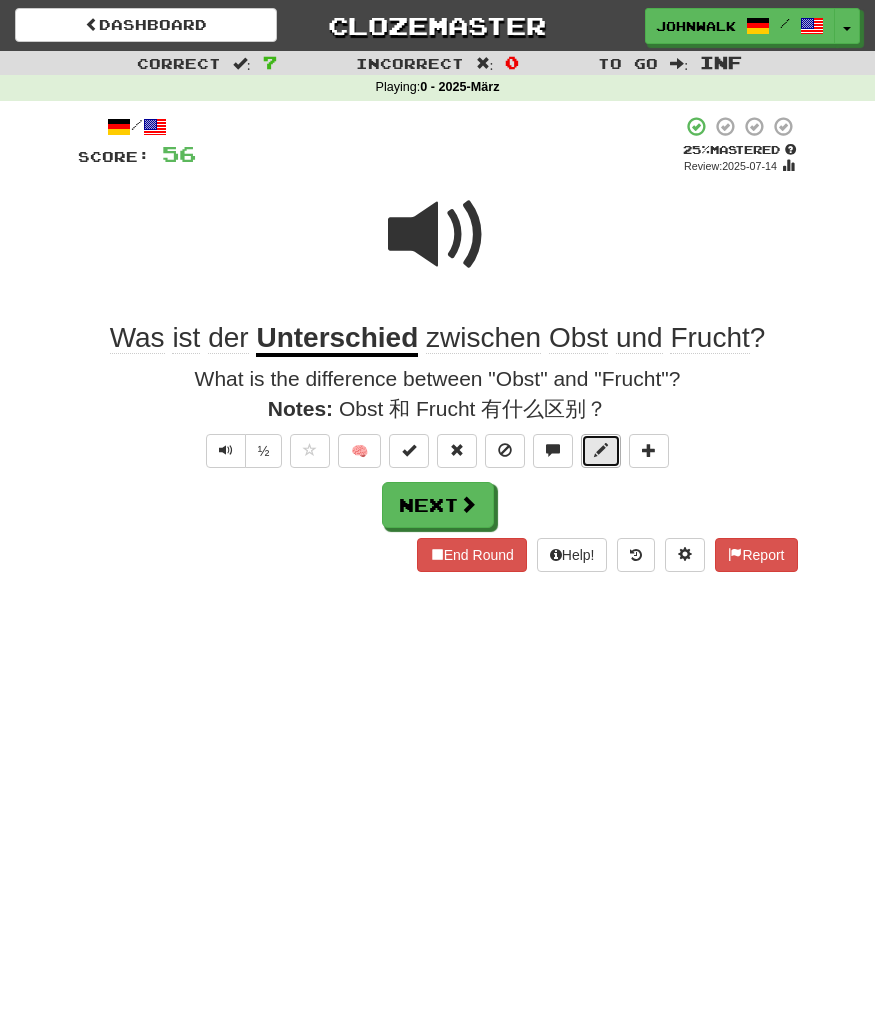 click at bounding box center (601, 451) 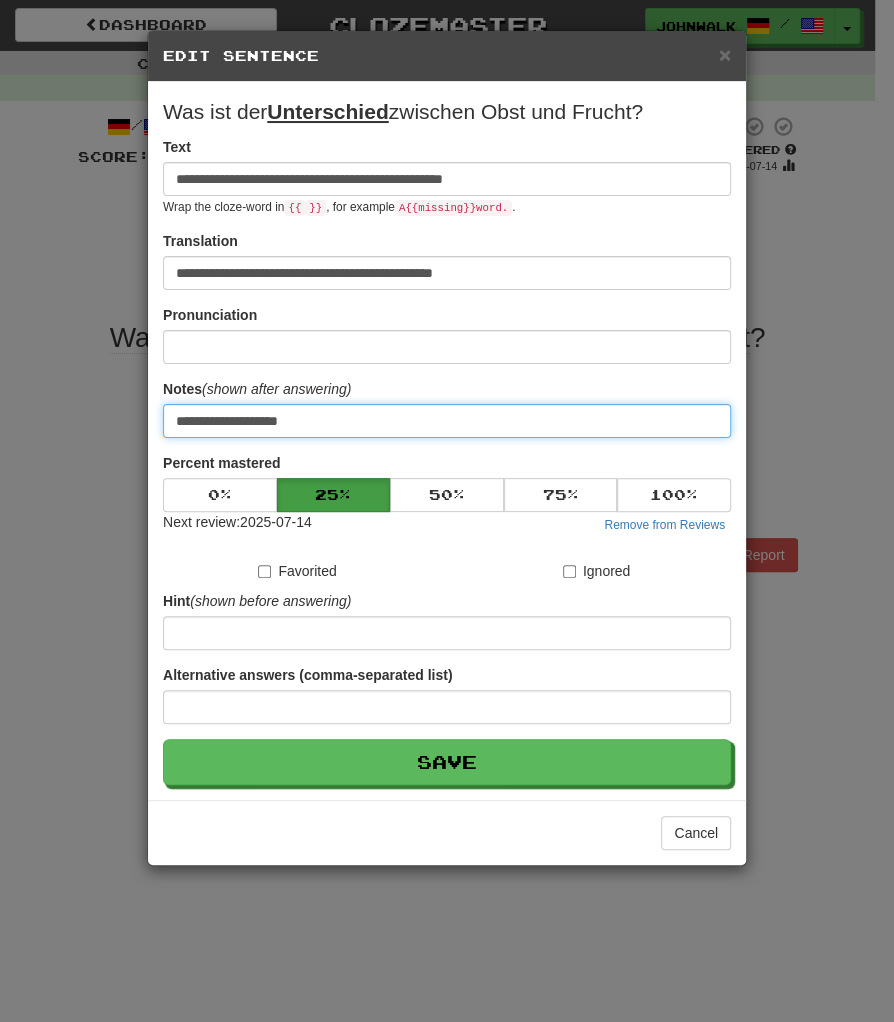 click on "**********" at bounding box center [447, 421] 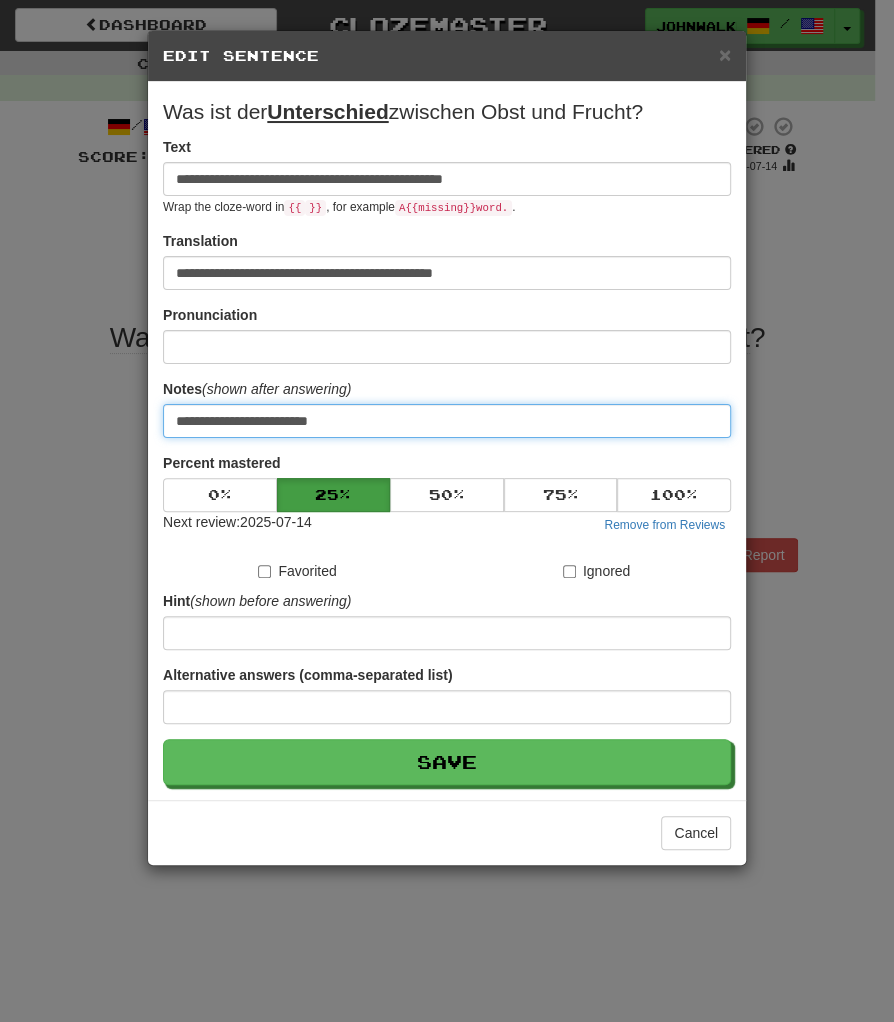 click on "**********" at bounding box center [447, 421] 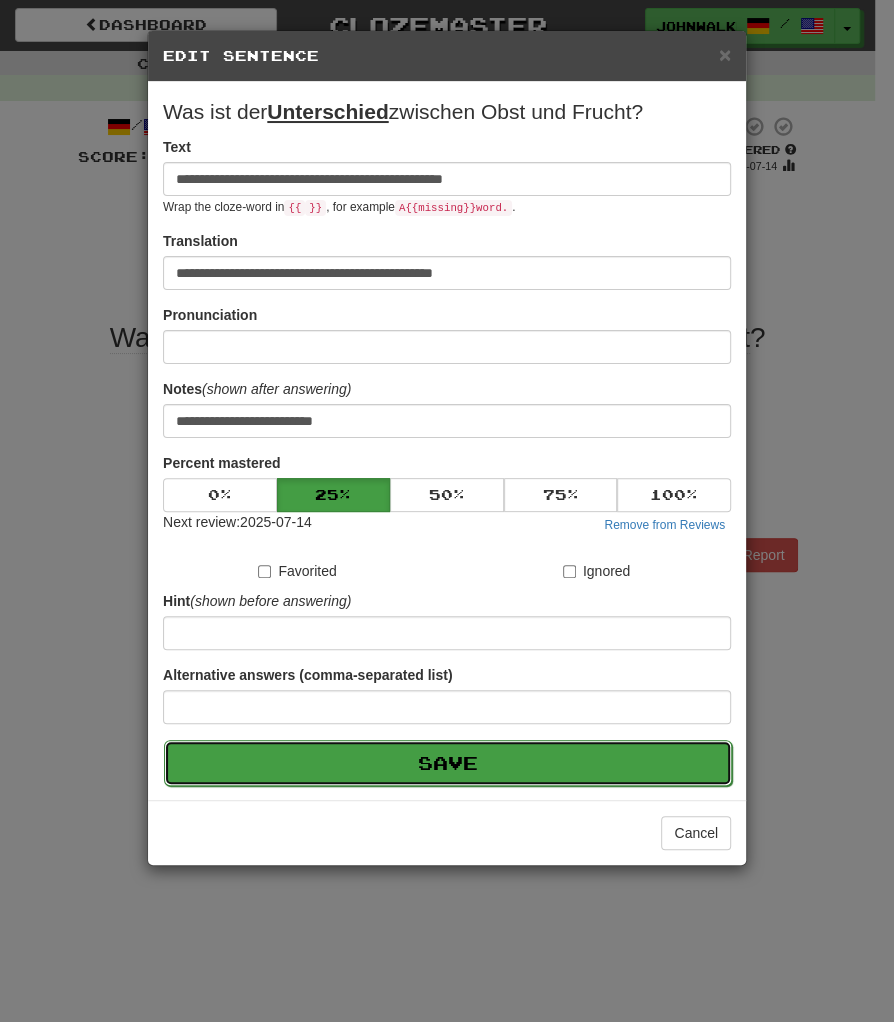 click on "Save" at bounding box center [448, 763] 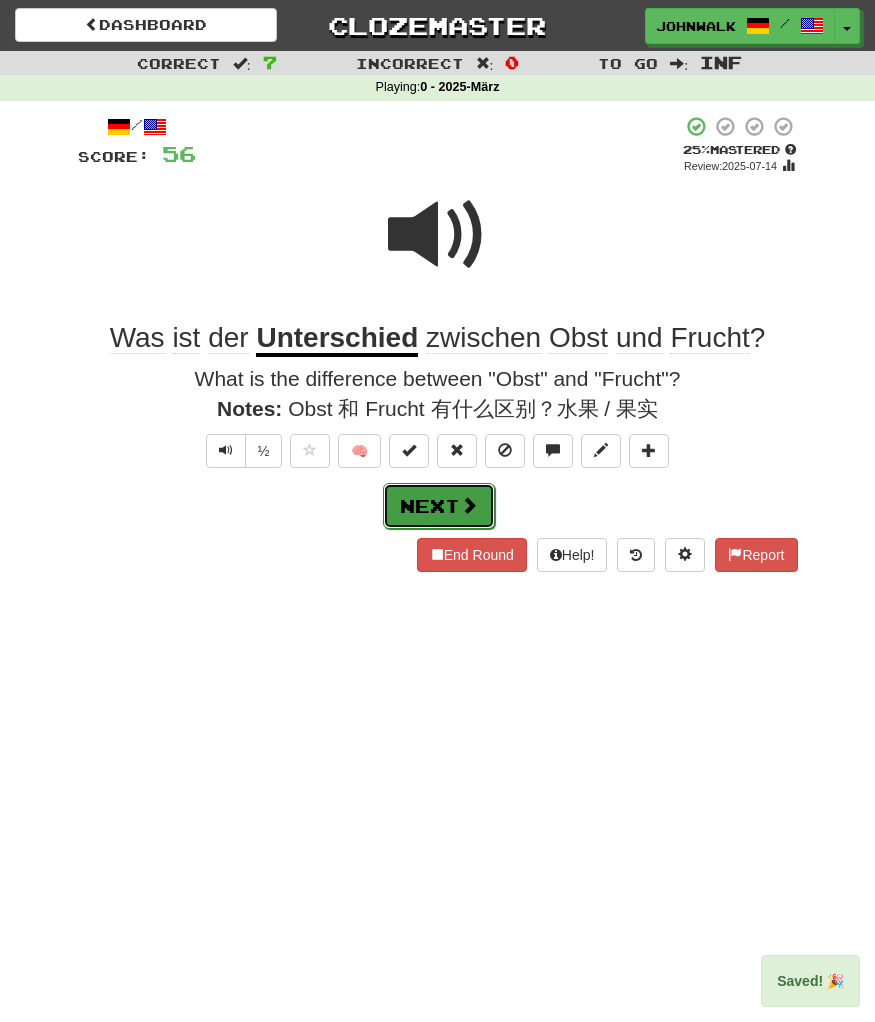 click at bounding box center (469, 505) 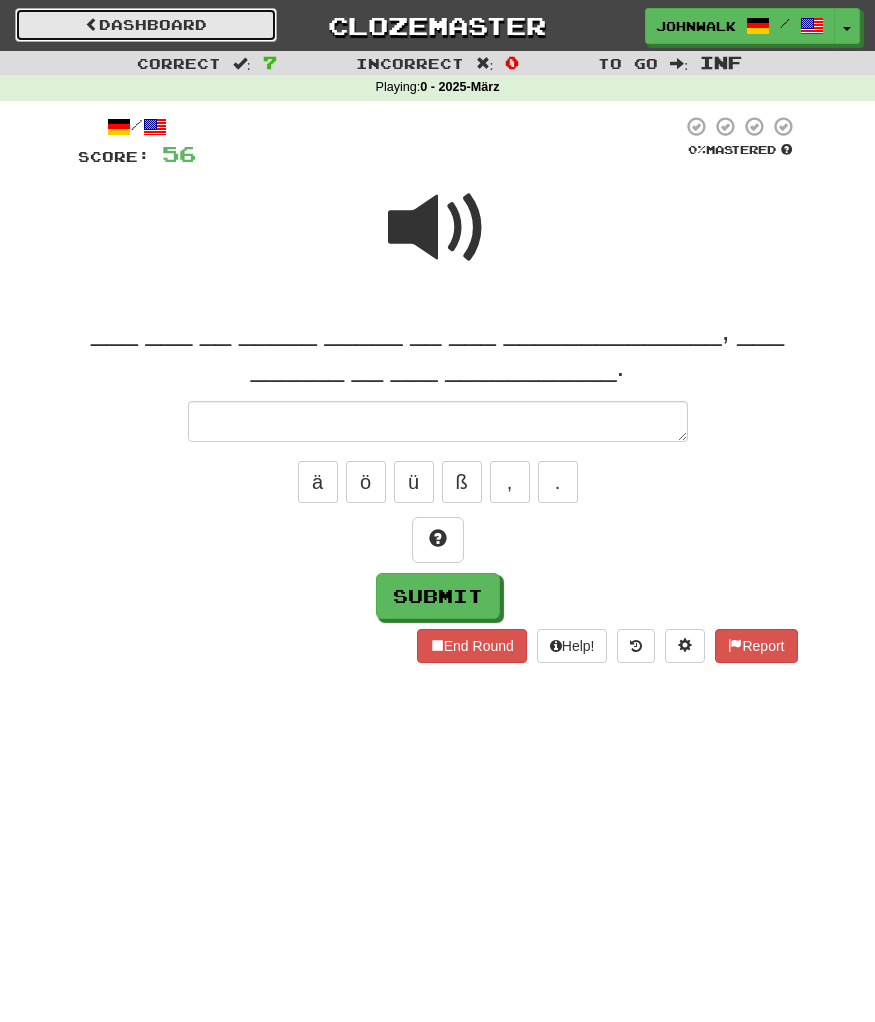 click on "Dashboard" at bounding box center [146, 25] 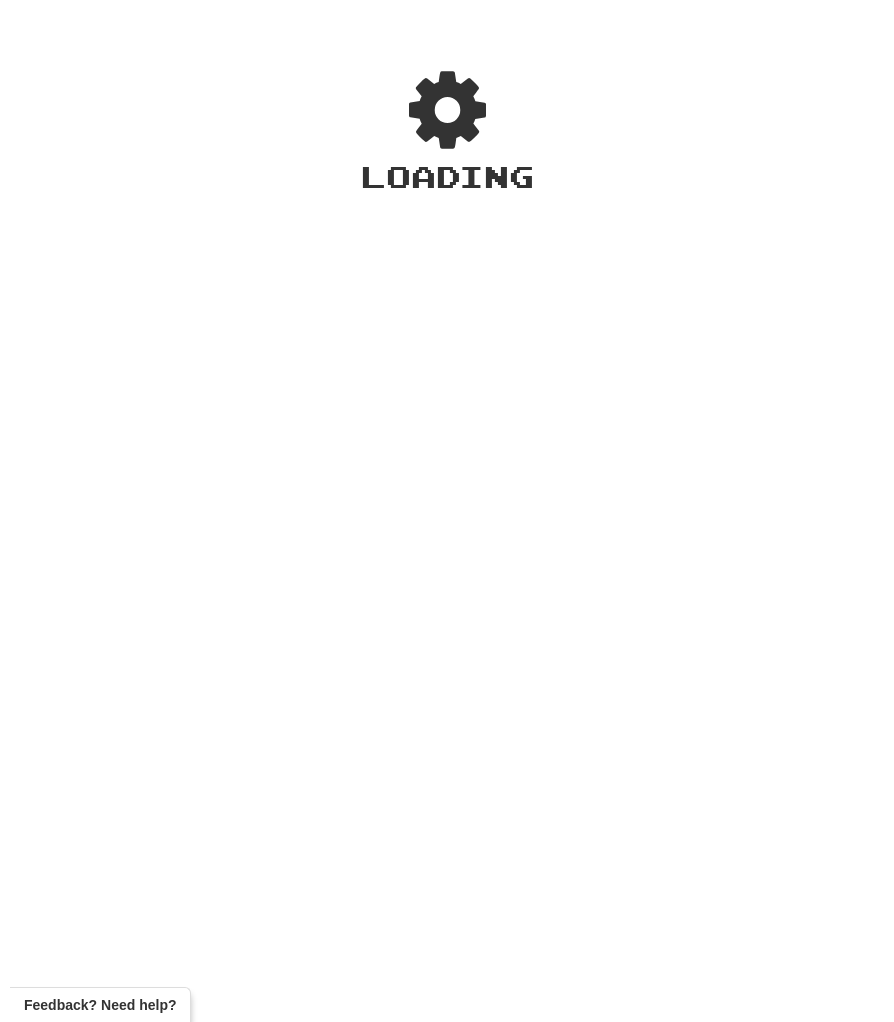 scroll, scrollTop: 0, scrollLeft: 0, axis: both 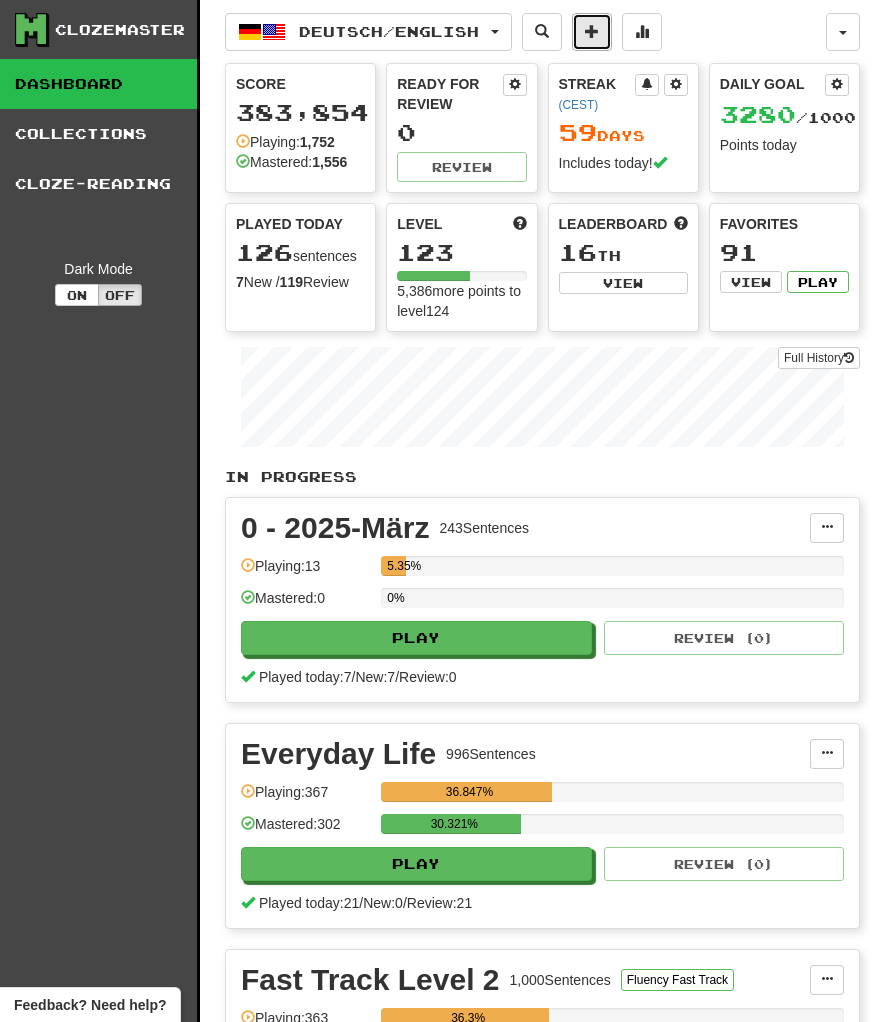 click at bounding box center [592, 32] 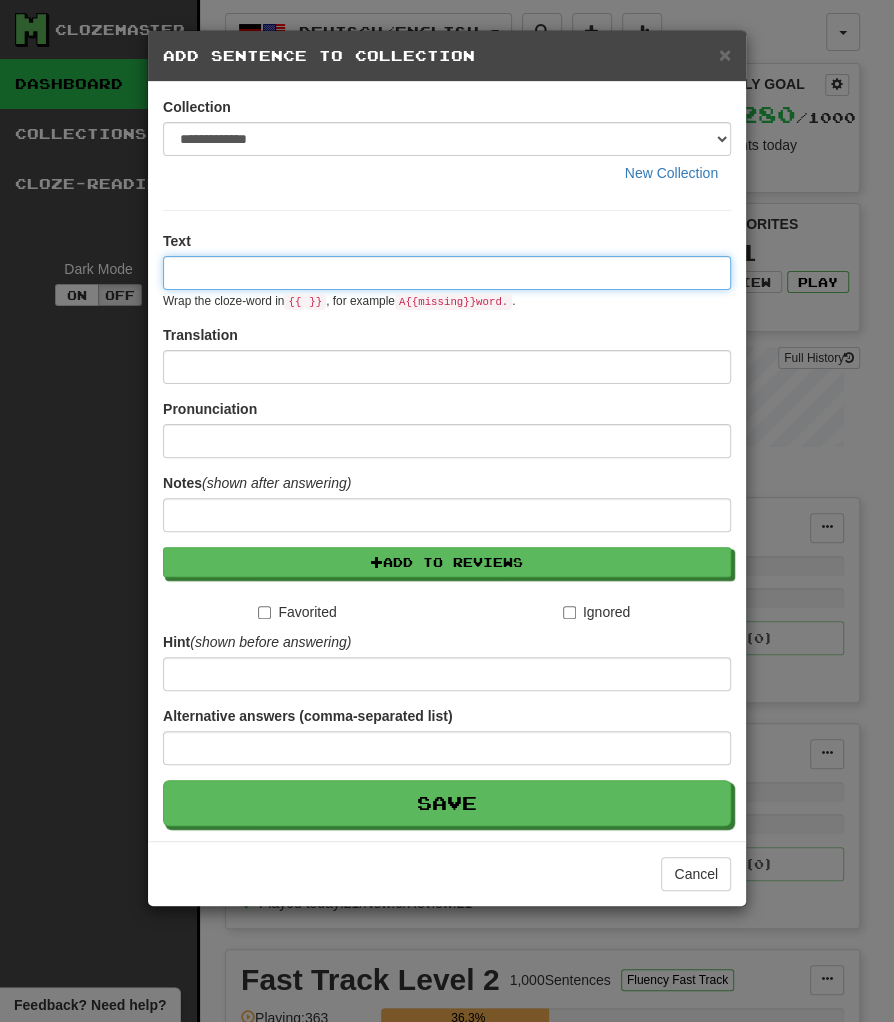 paste on "**********" 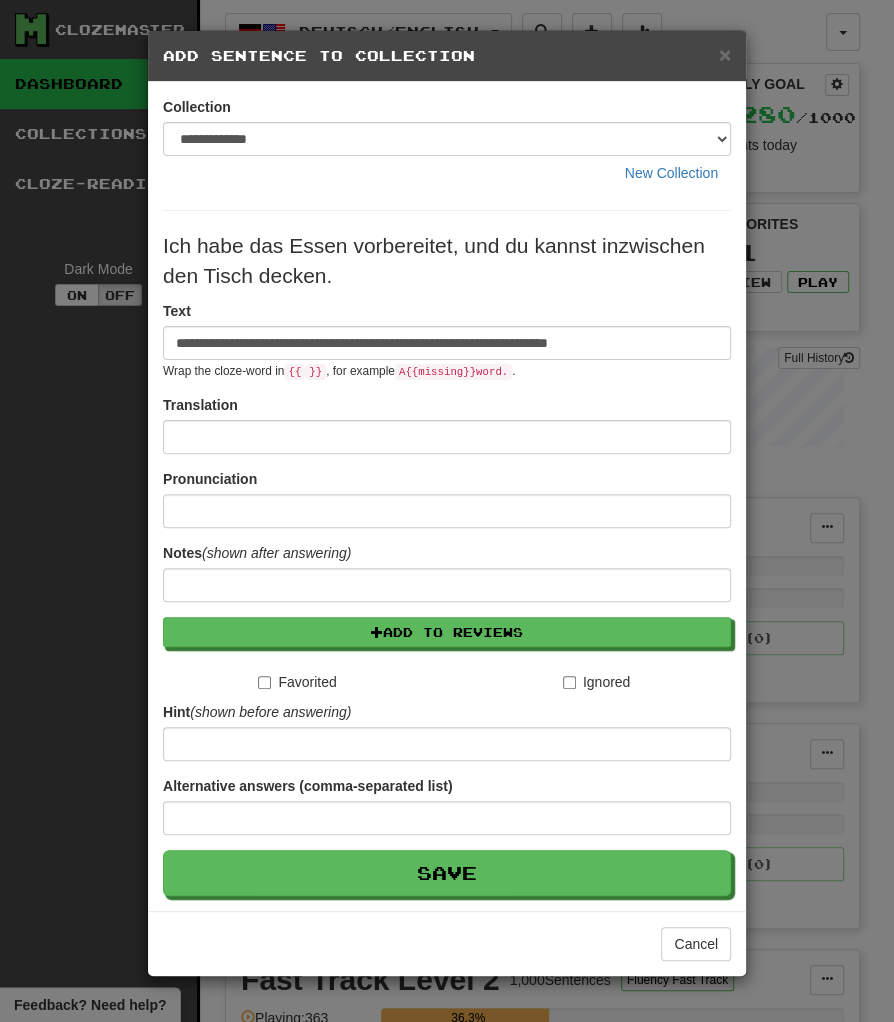 click on "Ich habe das Essen vorbereitet, und du kannst inzwischen den Tisch decken." at bounding box center [447, 261] 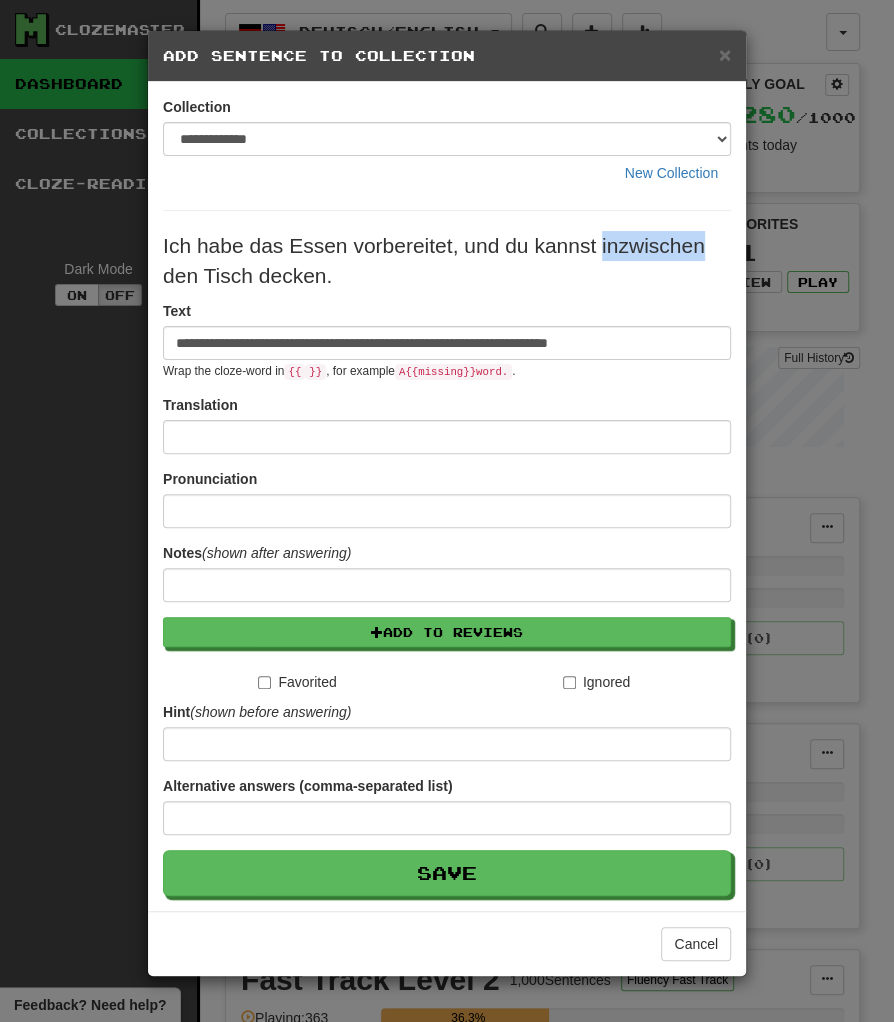 click on "Ich habe das Essen vorbereitet, und du kannst inzwischen den Tisch decken." at bounding box center [447, 261] 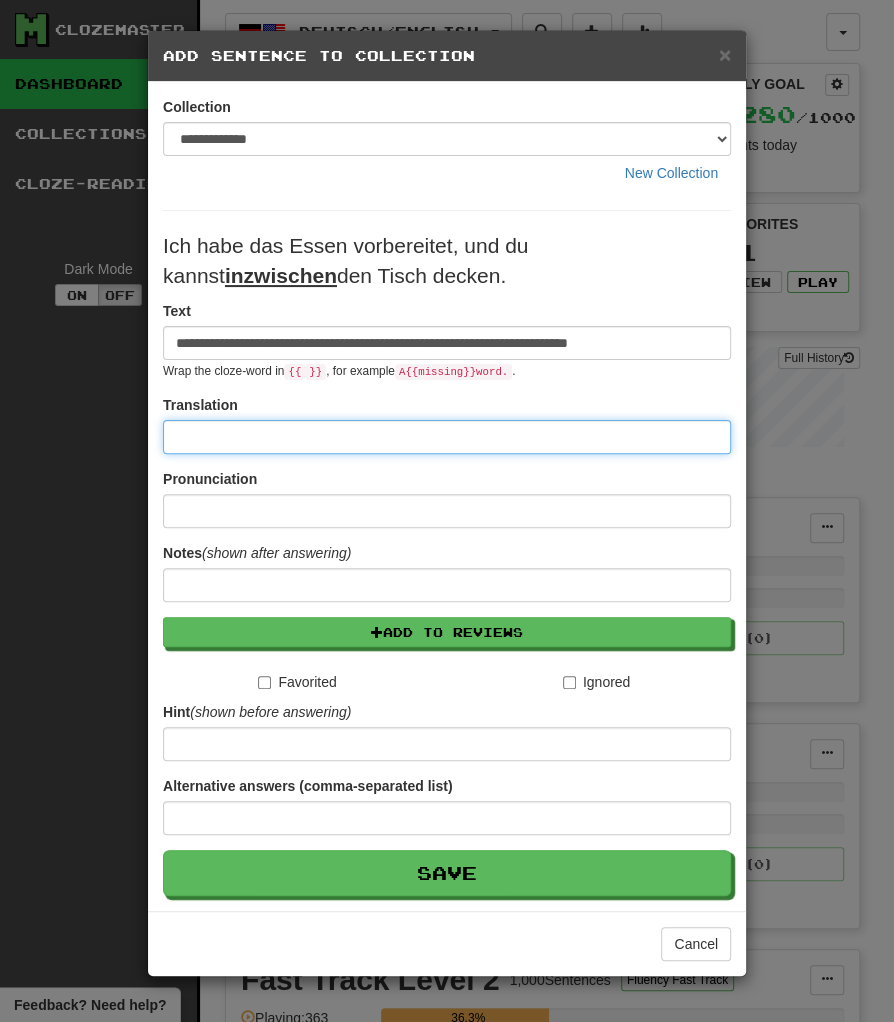 click at bounding box center (447, 437) 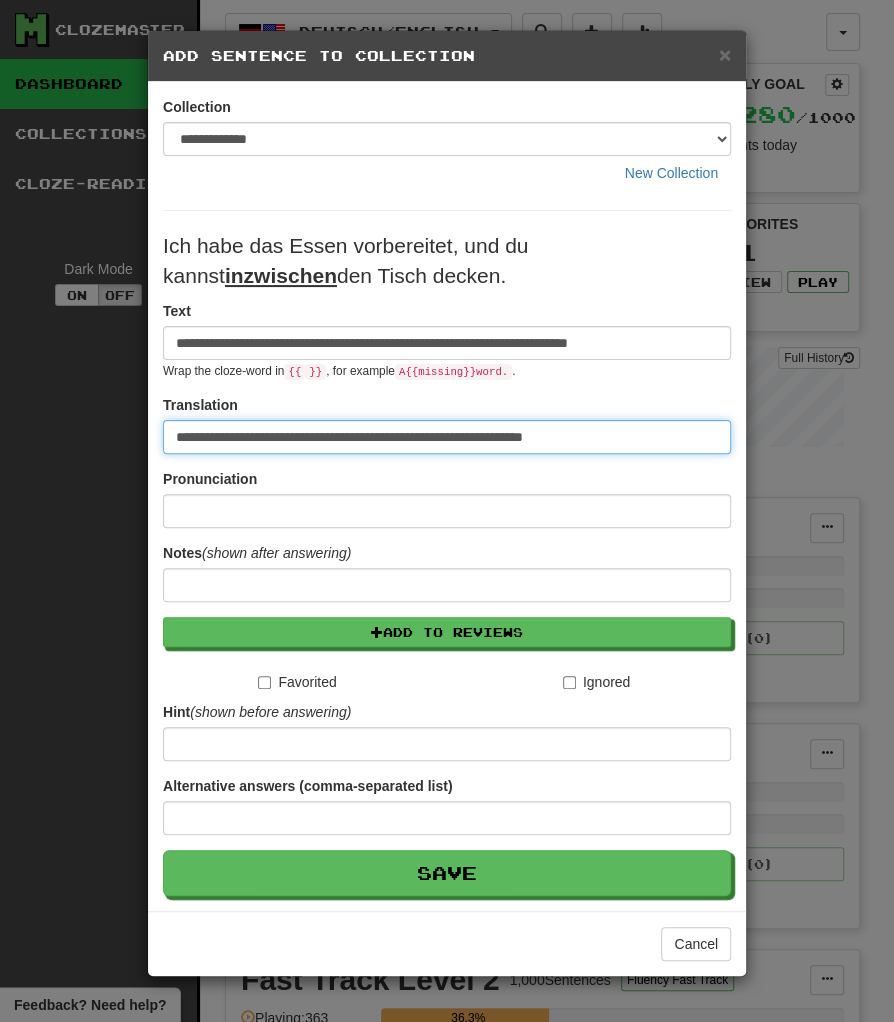 type on "**********" 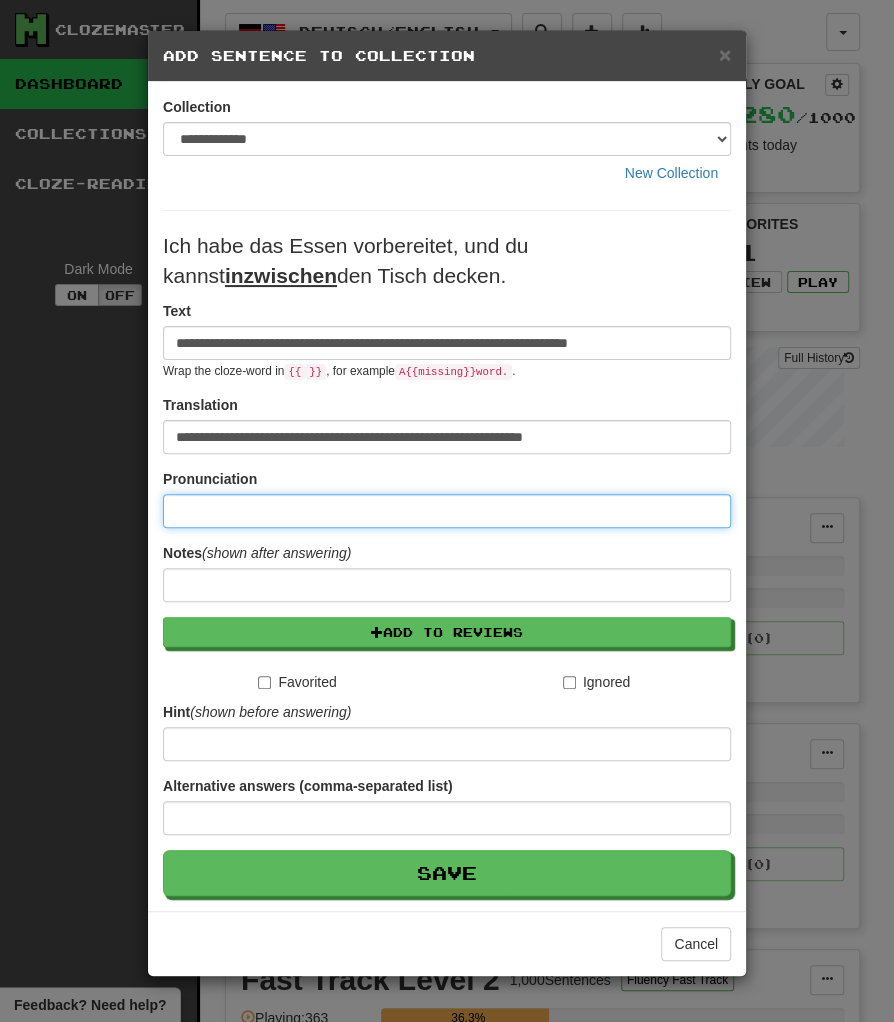 click at bounding box center (447, 511) 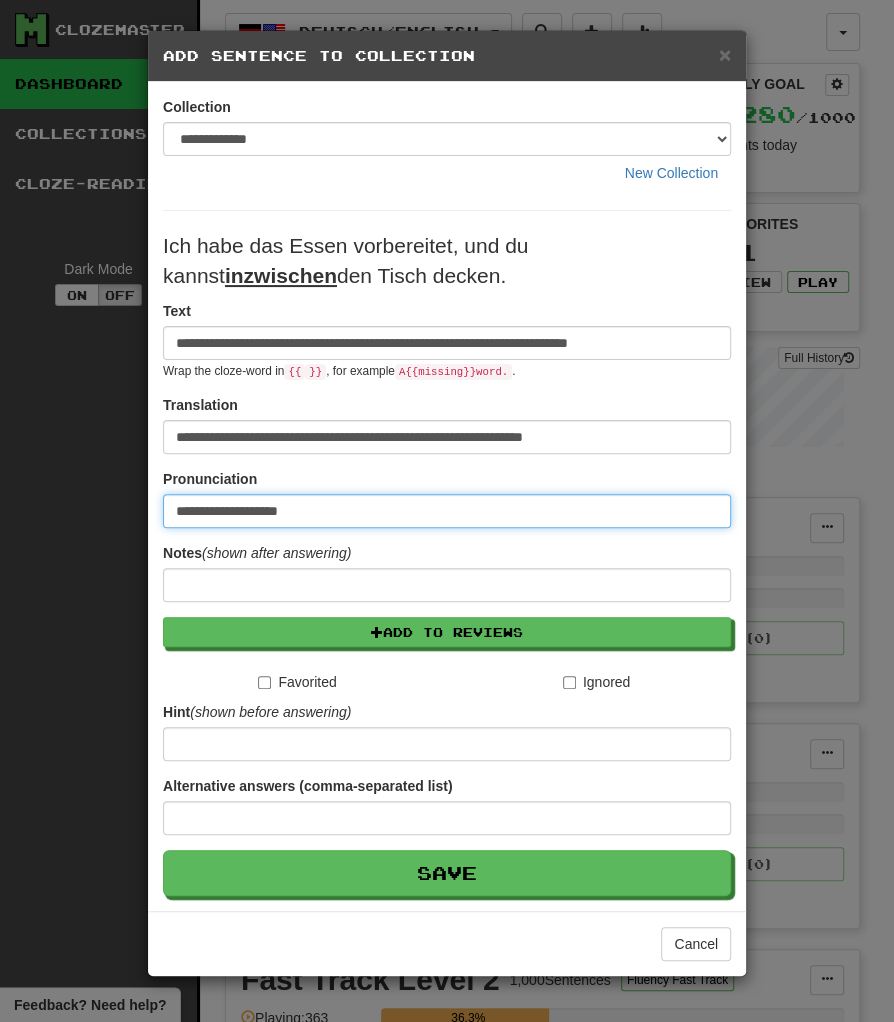 type on "**********" 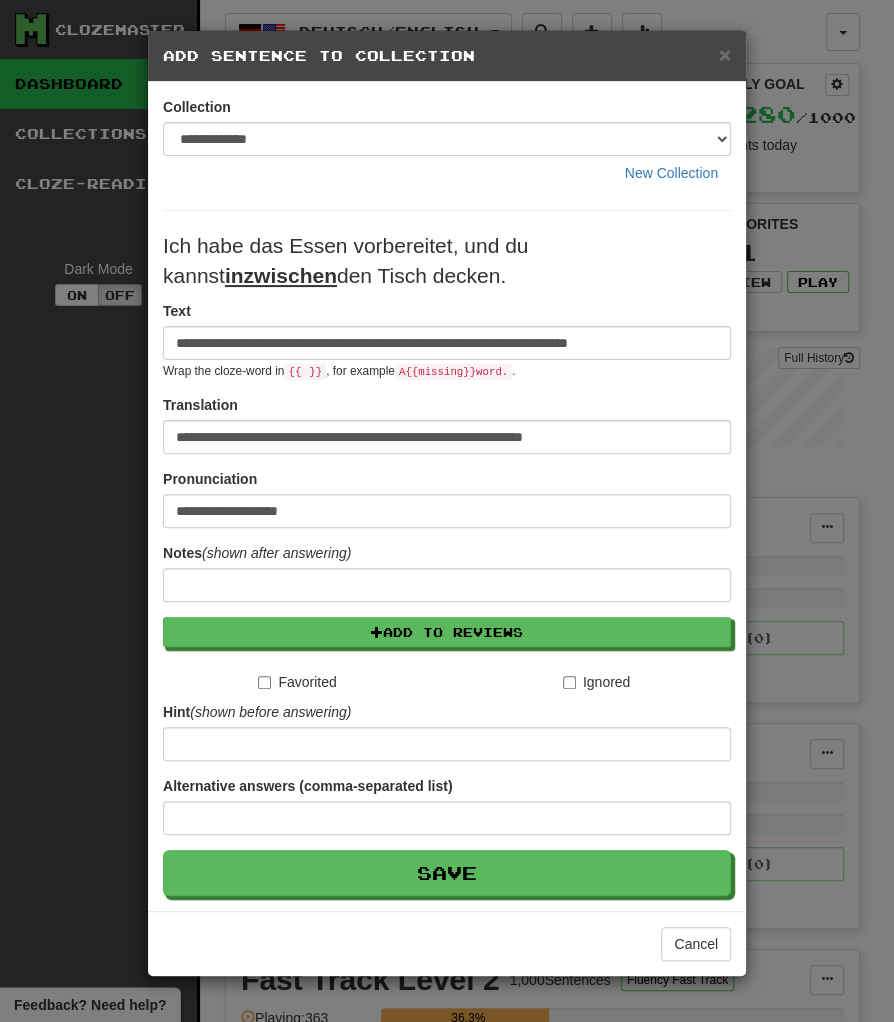 click on "**********" at bounding box center (447, 498) 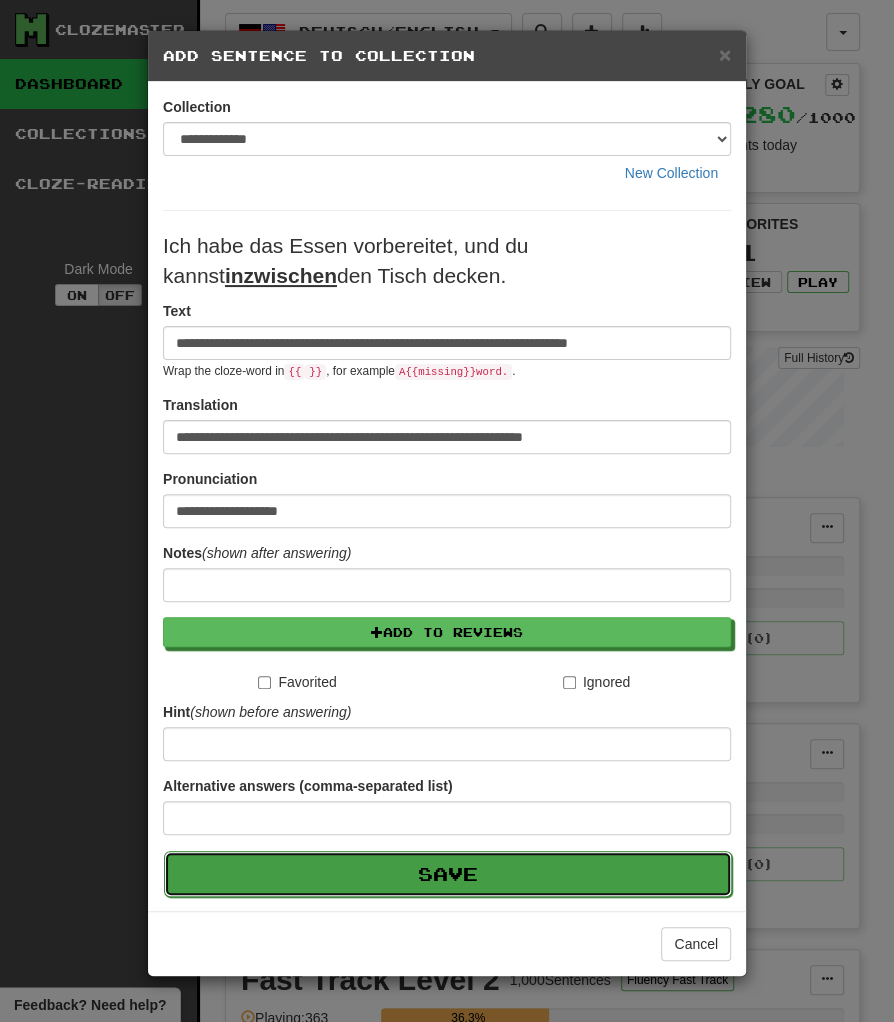 click on "Save" at bounding box center [448, 874] 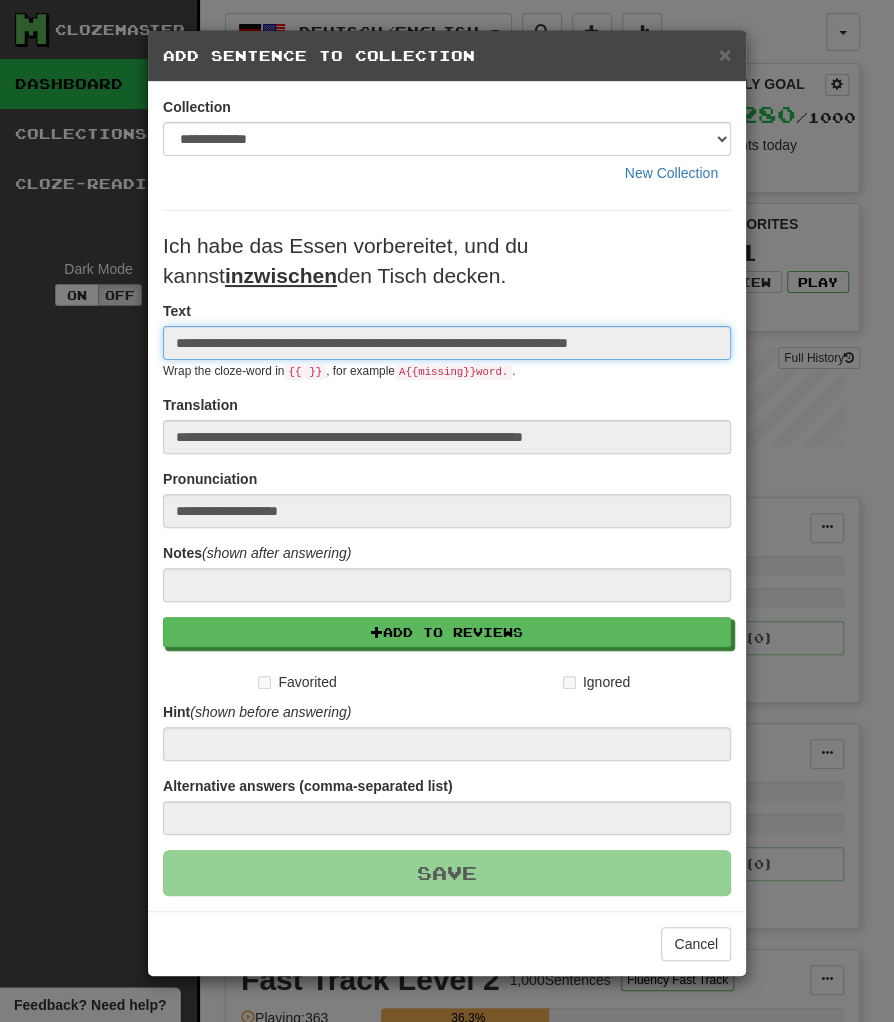 type 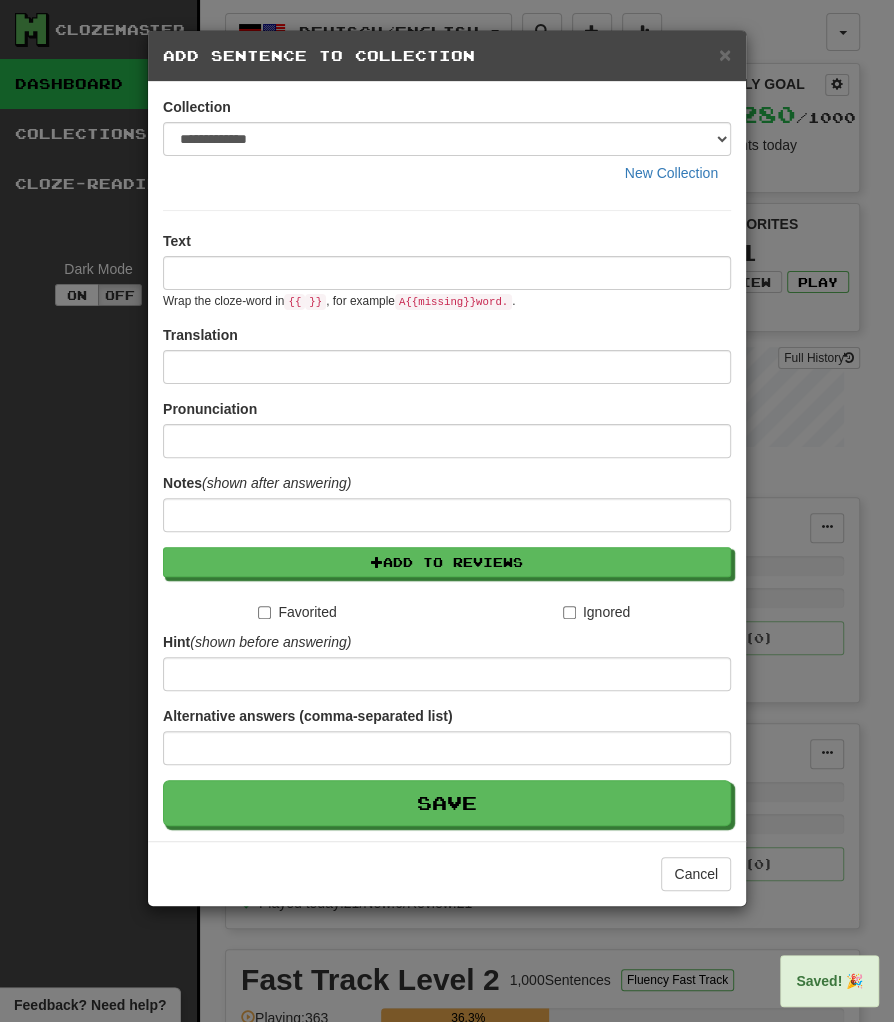 click on "× Add Sentence to Collection" at bounding box center [447, 56] 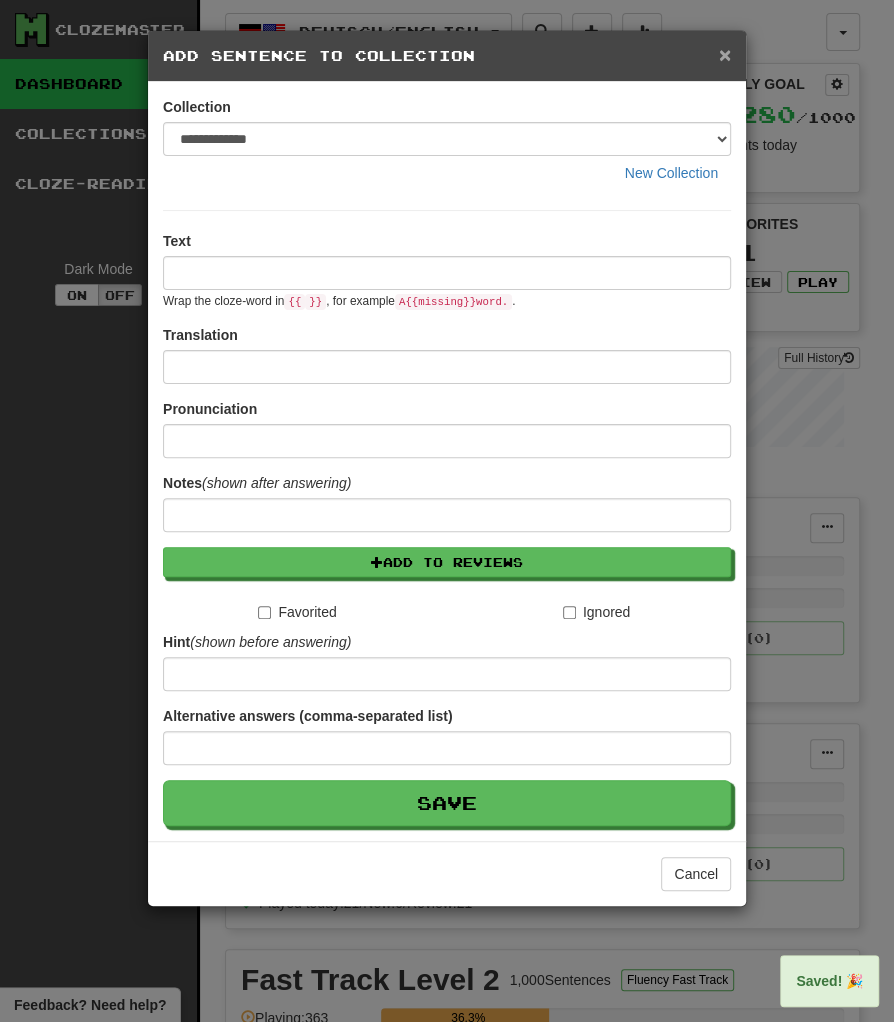 click on "×" at bounding box center [725, 54] 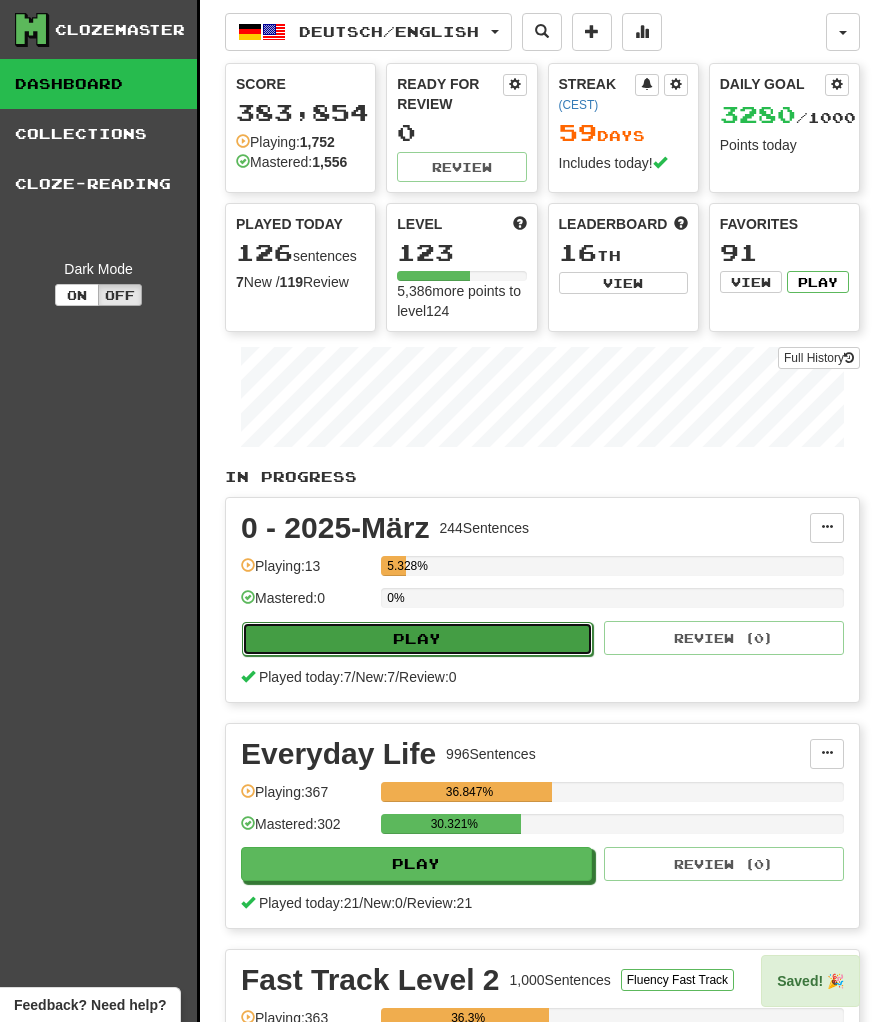 click on "Play" at bounding box center (417, 639) 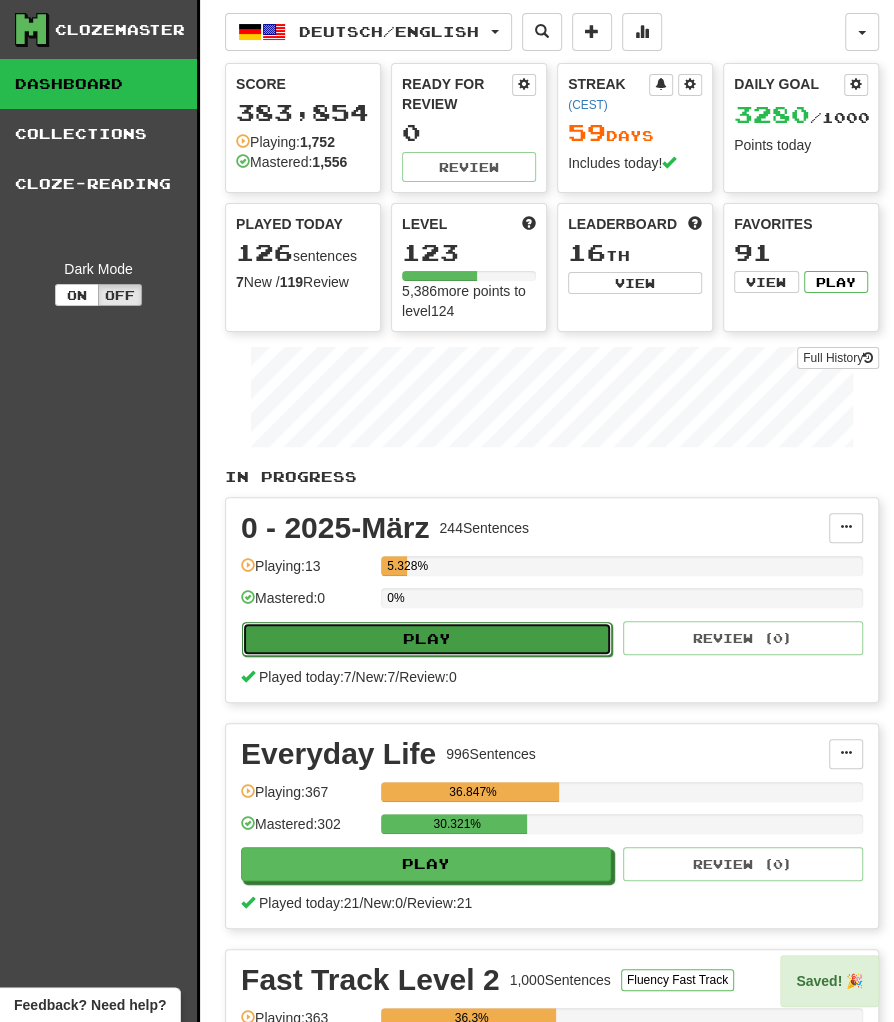 select on "********" 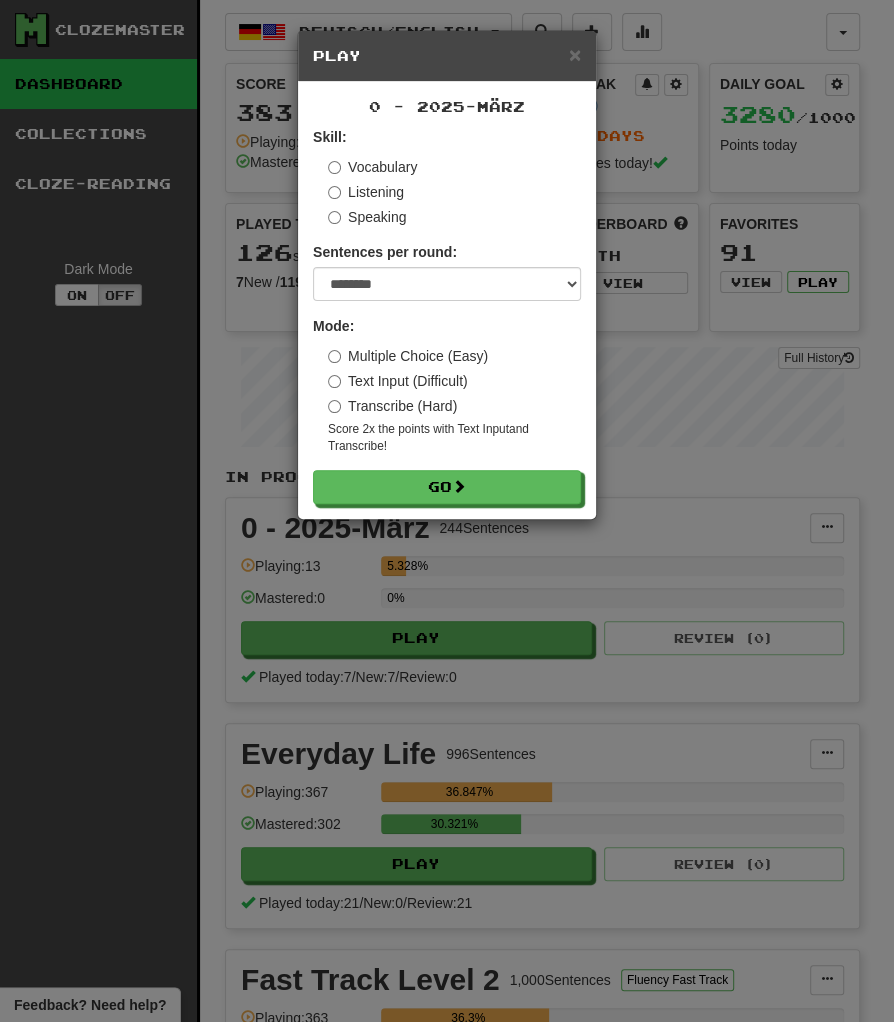 click on "Transcribe (Hard)" at bounding box center (392, 406) 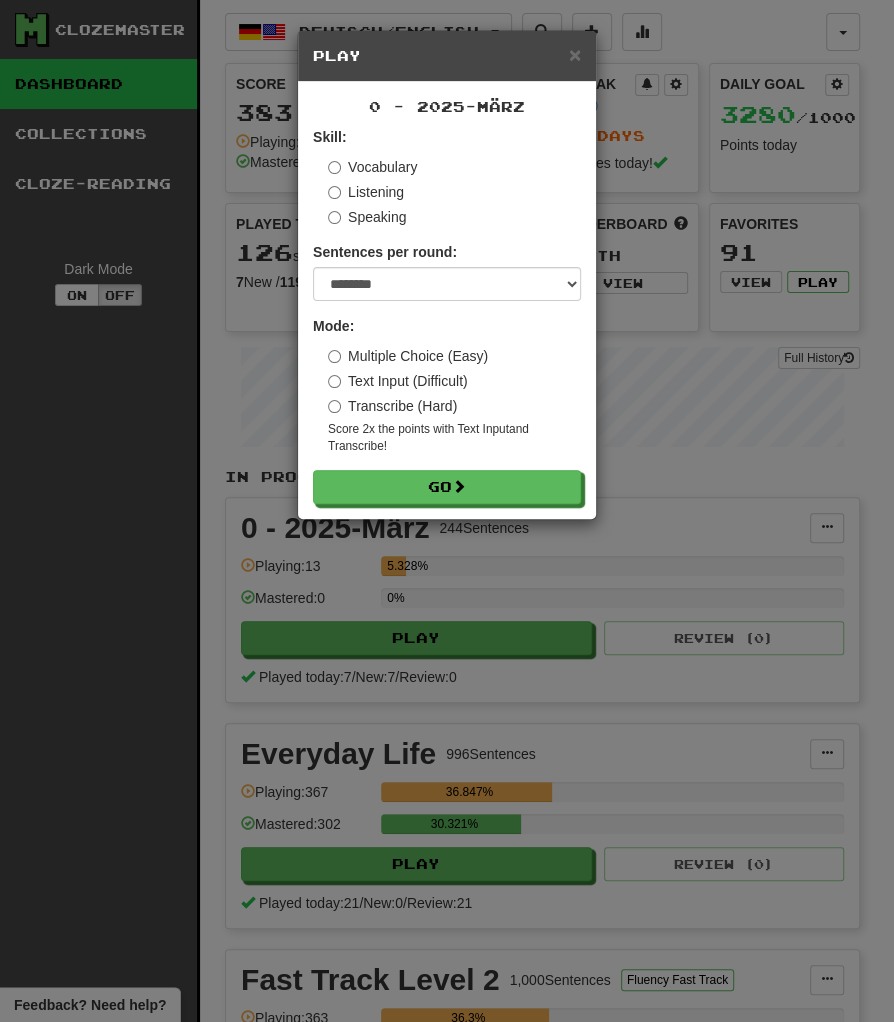 click on "0 - 2025-März Skill: Vocabulary Listening Speaking Sentences per round: * ** ** ** ** ** *** ******** Mode: Multiple Choice (Easy) Text Input (Difficult) Transcribe (Hard) Score 2x the points with Text Input  and Transcribe ! Go" at bounding box center (447, 300) 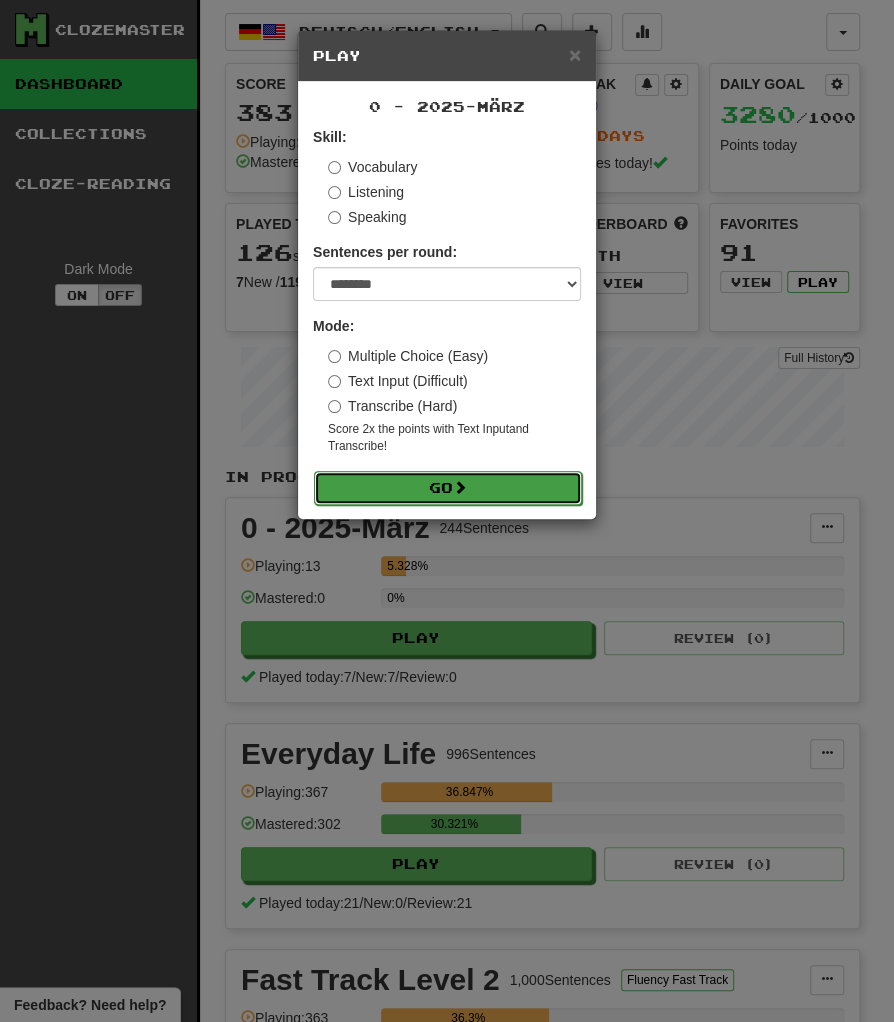 click on "Go" at bounding box center [448, 488] 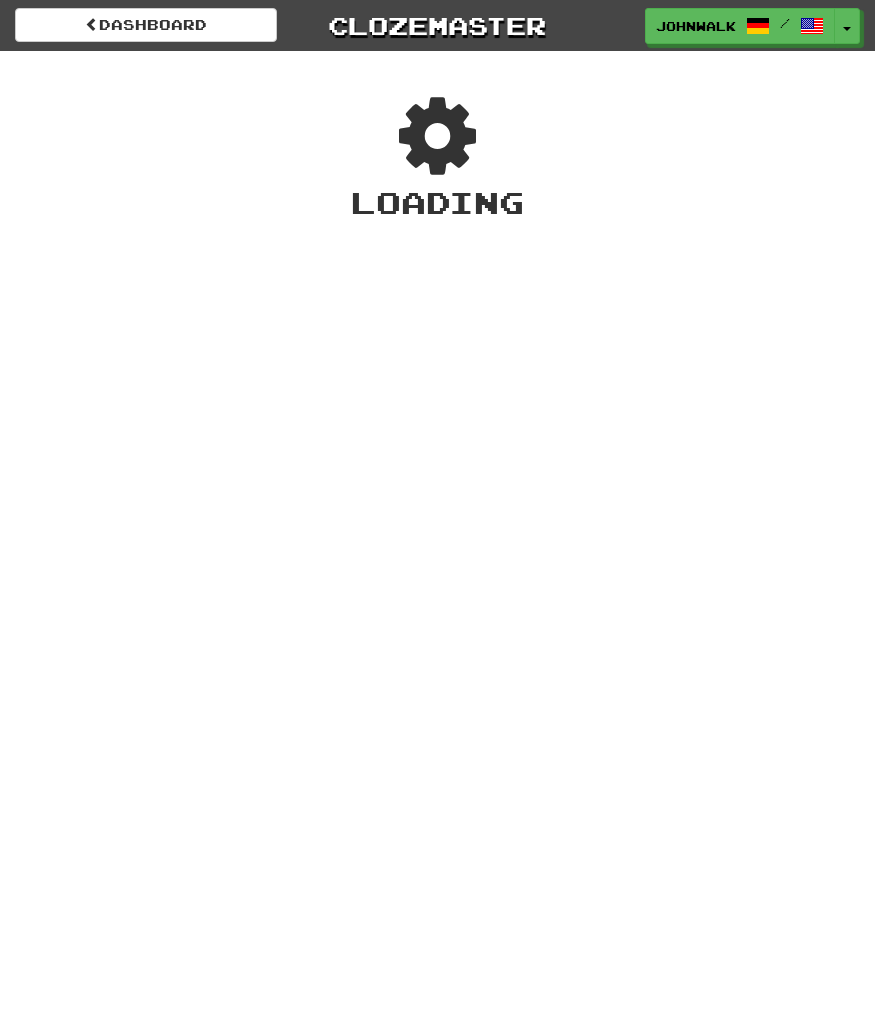 scroll, scrollTop: 0, scrollLeft: 0, axis: both 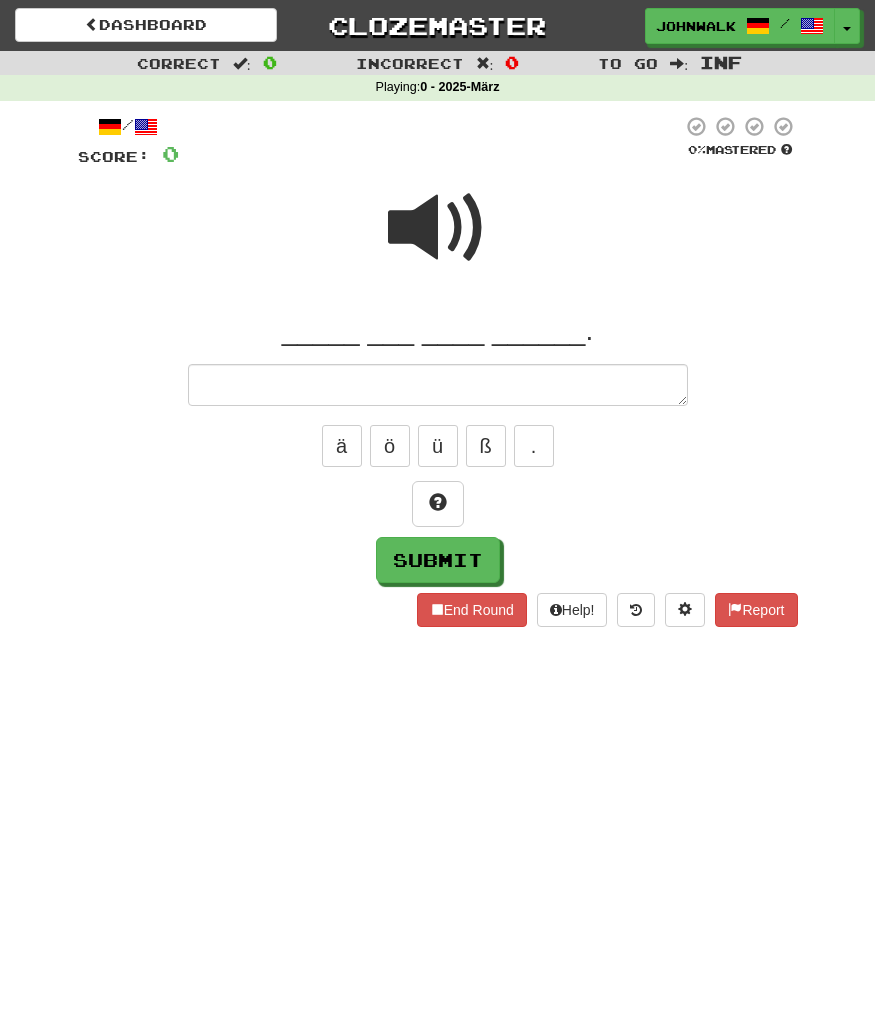 type on "*" 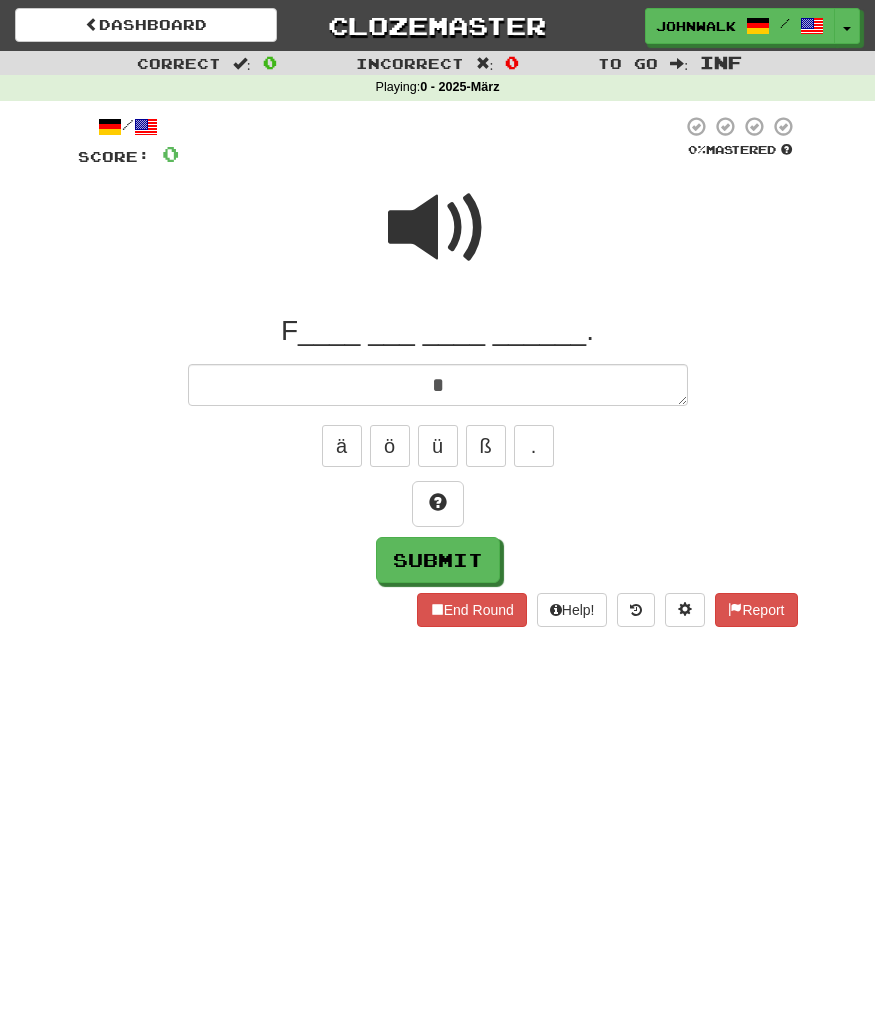 type on "*" 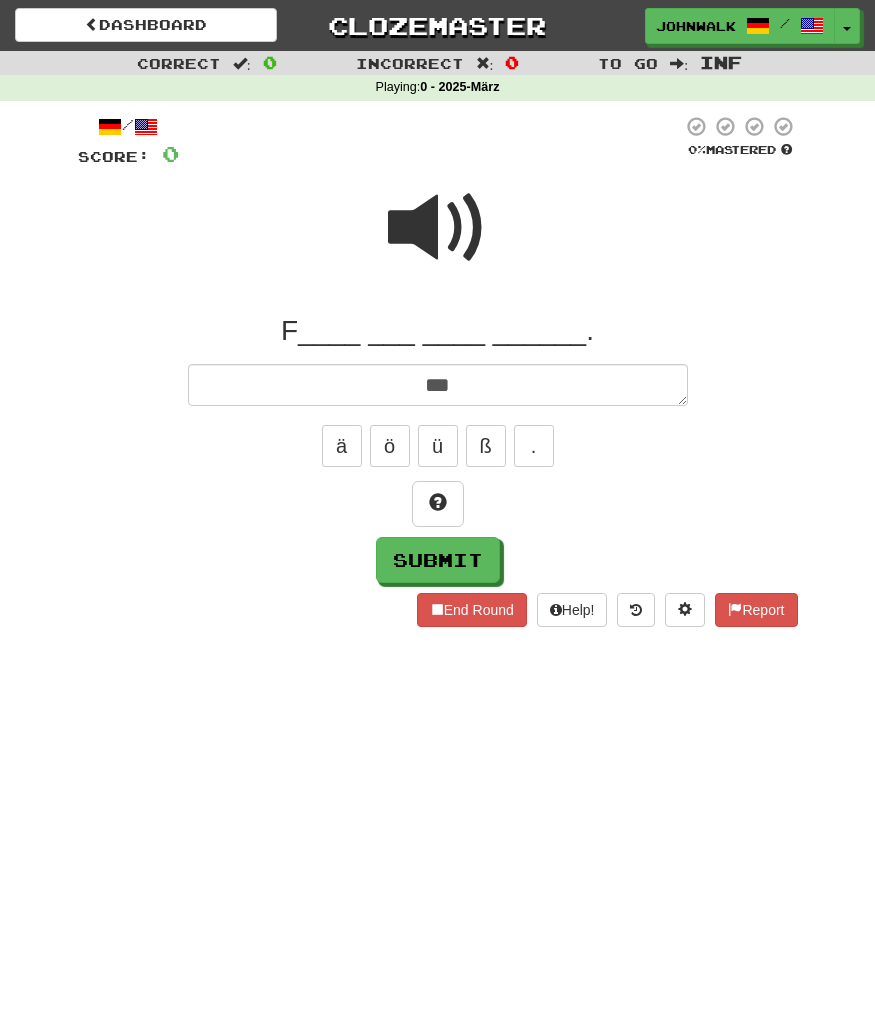 type on "*" 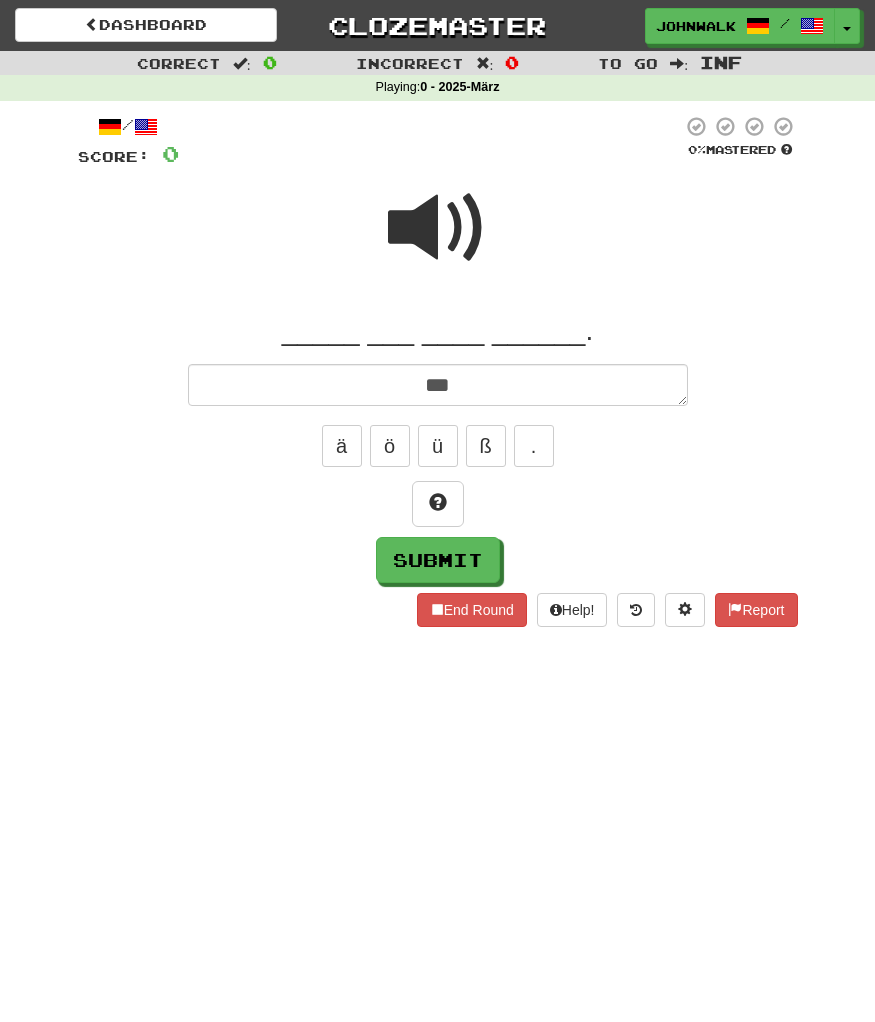 type on "****" 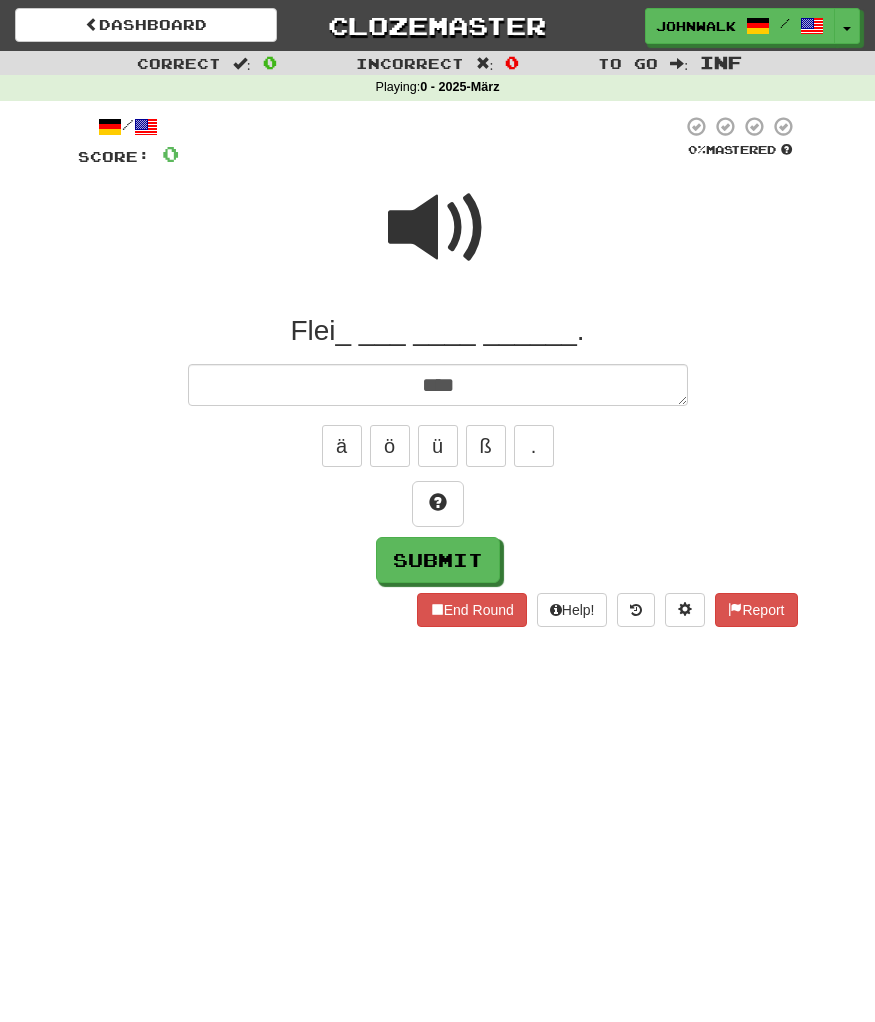 type on "*" 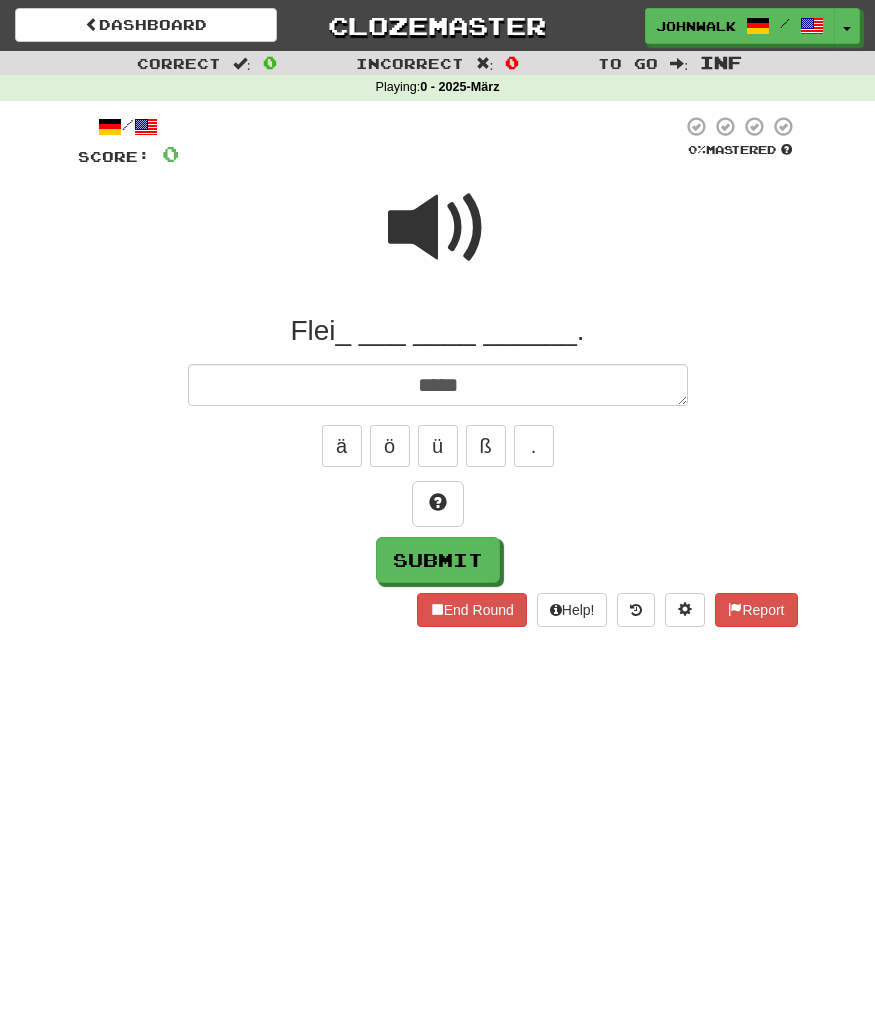 type on "*" 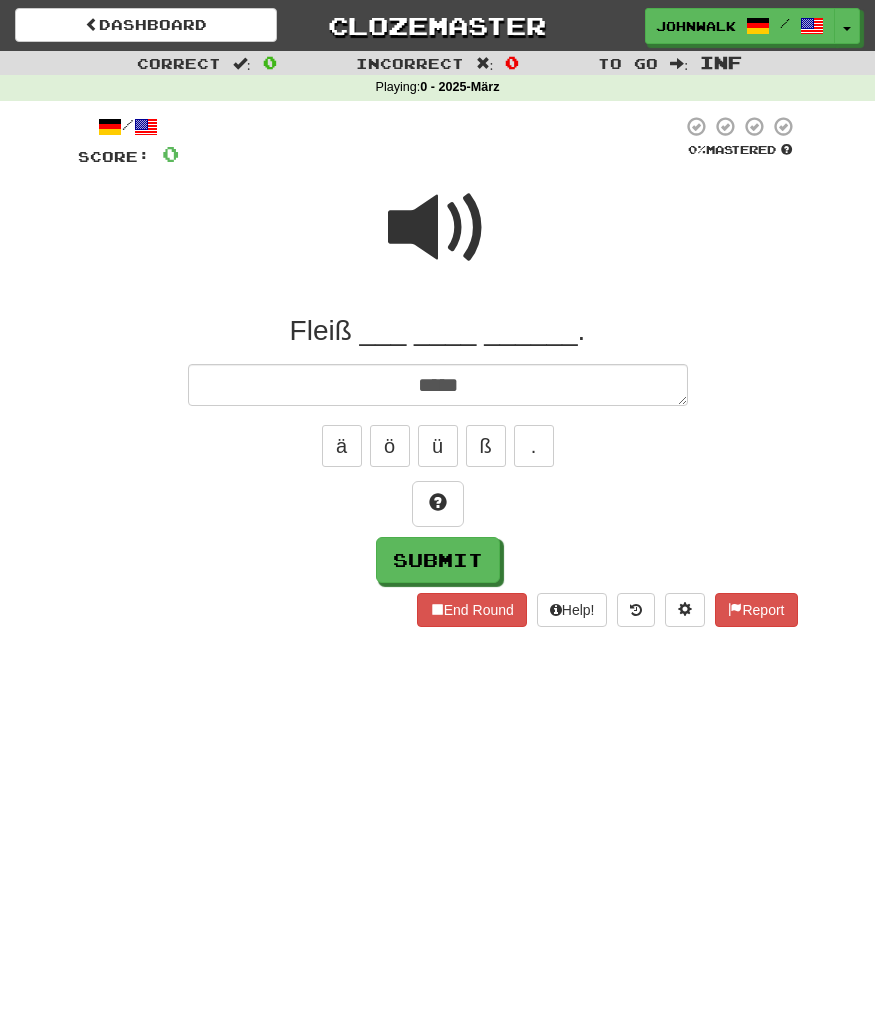 type on "*" 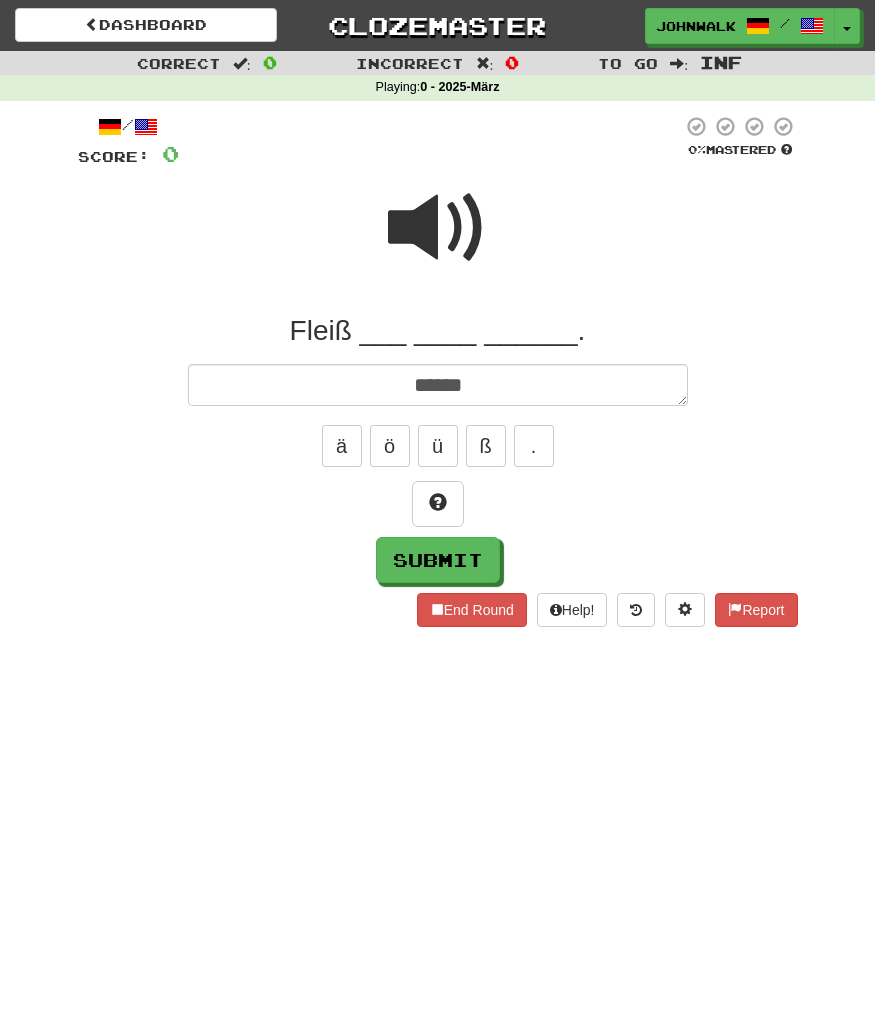 type on "*" 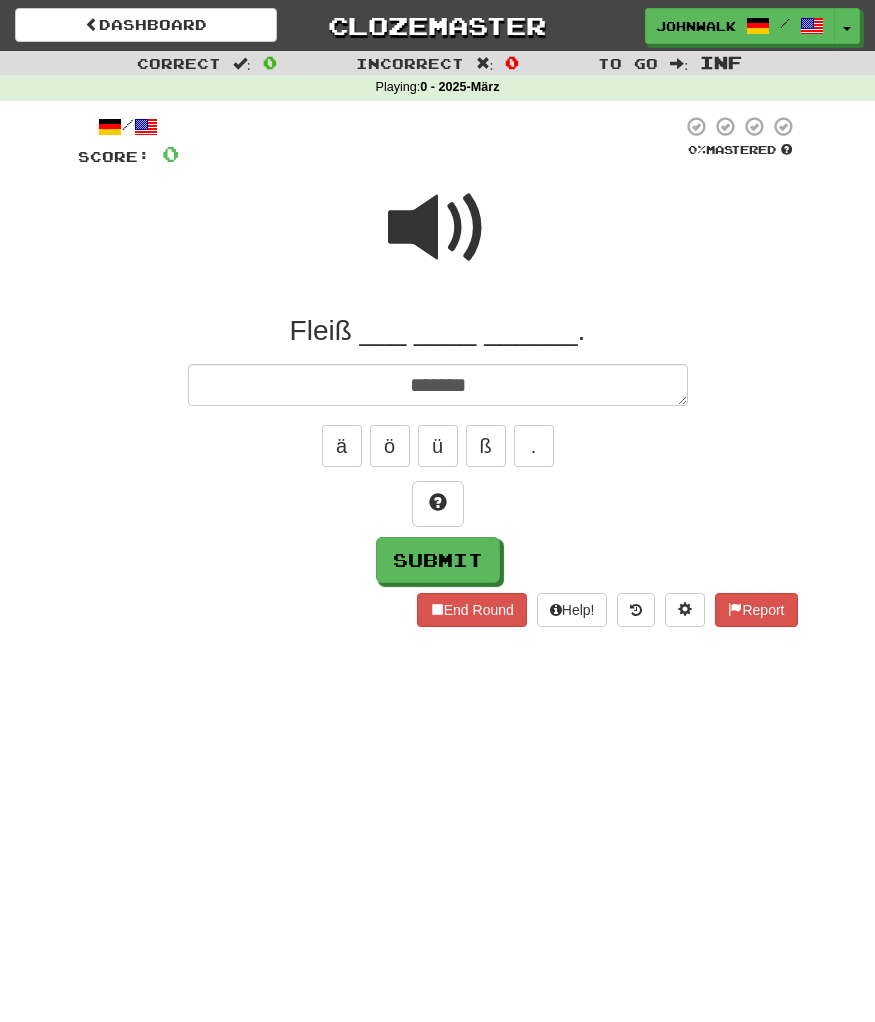 type on "*" 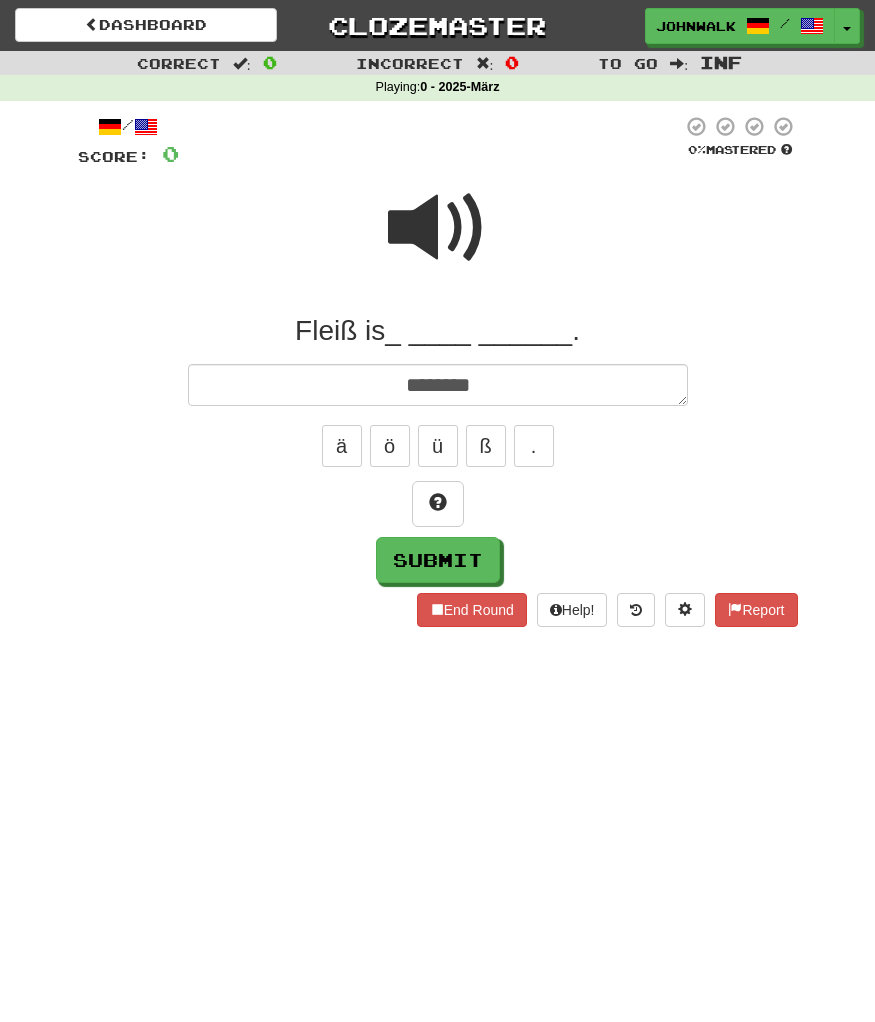 type on "*" 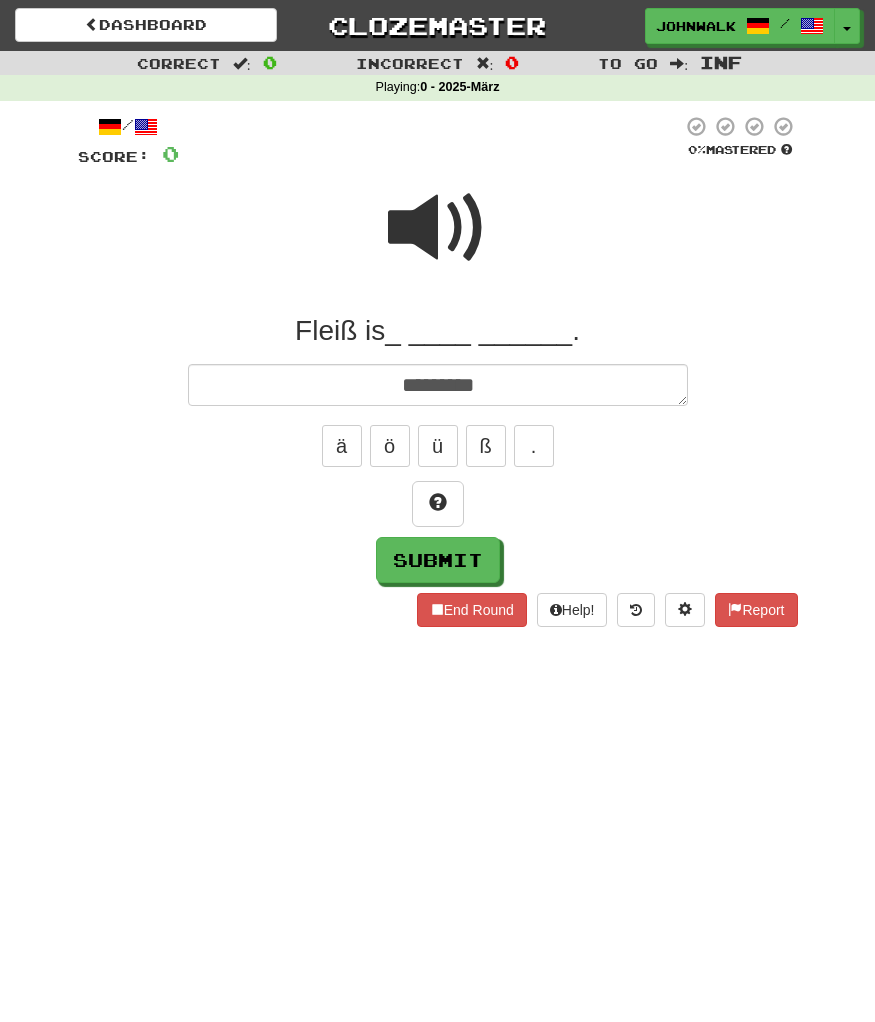 type on "*" 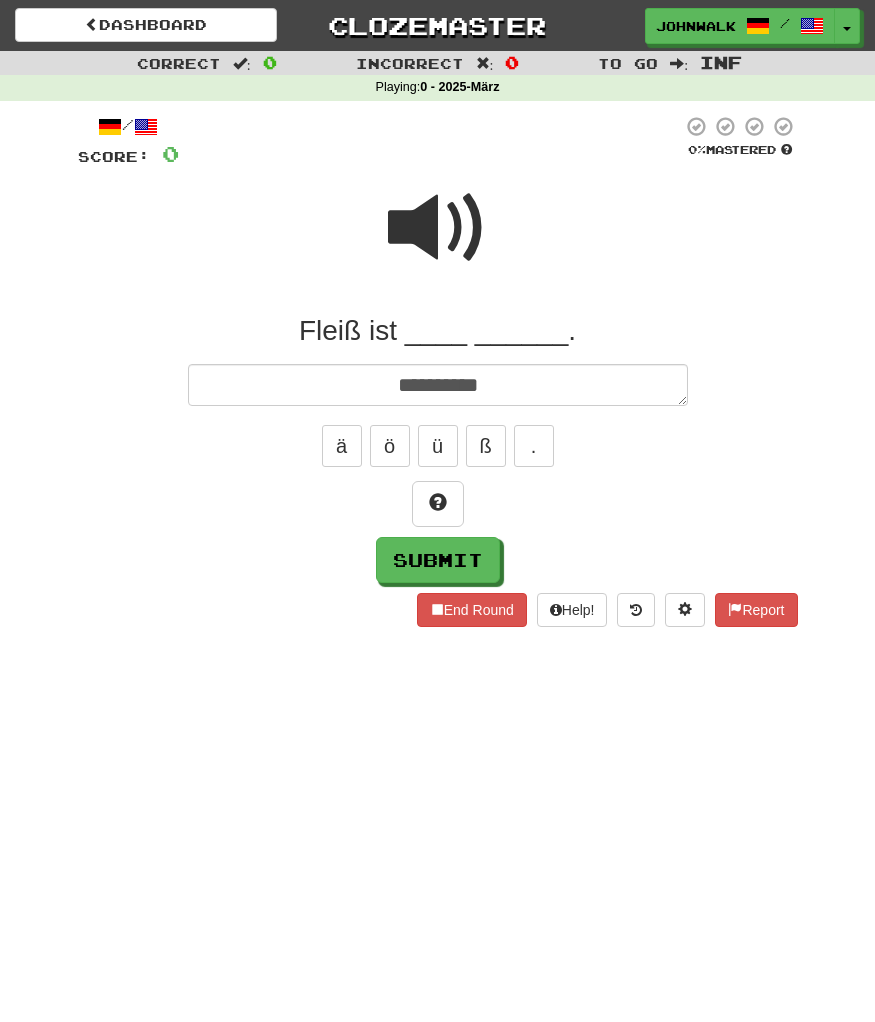 type on "*" 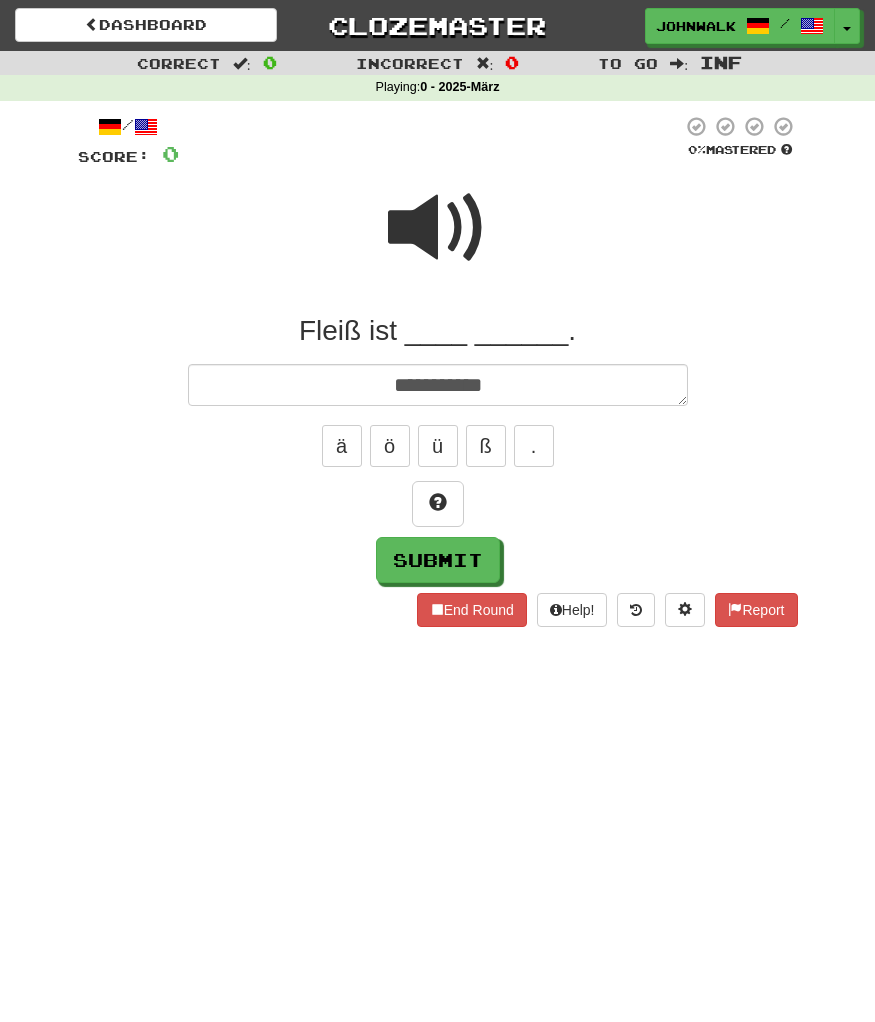 type on "*" 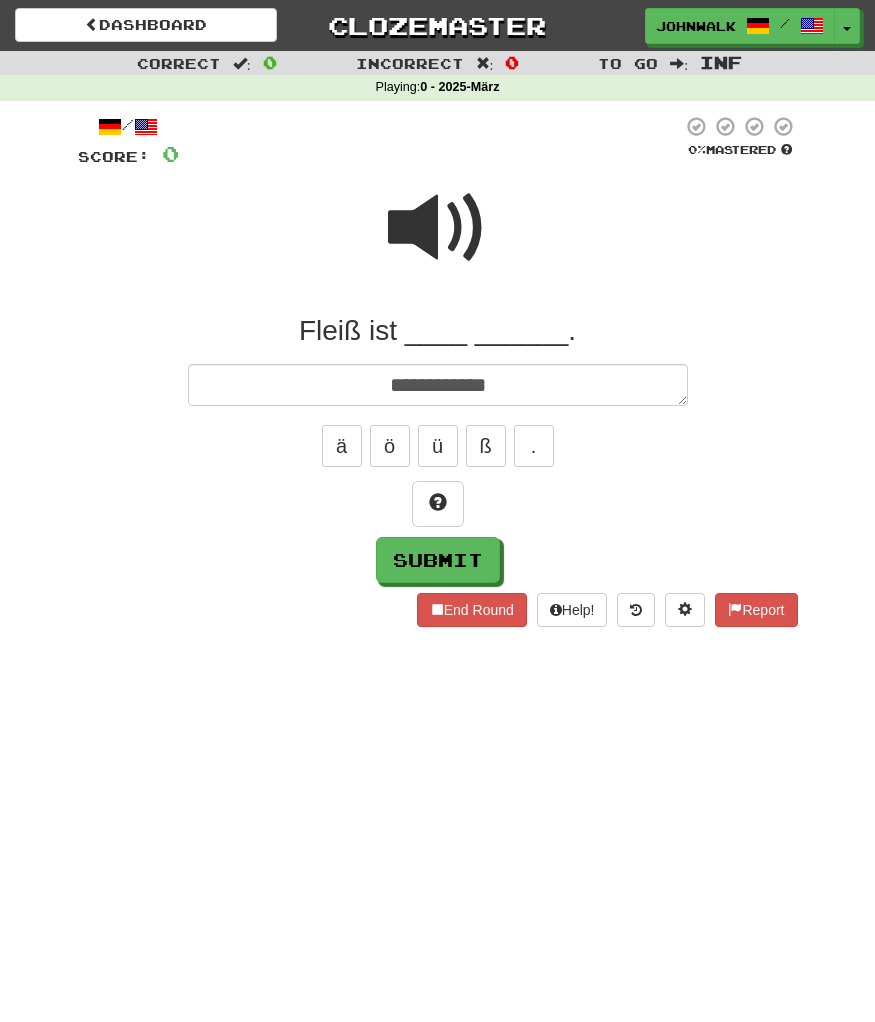 type on "*" 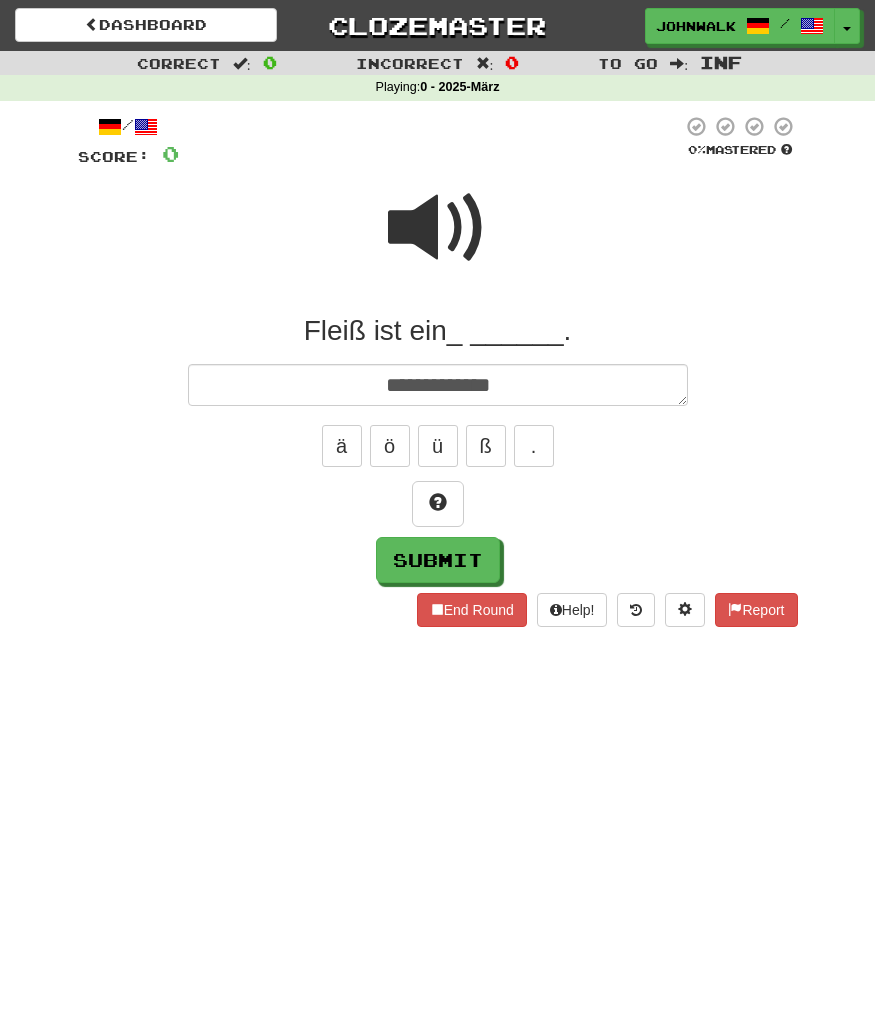 type on "*" 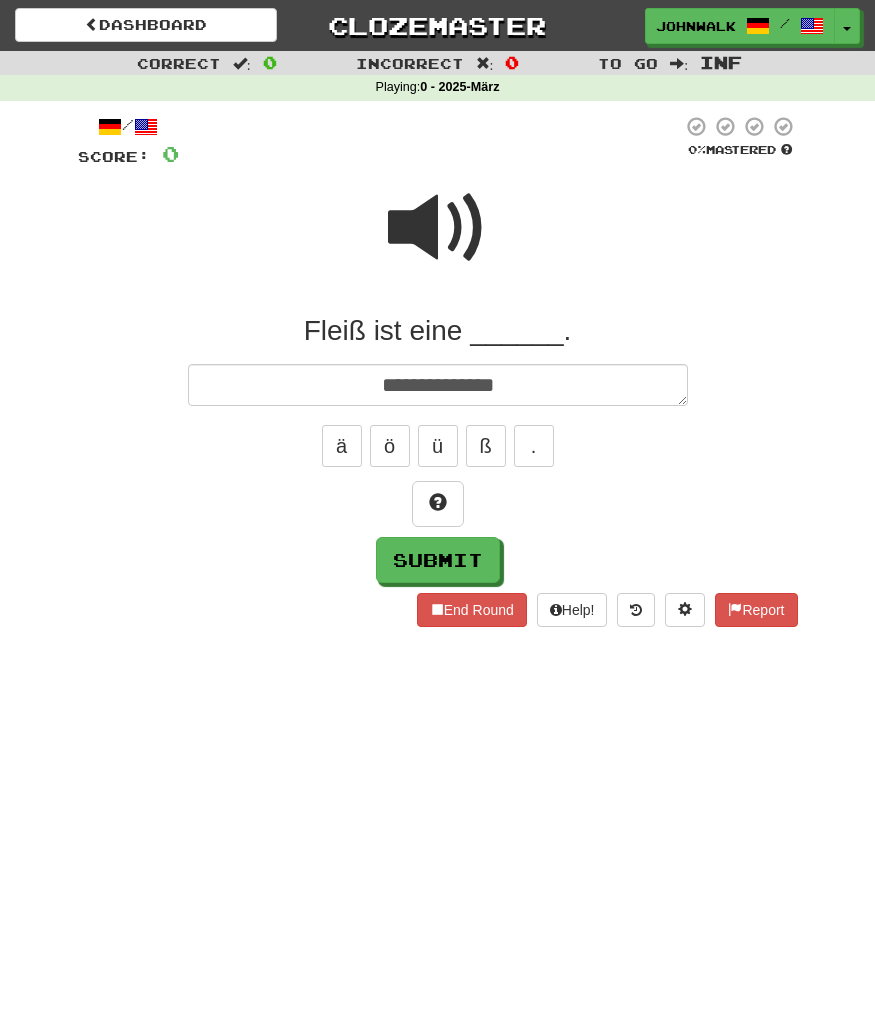 type on "*" 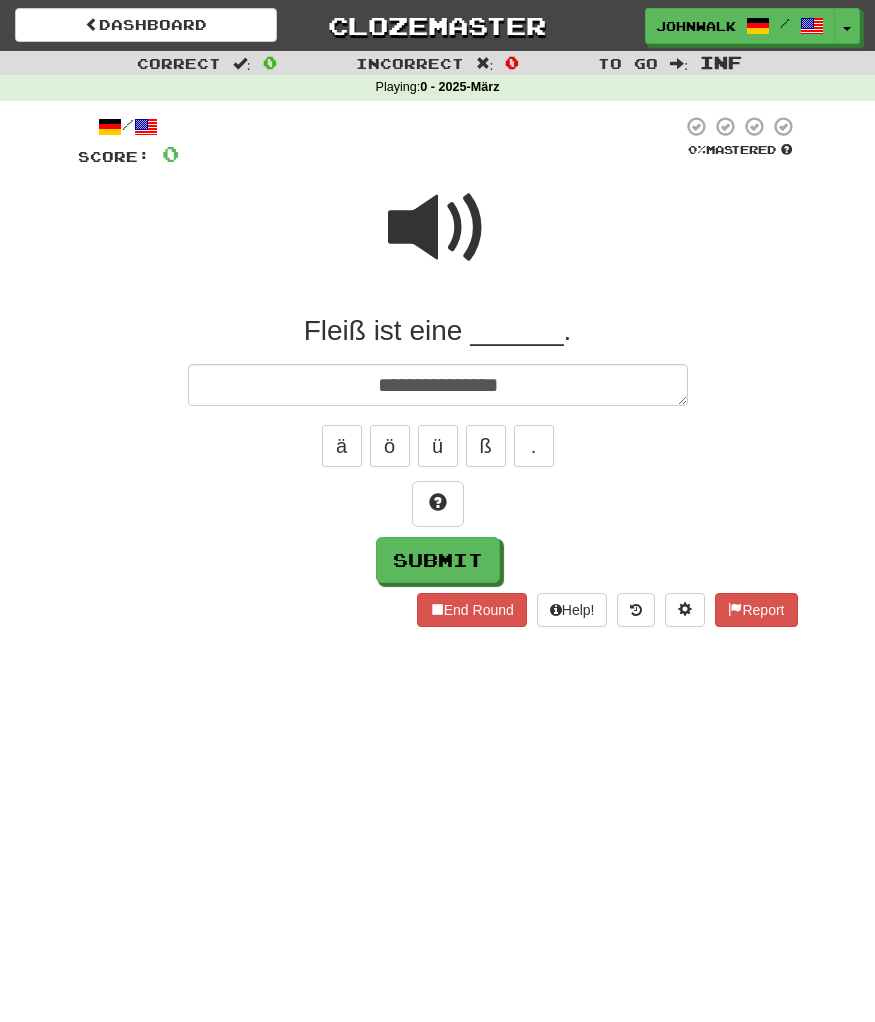 type on "*" 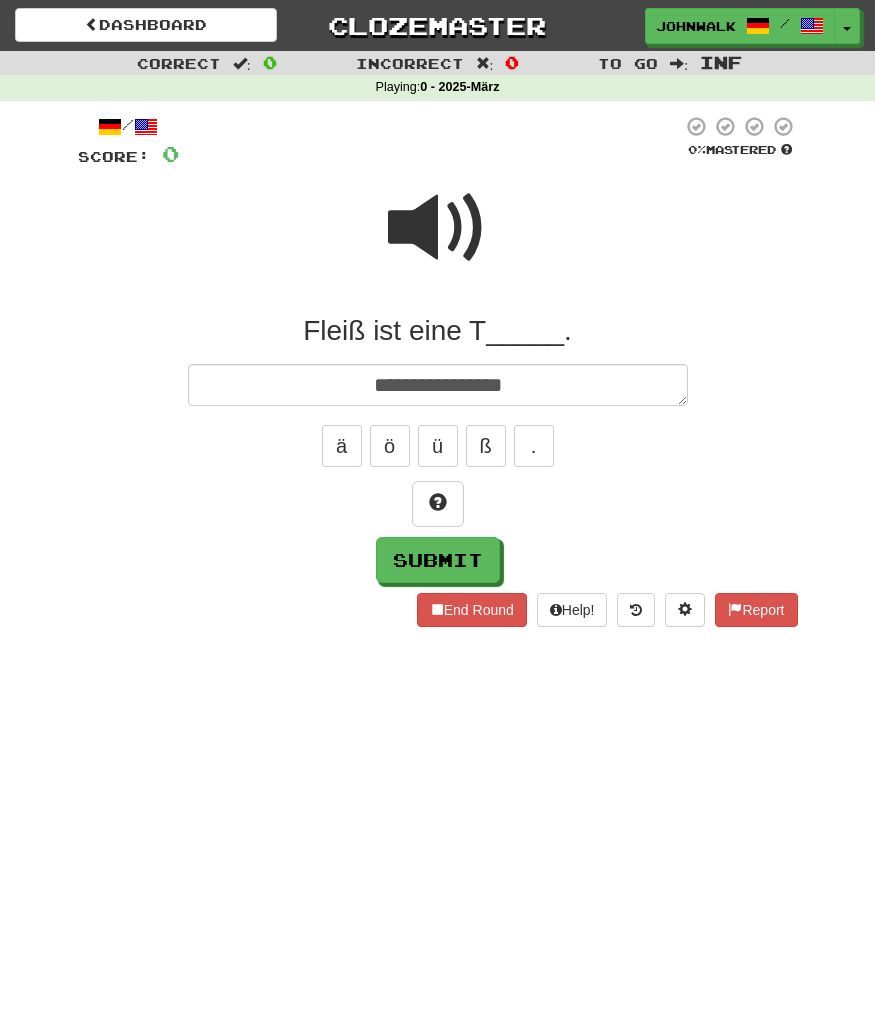 type on "*" 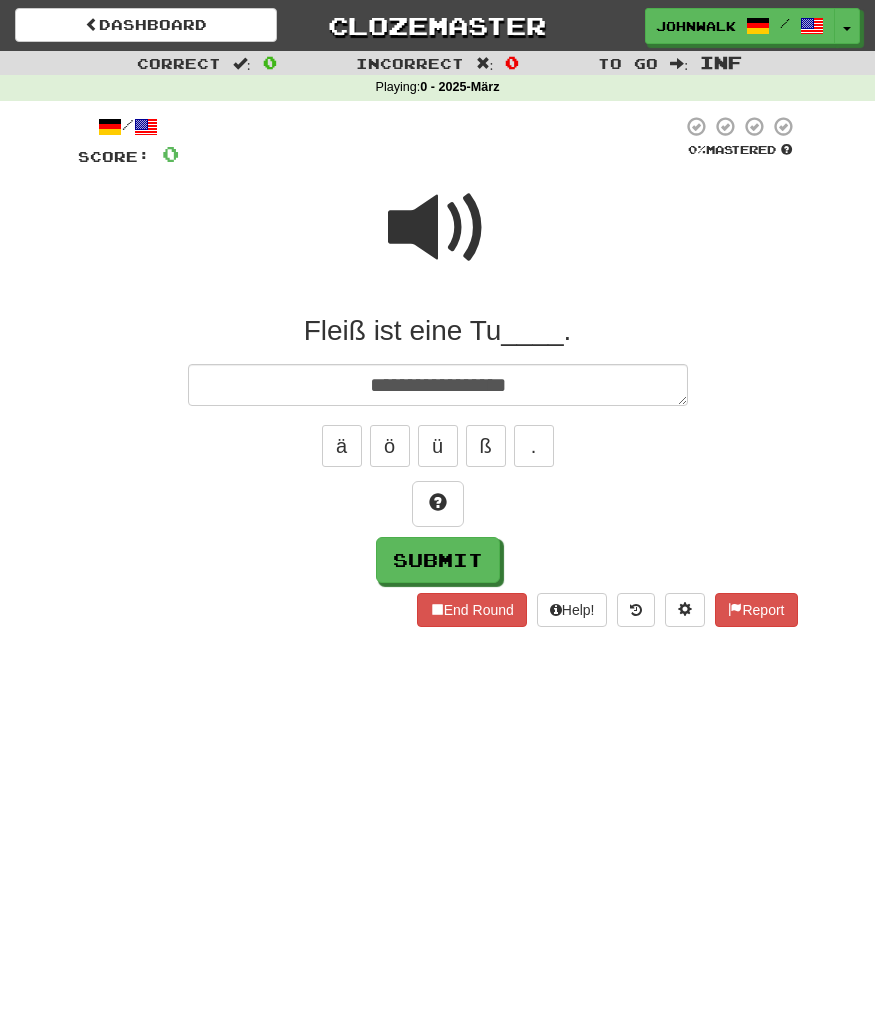 type on "*" 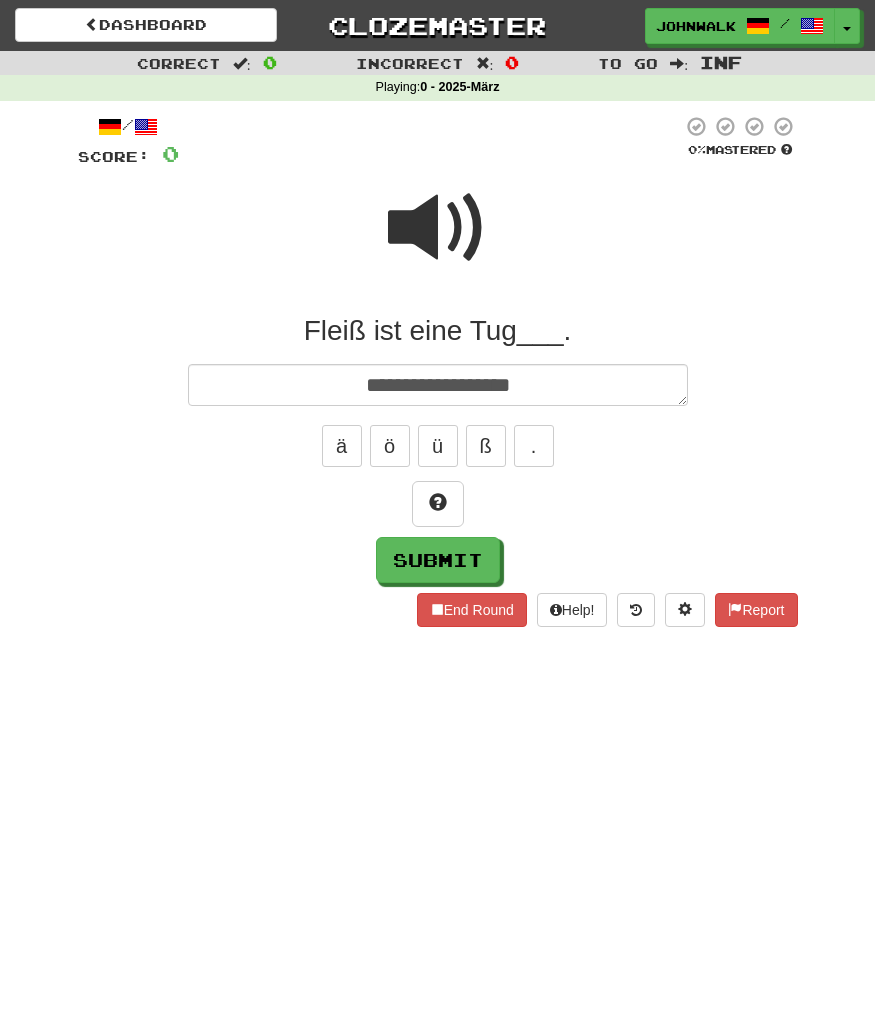 type on "**********" 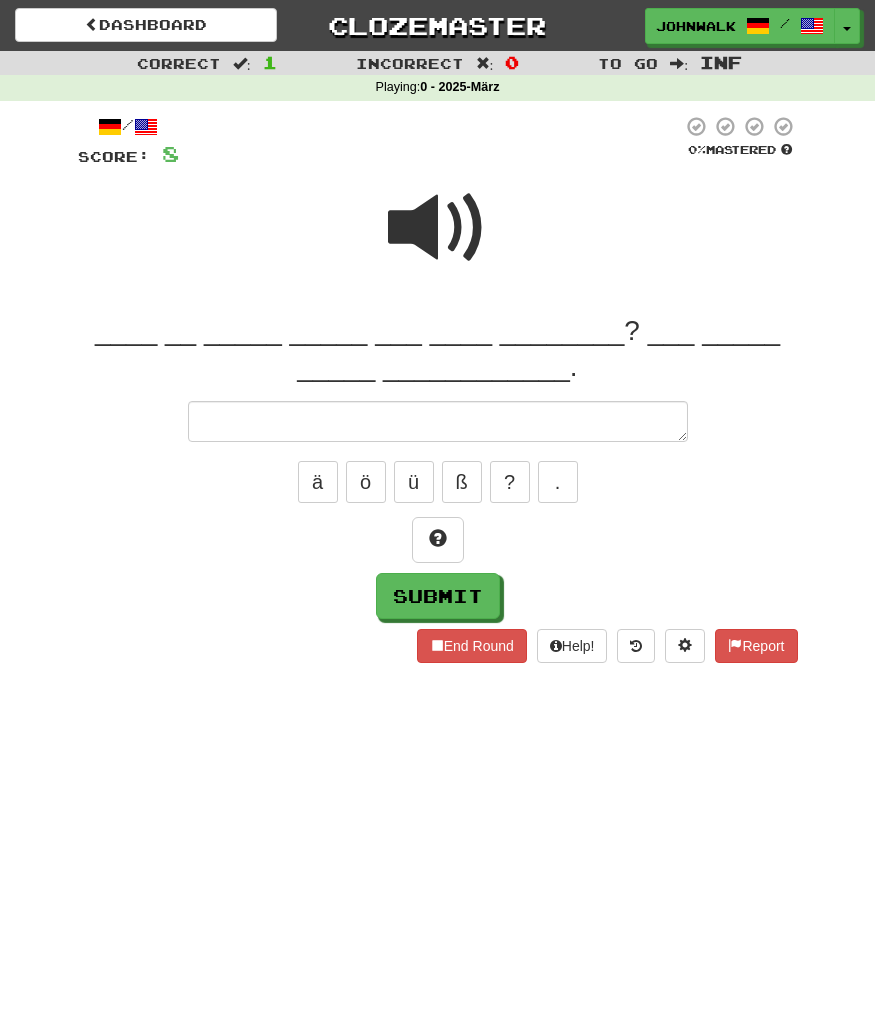 type on "*" 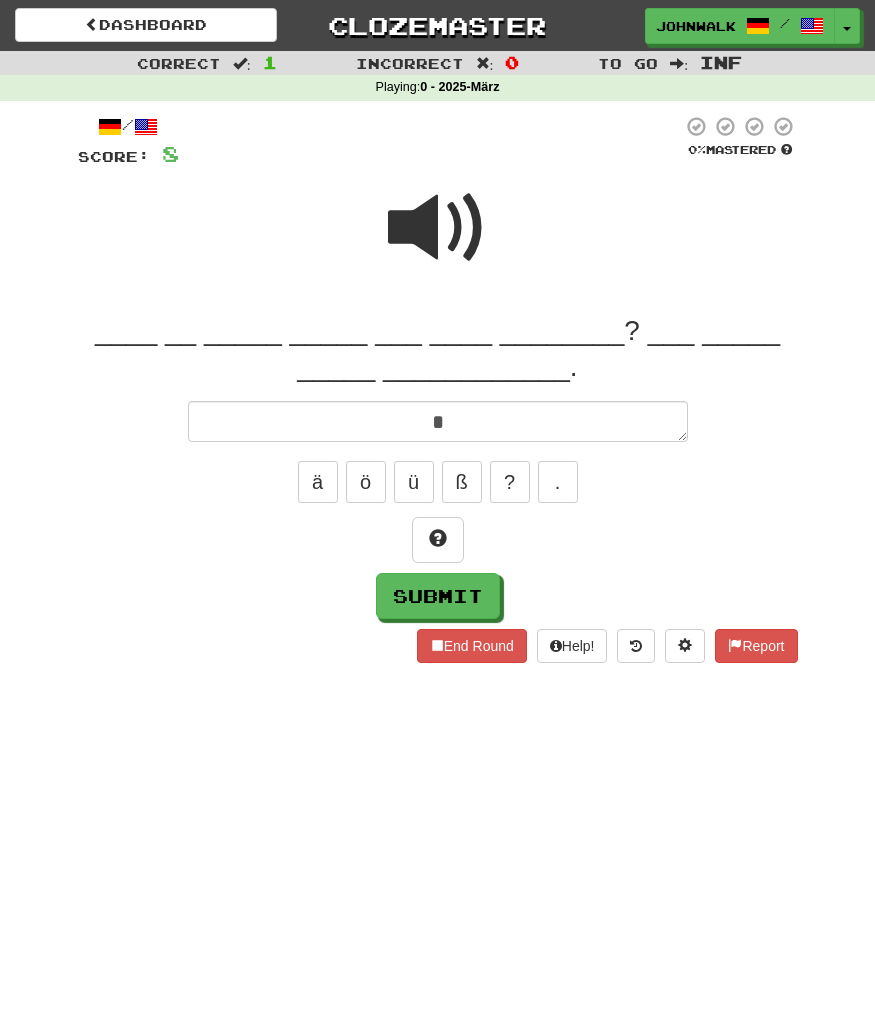 type on "*" 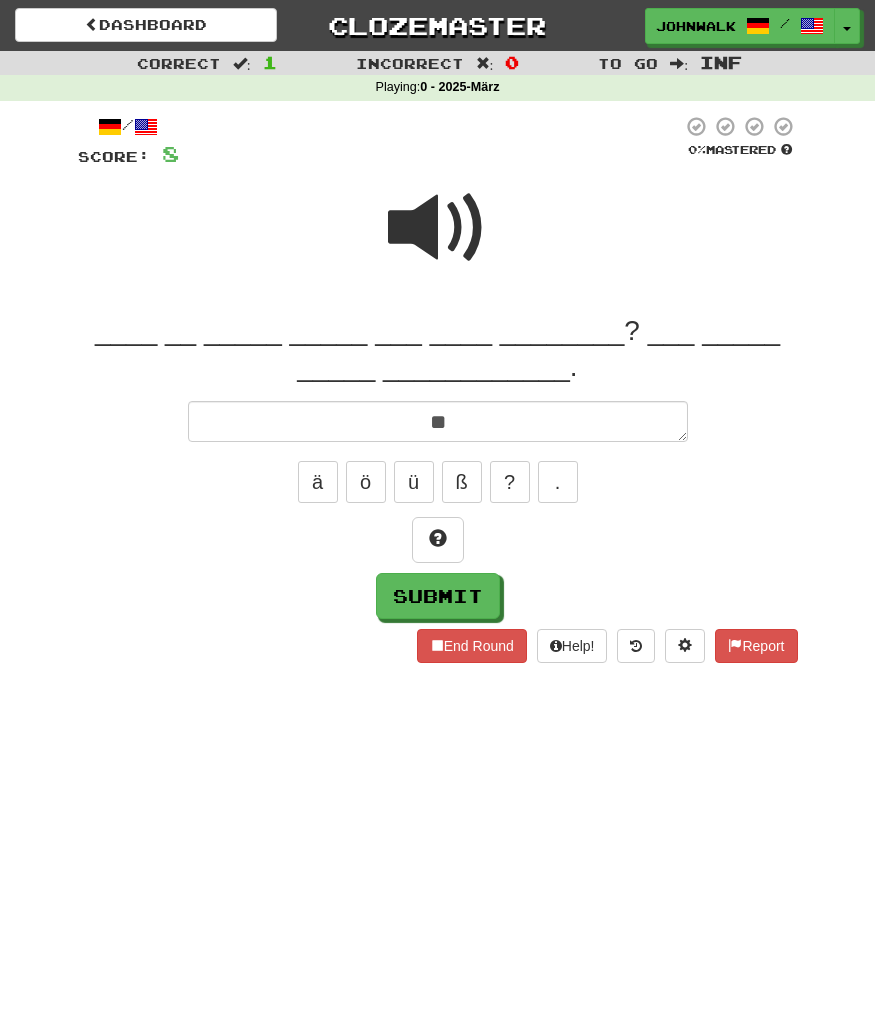 type on "*" 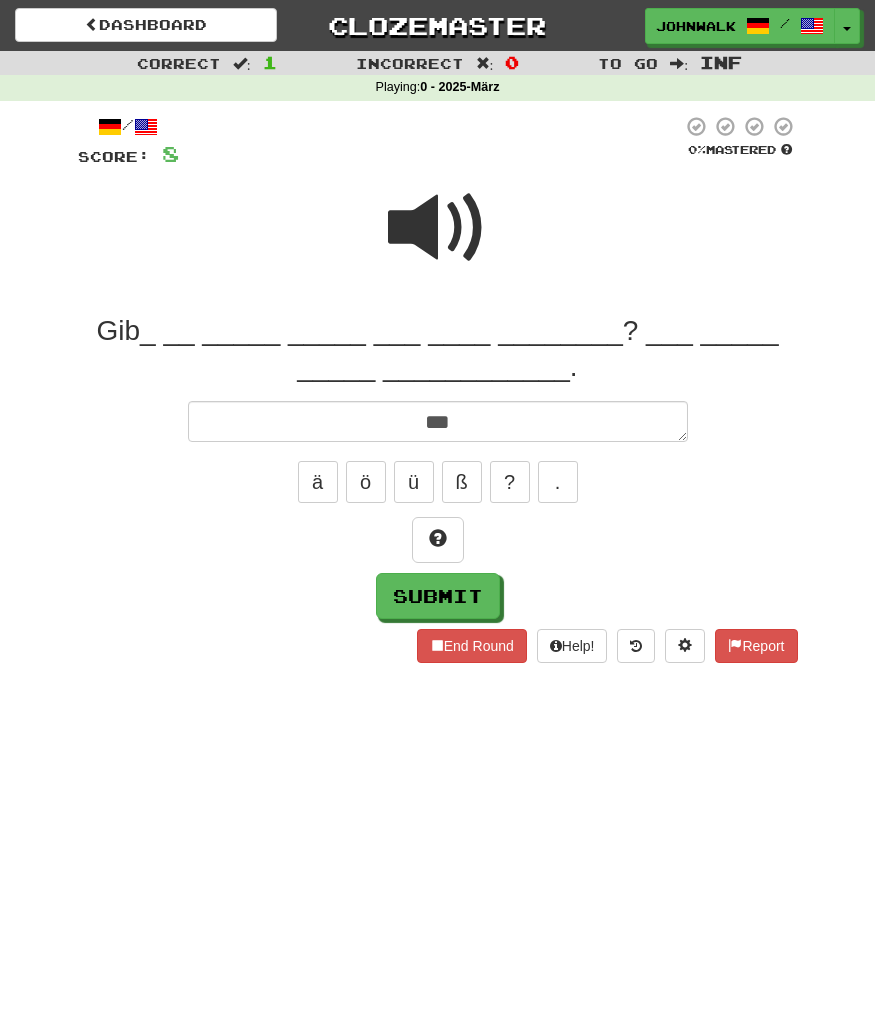 type on "*" 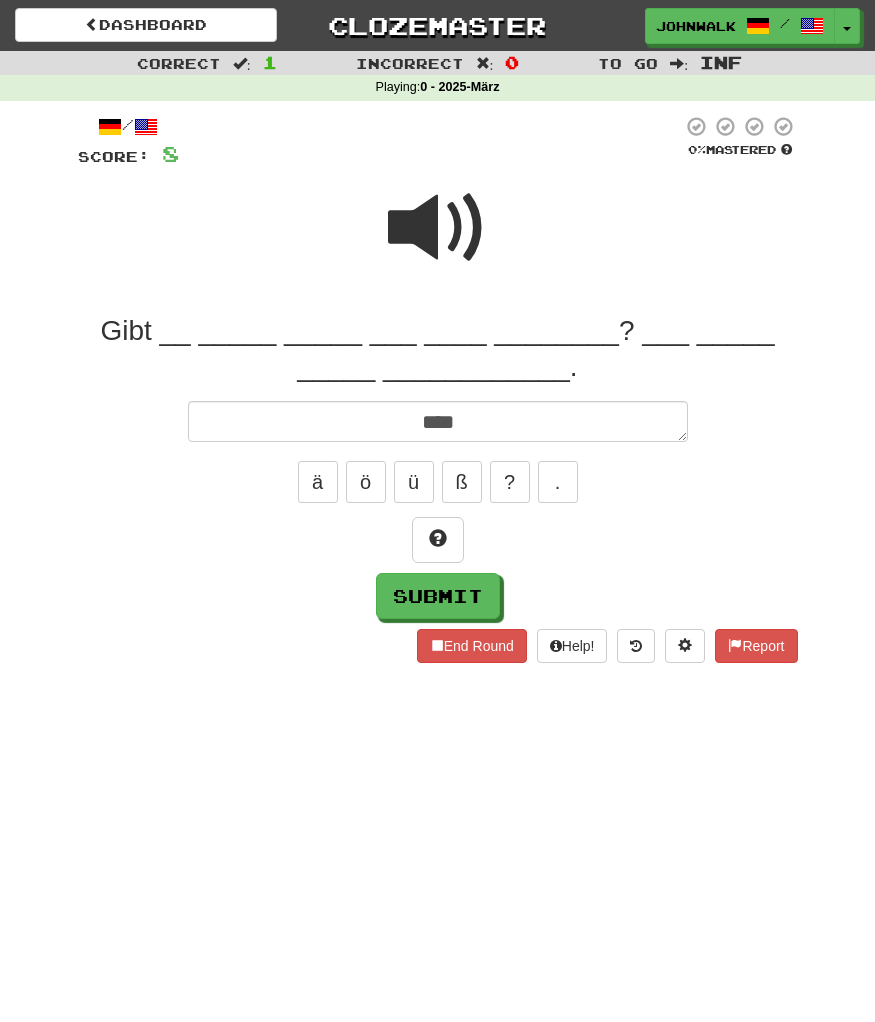 type on "*" 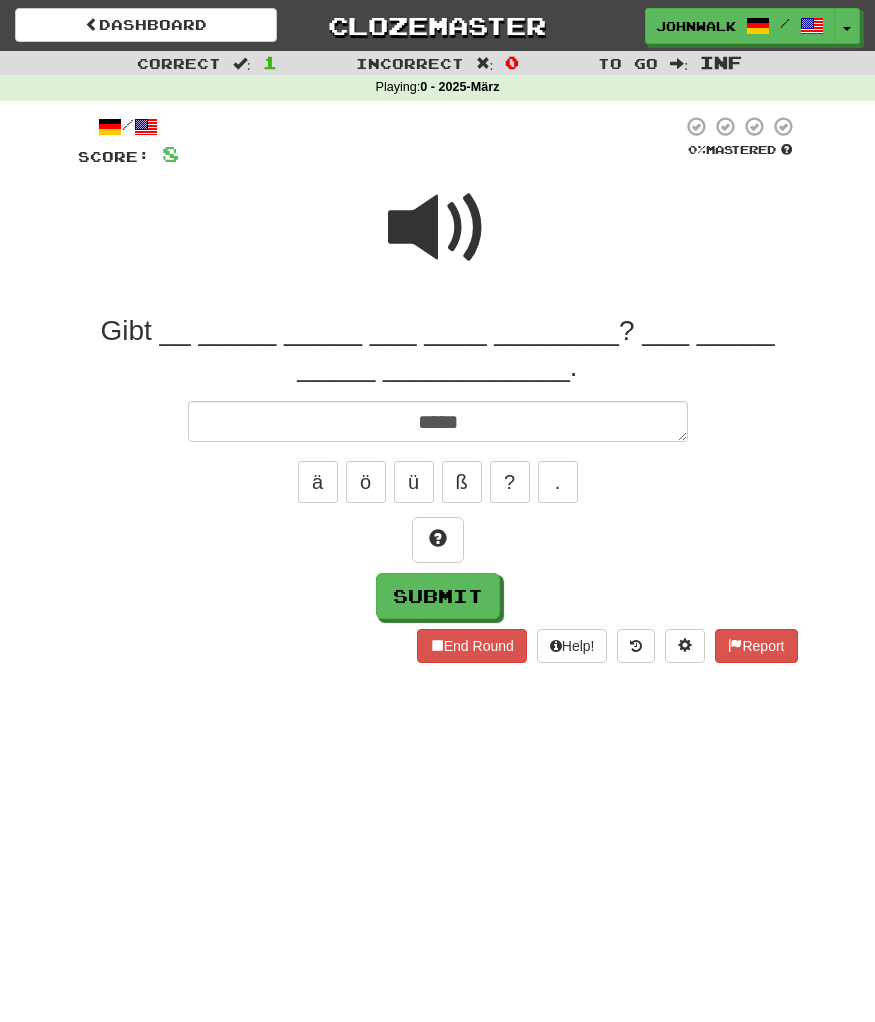 type on "*" 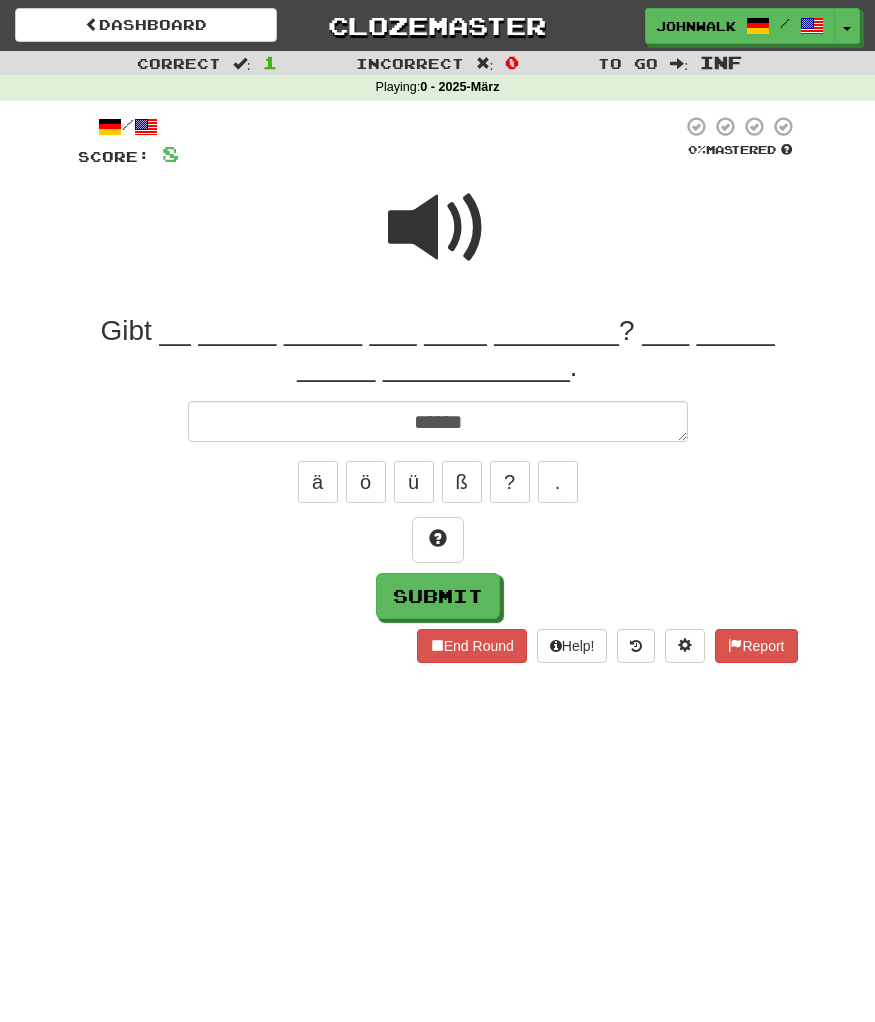 type on "*" 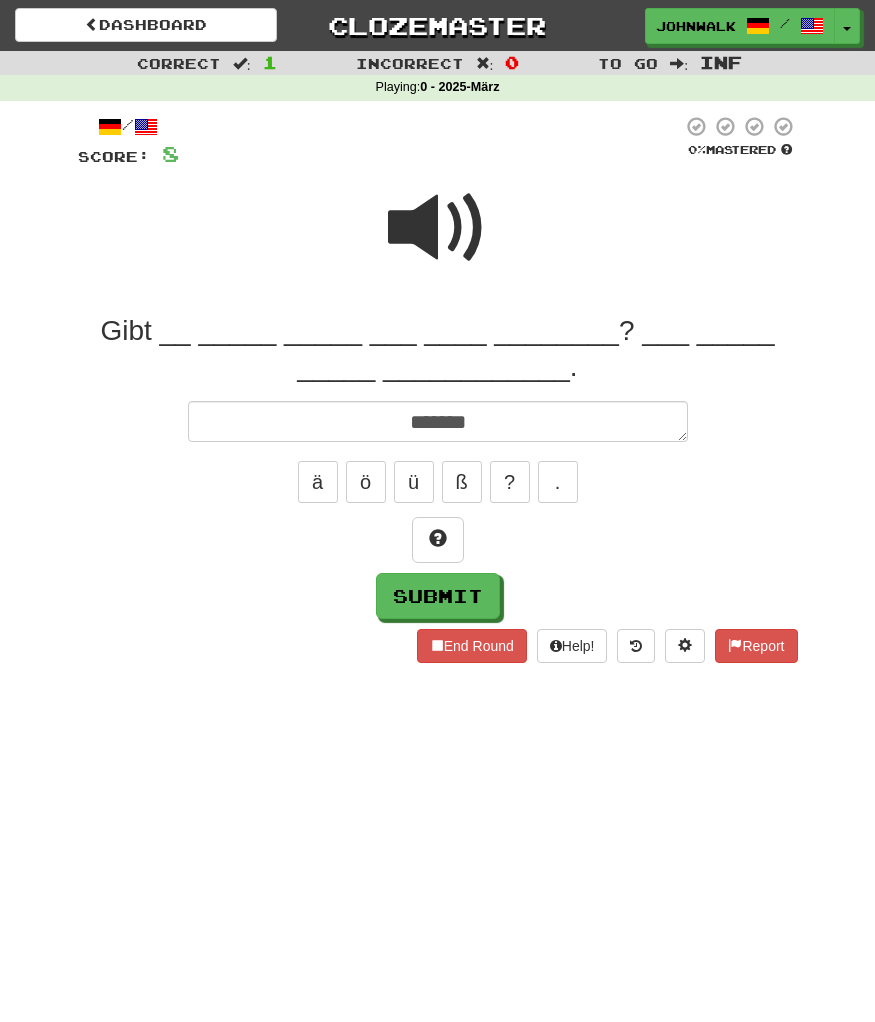 type on "*" 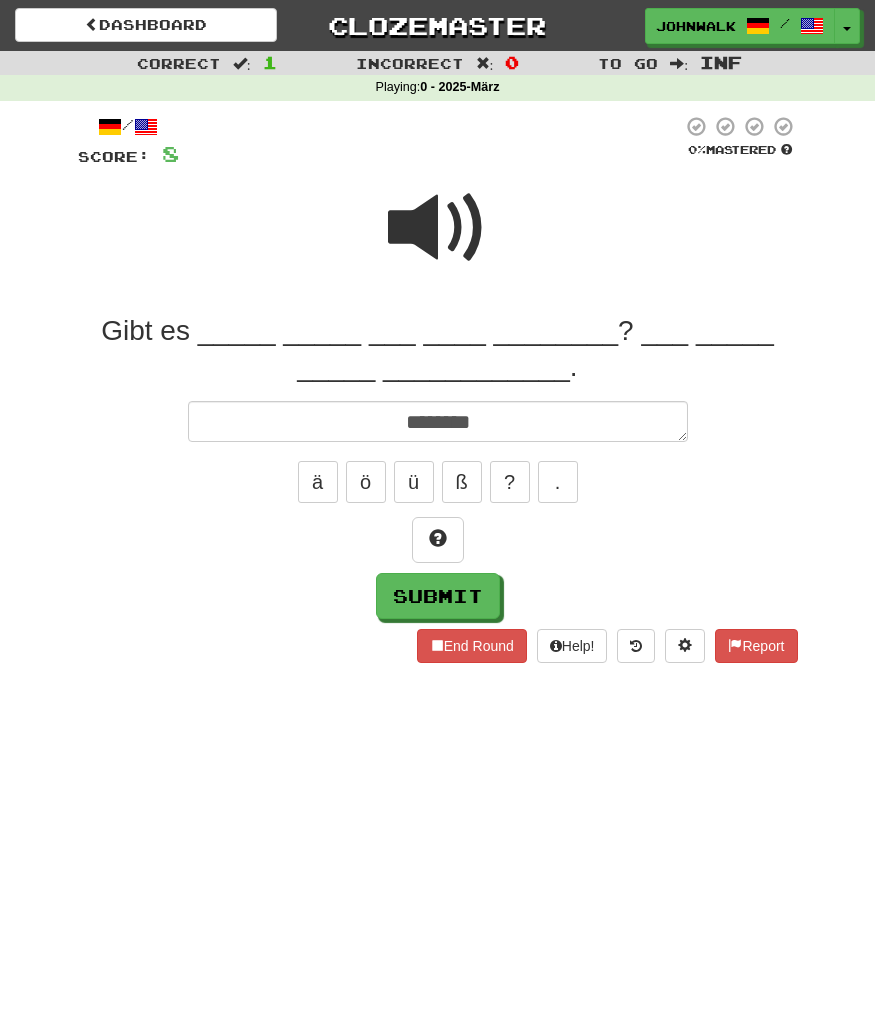 type on "*" 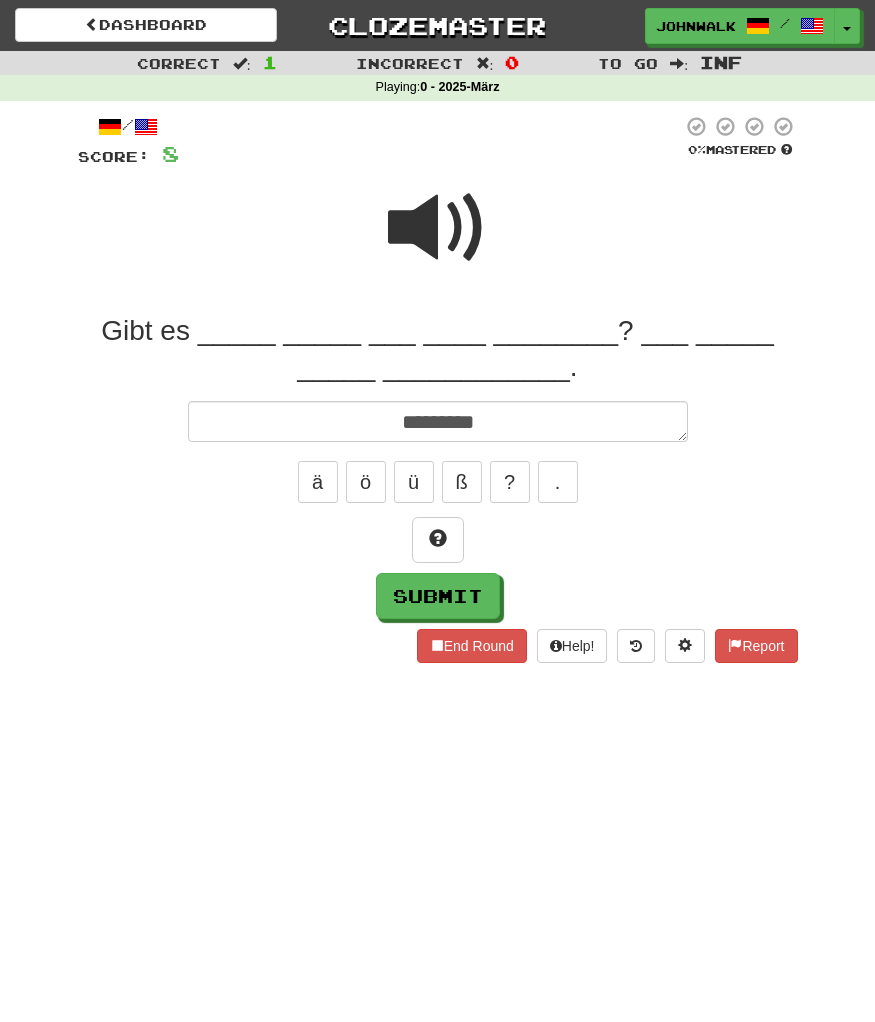 type on "*" 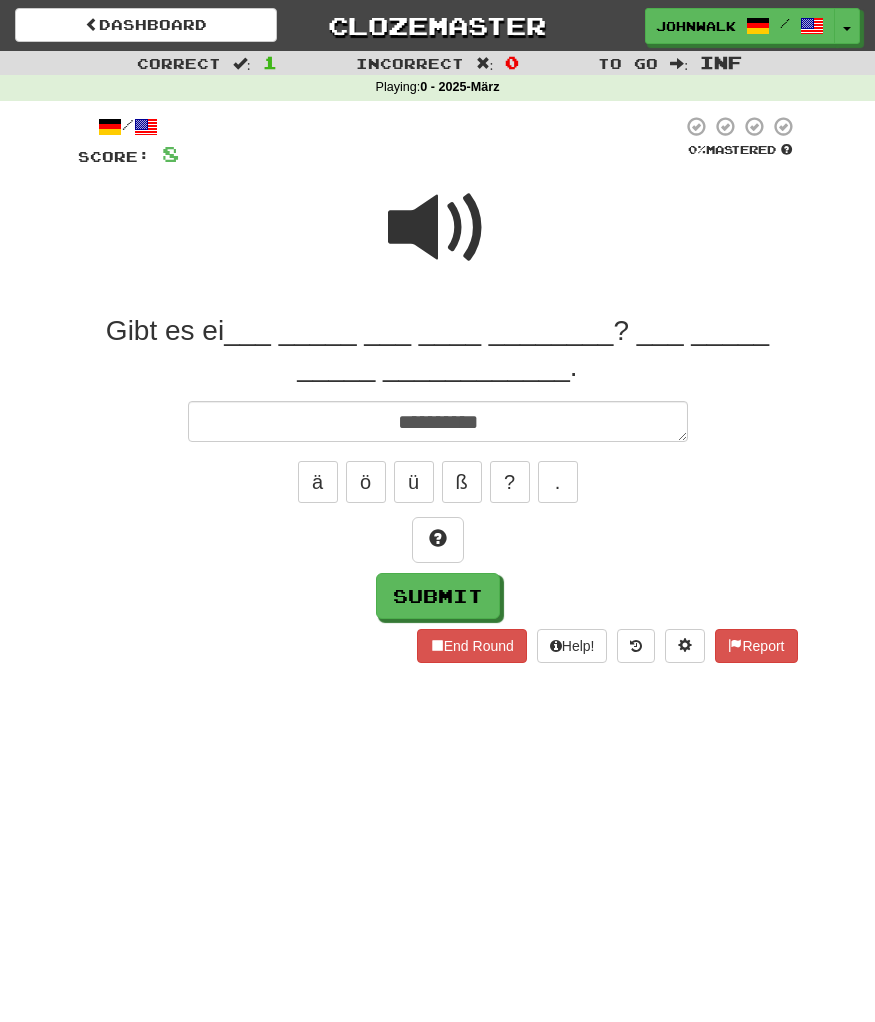 type on "*" 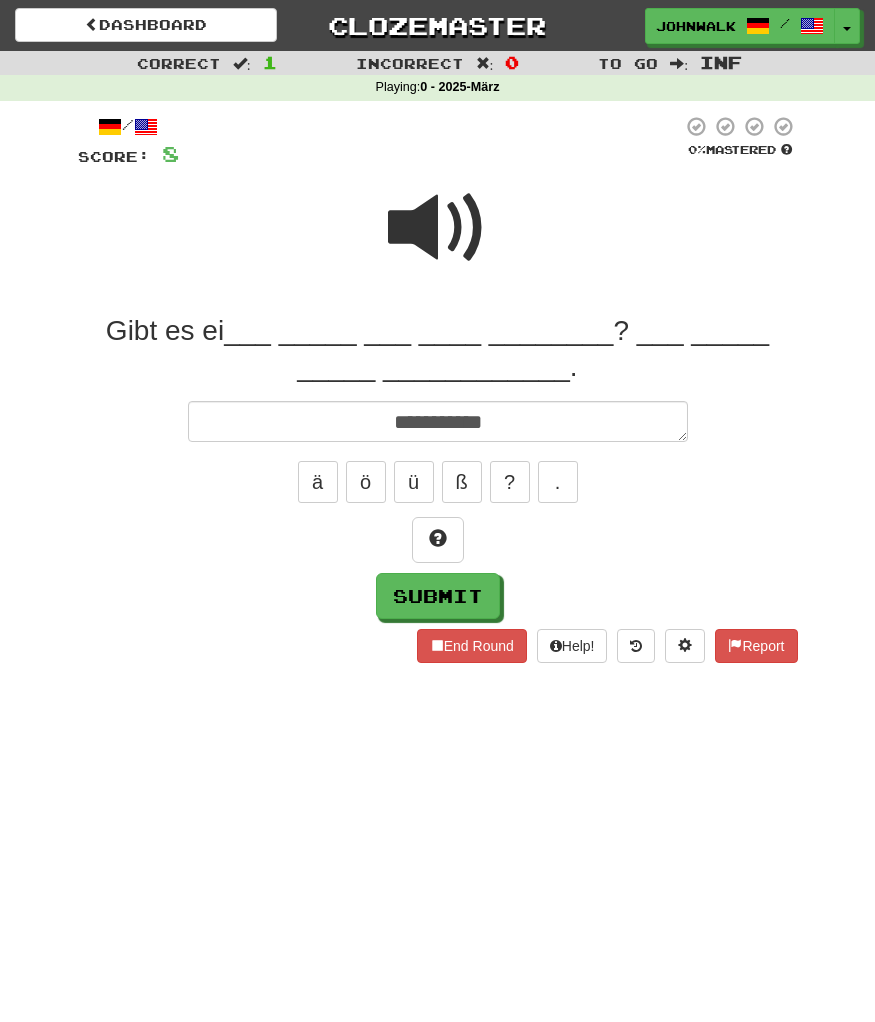 type on "**********" 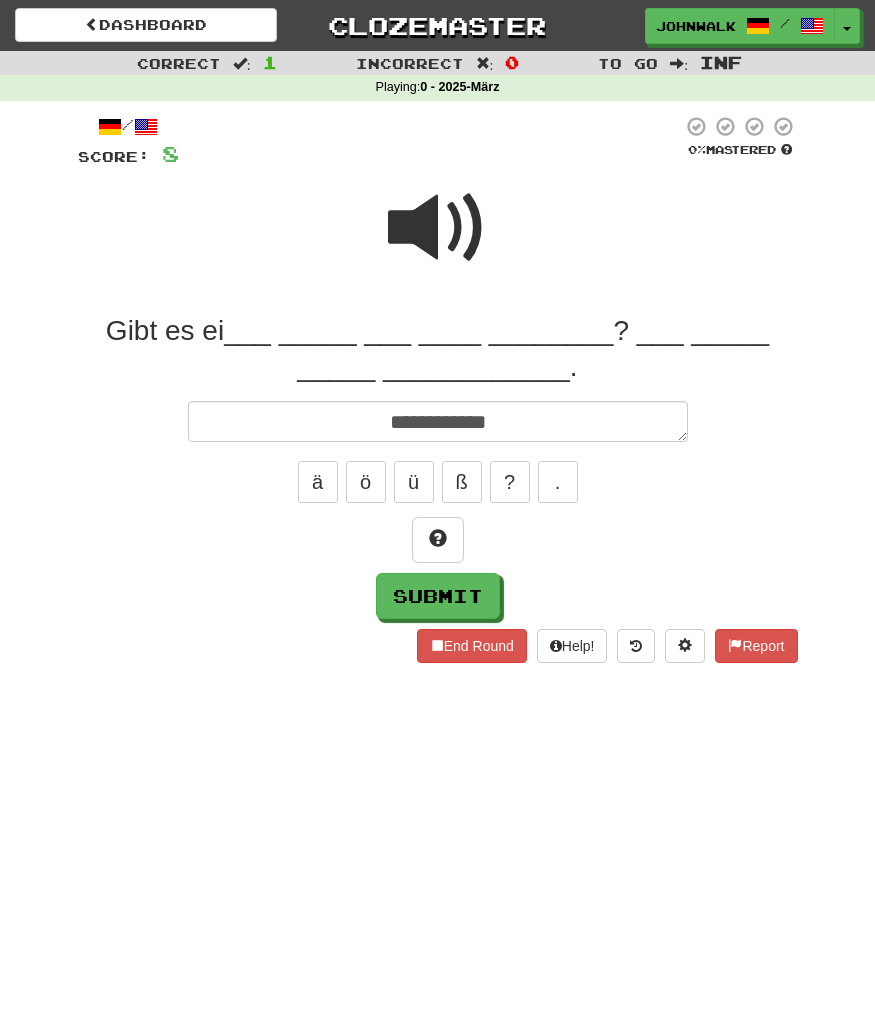 type on "*" 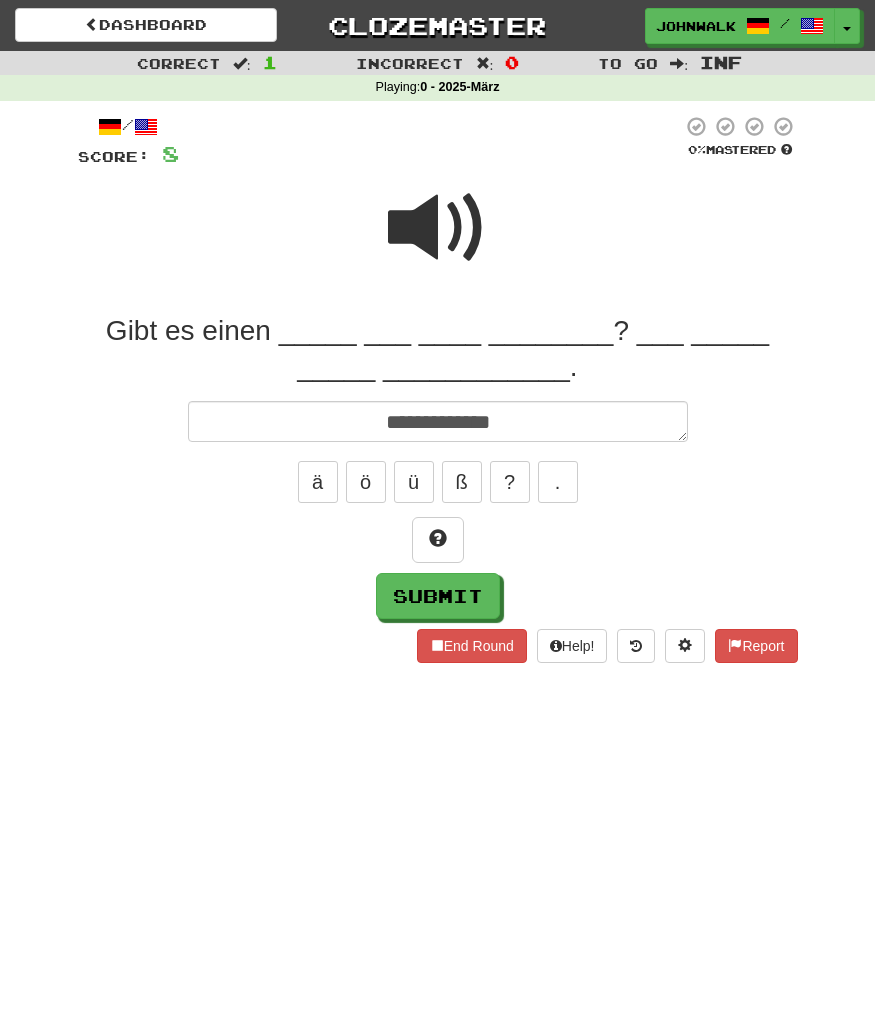type on "*" 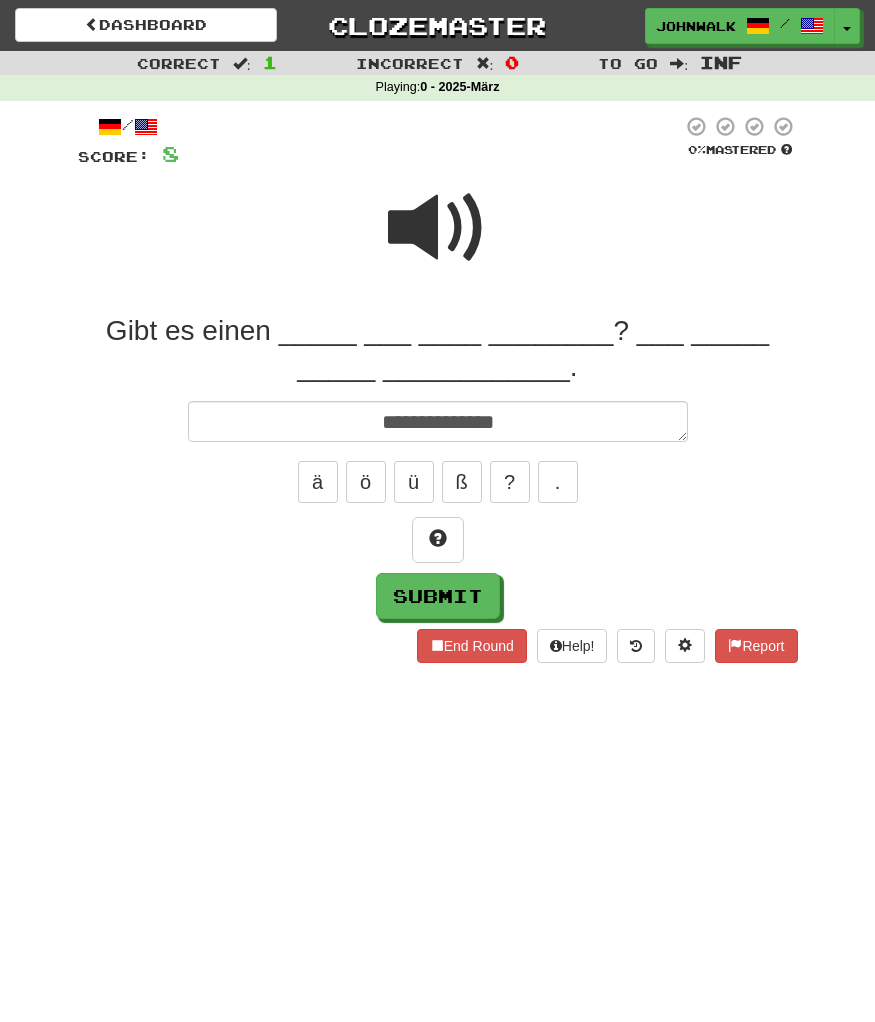 type on "*" 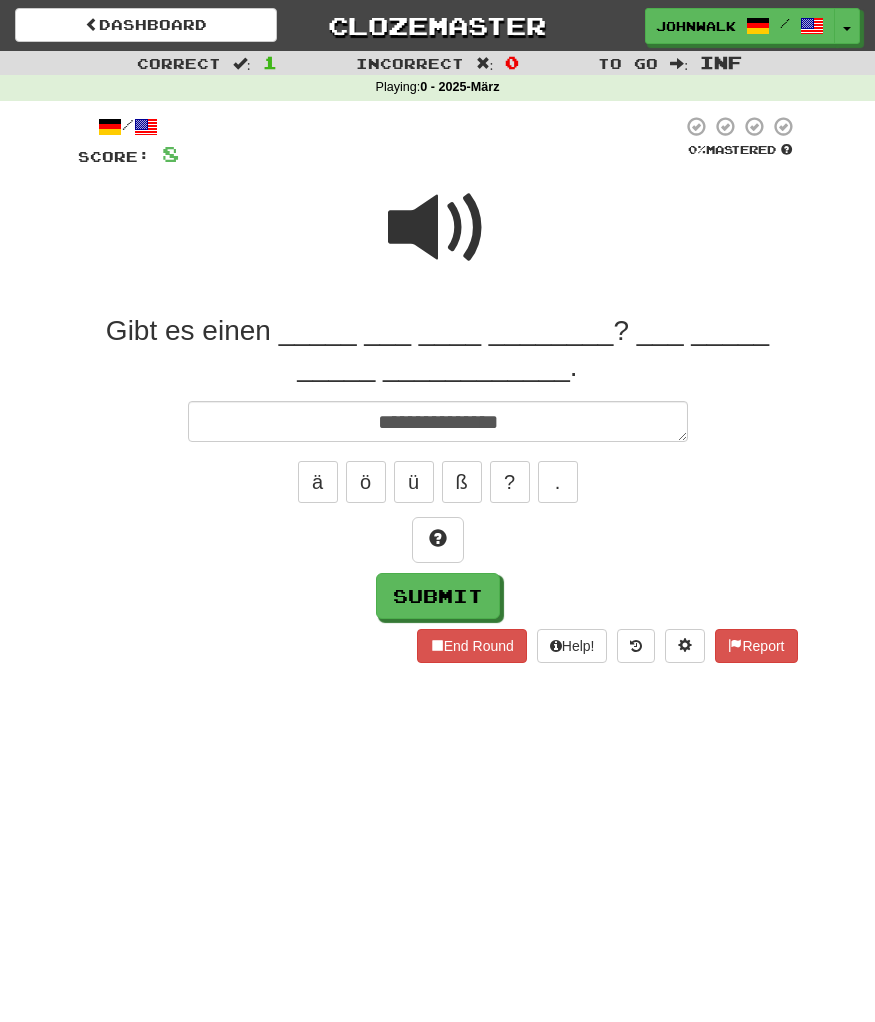 type on "*" 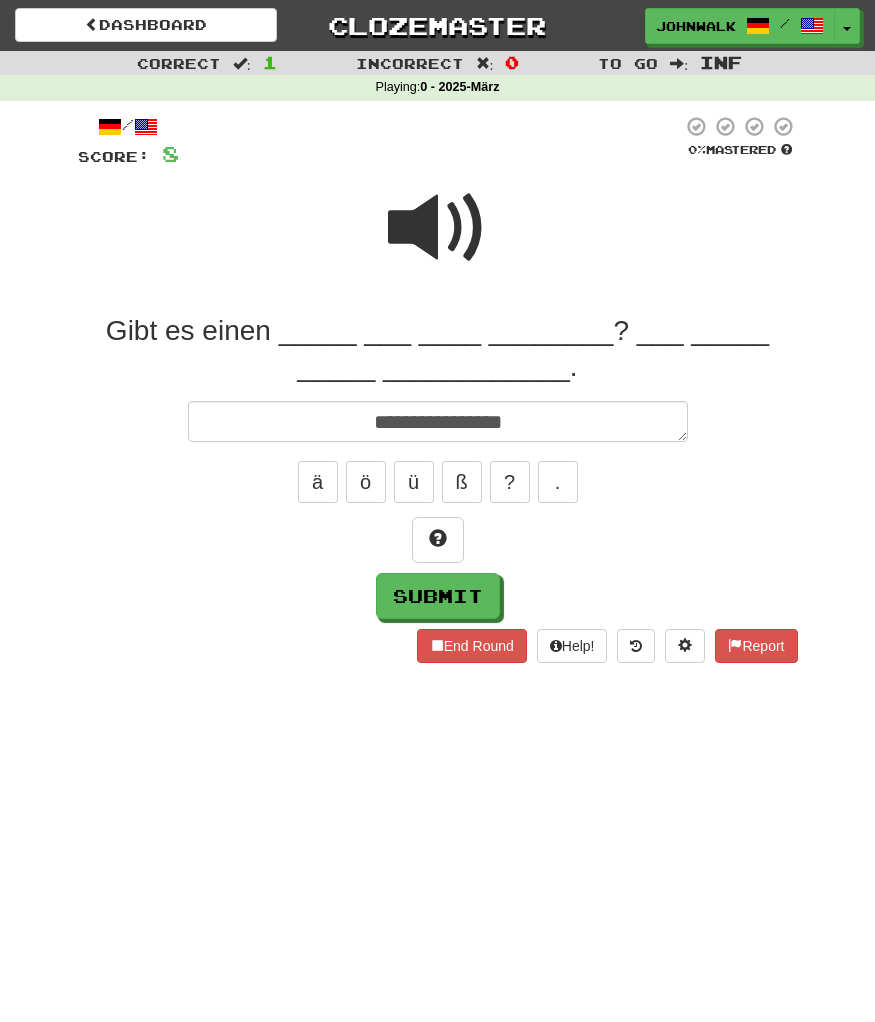 type on "**********" 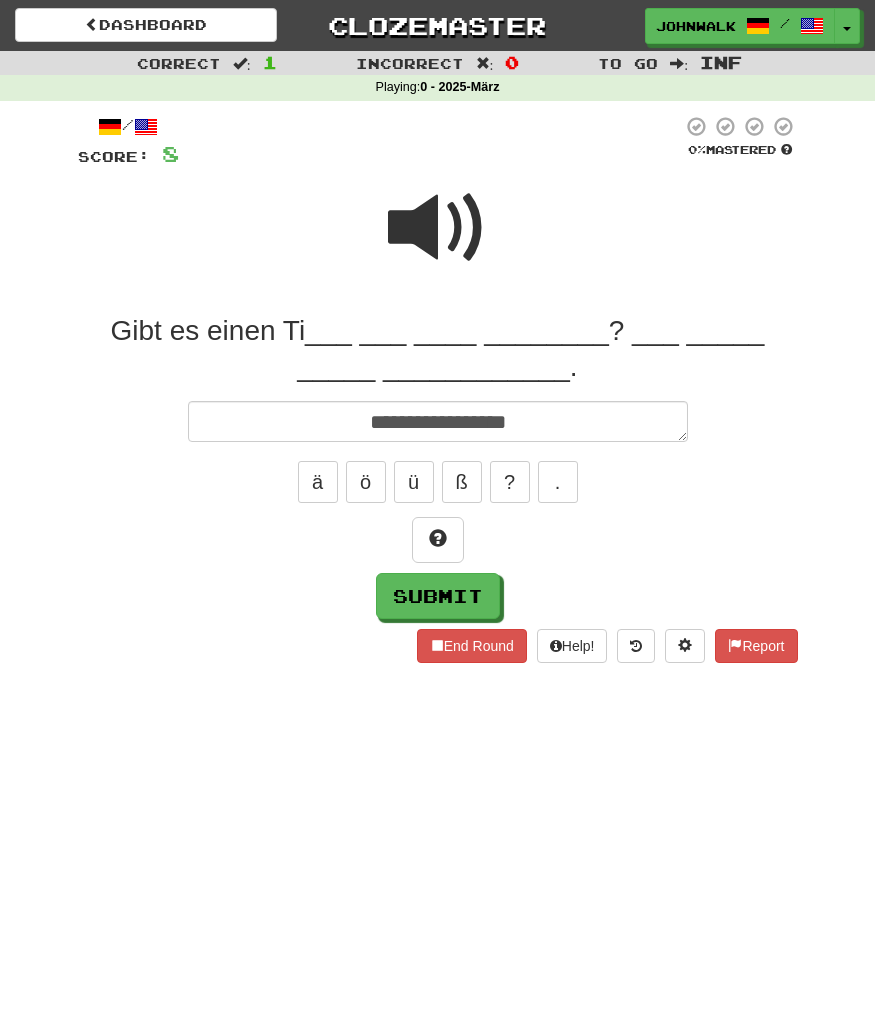 type on "*" 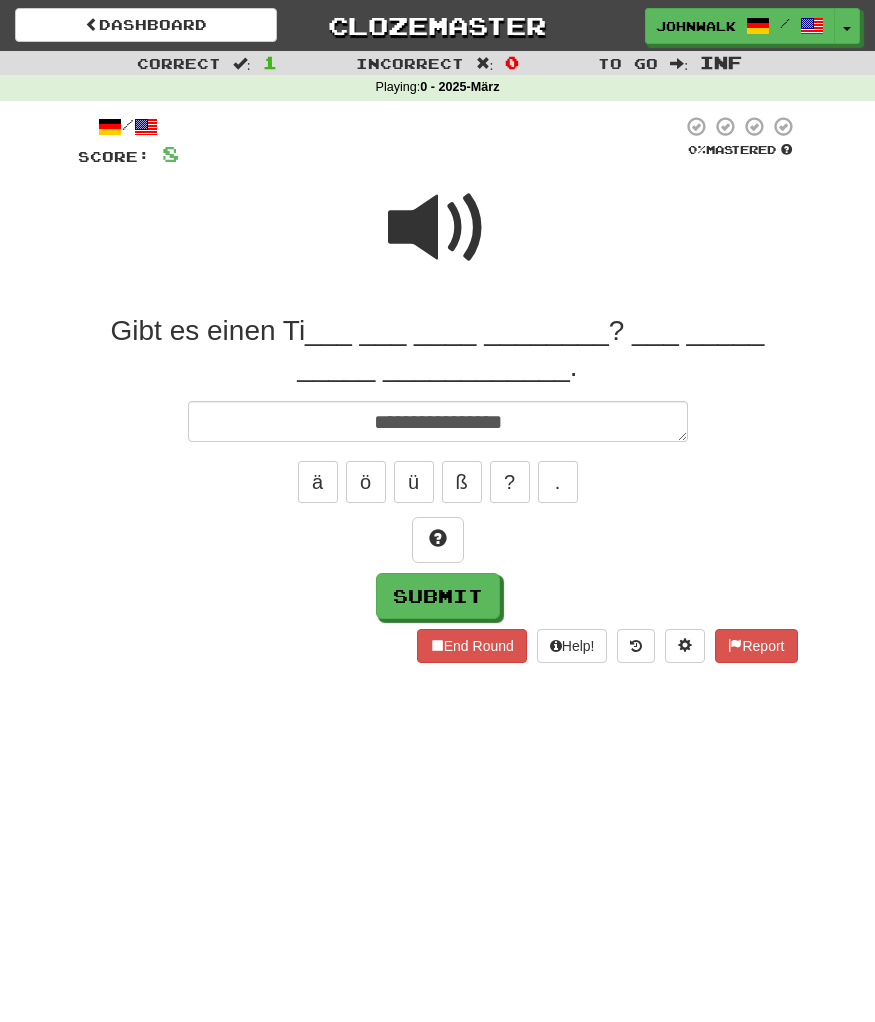 type on "*" 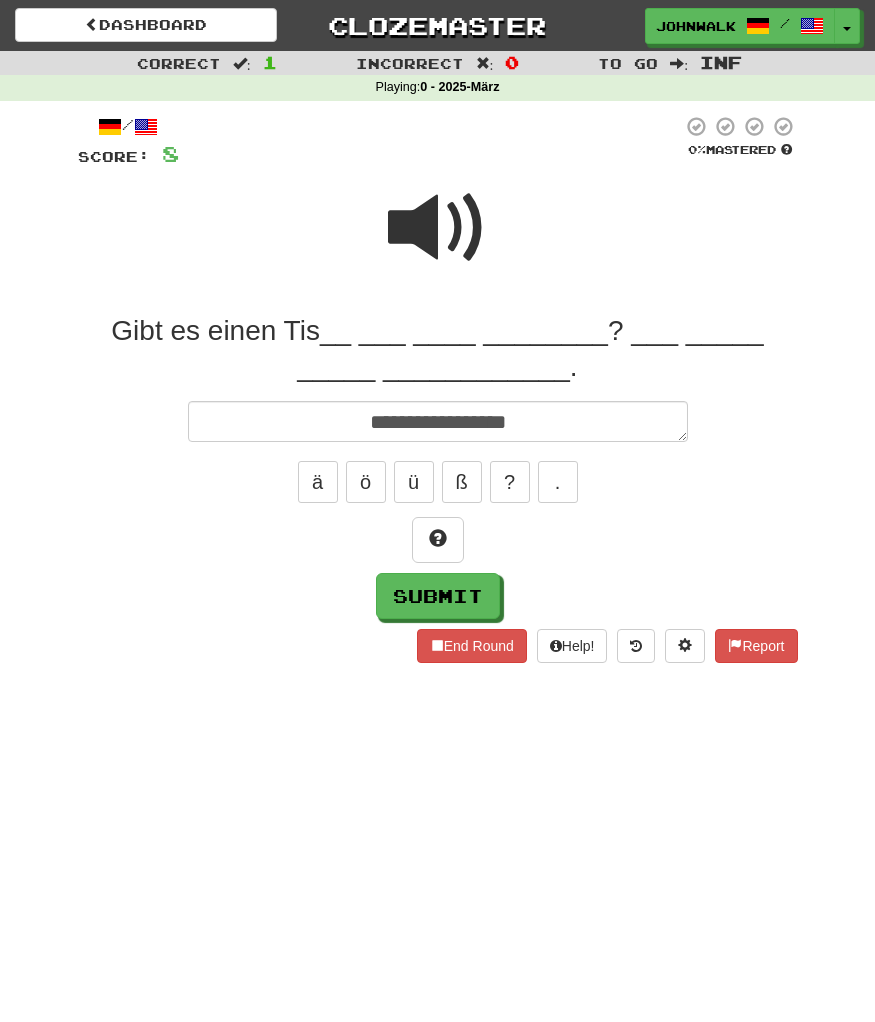 type on "*" 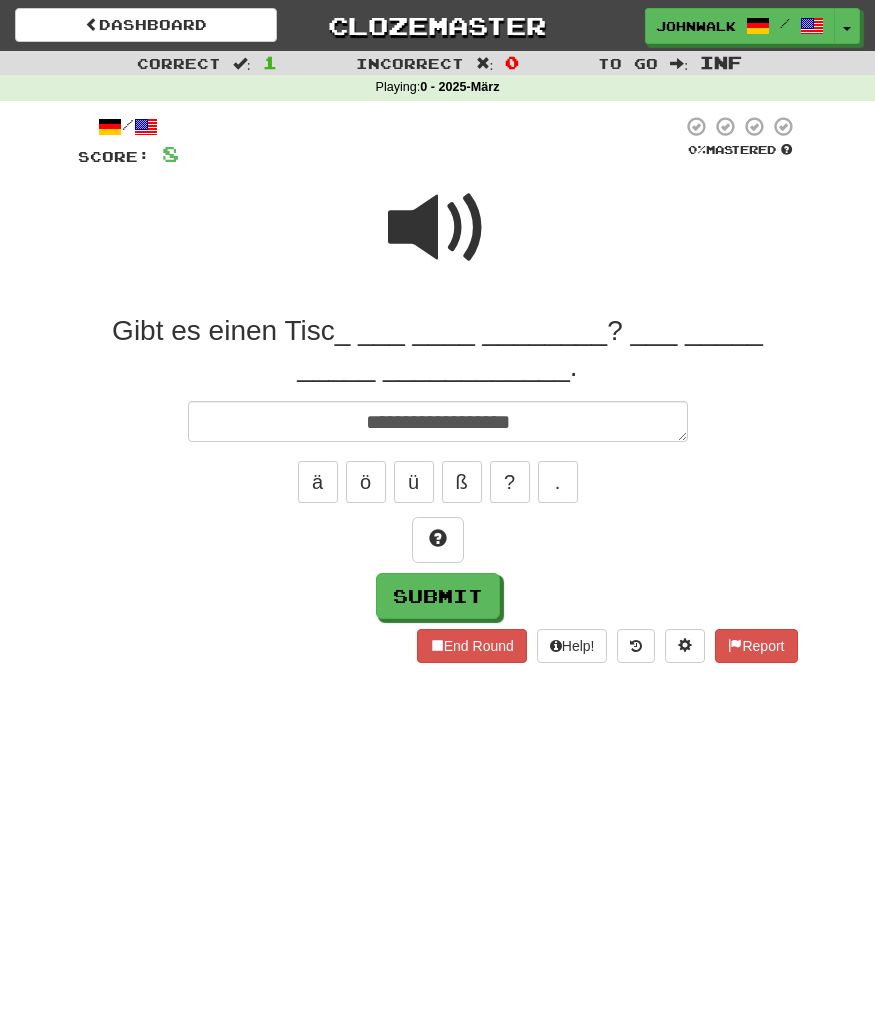 type on "*" 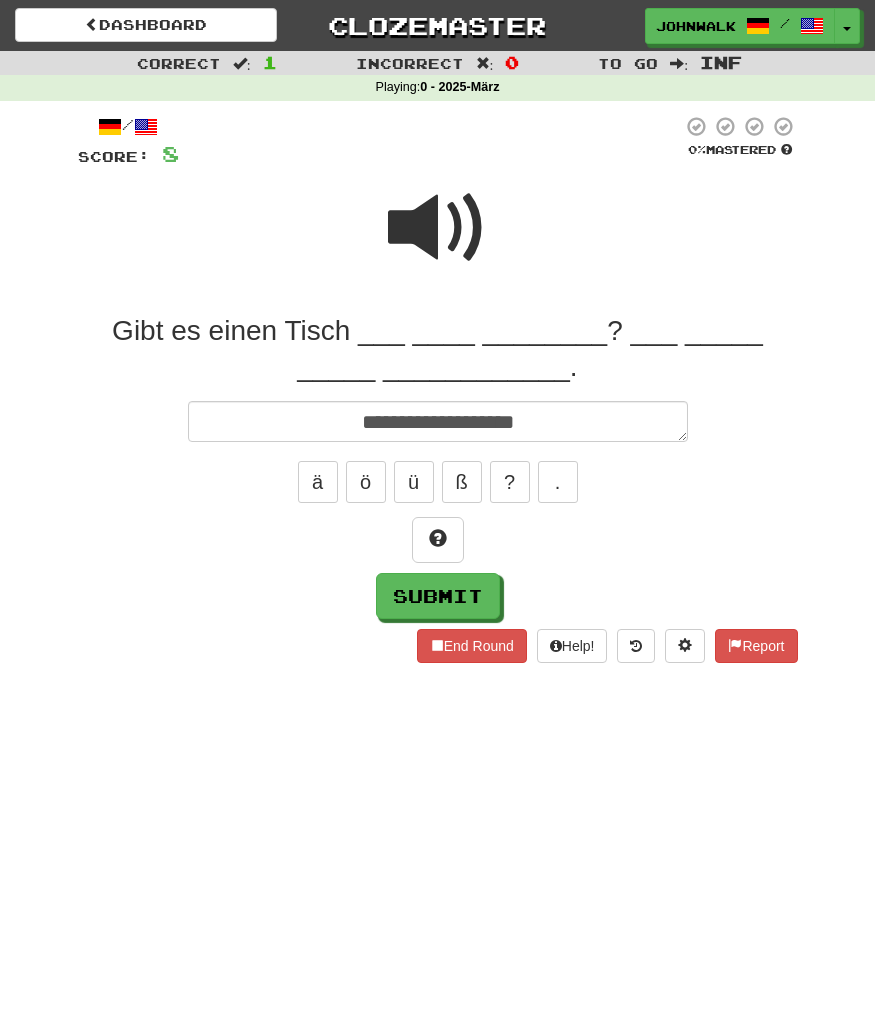 type on "*" 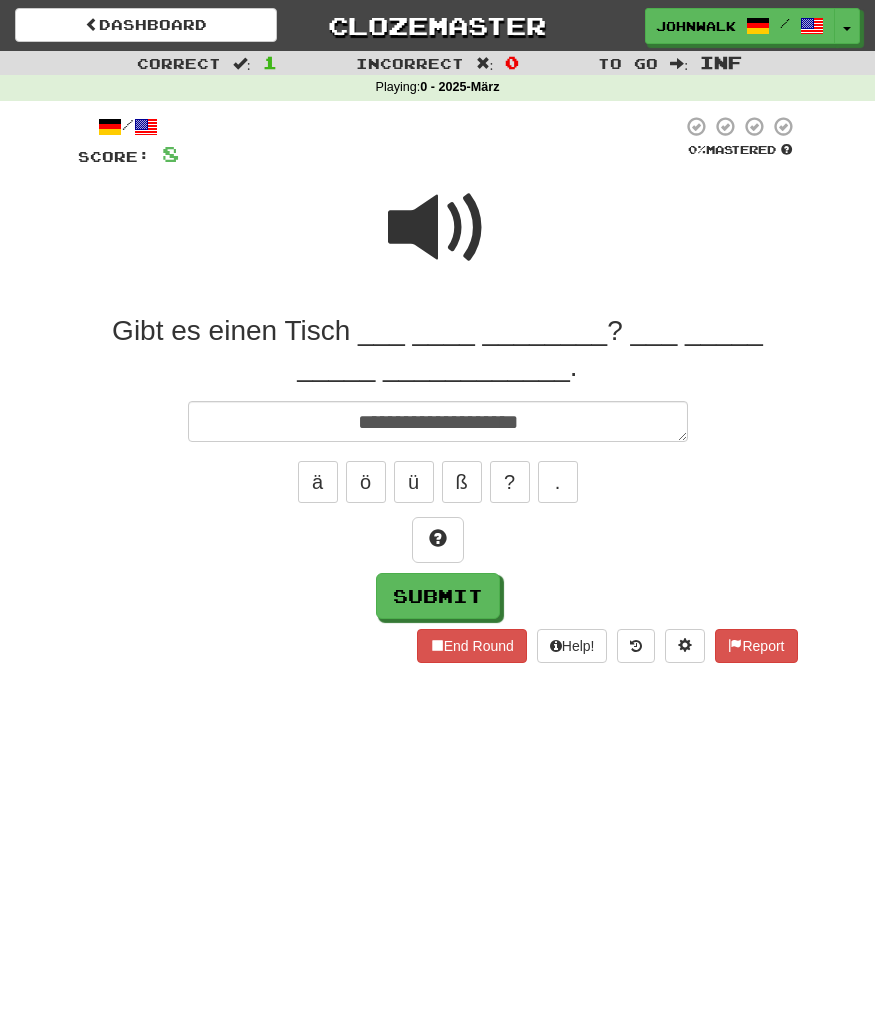 type on "*" 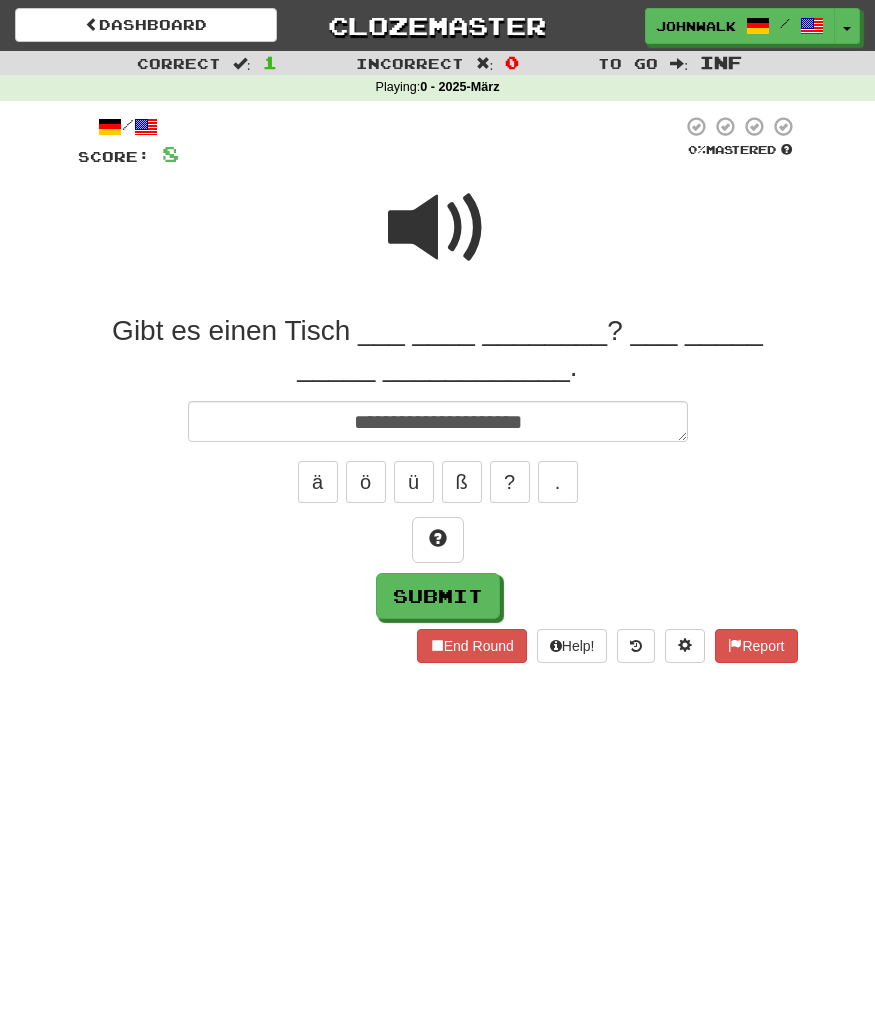 type on "*" 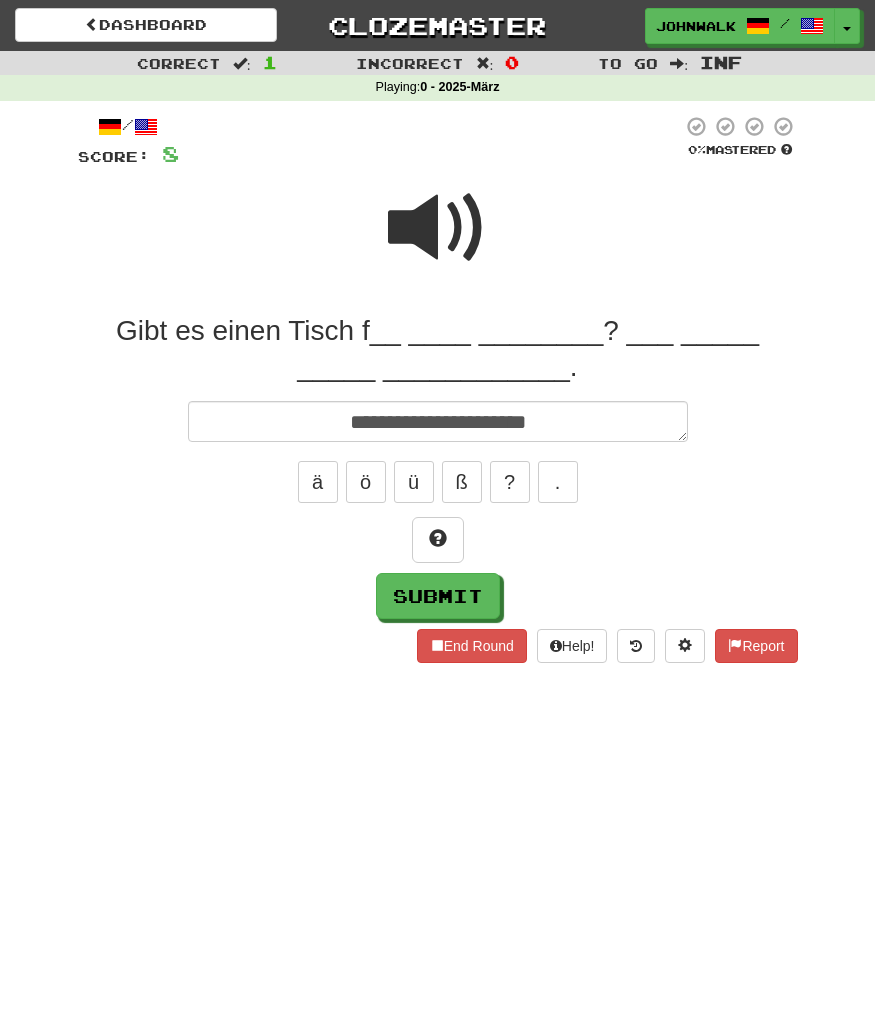 type on "*" 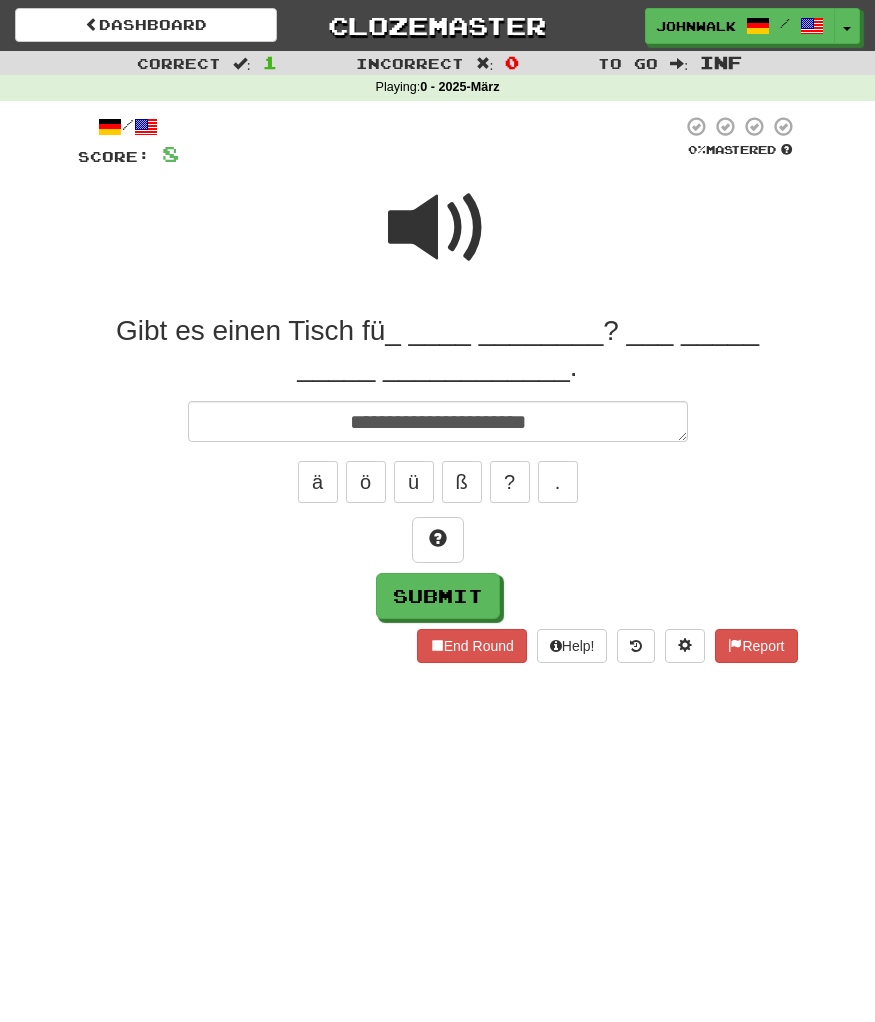 type on "*" 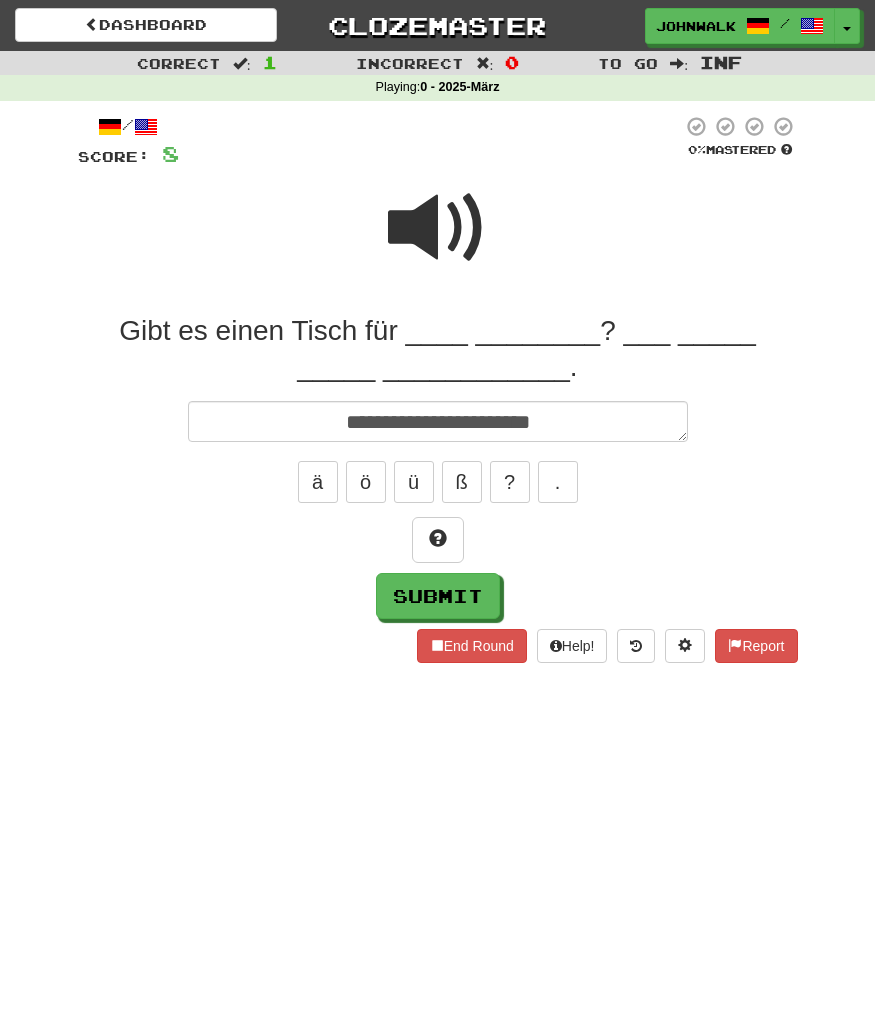 type on "*" 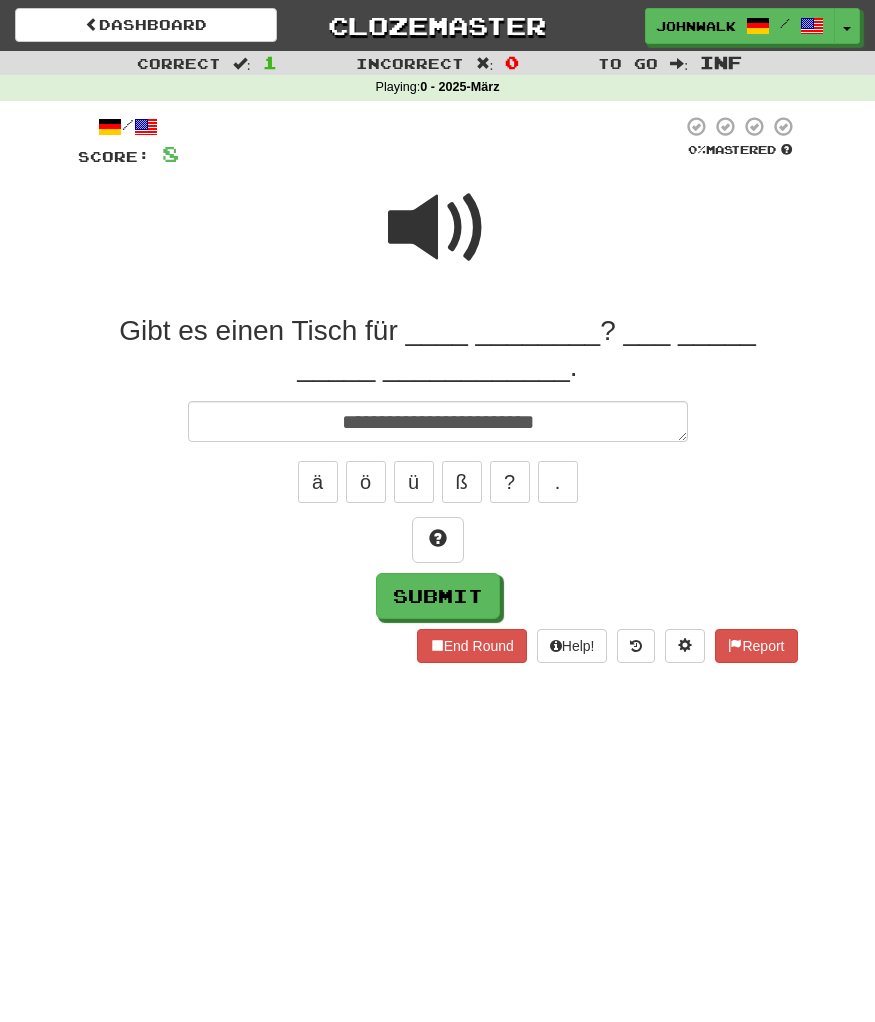 type on "*" 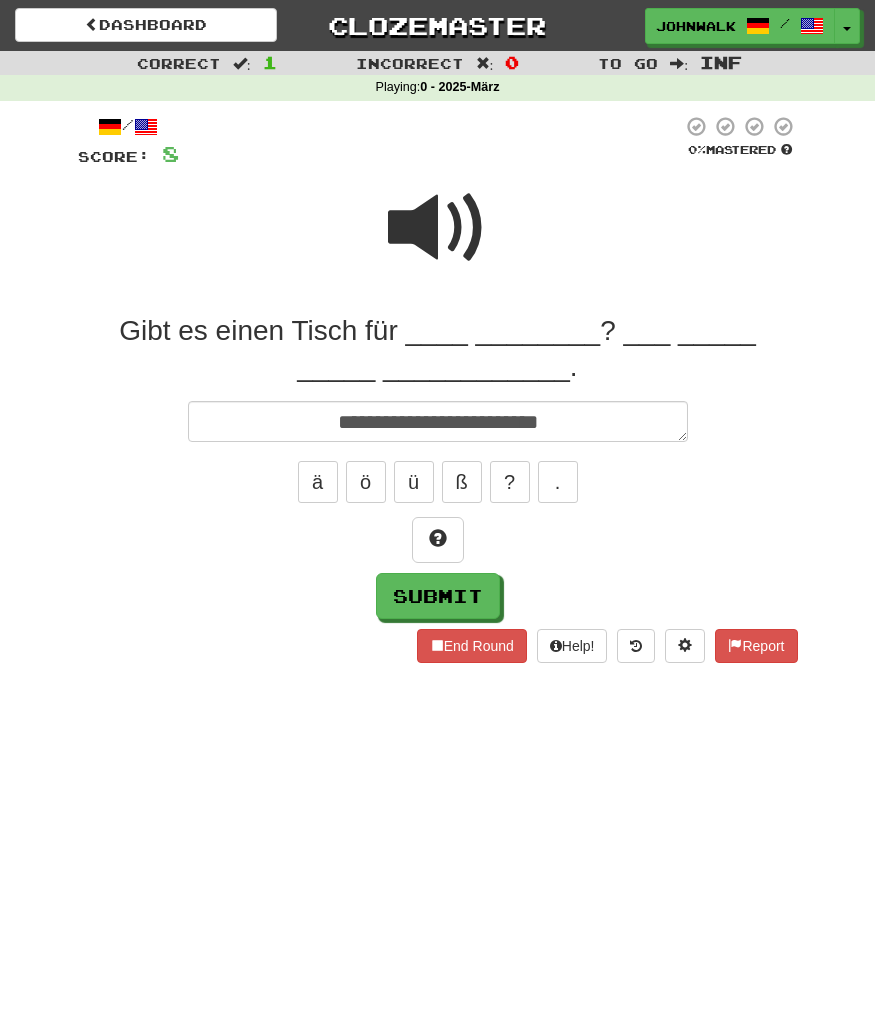 type on "*" 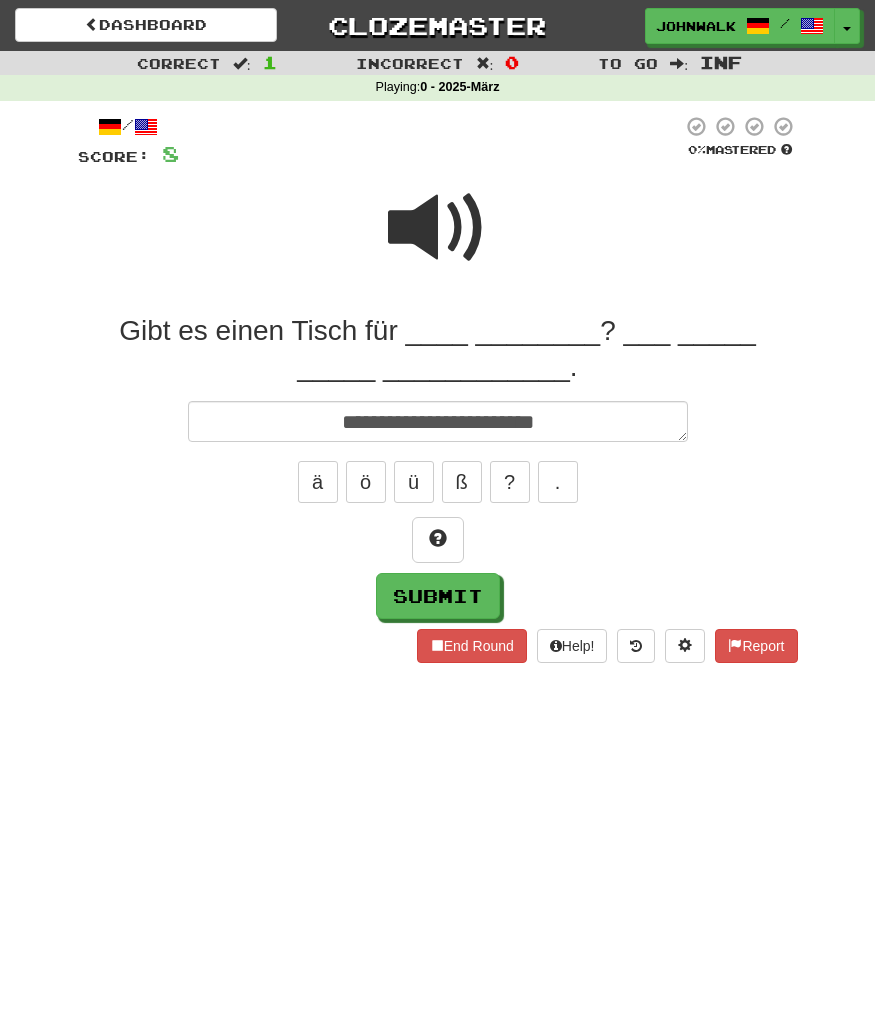 type on "*" 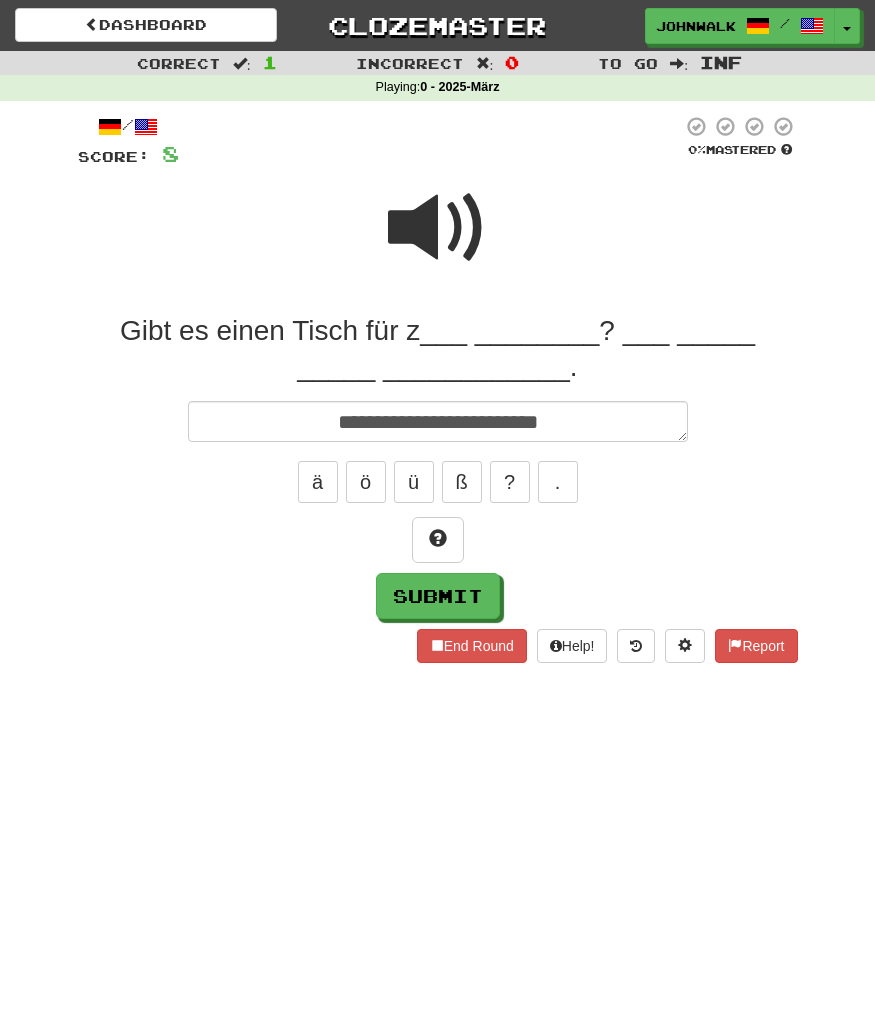 type on "*" 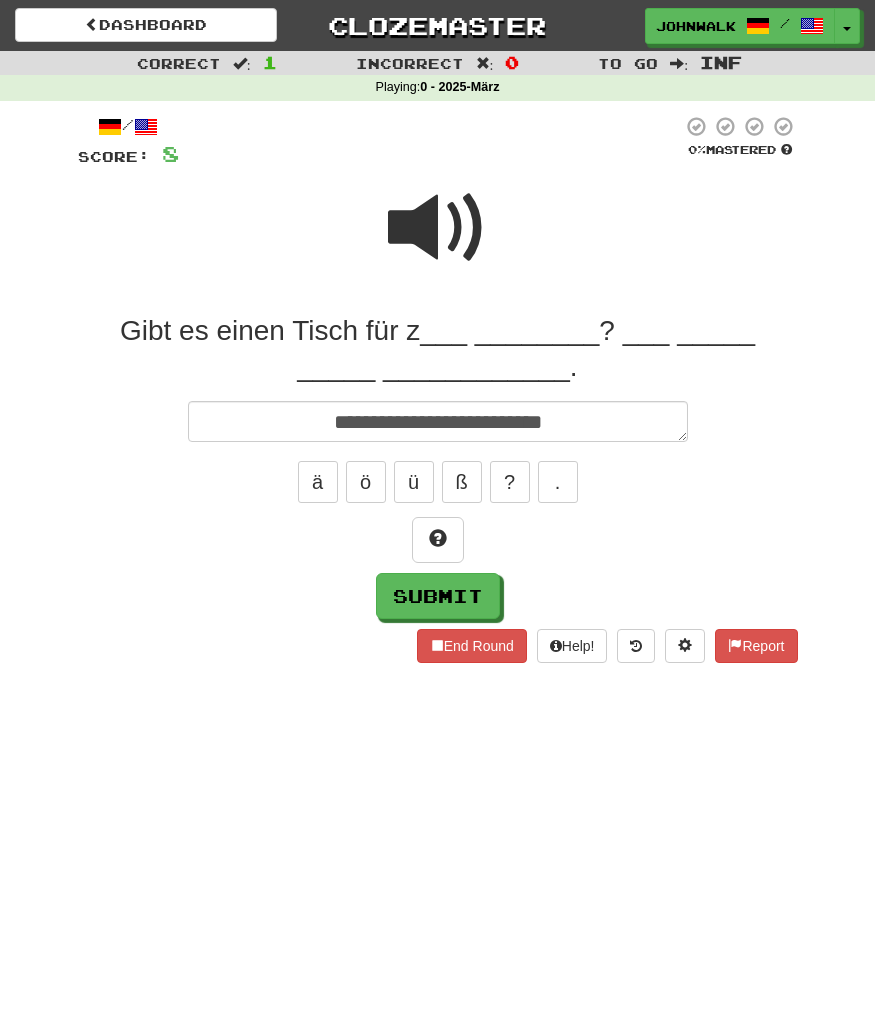 type on "*" 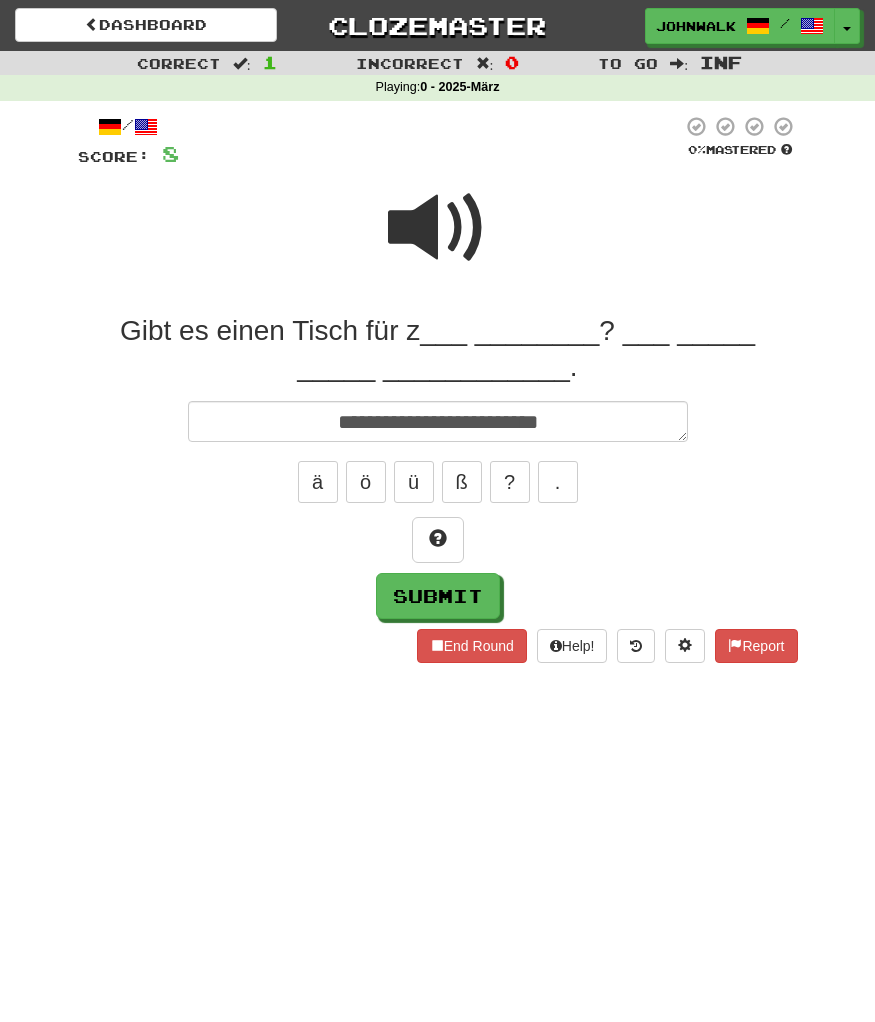 type on "**********" 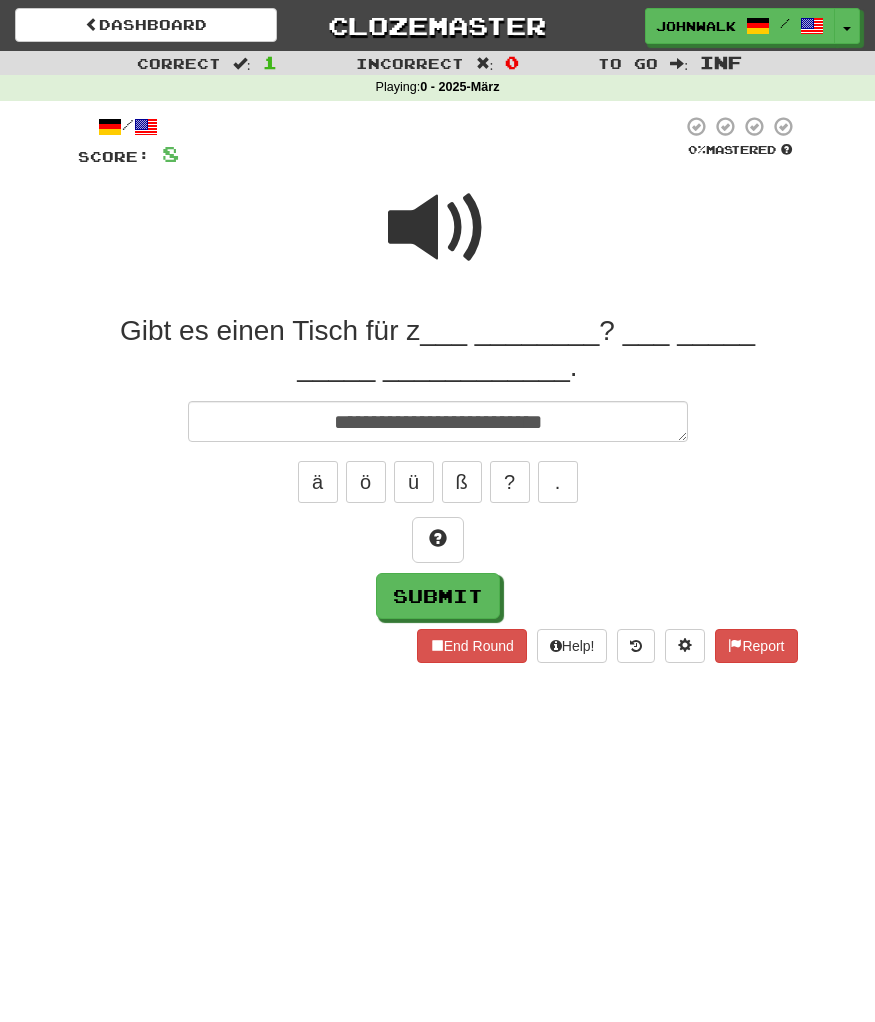 type on "*" 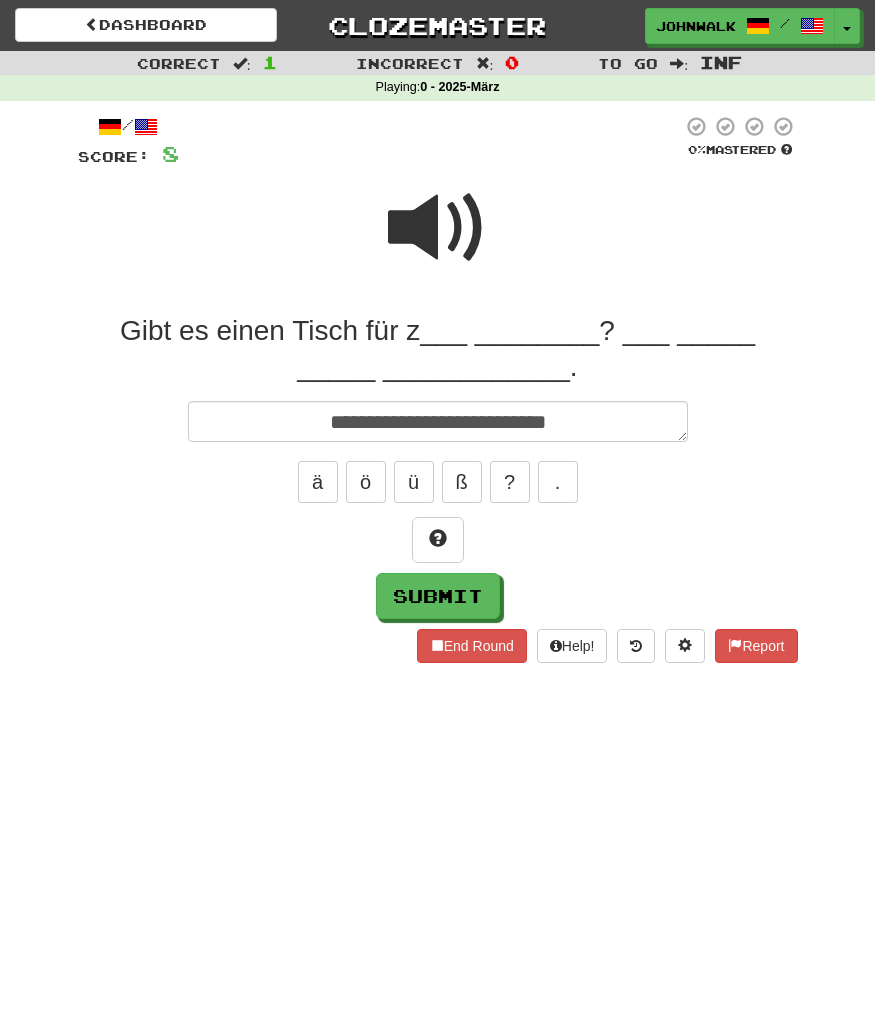 type on "*" 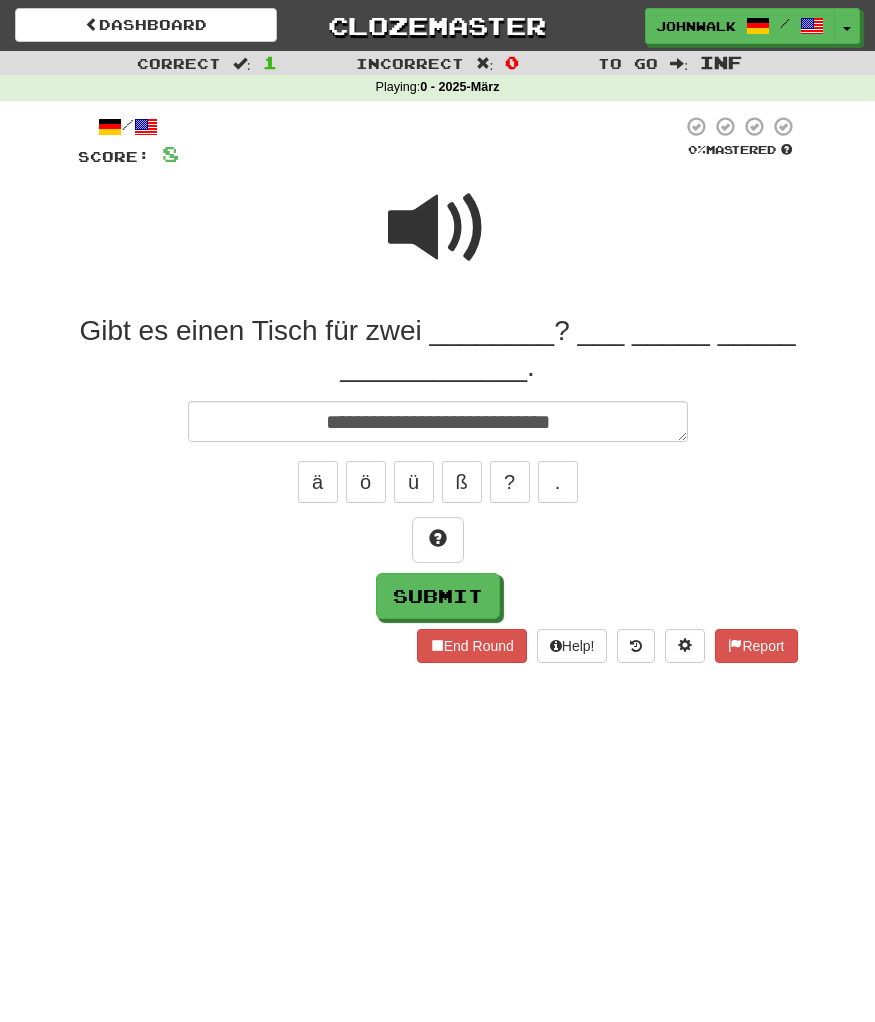 type on "*" 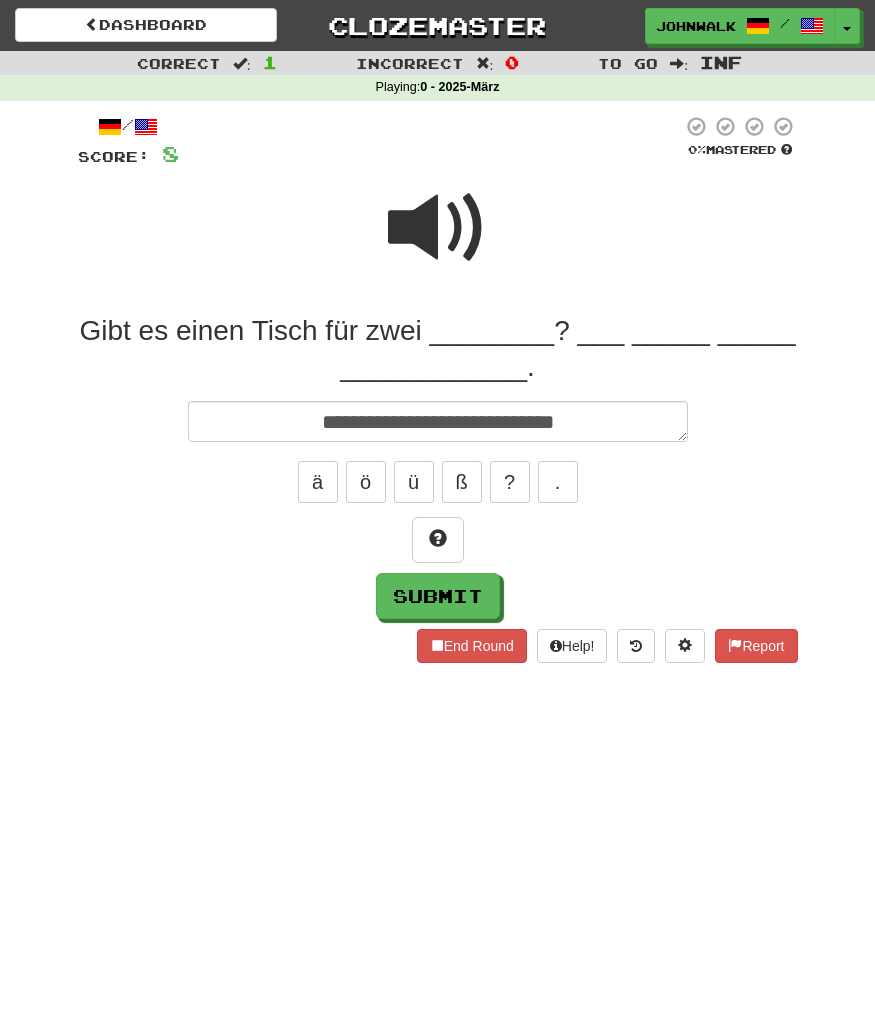 type on "*" 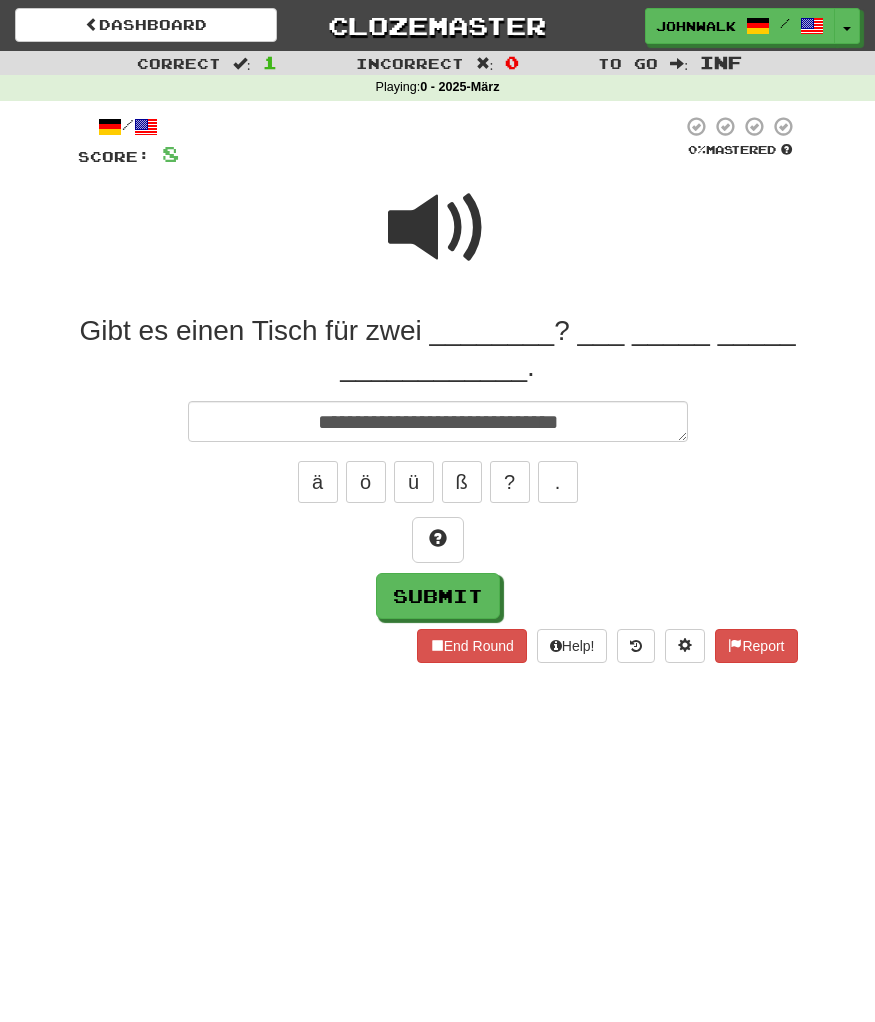 type on "*" 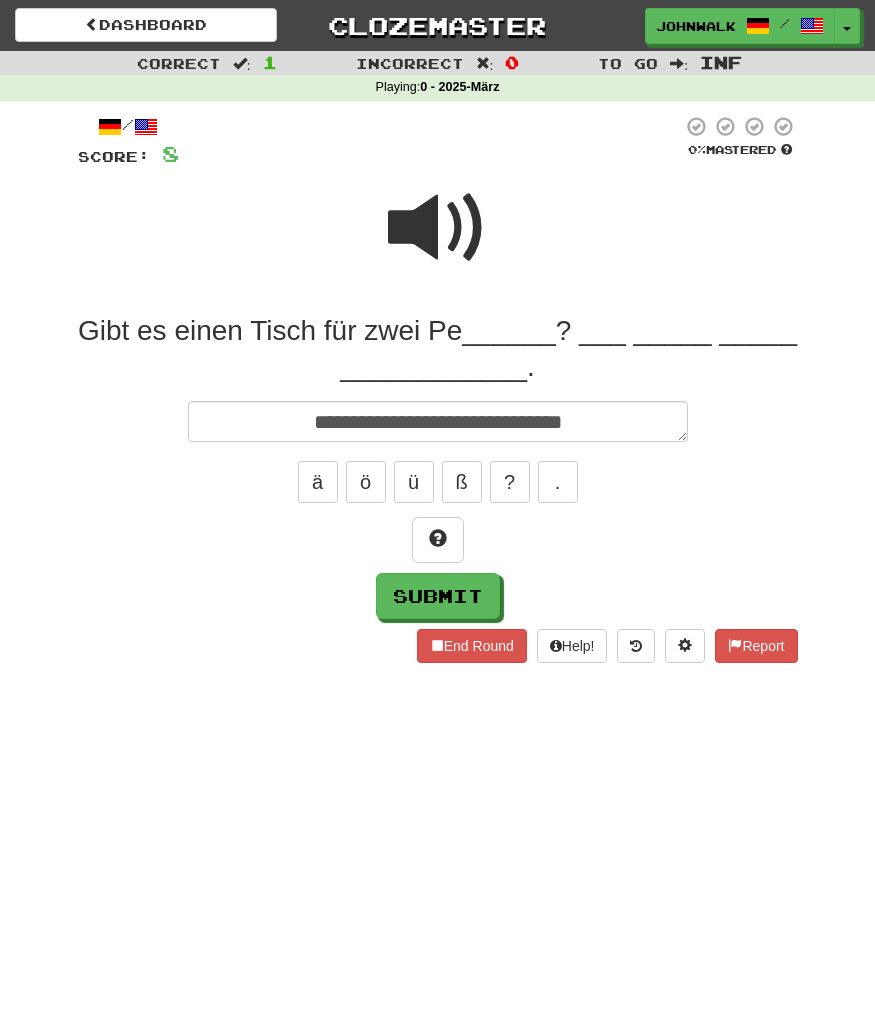 type on "*" 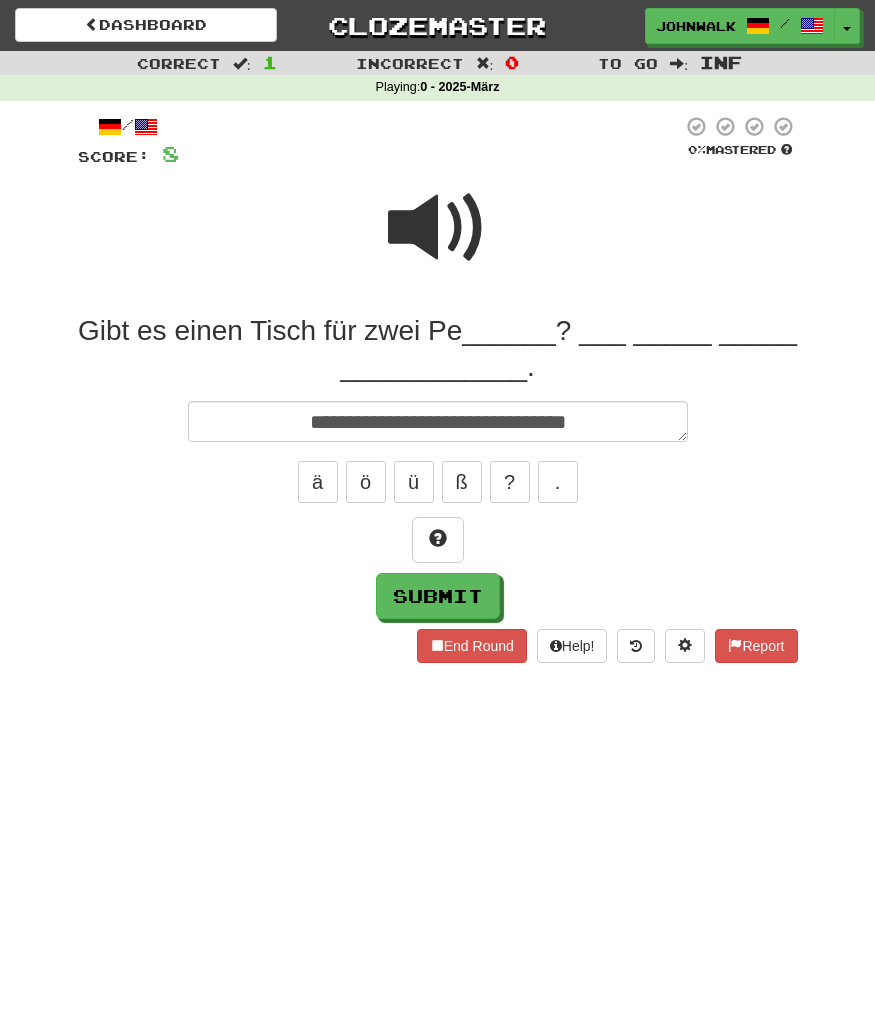 type on "*" 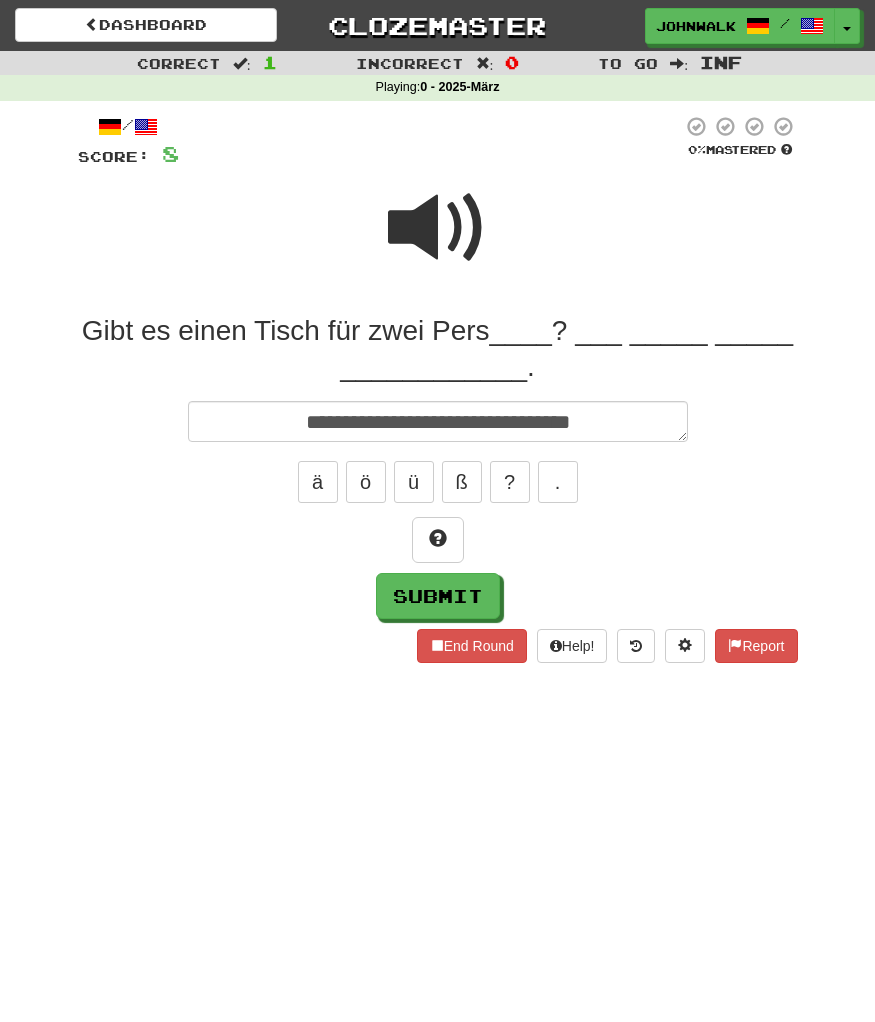 type on "*" 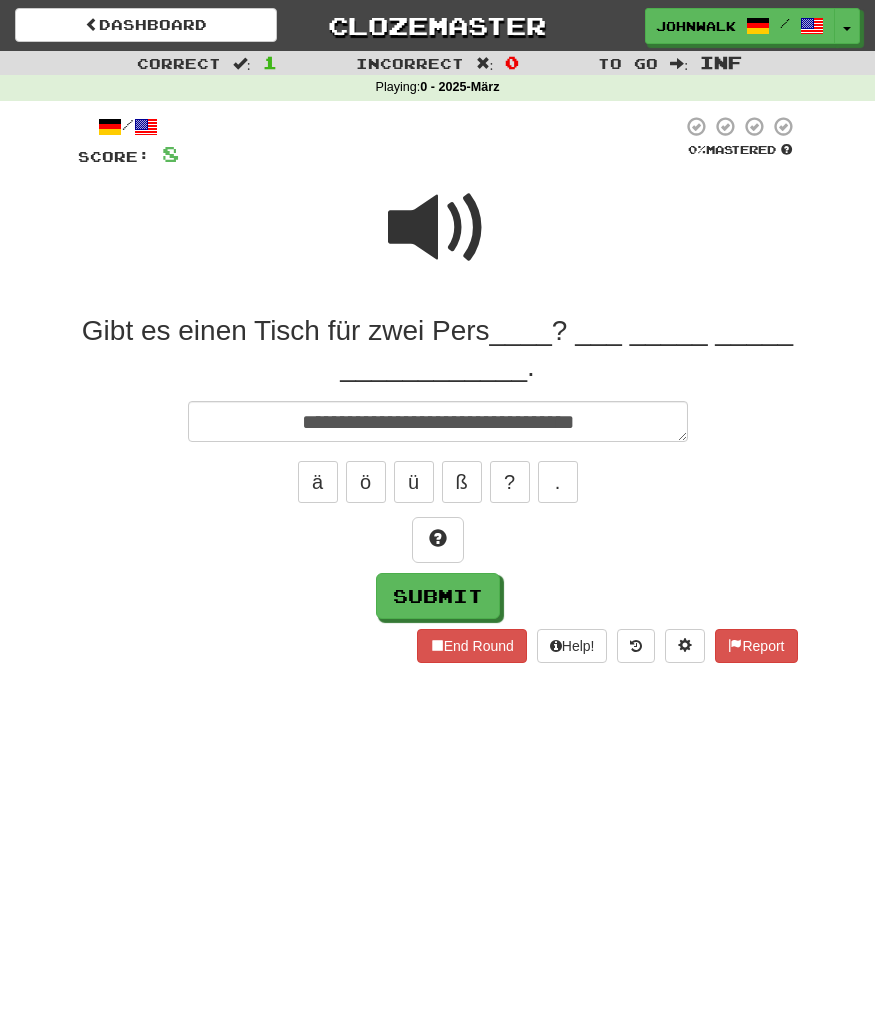 type on "*" 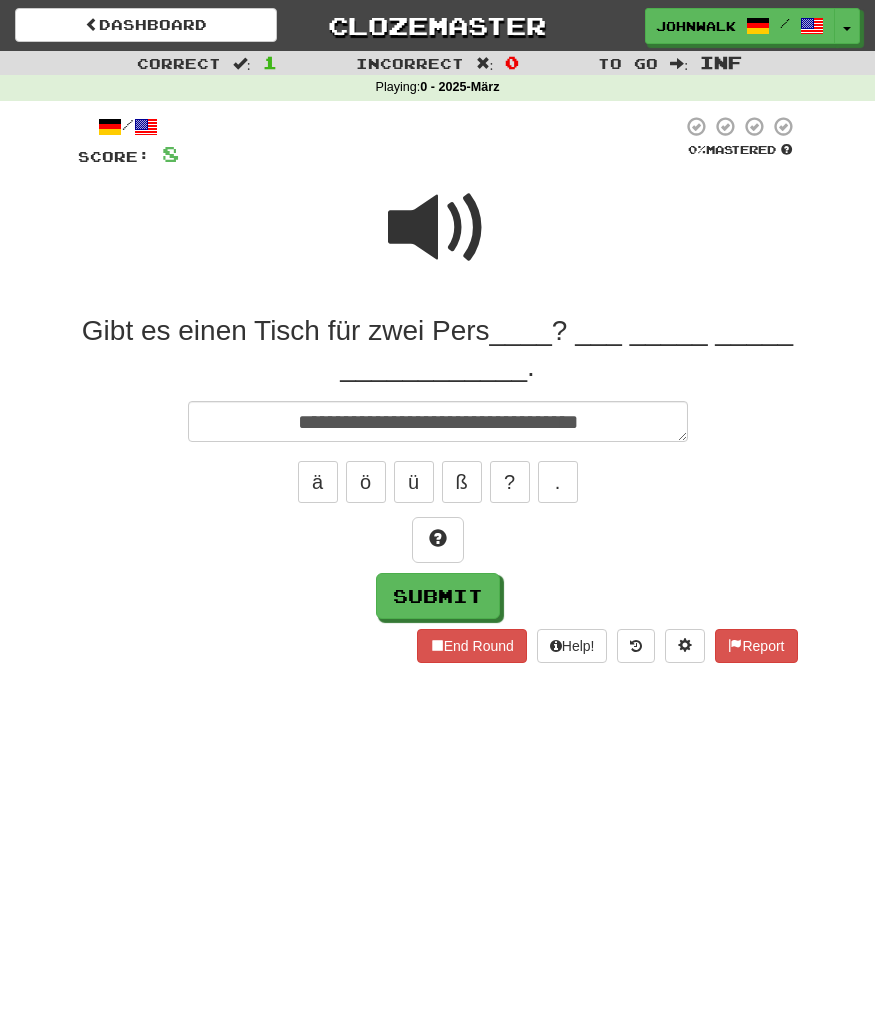 type on "*" 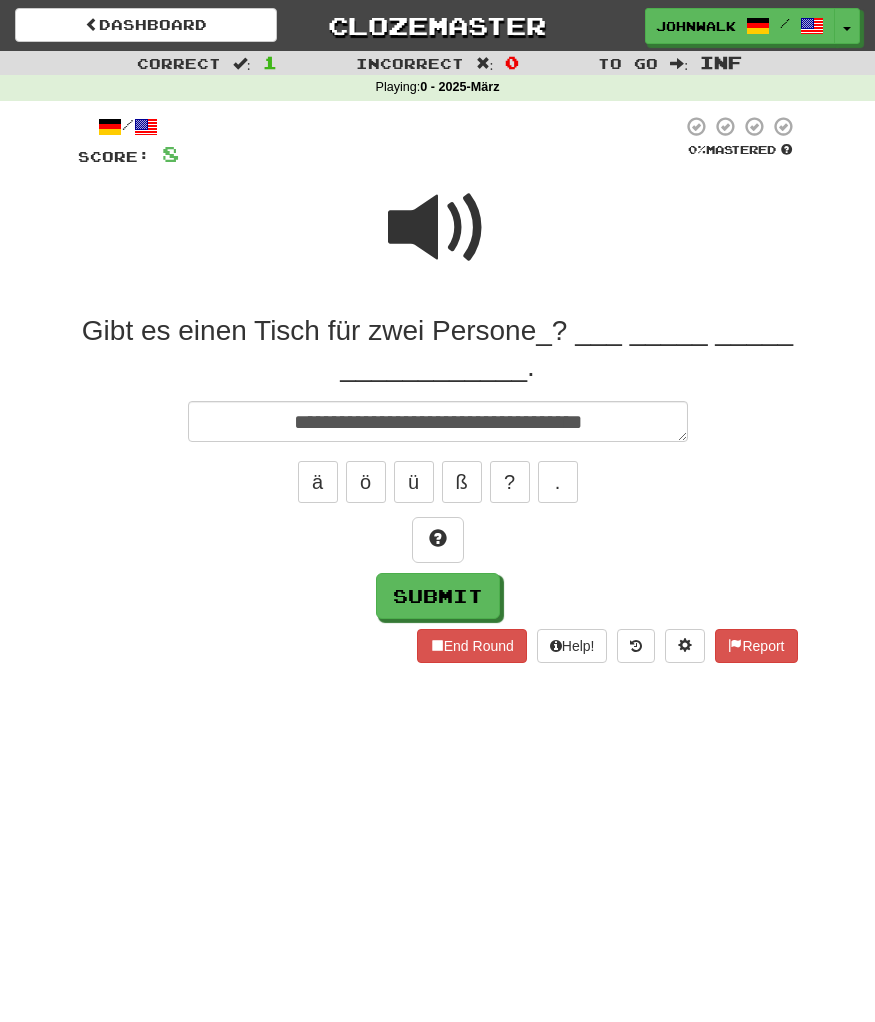 type on "**********" 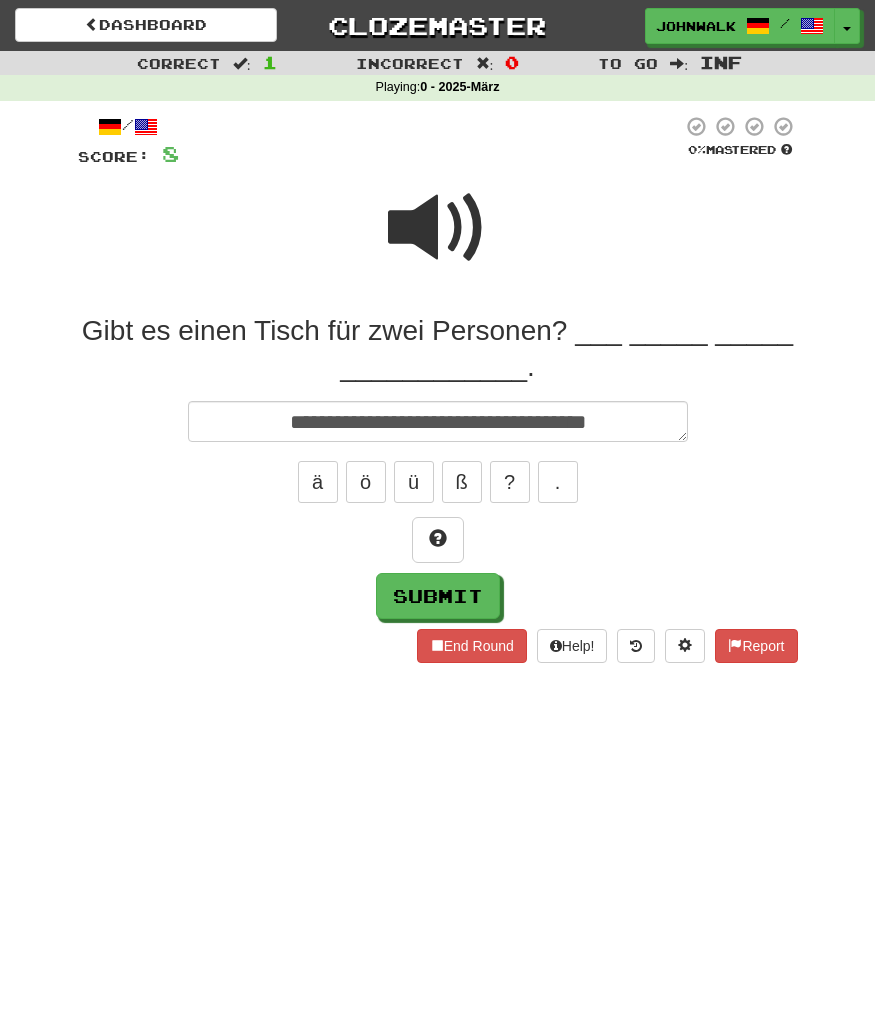 type on "*" 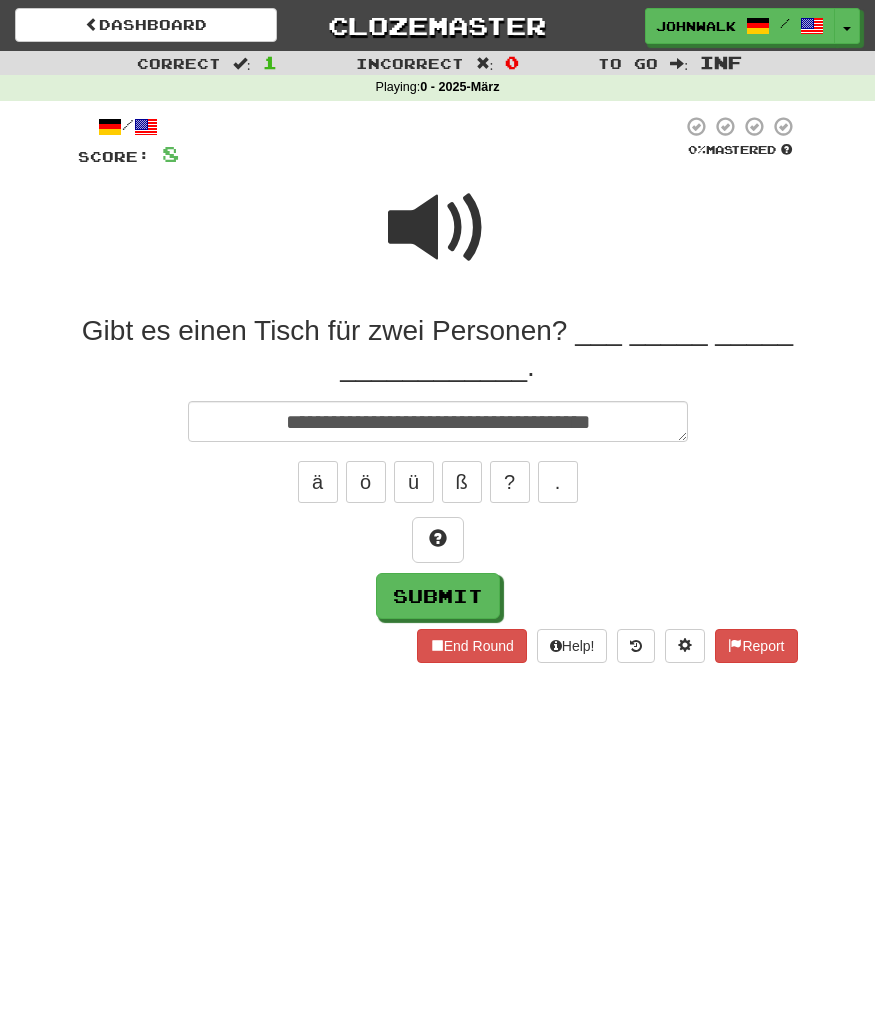 type on "*" 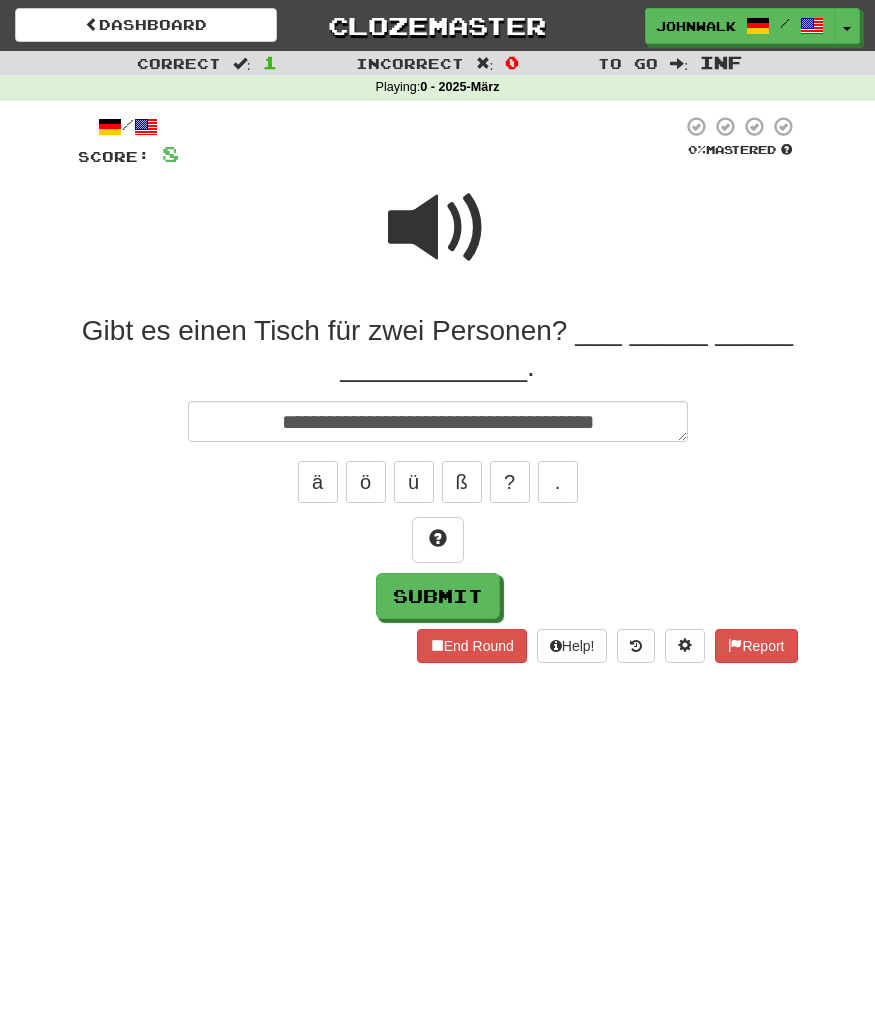 type on "*" 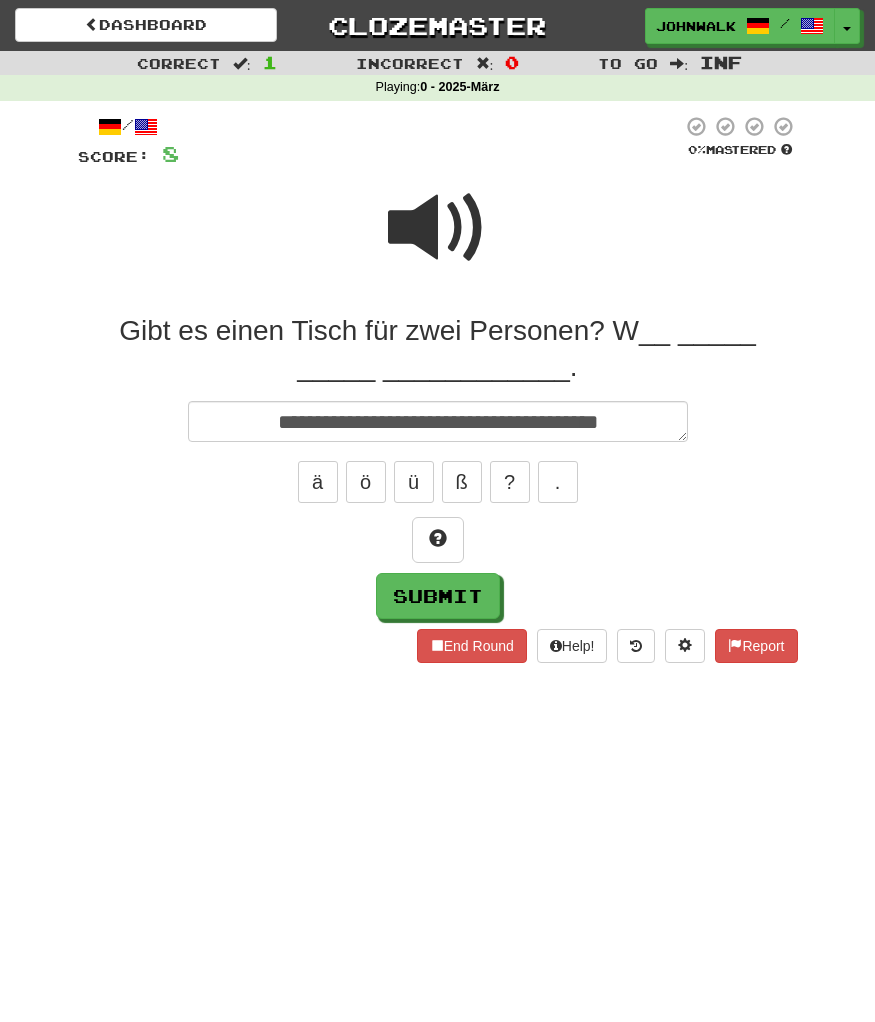 type on "*" 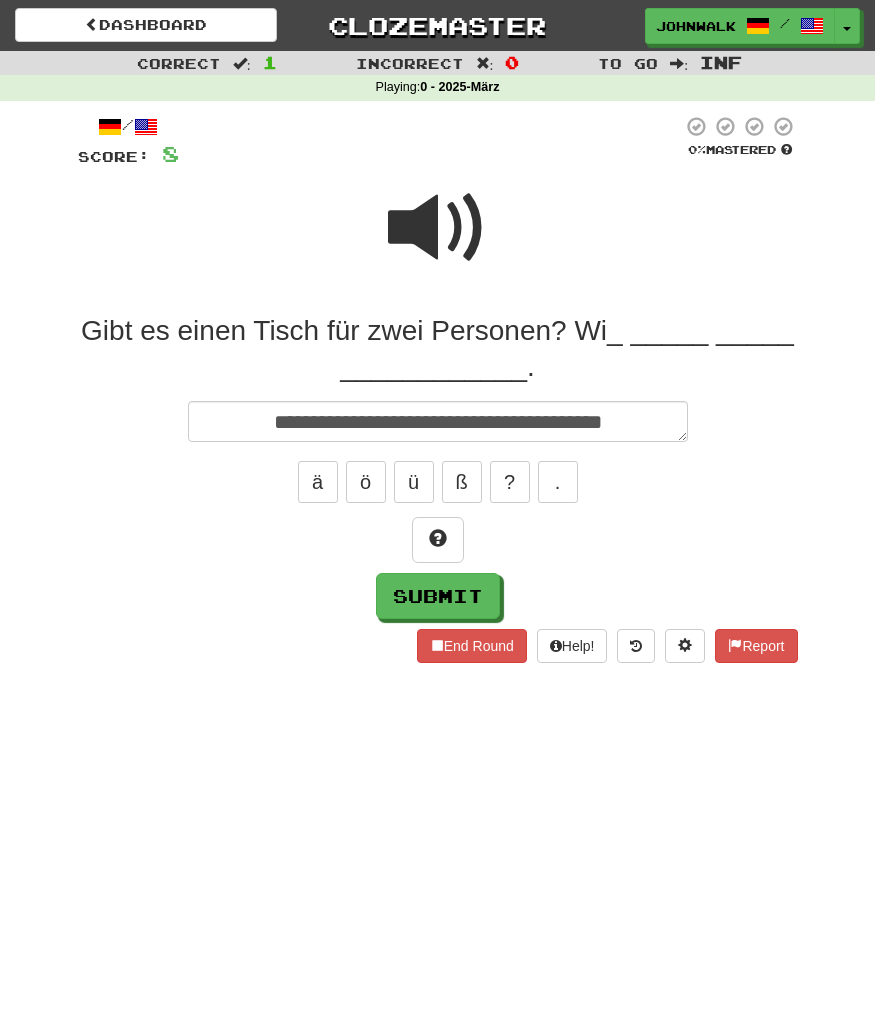 type on "*" 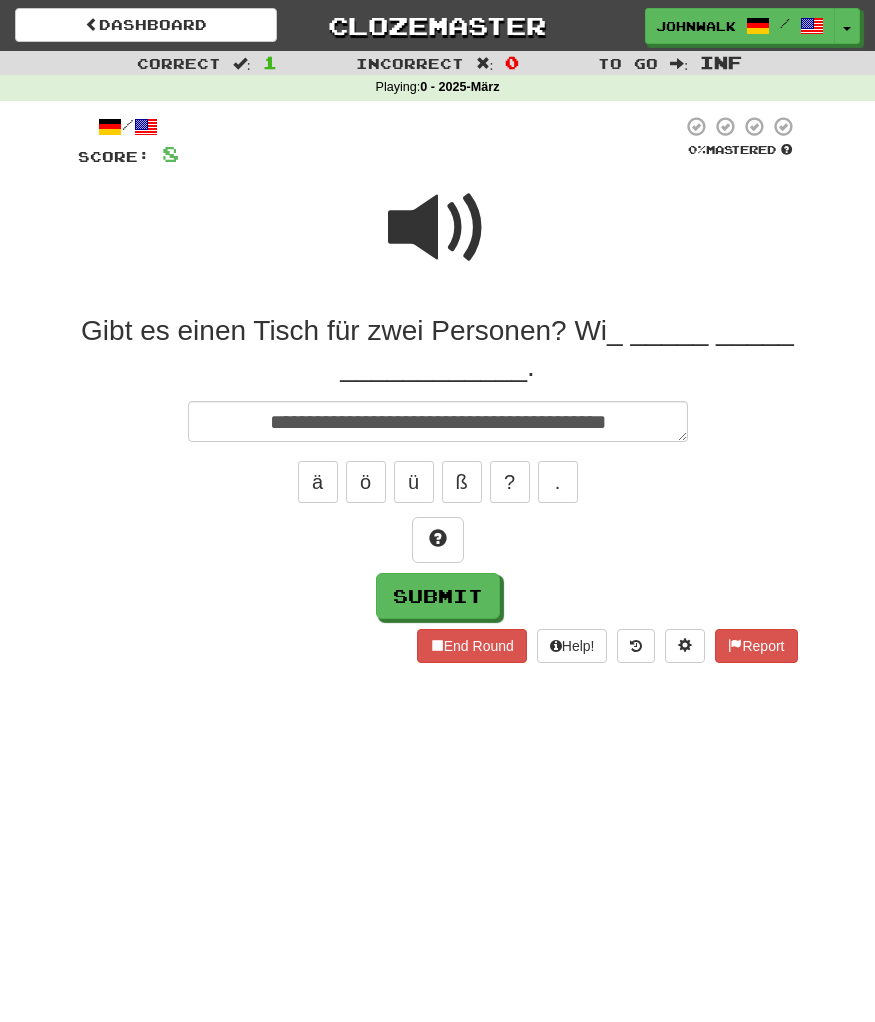 type on "*" 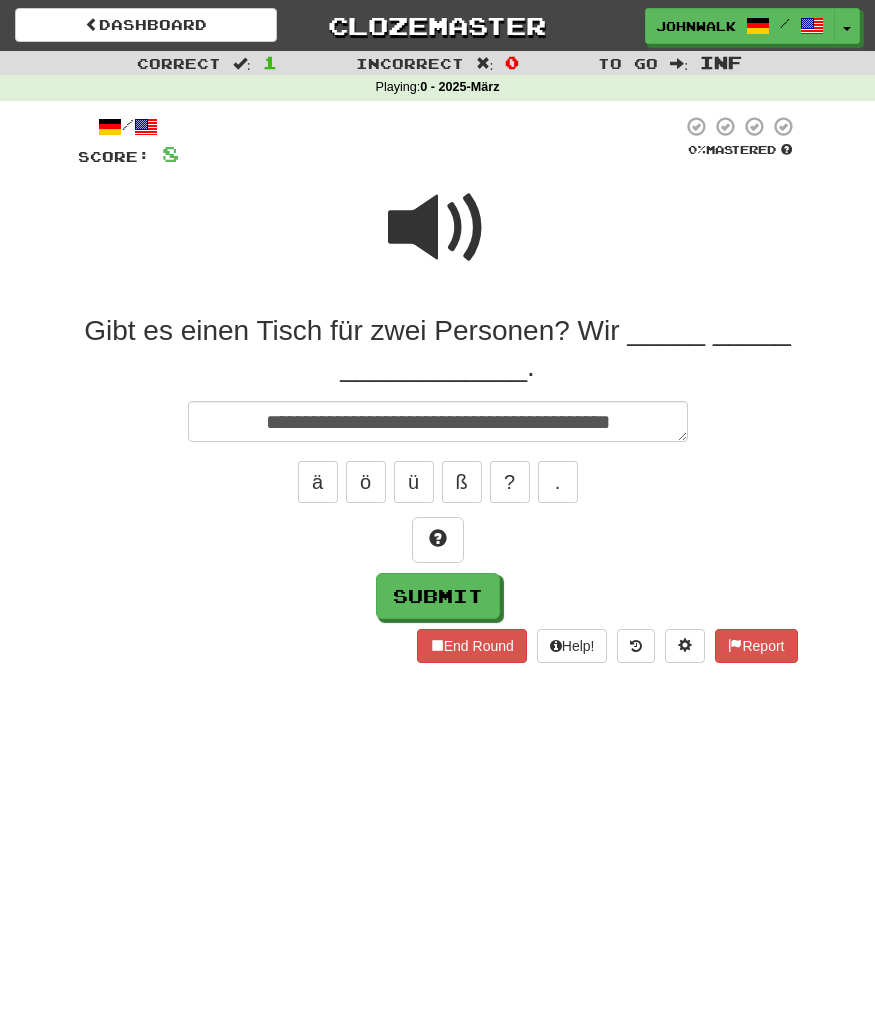 type on "*" 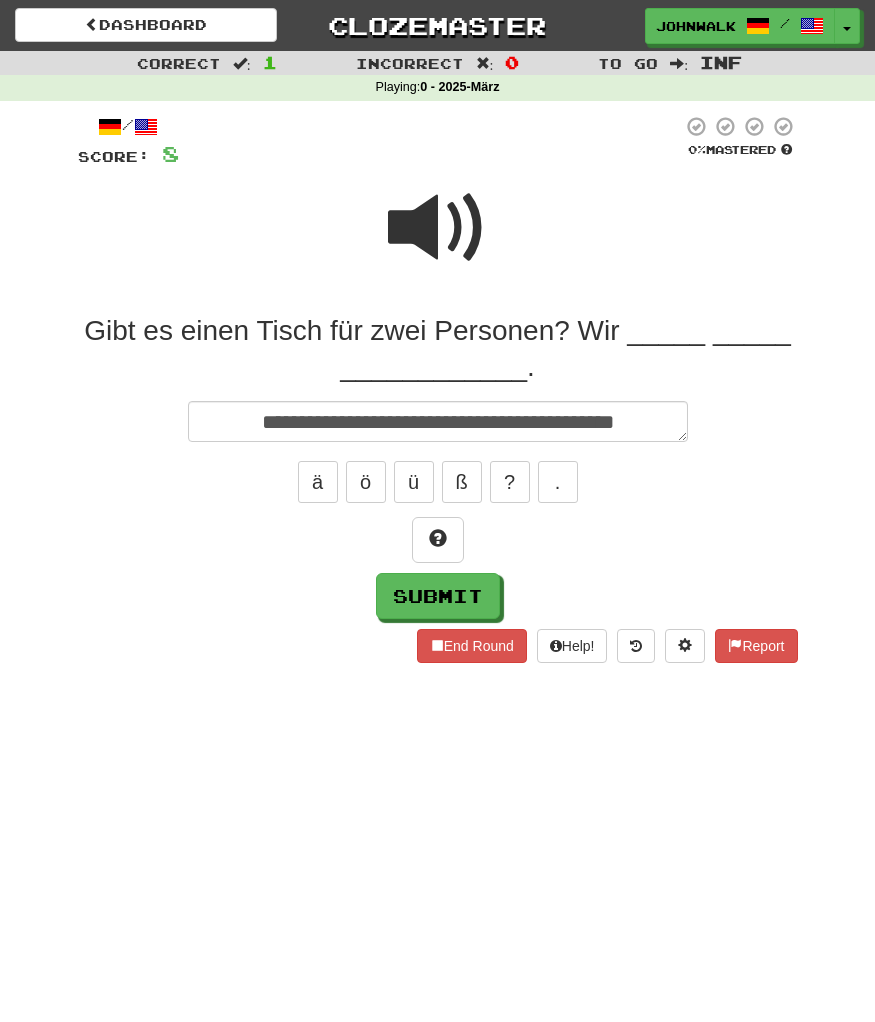 type on "*" 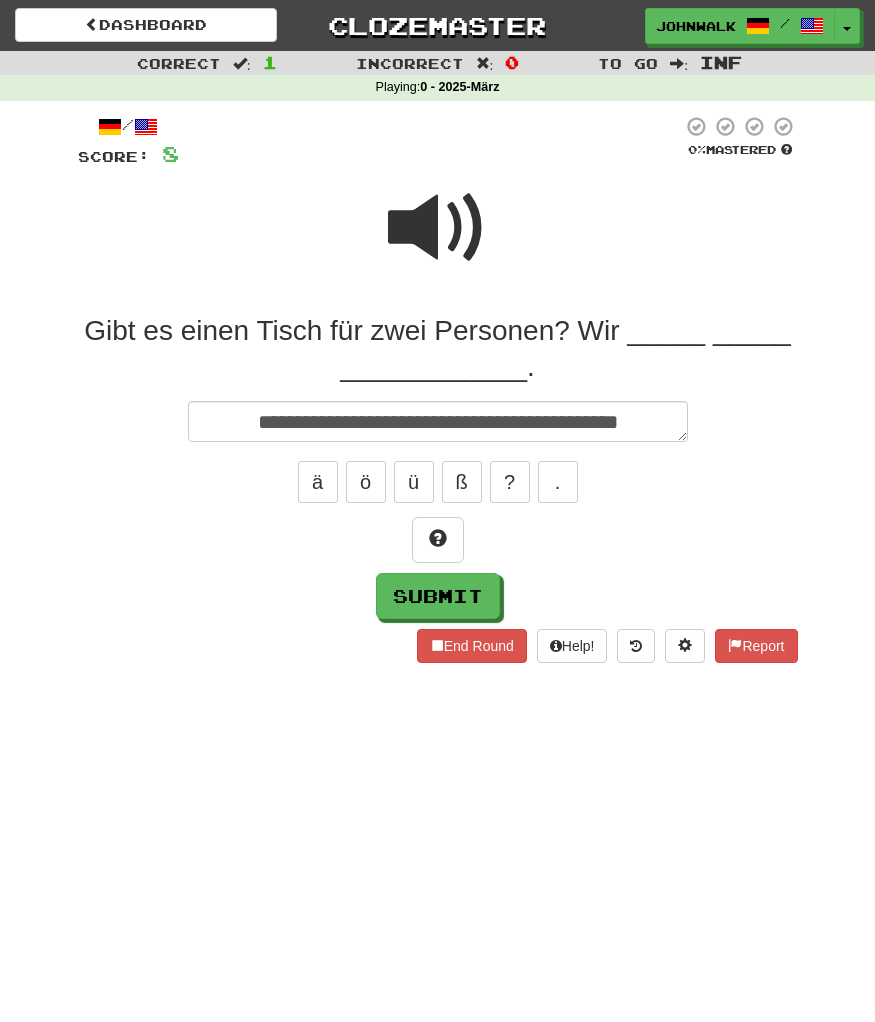type on "*" 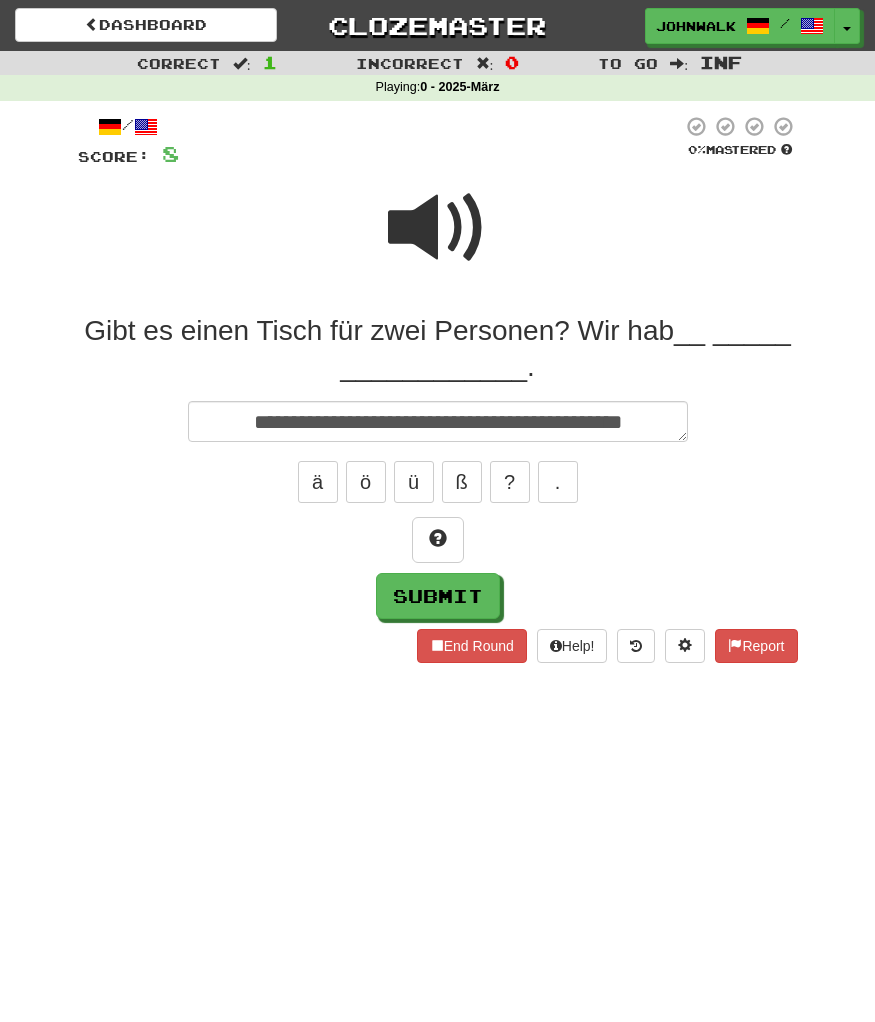 type on "*" 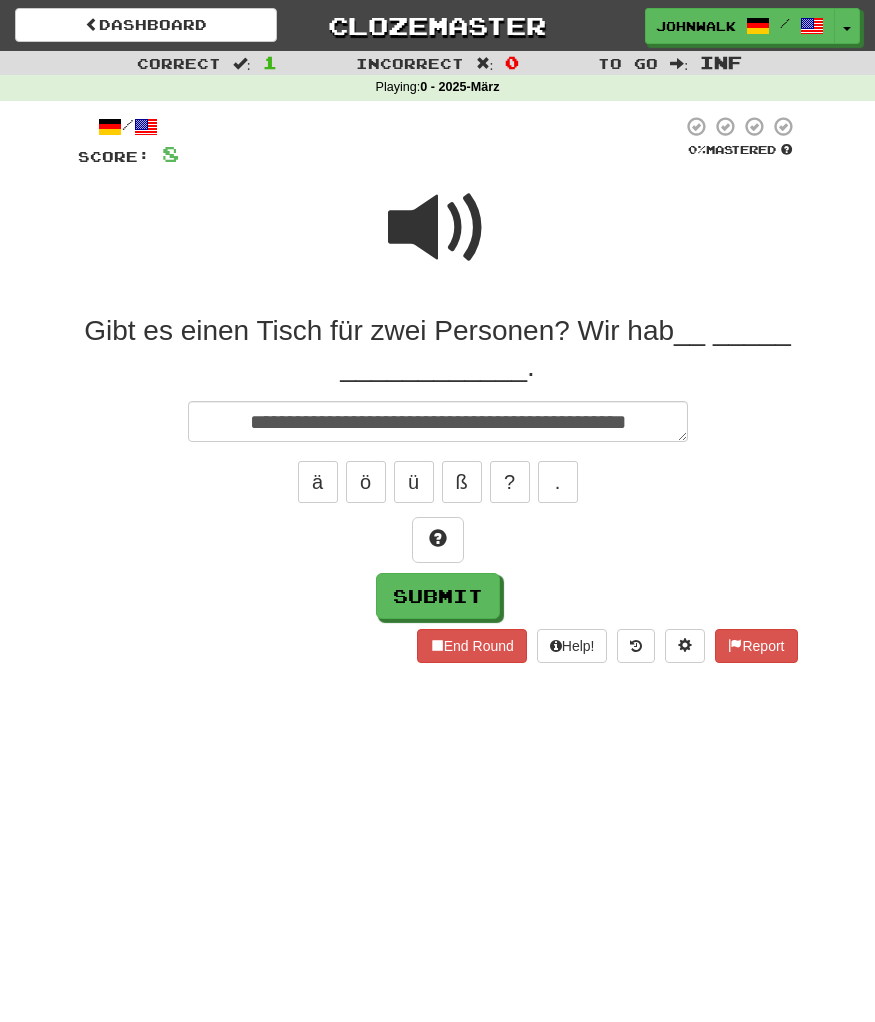 type on "*" 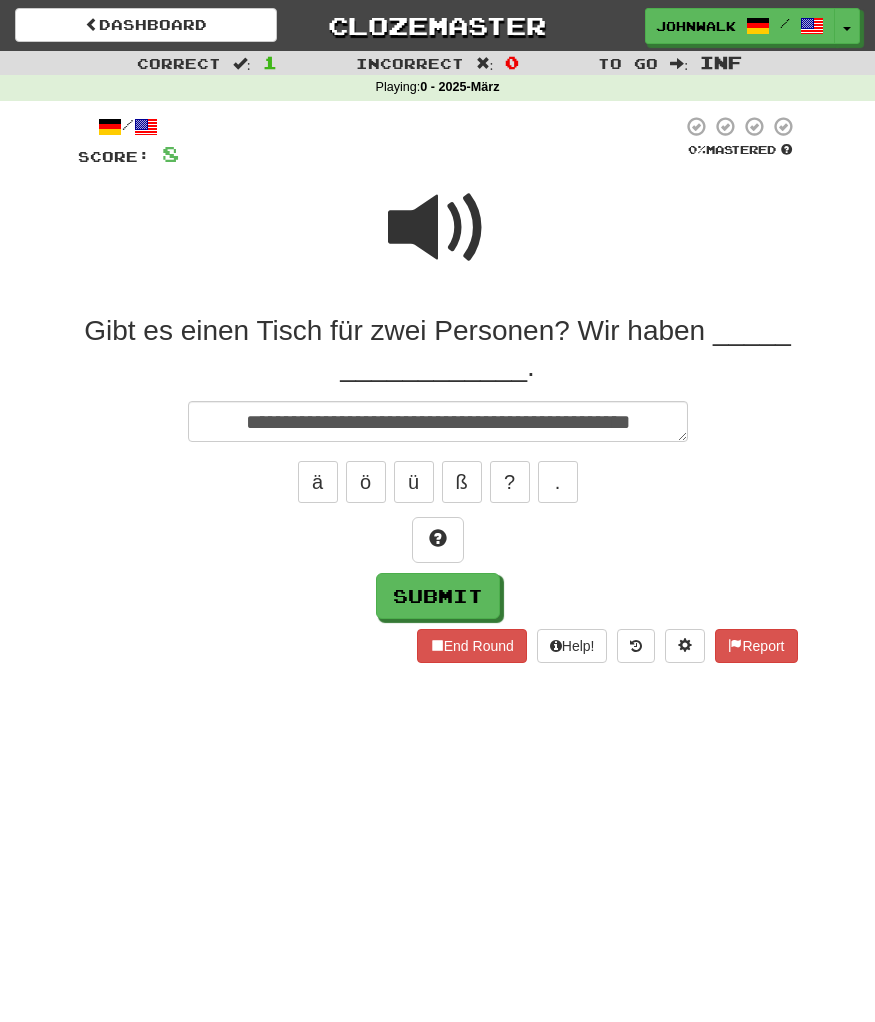 type on "*" 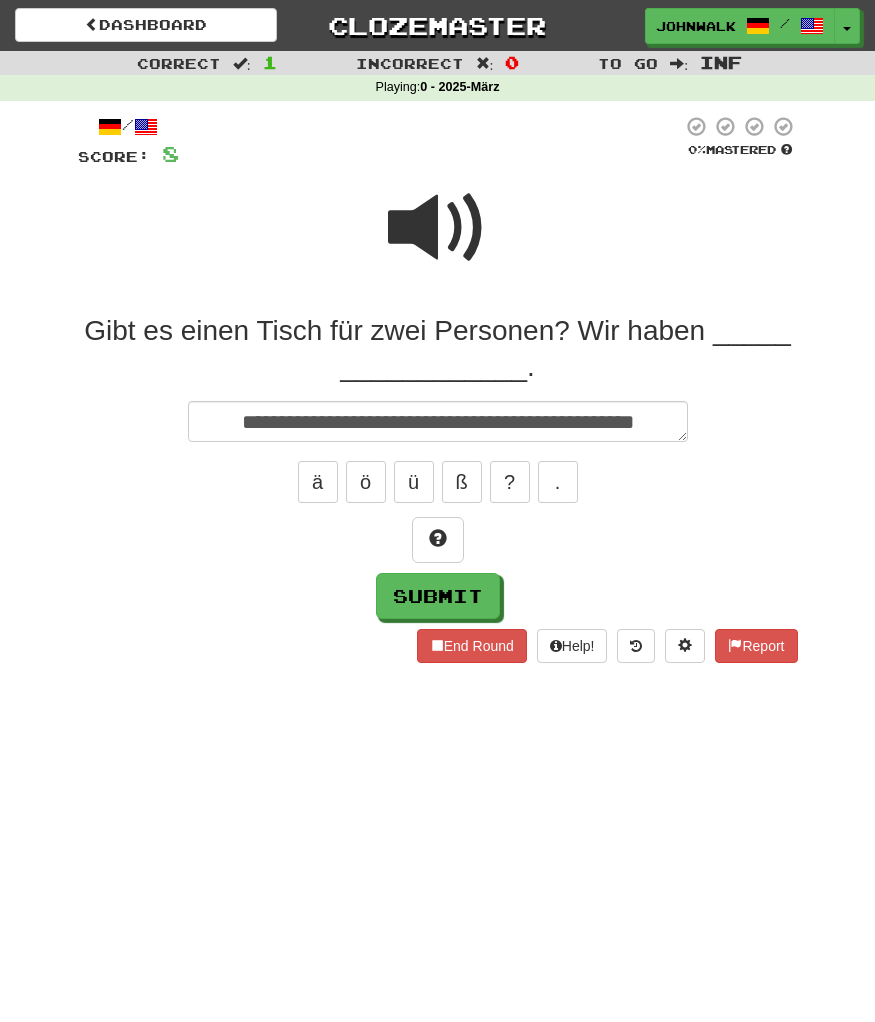 type on "*" 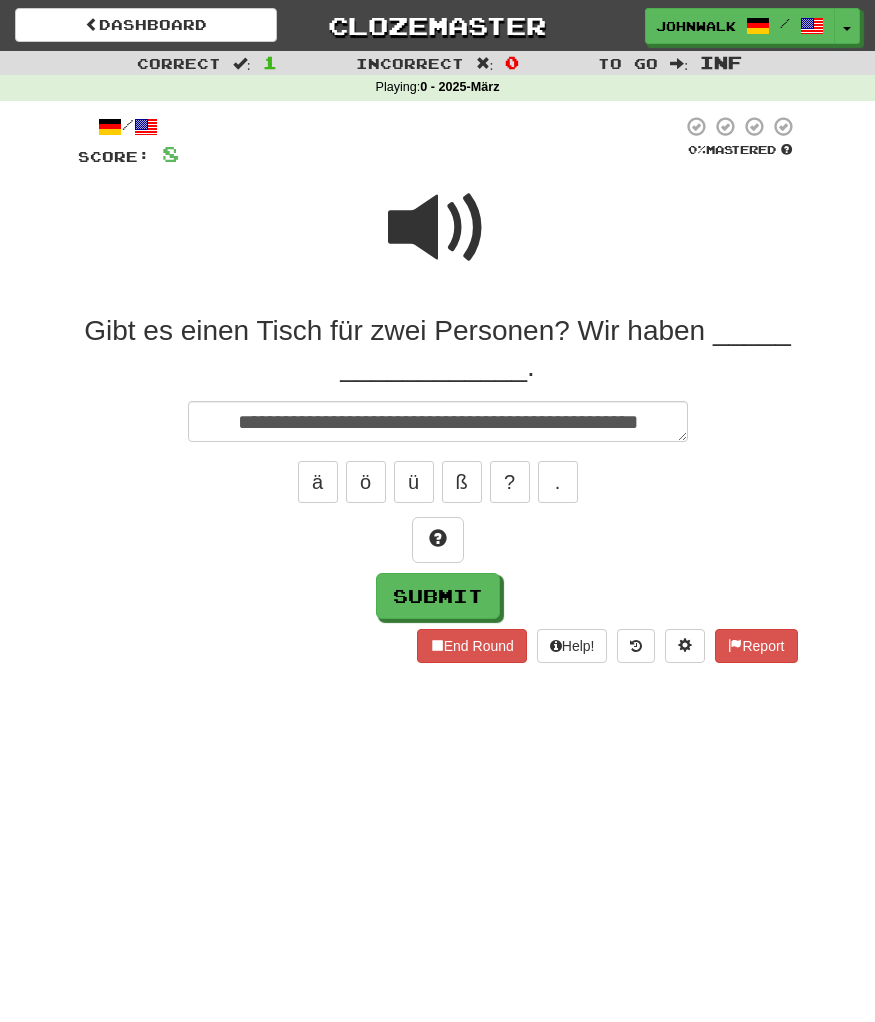 type on "*" 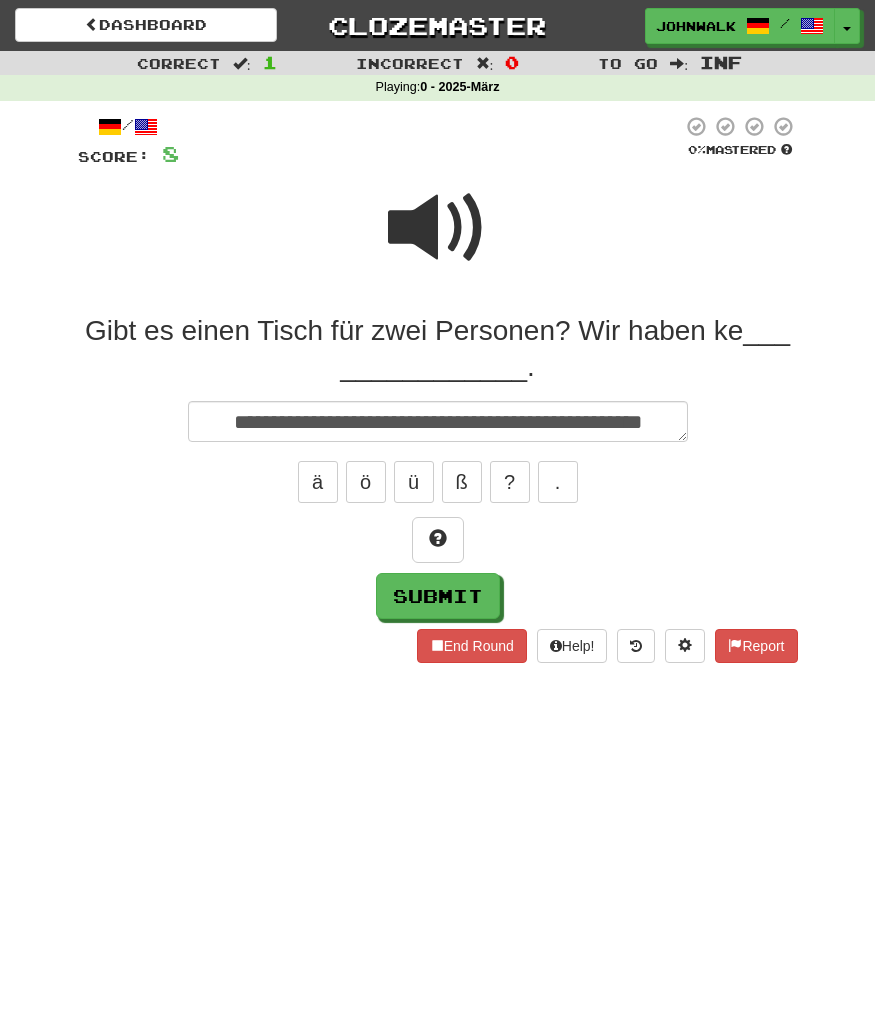 type on "*" 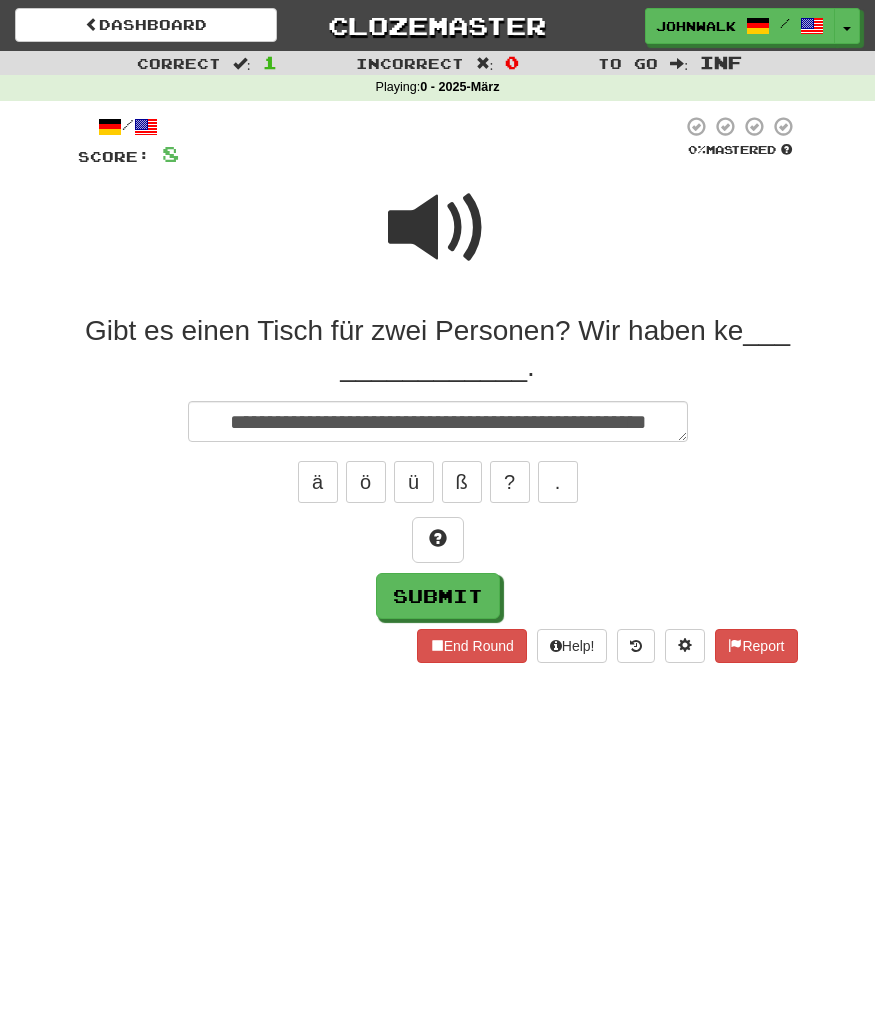 type on "*" 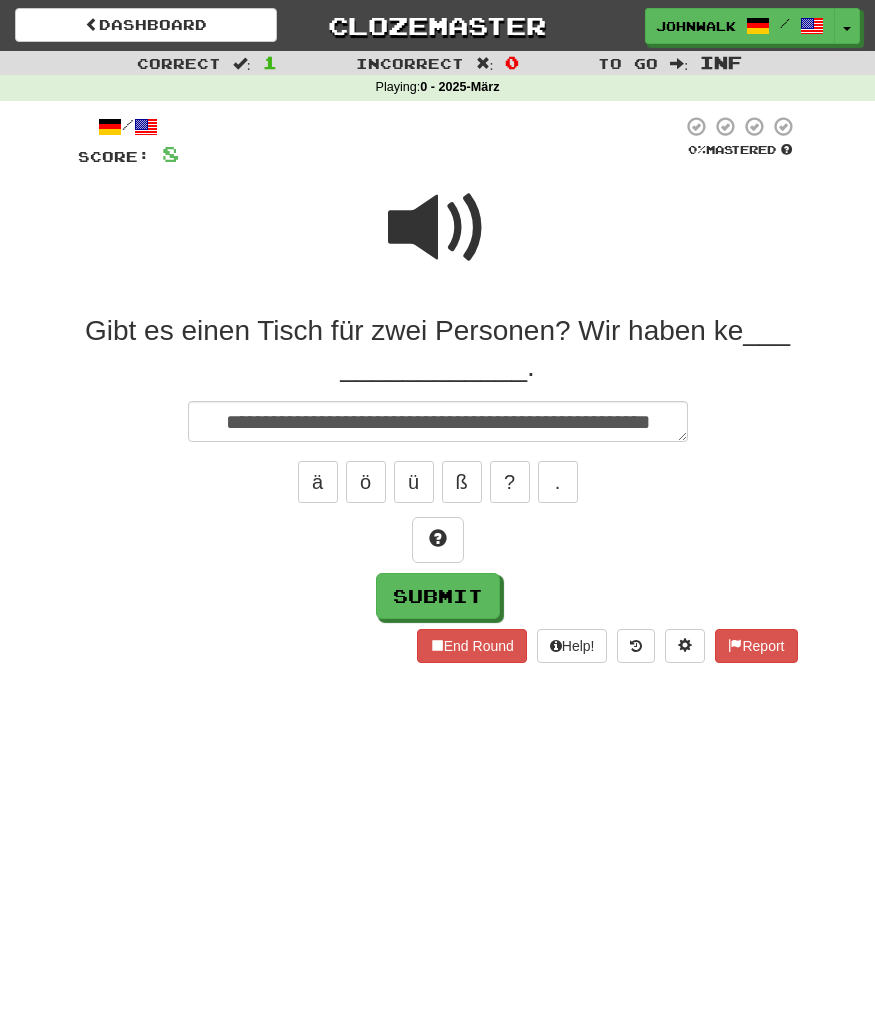 type on "**********" 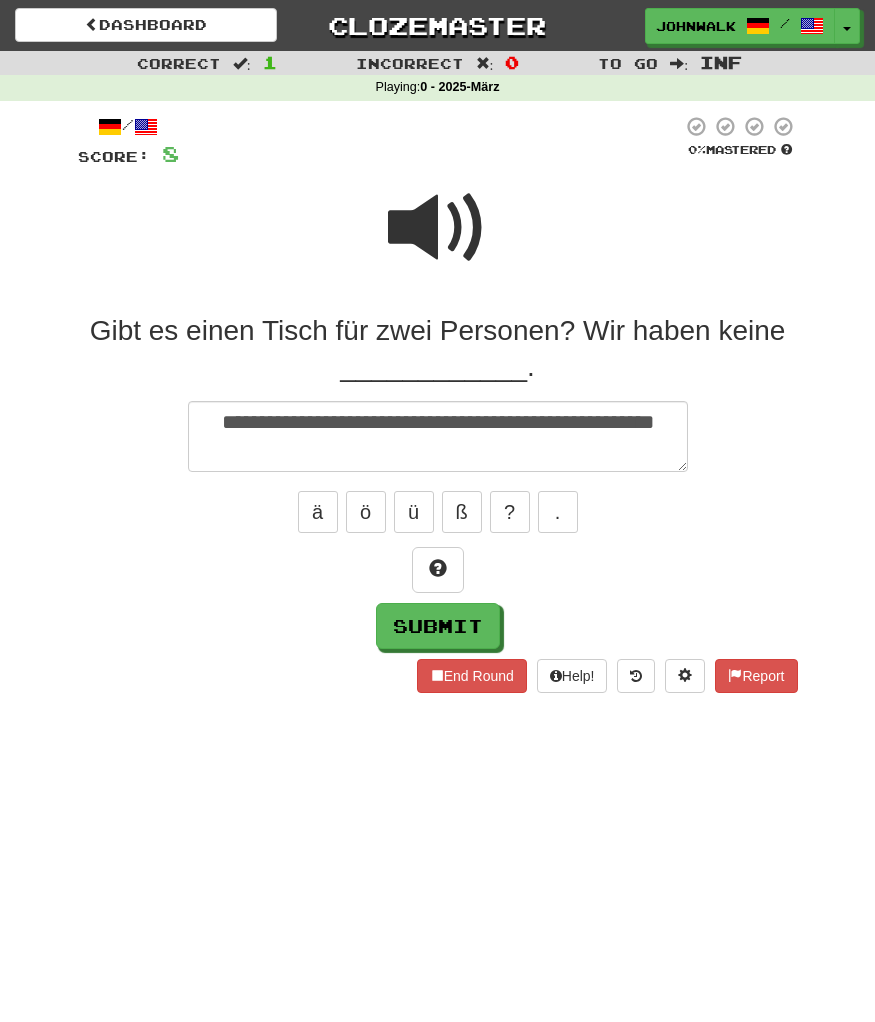 type on "*" 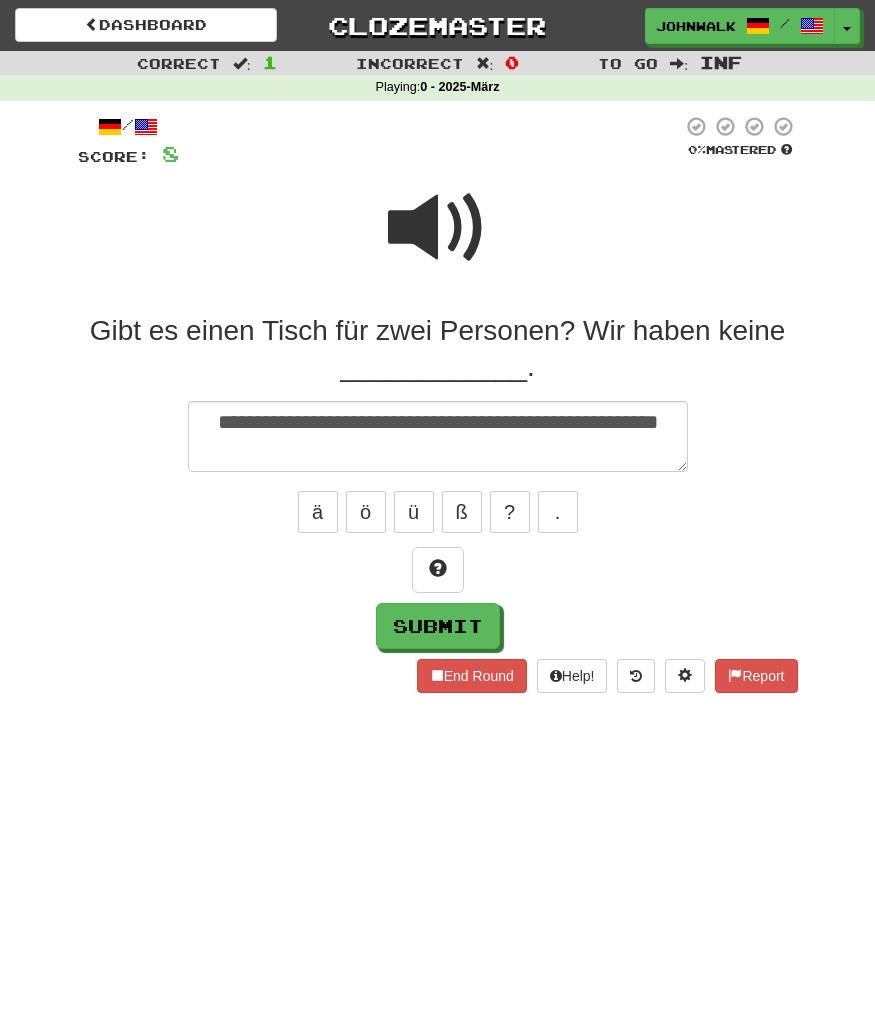 type on "*" 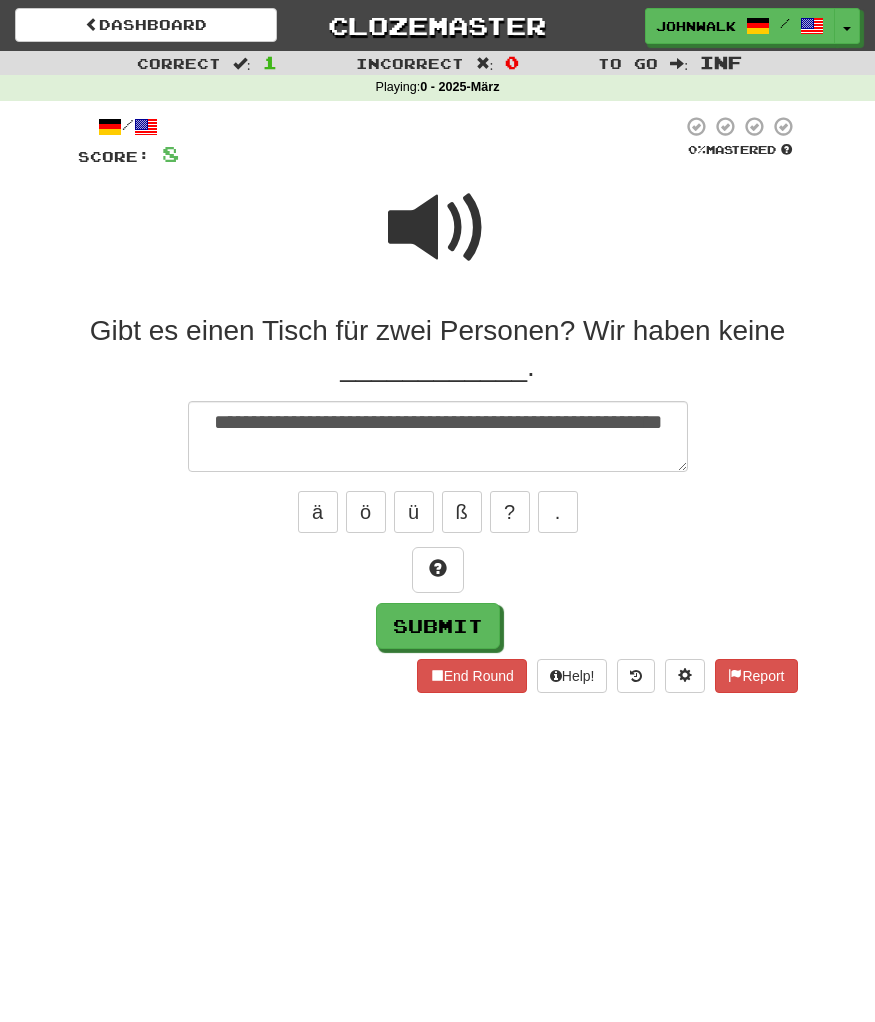 type on "*" 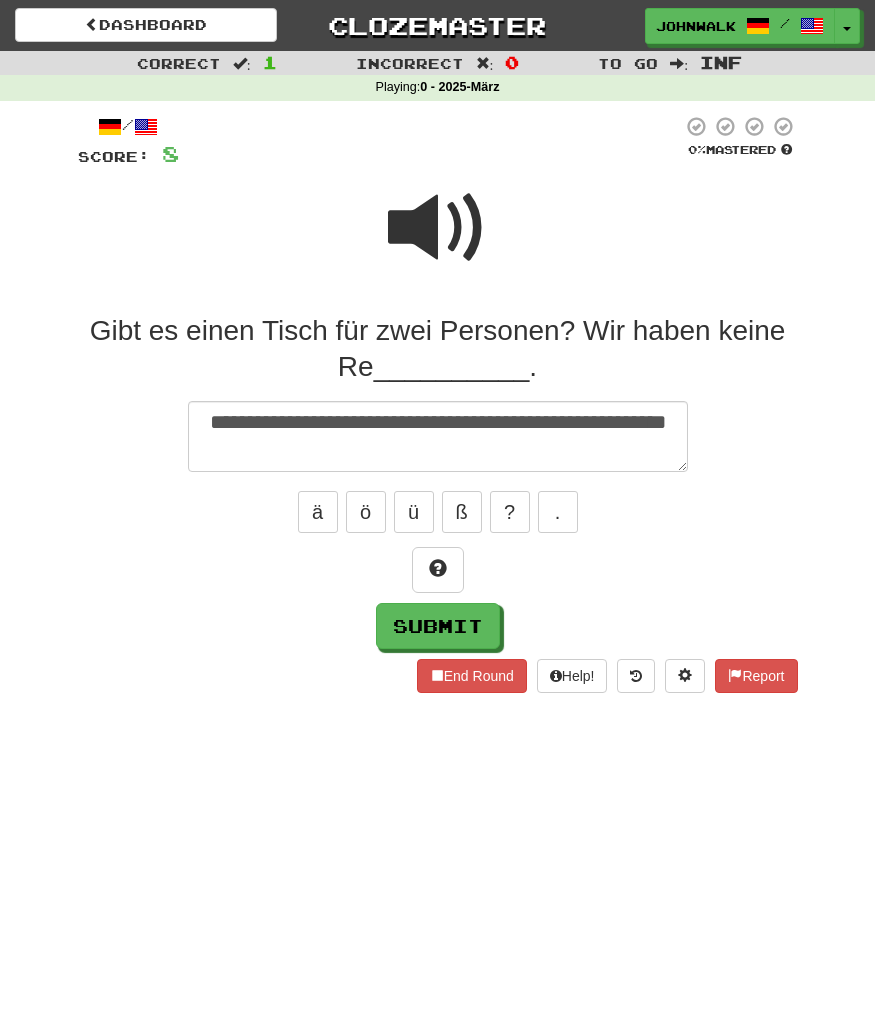 type on "*" 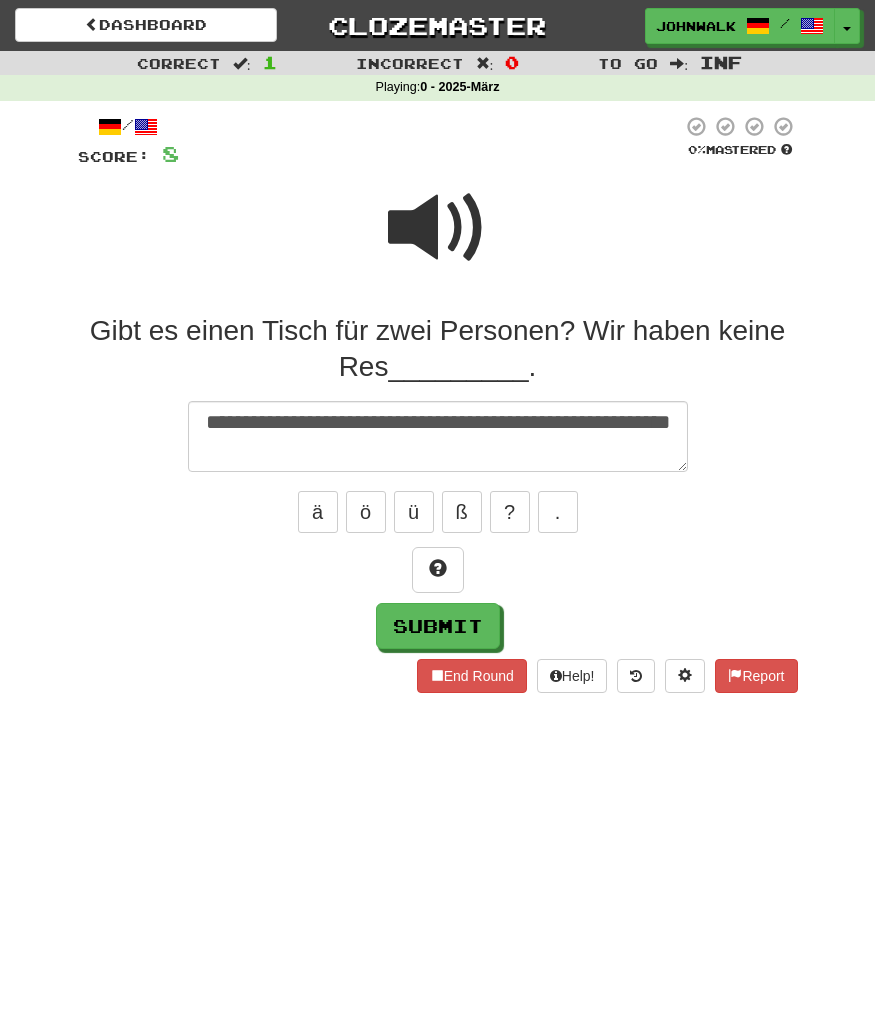 type on "*" 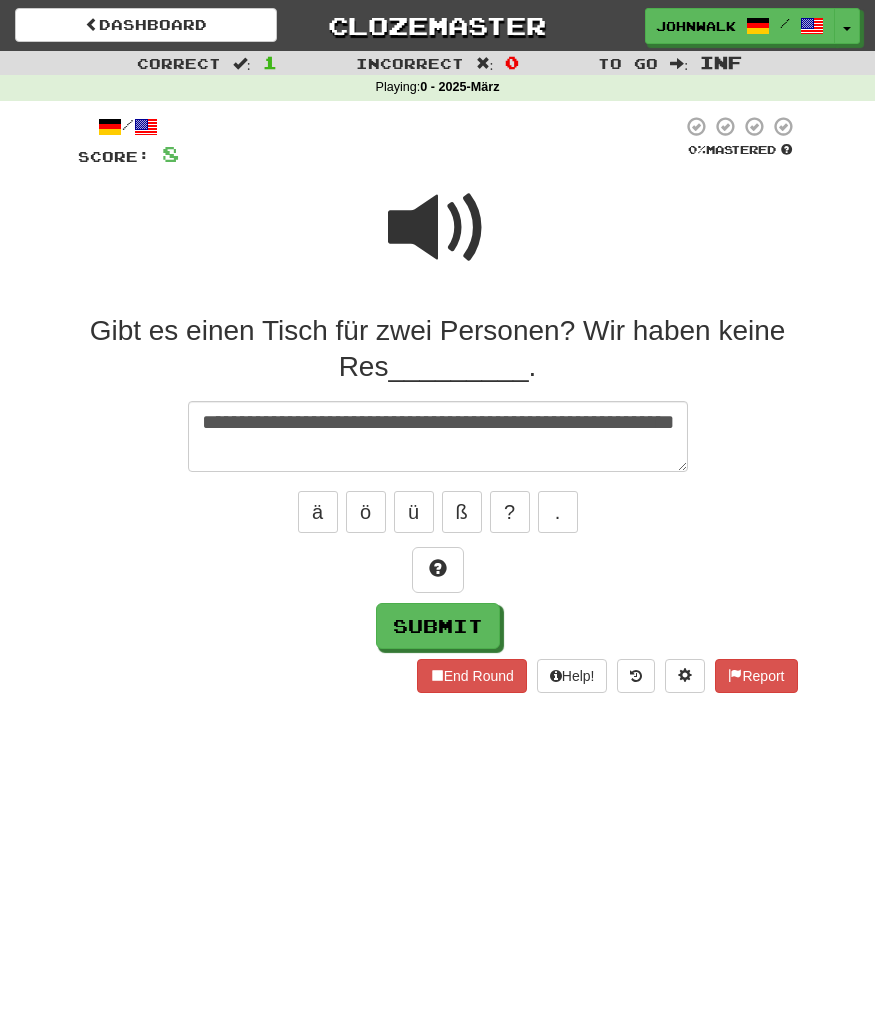 type on "**********" 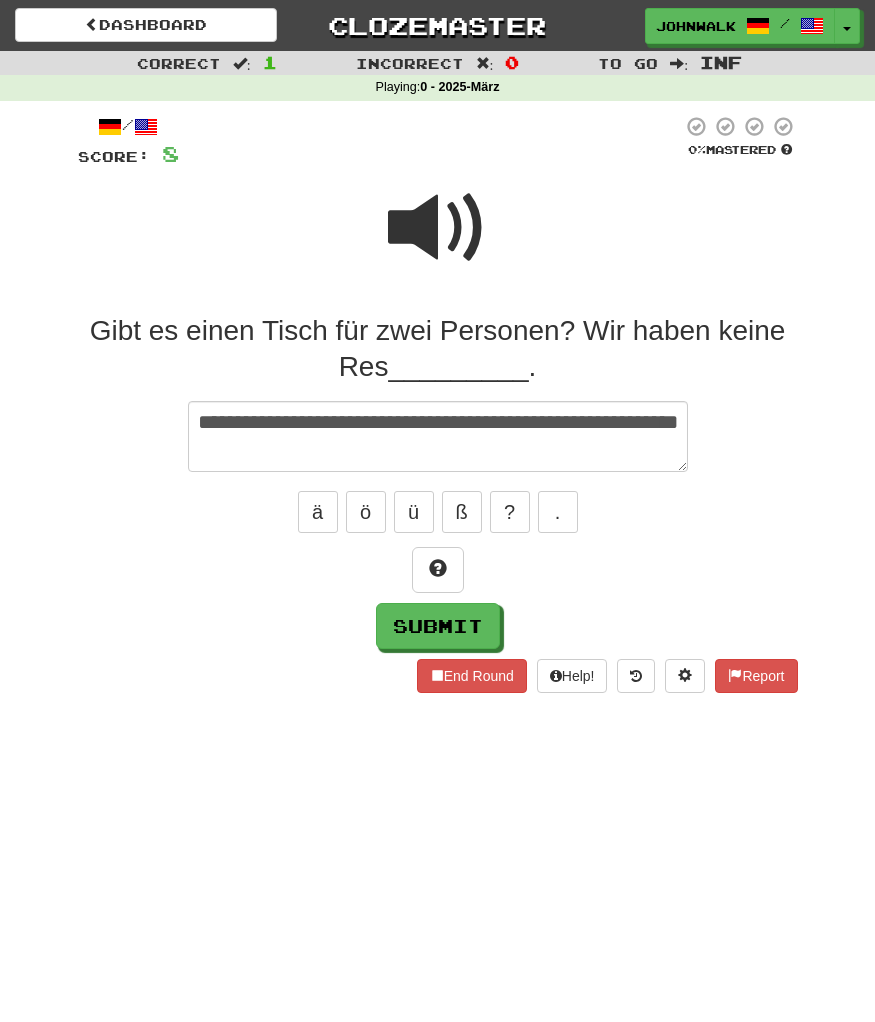 type on "*" 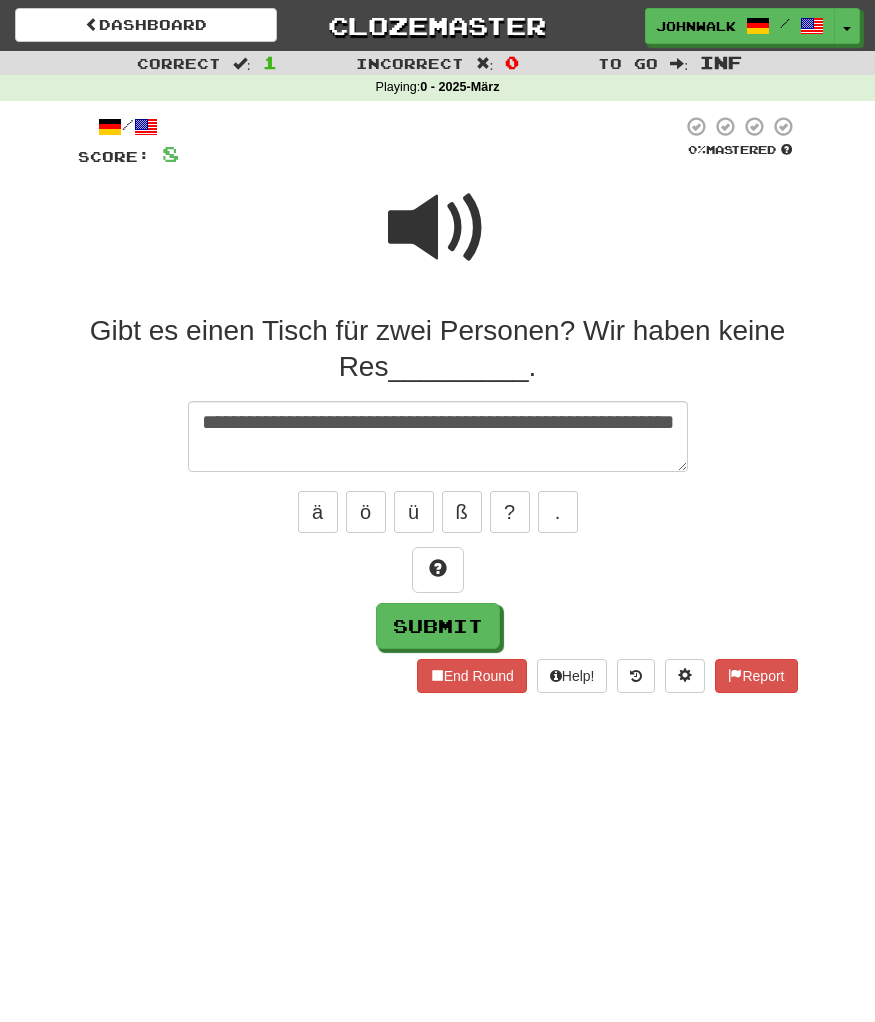 type on "*" 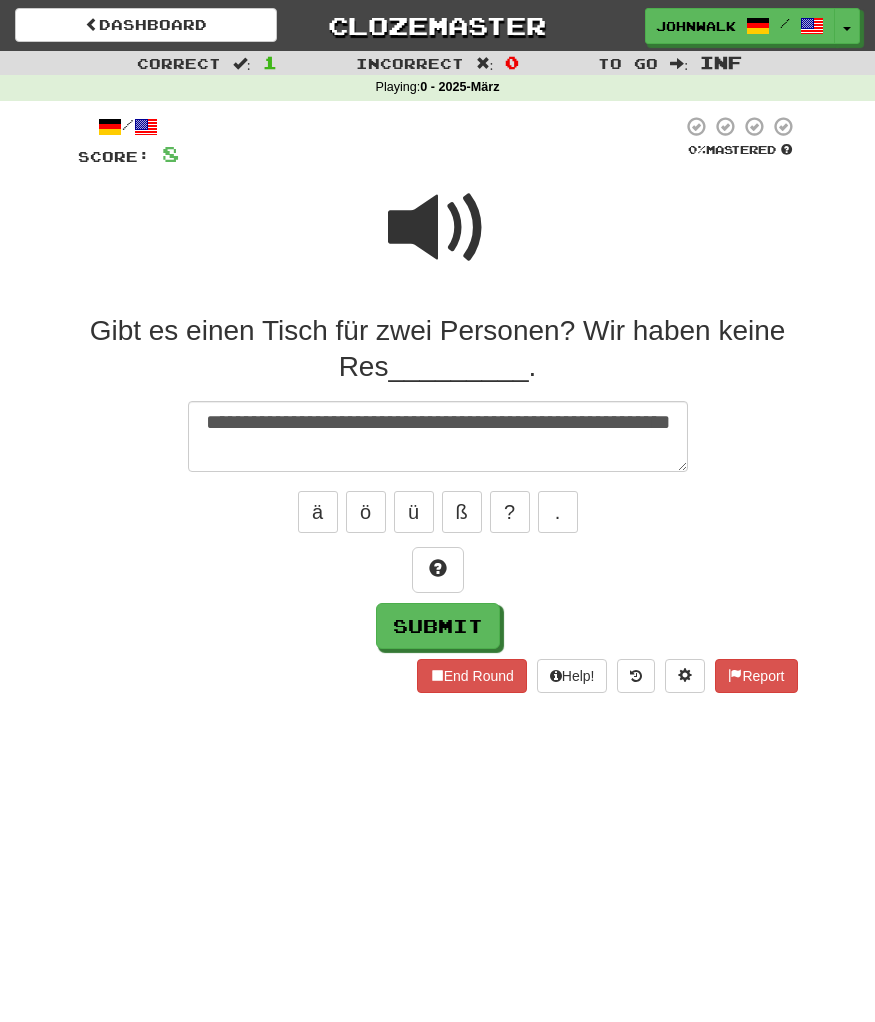 type on "*" 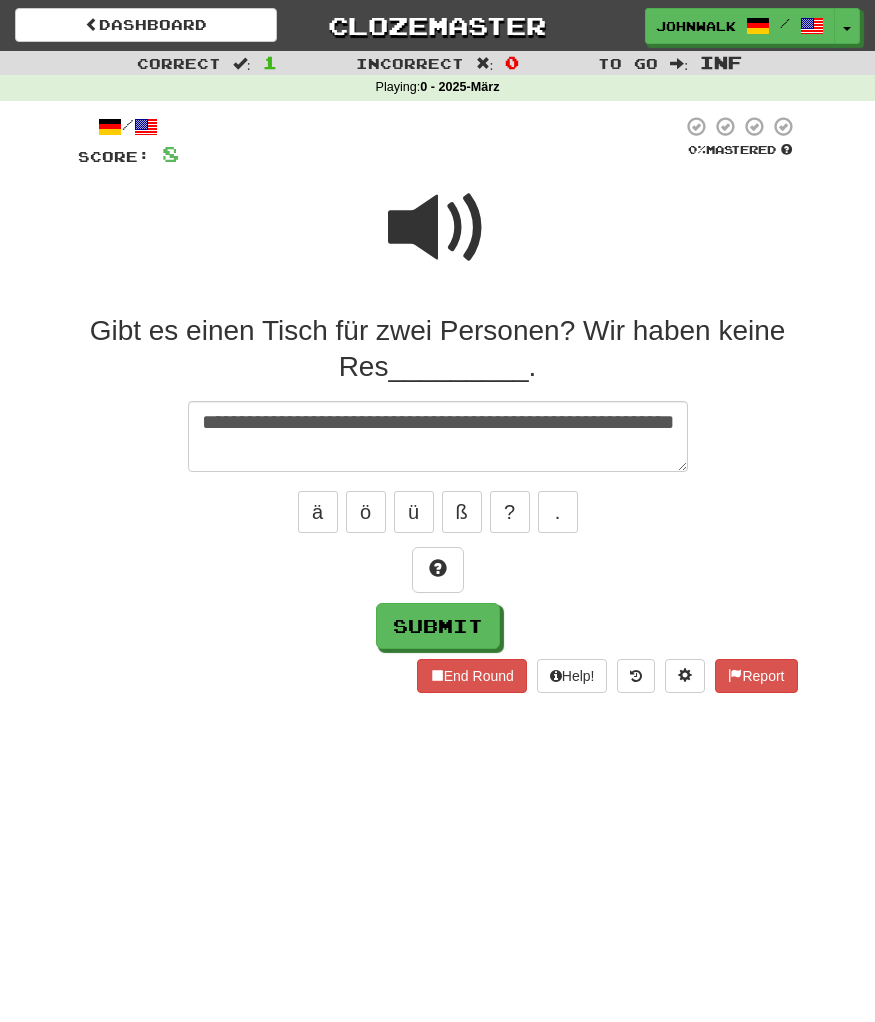 type on "*" 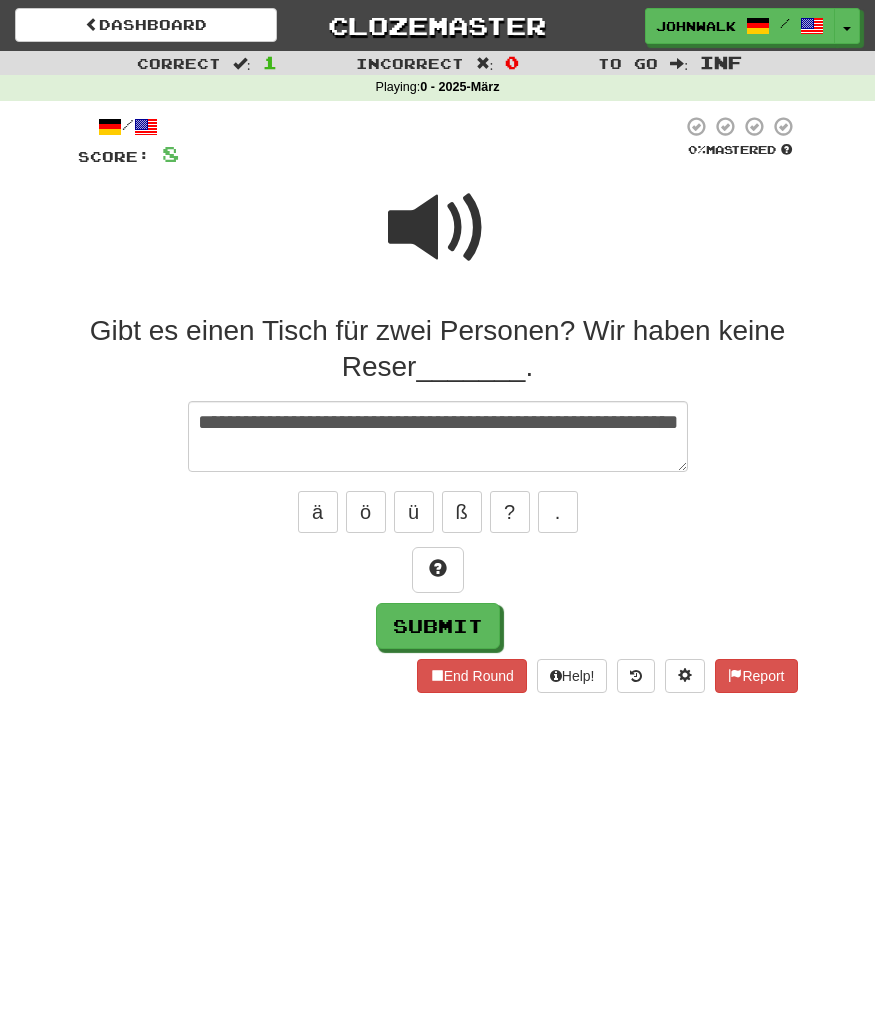 type on "*" 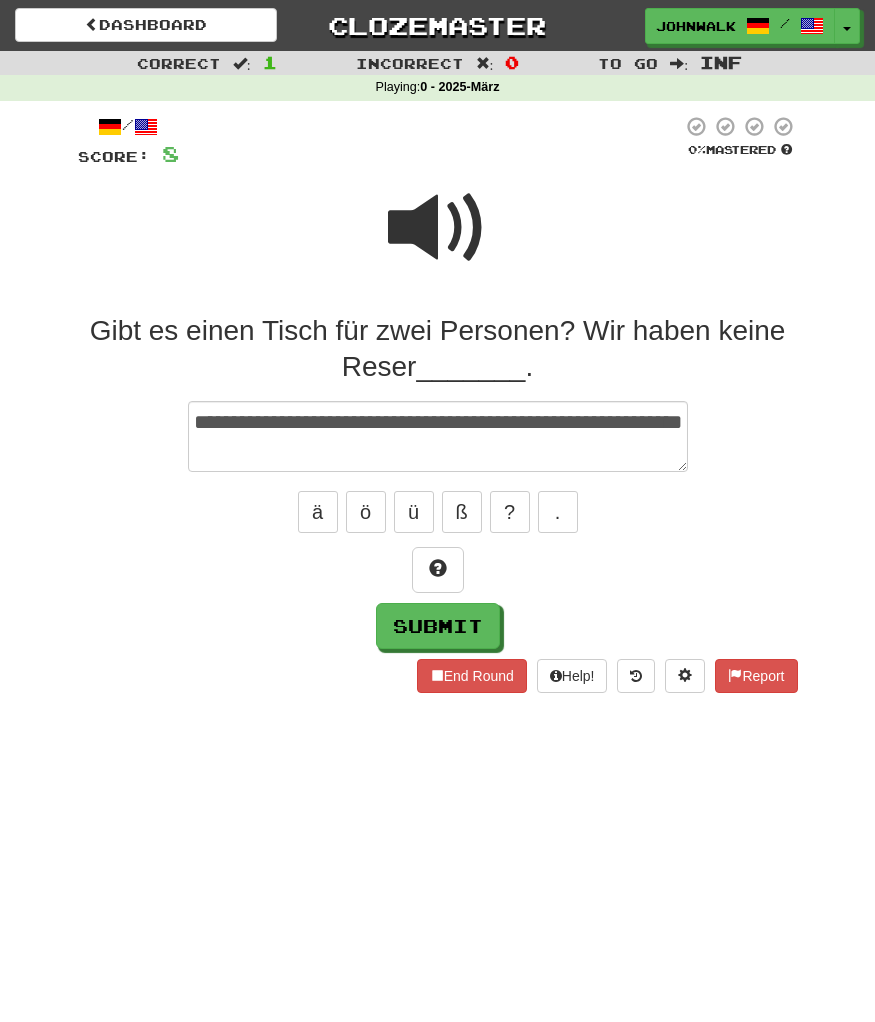 type on "*" 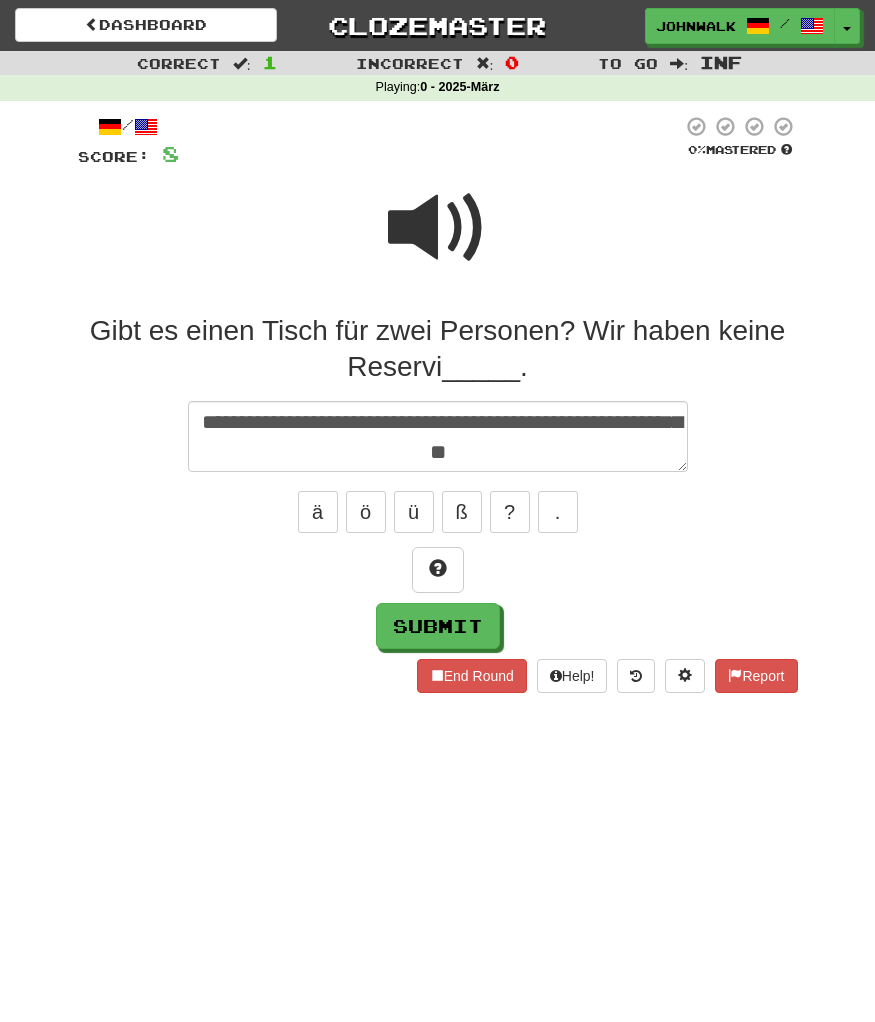 type on "*" 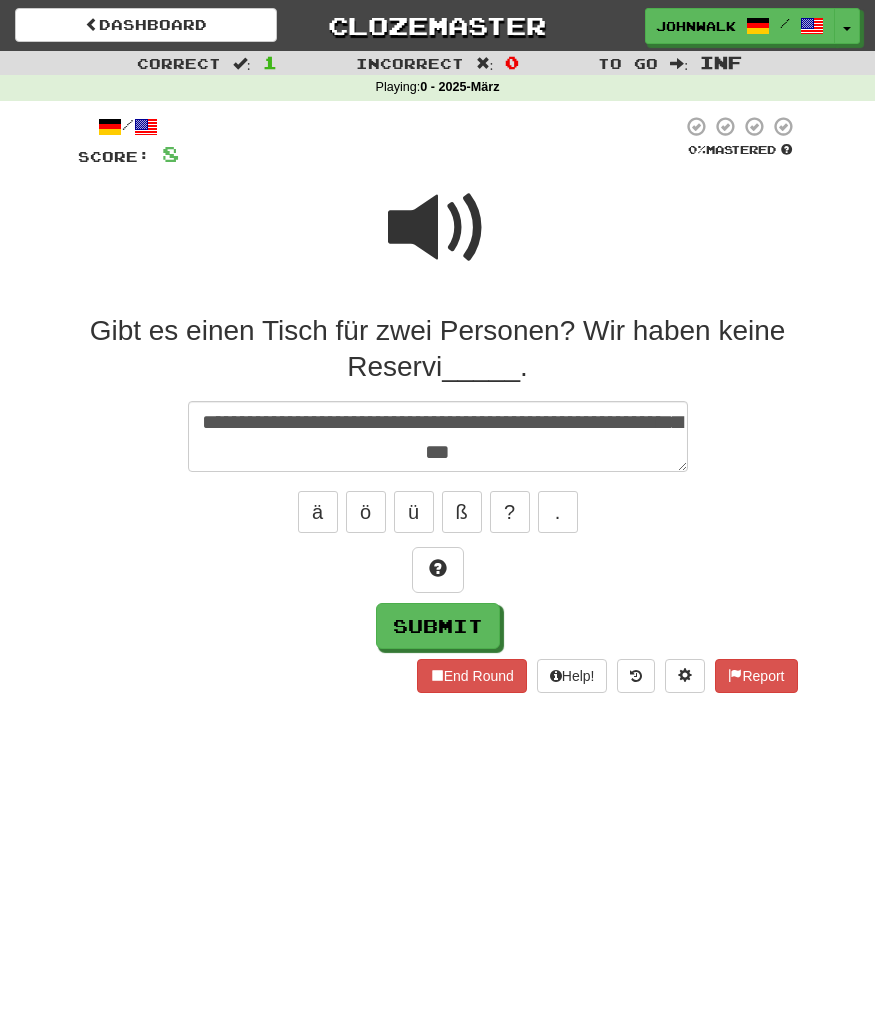 type on "*" 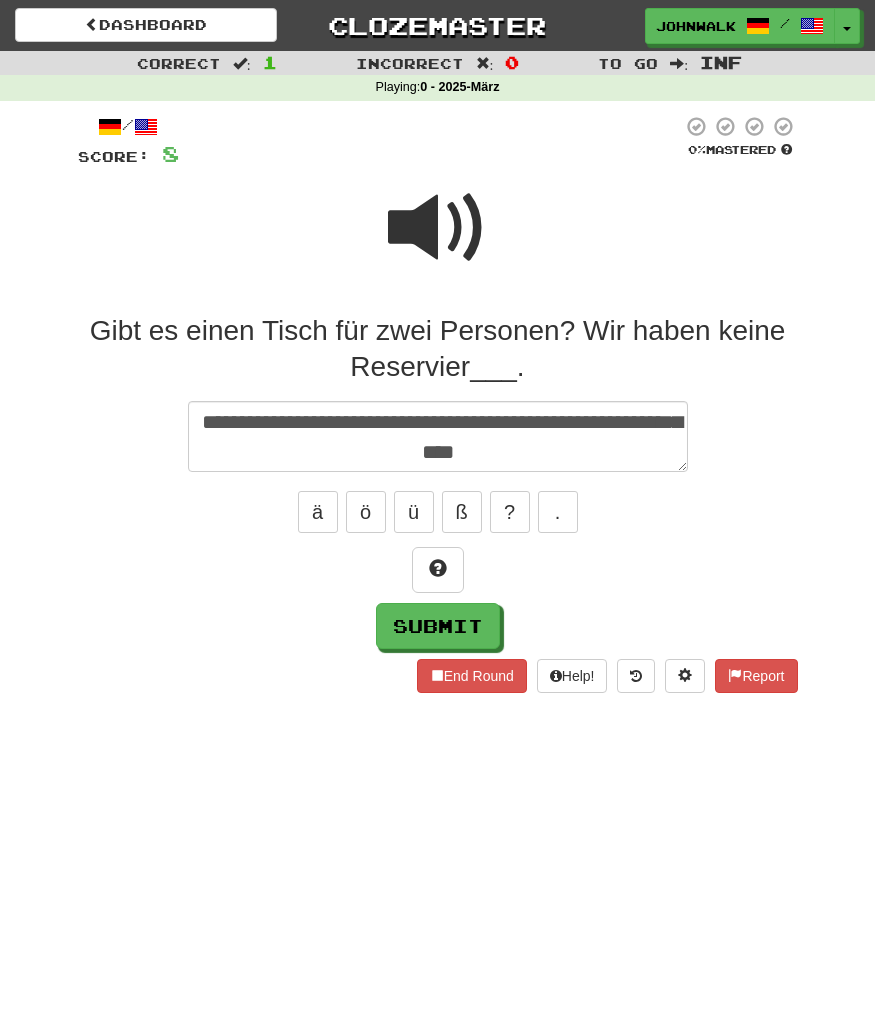 type on "*" 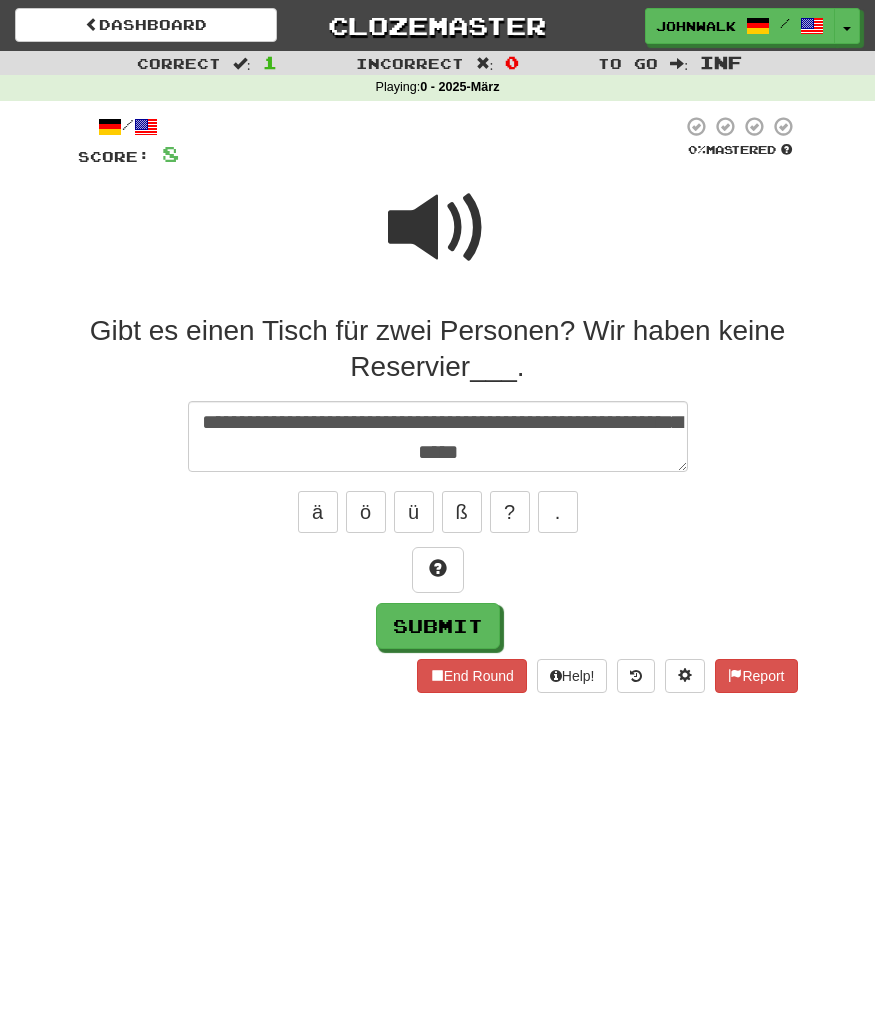 type on "*" 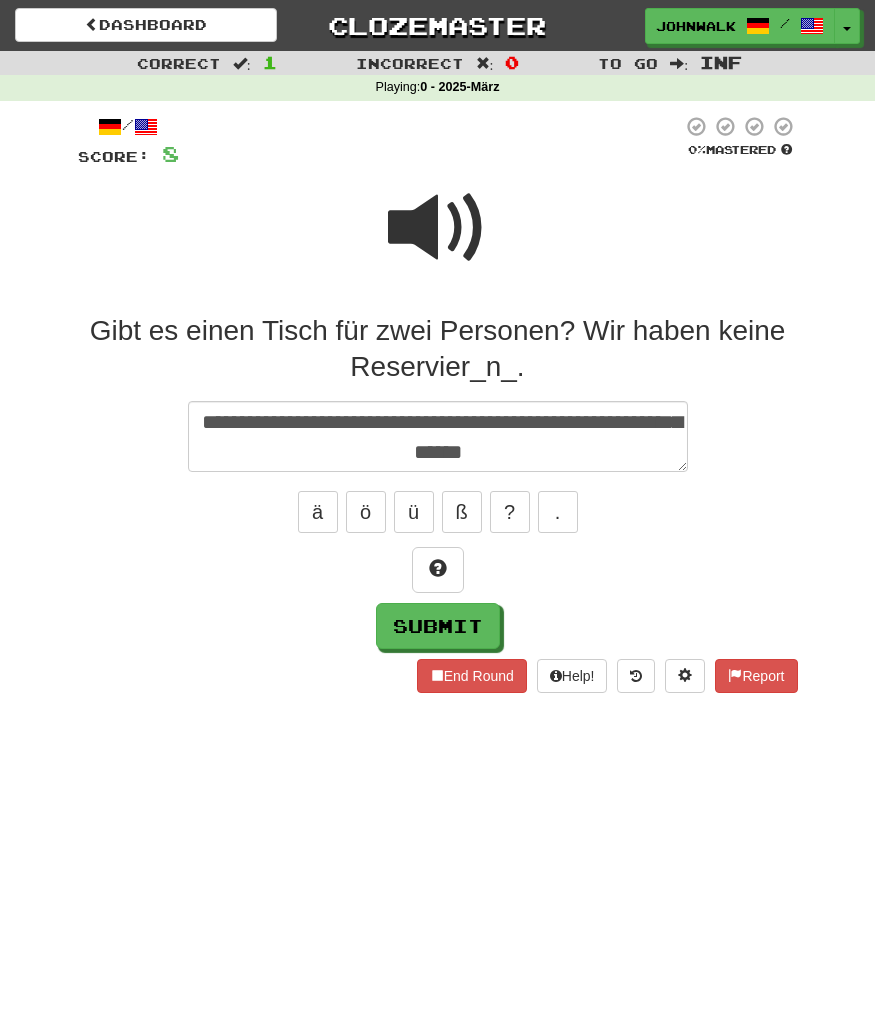 type on "*" 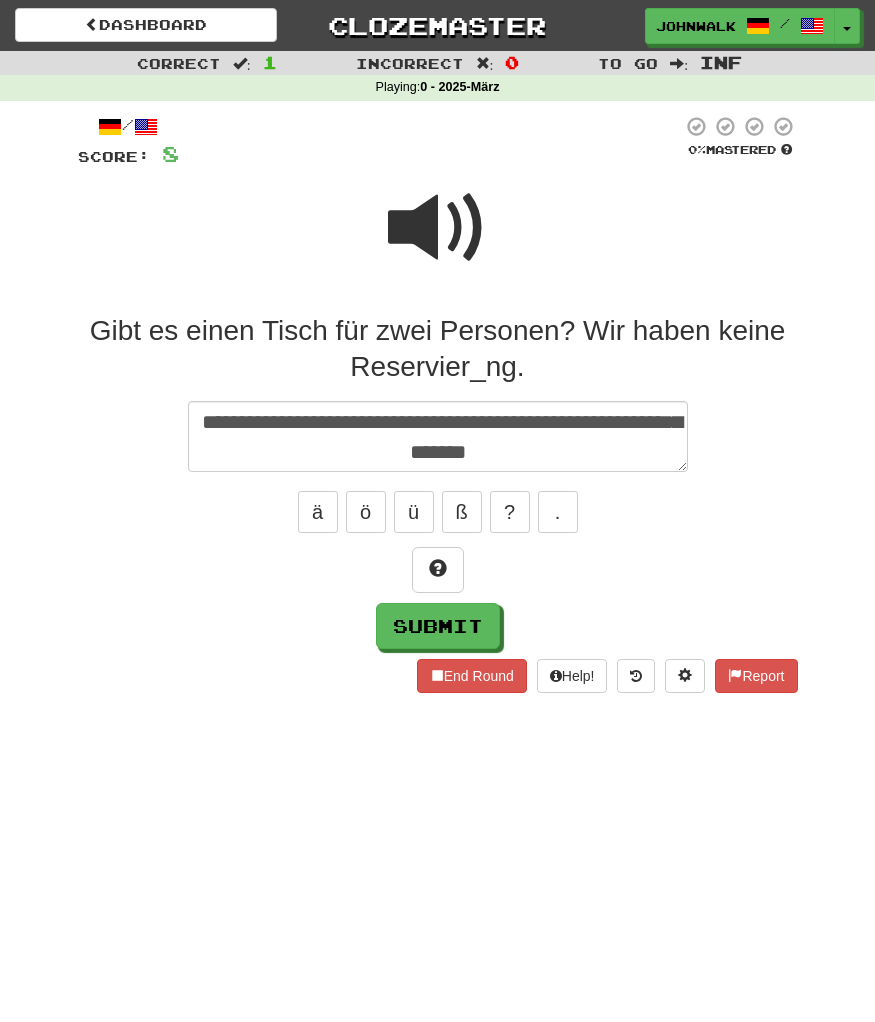 type on "*" 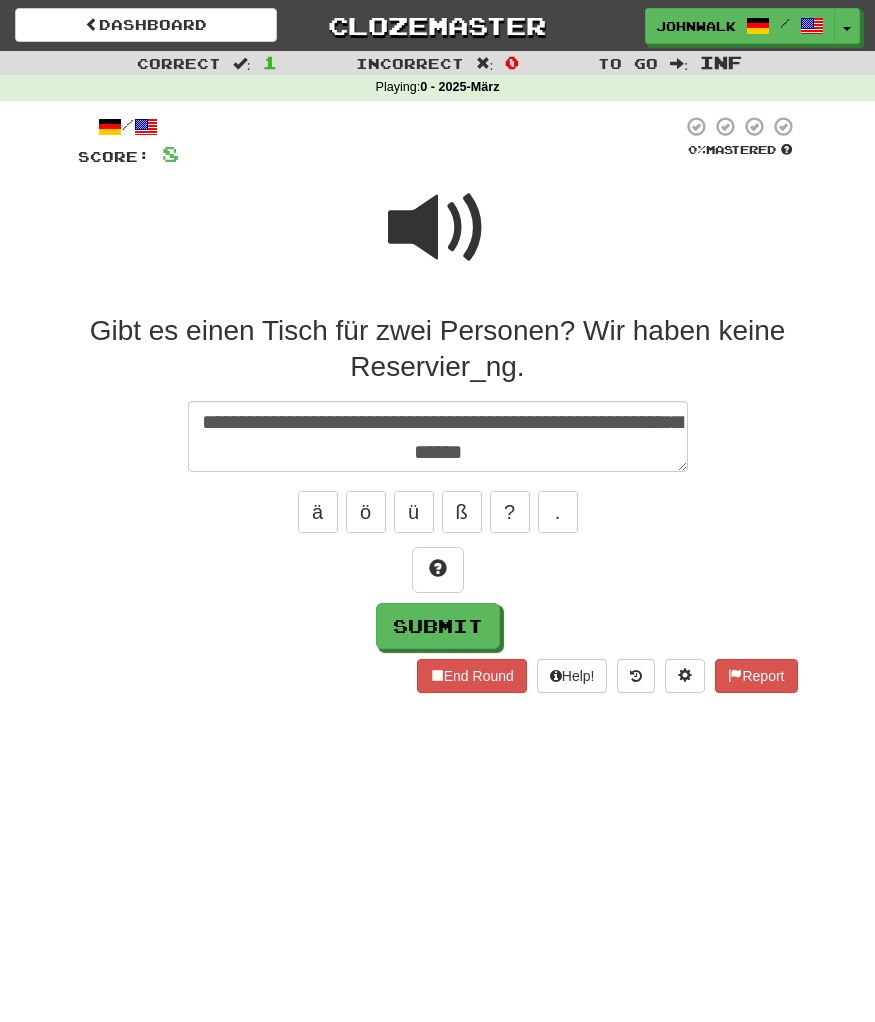 type on "*" 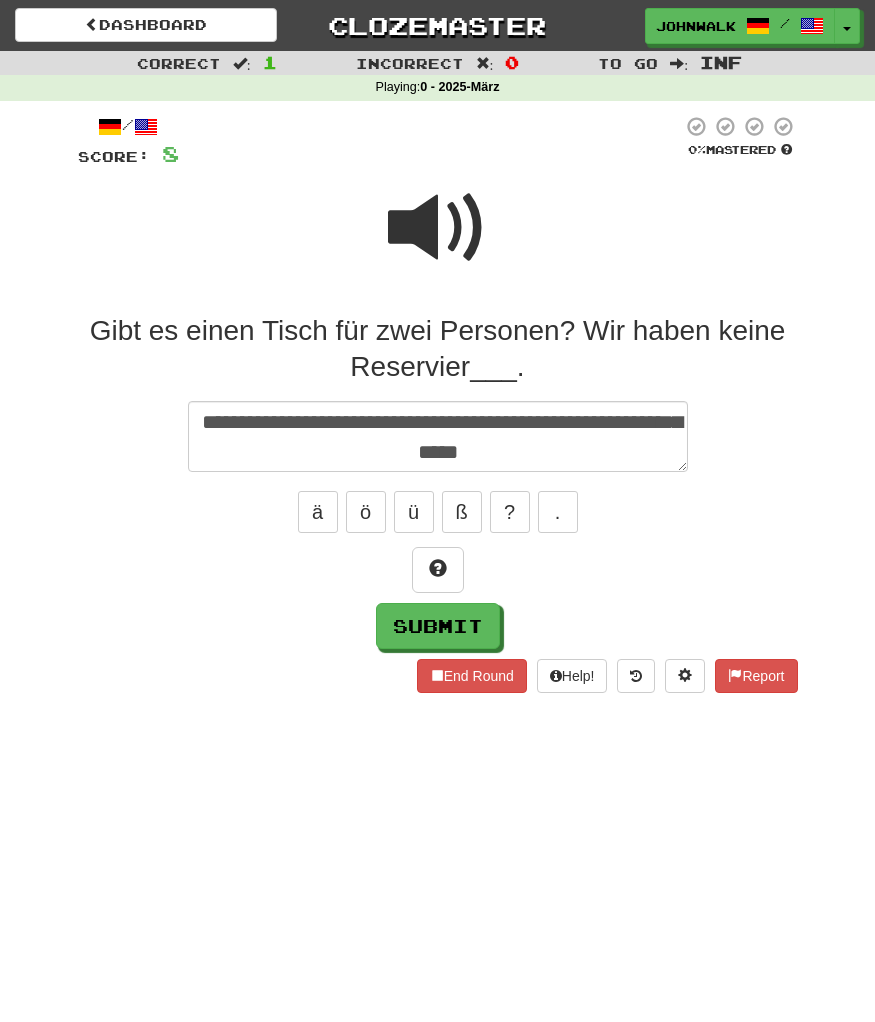 type on "*" 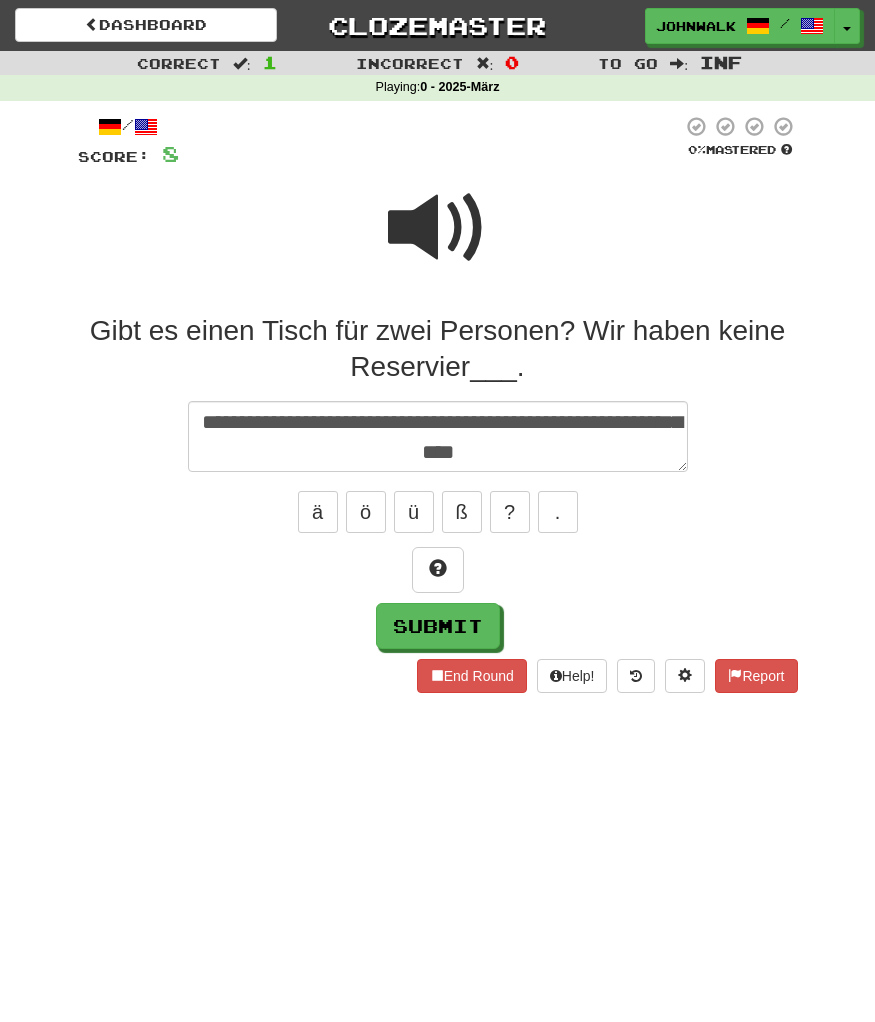 type on "*" 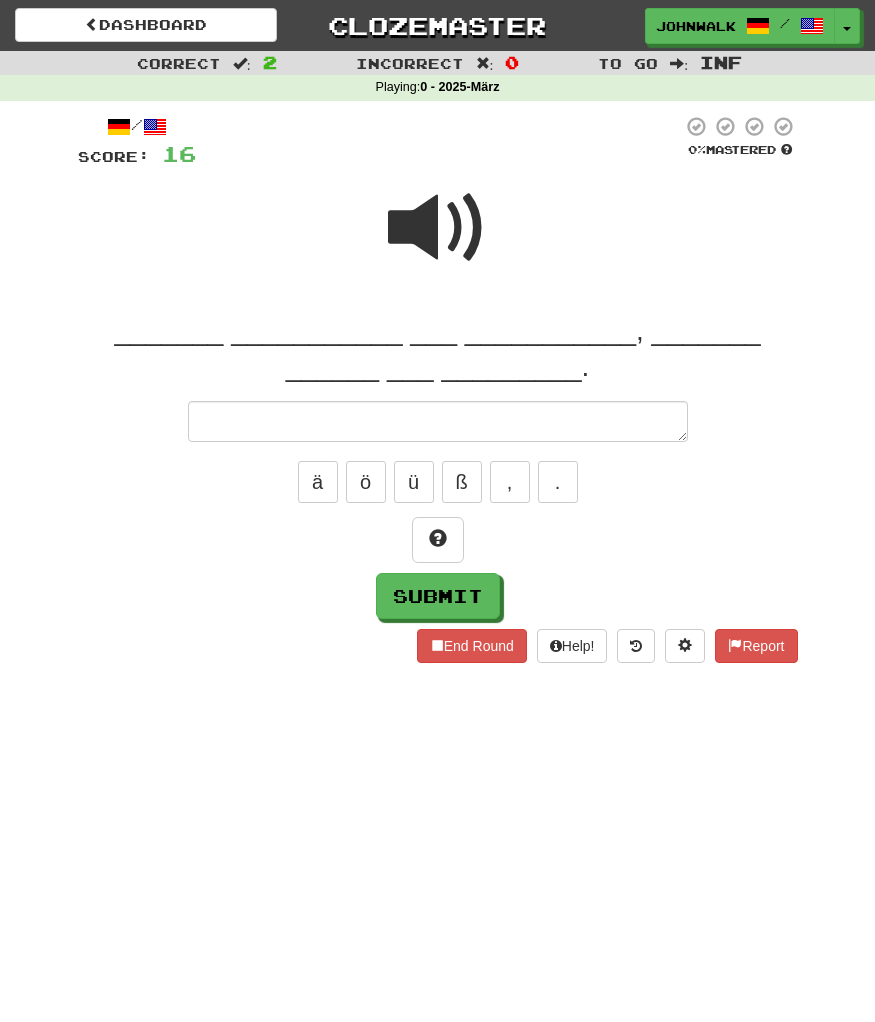 type on "*" 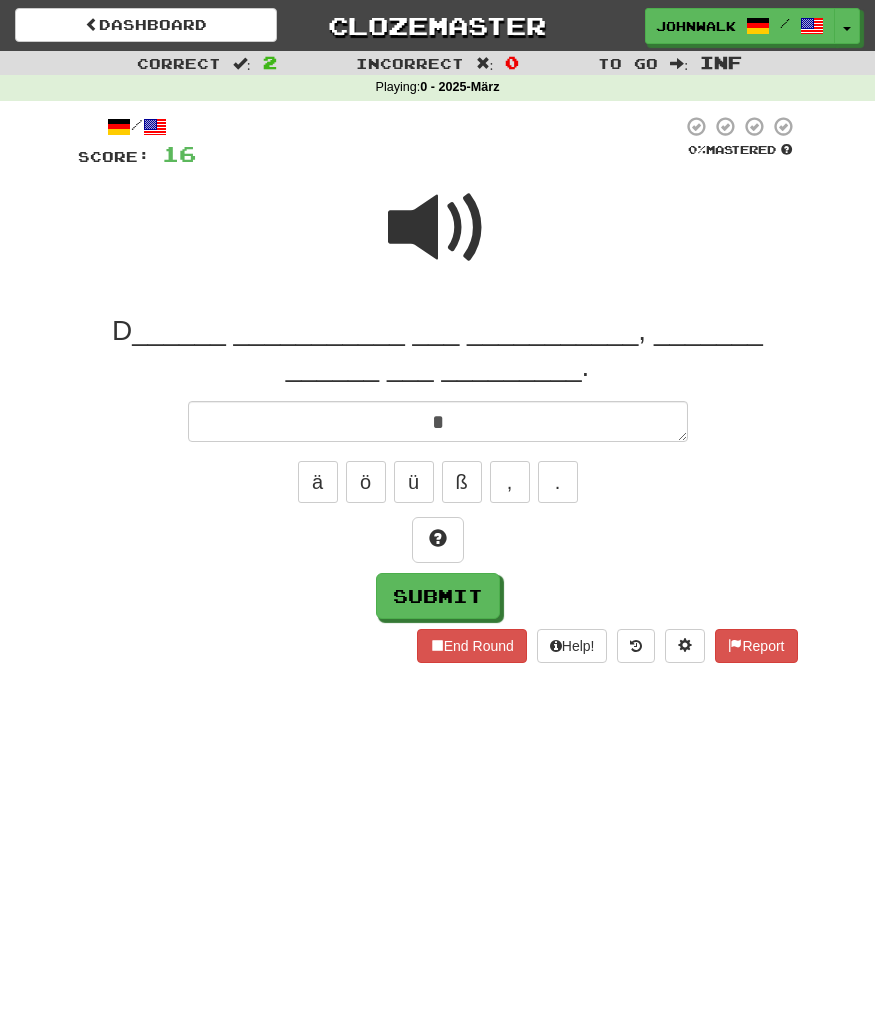 type on "*" 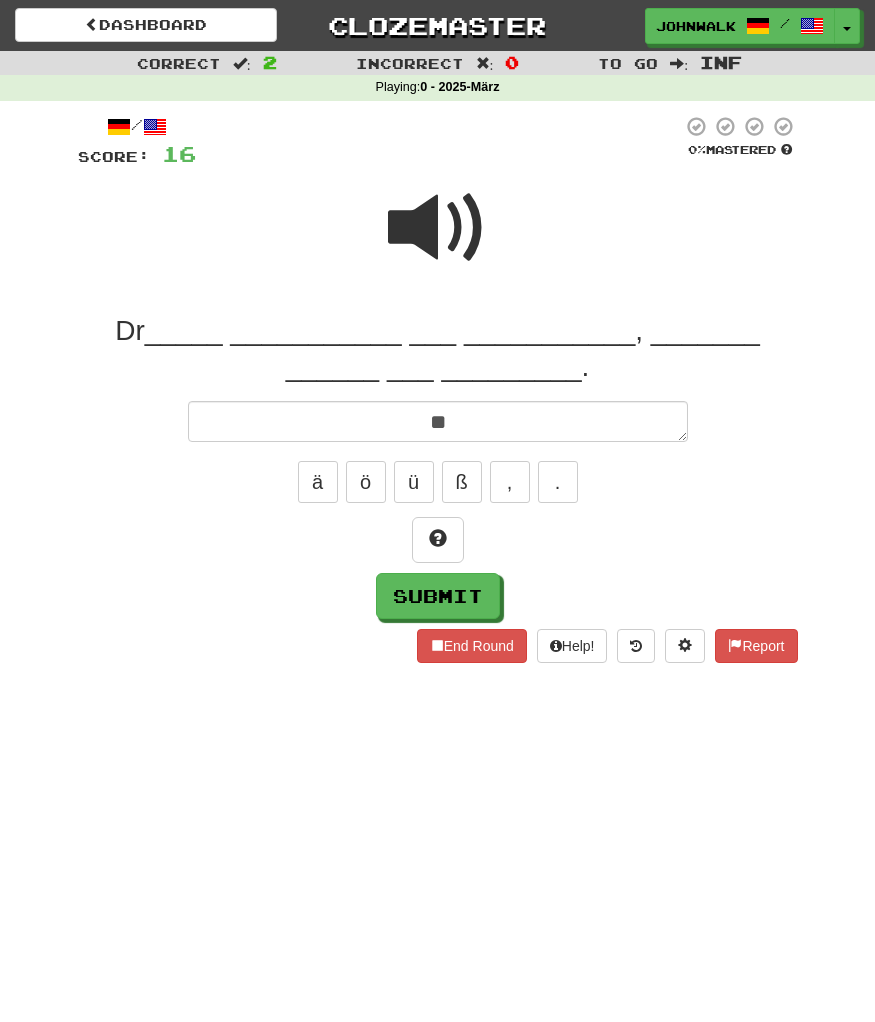 type on "*" 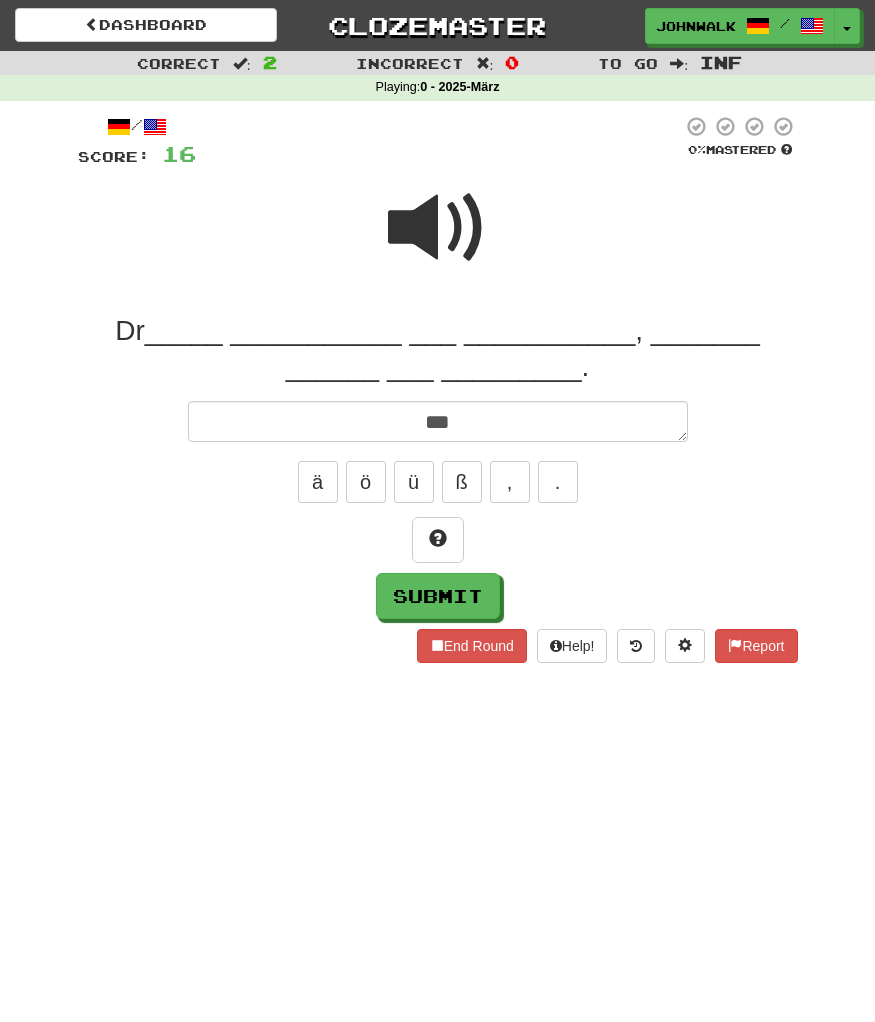 type on "*" 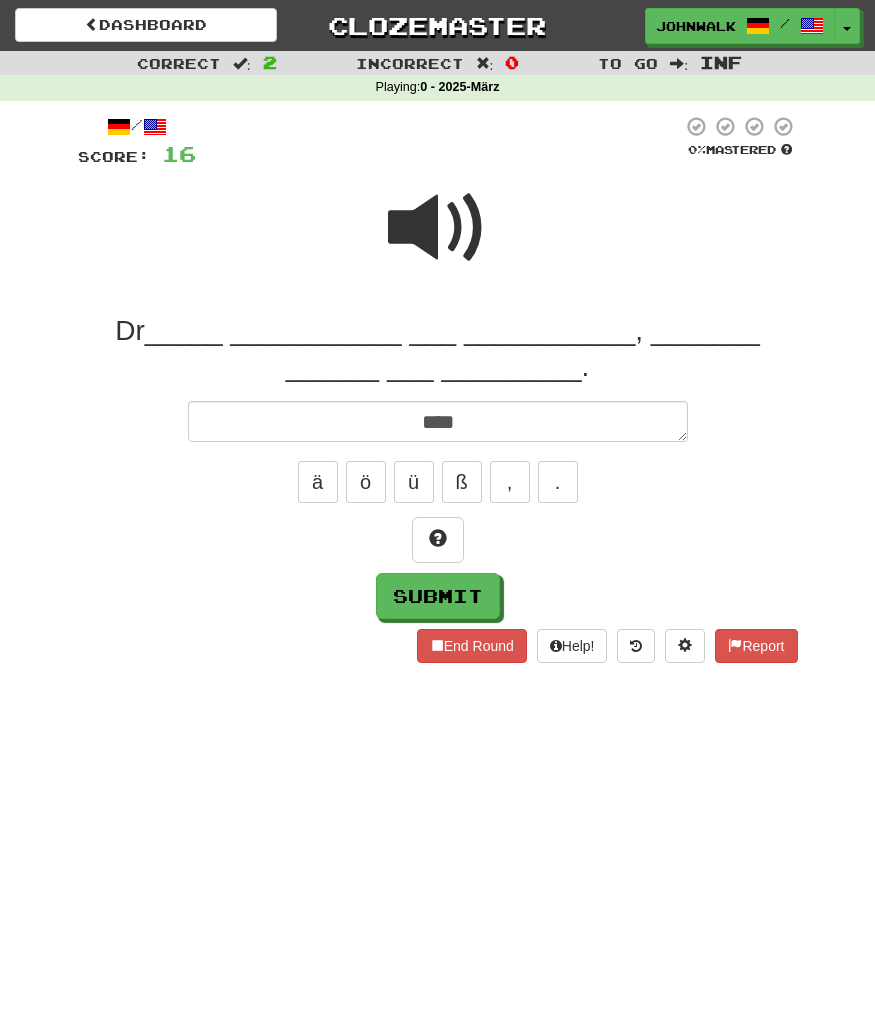type on "*" 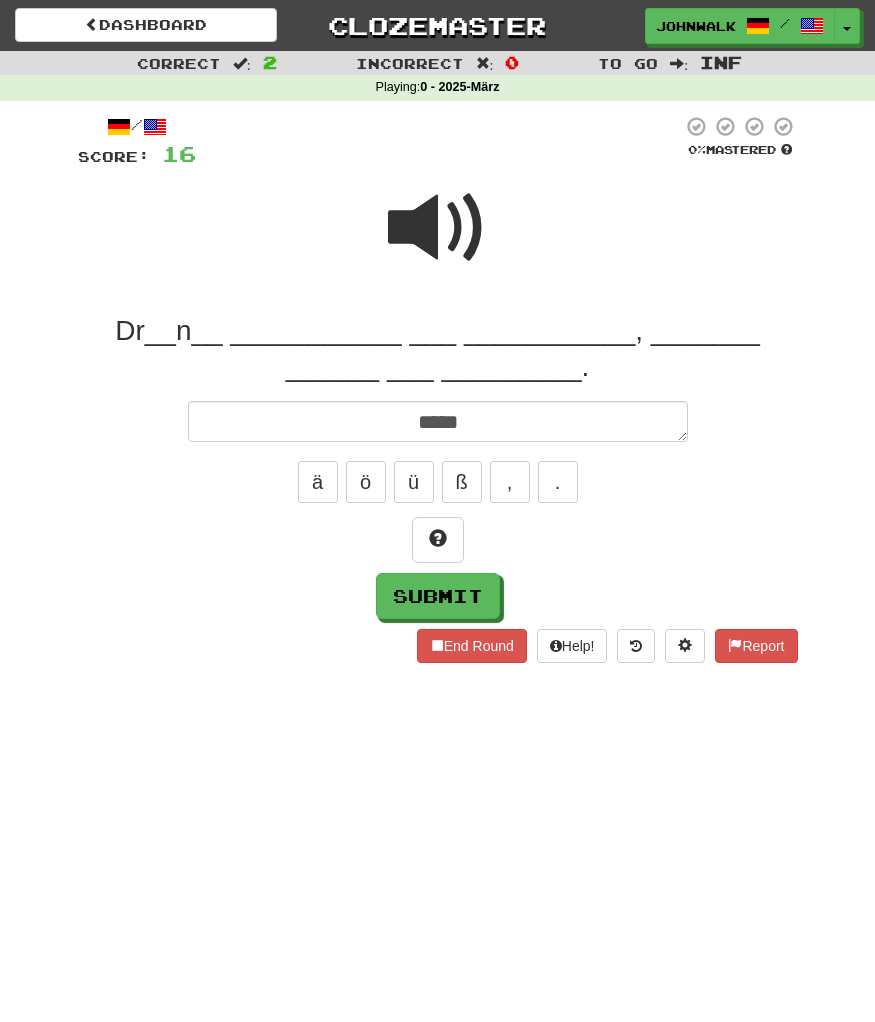 type on "*" 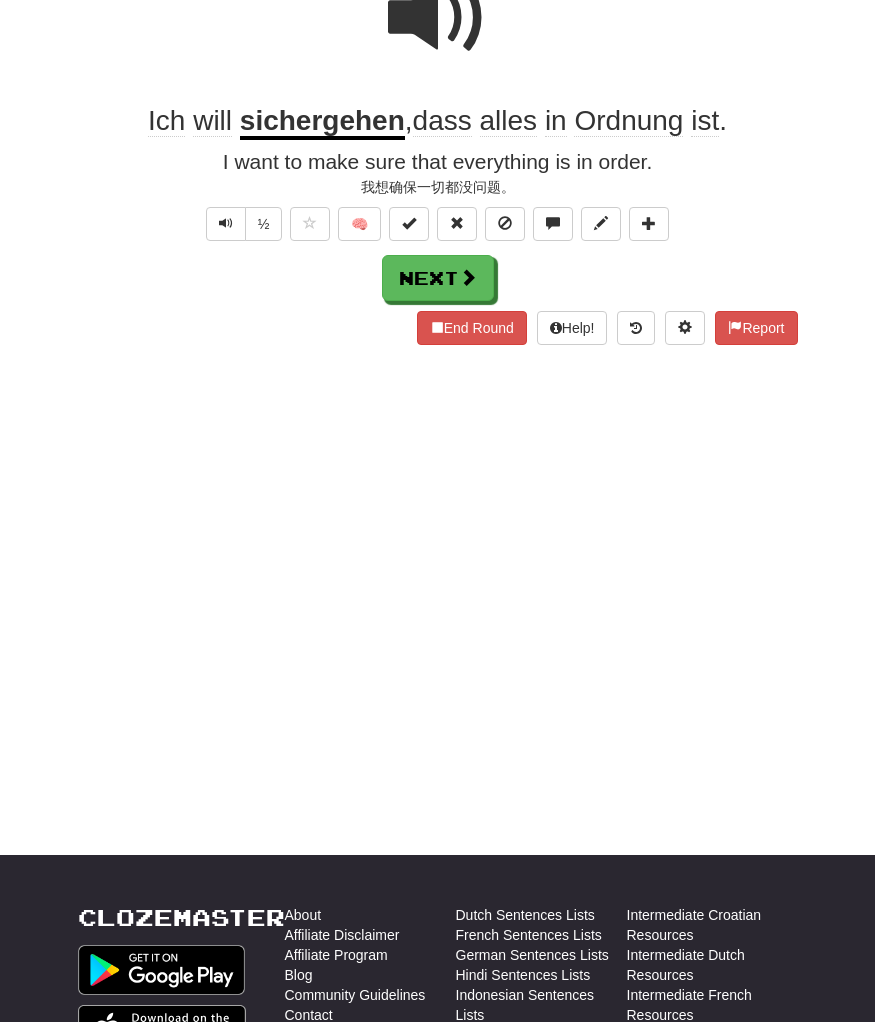 scroll, scrollTop: 0, scrollLeft: 0, axis: both 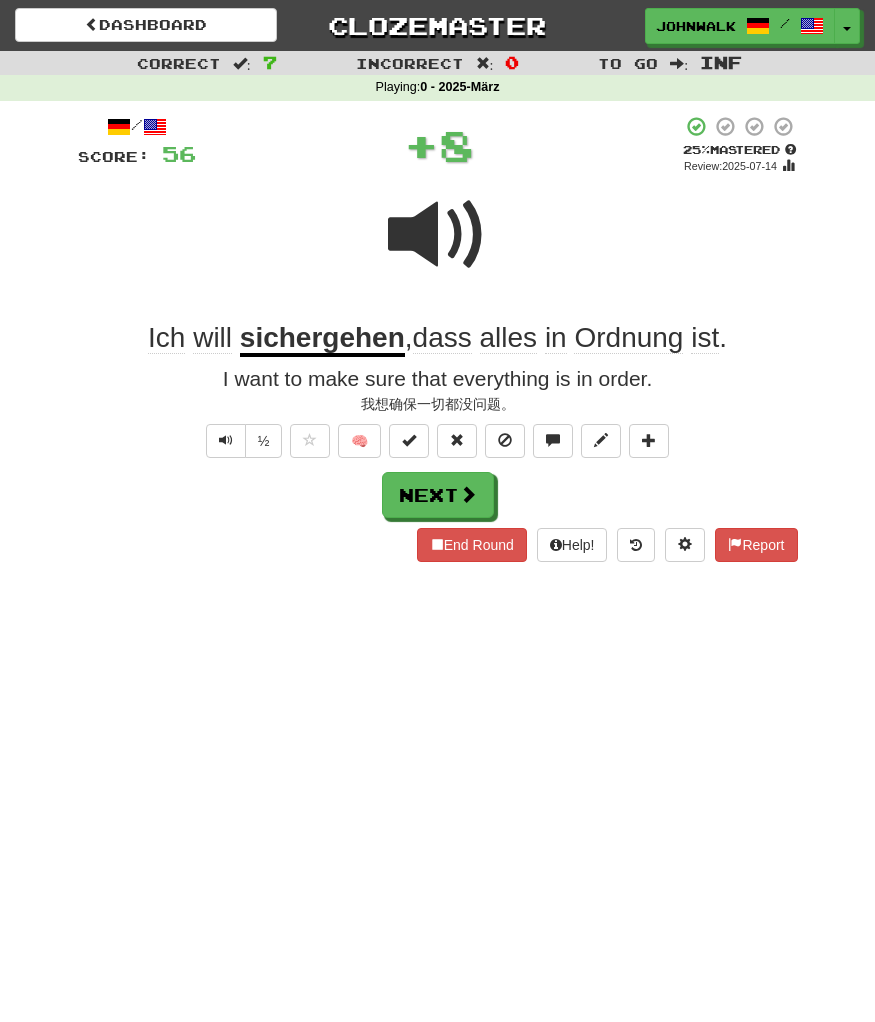 click on "Dashboard
Clozemaster
johnwalker2025
/
Toggle Dropdown
Dashboard
Leaderboard
Activity Feed
Notifications
Profile
Discussions
Deutsch
/
English
Streak:
59
Review:
0
Daily Goal:  3280 /1000
Español
/
English
Streak:
0
Review:
3
Points Today: 0
Languages
Account
Logout
johnwalker2025
/
Toggle Dropdown
Dashboard
Leaderboard
Activity Feed
Notifications
Profile
Discussions
Deutsch
/
English
Streak:
59
Review:
0
Daily Goal:  3280 /1000
Español
/
English
Streak:
0
Review:
3
Points Today: 0
Languages
Account
Logout
clozemaster
:" at bounding box center (437, 511) 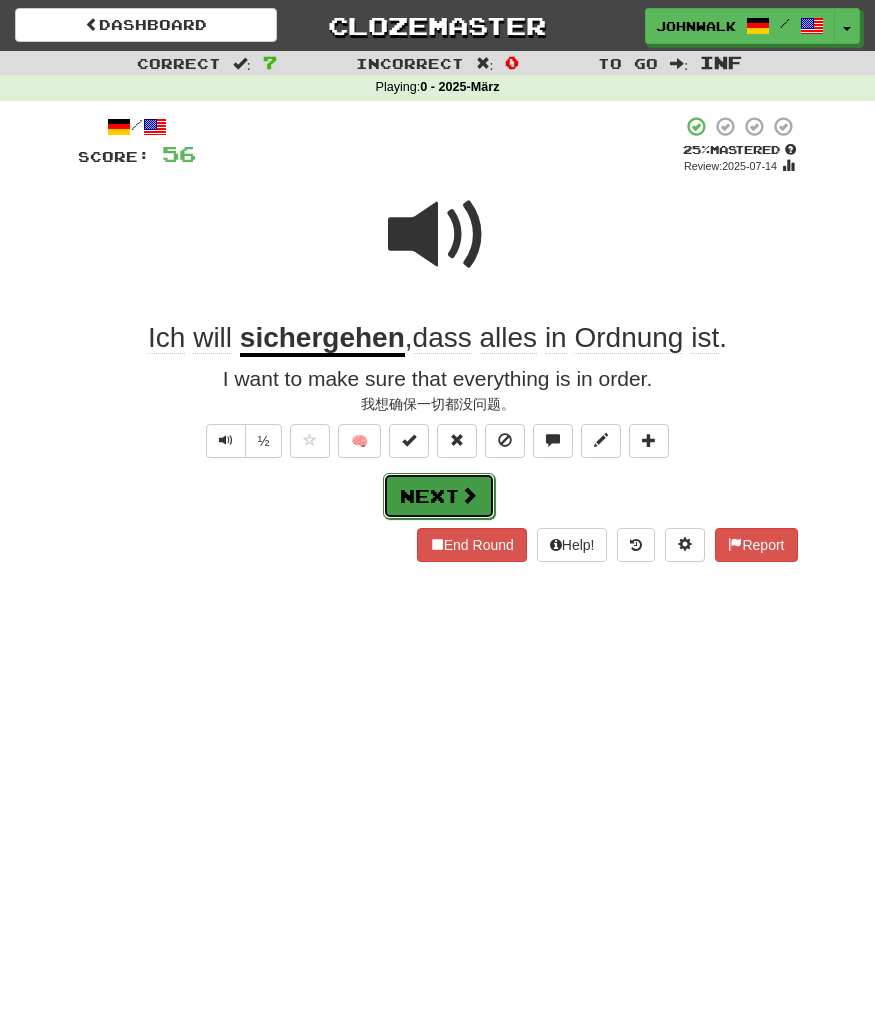 click on "Next" at bounding box center [439, 496] 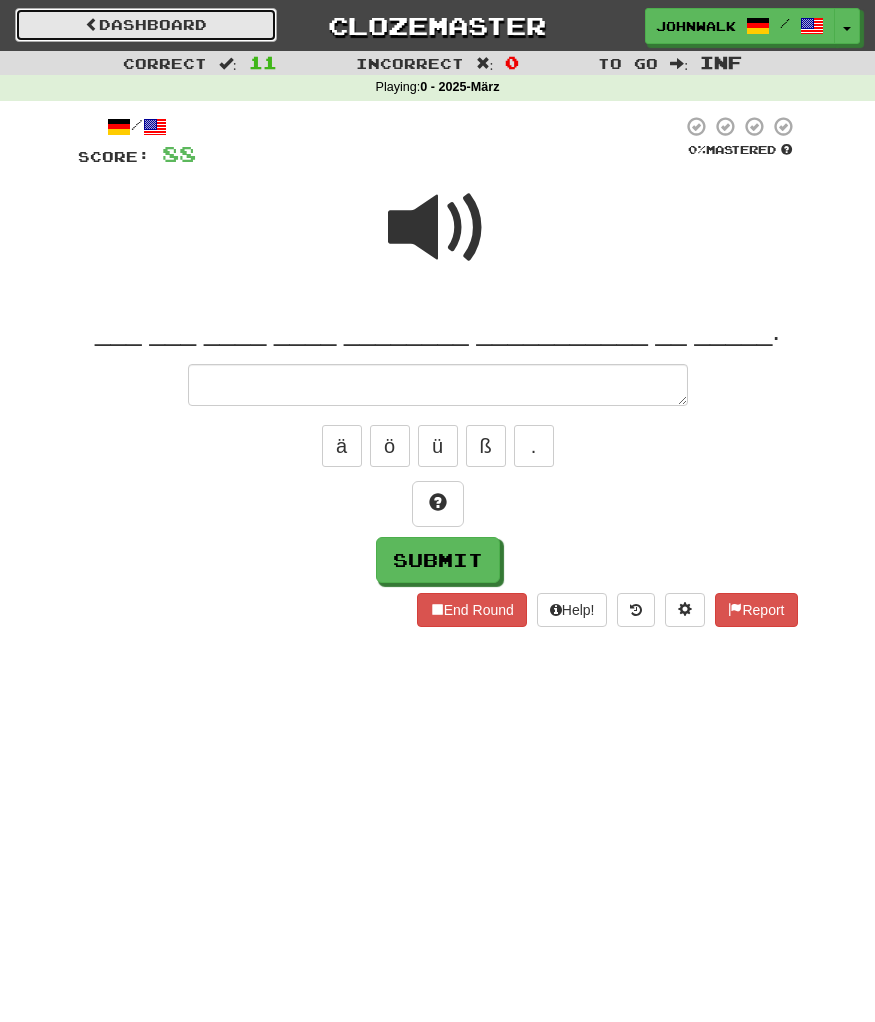 click on "Dashboard" at bounding box center (146, 25) 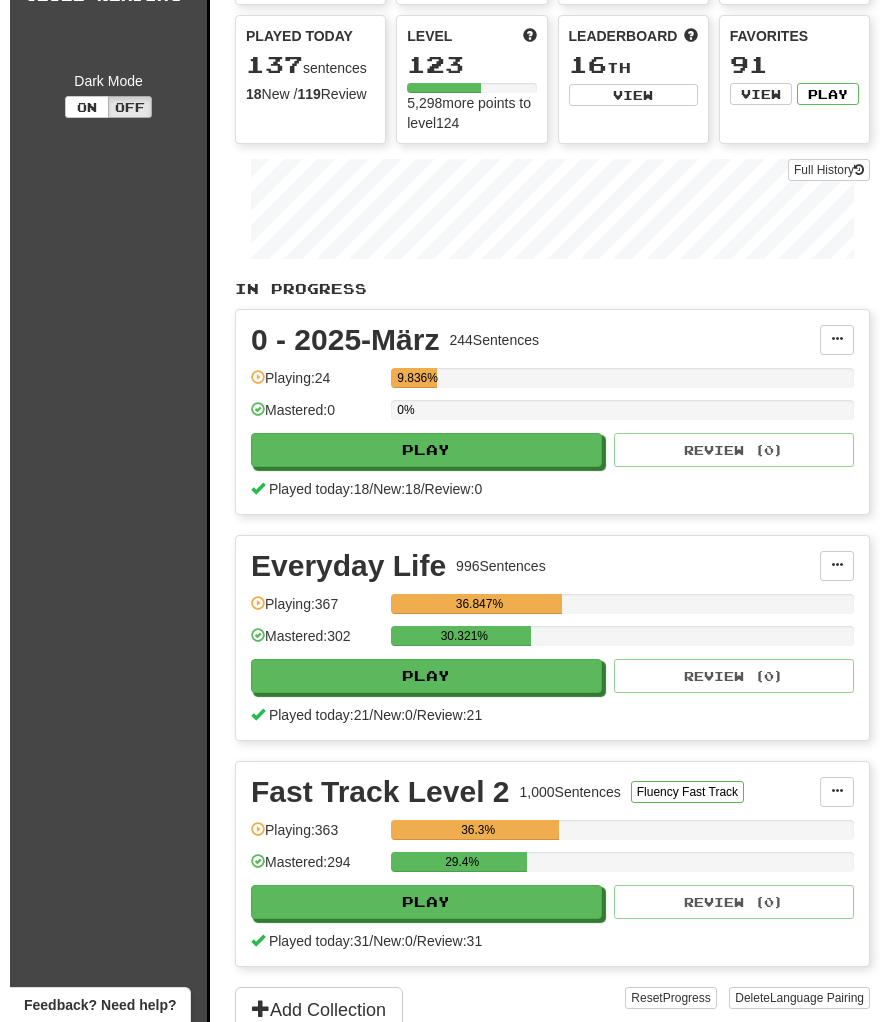 scroll, scrollTop: 0, scrollLeft: 0, axis: both 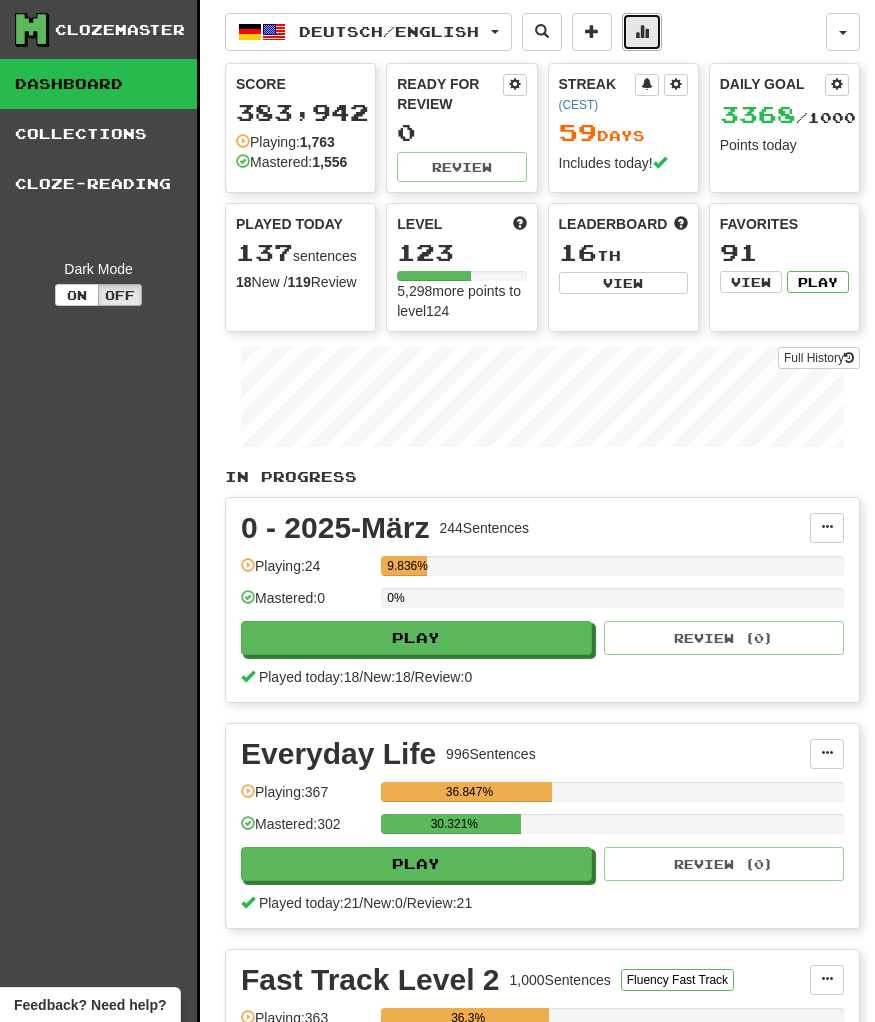 click at bounding box center (642, 31) 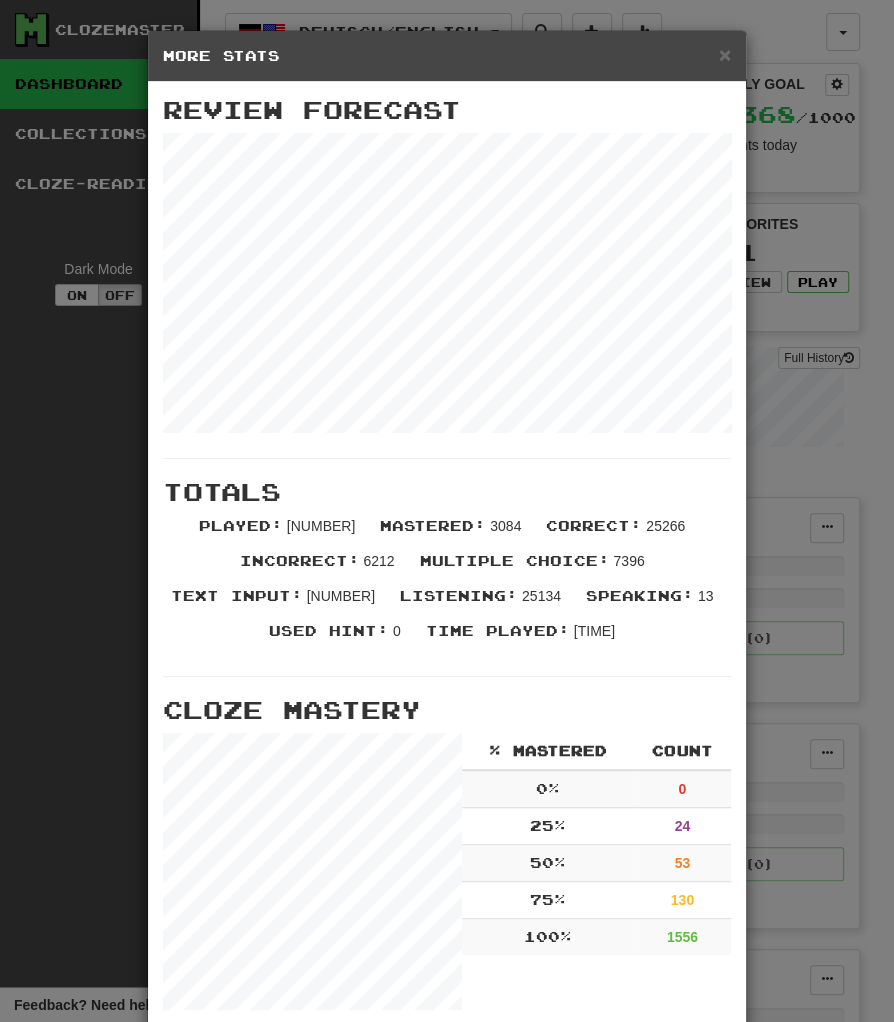 click on "× More Stats Review Forecast Totals Played :   [NUMBER] Mastered :   [NUMBER] Correct :   [NUMBER] Incorrect :   [NUMBER] Multiple Choice :   [NUMBER] Text Input :   [NUMBER] Listening :   [NUMBER] Speaking :   [NUMBER] Used Hint :   0 Time Played :   [TIME] Cloze Mastery % Mastered Count 0 % 0 25 % 24 50 % 53 75 % 130 100 % 1556 Stats Per Day Close" at bounding box center [447, 511] 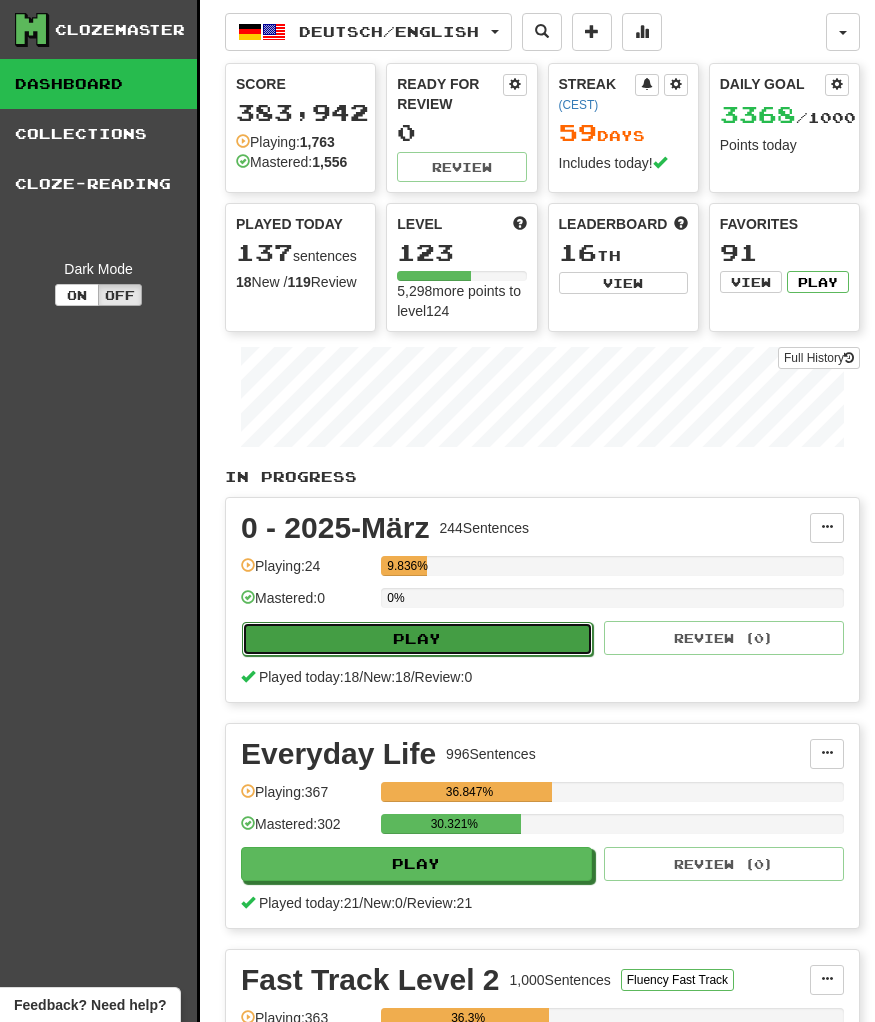 click on "Play" at bounding box center (417, 639) 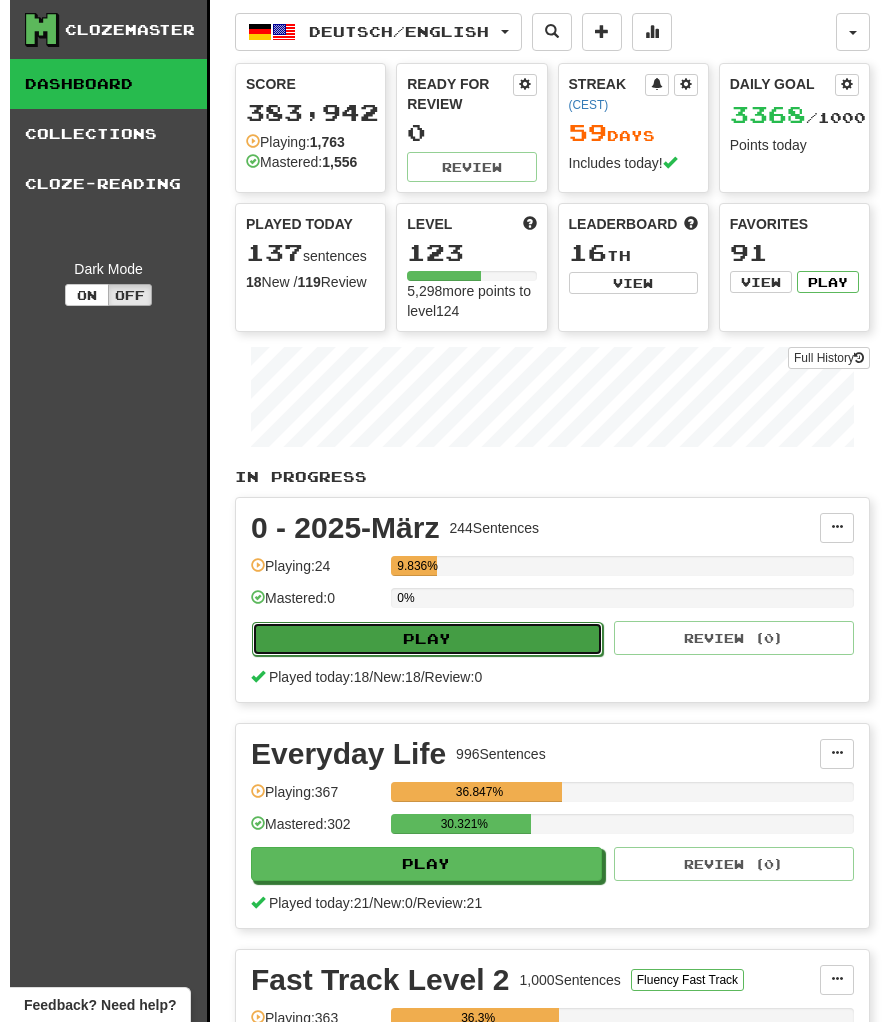 select on "********" 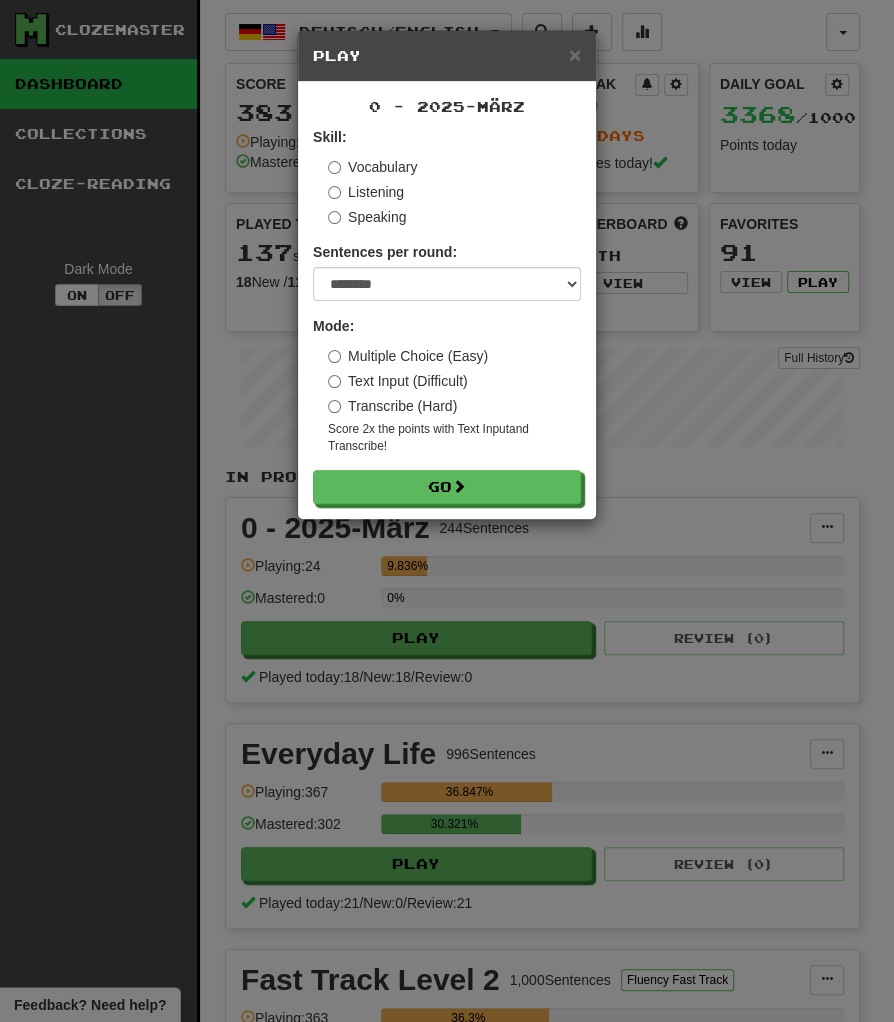 click on "Transcribe (Hard)" at bounding box center [392, 406] 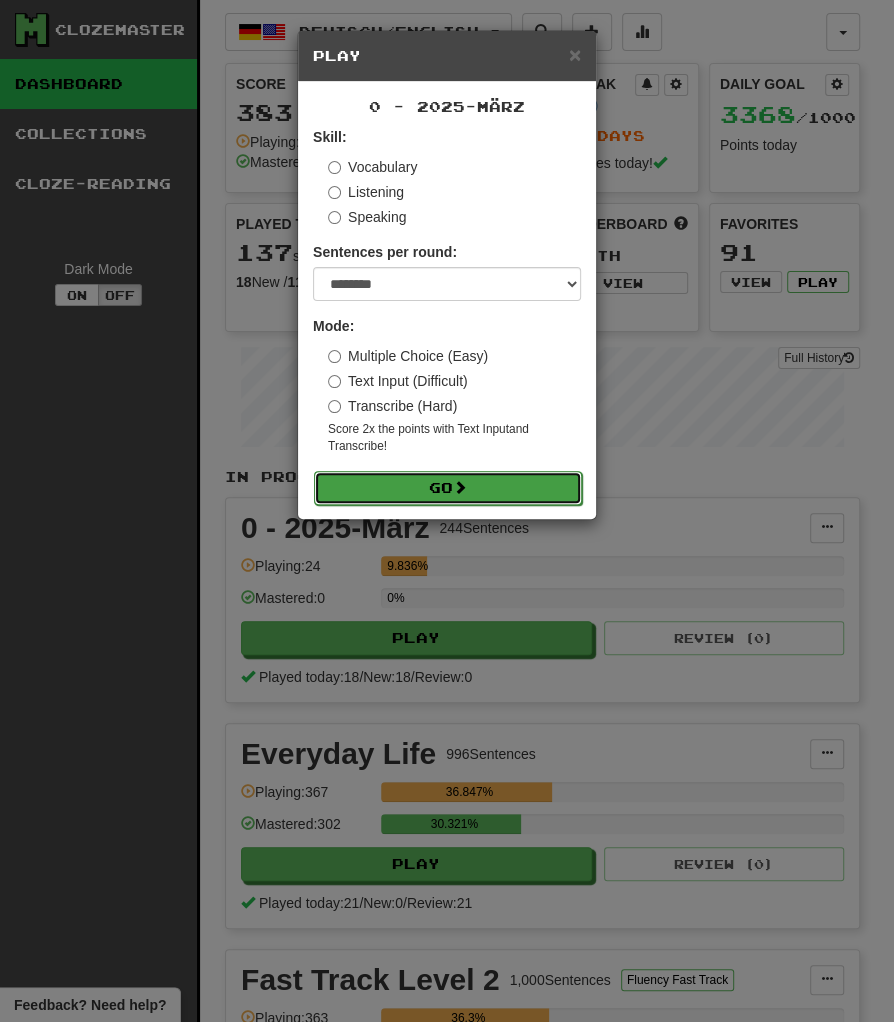 click on "Go" at bounding box center [448, 488] 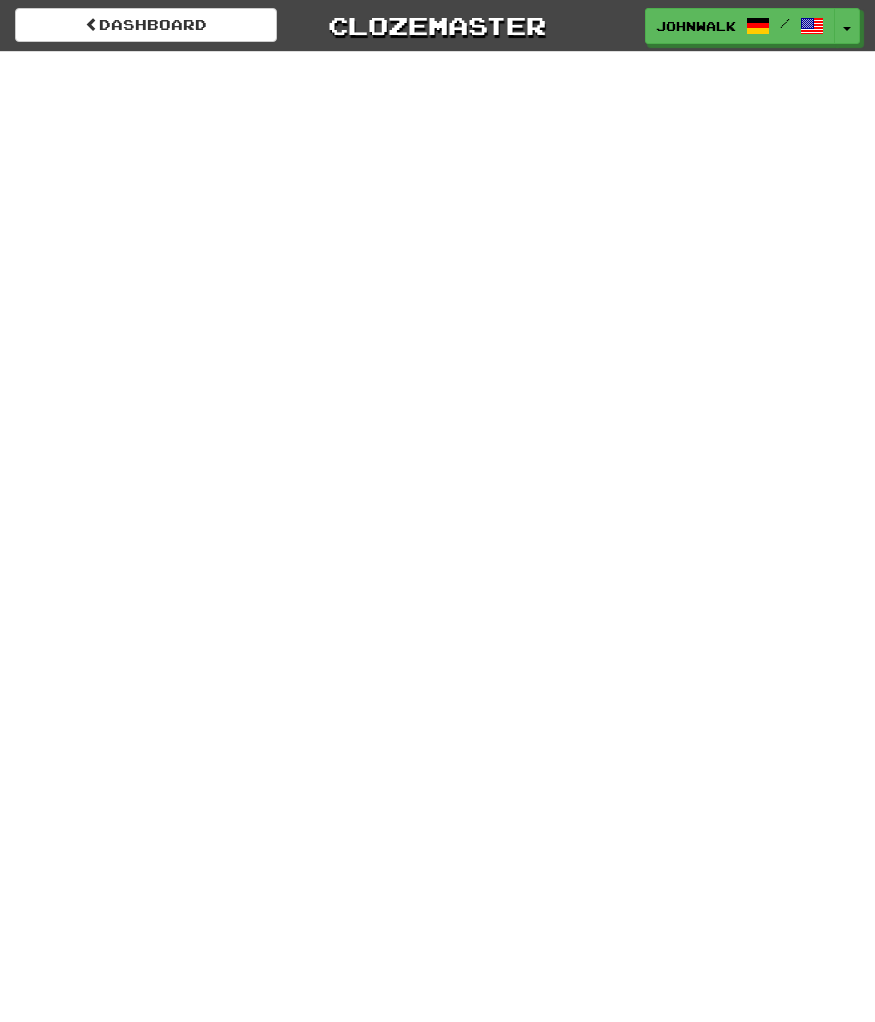 scroll, scrollTop: 0, scrollLeft: 0, axis: both 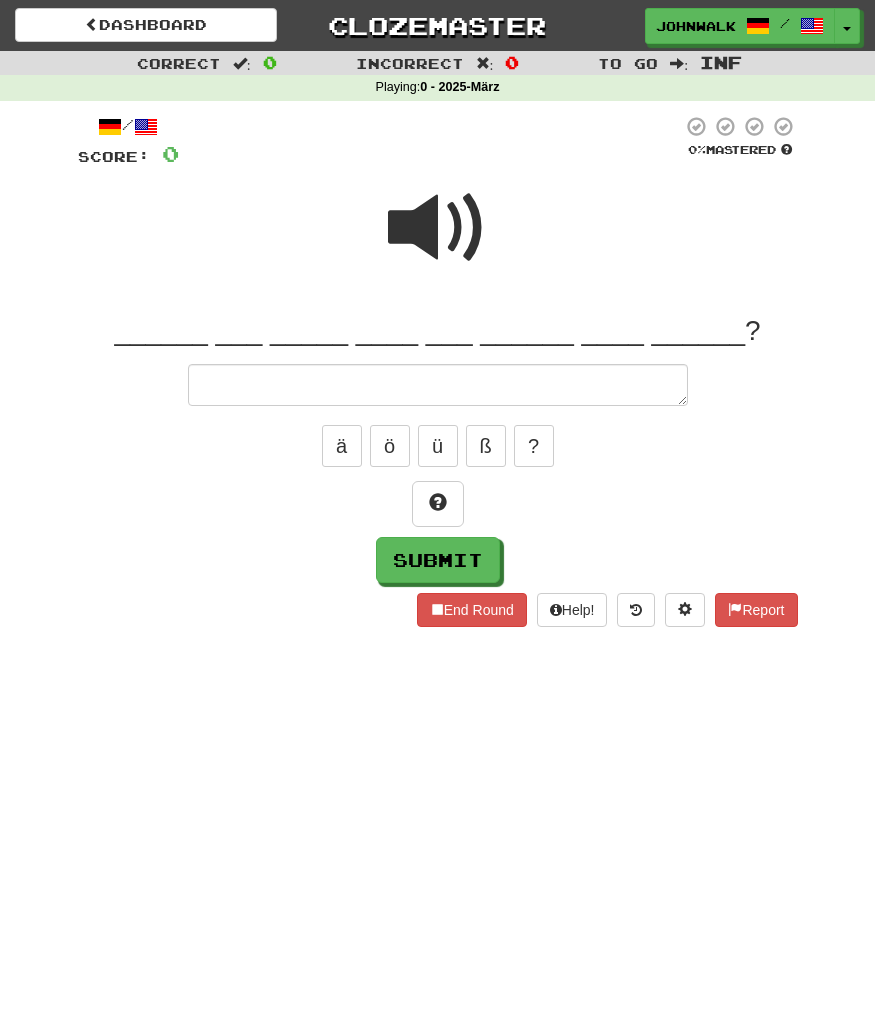 type on "*" 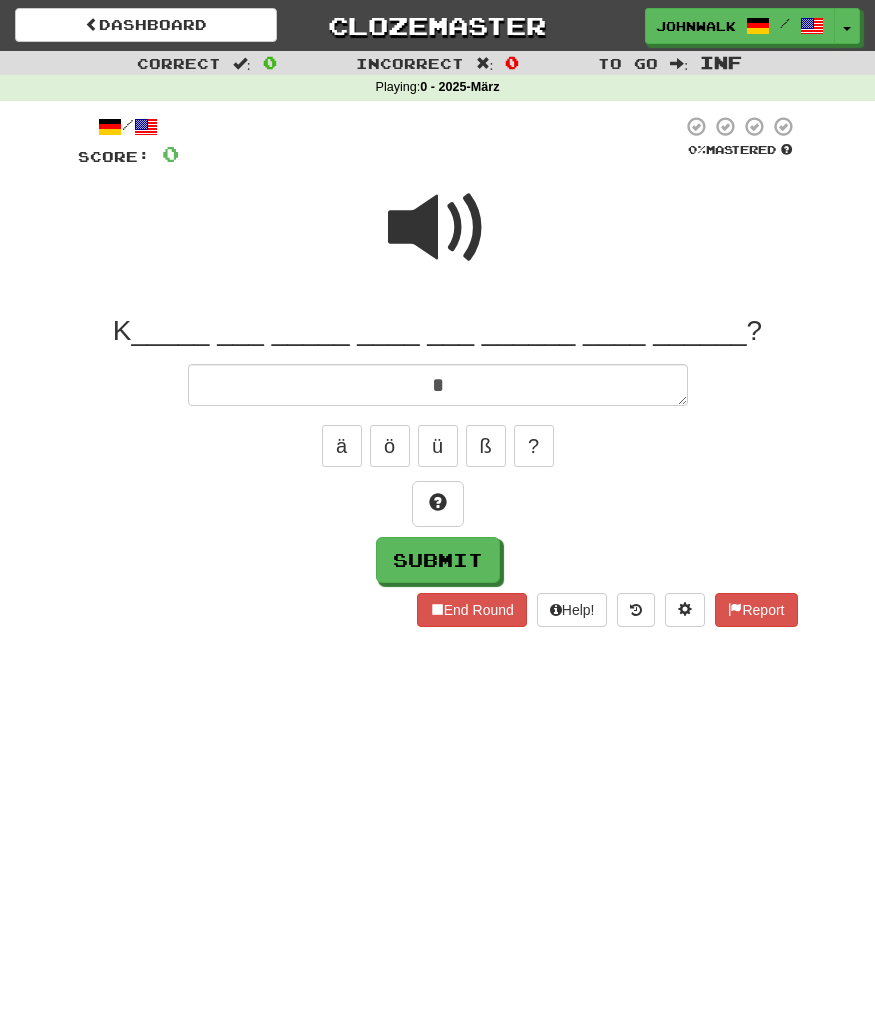 type on "*" 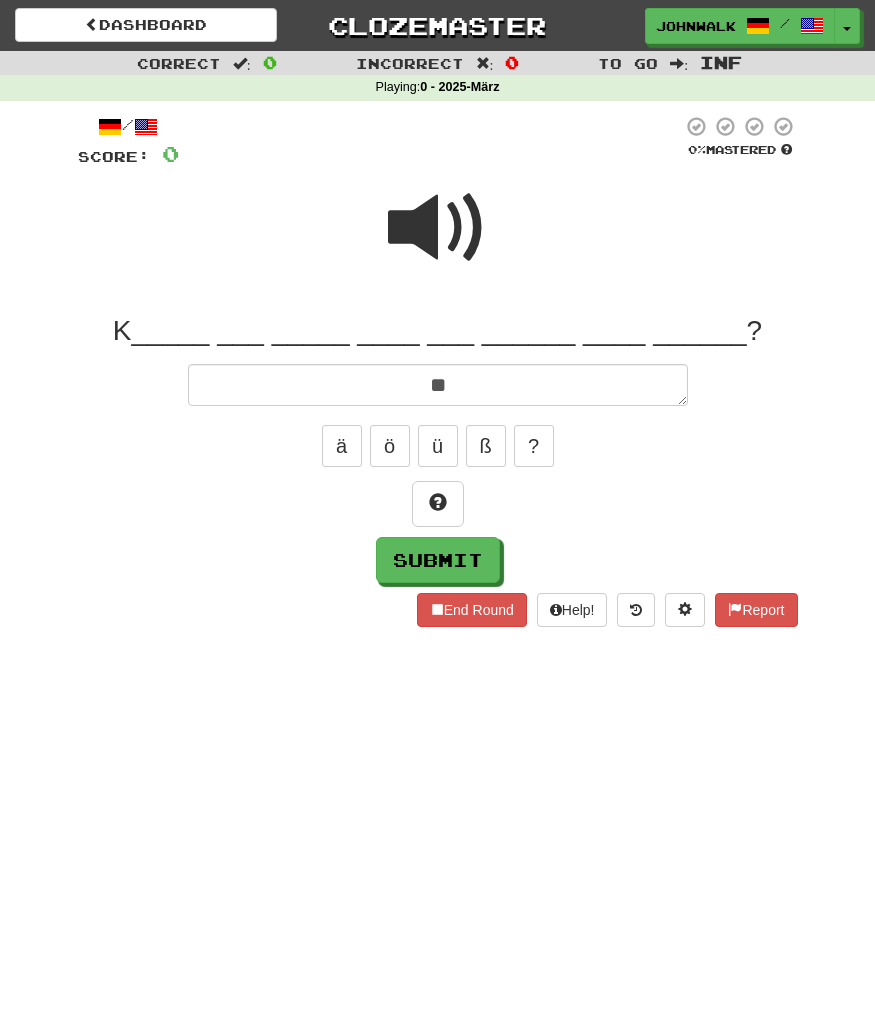 type on "*" 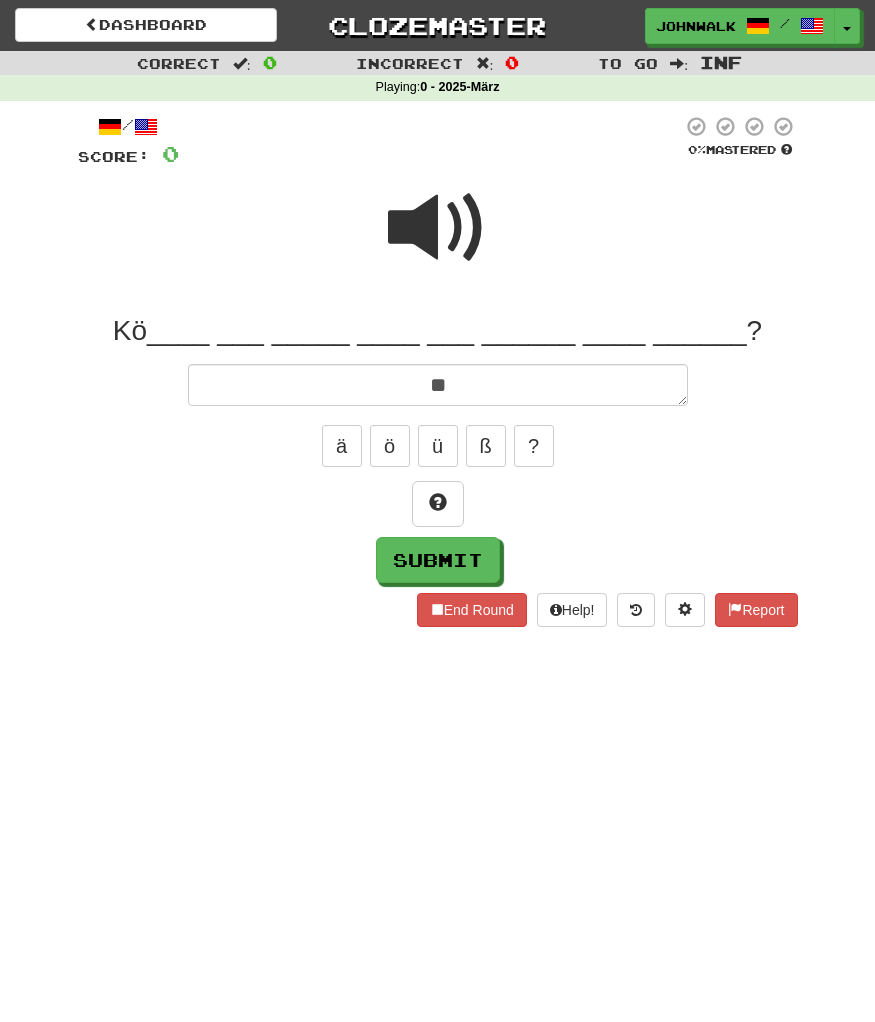 type on "*" 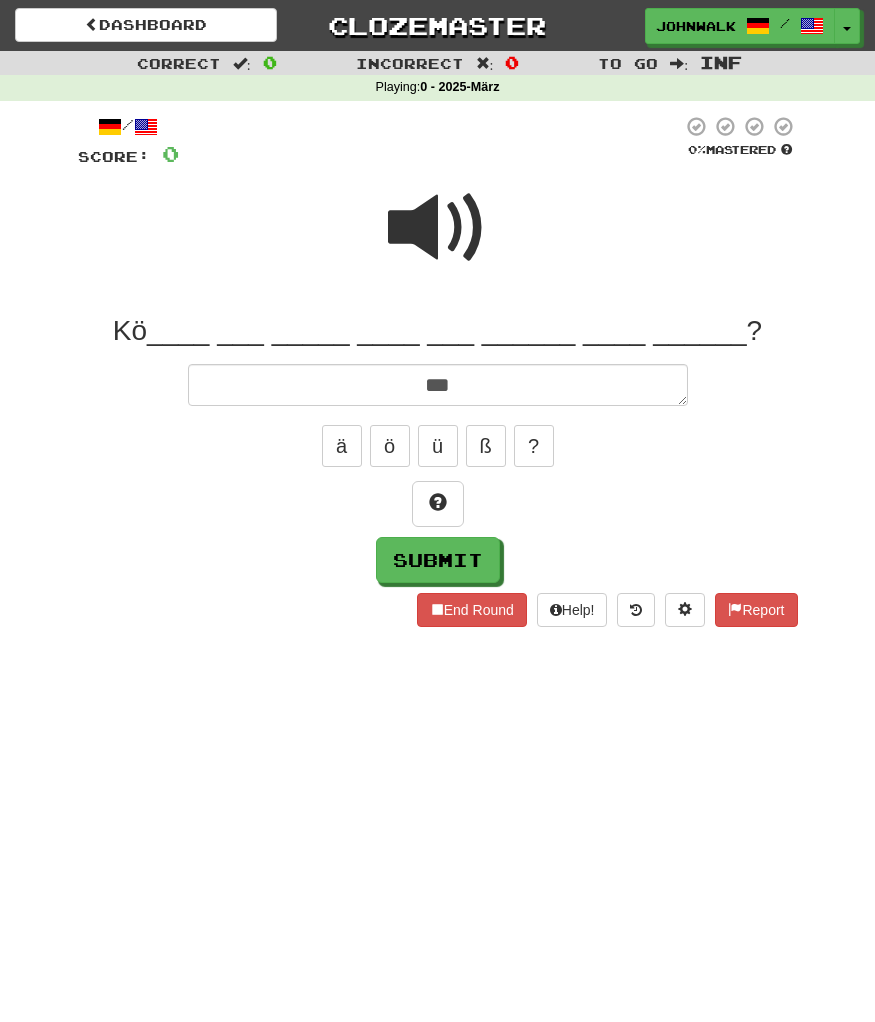 type on "*" 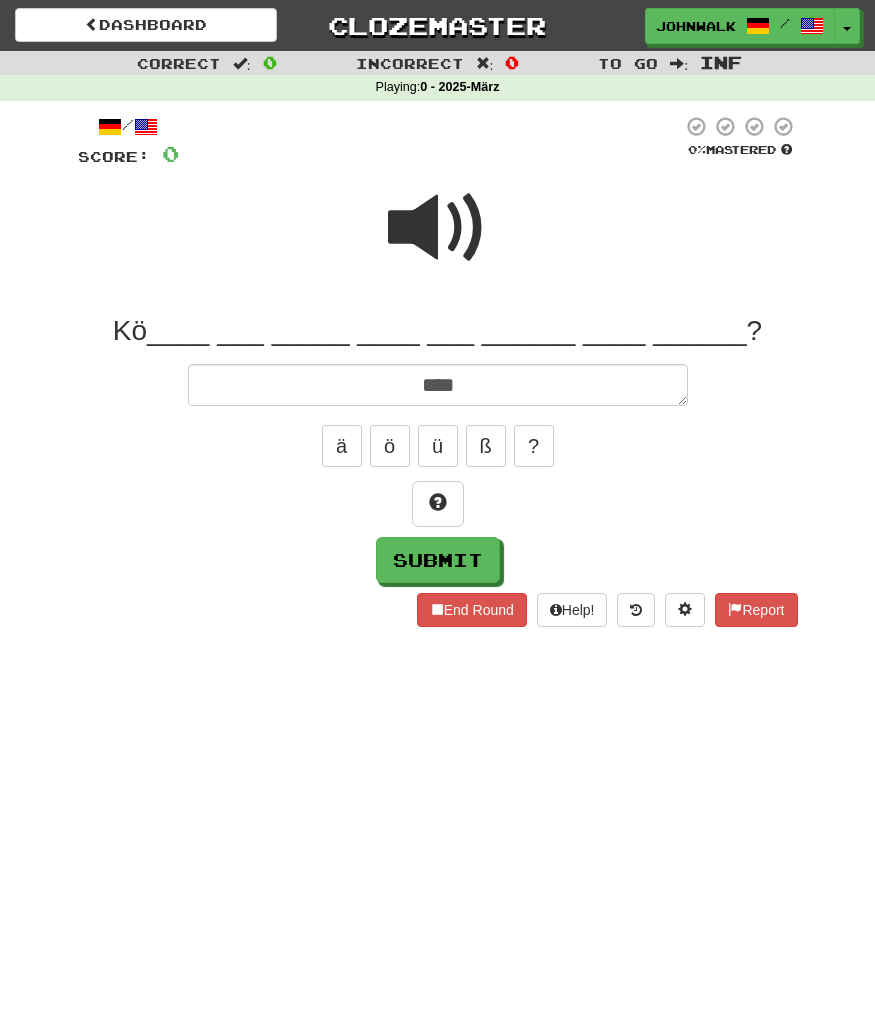 type on "*" 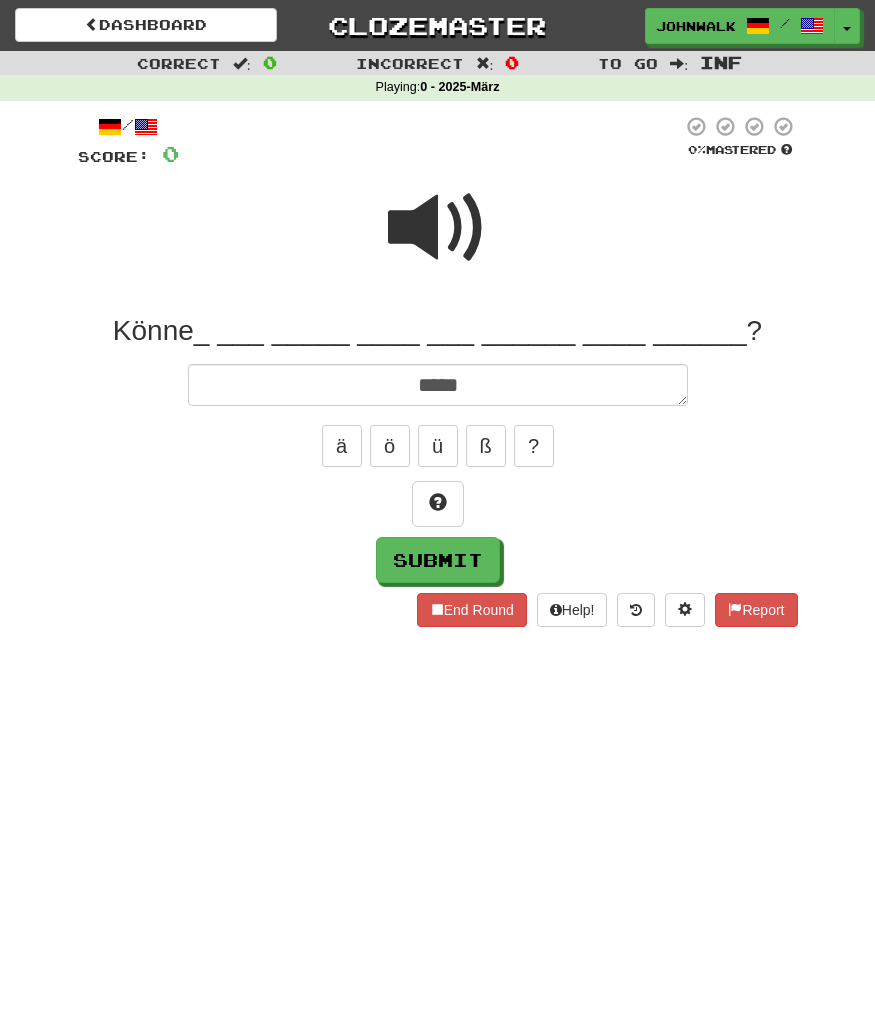 type on "*" 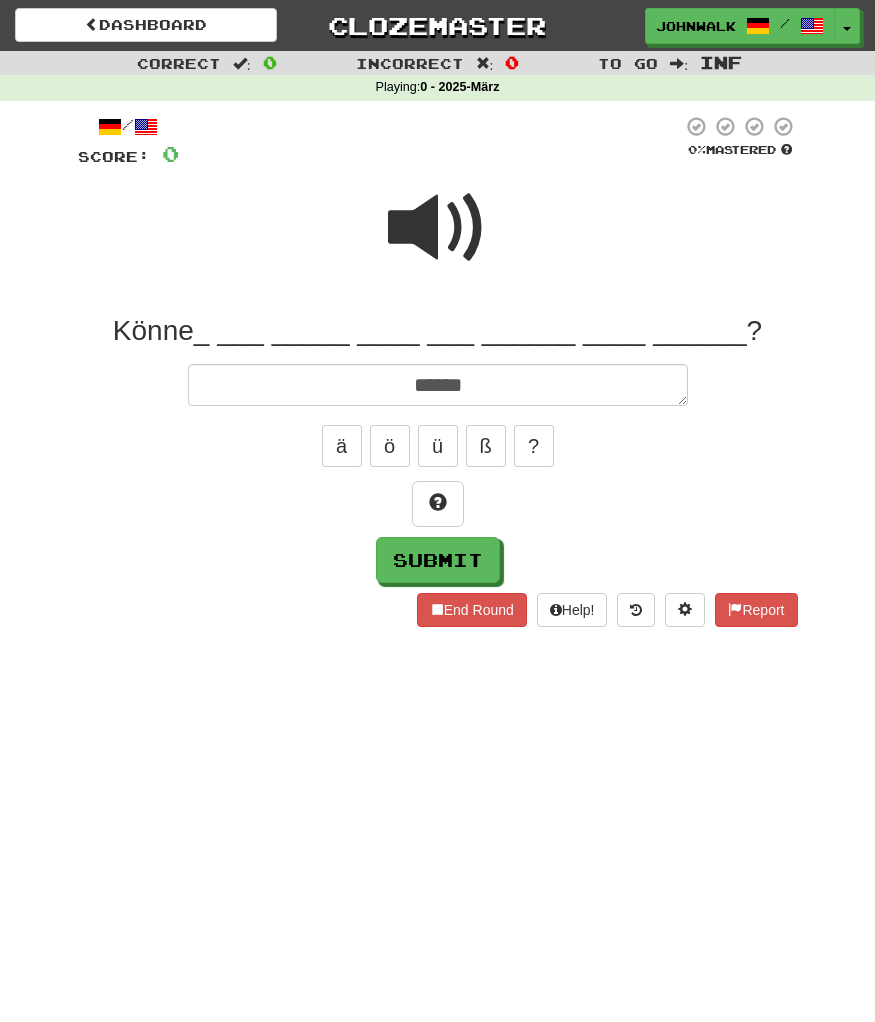 type on "*" 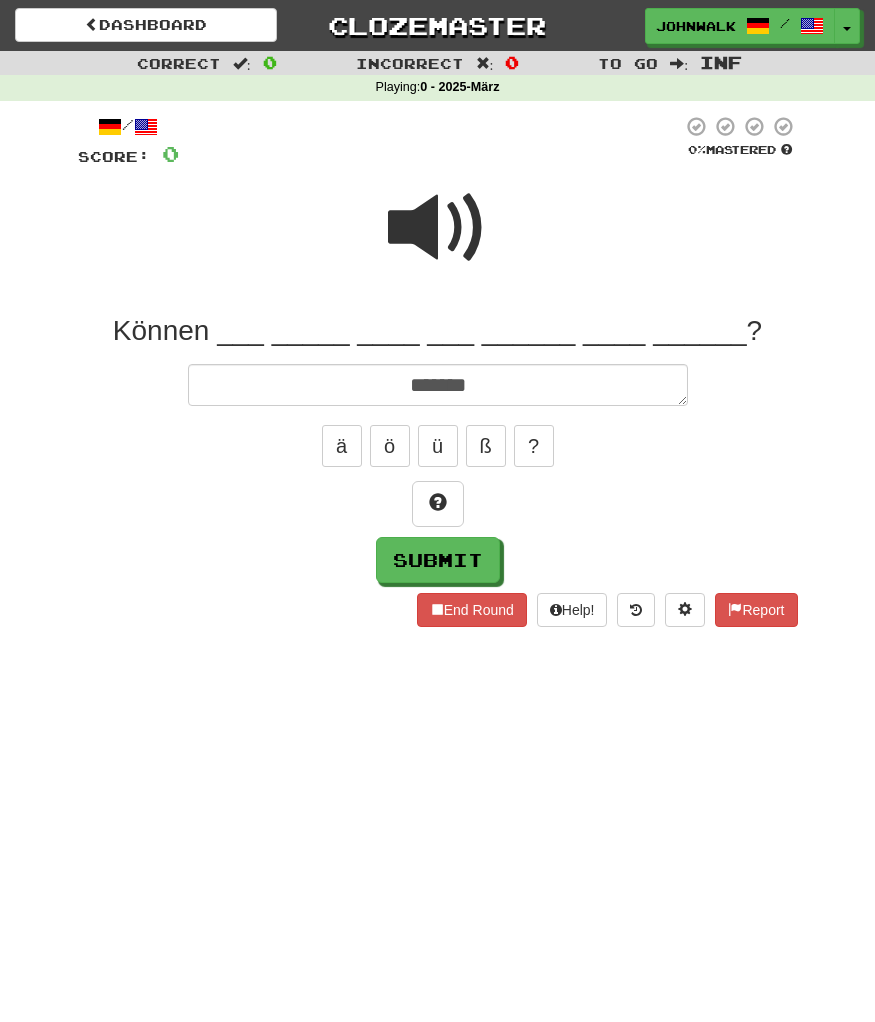 type on "*" 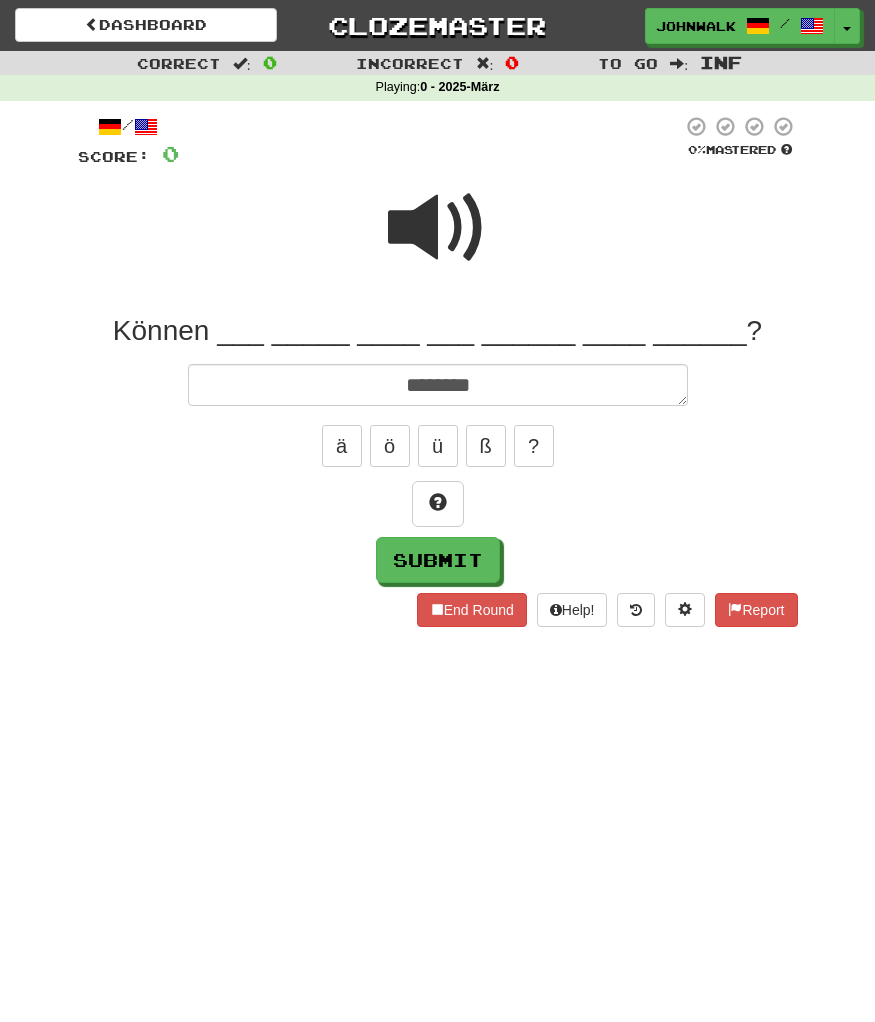 type on "*" 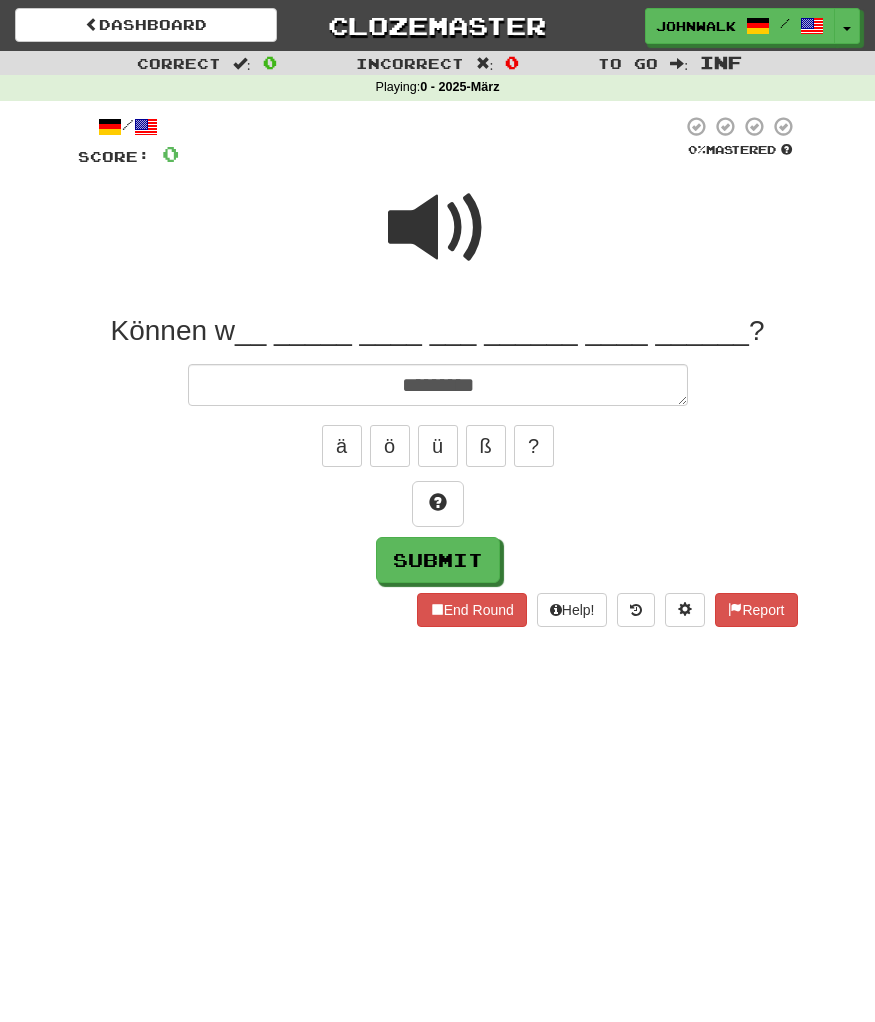 type on "**********" 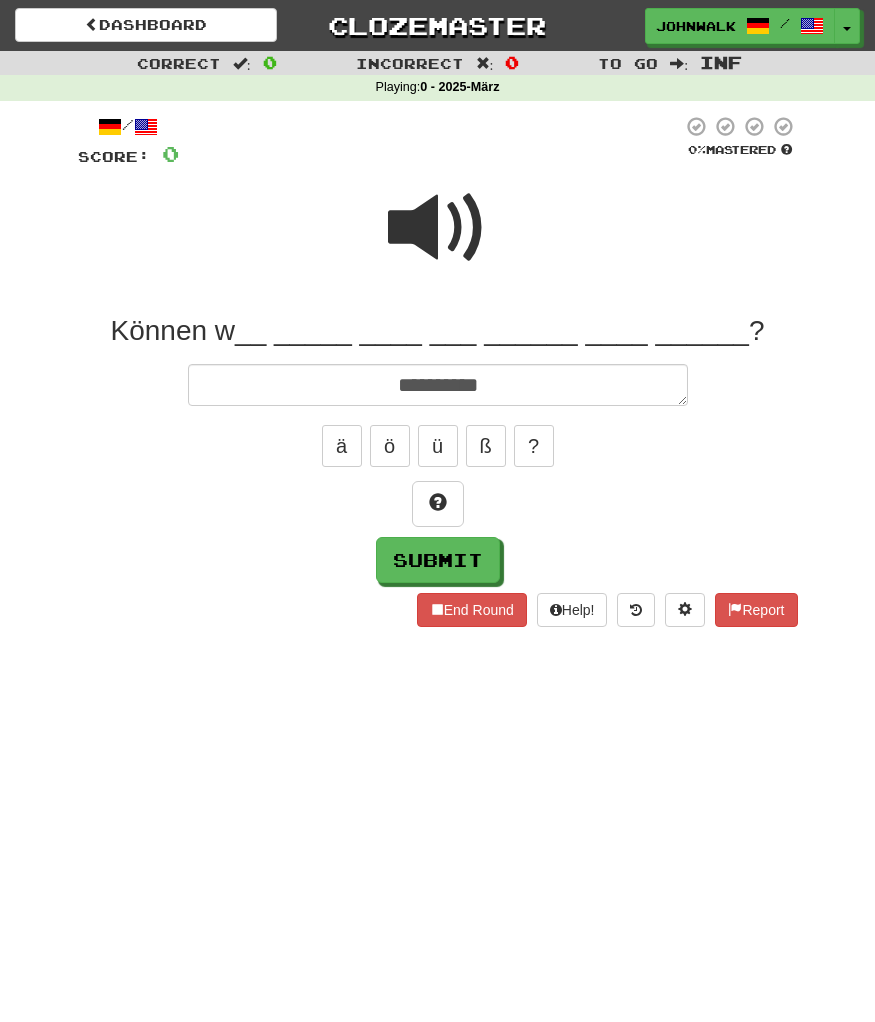 type on "*" 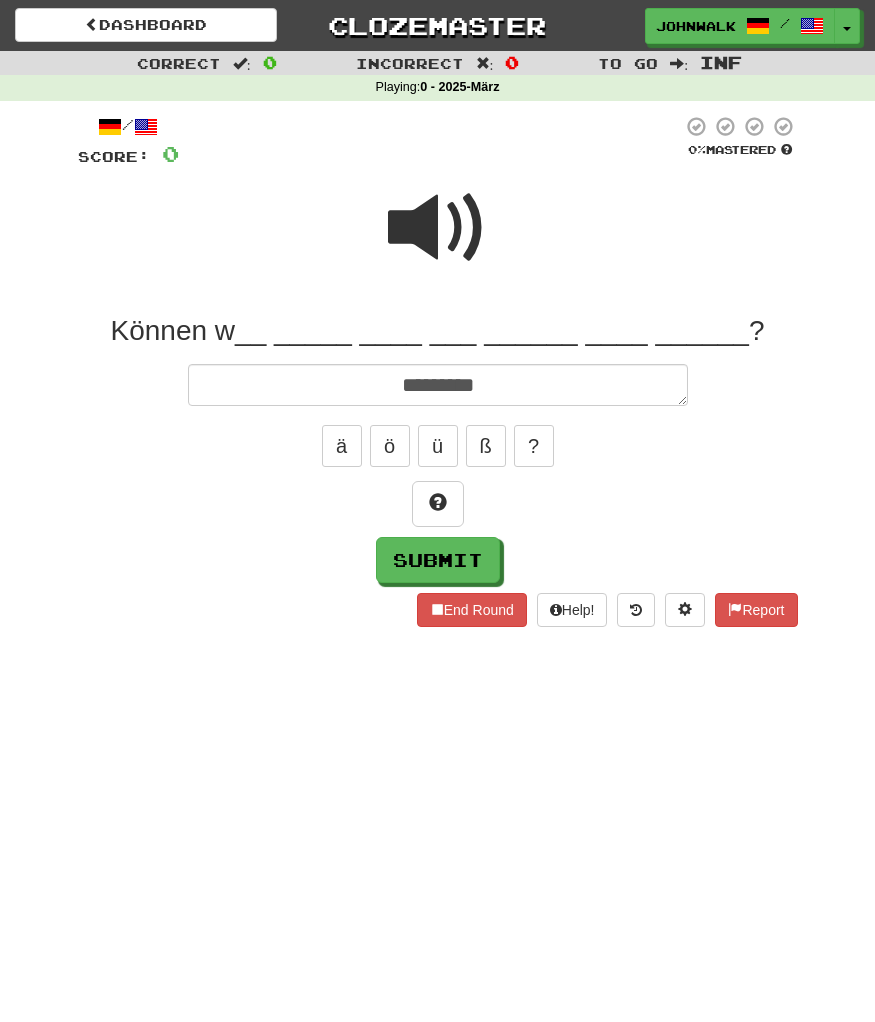 type on "*" 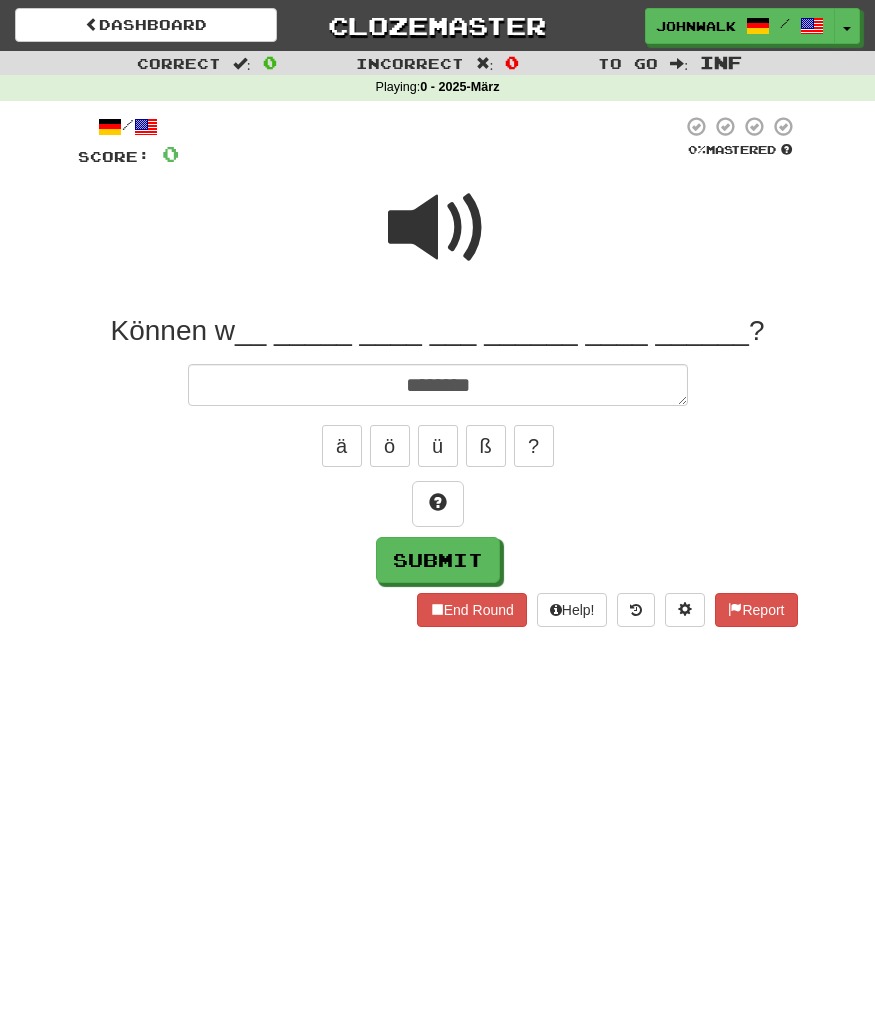 type on "*" 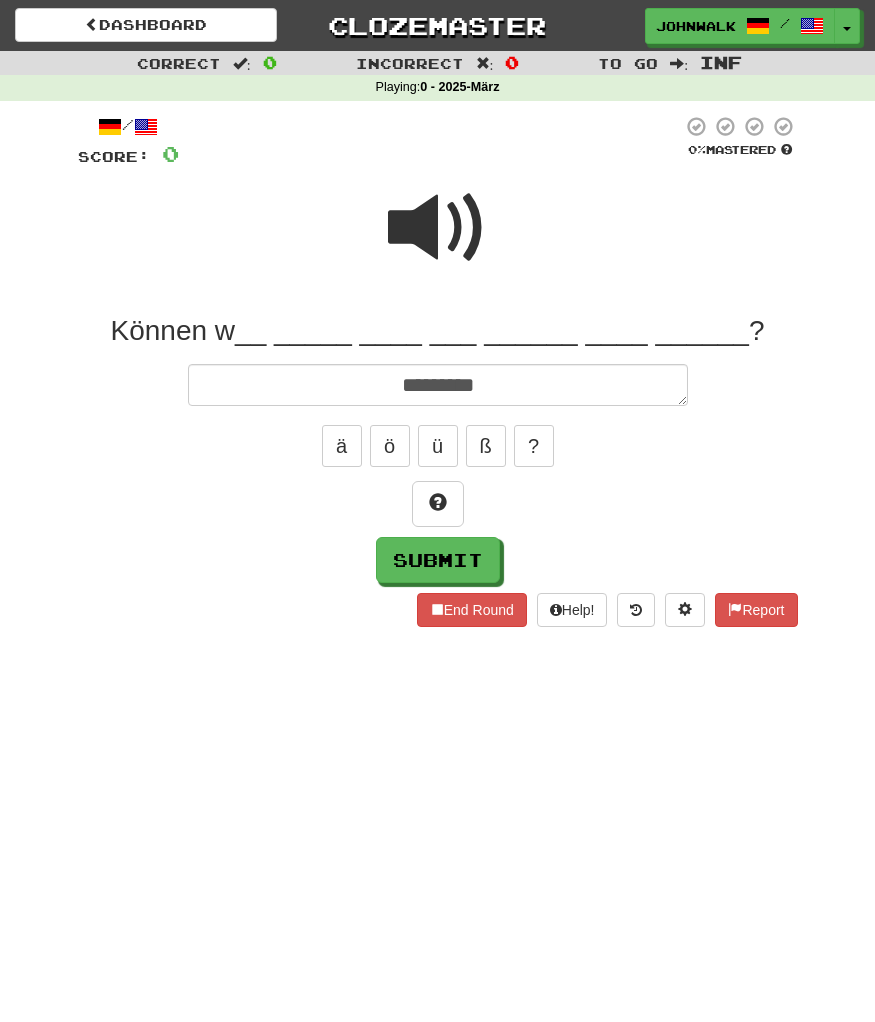 type on "*" 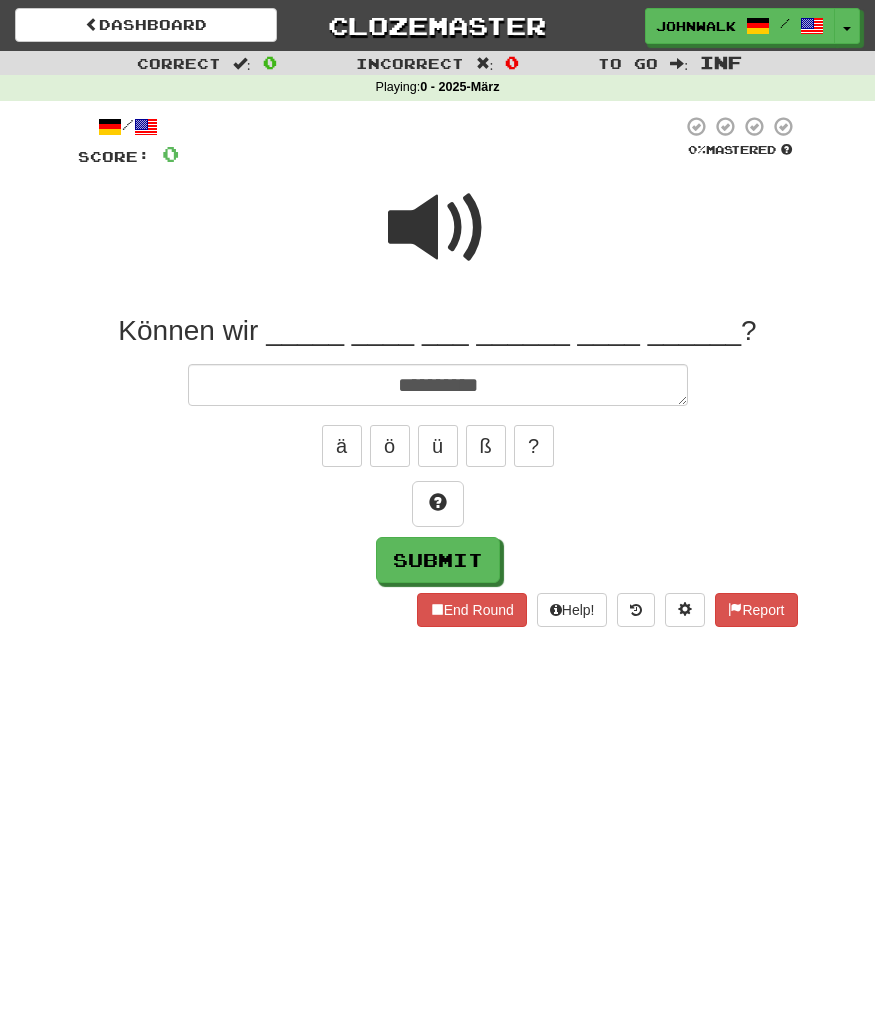 type on "*" 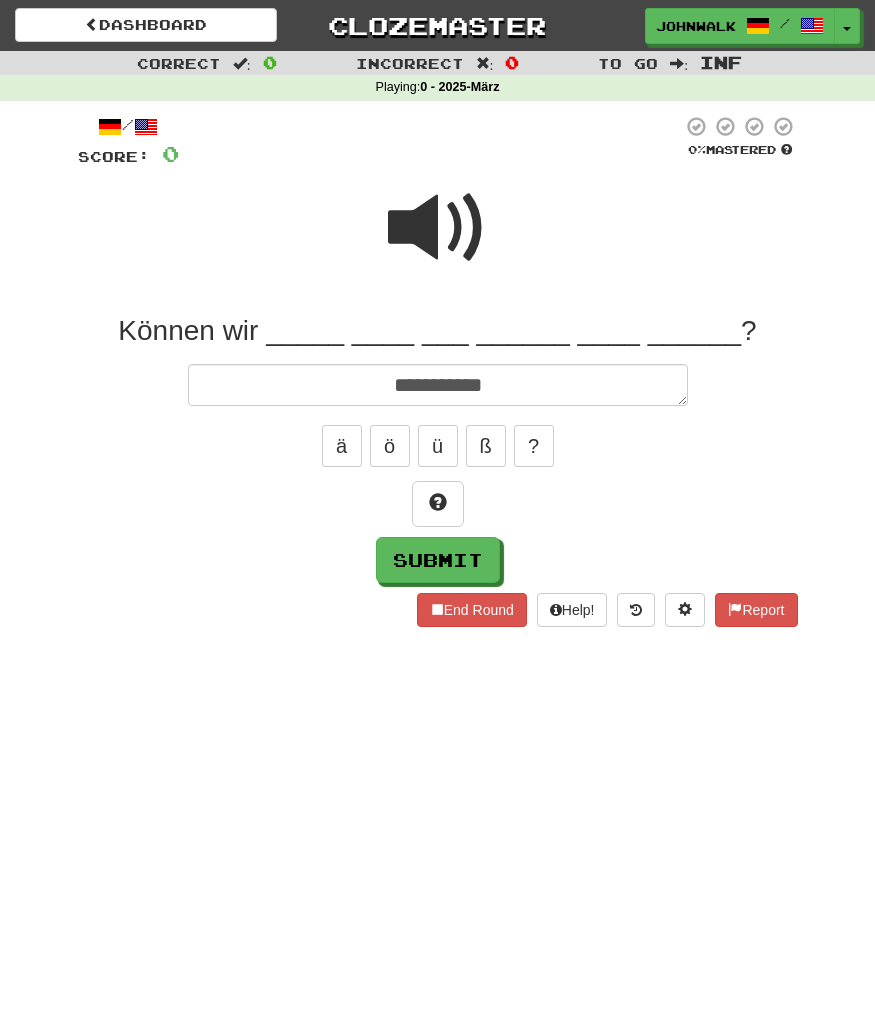 type on "*" 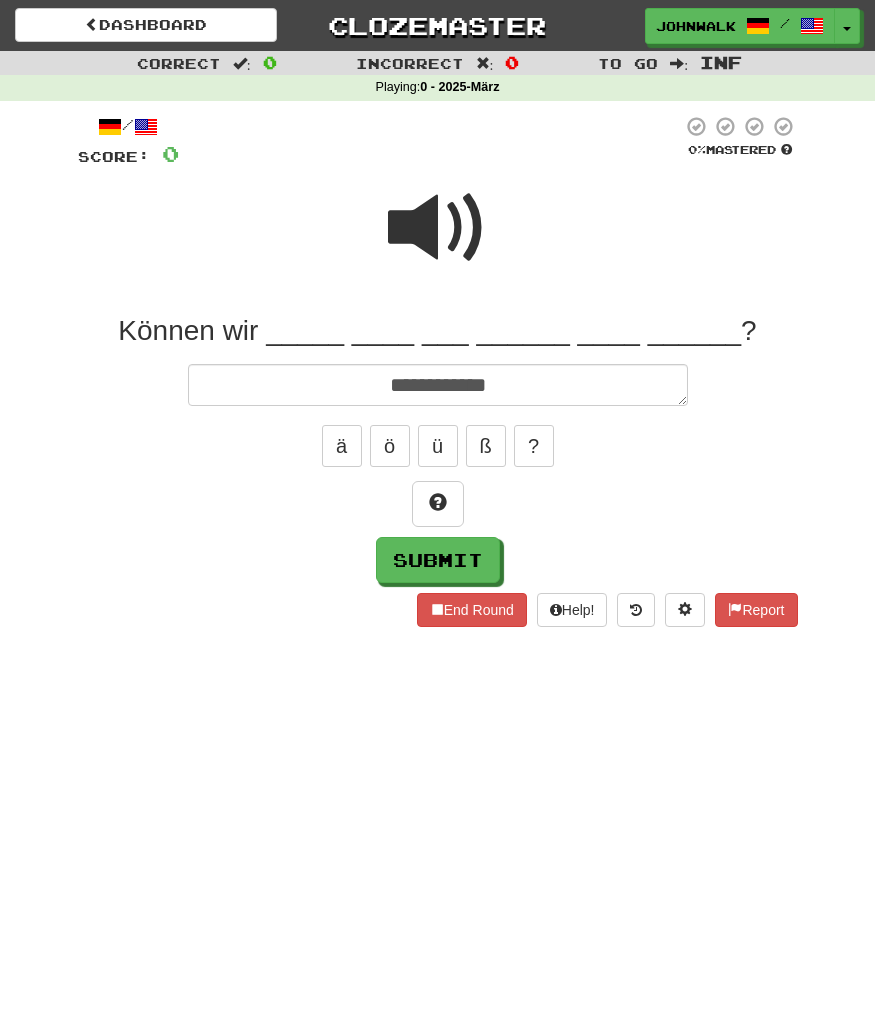 type on "*" 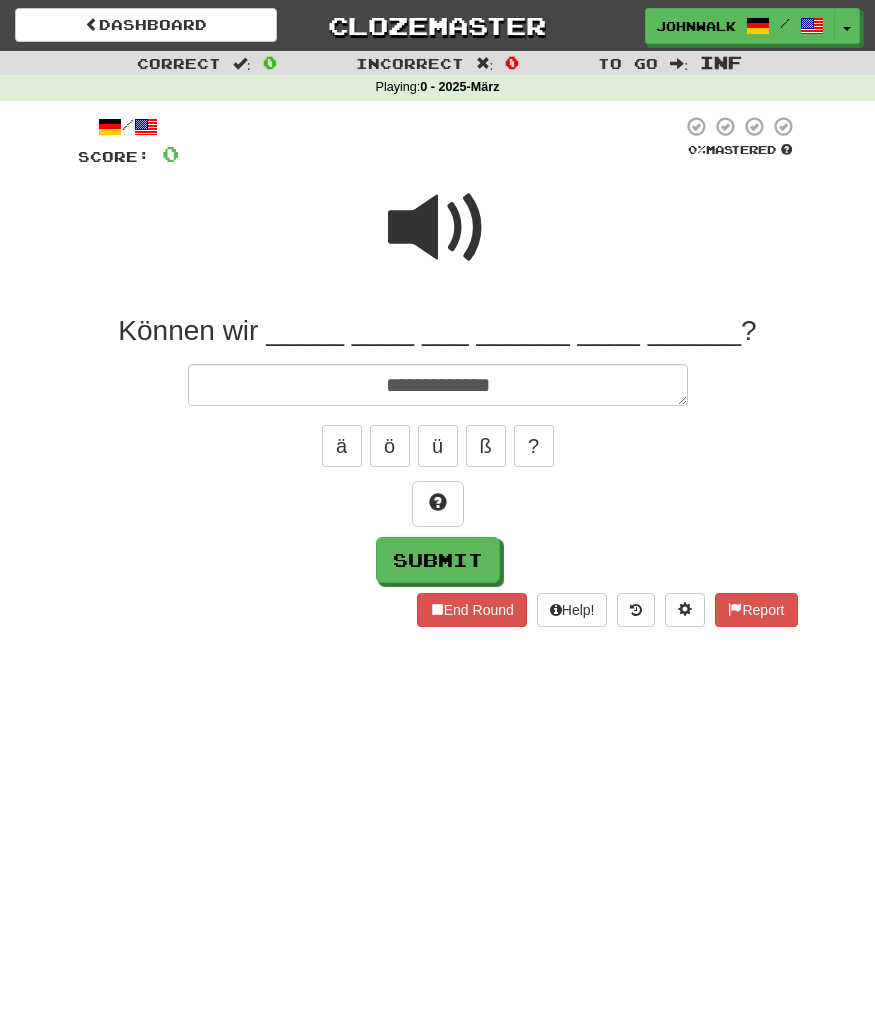 type on "*" 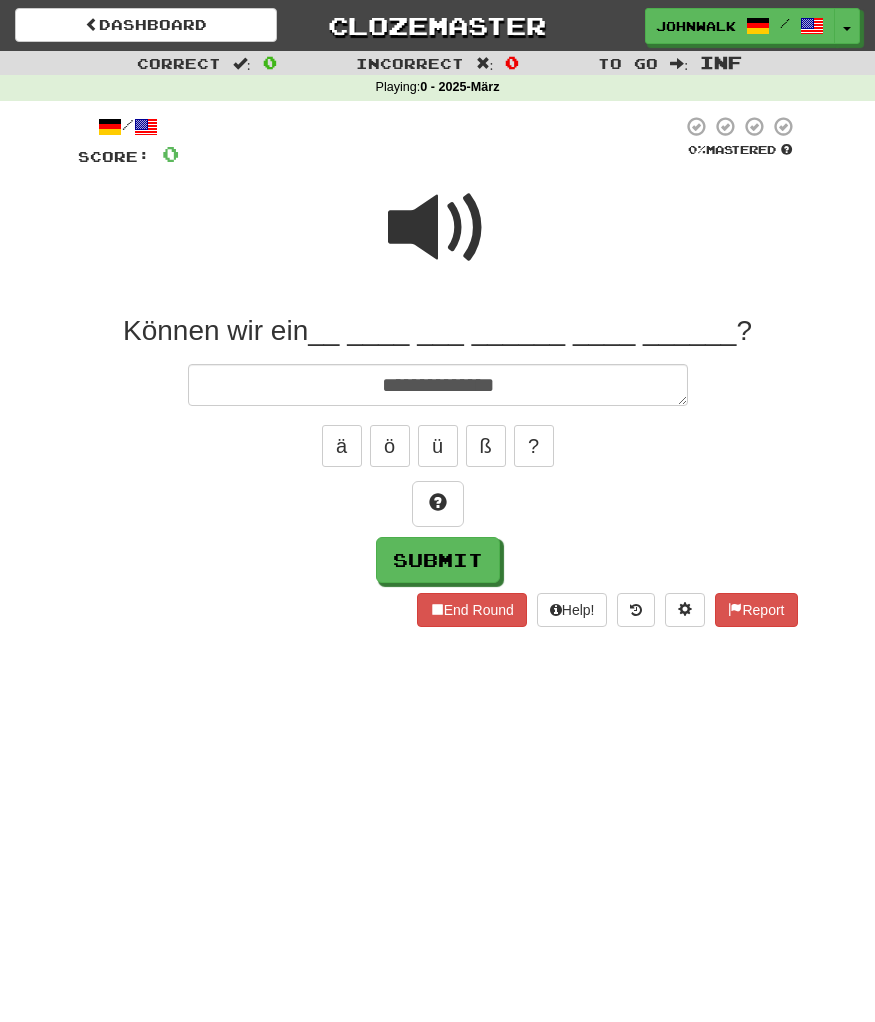 type on "**********" 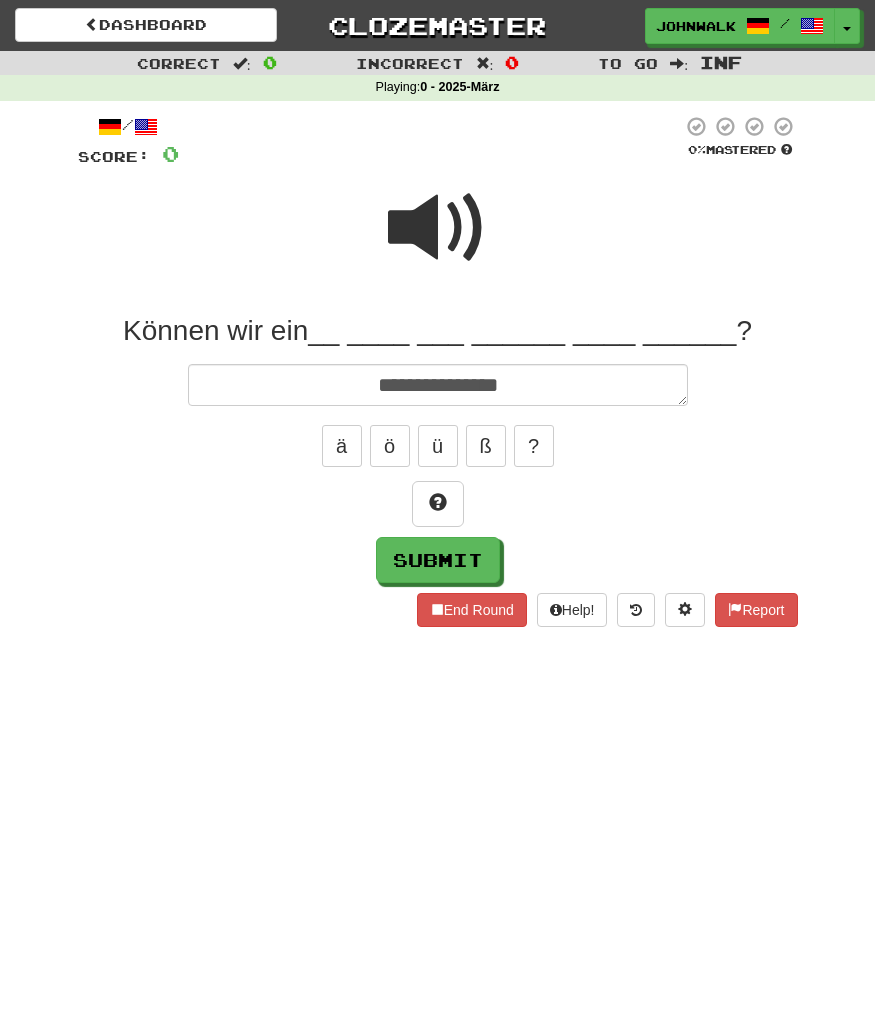 type on "*" 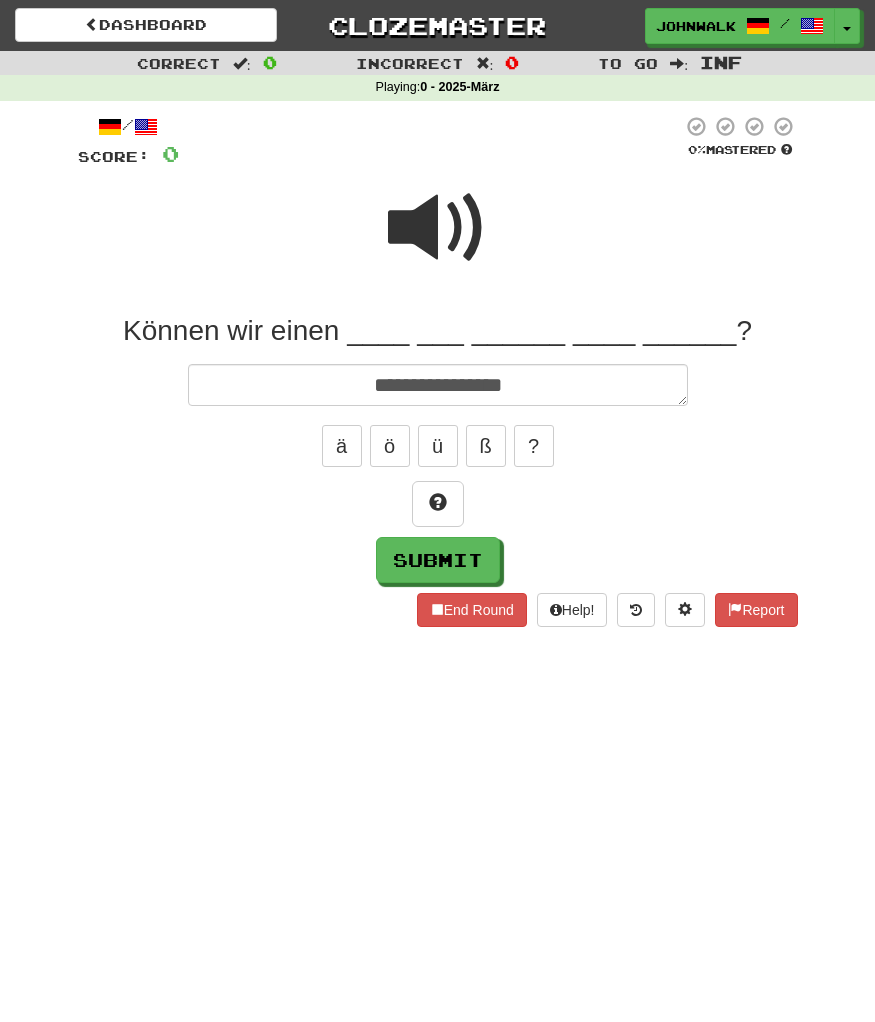 type on "*" 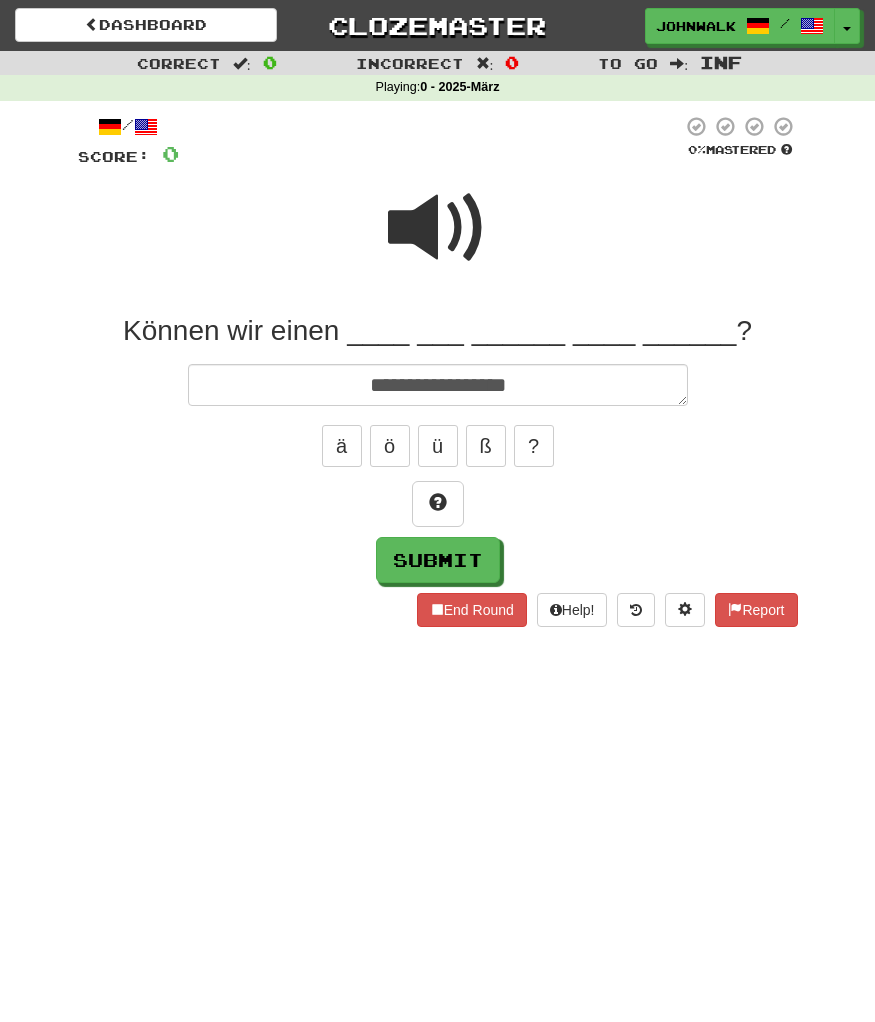 type on "*" 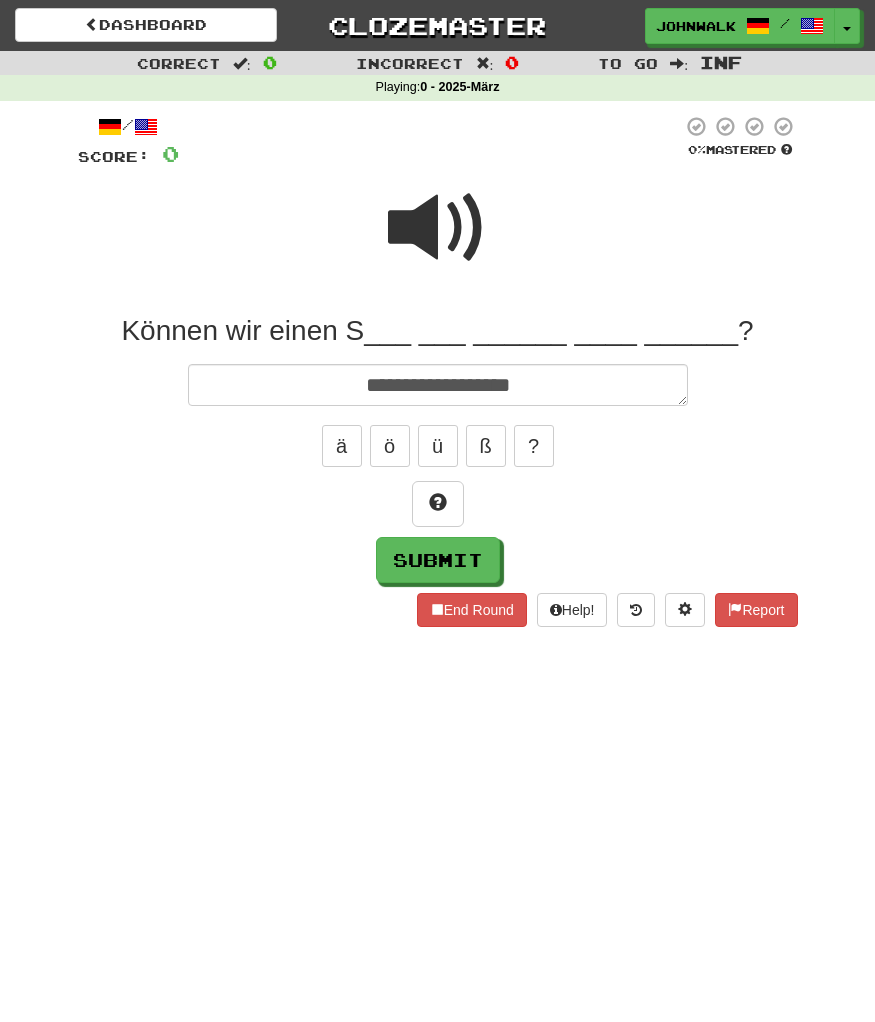 type on "*" 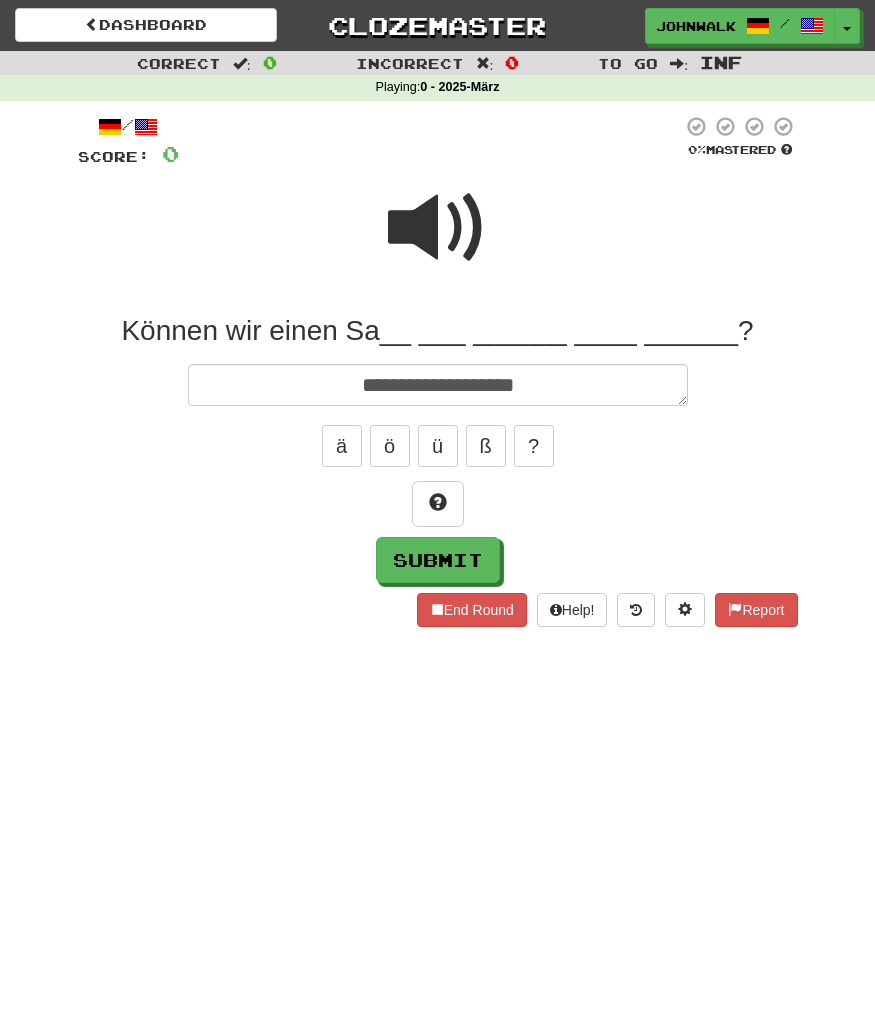type on "*" 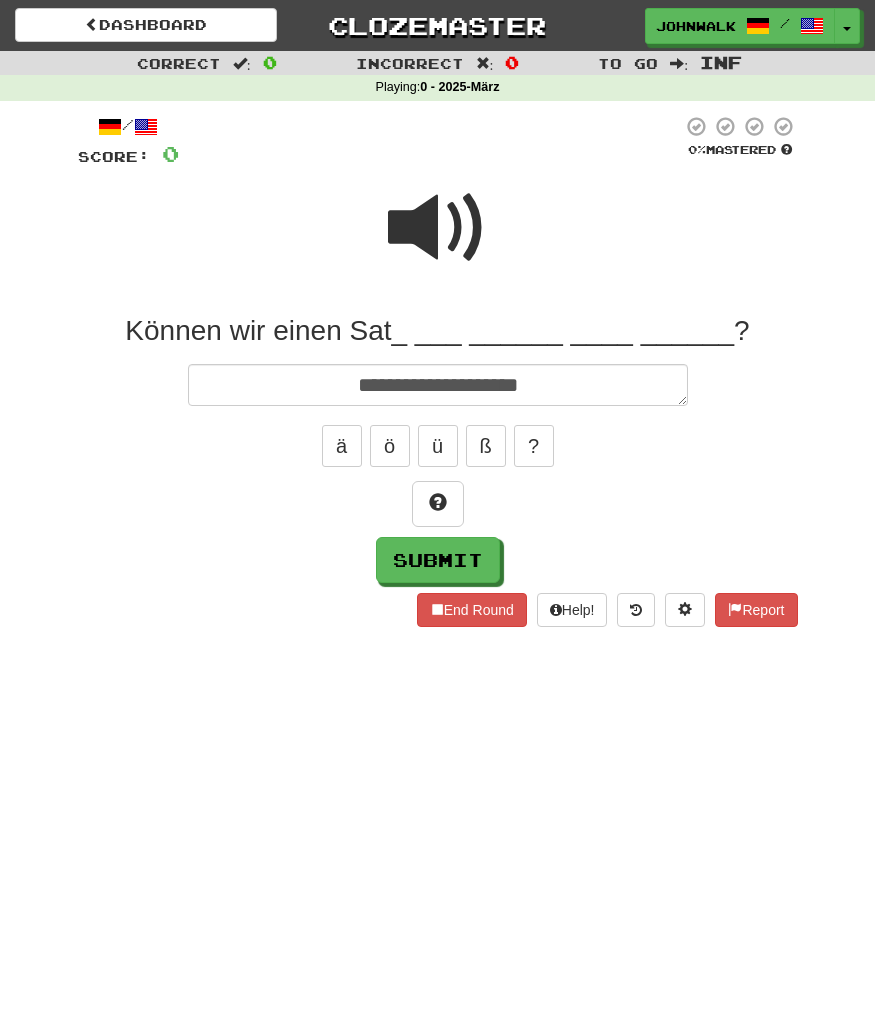 type on "*" 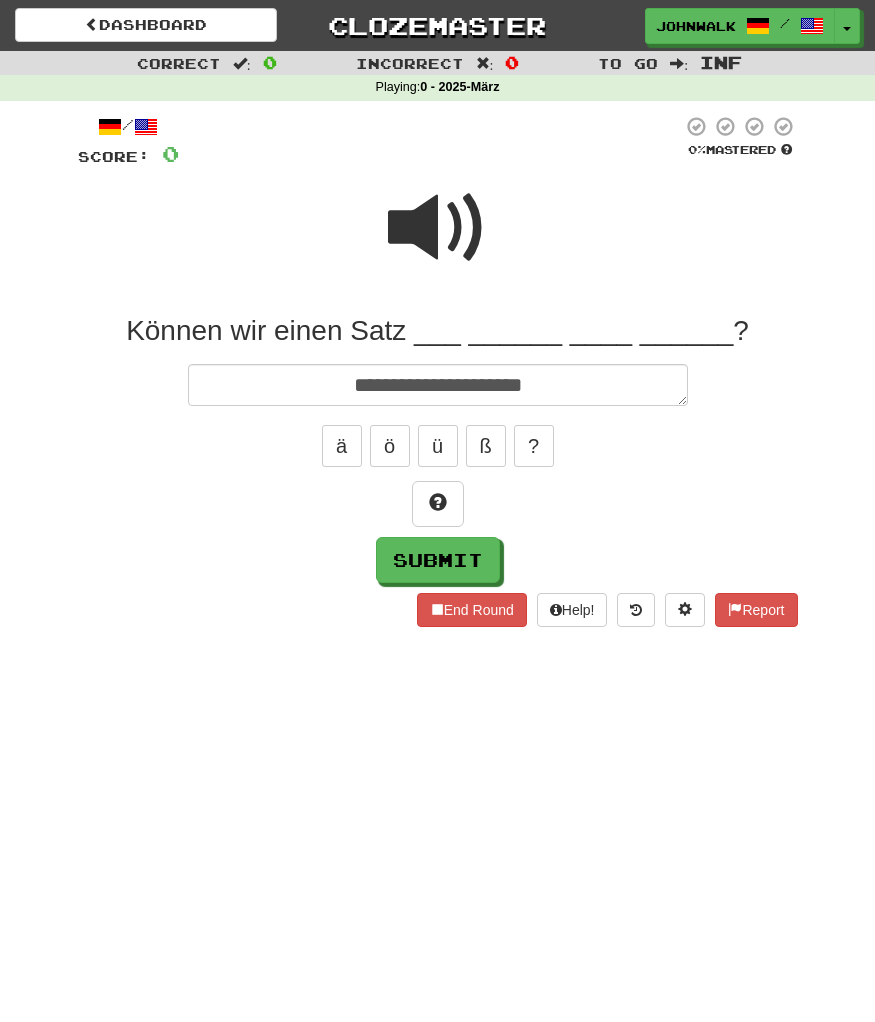 type on "*" 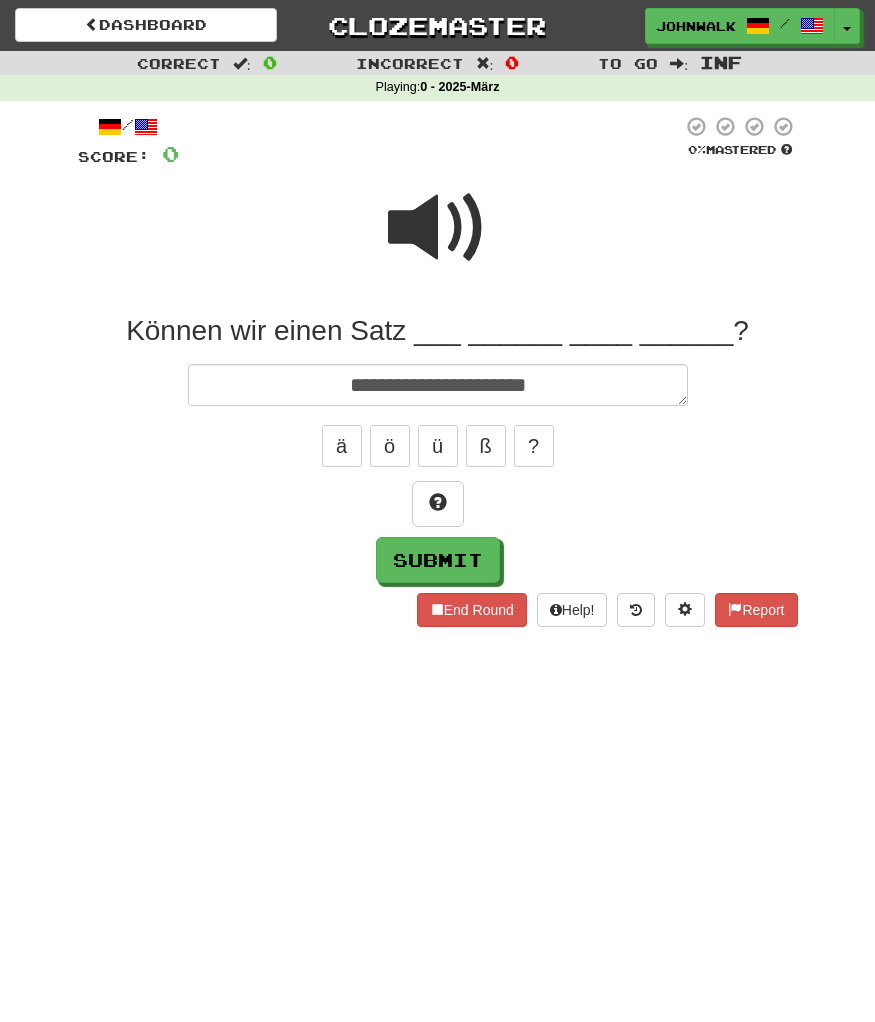 type on "*" 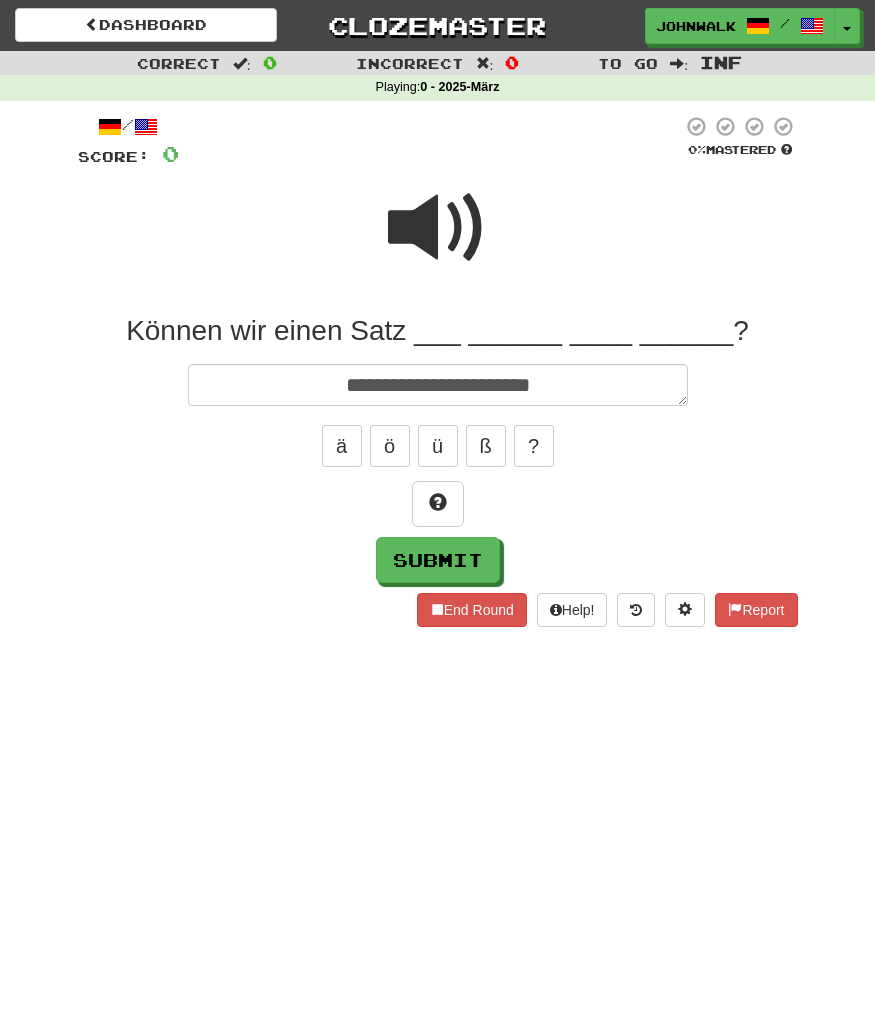 type on "*" 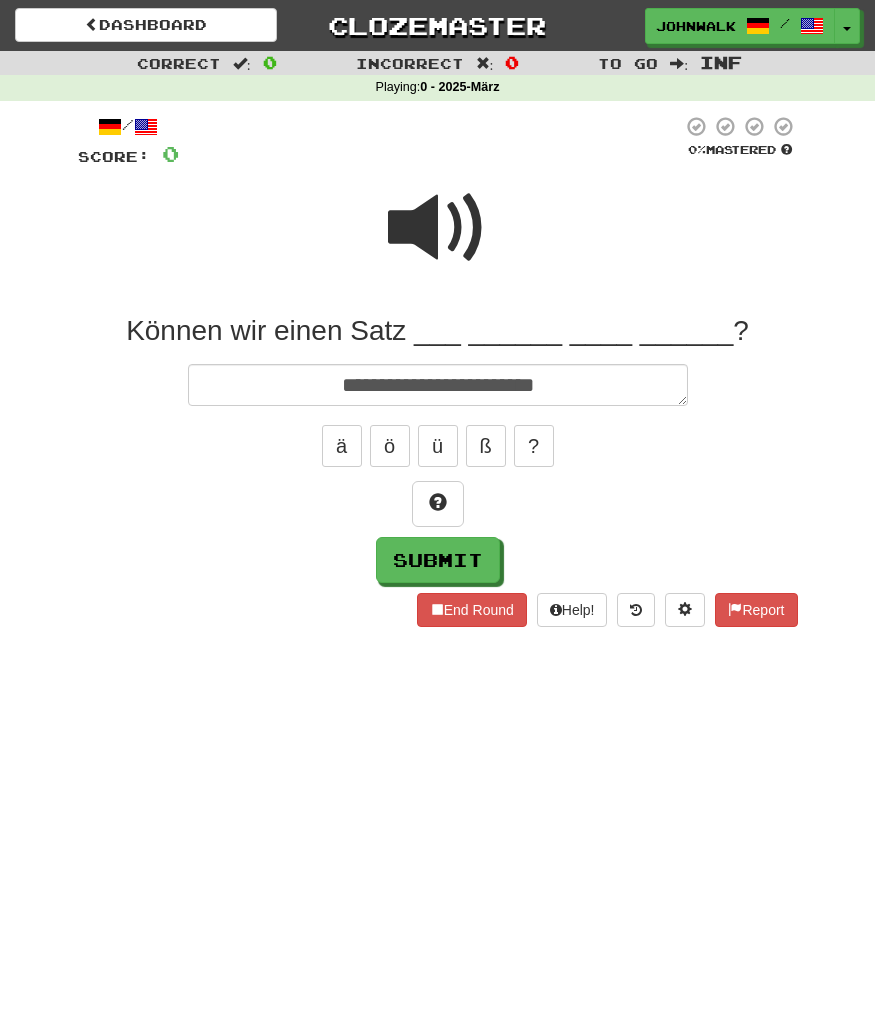 type on "*" 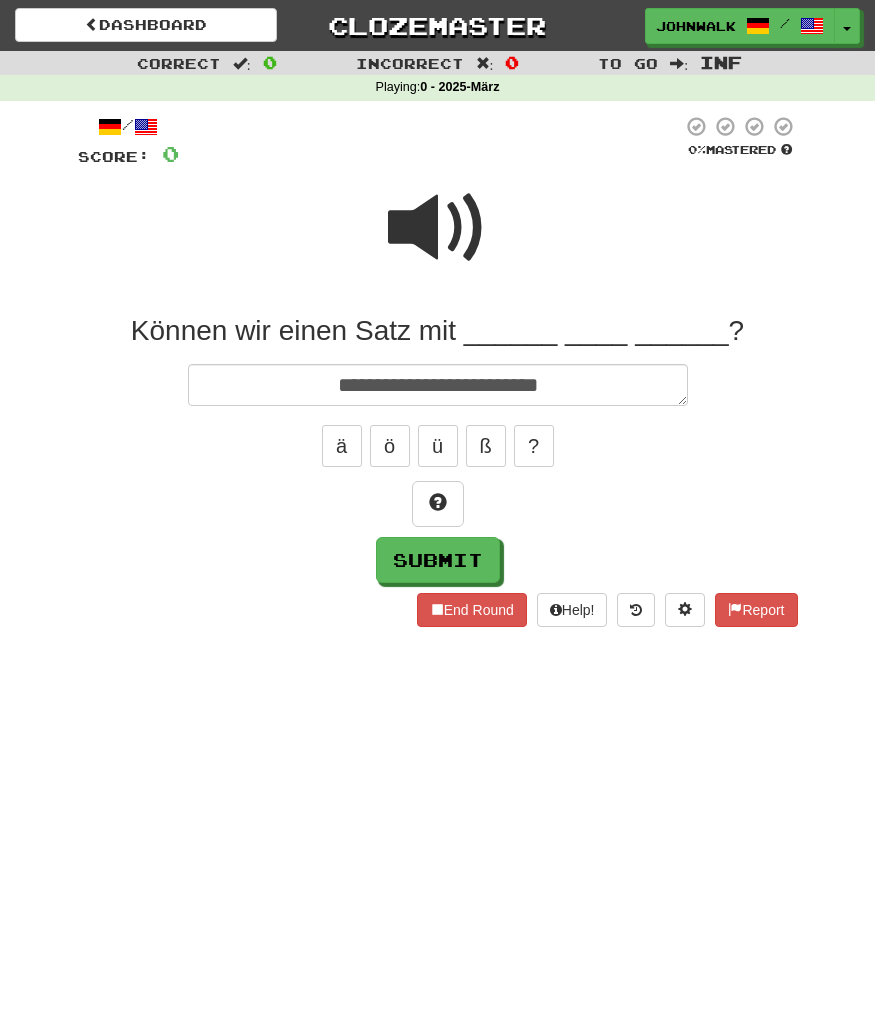 type on "*" 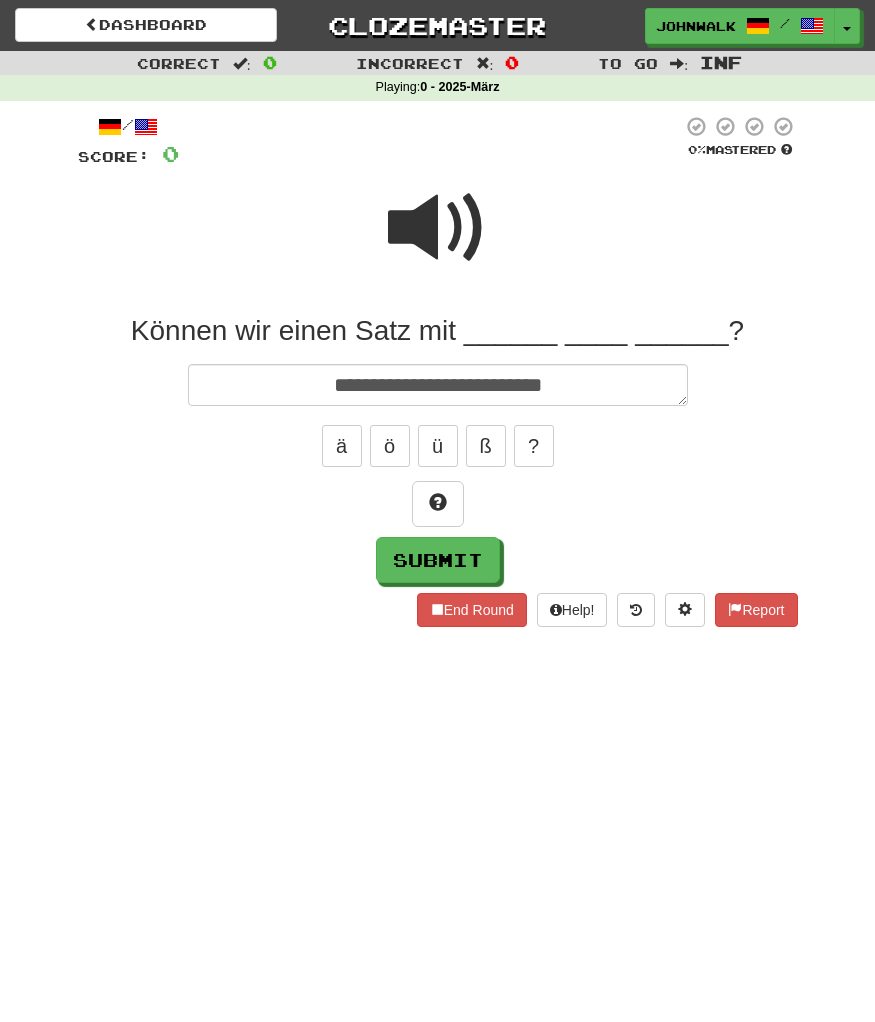 type on "*" 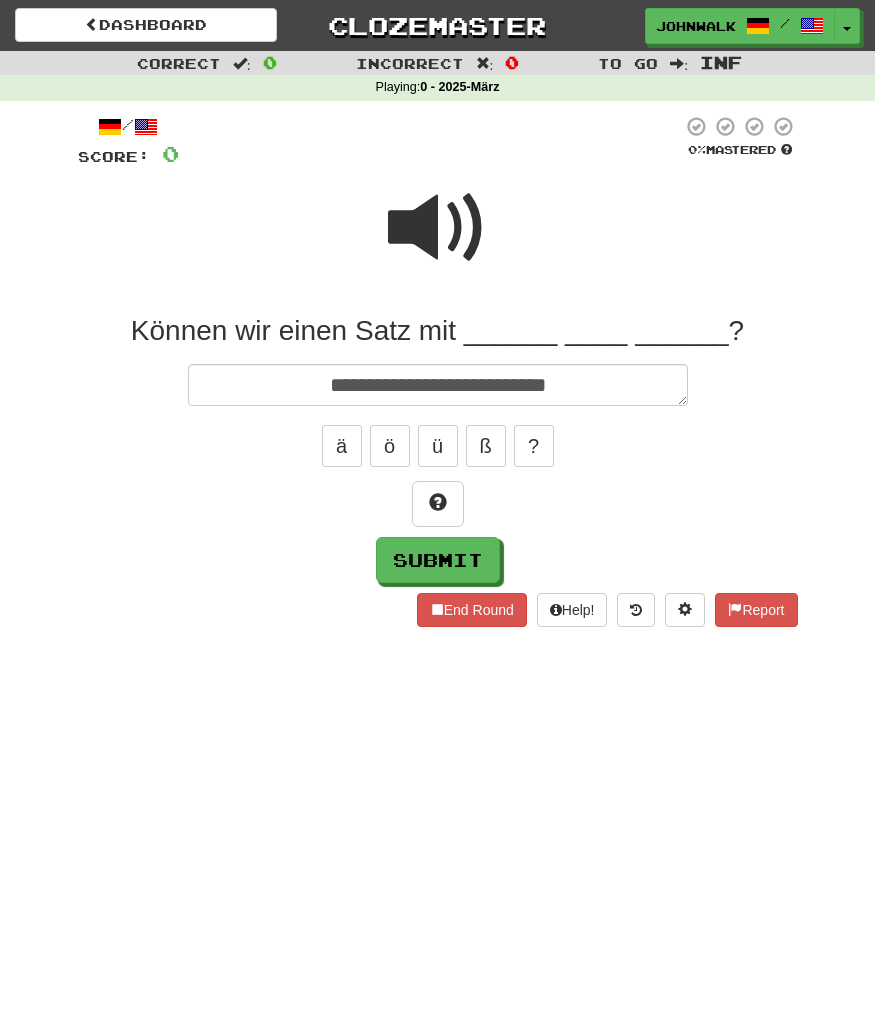 type on "*" 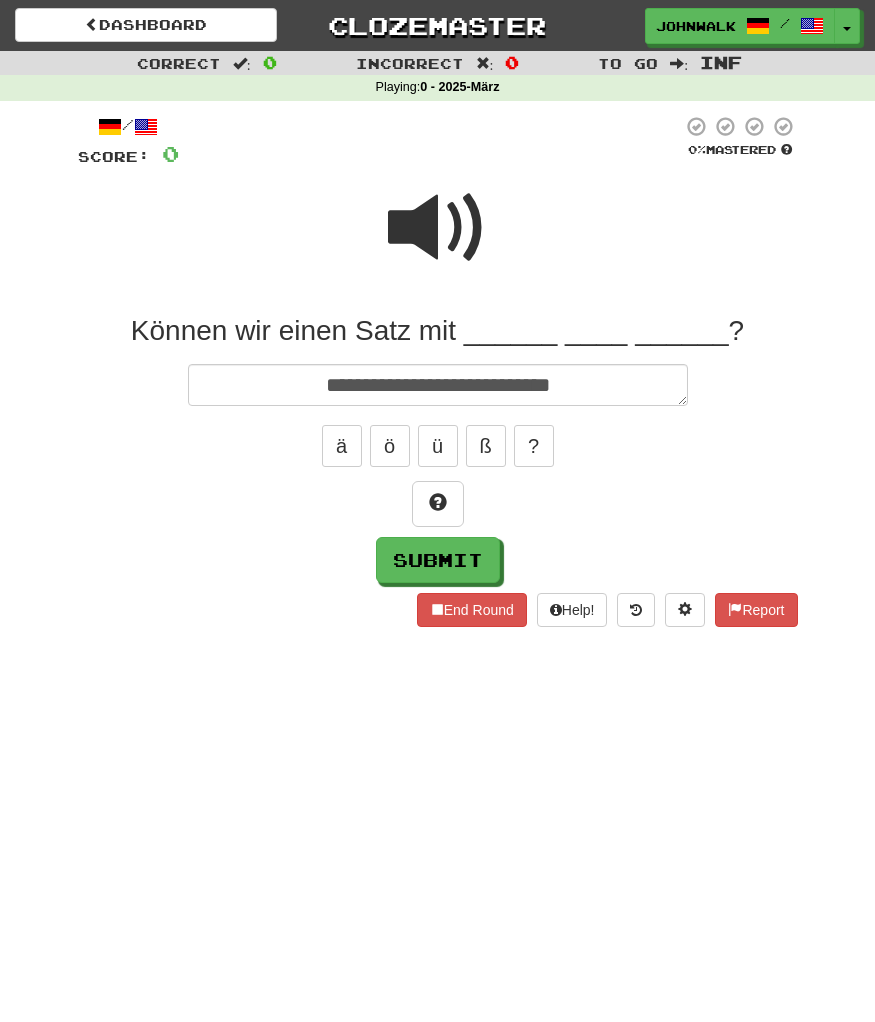 type on "*" 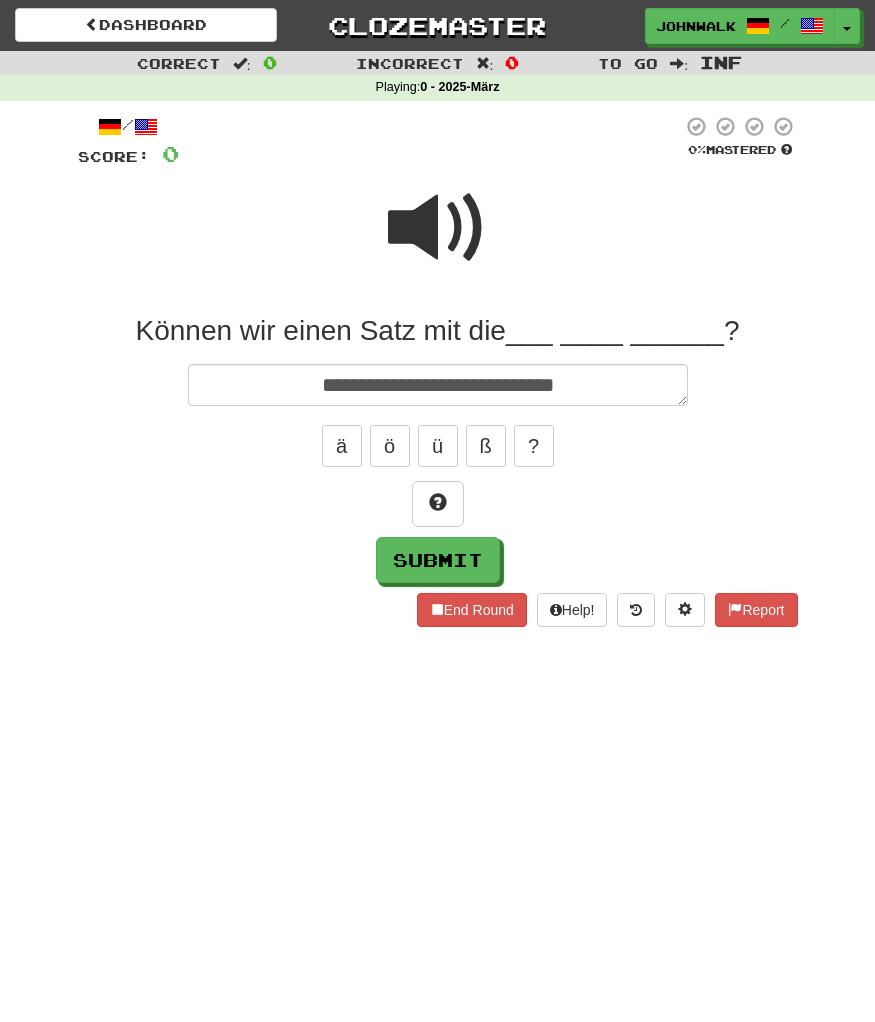 type on "*" 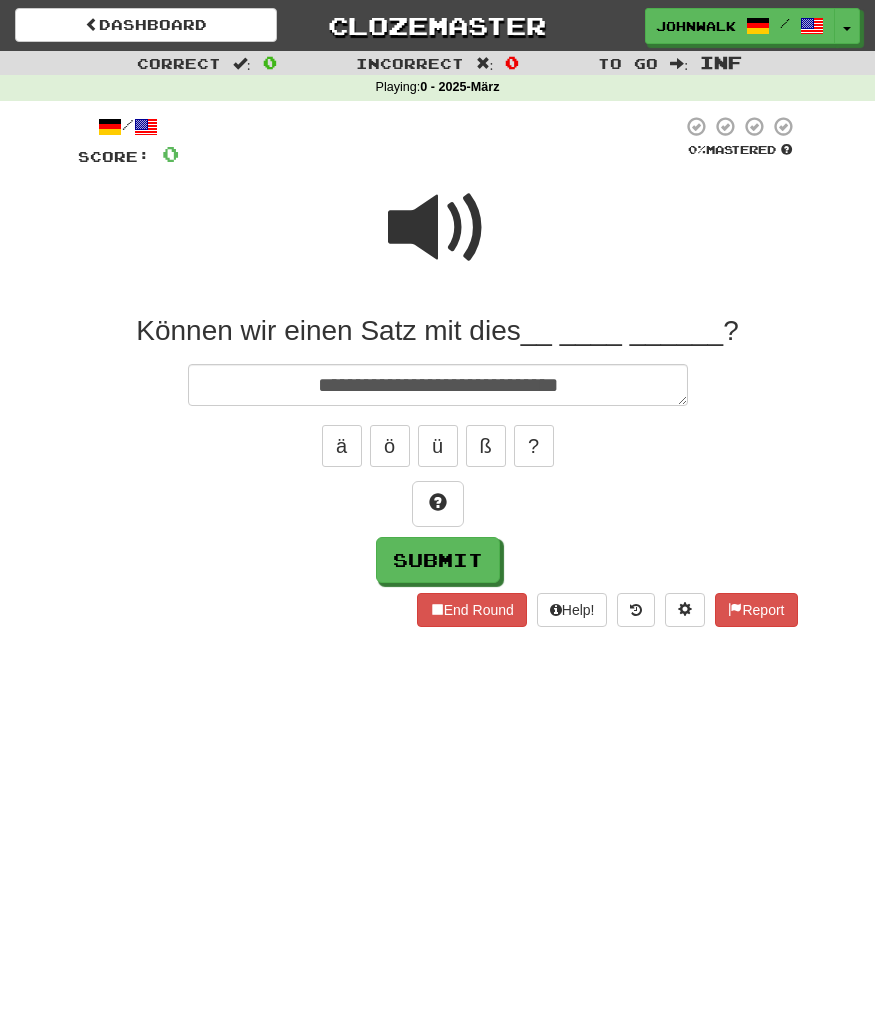 type on "**********" 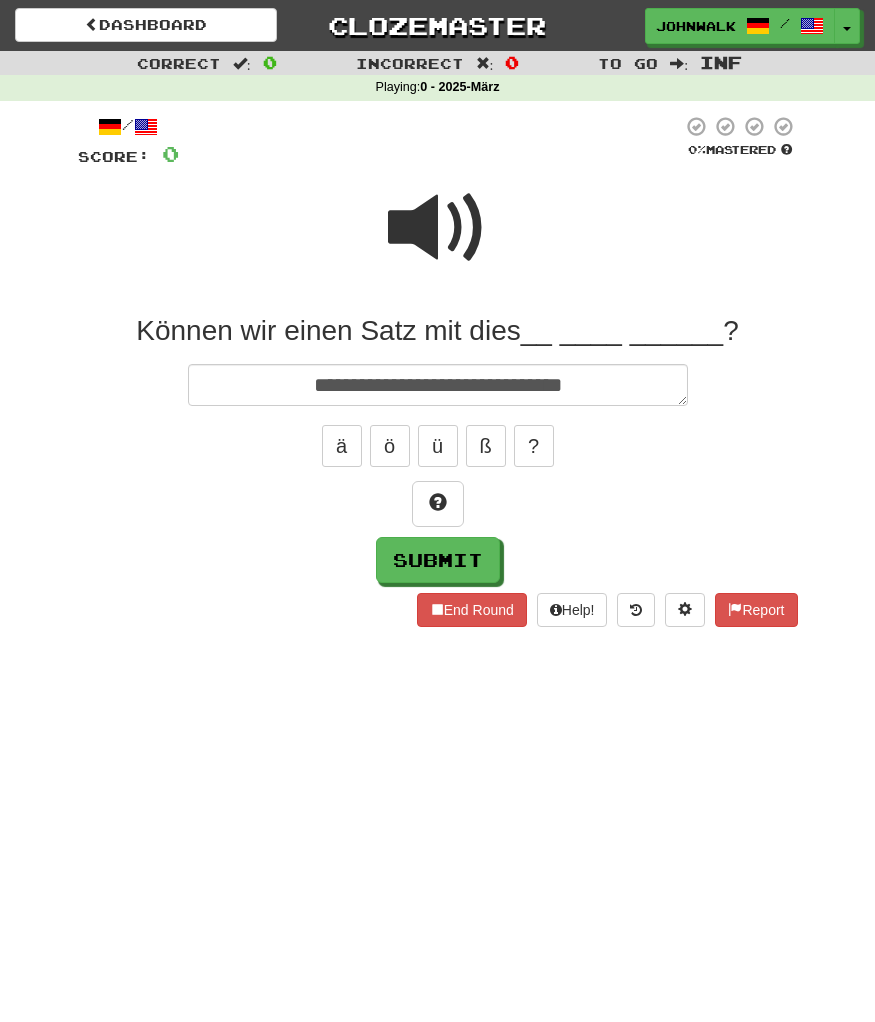type on "*" 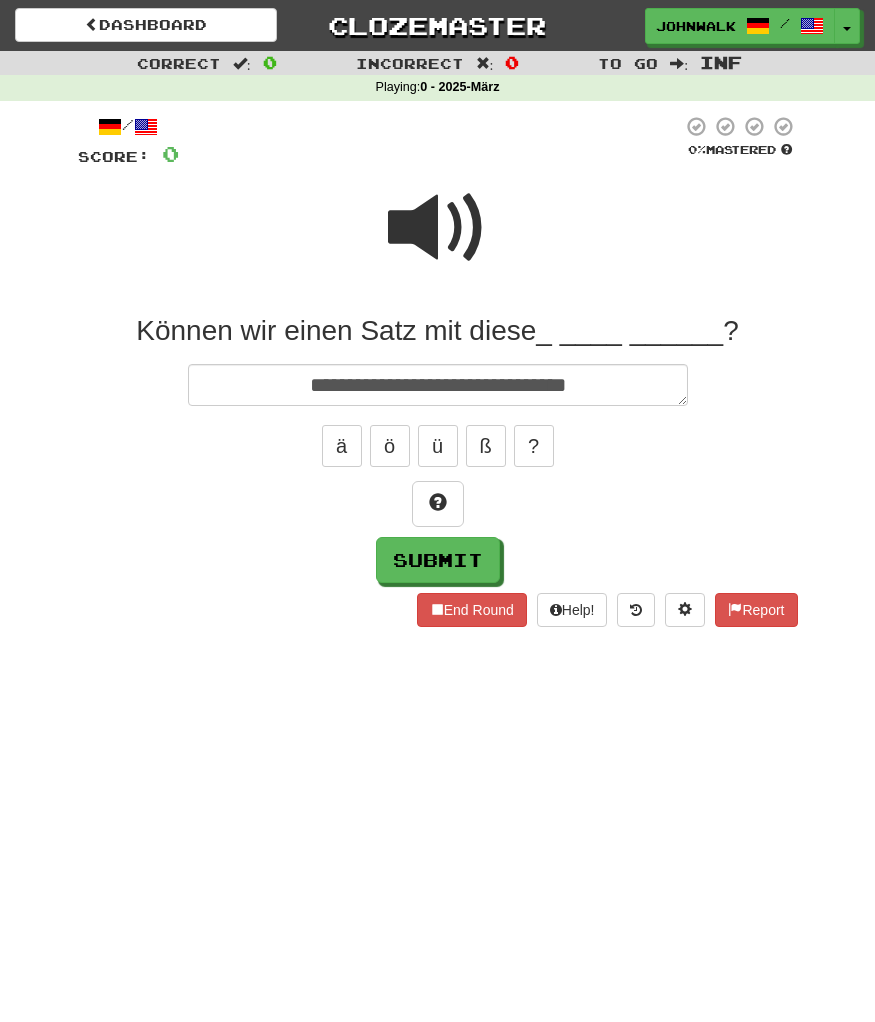 type on "*" 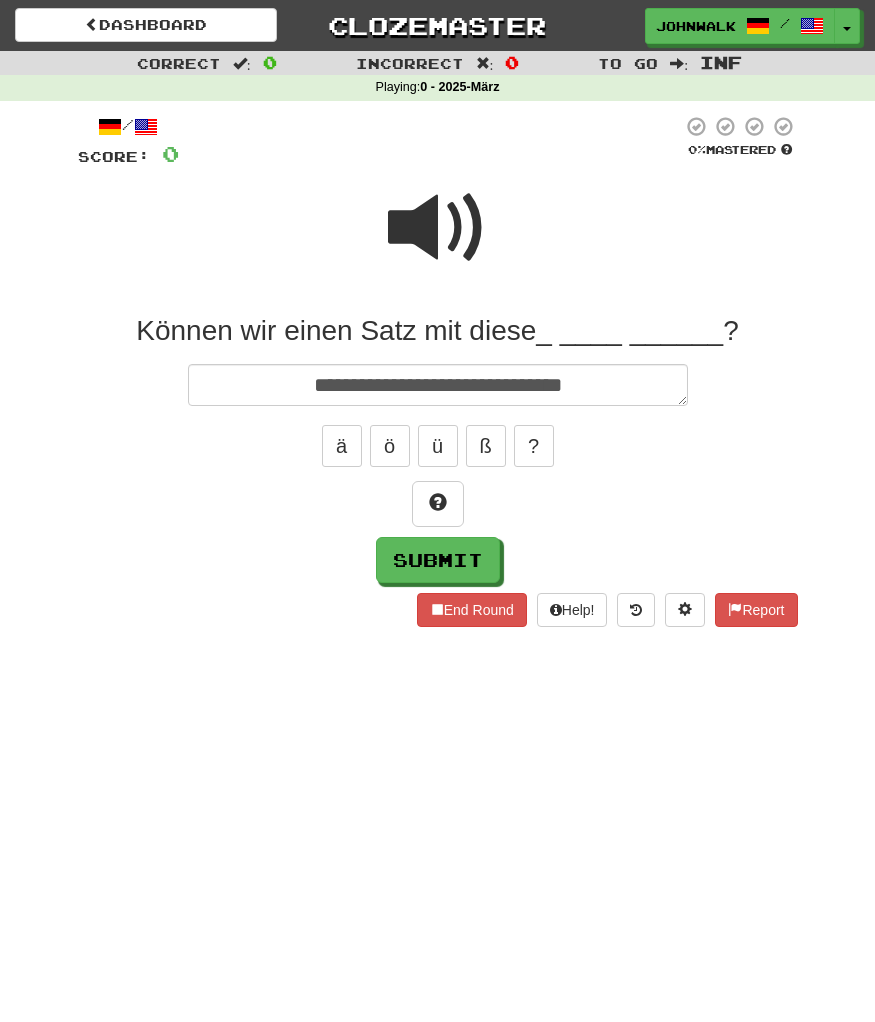 type on "*" 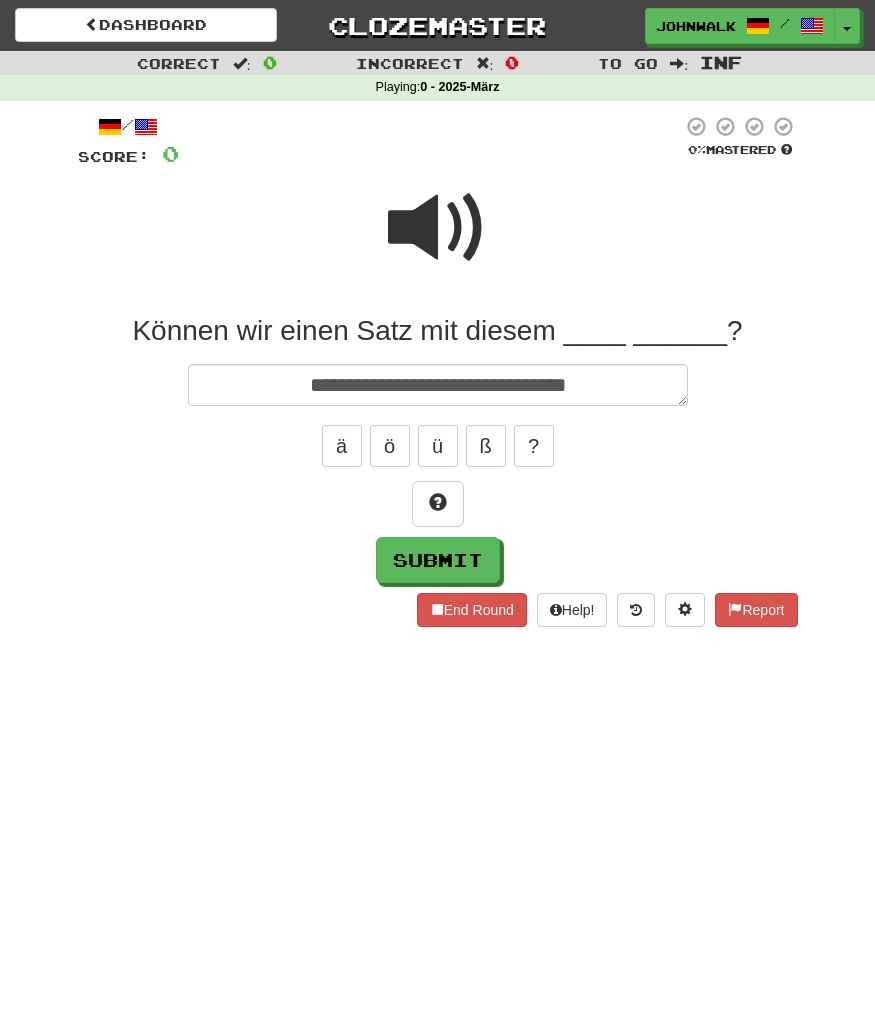 type on "*" 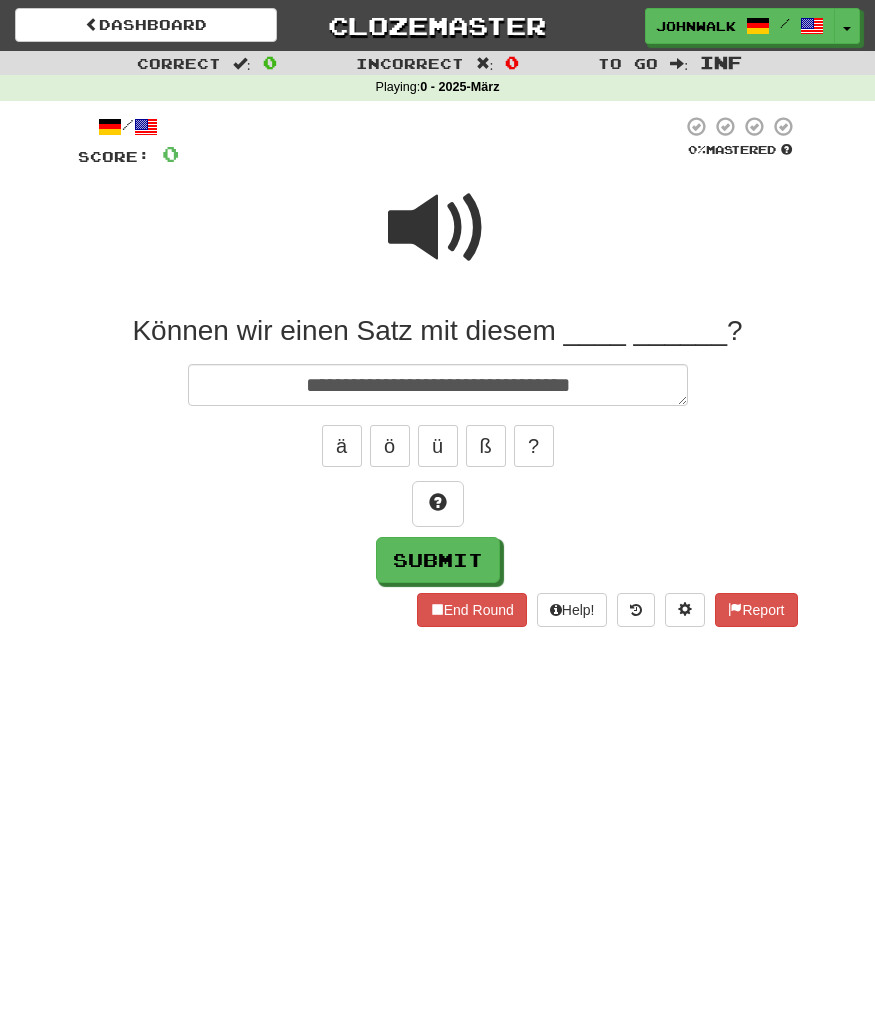 type on "*" 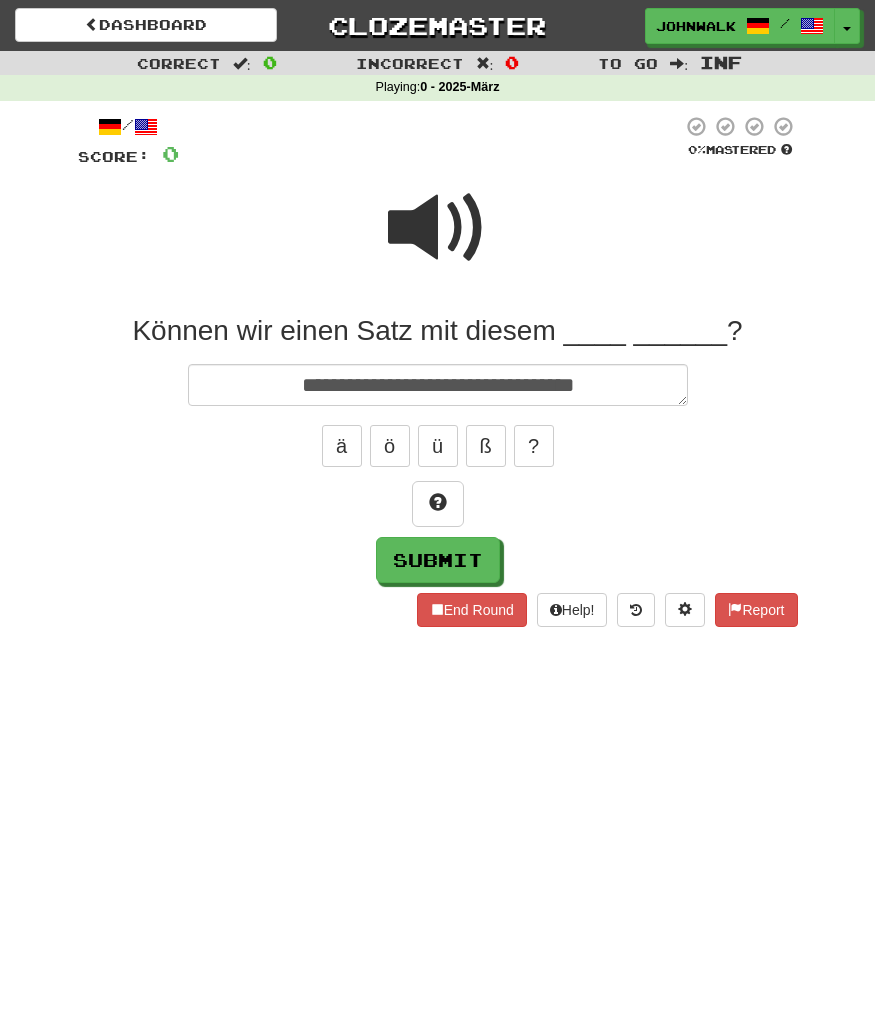 type on "*" 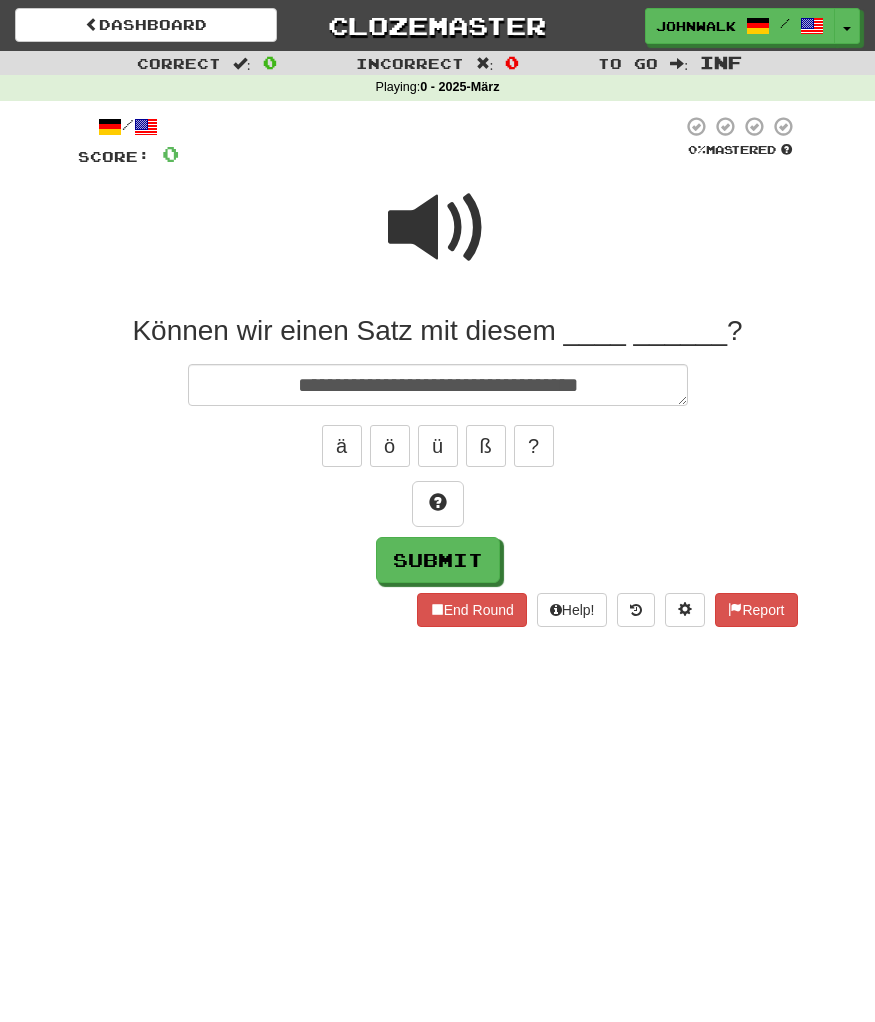 type on "*" 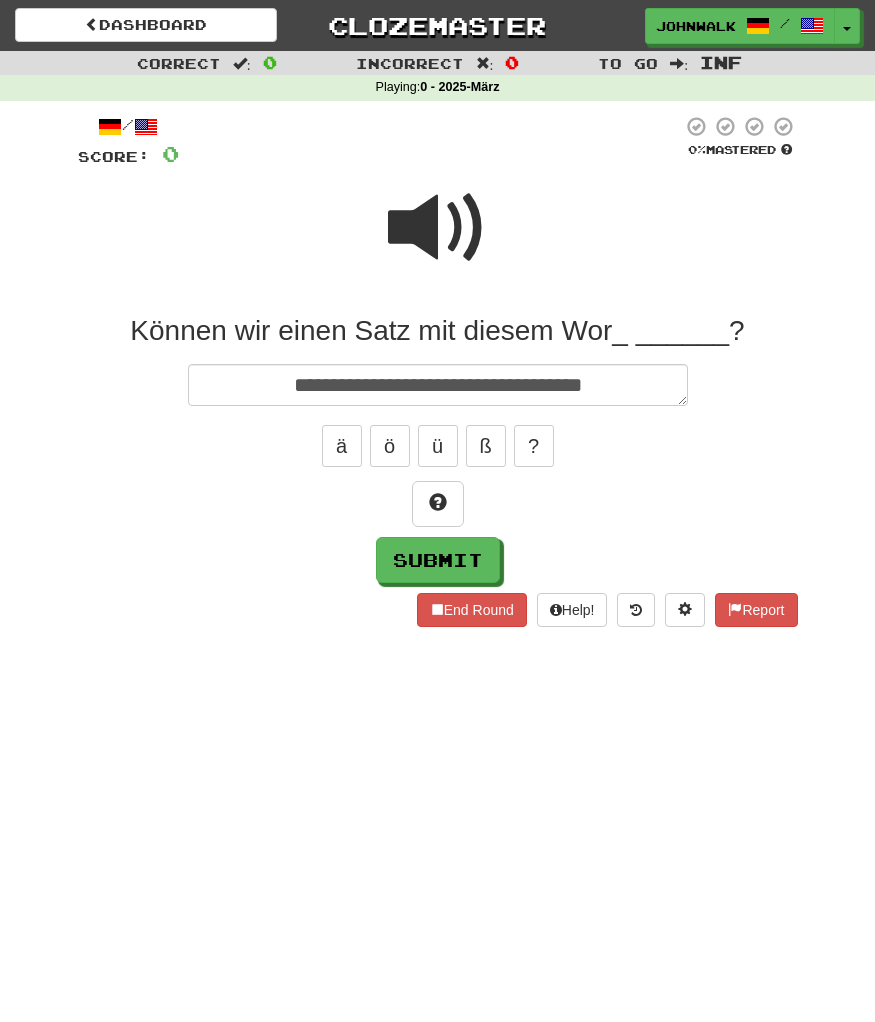 type on "*" 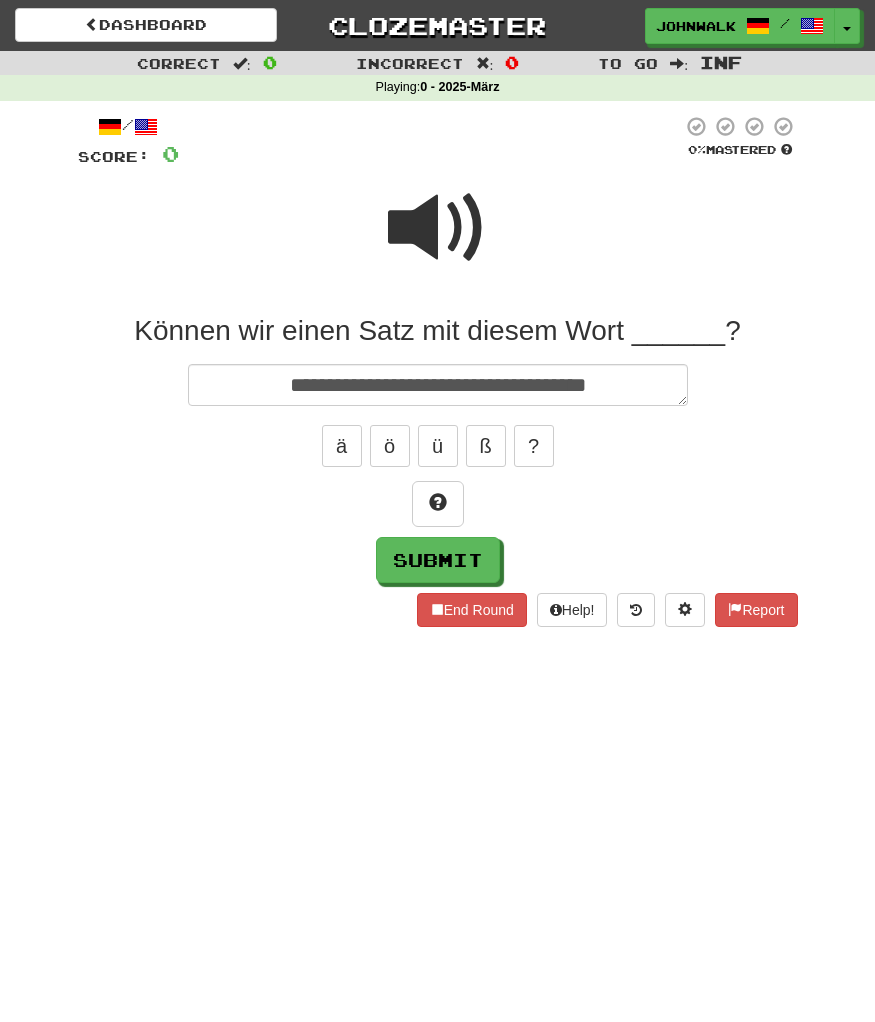 type on "*" 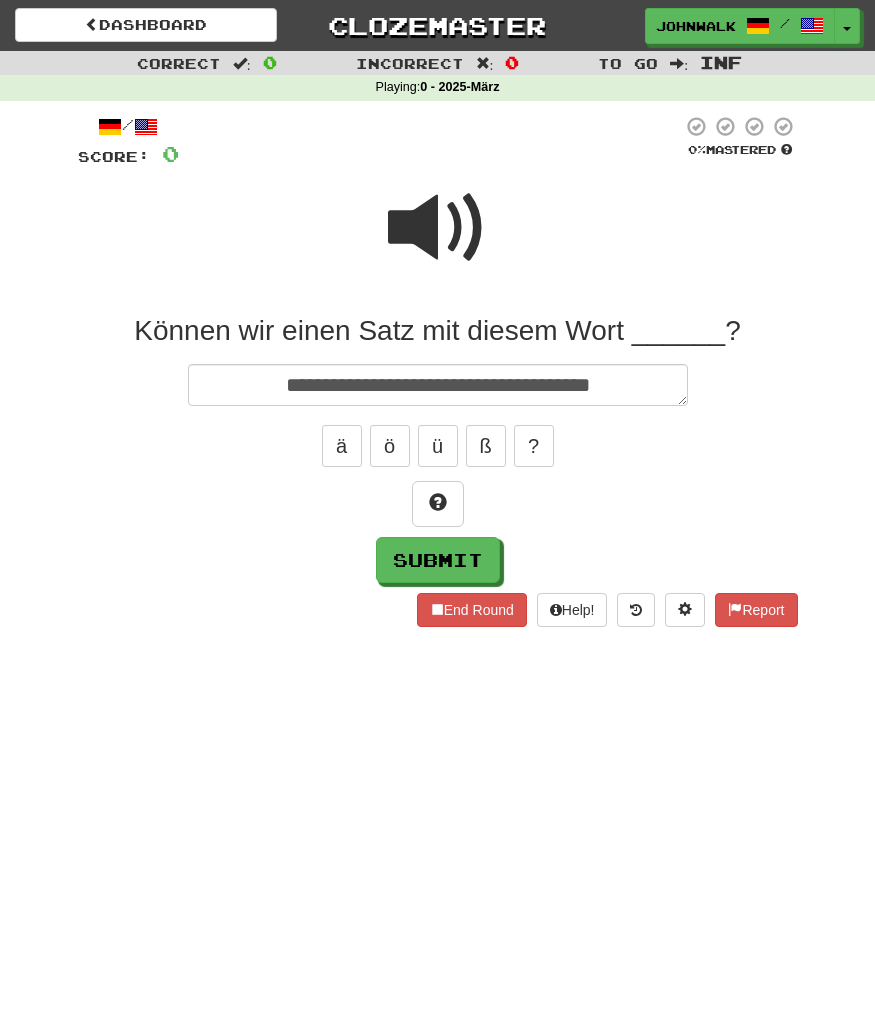 type on "*" 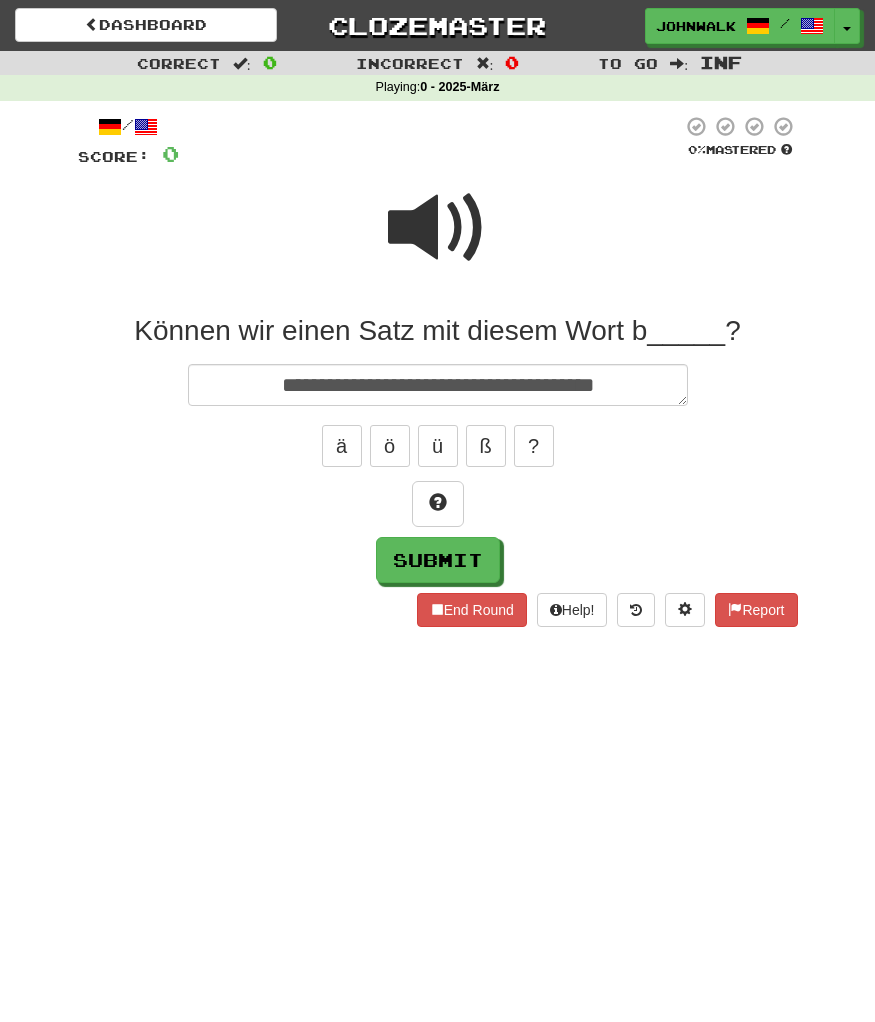 type on "*" 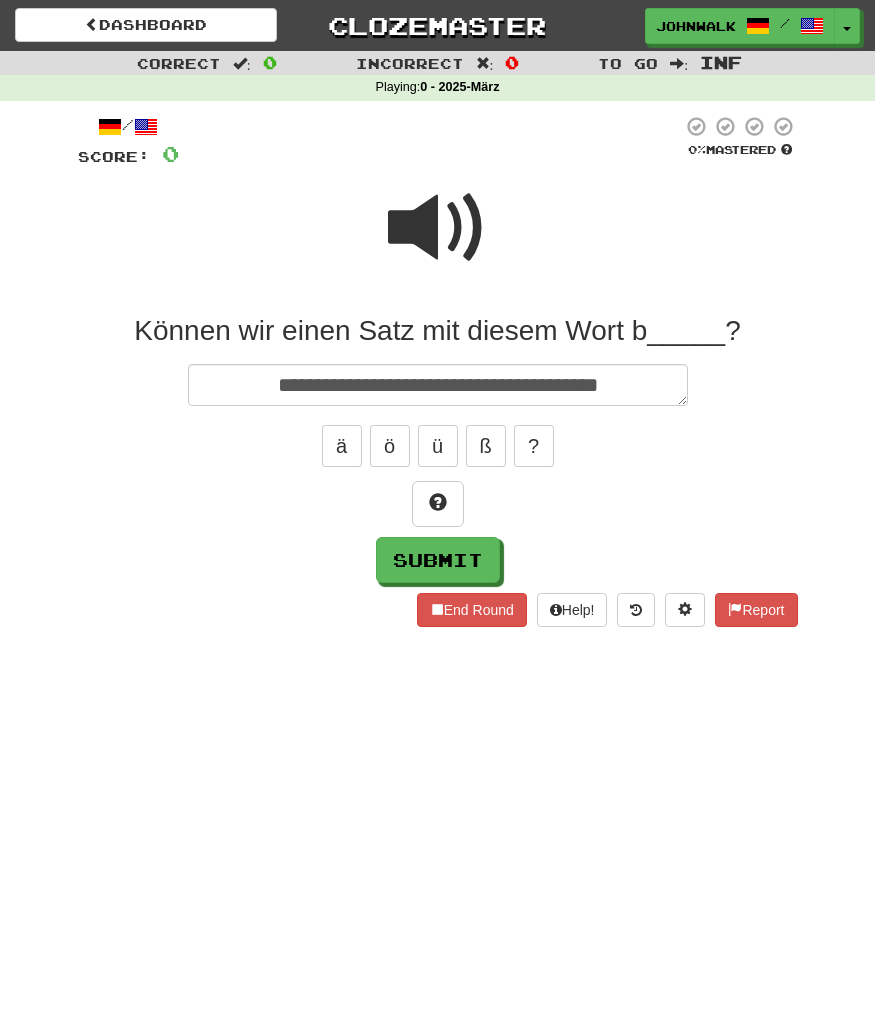 type on "*" 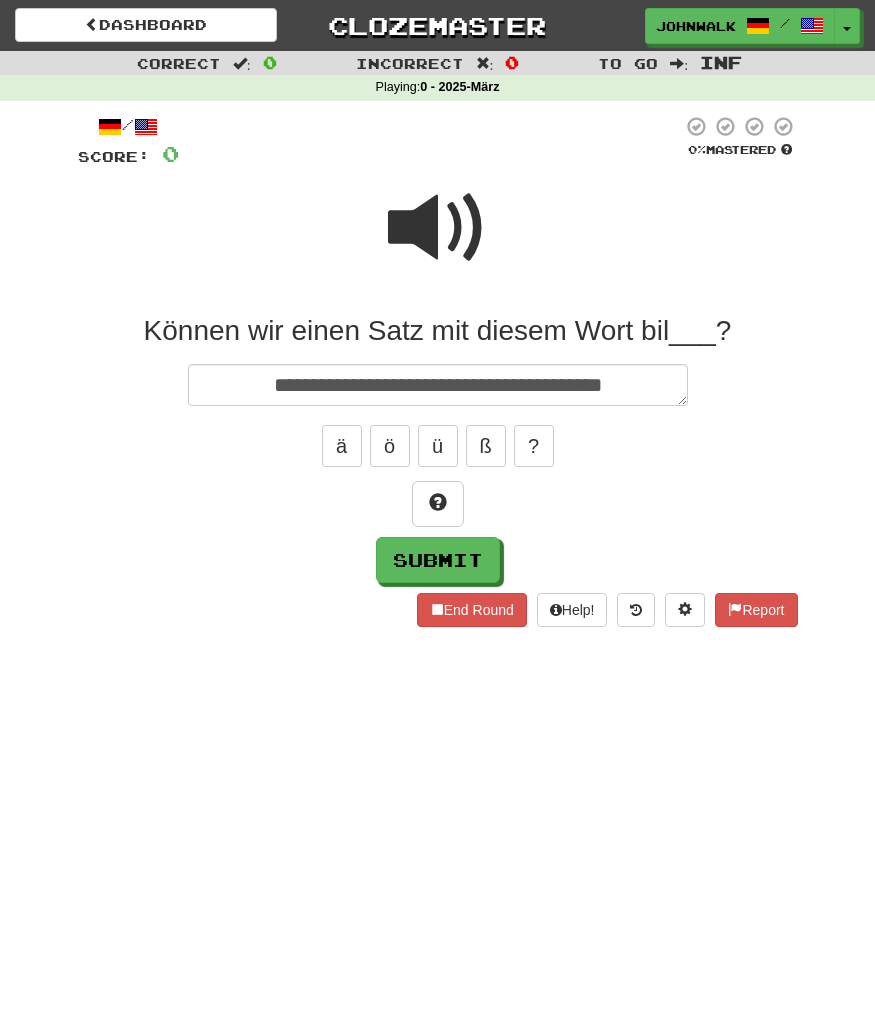 type on "*" 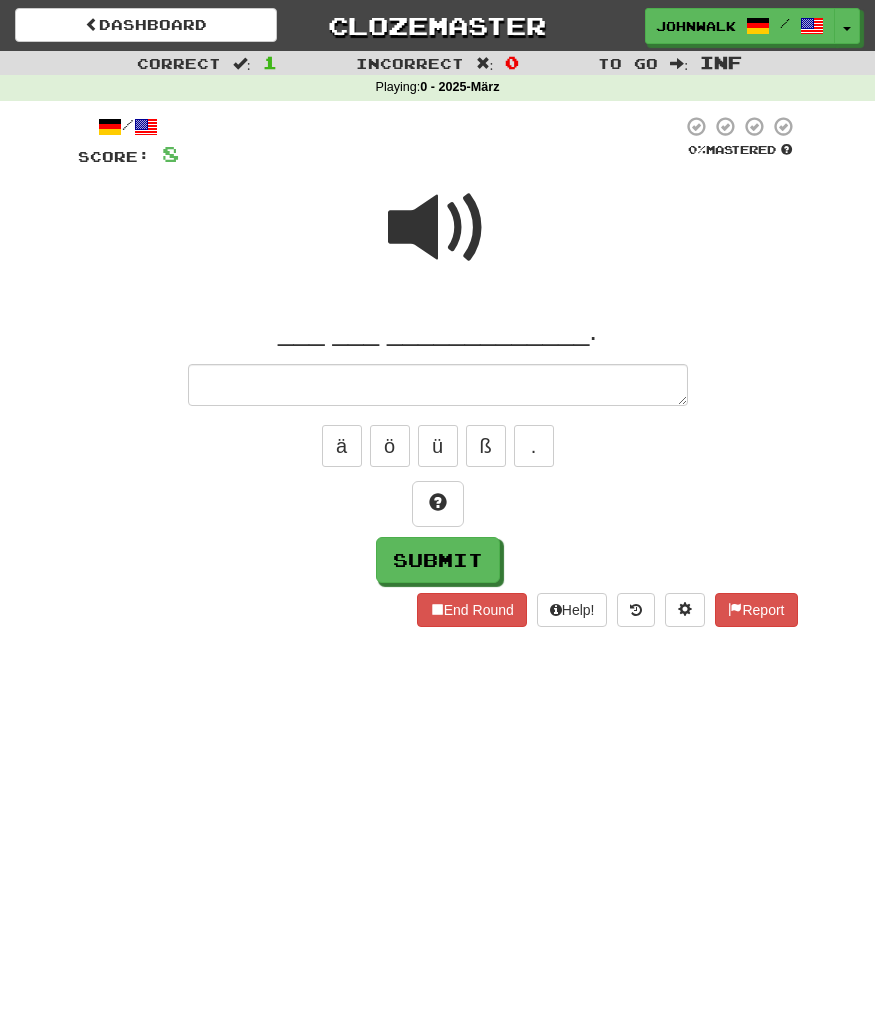type on "*" 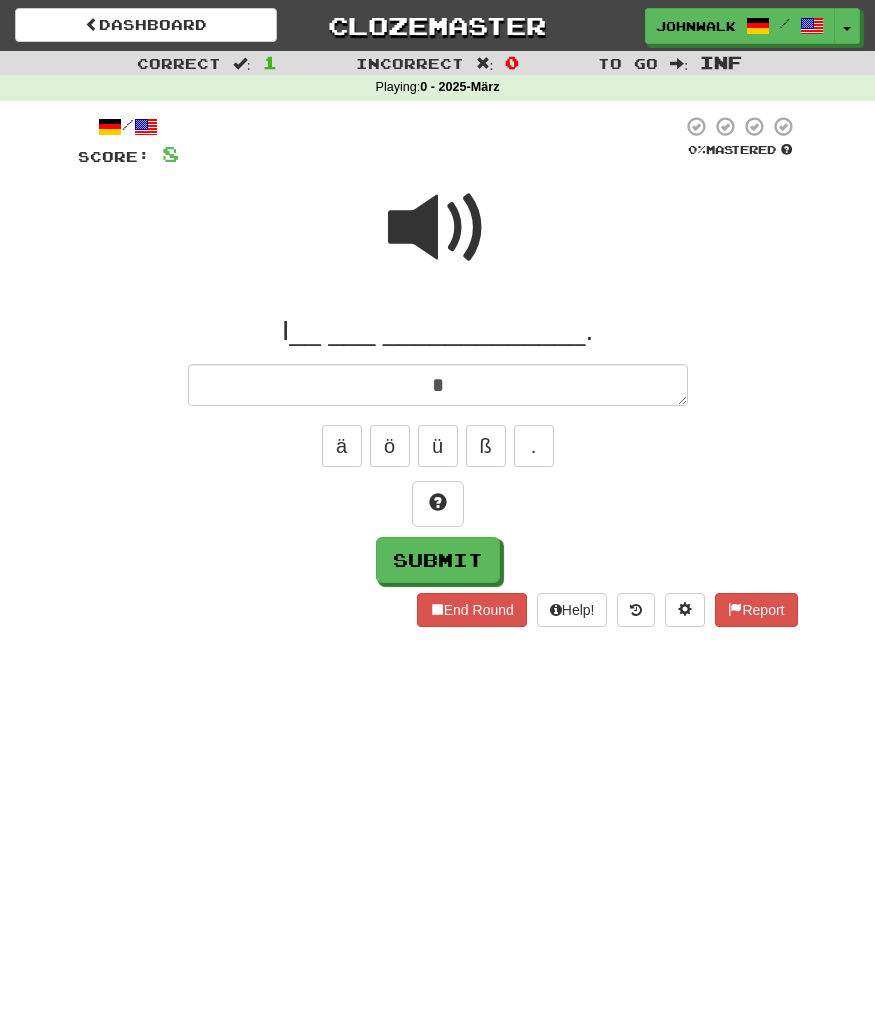 type on "*" 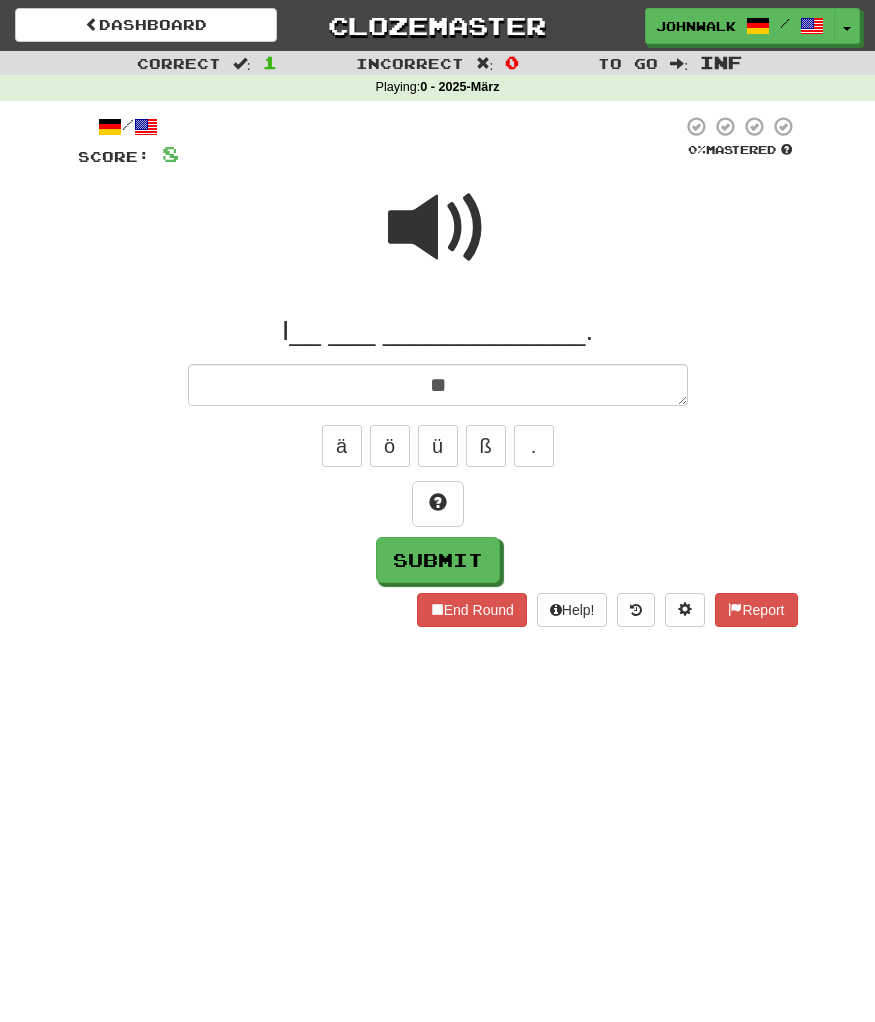type on "*" 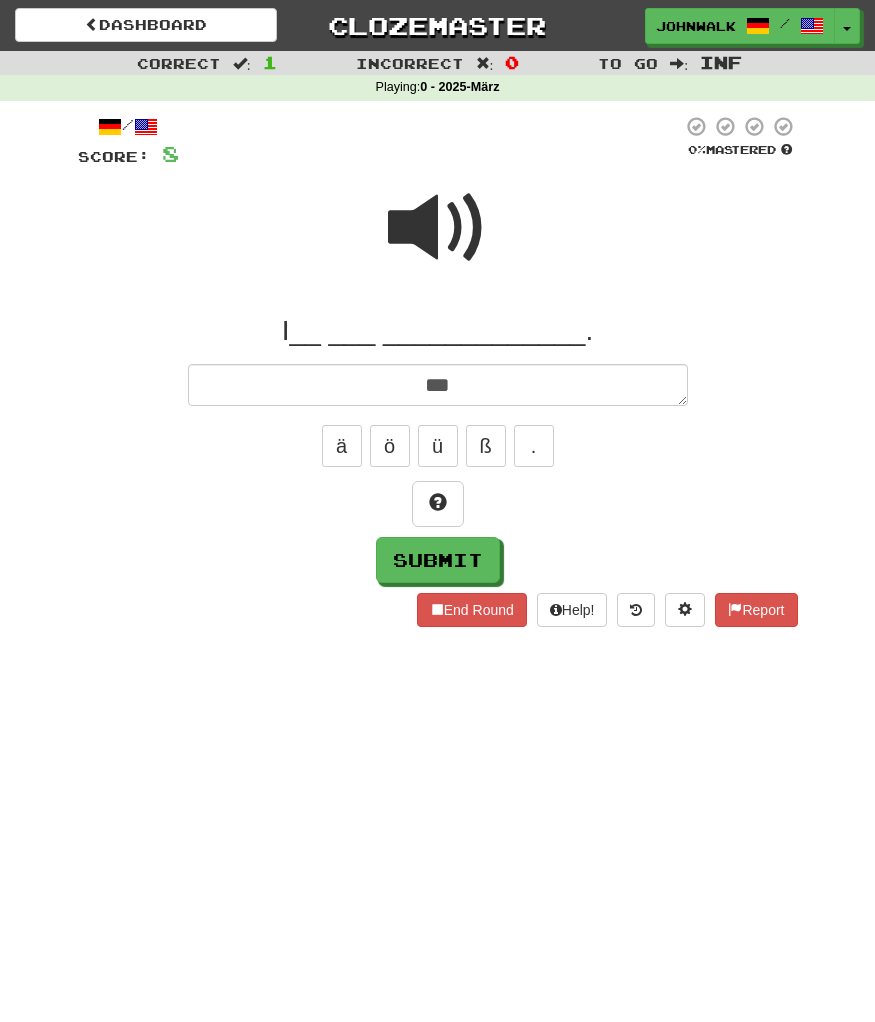 type on "*" 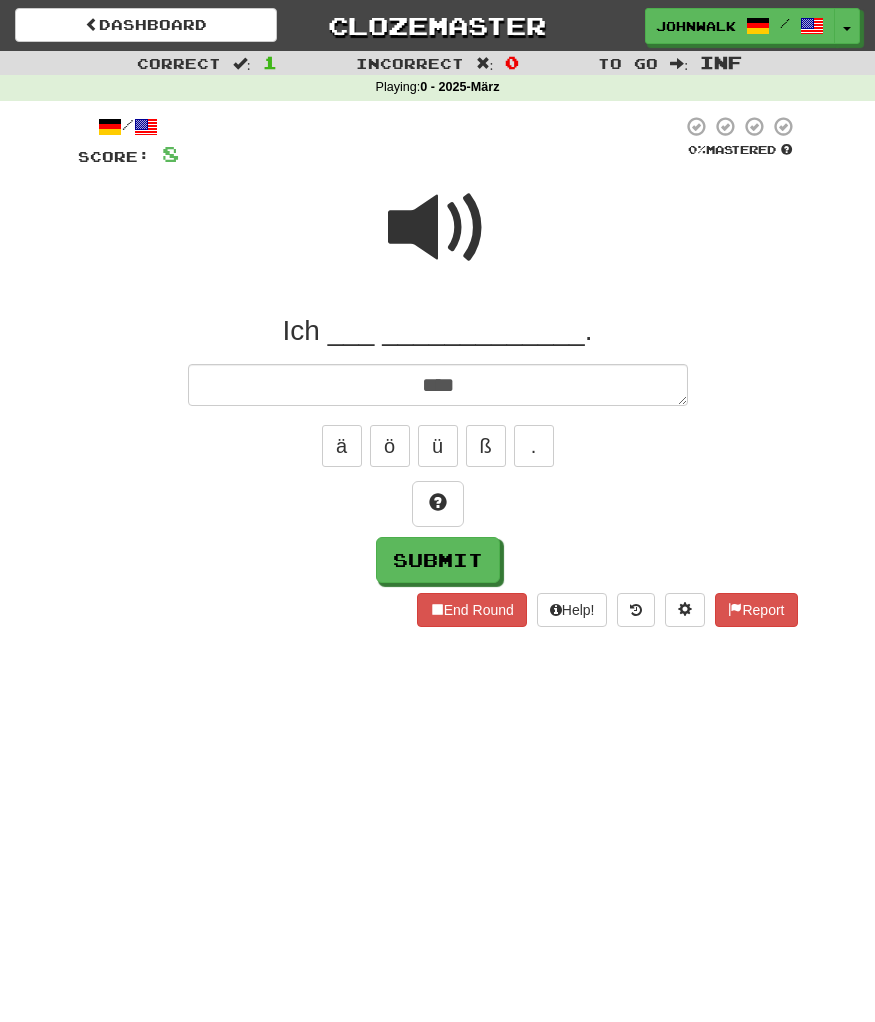 type on "*" 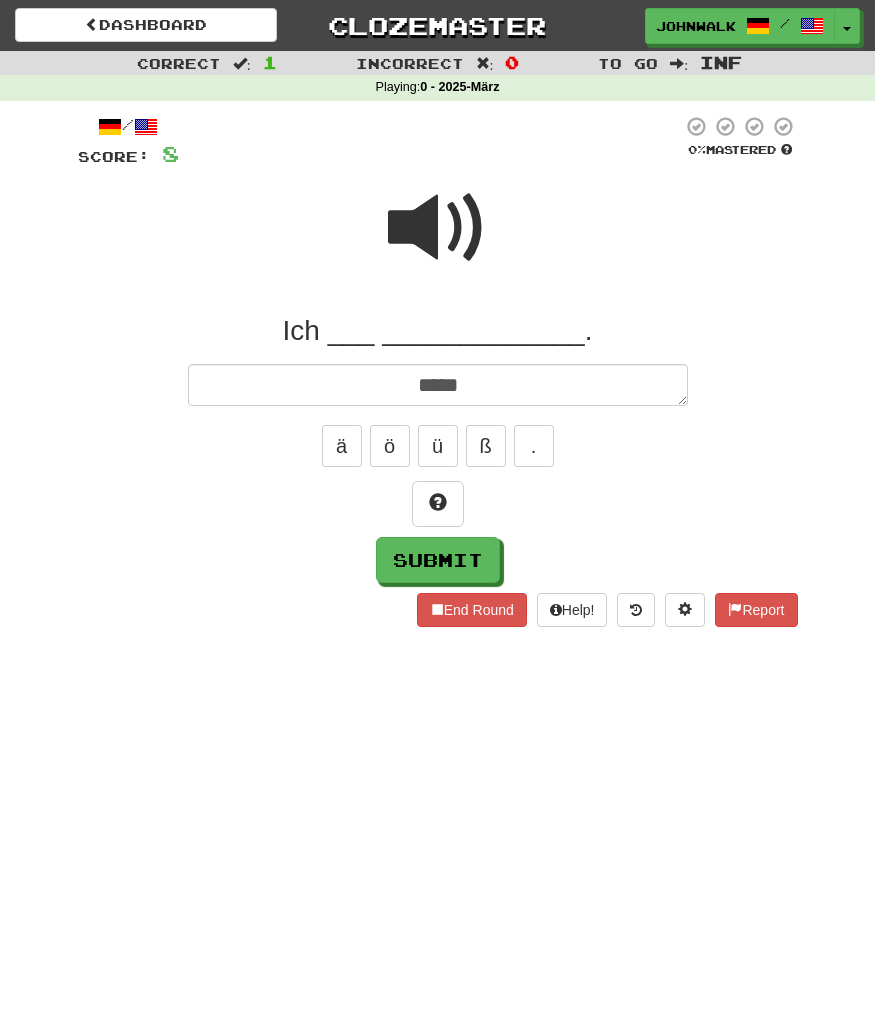 type on "******" 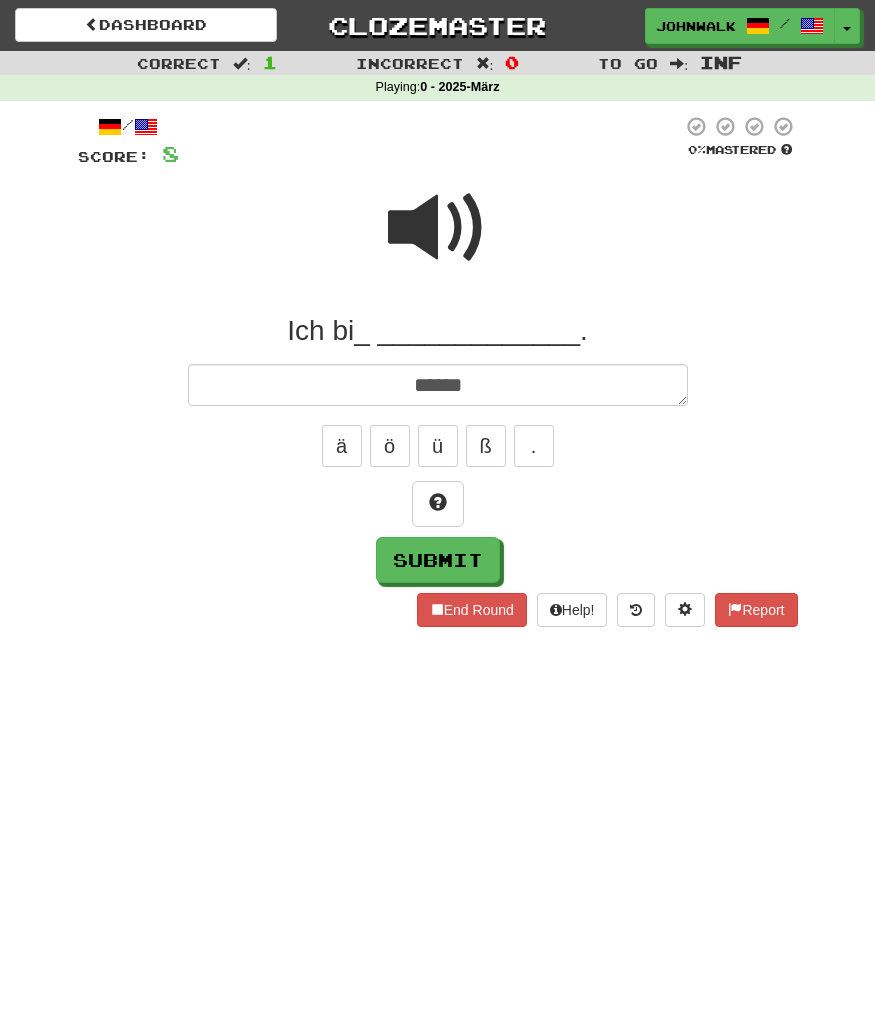 type on "*" 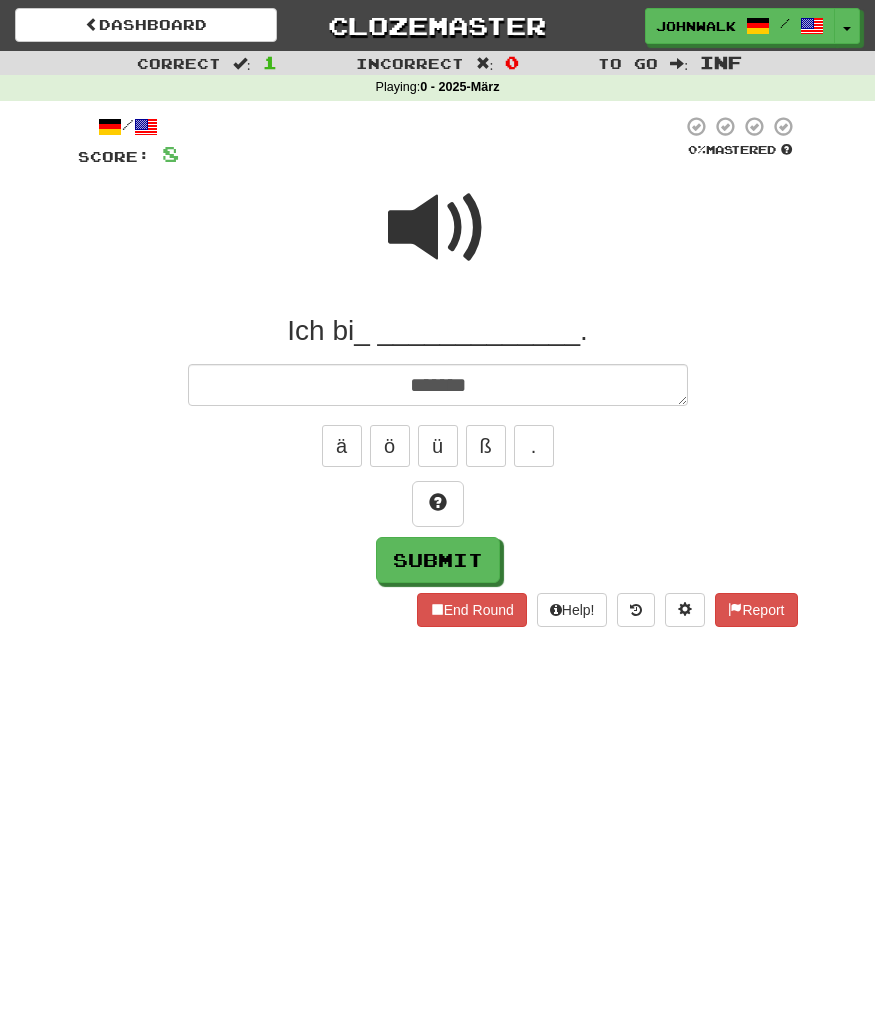 type on "*" 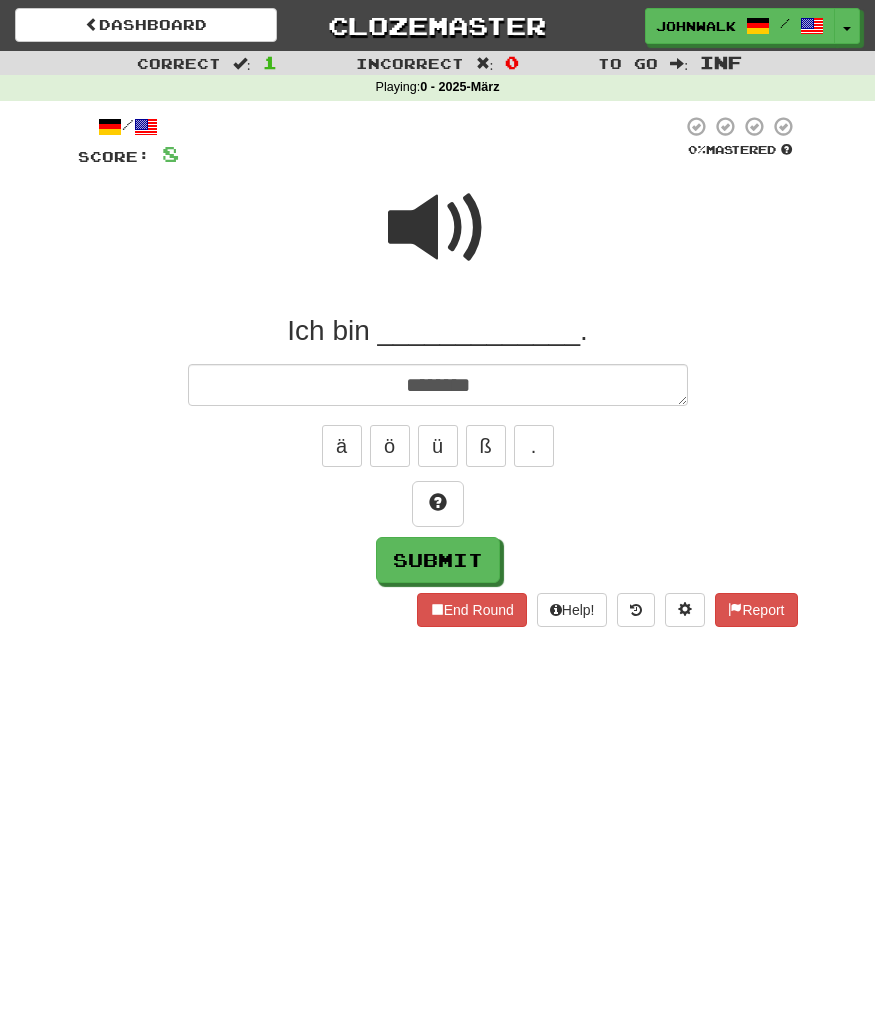 type on "*" 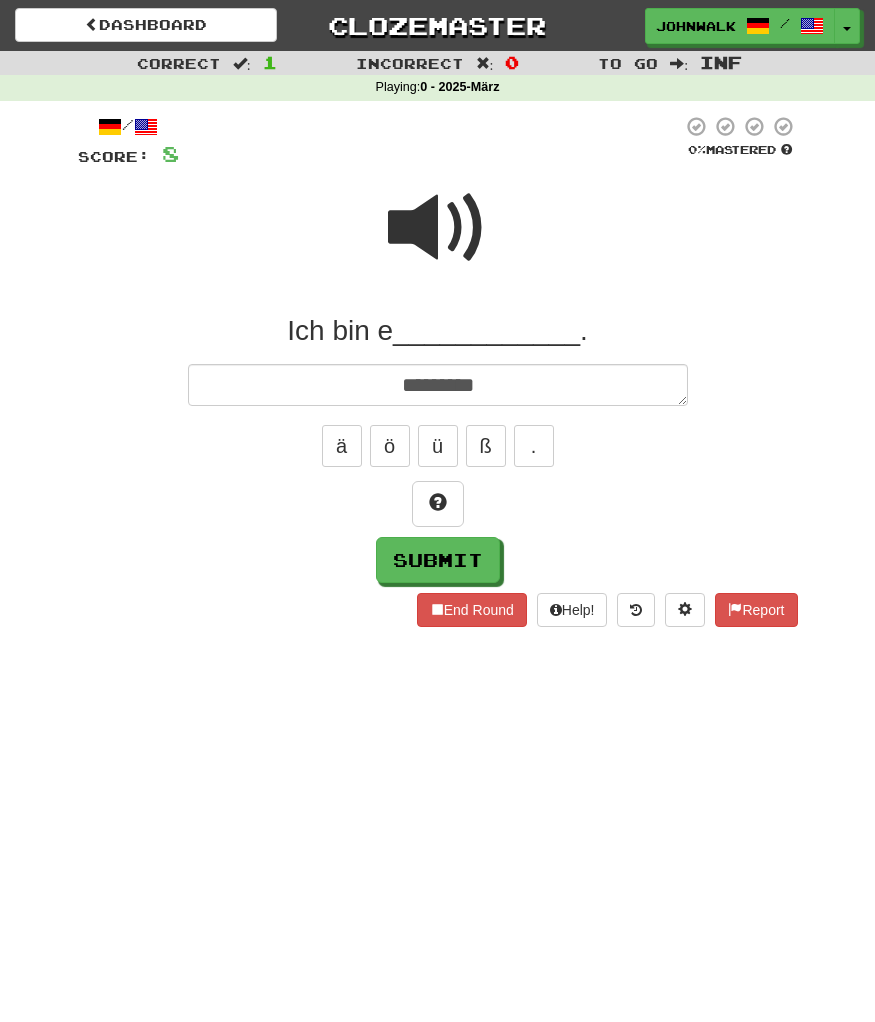 type on "*" 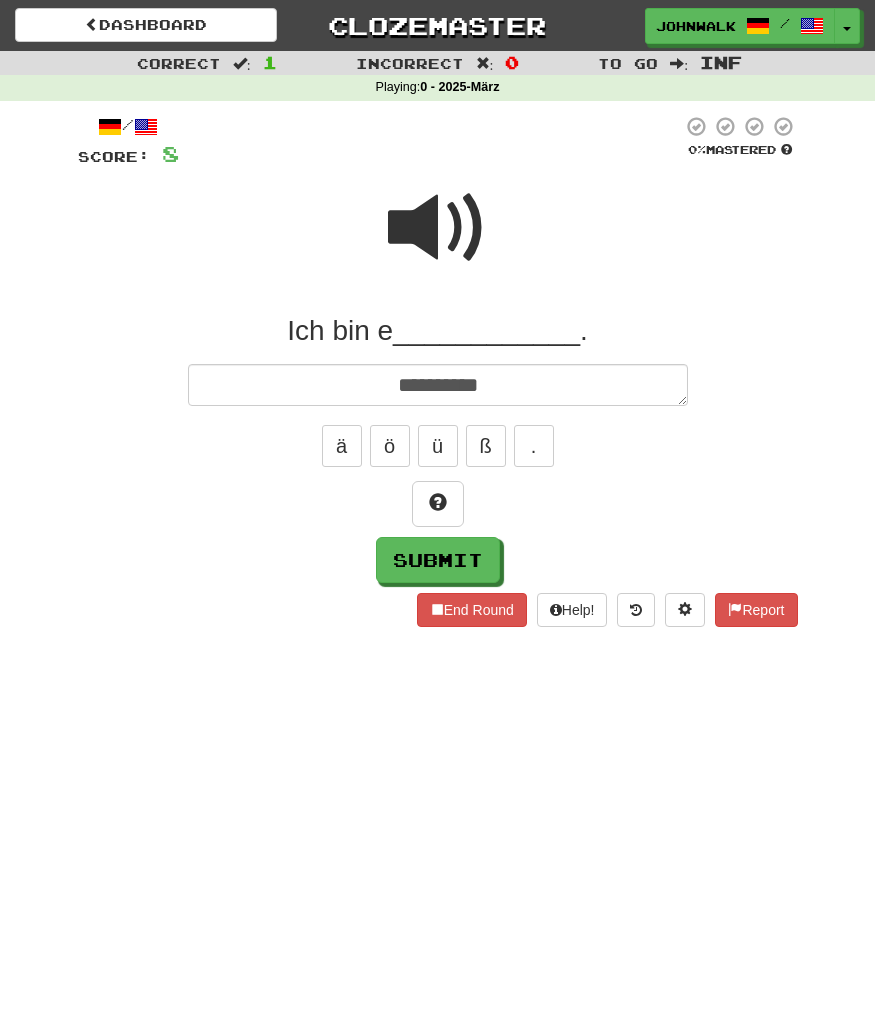 type on "*" 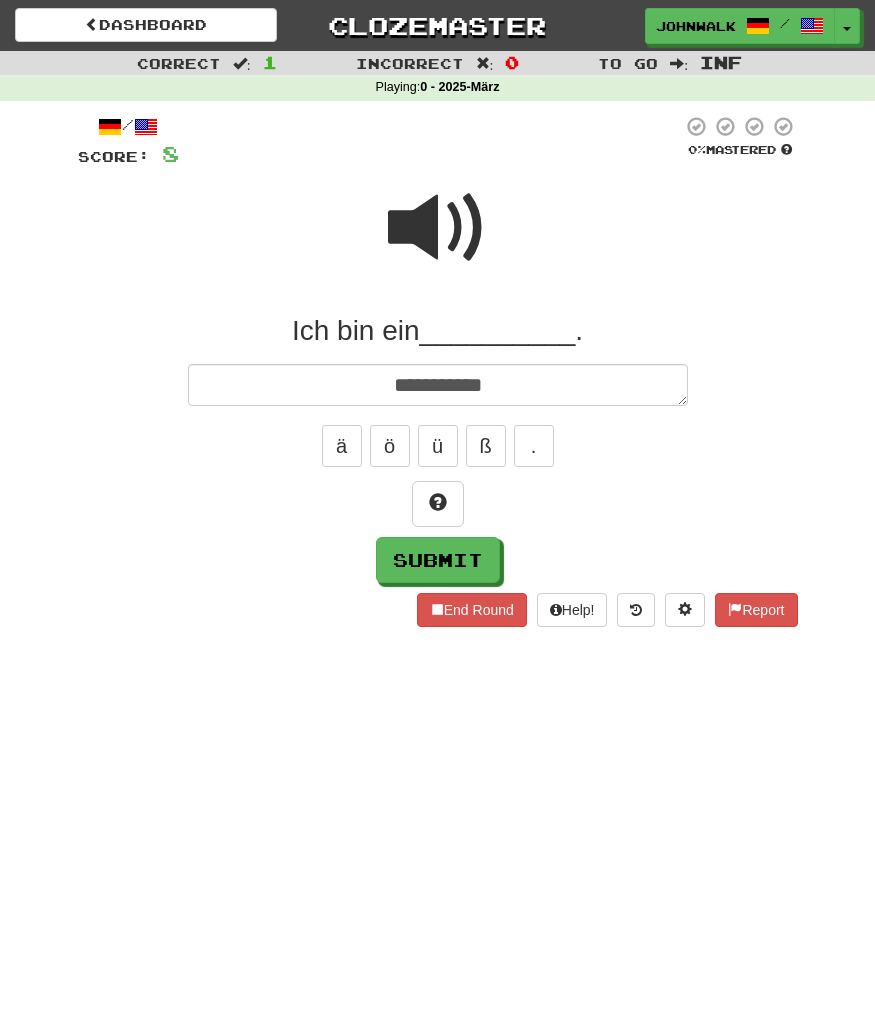 type on "*" 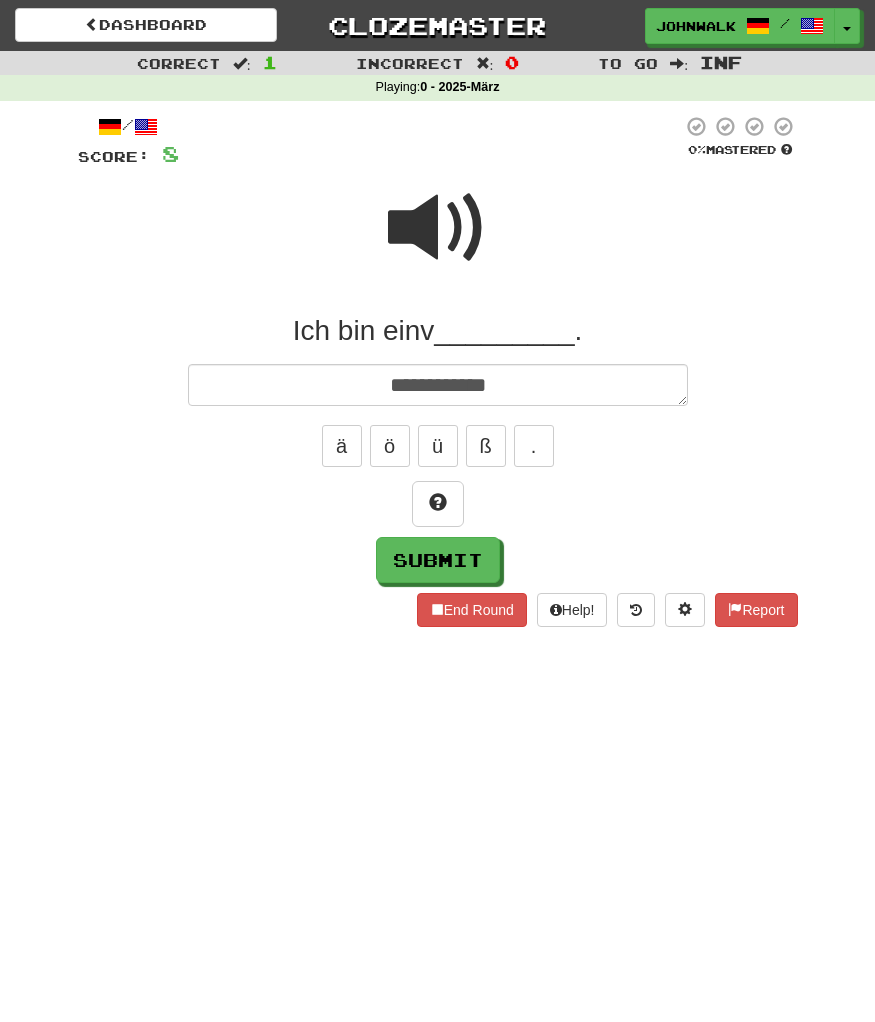 type on "*" 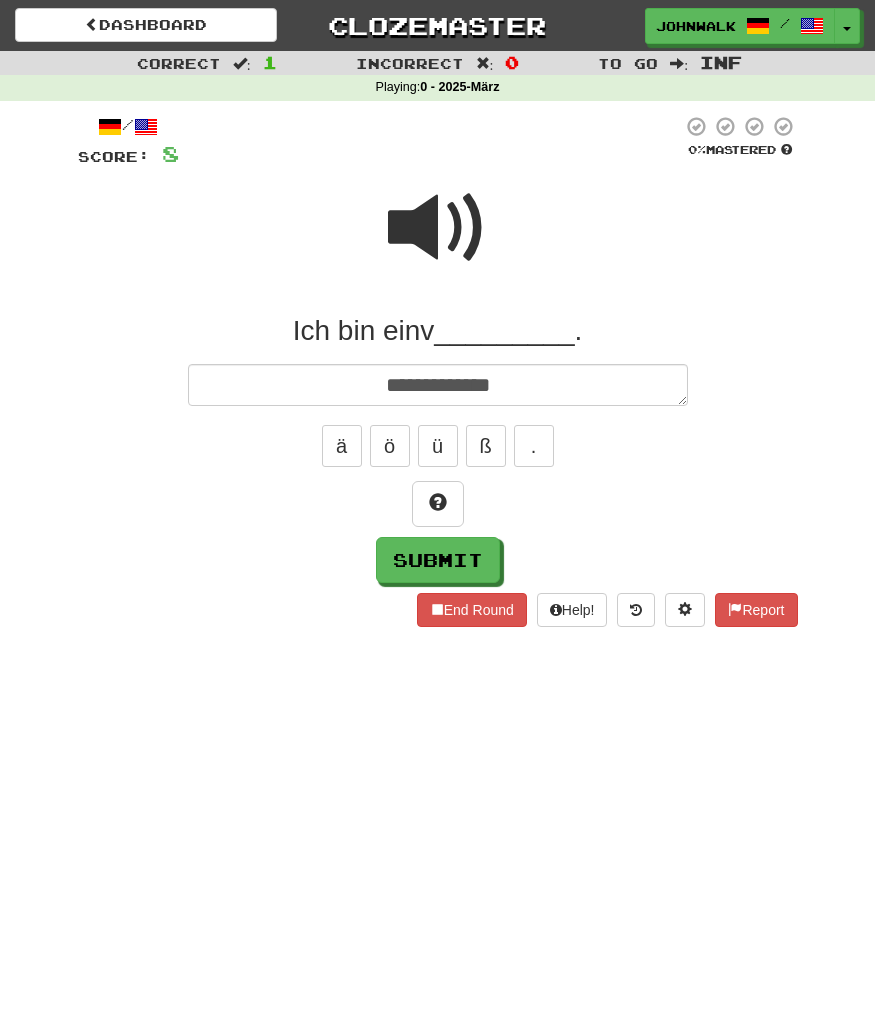 type on "*" 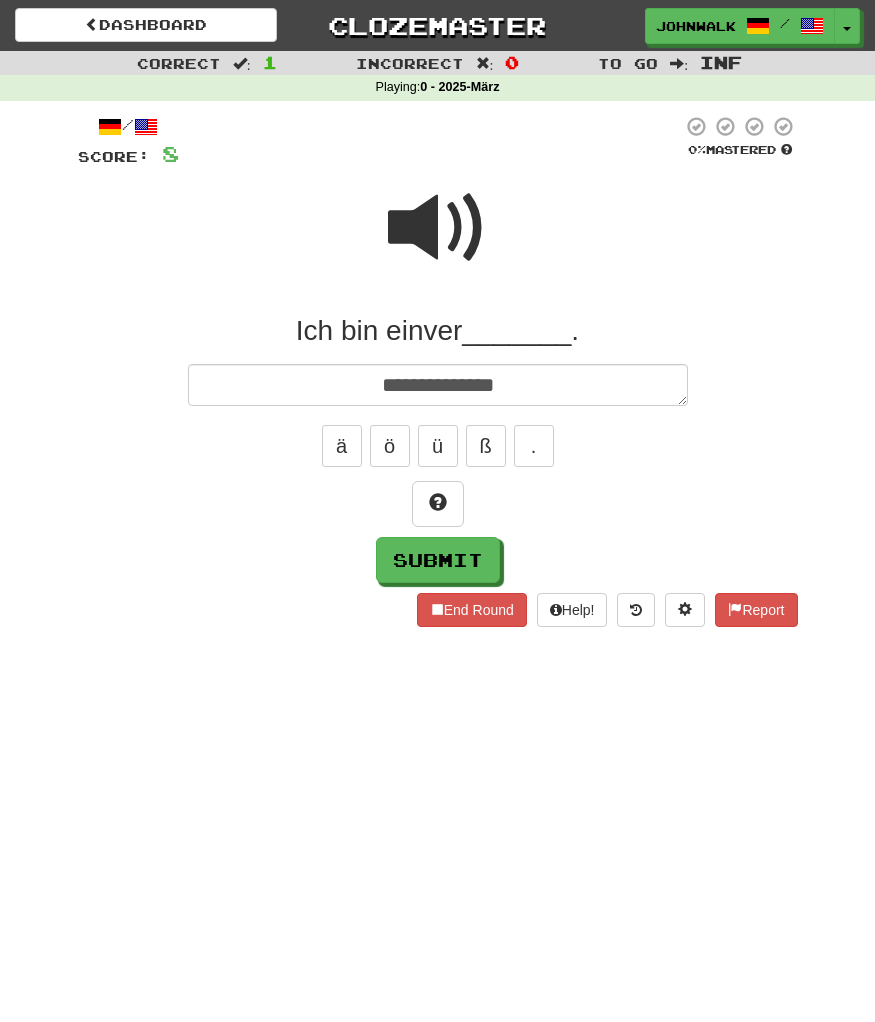 type on "*" 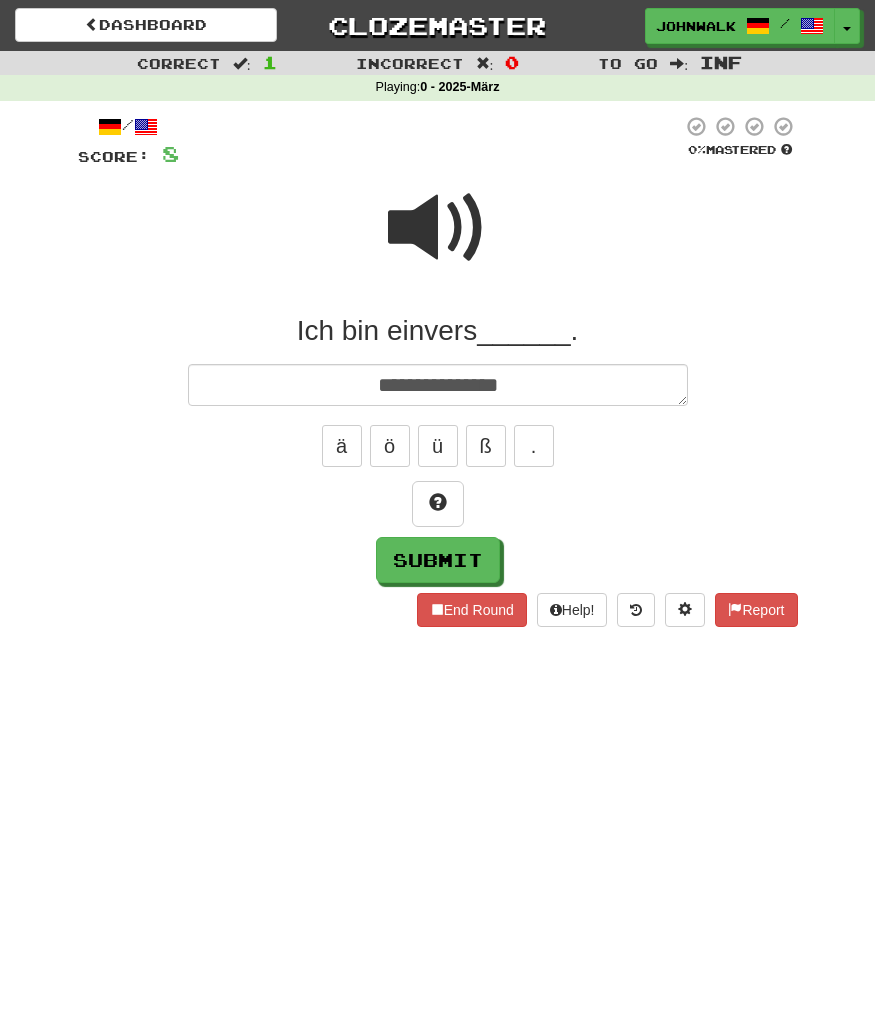 type on "*" 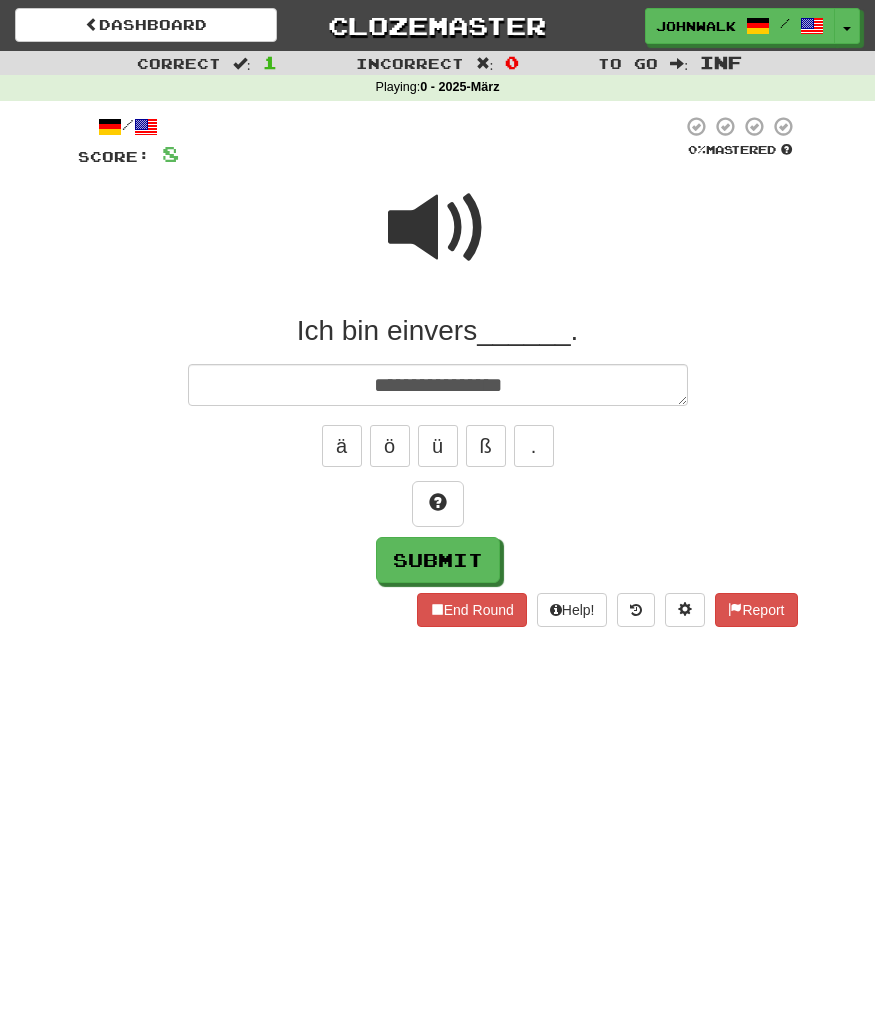 type on "*" 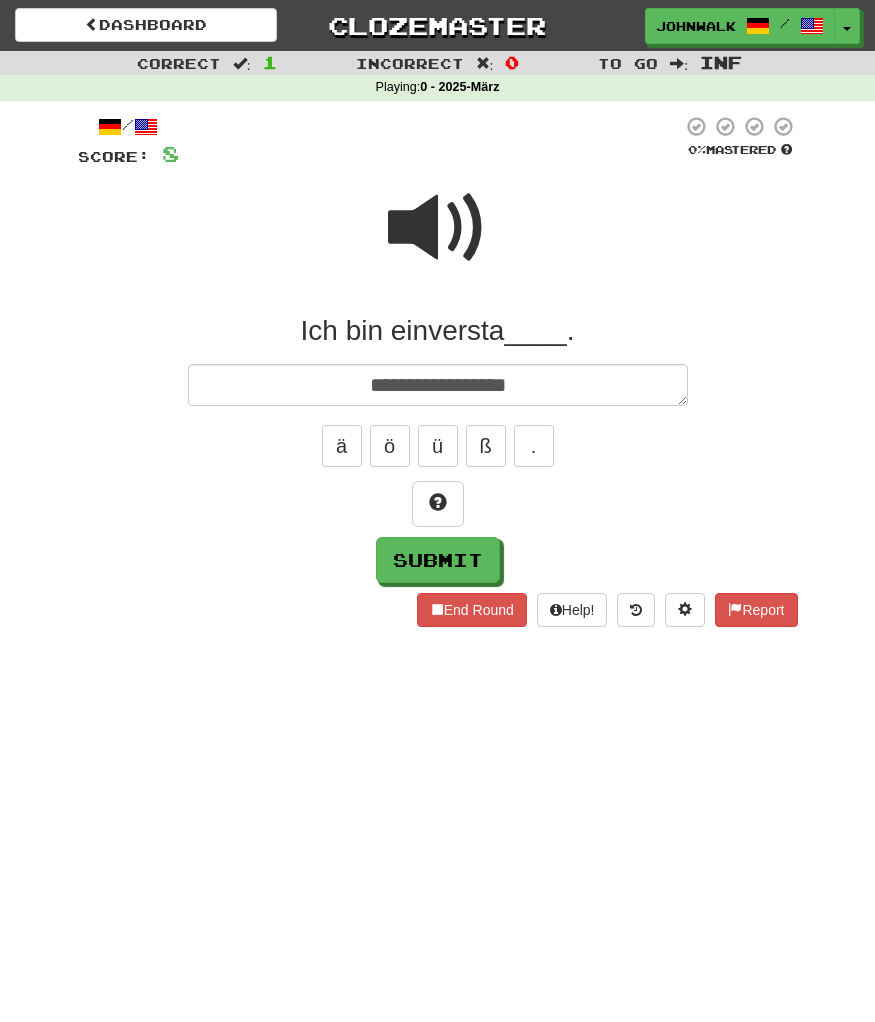 type on "*" 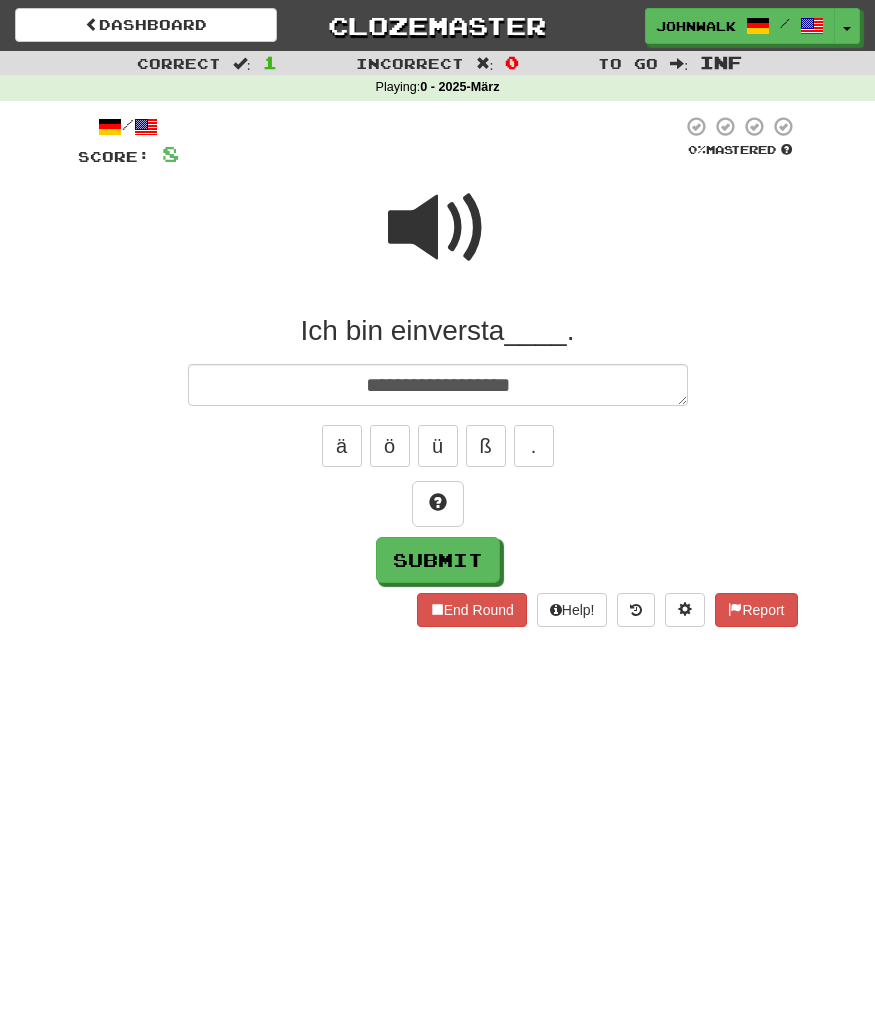 type on "**********" 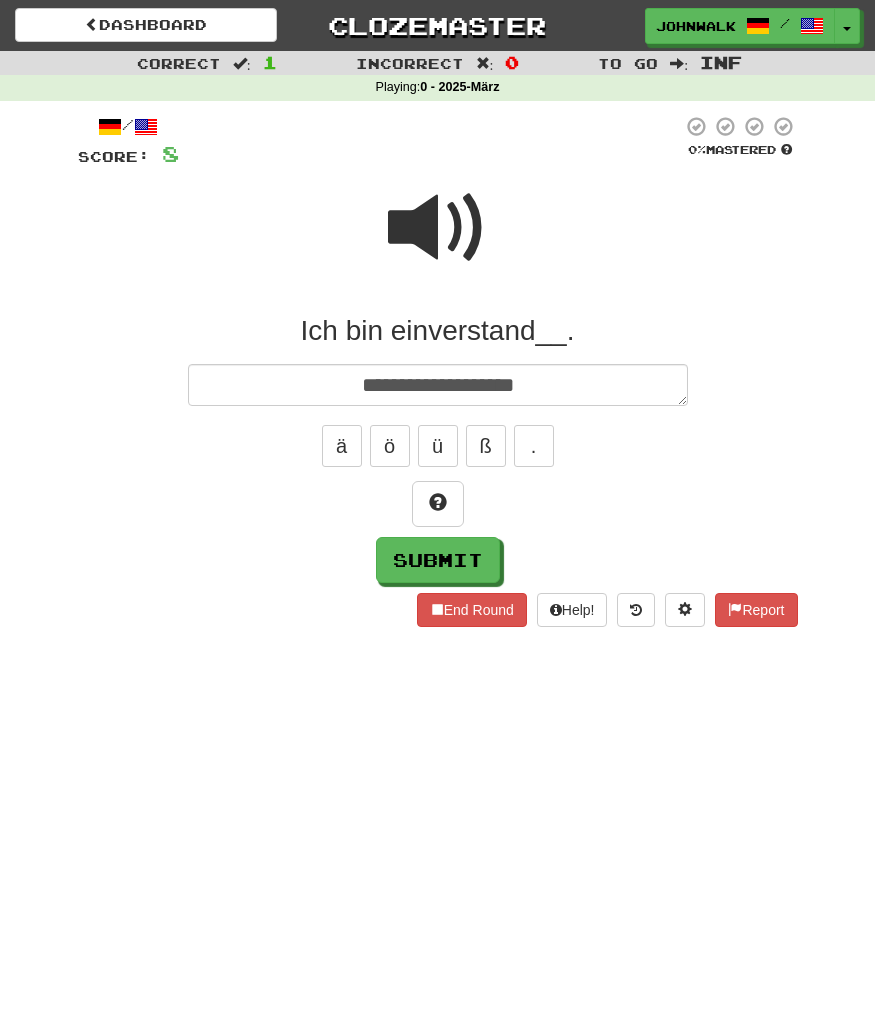 type on "*" 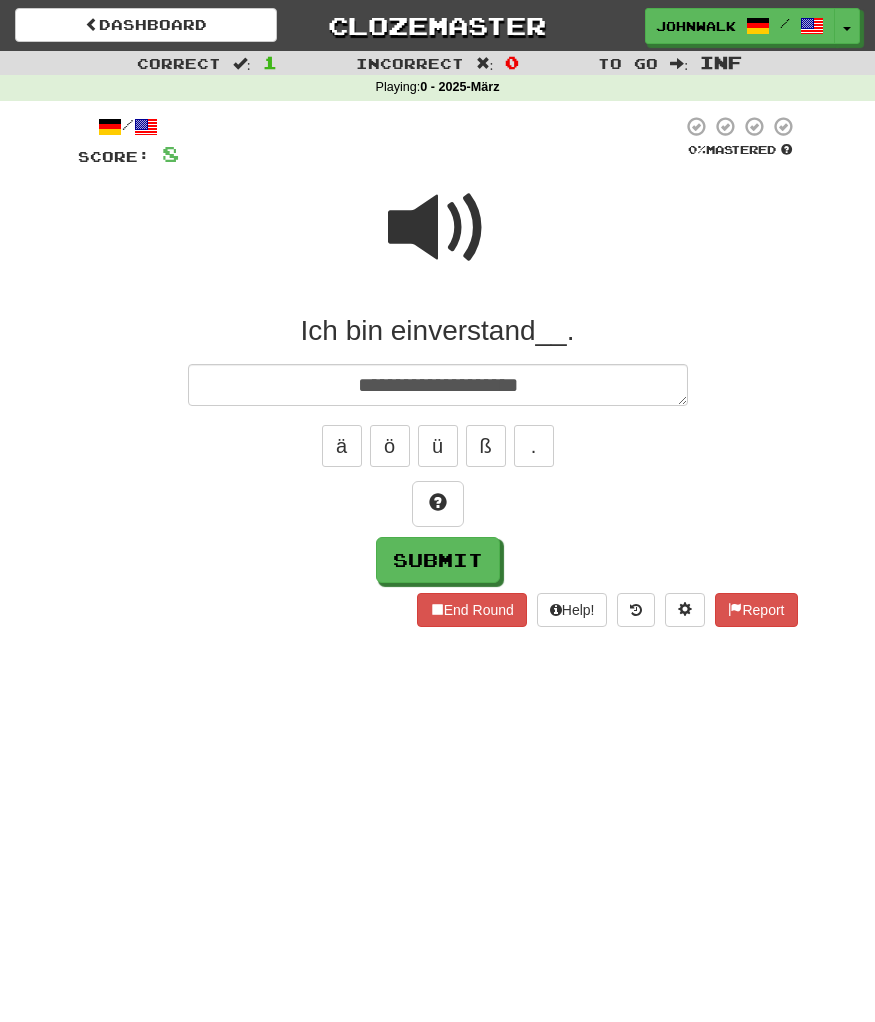 type on "*" 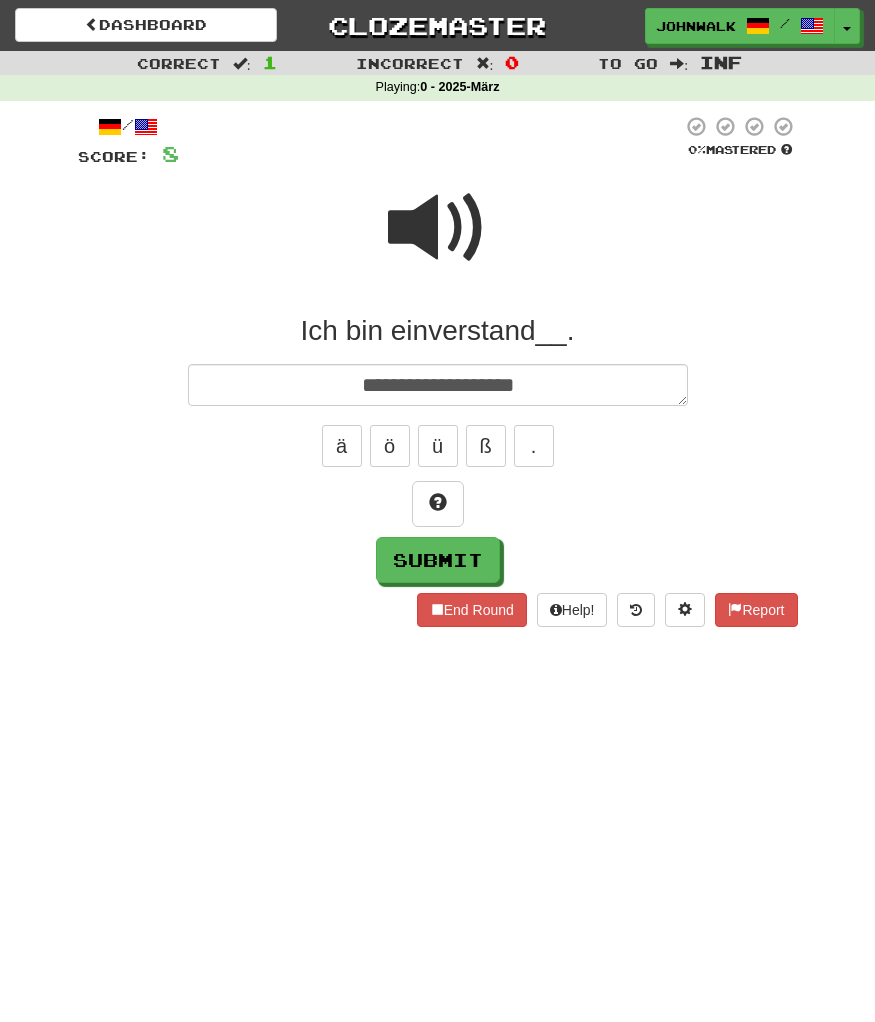 type on "*" 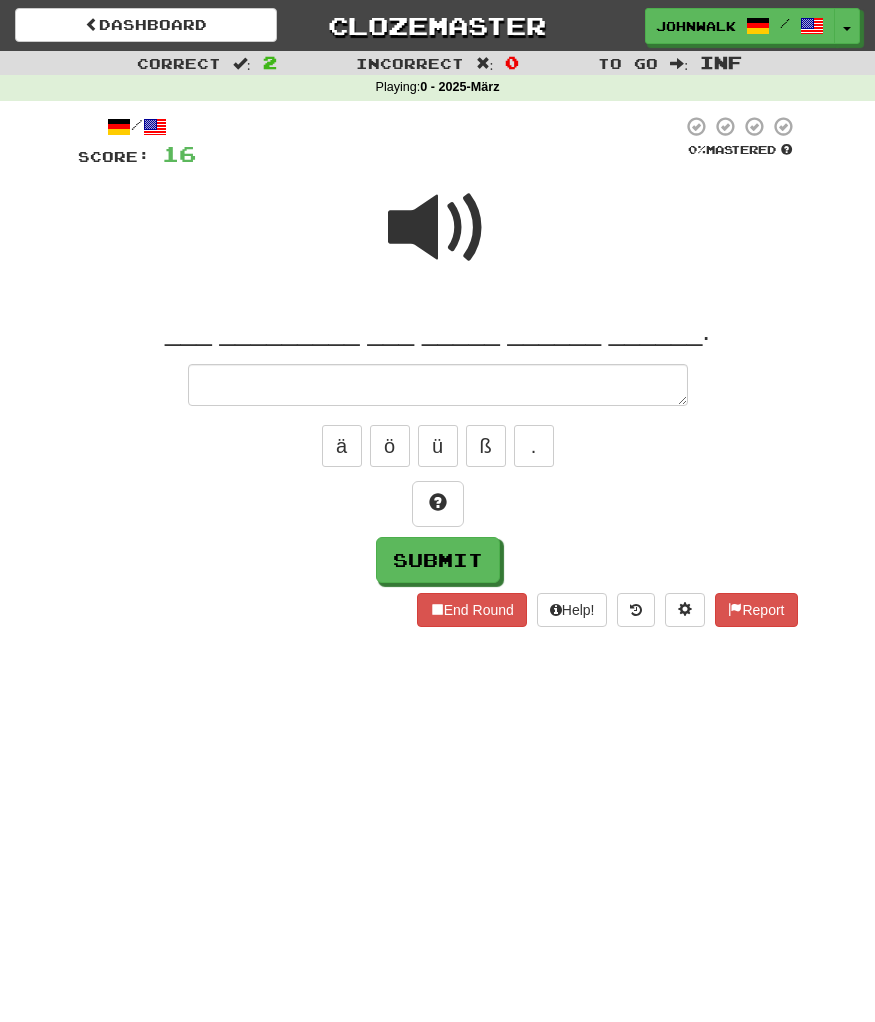 type on "*" 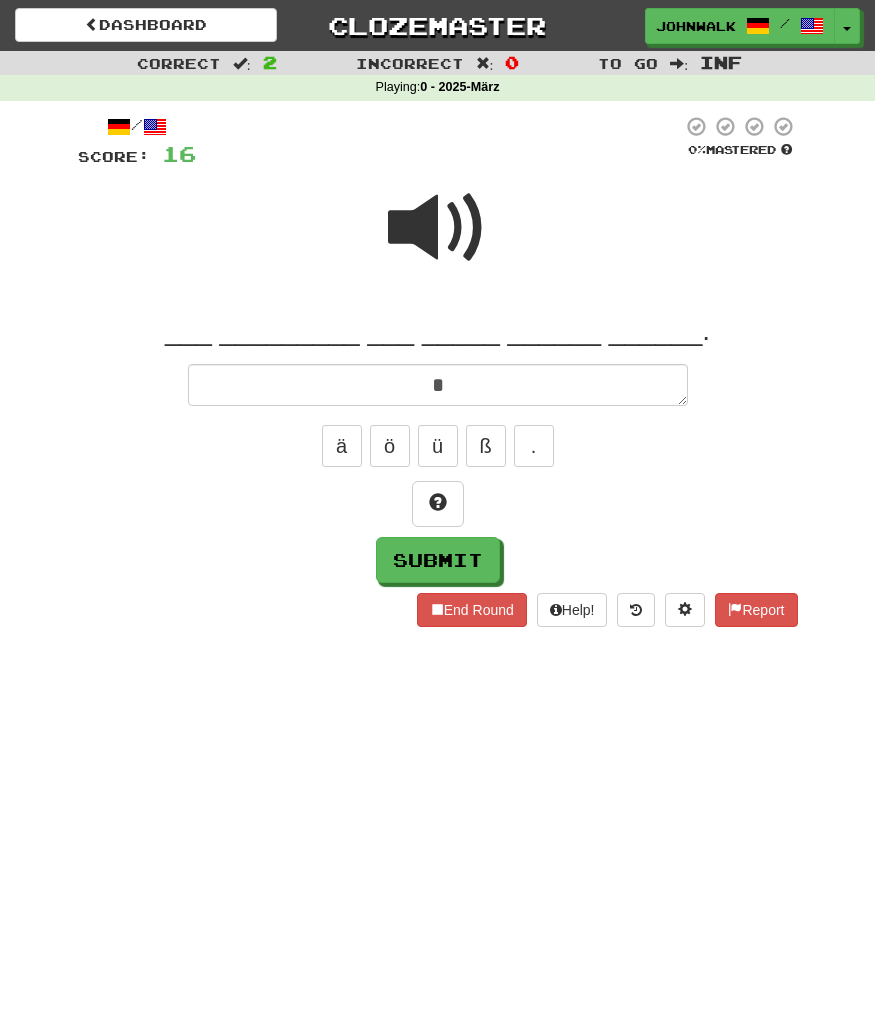 type on "*" 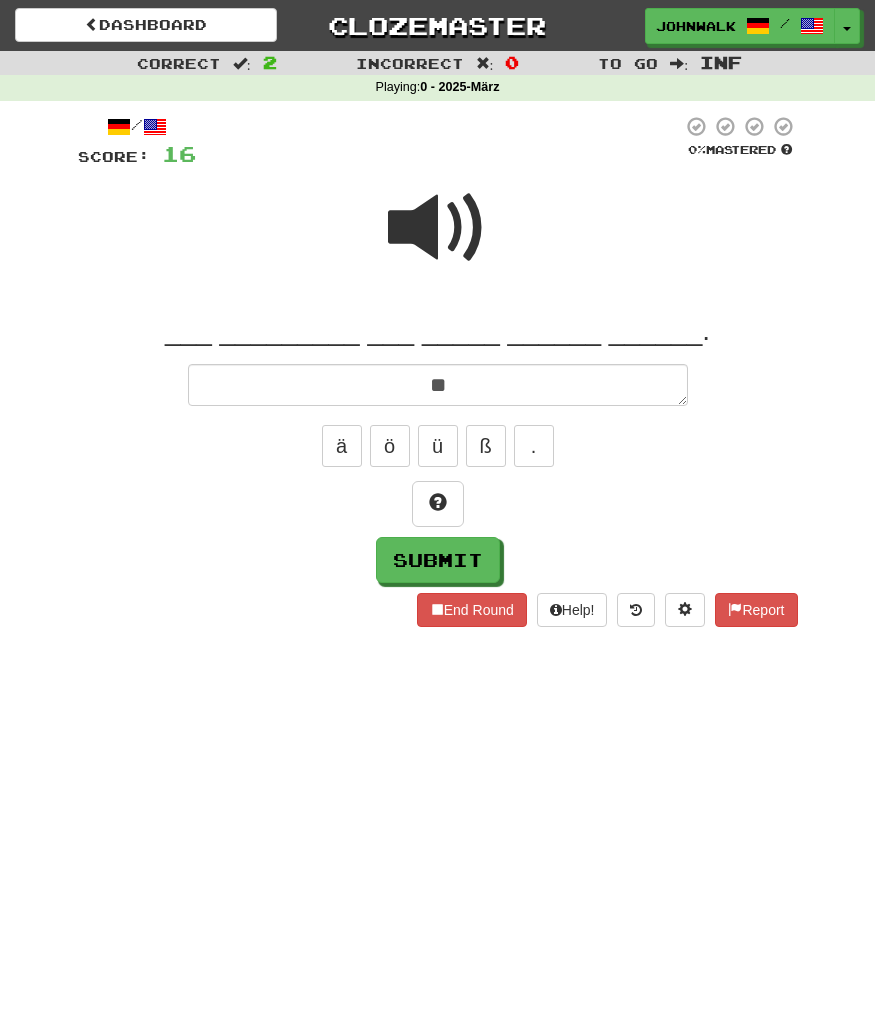 type on "*" 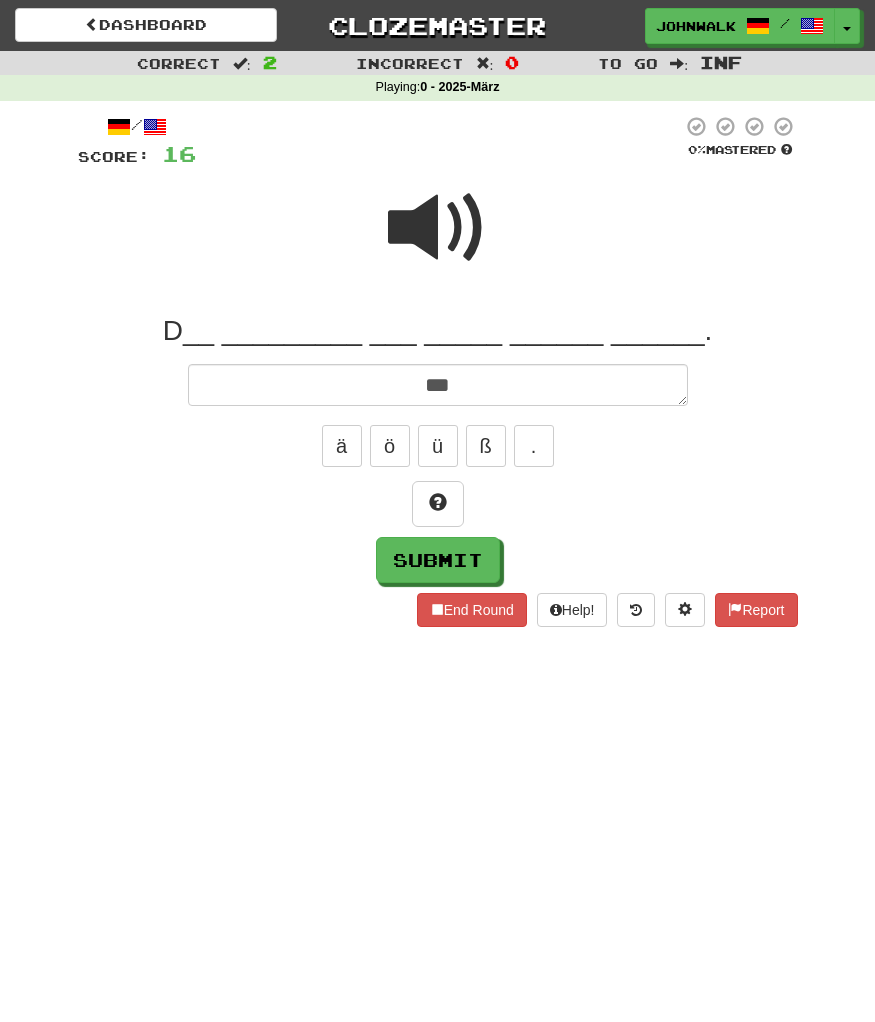 type on "*" 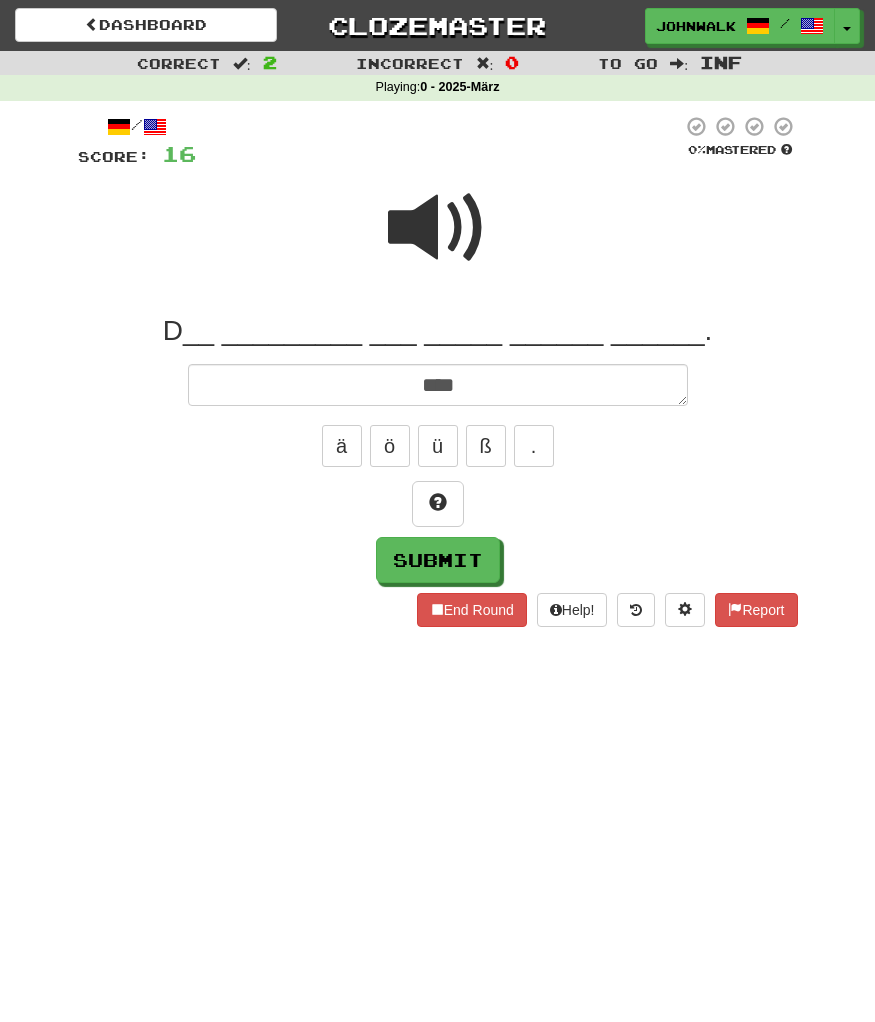 type on "*" 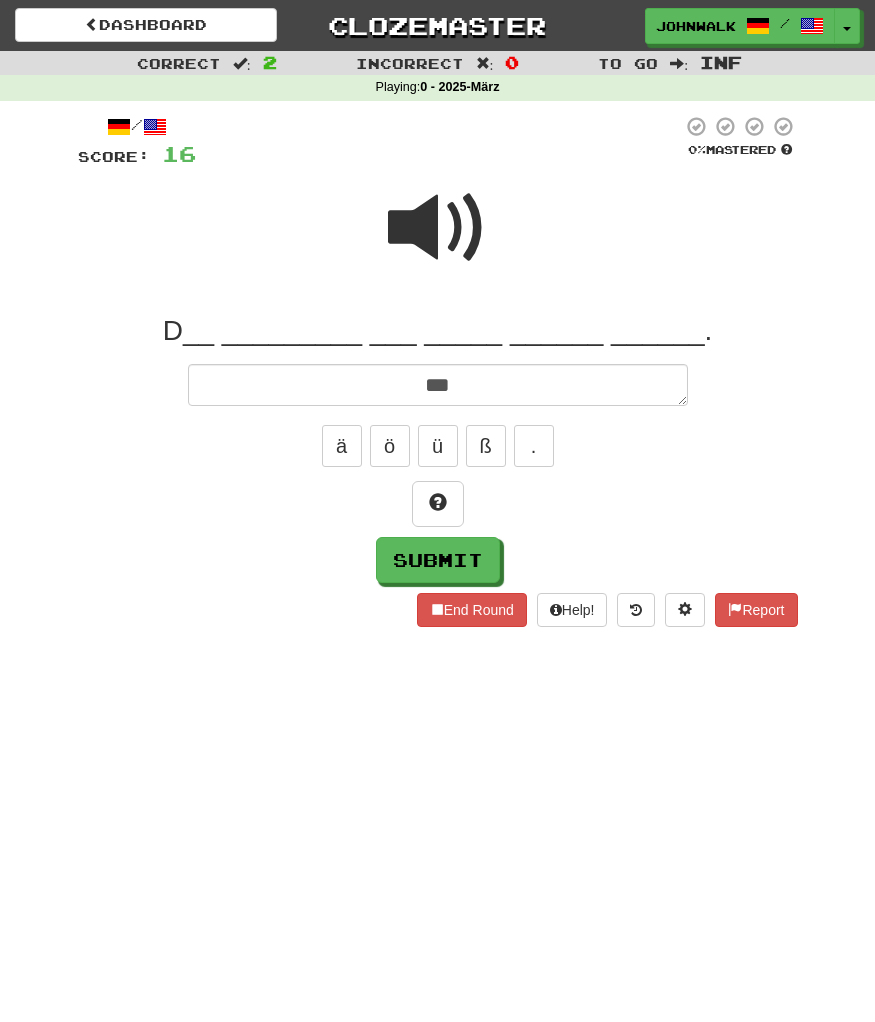 type on "*" 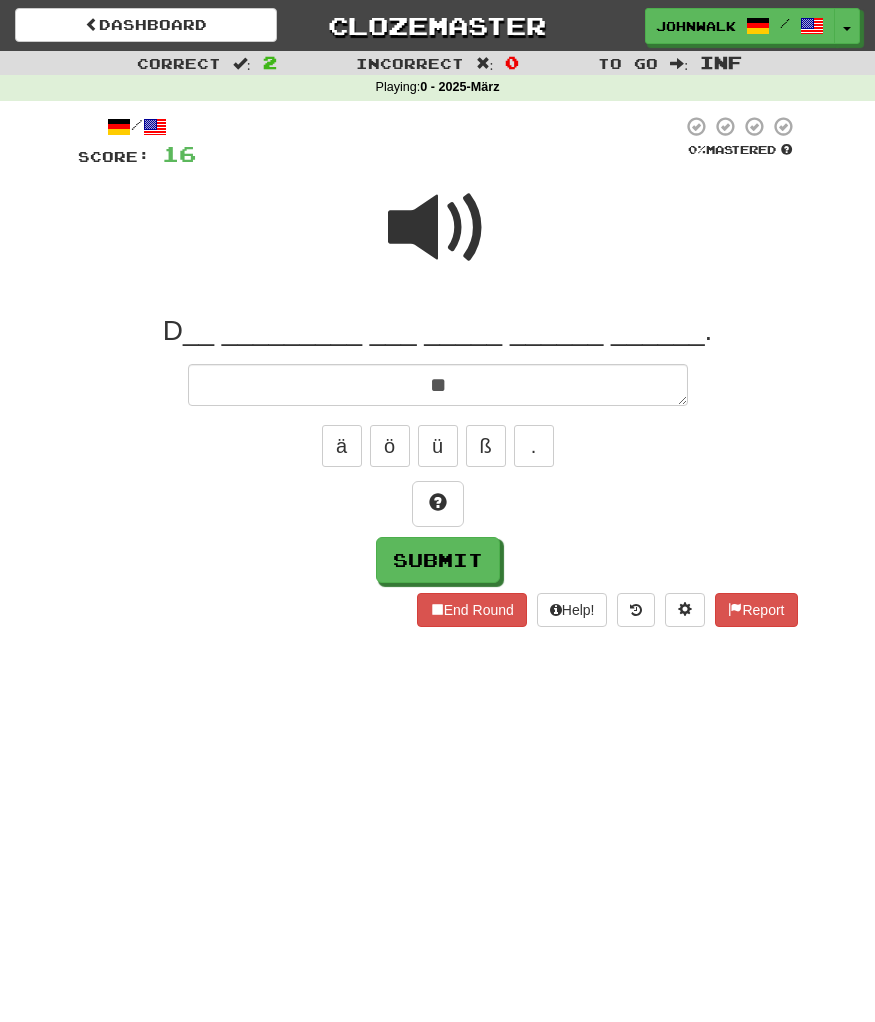 type on "*" 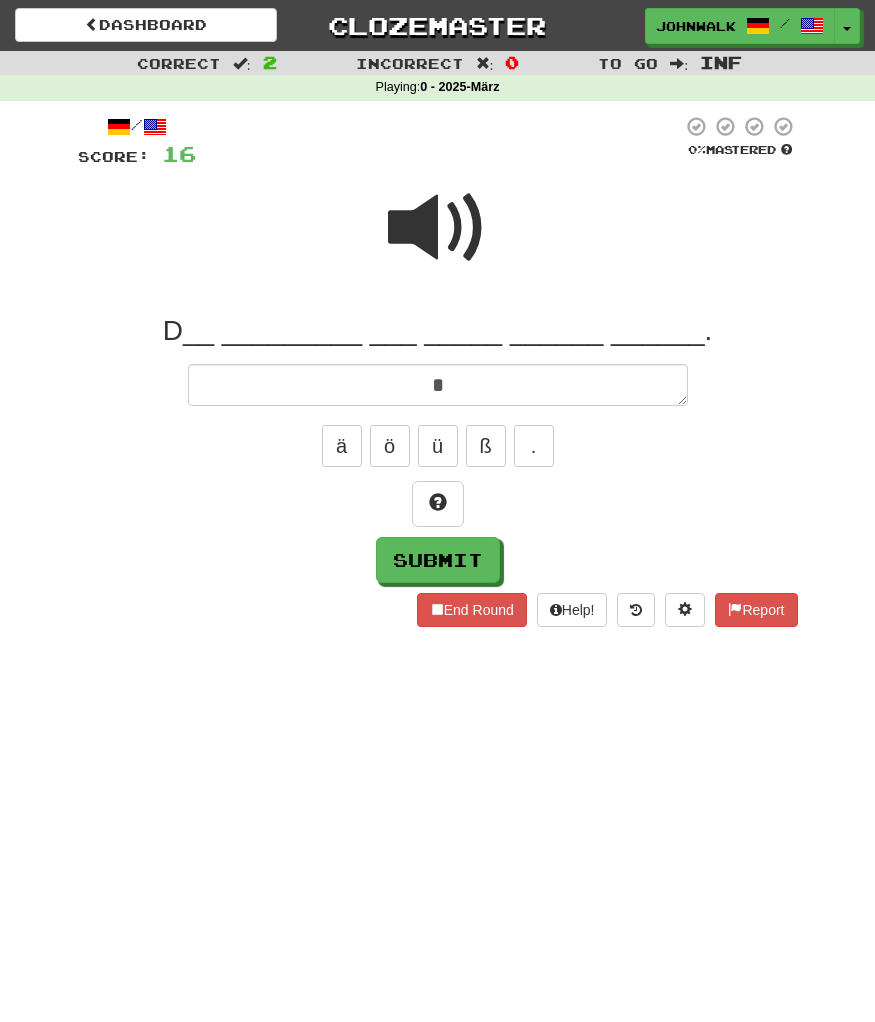 type on "*" 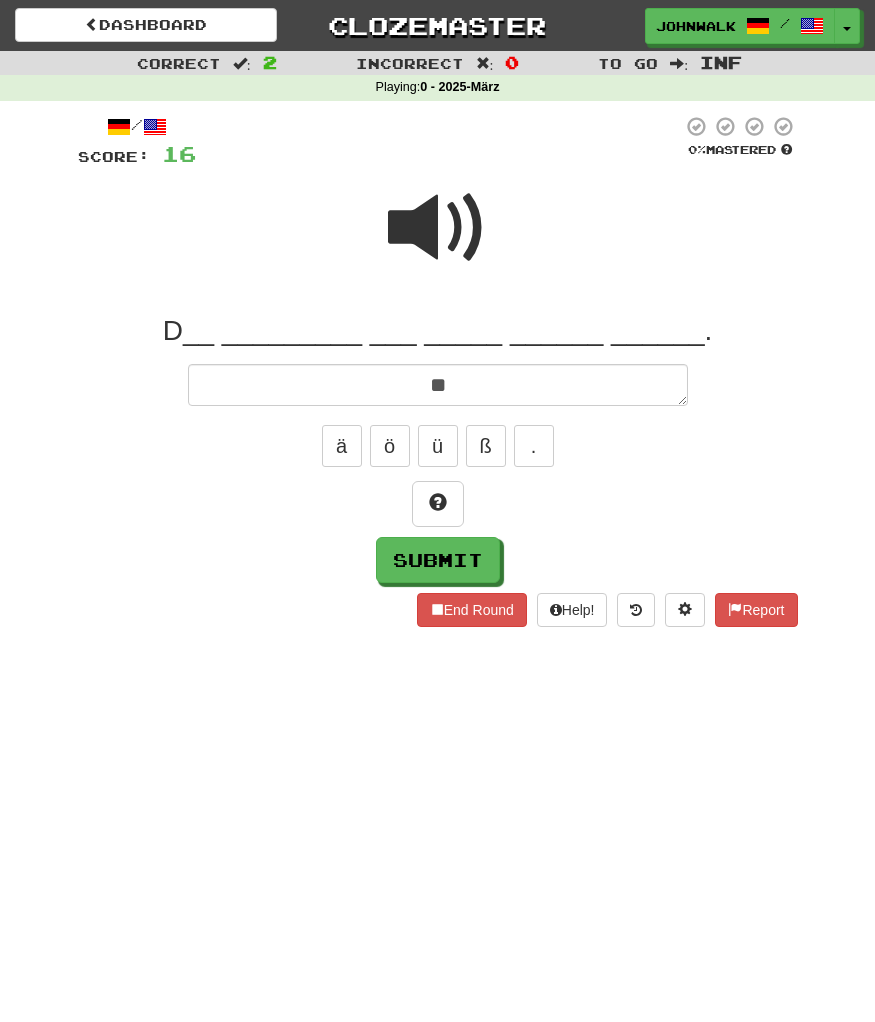 type on "*" 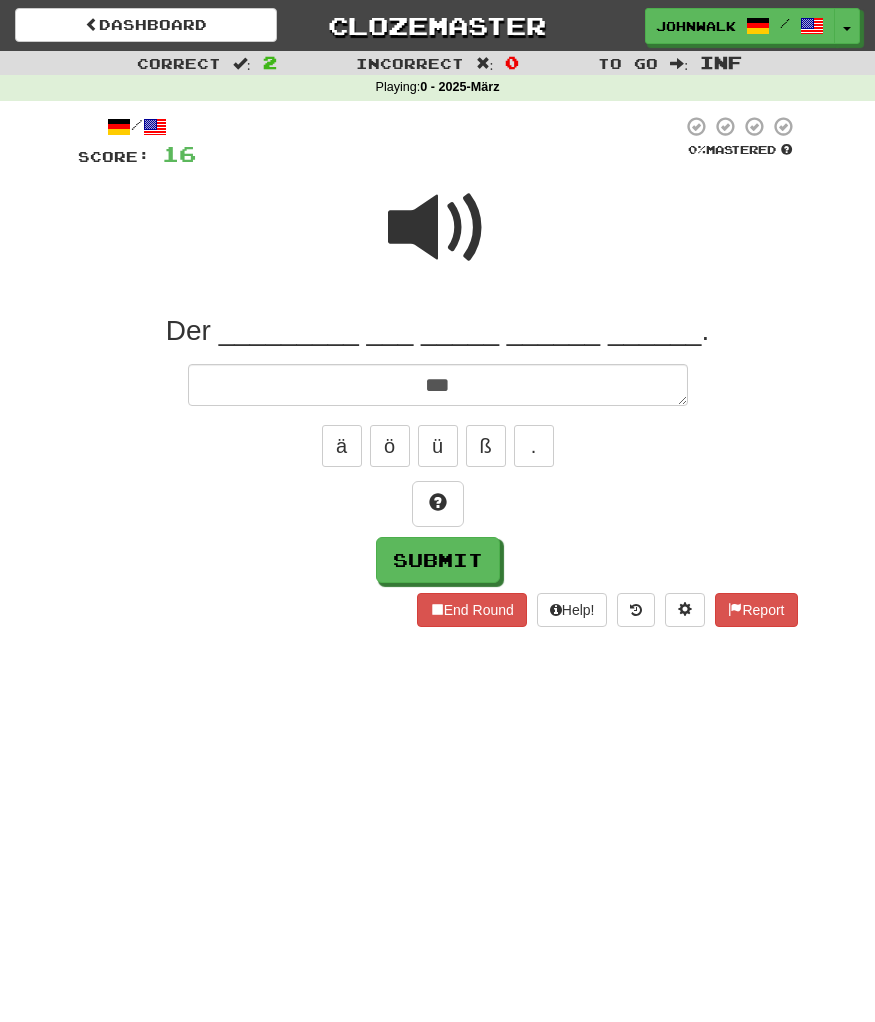 type on "*" 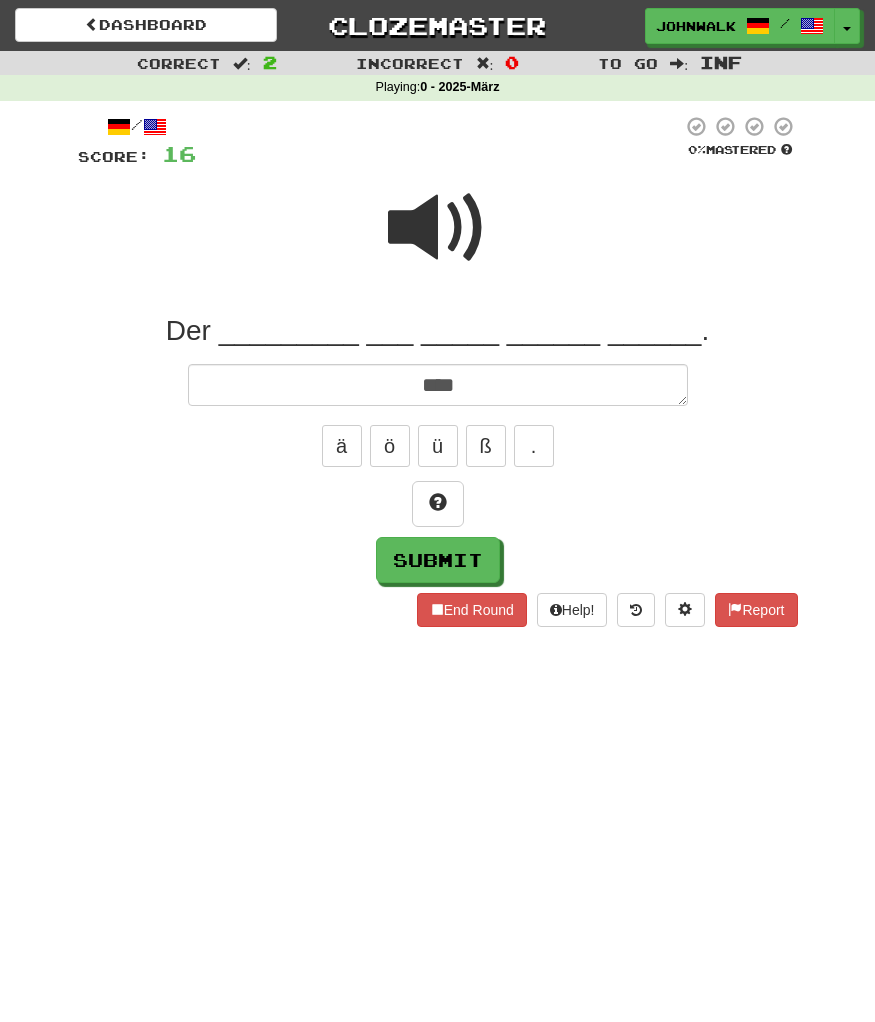type on "*" 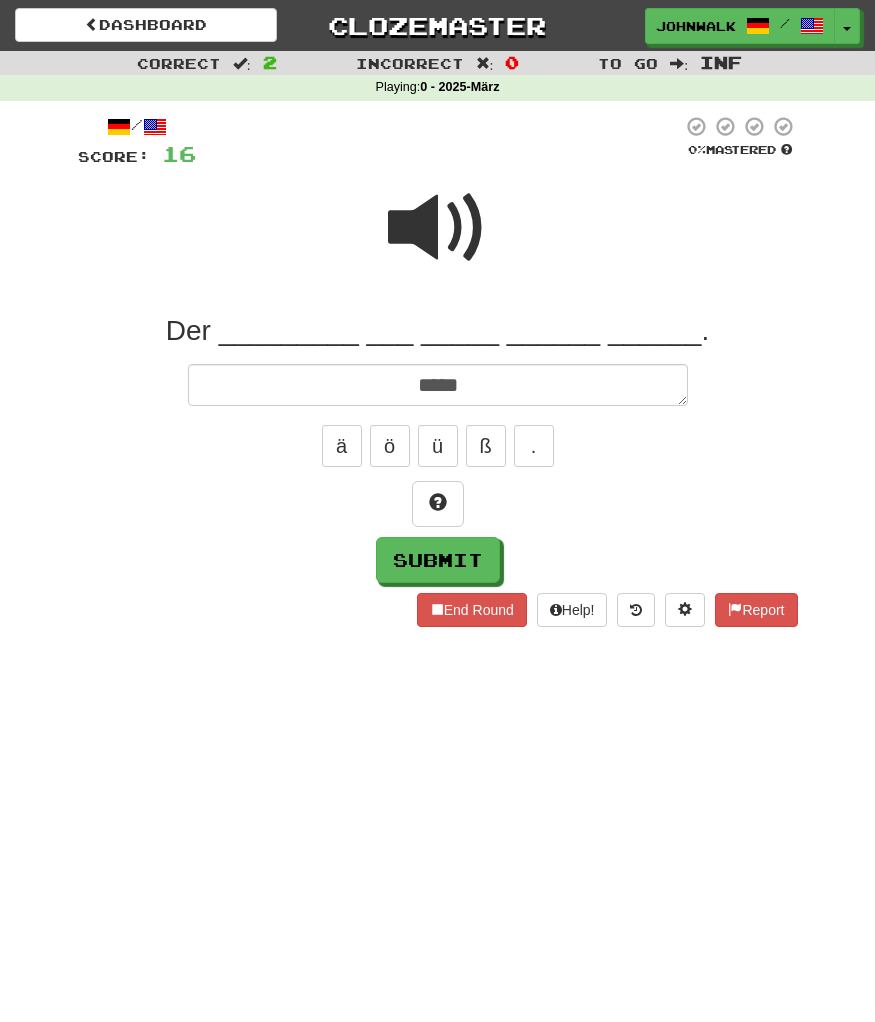 type on "*" 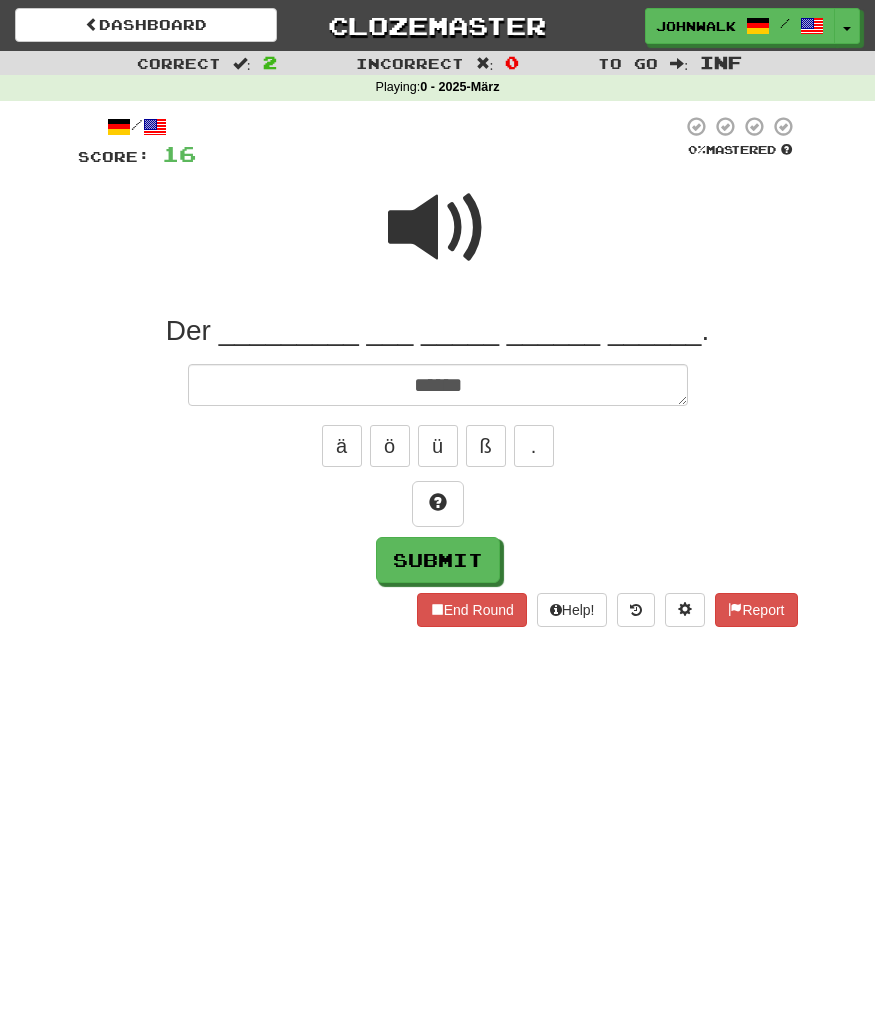 type on "*" 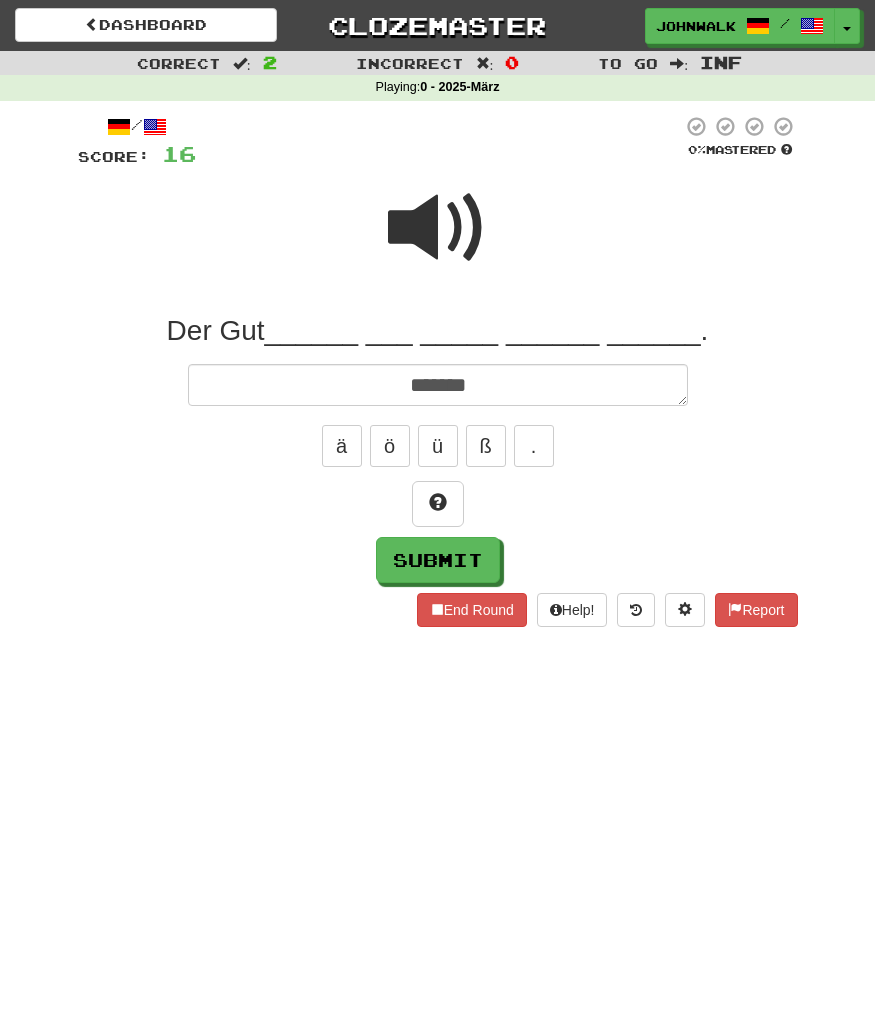 type on "*" 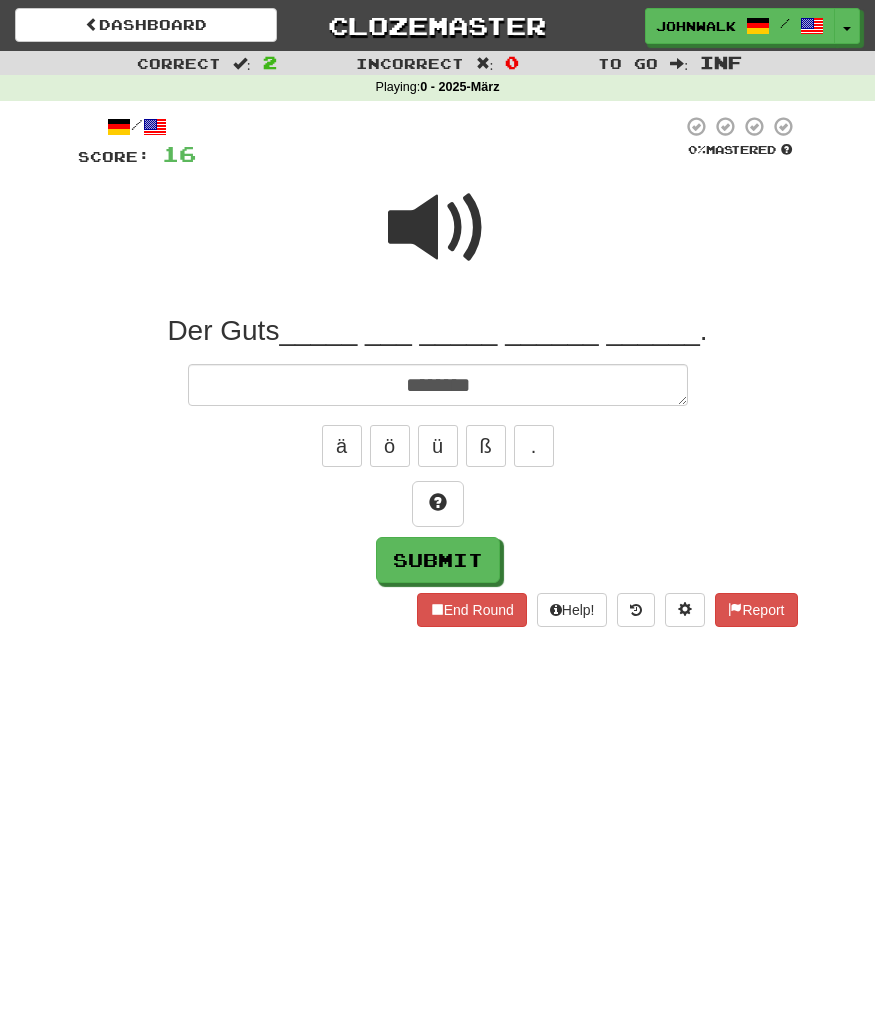 type on "*" 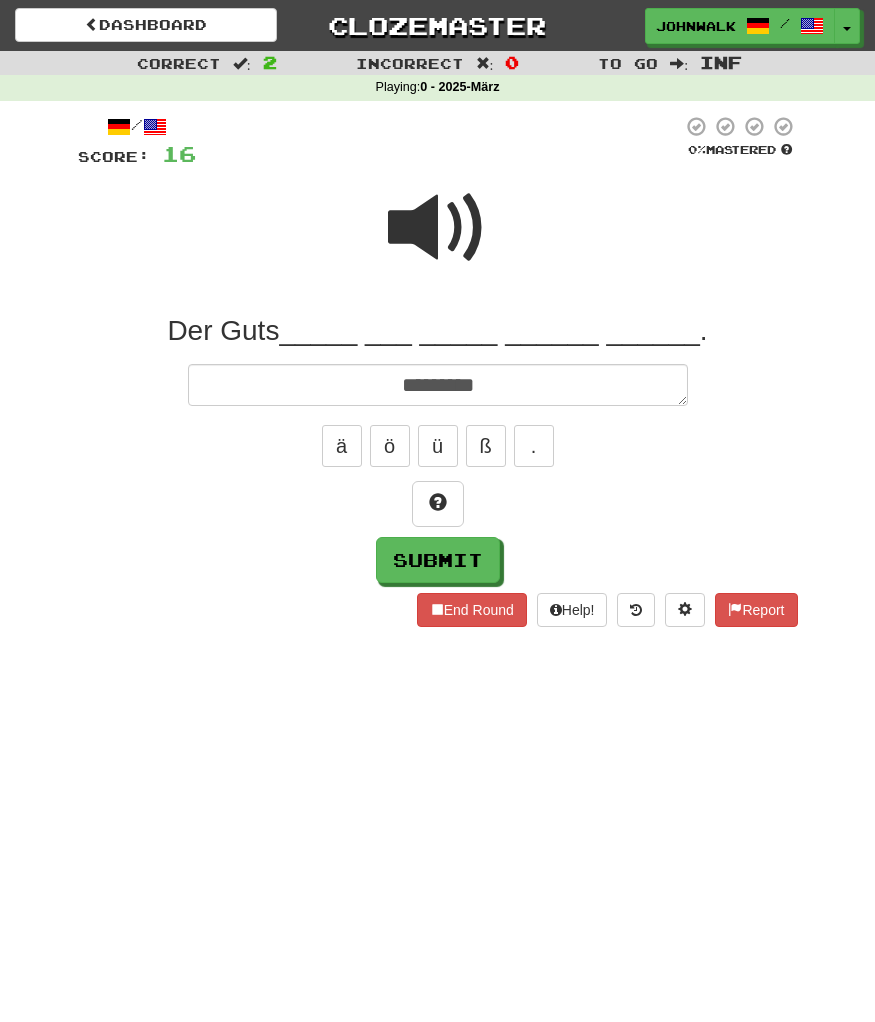 type on "*" 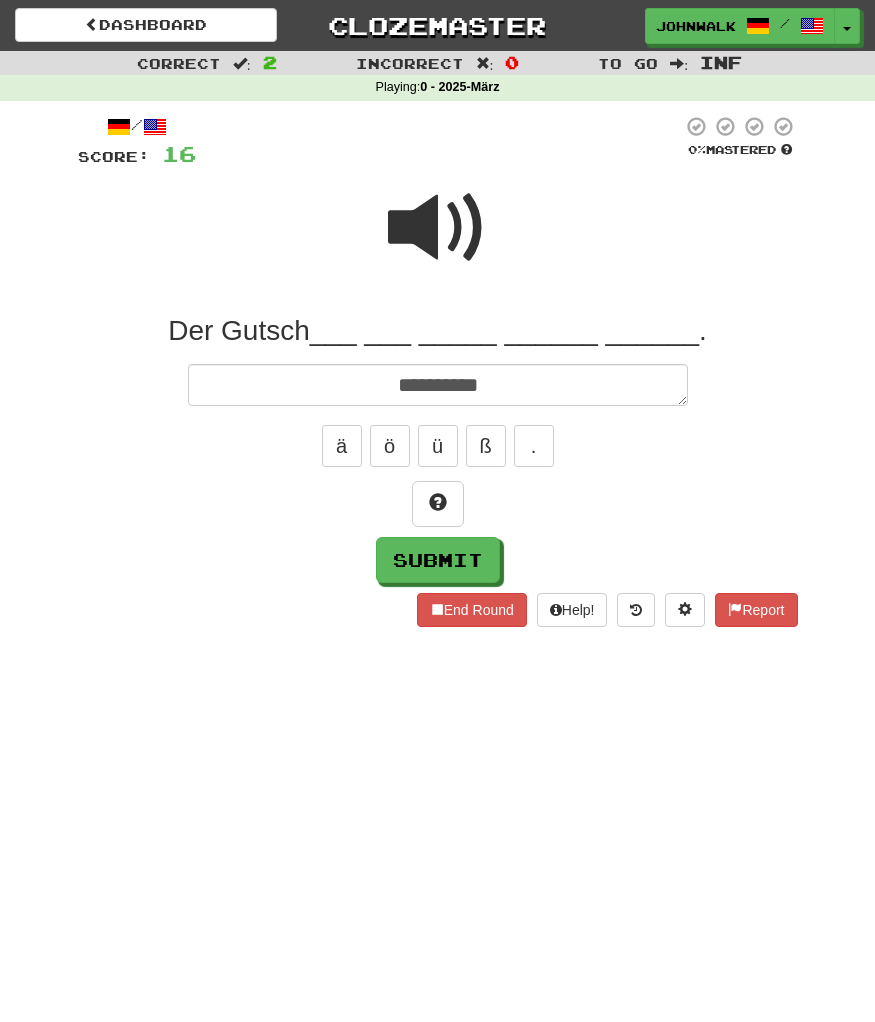 type on "*" 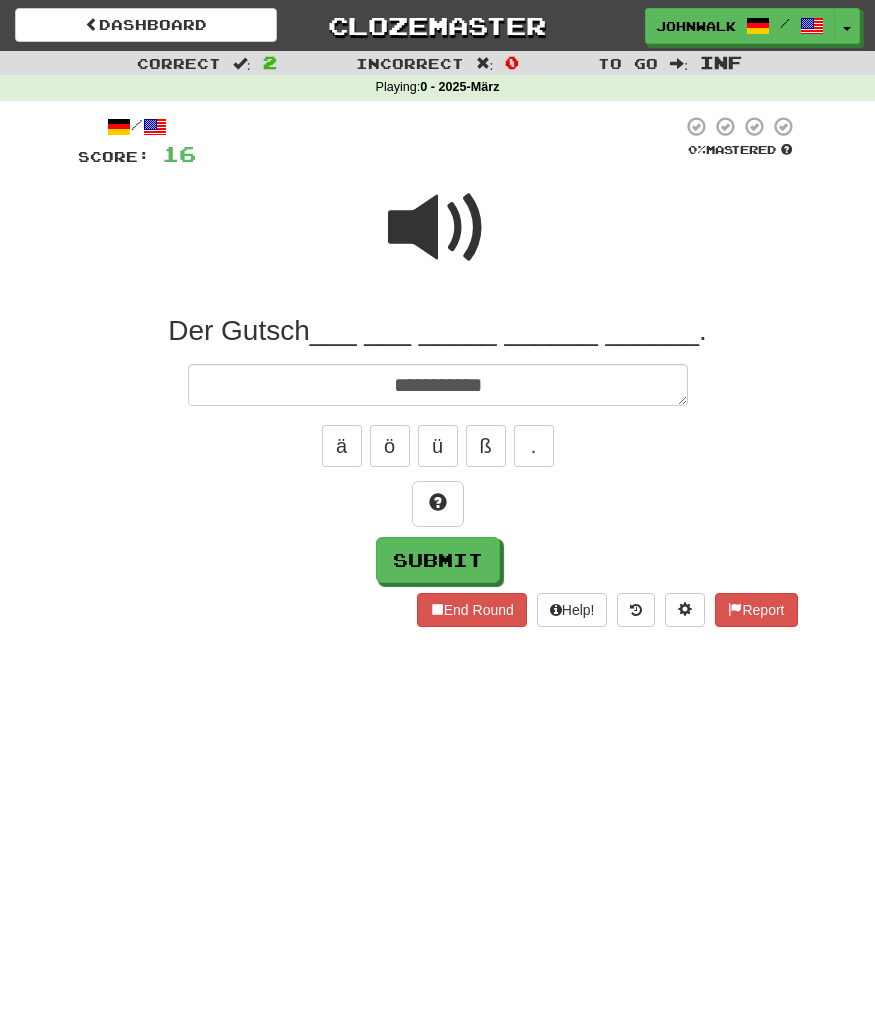 type on "**********" 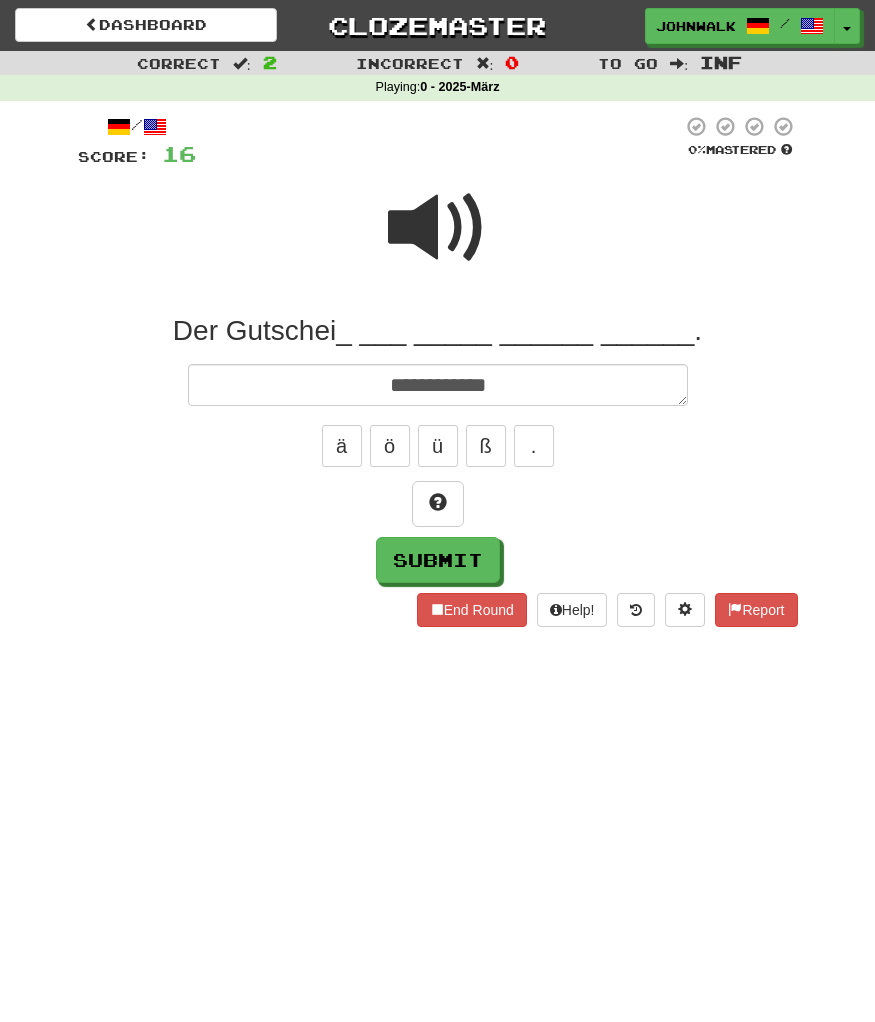 type on "*" 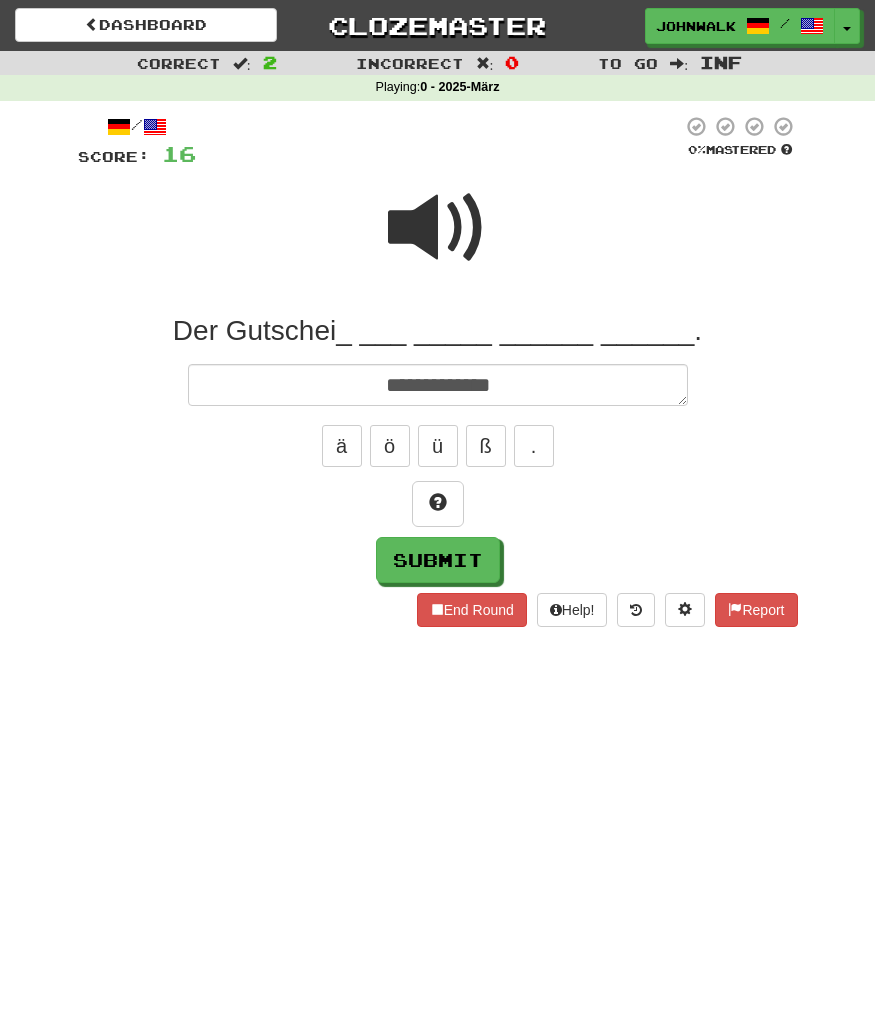 type on "*" 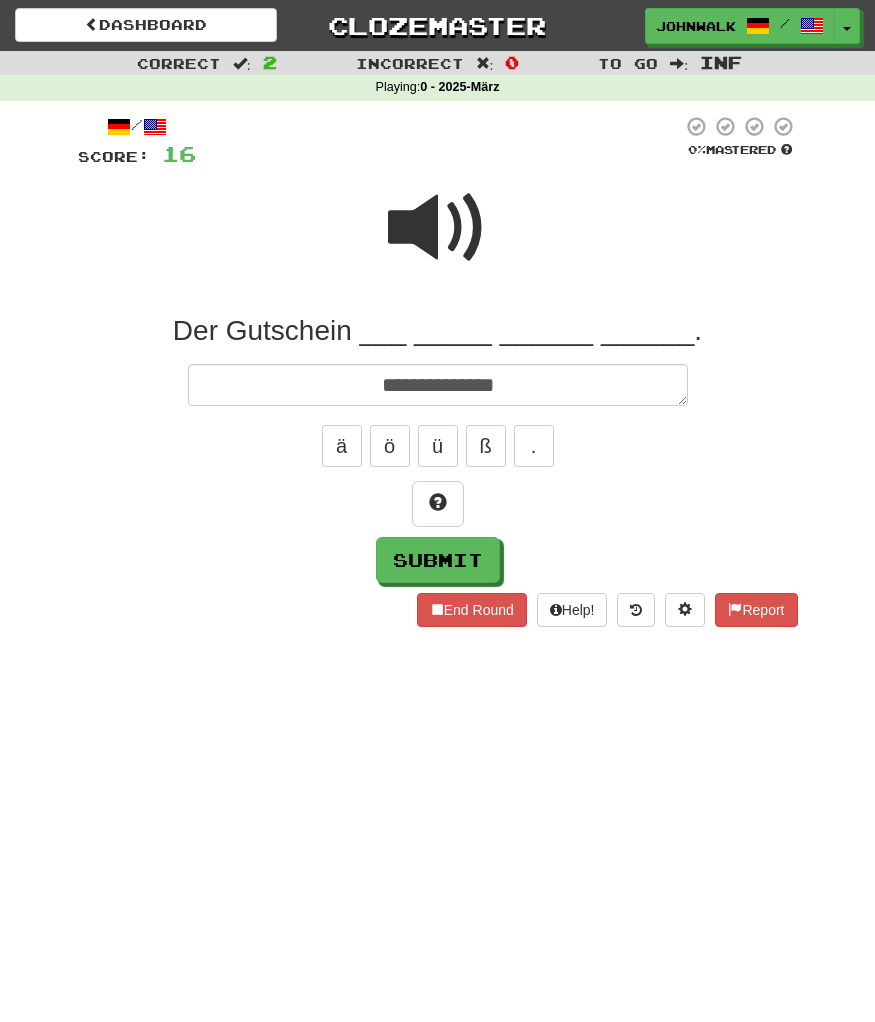 type on "*" 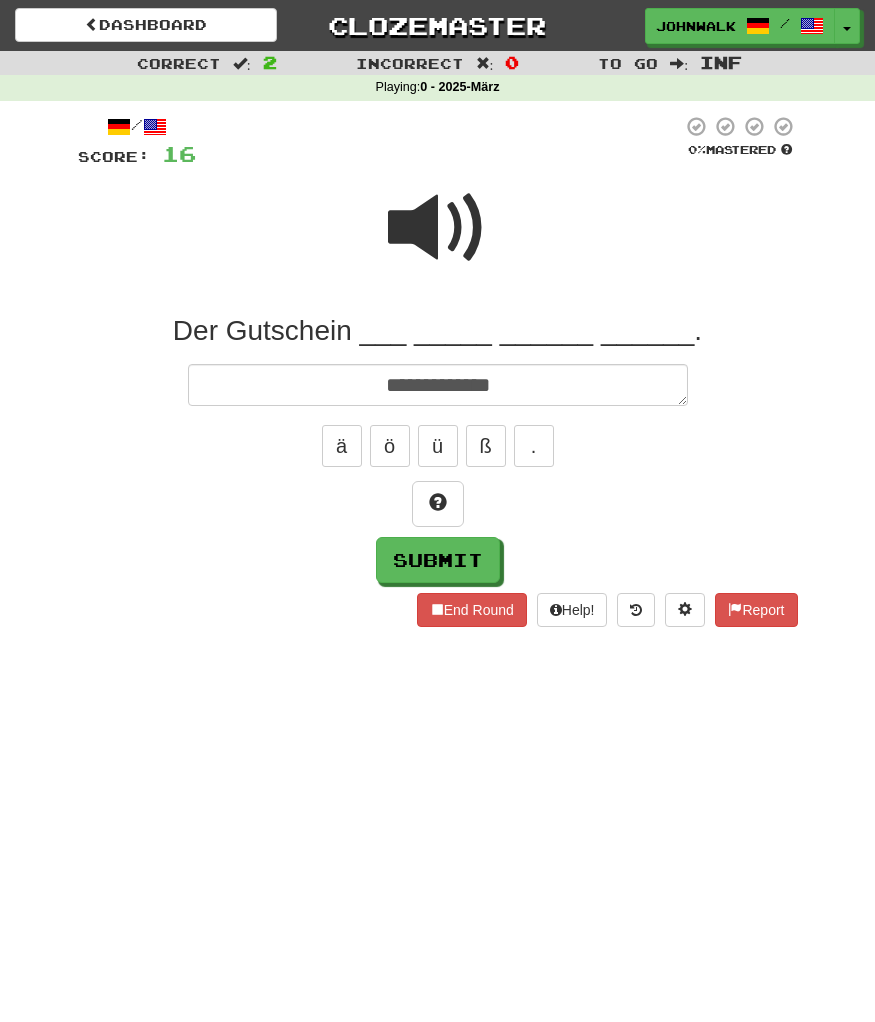 type on "*" 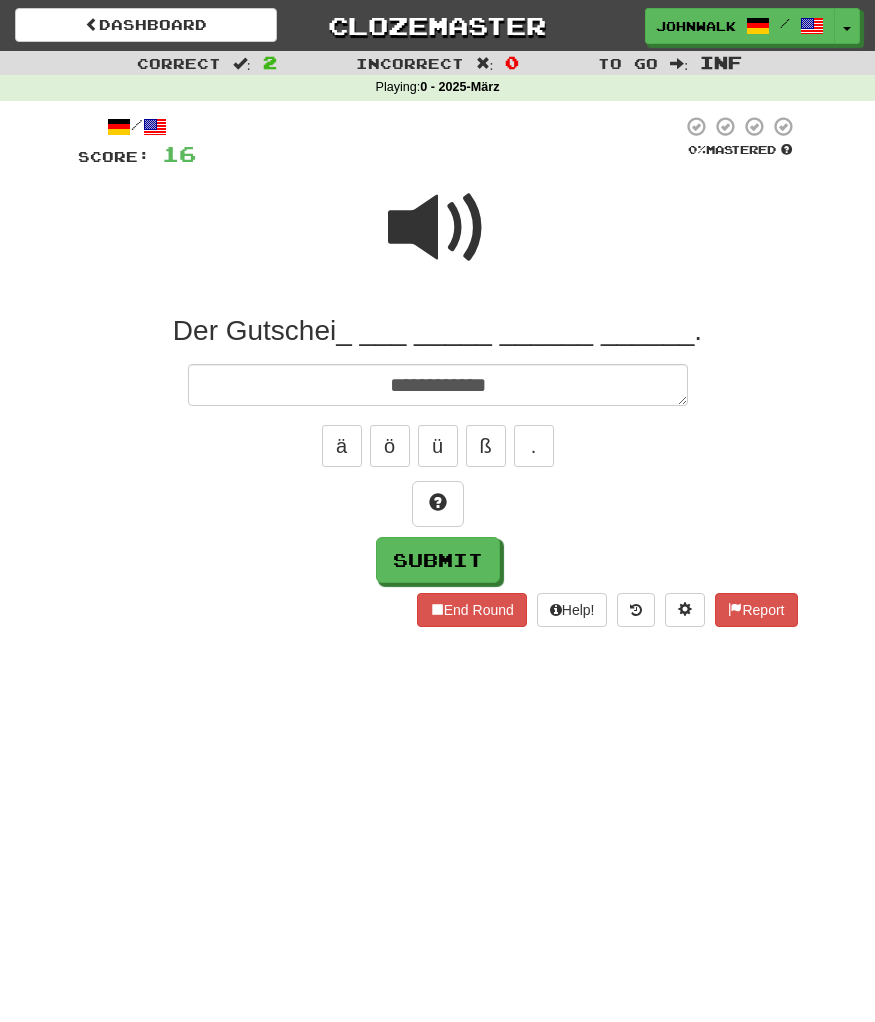 type on "*" 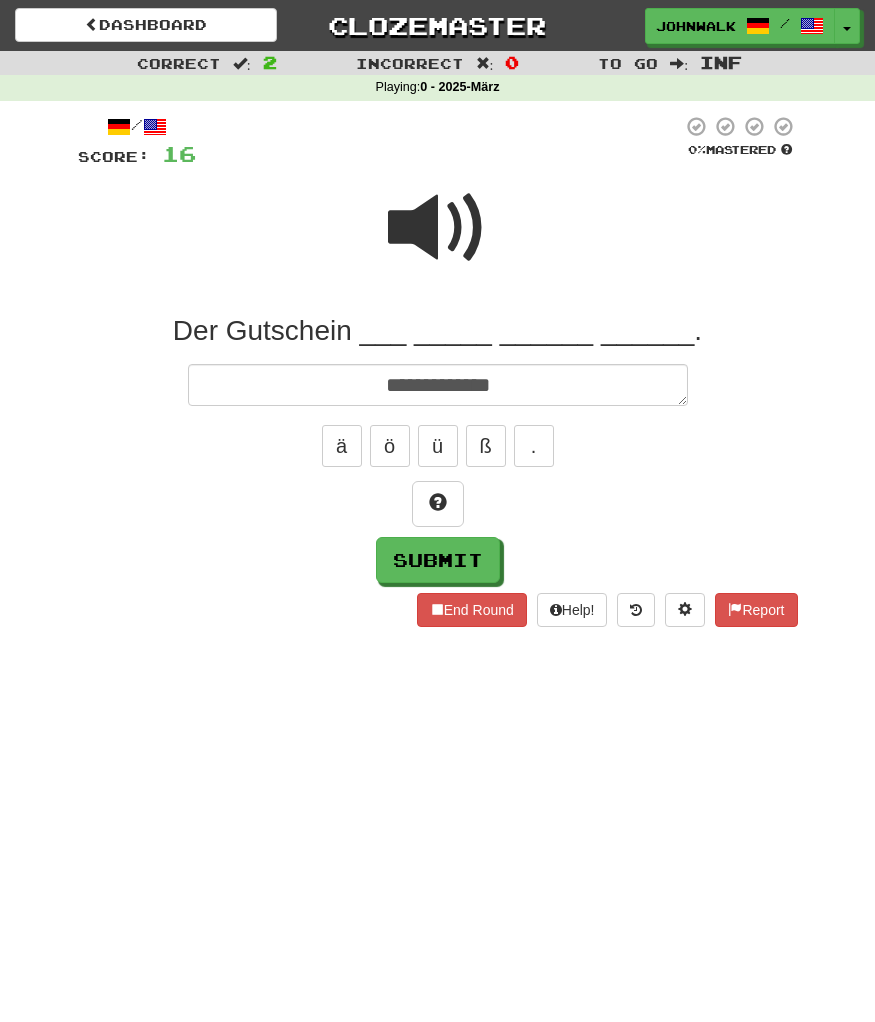 type on "*" 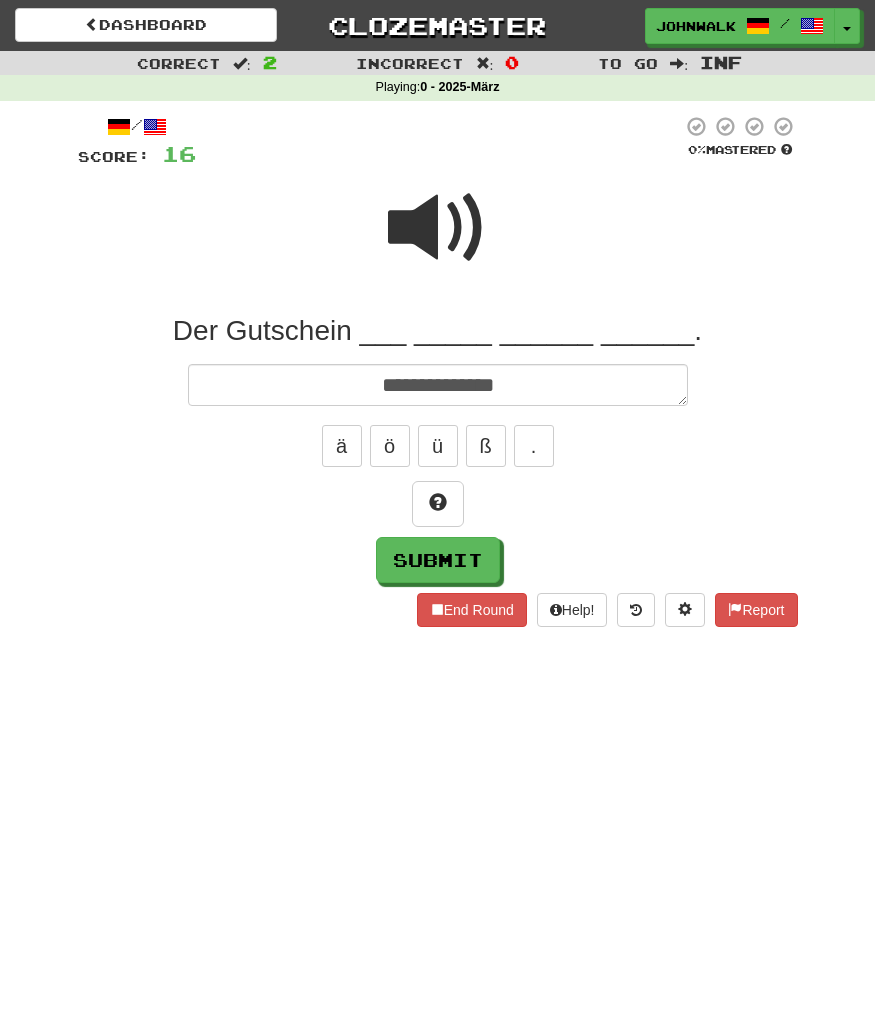 type on "*" 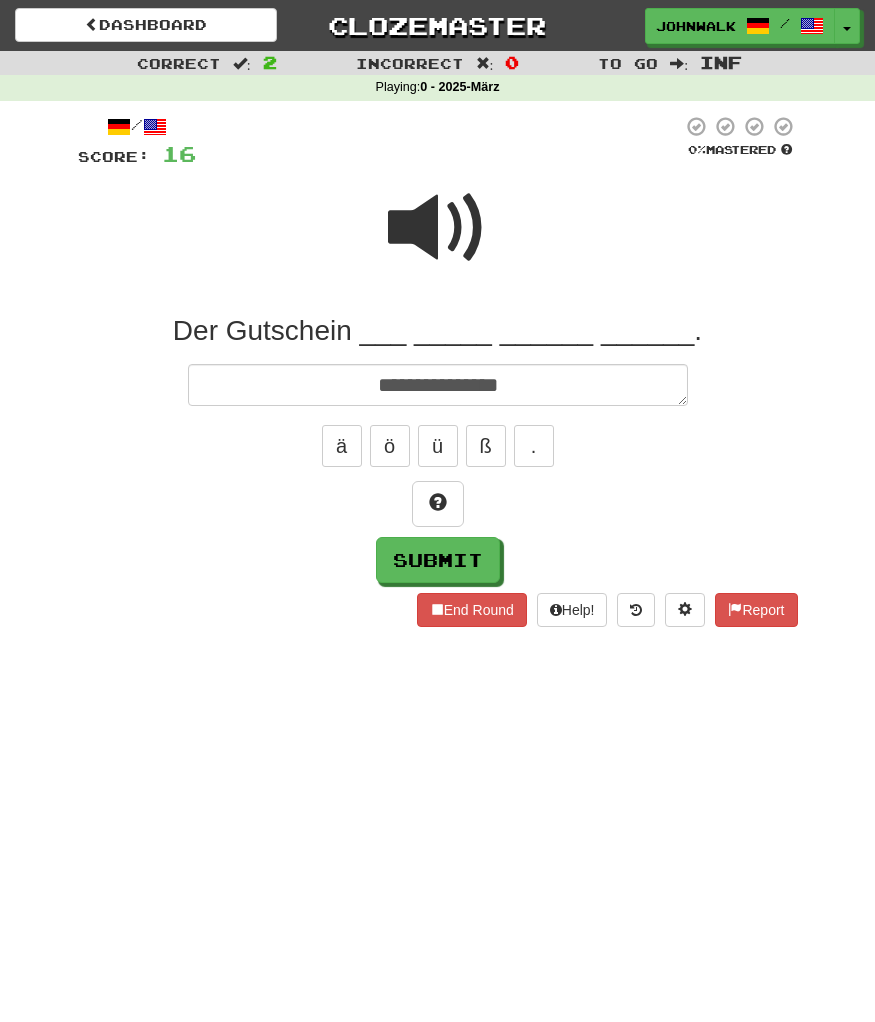 type on "*" 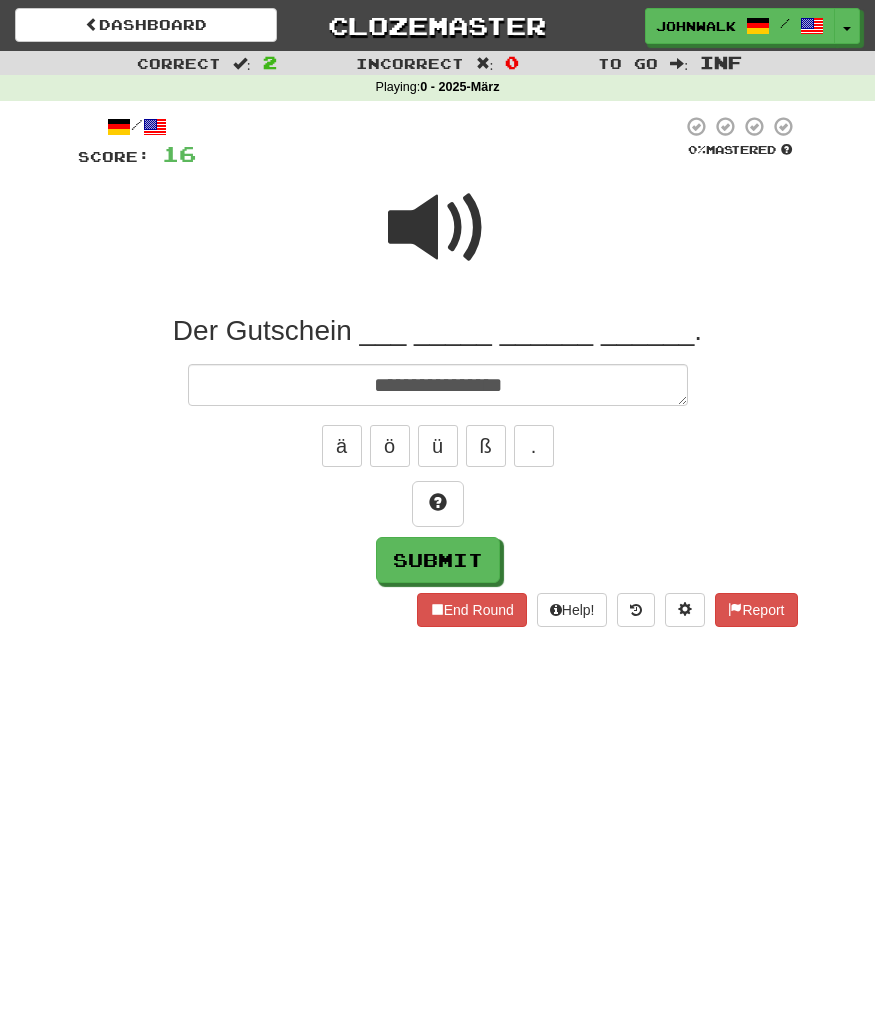 type on "*" 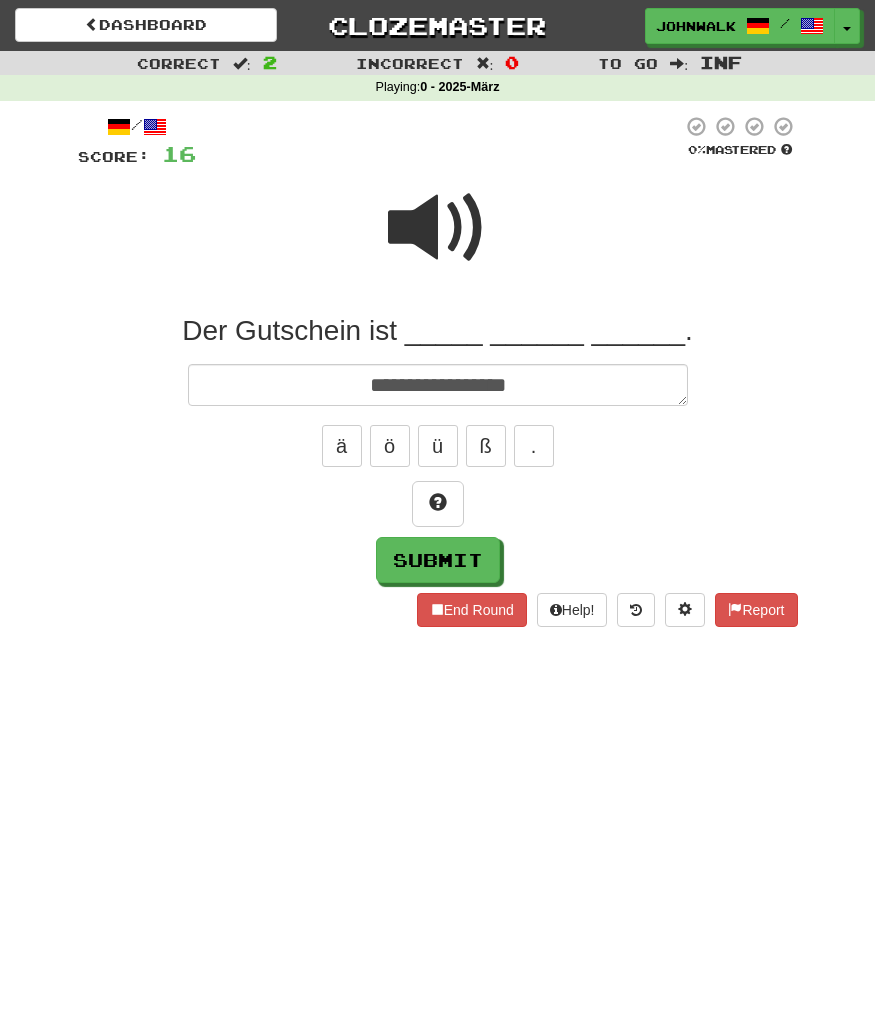 type on "*" 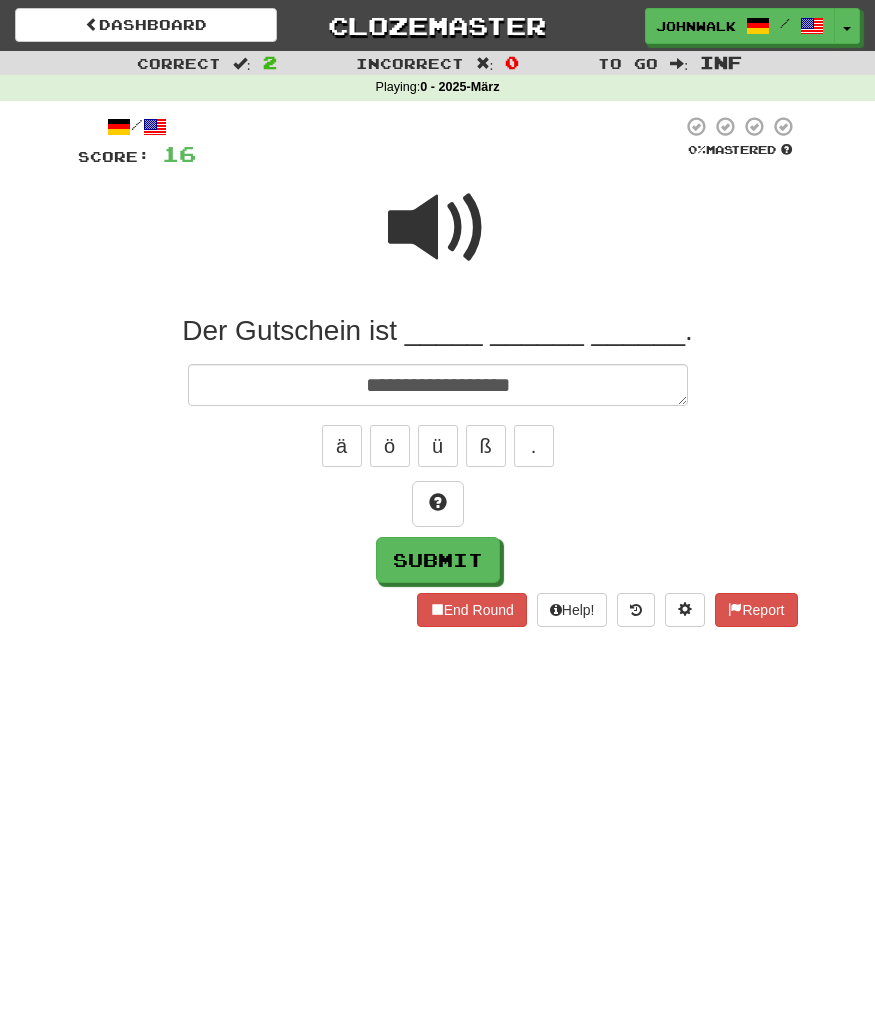 type on "*" 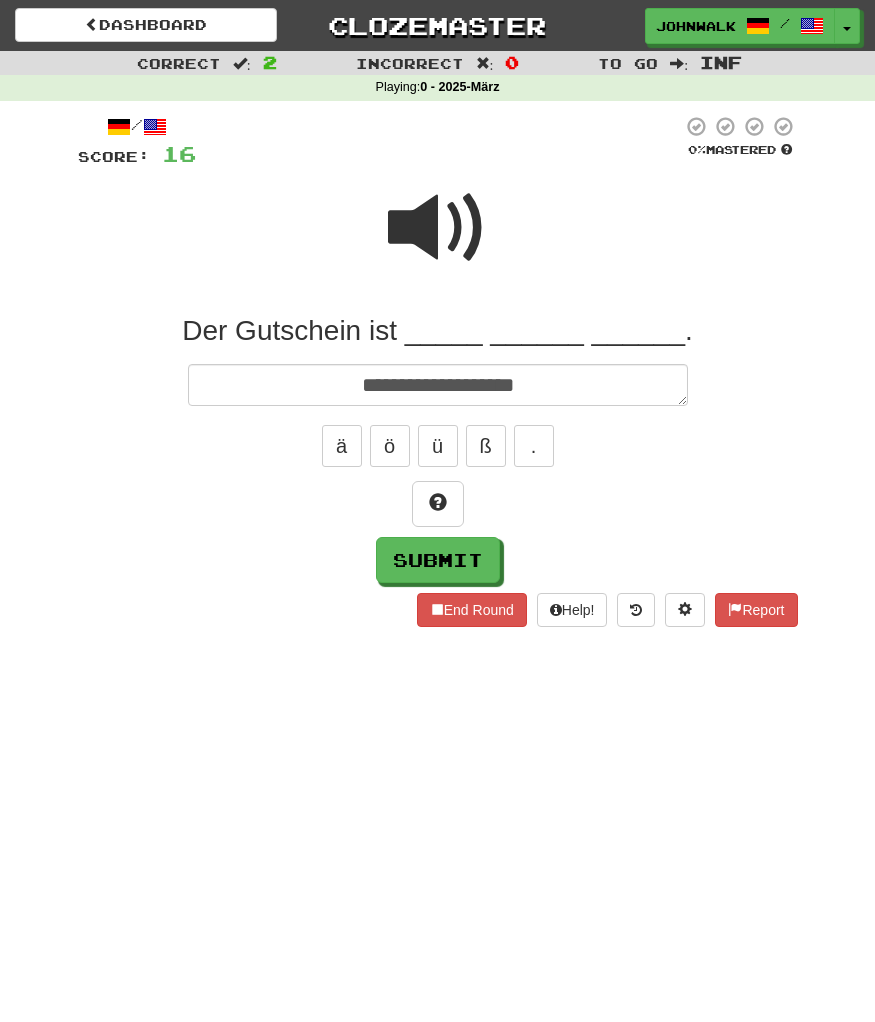 type on "*" 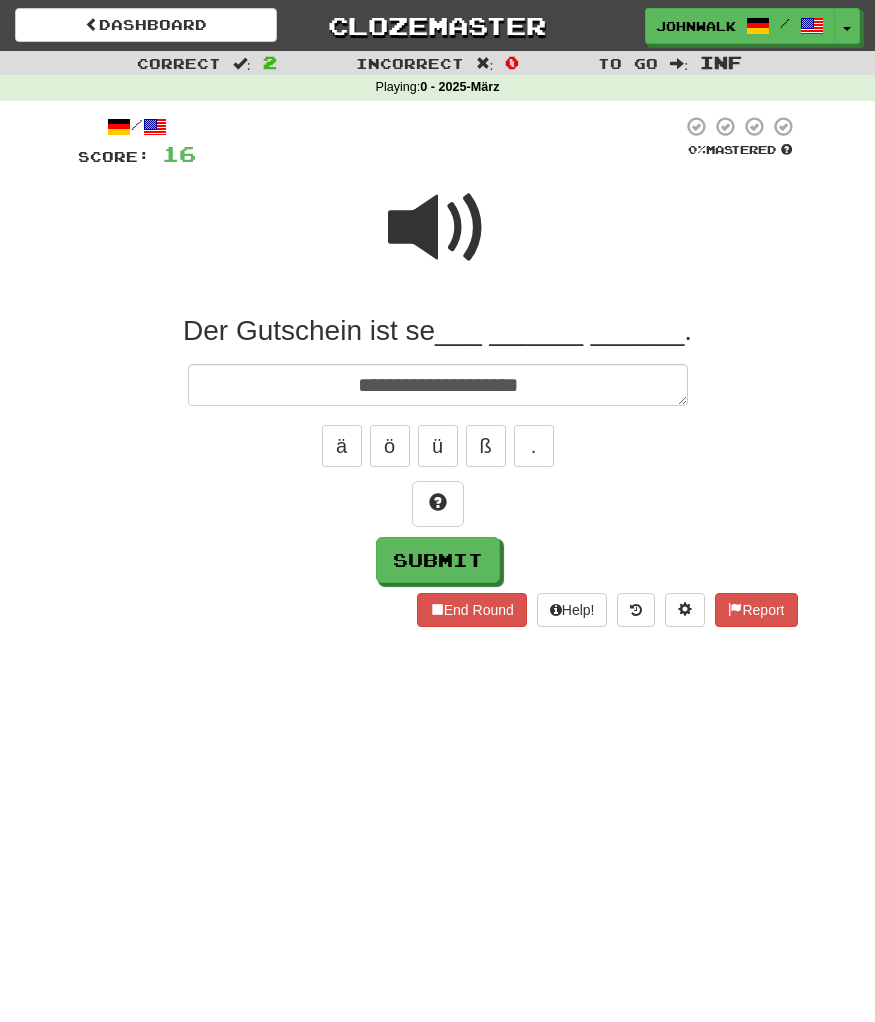 type on "*" 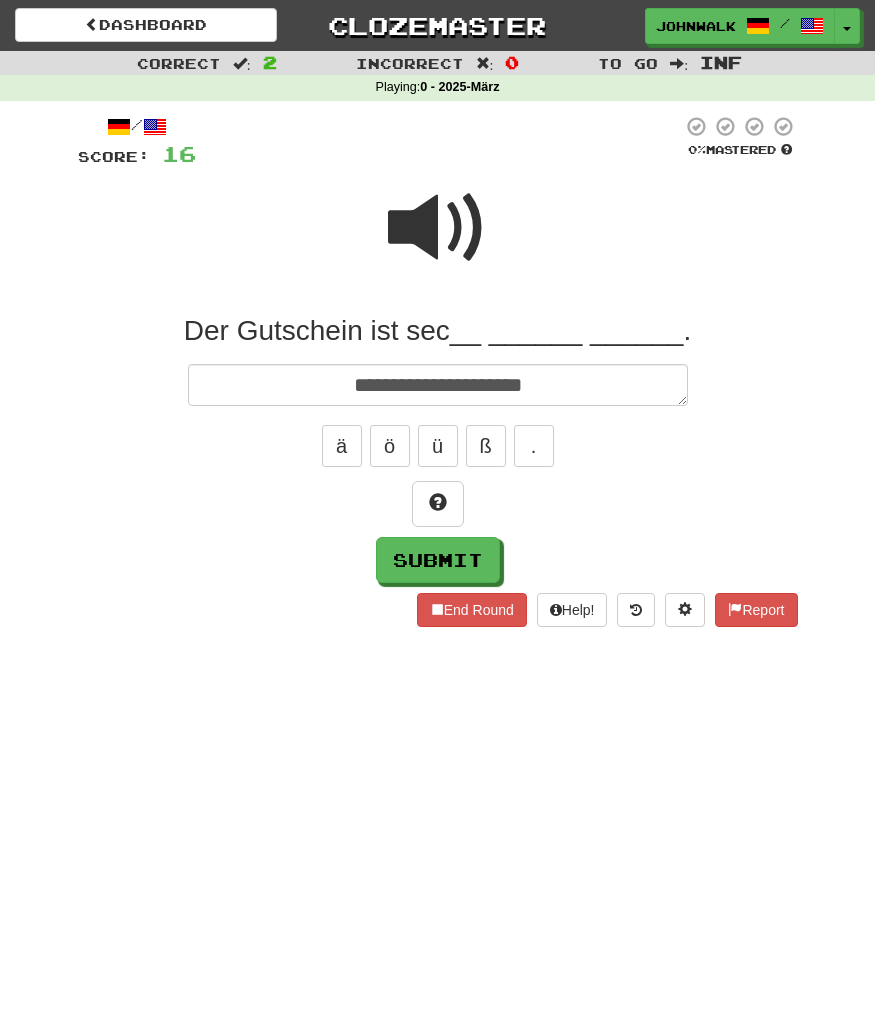 type on "**********" 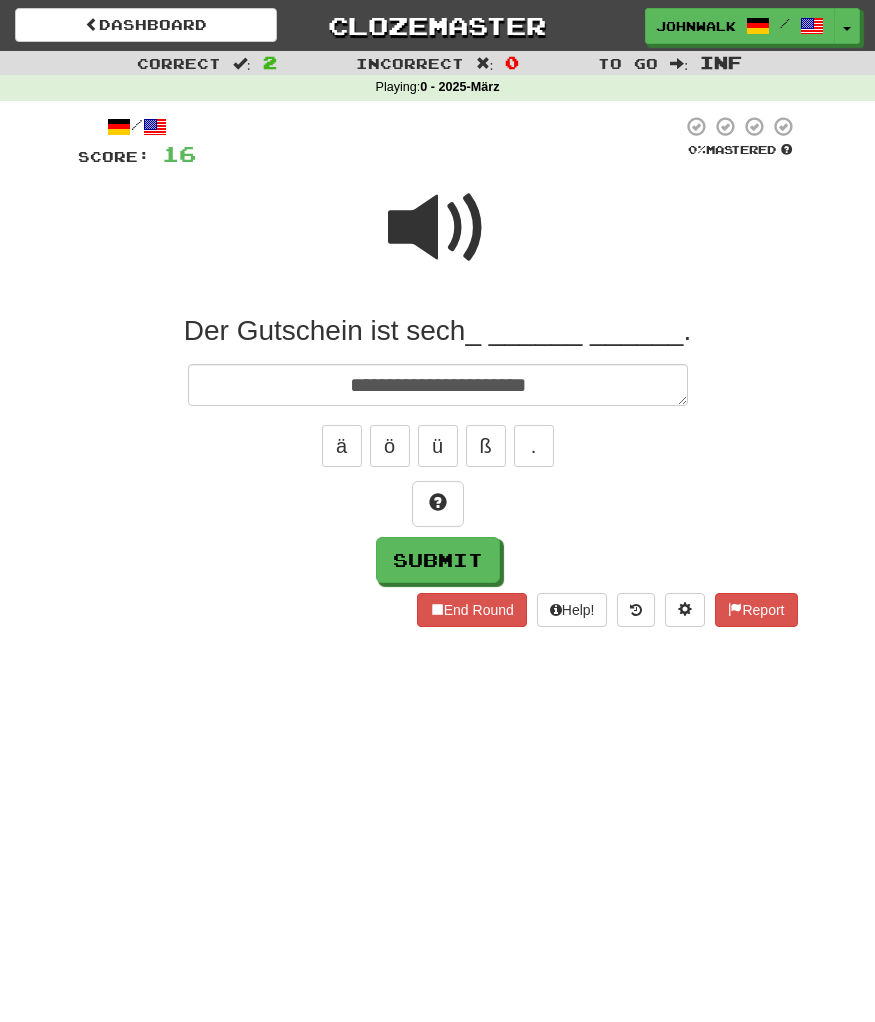 type on "*" 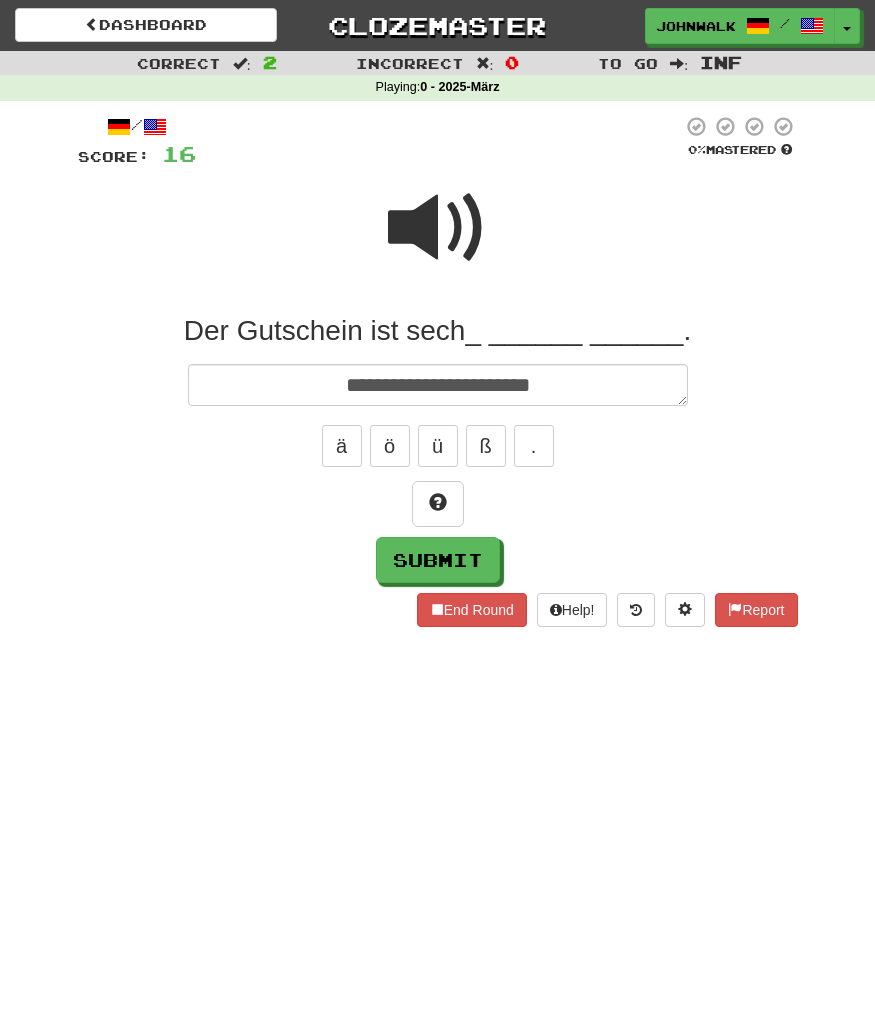 type on "*" 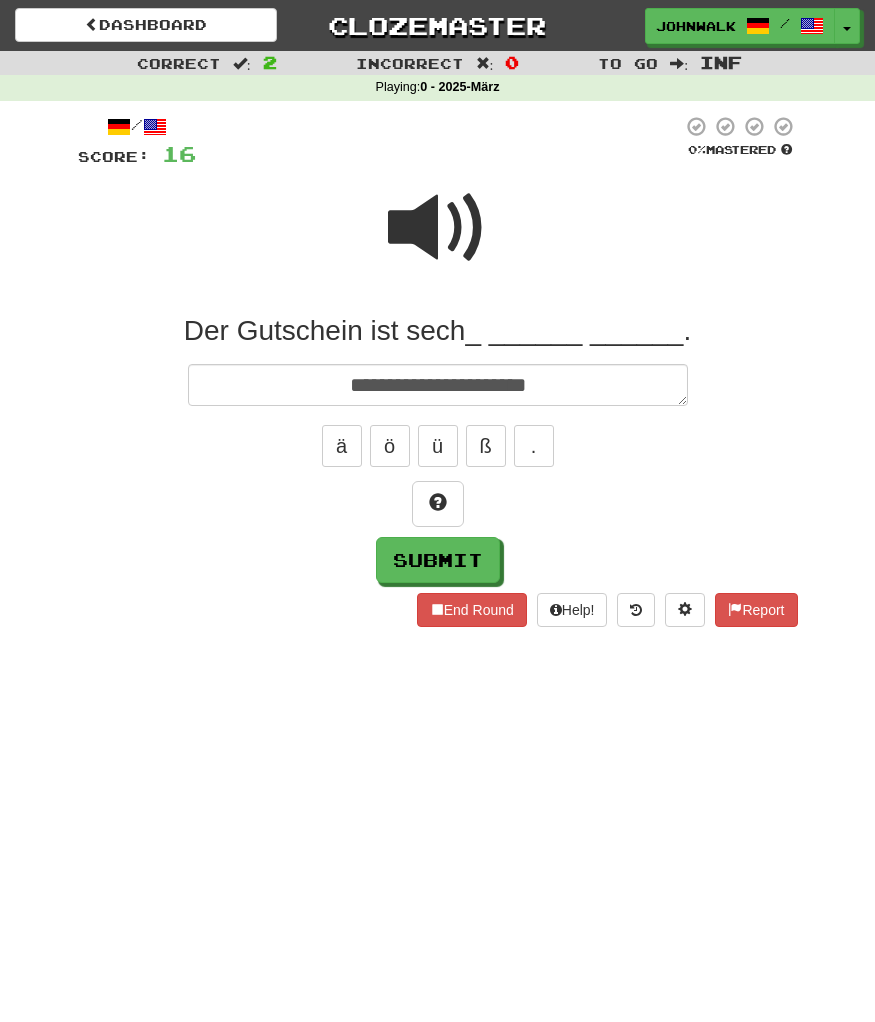 type on "**********" 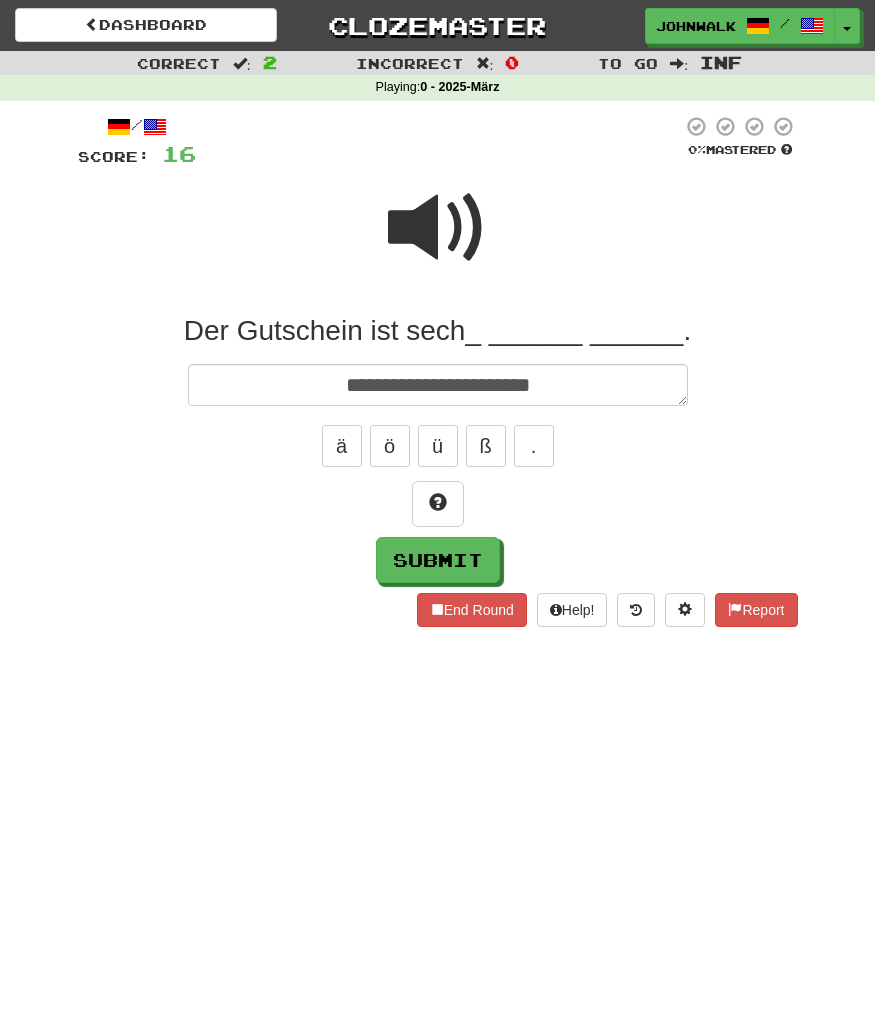 type on "*" 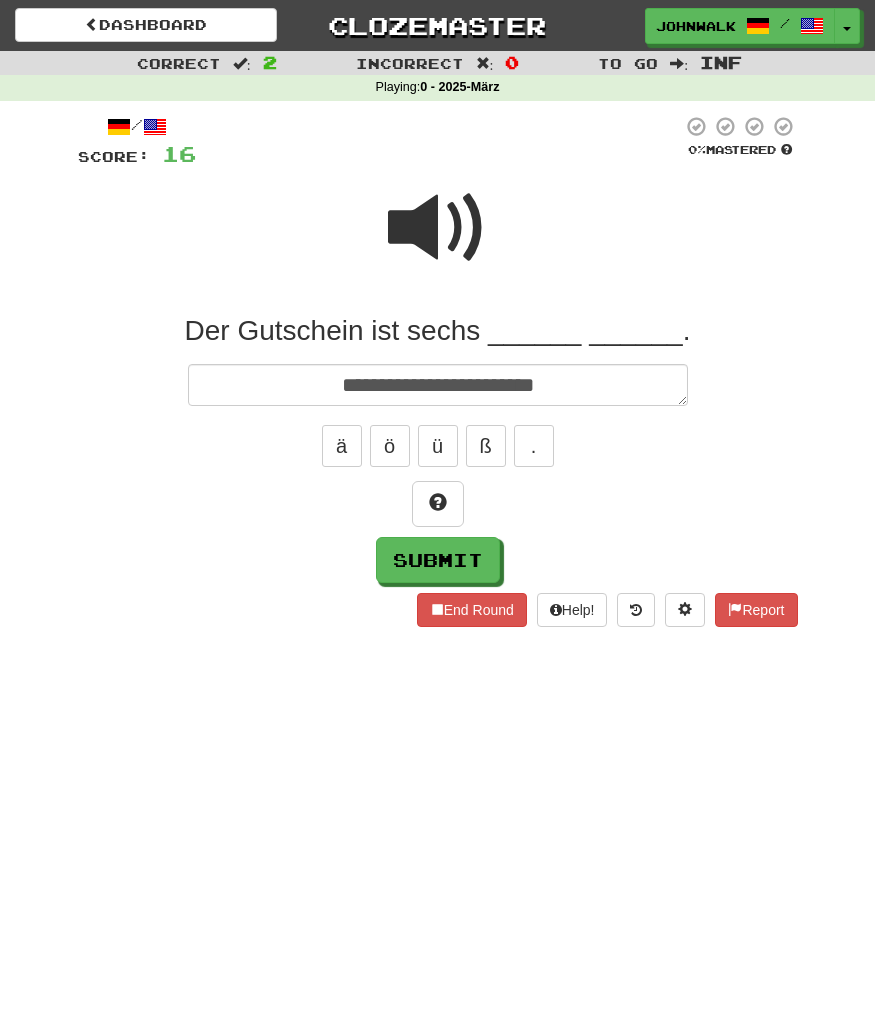 type on "*" 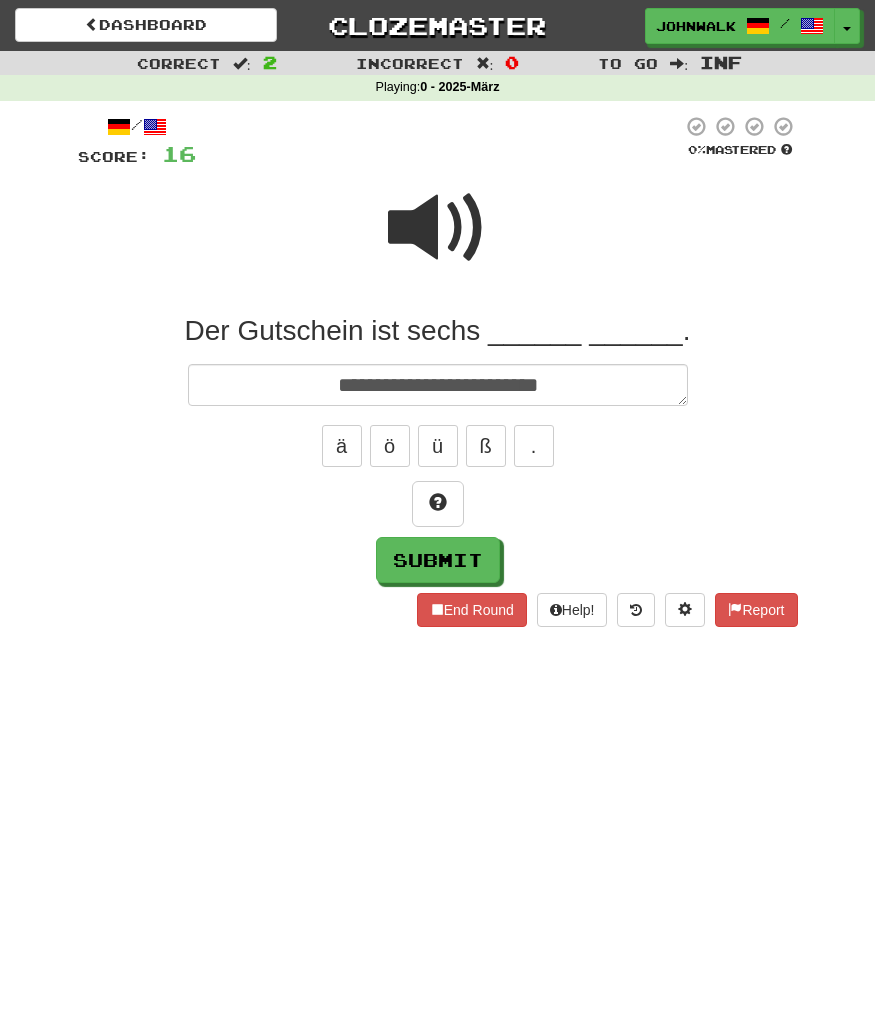 type 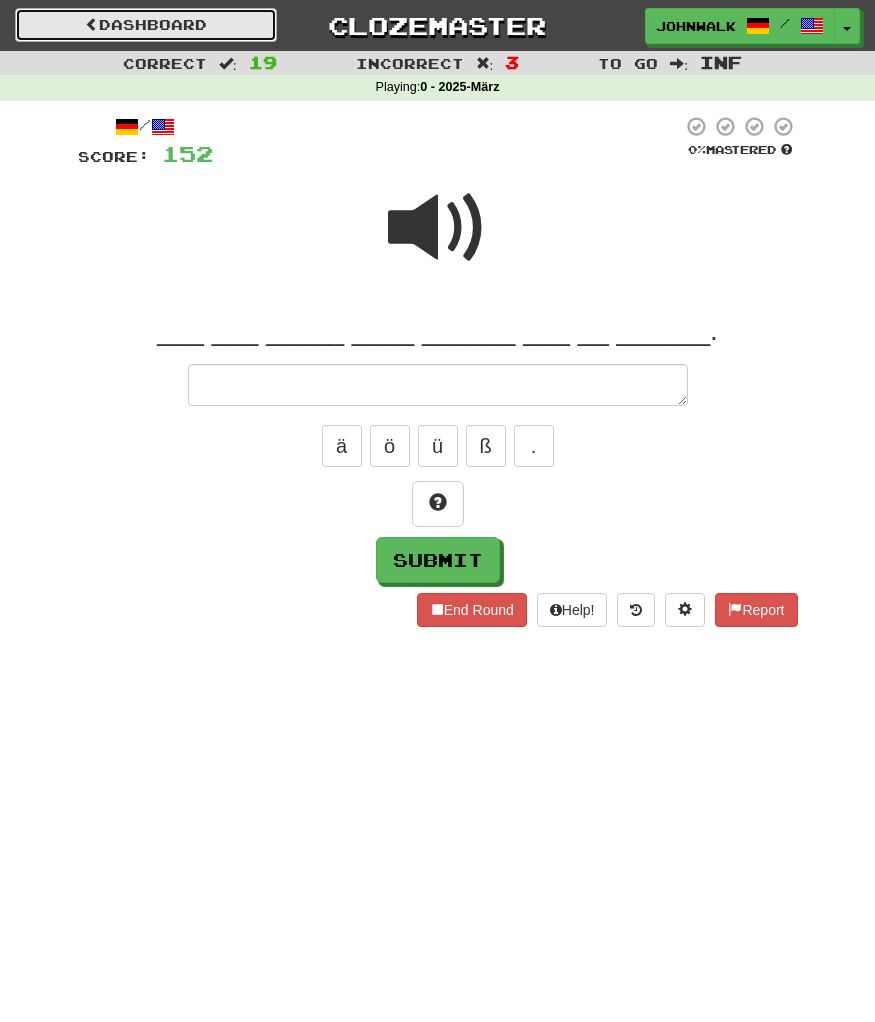 click on "Dashboard" at bounding box center (146, 25) 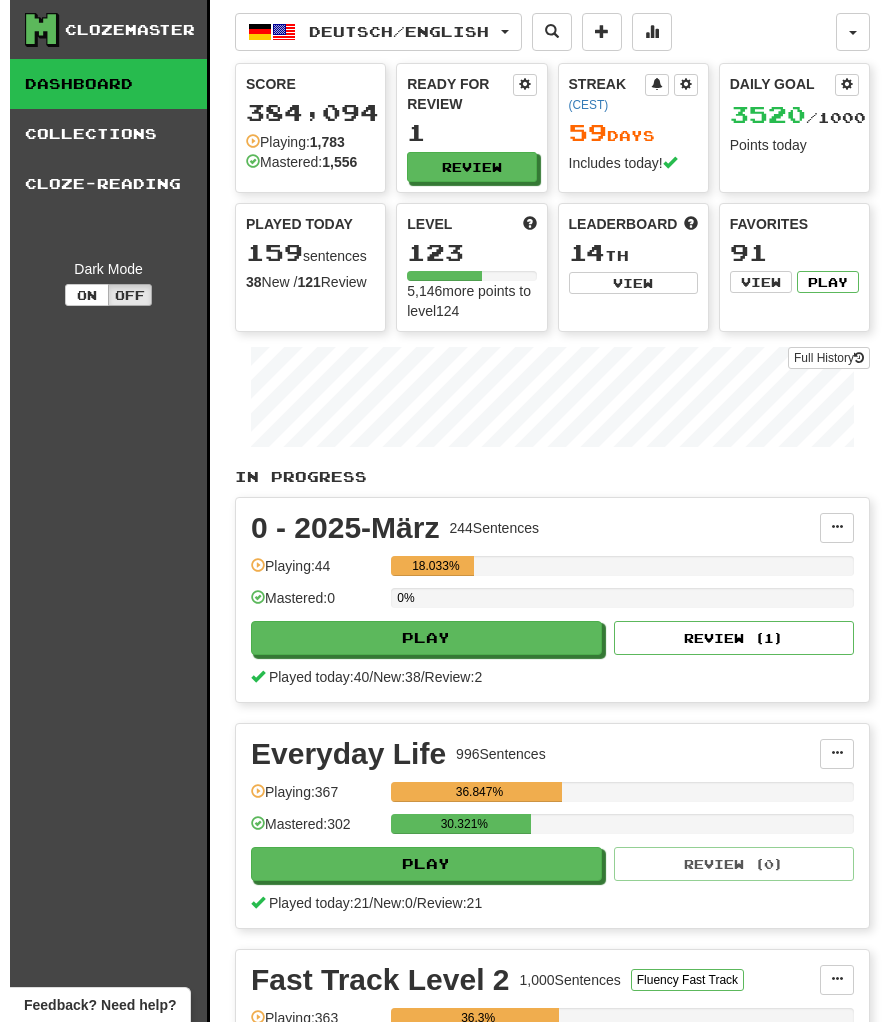 scroll, scrollTop: 0, scrollLeft: 0, axis: both 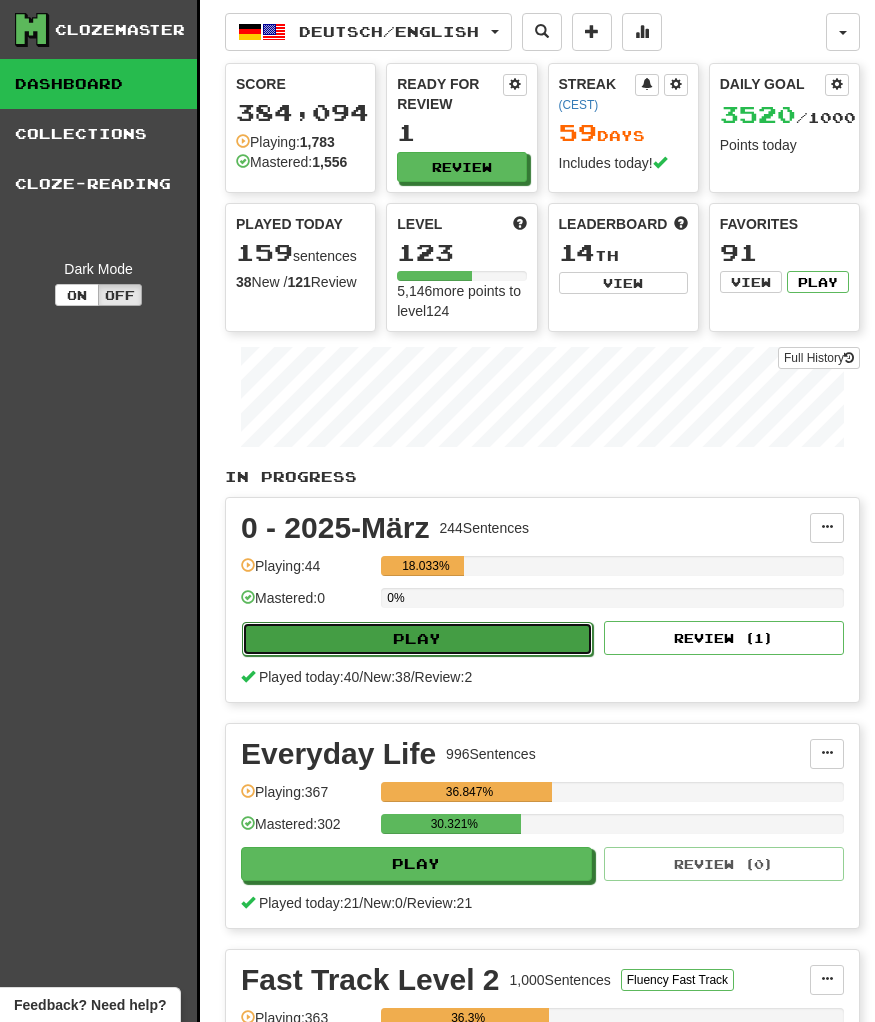 click on "Play" at bounding box center (417, 639) 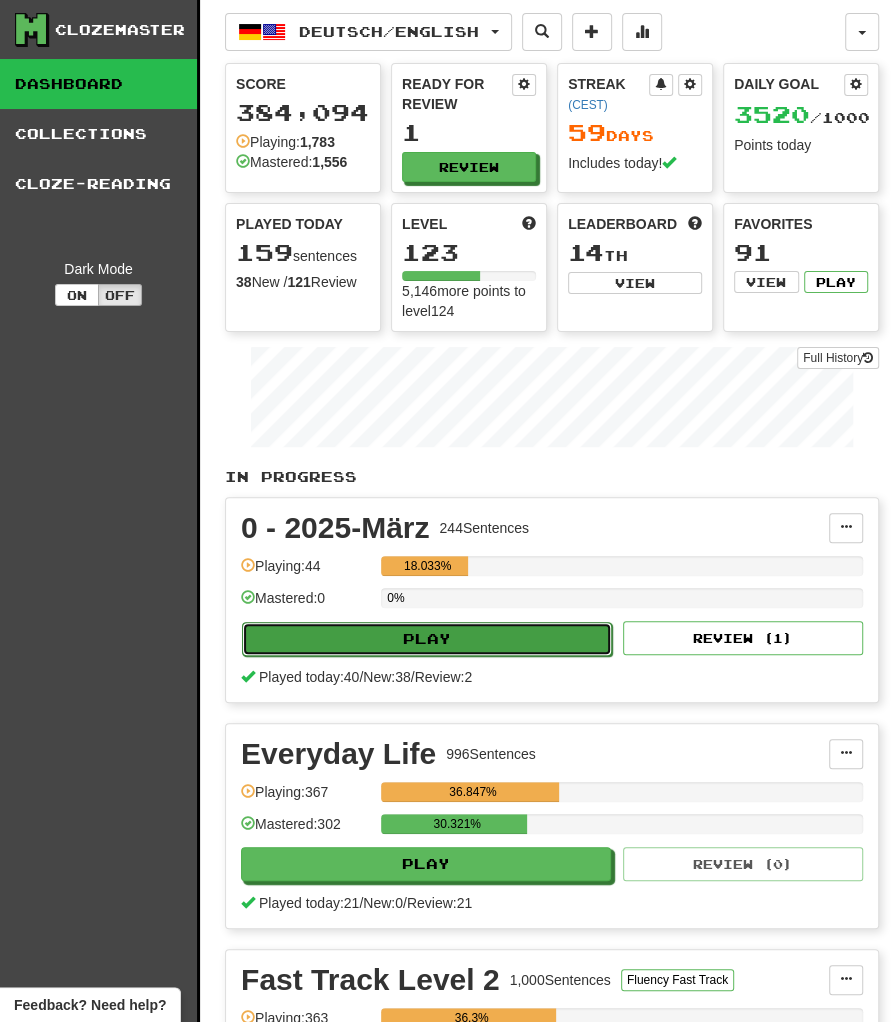 select on "********" 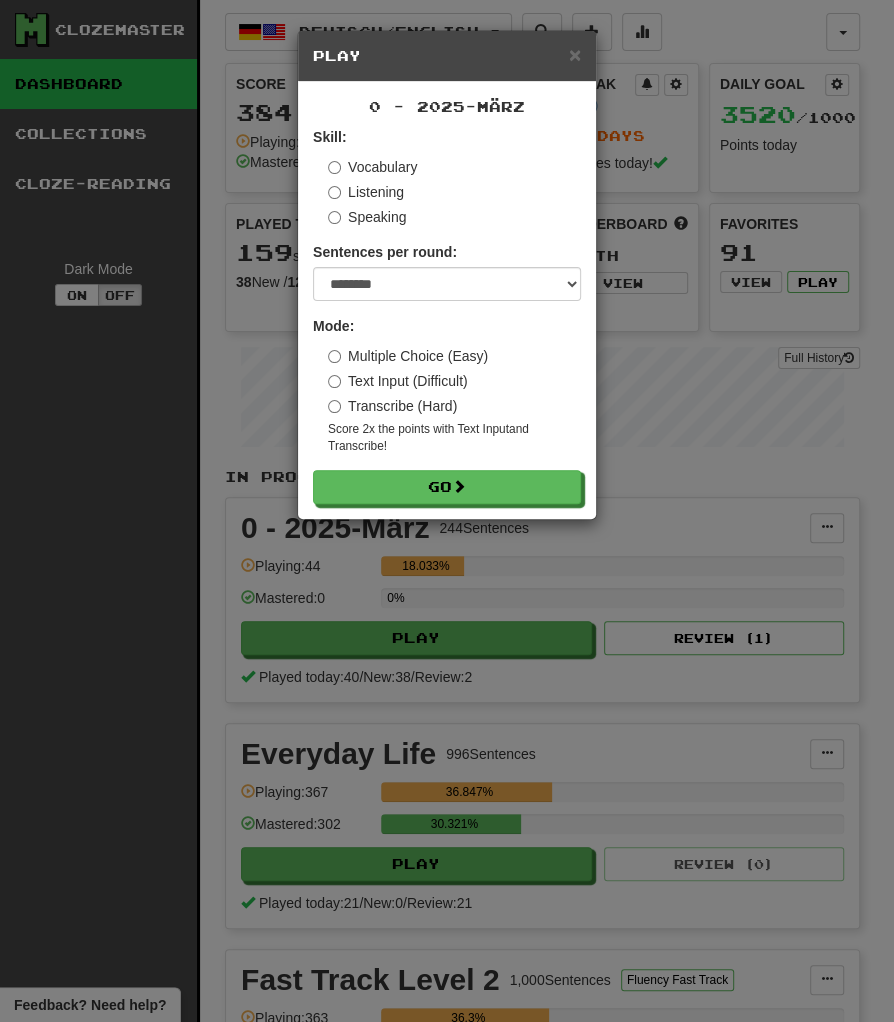 click on "× Play 0 - 2025-März Skill: Vocabulary Listening Speaking Sentences per round: * ** ** ** ** ** *** ******** Mode: Multiple Choice (Easy) Text Input (Difficult) Transcribe (Hard) Score 2x the points with Text Input  and Transcribe ! Go" at bounding box center (447, 511) 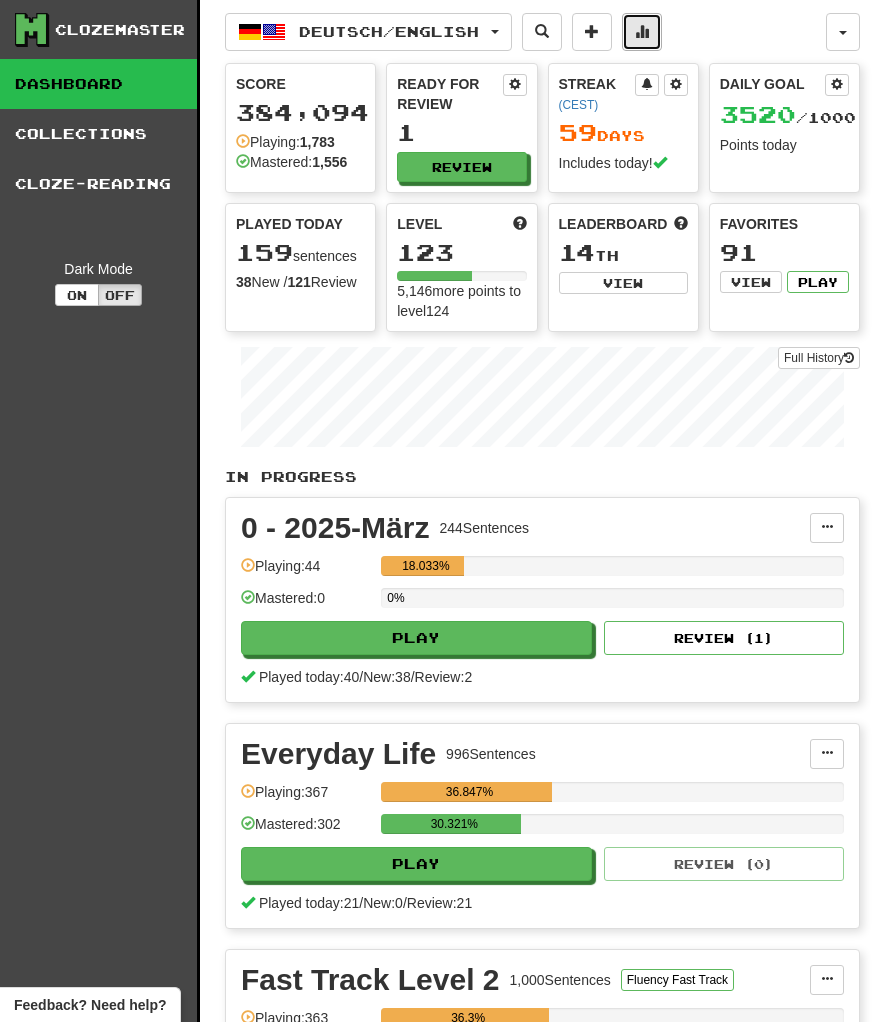 click at bounding box center [642, 31] 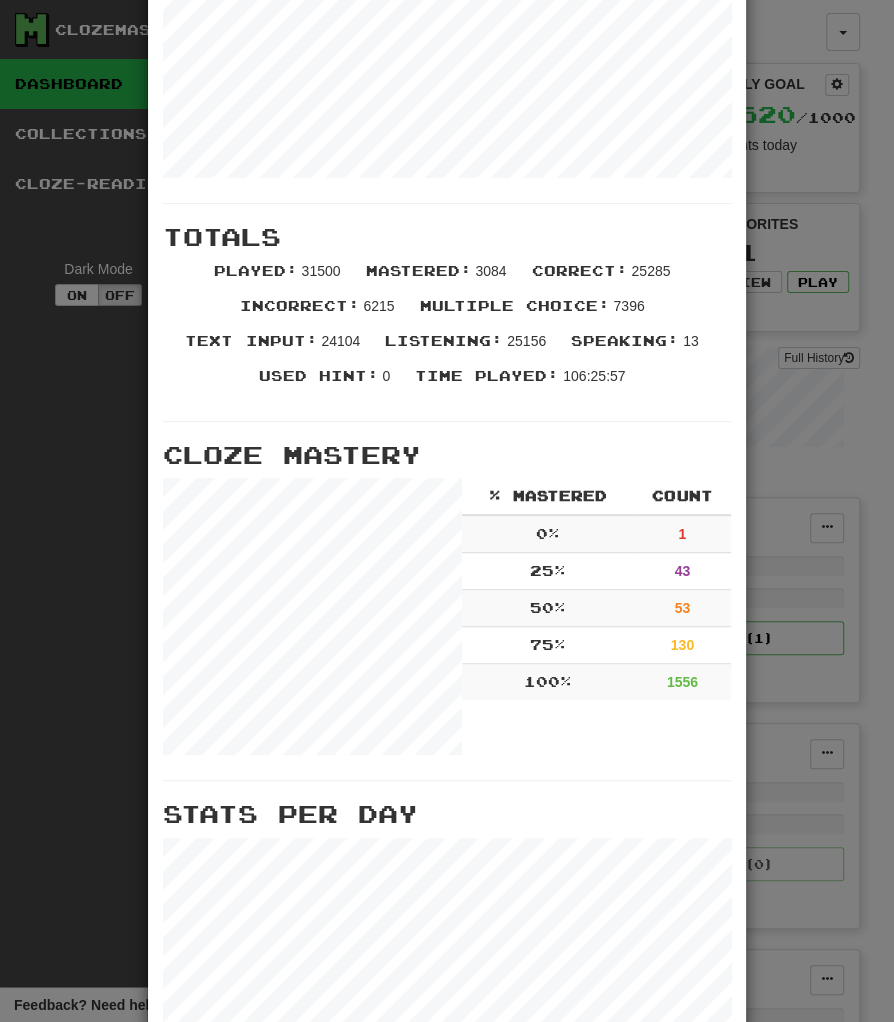 scroll, scrollTop: 0, scrollLeft: 0, axis: both 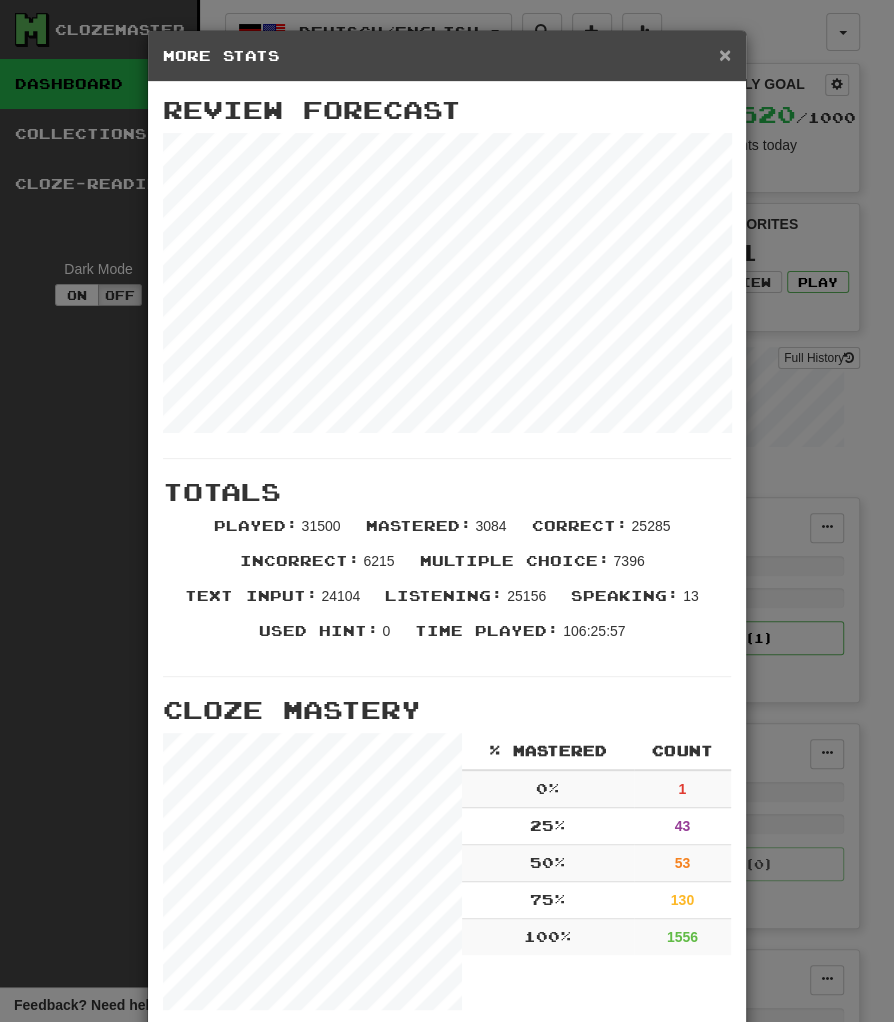 click on "×" at bounding box center (725, 54) 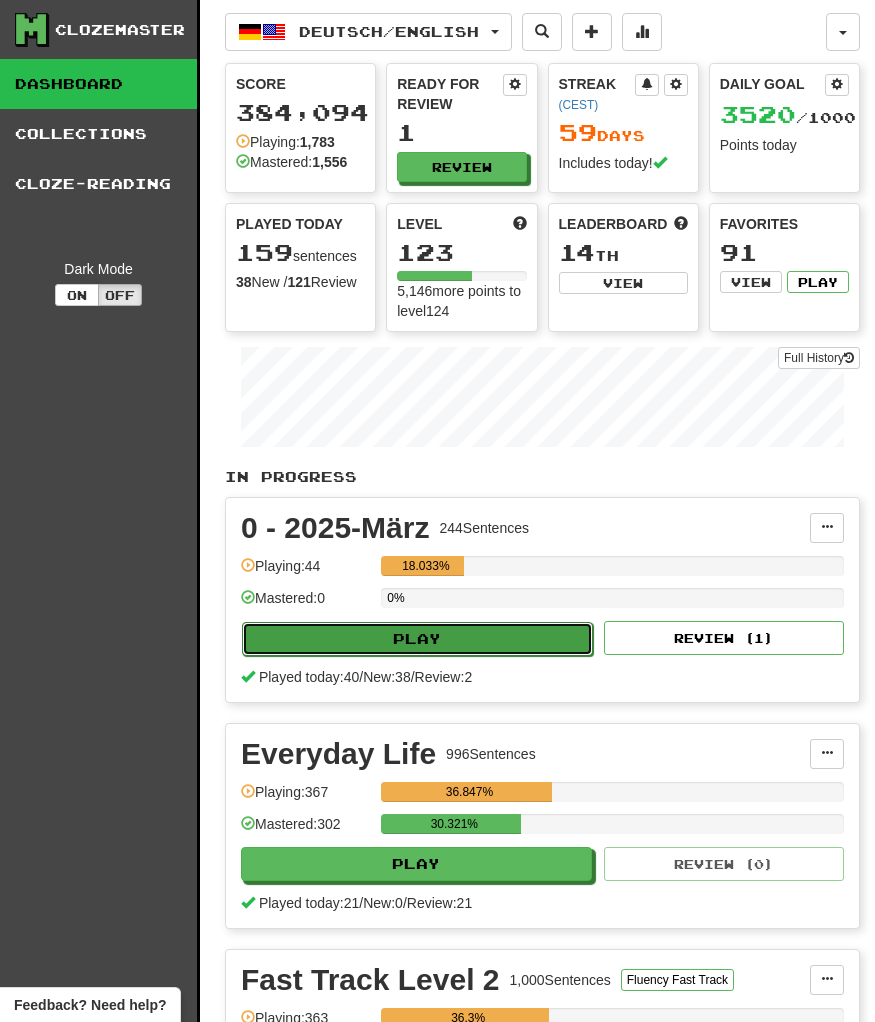 click on "Play" at bounding box center (417, 639) 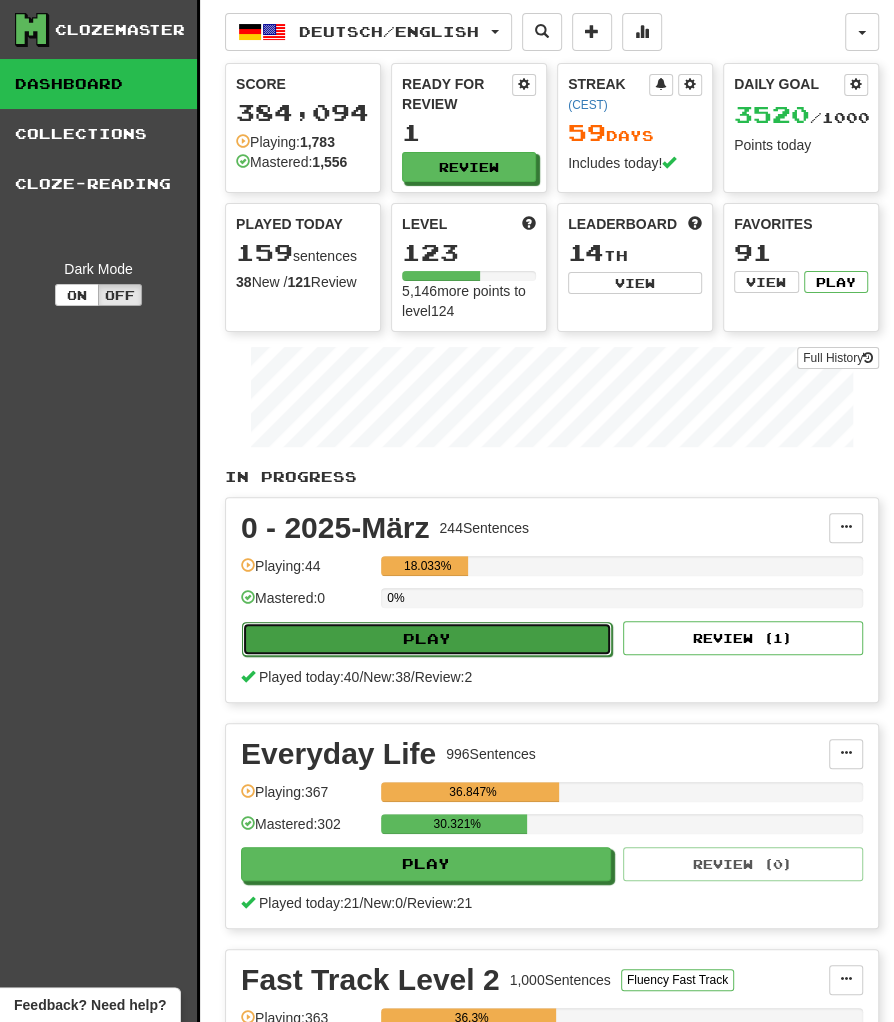 select on "********" 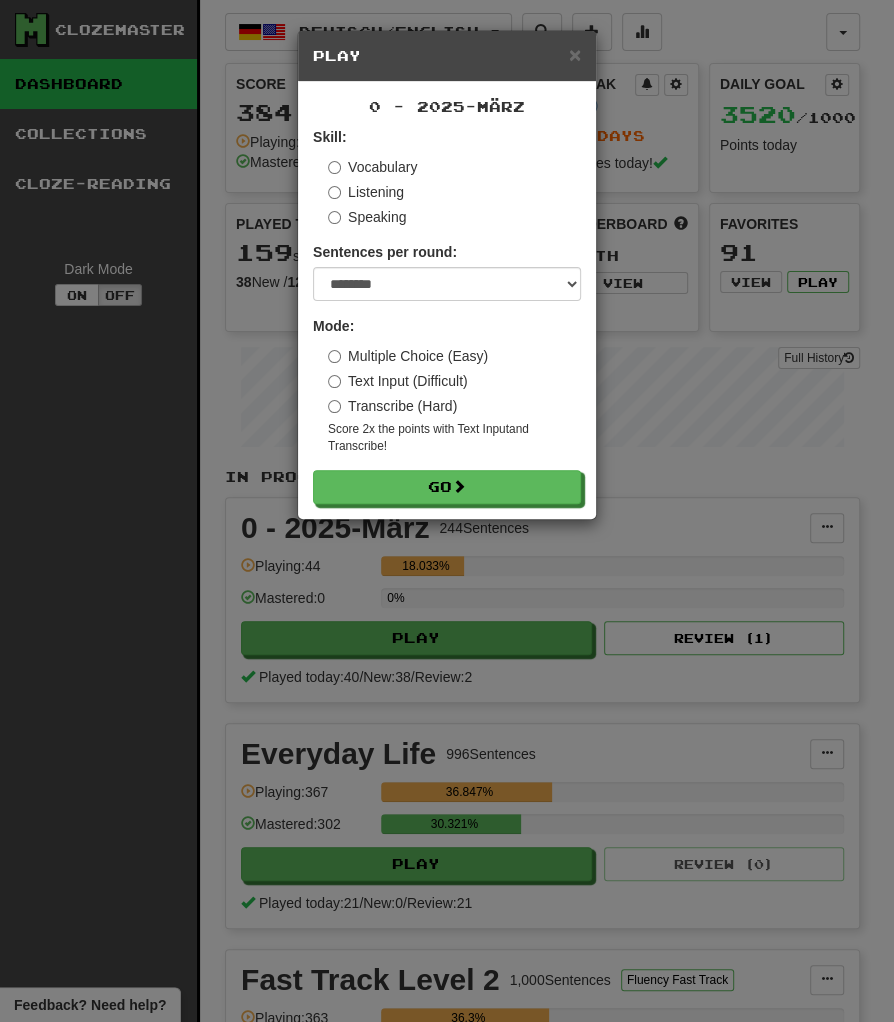 click on "Transcribe (Hard)" at bounding box center [392, 406] 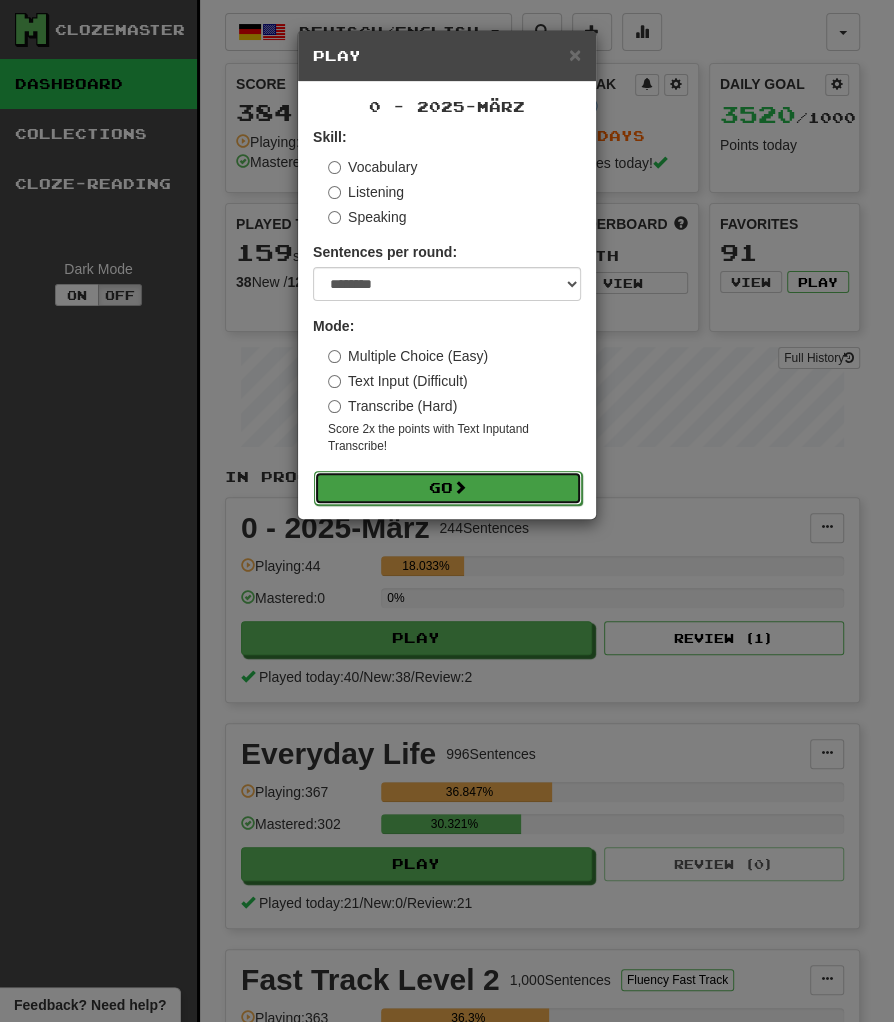 click on "Go" at bounding box center [448, 488] 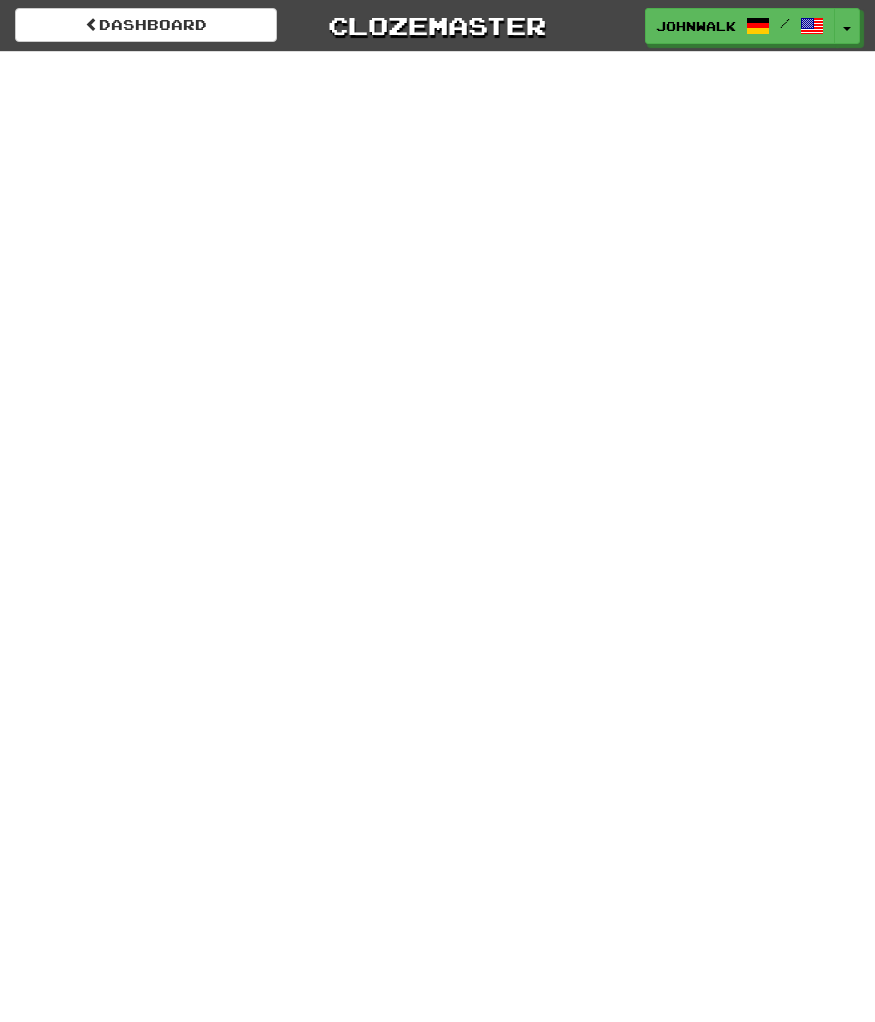 scroll, scrollTop: 0, scrollLeft: 0, axis: both 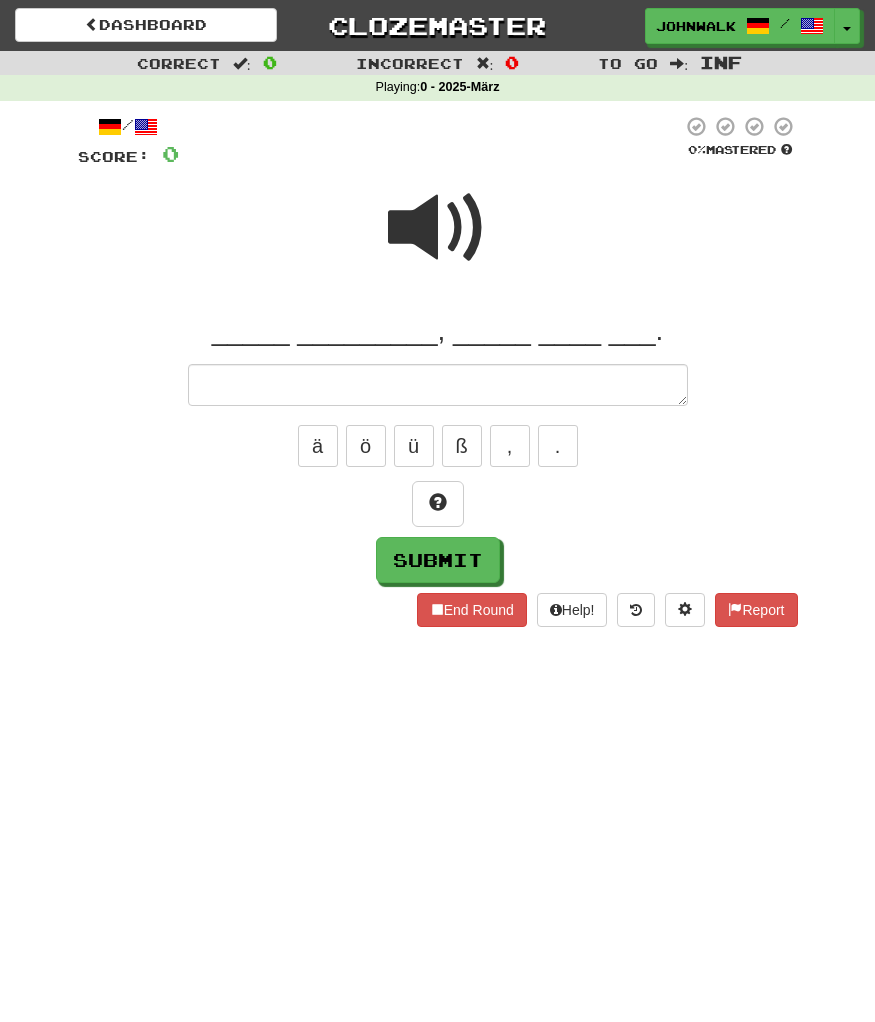 type on "*" 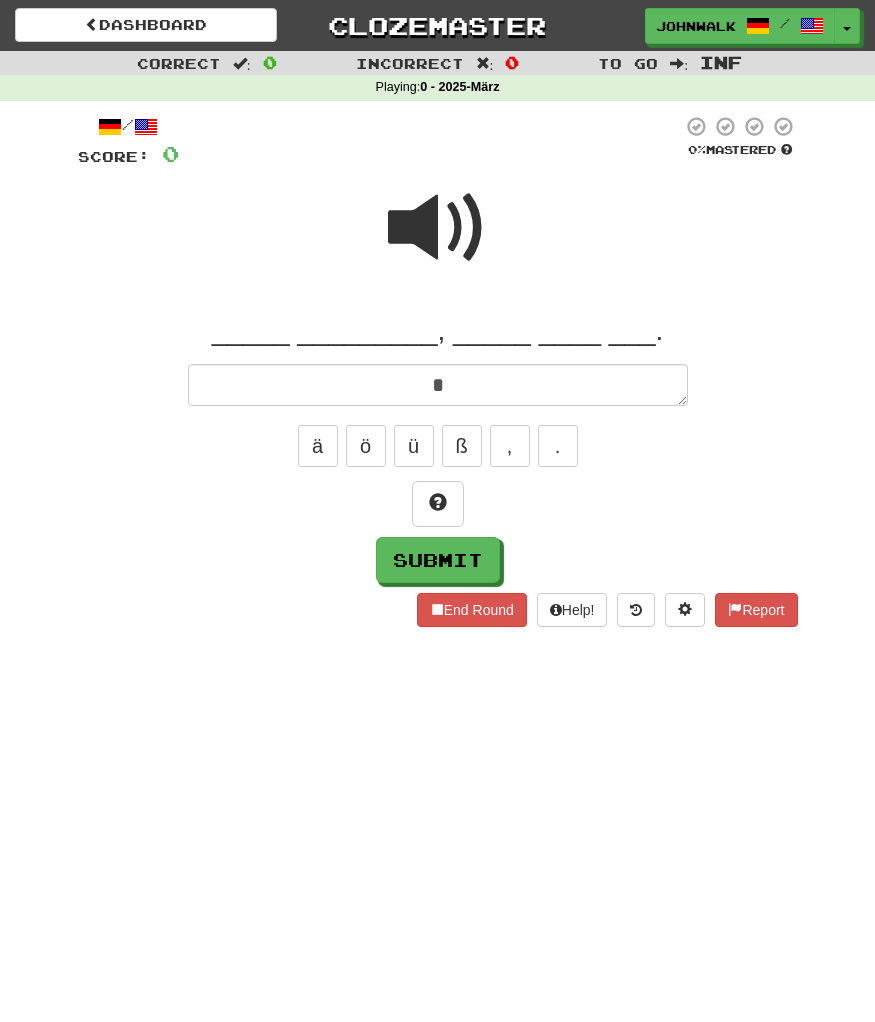 type on "*" 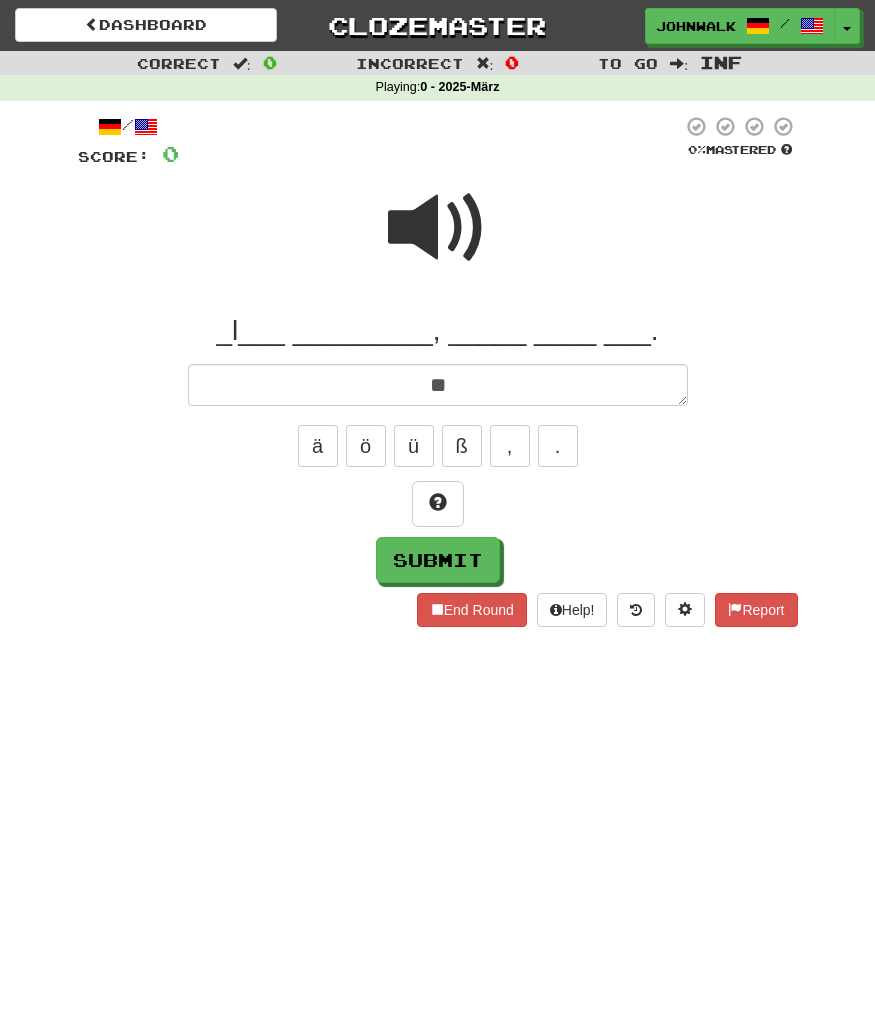 type on "*" 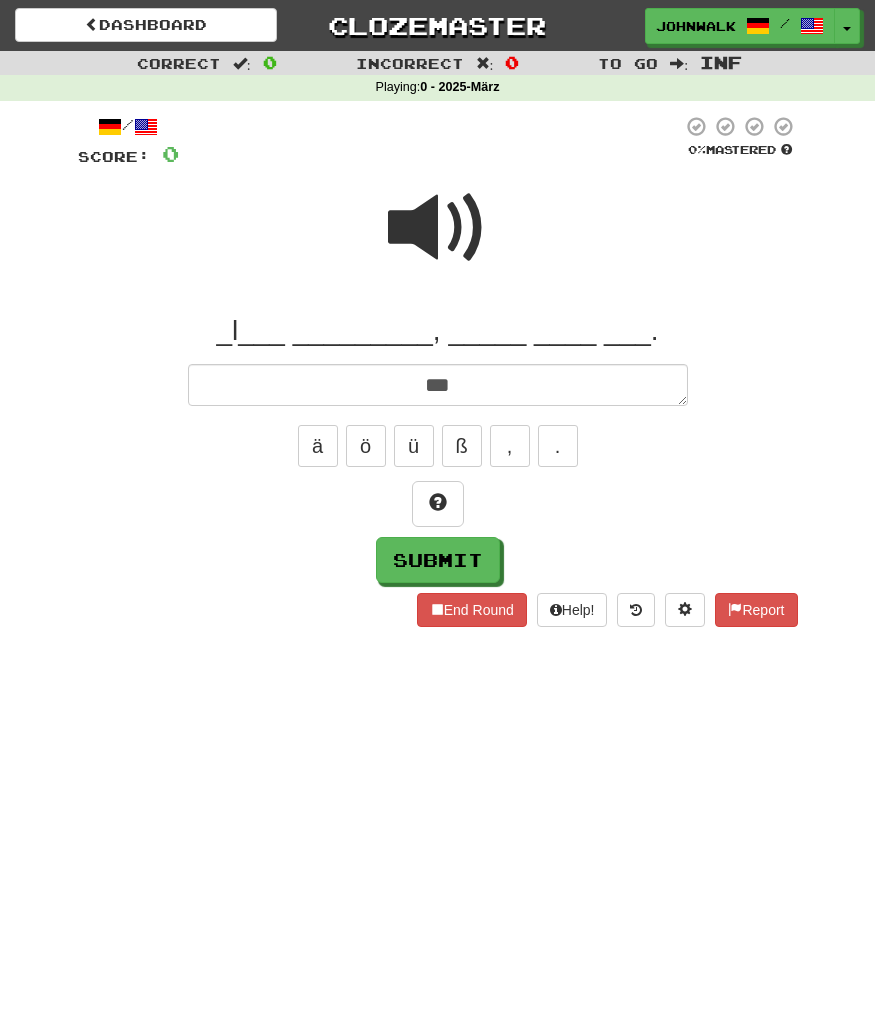 type on "*" 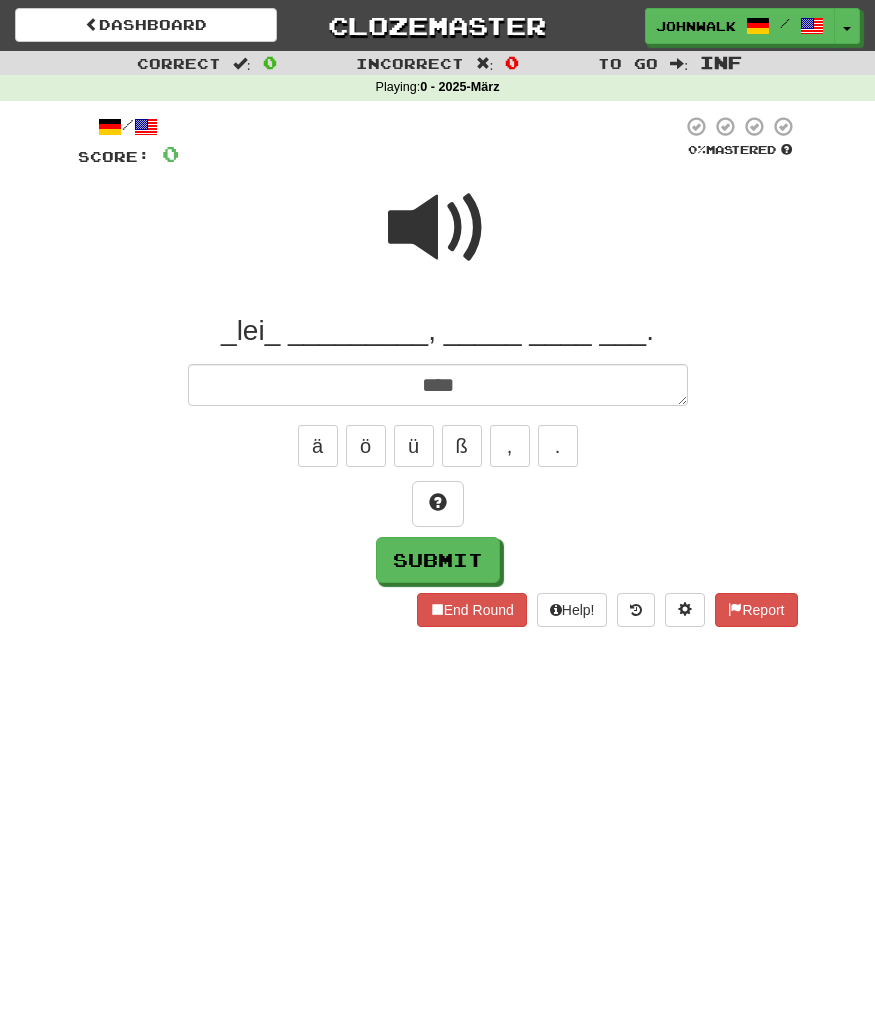 type on "*" 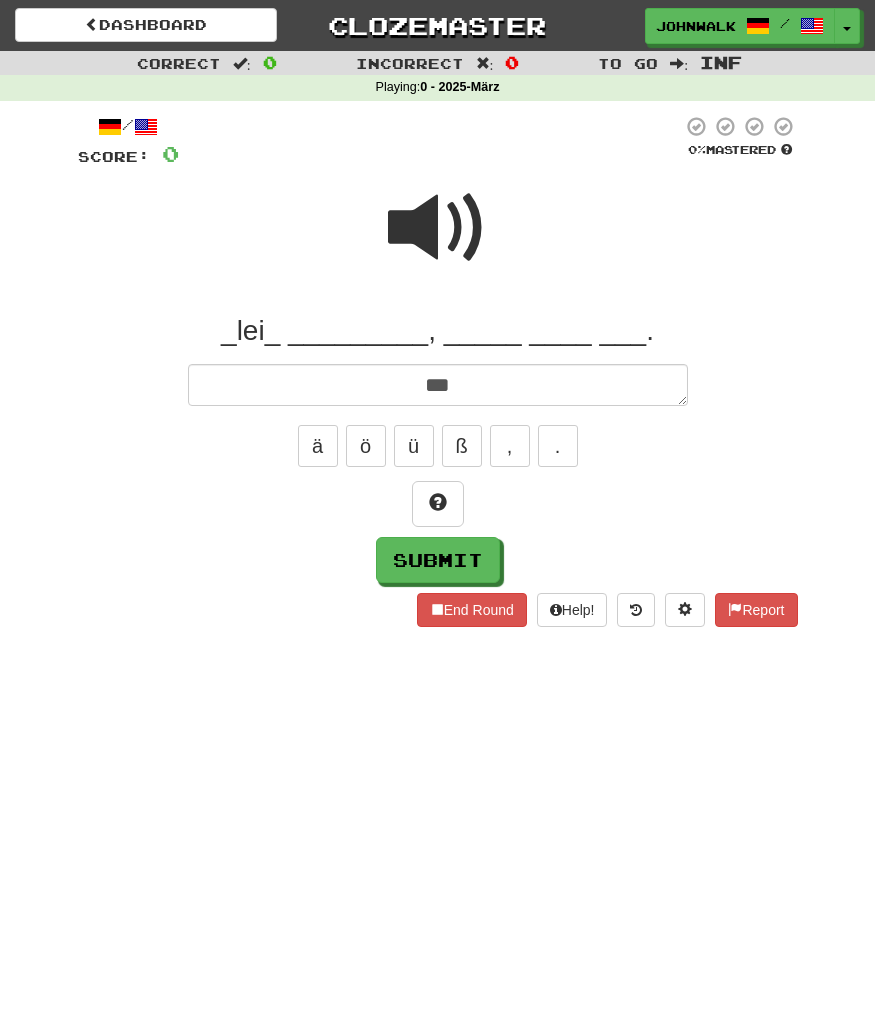 type on "*" 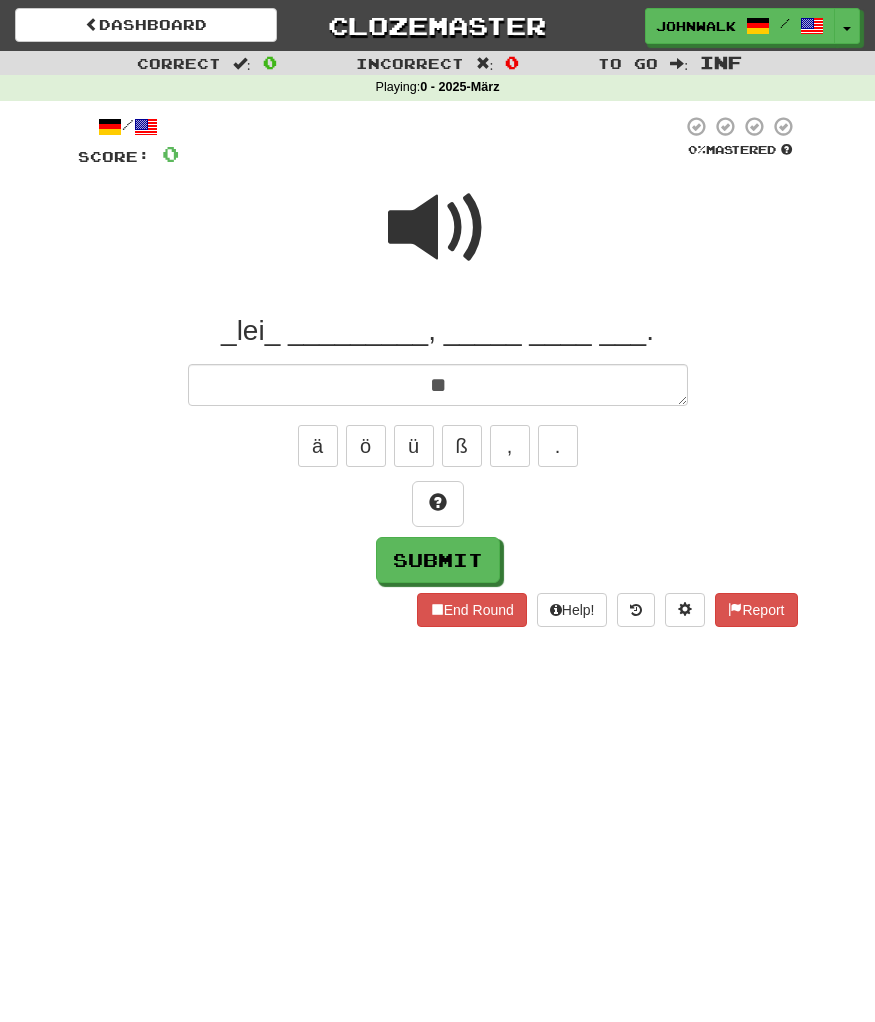 type on "*" 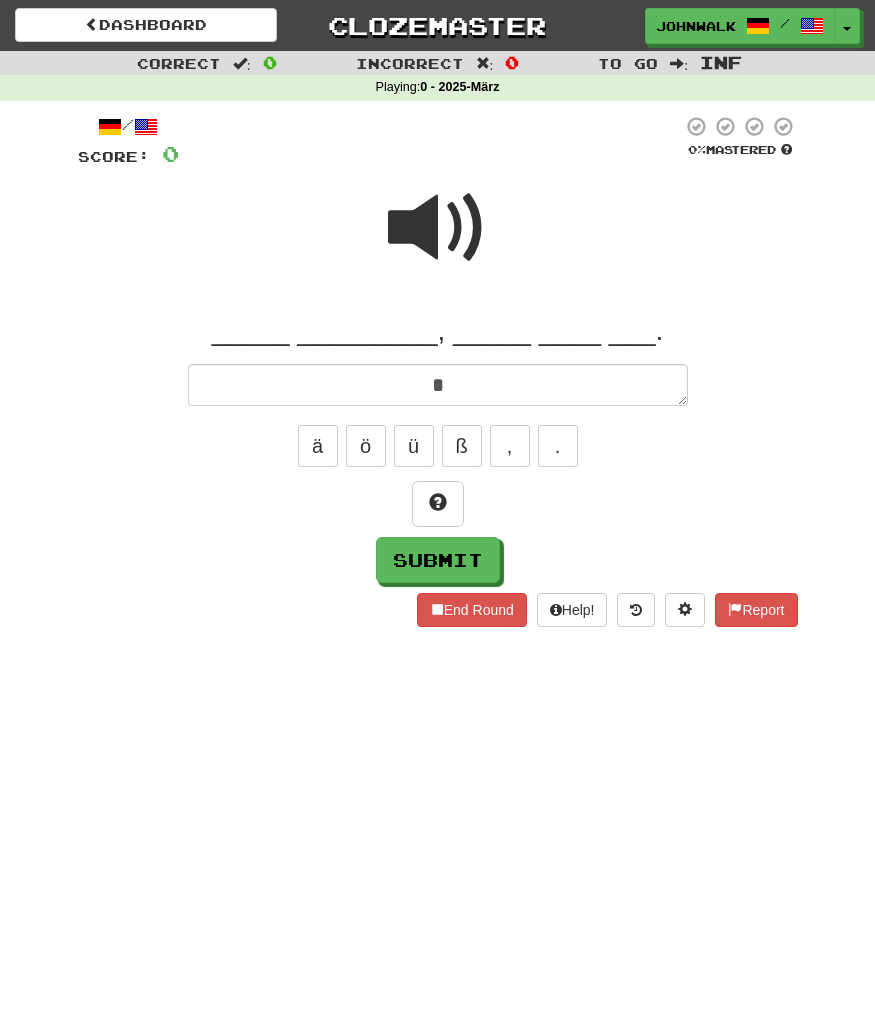 type 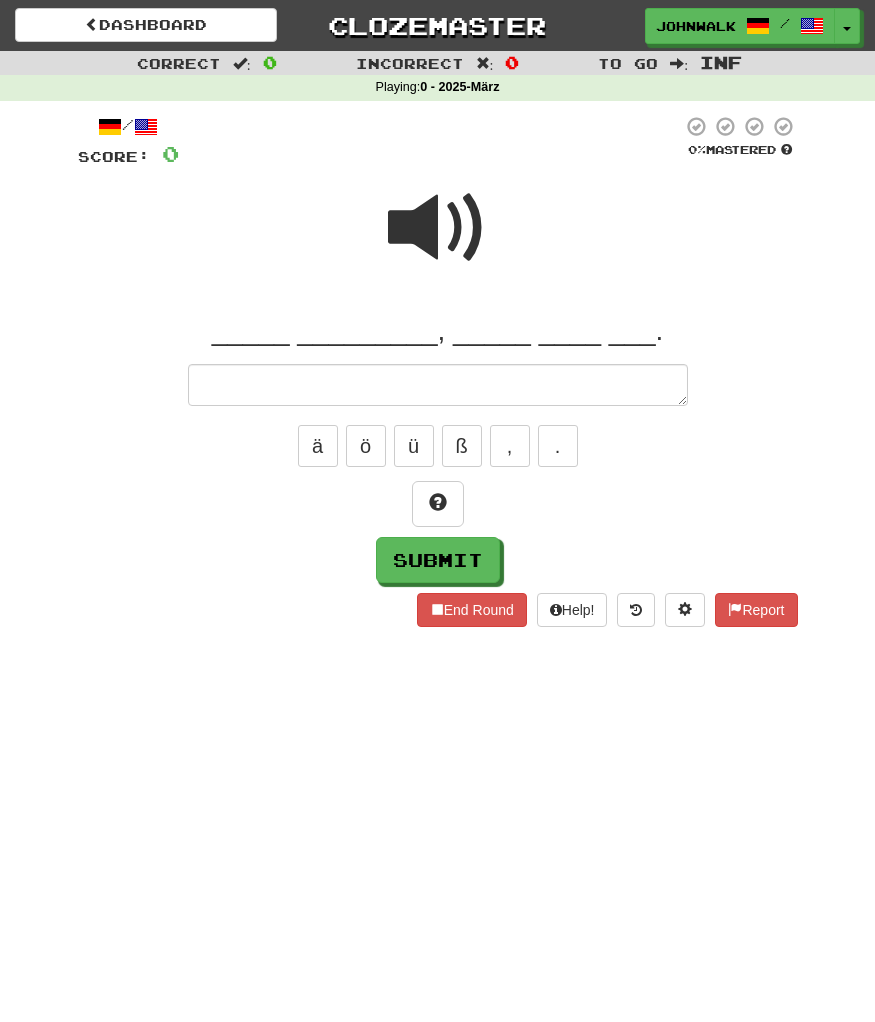 type on "*" 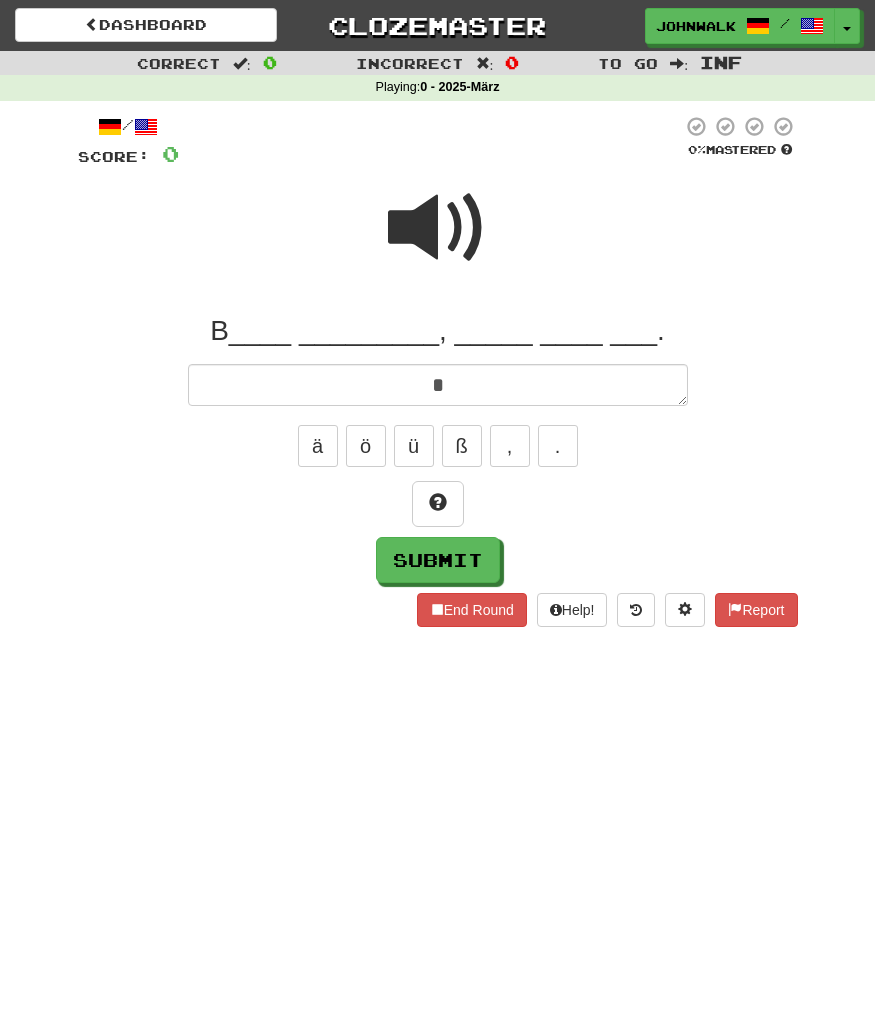 type on "*" 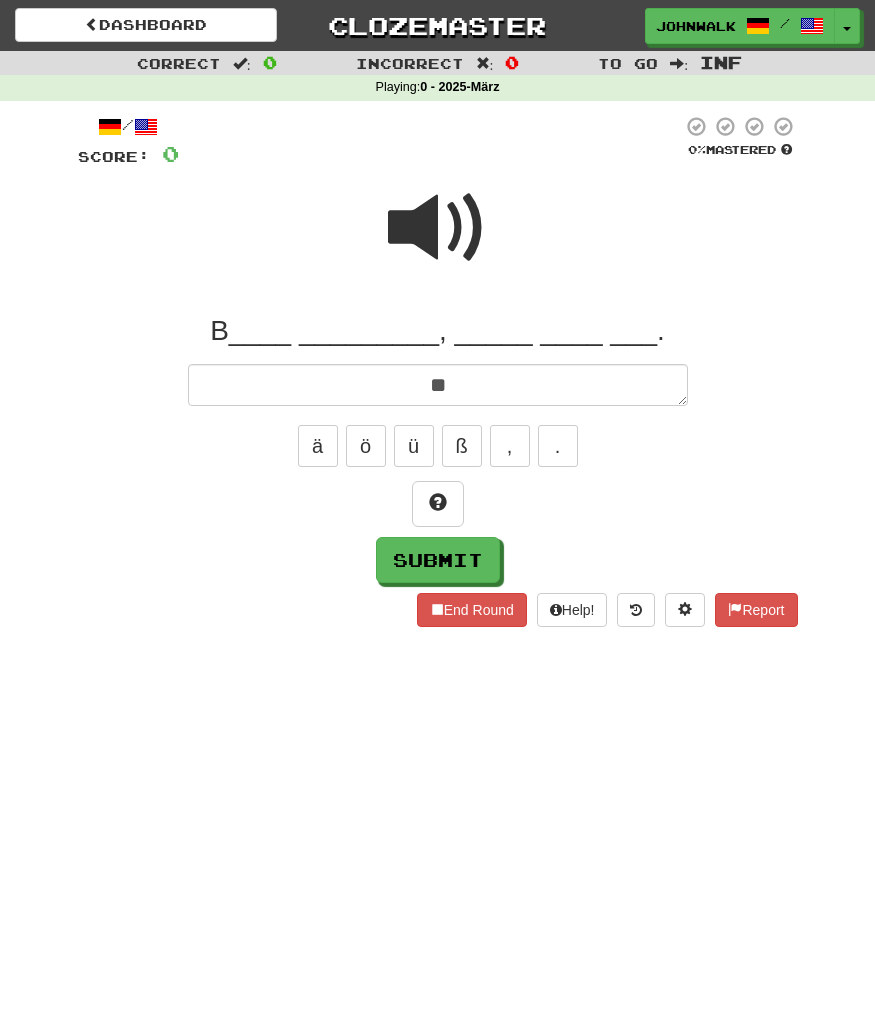 type on "***" 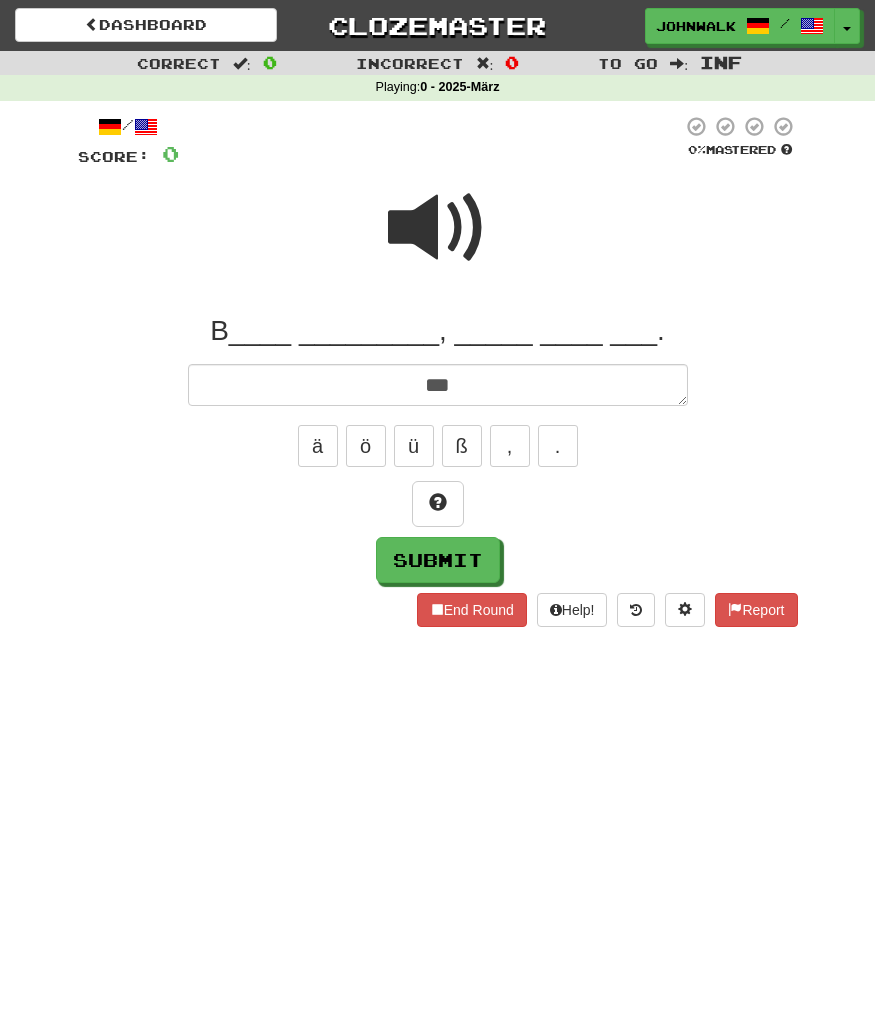type on "*" 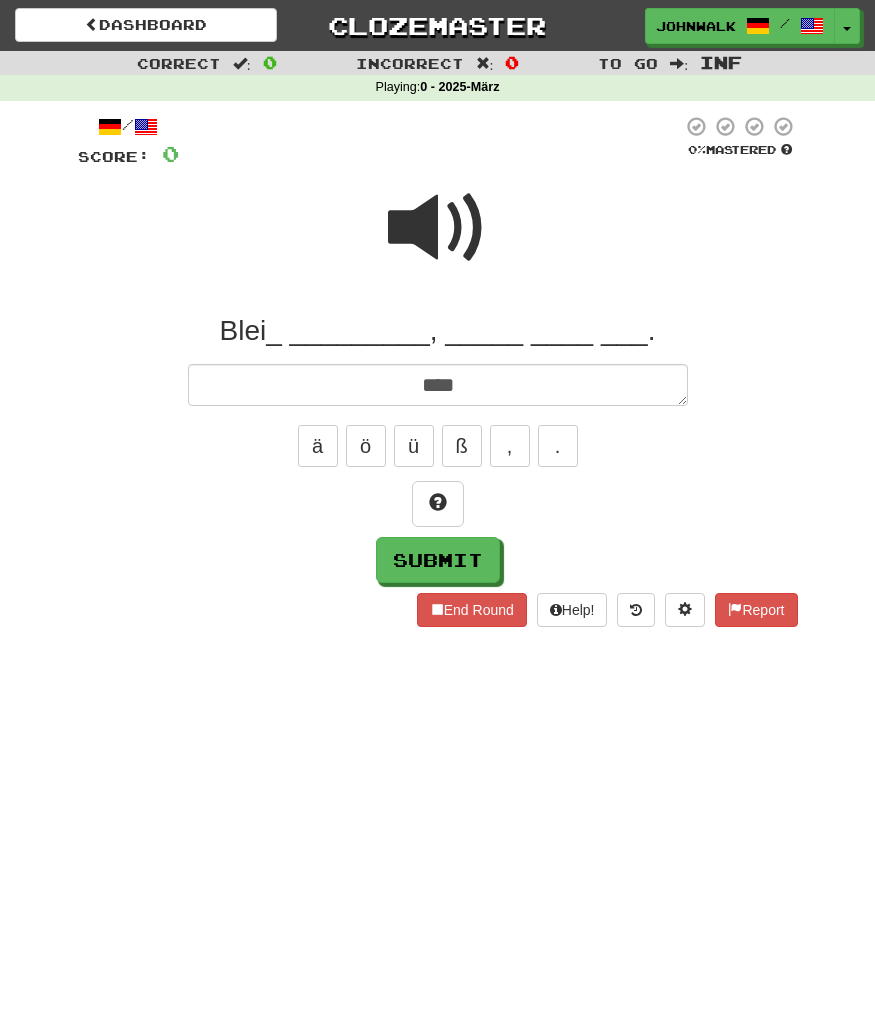type on "*" 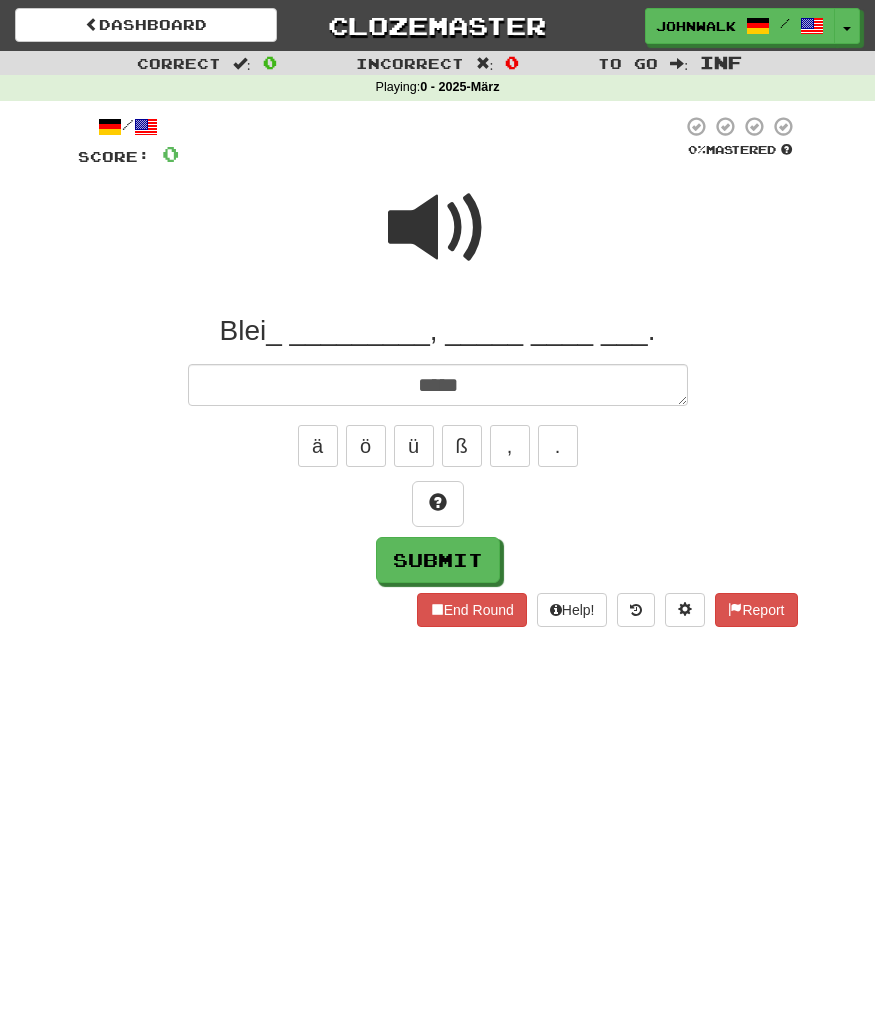 type on "*" 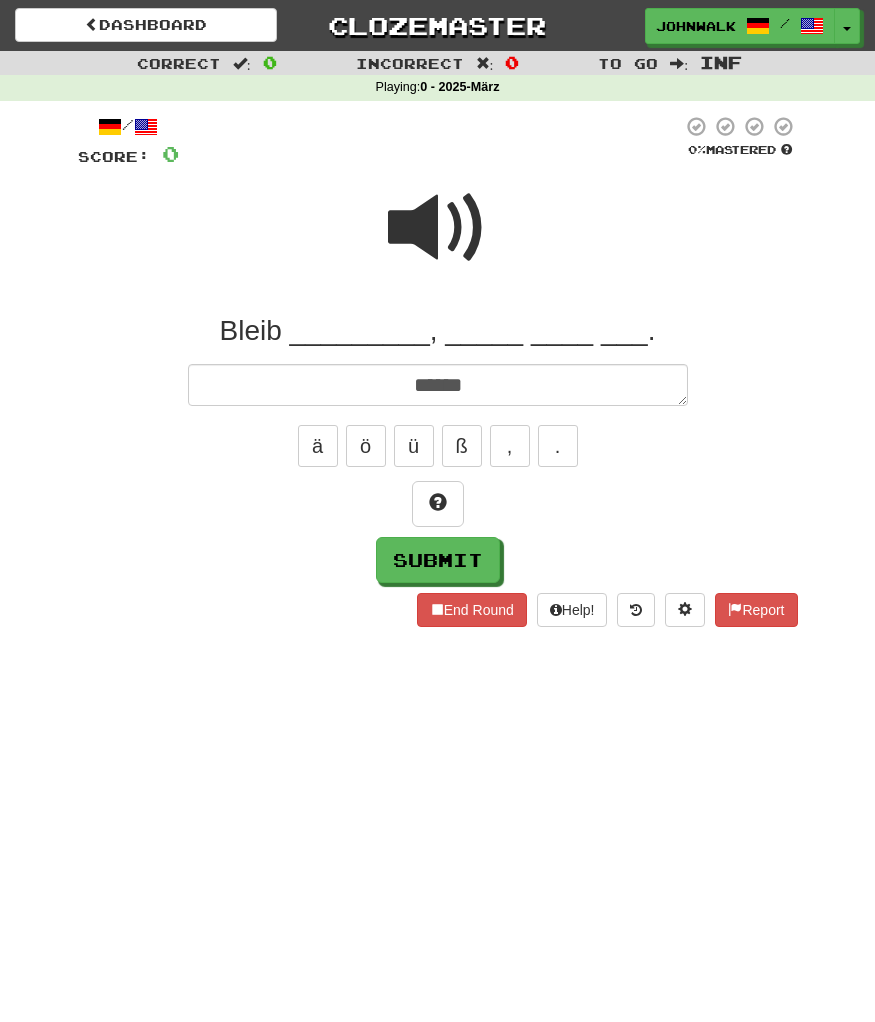 type on "*" 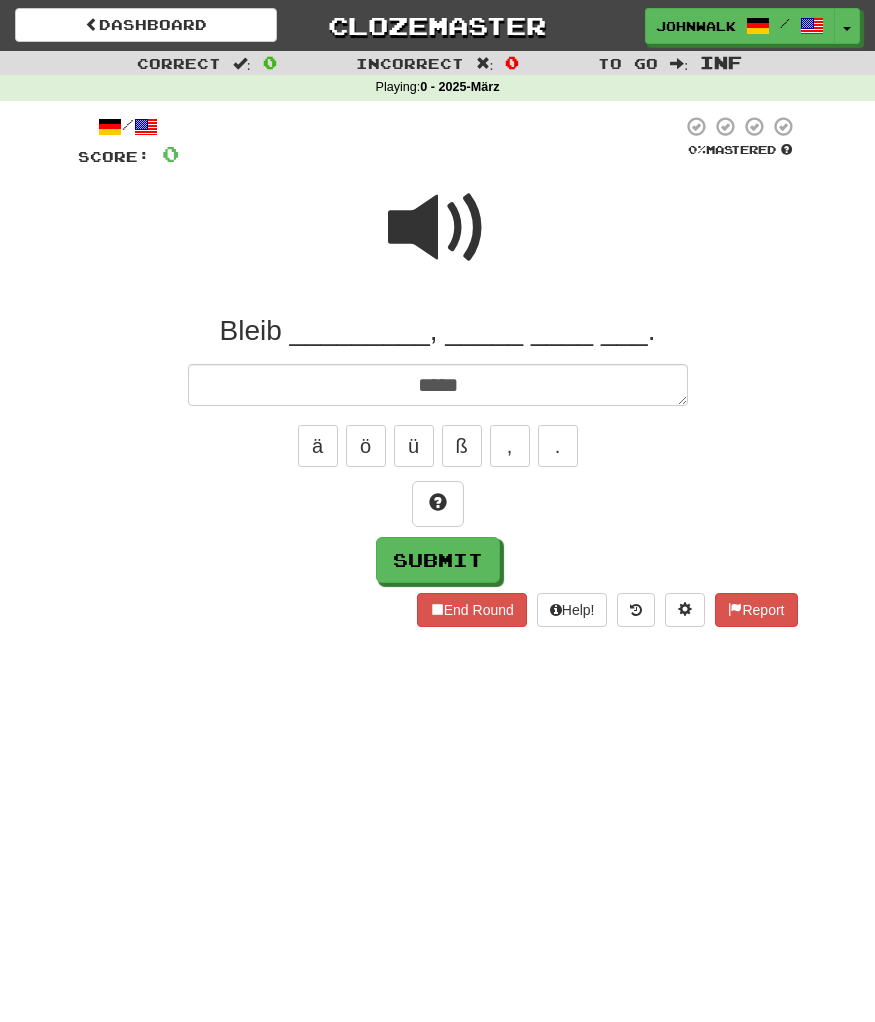 type on "*" 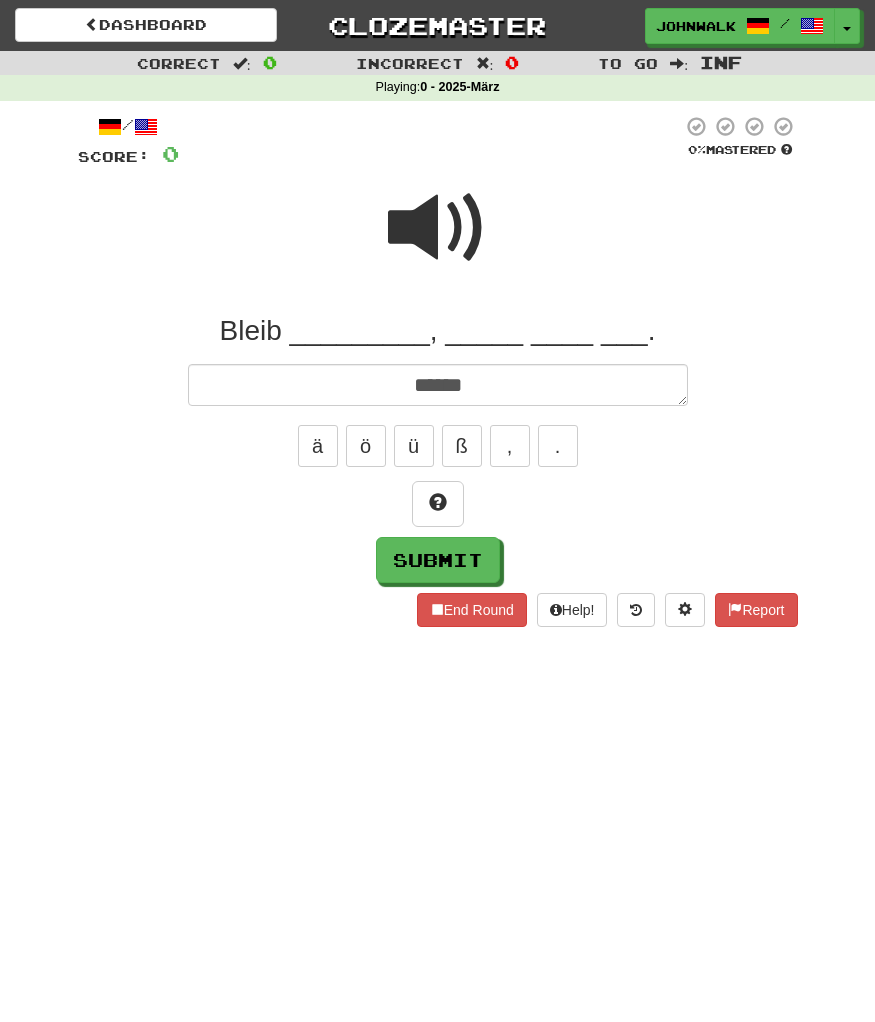 type on "*" 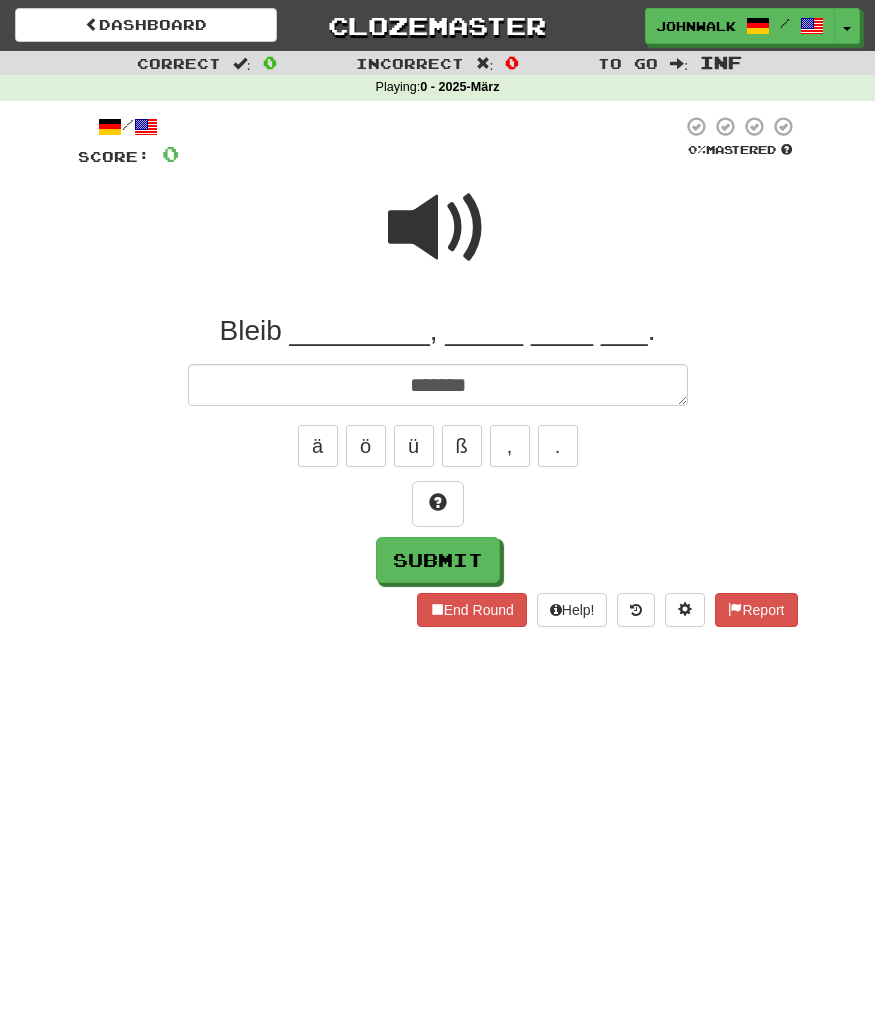 type on "*" 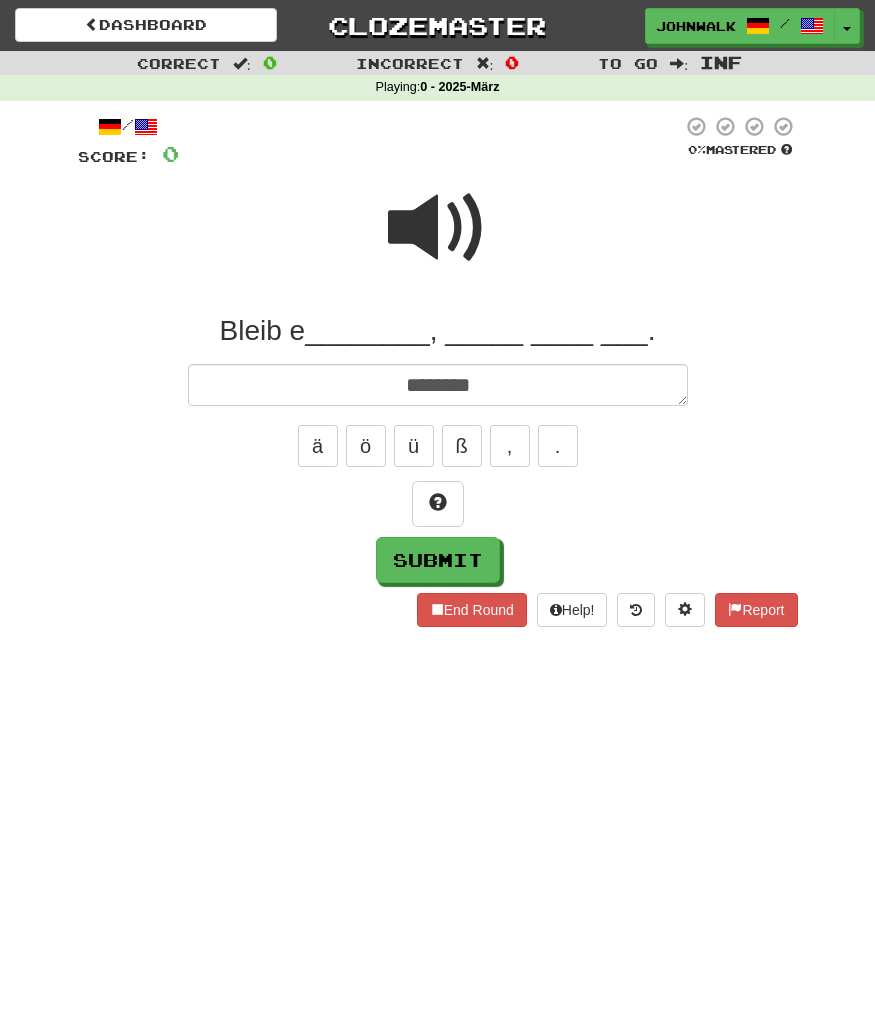 type on "*" 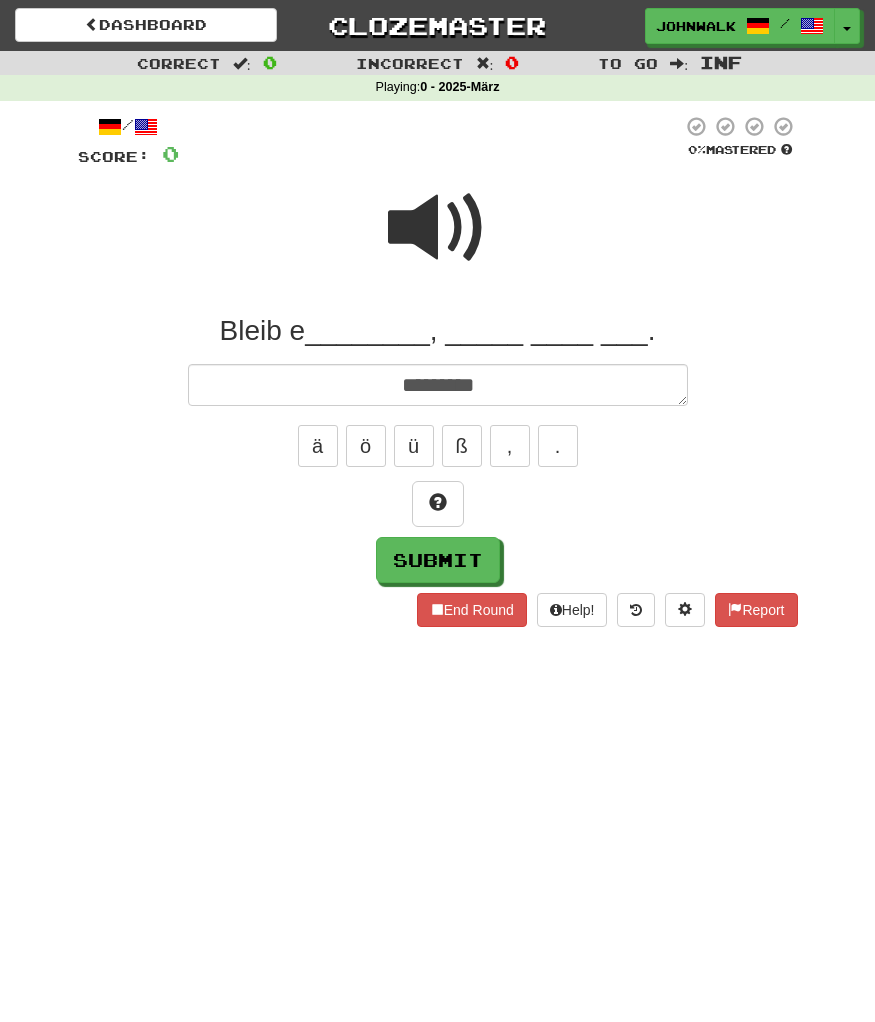 type on "*" 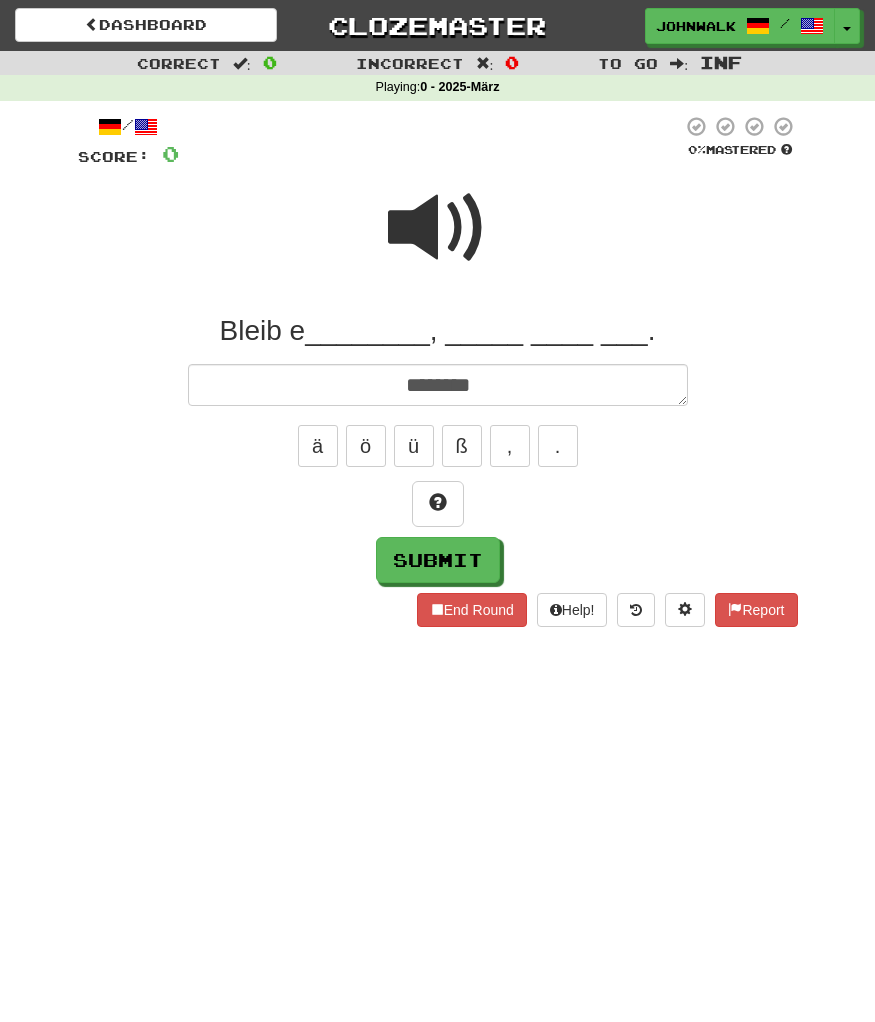 type on "*" 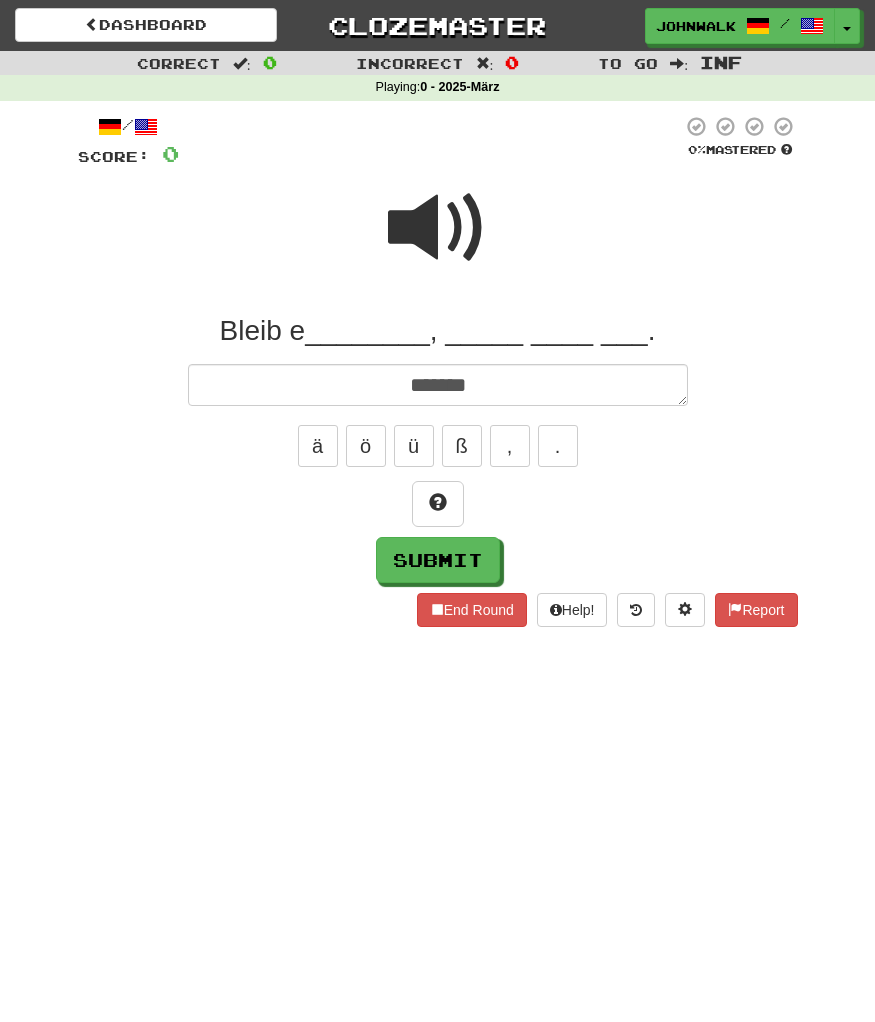 type on "*" 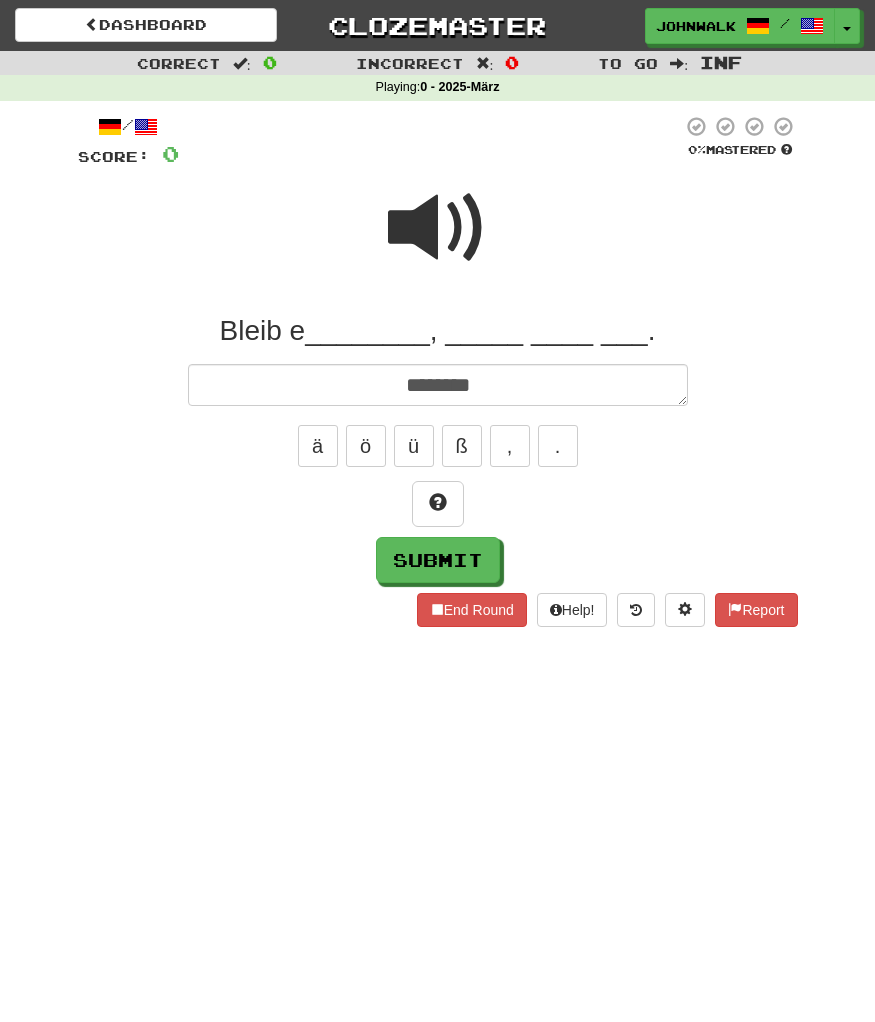type on "*" 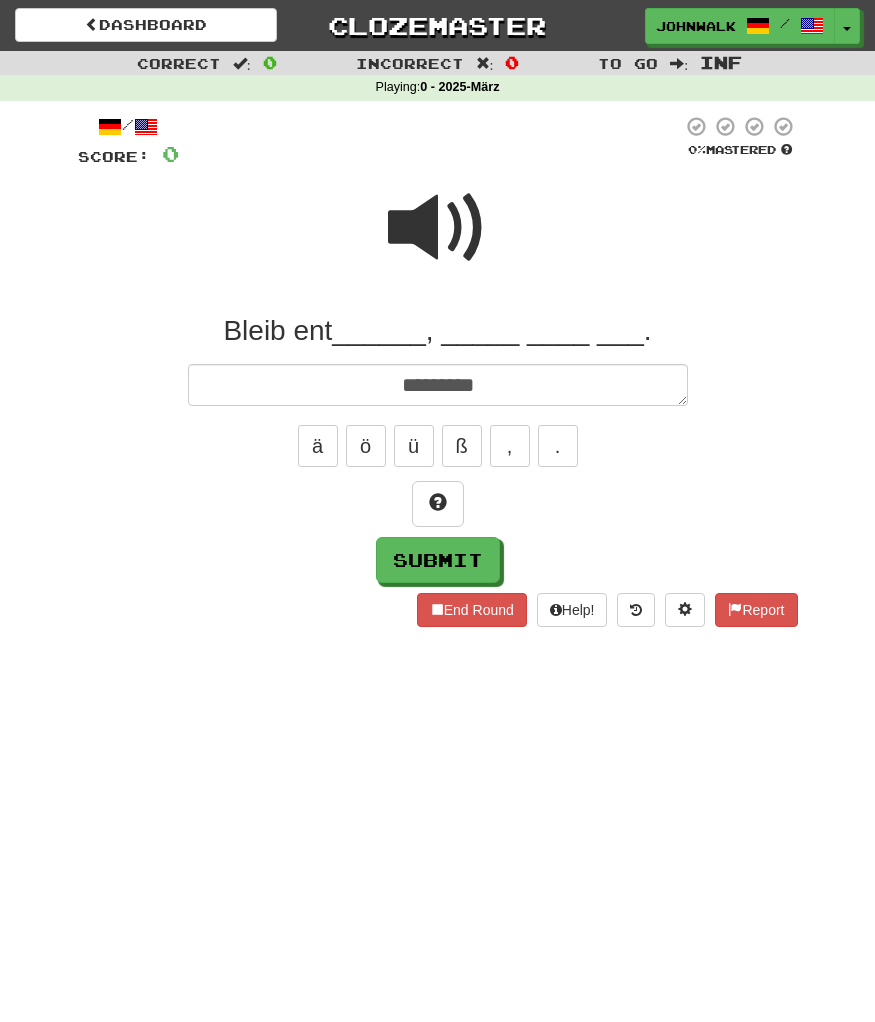 type on "*" 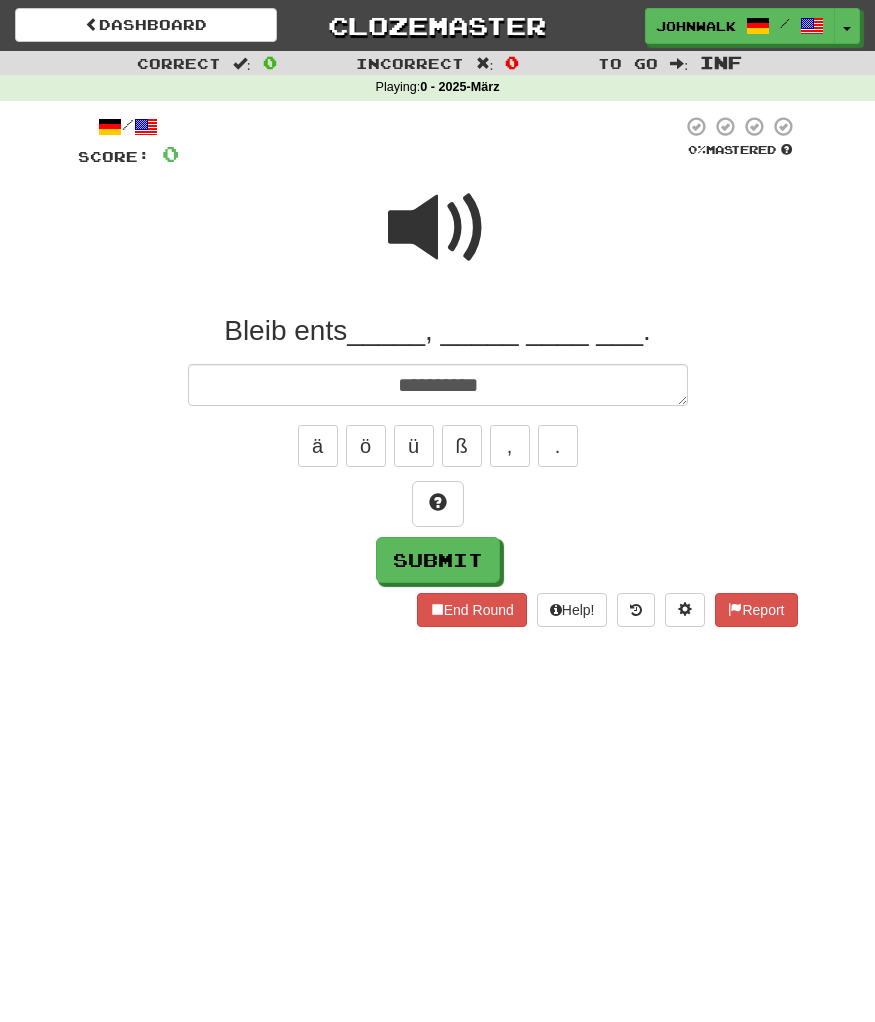 type on "*" 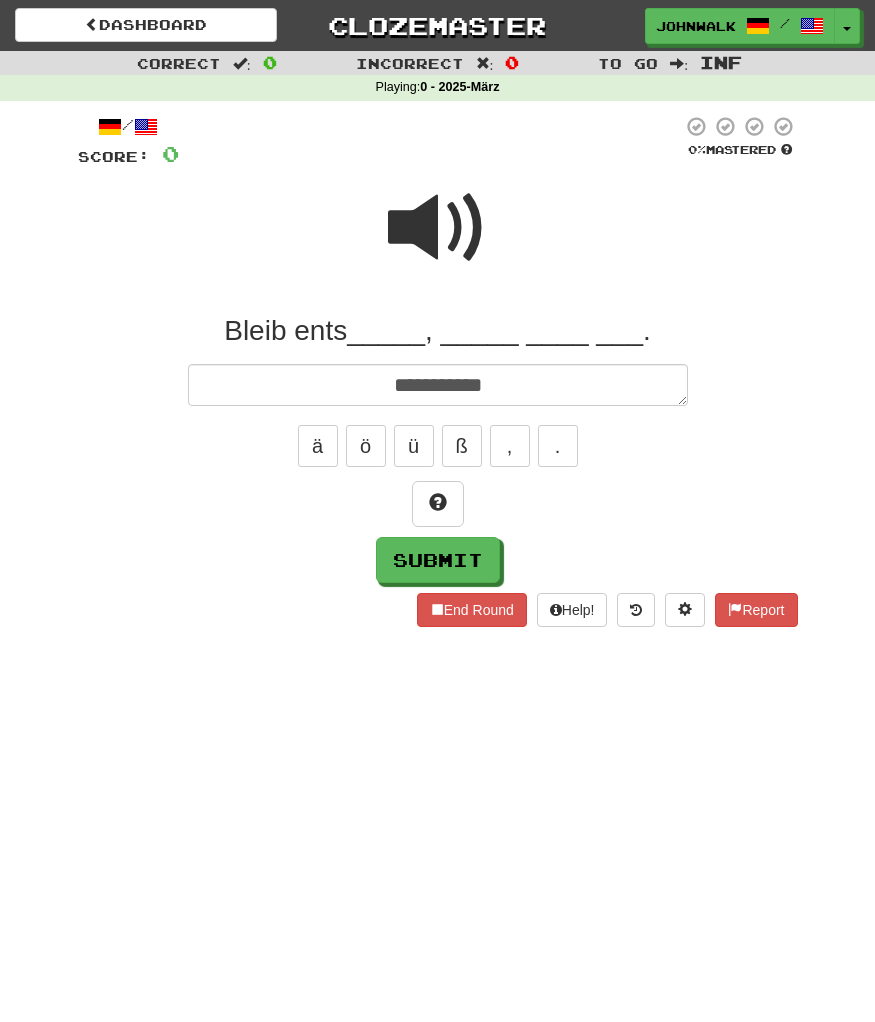 type on "*" 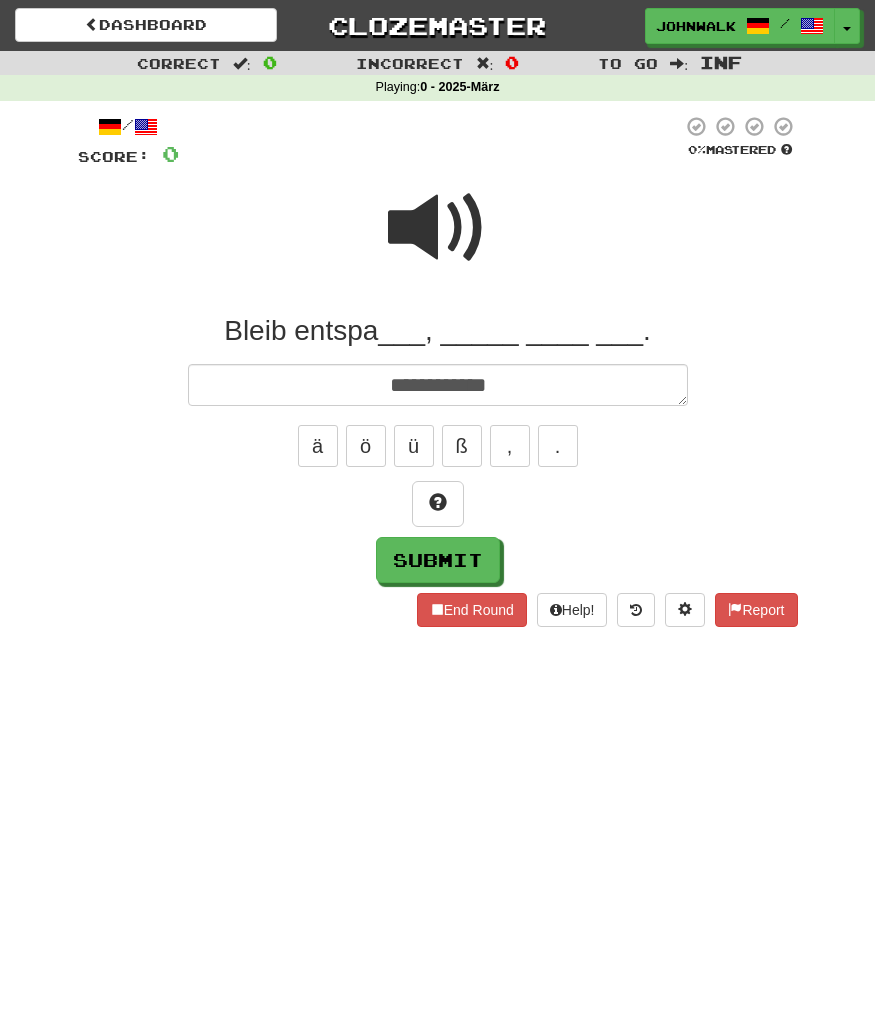 type on "*" 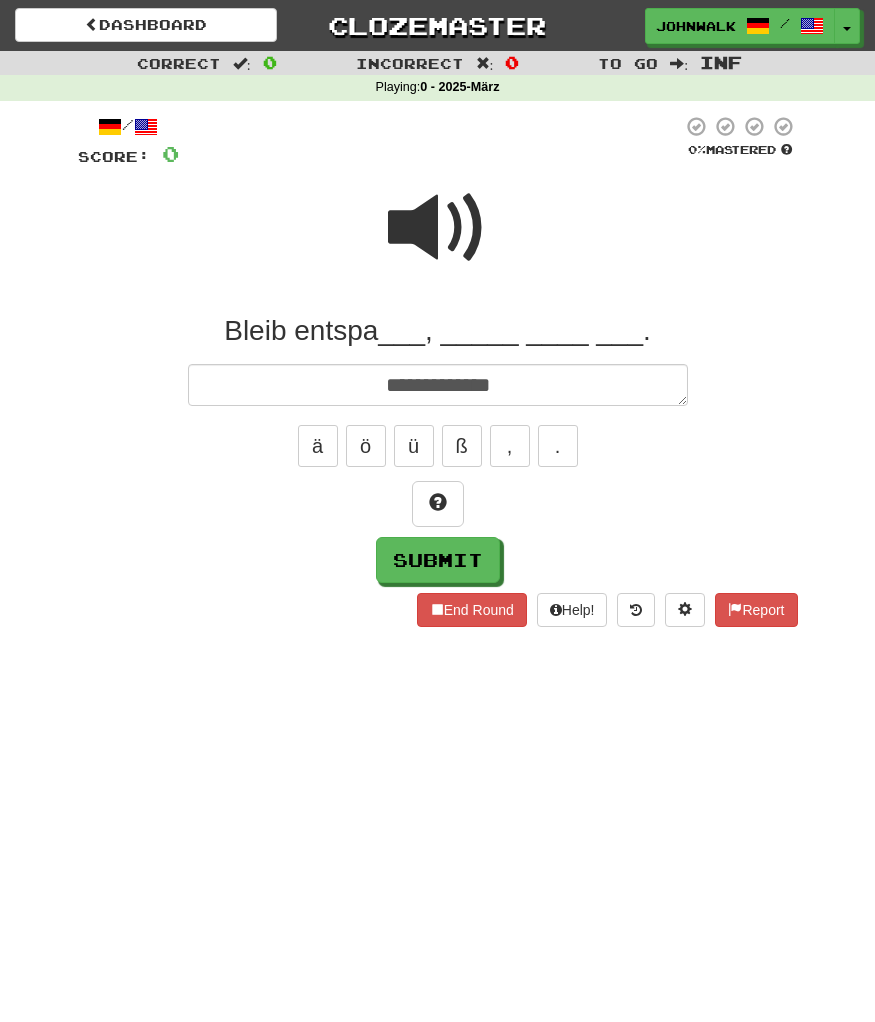 type on "*" 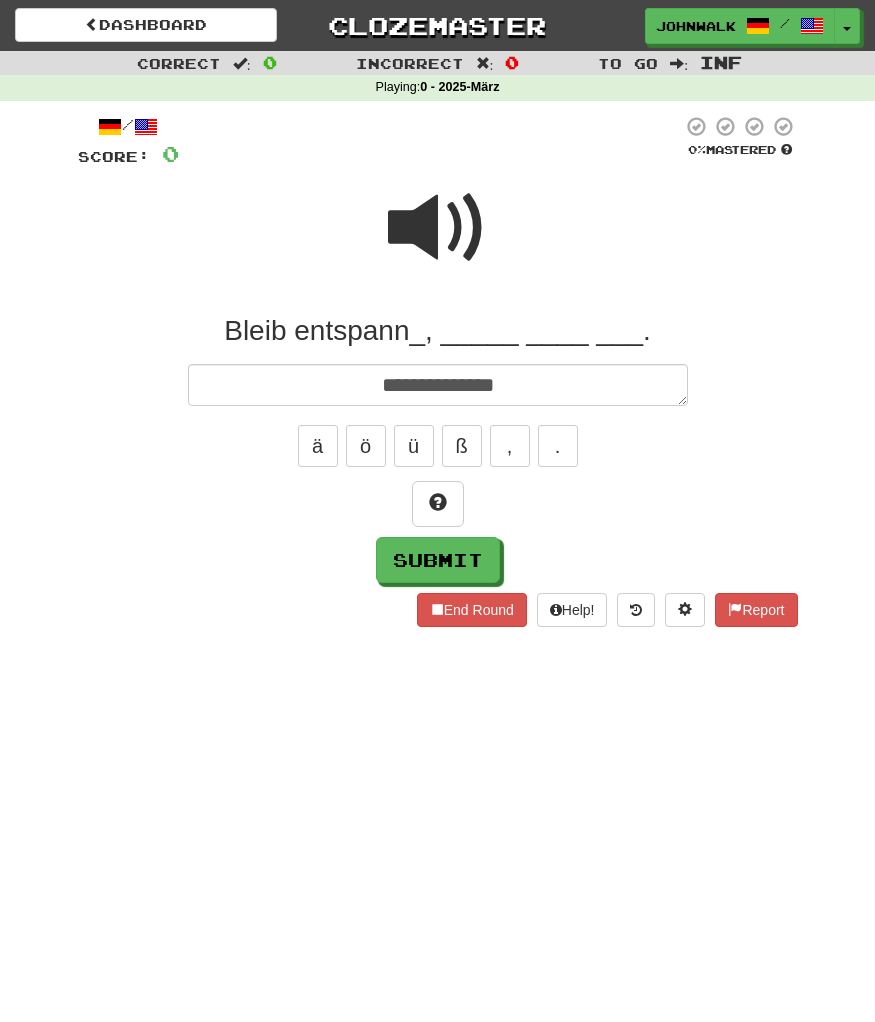type on "*" 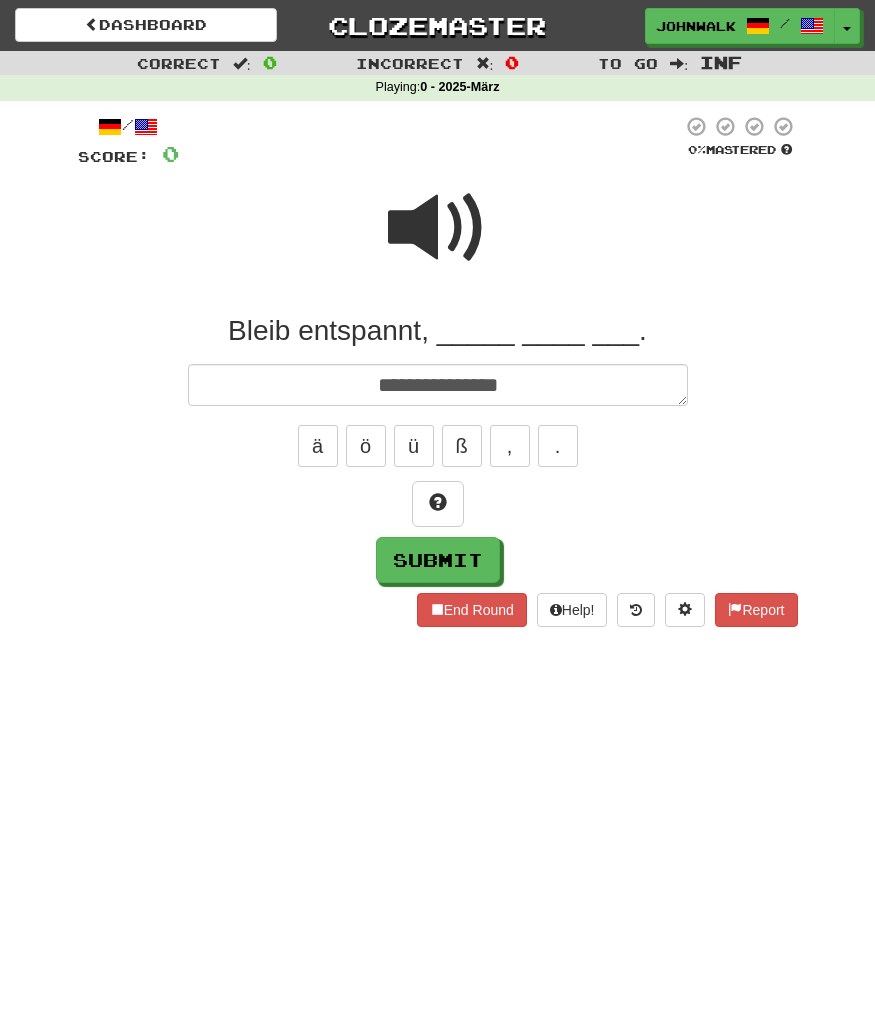 type on "*" 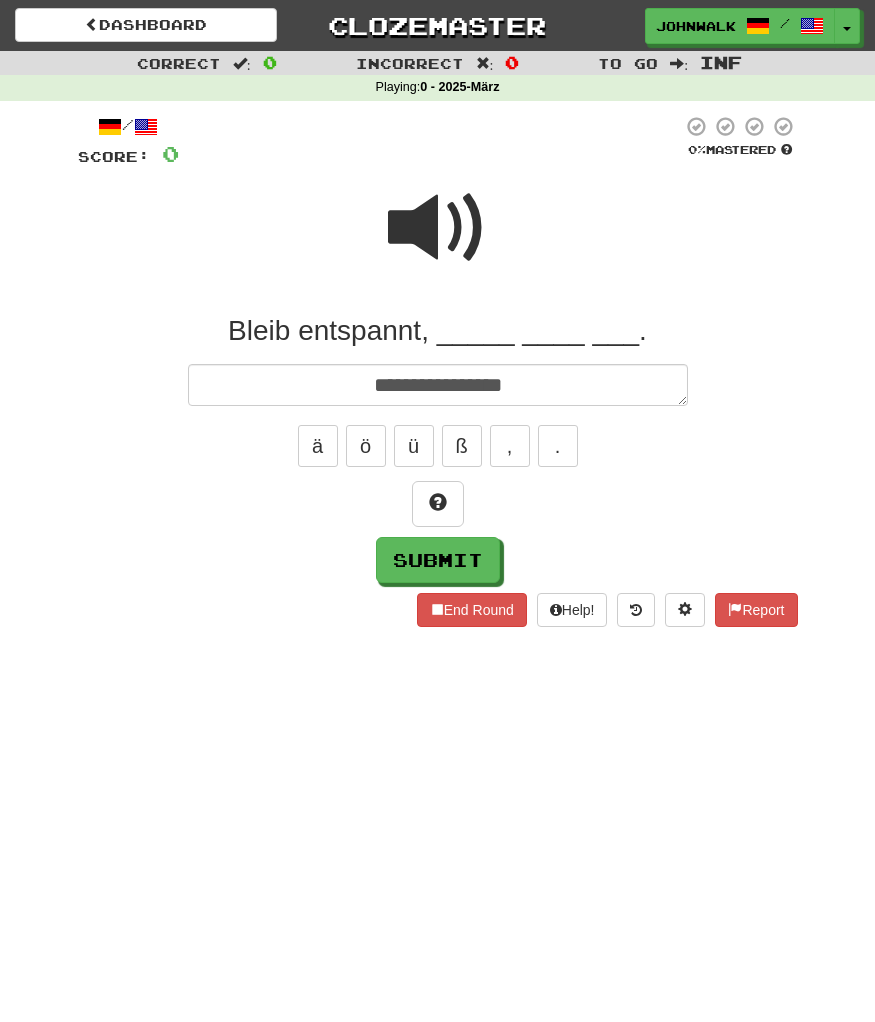 type on "*" 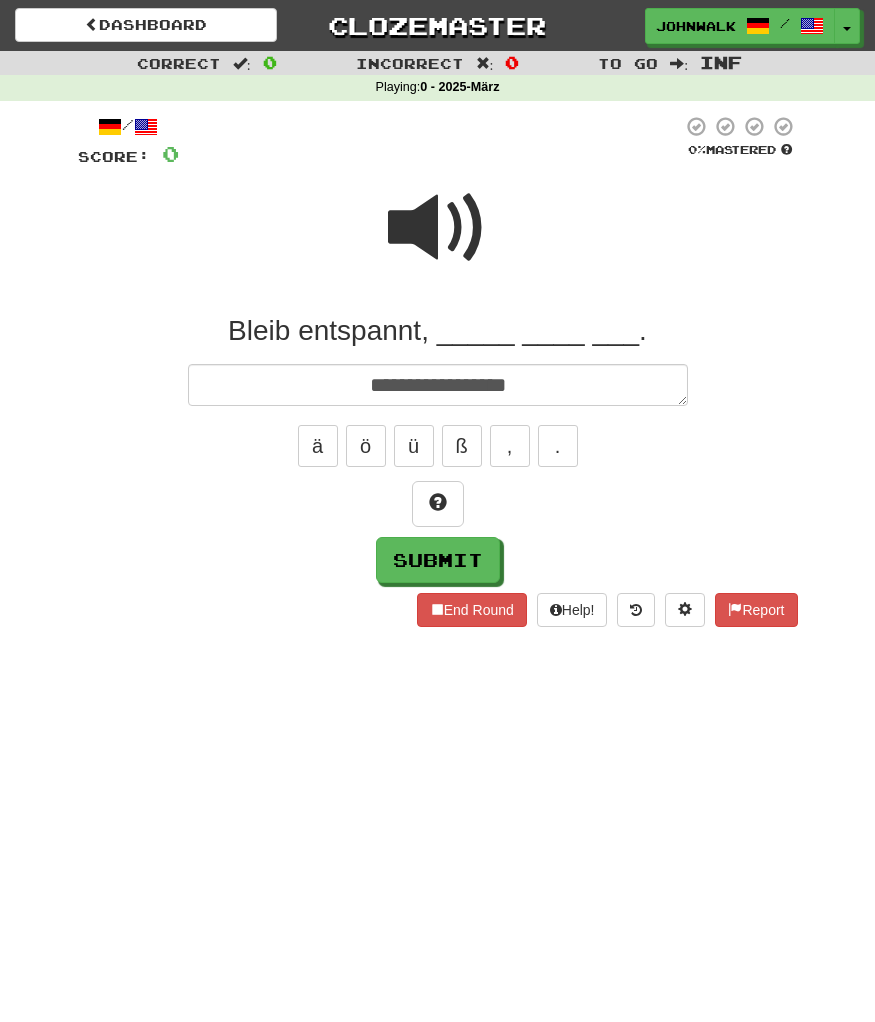 type on "*" 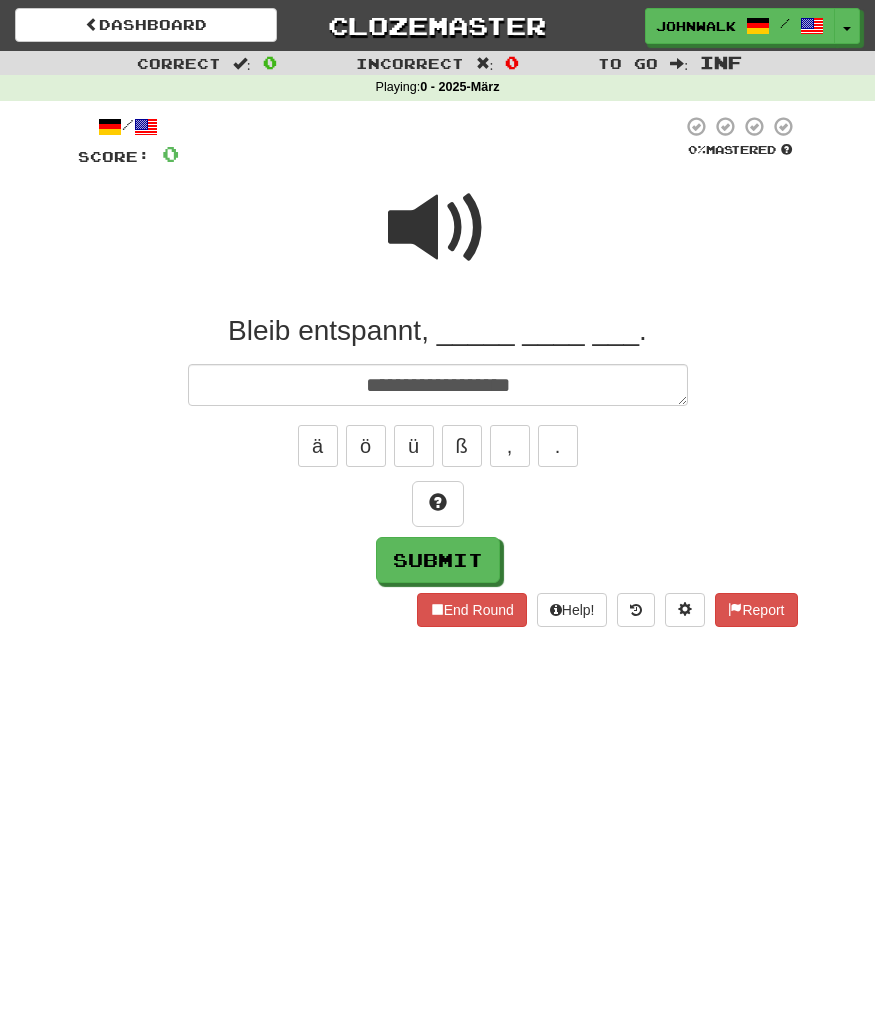 type on "*" 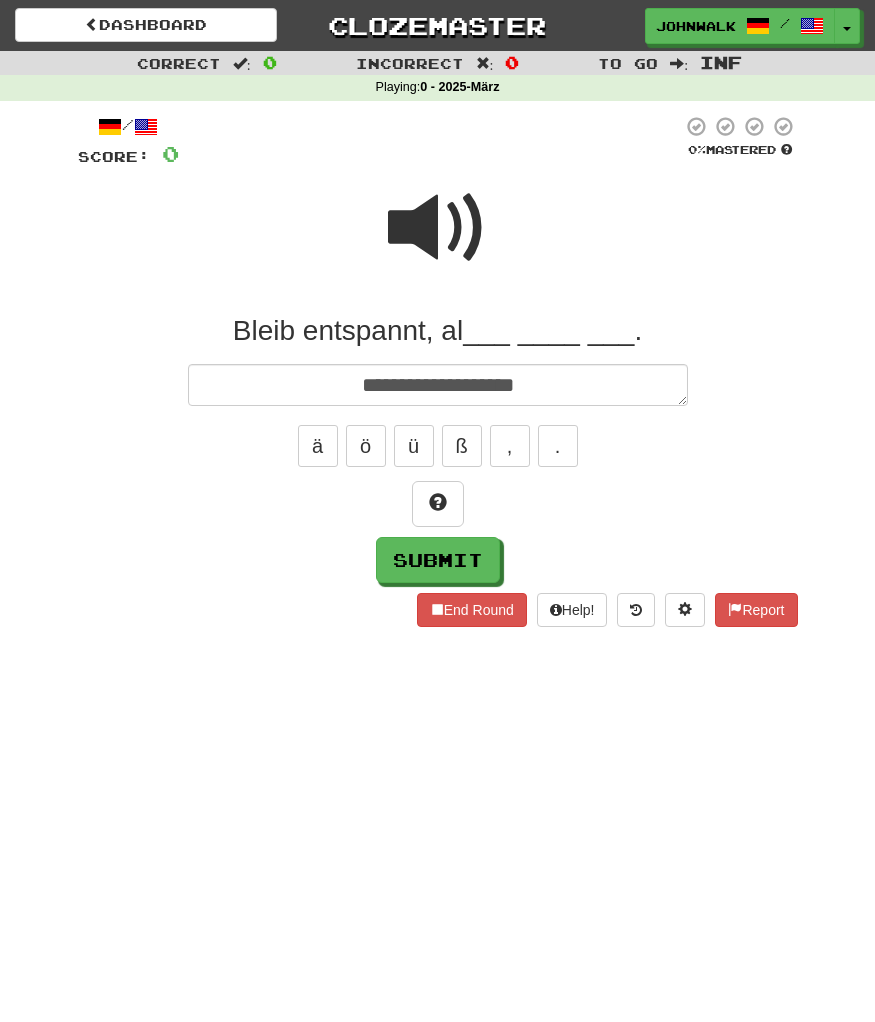 type on "*" 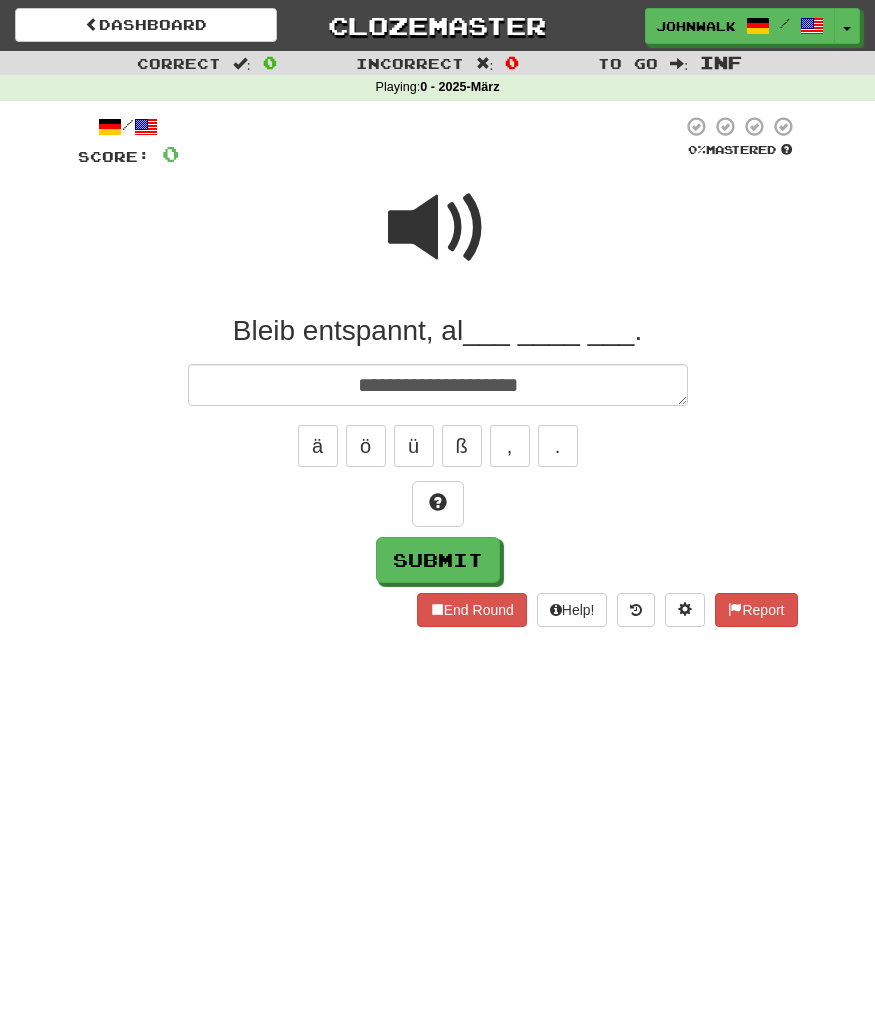 type on "*" 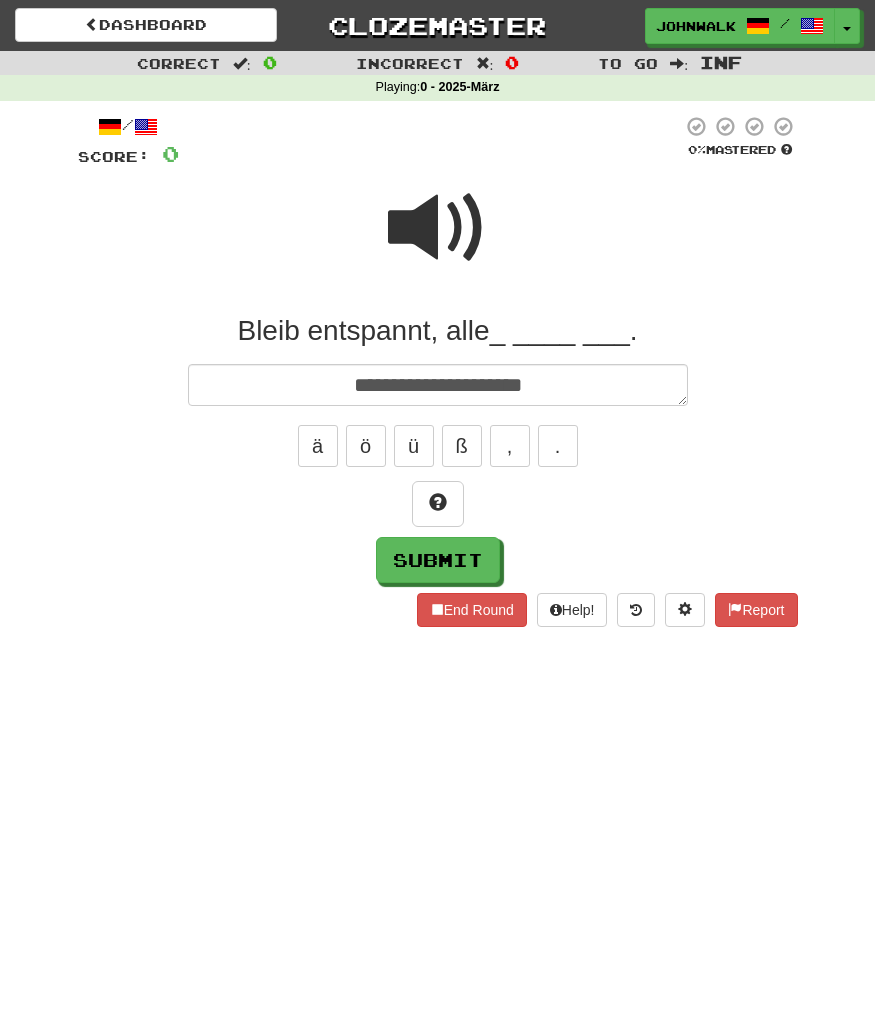 type on "*" 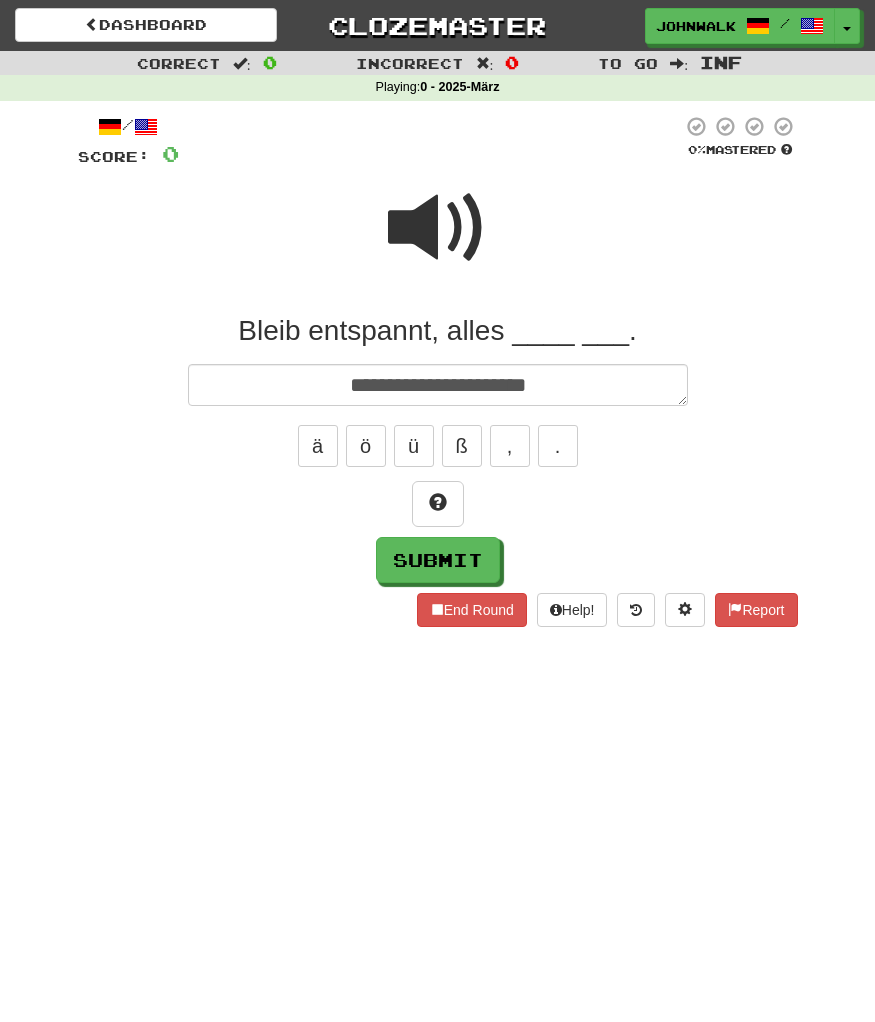 type on "*" 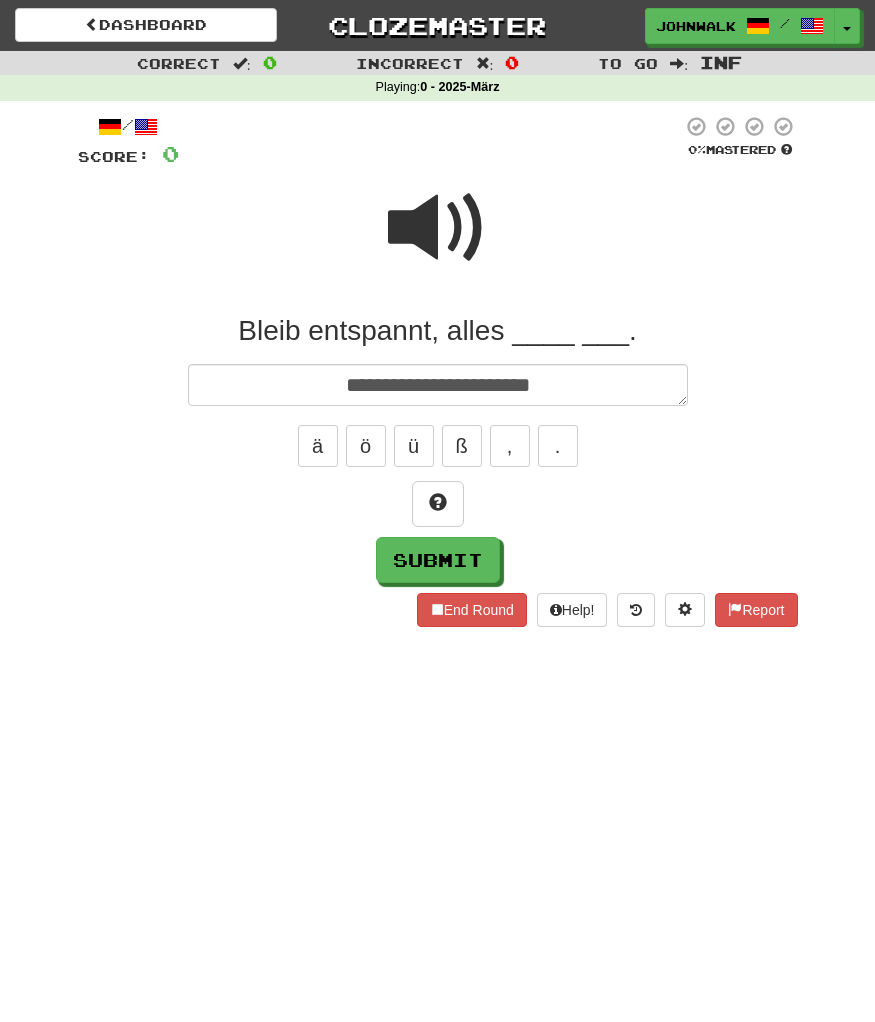 type on "*" 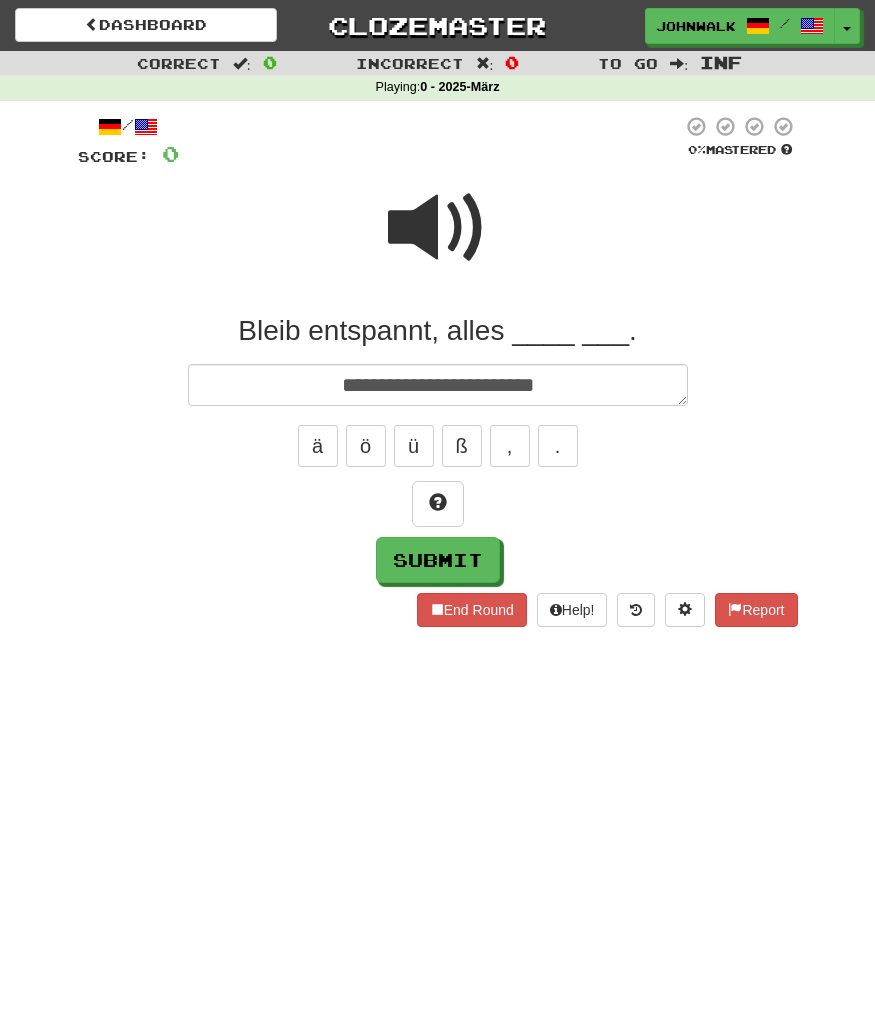 type on "*" 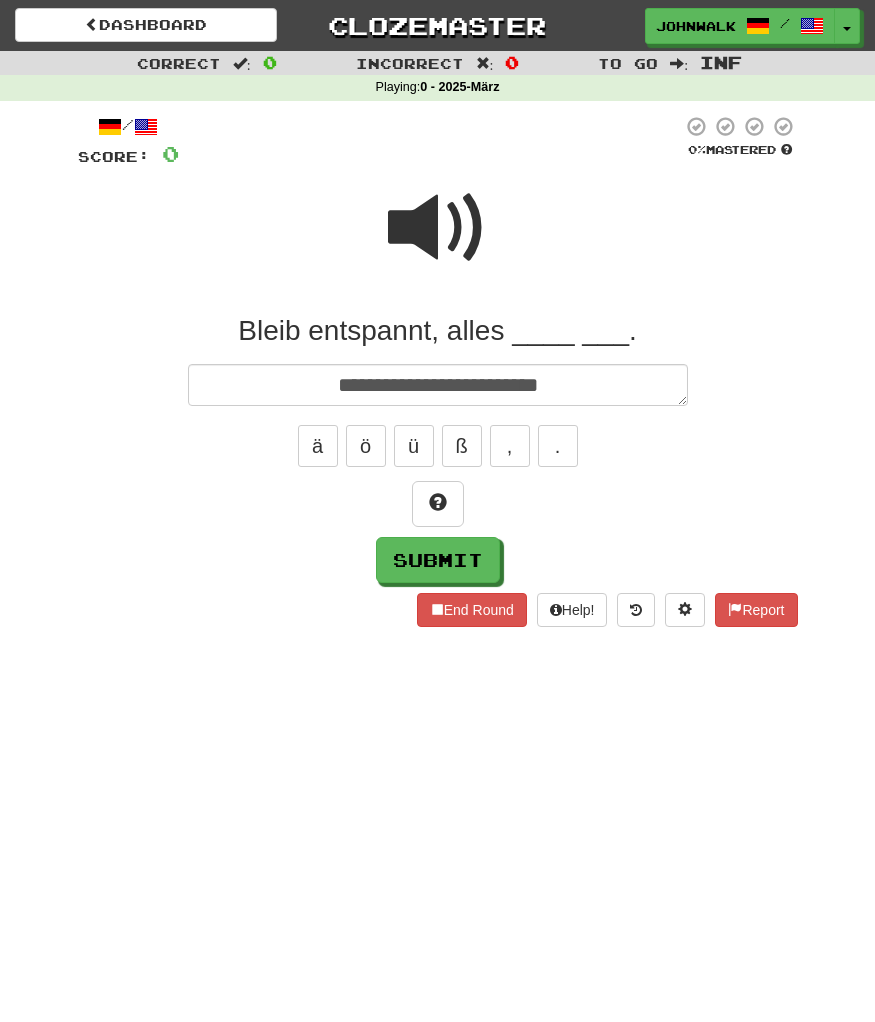 type on "*" 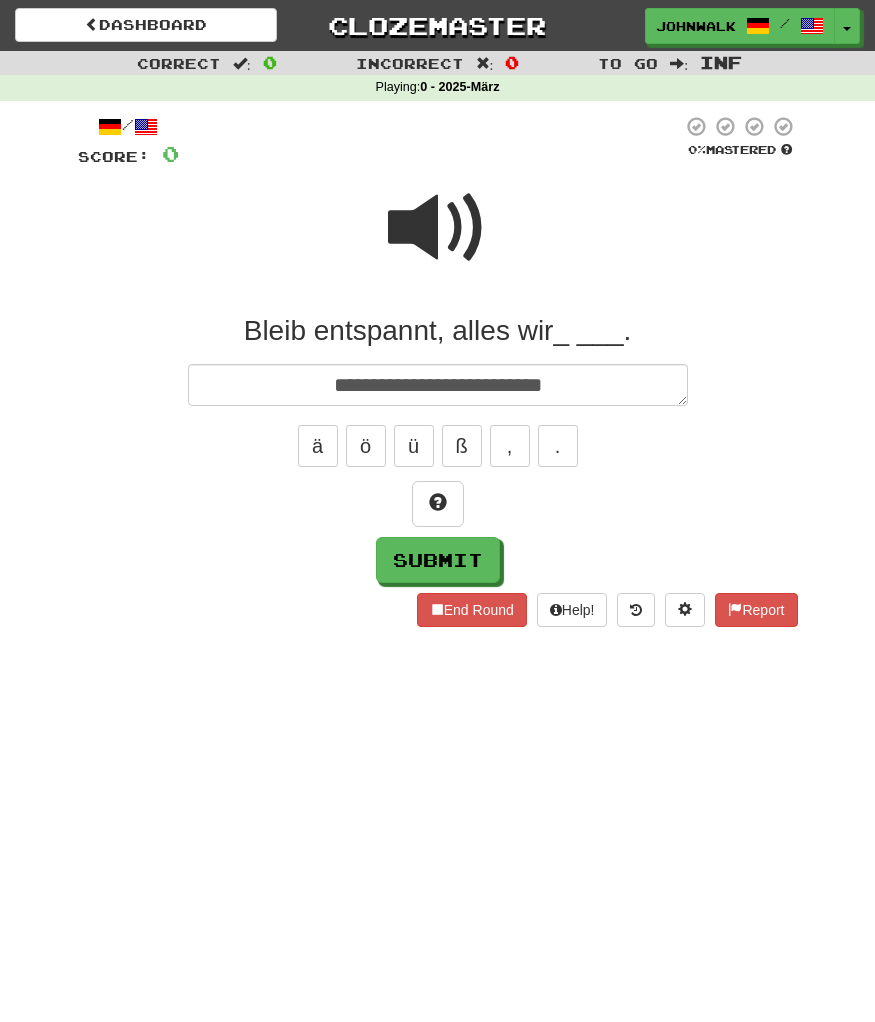 type on "*" 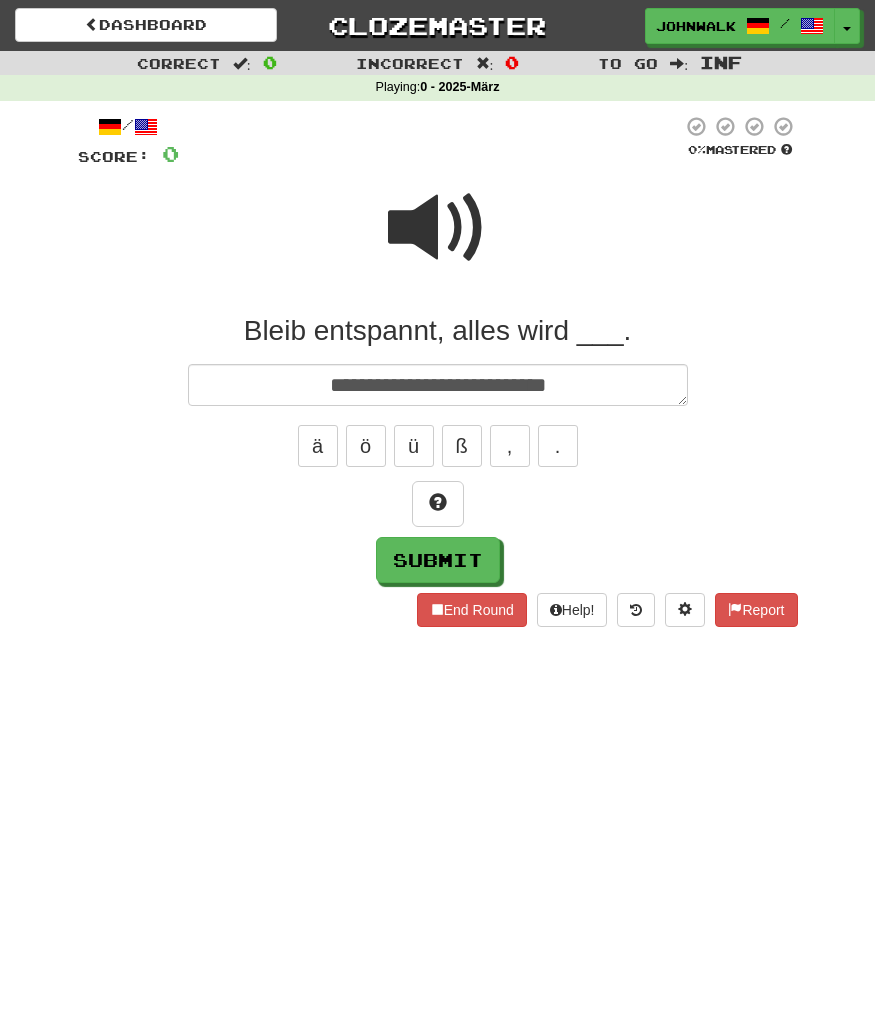 type on "*" 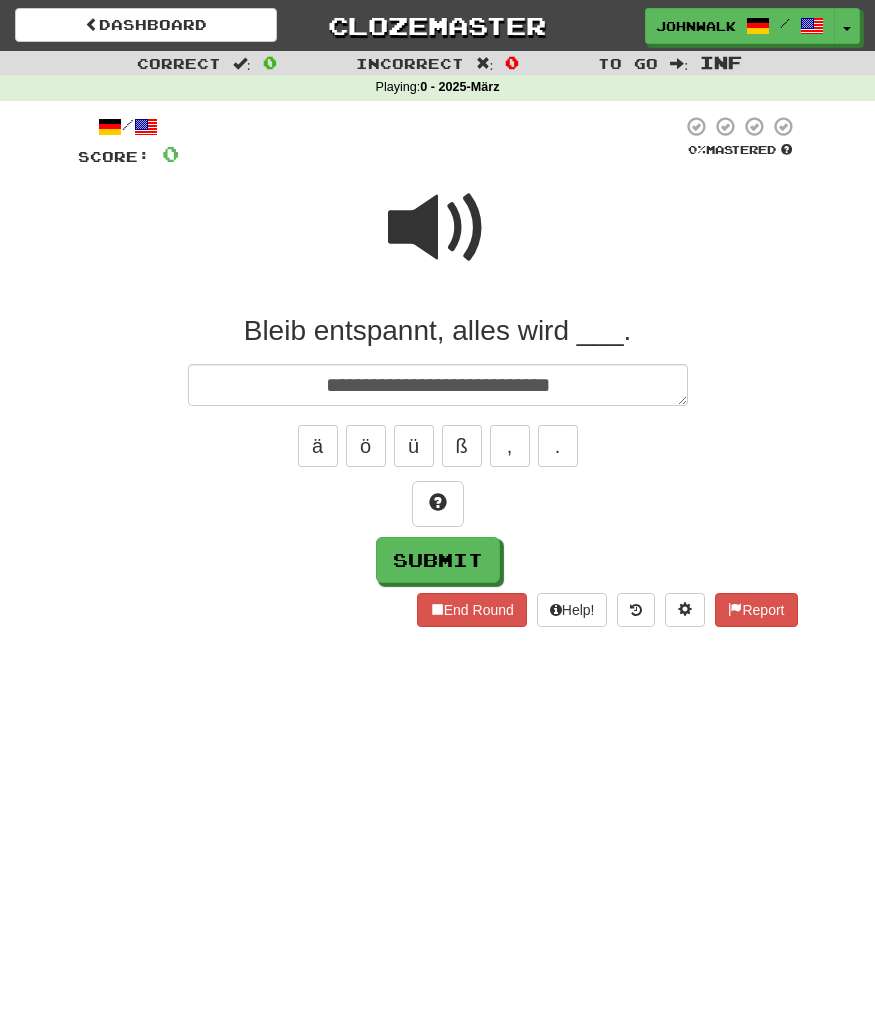 type on "*" 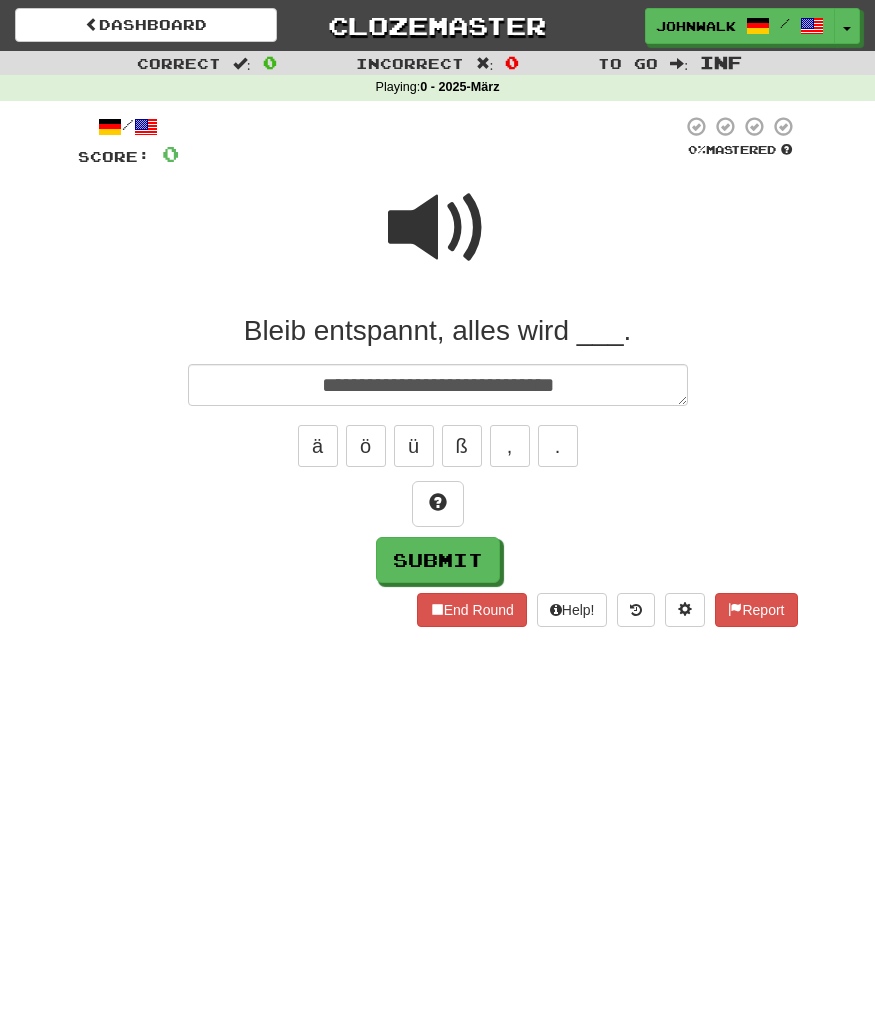 type on "*" 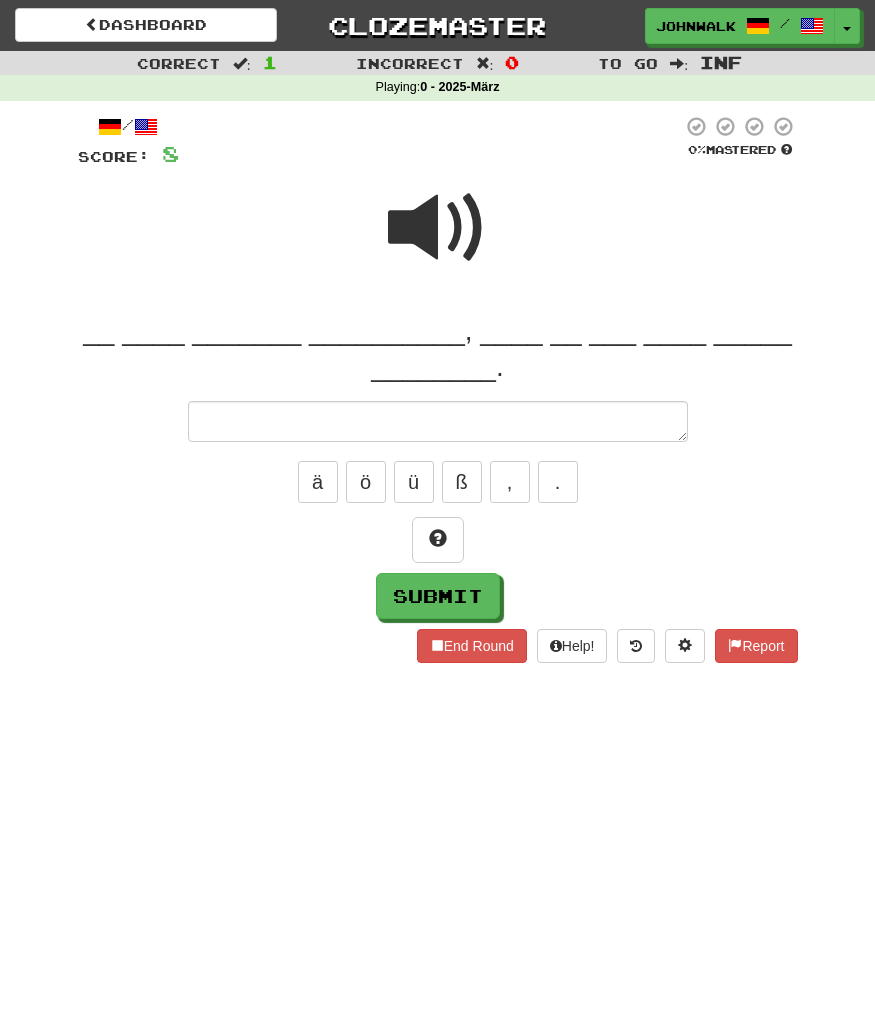 type on "*" 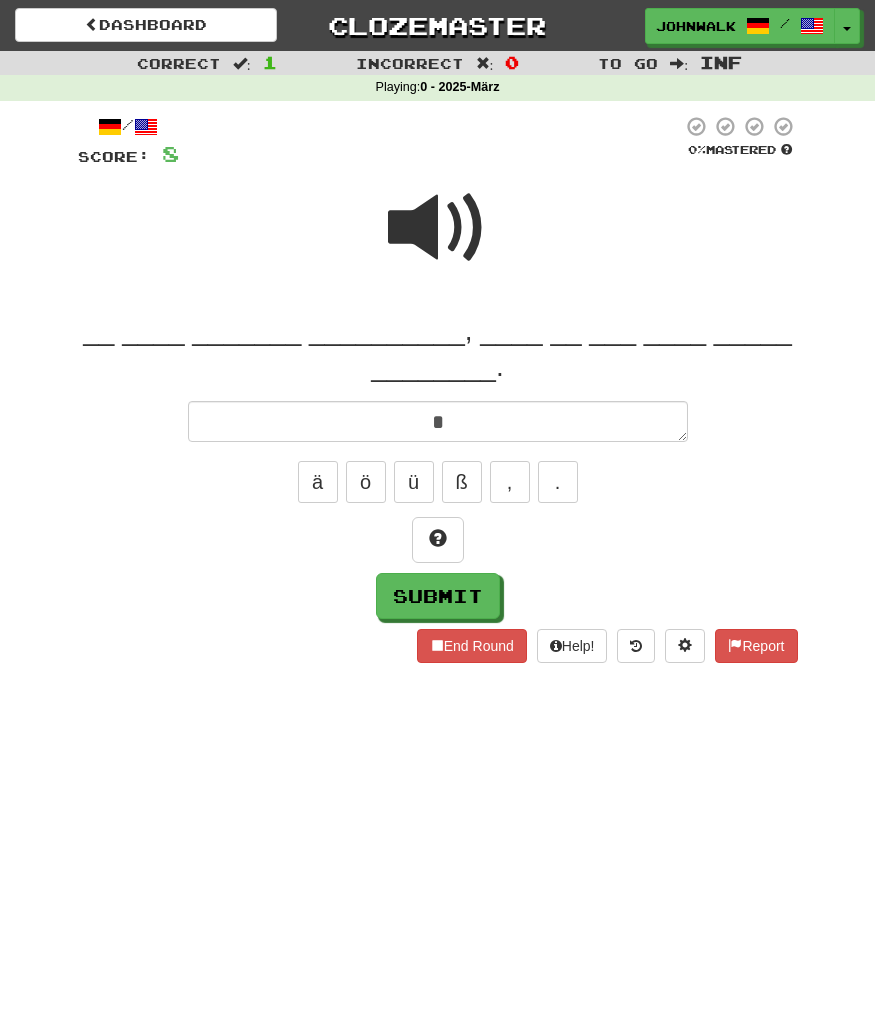 type on "*" 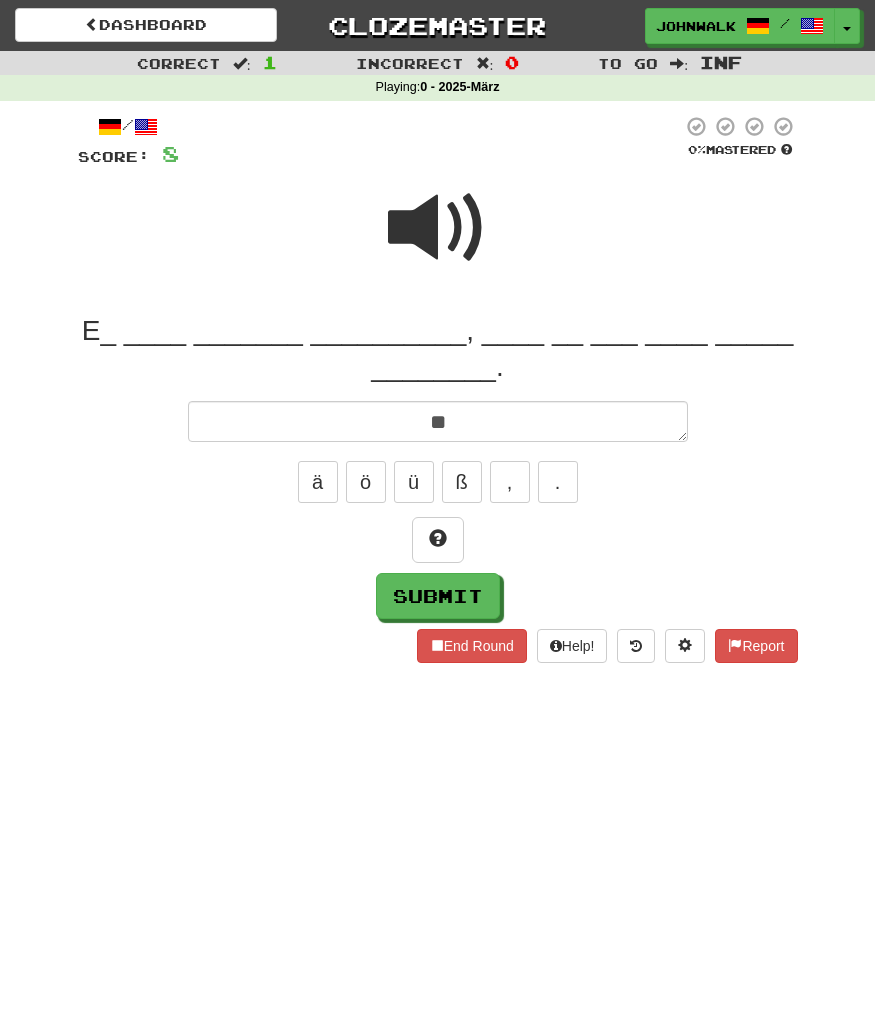 type on "**" 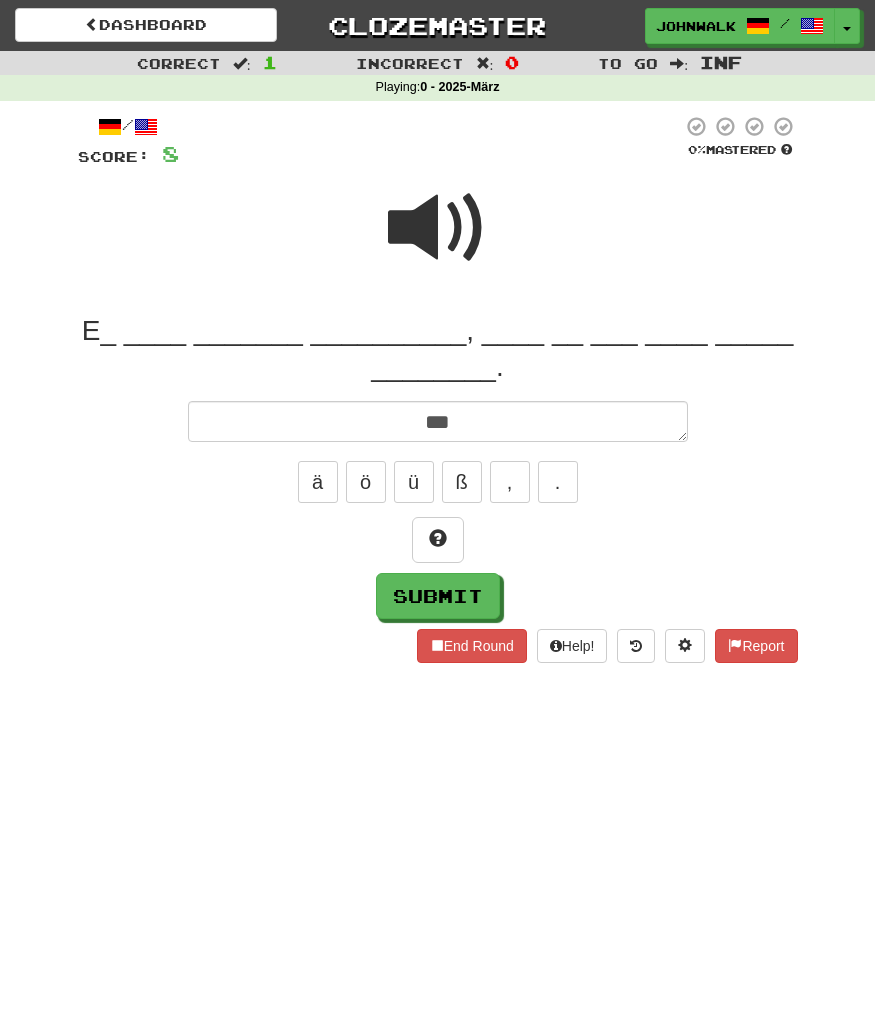 type on "*" 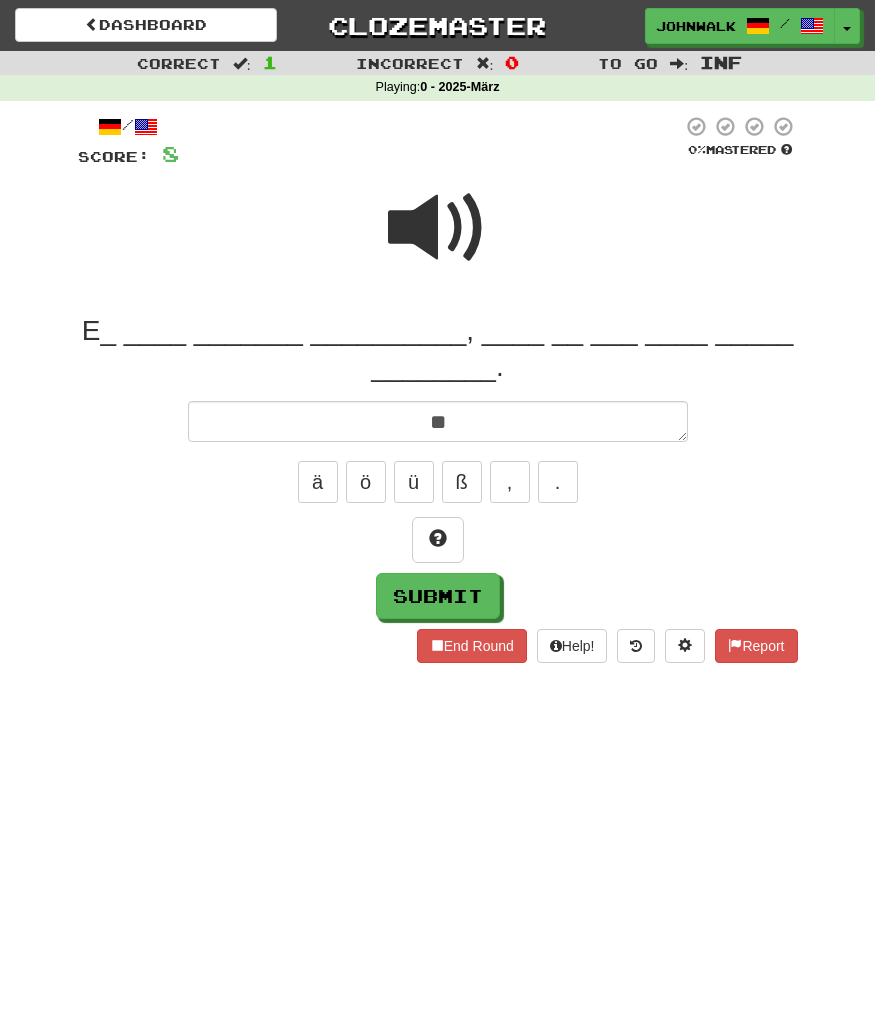 type on "*" 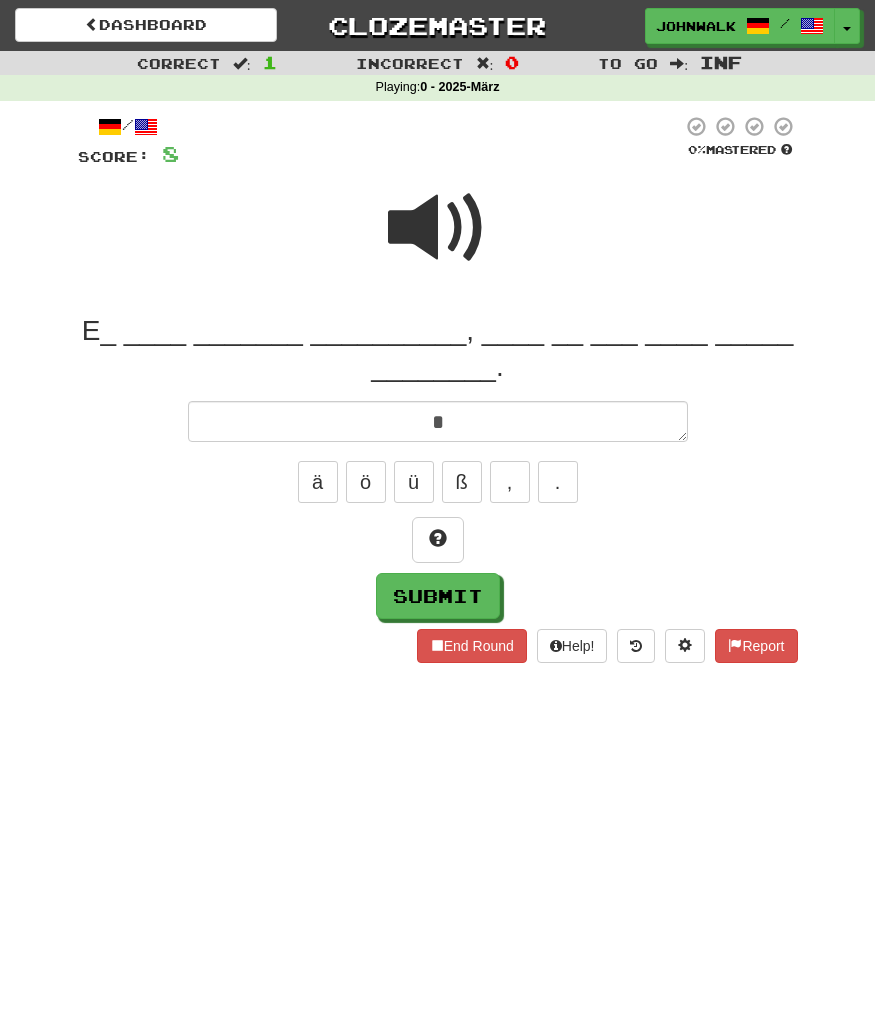 type on "**" 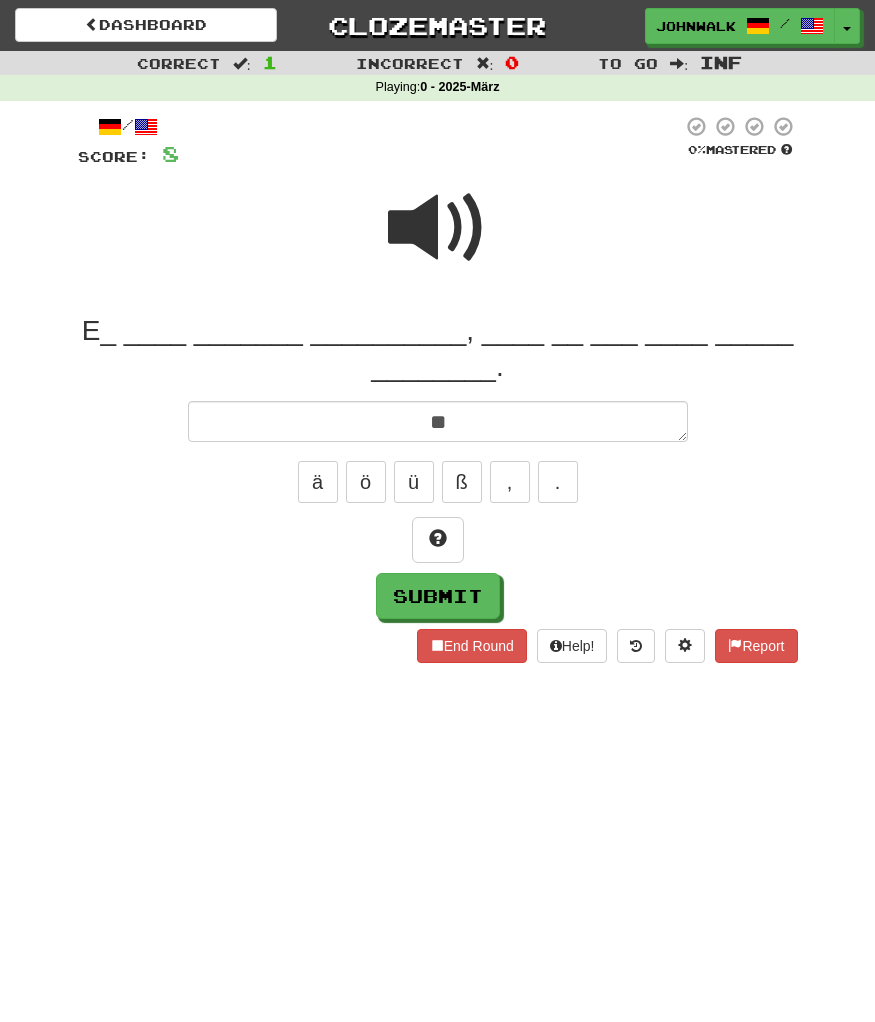 type on "*" 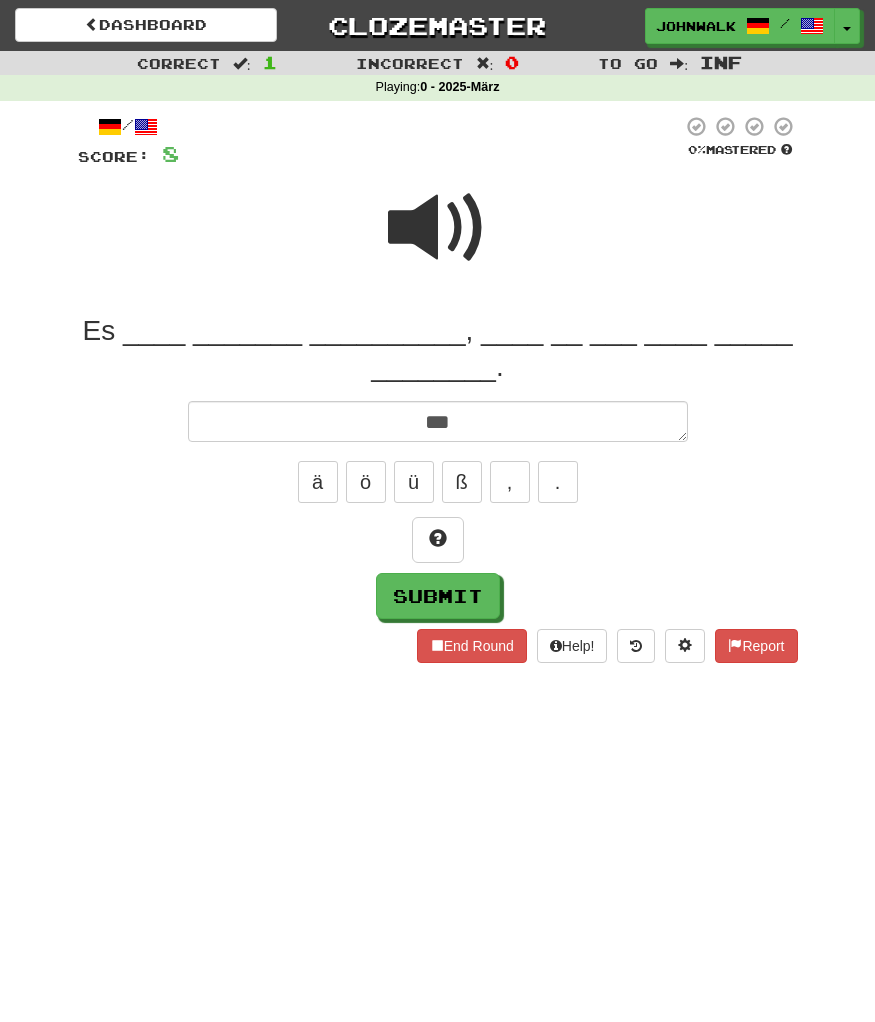 type on "*" 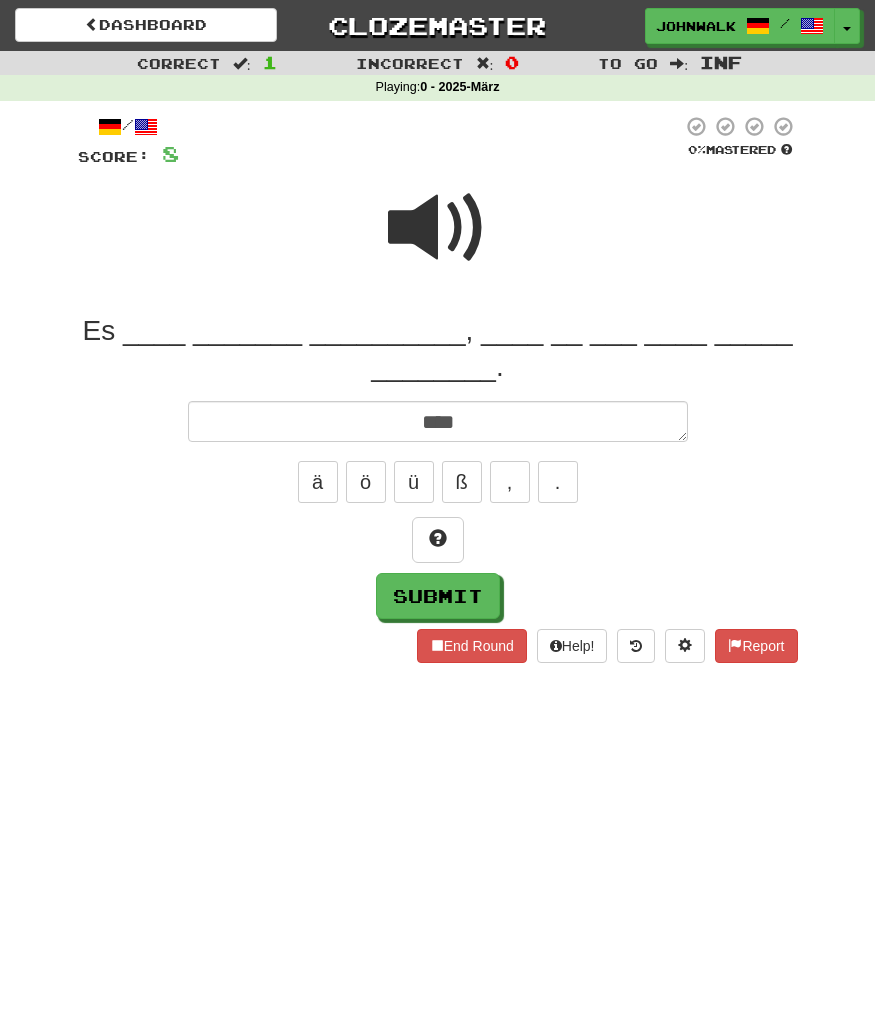 type on "*" 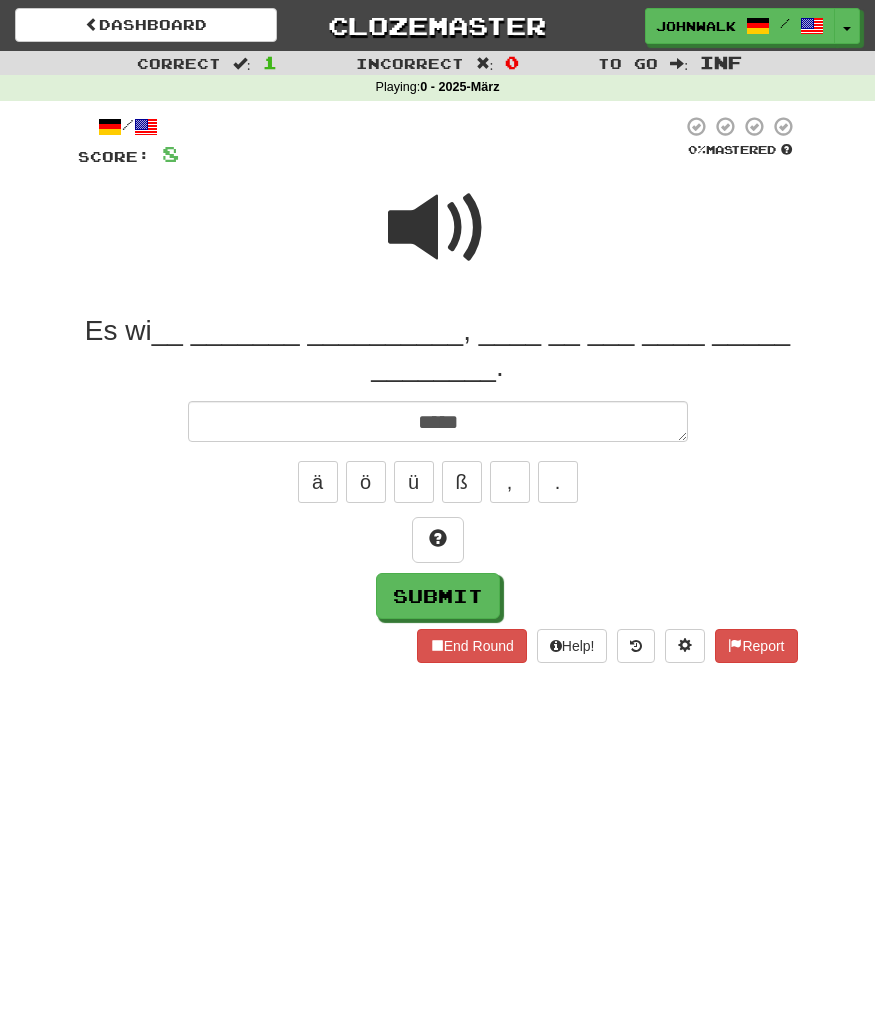 type on "******" 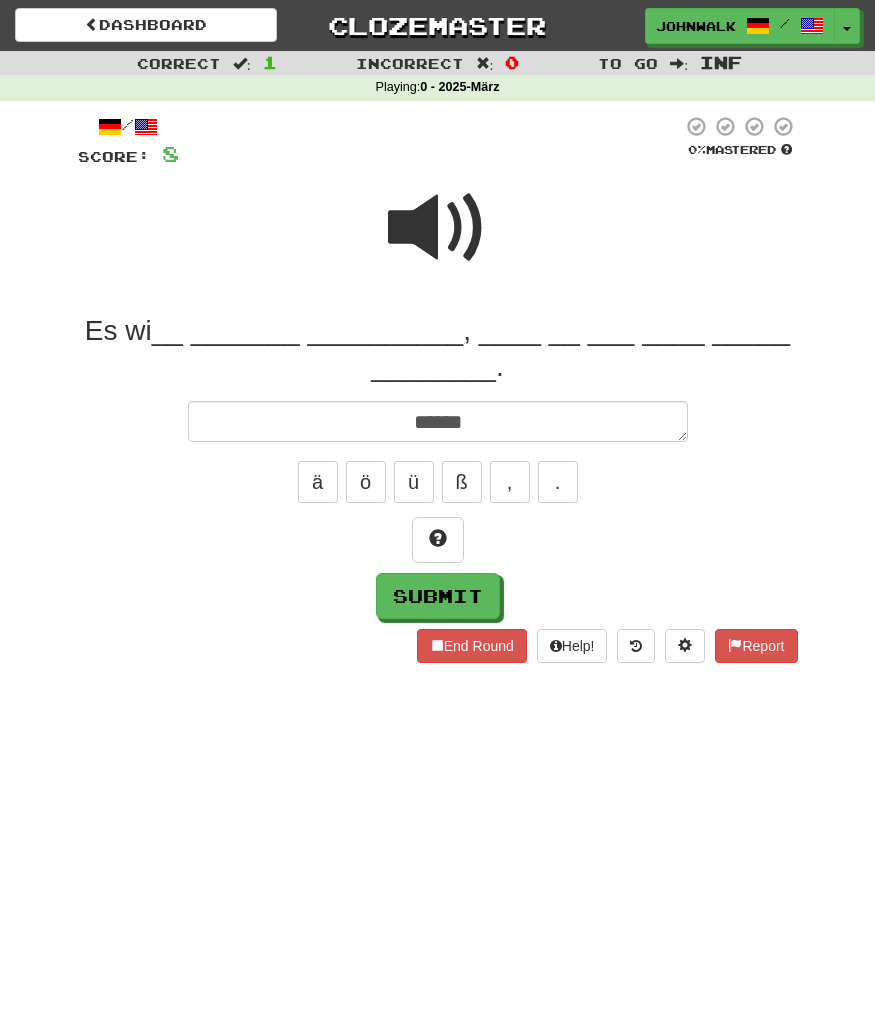 type on "*" 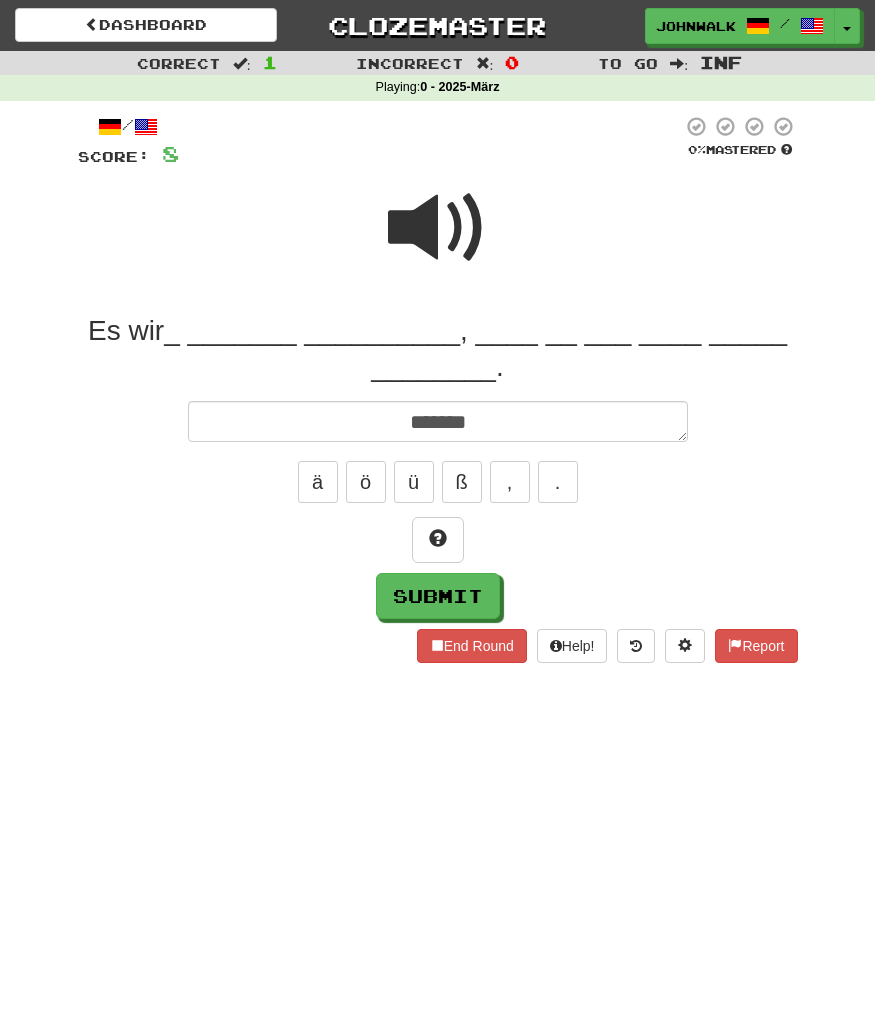 type on "*" 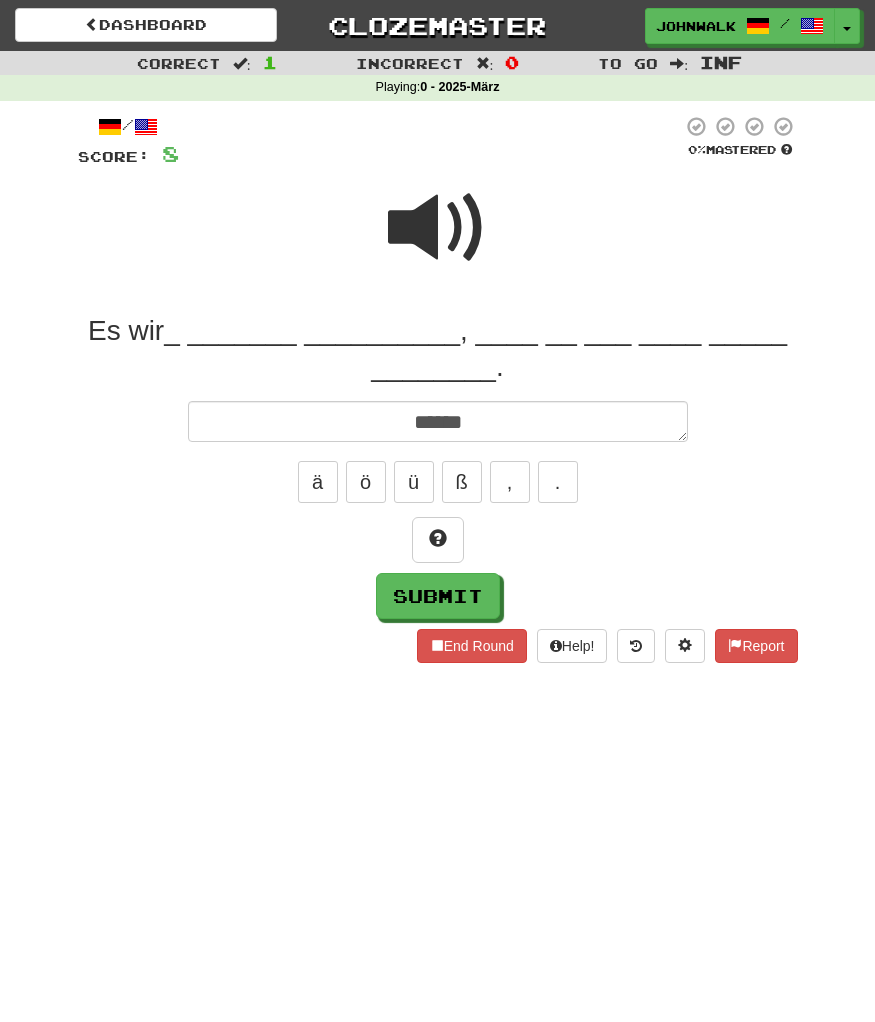 type on "*" 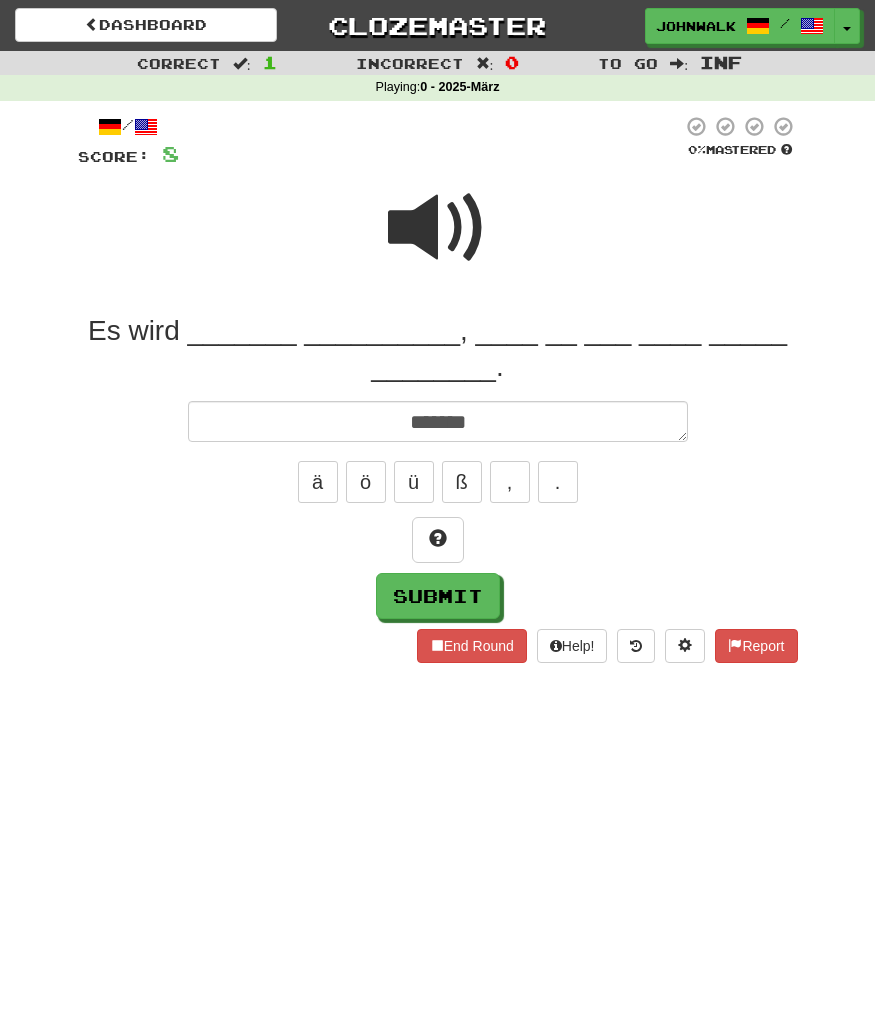 type on "*" 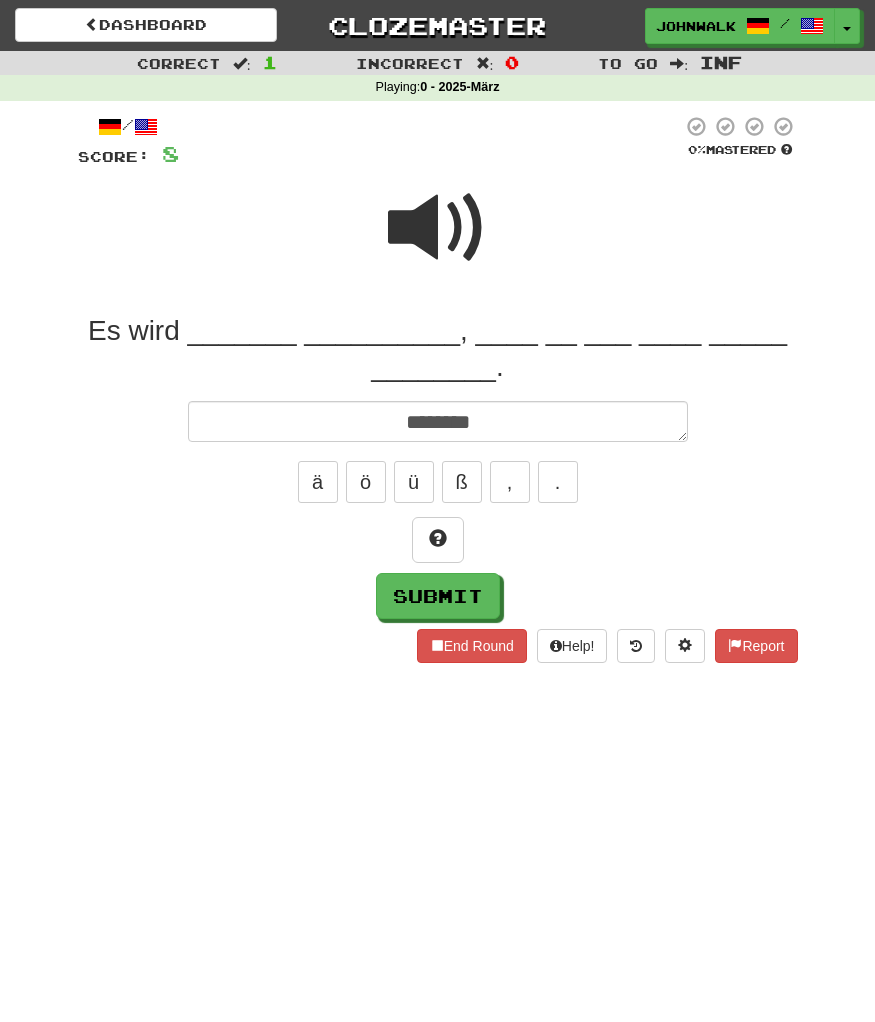 type on "*" 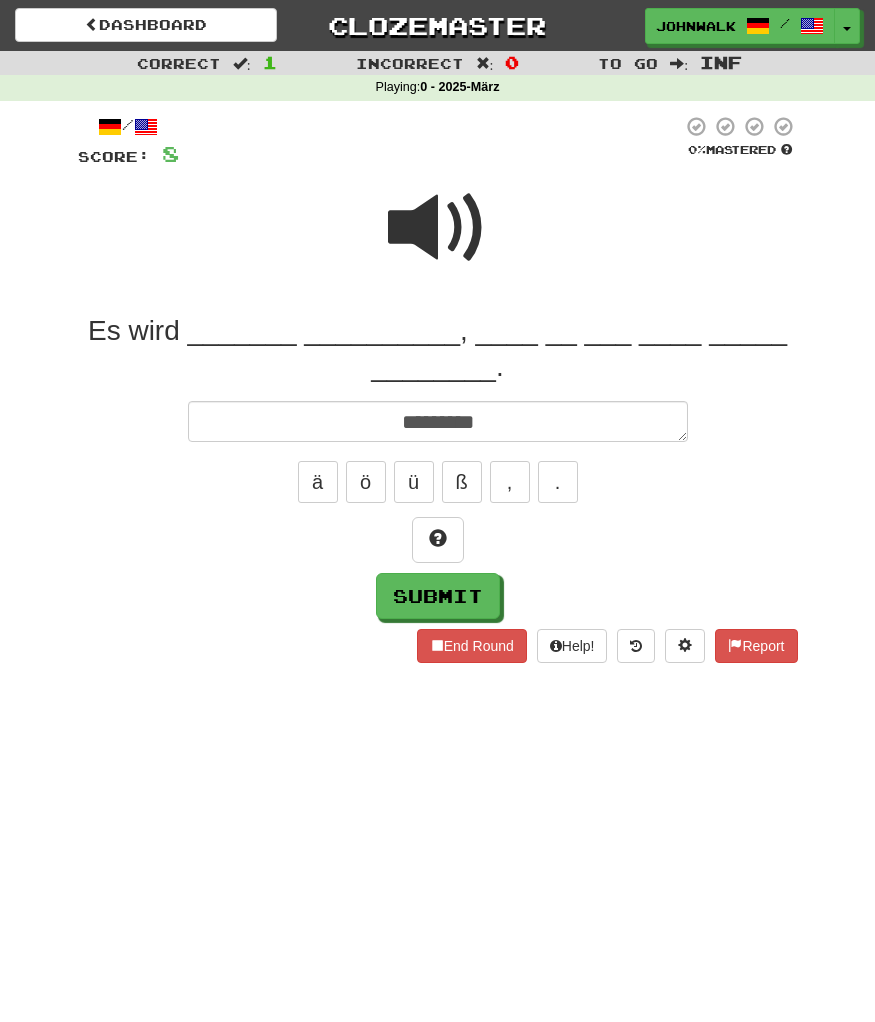type on "*" 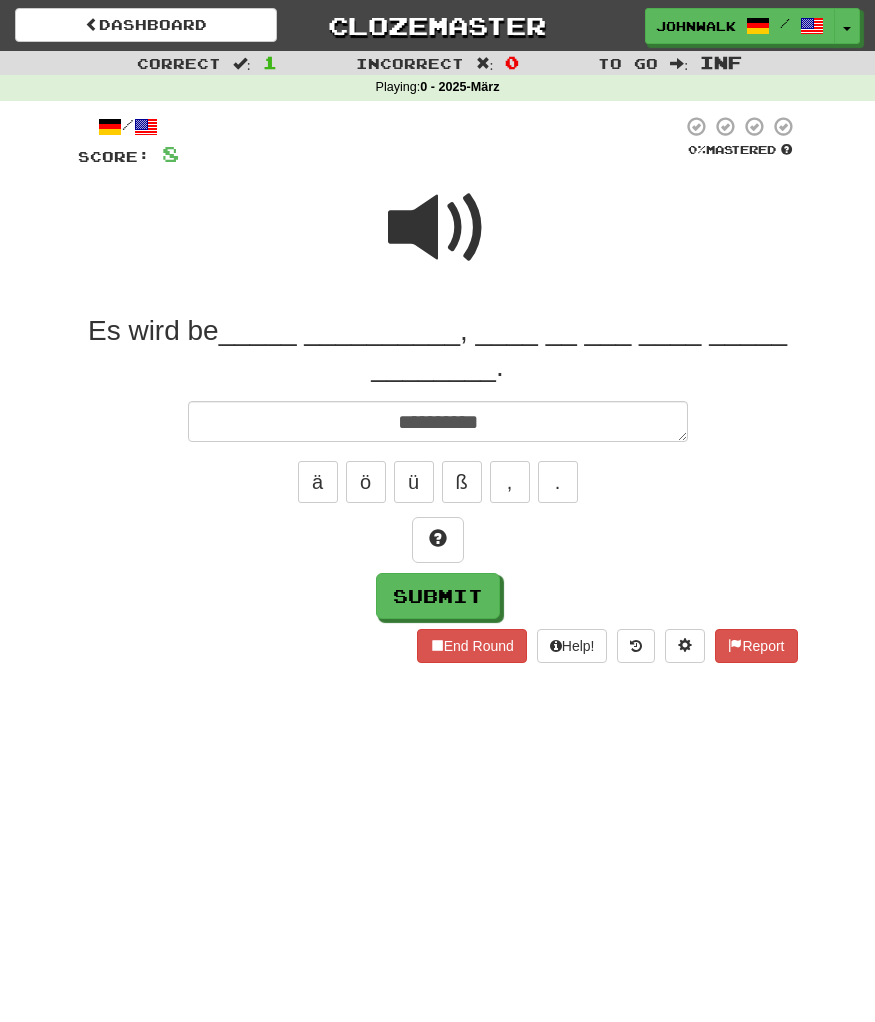 type on "*" 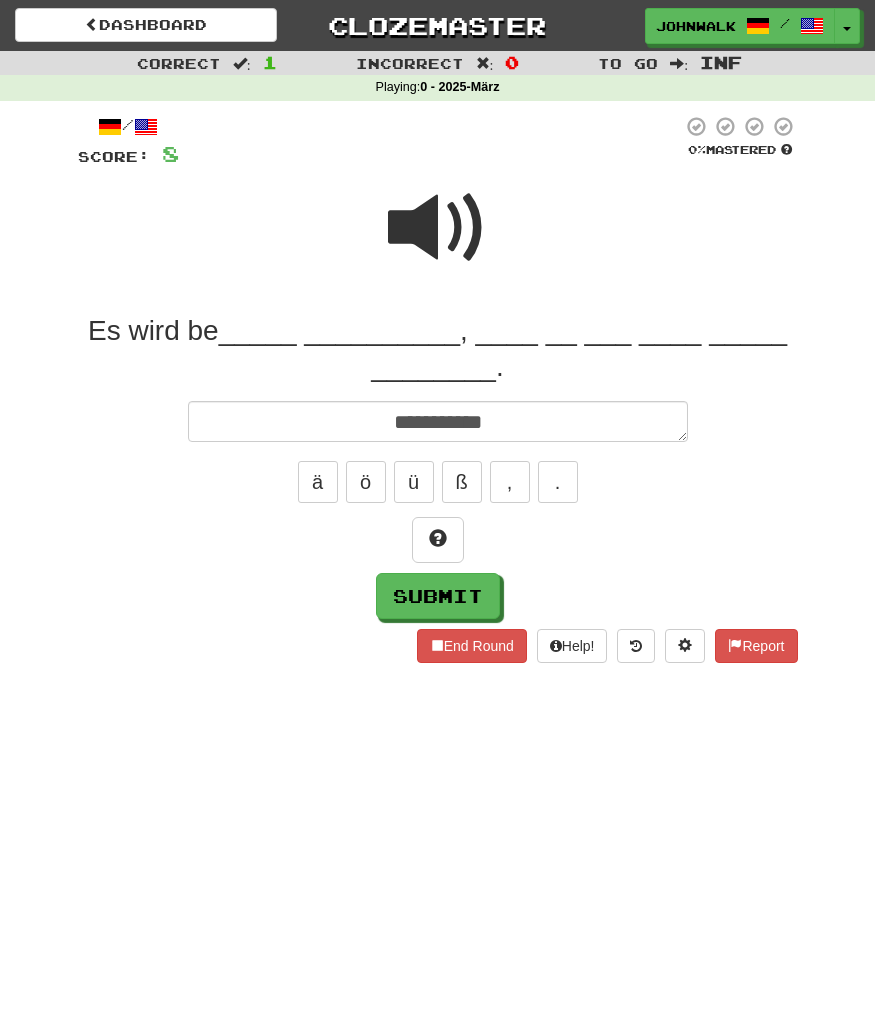 type on "*" 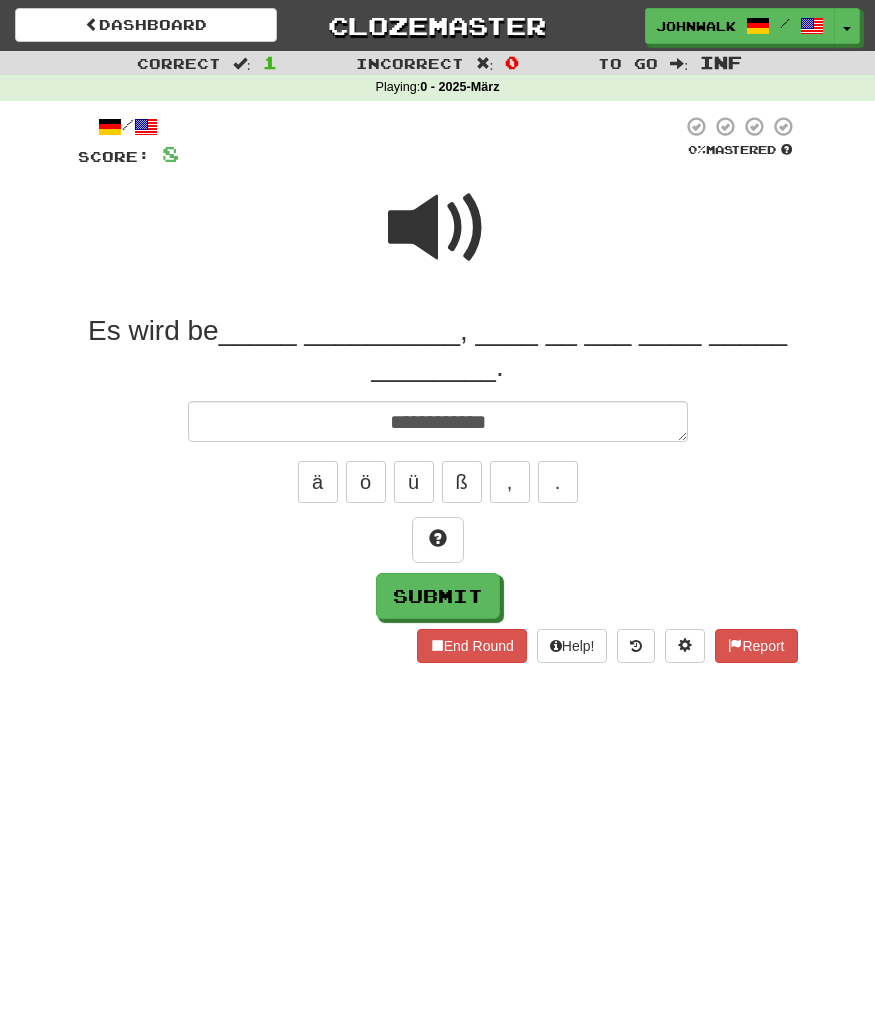 type on "*" 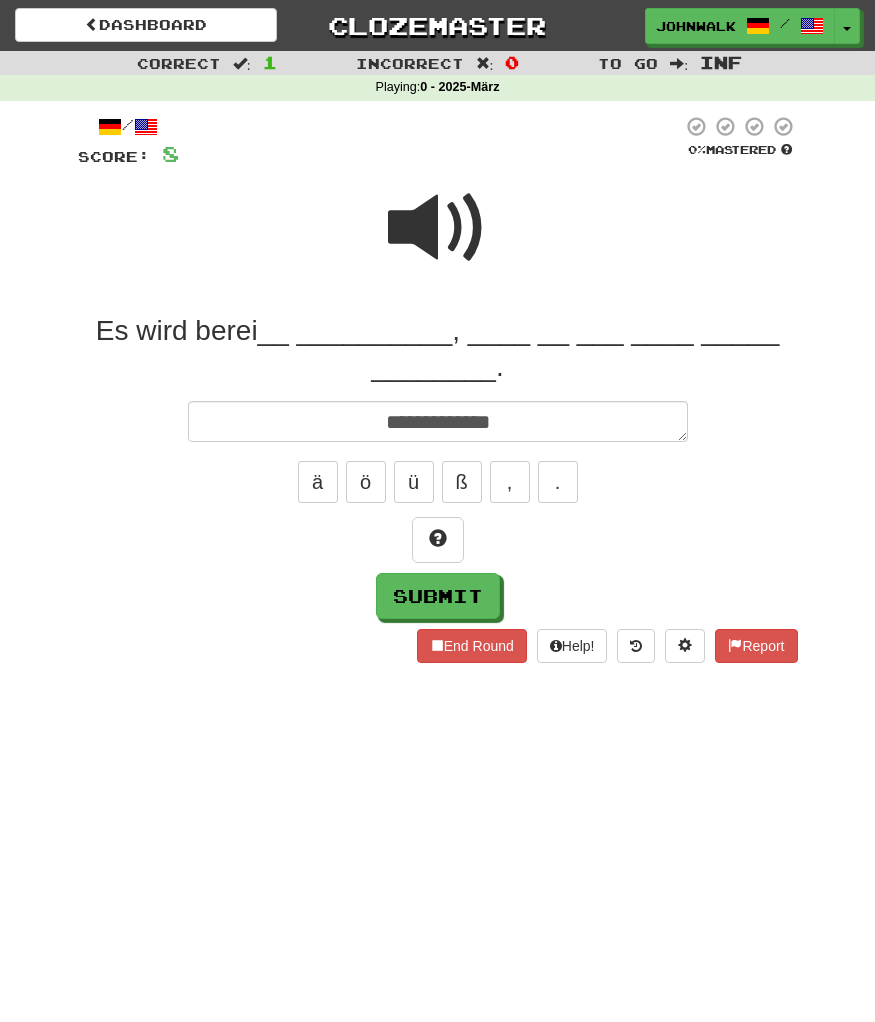 type on "*" 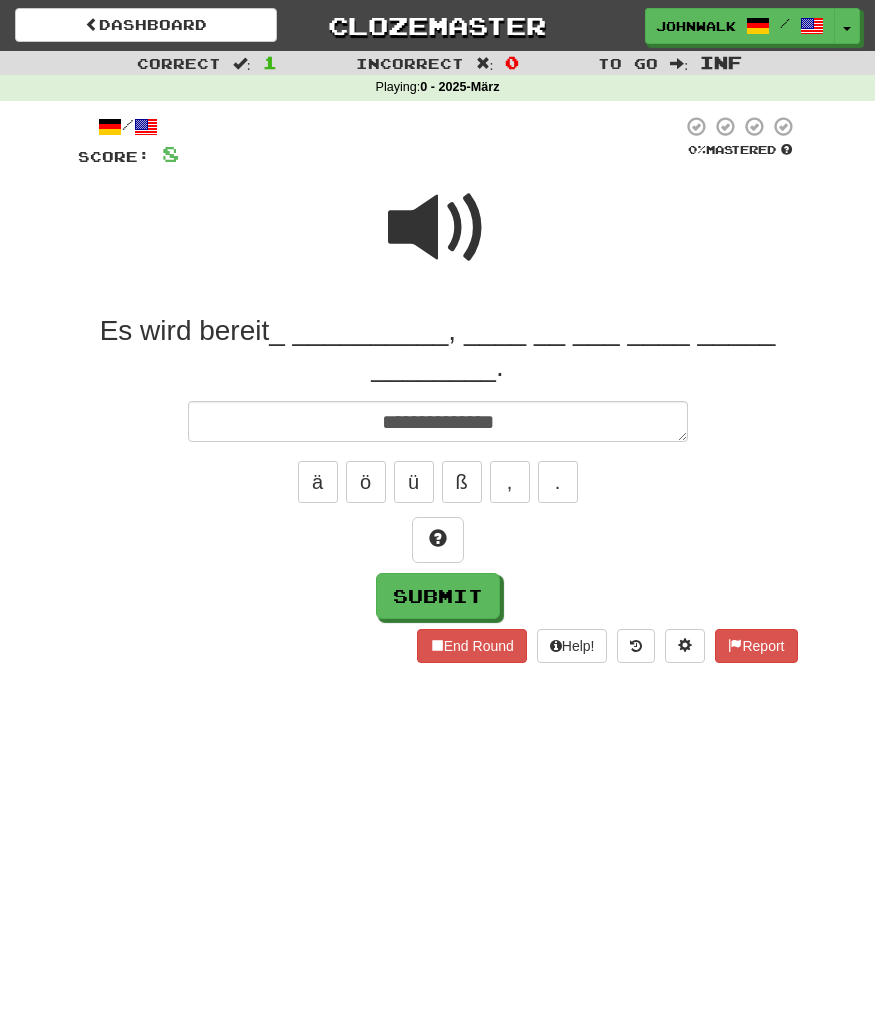 type on "*" 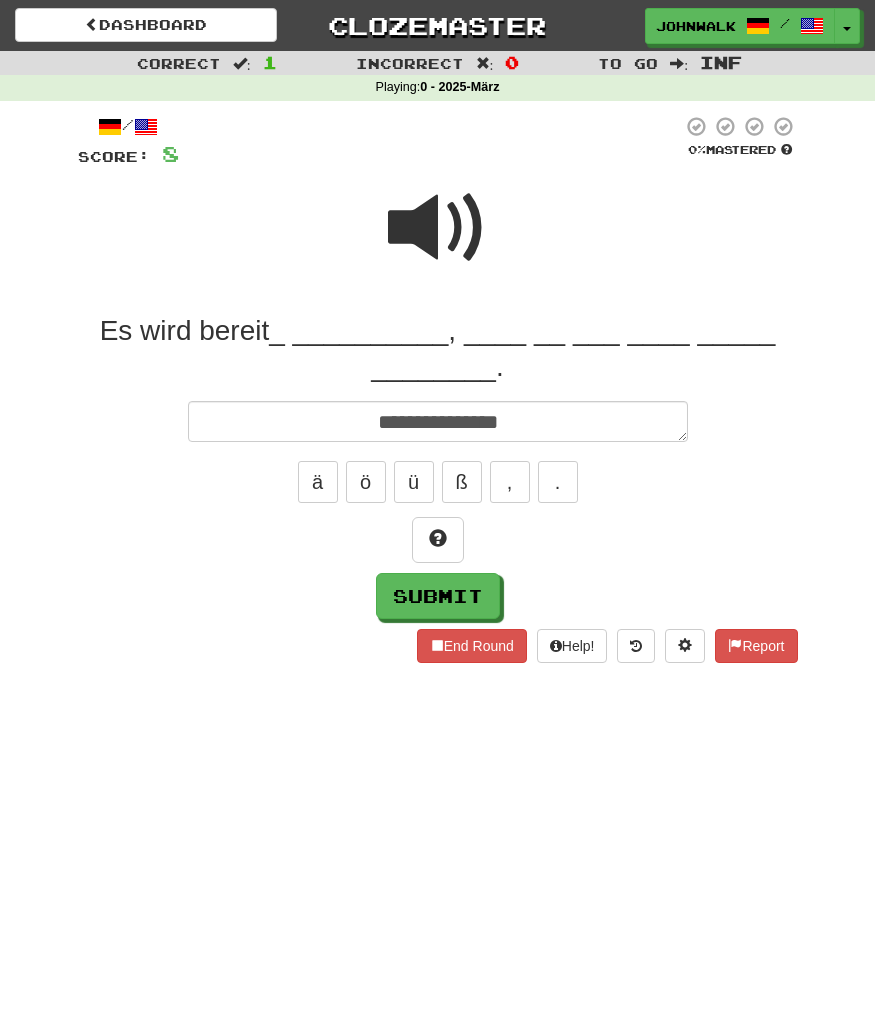 type on "*" 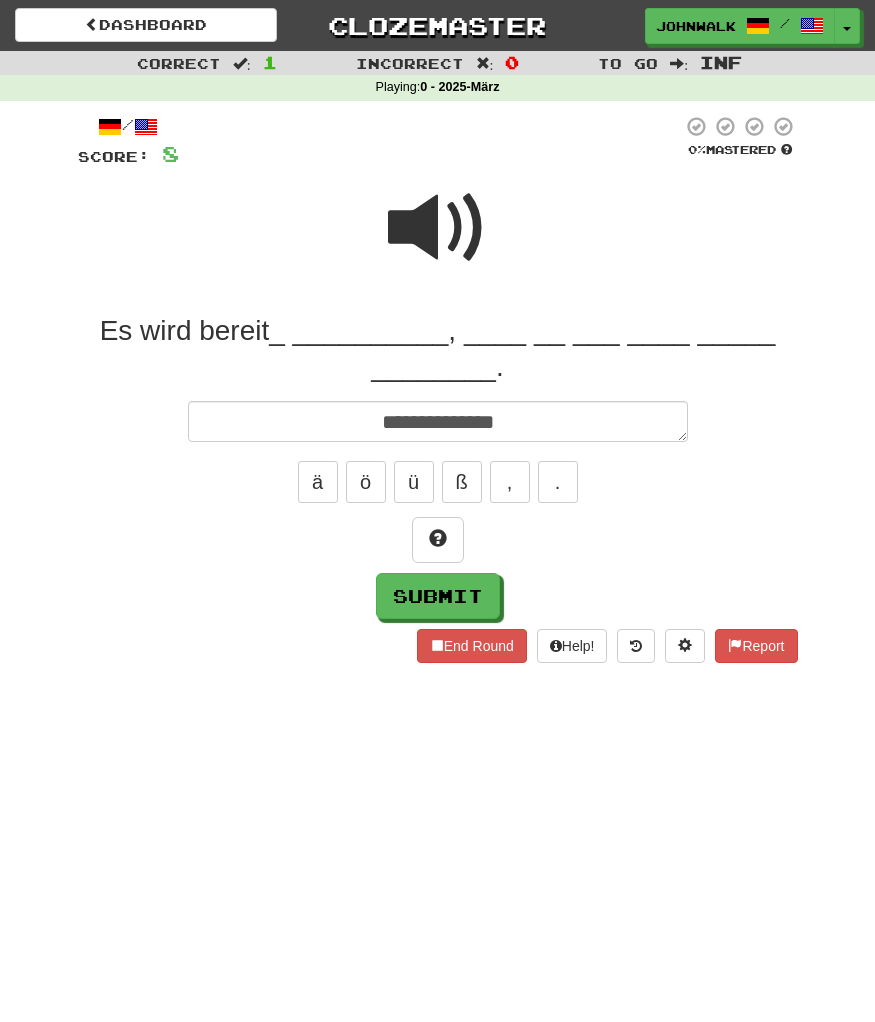 type on "*" 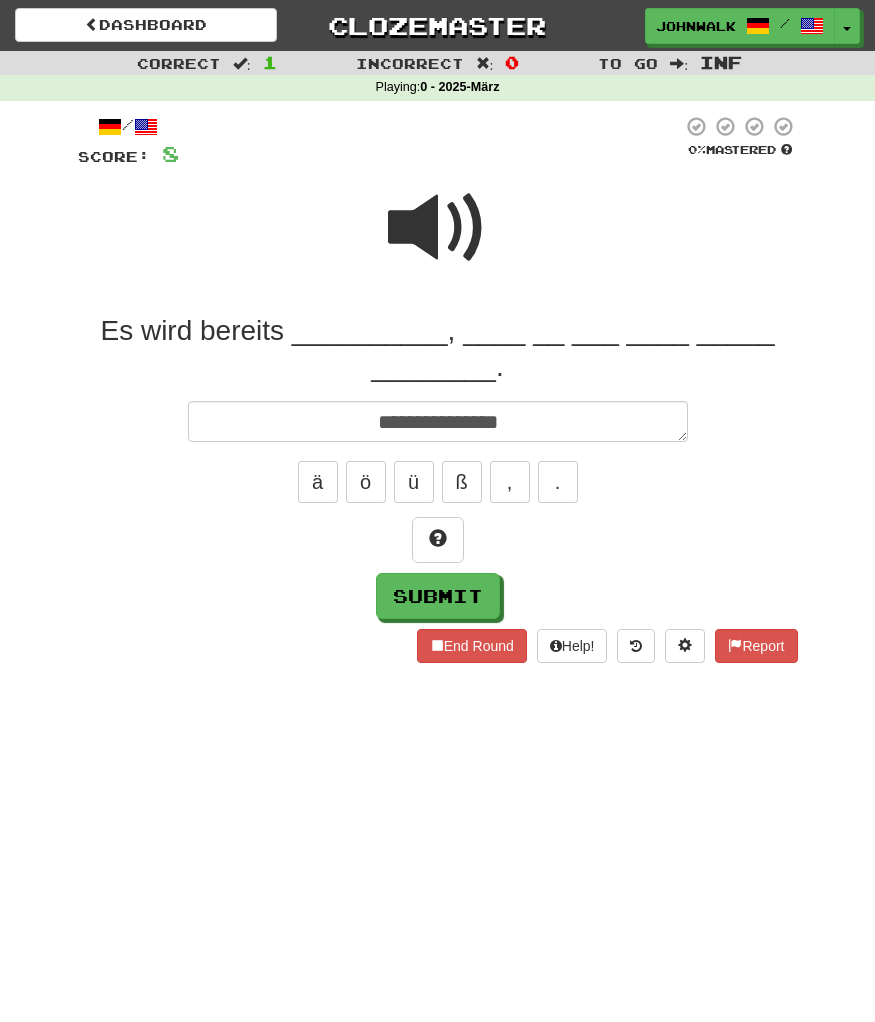 type on "*" 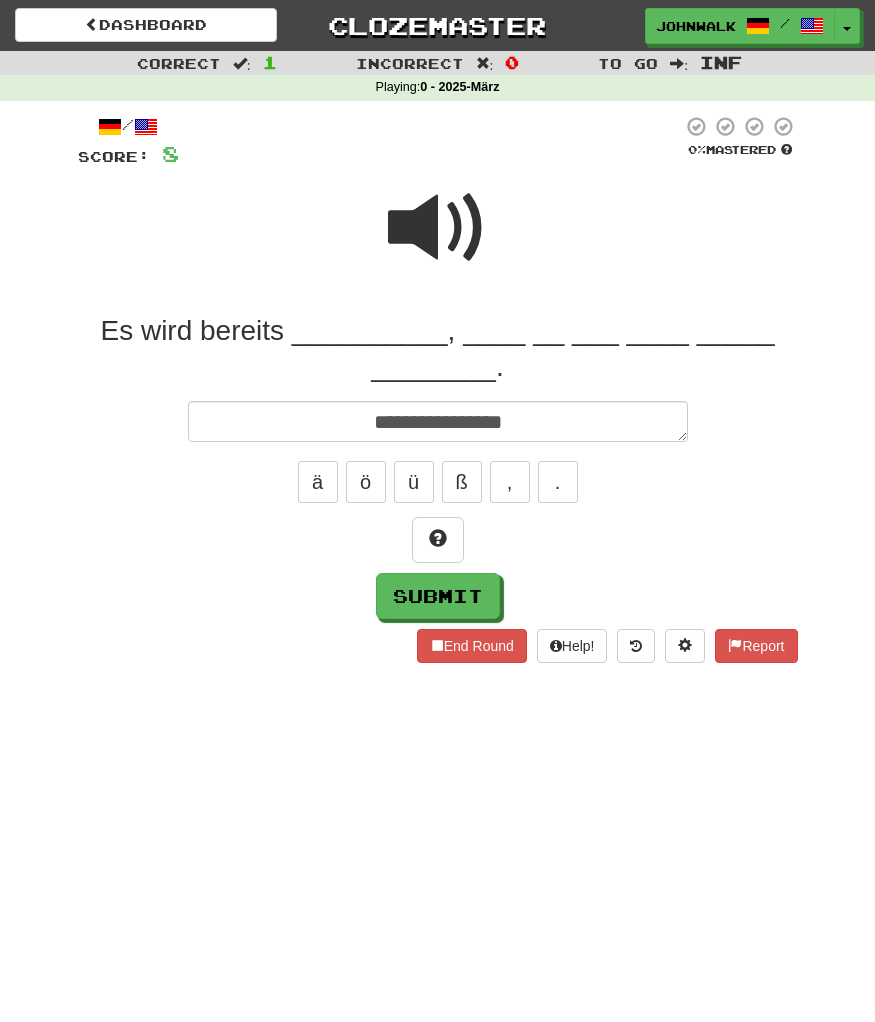 type on "*" 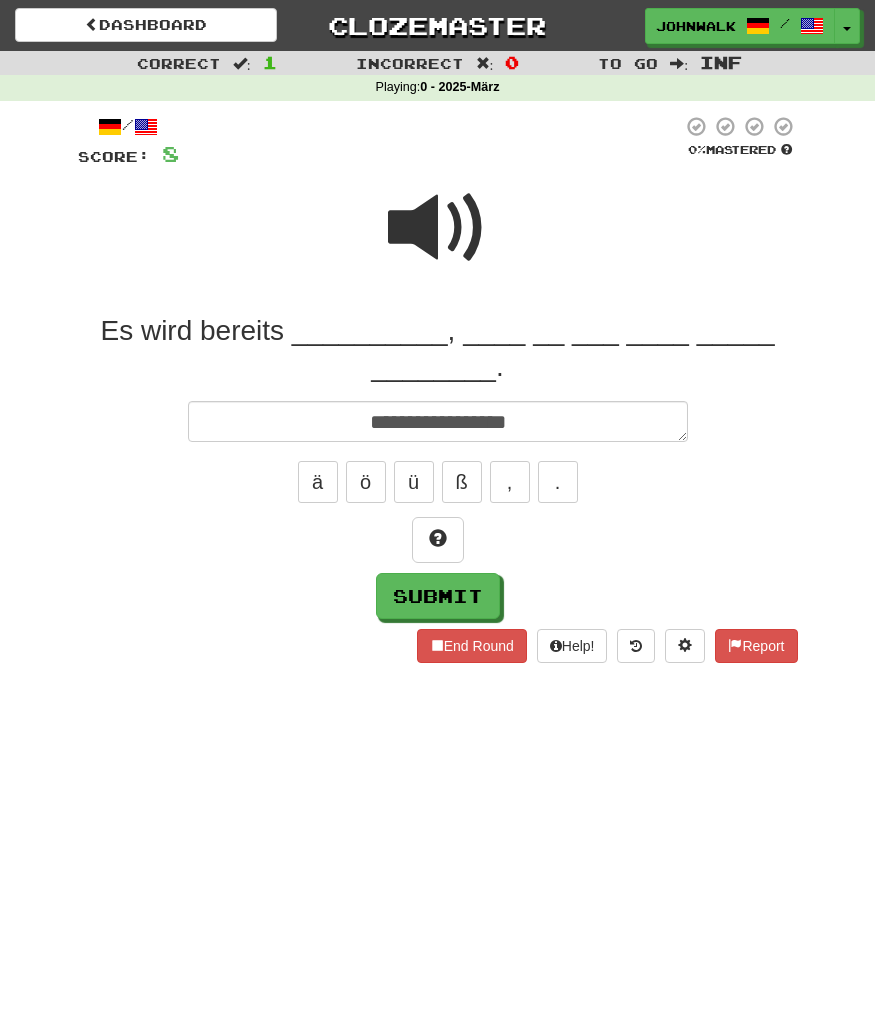type on "*" 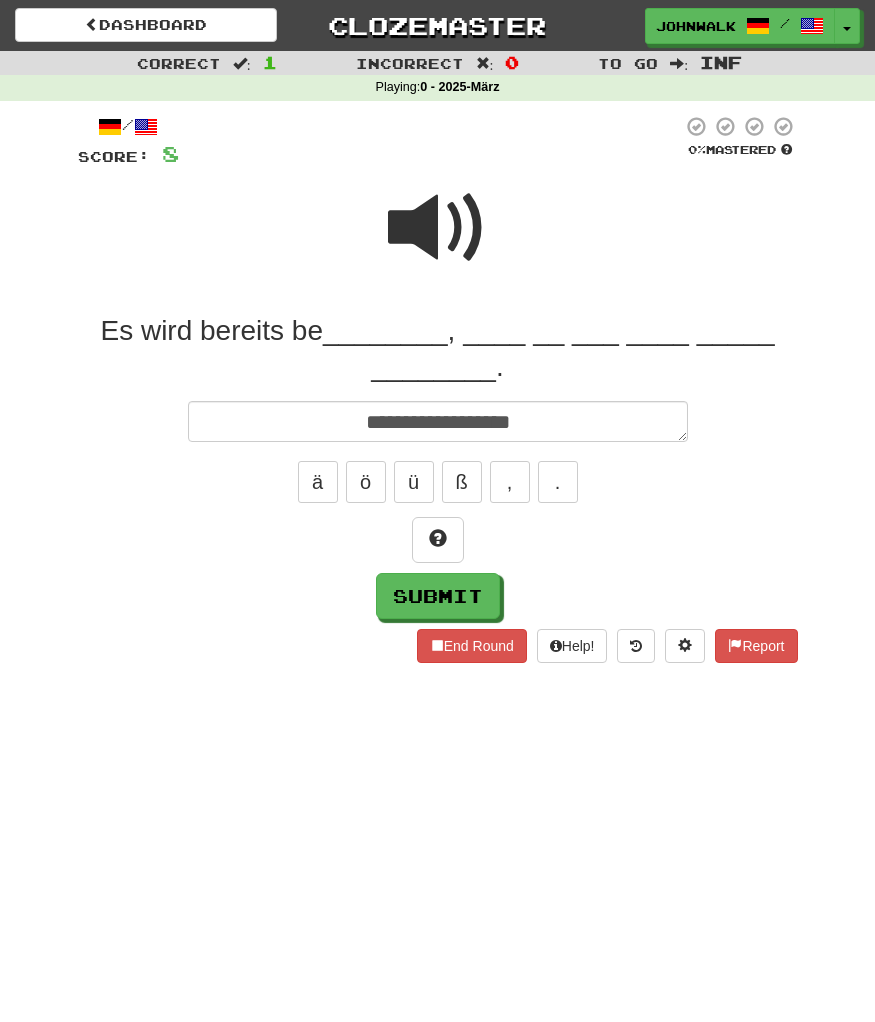 type on "*" 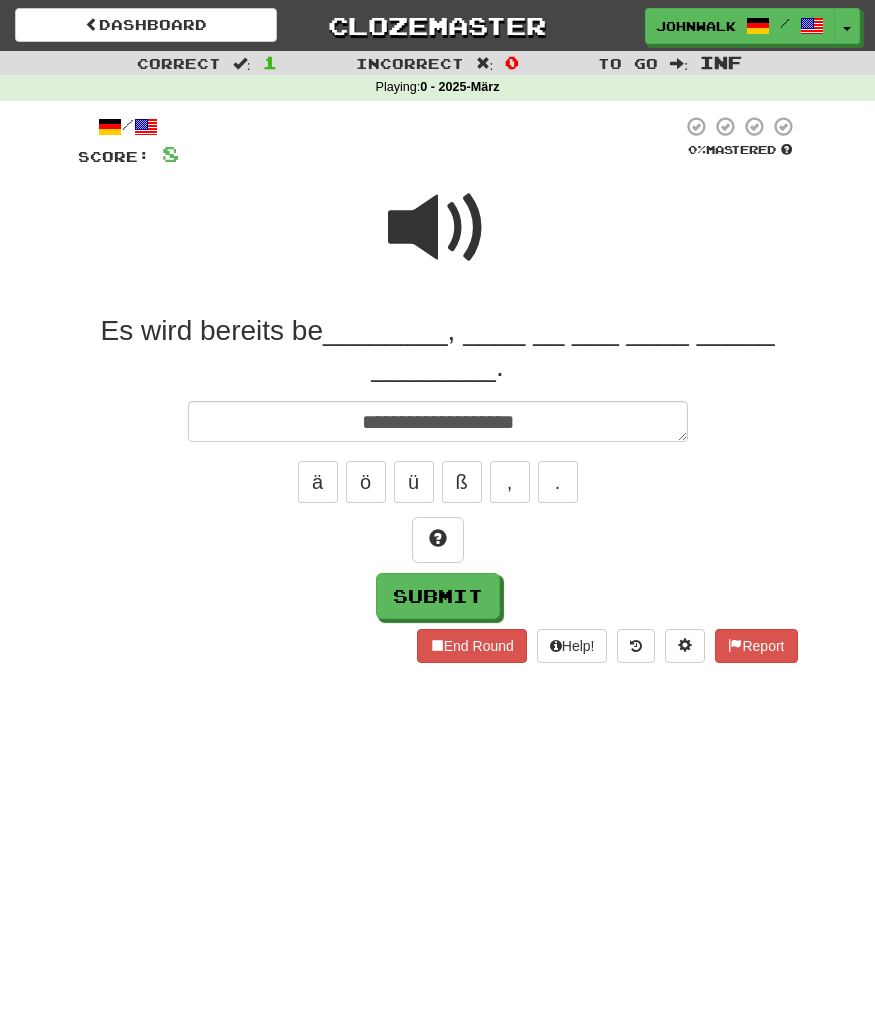 type on "*" 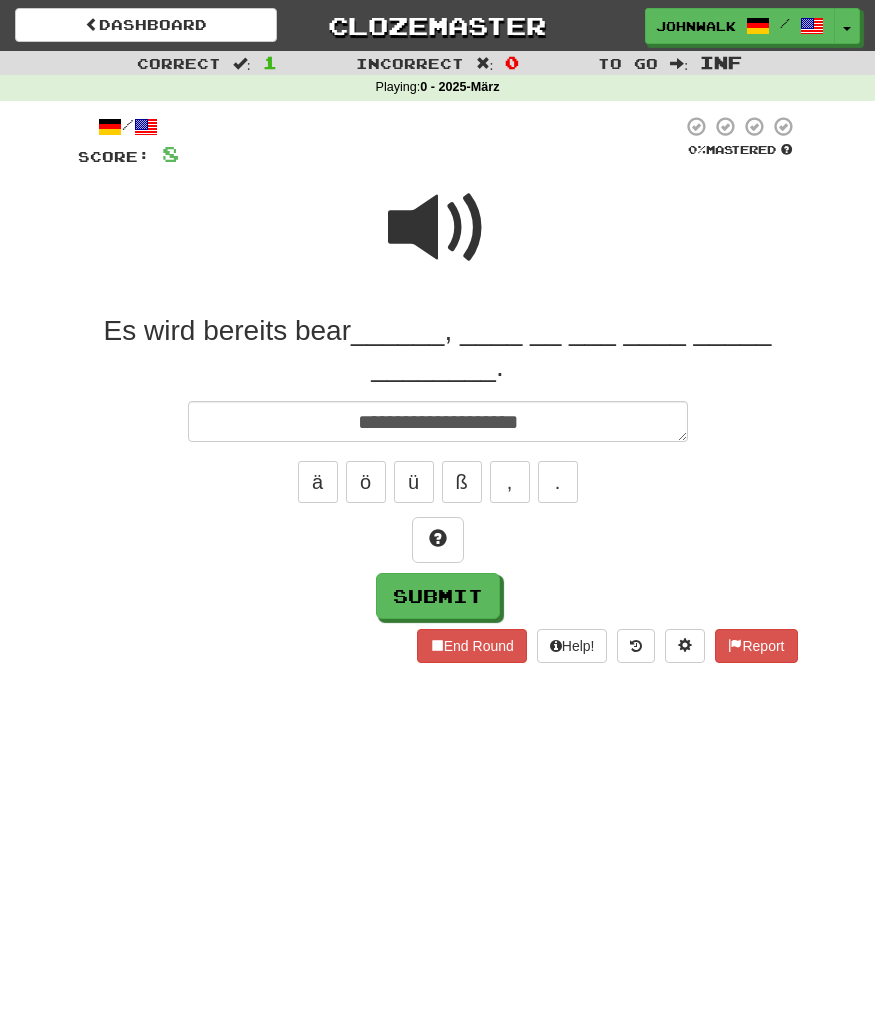 type on "*" 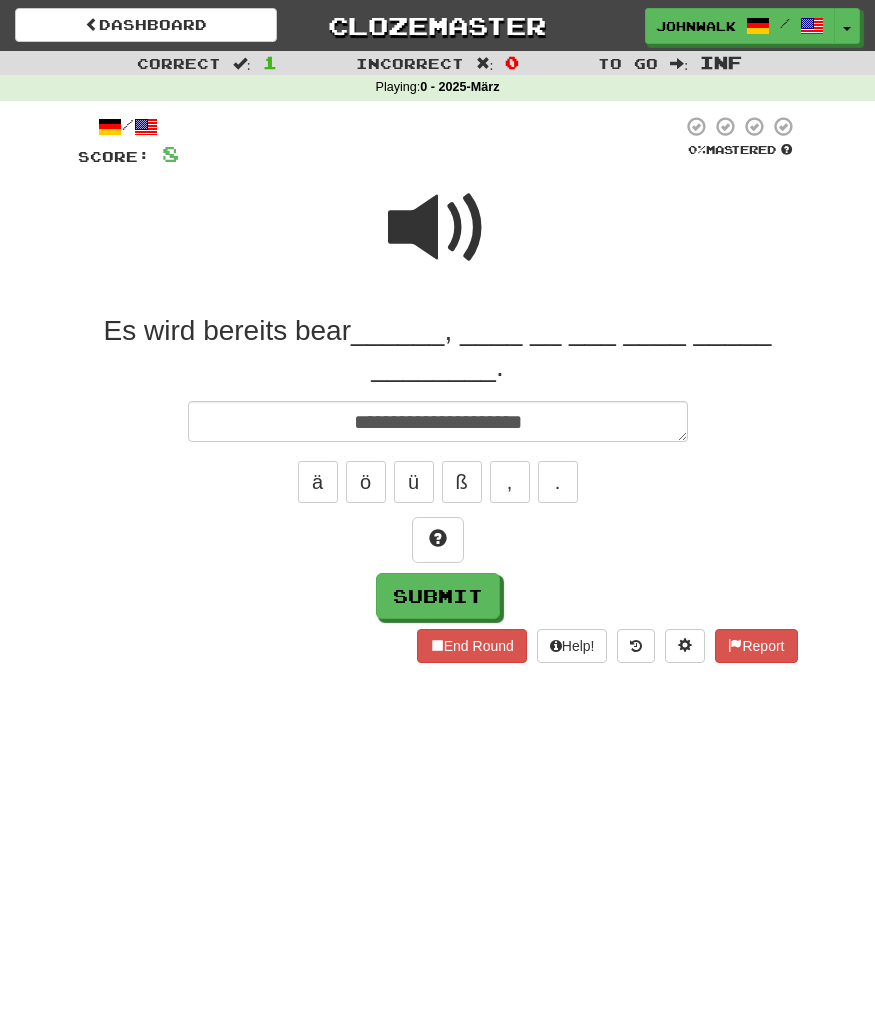 type on "*" 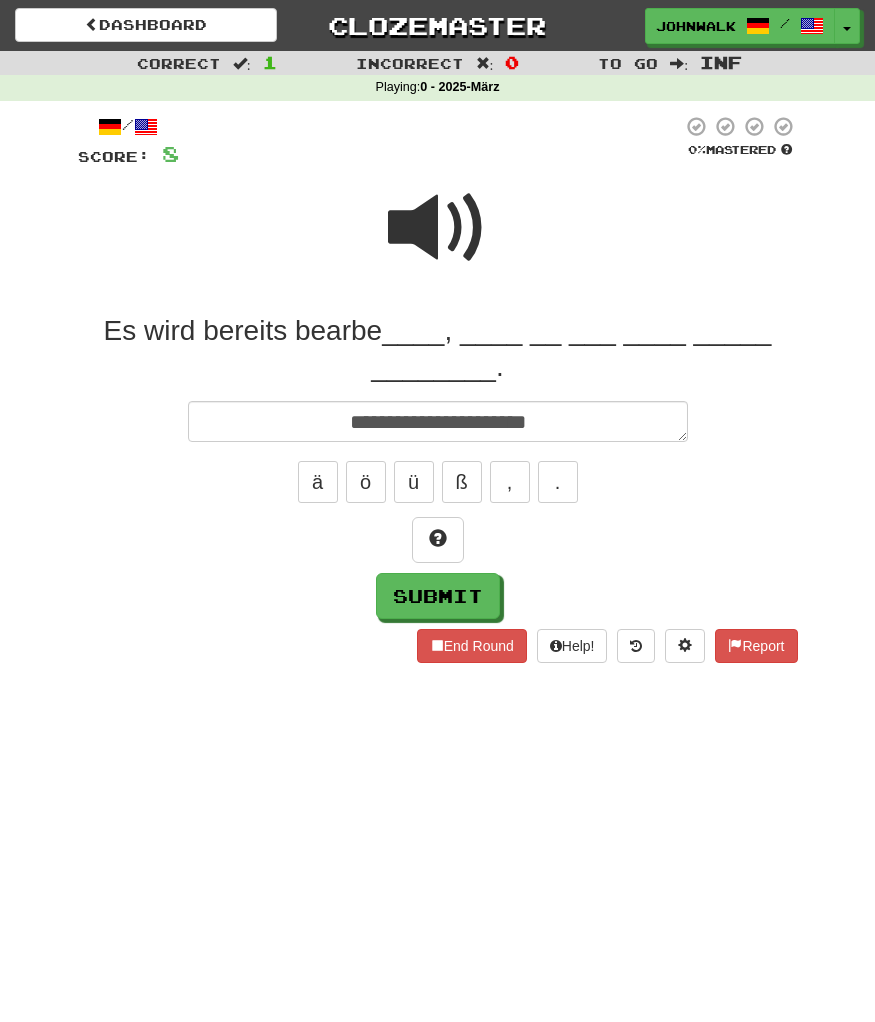 type on "*" 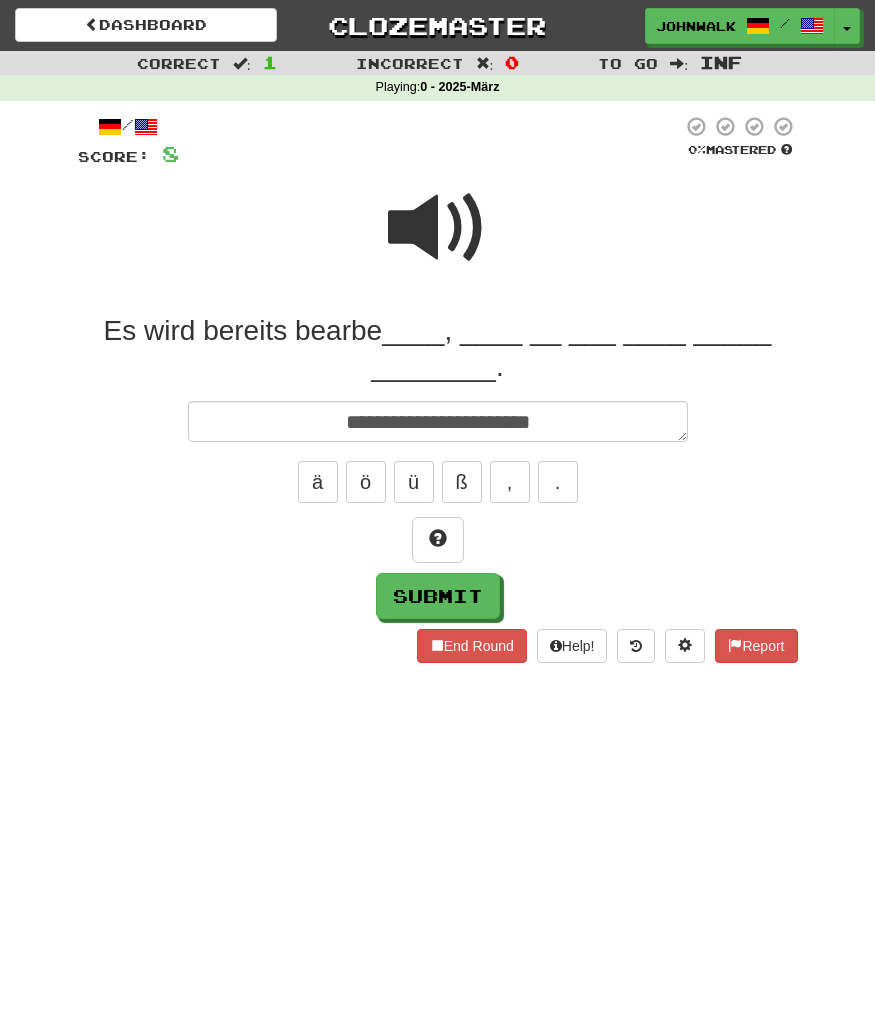 type on "*" 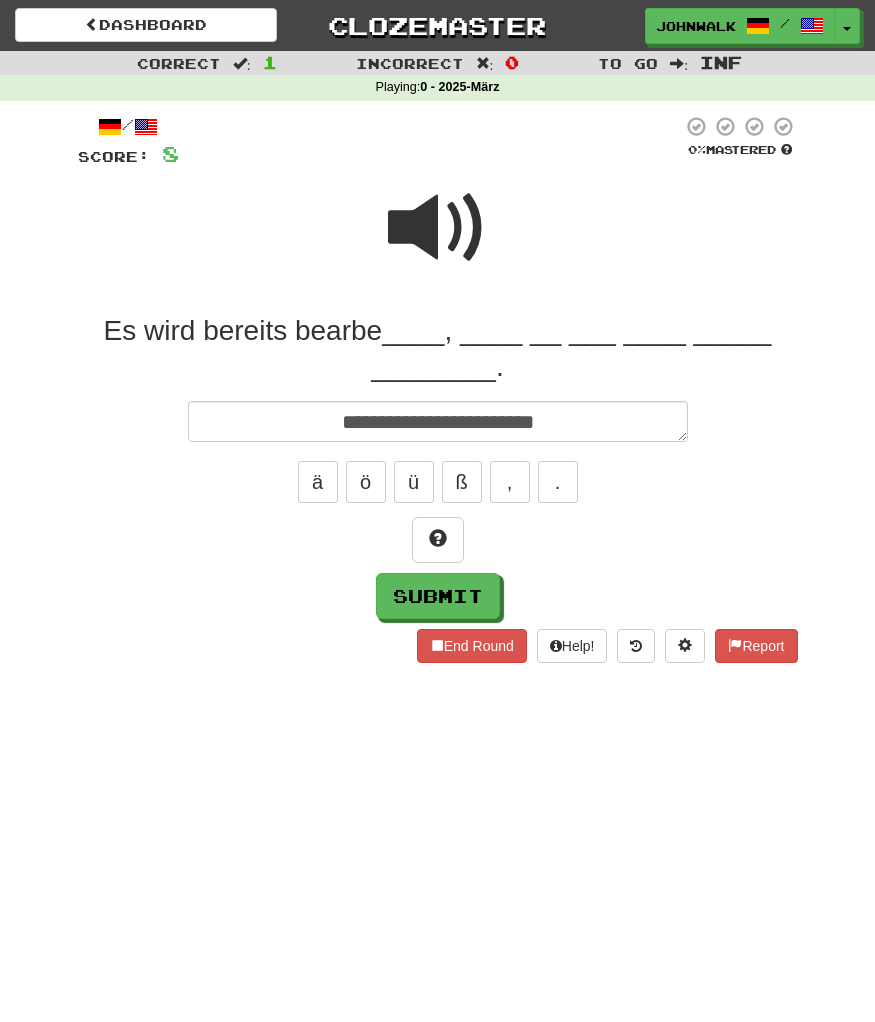 type on "*" 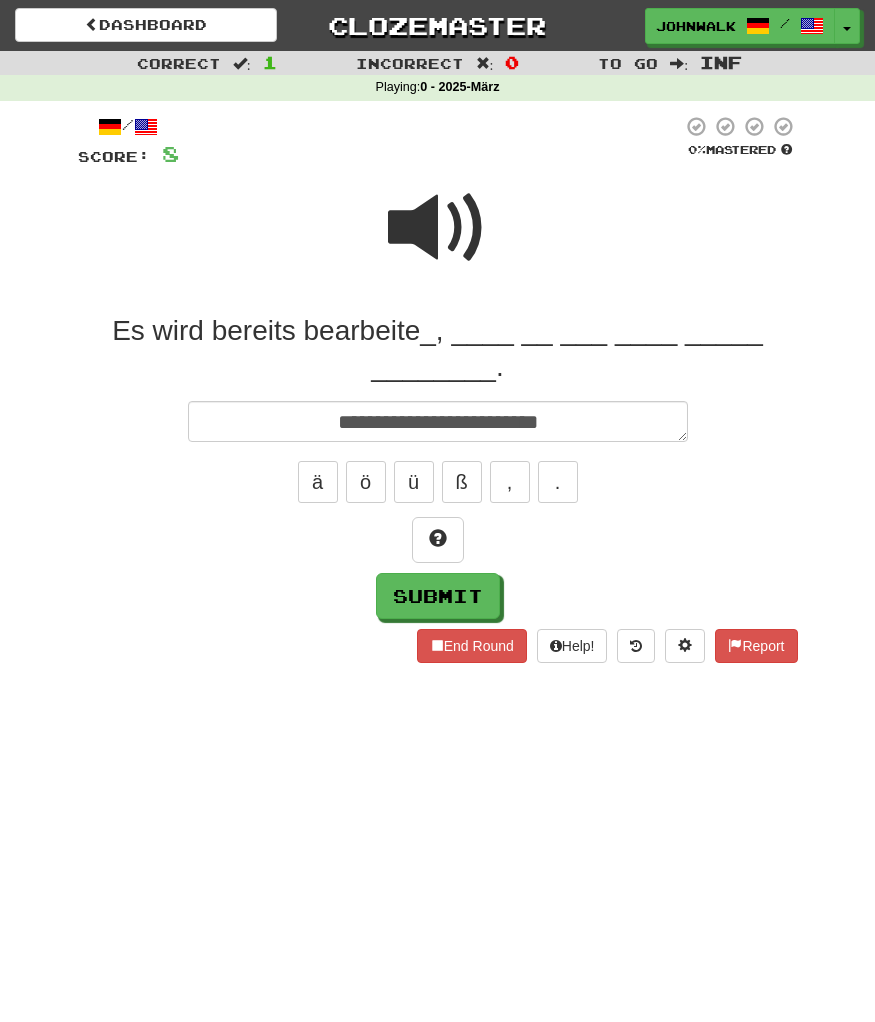 type on "*" 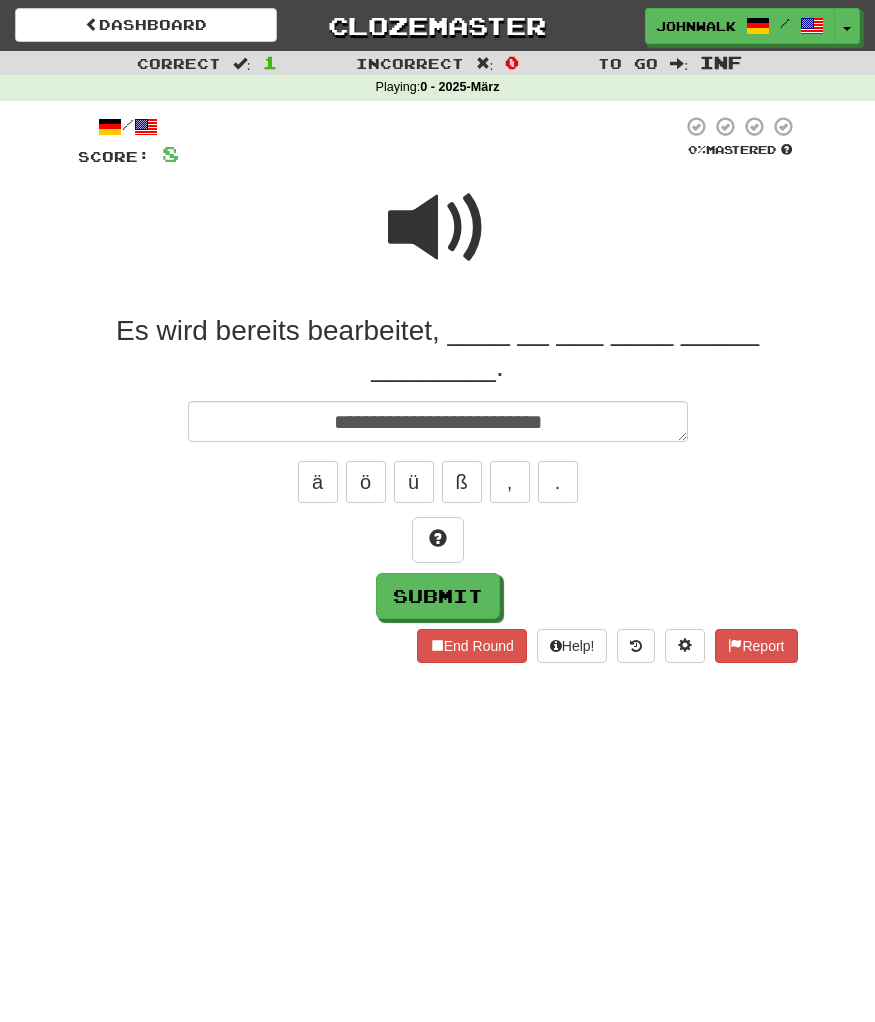 type on "*" 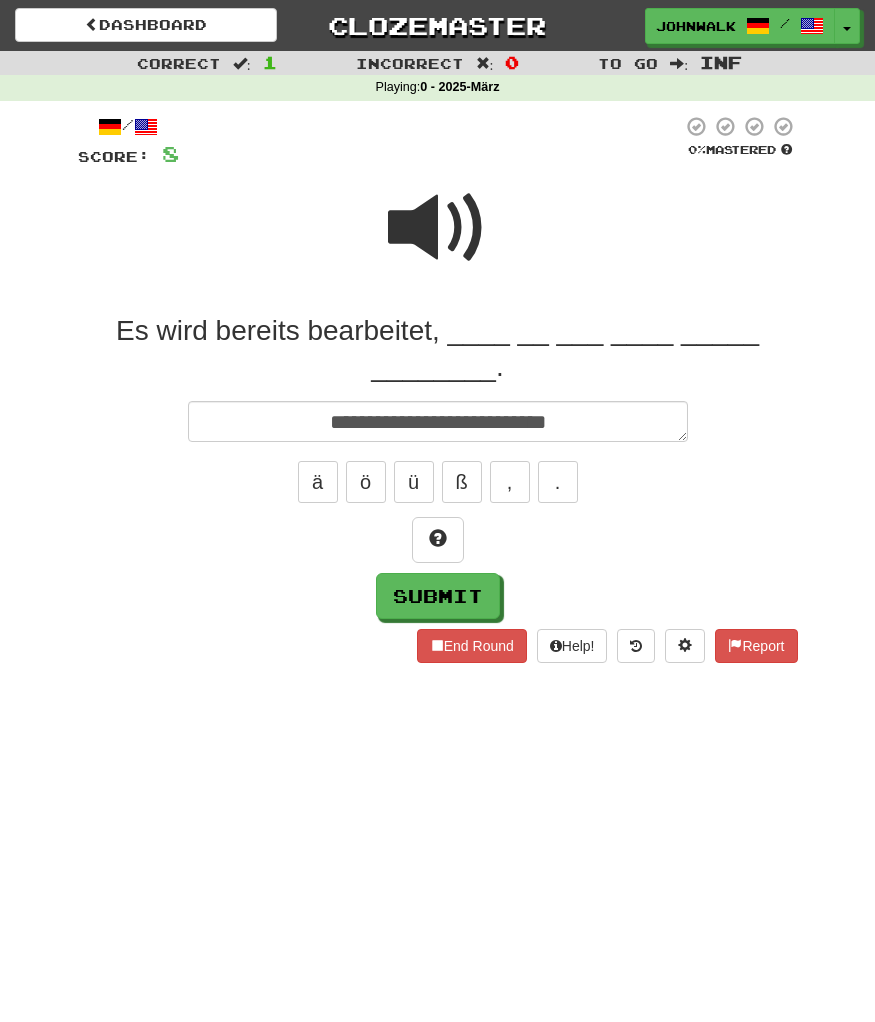 type on "*" 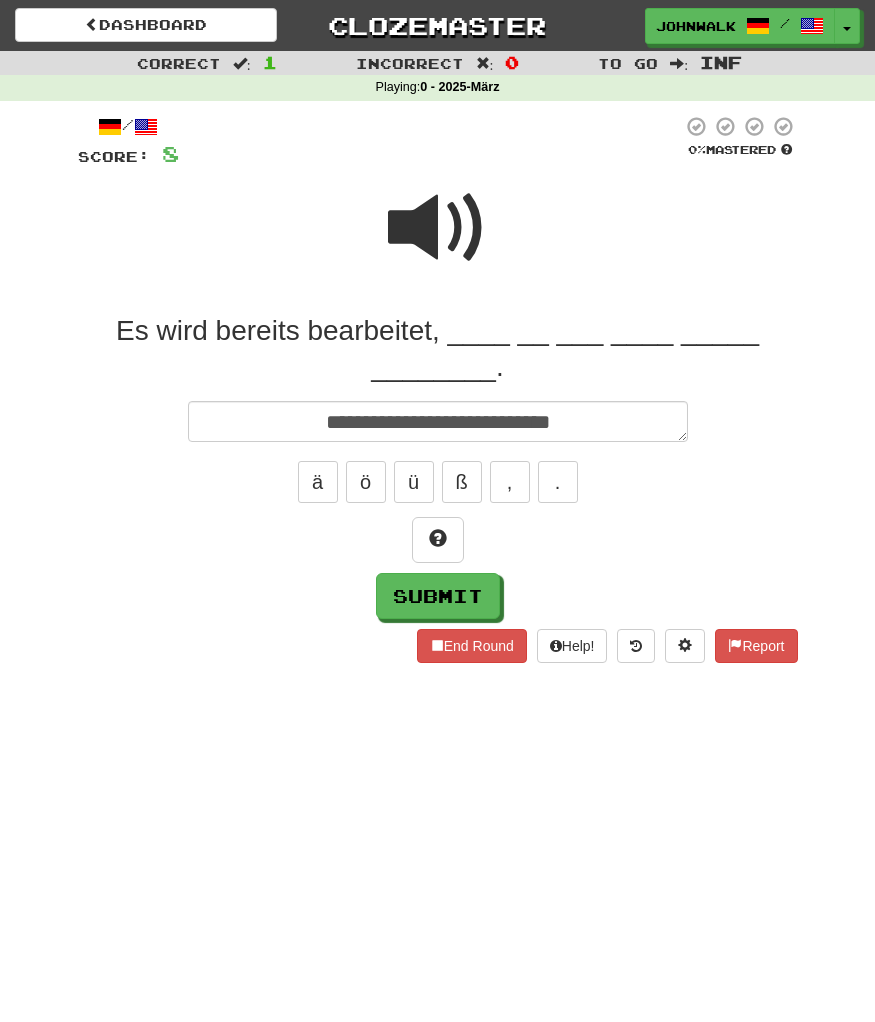 type on "*" 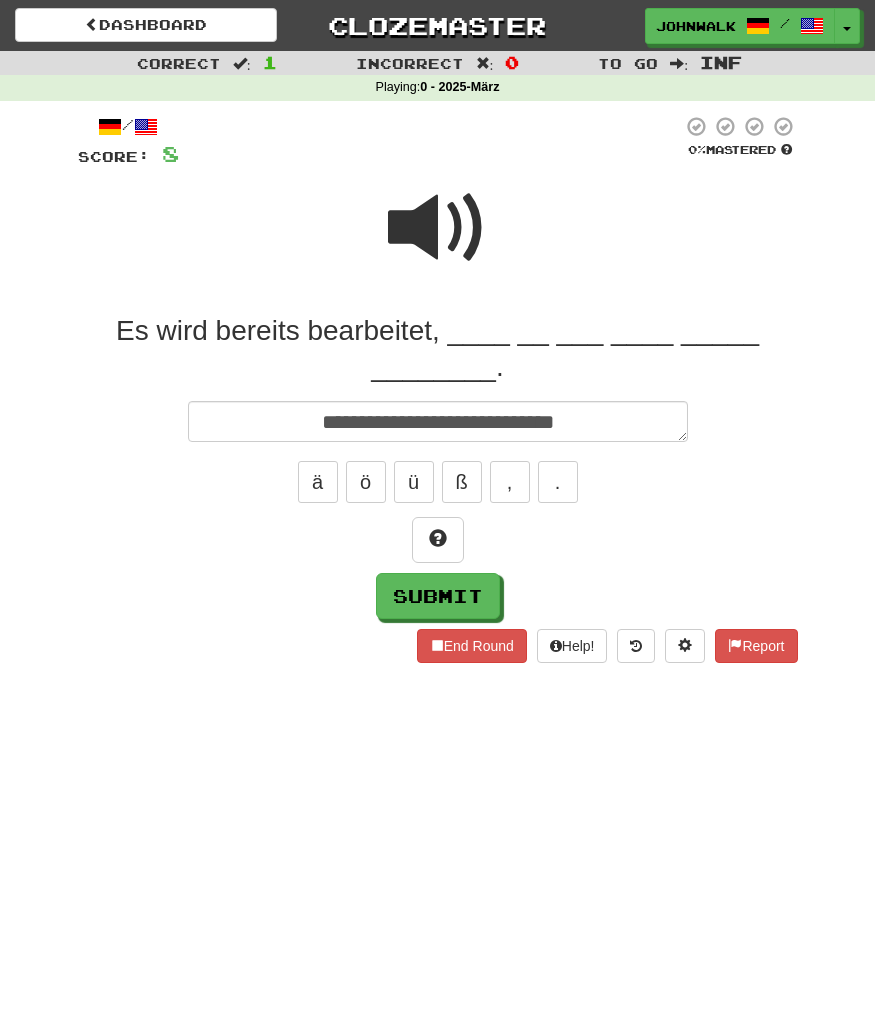type on "*" 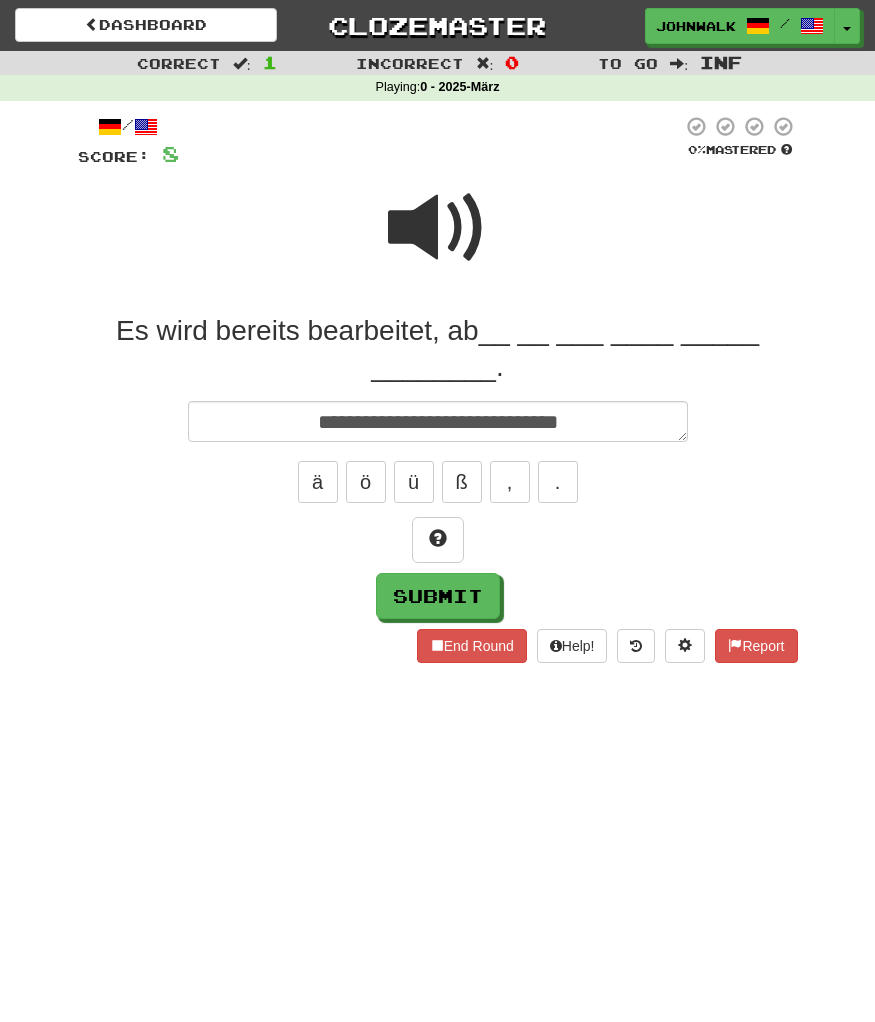 type on "*" 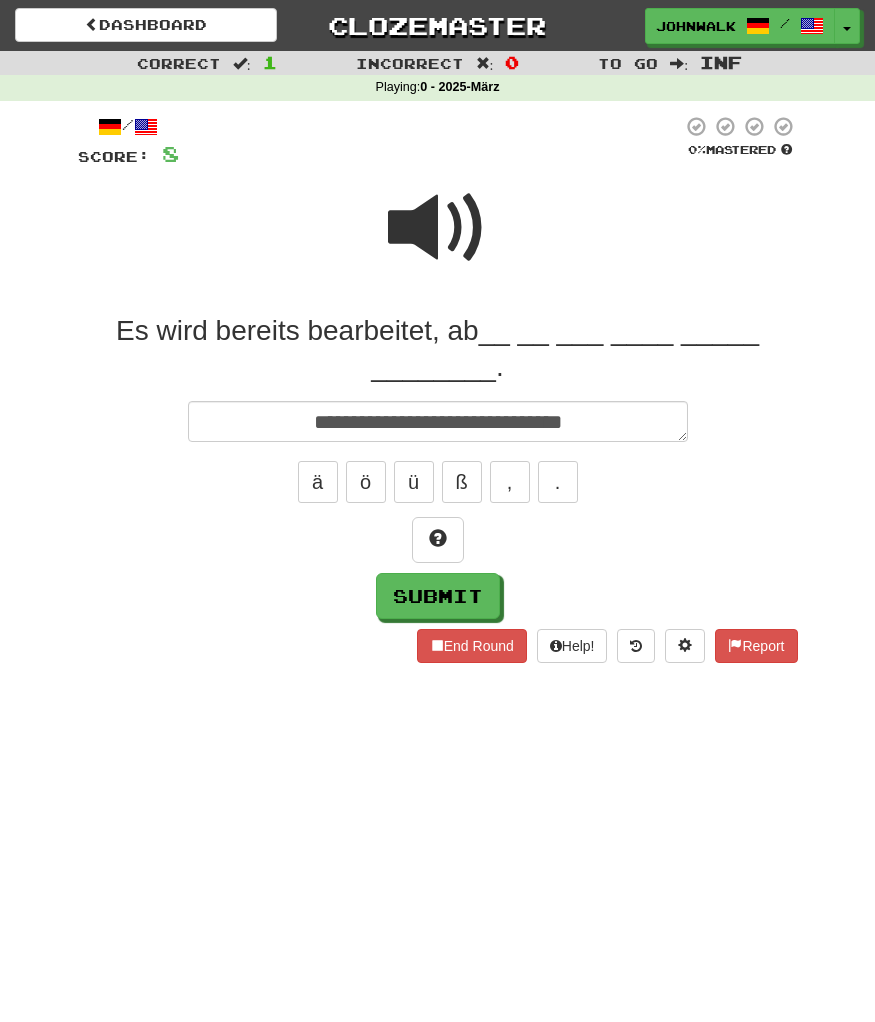 type on "*" 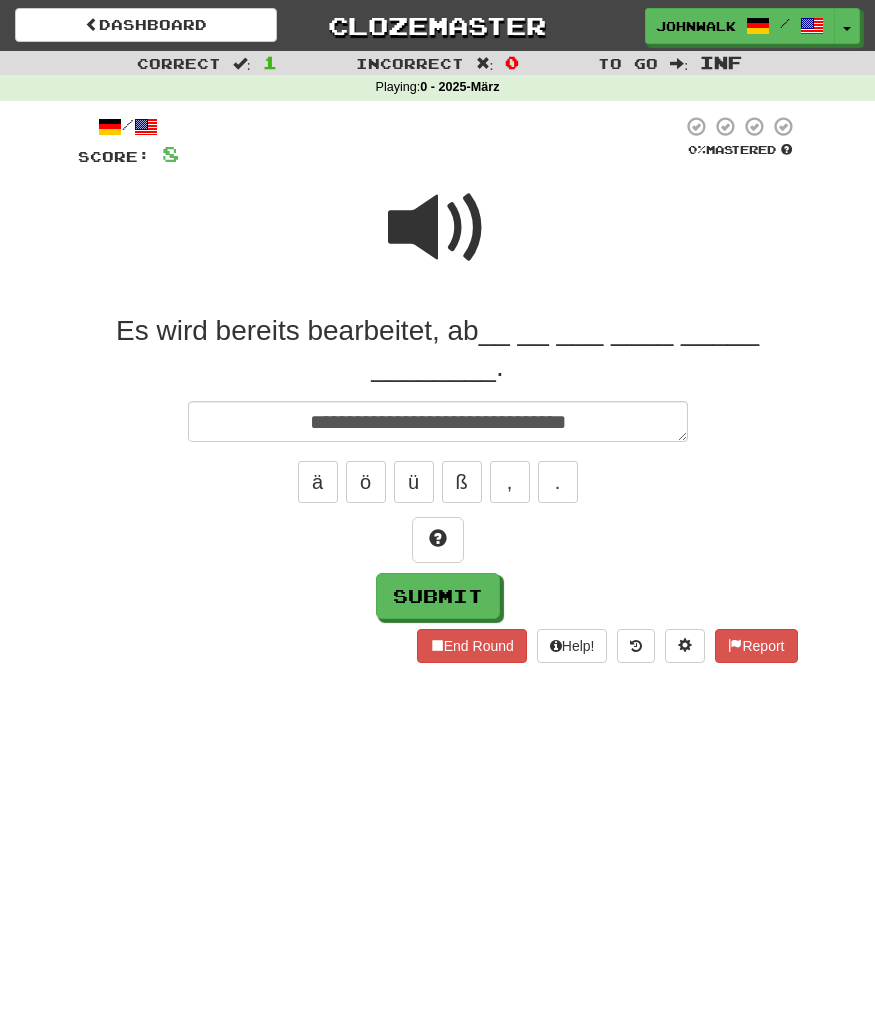 type on "*" 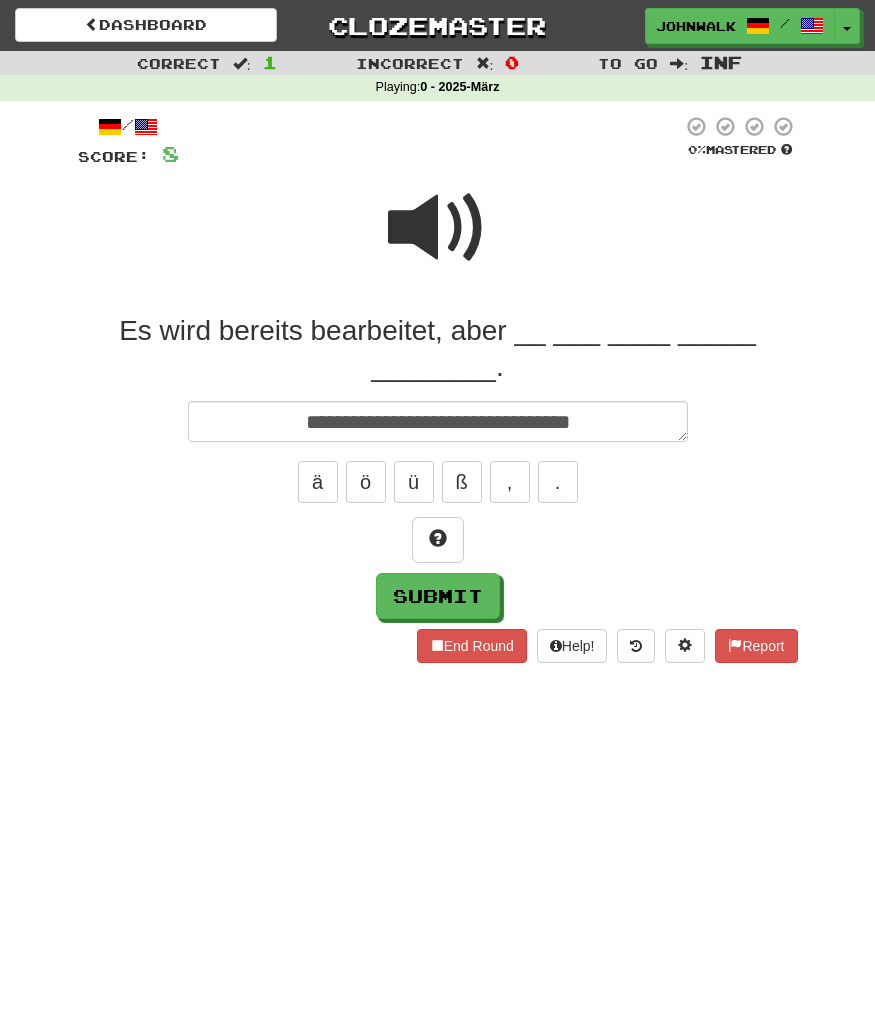 type on "*" 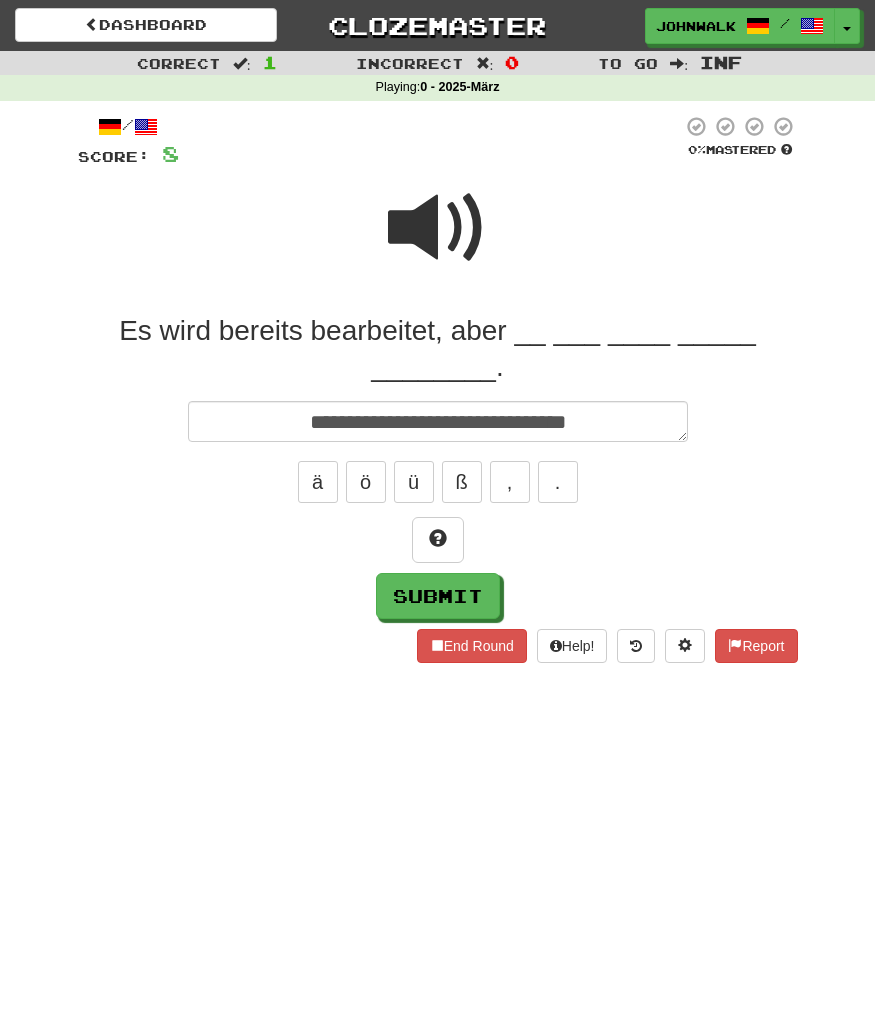 type on "*" 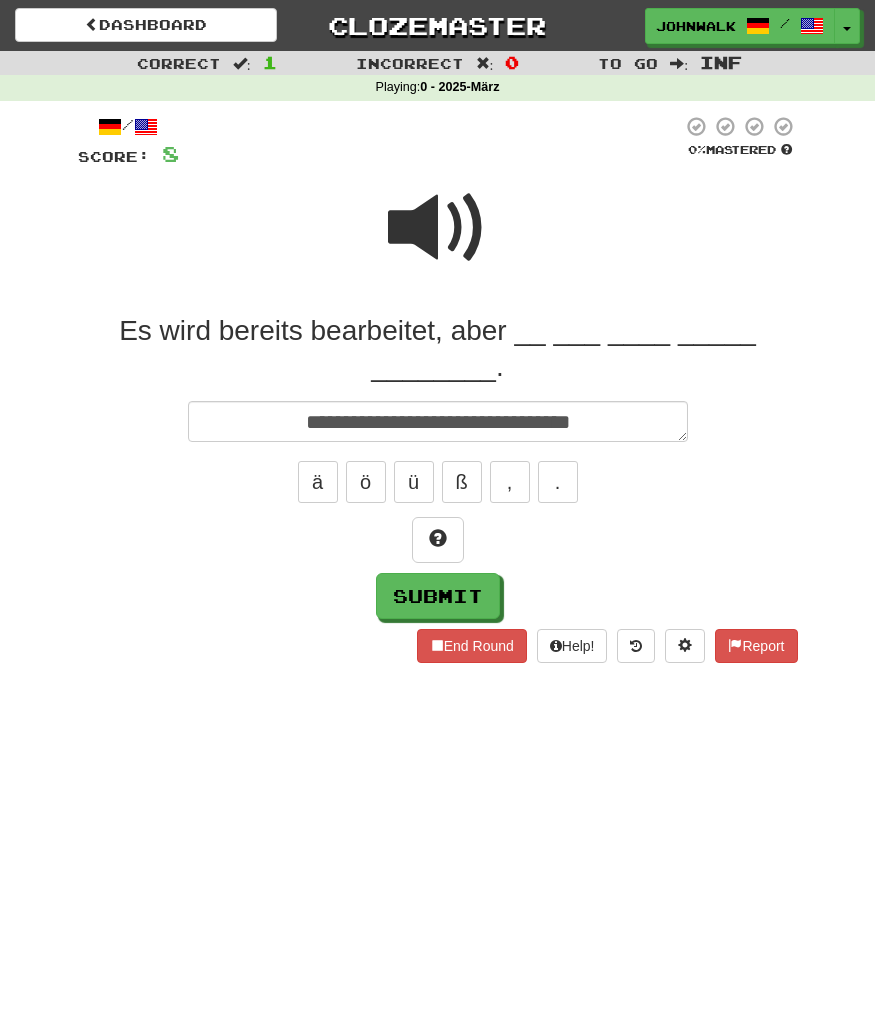 type on "**********" 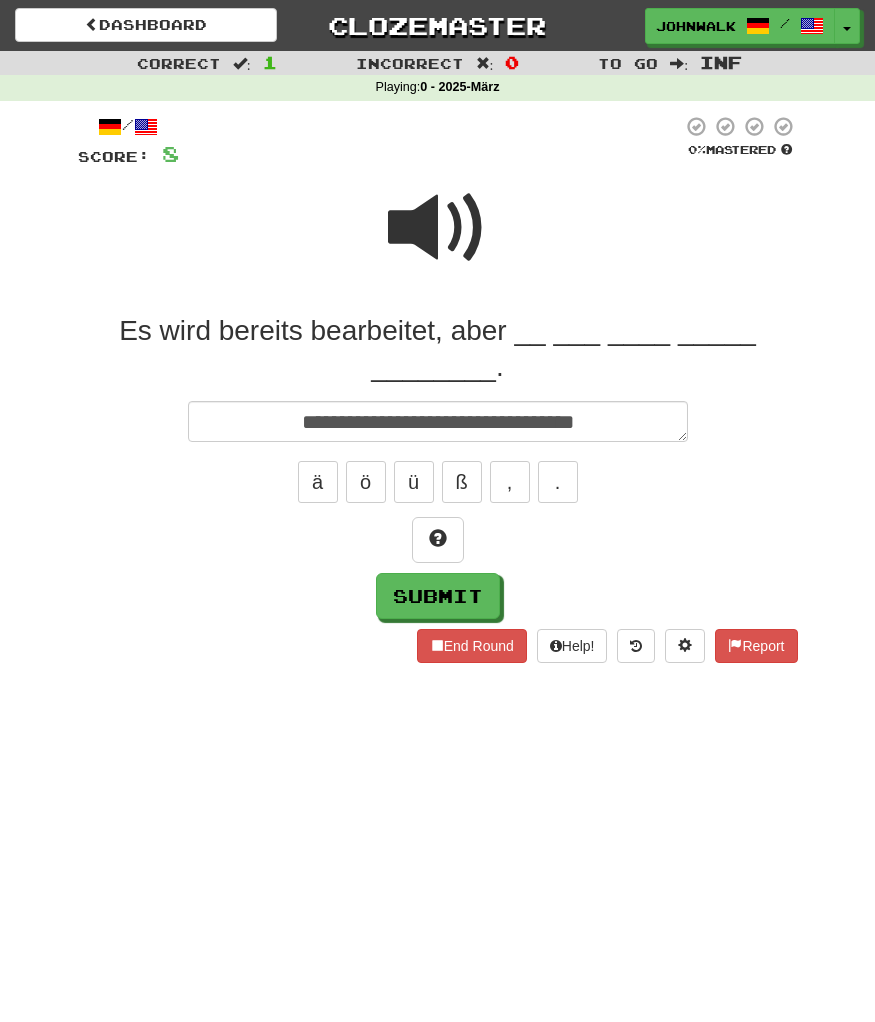 type on "*" 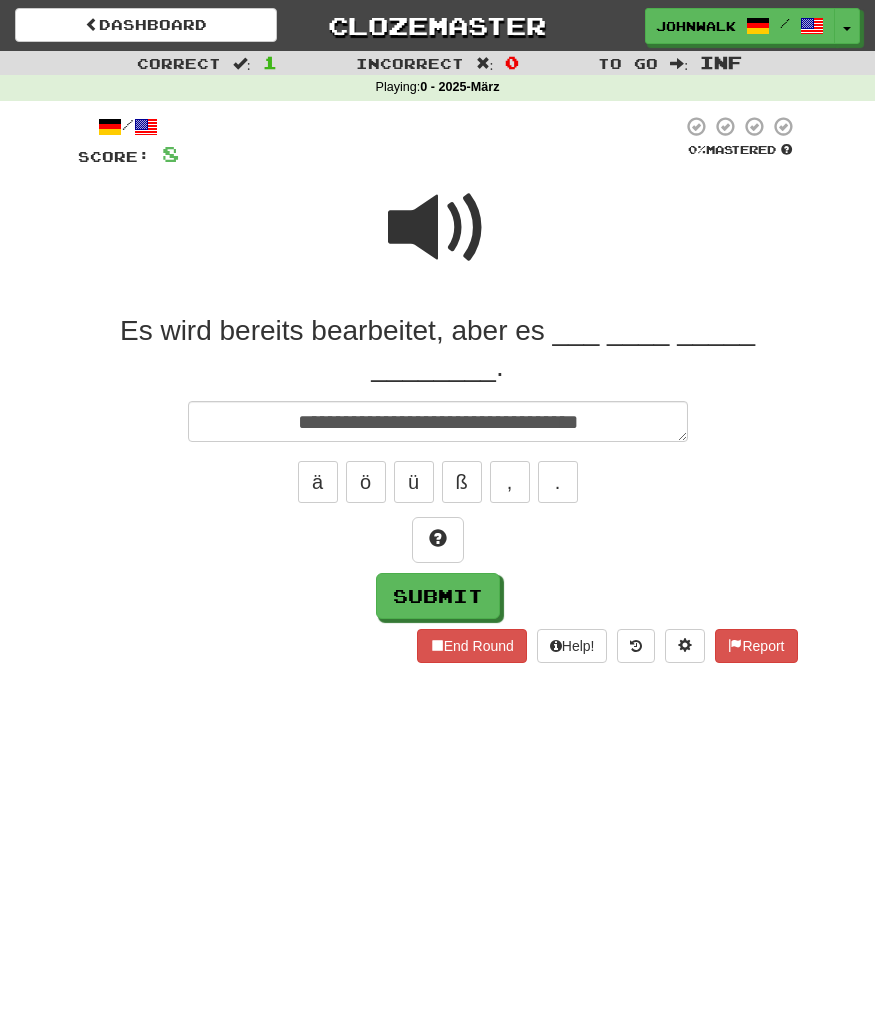 type on "*" 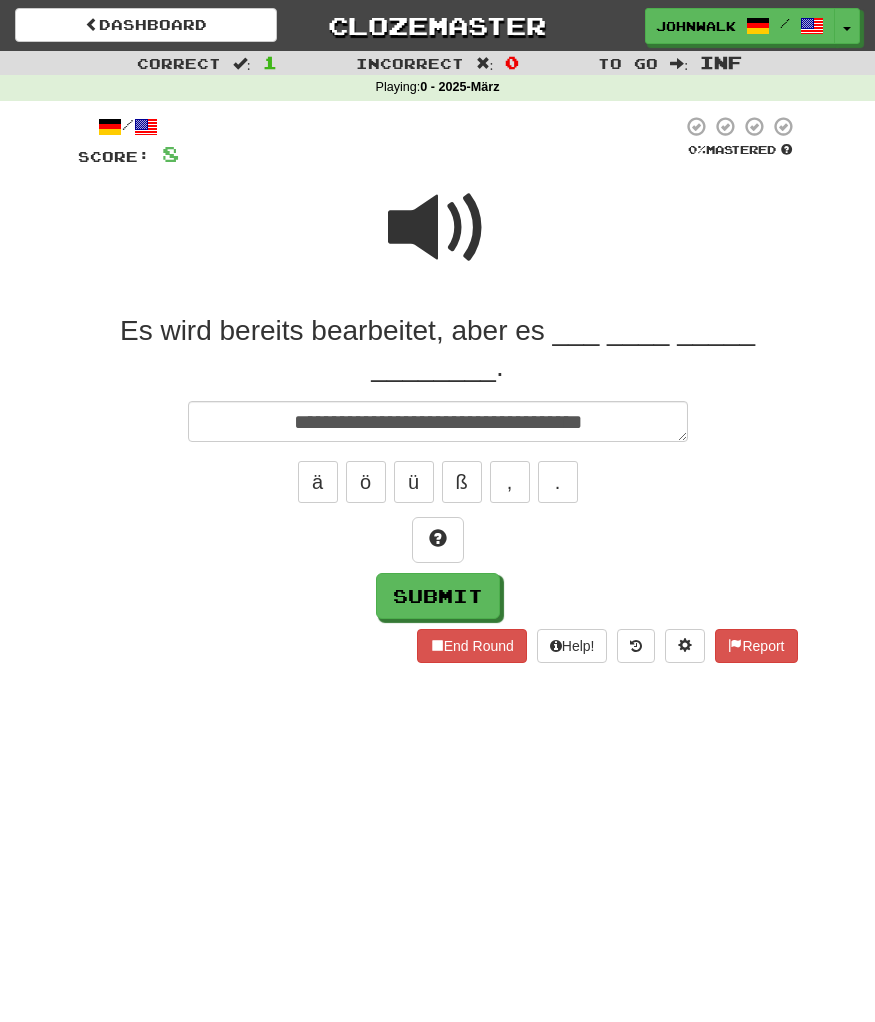 type on "*" 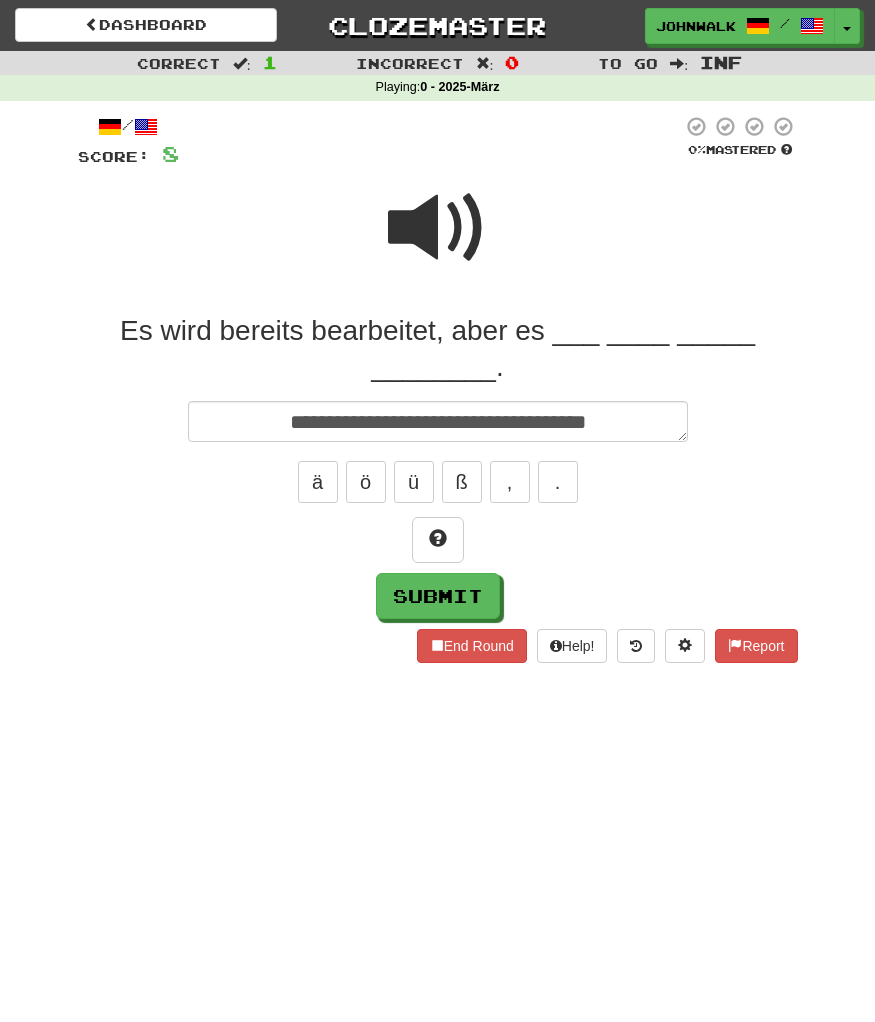 type on "*" 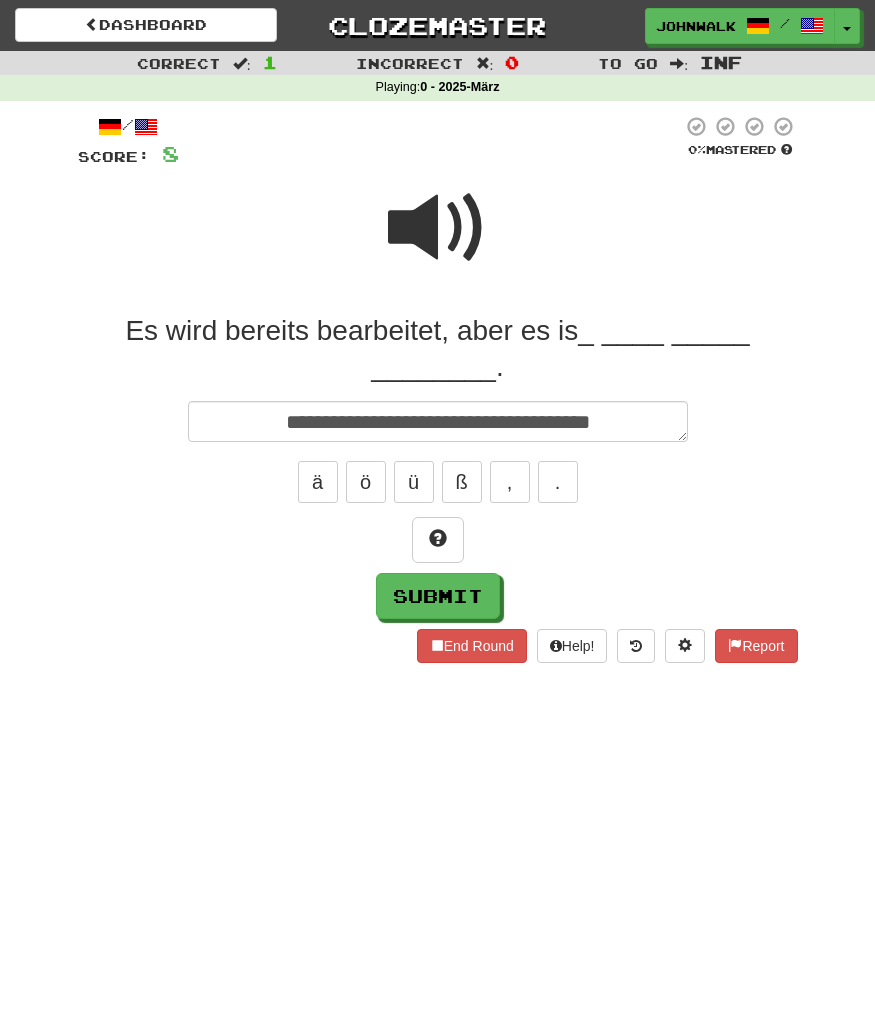 type on "*" 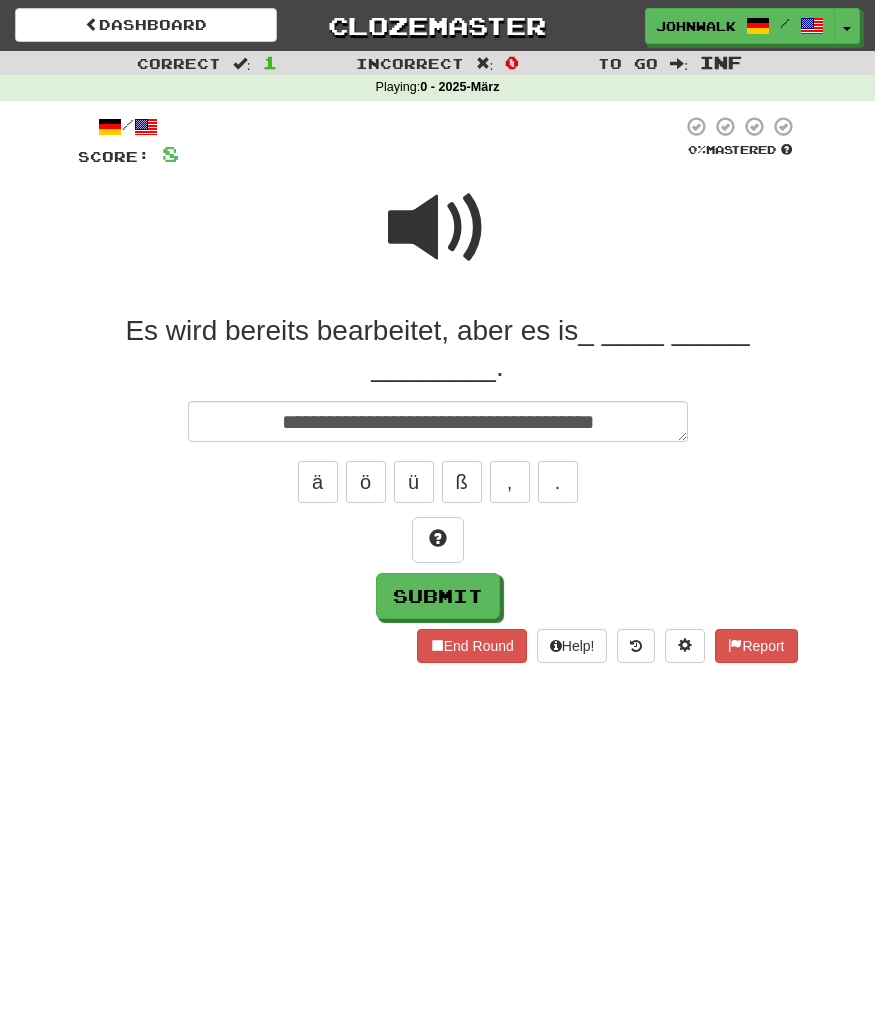 type on "*" 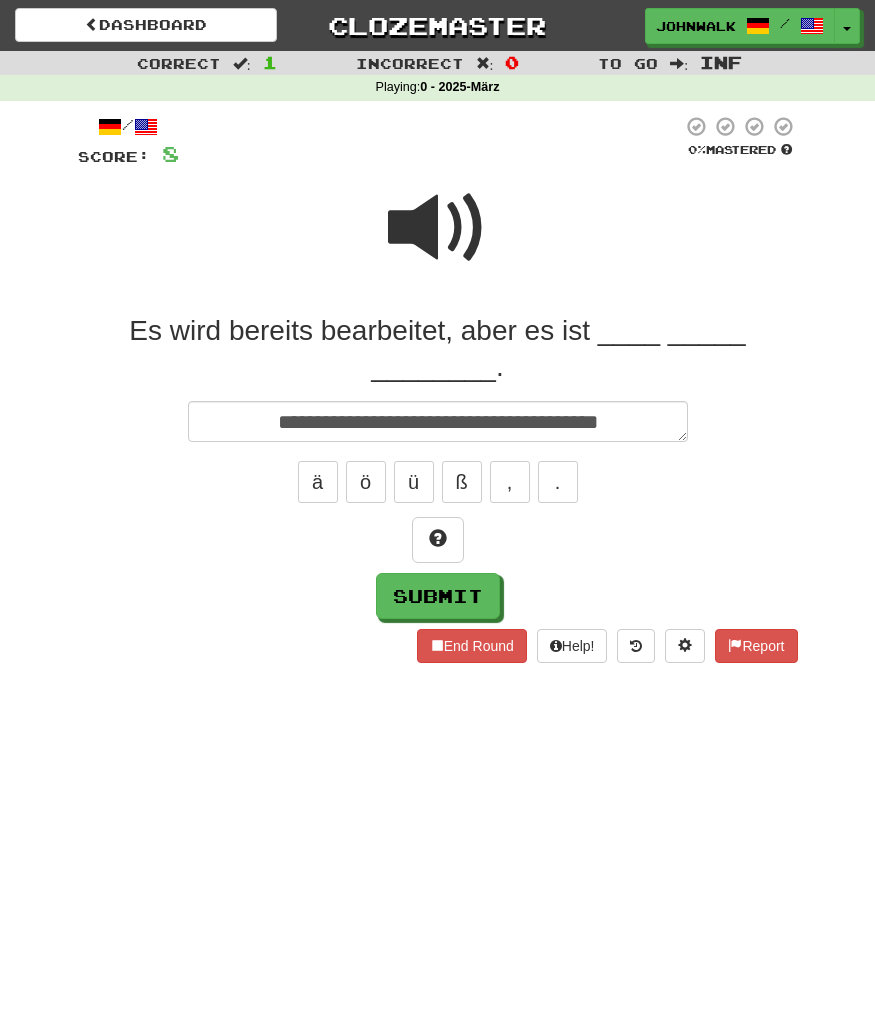 type on "*" 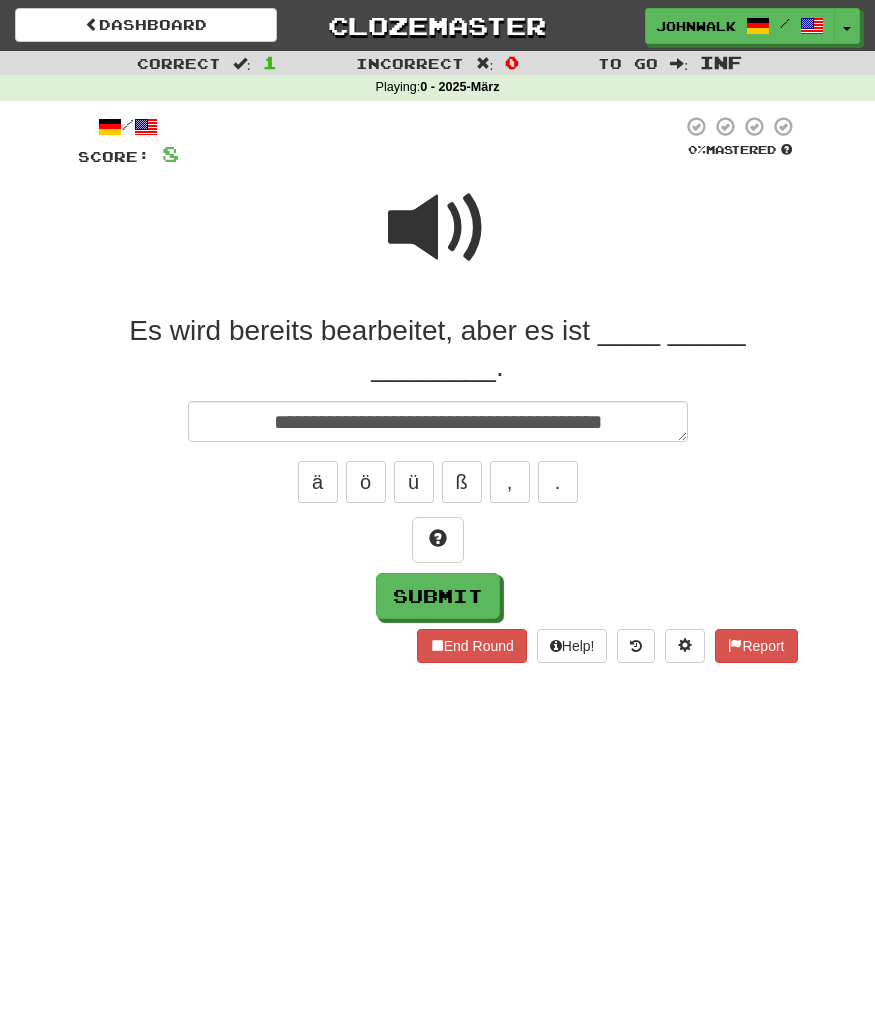 type on "*" 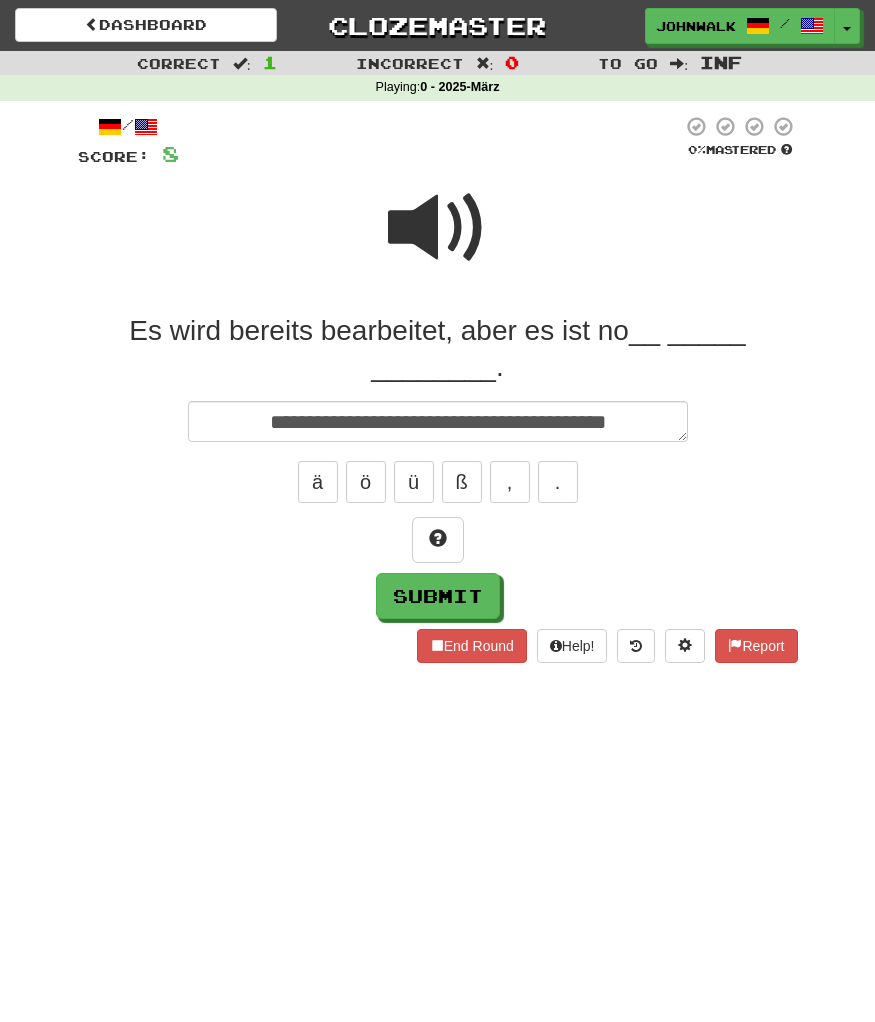 type on "*" 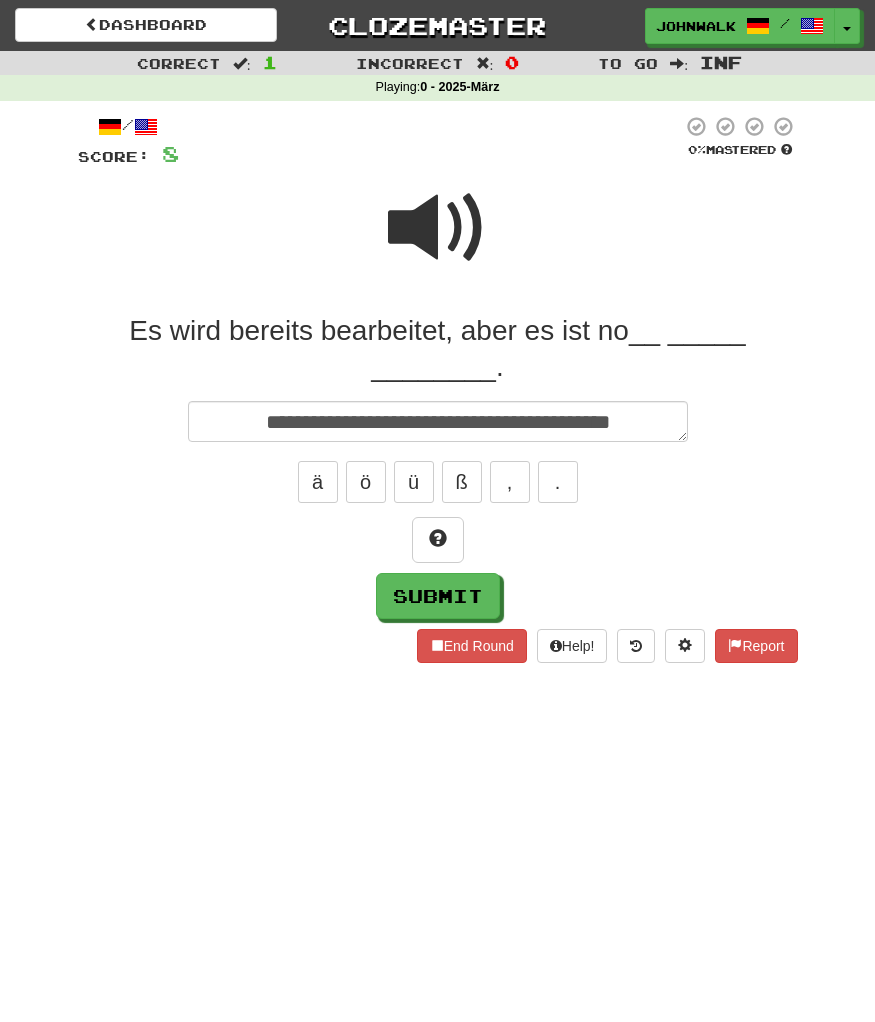 type on "**********" 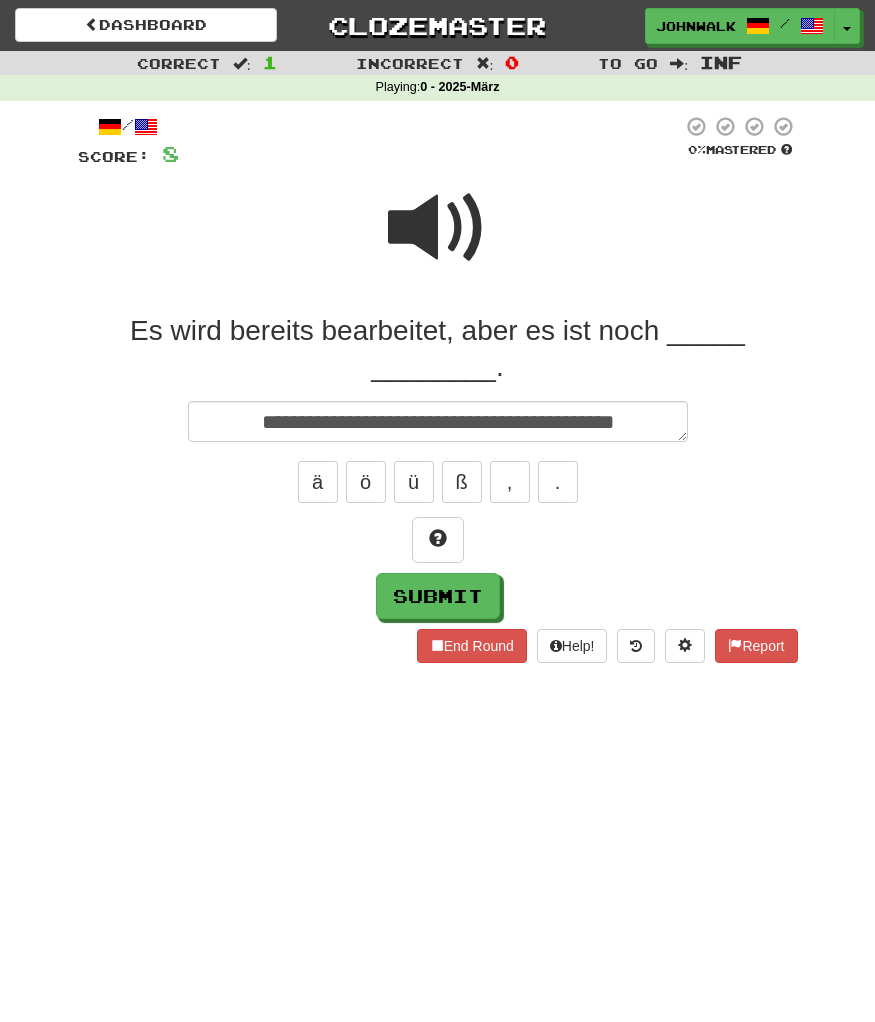 type on "*" 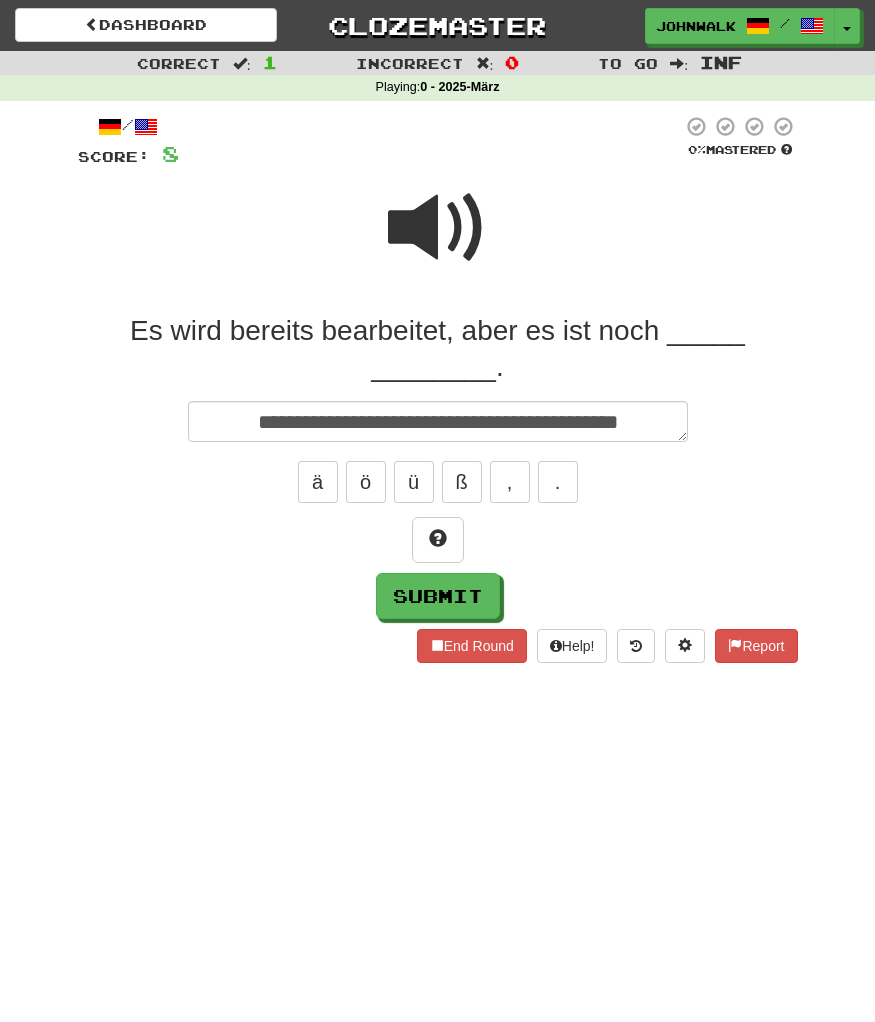 type on "*" 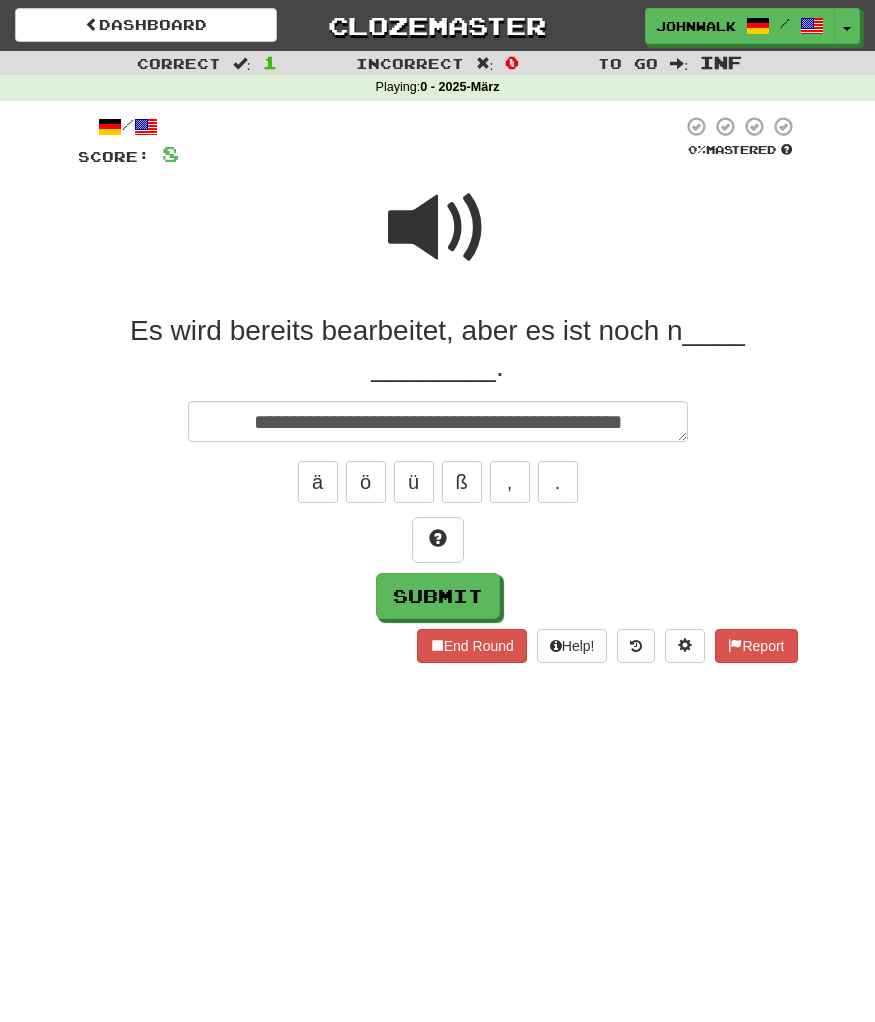 type on "*" 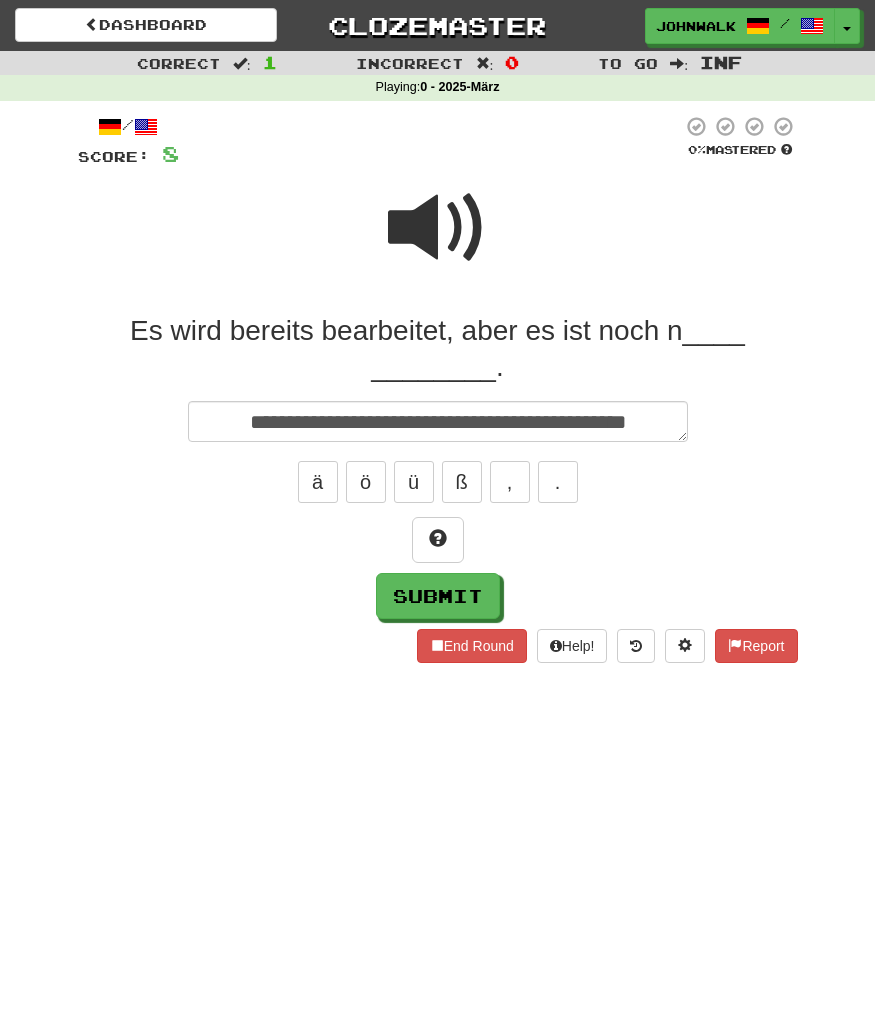 type on "**********" 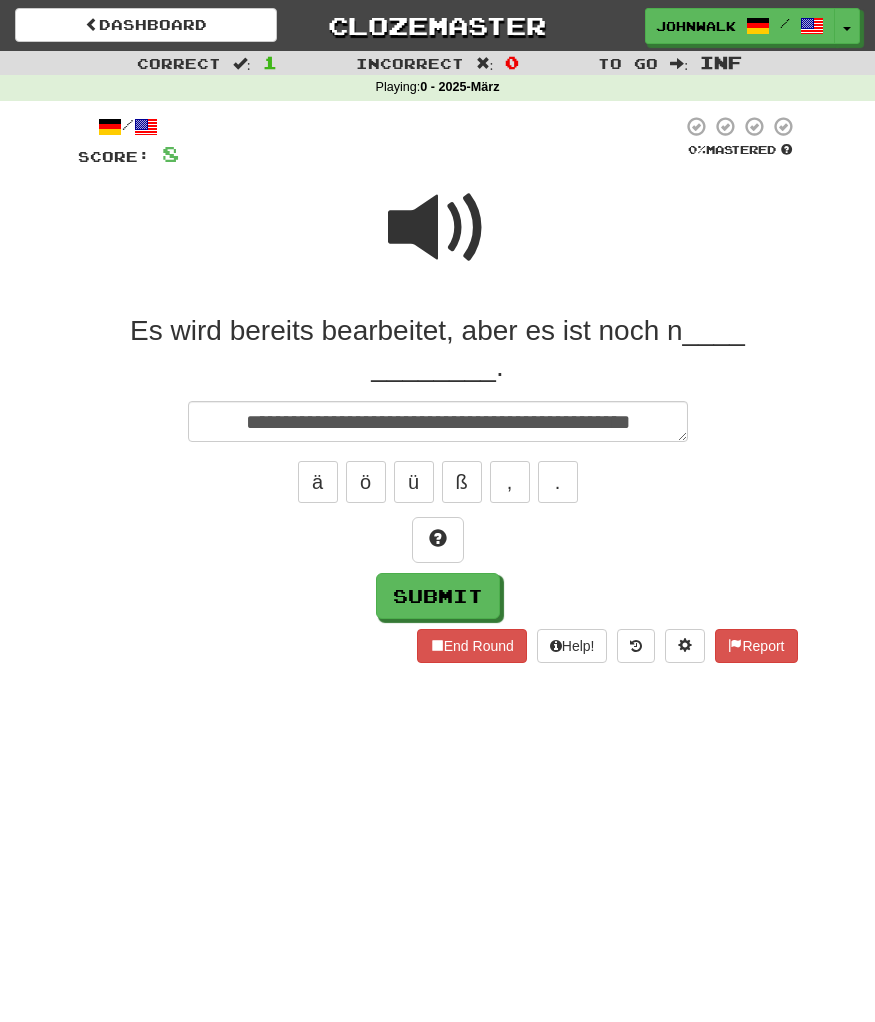 type on "*" 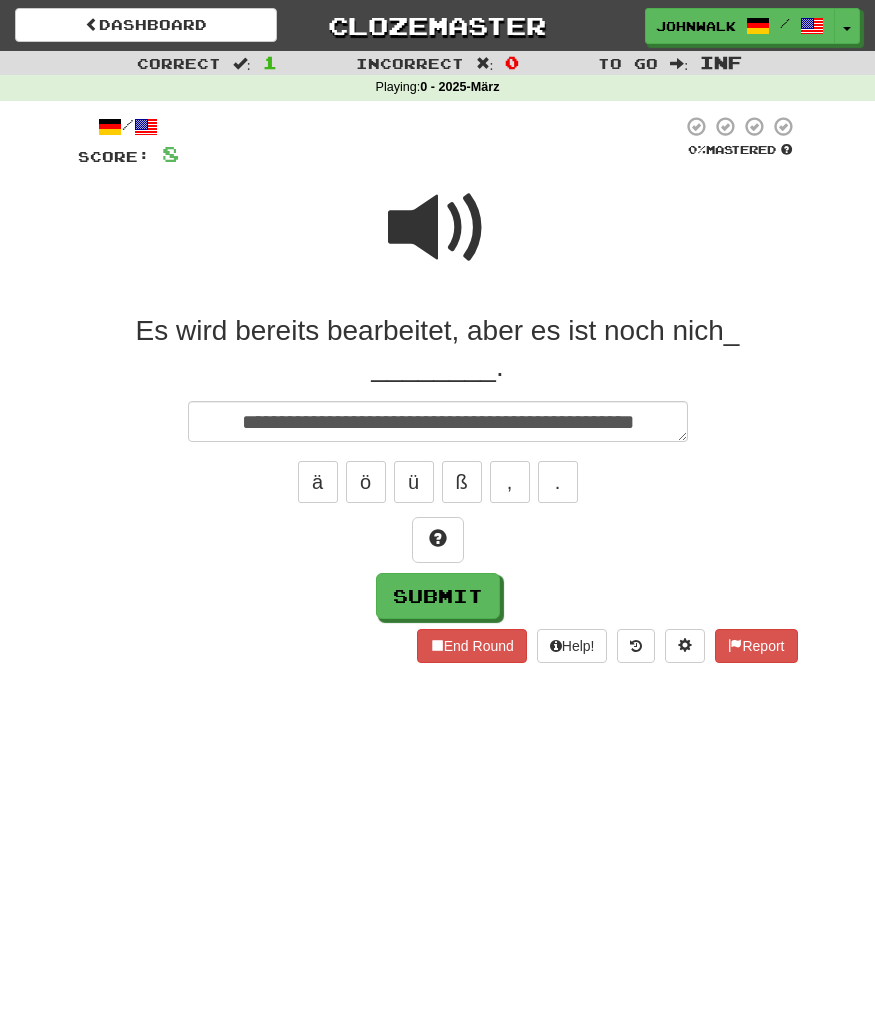 type on "*" 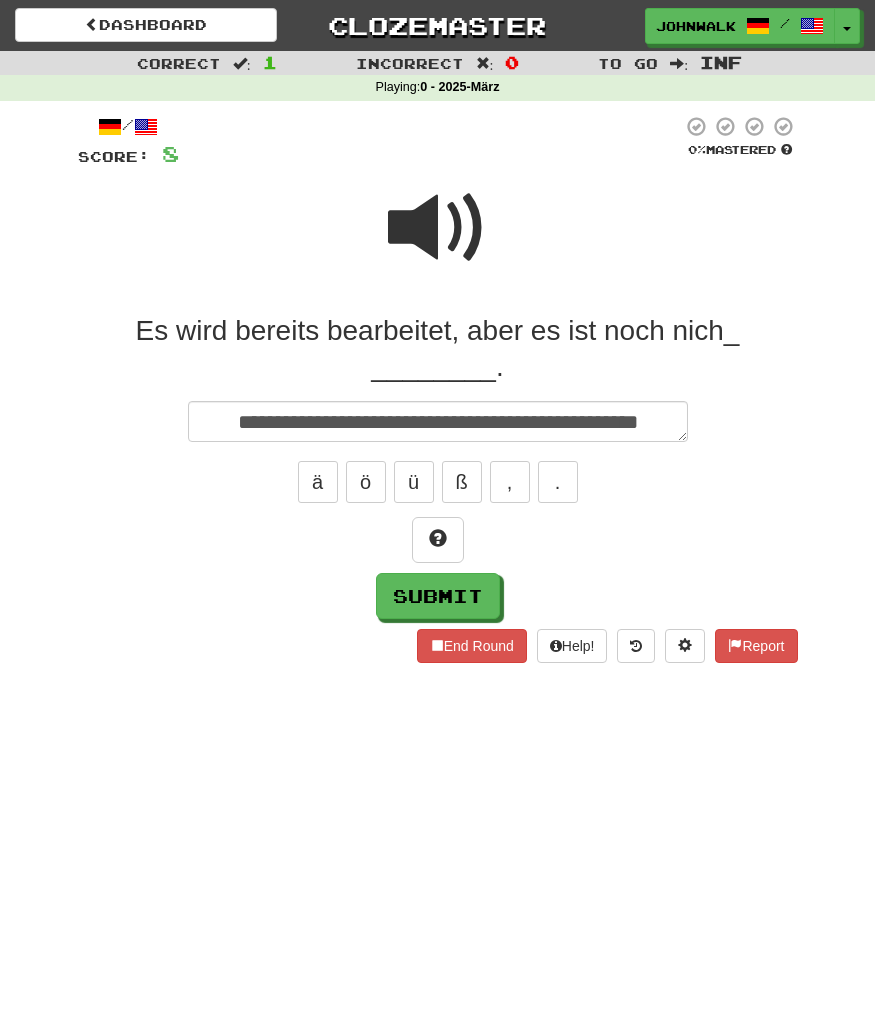 type on "*" 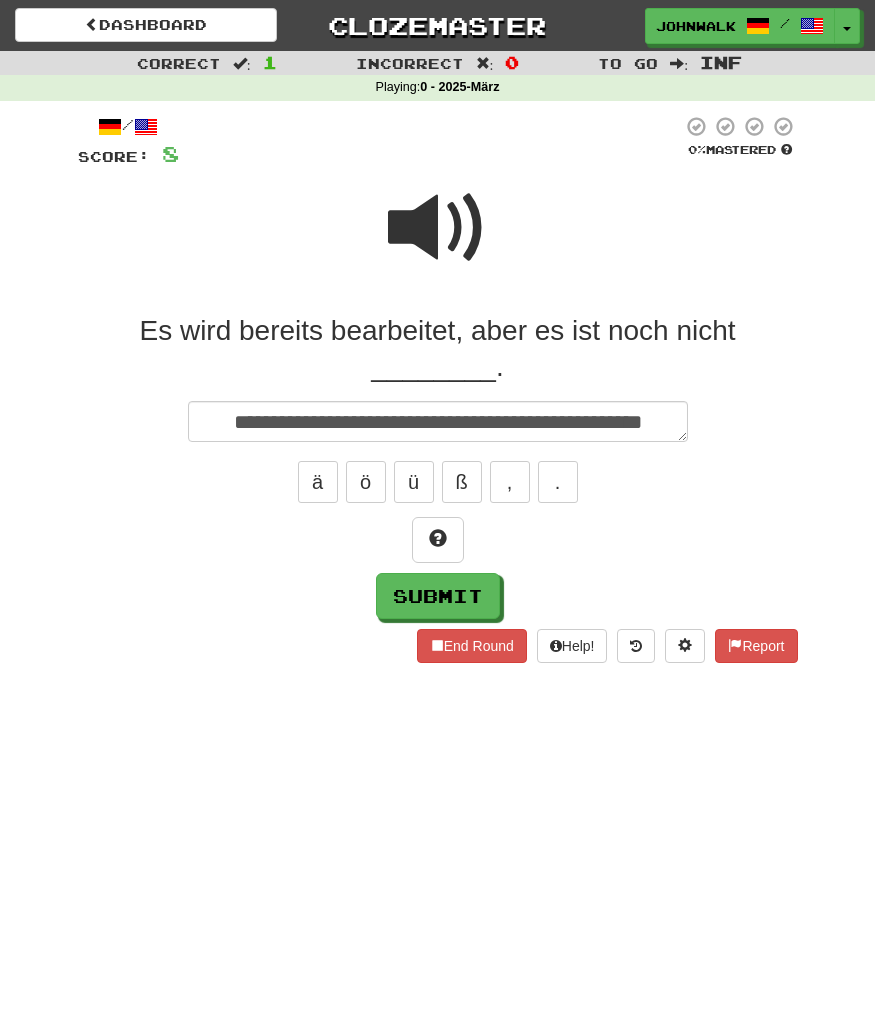 type on "*" 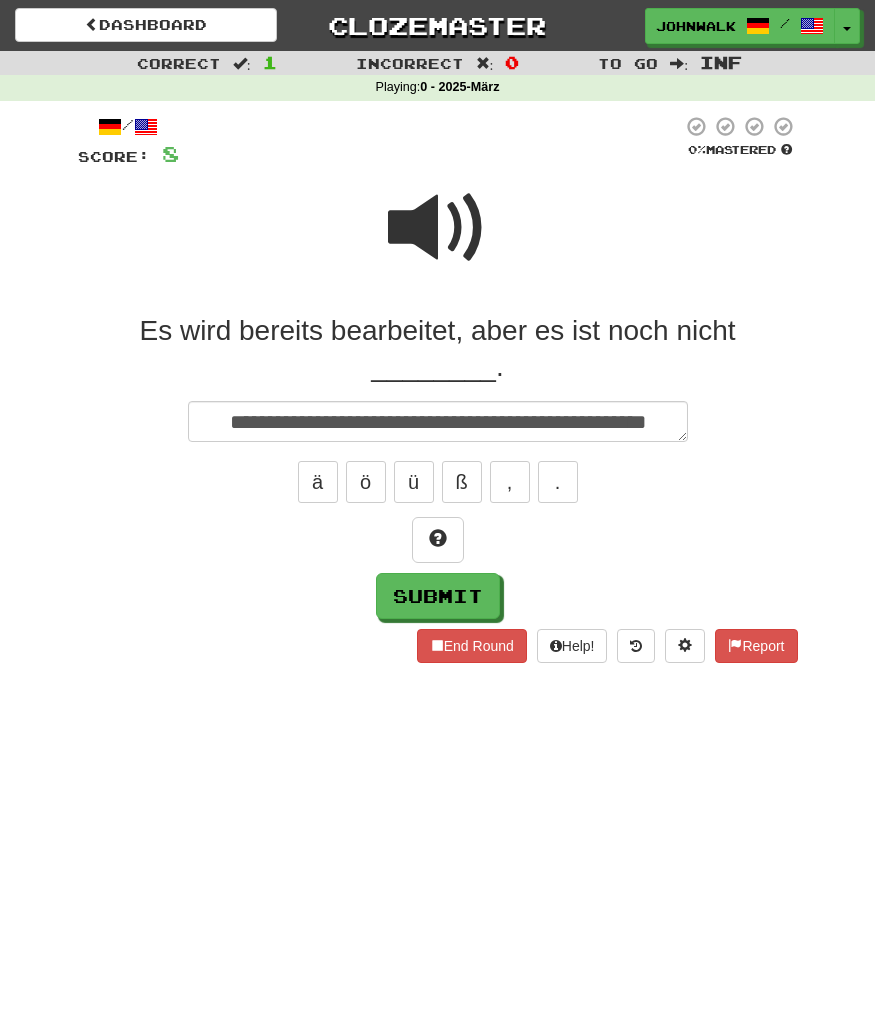 type on "*" 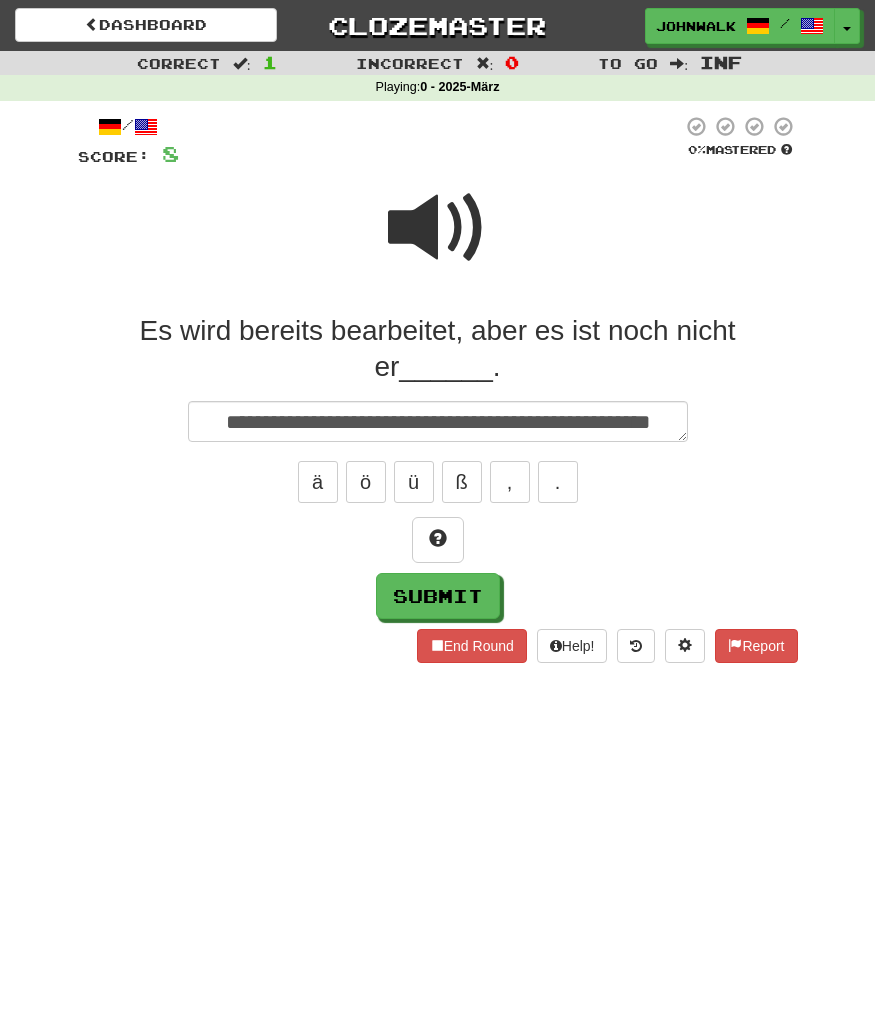 type on "*" 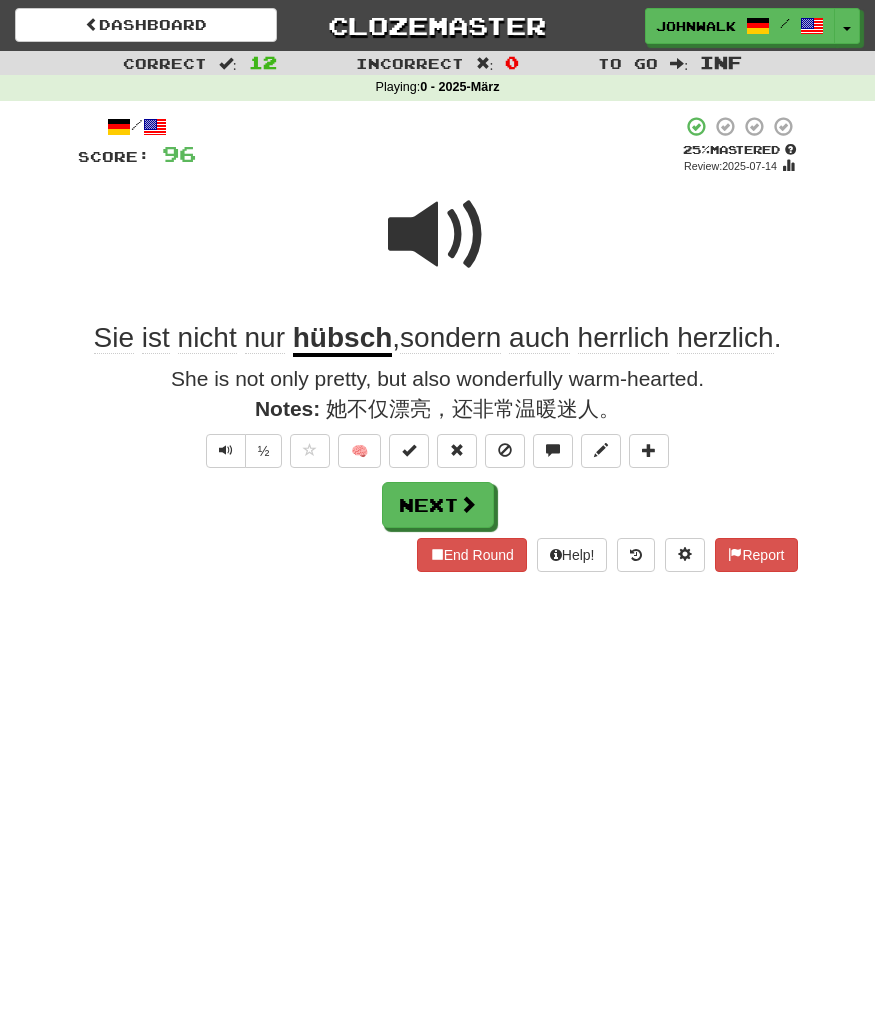 click at bounding box center (438, 248) 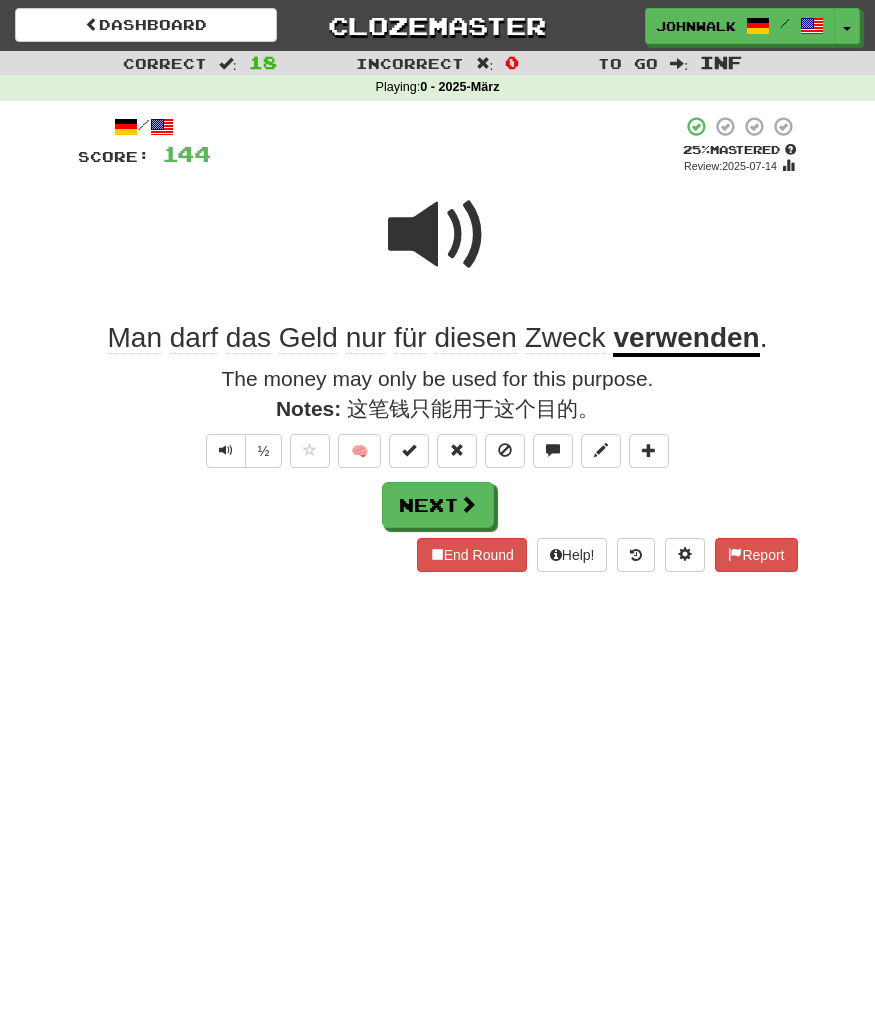 click at bounding box center [438, 248] 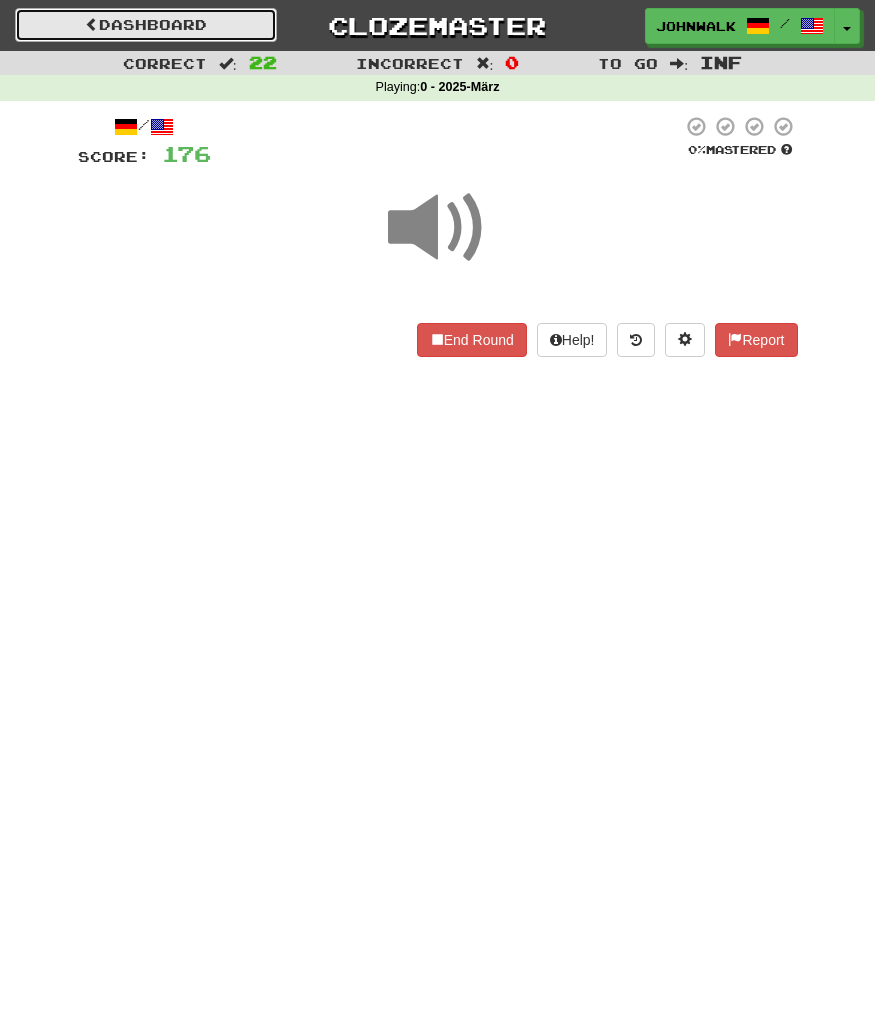click on "Dashboard" at bounding box center (146, 25) 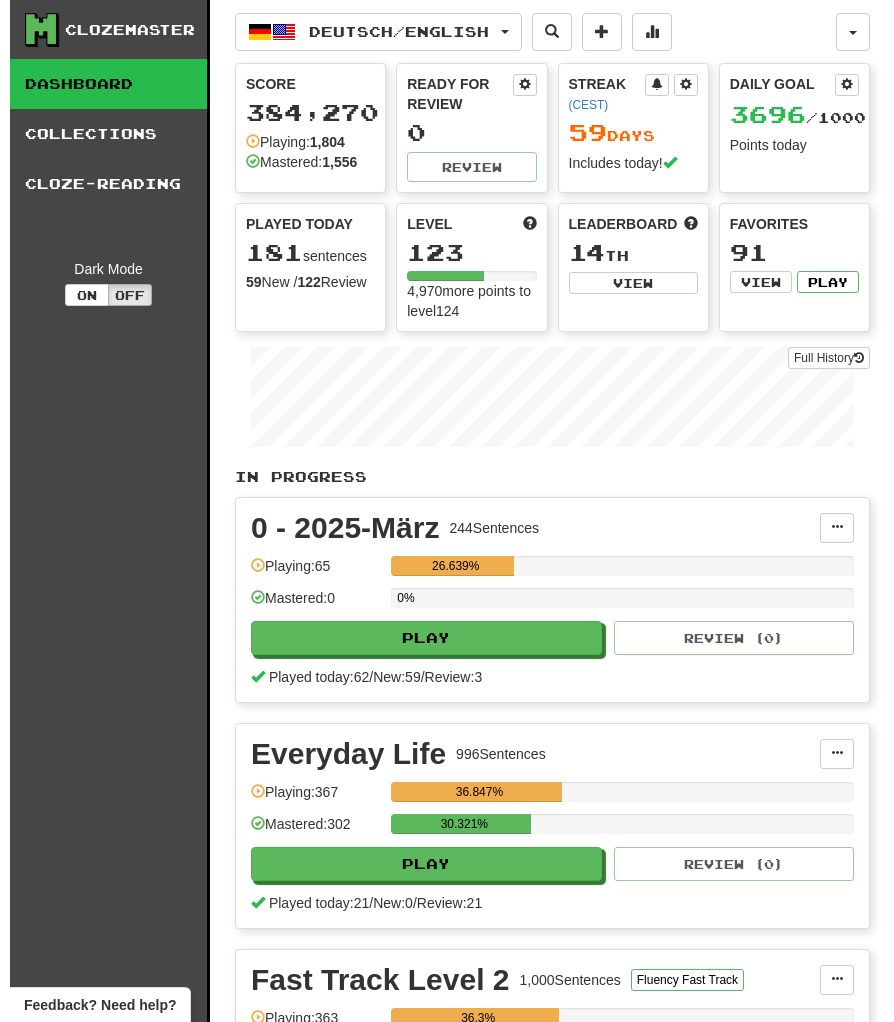 scroll, scrollTop: 0, scrollLeft: 0, axis: both 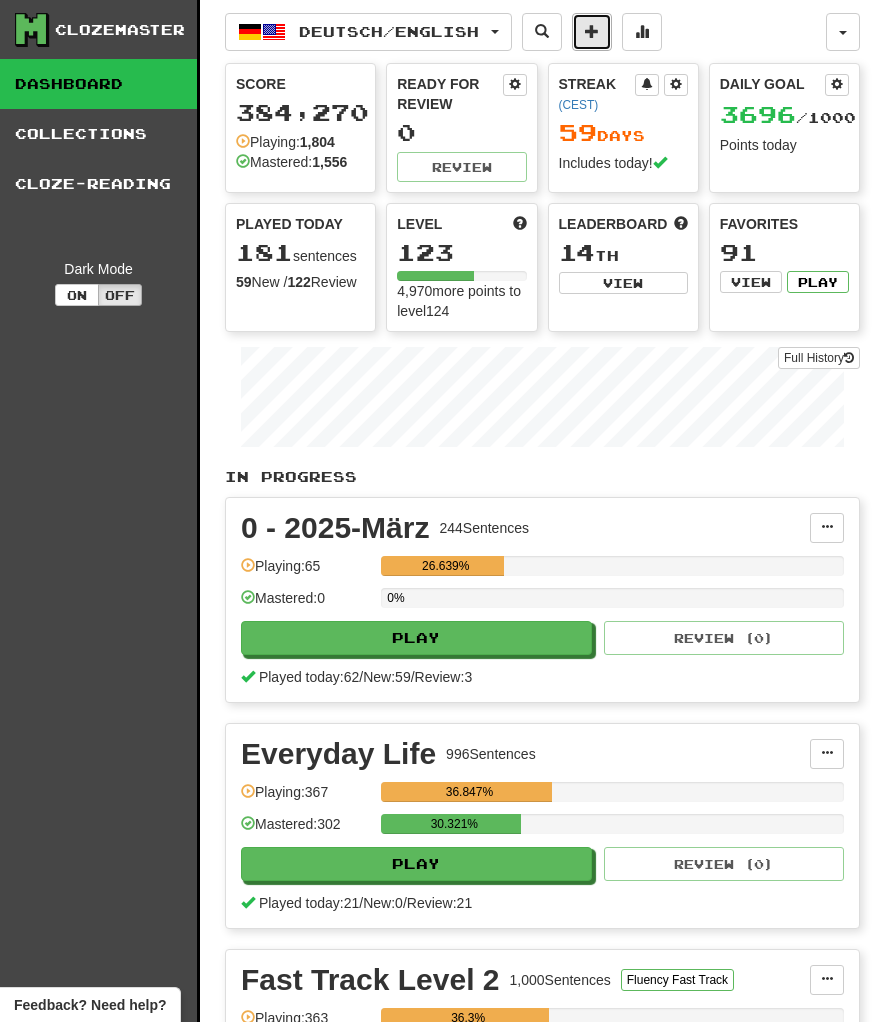 click at bounding box center [592, 31] 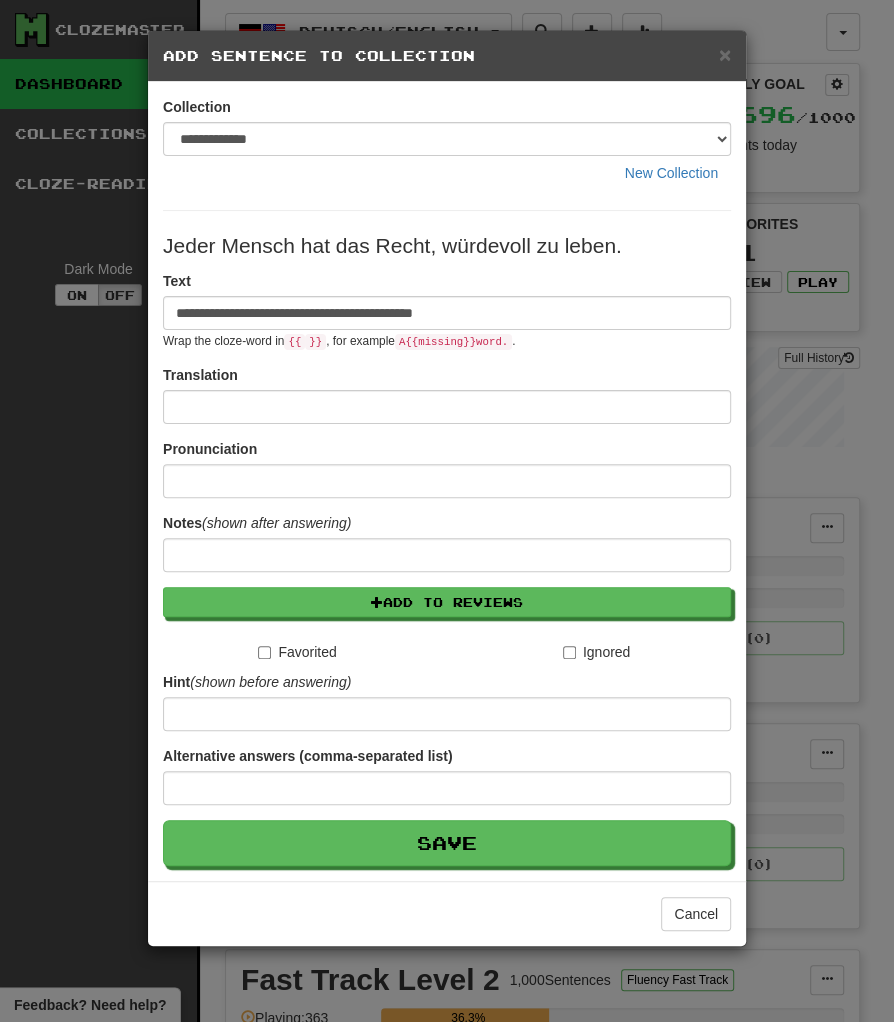 click on "**********" at bounding box center [447, 481] 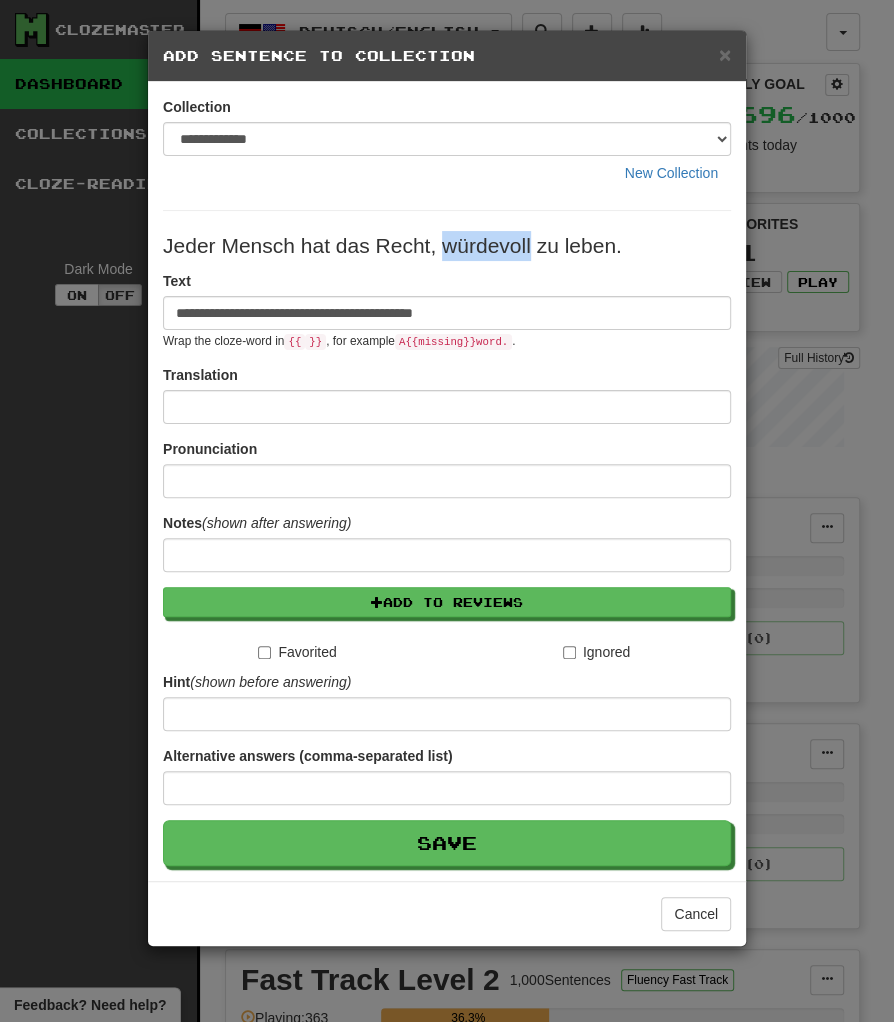 click on "Jeder Mensch hat das Recht, würdevoll zu leben." at bounding box center (447, 246) 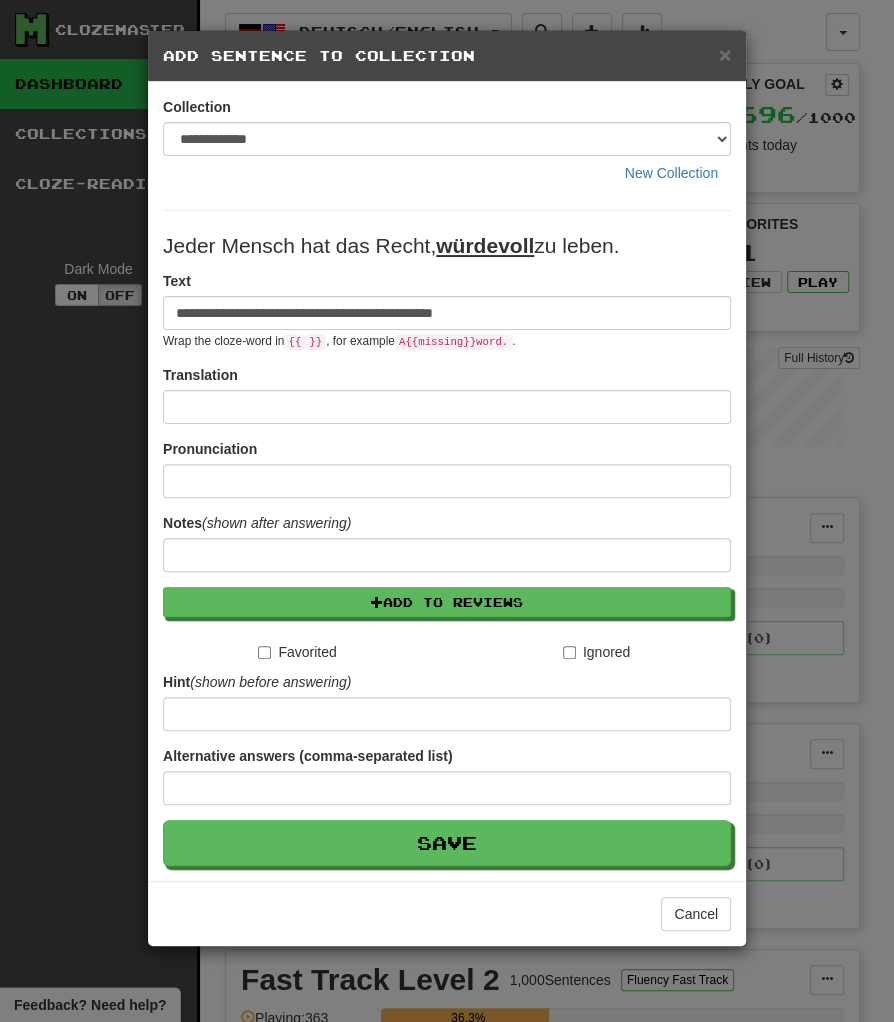 click on "Notes  (shown after answering)" at bounding box center (257, 523) 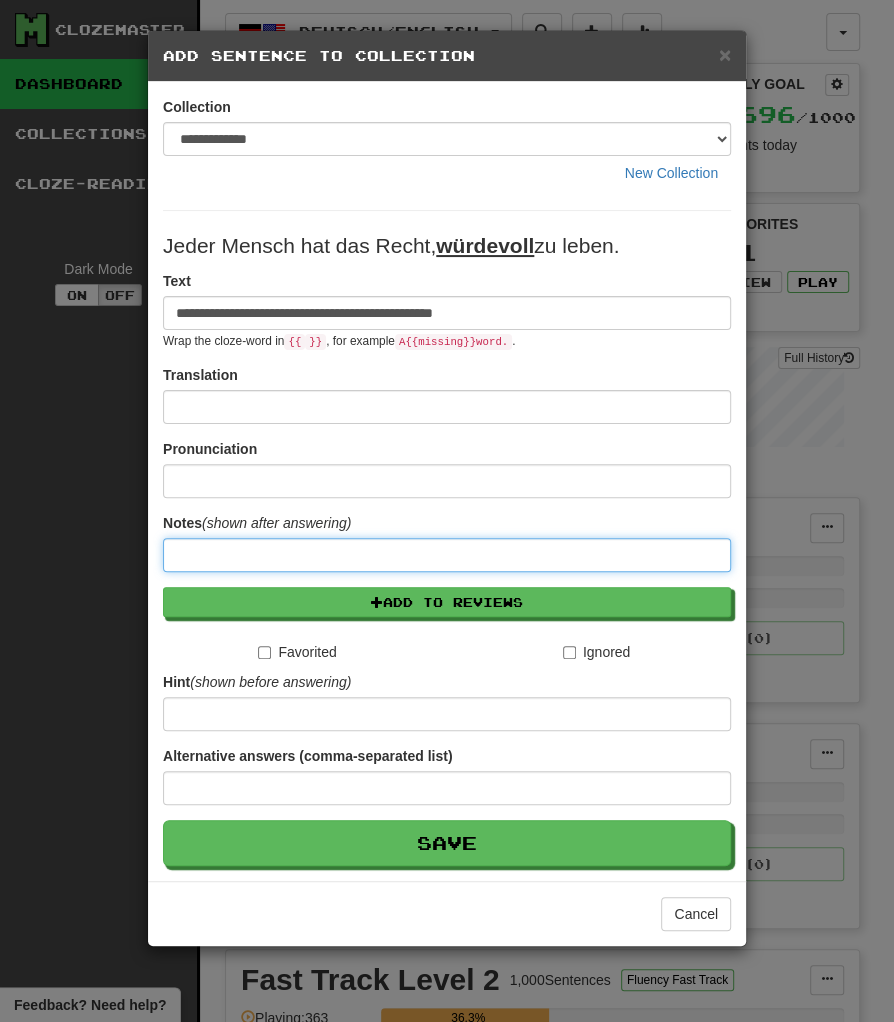 click at bounding box center (447, 555) 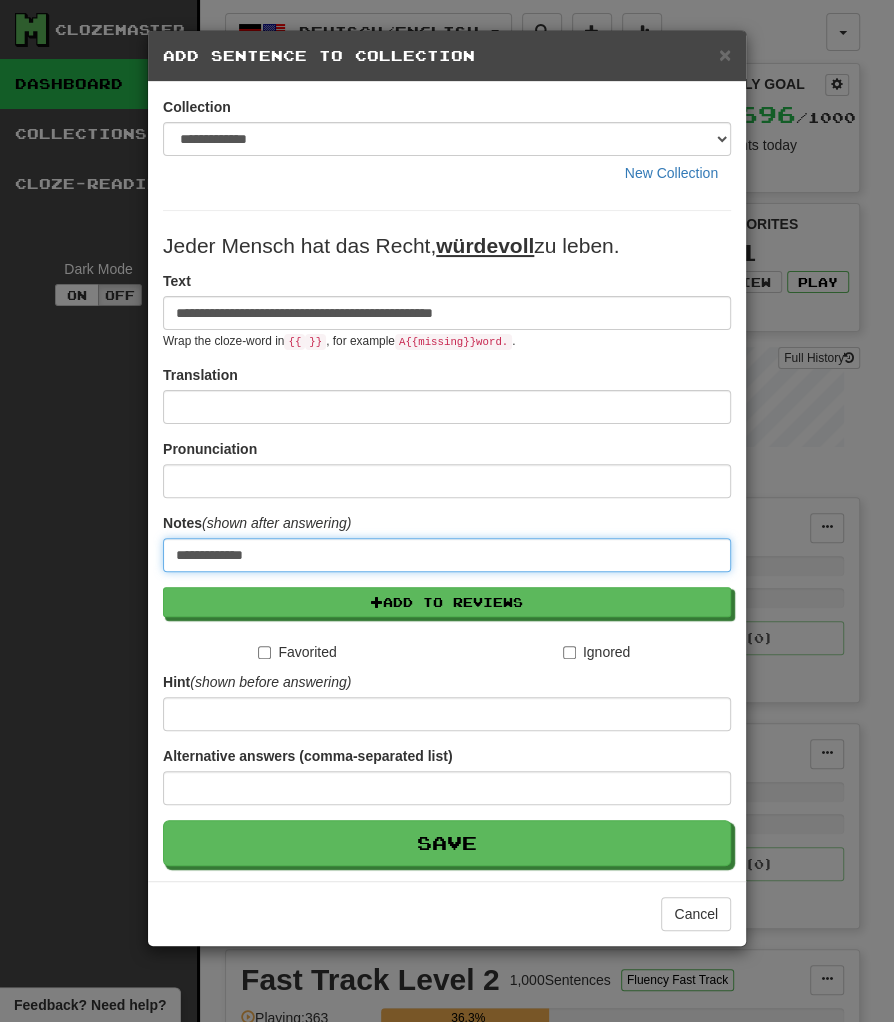 type on "**********" 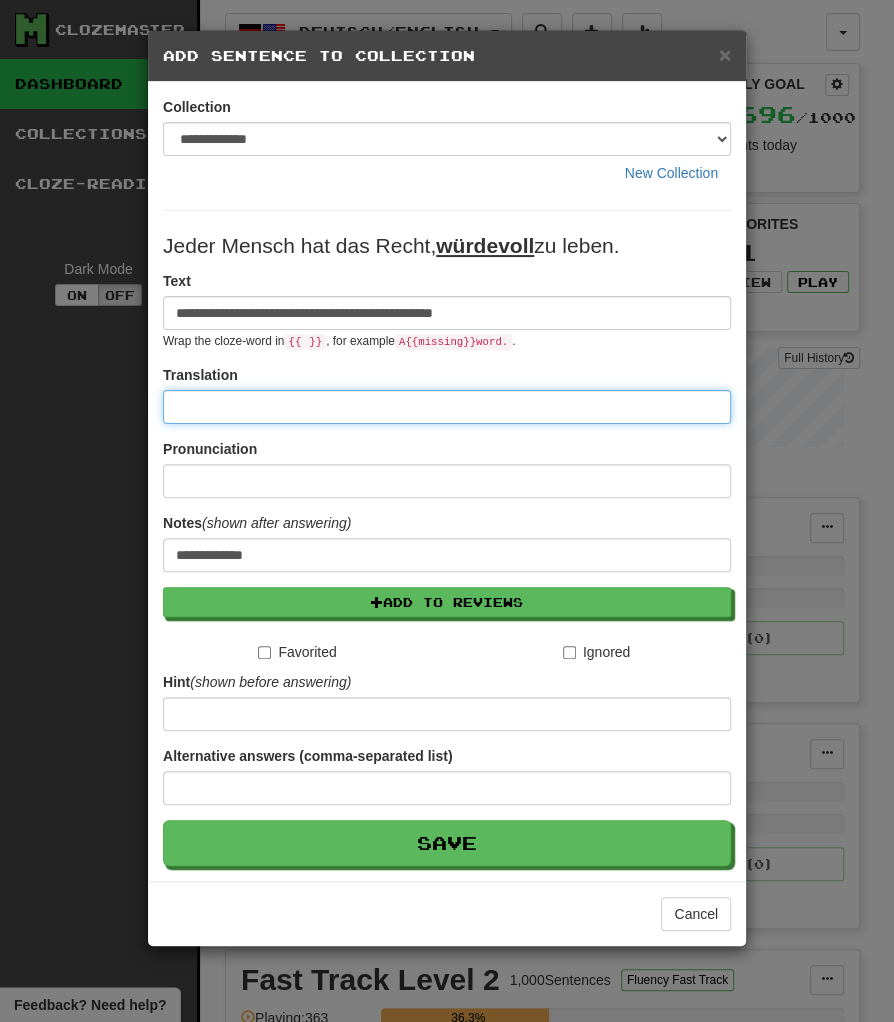 click at bounding box center [447, 407] 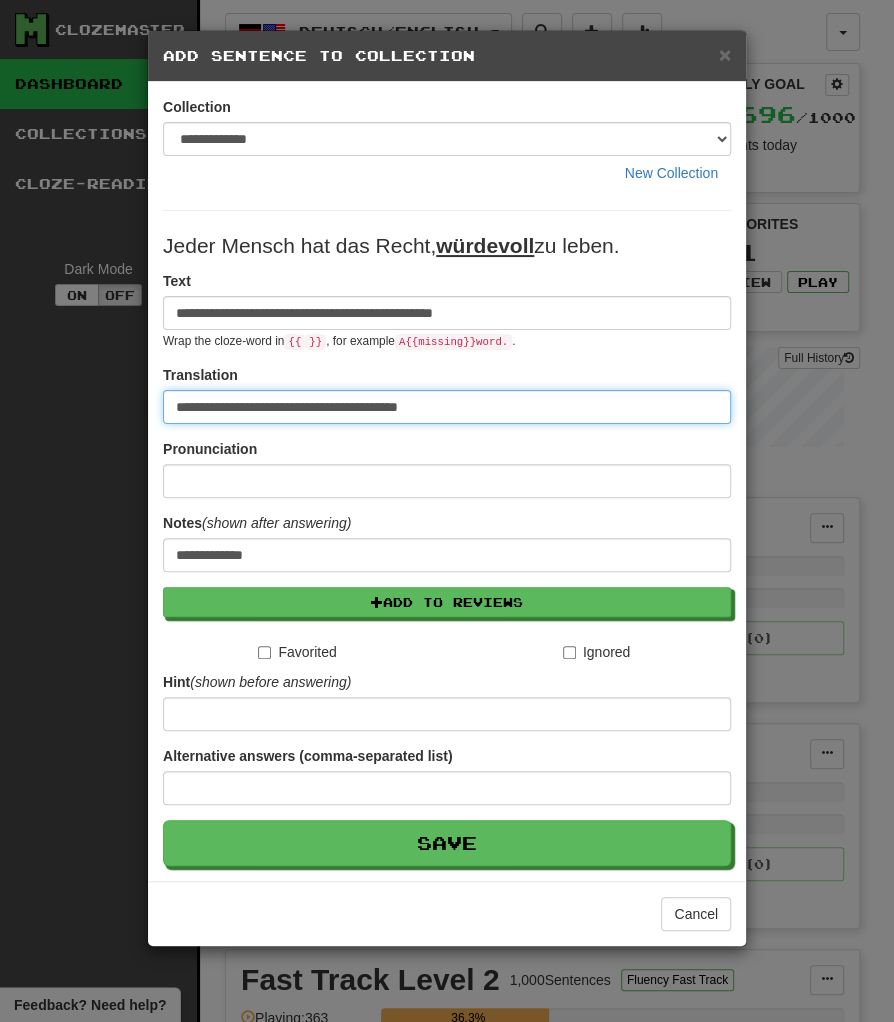 type on "**********" 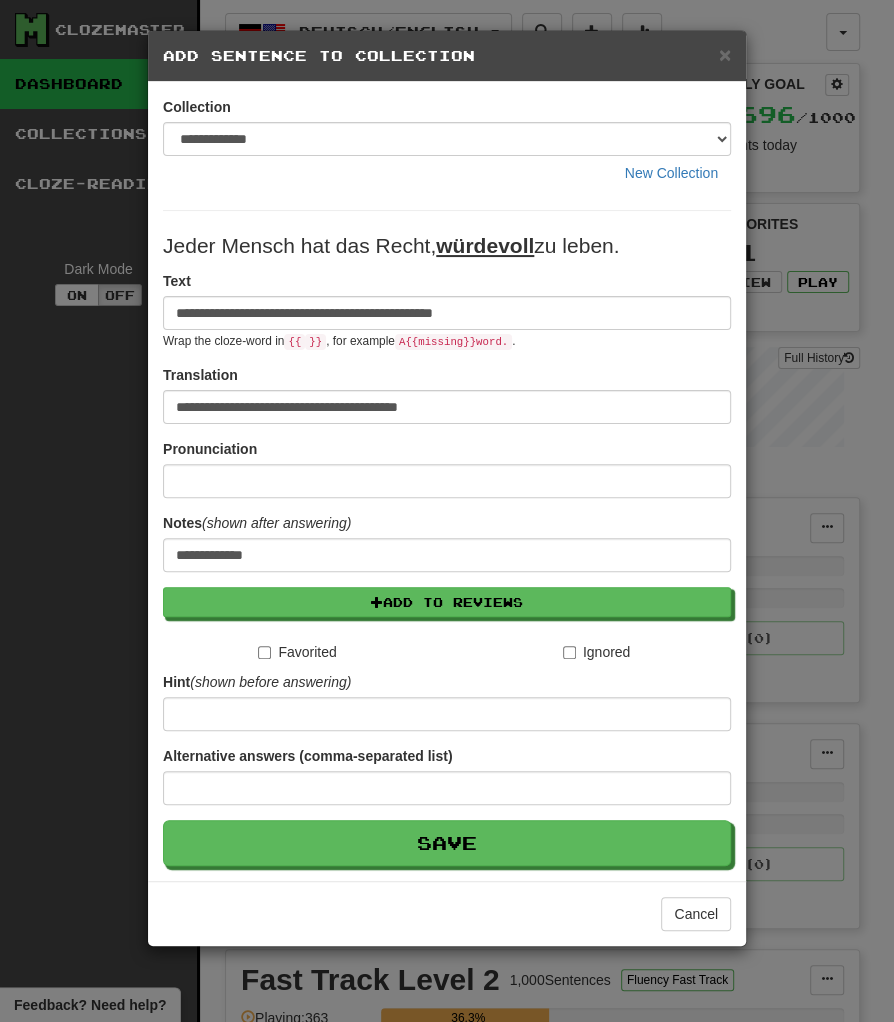 click on "**********" at bounding box center [447, 394] 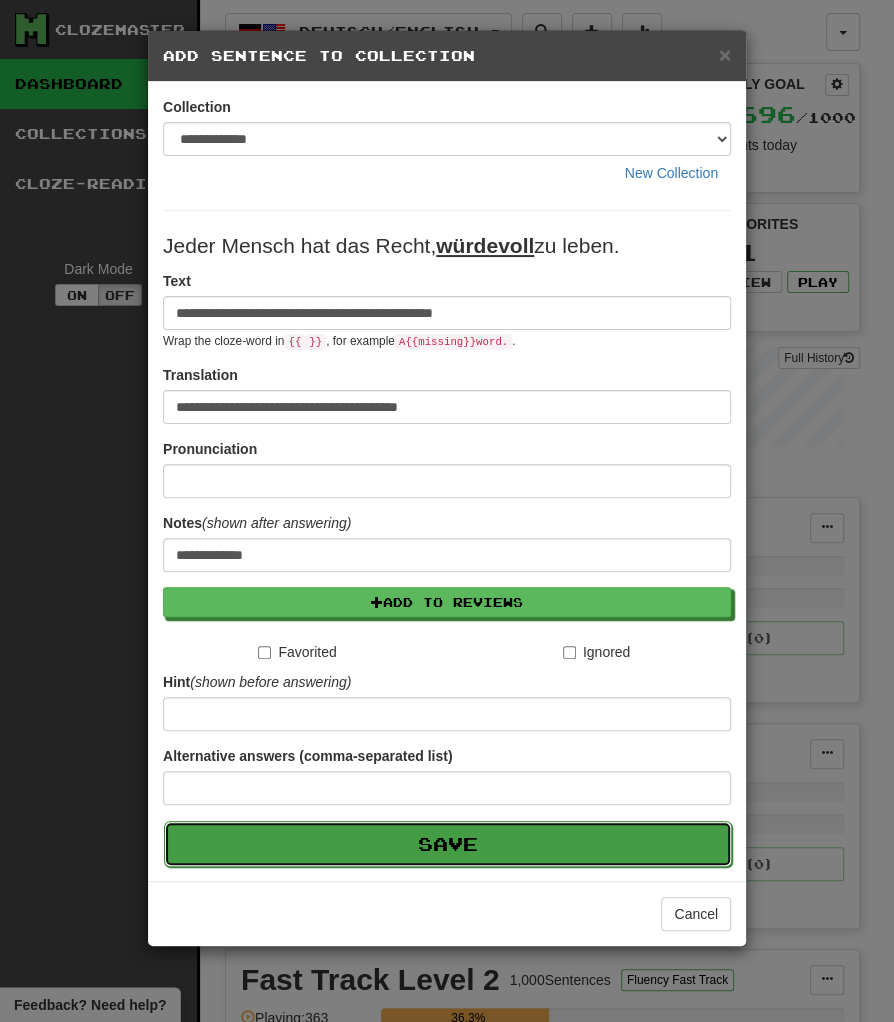 click on "Save" at bounding box center (448, 844) 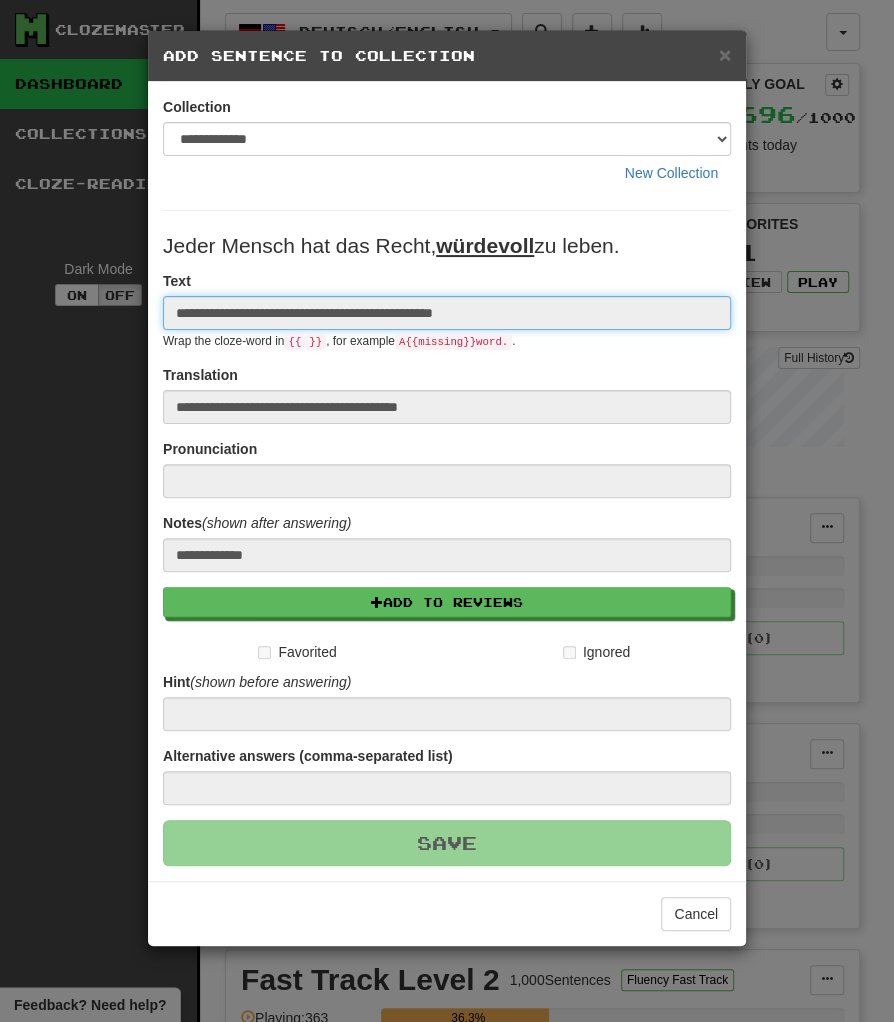 type 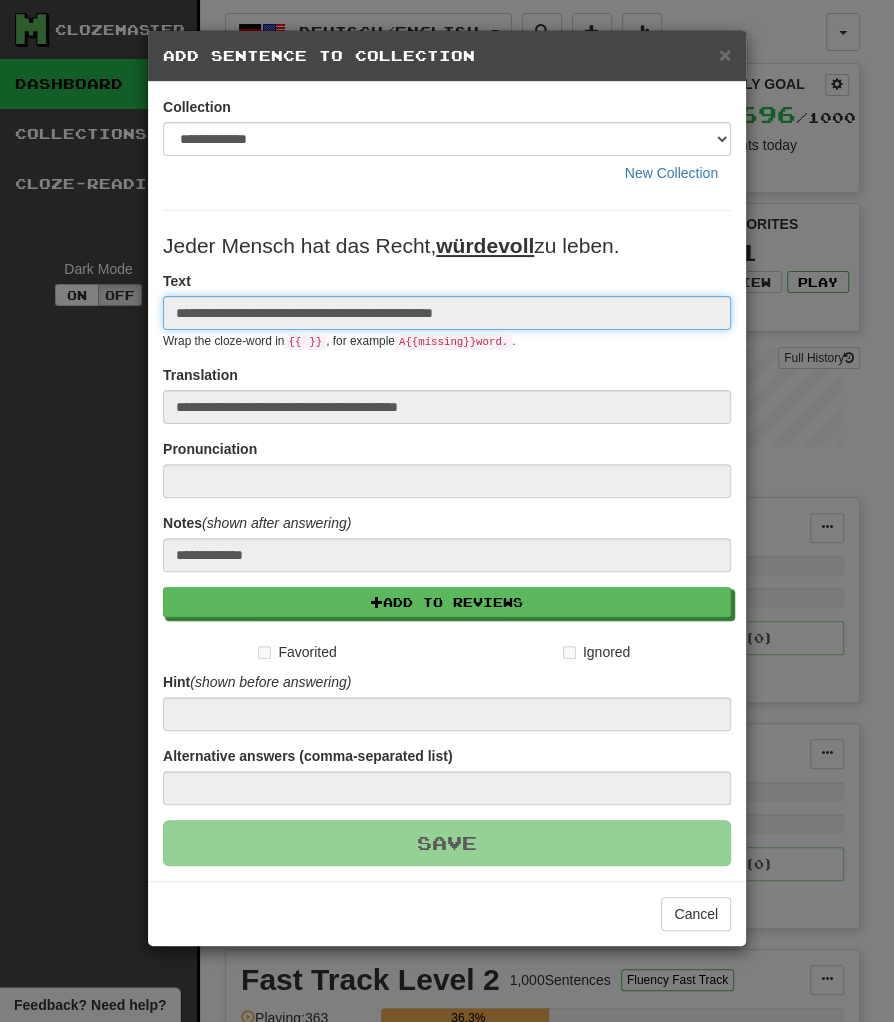 type 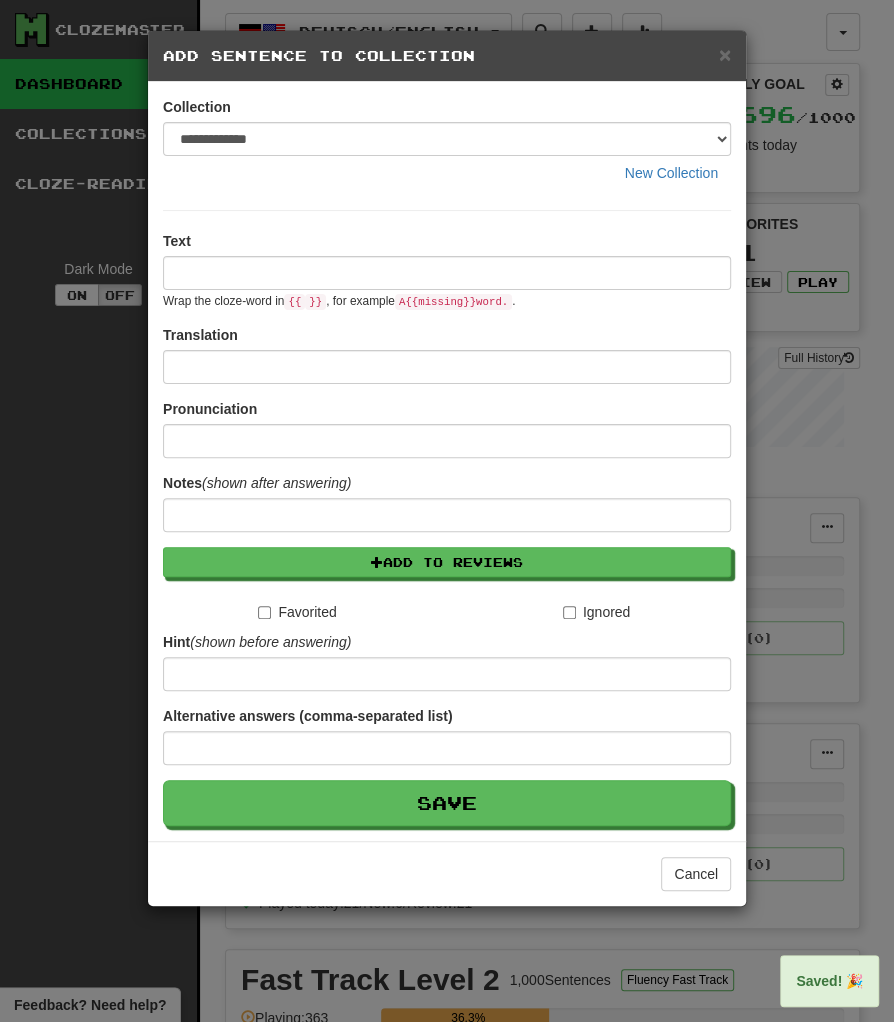 click on "× Add Sentence to Collection" at bounding box center (447, 56) 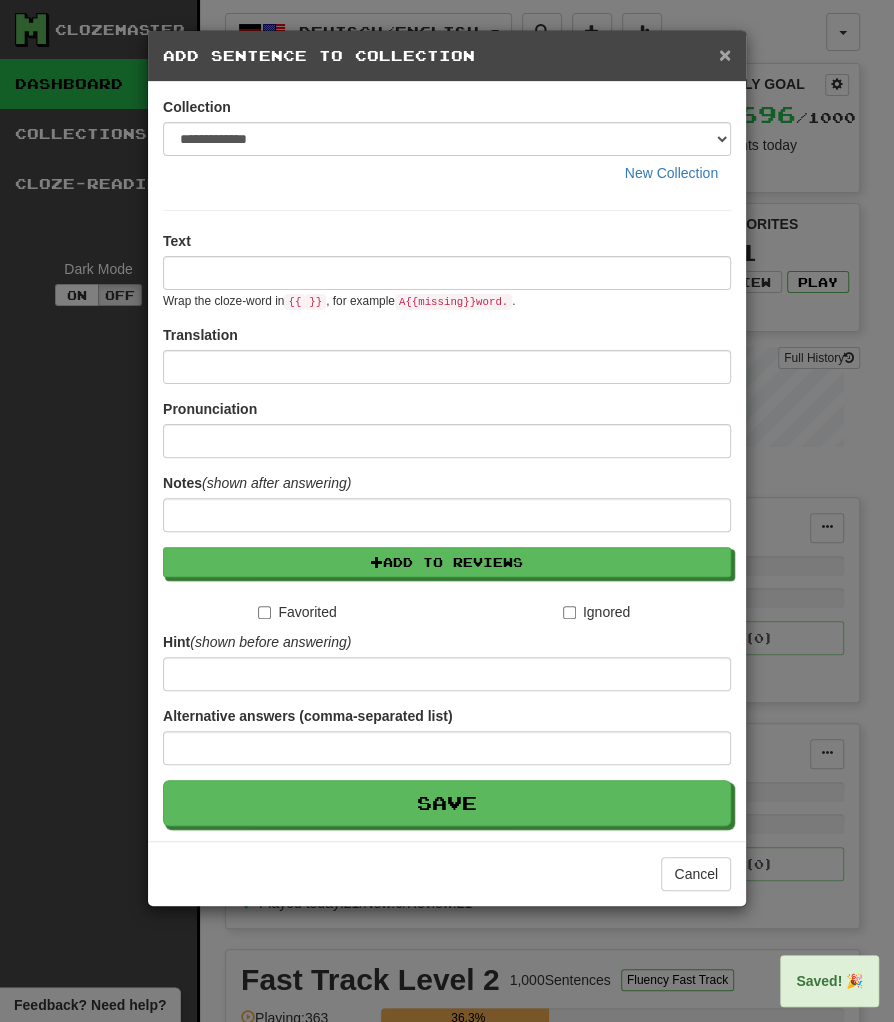 click on "×" at bounding box center (725, 54) 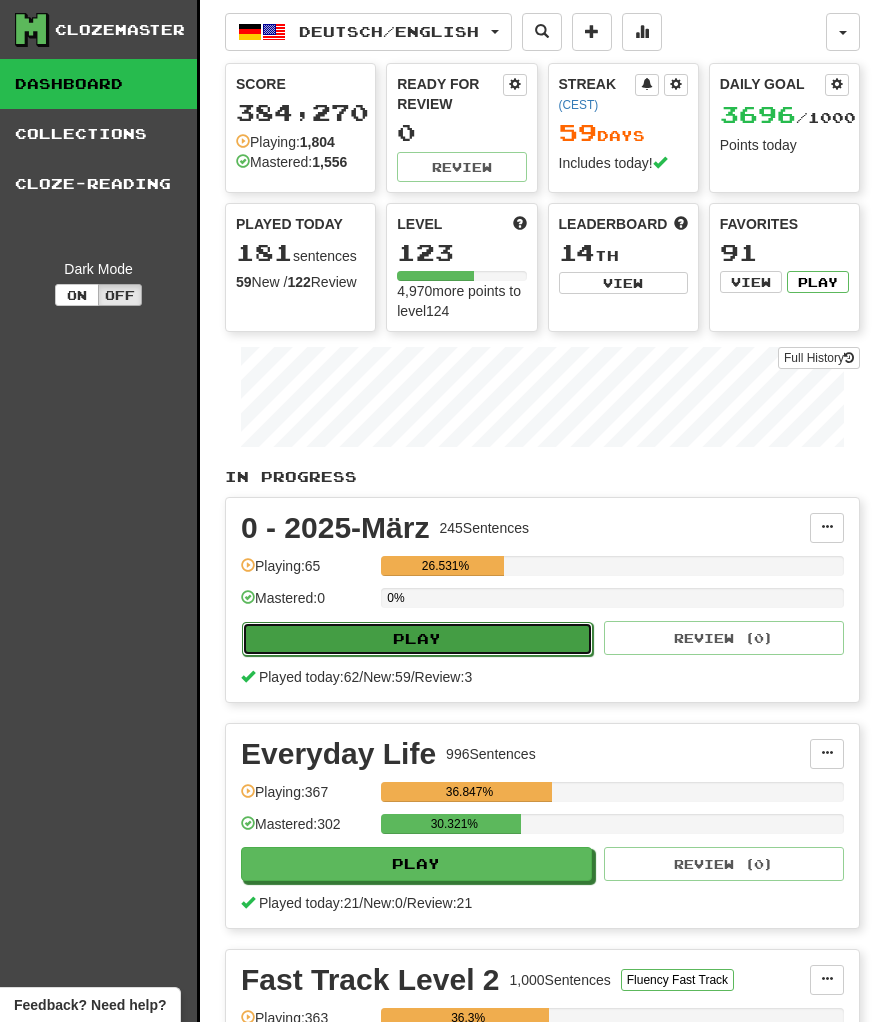 click on "Play" at bounding box center (417, 639) 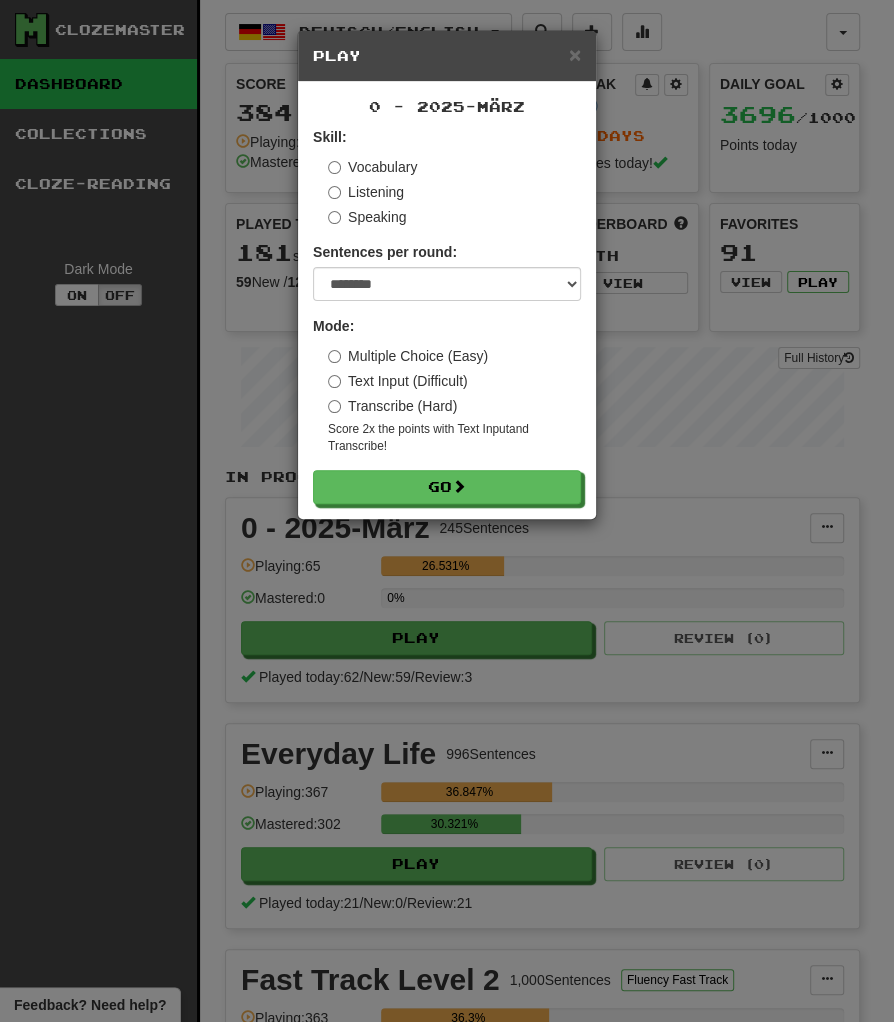 click on "Transcribe (Hard)" at bounding box center [392, 406] 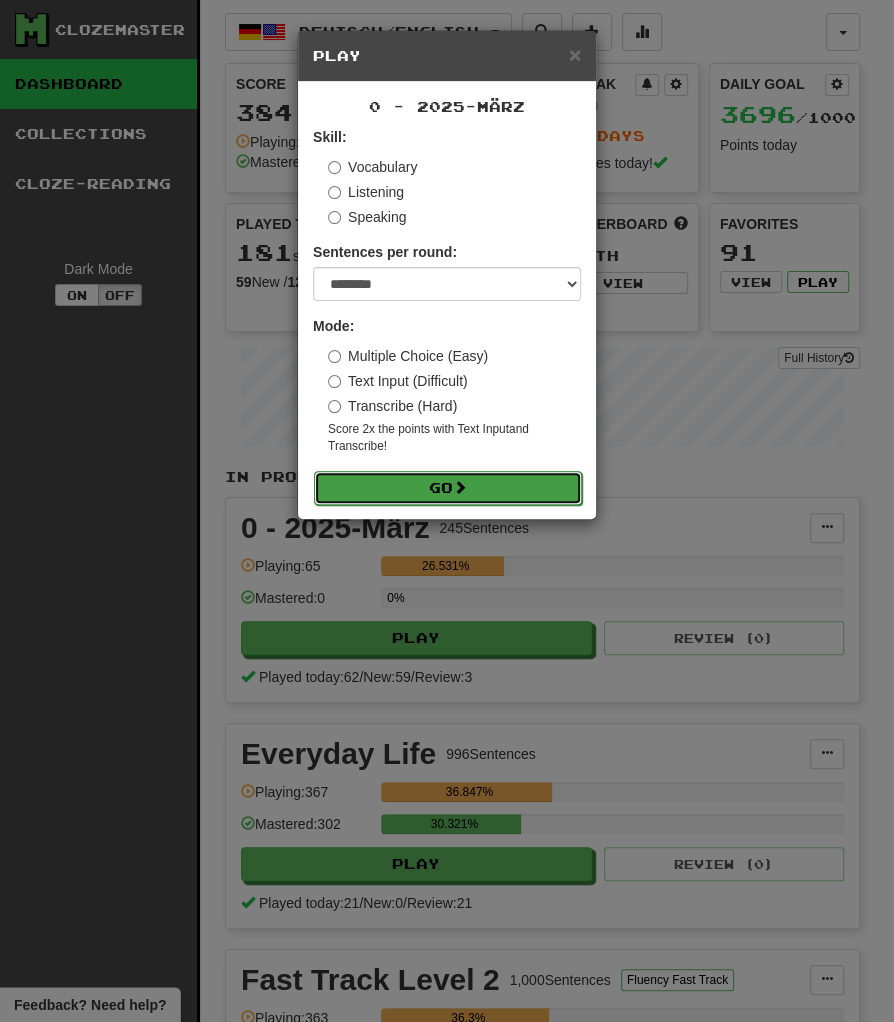 click on "Go" at bounding box center (448, 488) 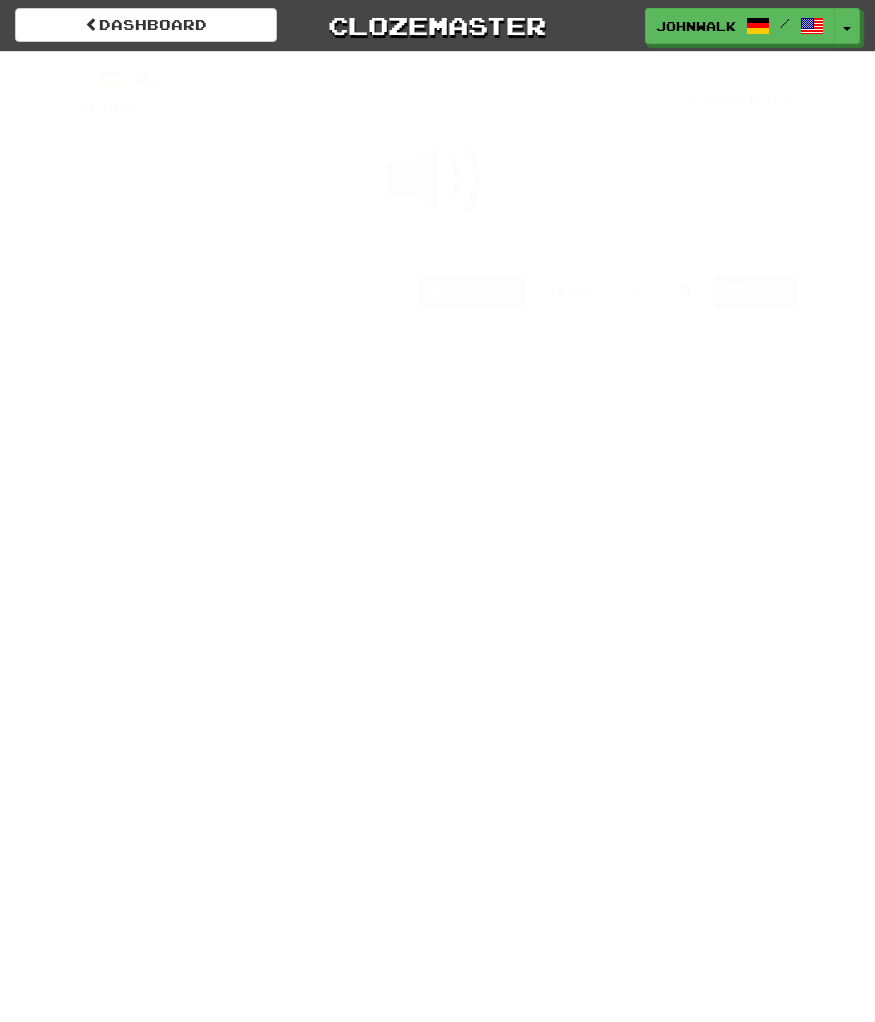 scroll, scrollTop: 0, scrollLeft: 0, axis: both 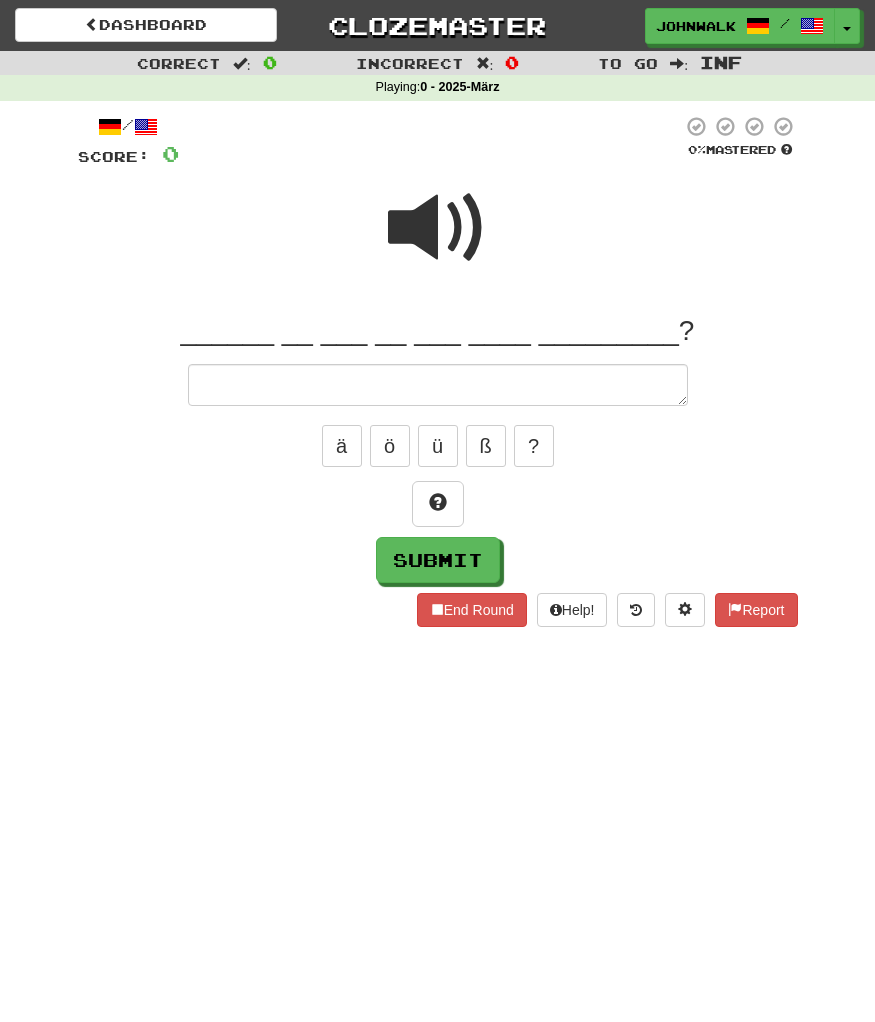 type on "*" 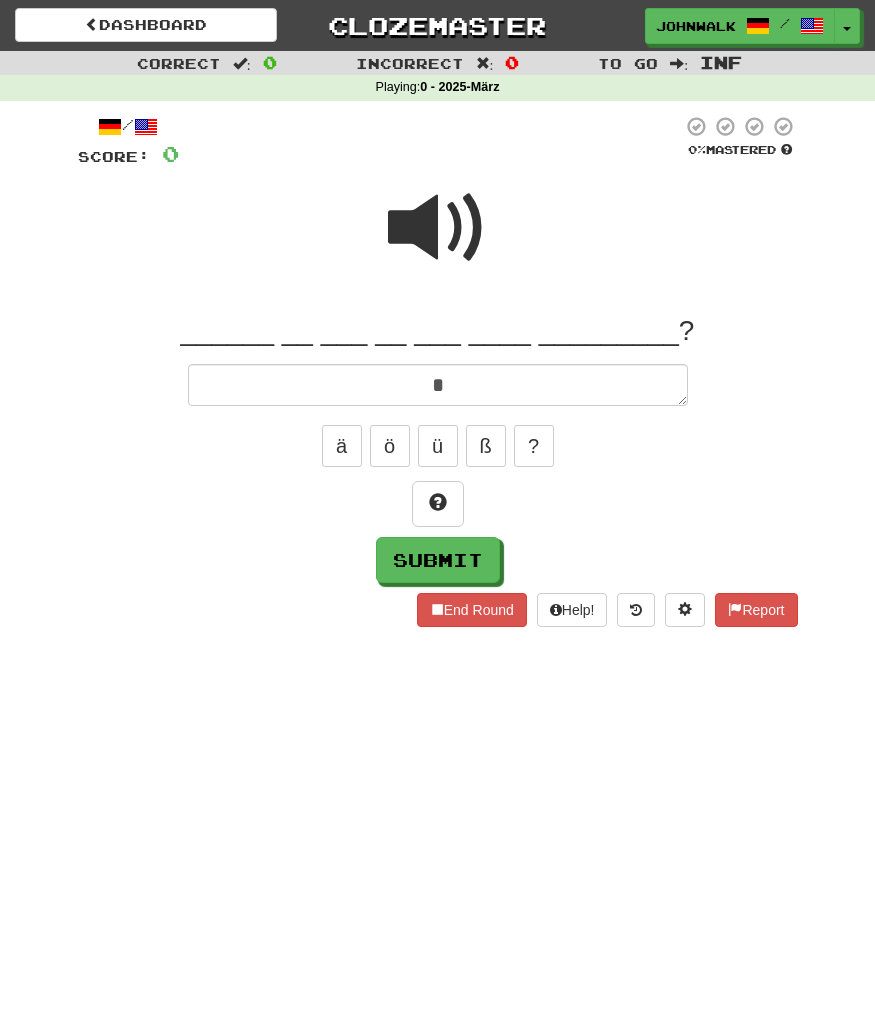 type on "**" 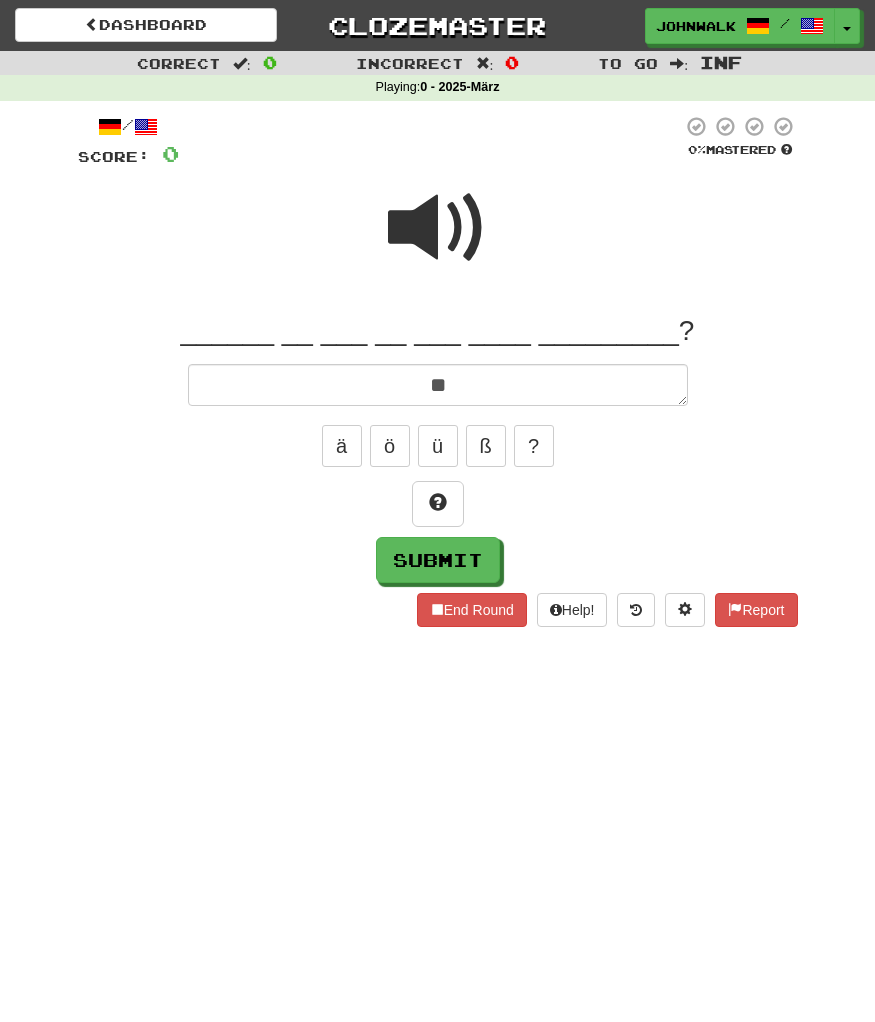 type on "*" 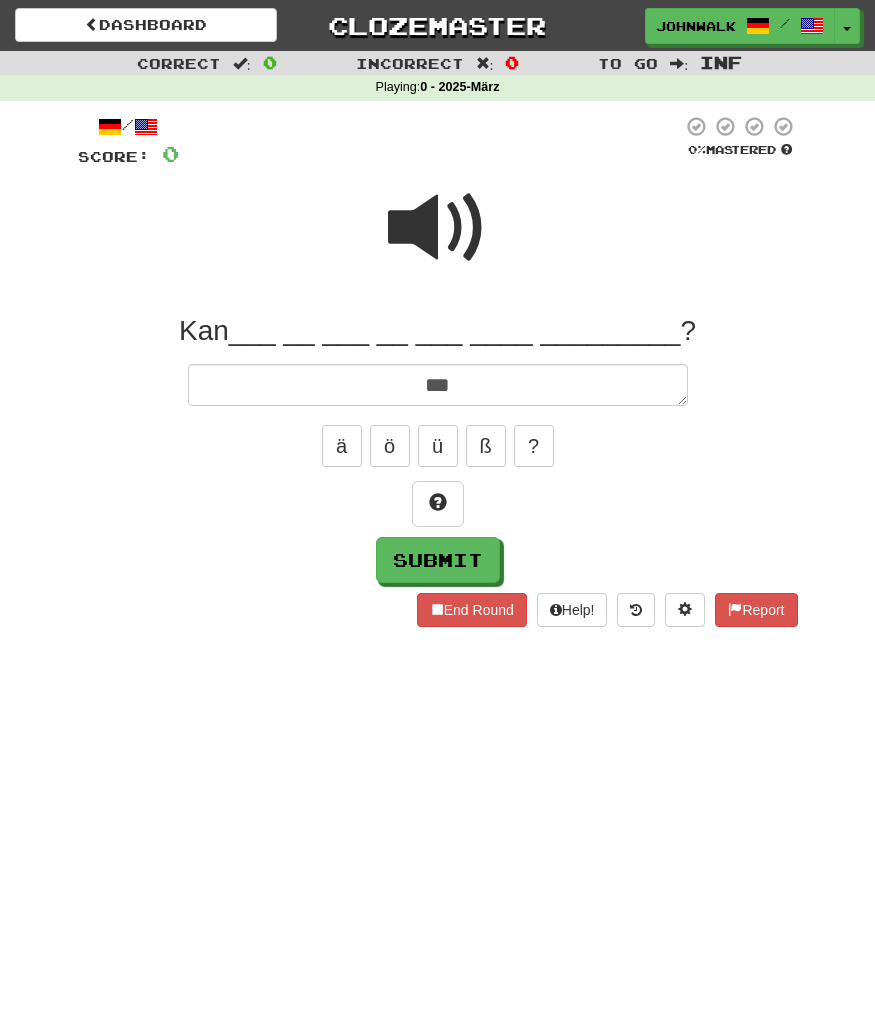 type on "*" 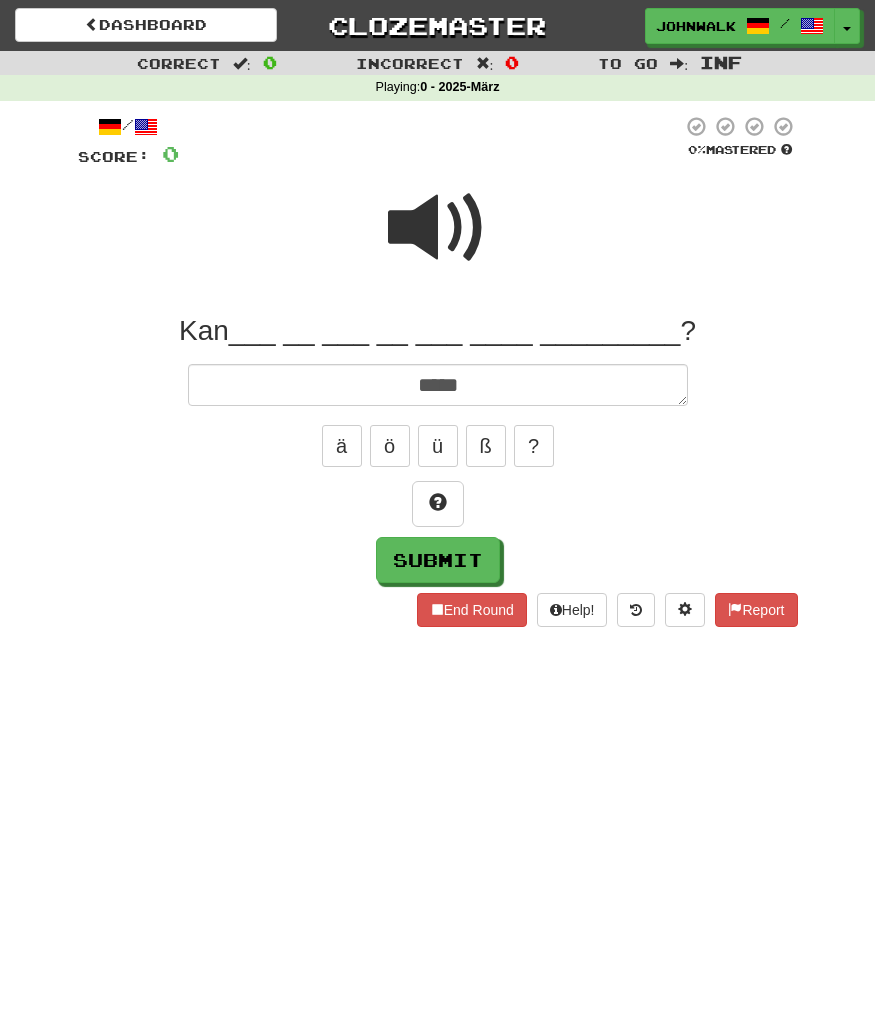 type on "*******" 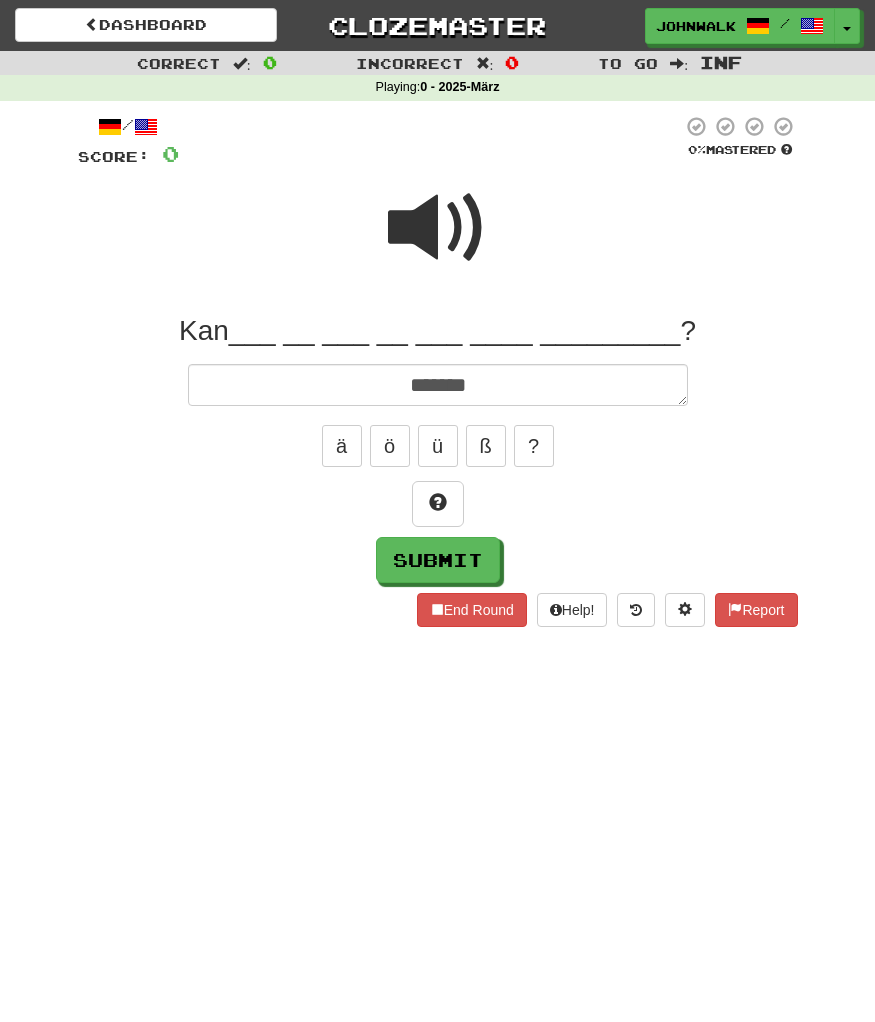 type on "*" 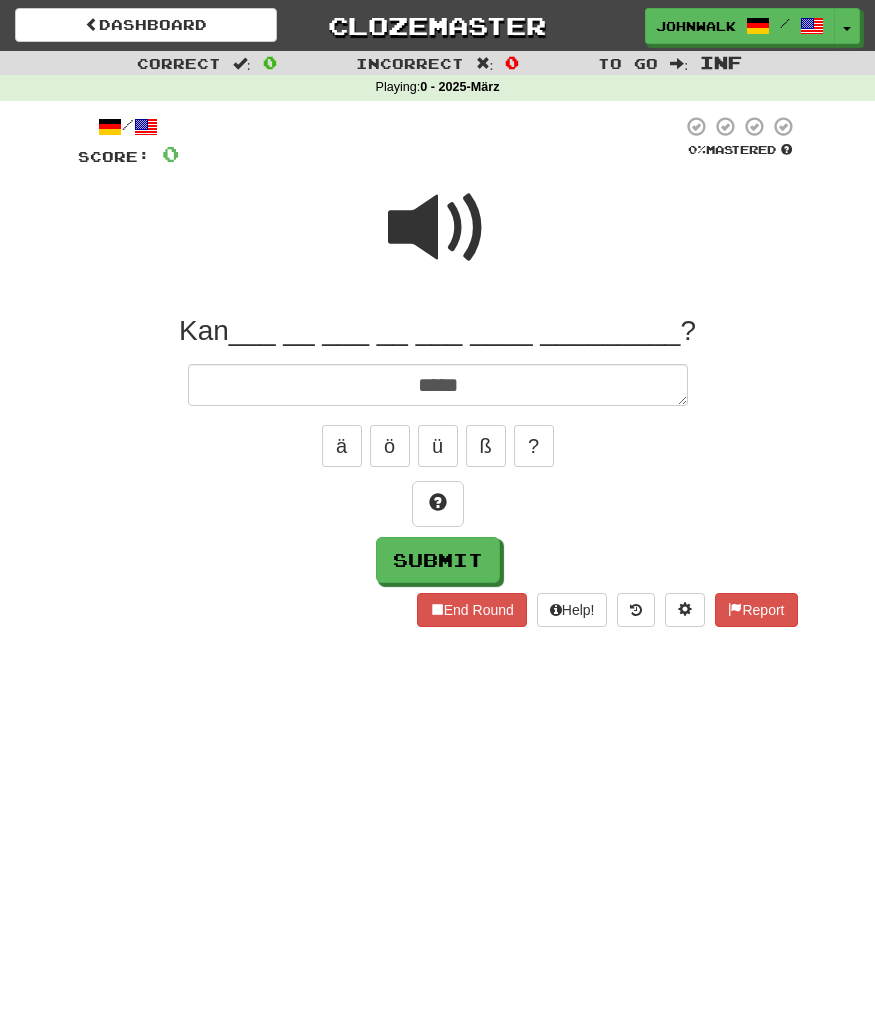 type on "*" 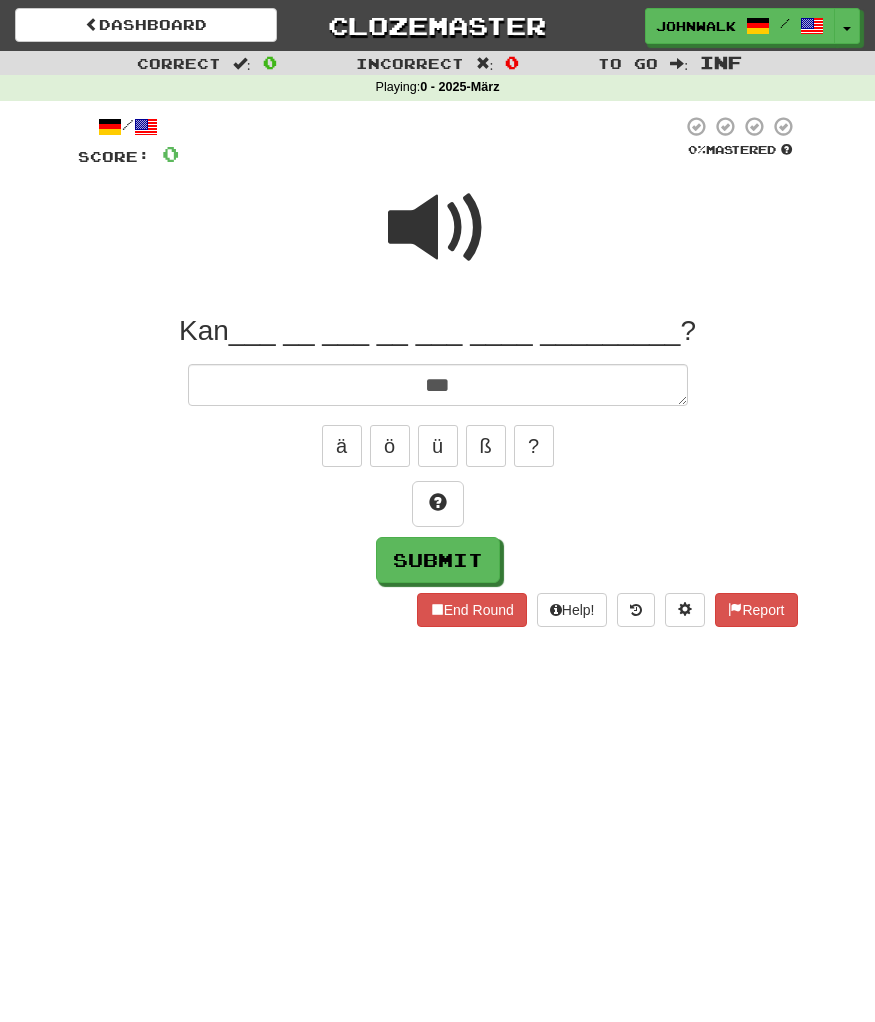 type on "*" 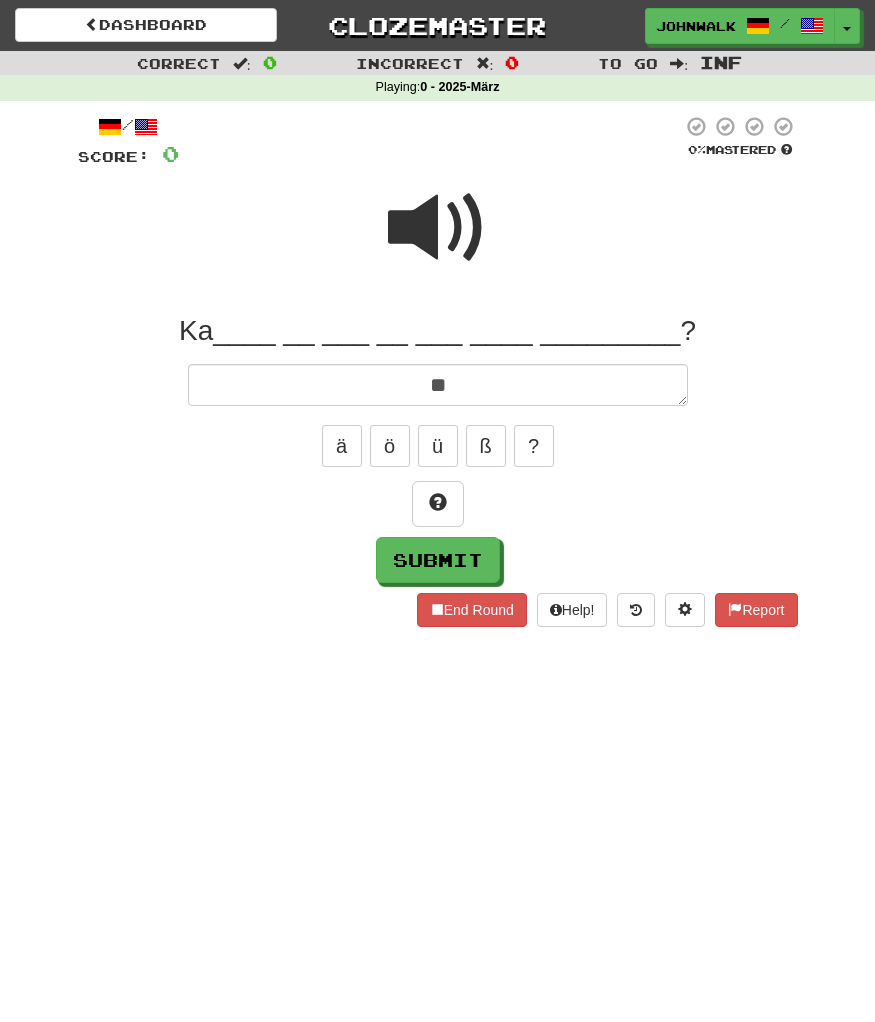 type on "*" 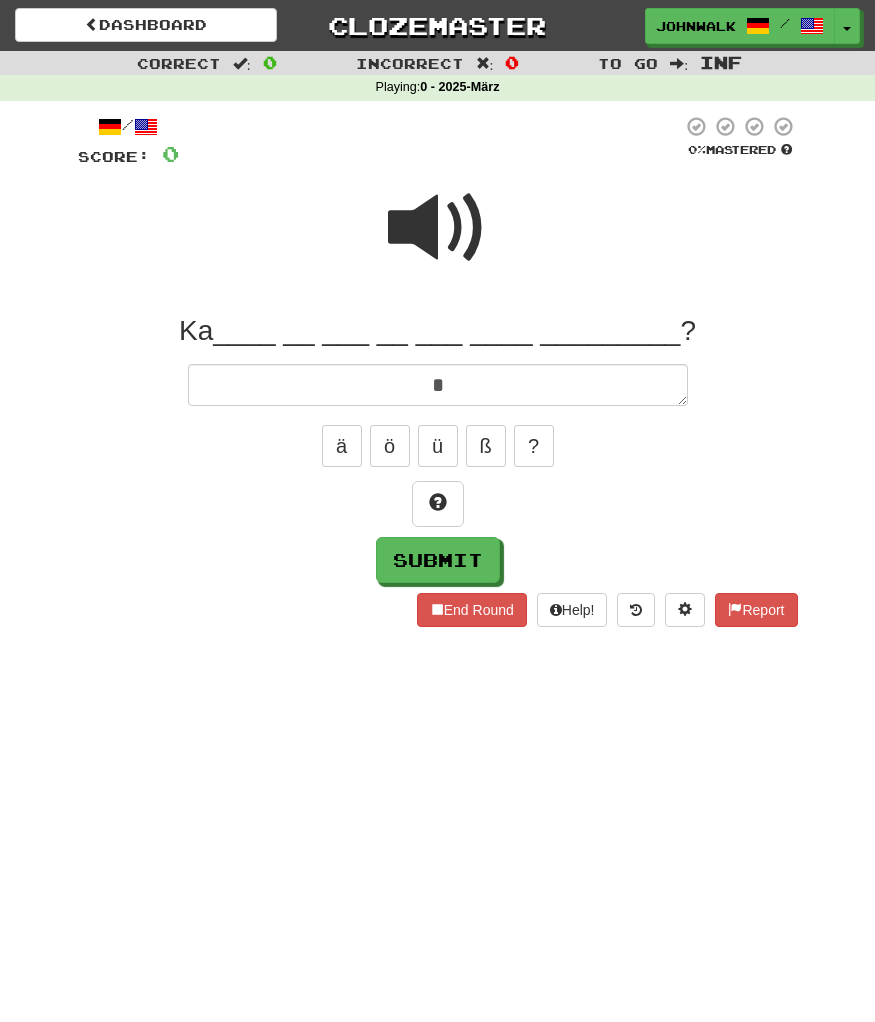 type 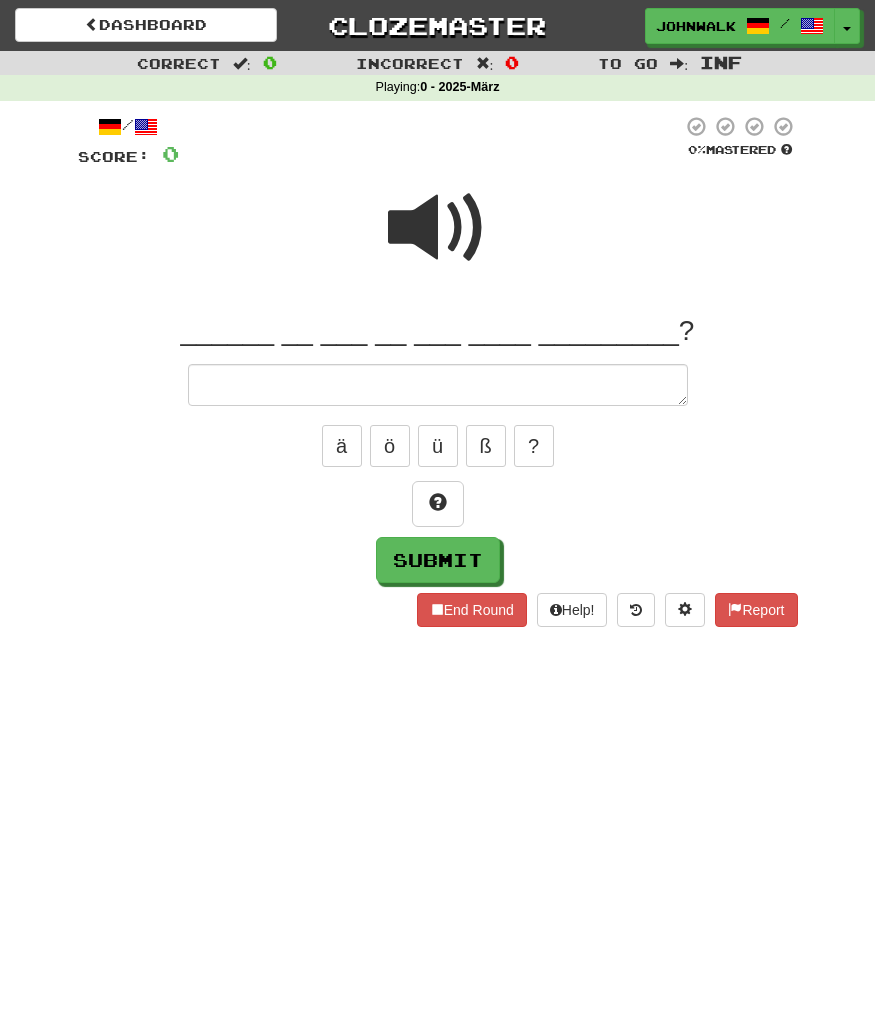 type on "*" 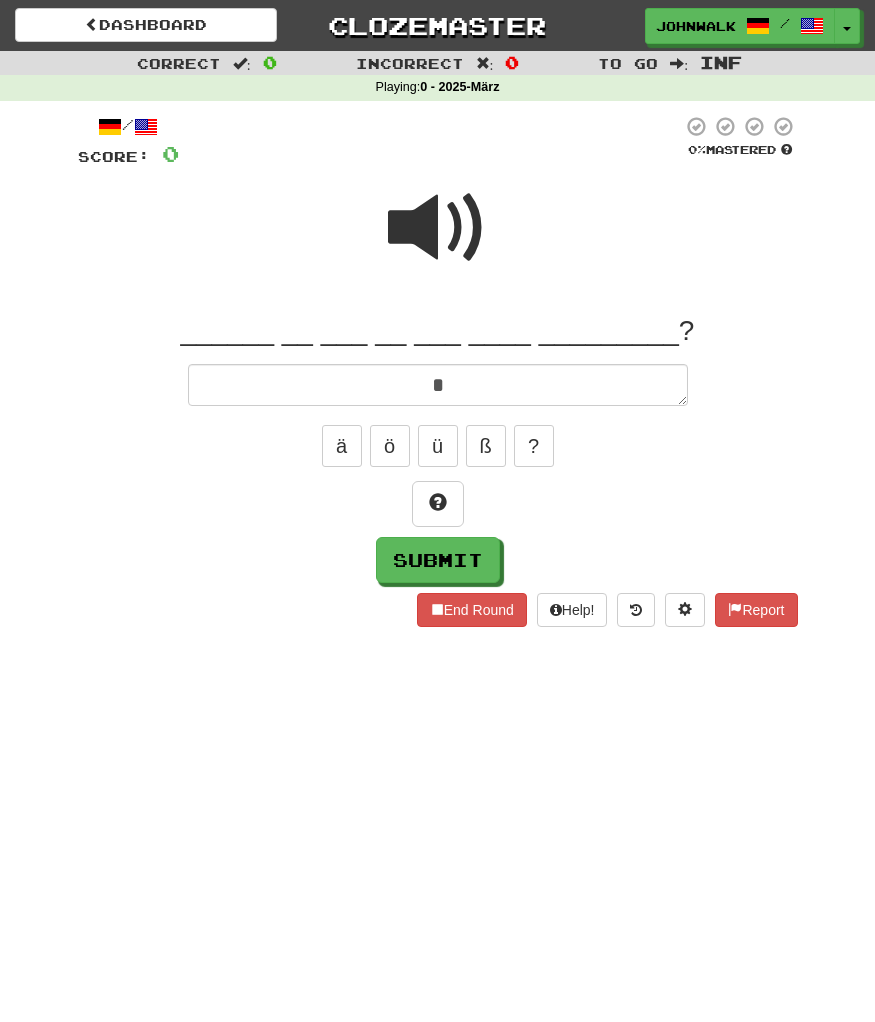 type on "*" 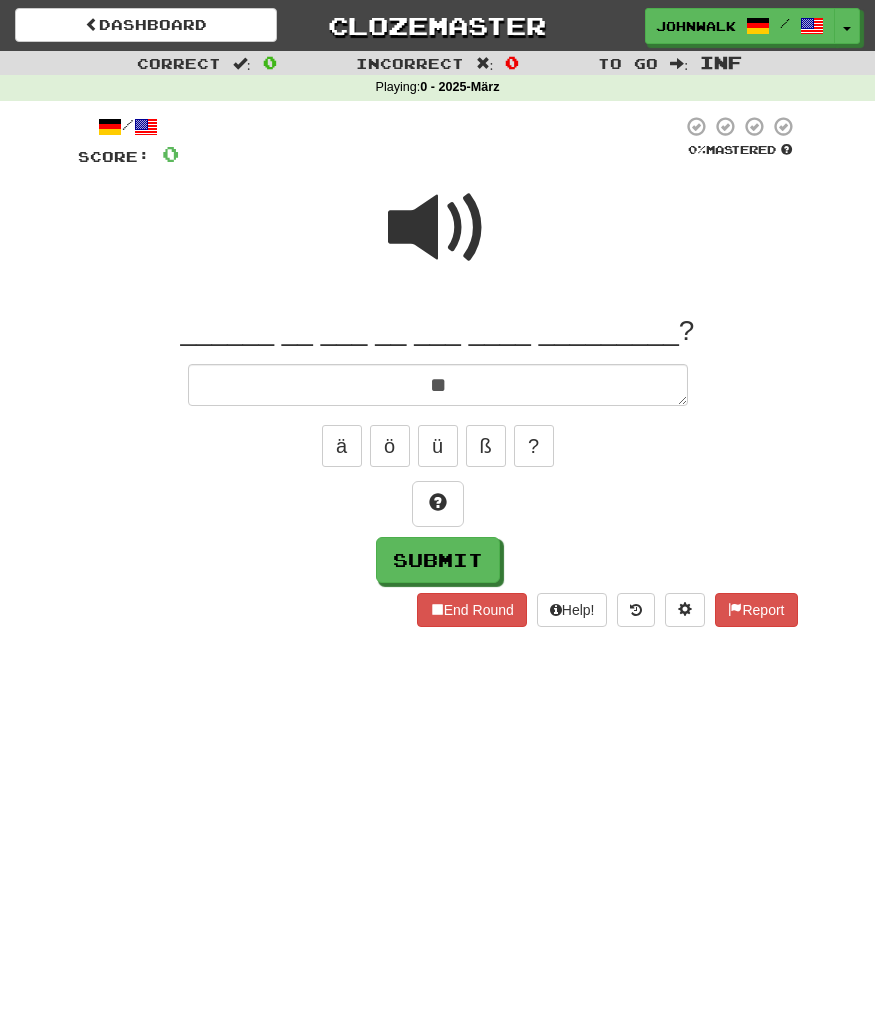 type on "*" 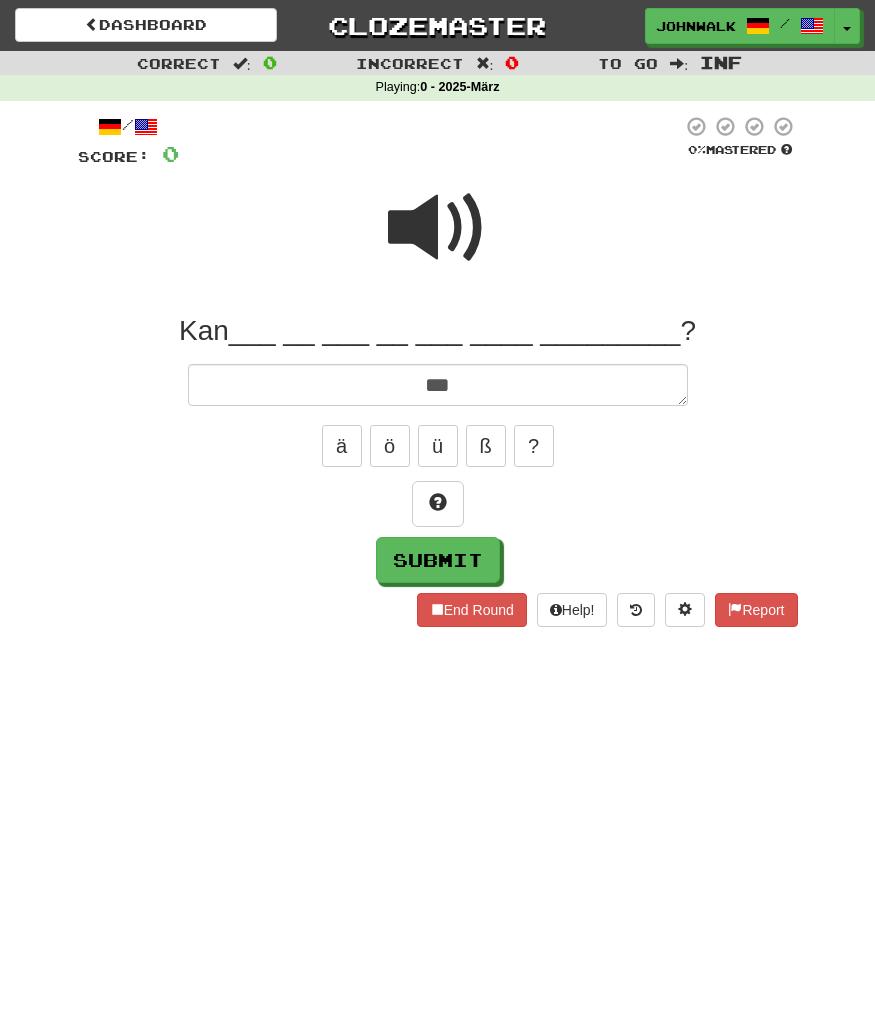 type on "*" 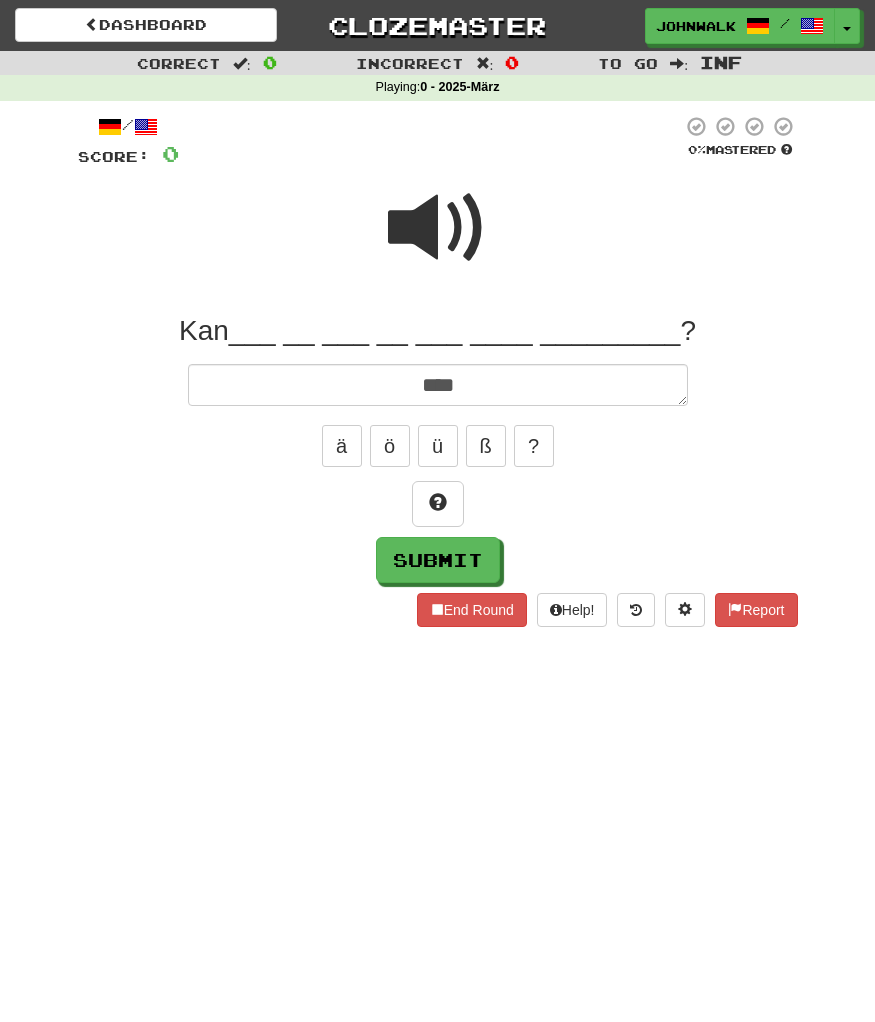 type on "*" 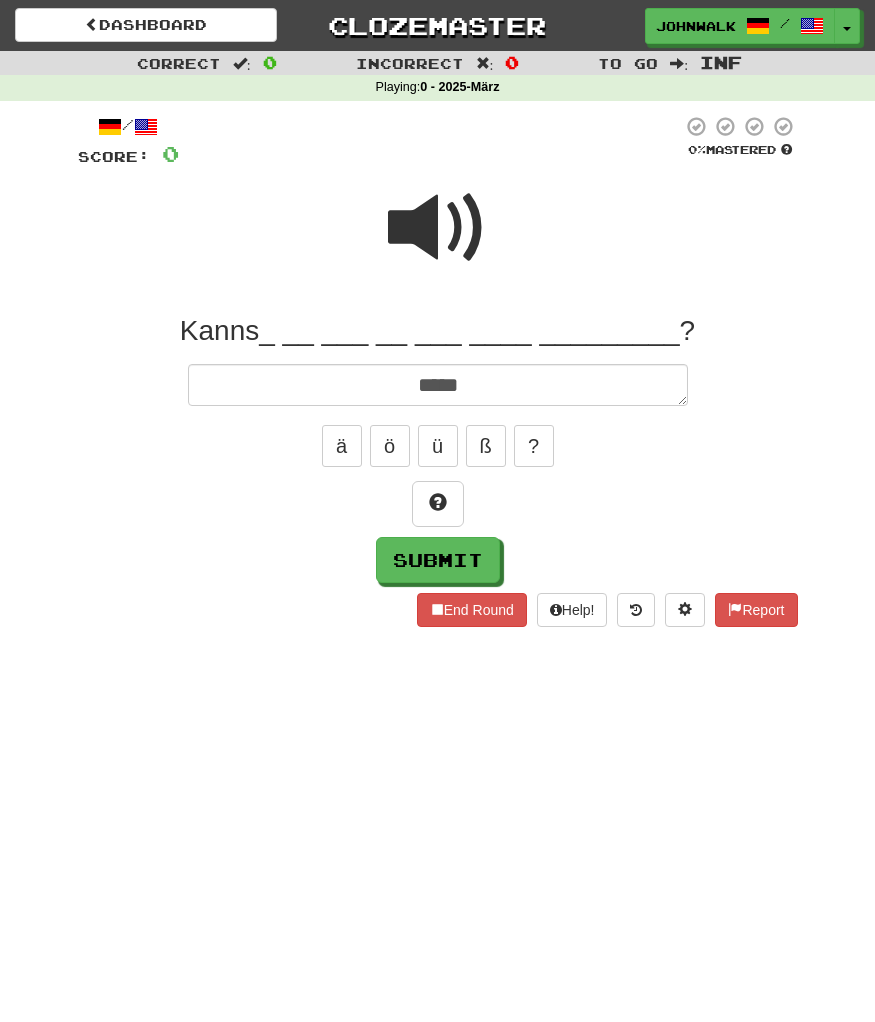 type on "*" 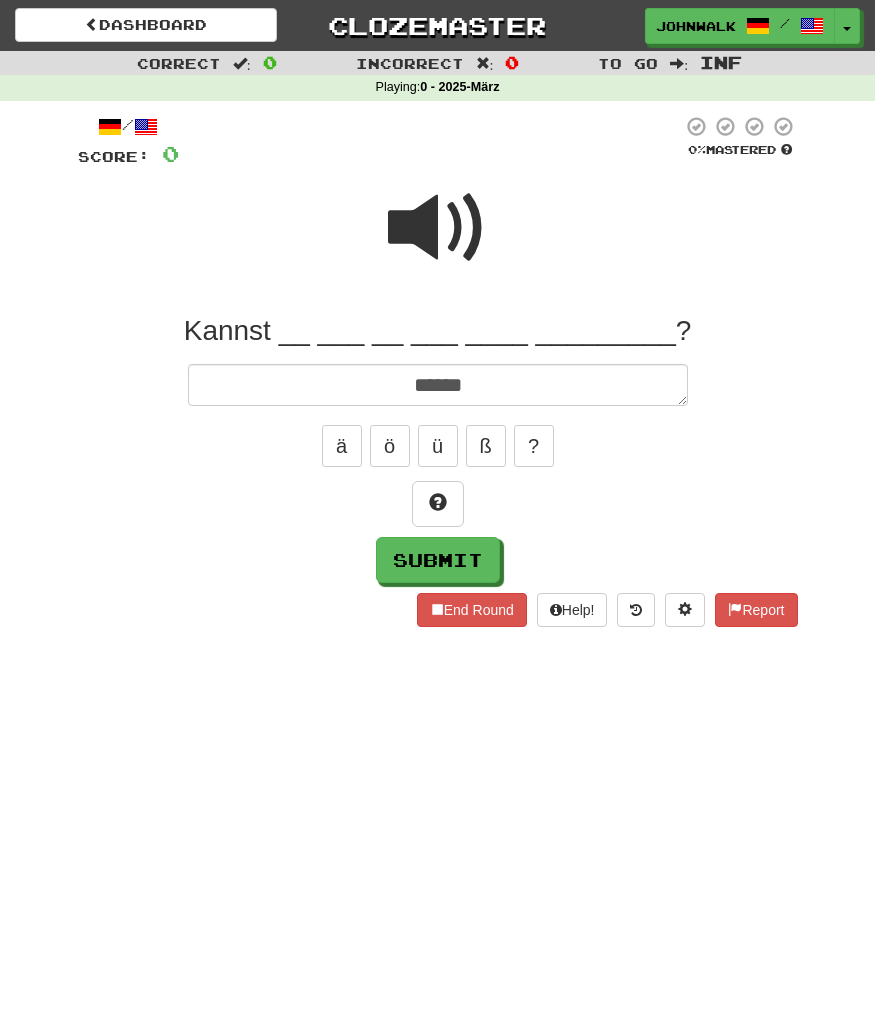 type on "*" 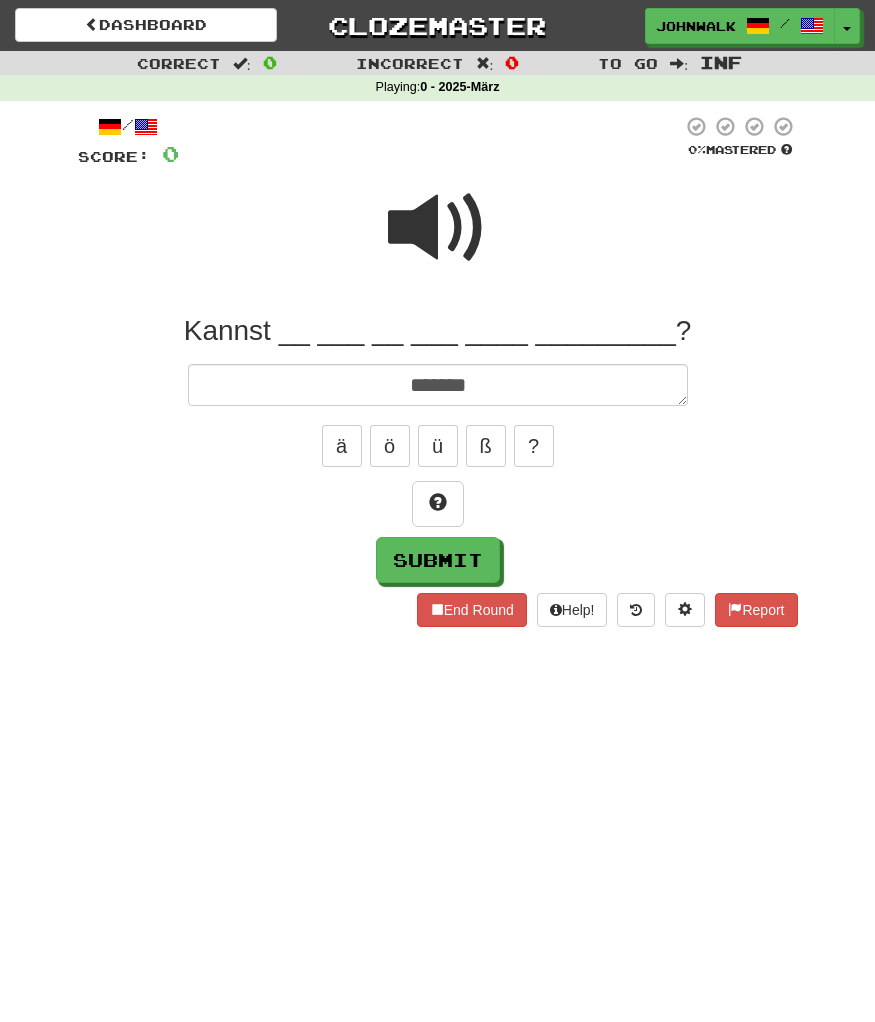 type on "*" 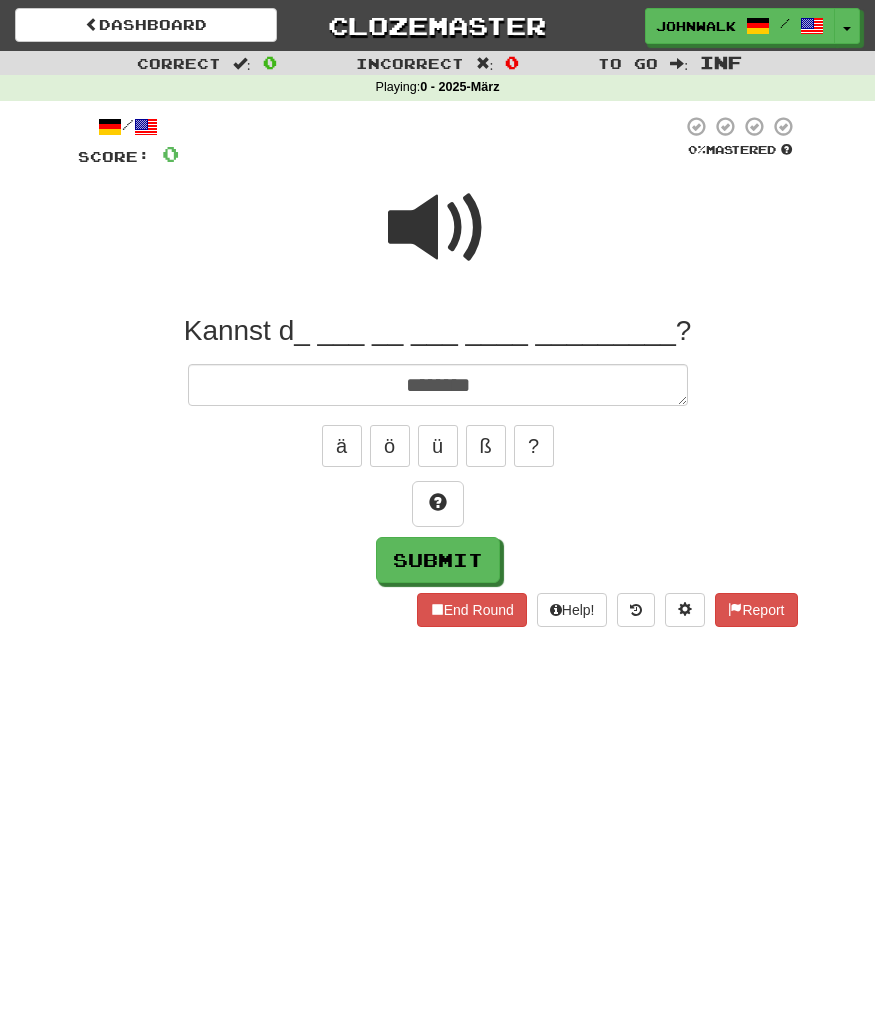 type on "*" 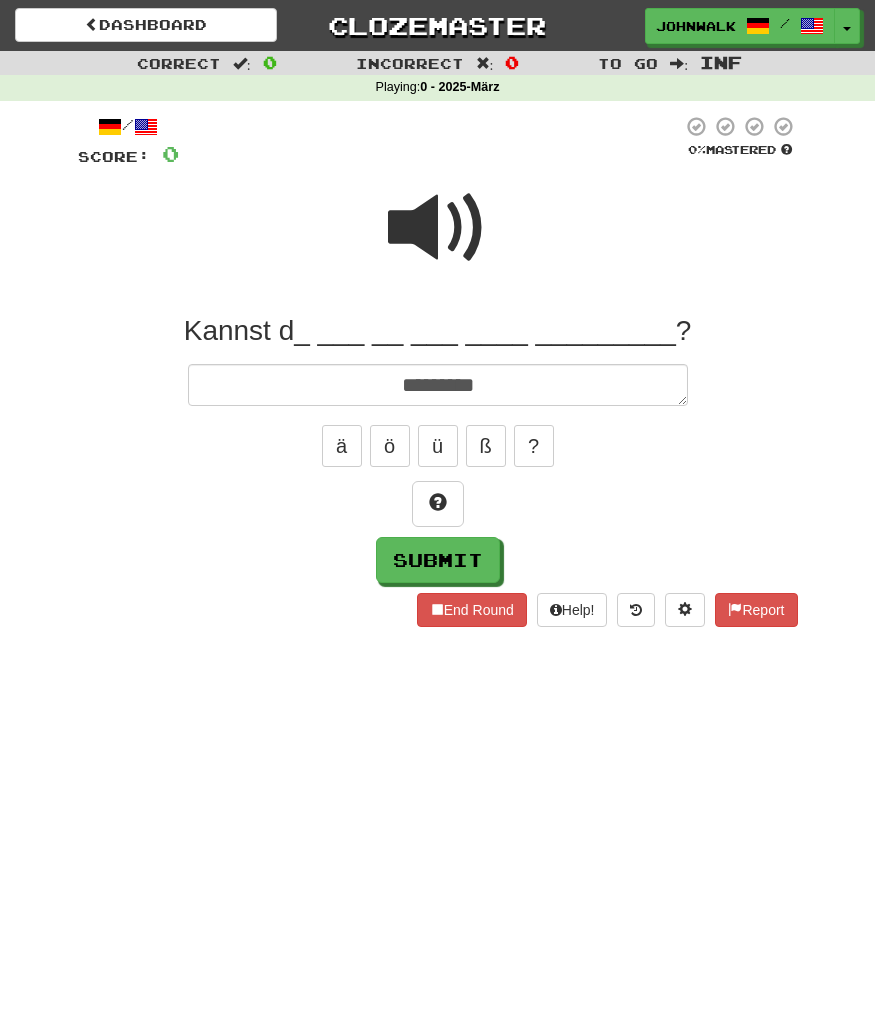 type on "*" 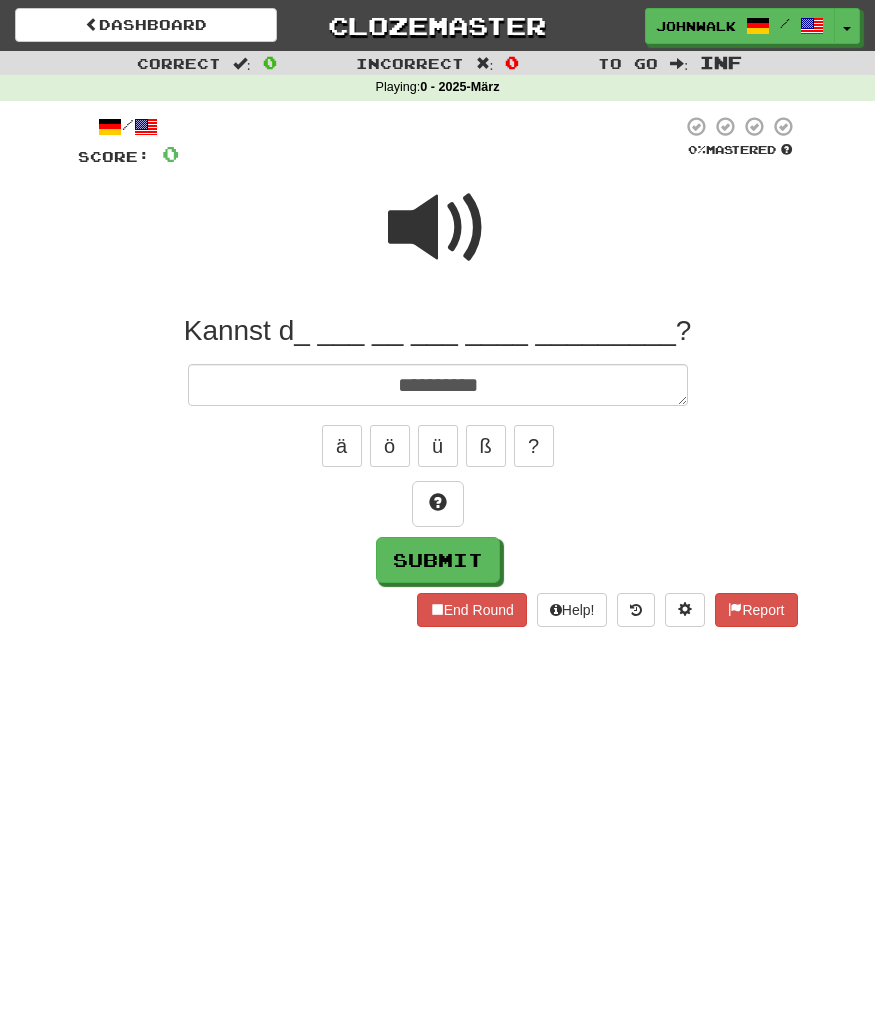 type on "*" 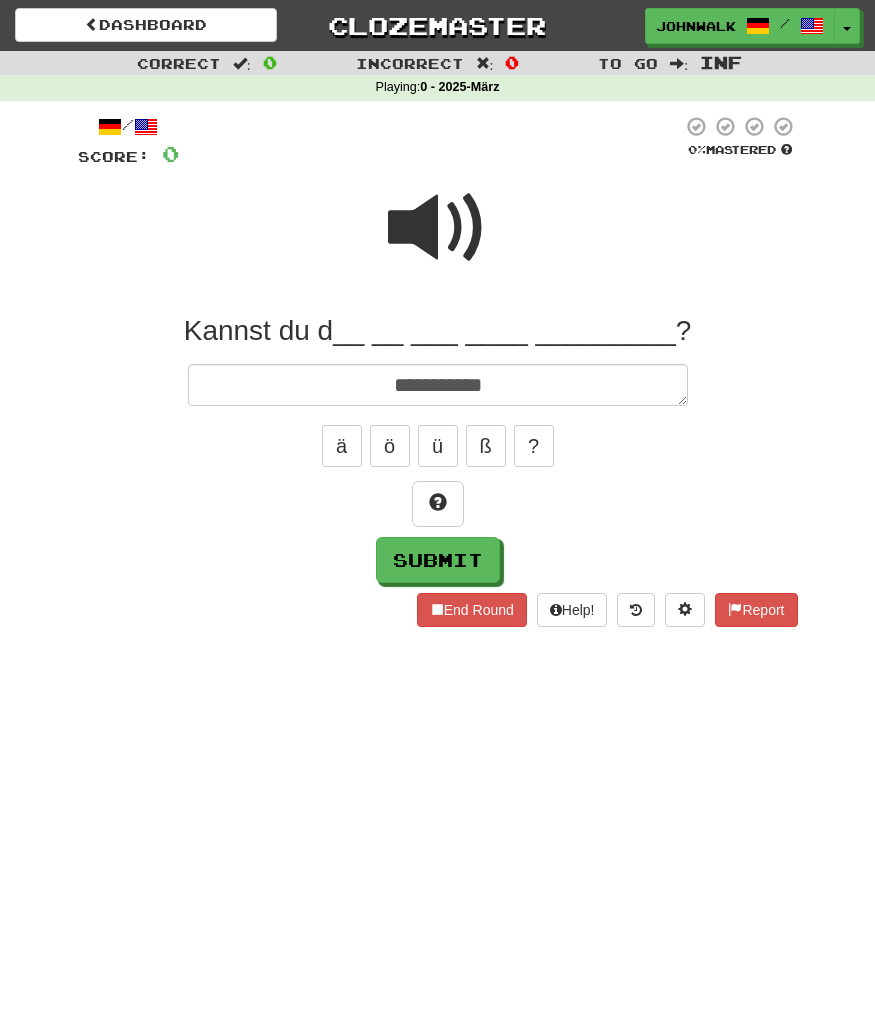 type on "*" 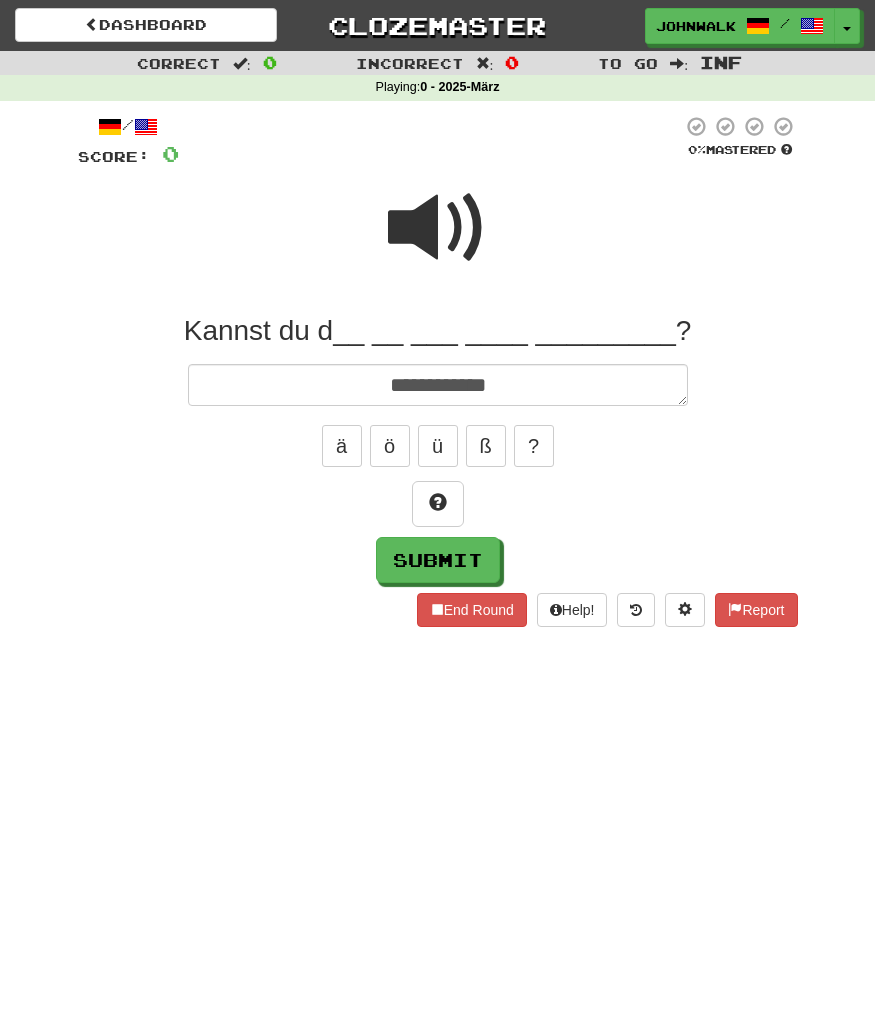 type on "*" 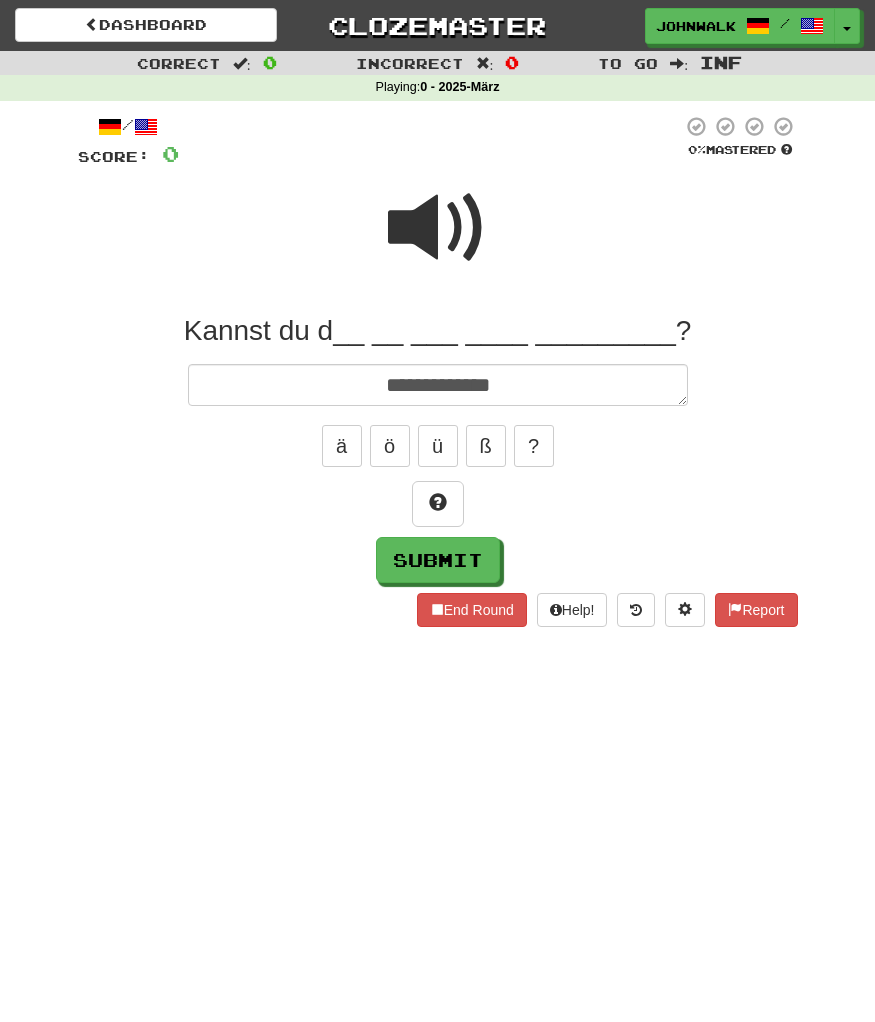 type on "**********" 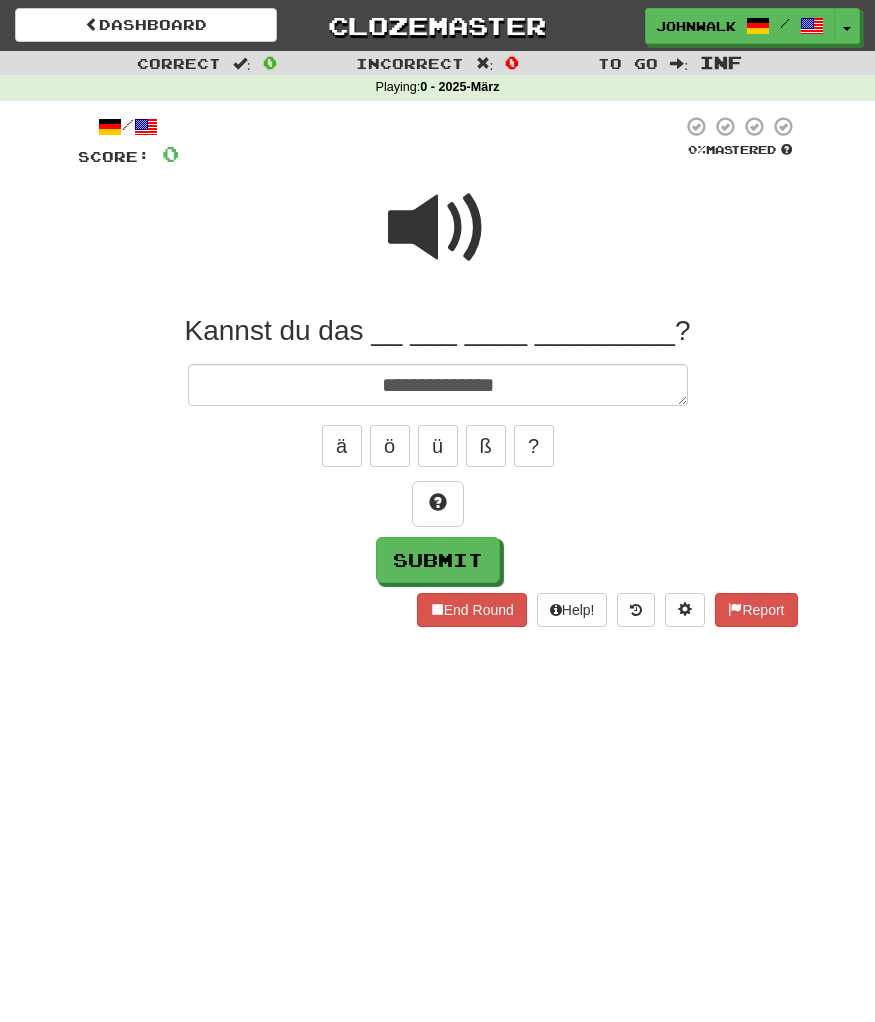 type on "*" 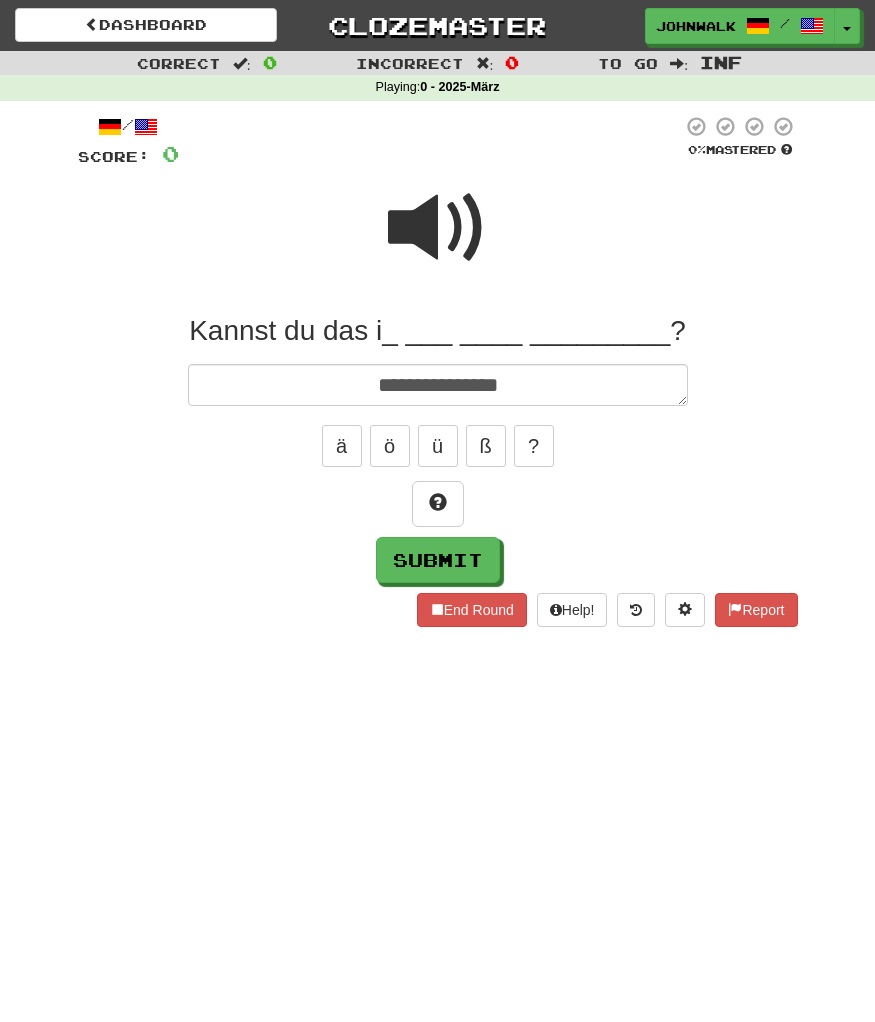 type on "*" 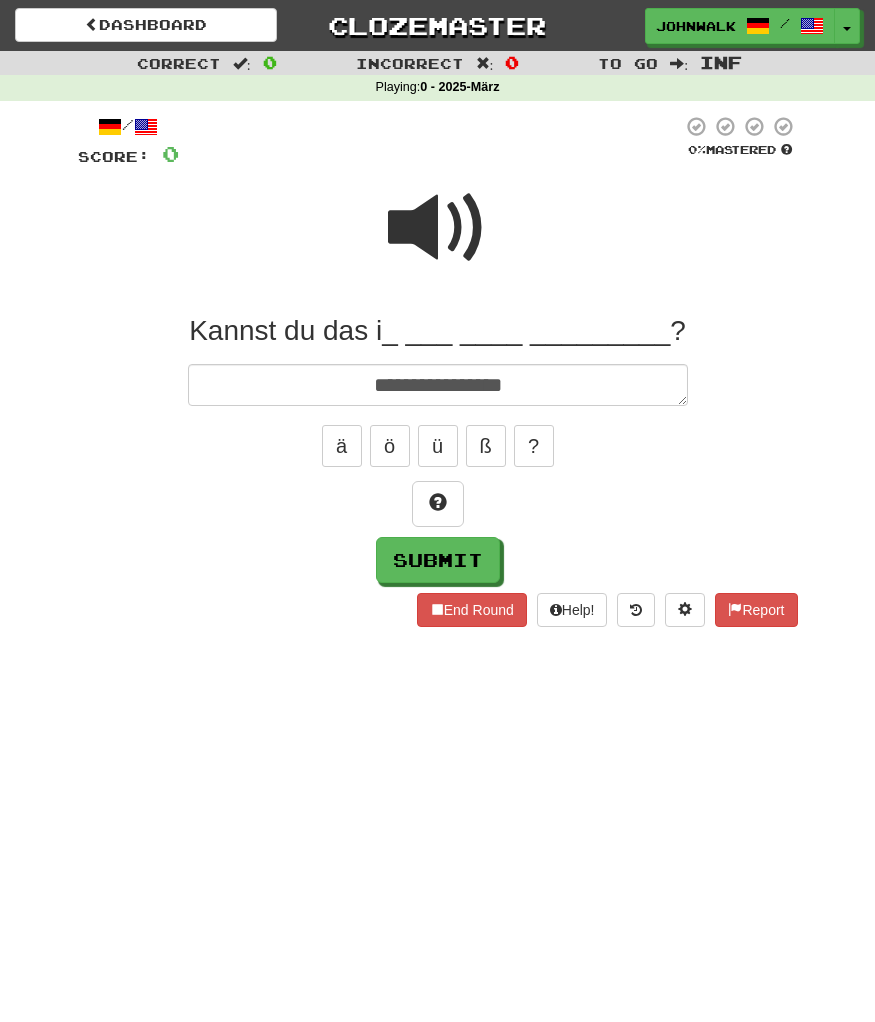 type on "*" 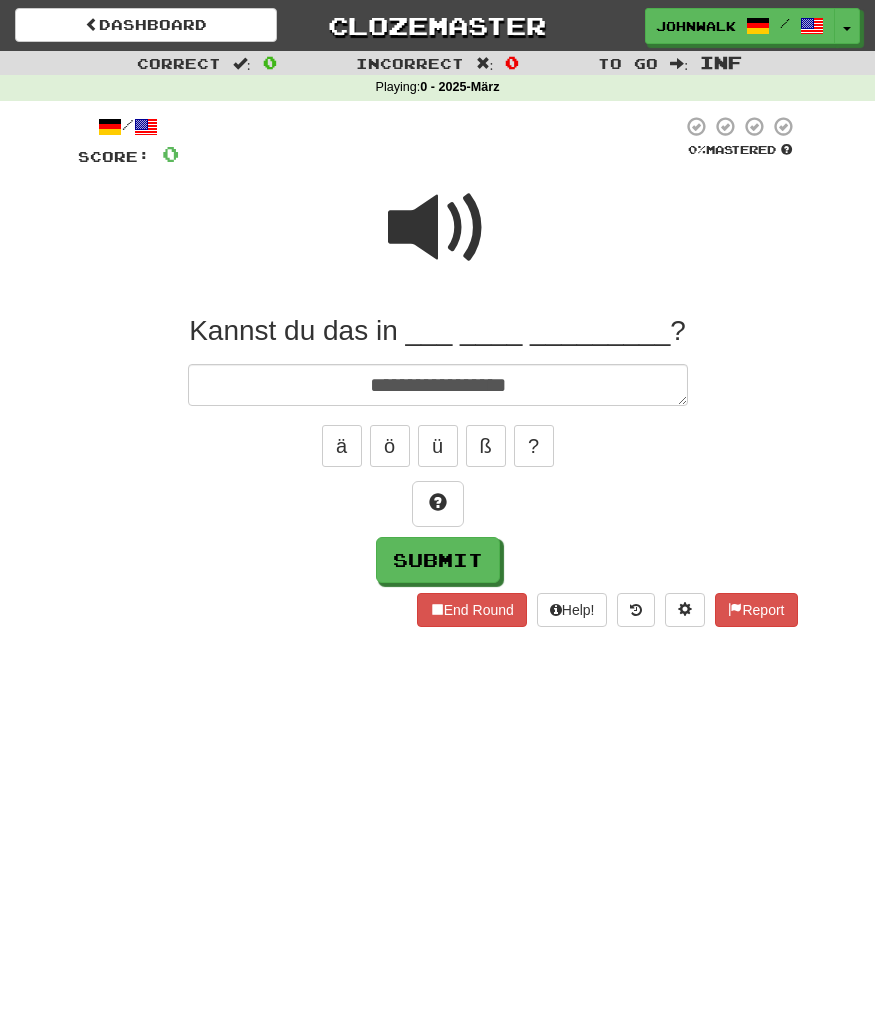 type on "*" 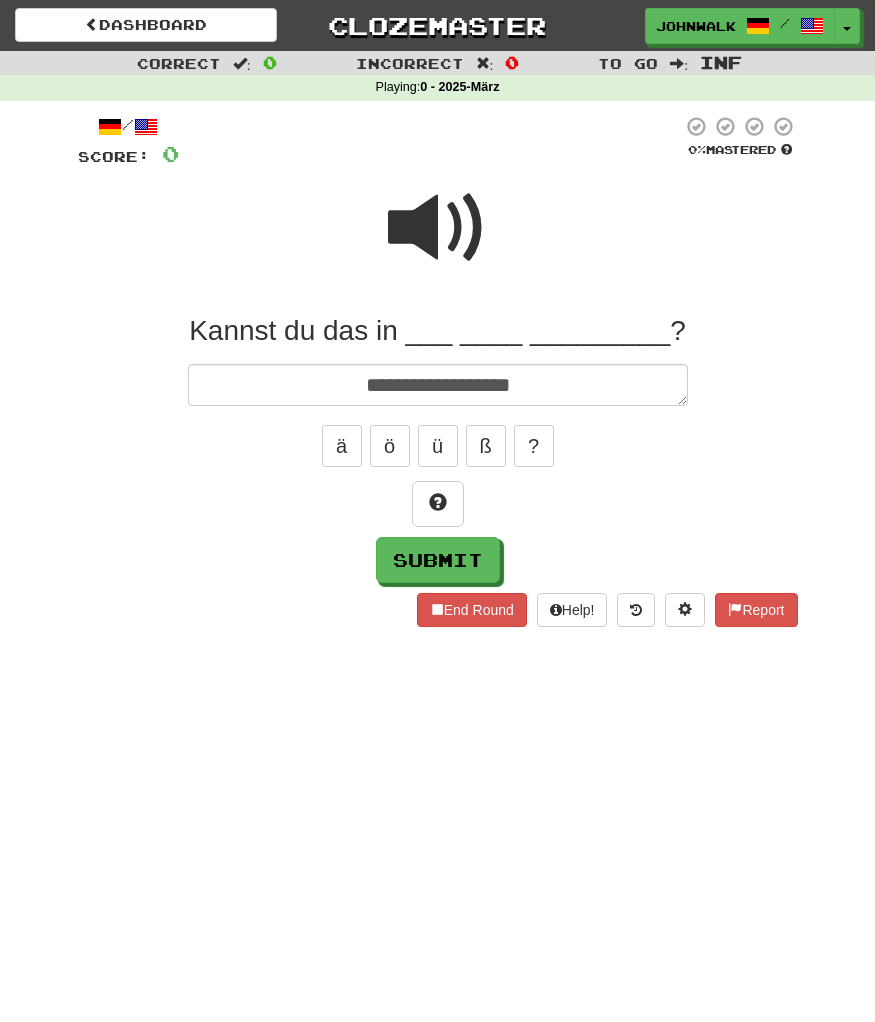 type on "*" 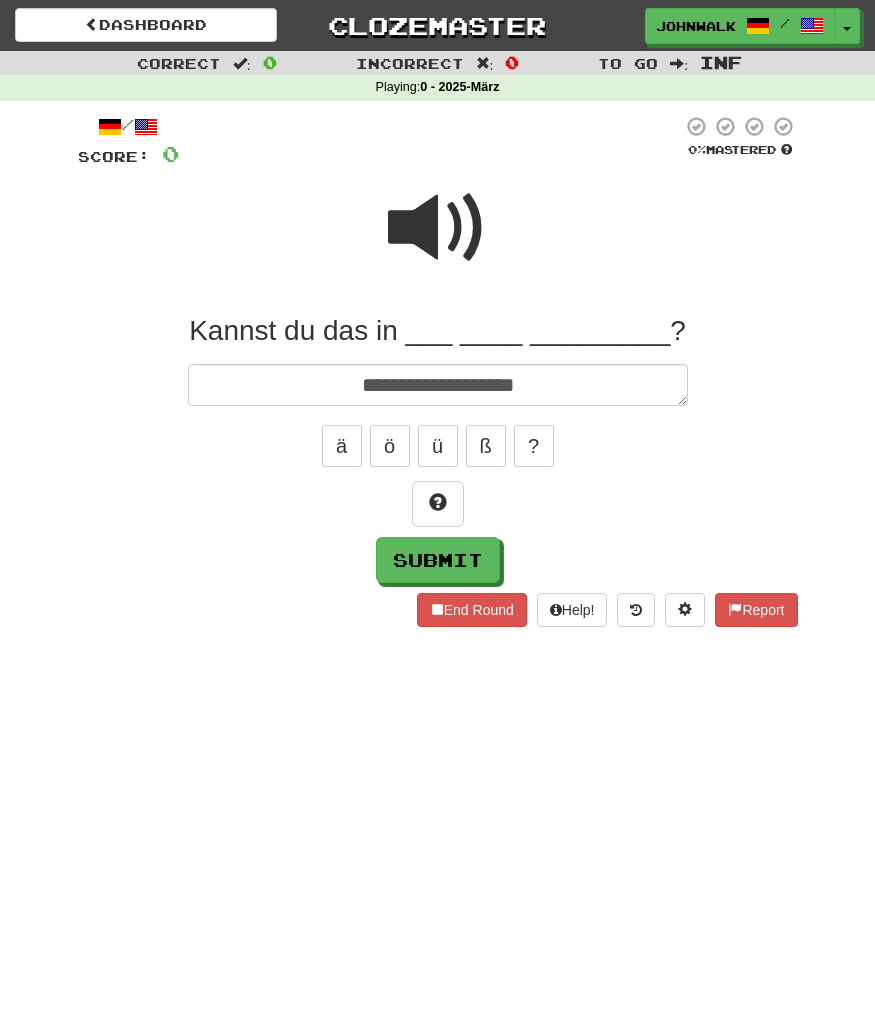 type on "*" 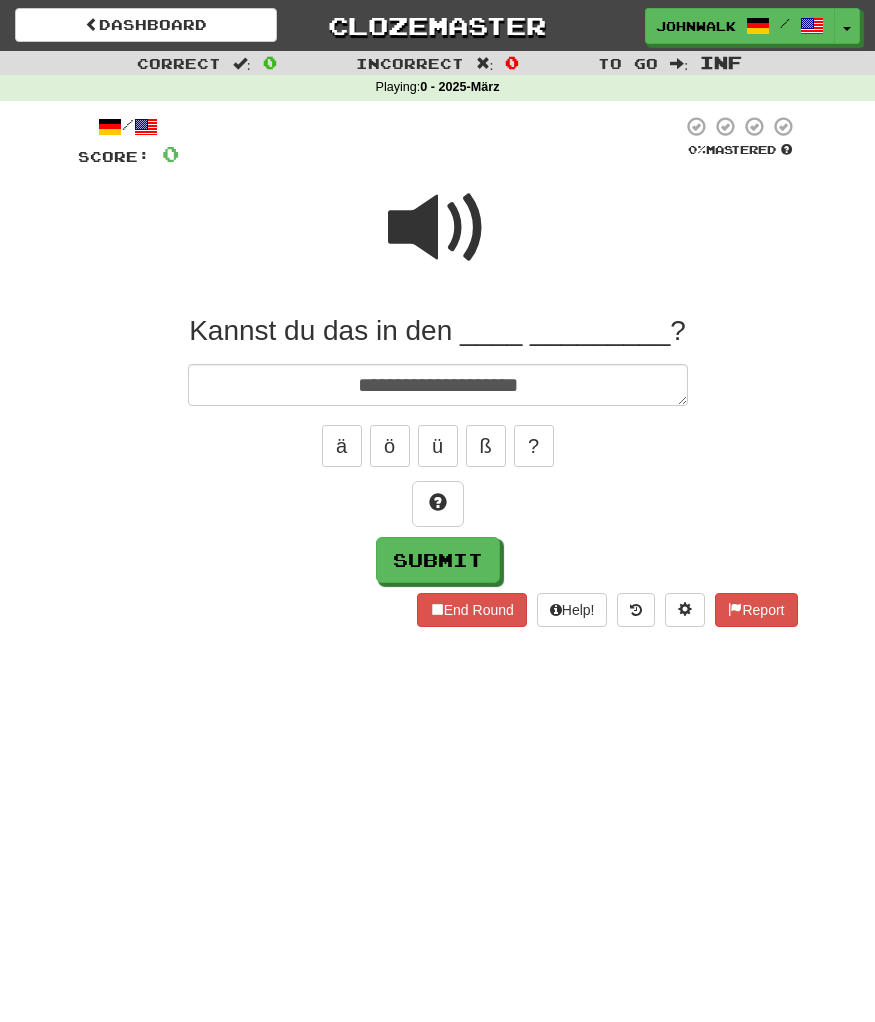 type on "**********" 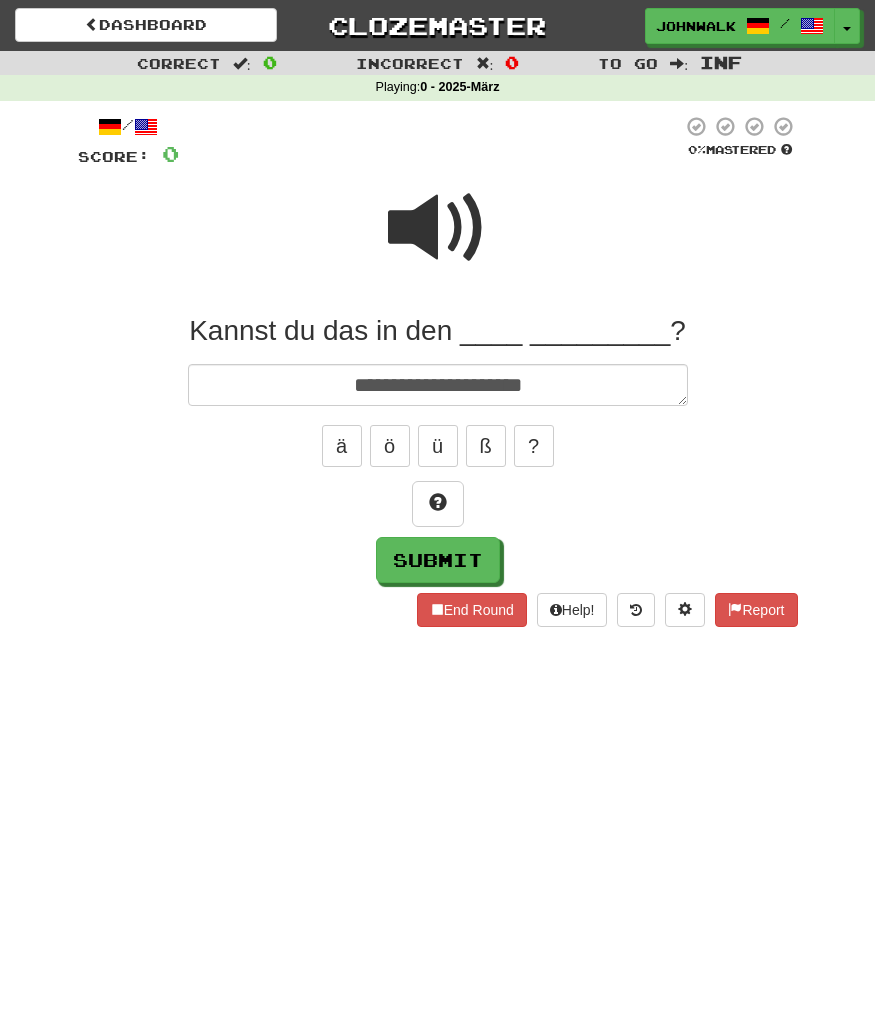type on "*" 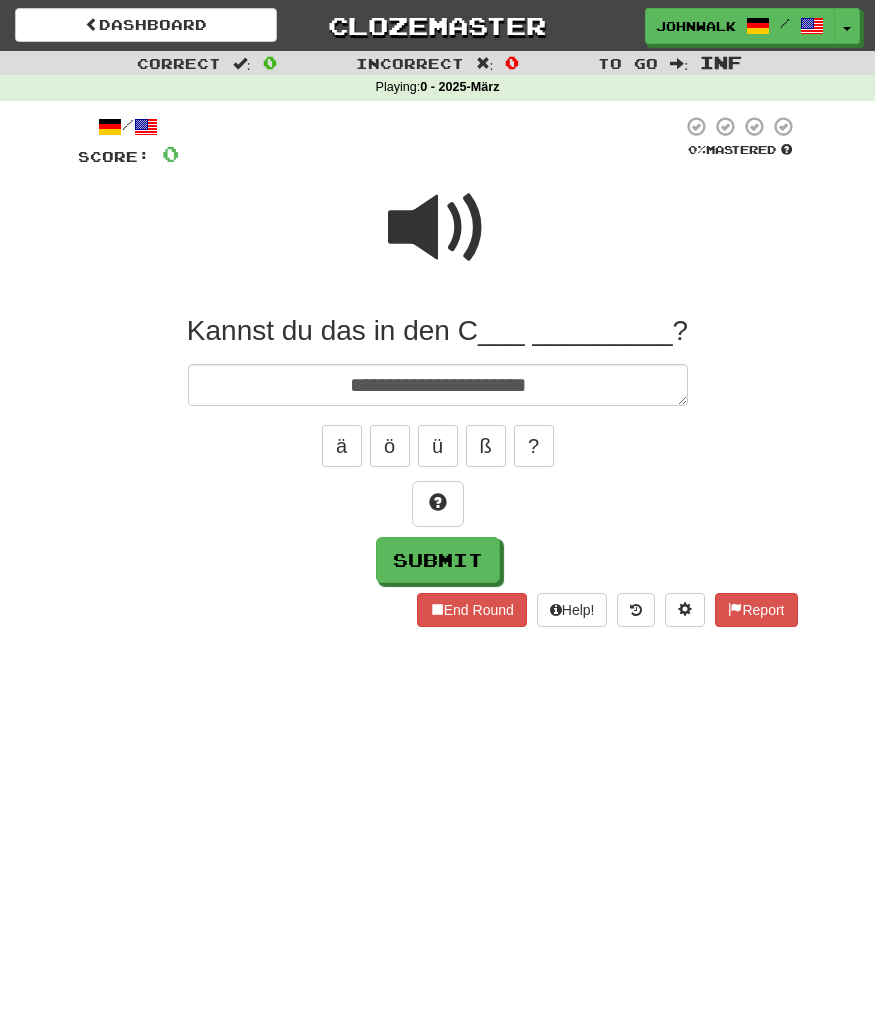 type on "*" 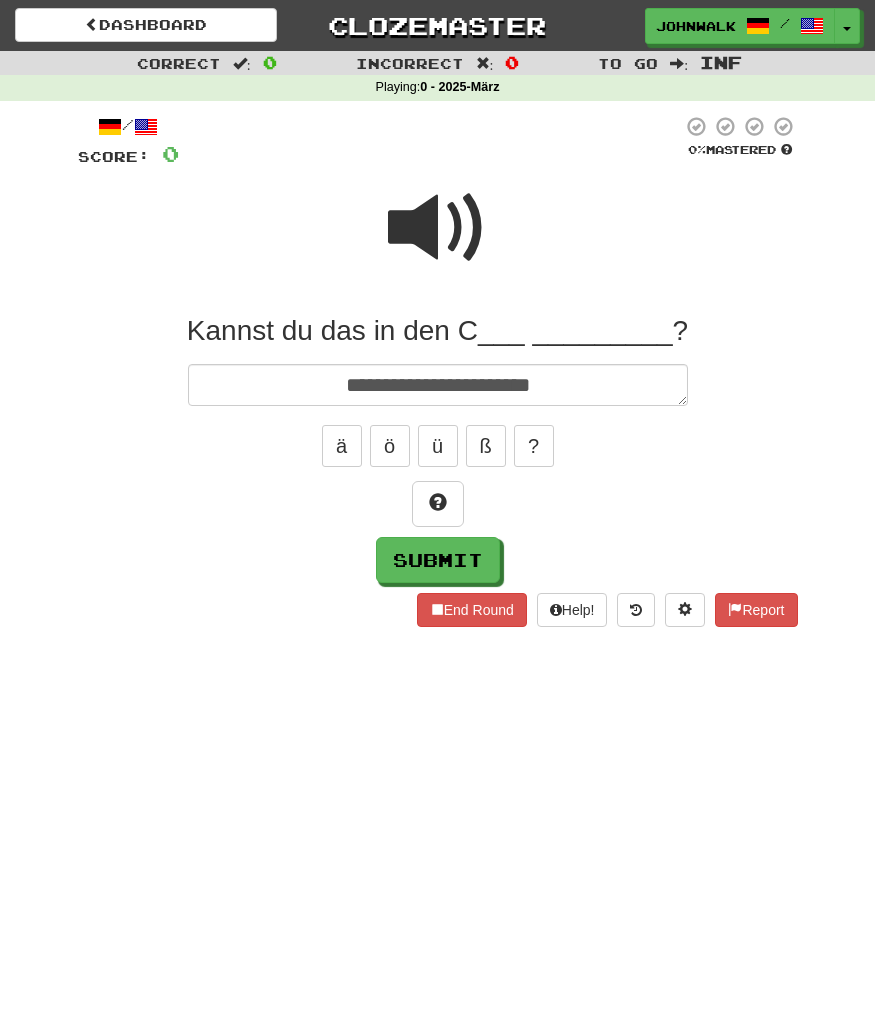 type on "*" 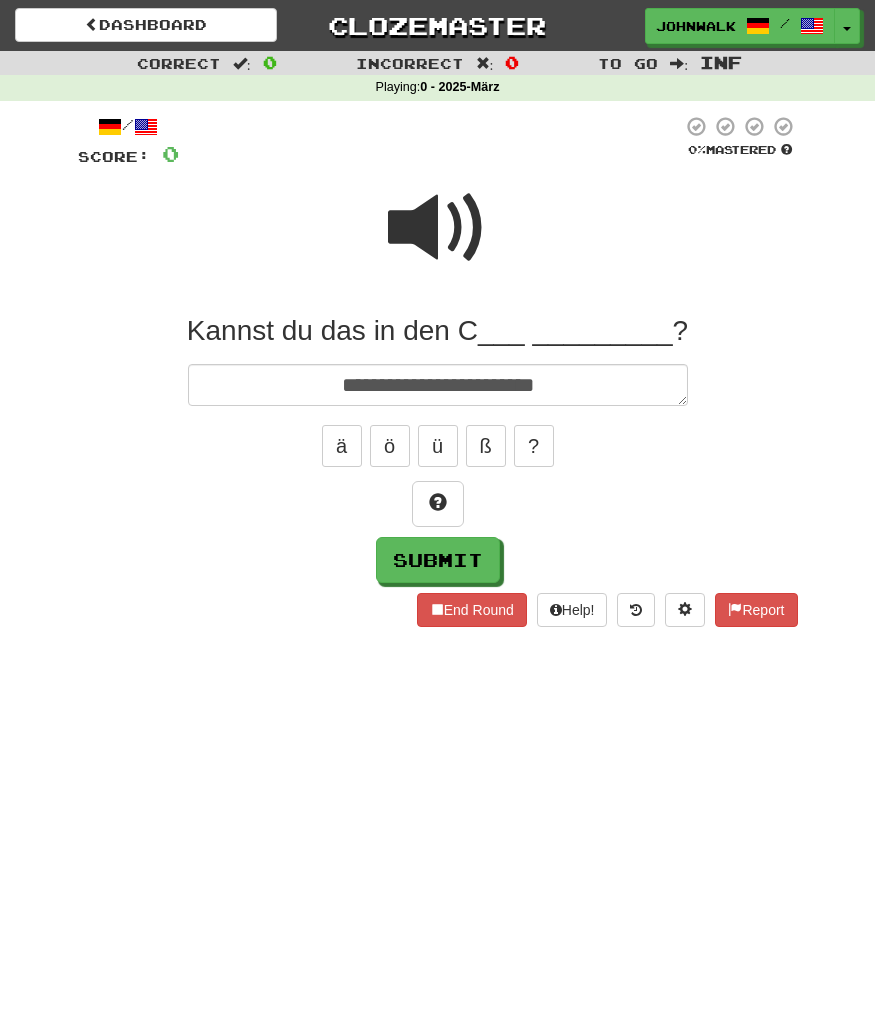 type on "*" 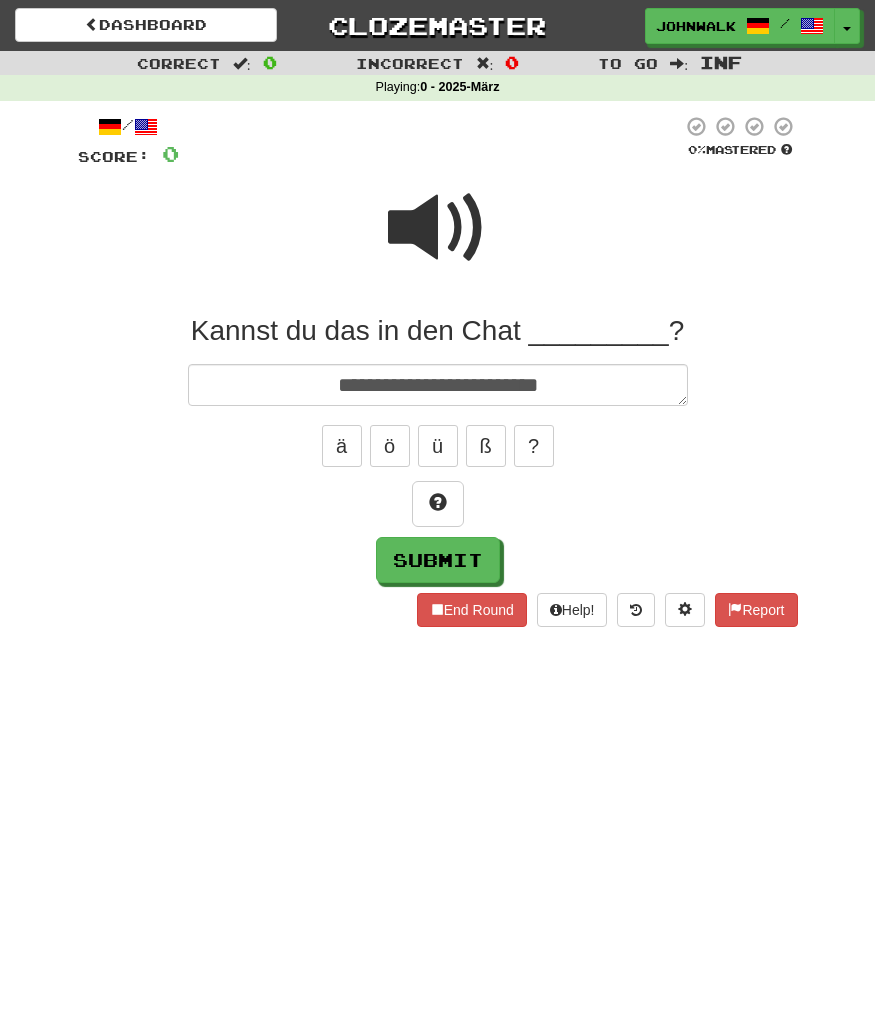 type on "*" 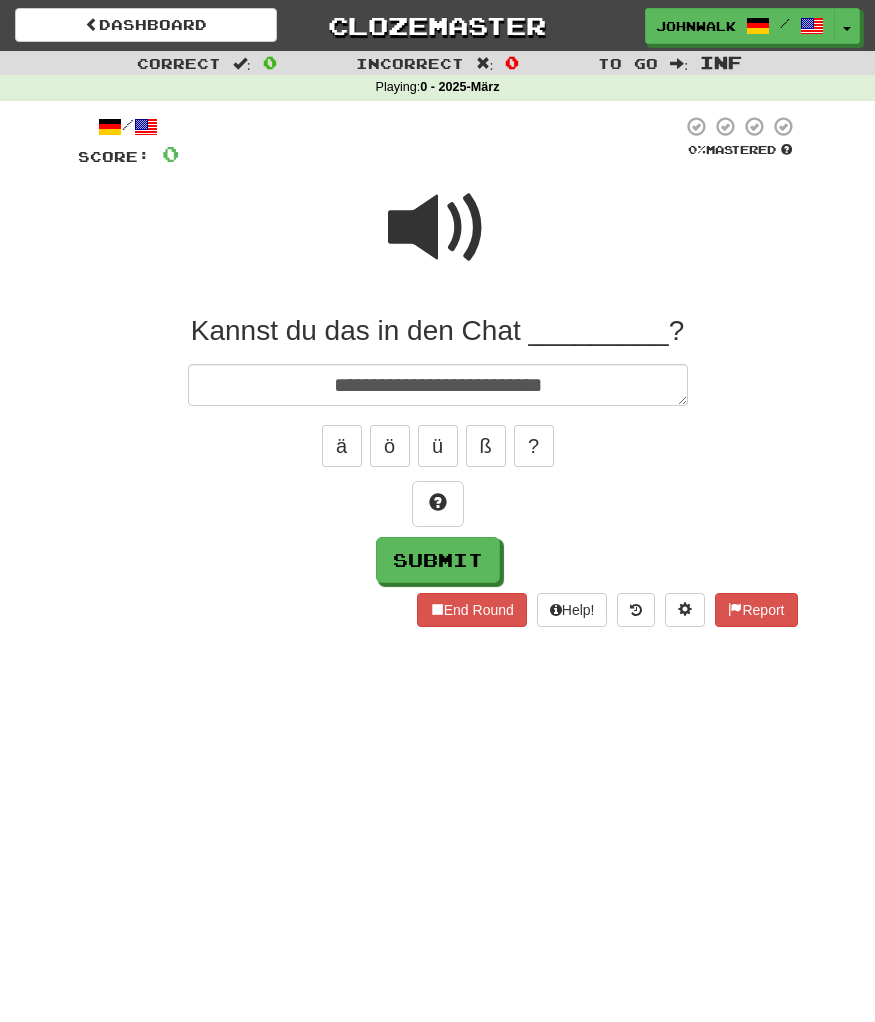 type on "*" 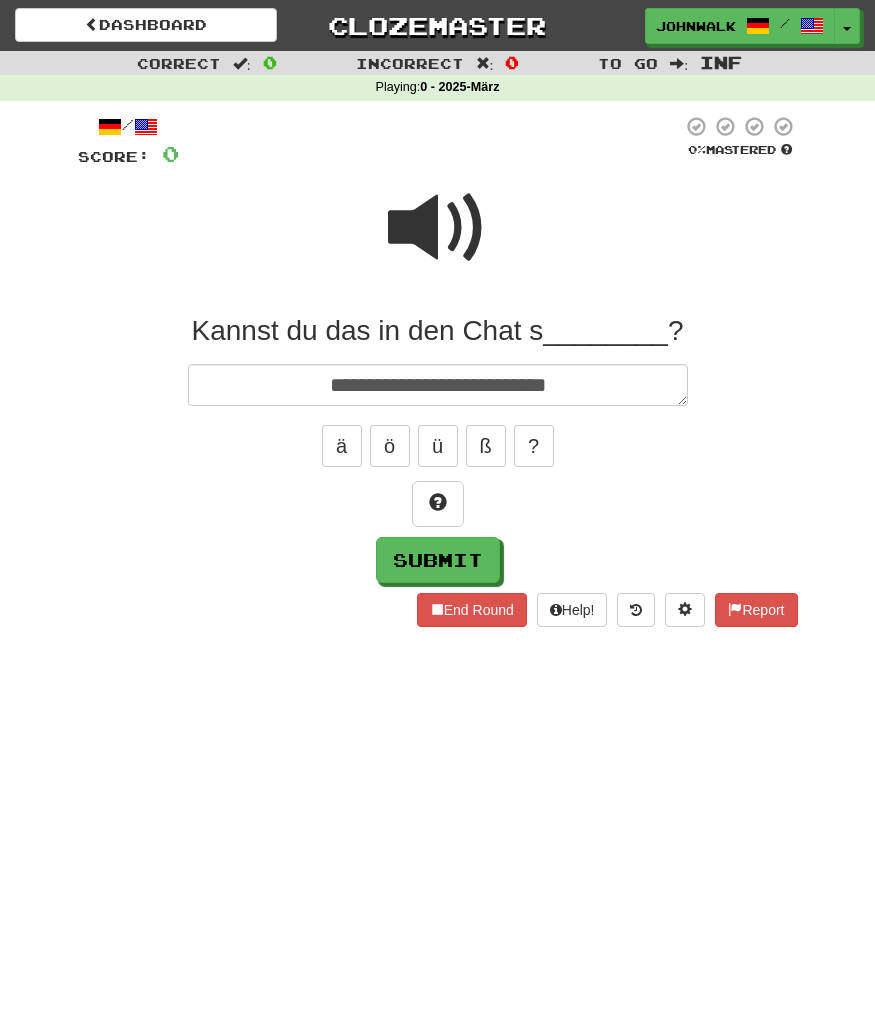 type on "*" 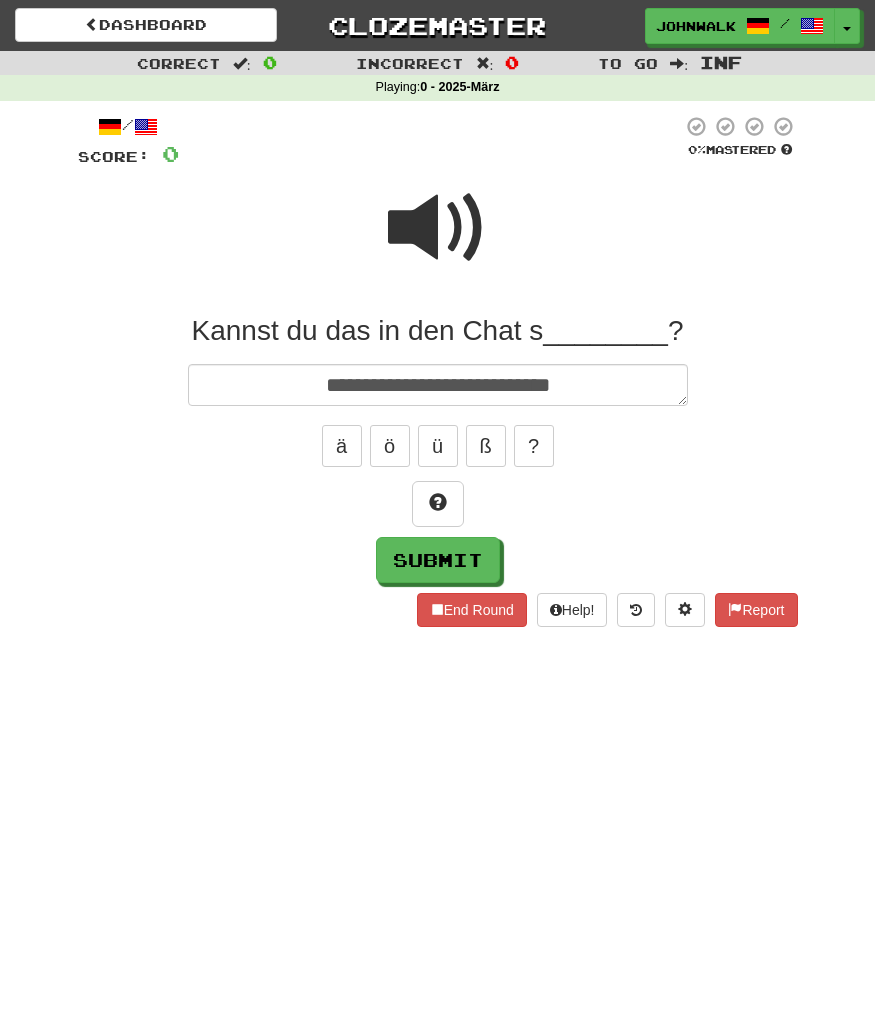 type on "*" 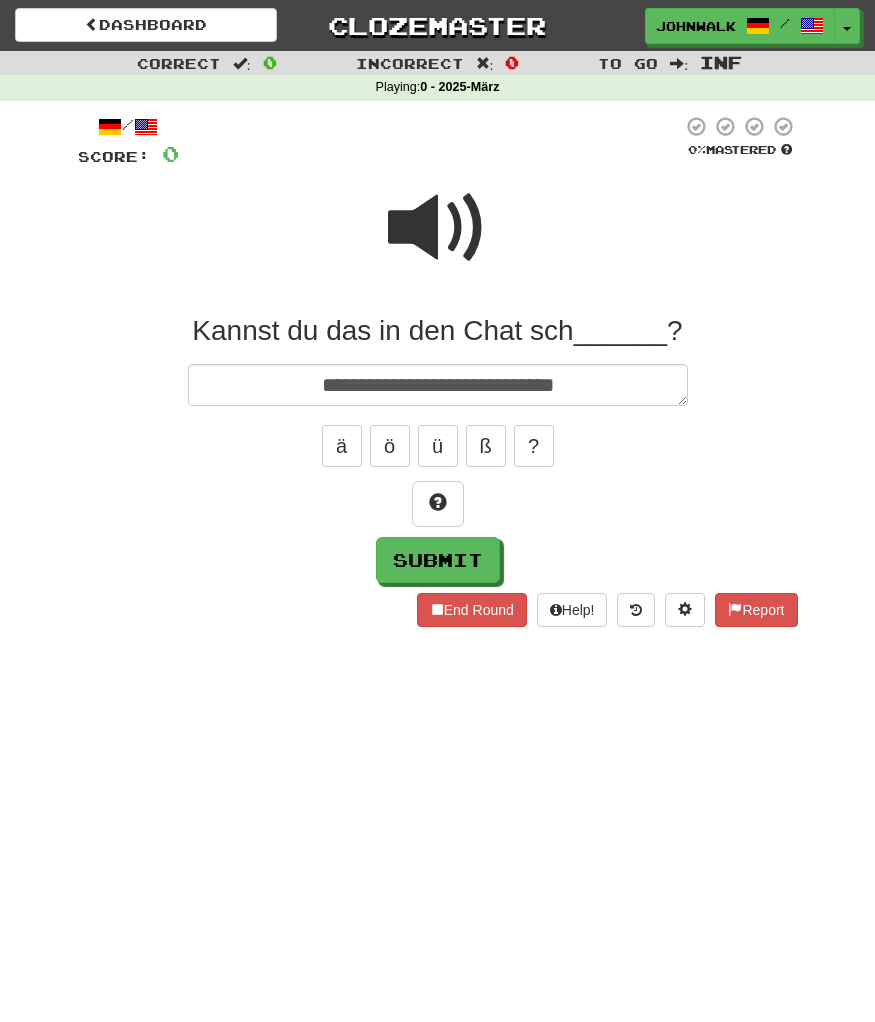 type on "*" 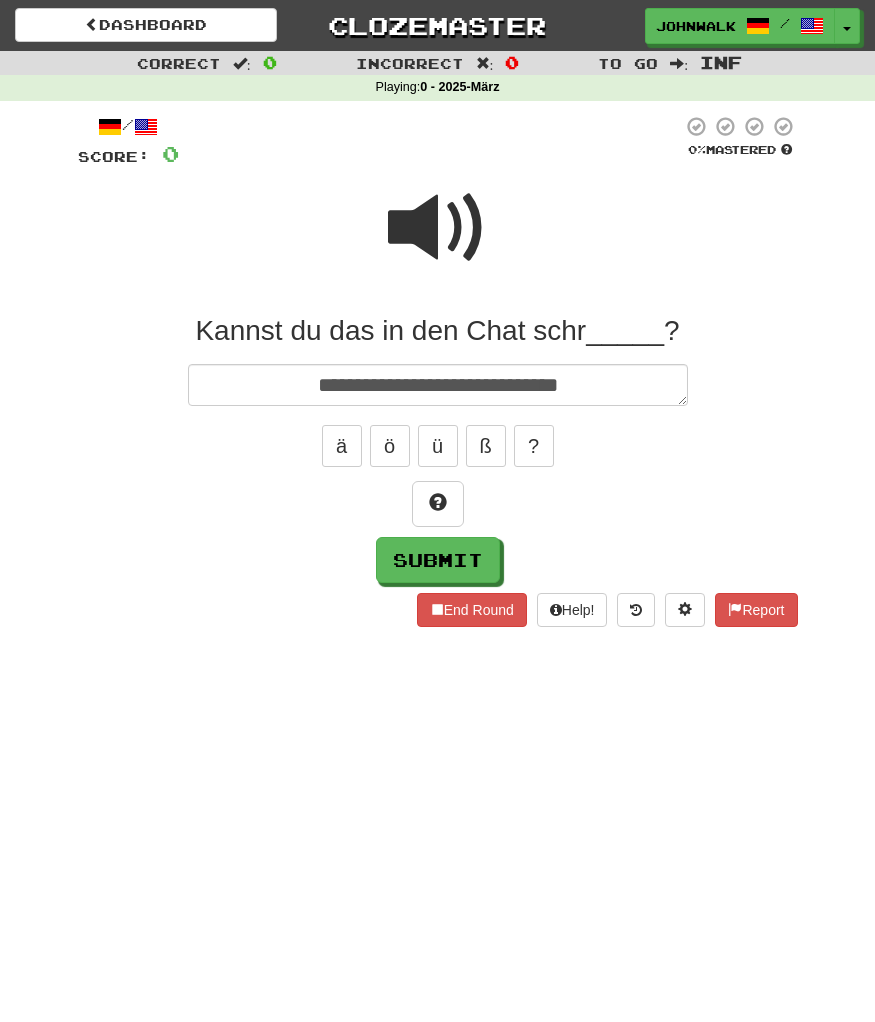 type on "*" 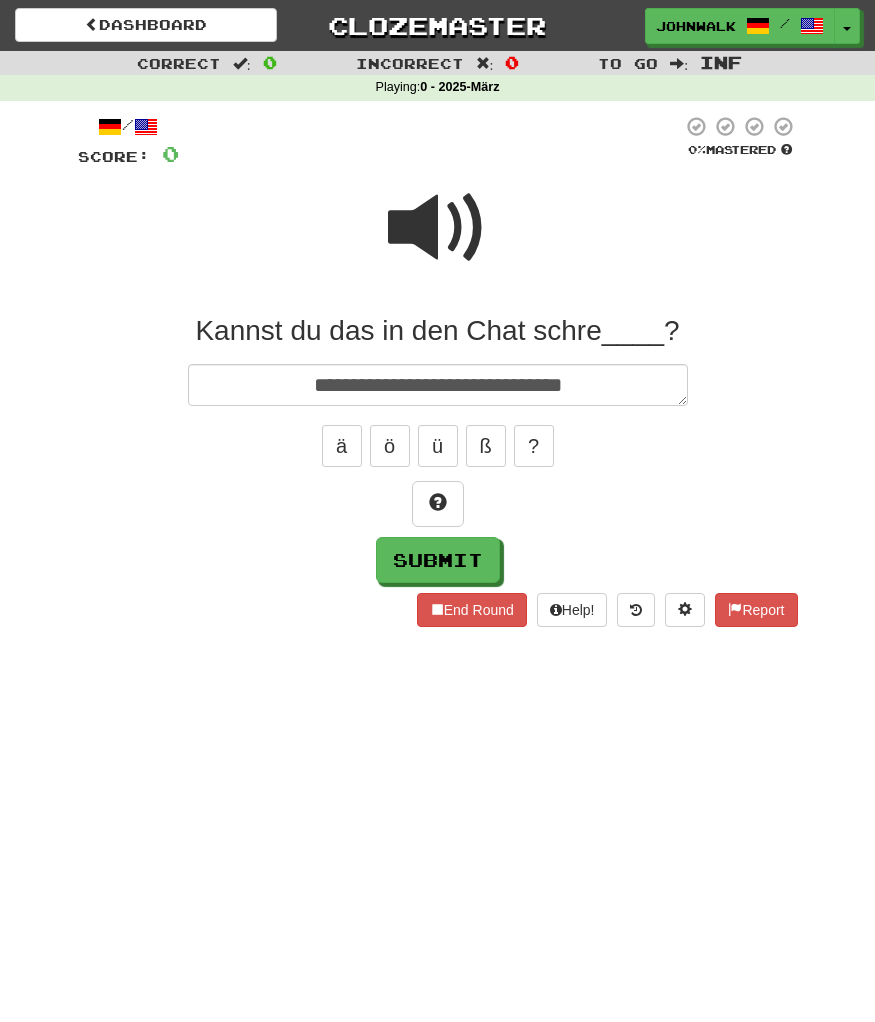 type on "*" 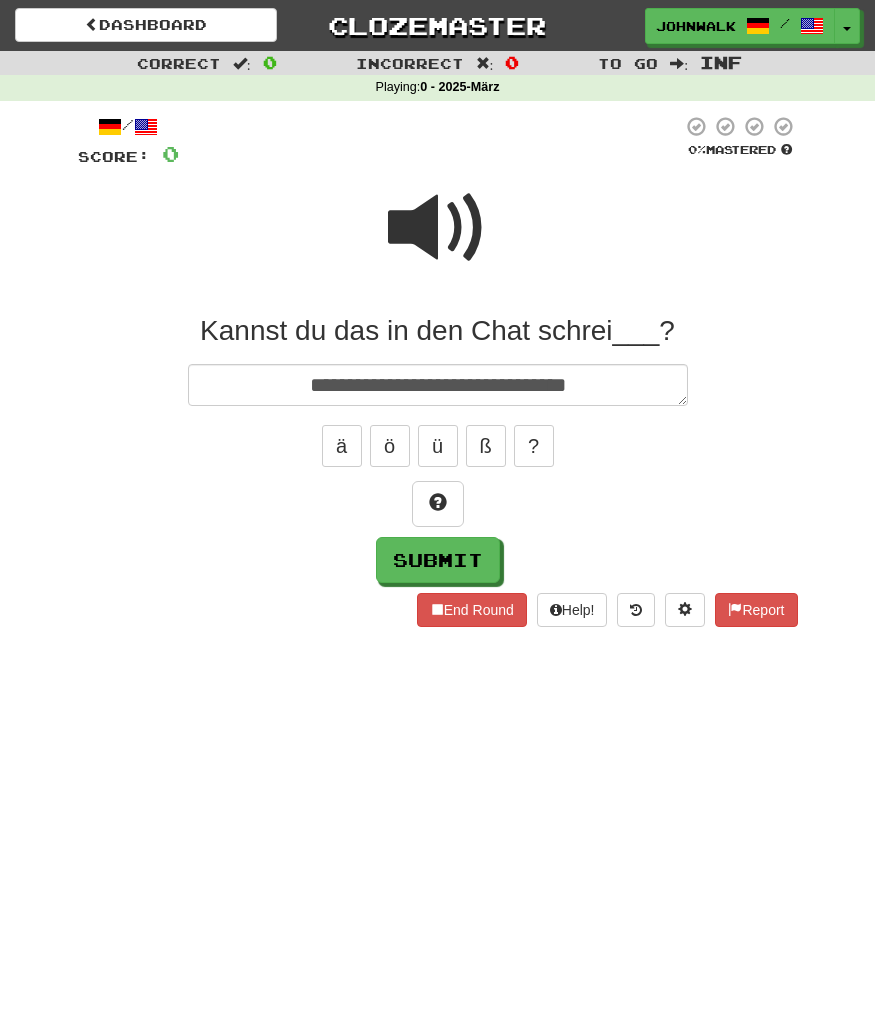 type on "*" 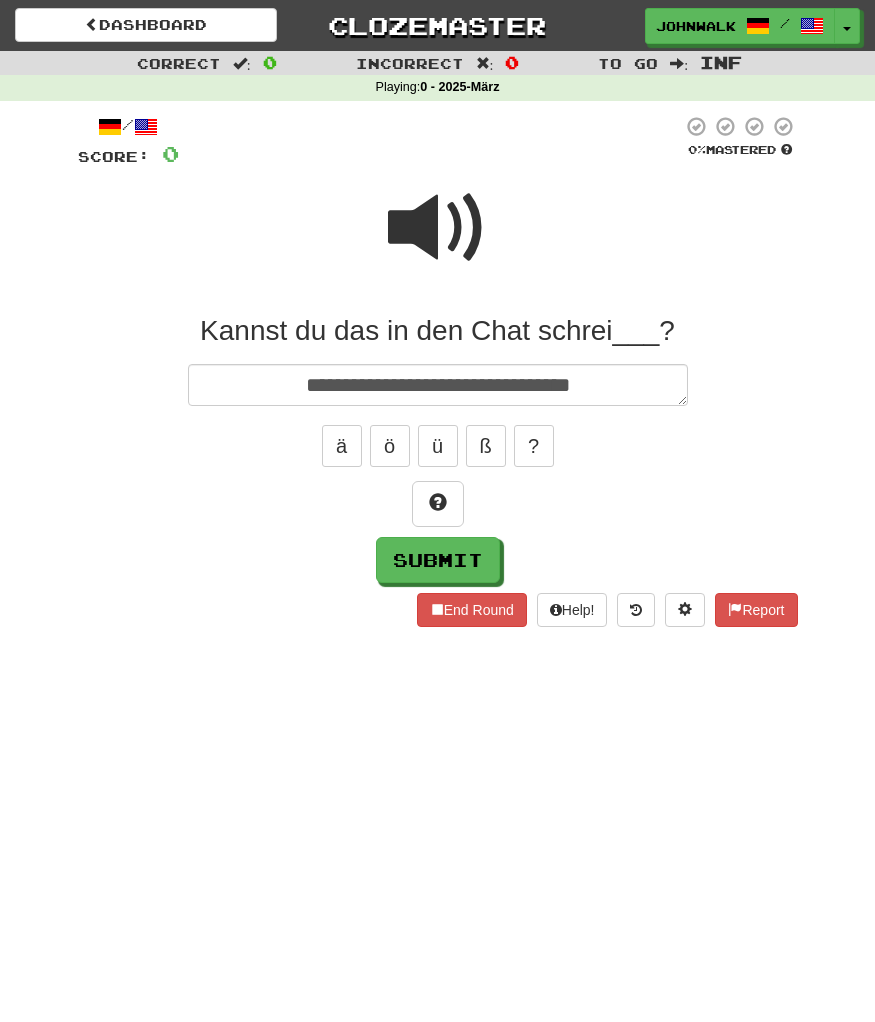 type on "*" 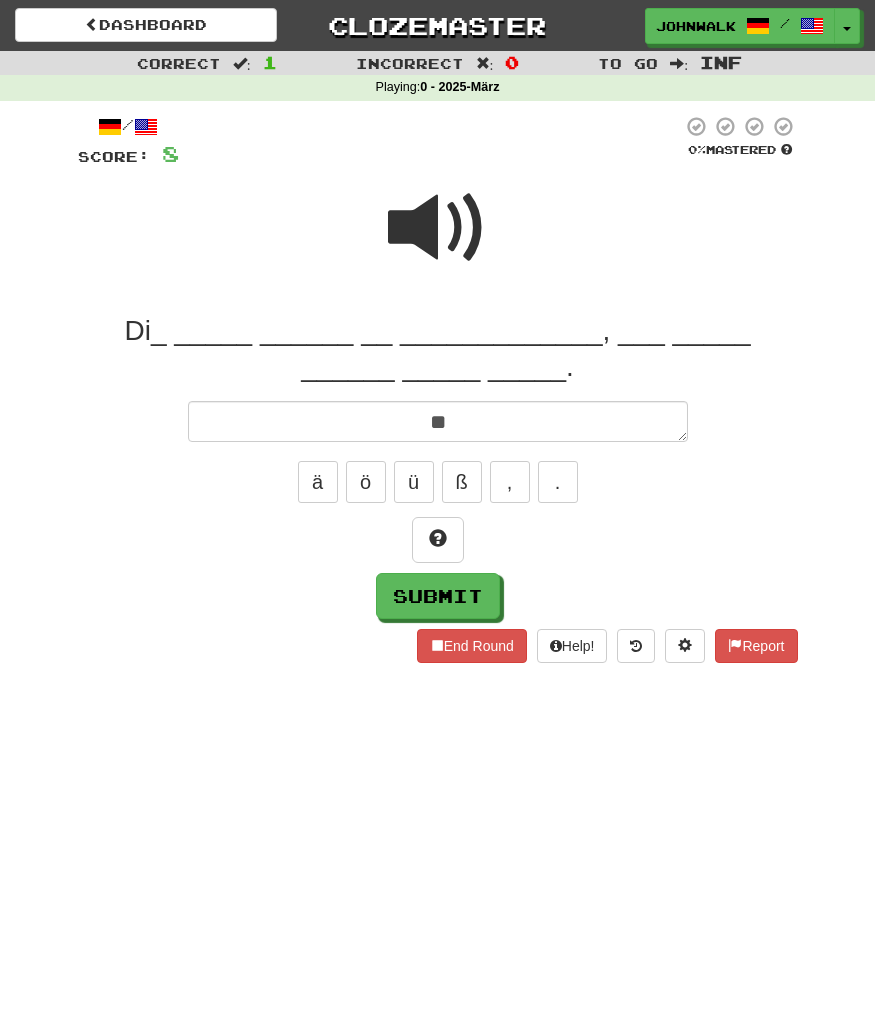 type on "*" 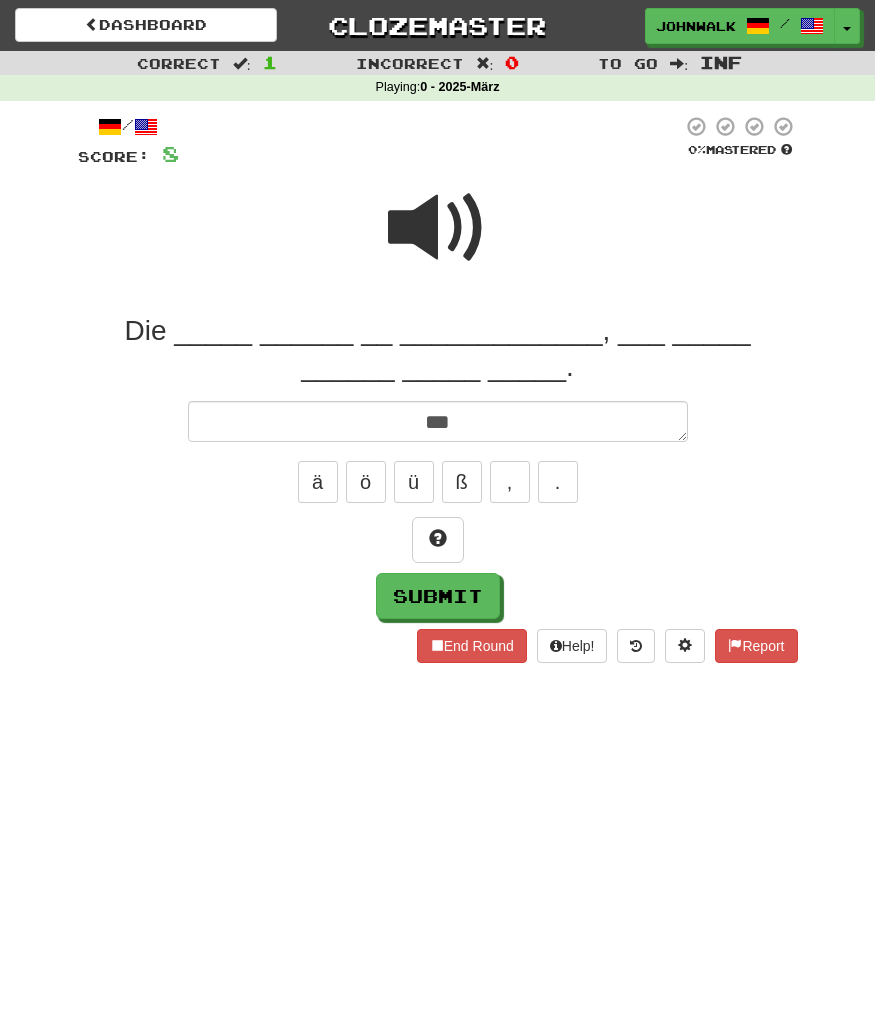 type on "*" 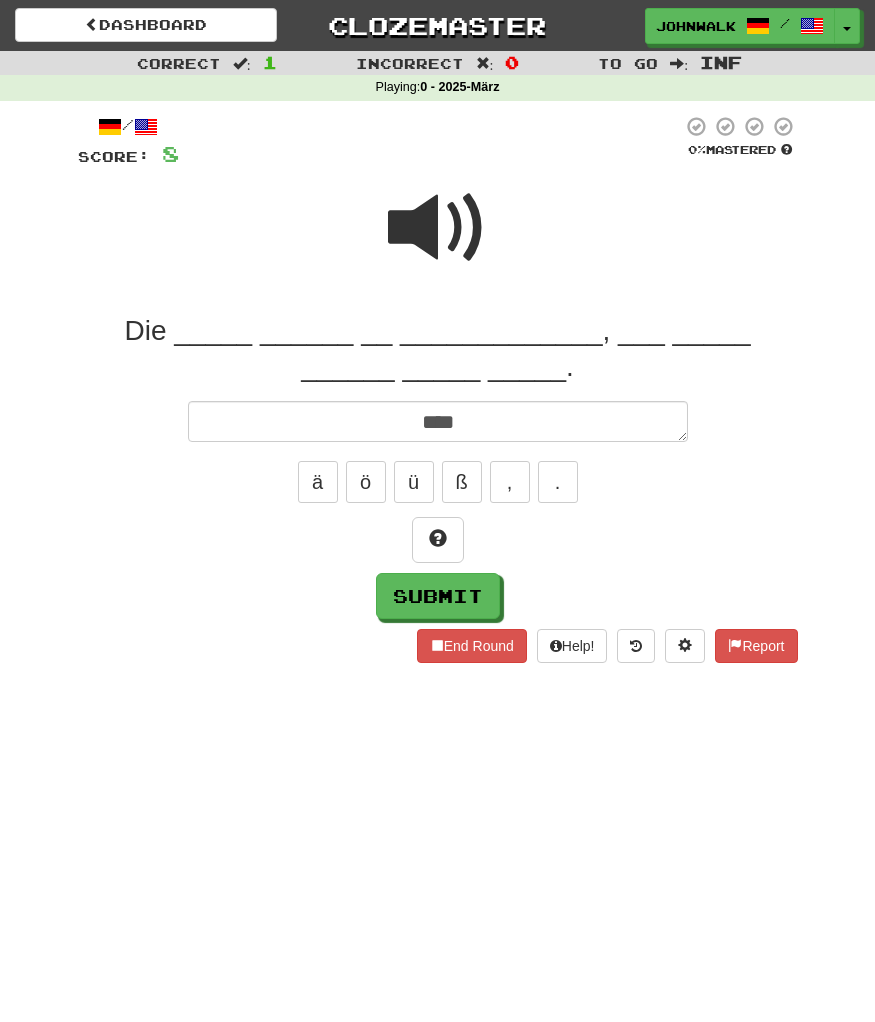type on "*****" 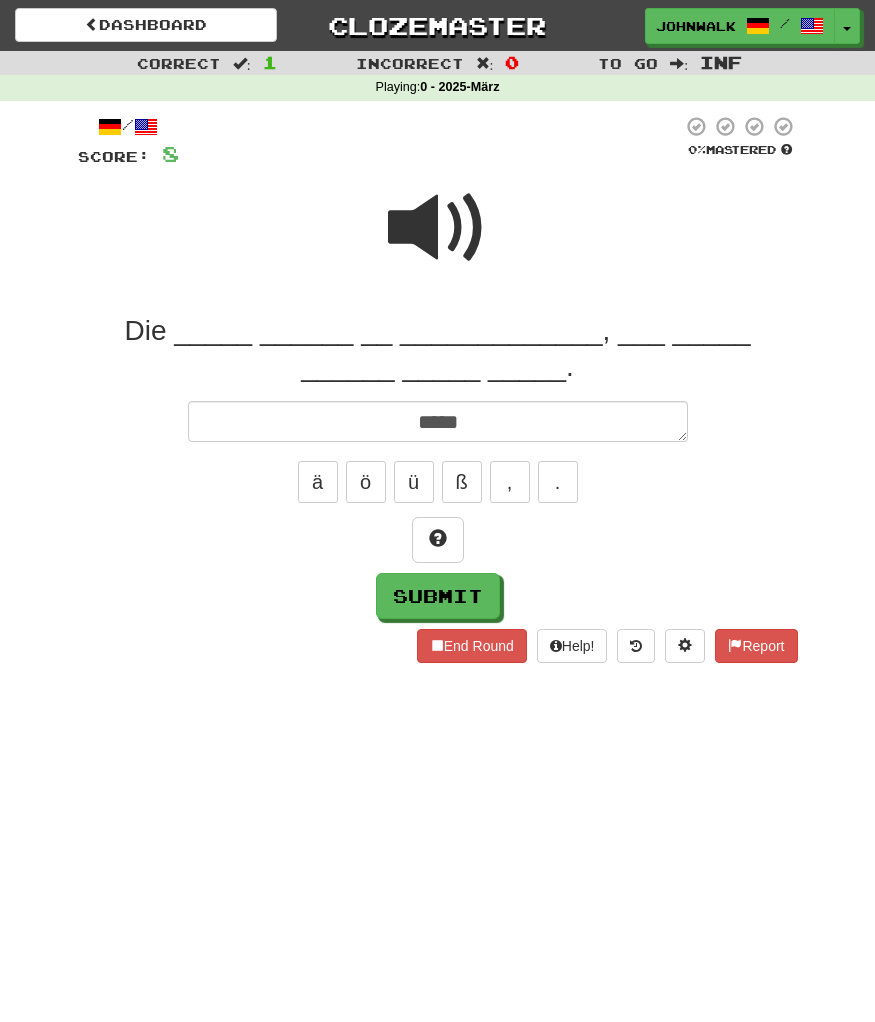 type on "*" 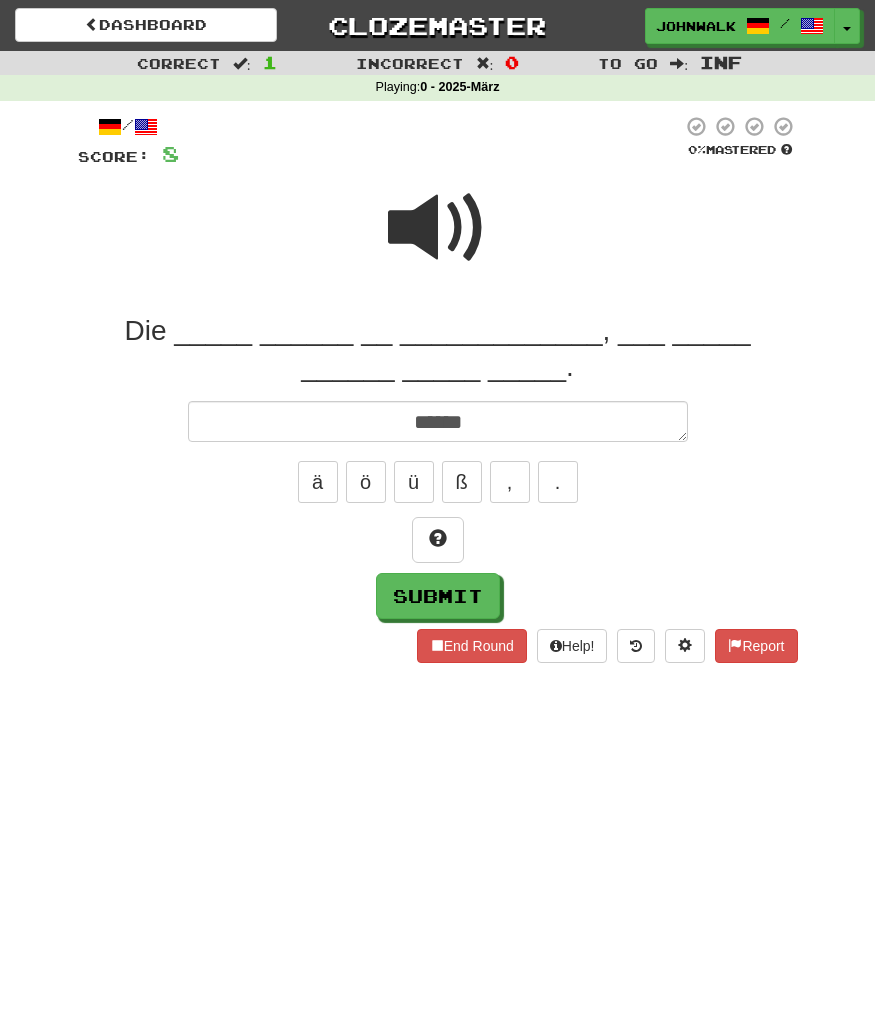 type on "*******" 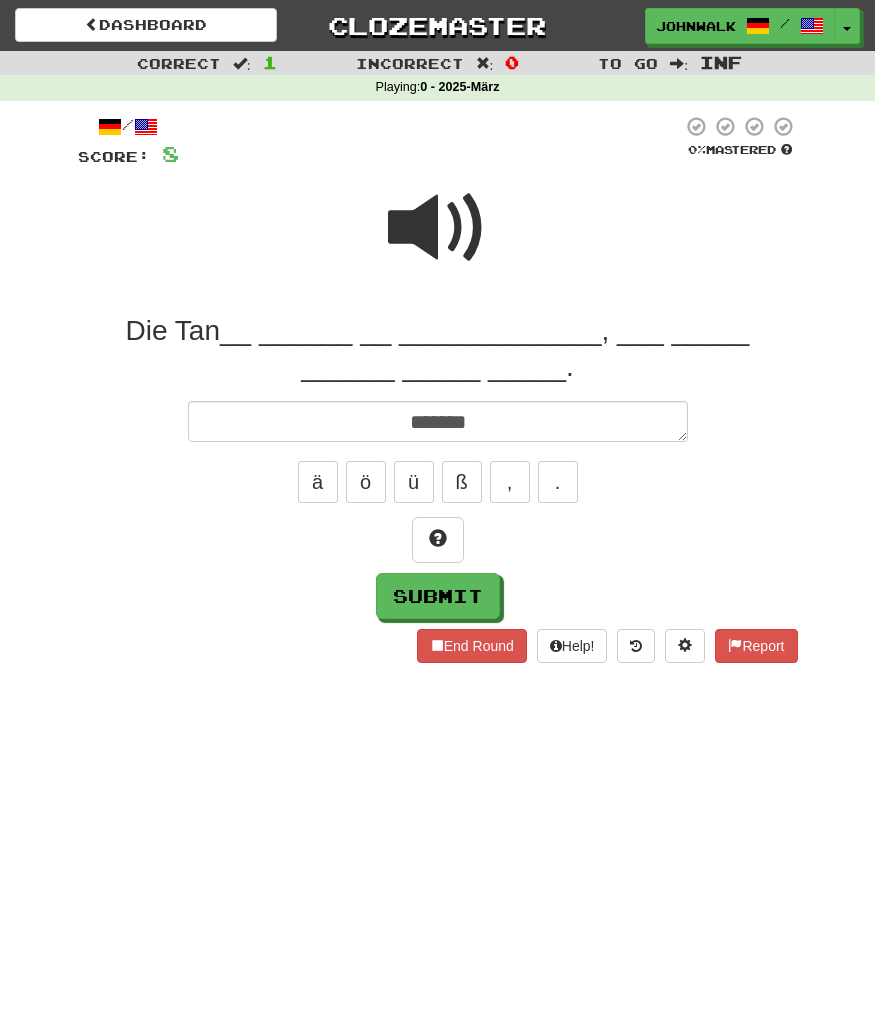 type on "*" 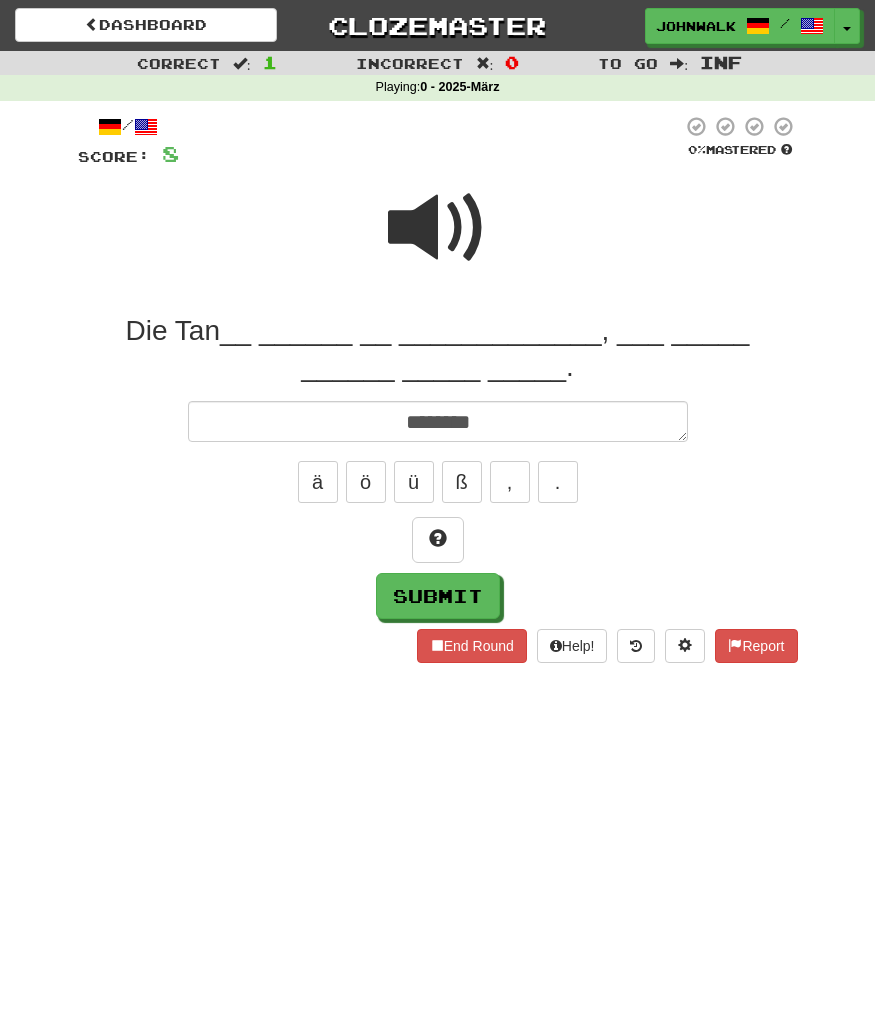 type on "*" 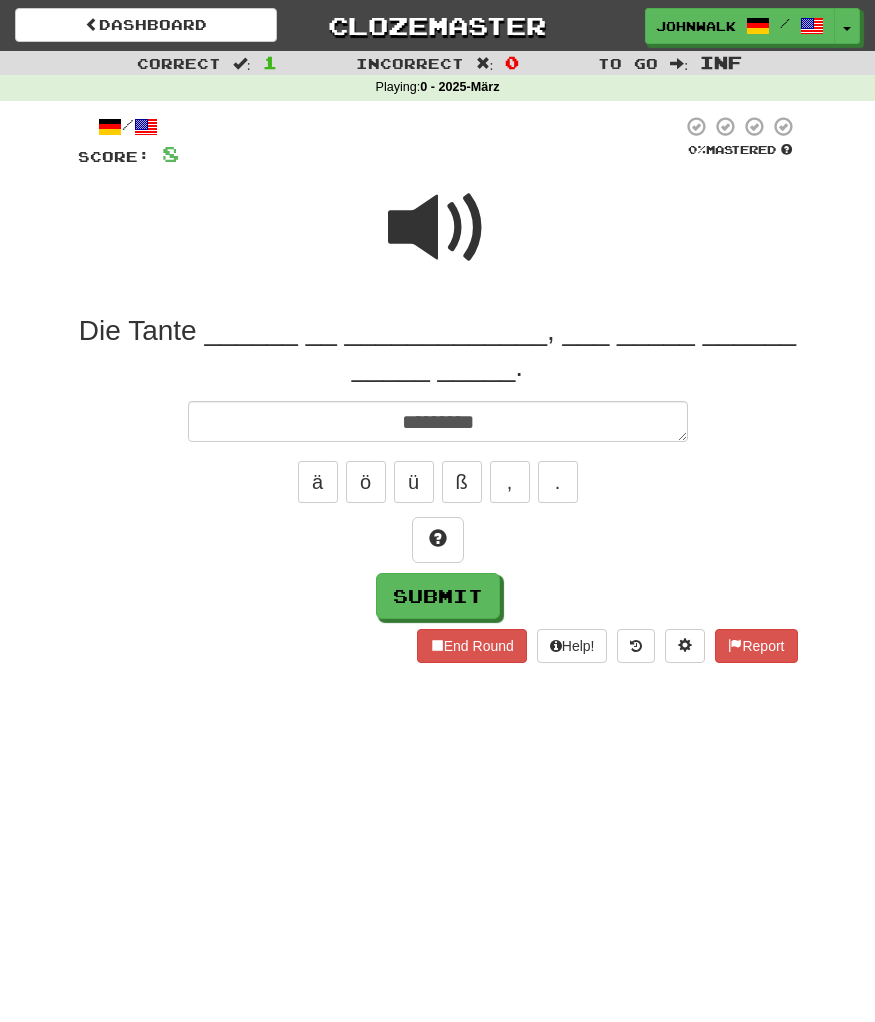 type on "*********" 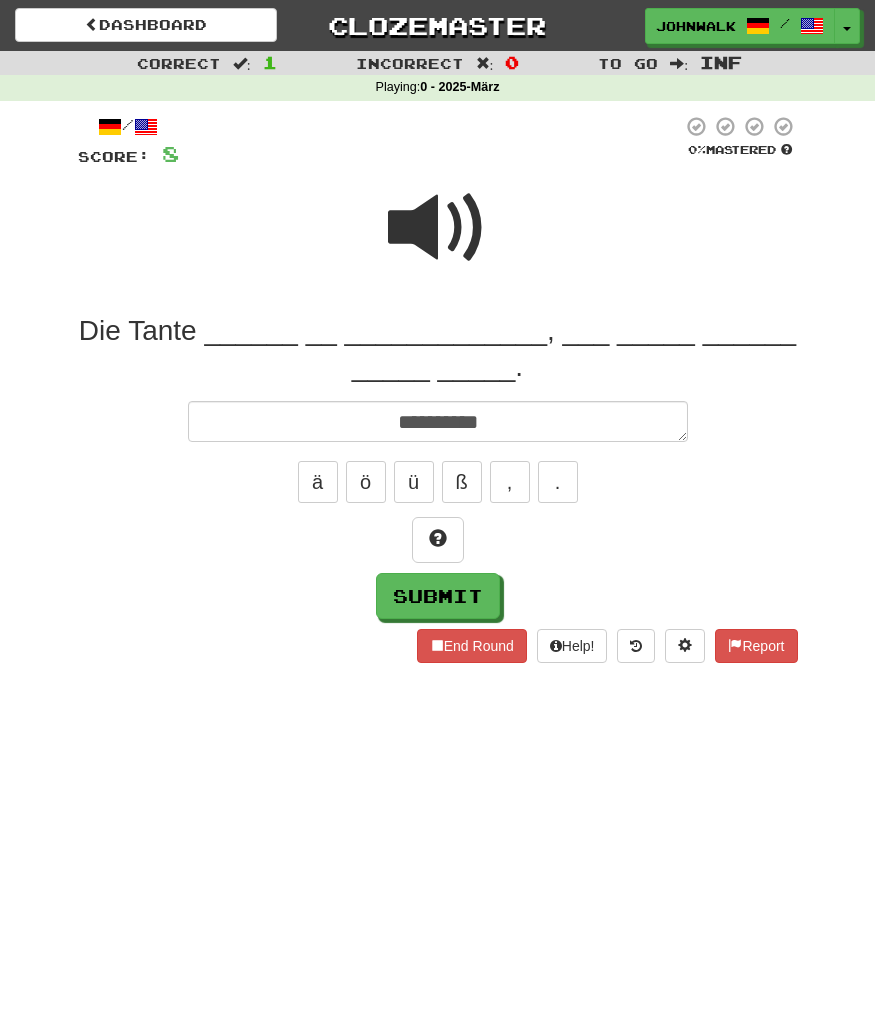 type on "*" 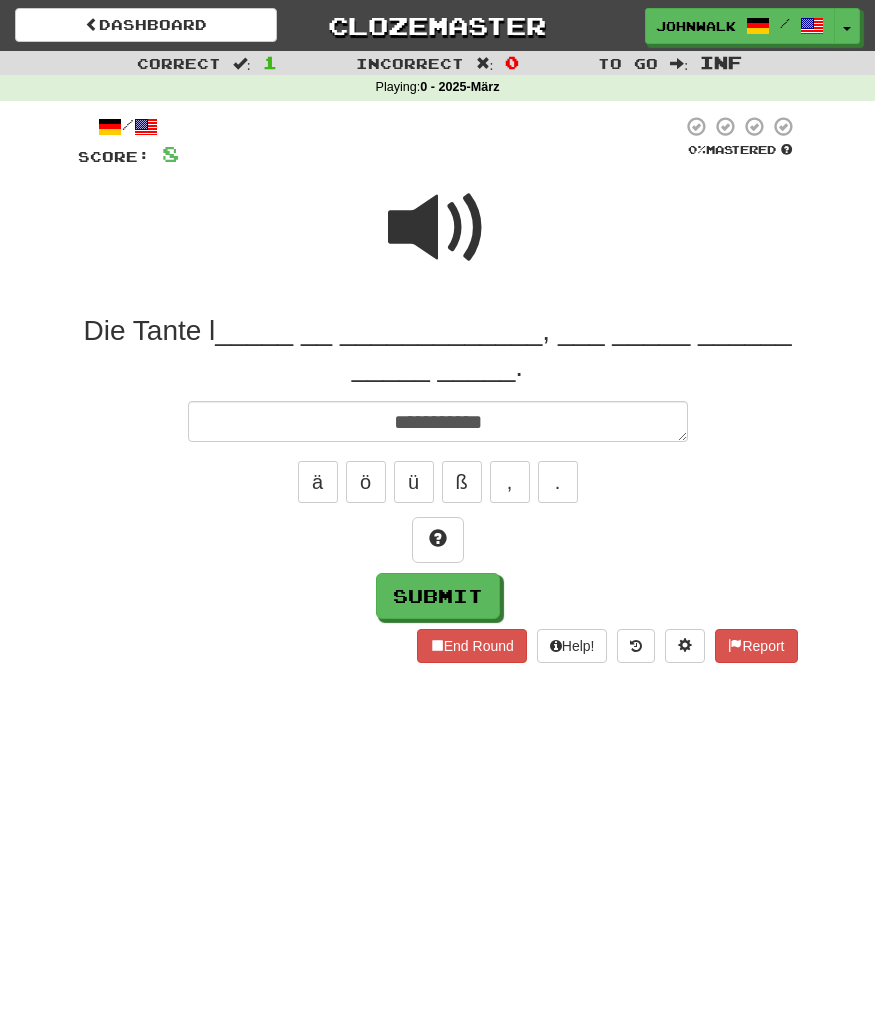 type on "**********" 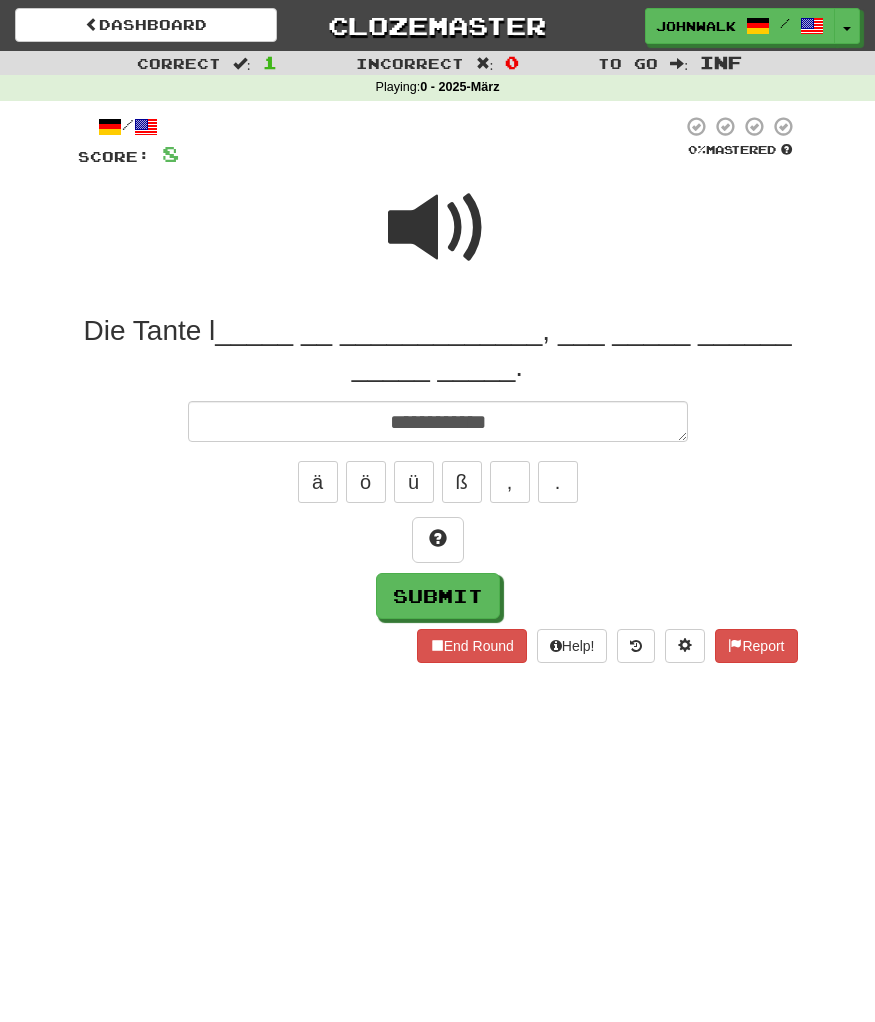 type on "*" 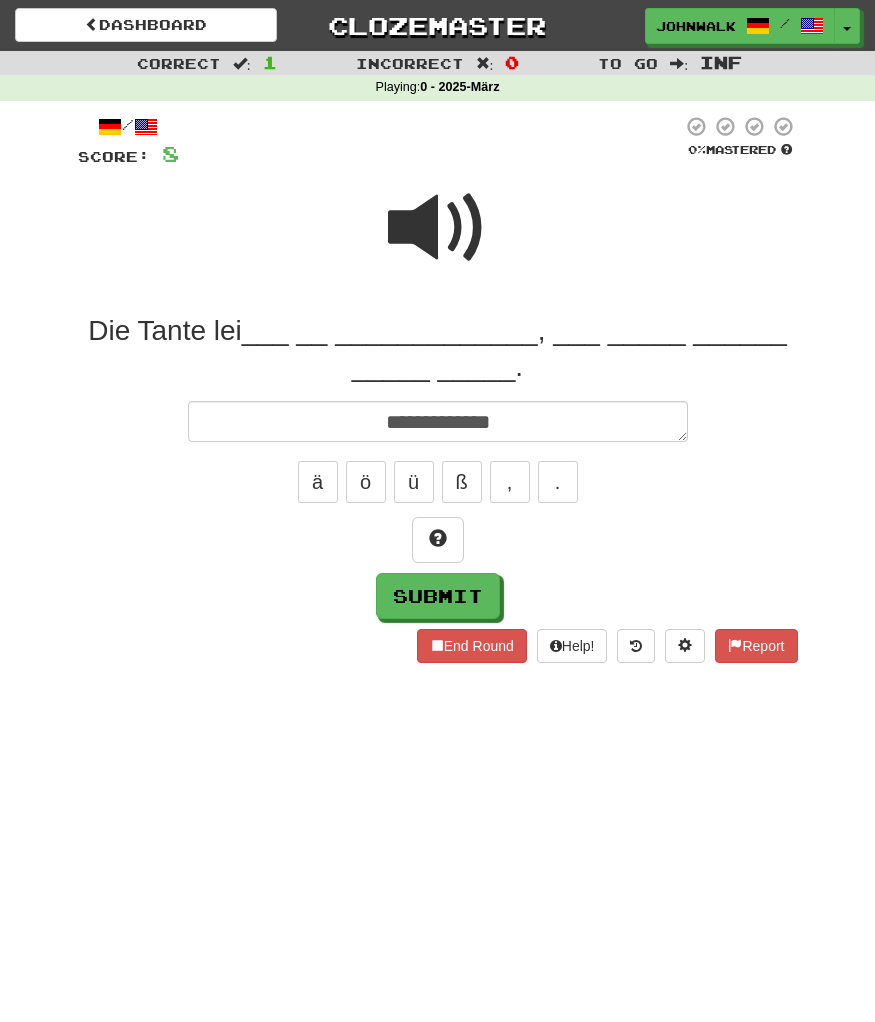 type on "*" 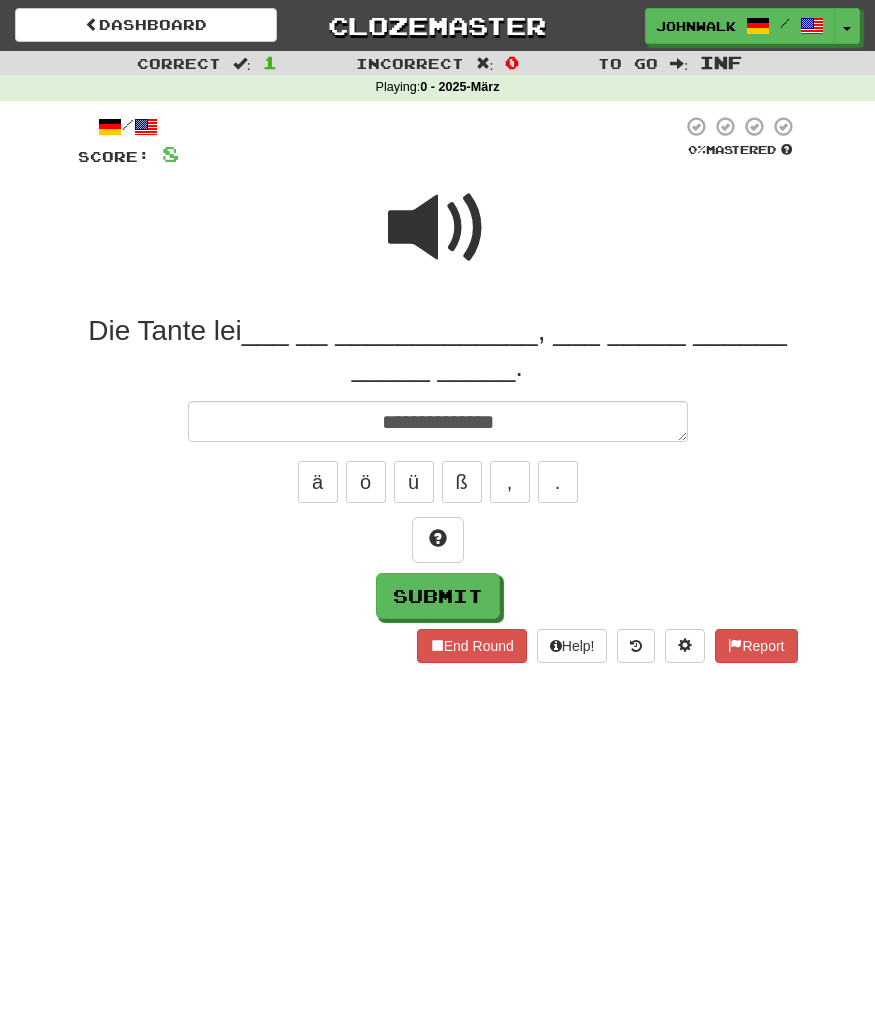 type on "*" 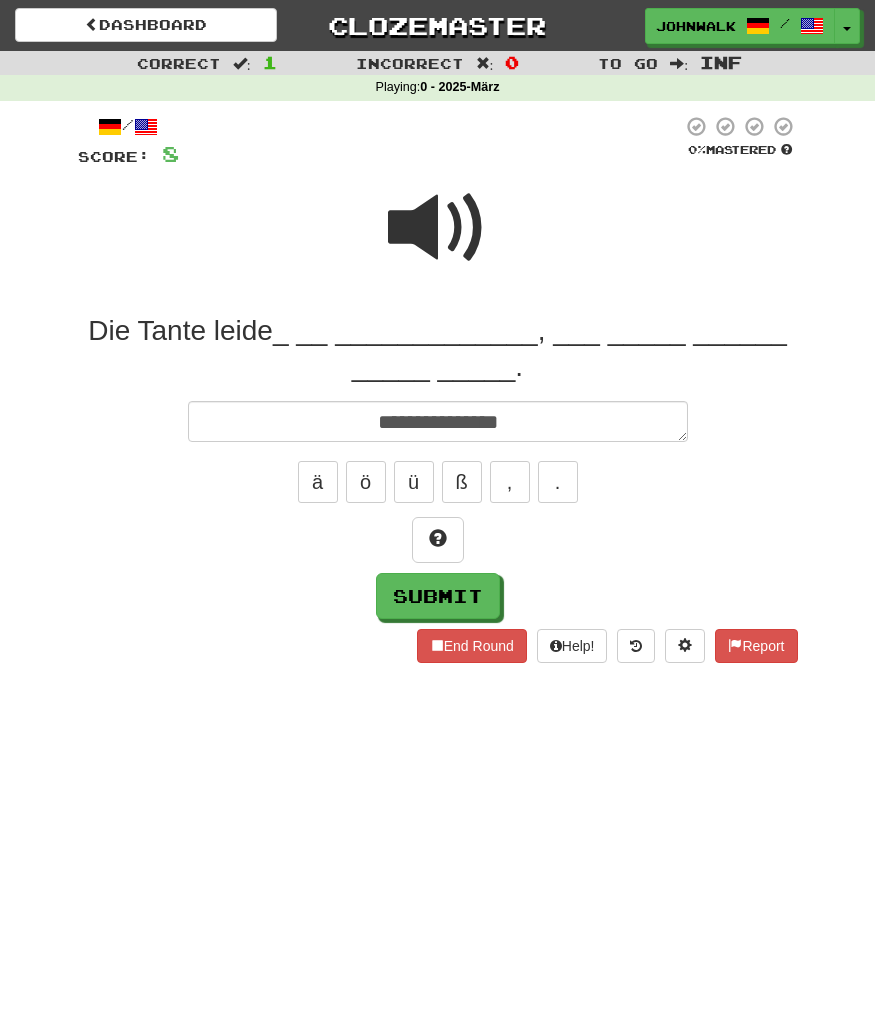 type on "*" 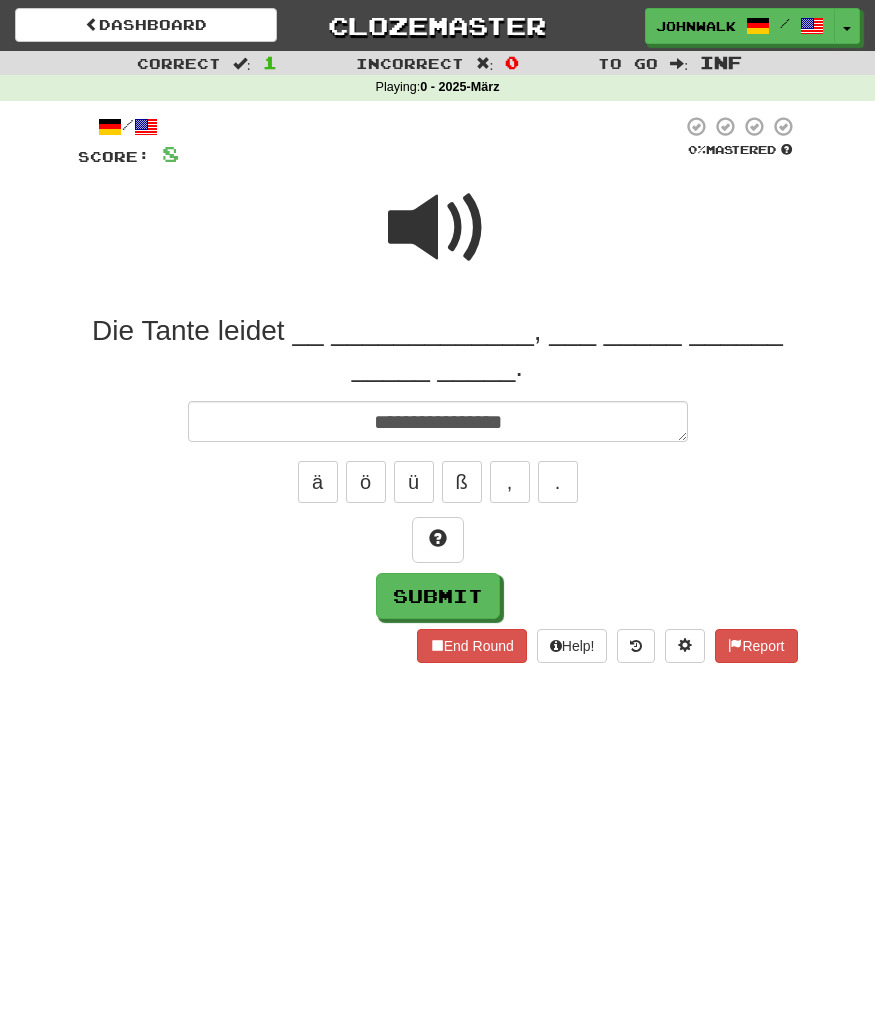 type on "*" 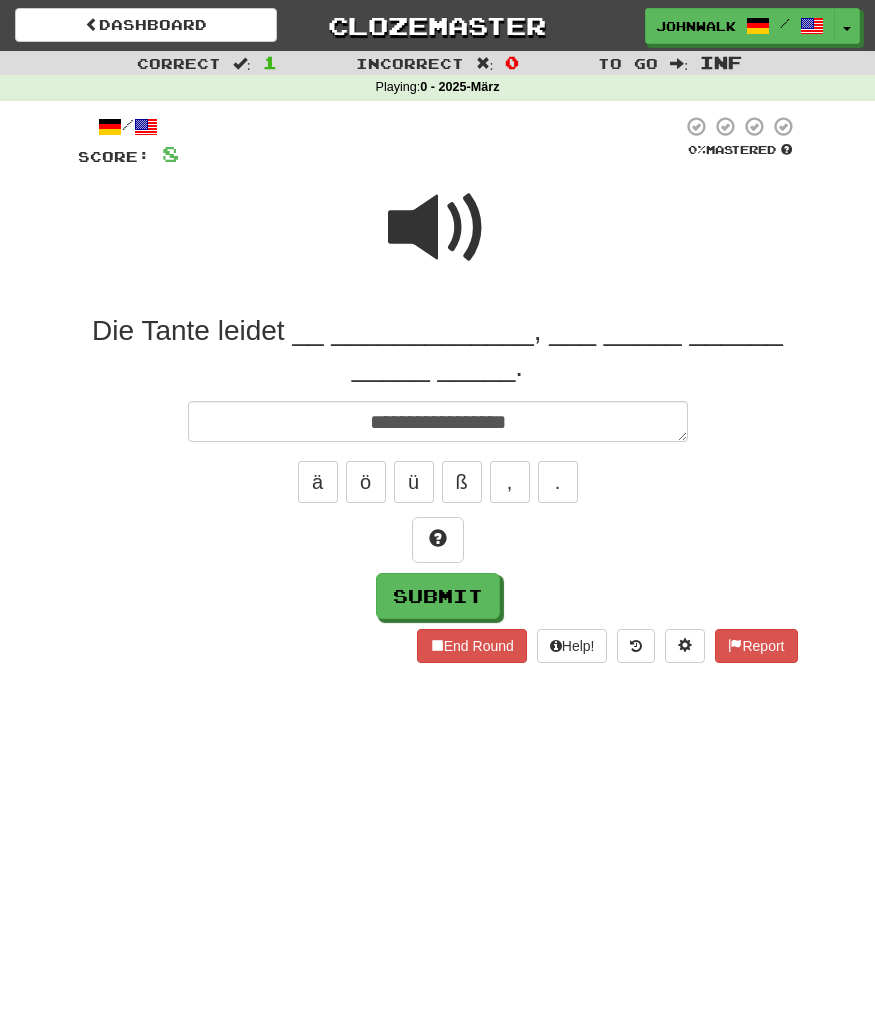 type on "*" 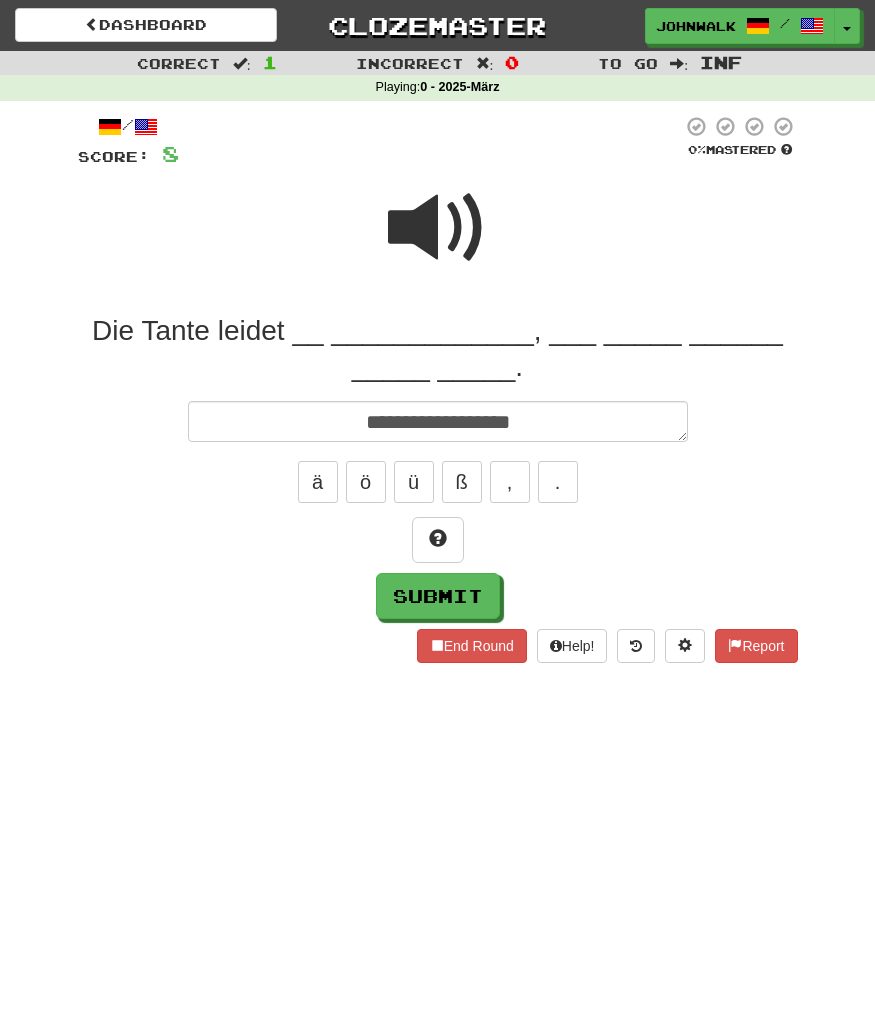 type on "*" 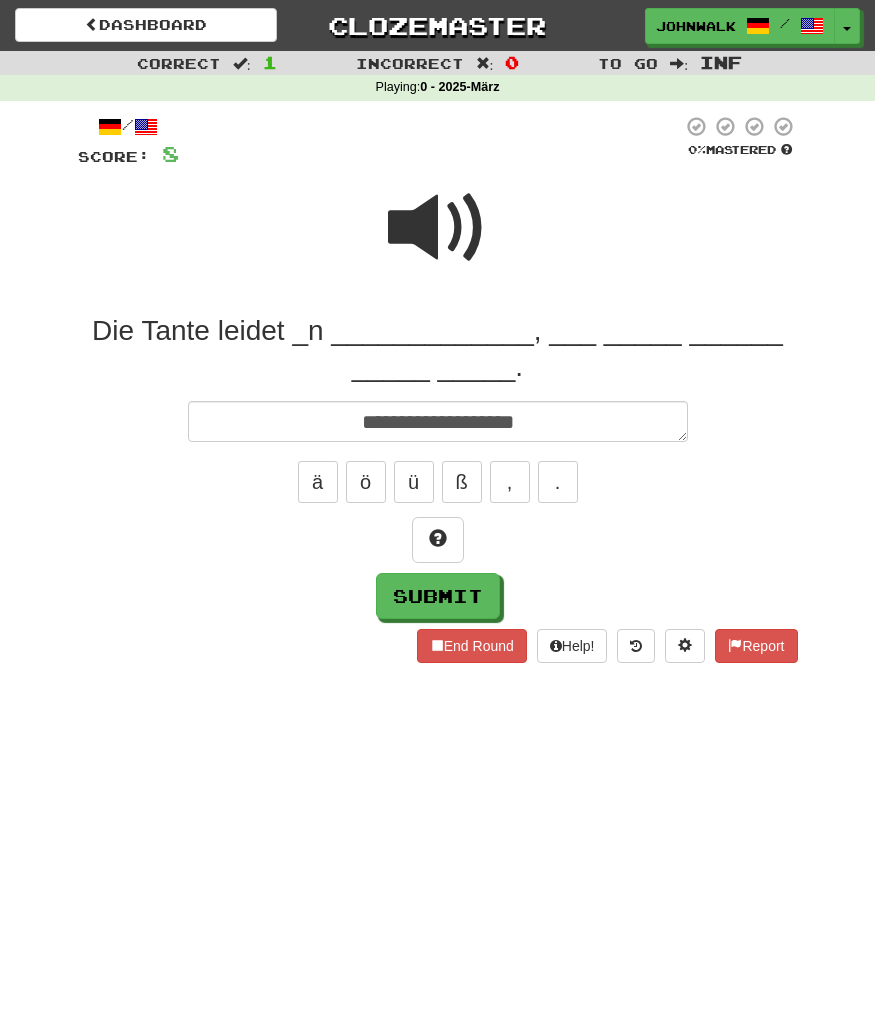 type on "*" 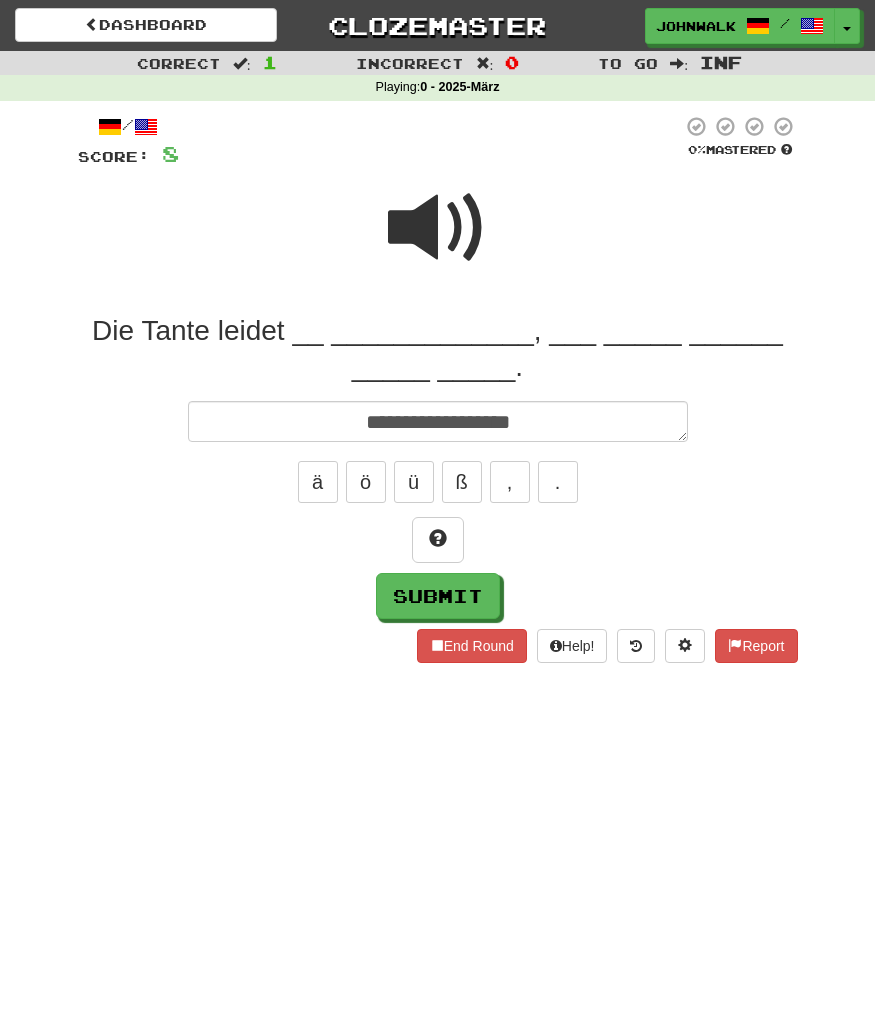 type on "*" 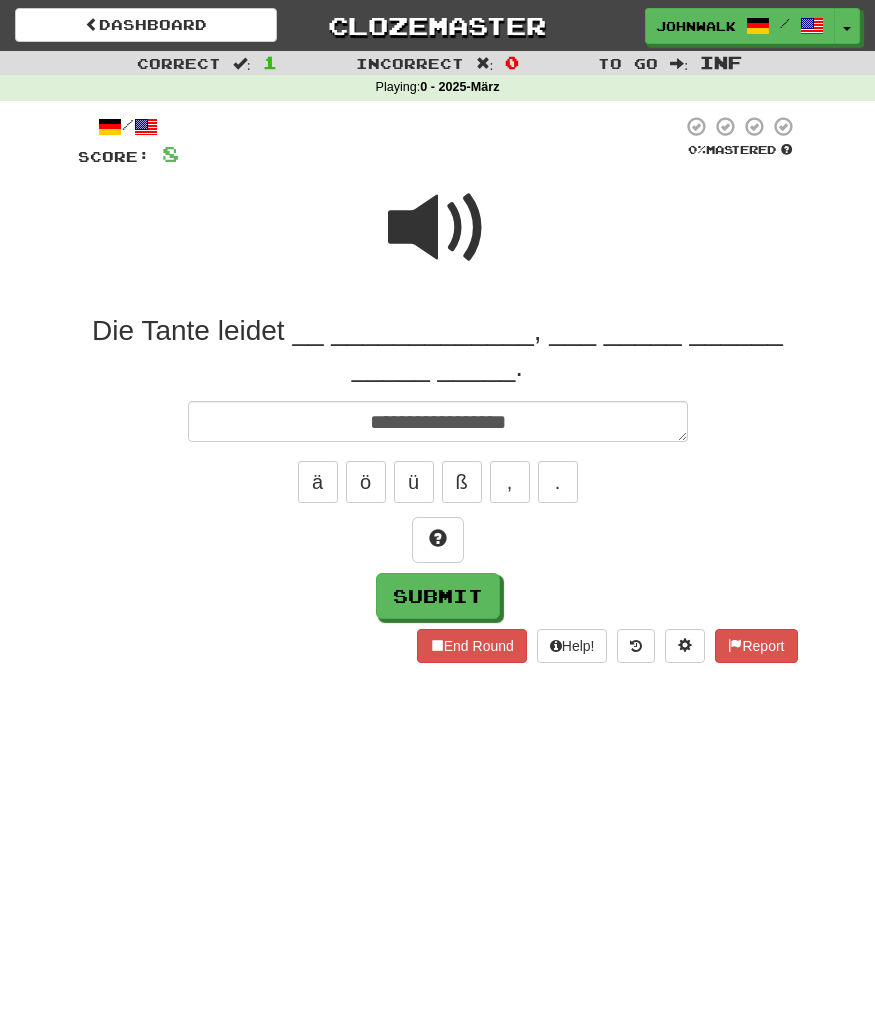 type on "*" 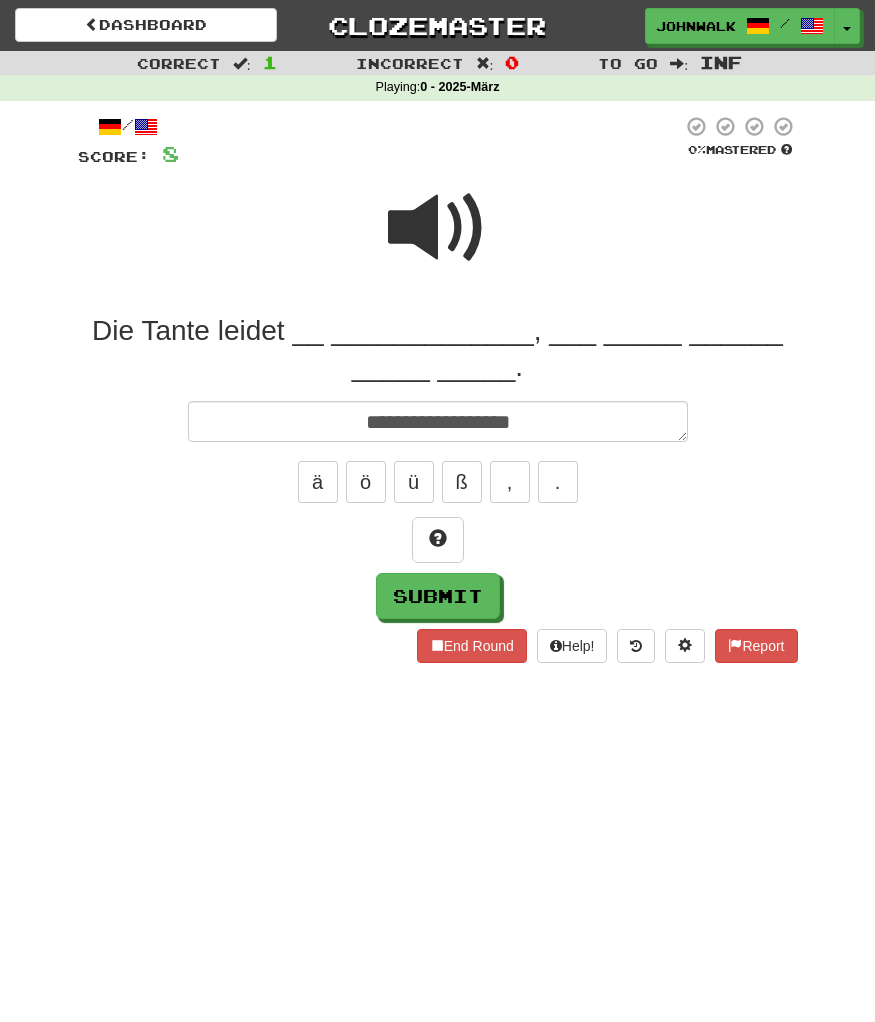 type on "*" 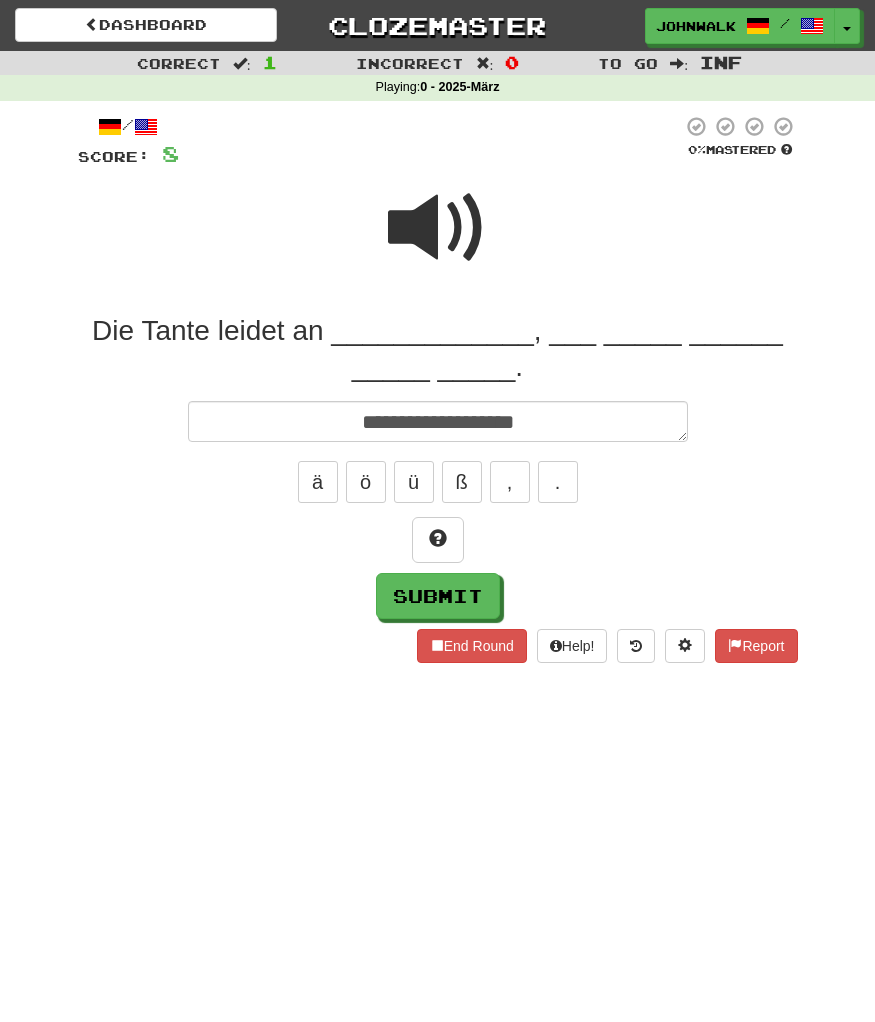 type on "*" 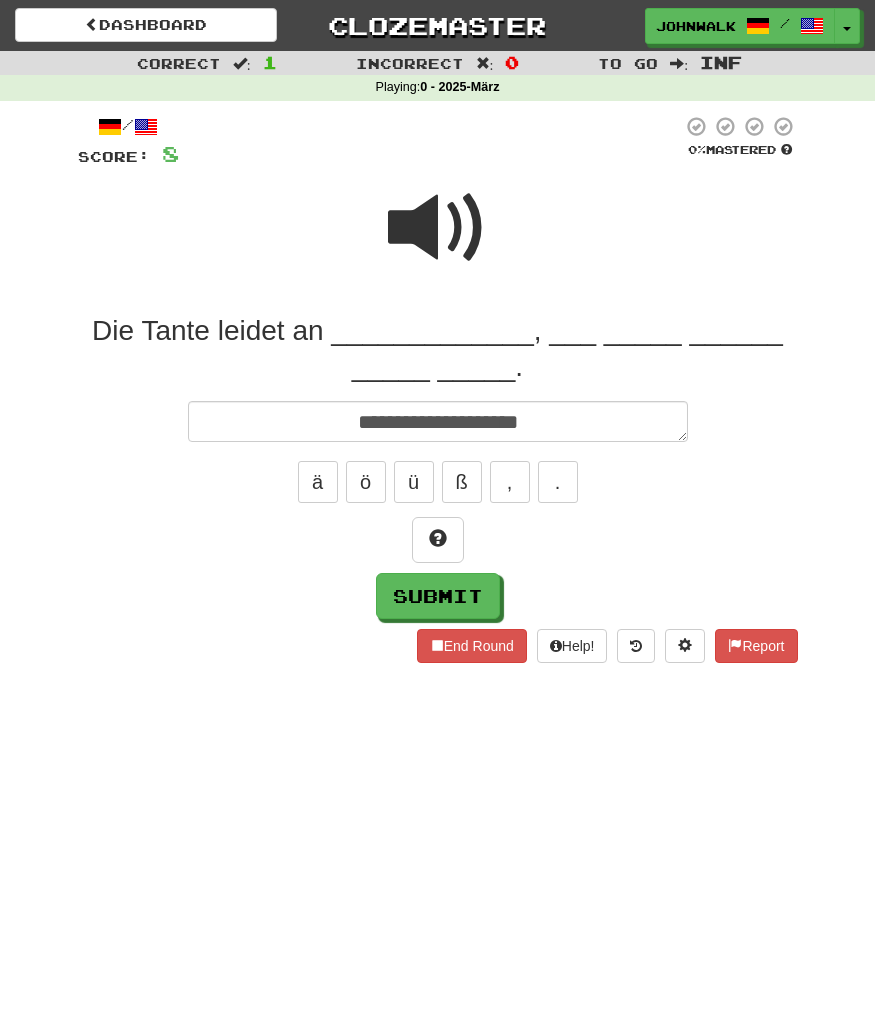 type on "*" 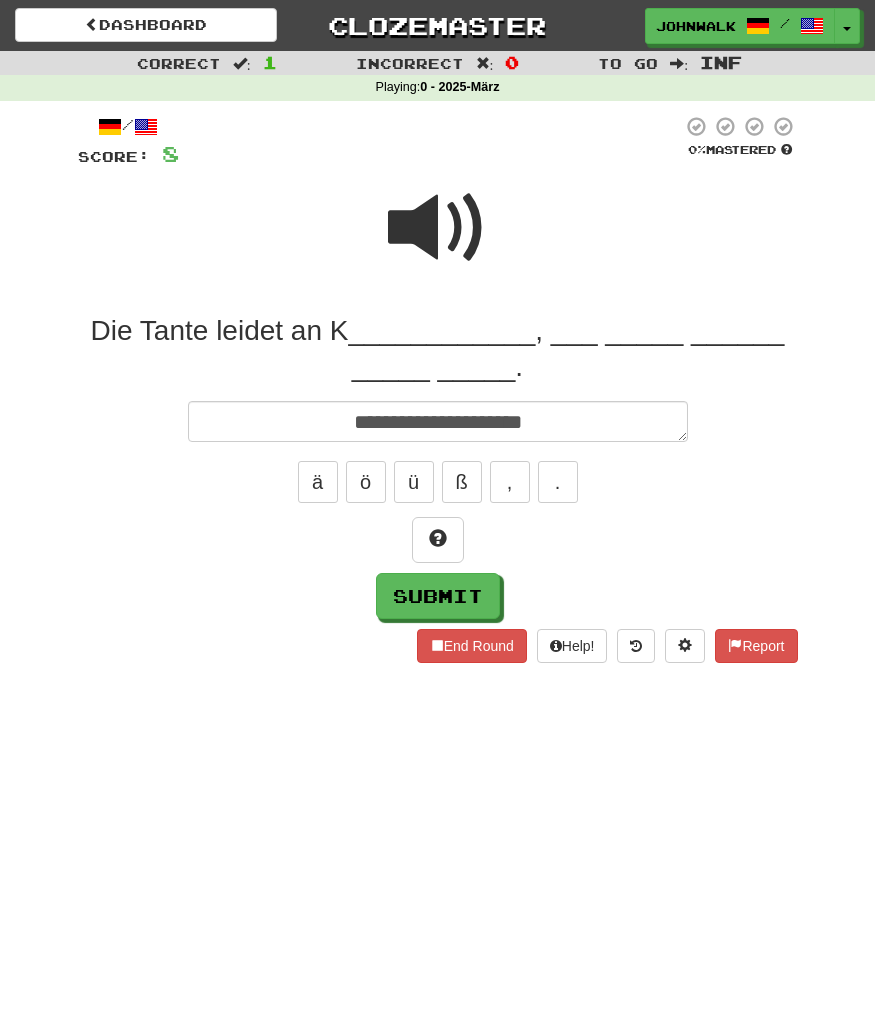 type on "*" 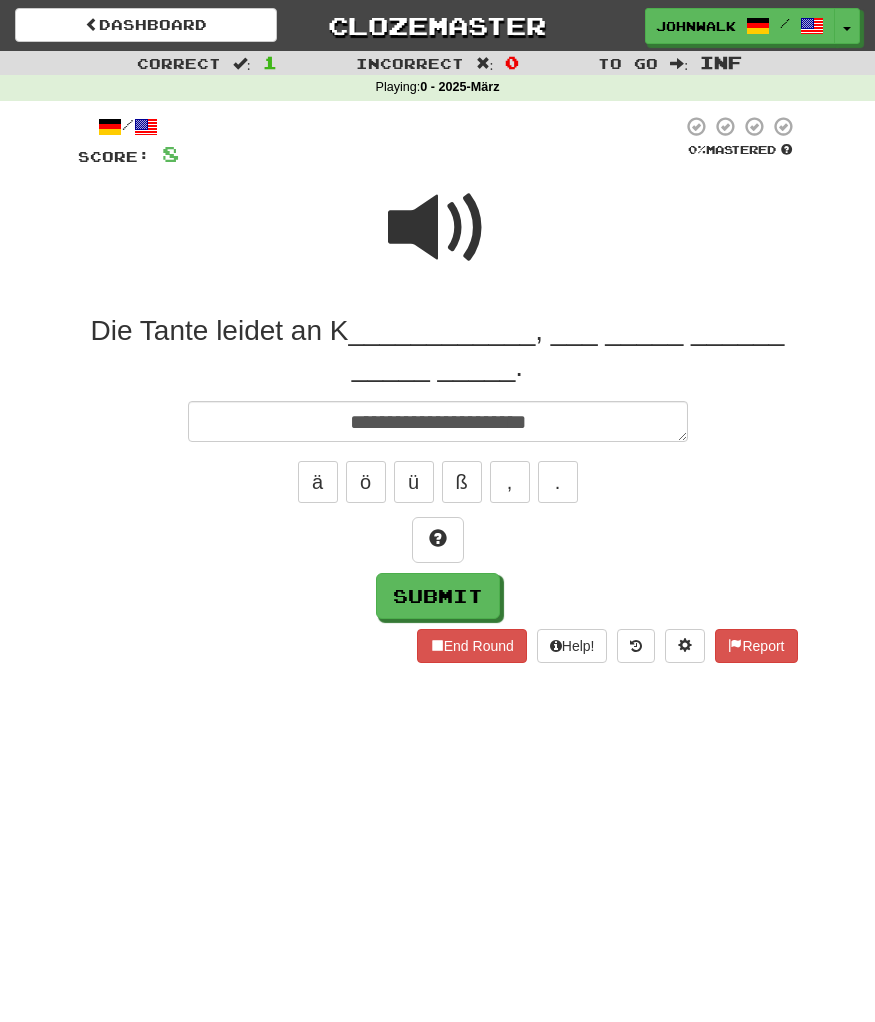 type on "*" 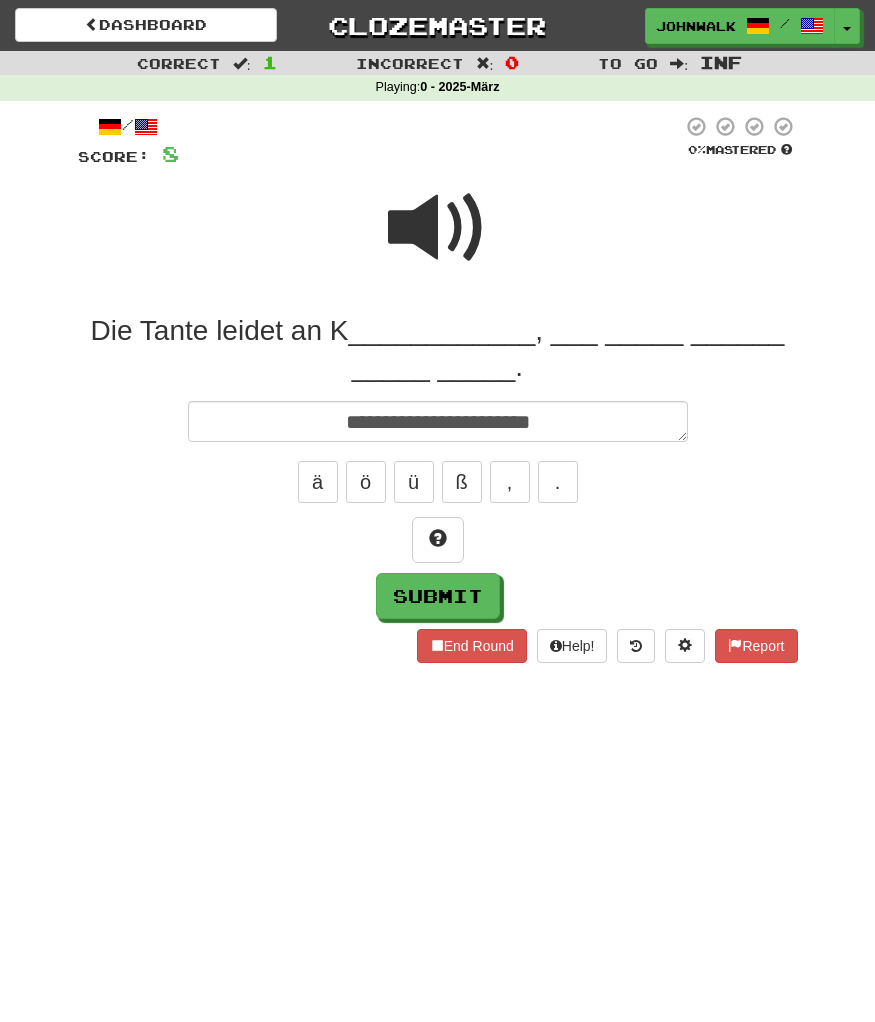 type on "**********" 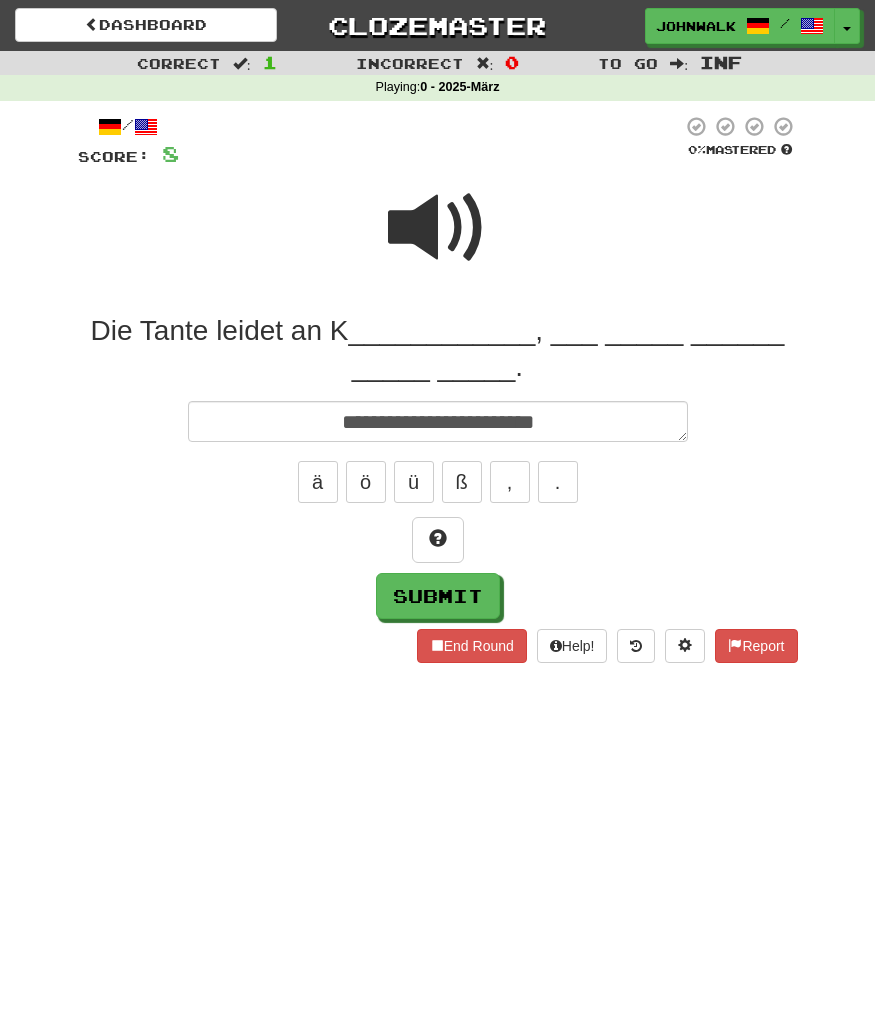 type on "*" 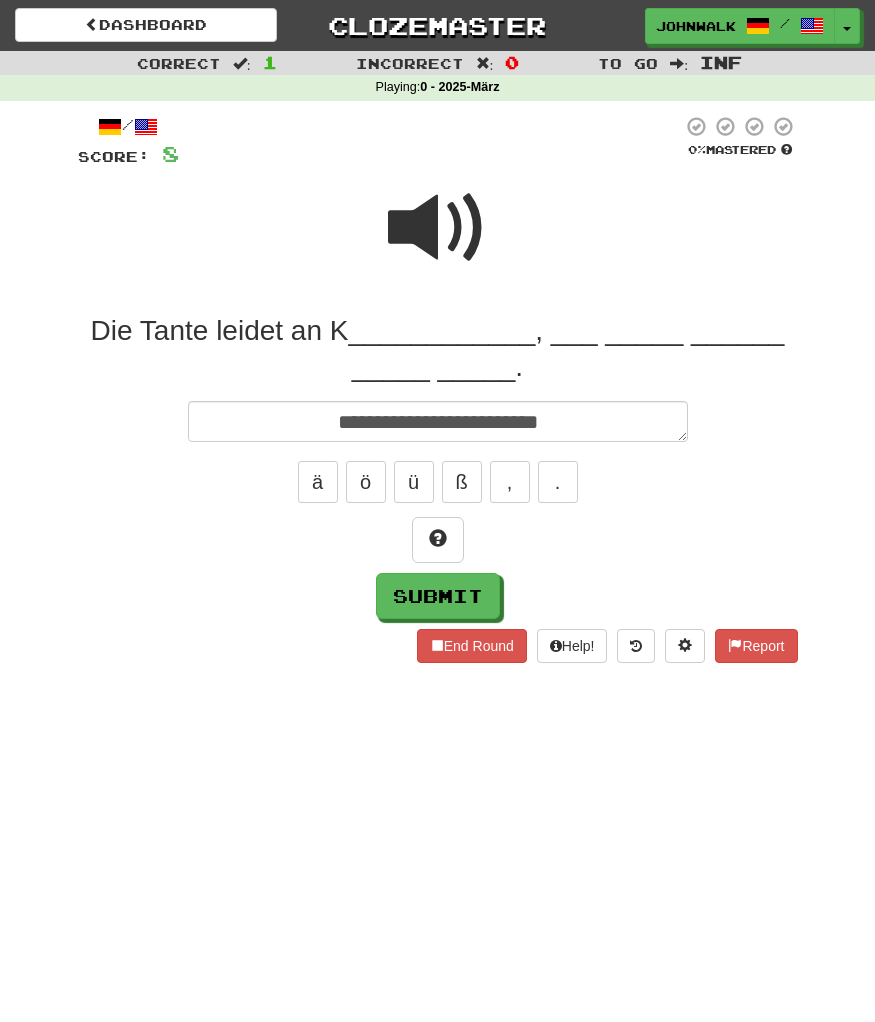 type on "*" 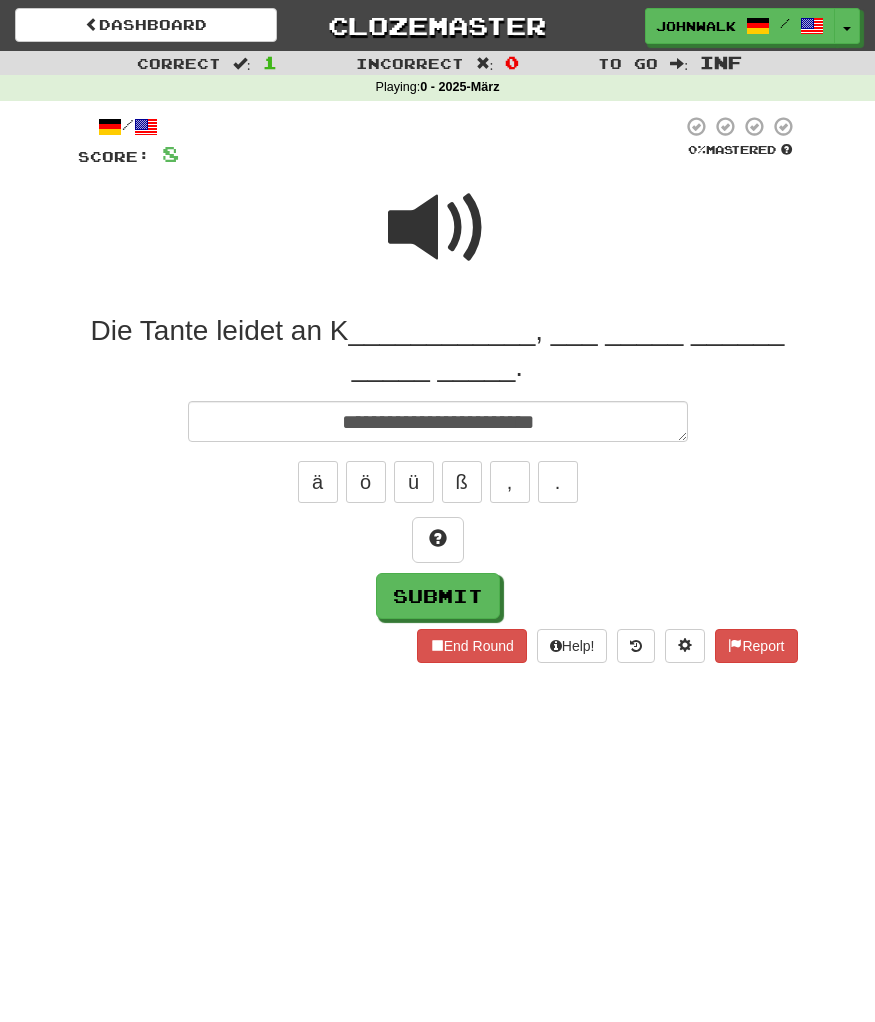 type on "*" 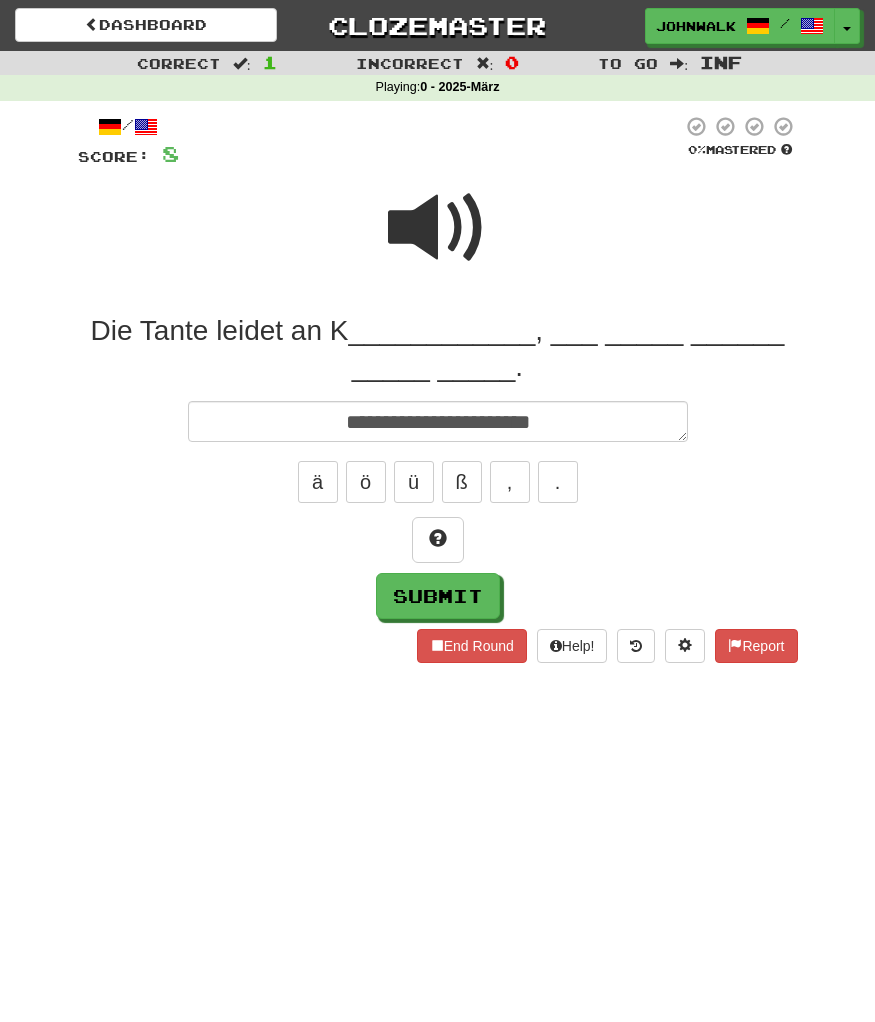 type on "*" 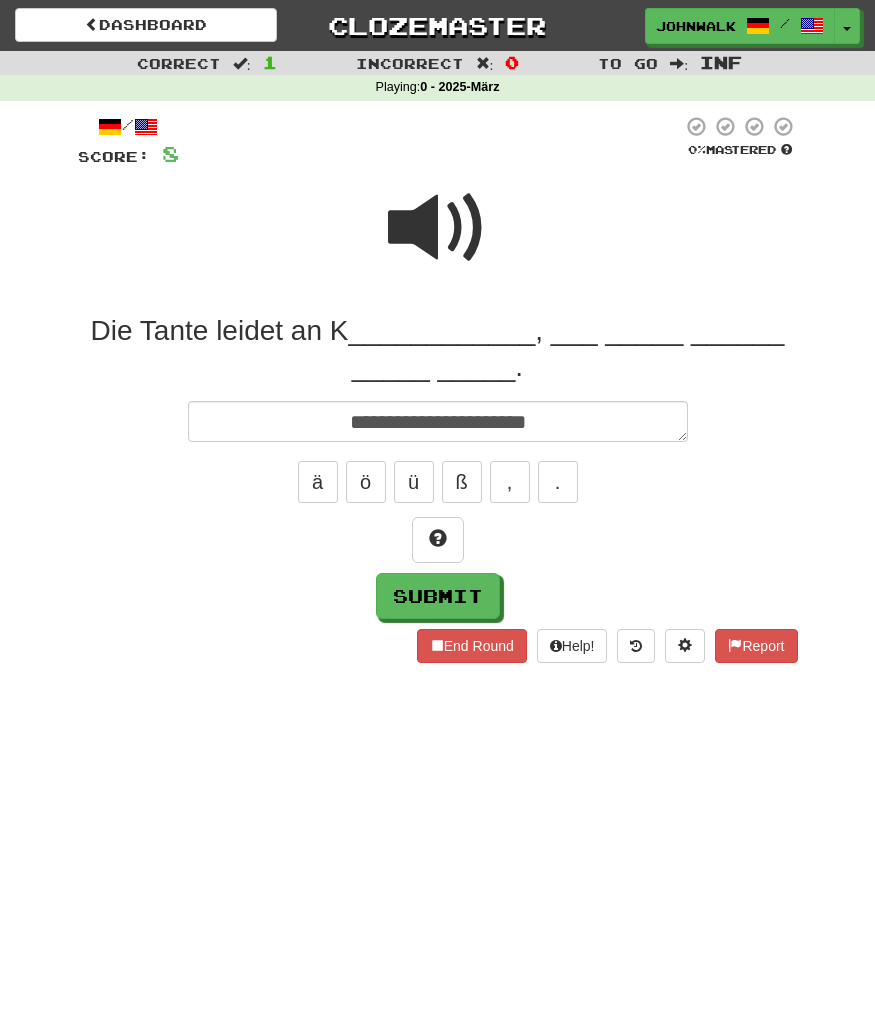 type on "*" 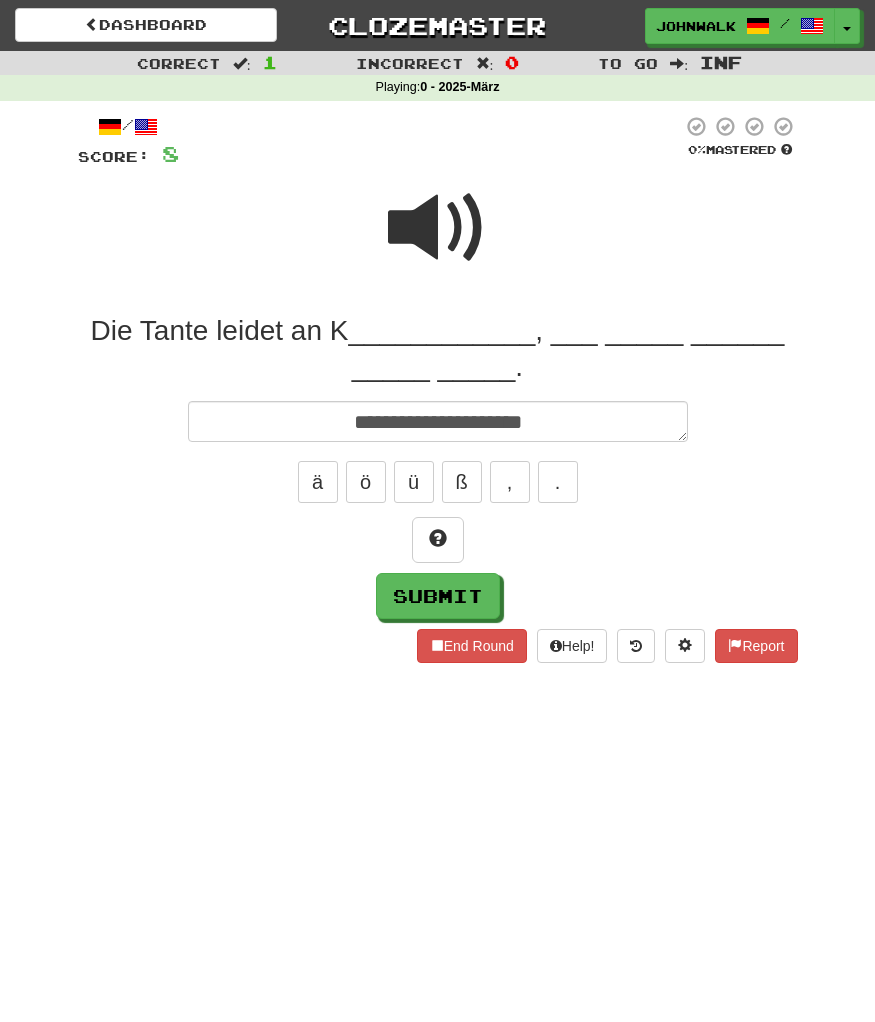 type on "*" 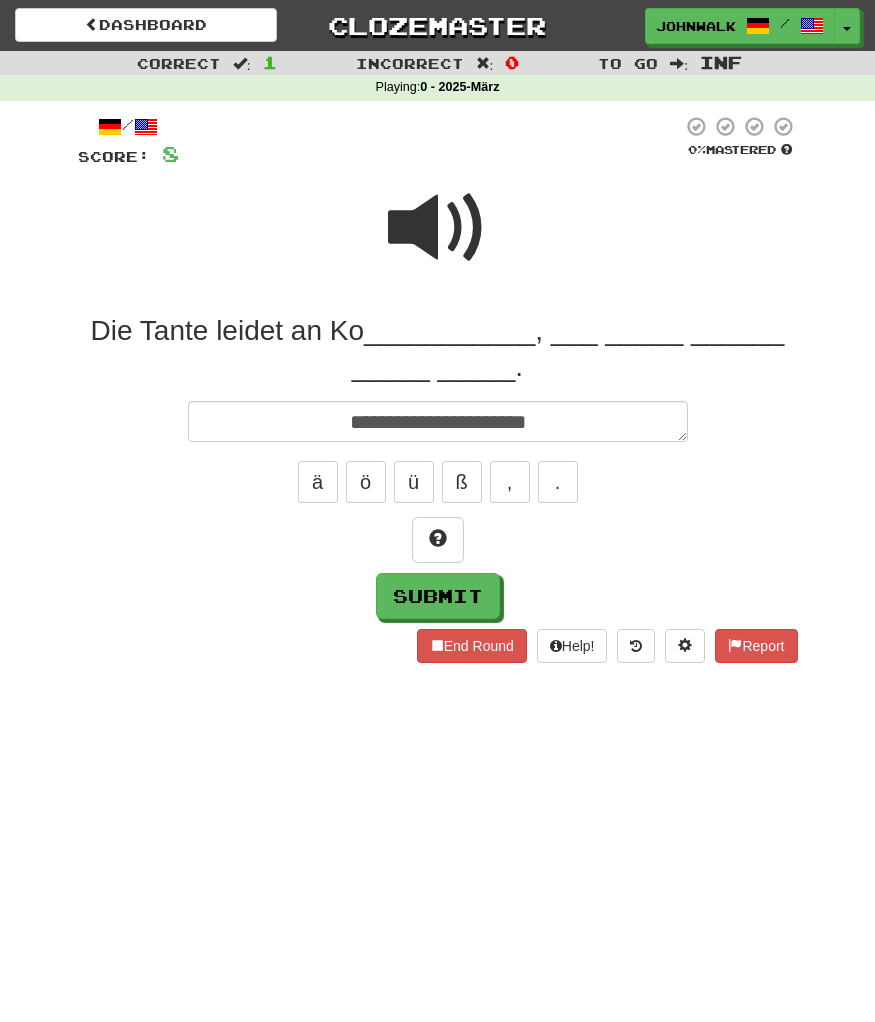 type on "*" 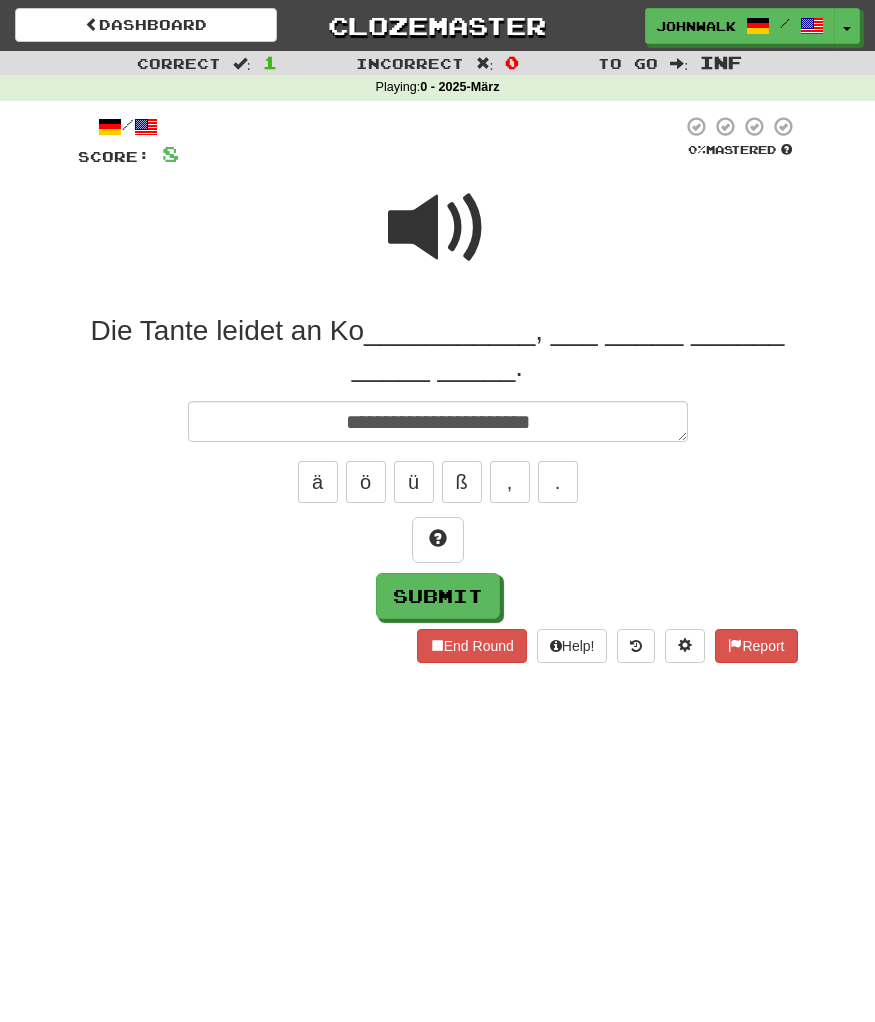 type on "*" 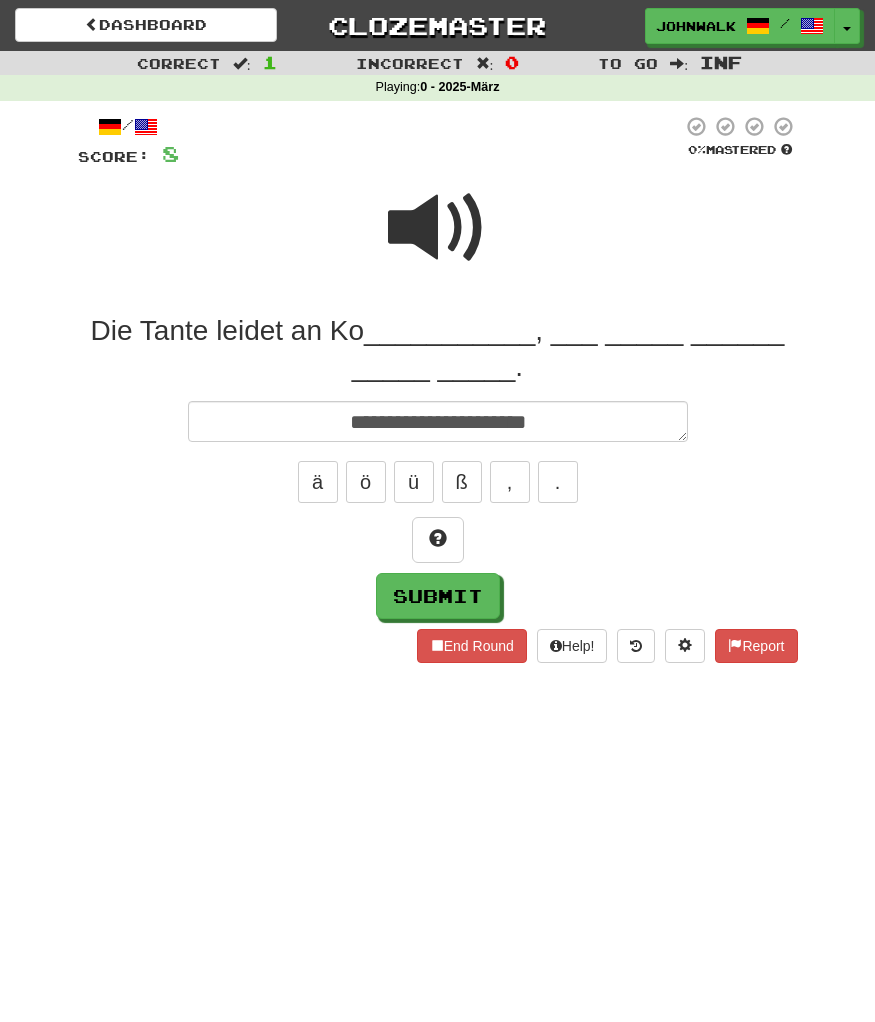 type on "*" 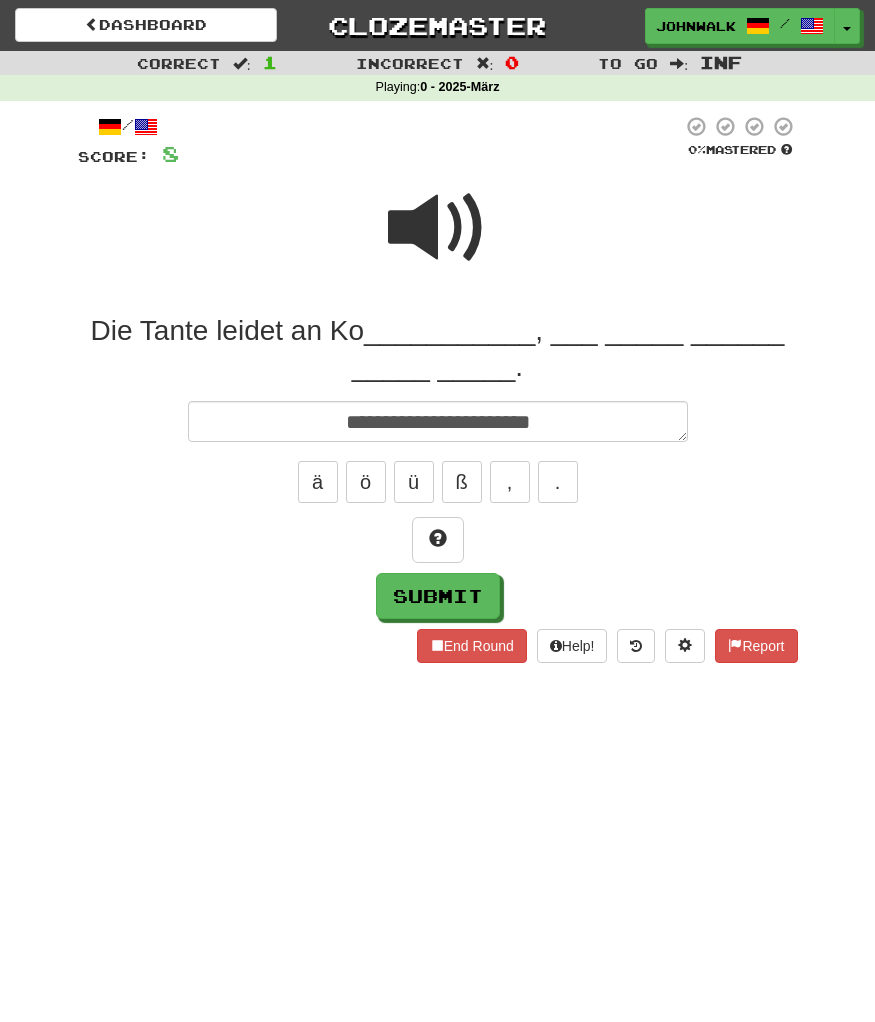 type on "*" 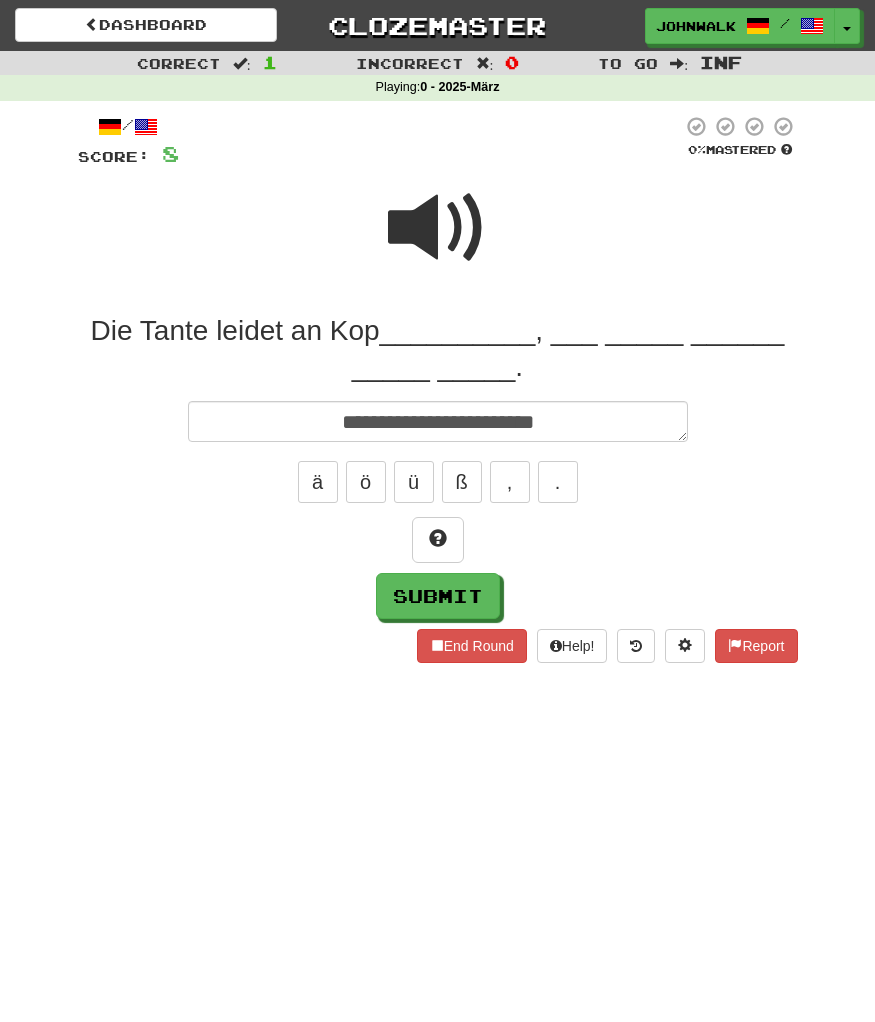 type on "*" 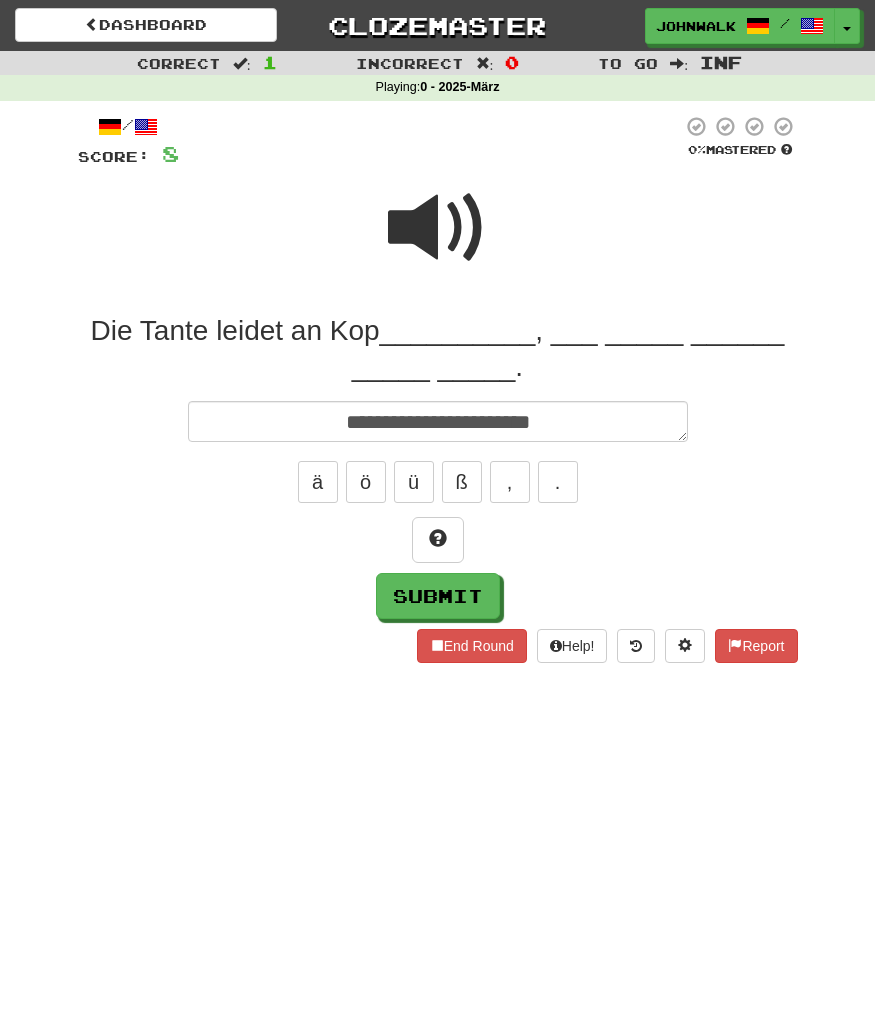 type on "*" 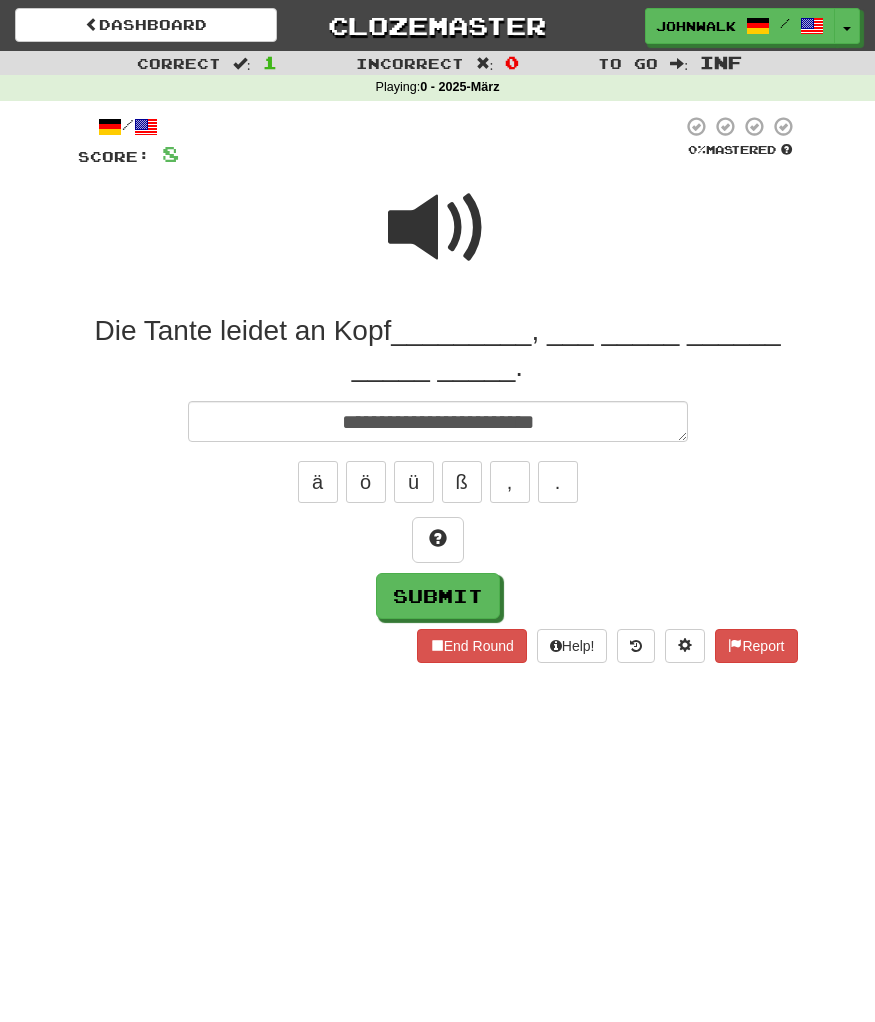 type on "*" 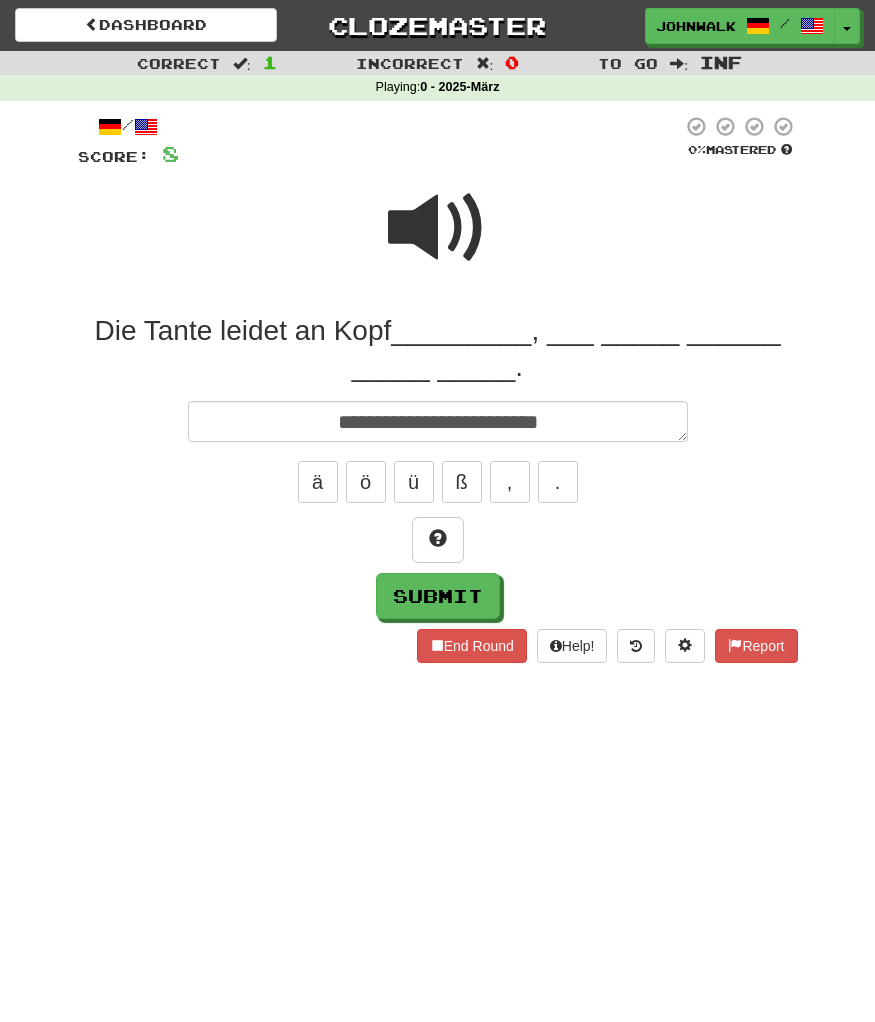 type on "*" 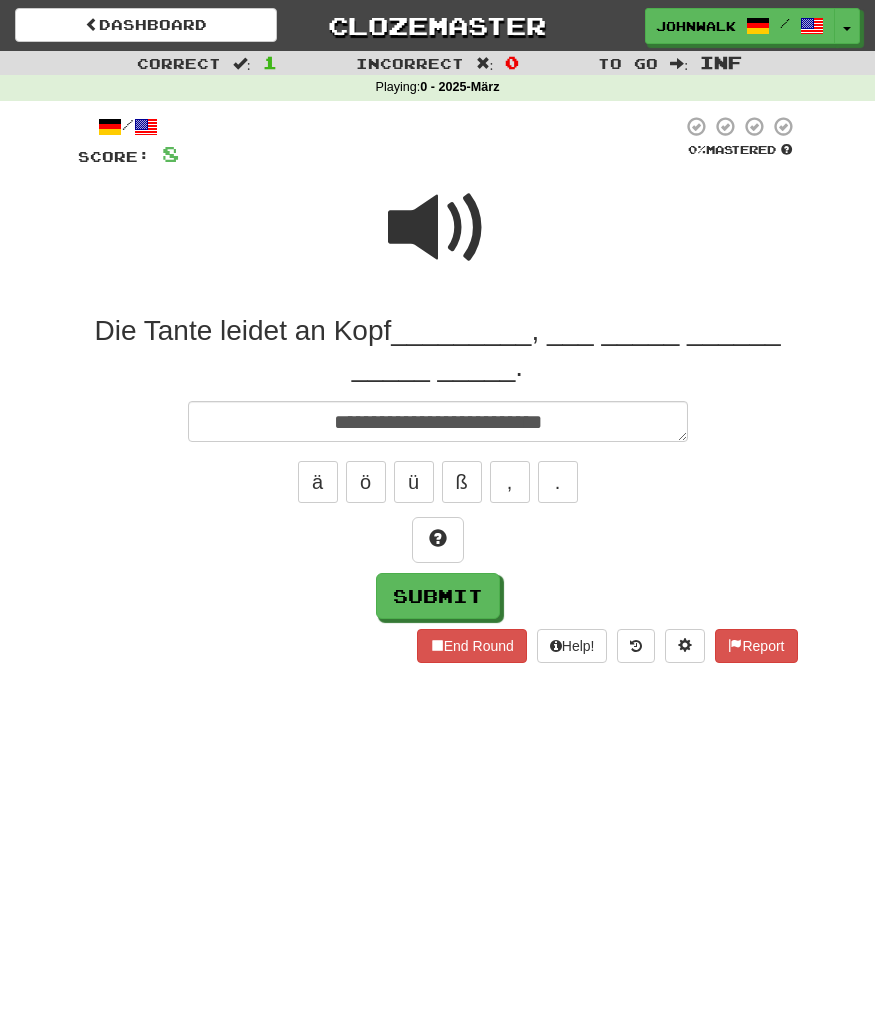 type on "*" 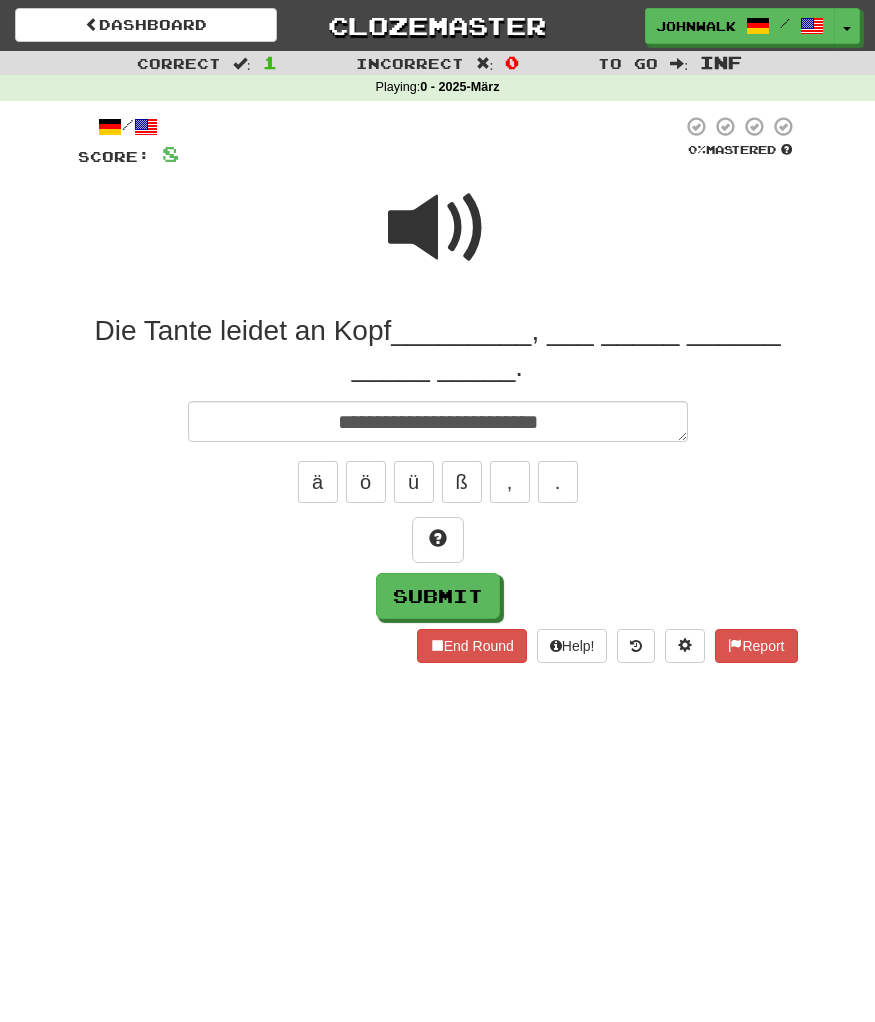 type on "*" 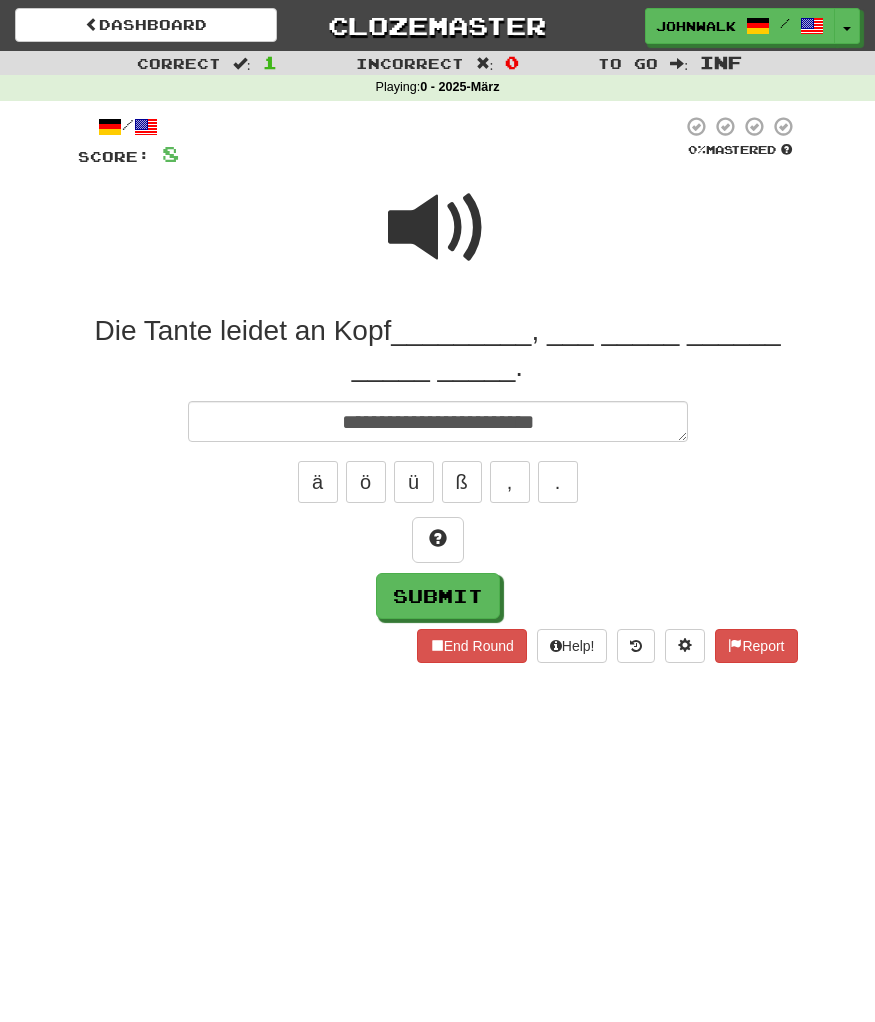 type on "*" 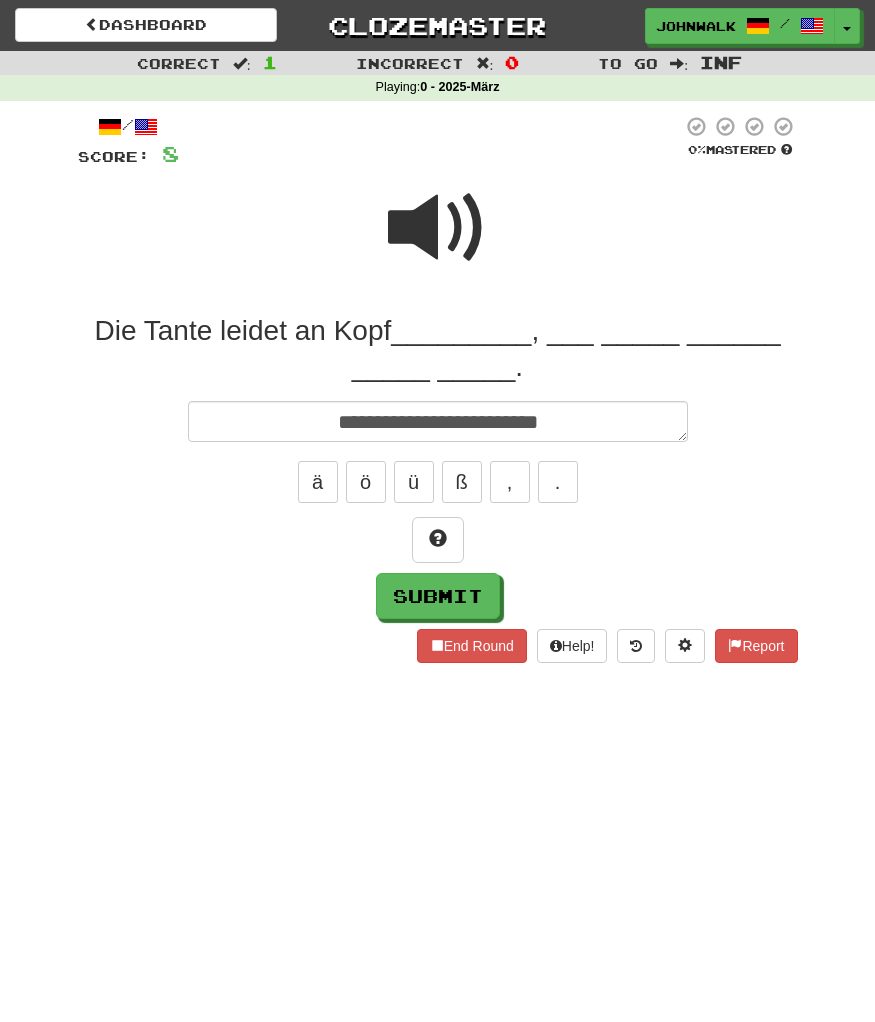 type on "*" 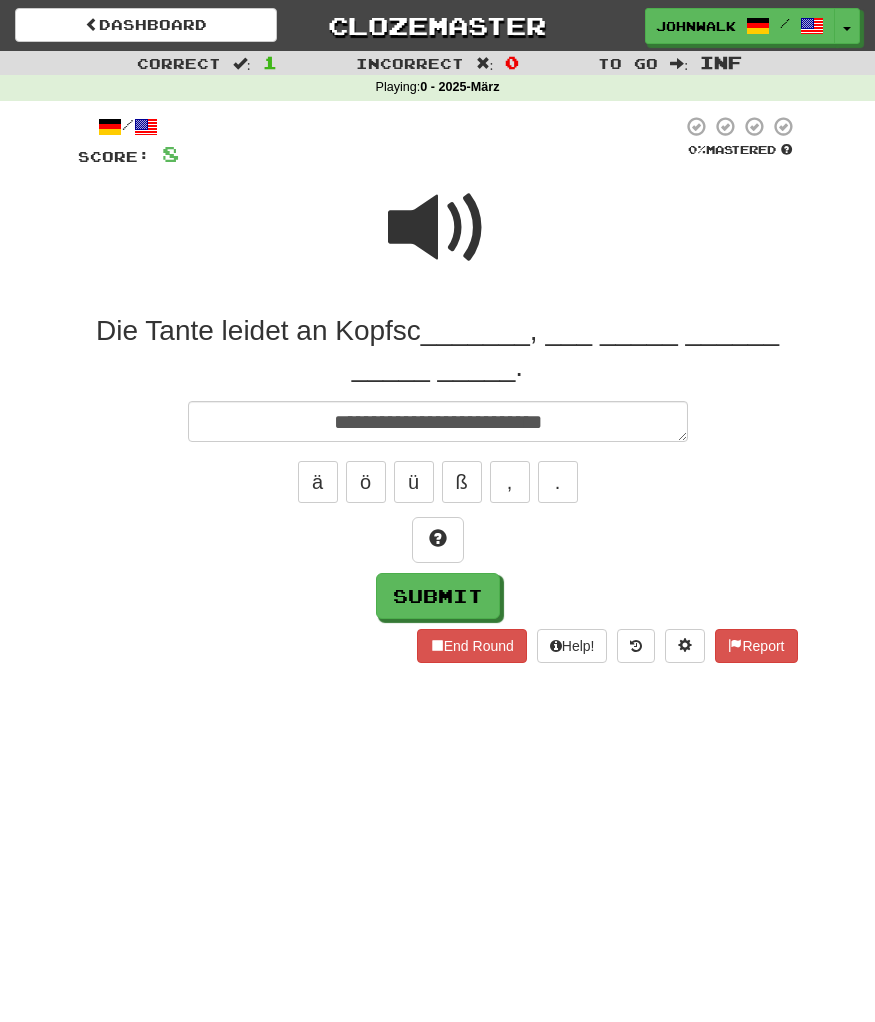 type on "**********" 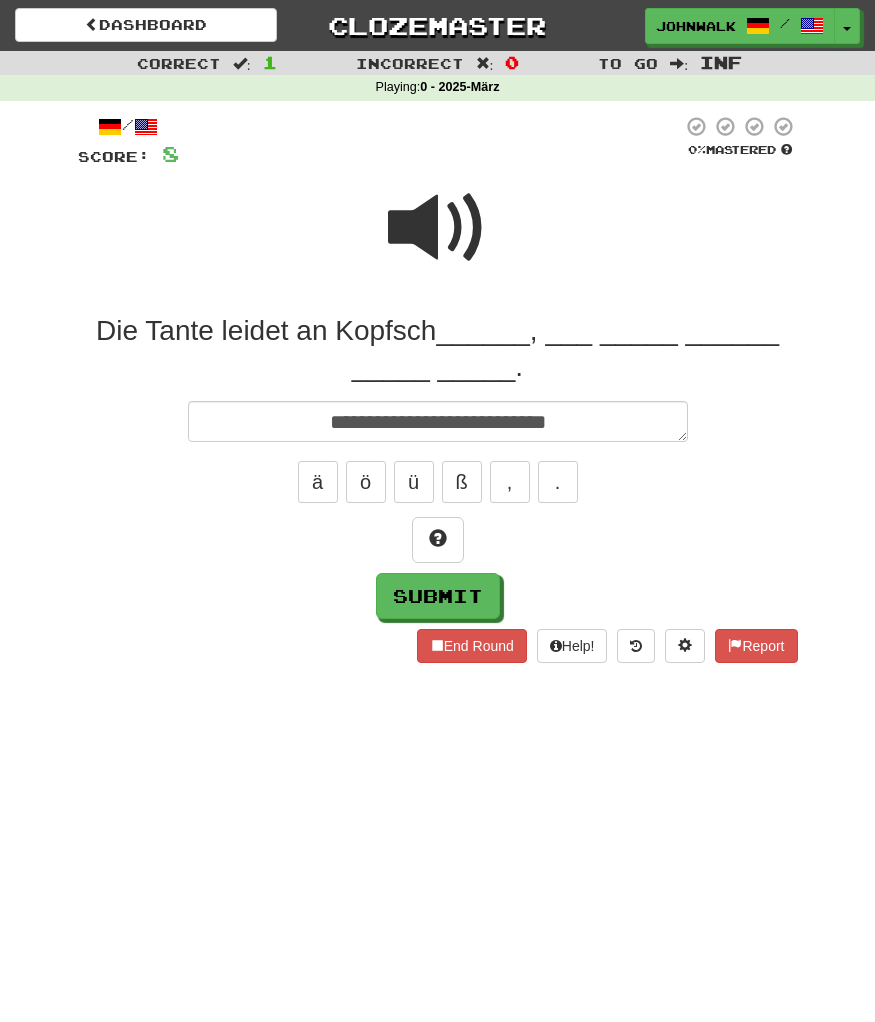 type on "*" 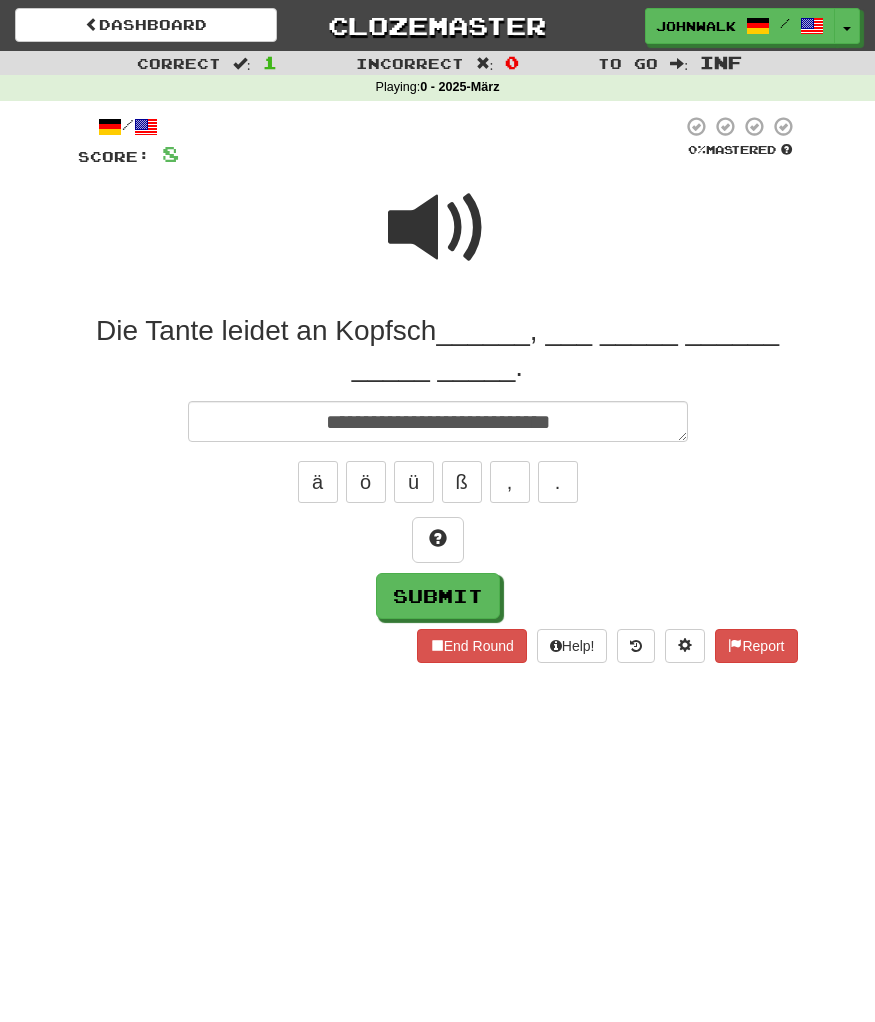 type on "**********" 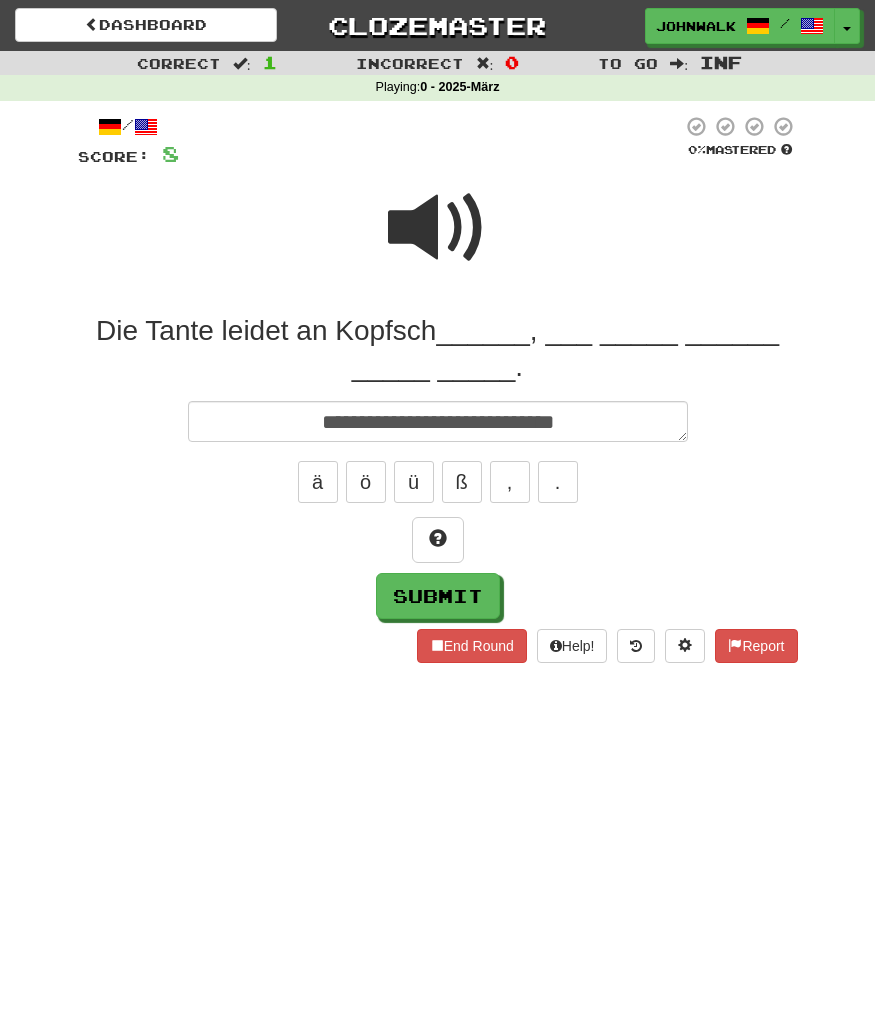 type on "*" 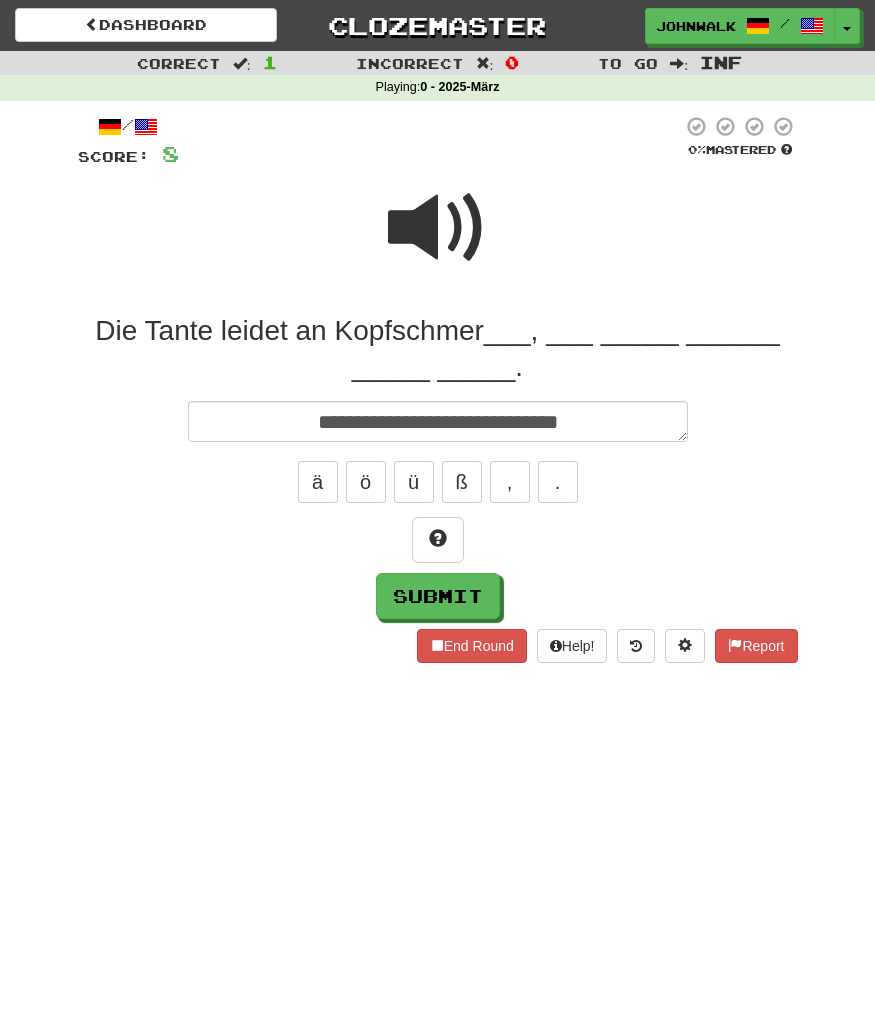 type on "*" 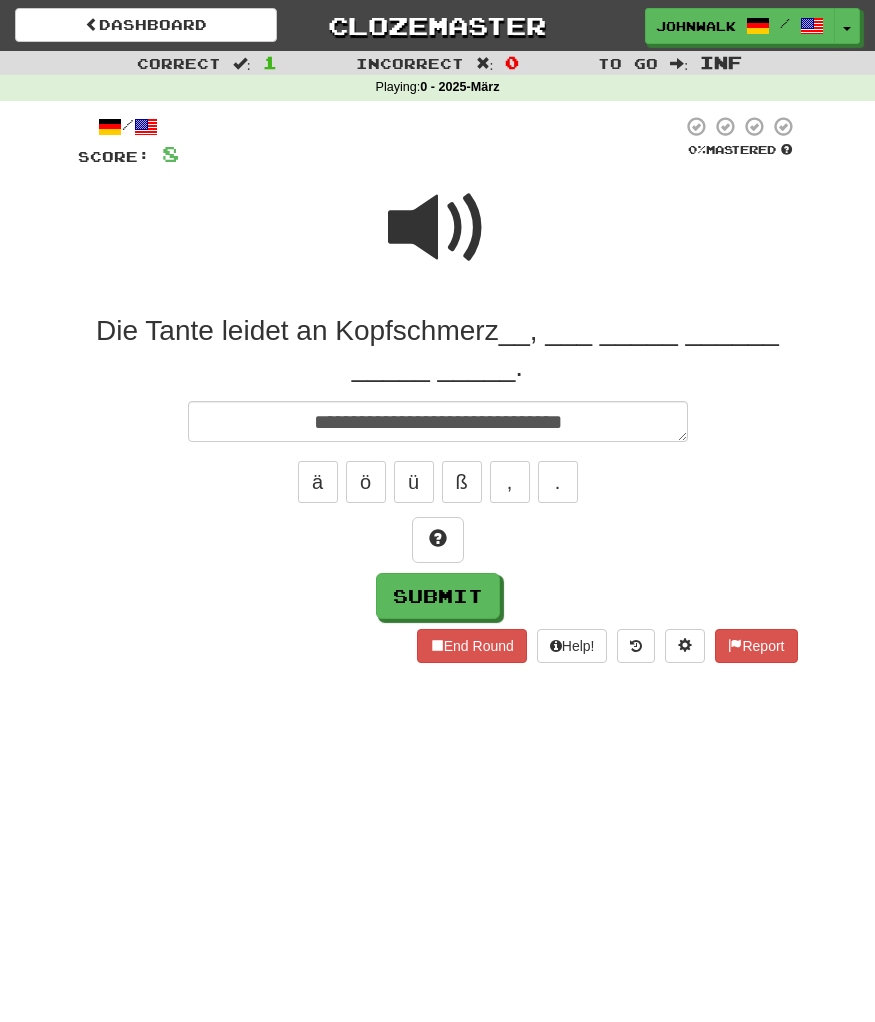 type on "*" 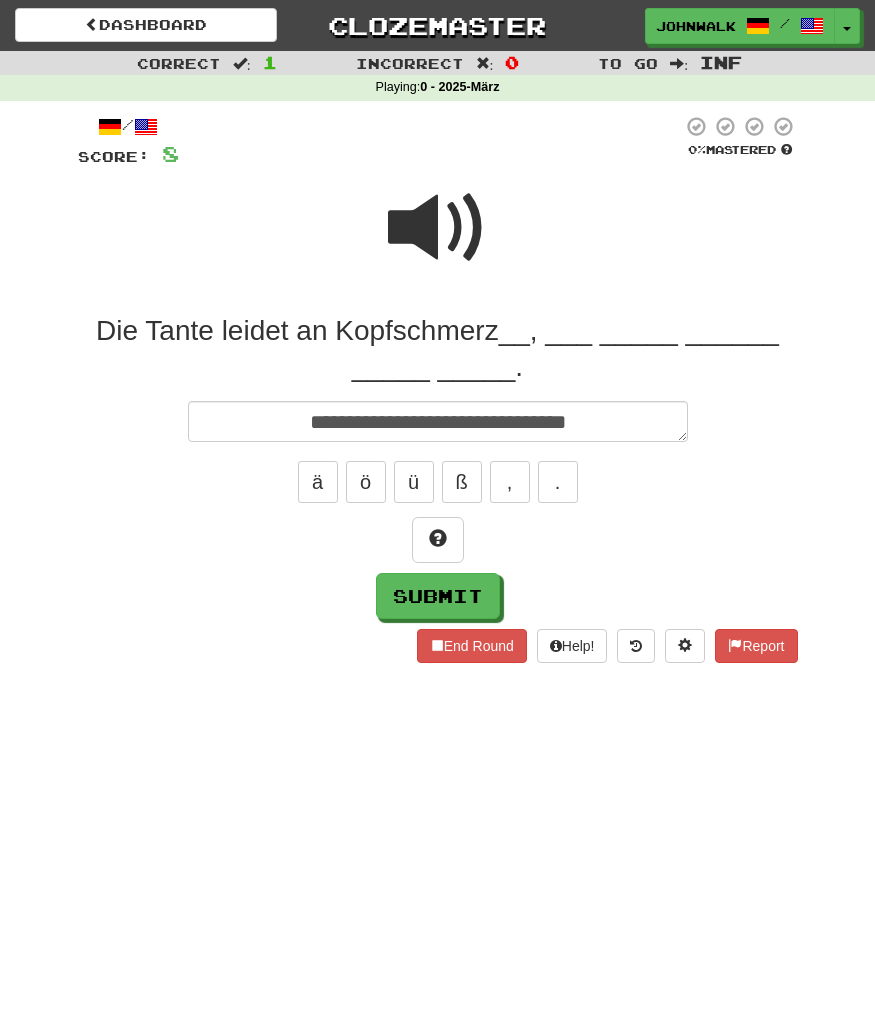 type on "*" 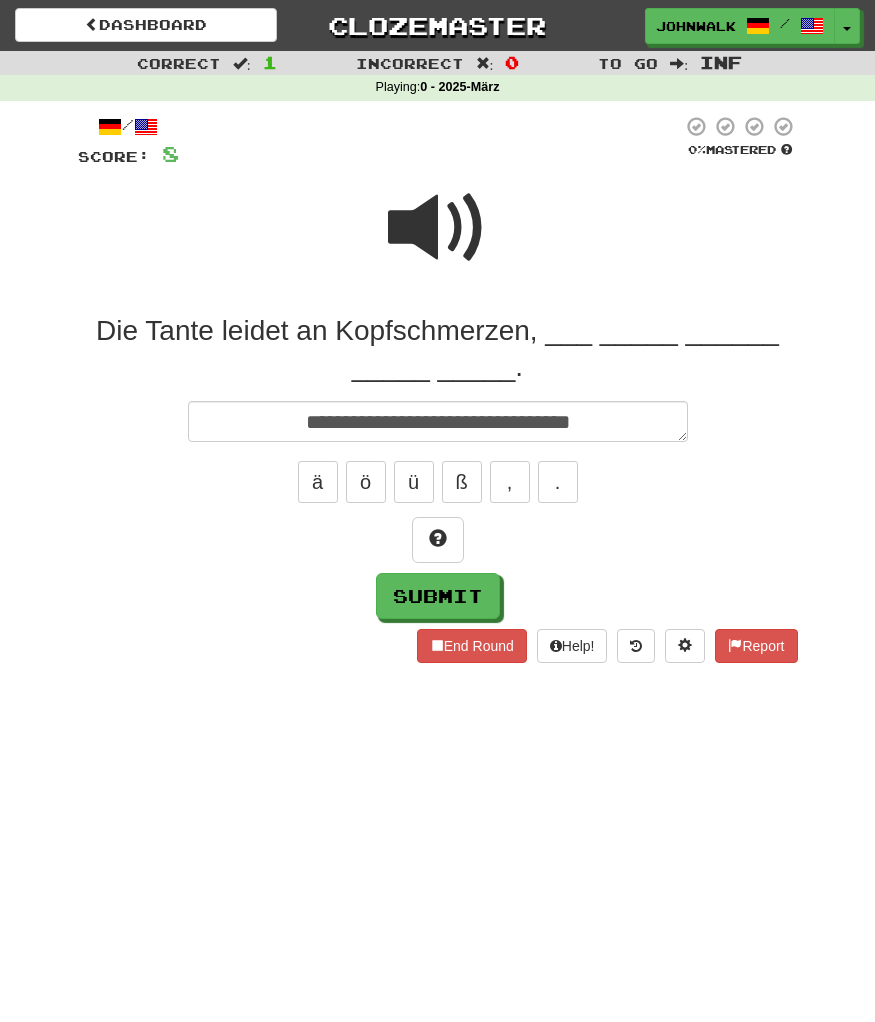 type on "*" 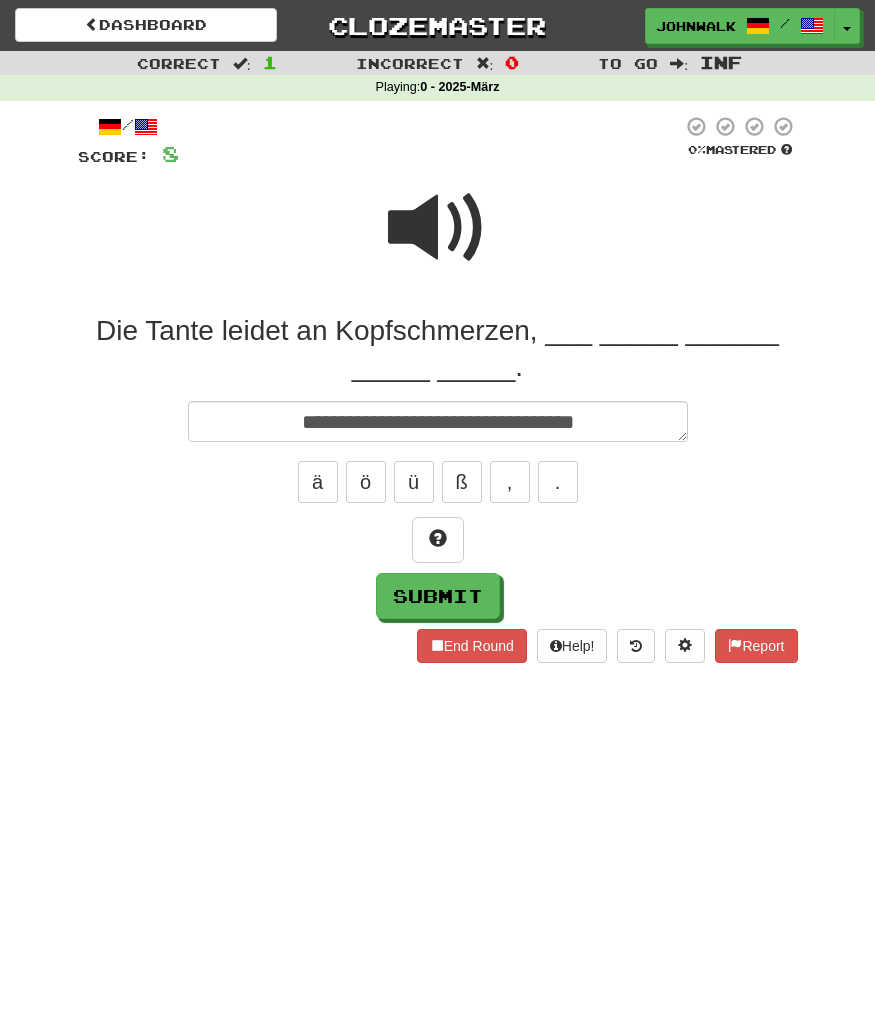 type on "*" 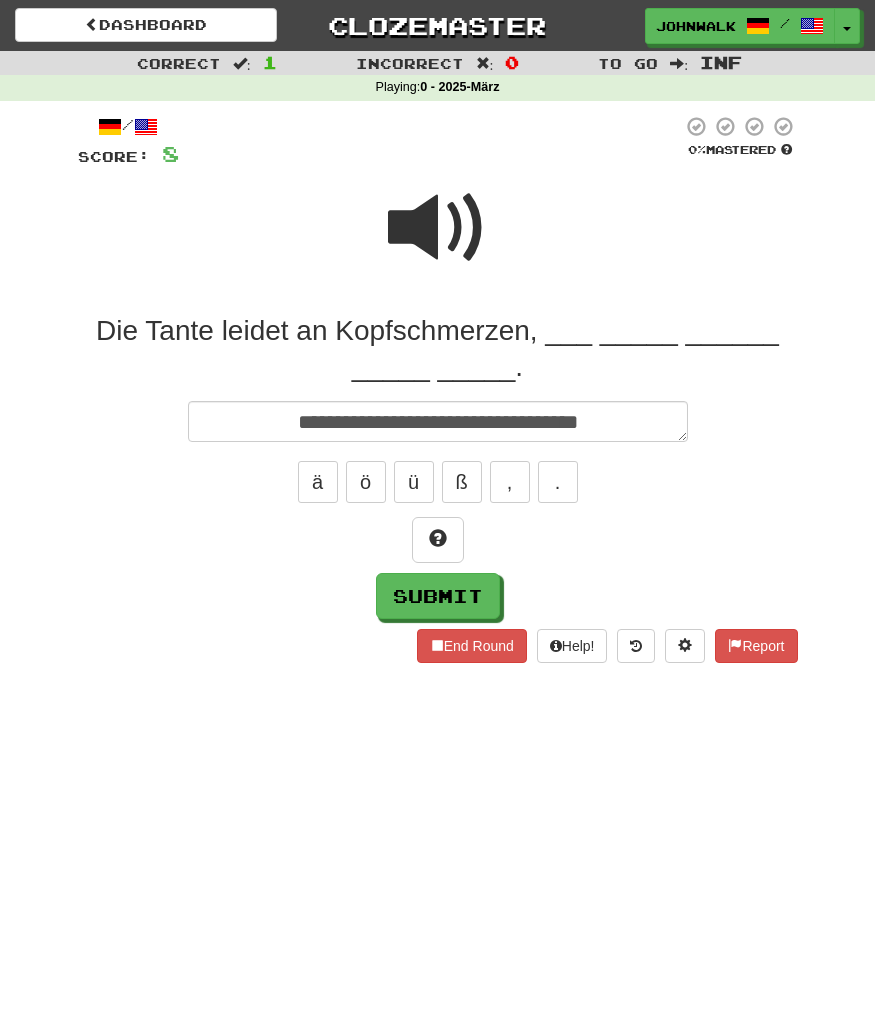 type on "*" 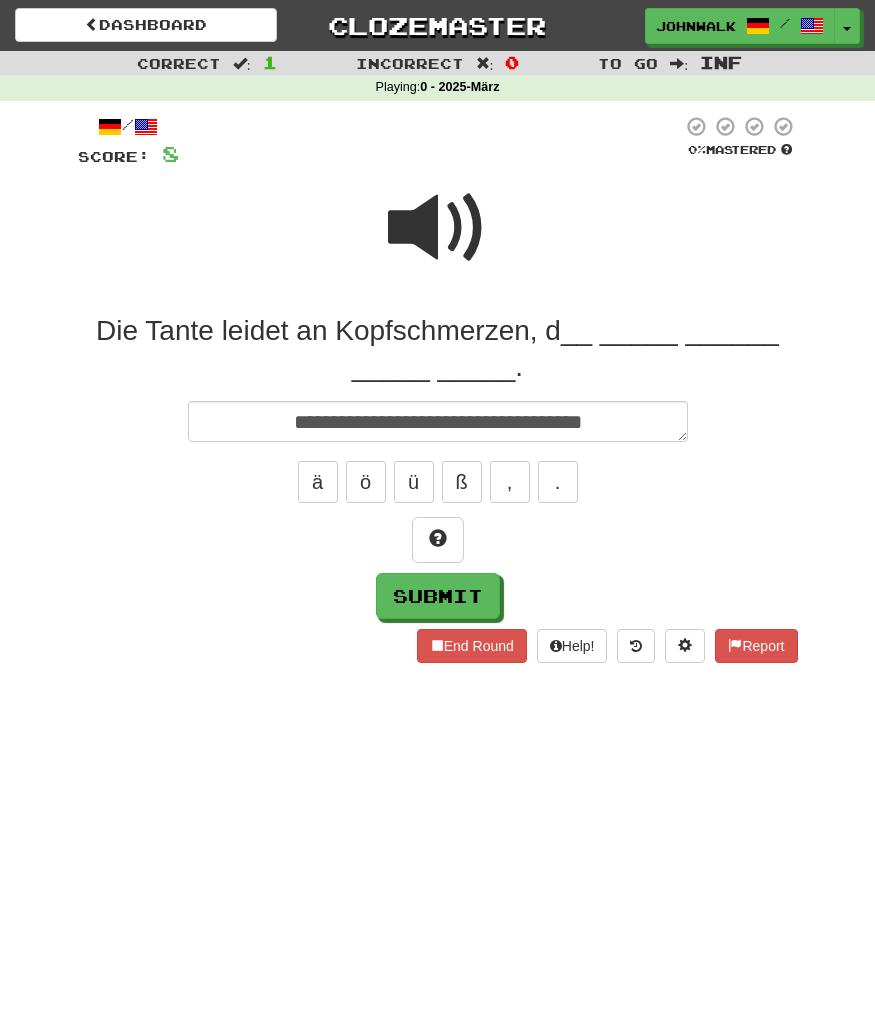 type on "*" 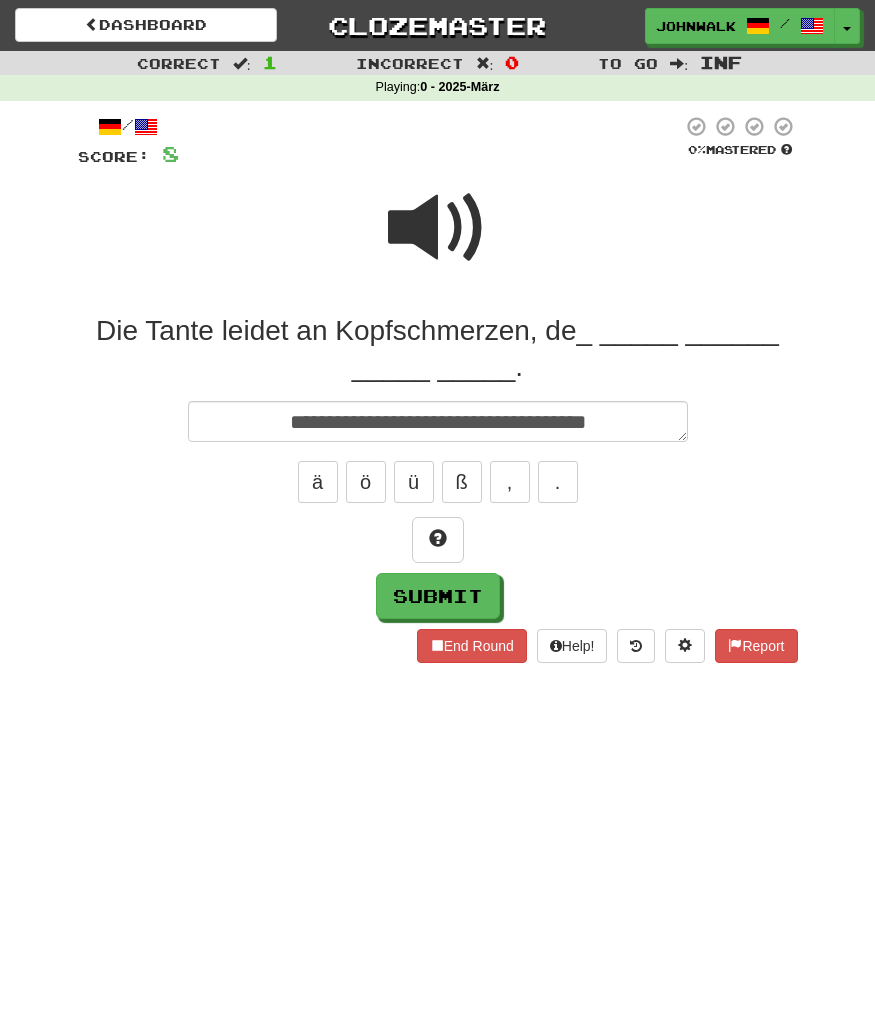 type on "*" 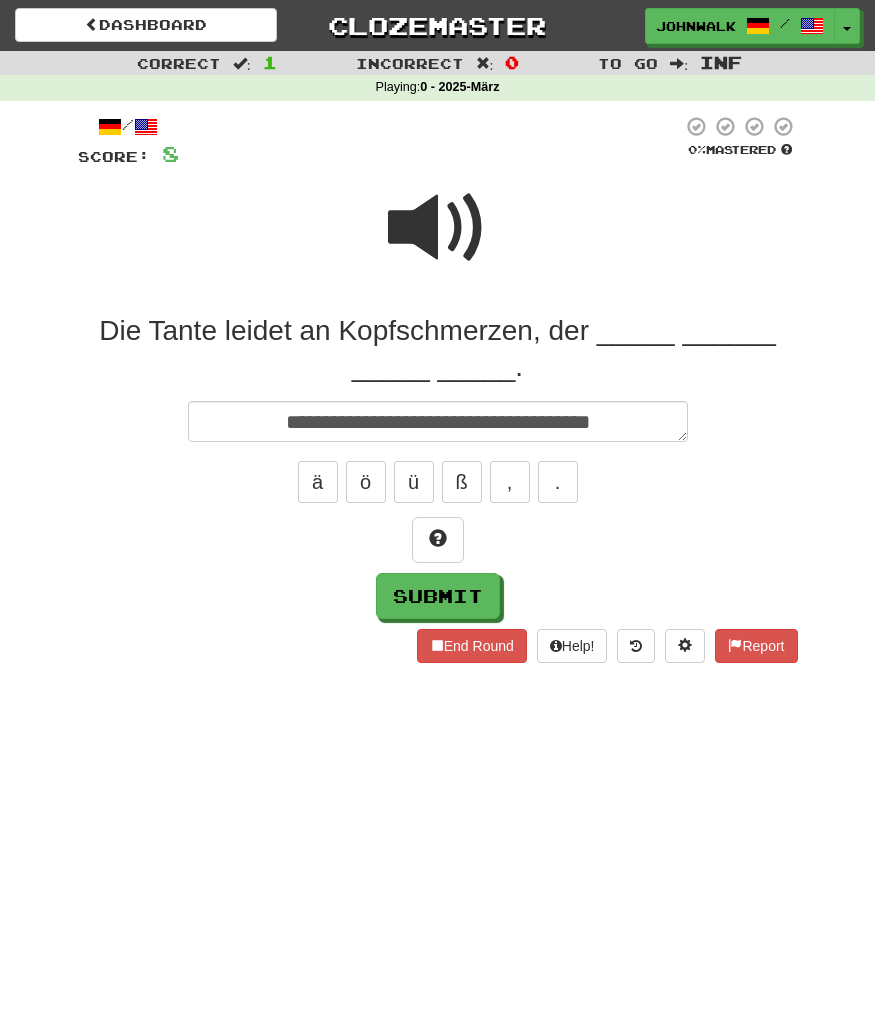 type on "*" 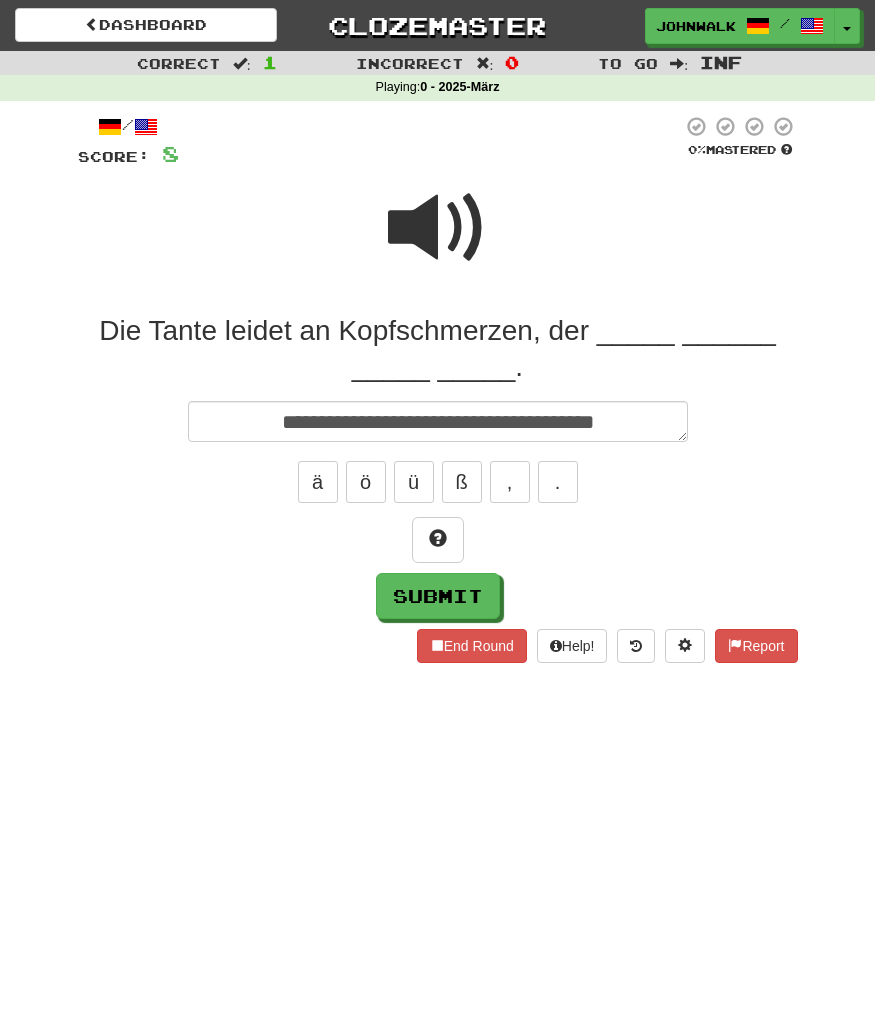 type on "*" 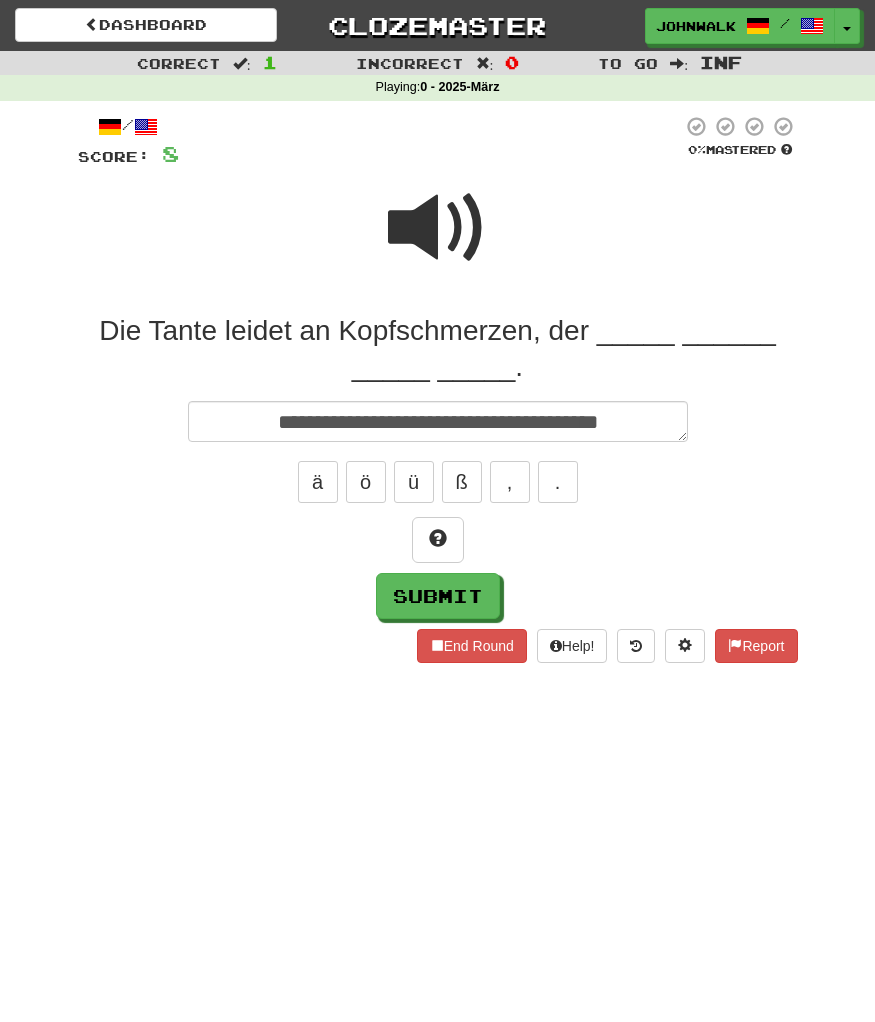 type on "*" 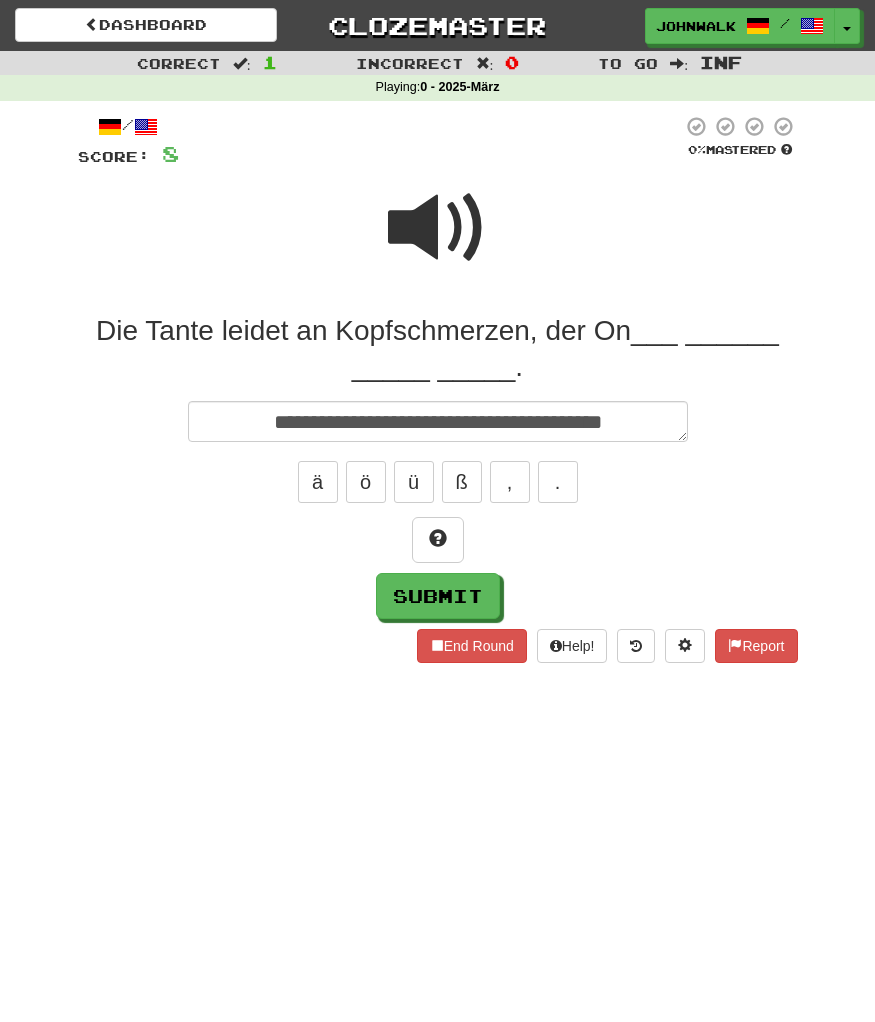 type on "*" 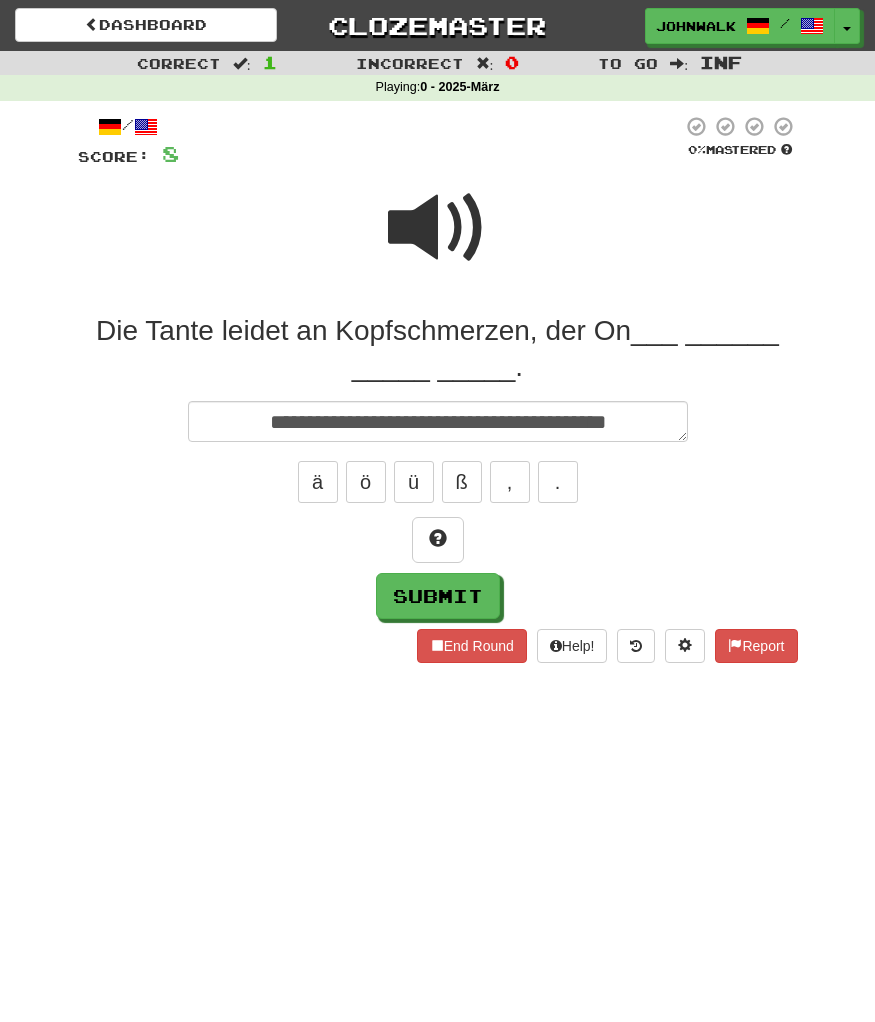type on "*" 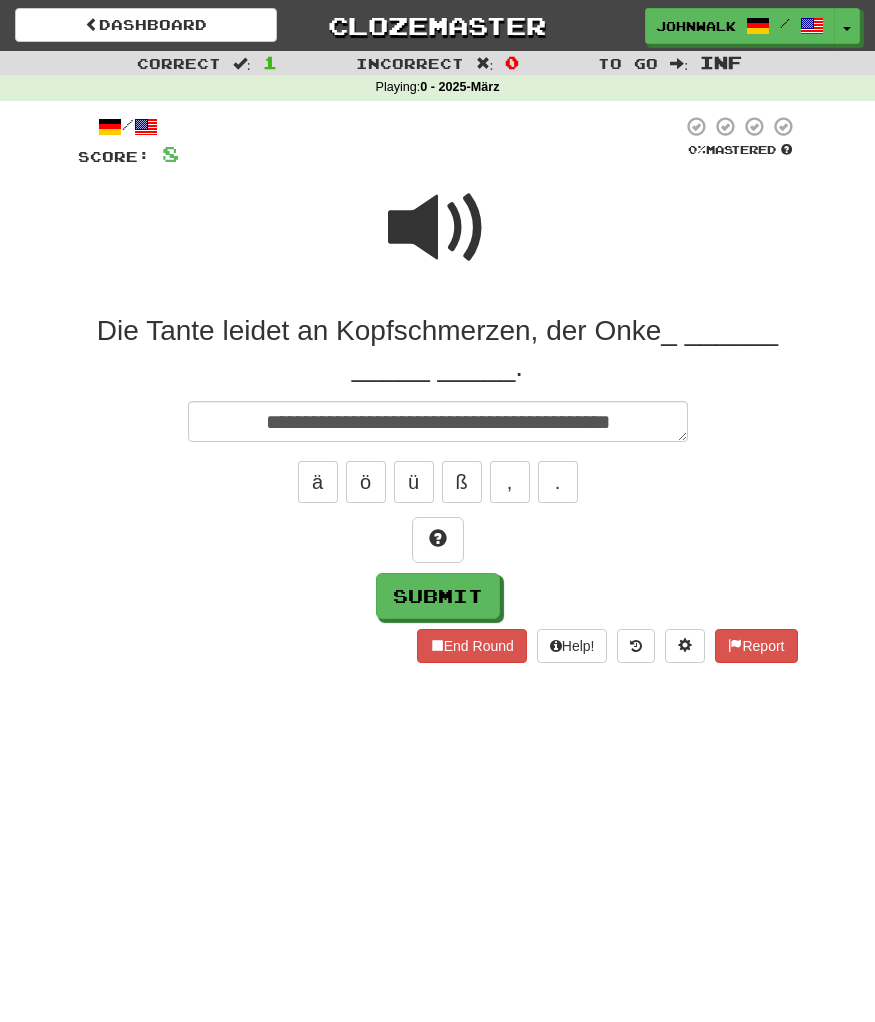 type on "*" 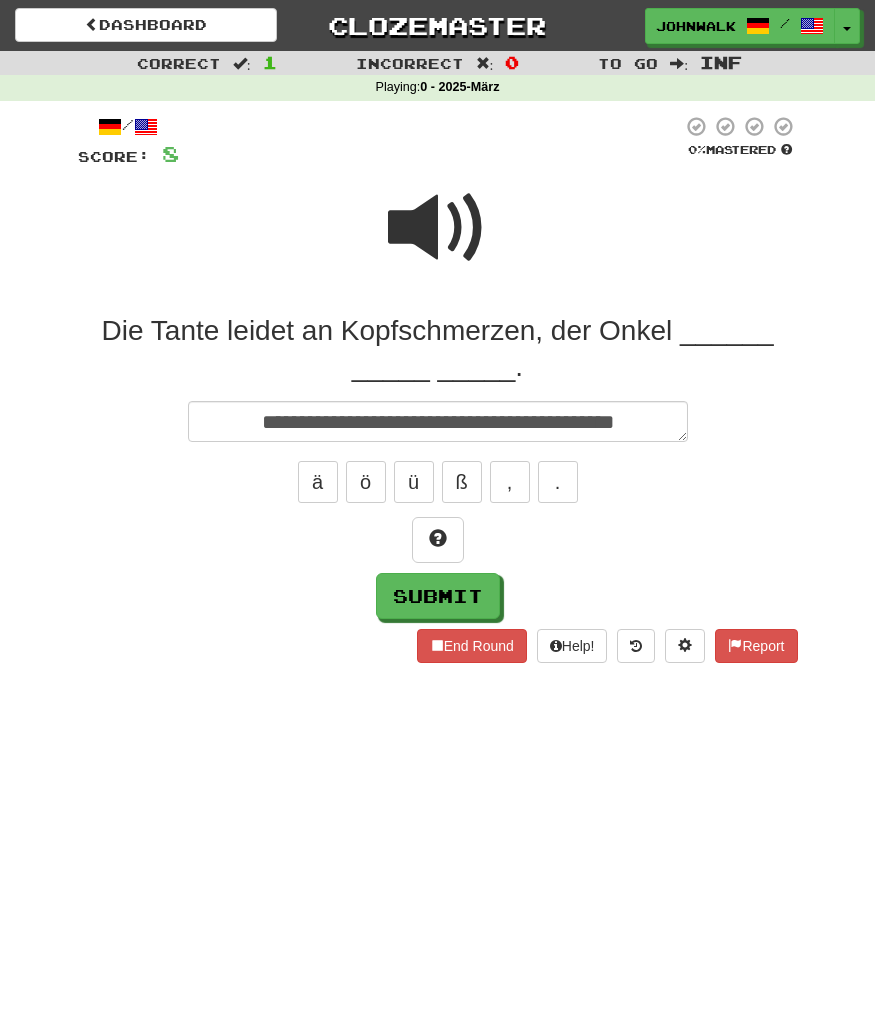 type on "*" 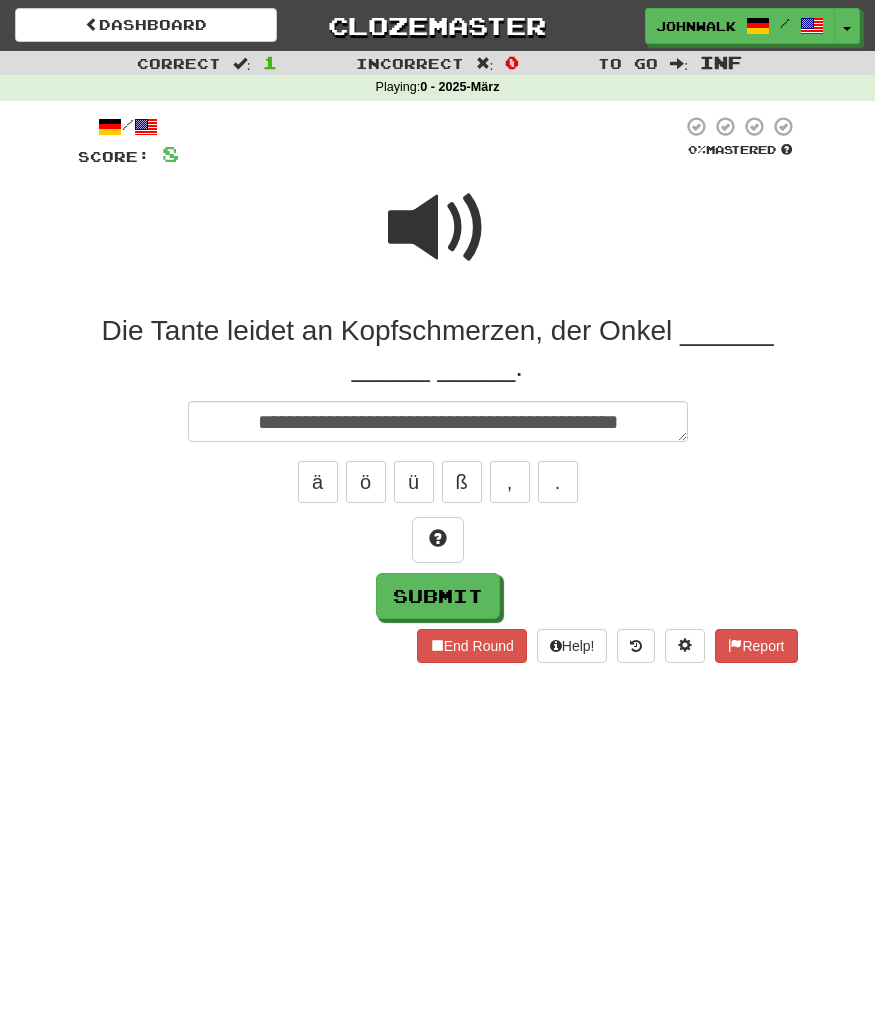 type on "*" 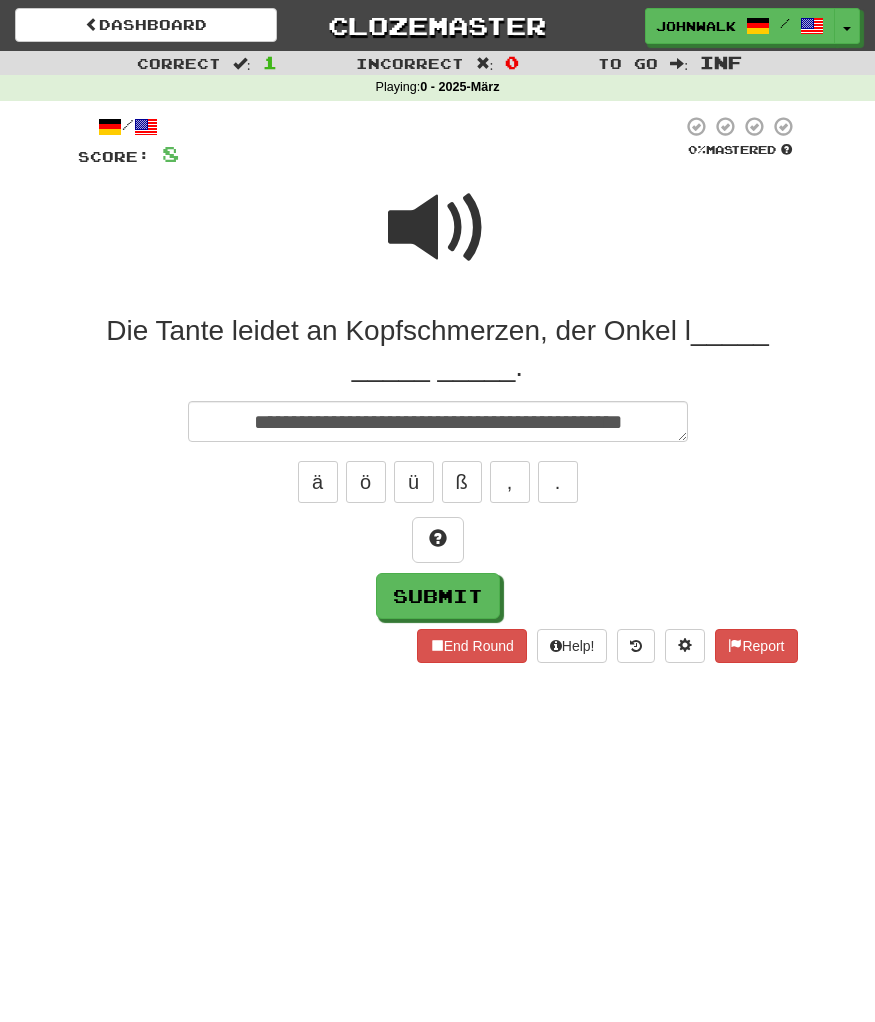 type on "*" 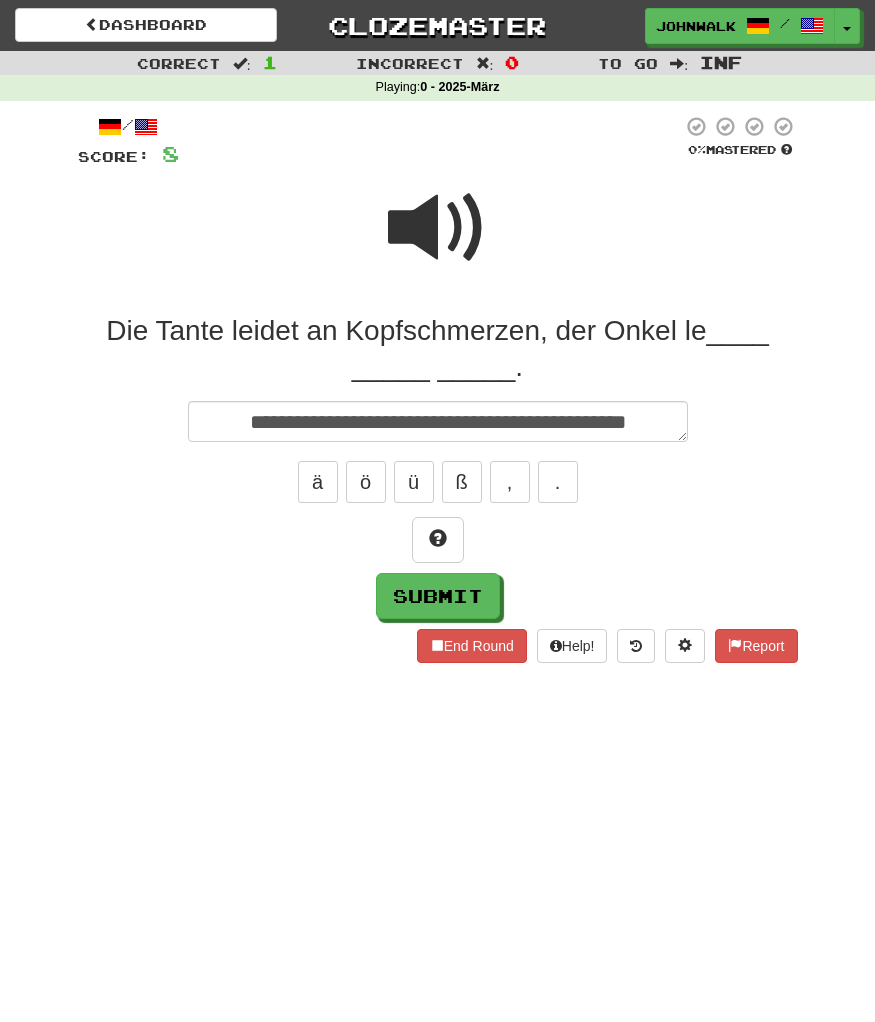 type on "*" 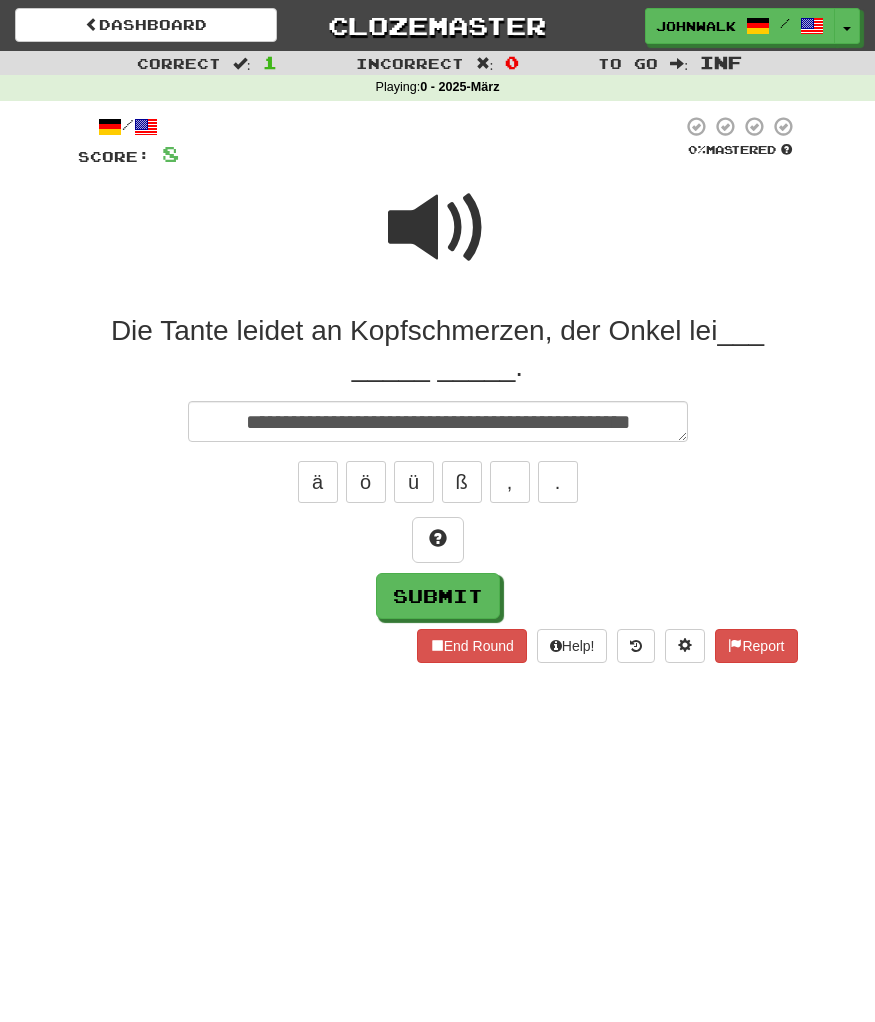 type on "*" 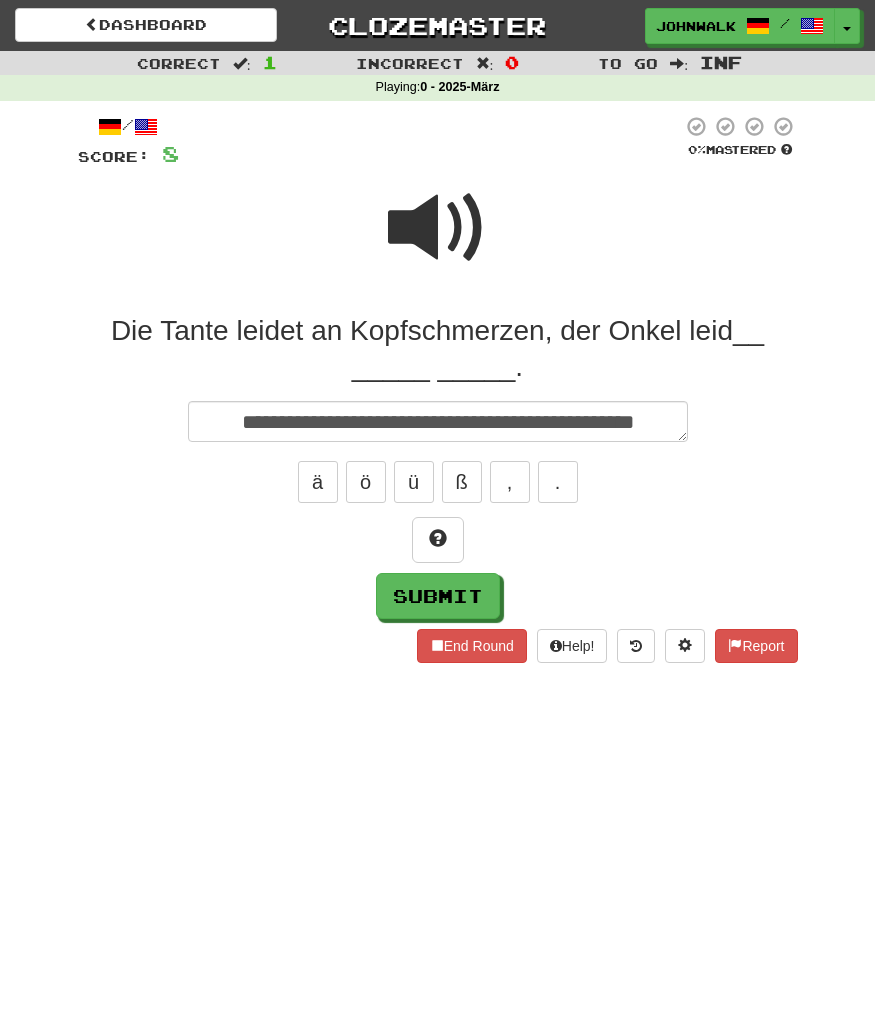 type on "*" 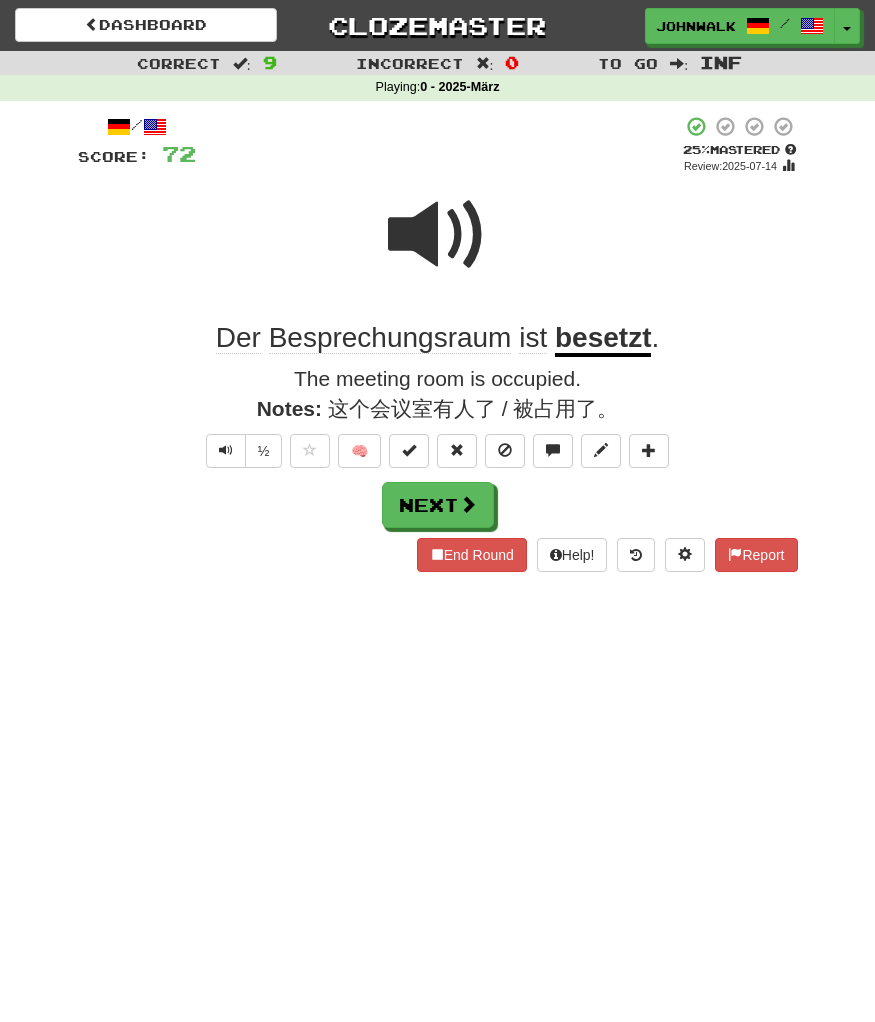 click at bounding box center (438, 248) 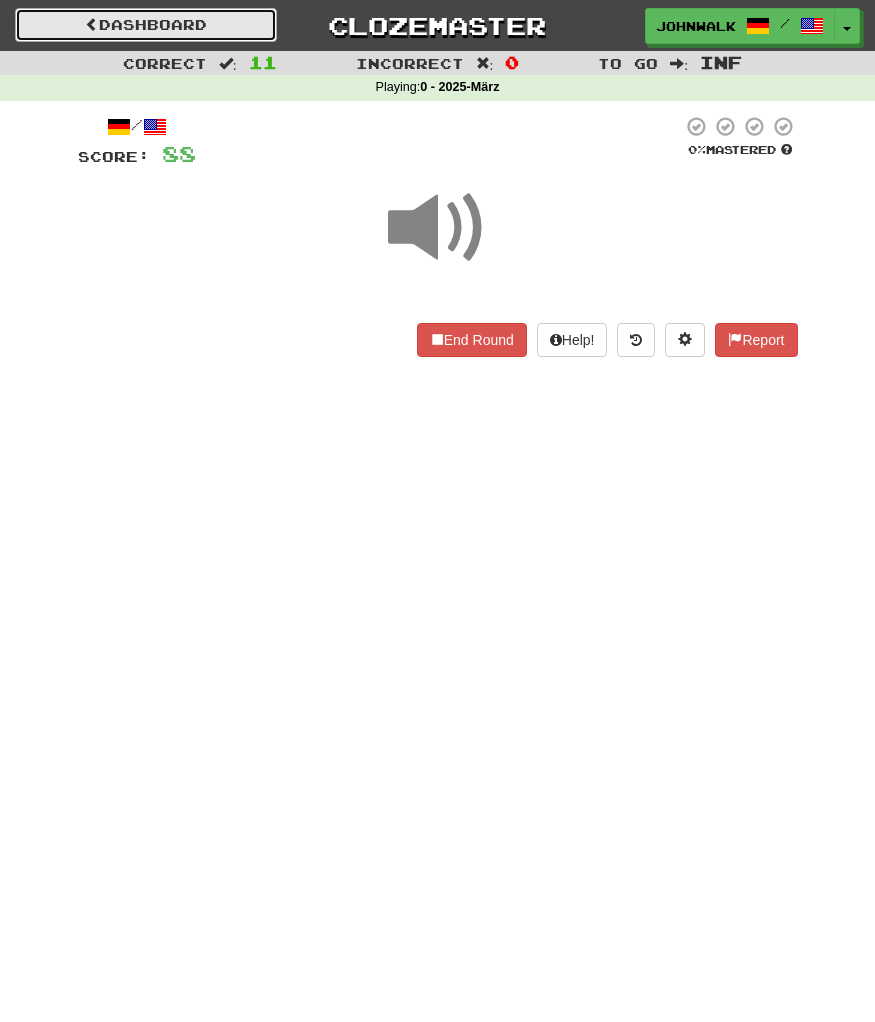 click on "Dashboard" at bounding box center [146, 25] 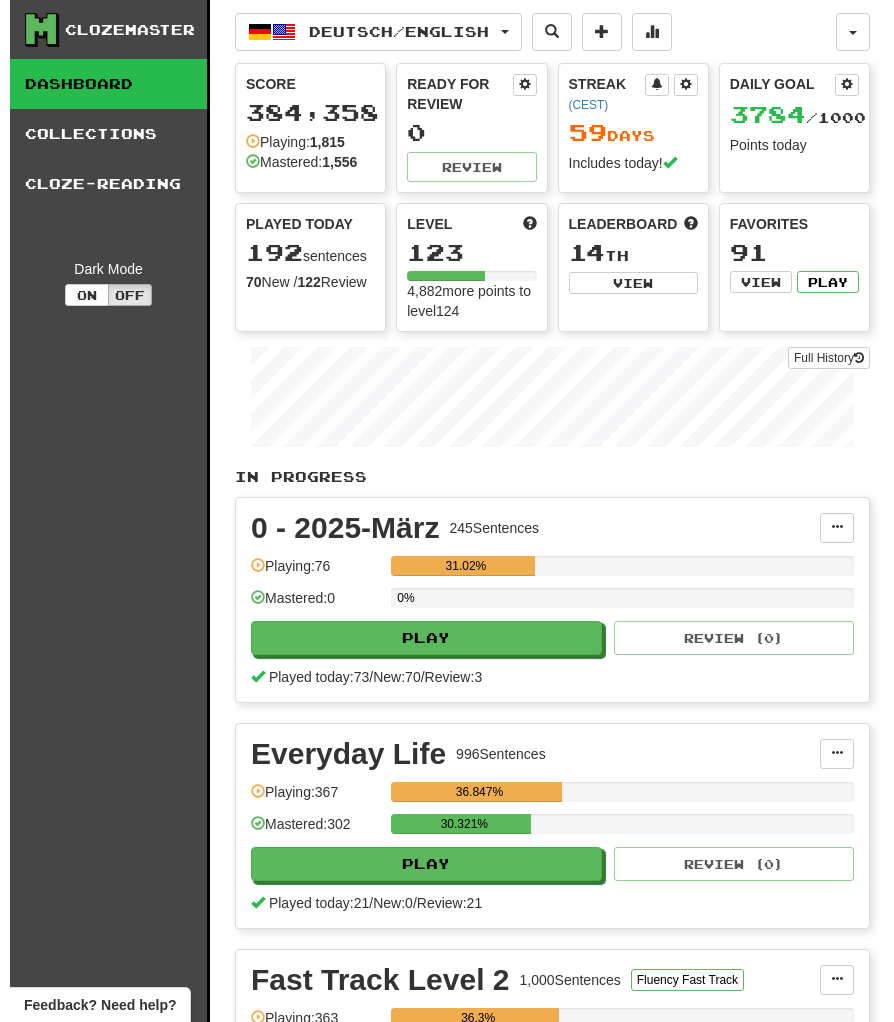 scroll, scrollTop: 0, scrollLeft: 0, axis: both 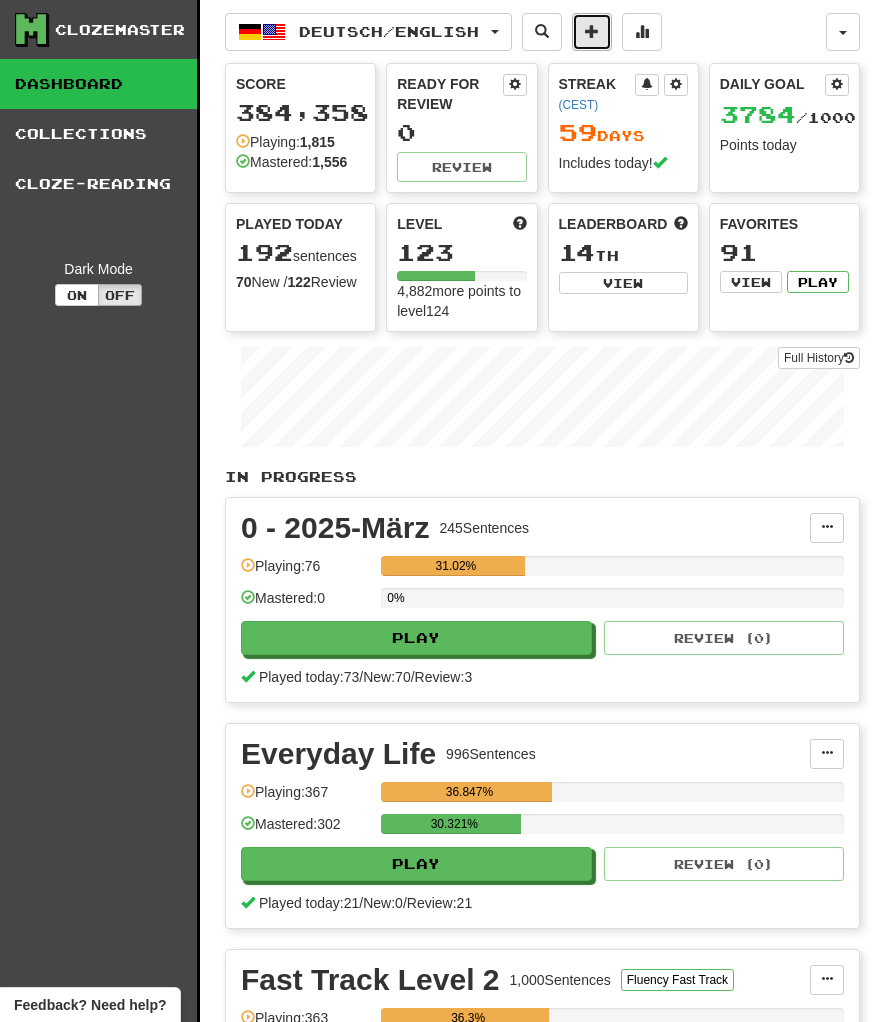 click at bounding box center [592, 31] 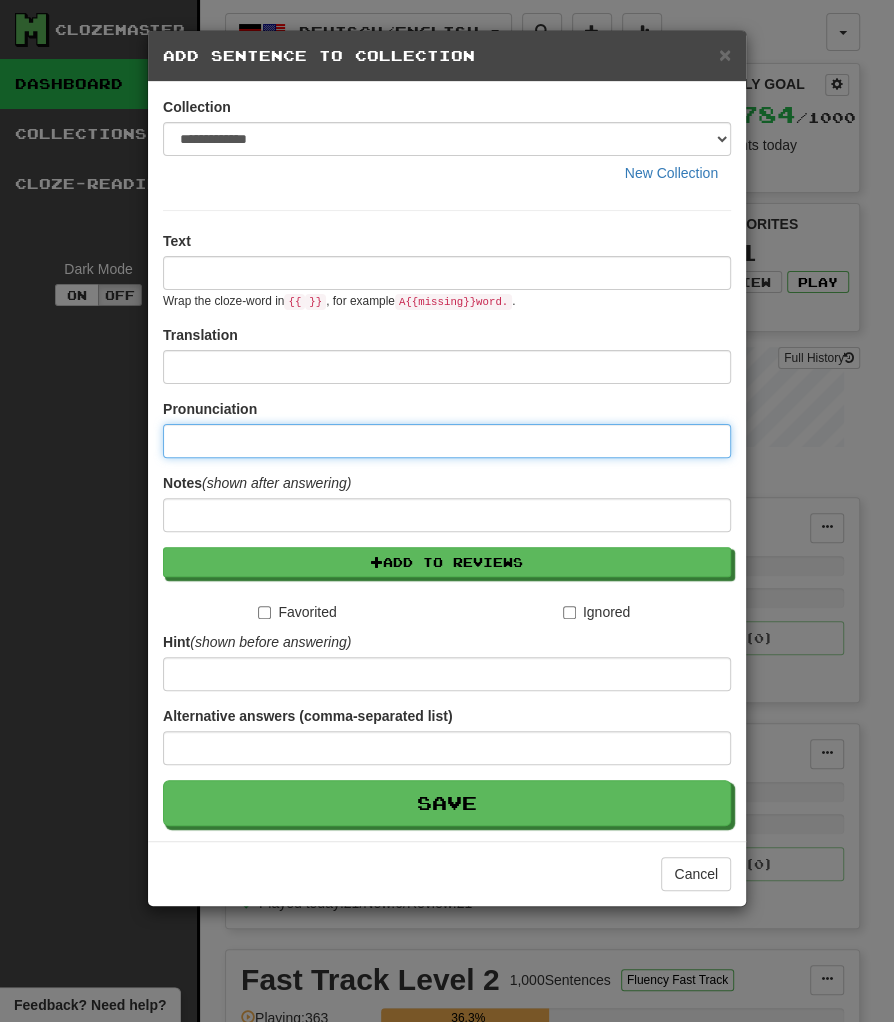 click at bounding box center [447, 441] 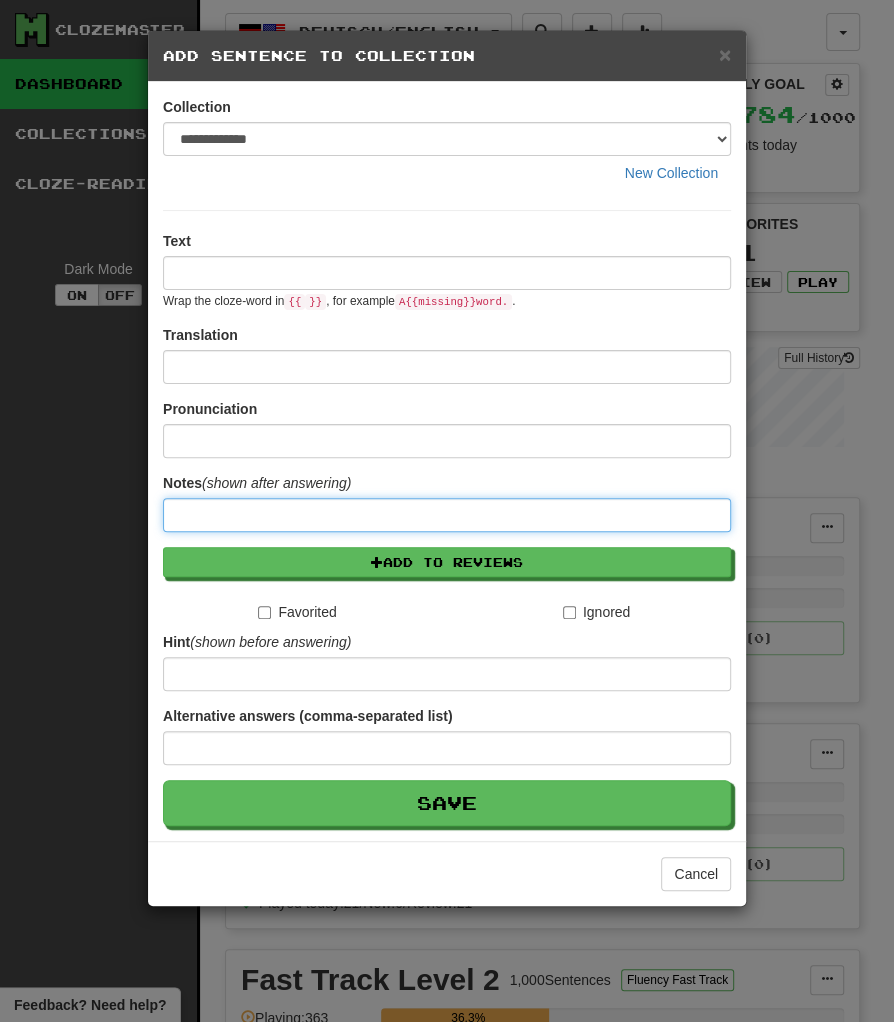 click at bounding box center (447, 515) 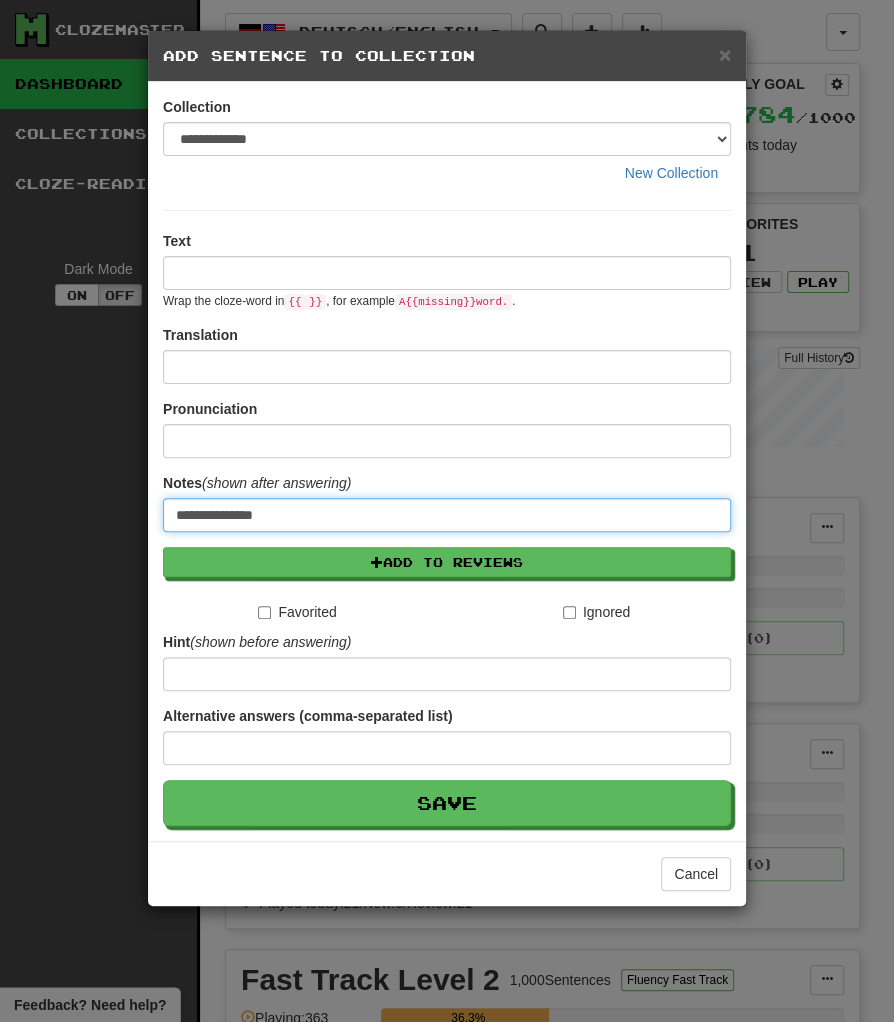 type on "**********" 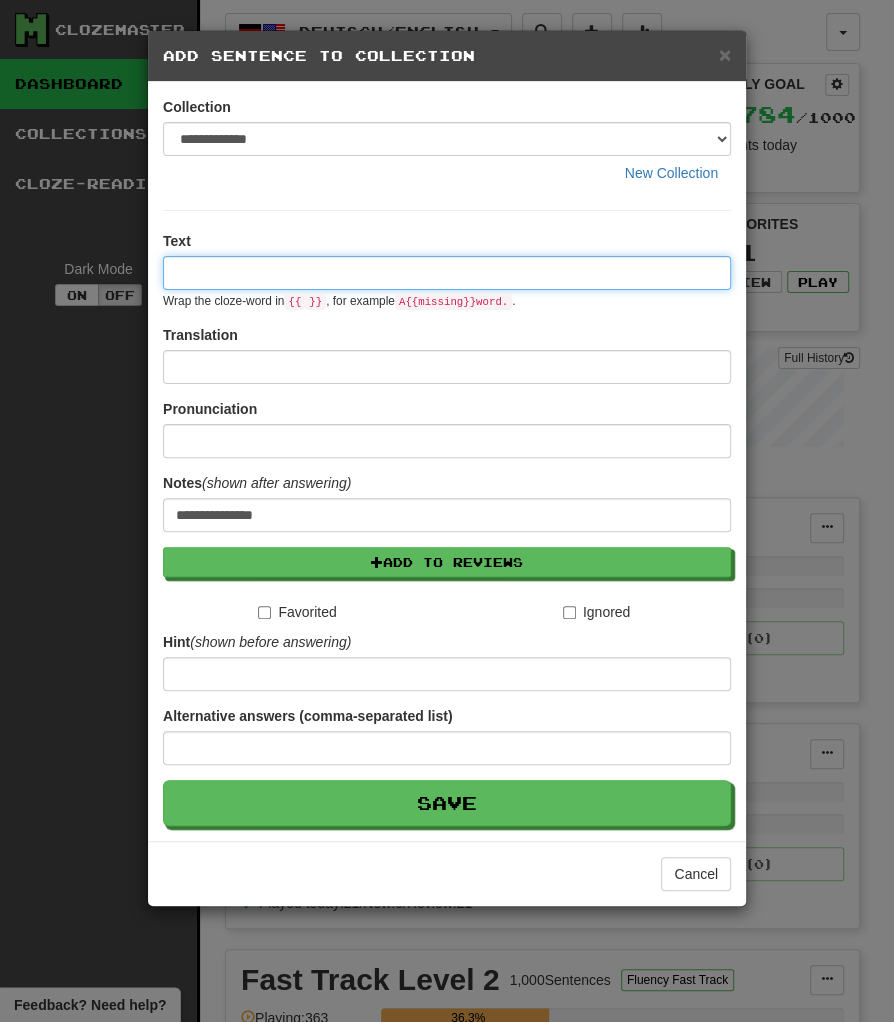 click at bounding box center [447, 273] 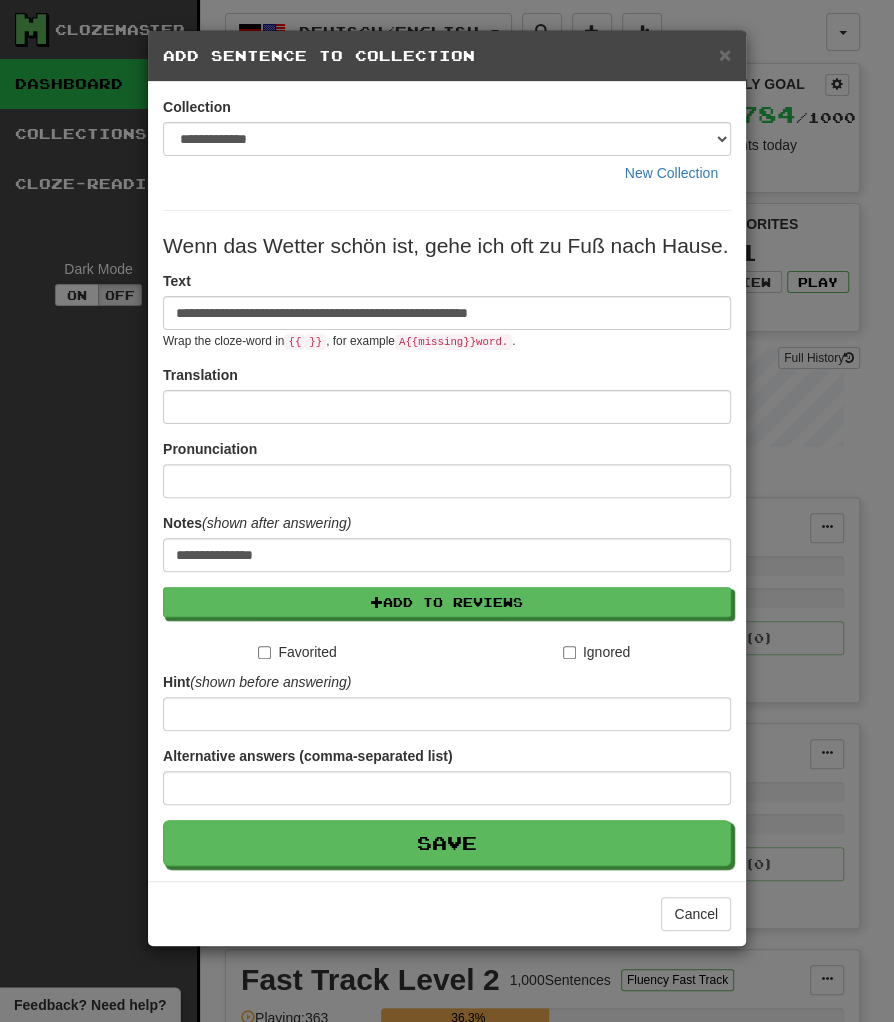 click on "**********" at bounding box center [447, 481] 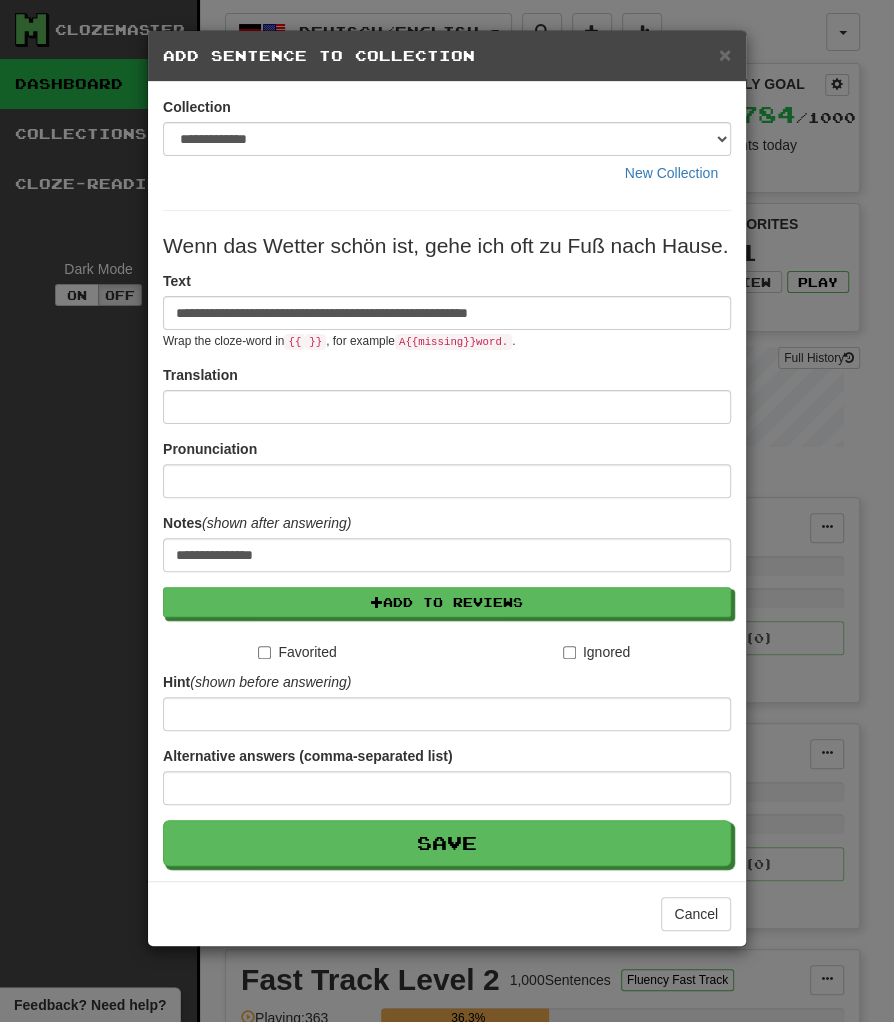 click on "Wenn das Wetter schön ist, gehe ich oft zu Fuß nach Hause." at bounding box center [447, 246] 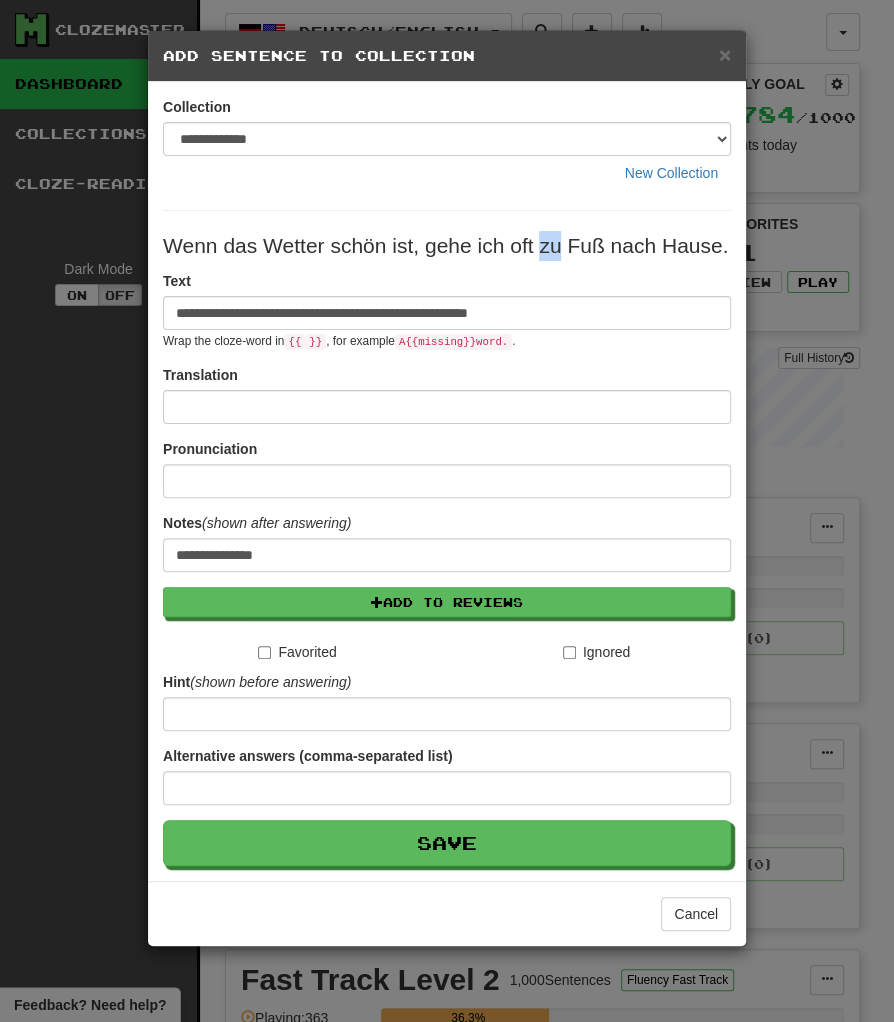 click on "Wenn das Wetter schön ist, gehe ich oft zu Fuß nach Hause." at bounding box center (447, 246) 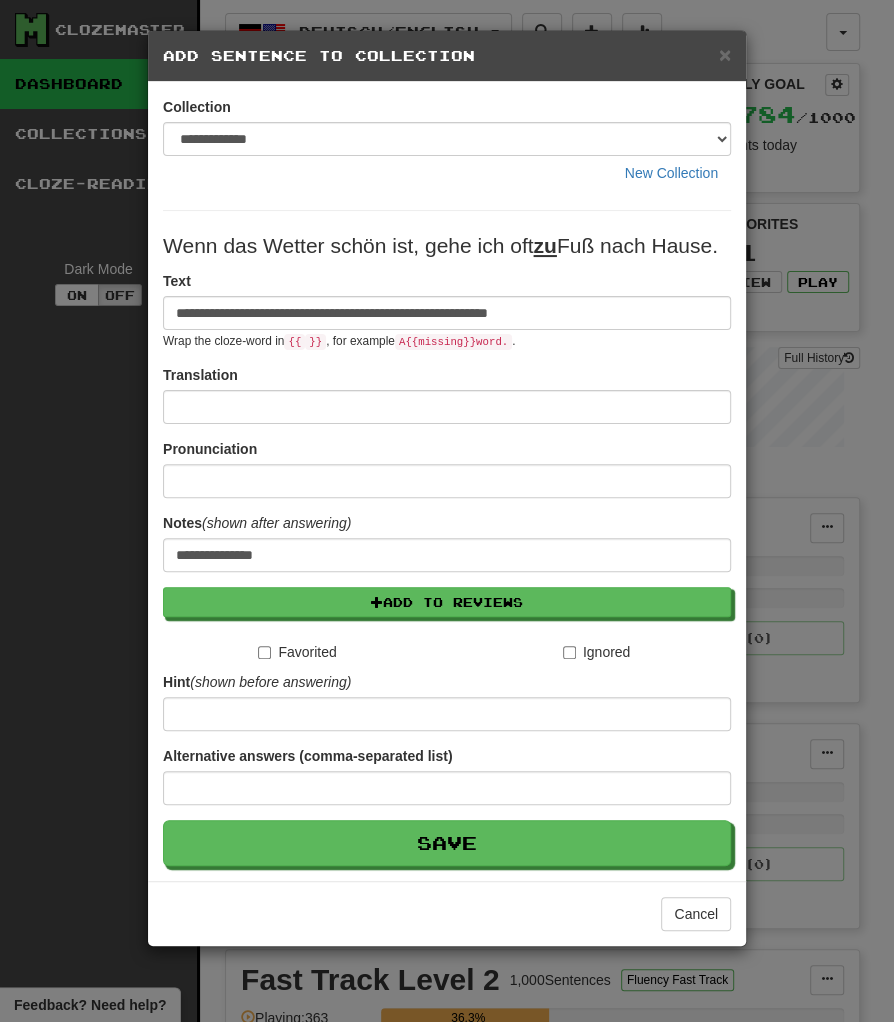 click on "**********" at bounding box center (447, 481) 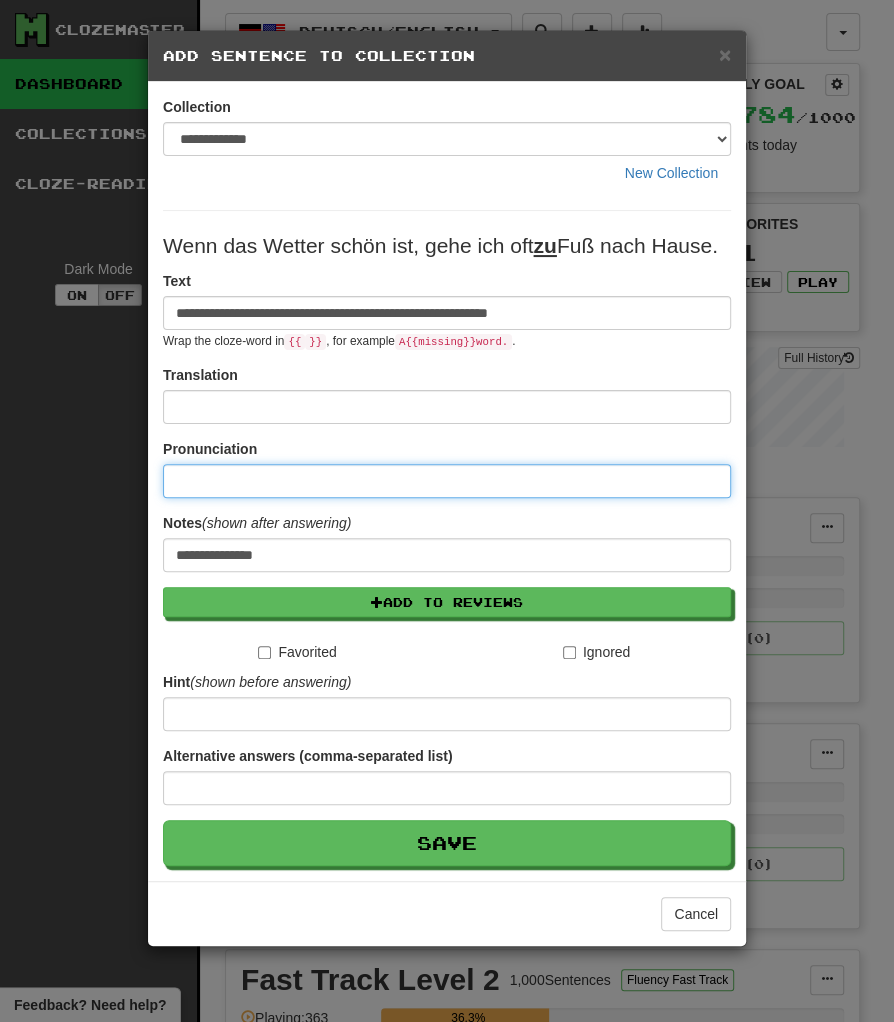 click at bounding box center [447, 481] 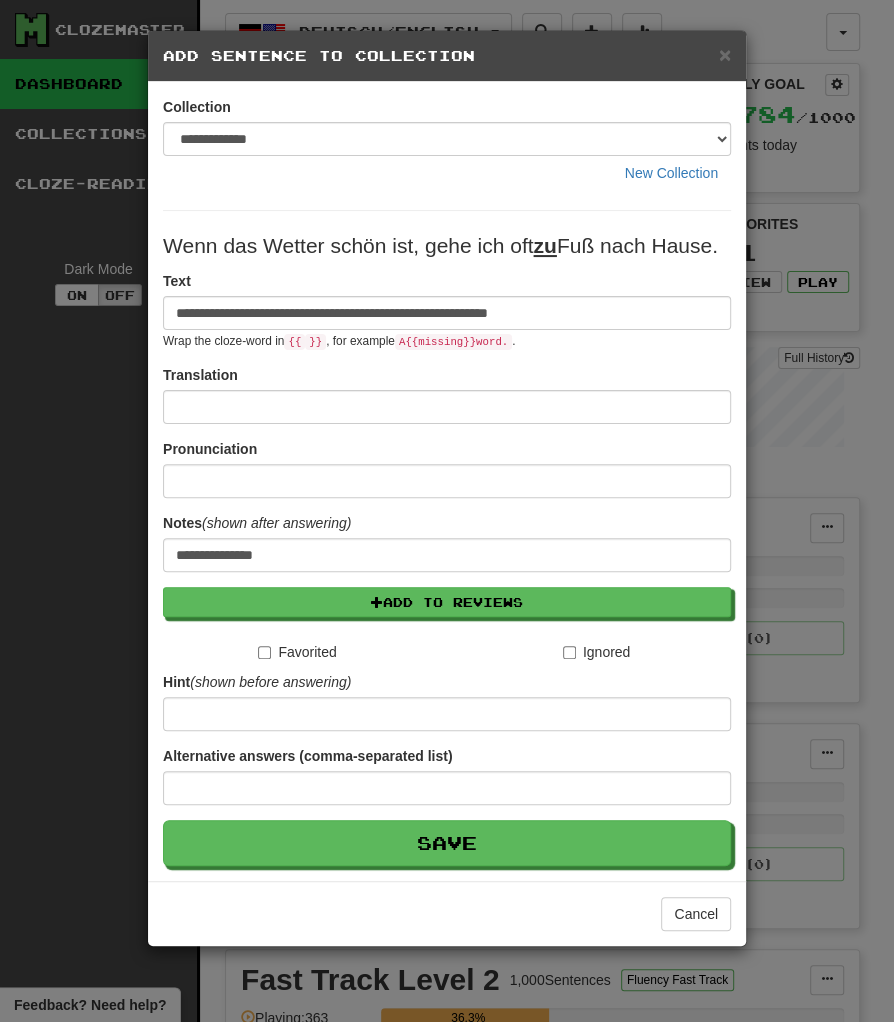 click on "**********" at bounding box center [447, 548] 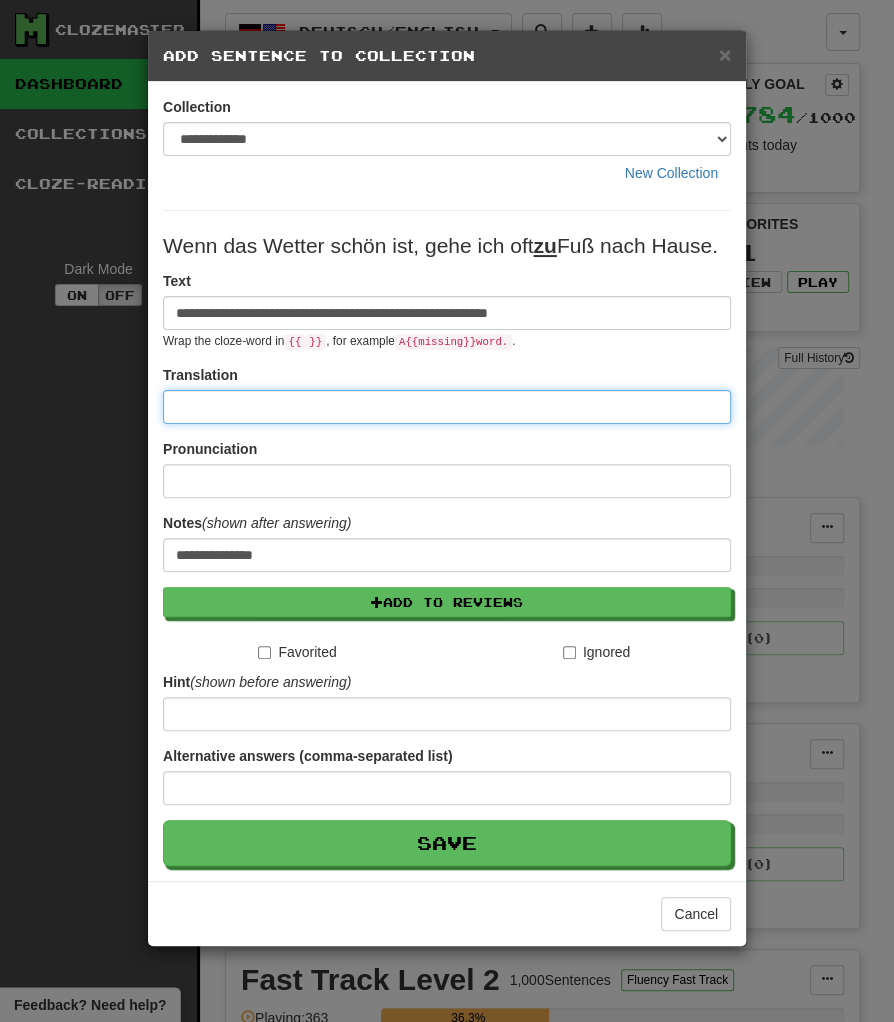click at bounding box center [447, 407] 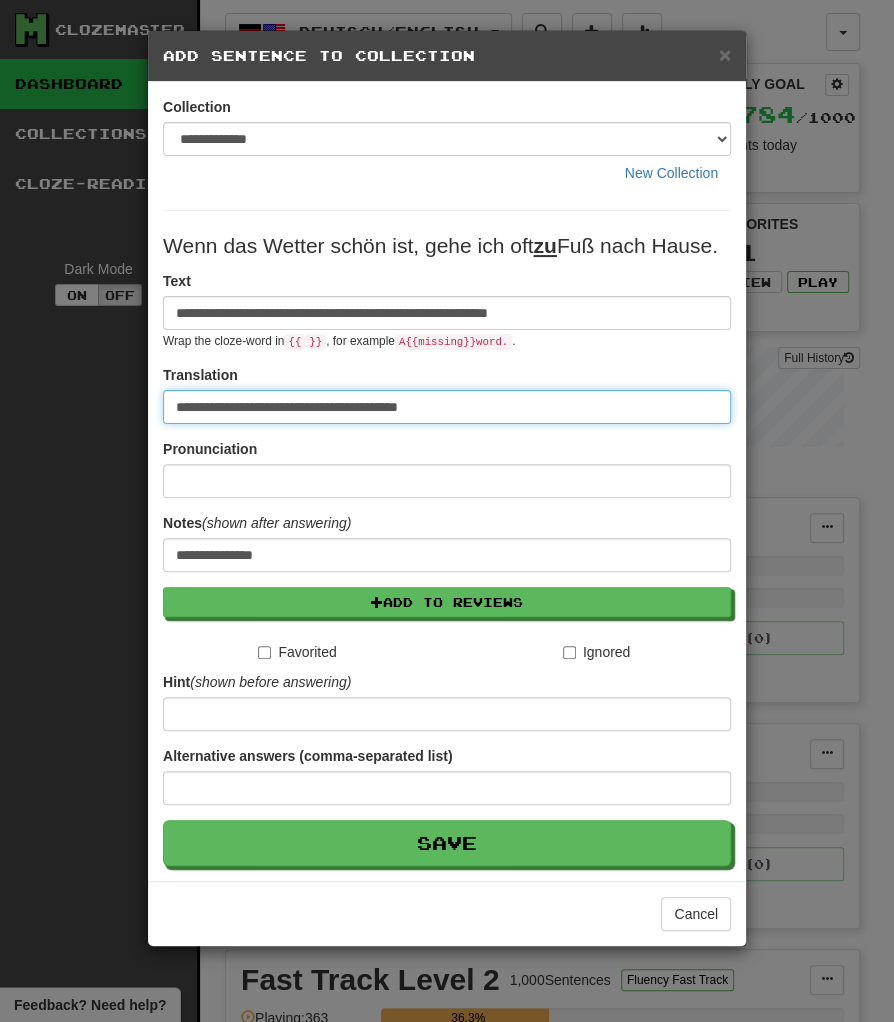 type on "**********" 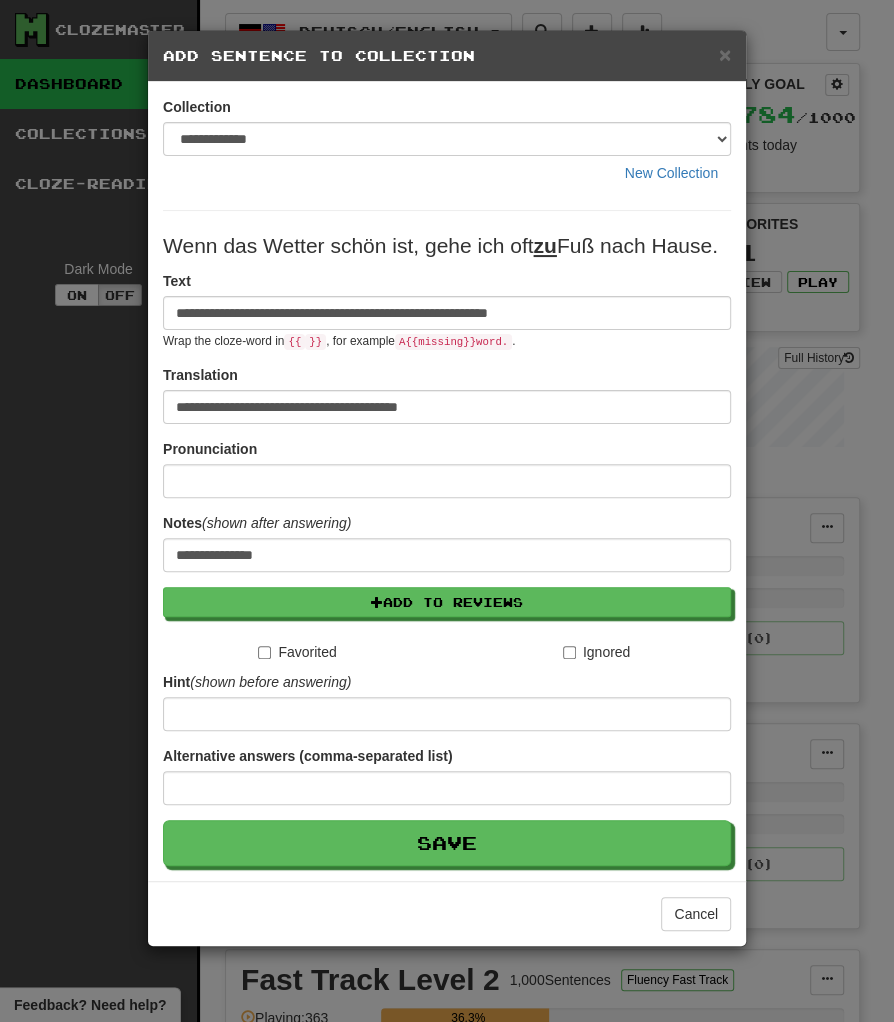 click on "Pronunciation" at bounding box center [447, 468] 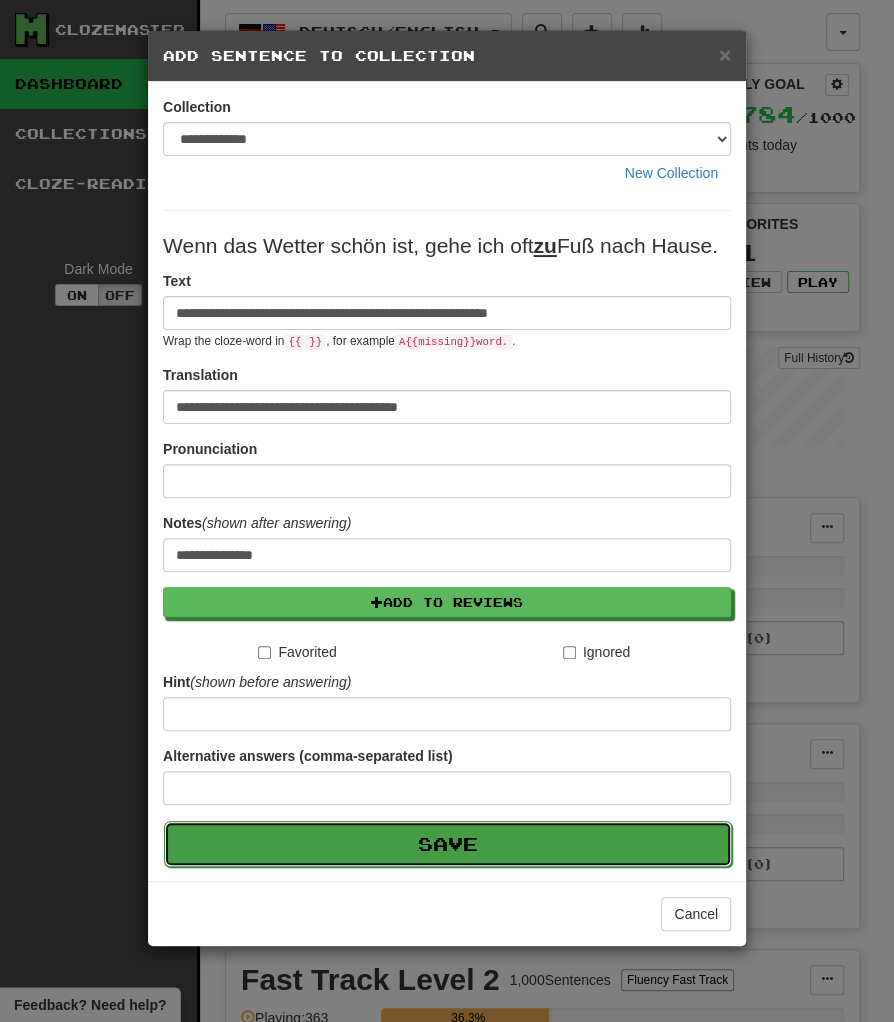 click on "Save" at bounding box center (448, 844) 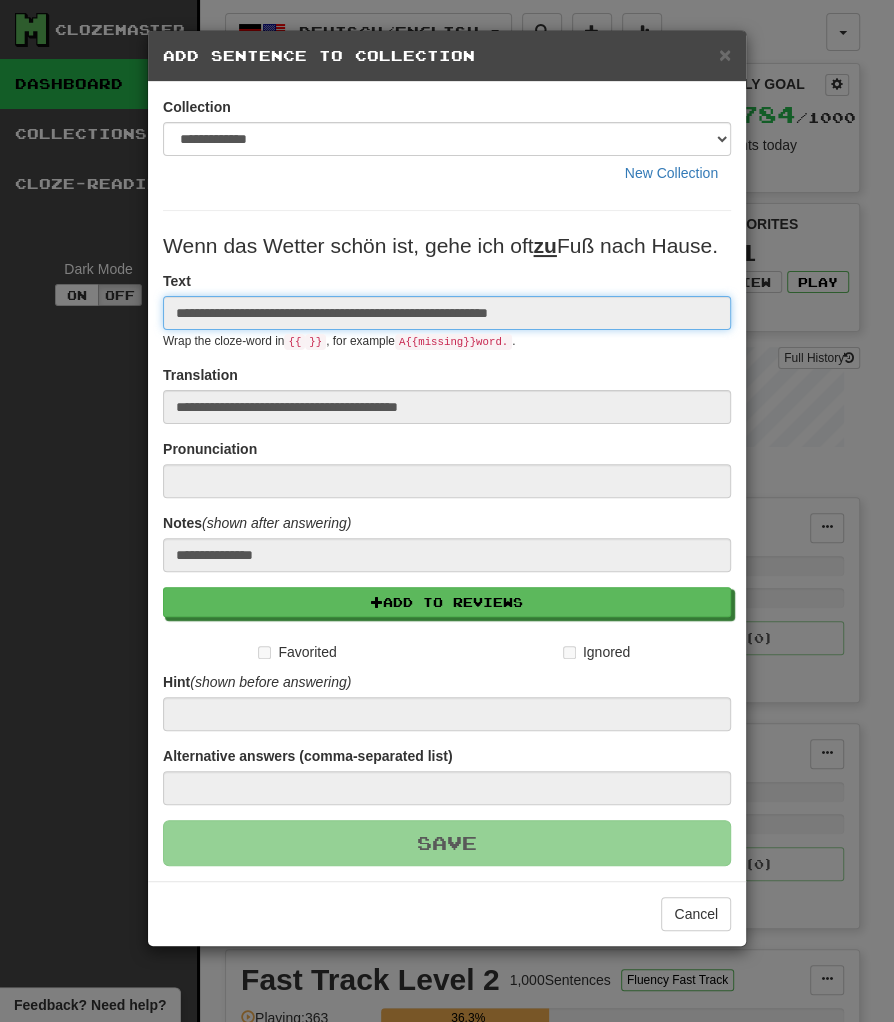 type 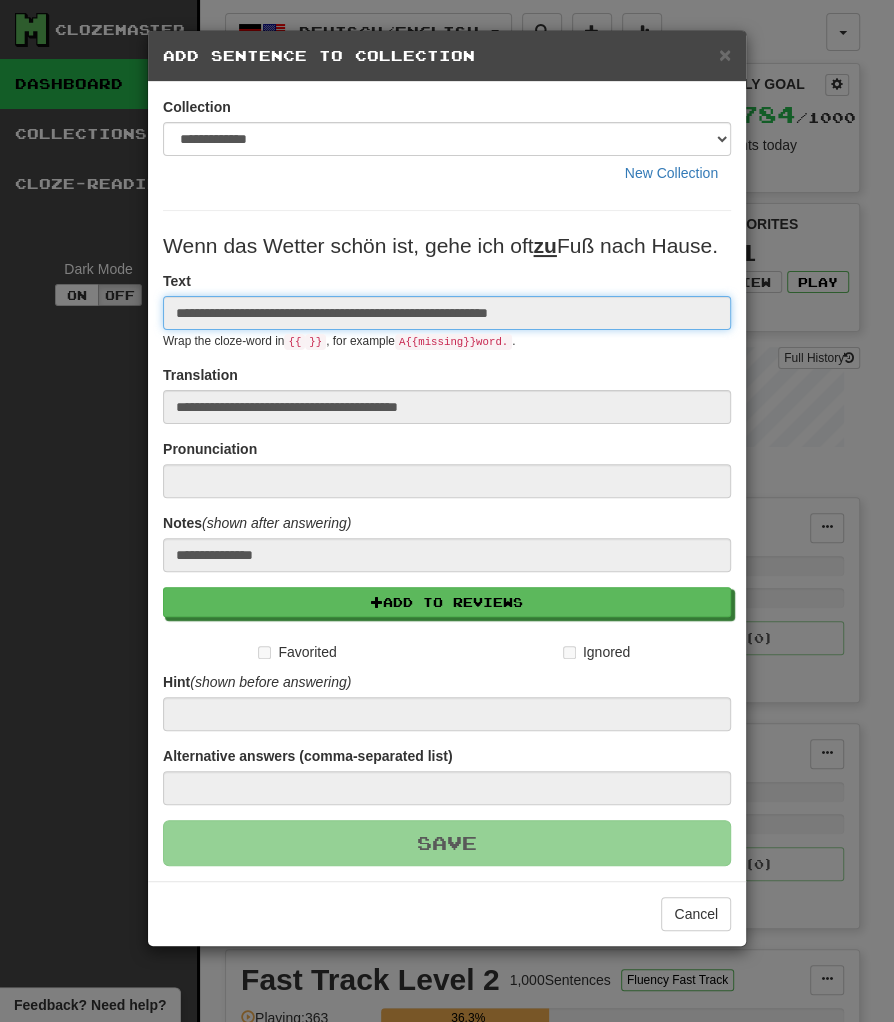 type 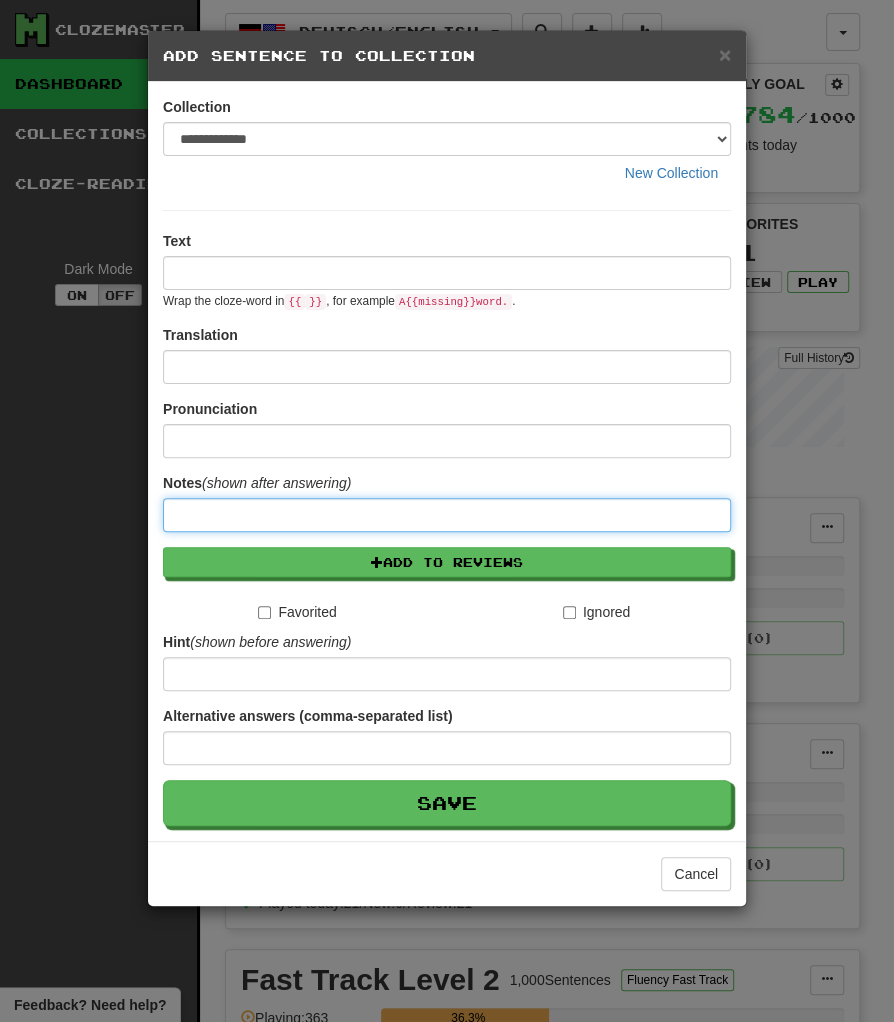 click at bounding box center (447, 515) 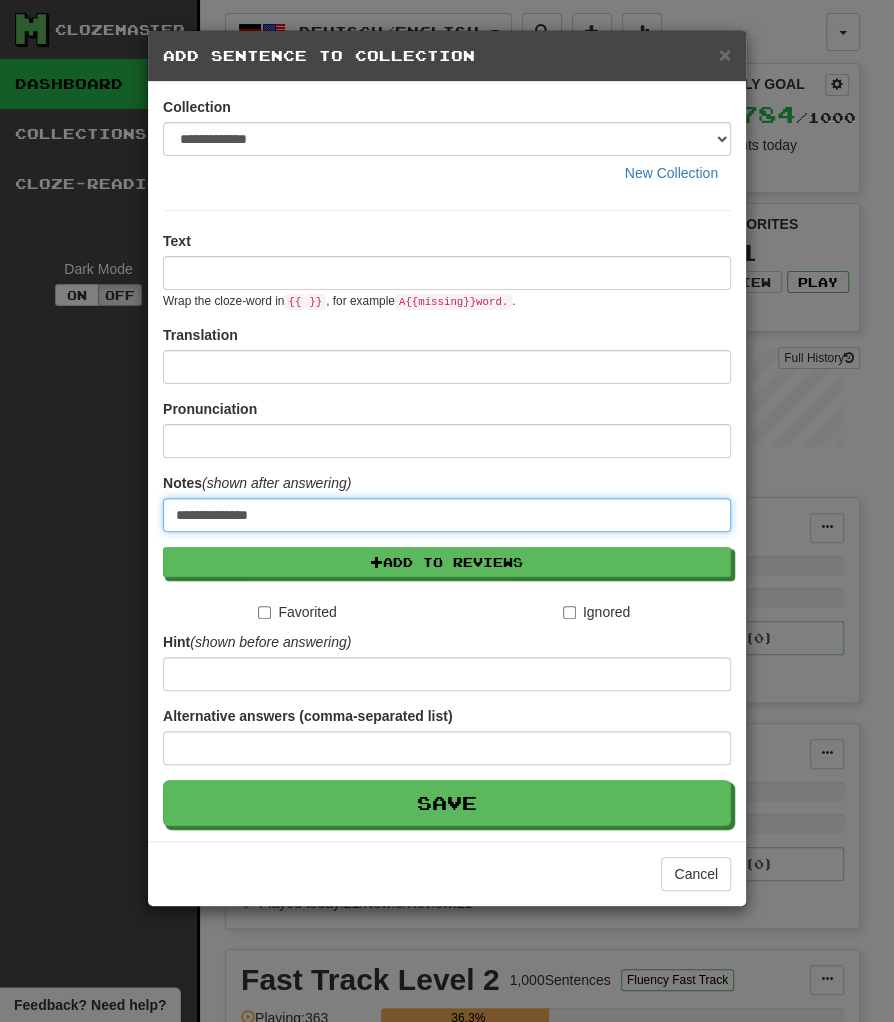 type on "**********" 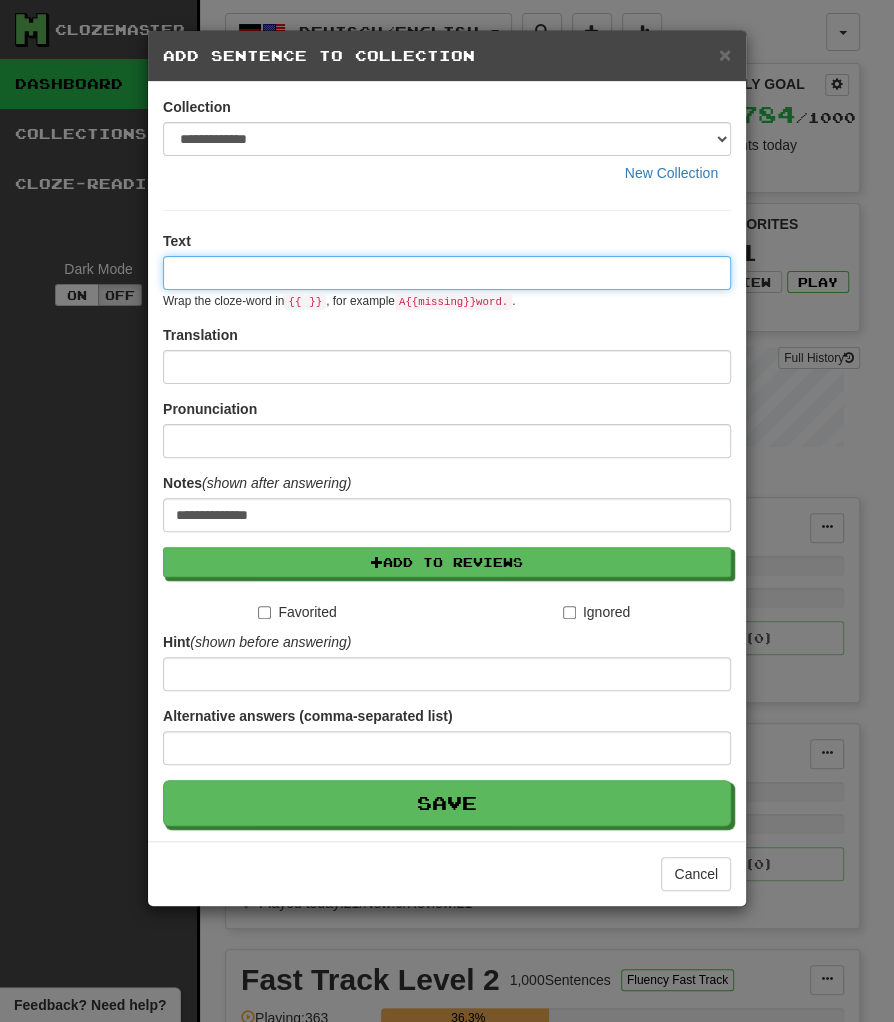 click at bounding box center (447, 273) 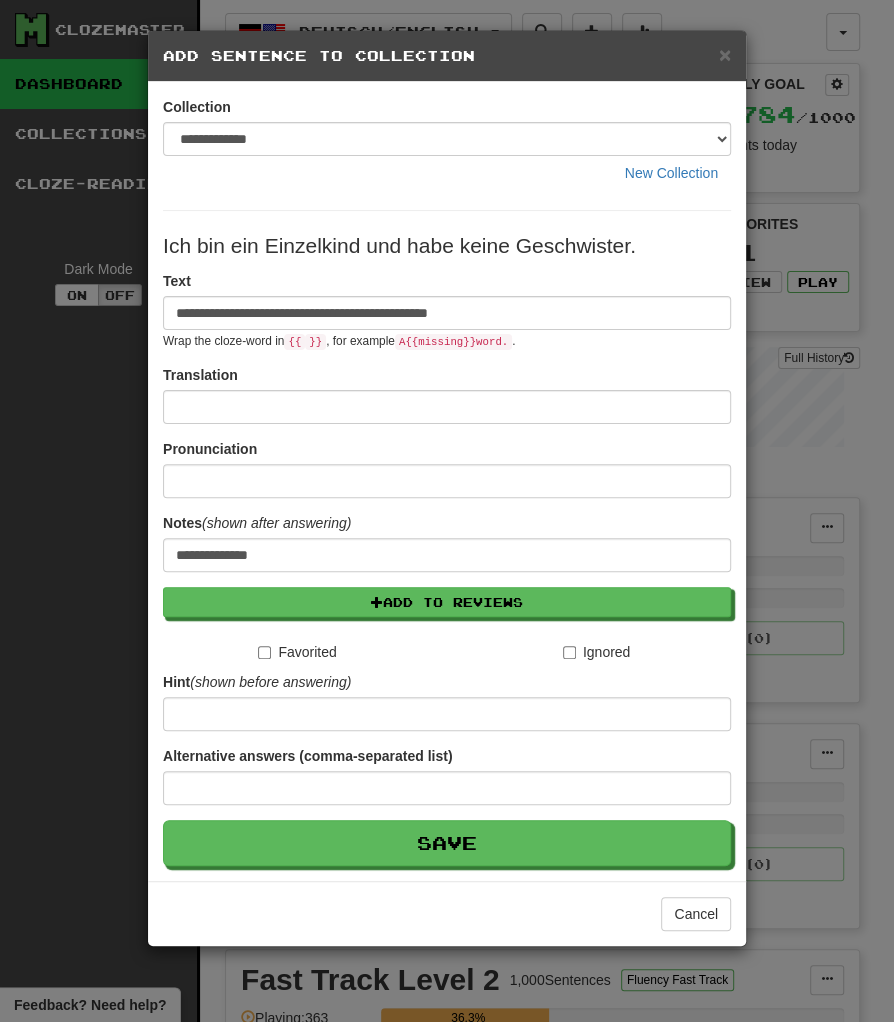 click on "Ich bin ein Einzelkind und habe keine Geschwister." at bounding box center (447, 246) 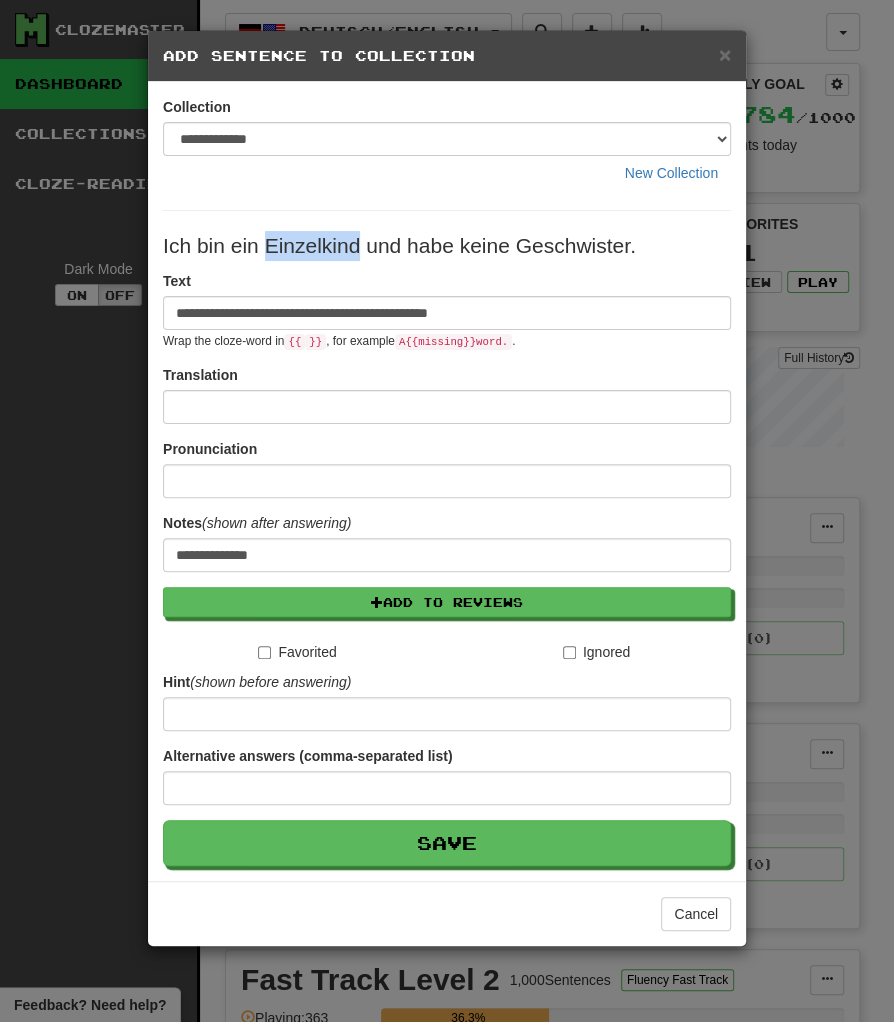 click on "Ich bin ein Einzelkind und habe keine Geschwister." at bounding box center (447, 246) 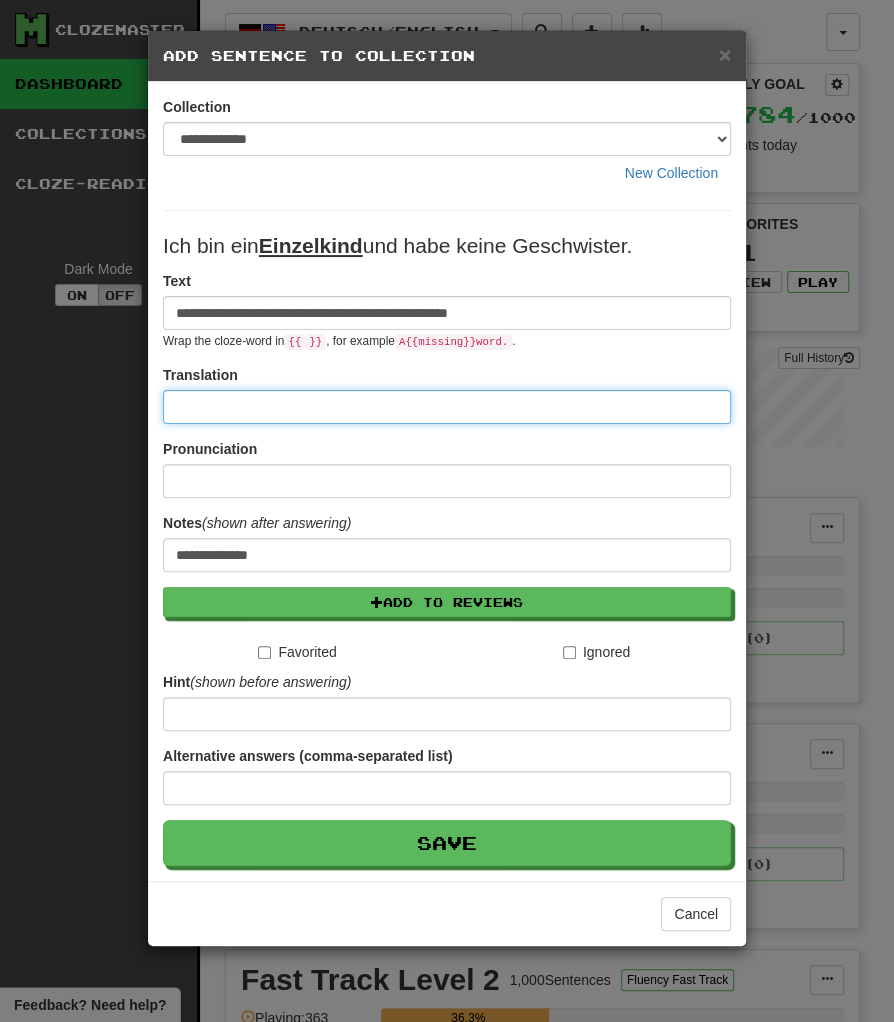 click at bounding box center [447, 407] 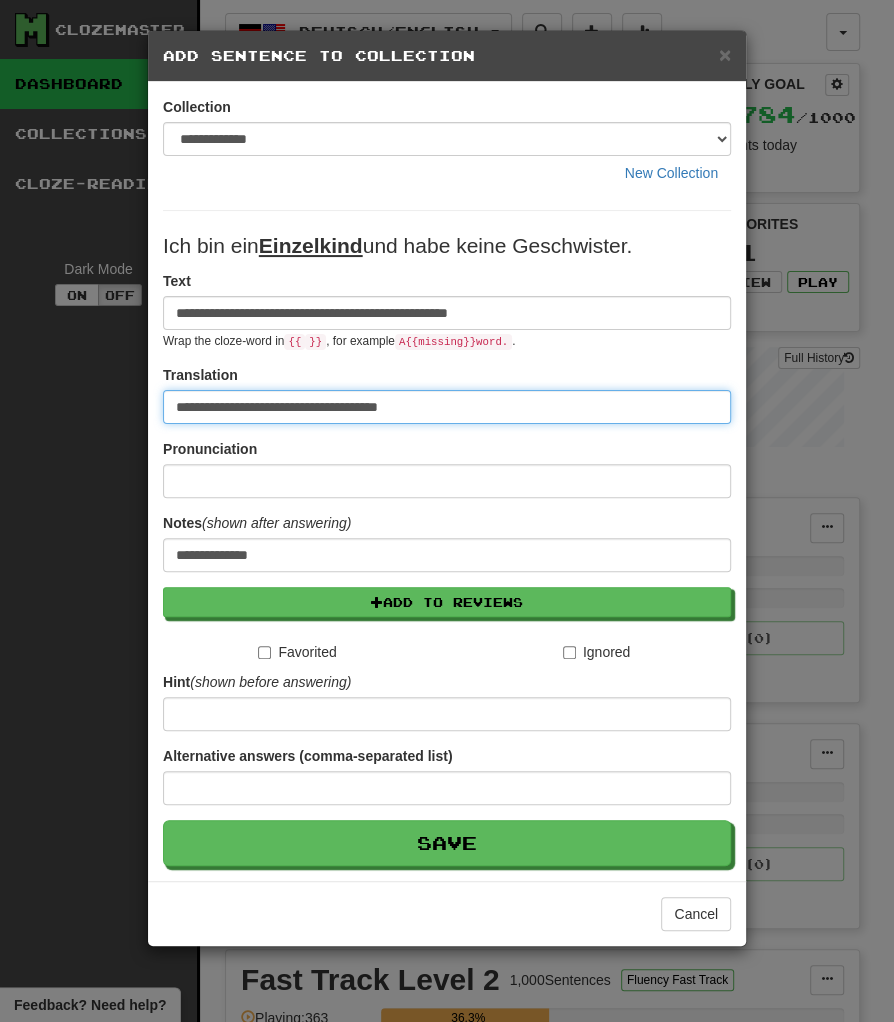 type on "**********" 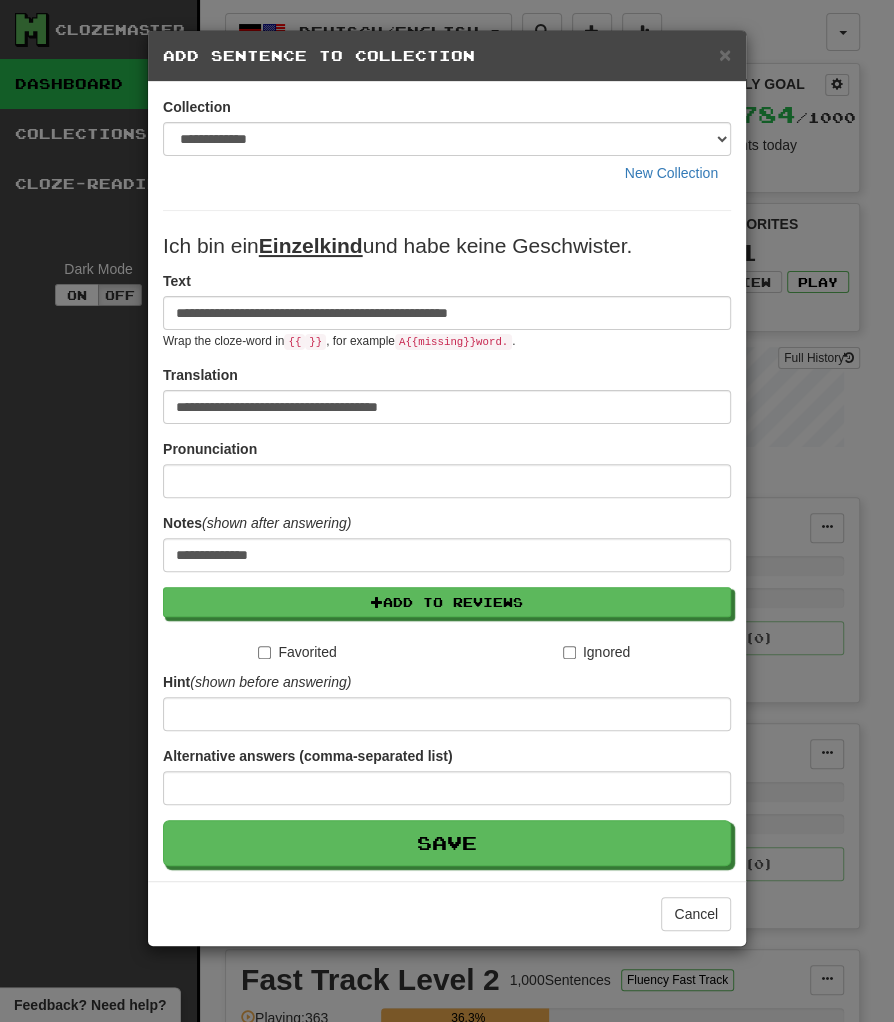 click on "**********" at bounding box center (447, 394) 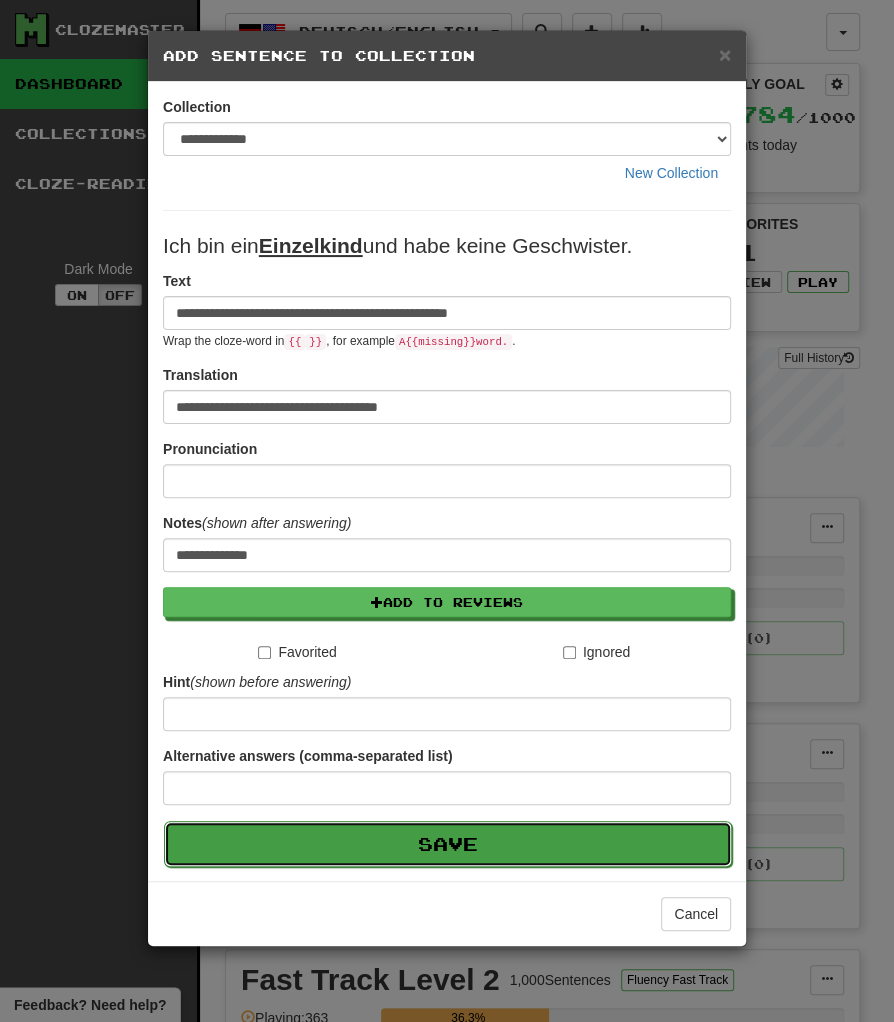 click on "Save" at bounding box center [448, 844] 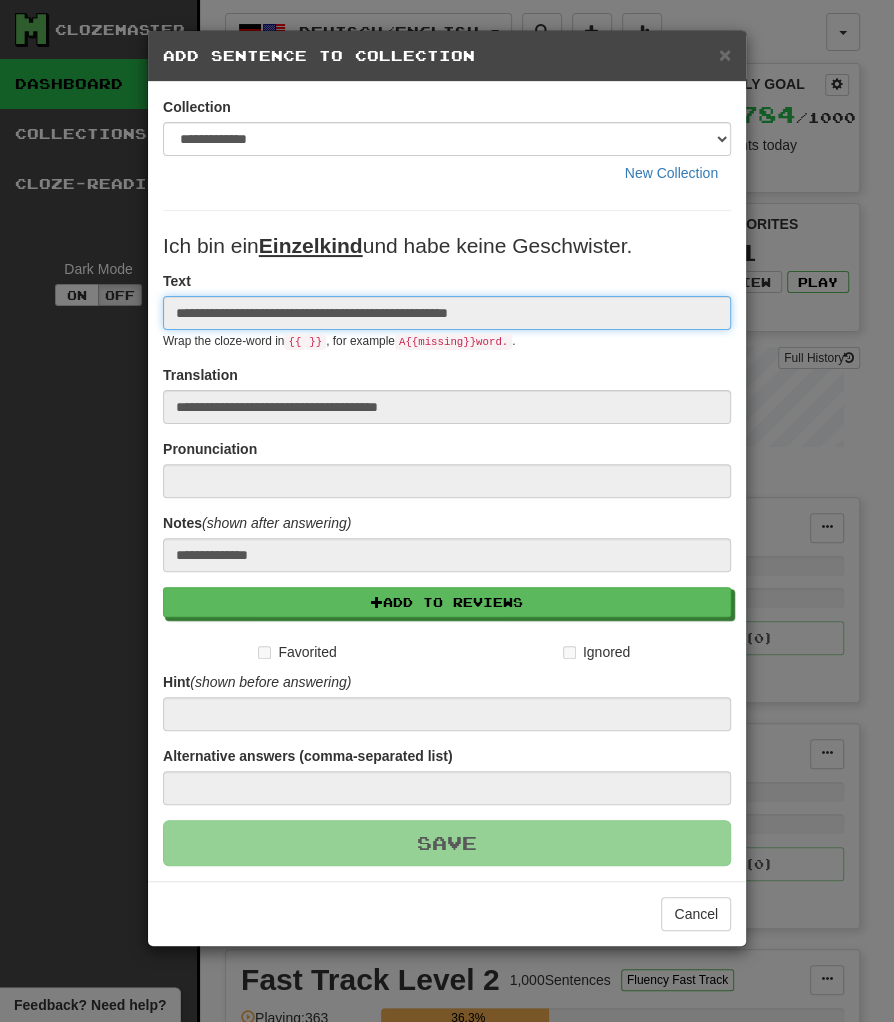 type 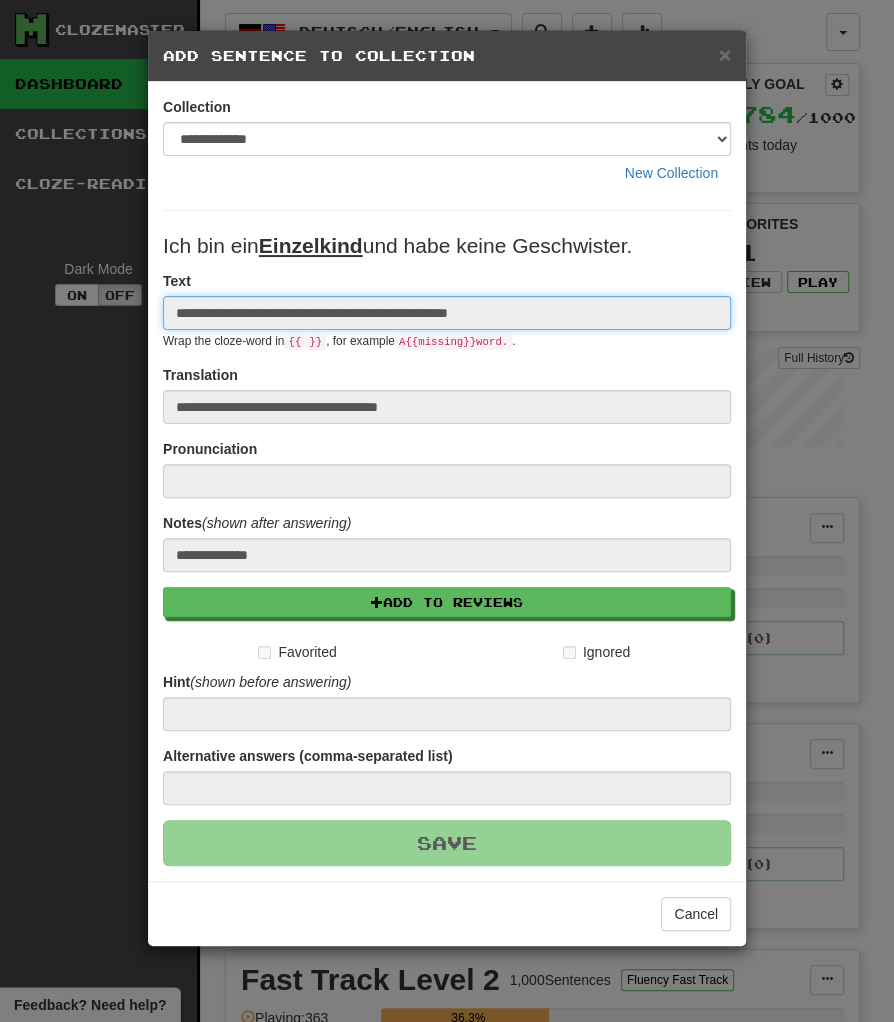 type 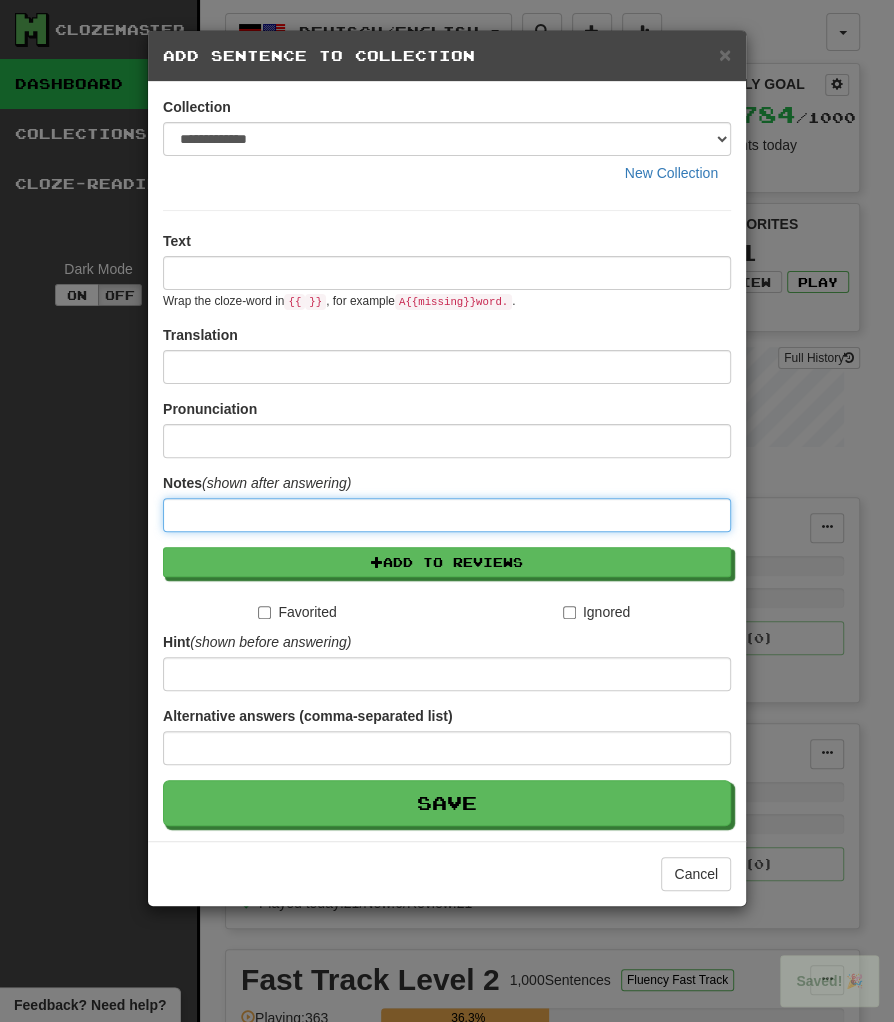 click at bounding box center (447, 515) 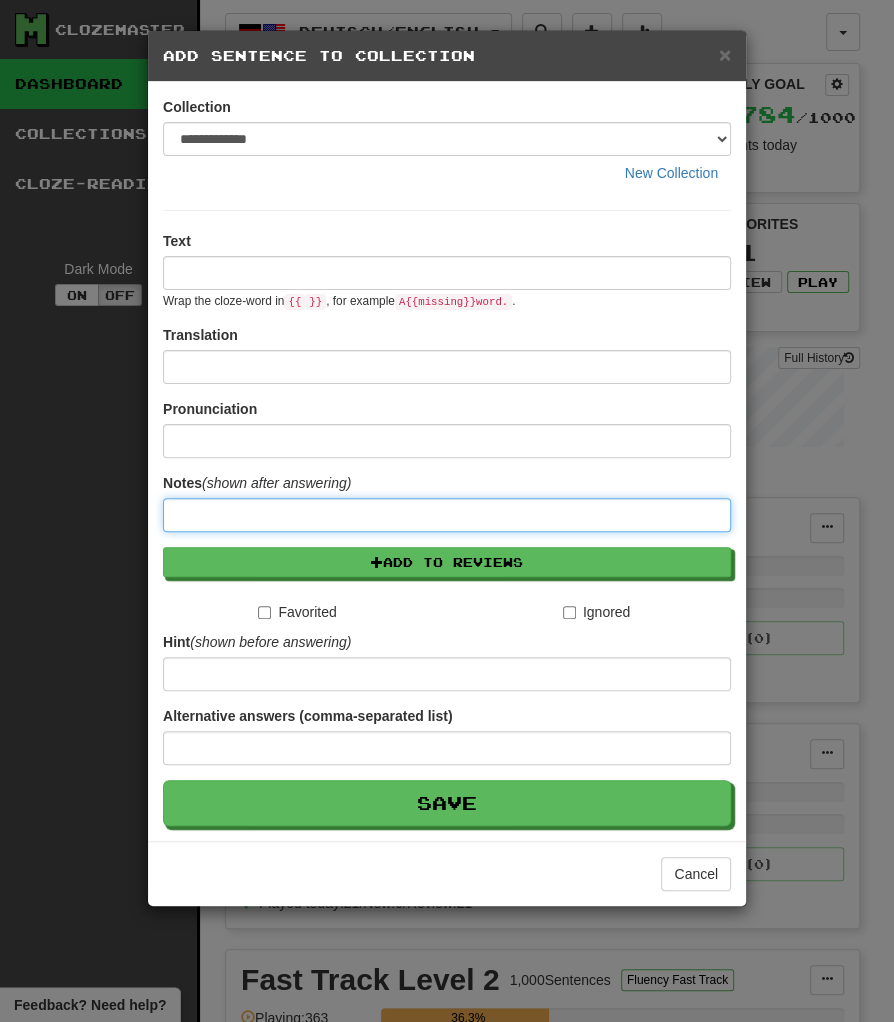 paste on "**********" 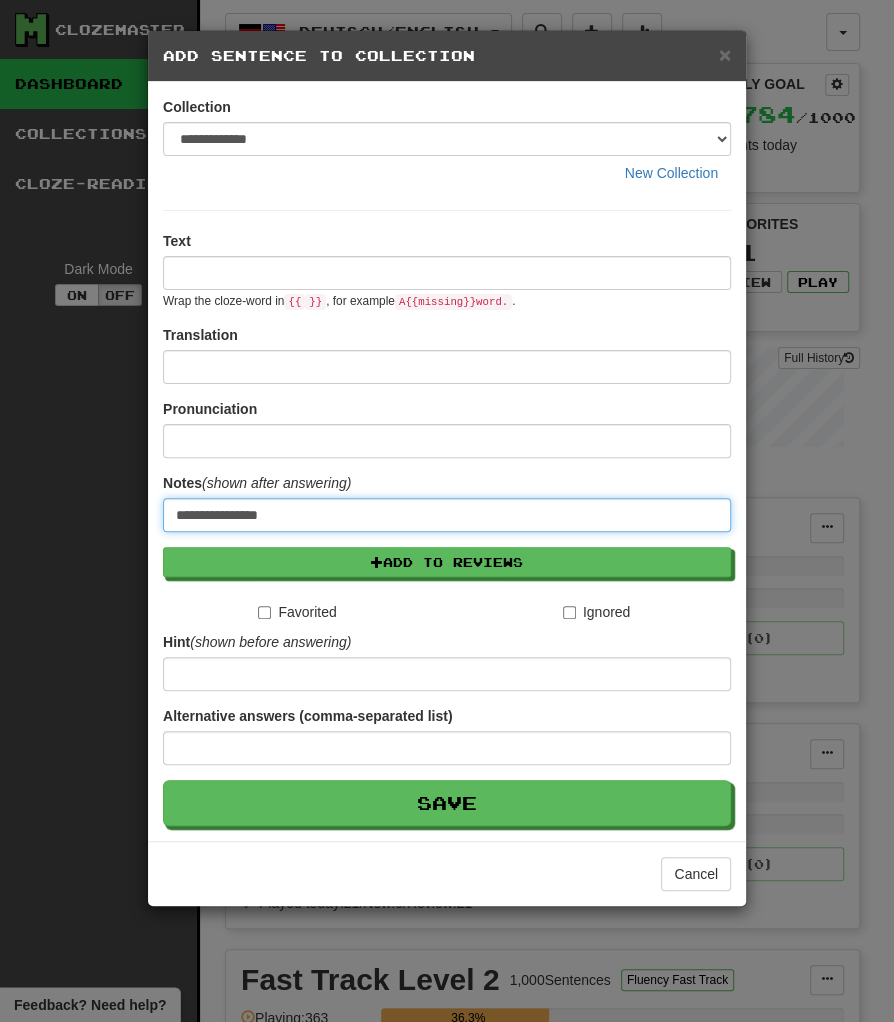 type on "**********" 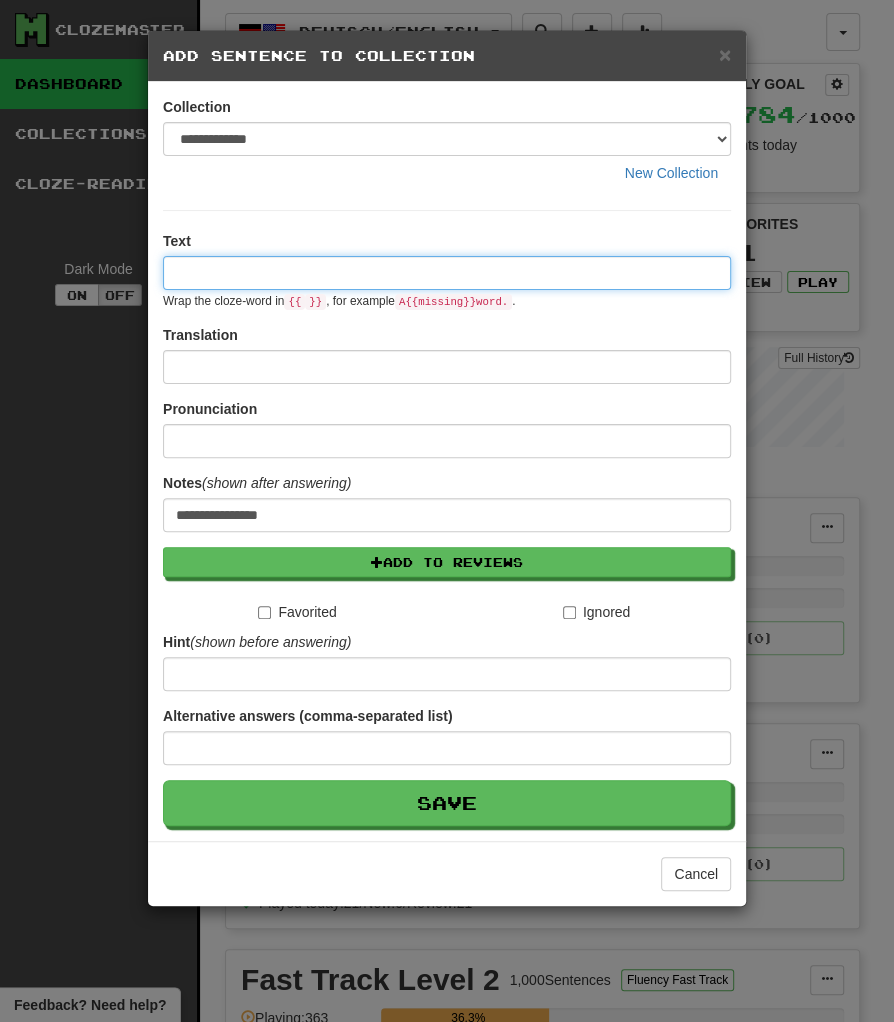 click at bounding box center (447, 273) 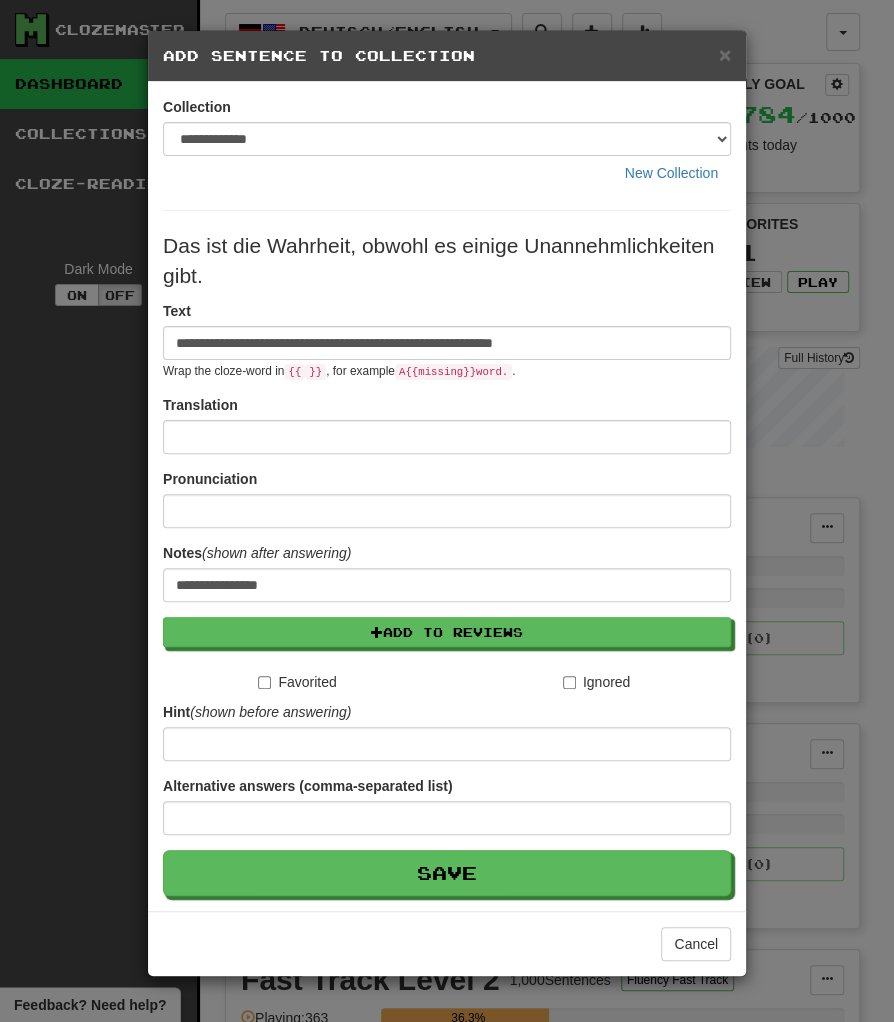 click on "Das ist die Wahrheit, obwohl es einige Unannehmlichkeiten gibt." at bounding box center (447, 261) 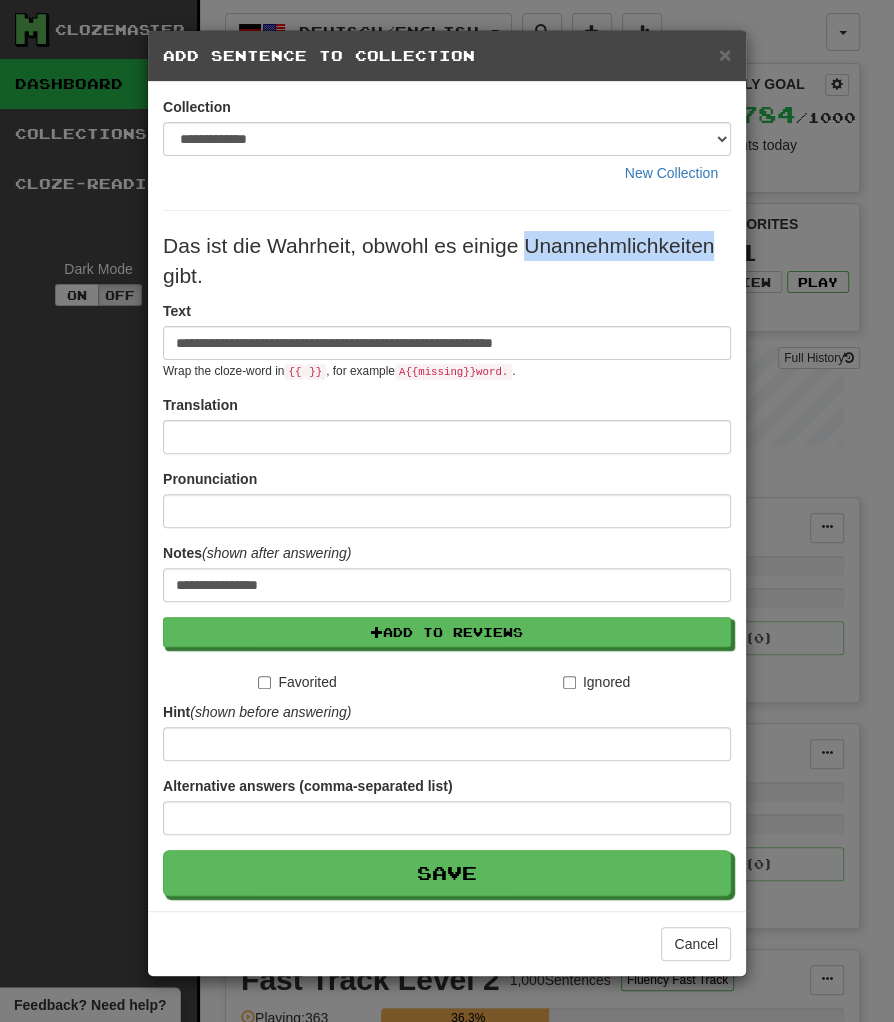 click on "Das ist die Wahrheit, obwohl es einige Unannehmlichkeiten gibt." at bounding box center [447, 261] 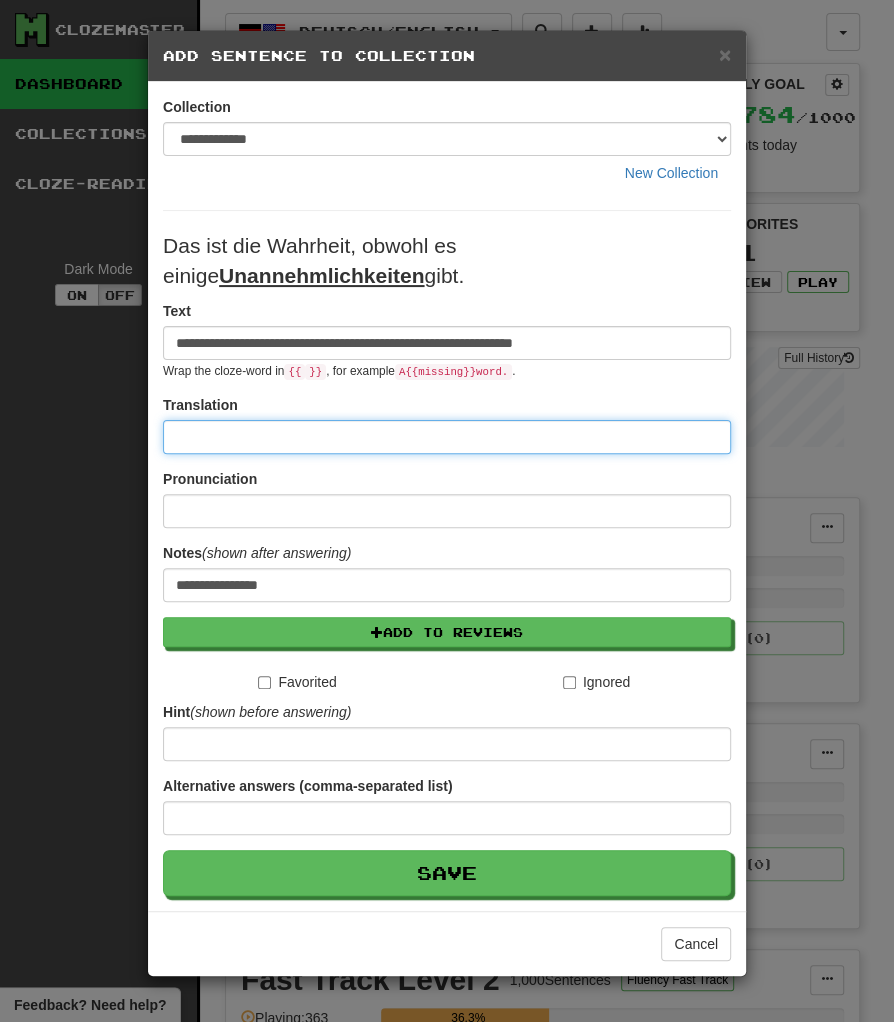click at bounding box center (447, 437) 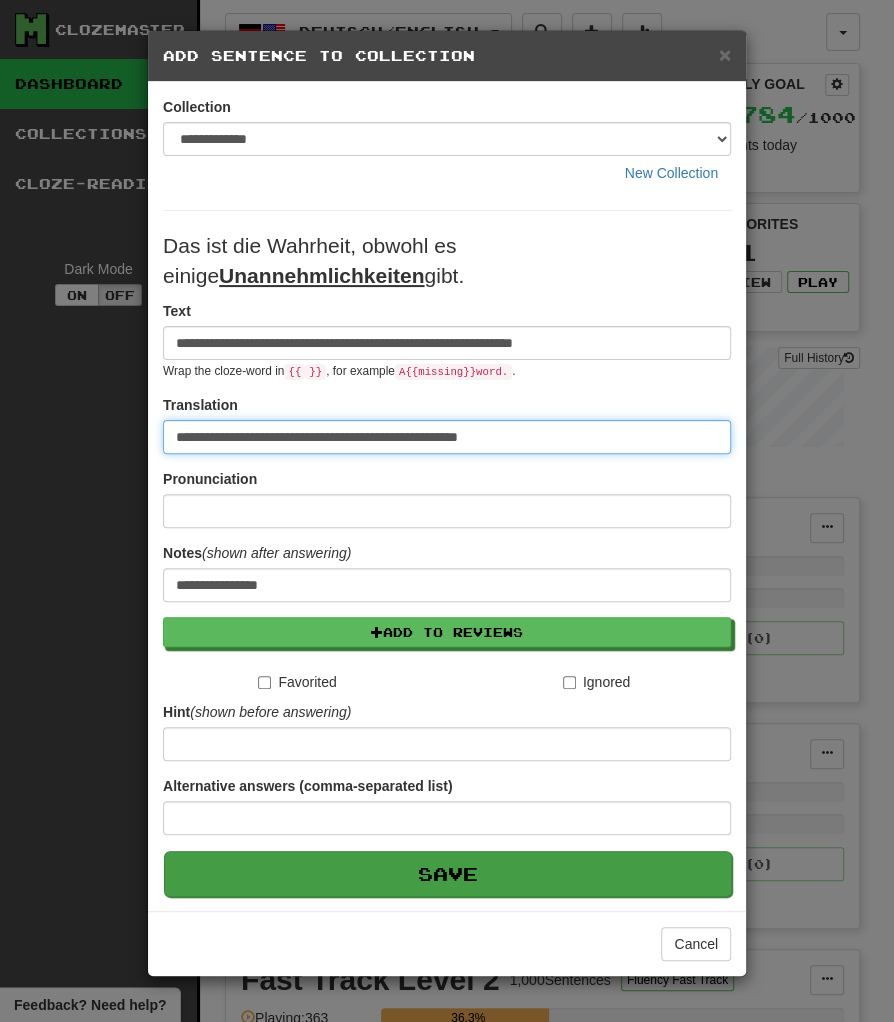 type on "**********" 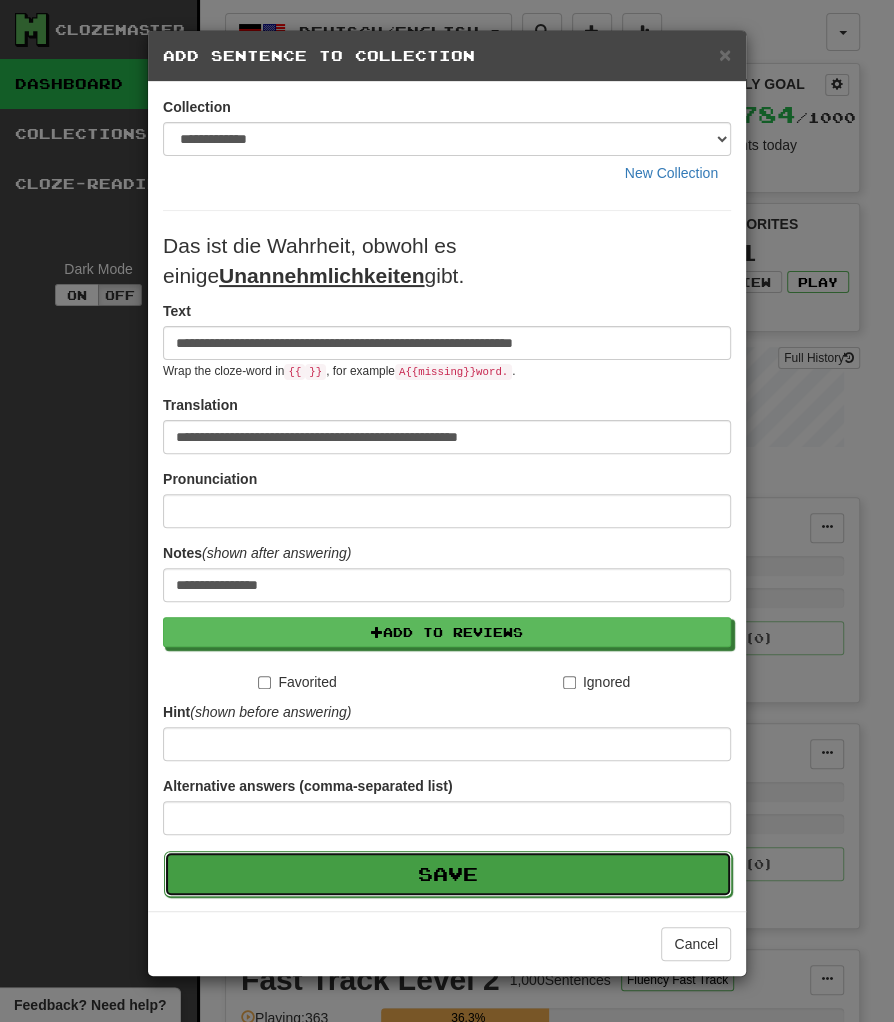 click on "Save" at bounding box center (448, 874) 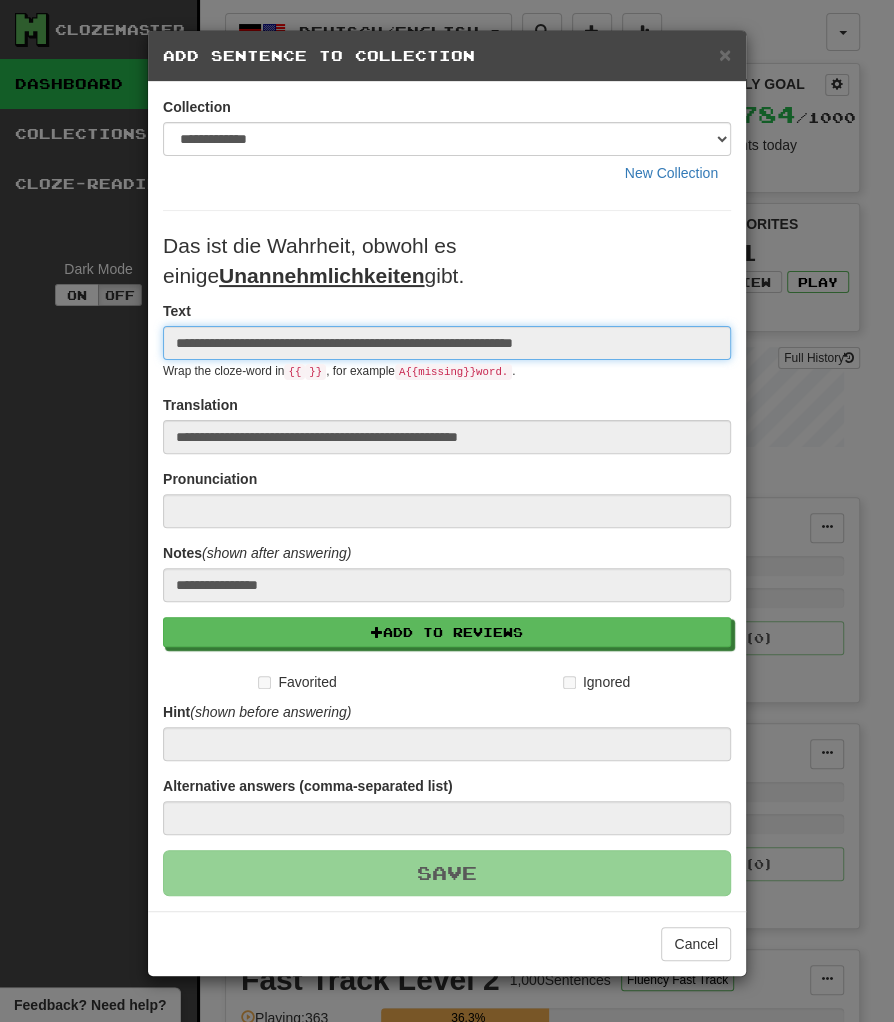 type 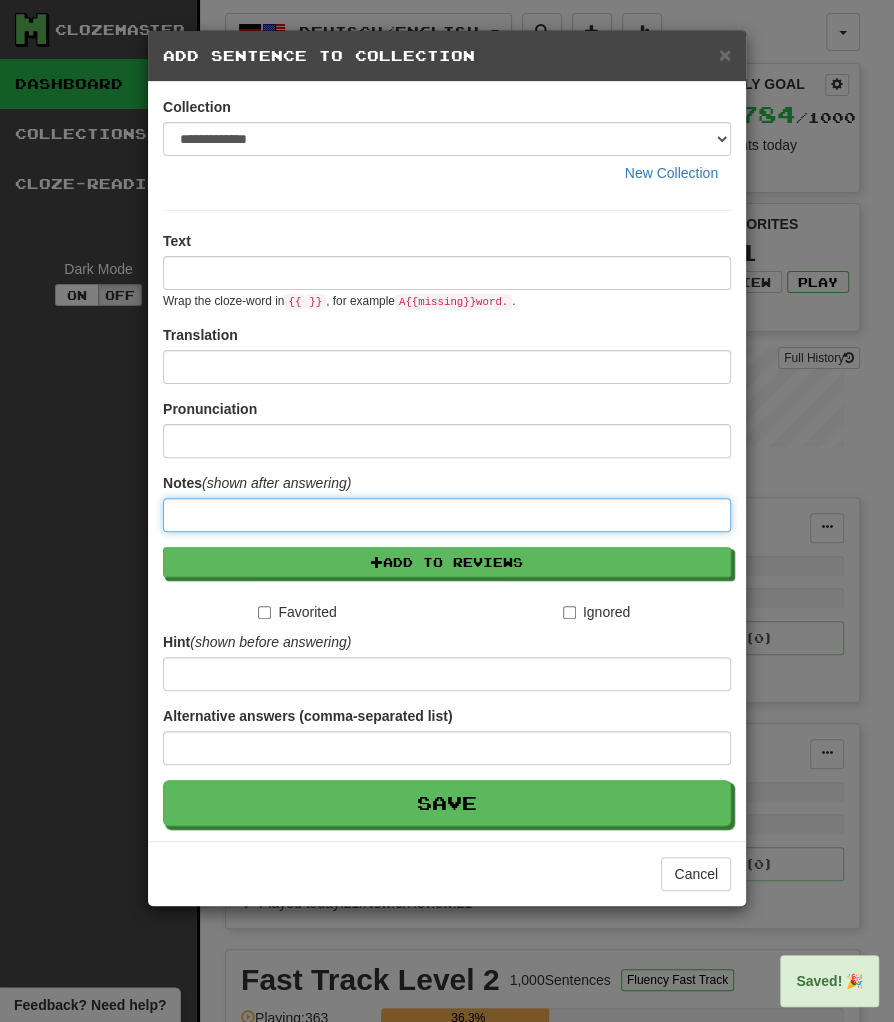 click at bounding box center (447, 515) 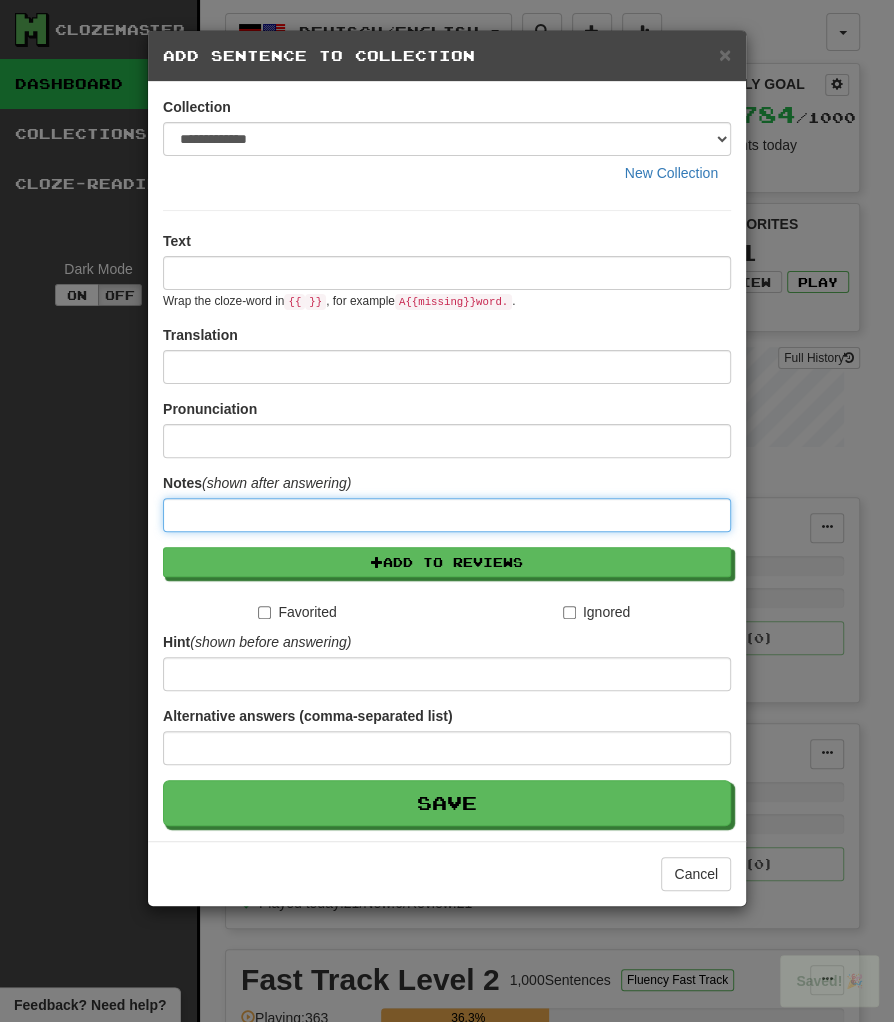 paste on "**********" 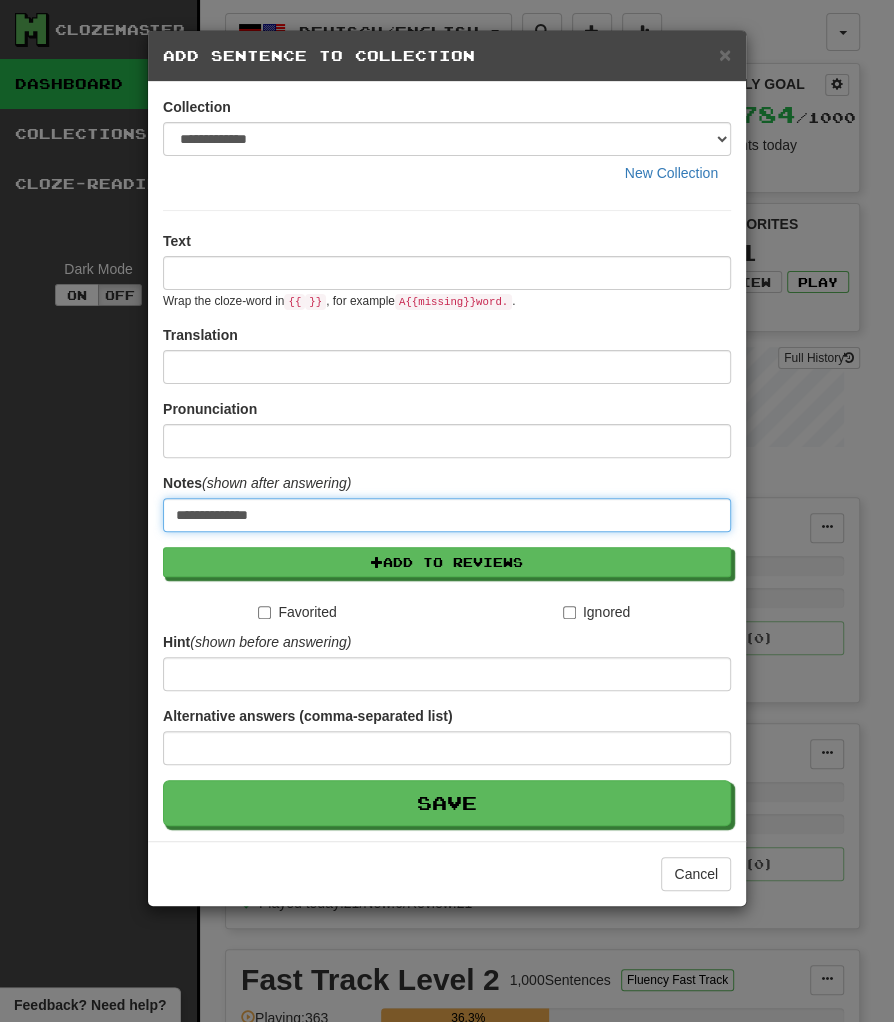 type on "**********" 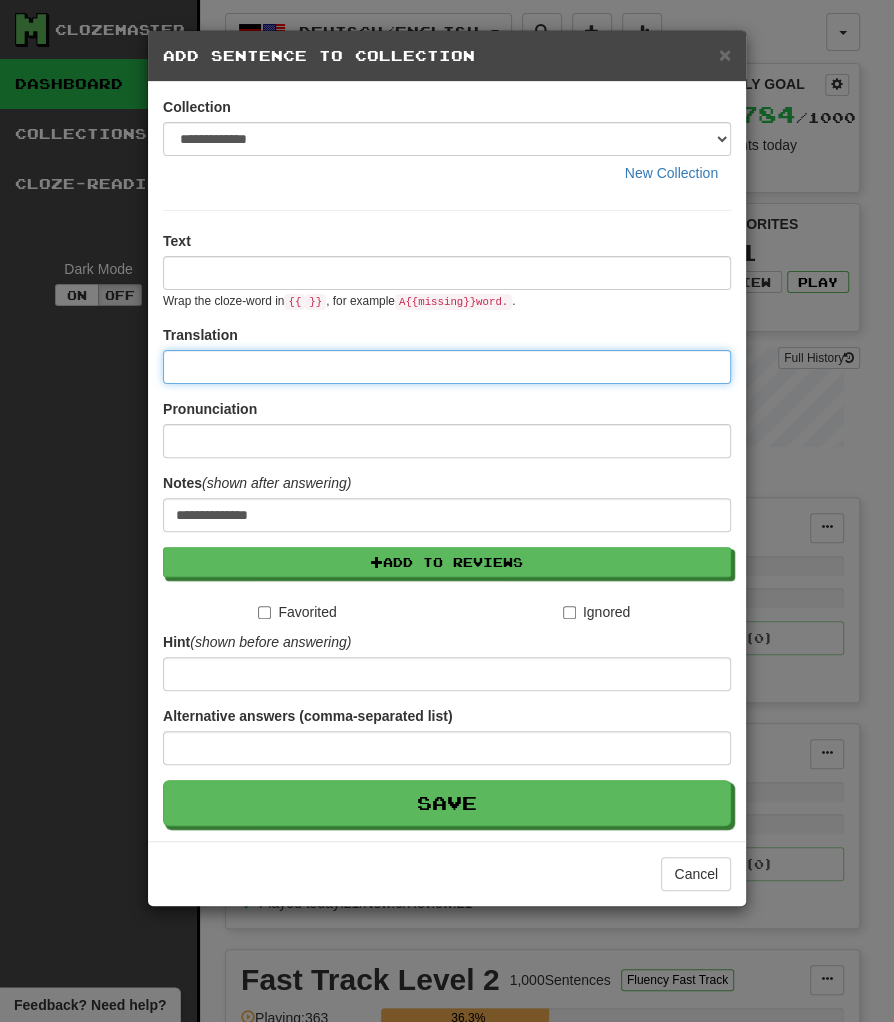 click at bounding box center [447, 367] 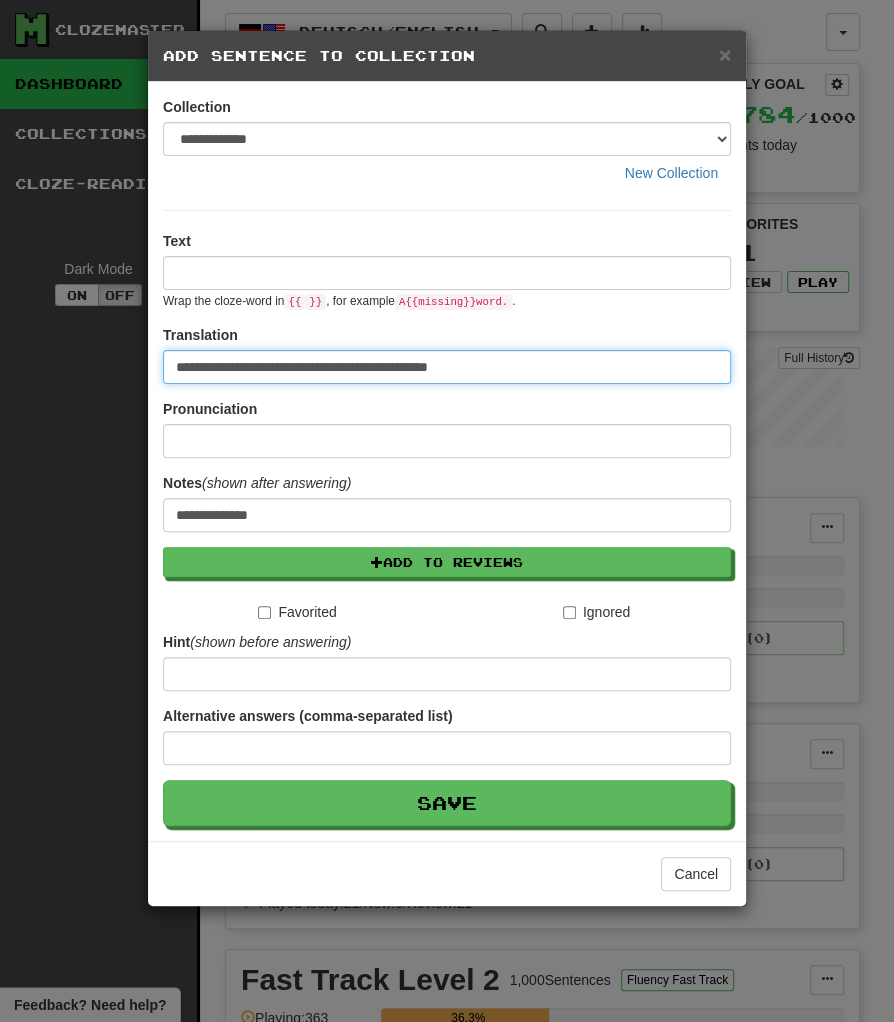 type 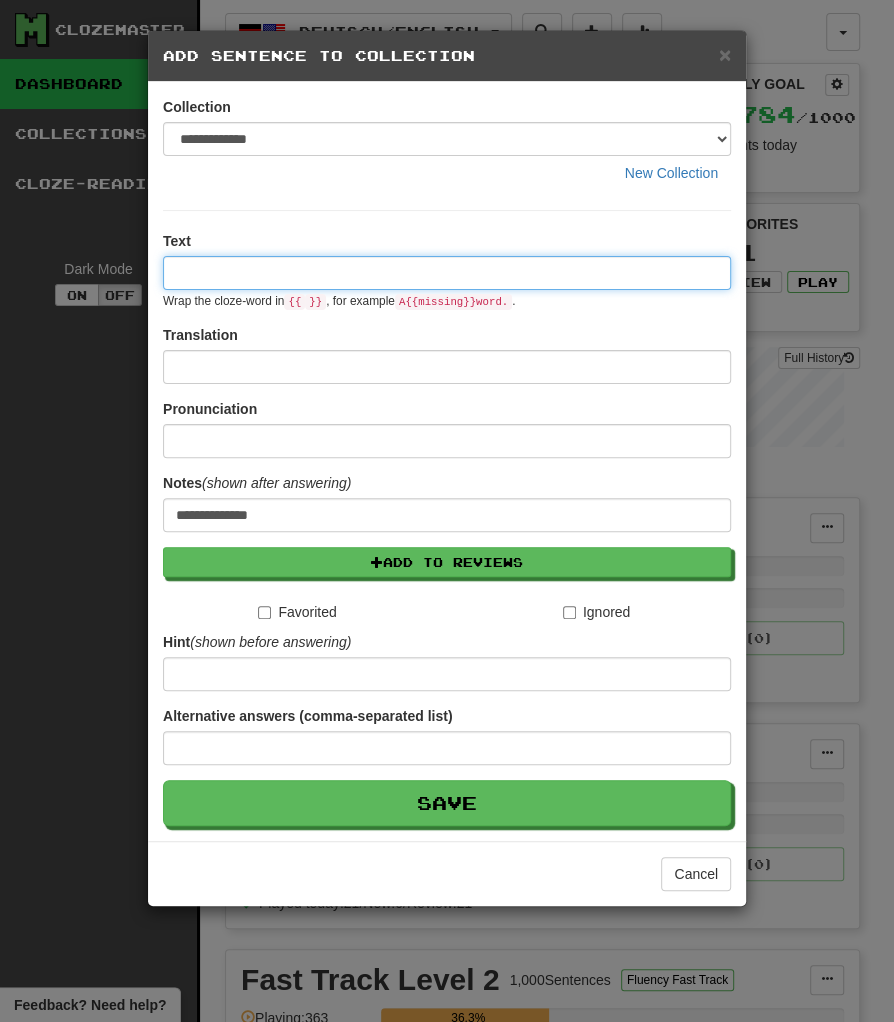 click at bounding box center (447, 273) 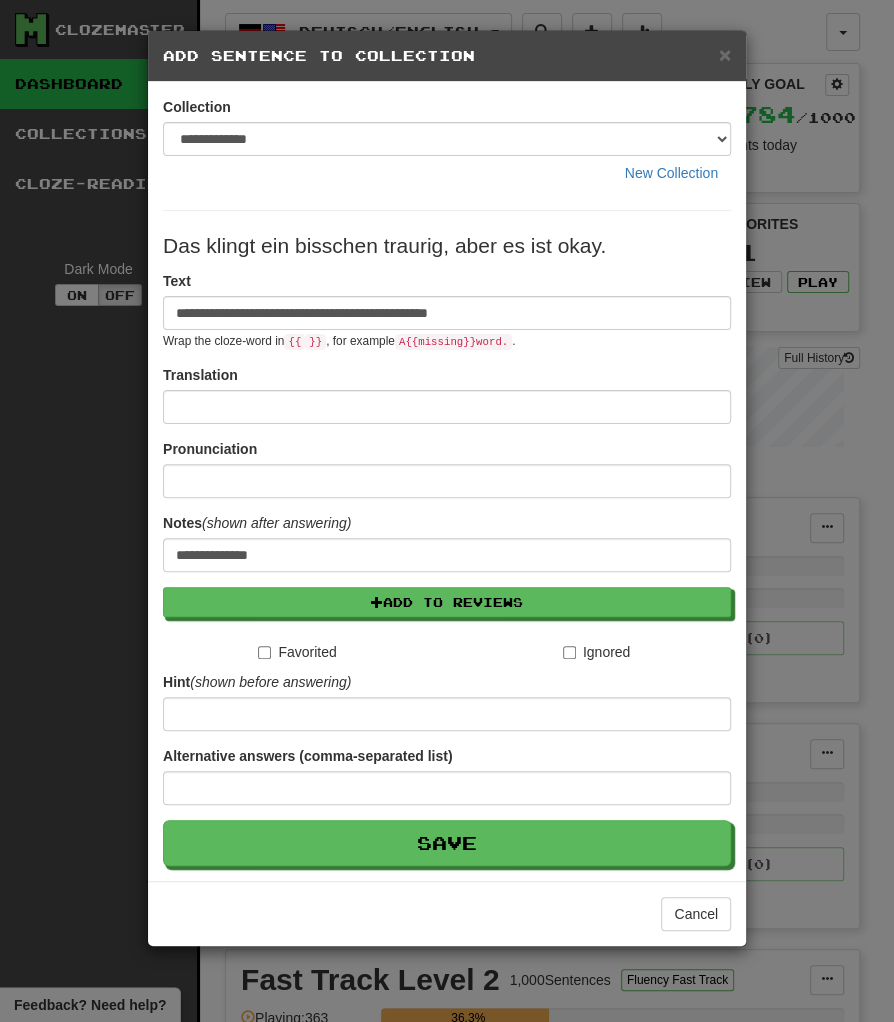 click on "Das klingt ein bisschen traurig, aber es ist okay." at bounding box center [447, 246] 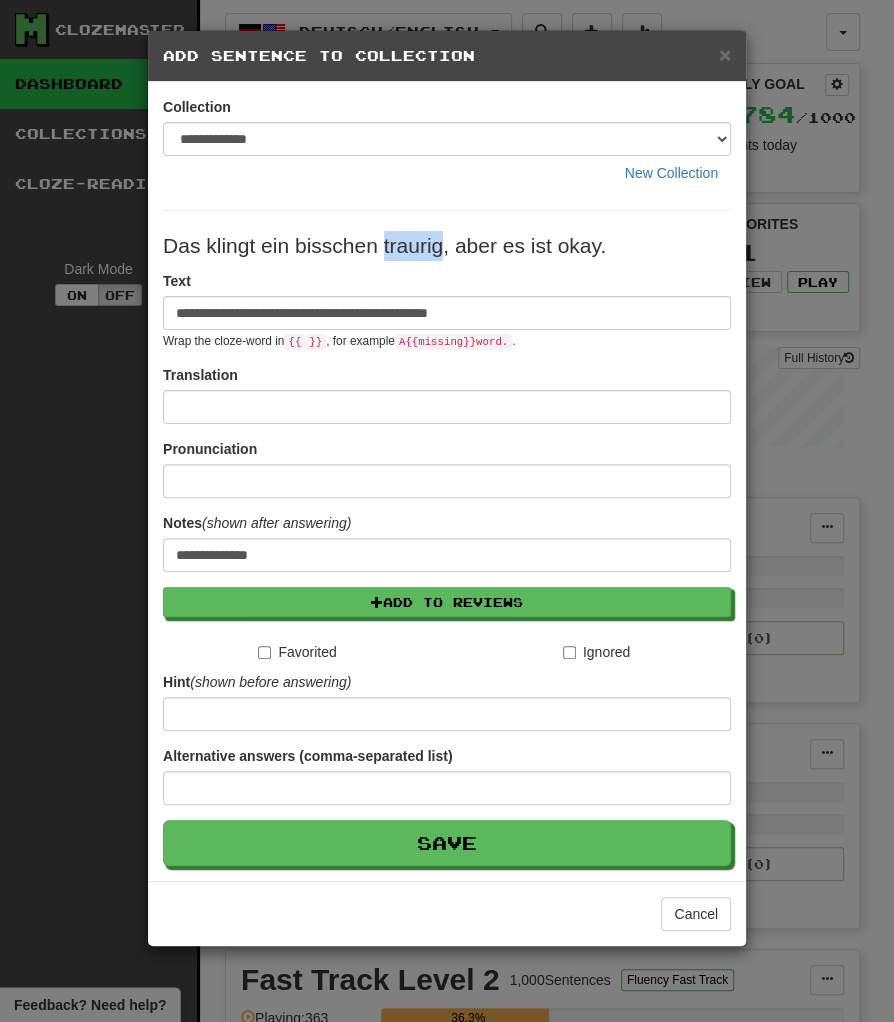 click on "Das klingt ein bisschen traurig, aber es ist okay." at bounding box center [447, 246] 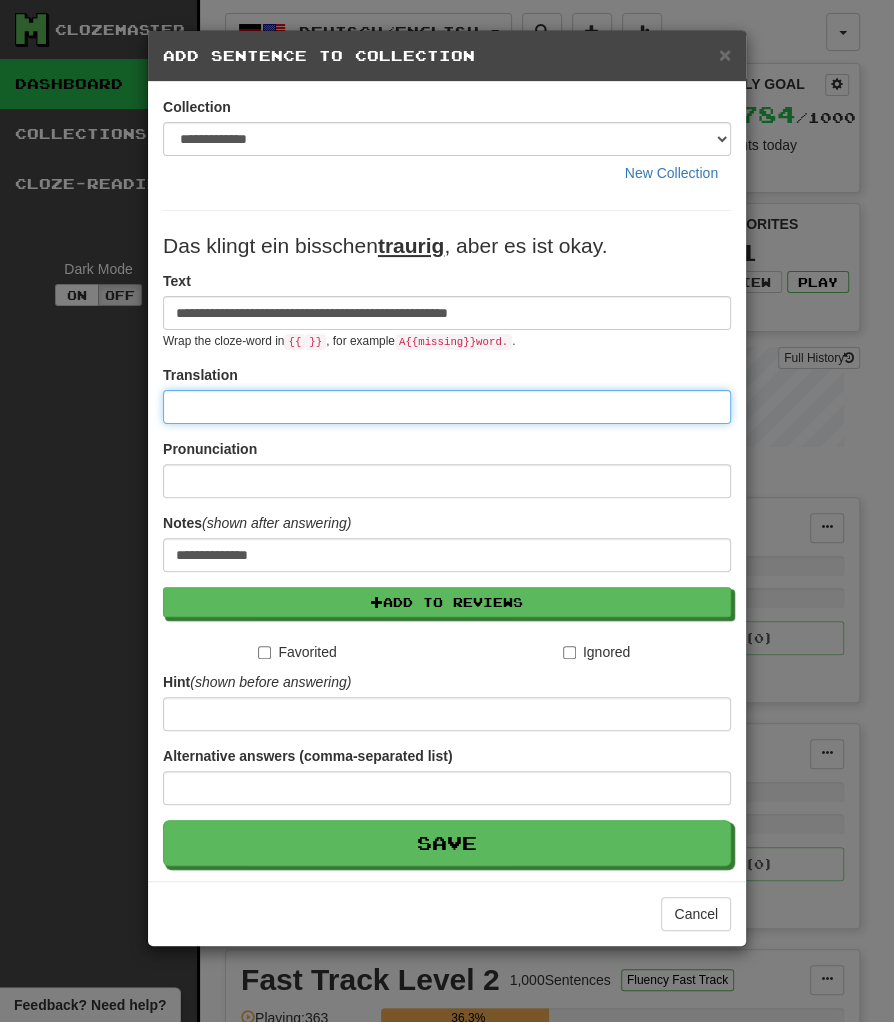 click at bounding box center (447, 407) 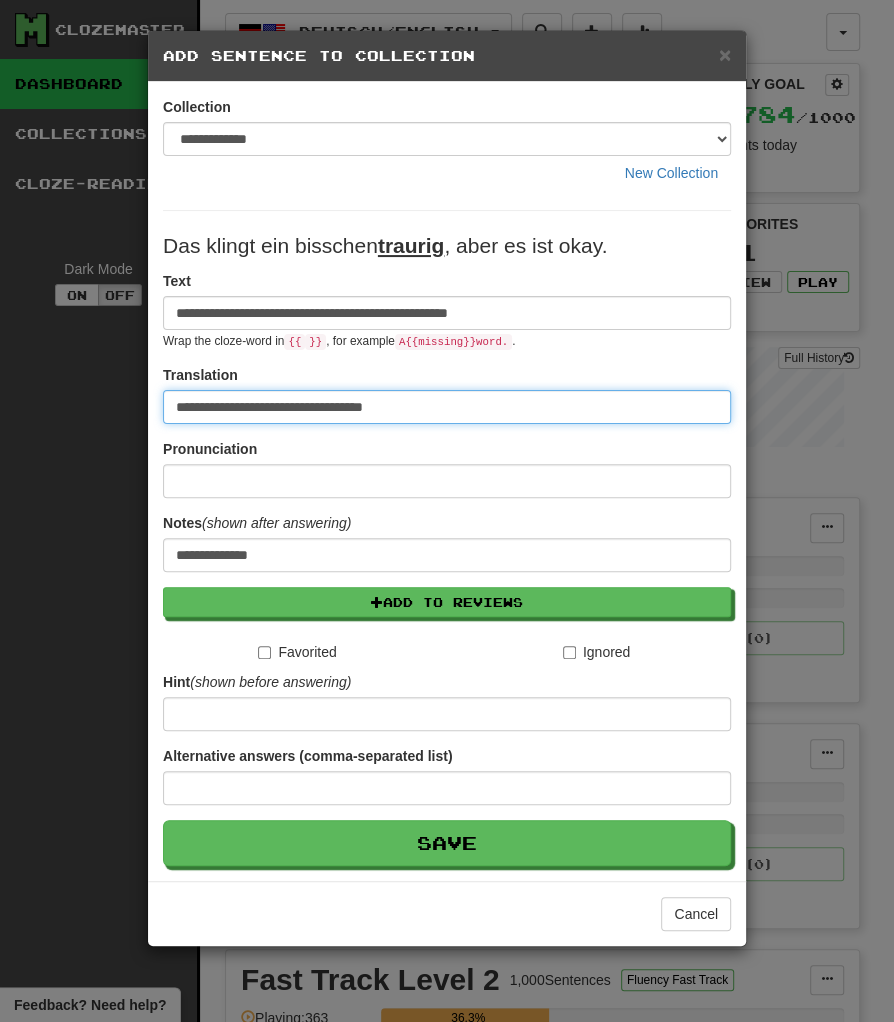 type on "**********" 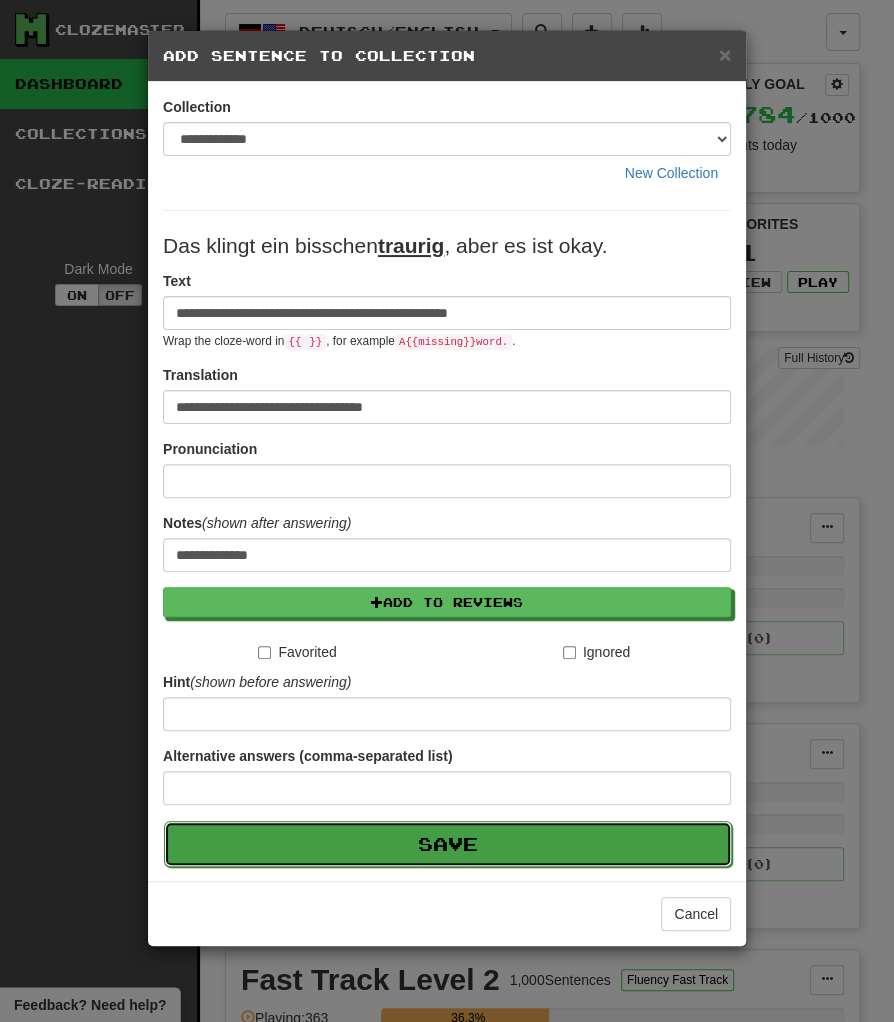 click on "Save" at bounding box center [448, 844] 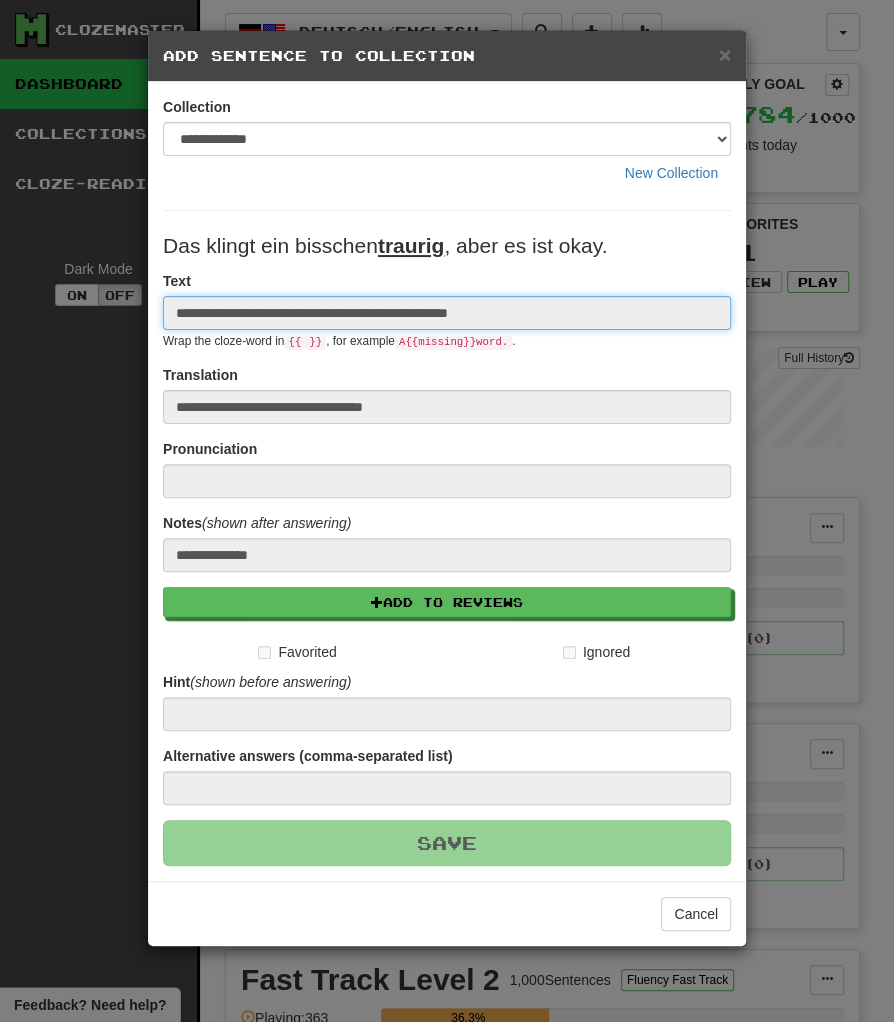 type 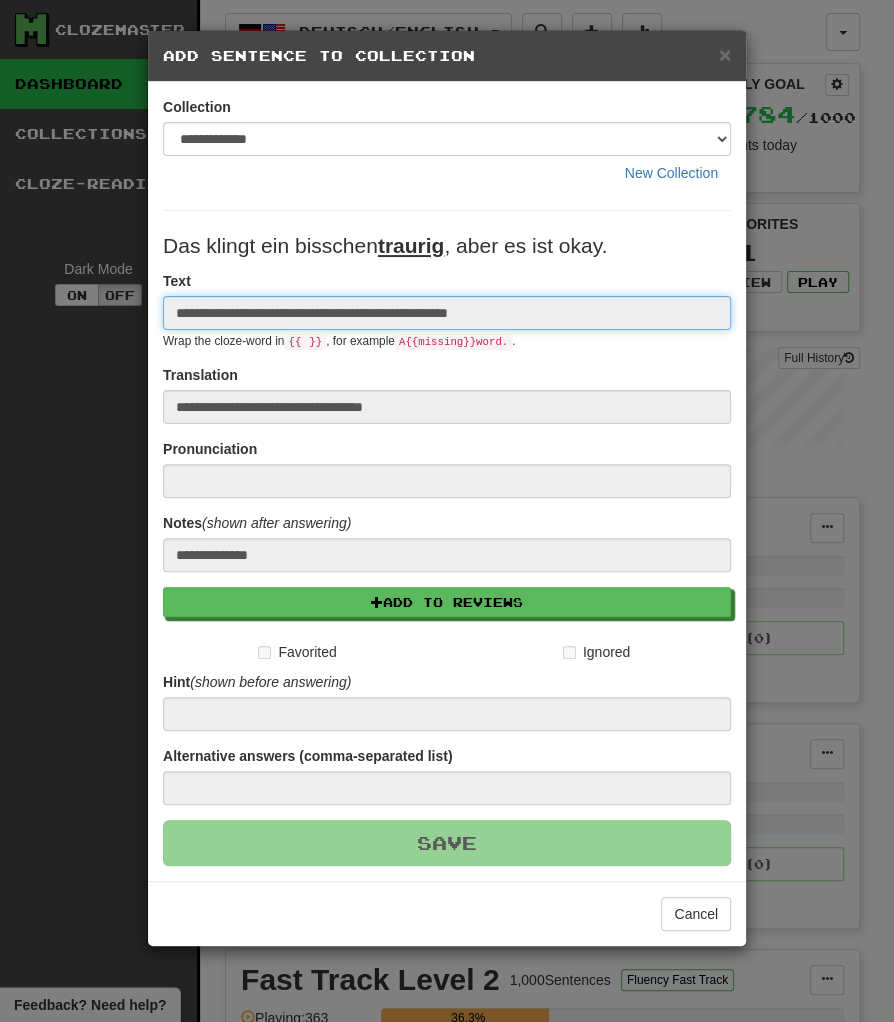 type 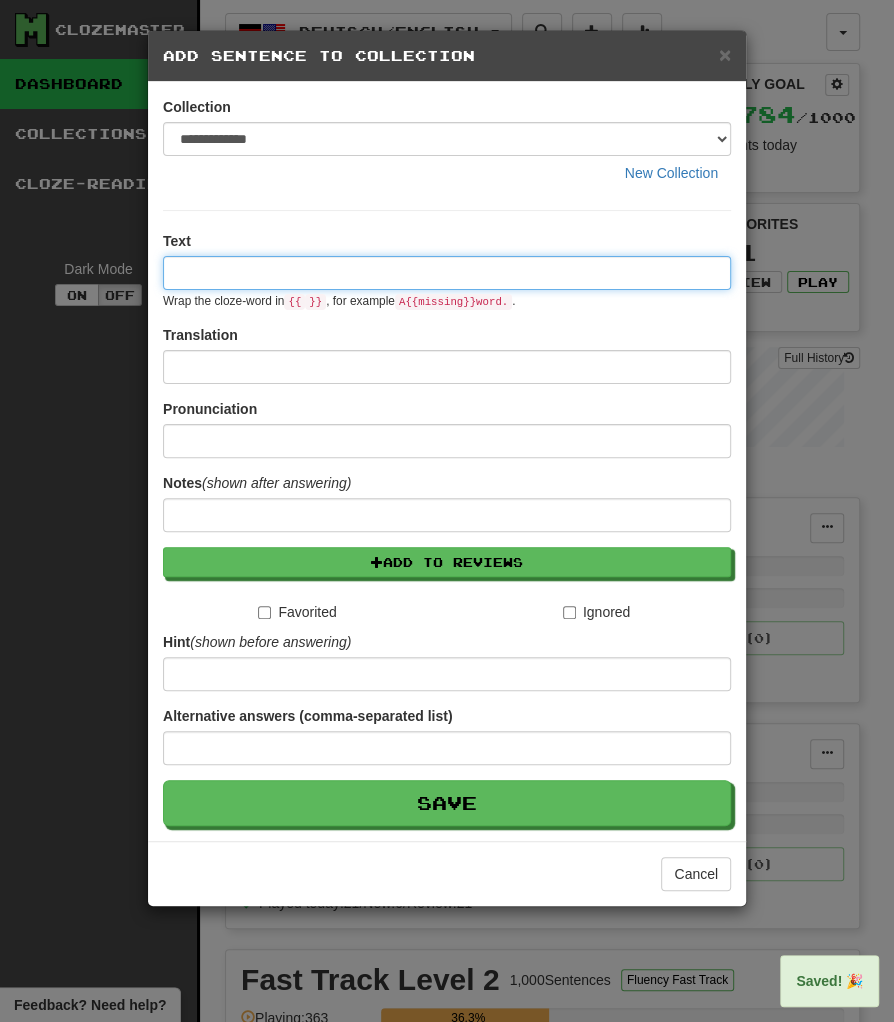 click at bounding box center (447, 273) 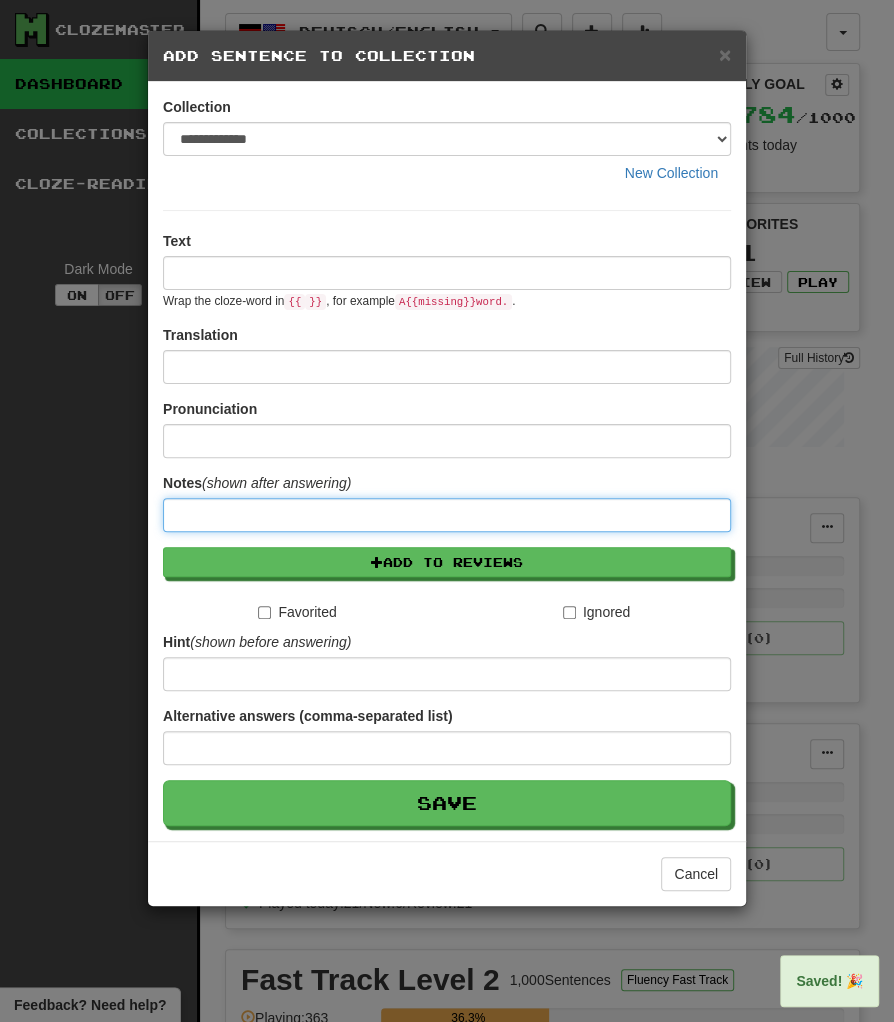 click at bounding box center (447, 515) 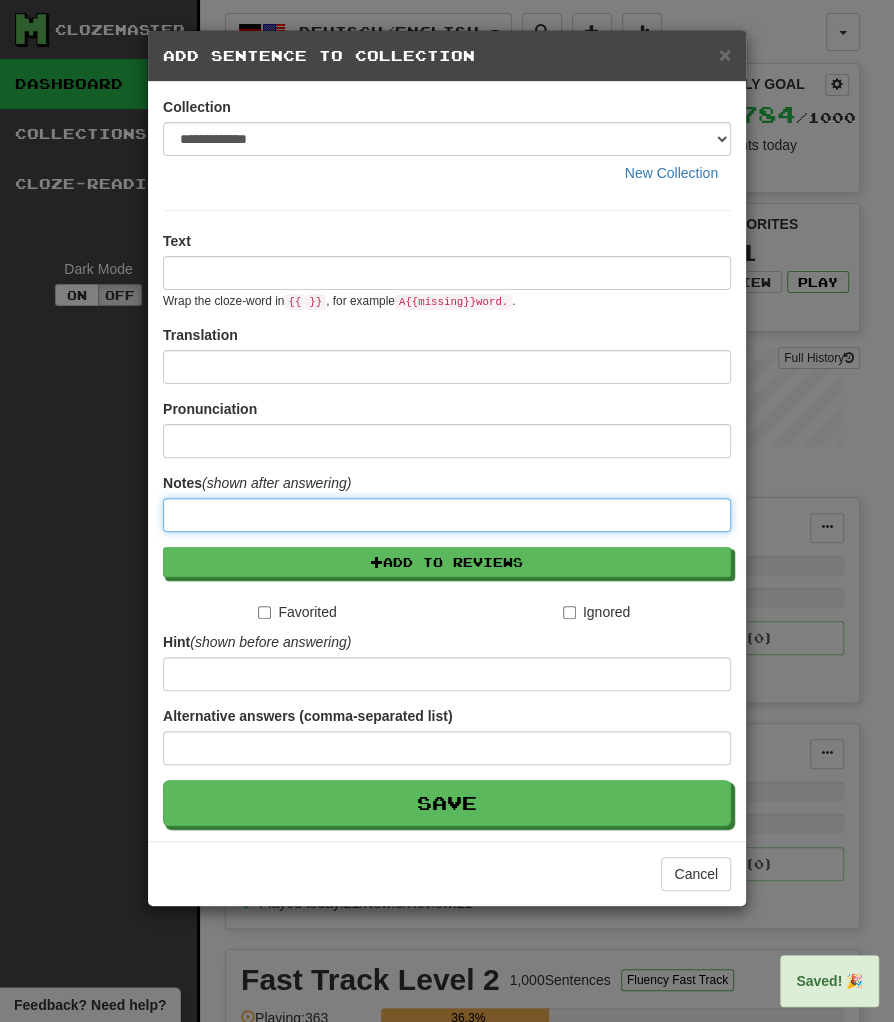 paste on "**********" 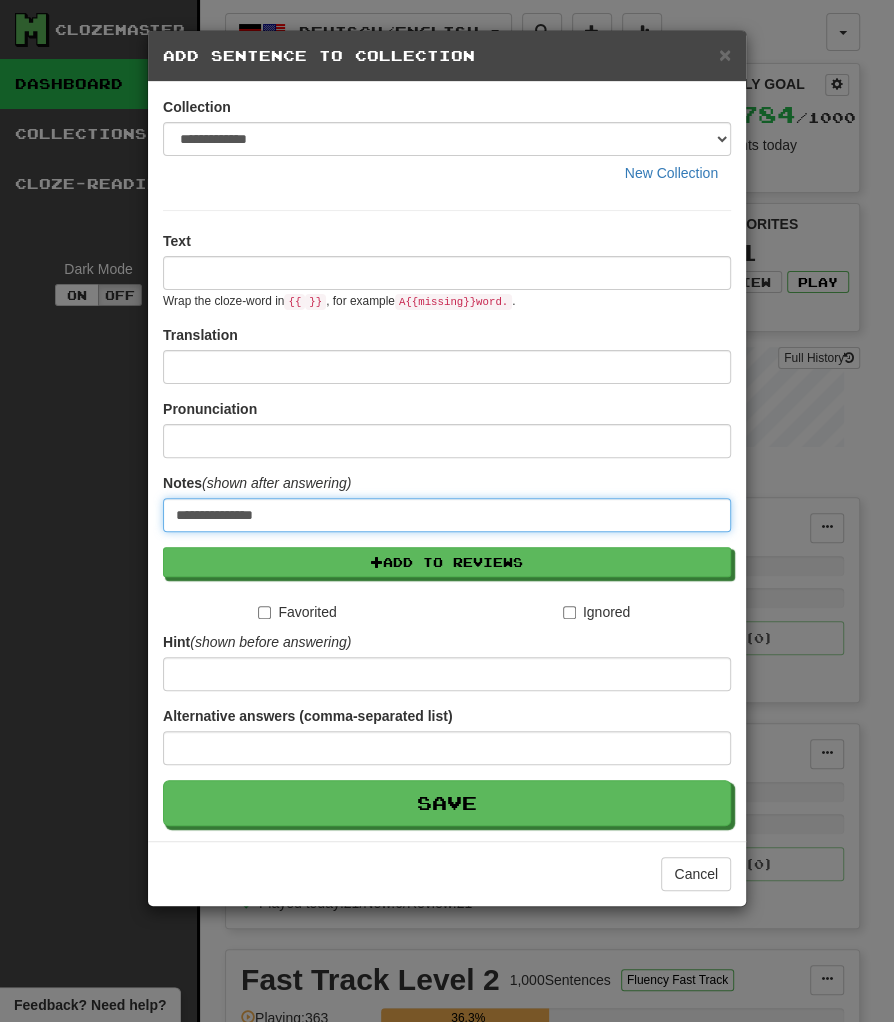 type on "**********" 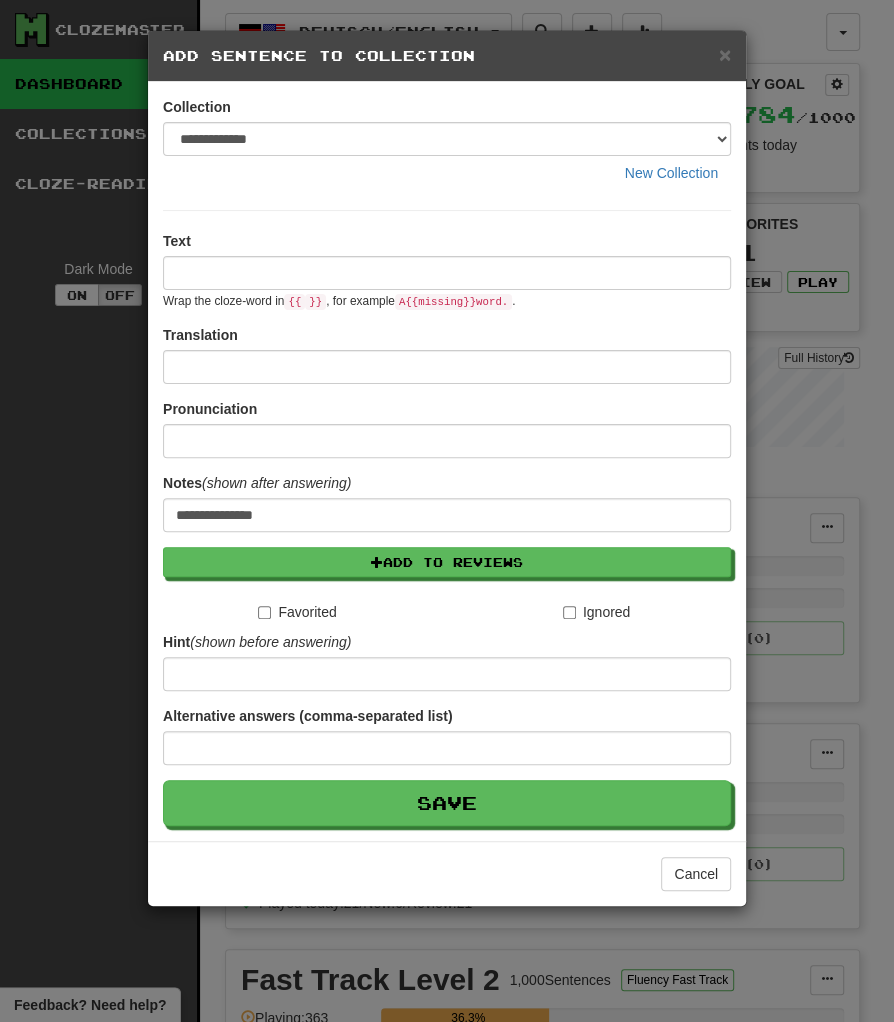 click on "Text Wrap the cloze-word in  {{ }} , for example  A  {{ missing }}  word. ." at bounding box center (447, 270) 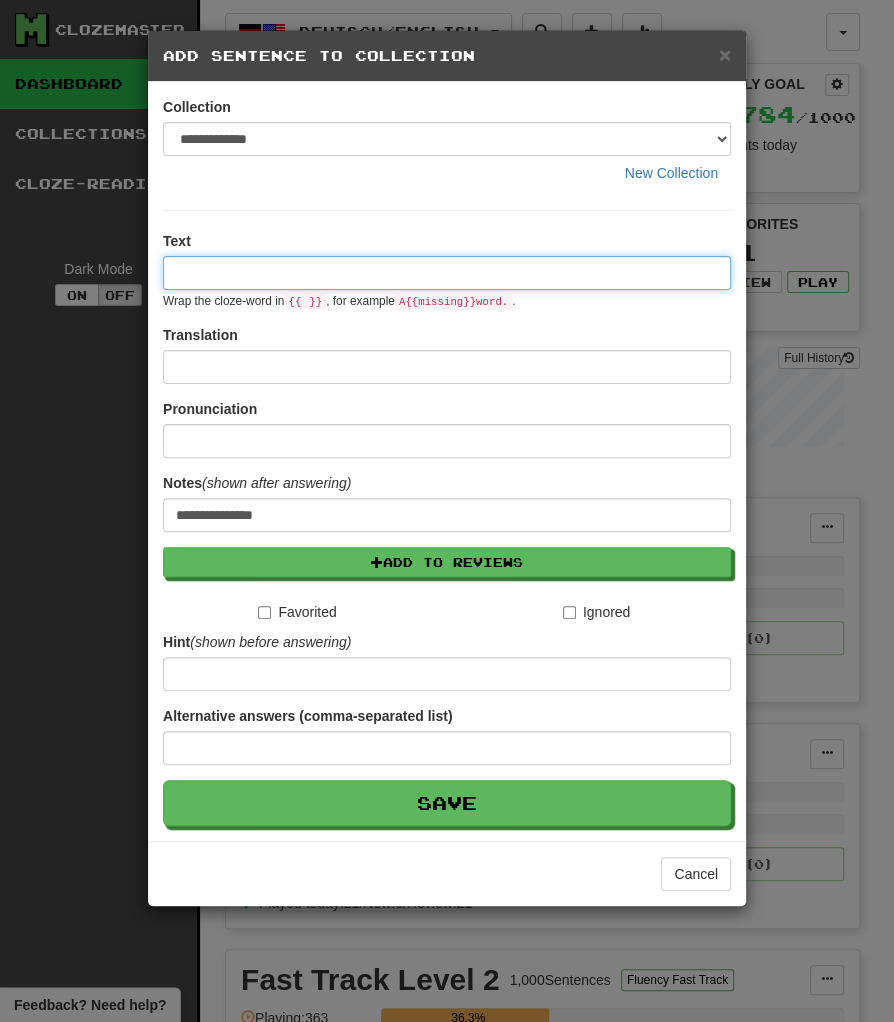 click at bounding box center (447, 273) 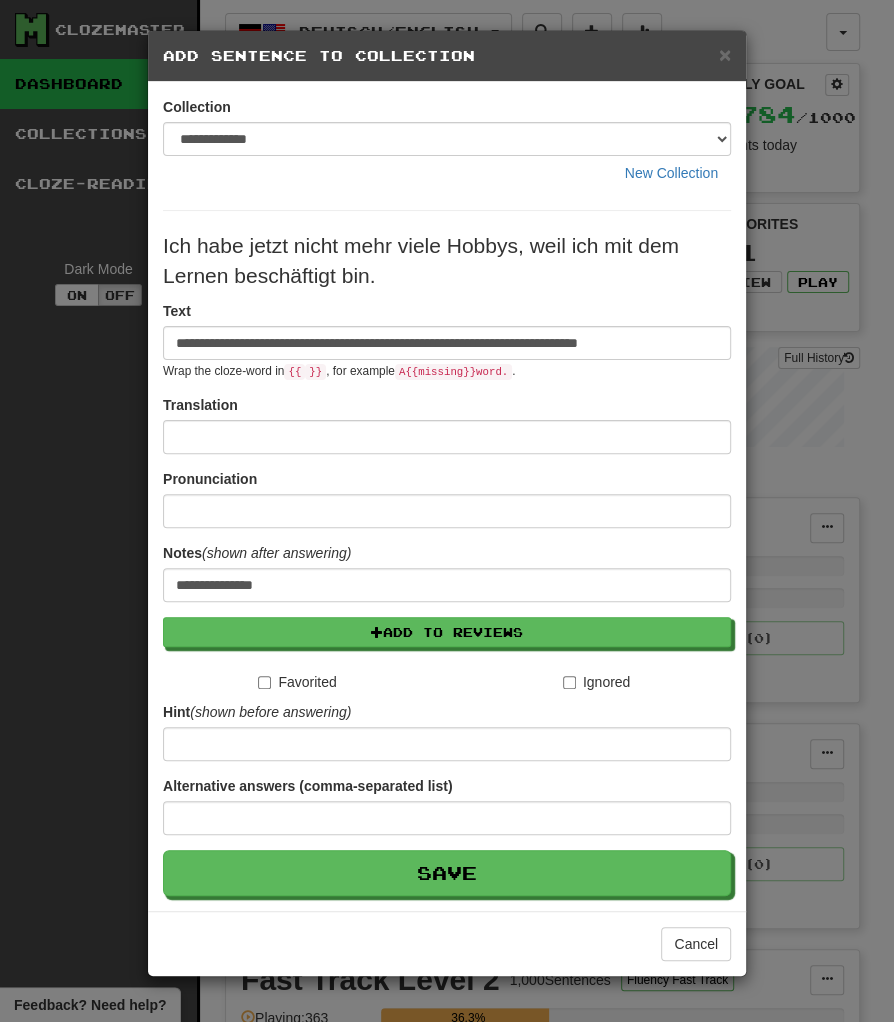 click on "Ich habe jetzt nicht mehr viele Hobbys, weil ich mit dem Lernen beschäftigt bin." at bounding box center [447, 261] 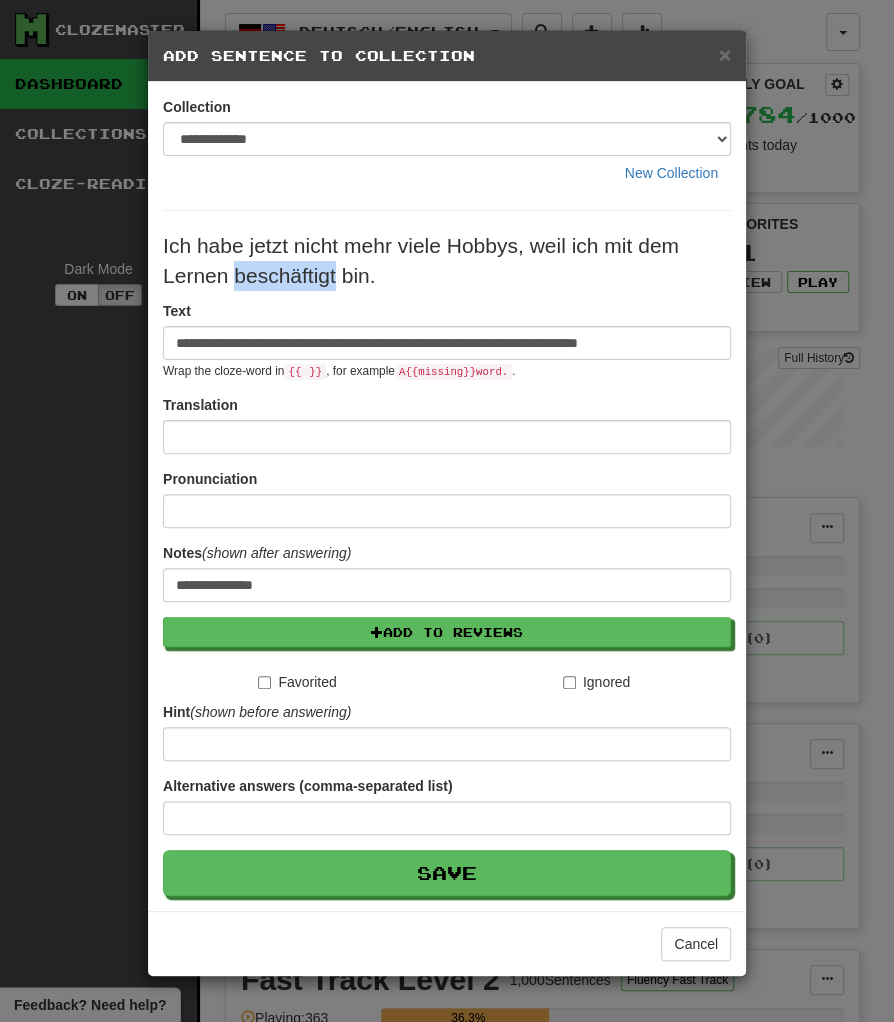 click on "Ich habe jetzt nicht mehr viele Hobbys, weil ich mit dem Lernen beschäftigt bin." at bounding box center [447, 261] 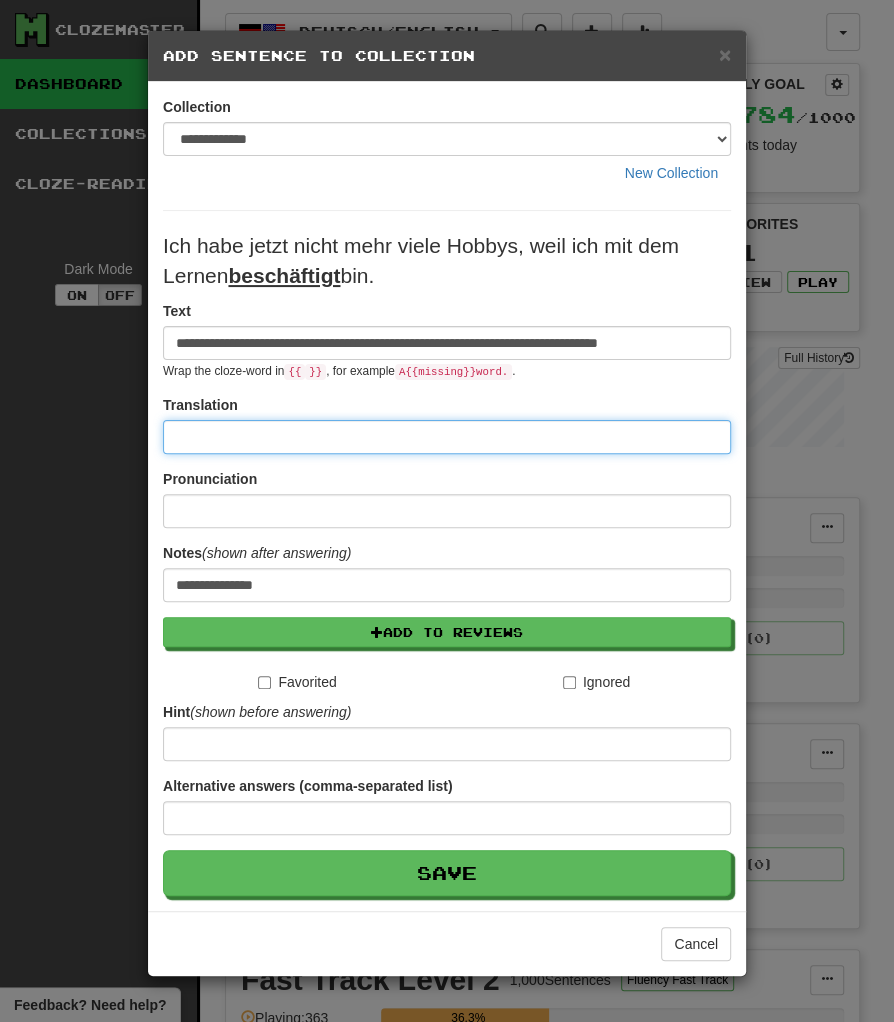 click at bounding box center [447, 437] 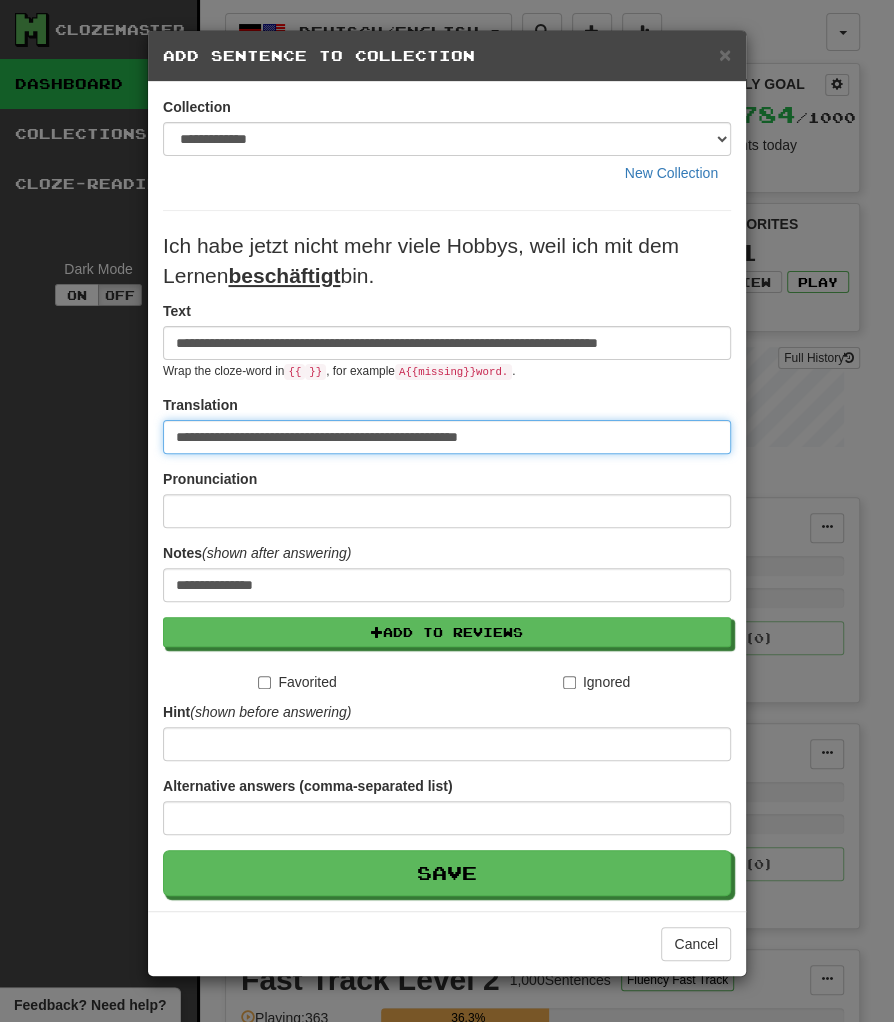 type on "**********" 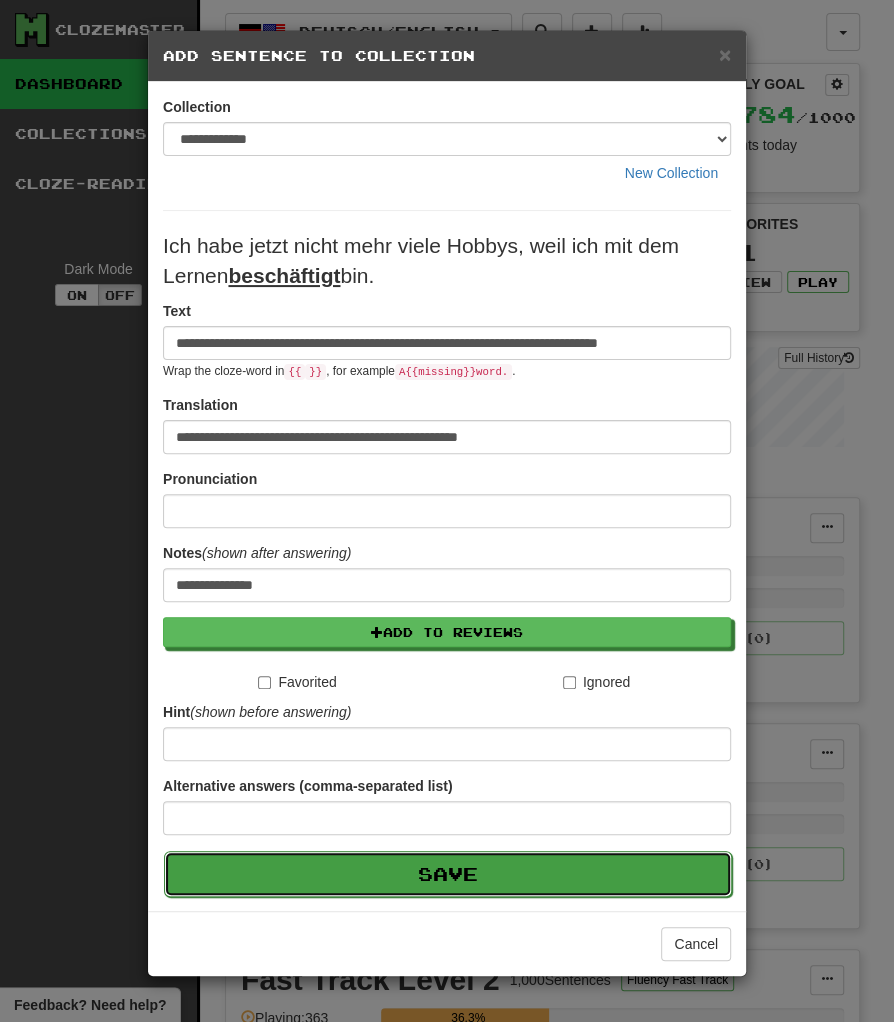 click on "Save" at bounding box center (448, 874) 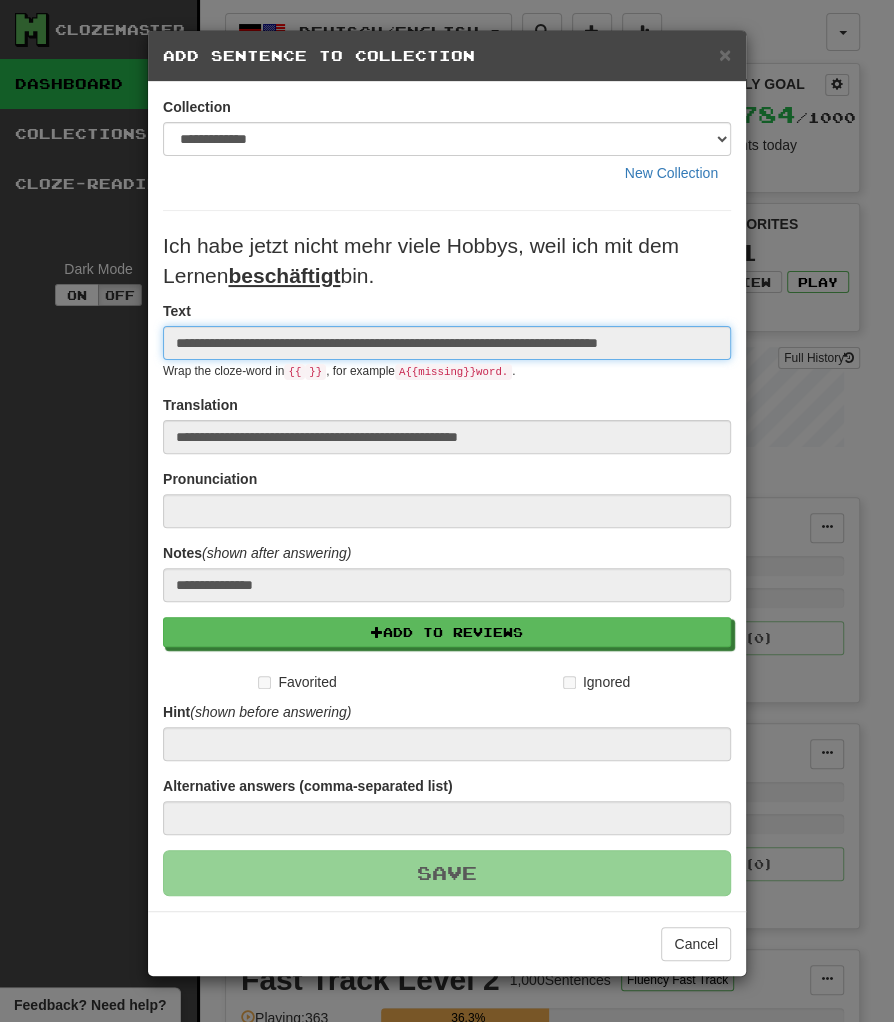 type 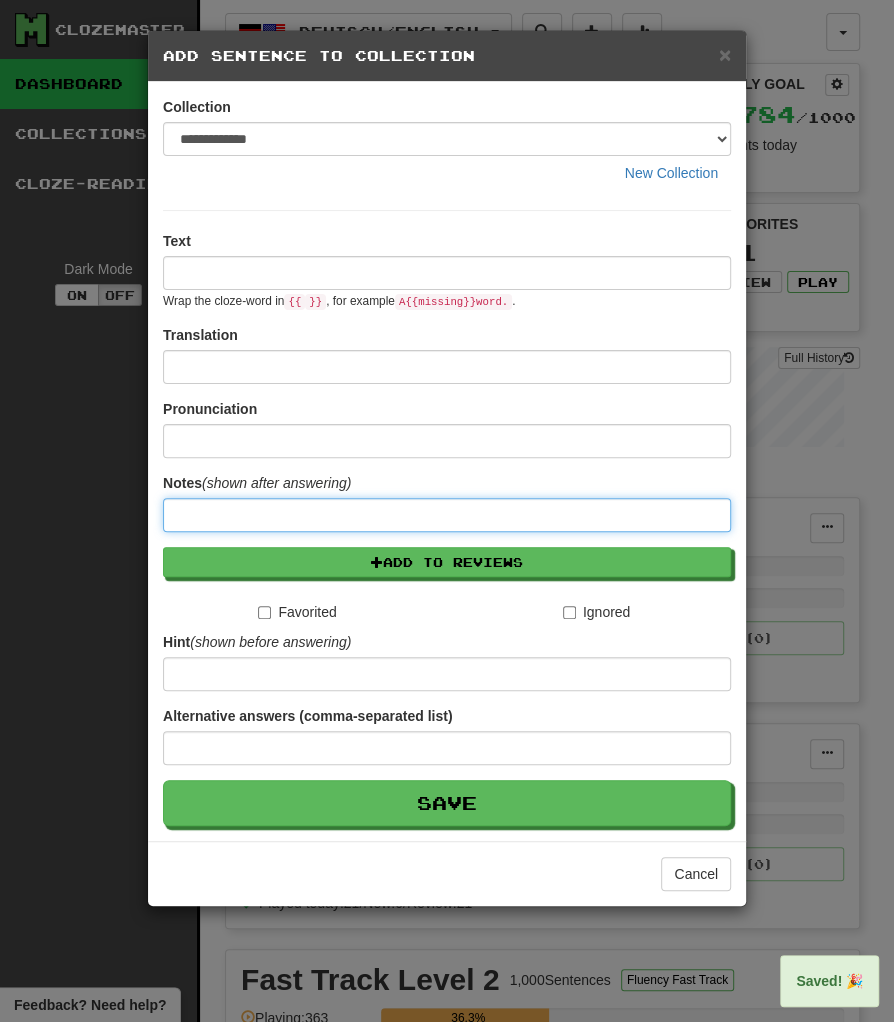 click at bounding box center (447, 515) 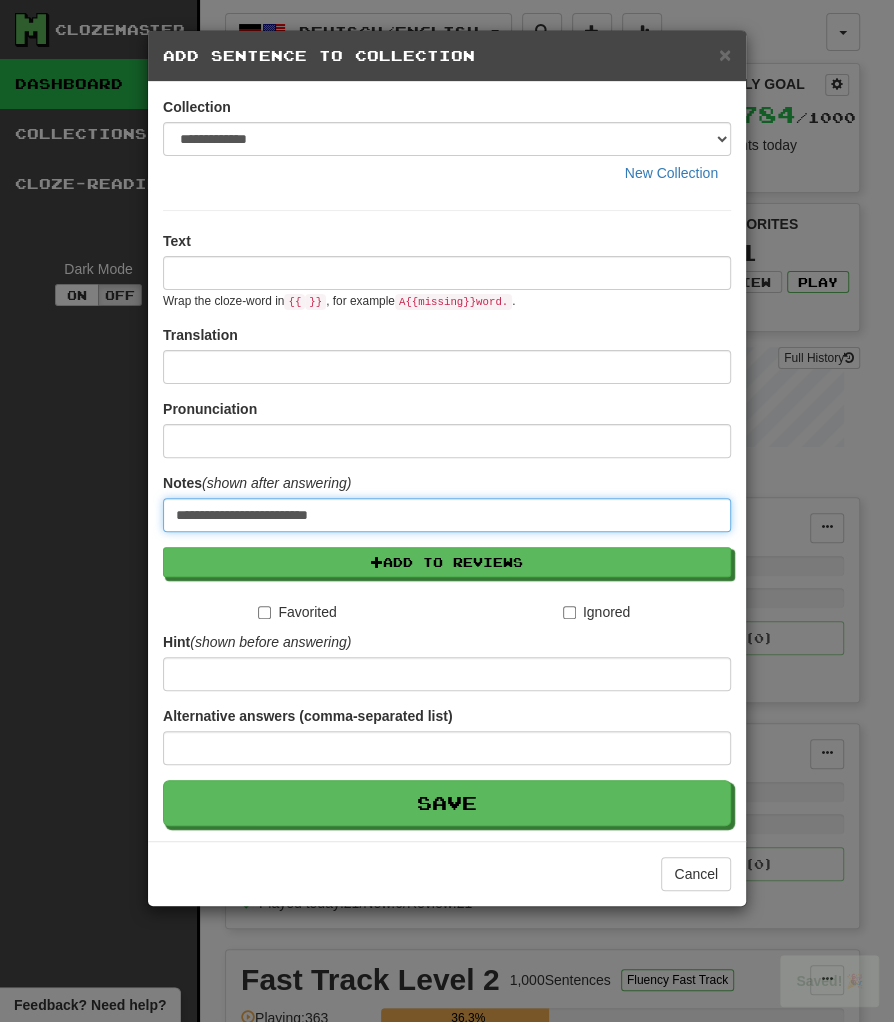 type on "**********" 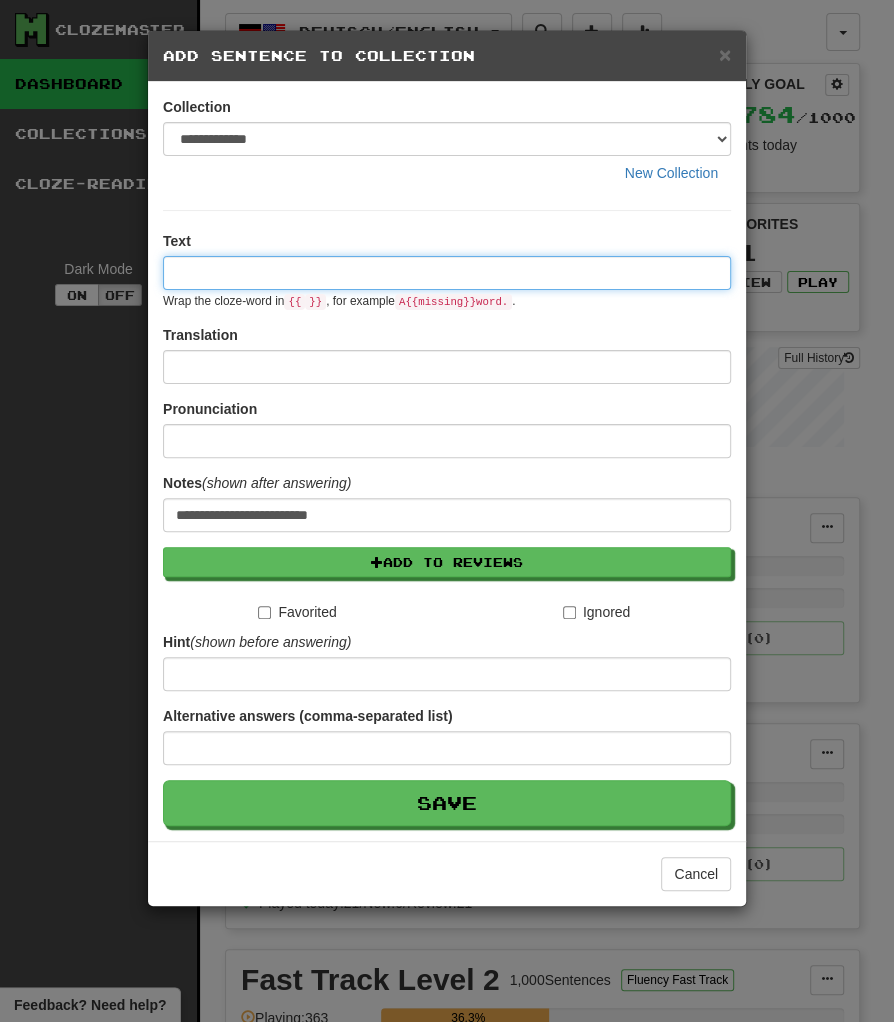 click at bounding box center (447, 273) 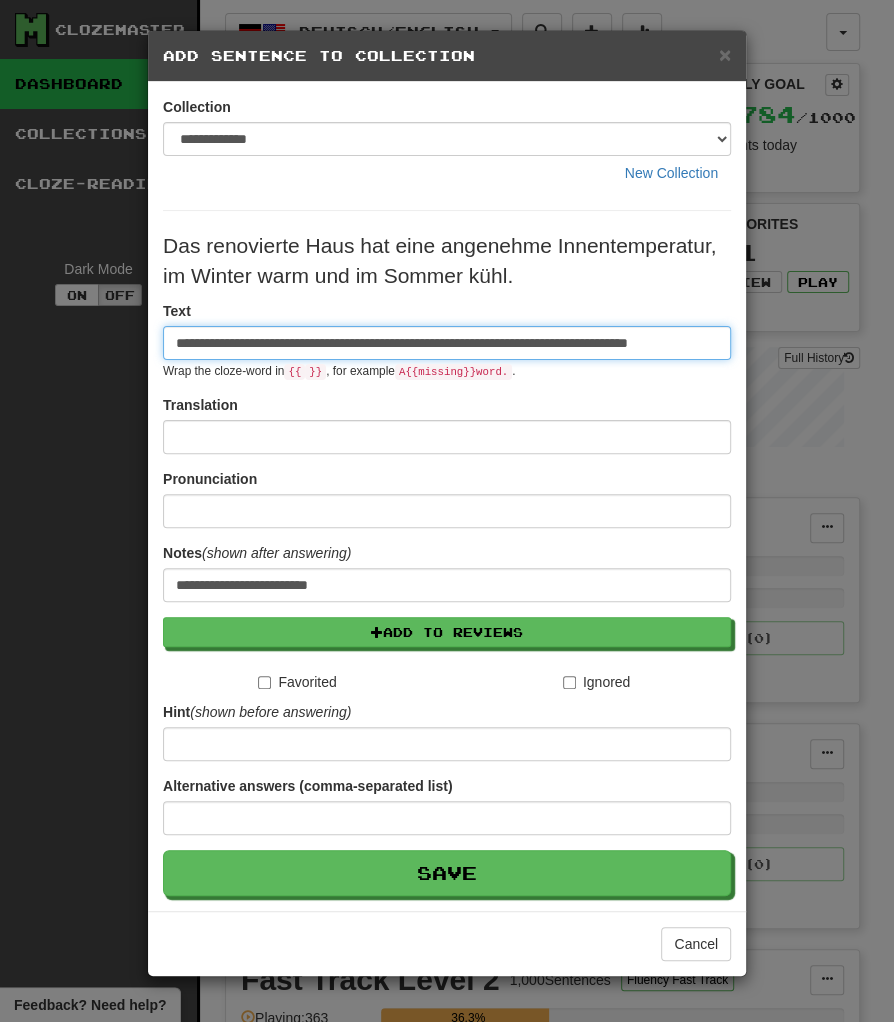 scroll, scrollTop: 0, scrollLeft: 62, axis: horizontal 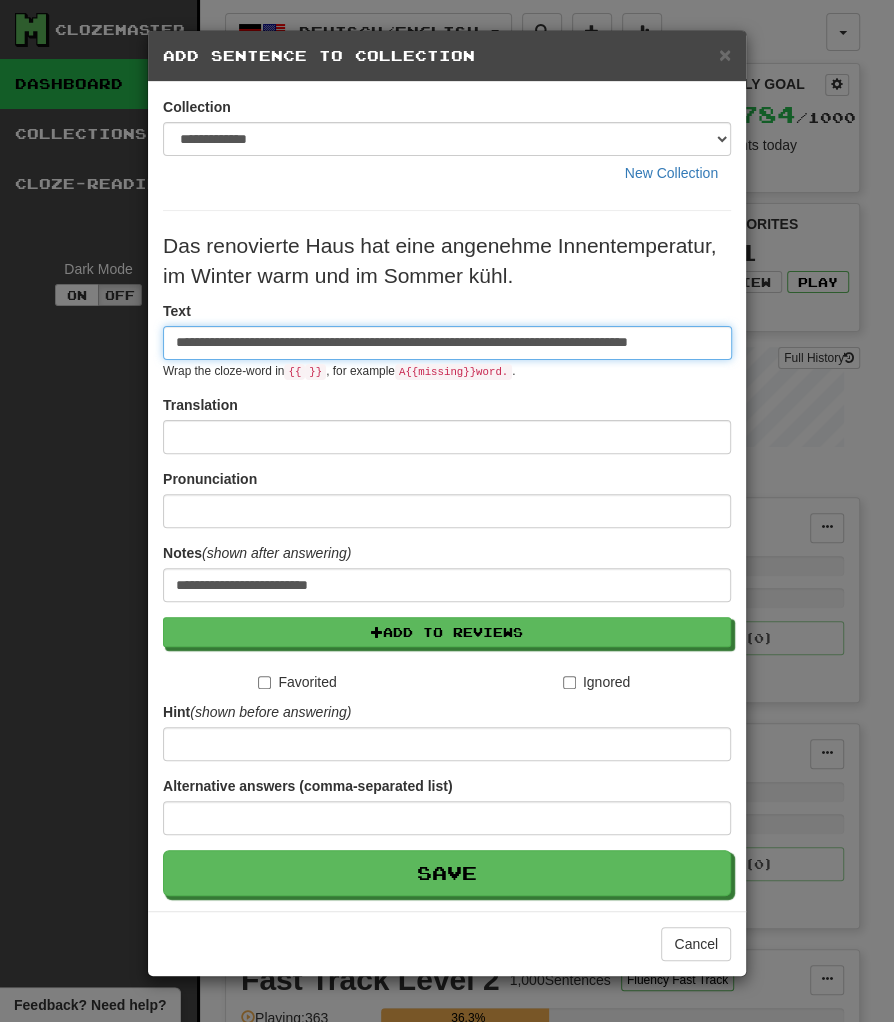 type on "**********" 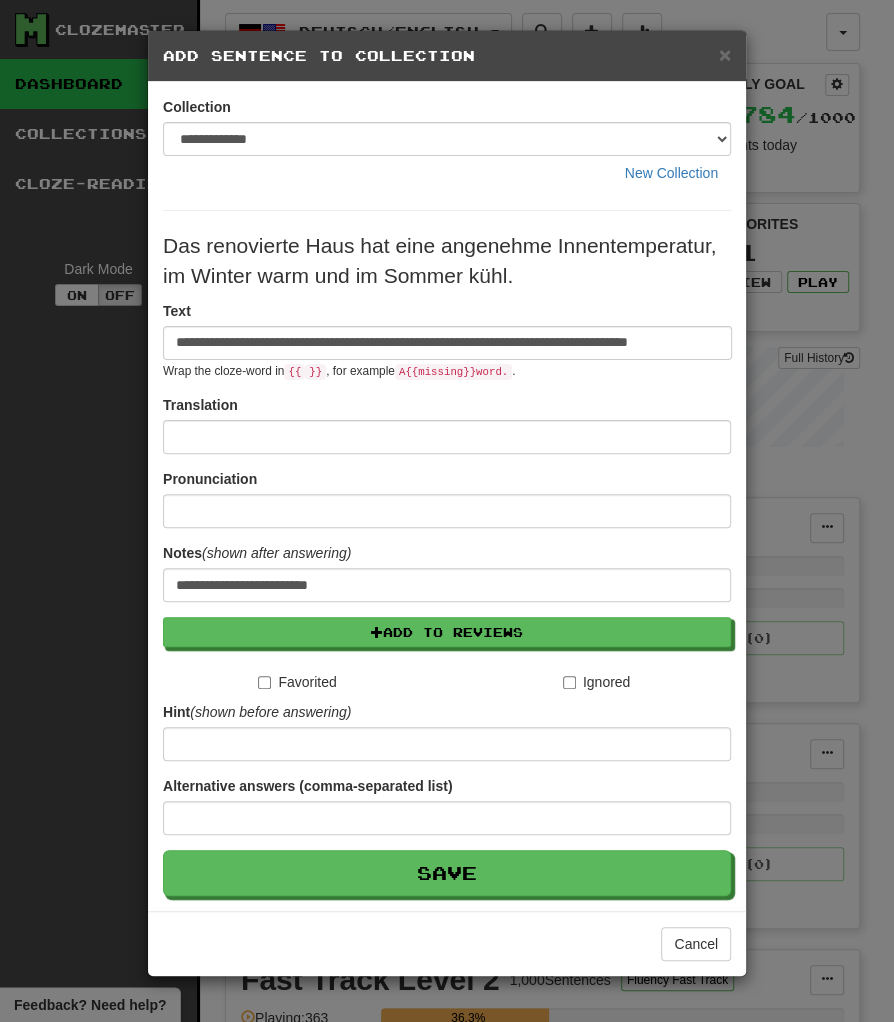 scroll, scrollTop: 0, scrollLeft: 0, axis: both 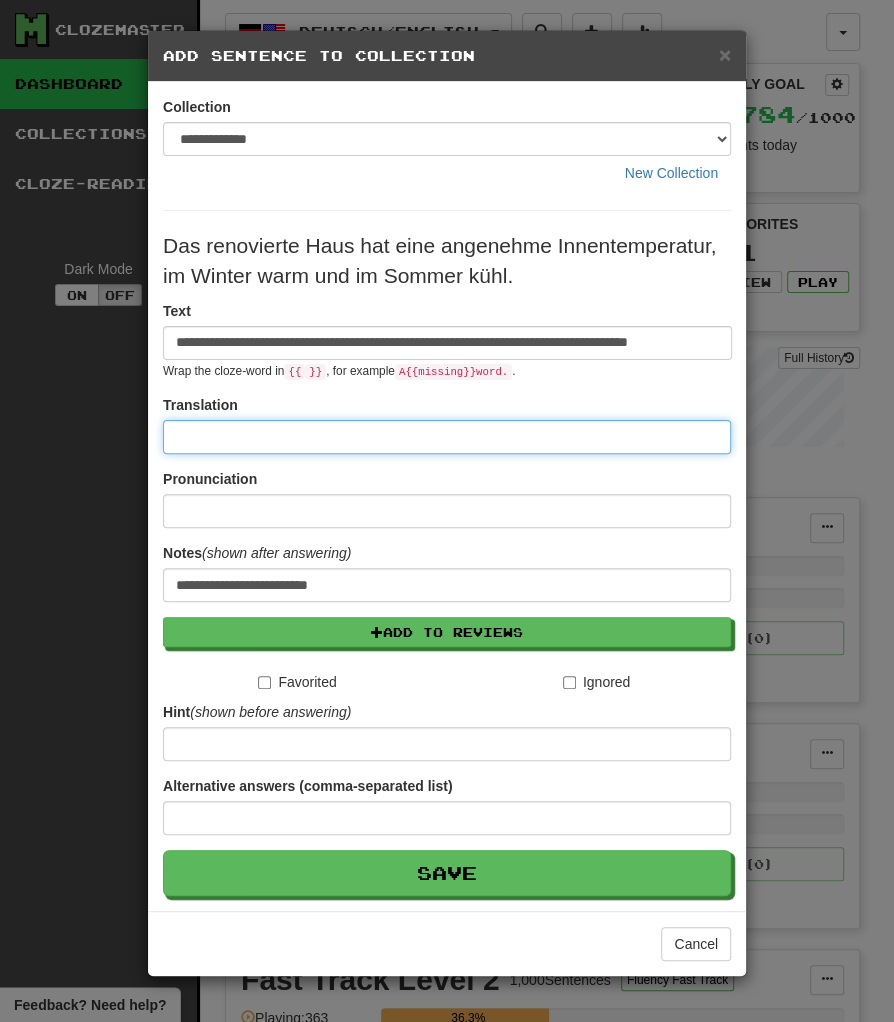 click at bounding box center [447, 437] 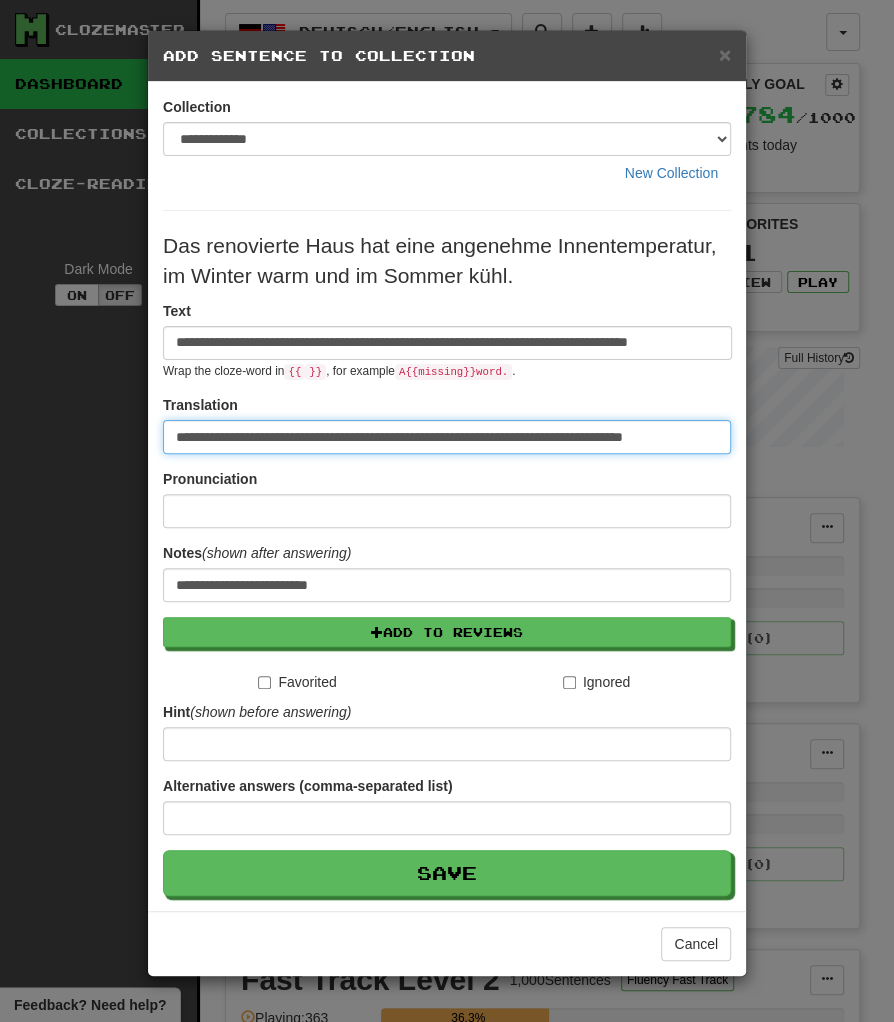 scroll, scrollTop: 0, scrollLeft: 35, axis: horizontal 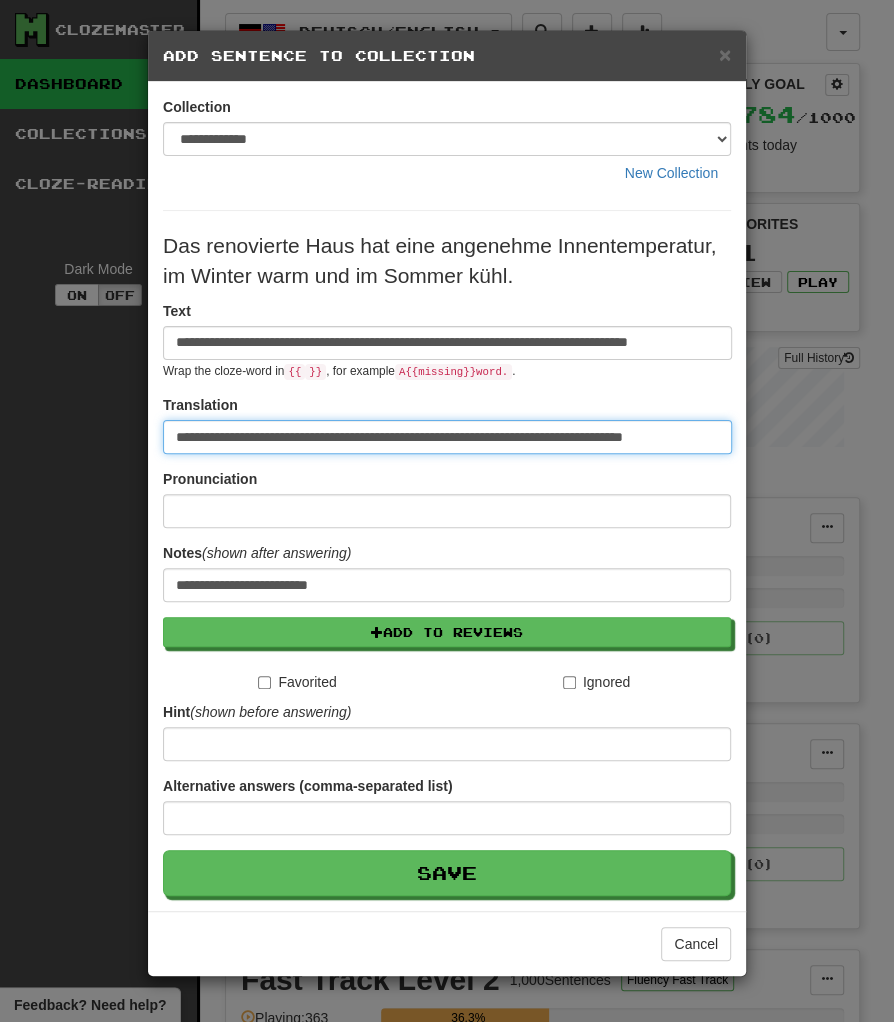 type on "**********" 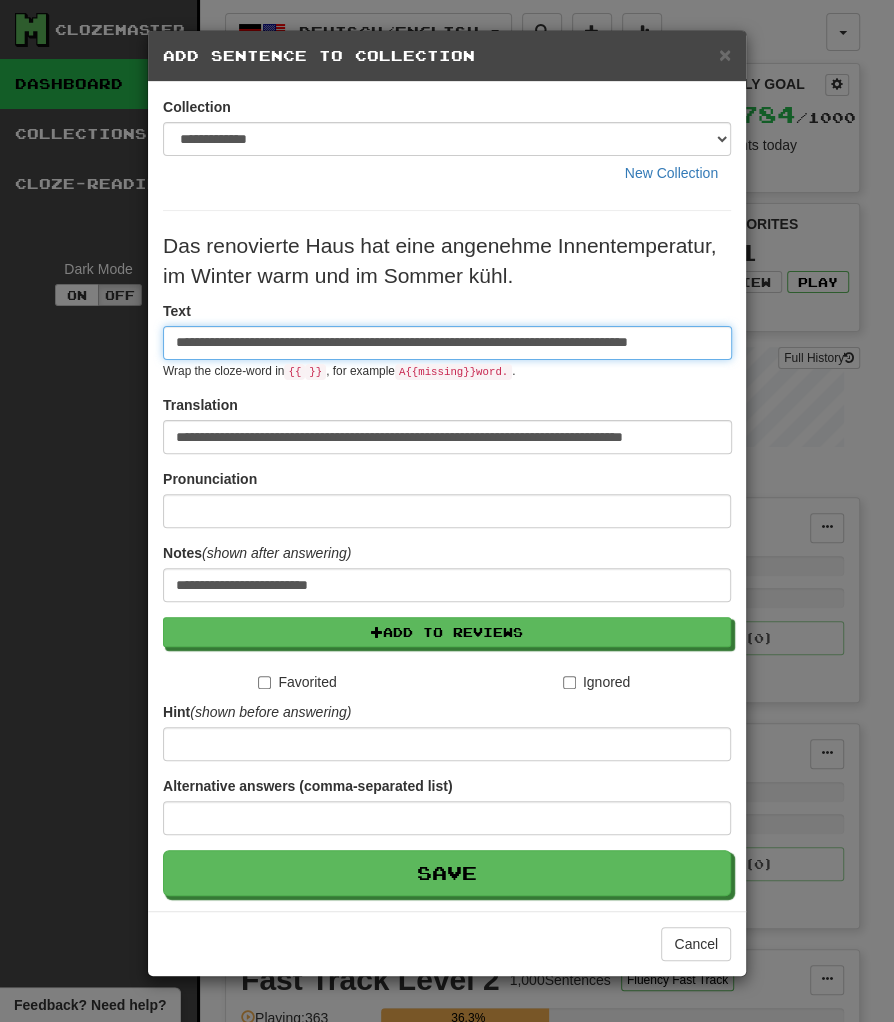 click on "**********" at bounding box center (447, 343) 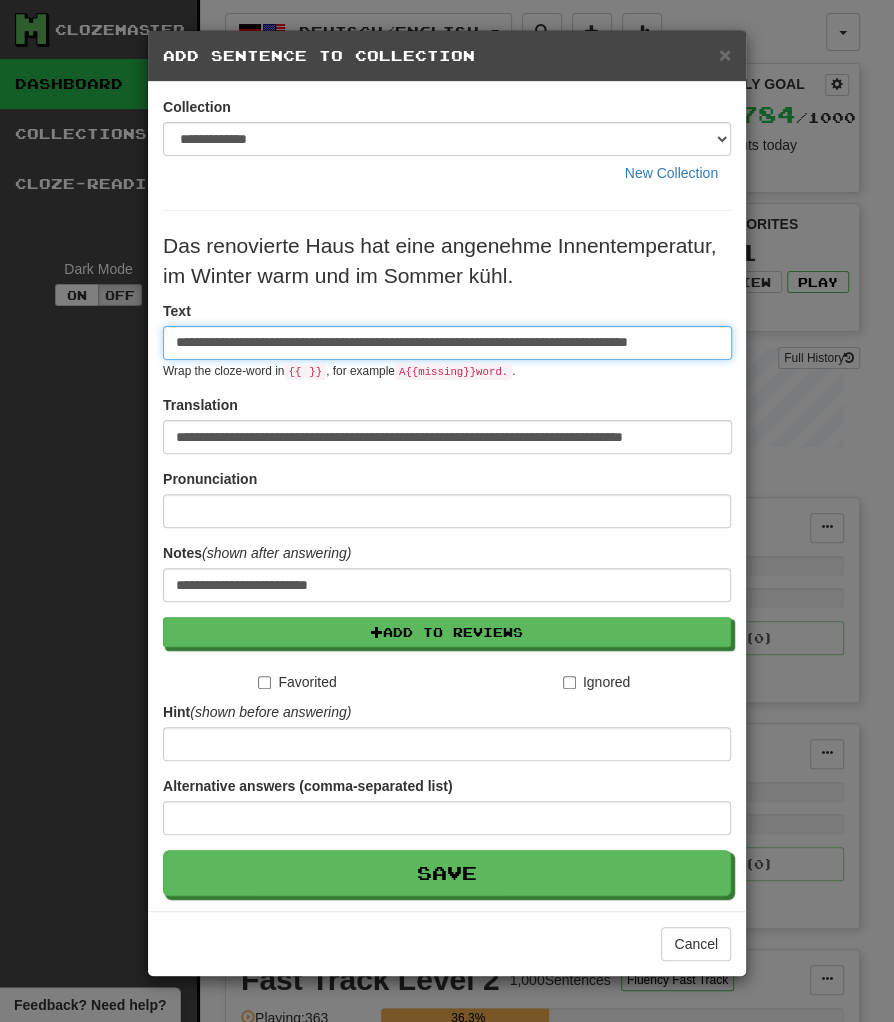 click on "**********" at bounding box center [447, 343] 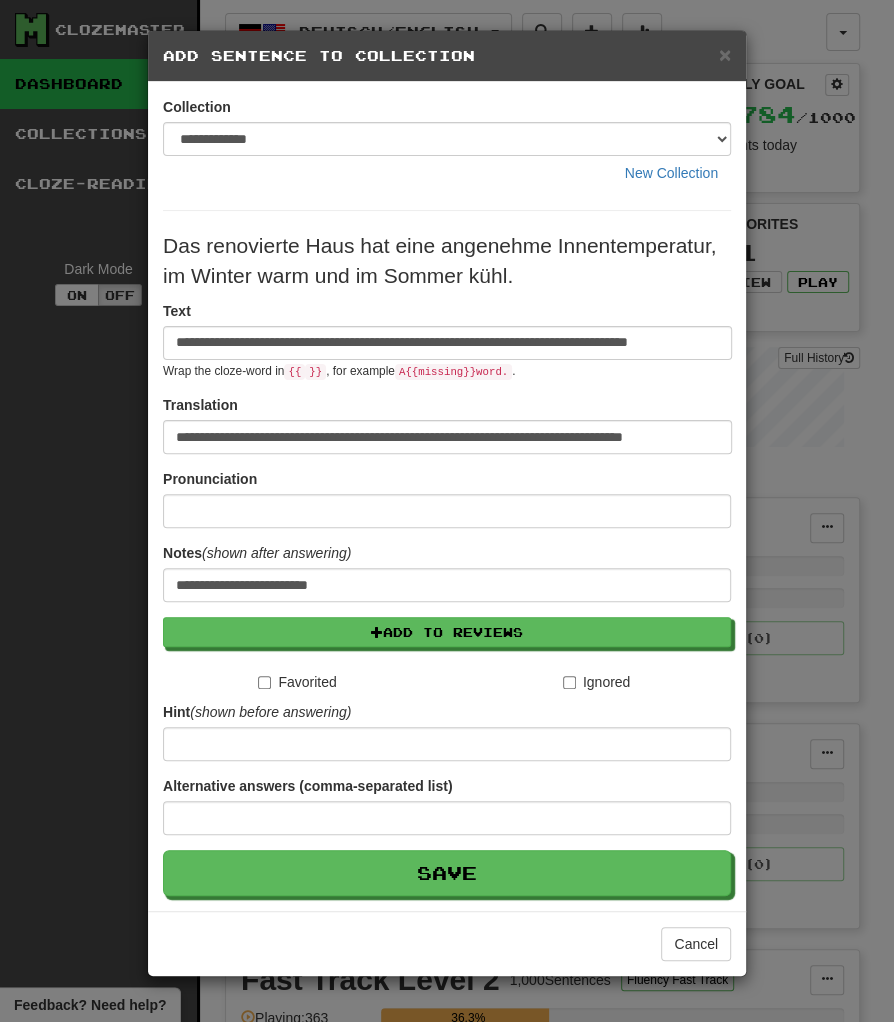 click on "Das renovierte Haus hat eine angenehme Innentemperatur, im Winter warm und im Sommer kühl." at bounding box center [447, 261] 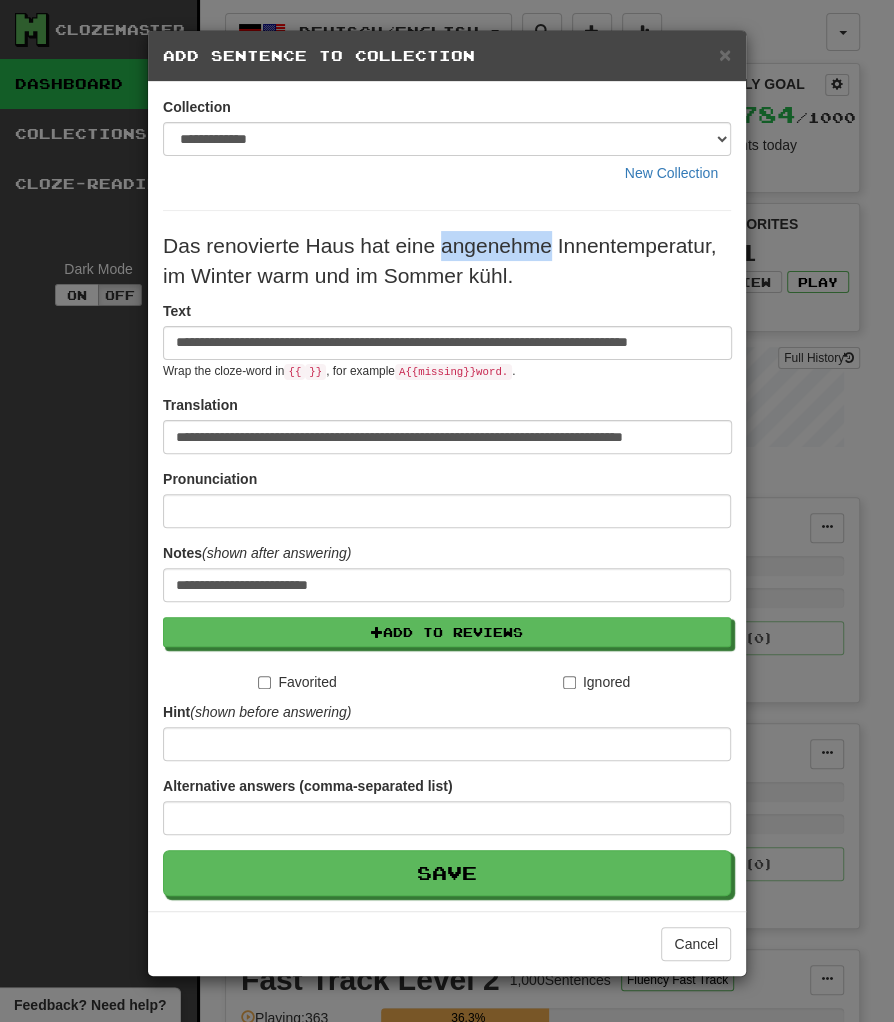 click on "Das renovierte Haus hat eine angenehme Innentemperatur, im Winter warm und im Sommer kühl." at bounding box center [447, 261] 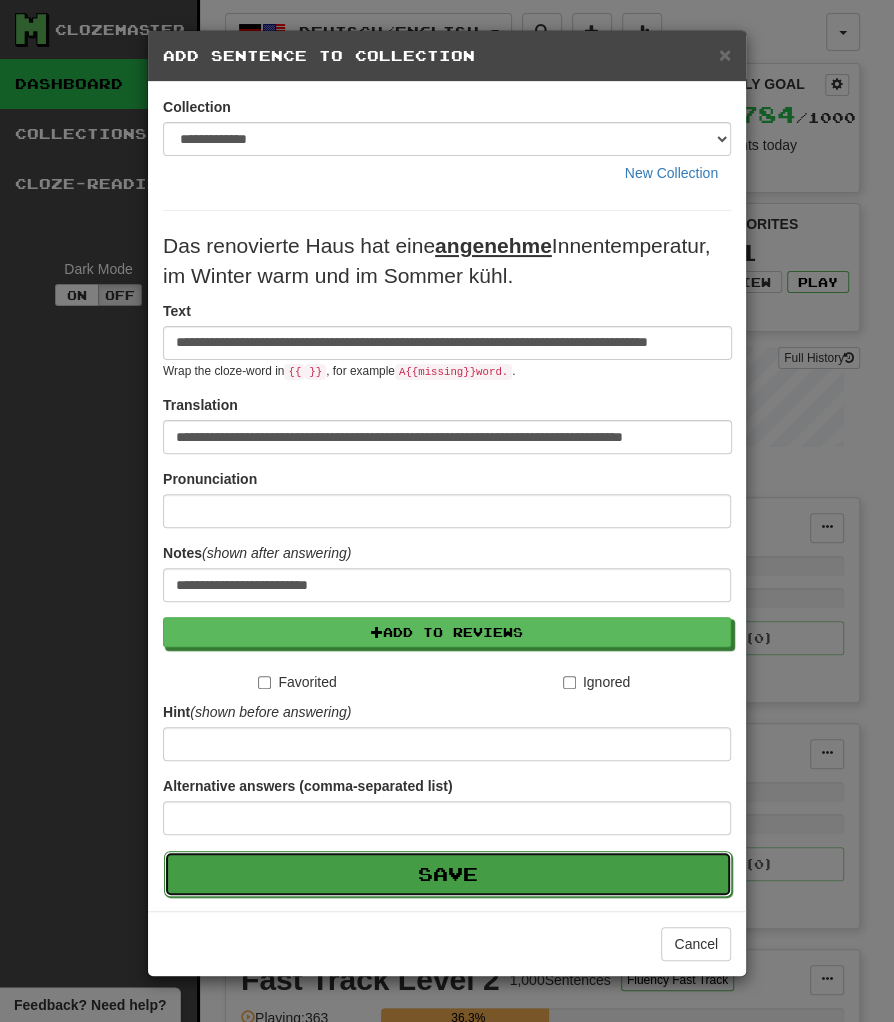 click on "Save" at bounding box center (448, 874) 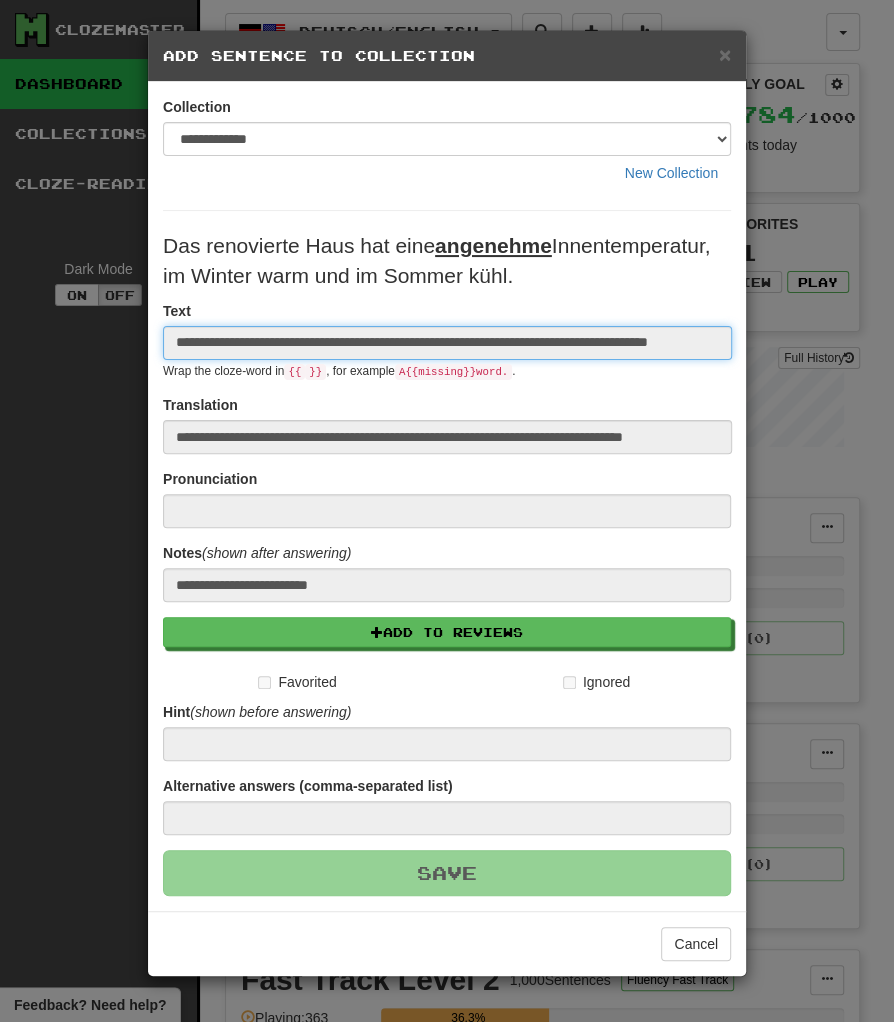 type 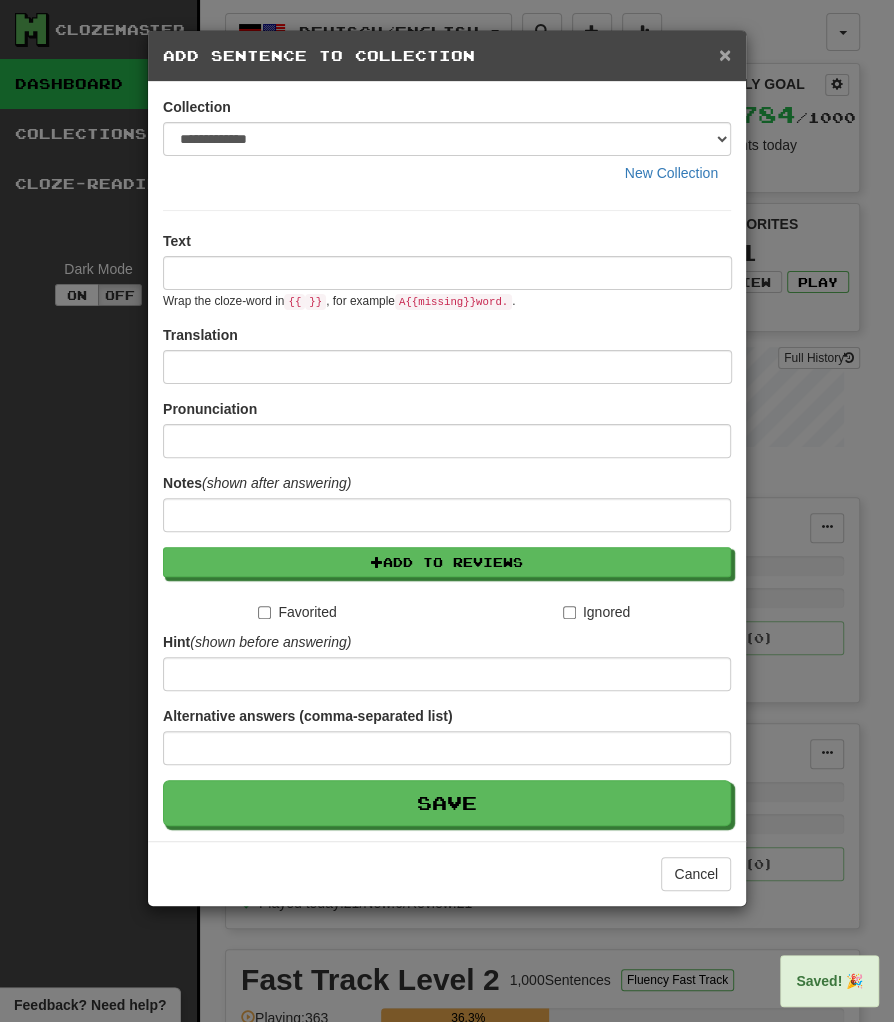 click on "×" at bounding box center [725, 54] 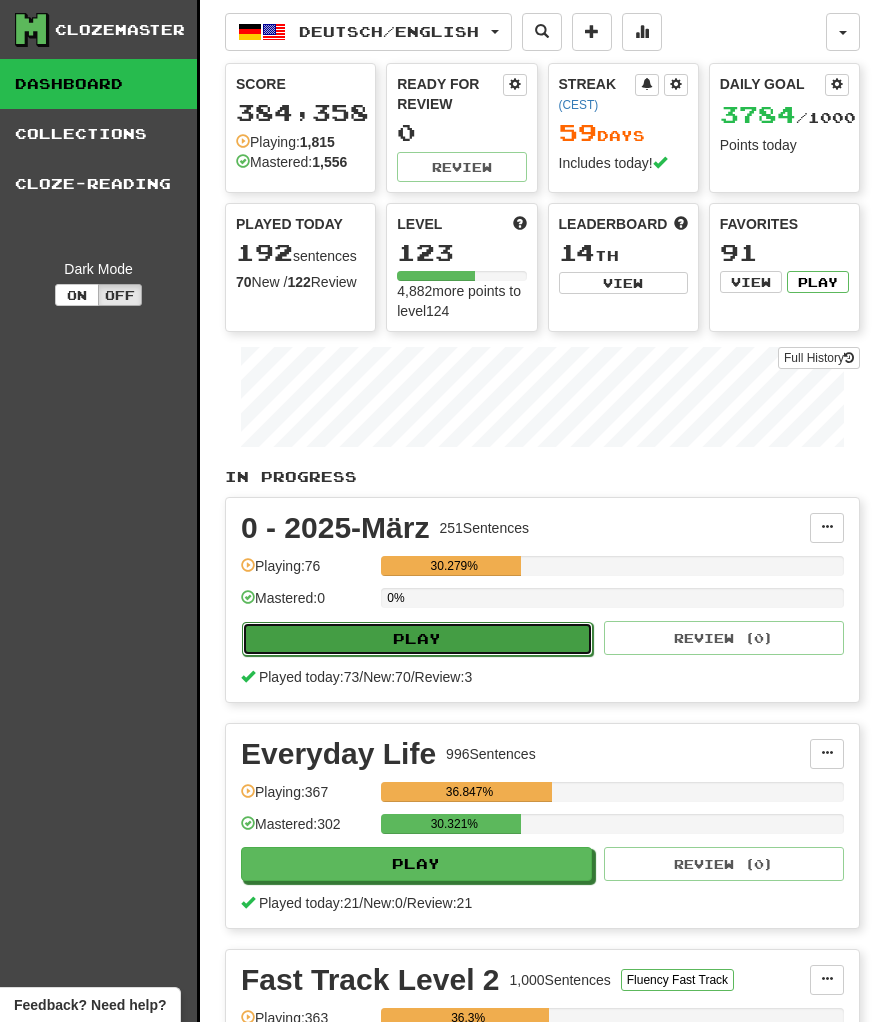 click on "Play" at bounding box center (417, 639) 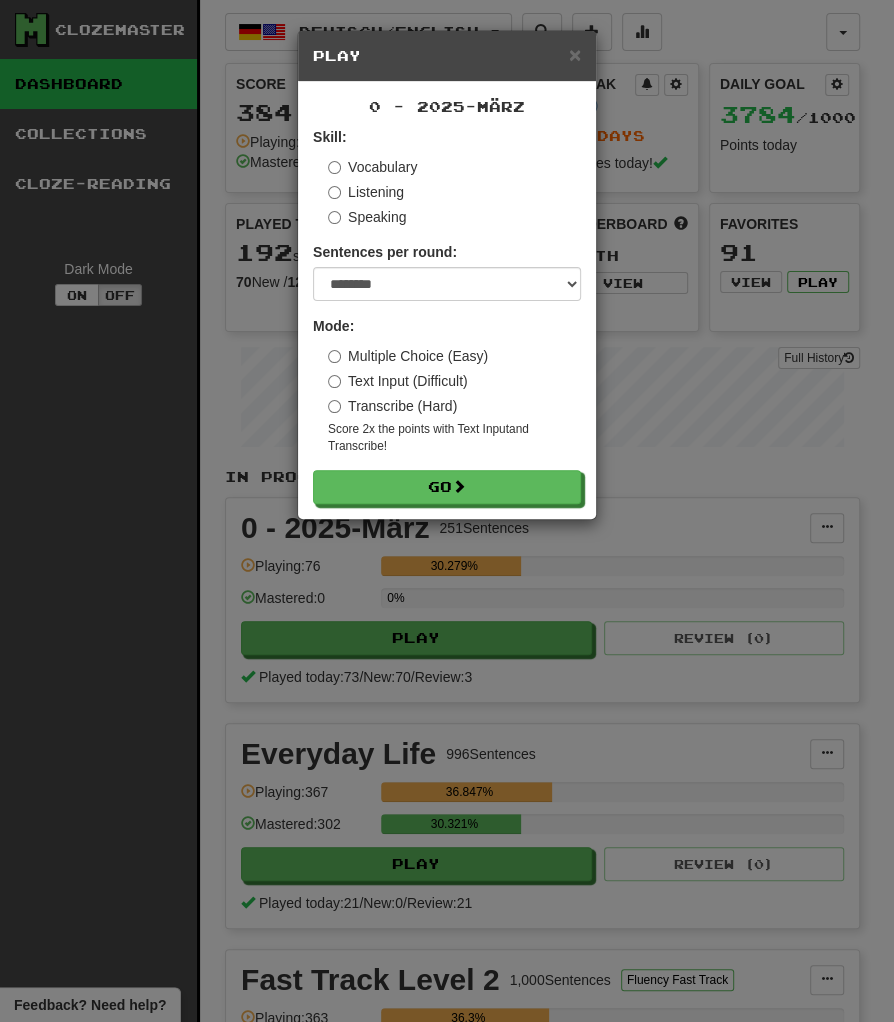 click on "Transcribe (Hard)" at bounding box center (392, 406) 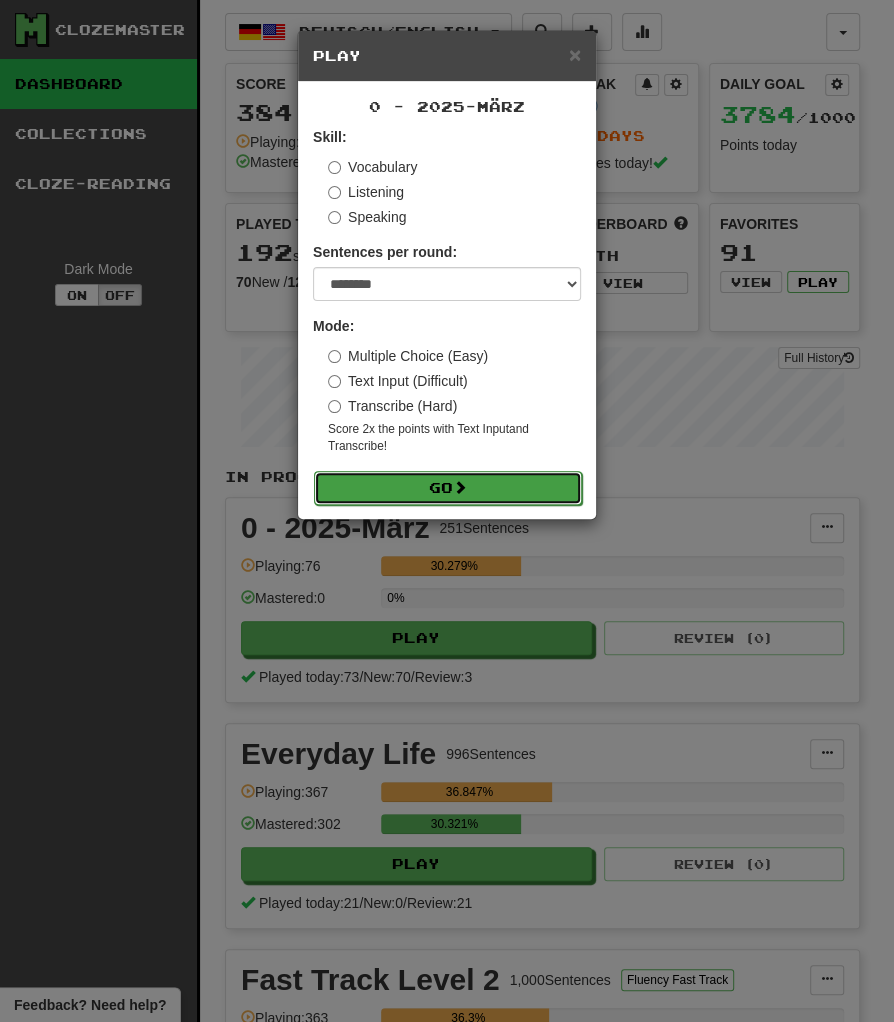 click on "Go" at bounding box center (448, 488) 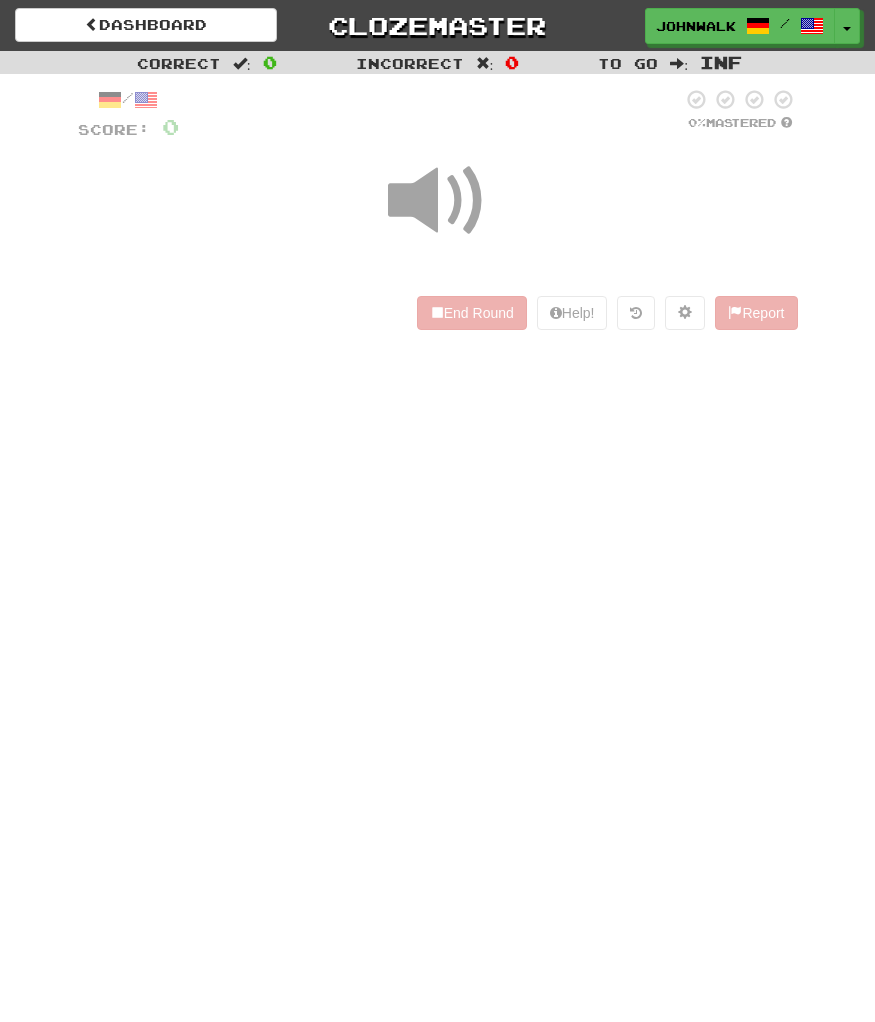 scroll, scrollTop: 0, scrollLeft: 0, axis: both 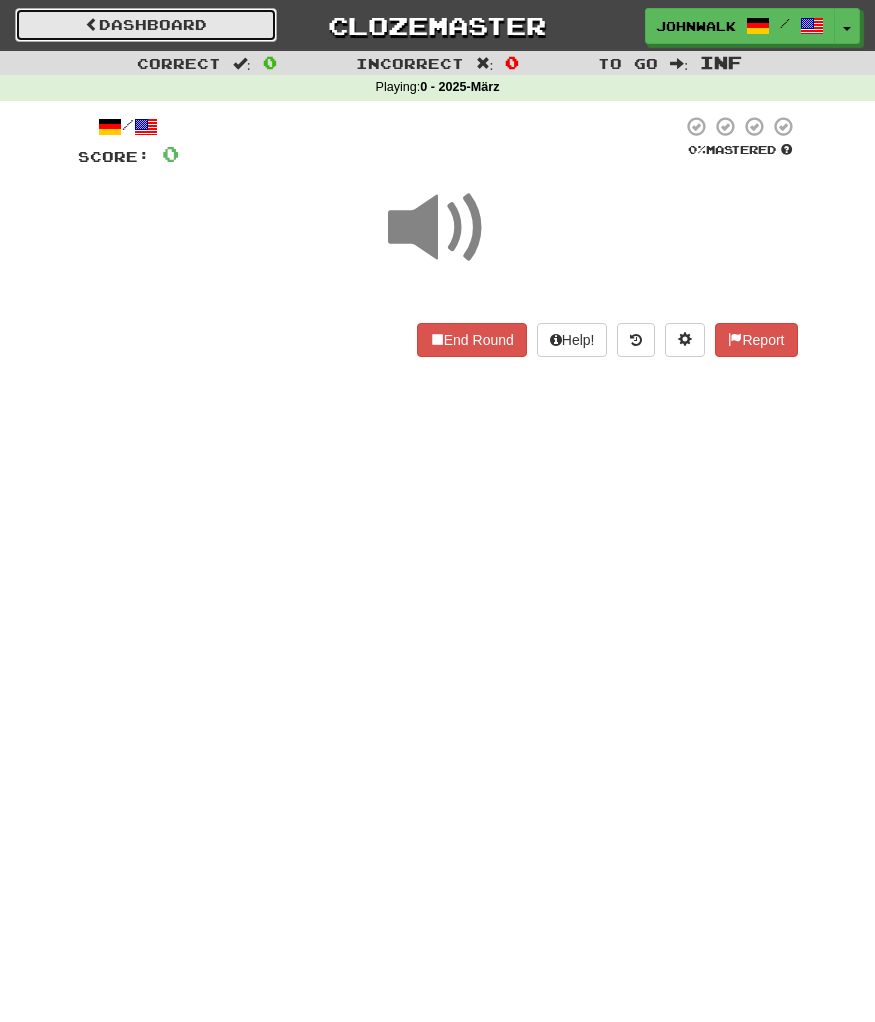 click on "Dashboard" at bounding box center (146, 25) 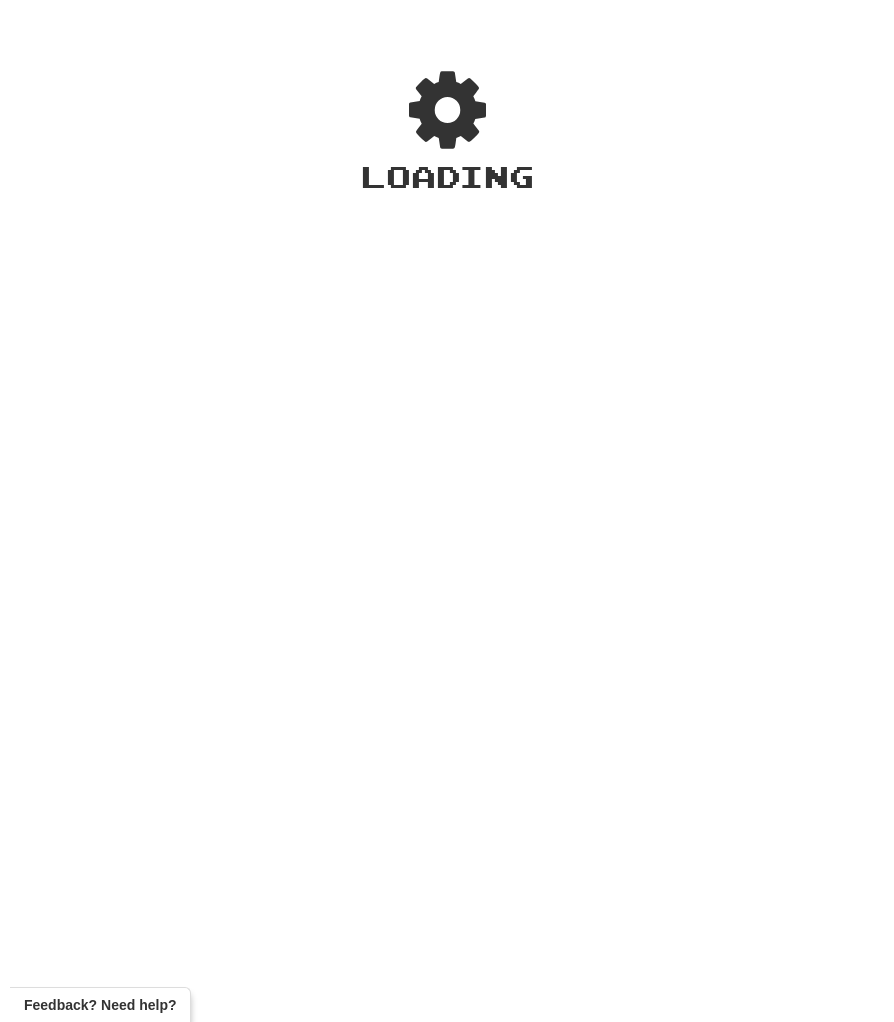 scroll, scrollTop: 0, scrollLeft: 0, axis: both 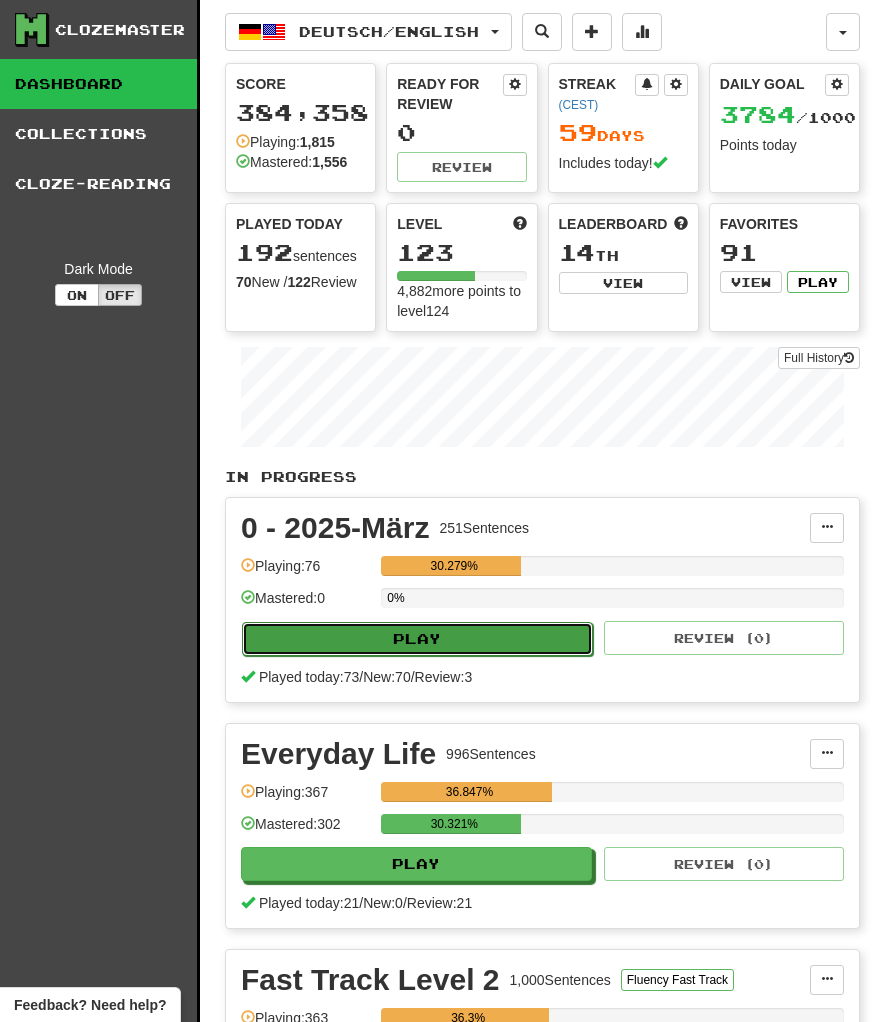 click on "Play" at bounding box center [417, 639] 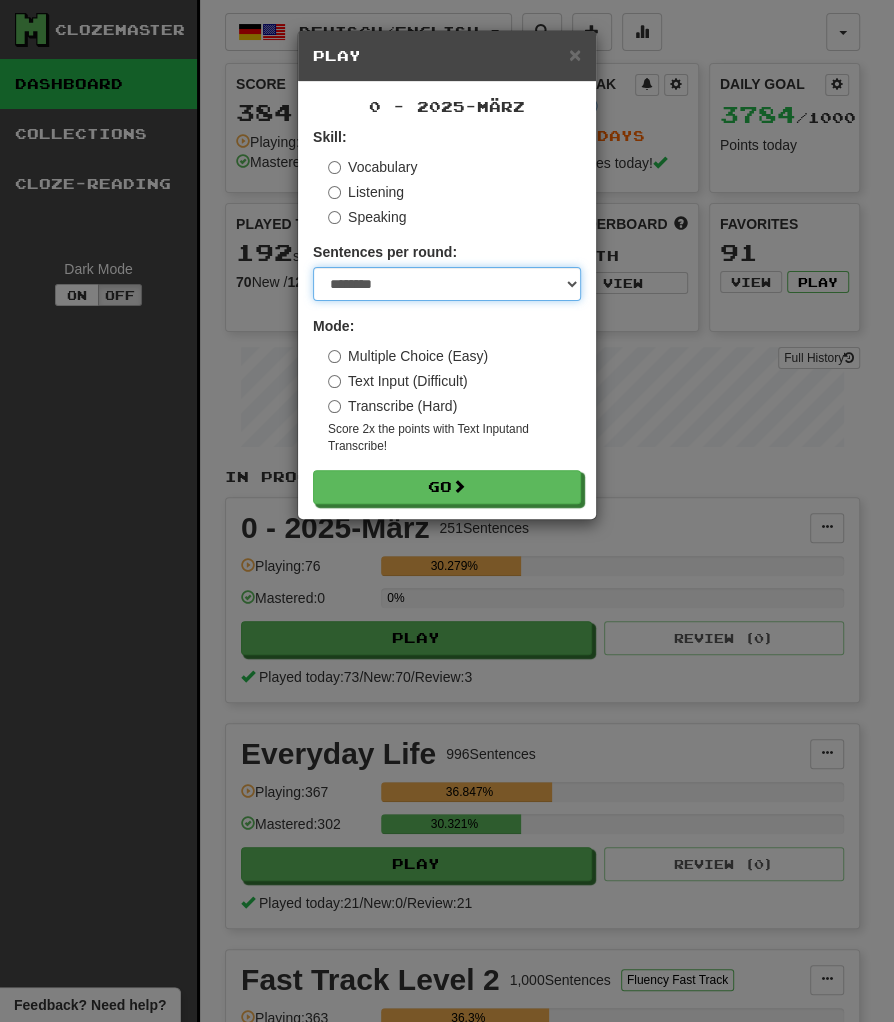 click on "* ** ** ** ** ** *** ********" at bounding box center (447, 284) 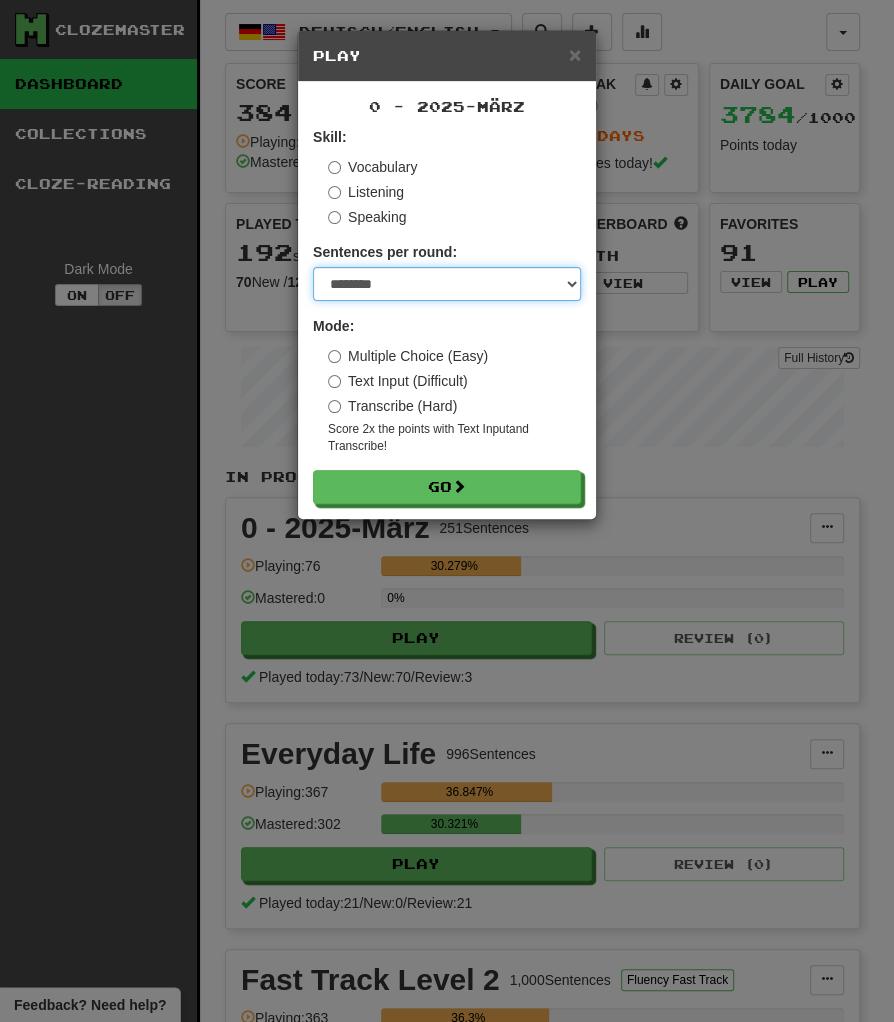 select on "*" 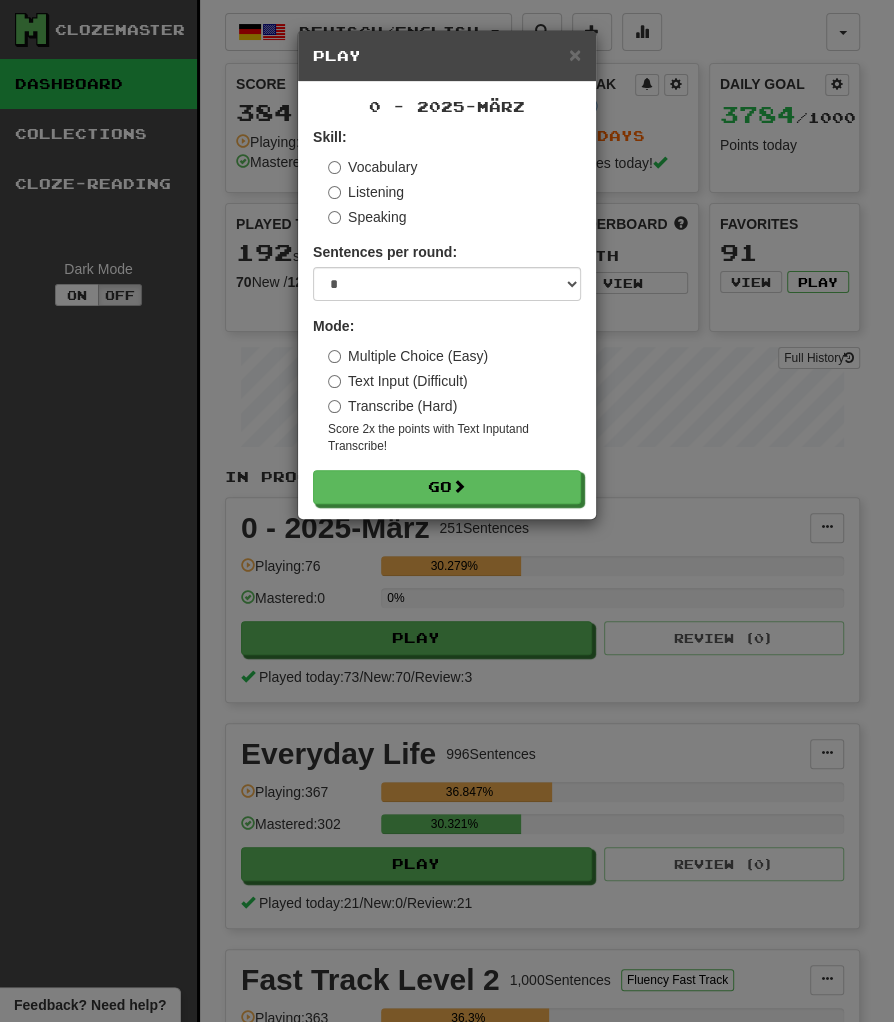 click on "Transcribe (Hard)" at bounding box center [392, 406] 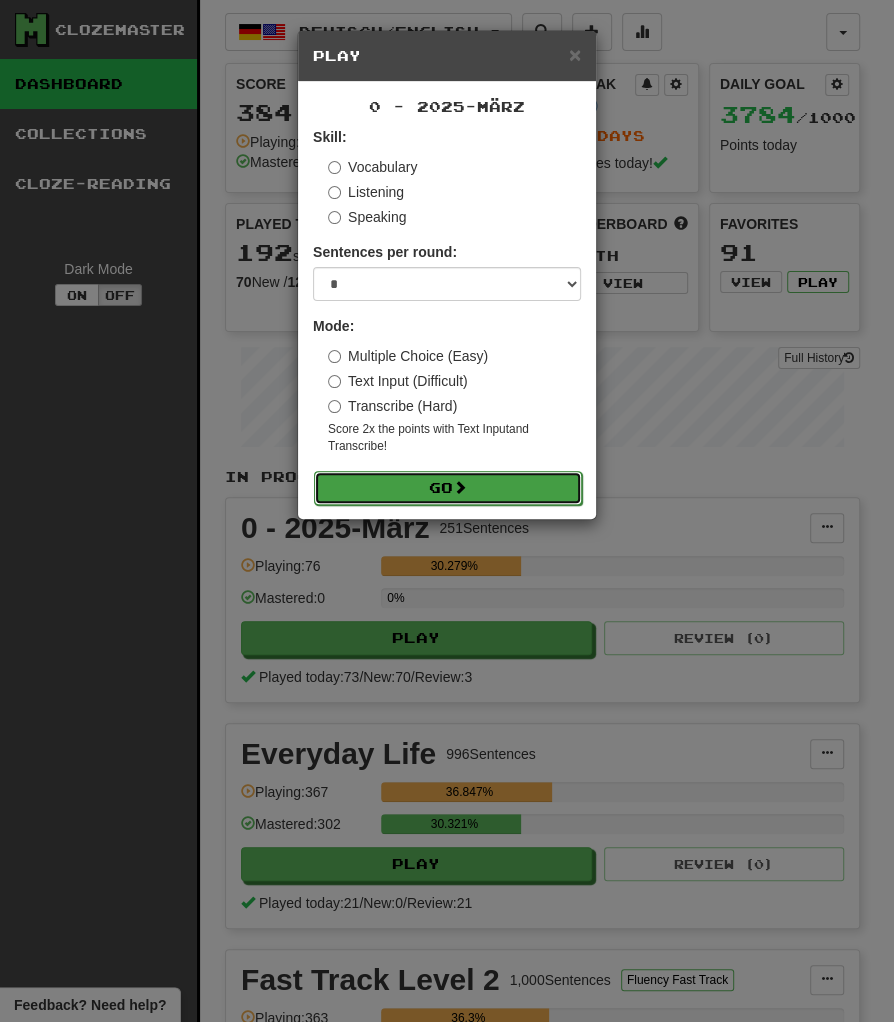 click on "Go" at bounding box center [448, 488] 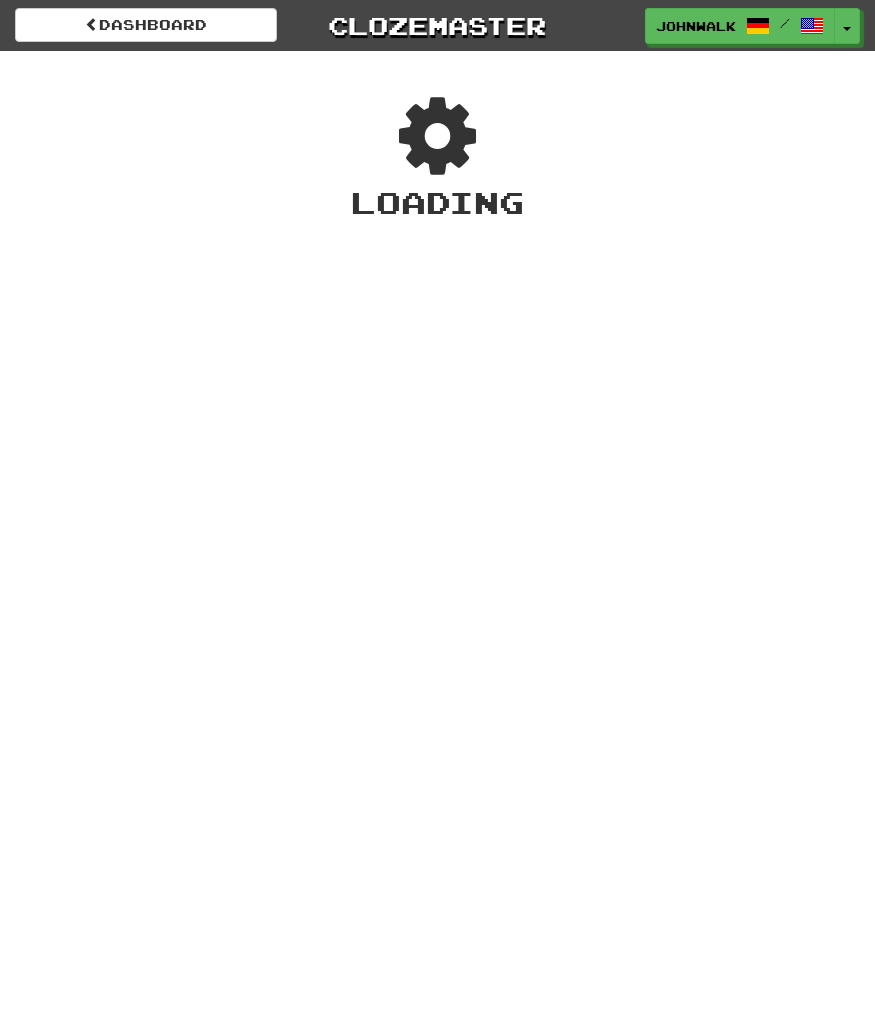 scroll, scrollTop: 0, scrollLeft: 0, axis: both 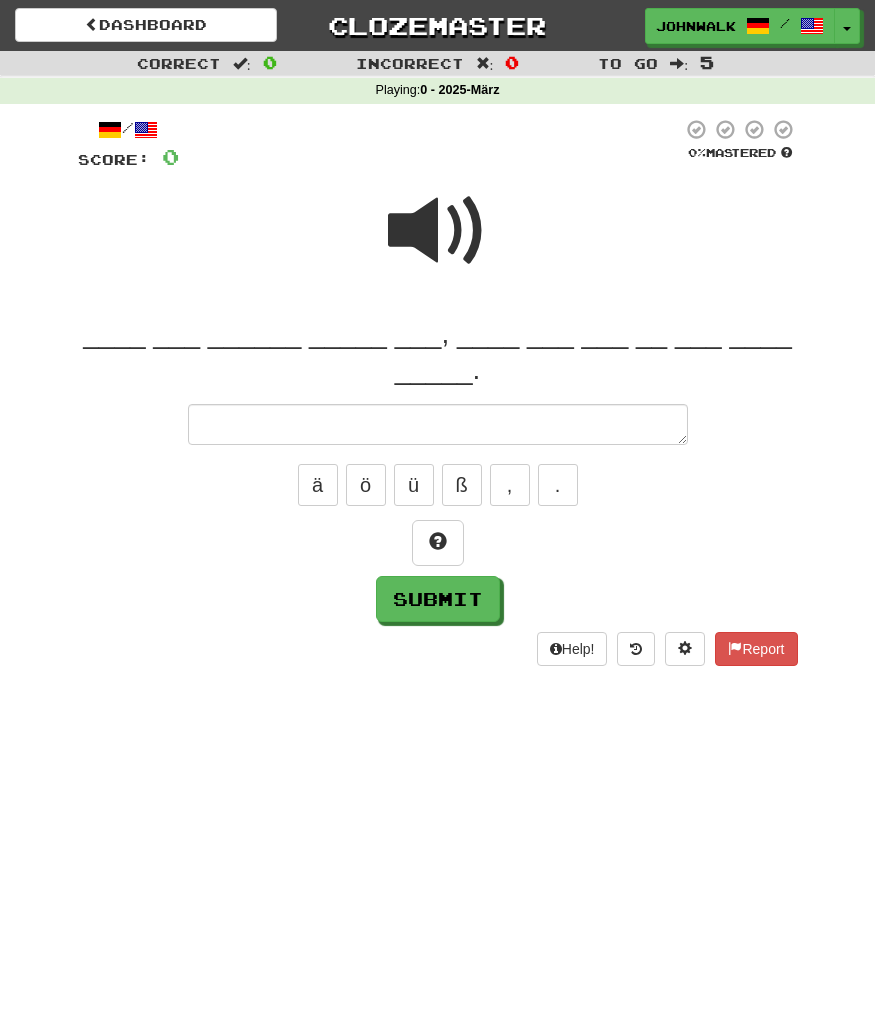 type on "*" 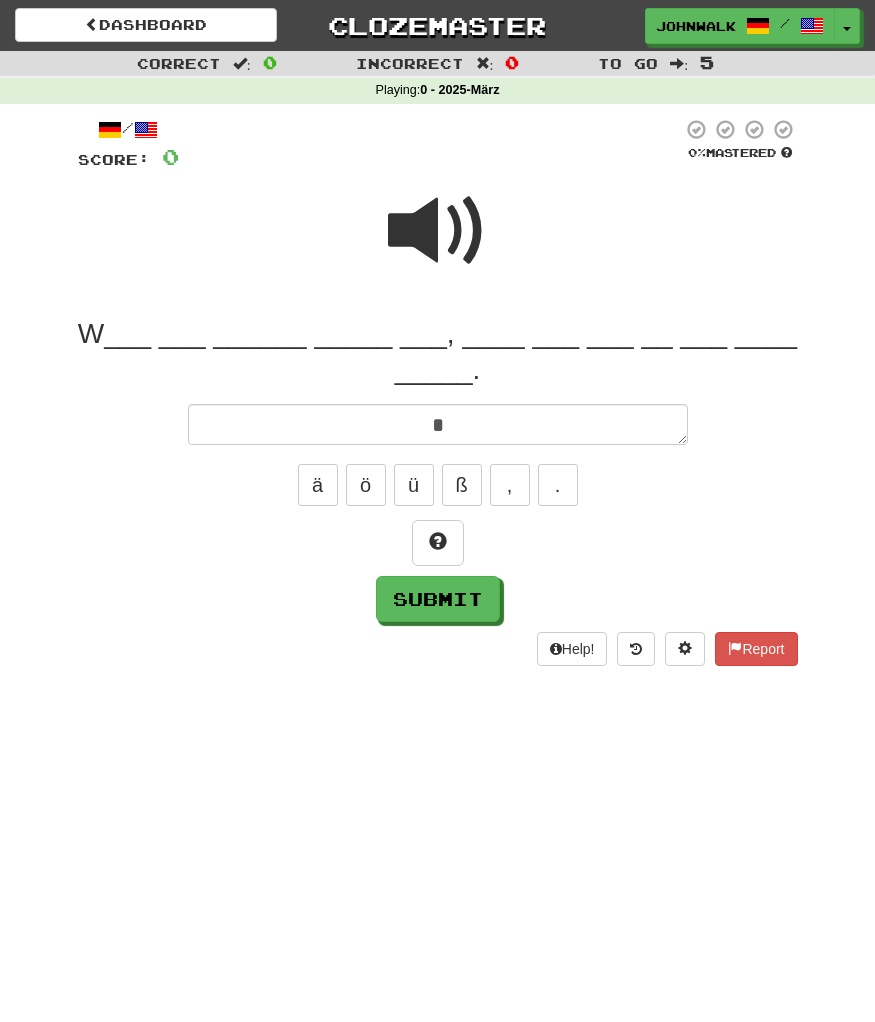 type on "**" 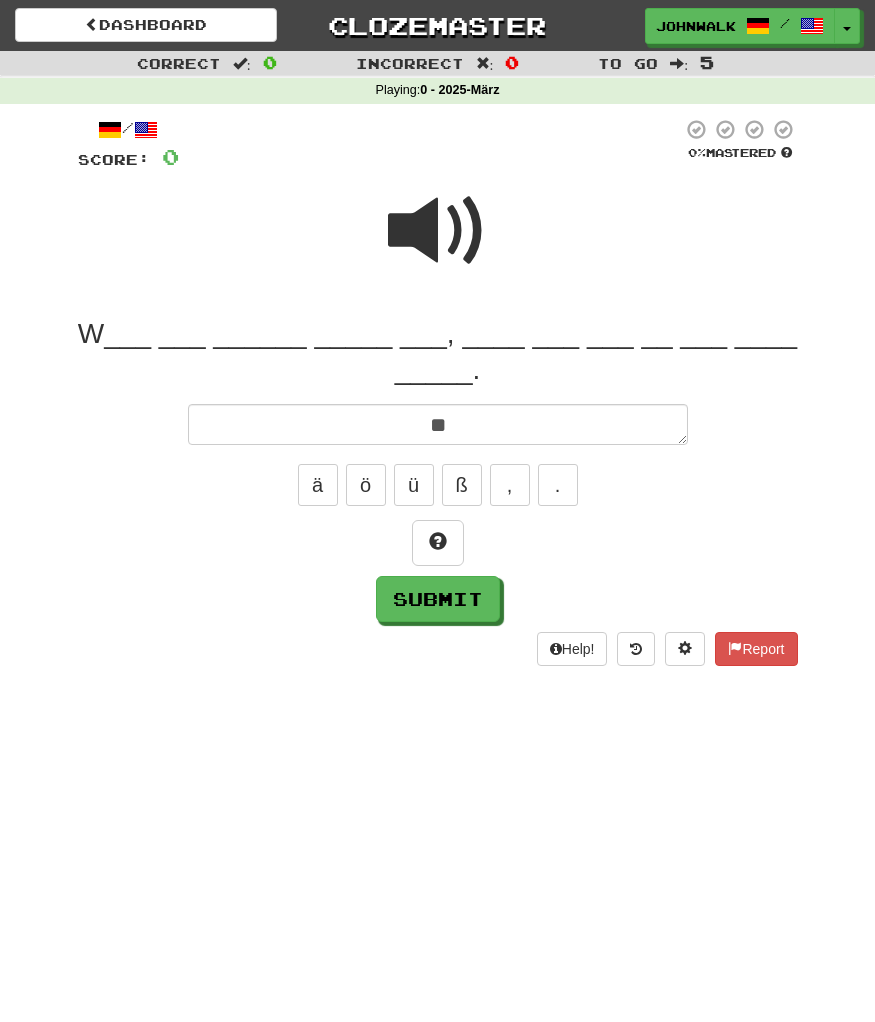 type on "*" 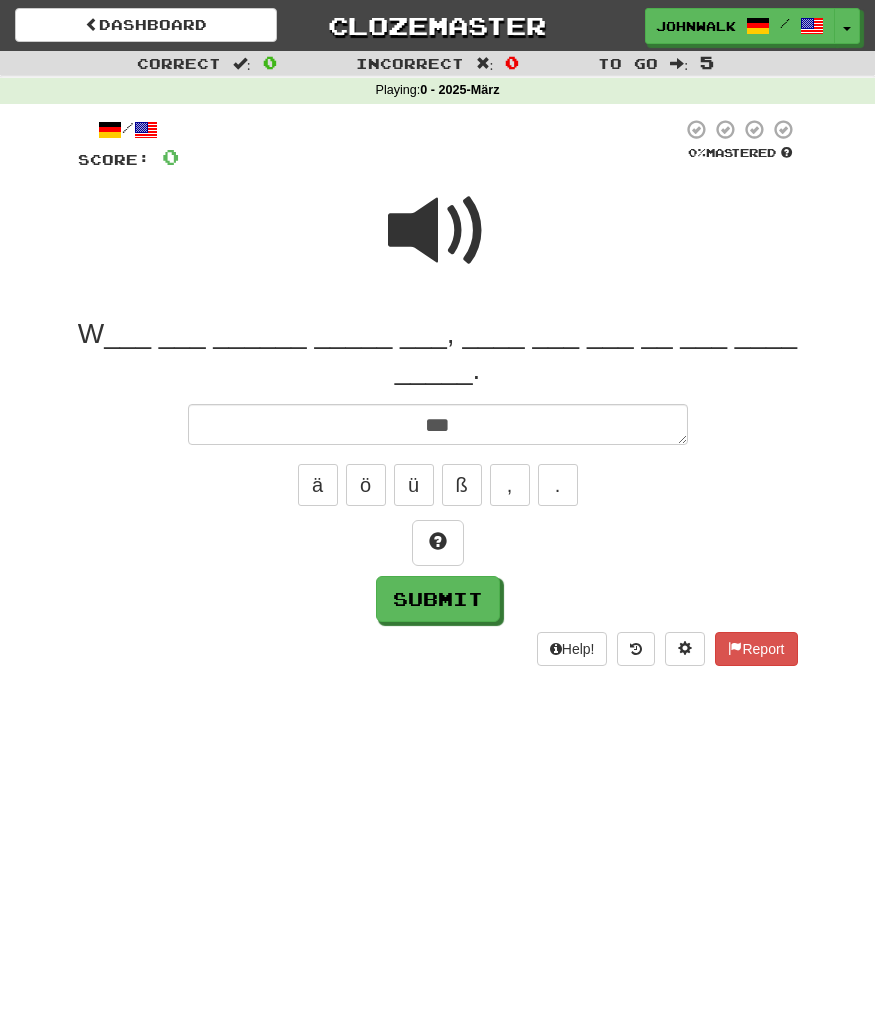 type on "*" 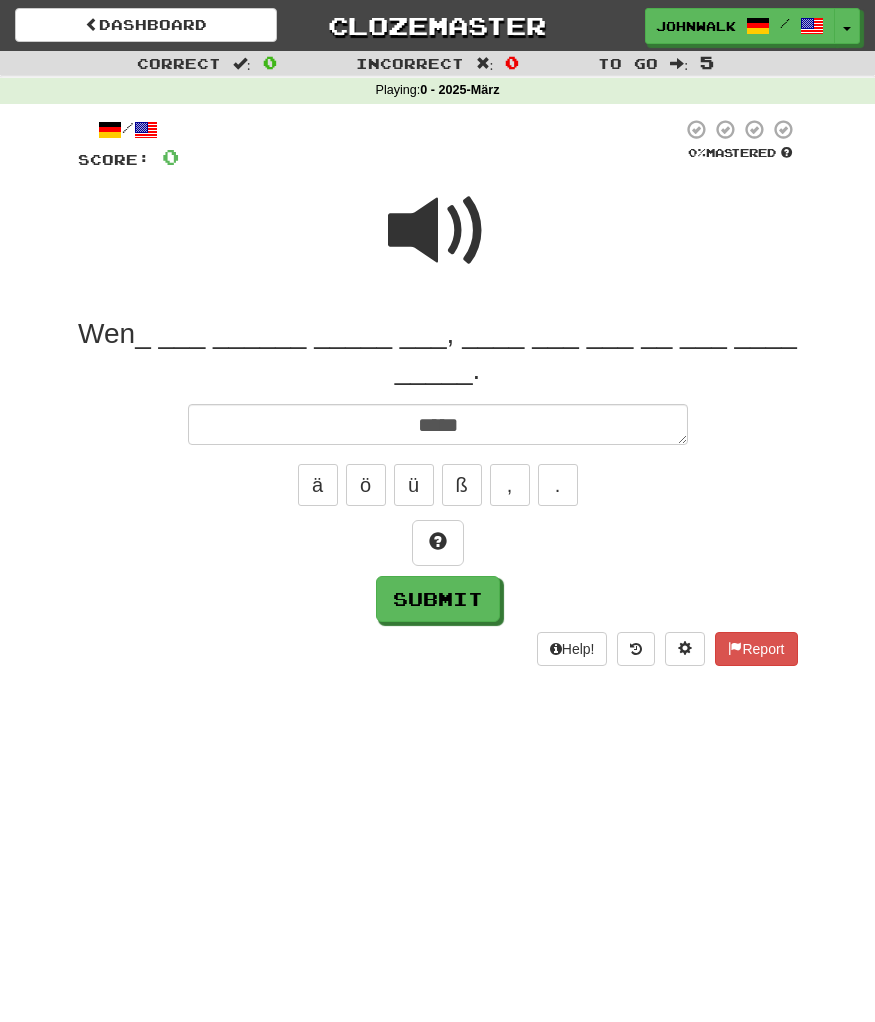 type on "*" 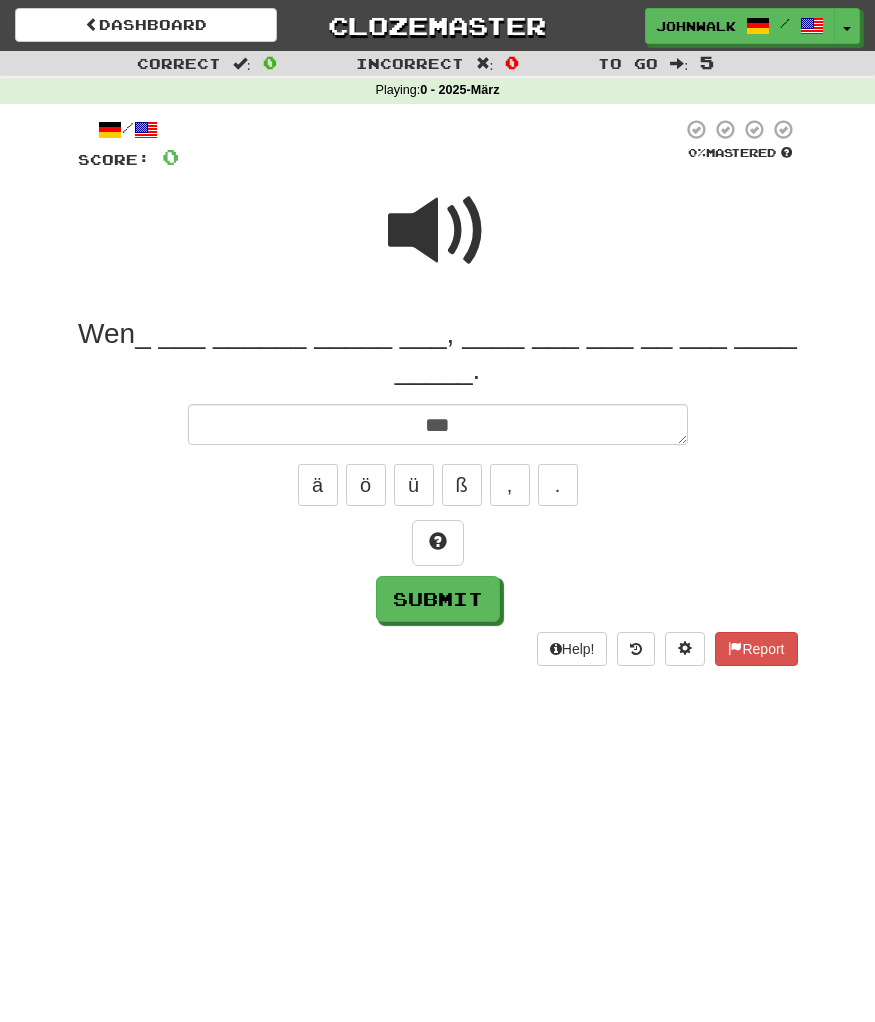 type on "*" 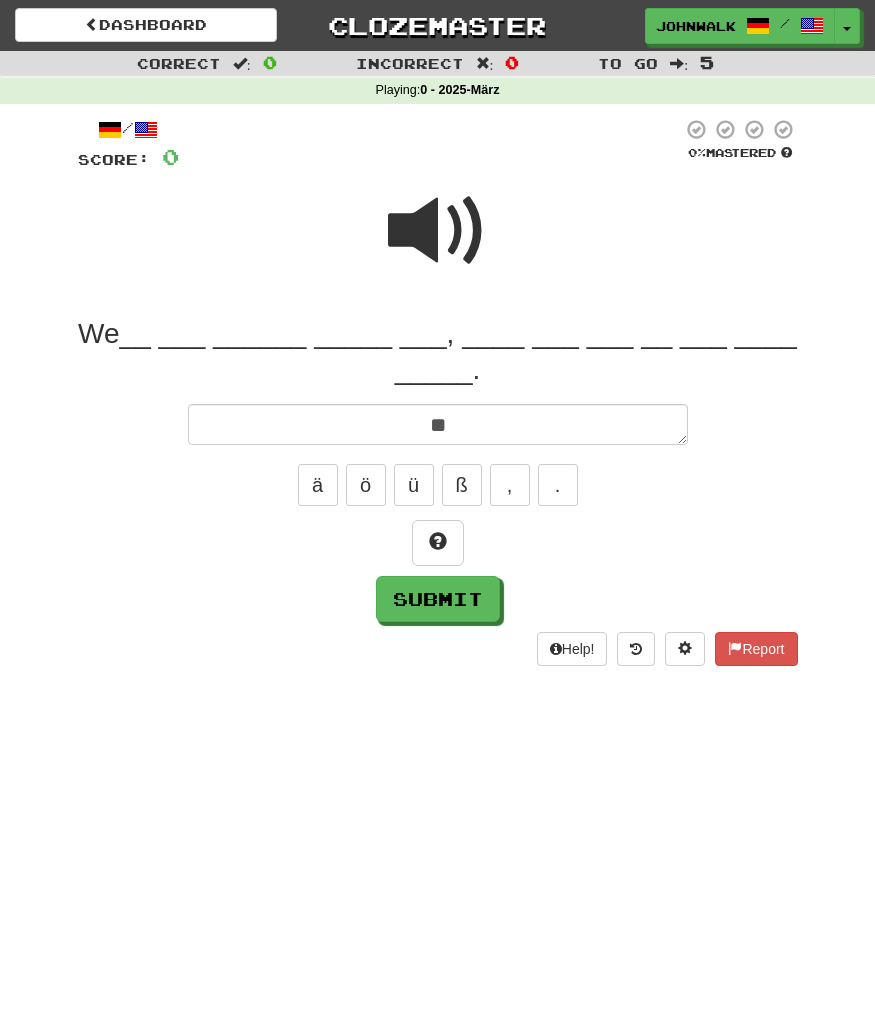 type on "*" 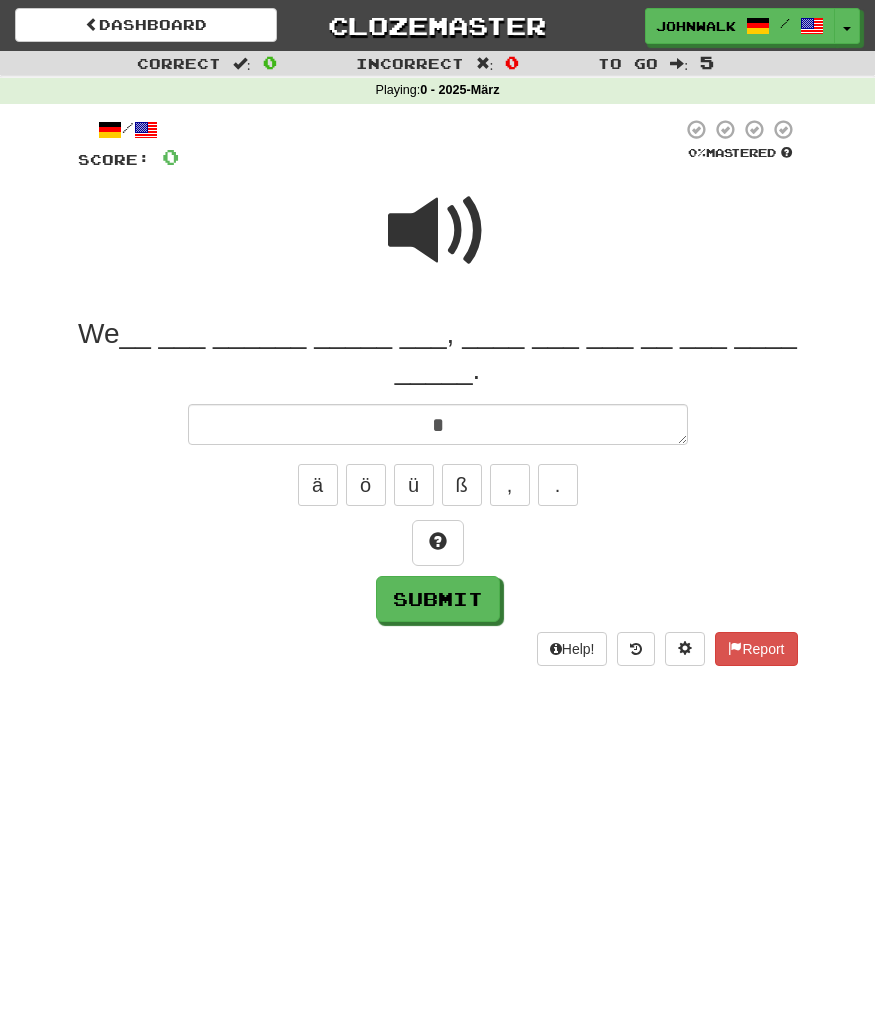 type 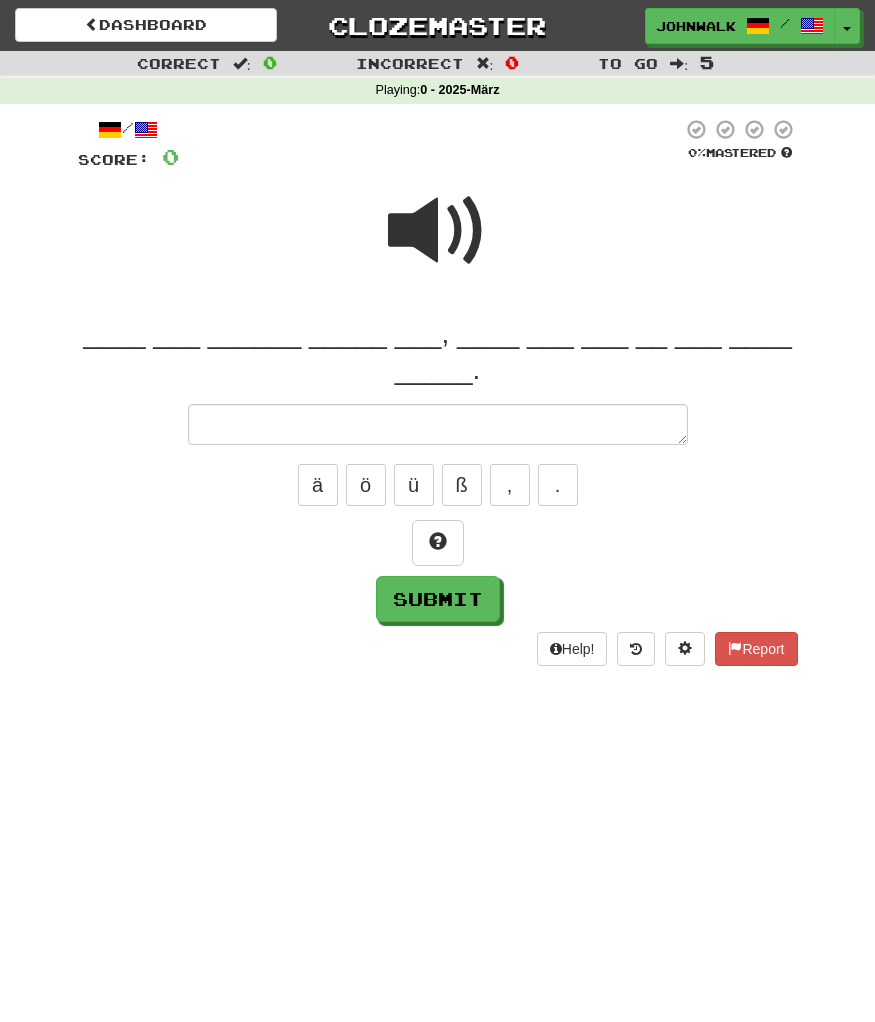 type on "*" 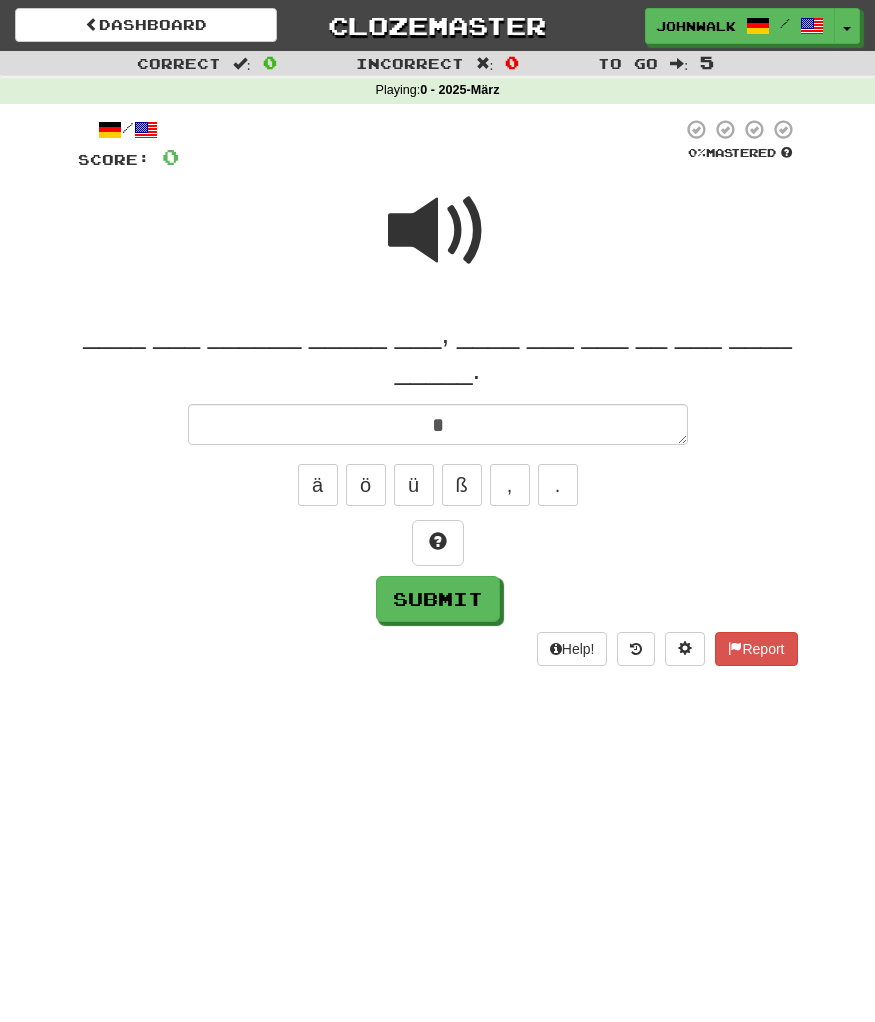 type on "*" 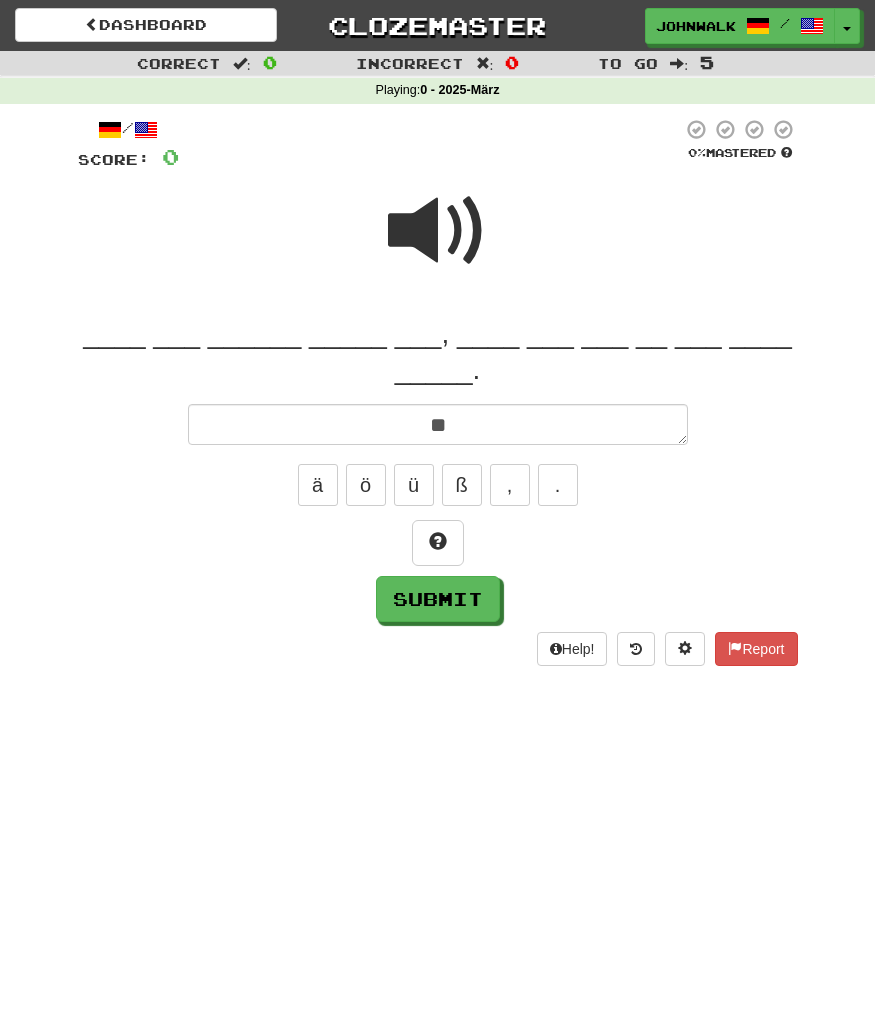 type on "*" 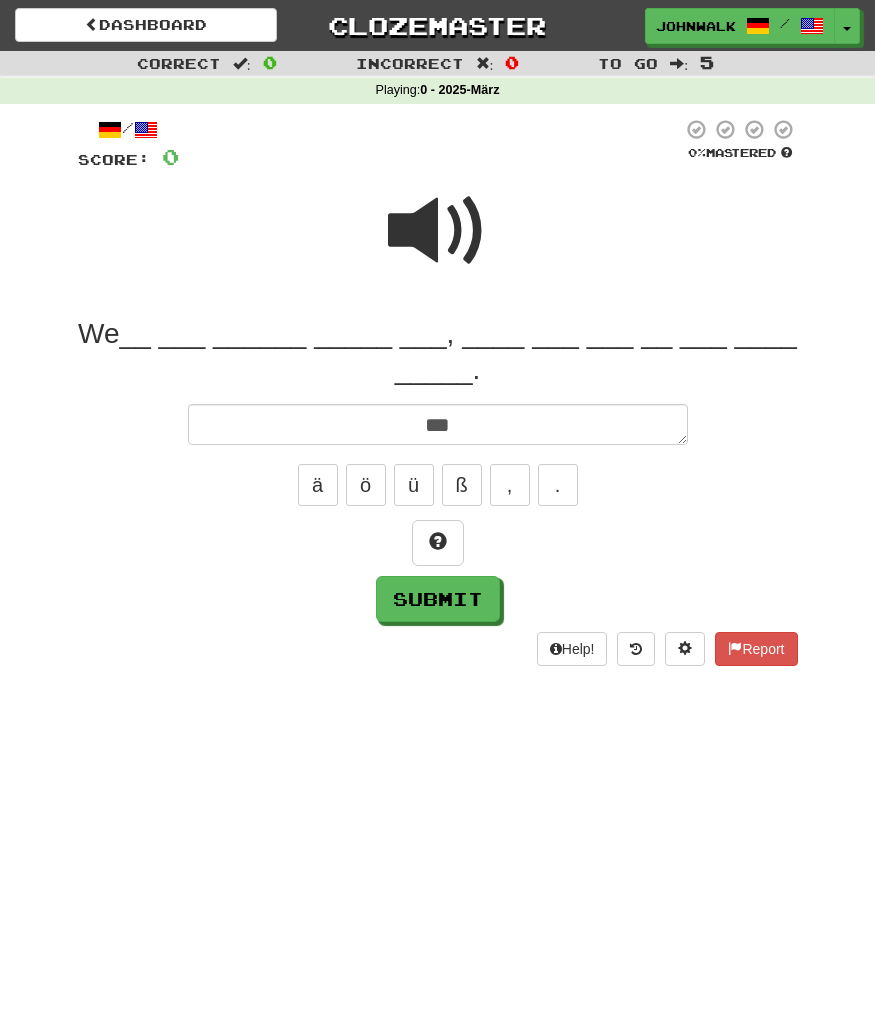 type on "*" 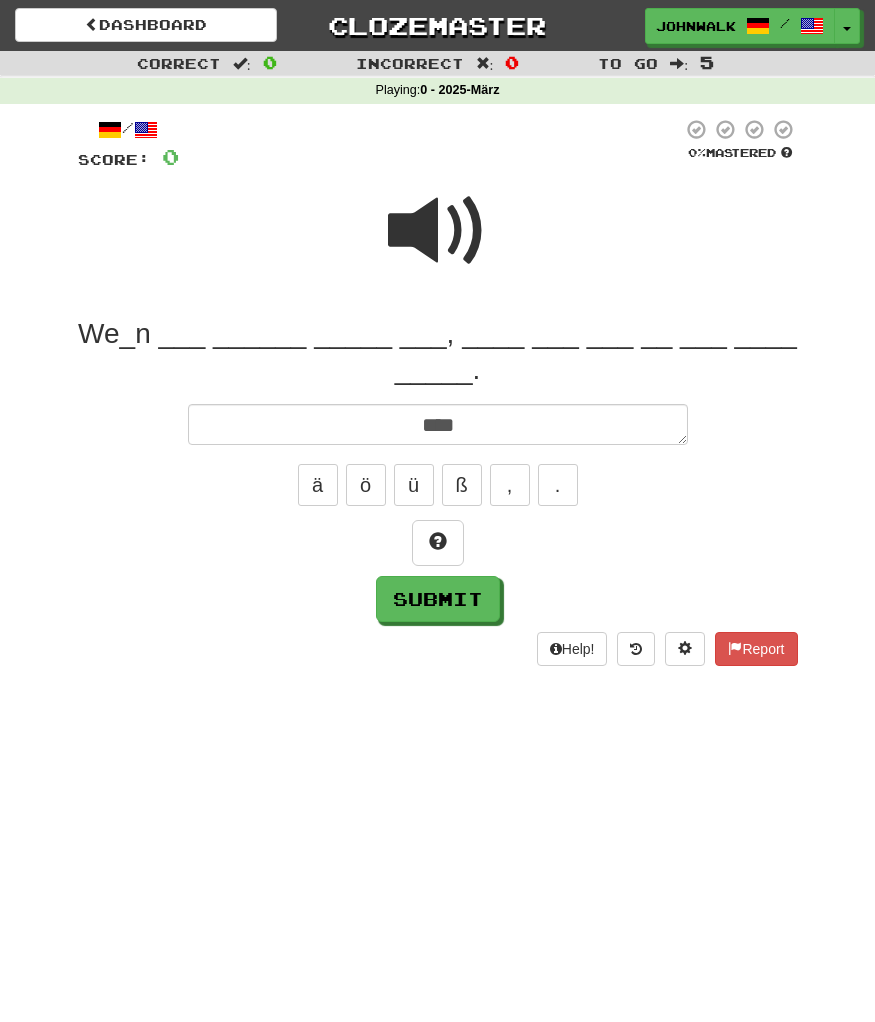 type on "*" 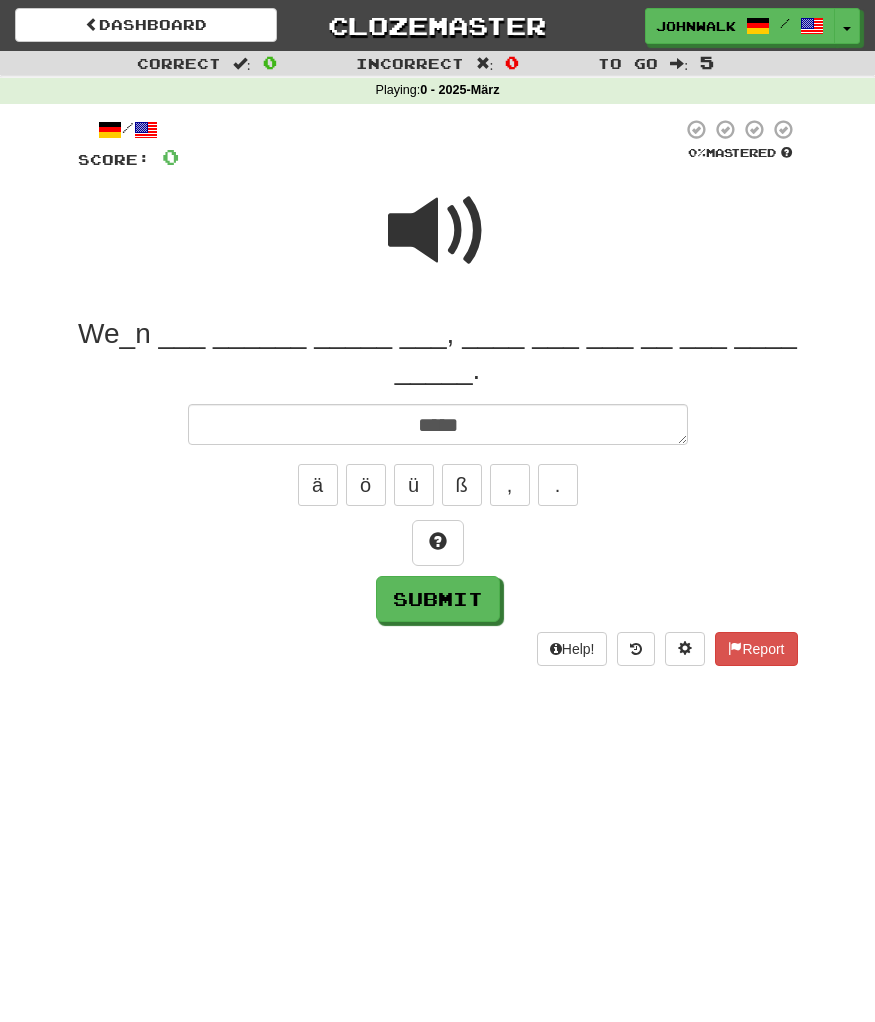 type on "*" 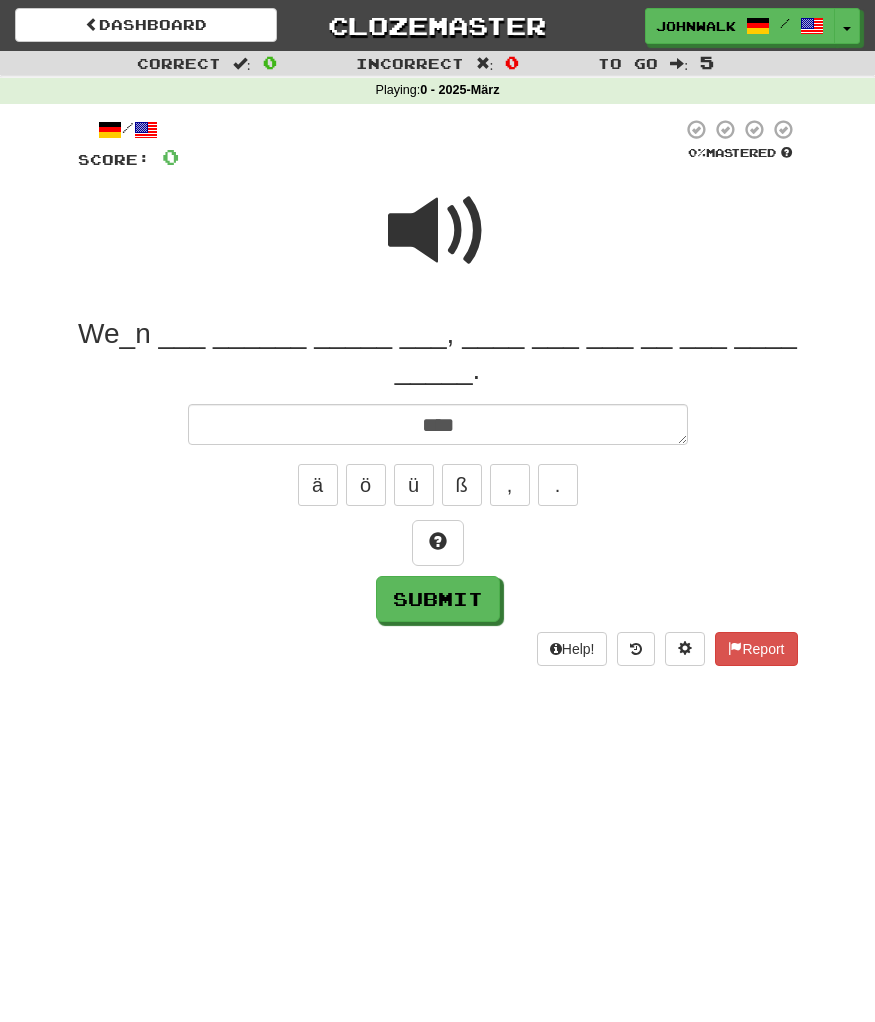 type on "*" 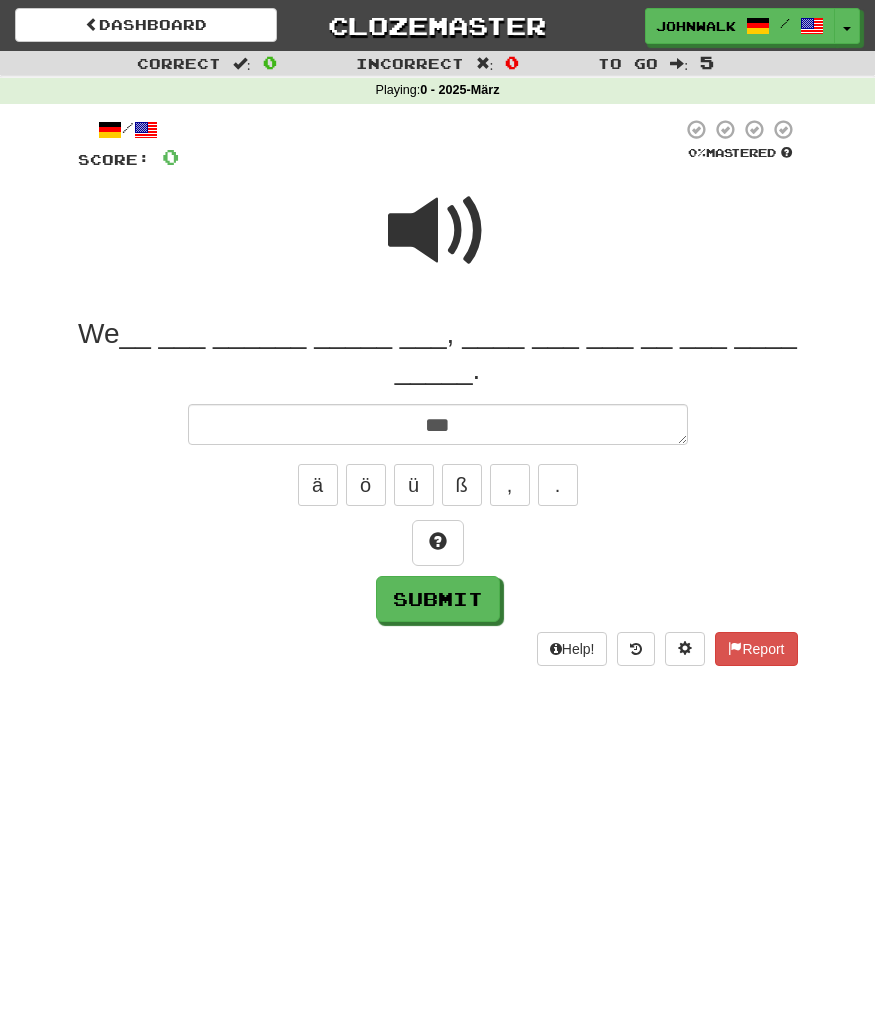 type on "*" 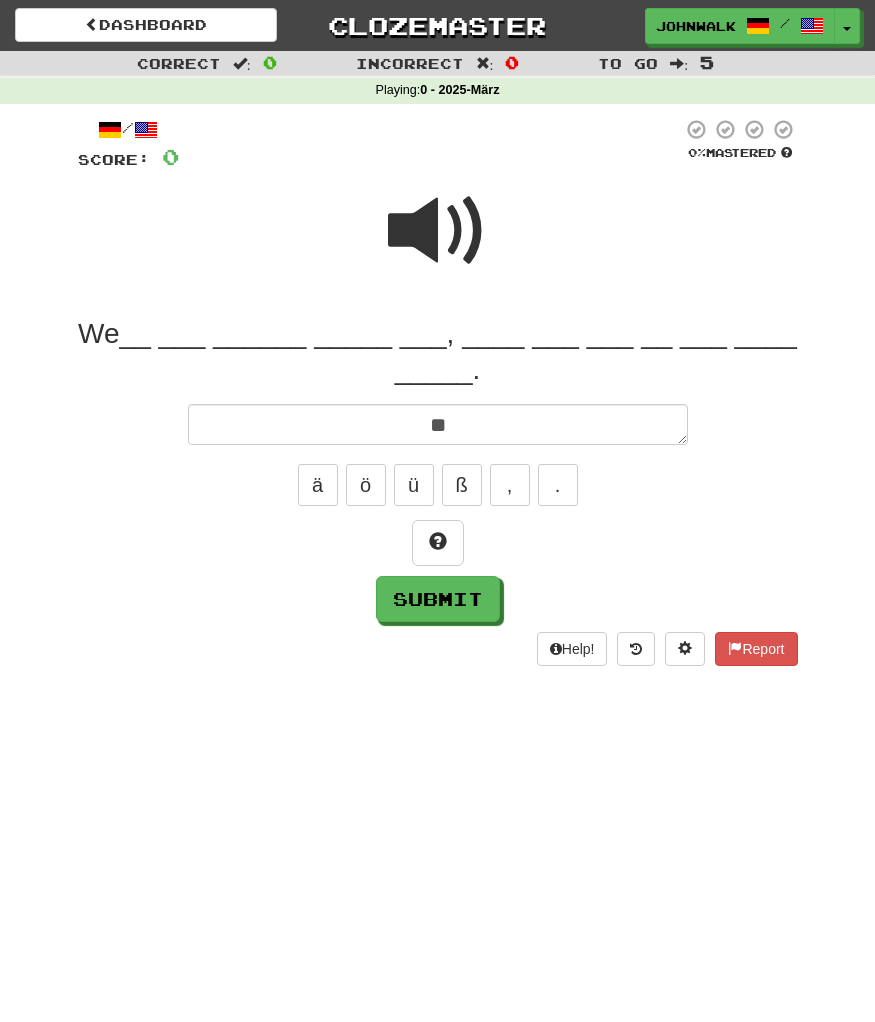 type on "*" 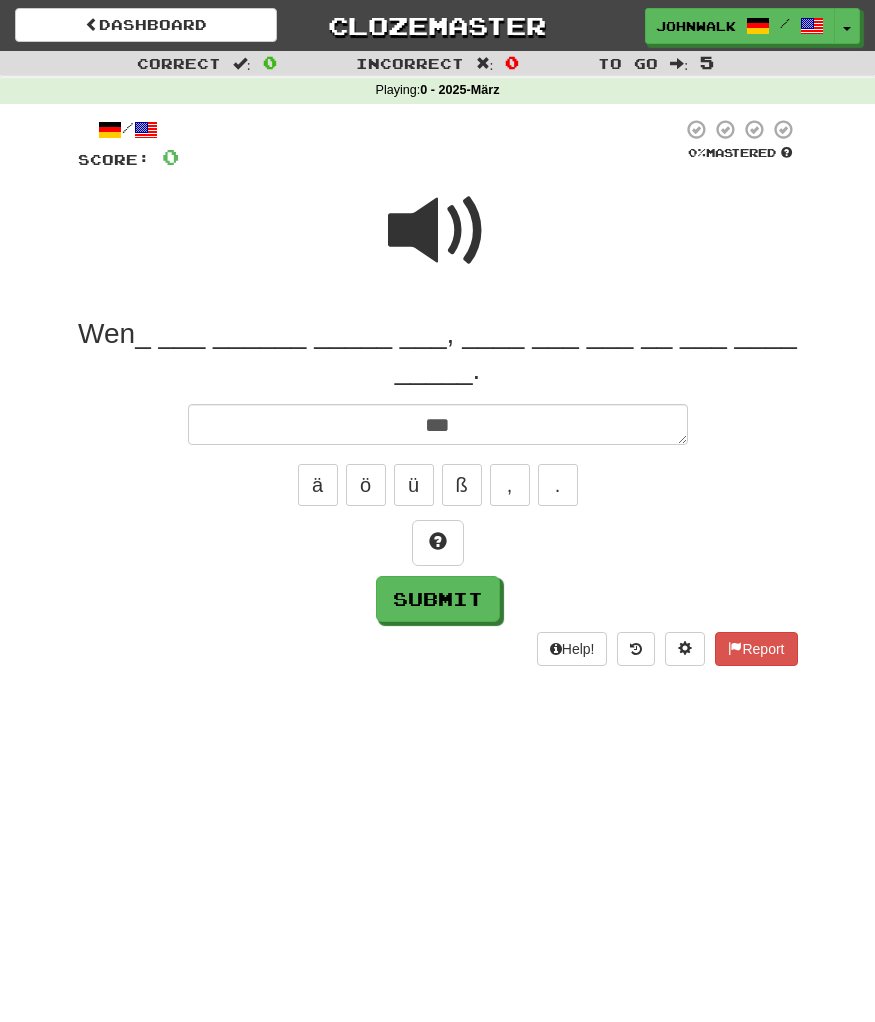 type on "*" 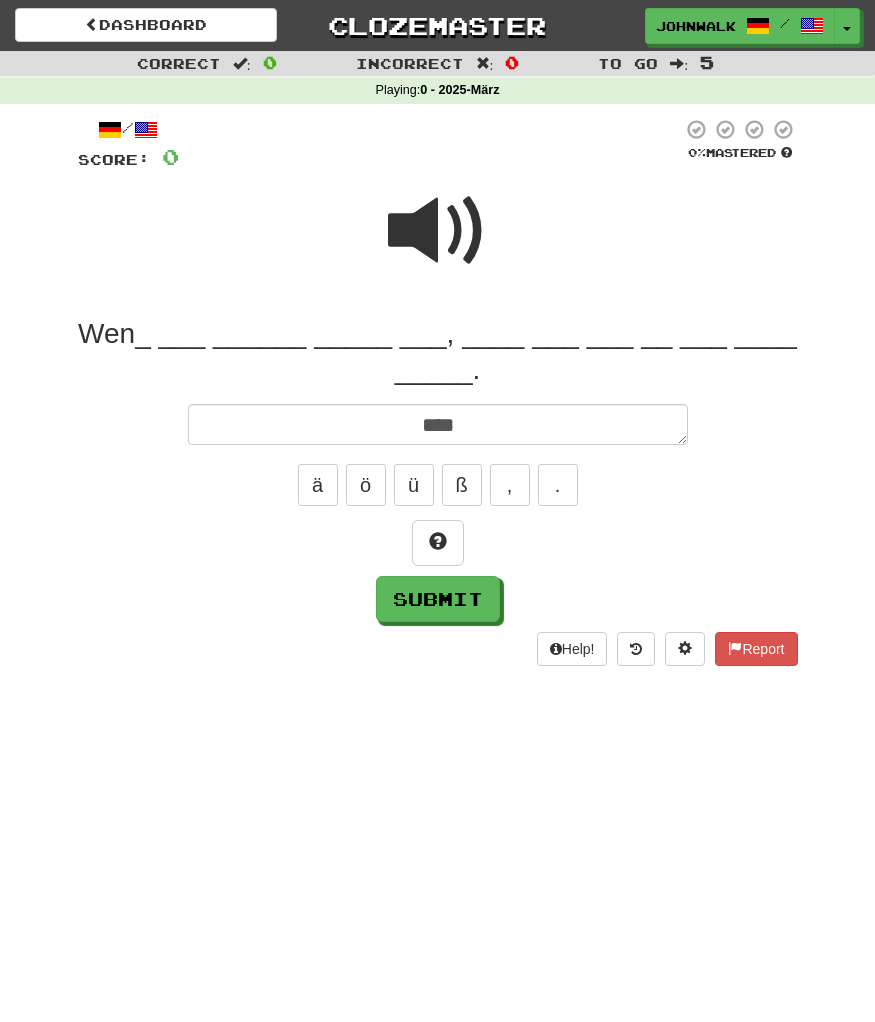 type on "*" 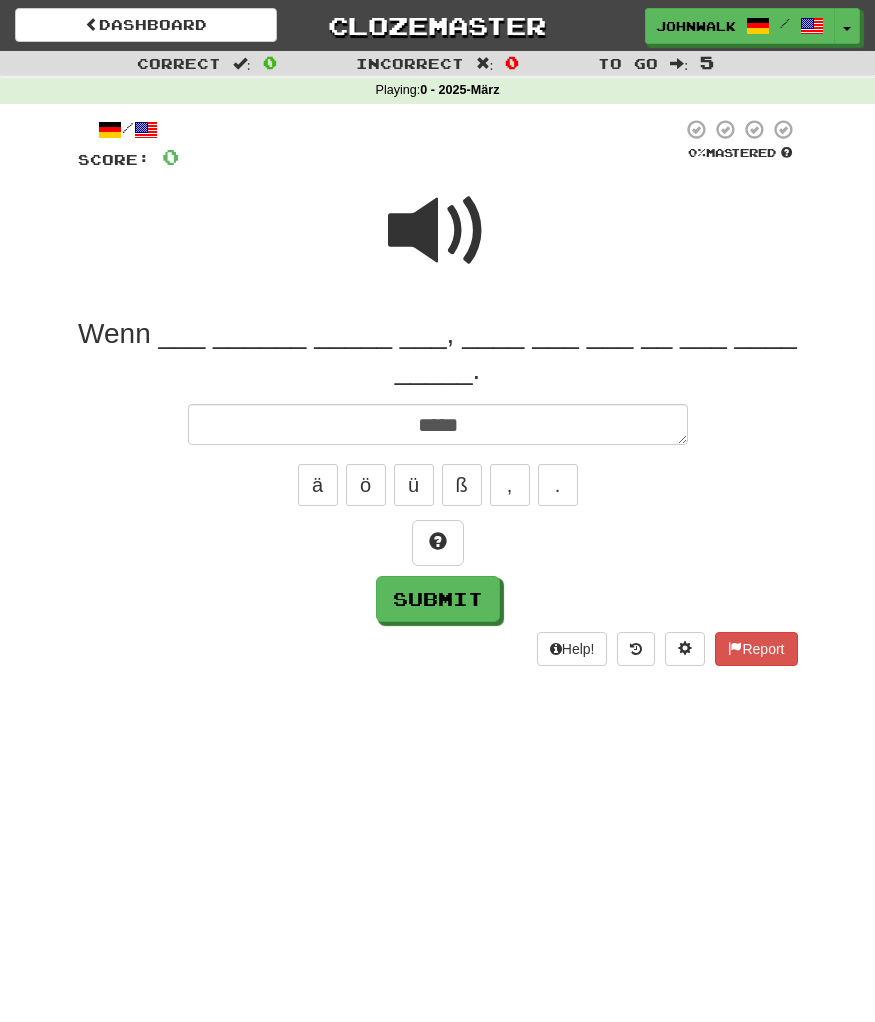 type on "*" 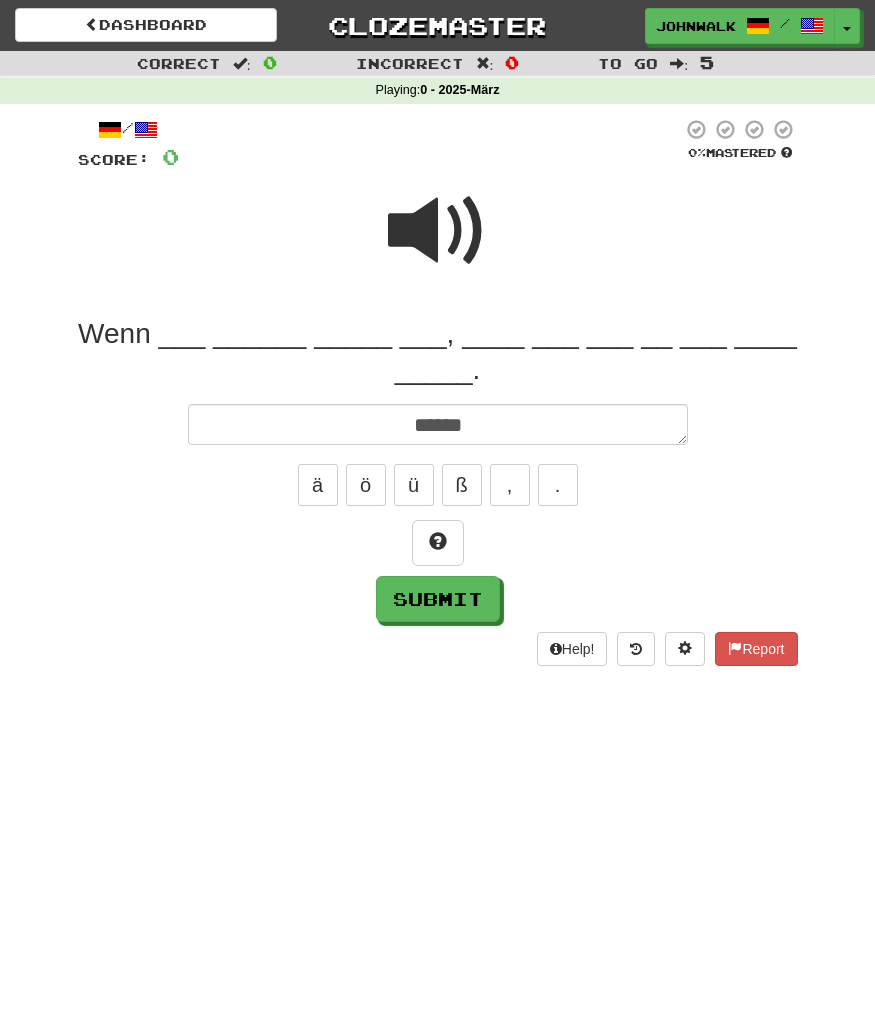 type on "*" 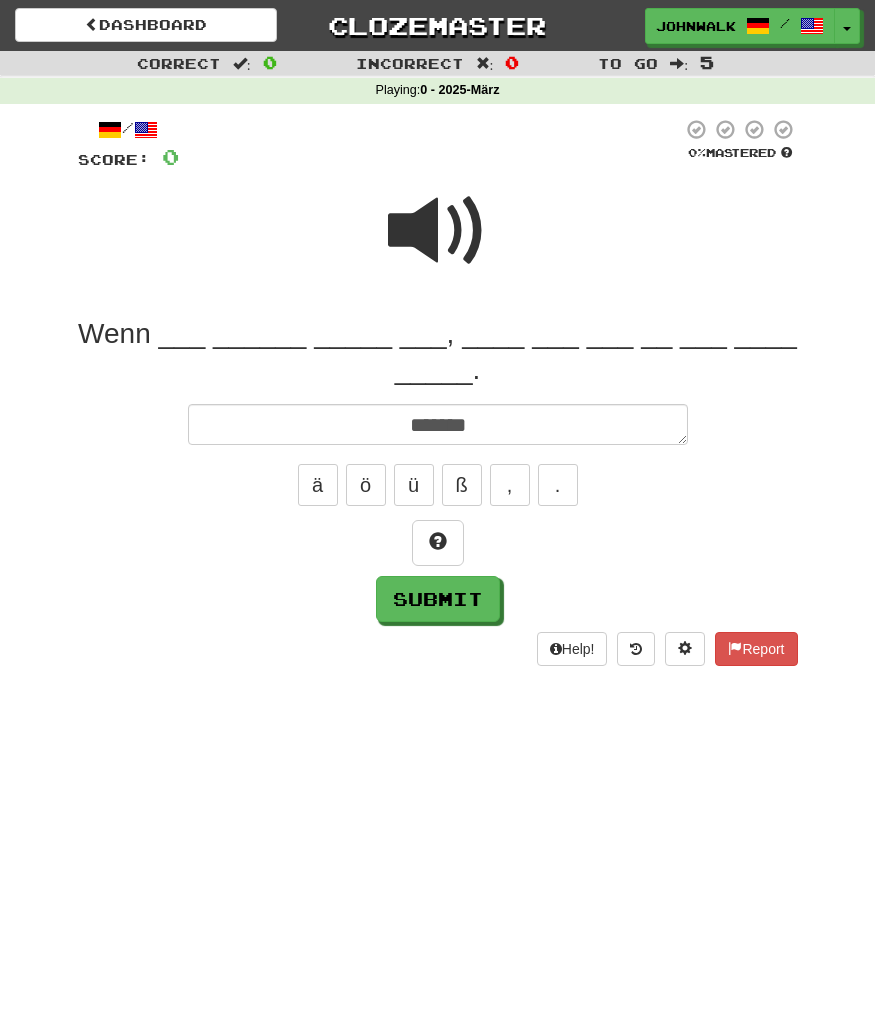 type on "*" 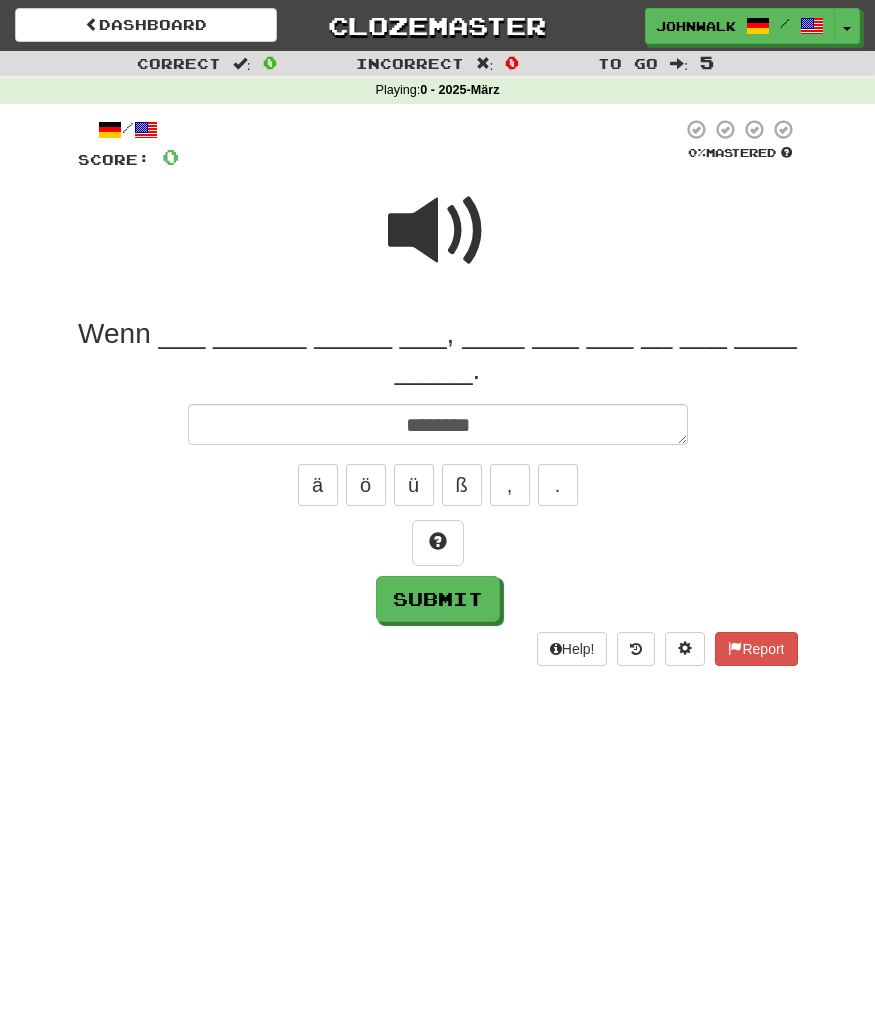 type on "*" 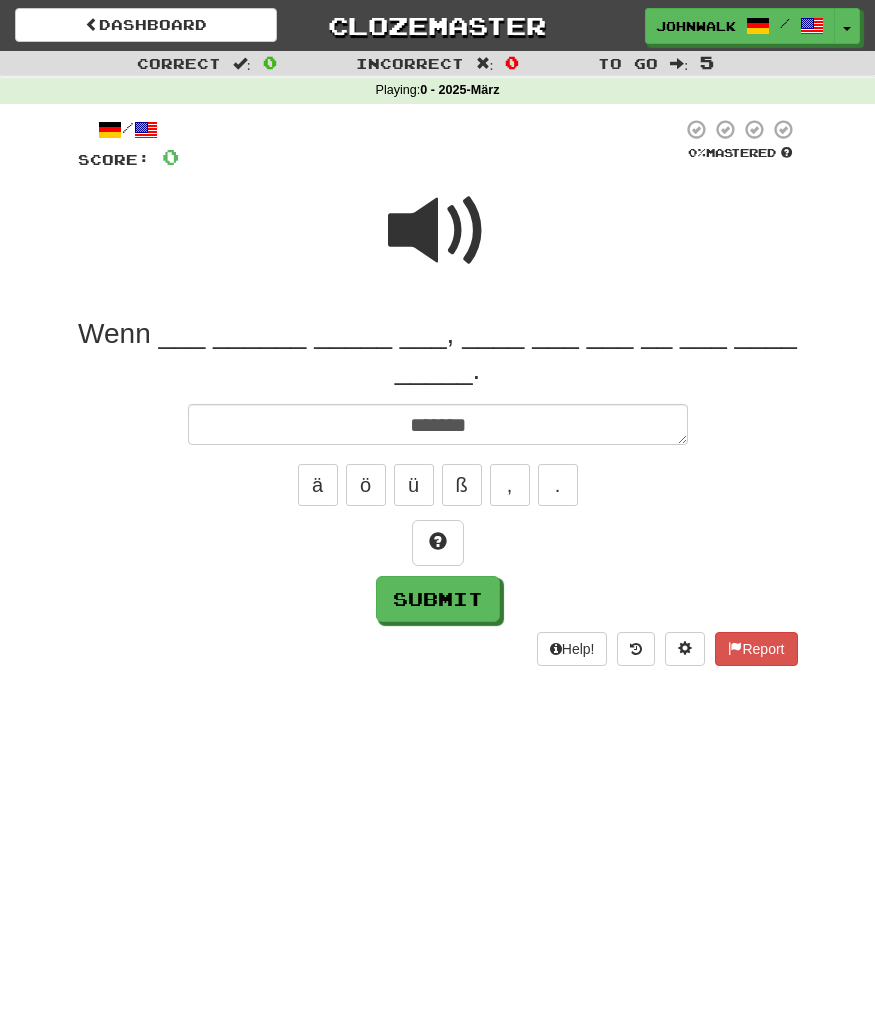 type on "*" 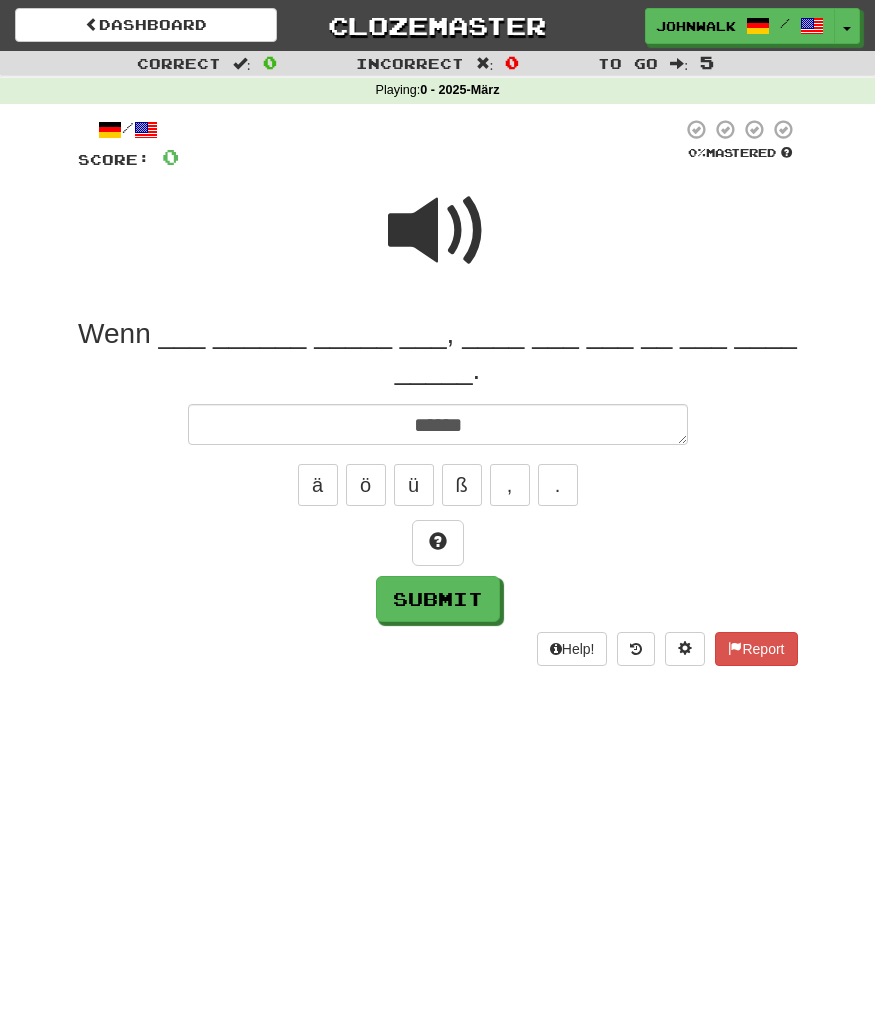 type on "*" 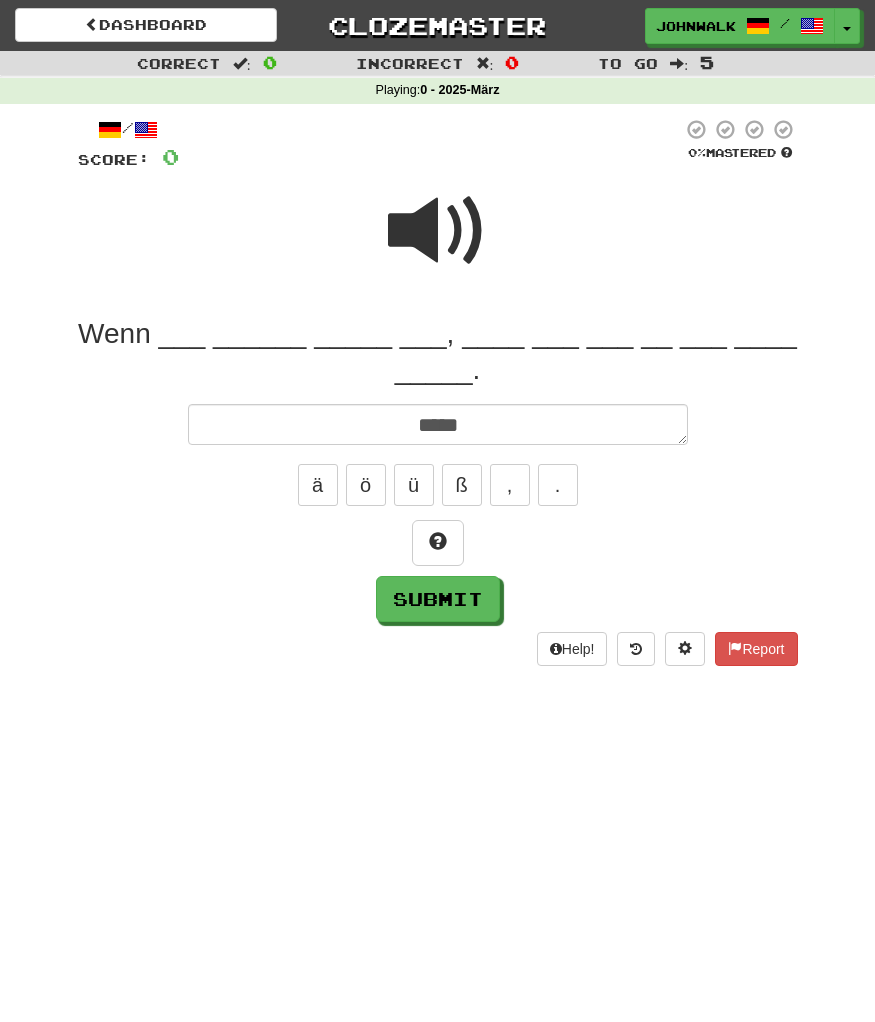 type on "*" 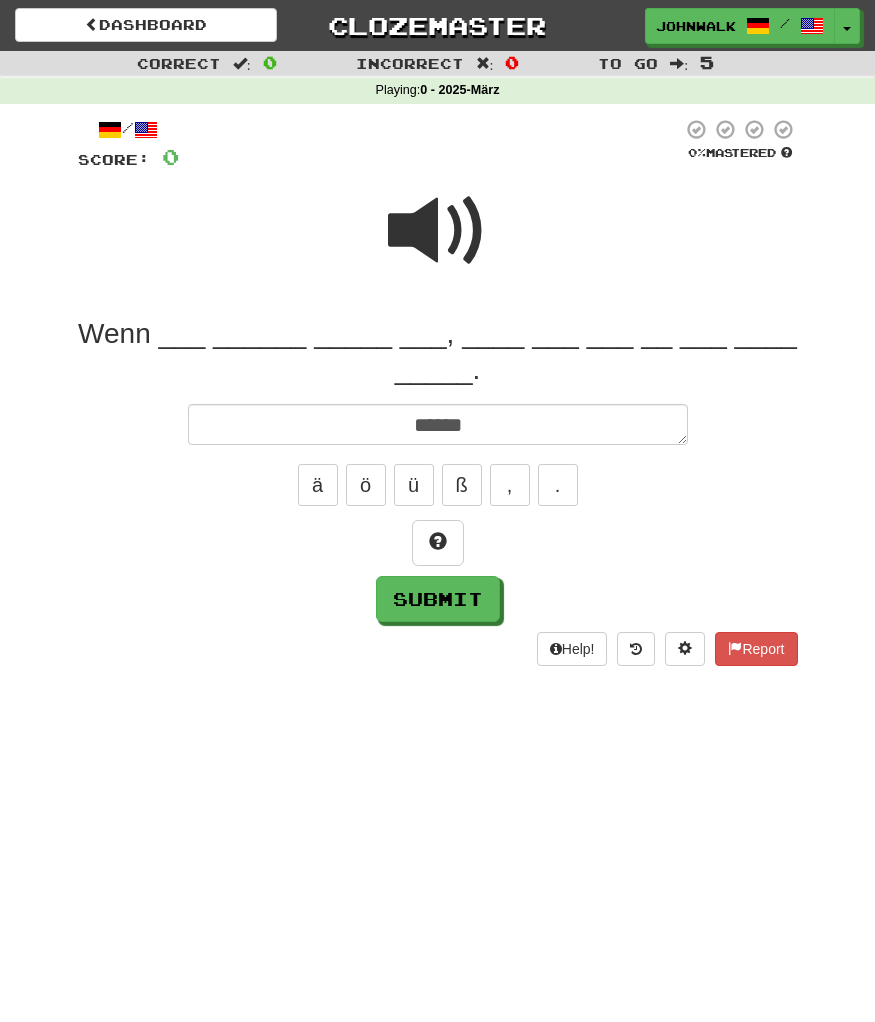 type on "*" 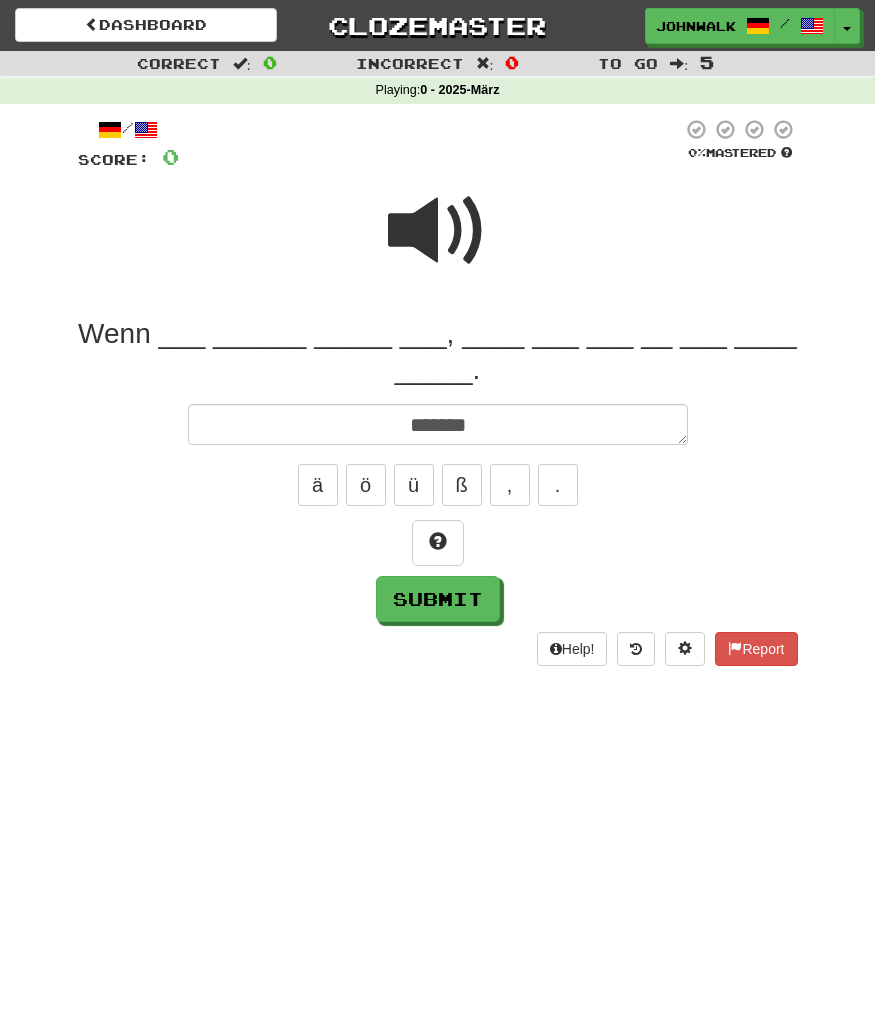 type on "******" 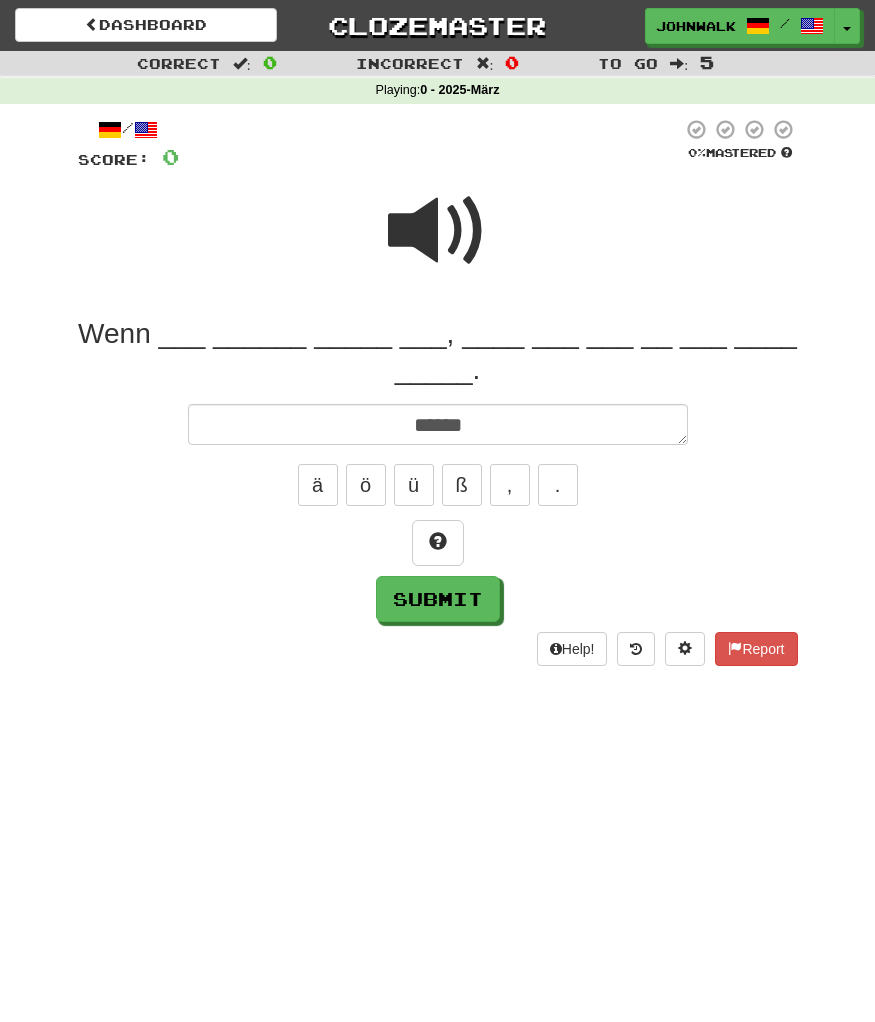 type on "*" 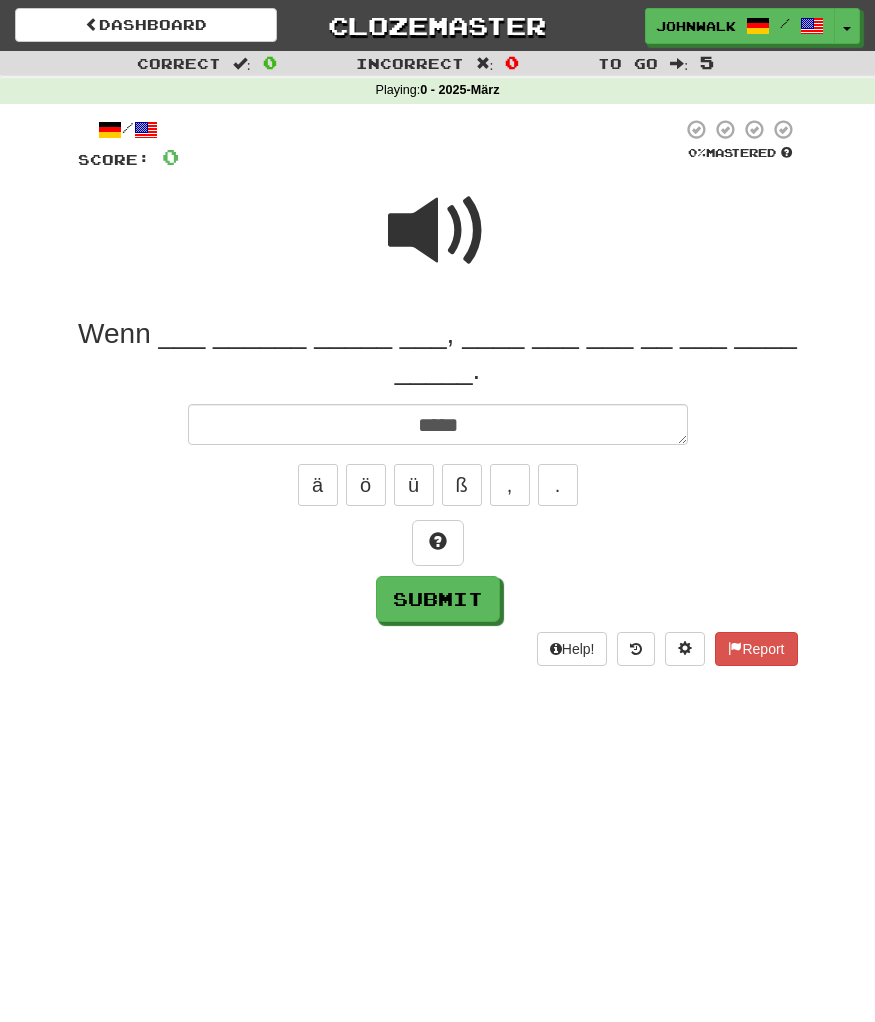 type on "*" 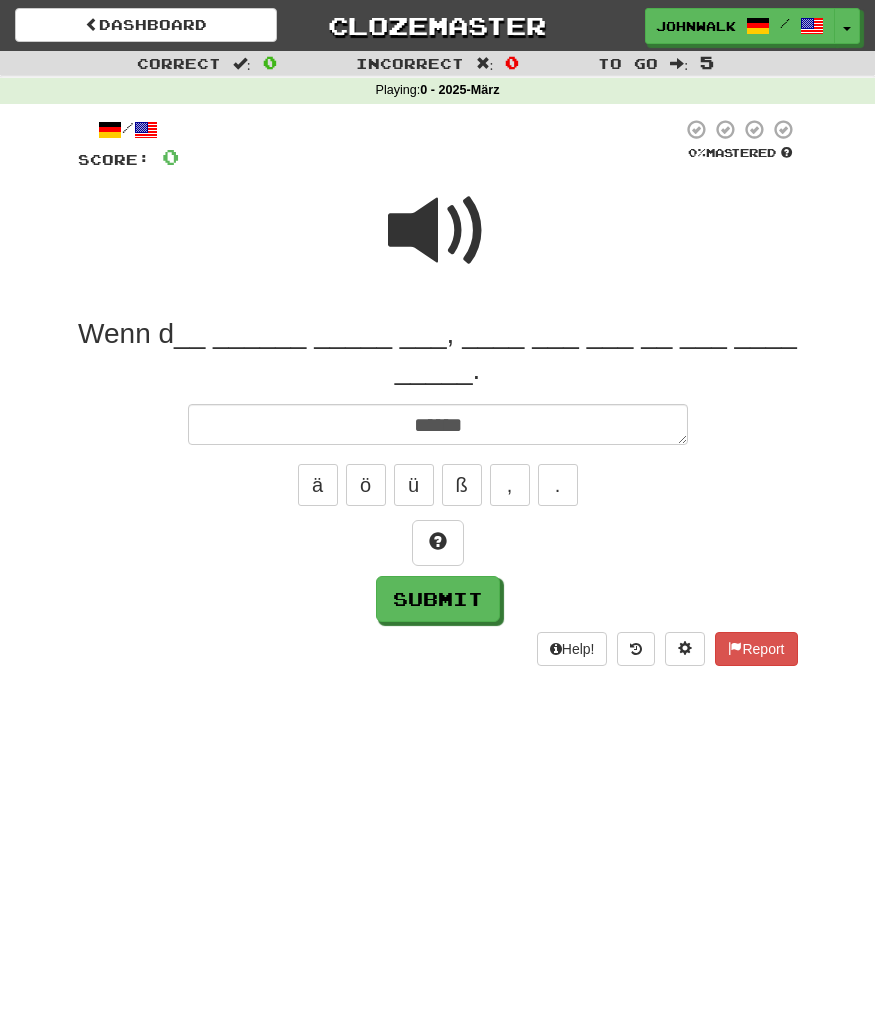 type on "*" 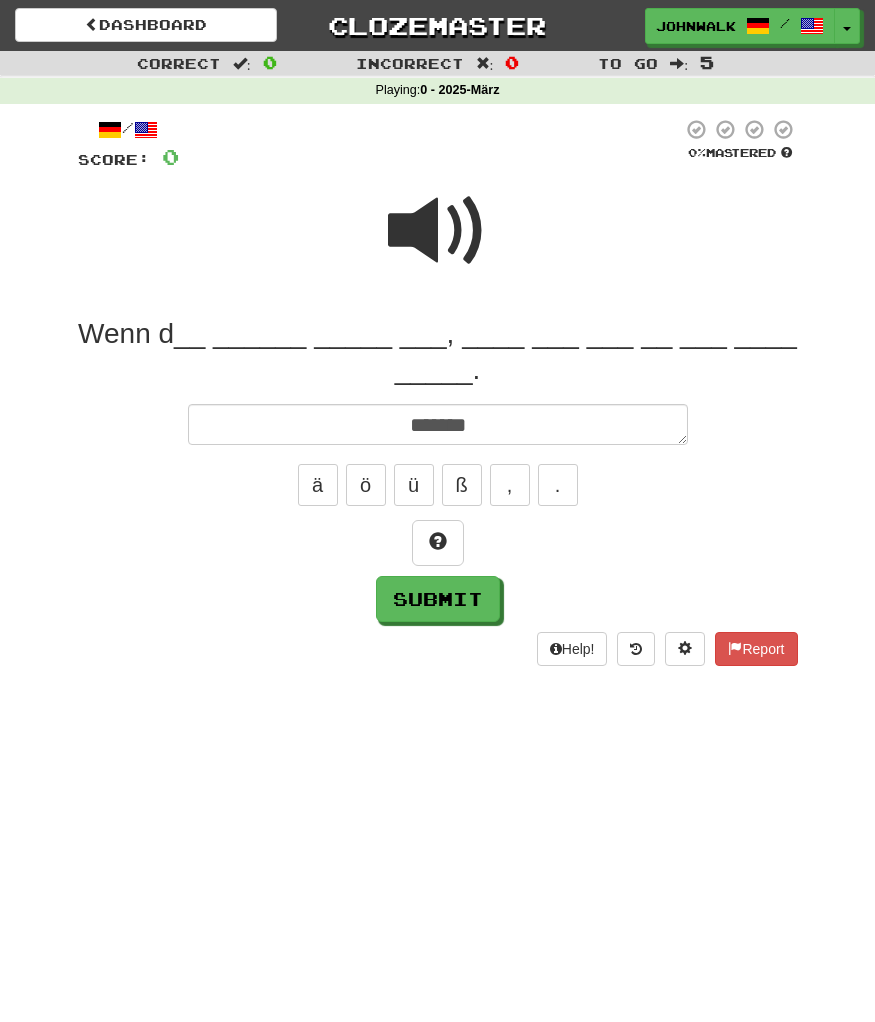 type on "*" 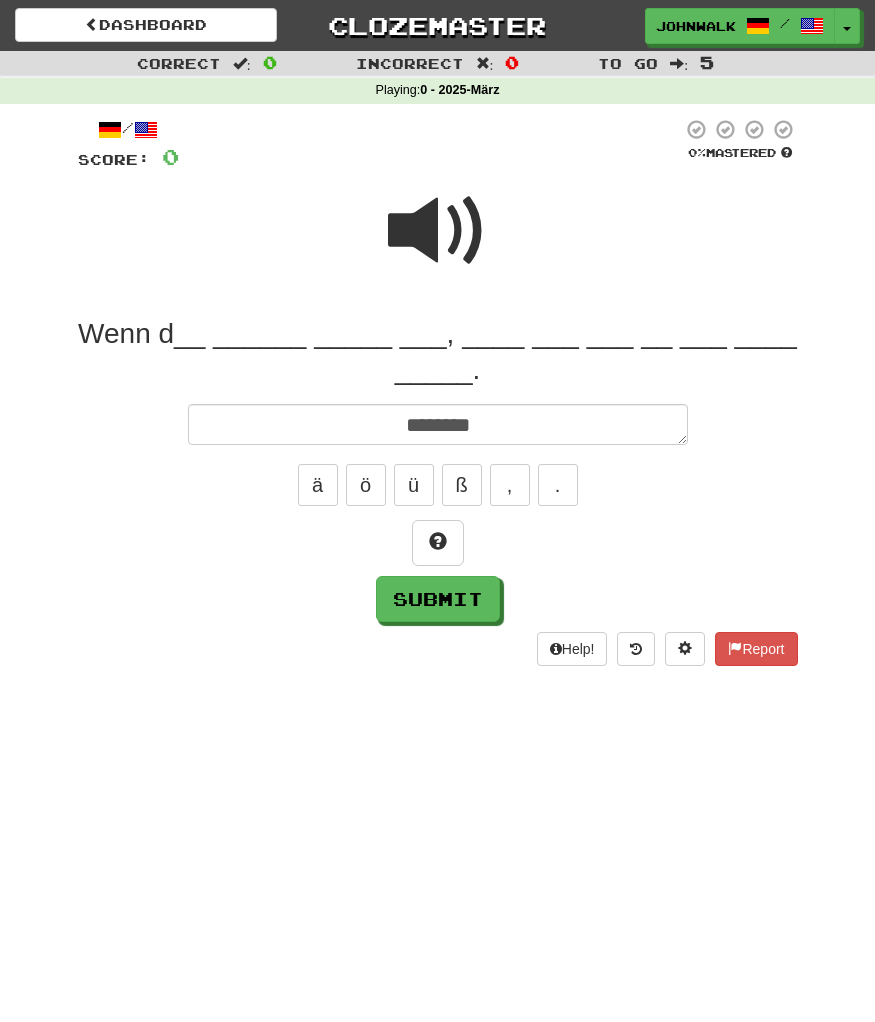 type on "*" 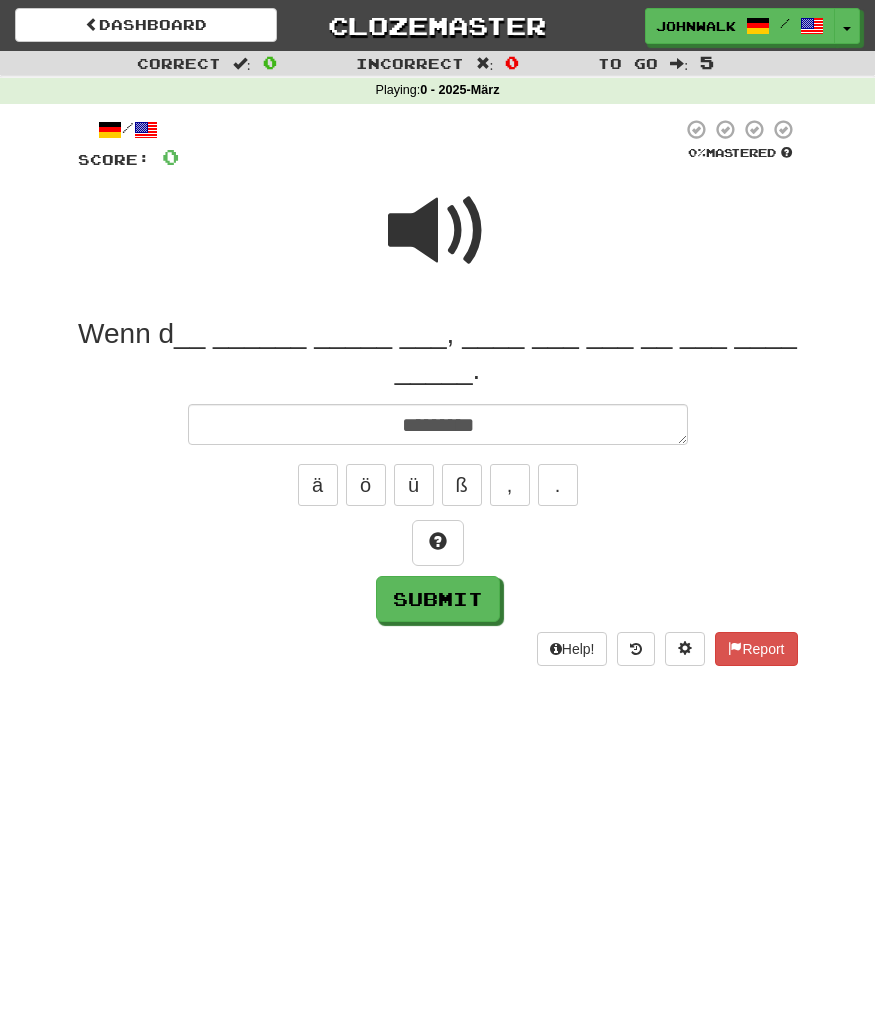 type on "*" 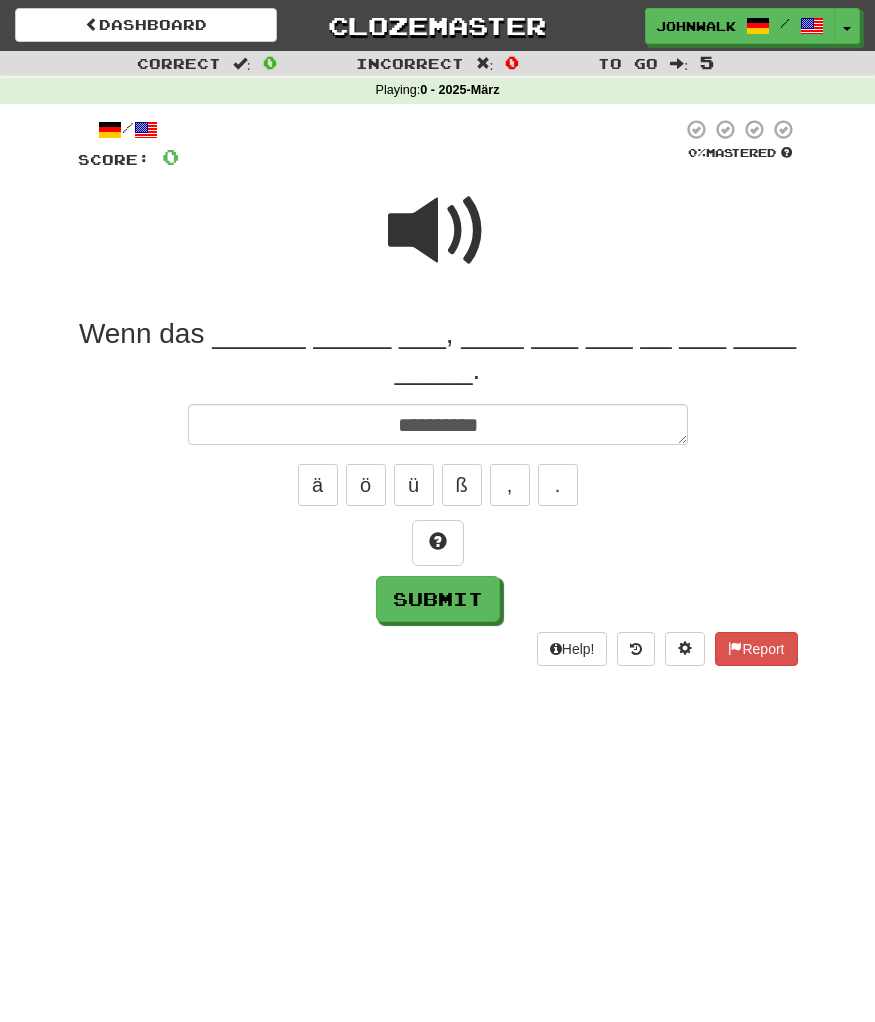 type on "*" 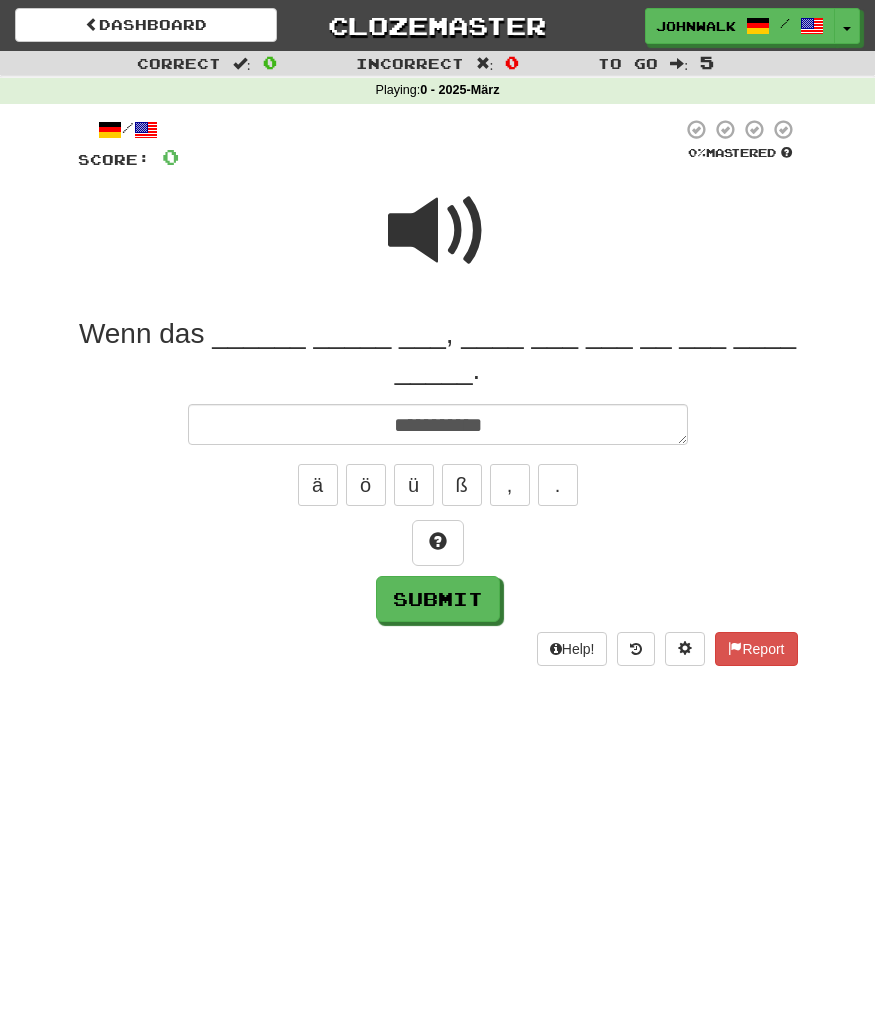 type on "*" 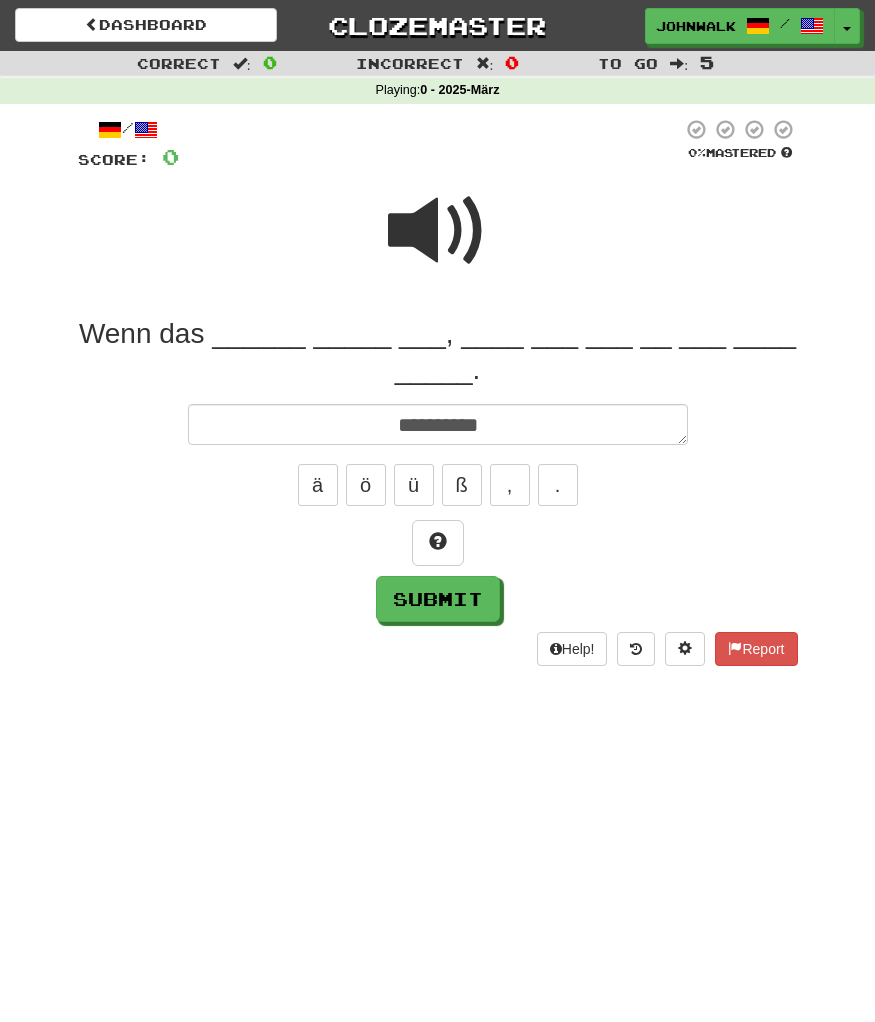 type on "*" 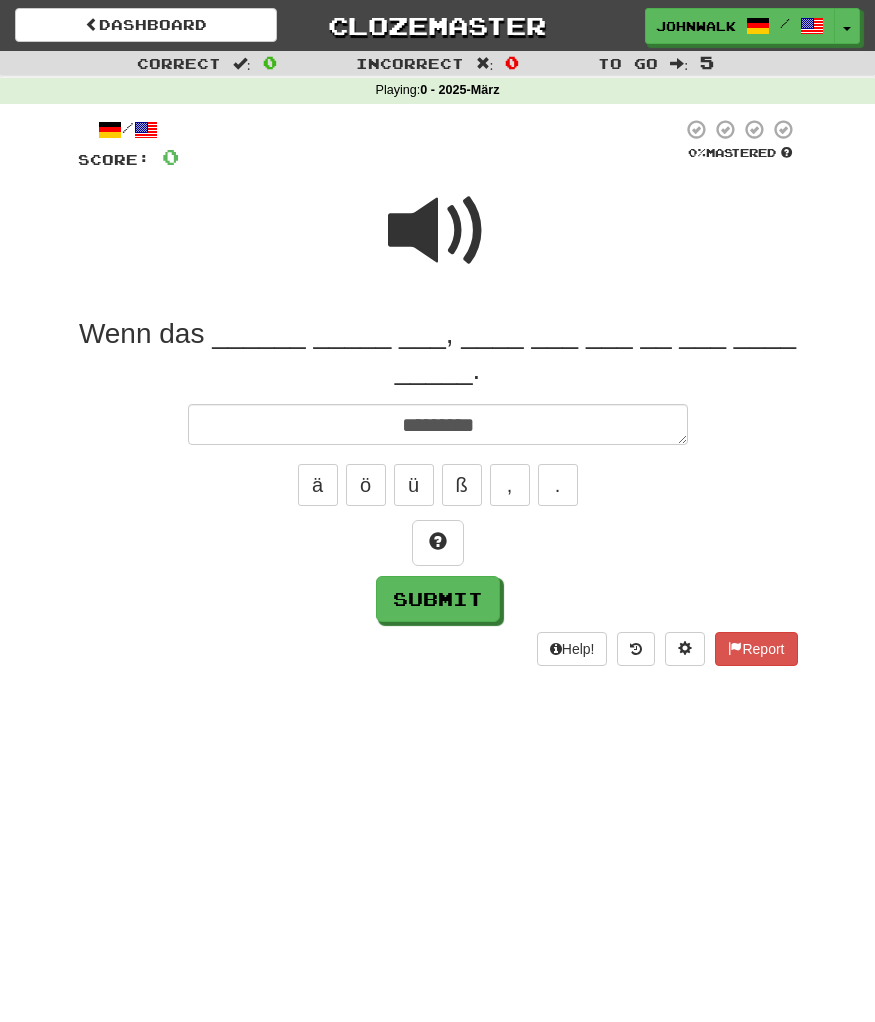 type on "*" 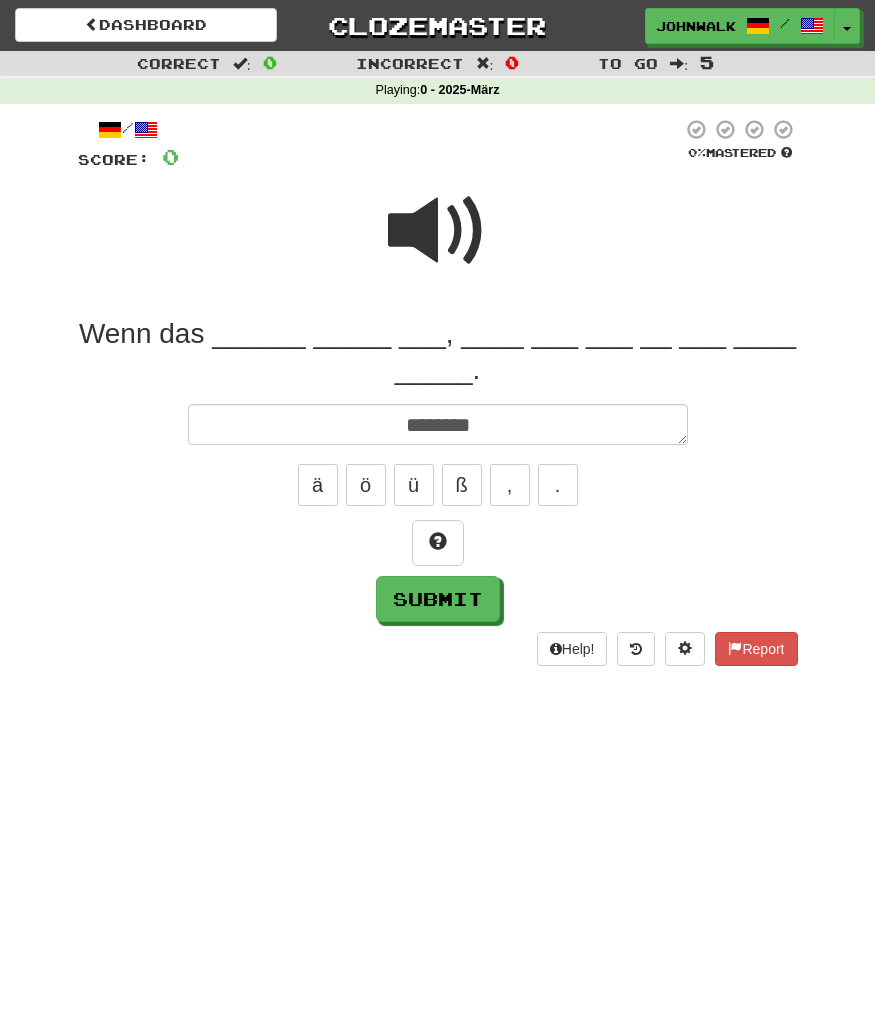 type on "*" 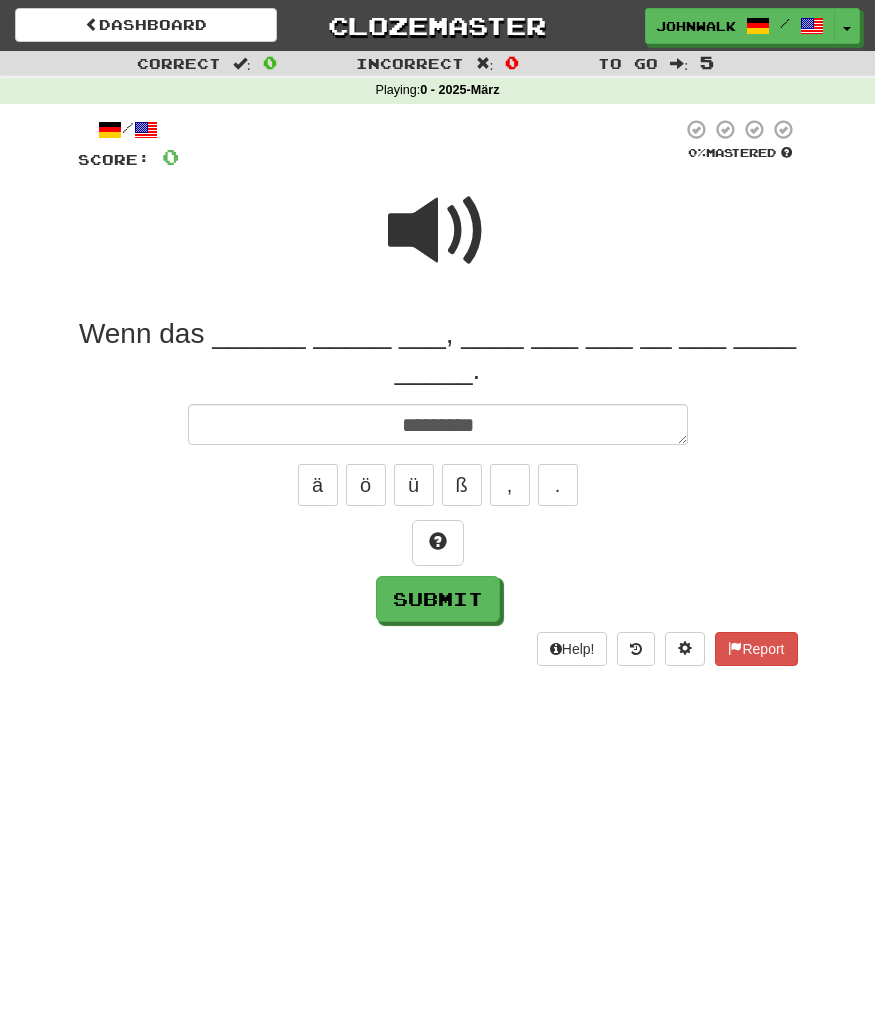 type on "*" 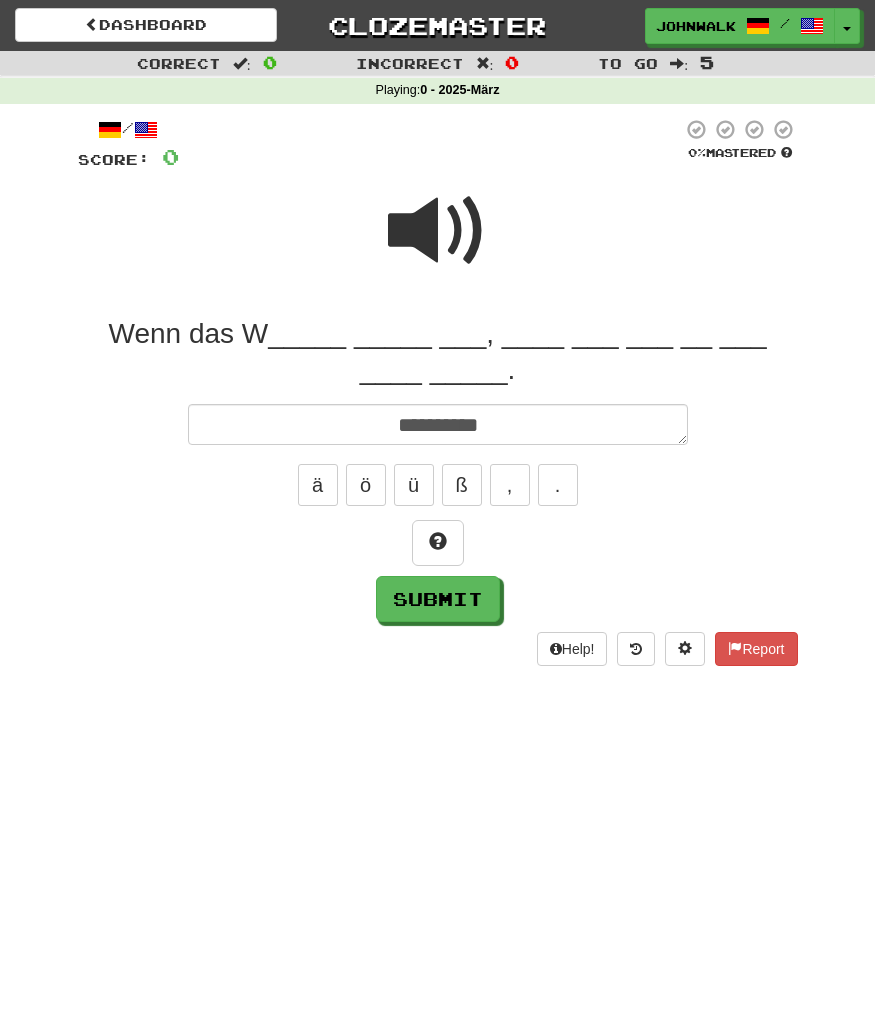 type on "*" 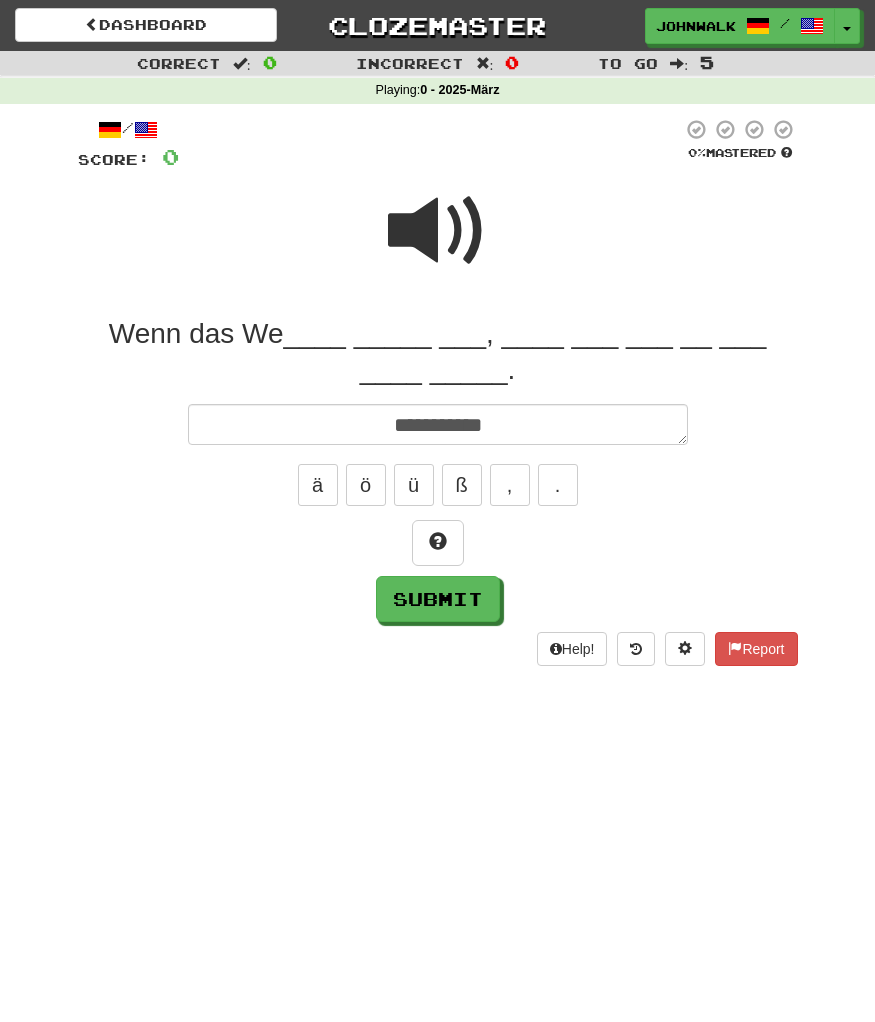 type on "*" 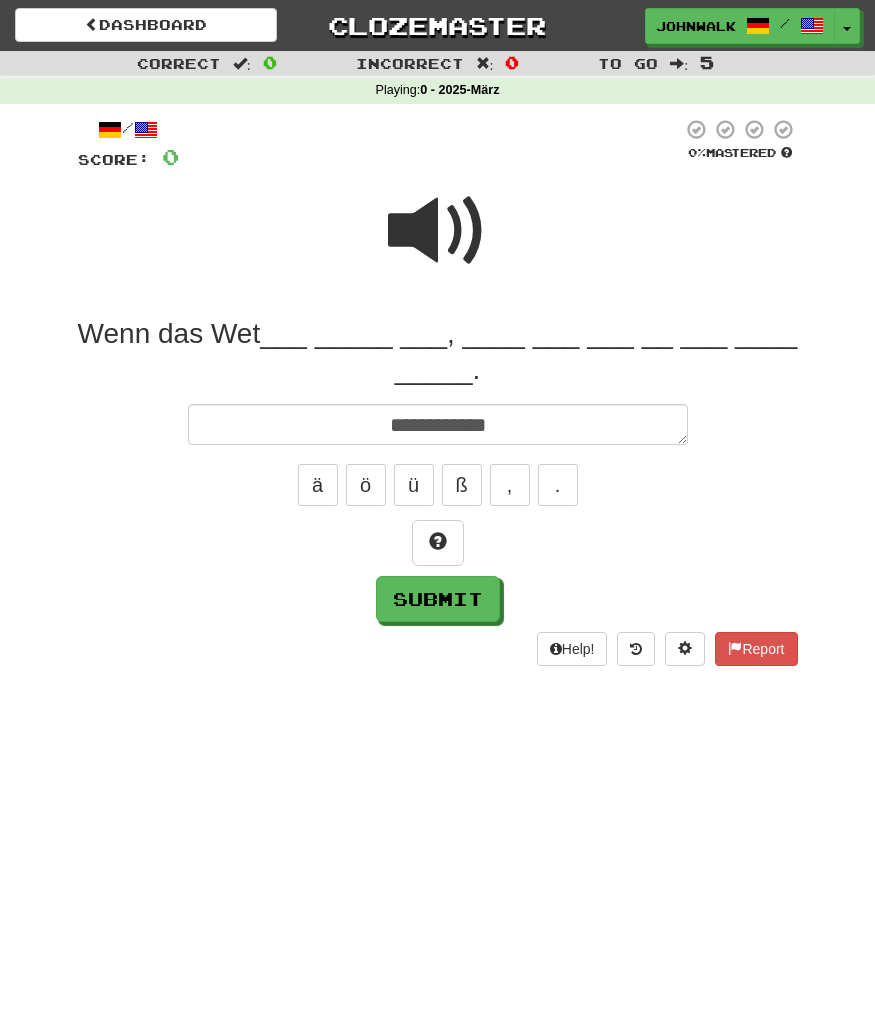 type on "*" 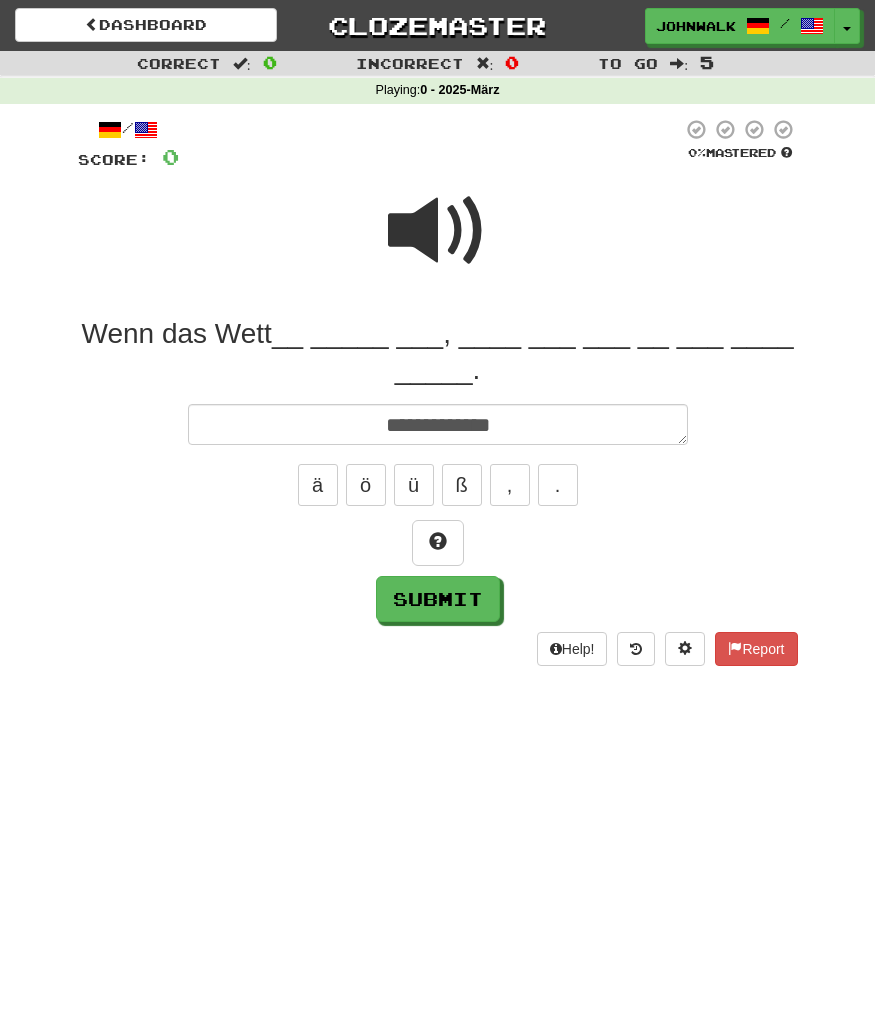 type on "*" 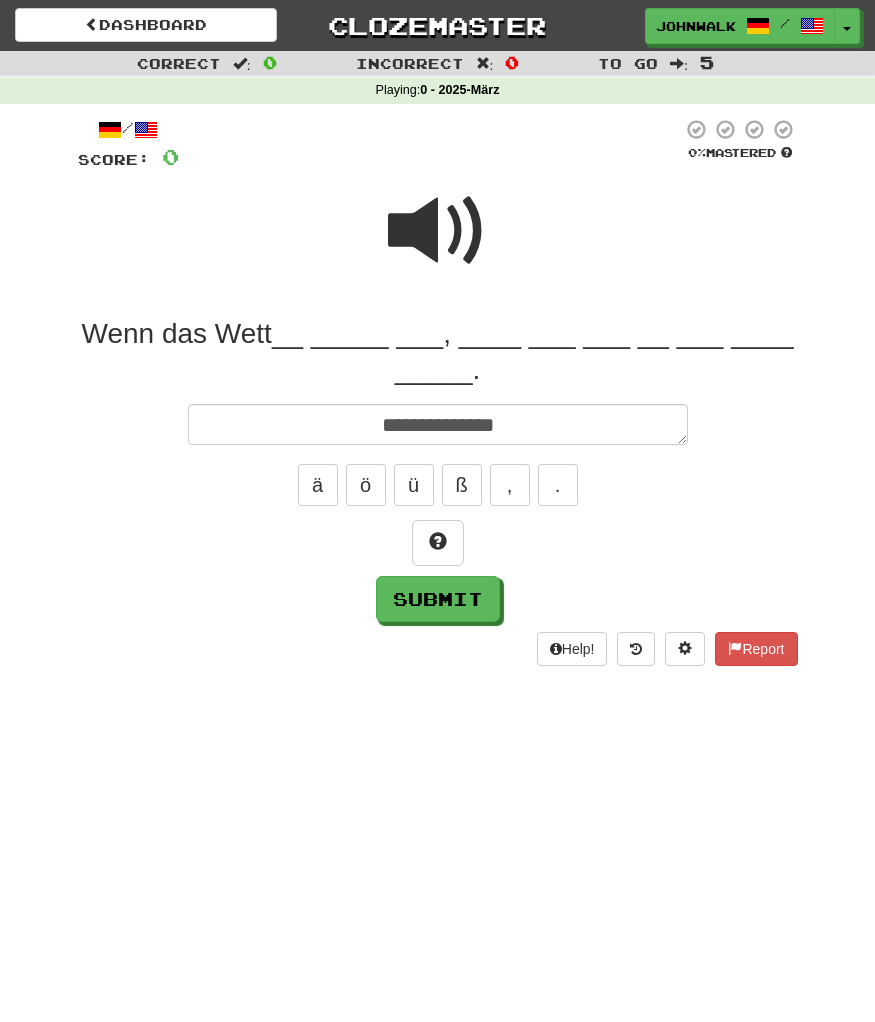 type on "*" 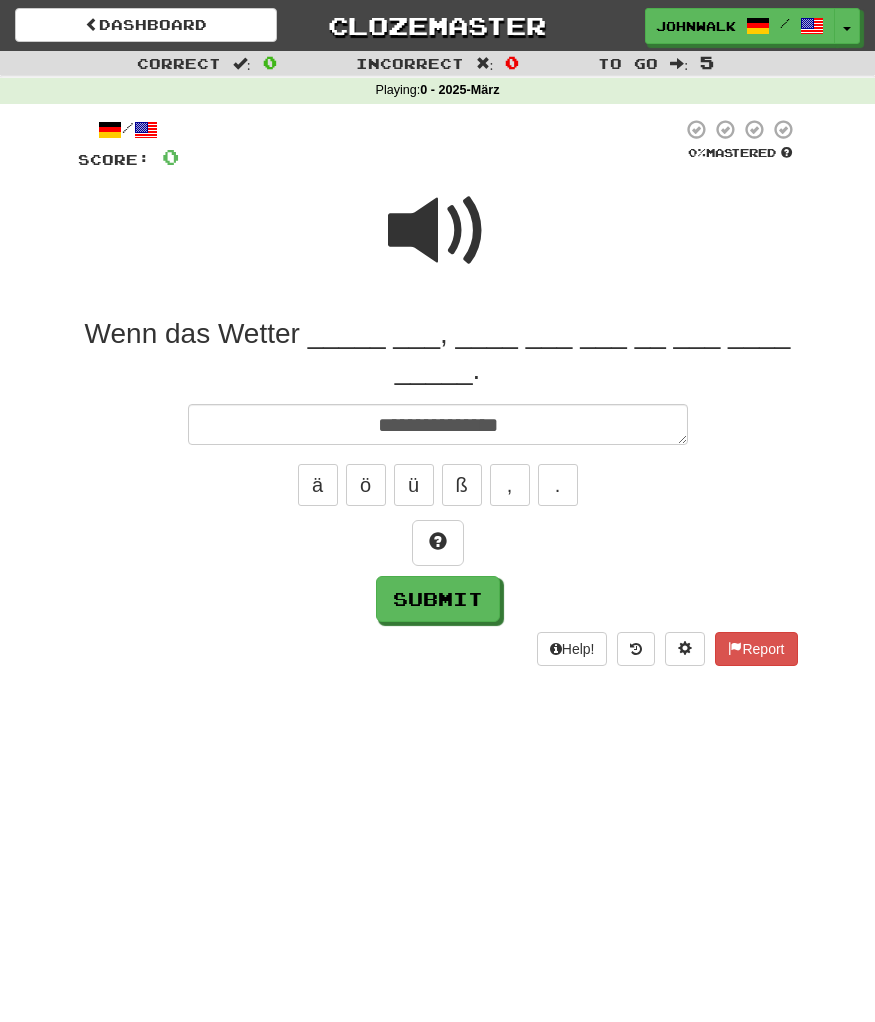 type on "*" 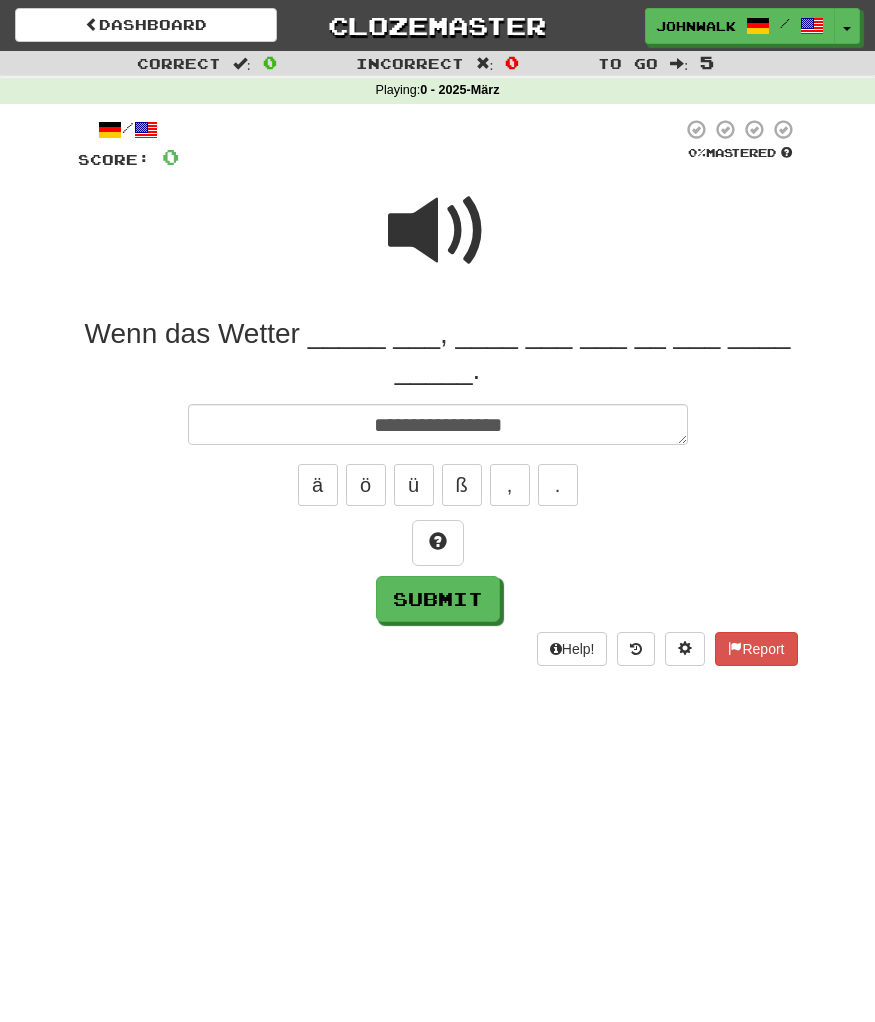 type on "*" 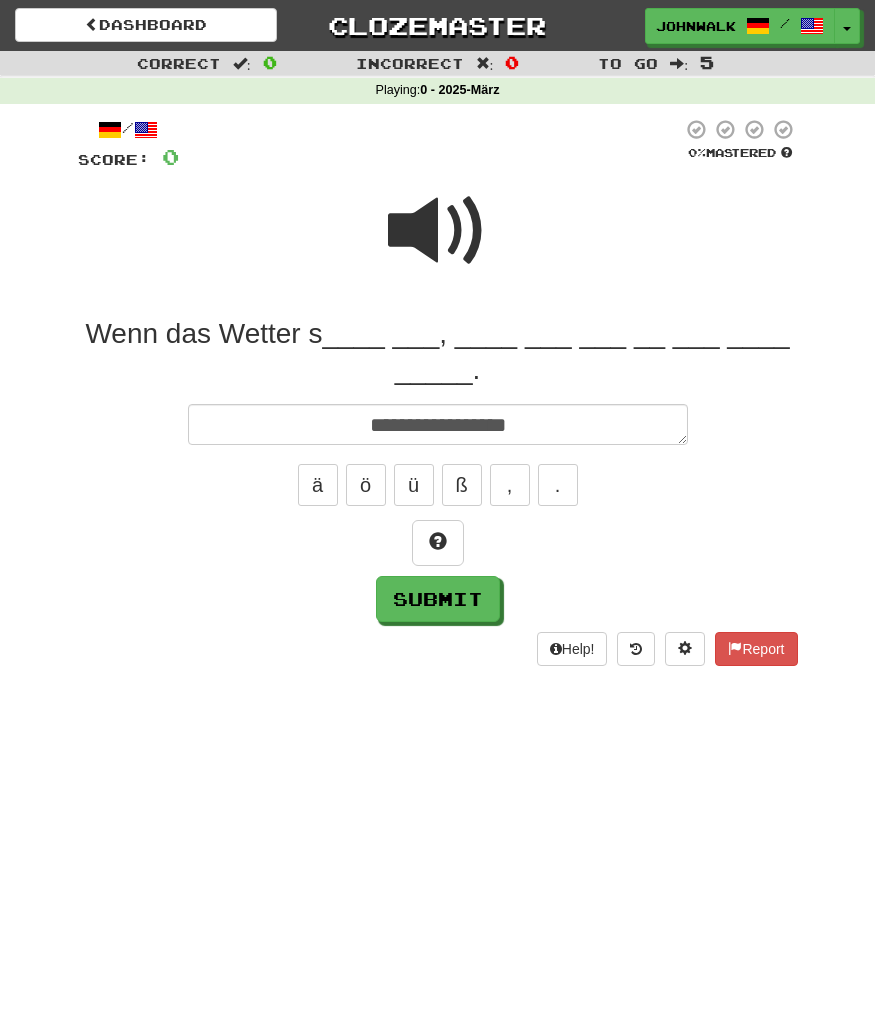 type on "*" 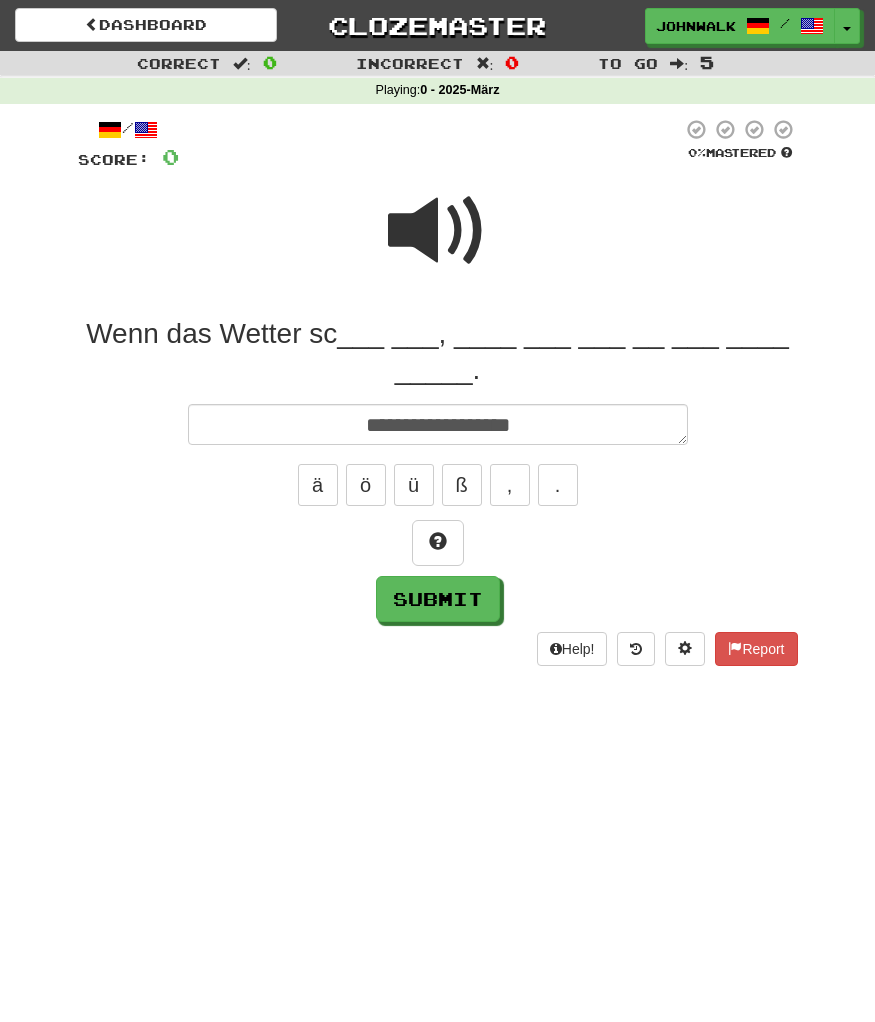 type on "*" 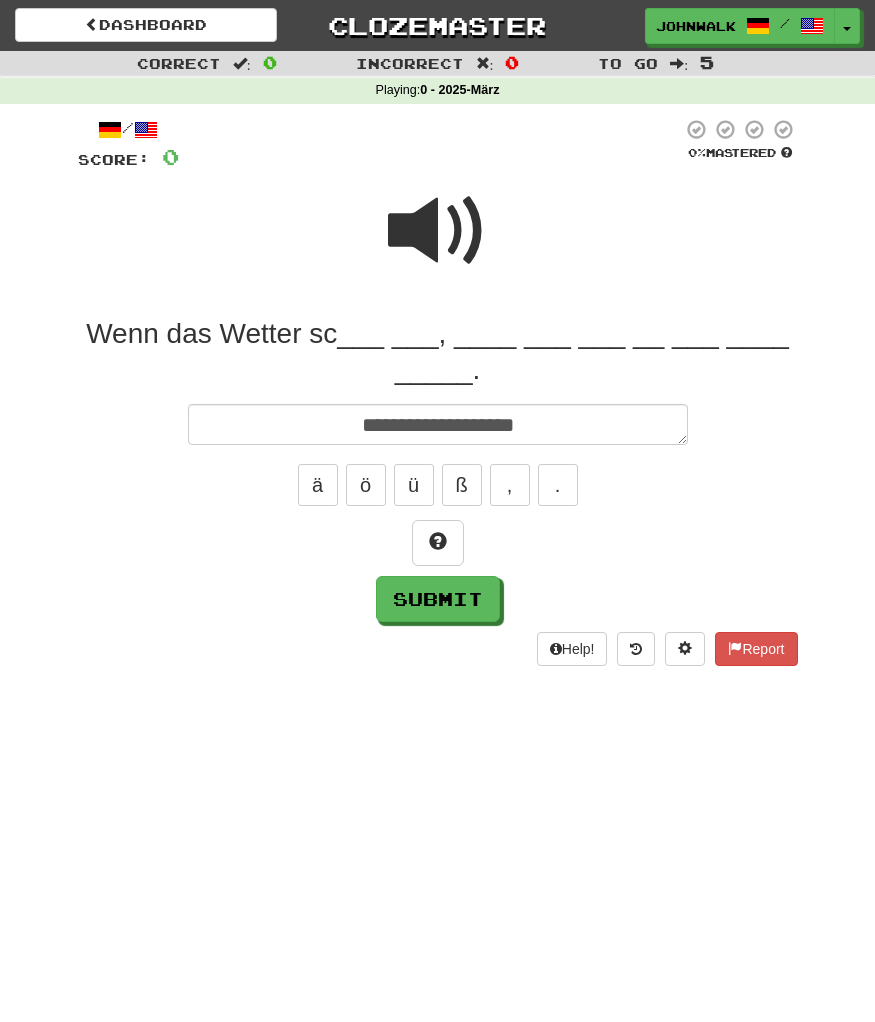 type on "*" 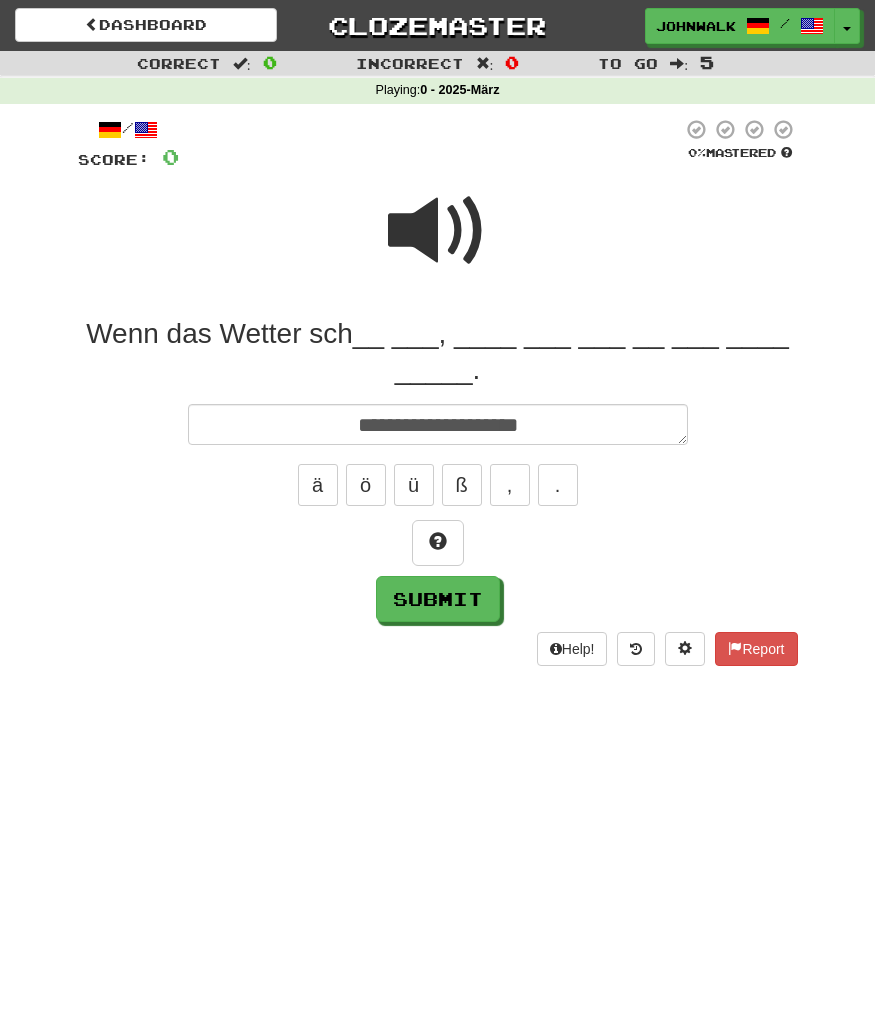 type on "*" 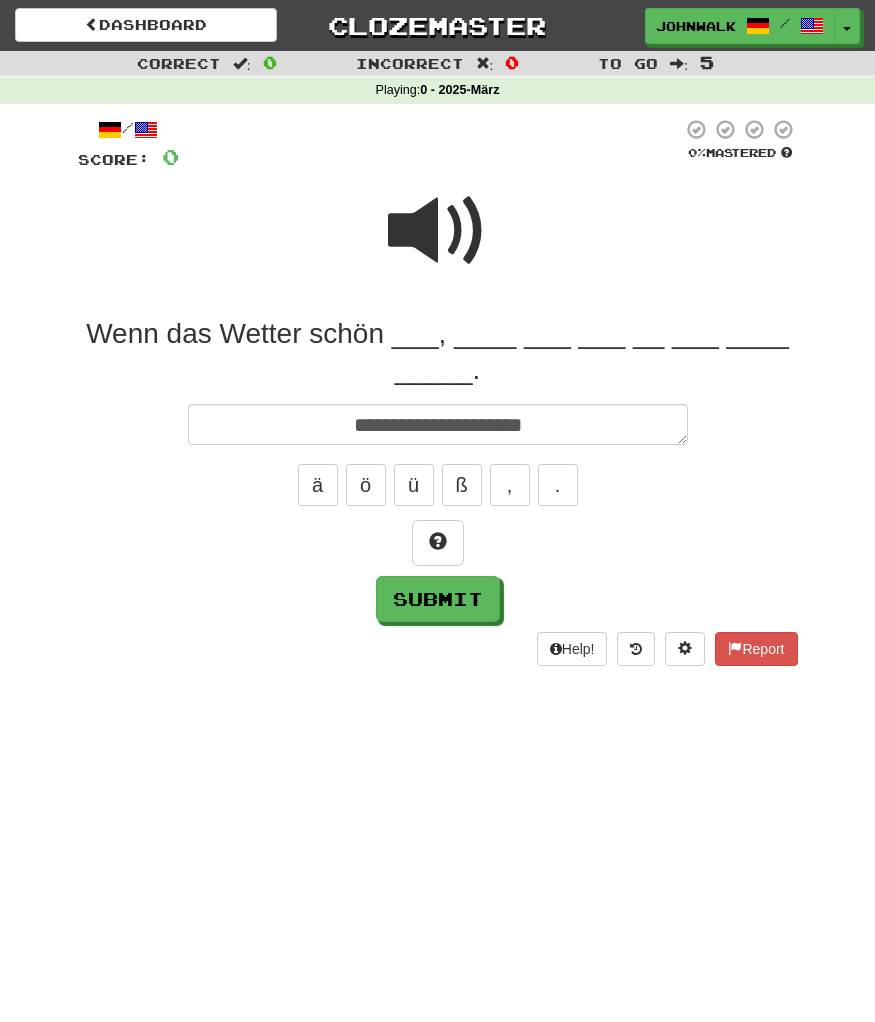 type on "*" 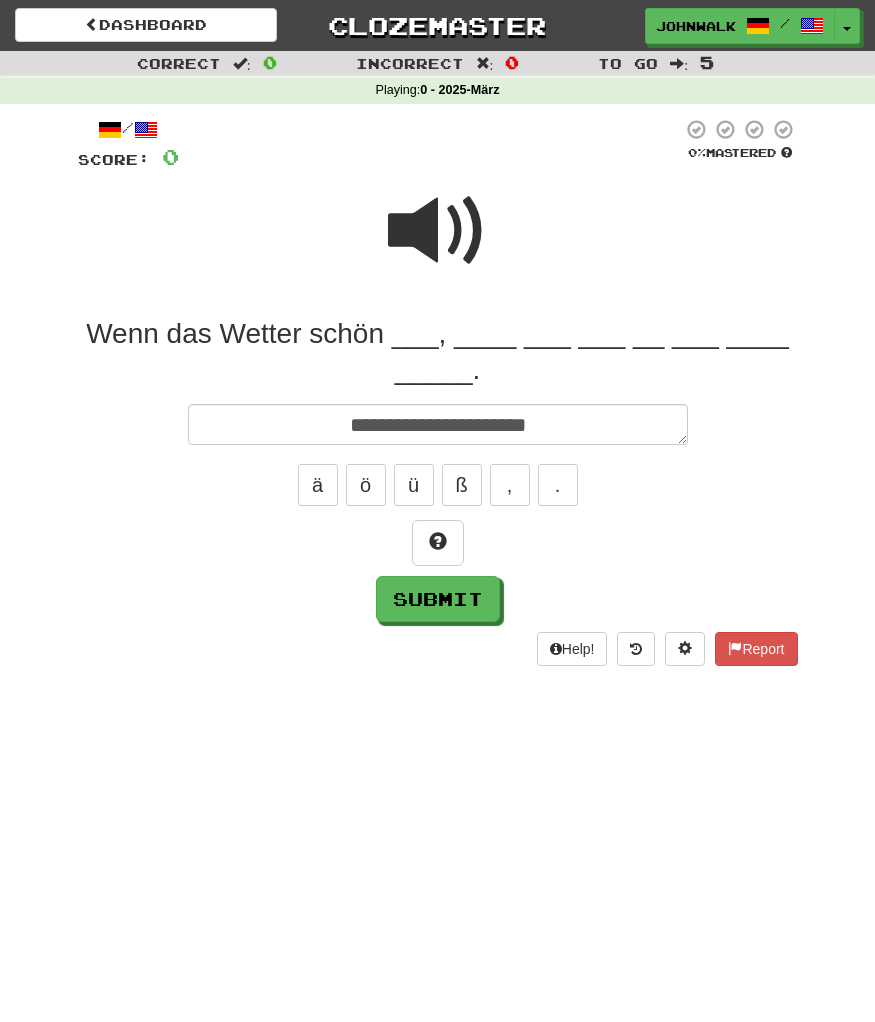 type on "*" 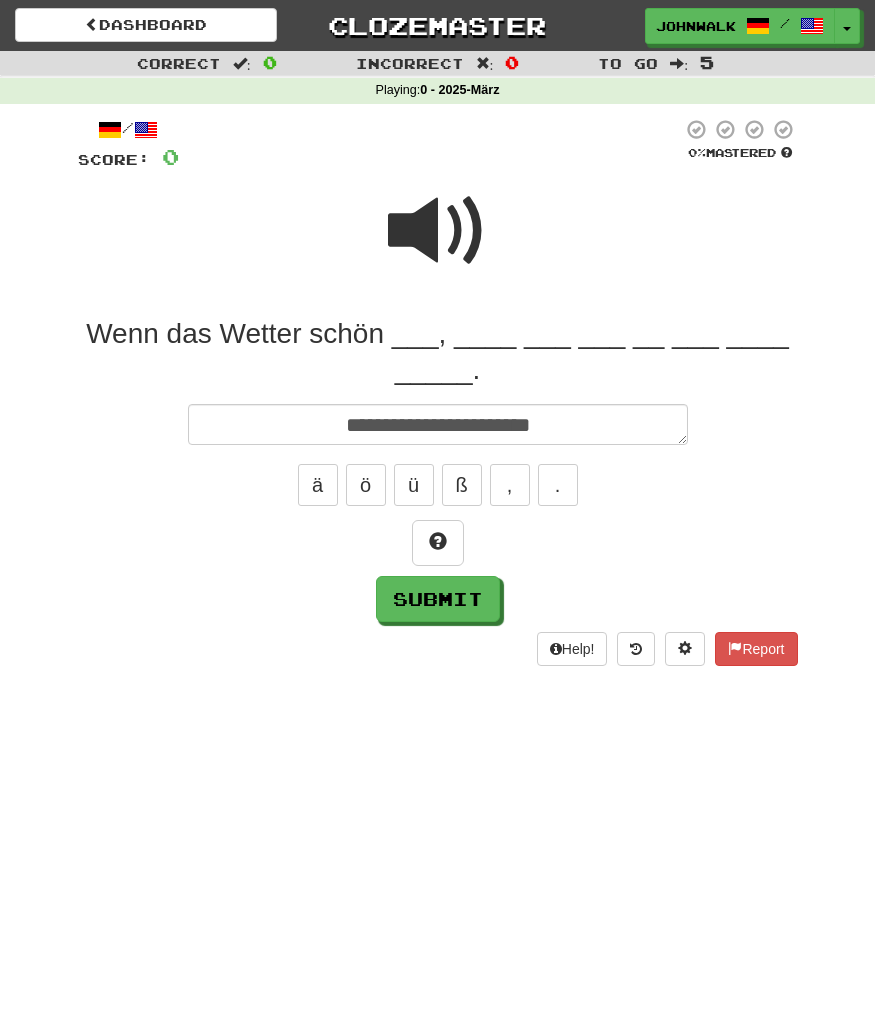 type on "*" 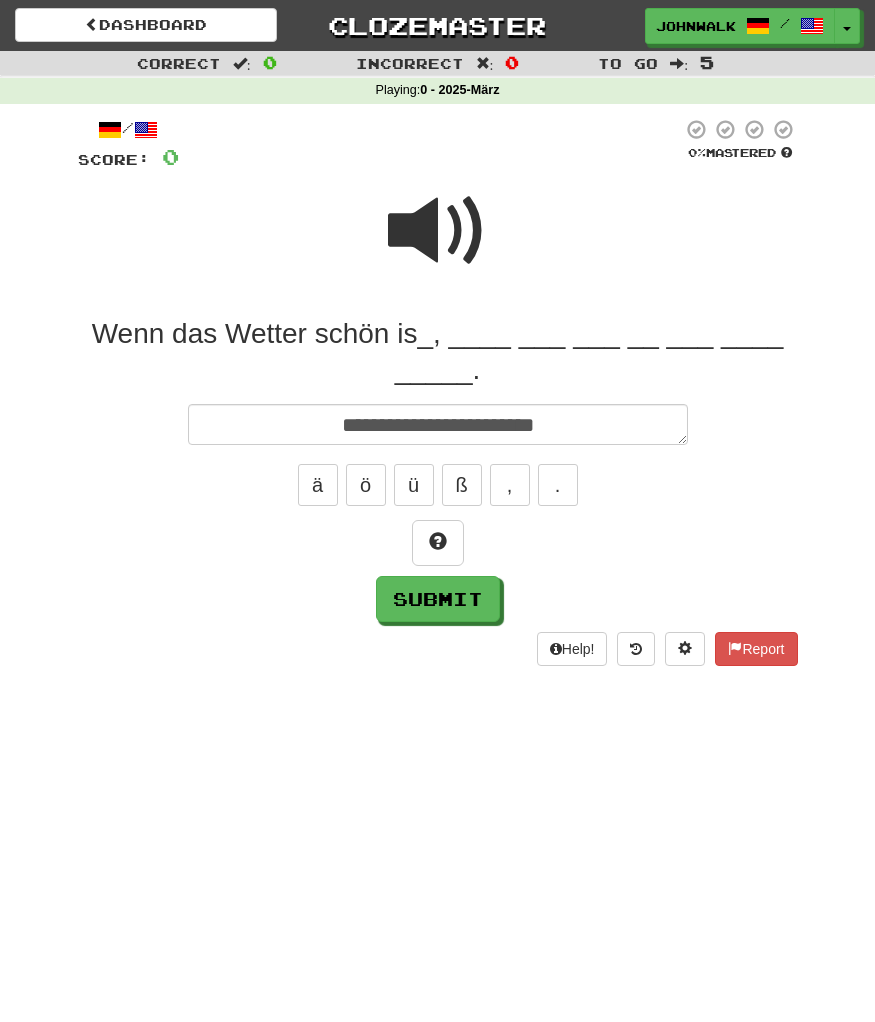 type on "*" 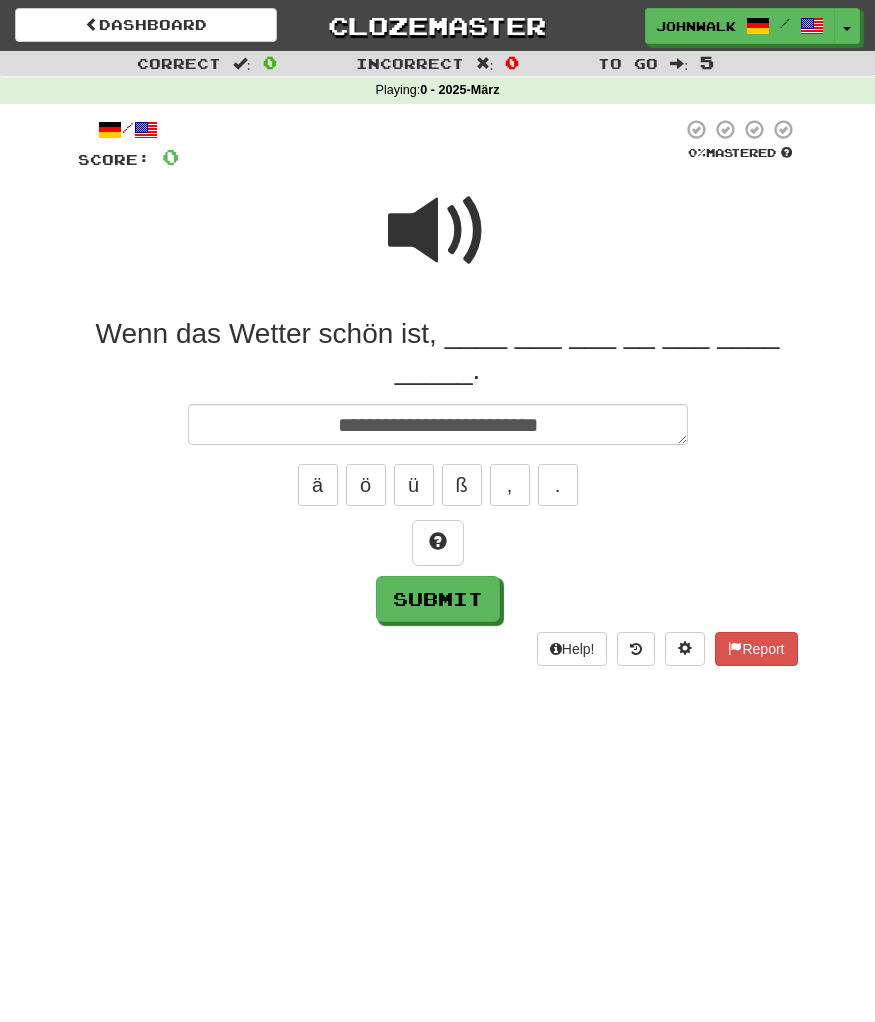 type on "*" 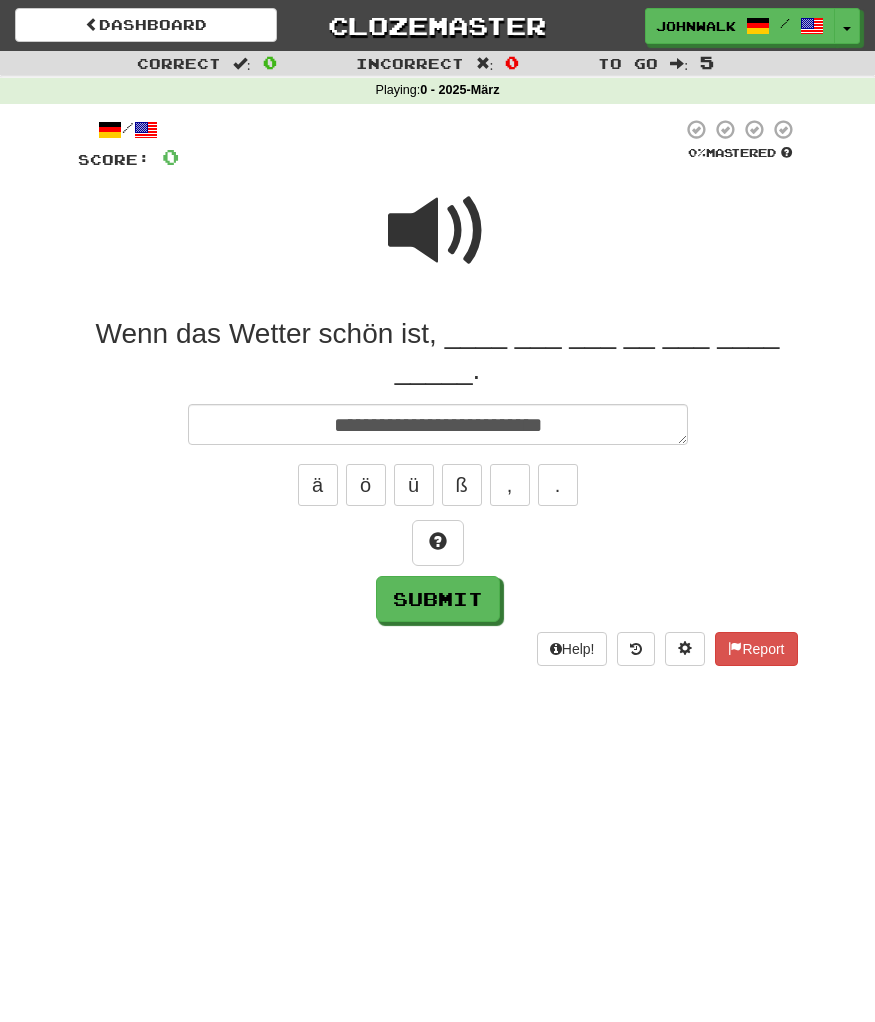 type on "*" 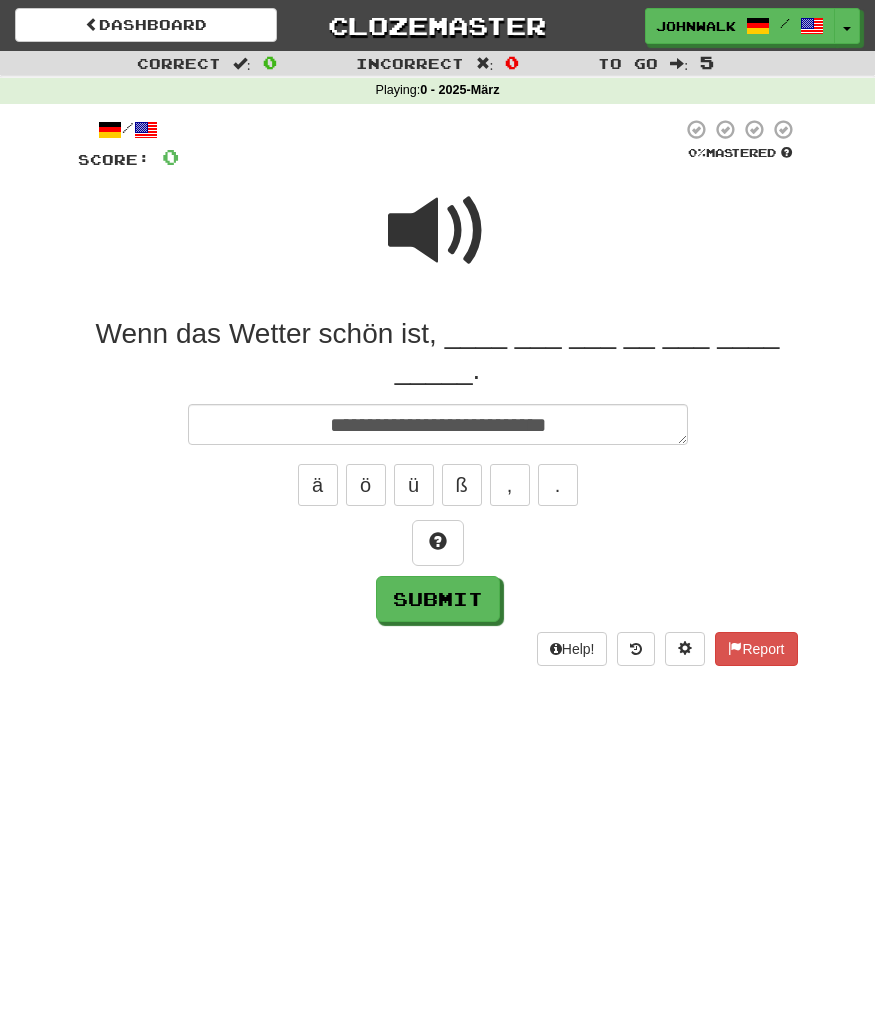 type on "*" 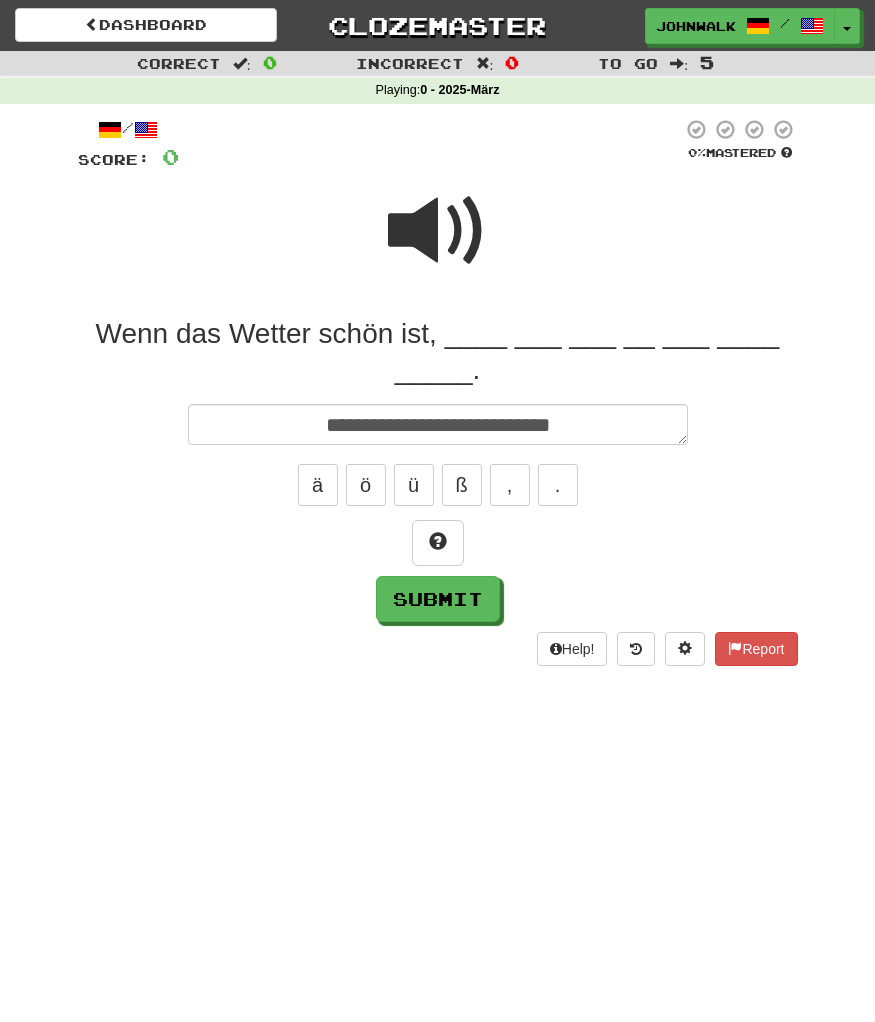 type on "*" 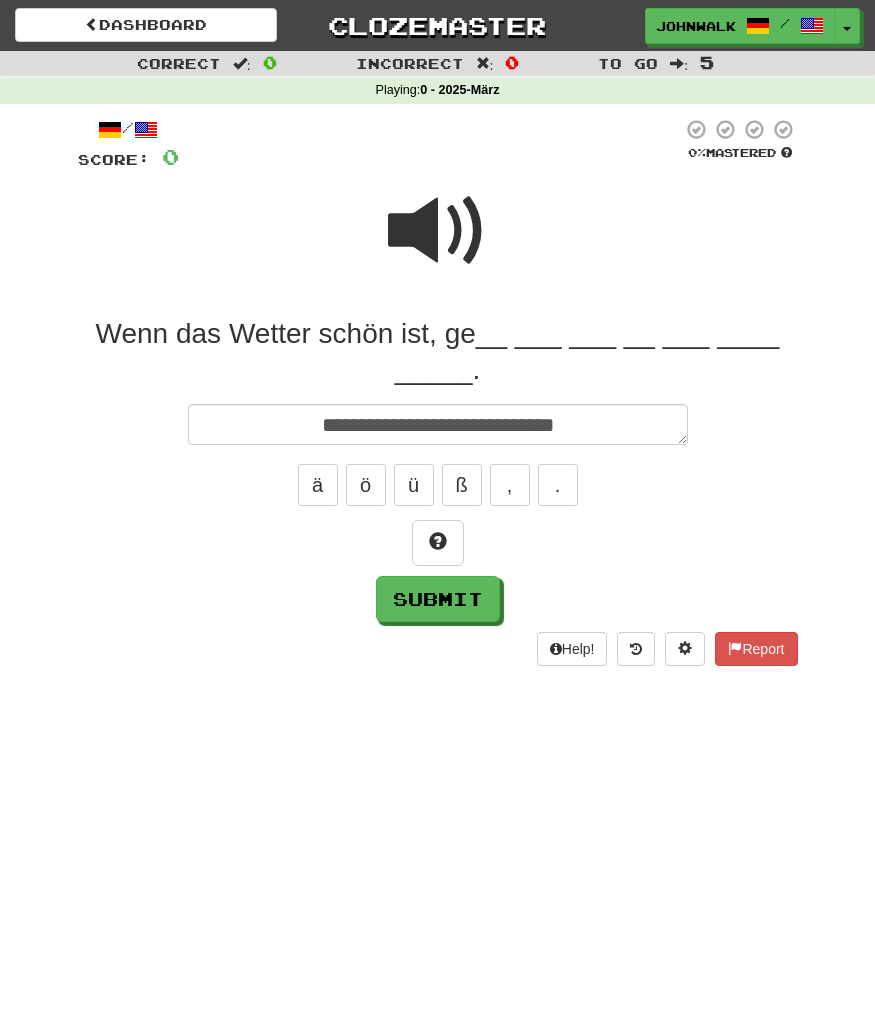 type on "*" 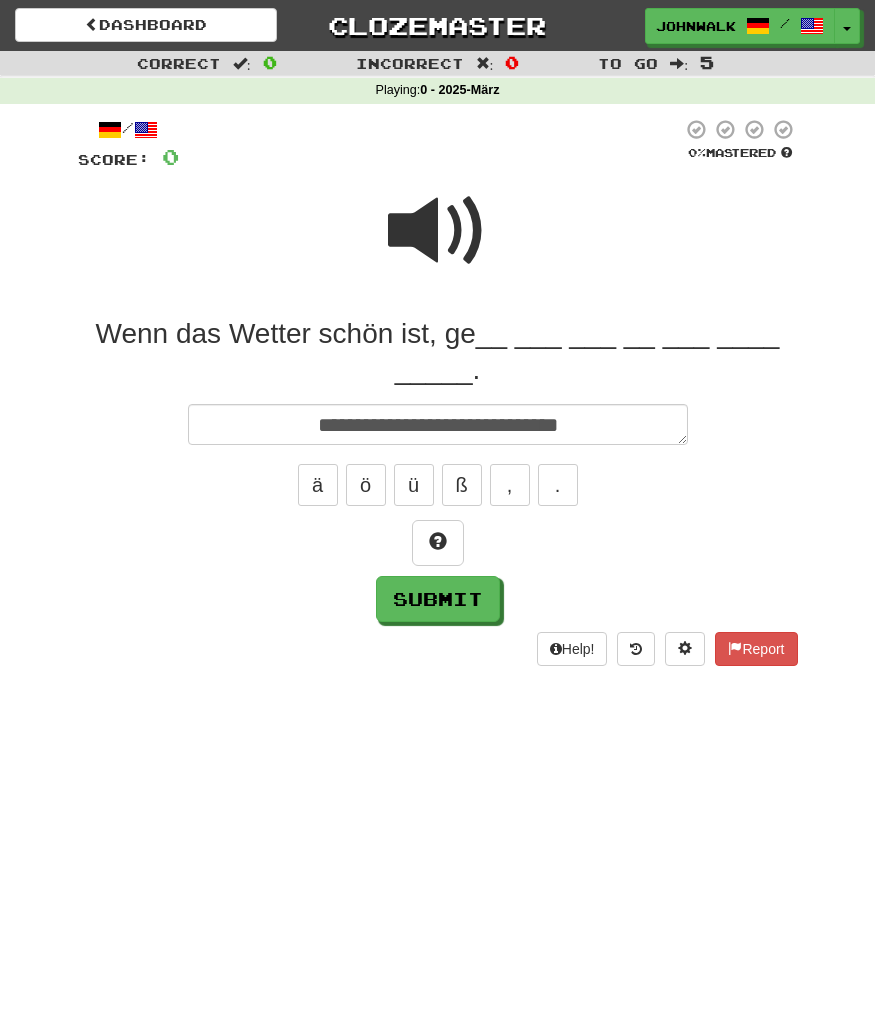 type on "**********" 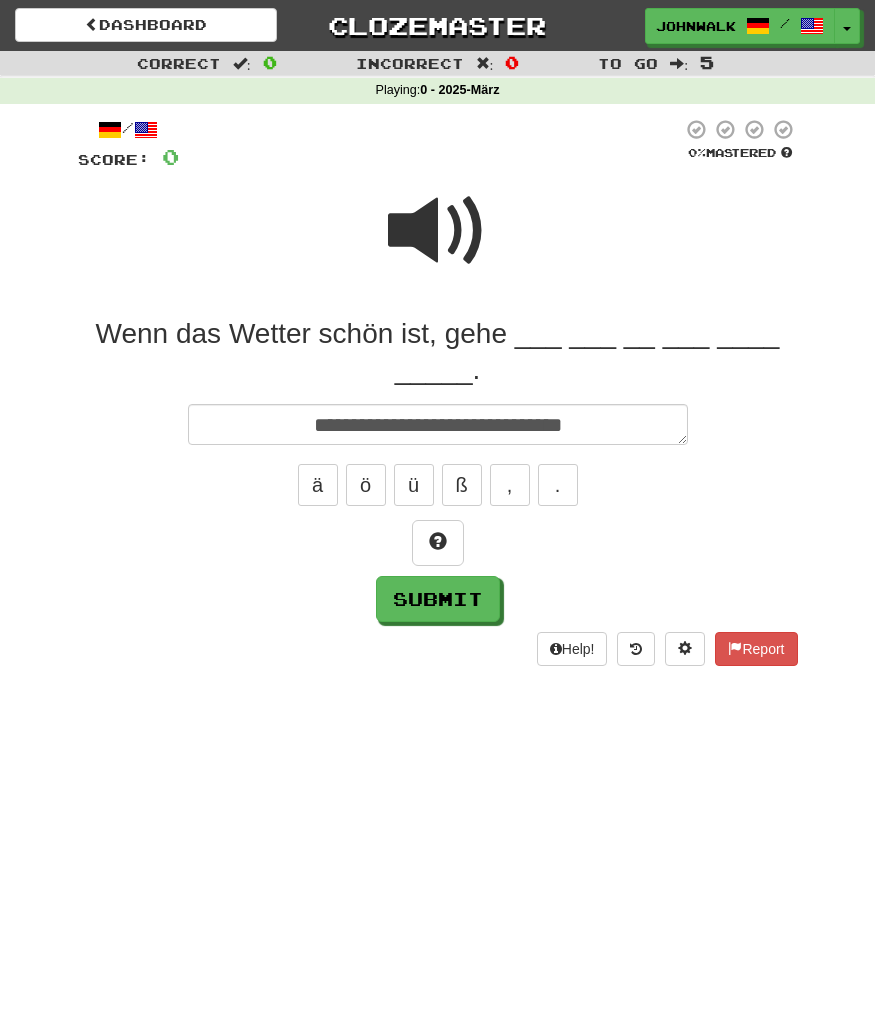 type on "*" 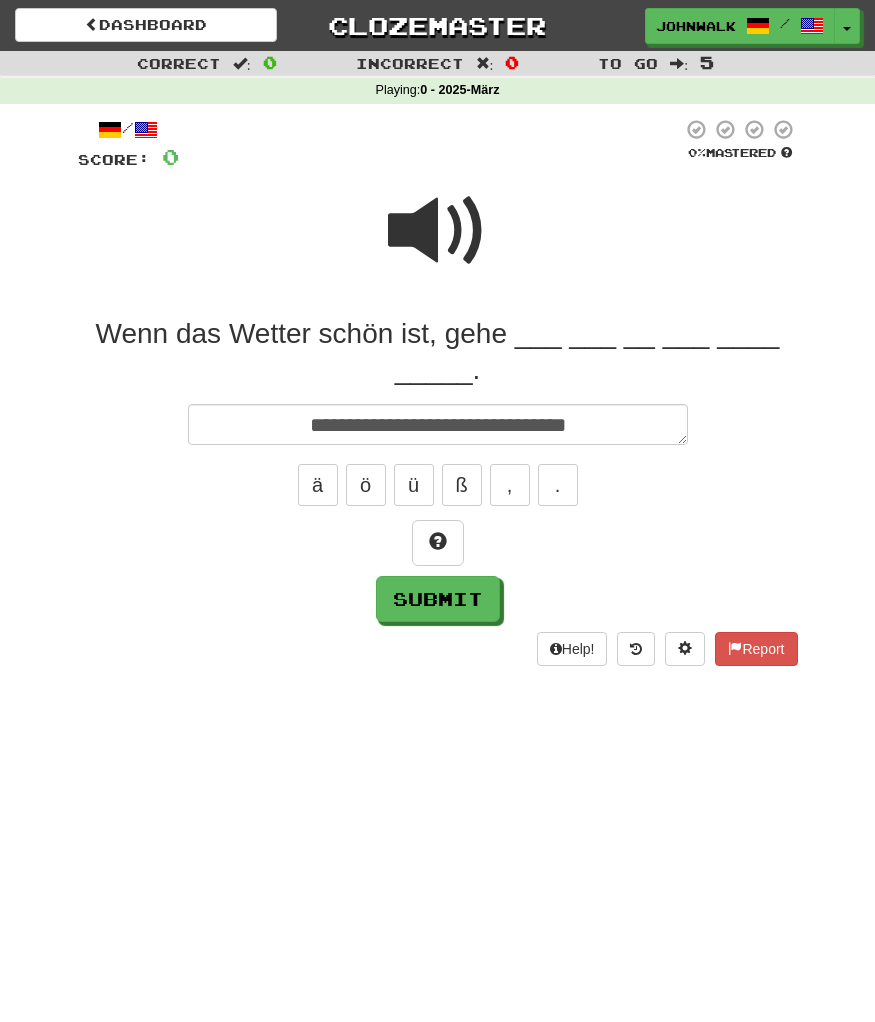 type on "*" 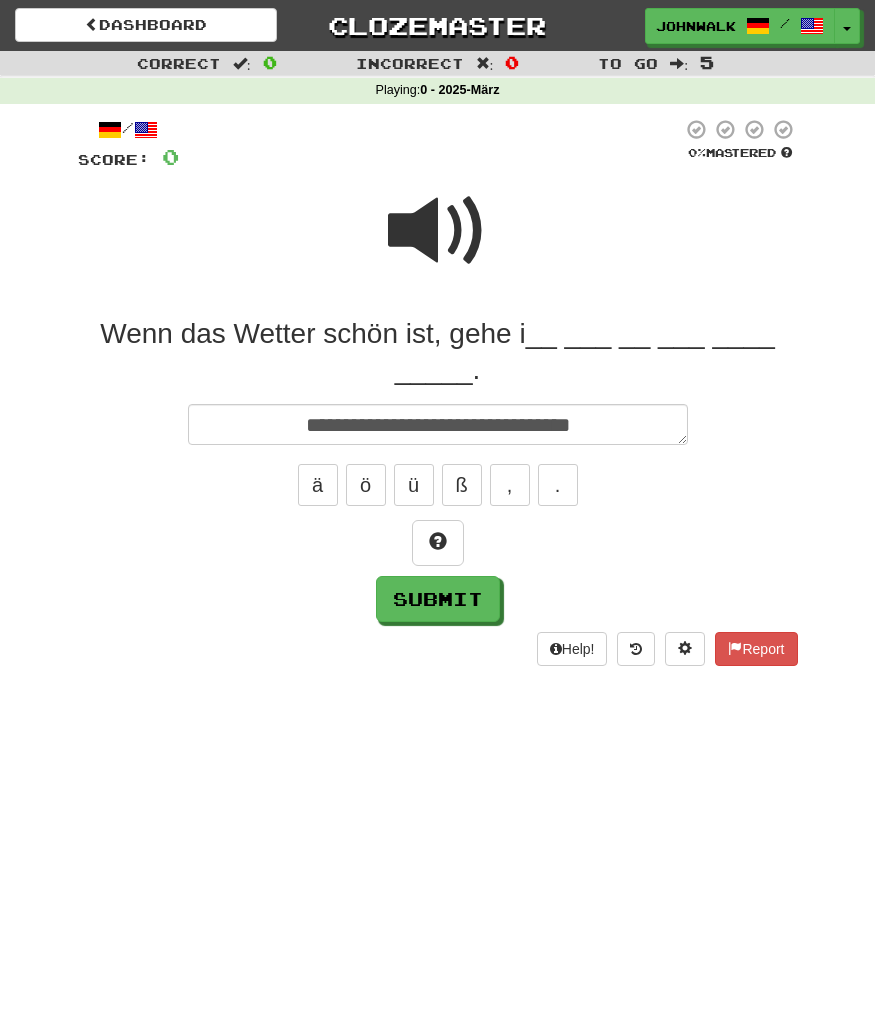 type on "*" 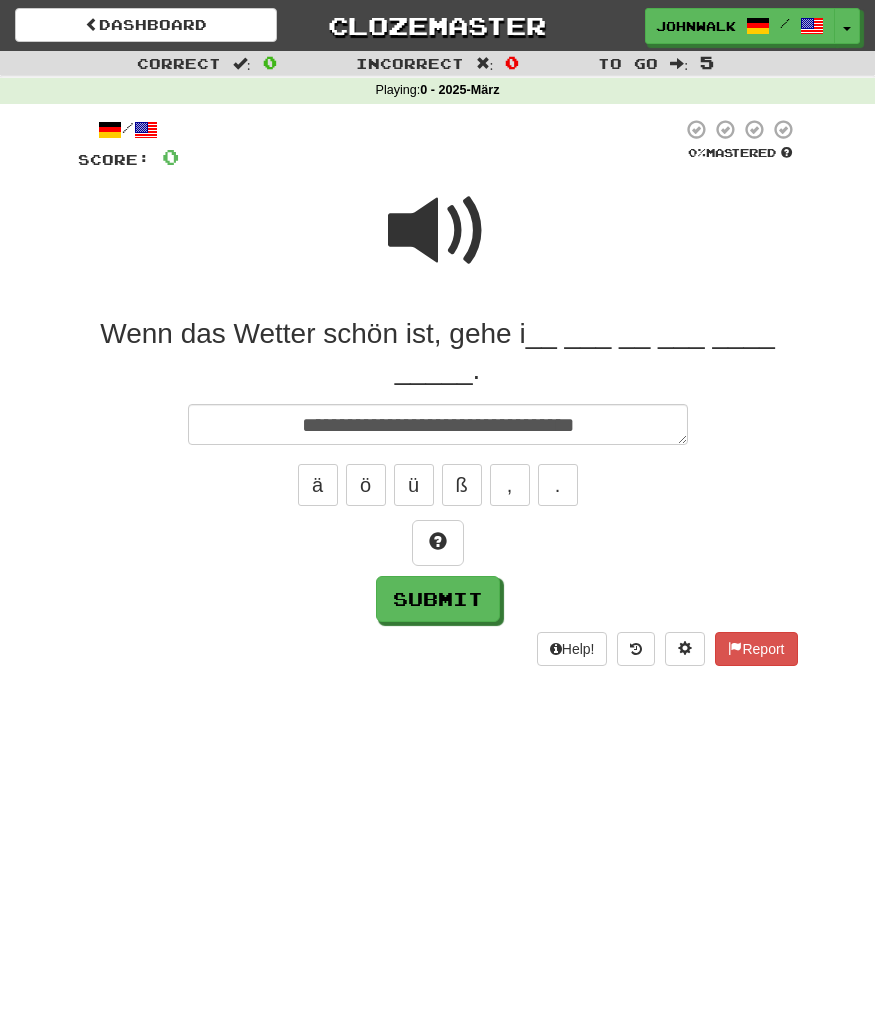 type on "*" 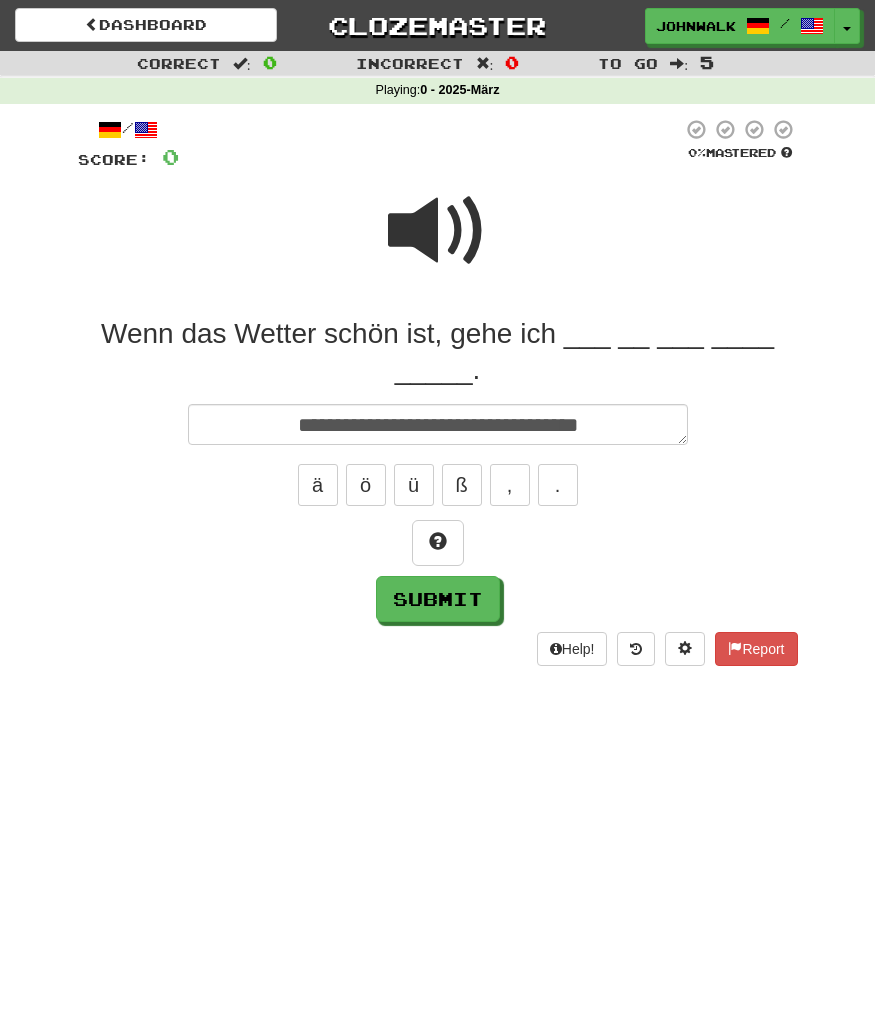 type on "*" 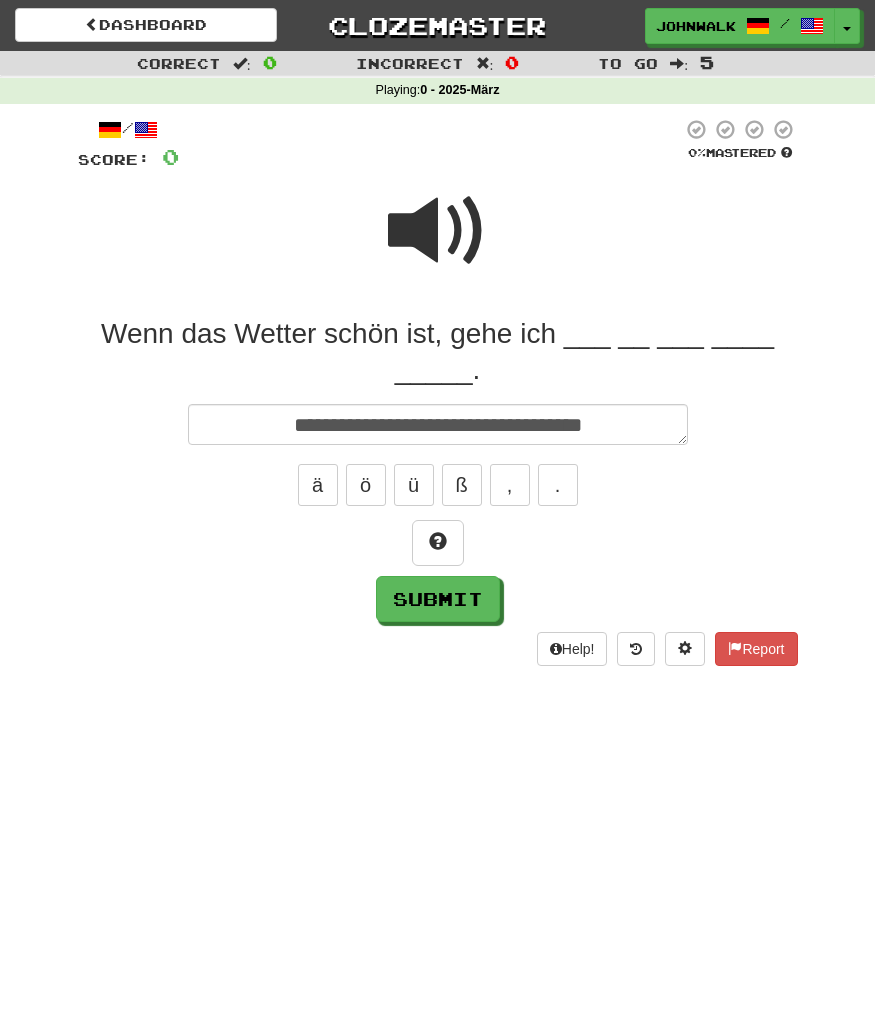 type on "*" 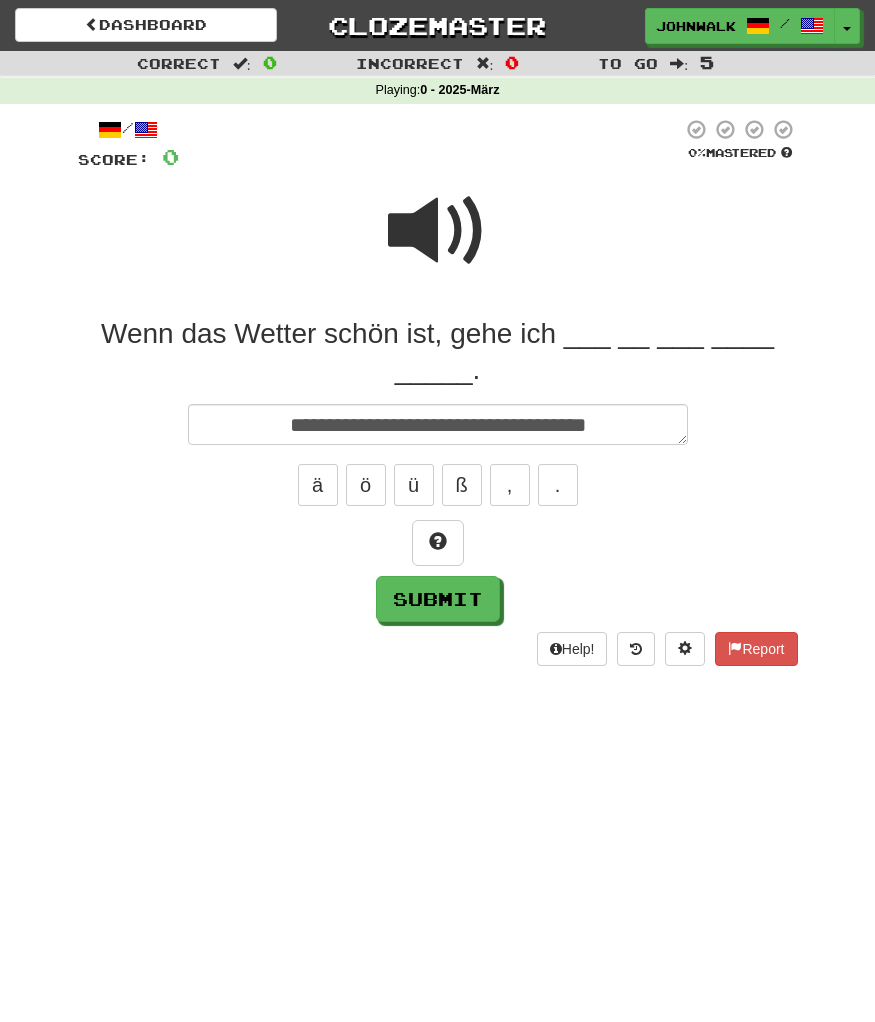type on "*" 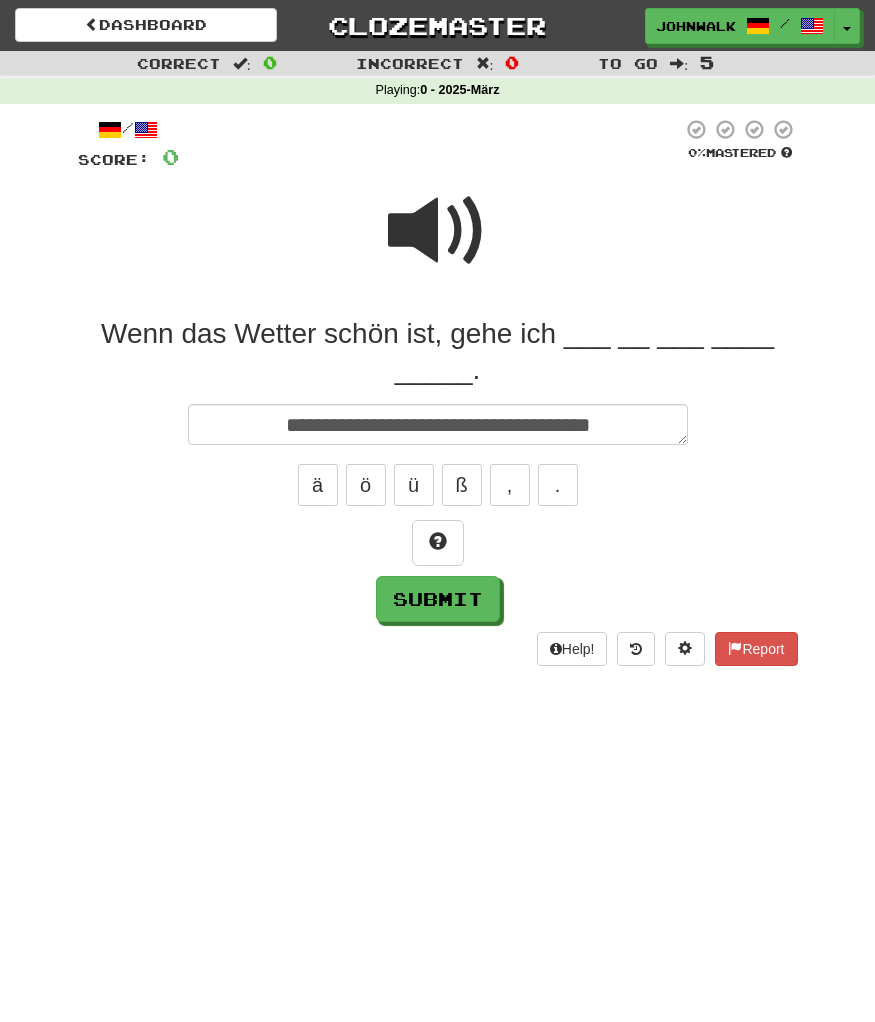 type on "*" 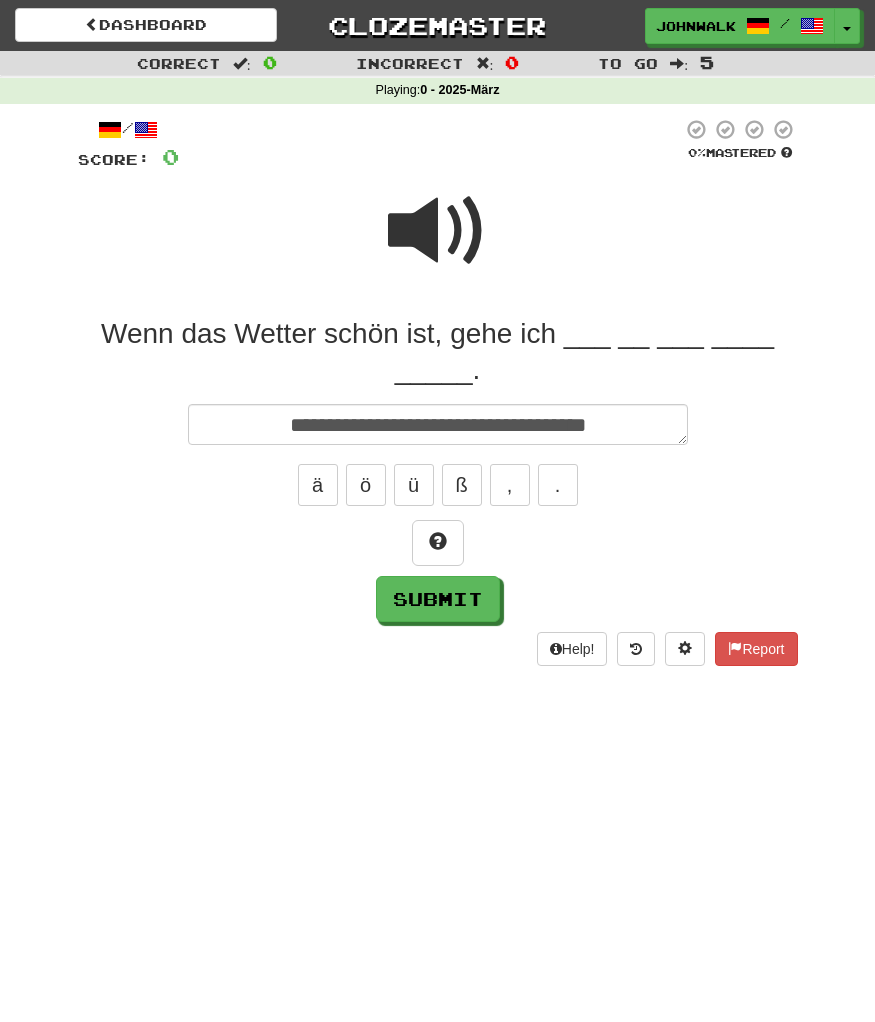 type on "*" 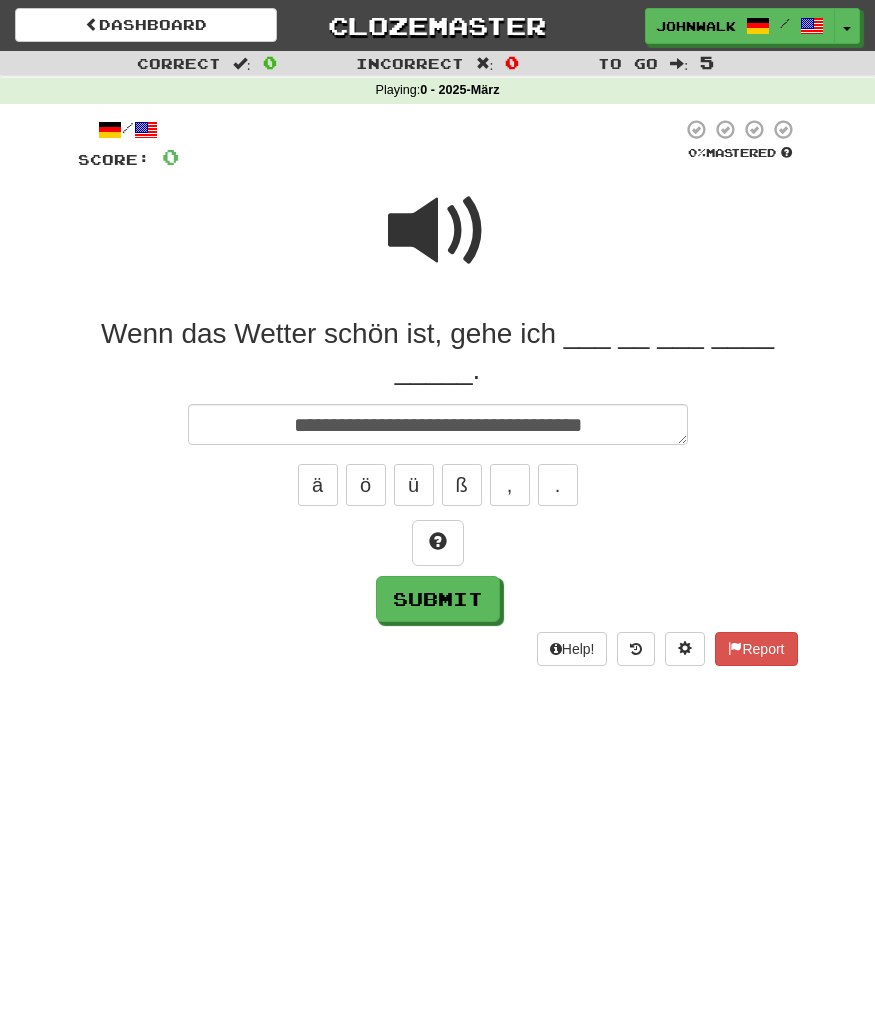type on "*" 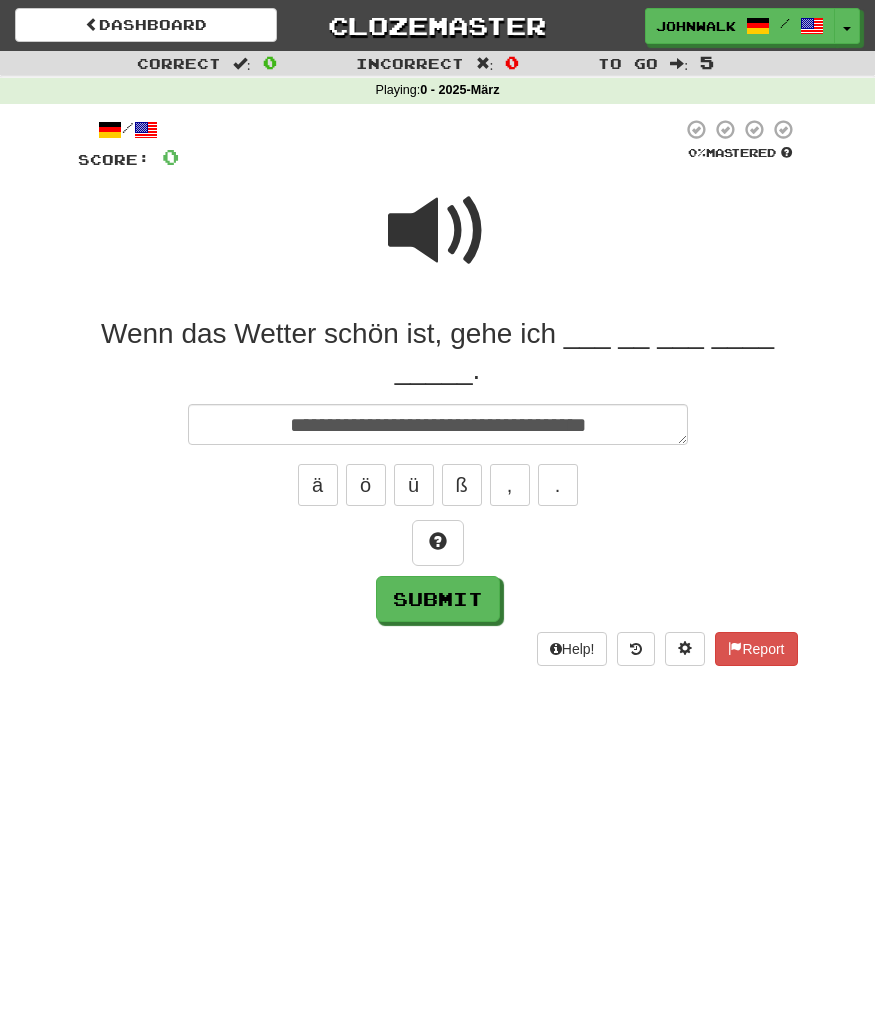 type on "*" 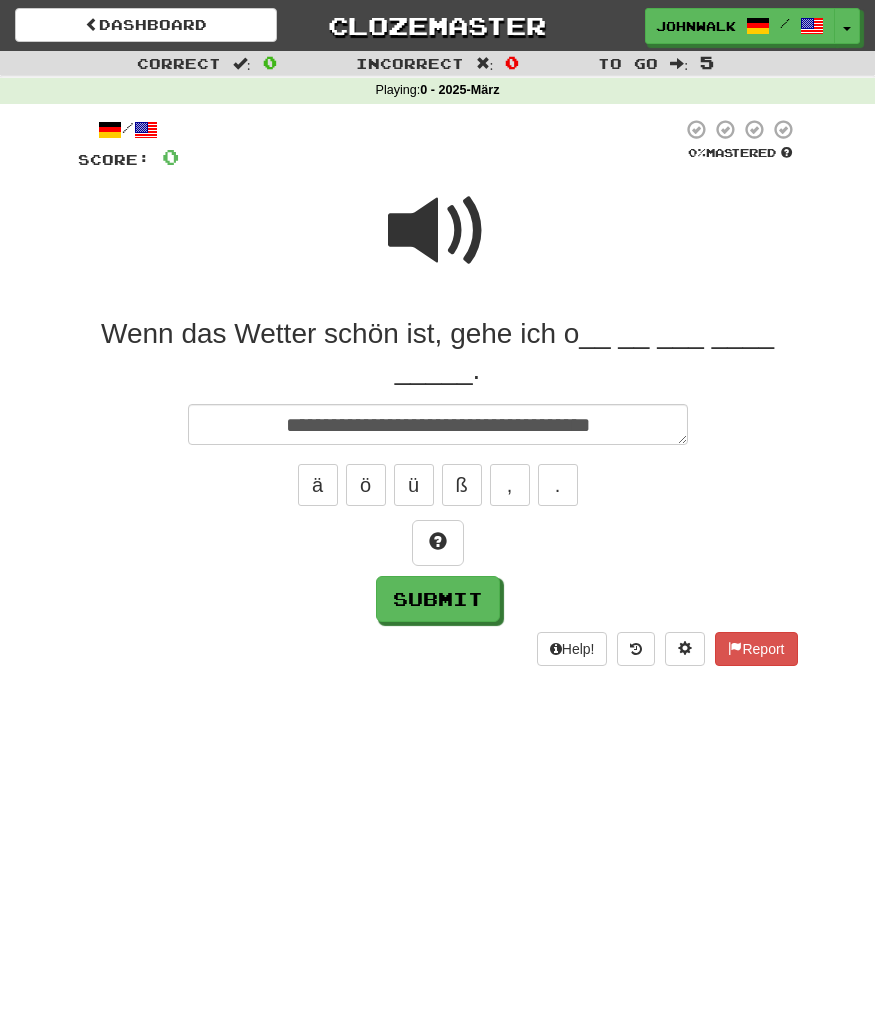 type on "*" 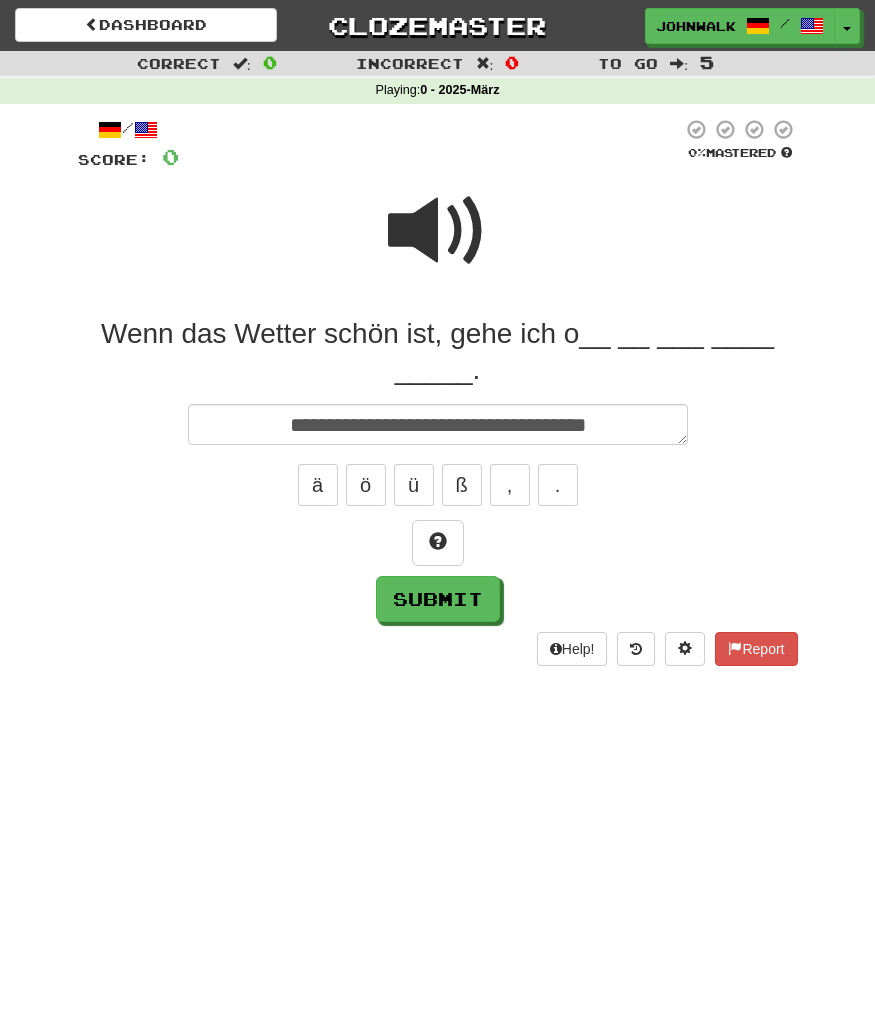type on "**********" 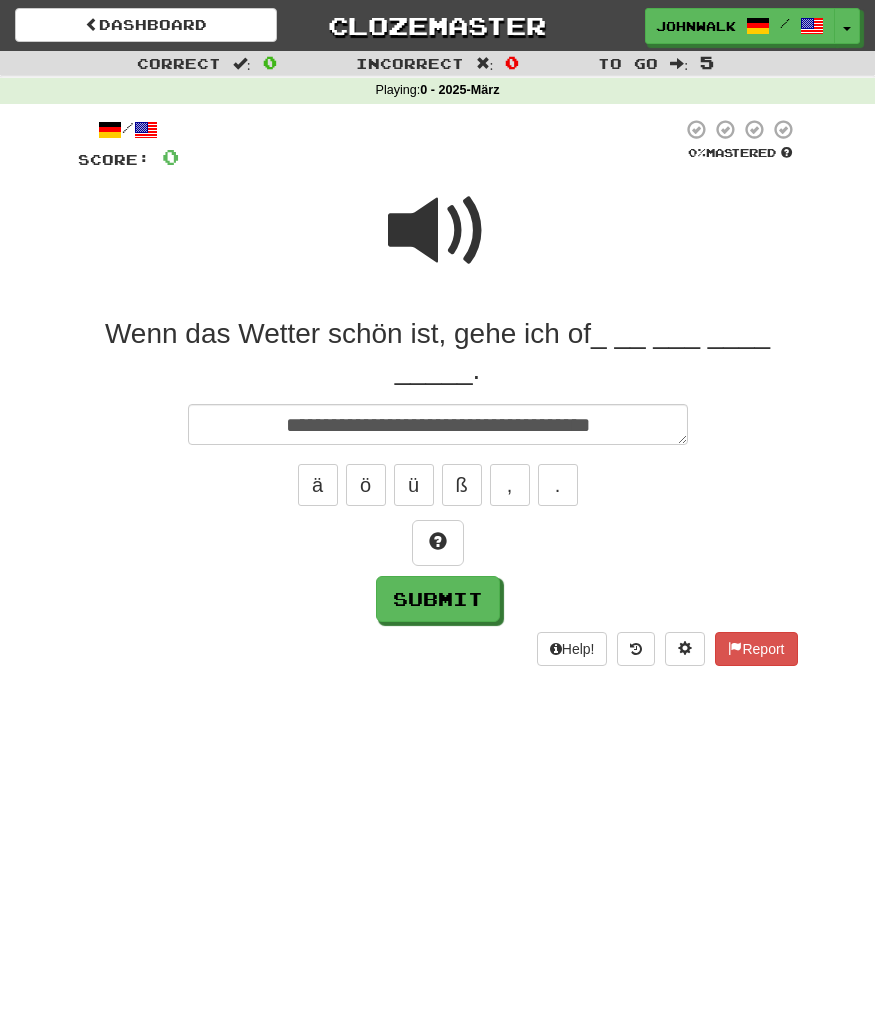 type on "*" 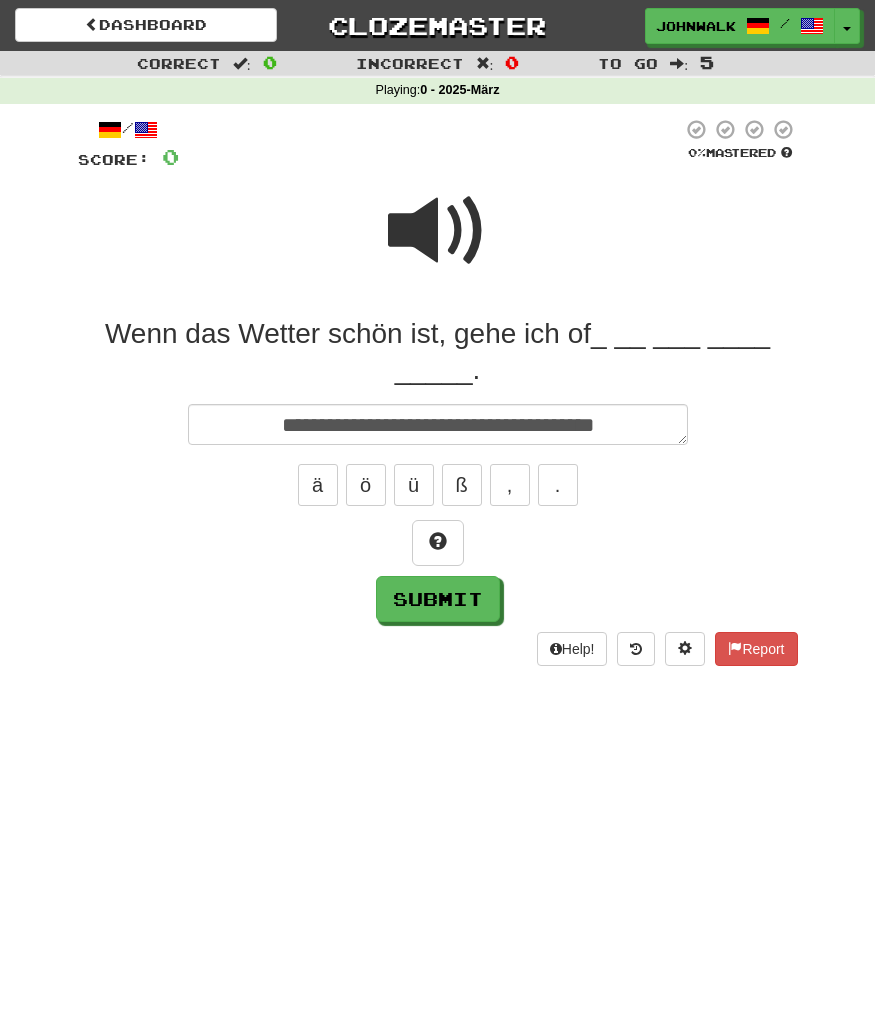 type on "*" 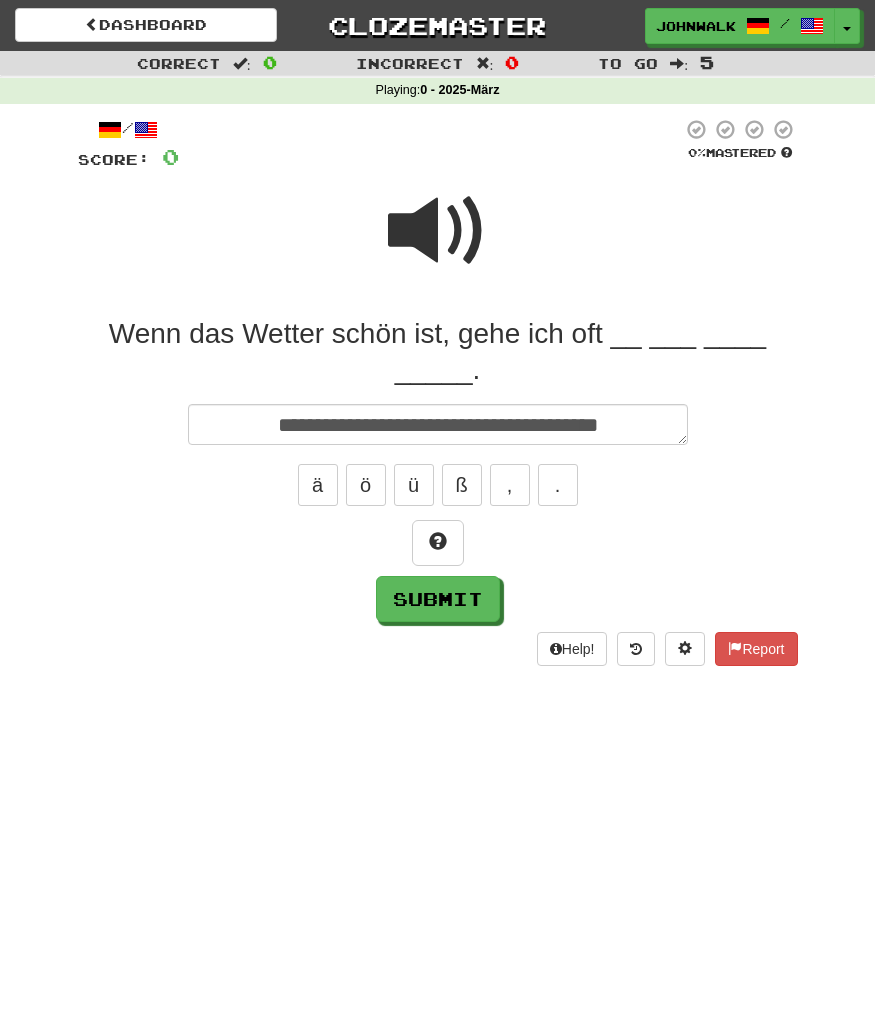 type on "*" 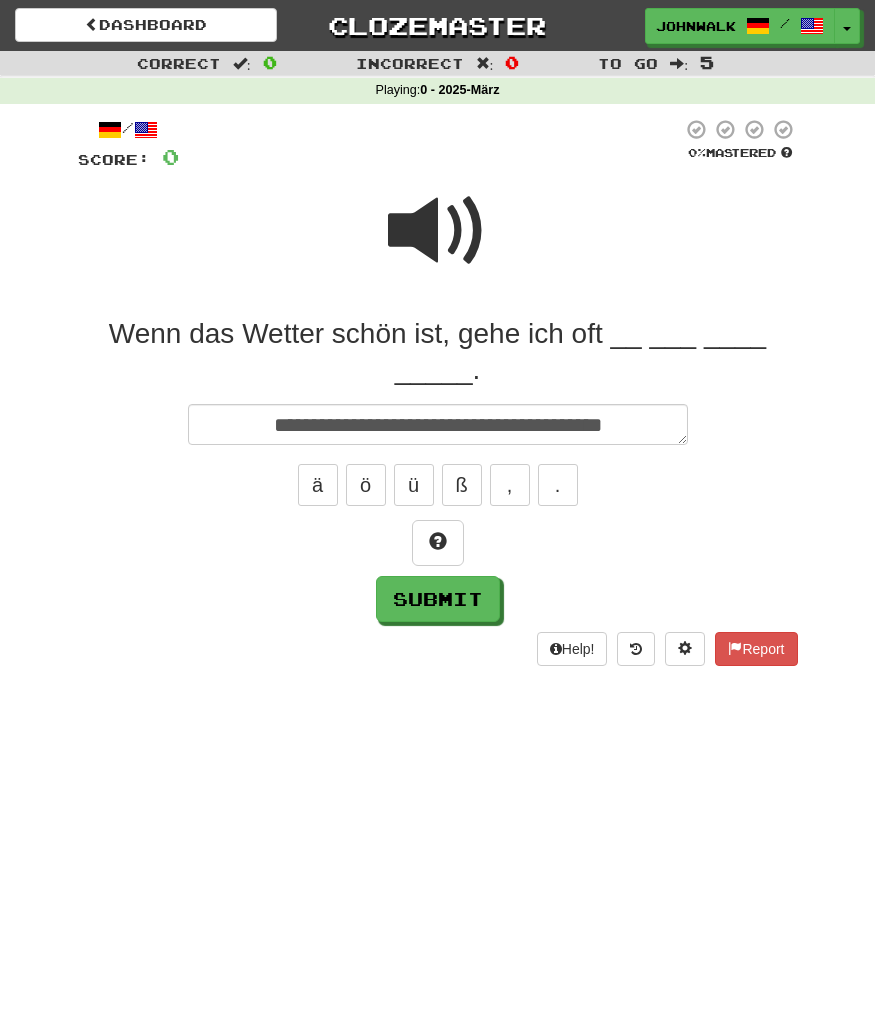 type on "*" 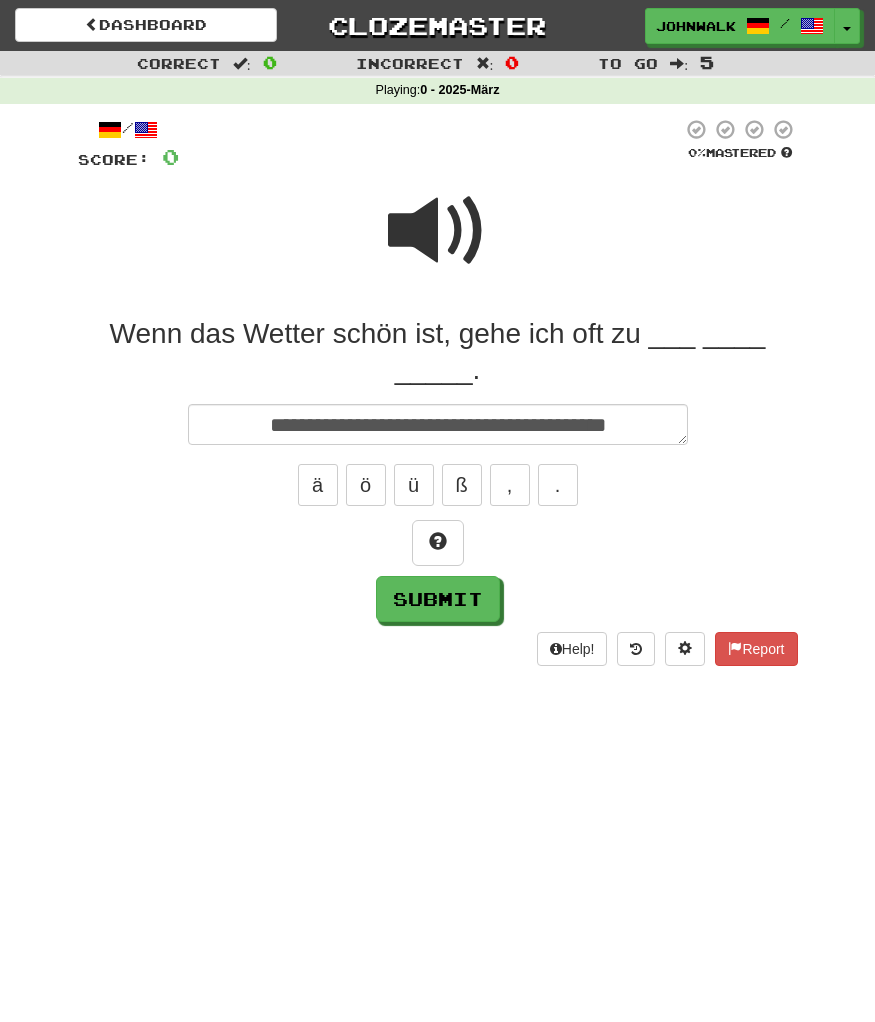 type on "*" 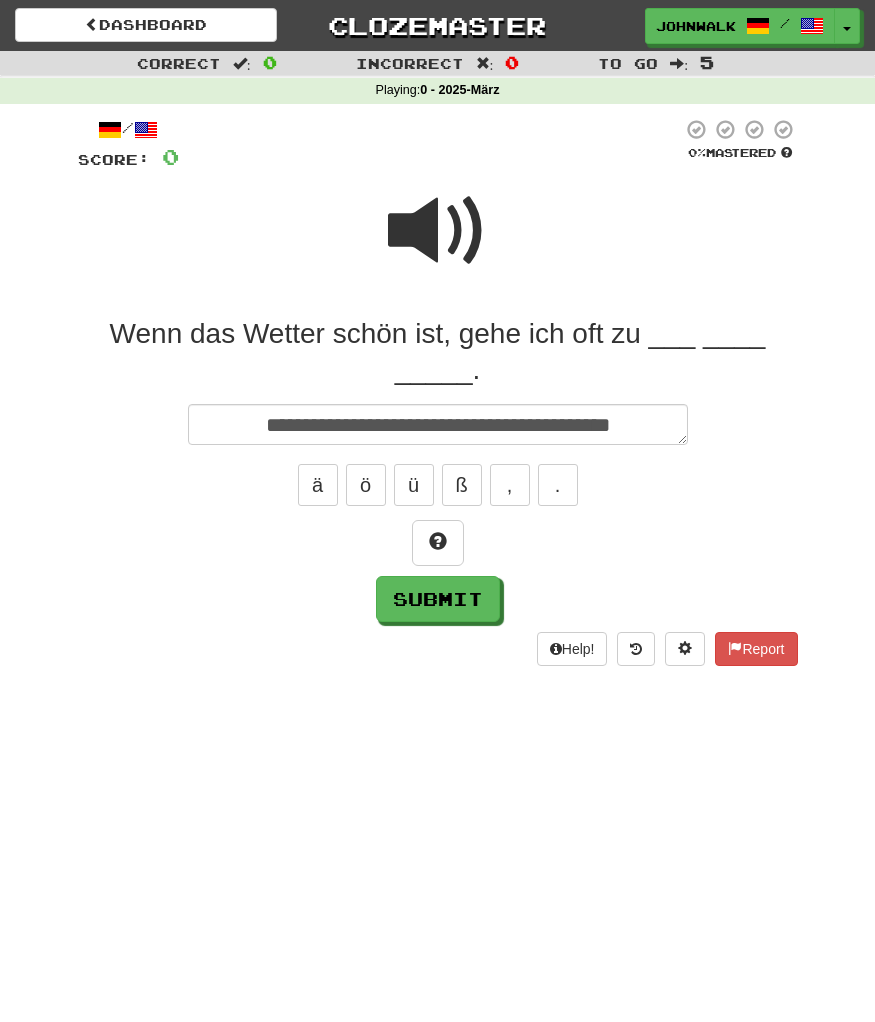 type on "*" 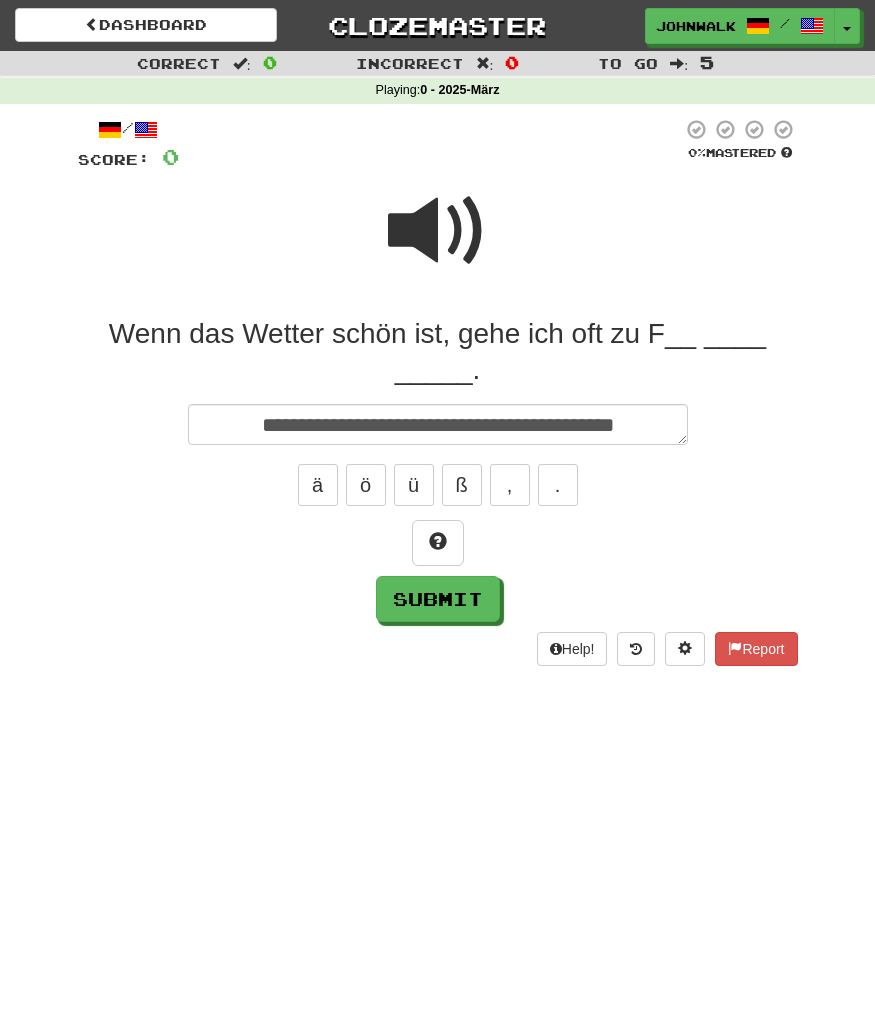 type on "*" 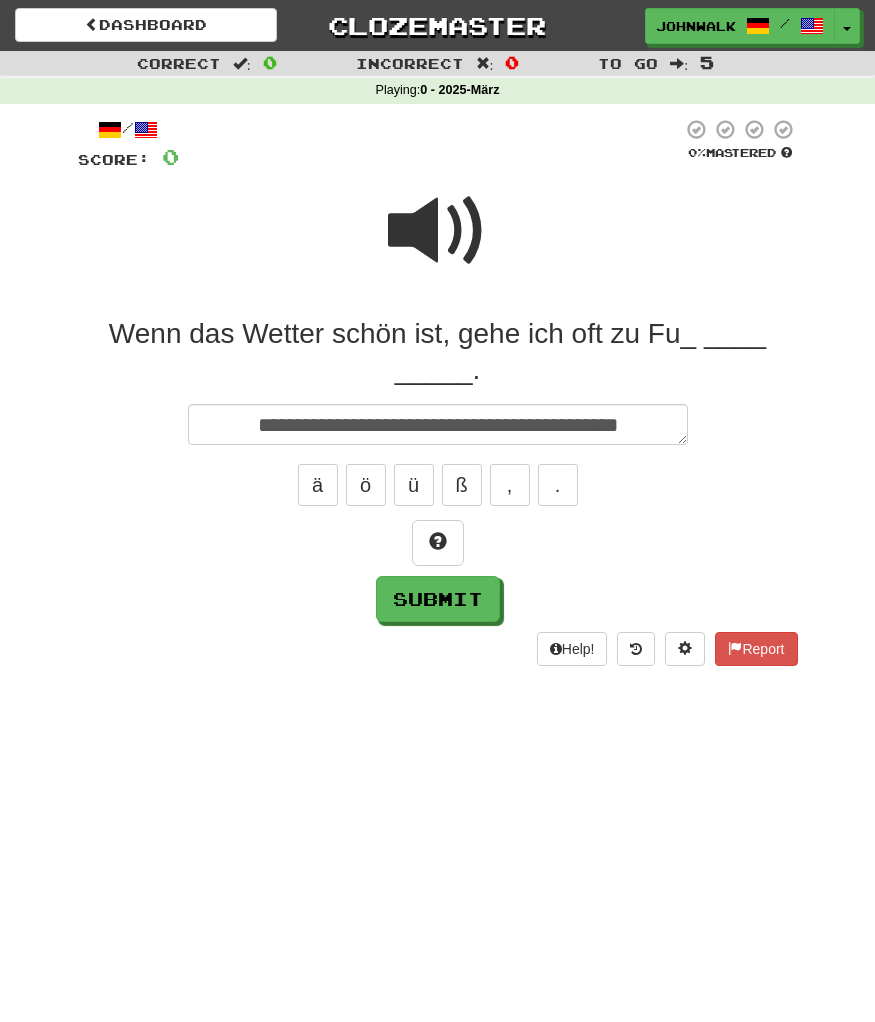 type on "*" 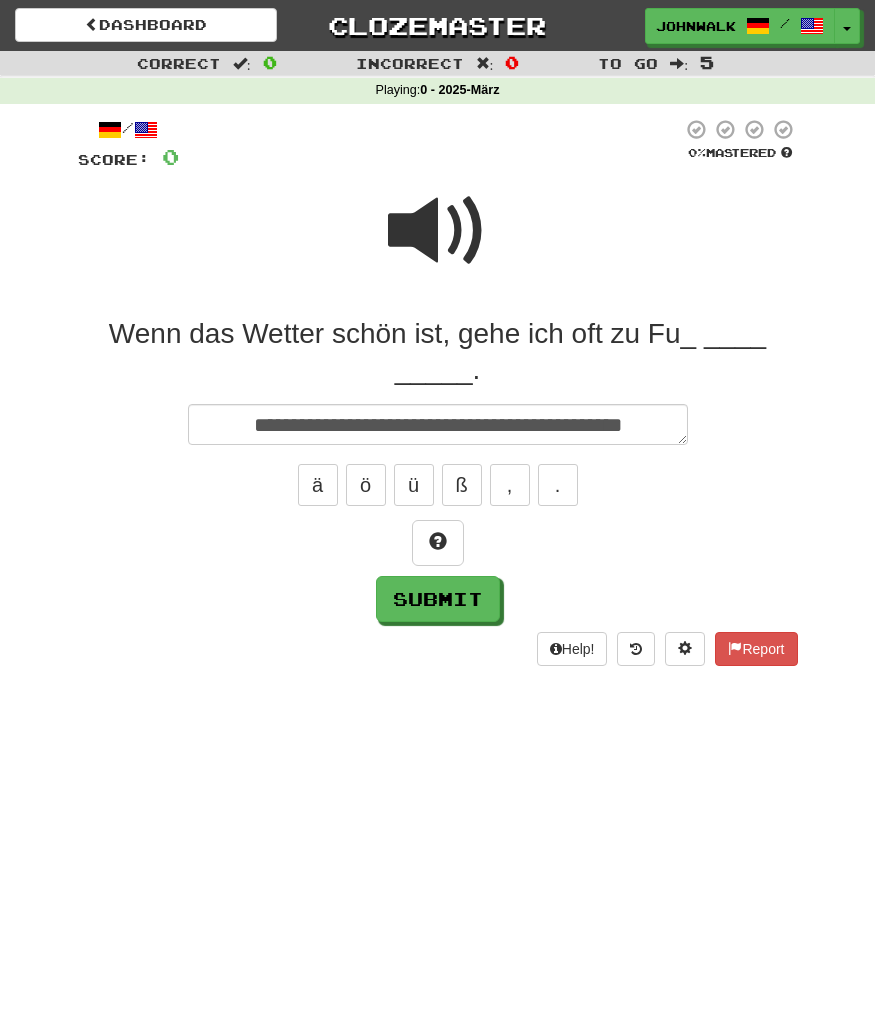 type on "*" 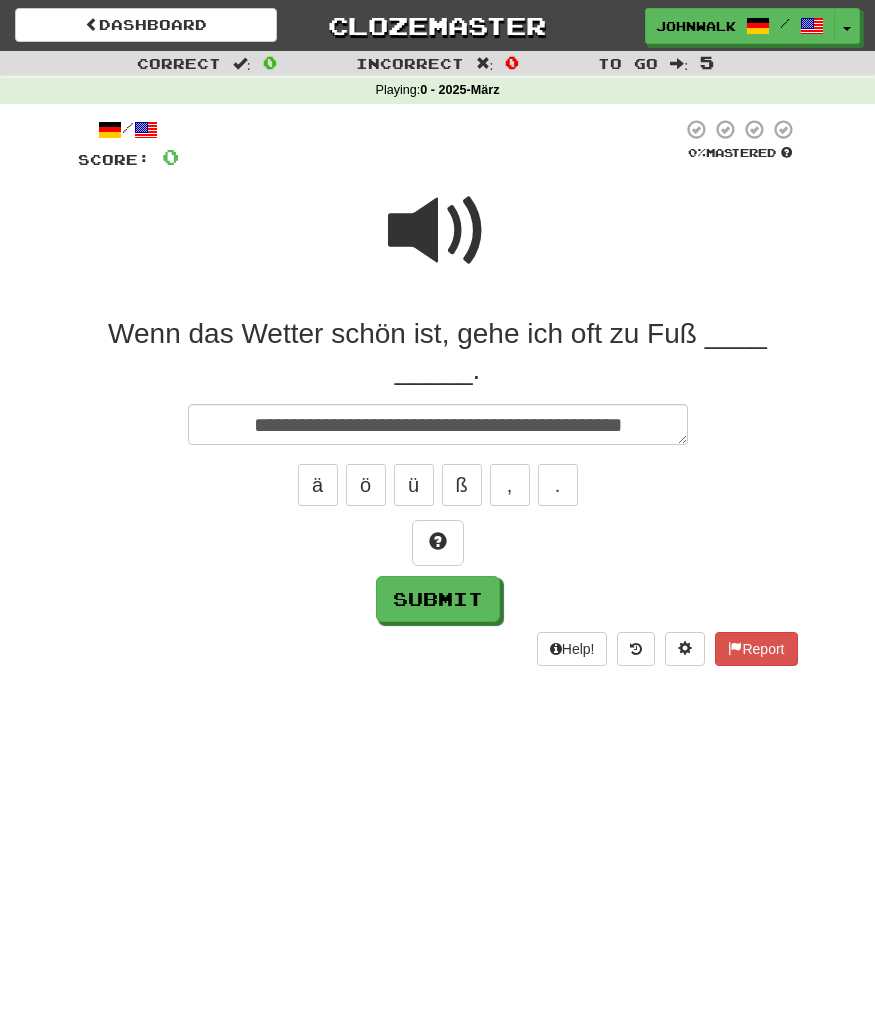 type on "*" 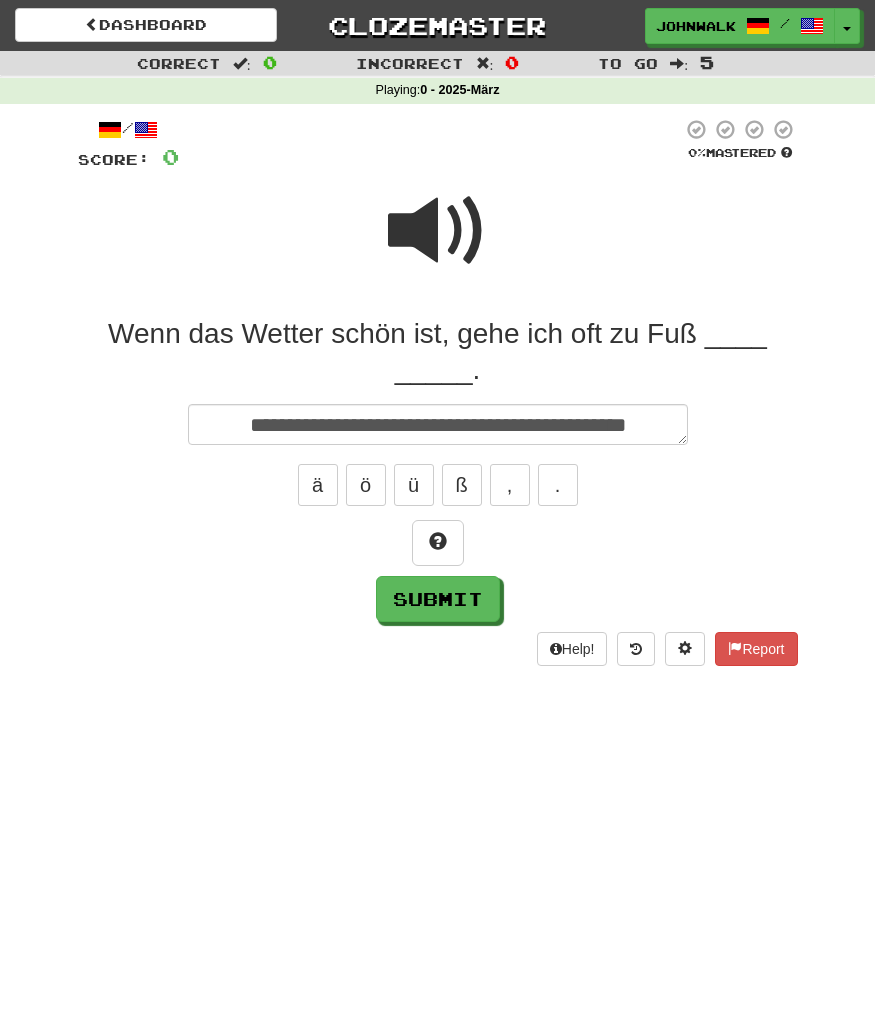 type on "*" 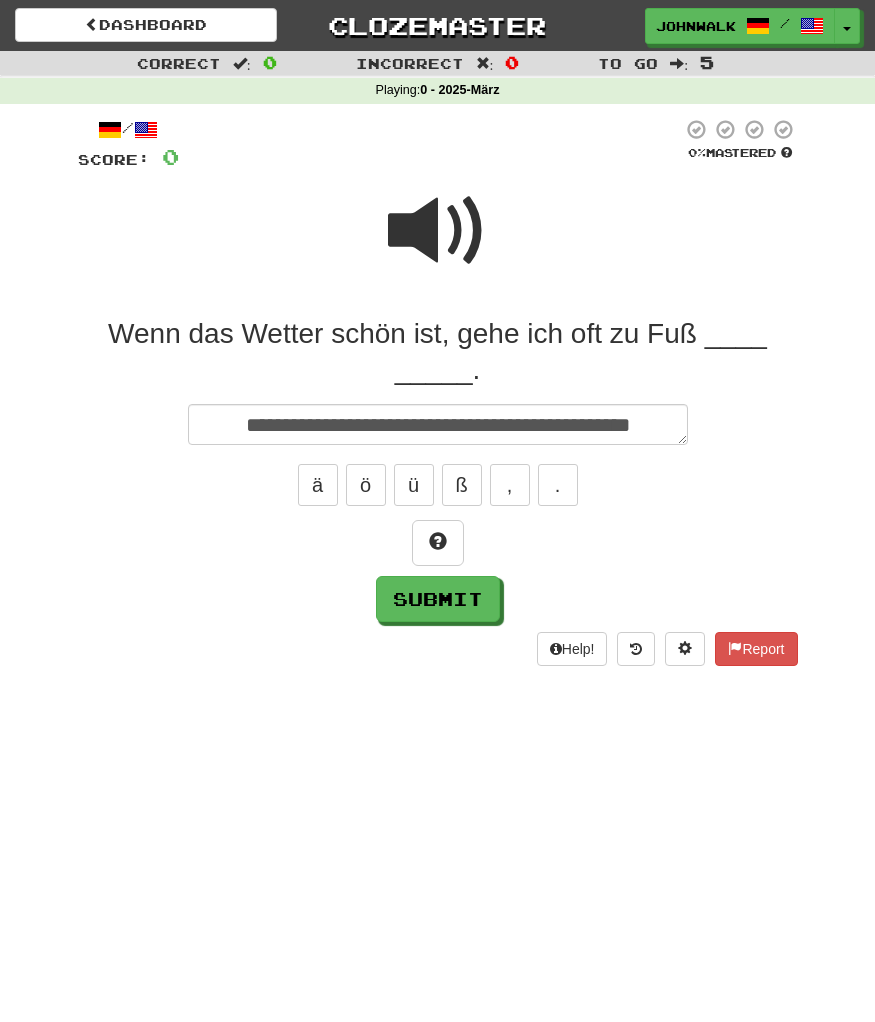 type on "*" 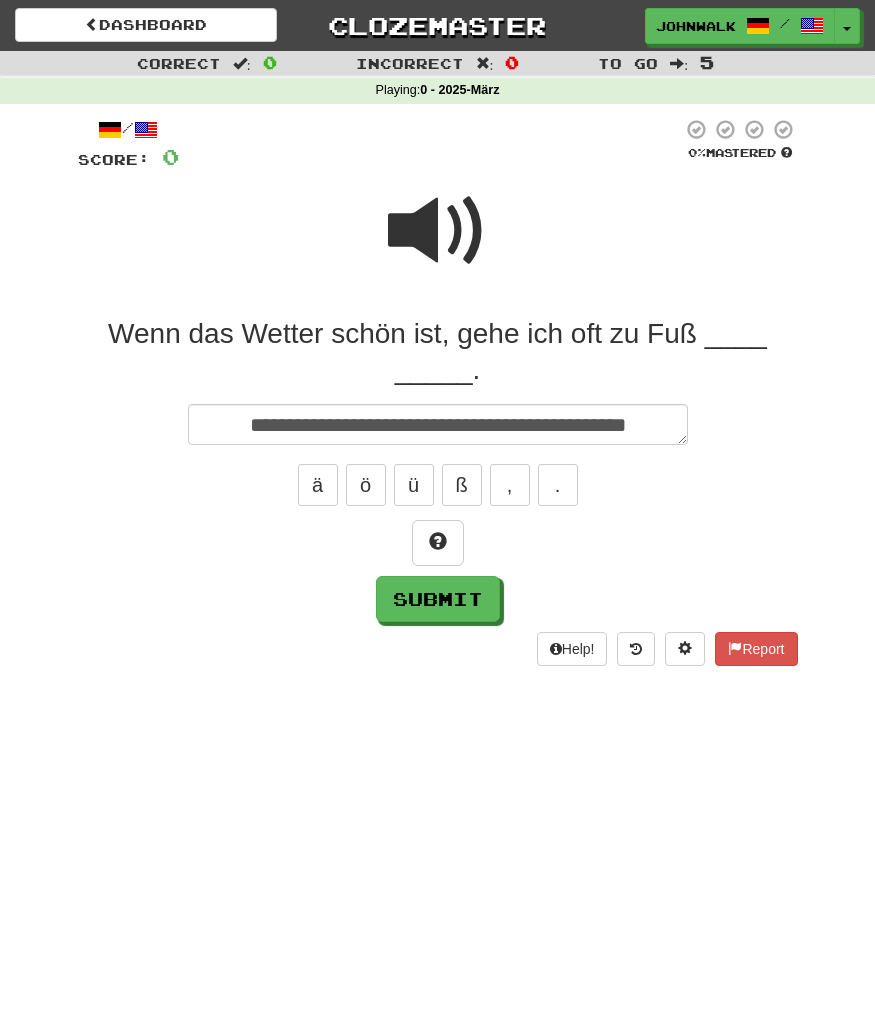 type on "*" 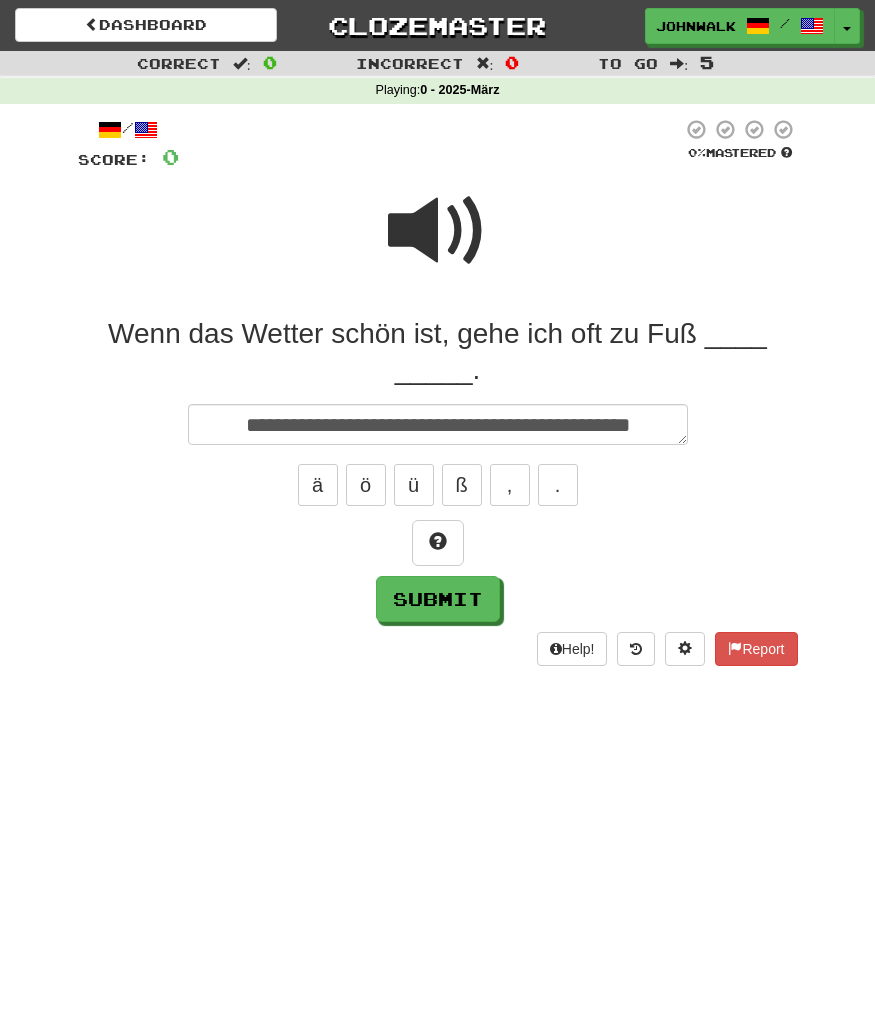 type on "*" 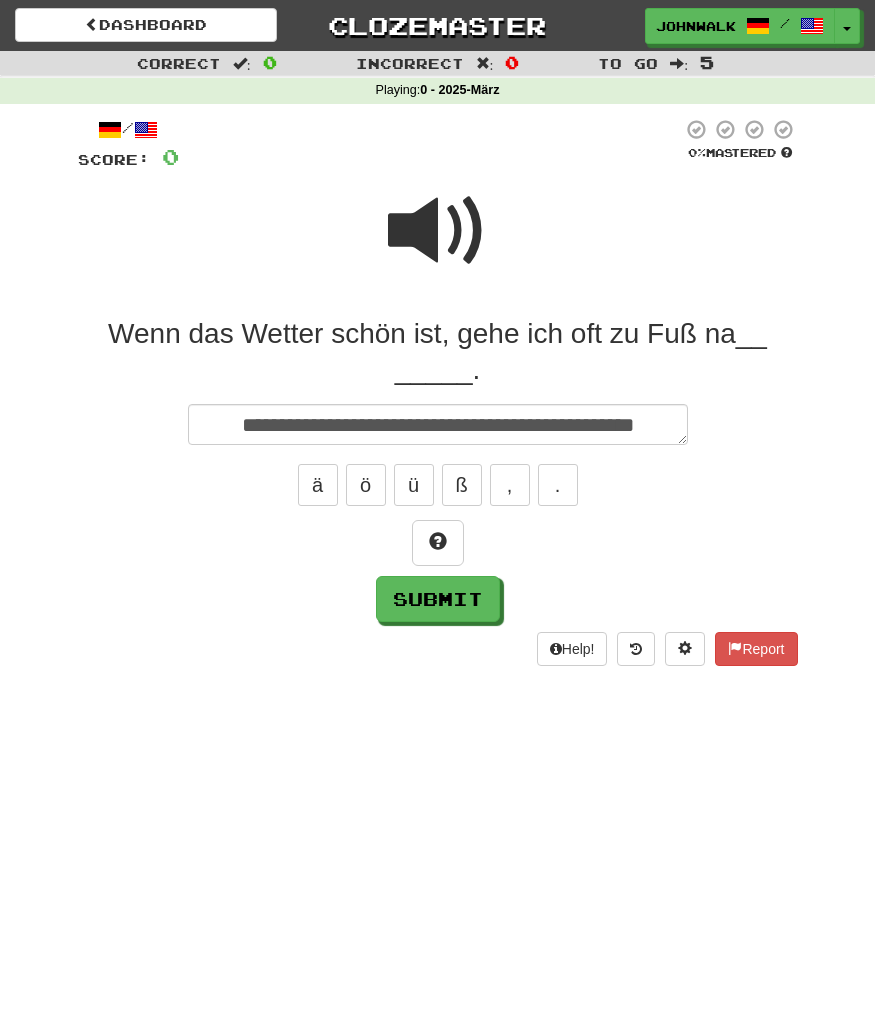 type on "**********" 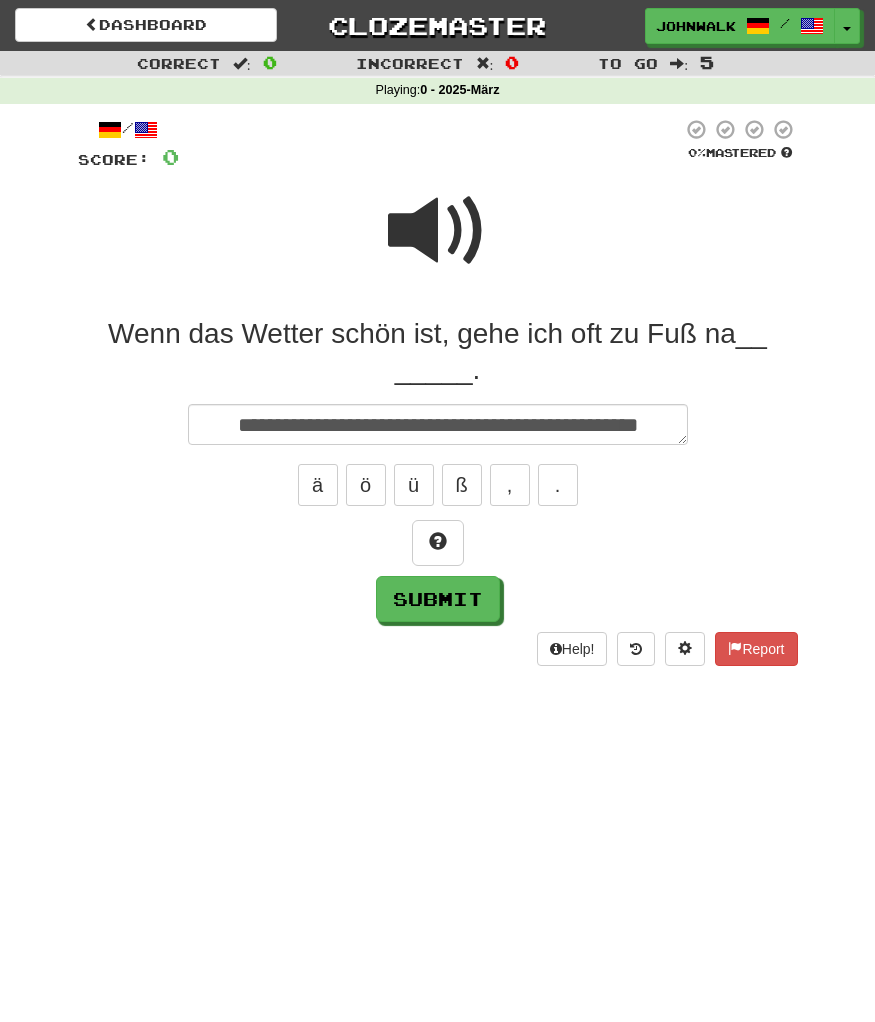 type on "*" 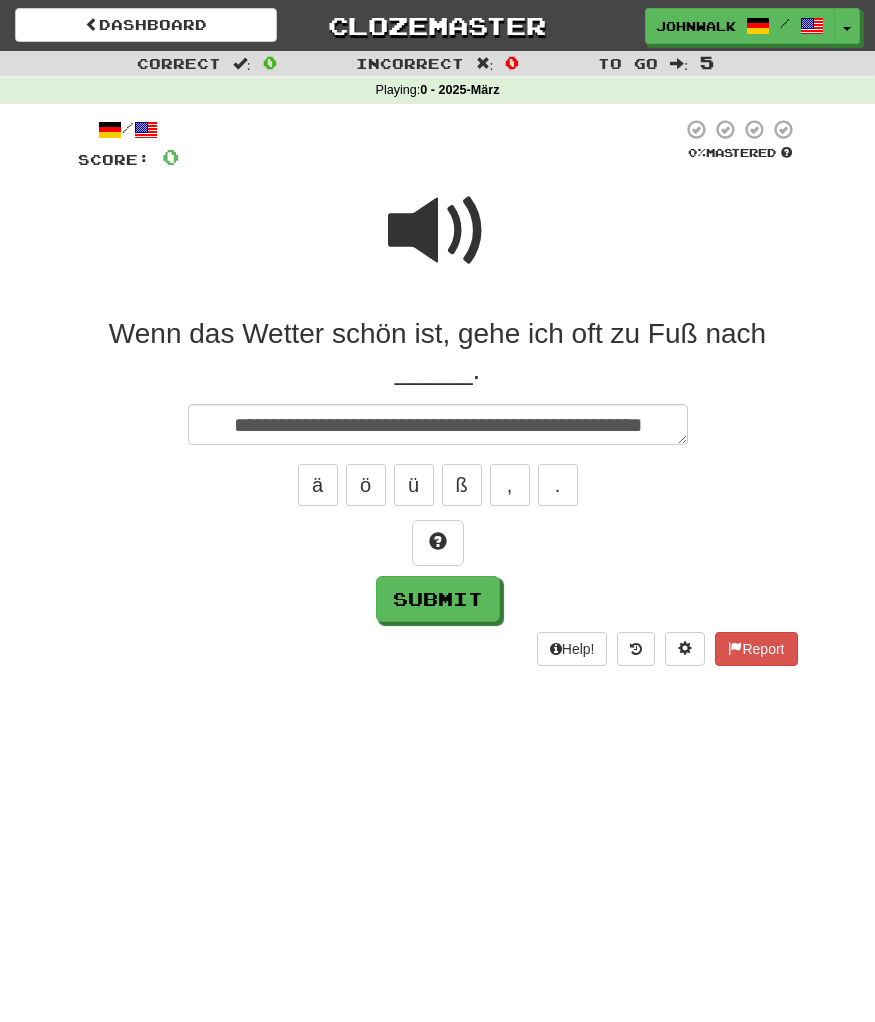 type on "*" 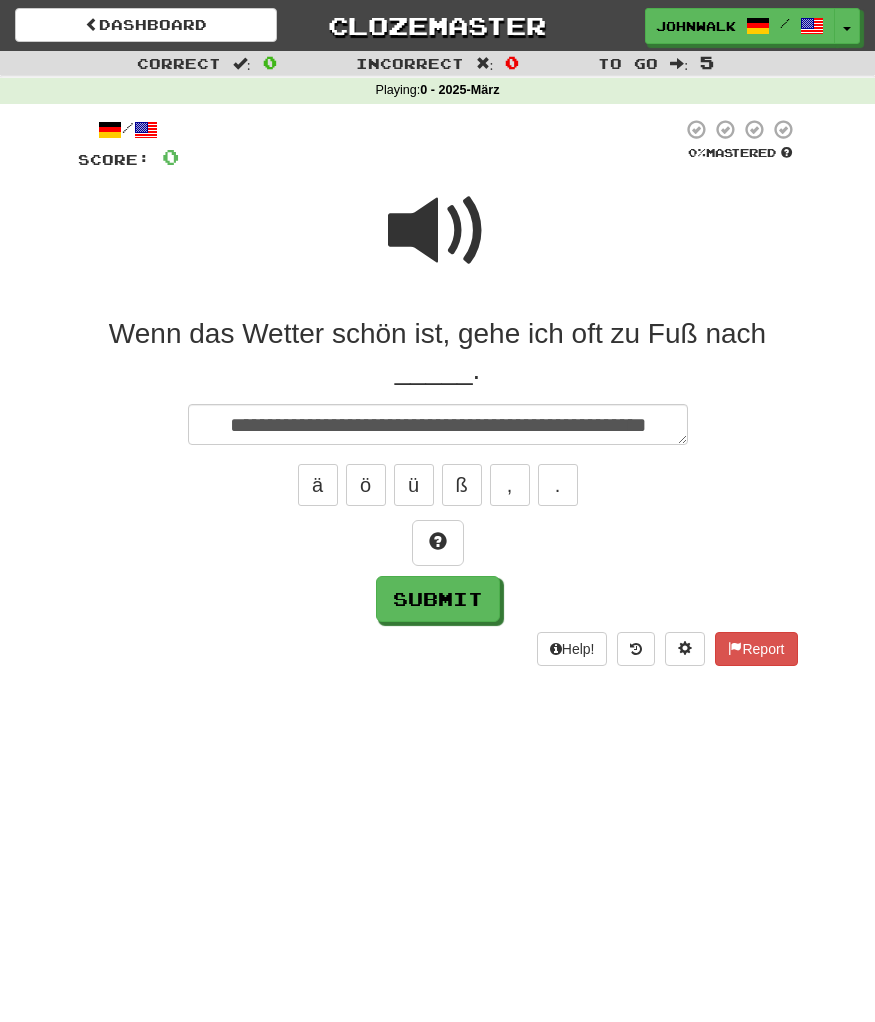 type on "*" 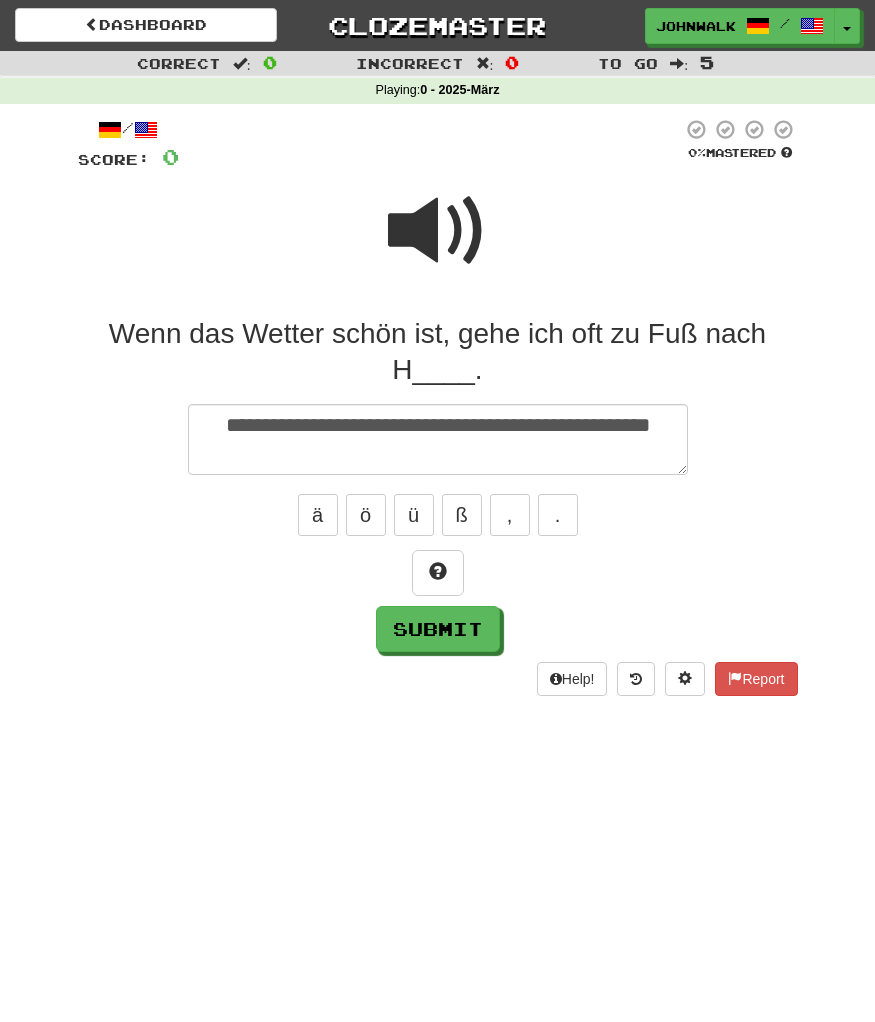 type on "*" 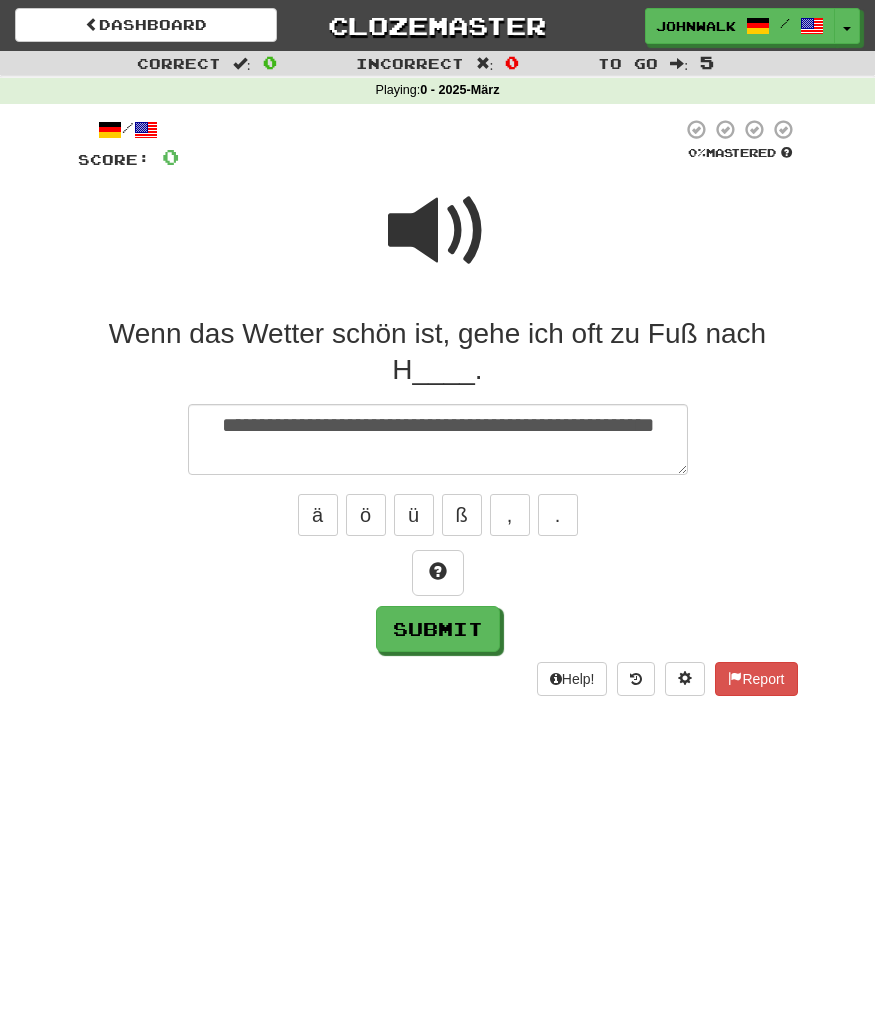 type on "**********" 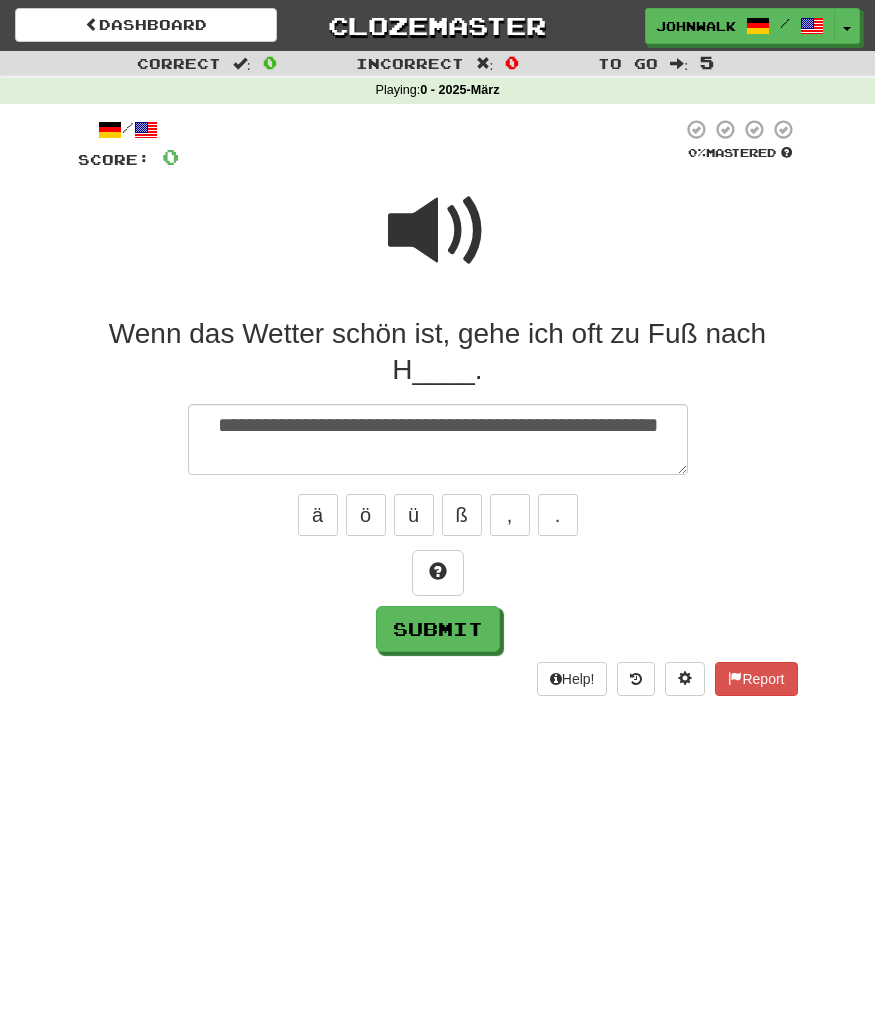 type on "*" 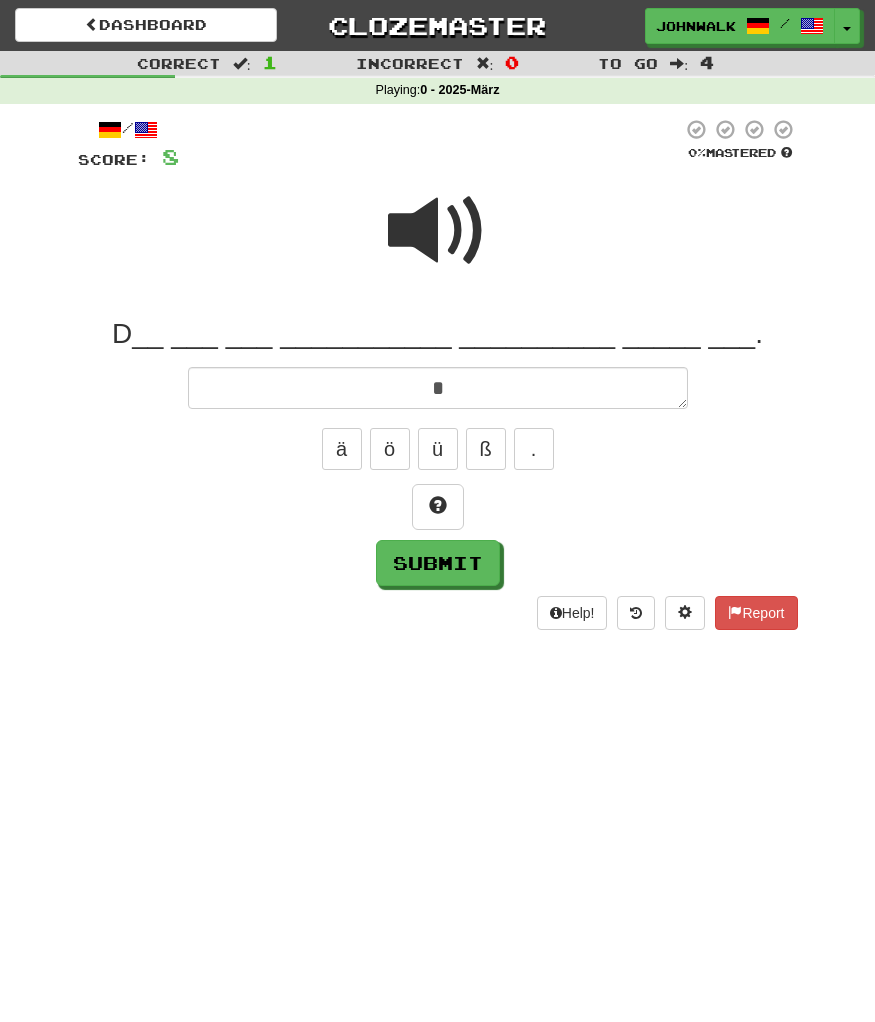 type on "*" 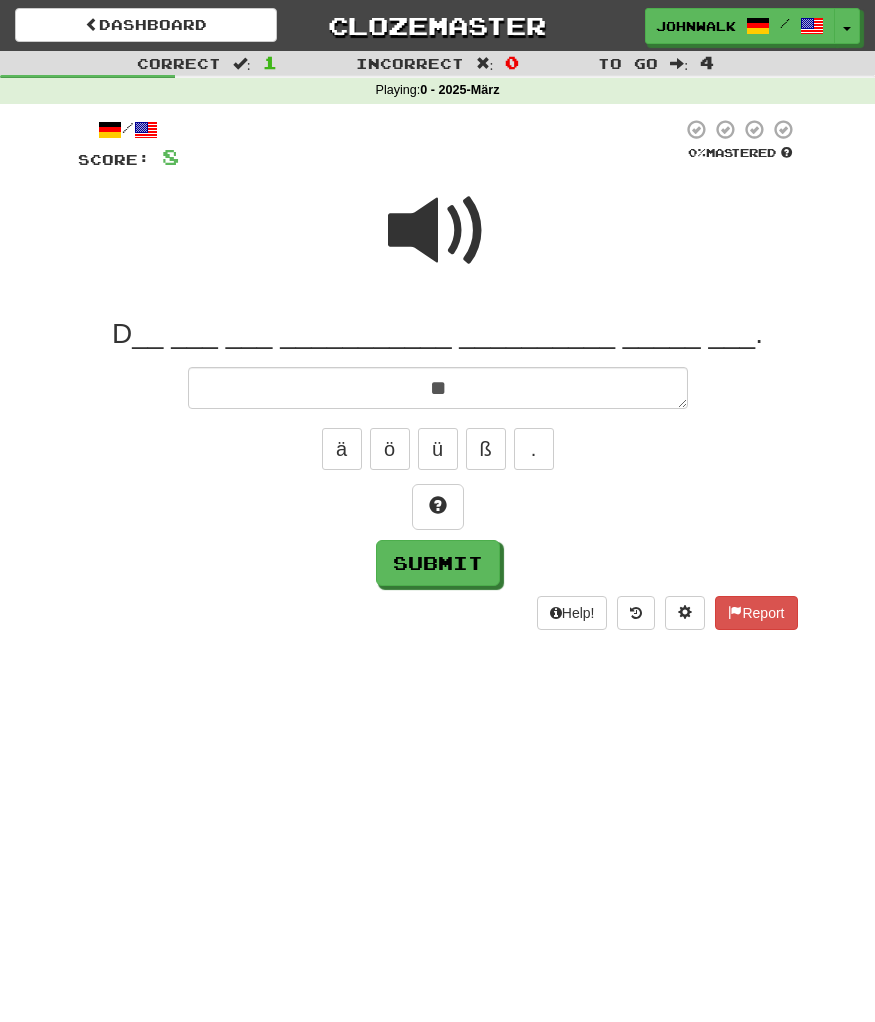 type on "*" 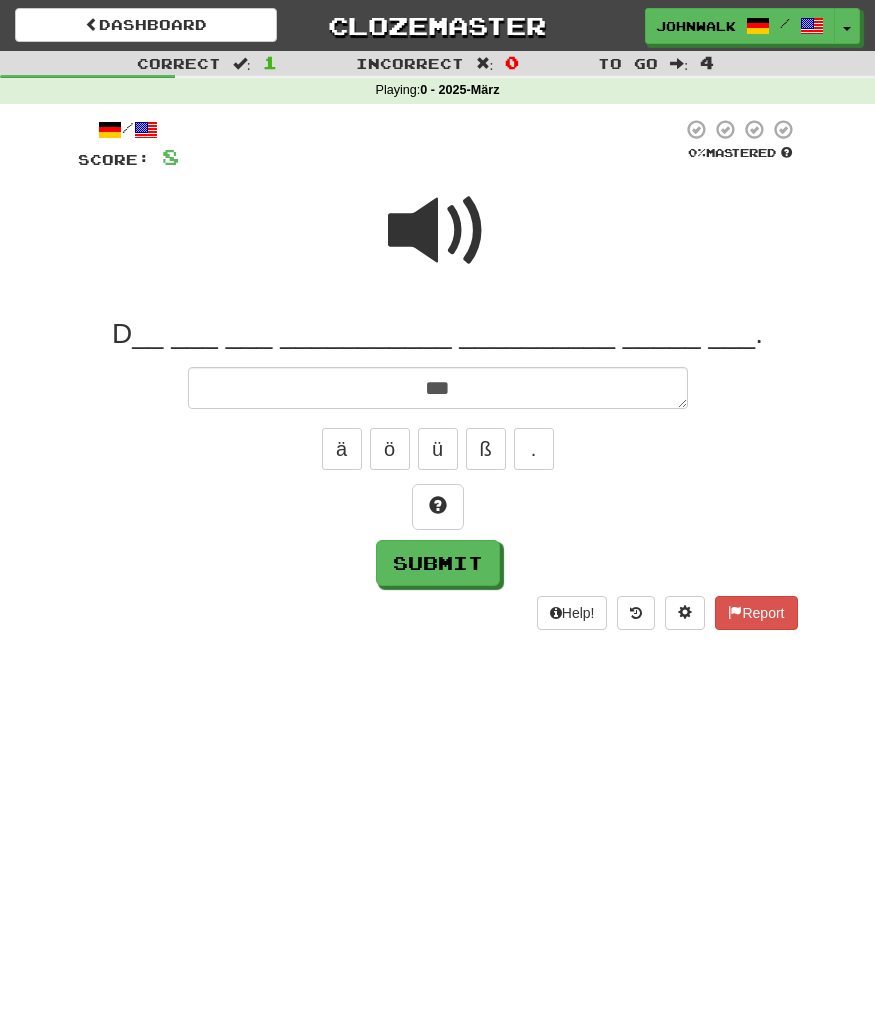 type on "*" 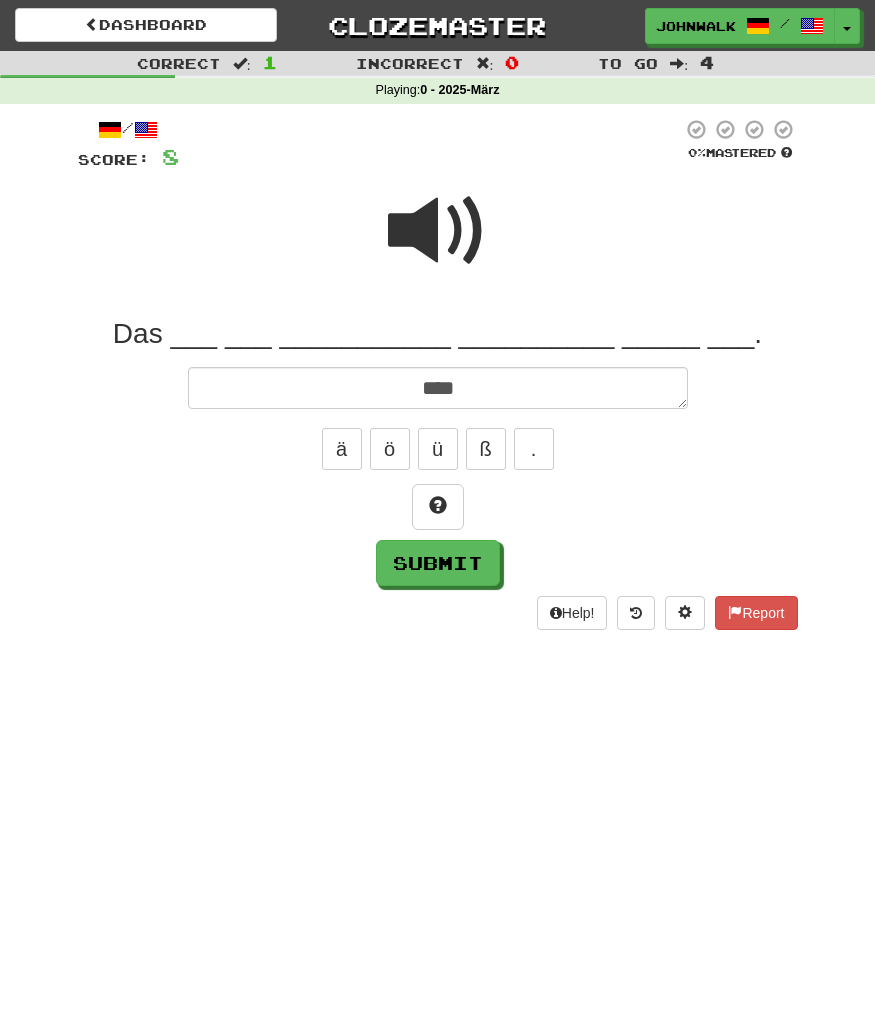 type on "*" 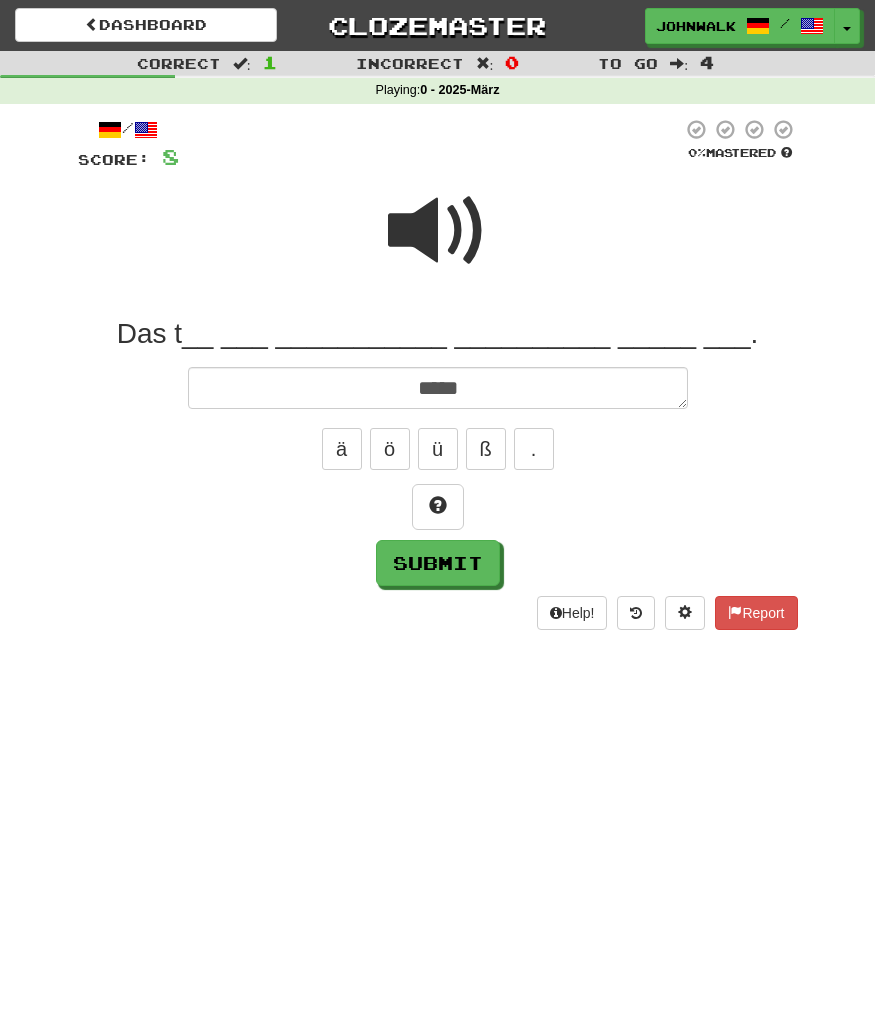 type on "*" 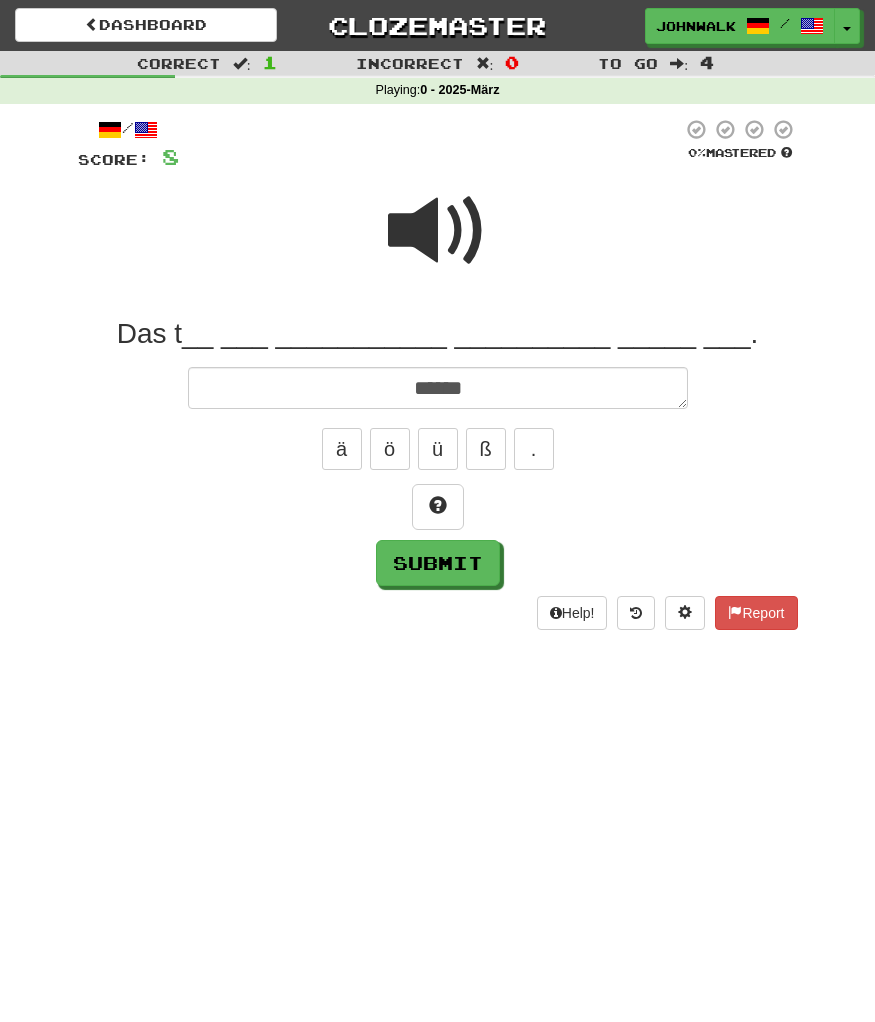 type on "*" 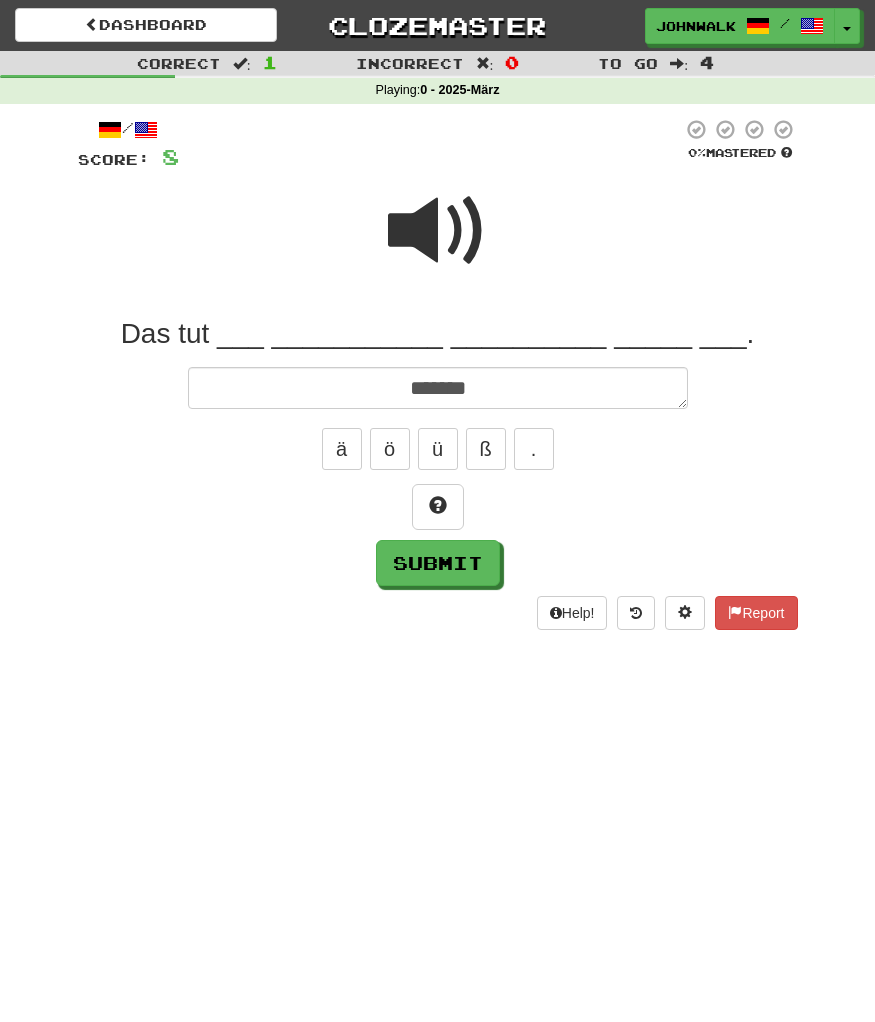 type on "*" 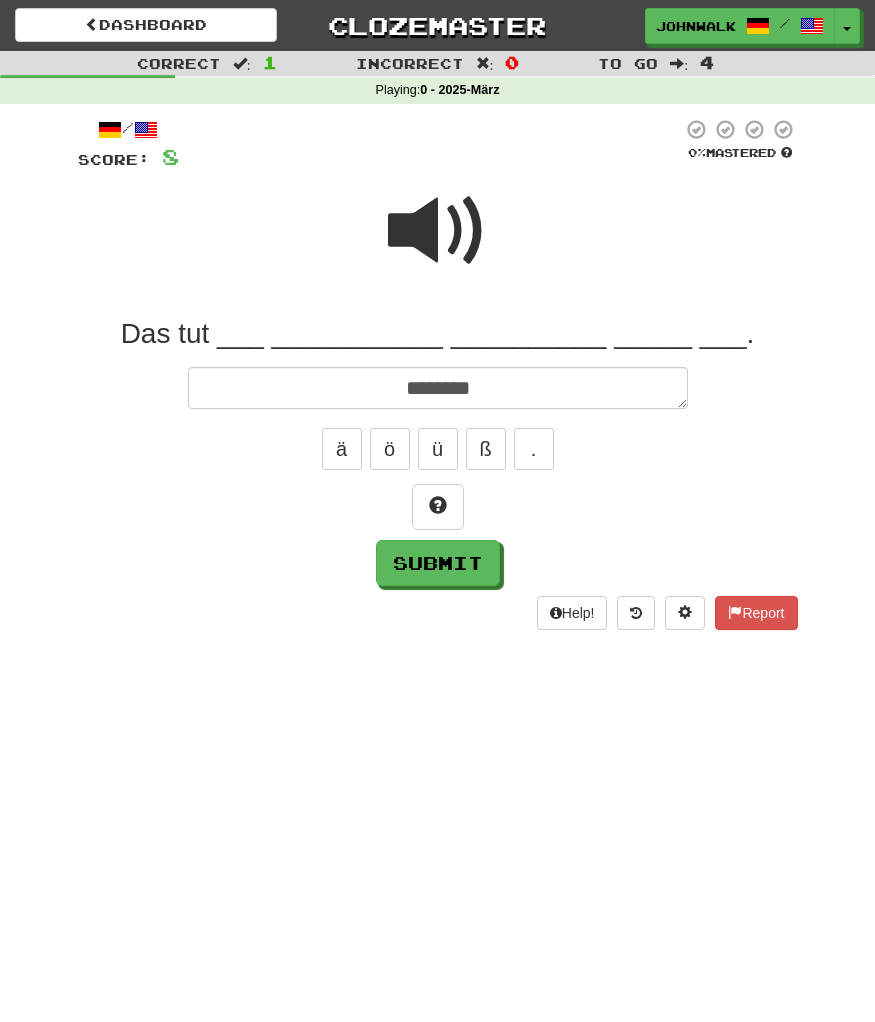 type on "*" 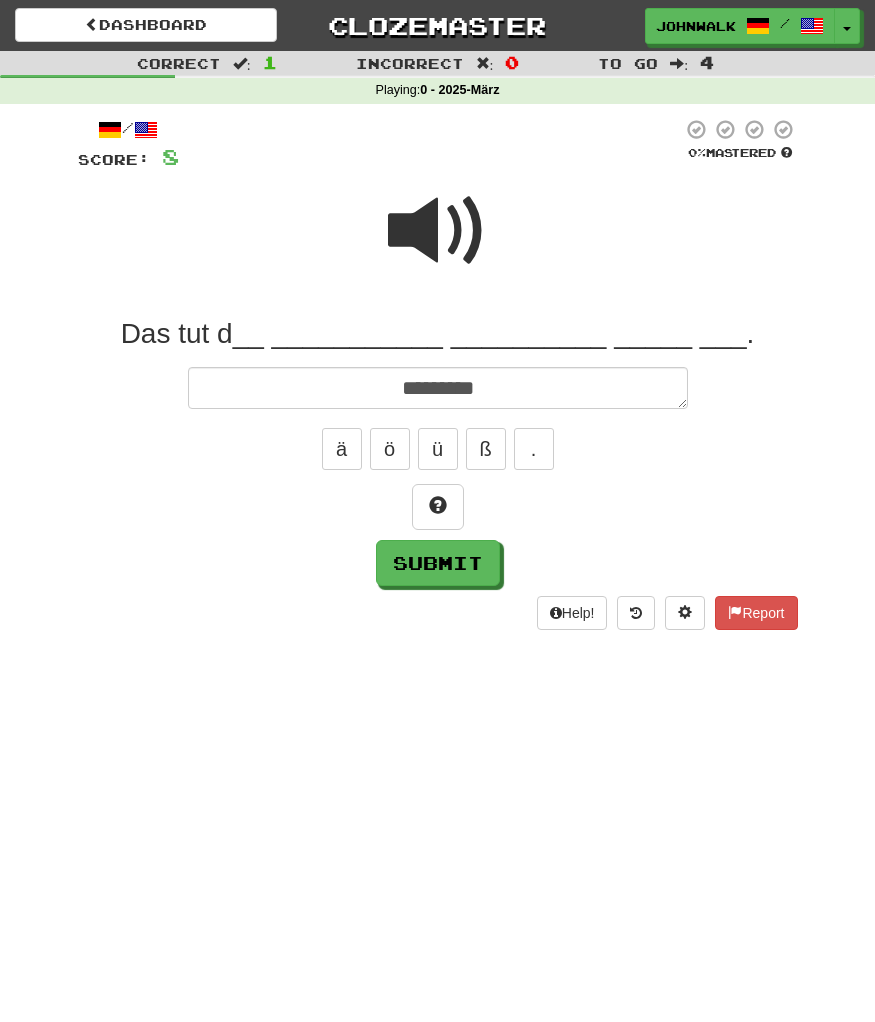 type on "*" 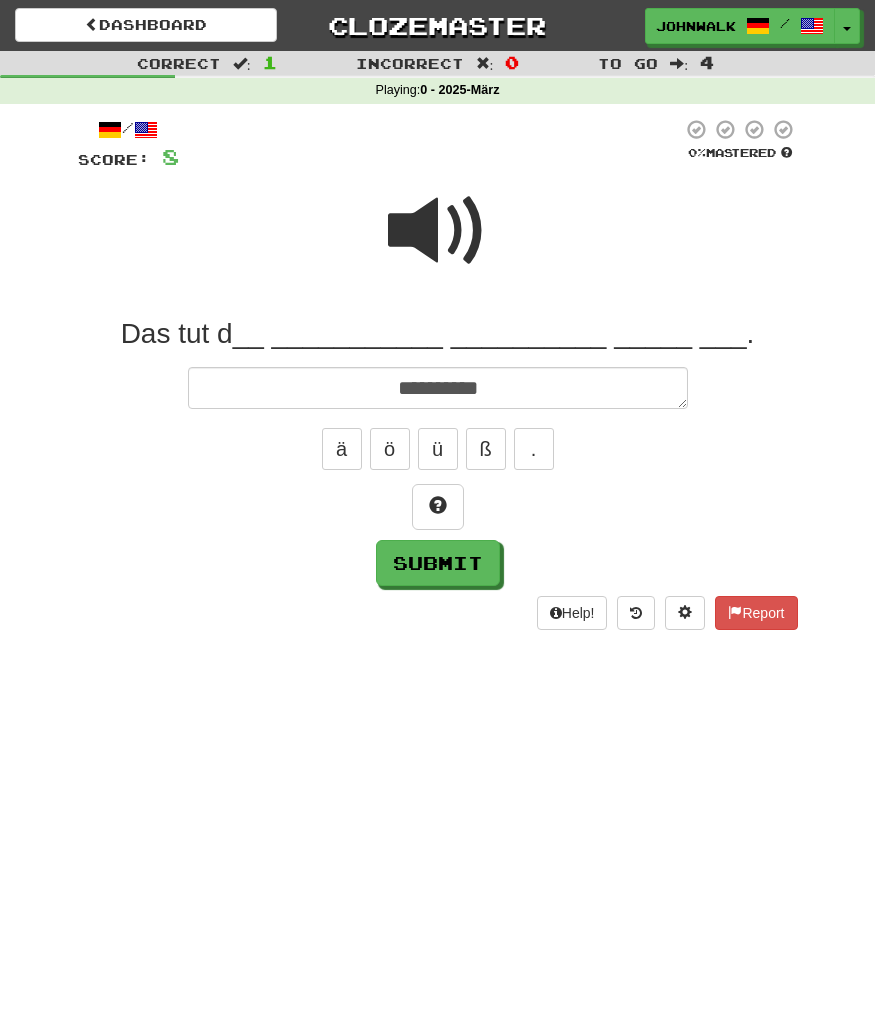 type on "**********" 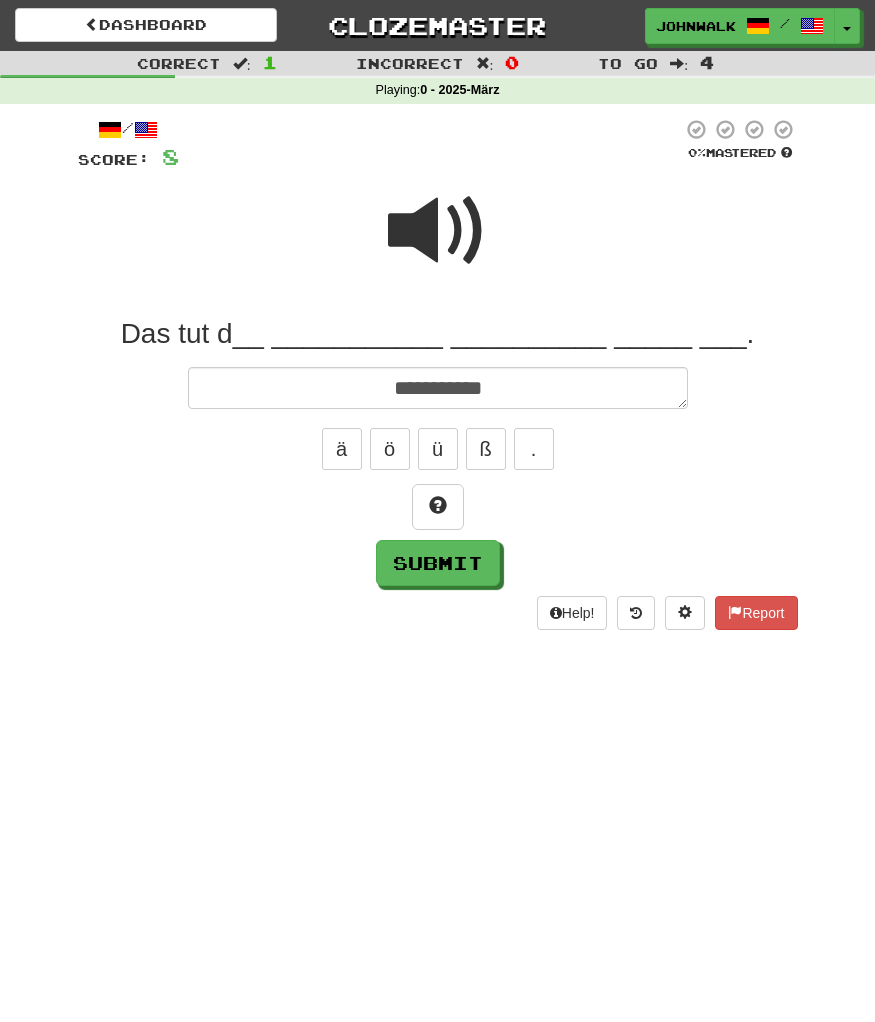 type on "*" 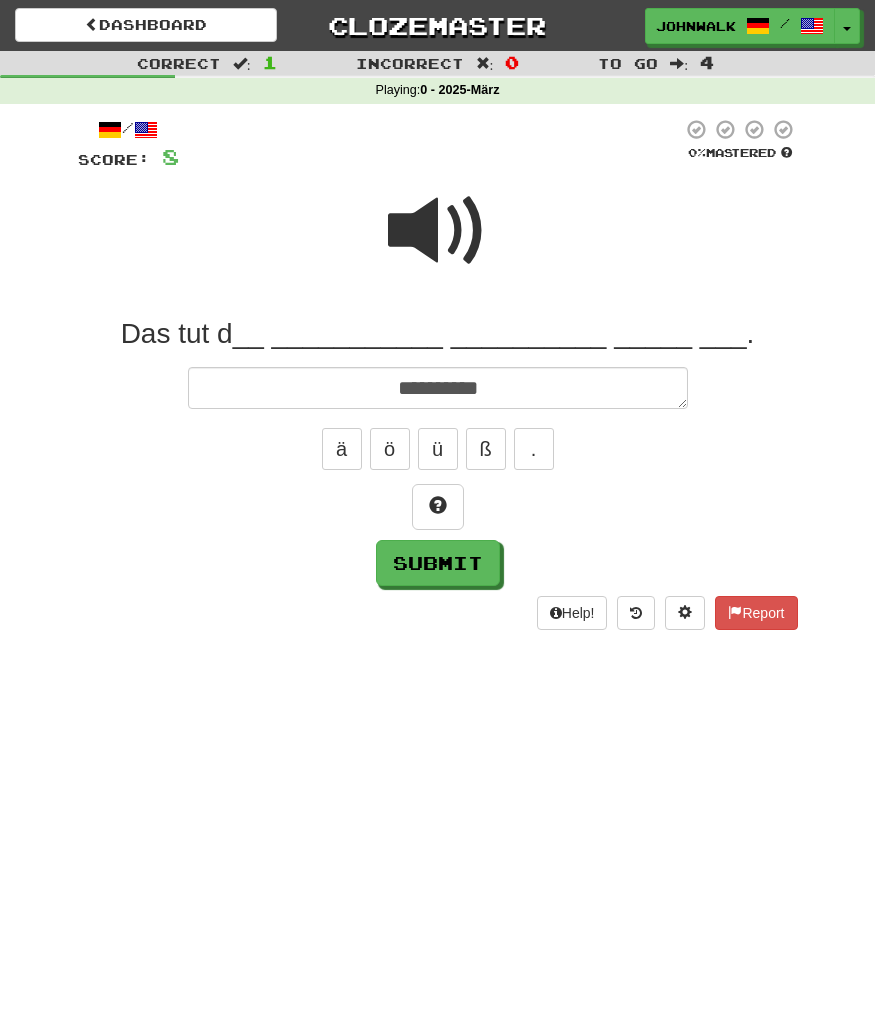 type on "*" 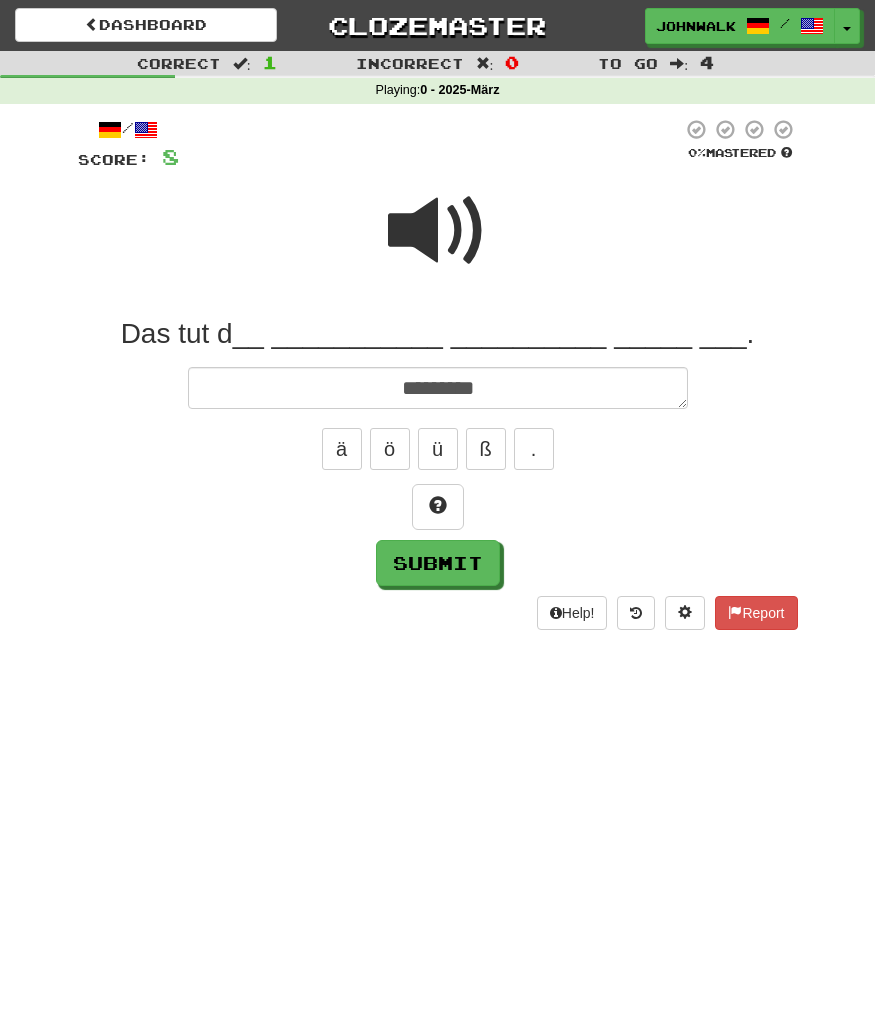 type on "*" 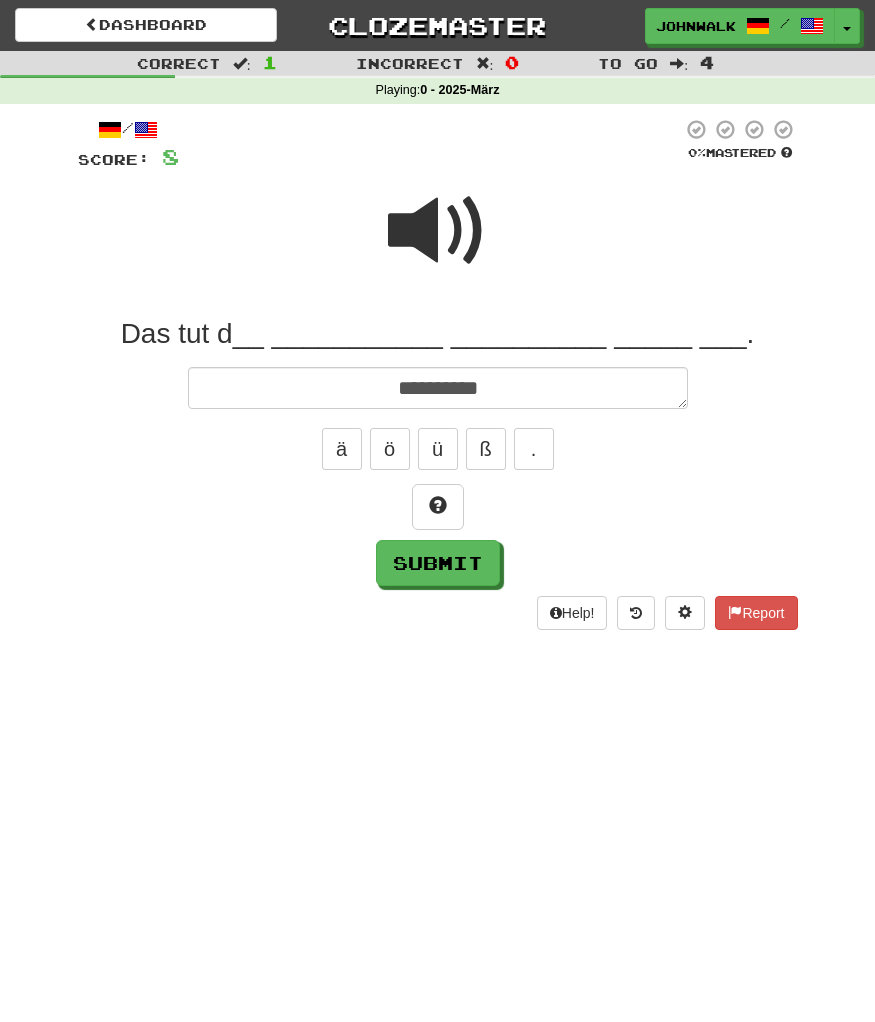 type 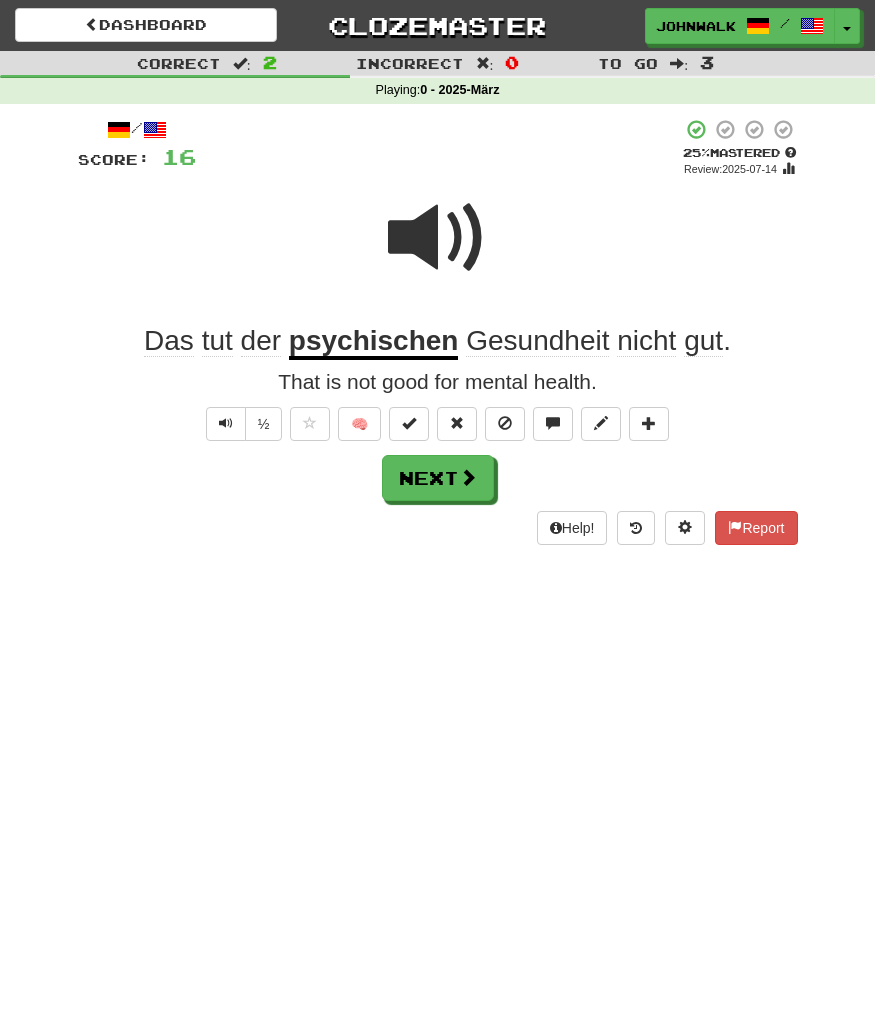click at bounding box center [438, 251] 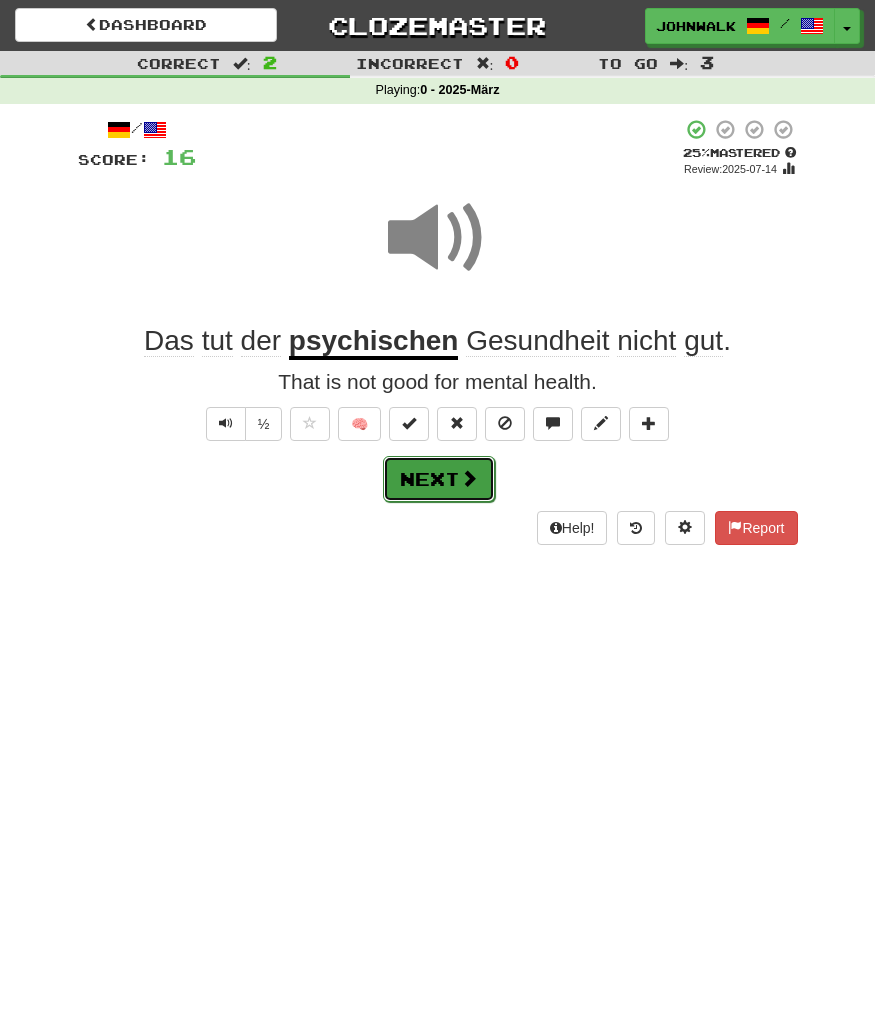 click on "Next" at bounding box center (439, 479) 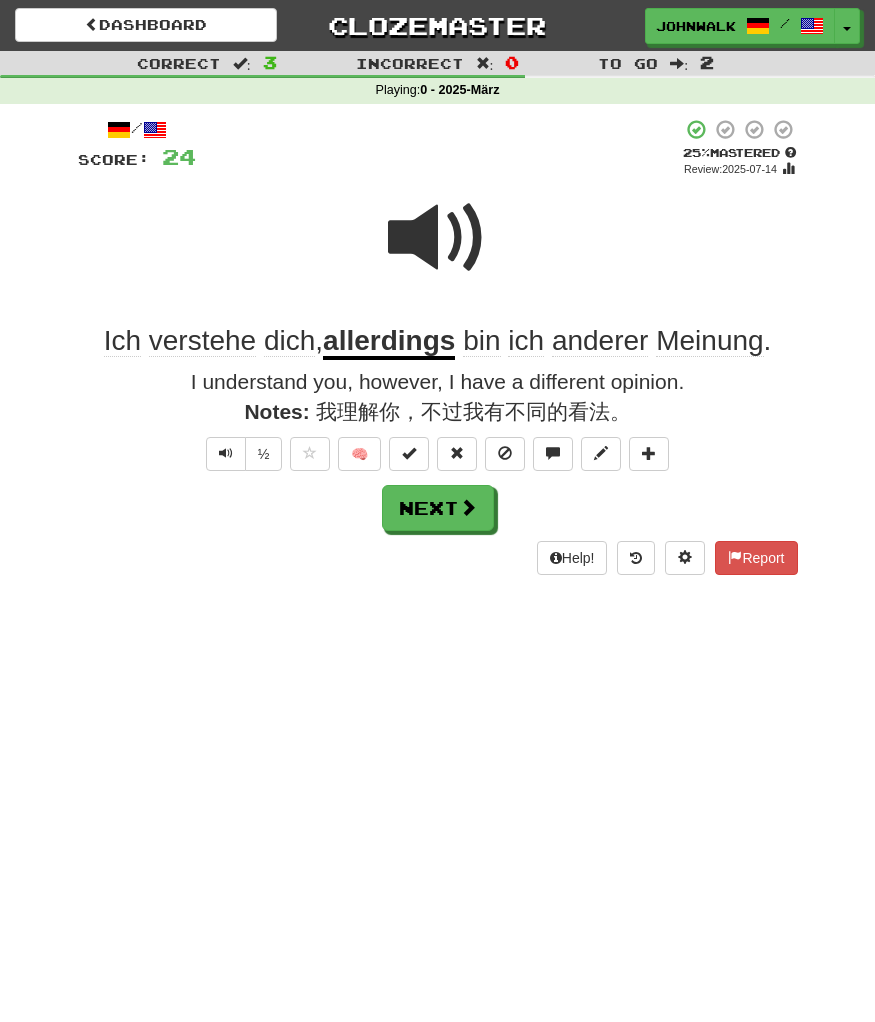 click on "Dashboard
Clozemaster
johnwalker2025
/
Toggle Dropdown
Dashboard
Leaderboard
Activity Feed
Notifications
Profile
Discussions
Deutsch
/
English
Streak:
59
Review:
0
Daily Goal:  3784 /1000
Español
/
English
Streak:
0
Review:
3
Points Today: 0
Languages
Account
Logout
johnwalker2025
/
Toggle Dropdown
Dashboard
Leaderboard
Activity Feed
Notifications
Profile
Discussions
Deutsch
/
English
Streak:
59
Review:
0
Daily Goal:  3784 /1000
Español
/
English
Streak:
0
Review:
3
Points Today: 0
Languages
Account
Logout
clozemaster
:" at bounding box center [437, 511] 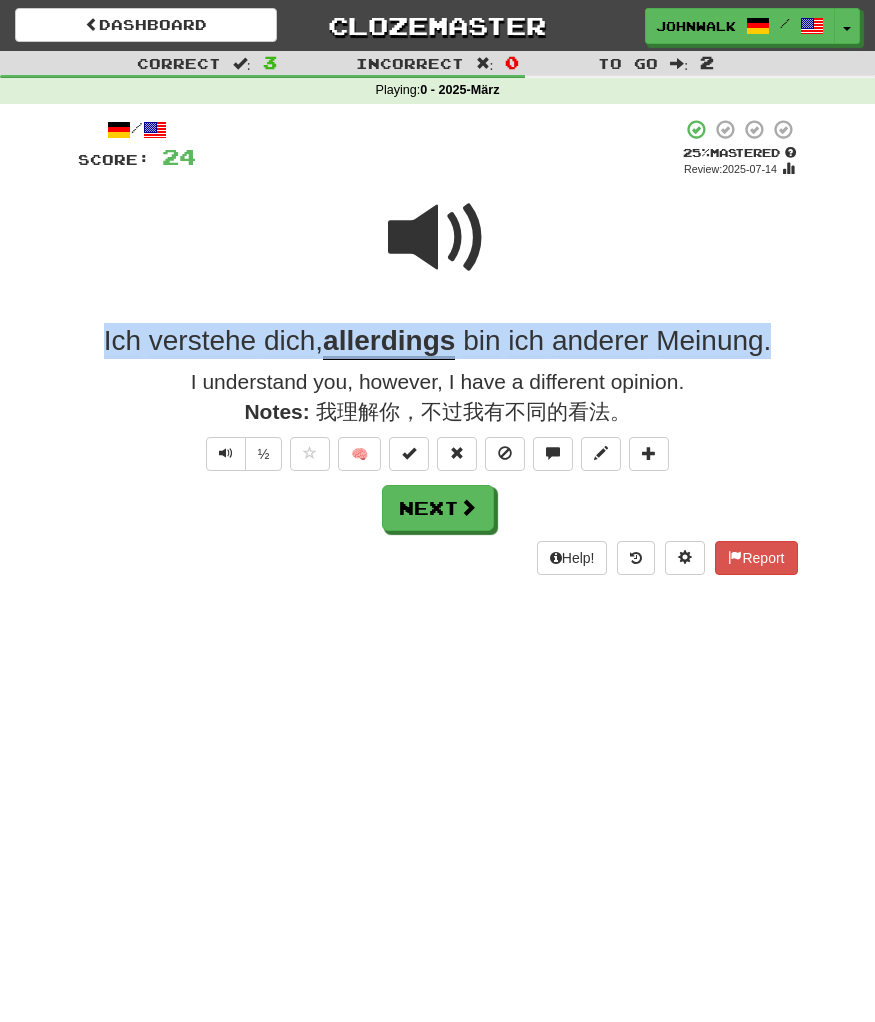 drag, startPoint x: 815, startPoint y: 347, endPoint x: 84, endPoint y: 313, distance: 731.7903 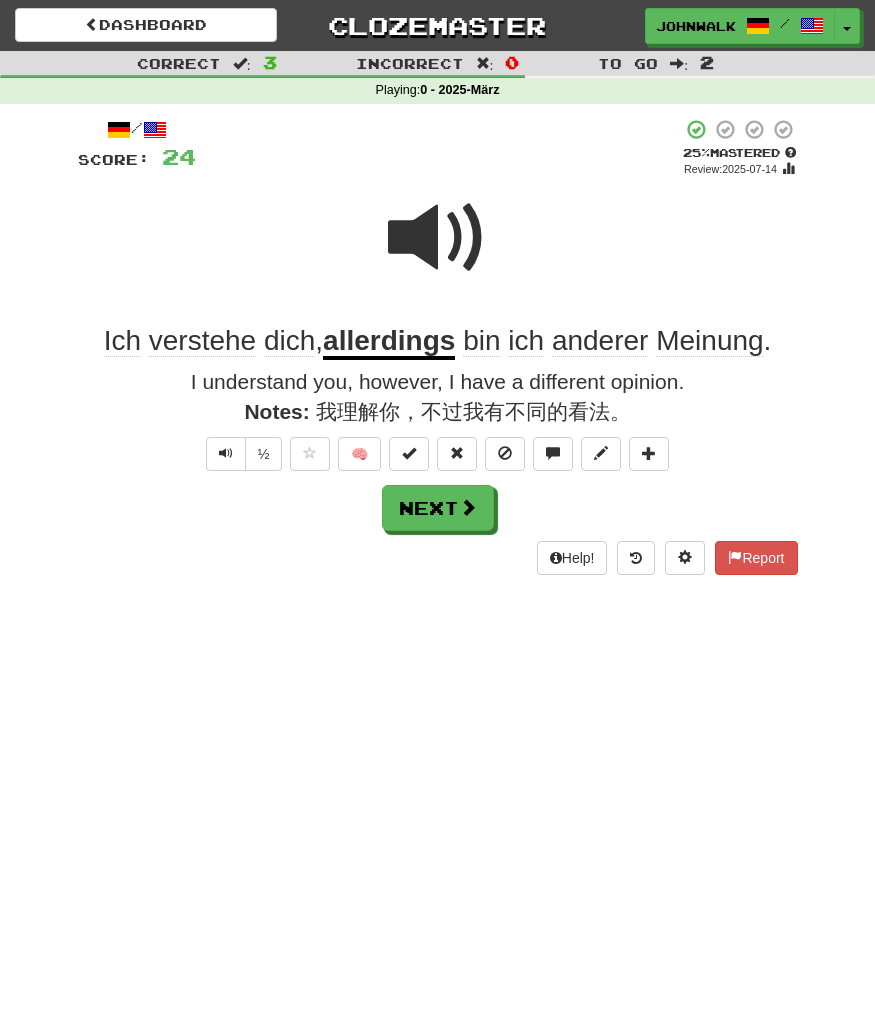 click on "Dashboard
Clozemaster
johnwalker2025
/
Toggle Dropdown
Dashboard
Leaderboard
Activity Feed
Notifications
Profile
Discussions
Deutsch
/
English
Streak:
59
Review:
0
Daily Goal:  3784 /1000
Español
/
English
Streak:
0
Review:
3
Points Today: 0
Languages
Account
Logout
johnwalker2025
/
Toggle Dropdown
Dashboard
Leaderboard
Activity Feed
Notifications
Profile
Discussions
Deutsch
/
English
Streak:
59
Review:
0
Daily Goal:  3784 /1000
Español
/
English
Streak:
0
Review:
3
Points Today: 0
Languages
Account
Logout
clozemaster
:" at bounding box center [437, 511] 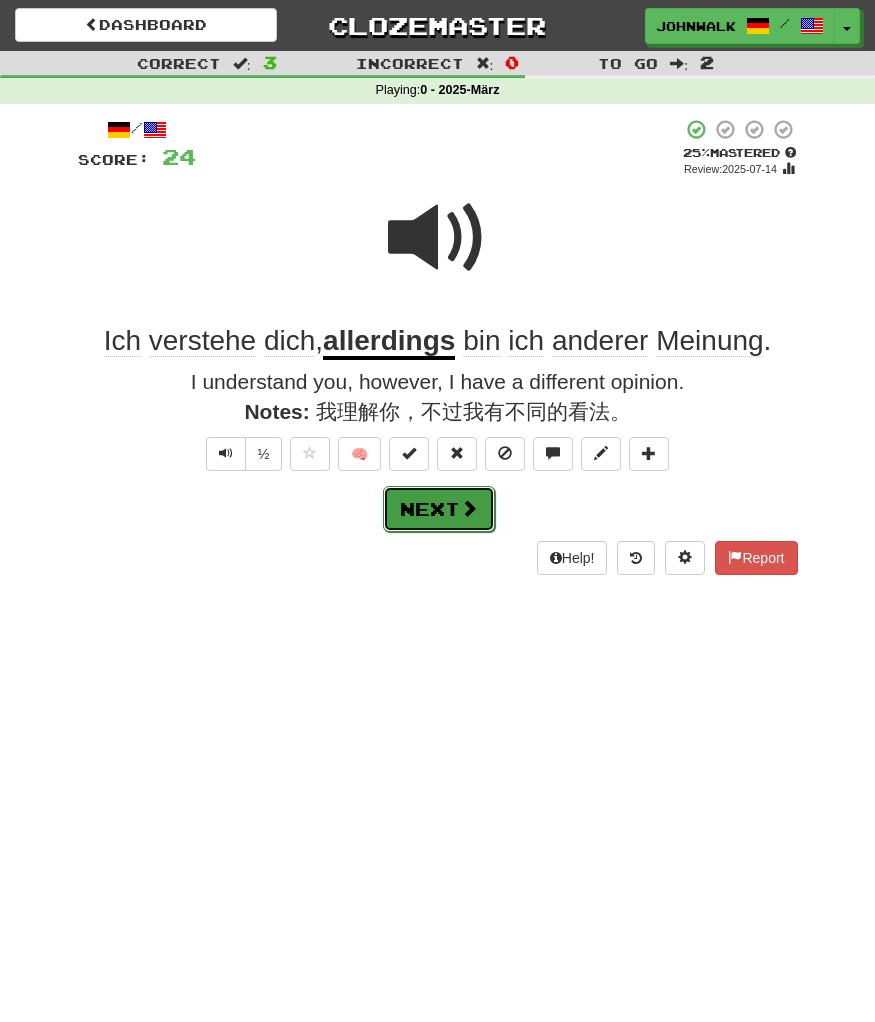 click on "Next" at bounding box center (439, 509) 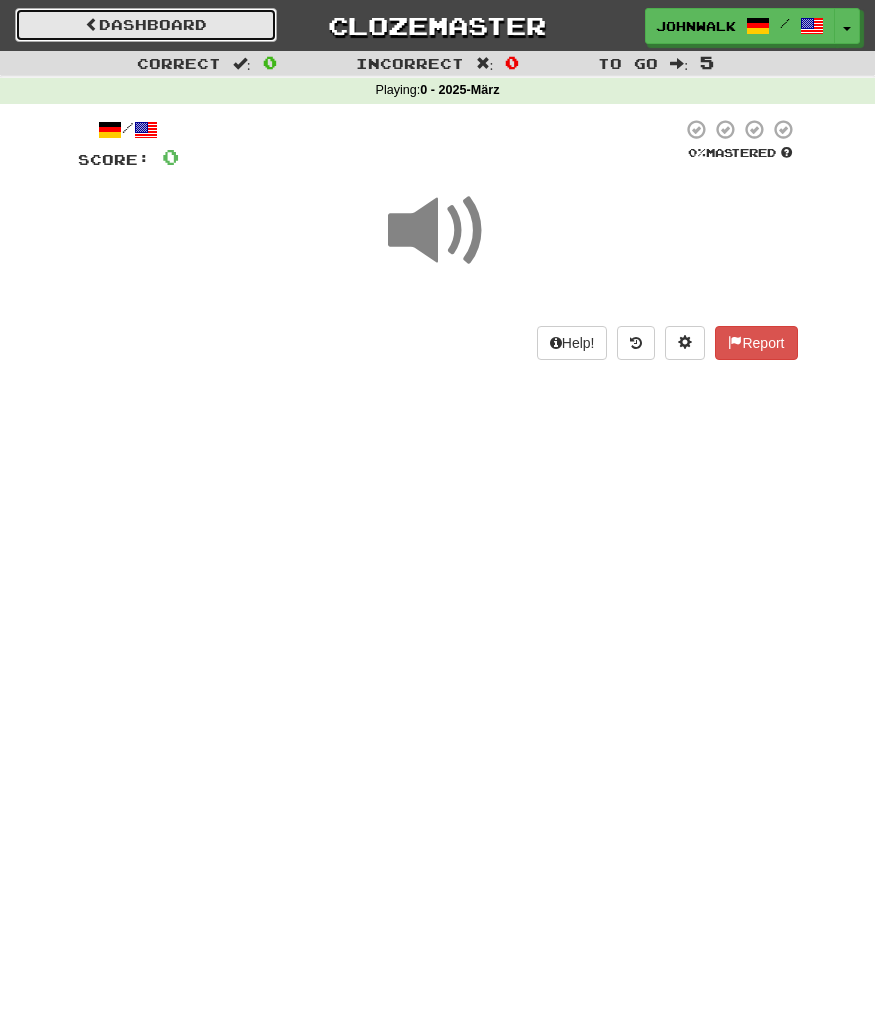 click on "Dashboard" at bounding box center (146, 25) 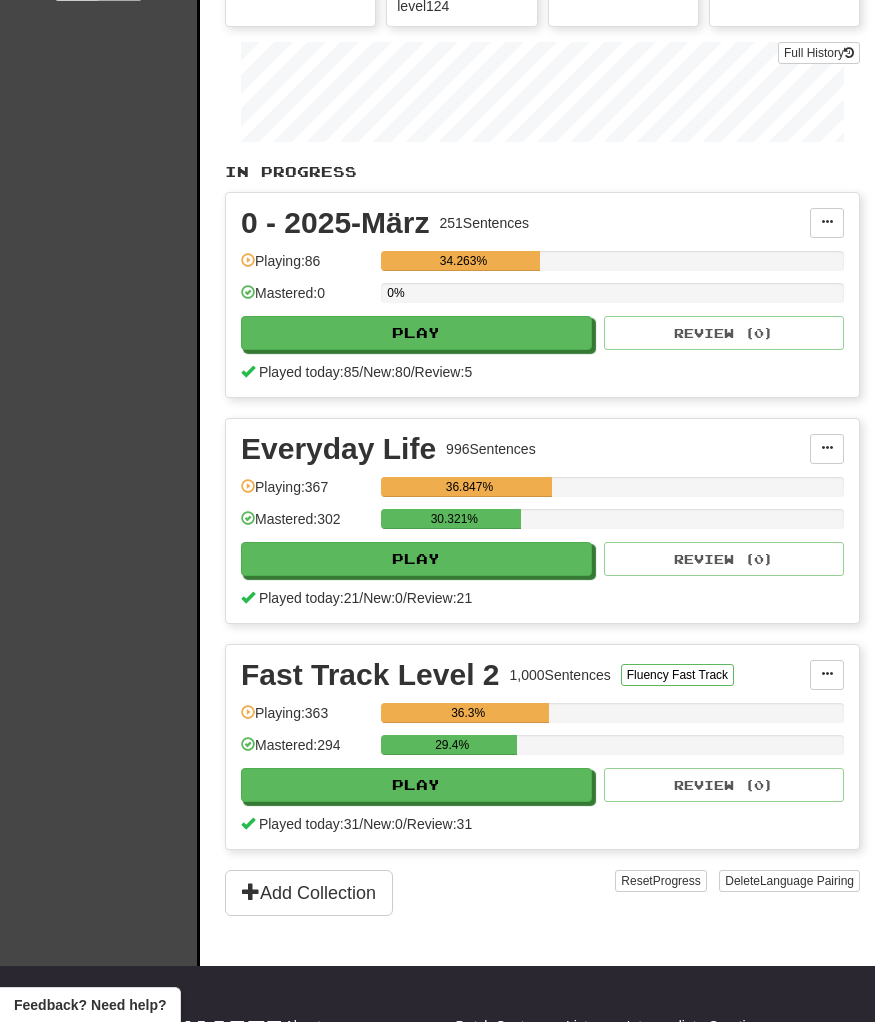 scroll, scrollTop: 371, scrollLeft: 0, axis: vertical 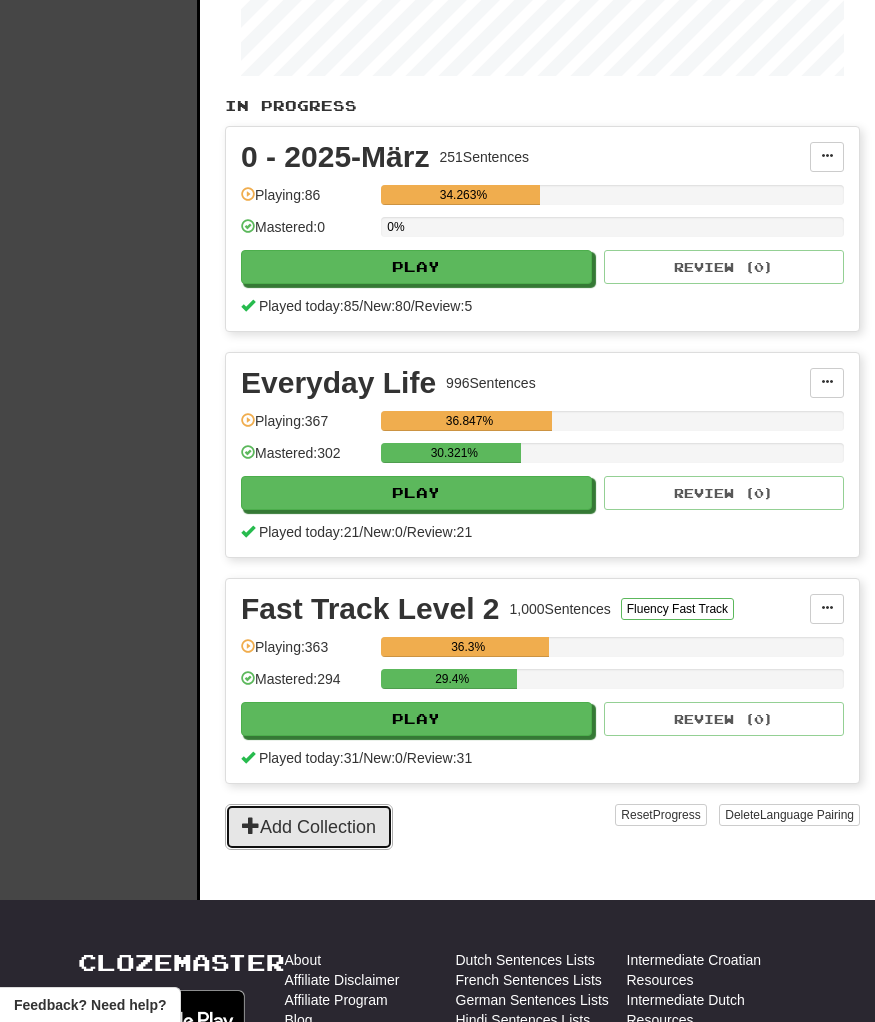 click on "Add Collection" at bounding box center (309, 827) 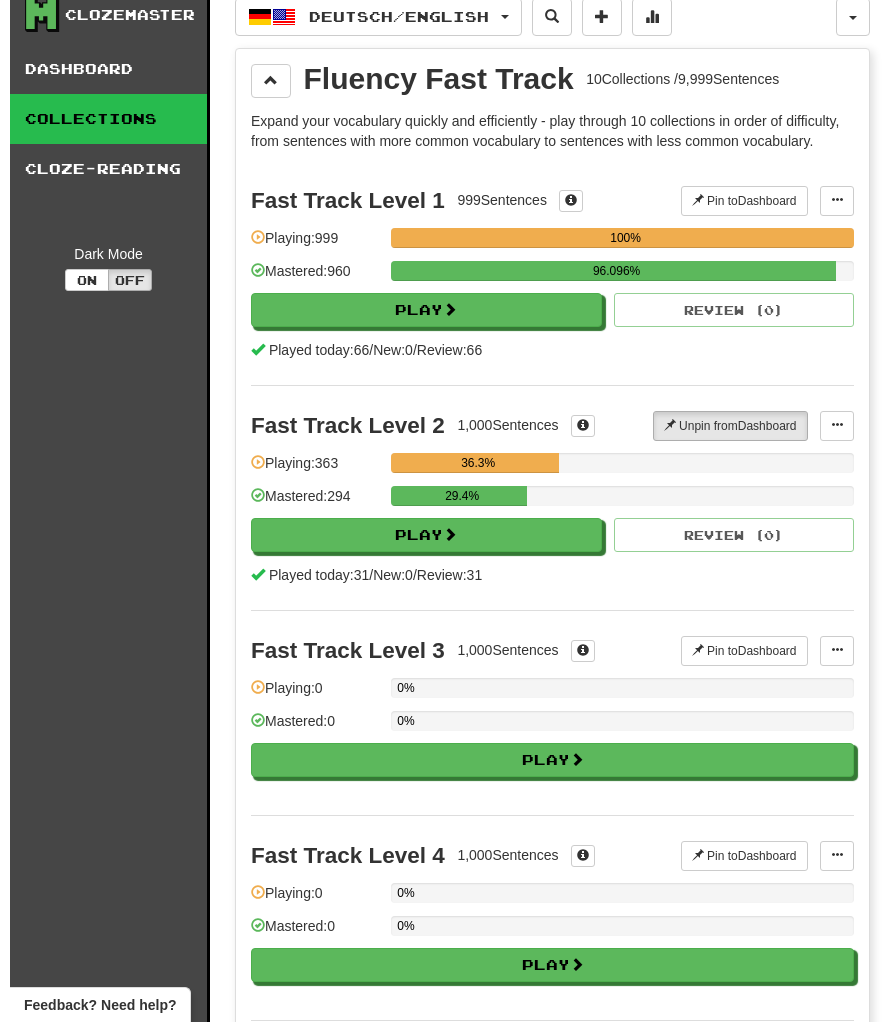 scroll, scrollTop: 0, scrollLeft: 0, axis: both 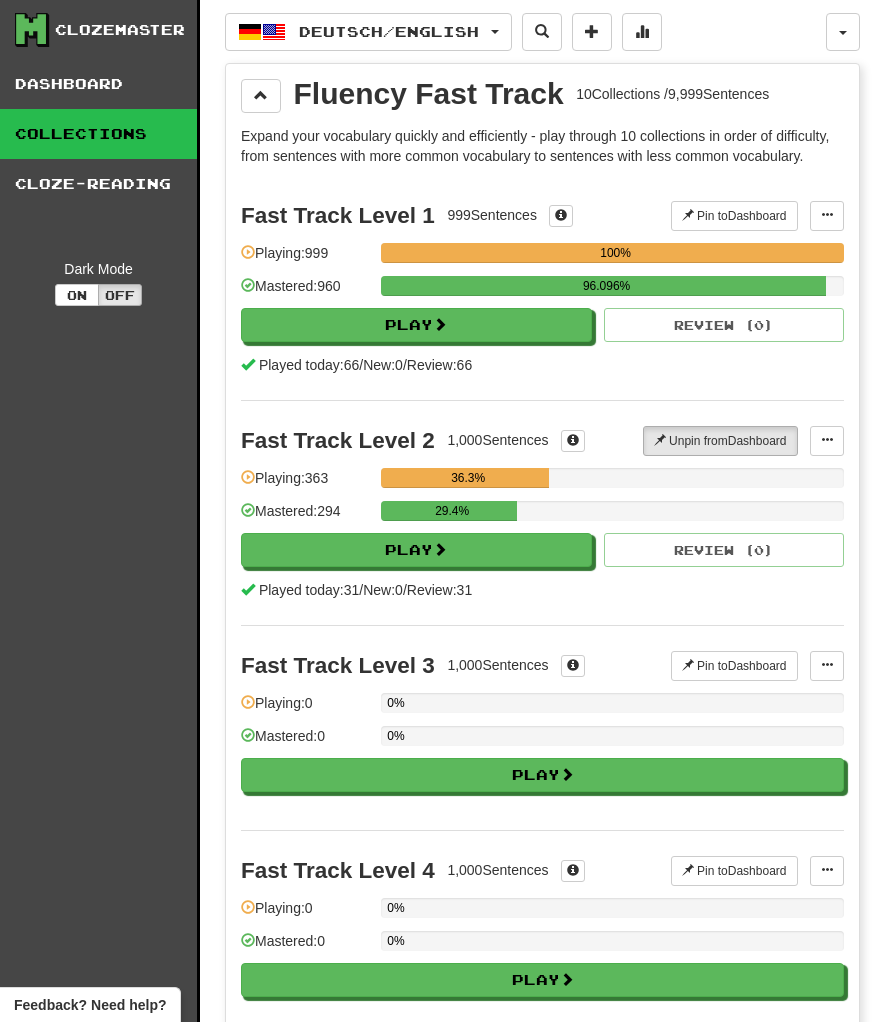 click on "Clozemaster" at bounding box center [120, 30] 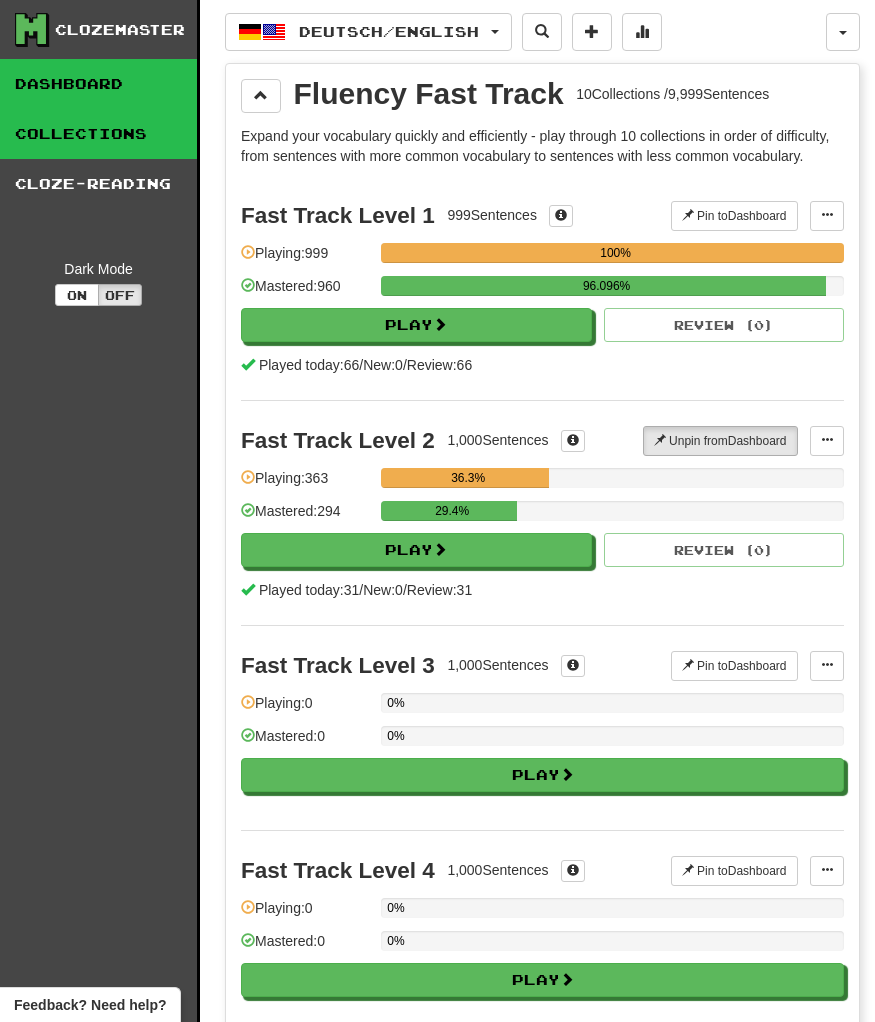 click on "Dashboard" at bounding box center (98, 84) 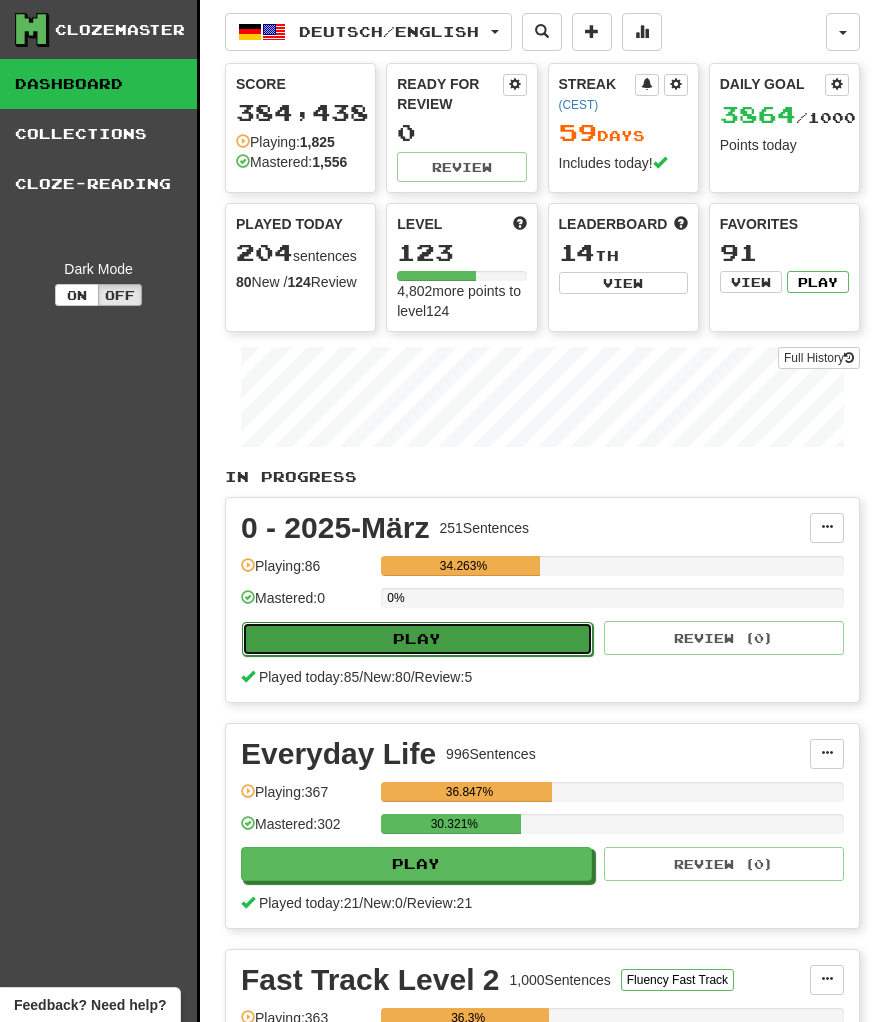 click on "Play" at bounding box center (417, 639) 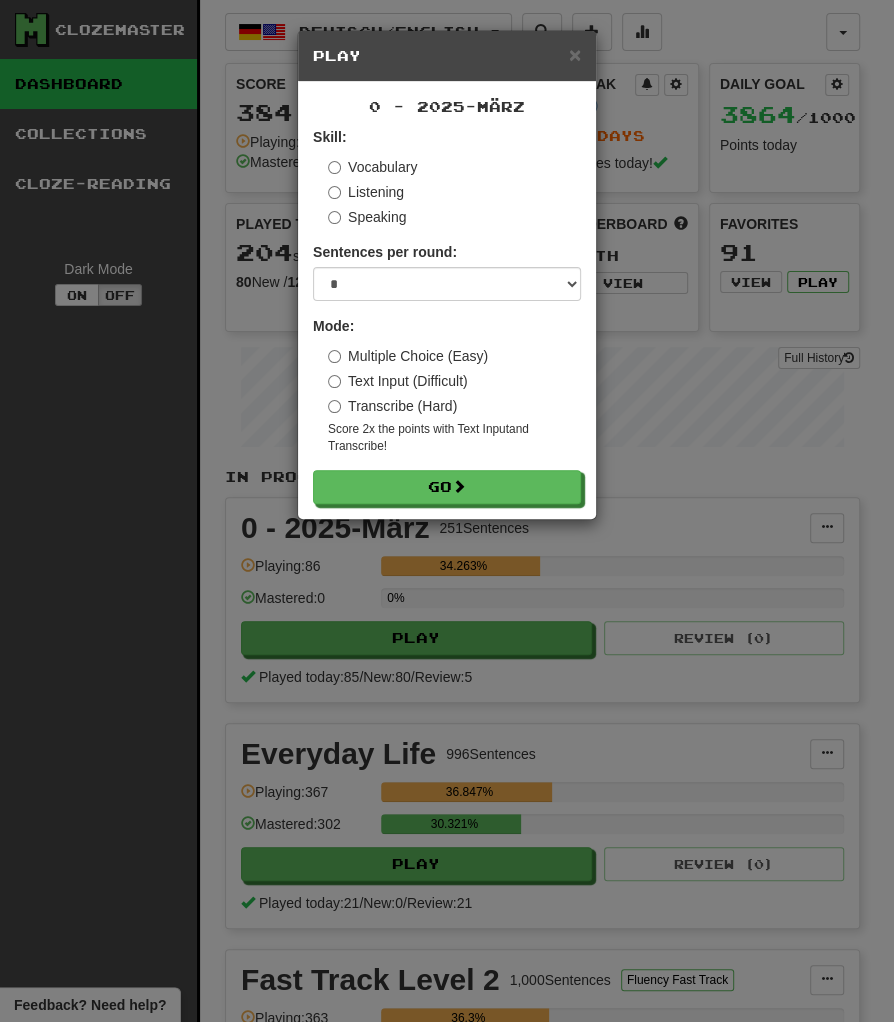 click on "Transcribe (Hard)" at bounding box center [392, 406] 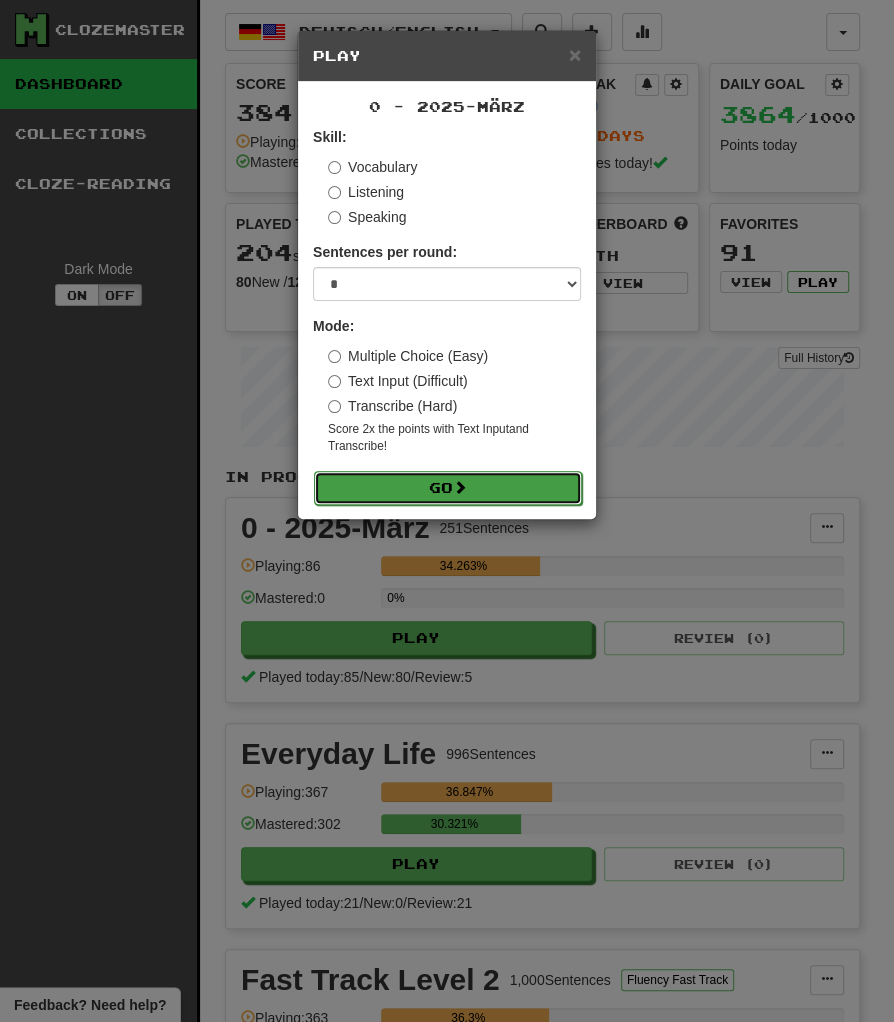 click on "Go" at bounding box center (448, 488) 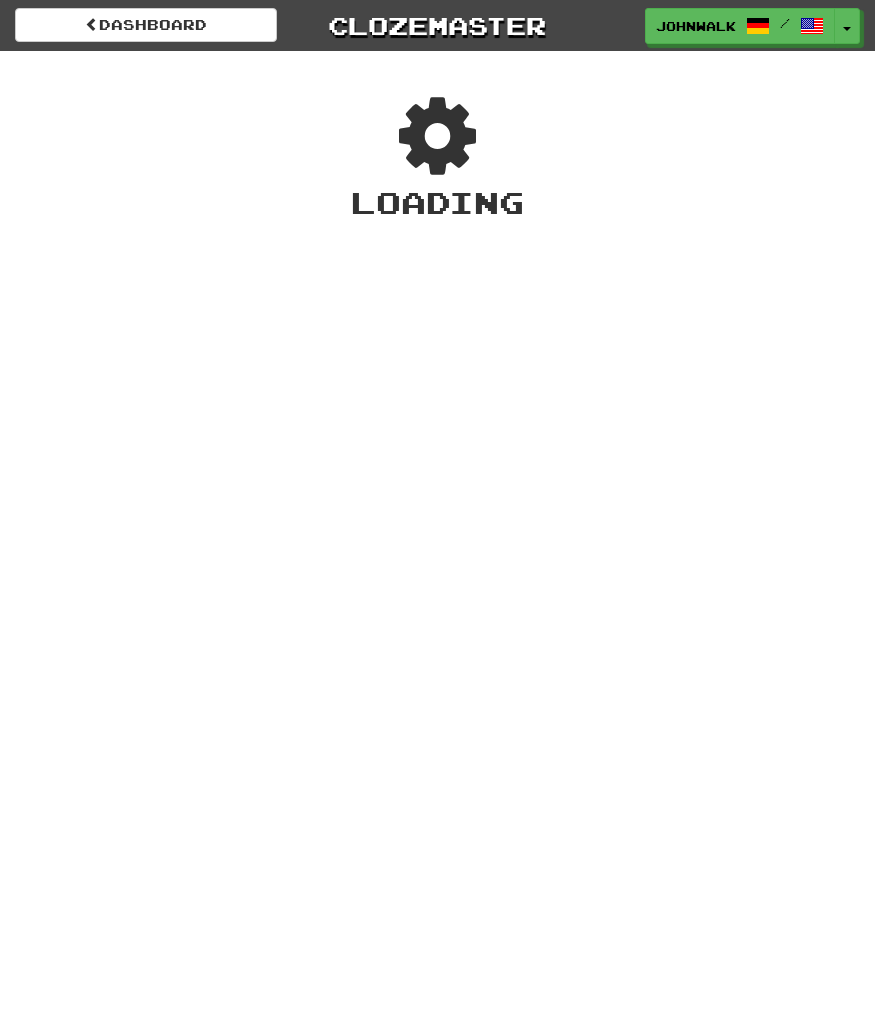 scroll, scrollTop: 0, scrollLeft: 0, axis: both 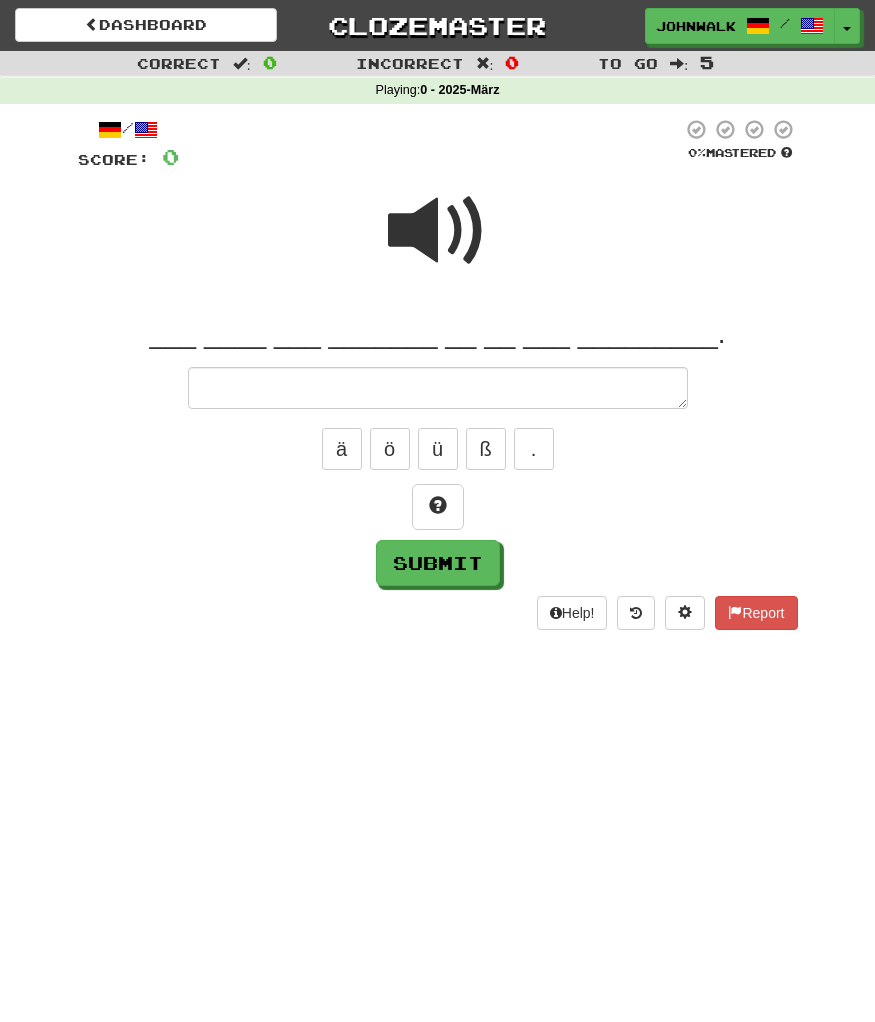 type on "*" 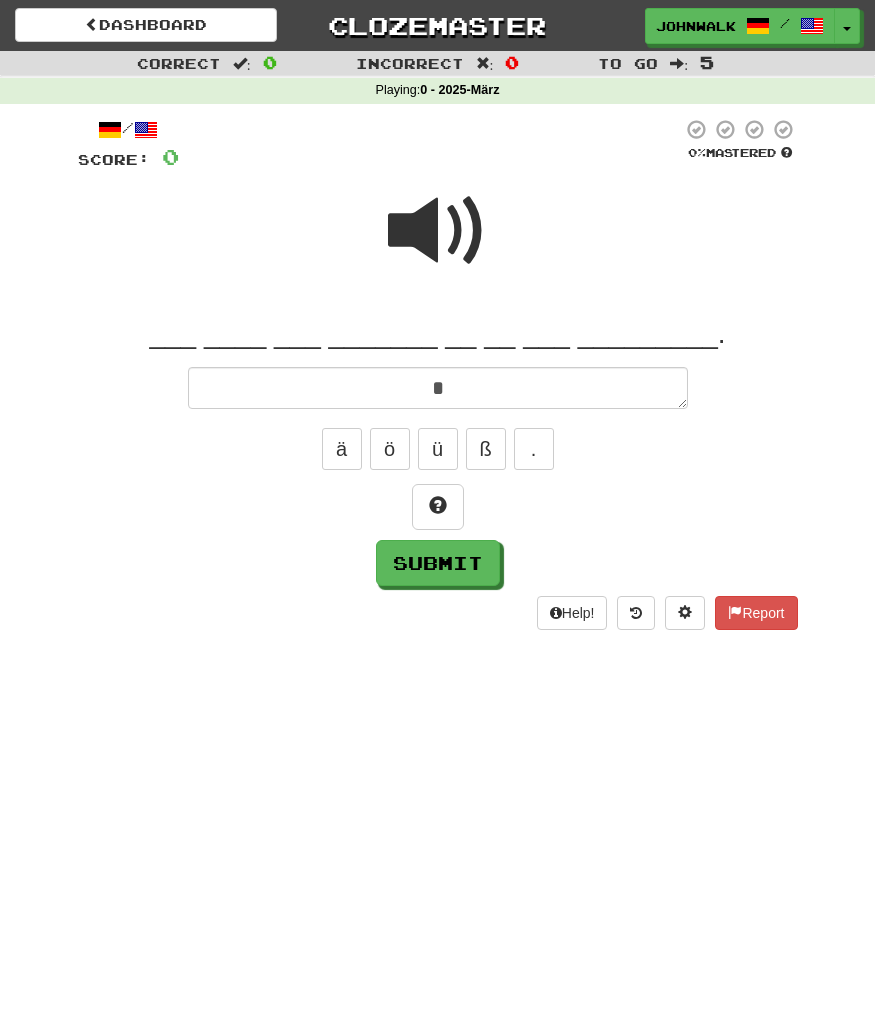 type on "*" 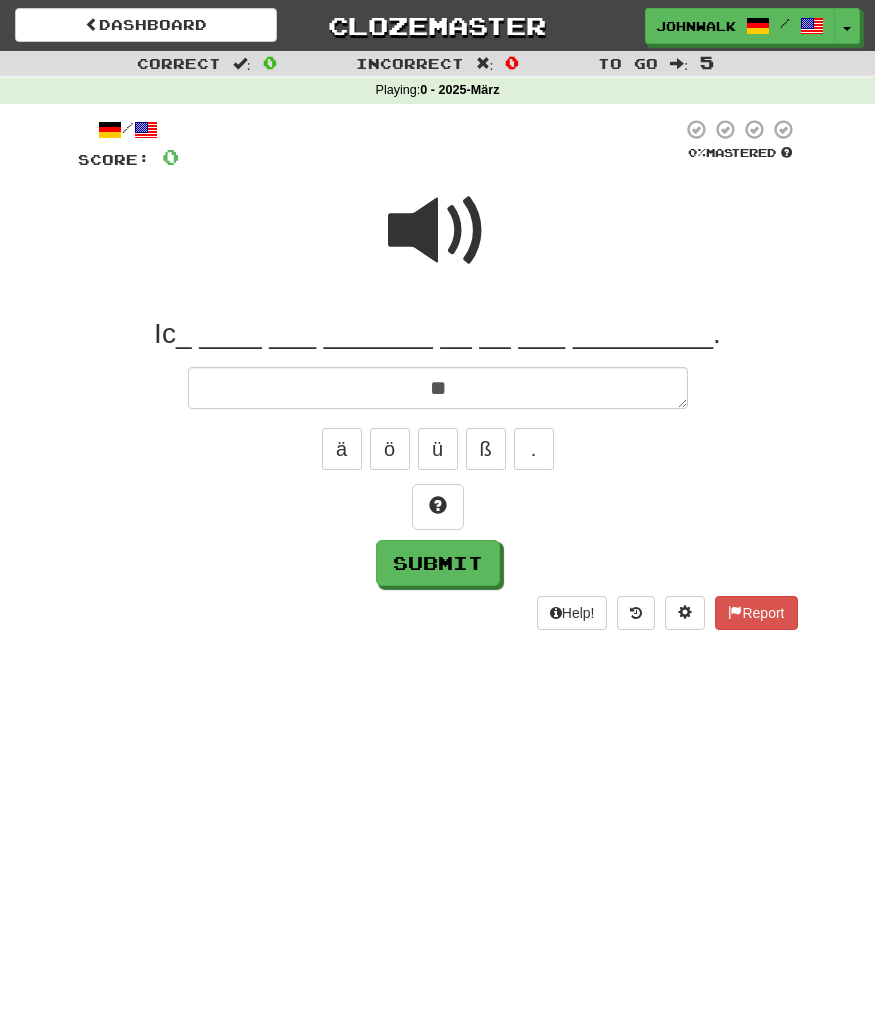 type on "***" 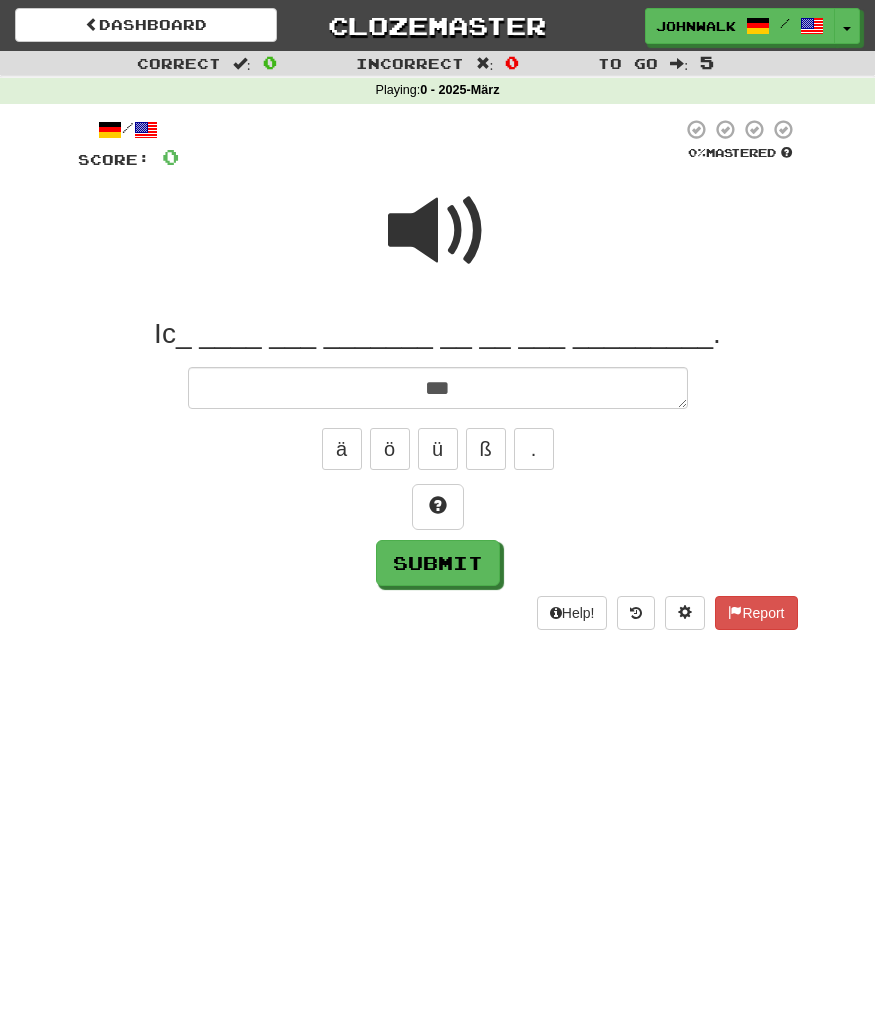 type on "*" 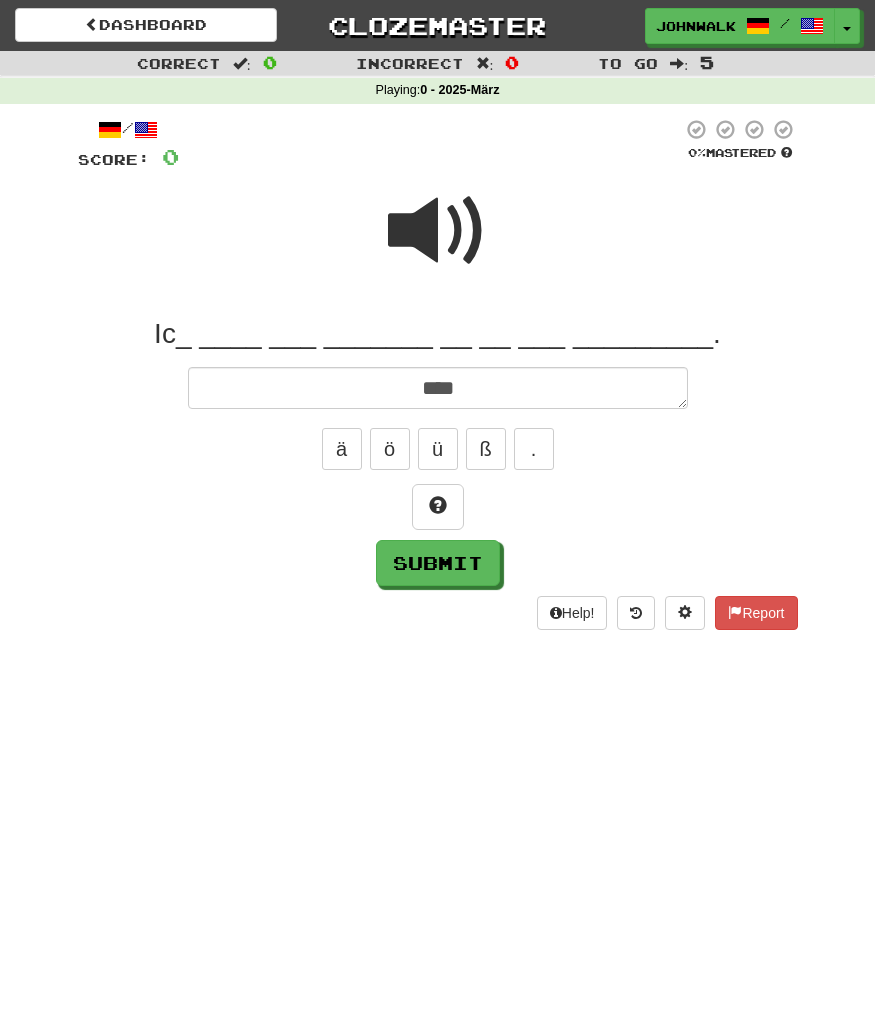 type on "*****" 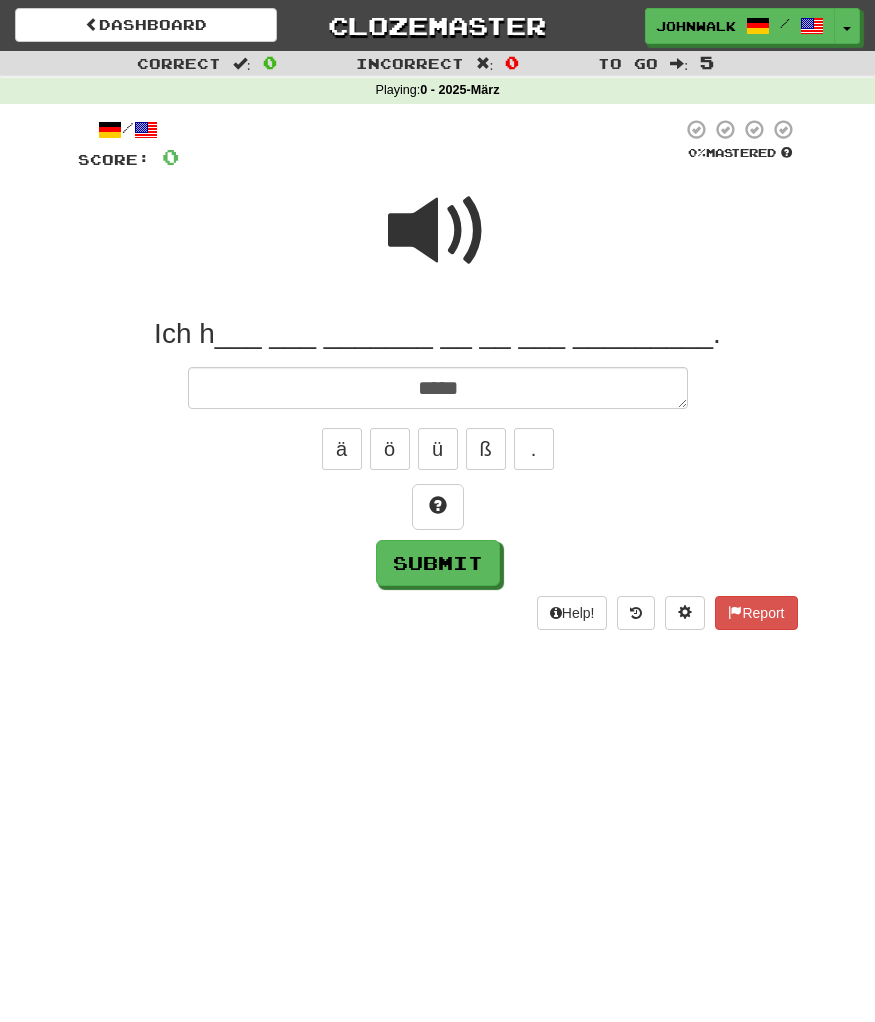 type on "*" 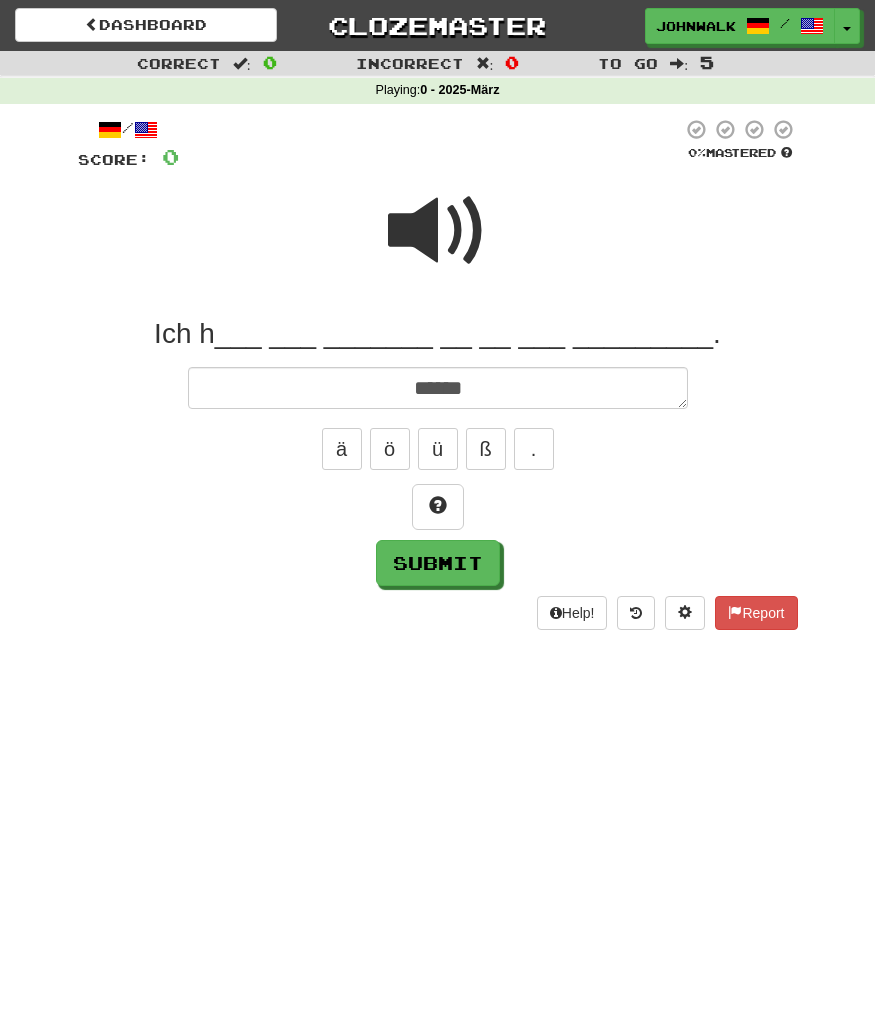 type on "*" 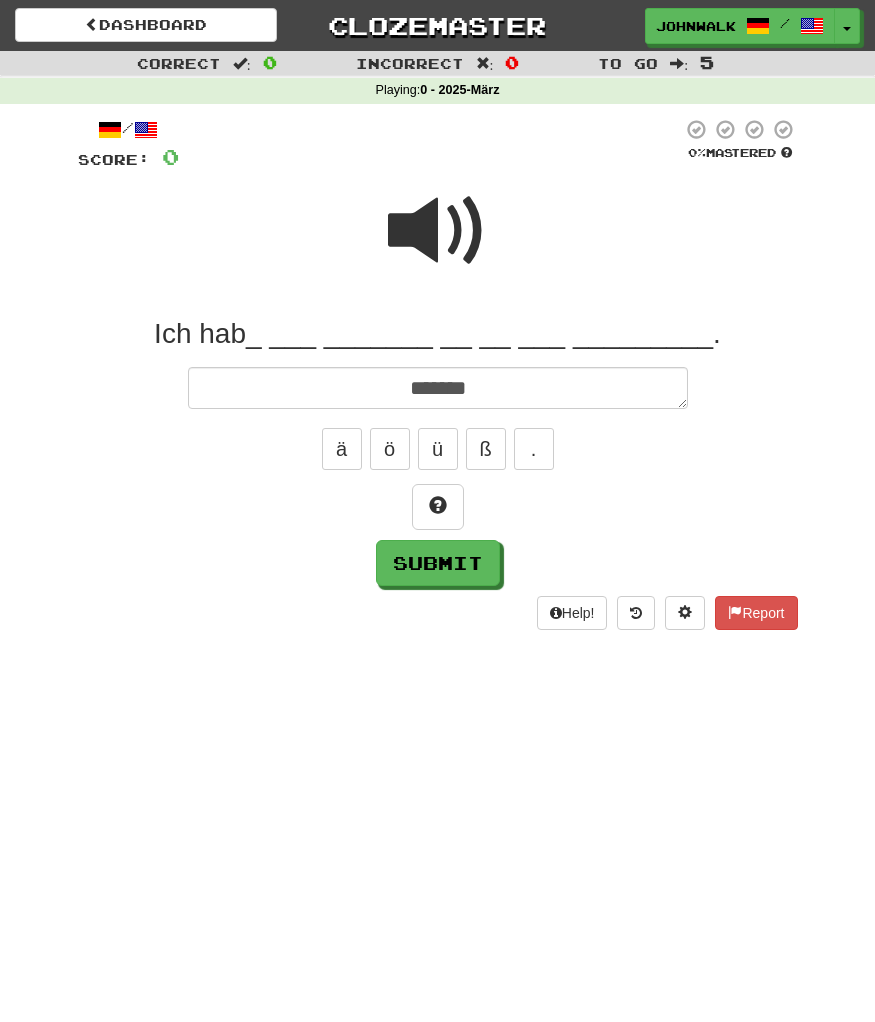 type on "*" 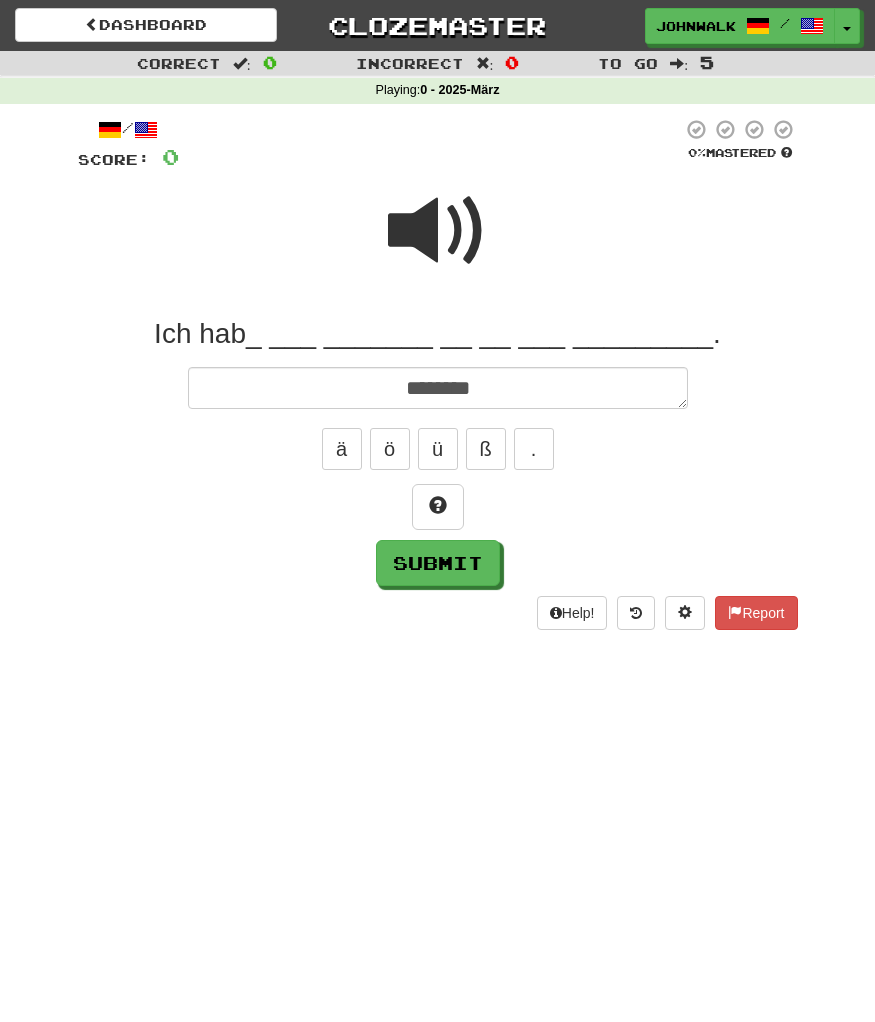 type on "*" 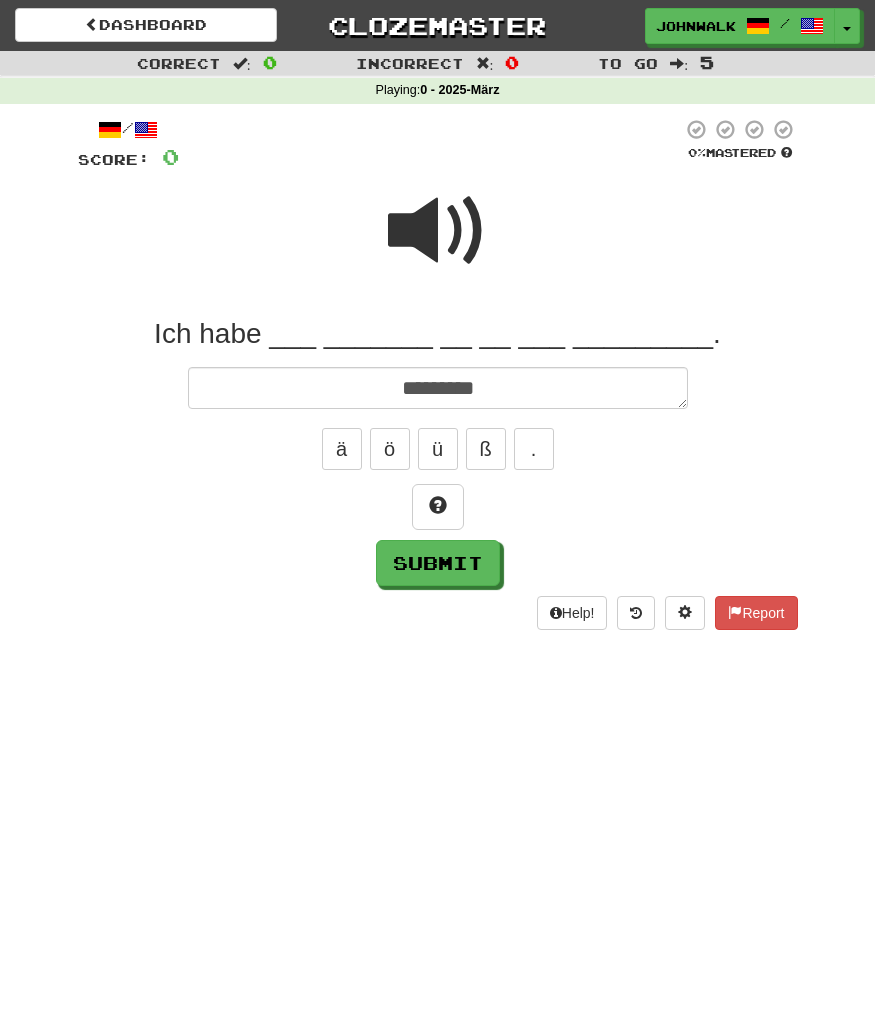 type on "*" 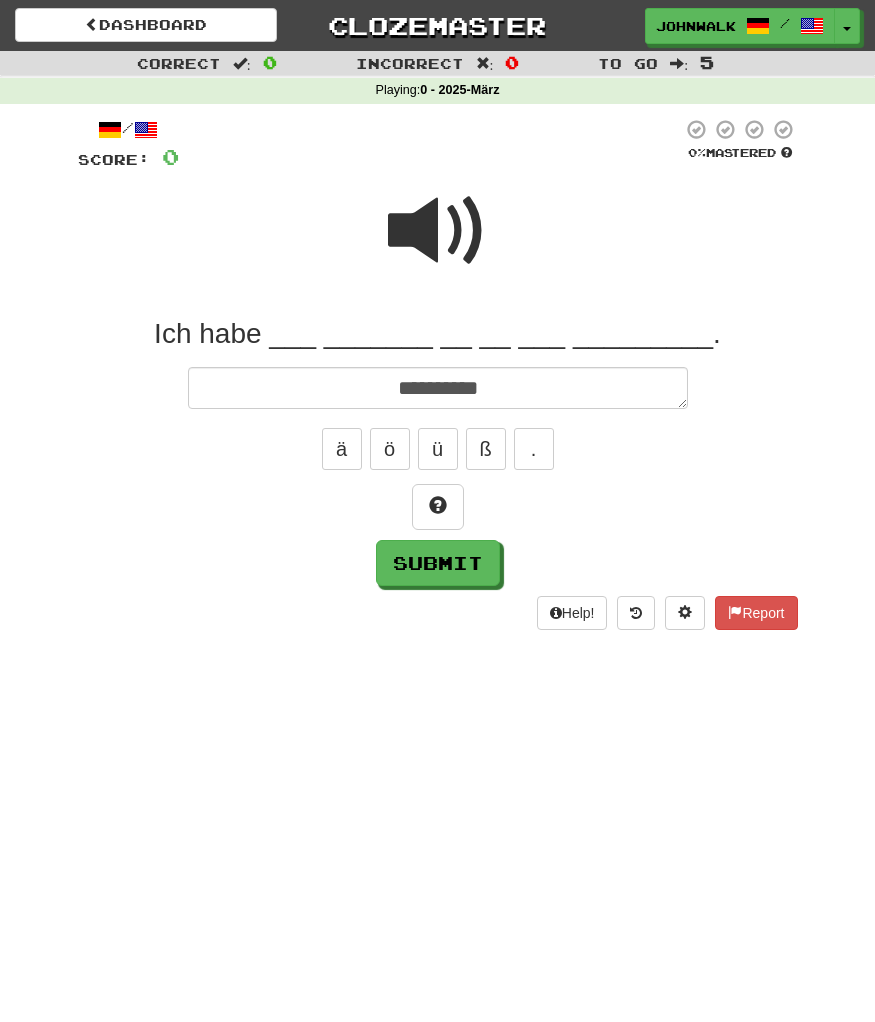 type on "*" 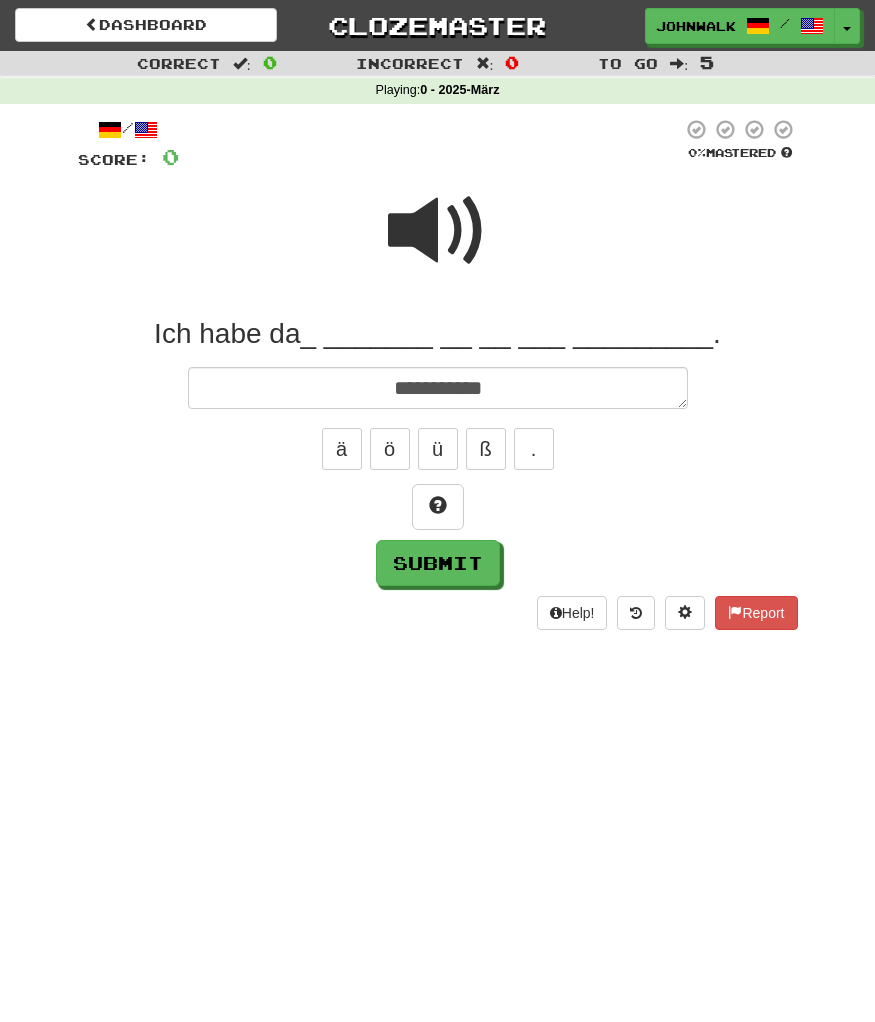 type on "**********" 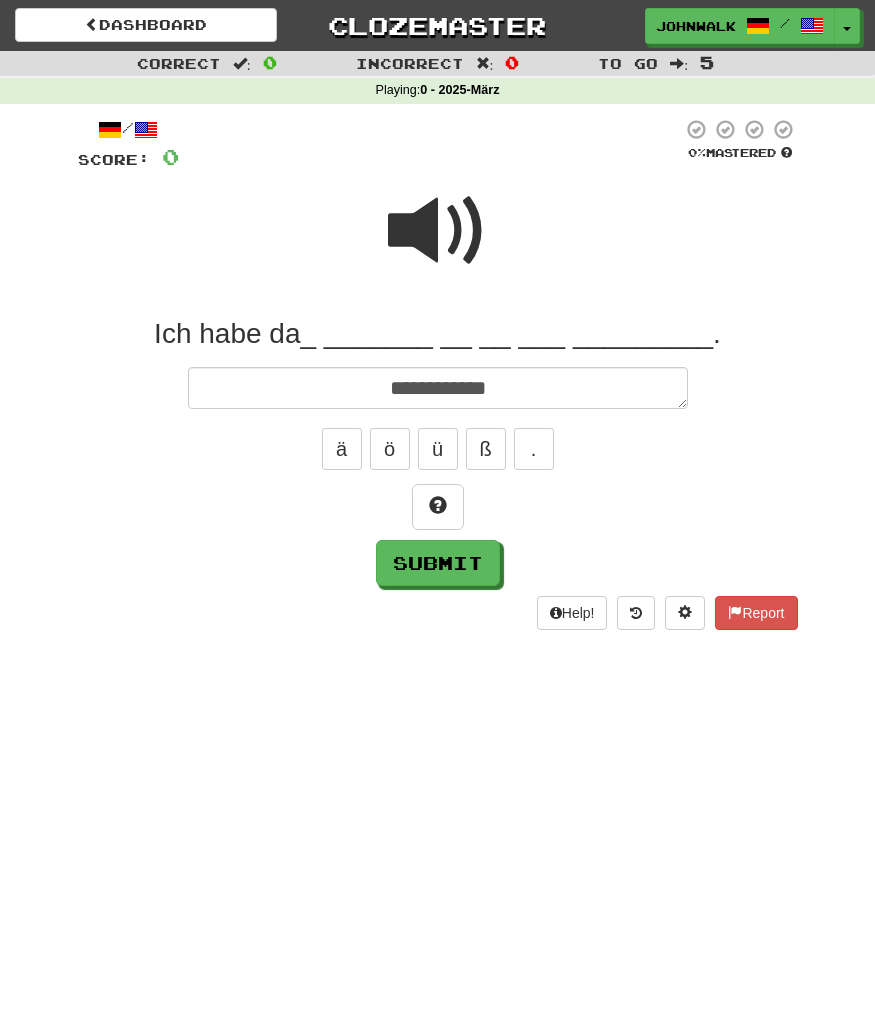type on "*" 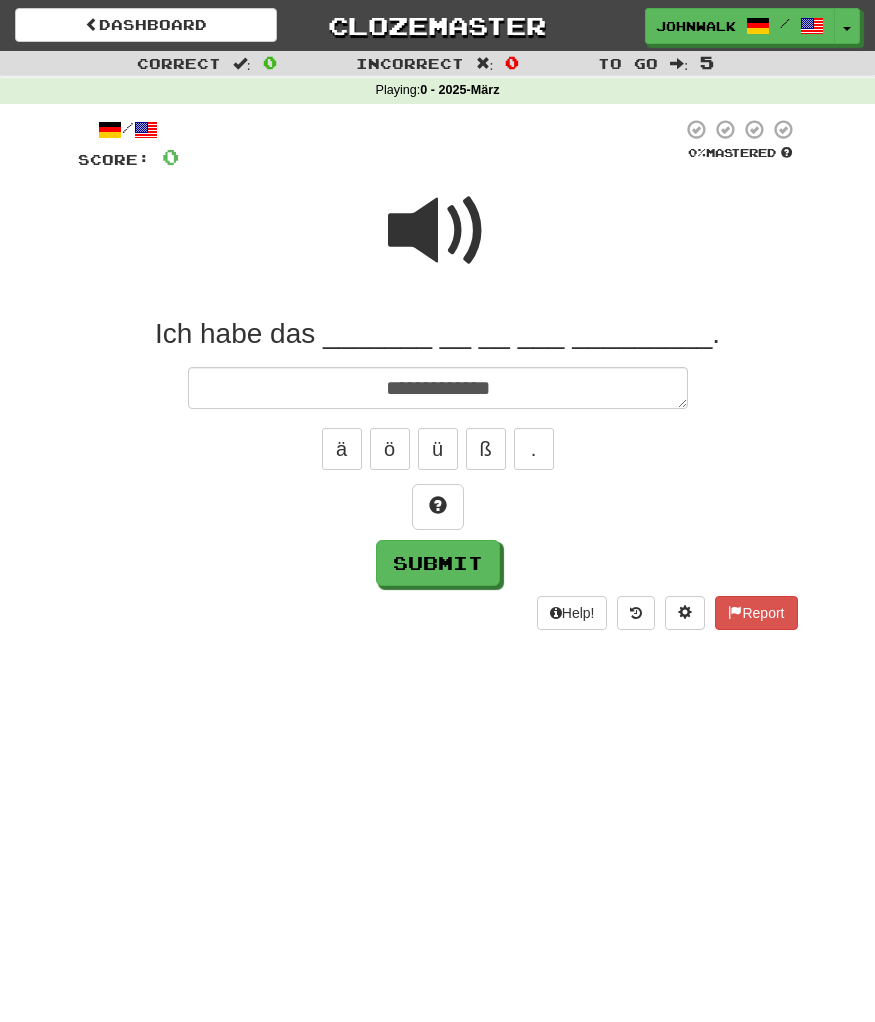 type on "*" 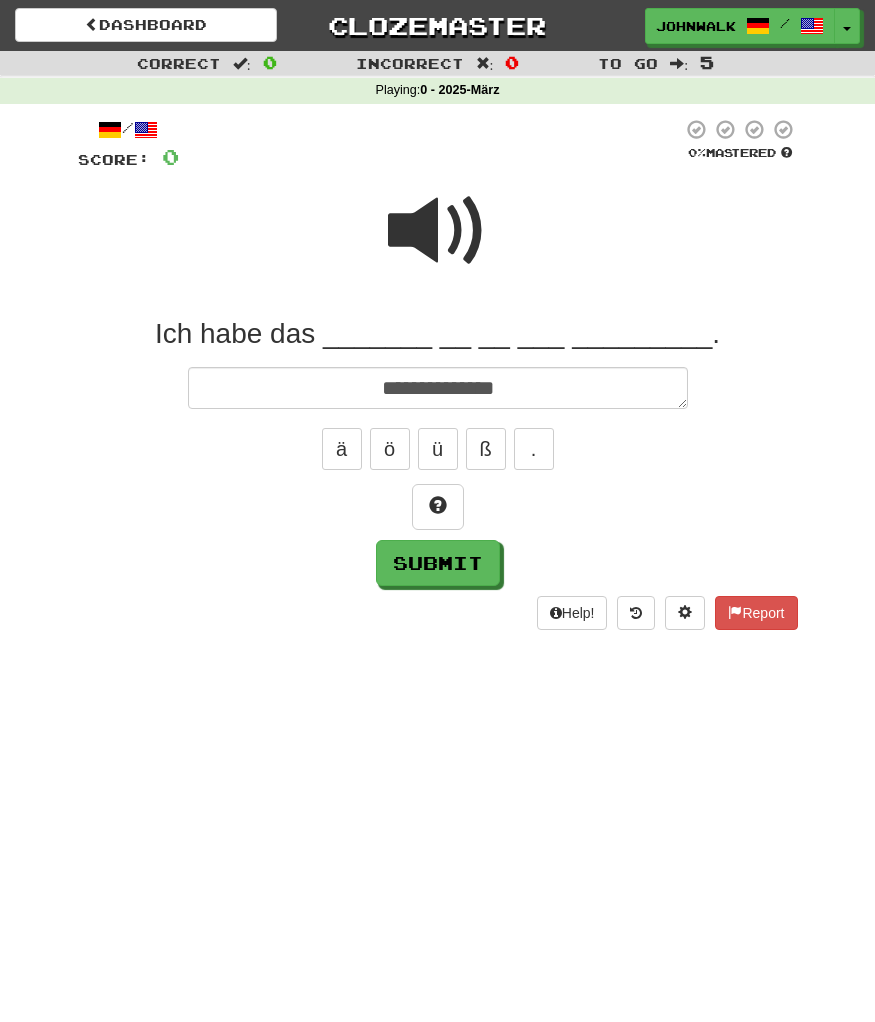 type on "*" 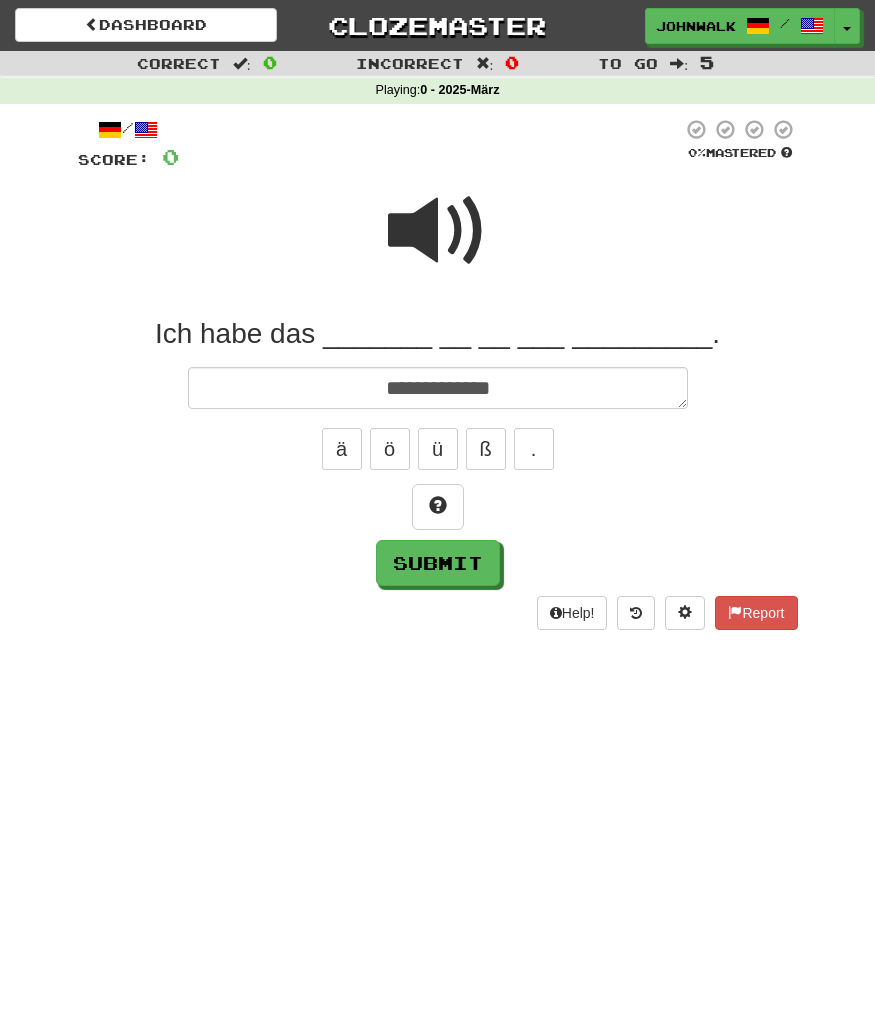 type on "*" 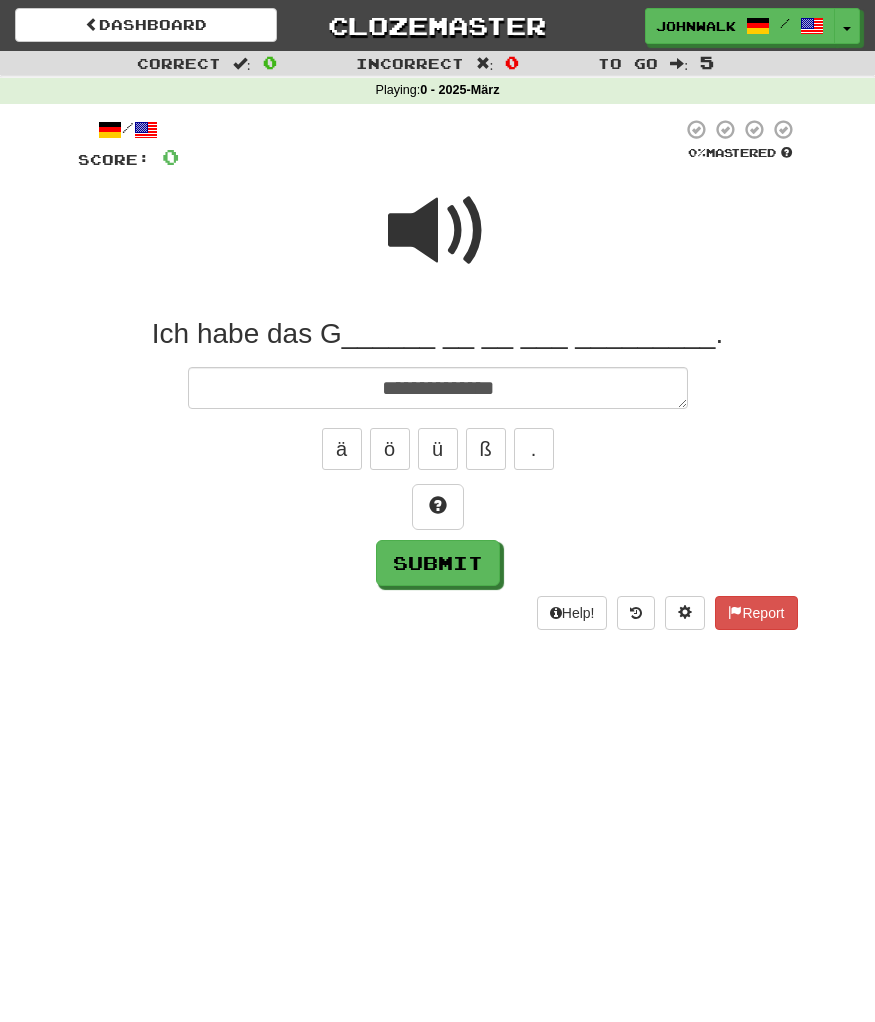 type on "*" 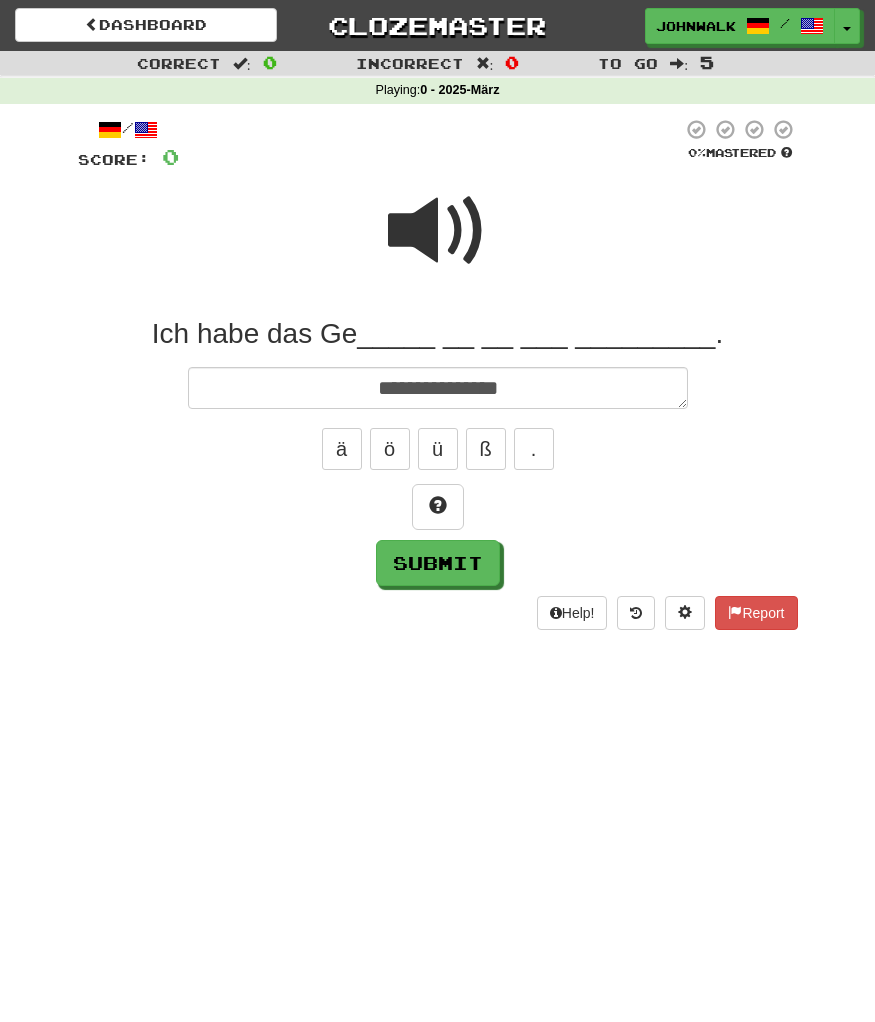 type on "*" 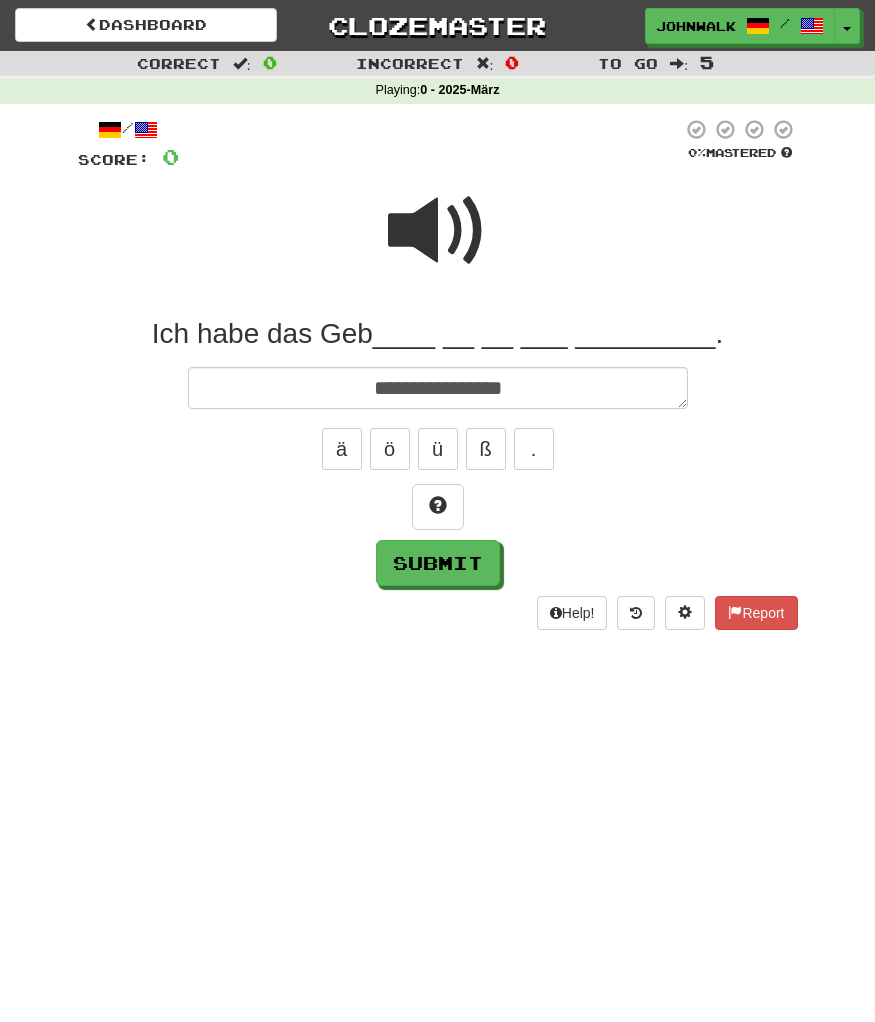 type on "*" 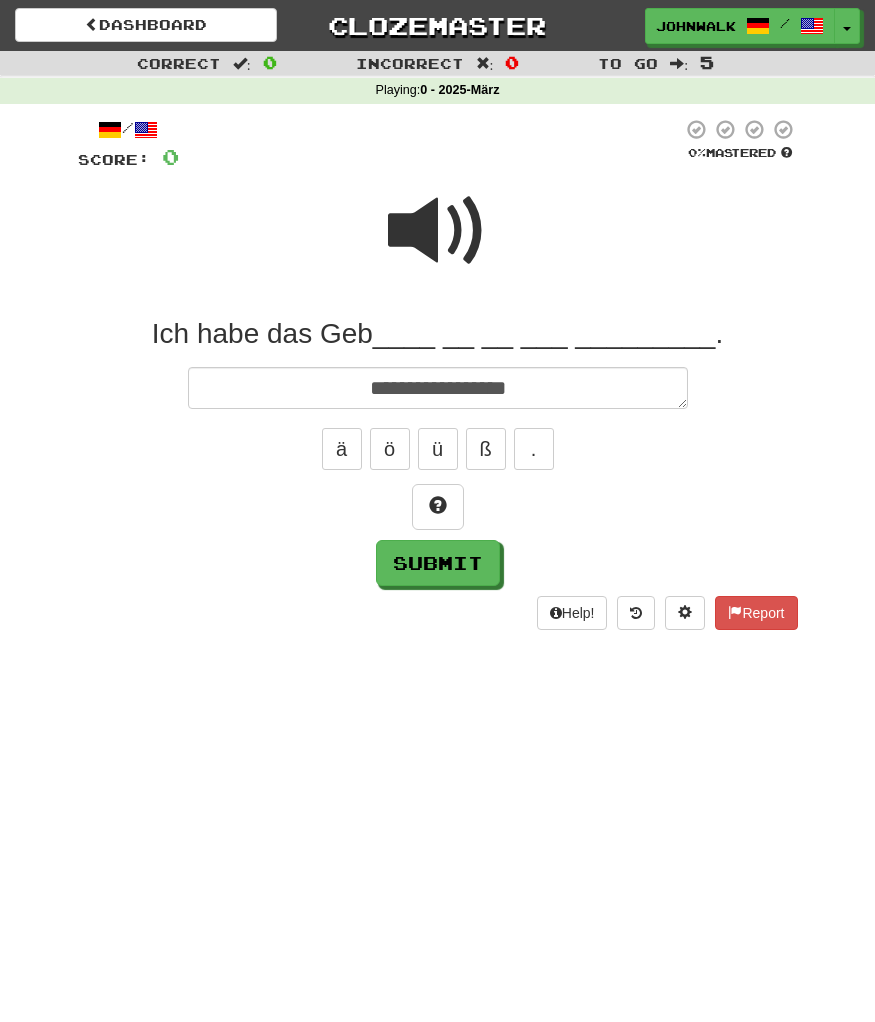type on "*" 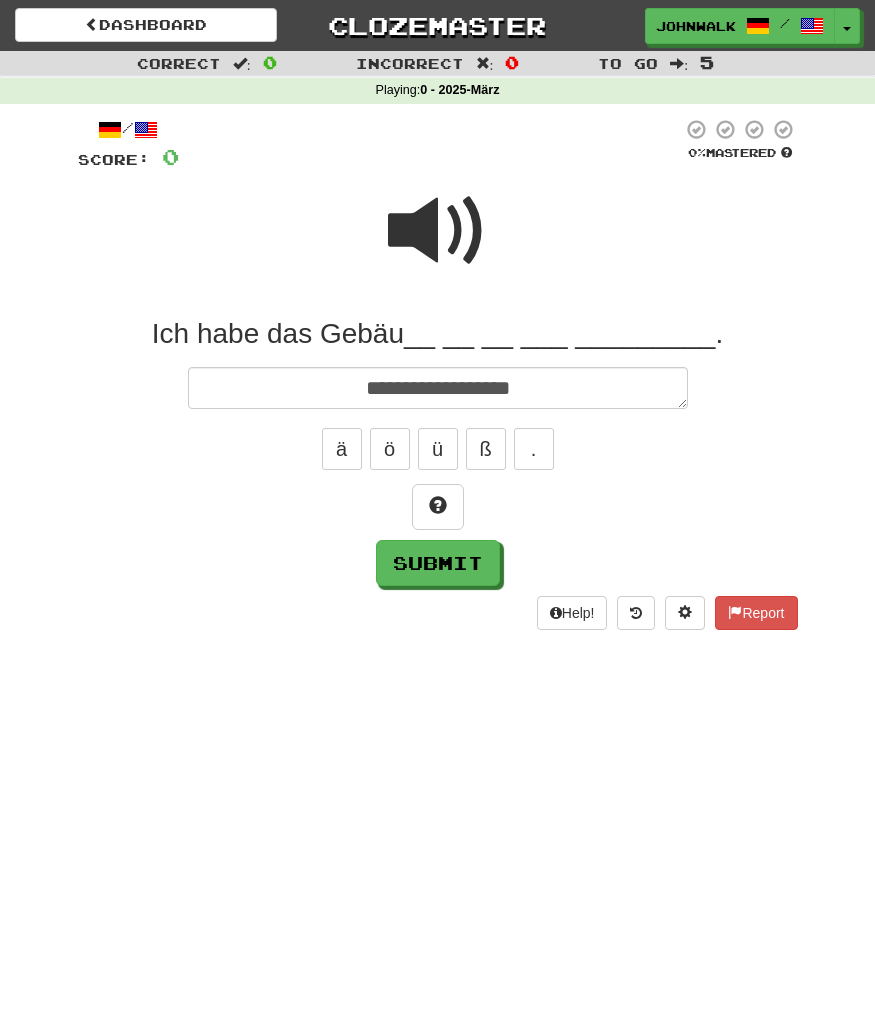 type on "**********" 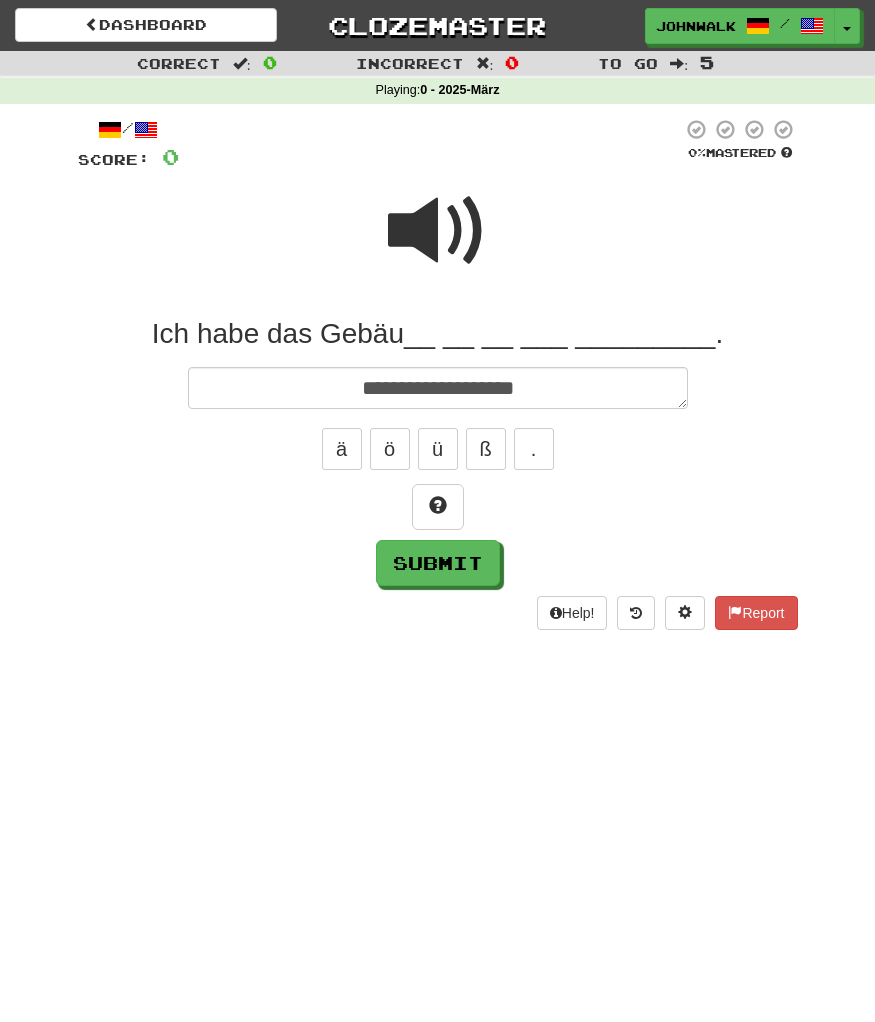 type on "*" 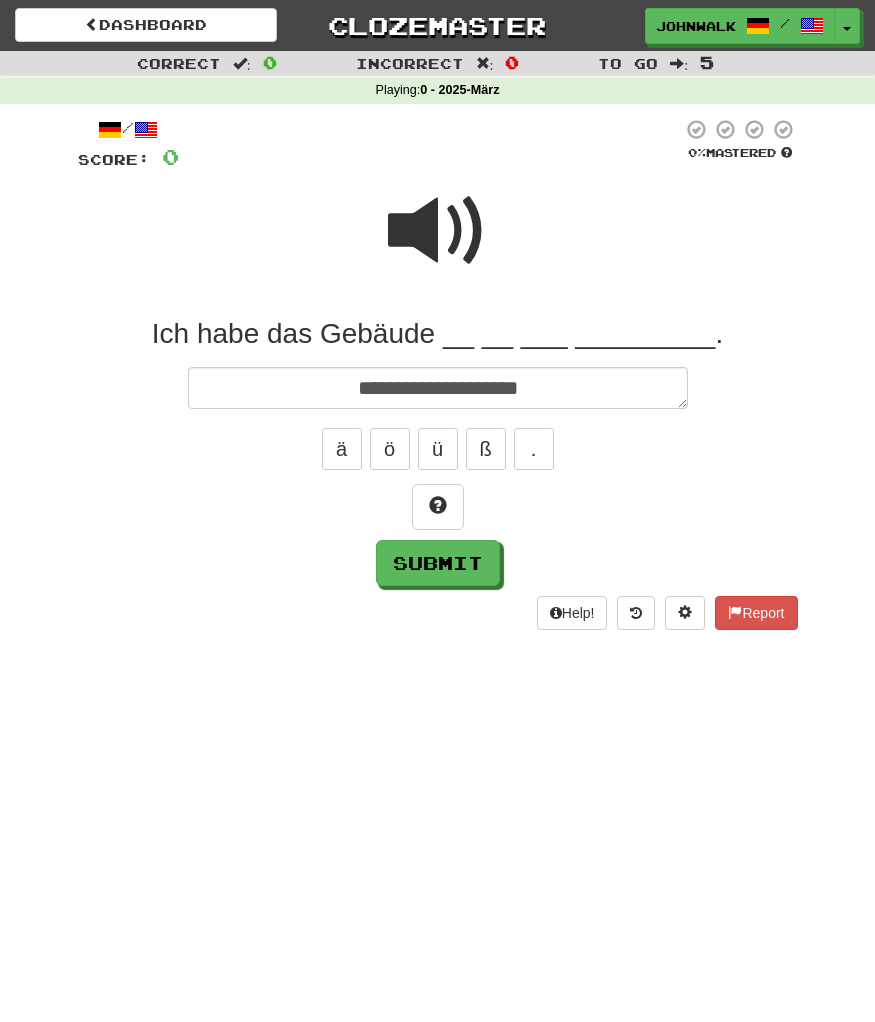 type on "*" 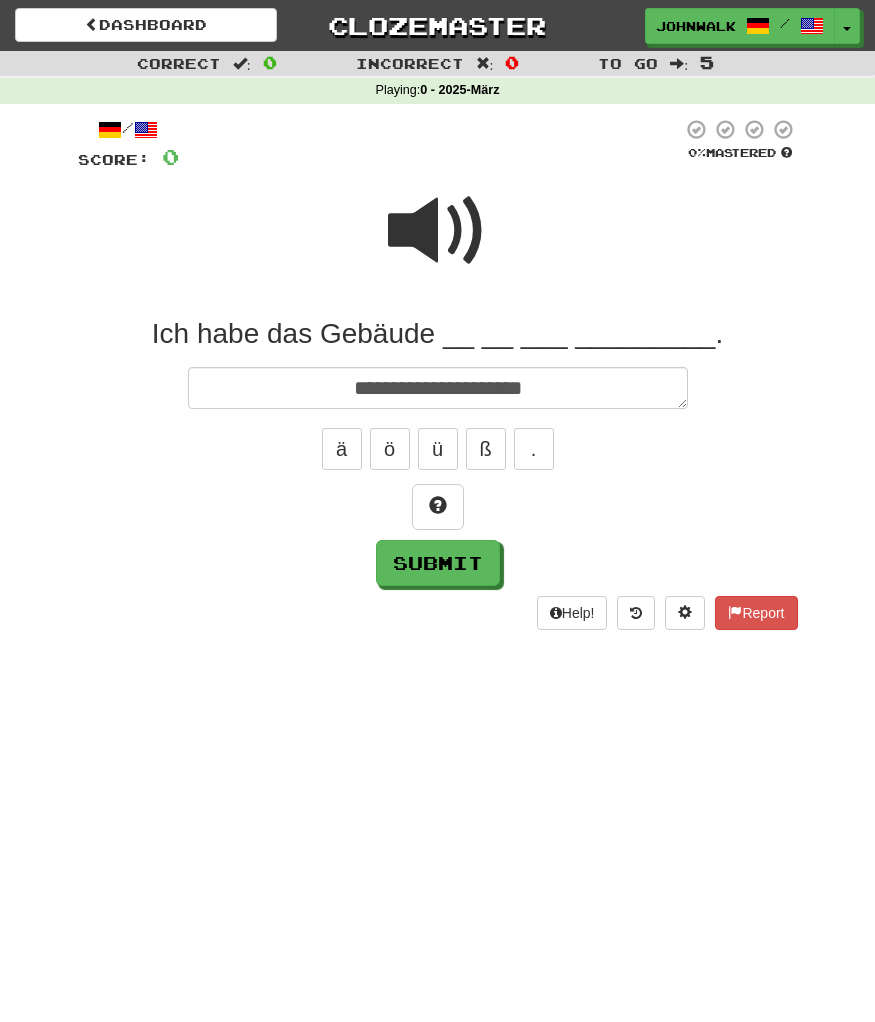 type on "*" 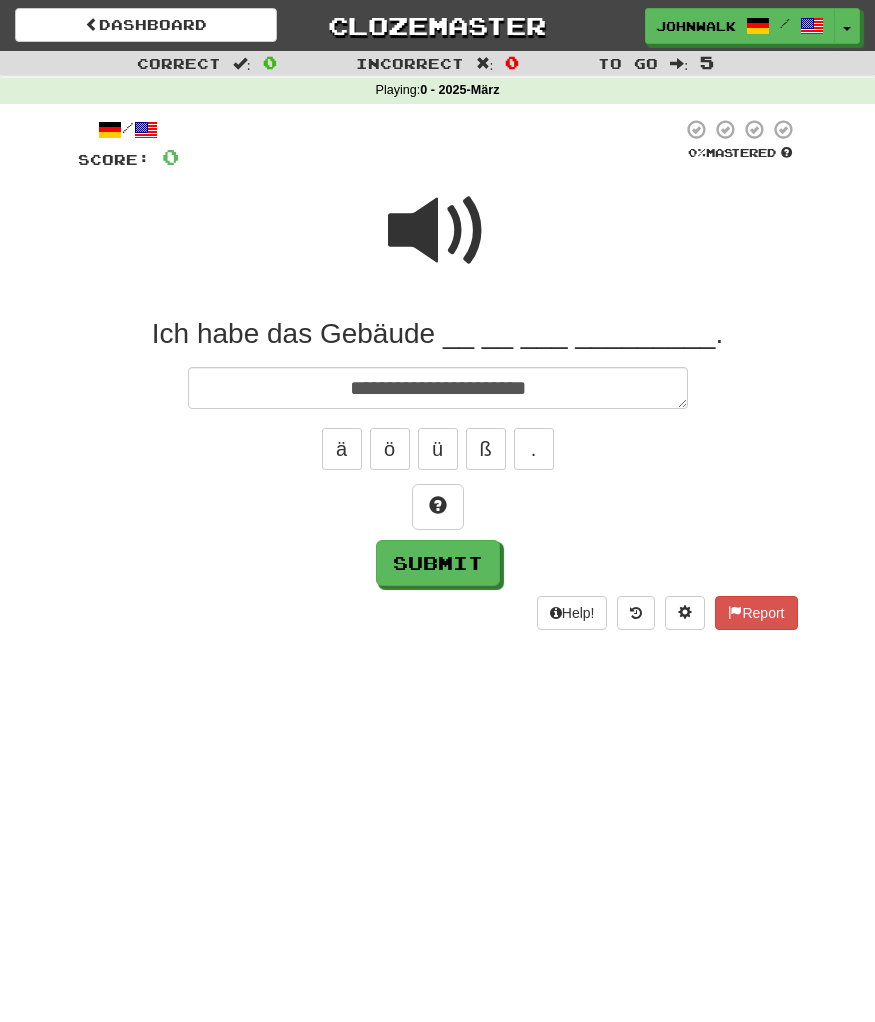 type on "*" 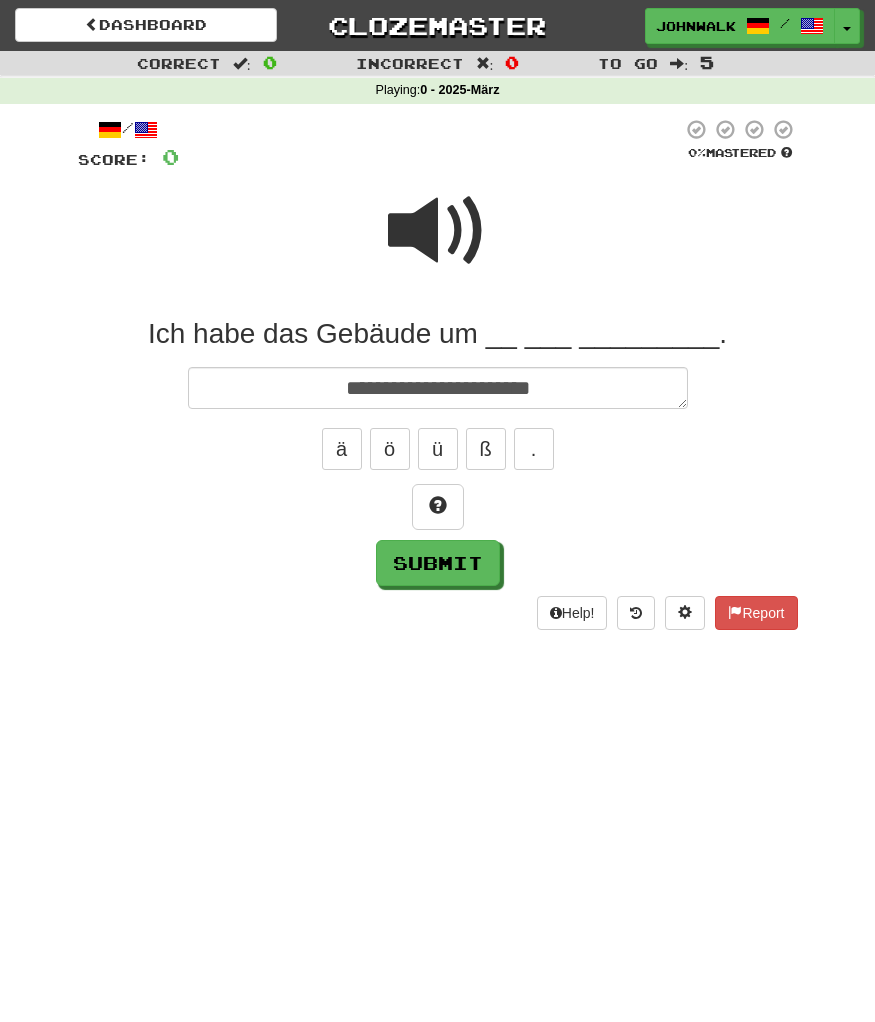 type on "*" 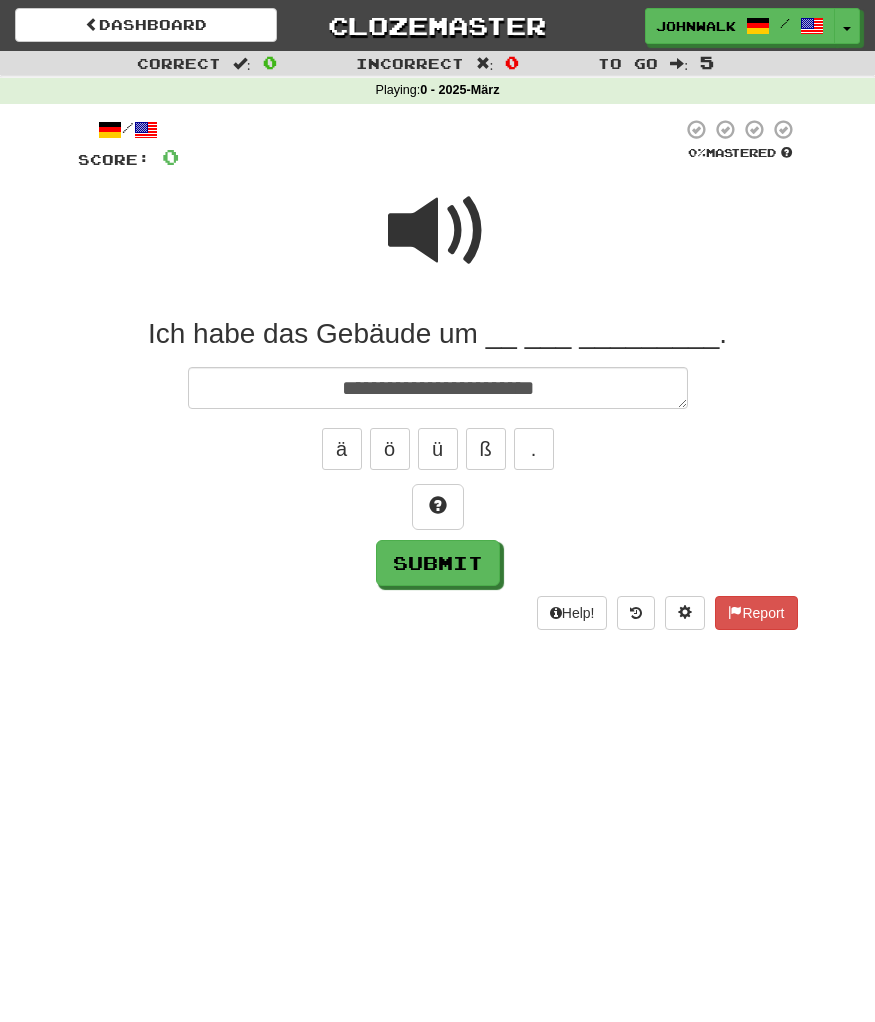 type on "*" 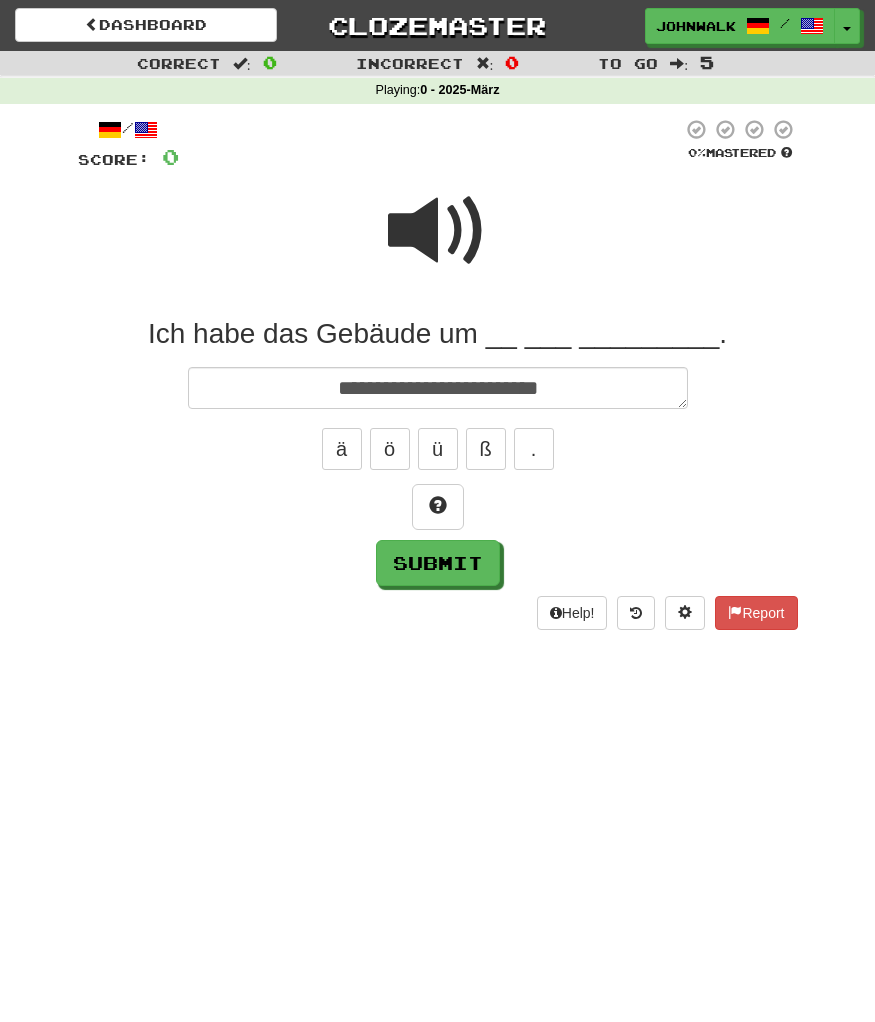type on "*" 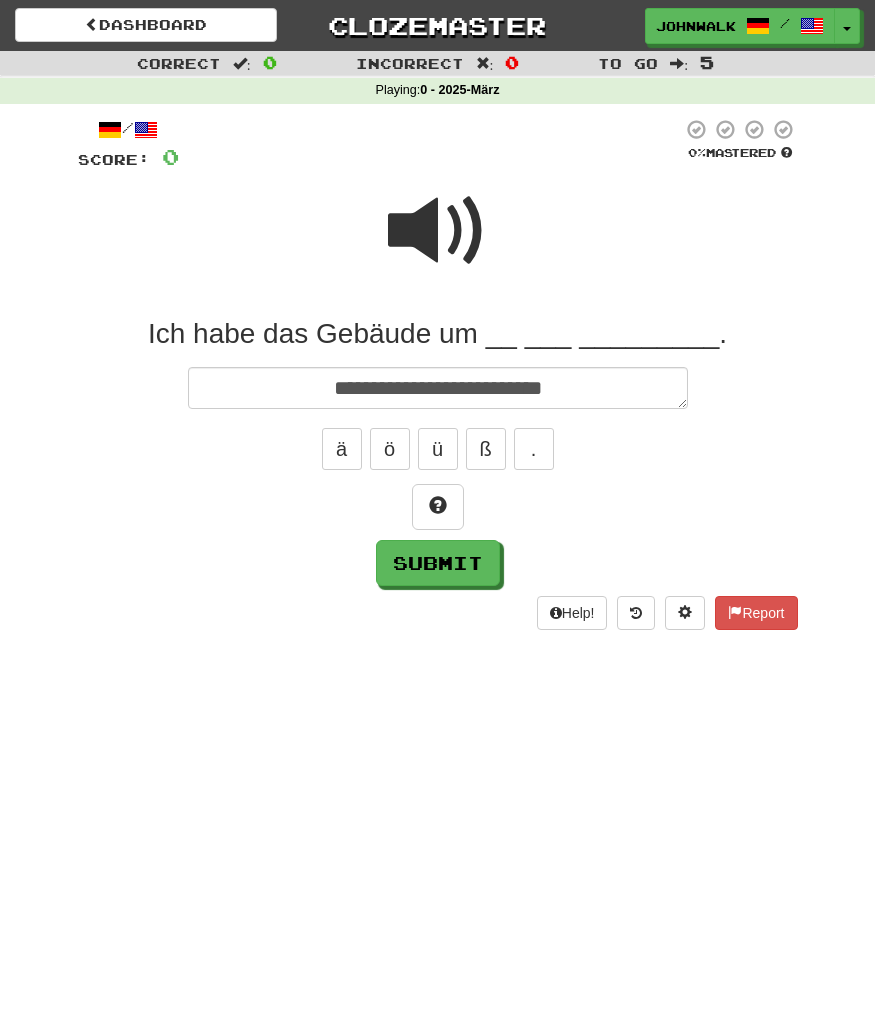type on "*" 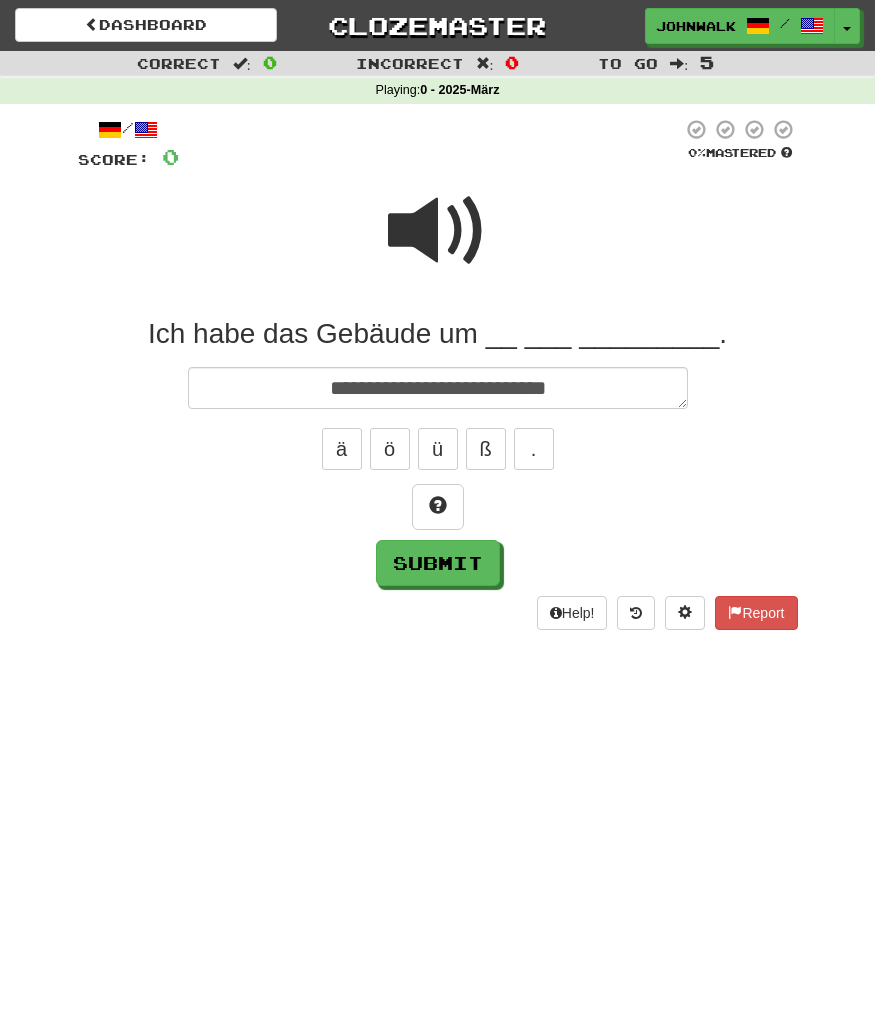 type on "*" 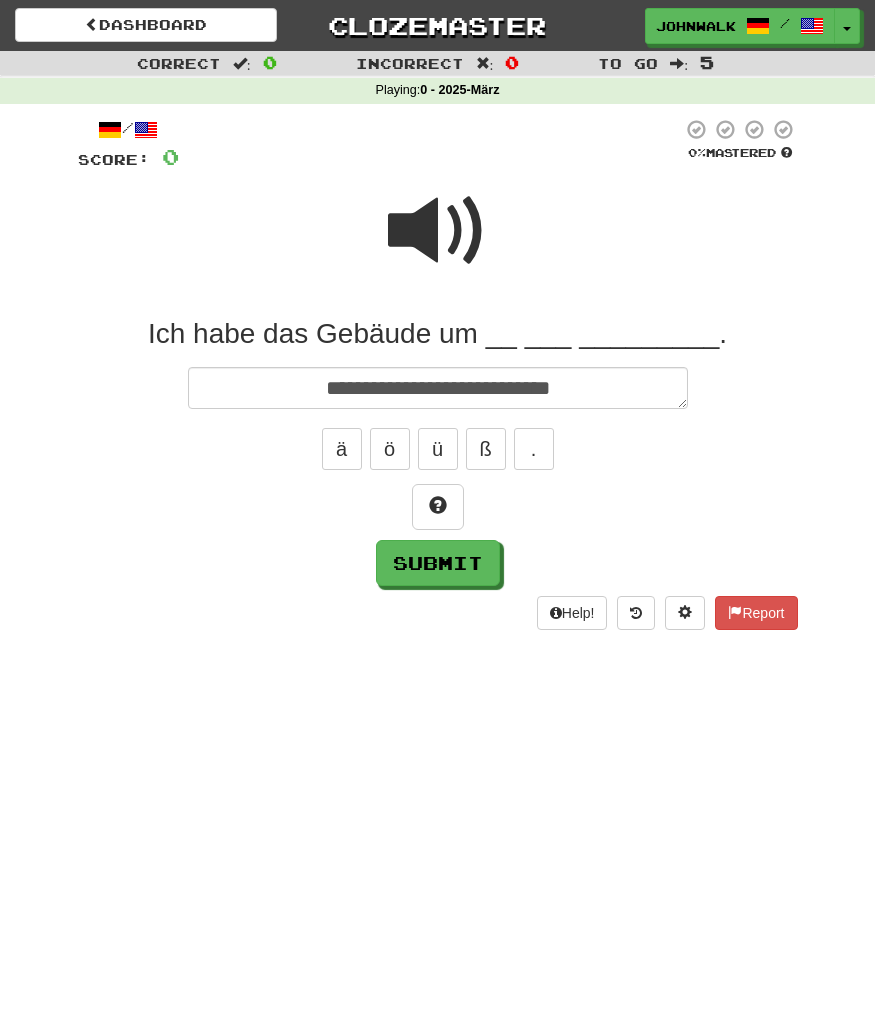 type on "*" 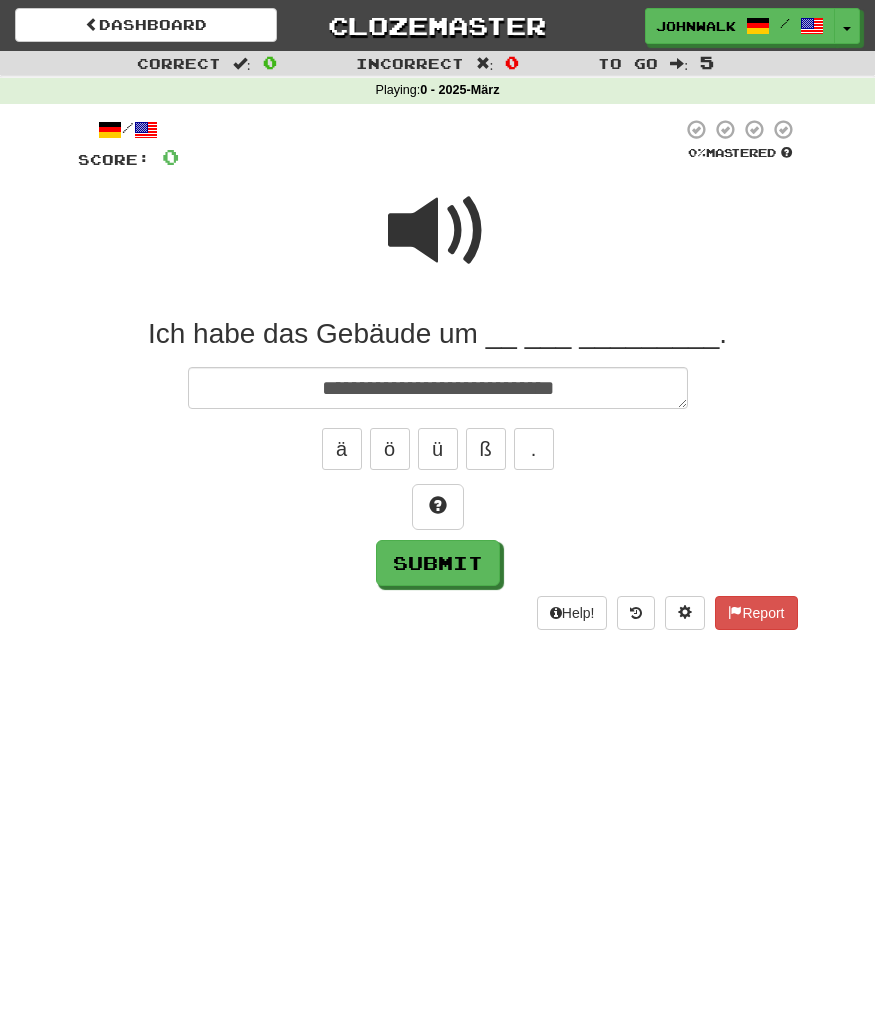 type on "*" 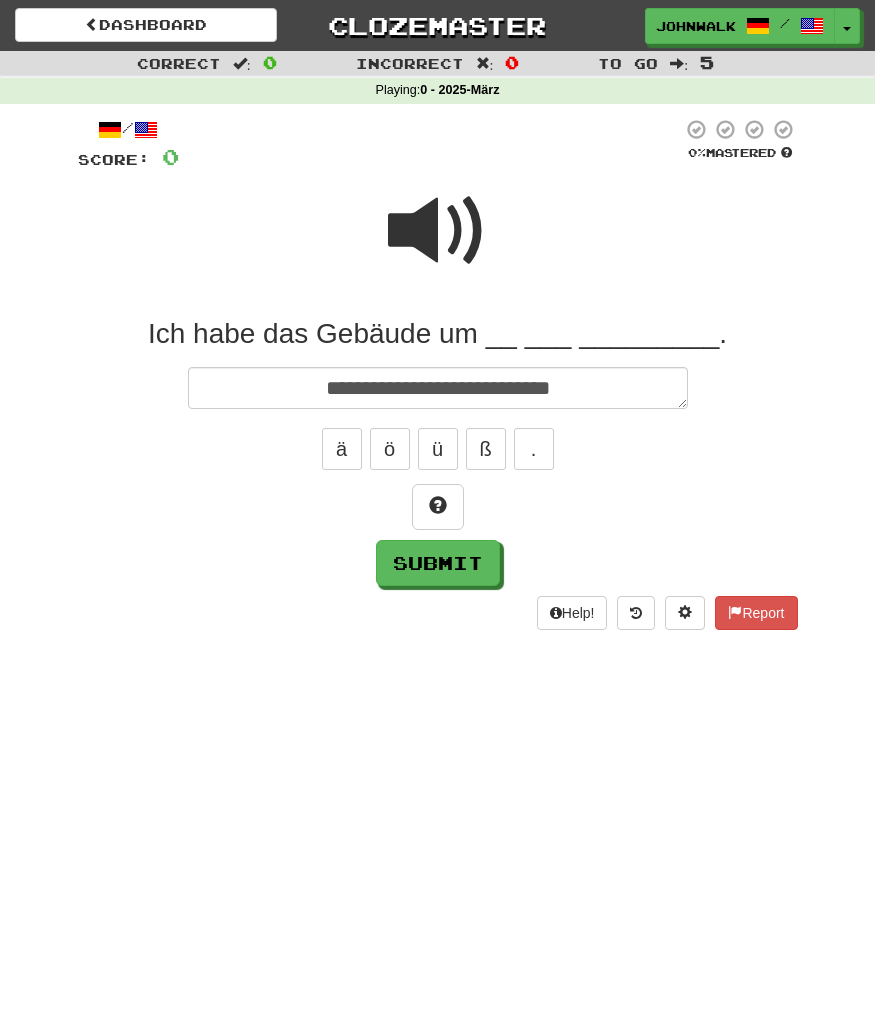 type on "*" 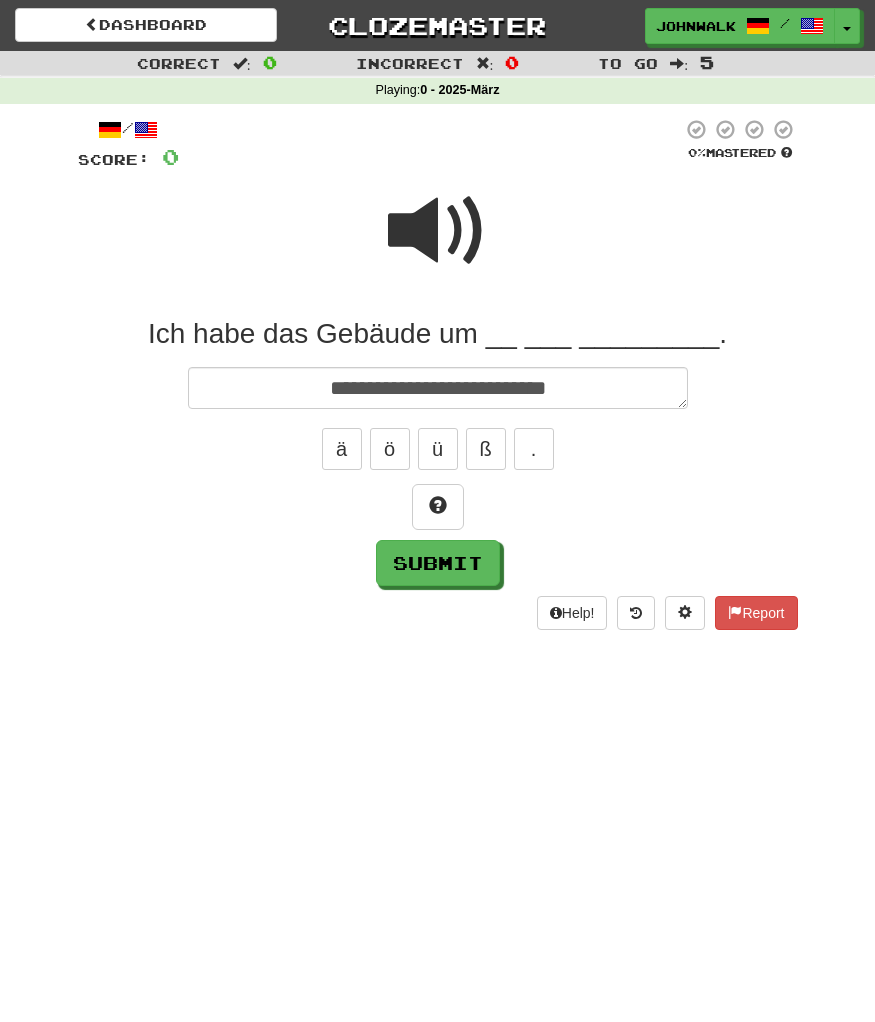 type on "*" 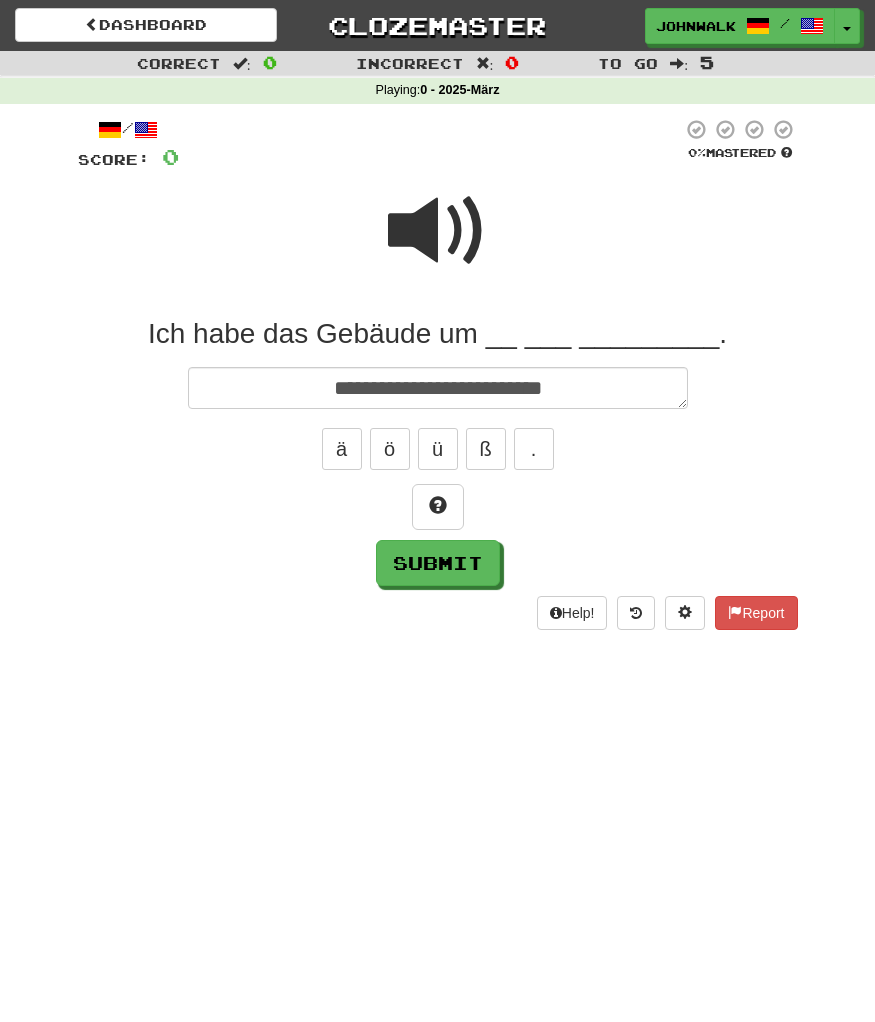 type on "*" 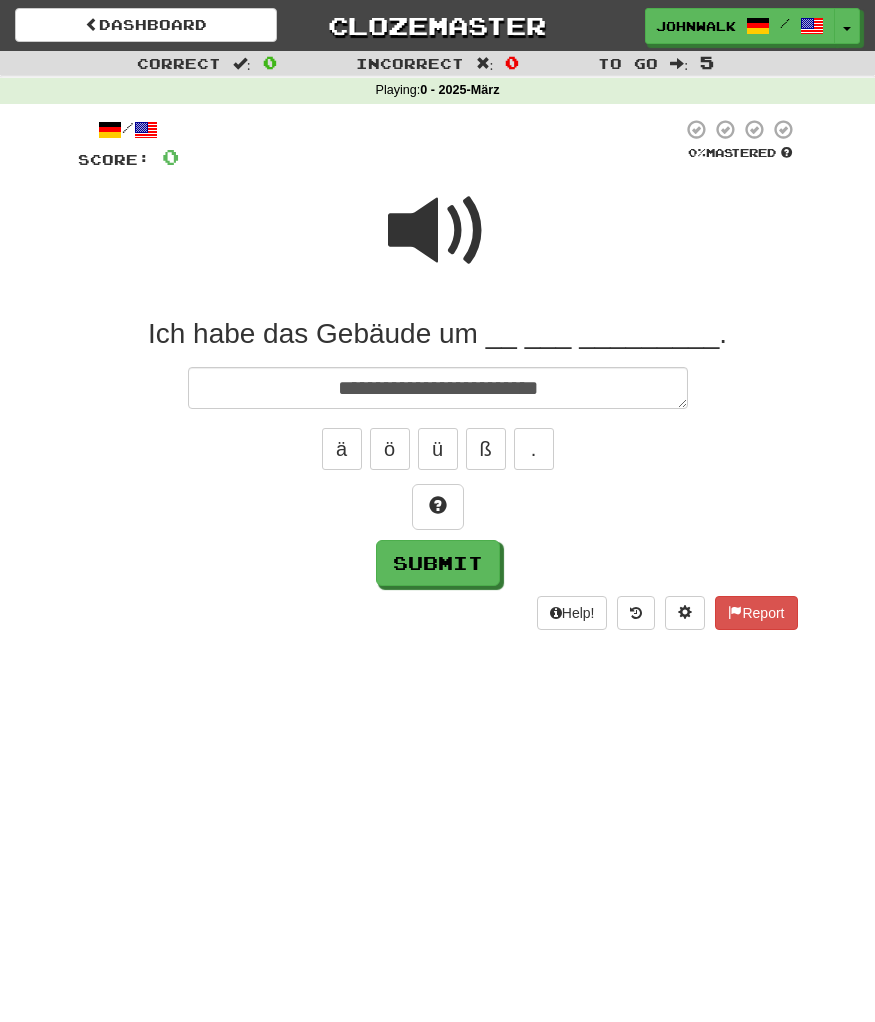 type on "*" 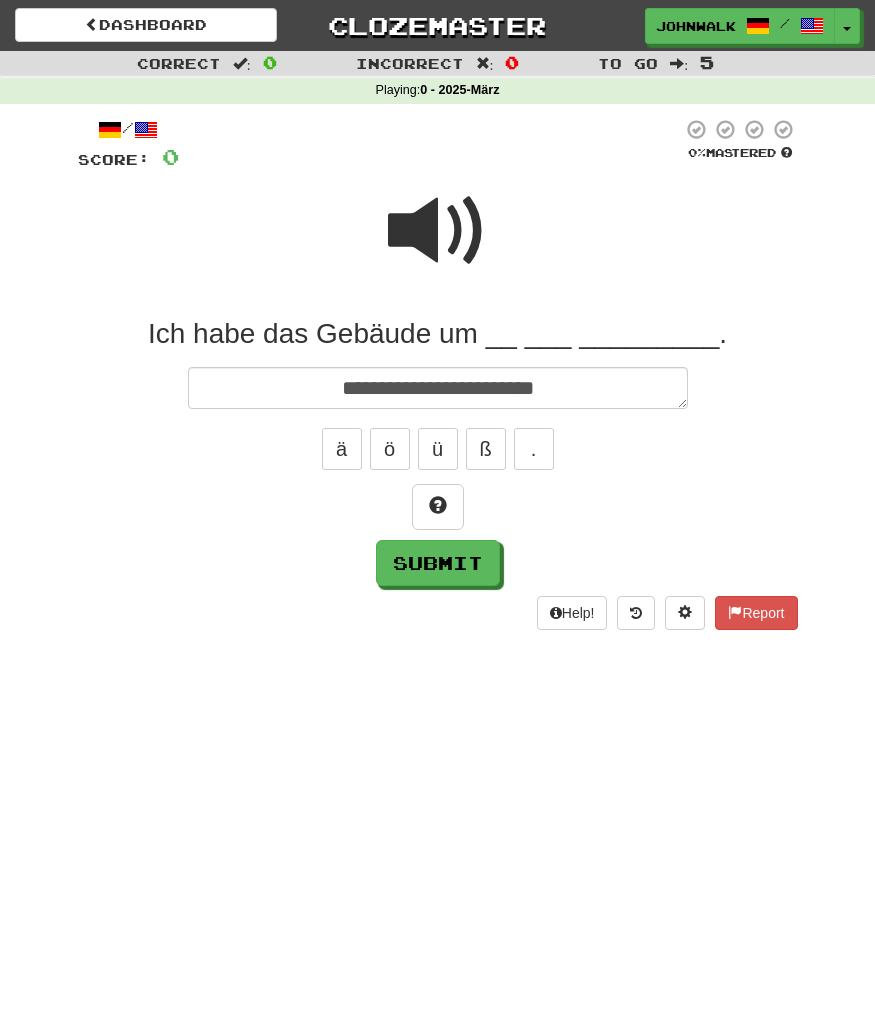 type on "*" 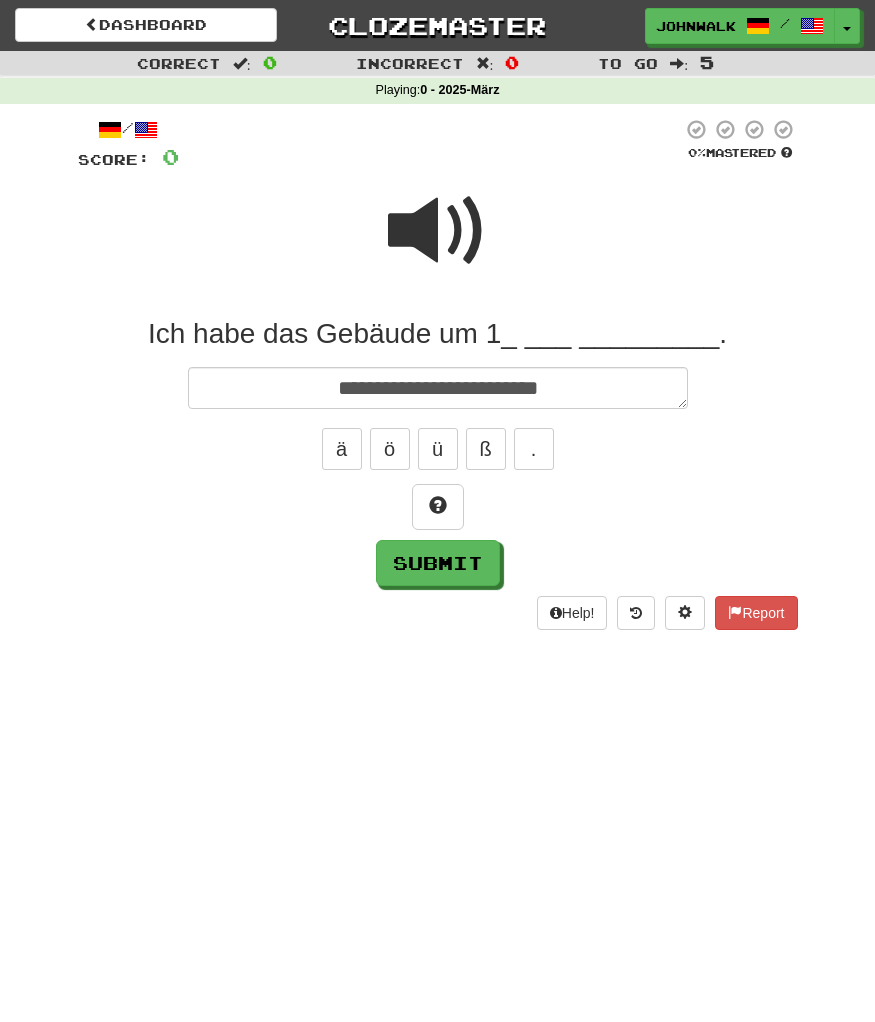 type on "*" 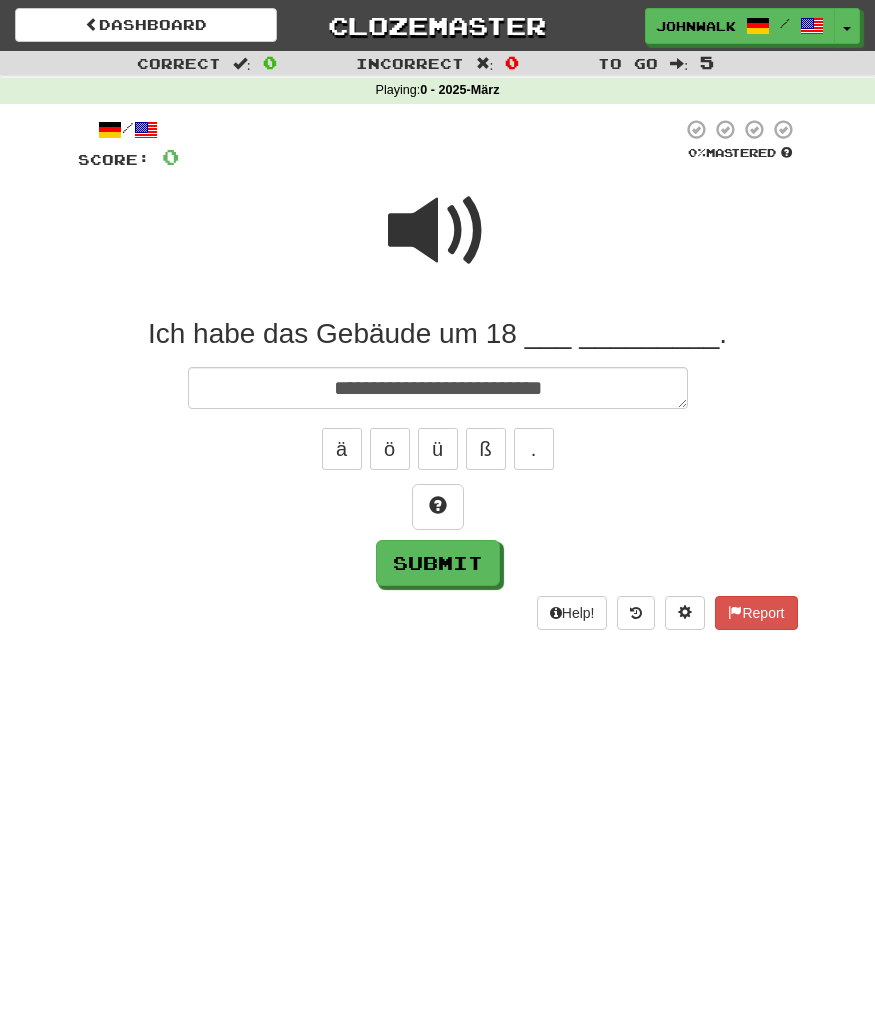 type on "*" 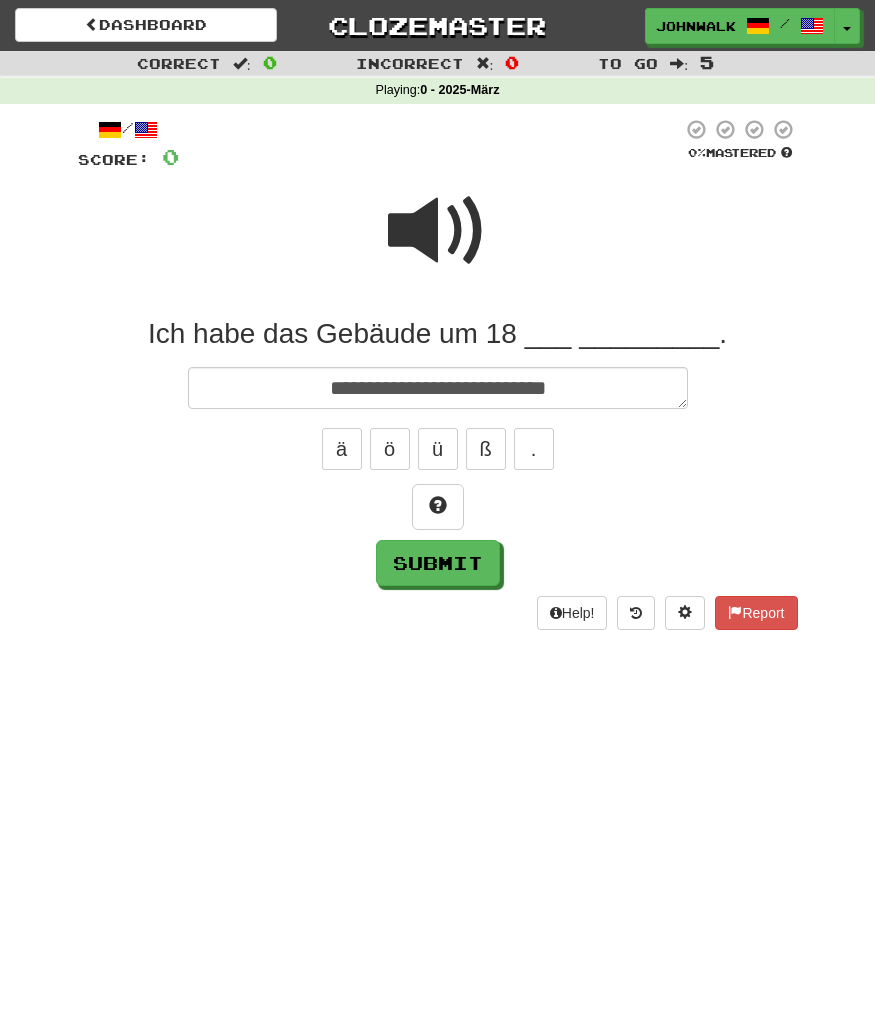 type on "*" 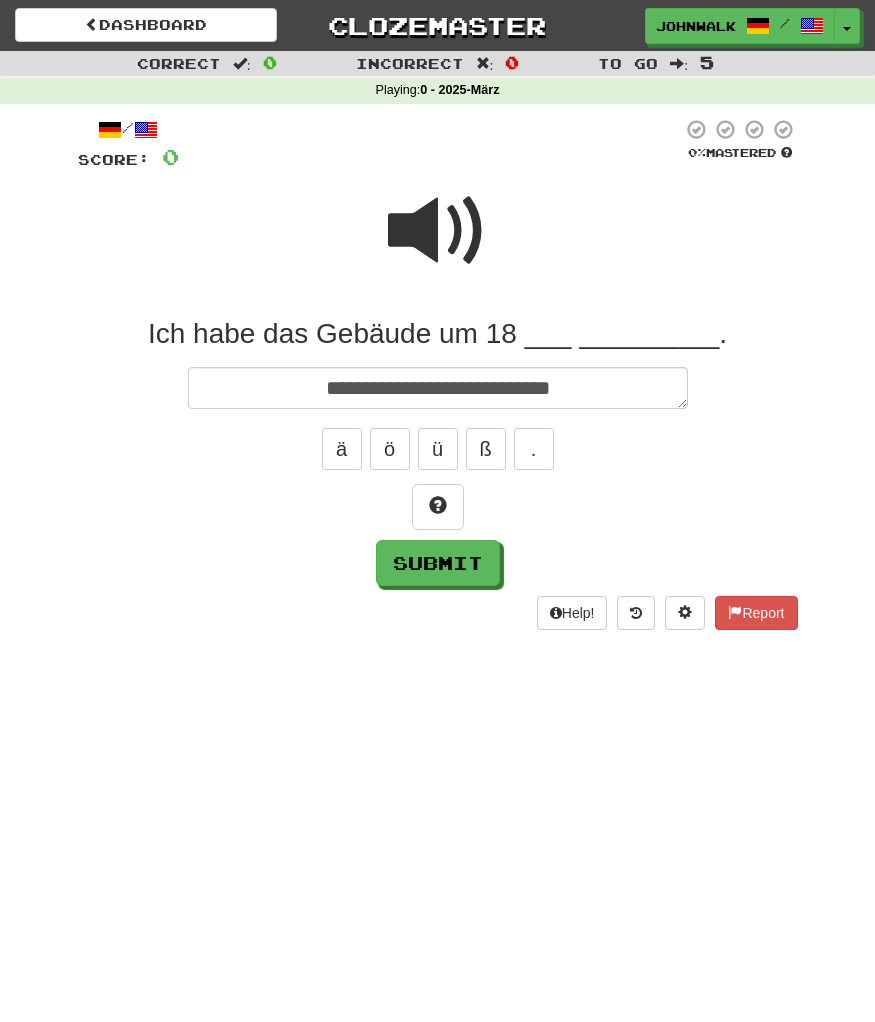 type on "*" 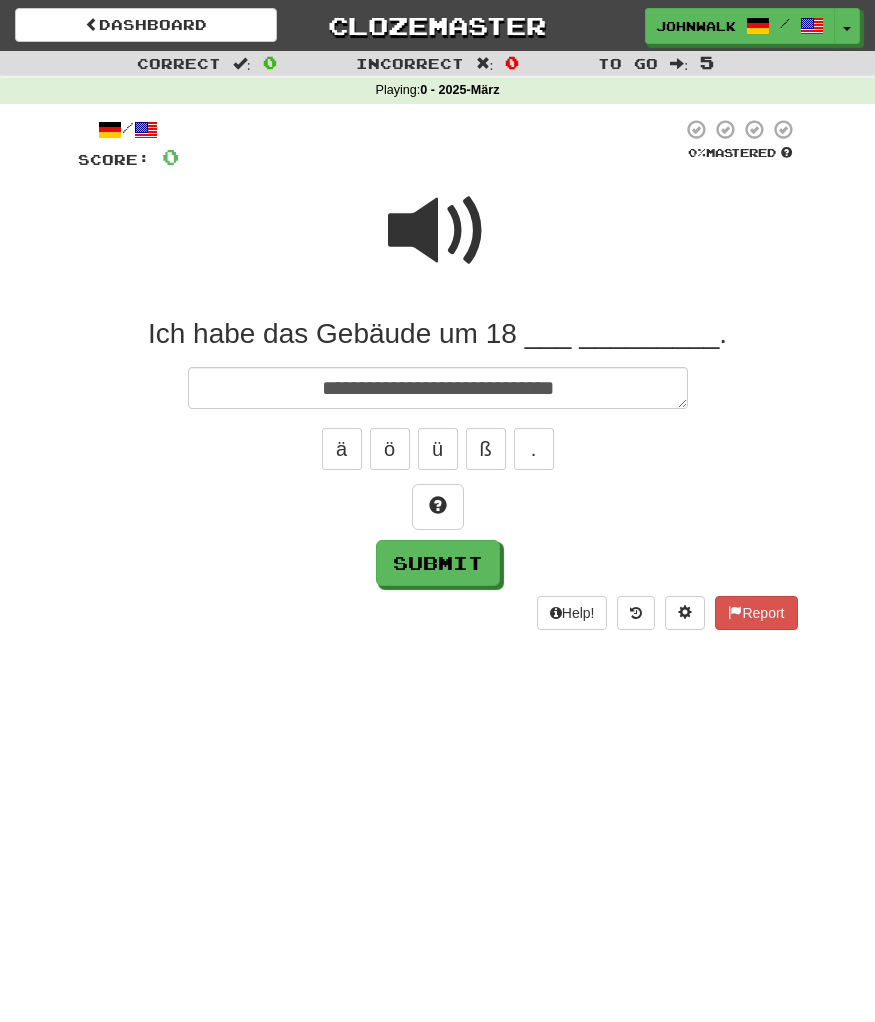 type on "*" 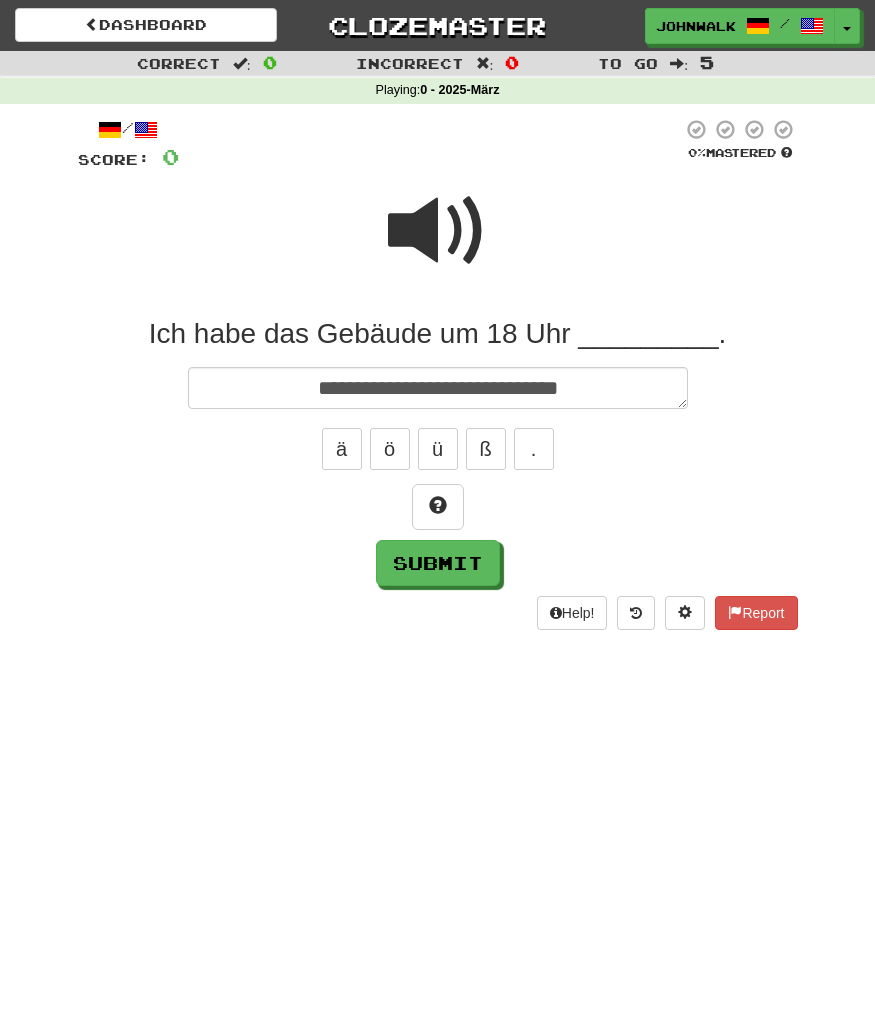 type on "**********" 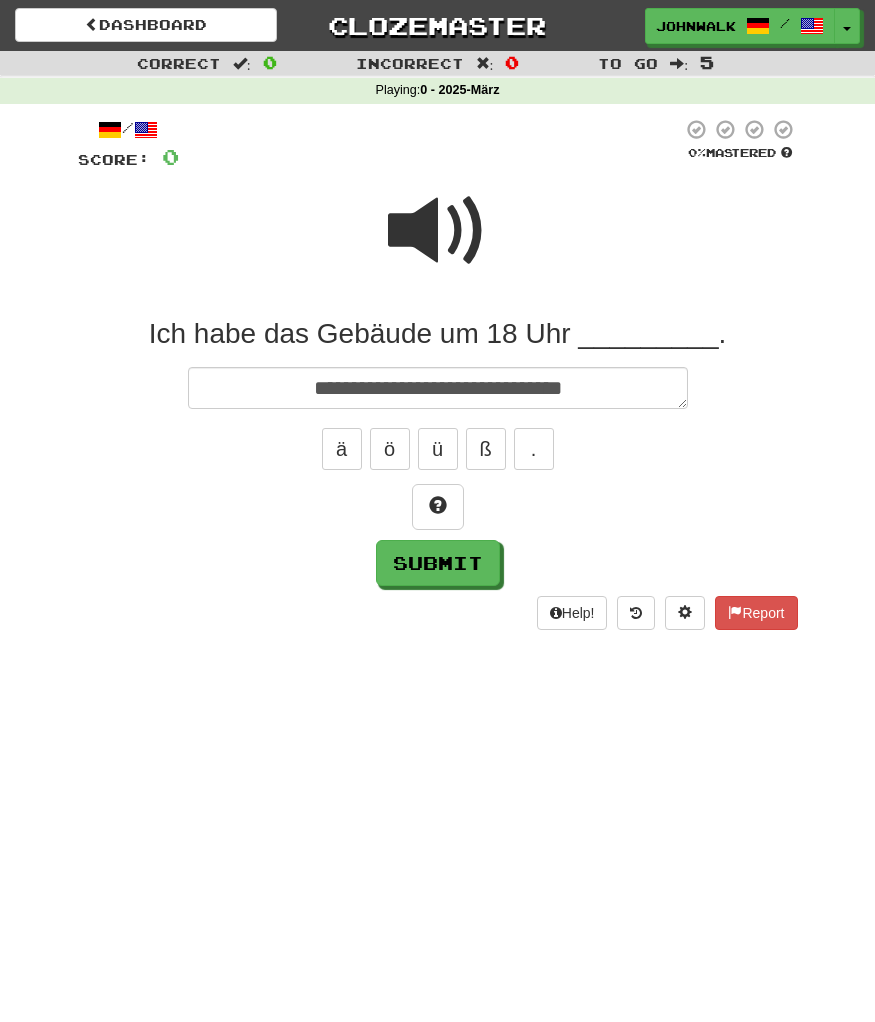type on "*" 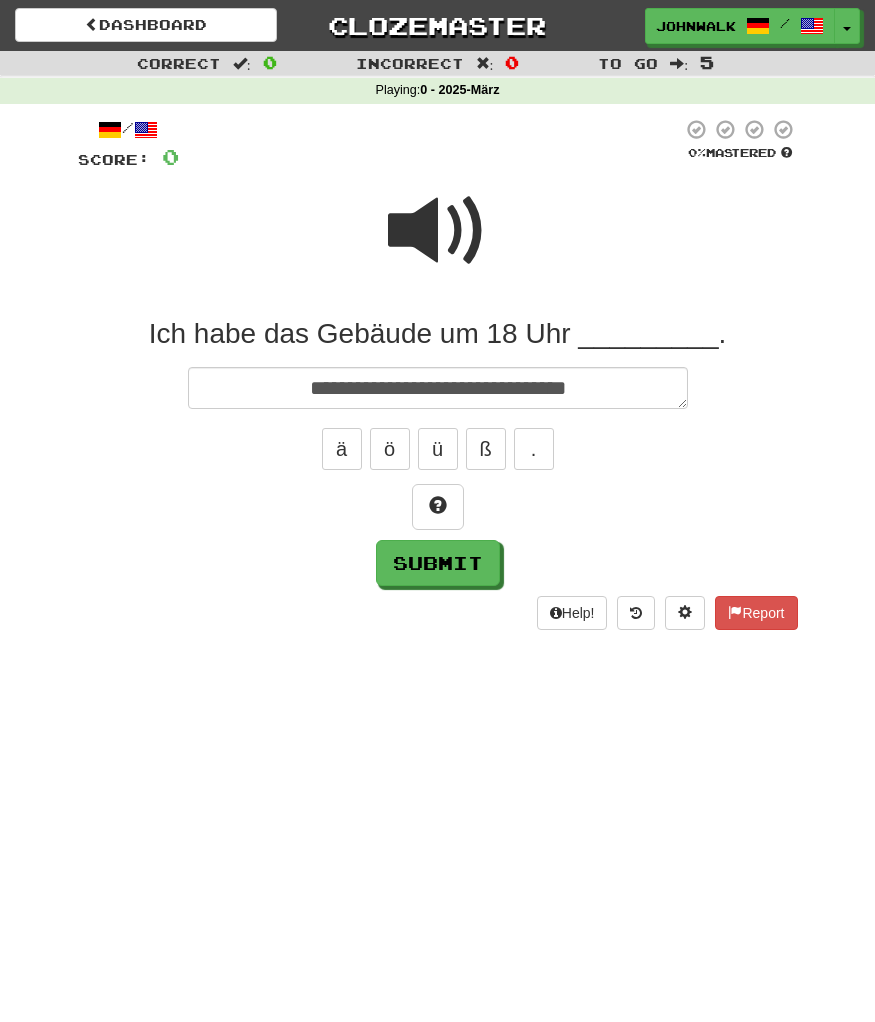 type on "*" 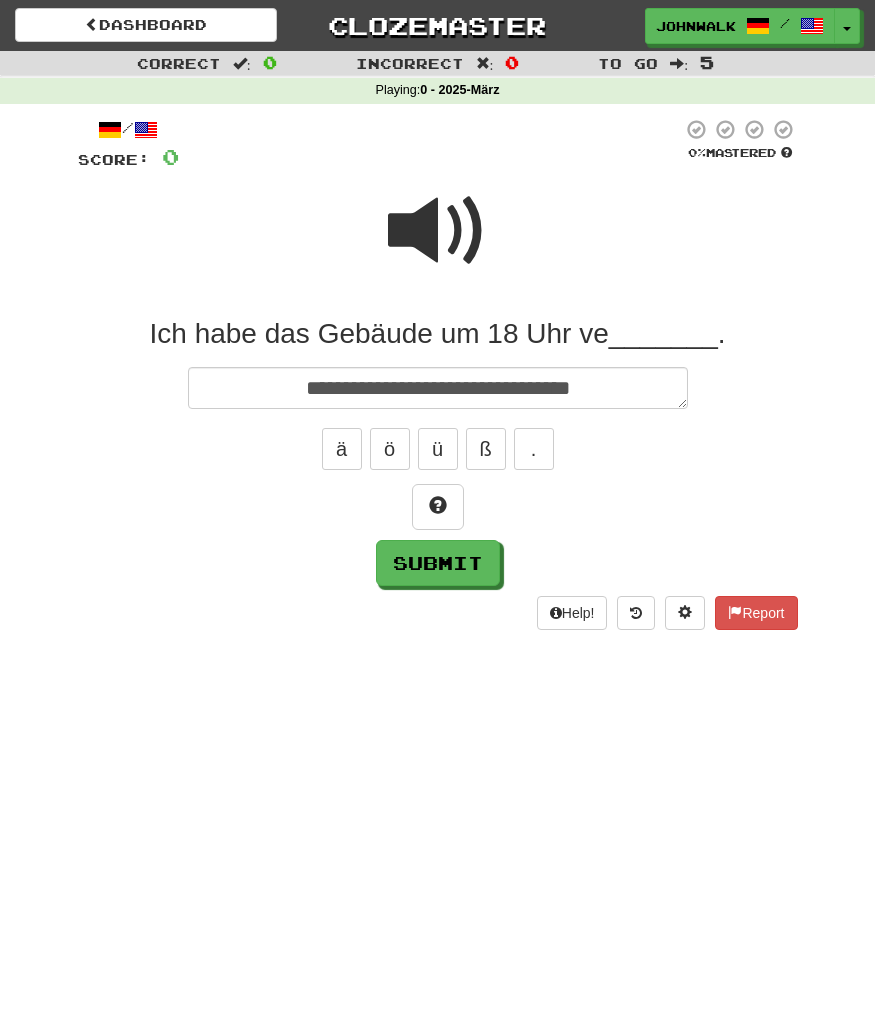 type on "*" 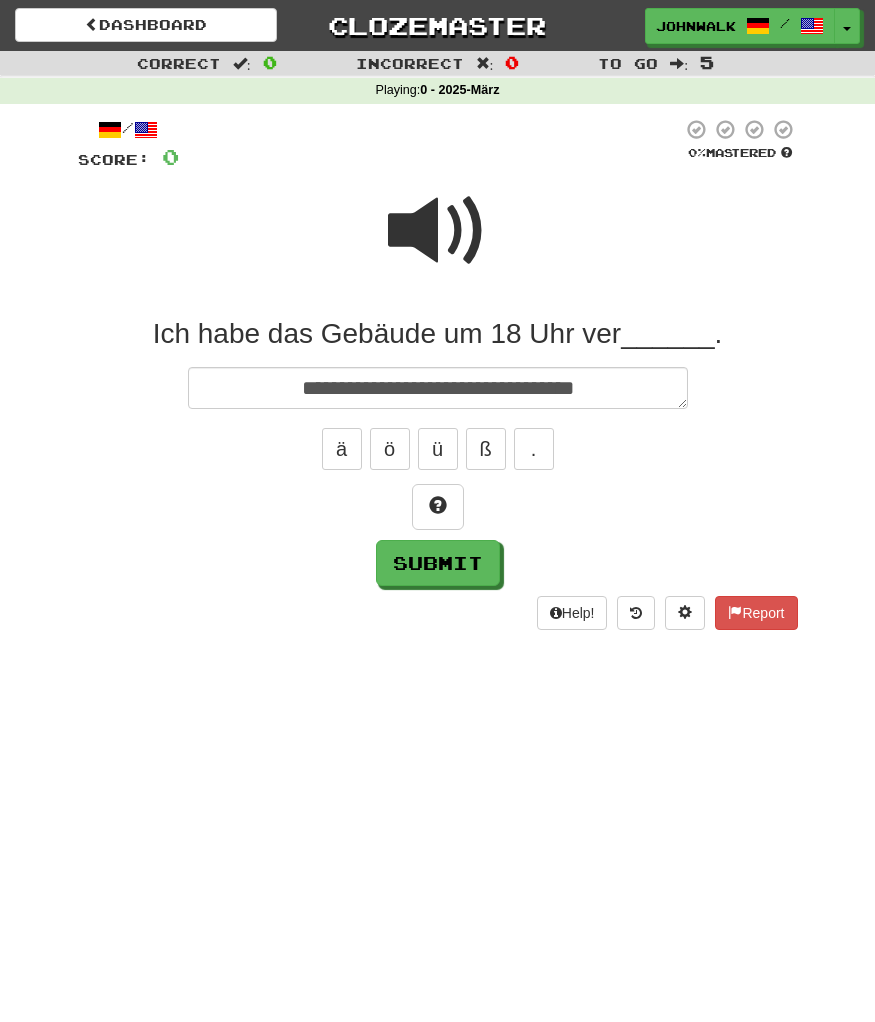 type on "*" 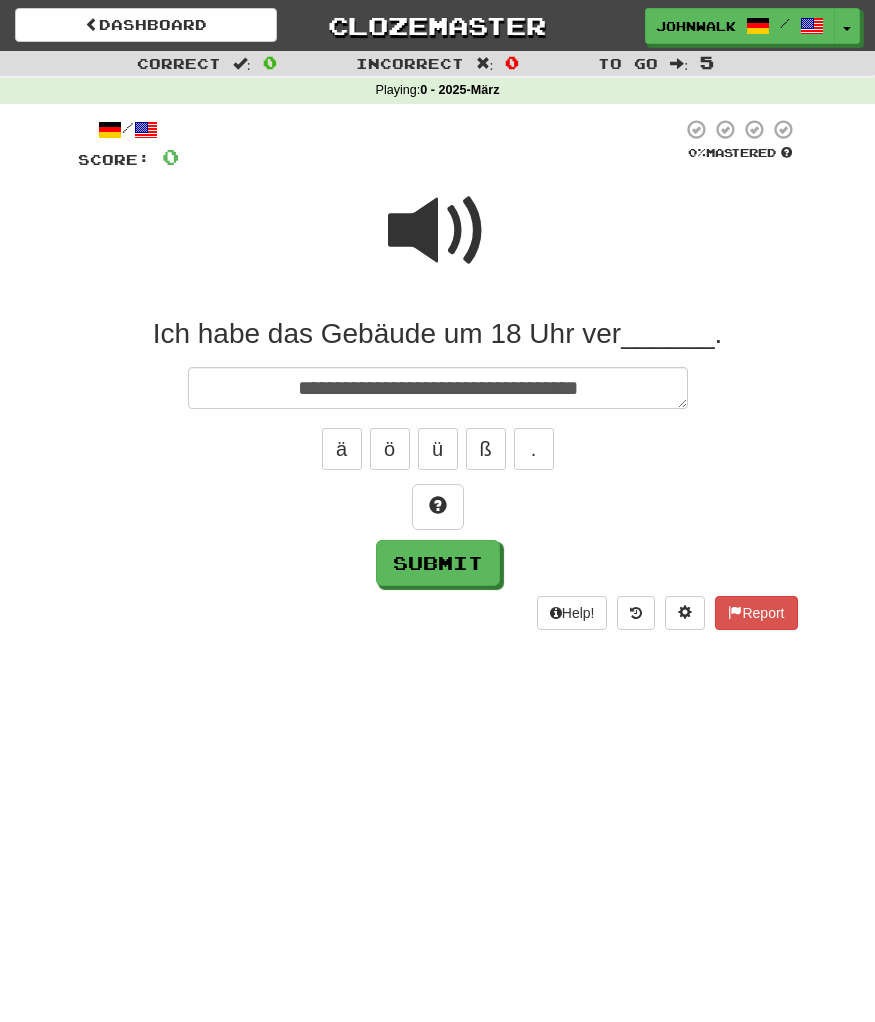 type on "*" 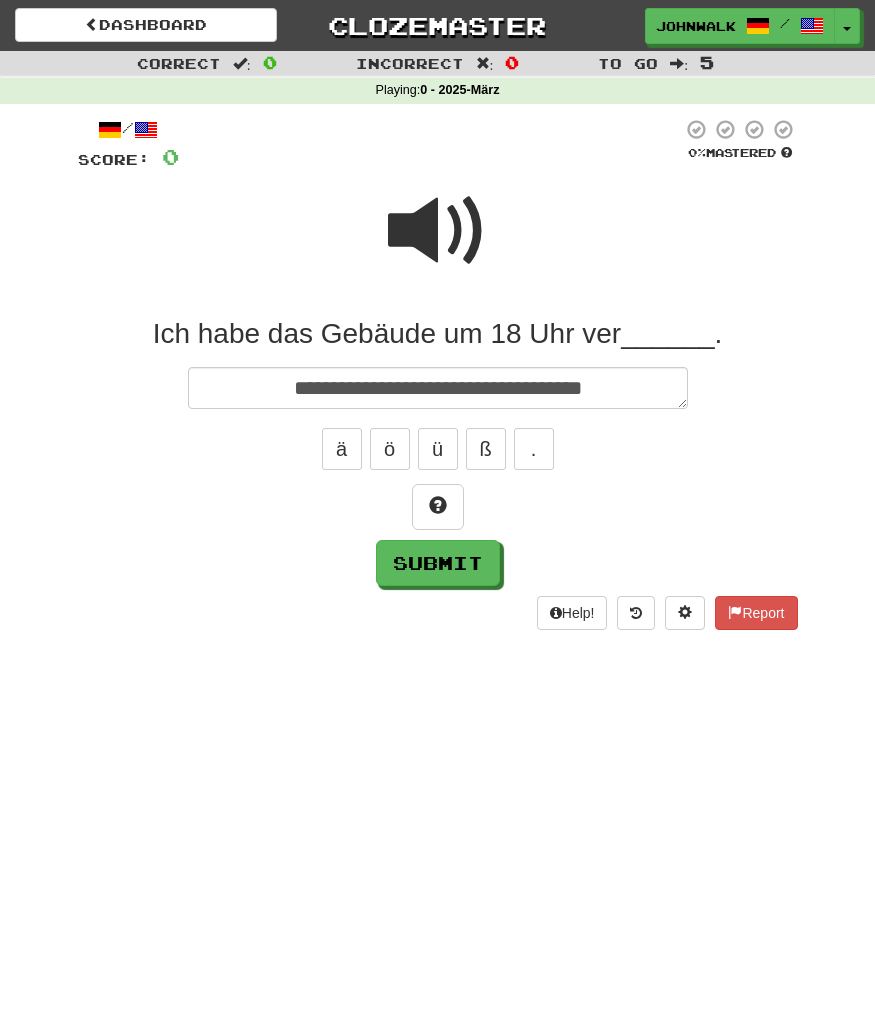 type on "*" 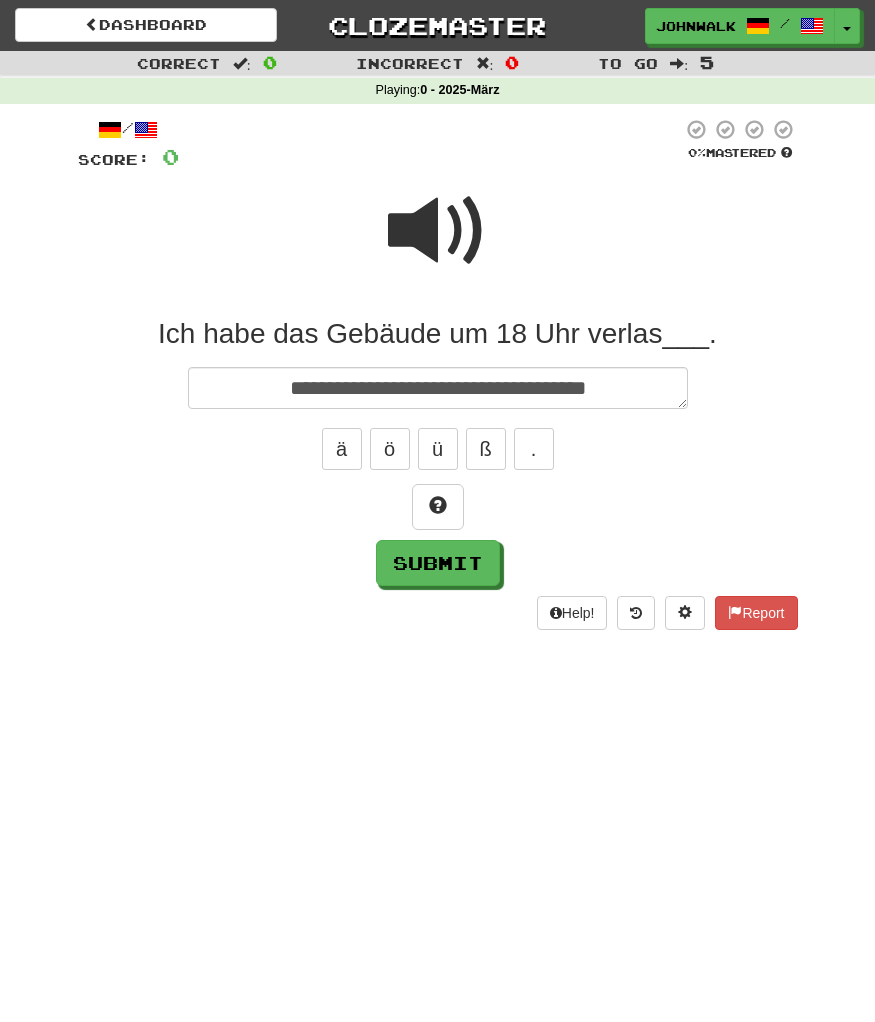 type on "*" 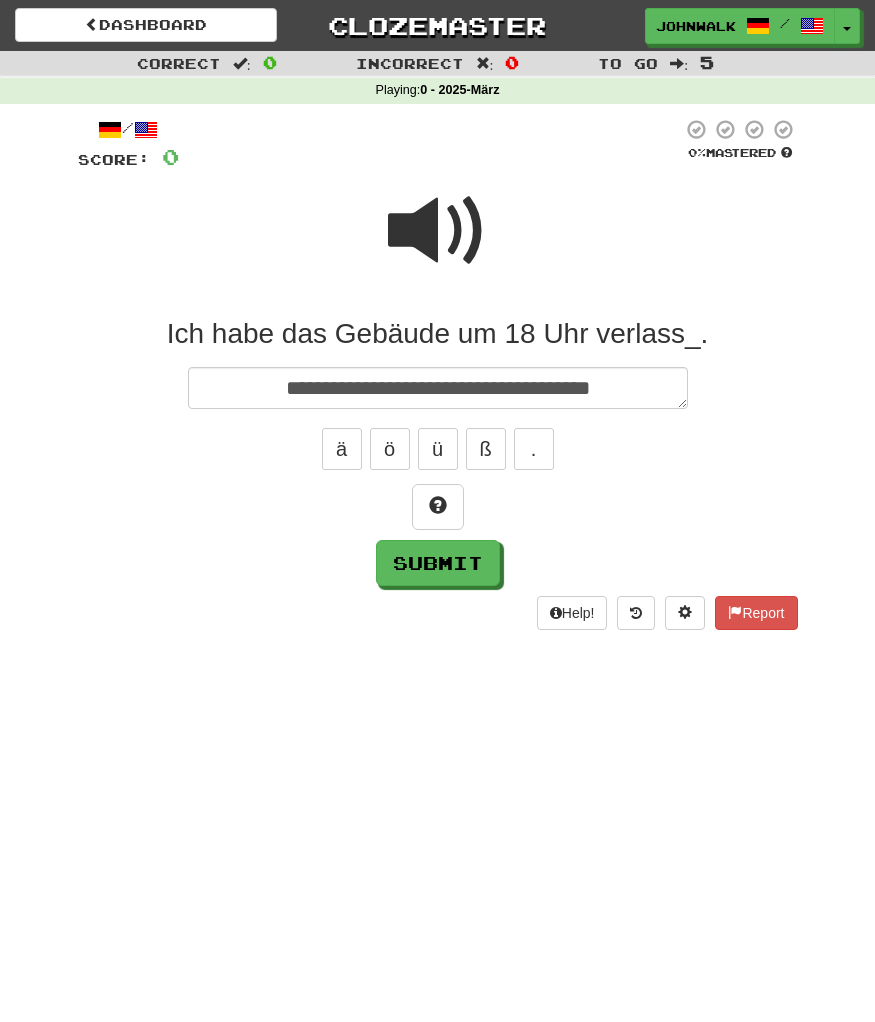 type on "*" 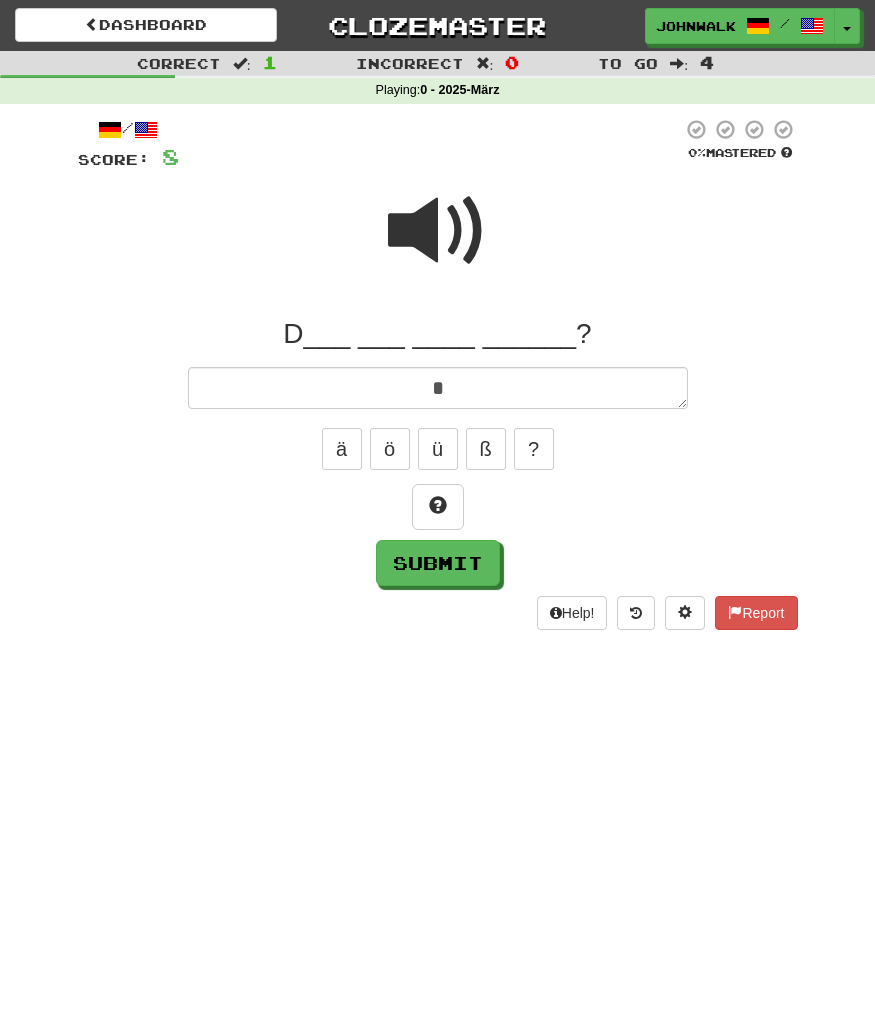 type on "*" 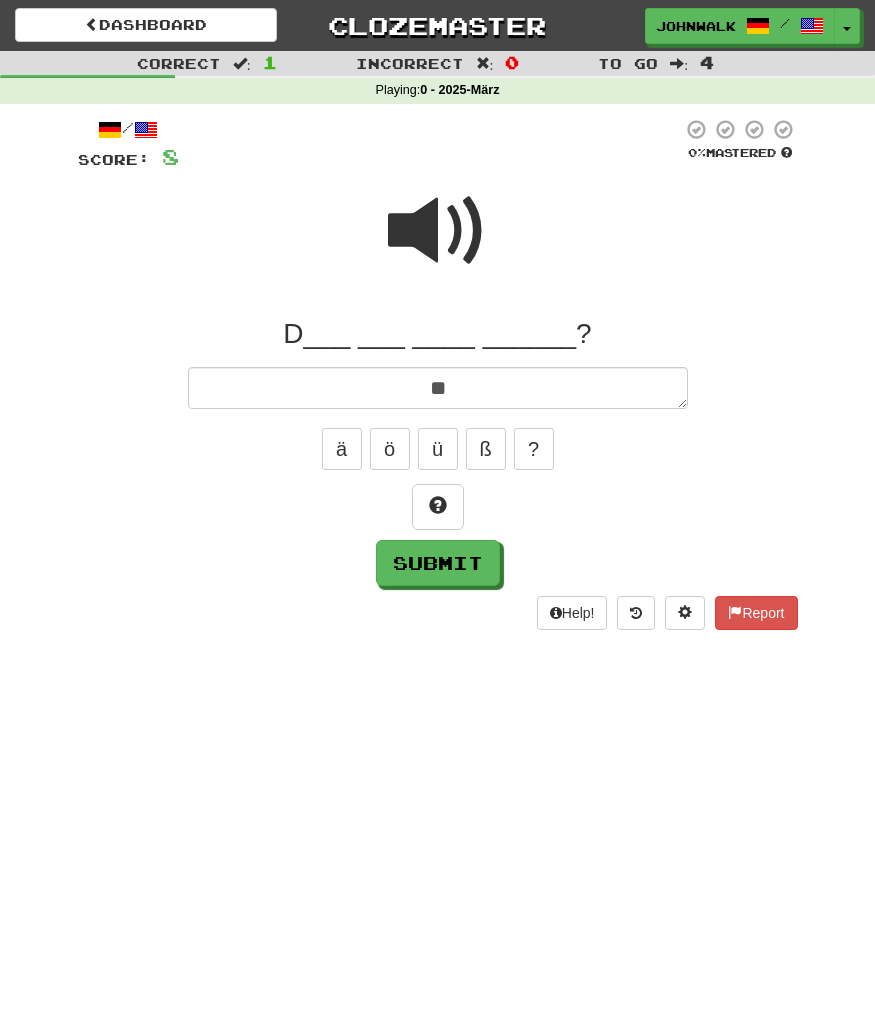 type on "*" 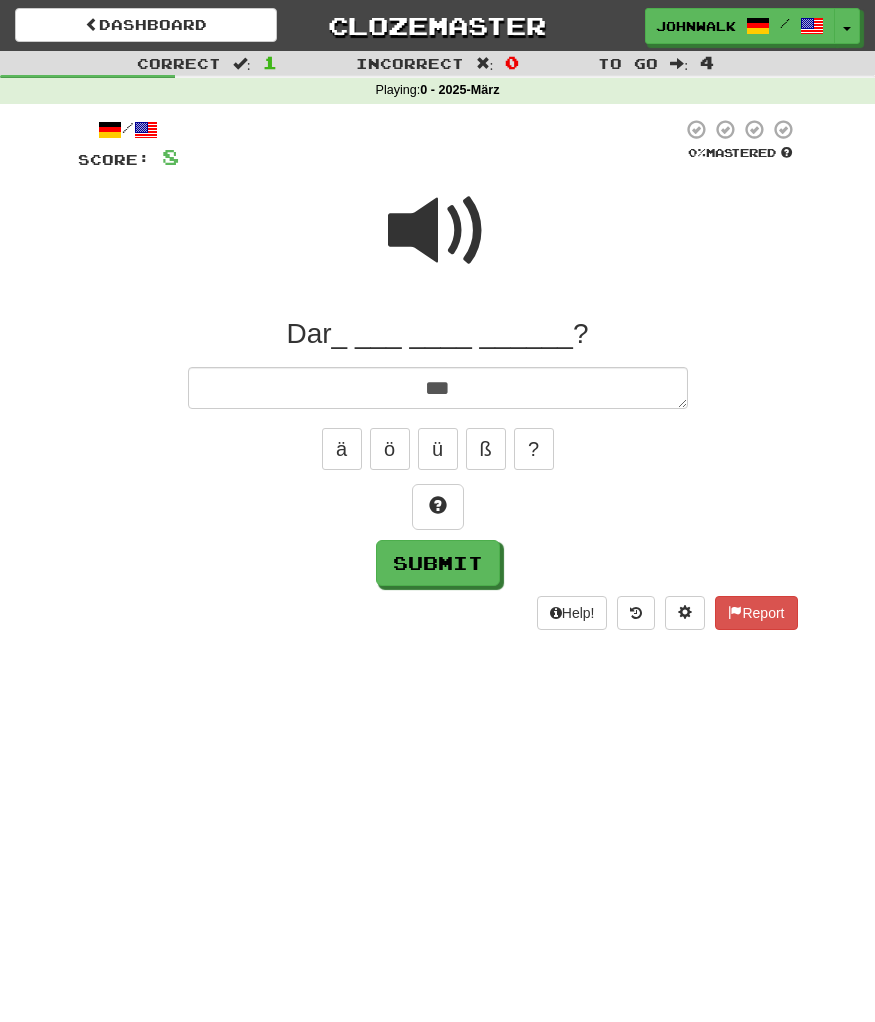 type on "*" 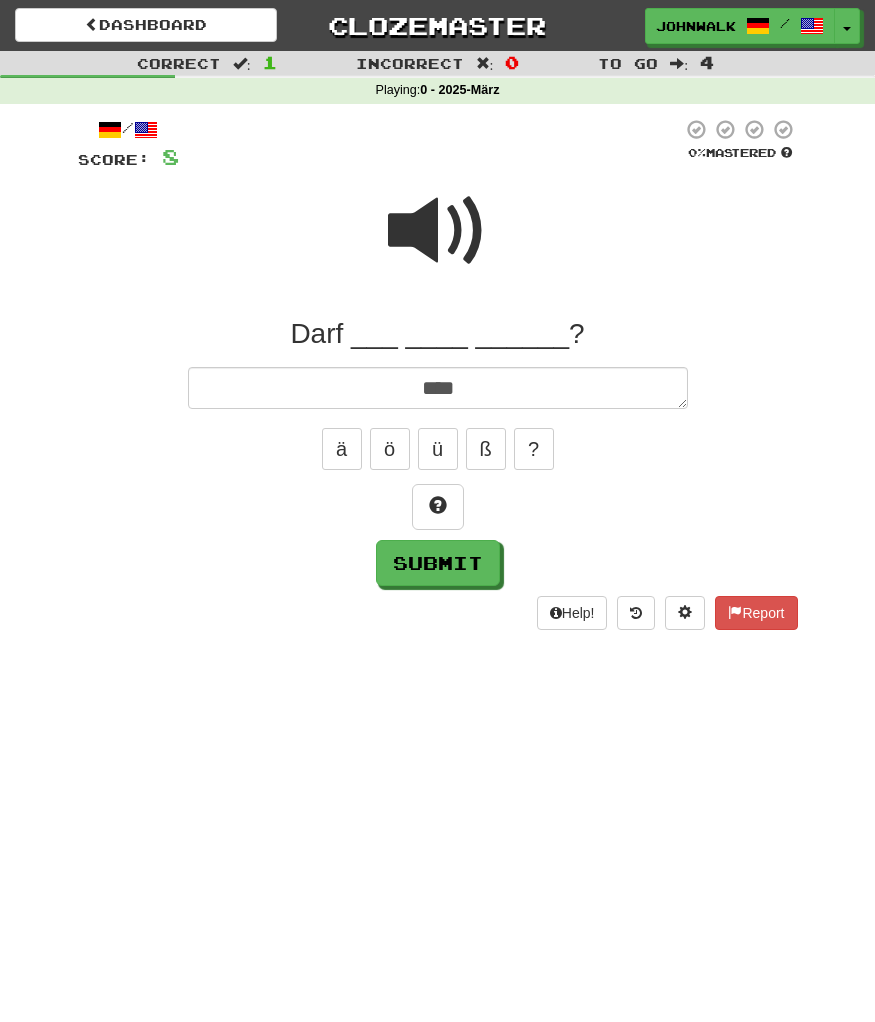 type on "*" 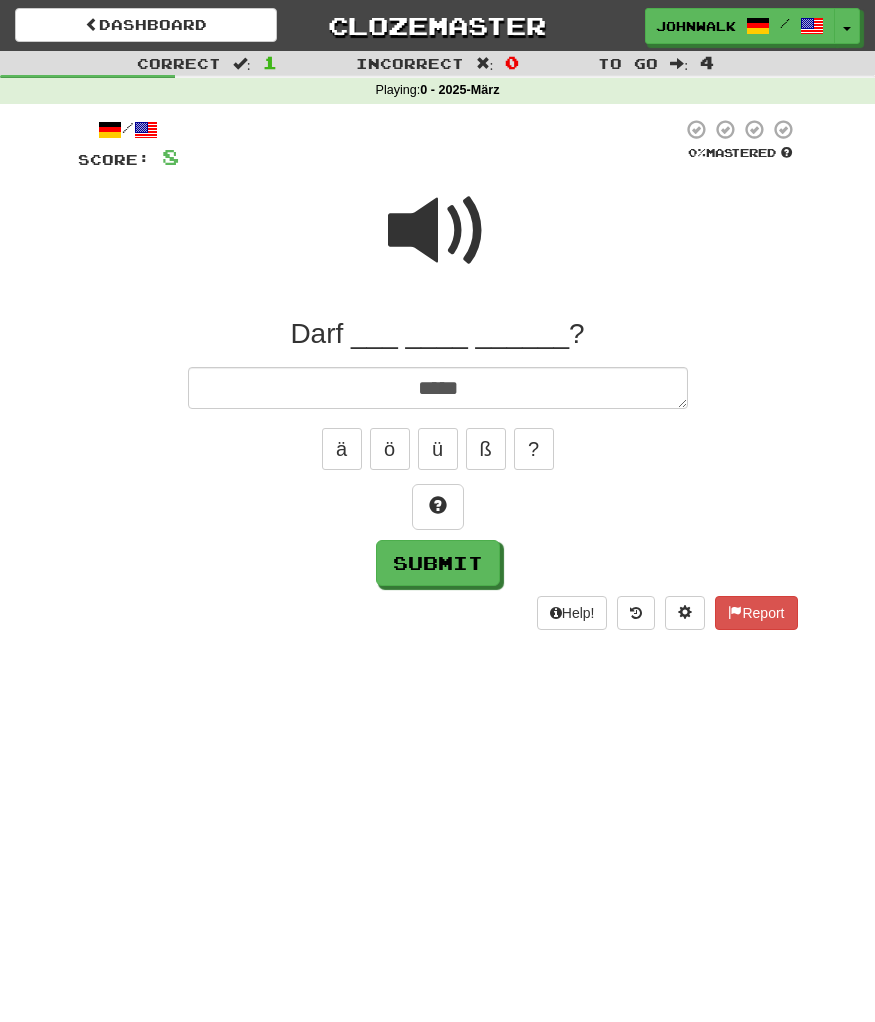 type on "*" 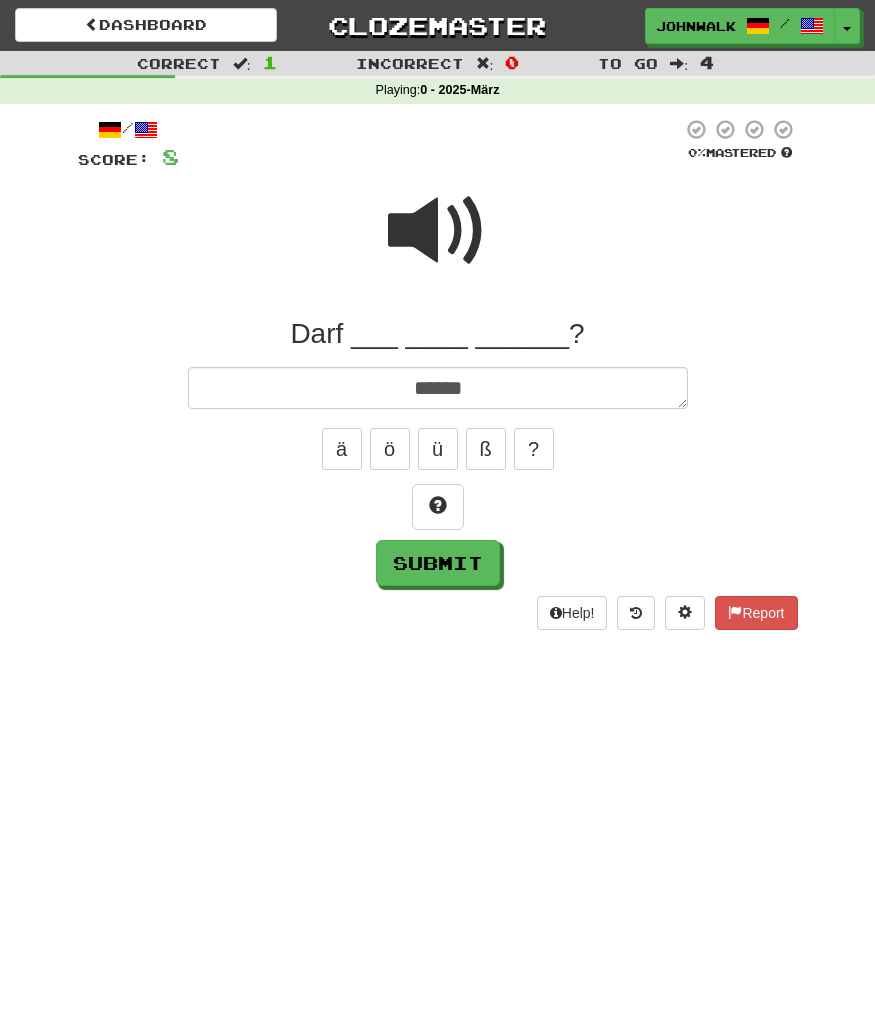 type on "*" 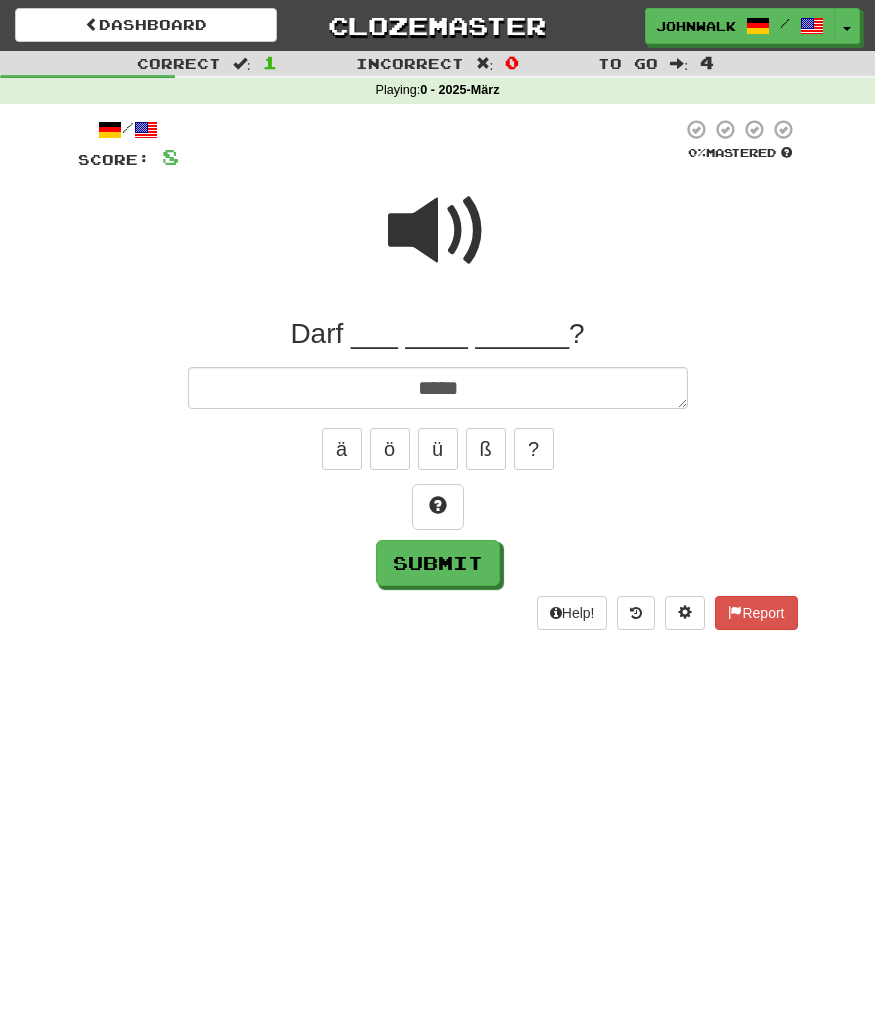 type on "*" 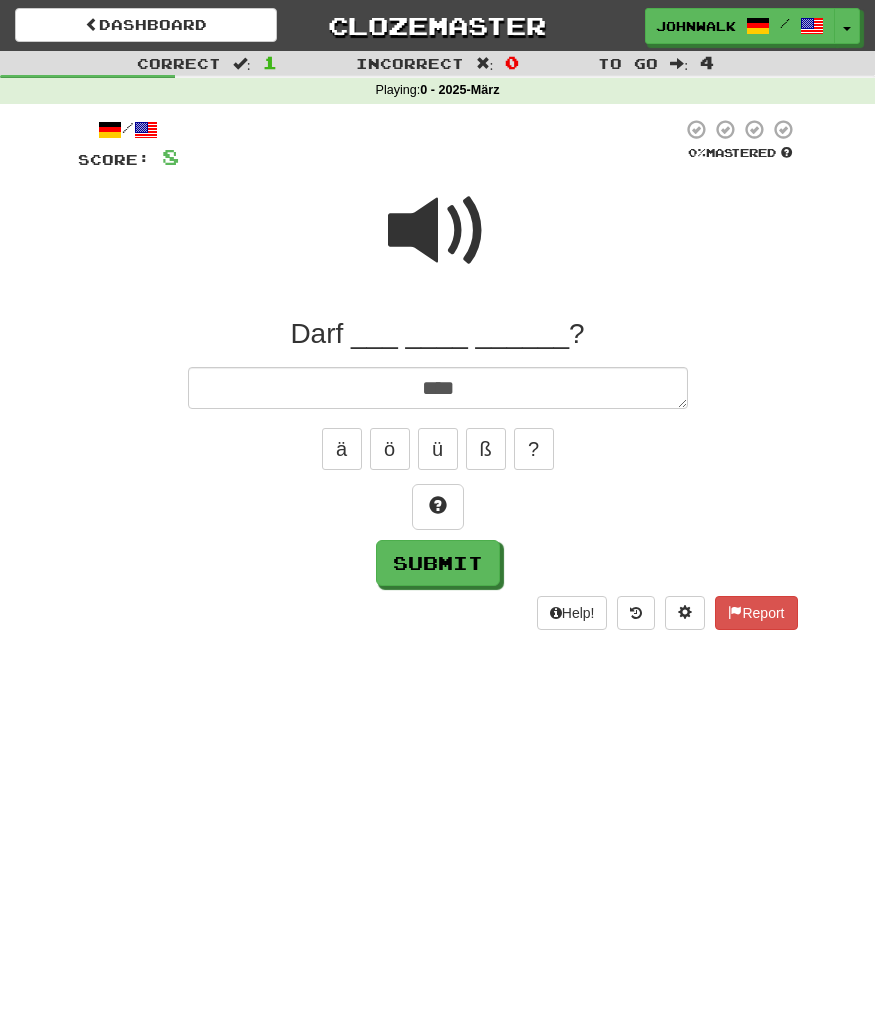 type on "*" 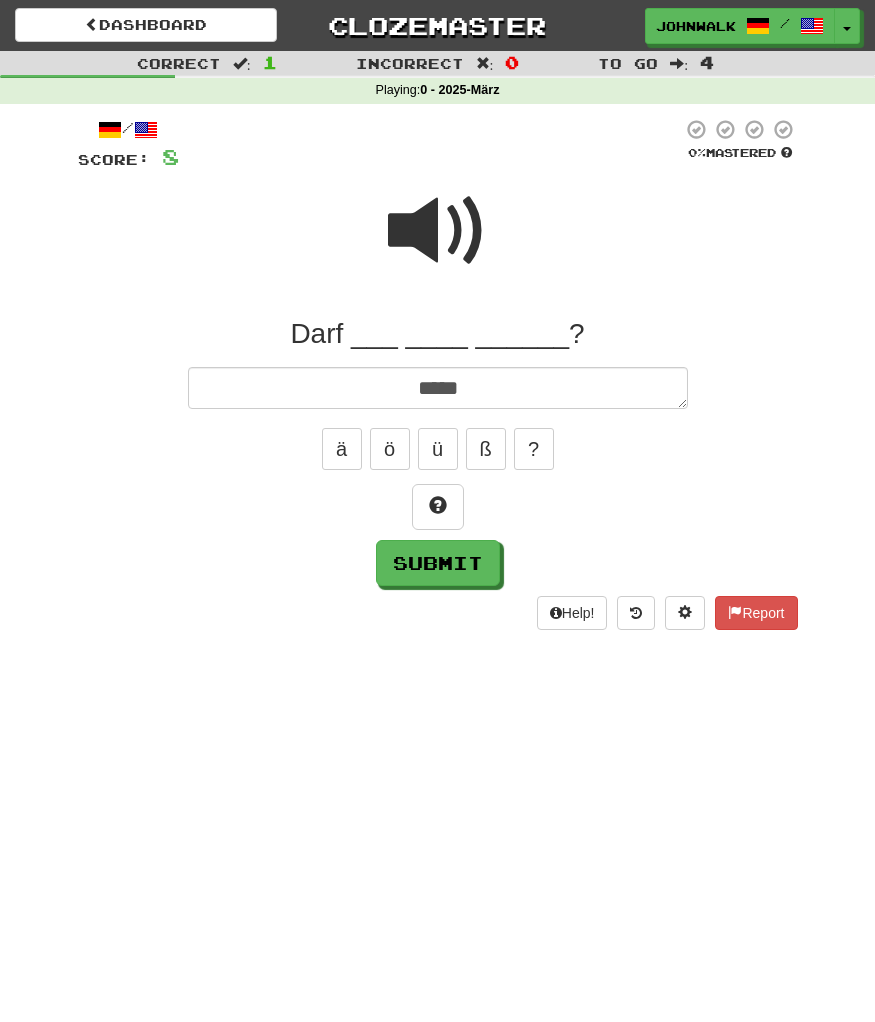 type on "*" 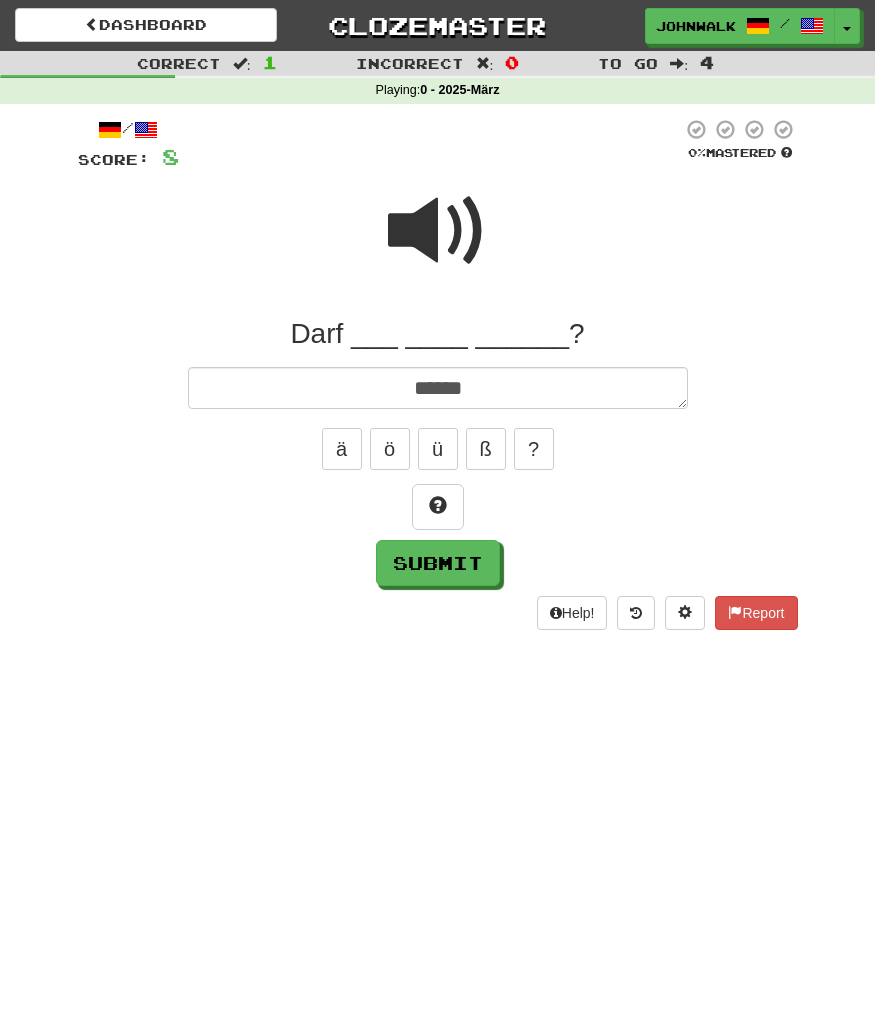 type on "*" 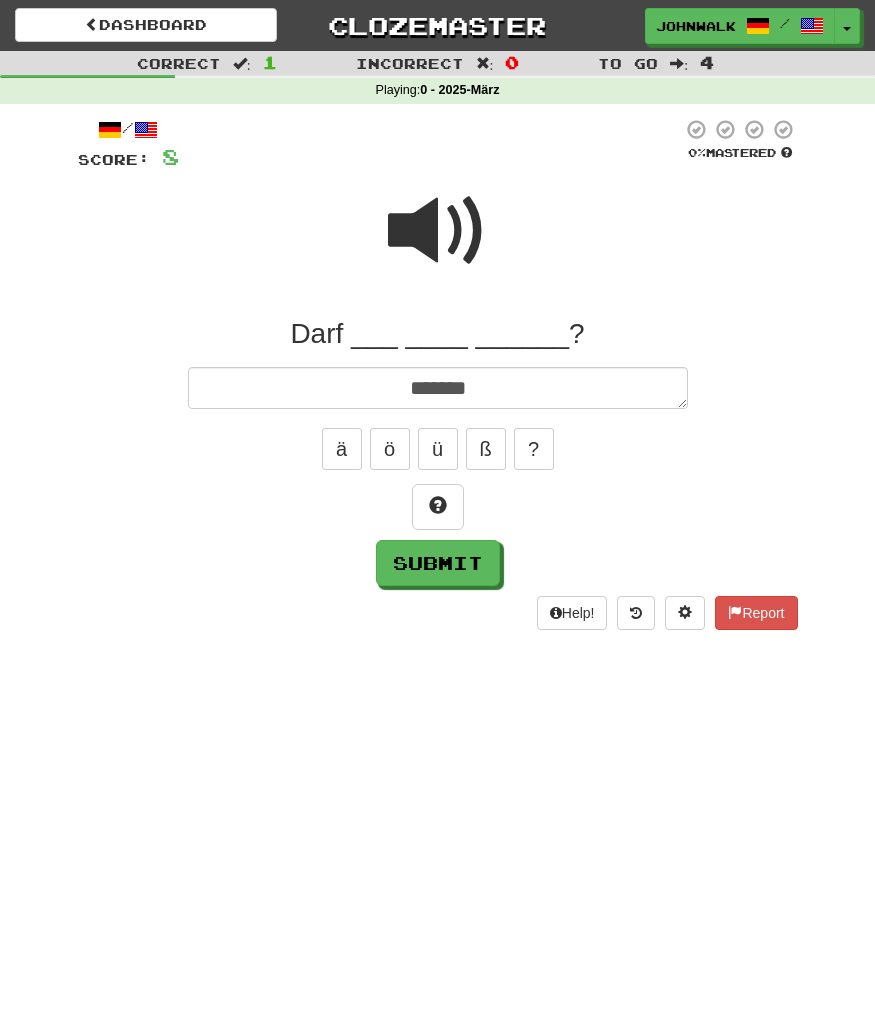 type on "********" 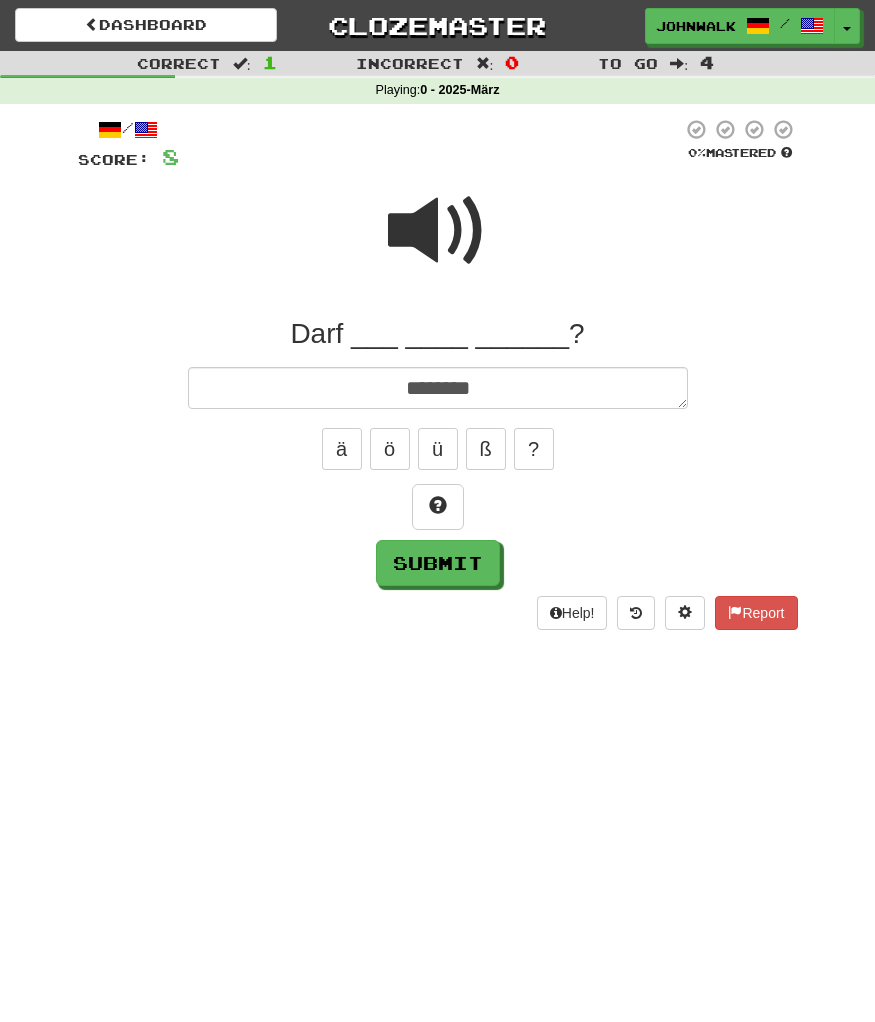 type on "*" 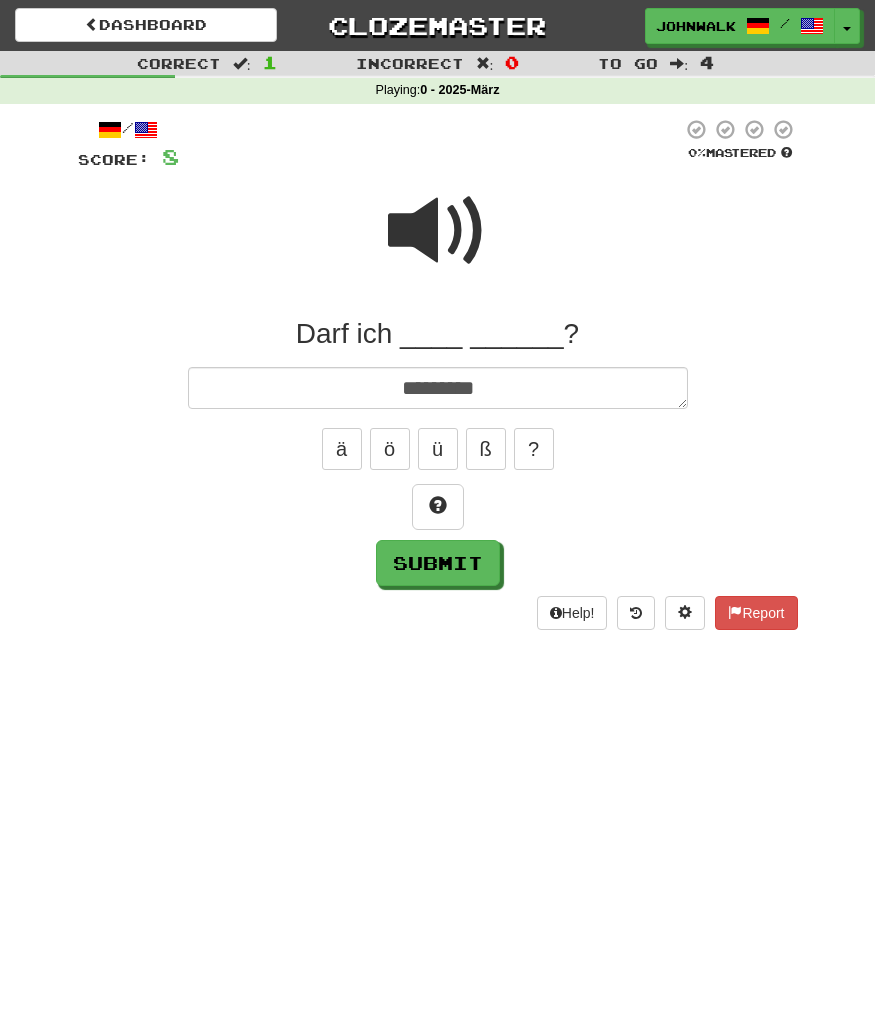 type on "*" 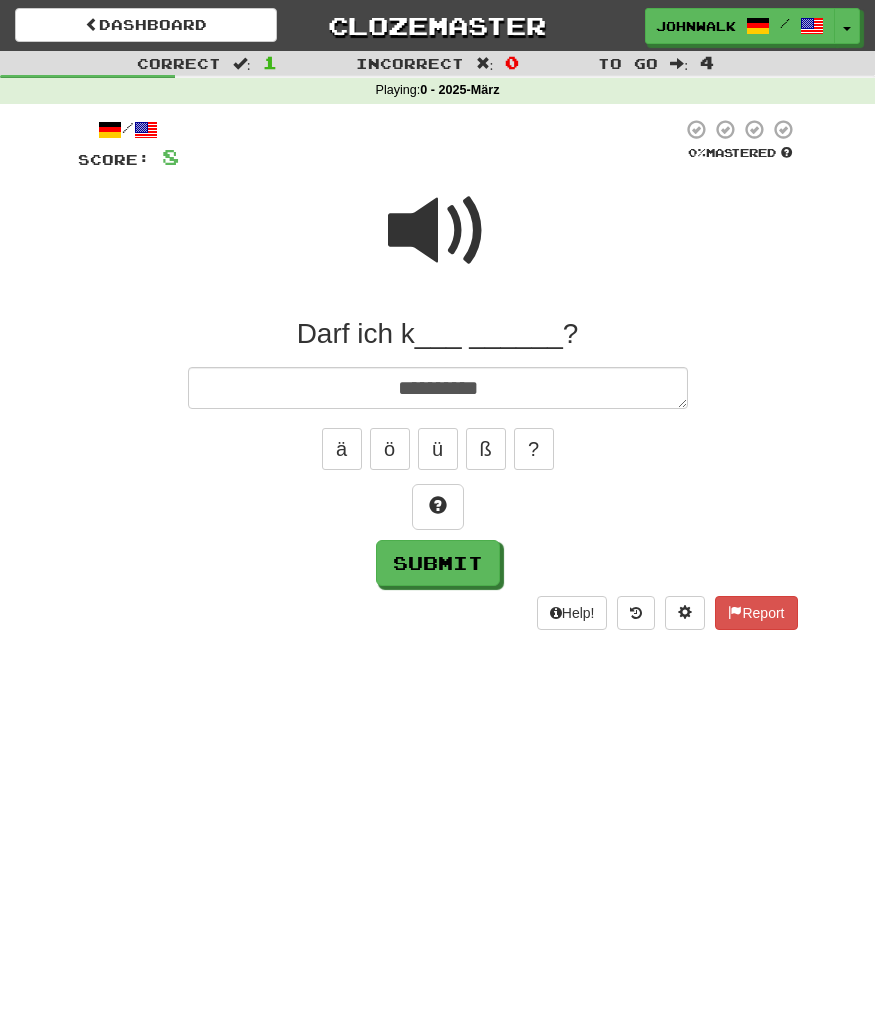 type on "*" 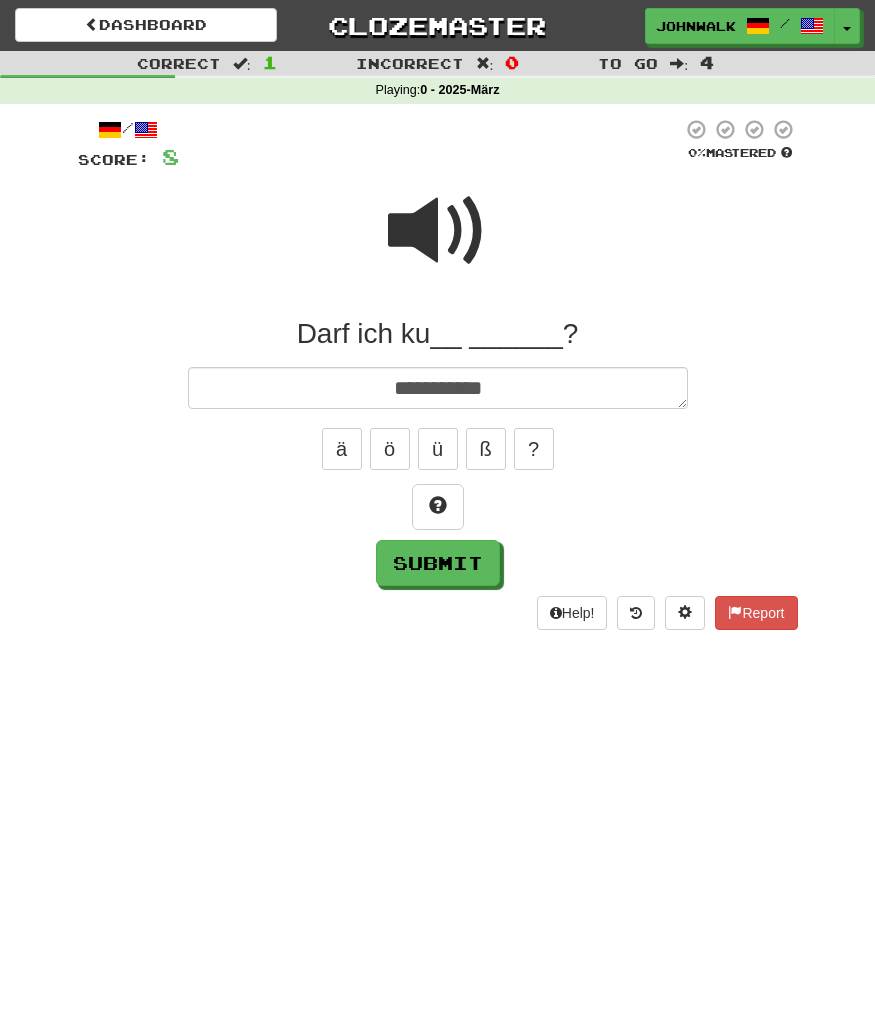 type on "*" 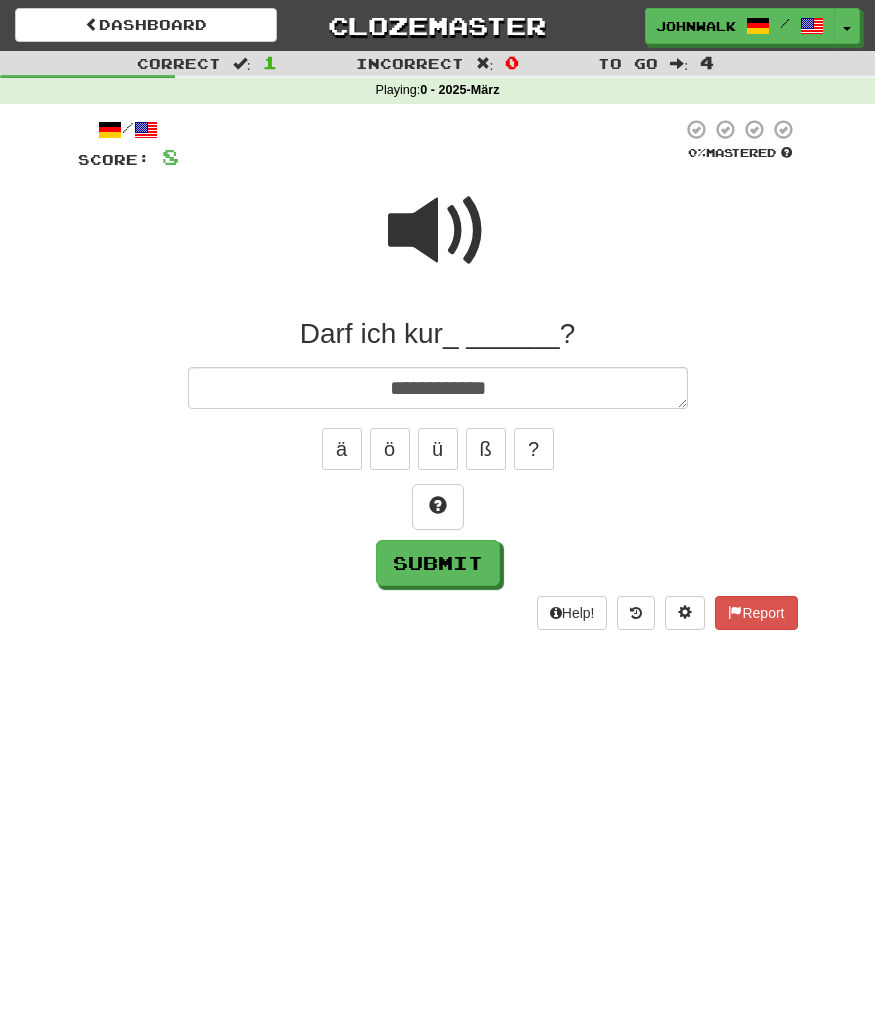 type on "*" 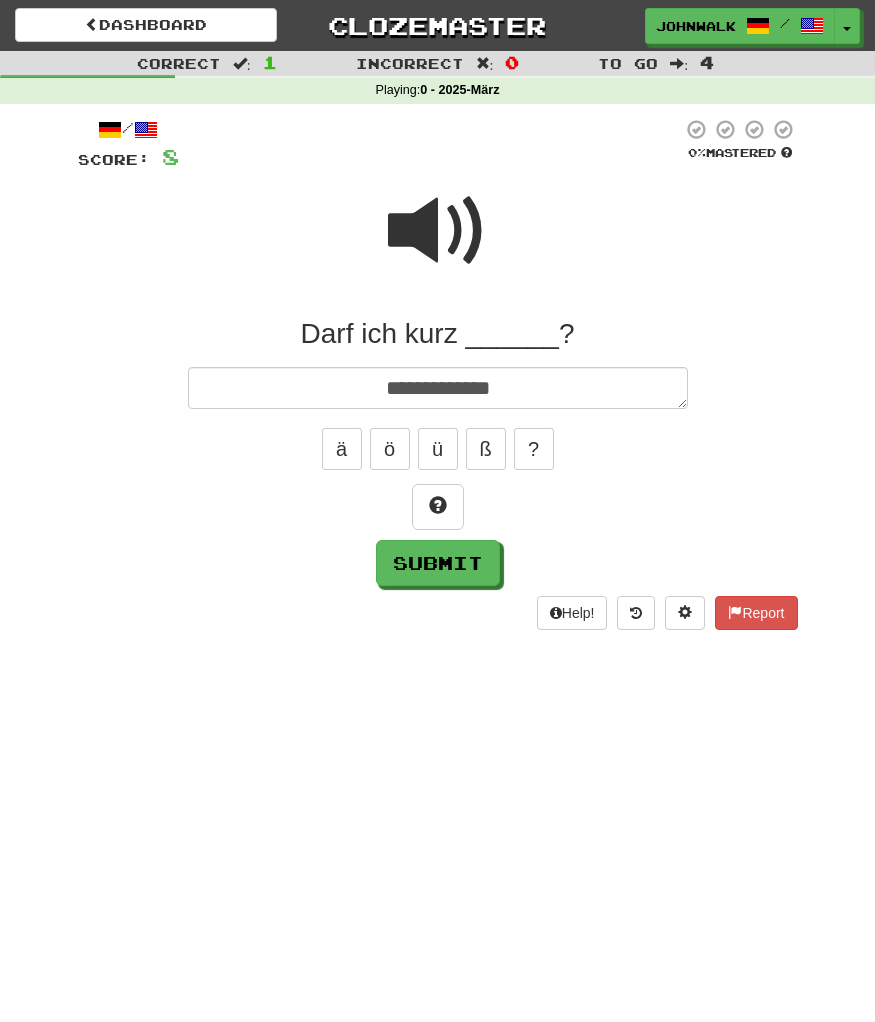 type on "*" 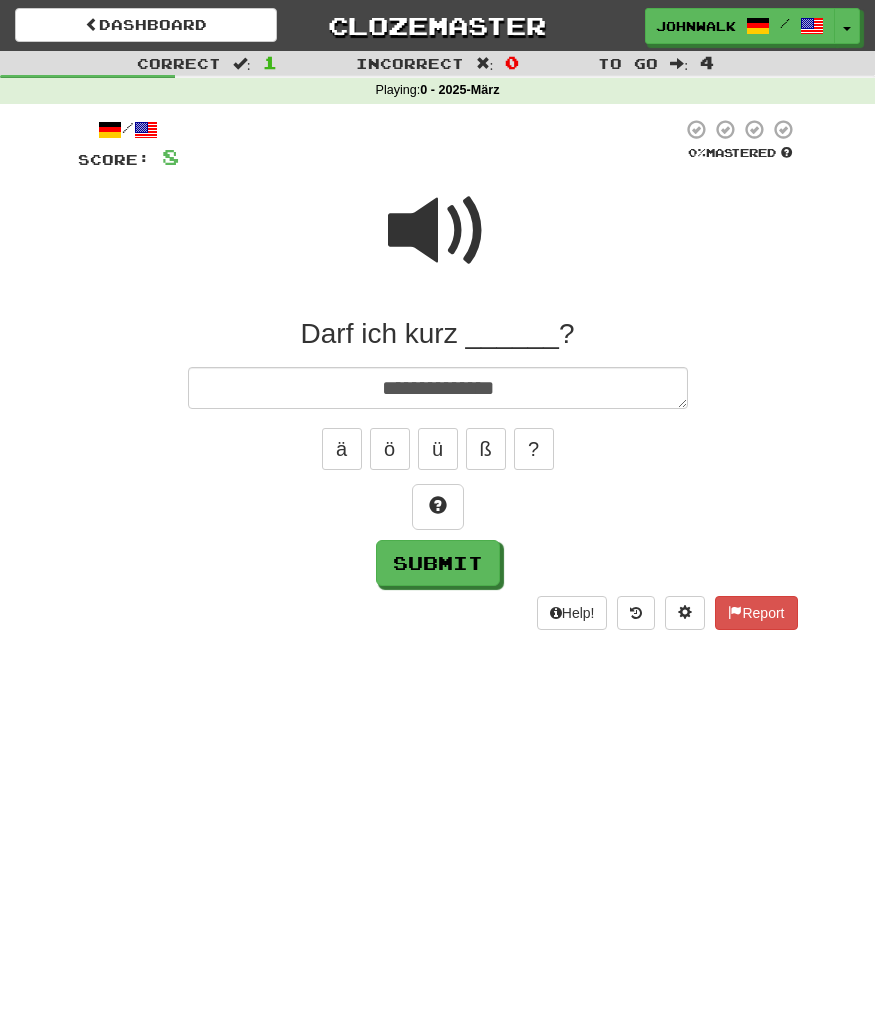 type on "*" 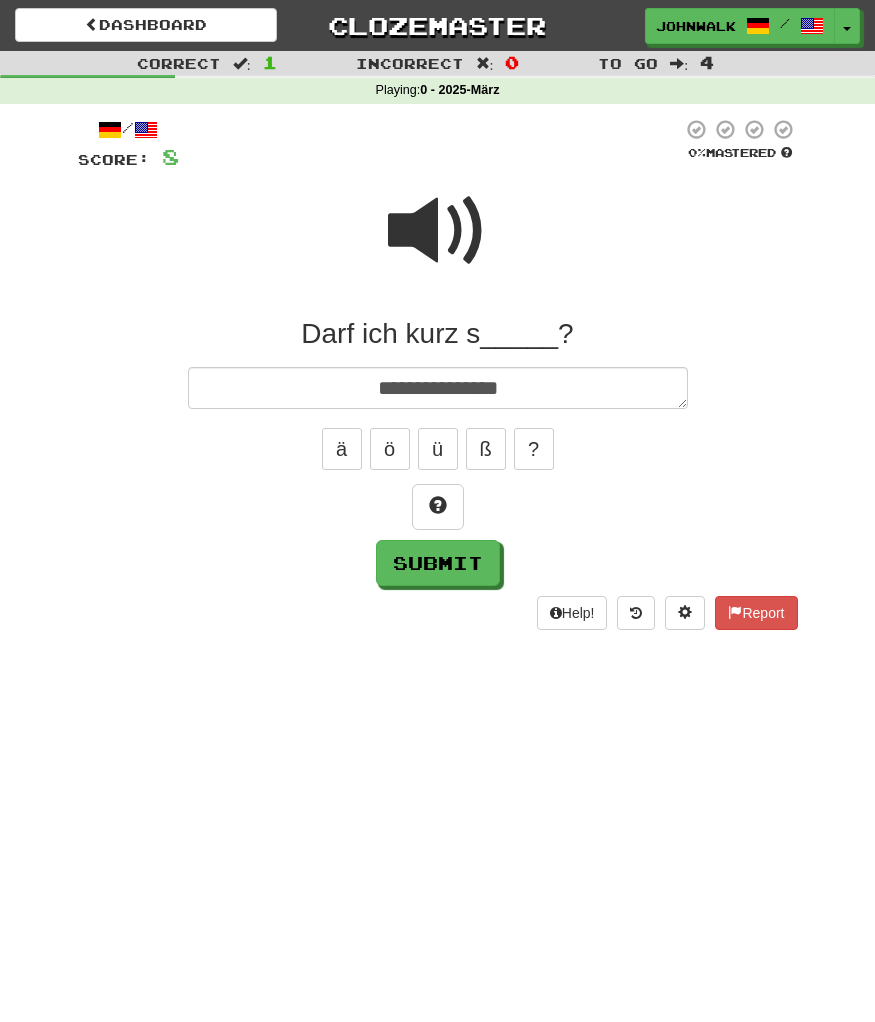 type on "*" 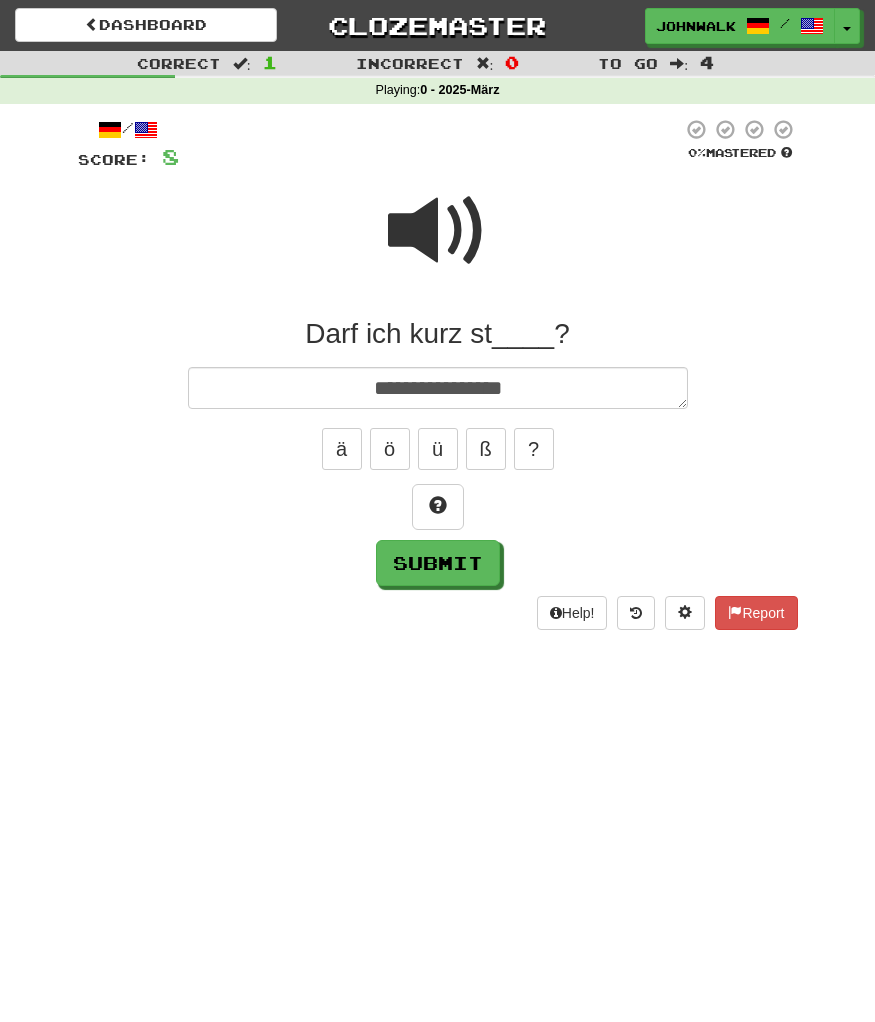 type on "*" 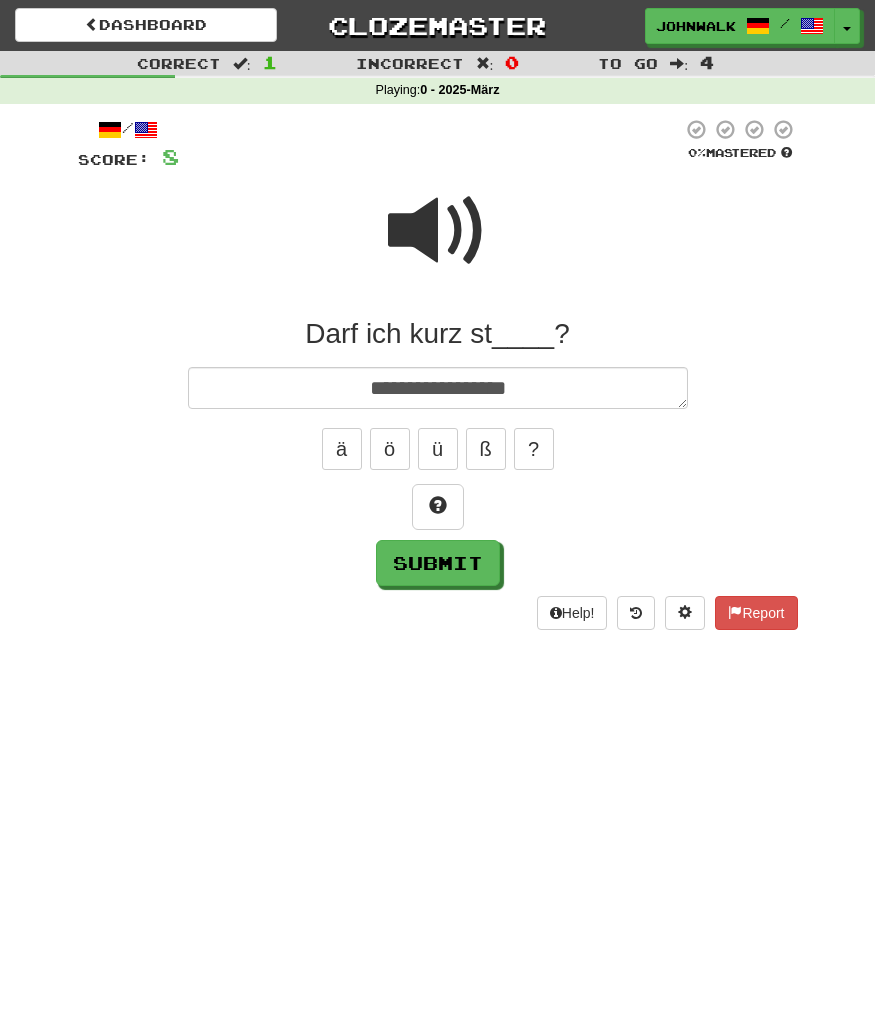 type on "*" 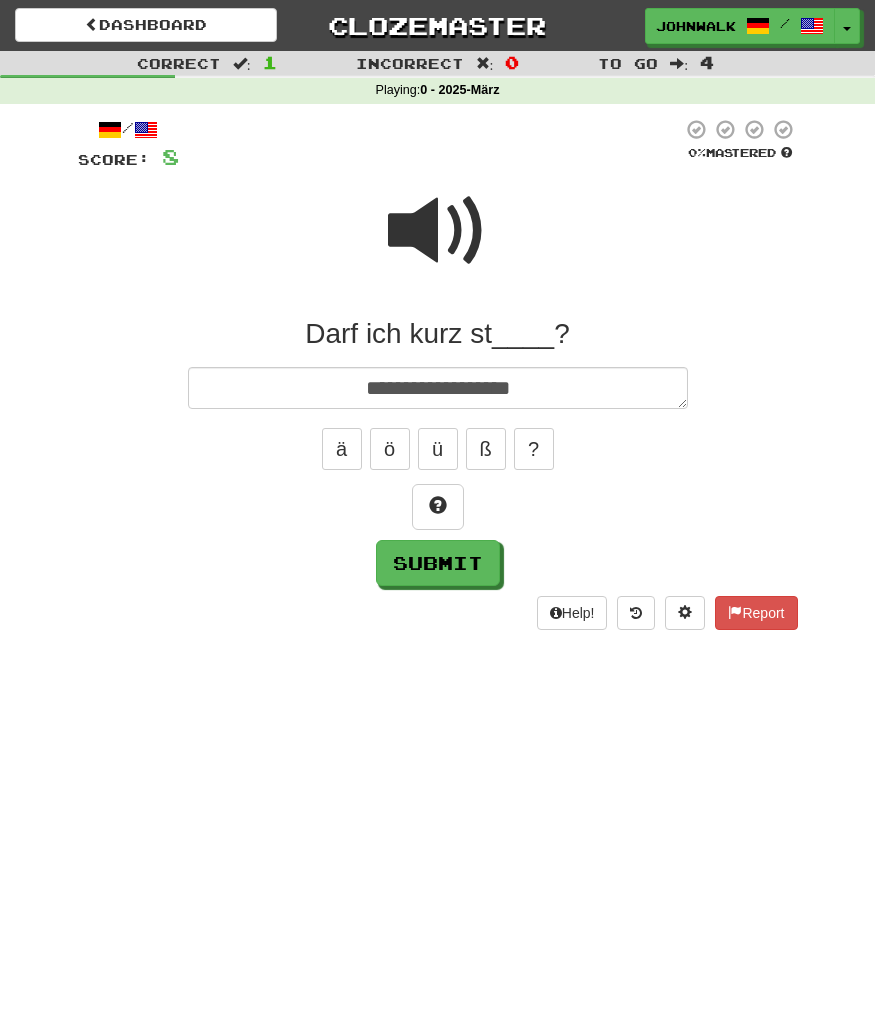 type on "*" 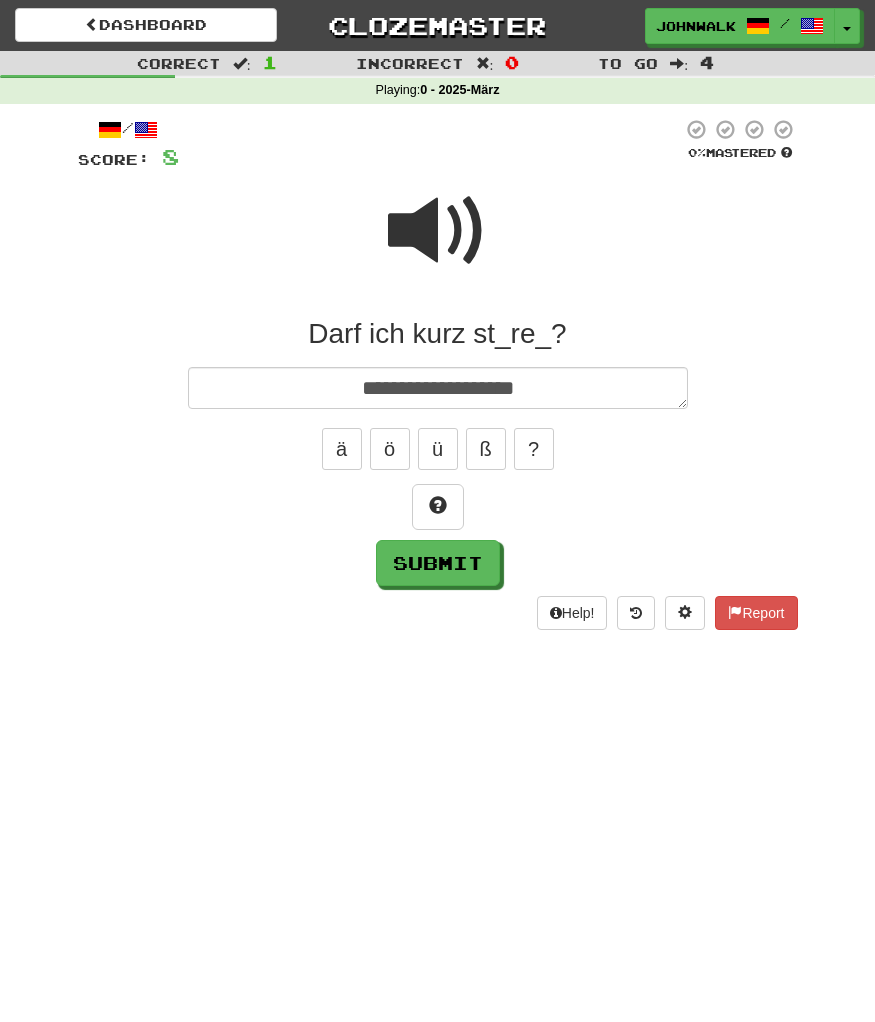 type on "*" 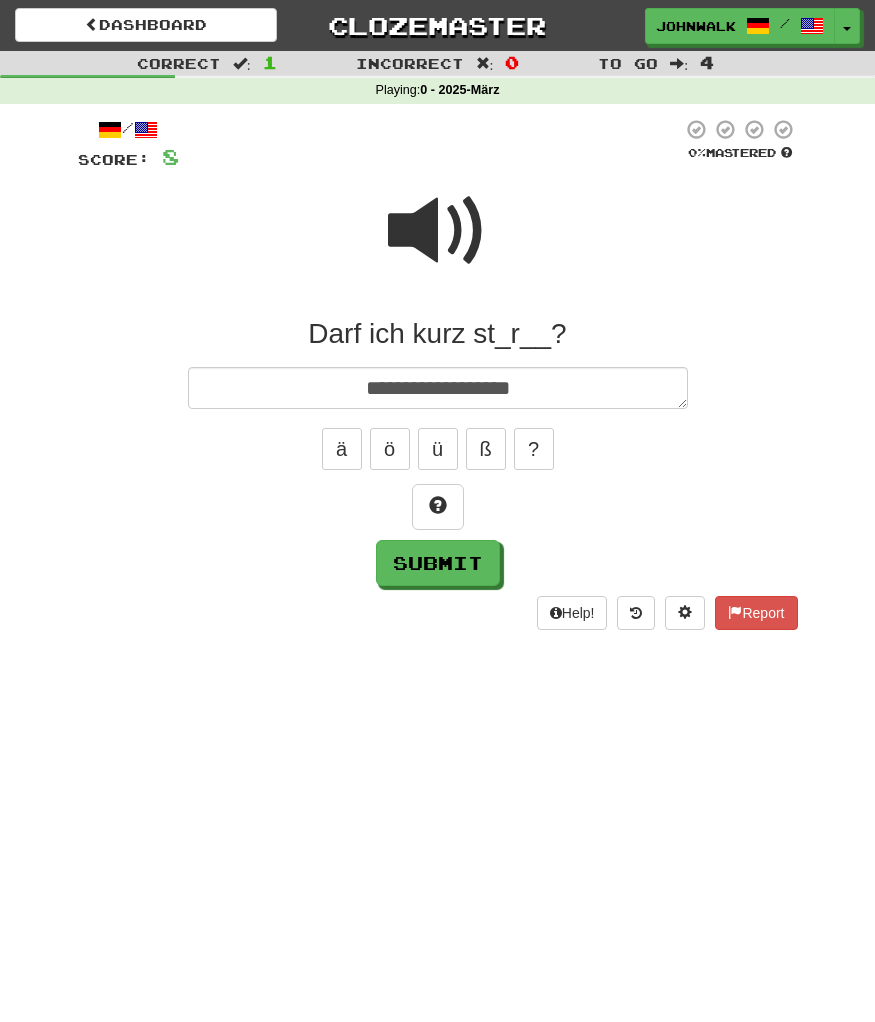 type on "*" 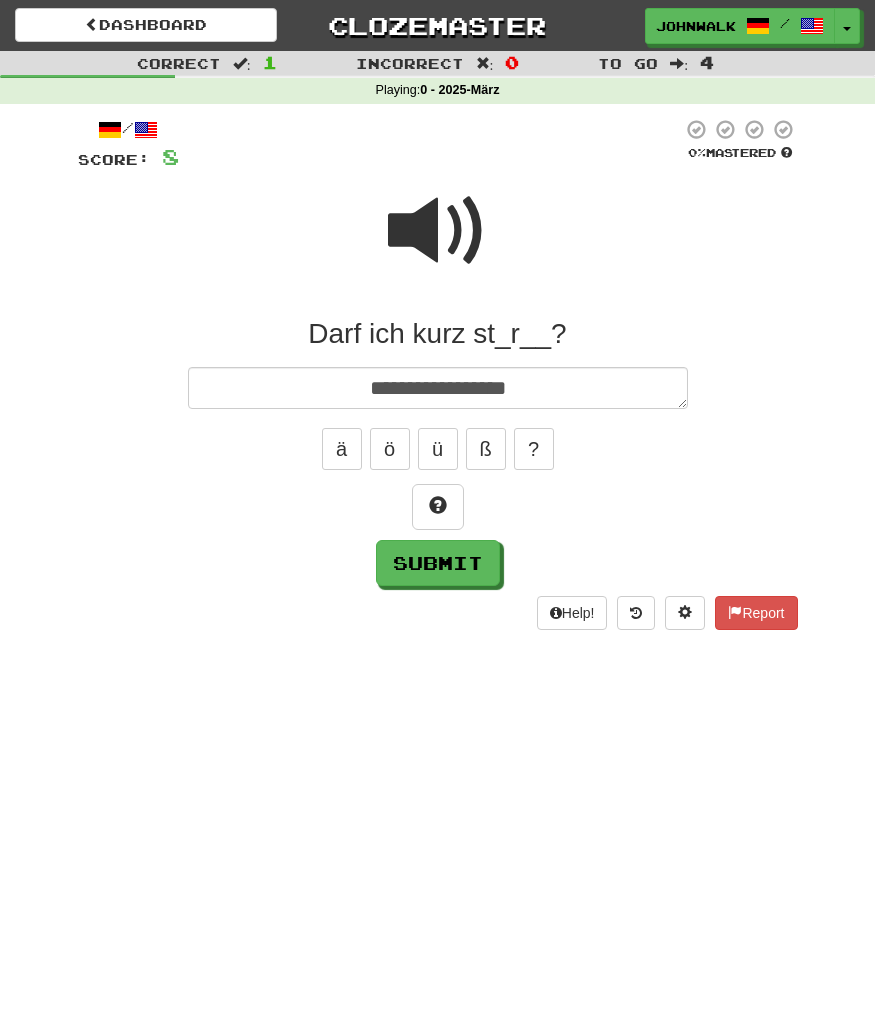type on "*" 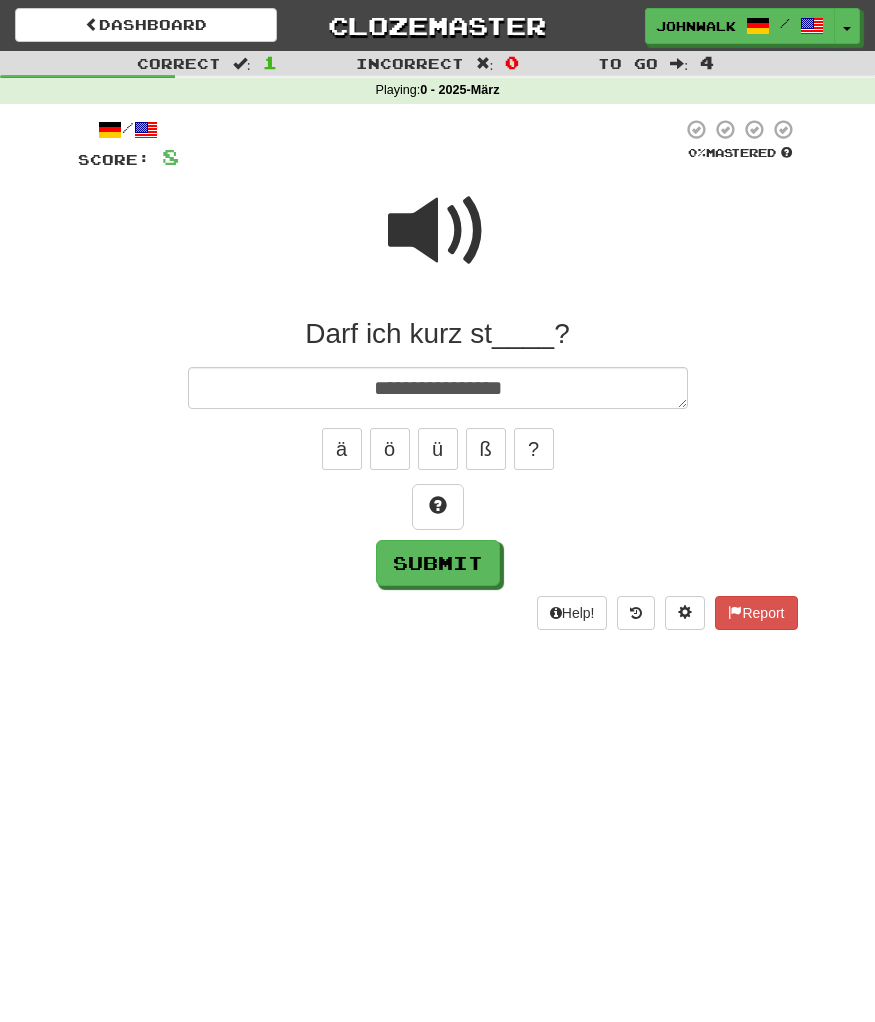 type on "*" 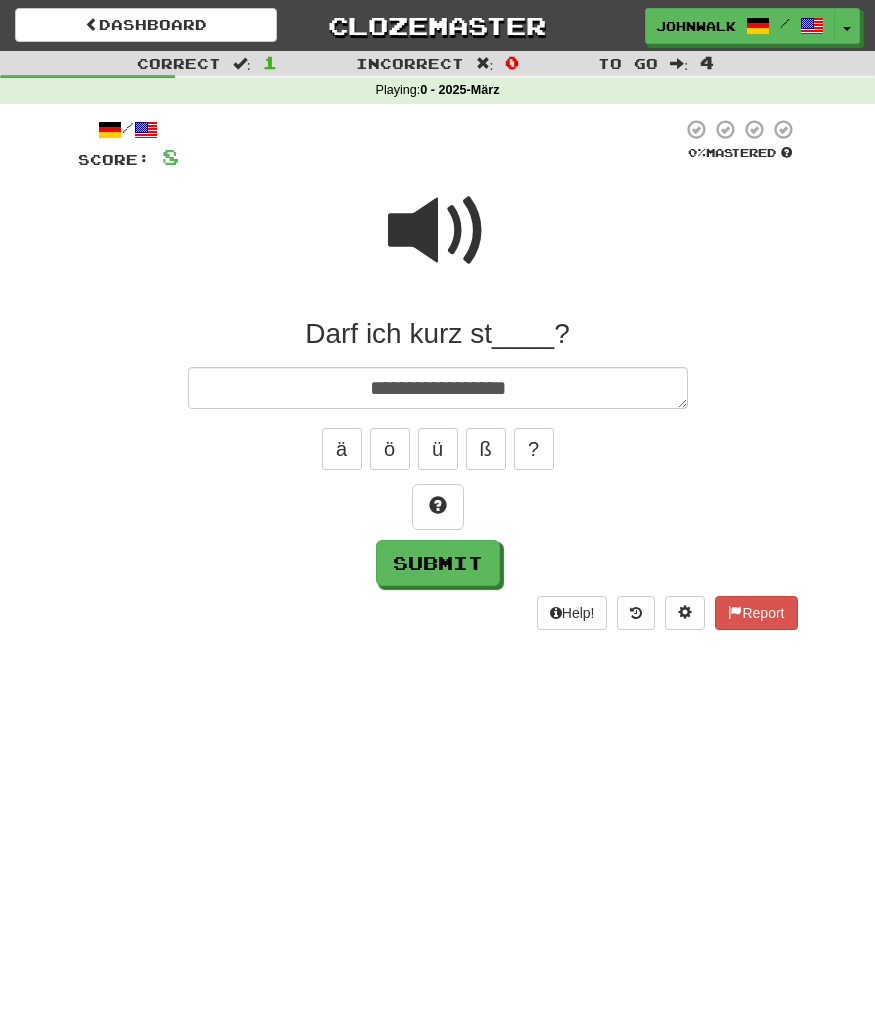 type on "*" 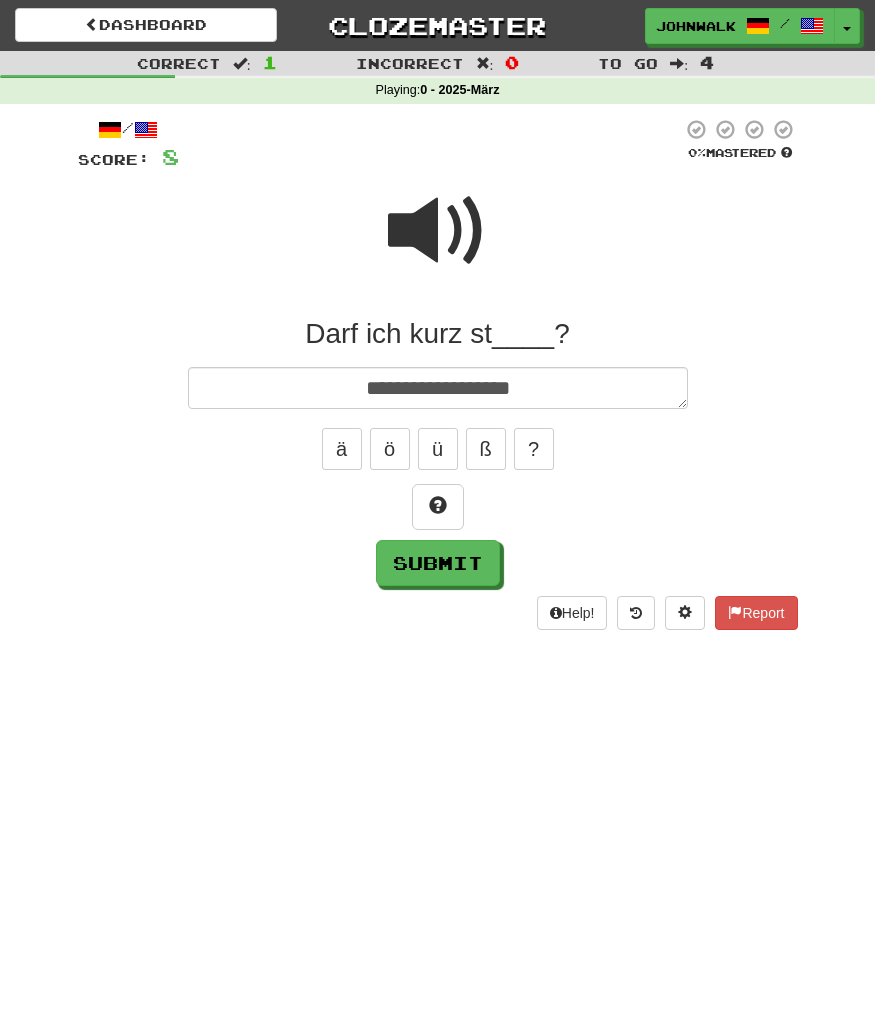 type on "*" 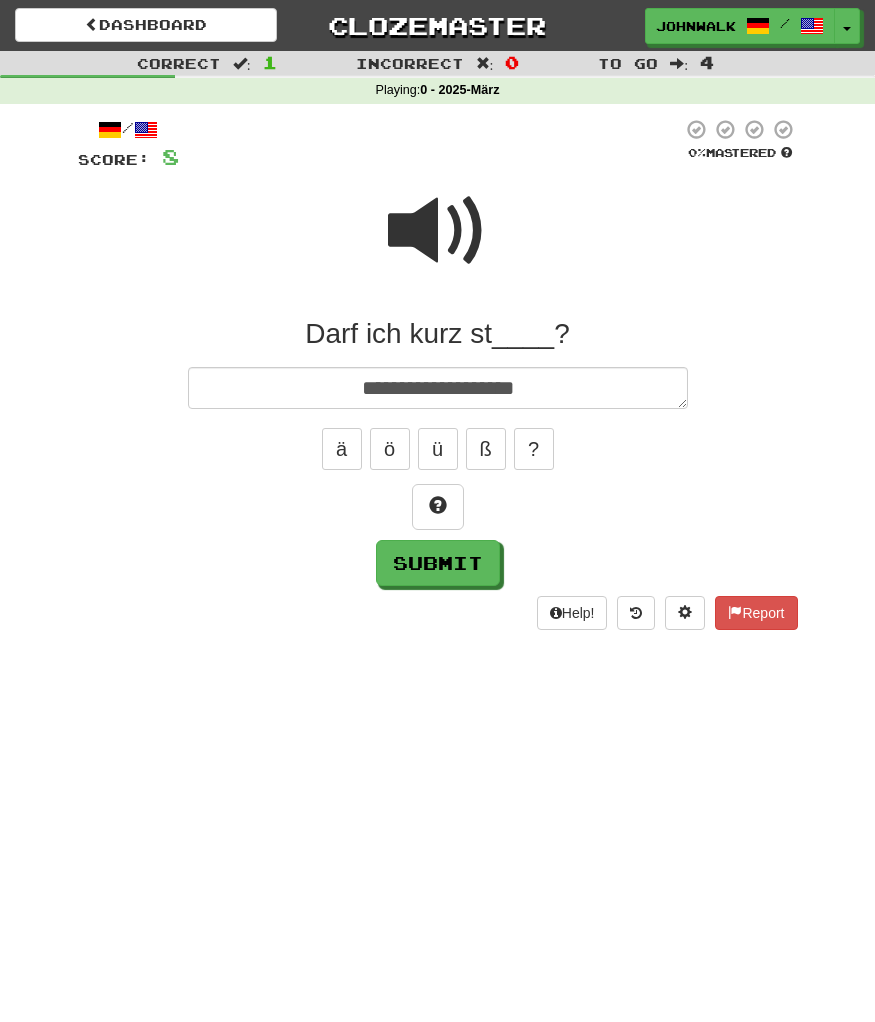 type on "**********" 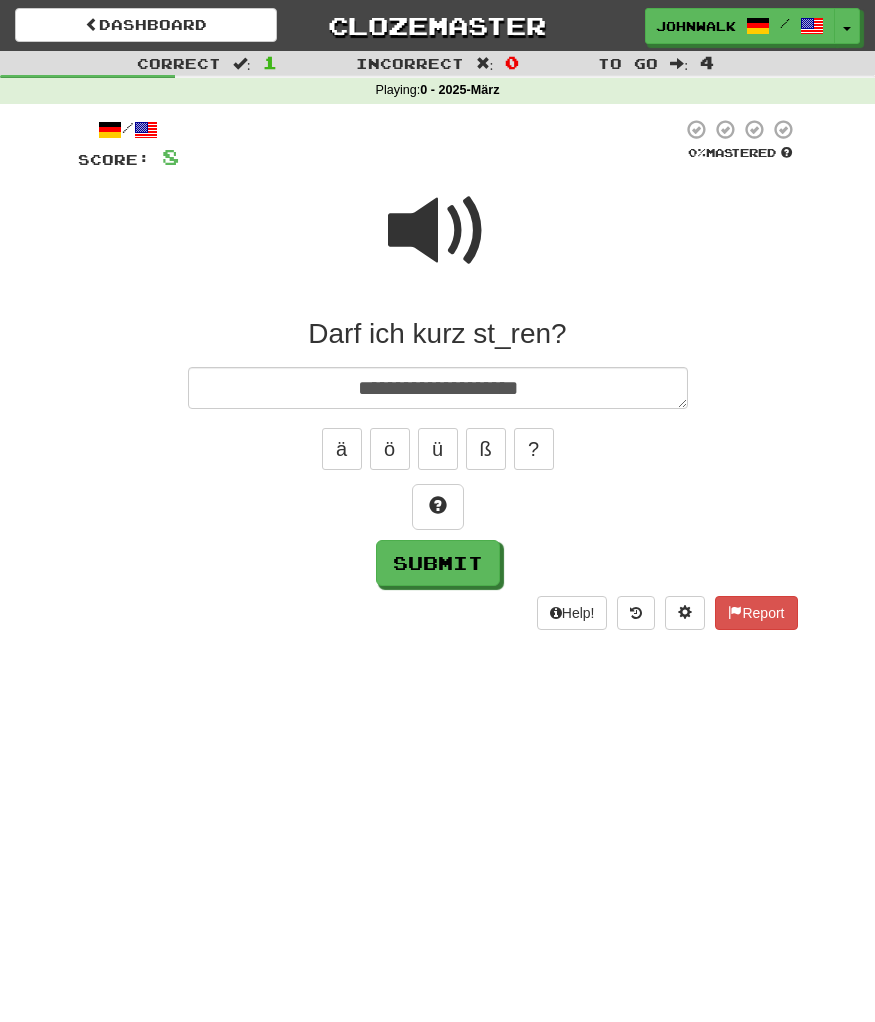 type on "*" 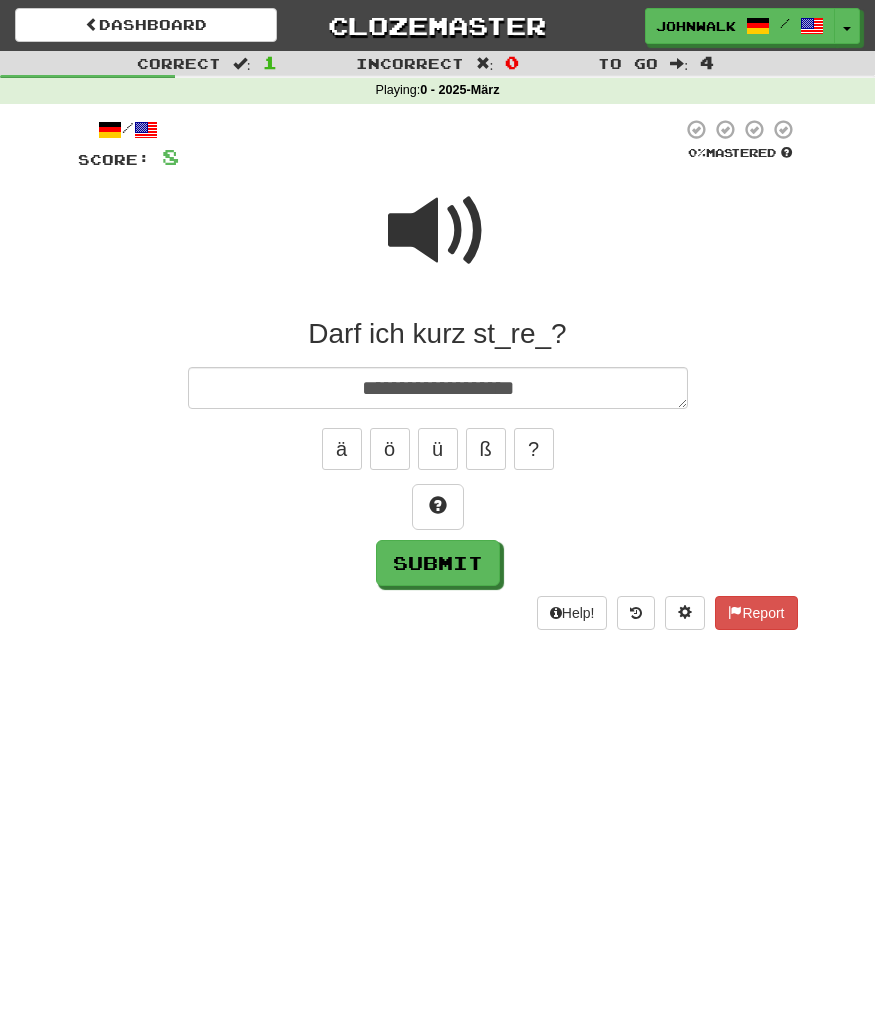 type on "*" 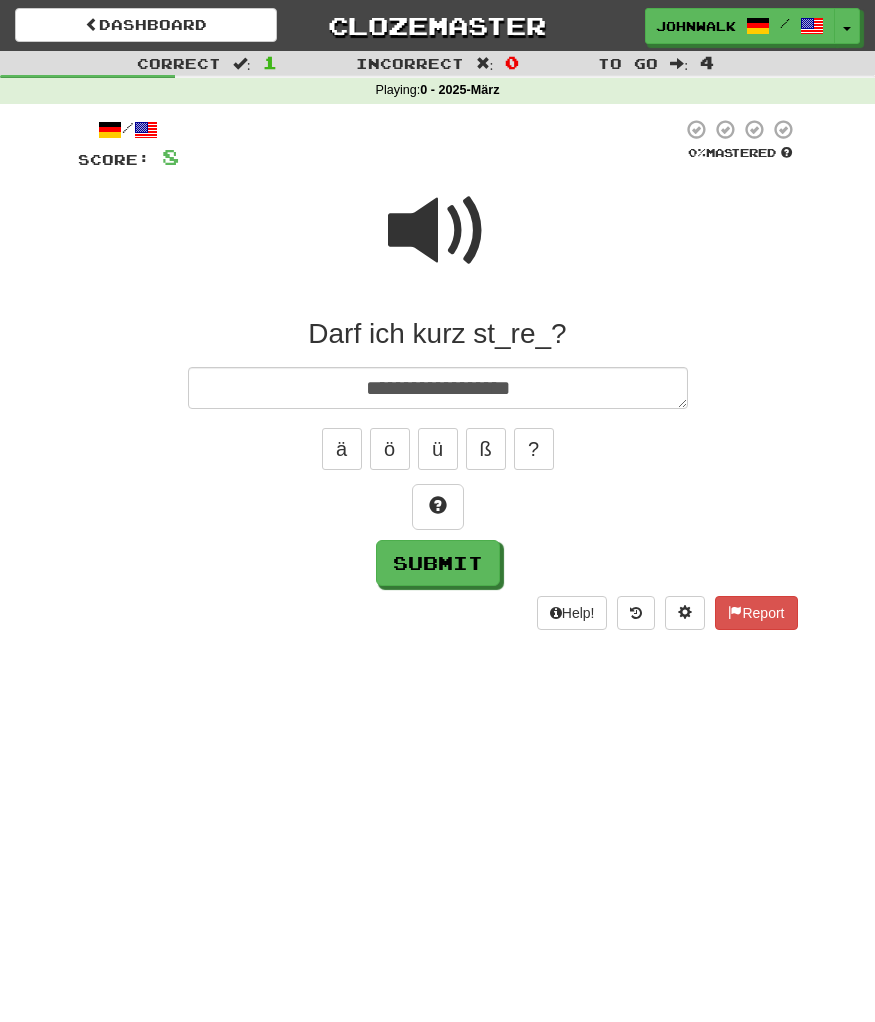 type on "*" 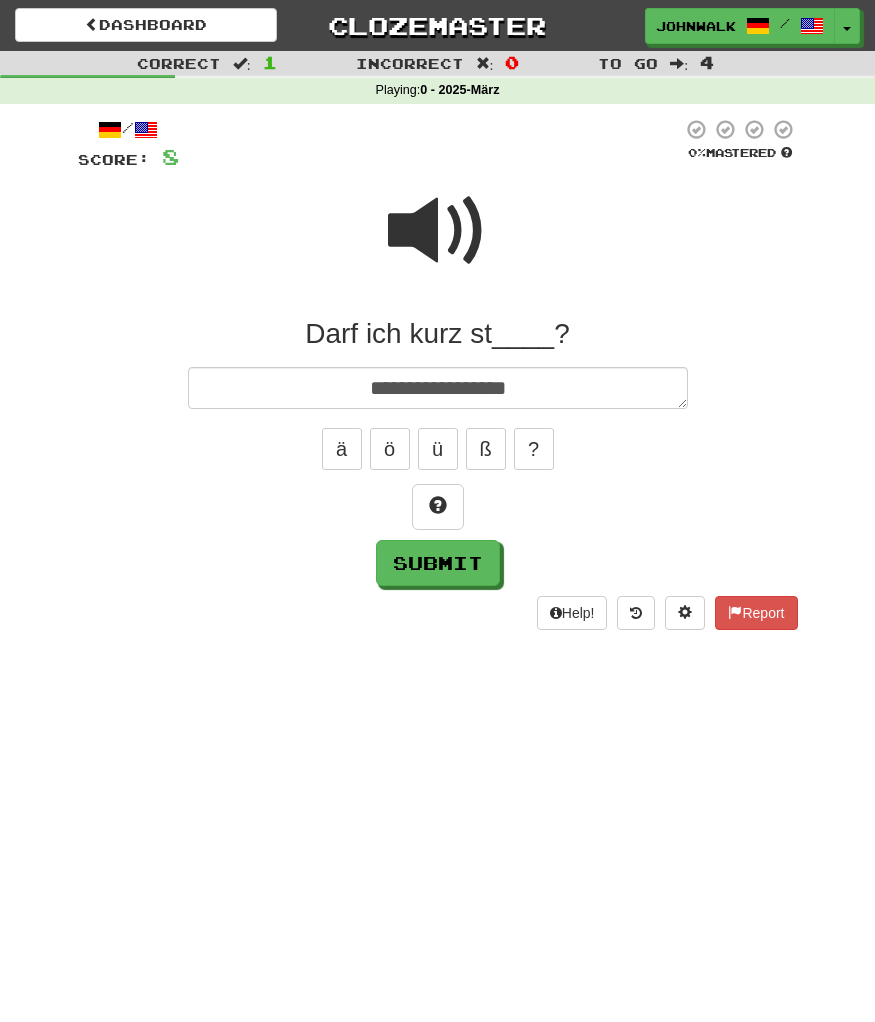type on "*" 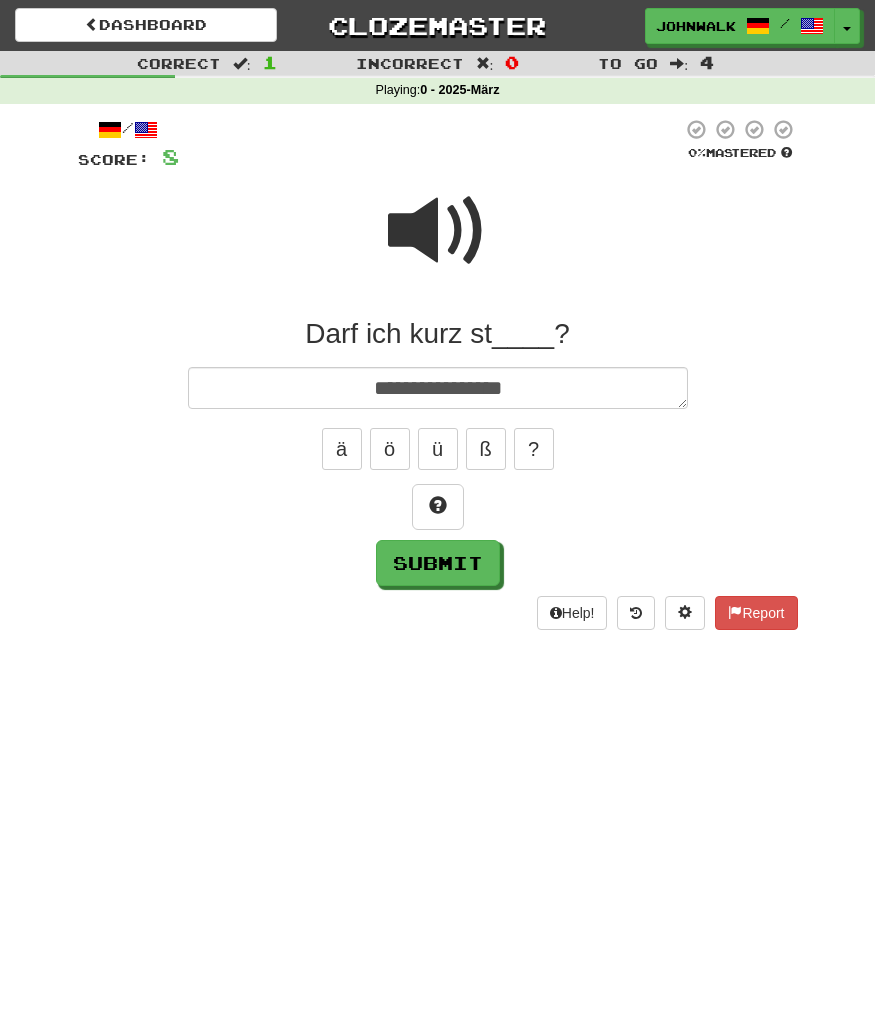 type on "*" 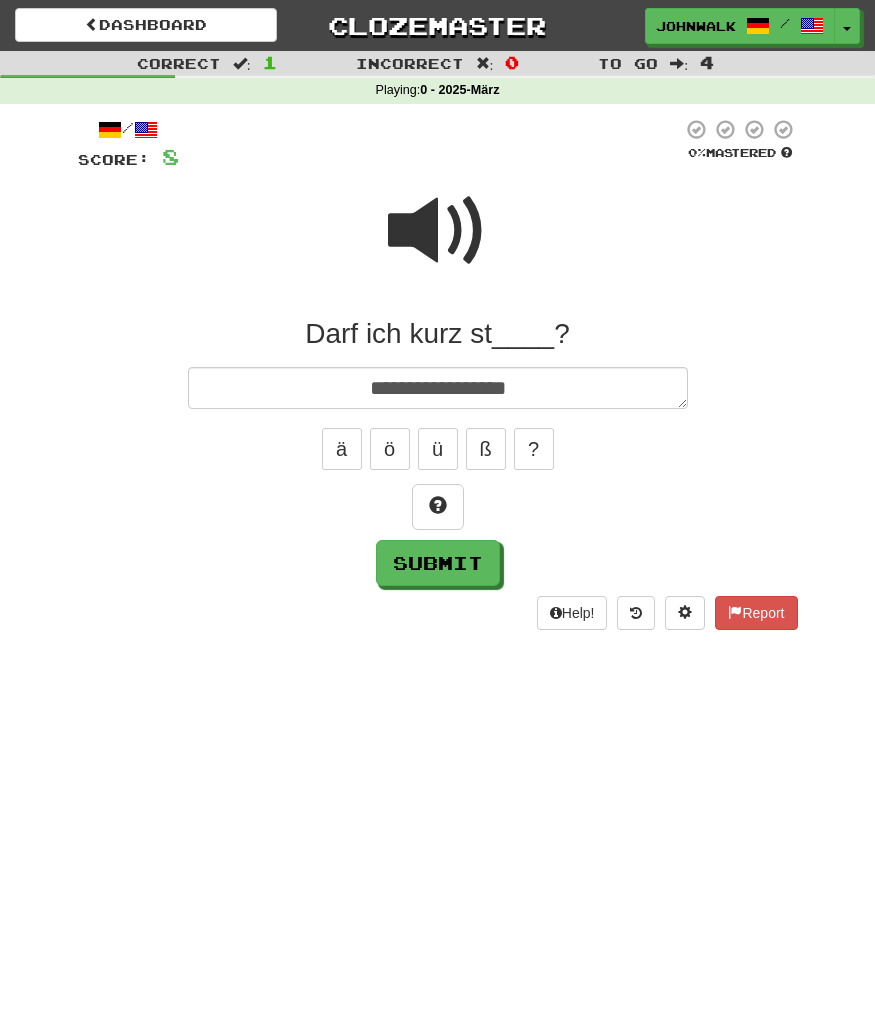type on "*" 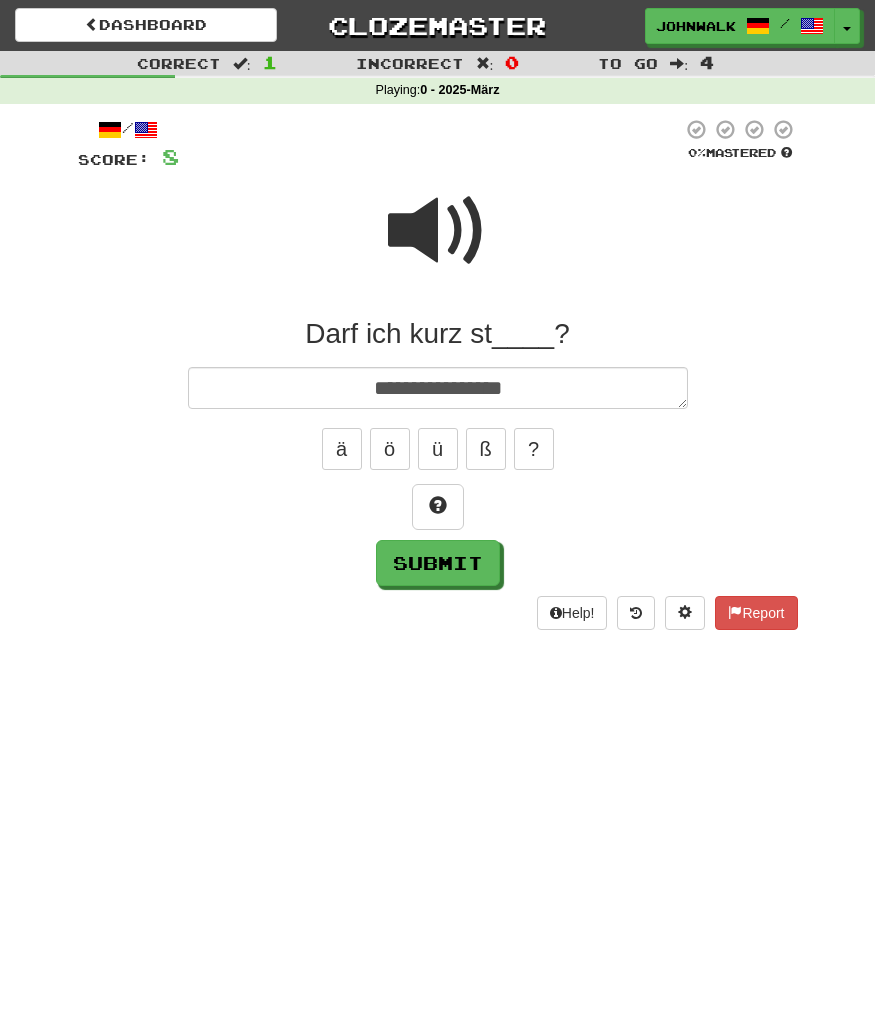 type on "*" 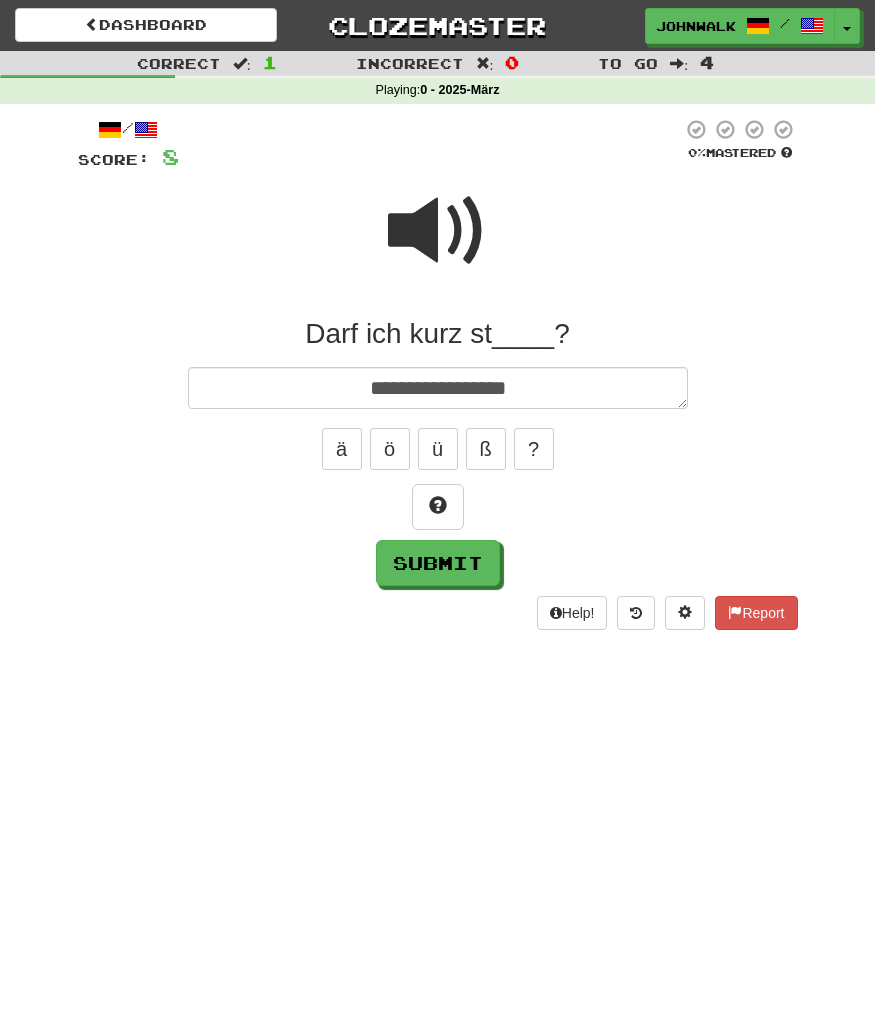 type on "**********" 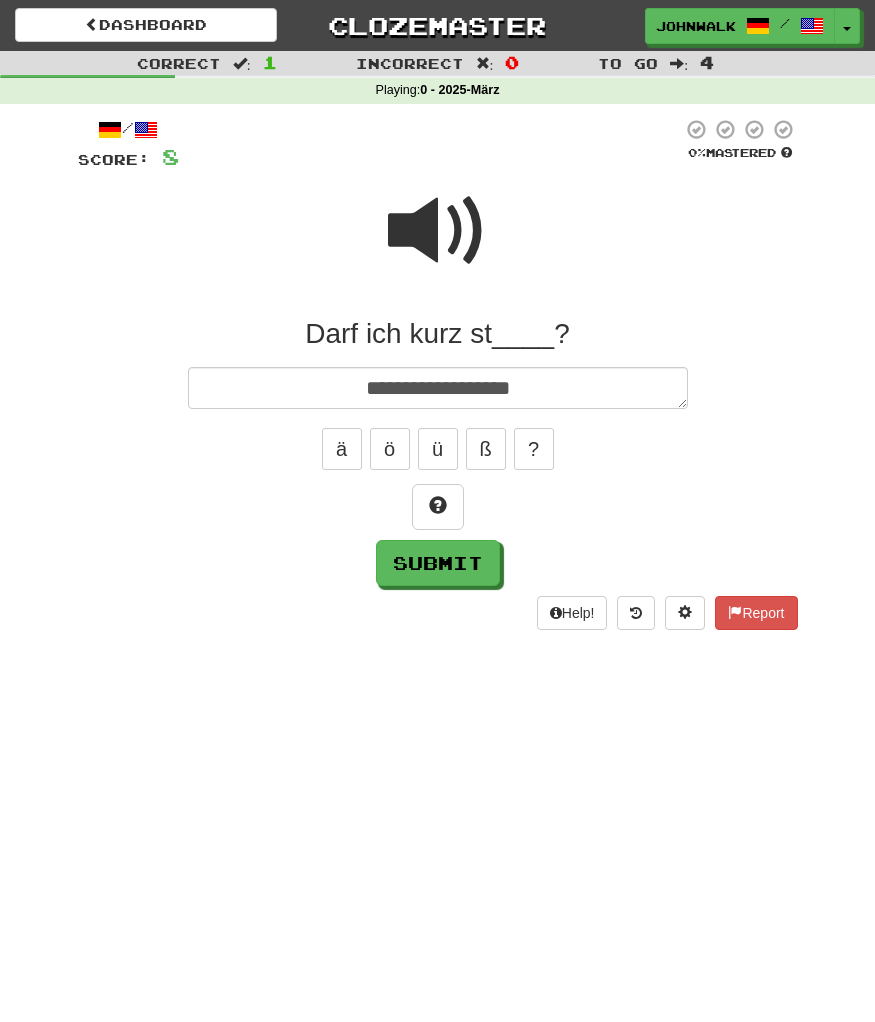 type on "*" 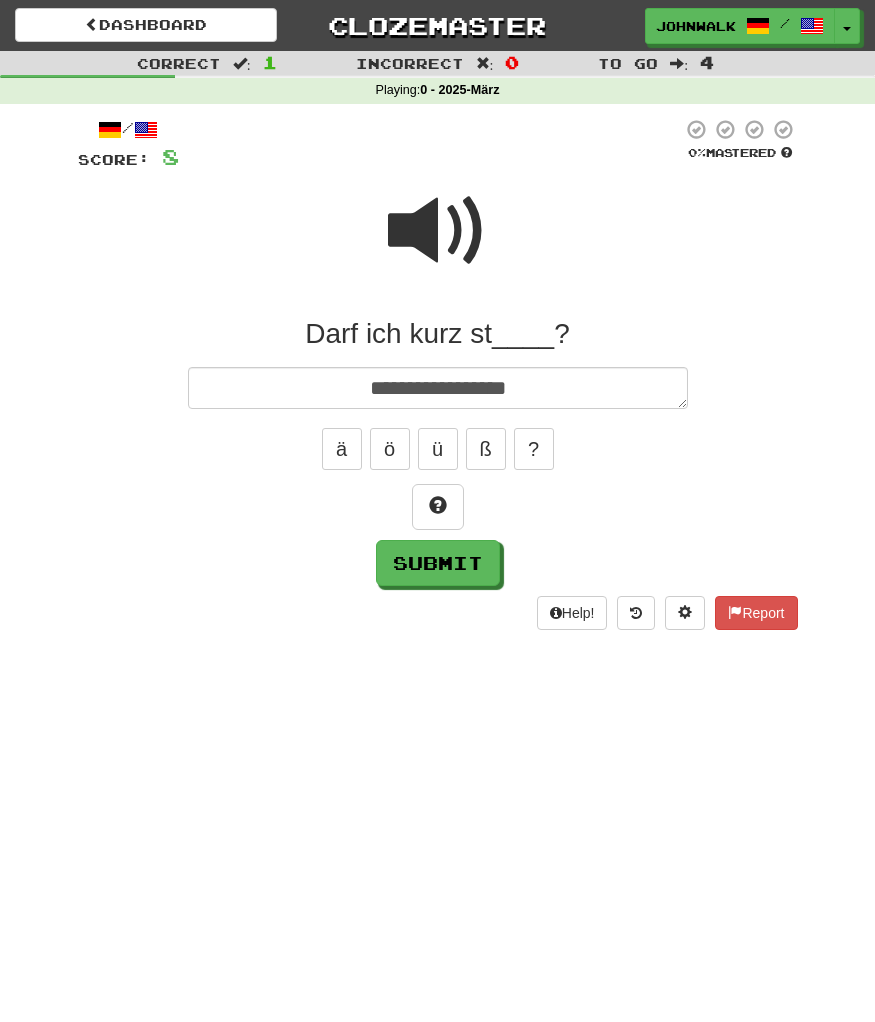 type on "*" 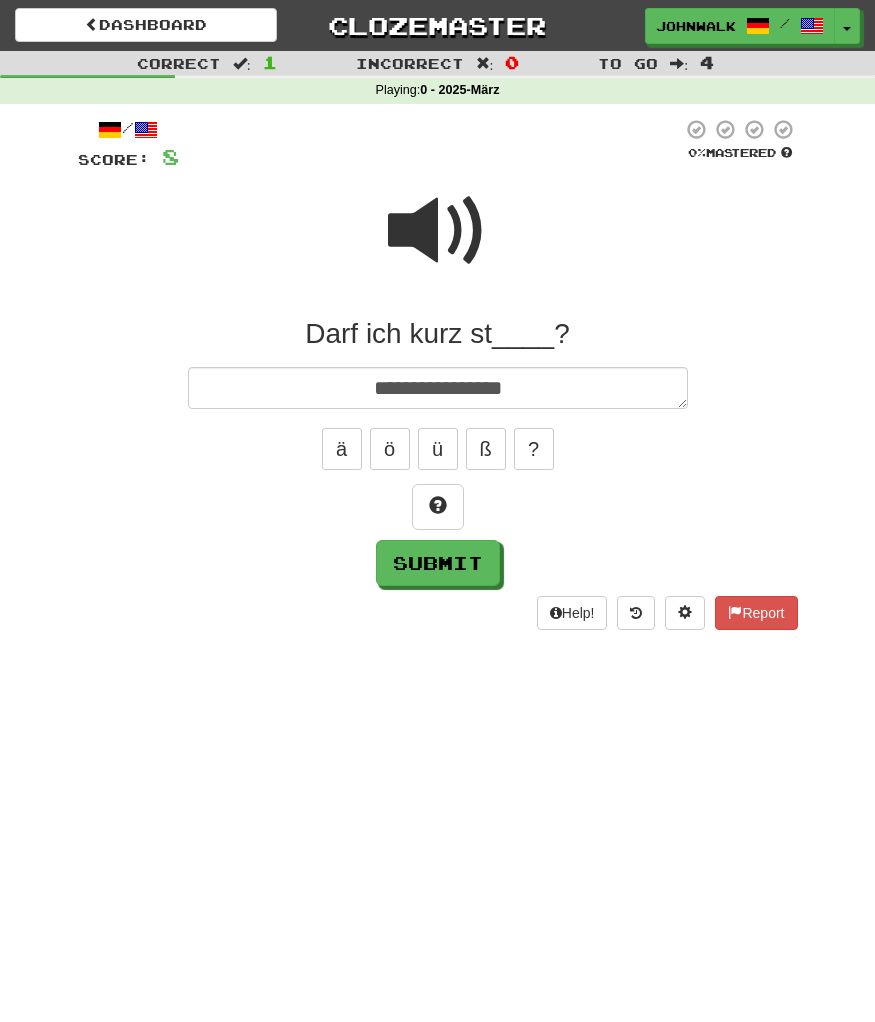 type on "*" 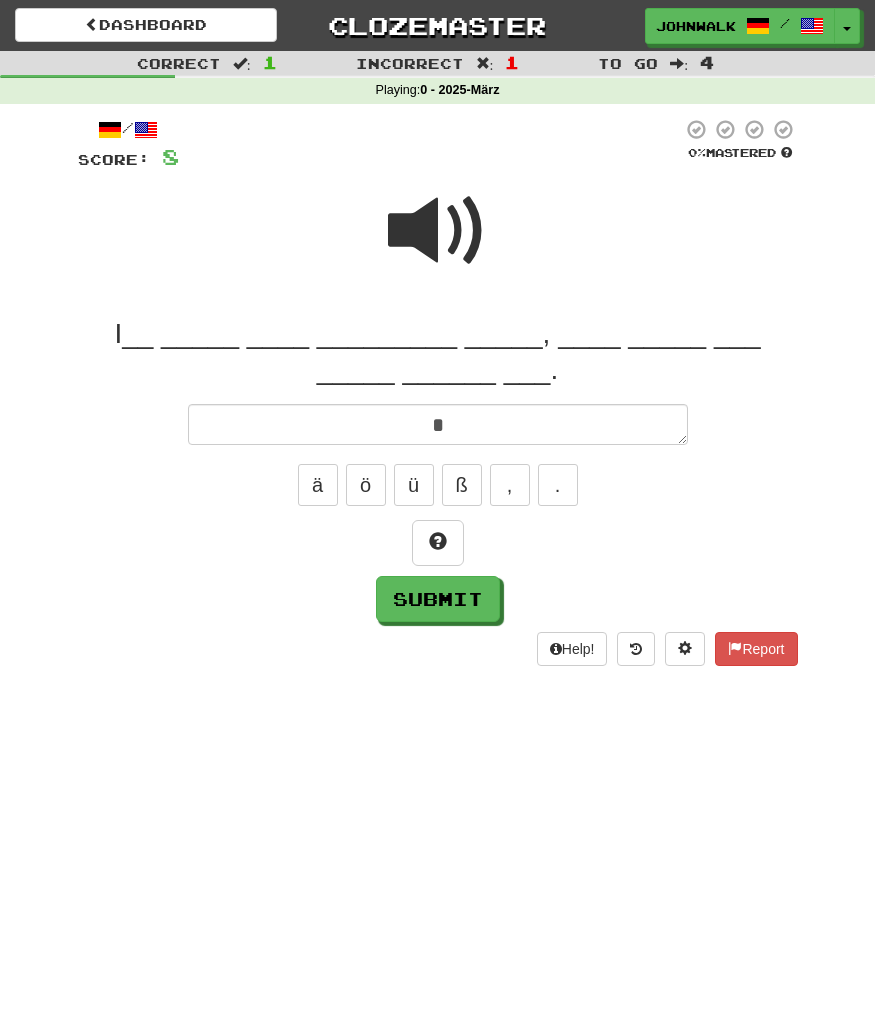 type on "*" 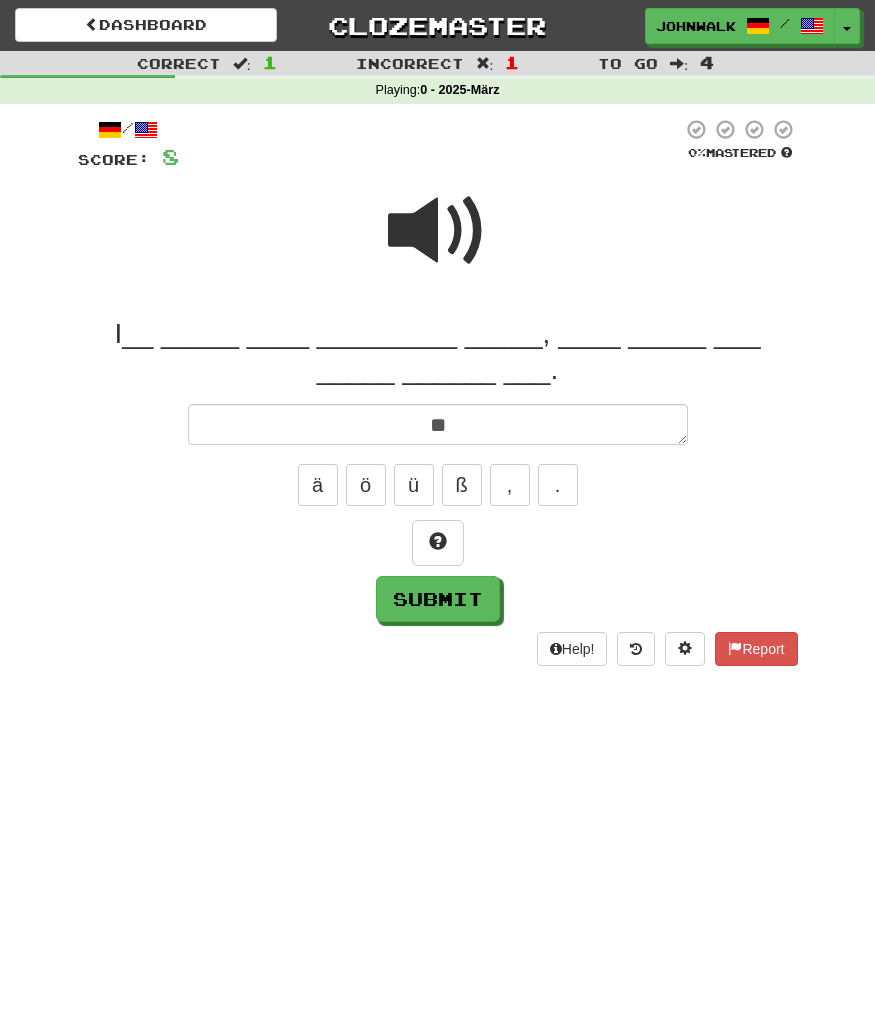 type on "***" 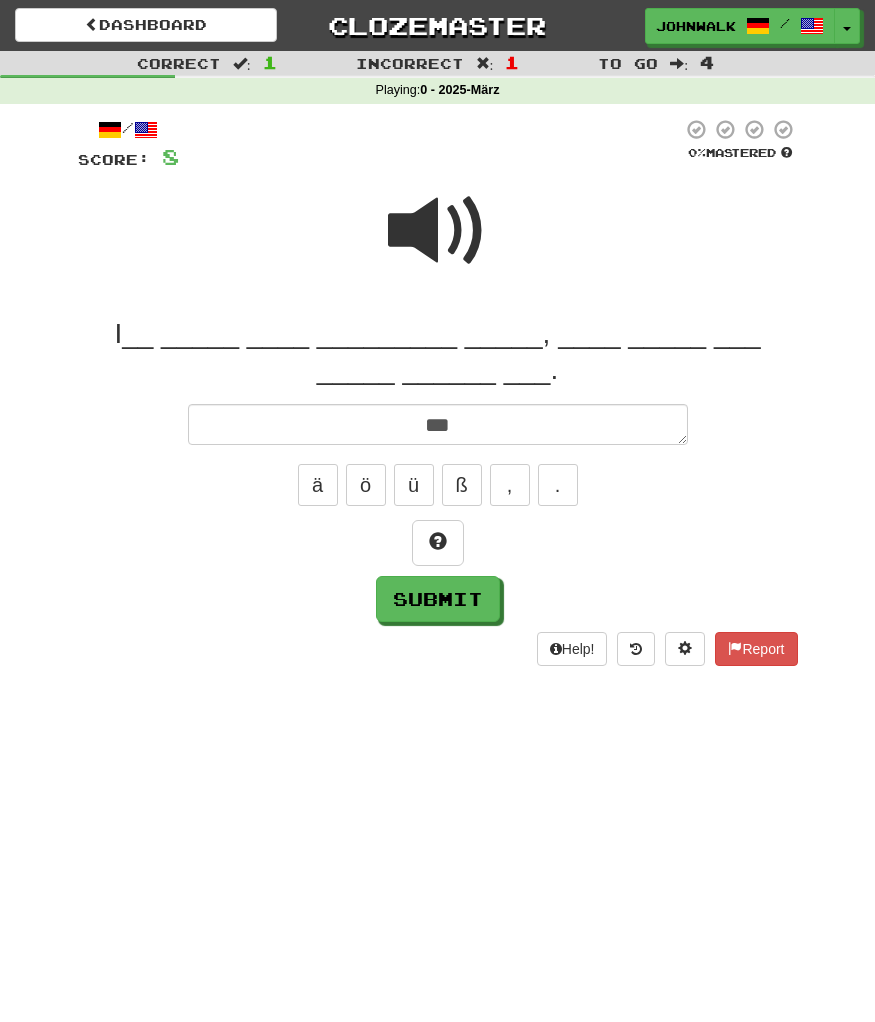 type on "*" 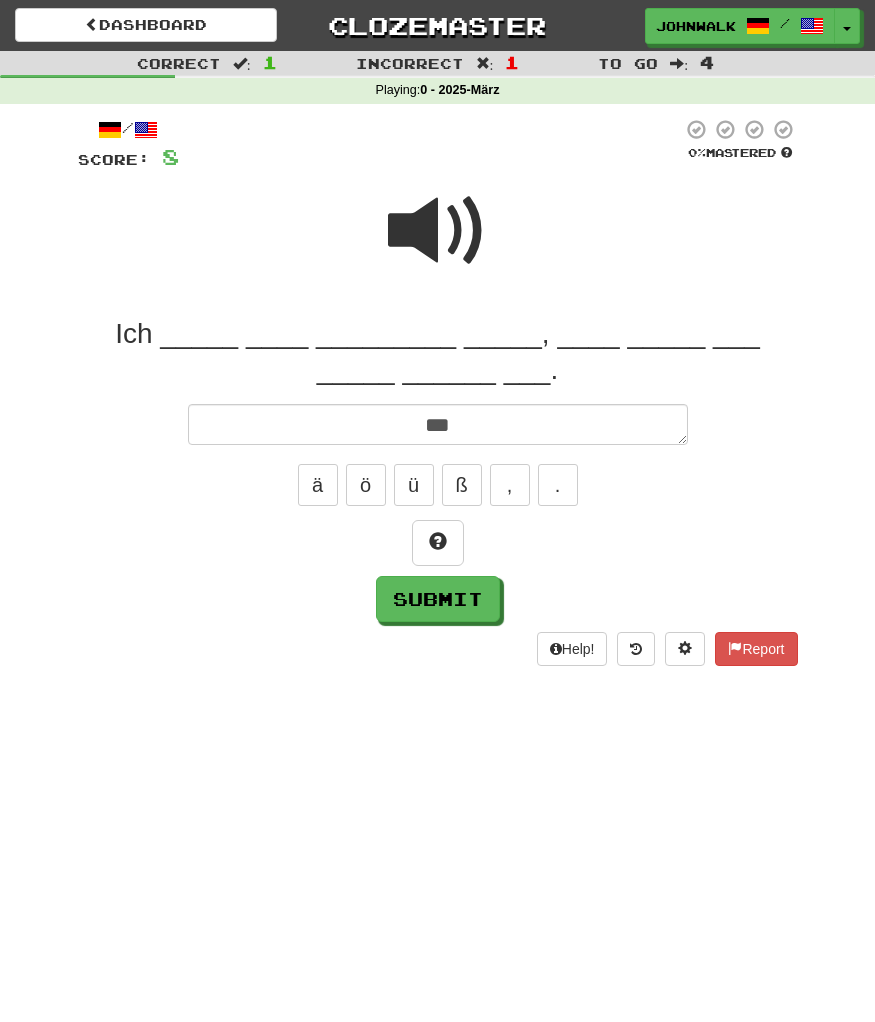 type on "***" 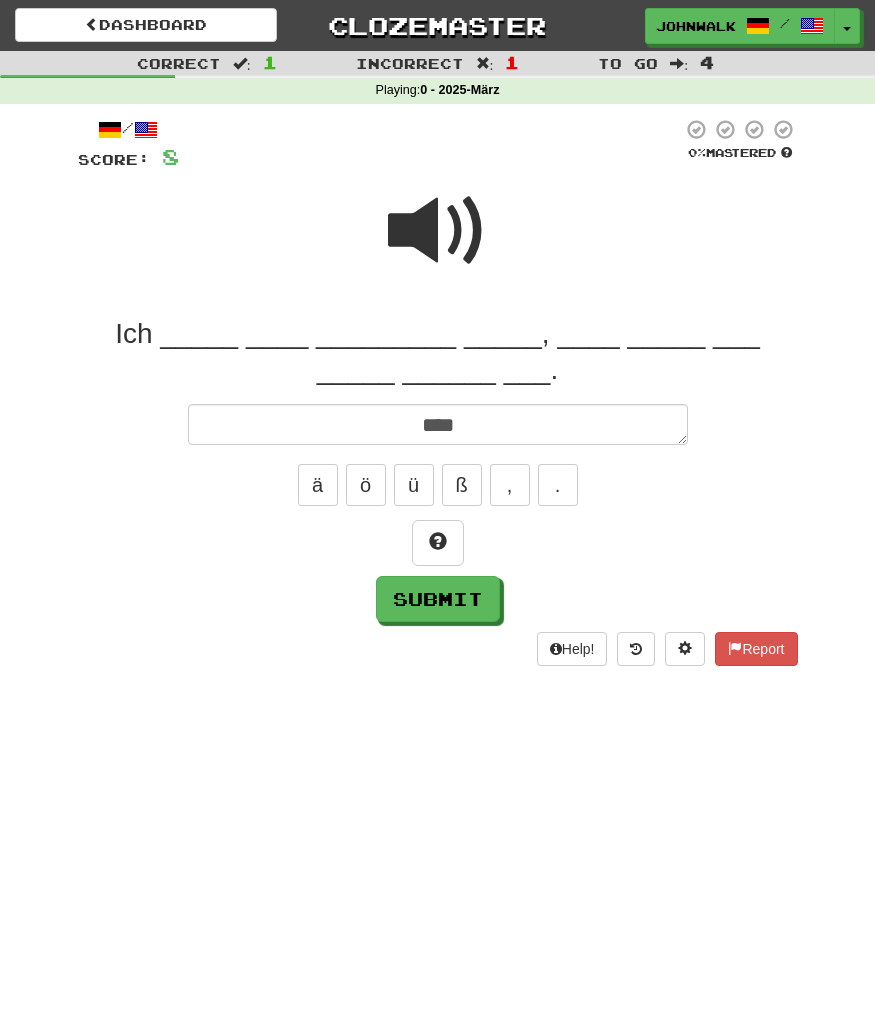 type on "*" 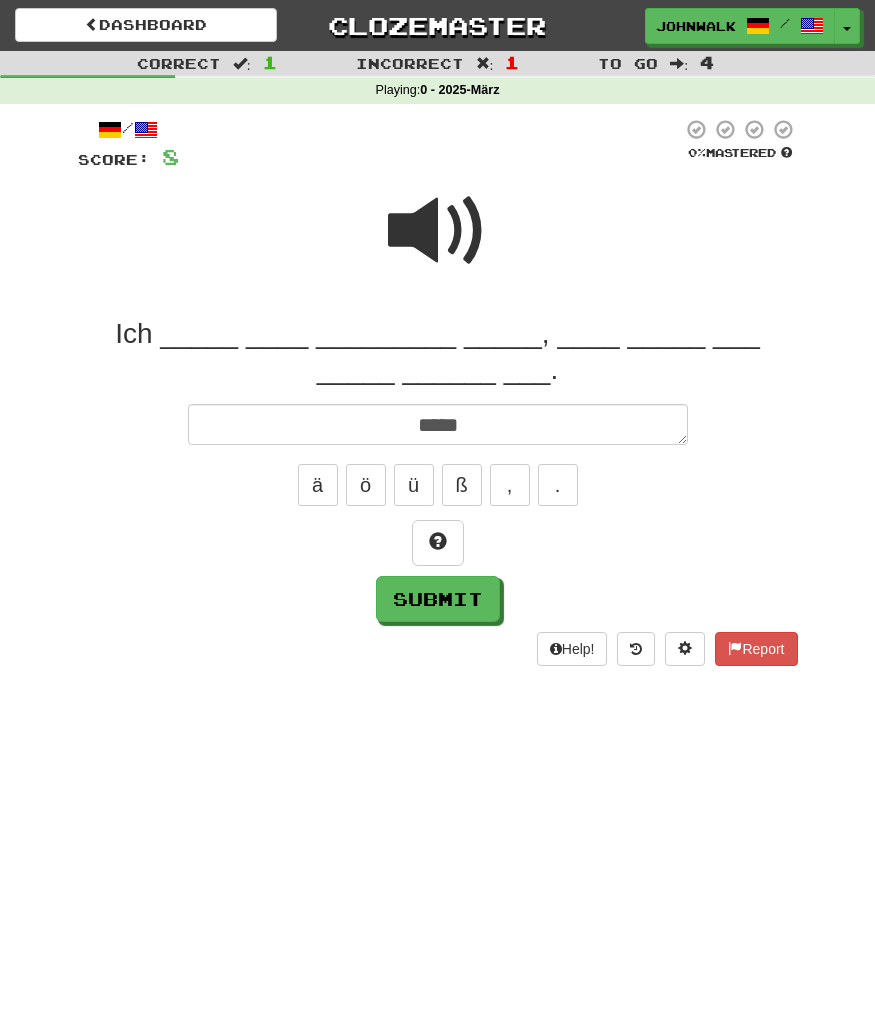 type on "*" 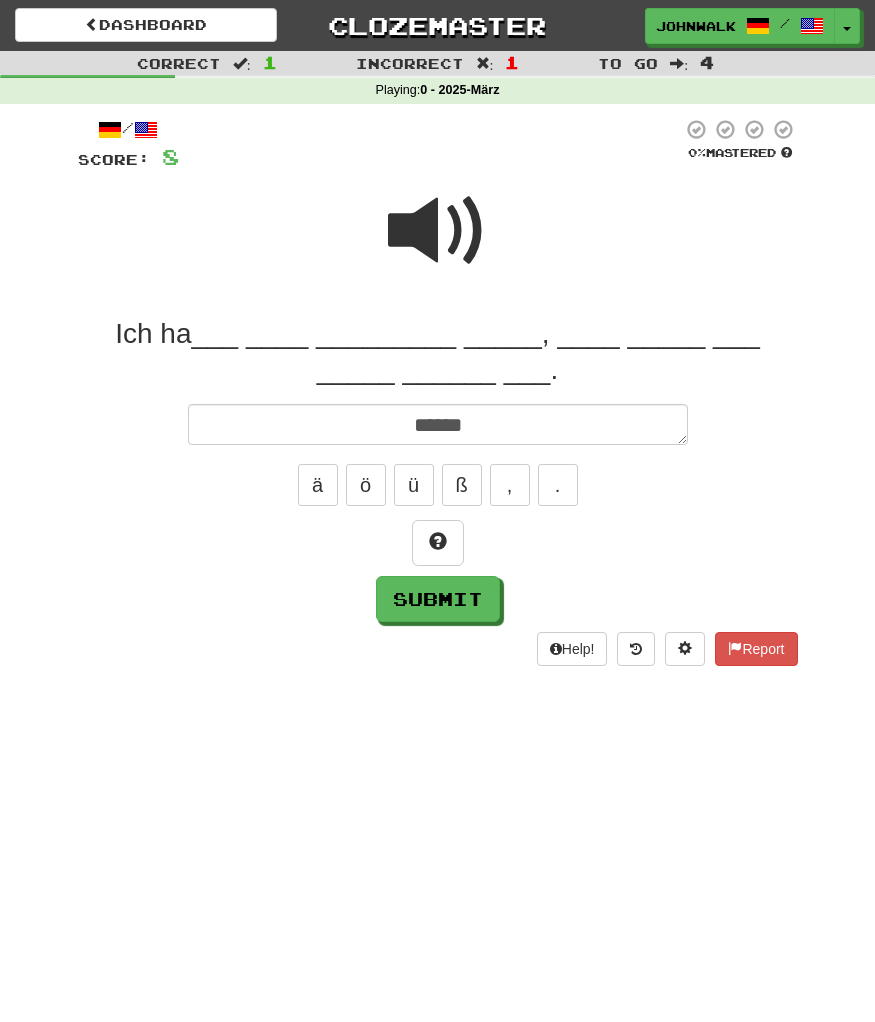 type on "*" 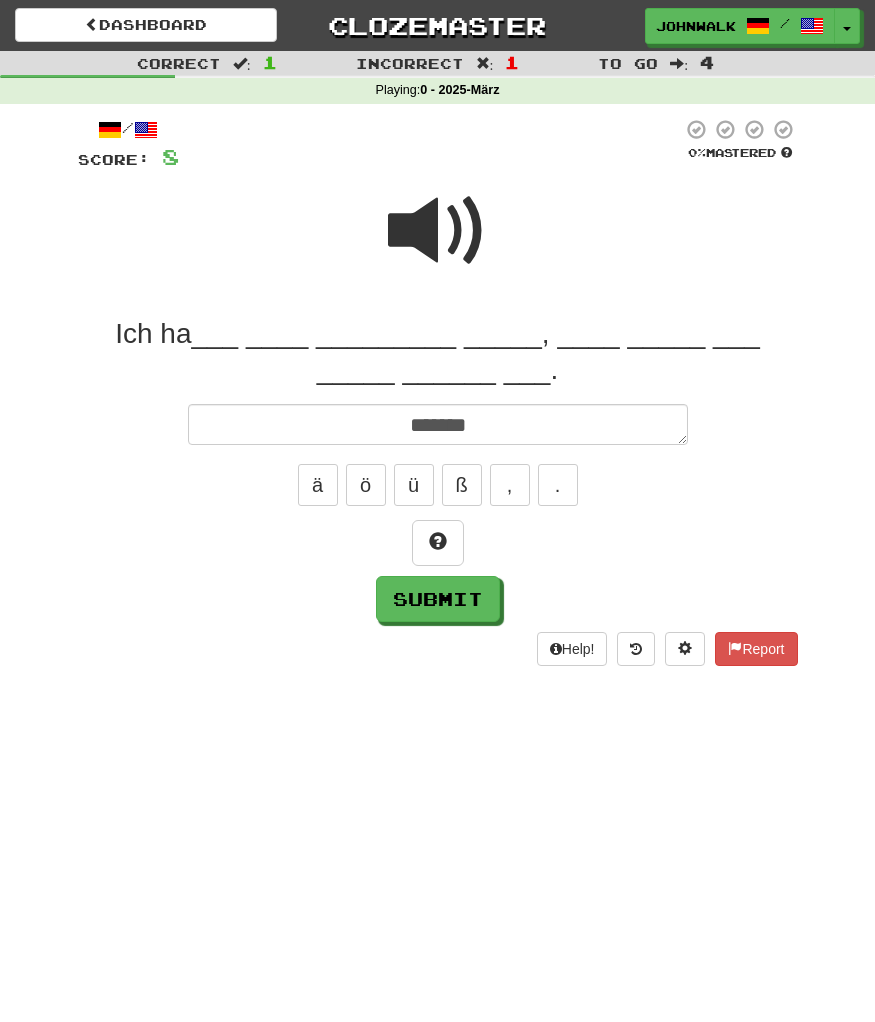 type on "********" 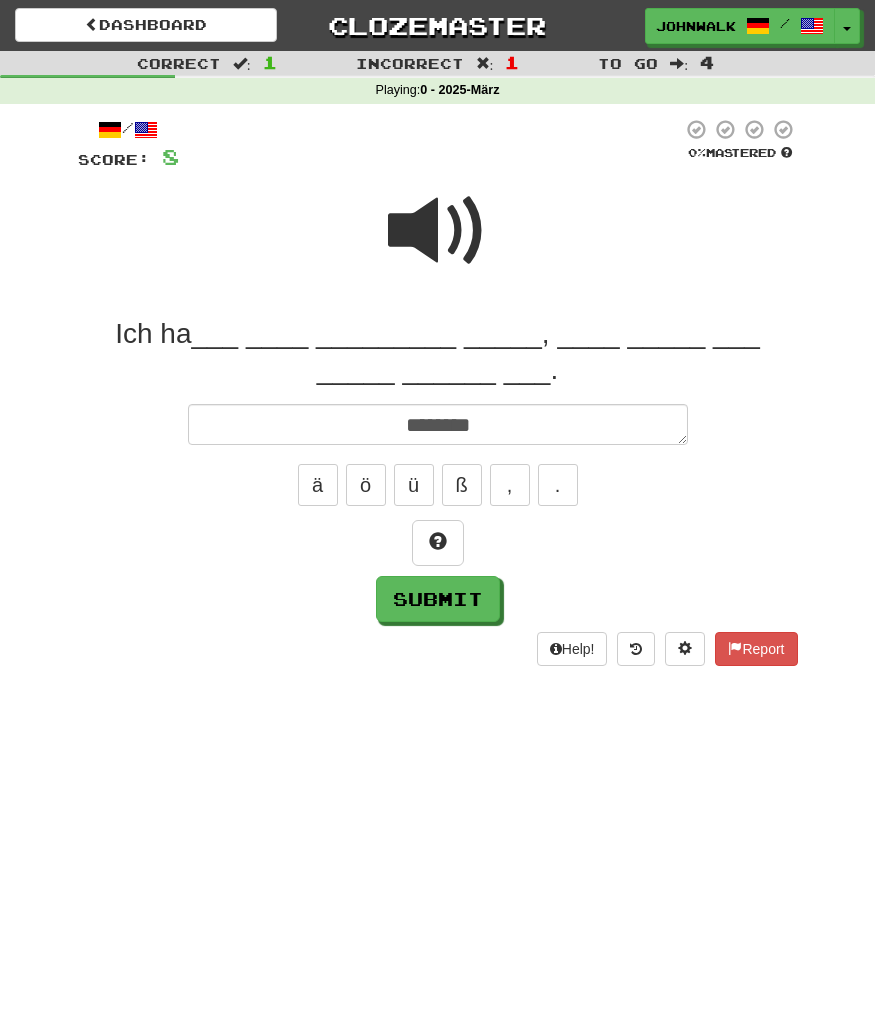 type on "*" 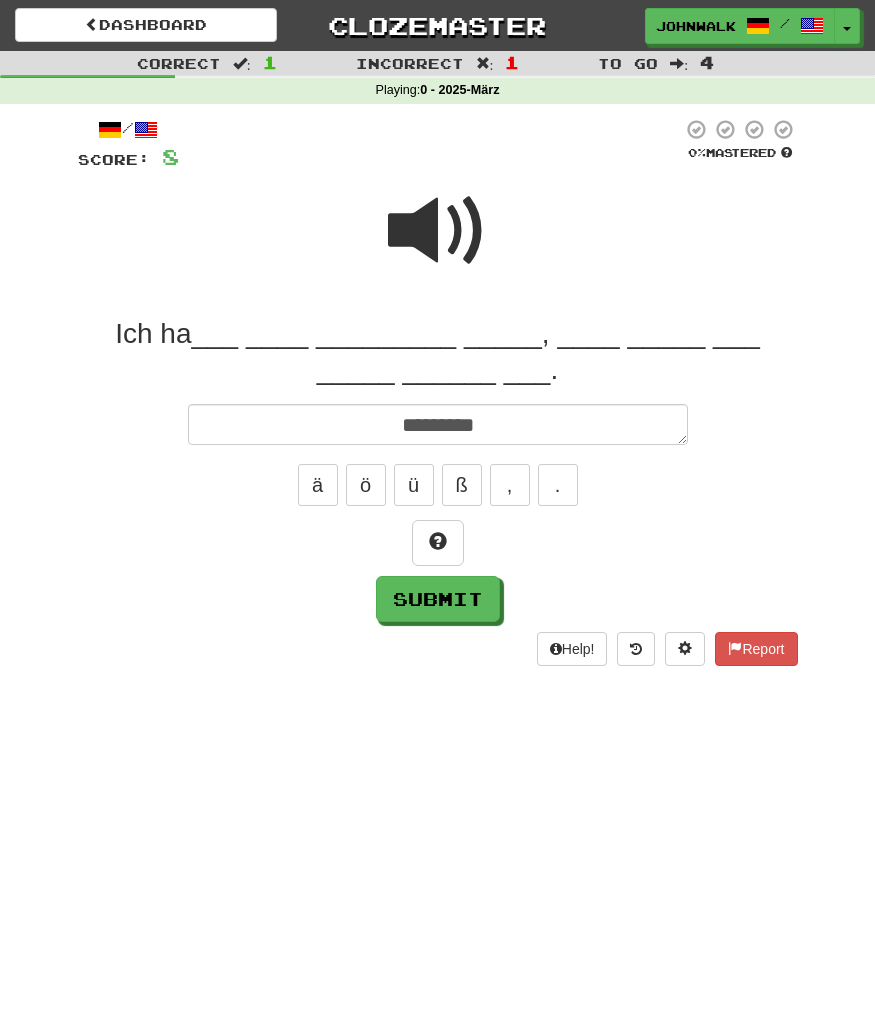 type on "*" 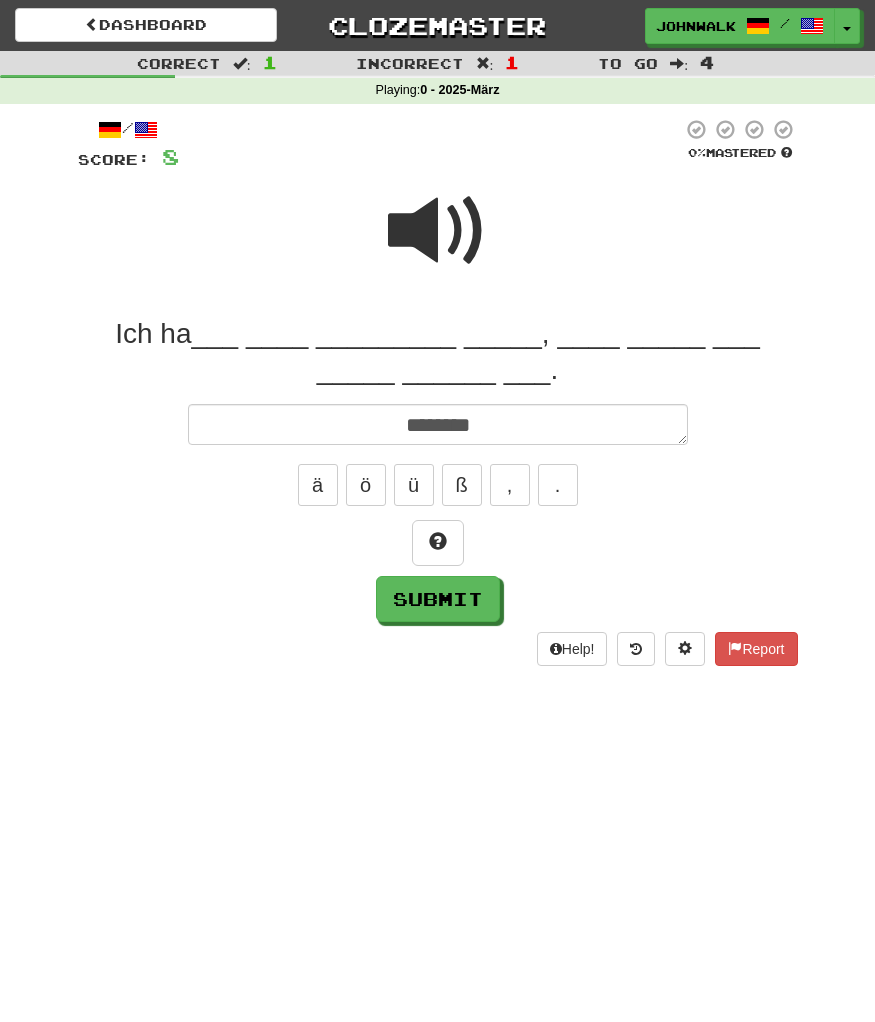 type on "*" 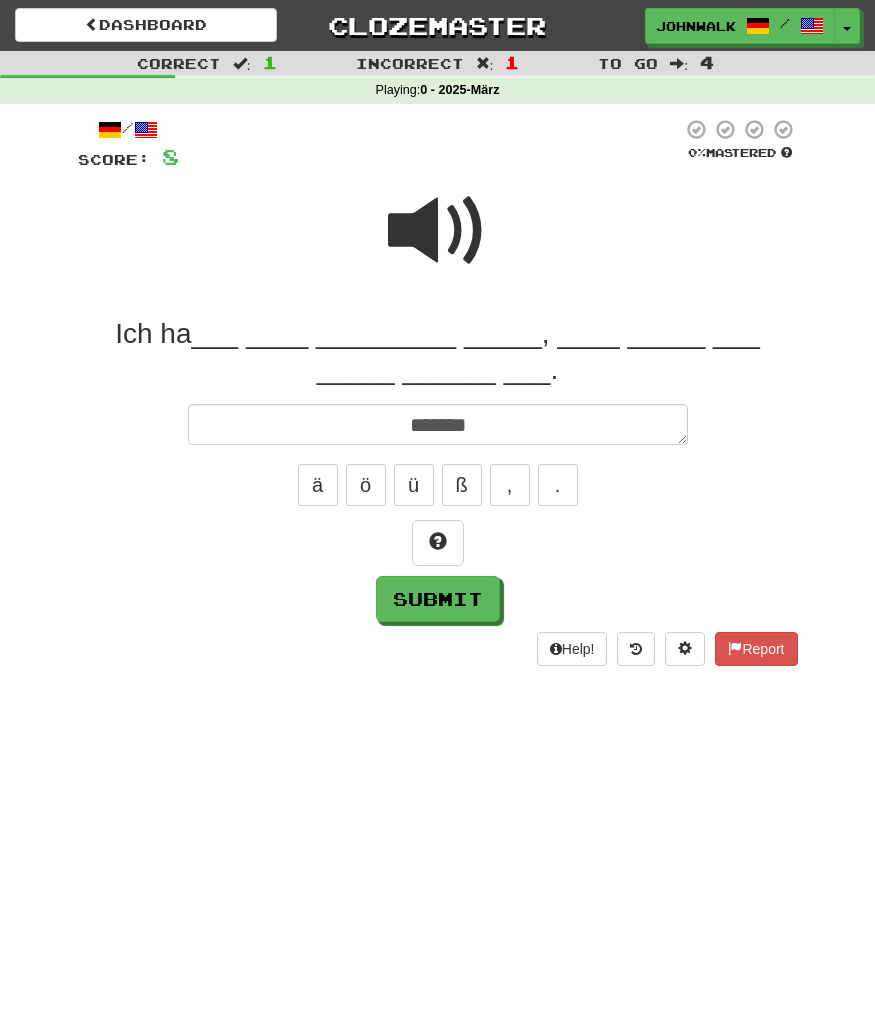 type on "*" 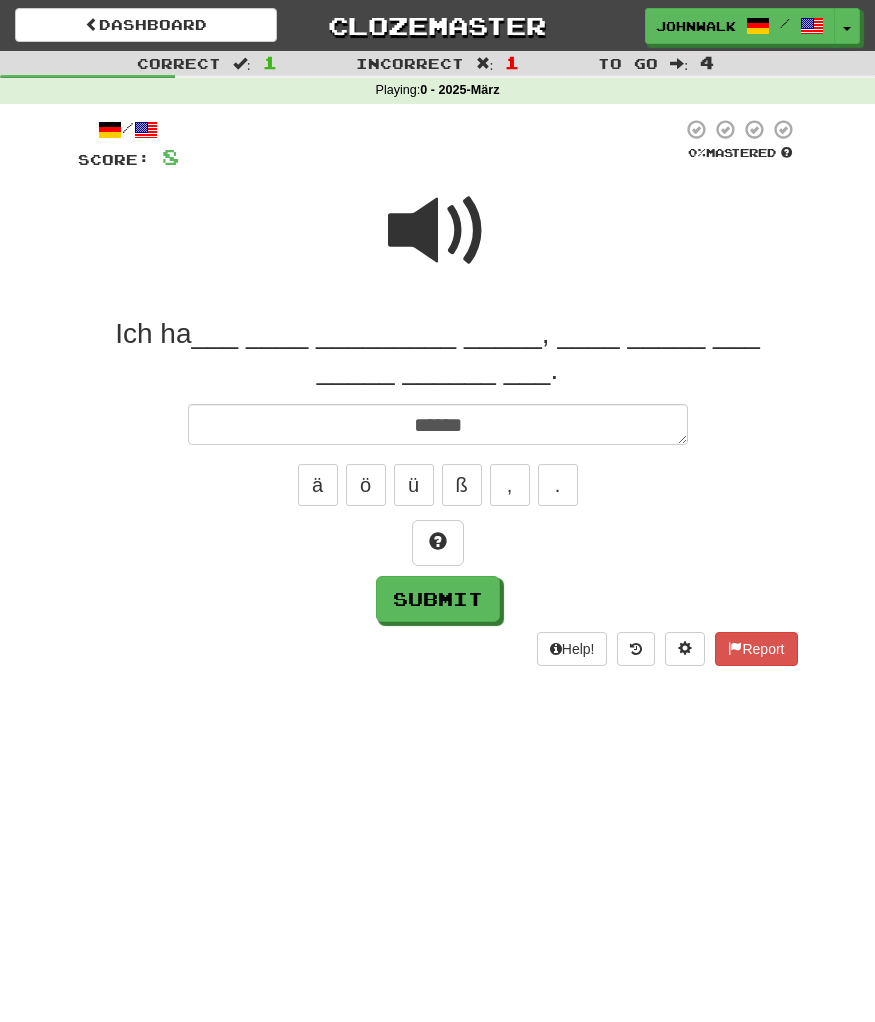 type on "*" 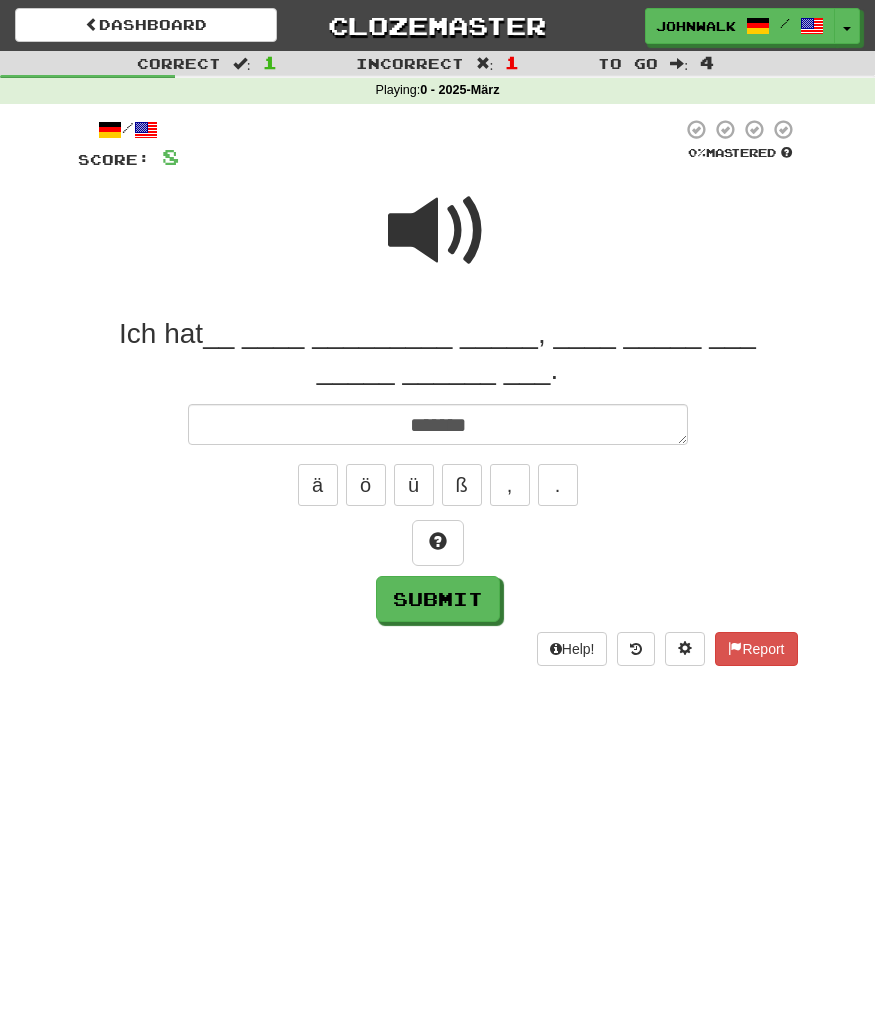 type on "*" 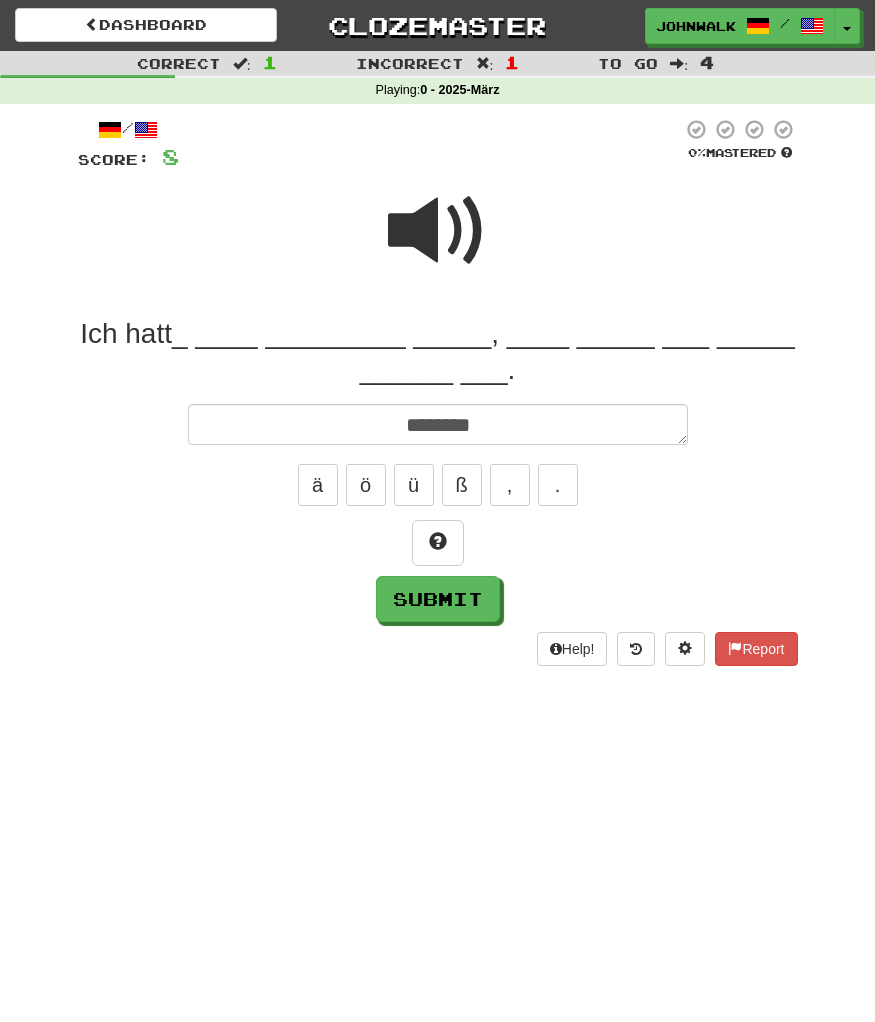 type on "*" 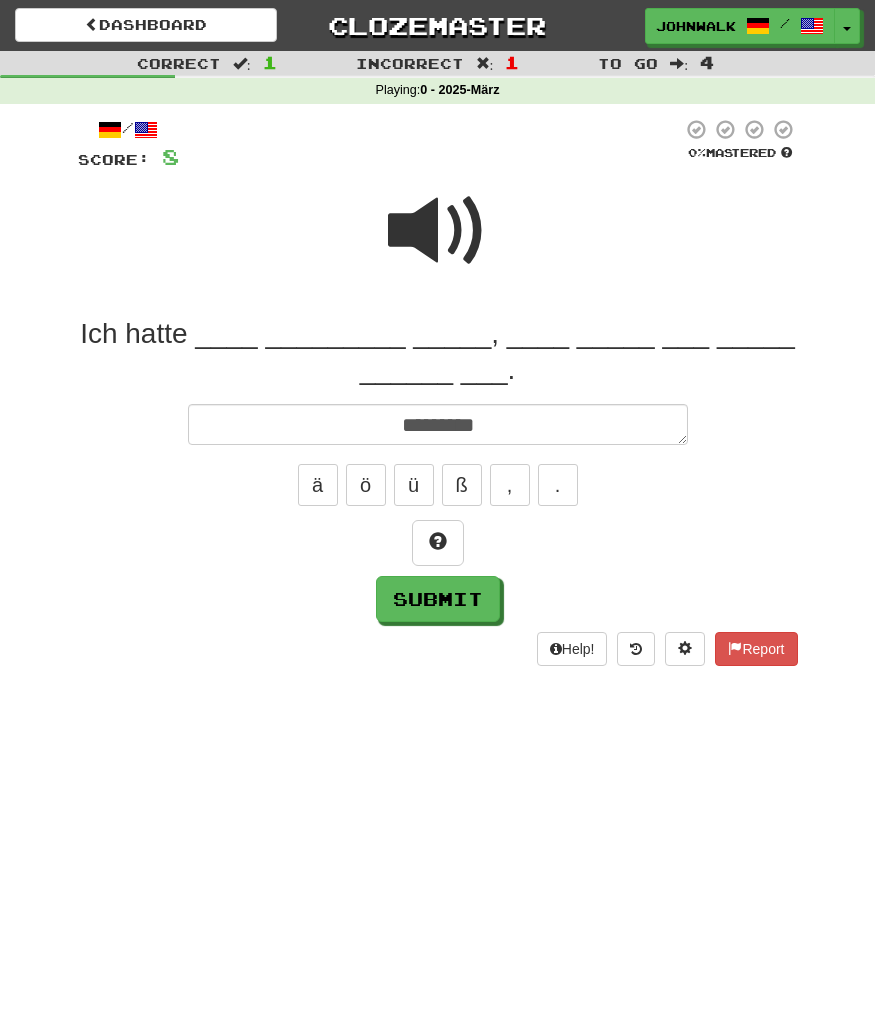 type on "*" 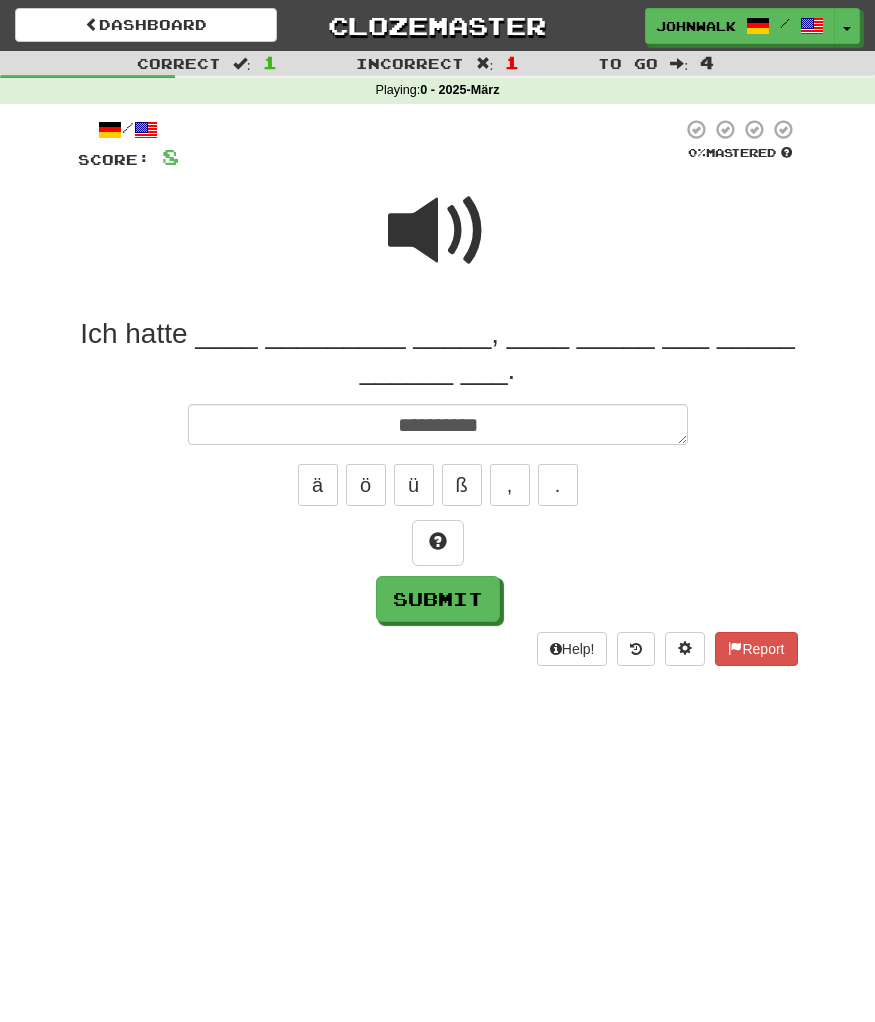type on "**********" 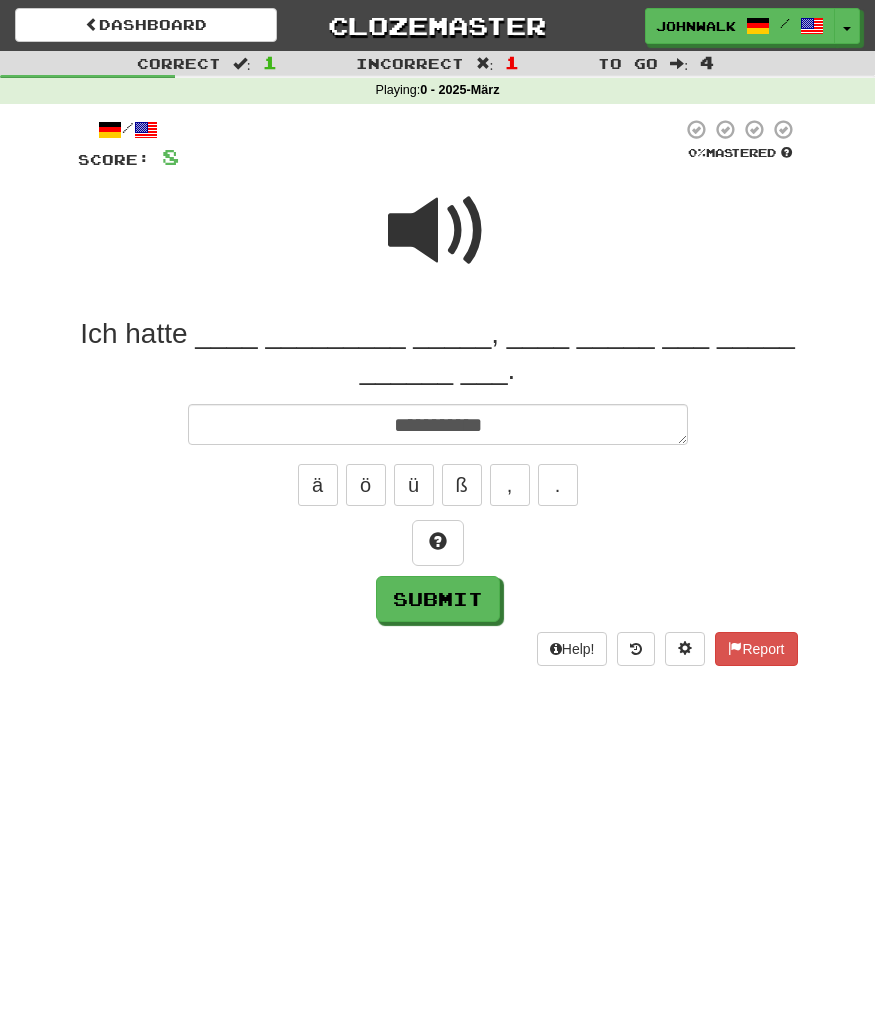 type on "*" 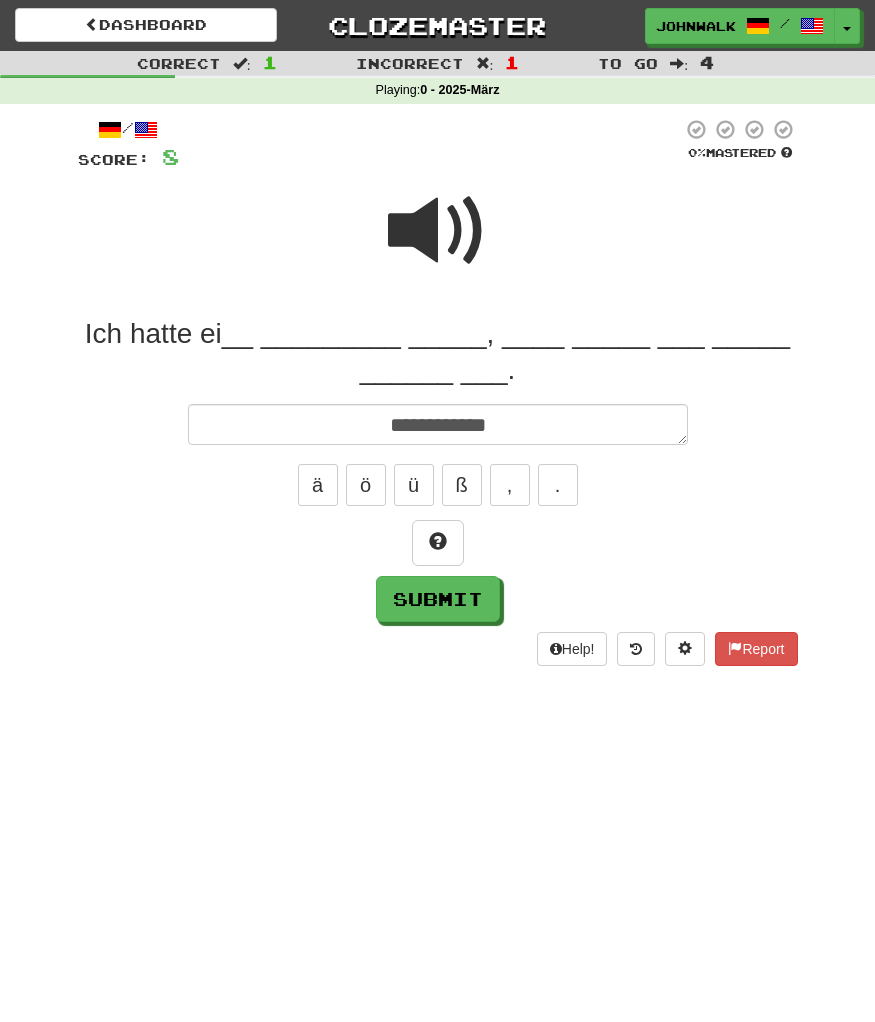 type 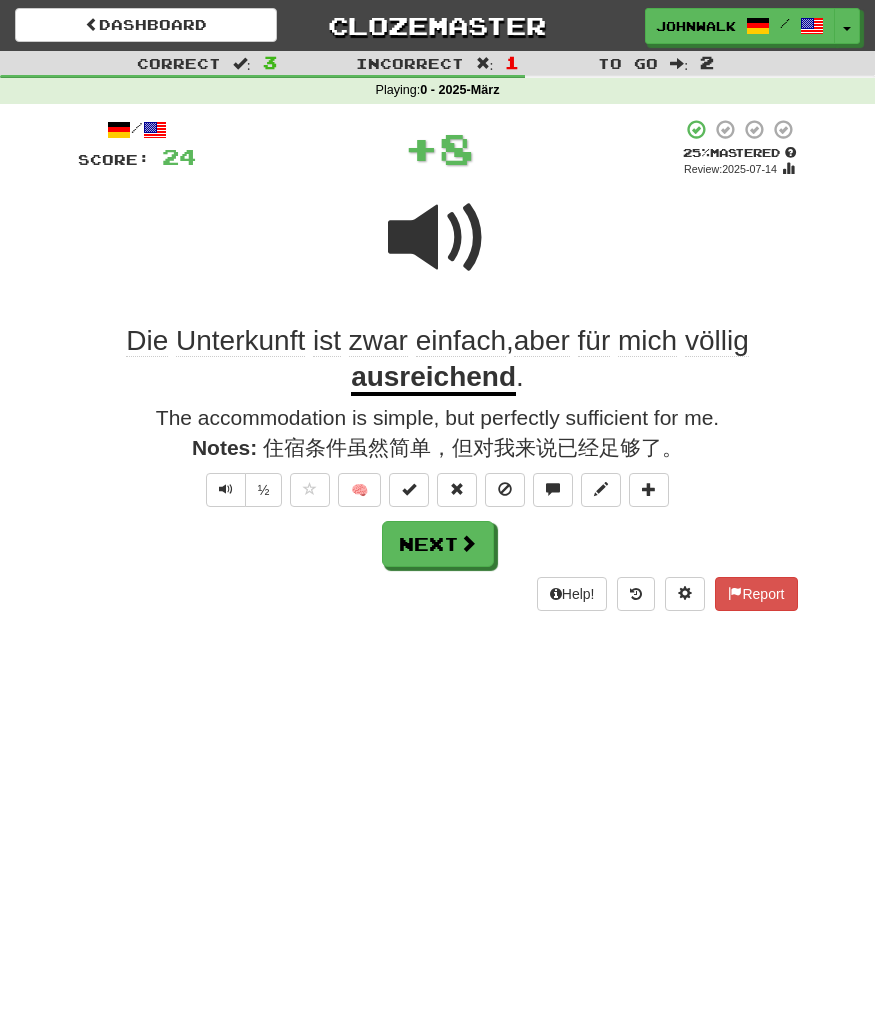 click on "Help!  Report" at bounding box center (438, 594) 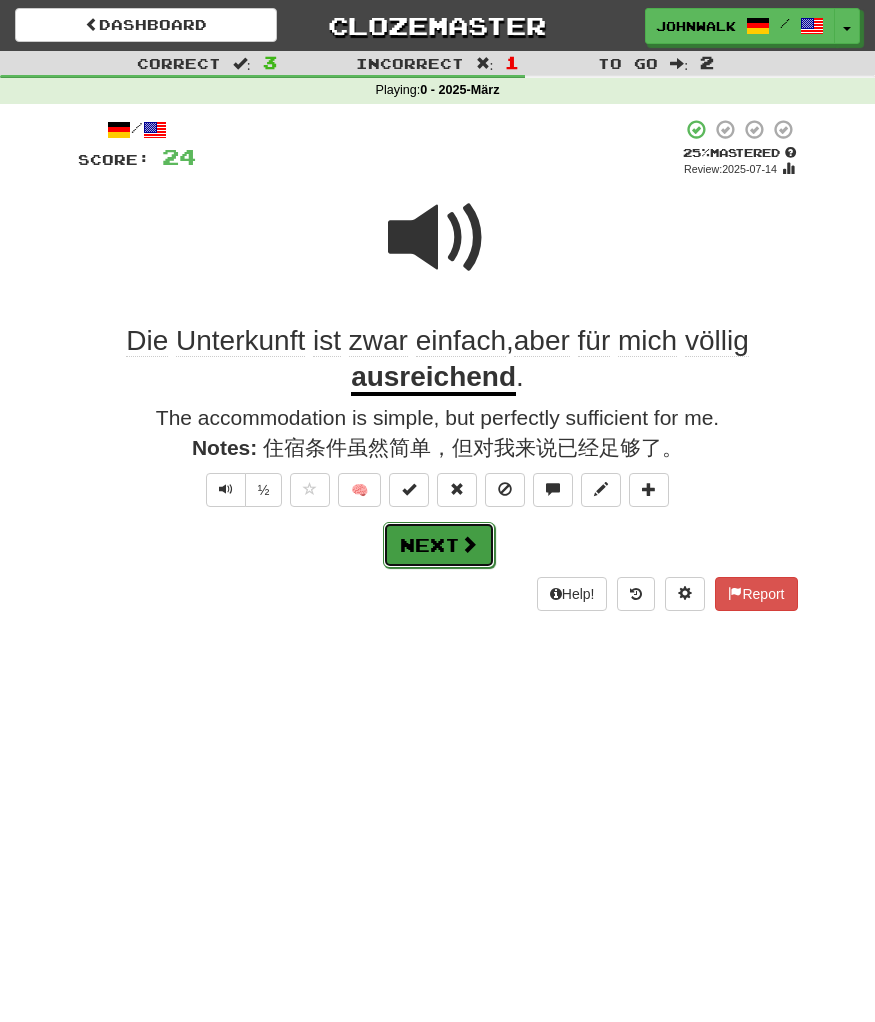 click on "Next" at bounding box center (439, 545) 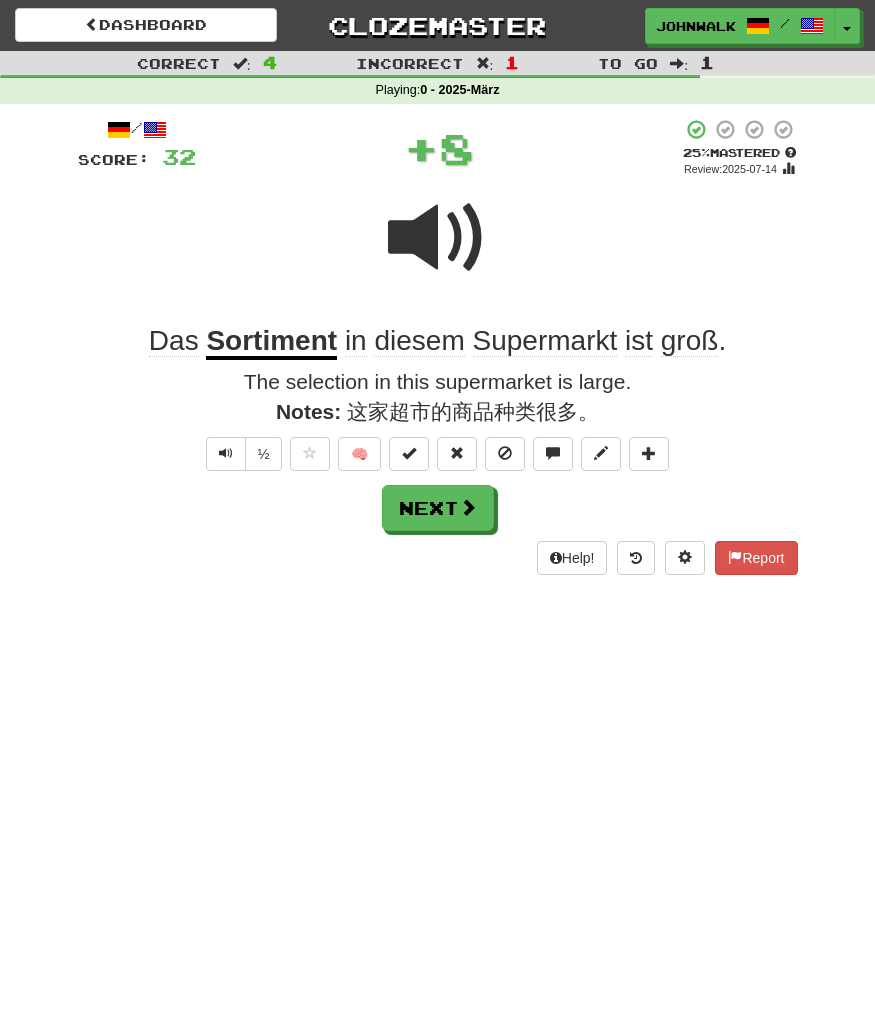 click on "Dashboard
Clozemaster
johnwalker2025
/
Toggle Dropdown
Dashboard
Leaderboard
Activity Feed
Notifications
Profile
Discussions
Deutsch
/
English
Streak:
59
Review:
0
Daily Goal:  3864 /1000
Español
/
English
Streak:
0
Review:
3
Points Today: 0
Languages
Account
Logout
johnwalker2025
/
Toggle Dropdown
Dashboard
Leaderboard
Activity Feed
Notifications
Profile
Discussions
Deutsch
/
English
Streak:
59
Review:
0
Daily Goal:  3864 /1000
Español
/
English
Streak:
0
Review:
3
Points Today: 0
Languages
Account
Logout
clozemaster
:" at bounding box center (437, 511) 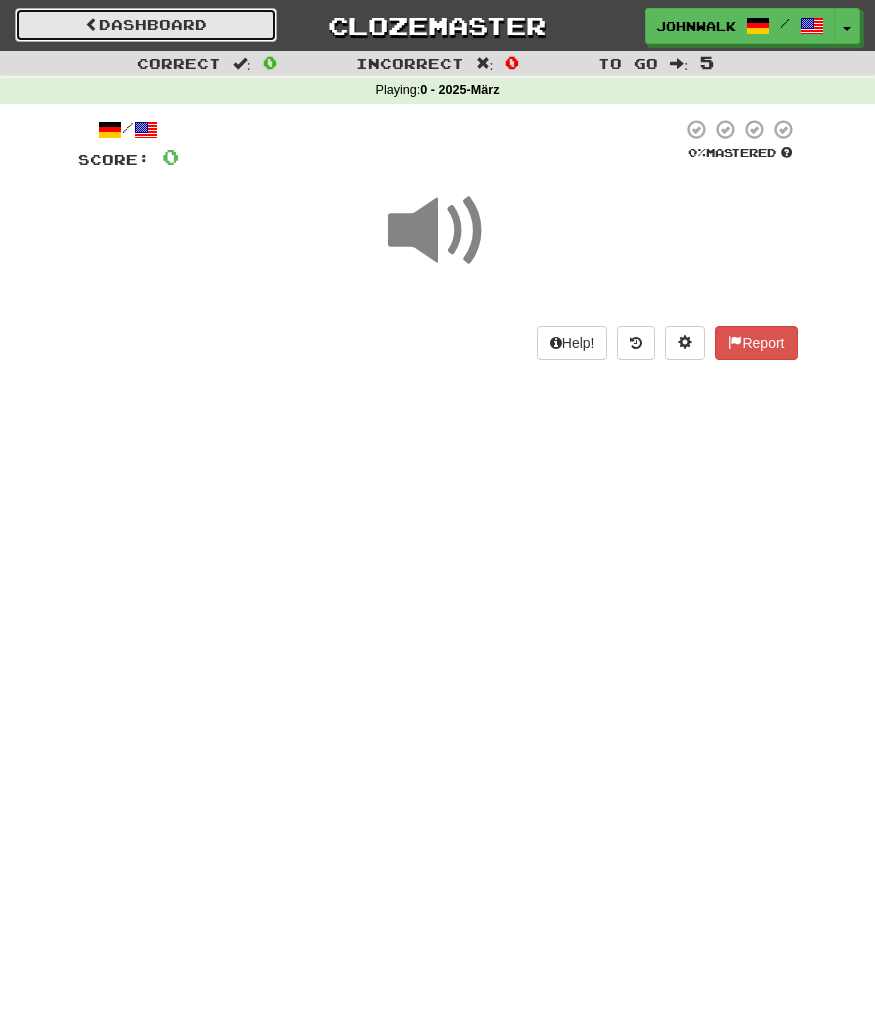 click on "Dashboard" at bounding box center (146, 25) 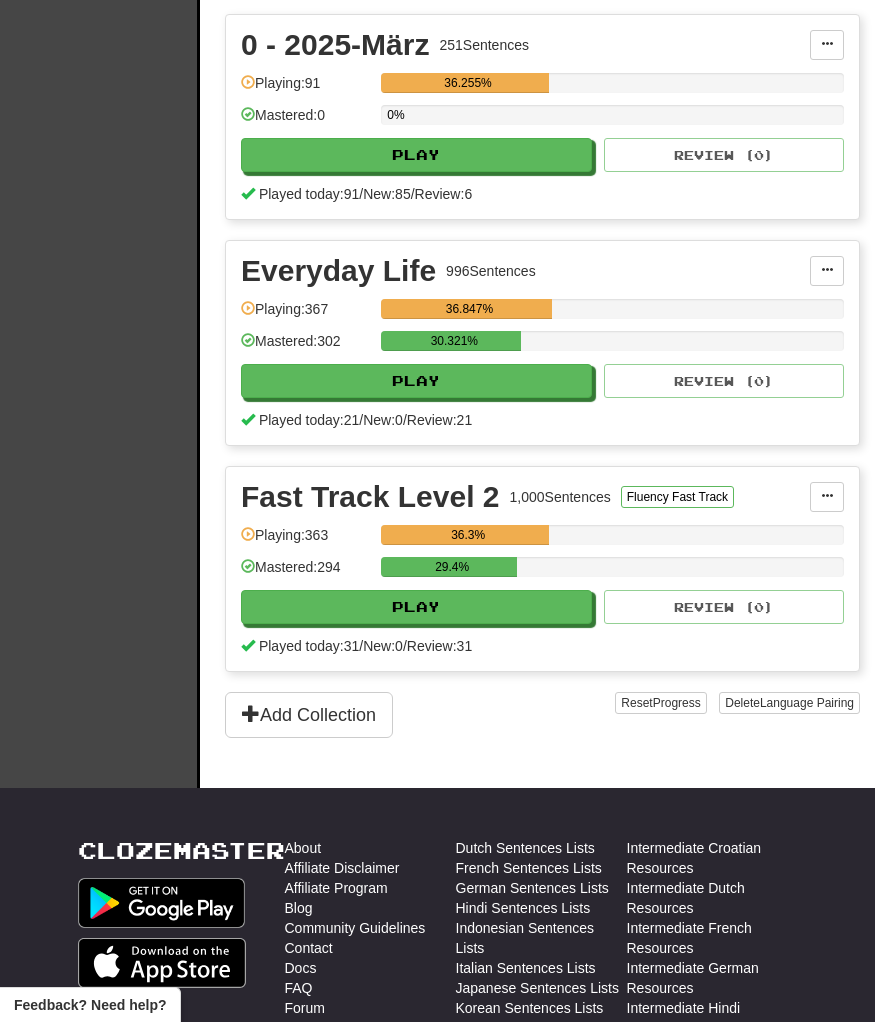 scroll, scrollTop: 560, scrollLeft: 0, axis: vertical 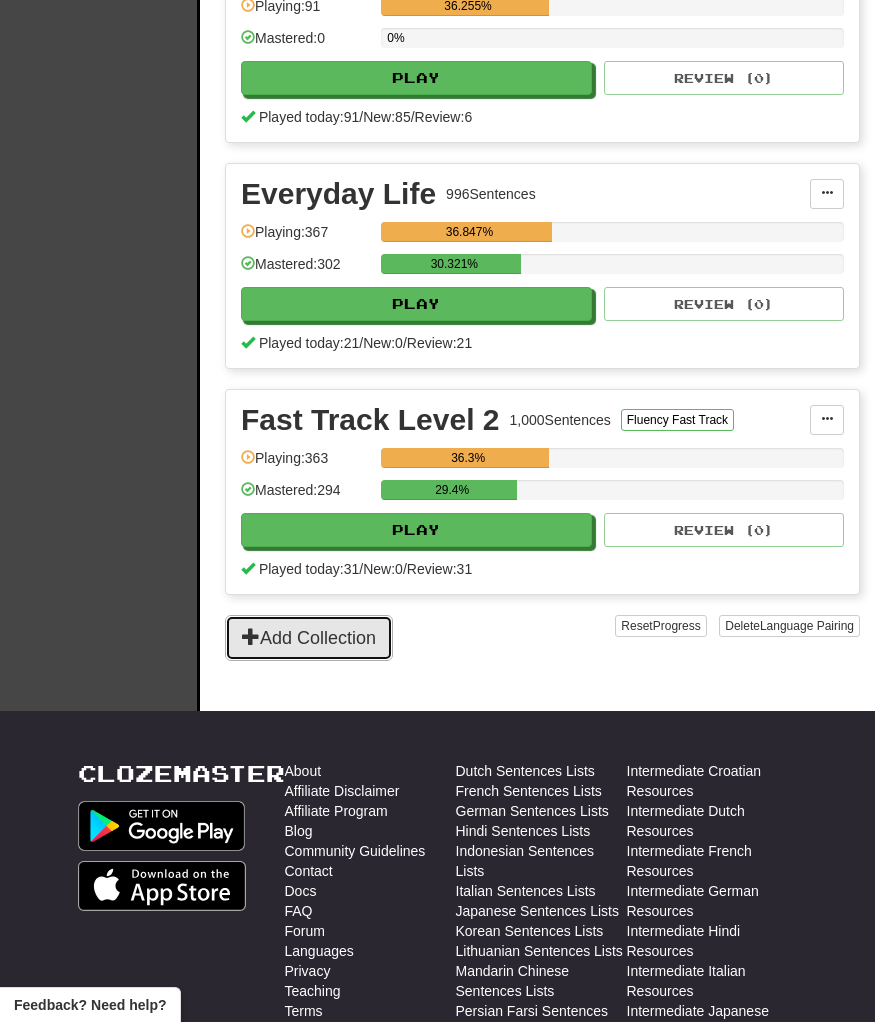 click on "Add Collection" at bounding box center [309, 638] 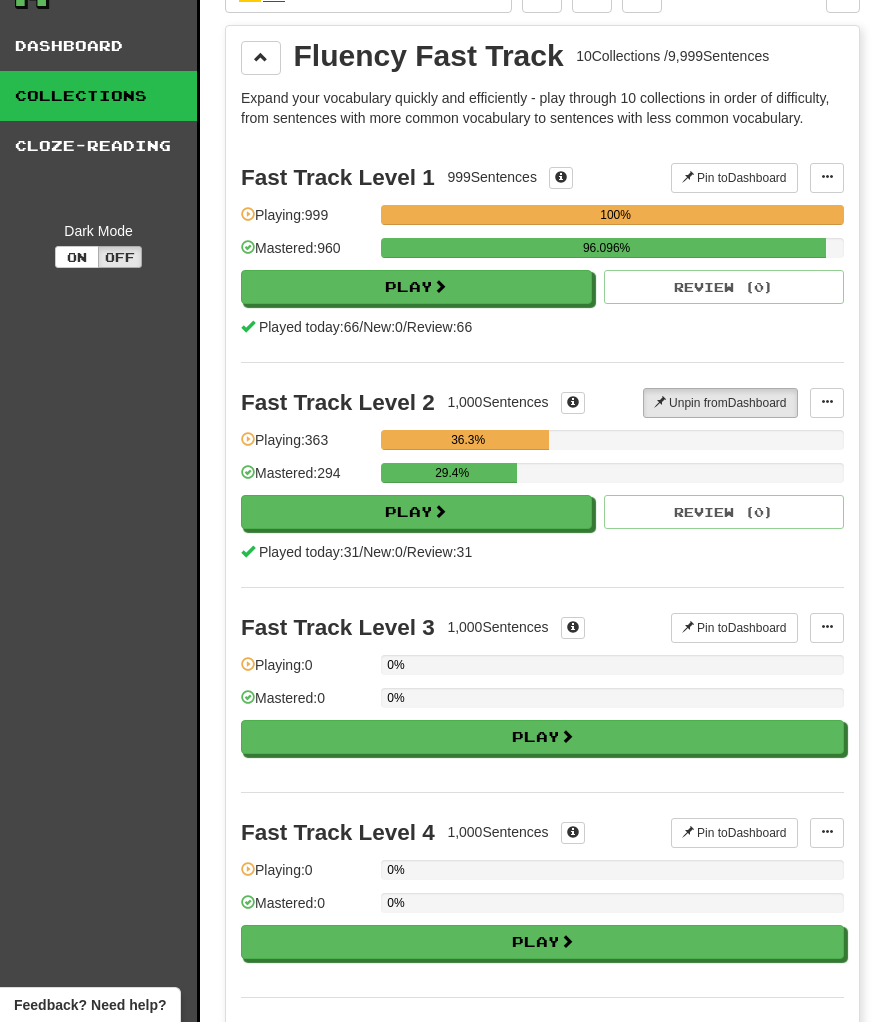 scroll, scrollTop: 0, scrollLeft: 0, axis: both 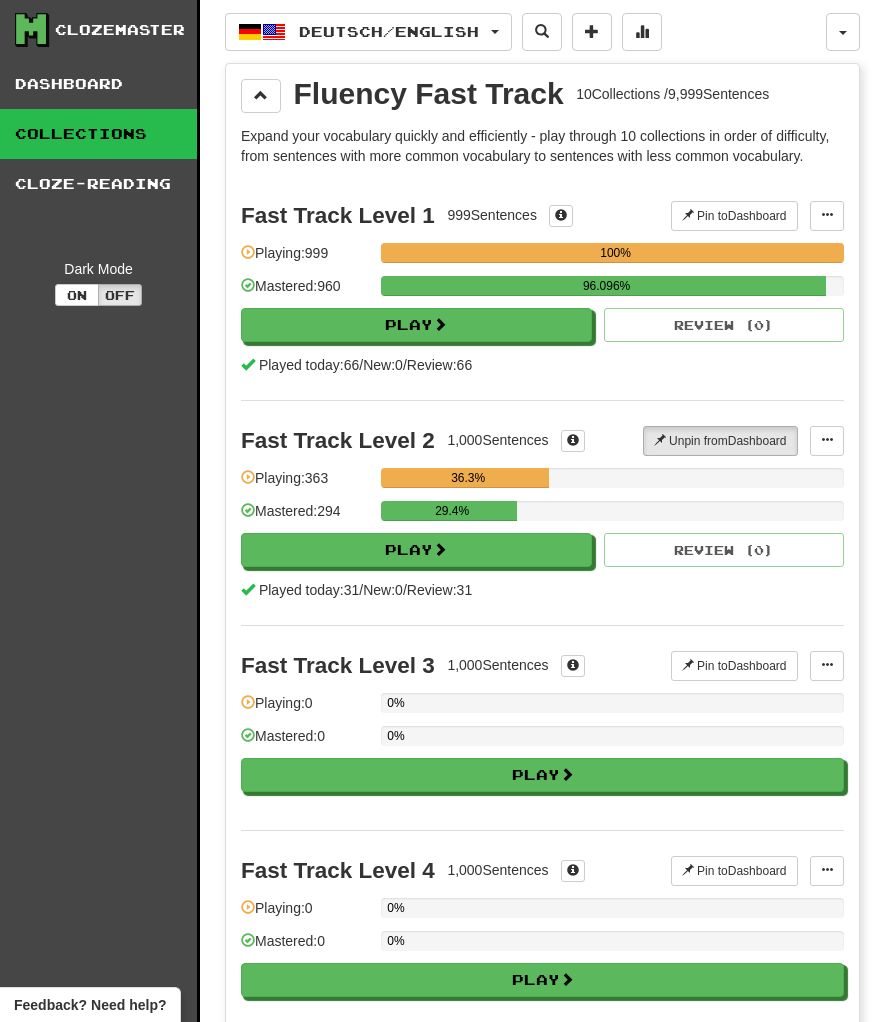 click on "Clozemaster" at bounding box center (120, 30) 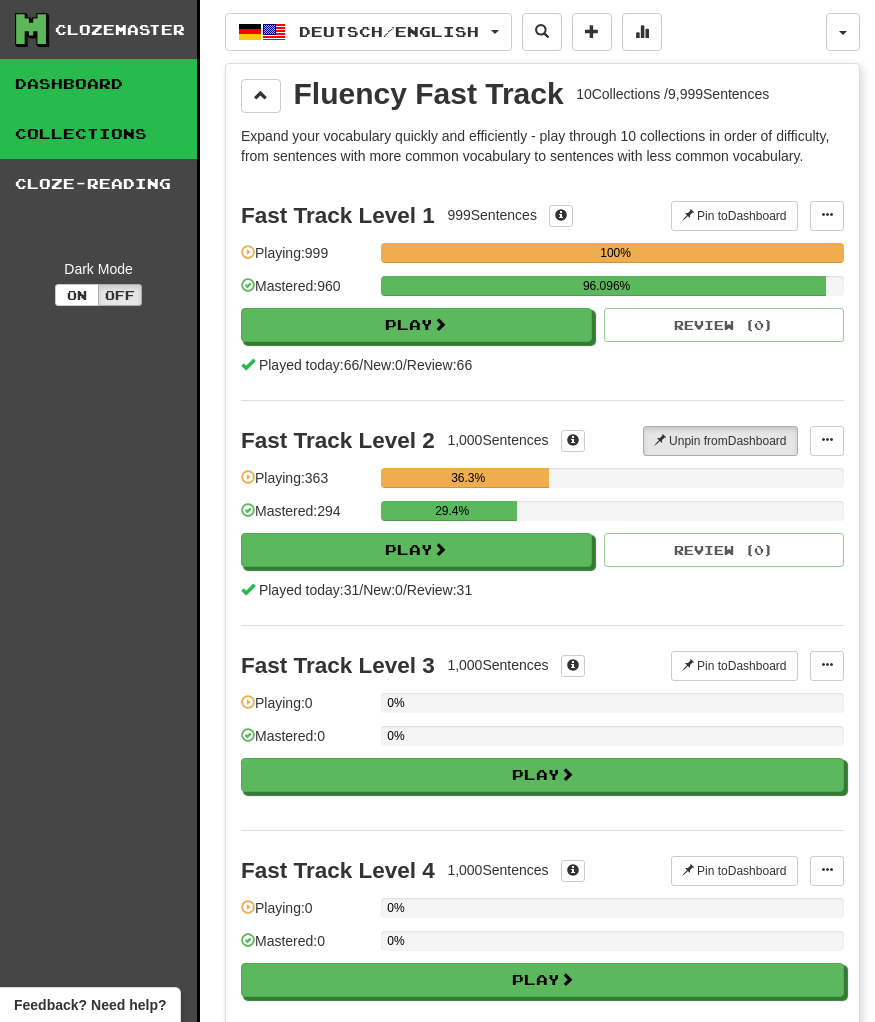 click on "Dashboard" at bounding box center [98, 84] 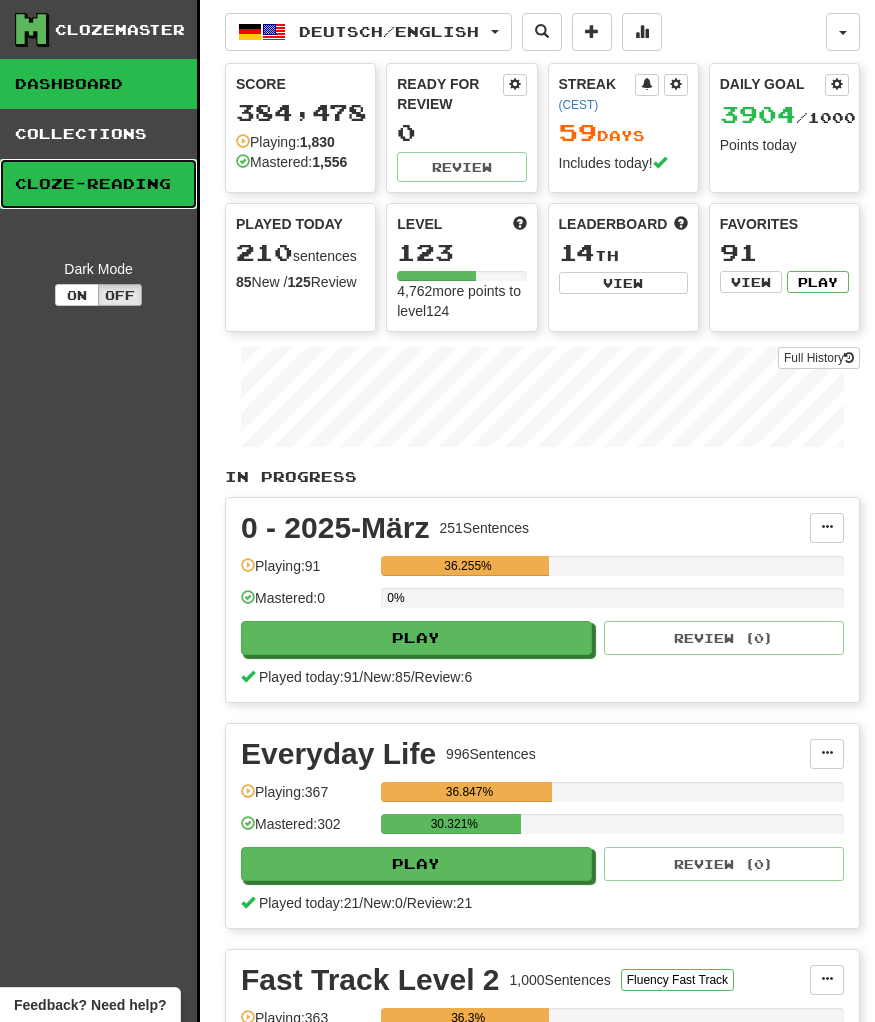 click on "Cloze-Reading" at bounding box center (98, 184) 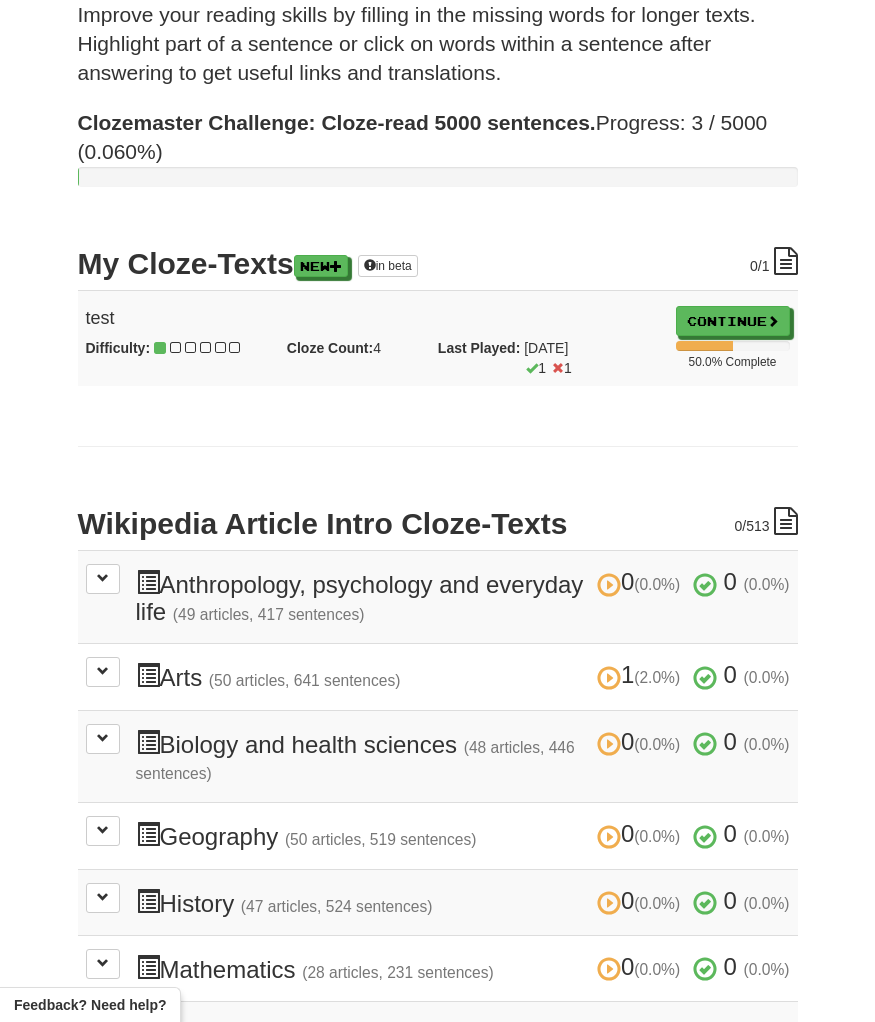 scroll, scrollTop: 131, scrollLeft: 0, axis: vertical 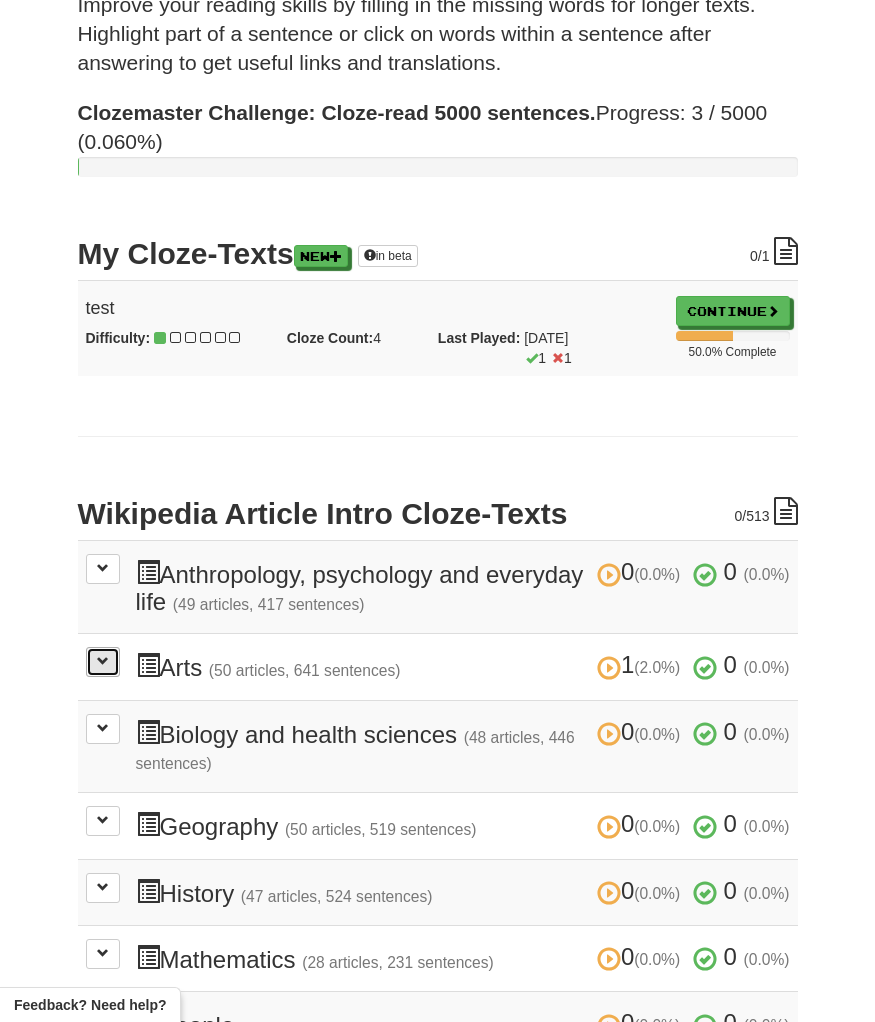 click at bounding box center [103, 662] 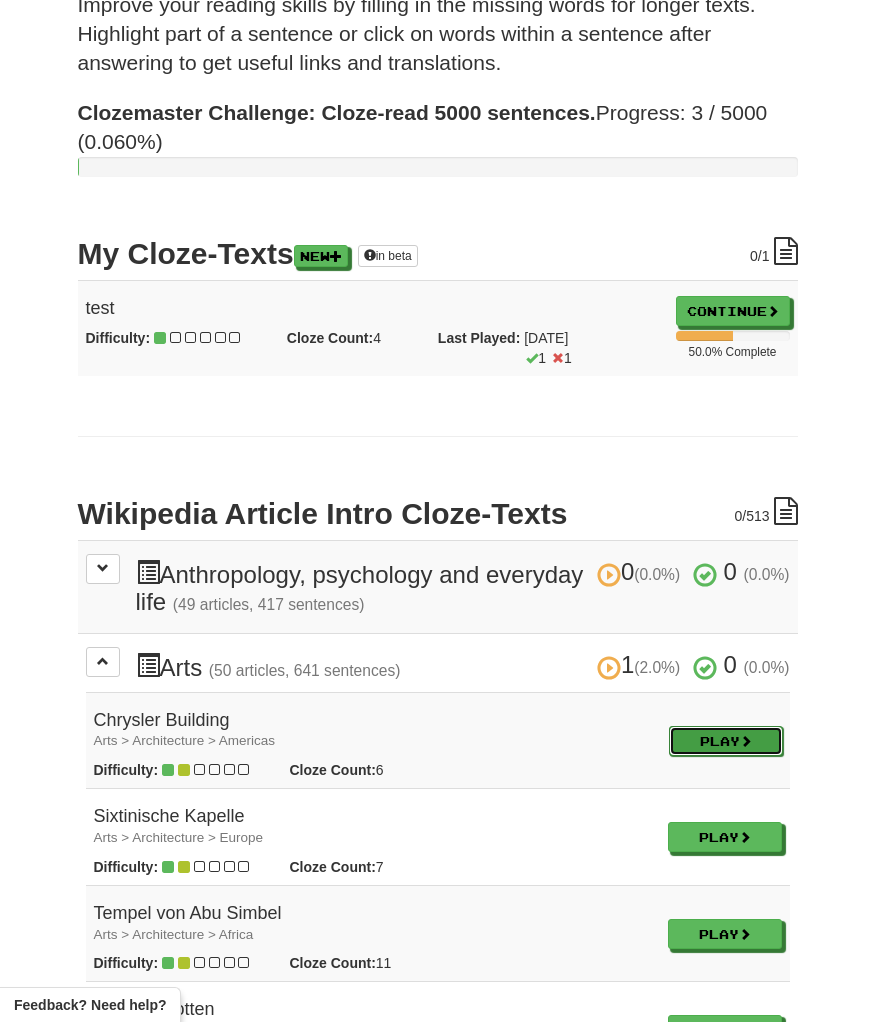 click on "Play" at bounding box center [726, 741] 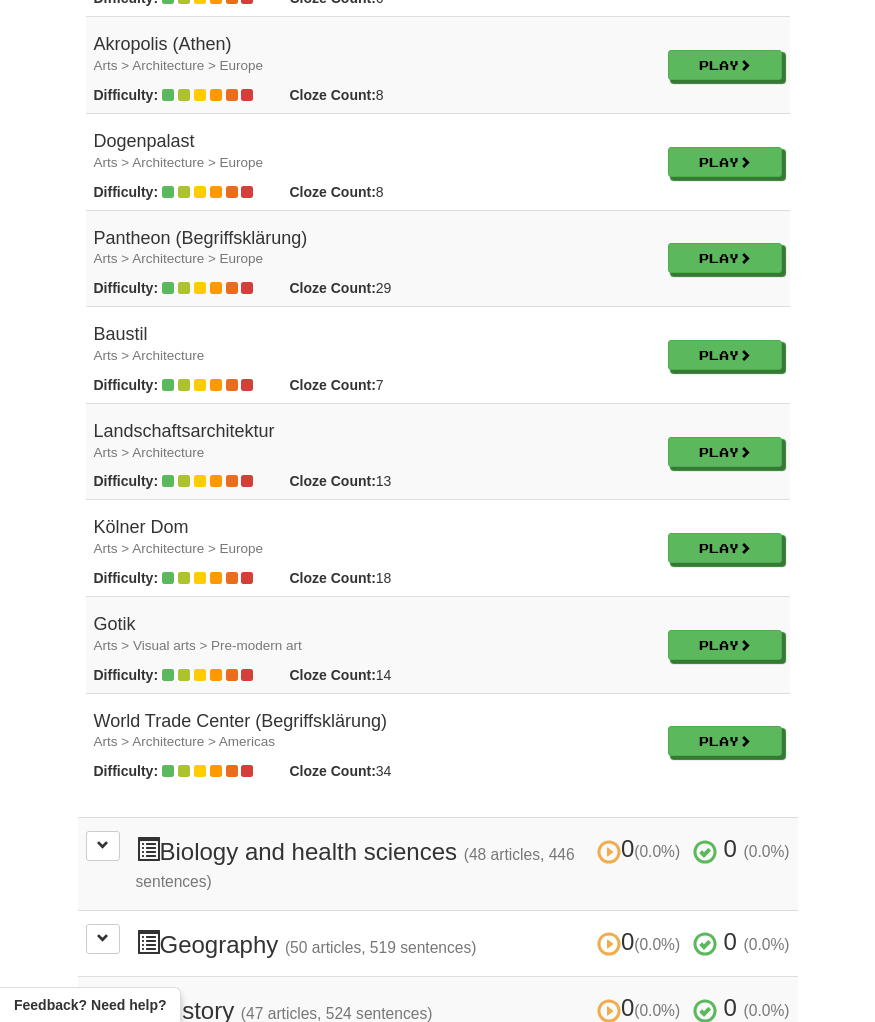 scroll, scrollTop: 4885, scrollLeft: 0, axis: vertical 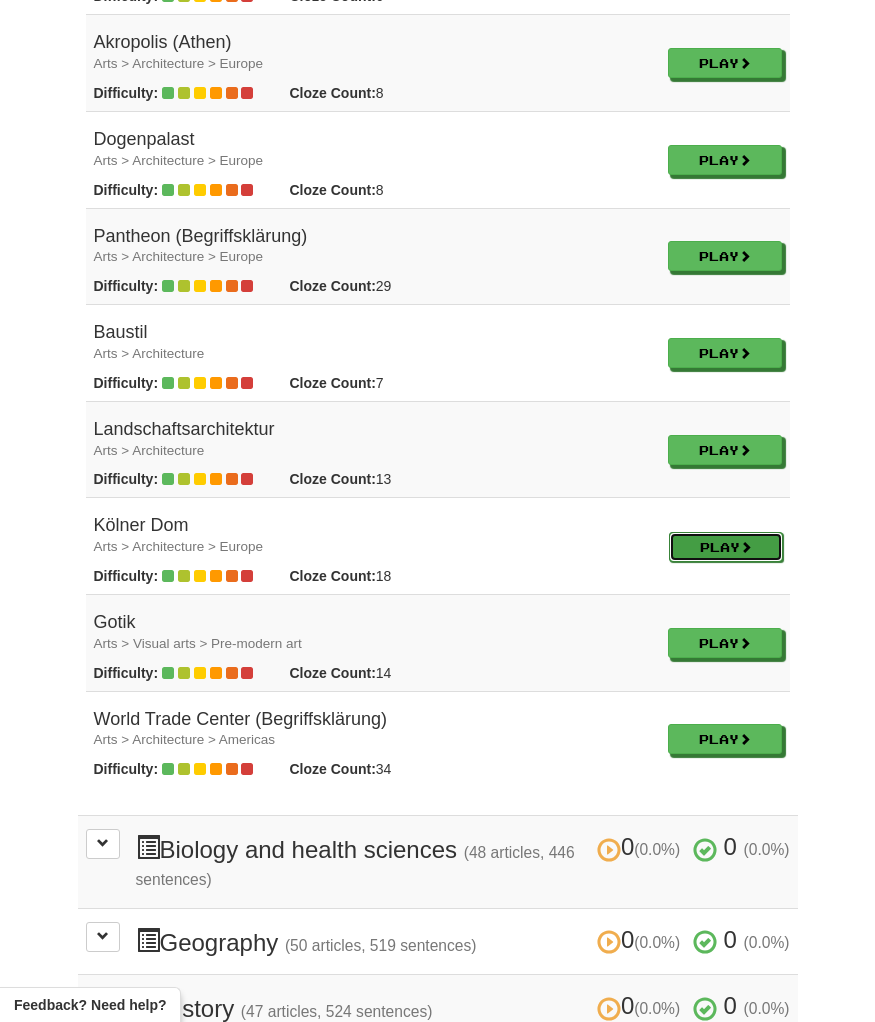 click on "Play" at bounding box center (726, 547) 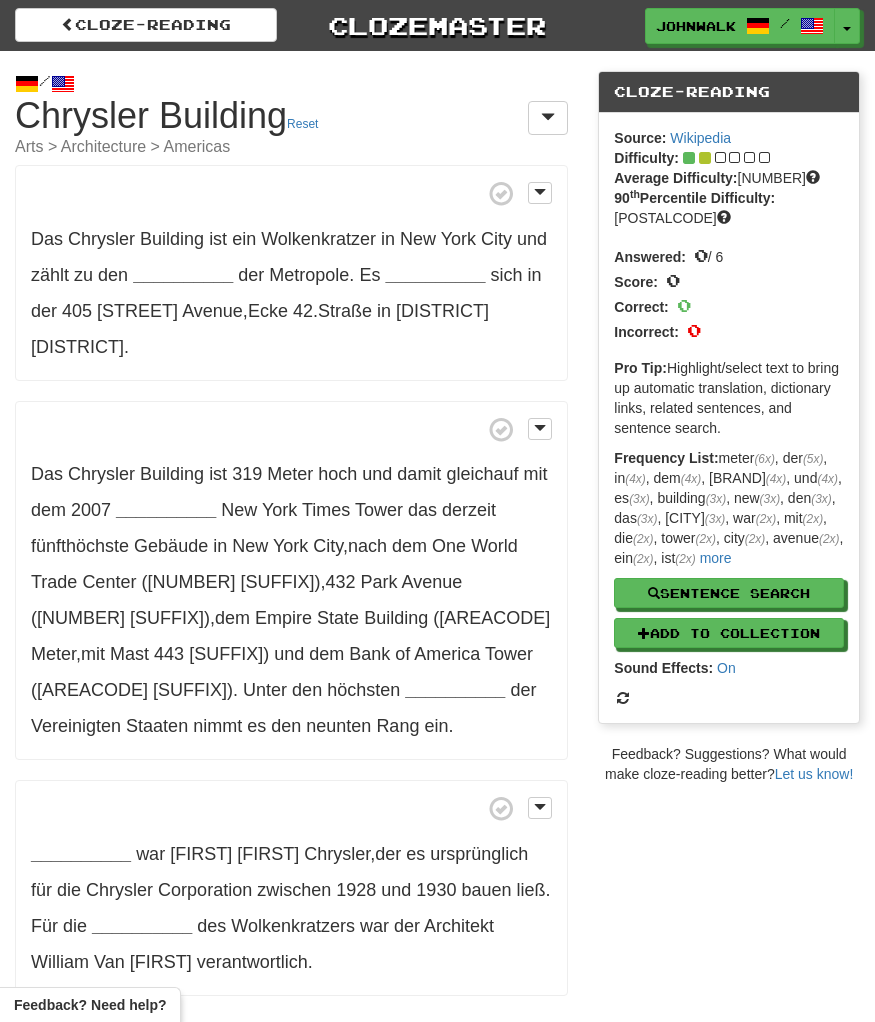 scroll, scrollTop: 0, scrollLeft: 0, axis: both 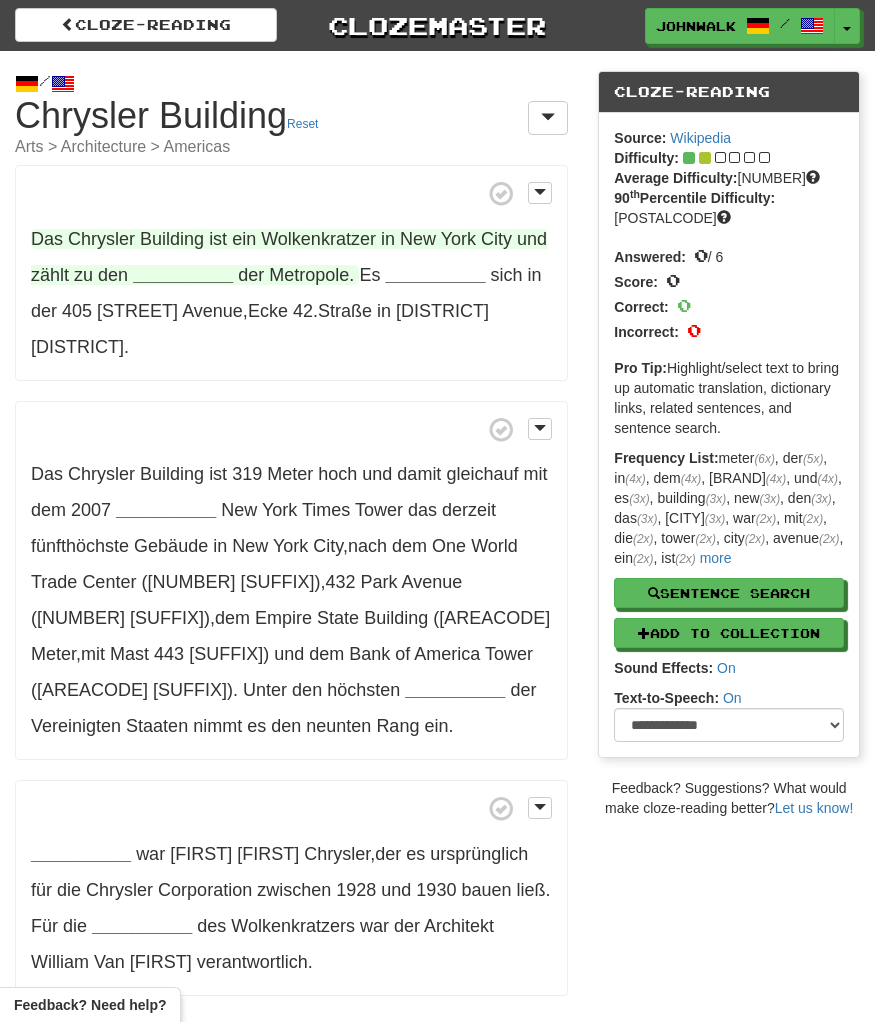click on "__________" at bounding box center (183, 275) 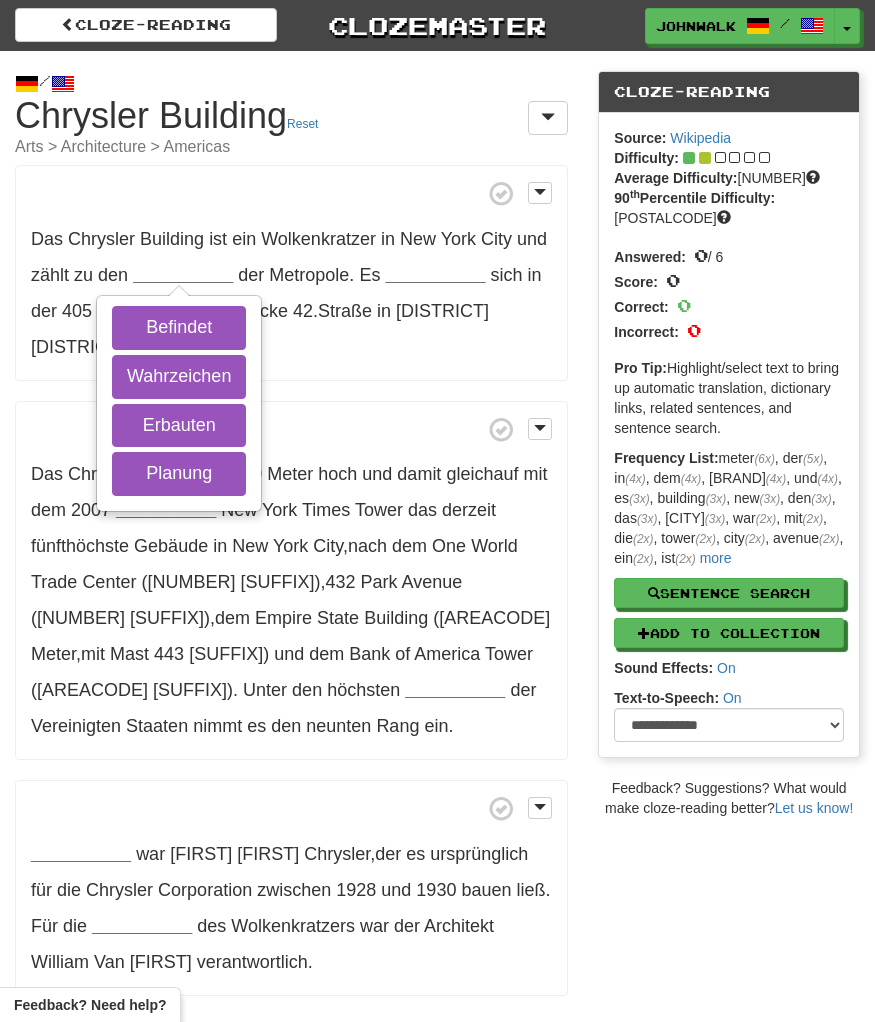 click on "Das   [BRAND]   Building   ist   ein   Wolkenkratzer   in   New   York   City   und   zählt   zu   den
__________ Befindet Wahrzeichen Erbauten Planung
der   Metropole .
Es
__________
sich   in   der   [NUMBER]   [STREET]   Avenue ,  Ecke   [NUMBER] .  Straße   in   [DISTRICT]   Manhattan ." at bounding box center (291, 273) 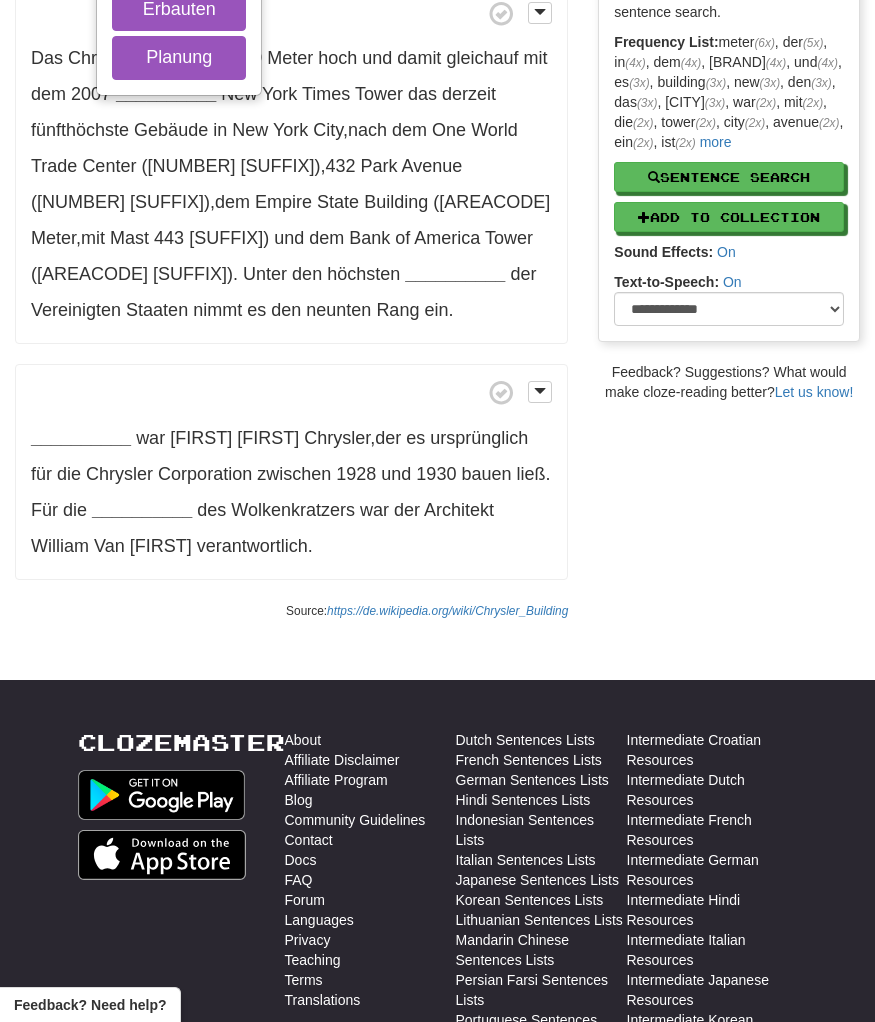 scroll, scrollTop: 465, scrollLeft: 0, axis: vertical 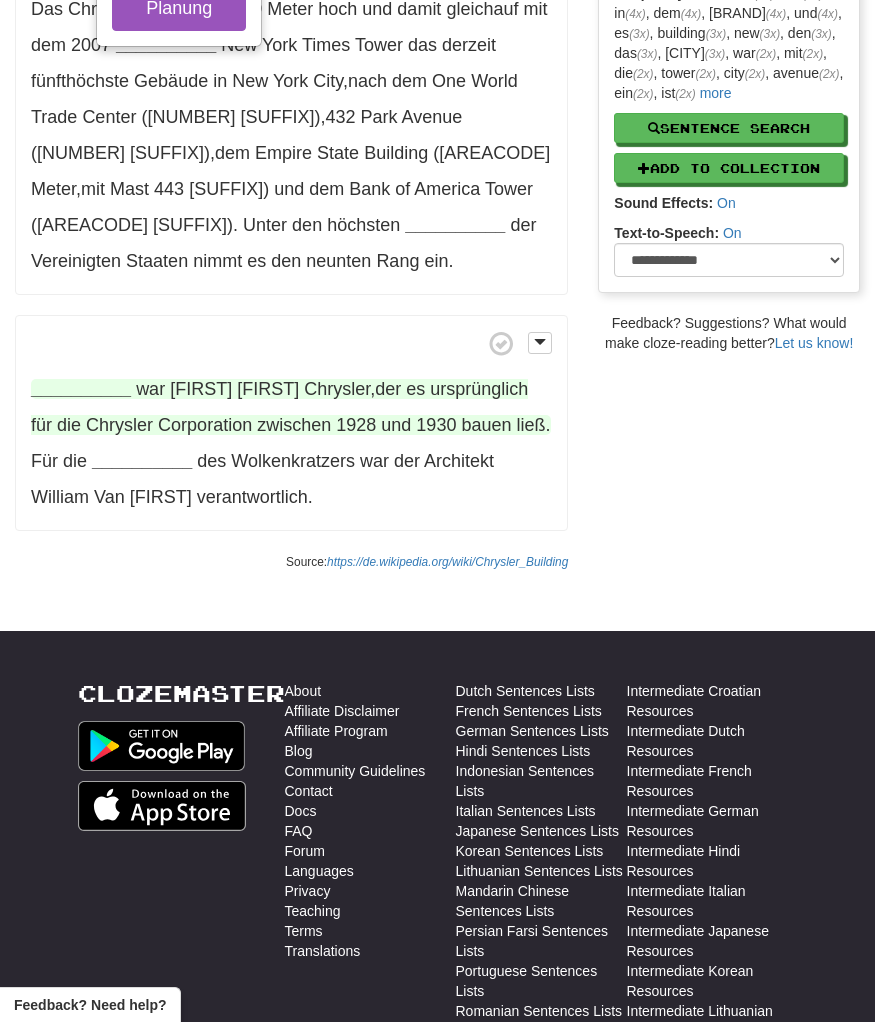click on "__________" at bounding box center [81, 389] 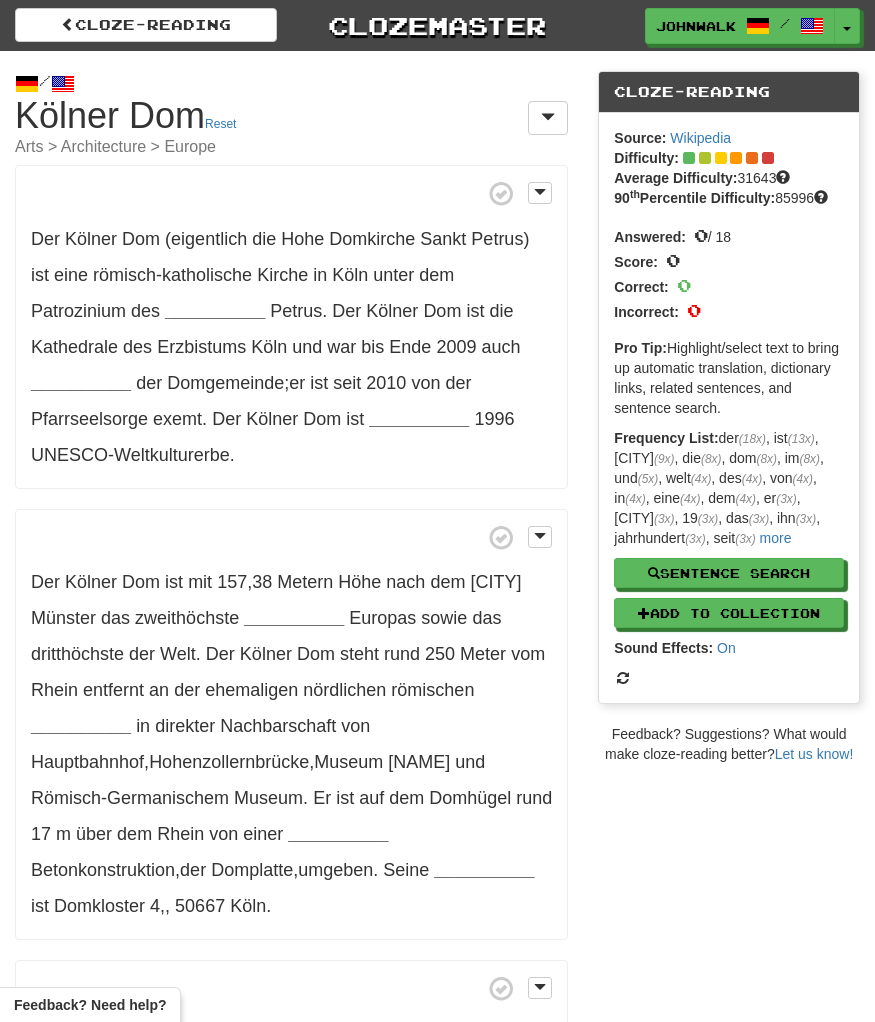 scroll, scrollTop: 0, scrollLeft: 0, axis: both 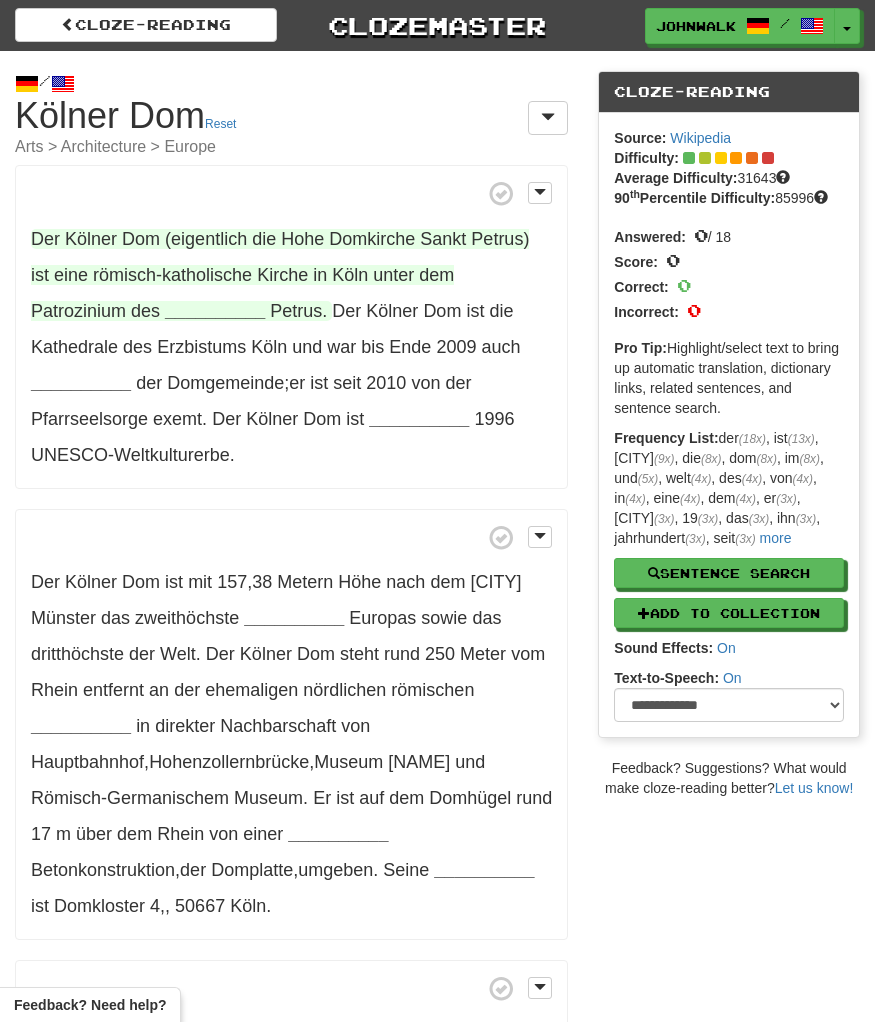 click on "__________" at bounding box center [215, 311] 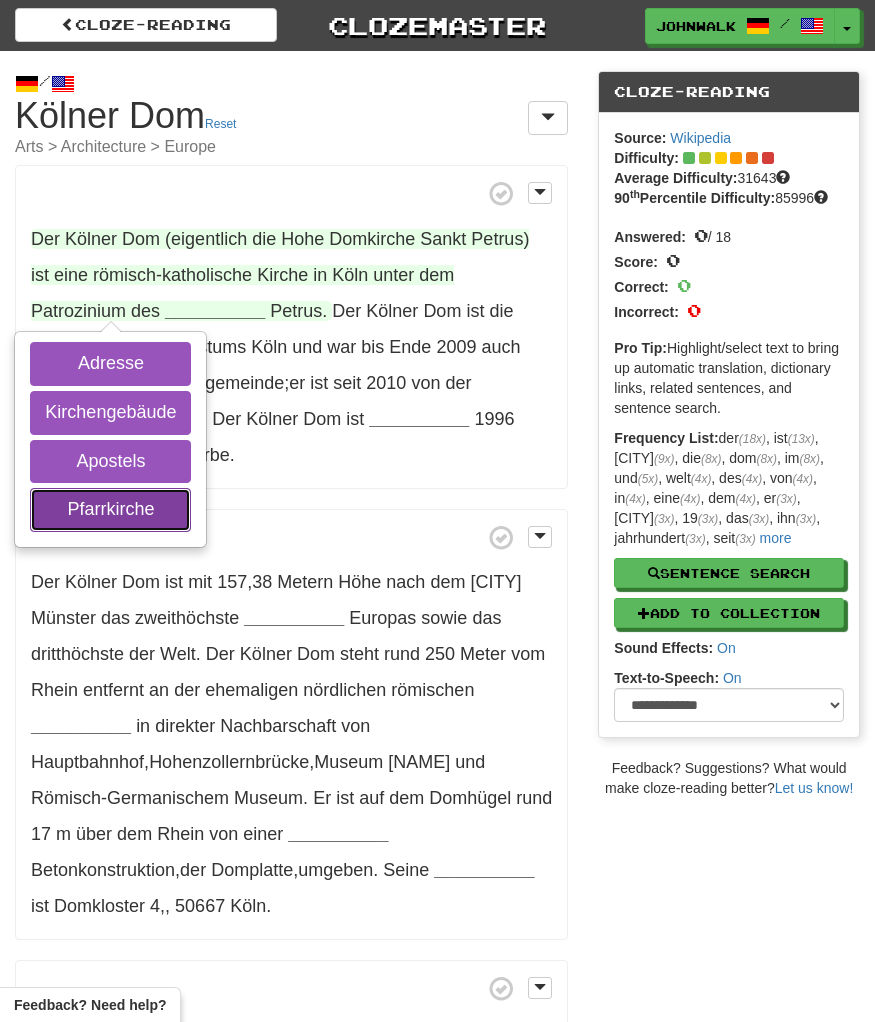 click on "Pfarrkirche" at bounding box center [110, 510] 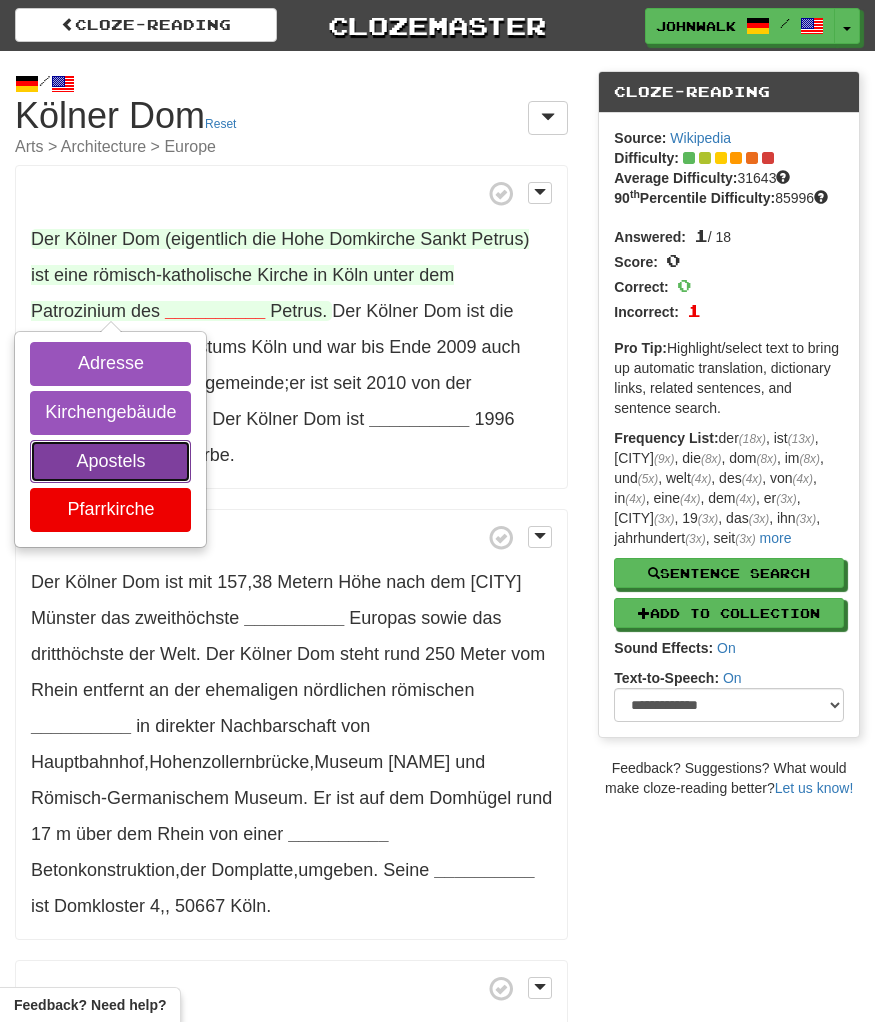 click on "Apostels" at bounding box center (110, 462) 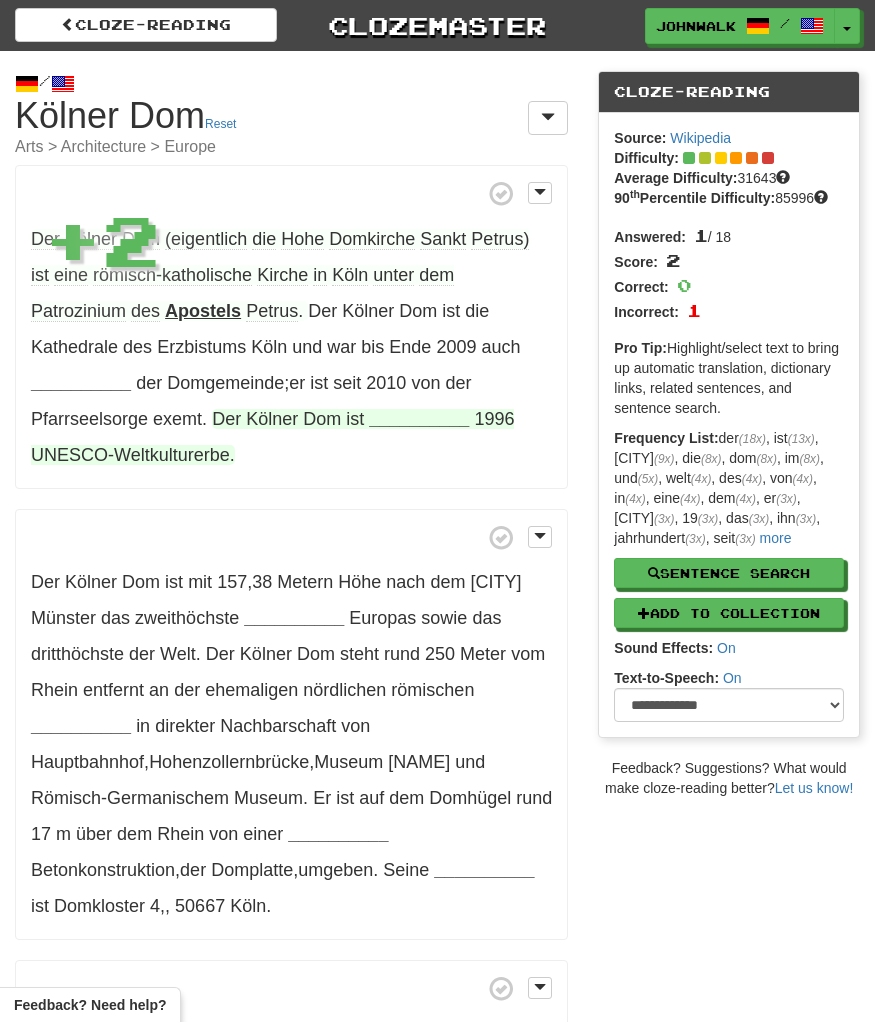 click on "Dom" at bounding box center (322, 419) 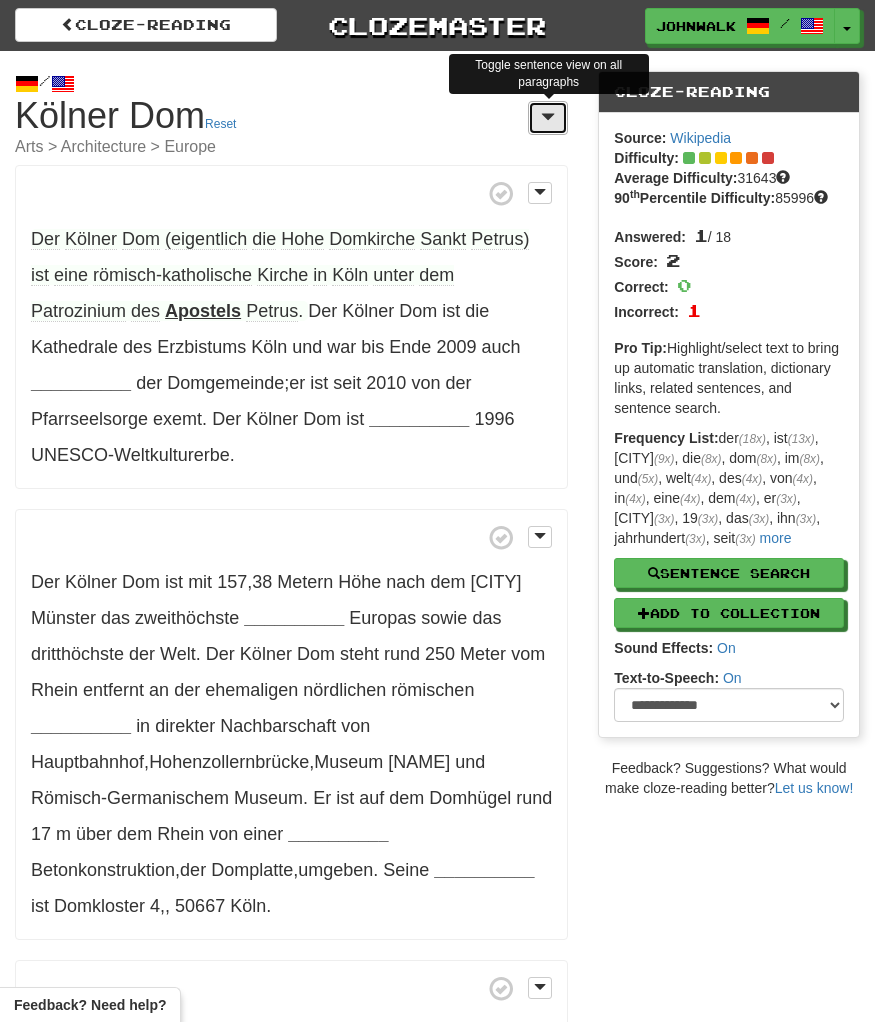 click at bounding box center (548, 118) 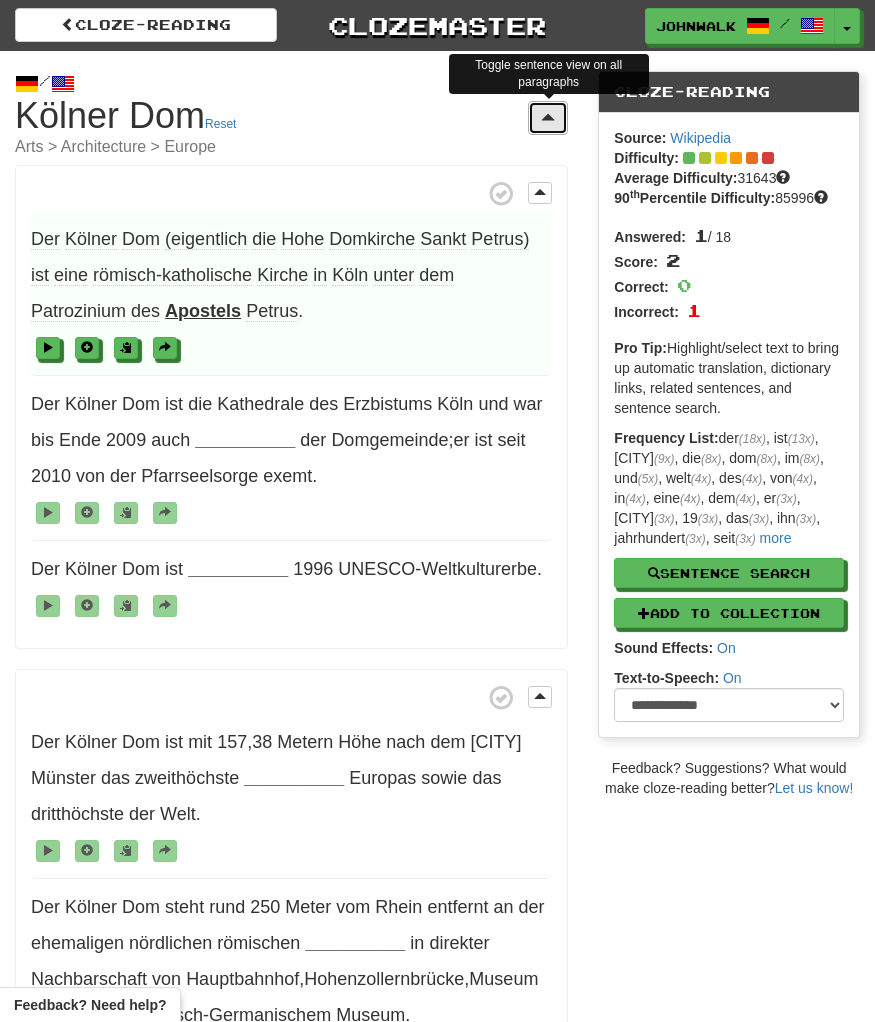 click at bounding box center (548, 118) 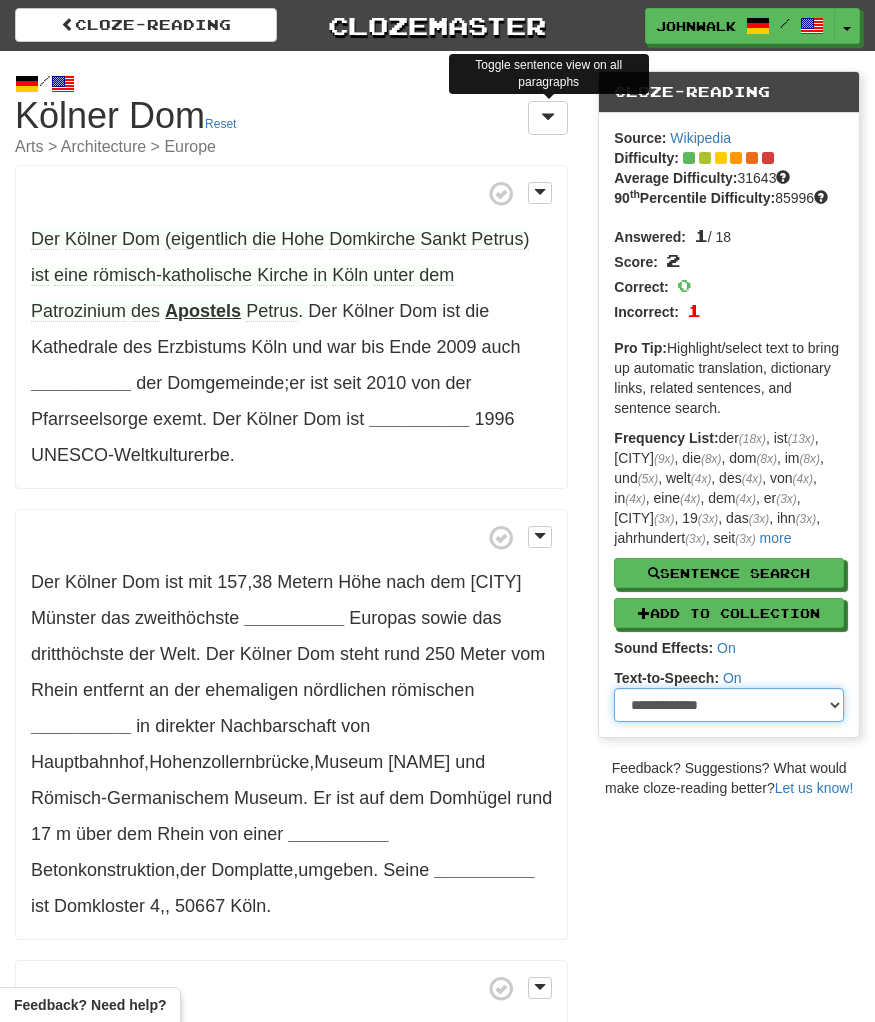 click on "**********" at bounding box center [729, 705] 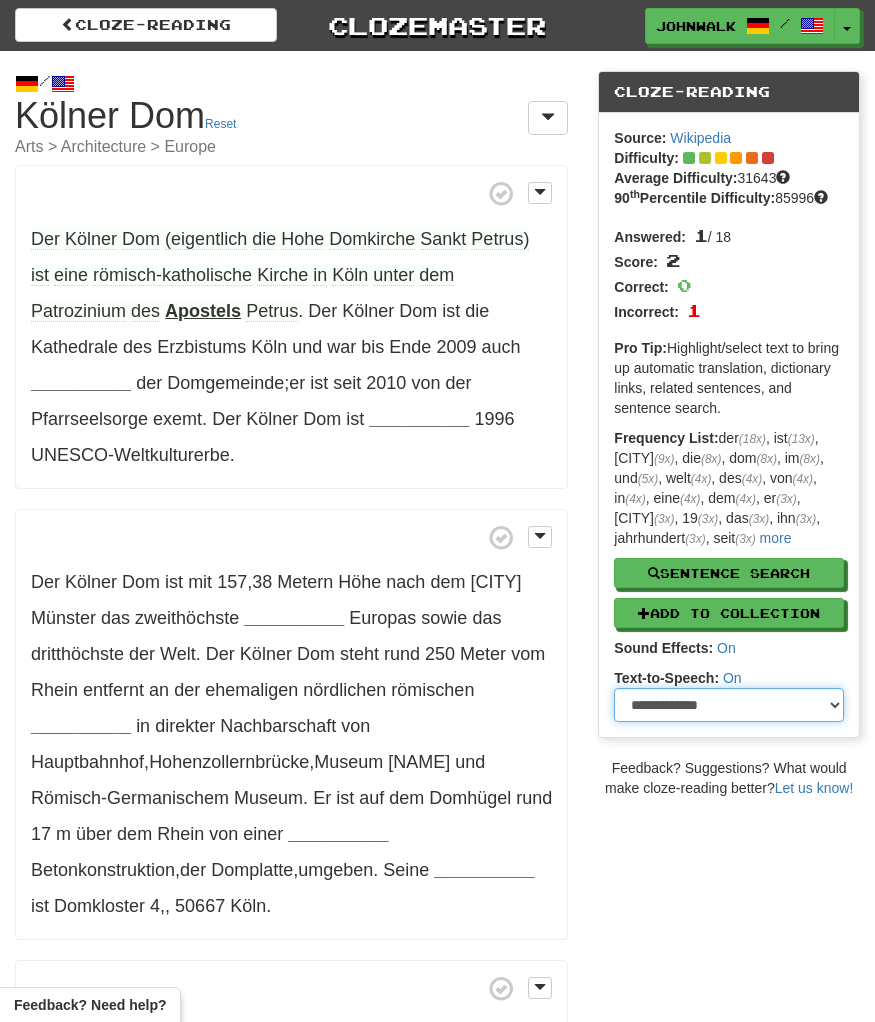 select on "**********" 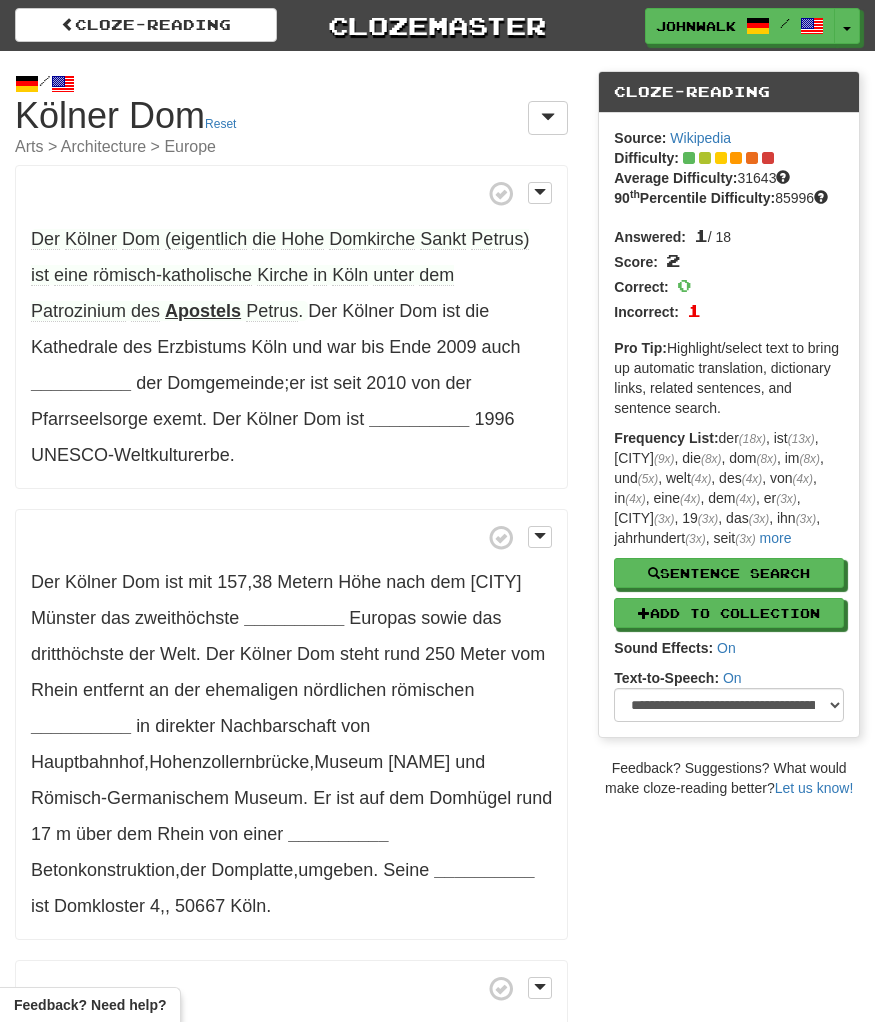 click on "Apostels" at bounding box center [203, 311] 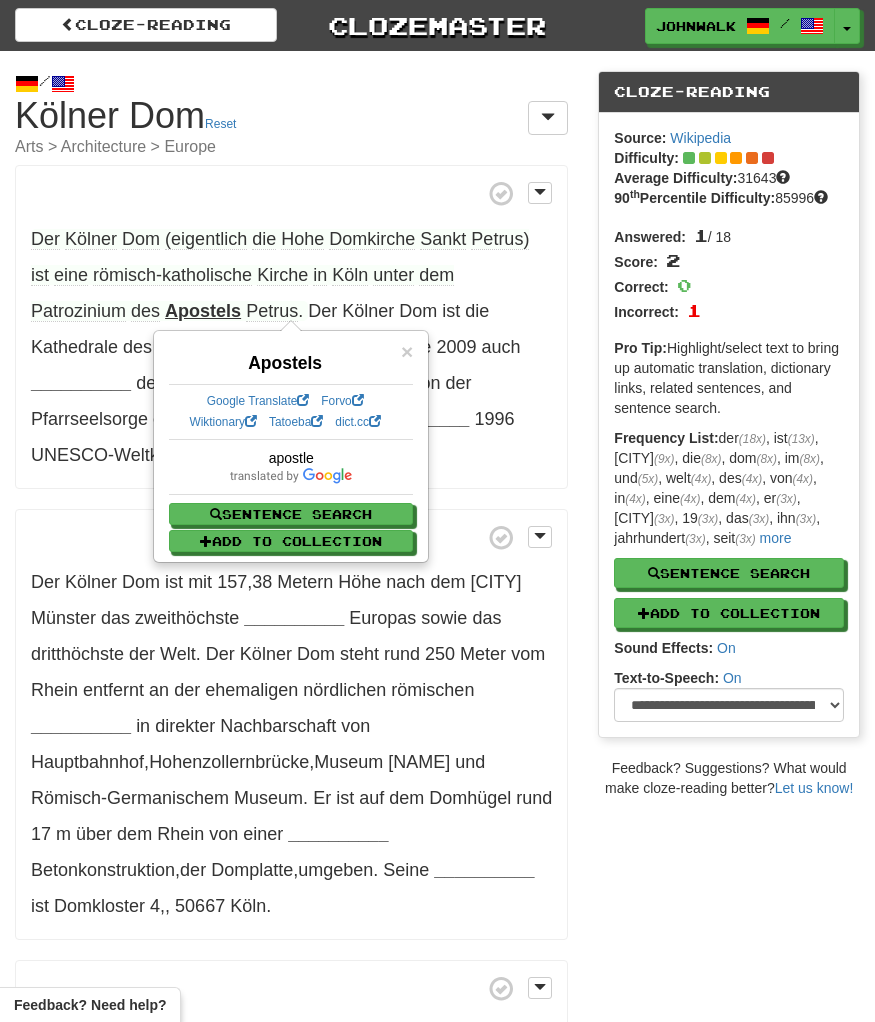 click on "Apostels" at bounding box center [291, 358] 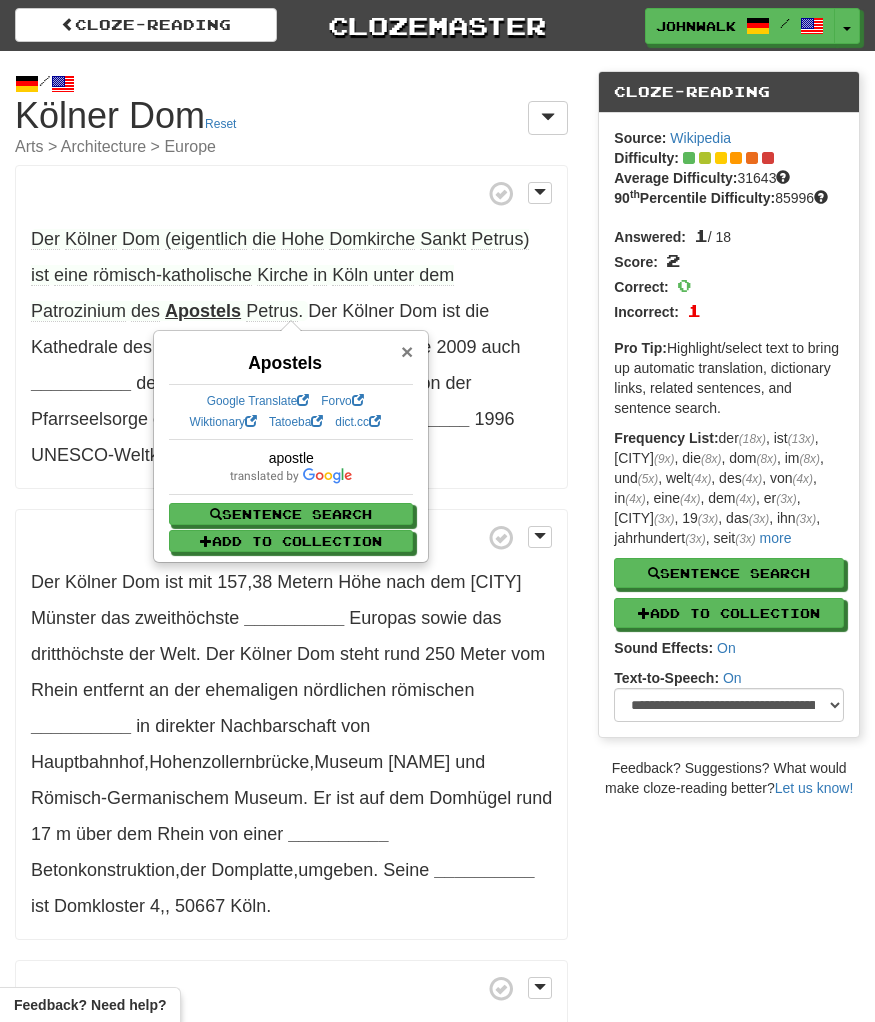 click on "×" at bounding box center [407, 351] 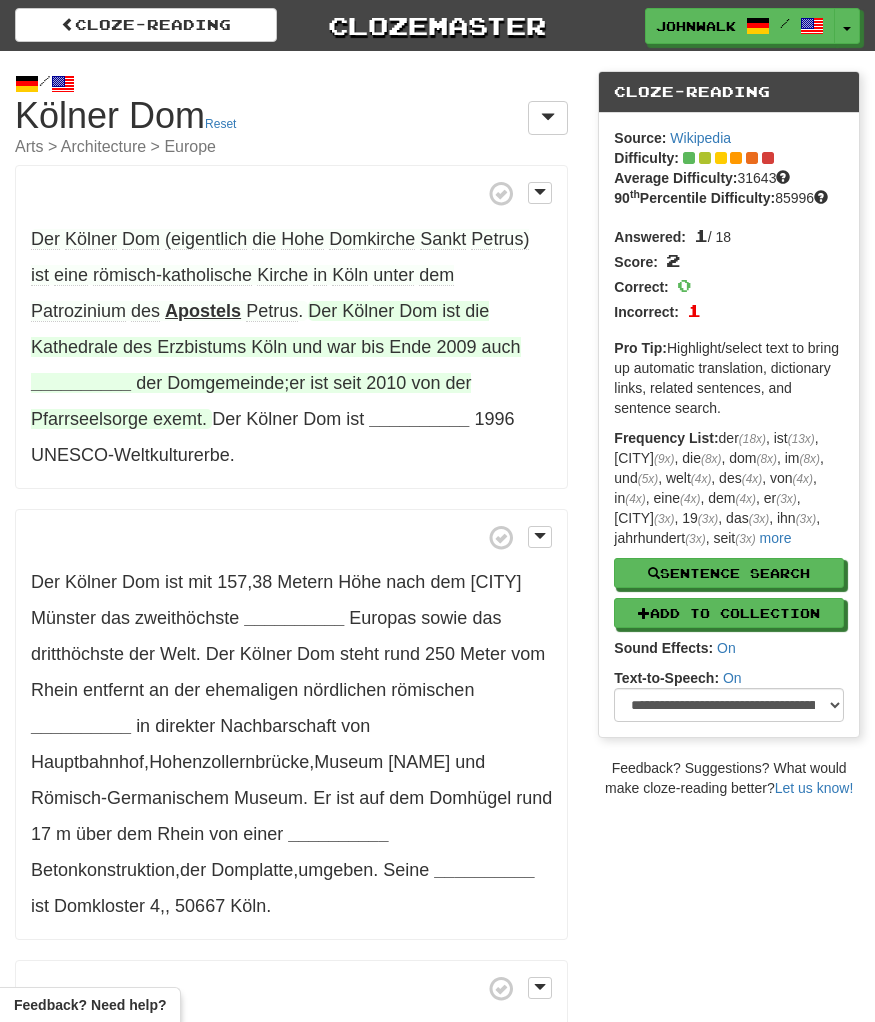 click on "__________" at bounding box center (81, 383) 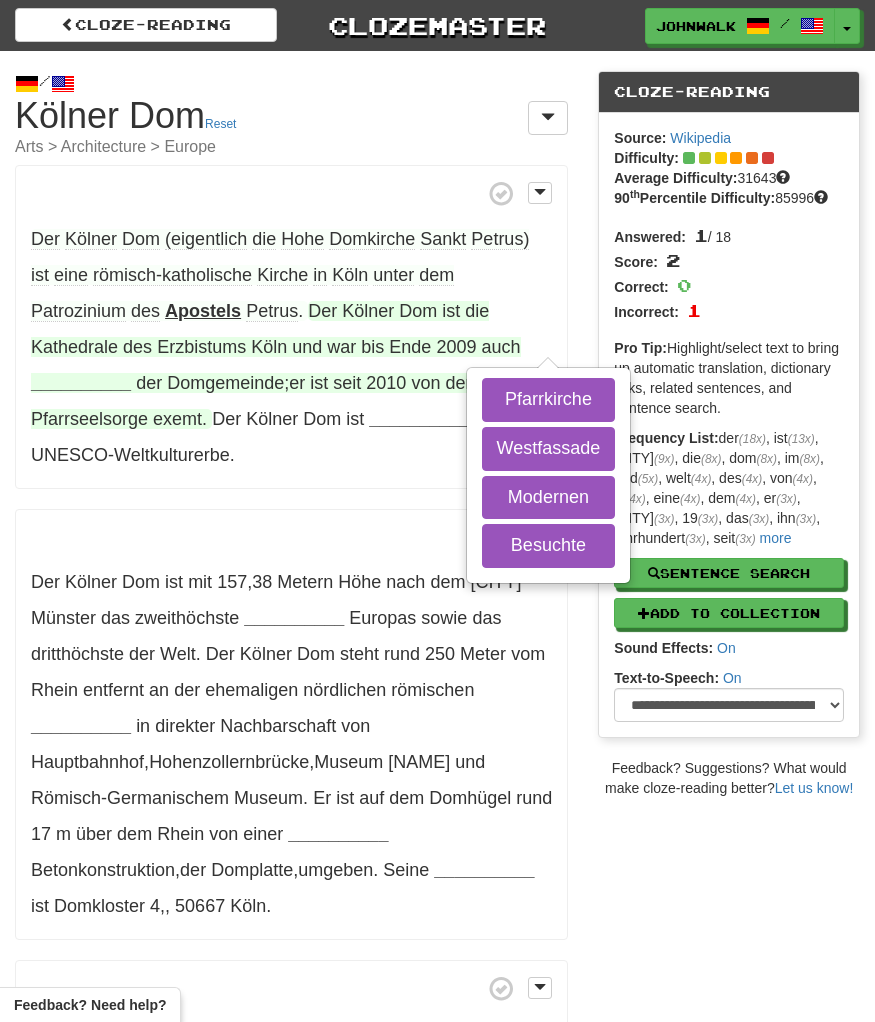 click on "Pfarrkirche Westfassade Modernen Besuchte" at bounding box center (549, 475) 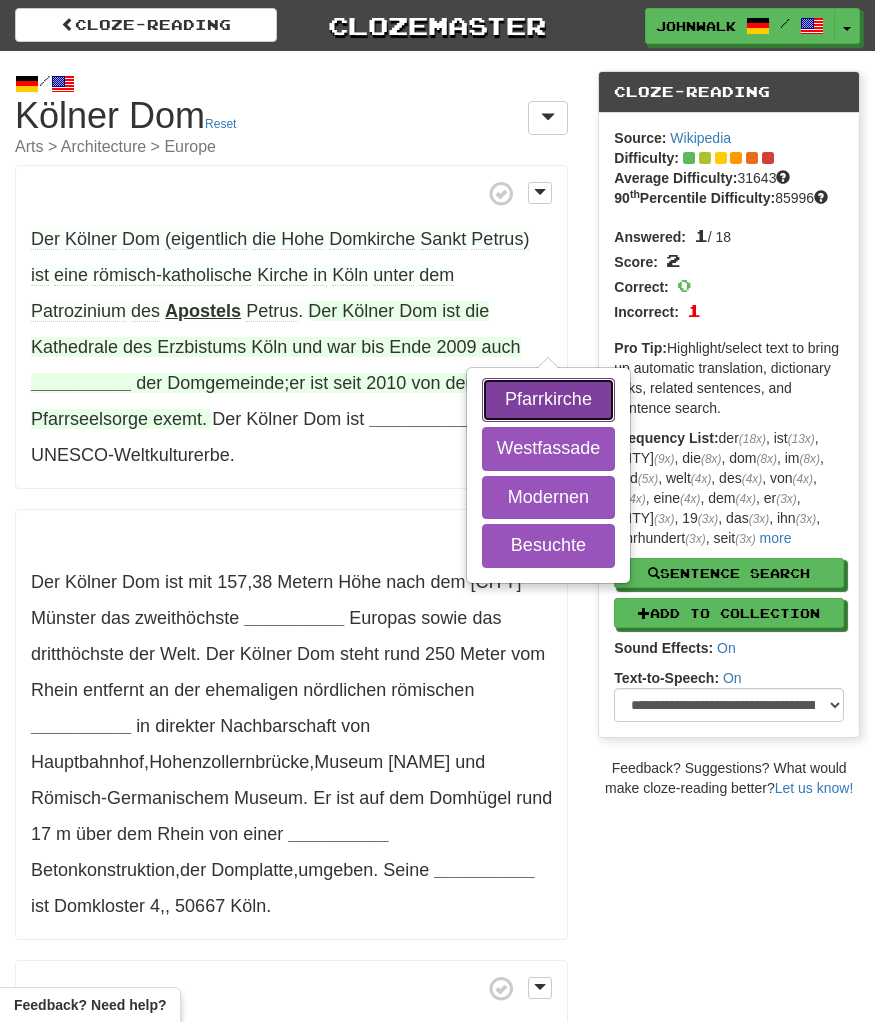 click on "Pfarrkirche" at bounding box center (549, 400) 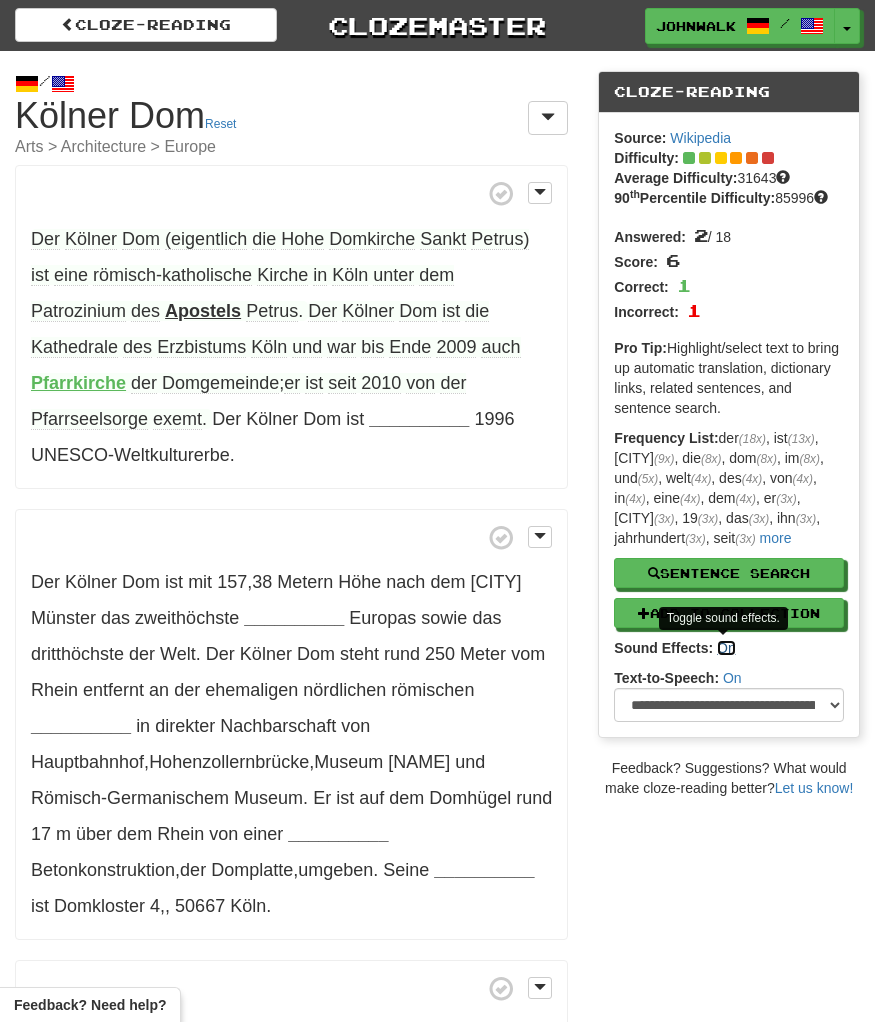 click on "On" at bounding box center [726, 648] 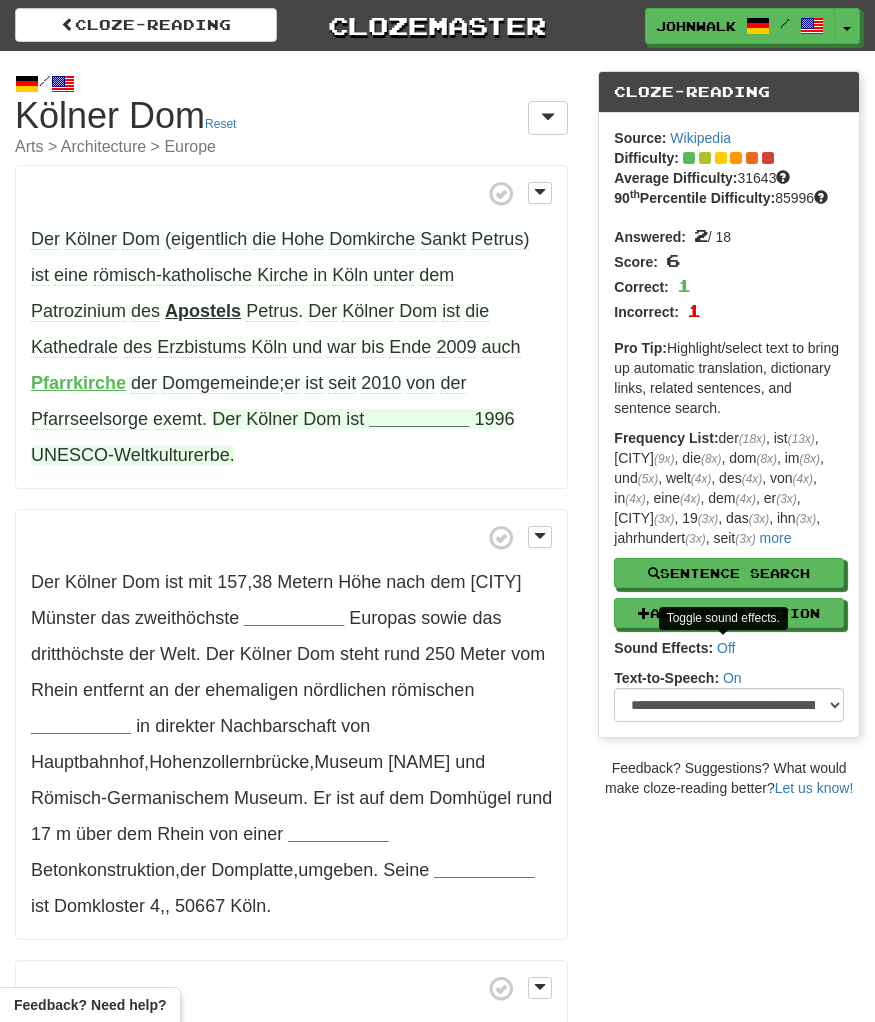 click on "__________" at bounding box center [419, 419] 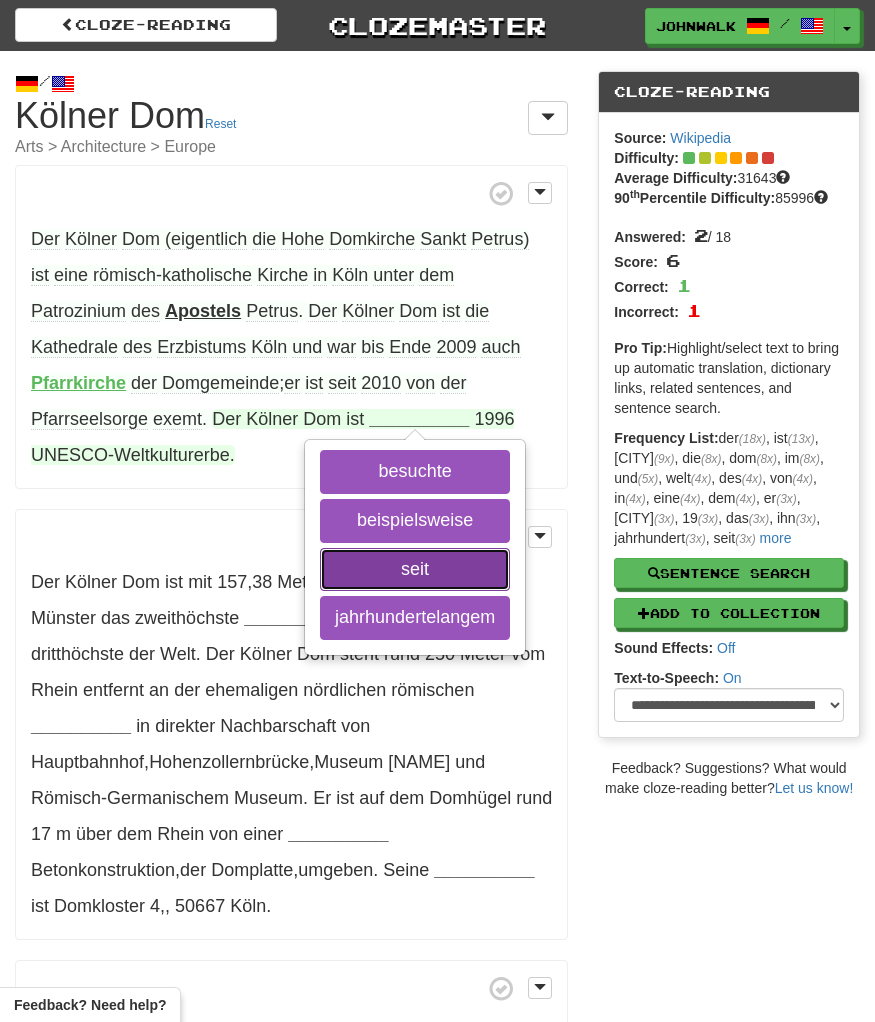 click on "seit" at bounding box center [415, 570] 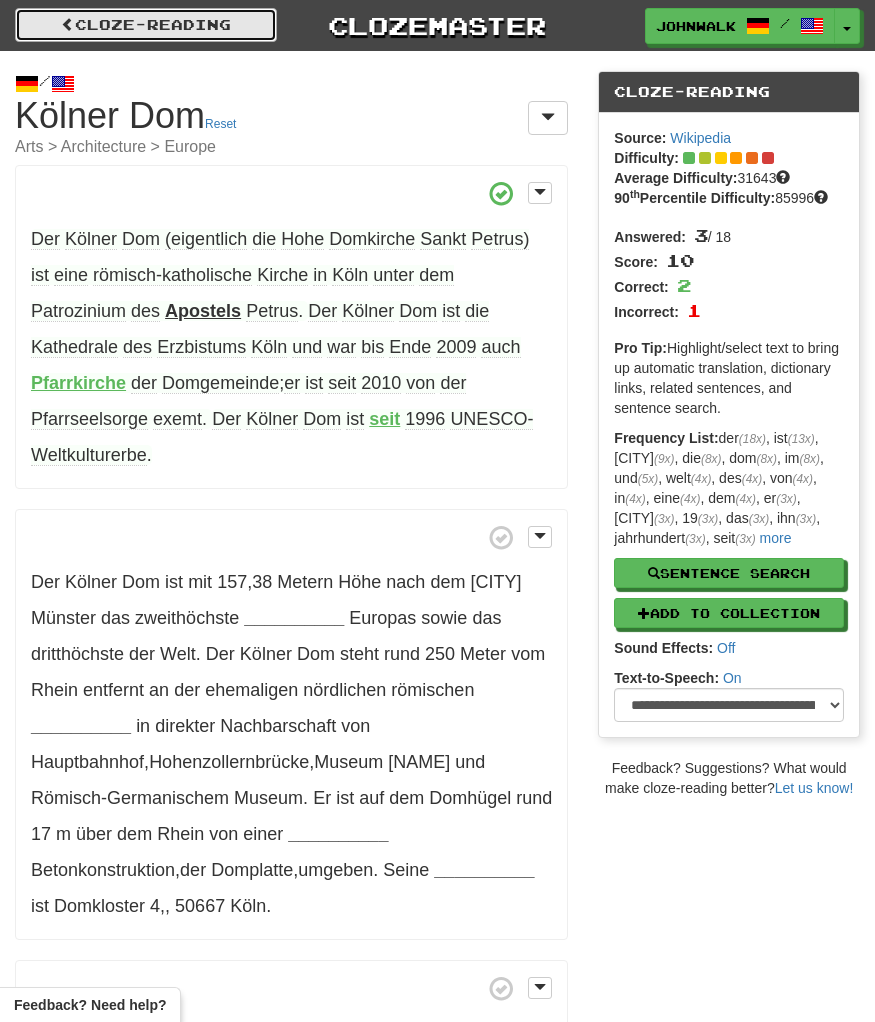 click on "Cloze-Reading" at bounding box center (146, 25) 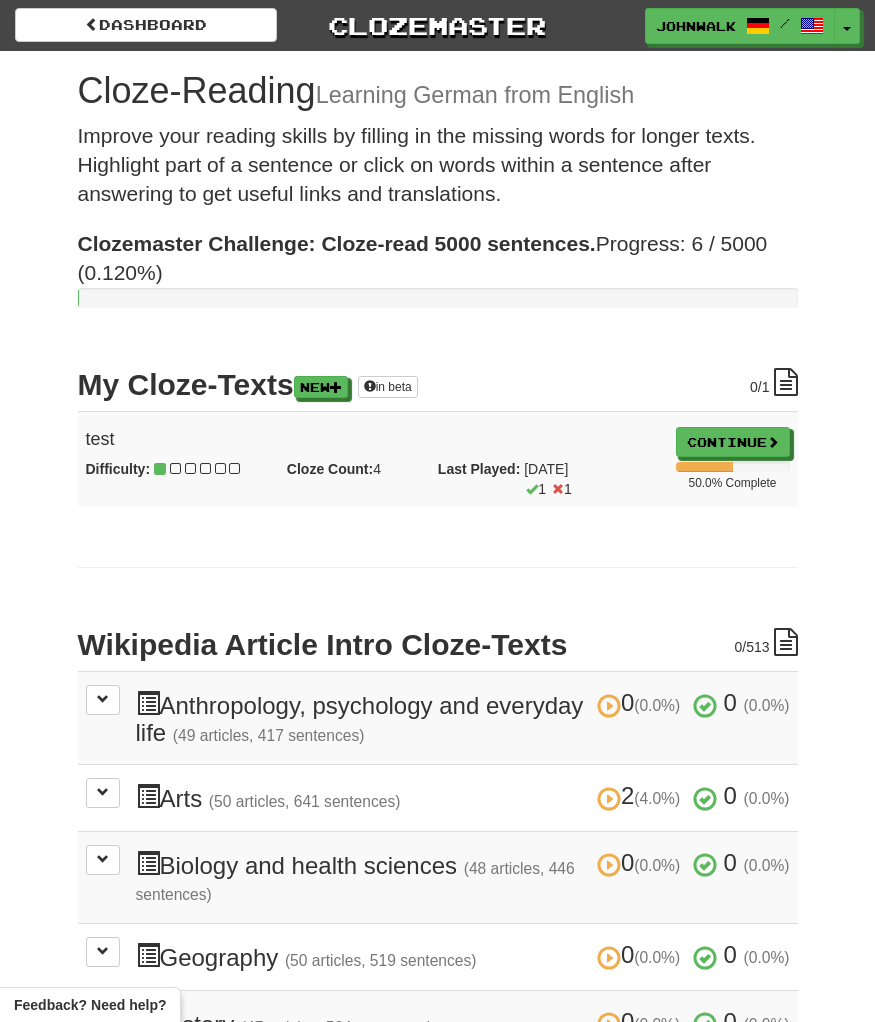 scroll, scrollTop: 0, scrollLeft: 0, axis: both 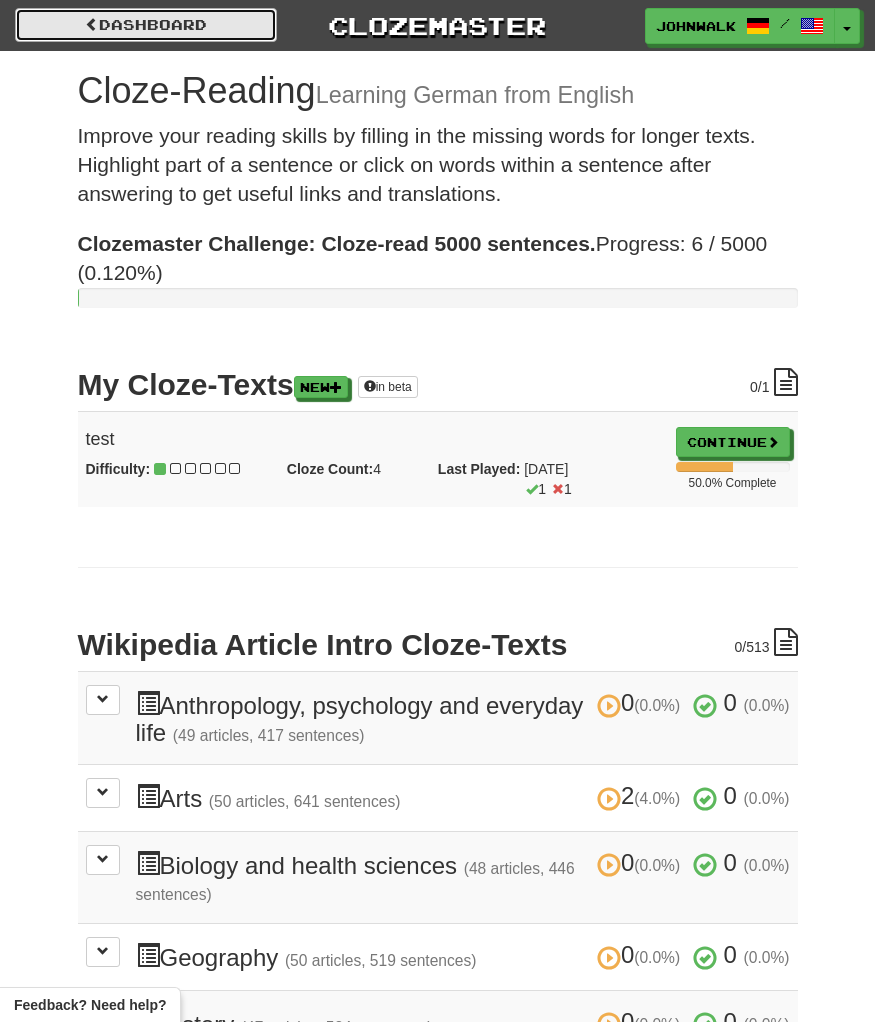 click on "Dashboard" at bounding box center (146, 25) 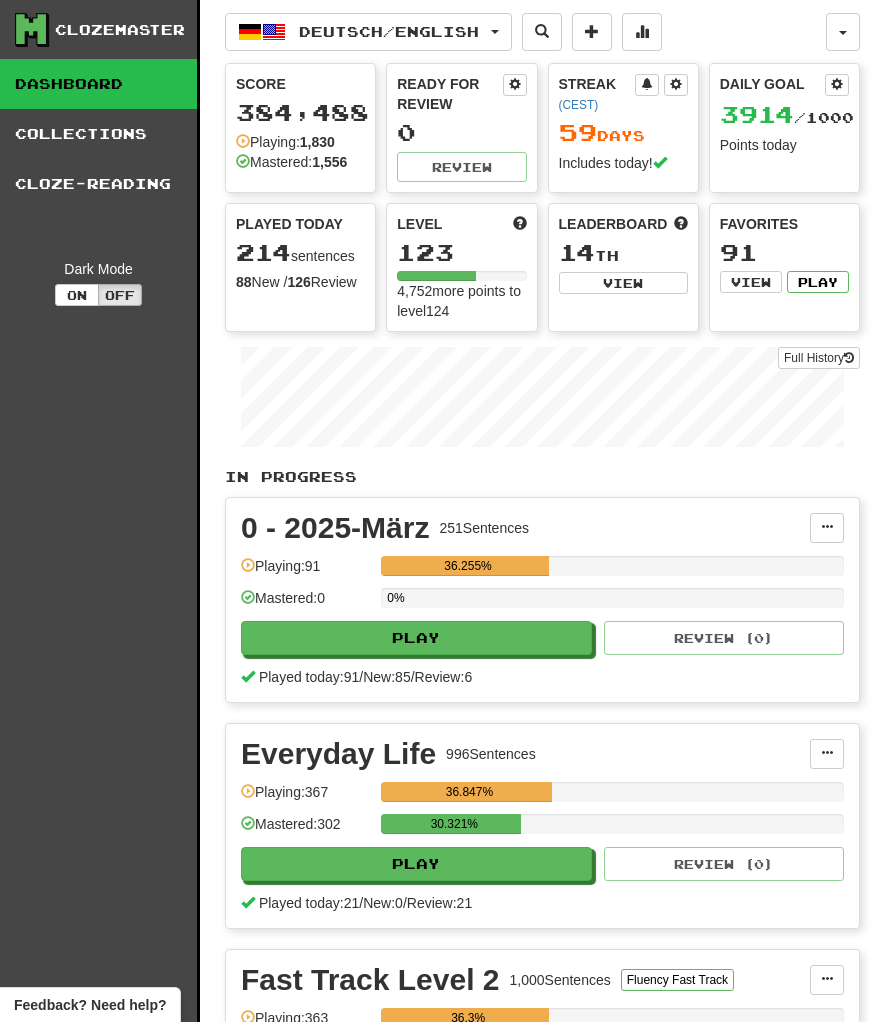 scroll, scrollTop: 0, scrollLeft: 0, axis: both 